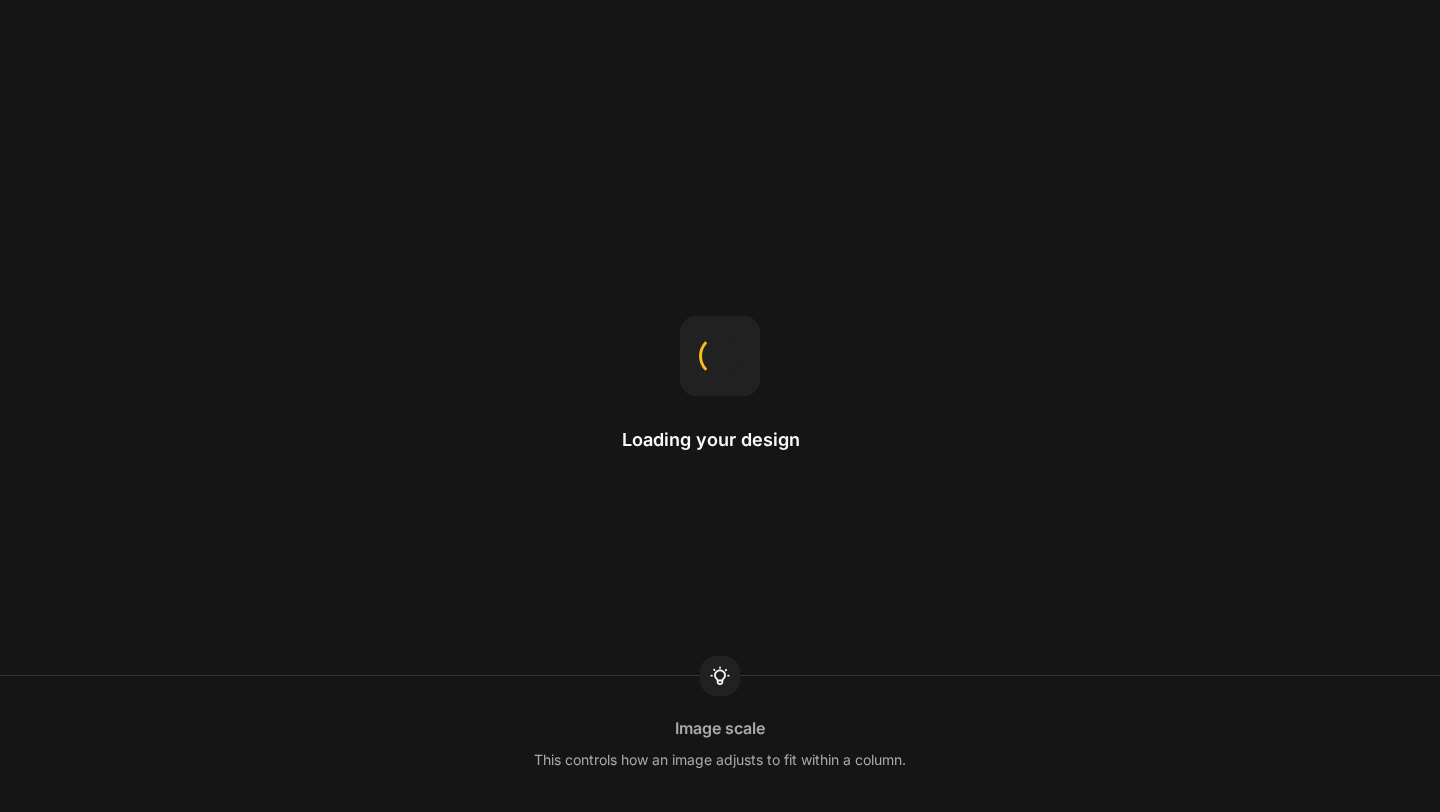 scroll, scrollTop: 0, scrollLeft: 0, axis: both 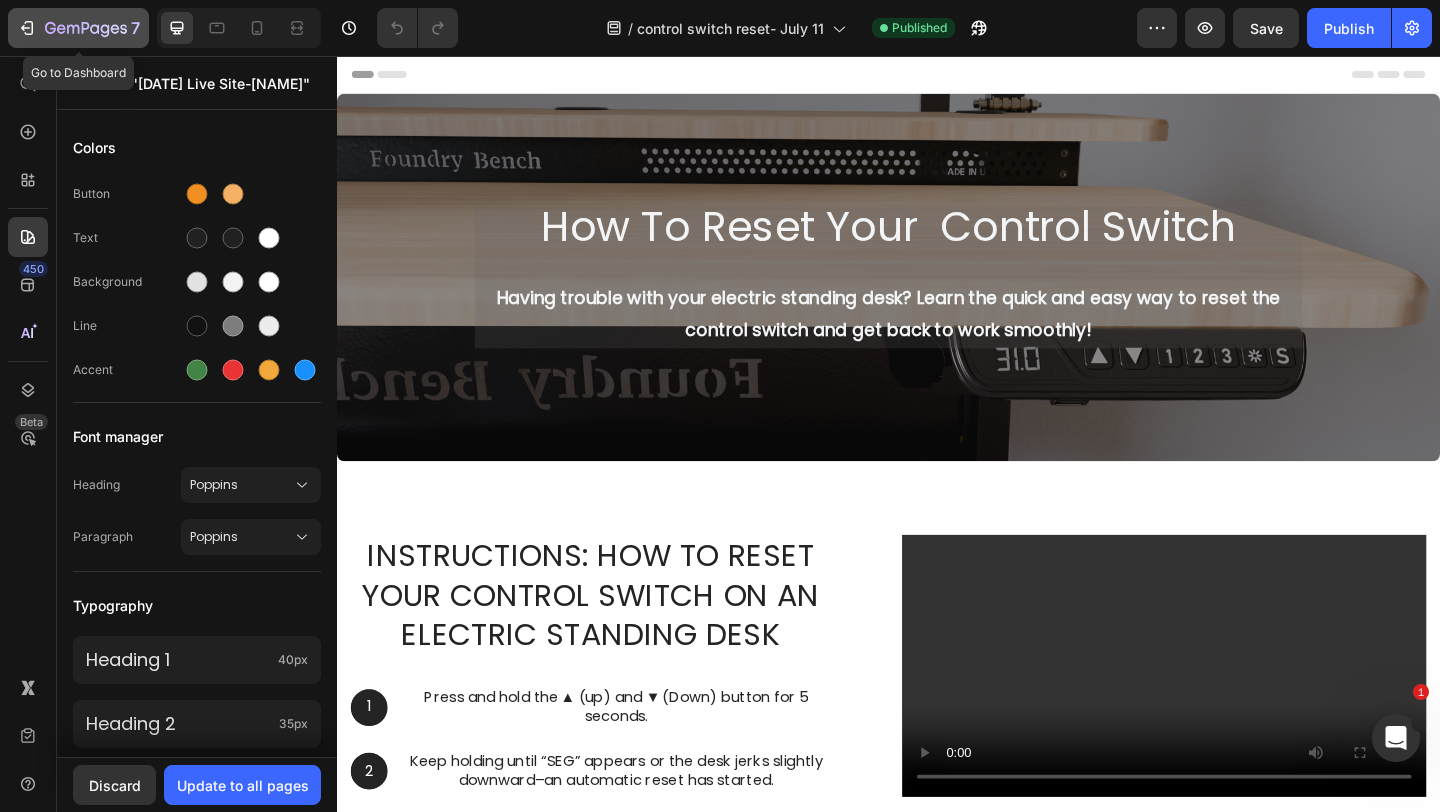 click 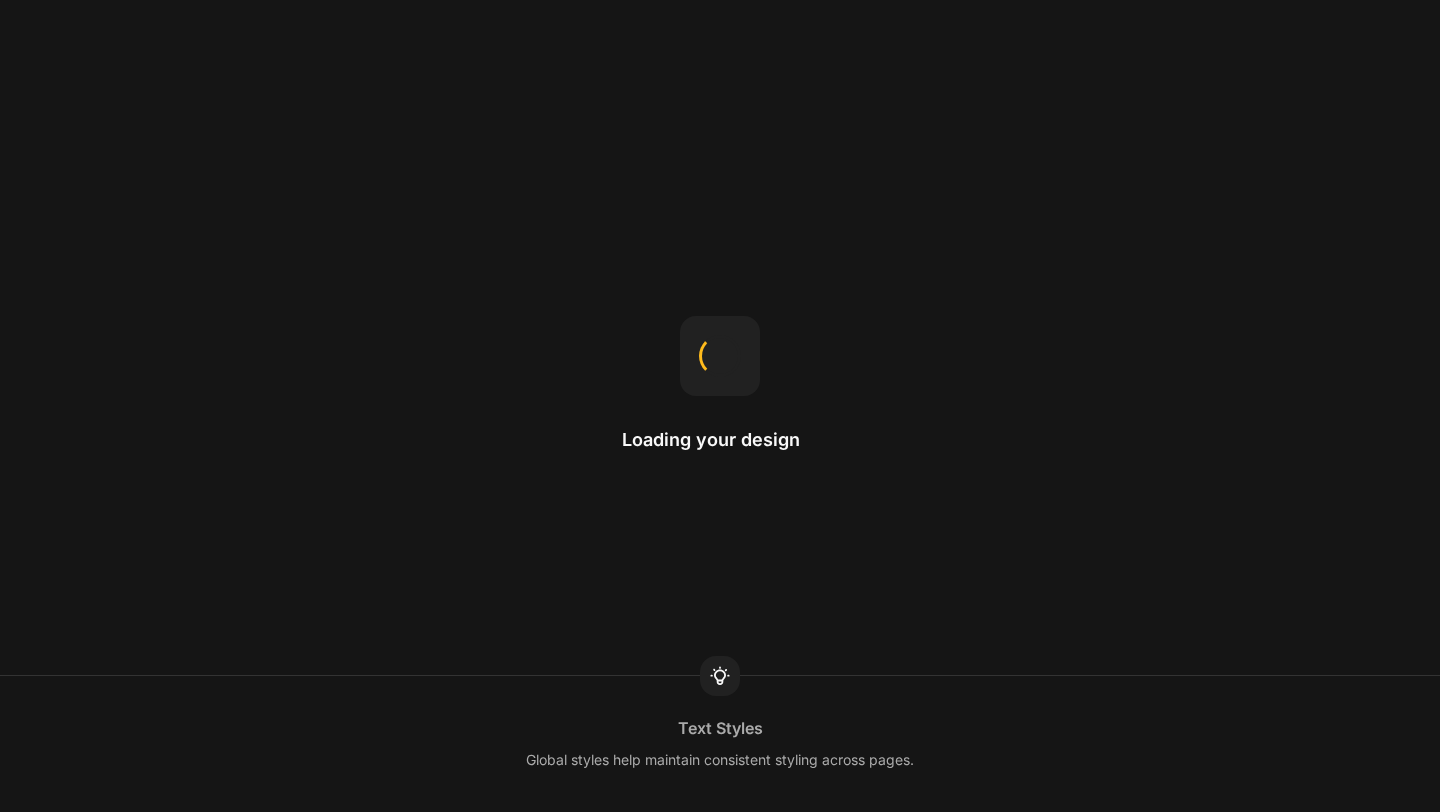 scroll, scrollTop: 0, scrollLeft: 0, axis: both 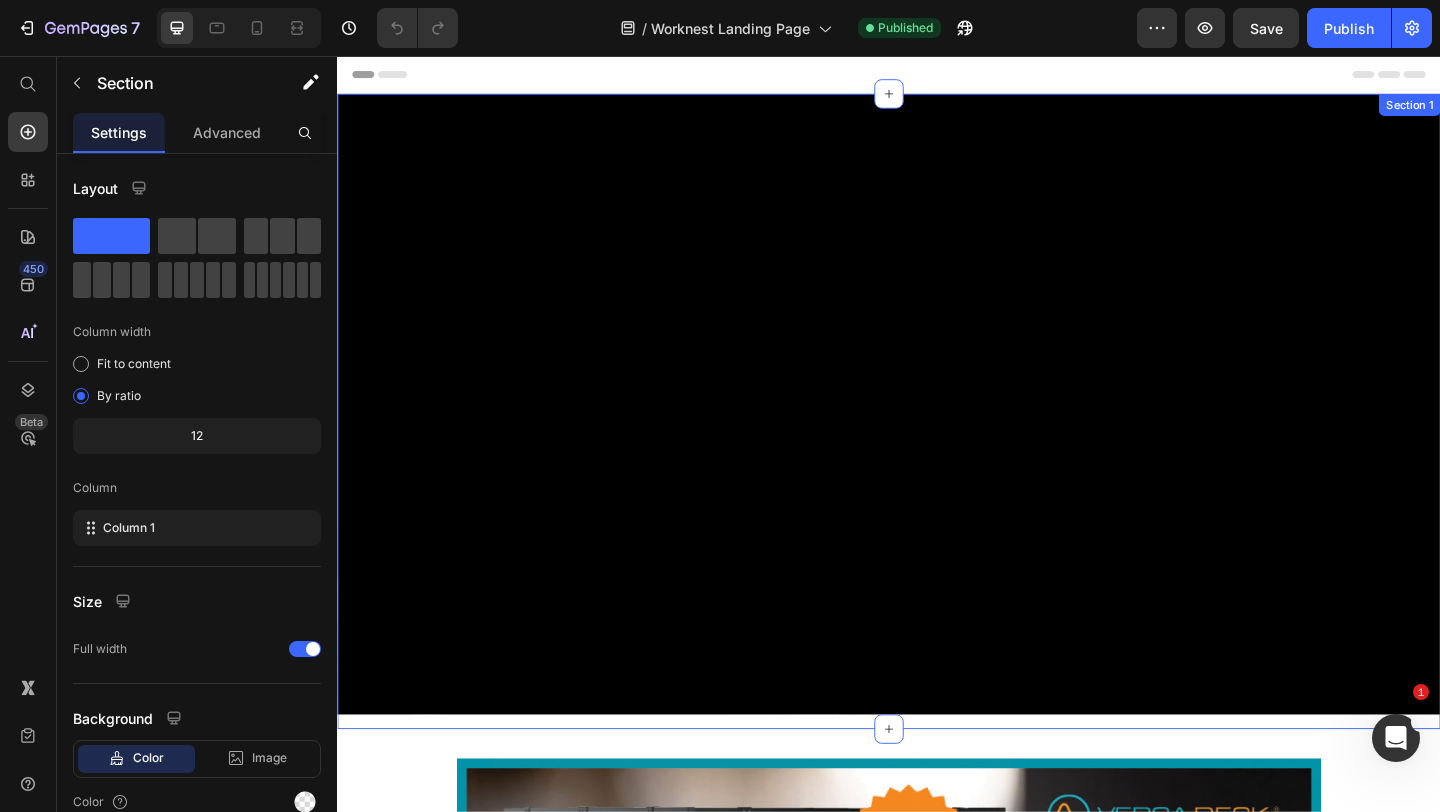 click on "Image Section 2" at bounding box center (937, 1196) 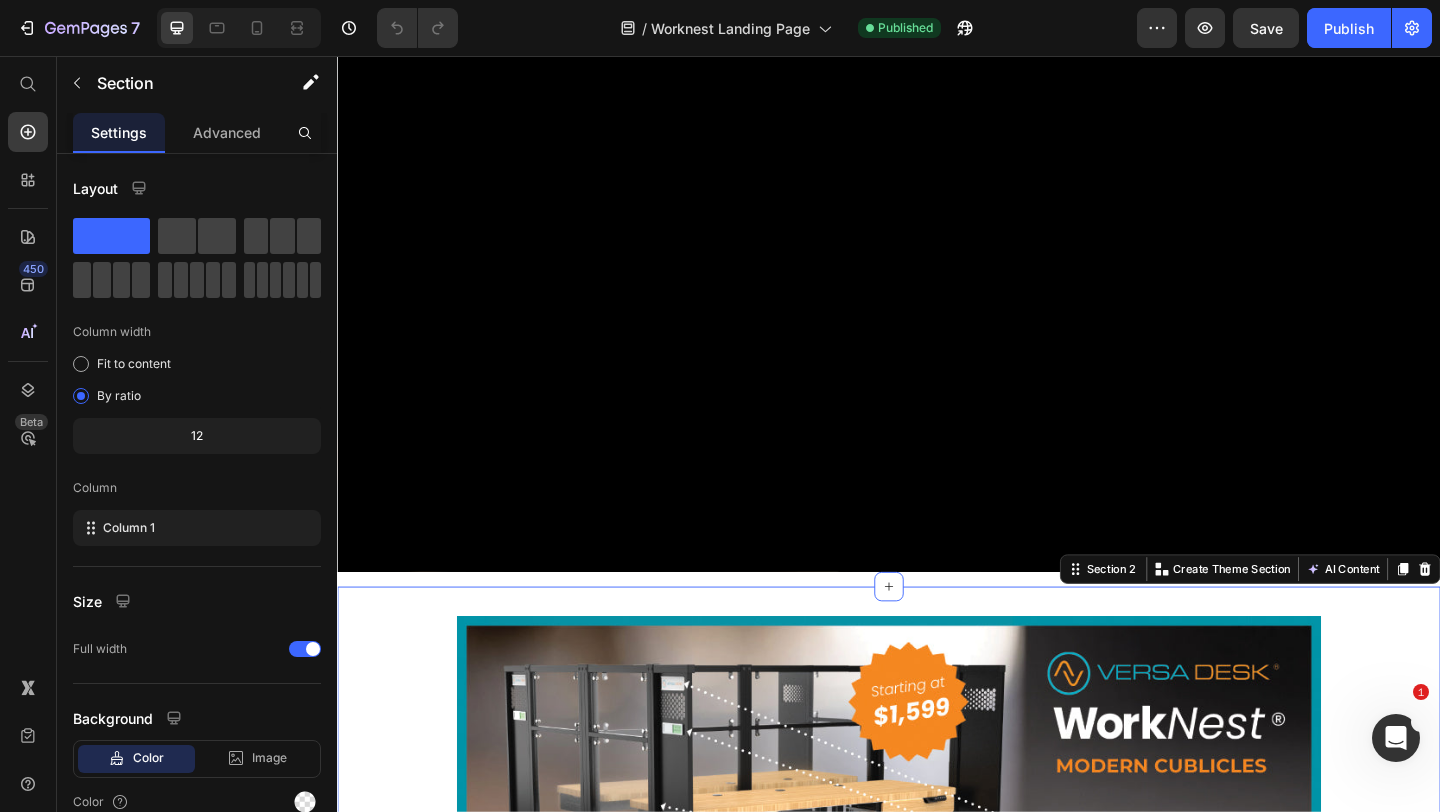 scroll, scrollTop: 200, scrollLeft: 0, axis: vertical 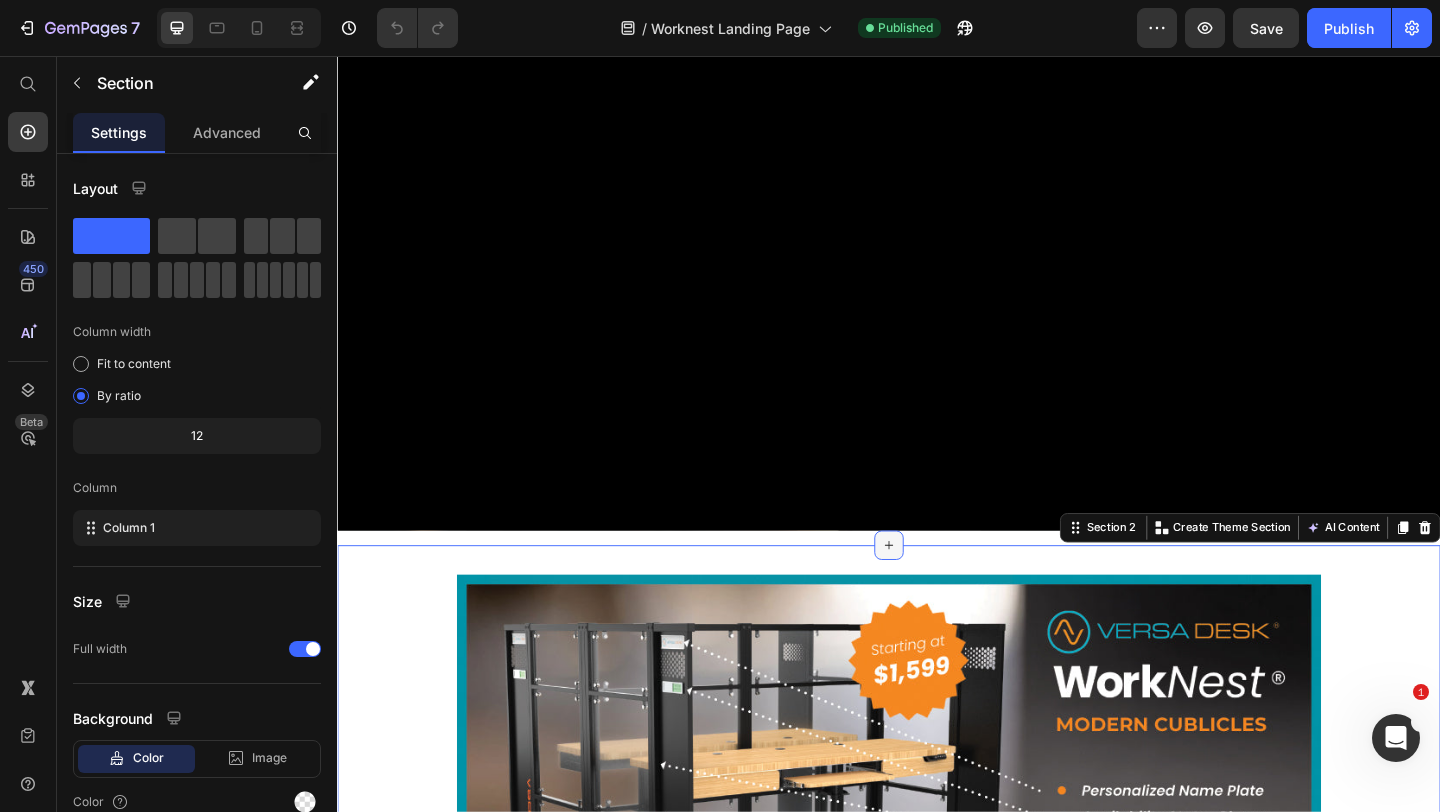 click 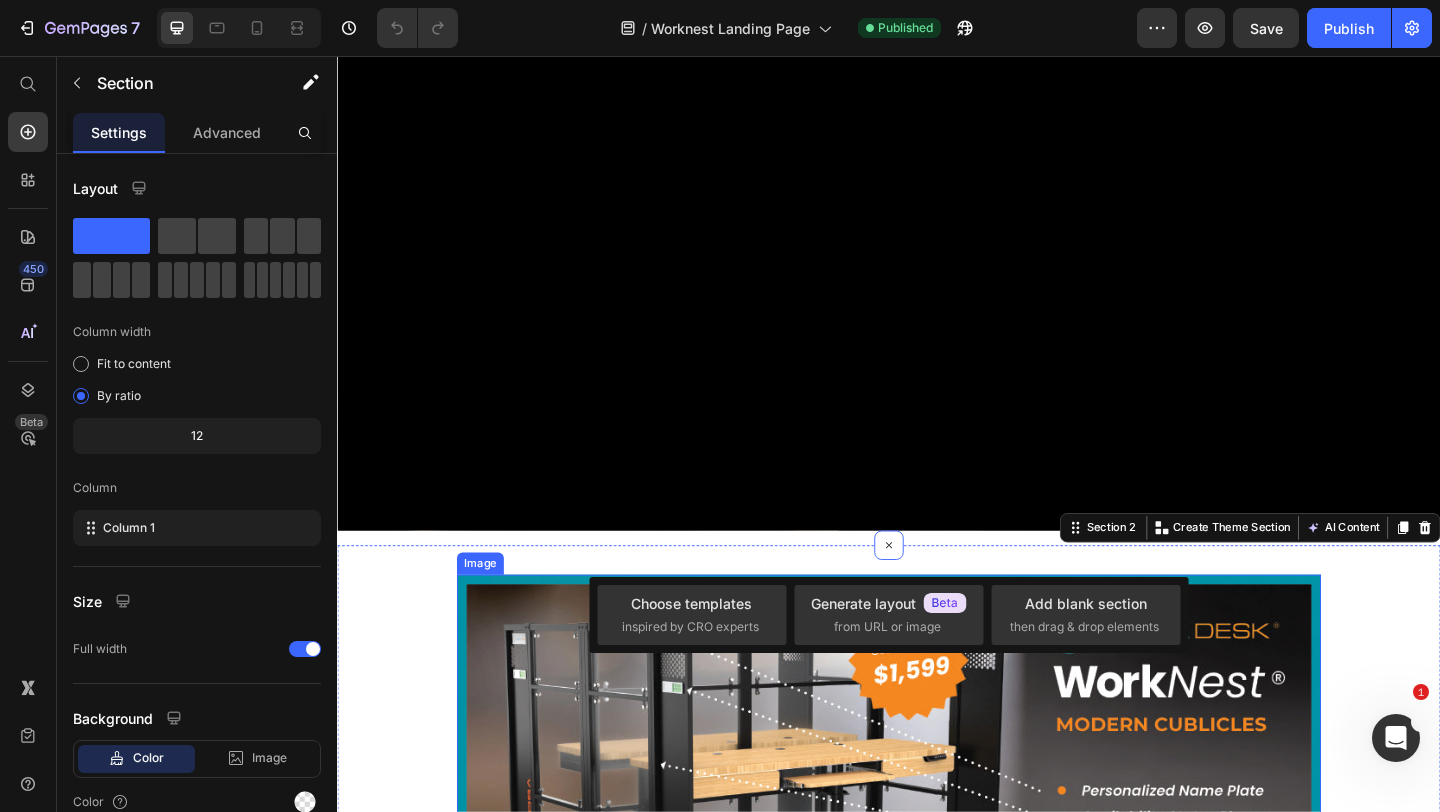 click at bounding box center [937, 996] 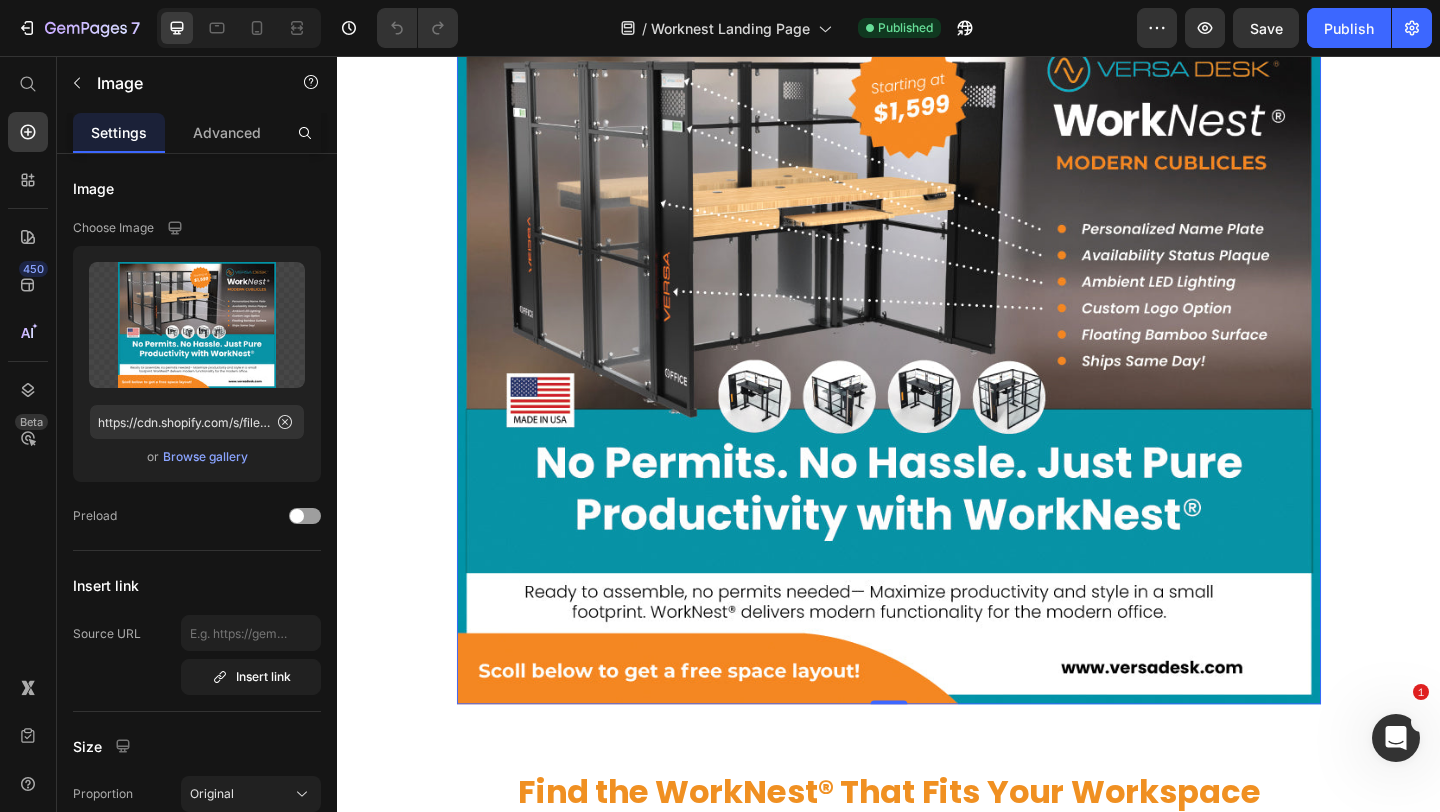 scroll, scrollTop: 570, scrollLeft: 0, axis: vertical 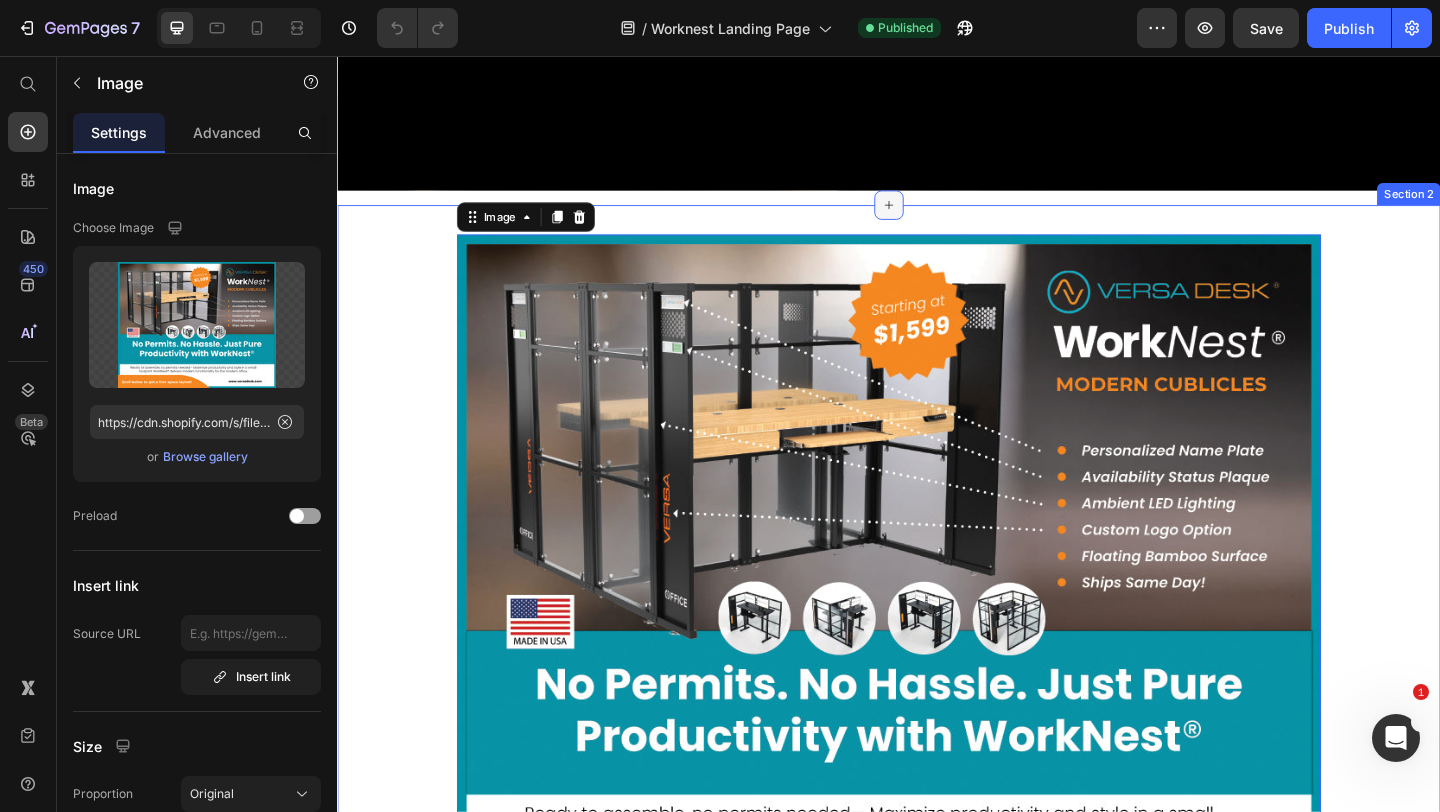 click at bounding box center [937, 218] 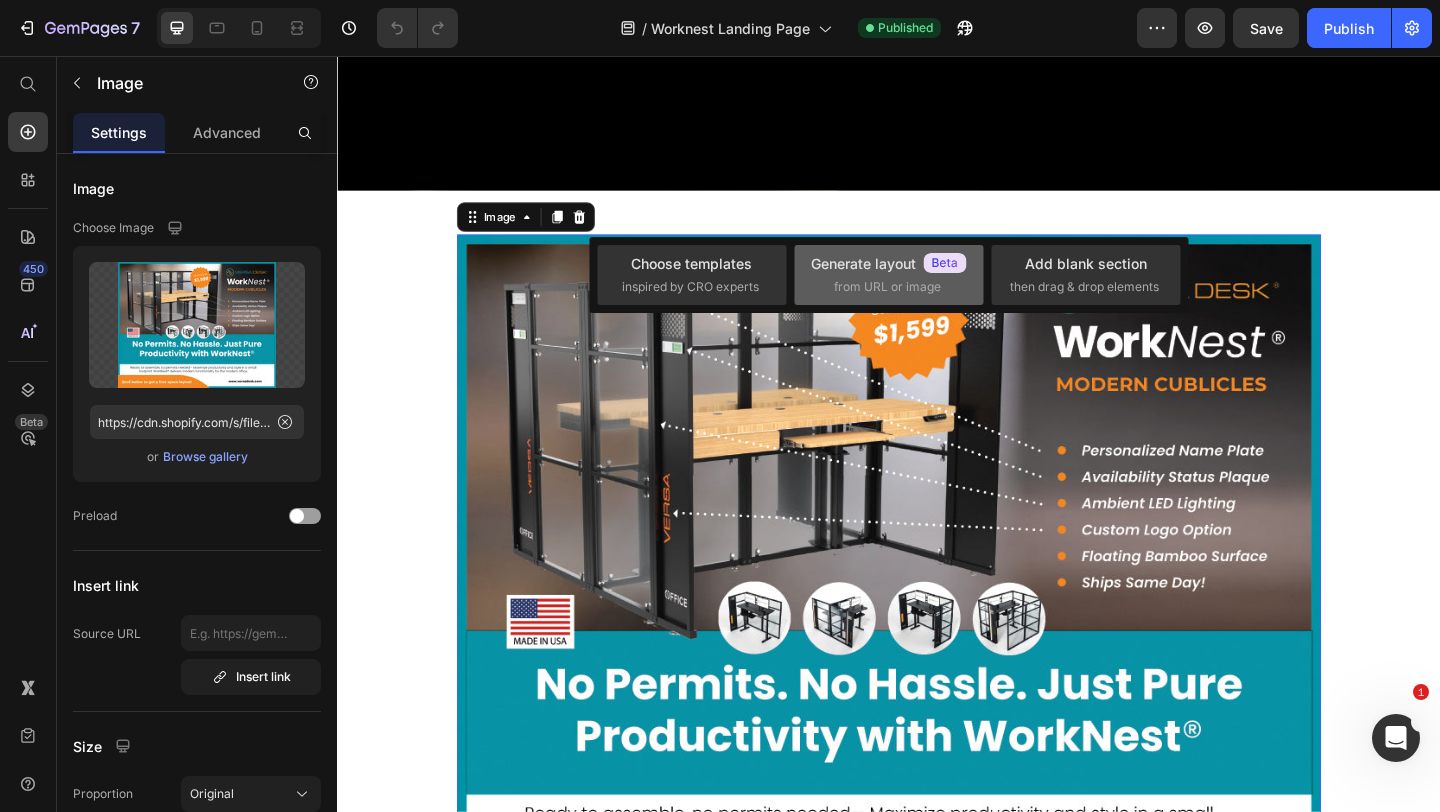 click on "Generate layout  from URL or image" at bounding box center (889, 274) 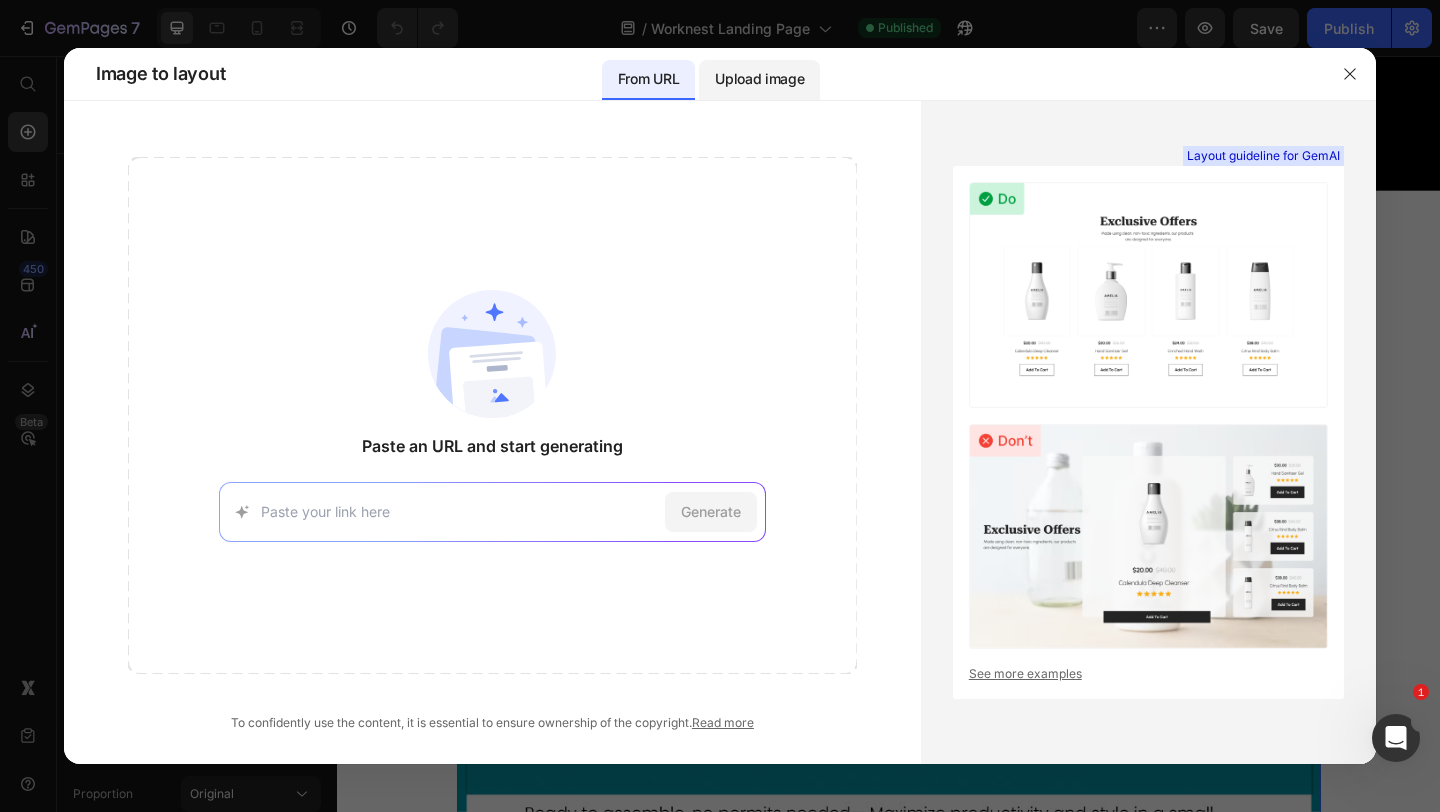 click on "Upload image" at bounding box center (759, 79) 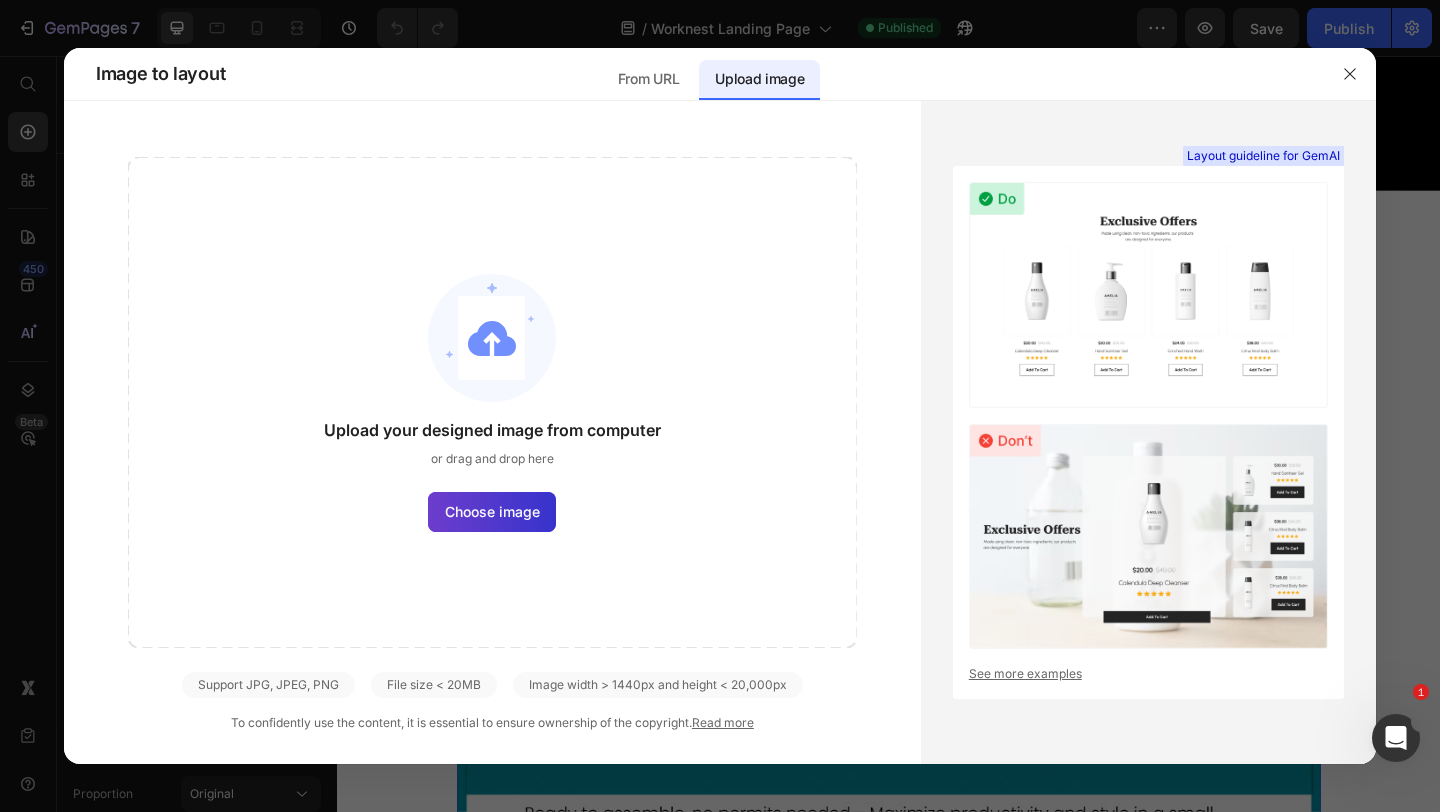 click on "Choose image" at bounding box center (492, 511) 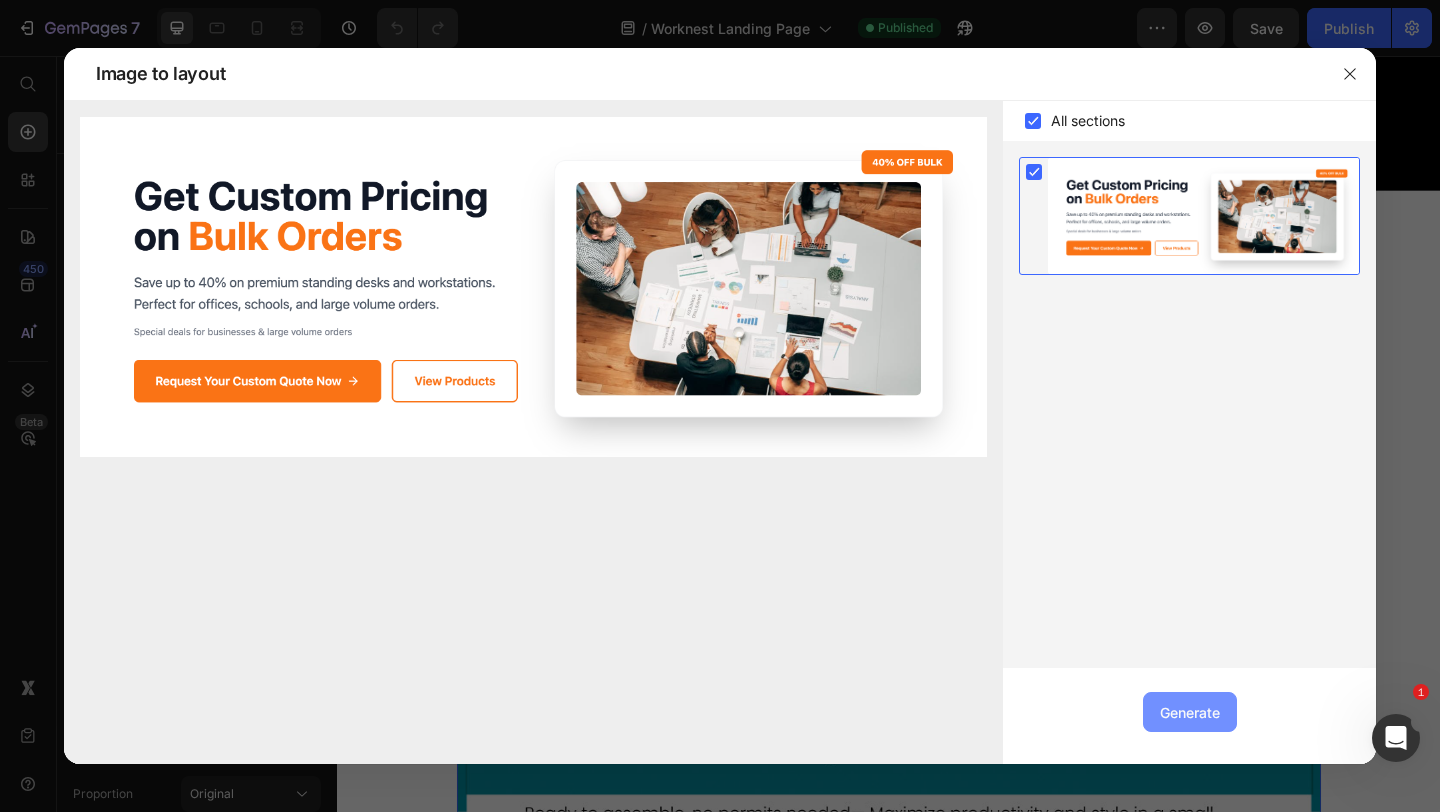 click on "Generate" at bounding box center (1190, 712) 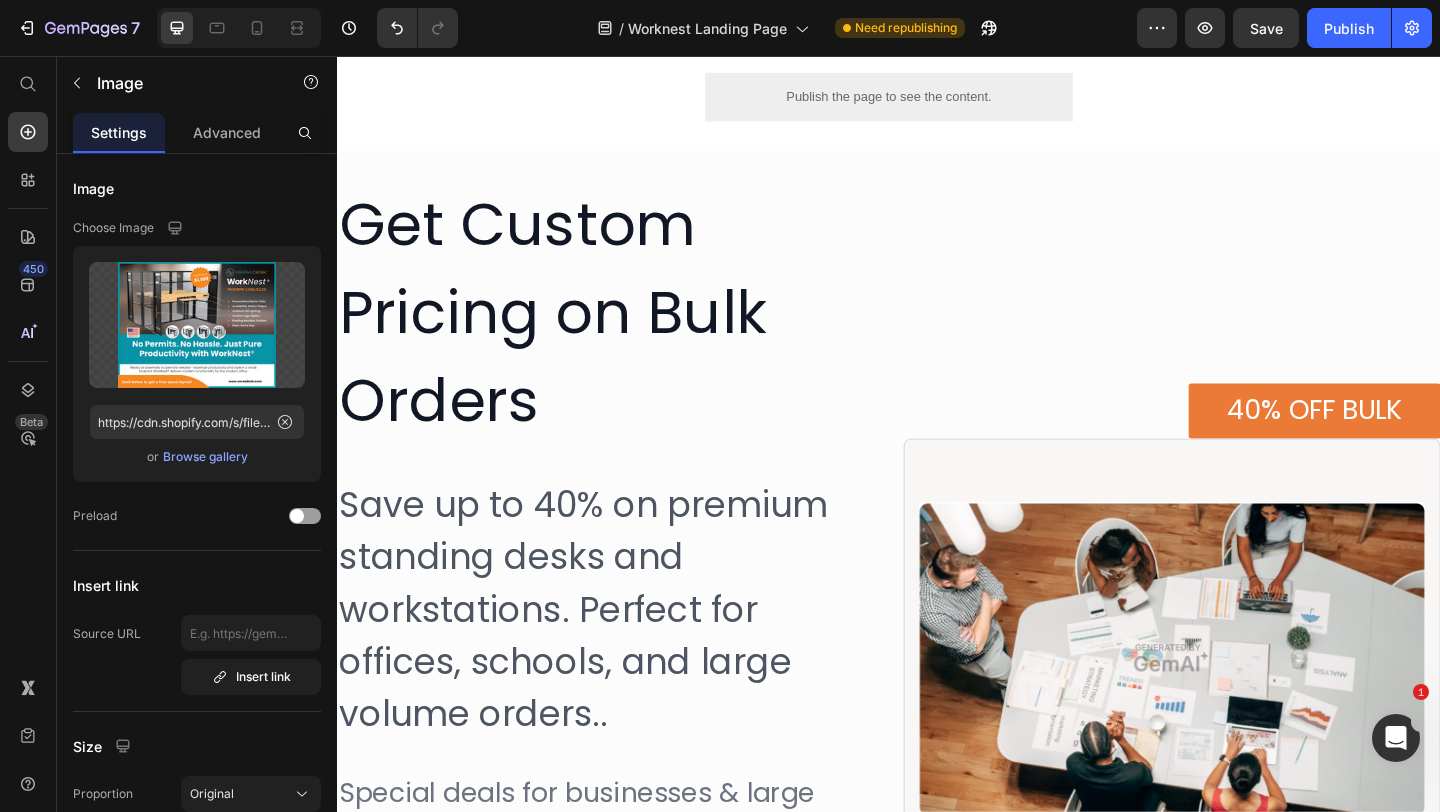 scroll, scrollTop: 3038, scrollLeft: 0, axis: vertical 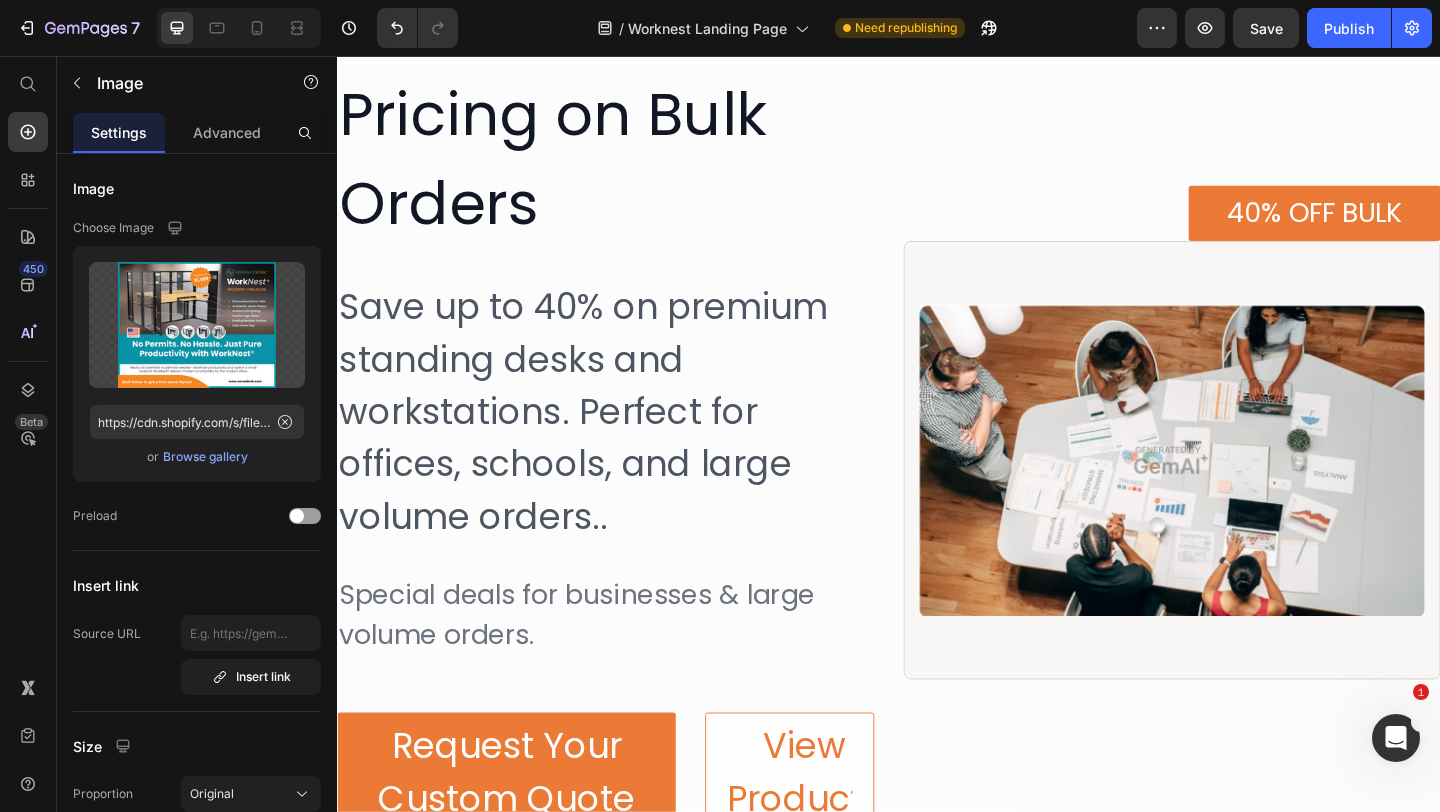 click on "Special deals for businesses & large volume orders." at bounding box center [629, 664] 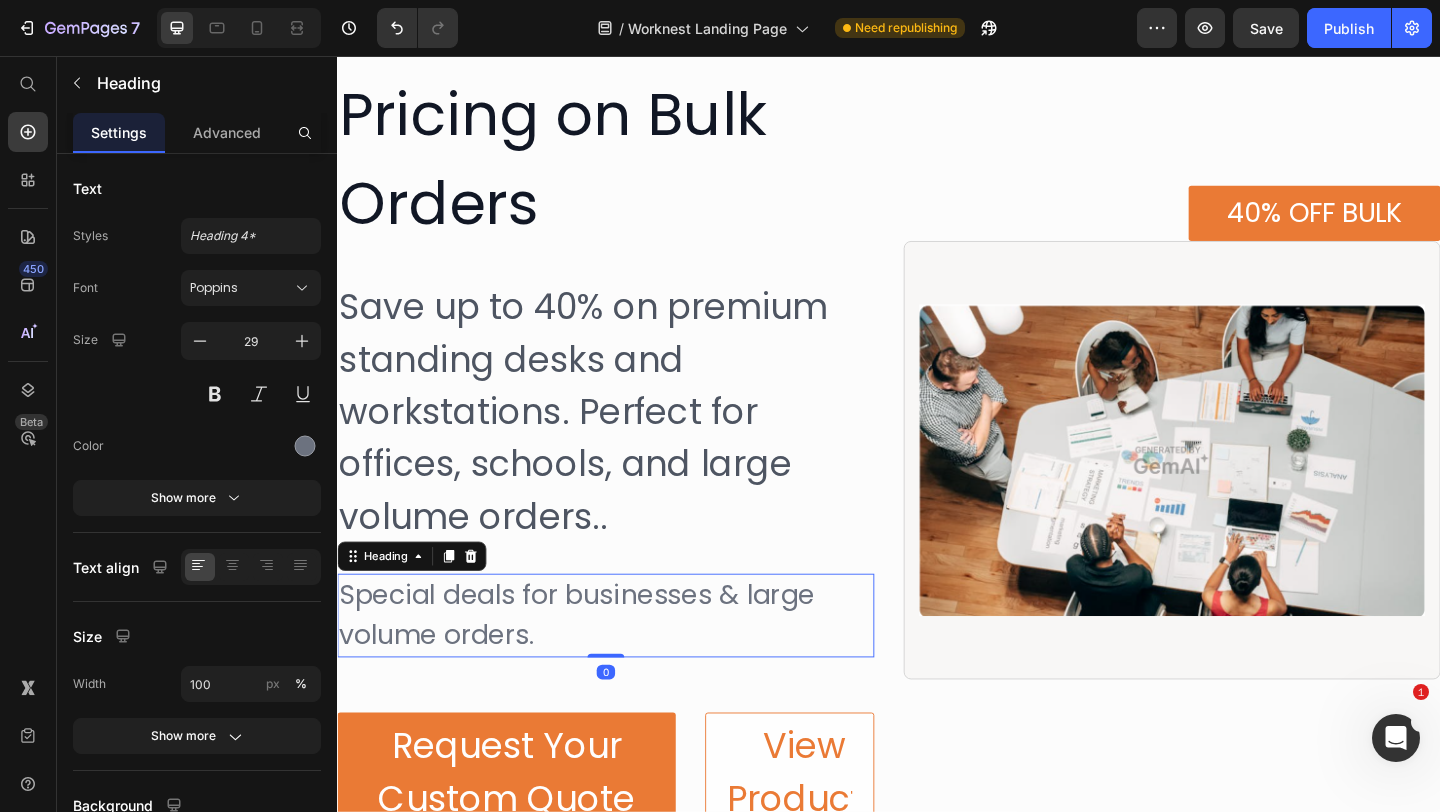 click on "Save up to 40% on premium standing desks and workstations. Perfect for offices, schools, and large volume orders.." at bounding box center [629, 442] 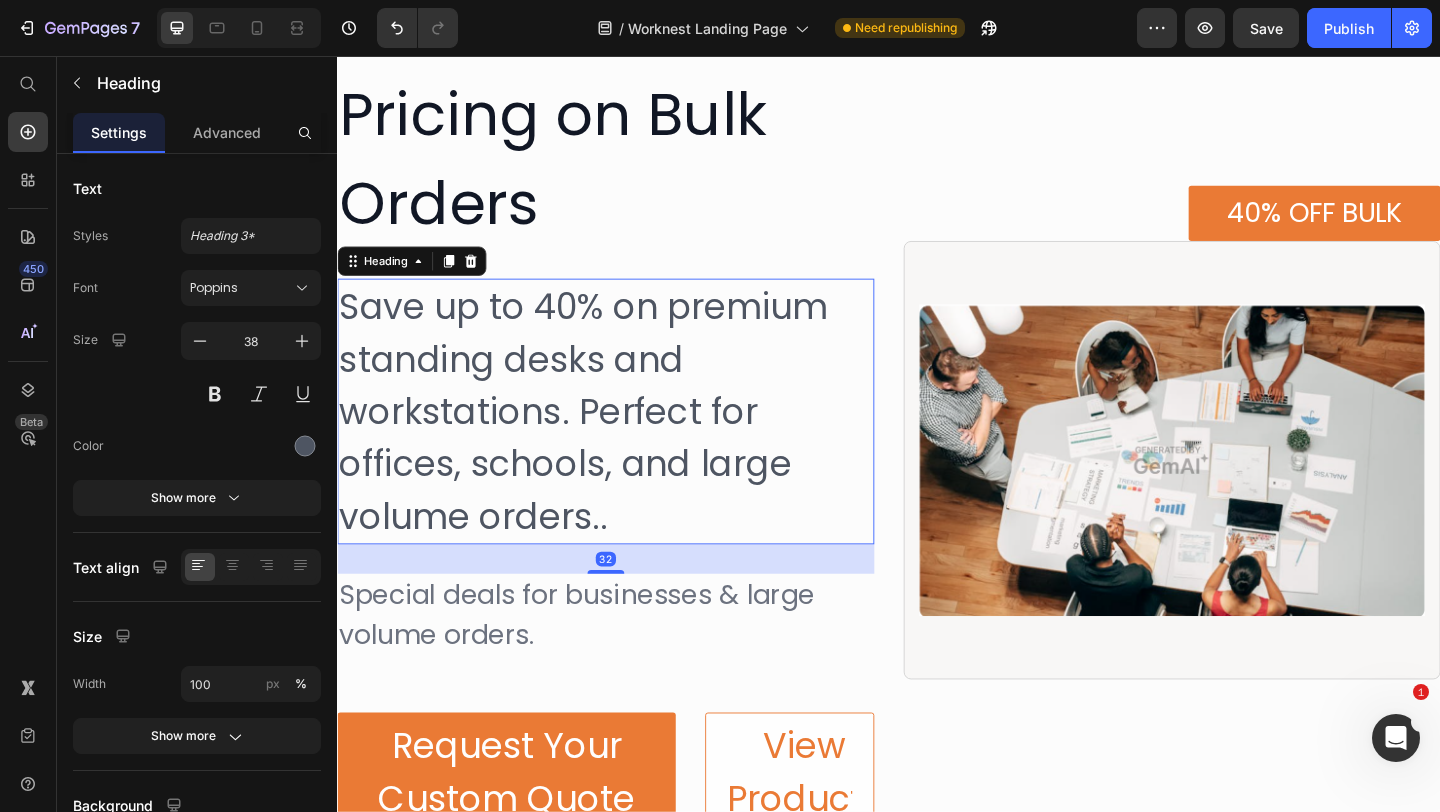 scroll, scrollTop: 3338, scrollLeft: 0, axis: vertical 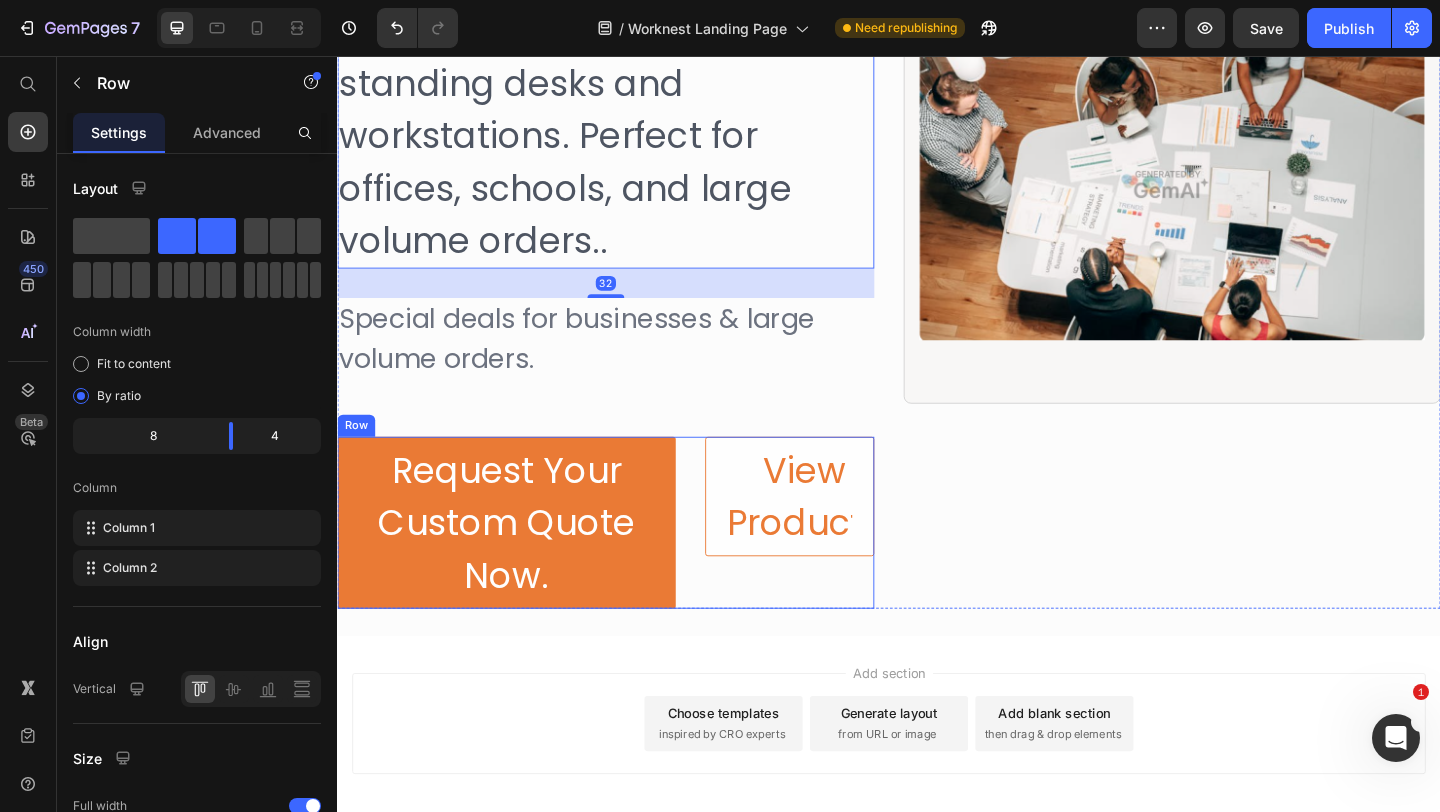 click on "Request Your Custom Quote Now. Button View Products Button Row" at bounding box center (629, 563) 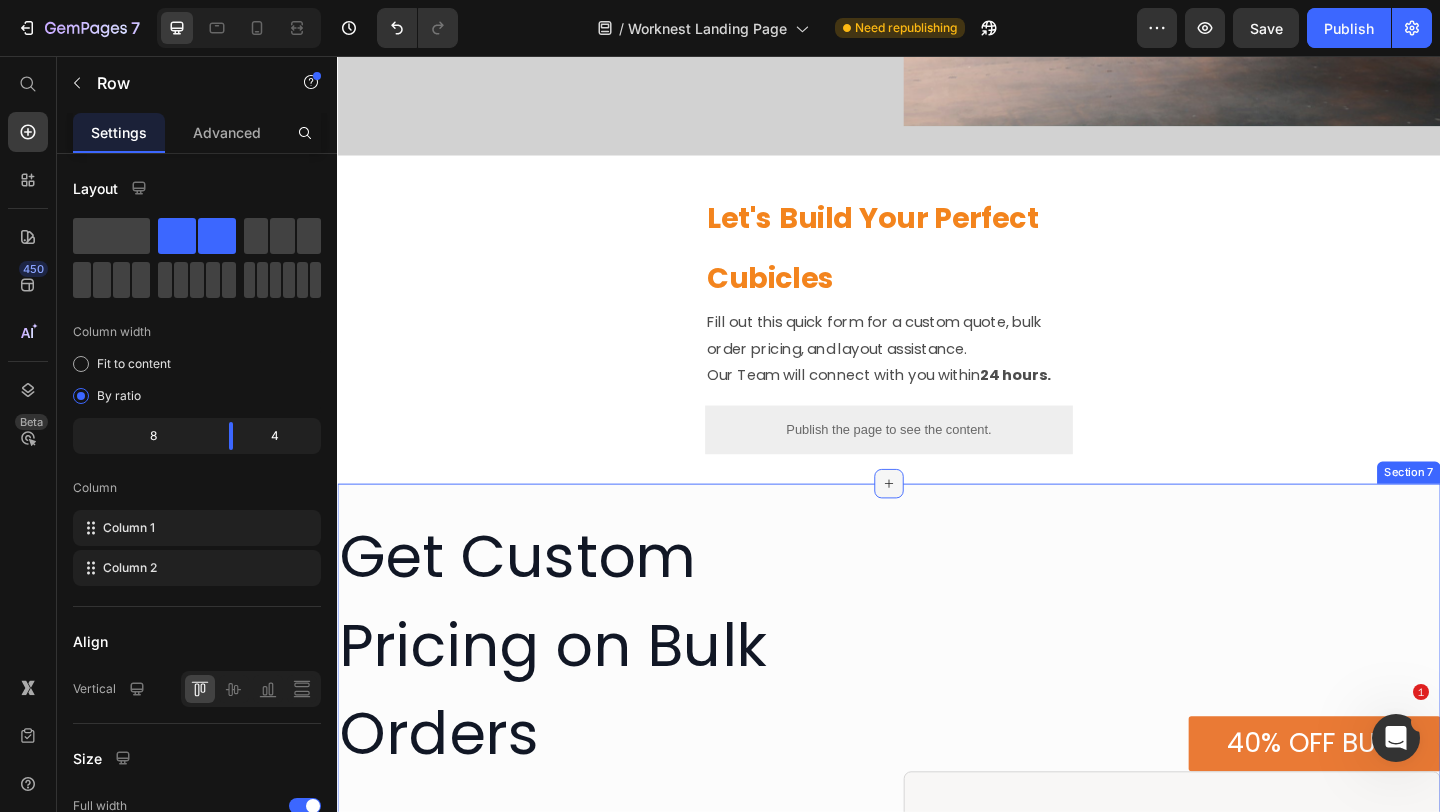 scroll, scrollTop: 3435, scrollLeft: 0, axis: vertical 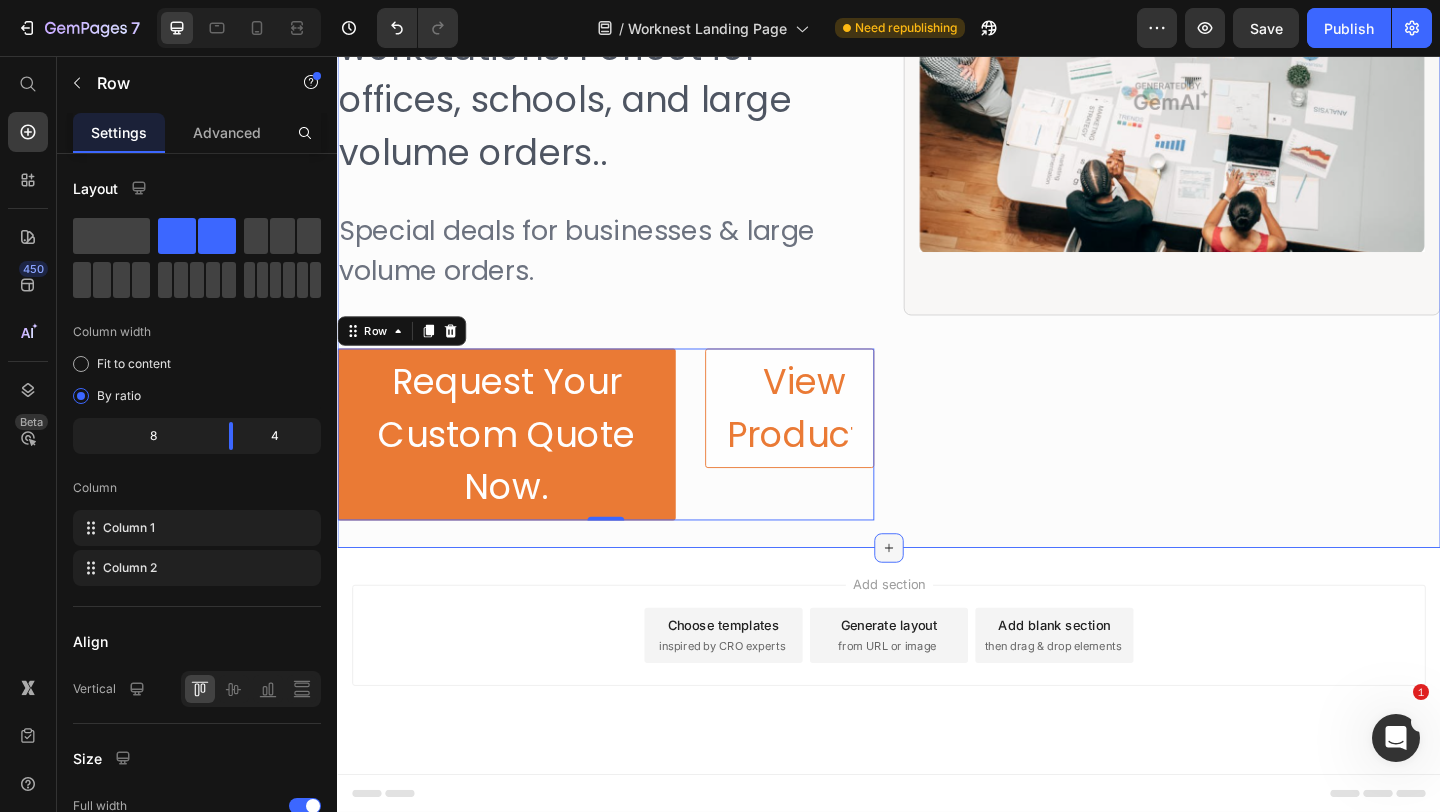 click at bounding box center (937, 591) 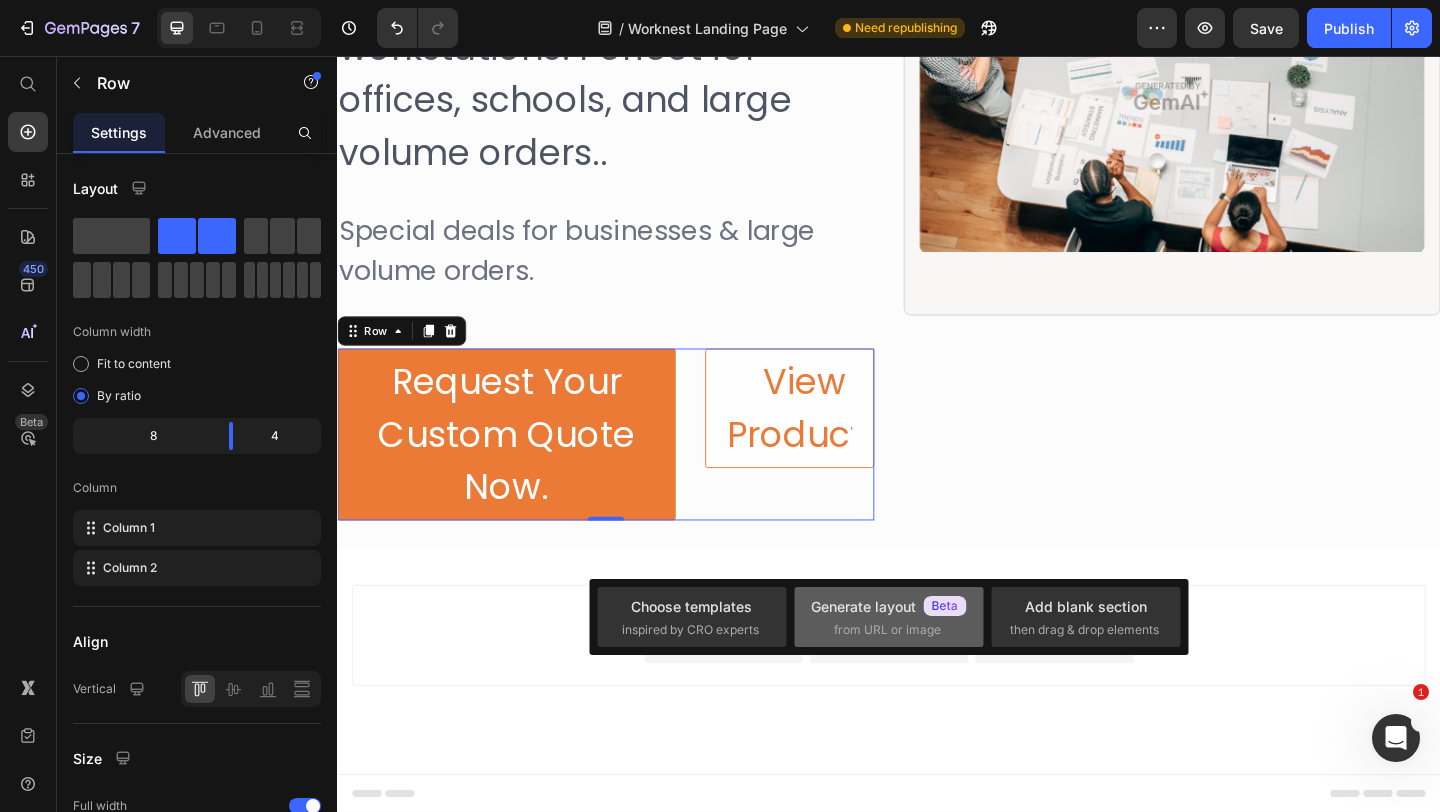 click on "Generate layout" at bounding box center (889, 606) 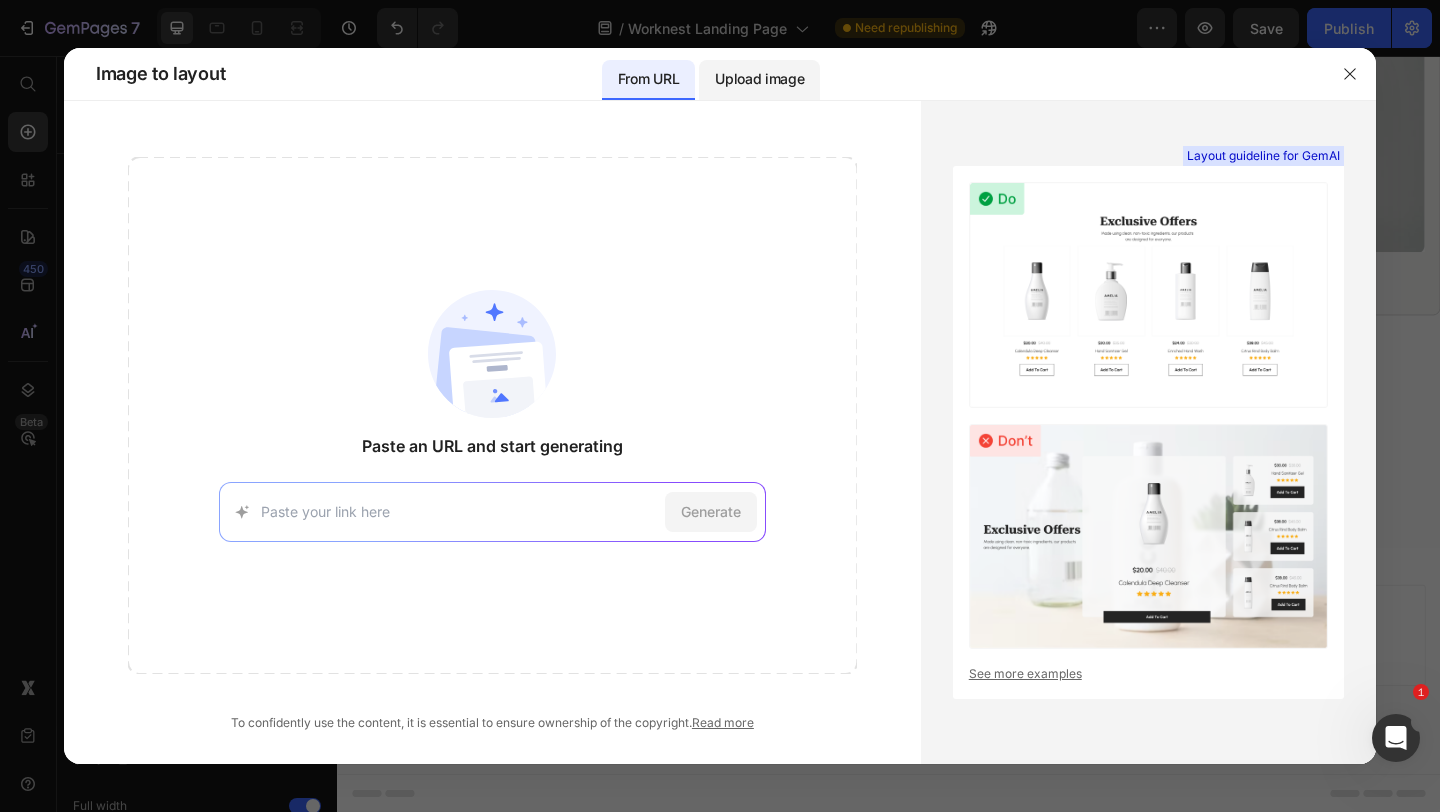 click on "Upload image" at bounding box center [759, 79] 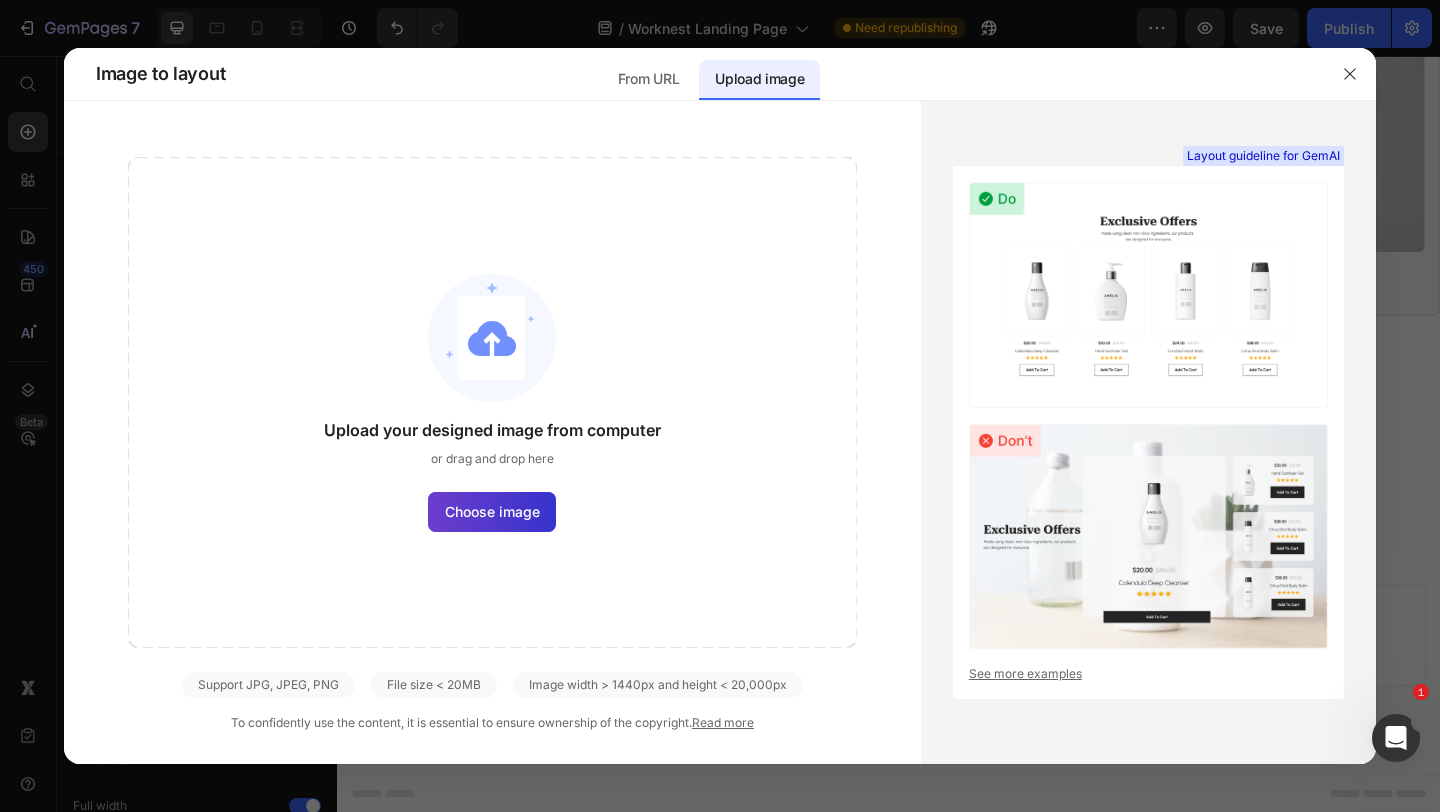 click on "Choose image" at bounding box center (492, 511) 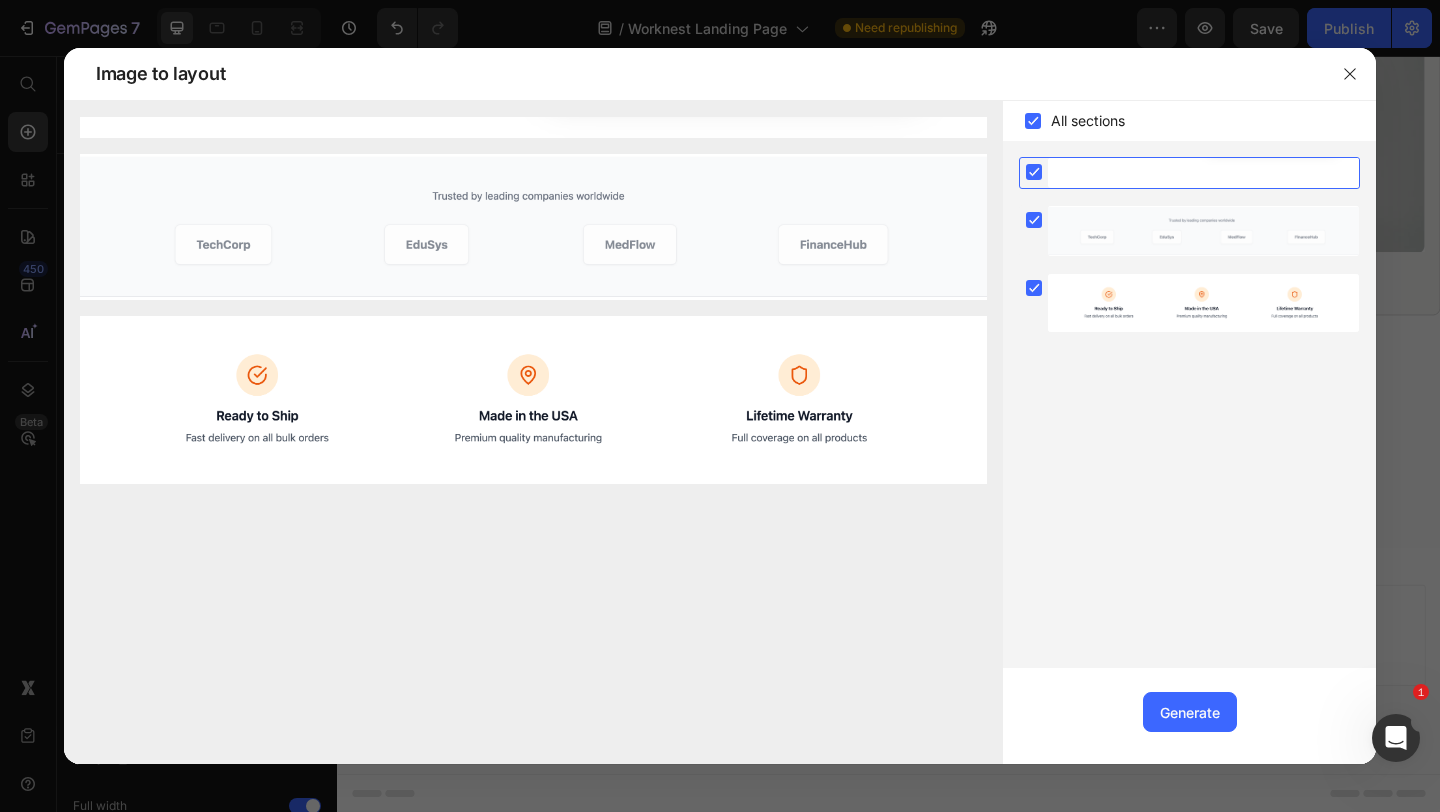 click 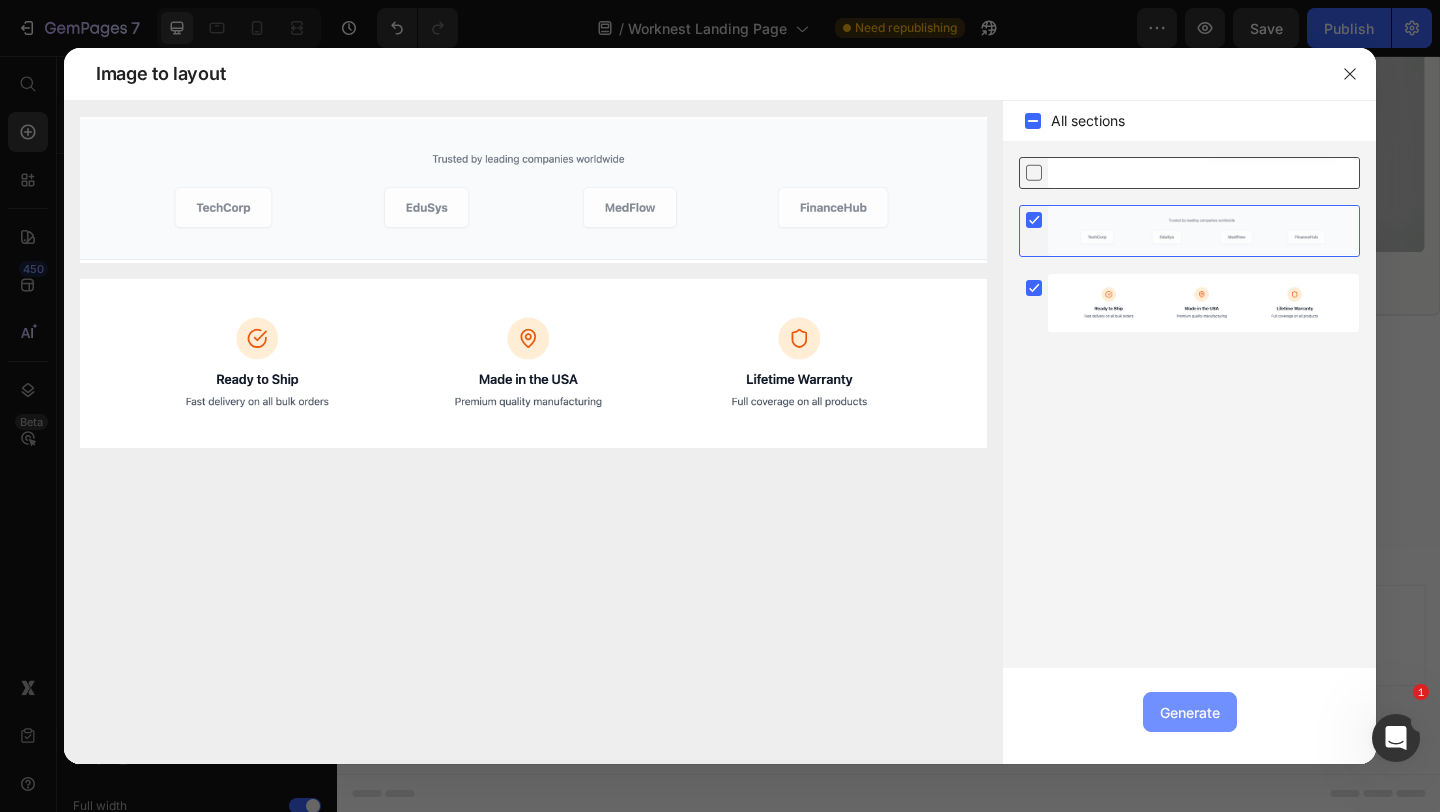 click on "Generate" at bounding box center [1190, 712] 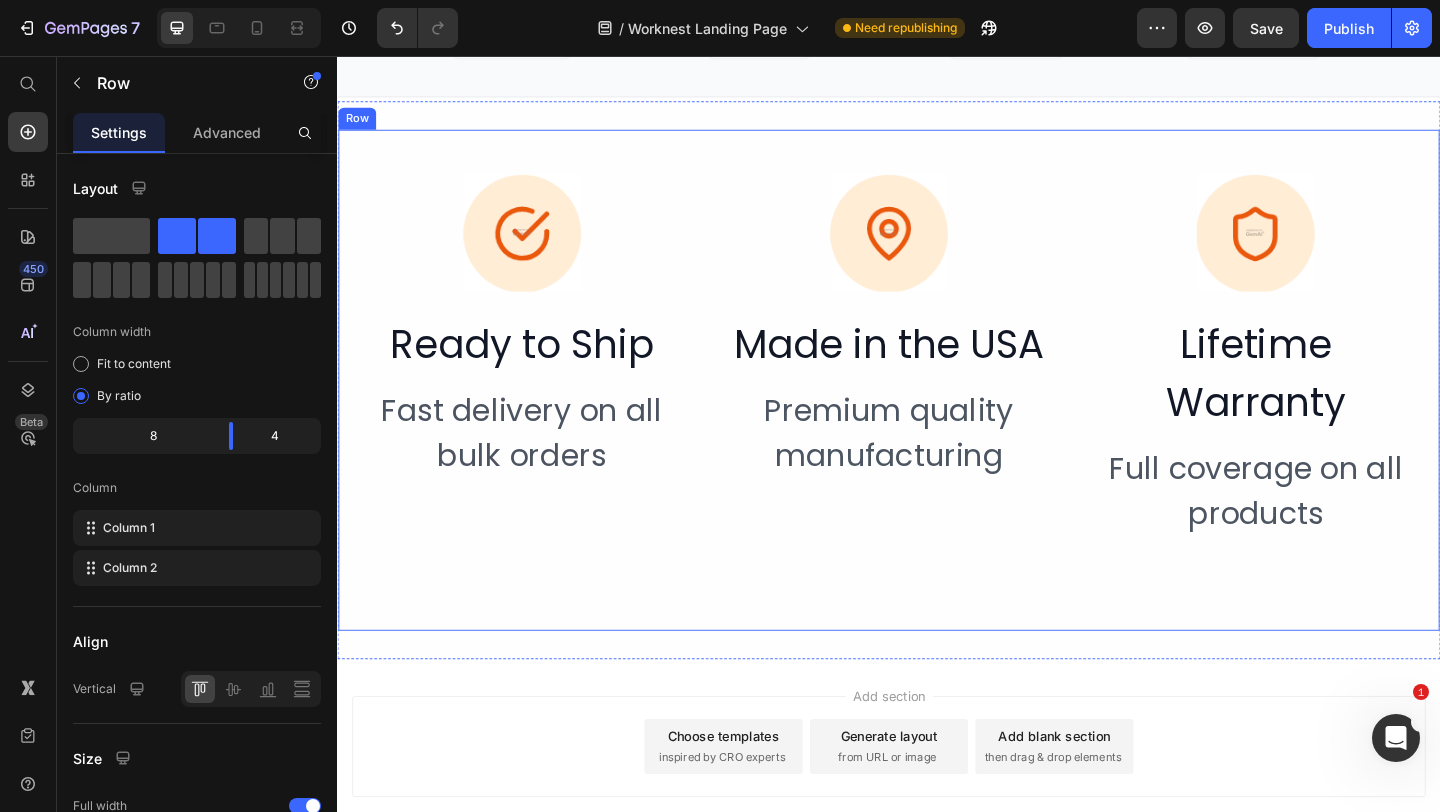 scroll, scrollTop: 4185, scrollLeft: 0, axis: vertical 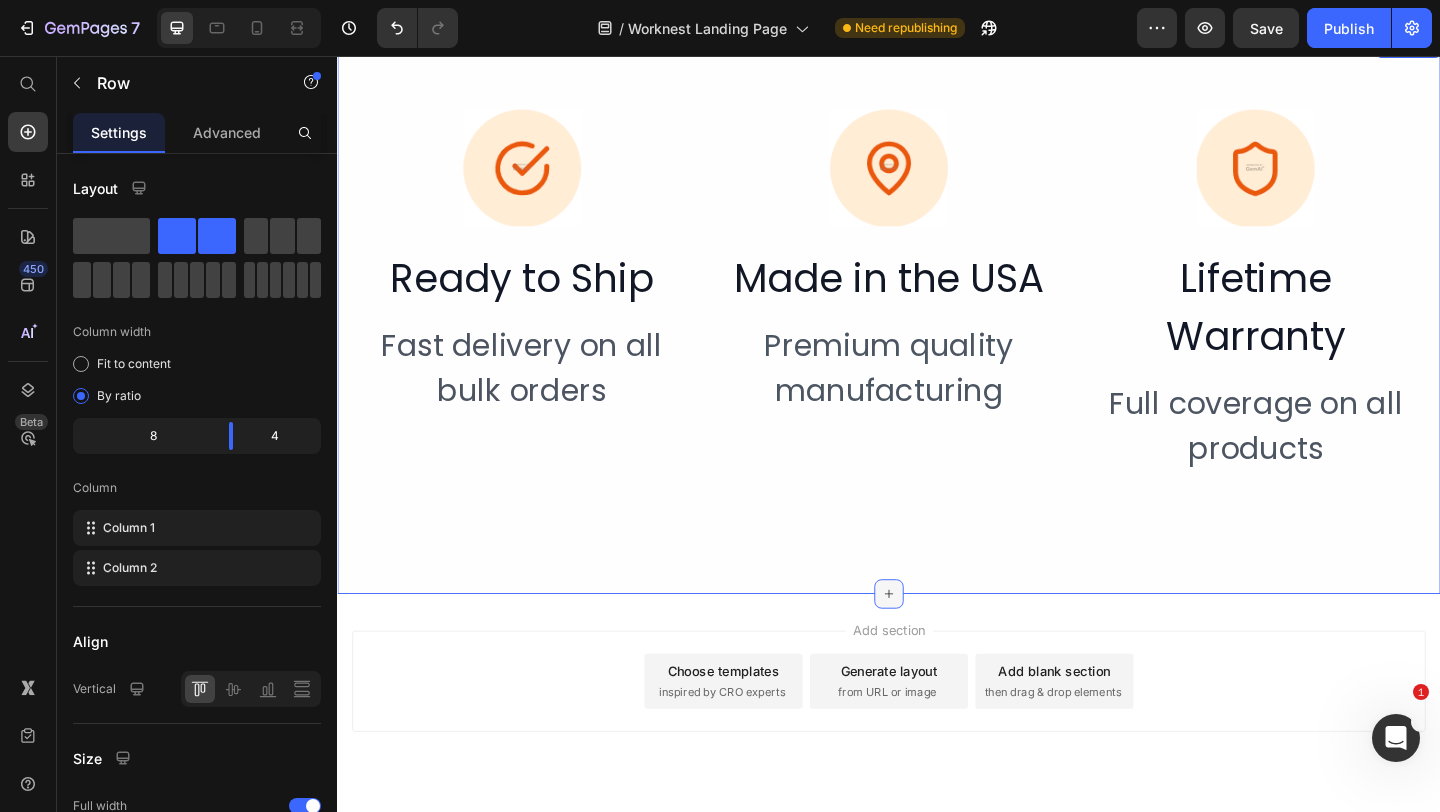 click 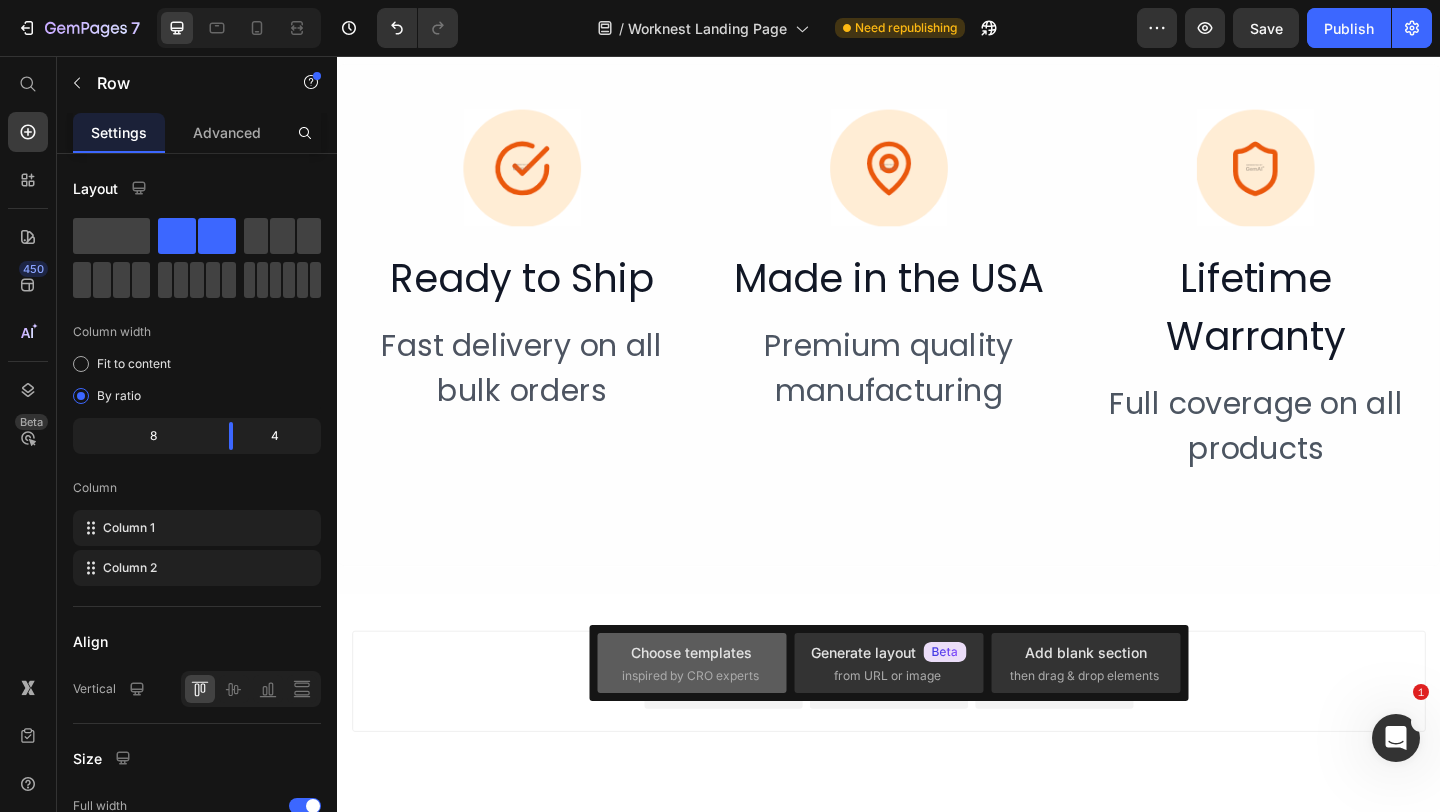 click on "Choose templates  inspired by CRO experts" 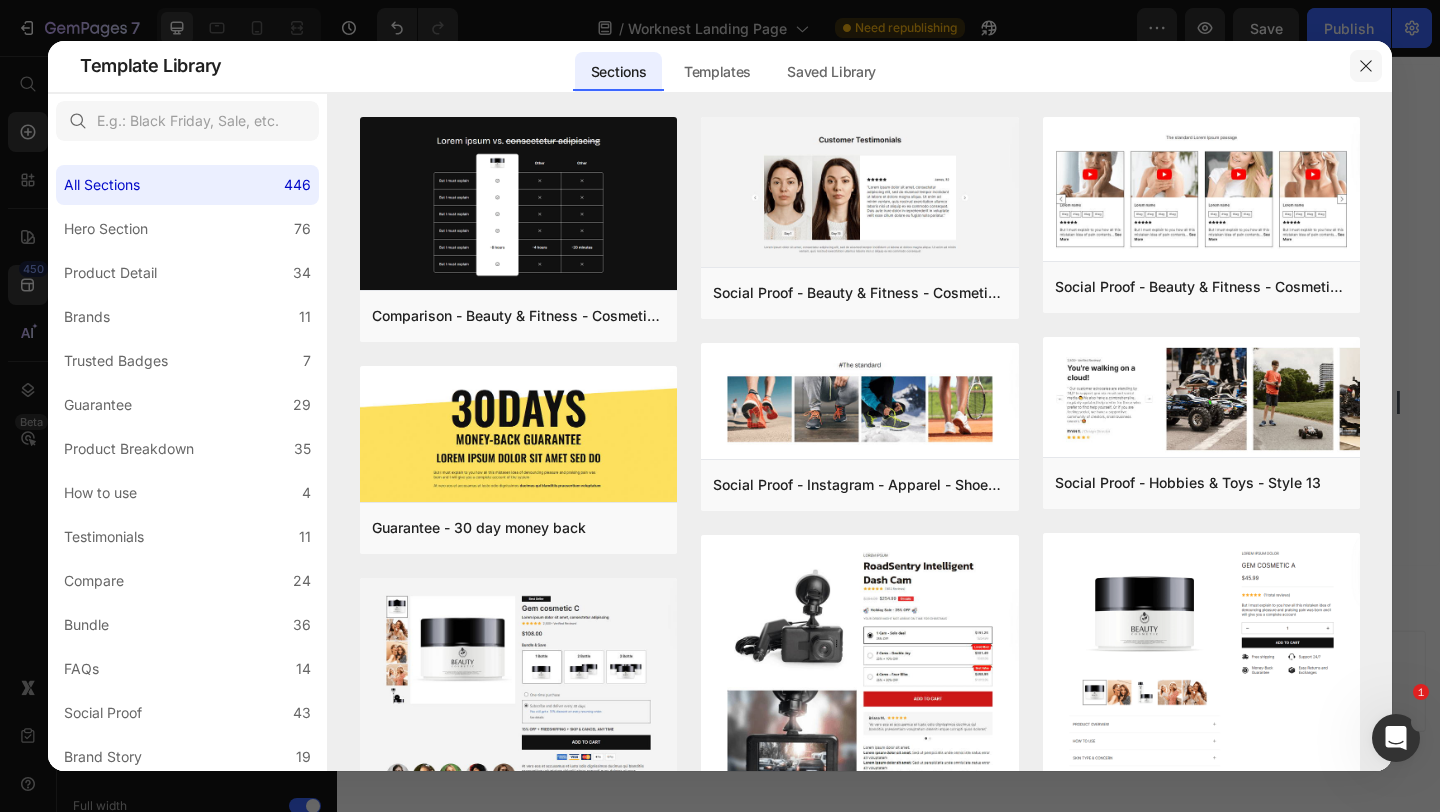 click 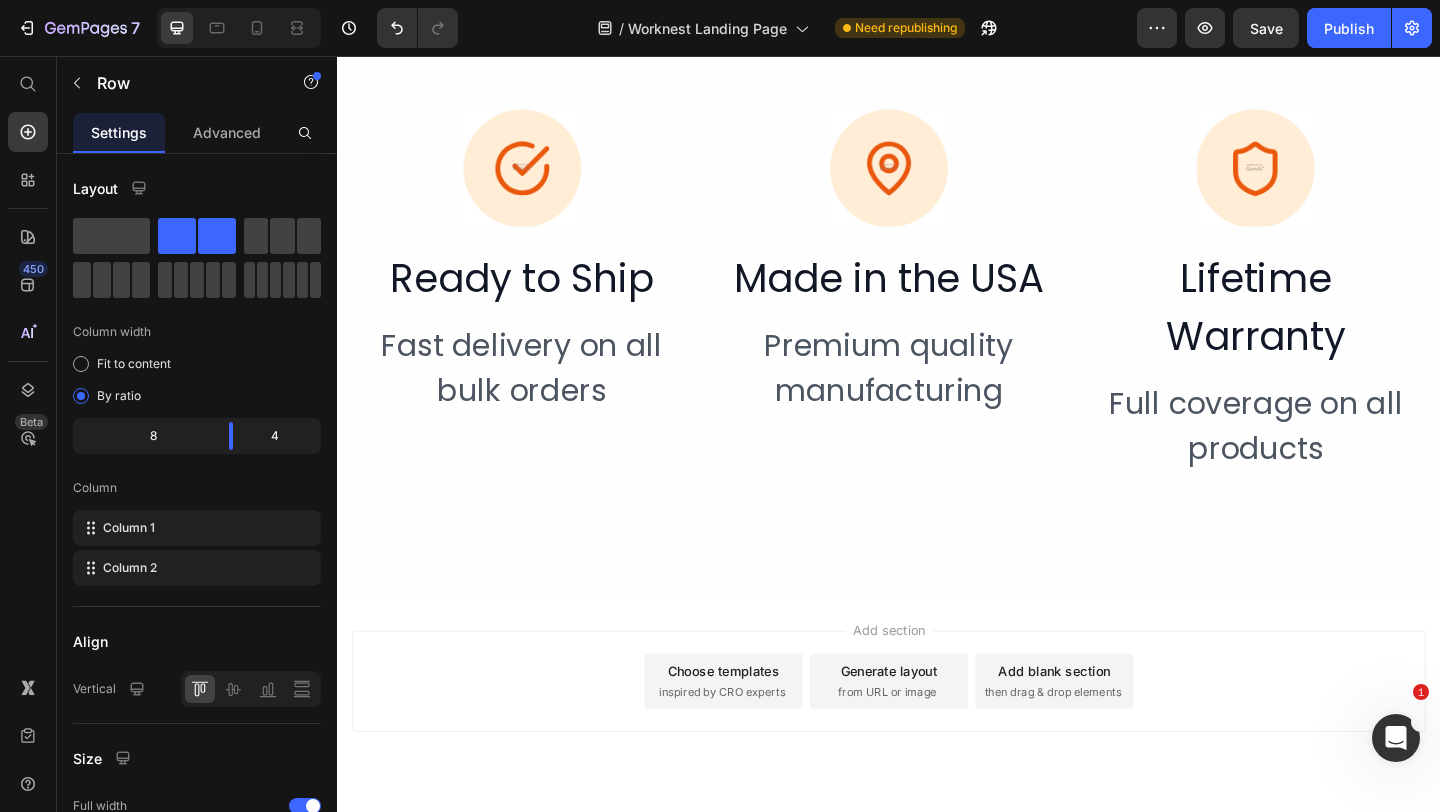 click on "from URL or image" at bounding box center [935, 748] 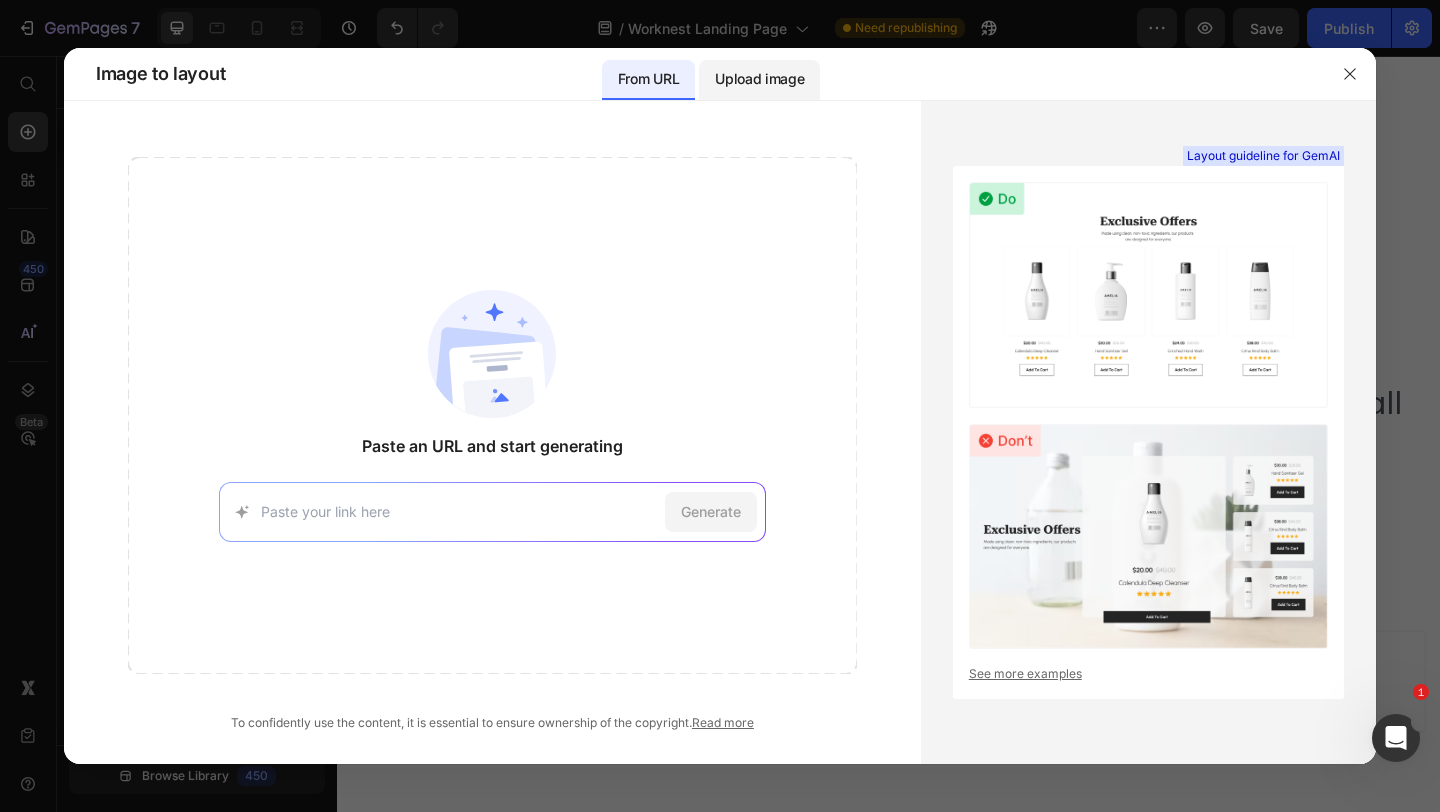 click on "Upload image" at bounding box center [759, 79] 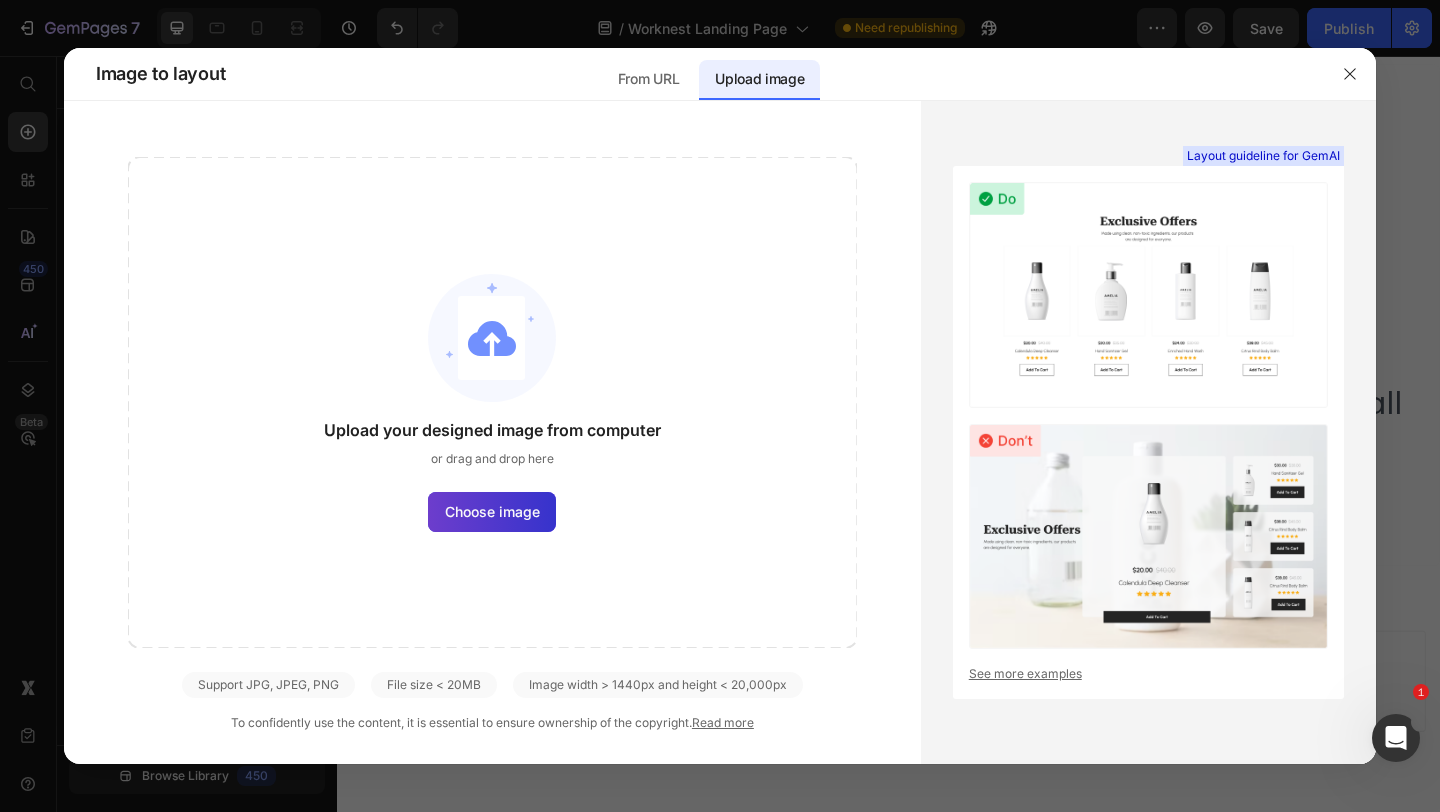 click on "Choose image" at bounding box center (492, 511) 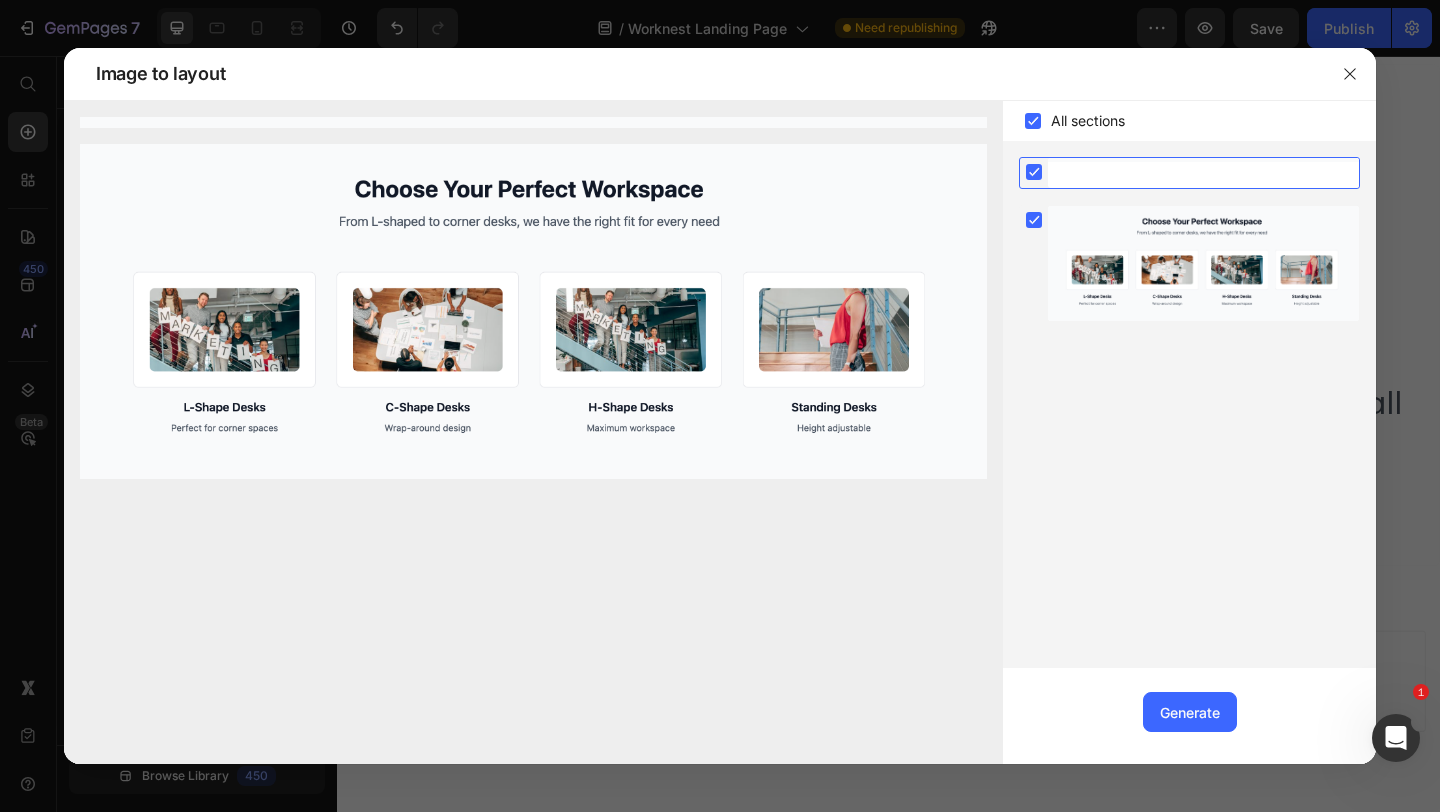 click 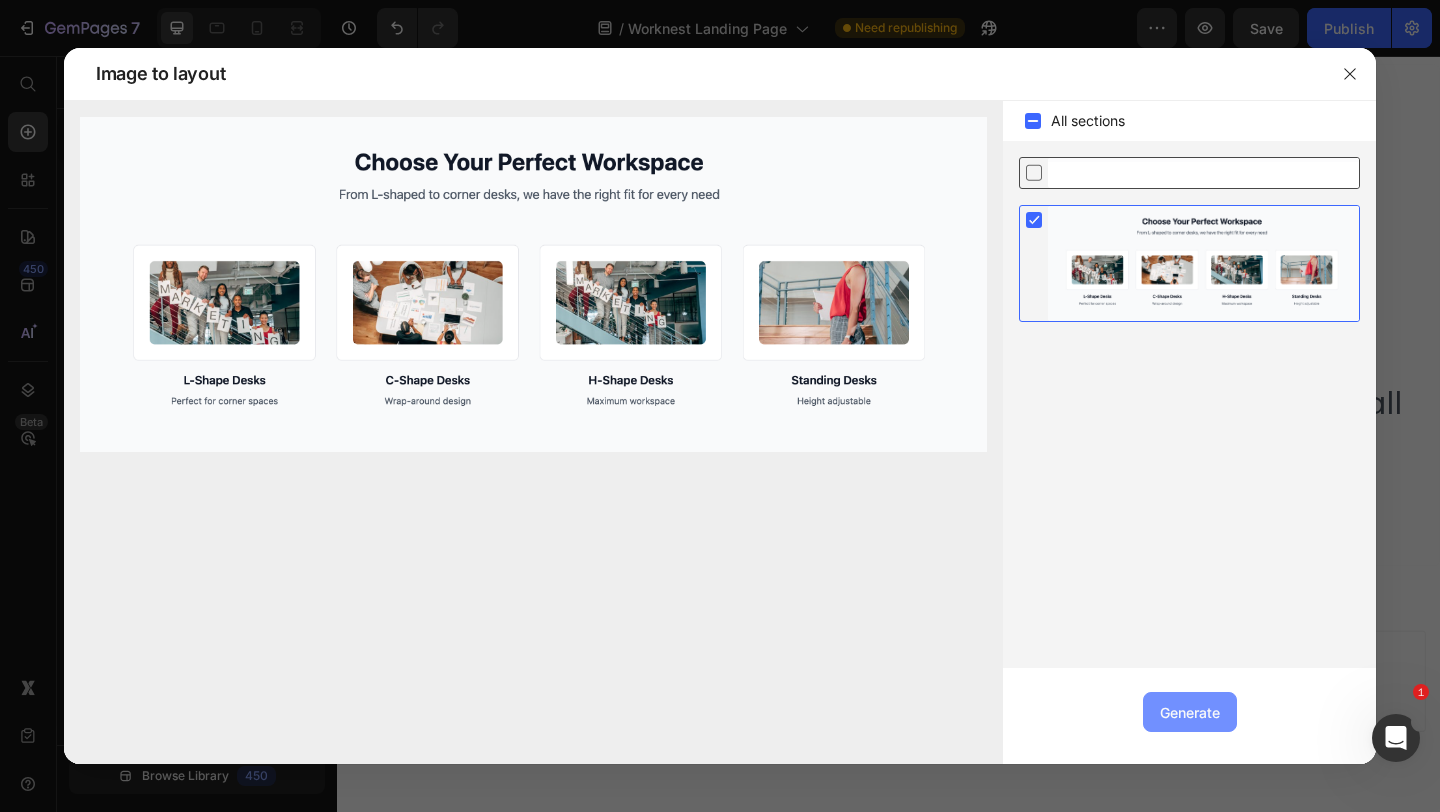 click on "Generate" at bounding box center [1190, 712] 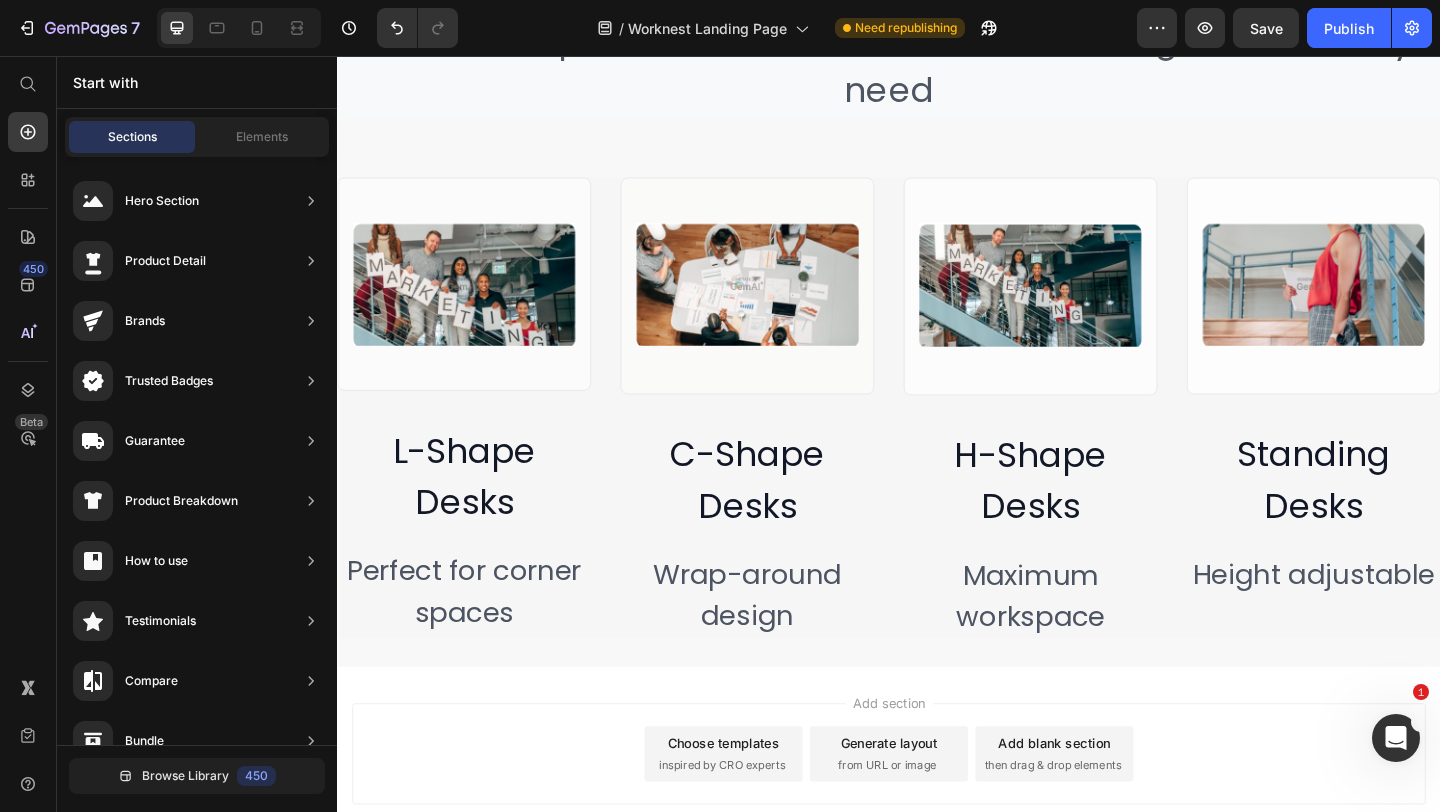 scroll, scrollTop: 5112, scrollLeft: 0, axis: vertical 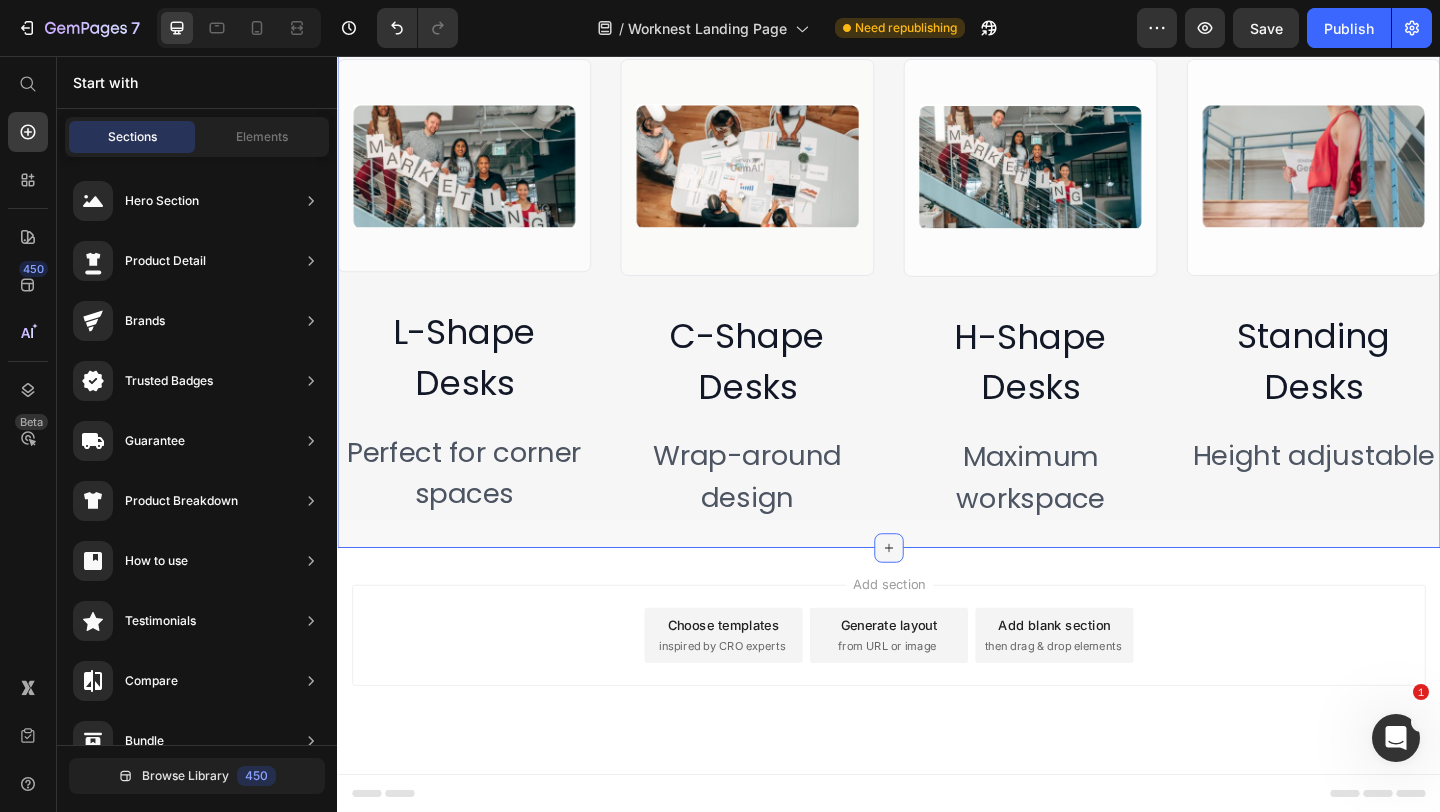 click 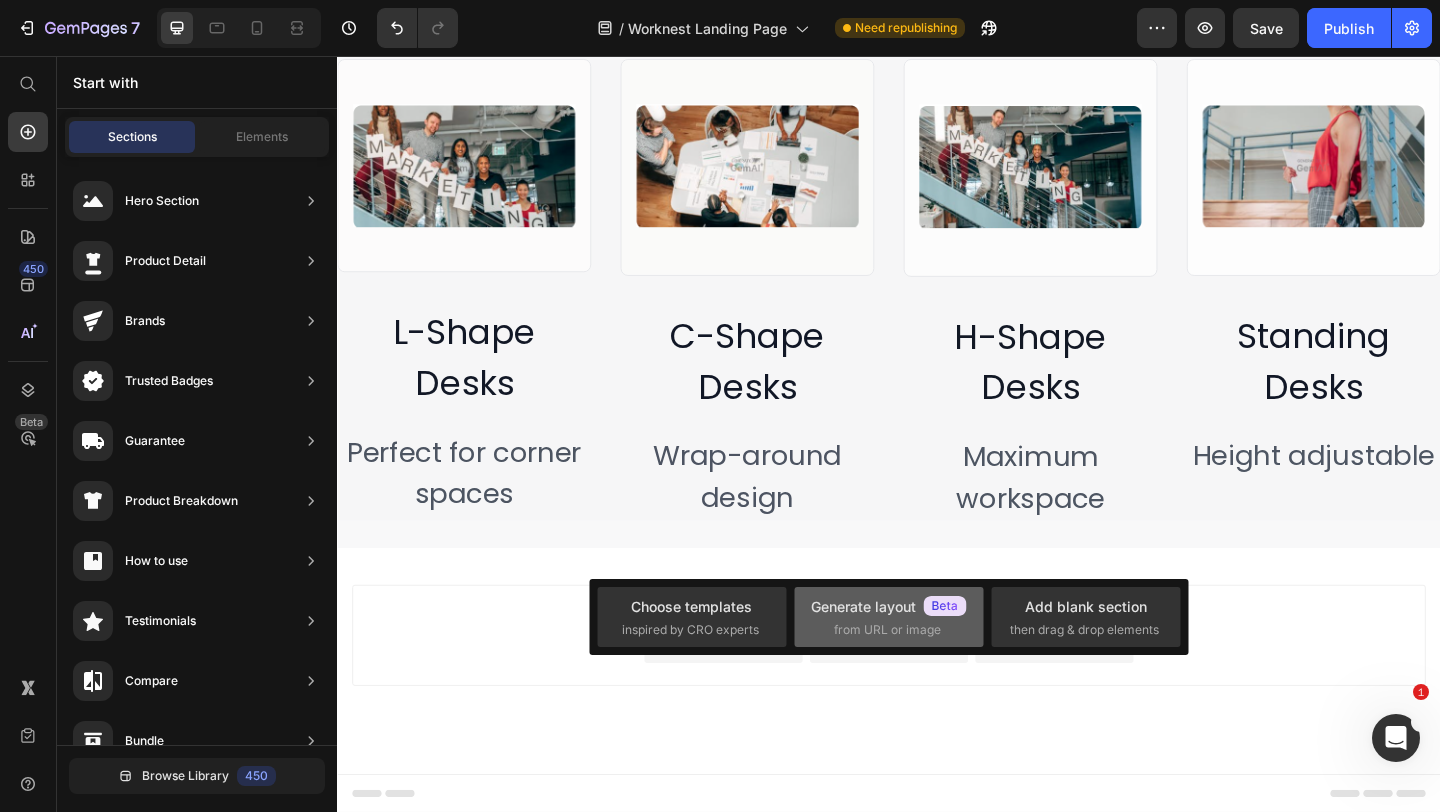 click on "from URL or image" at bounding box center [887, 630] 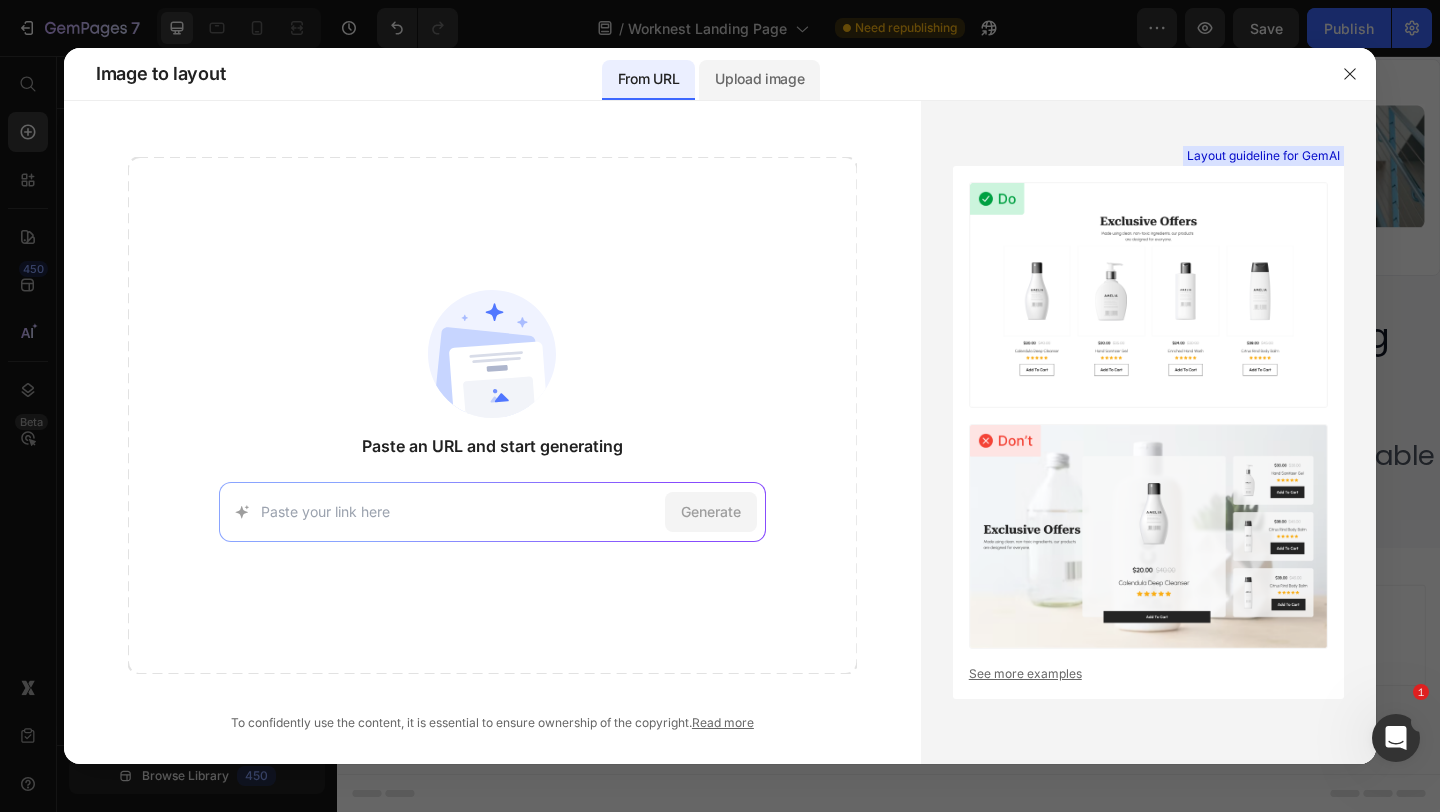 click on "Upload image" 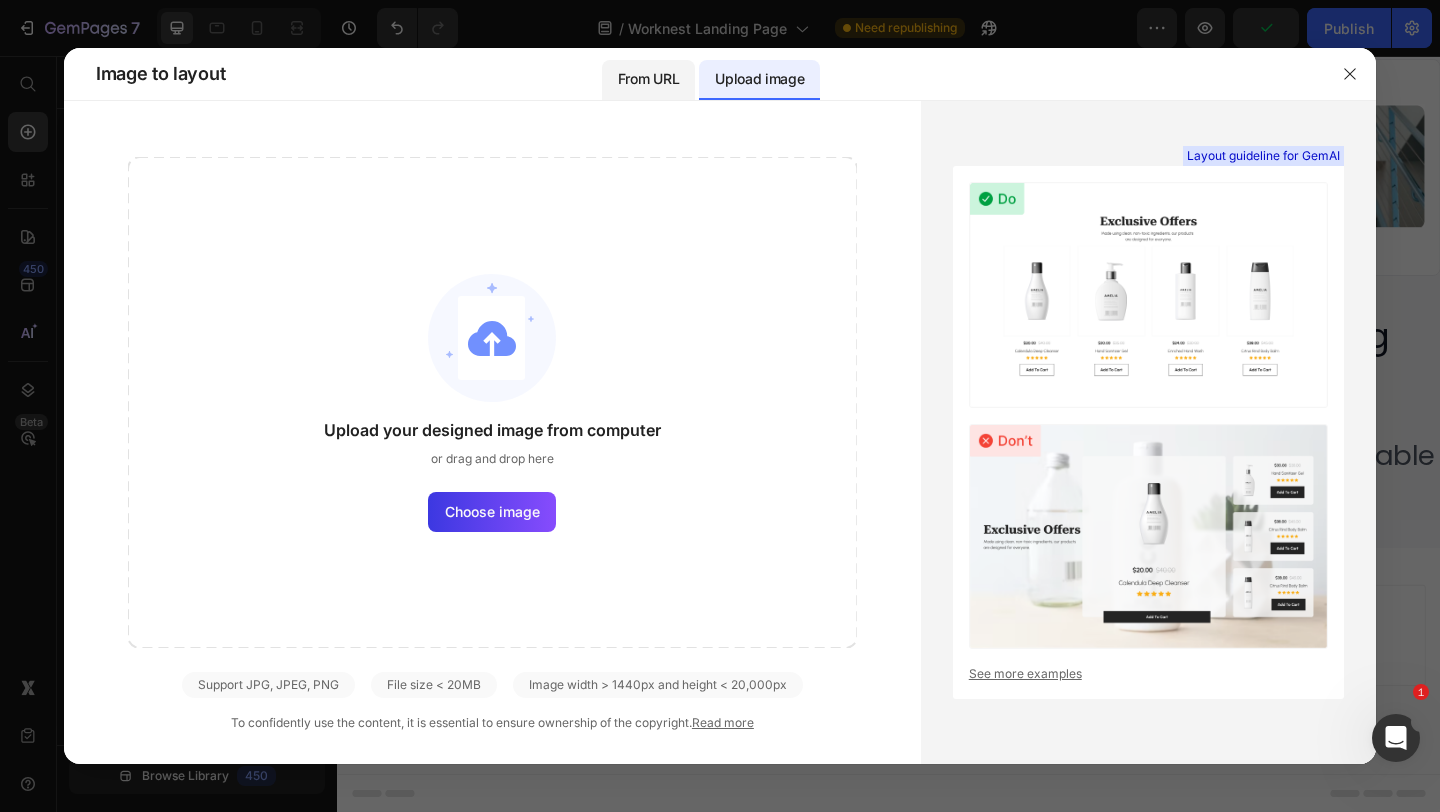 click on "From URL" at bounding box center [648, 79] 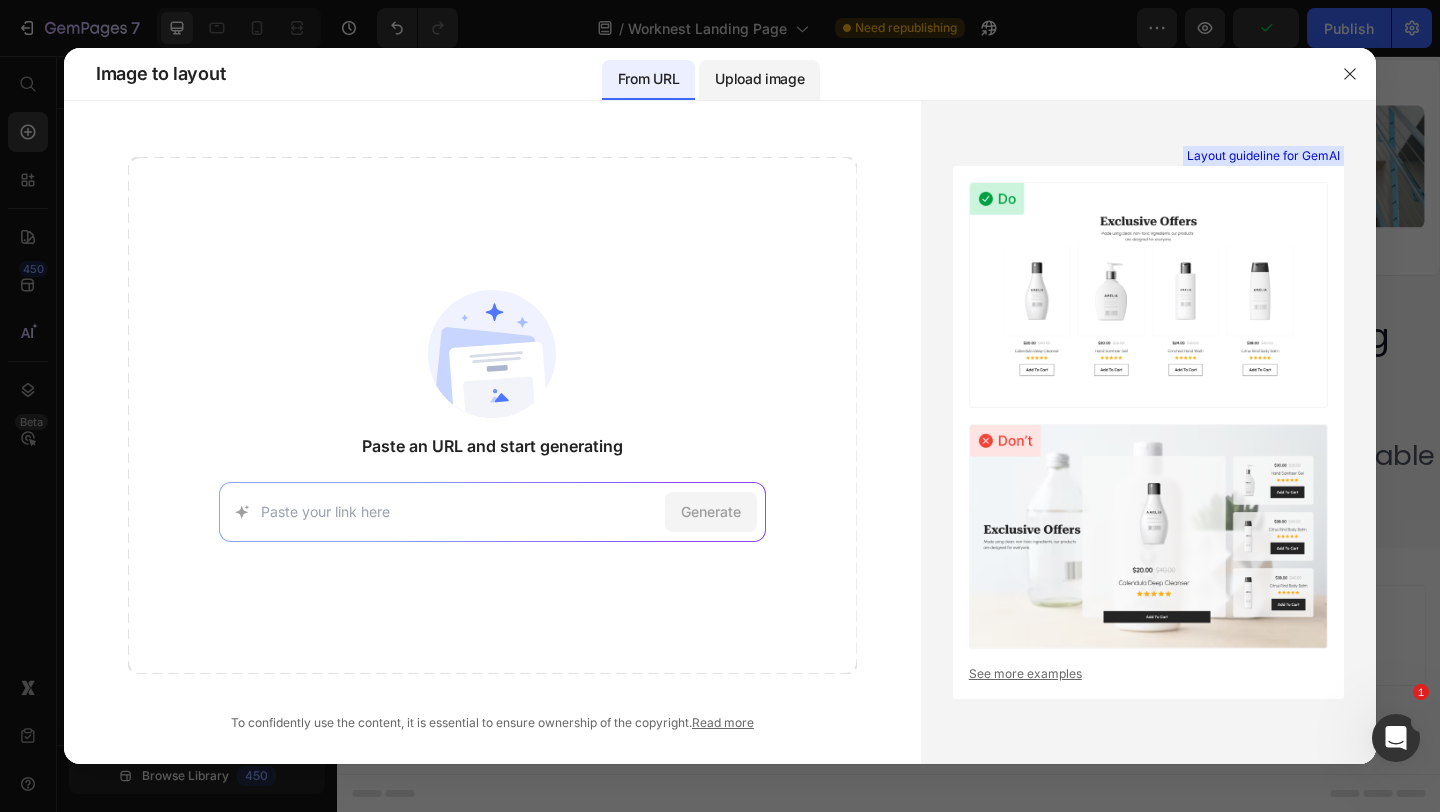 click on "Upload image" at bounding box center (759, 79) 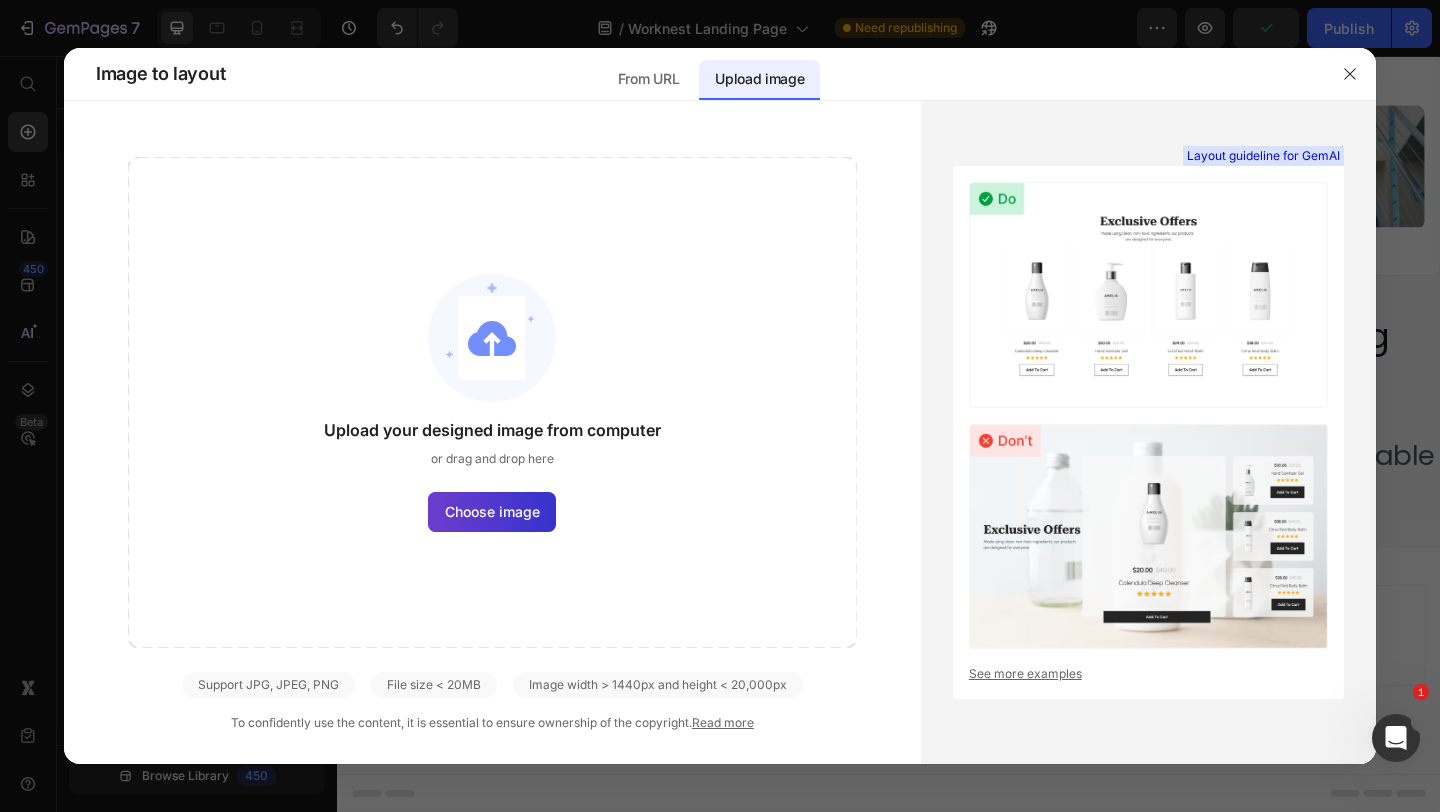 click on "Choose image" at bounding box center [492, 511] 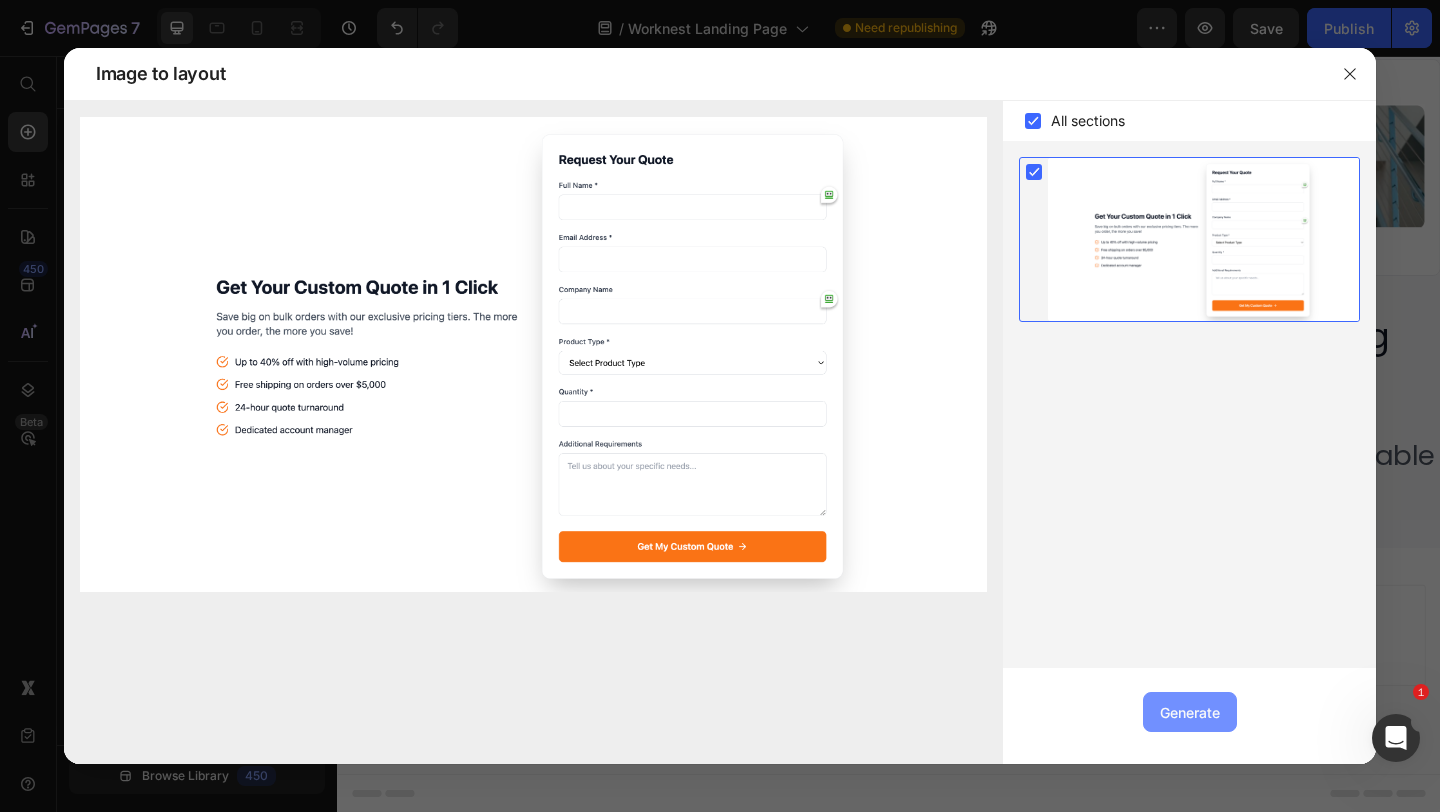 click on "Generate" at bounding box center [1190, 712] 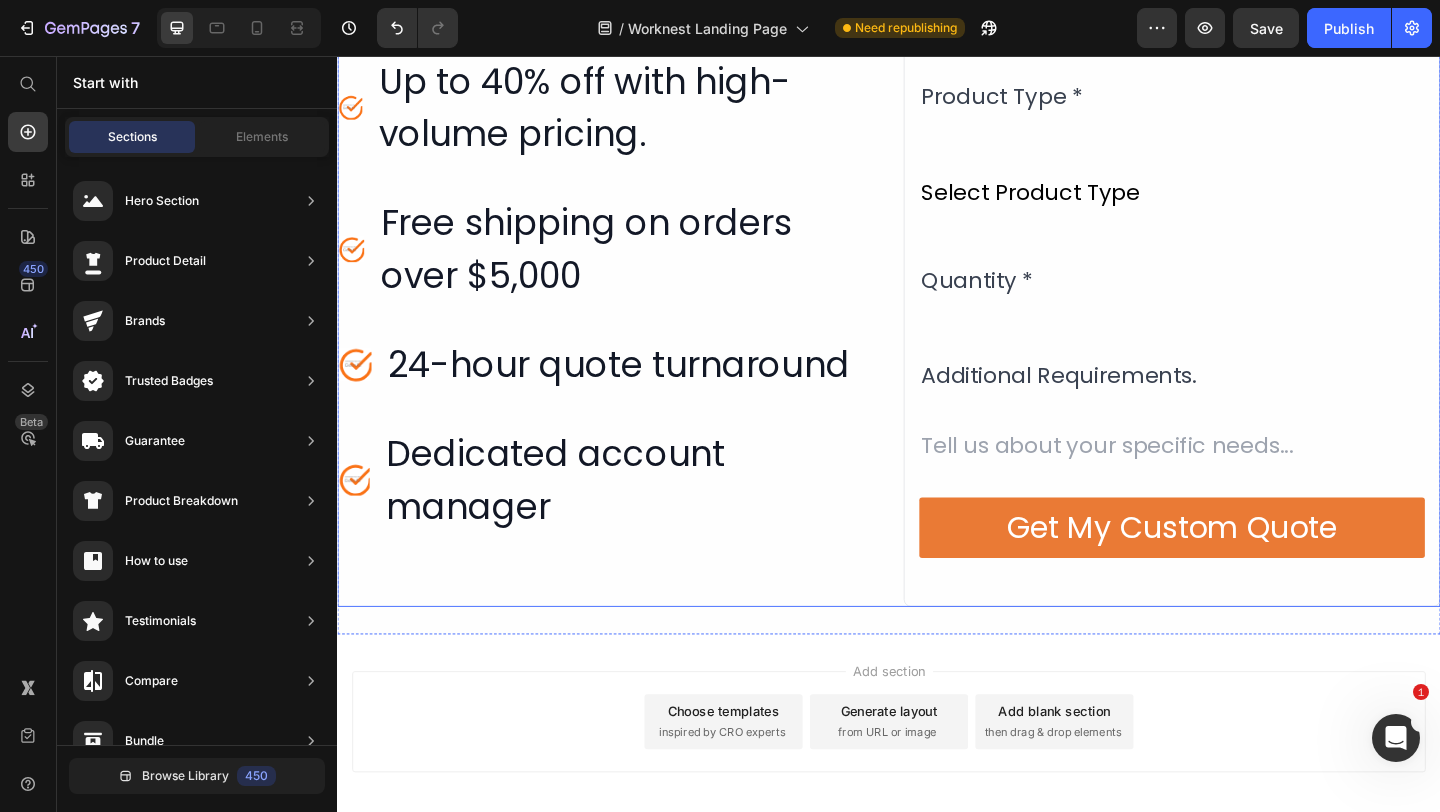 scroll, scrollTop: 6135, scrollLeft: 0, axis: vertical 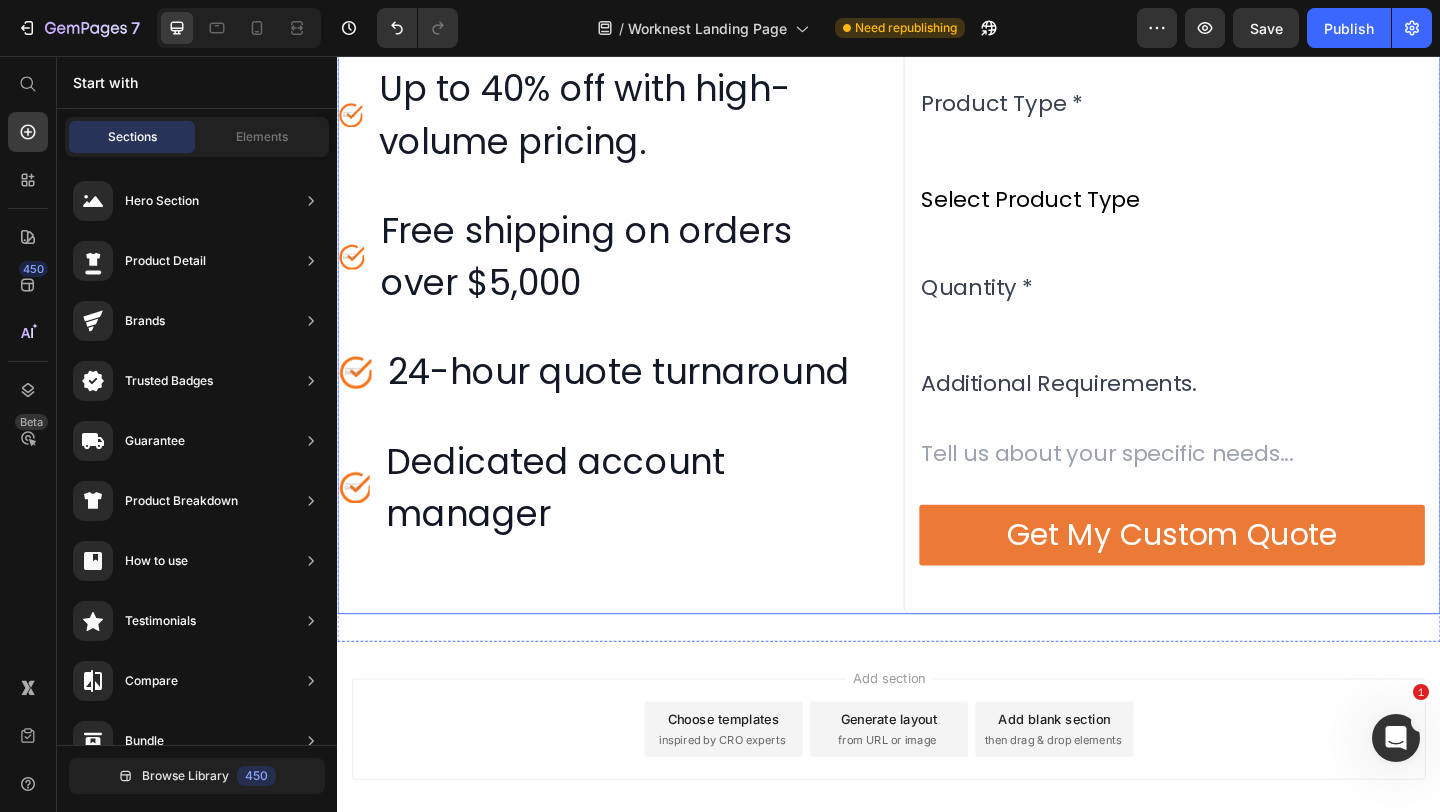 click on "Get Your Custom Quote in 1 Click. Heading Save big on bulk orders with our exclusive pricing tiers. The more you order, the more you save! Heading Image Up to 40% off with high-volume pricing. Heading Image Free shipping on orders over $5,000 Heading Image 24-hour quote turnaround Heading Image Dedicated account manager Heading Advanced list Row" at bounding box center [629, 130] 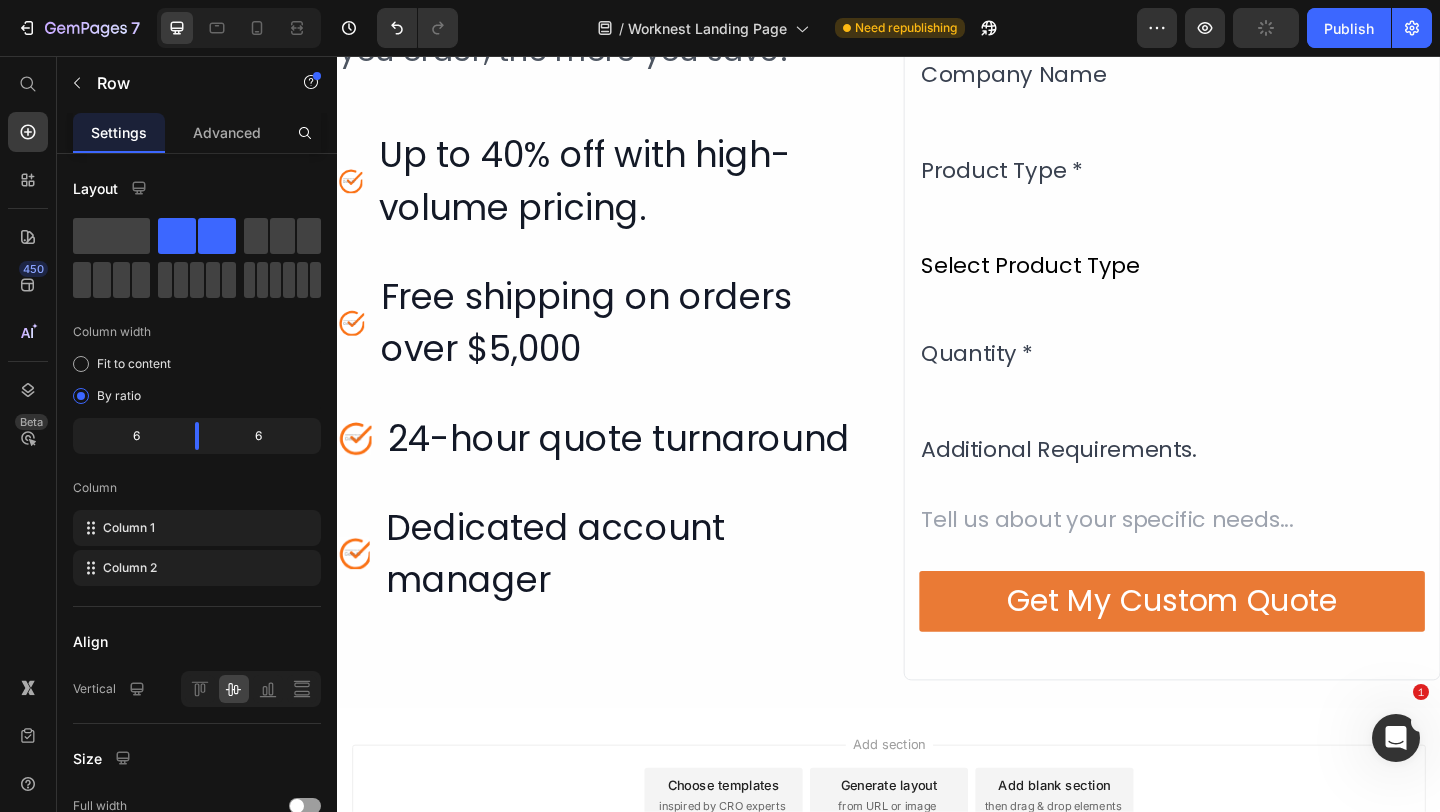 scroll, scrollTop: 6237, scrollLeft: 0, axis: vertical 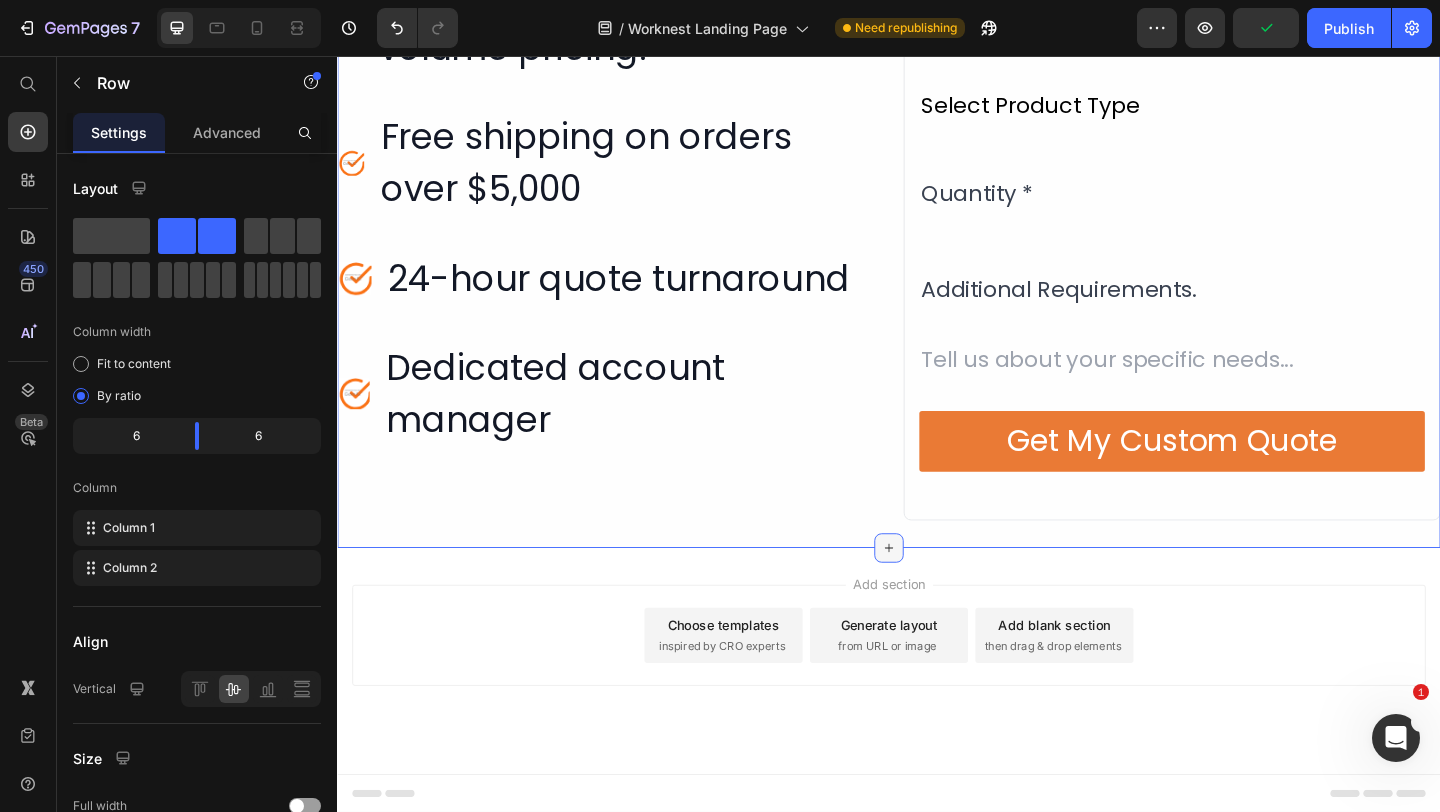click 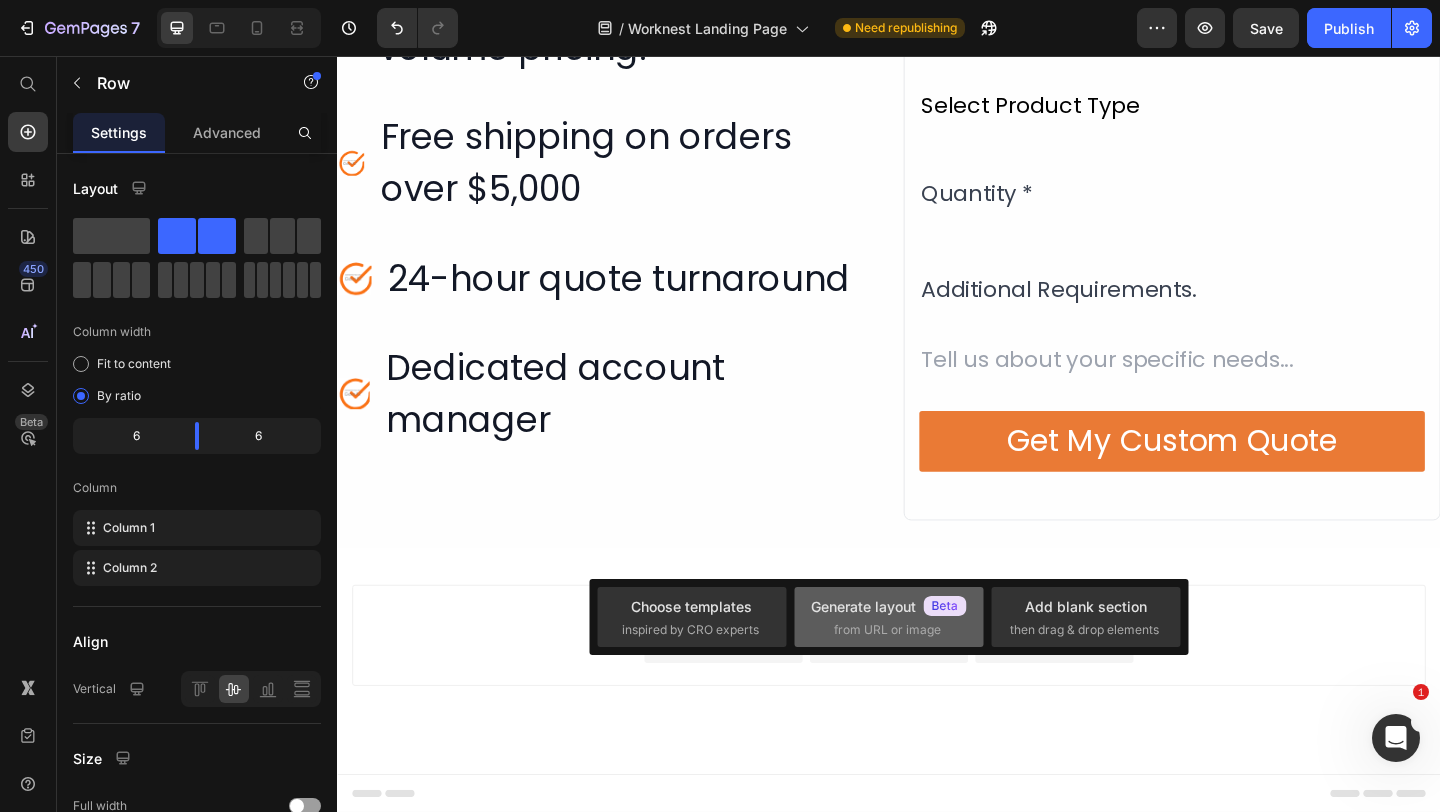 click on "Generate layout" at bounding box center [889, 606] 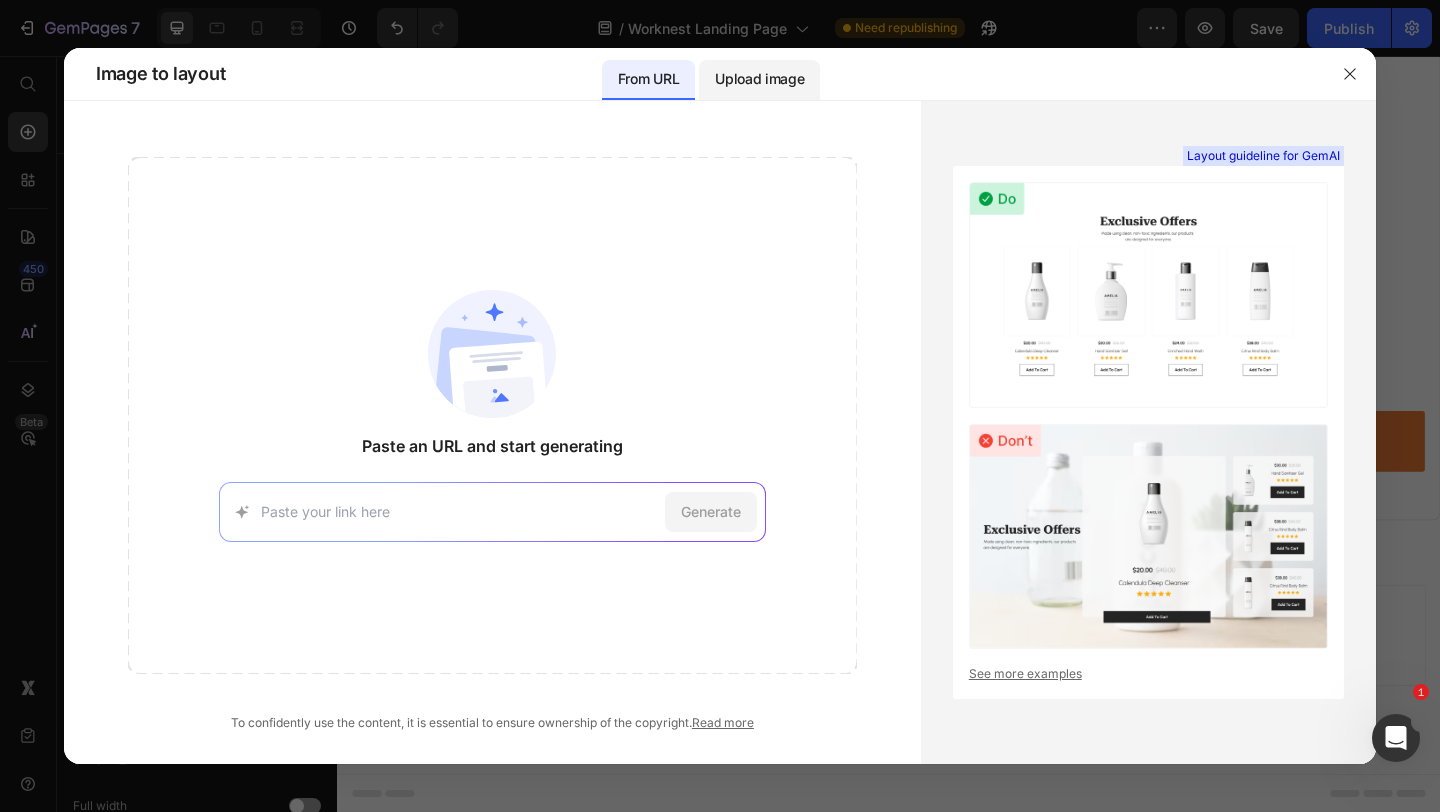 click on "Upload image" at bounding box center (759, 79) 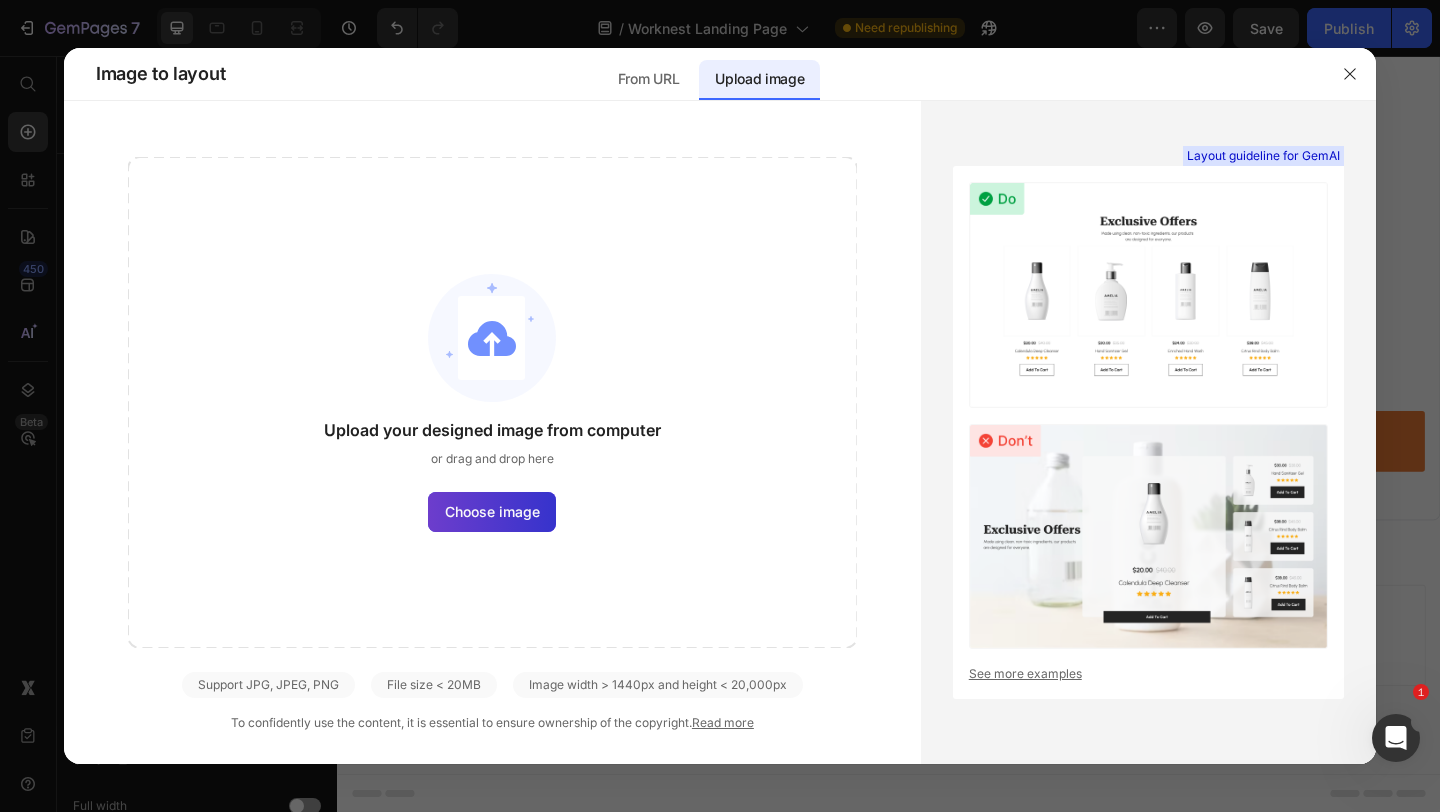 click on "Choose image" at bounding box center [492, 511] 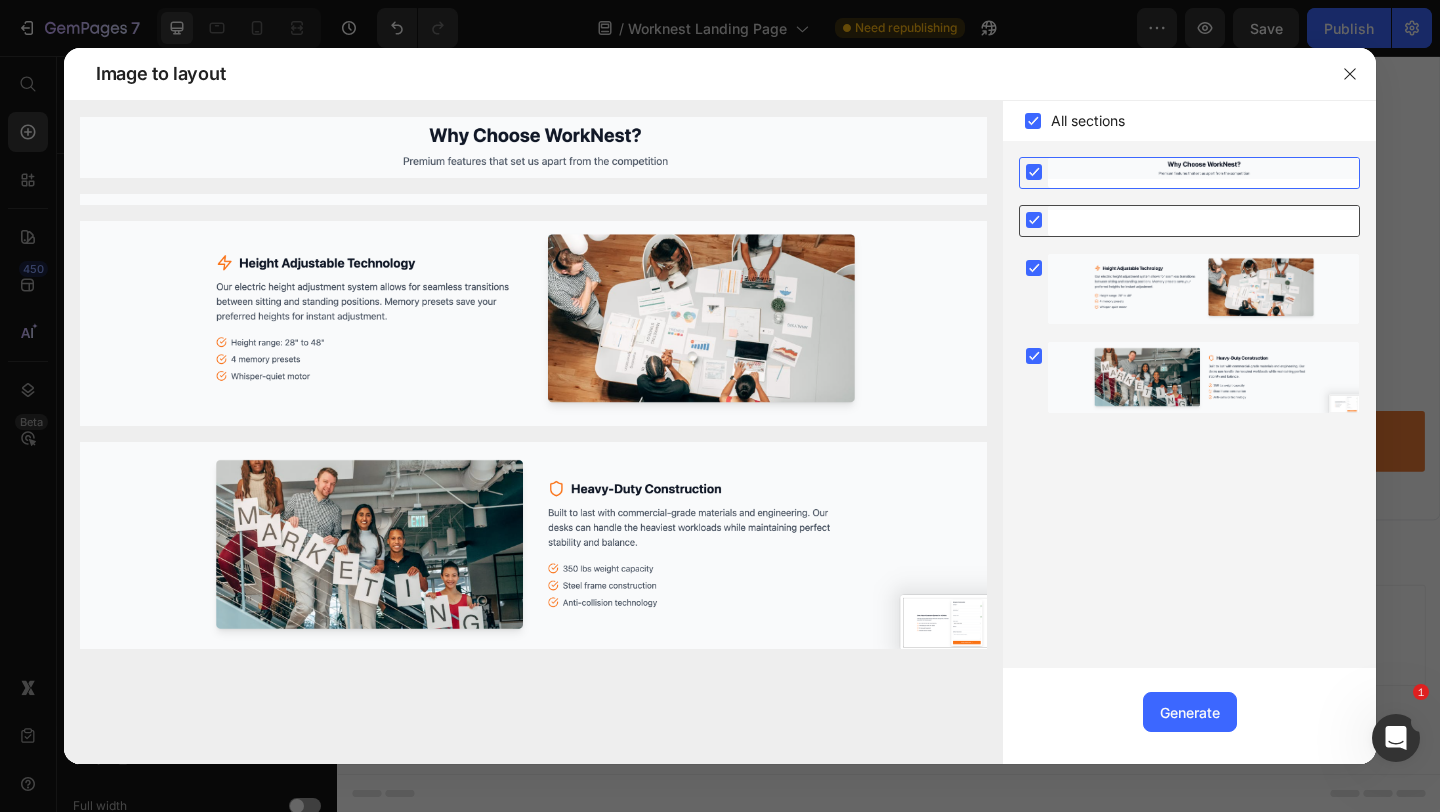 click 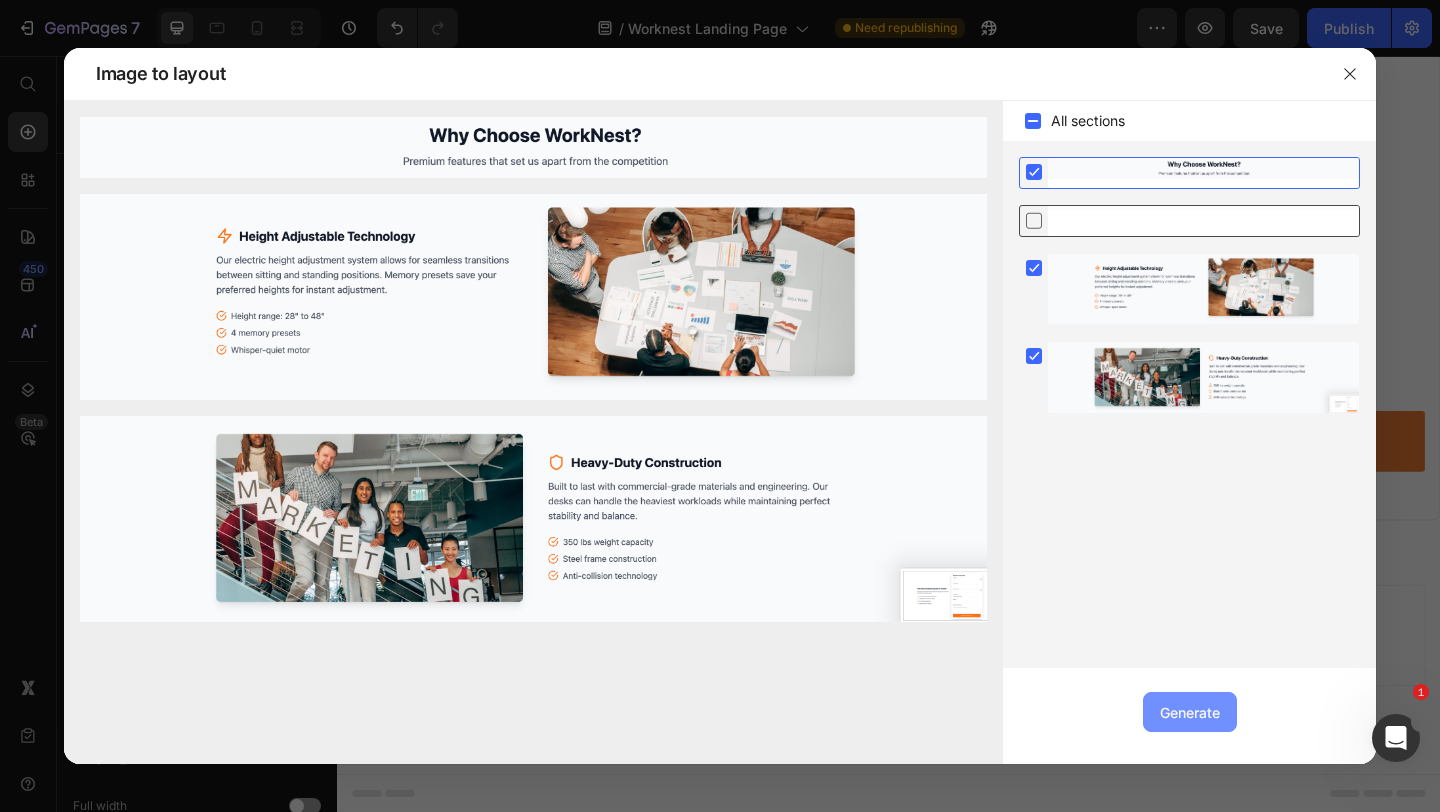 click on "Generate" at bounding box center [1190, 712] 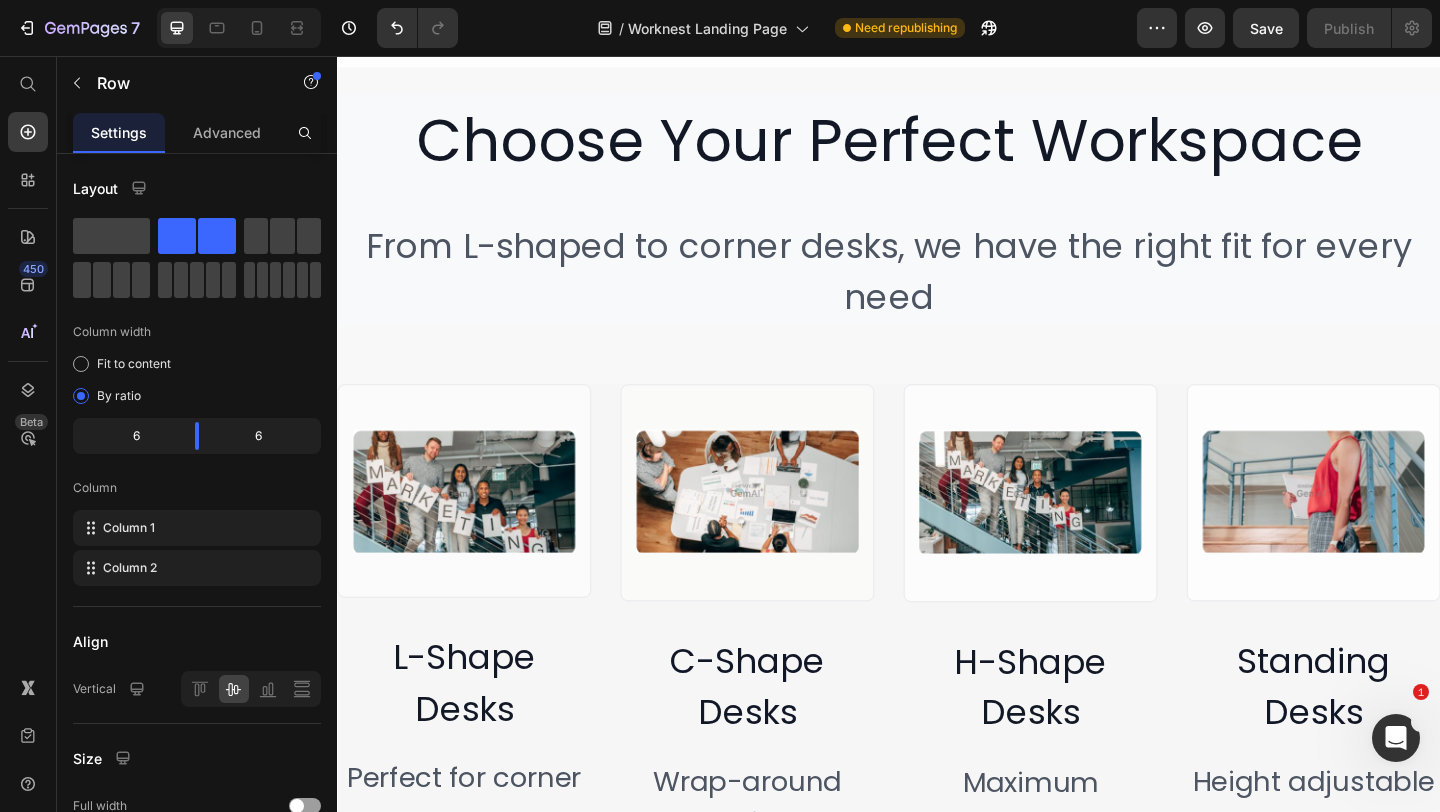 scroll, scrollTop: 5053, scrollLeft: 0, axis: vertical 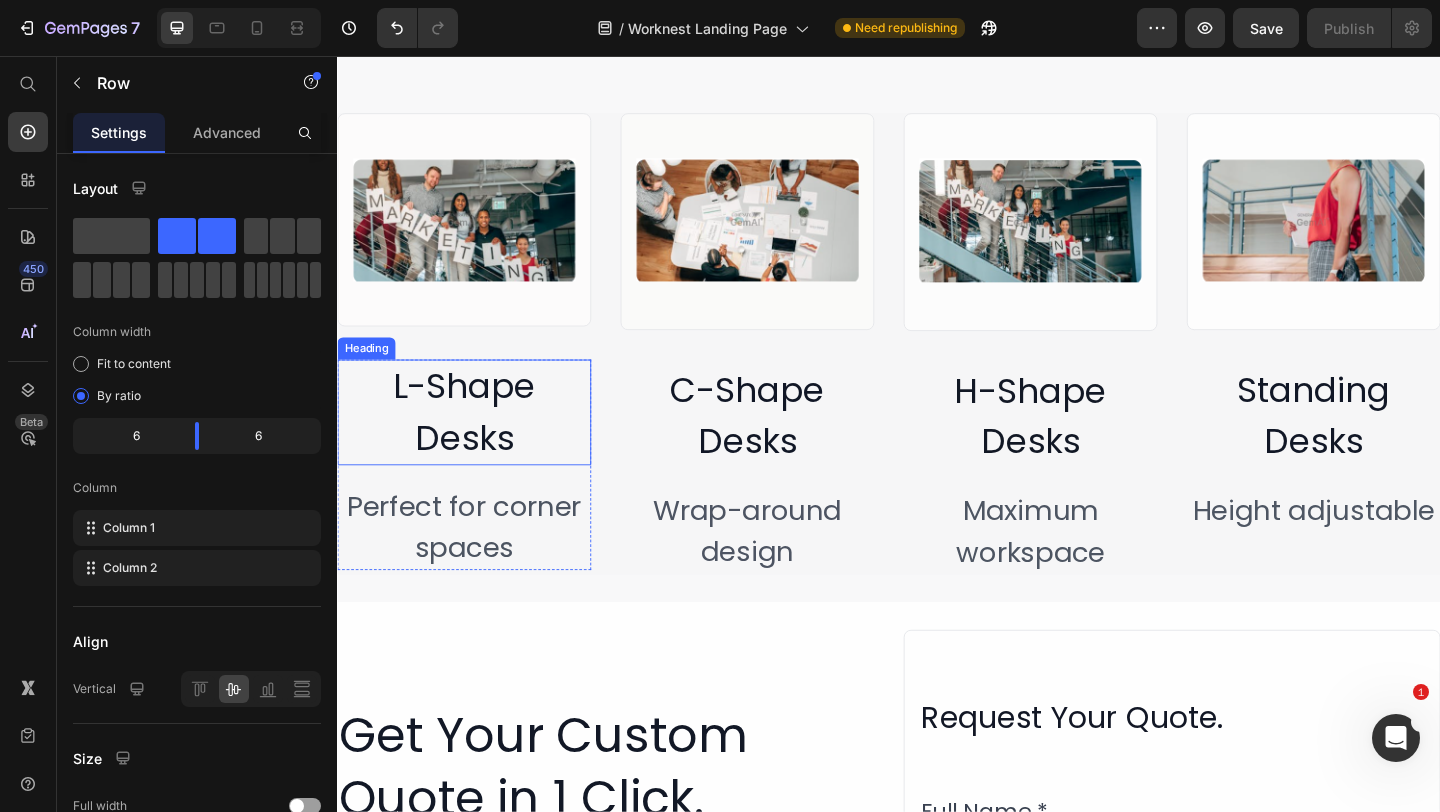 click on "L-Shape Desks" at bounding box center [475, 443] 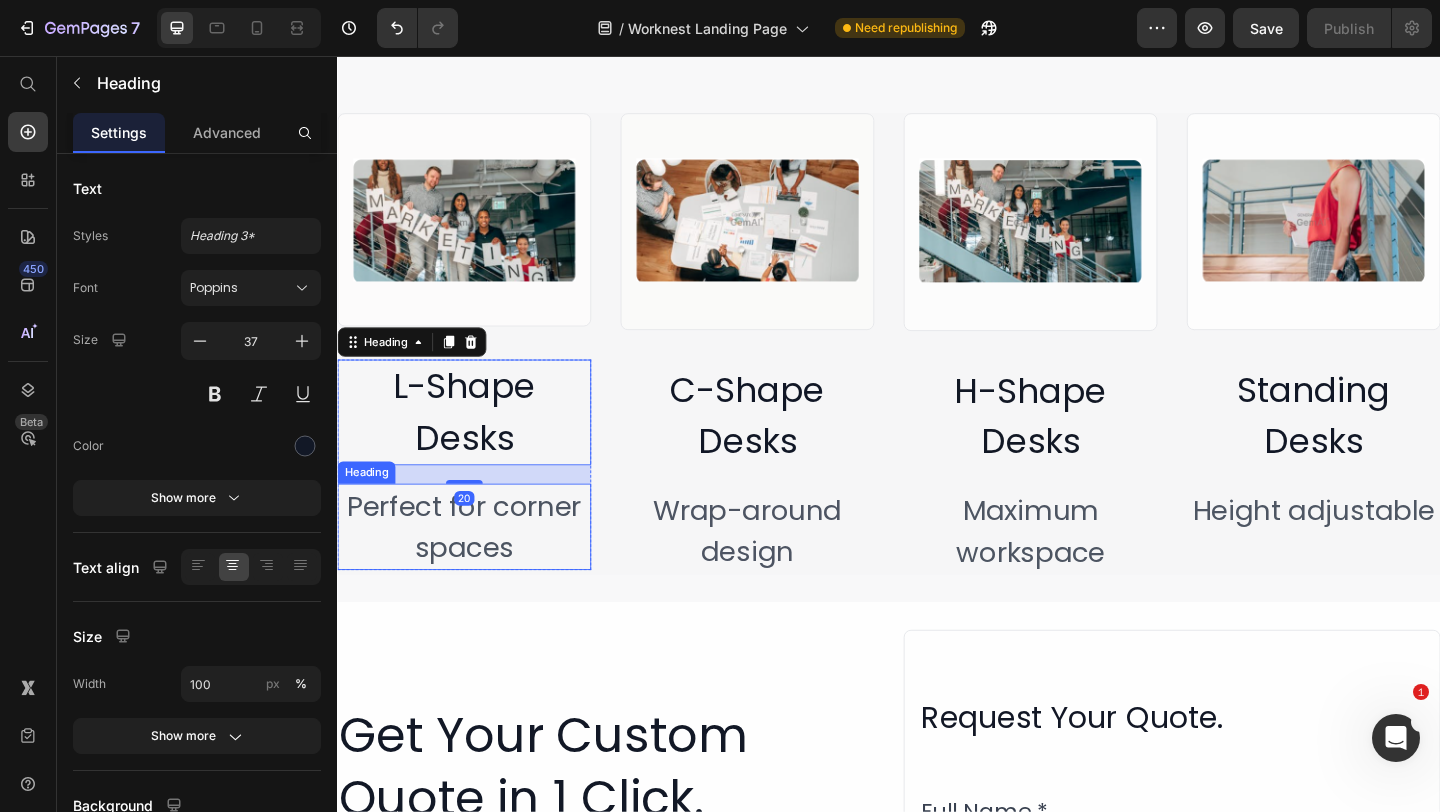click on "Perfect for corner spaces" at bounding box center [475, 568] 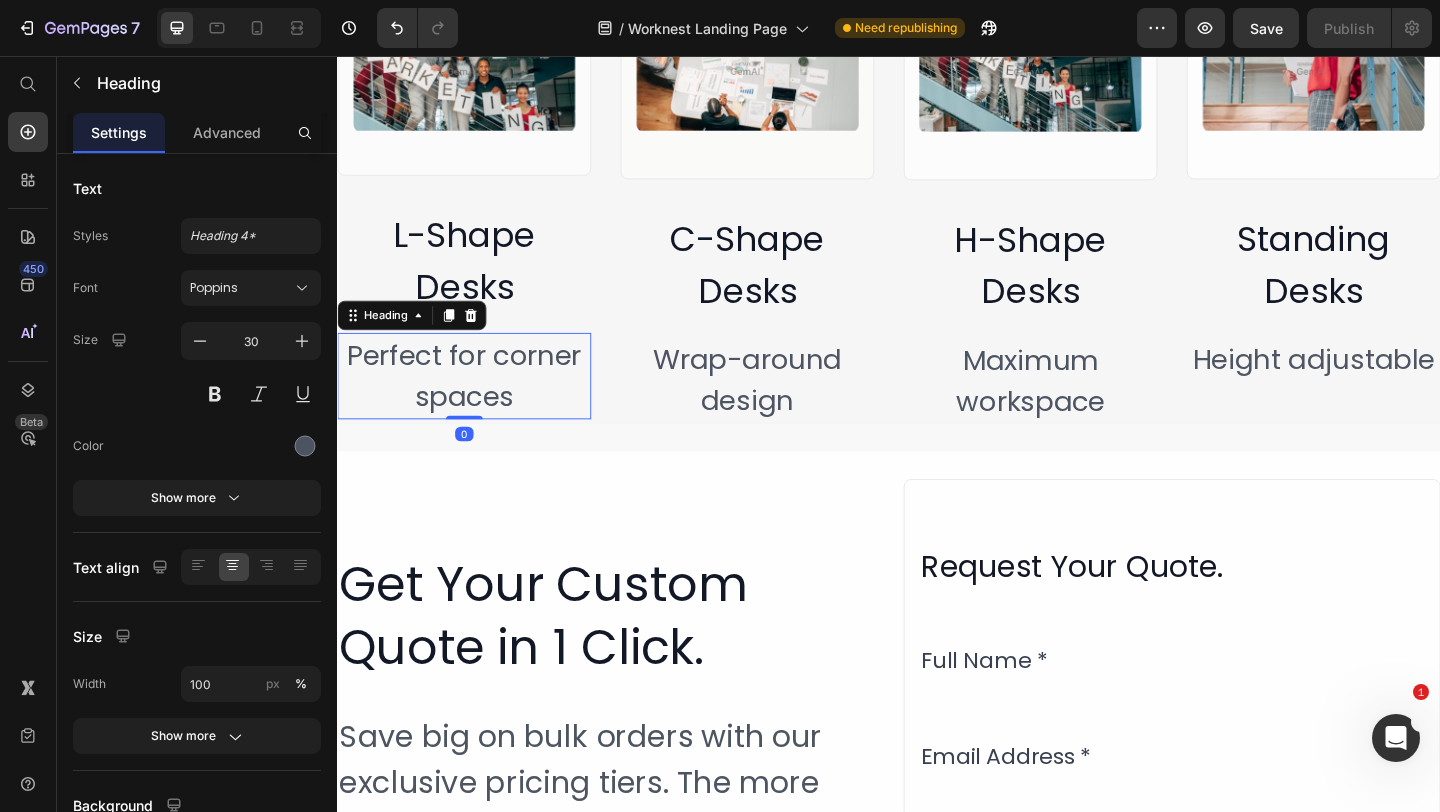 scroll, scrollTop: 5547, scrollLeft: 0, axis: vertical 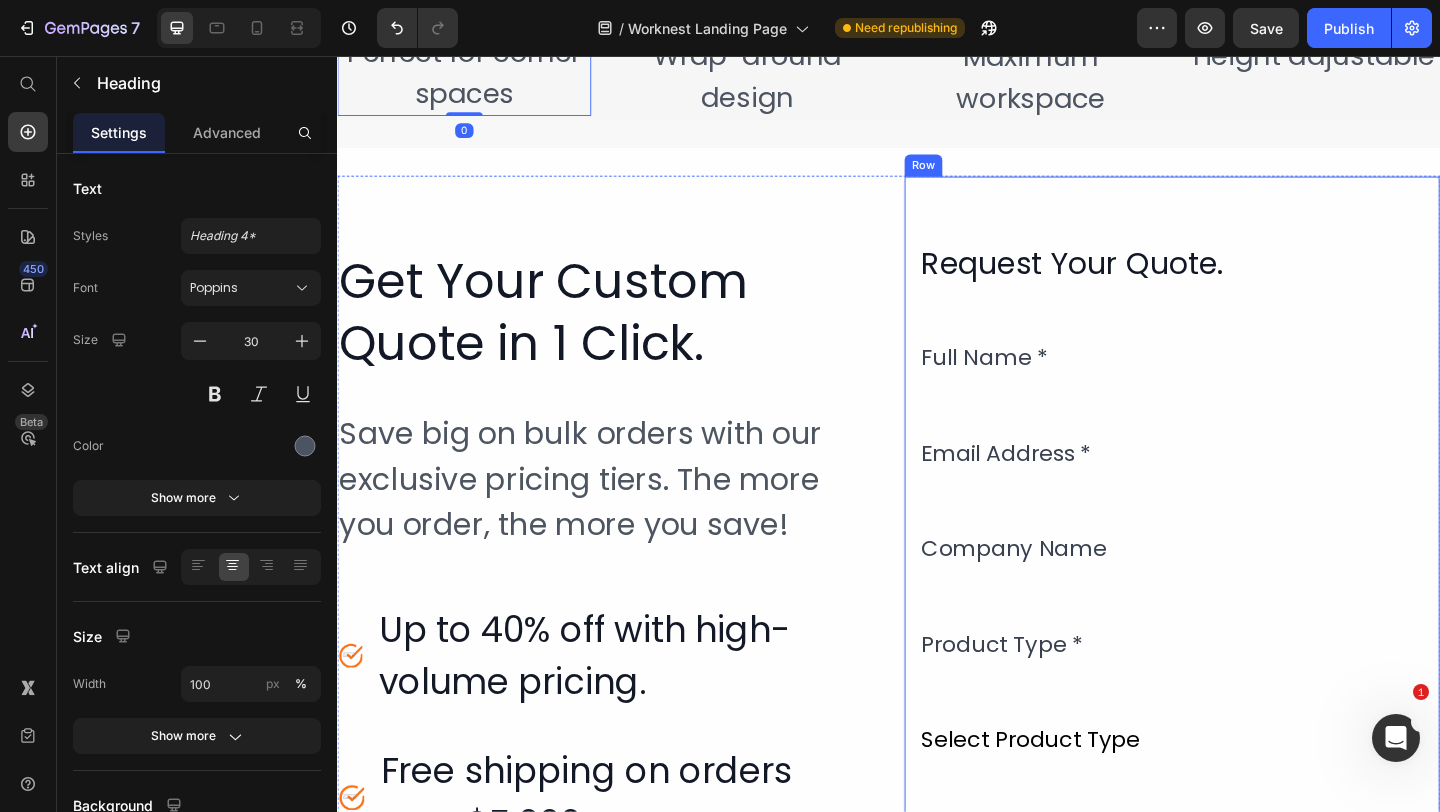 click on "Request Your Quote. Heading Full Name * Text Block Email Address * Text Block Company Name Text Block Product Type * Text Block Select Product Type Text Block Quantity * Text Block Additional Requirements. Text Block Tell us about your specific needs... Text Block Get My Custom Quote Button Row" at bounding box center [1245, 718] 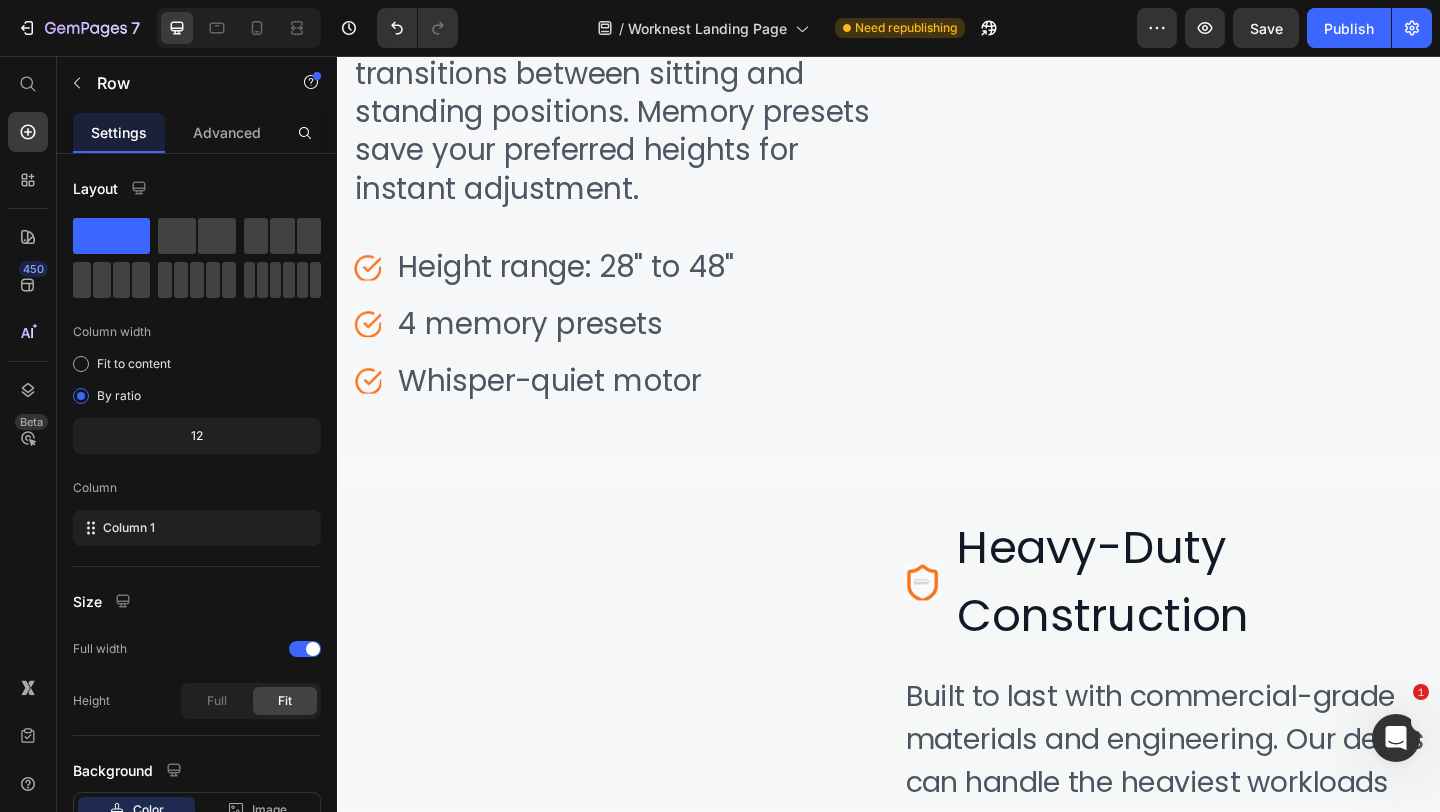 scroll, scrollTop: 7382, scrollLeft: 0, axis: vertical 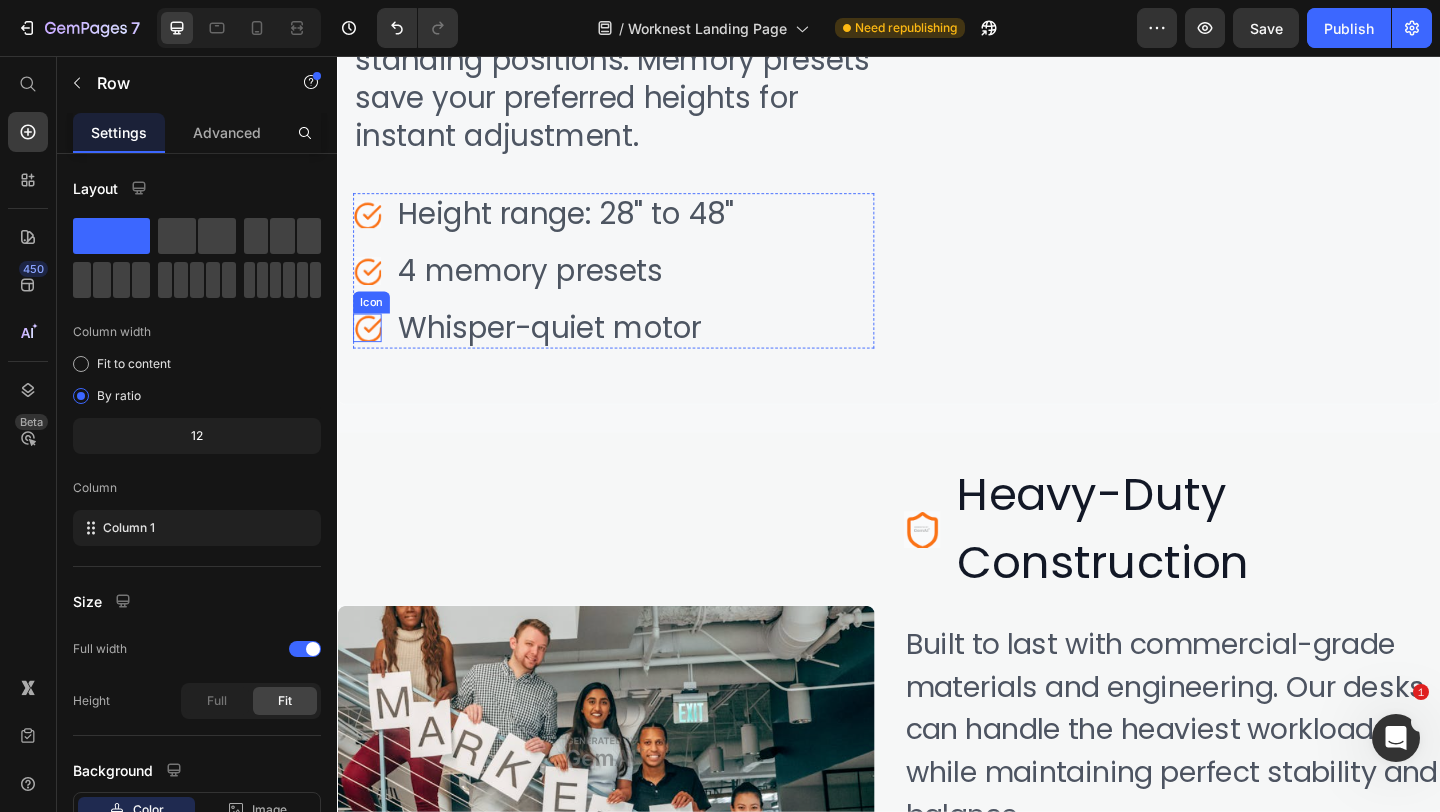 click 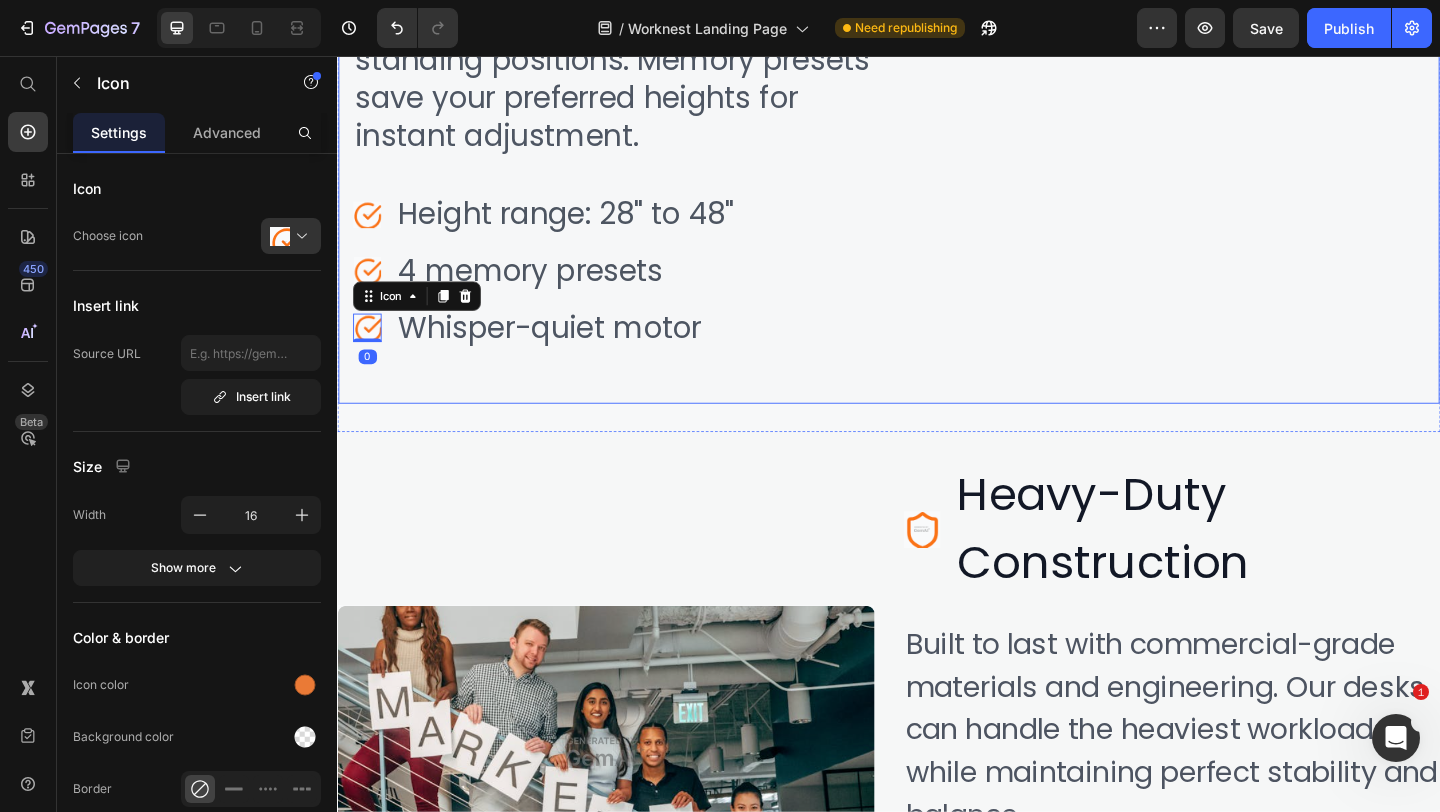 click on "Image 7 Height Adjustable Technology Heading Row Our electric height adjustment system allows for seamless transitions  between sitting and standing positions. Memory presets save your preferred heights for instant adjustment. Heading Row     Icon Height range: 28" to 48" Heading     Icon 4 memory presets Heading     Icon   0 Whisper-quiet motor Heading Advanced list Image Row Section 13" at bounding box center (937, 89) 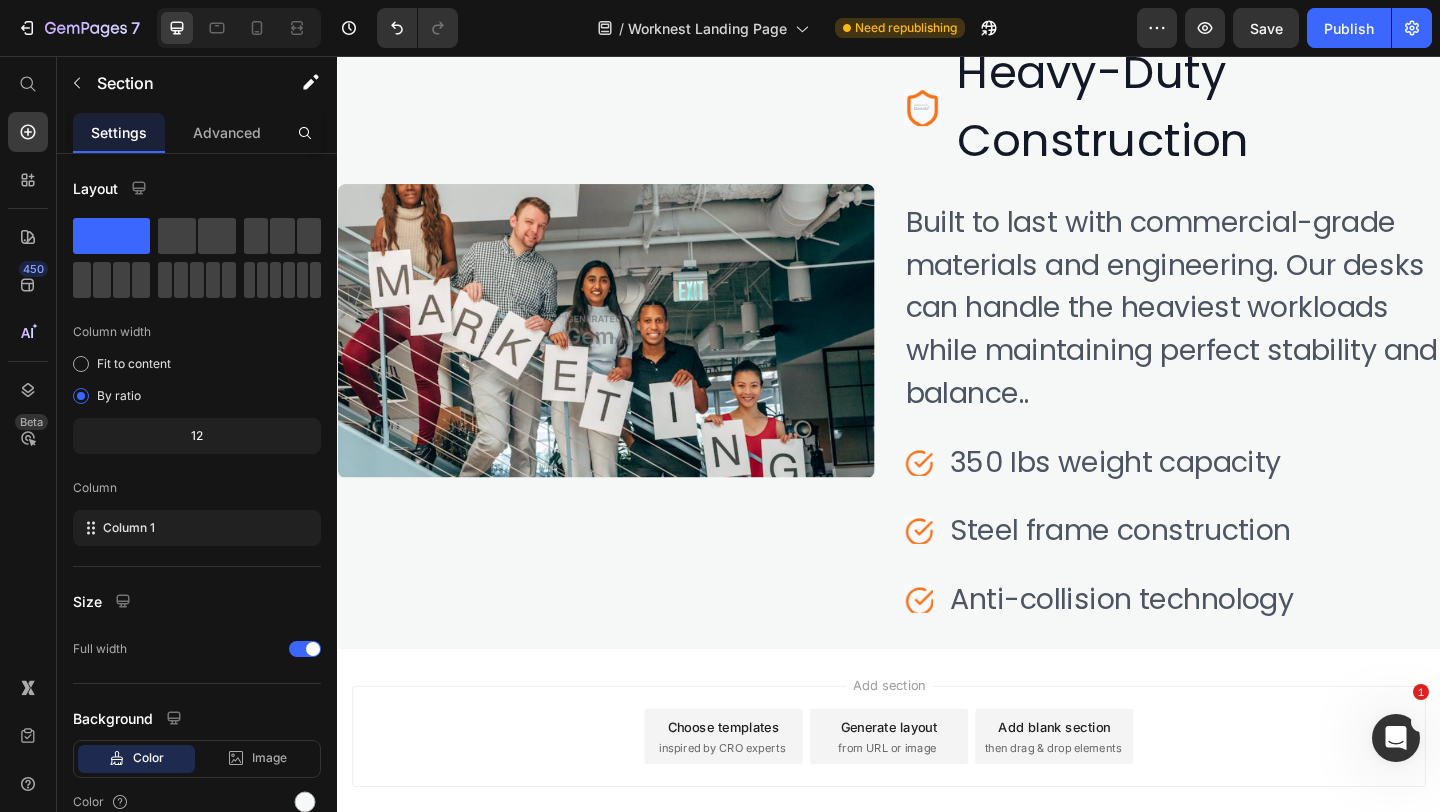 scroll, scrollTop: 7952, scrollLeft: 0, axis: vertical 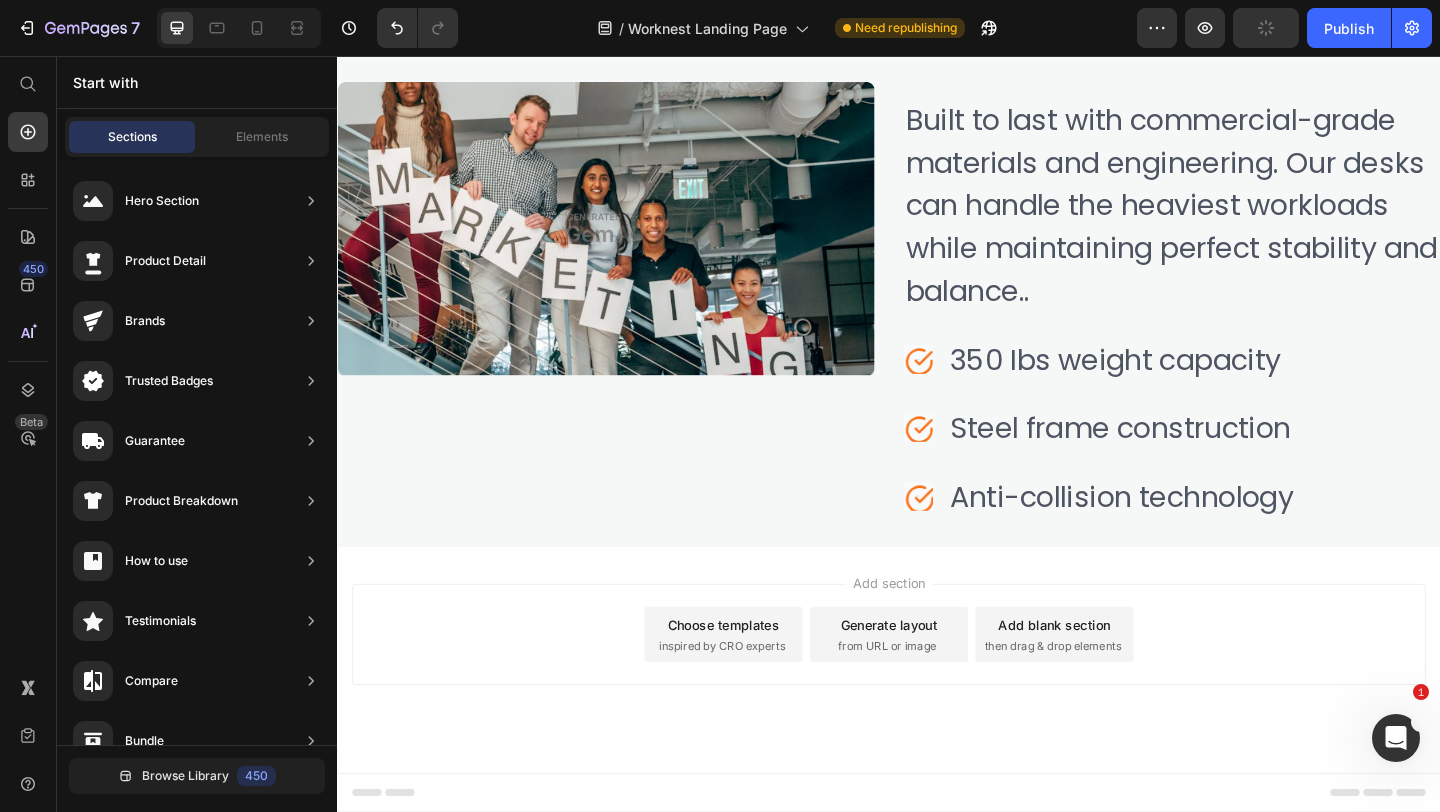 click on "Choose templates inspired by CRO experts" at bounding box center (757, 685) 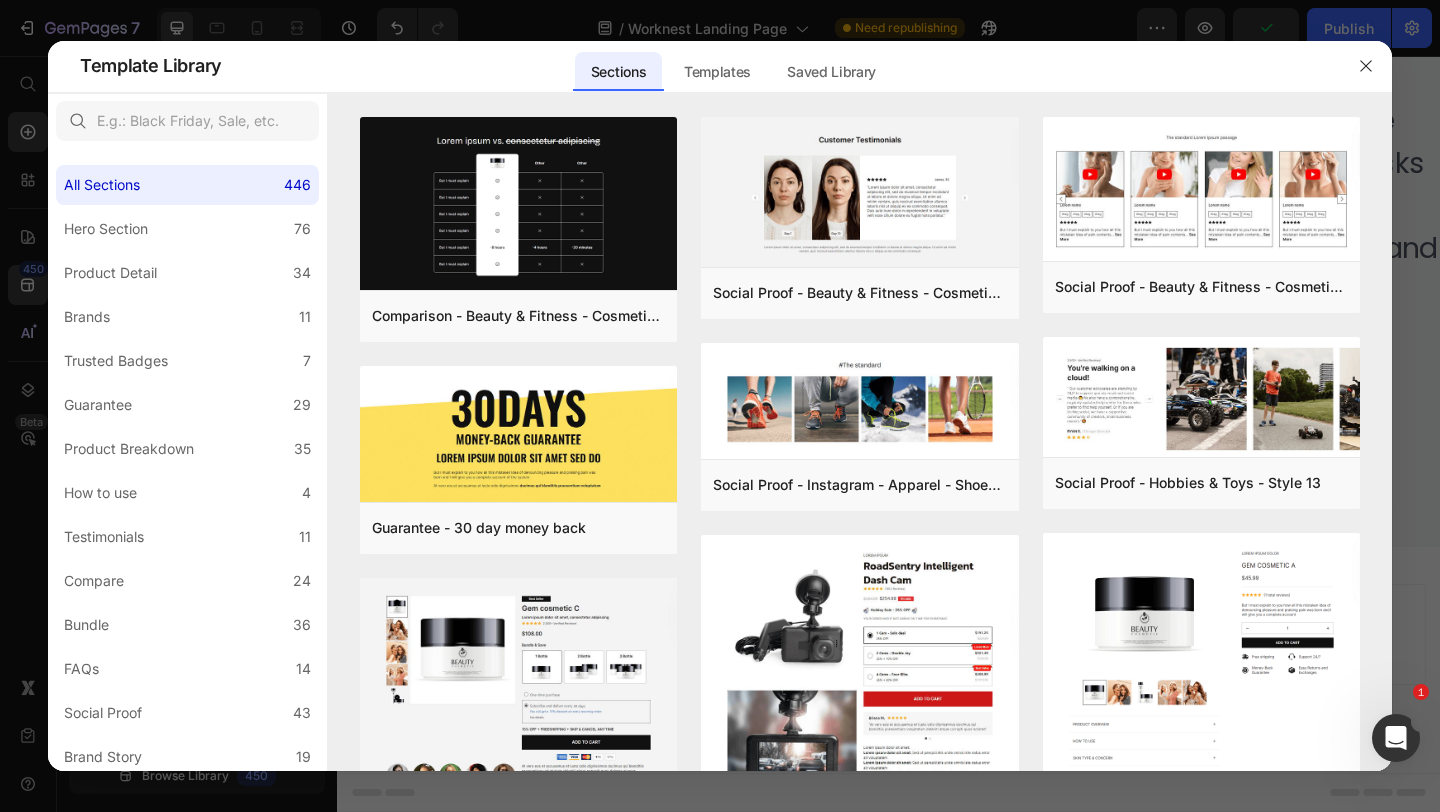 click 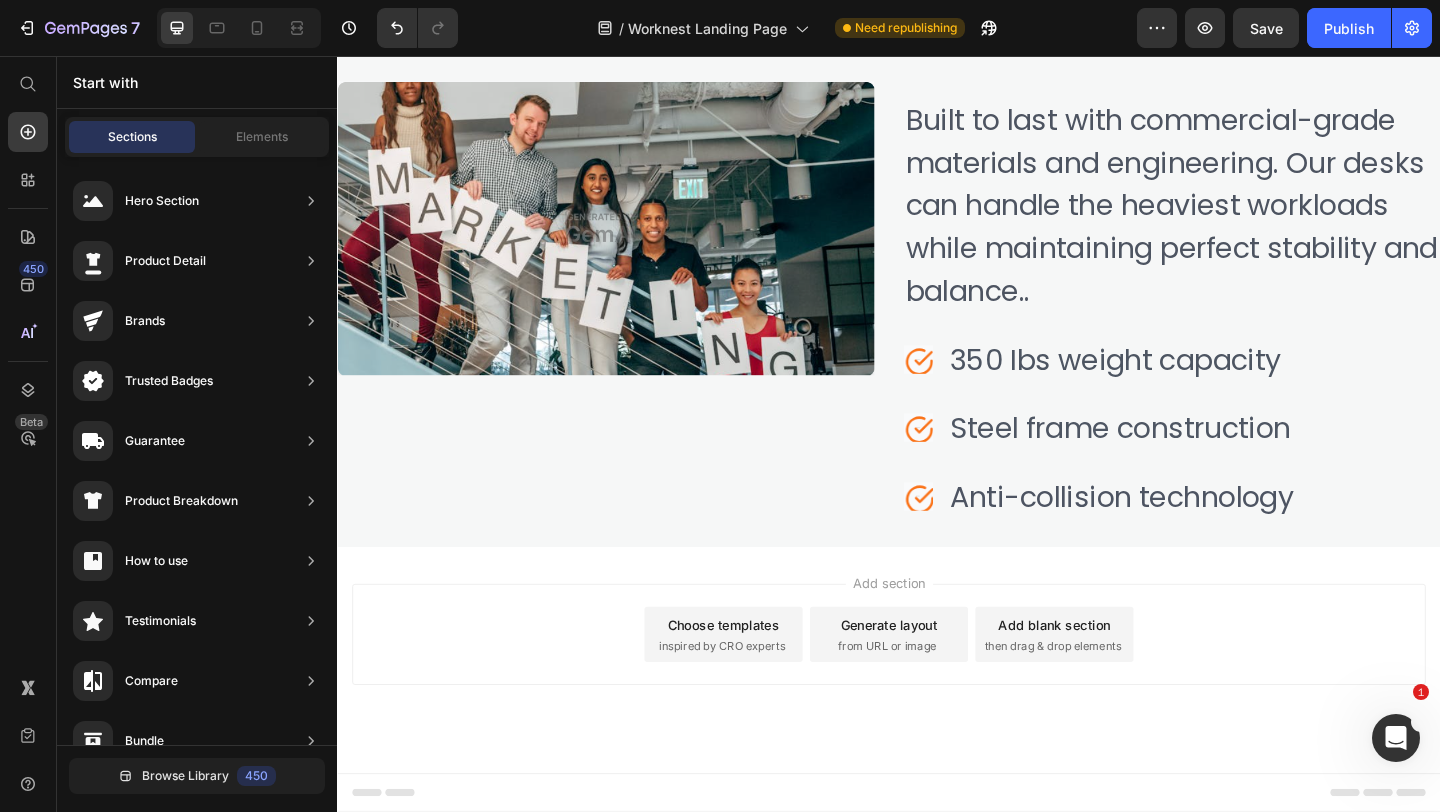 click on "Generate layout" at bounding box center (937, 674) 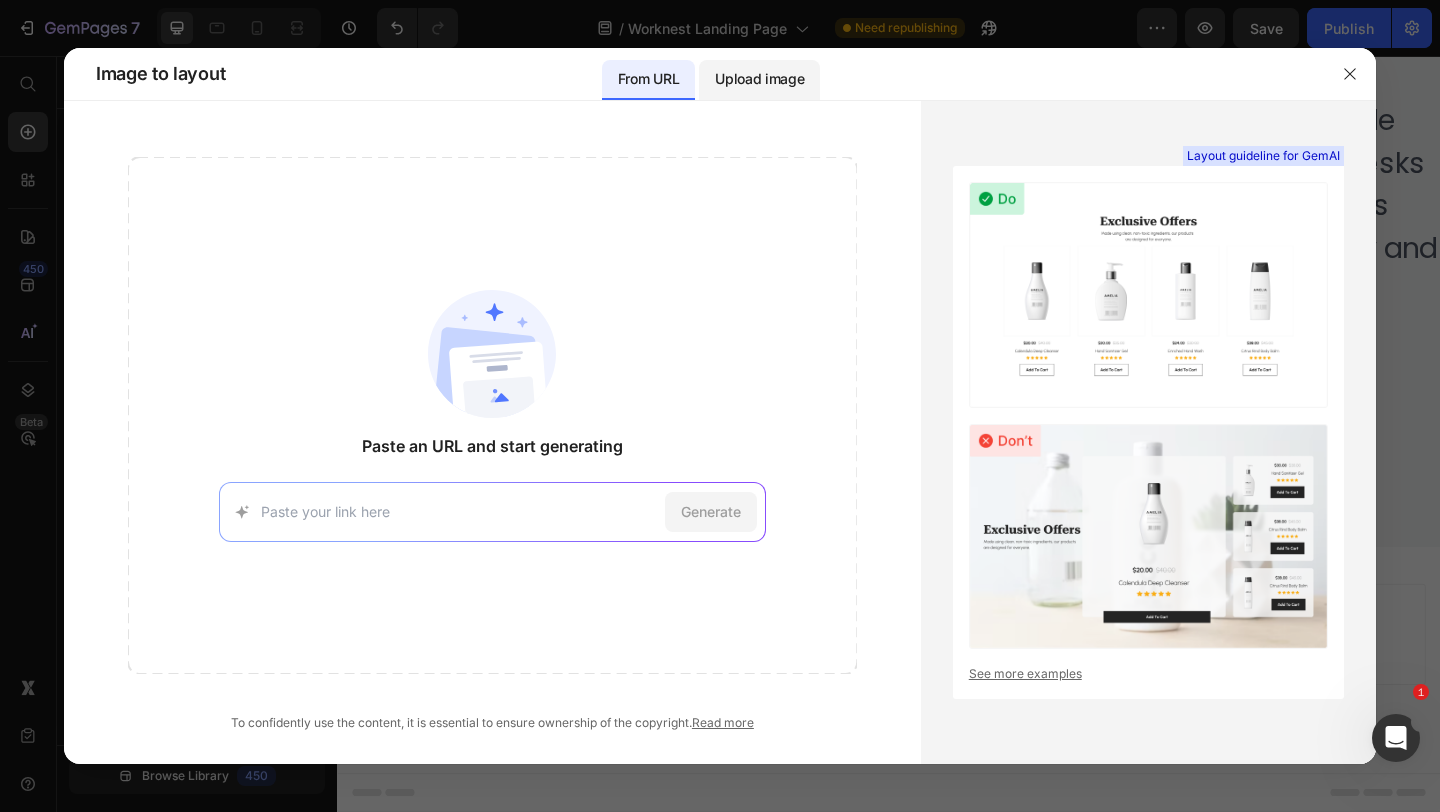 click on "Upload image" at bounding box center [759, 79] 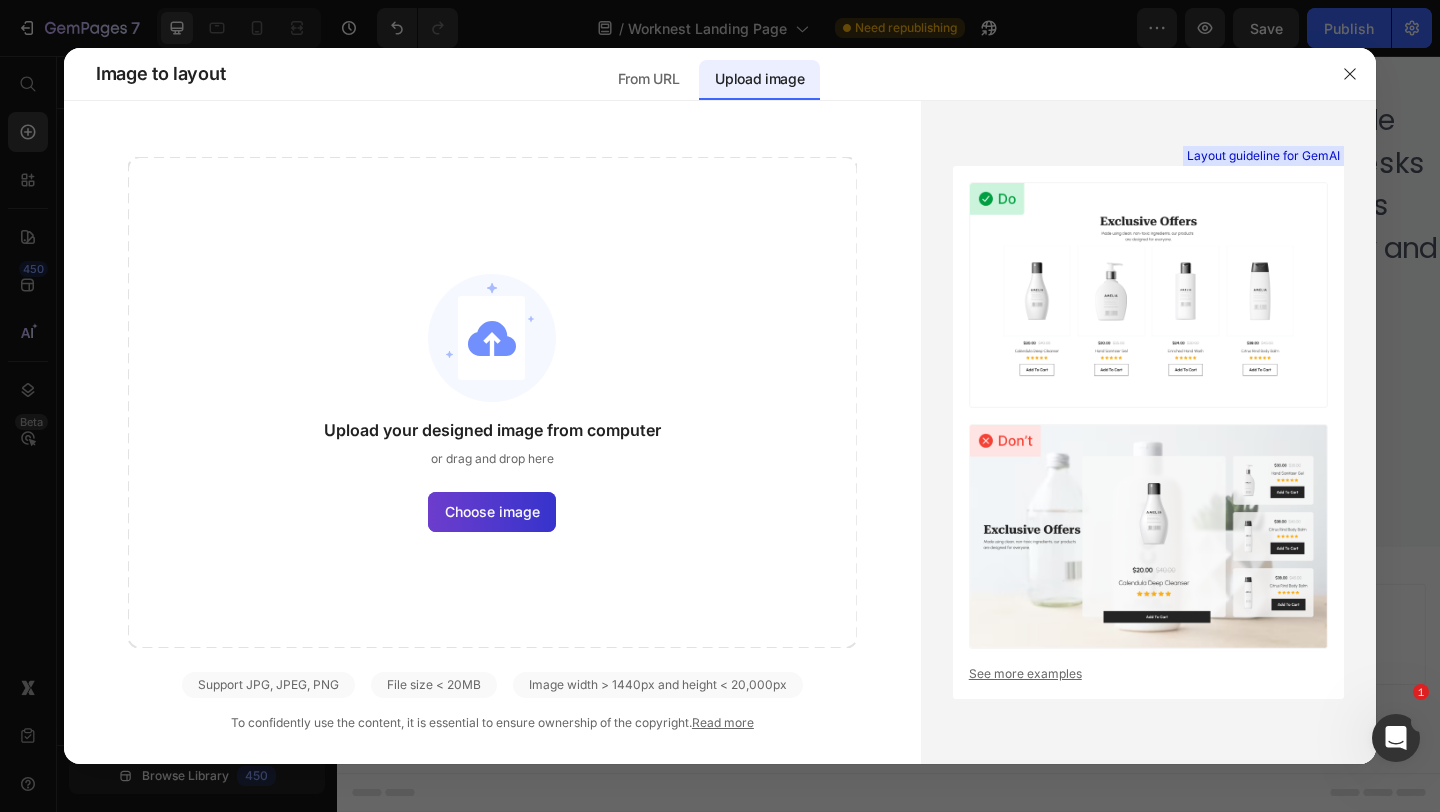 click on "Choose image" at bounding box center [492, 511] 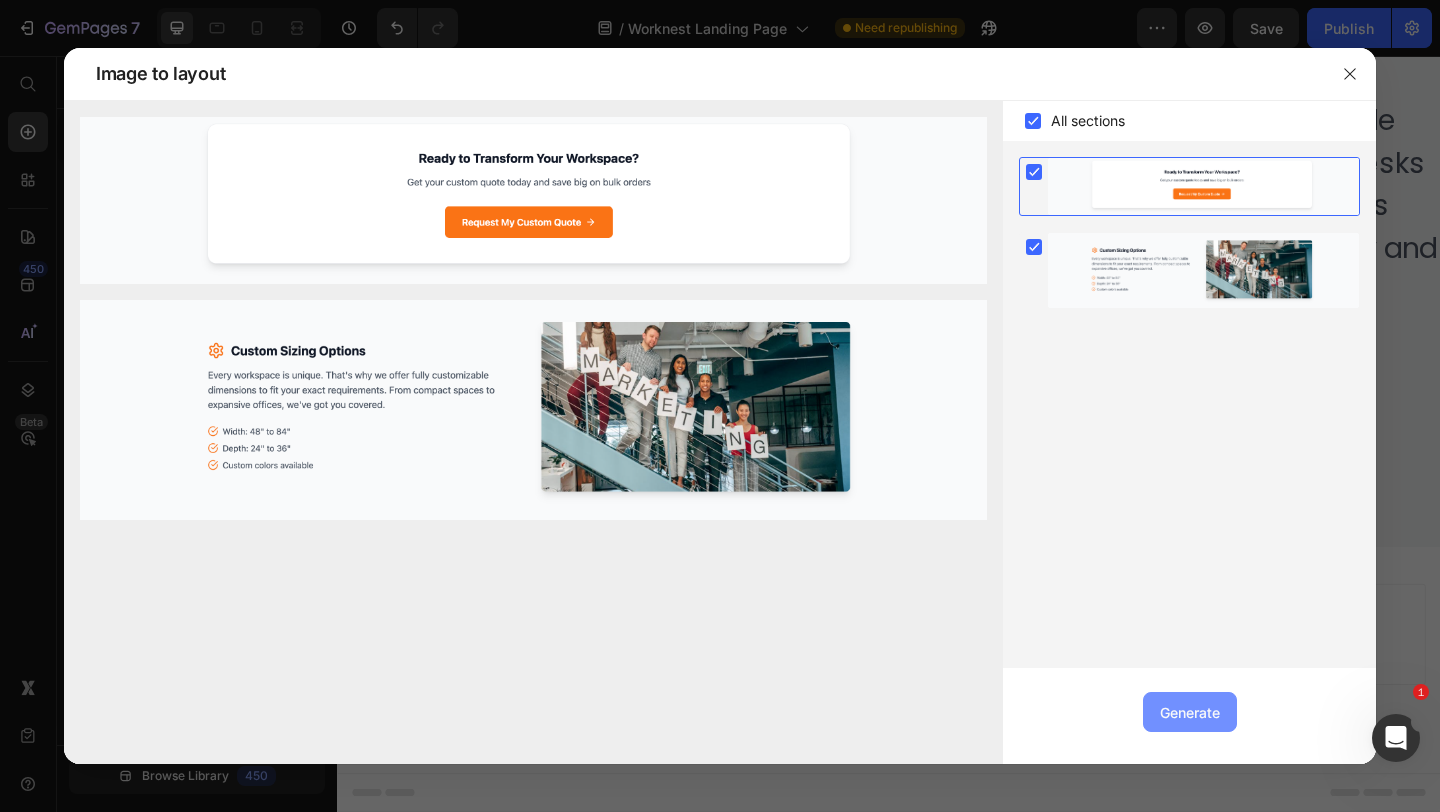 click on "Generate" at bounding box center (1190, 712) 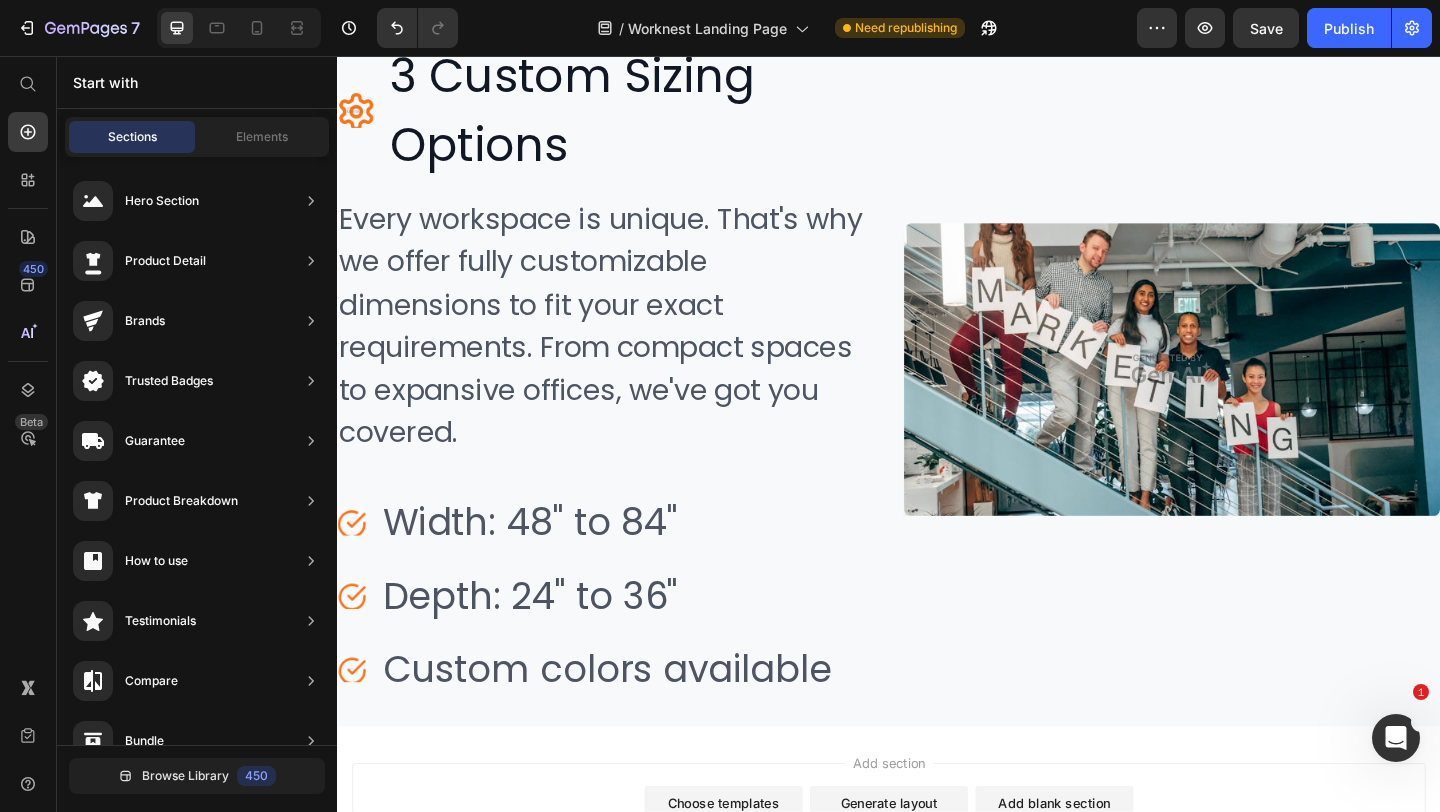 scroll, scrollTop: 9196, scrollLeft: 0, axis: vertical 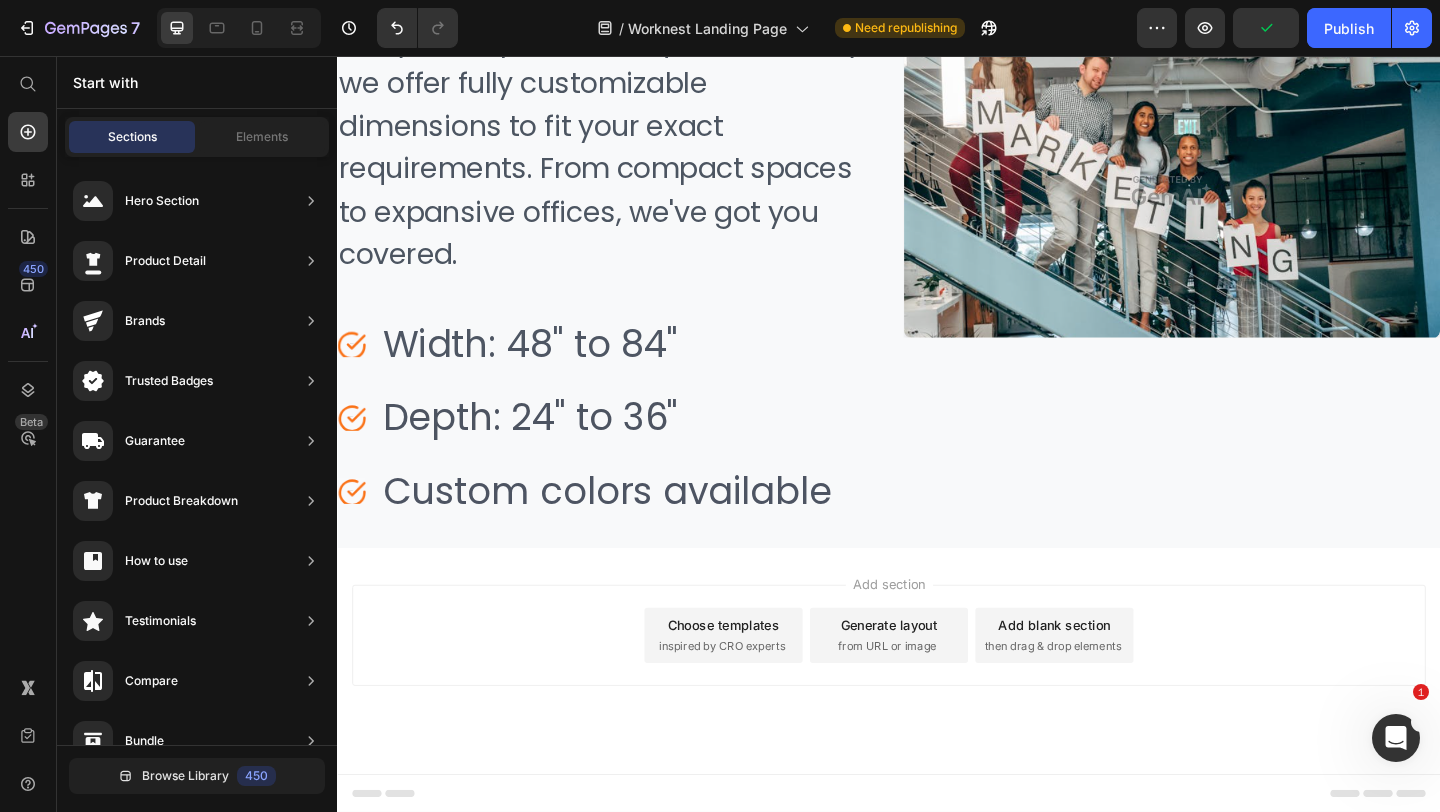 click on "Add section Choose templates inspired by CRO experts Generate layout from URL or image Add blank section then drag & drop elements" at bounding box center (937, 714) 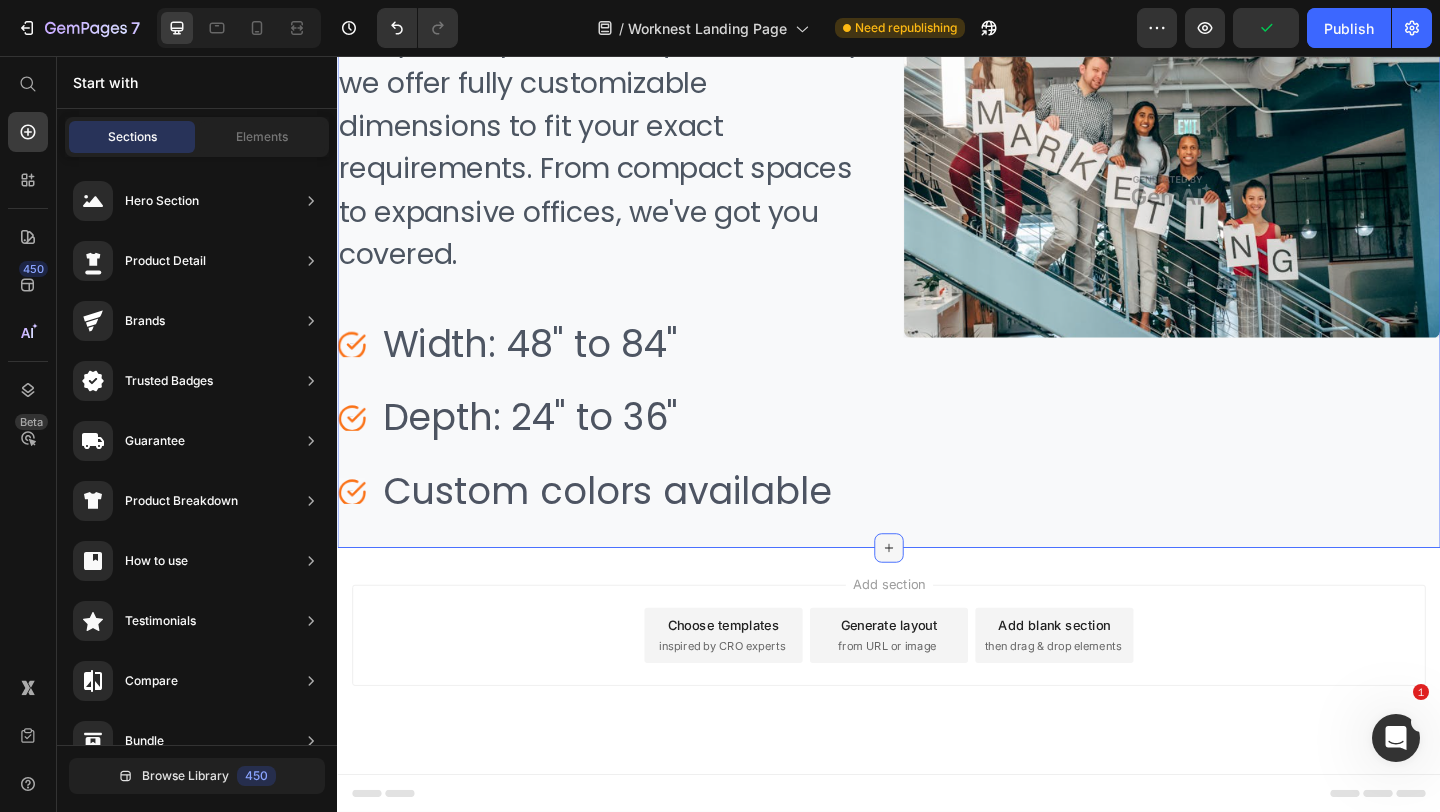 click 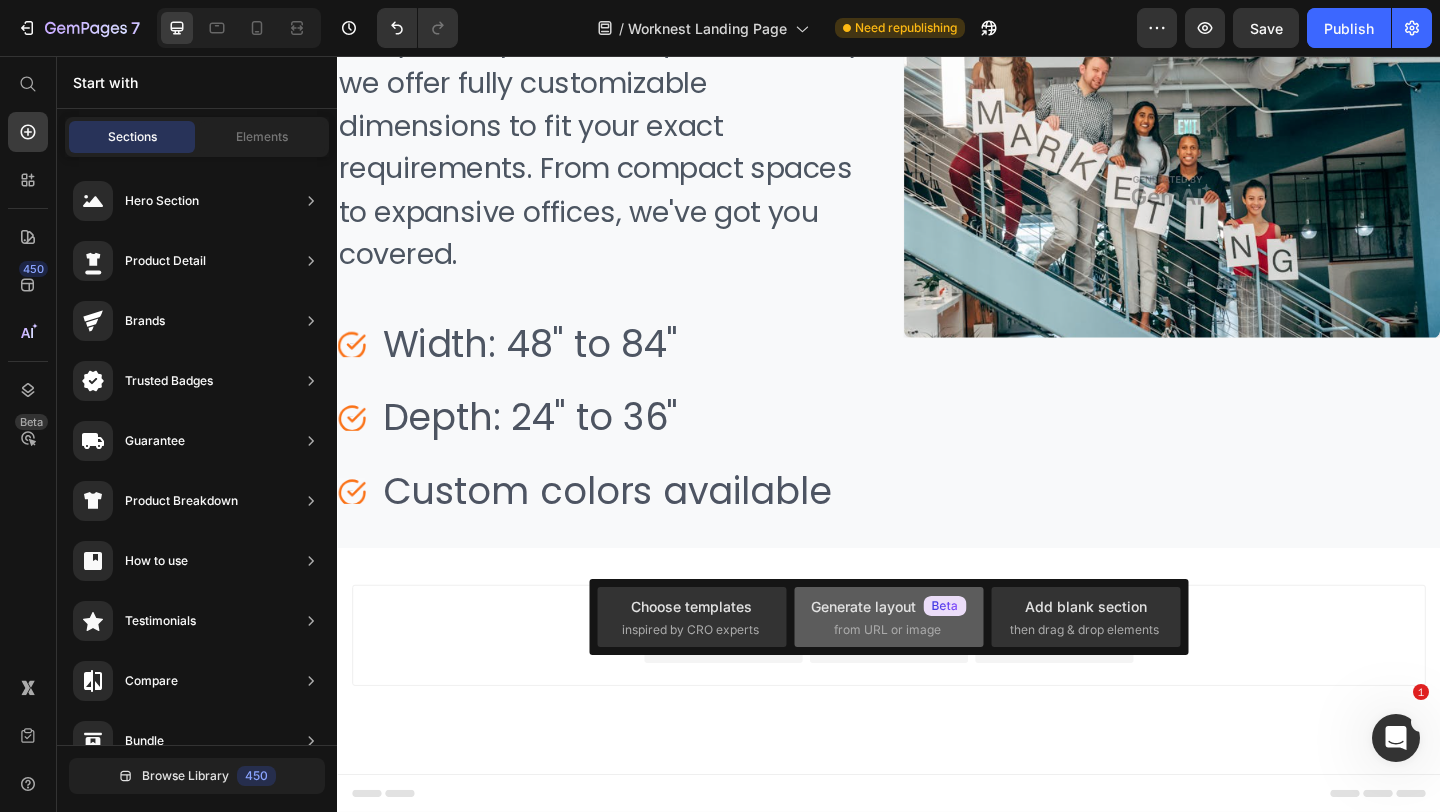 click on "from URL or image" at bounding box center (887, 630) 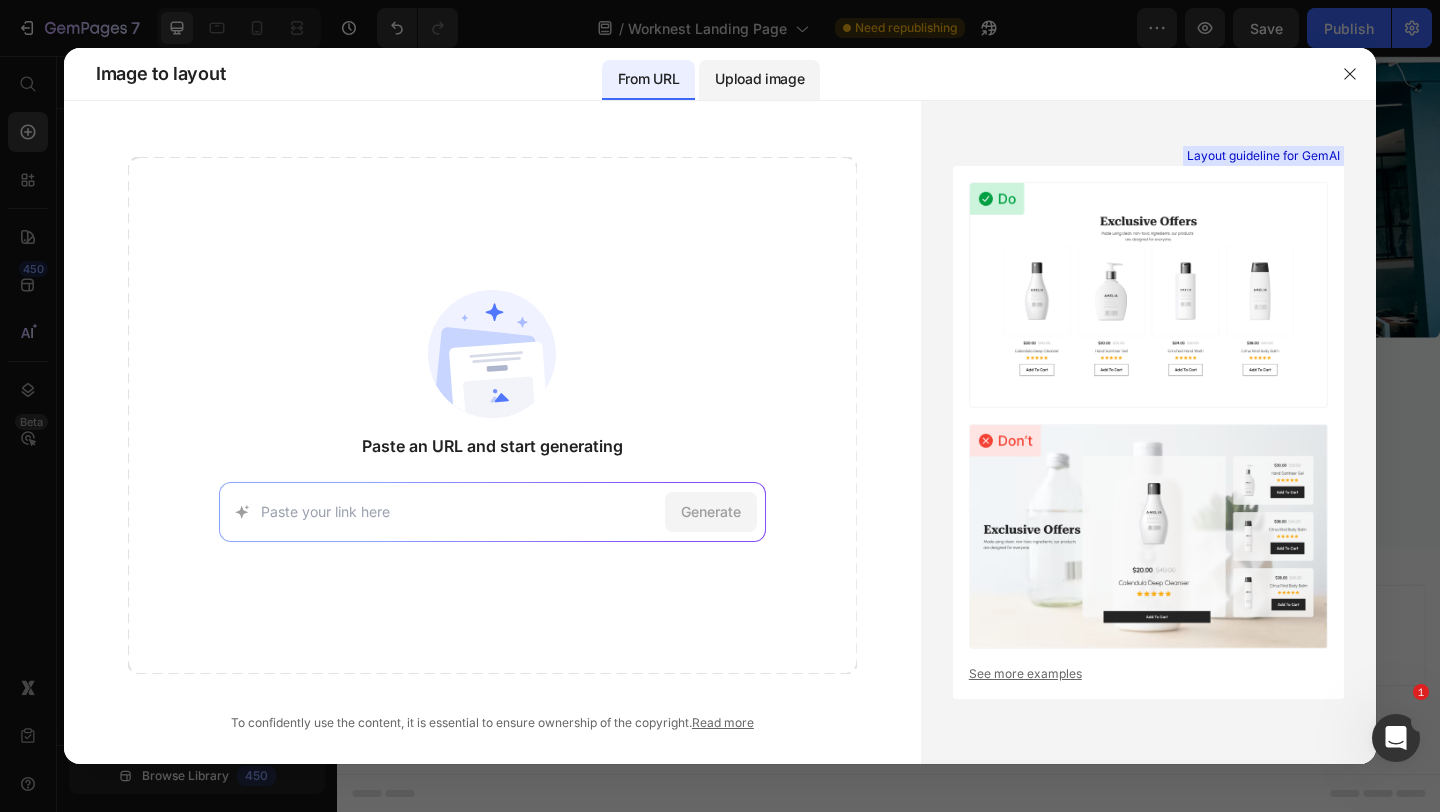 click on "Upload image" at bounding box center [759, 79] 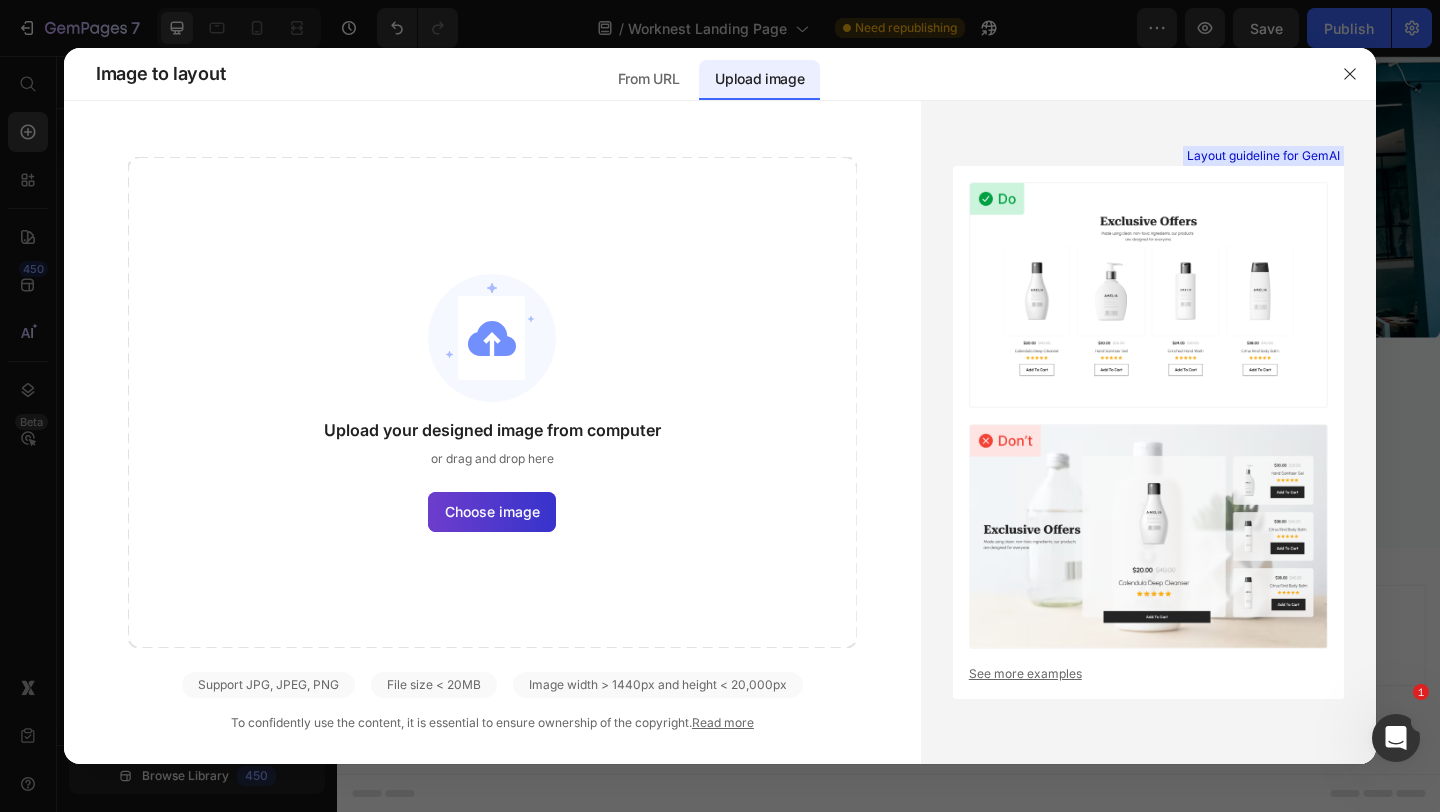 click on "Choose image" at bounding box center [492, 511] 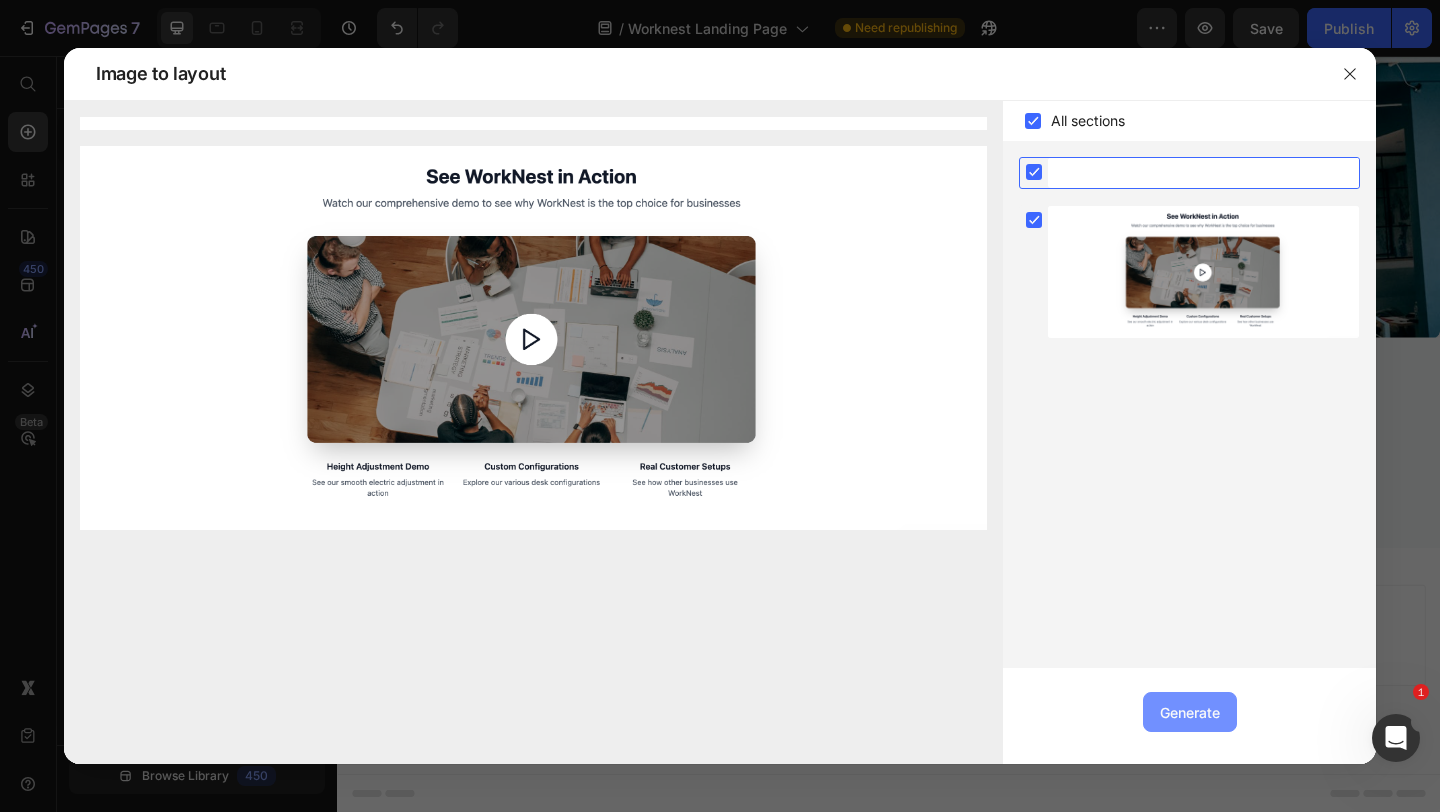 click on "Generate" at bounding box center [1190, 712] 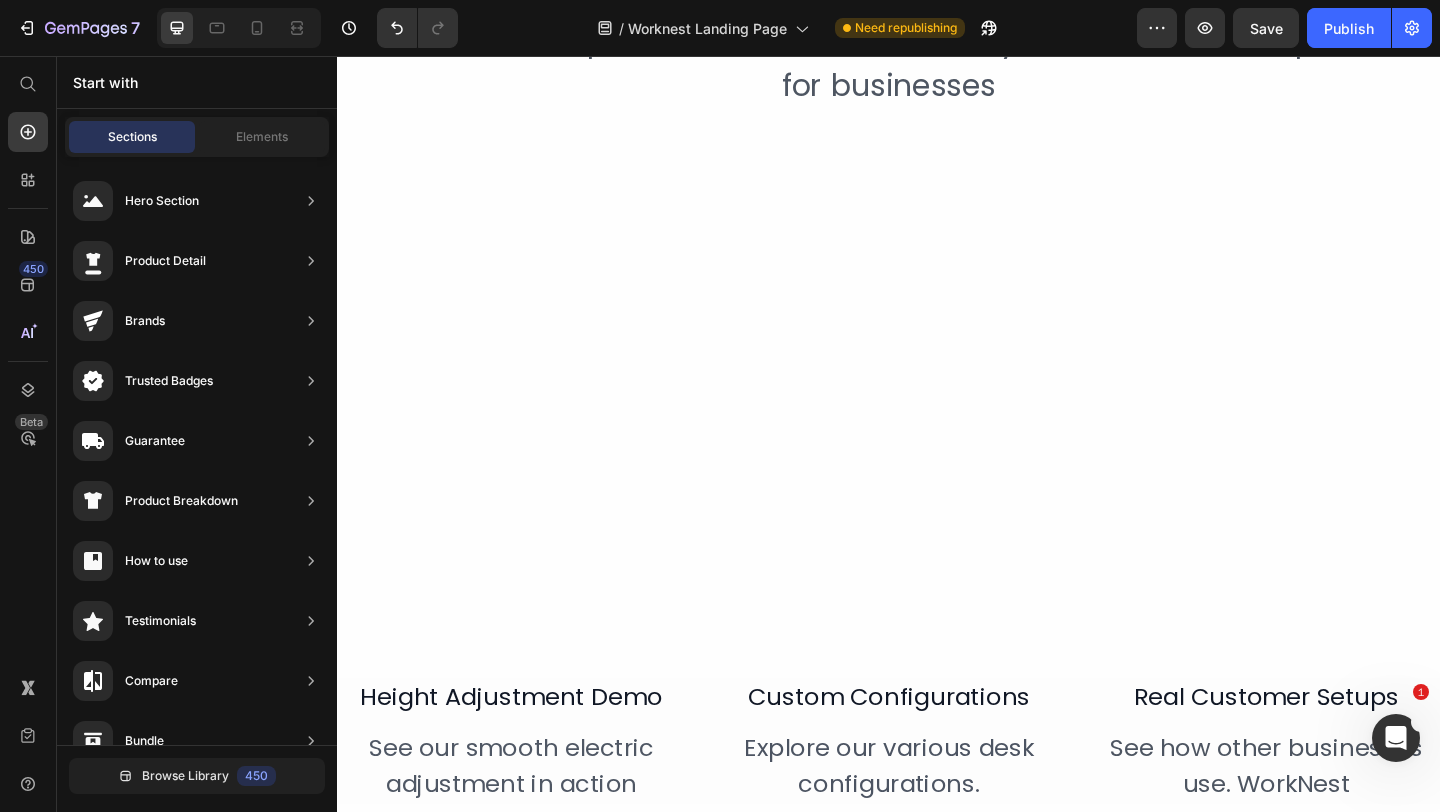 scroll, scrollTop: 10257, scrollLeft: 0, axis: vertical 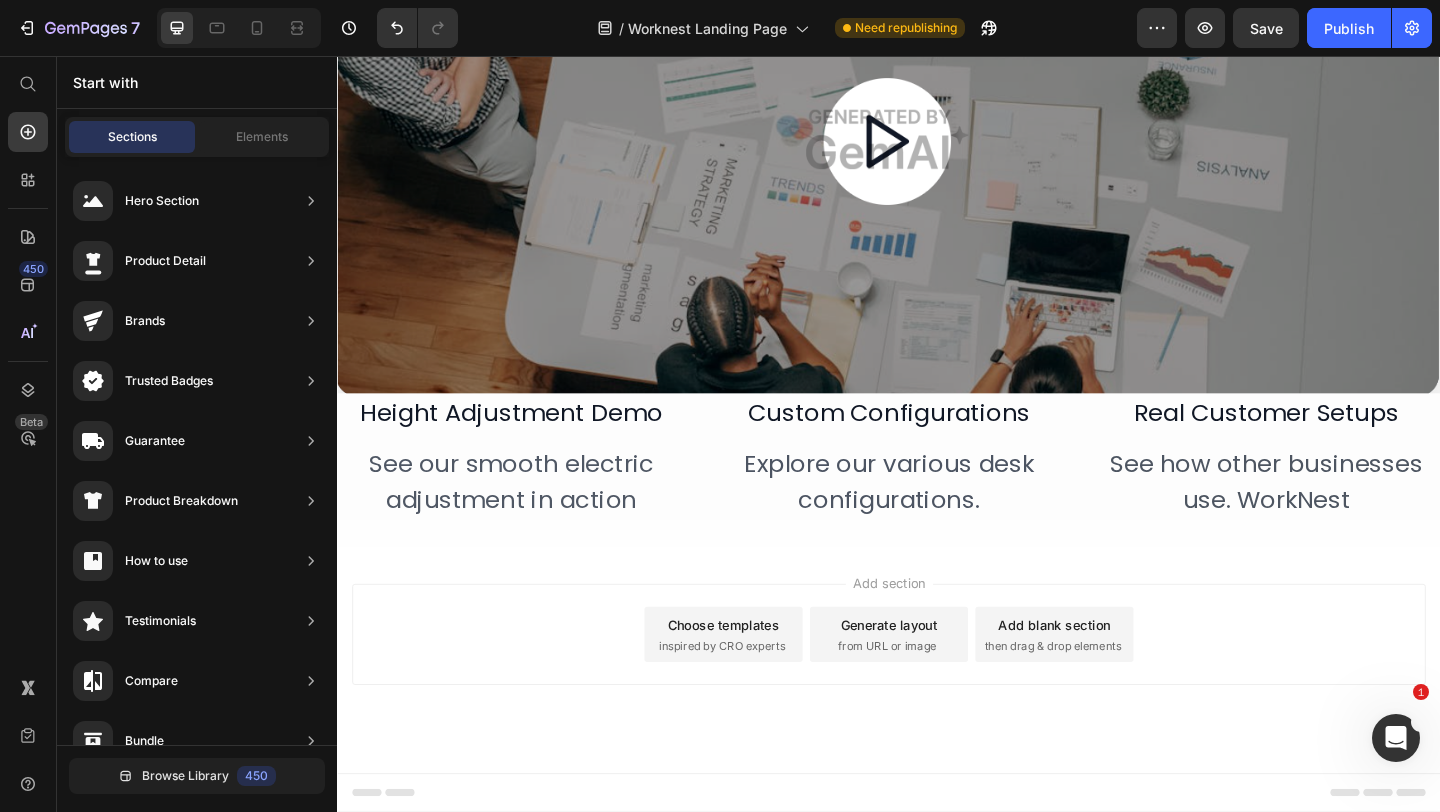 click on "Add section Choose templates inspired by CRO experts Generate layout from URL or image Add blank section then drag & drop elements" at bounding box center (937, 713) 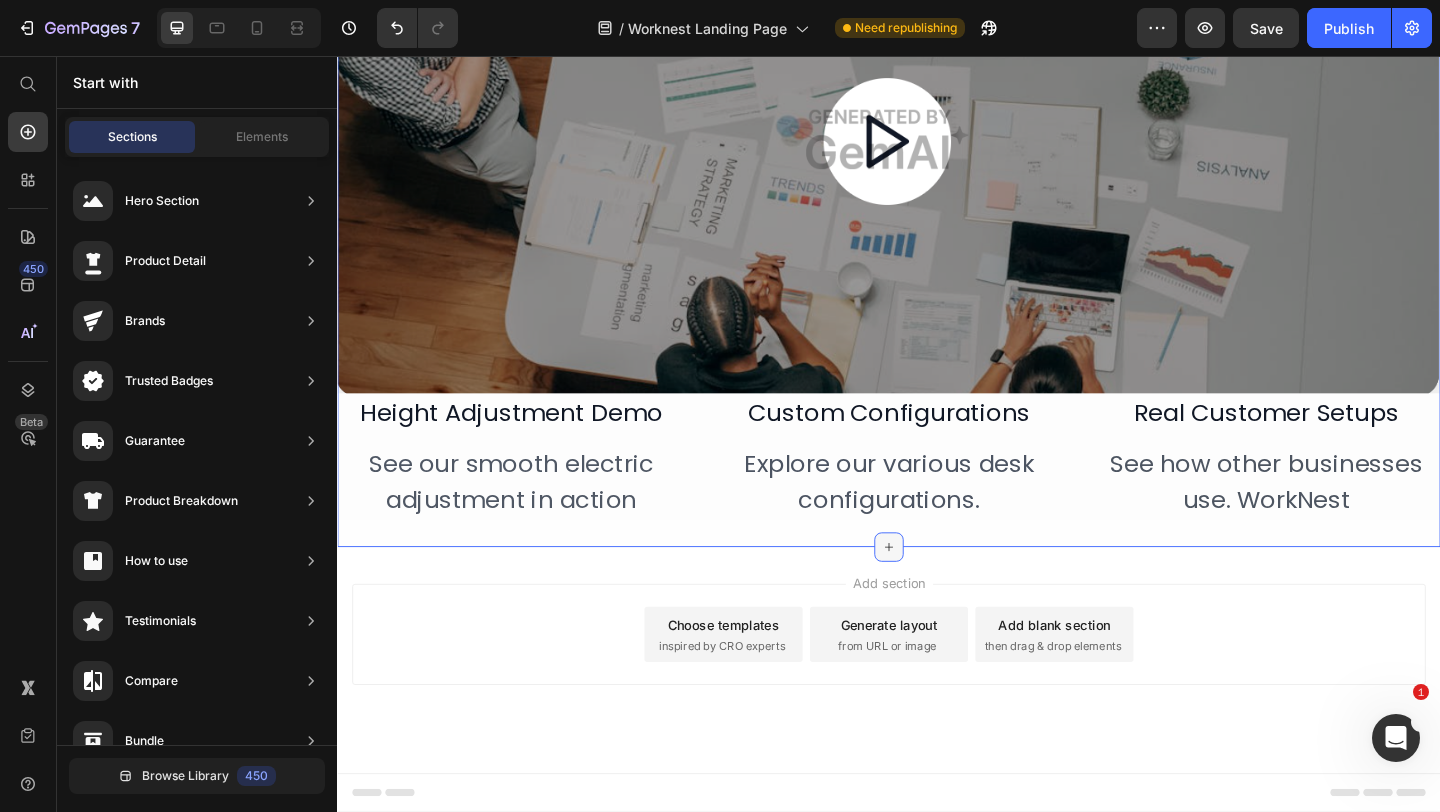 click 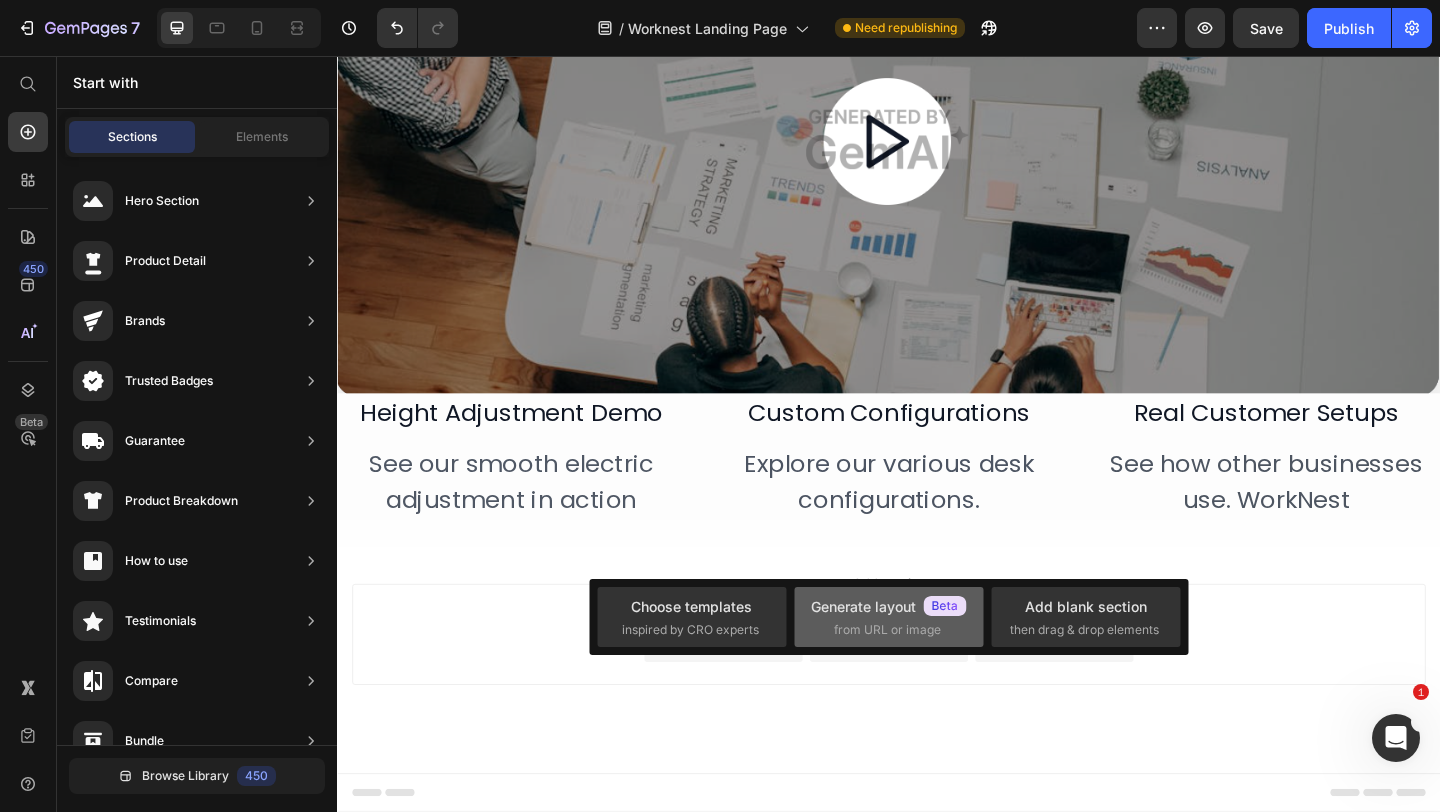click on "Generate layout  from URL or image" 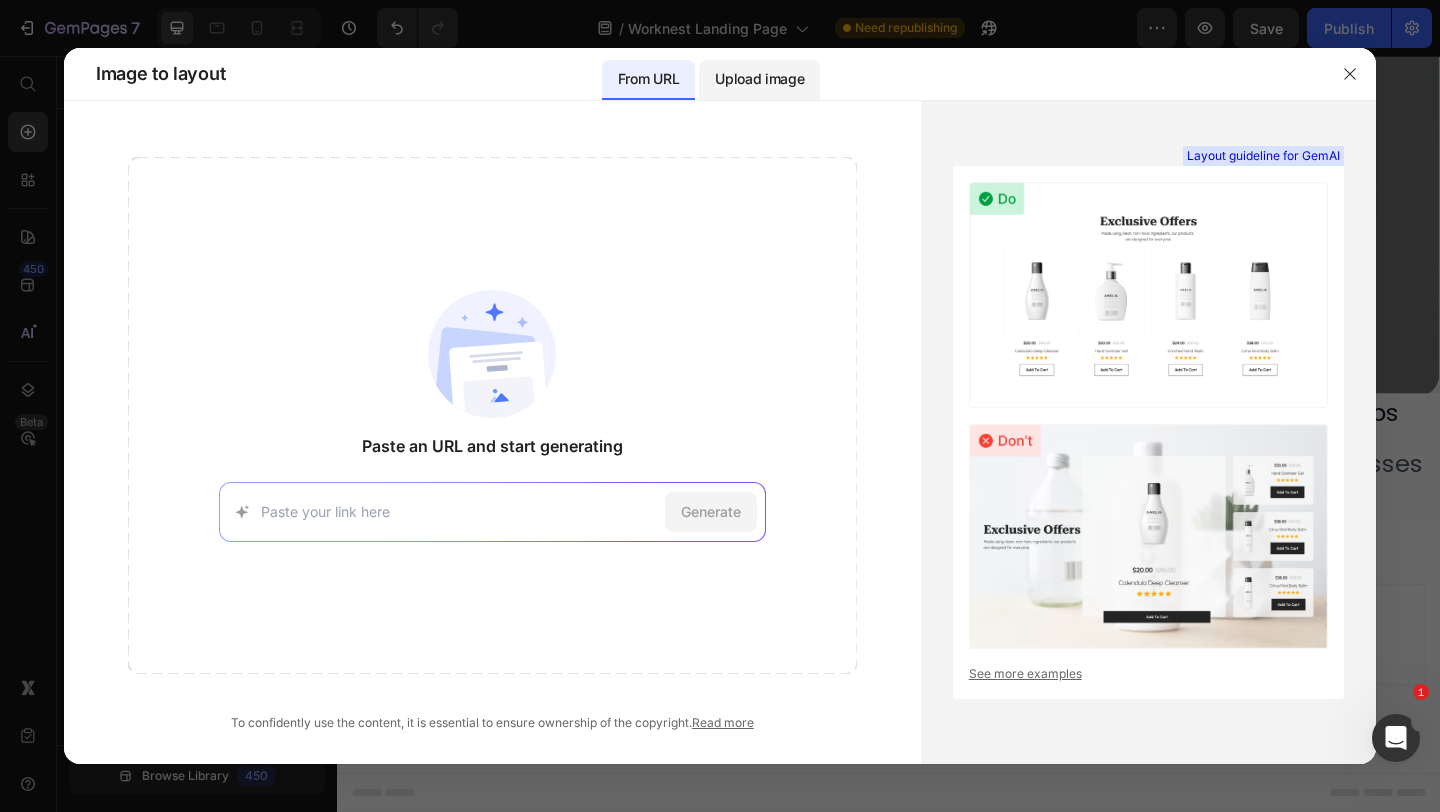 click on "Upload image" at bounding box center (759, 79) 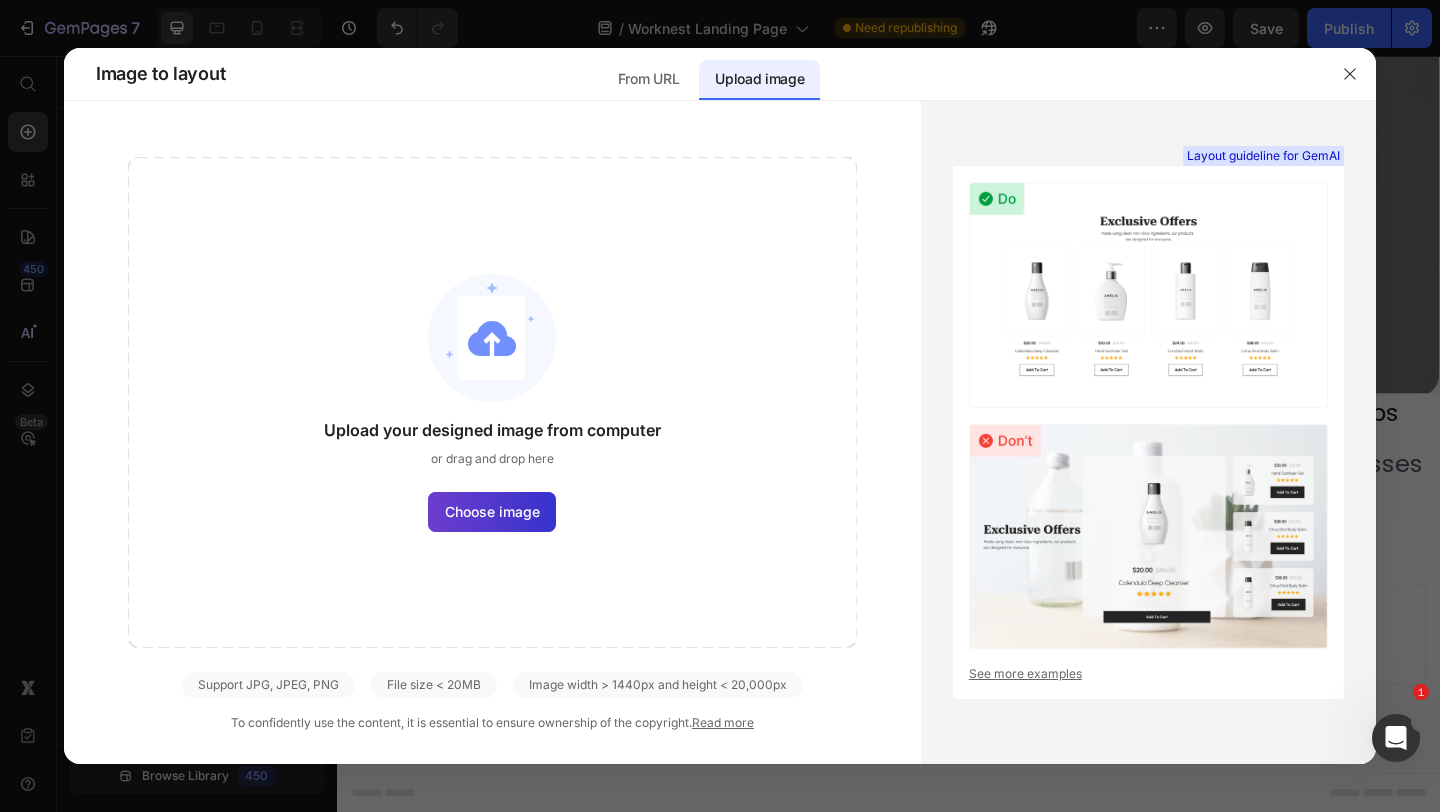 click on "Choose image" at bounding box center (492, 511) 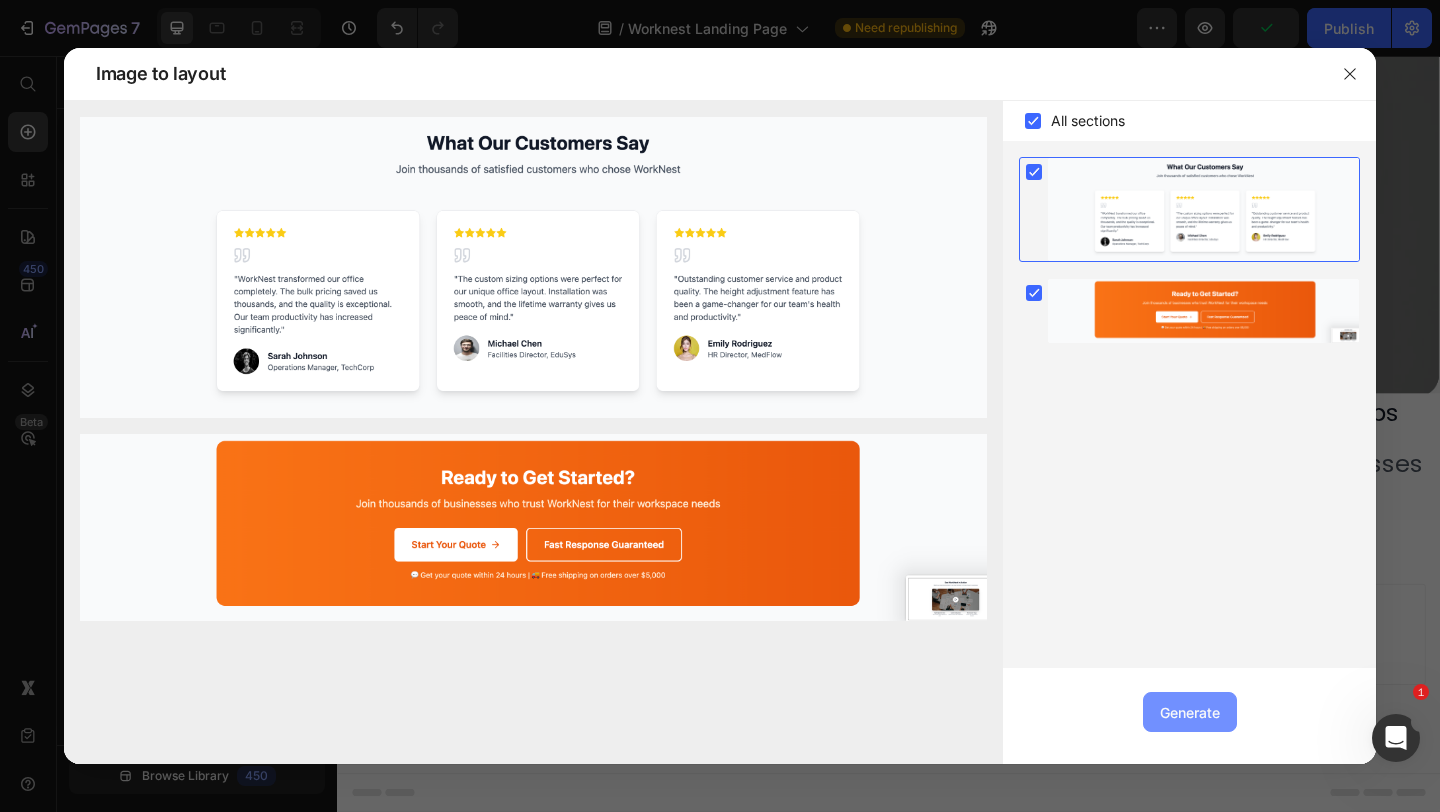 click on "Generate" at bounding box center (1190, 712) 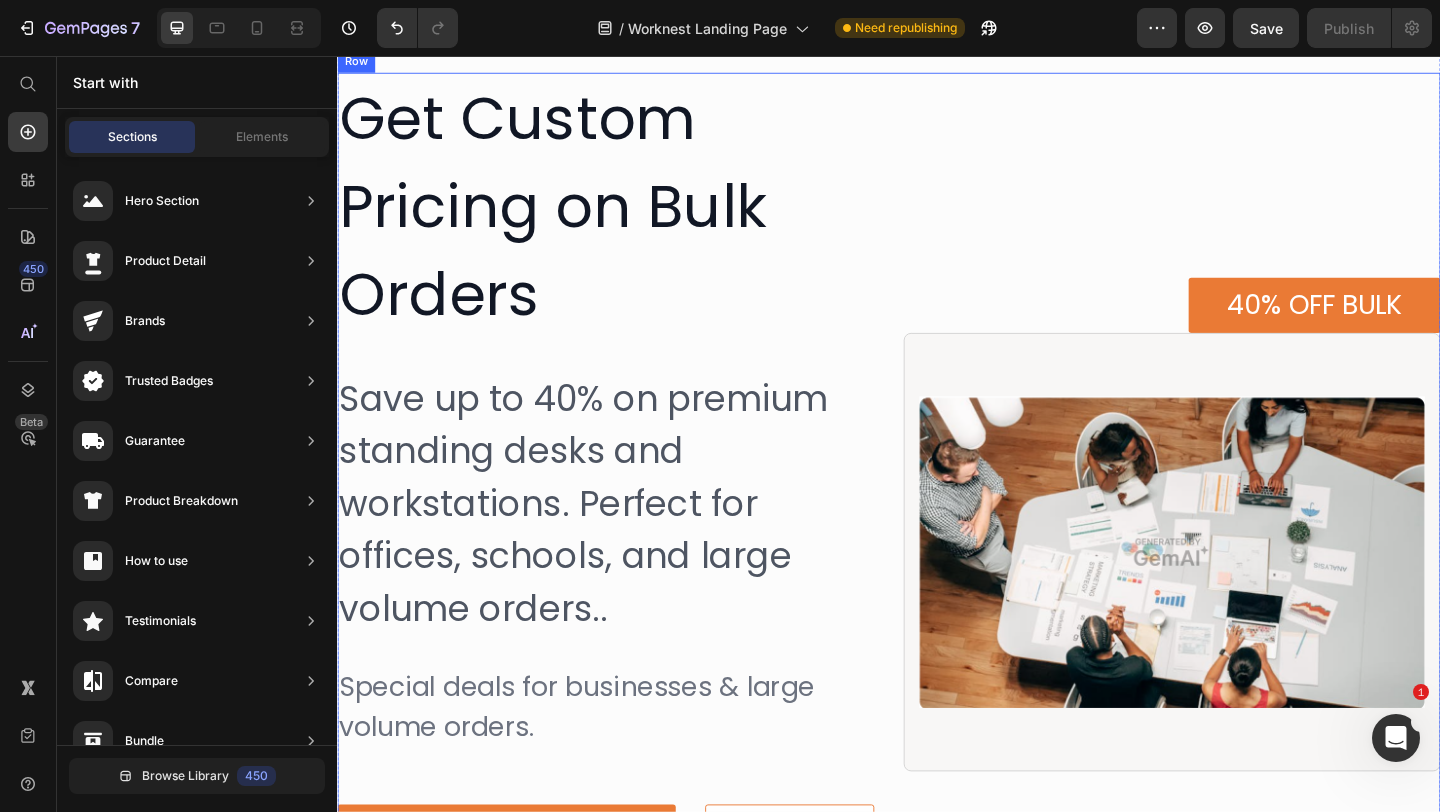 scroll, scrollTop: 2836, scrollLeft: 0, axis: vertical 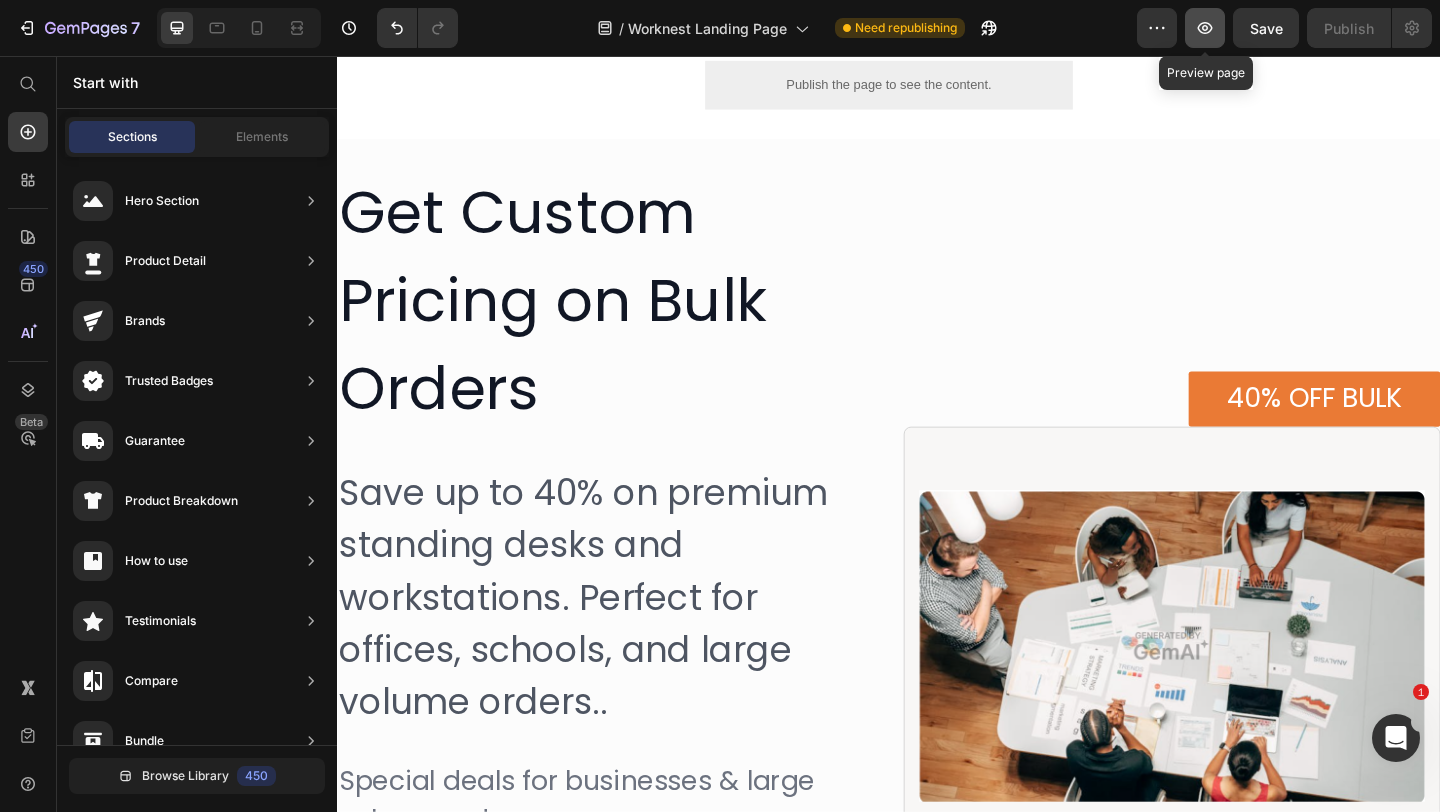 click 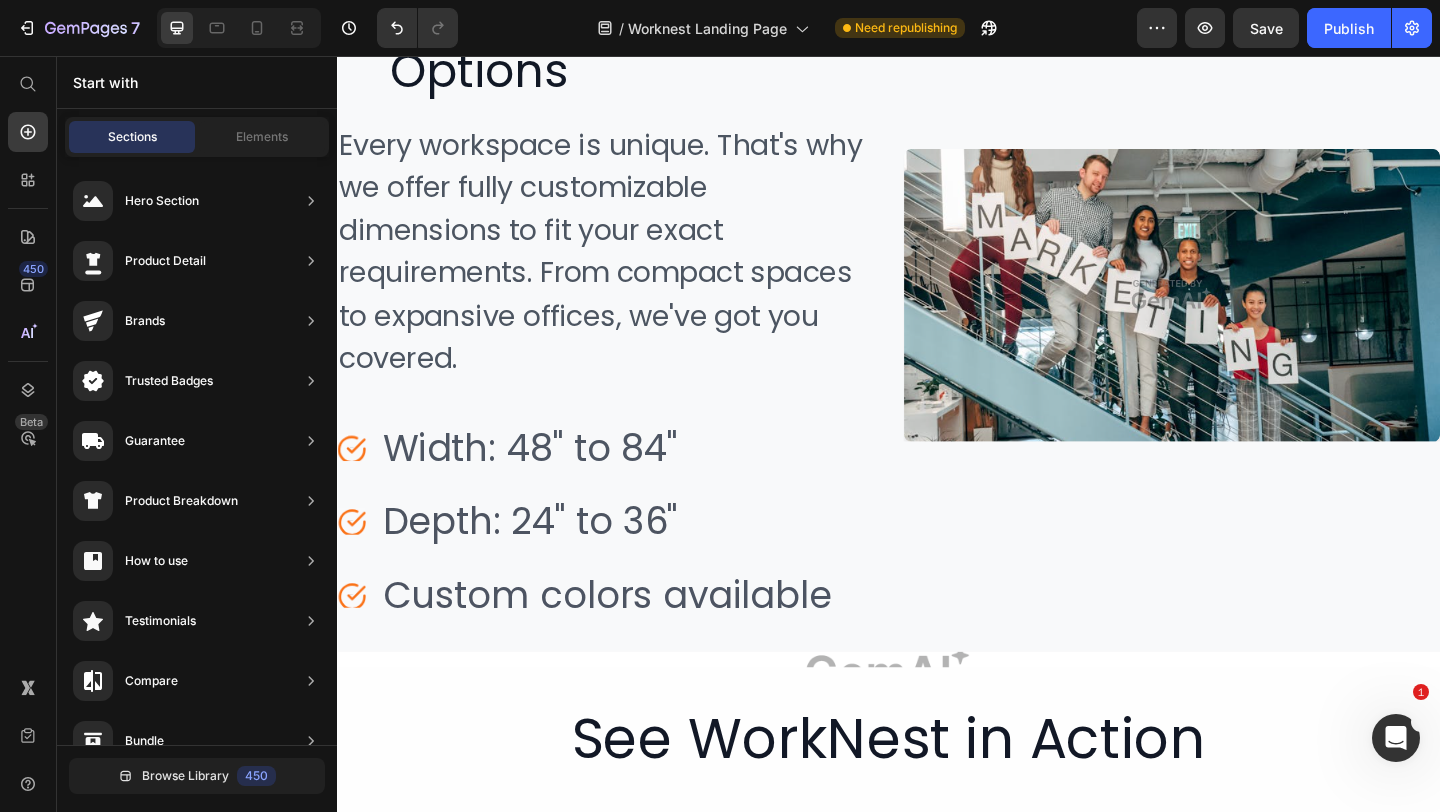 scroll, scrollTop: 9398, scrollLeft: 0, axis: vertical 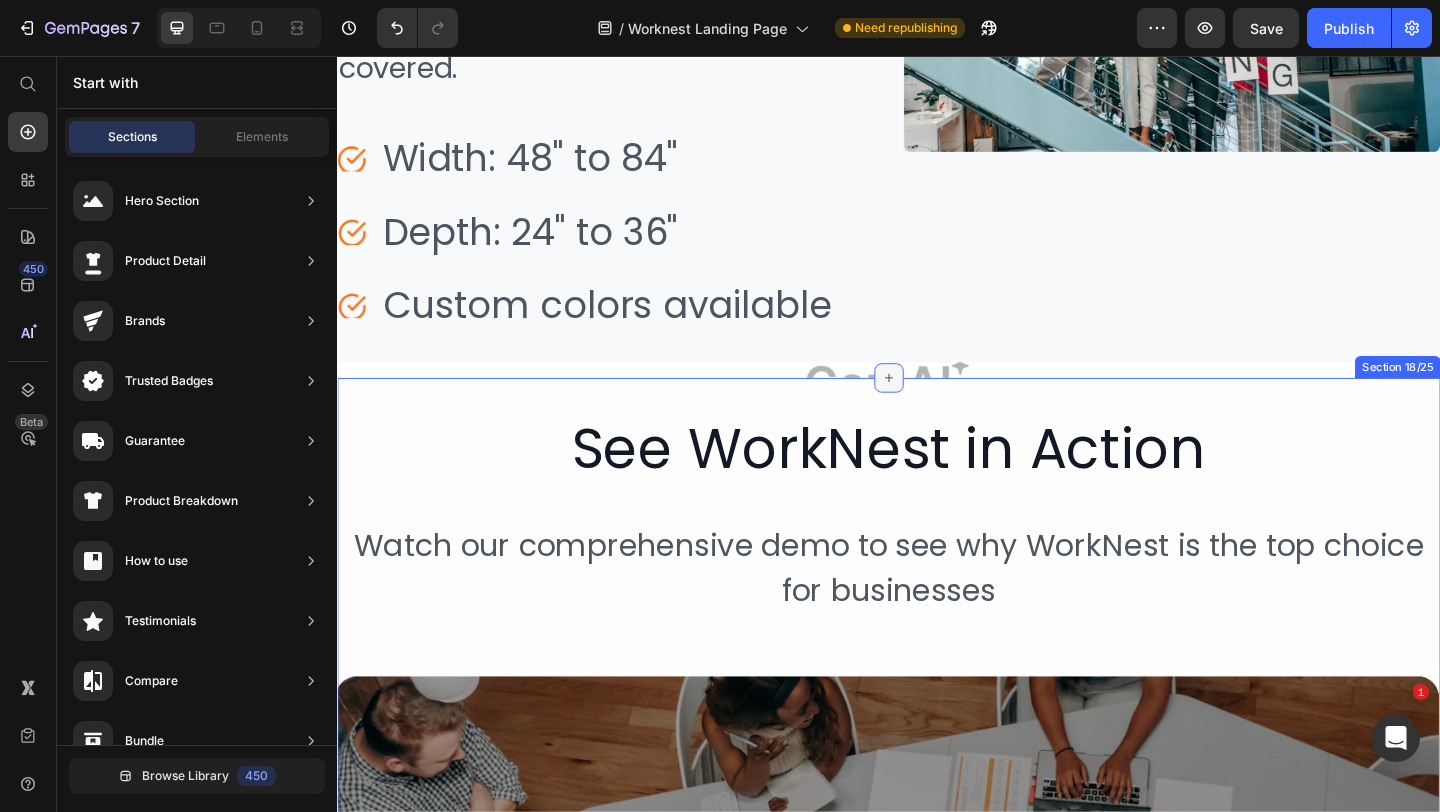 click 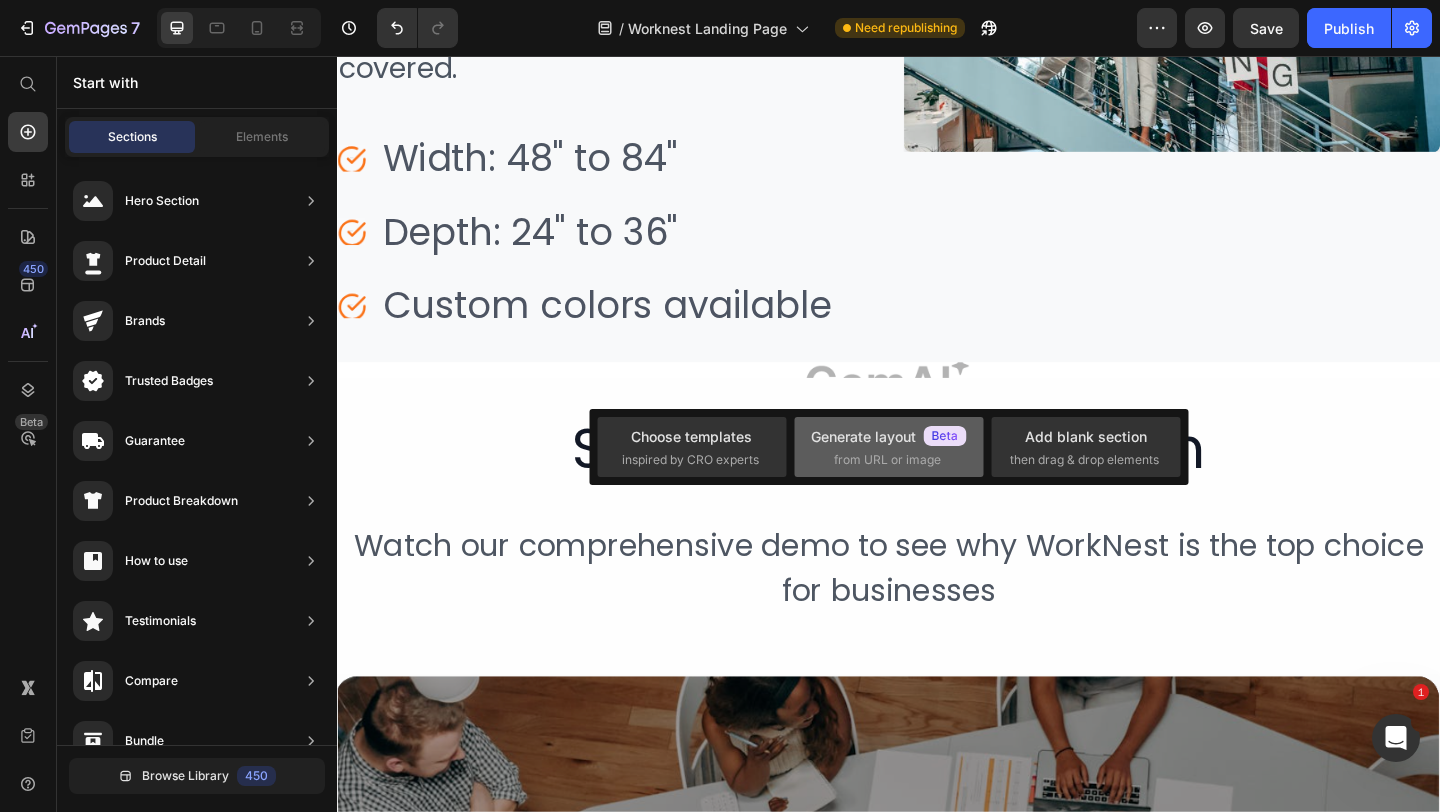 click on "Generate layout" at bounding box center (889, 436) 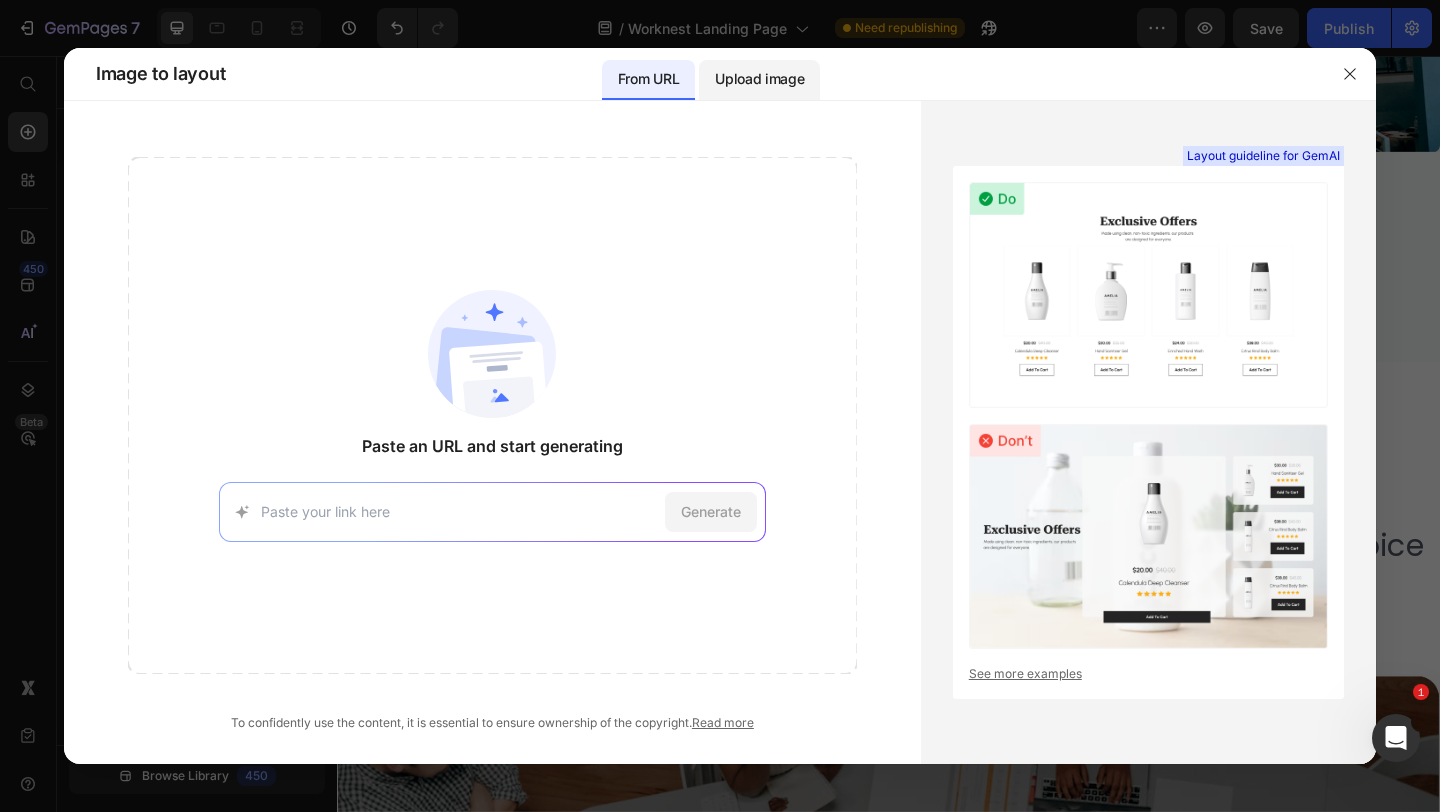 click on "Upload image" at bounding box center [759, 79] 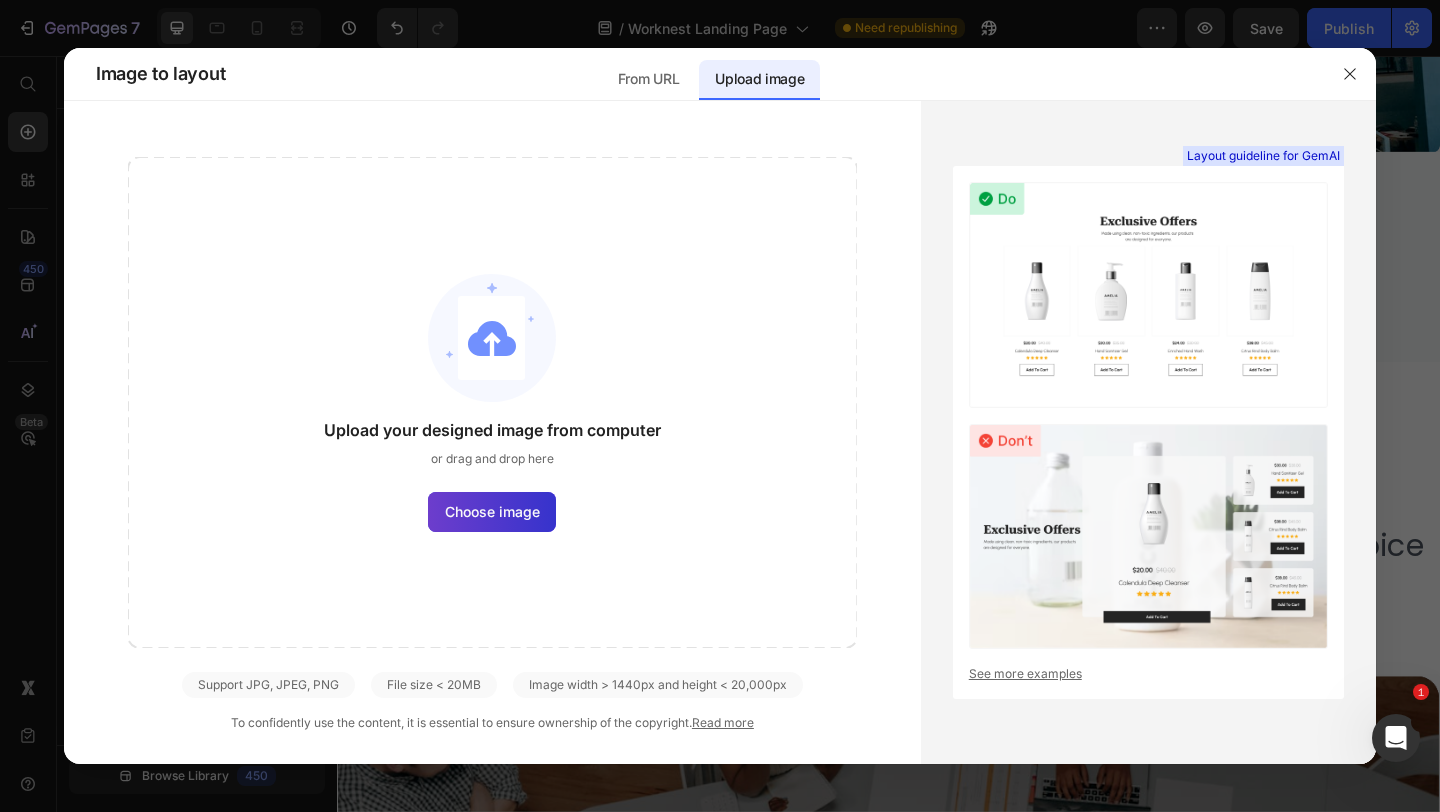 click on "Choose image" at bounding box center (492, 511) 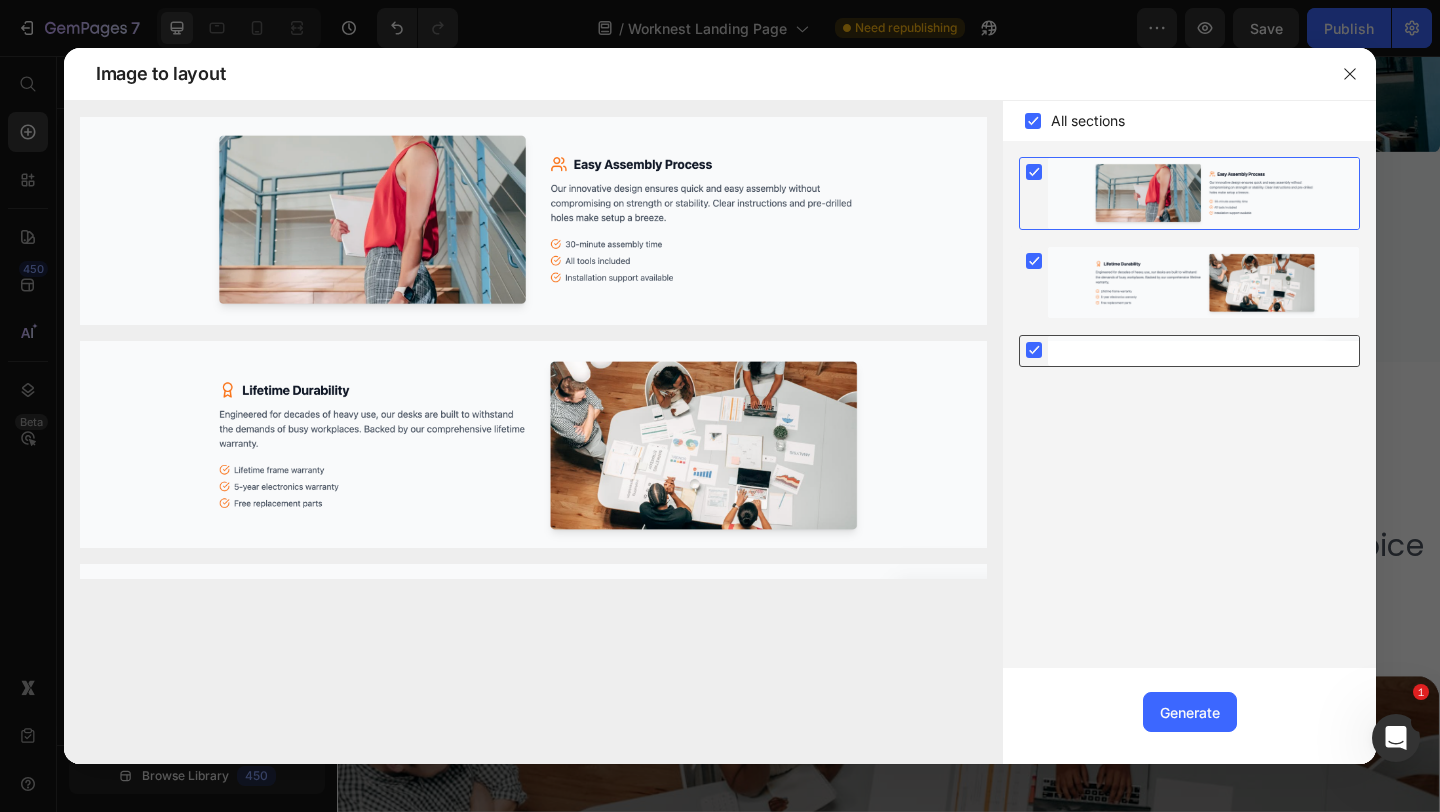 click 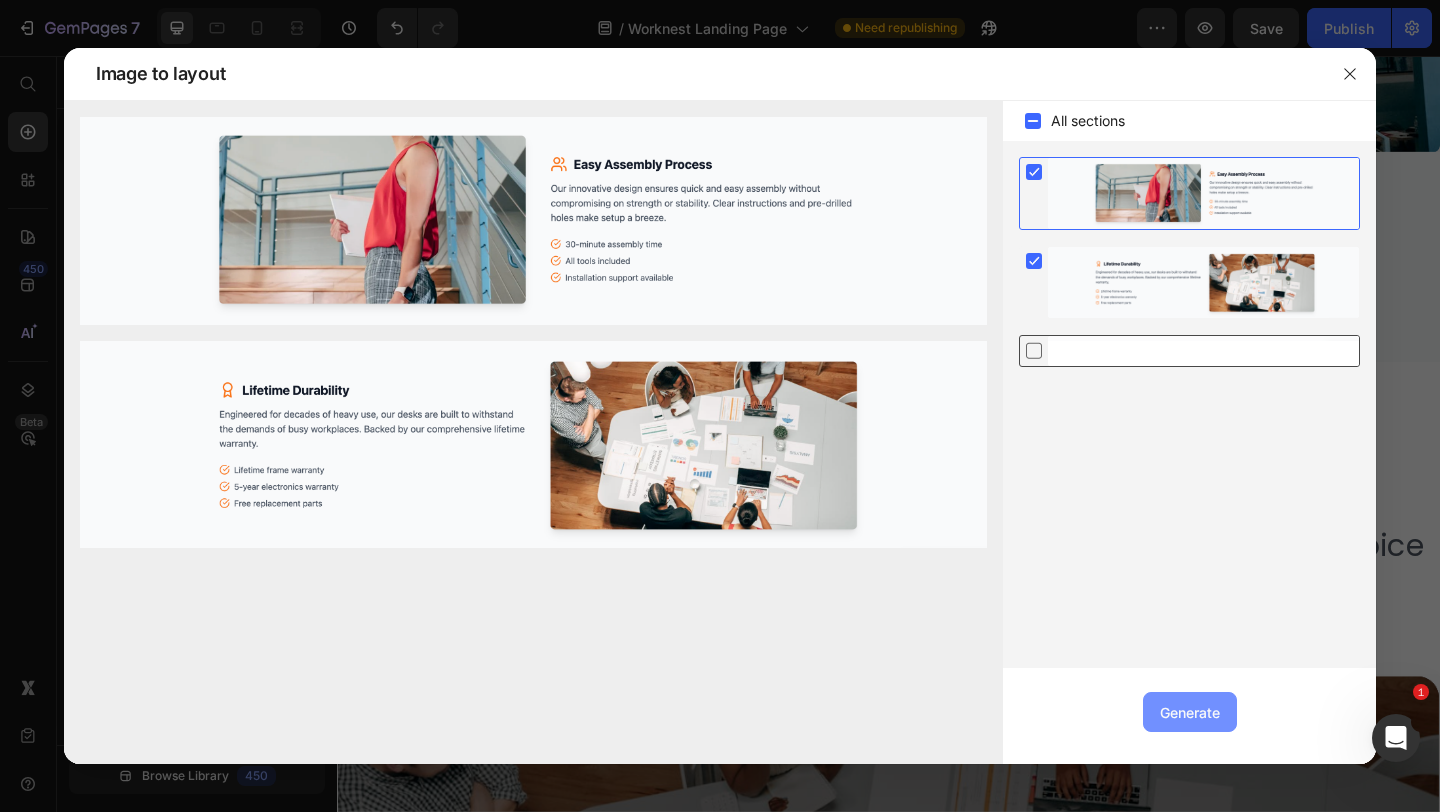 drag, startPoint x: 1163, startPoint y: 706, endPoint x: 355, endPoint y: 110, distance: 1004.03186 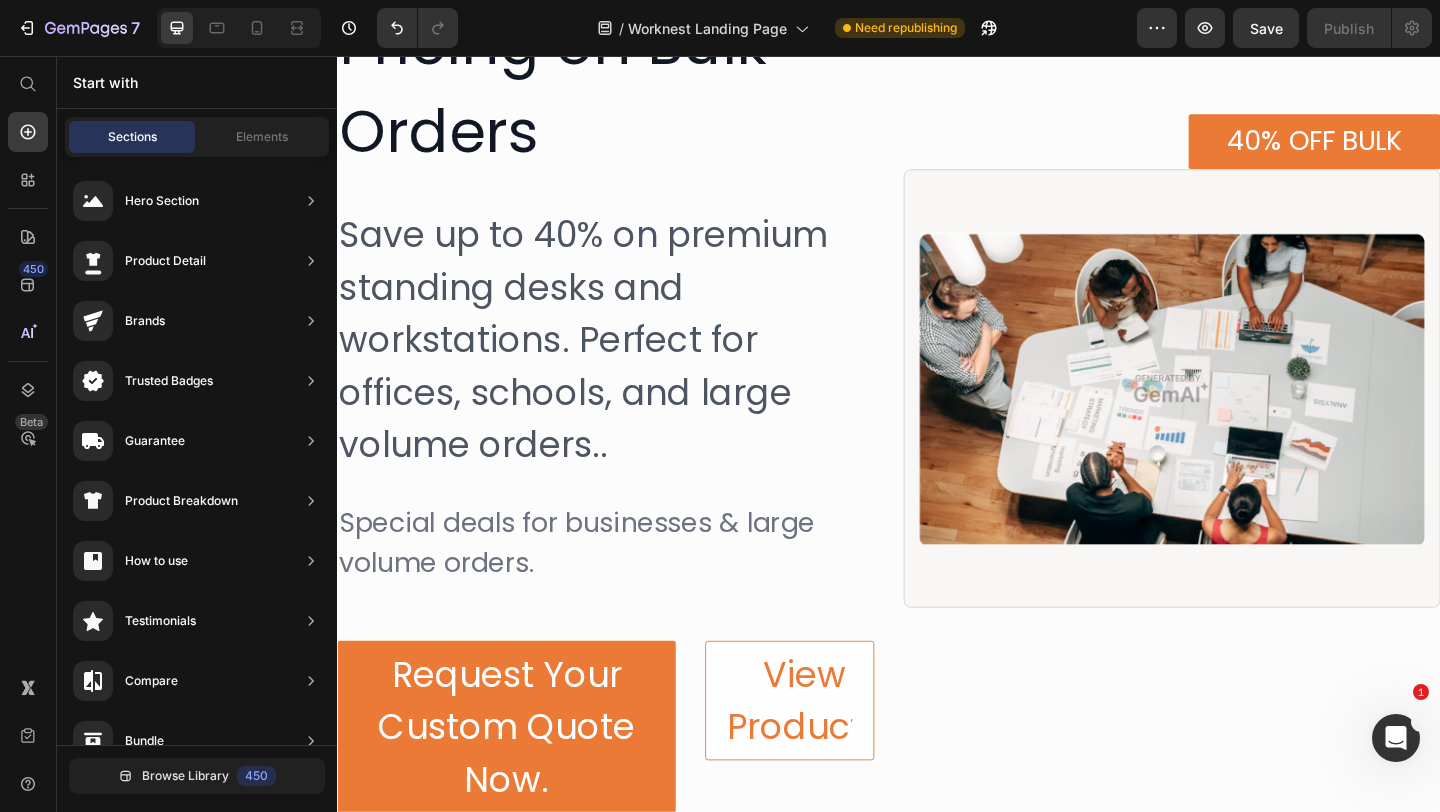 scroll, scrollTop: 3217, scrollLeft: 0, axis: vertical 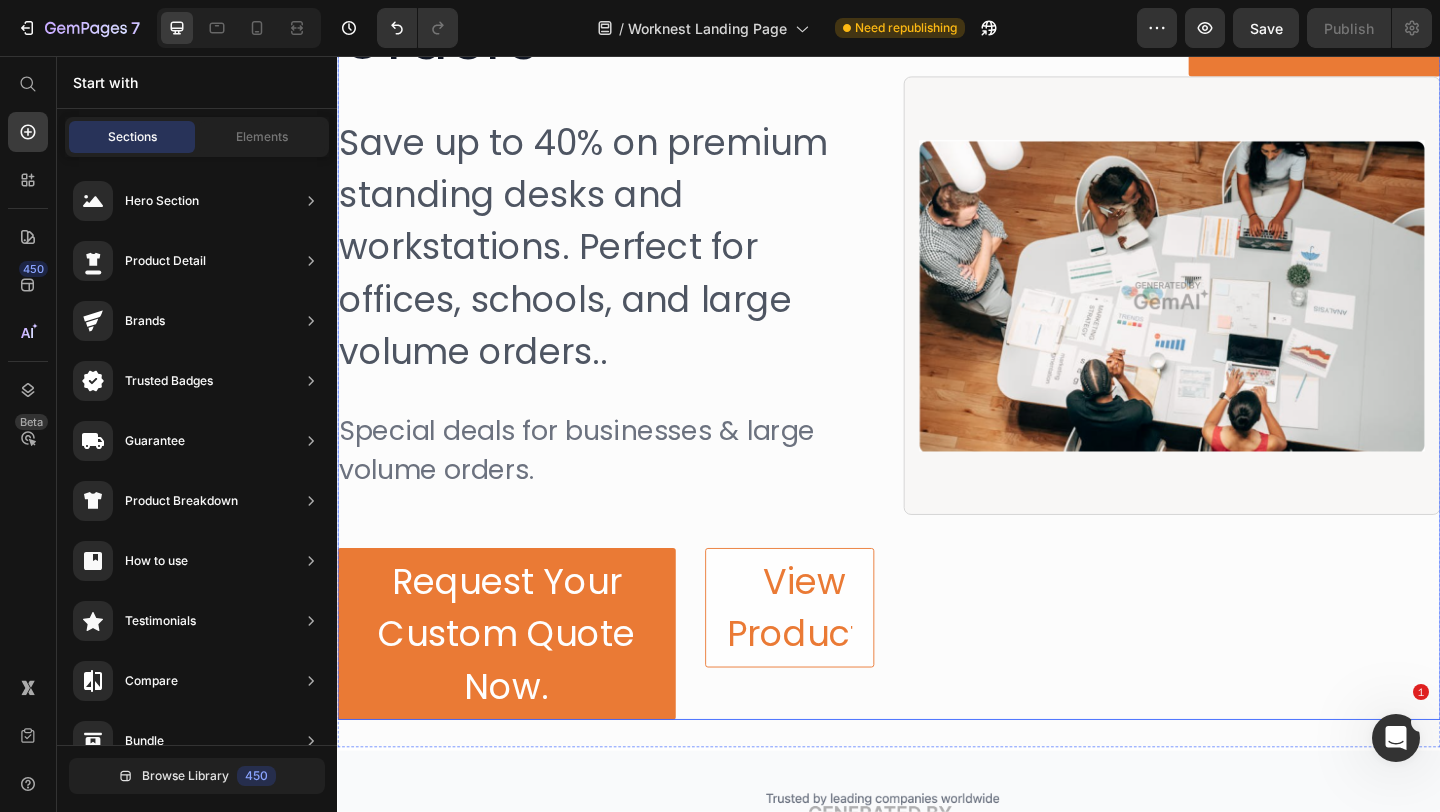 click on "40% OFF BULK Button Image Row" at bounding box center (1245, 286) 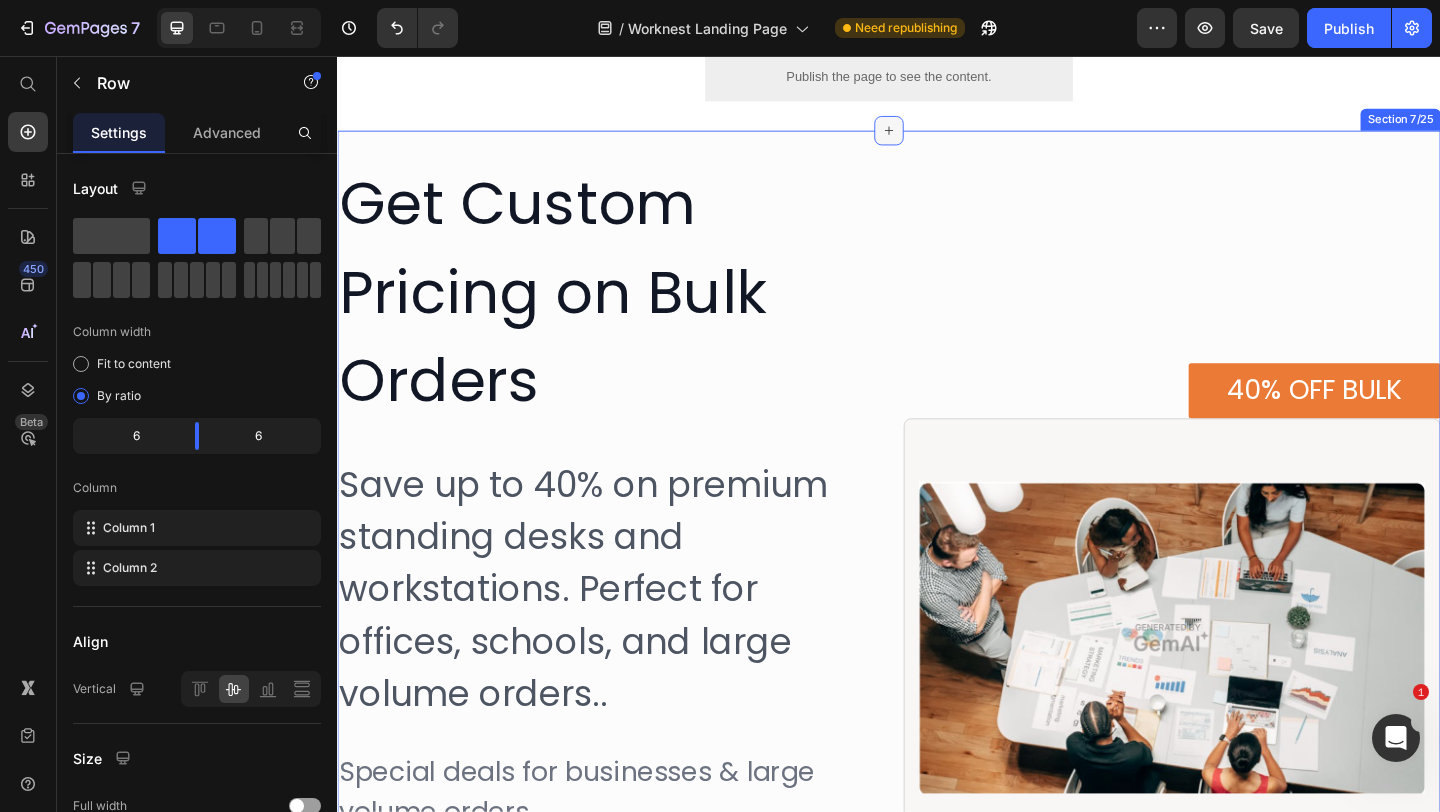 scroll, scrollTop: 2653, scrollLeft: 0, axis: vertical 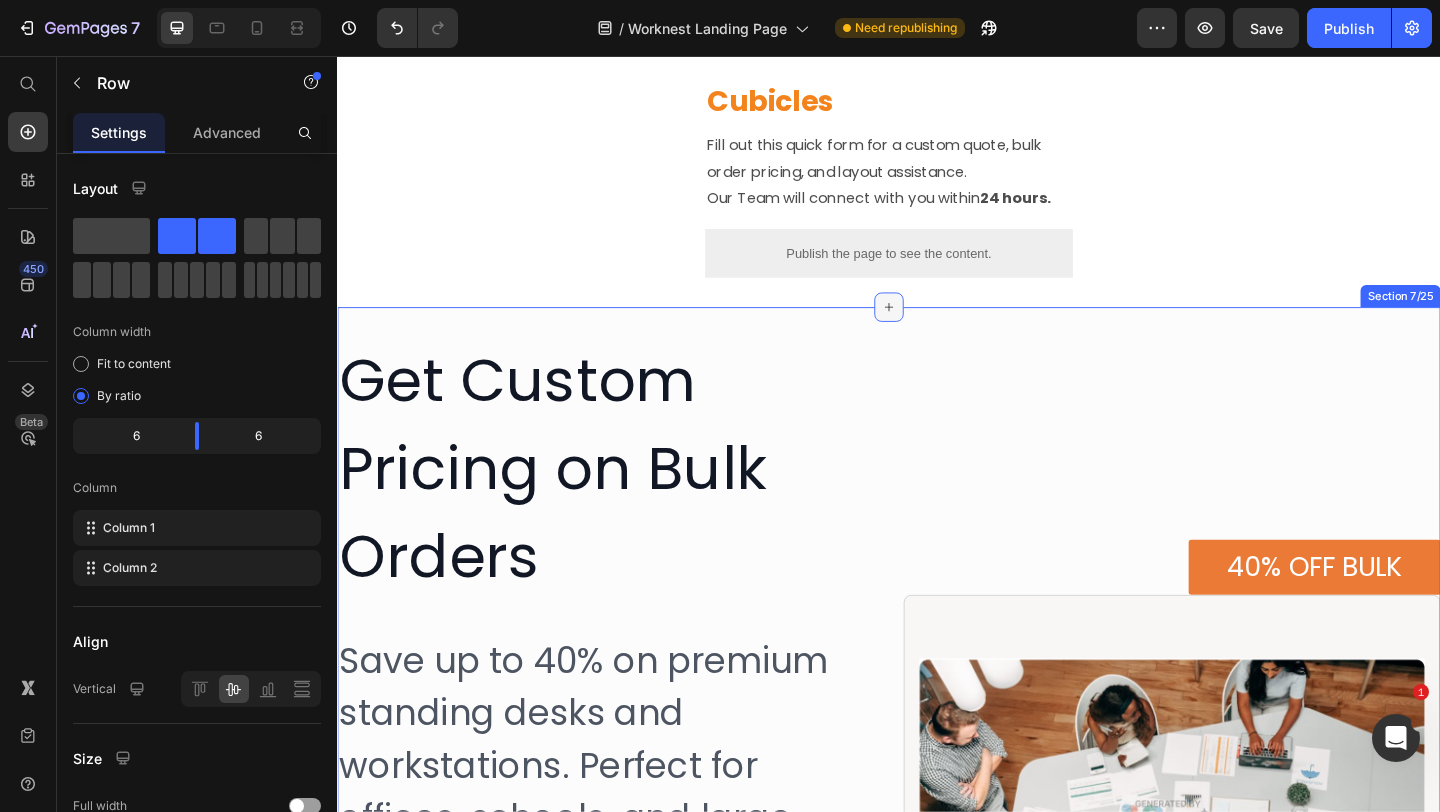 click 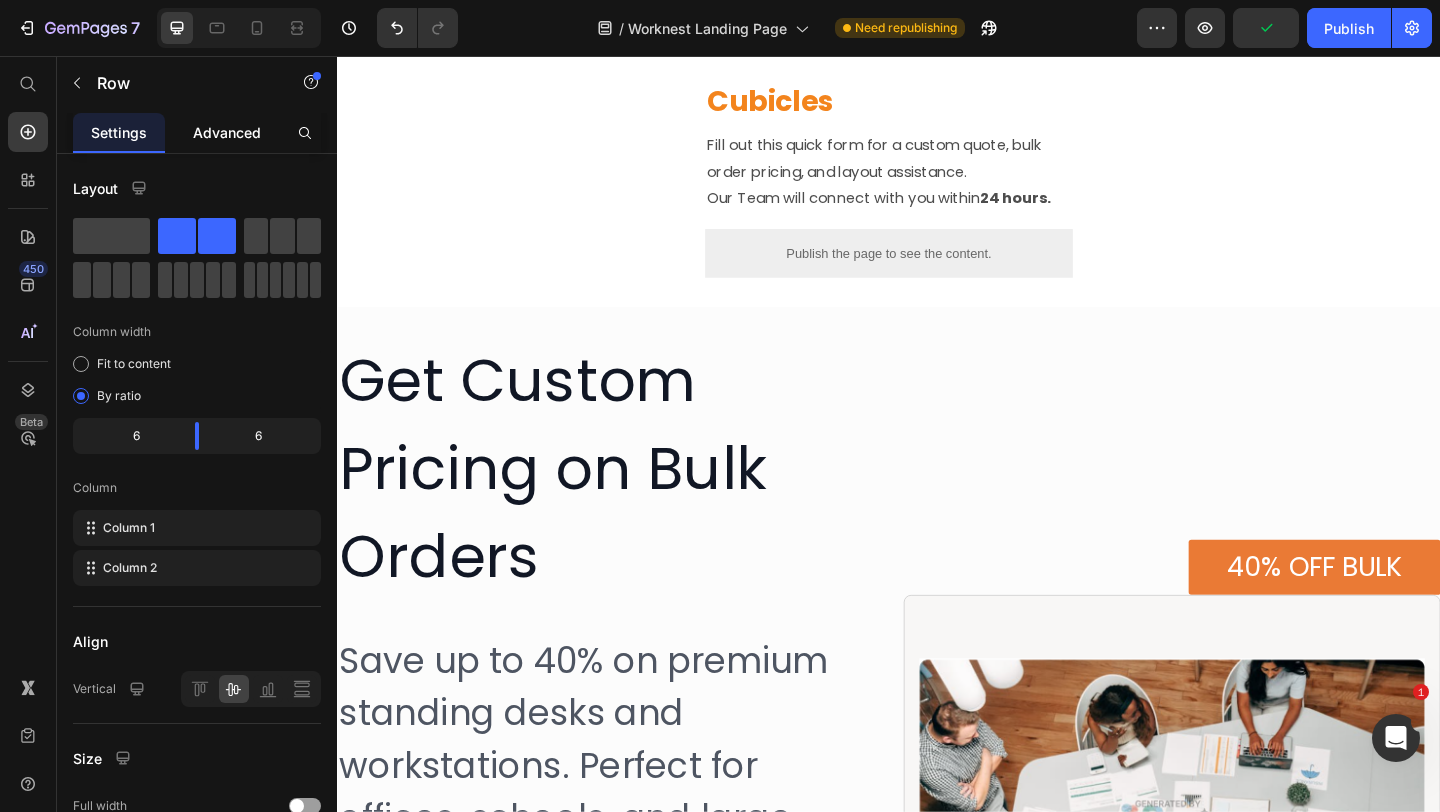 click on "Advanced" 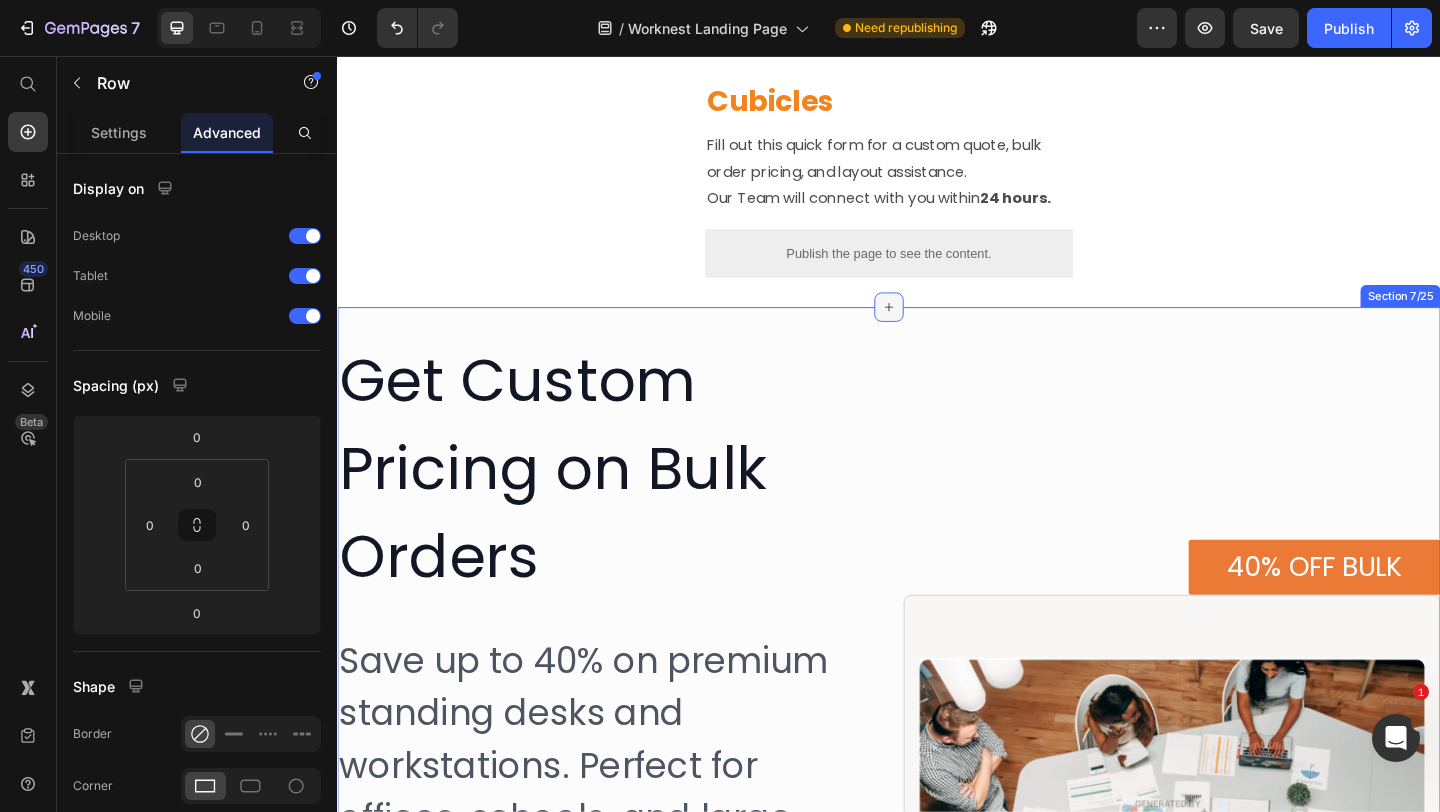 click 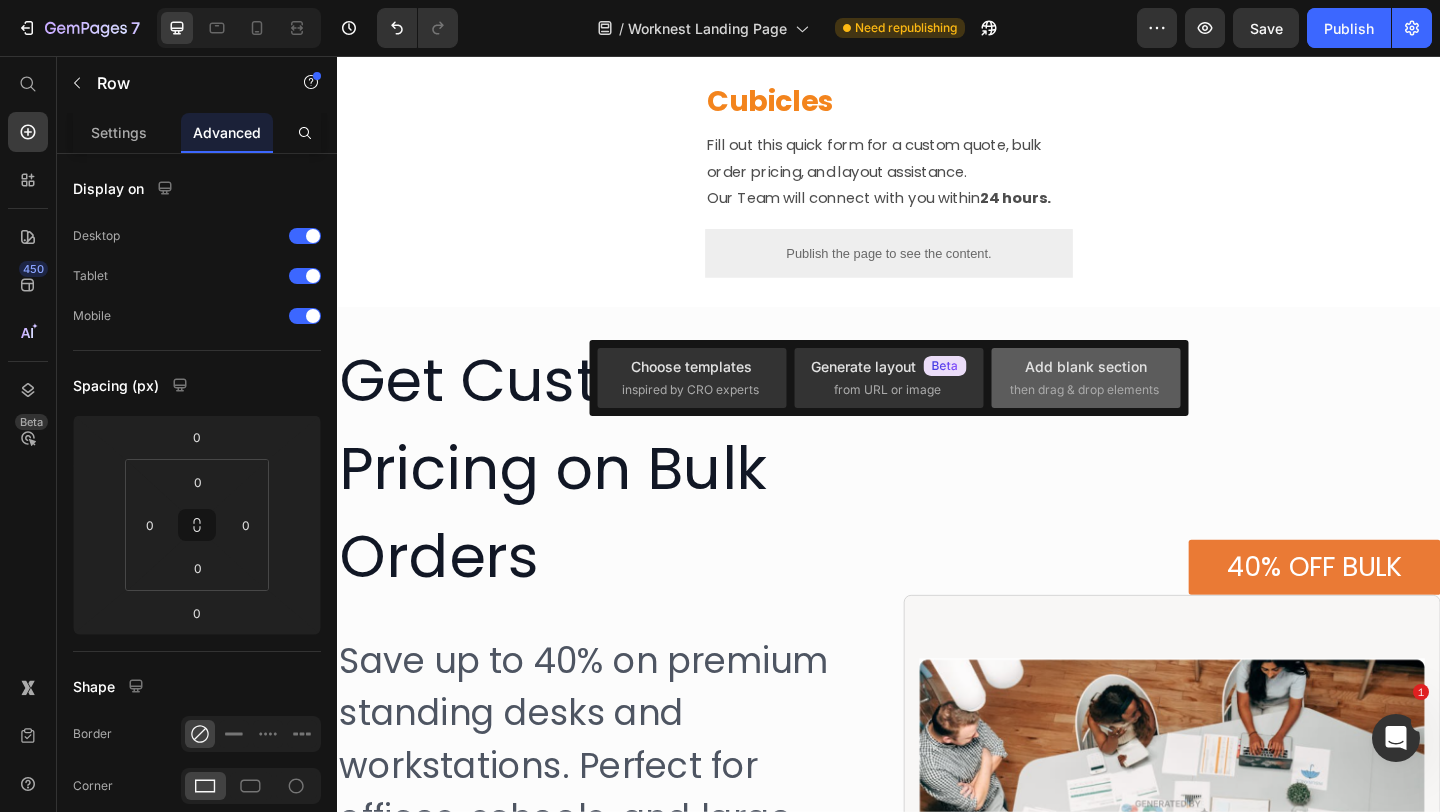 click on "Add blank section  then drag & drop elements" 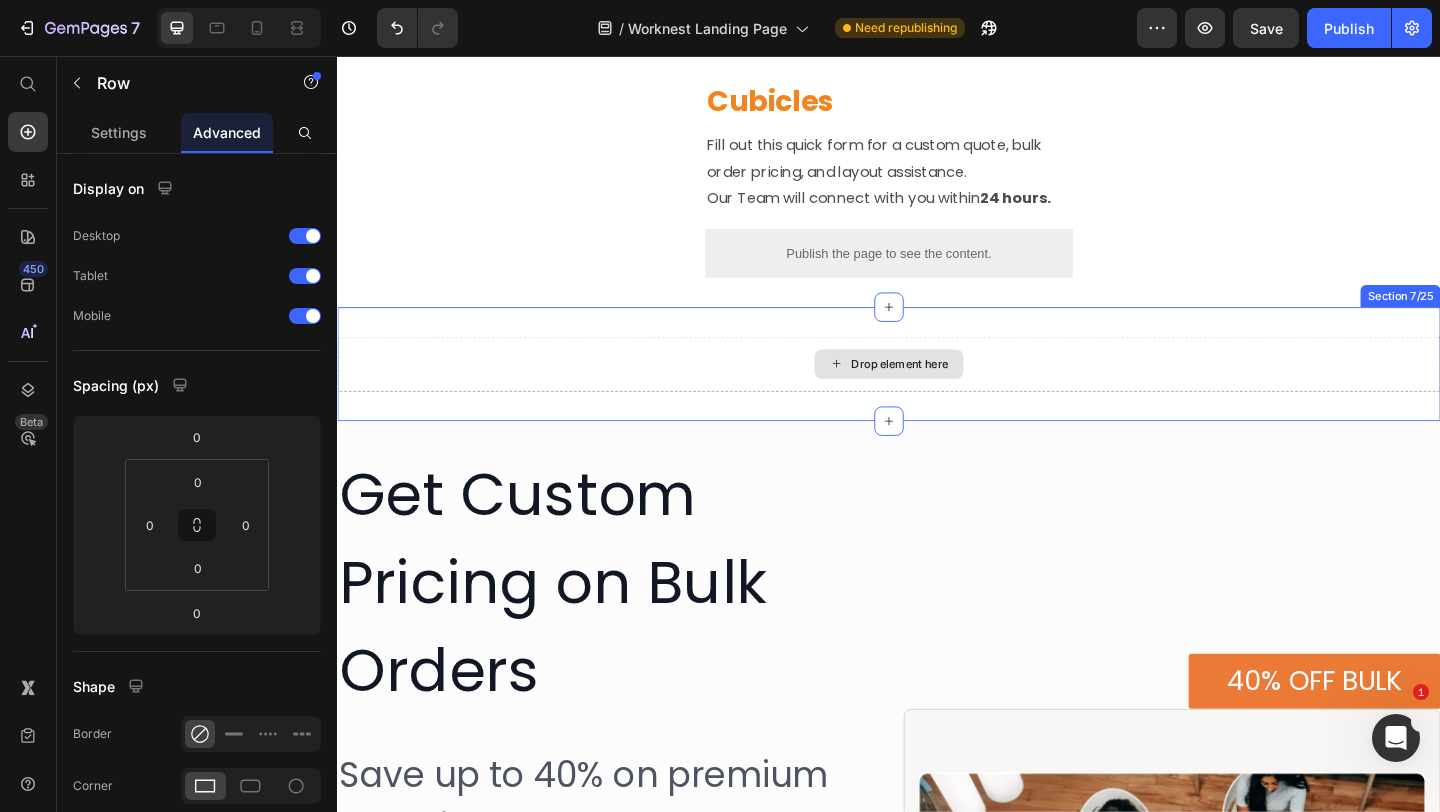 click on "Drop element here" at bounding box center (949, 391) 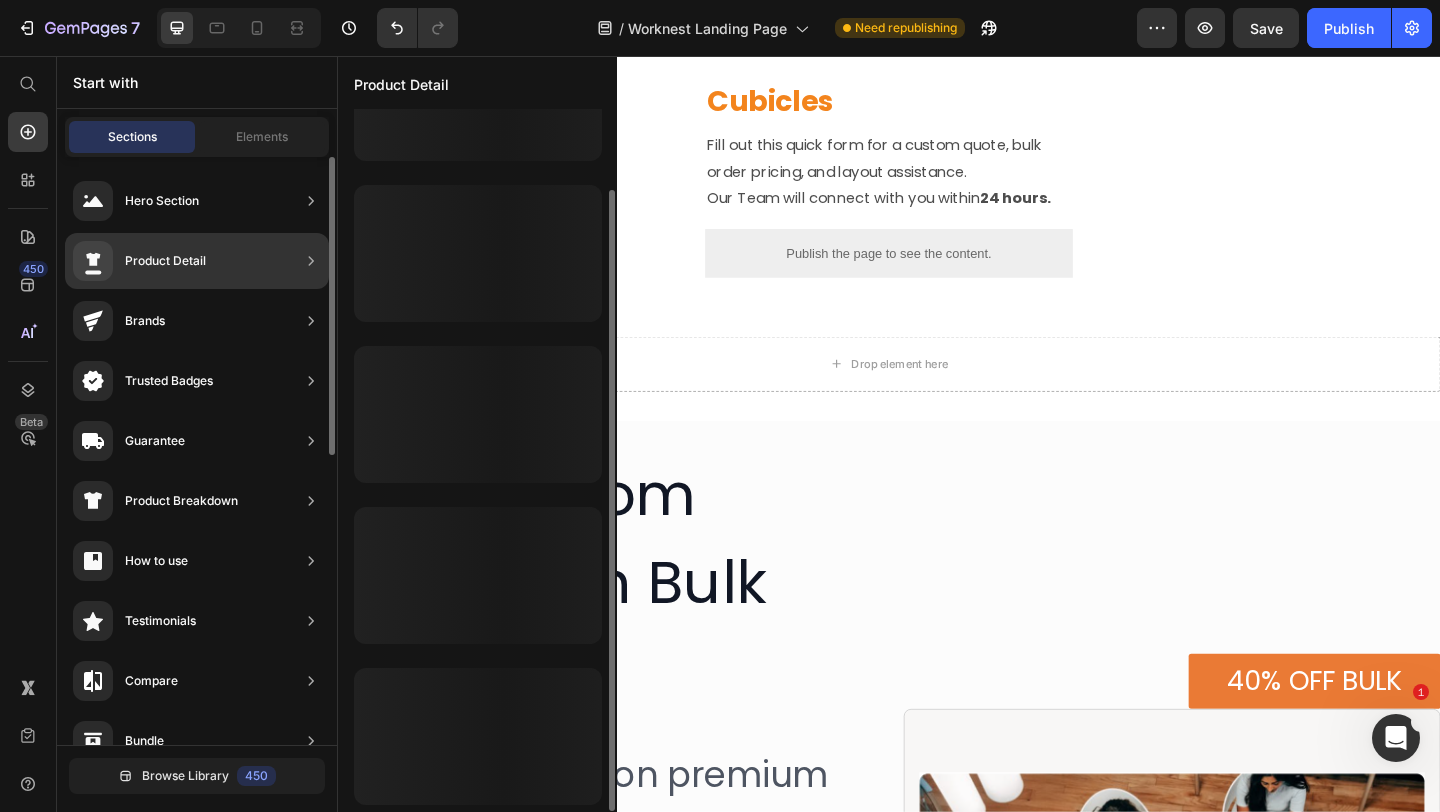 scroll, scrollTop: 91, scrollLeft: 0, axis: vertical 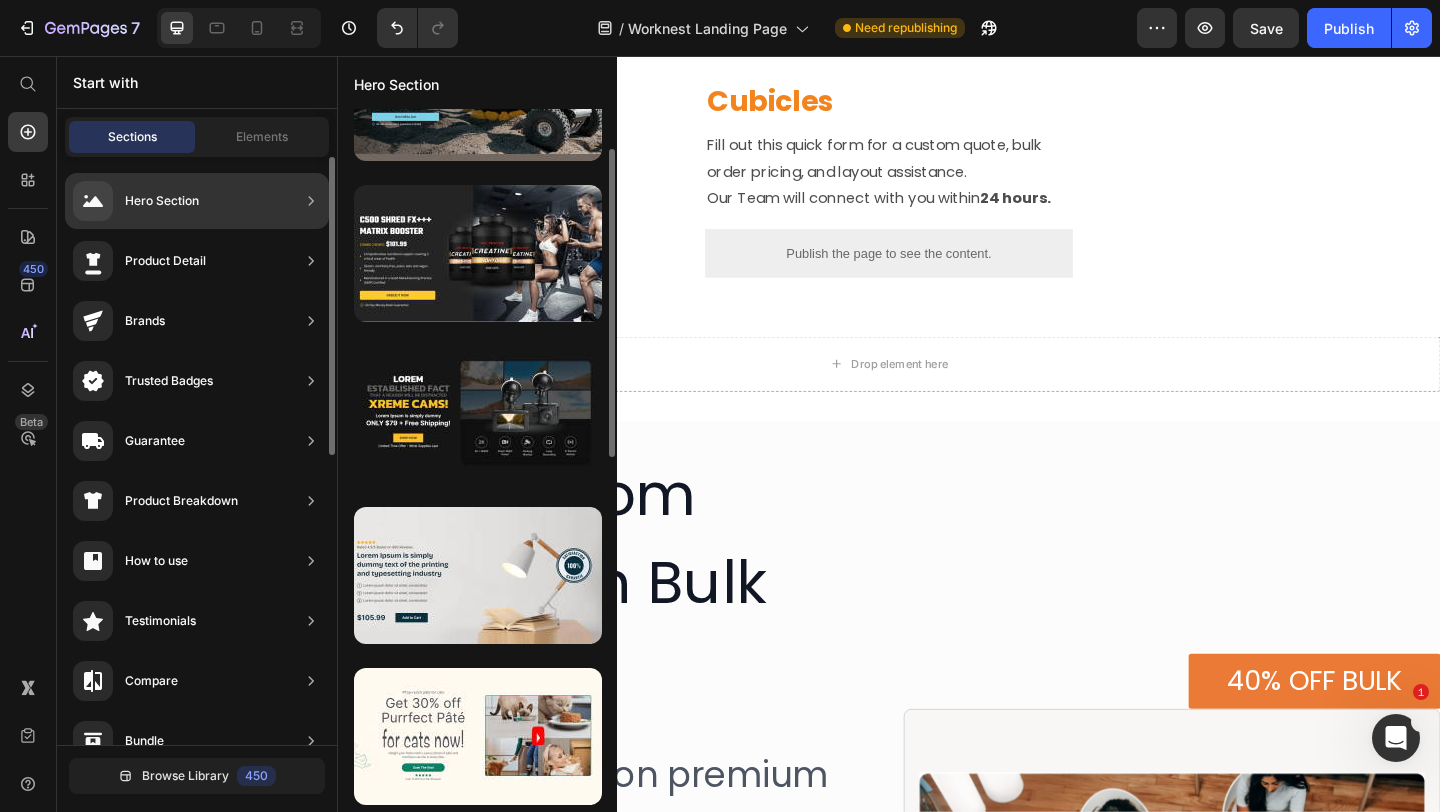 click 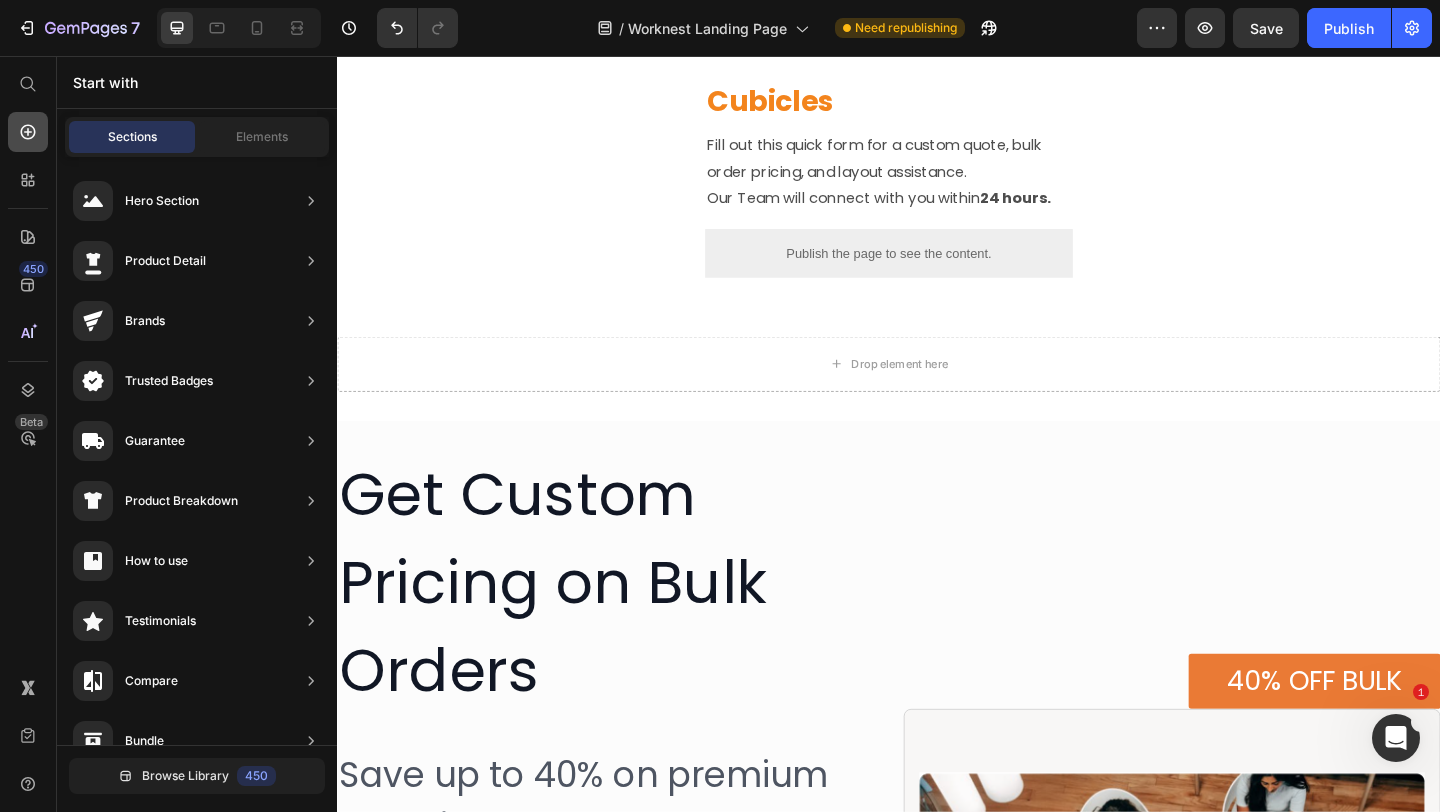 click 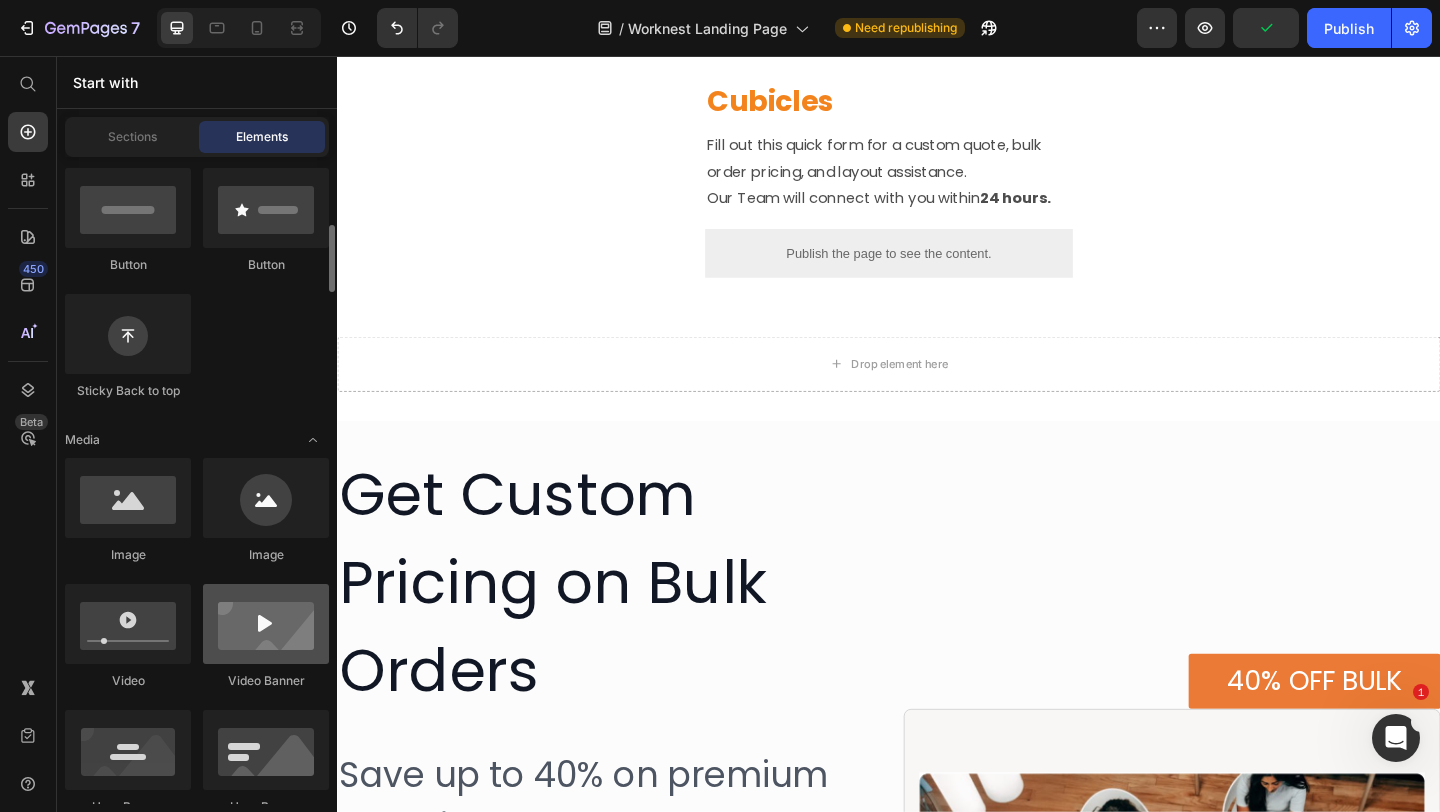 scroll, scrollTop: 833, scrollLeft: 0, axis: vertical 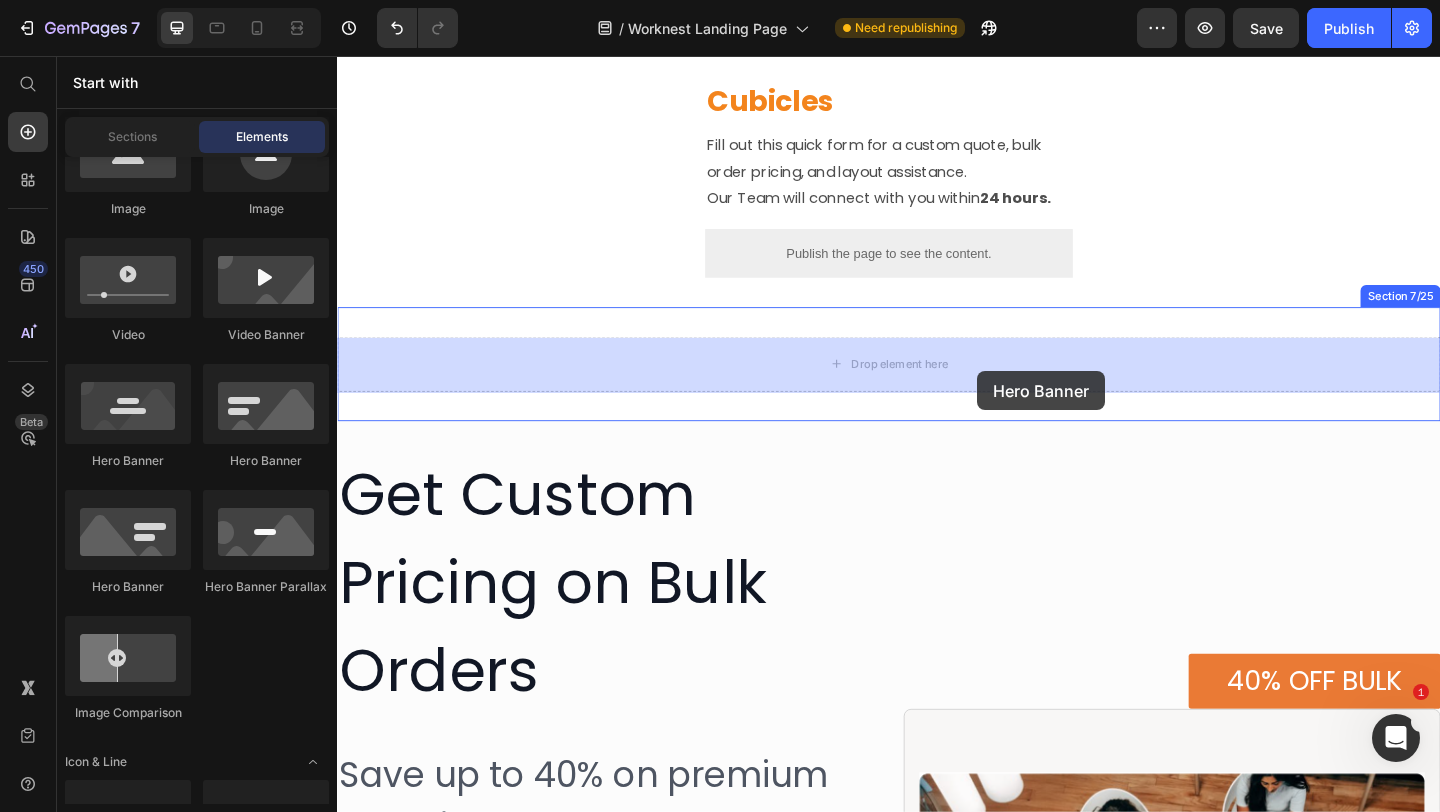 drag, startPoint x: 463, startPoint y: 598, endPoint x: 1031, endPoint y: 398, distance: 602.1827 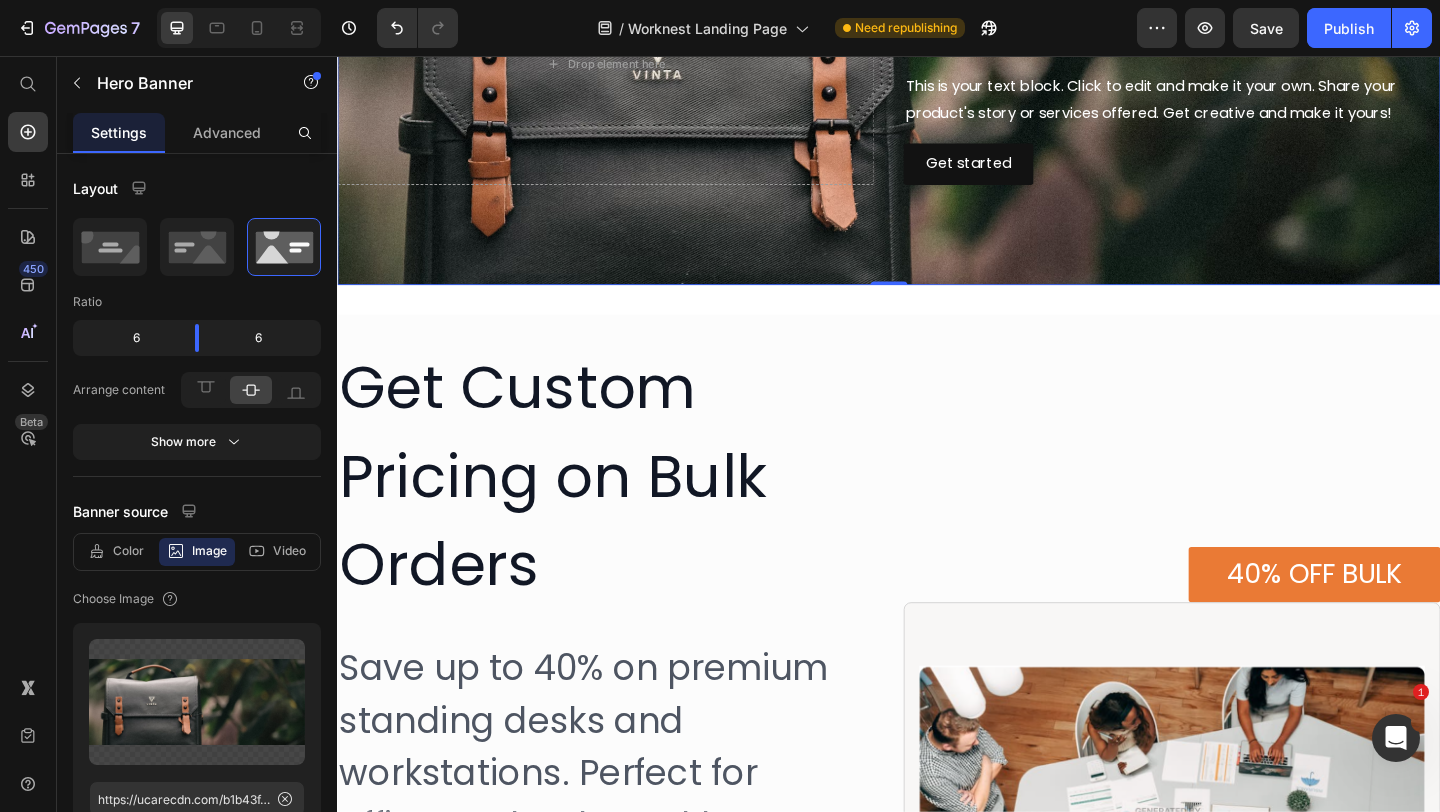scroll, scrollTop: 2982, scrollLeft: 0, axis: vertical 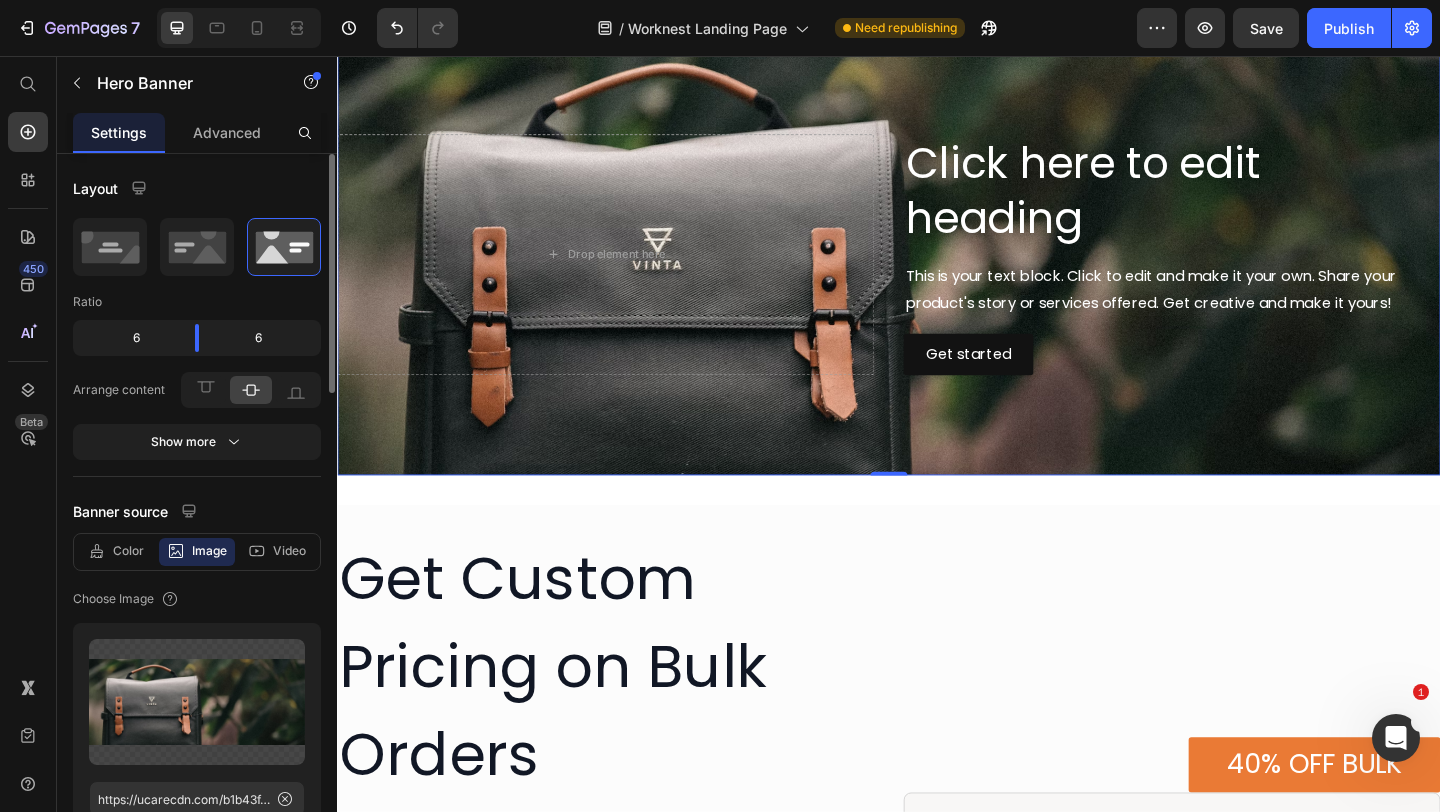 click 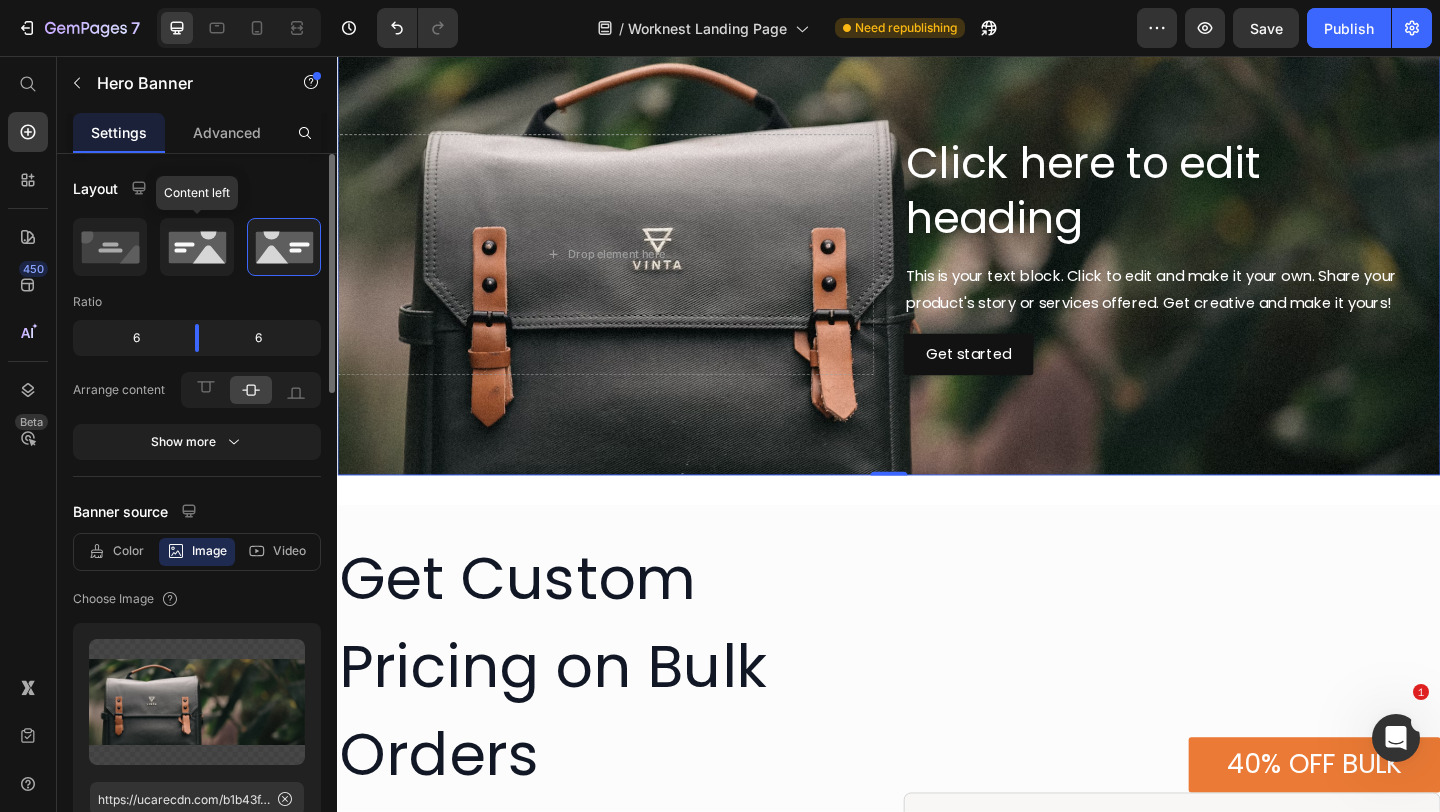 click 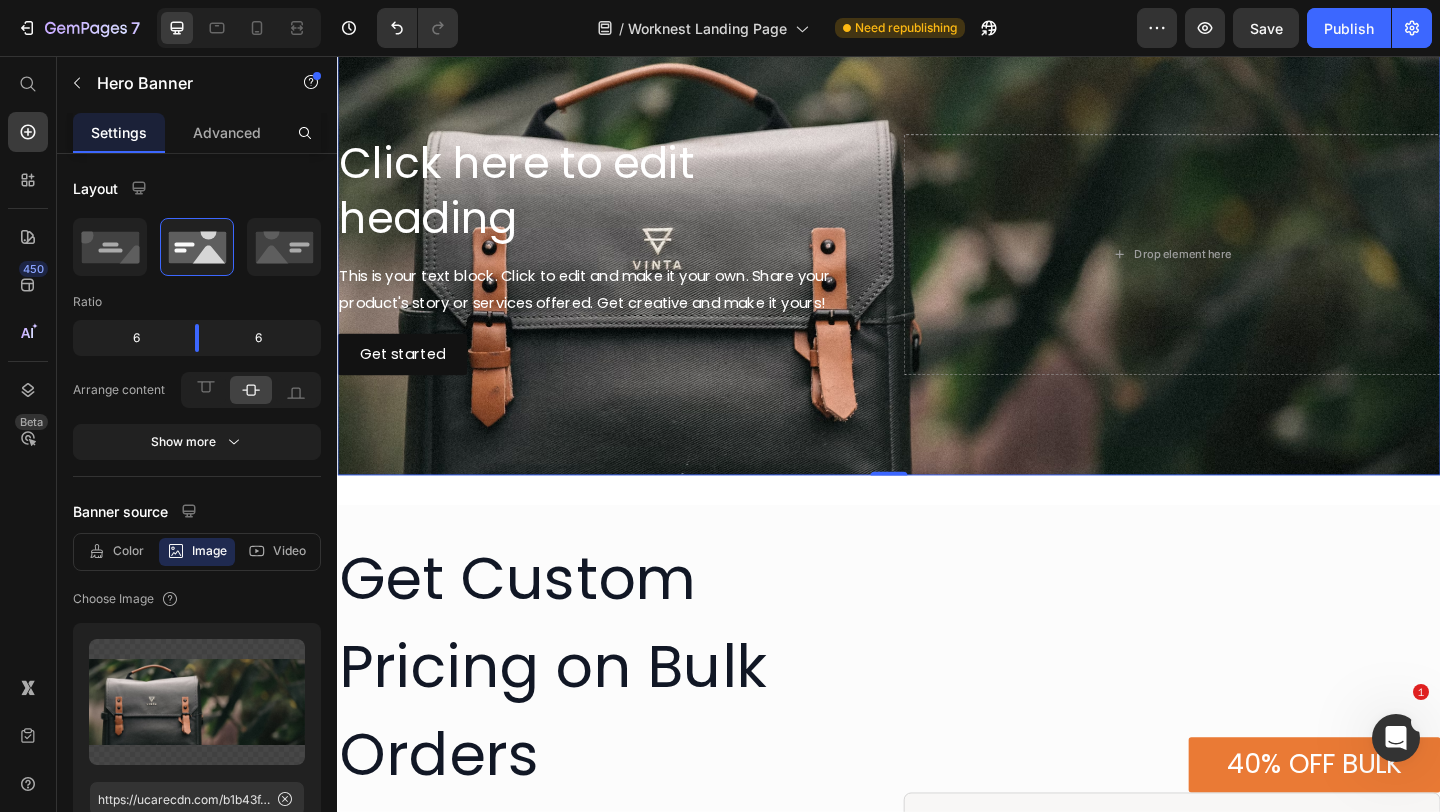 click at bounding box center (937, 272) 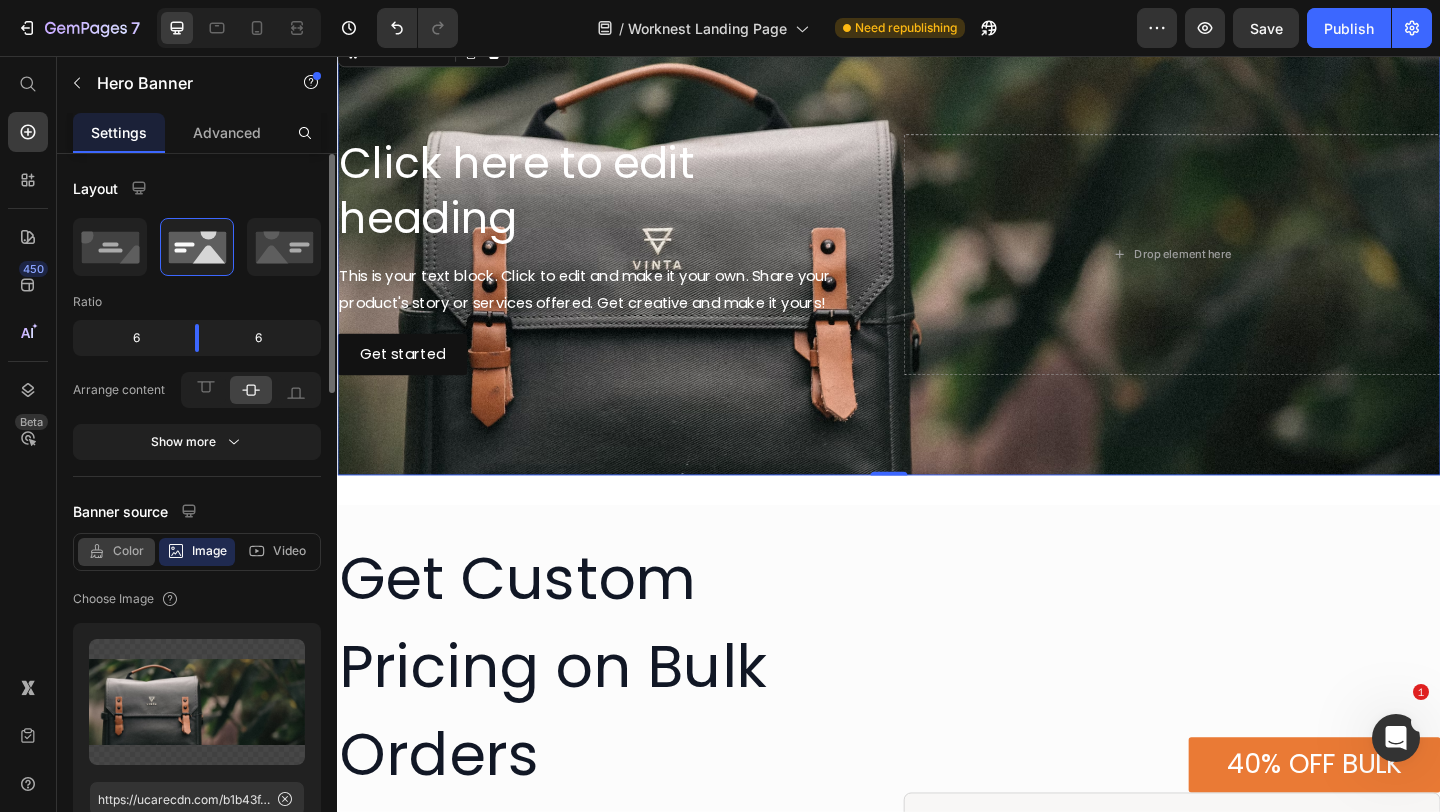 click on "Color" 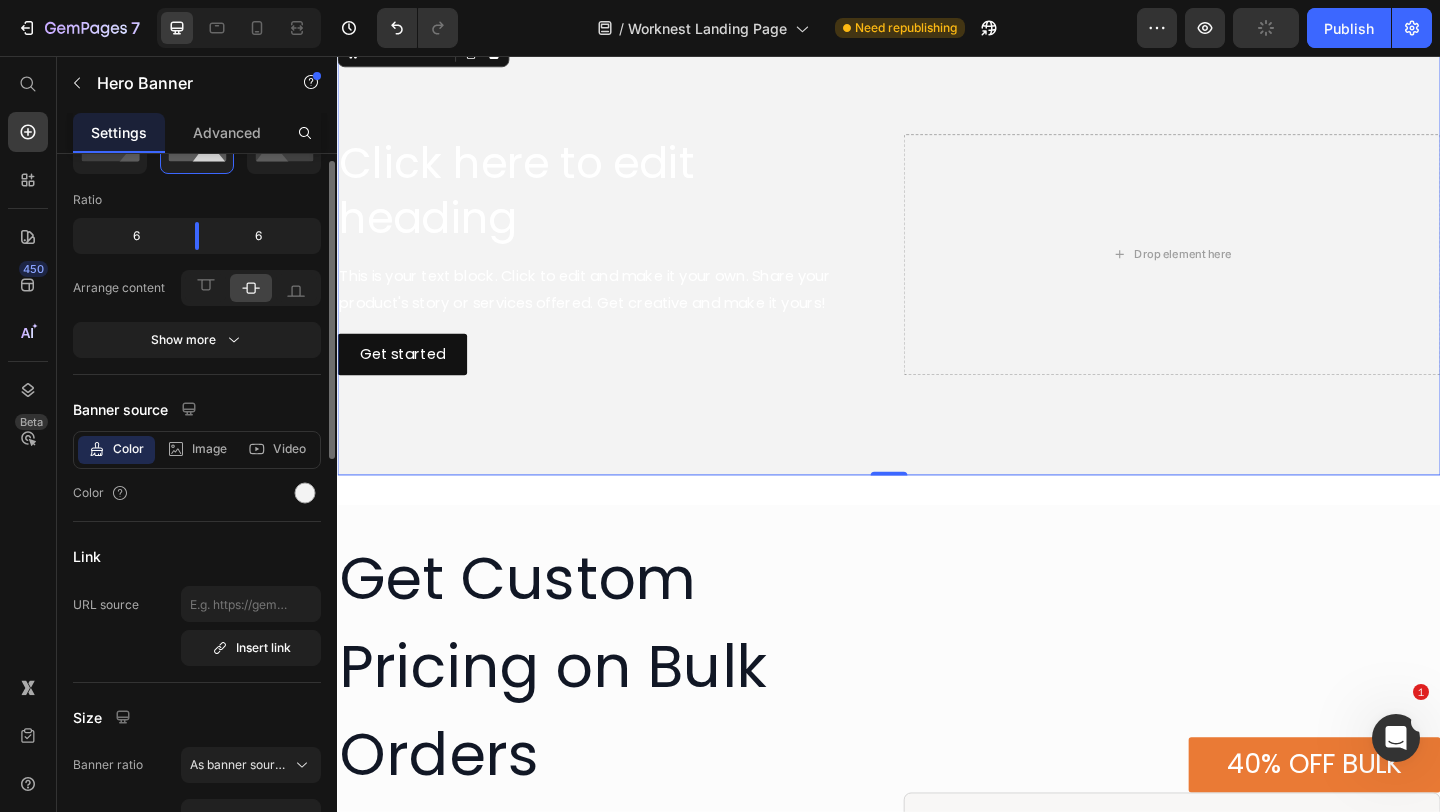scroll, scrollTop: 60, scrollLeft: 0, axis: vertical 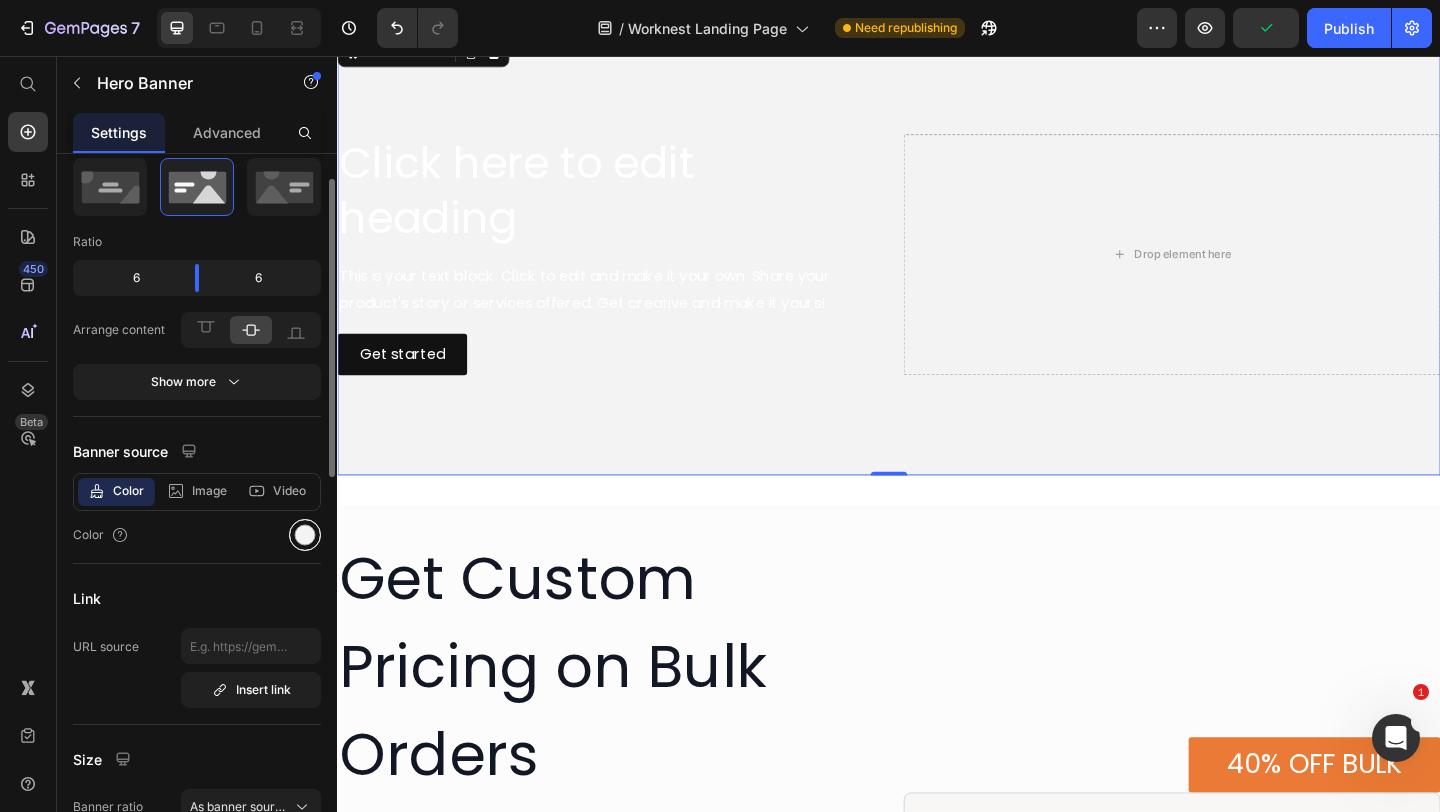 click at bounding box center [305, 535] 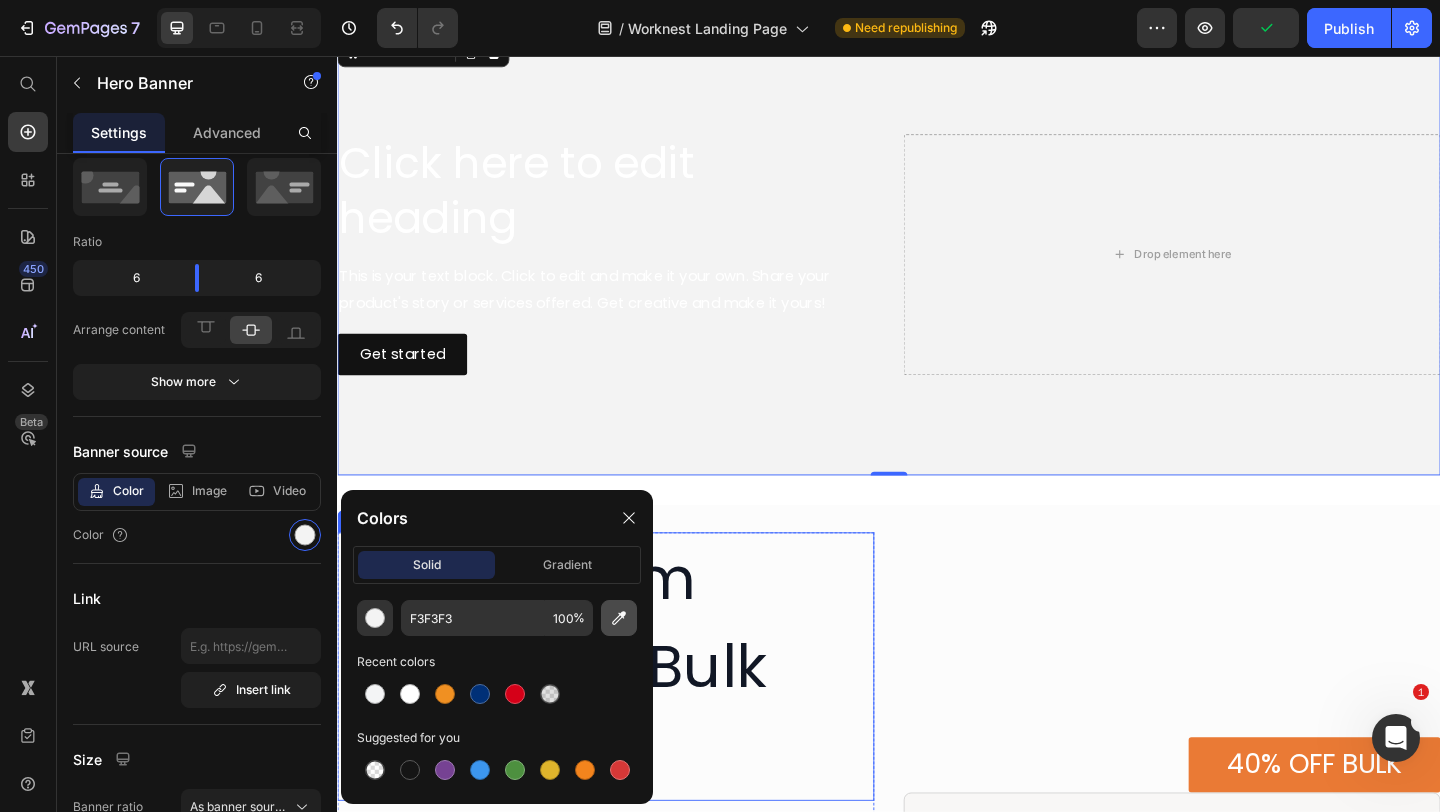 click at bounding box center (619, 618) 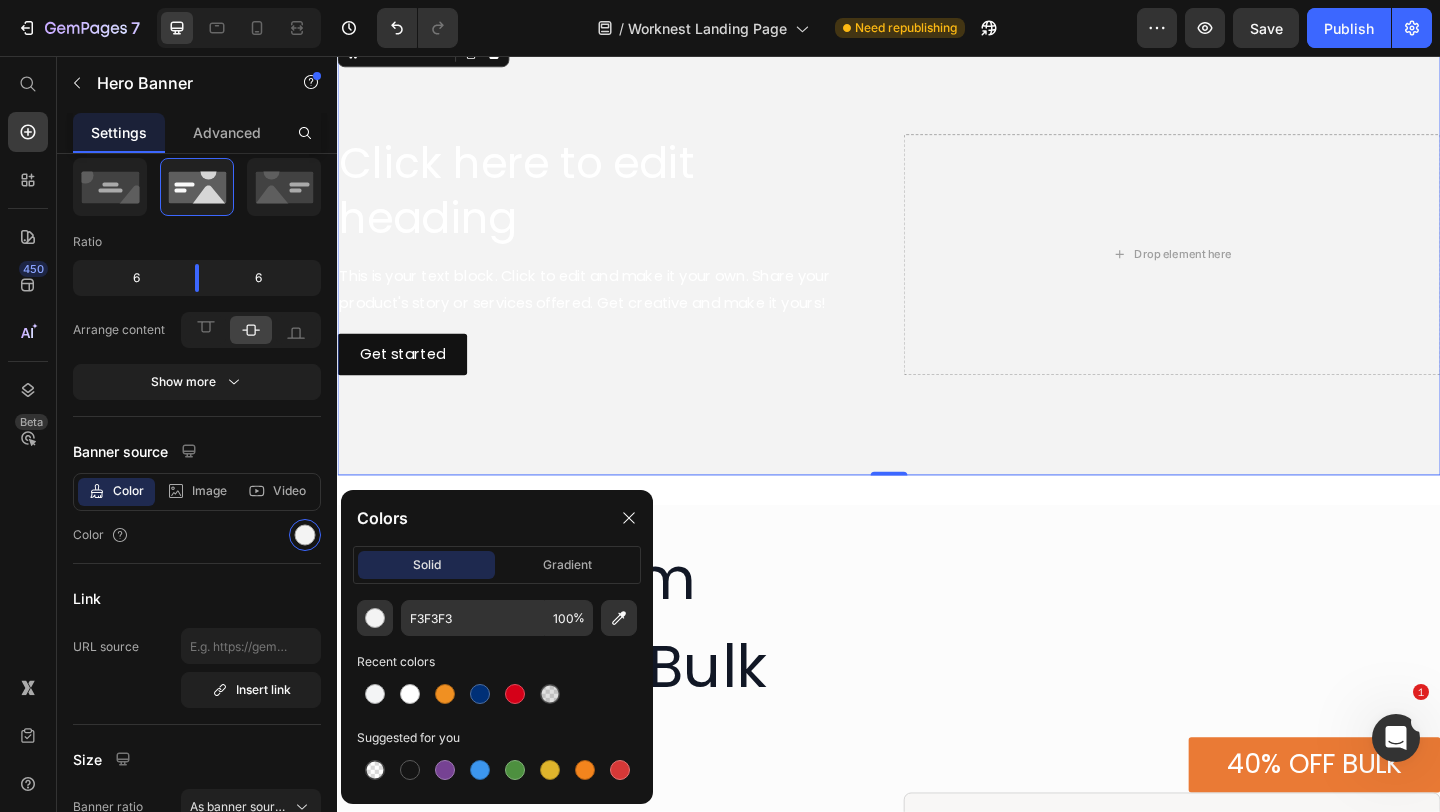 type on "FCFCFC" 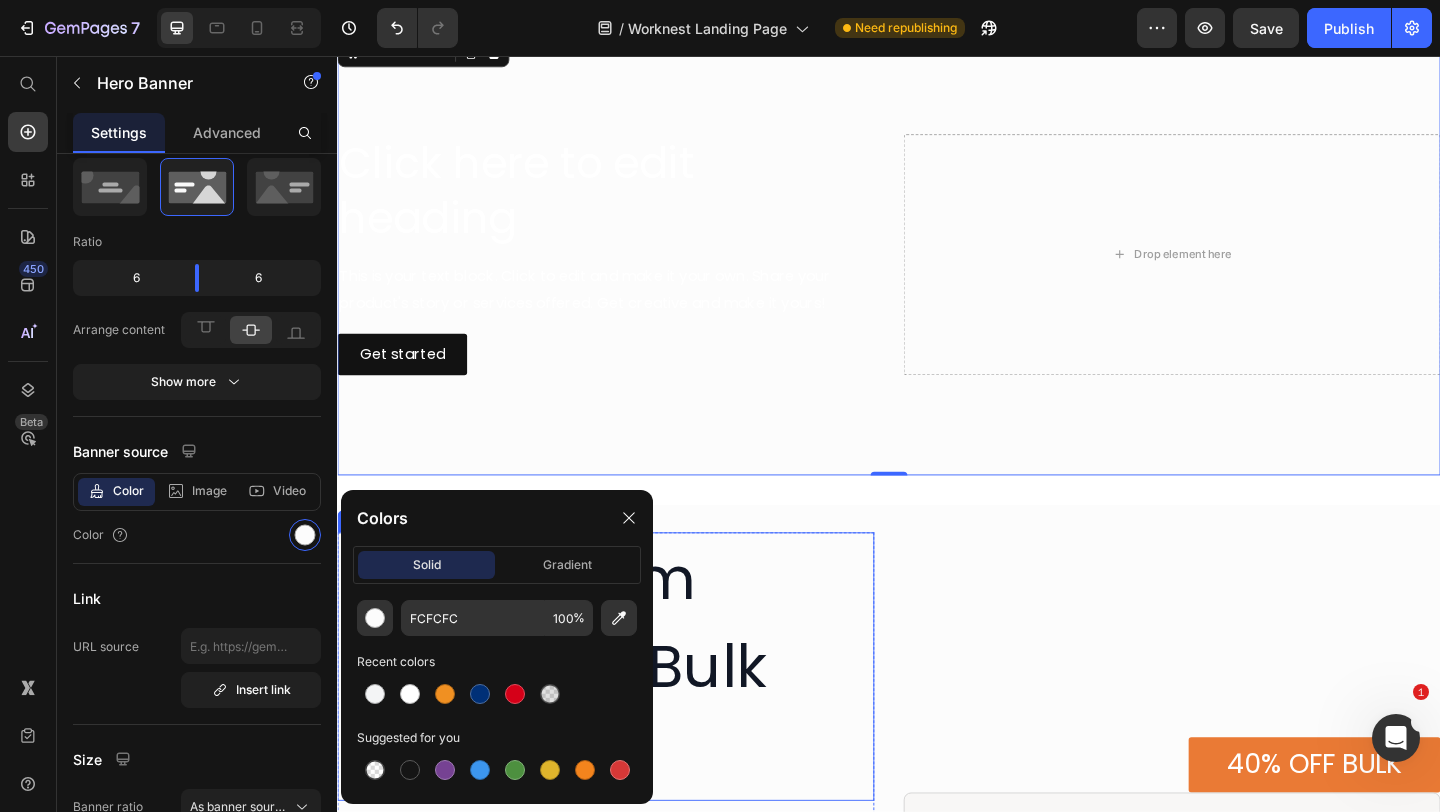 click on "Get Custom Pricing on Bulk Orders" at bounding box center [629, 720] 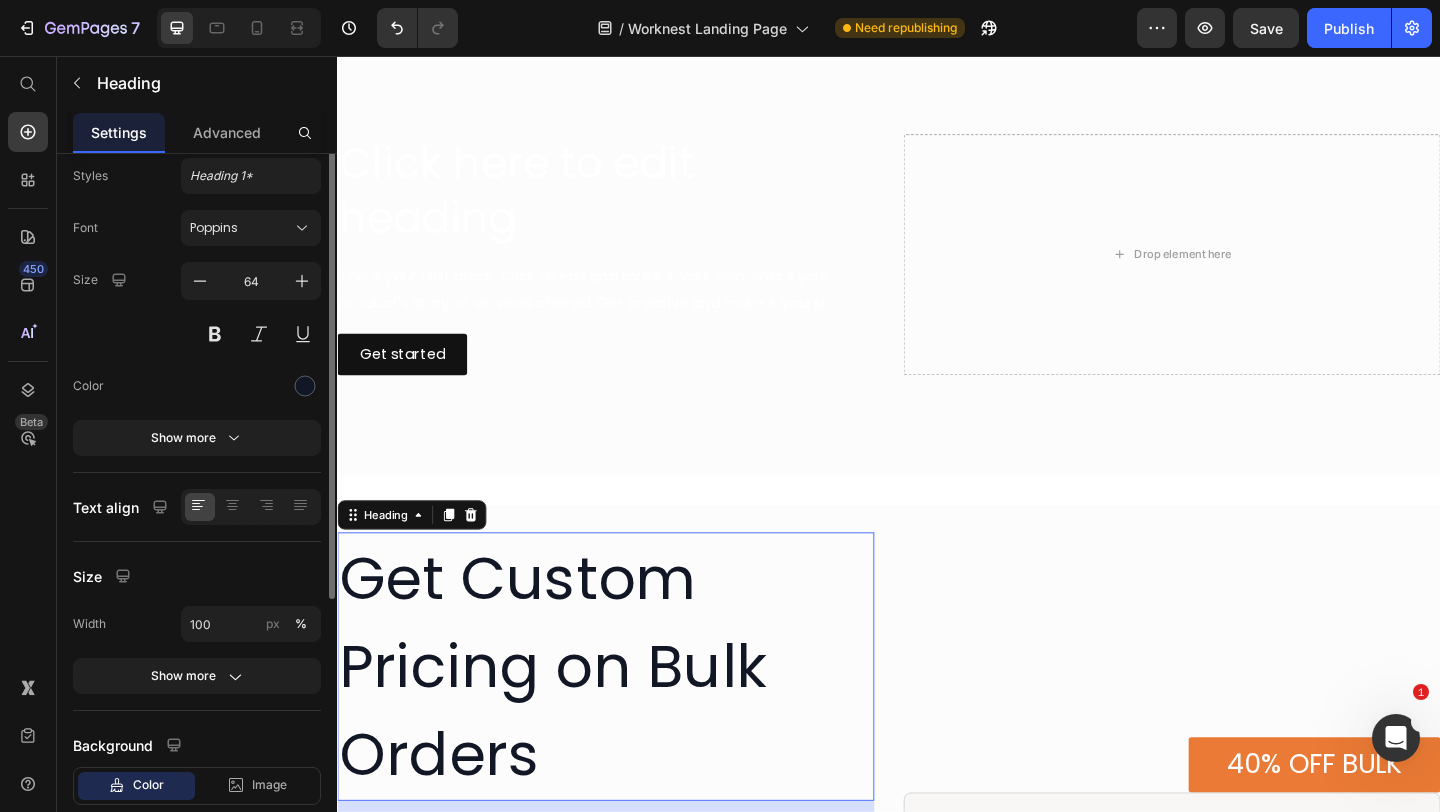 scroll, scrollTop: 0, scrollLeft: 0, axis: both 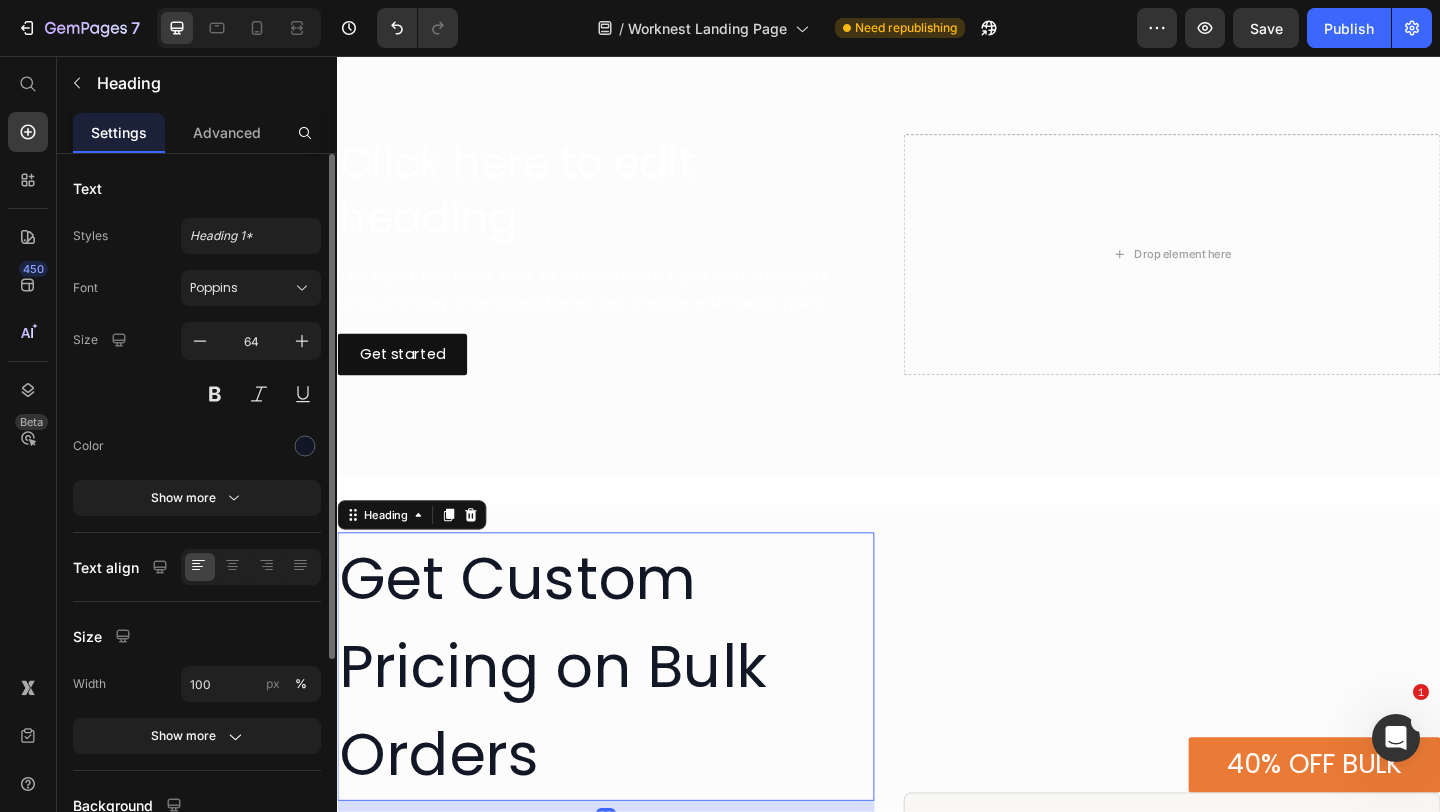 click on "Get Custom Pricing on Bulk Orders" at bounding box center [629, 720] 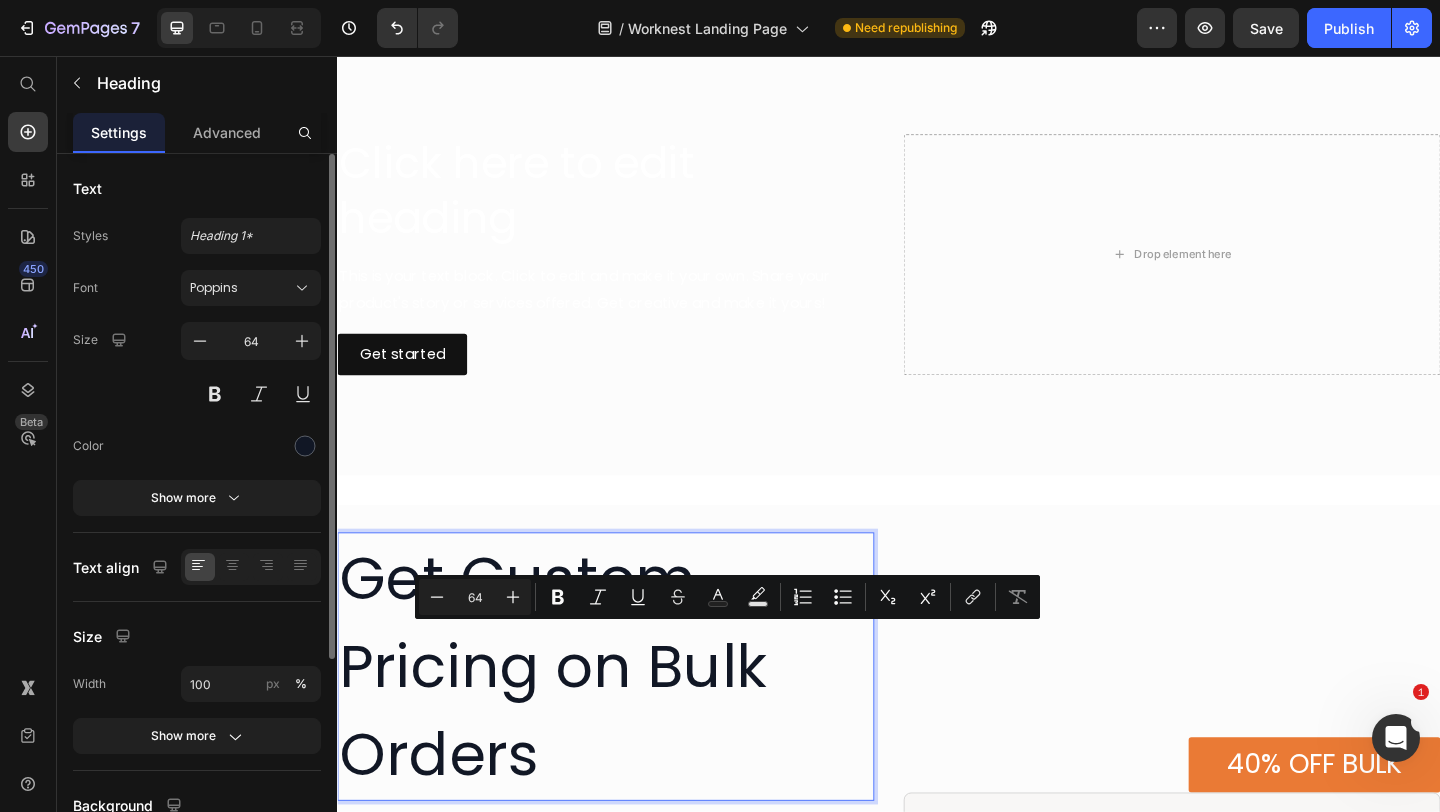 click on "Get Custom Pricing on Bulk Orders" at bounding box center (629, 720) 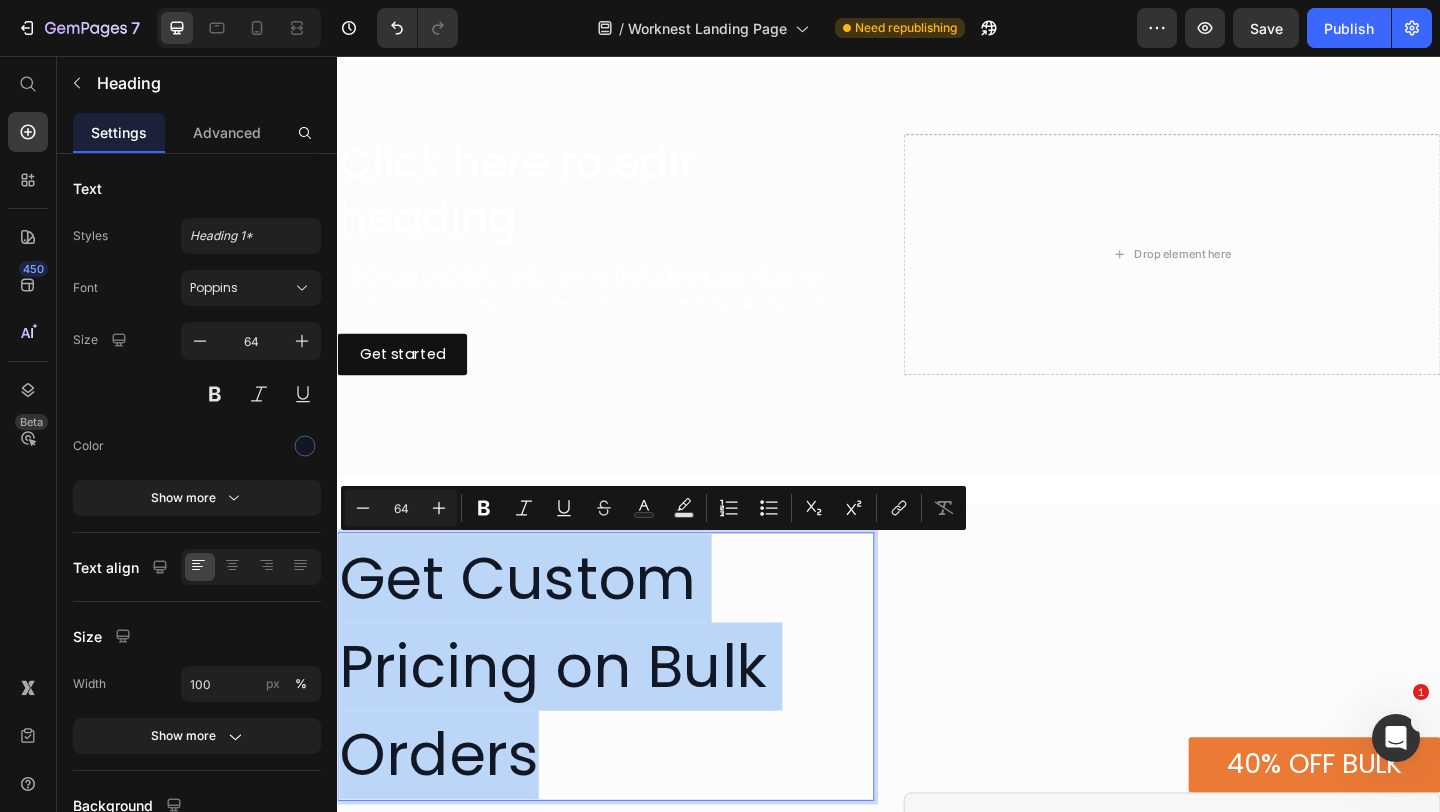 drag, startPoint x: 556, startPoint y: 815, endPoint x: 349, endPoint y: 637, distance: 273.00732 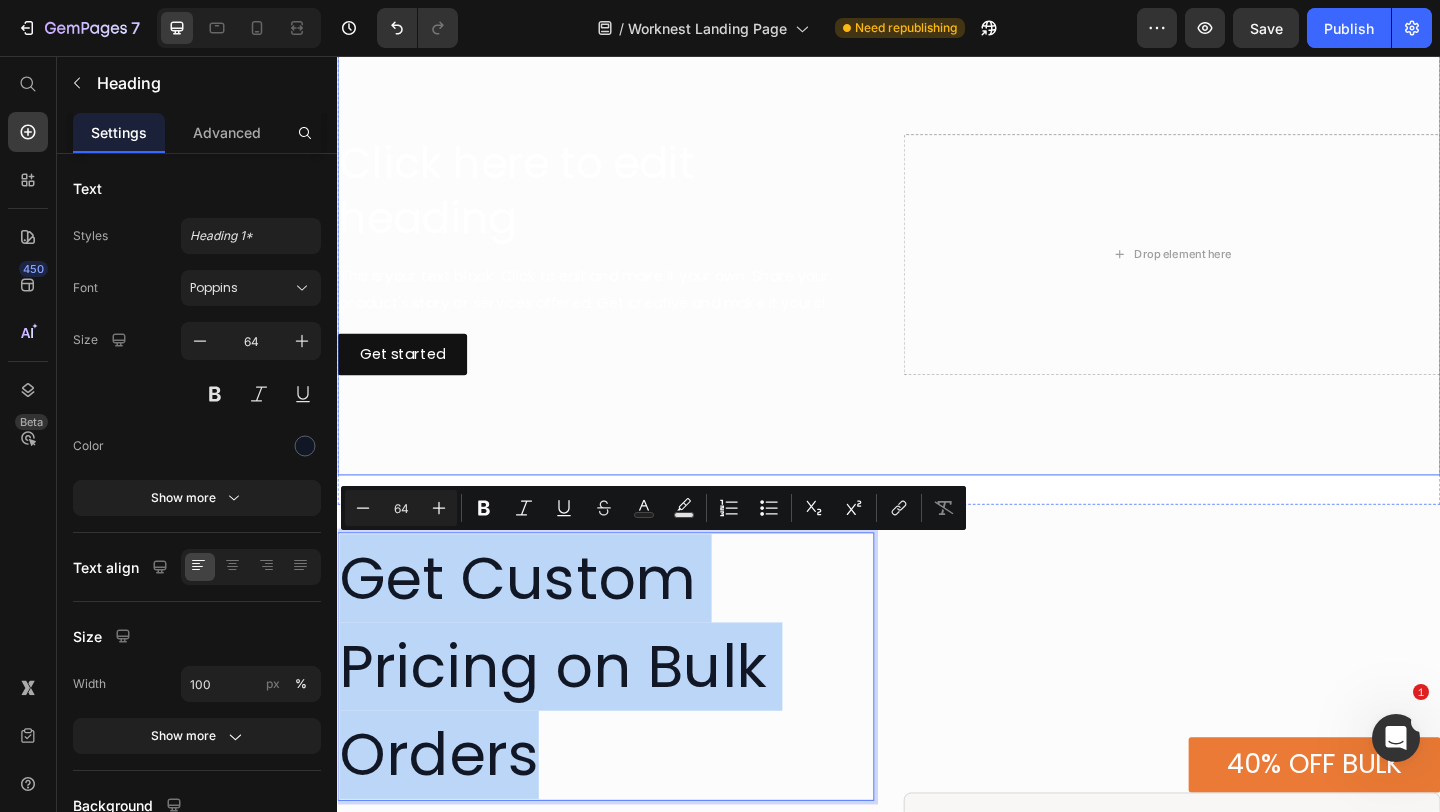 click on "Click here to edit heading" at bounding box center (629, 203) 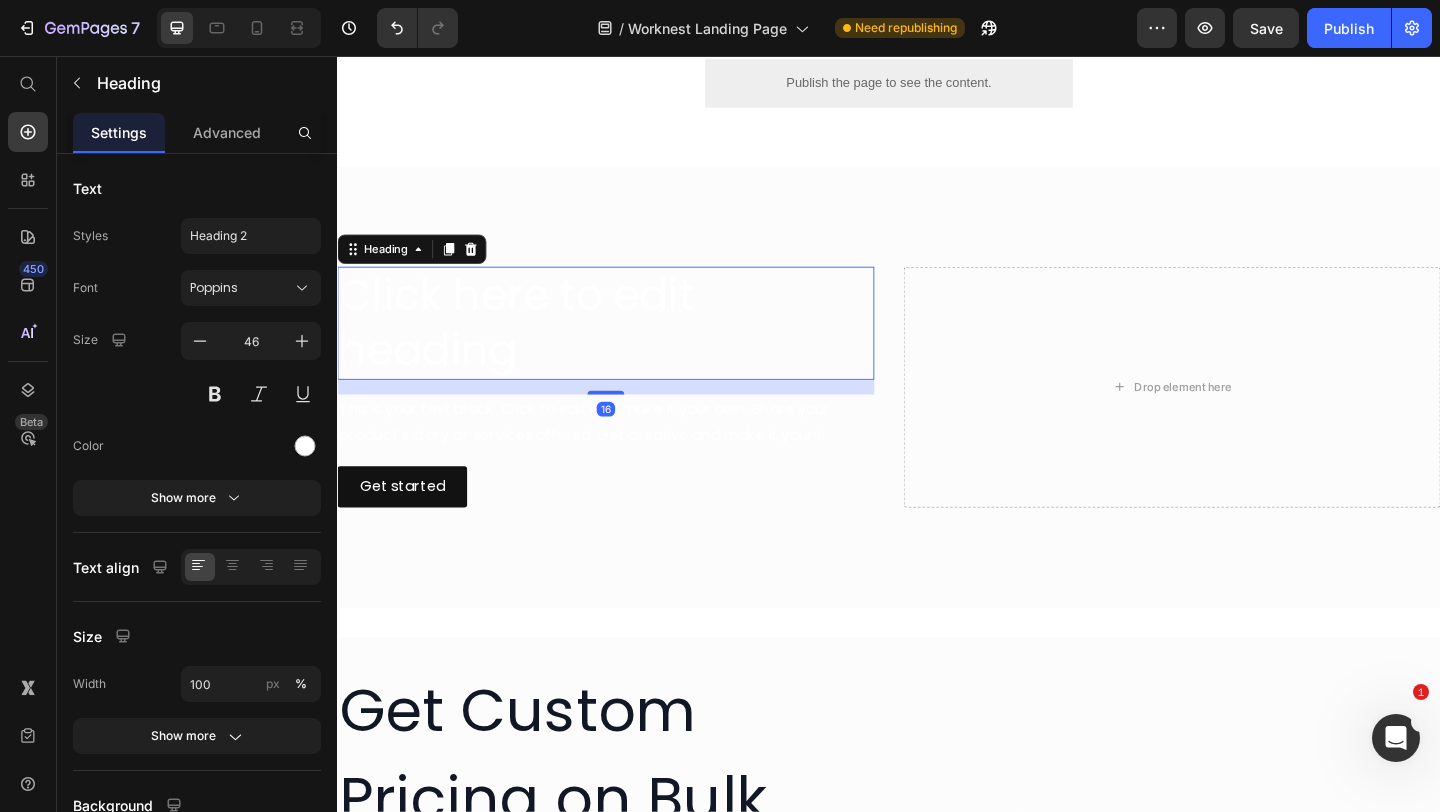 scroll, scrollTop: 2803, scrollLeft: 0, axis: vertical 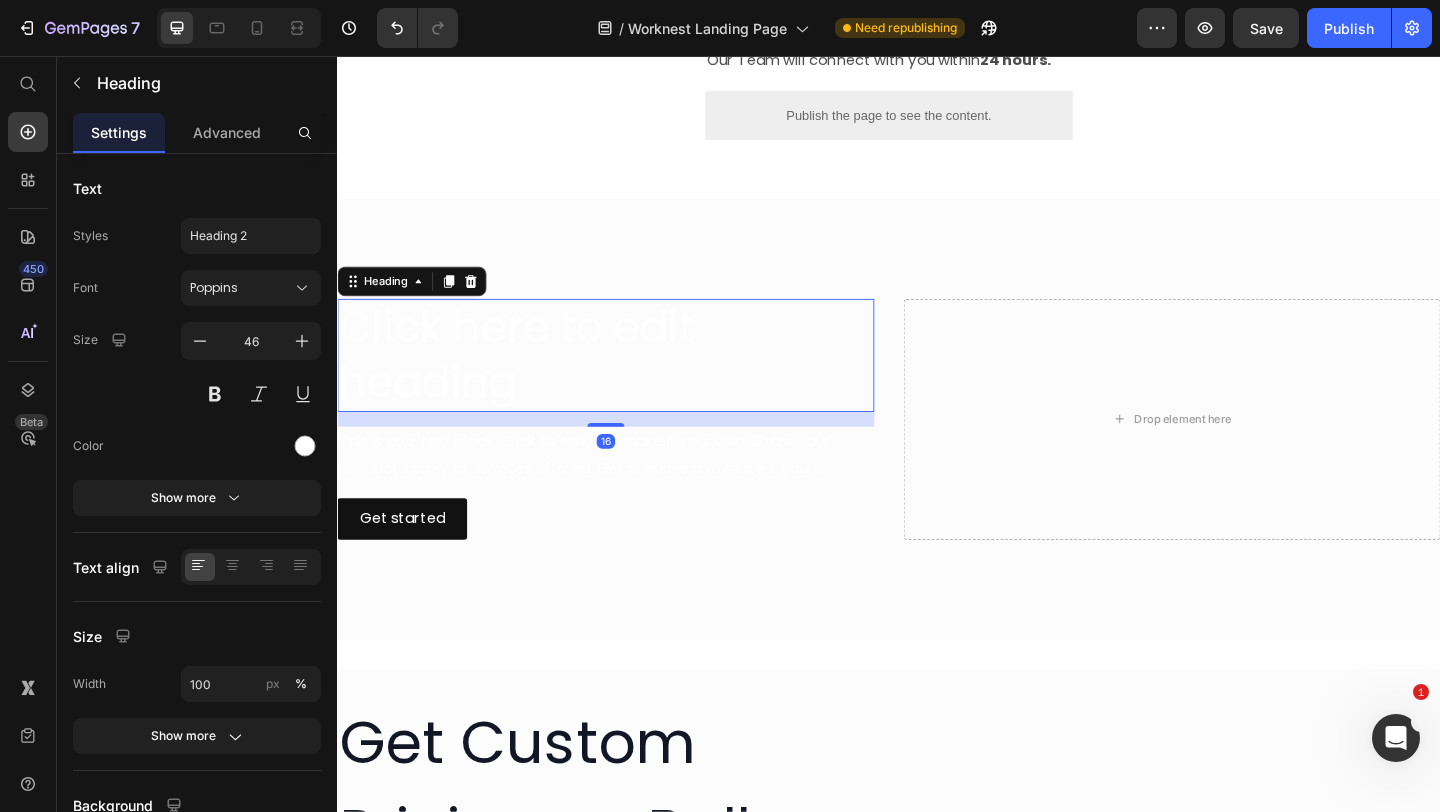 click on "Click here to edit heading" at bounding box center [629, 382] 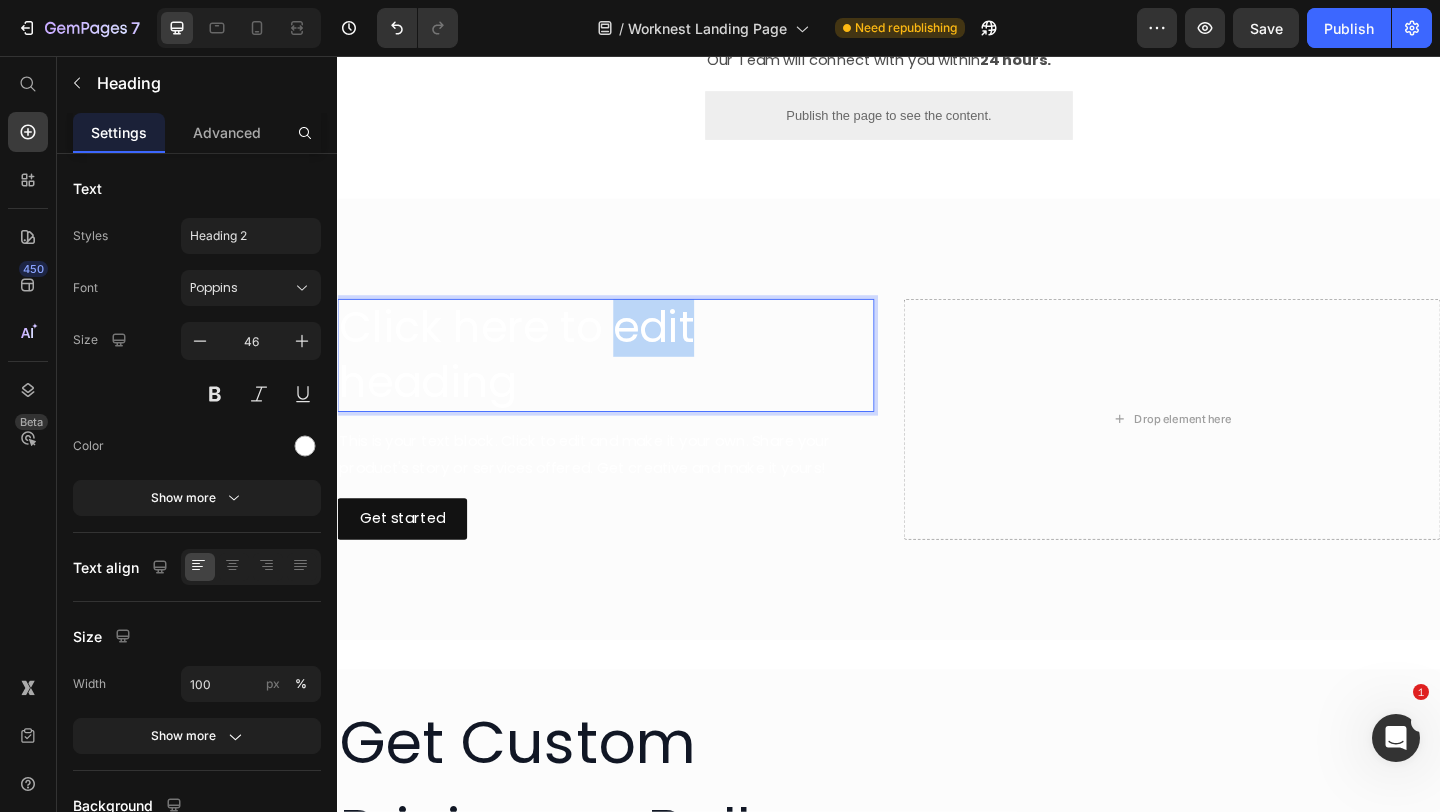 click on "Click here to edit heading" at bounding box center [629, 382] 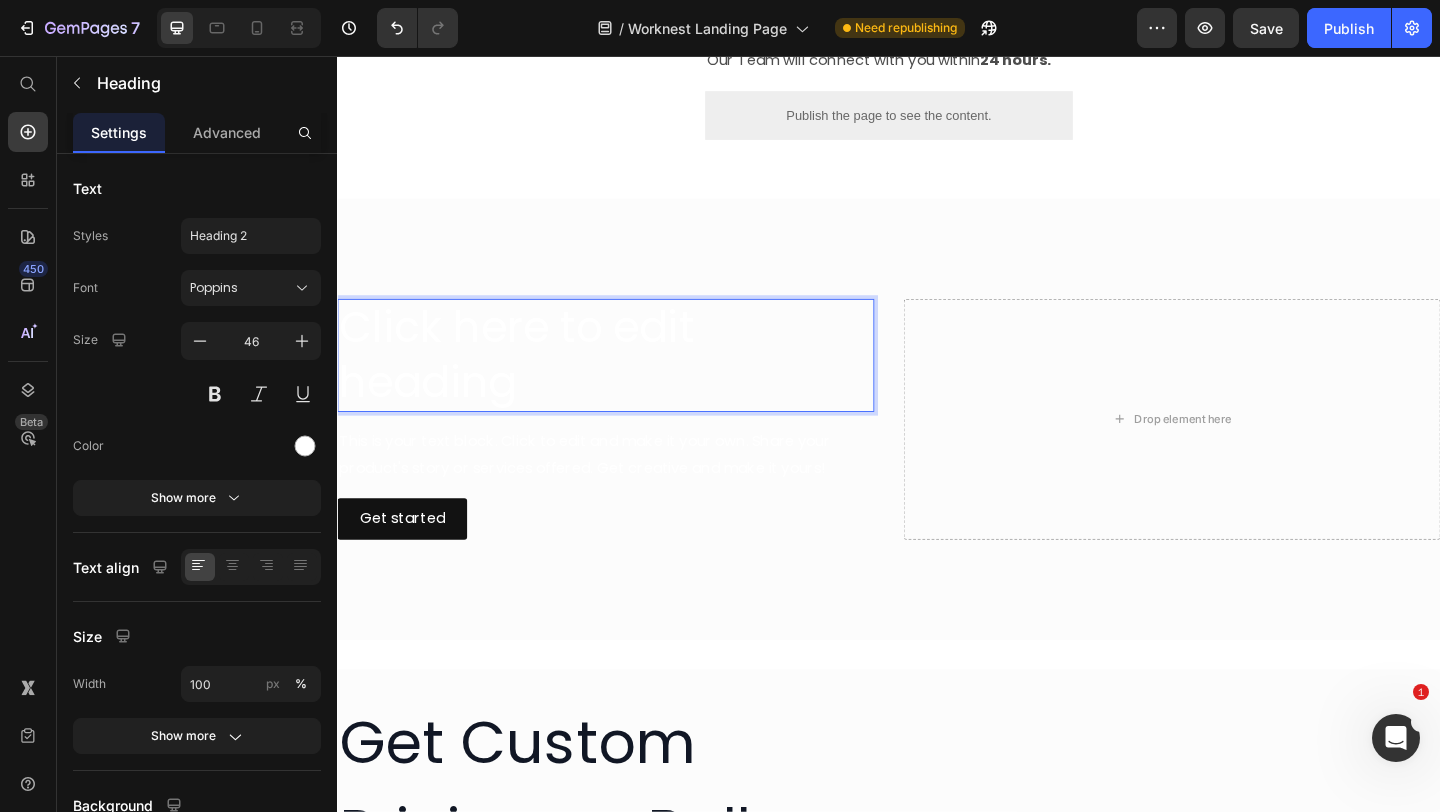 click on "Click here to edit heading" at bounding box center (629, 382) 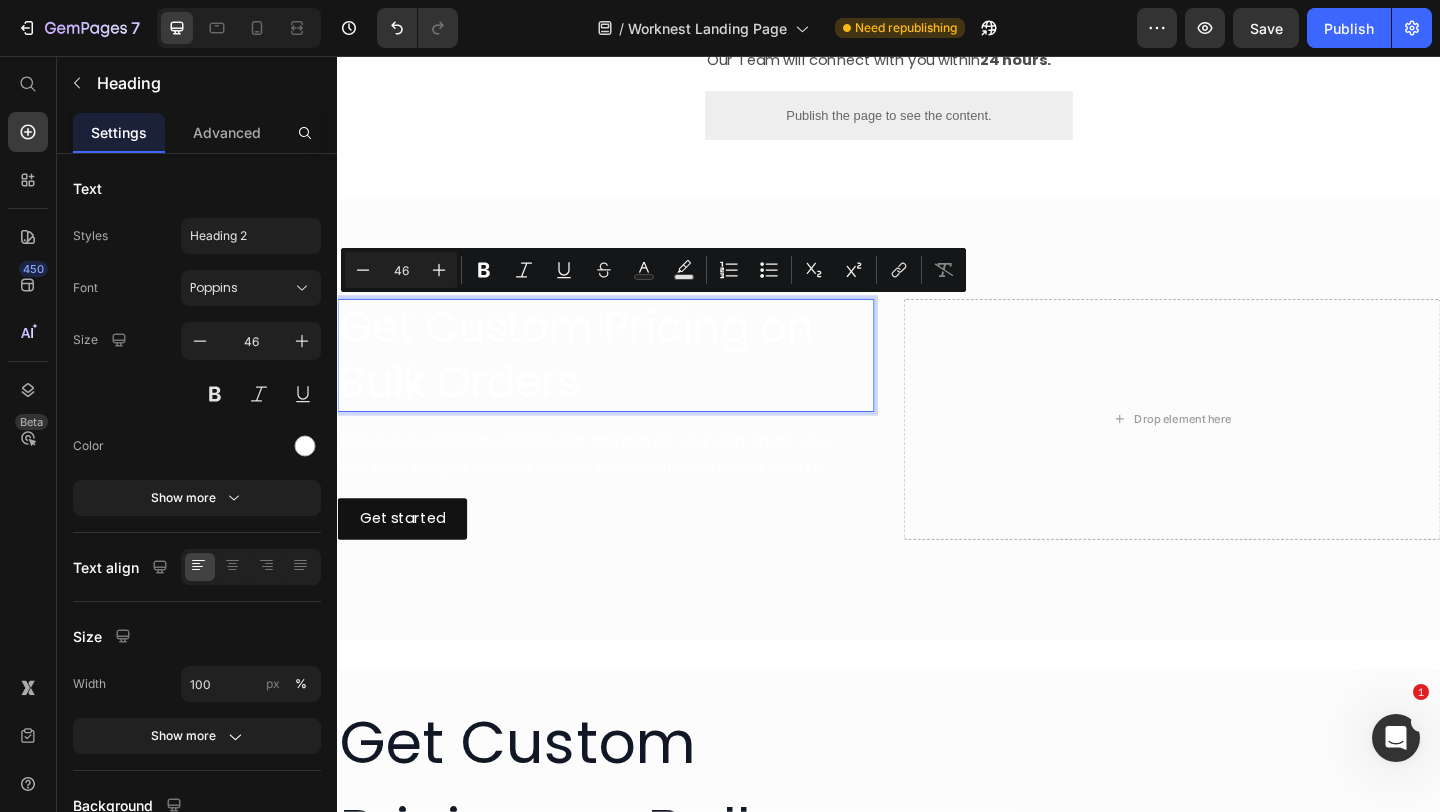 scroll, scrollTop: 0, scrollLeft: 0, axis: both 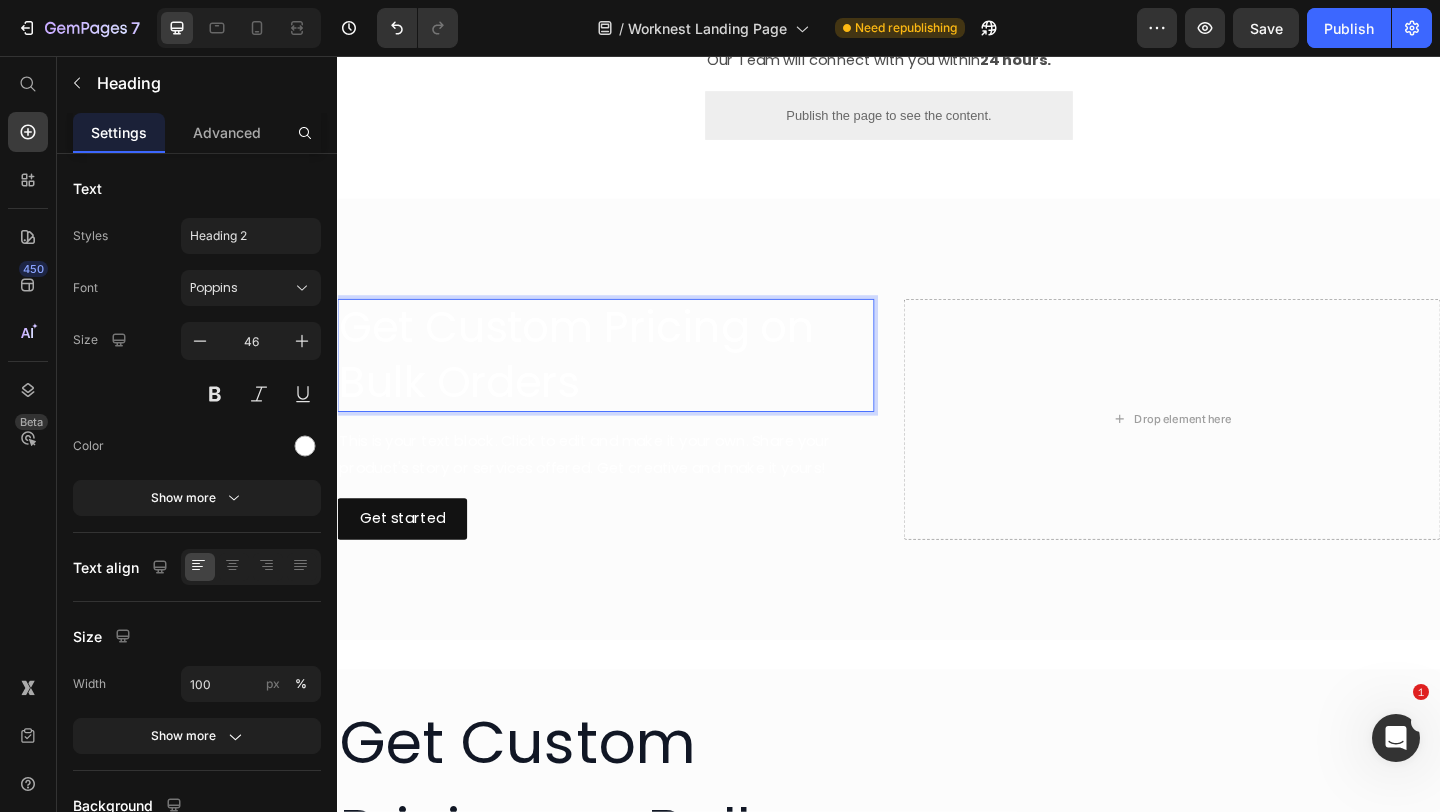 click on "Get Custom Pricing on Bulk Orders" at bounding box center [629, 382] 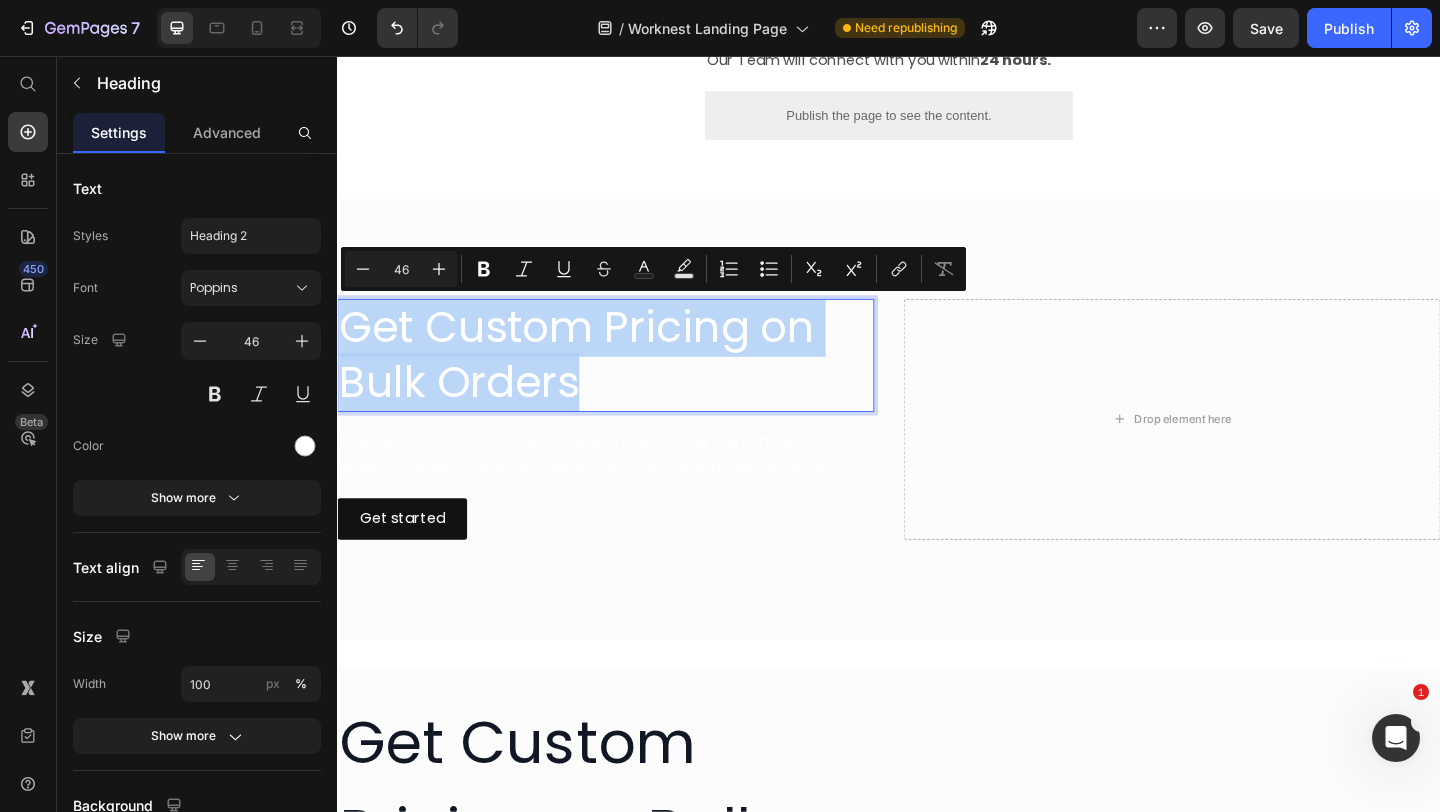 drag, startPoint x: 865, startPoint y: 424, endPoint x: 344, endPoint y: 356, distance: 525.4189 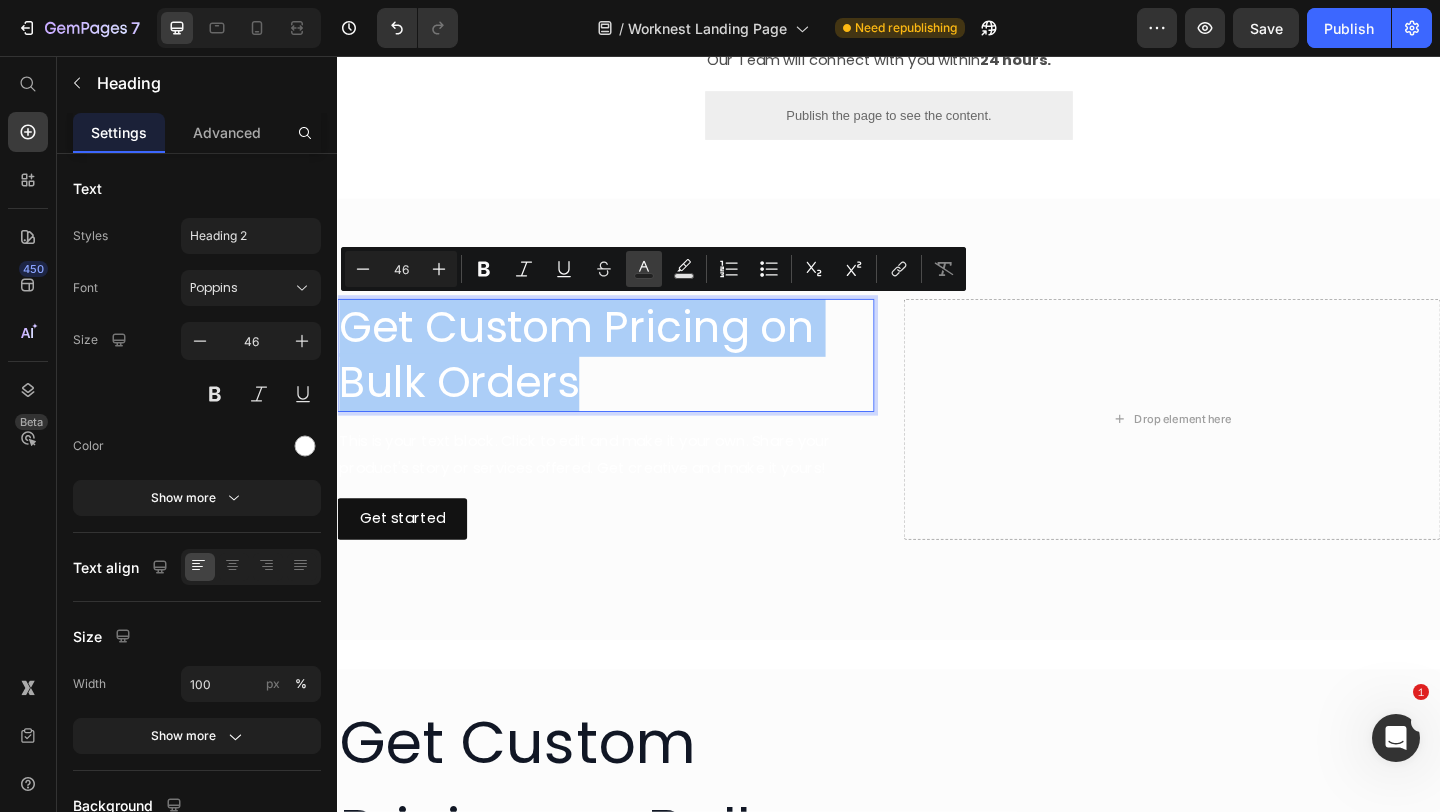 click 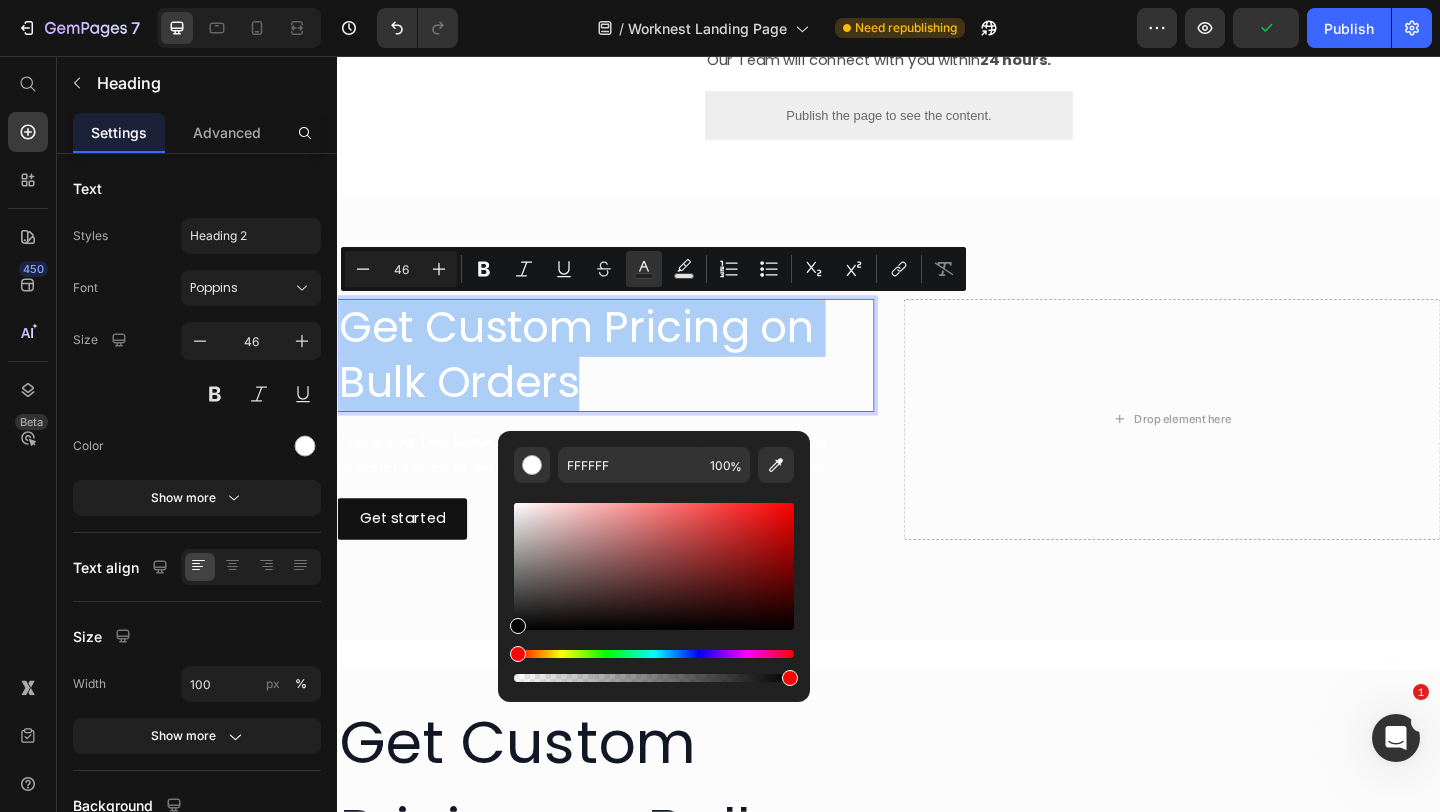 drag, startPoint x: 515, startPoint y: 511, endPoint x: 513, endPoint y: 667, distance: 156.01282 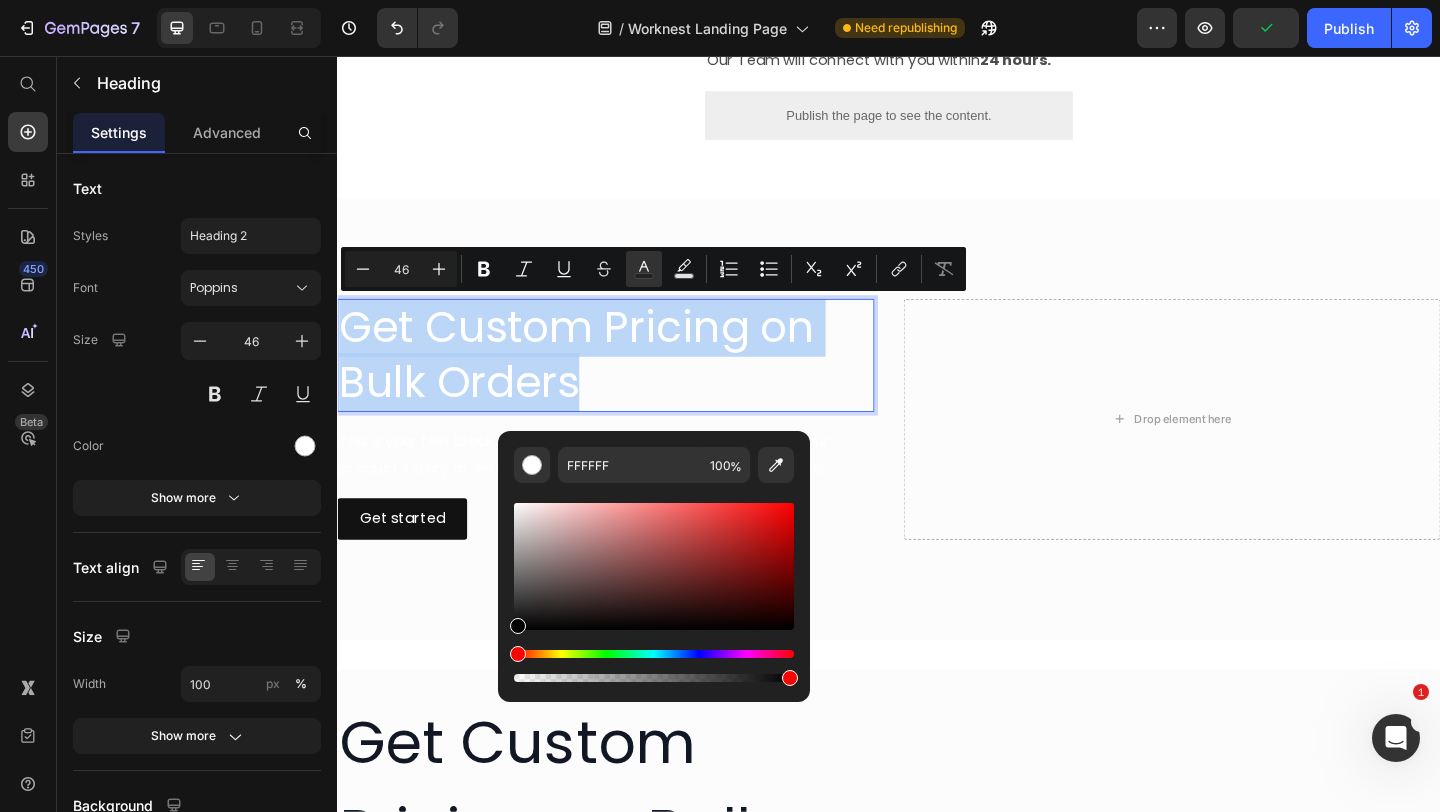 type on "000000" 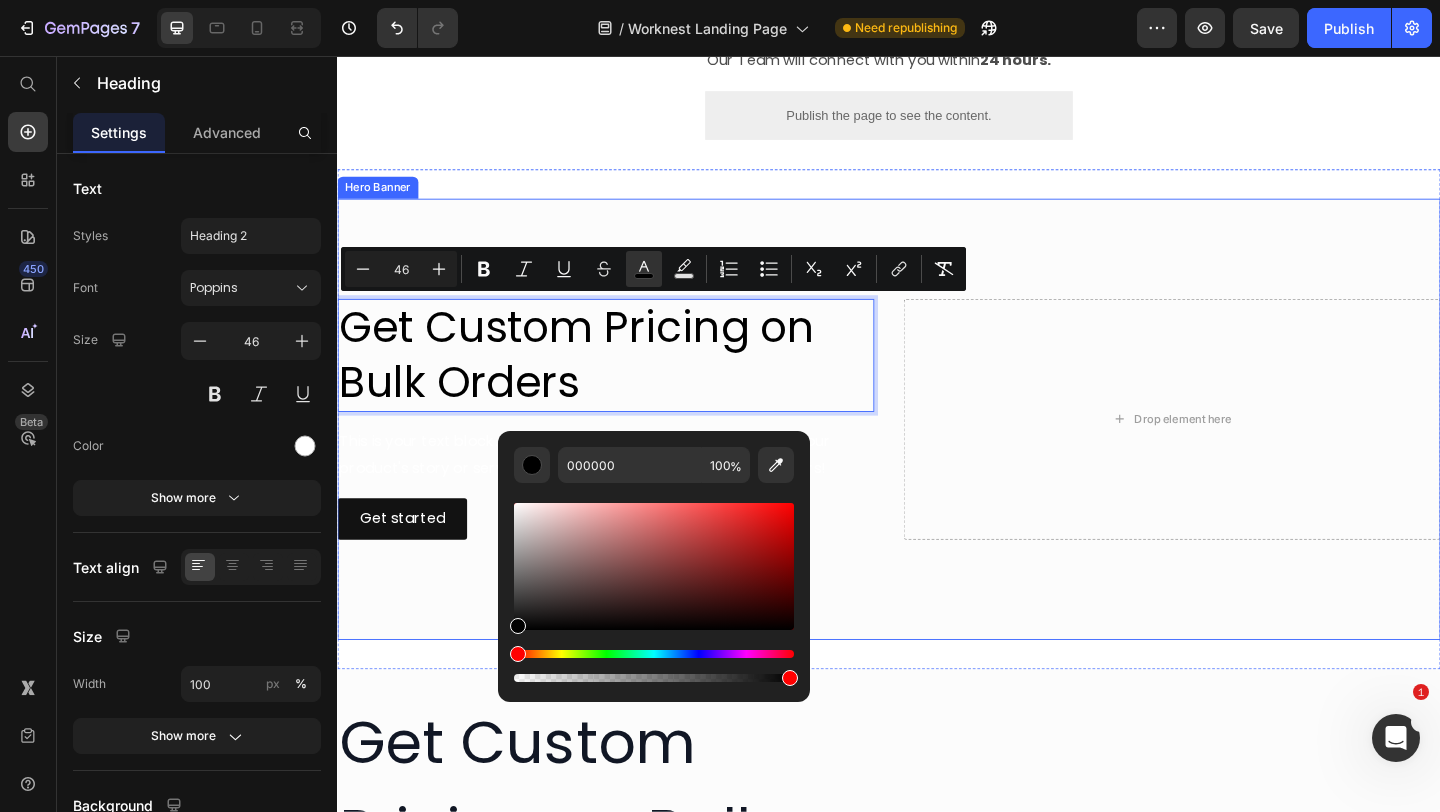 drag, startPoint x: 858, startPoint y: 687, endPoint x: 483, endPoint y: 682, distance: 375.03333 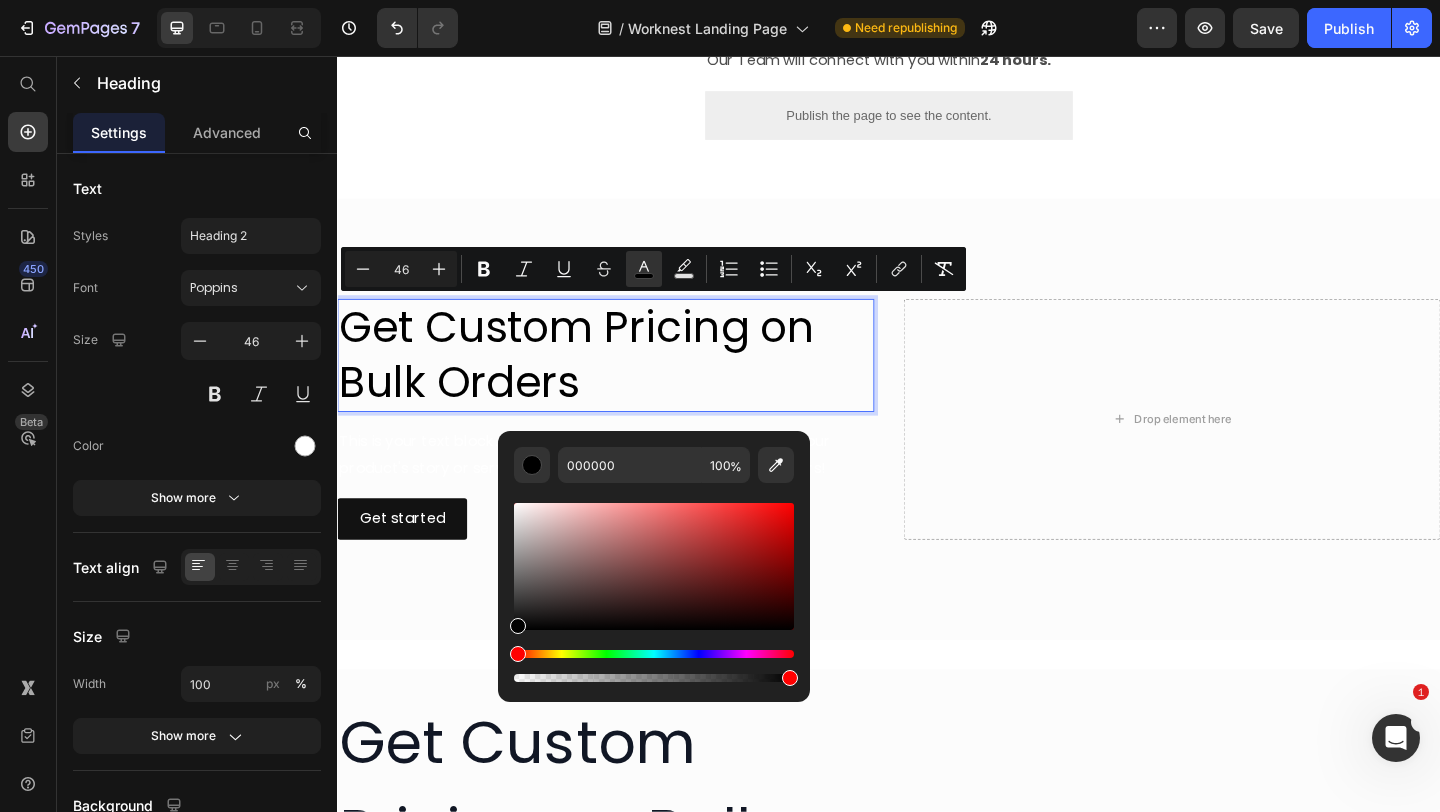click on "Get Custom Pricing on Bulk Orders" at bounding box center [597, 381] 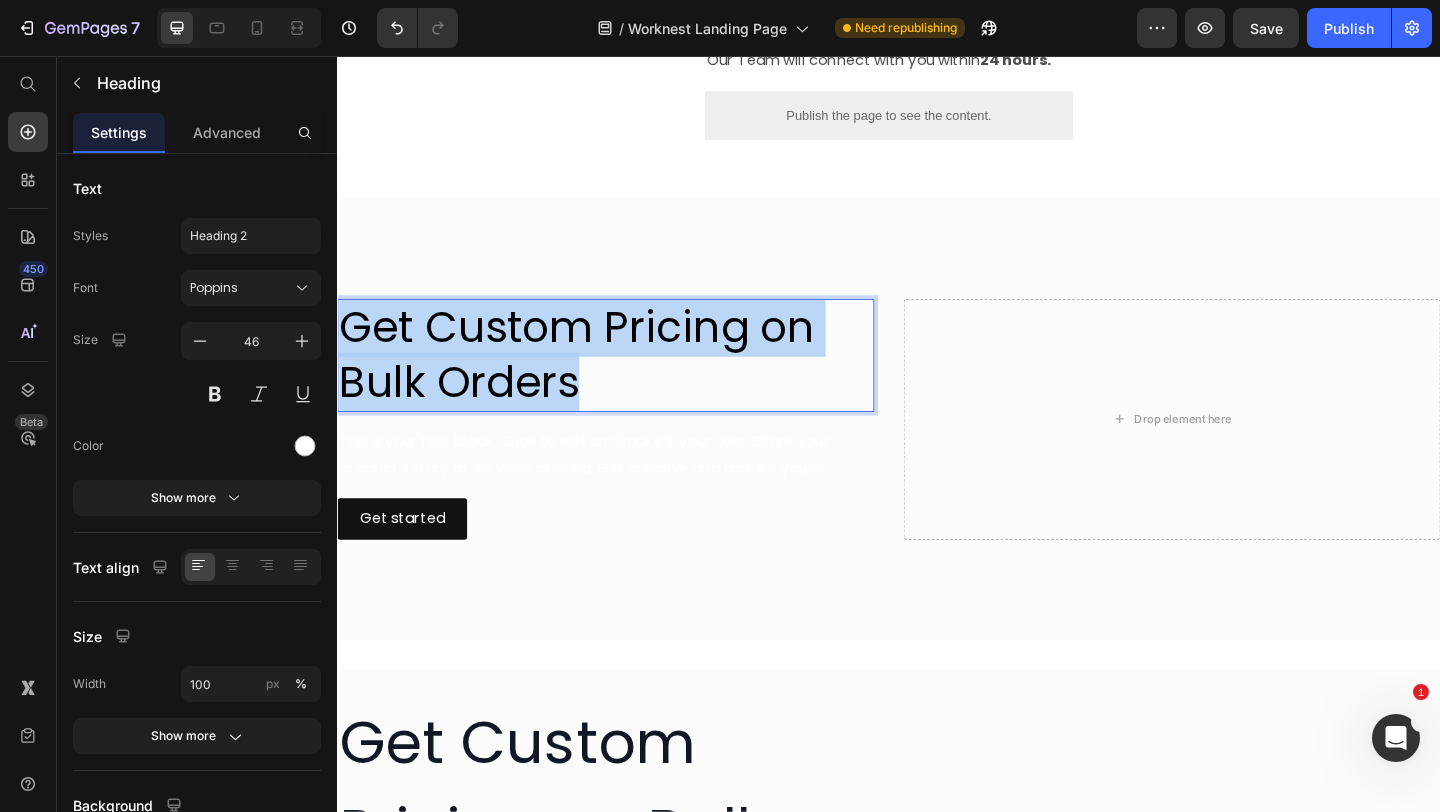 drag, startPoint x: 605, startPoint y: 407, endPoint x: 346, endPoint y: 355, distance: 264.16852 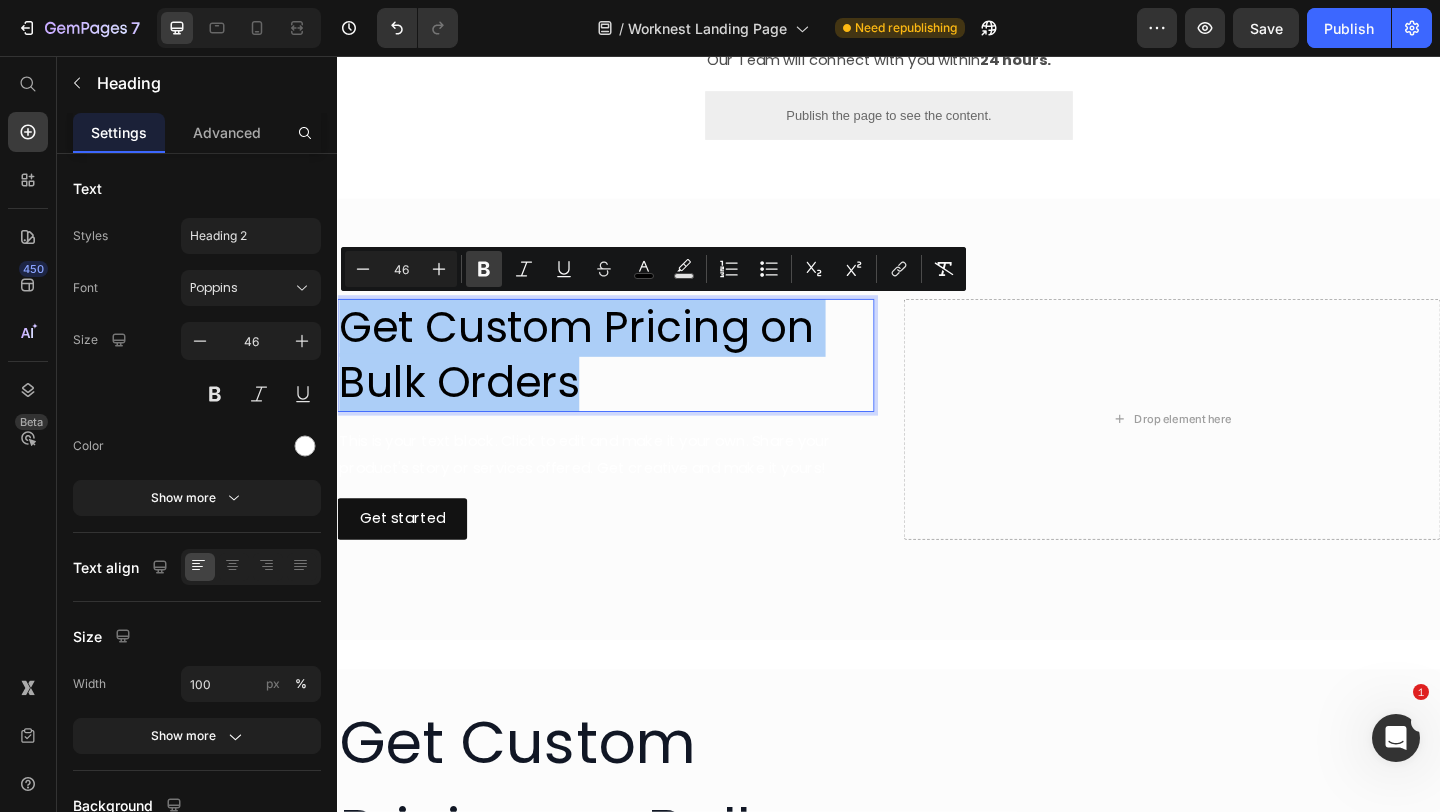 click 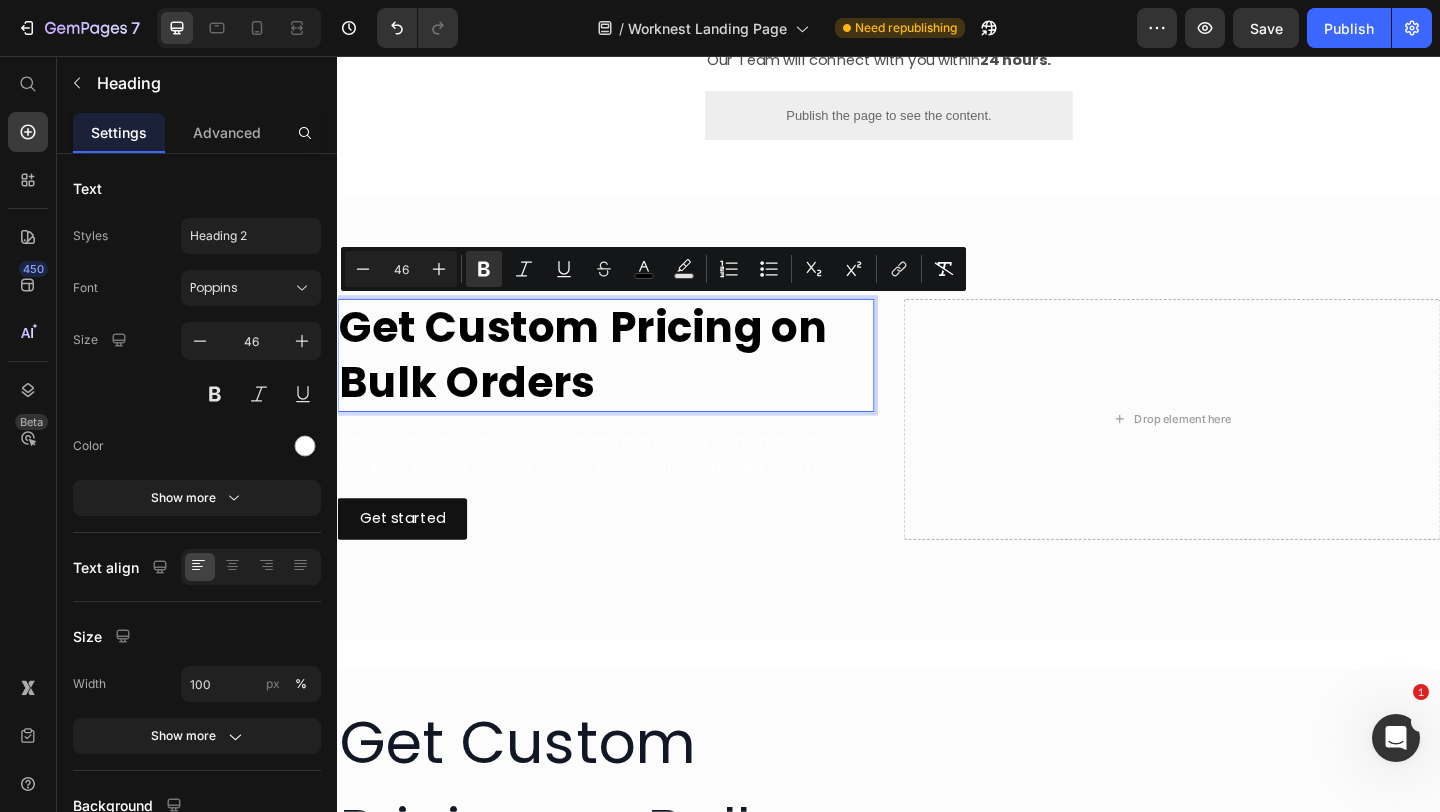 click on "Get Custom Pricing on Bulk Orders" at bounding box center (629, 382) 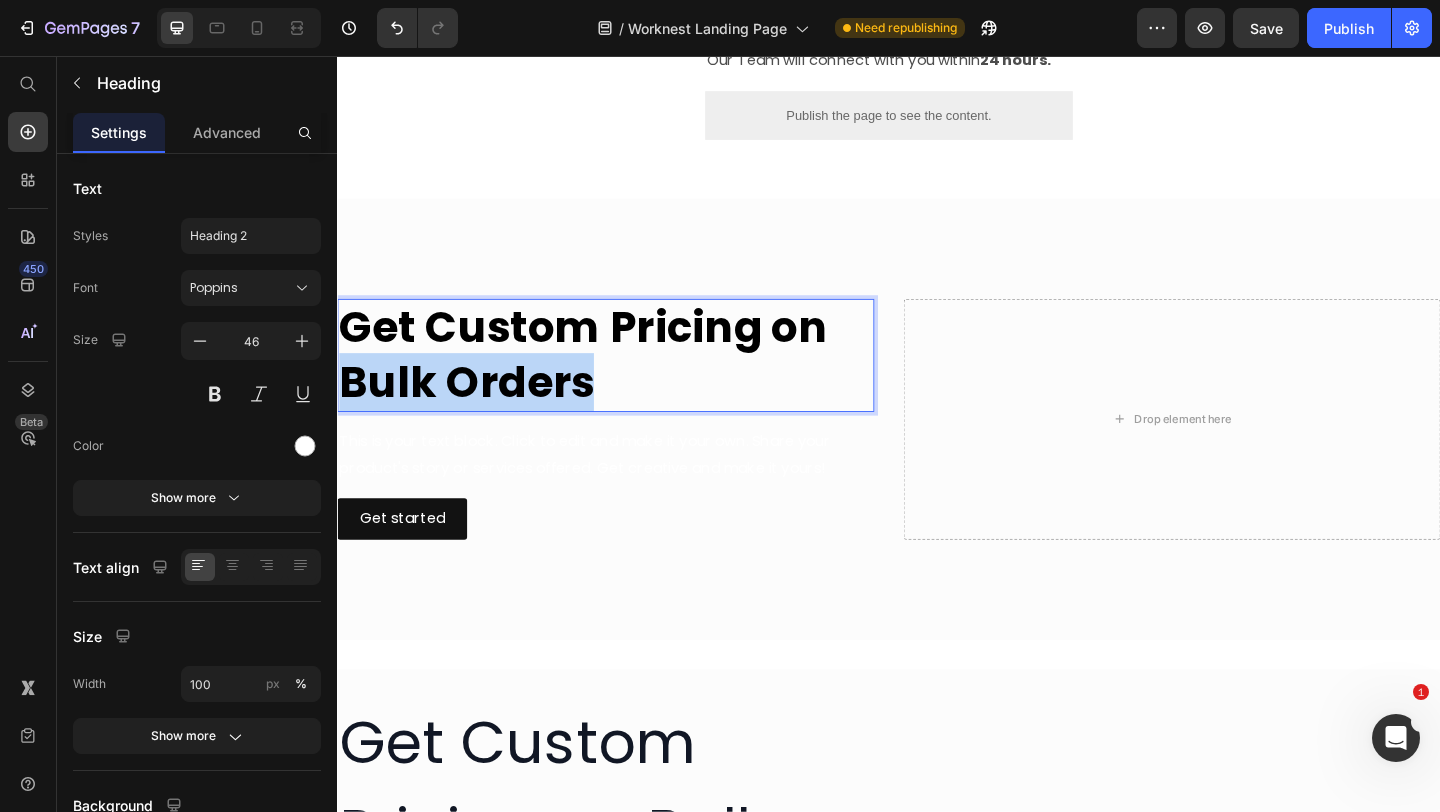 drag, startPoint x: 639, startPoint y: 414, endPoint x: 347, endPoint y: 410, distance: 292.0274 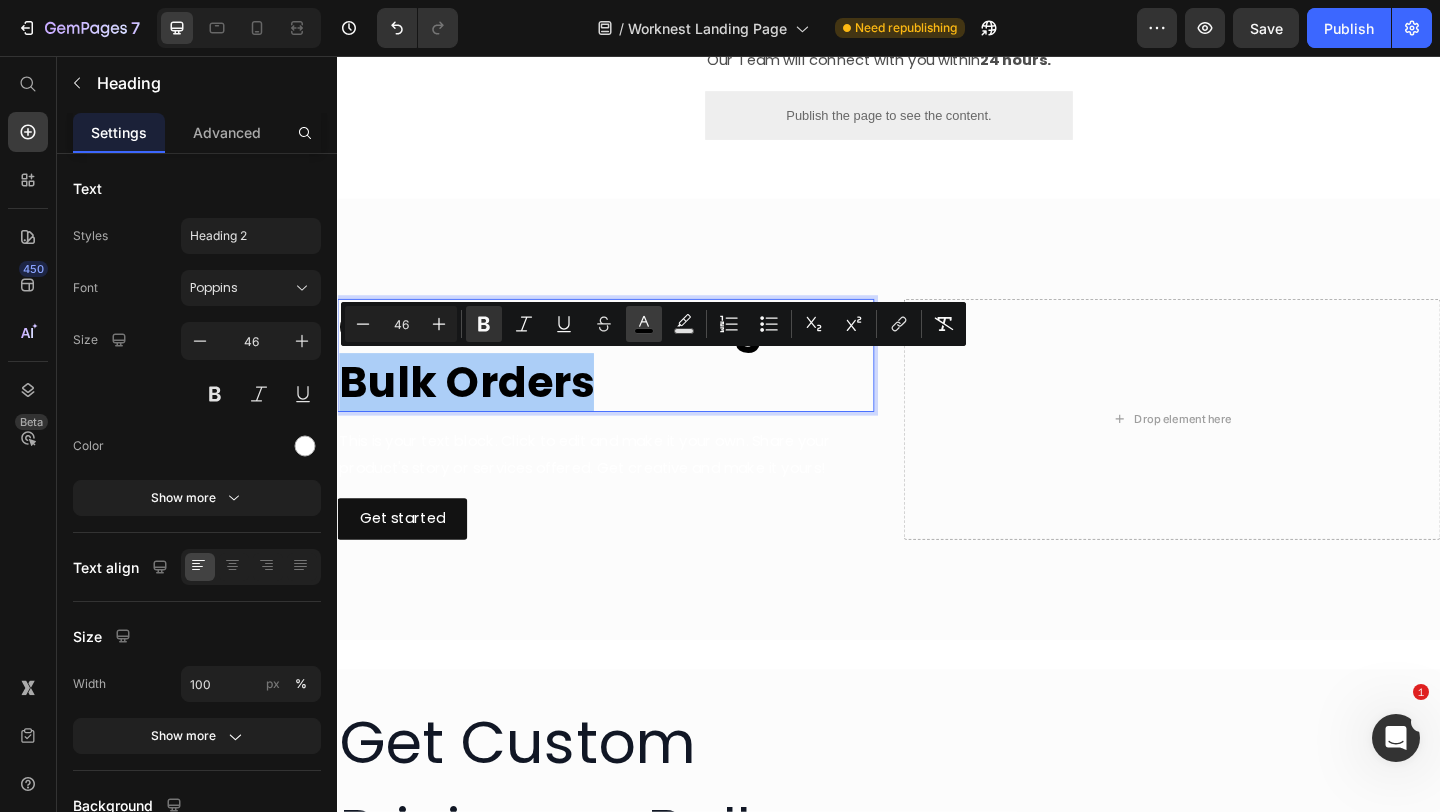 click 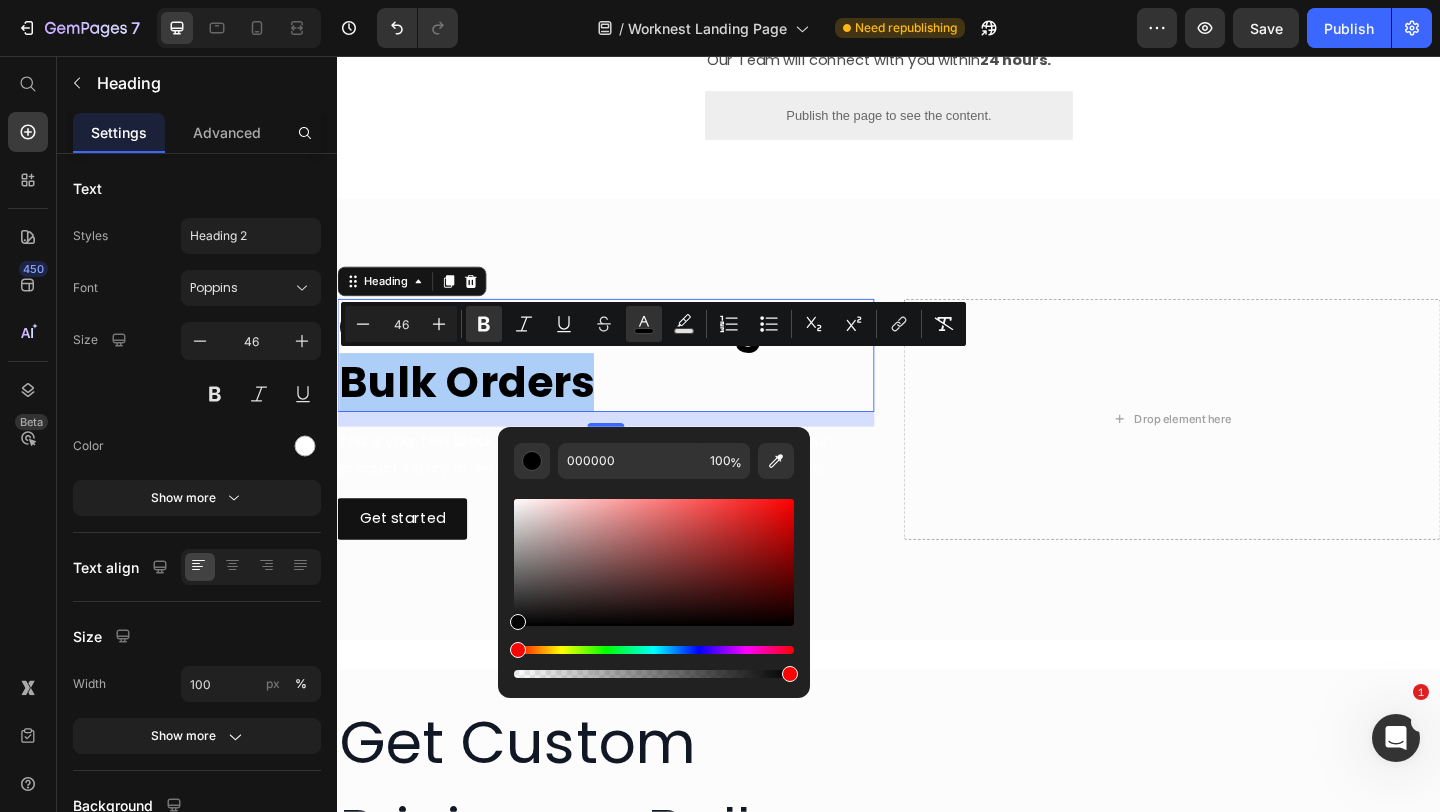 drag, startPoint x: 858, startPoint y: 714, endPoint x: 876, endPoint y: 714, distance: 18 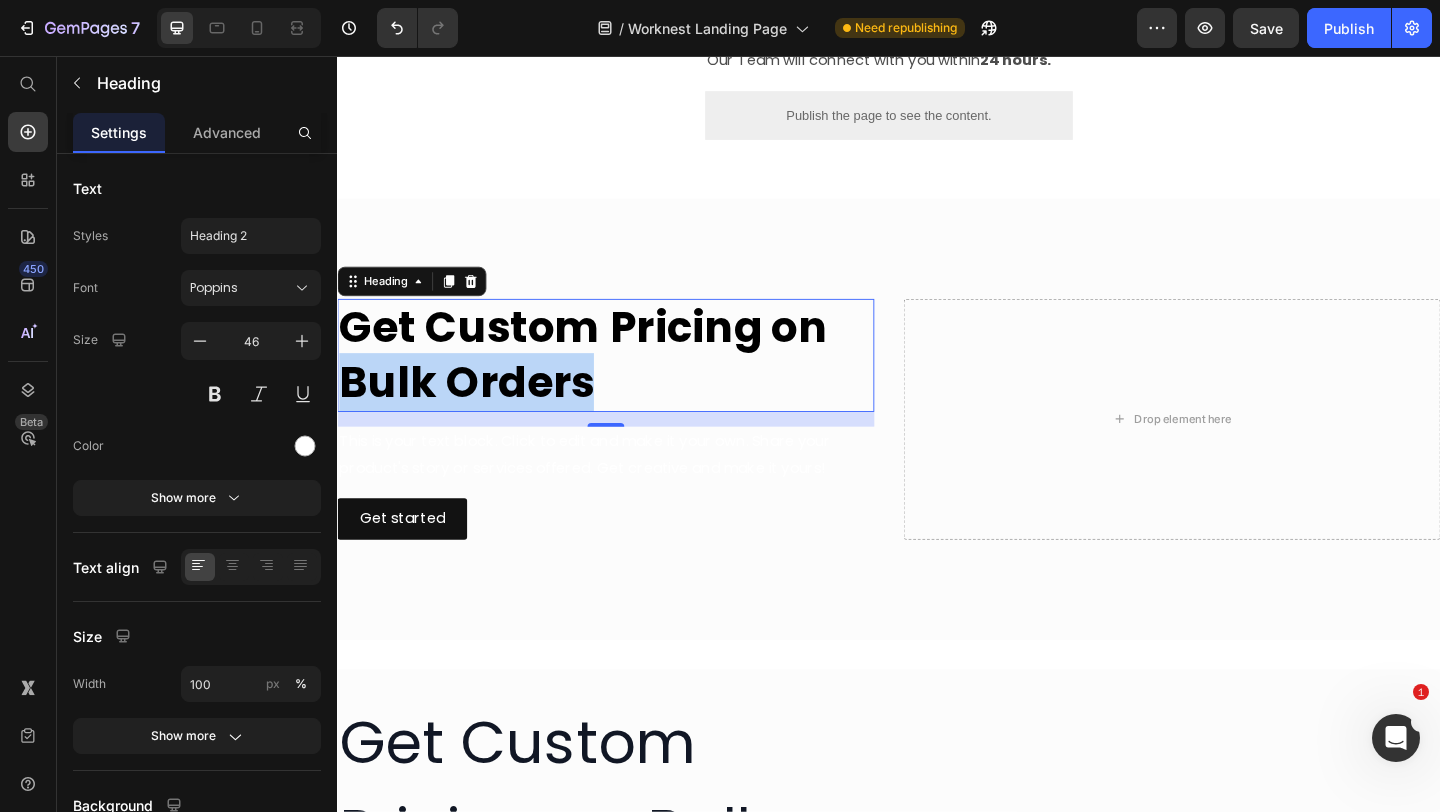 click on "Get Custom Pricing on Bulk Orders" at bounding box center [604, 381] 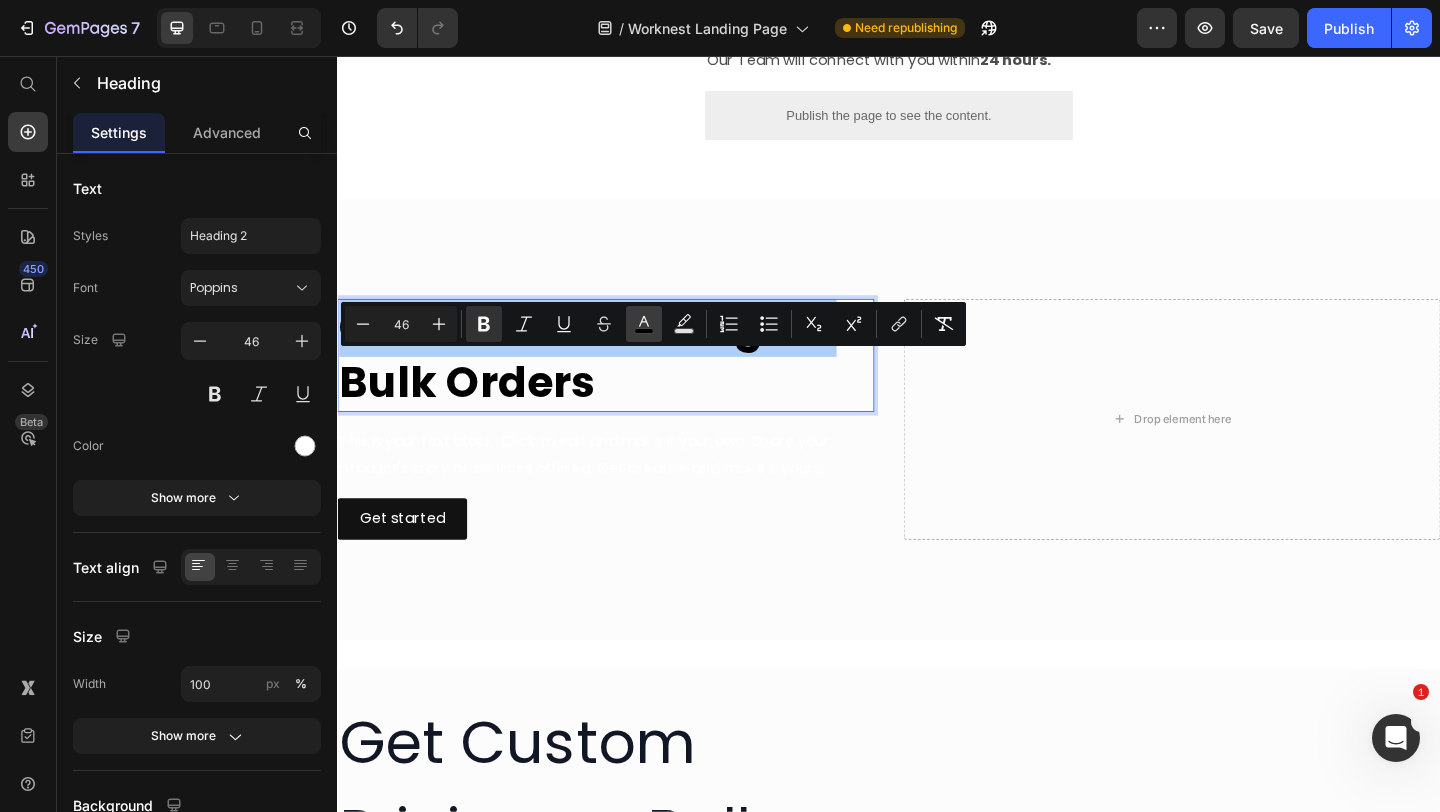 click 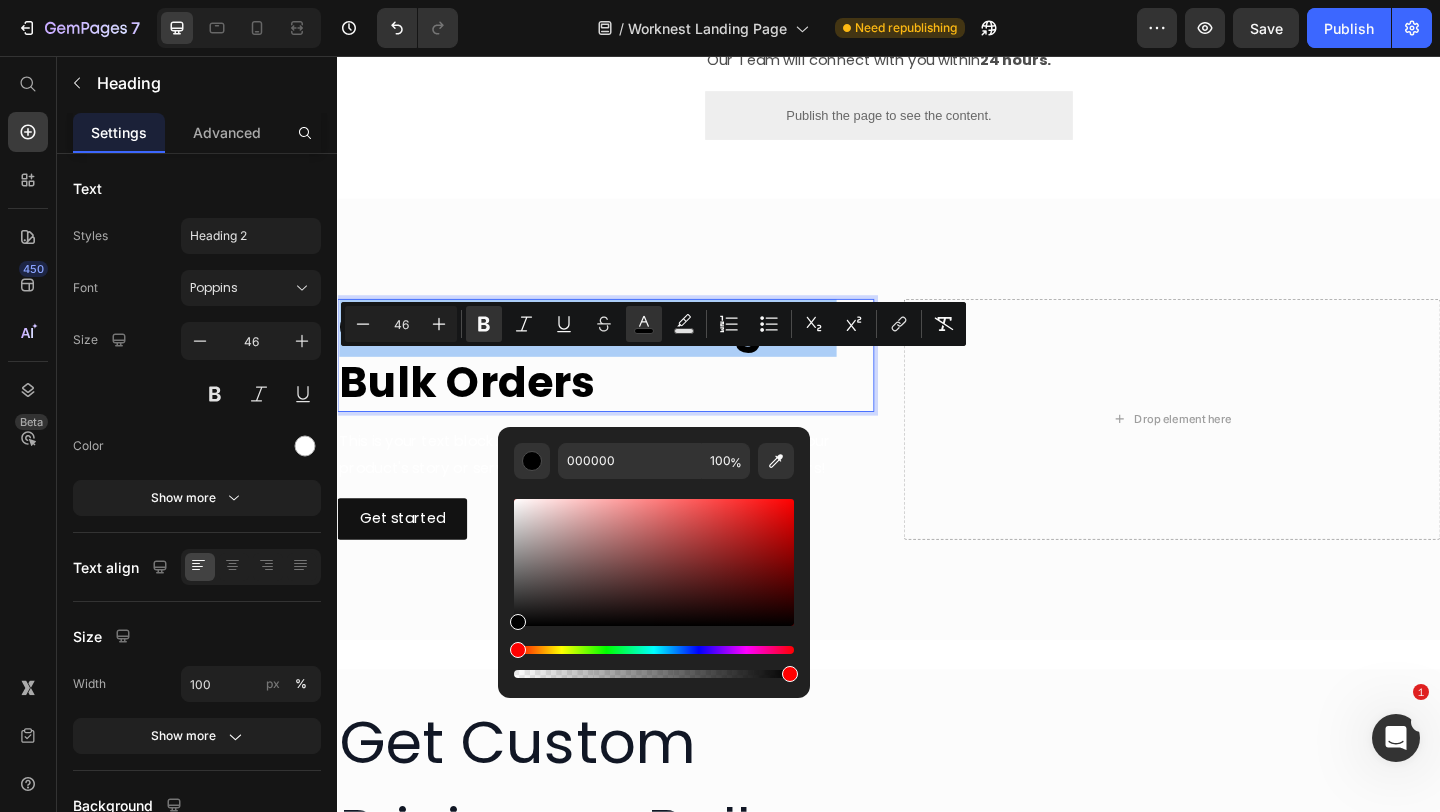 click at bounding box center [654, 650] 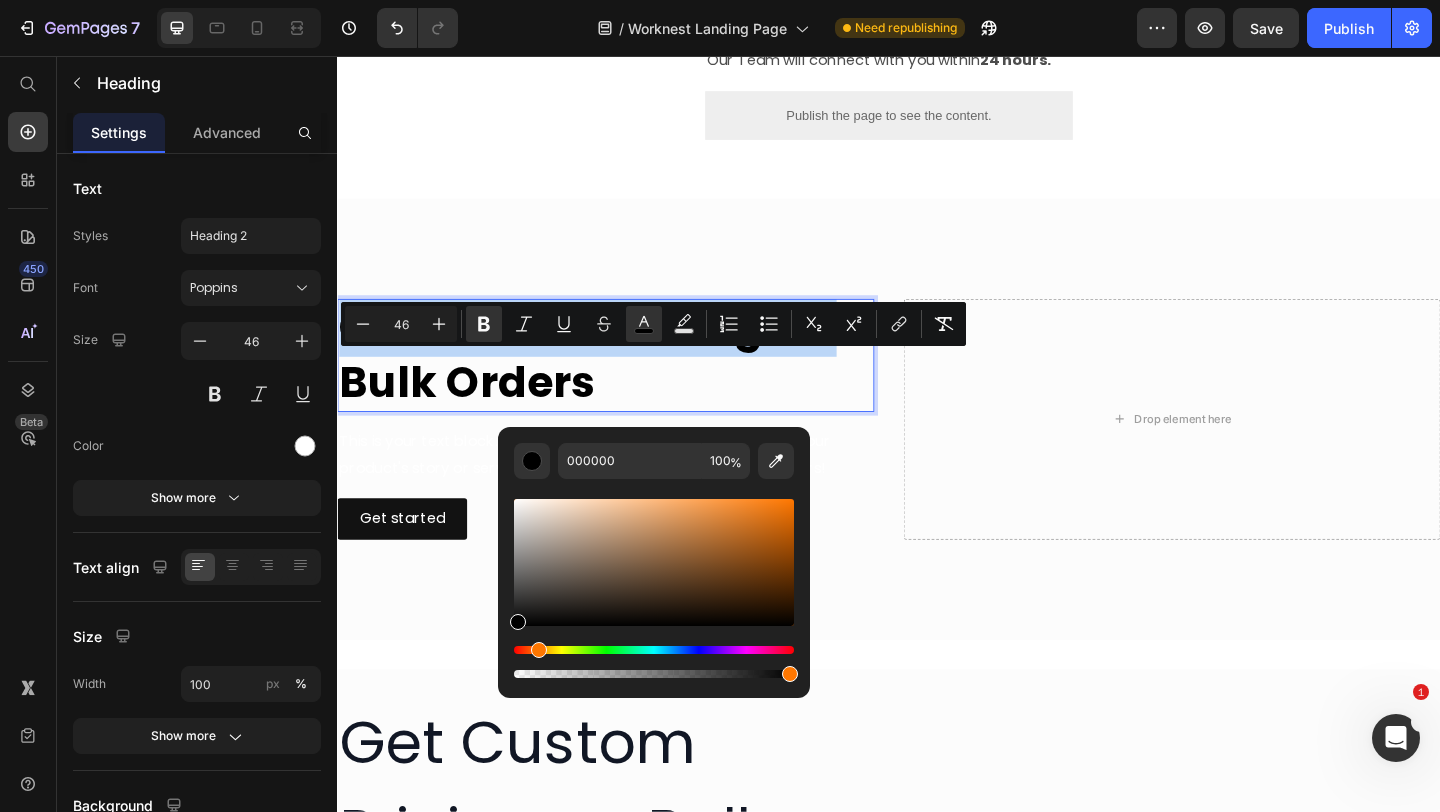 drag, startPoint x: 546, startPoint y: 648, endPoint x: 534, endPoint y: 648, distance: 12 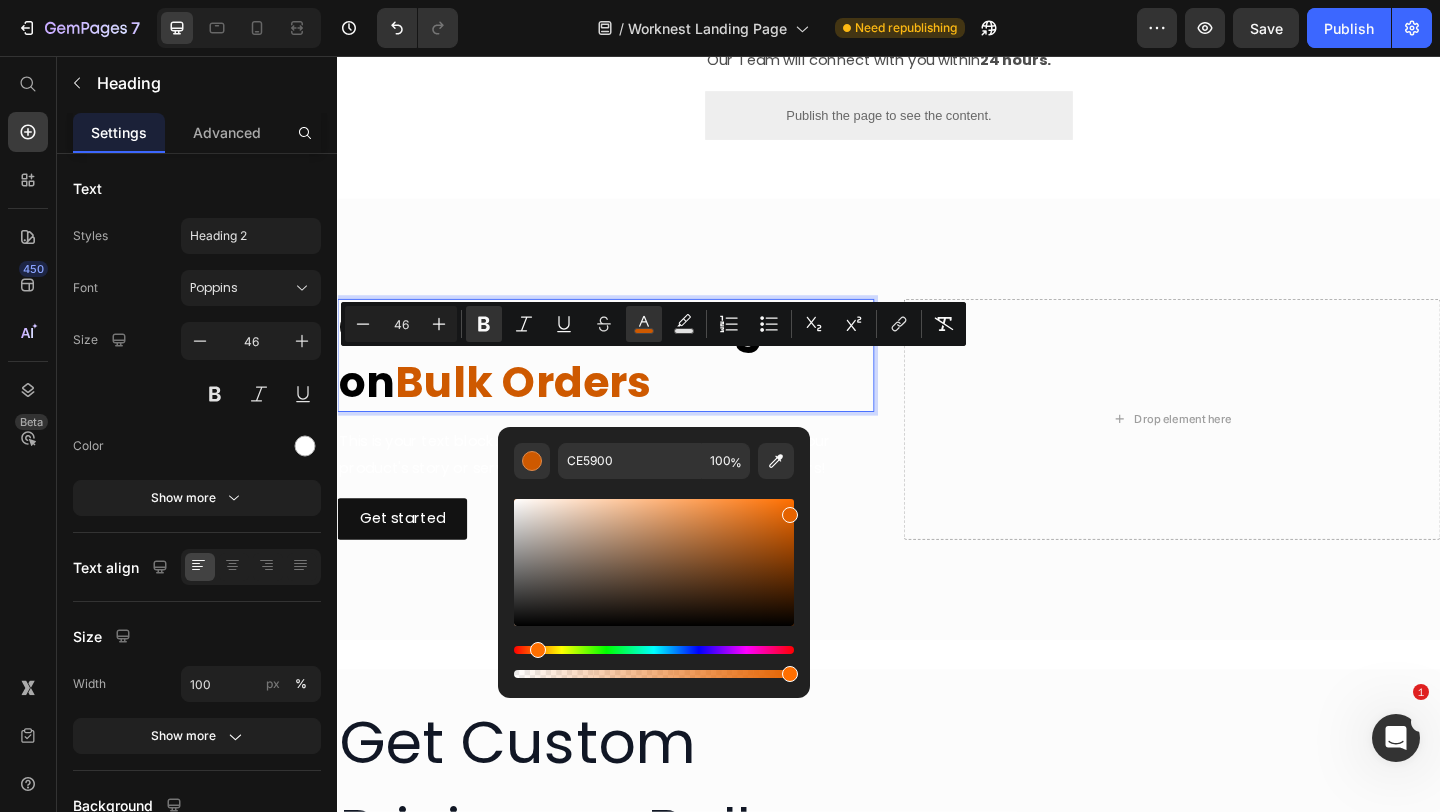 drag, startPoint x: 516, startPoint y: 619, endPoint x: 796, endPoint y: 510, distance: 300.46796 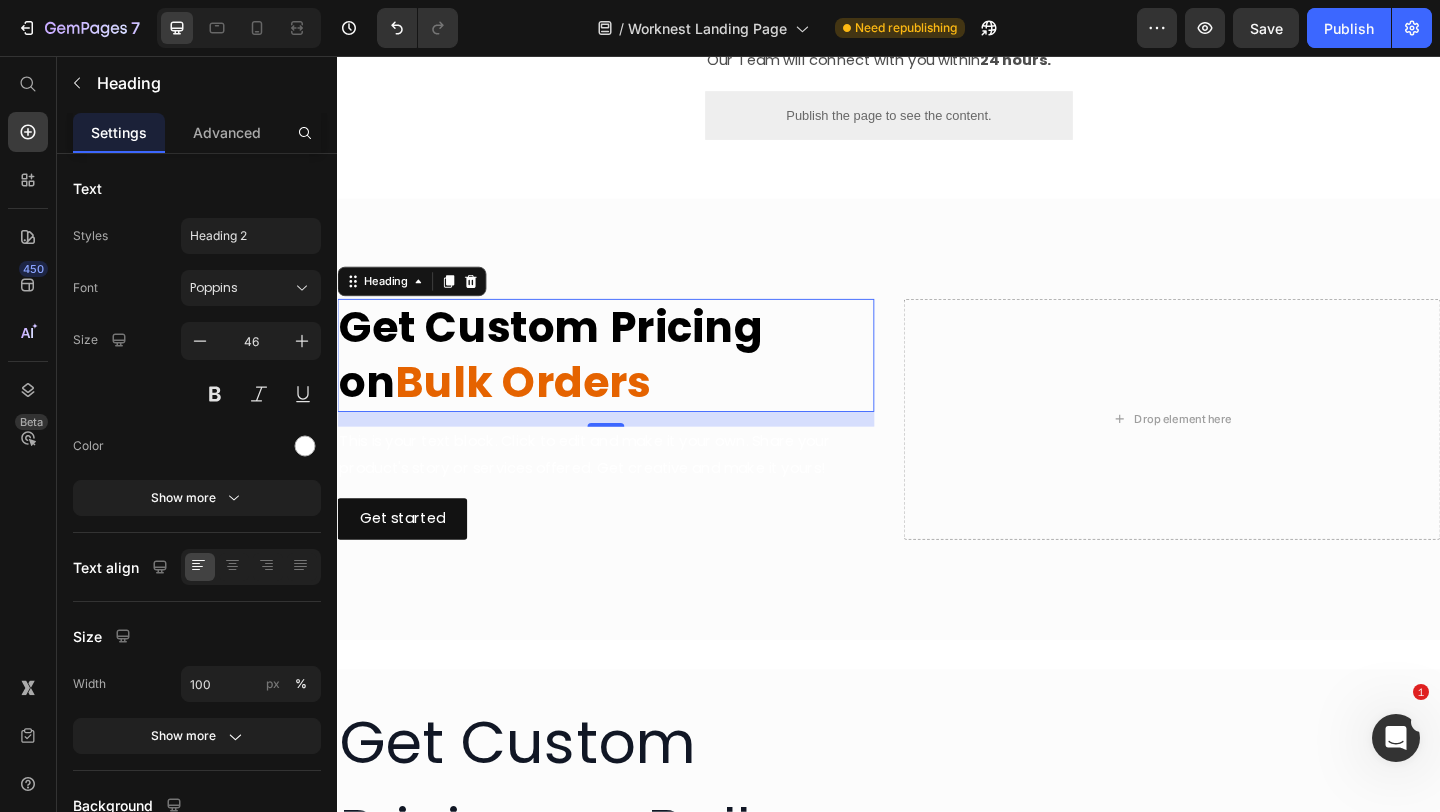 drag, startPoint x: 1133, startPoint y: 566, endPoint x: 1133, endPoint y: 553, distance: 13 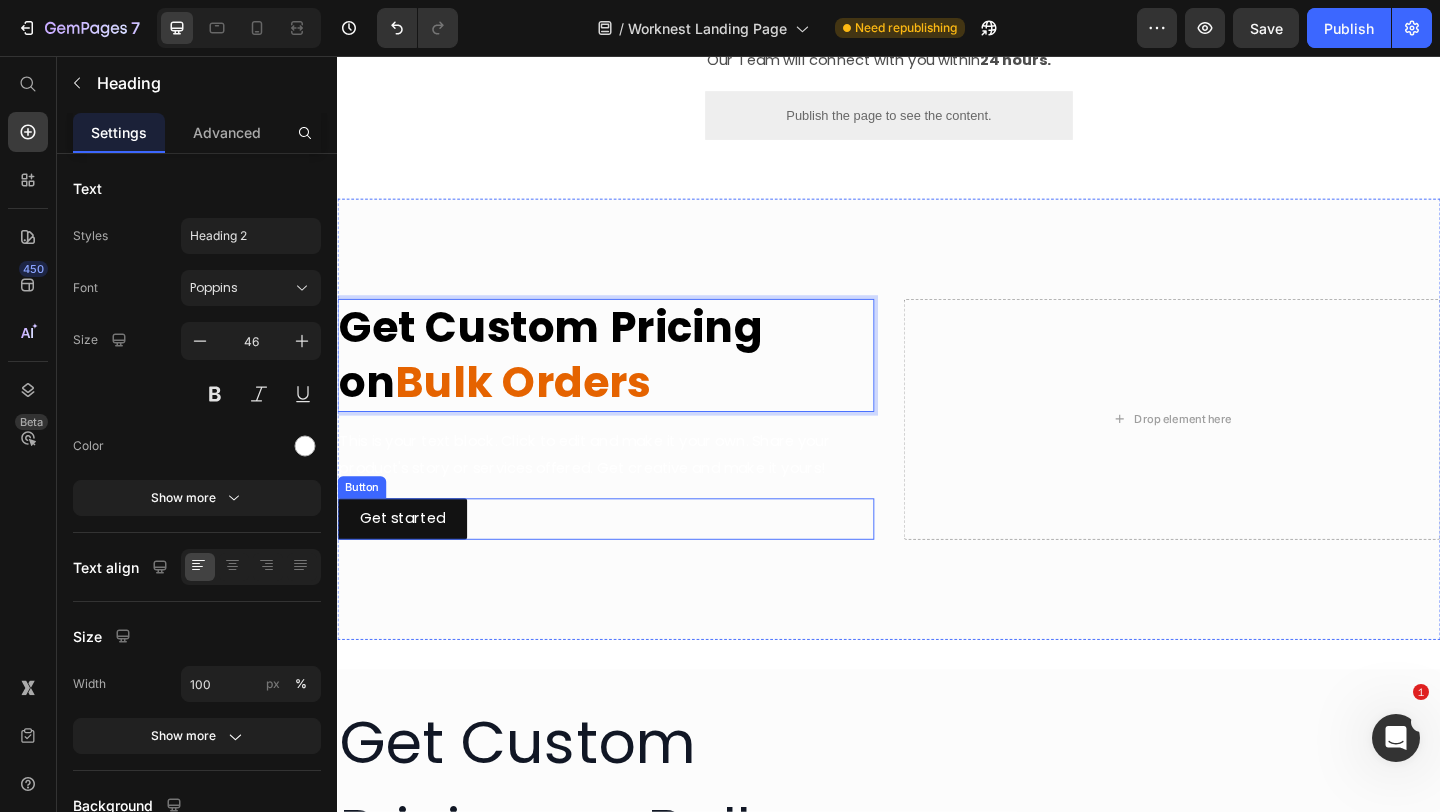 click on "Get started Button" at bounding box center (629, 559) 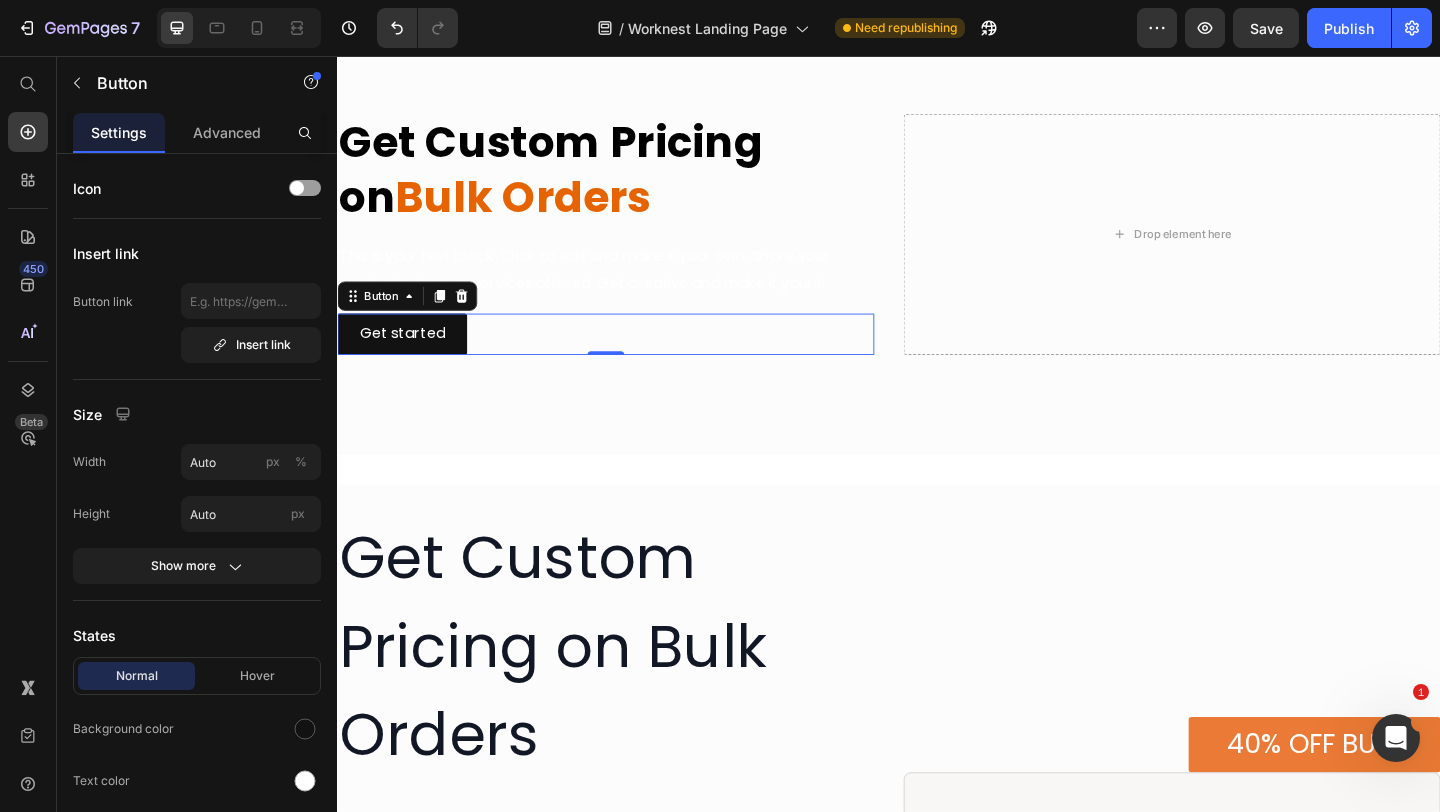 scroll, scrollTop: 3147, scrollLeft: 0, axis: vertical 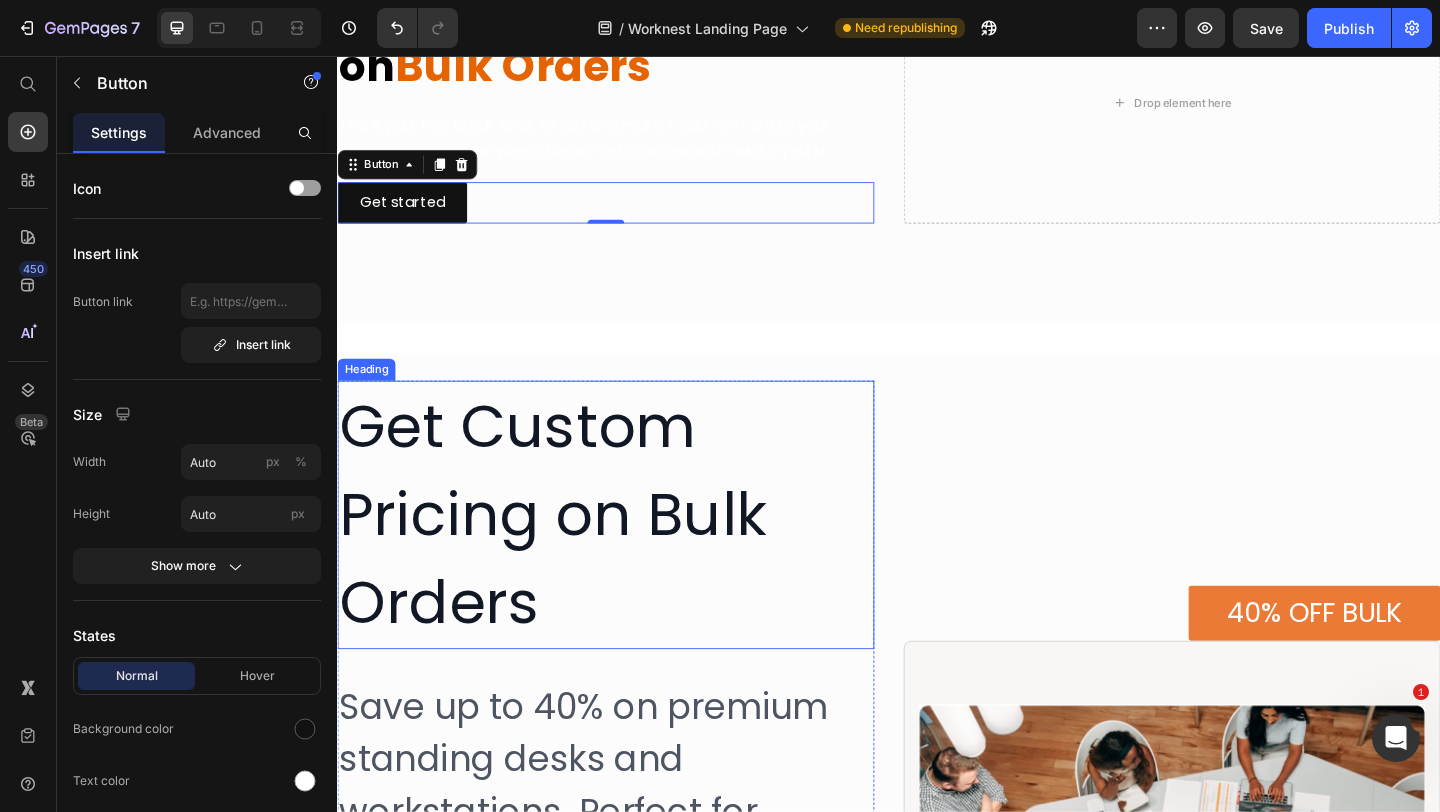 click on "Get Custom Pricing on Bulk Orders" at bounding box center [629, 555] 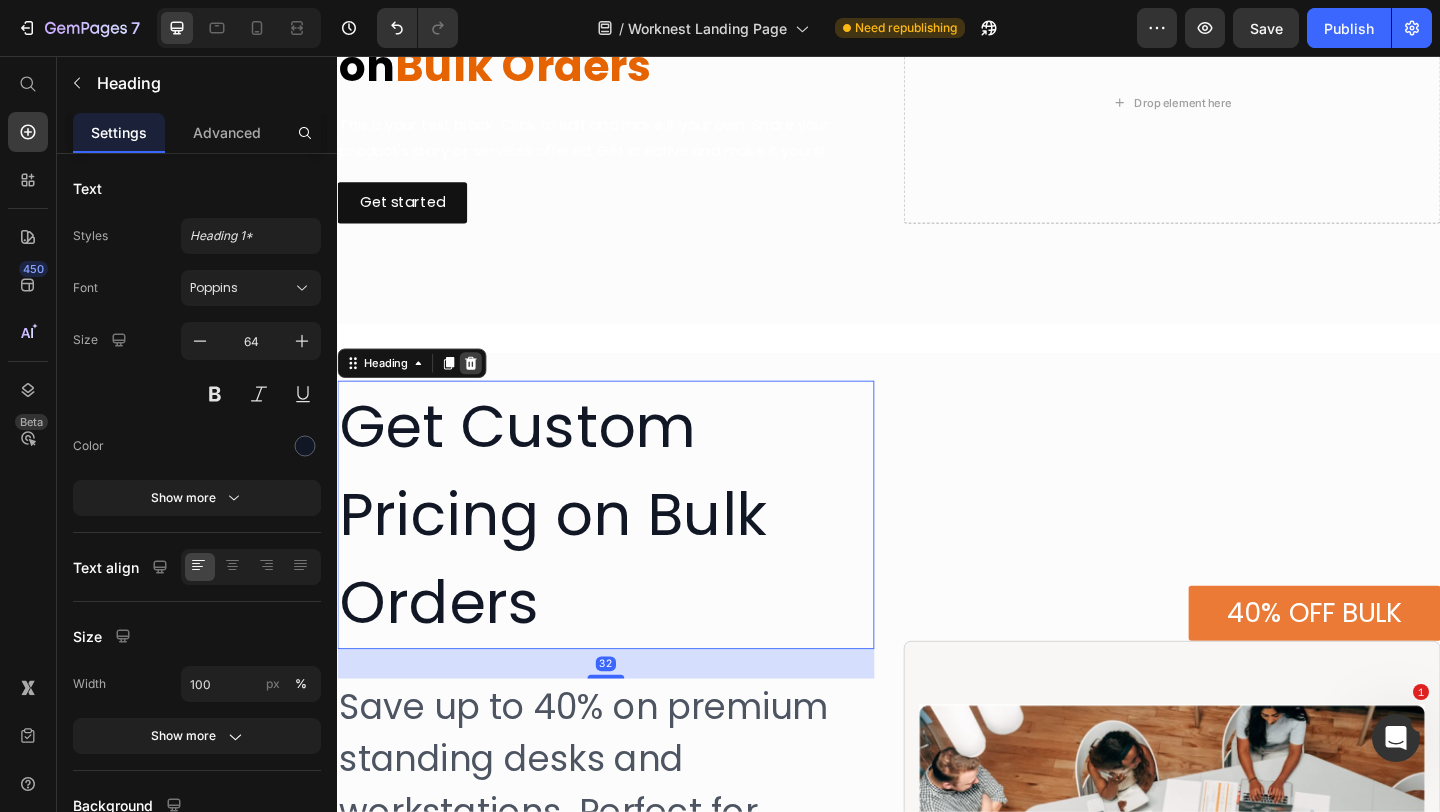 click 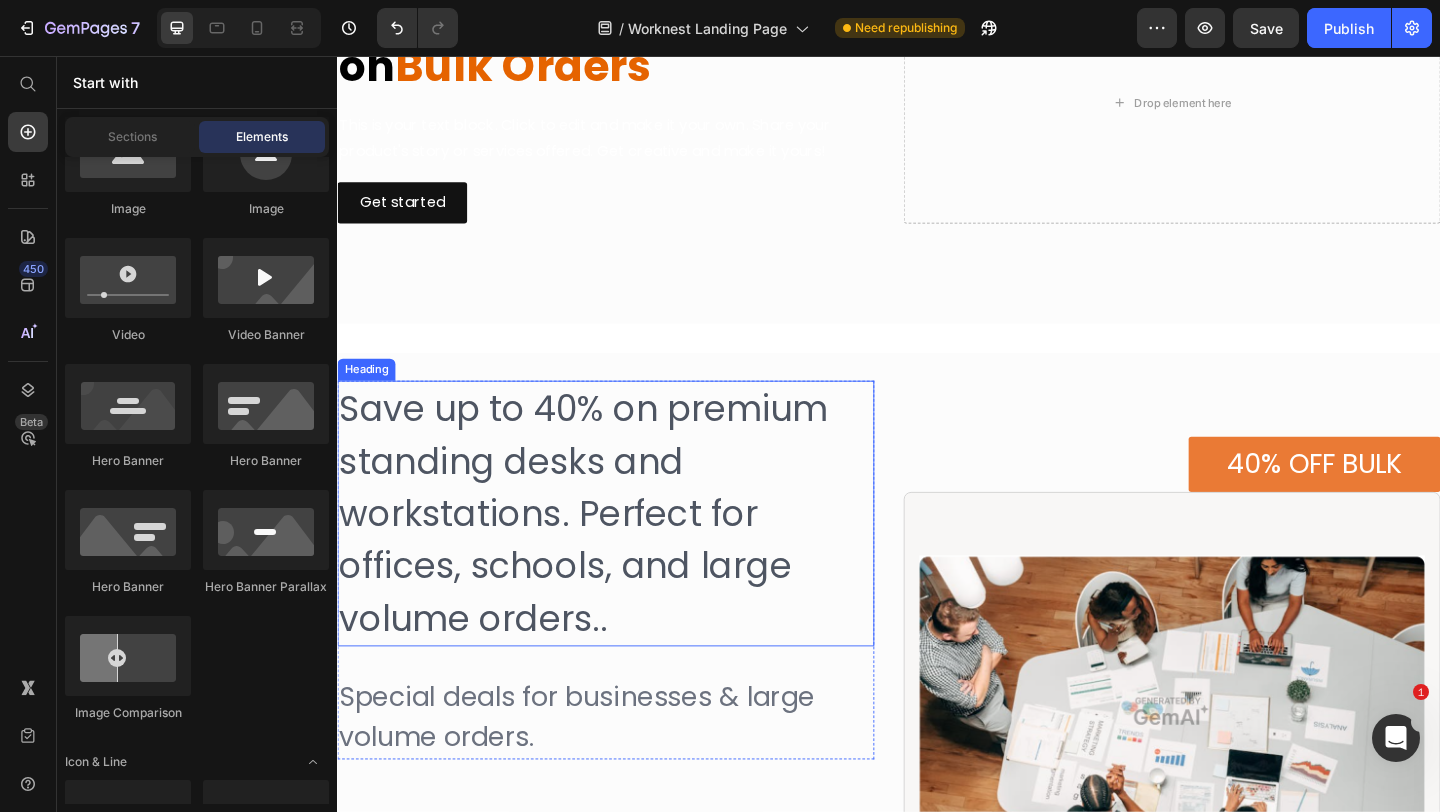 click on "Save up to 40% on premium standing desks and workstations. Perfect for offices, schools, and large volume orders.." at bounding box center (629, 553) 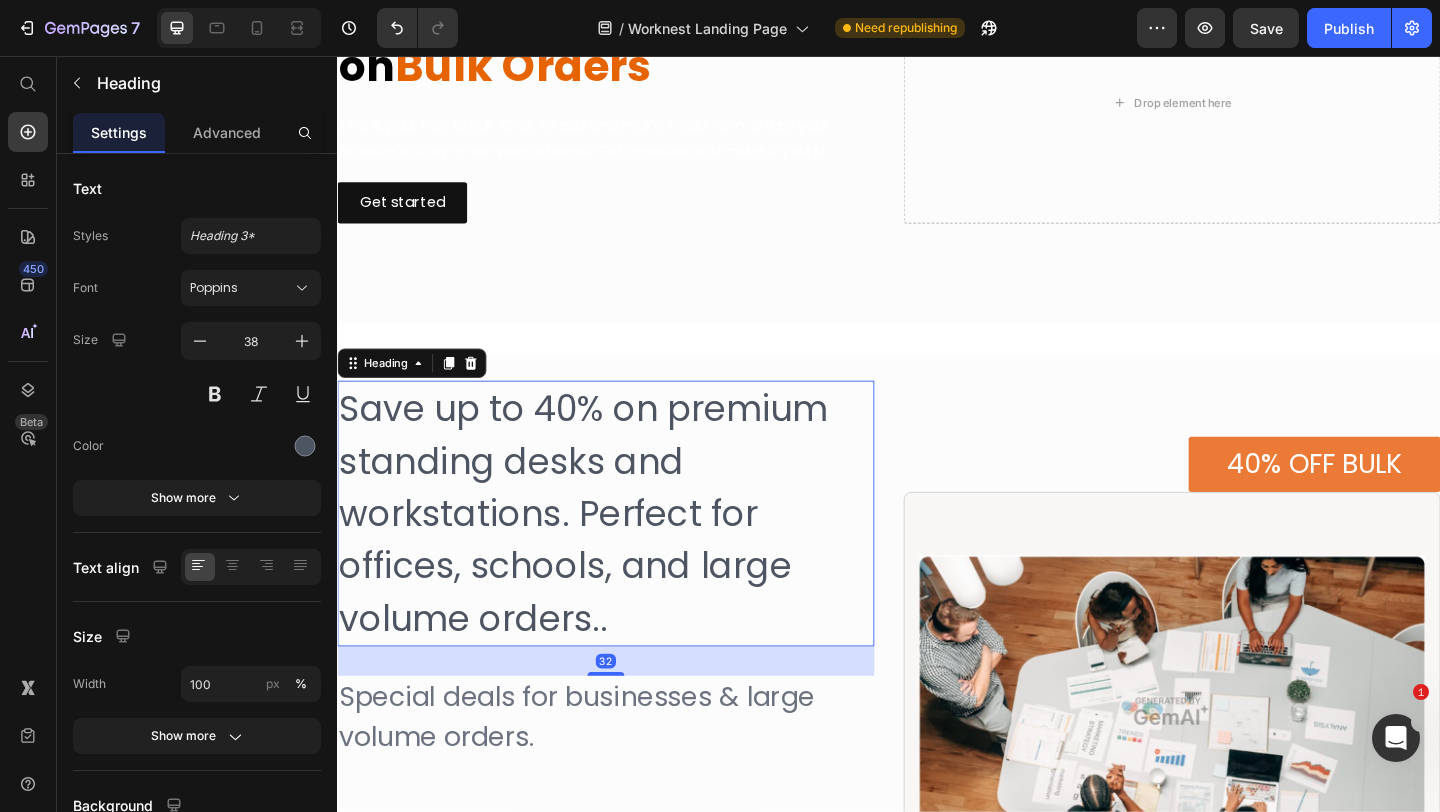 click on "Save up to 40% on premium standing desks and workstations. Perfect for offices, schools, and large volume orders.." at bounding box center (629, 553) 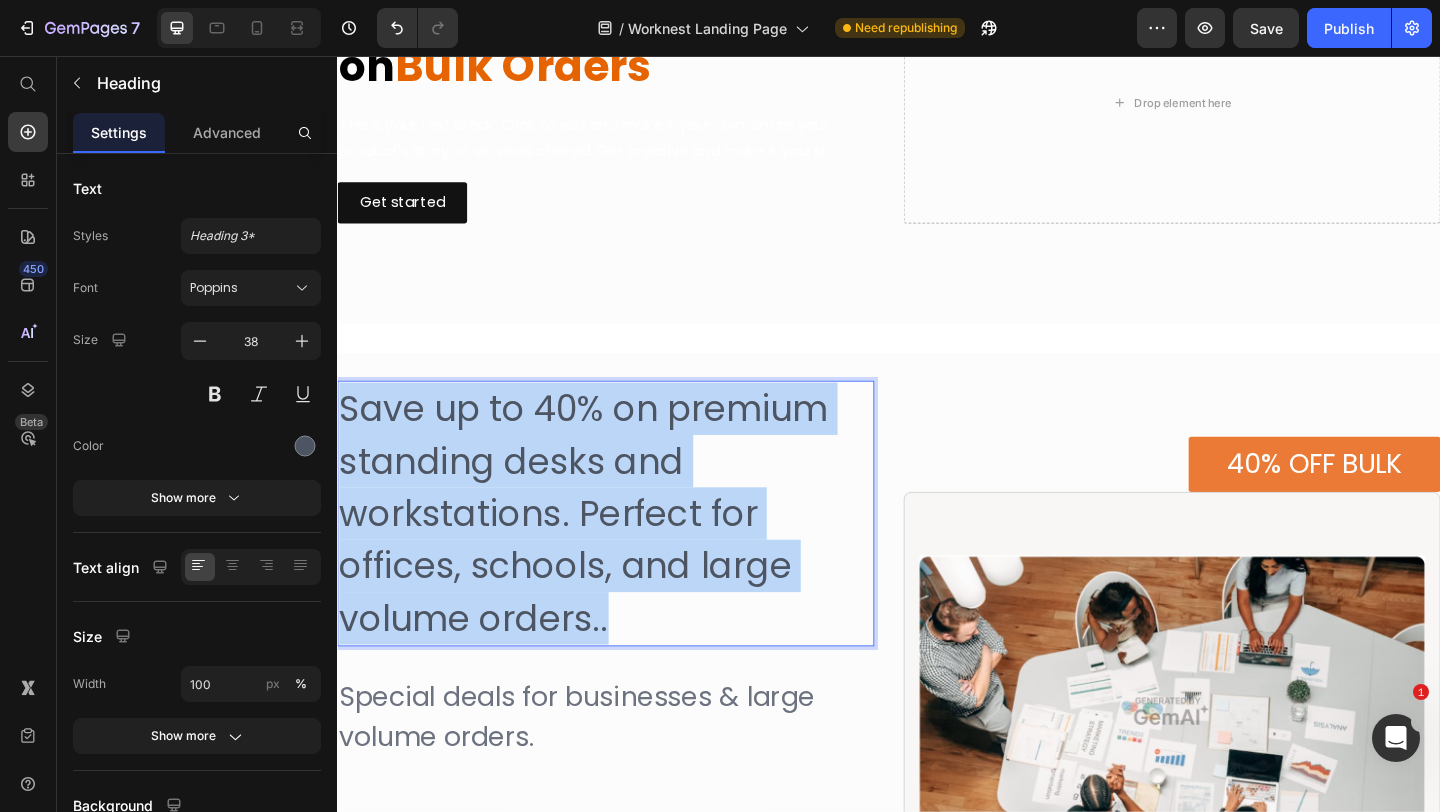 drag, startPoint x: 627, startPoint y: 679, endPoint x: 346, endPoint y: 444, distance: 366.3141 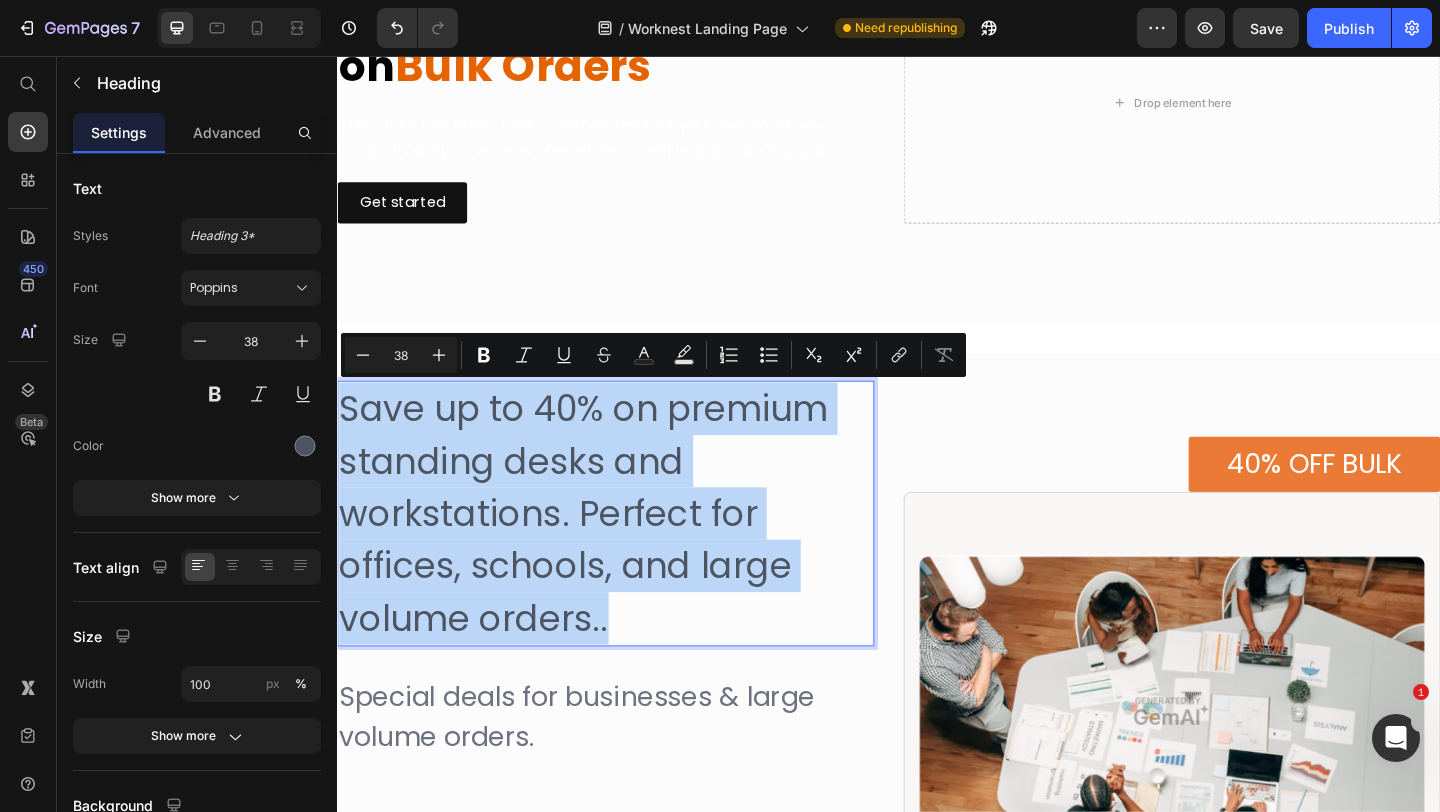 copy on "Save up to 40% on premium standing desks and workstations. Perfect for offices, schools, and large volume orders.." 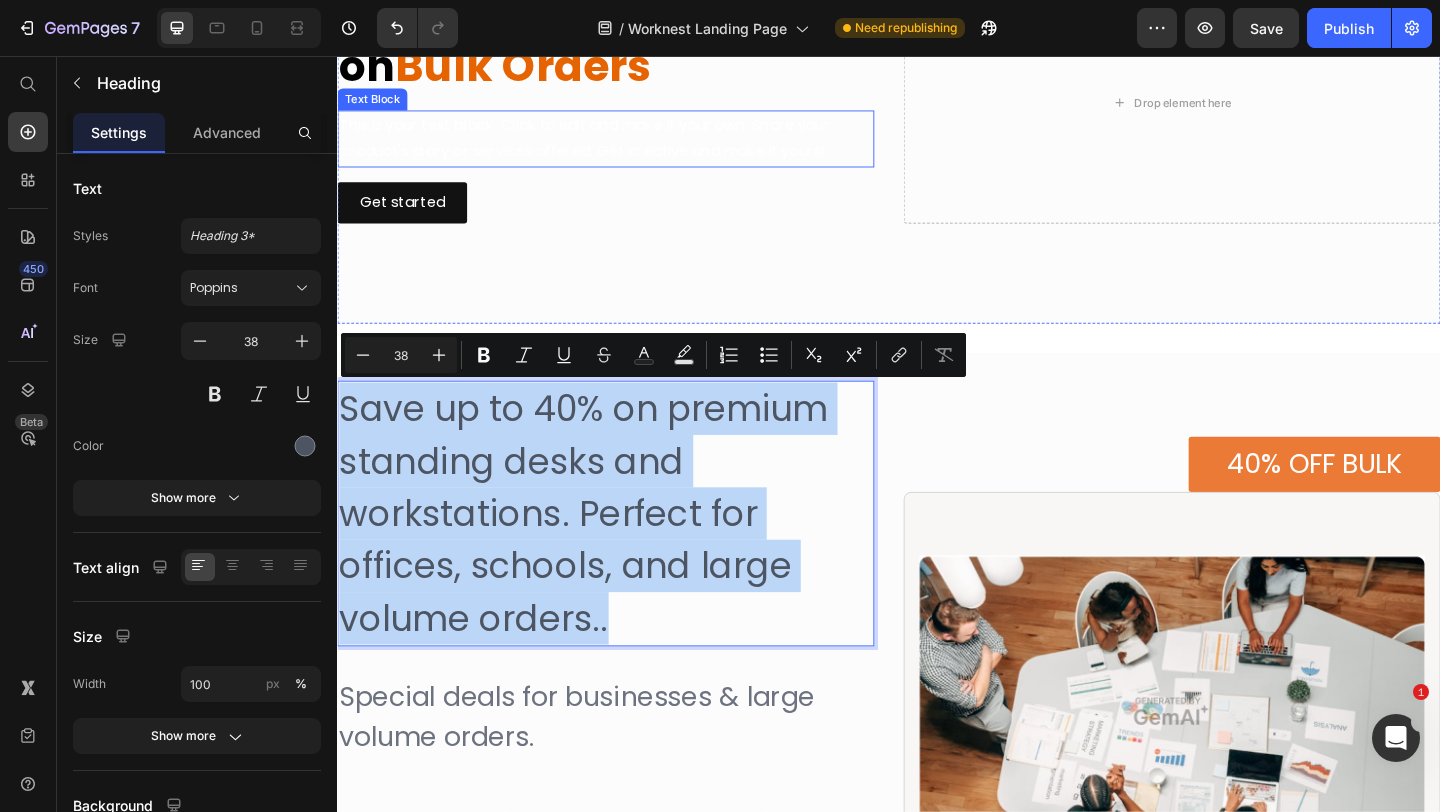 click on "This is your text block. Click to edit and make it your own. Share your                       product's story or services offered. Get creative and make it yours!" at bounding box center (629, 146) 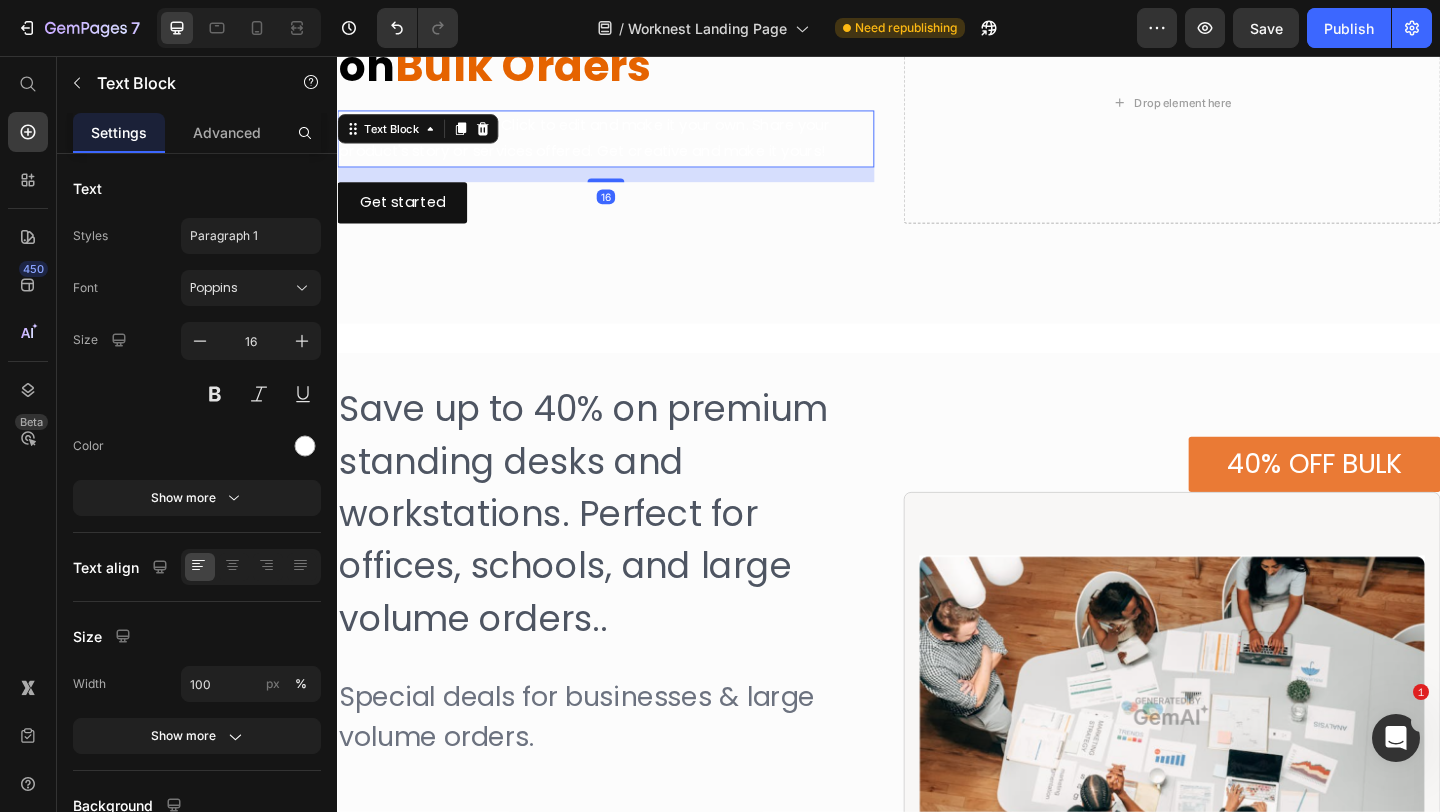 click on "This is your text block. Click to edit and make it your own. Share your                       product's story or services offered. Get creative and make it yours!" at bounding box center [629, 146] 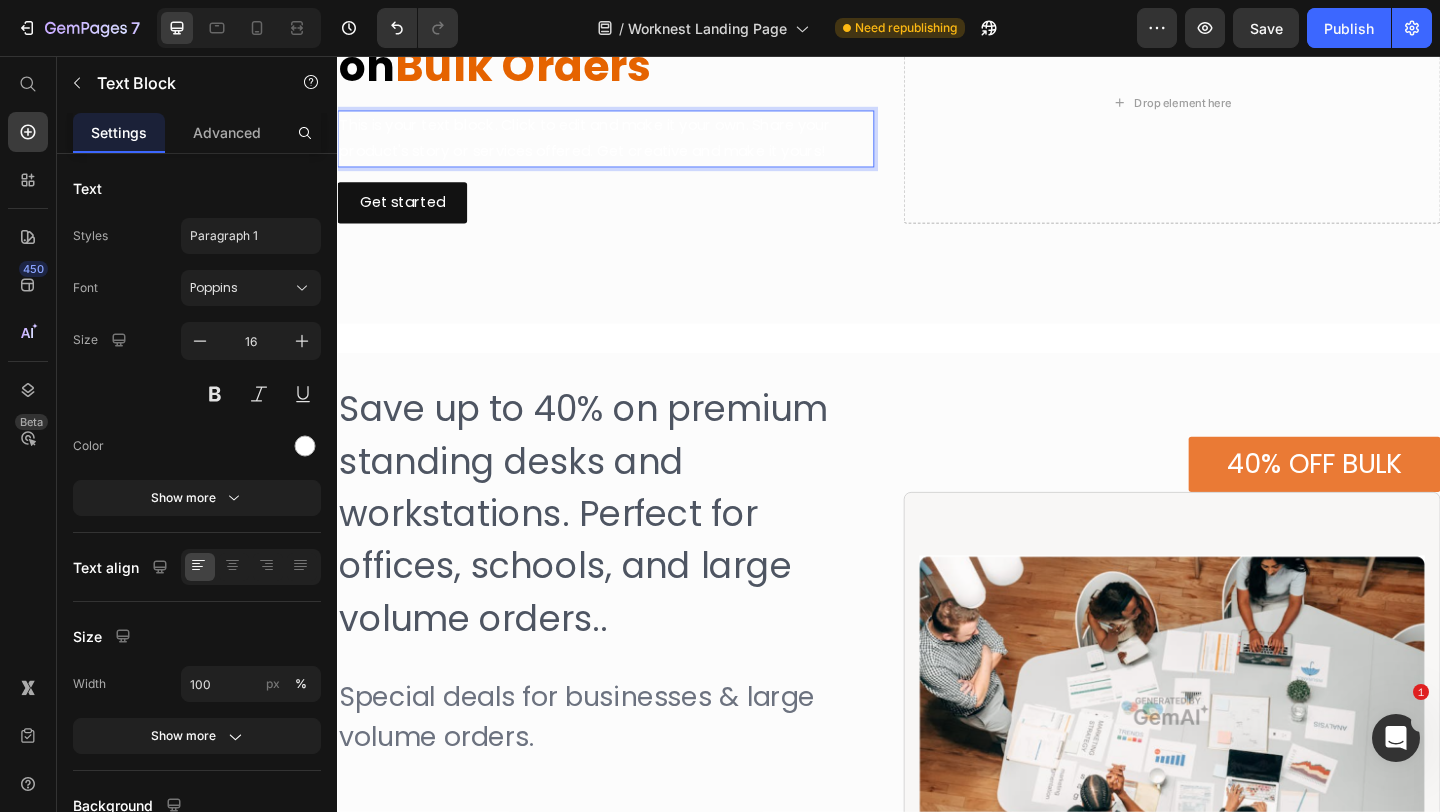 click on "This is your text block. Click to edit and make it your own. Share your product's story or services offered. Get creative and make it yours!" at bounding box center [629, 146] 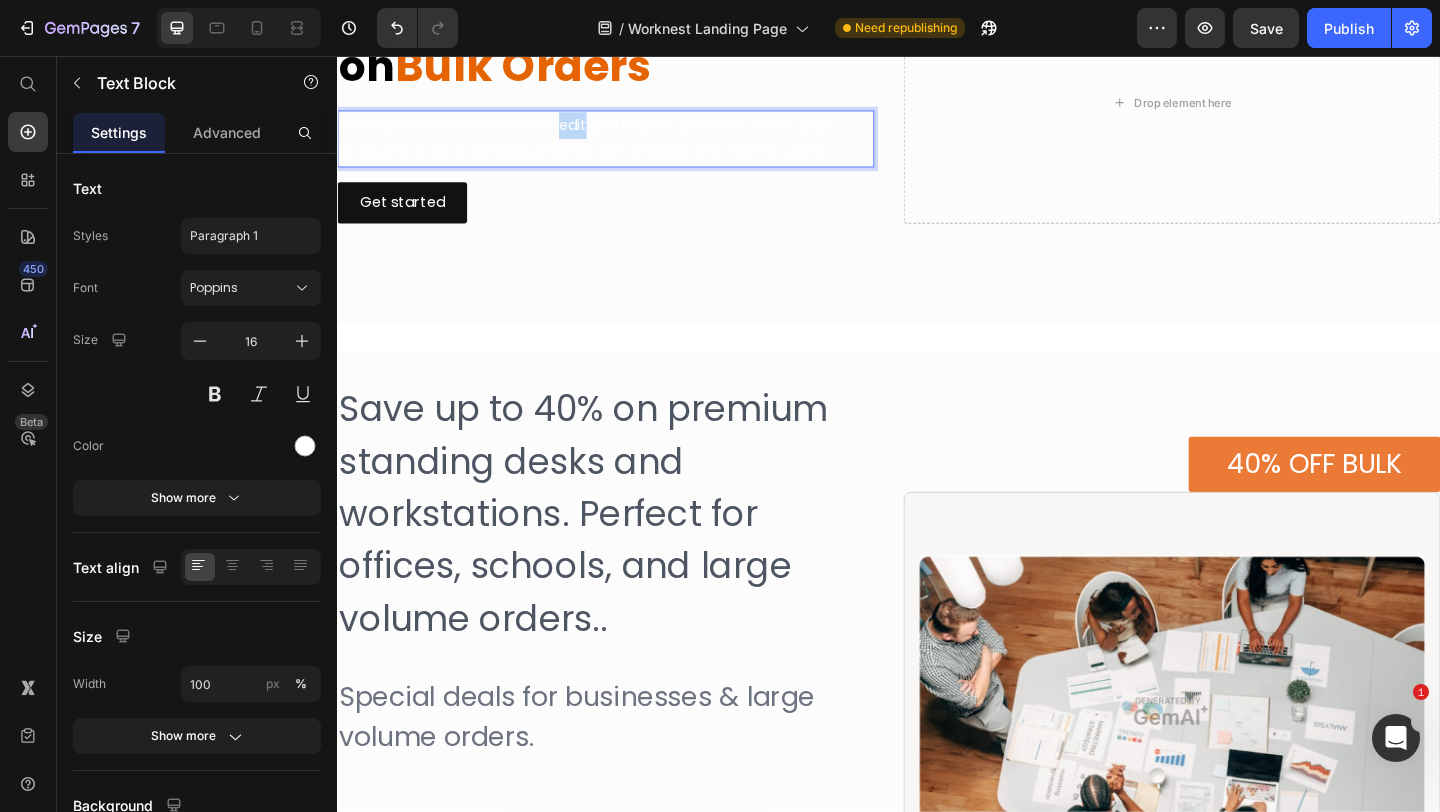 click on "This is your text block. Click to edit and make it your own. Share your product's story or services offered. Get creative and make it yours!" at bounding box center (629, 146) 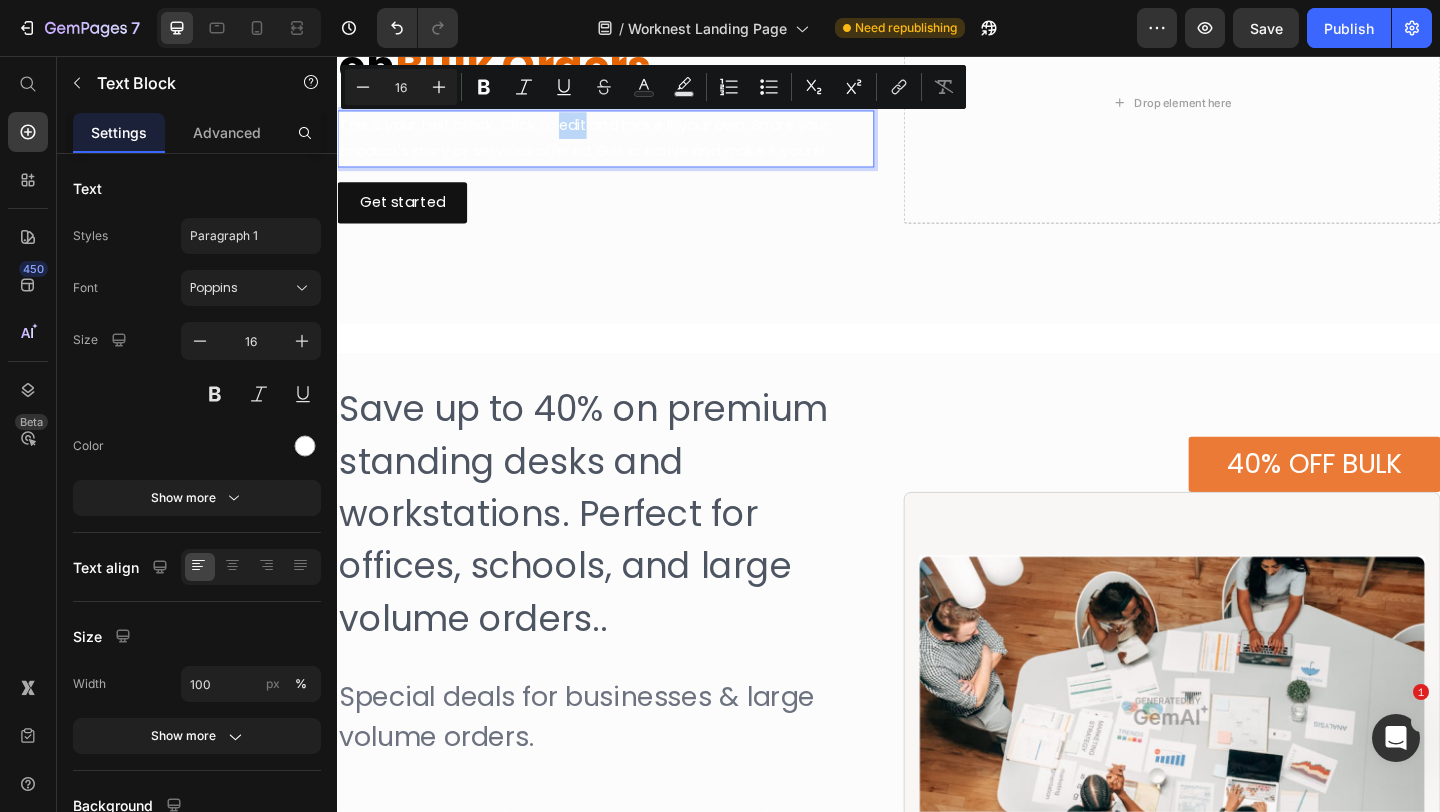 click on "This is your text block. Click to edit and make it your own. Share your product's story or services offered. Get creative and make it yours!" at bounding box center (629, 146) 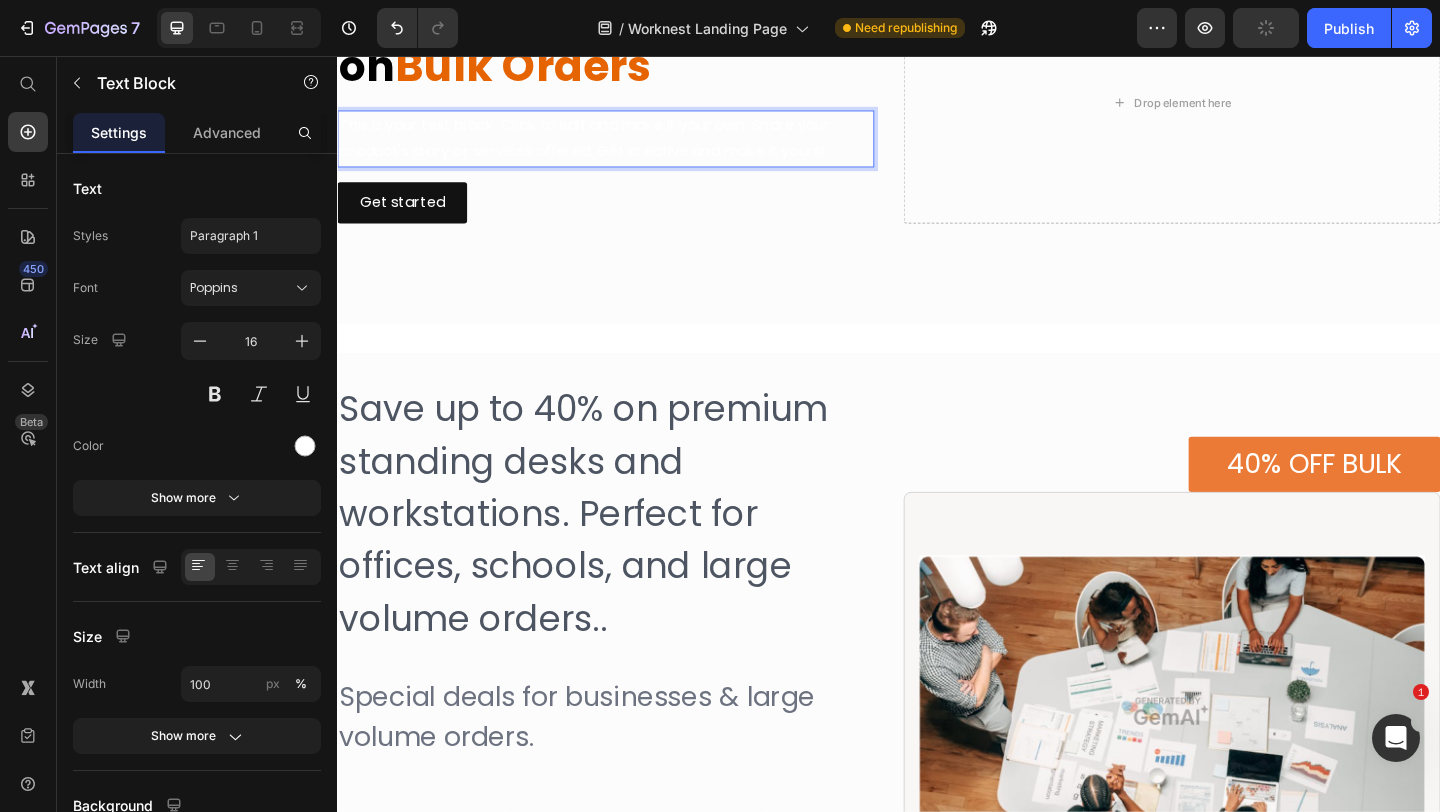 click on "This is your text block. Click to edit and make it your own. Share your product's story or services offered. Get creative and make it yours!" at bounding box center [629, 146] 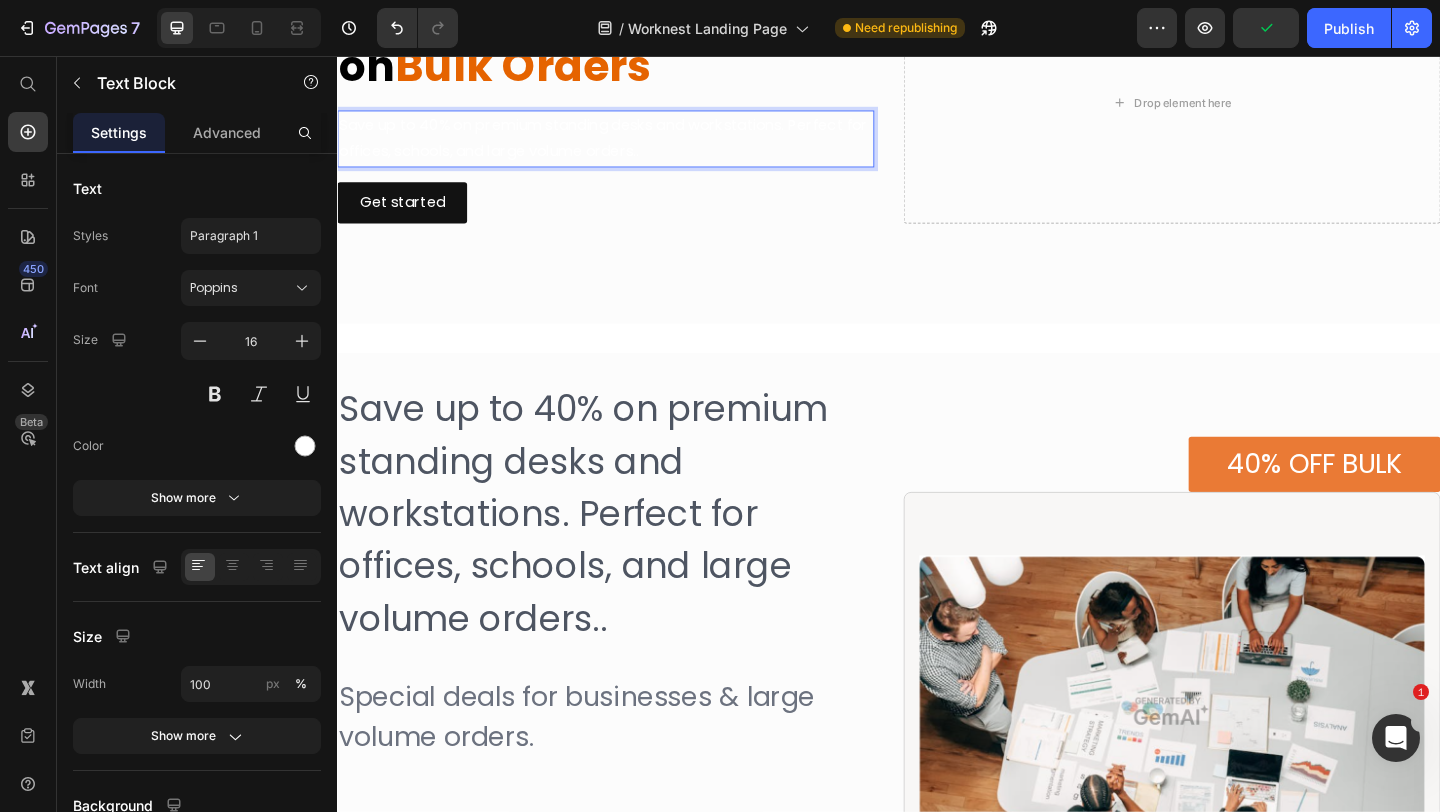 click on "Save up to 40% on premium standing desks and workstations. Perfect for offices, schools, and large volume orders.." at bounding box center [629, 146] 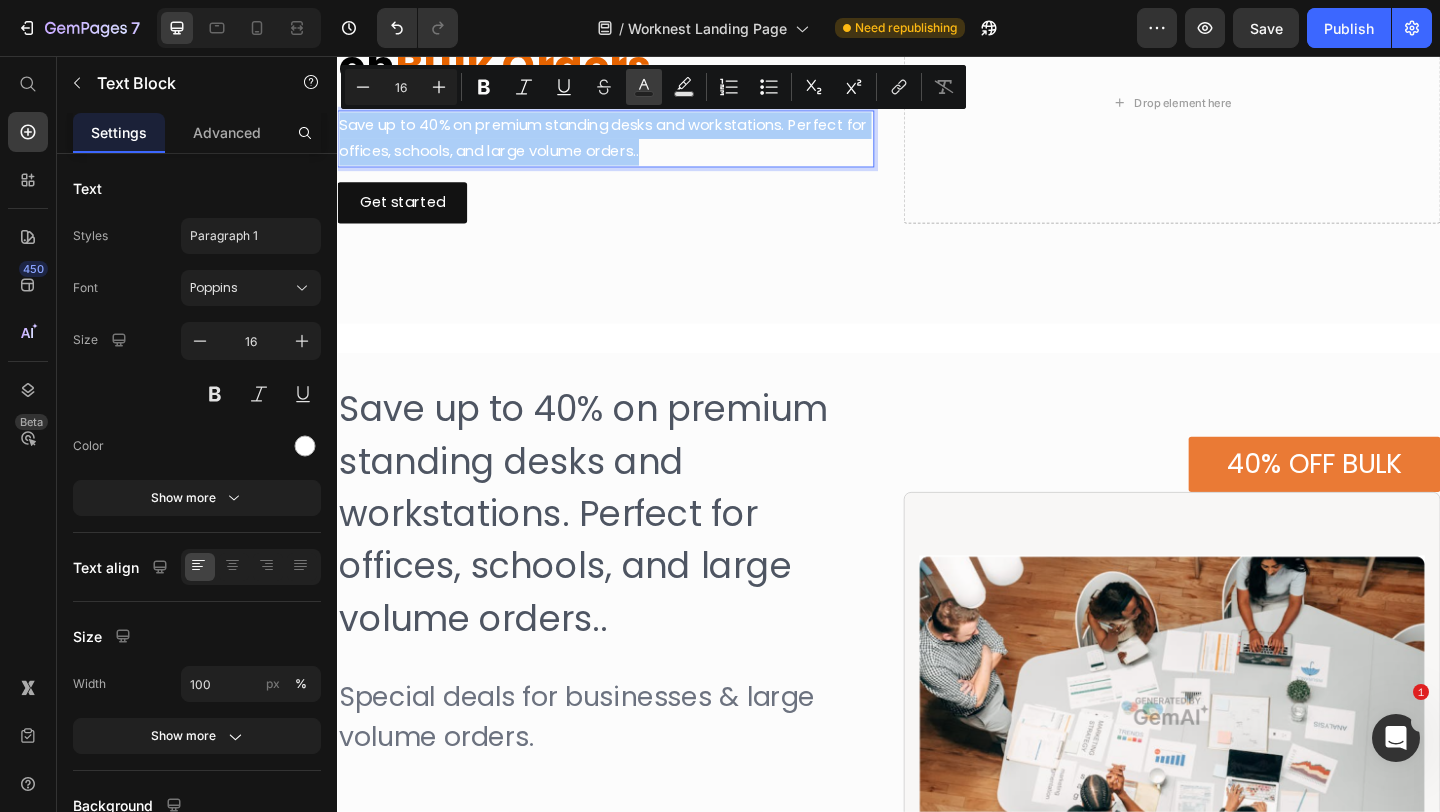 click on "Text Color" at bounding box center (644, 87) 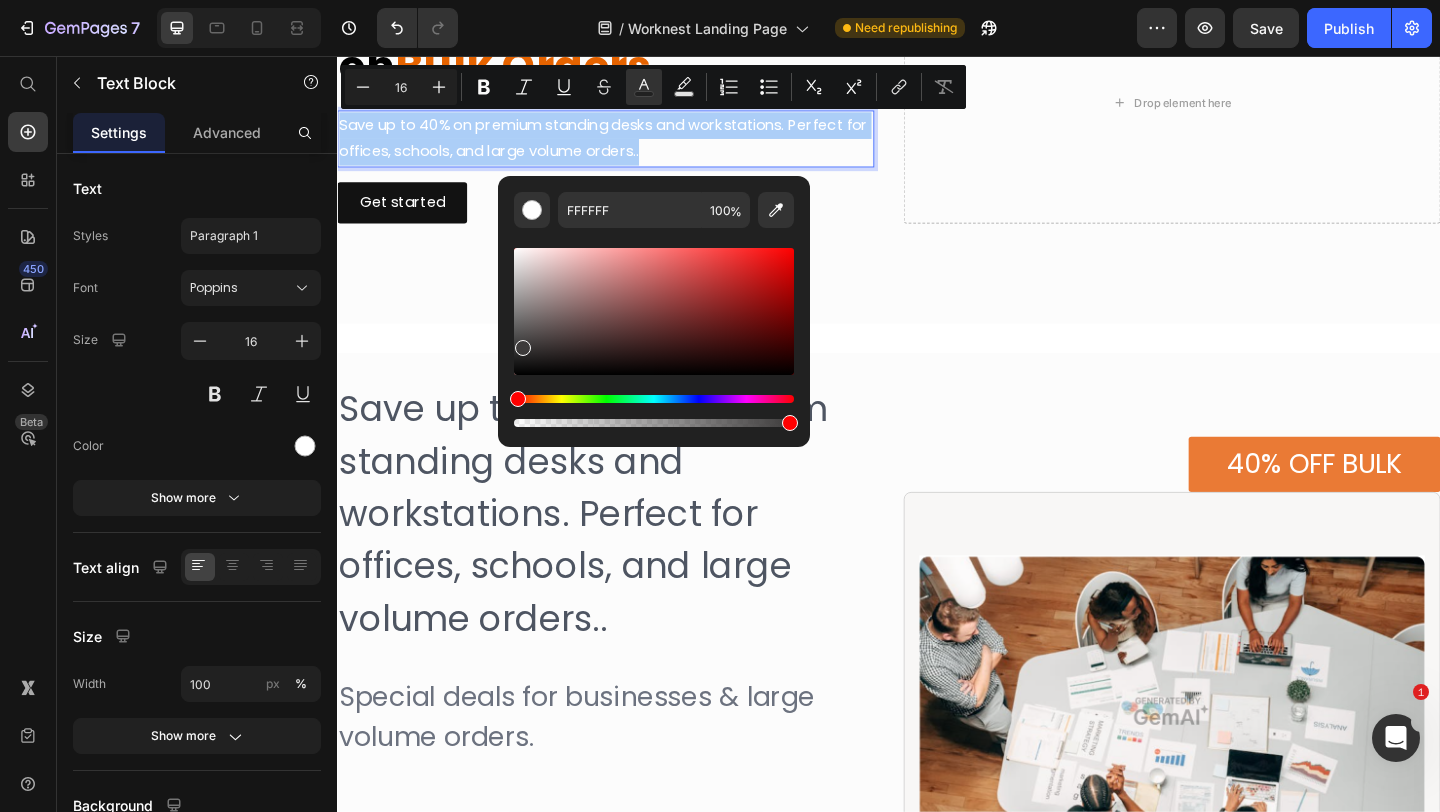 drag, startPoint x: 521, startPoint y: 258, endPoint x: 520, endPoint y: 344, distance: 86.00581 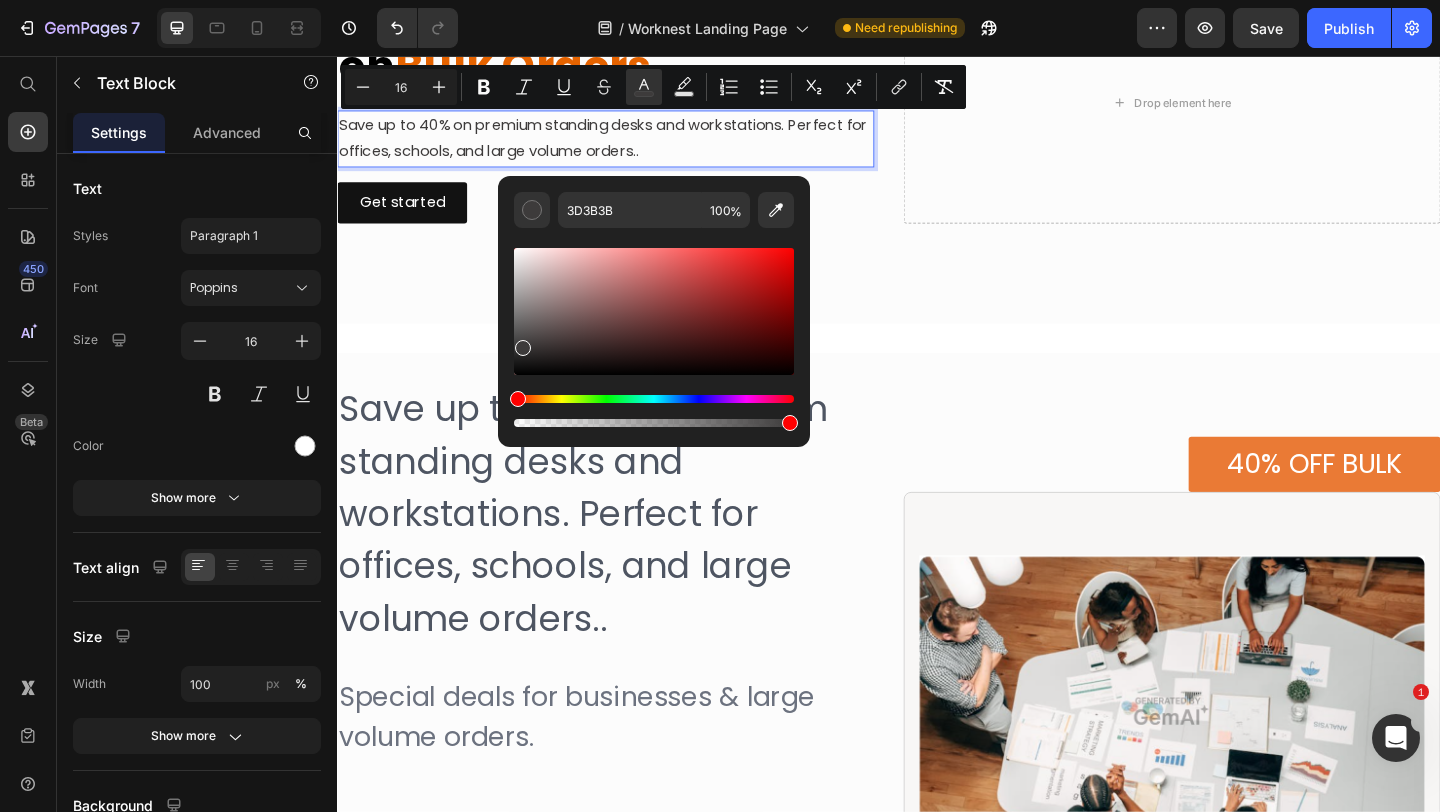 drag, startPoint x: 857, startPoint y: 400, endPoint x: 502, endPoint y: 370, distance: 356.26535 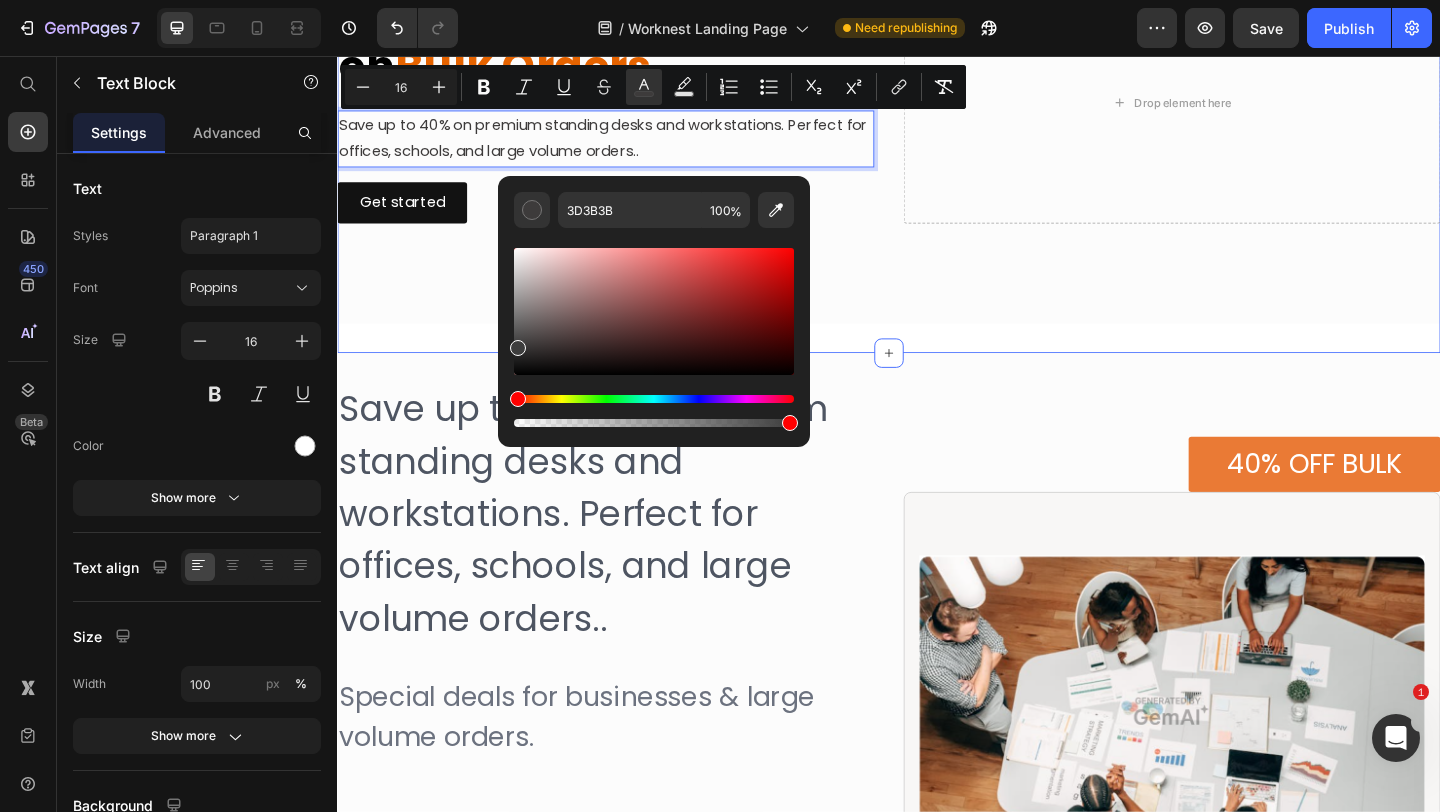 type on "3D3D3D" 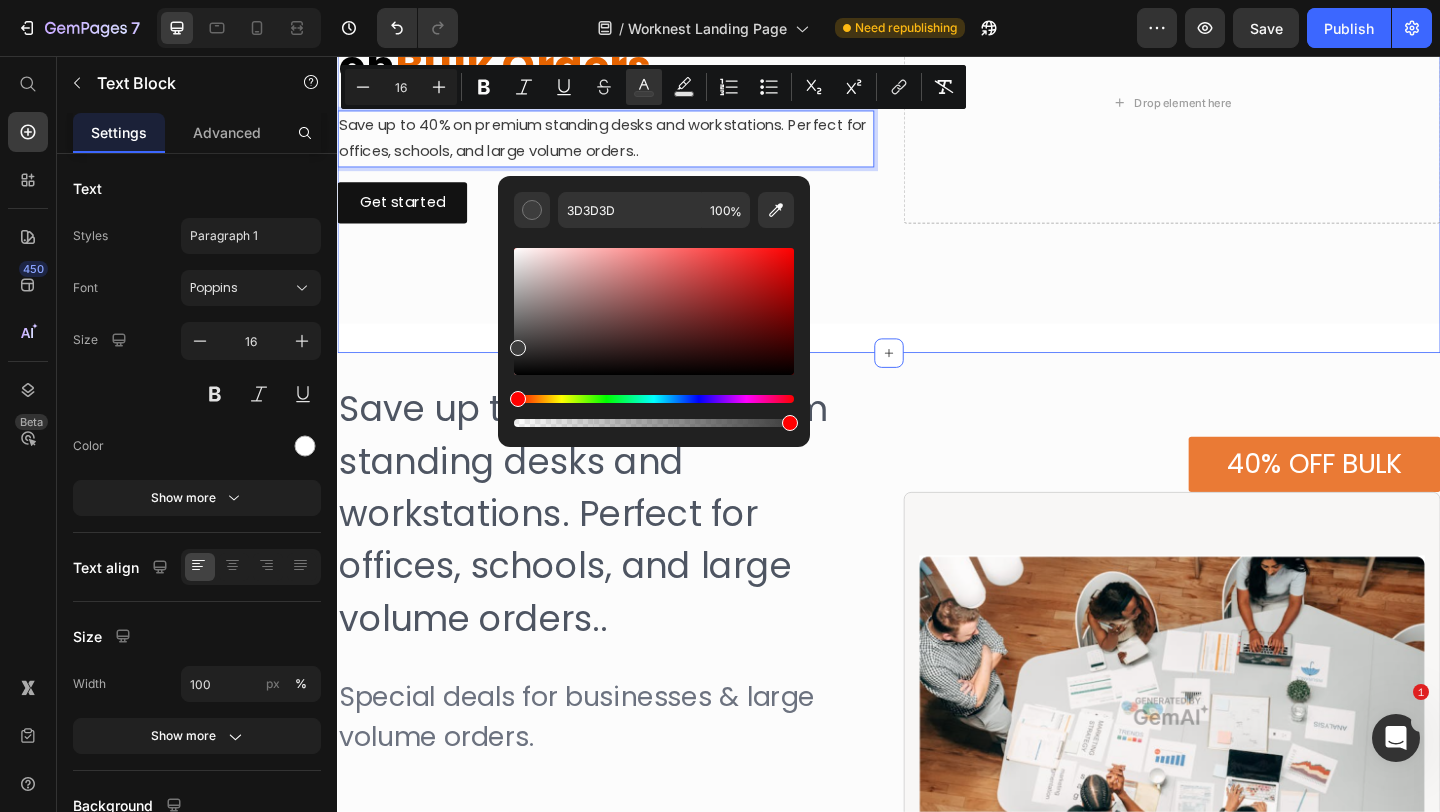 click on "Save up to 40% on premium standing desks and workstations. Perfect for offices, schools, and large volume orders.." at bounding box center (629, 553) 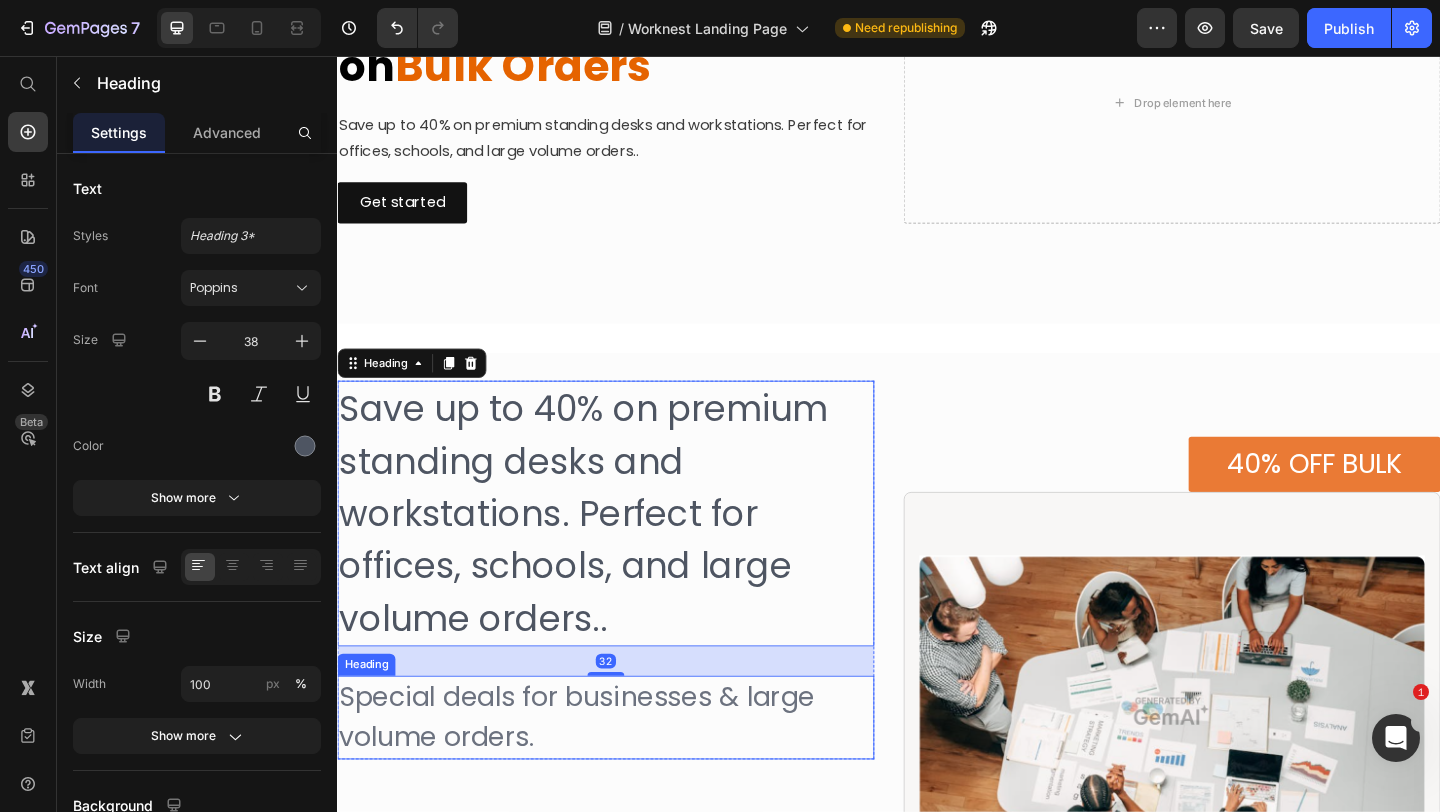 click on "Special deals for businesses & large volume orders." at bounding box center [629, 775] 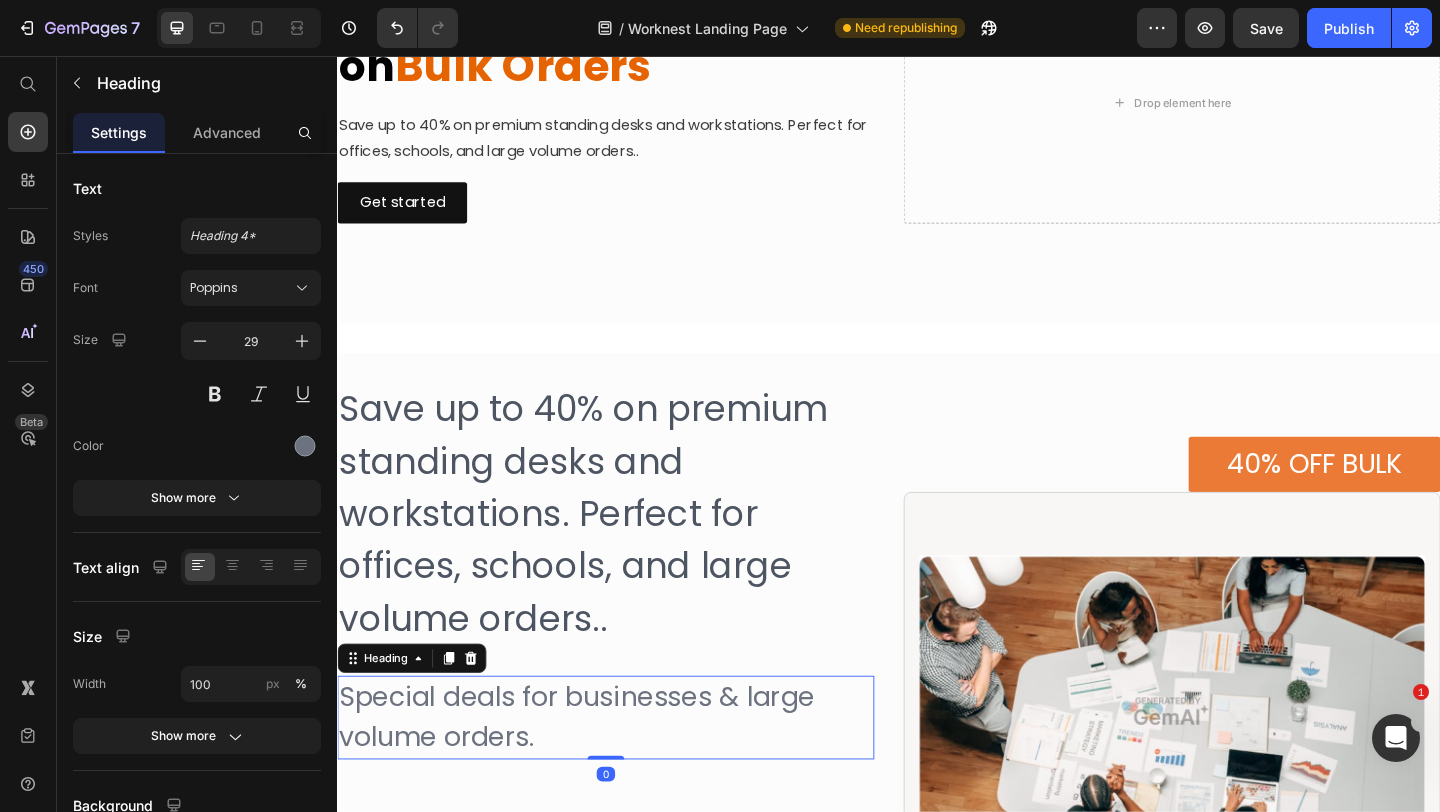 click on "Special deals for businesses & large volume orders." at bounding box center [629, 775] 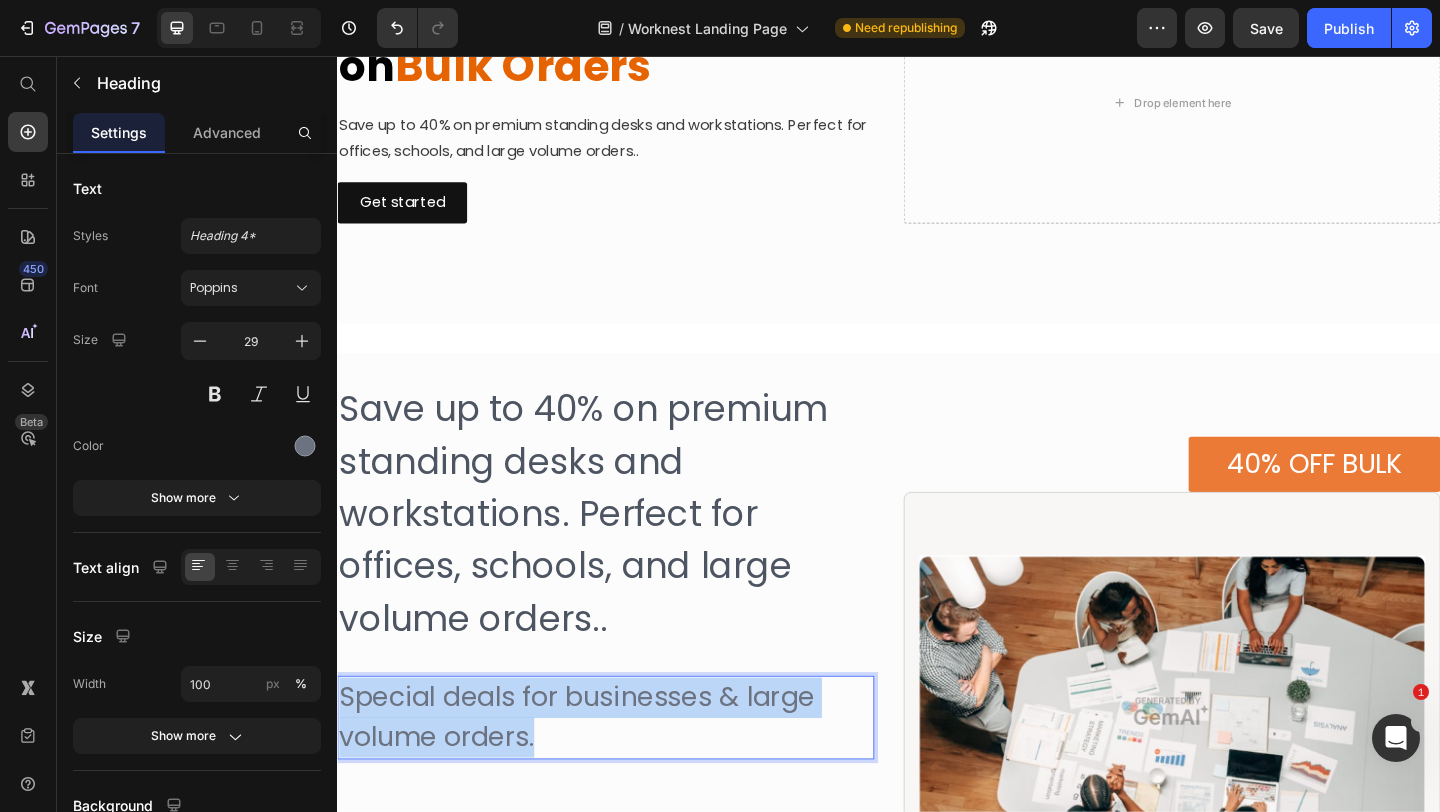 drag, startPoint x: 582, startPoint y: 808, endPoint x: 343, endPoint y: 743, distance: 247.68124 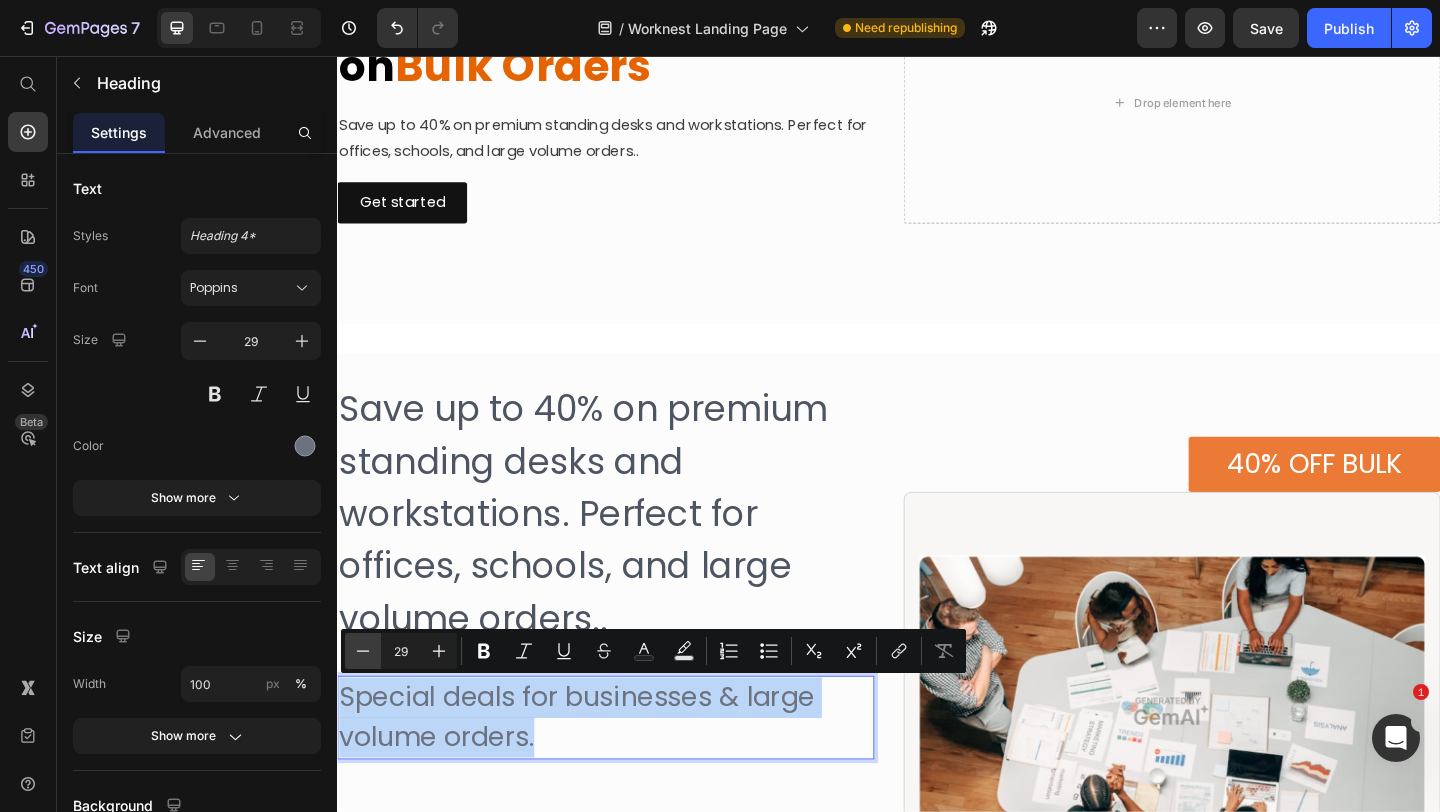 copy on "Special deals for businesses & large volume orders." 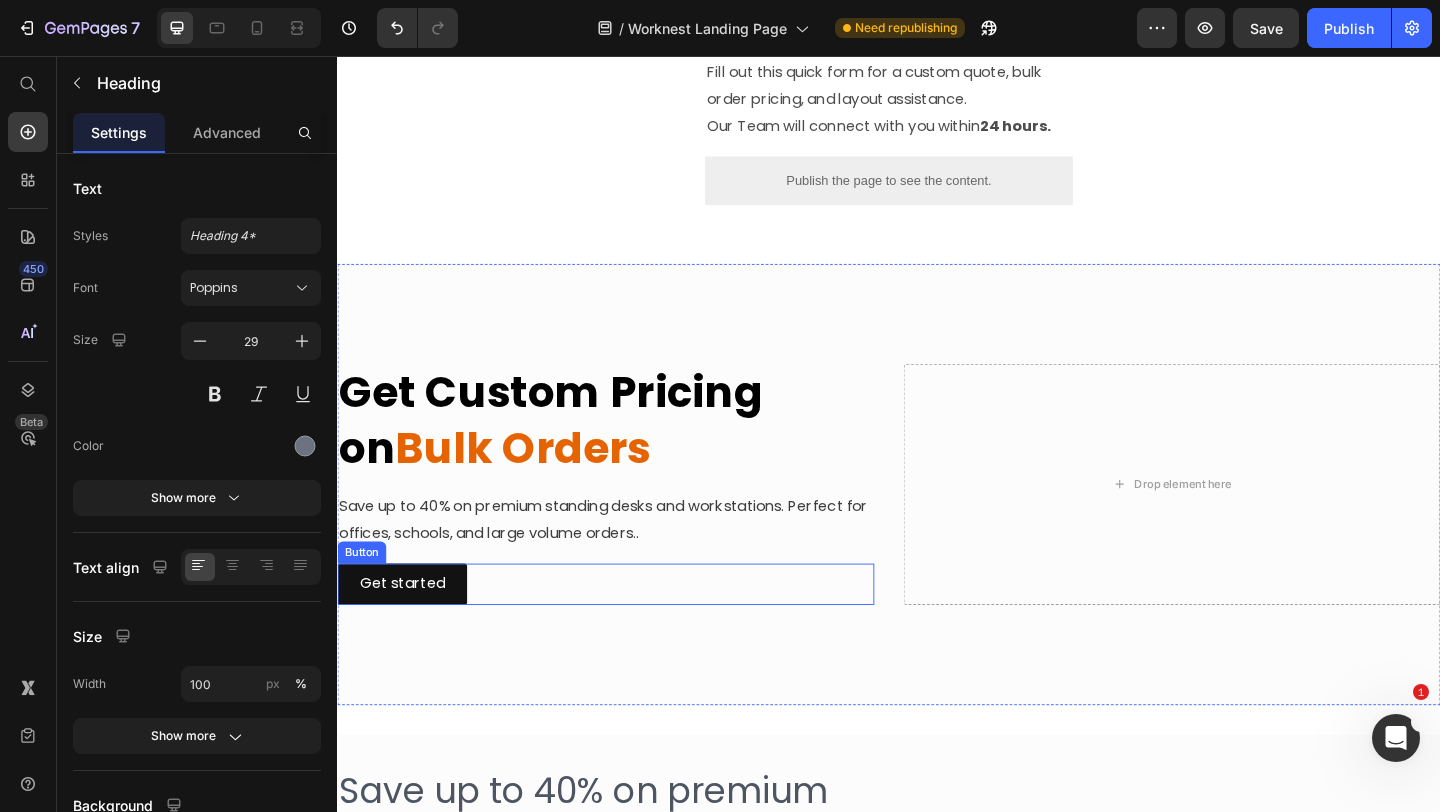 scroll, scrollTop: 2702, scrollLeft: 0, axis: vertical 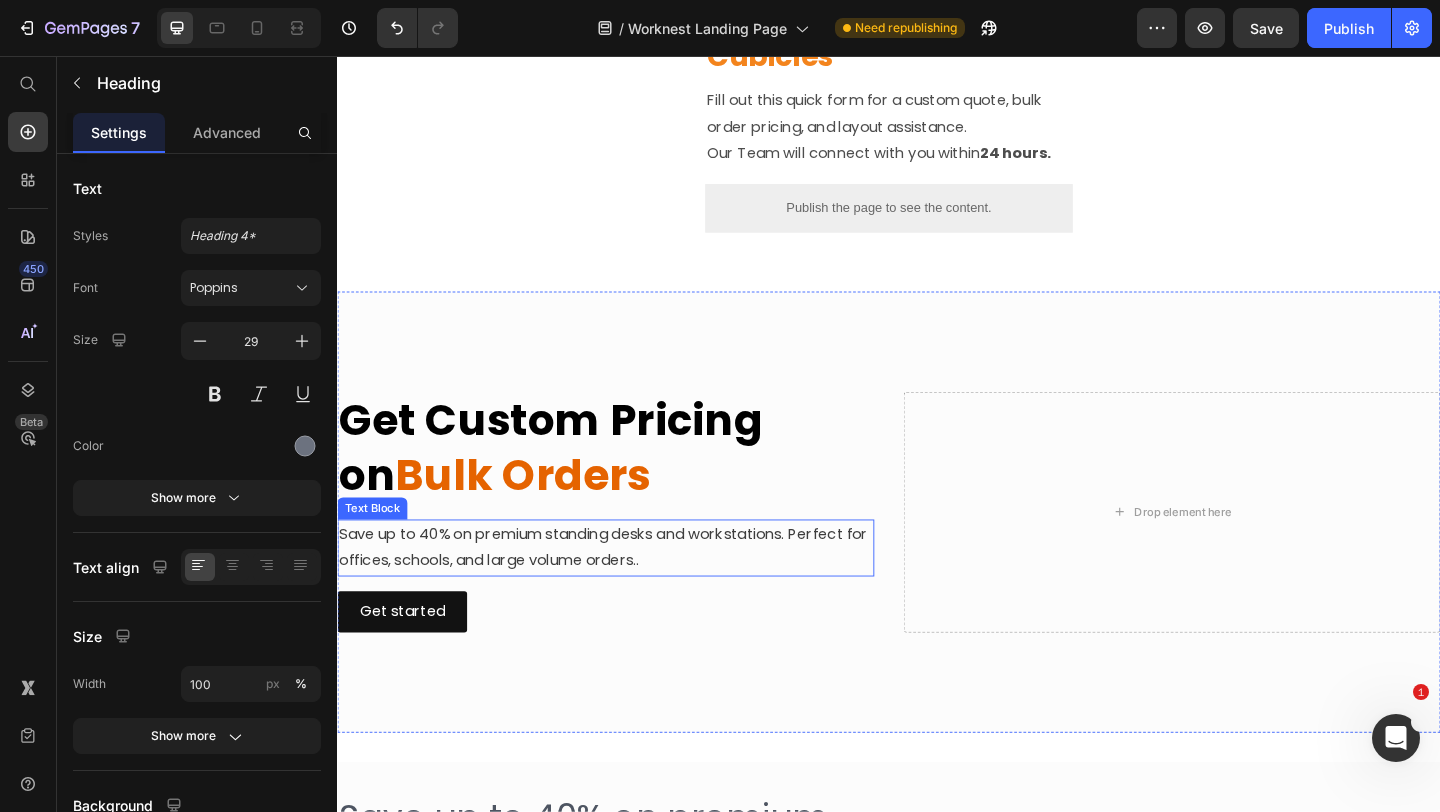 click on "Save up to 40% on premium standing desks and workstations. Perfect for offices, schools, and large volume orders.." at bounding box center (629, 591) 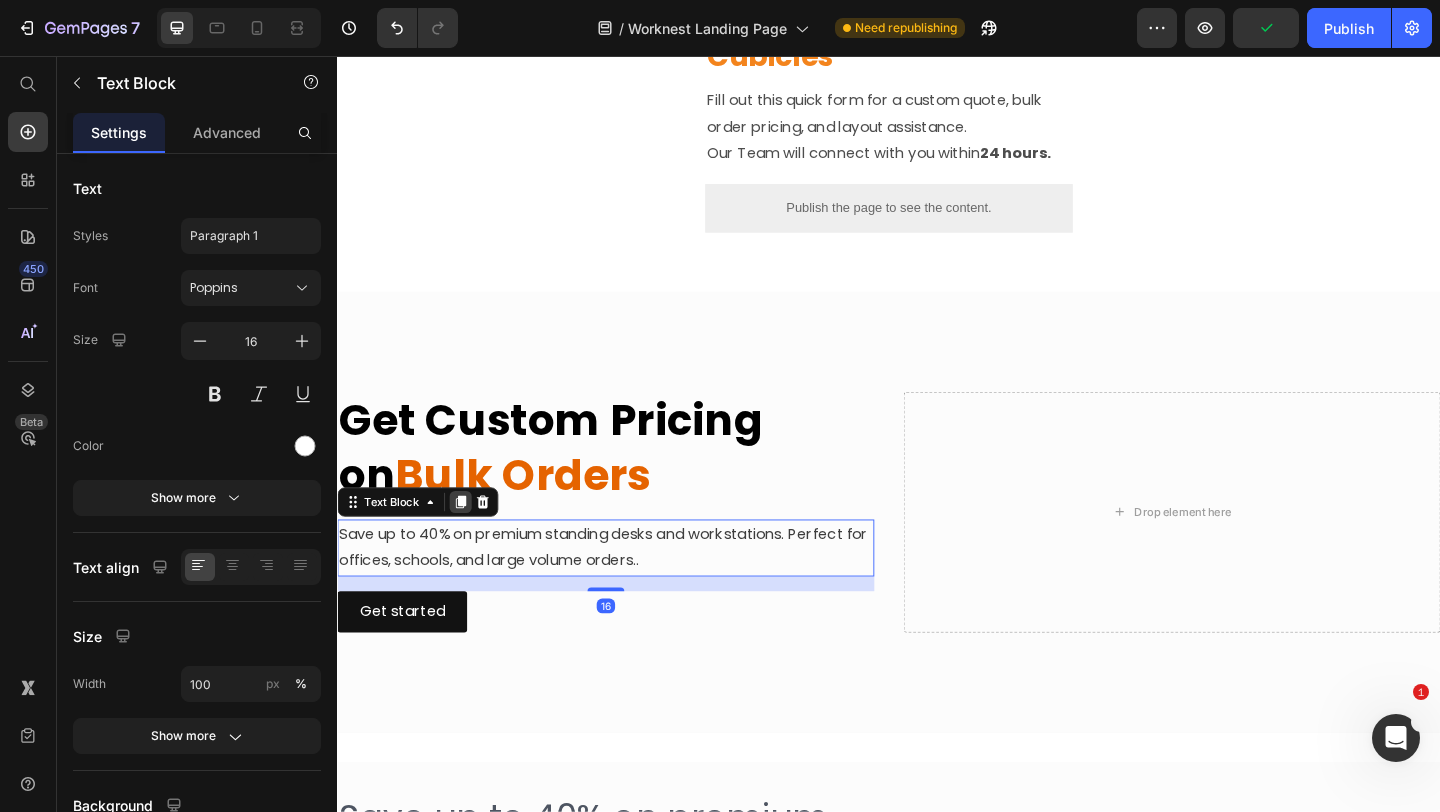 click 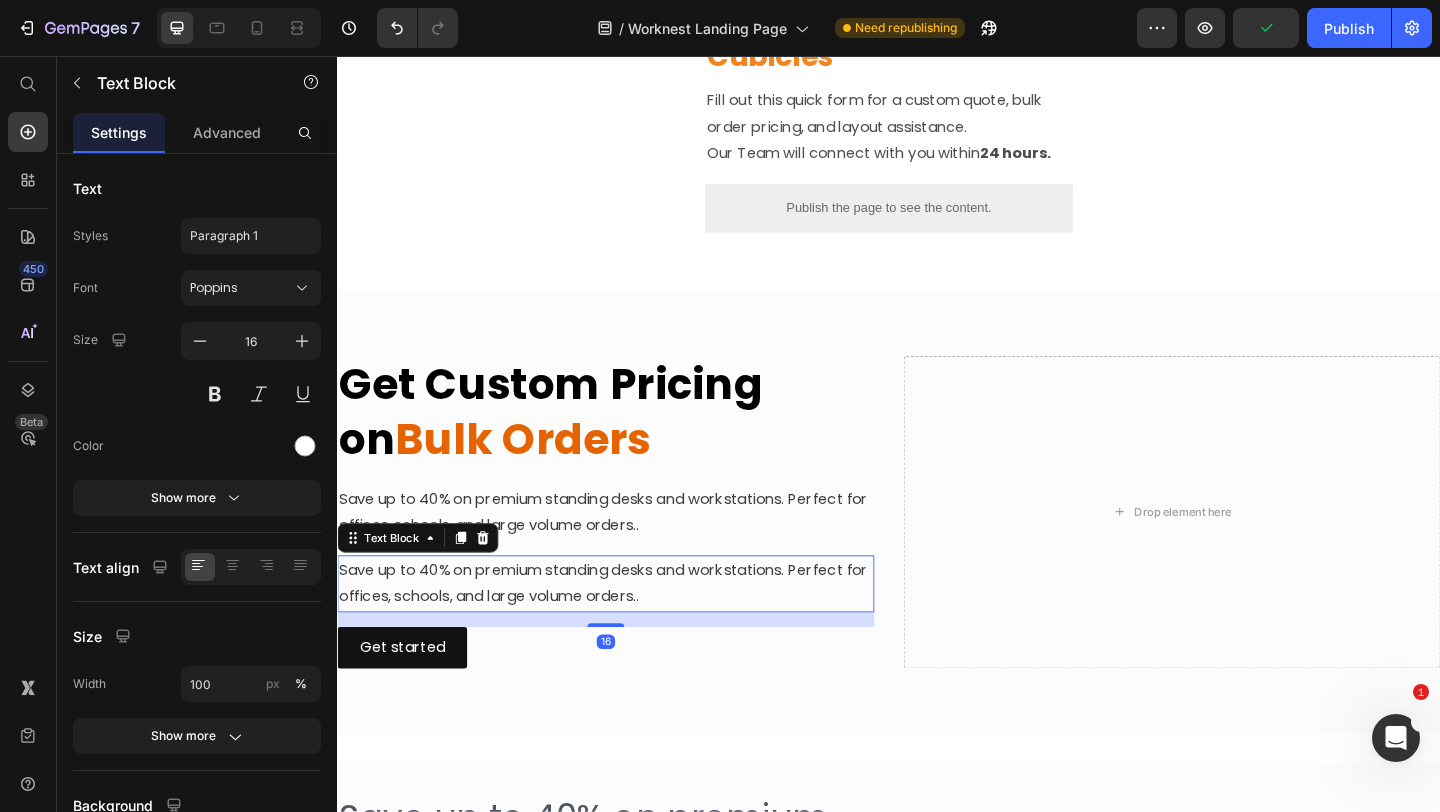click on "Save up to 40% on premium standing desks and workstations. Perfect for offices, schools, and large volume orders.." at bounding box center [626, 629] 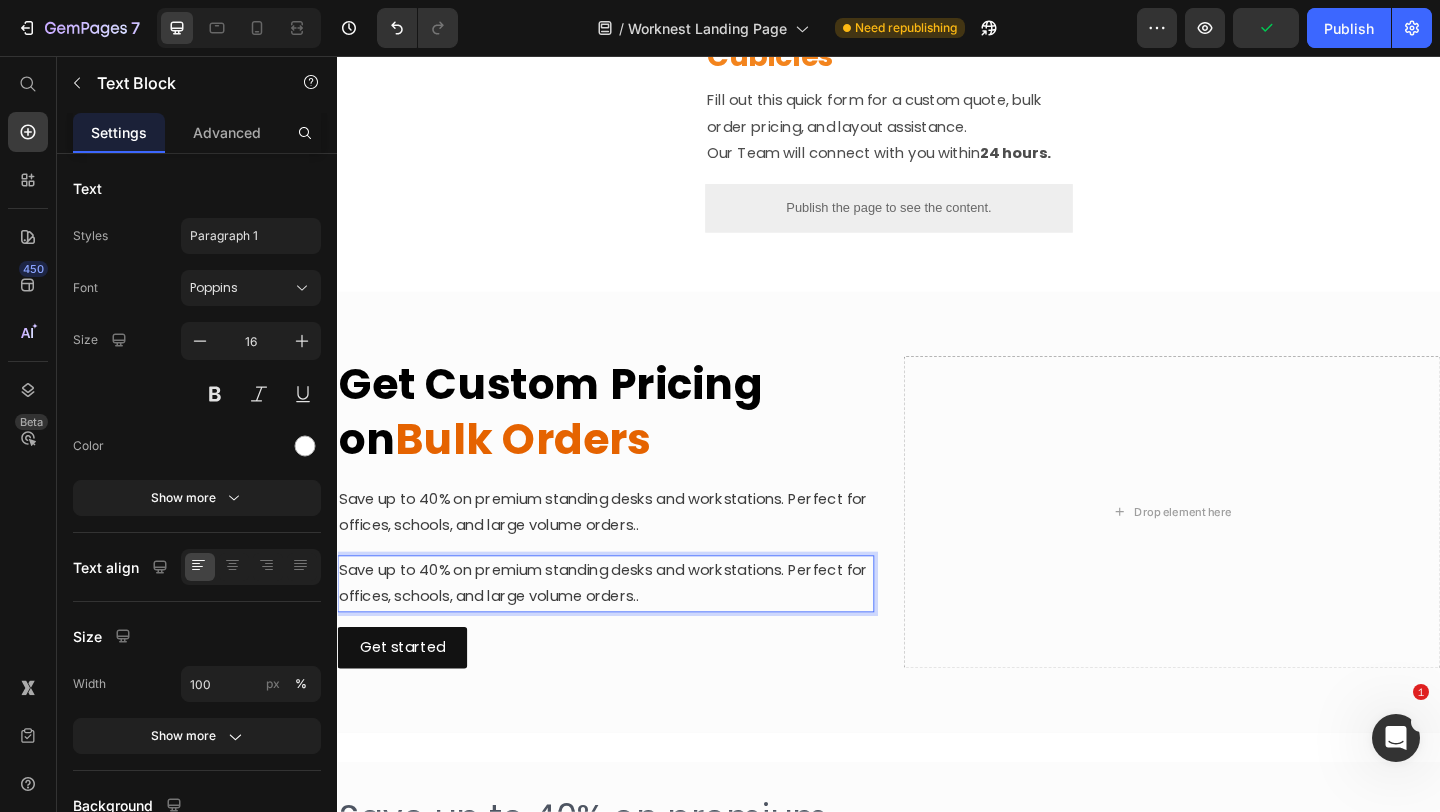 click on "Save up to 40% on premium standing desks and workstations. Perfect for offices, schools, and large volume orders.." at bounding box center (626, 629) 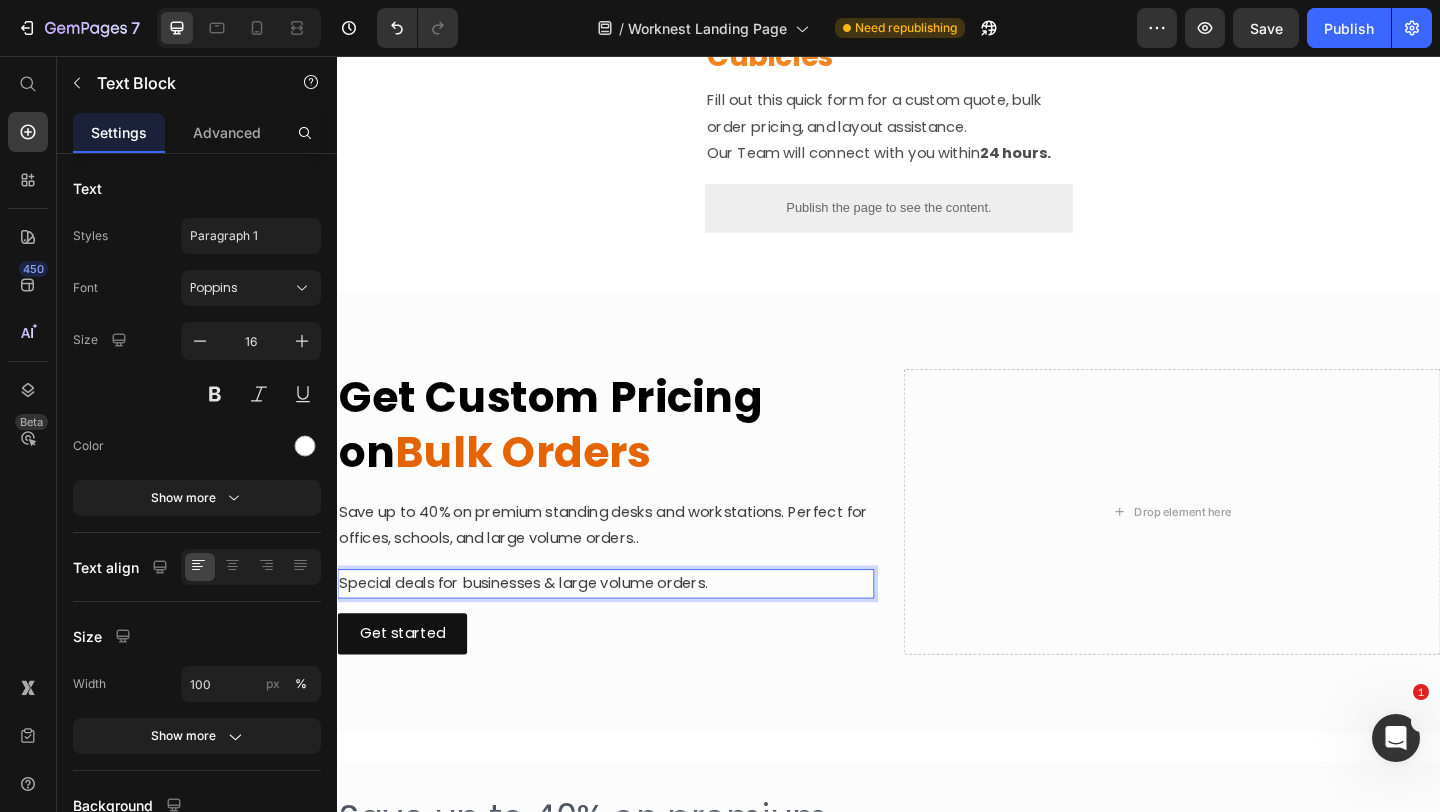 scroll, scrollTop: 2716, scrollLeft: 0, axis: vertical 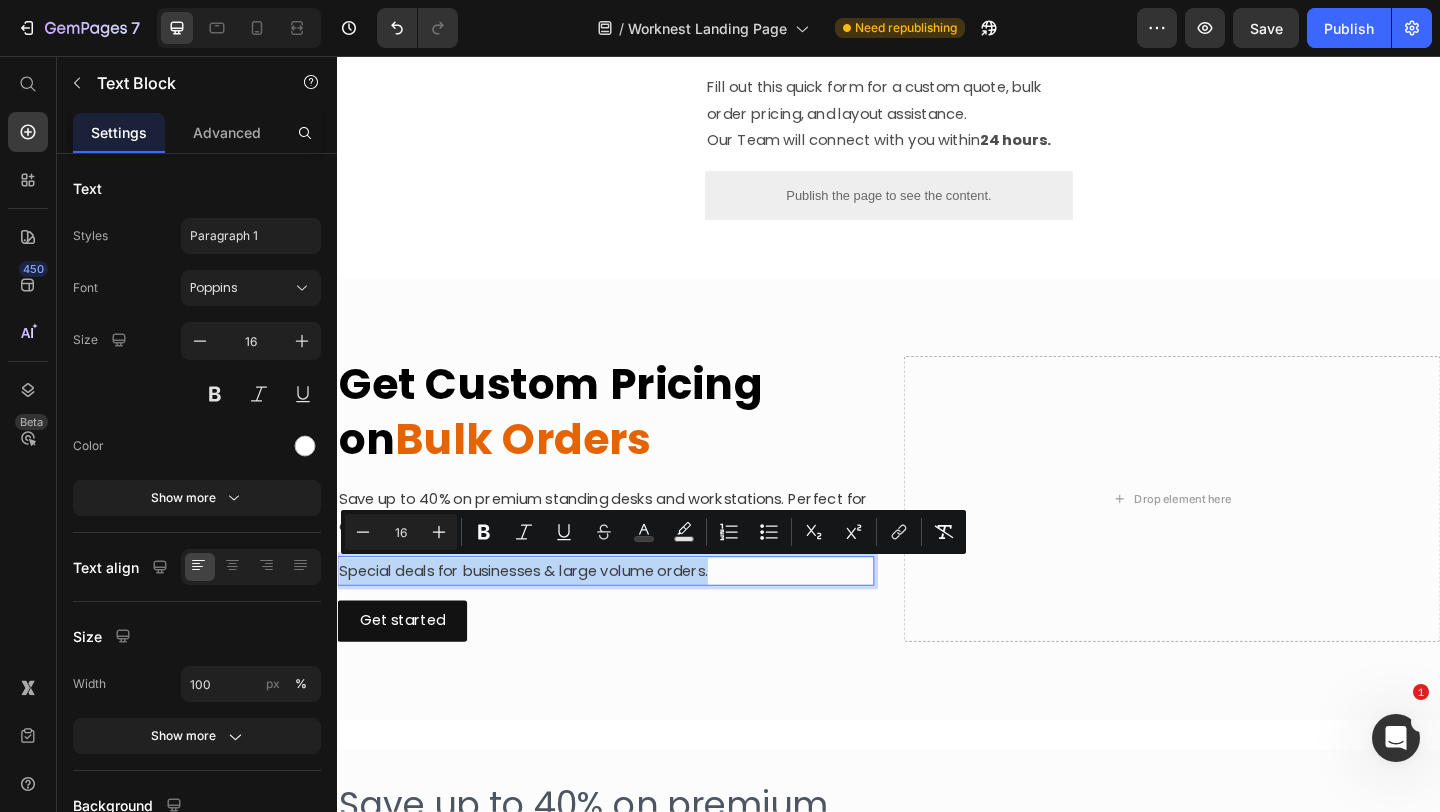 drag, startPoint x: 767, startPoint y: 612, endPoint x: 288, endPoint y: 613, distance: 479.00104 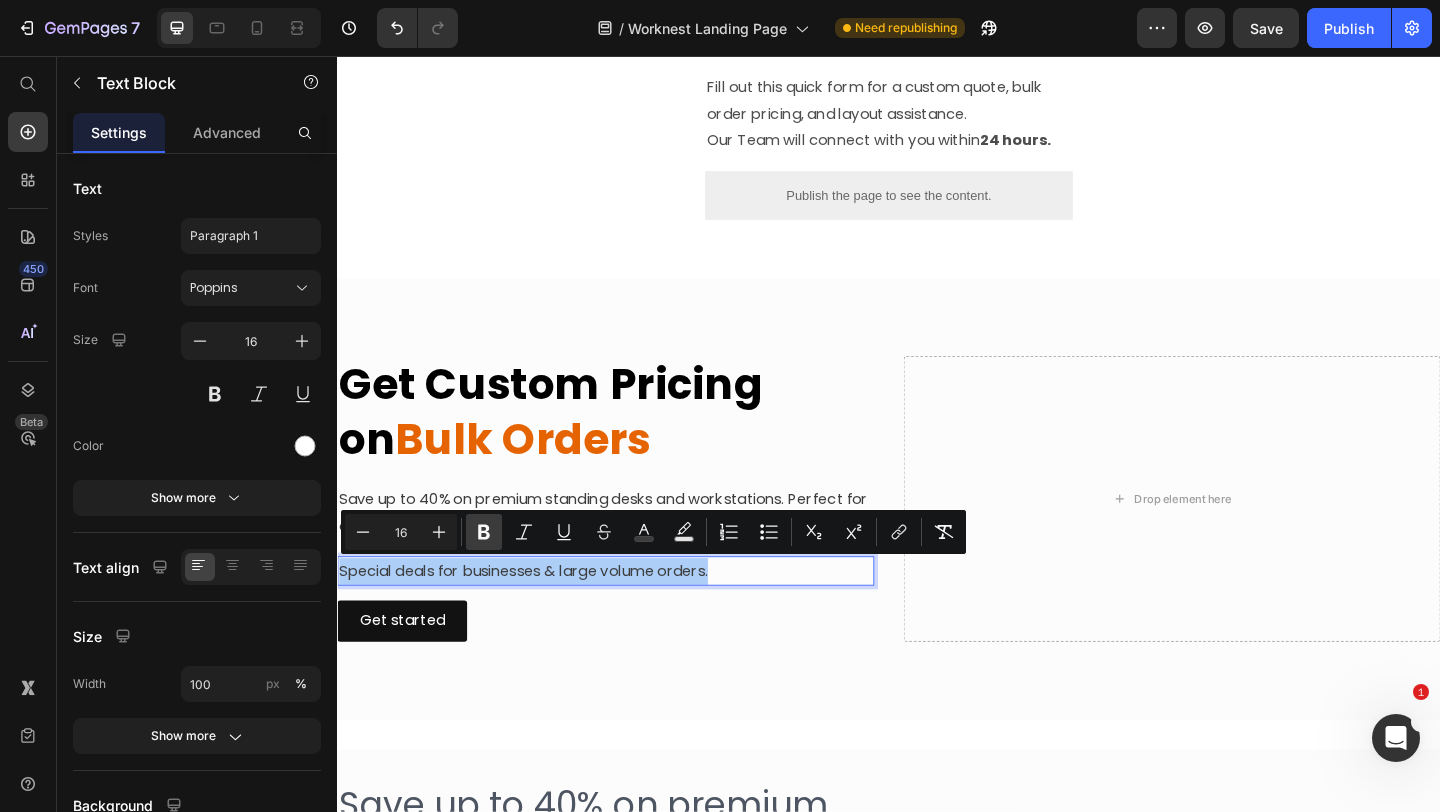 click 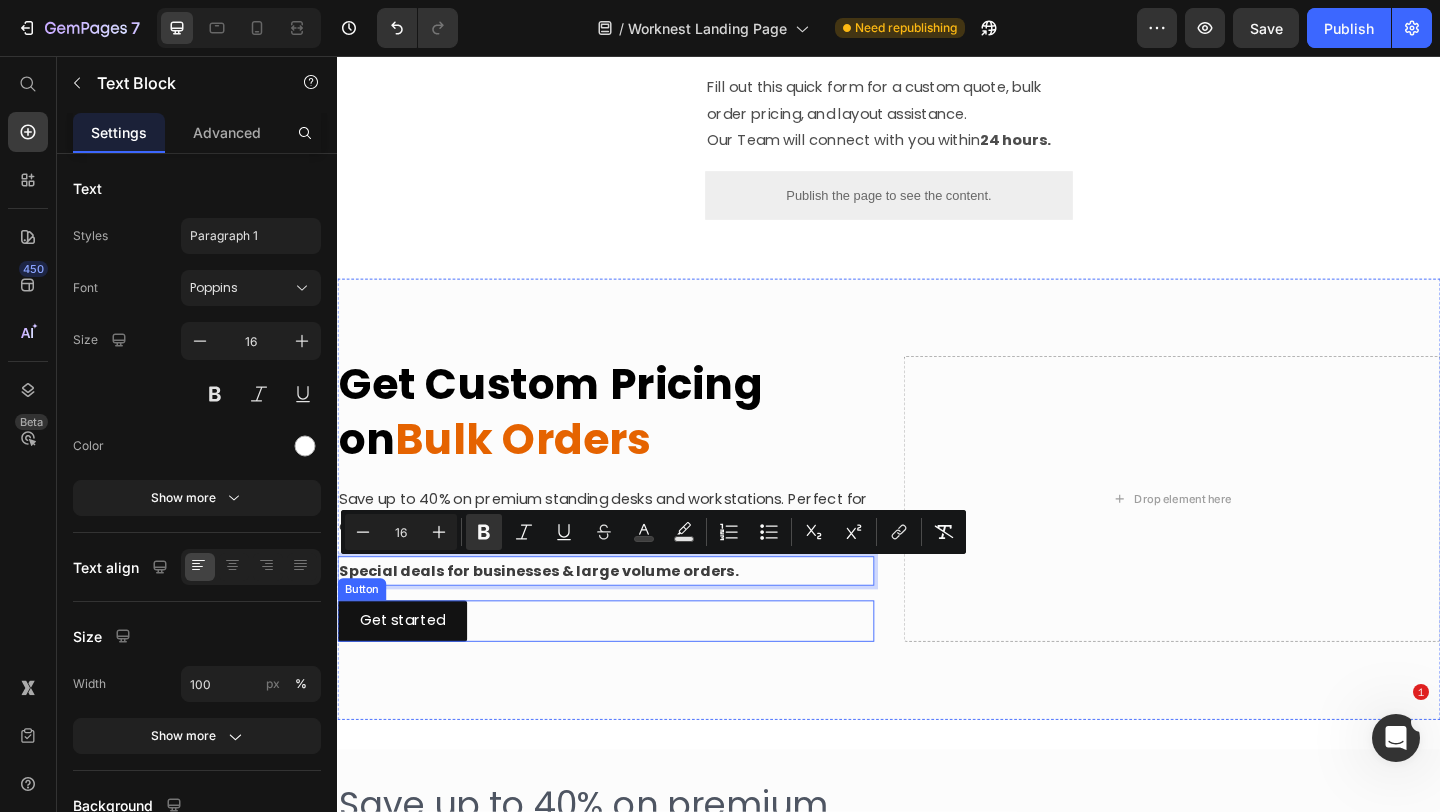 click at bounding box center [937, 538] 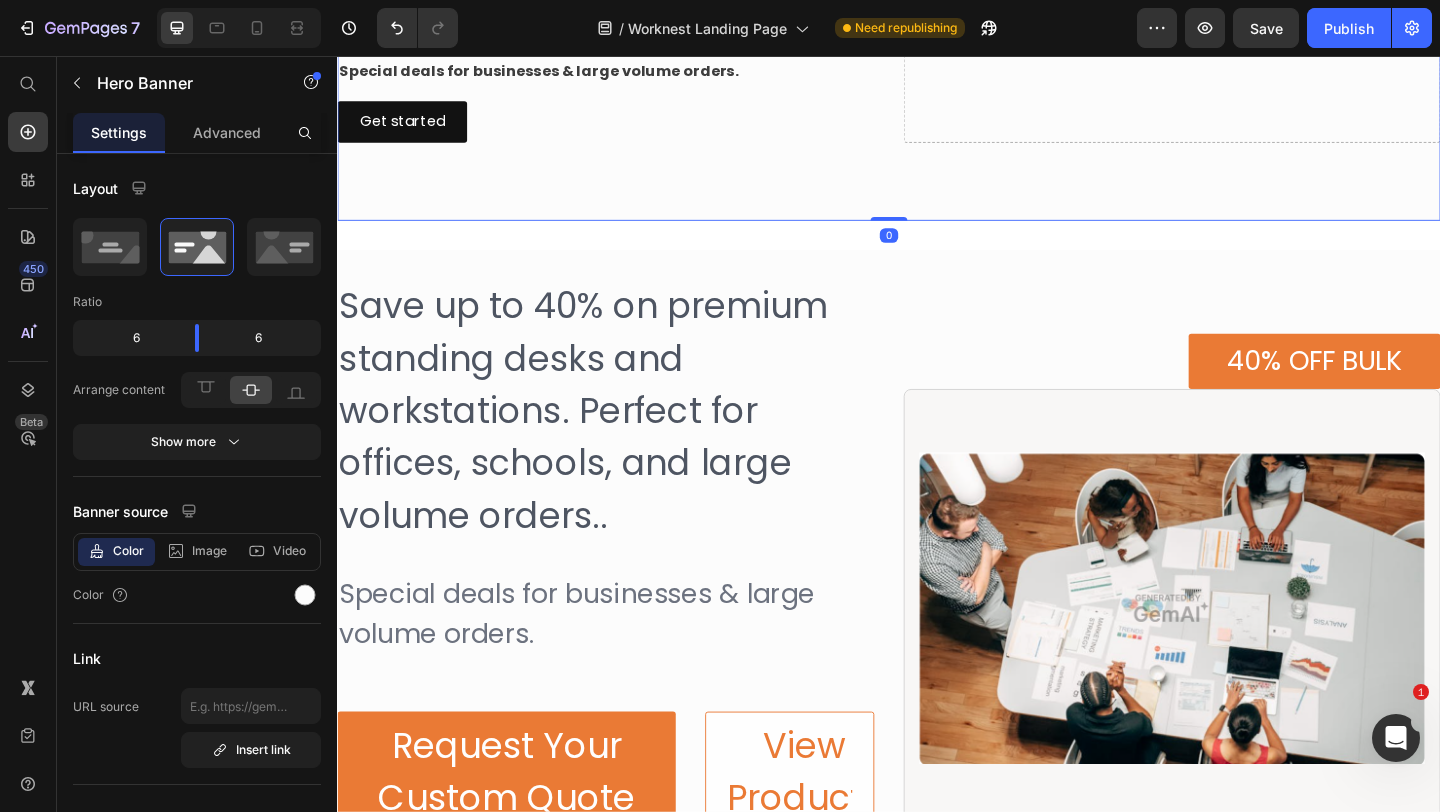 scroll, scrollTop: 3454, scrollLeft: 0, axis: vertical 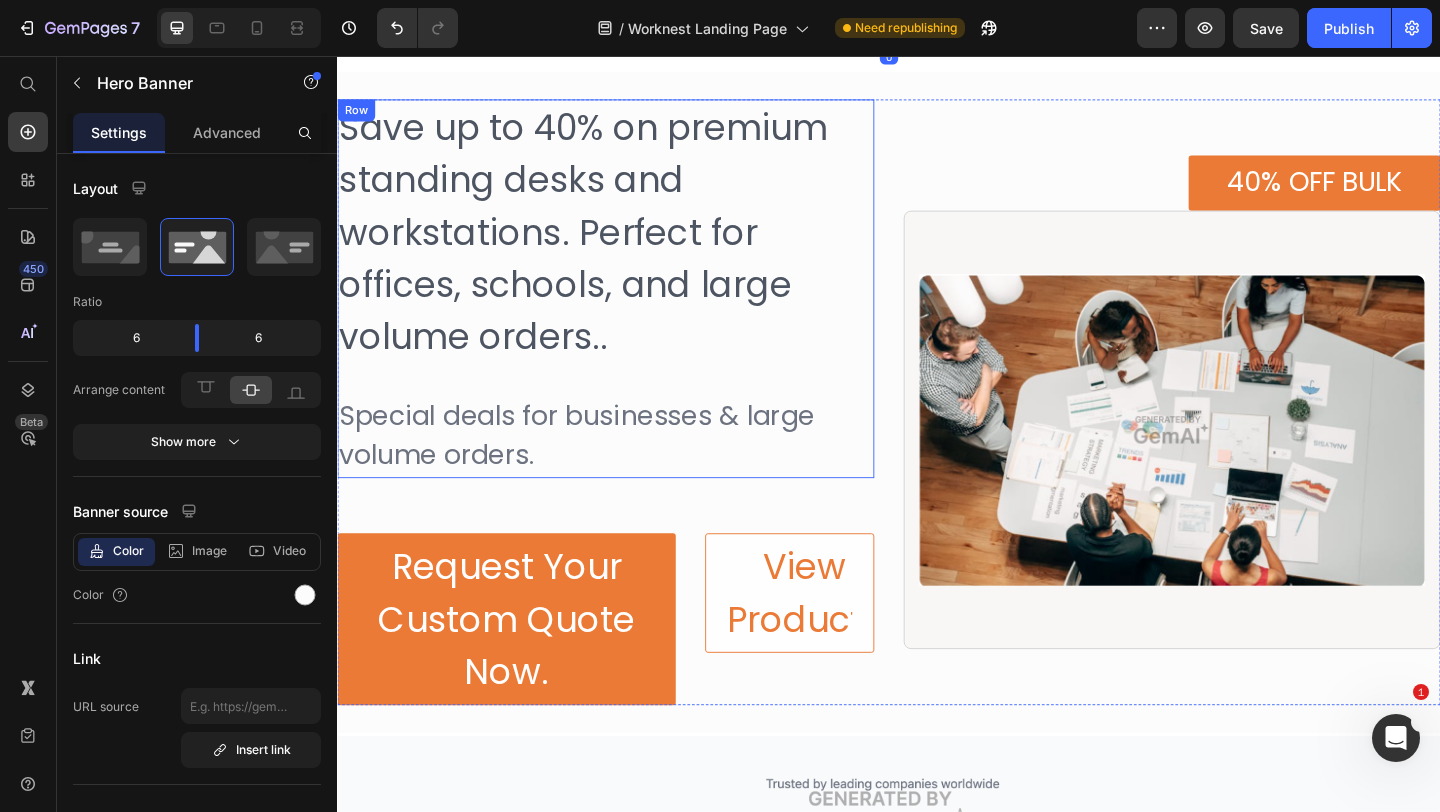 click on "Save up to 40% on premium standing desks and workstations. Perfect for offices, schools, and large volume orders.." at bounding box center (629, 247) 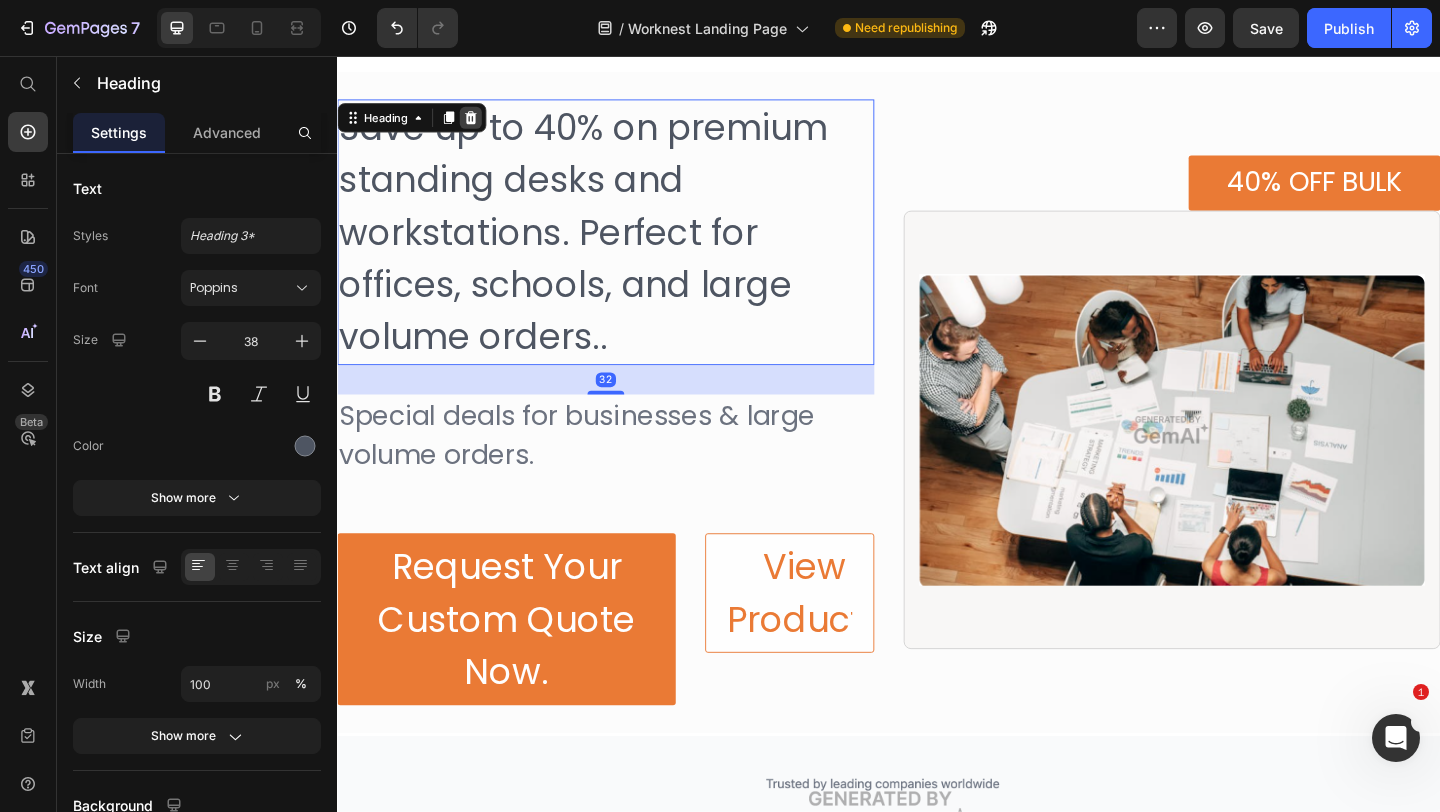 click 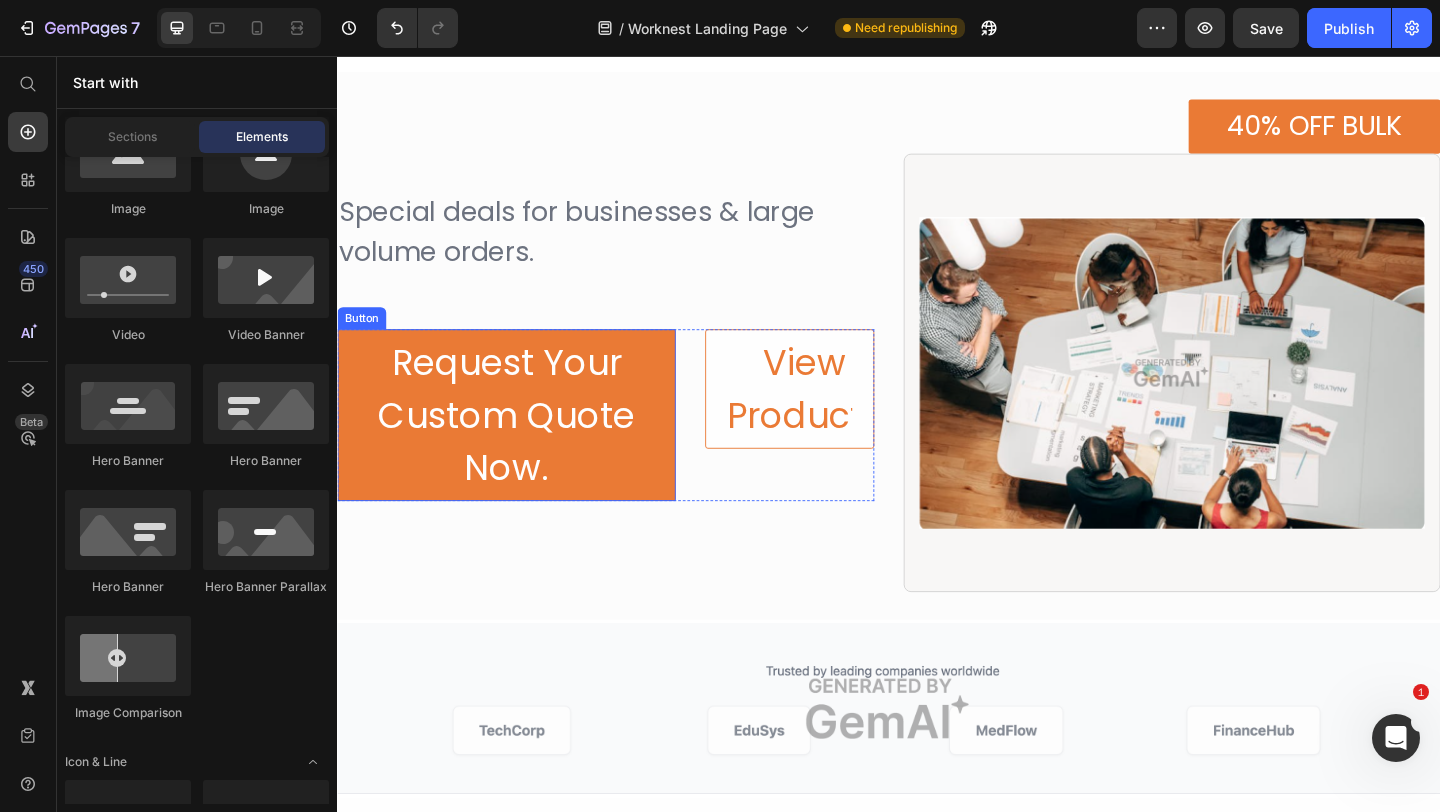click on "Special deals for businesses & large volume orders." at bounding box center [629, 247] 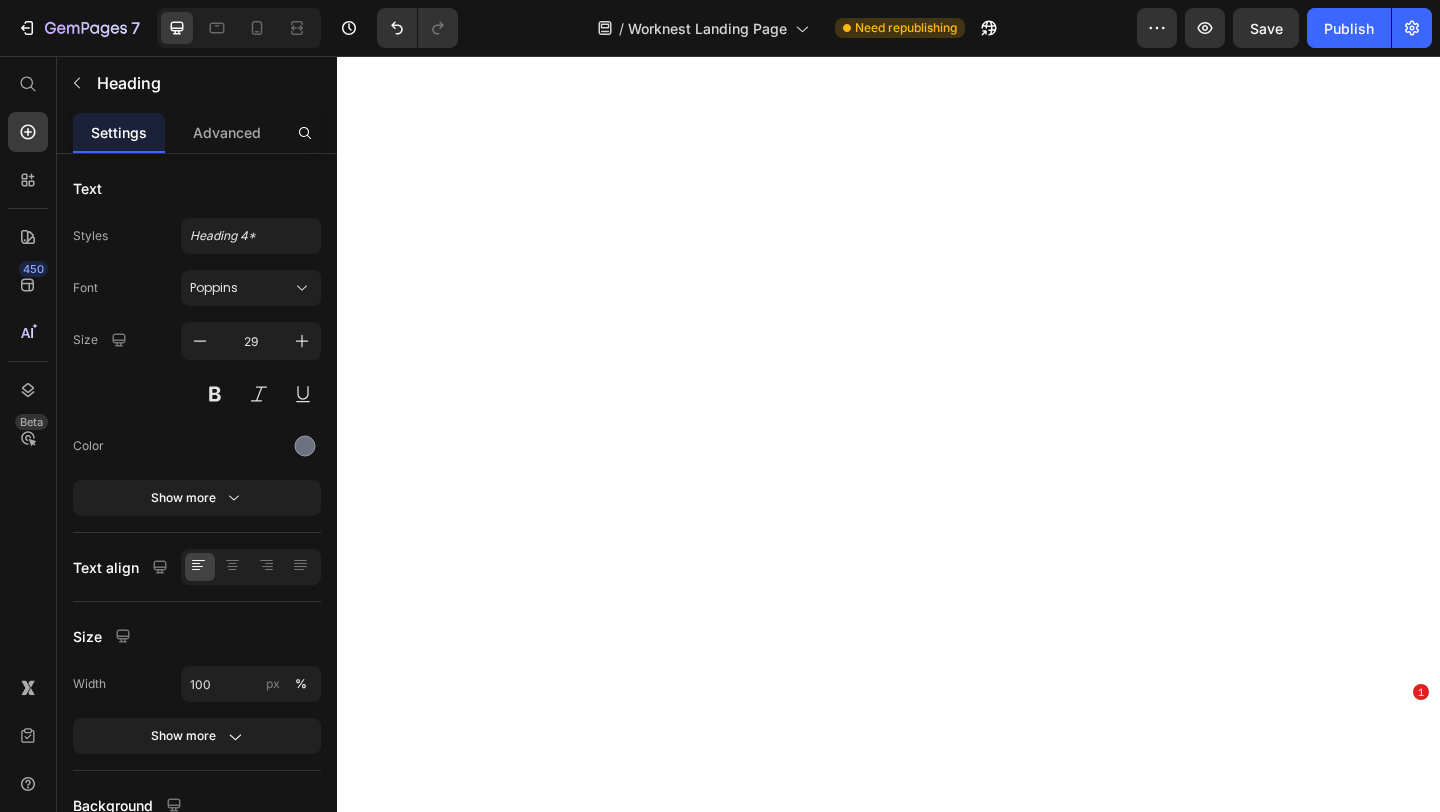scroll, scrollTop: 0, scrollLeft: 0, axis: both 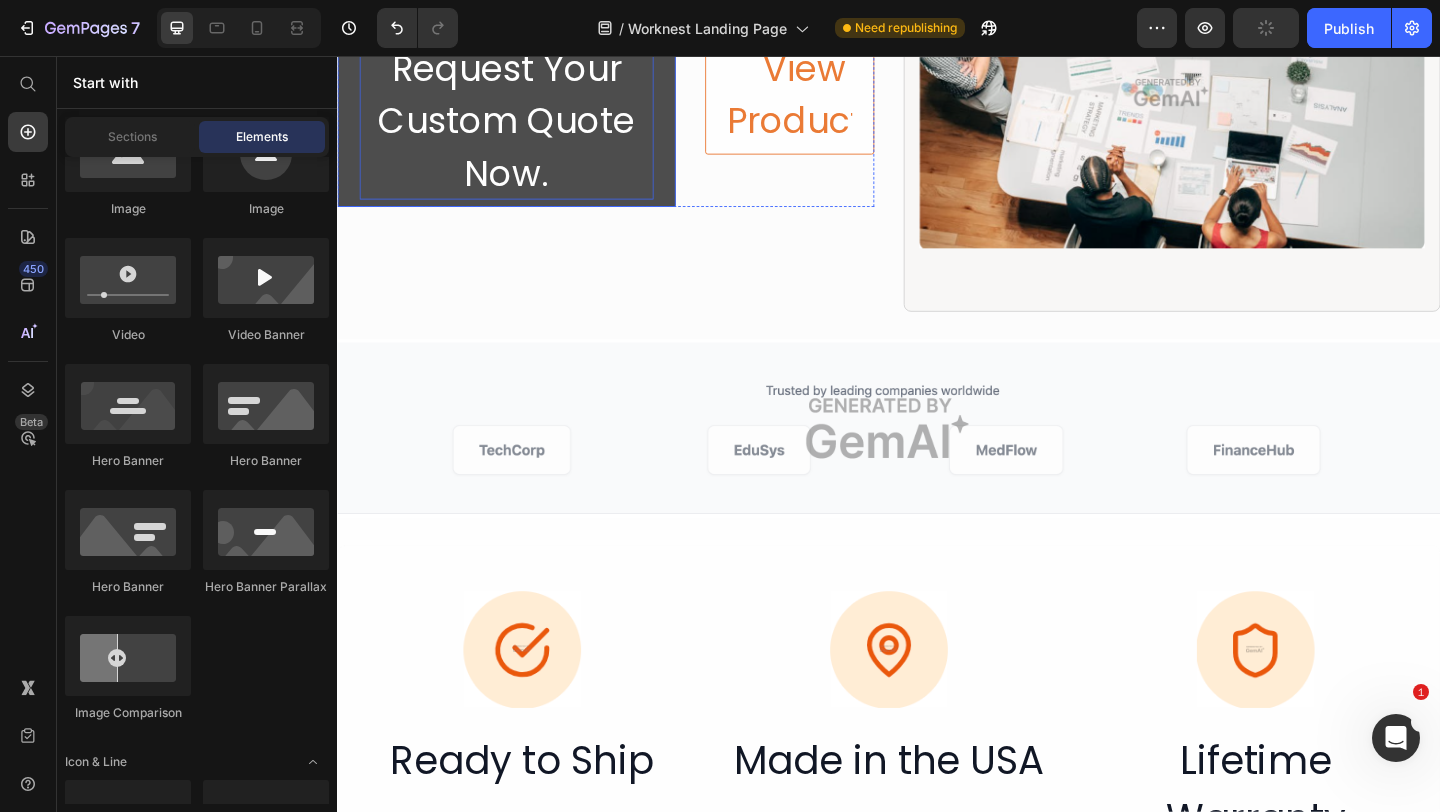 click on "Request Your Custom Quote Now." at bounding box center [521, 126] 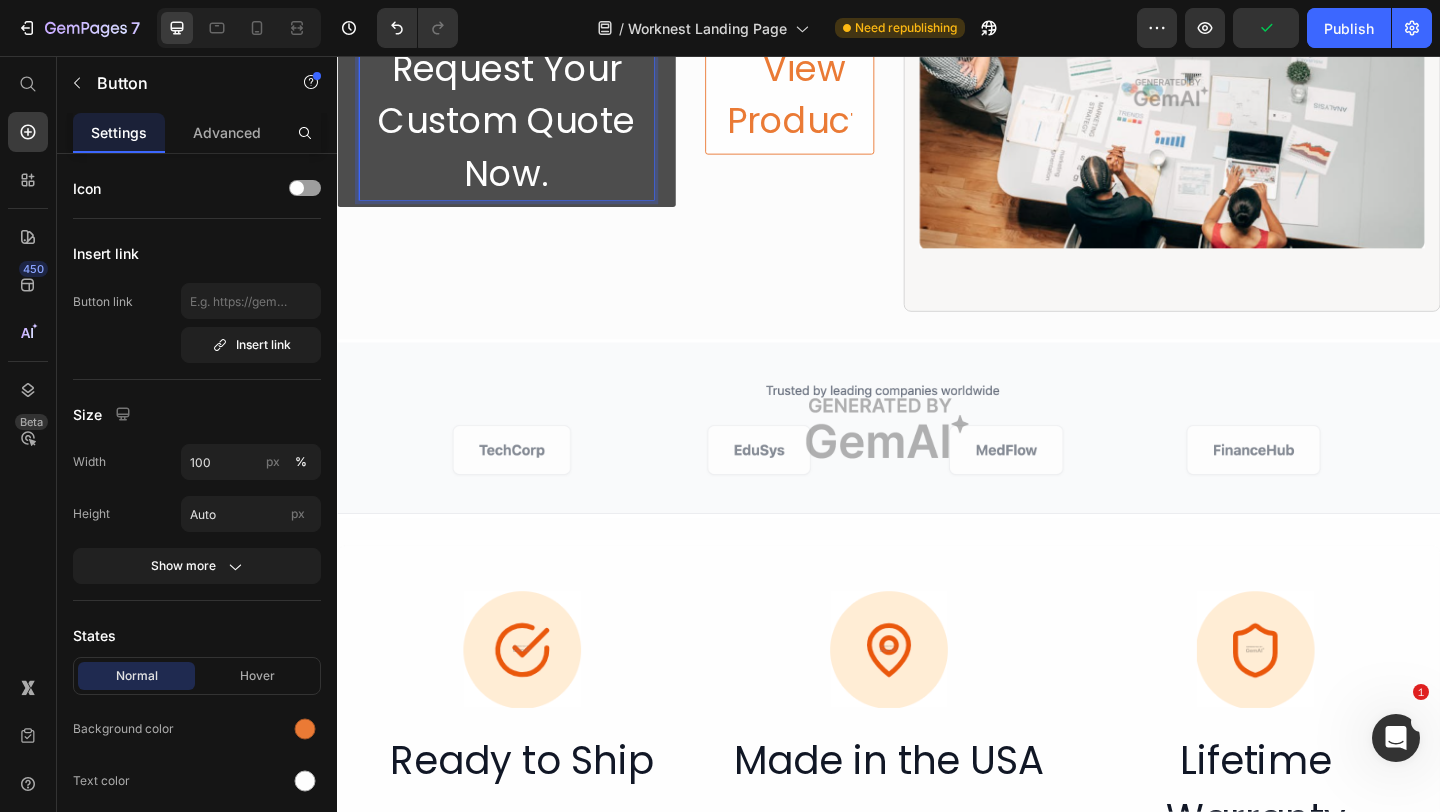 click on "Request Your Custom Quote Now." at bounding box center [521, 126] 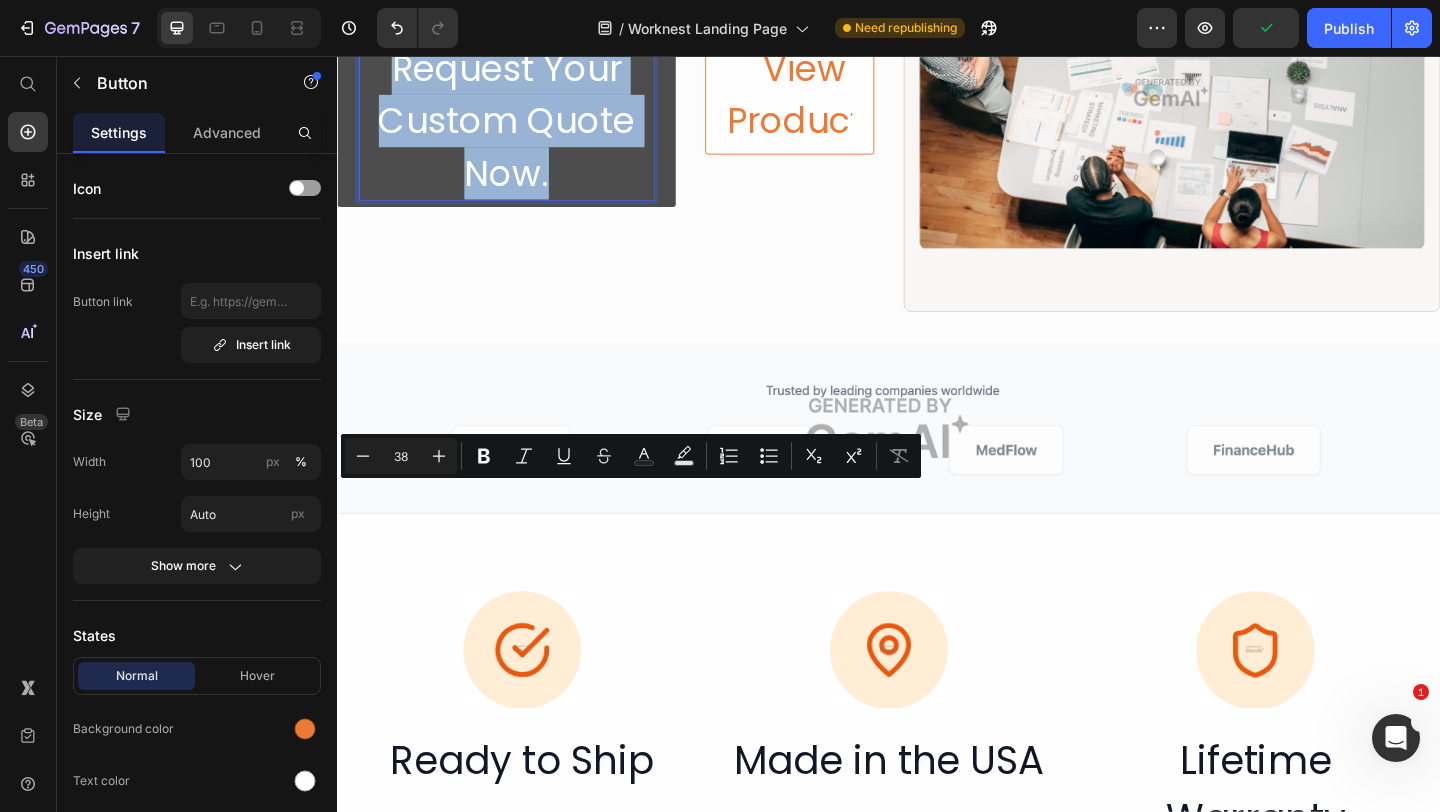 drag, startPoint x: 591, startPoint y: 659, endPoint x: 406, endPoint y: 563, distance: 208.42505 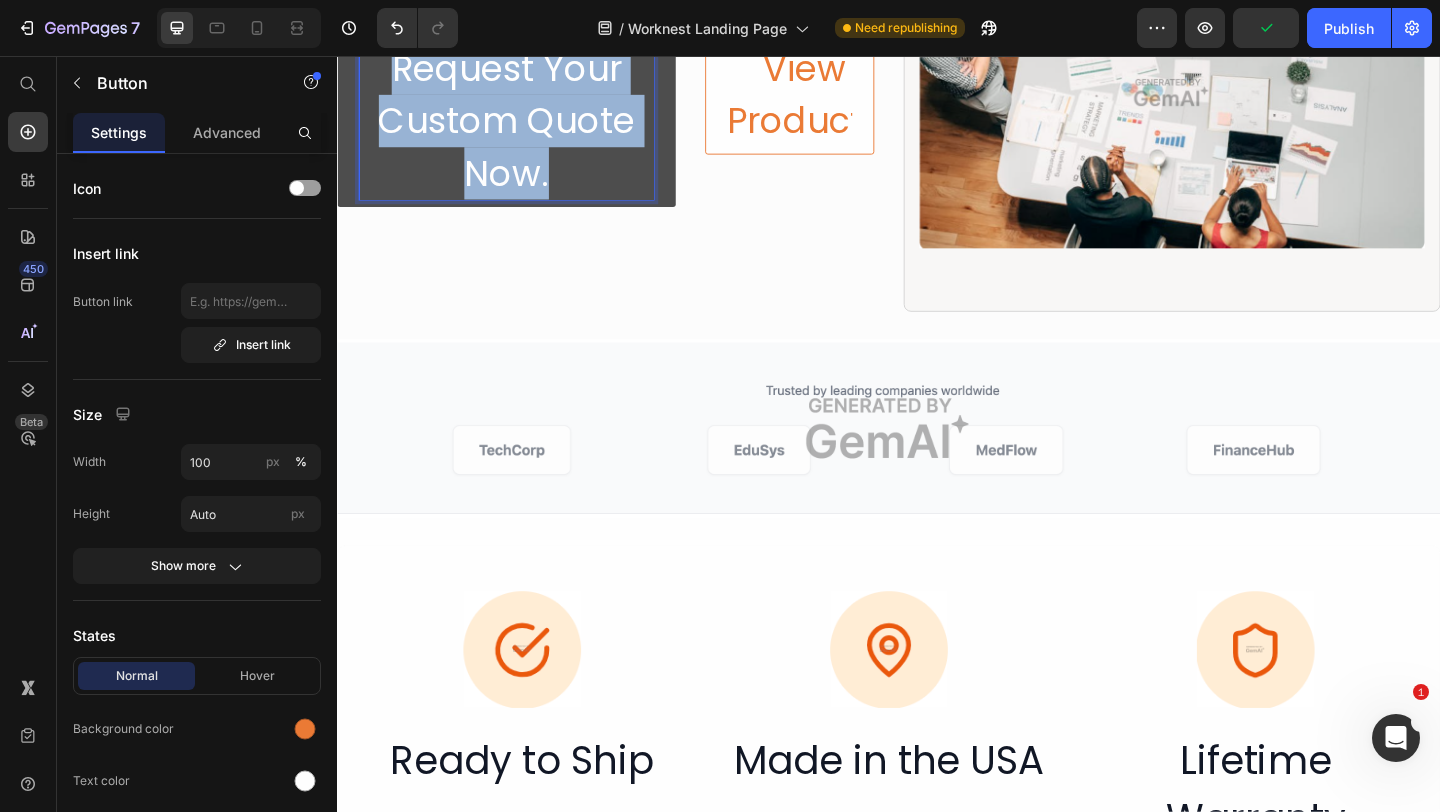 copy on "Request Your Custom Quote Now." 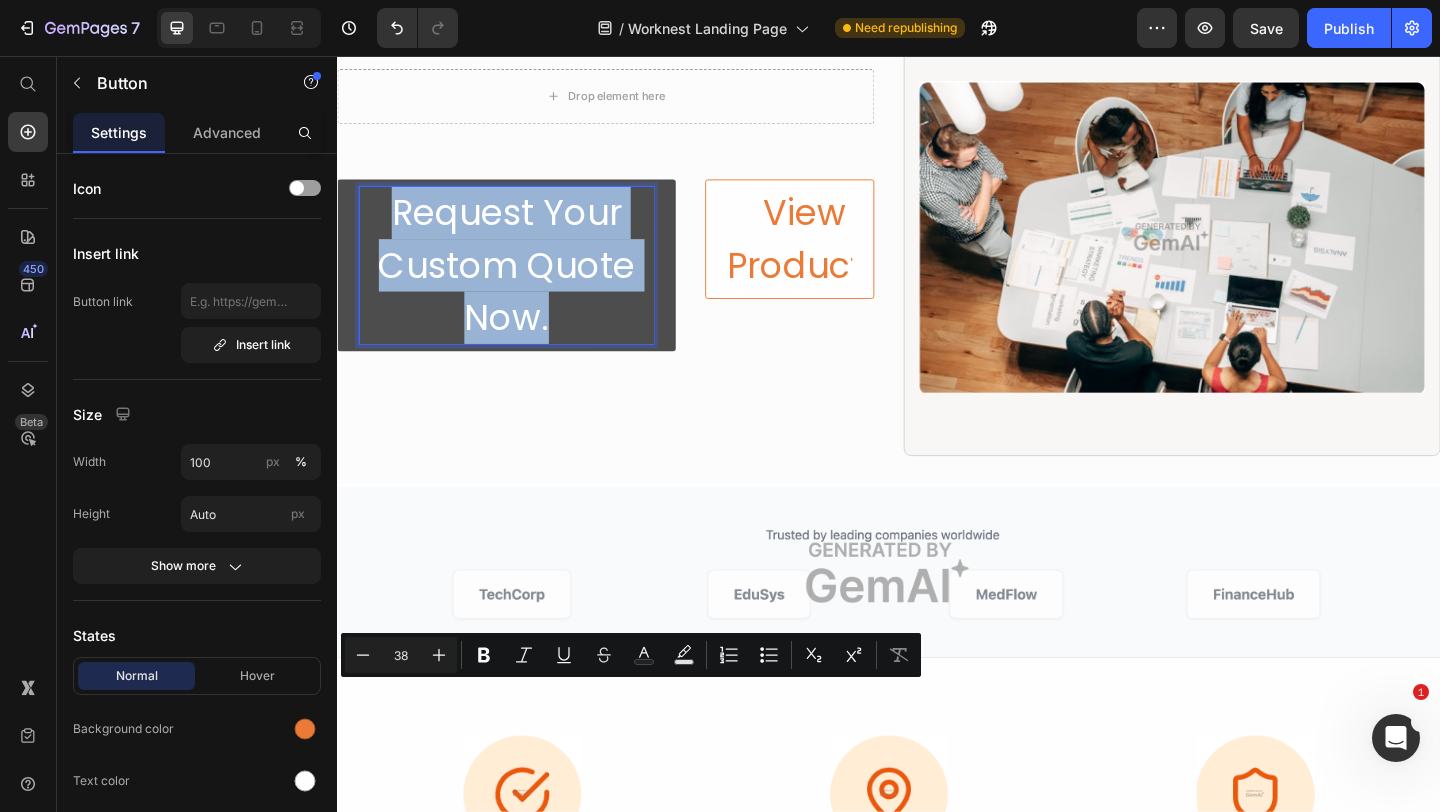 scroll, scrollTop: 2803, scrollLeft: 0, axis: vertical 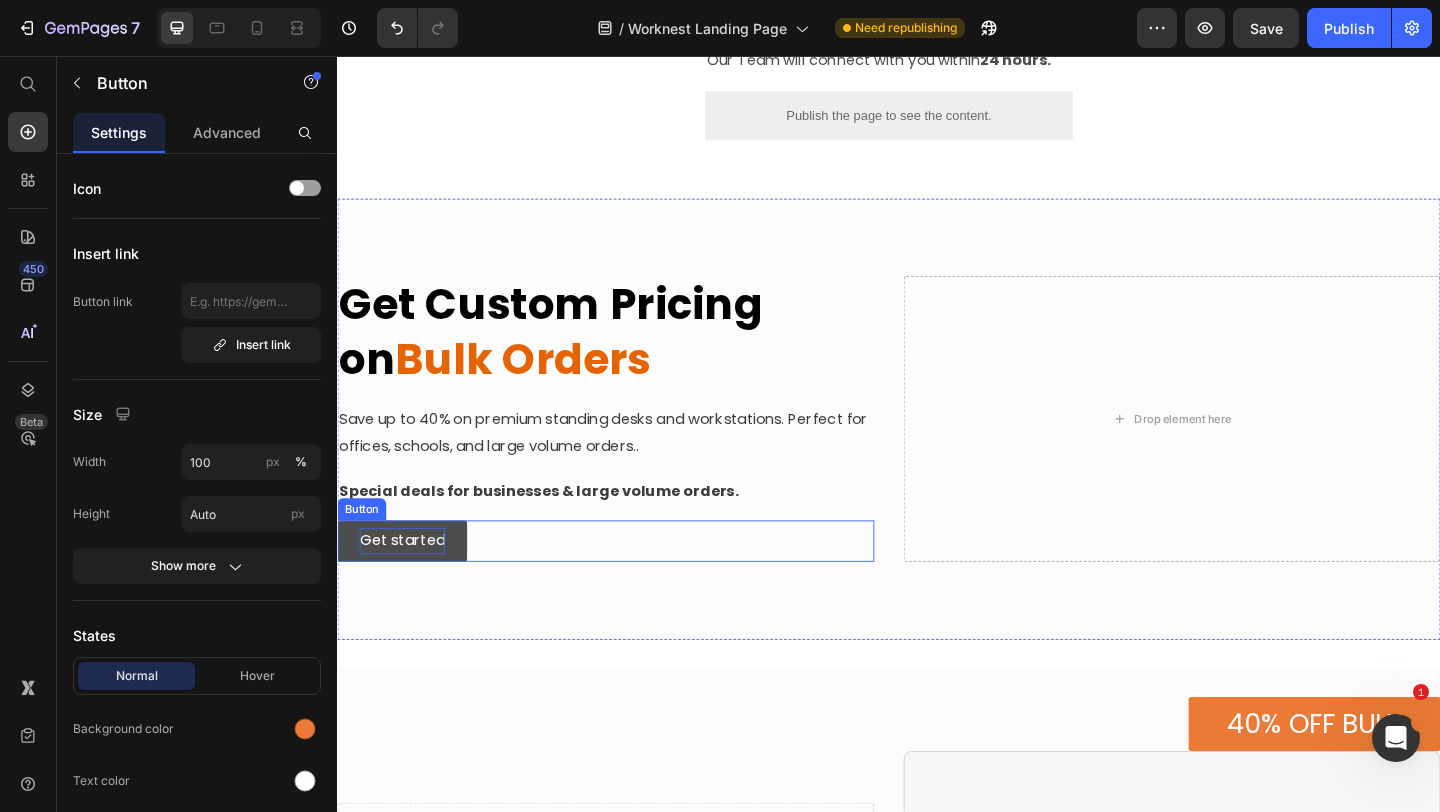 click on "Get started" at bounding box center (407, 583) 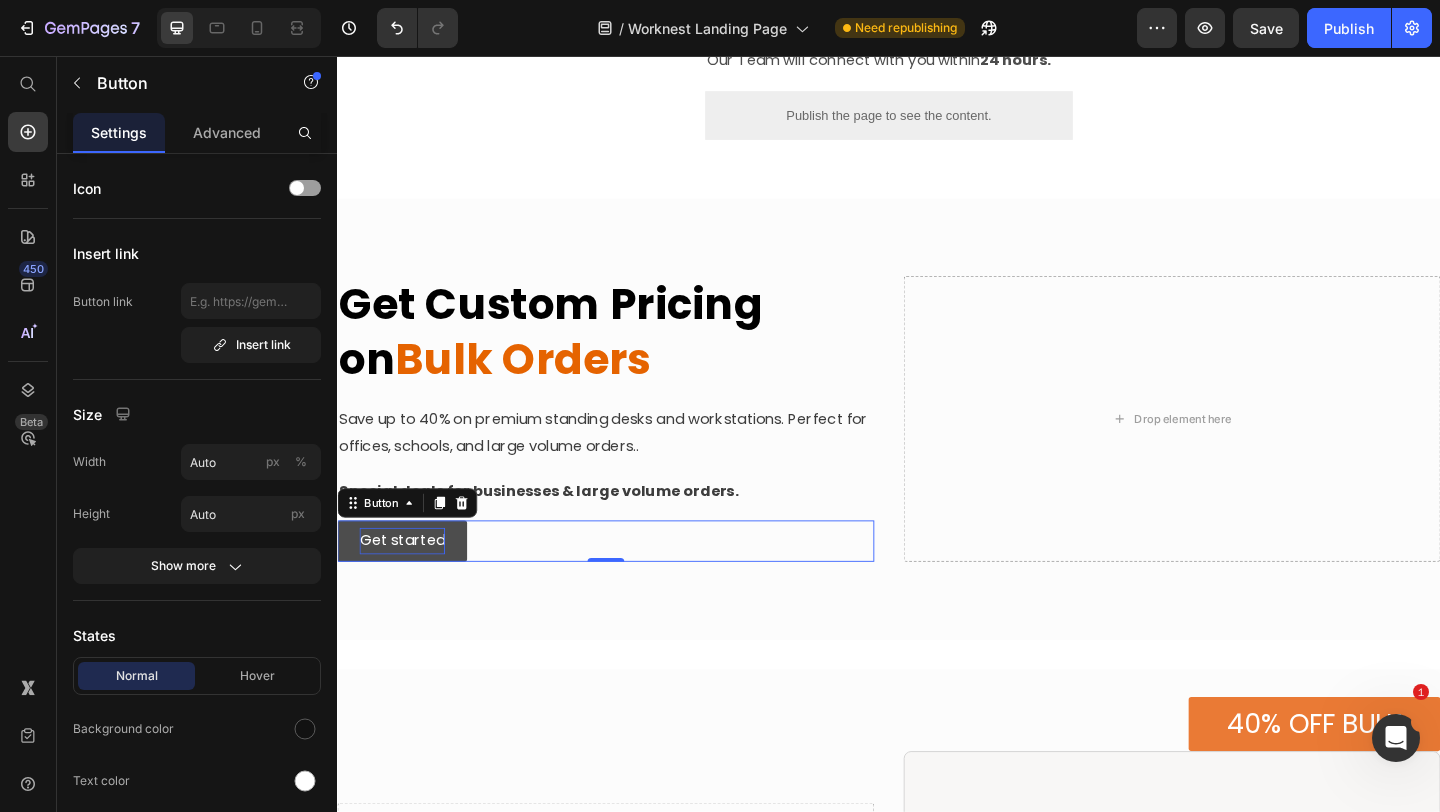 click on "Get started" at bounding box center [407, 583] 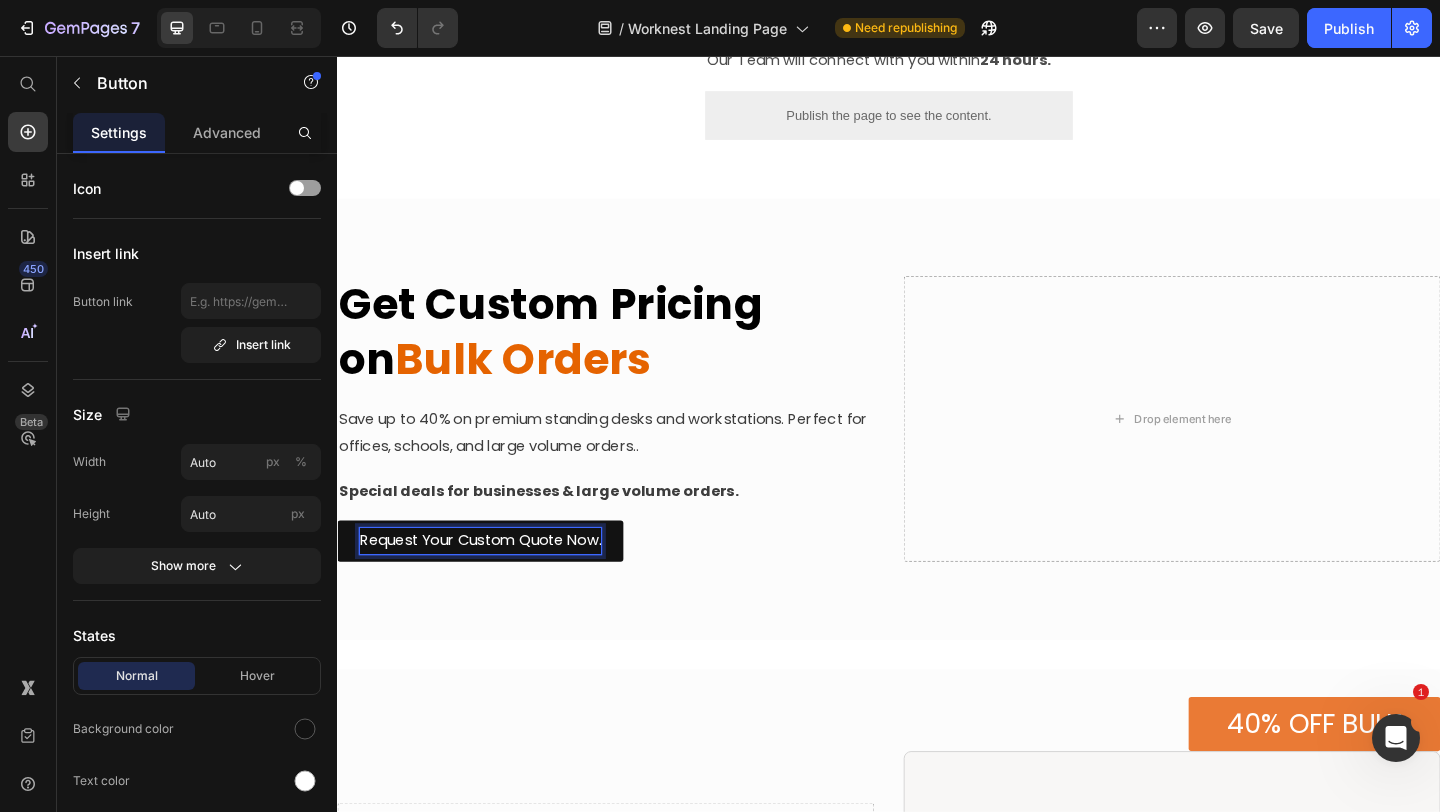 click on "⁠⁠⁠⁠⁠⁠⁠ Get Custom Pricing on  Bulk Orders Heading Save up to 40% on premium standing desks and workstations. Perfect for offices, schools, and large volume orders.. Text Block Special deals for businesses & large volume orders. Text Block Request Your Custom Quote Now. Button   0
Drop element here" at bounding box center [937, 450] 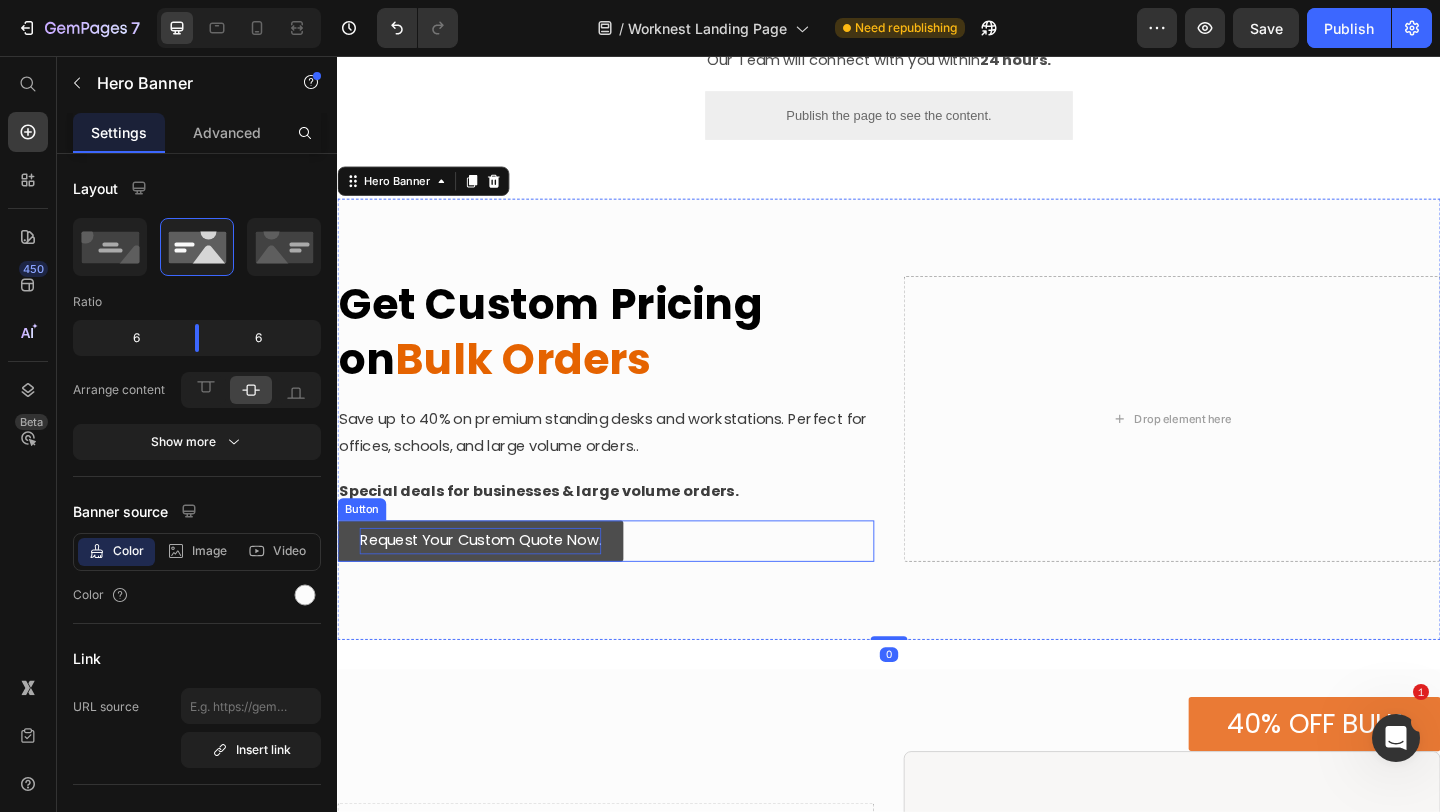 click on "Request Your Custom Quote Now." at bounding box center [492, 583] 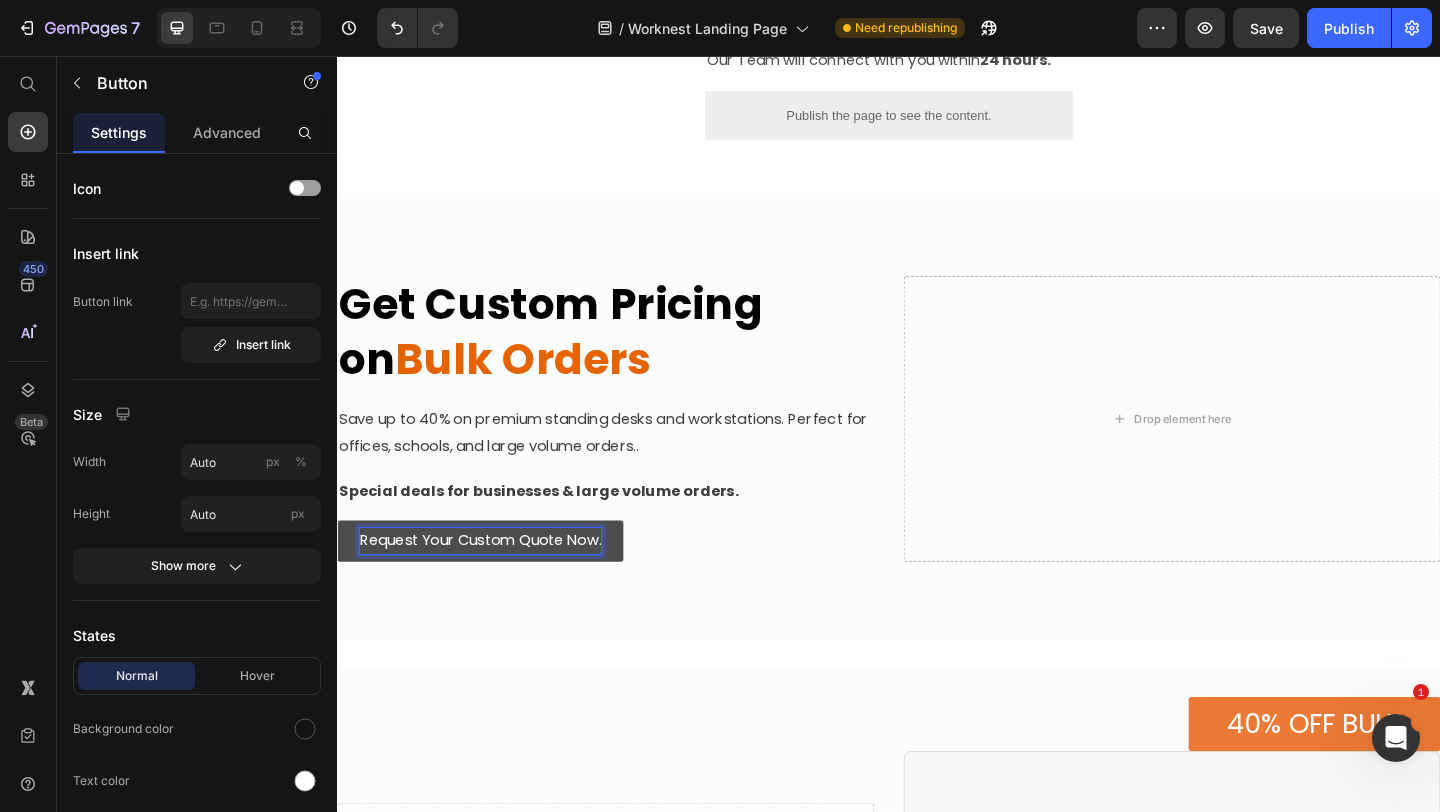 click on "Request Your Custom Quote Now." at bounding box center [492, 583] 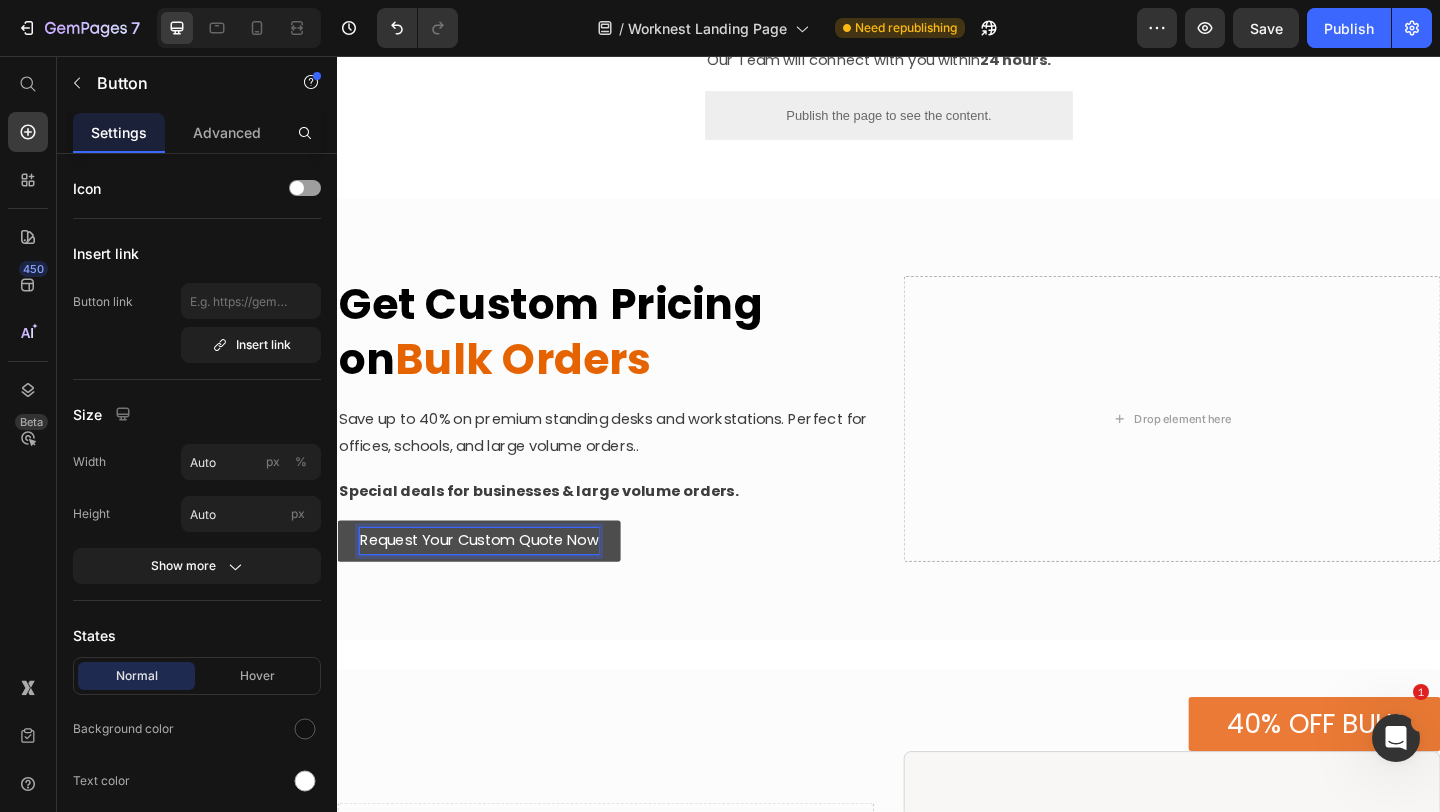 click at bounding box center [937, 451] 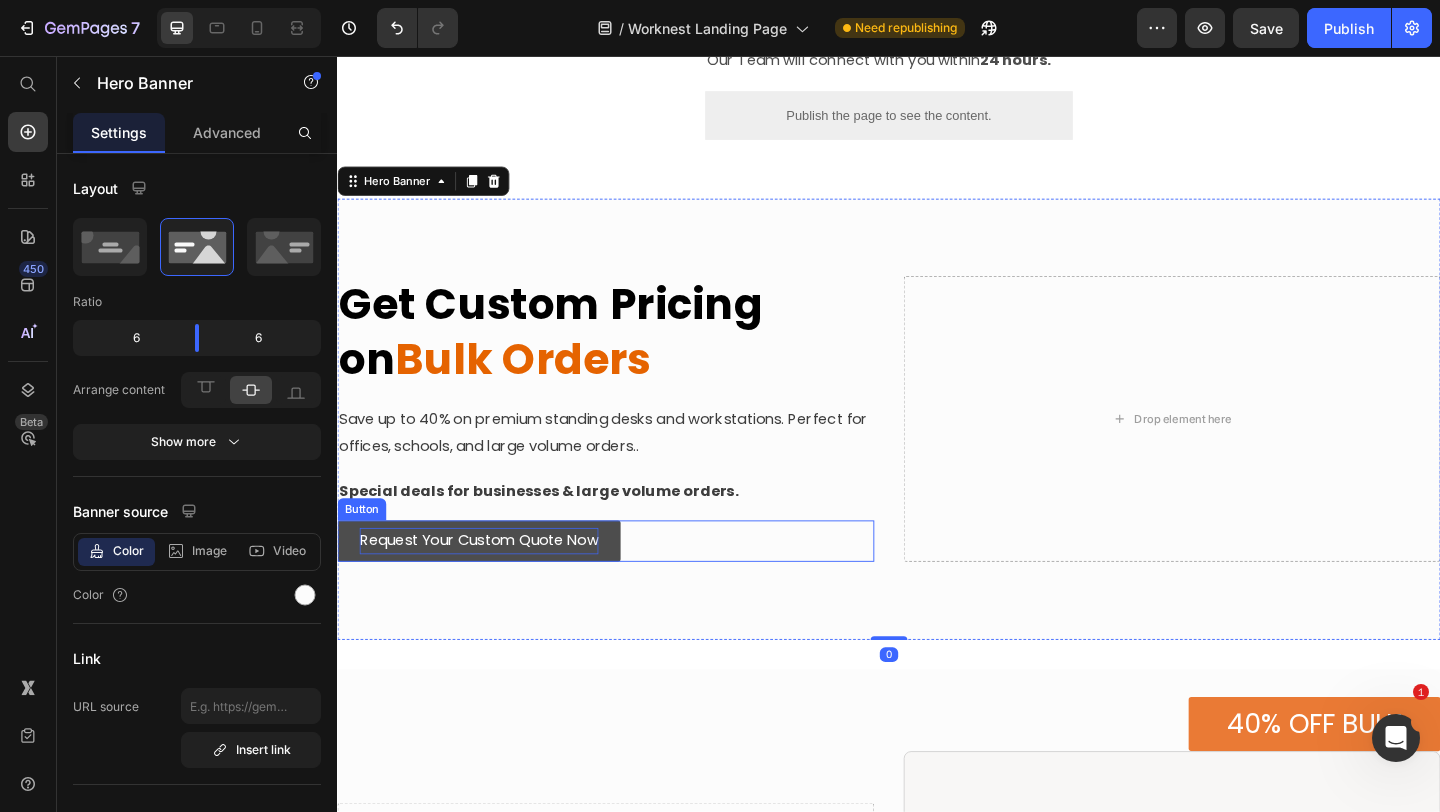 click on "Request Your Custom Quote Now" at bounding box center [491, 583] 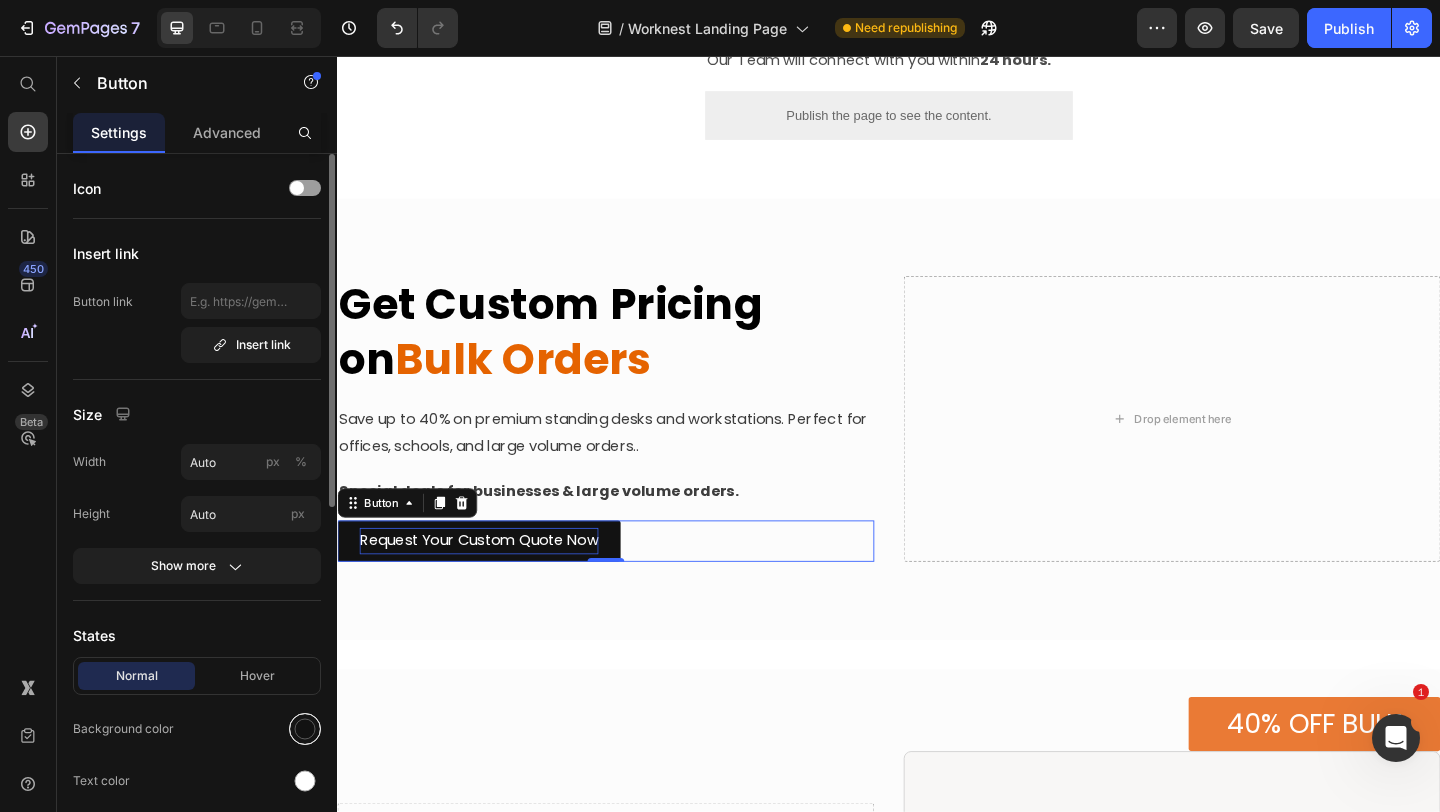 click at bounding box center (305, 729) 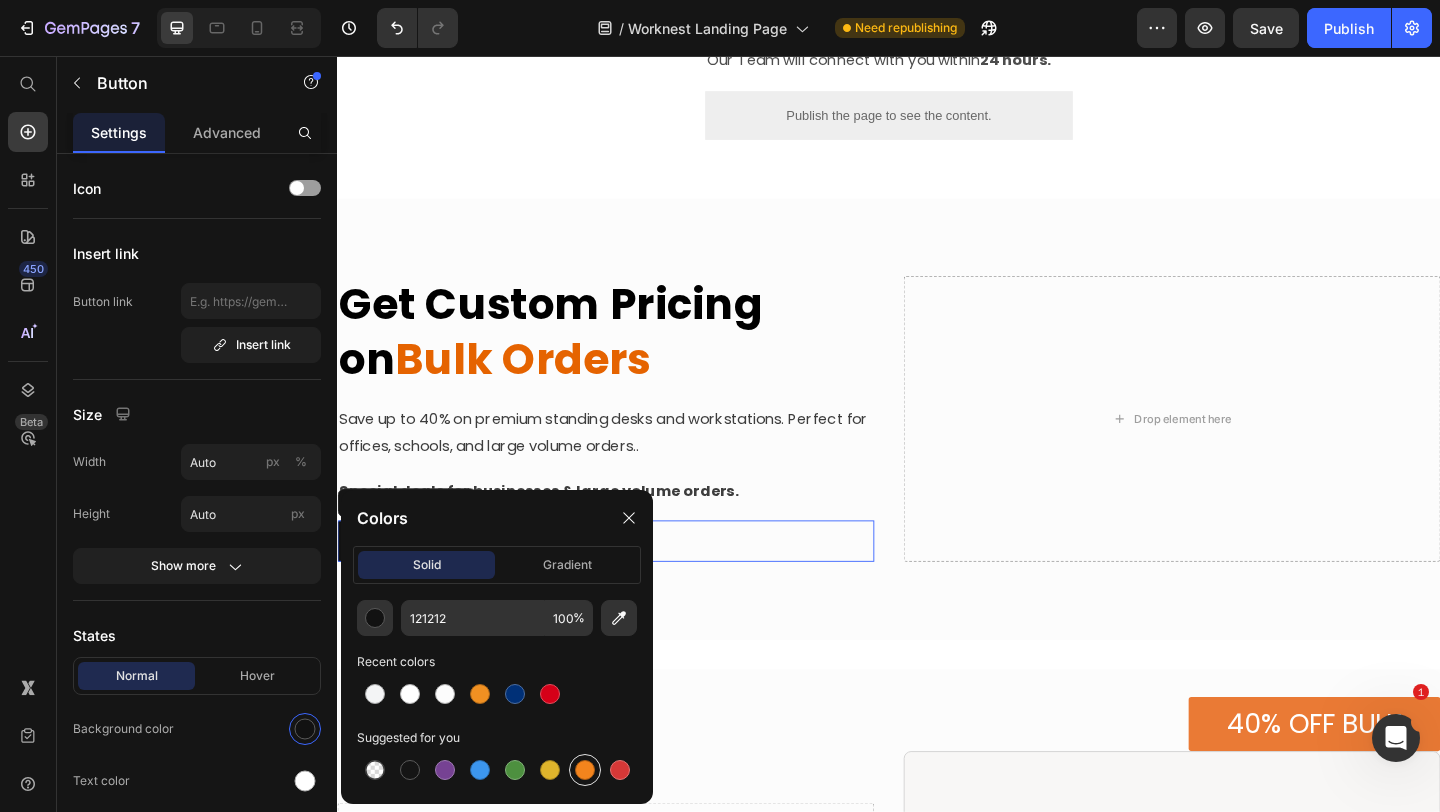 click at bounding box center [585, 770] 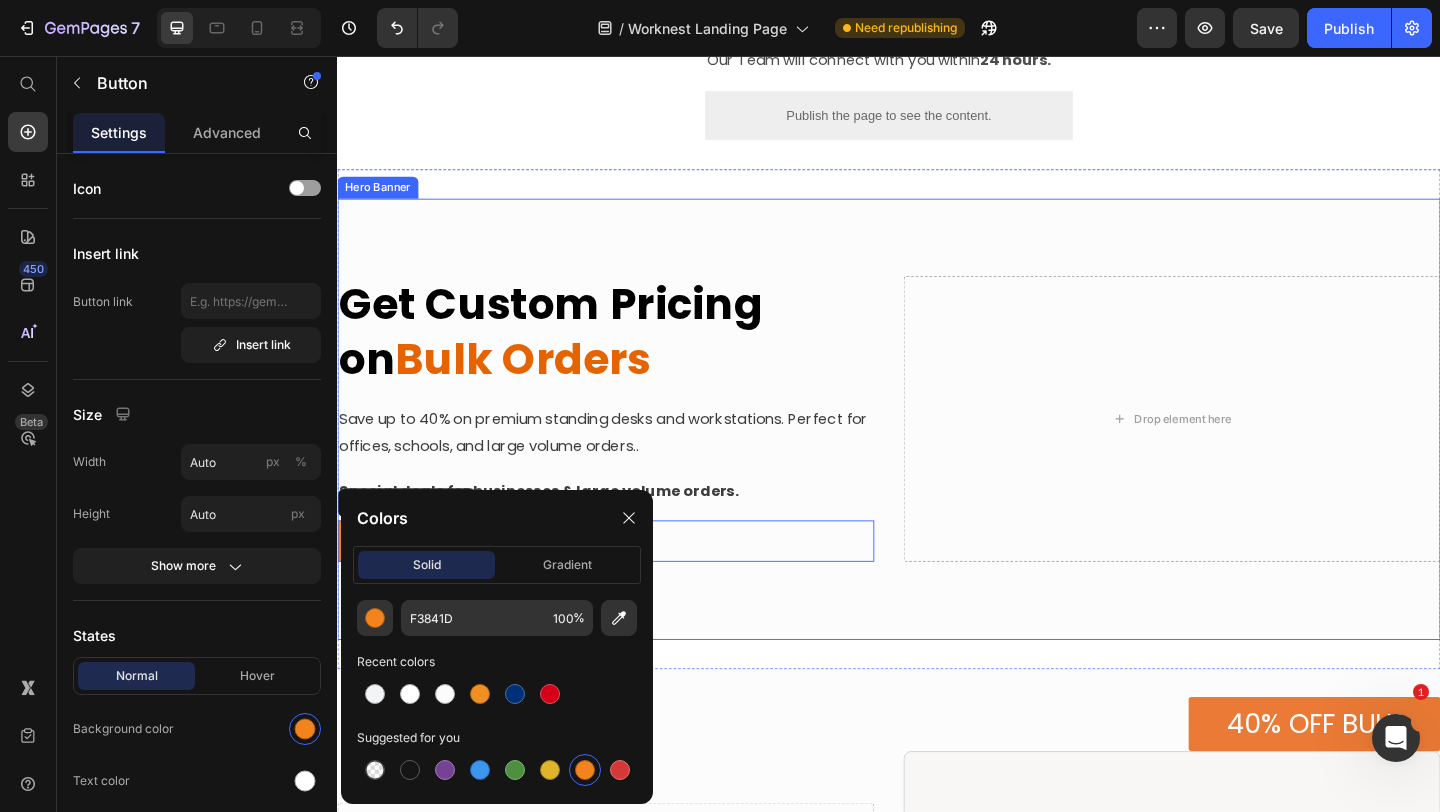 click on "⁠⁠⁠⁠⁠⁠⁠ Get Custom Pricing on  Bulk Orders Heading Save up to 40% on premium standing desks and workstations. Perfect for offices, schools, and large volume orders.. Text Block Special deals for businesses & large volume orders. Text Block Request Your Custom Quote Now Button   0
Drop element here" at bounding box center (937, 450) 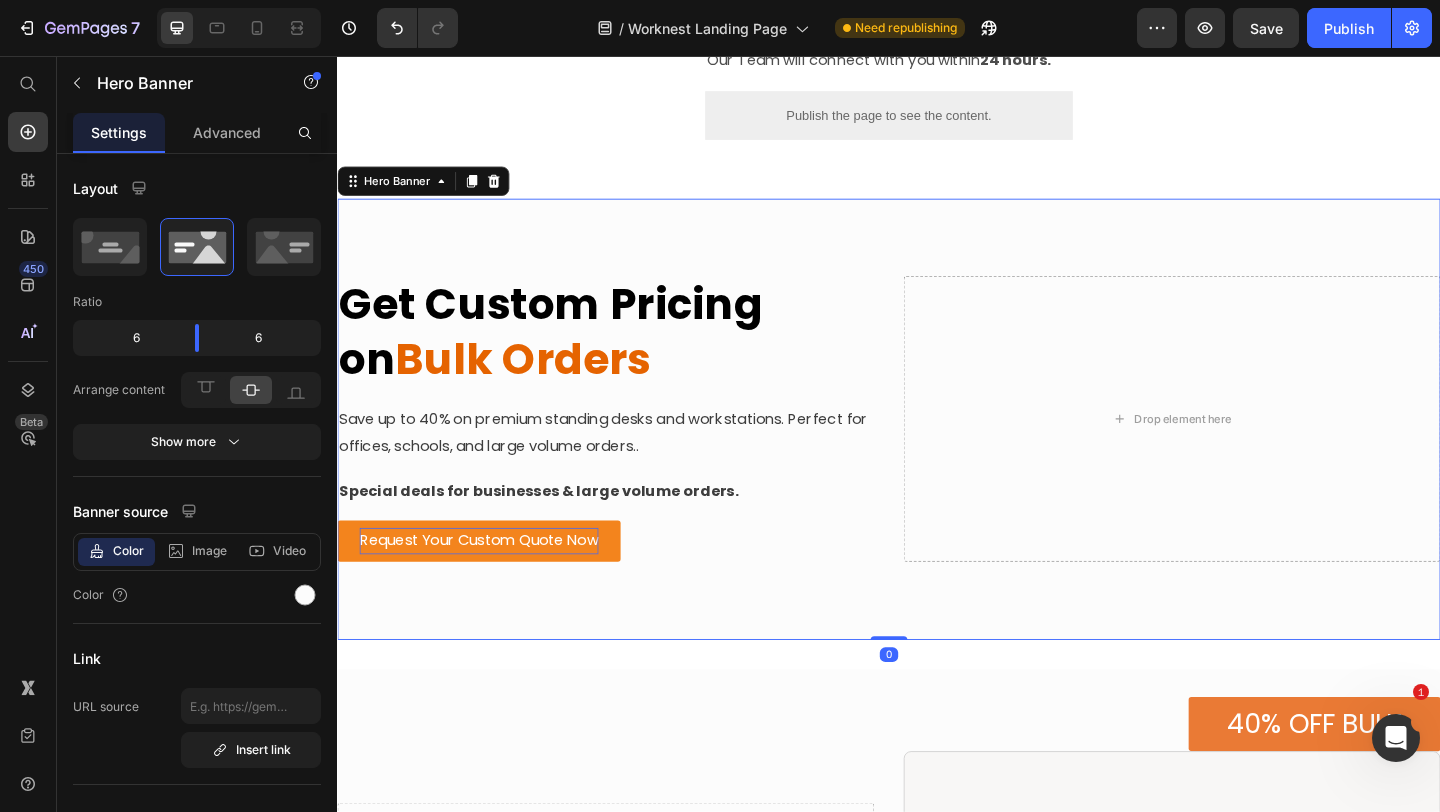 click on "Request Your Custom Quote Now" at bounding box center (491, 583) 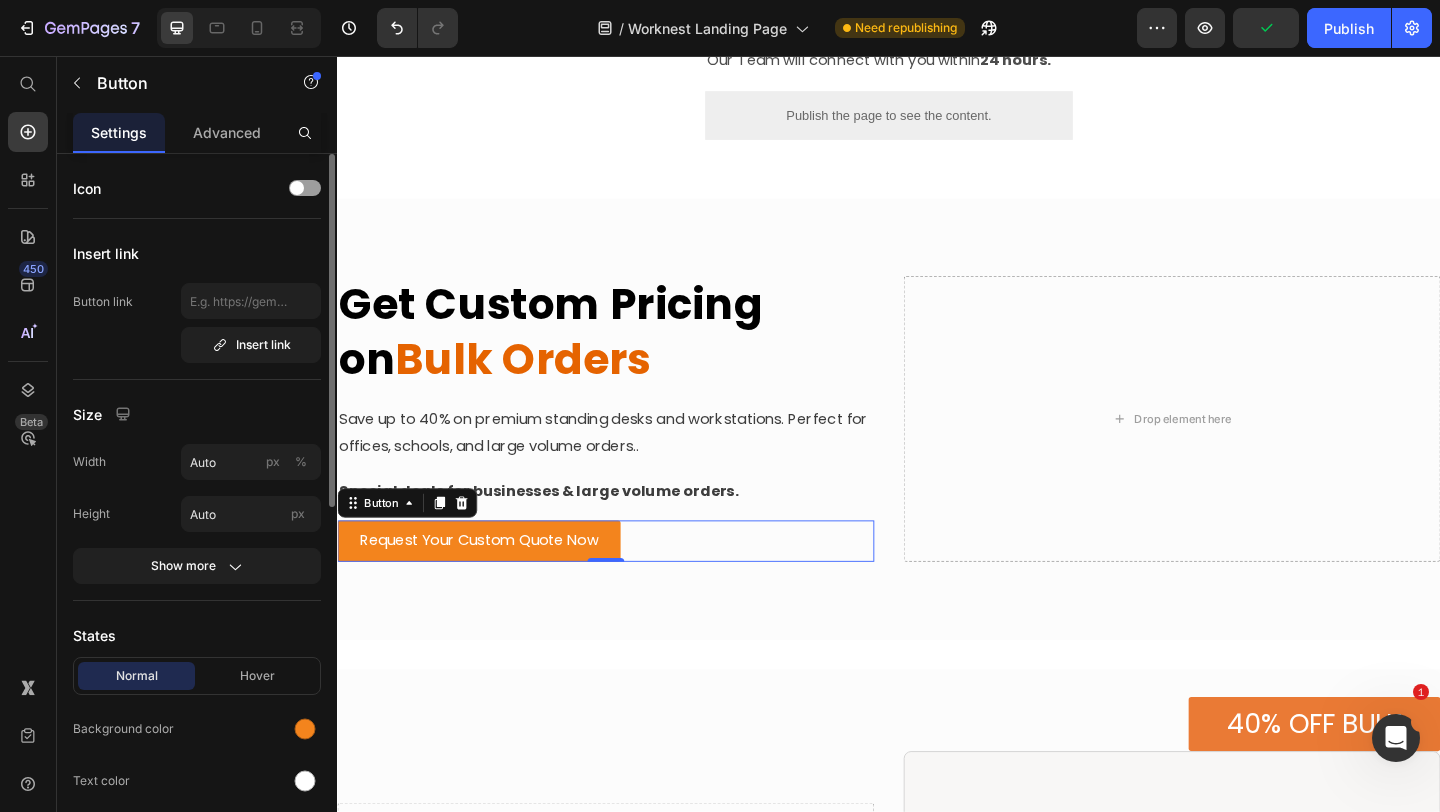click on "Normal Hover" at bounding box center (197, 676) 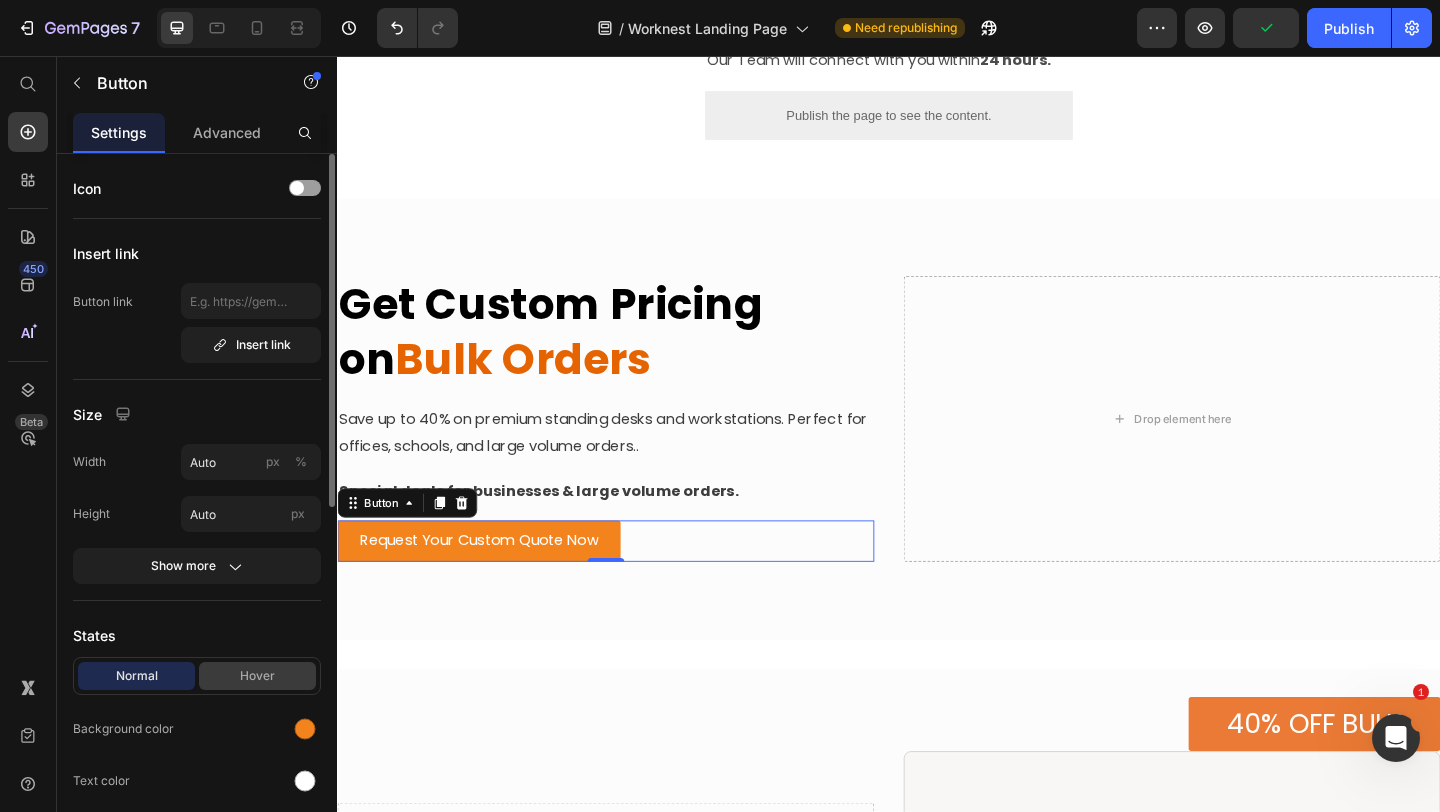 click on "Hover" at bounding box center [257, 676] 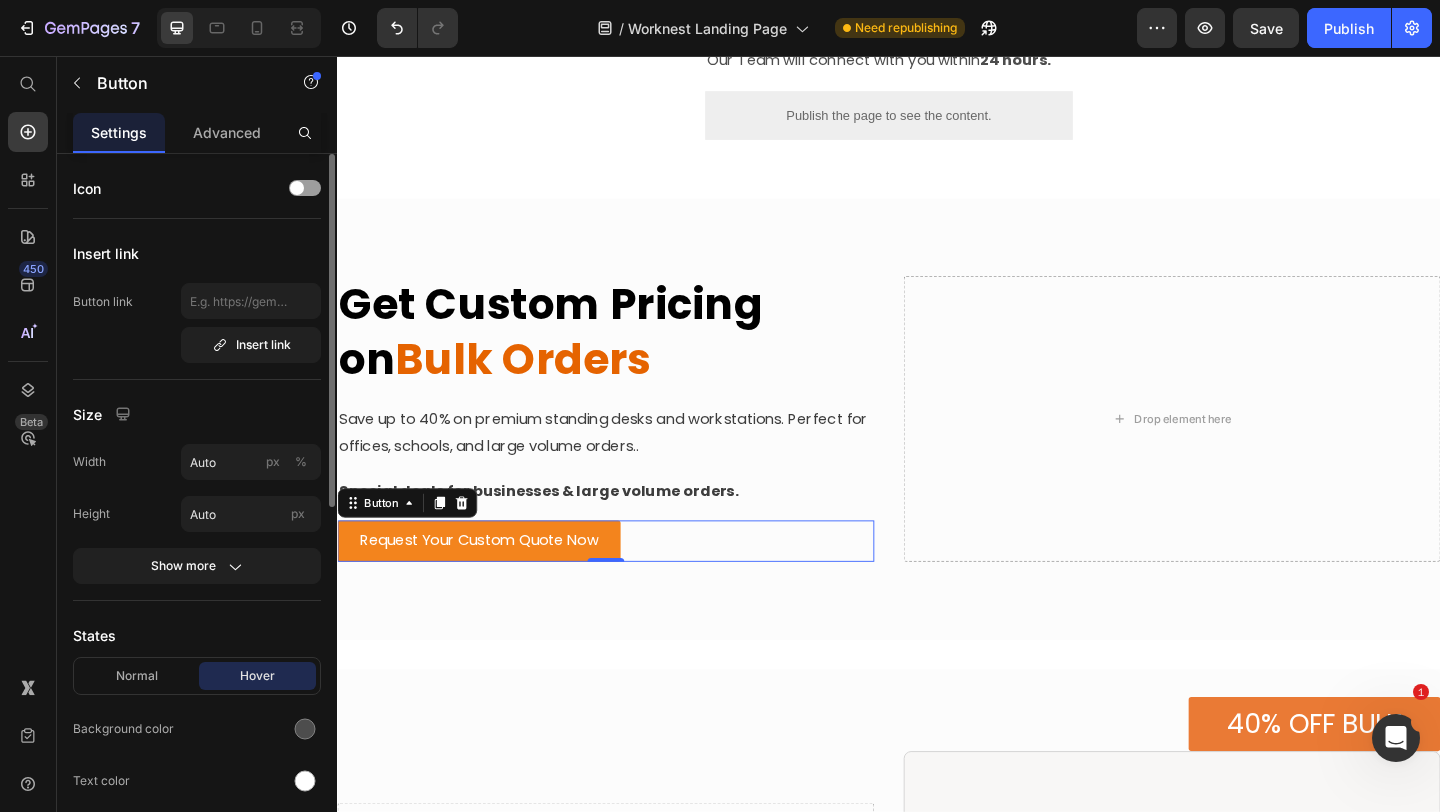 click on "Normal Hover Background color Text color Border Corner 3 3 3 3 Shadow" 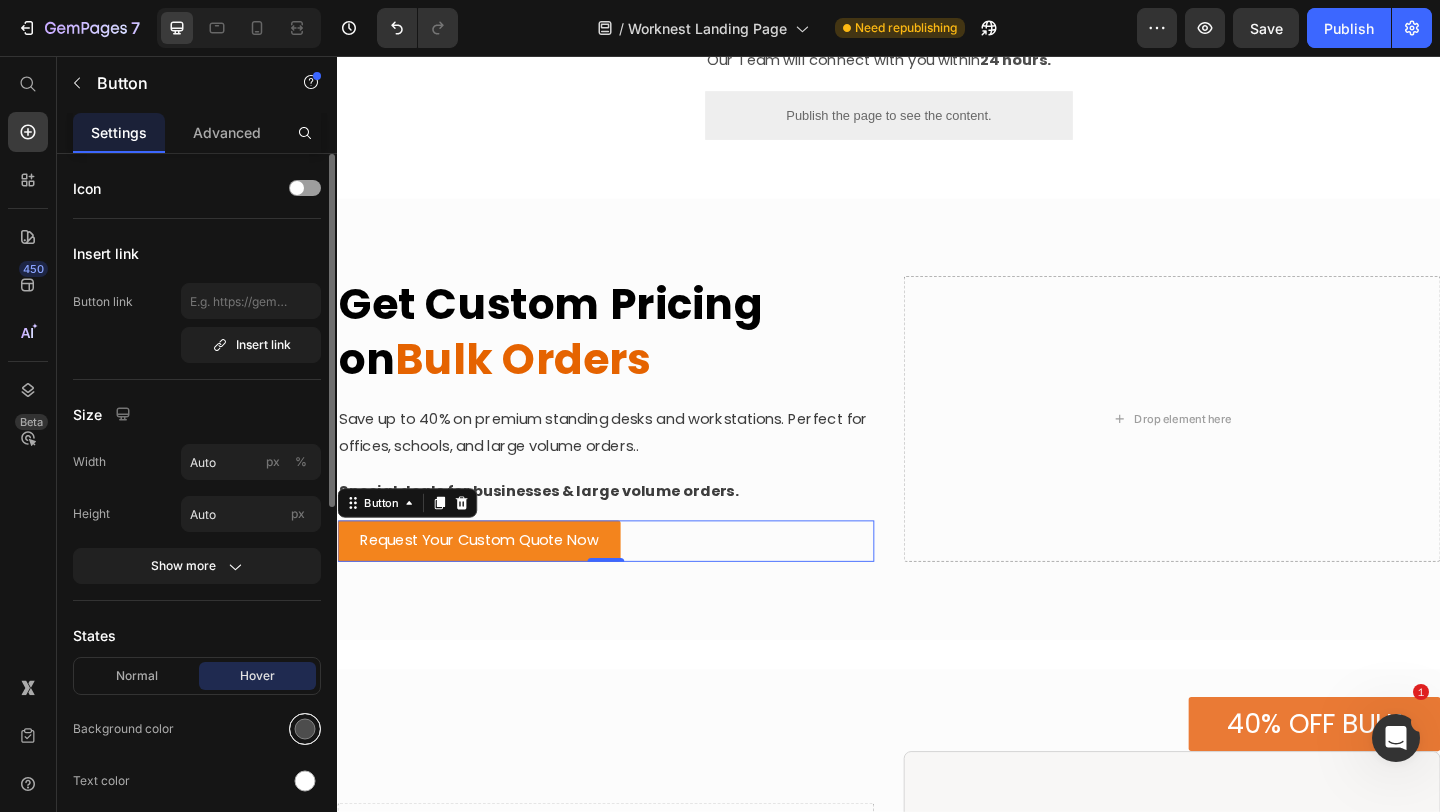 click at bounding box center (305, 729) 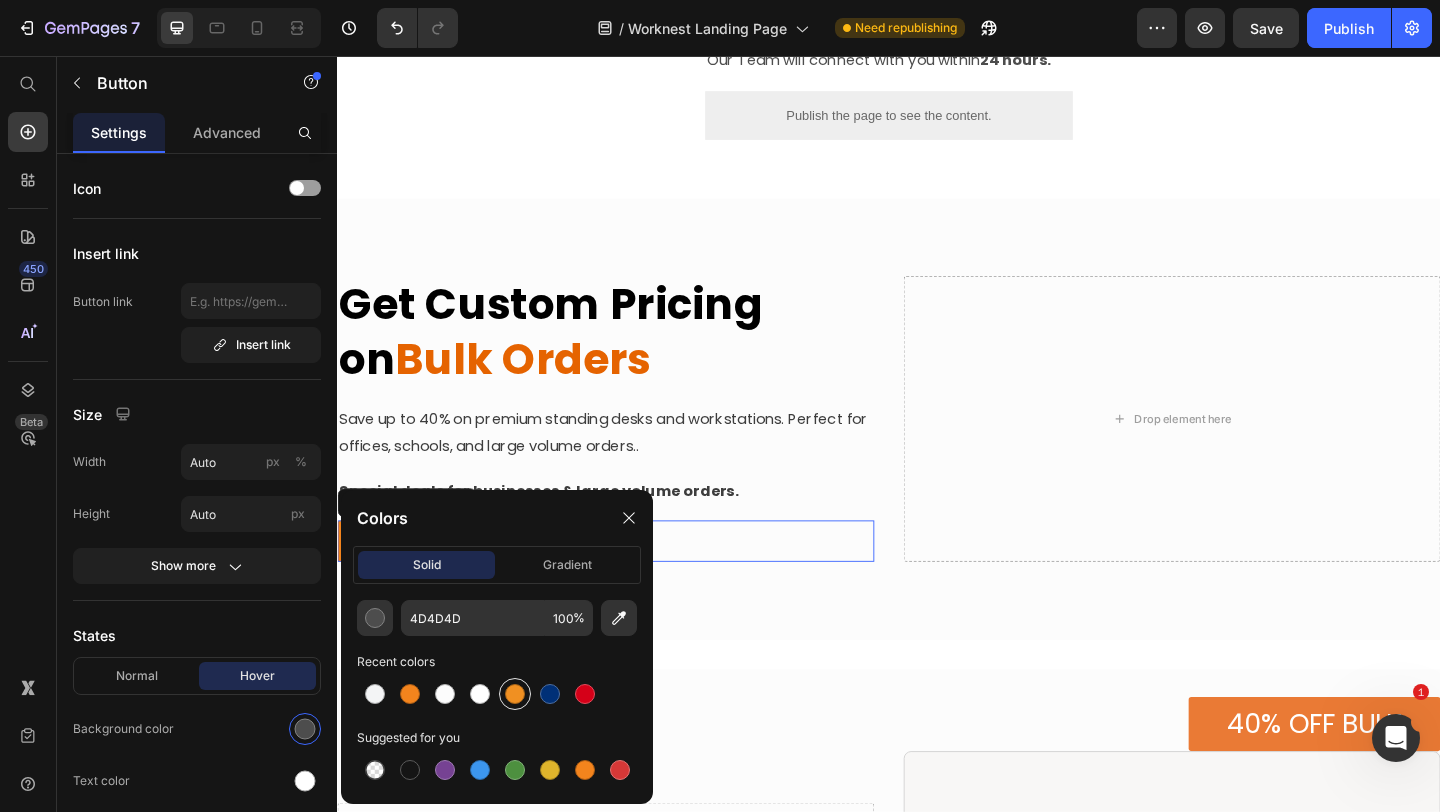 click at bounding box center (515, 694) 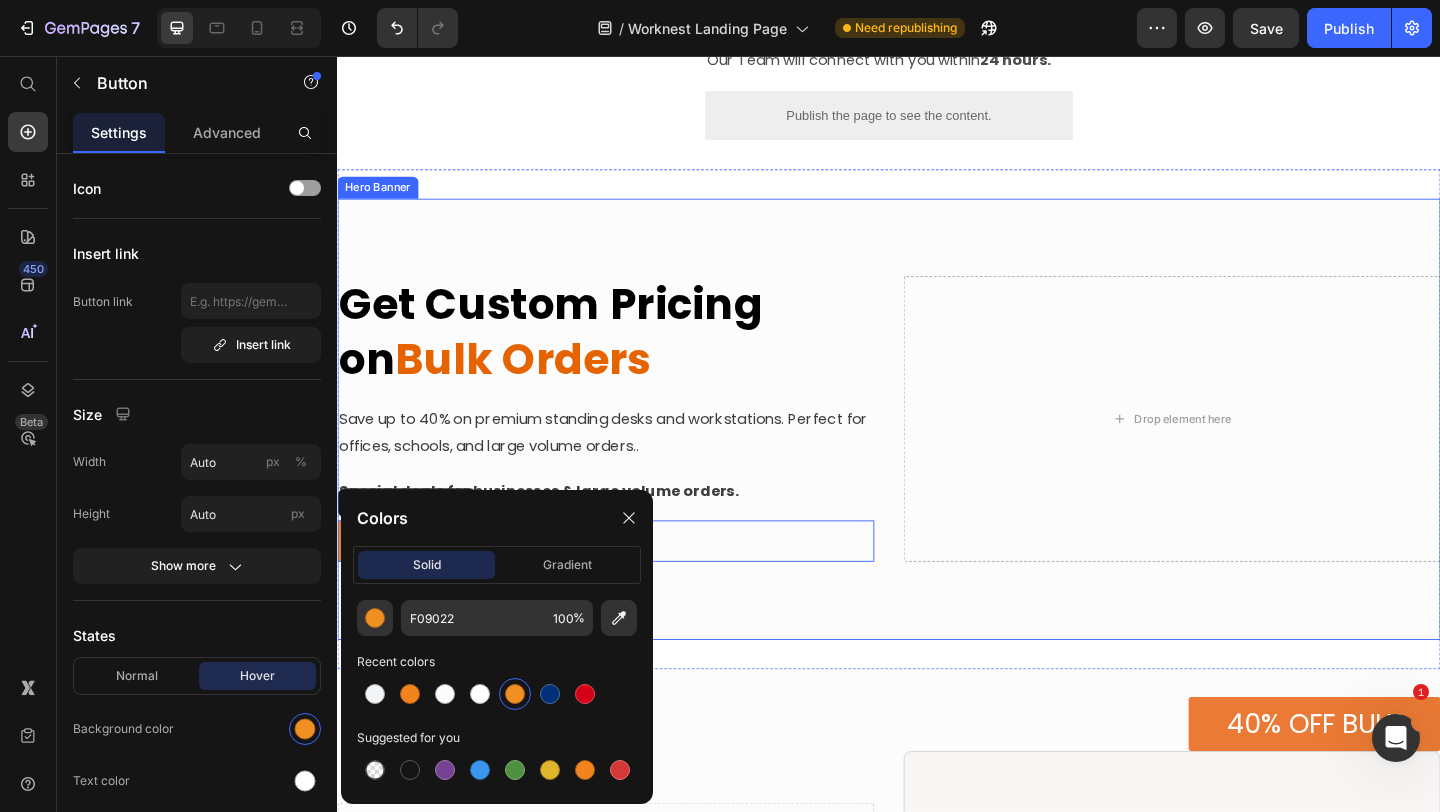click at bounding box center [937, 451] 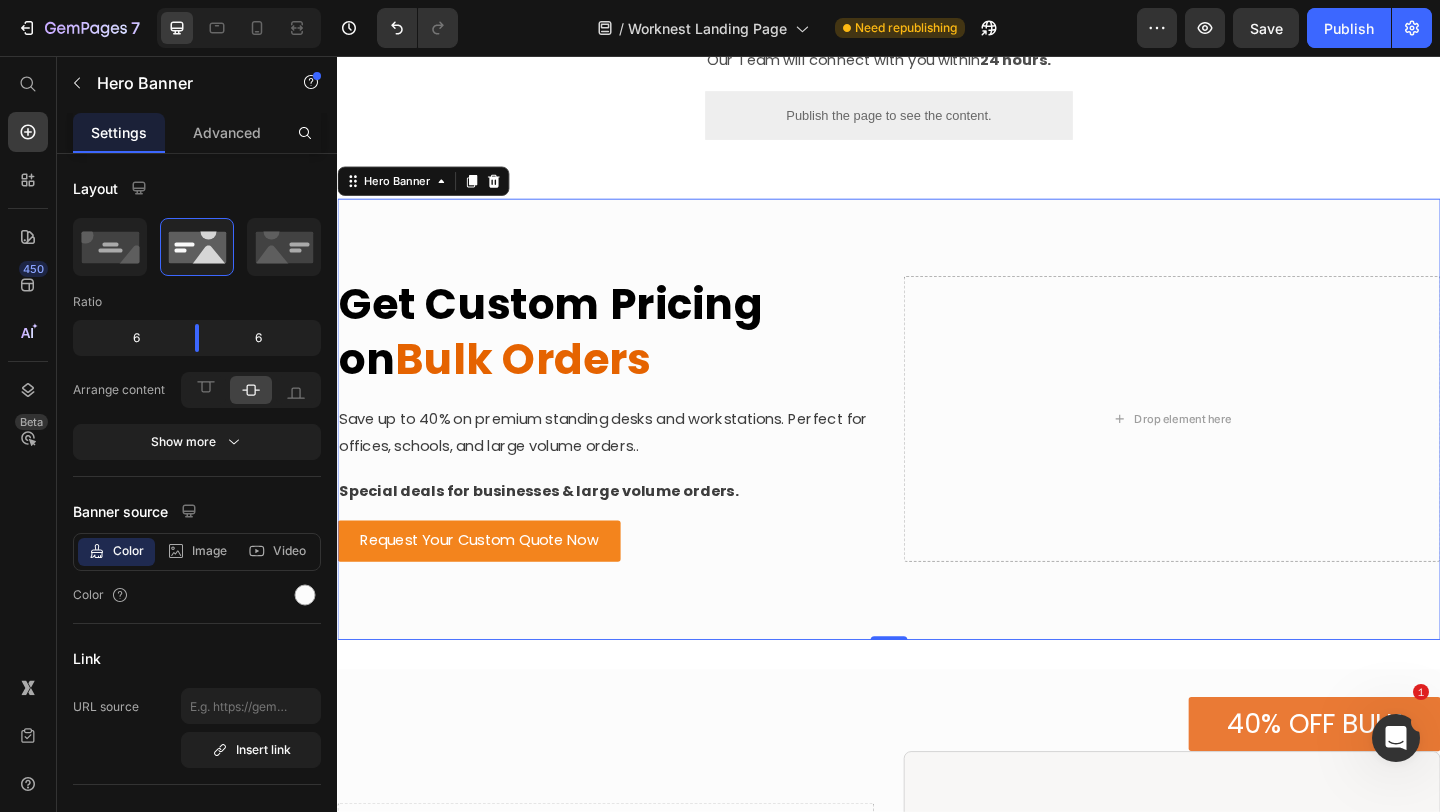 click on "Request Your Custom Quote Now Button" at bounding box center (629, 583) 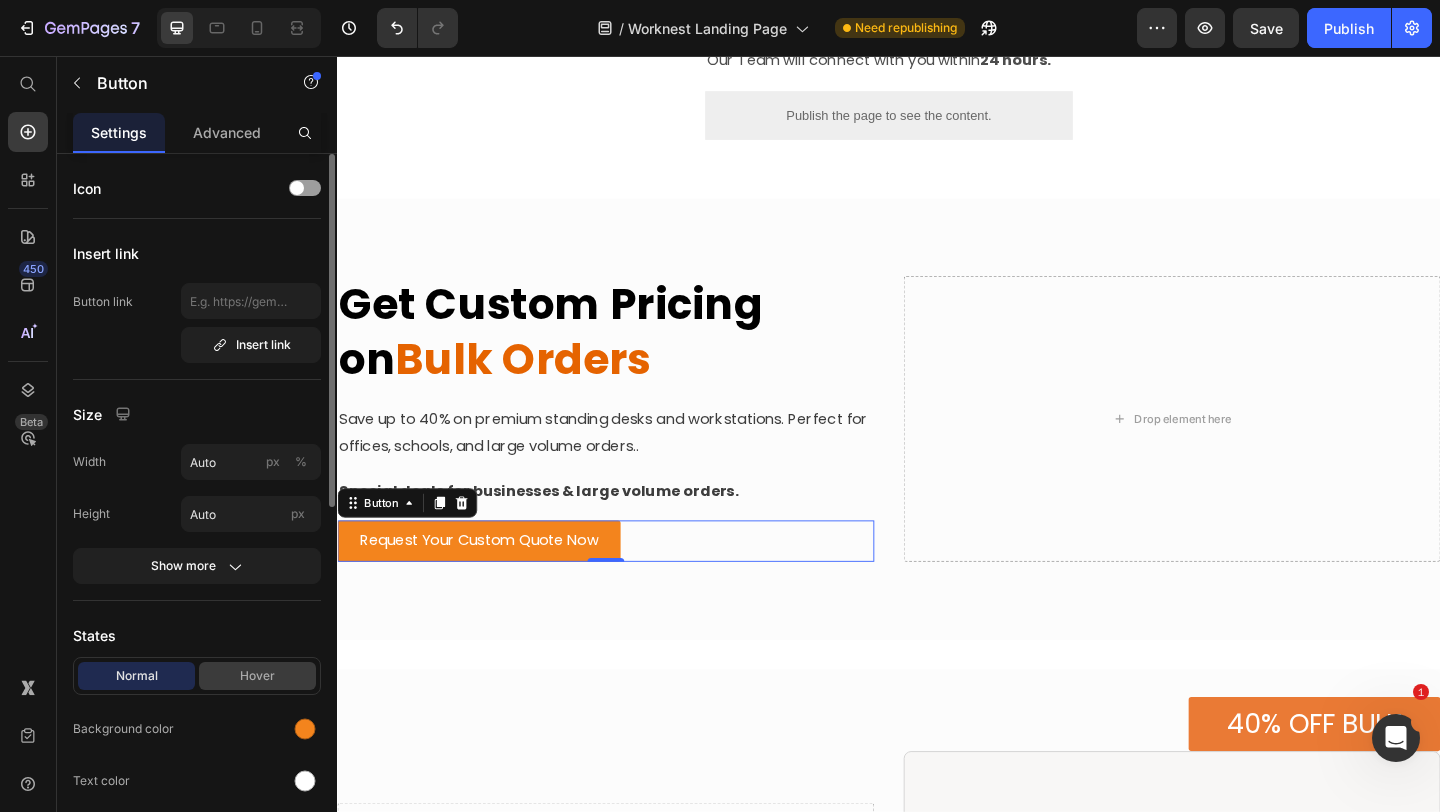 click on "Hover" at bounding box center (257, 676) 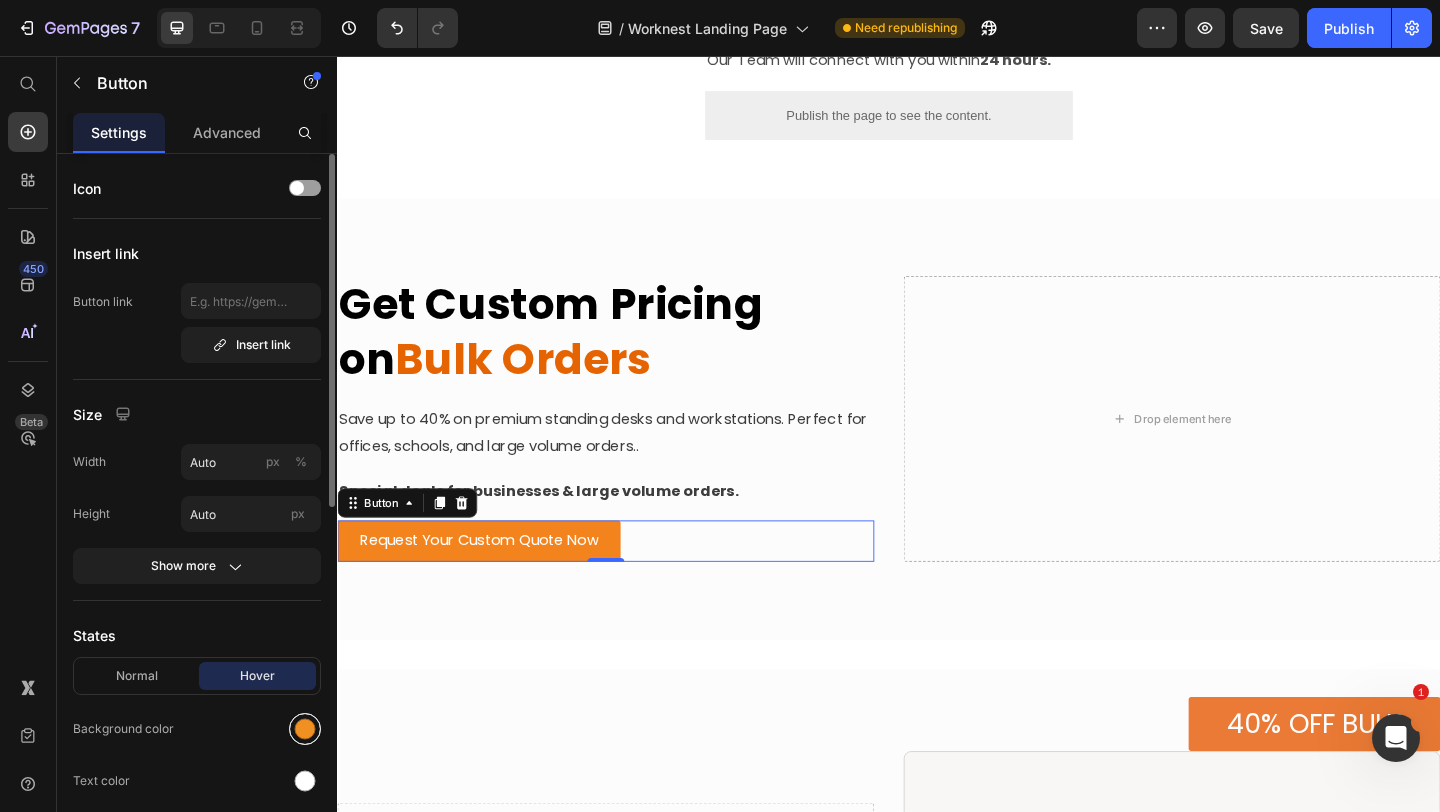 click at bounding box center (305, 729) 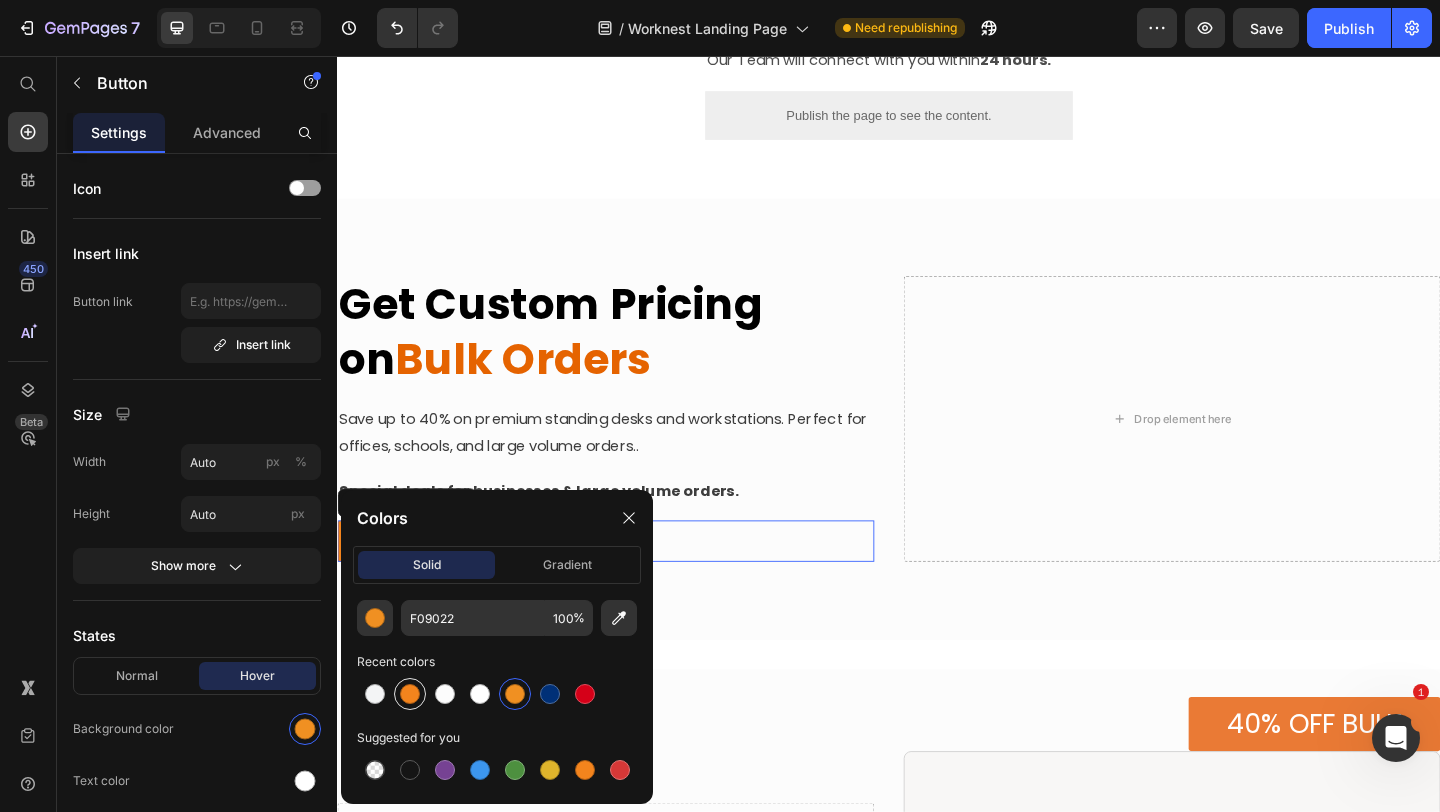 click at bounding box center [410, 694] 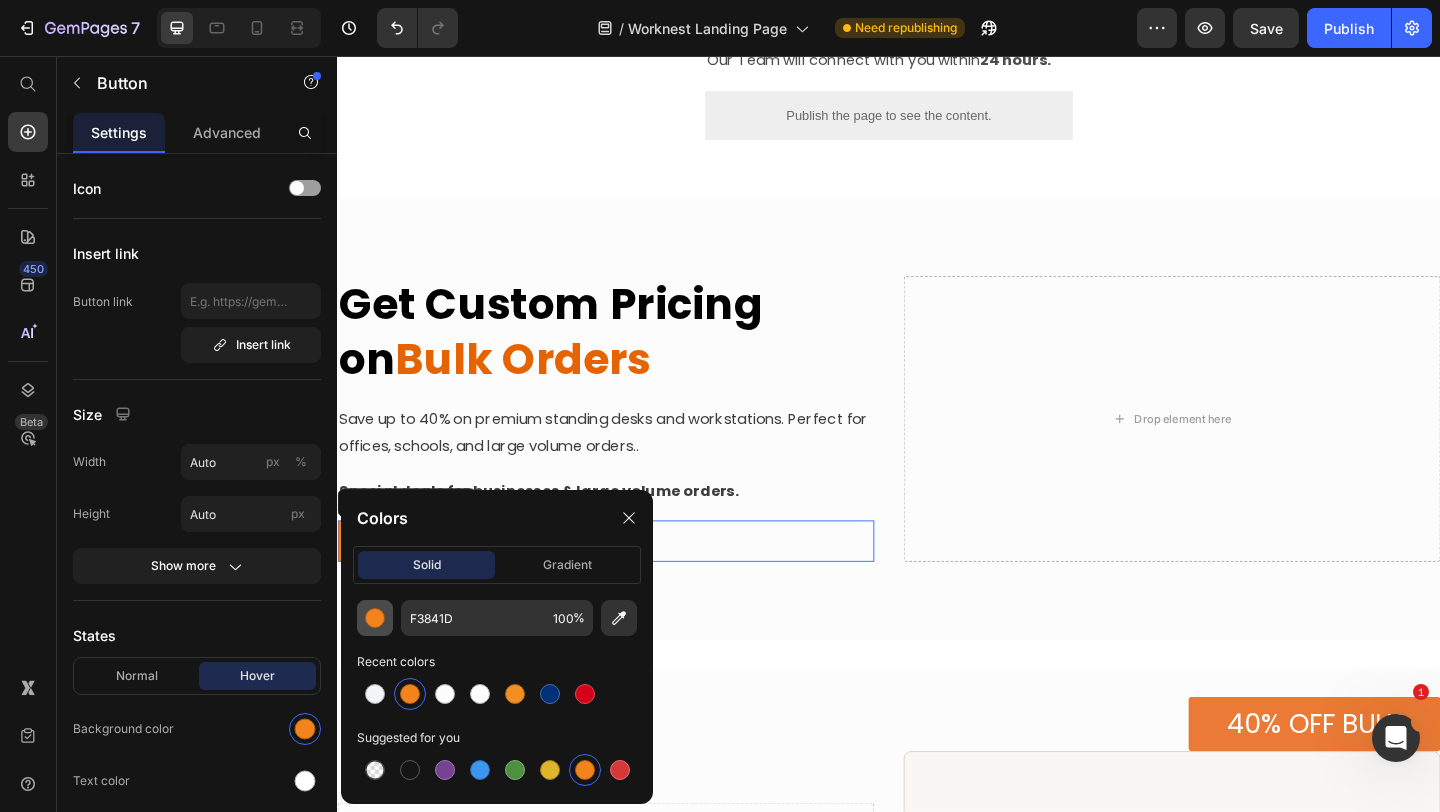 click at bounding box center [375, 618] 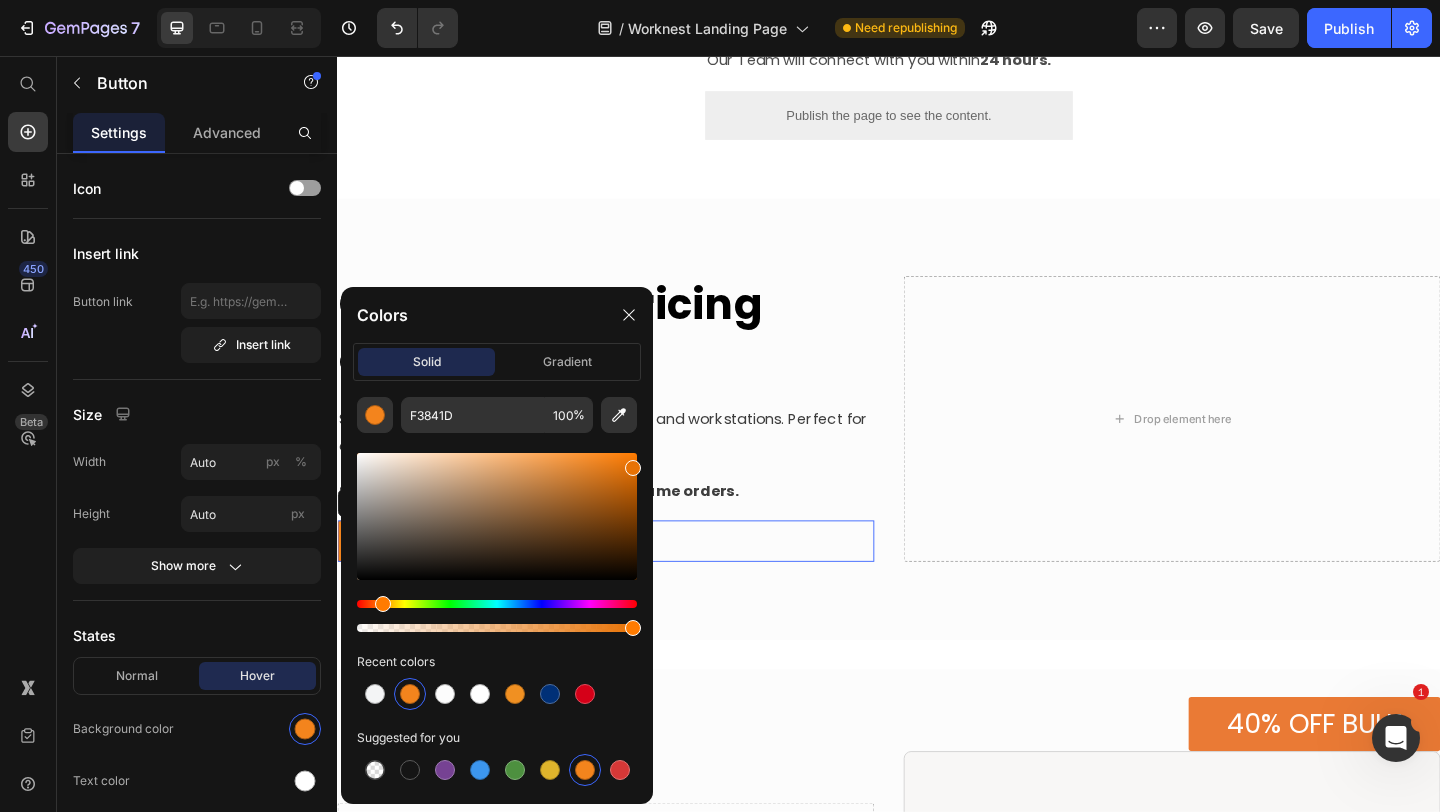 drag, startPoint x: 609, startPoint y: 464, endPoint x: 633, endPoint y: 464, distance: 24 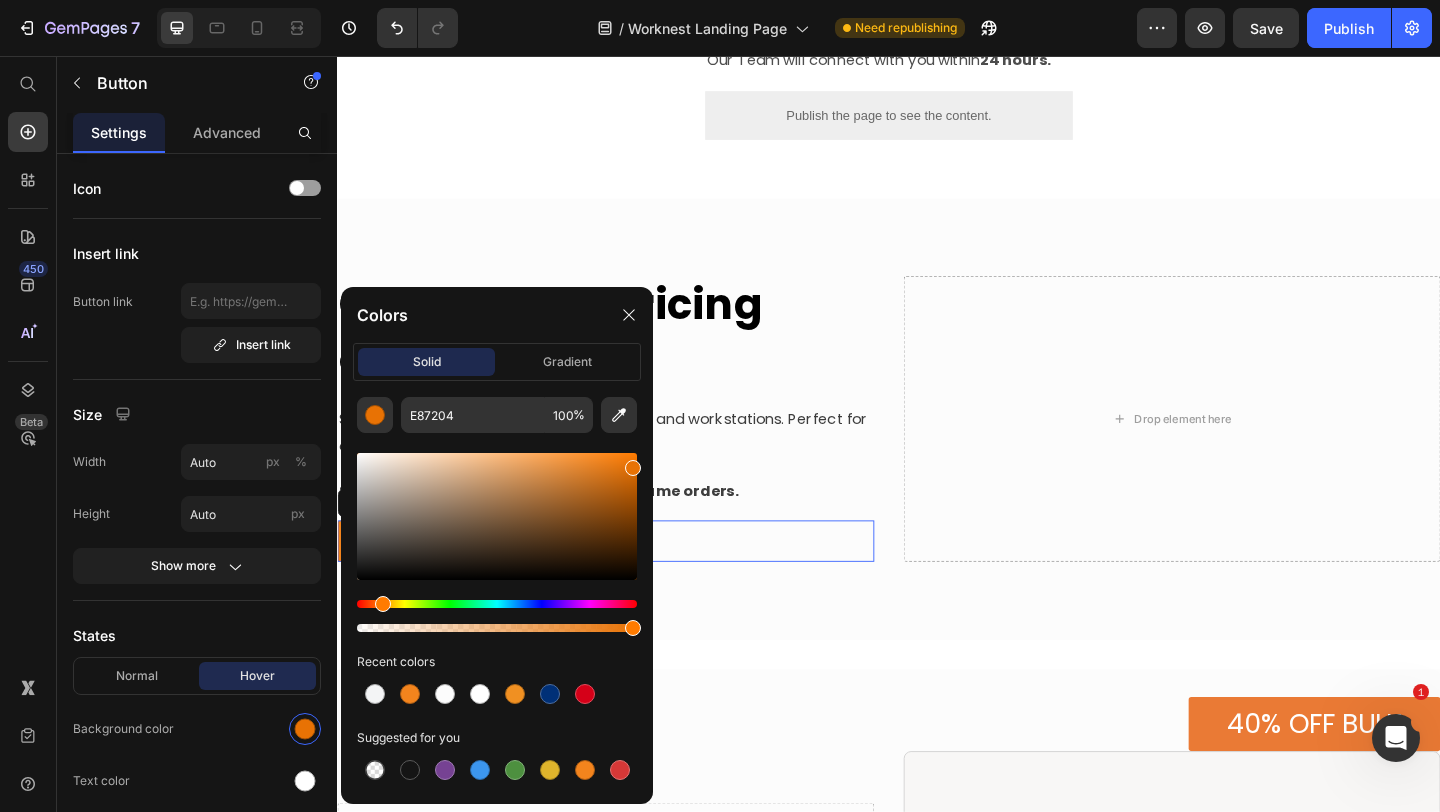 click at bounding box center (937, 451) 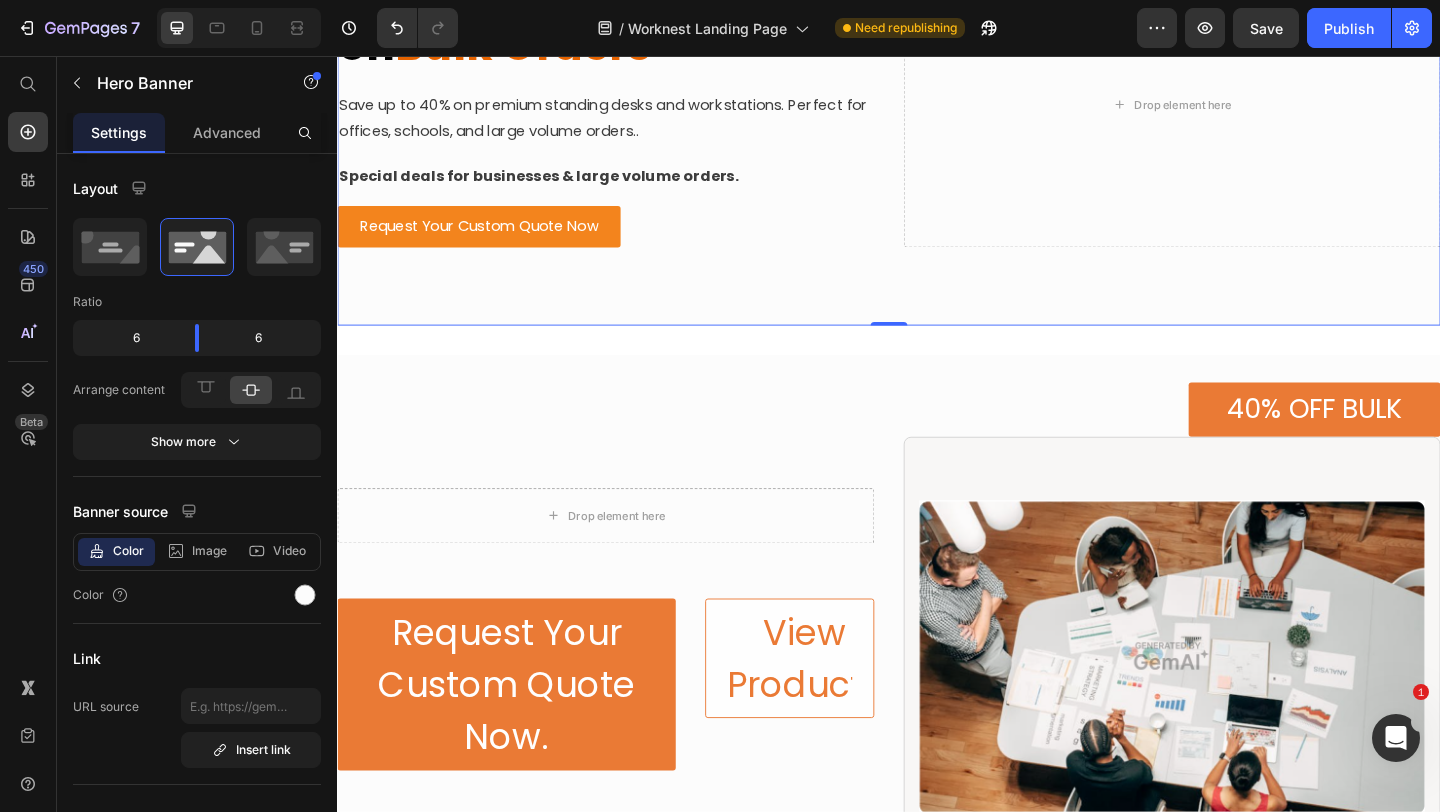 scroll, scrollTop: 2927, scrollLeft: 0, axis: vertical 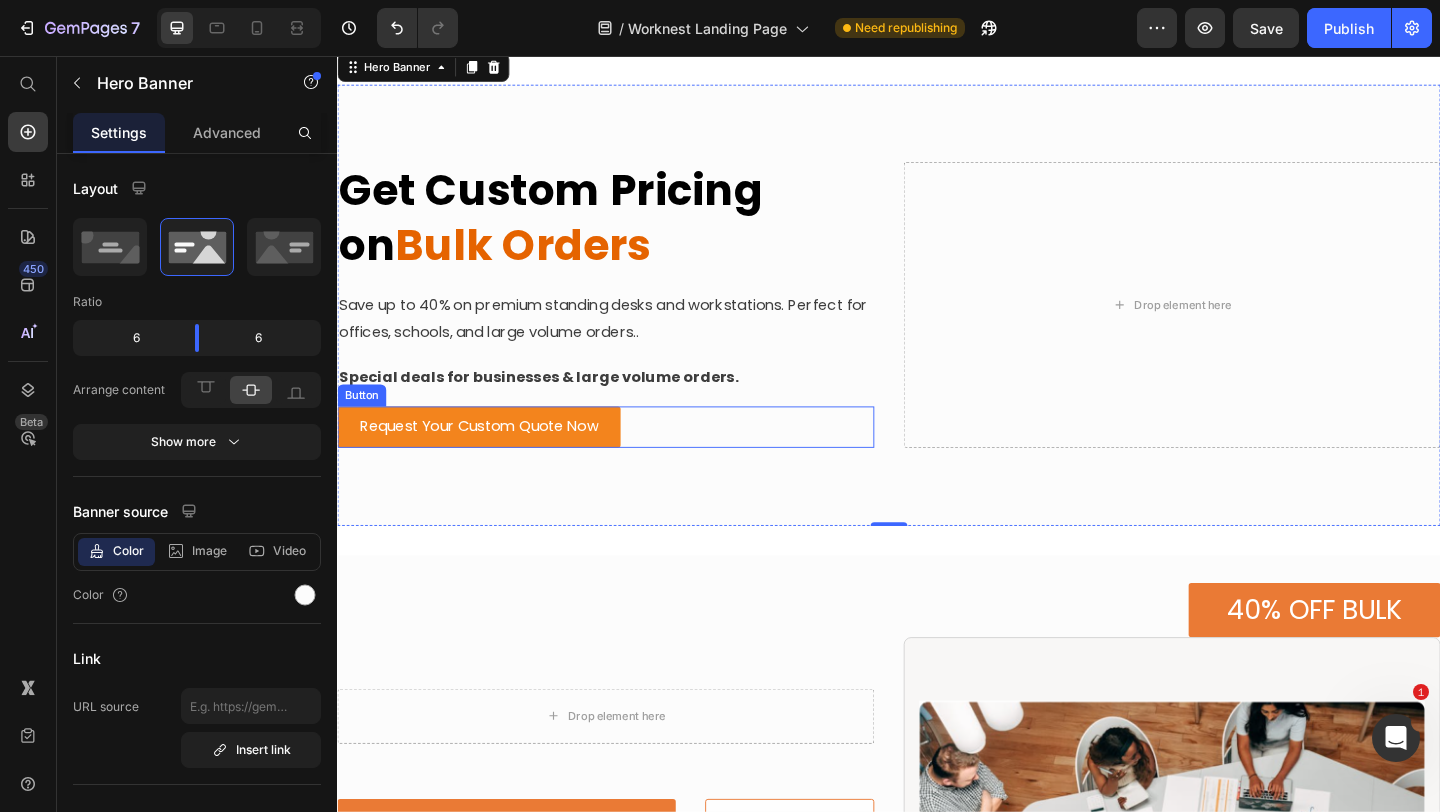 click on "Request Your Custom Quote Now Button" at bounding box center [629, 459] 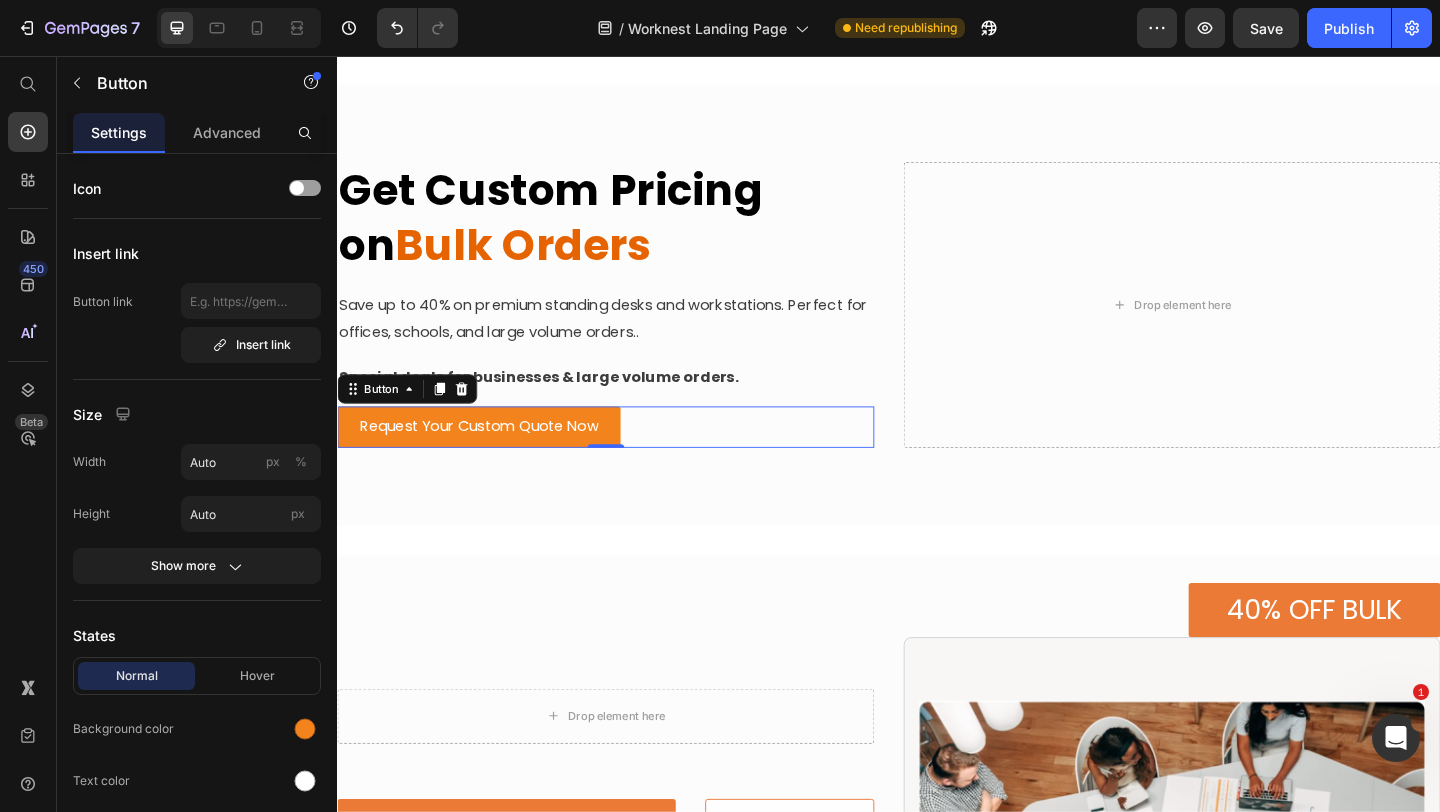 click on "Request Your Custom Quote Now Button   0" at bounding box center [629, 459] 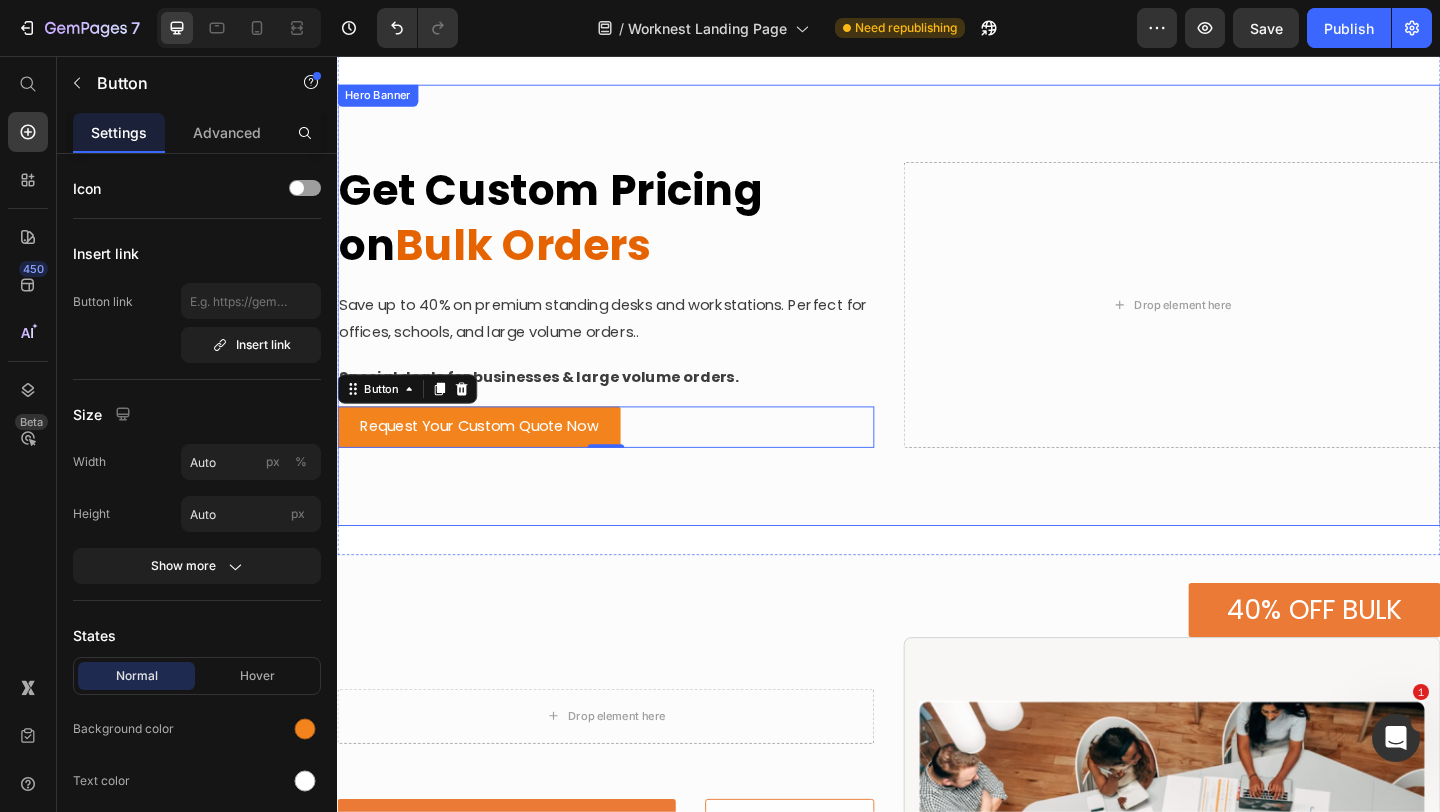 click at bounding box center (937, 327) 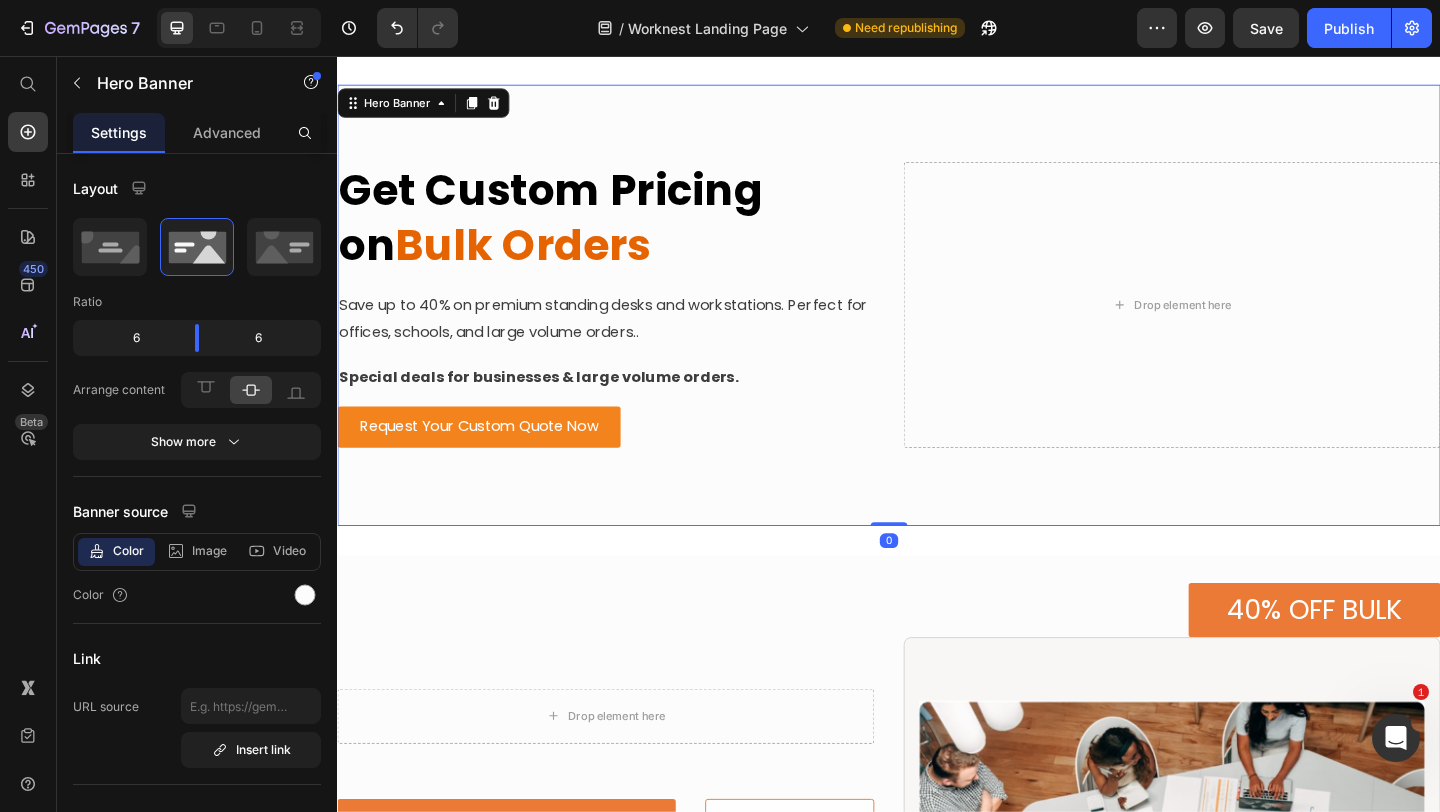 click on "Request Your Custom Quote Now Button" at bounding box center (629, 459) 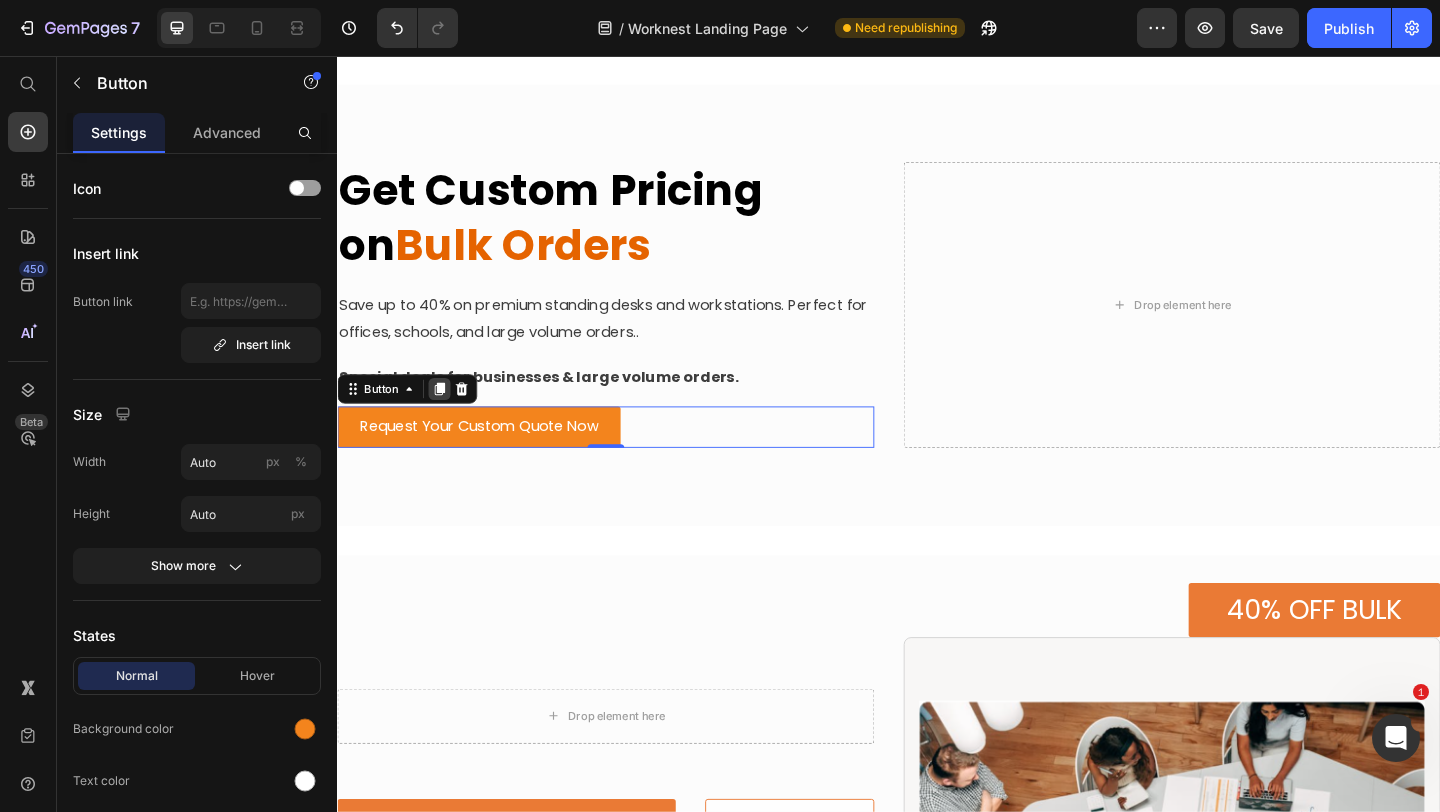 click 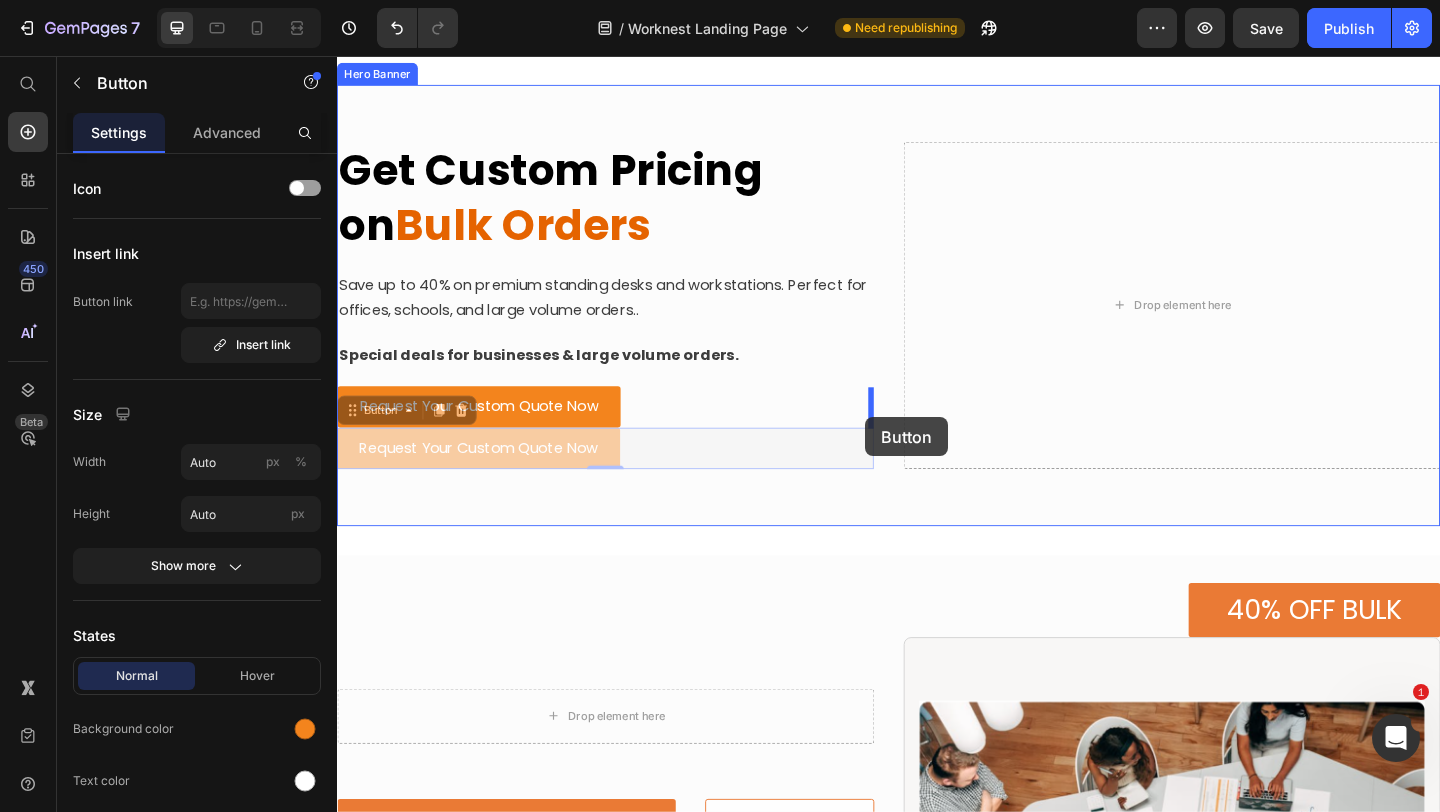 drag, startPoint x: 351, startPoint y: 441, endPoint x: 911, endPoint y: 449, distance: 560.0571 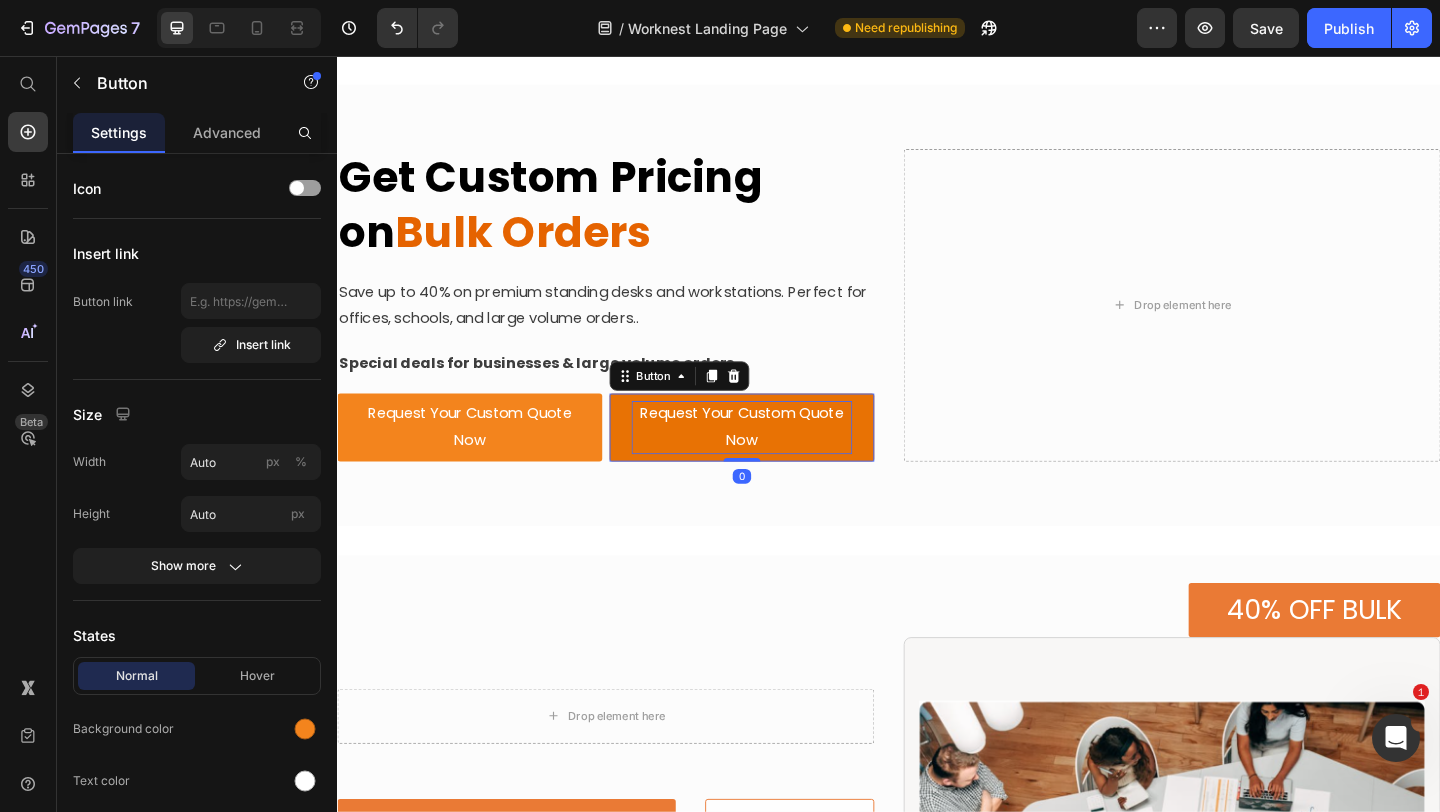 click on "Request Your Custom Quote Now" at bounding box center (777, 460) 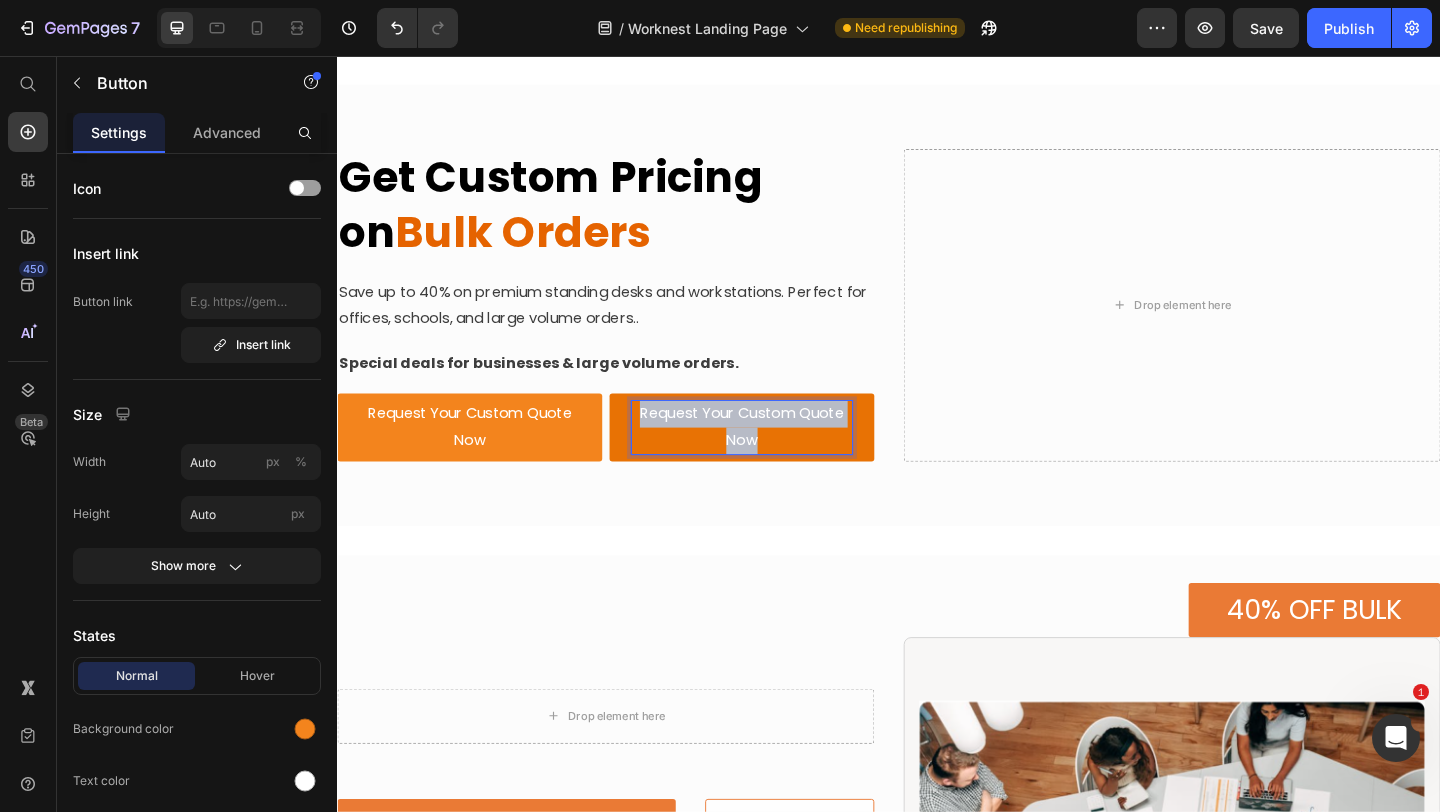 drag, startPoint x: 820, startPoint y: 473, endPoint x: 663, endPoint y: 452, distance: 158.39824 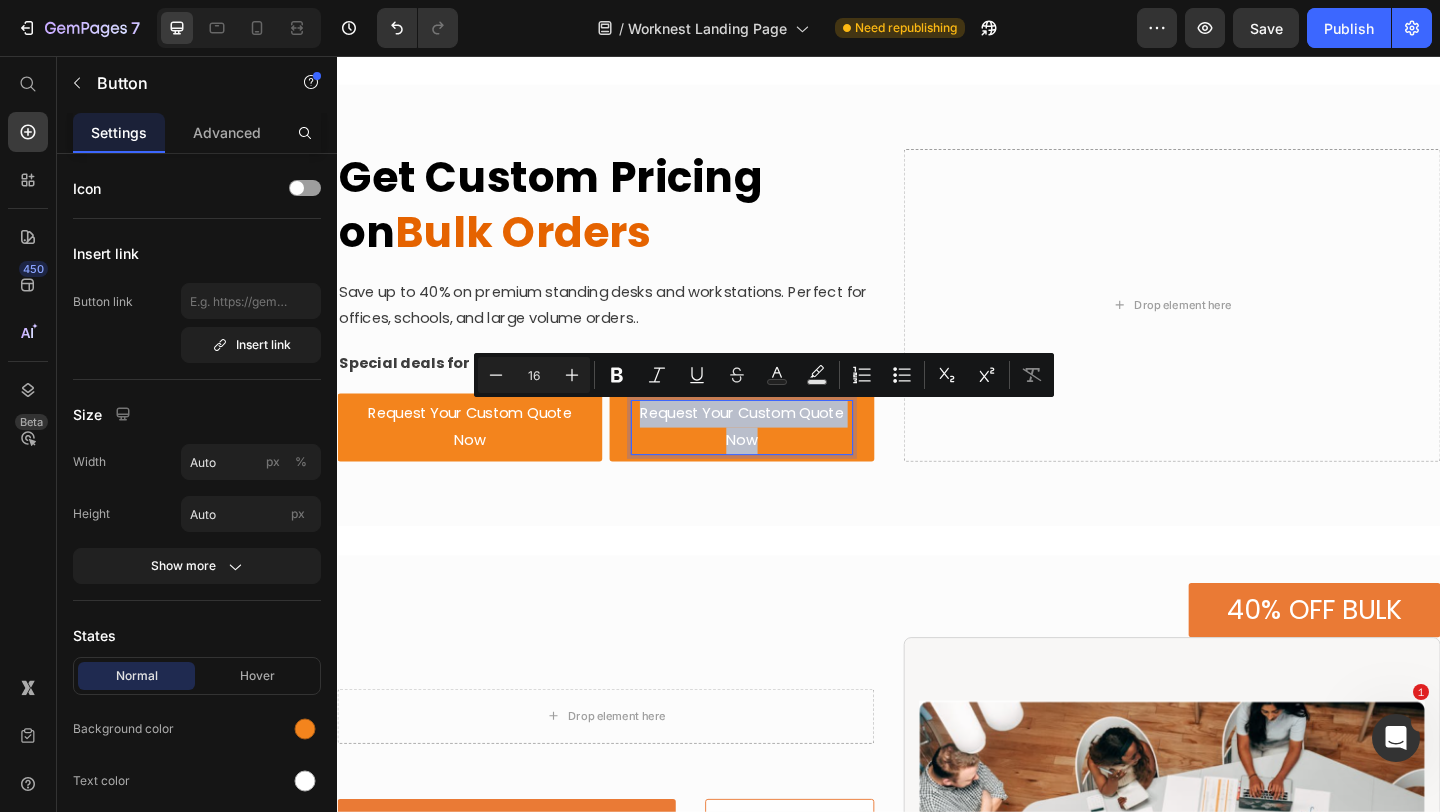 click on "Request Your Custom Quote Now Button Request Your Custom Quote Now Button   0 Row" at bounding box center (629, 460) 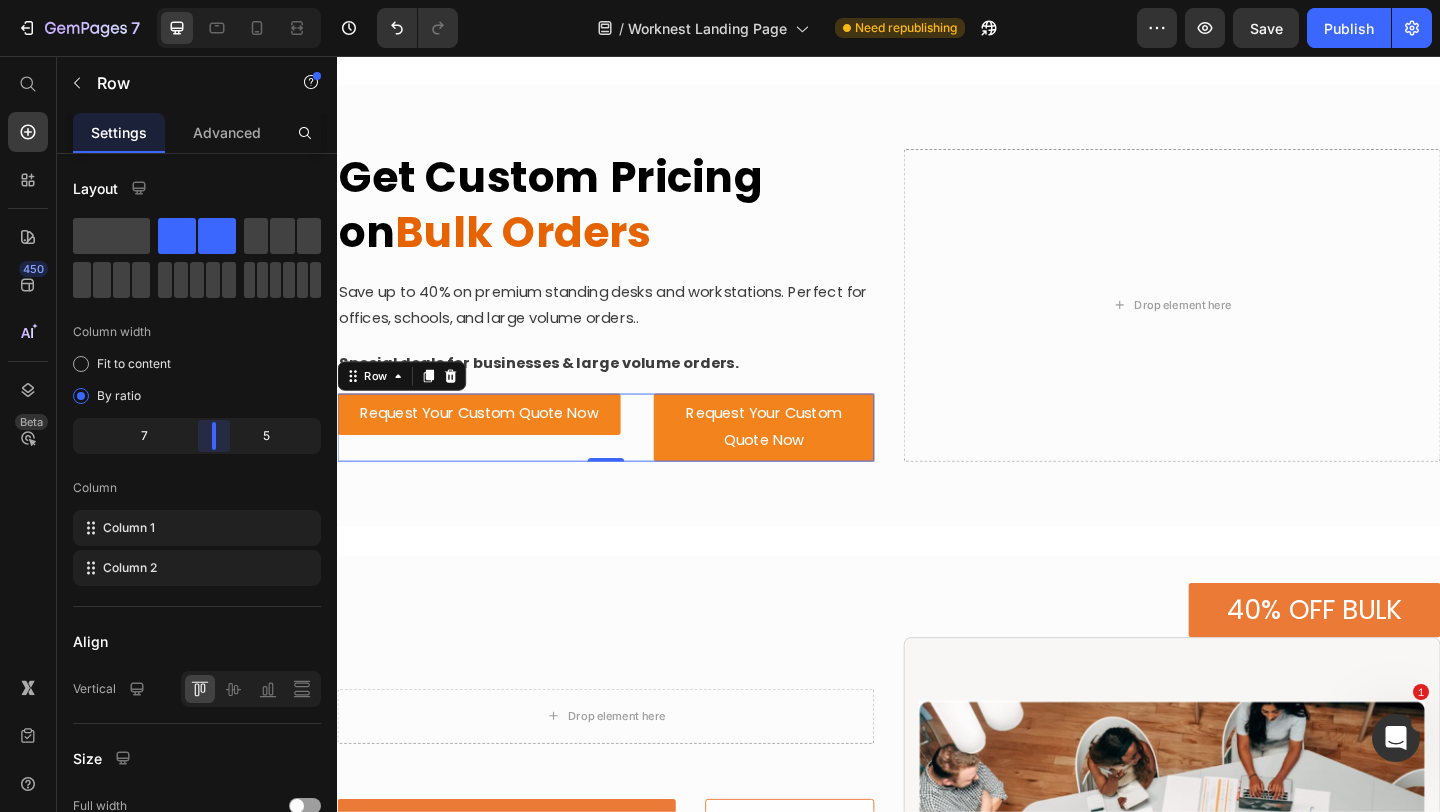 drag, startPoint x: 191, startPoint y: 436, endPoint x: 224, endPoint y: 436, distance: 33 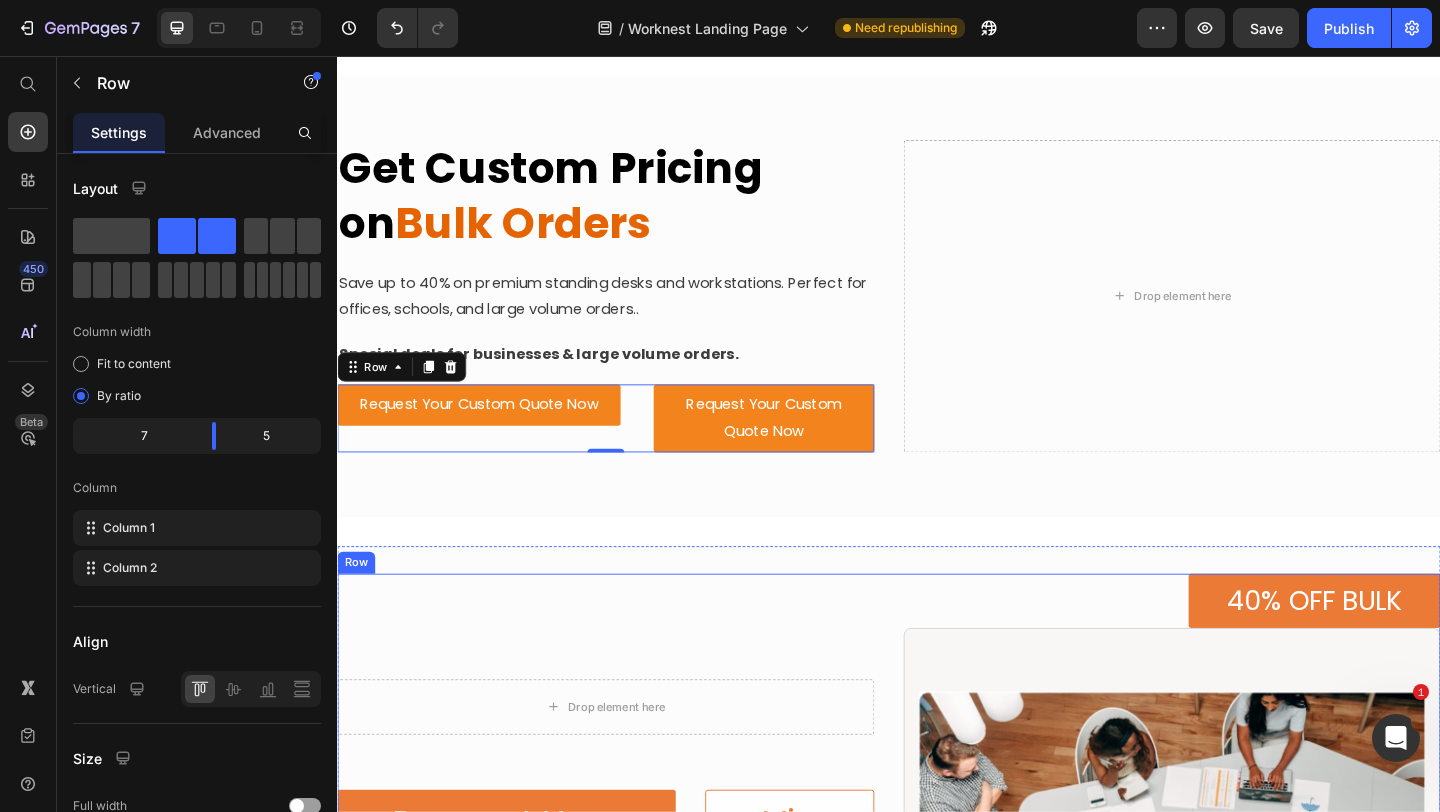 scroll, scrollTop: 3092, scrollLeft: 0, axis: vertical 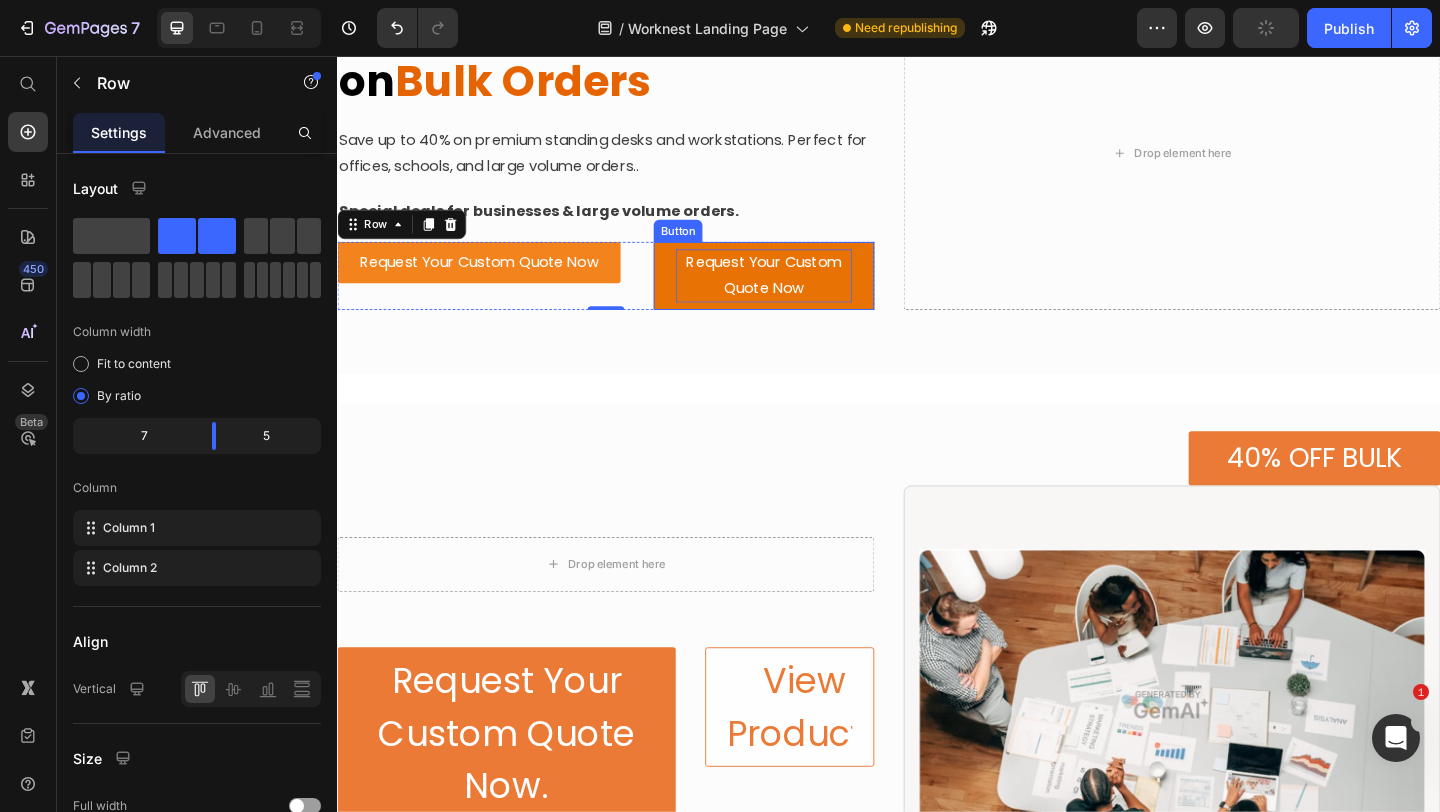 click on "Request Your Custom Quote Now" at bounding box center [801, 295] 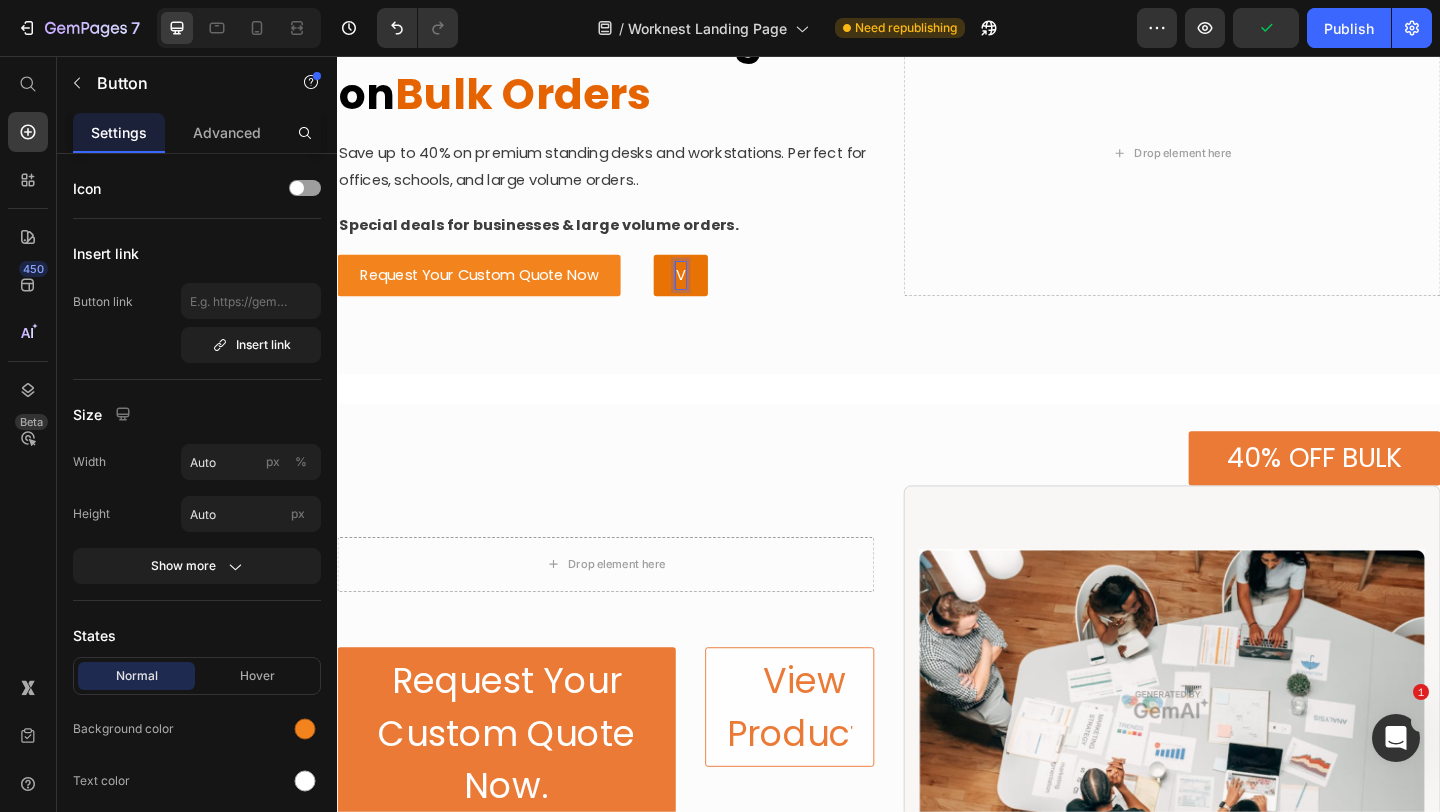 scroll, scrollTop: 3106, scrollLeft: 0, axis: vertical 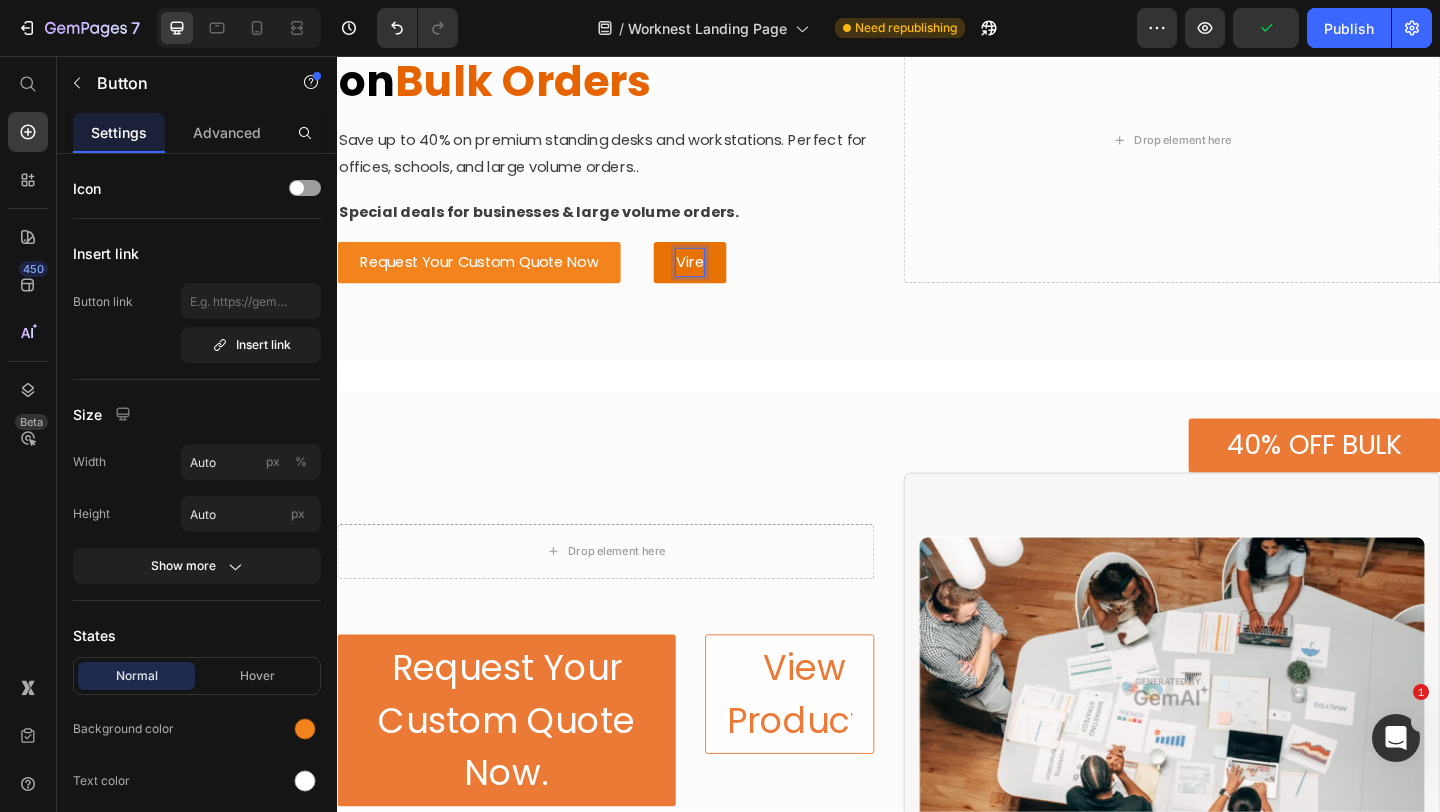 click on "Vire" at bounding box center (720, 280) 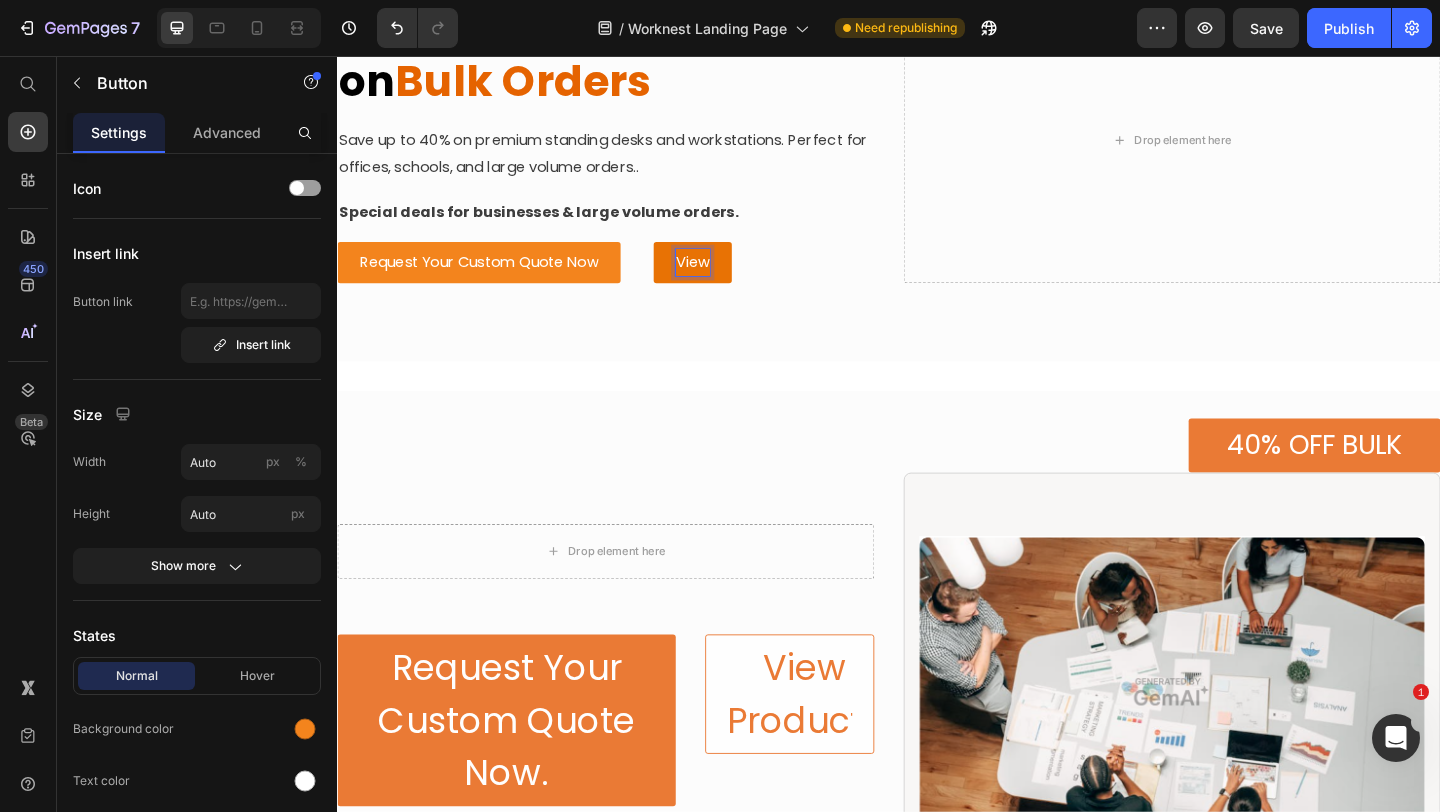 click on "View" at bounding box center [723, 280] 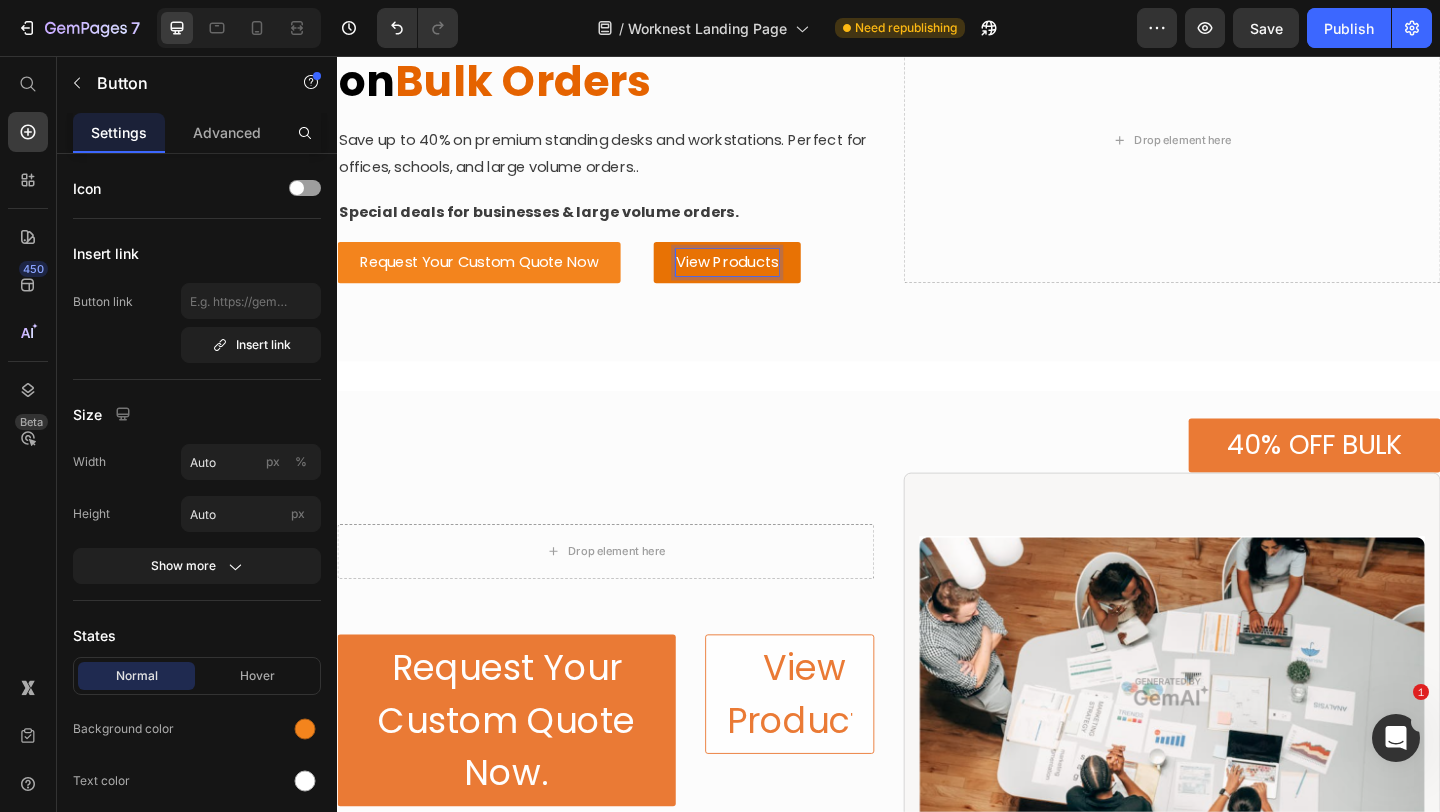 click on "View Products" at bounding box center (761, 280) 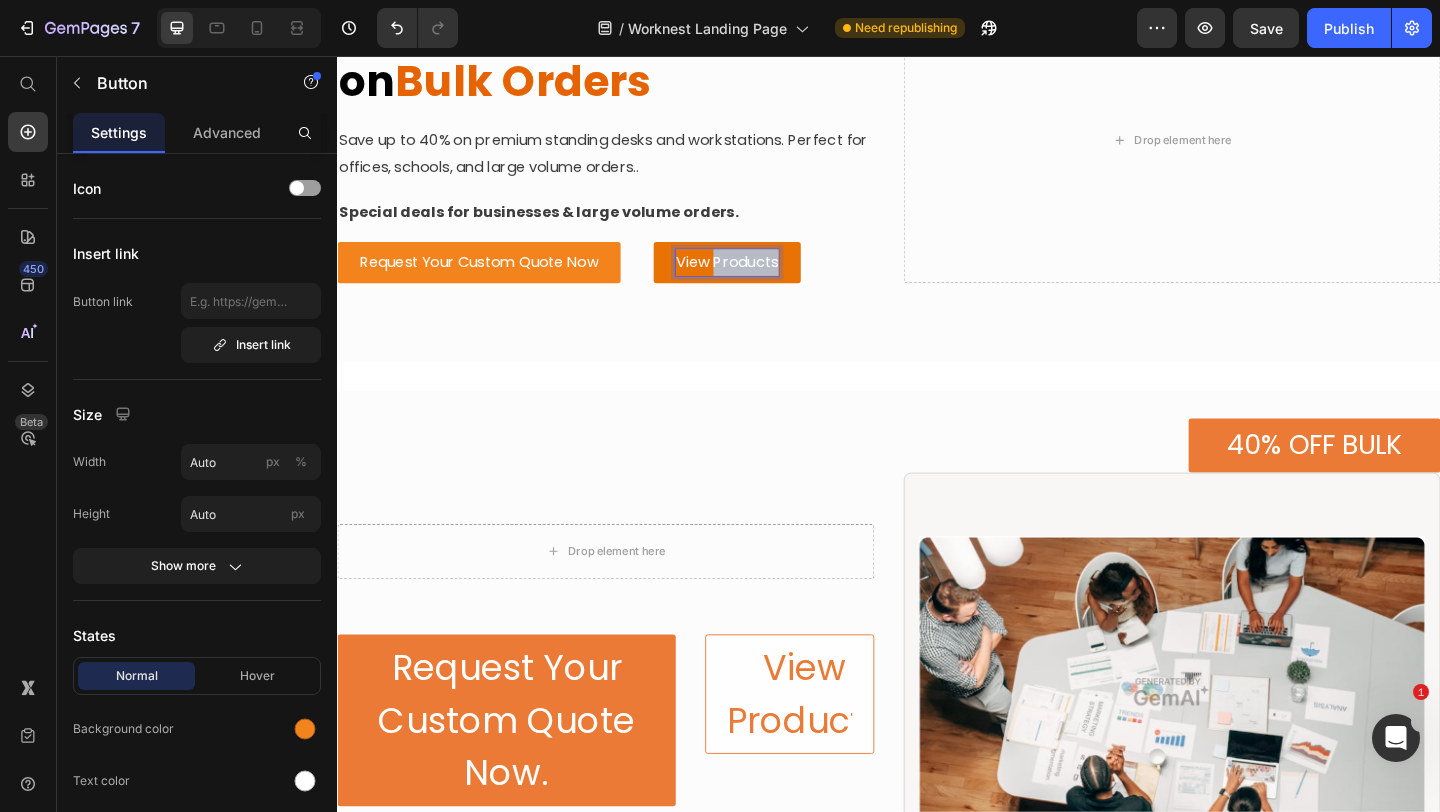 click on "View Products" at bounding box center [761, 280] 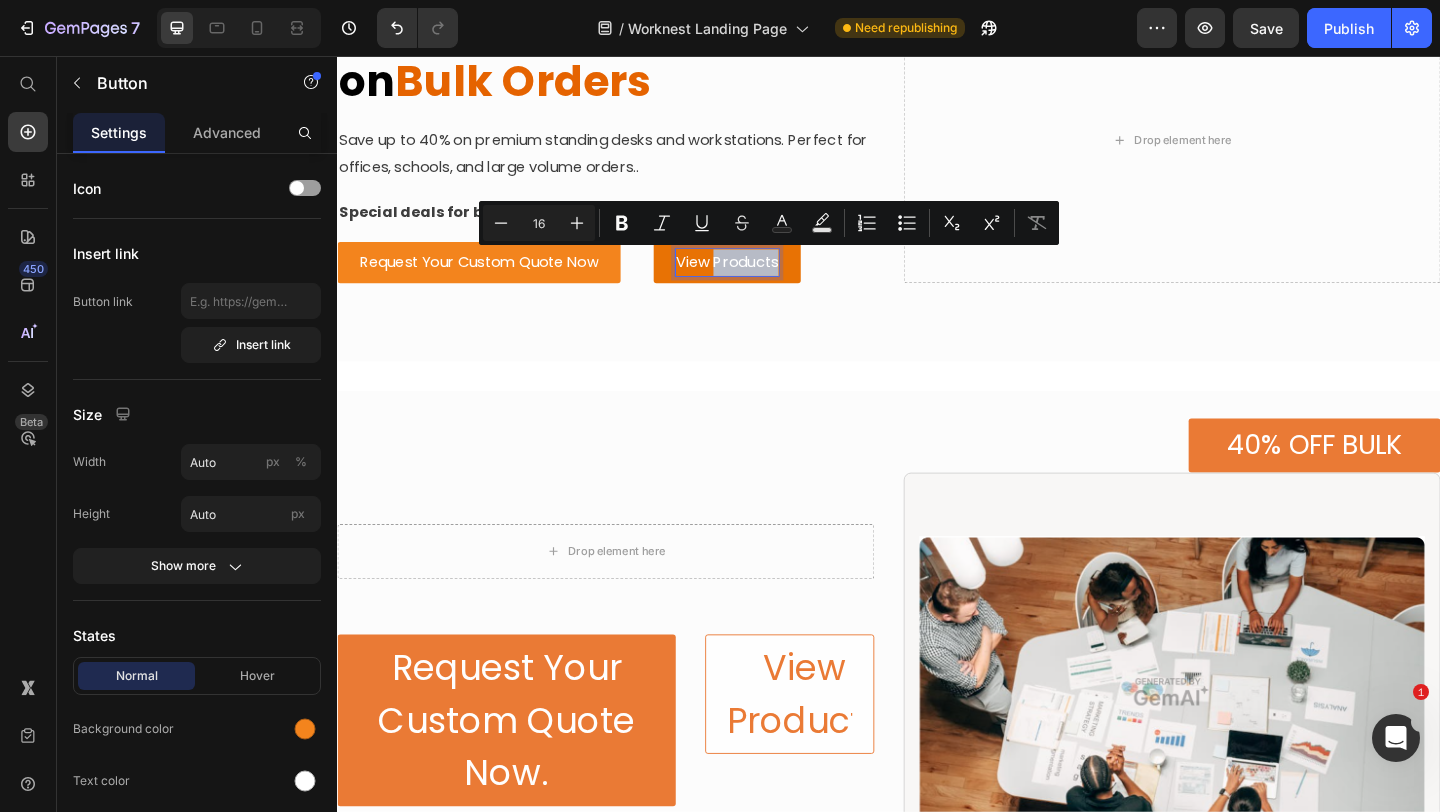 click on "View Products" at bounding box center [761, 280] 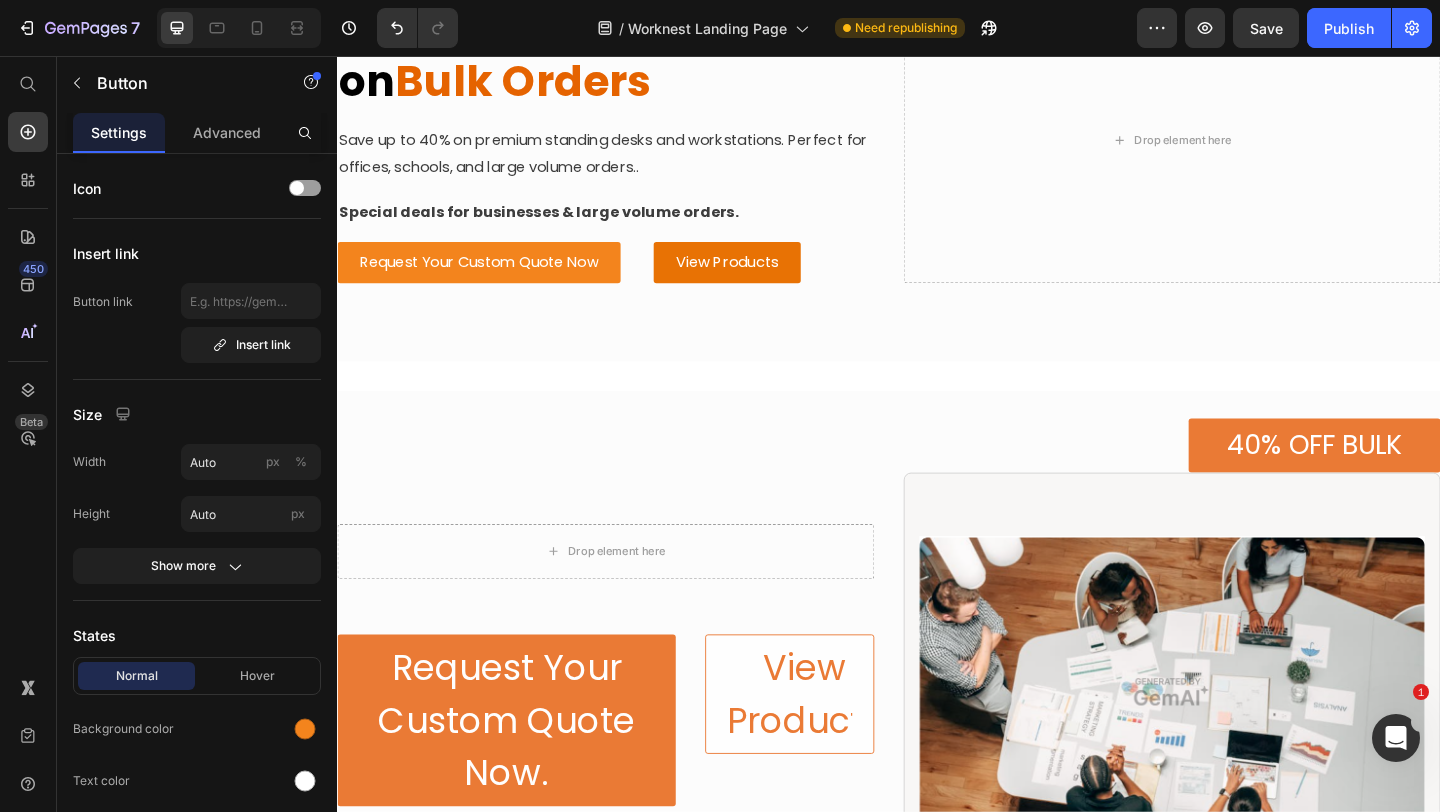 click on "View Products" at bounding box center (761, 280) 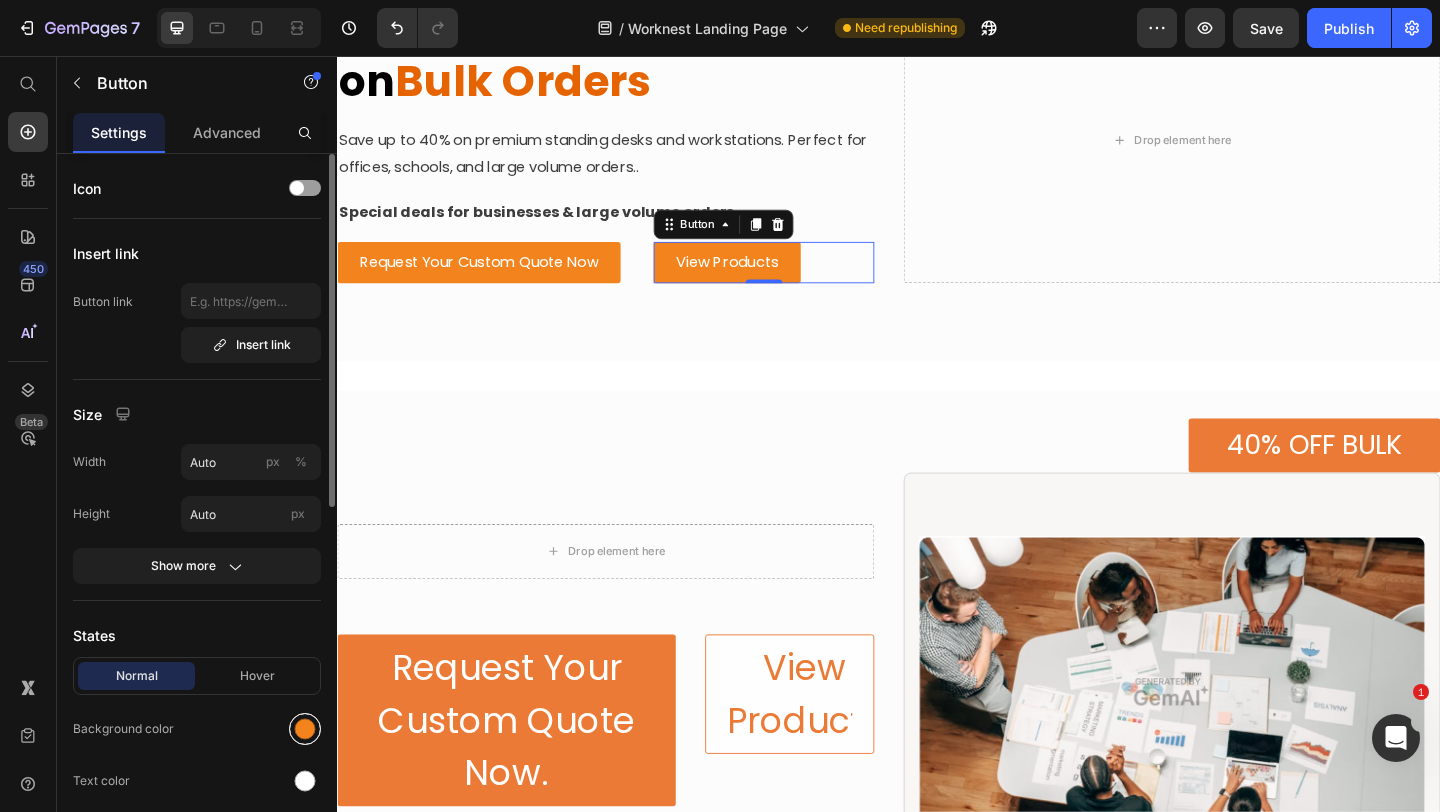 click at bounding box center [305, 729] 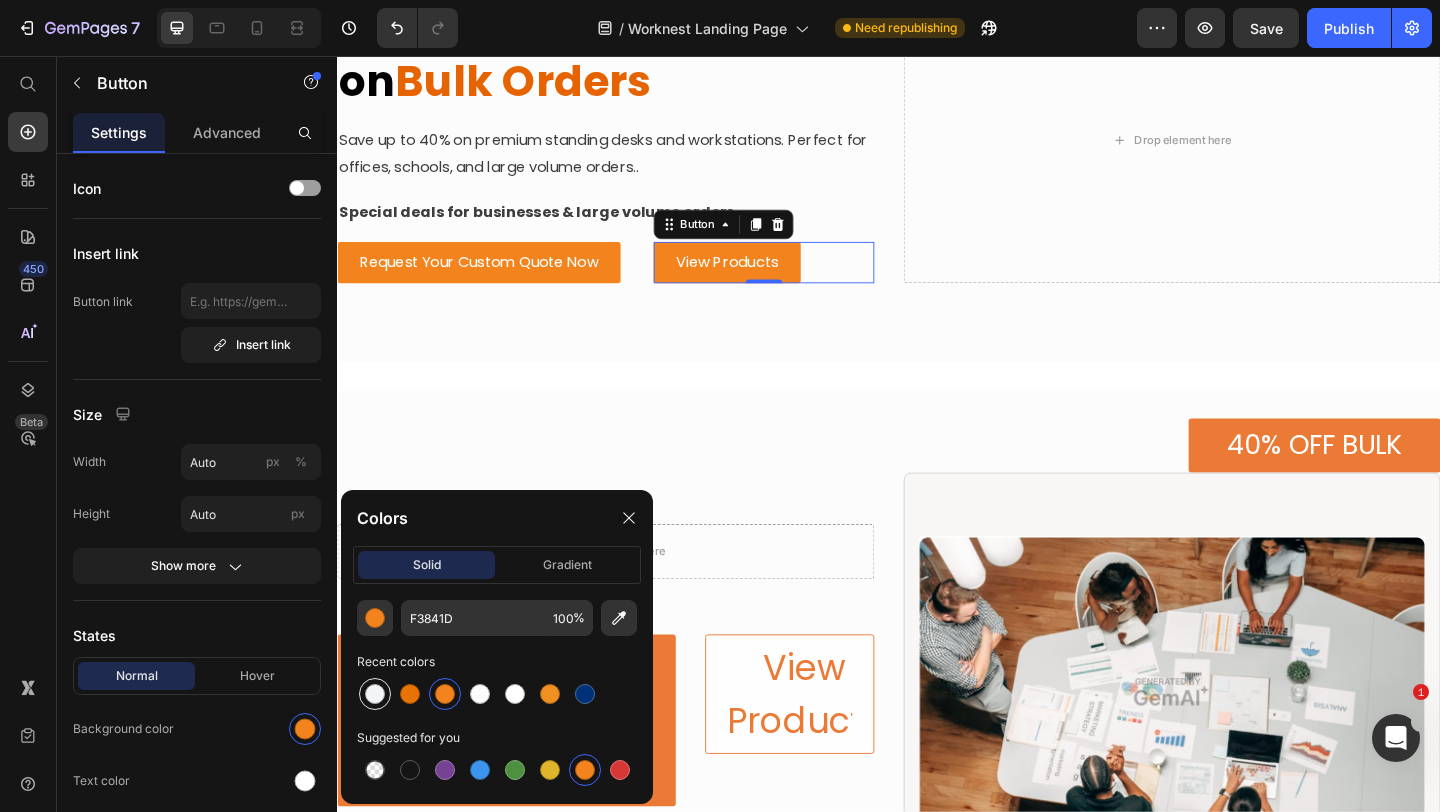 click at bounding box center [375, 694] 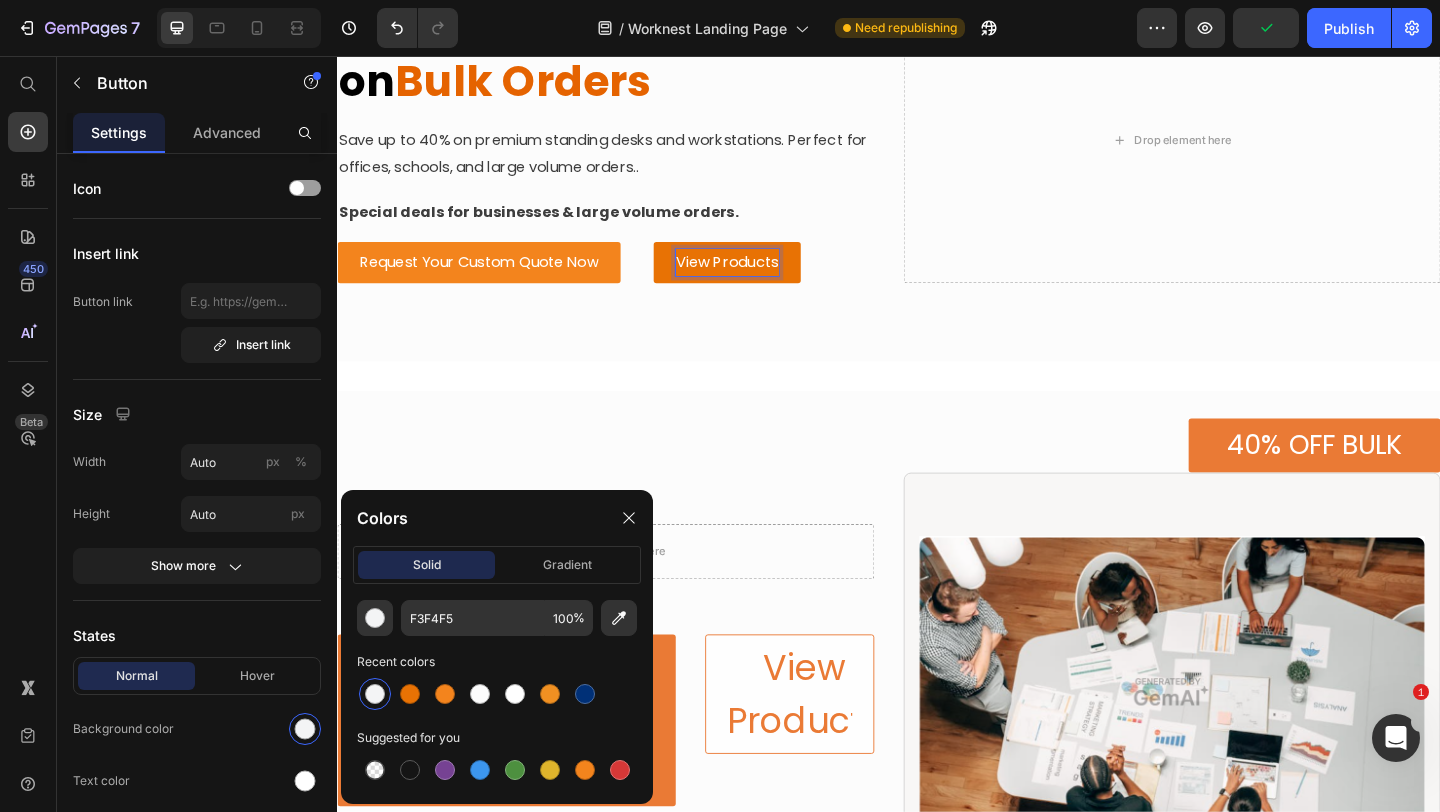 click on "View Products" at bounding box center (761, 280) 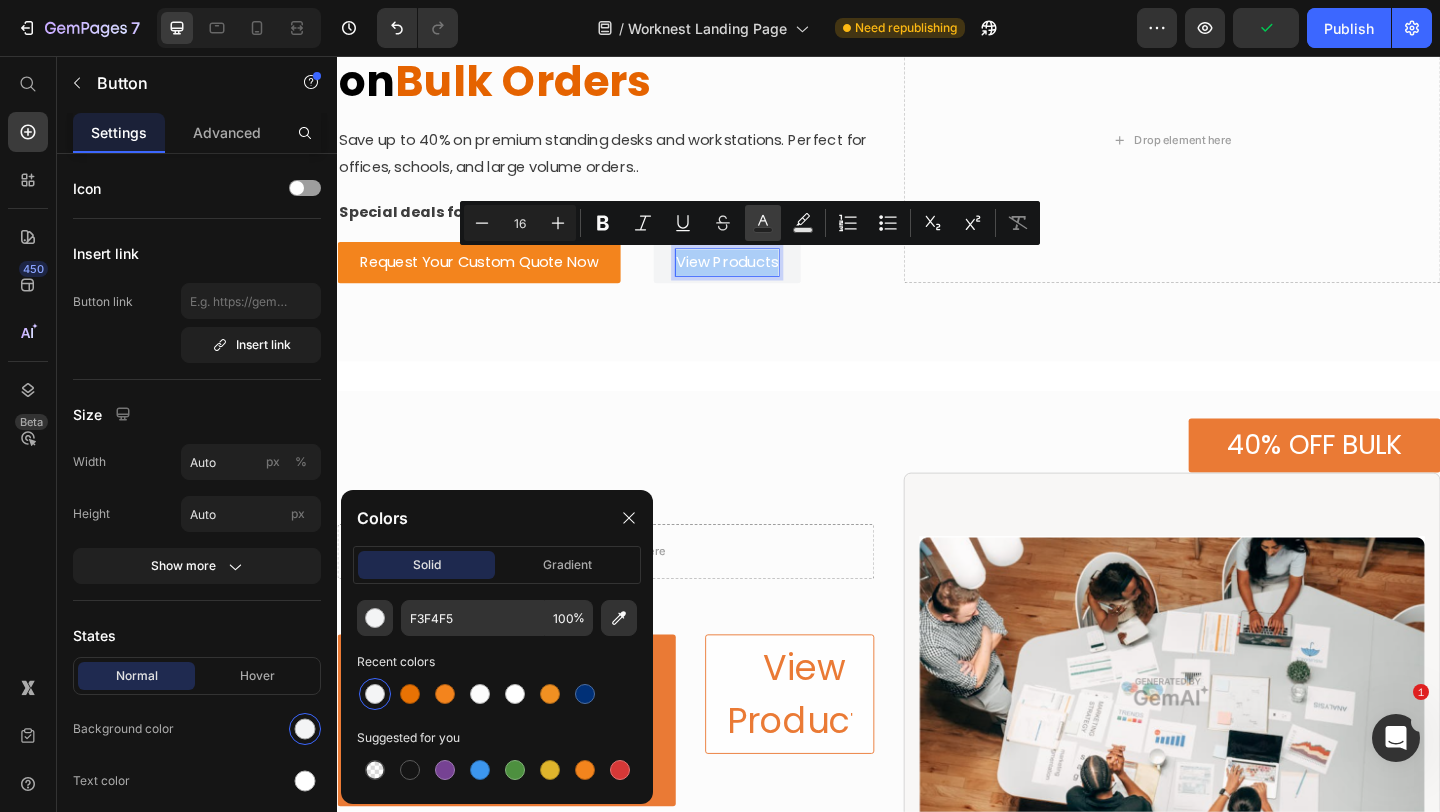 click 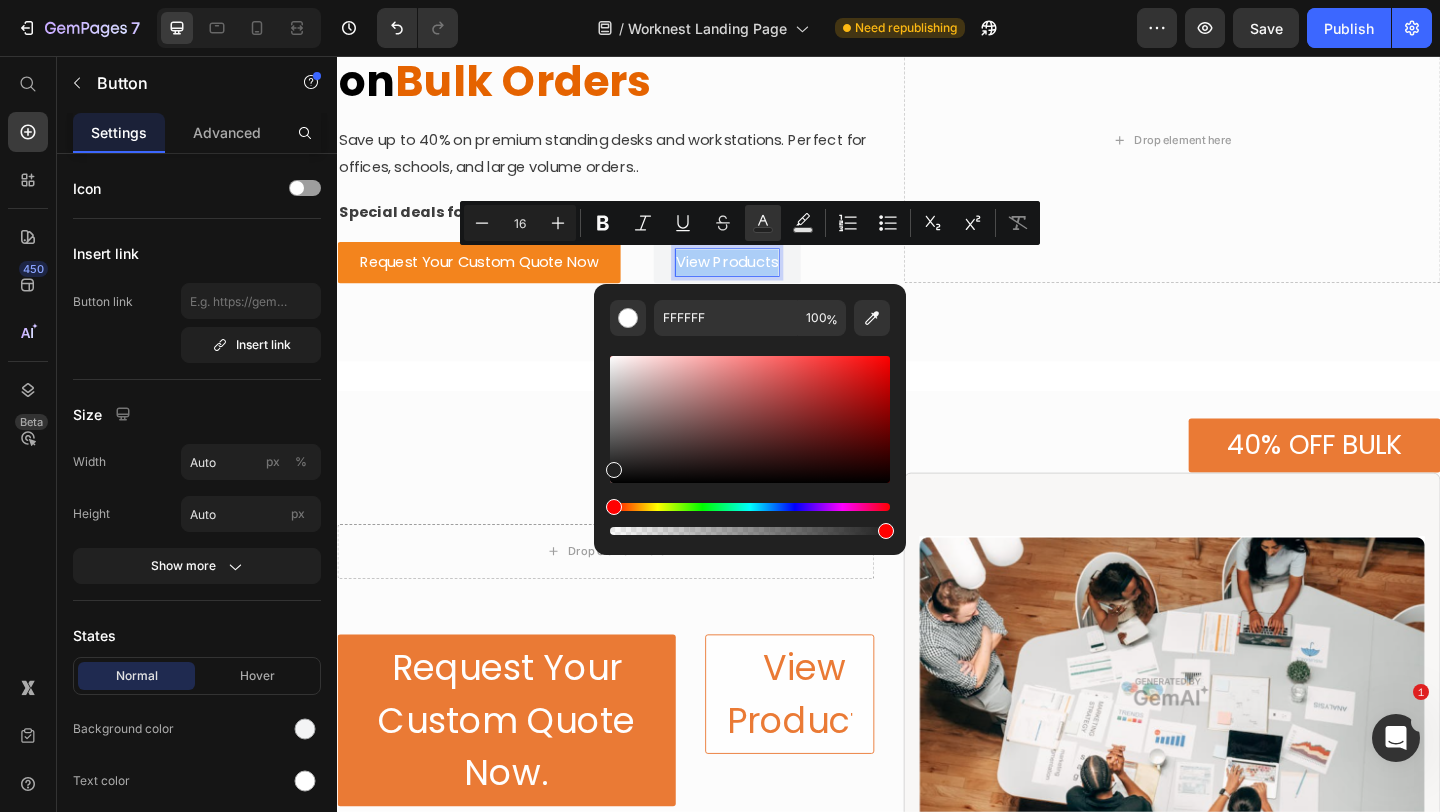 drag, startPoint x: 609, startPoint y: 360, endPoint x: 609, endPoint y: 467, distance: 107 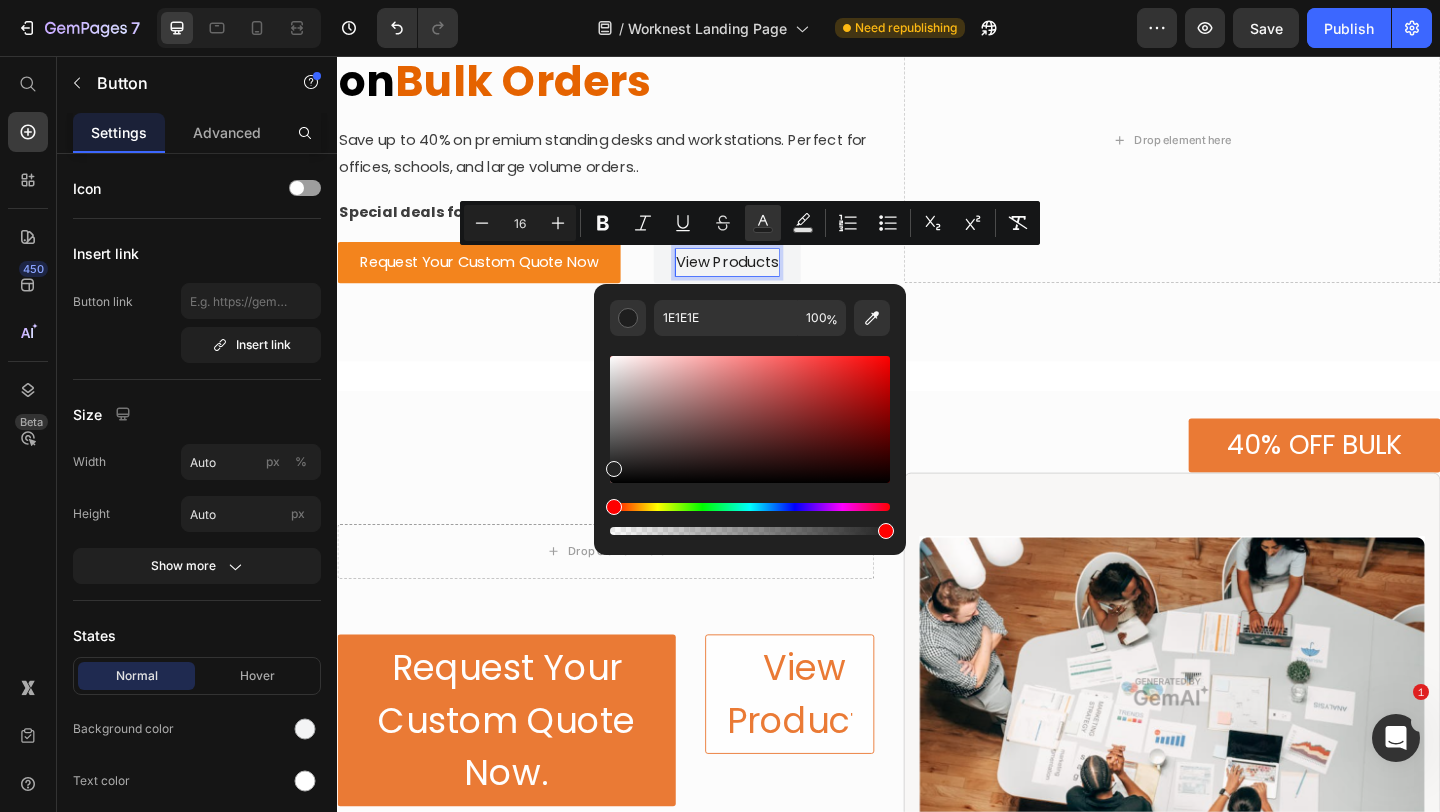 click at bounding box center [614, 469] 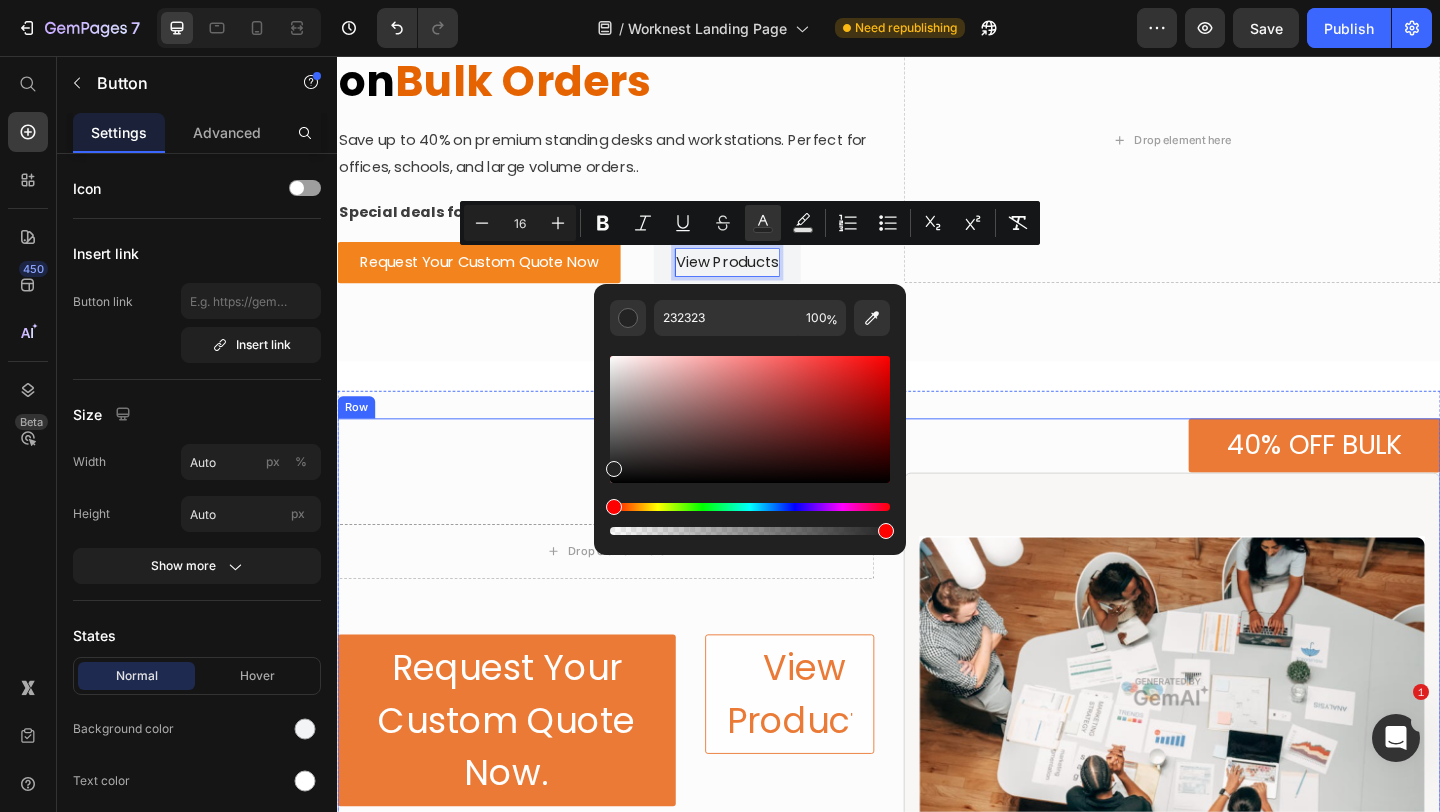 click on "Drop element here Row Request Your Custom Quote Now. Button View Products Button Row" at bounding box center [629, 718] 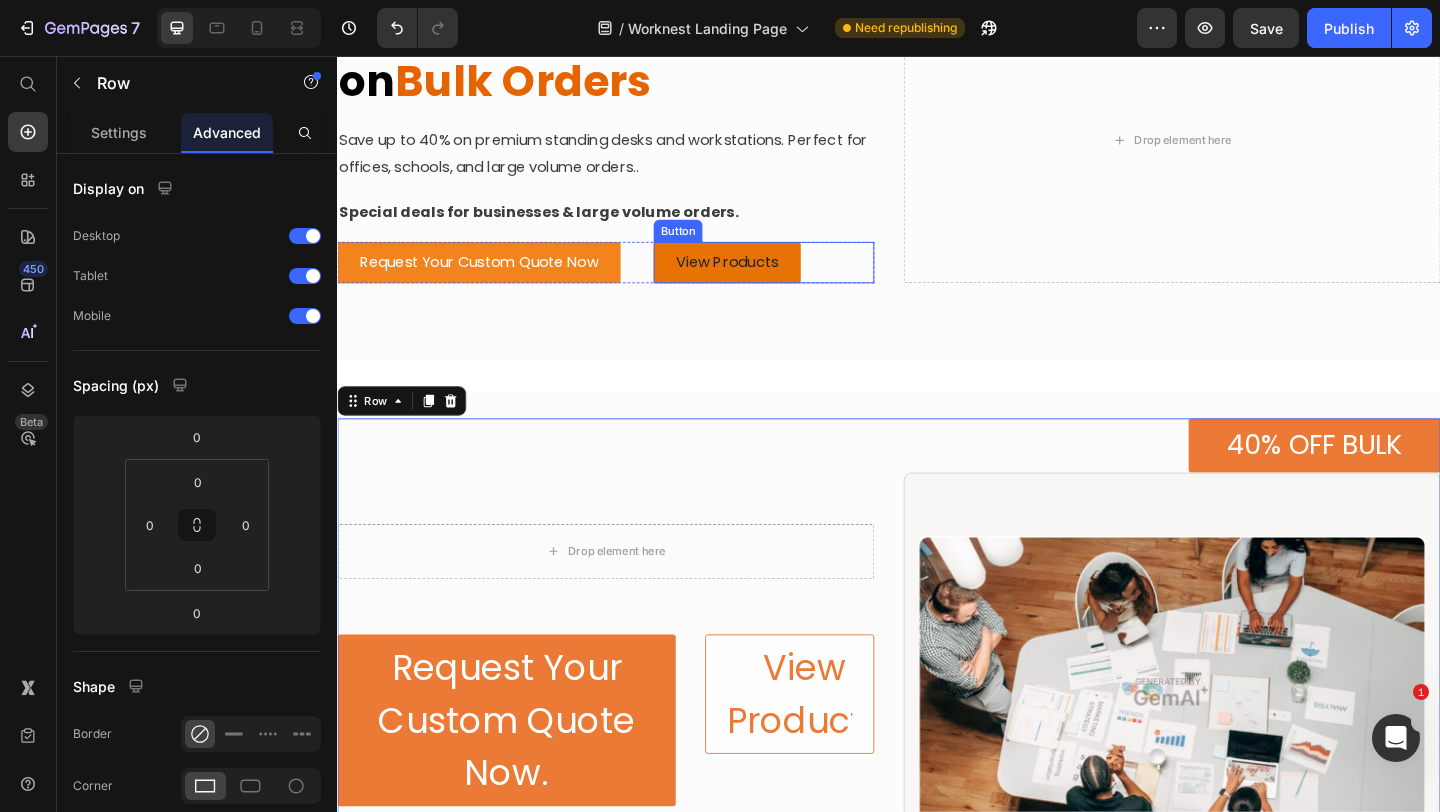 click on "View Products" at bounding box center [761, 280] 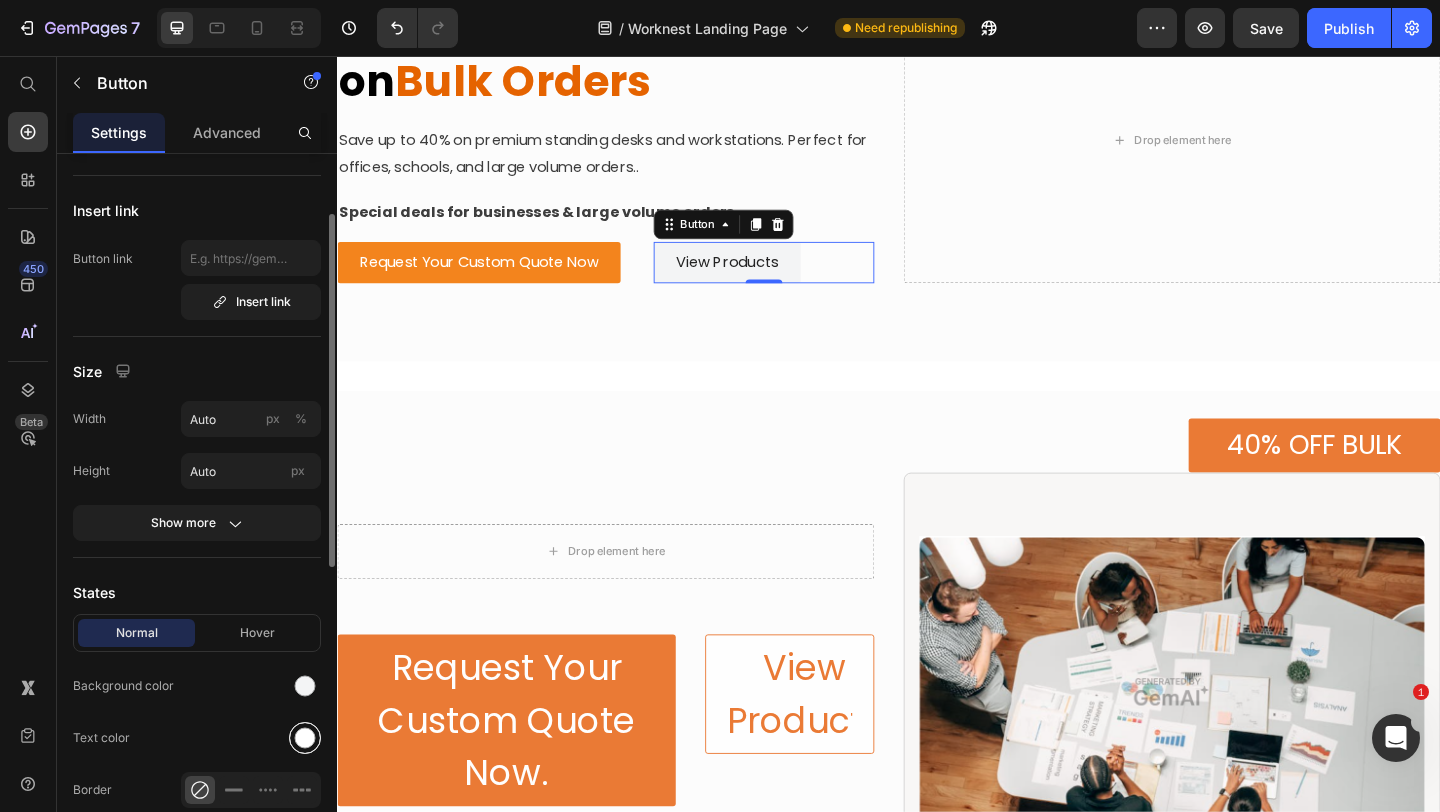 scroll, scrollTop: 183, scrollLeft: 0, axis: vertical 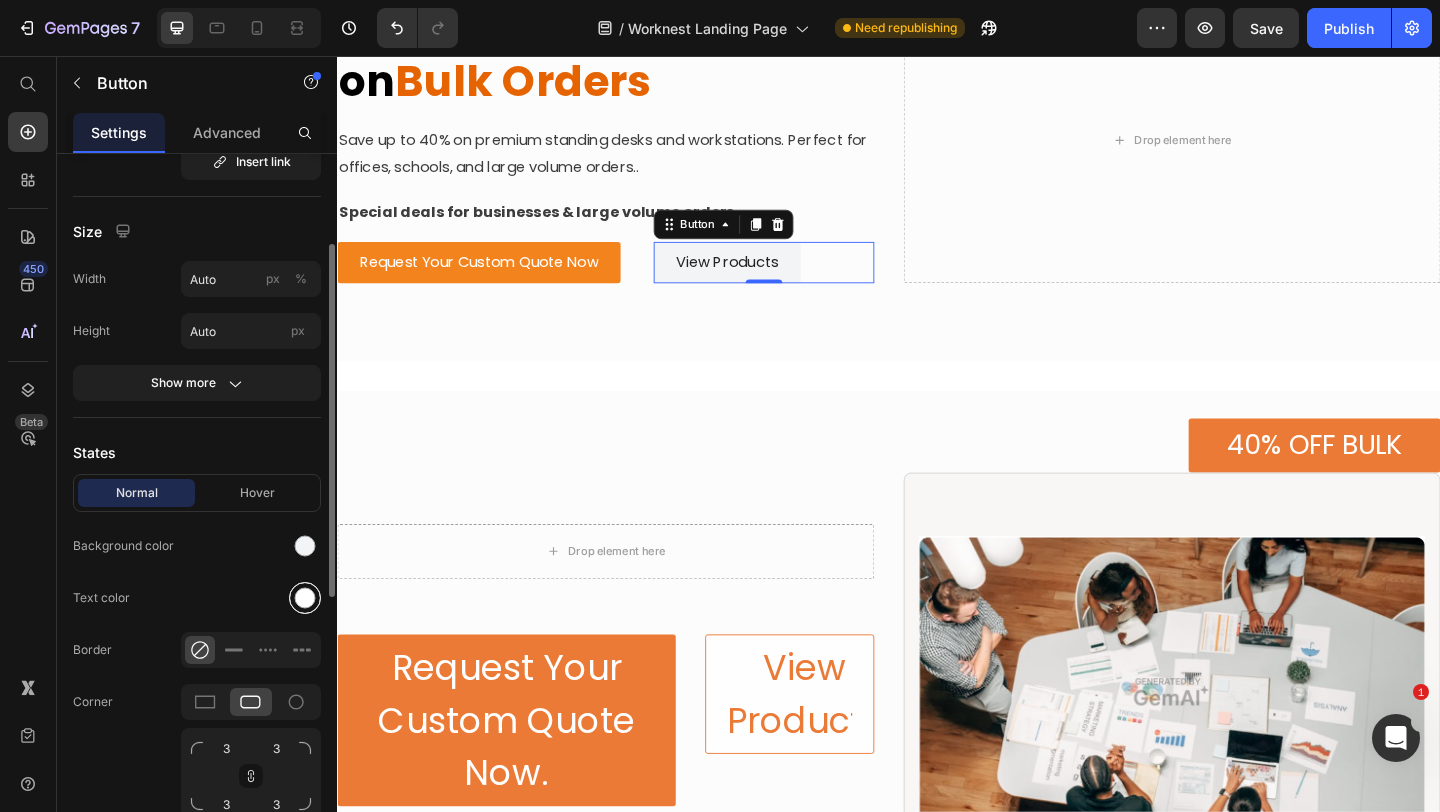 click at bounding box center [305, 598] 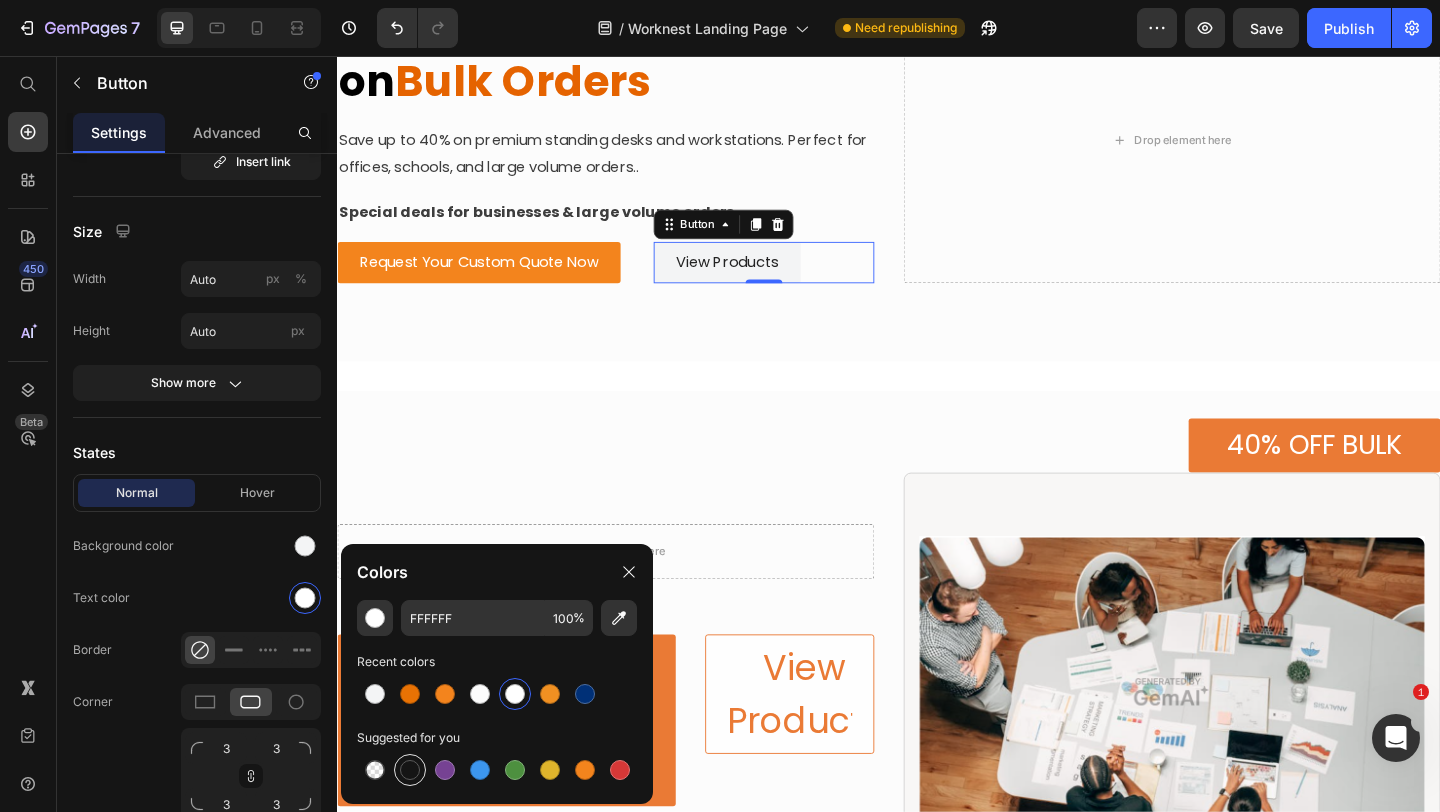 click at bounding box center [410, 770] 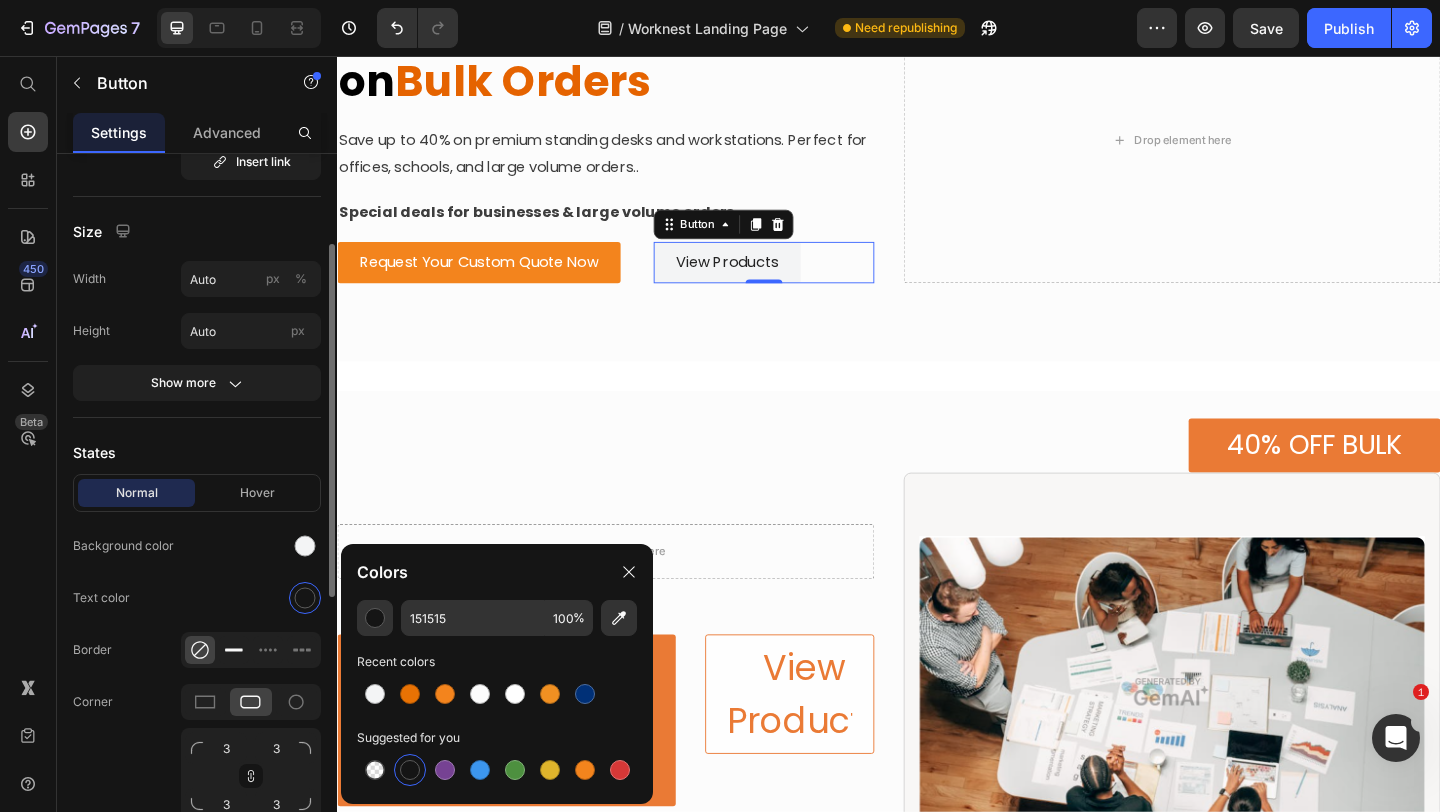click 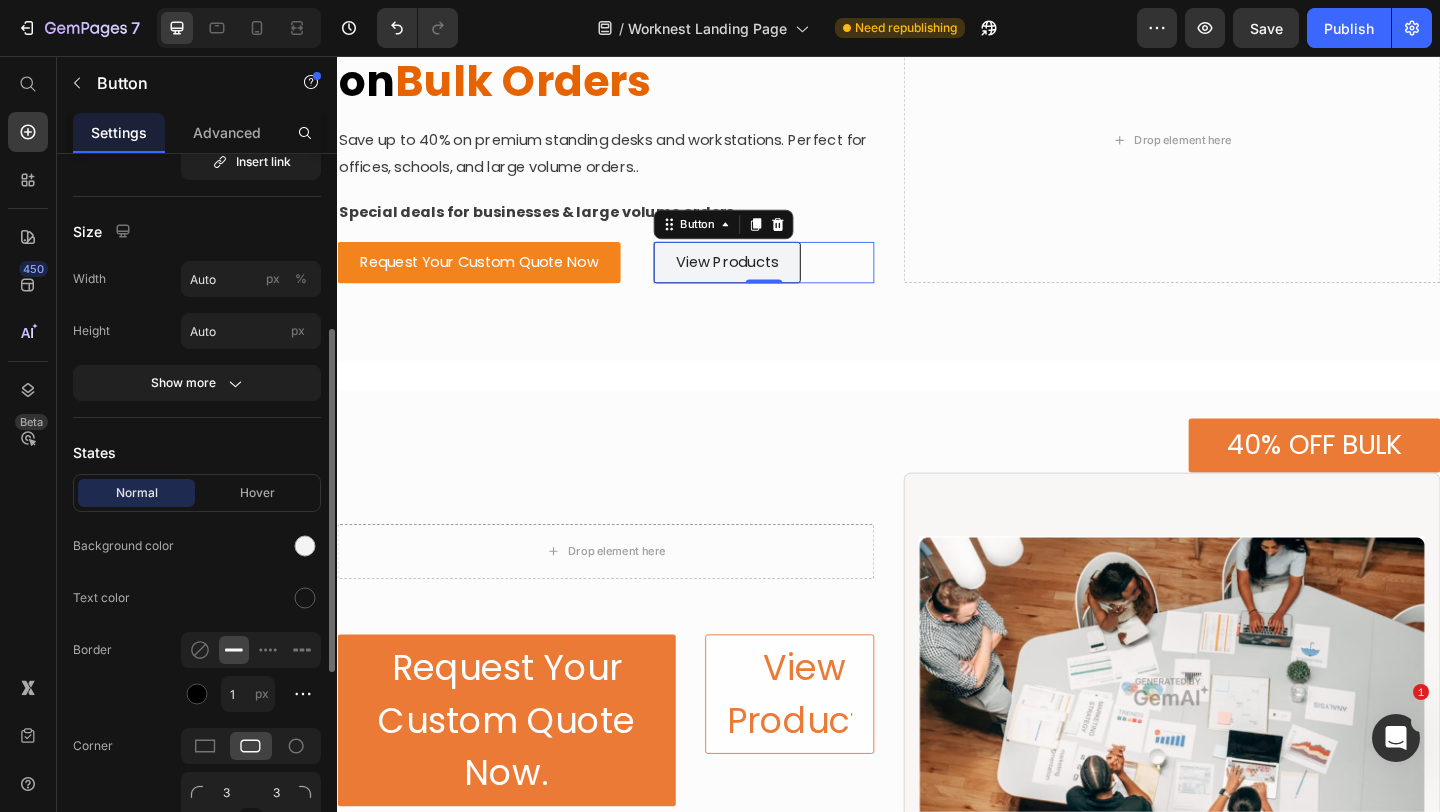 scroll, scrollTop: 386, scrollLeft: 0, axis: vertical 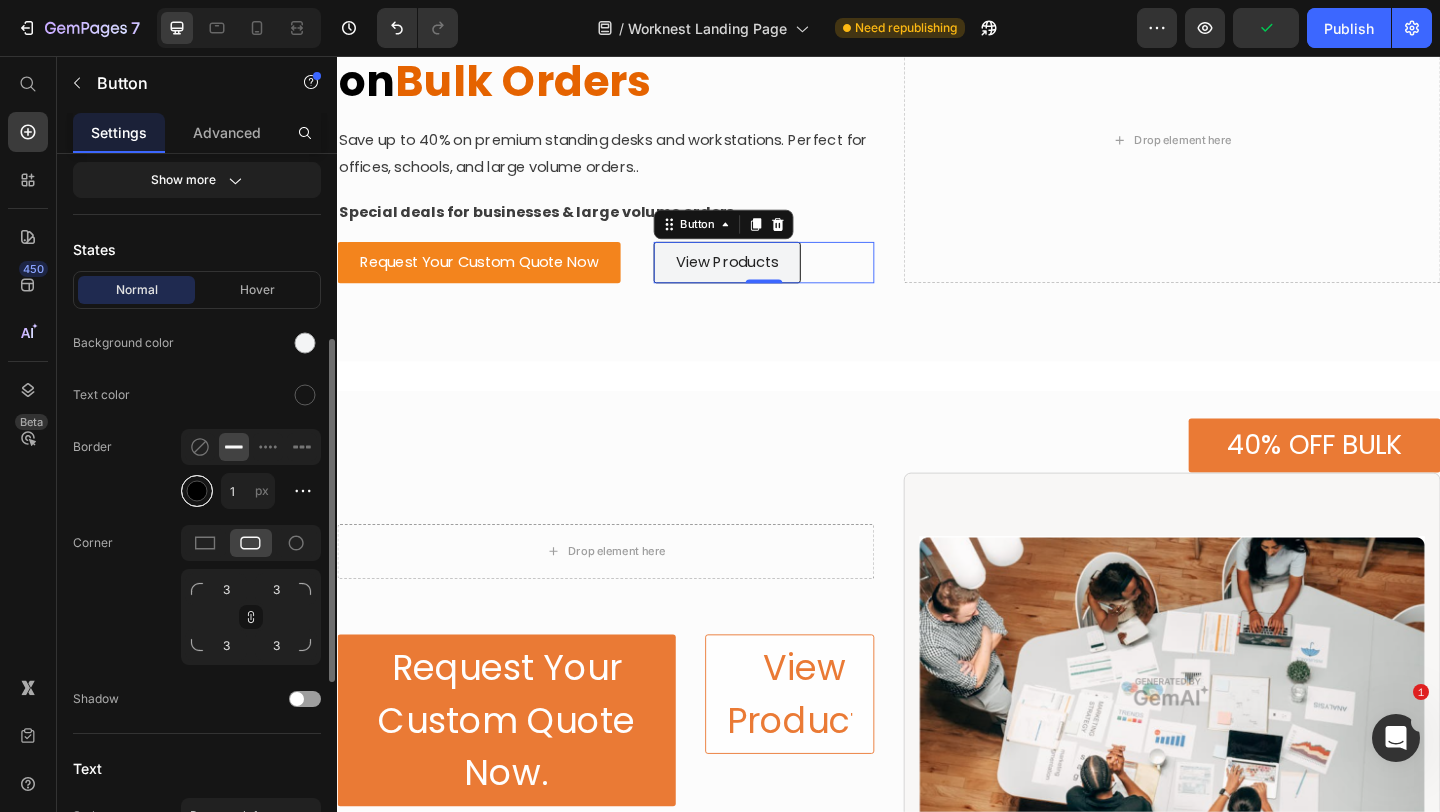 click at bounding box center [197, 491] 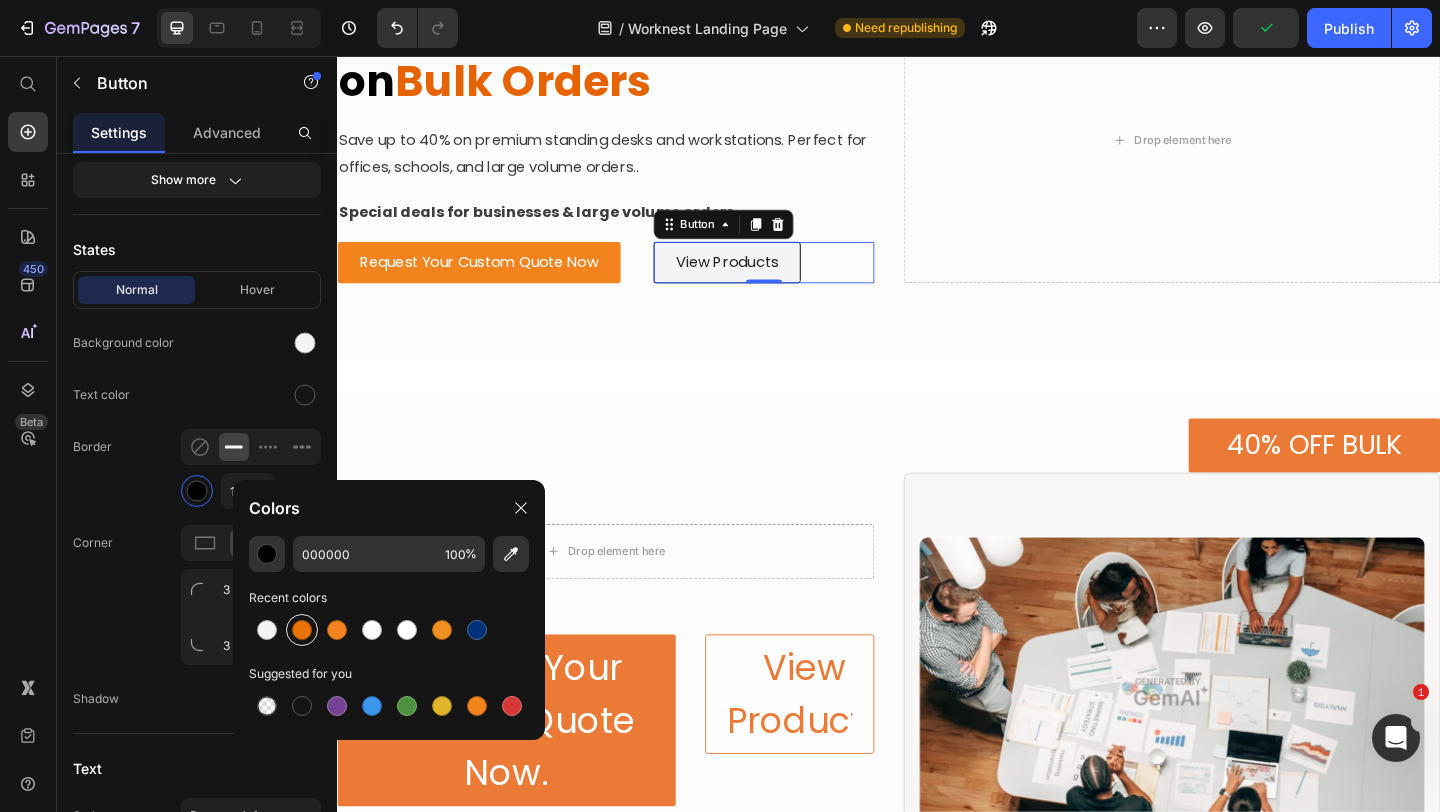 click at bounding box center (302, 630) 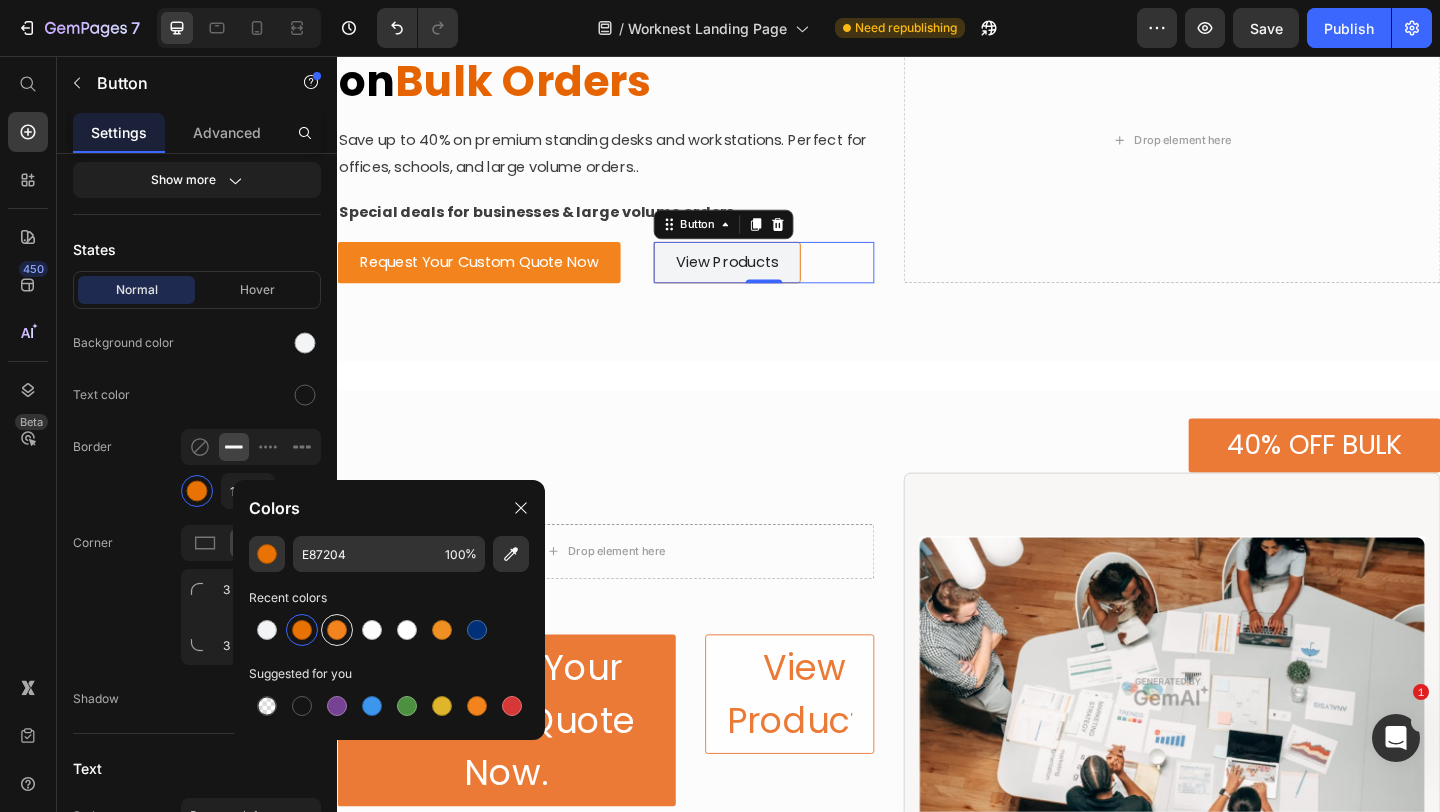 click at bounding box center [337, 630] 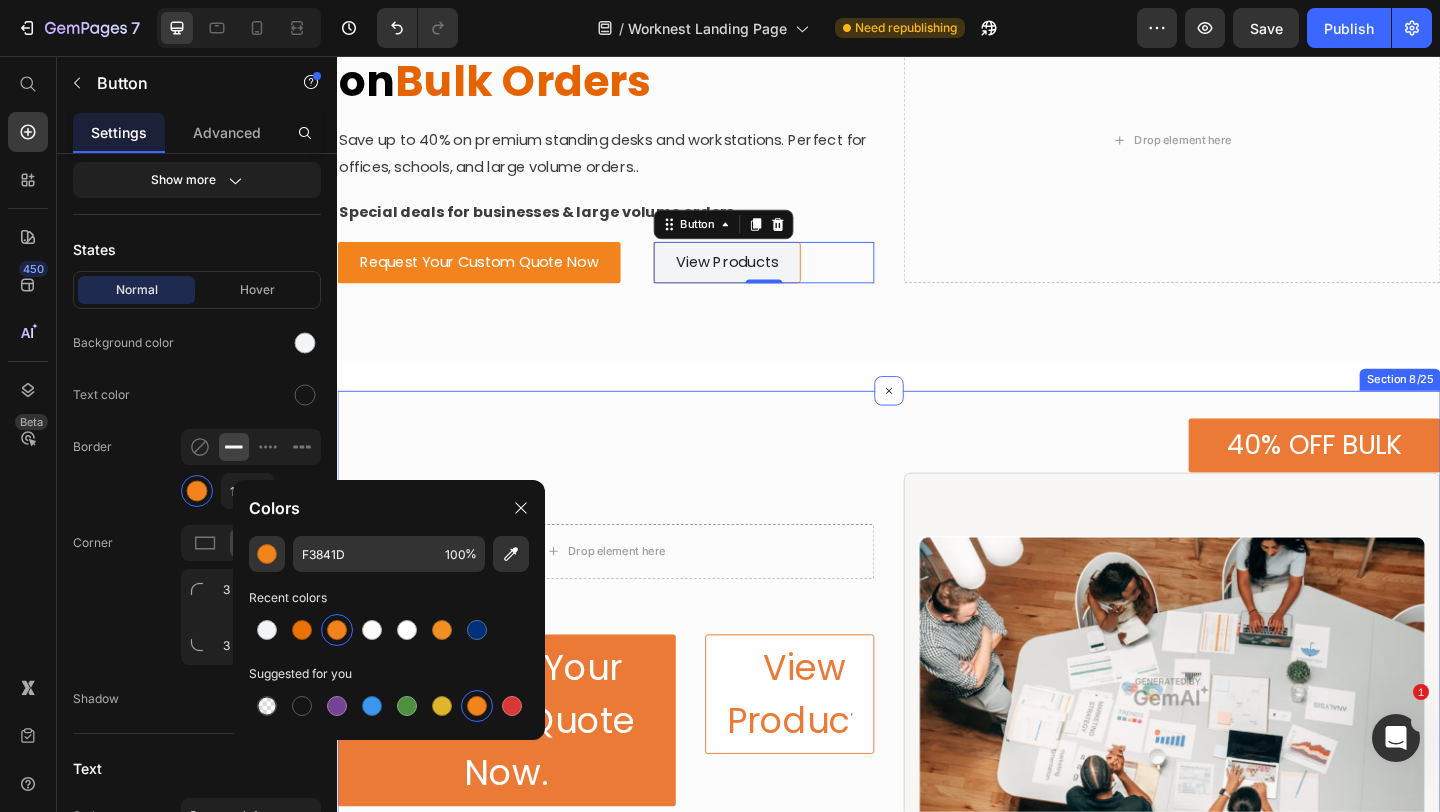 click on "Drop element here Row Request Your Custom Quote Now. Button View Products Button Row 40% OFF BULK Button Image Row Row Section 8/25" at bounding box center (937, 718) 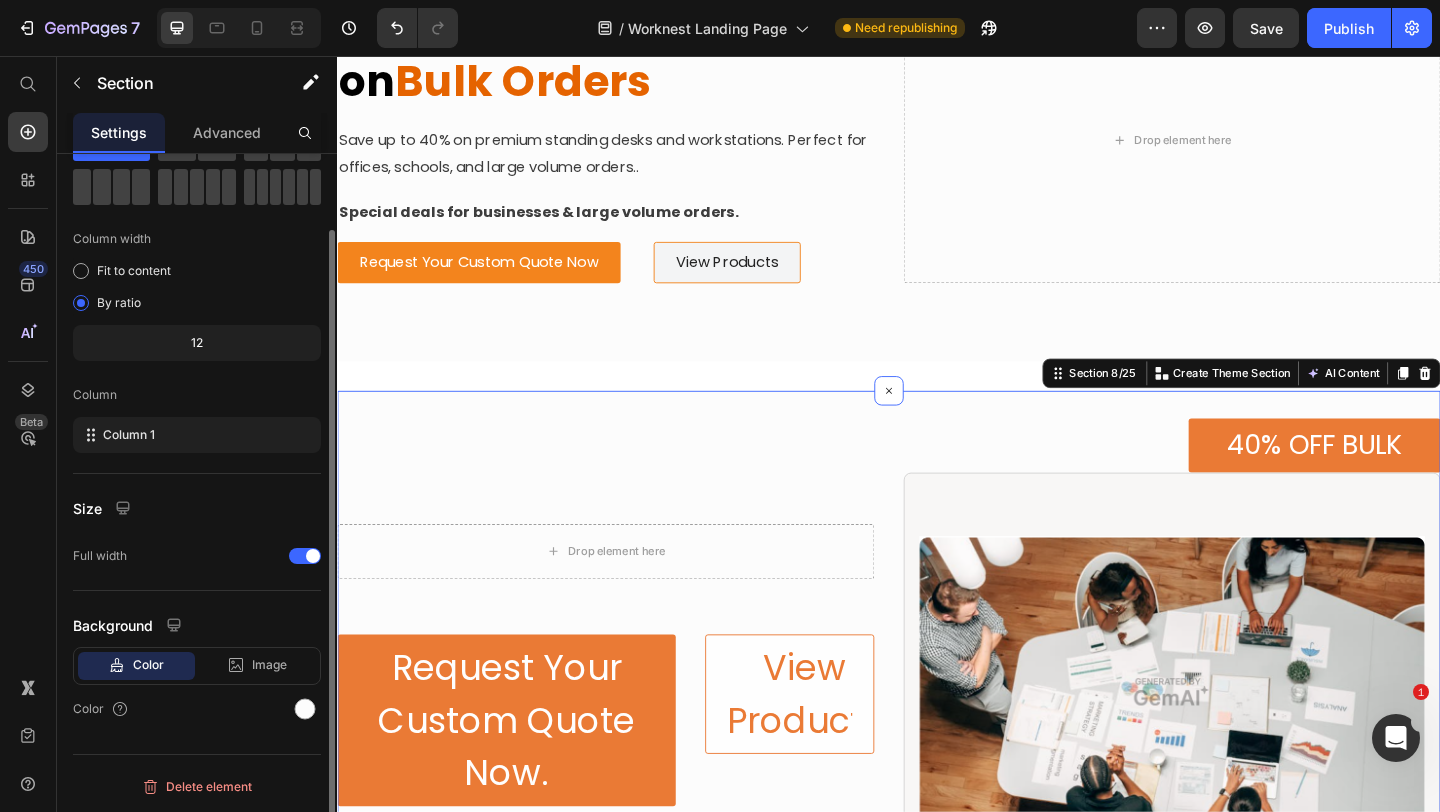scroll, scrollTop: 0, scrollLeft: 0, axis: both 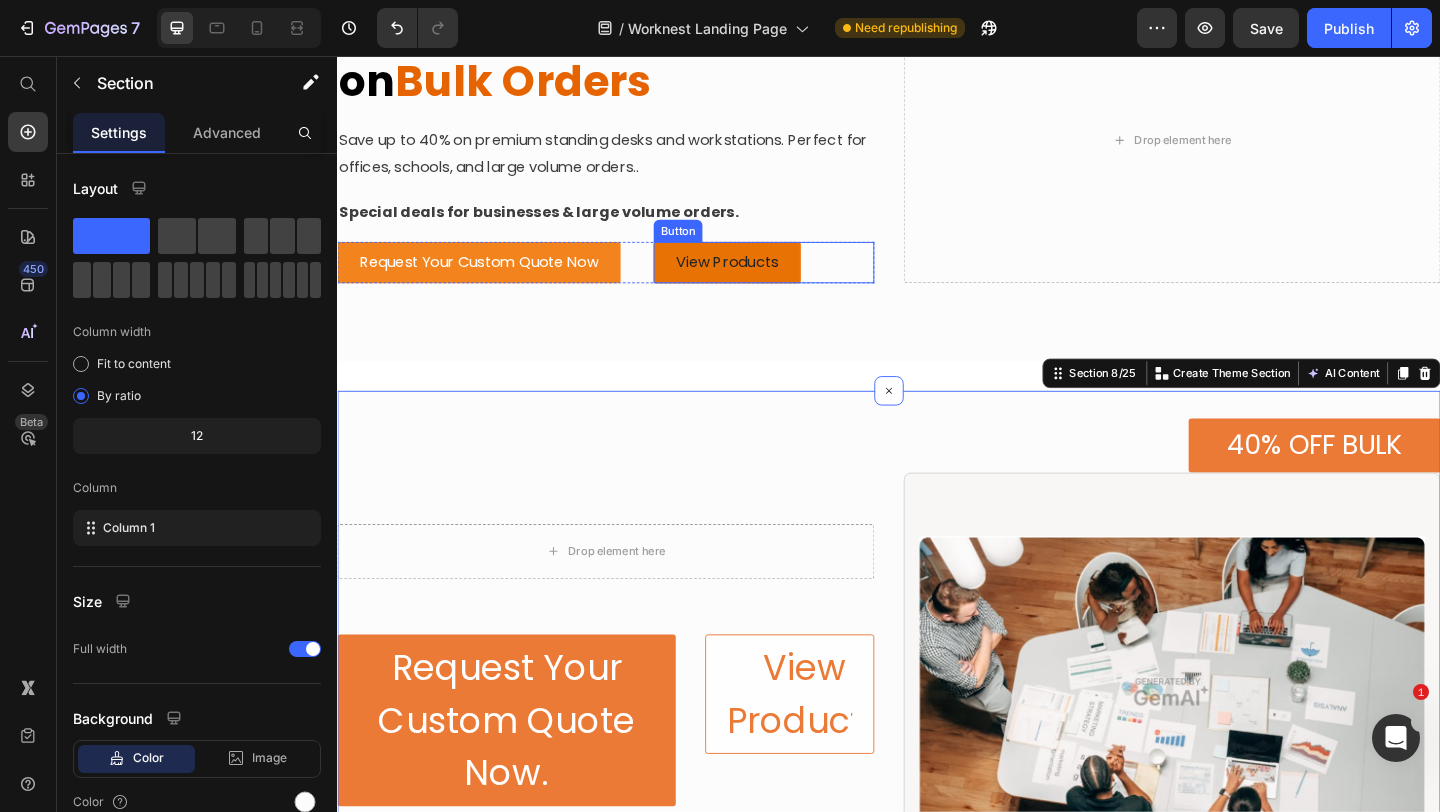 click on "View Products" at bounding box center [761, 280] 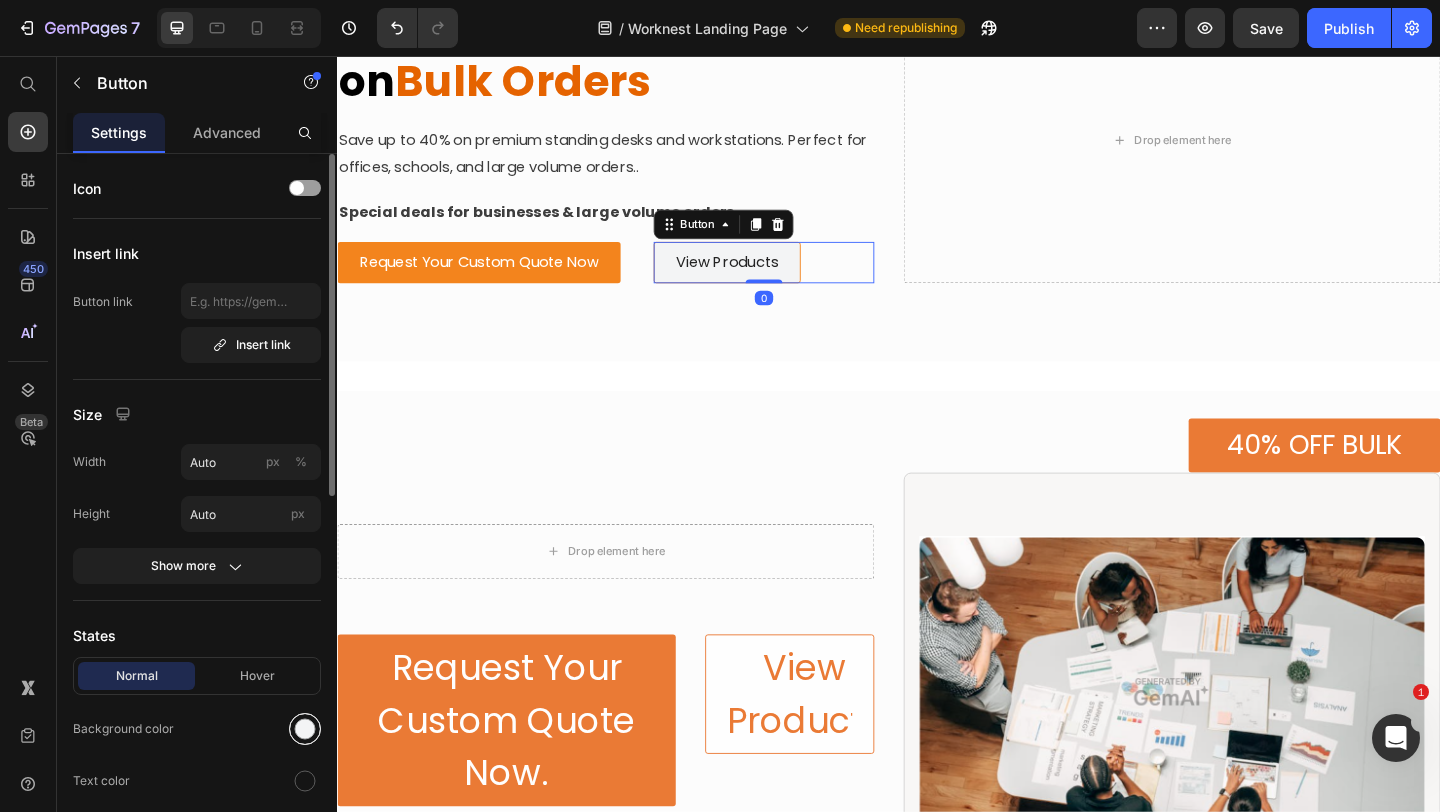 click at bounding box center (305, 729) 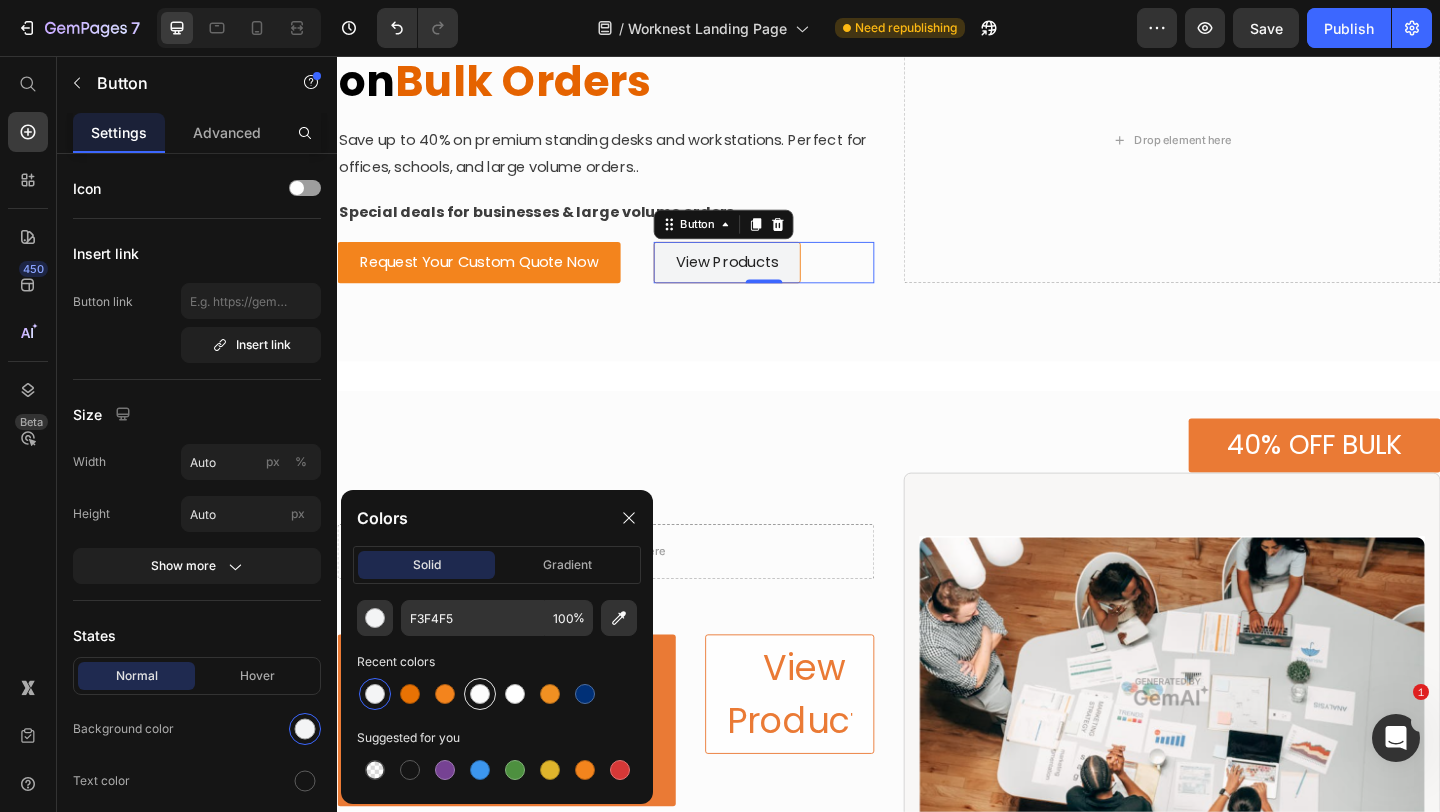 click at bounding box center [480, 694] 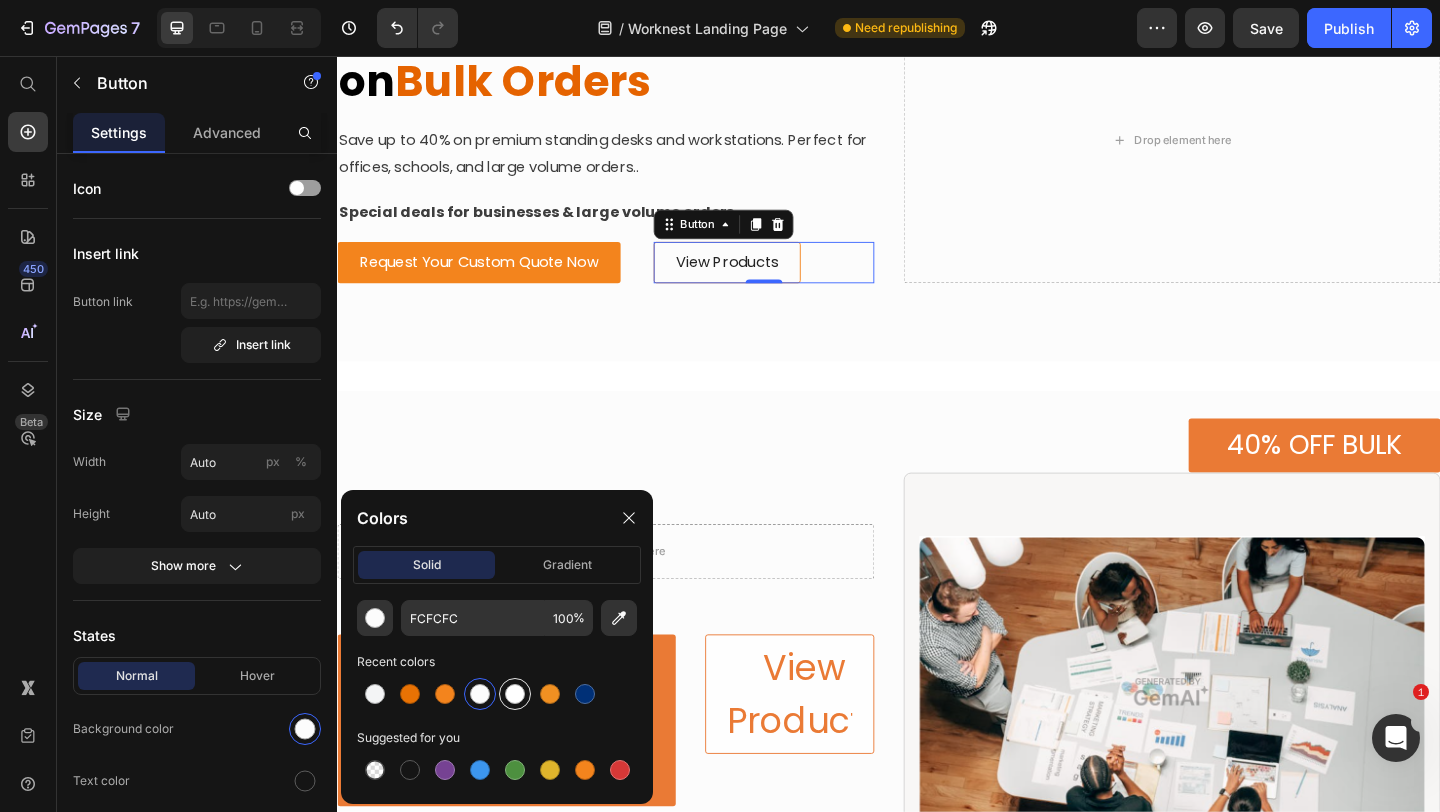 click at bounding box center (515, 694) 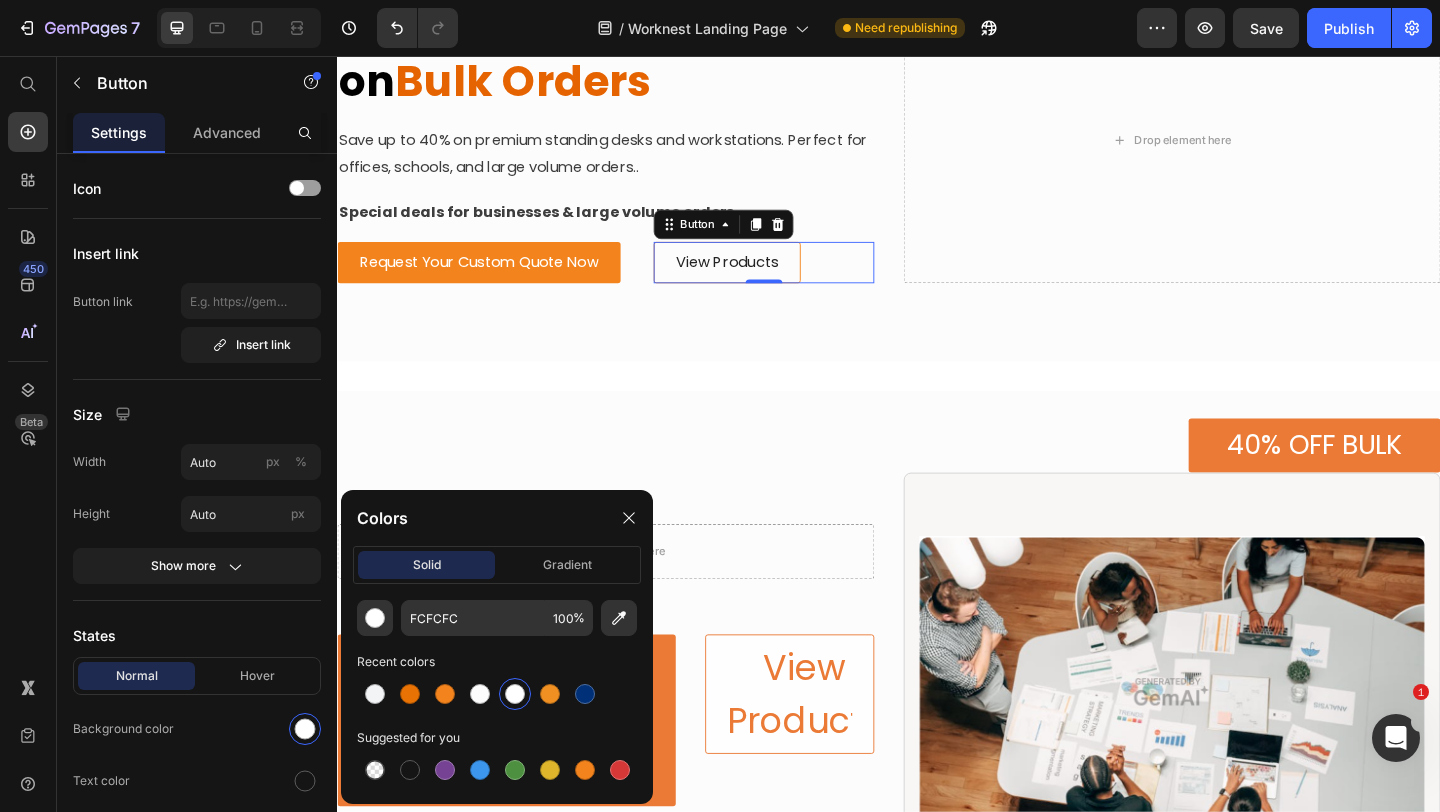 type on "FFFFFF" 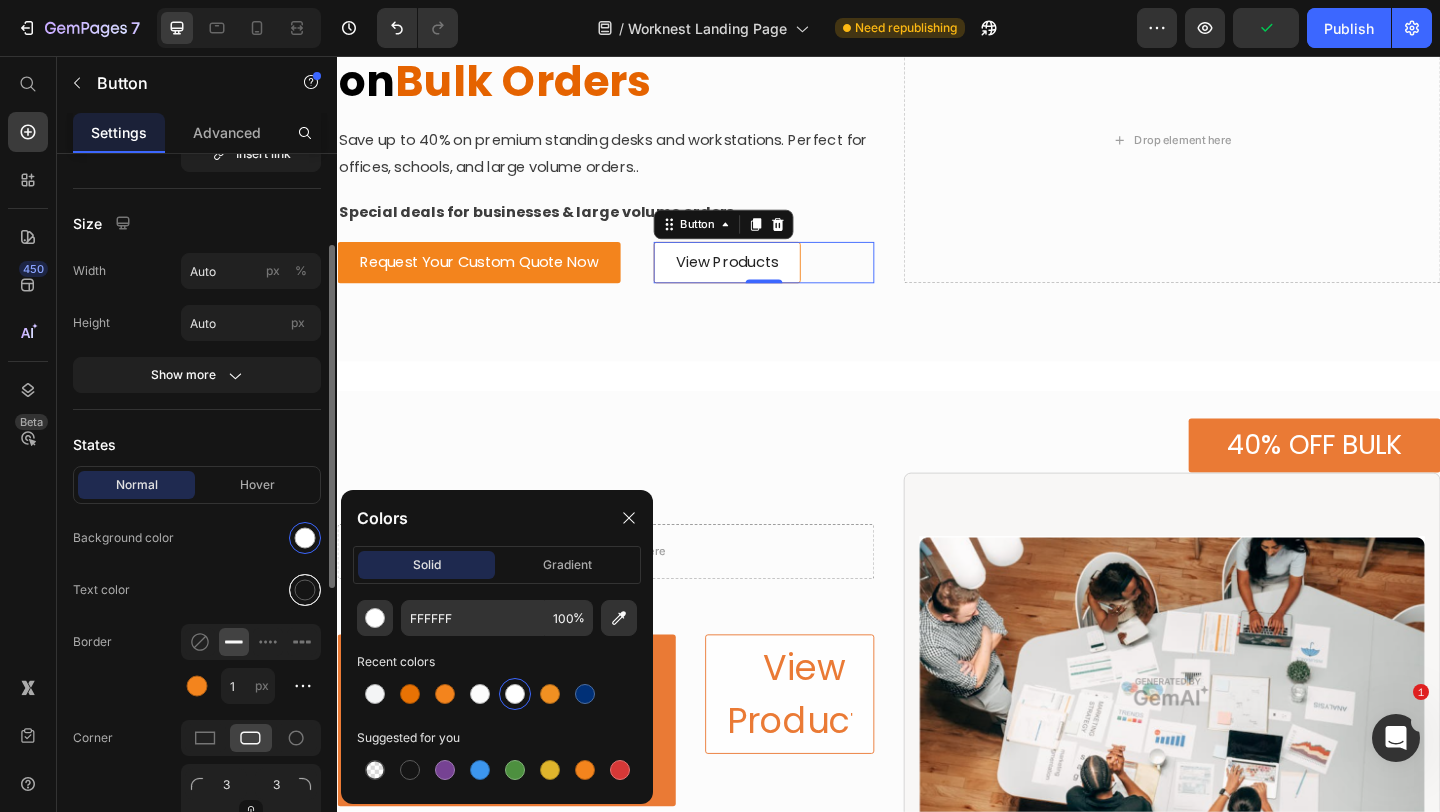 scroll, scrollTop: 207, scrollLeft: 0, axis: vertical 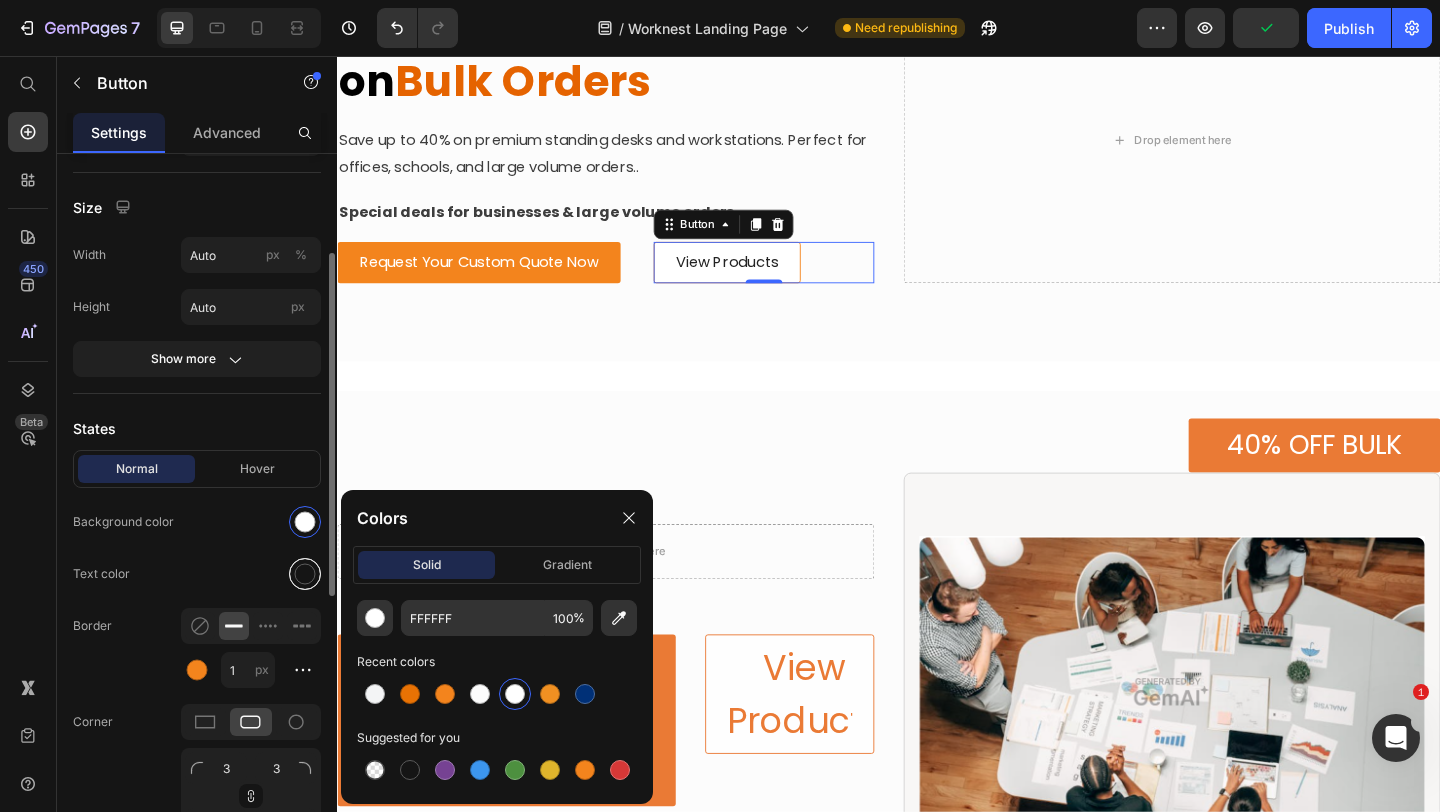 click at bounding box center (305, 574) 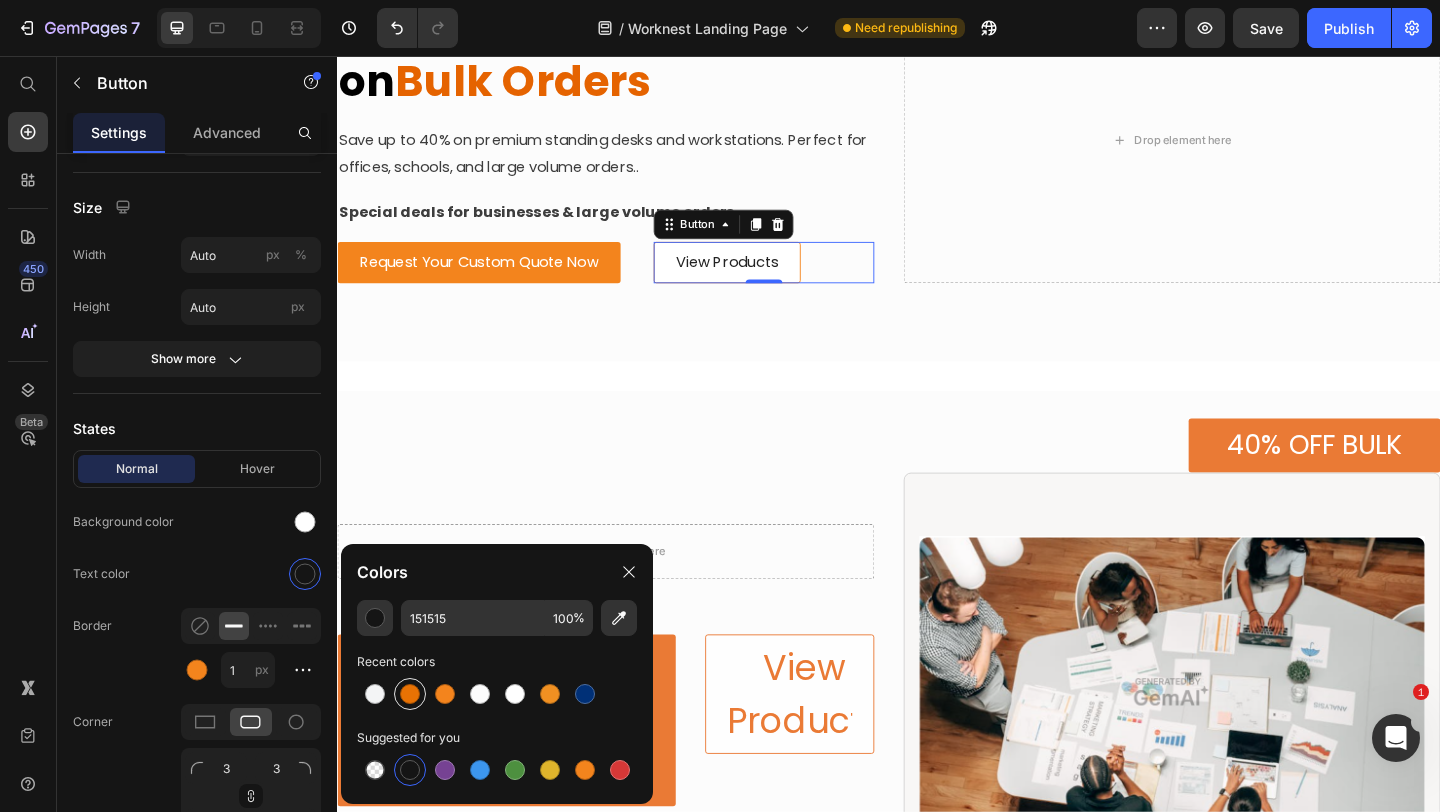 click at bounding box center (410, 694) 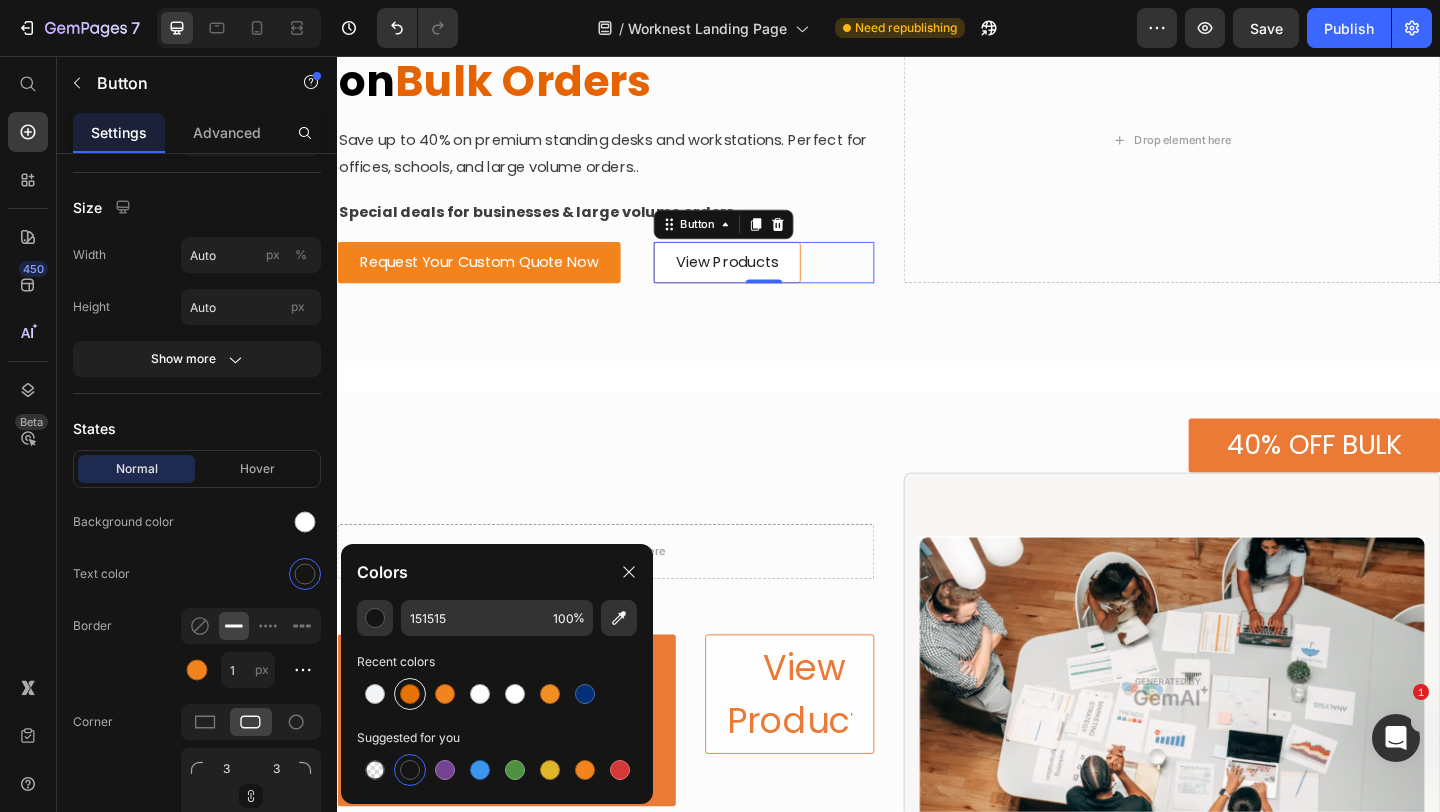 type on "E87204" 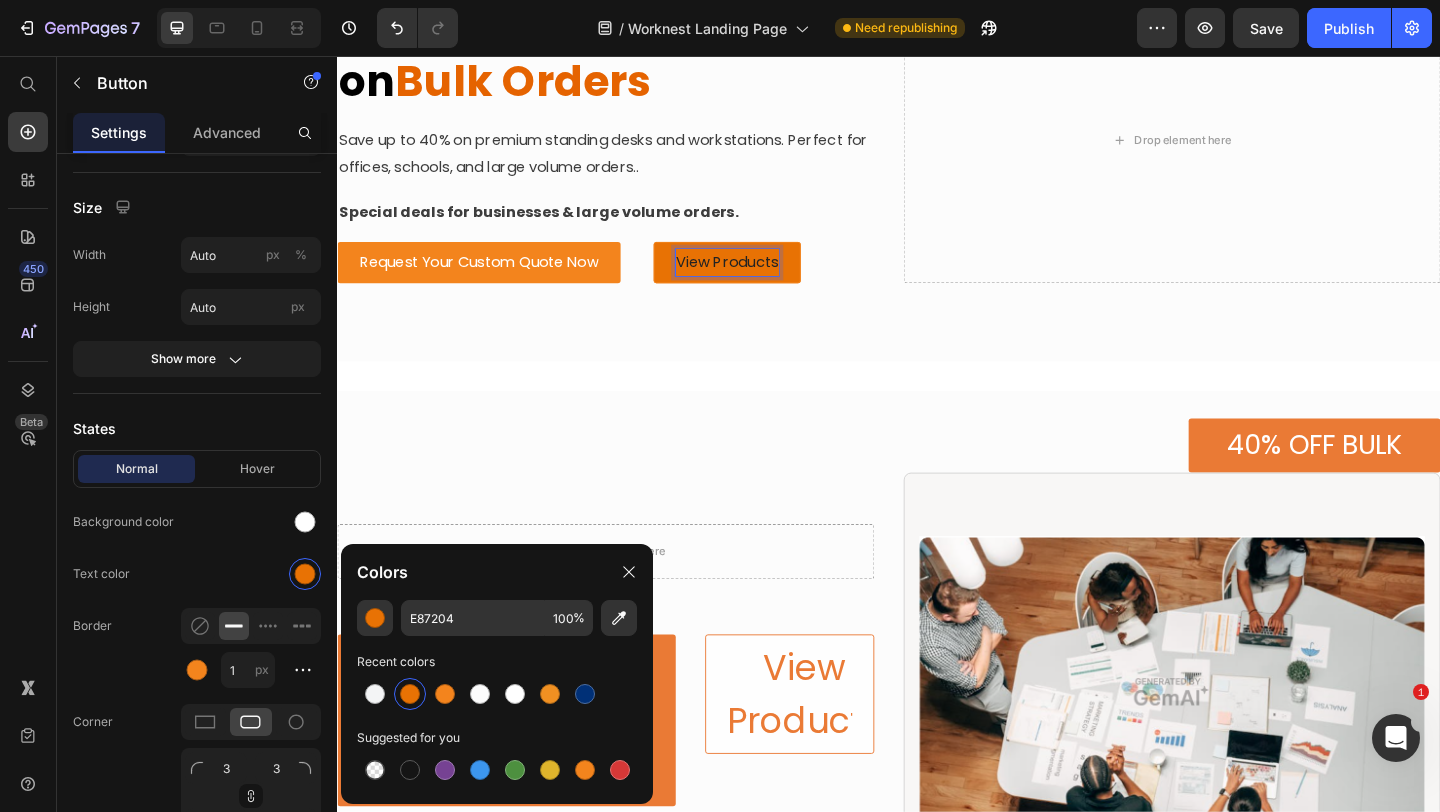 click on "View Products" at bounding box center [761, 279] 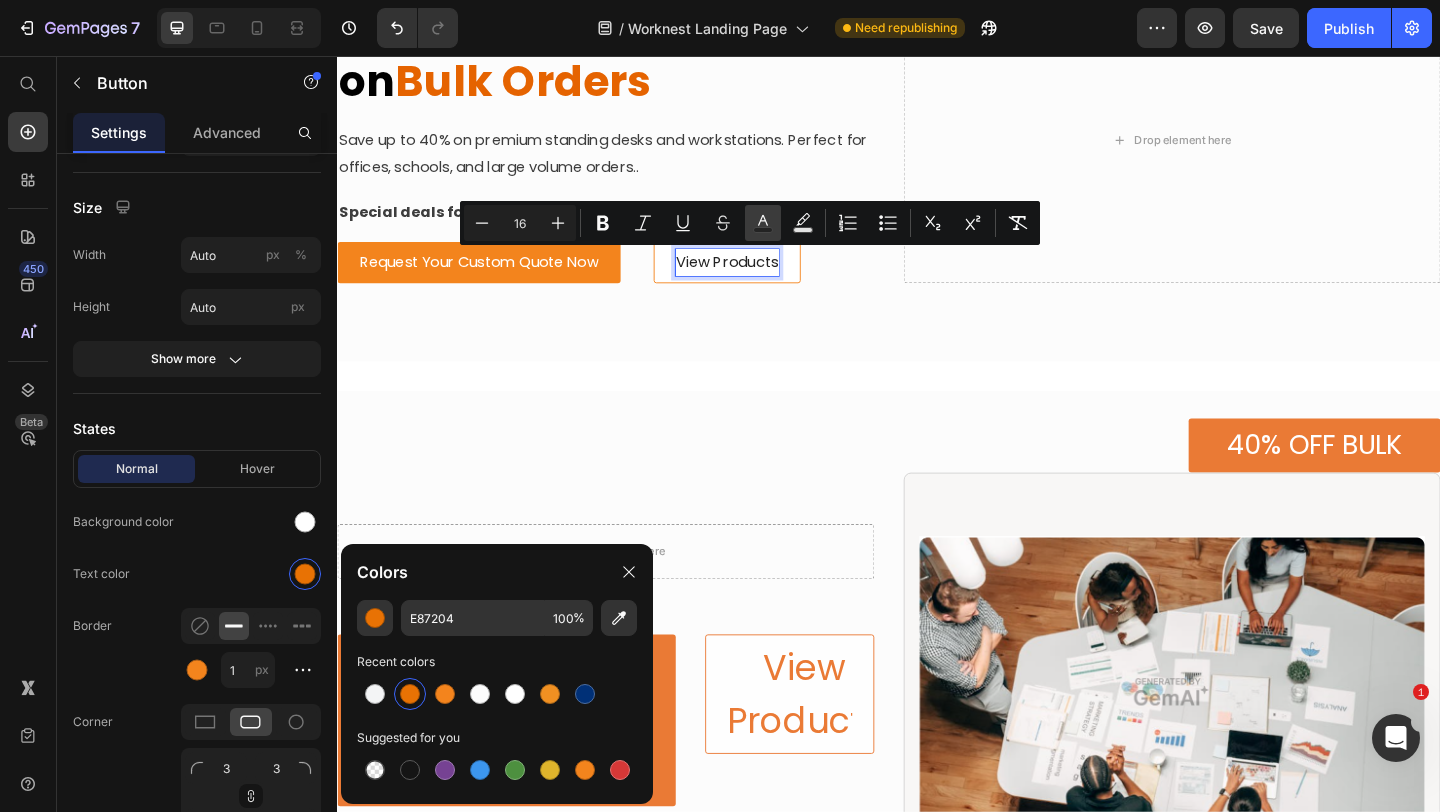click on "color" at bounding box center (763, 223) 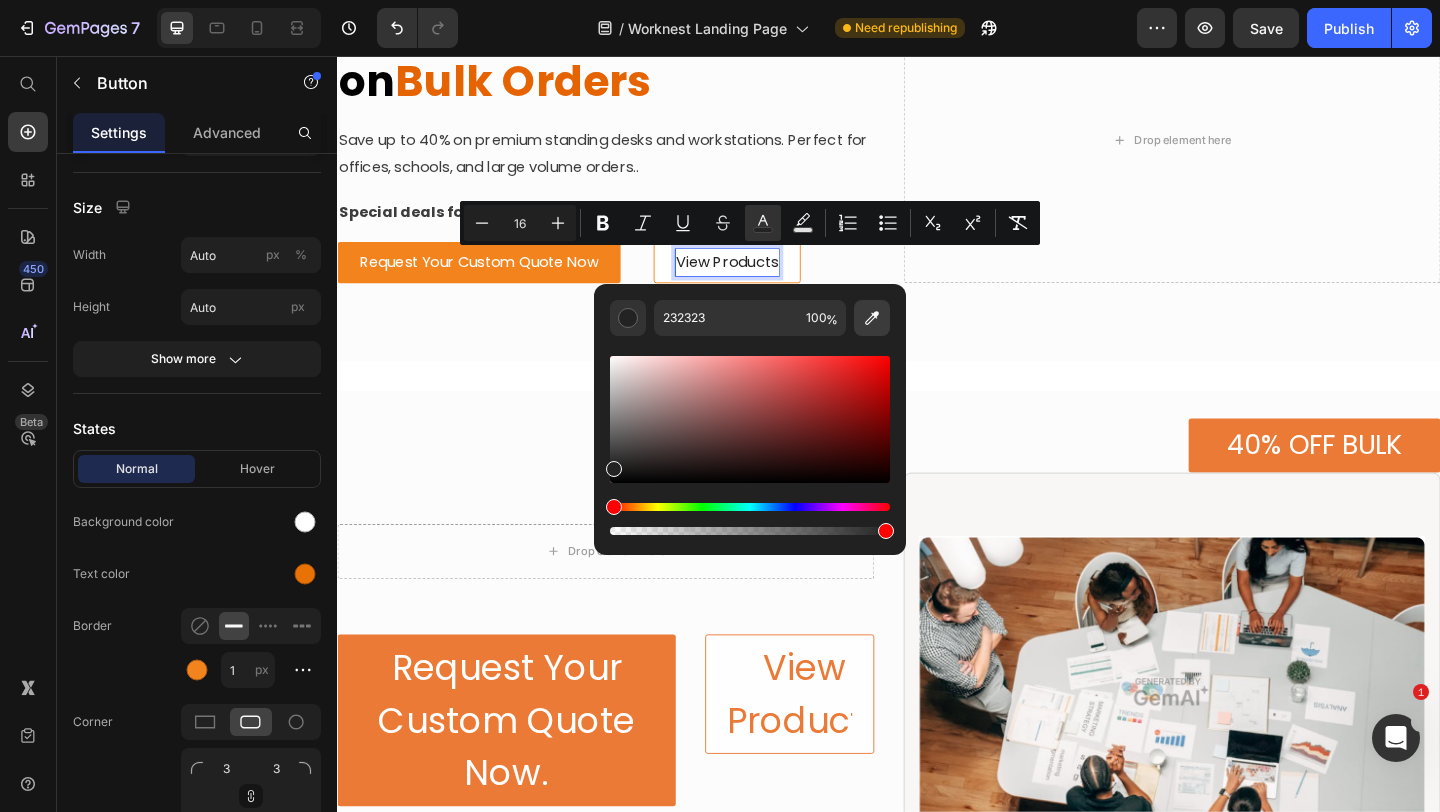 click 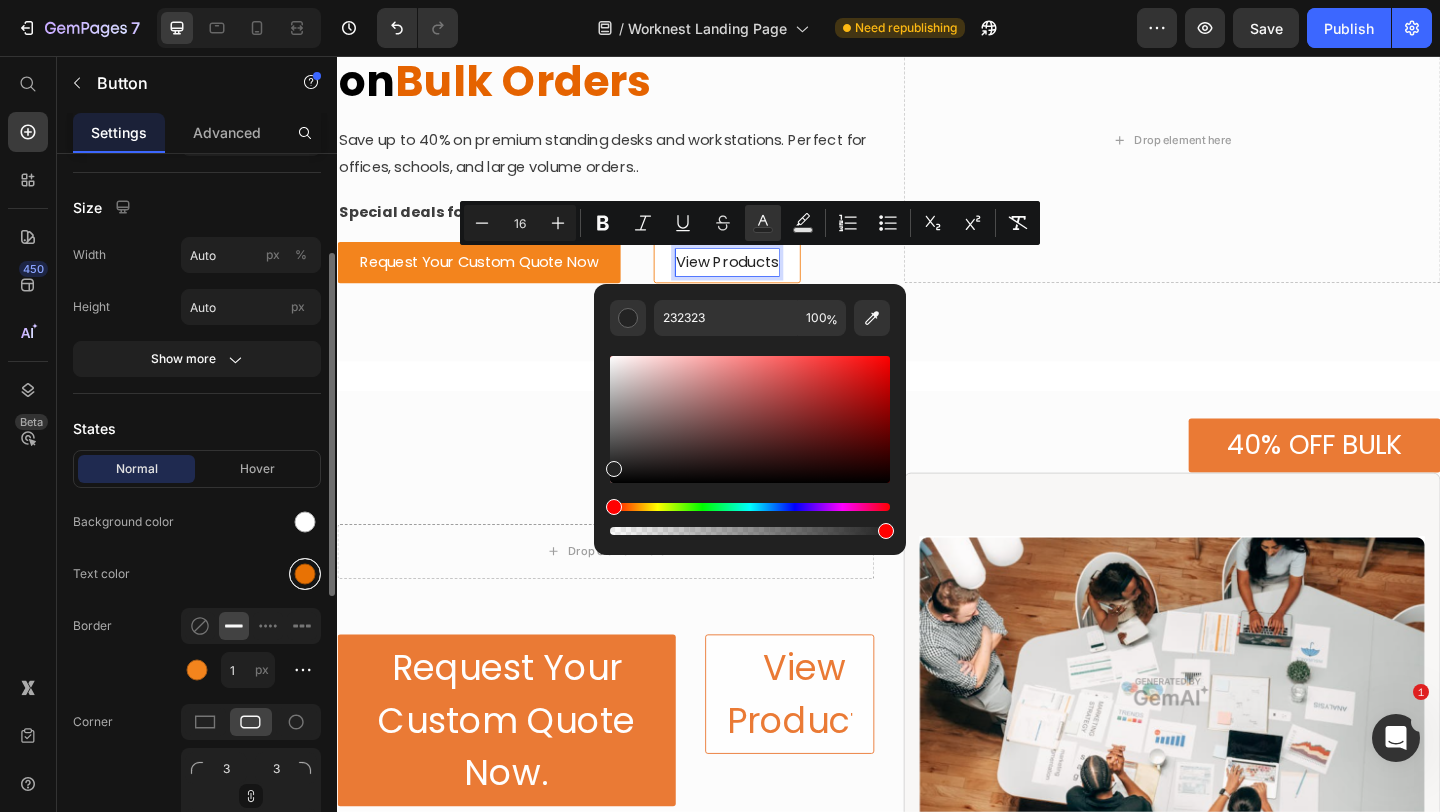 type on "E87304" 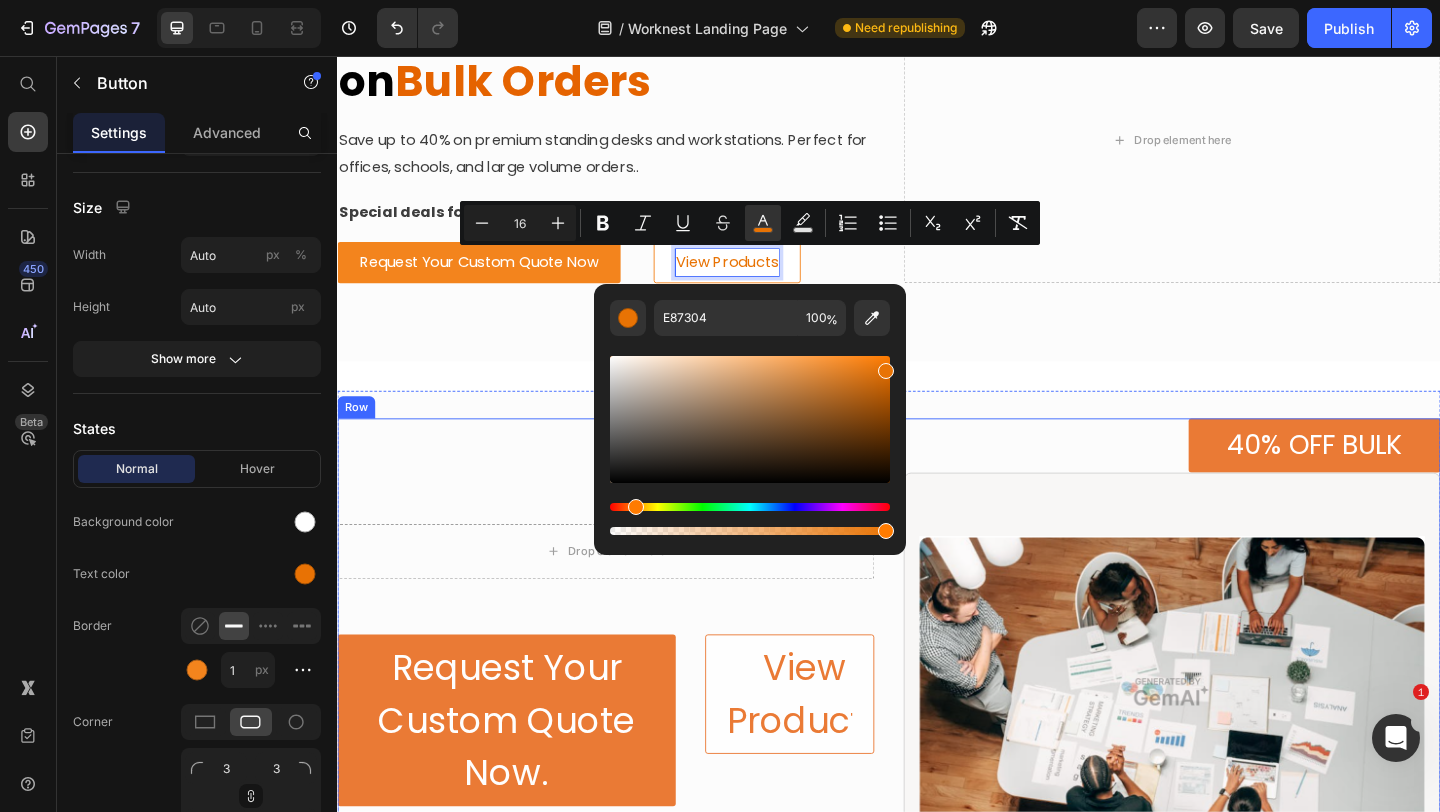 click on "Drop element here Row Request Your Custom Quote Now. Button View Products Button Row" at bounding box center (629, 718) 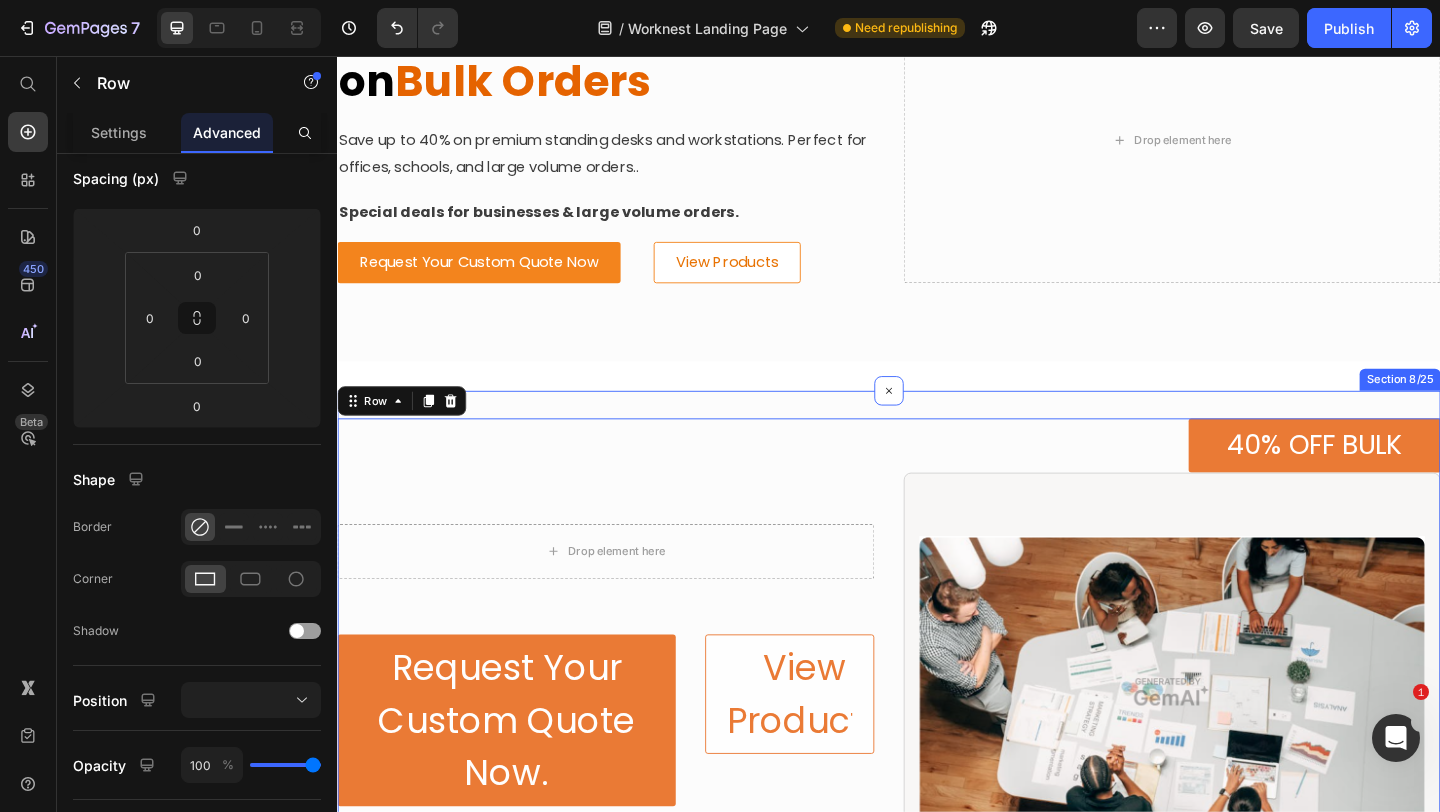scroll, scrollTop: 0, scrollLeft: 0, axis: both 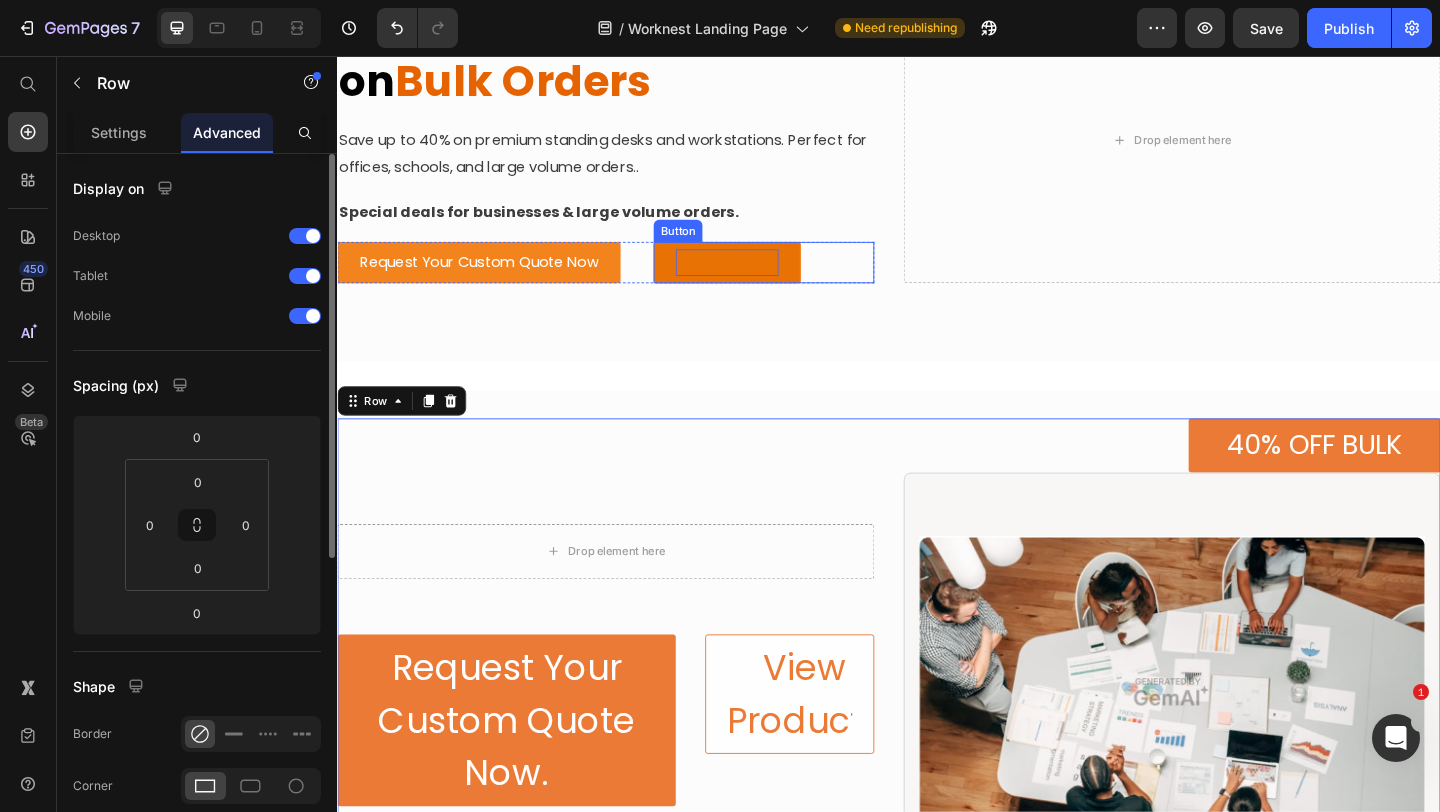 click on "View Products" at bounding box center [761, 279] 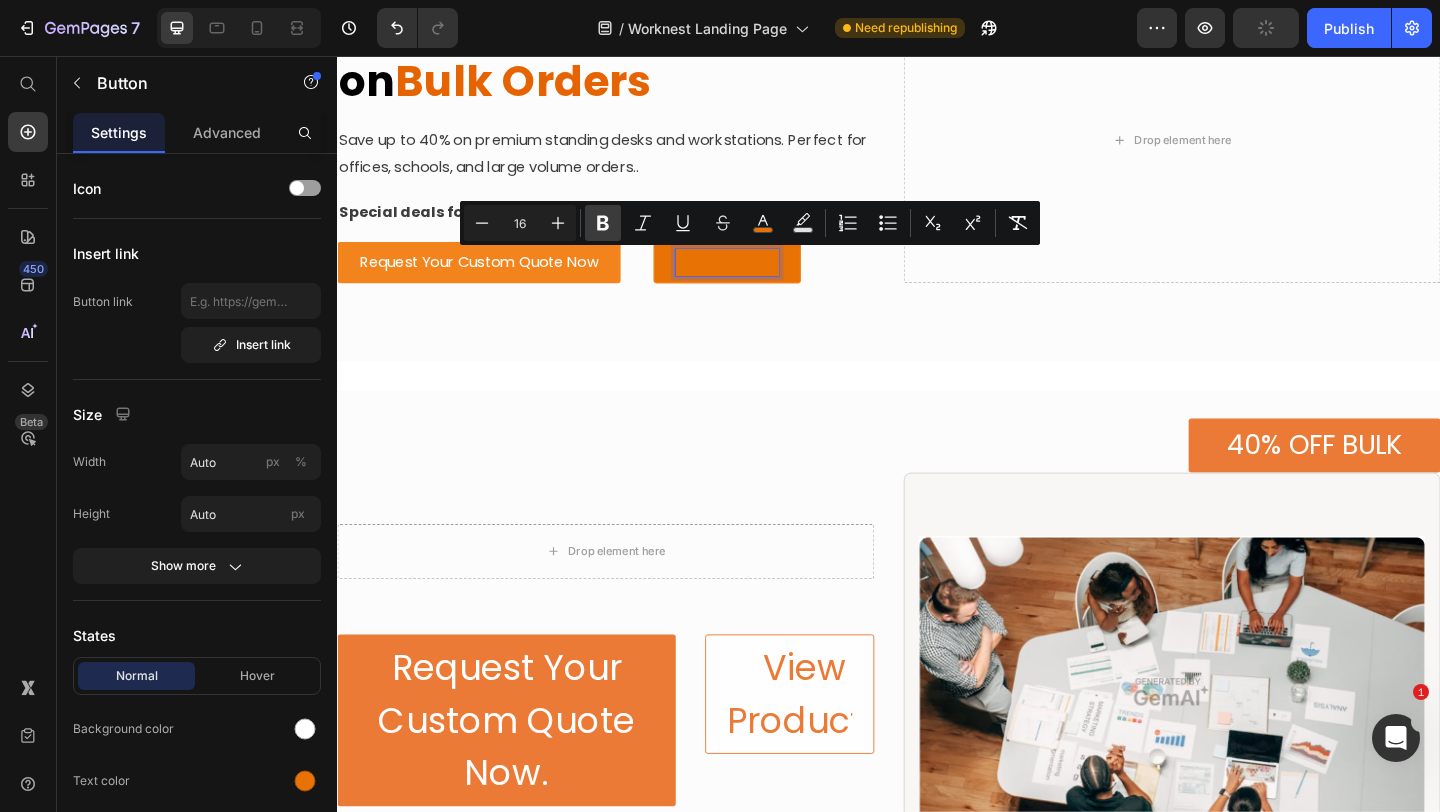 click 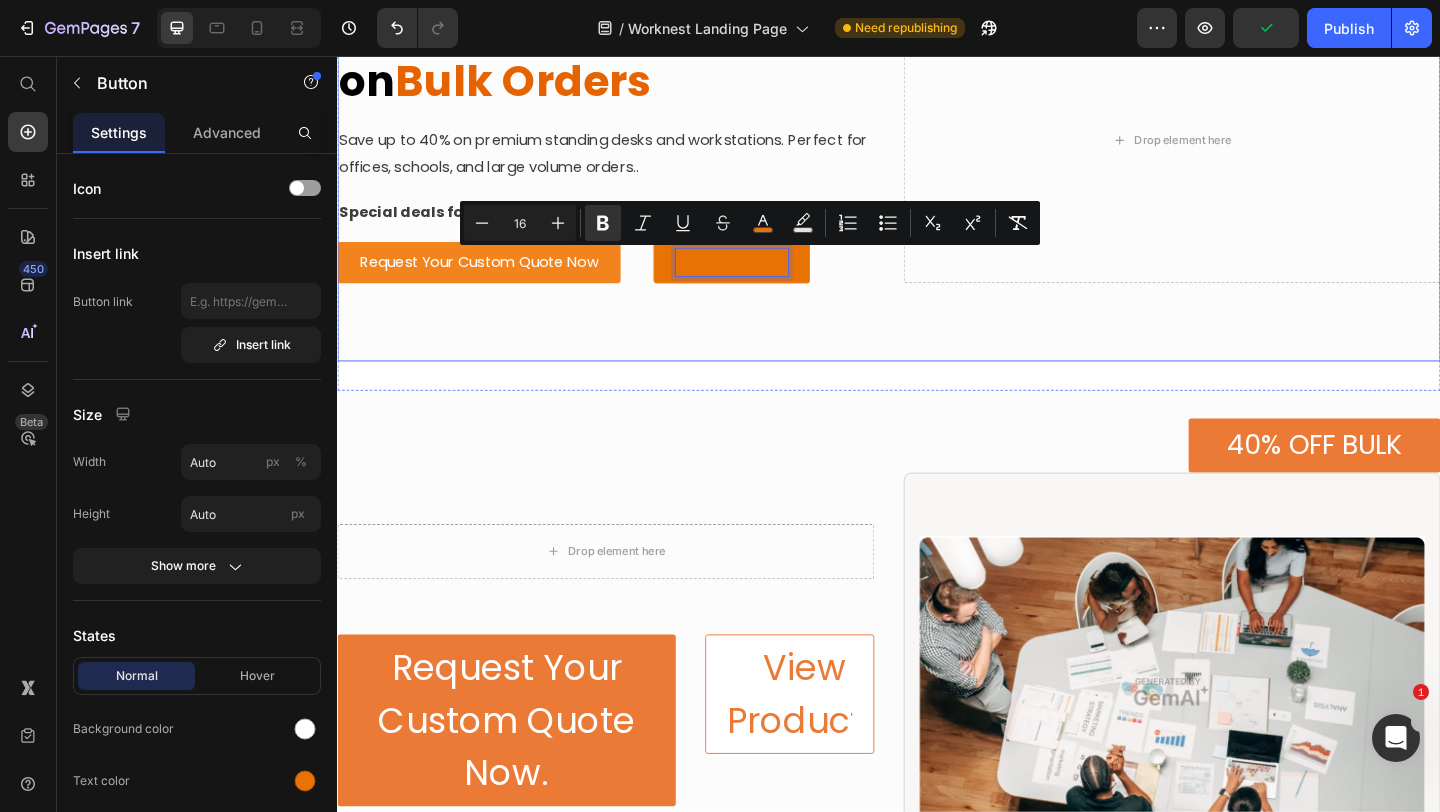 click at bounding box center [937, 148] 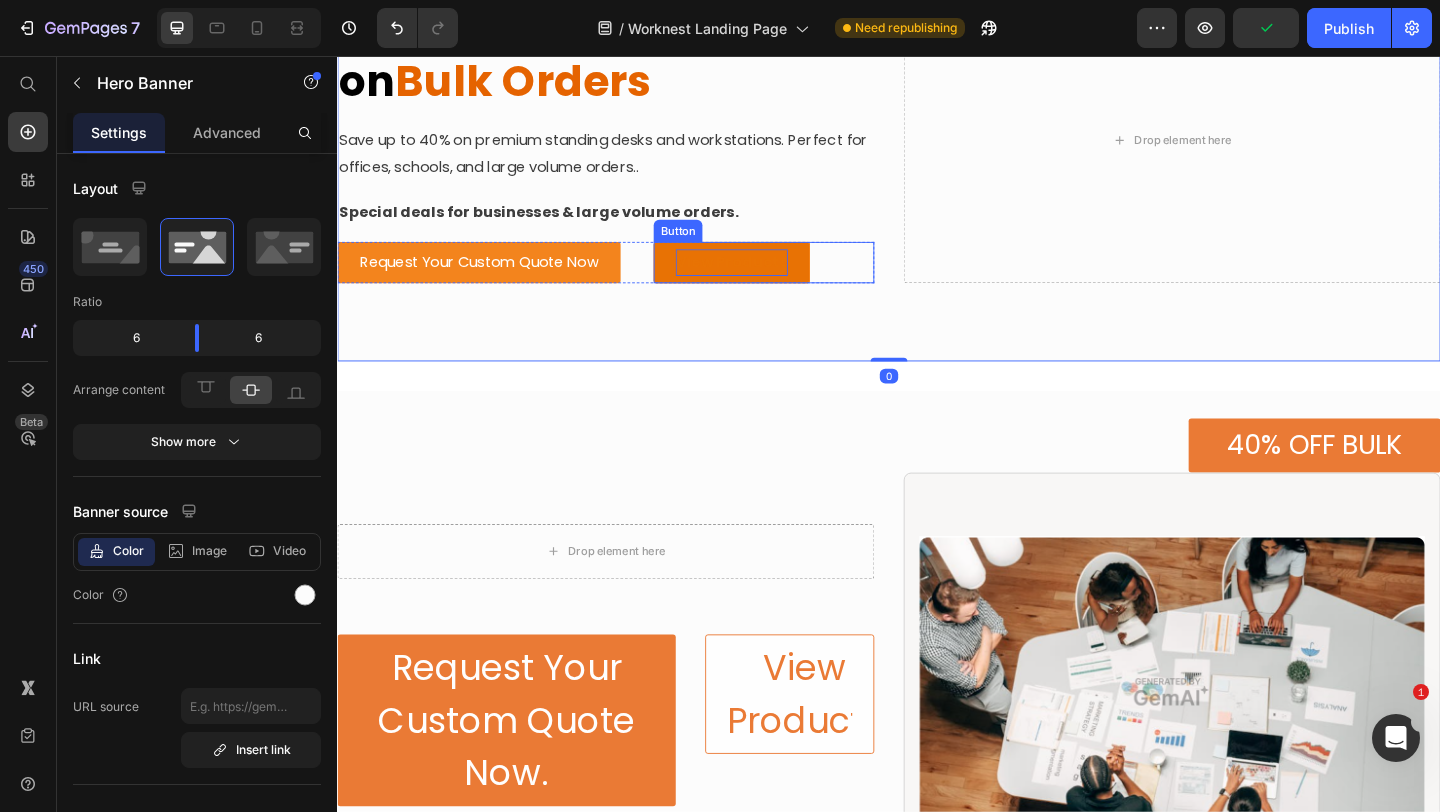 click on "View Products" at bounding box center [766, 280] 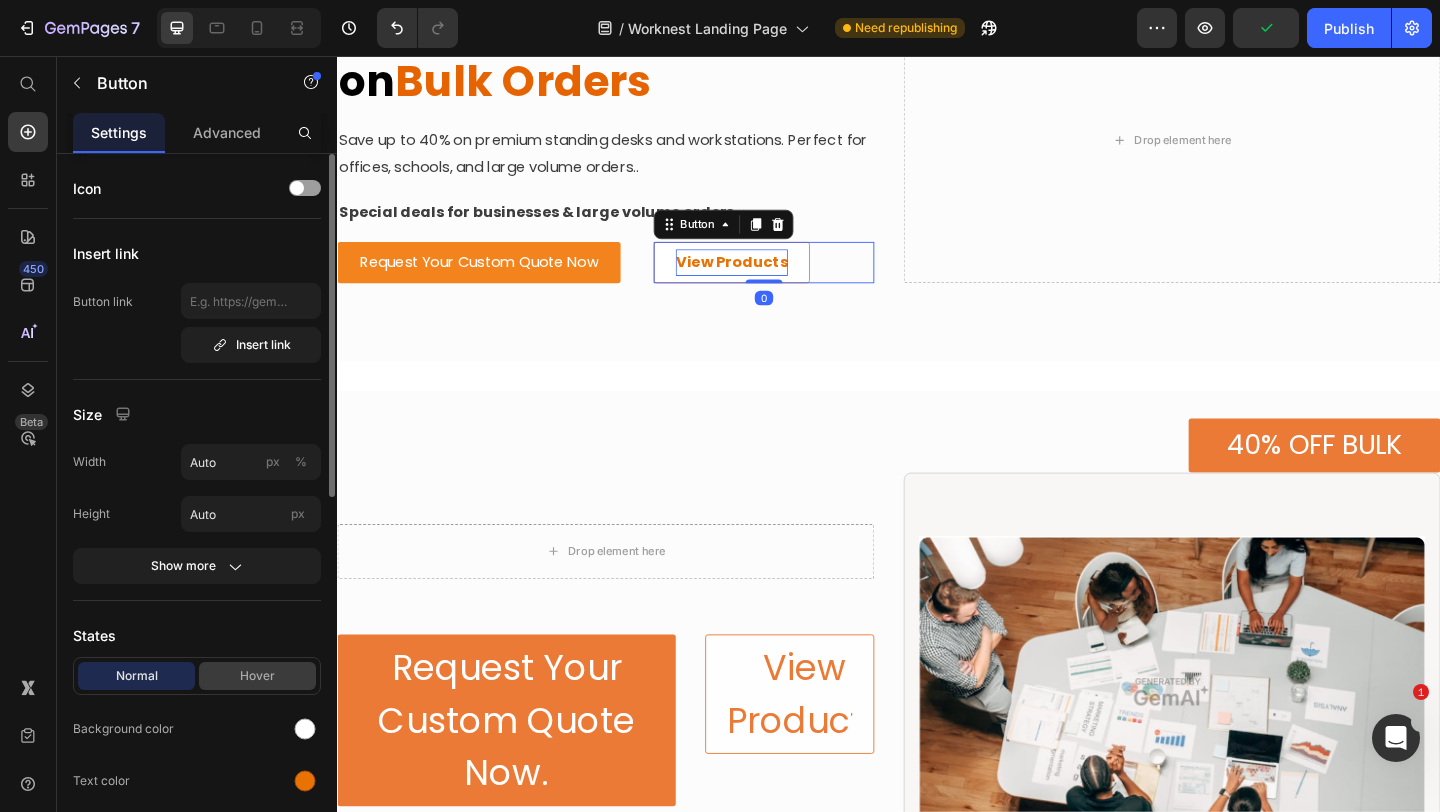click on "Hover" at bounding box center [257, 676] 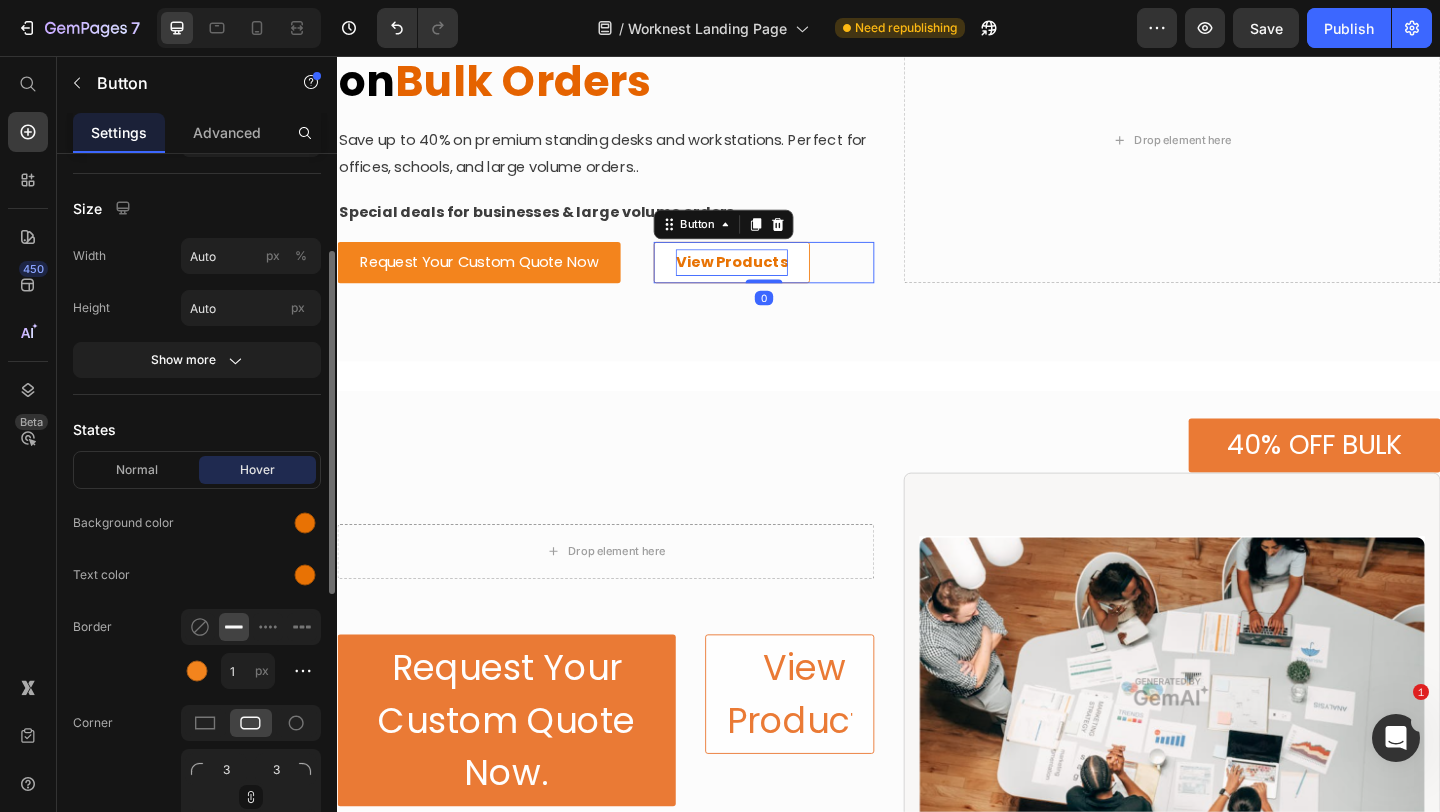 scroll, scrollTop: 227, scrollLeft: 0, axis: vertical 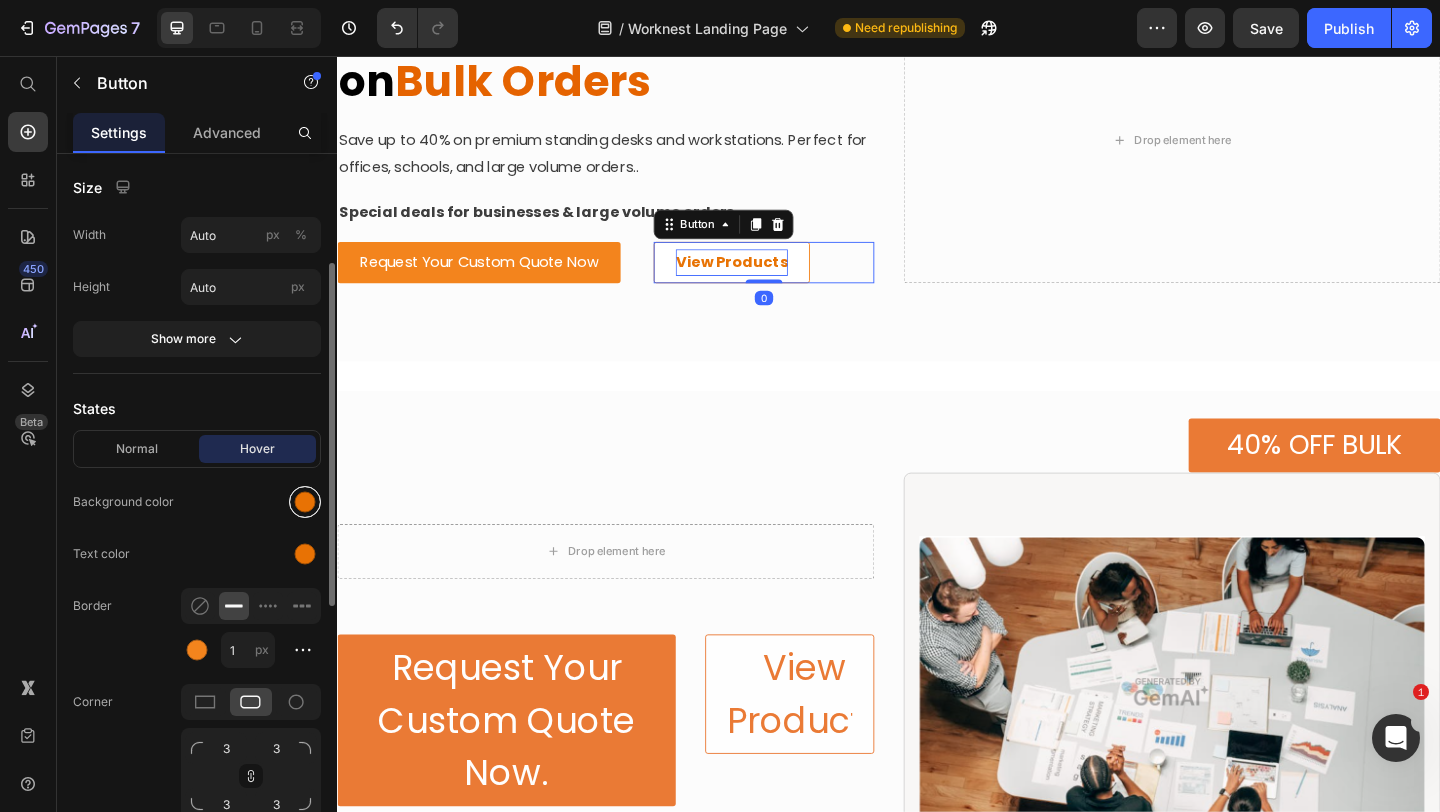click at bounding box center [305, 502] 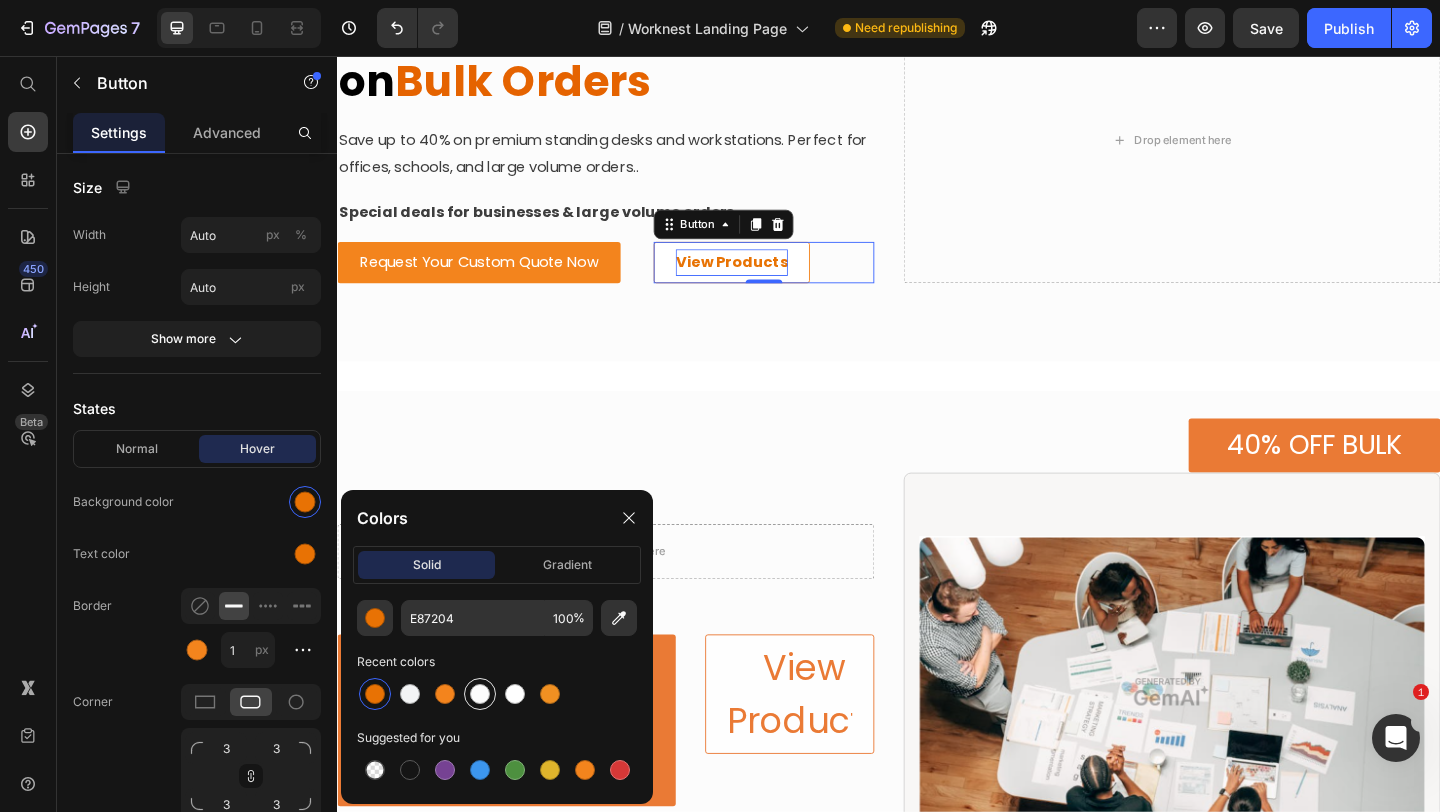 click at bounding box center (480, 694) 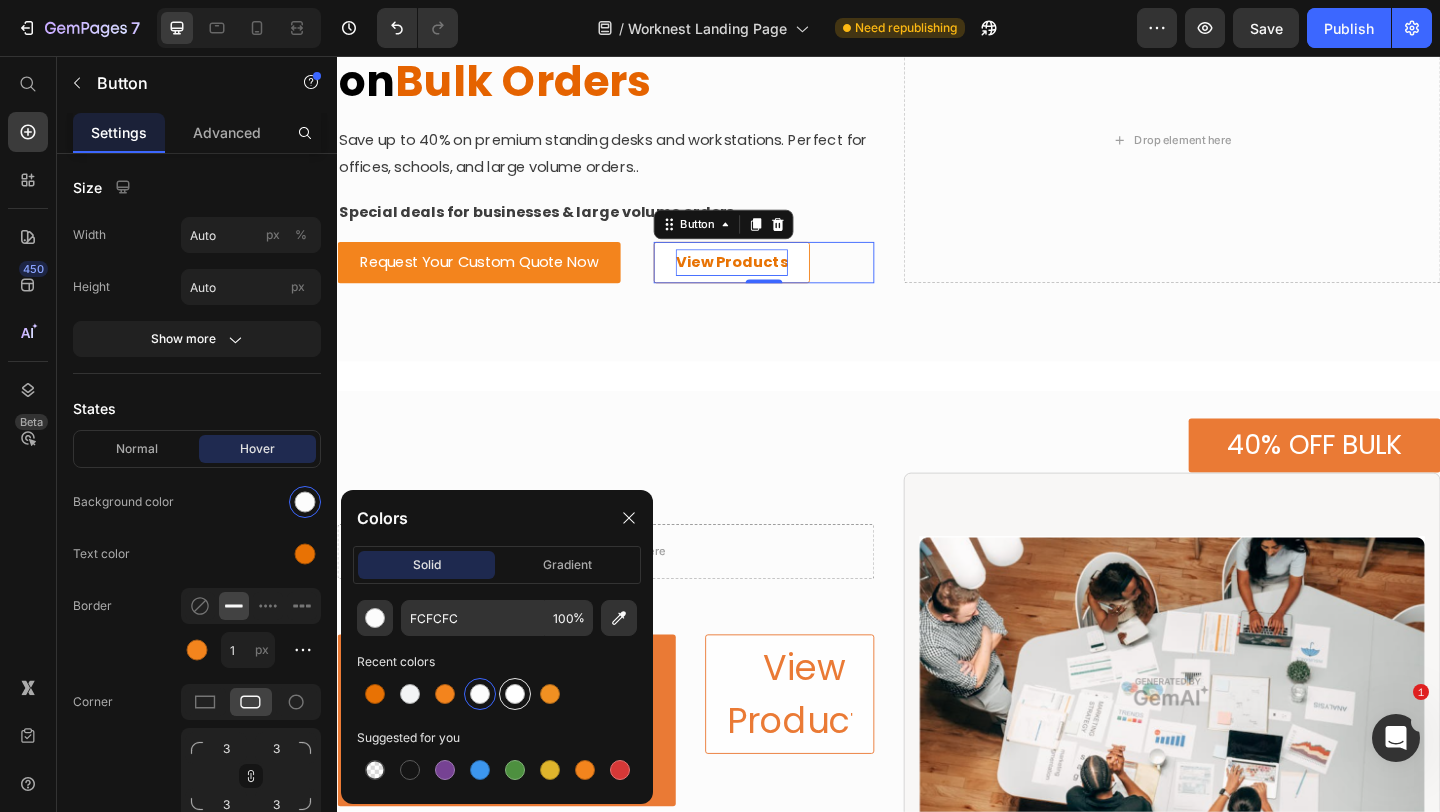 click at bounding box center [515, 694] 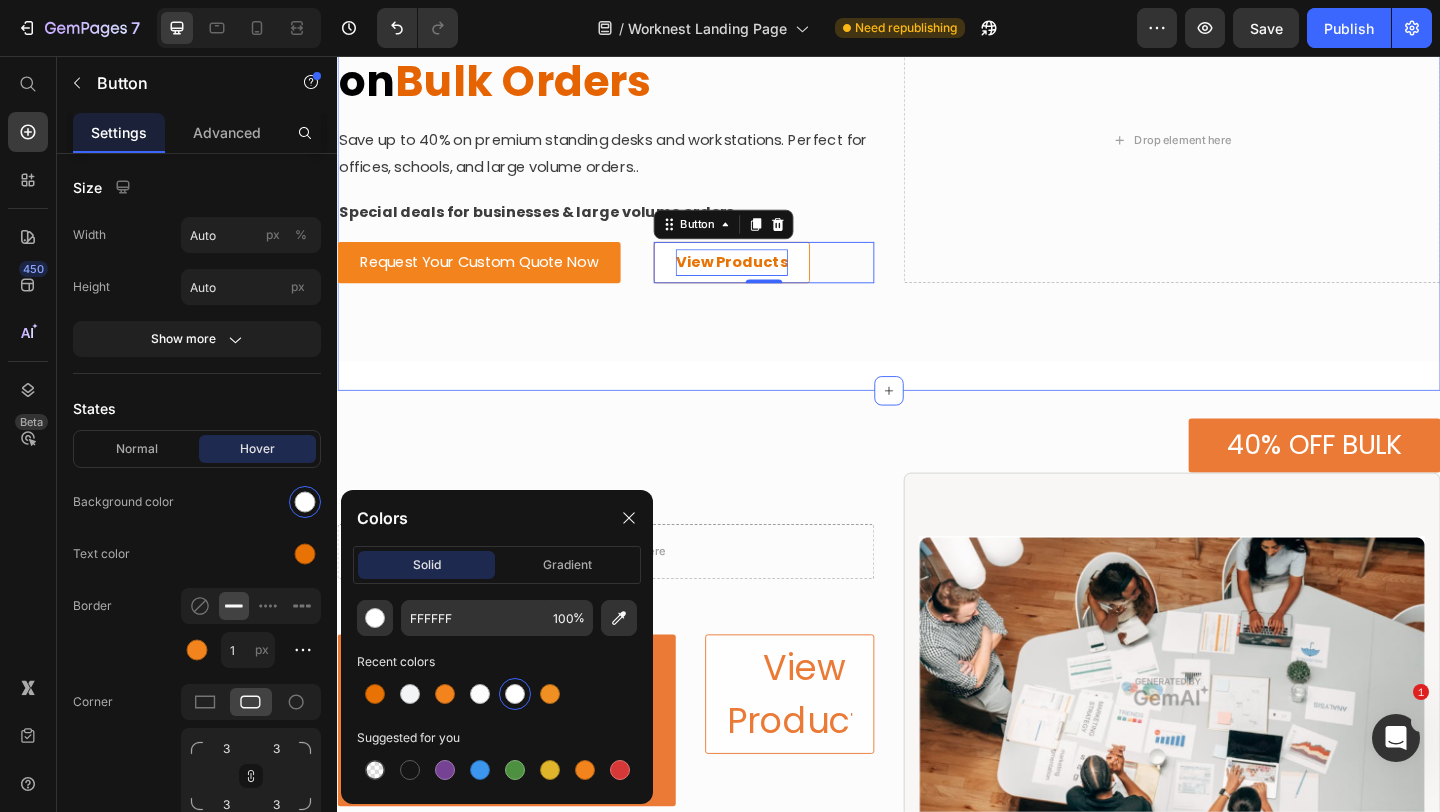 click on "⁠⁠⁠⁠⁠⁠⁠ Get Custom Pricing on  Bulk Orders Heading Save up to 40% on premium standing desks and workstations. Perfect for offices, schools, and large volume orders.. Text Block Special deals for businesses & large volume orders. Text Block Request Your Custom Quote Now Button View Products Button   0 Row
Drop element here Hero Banner Section 7/25" at bounding box center (937, 148) 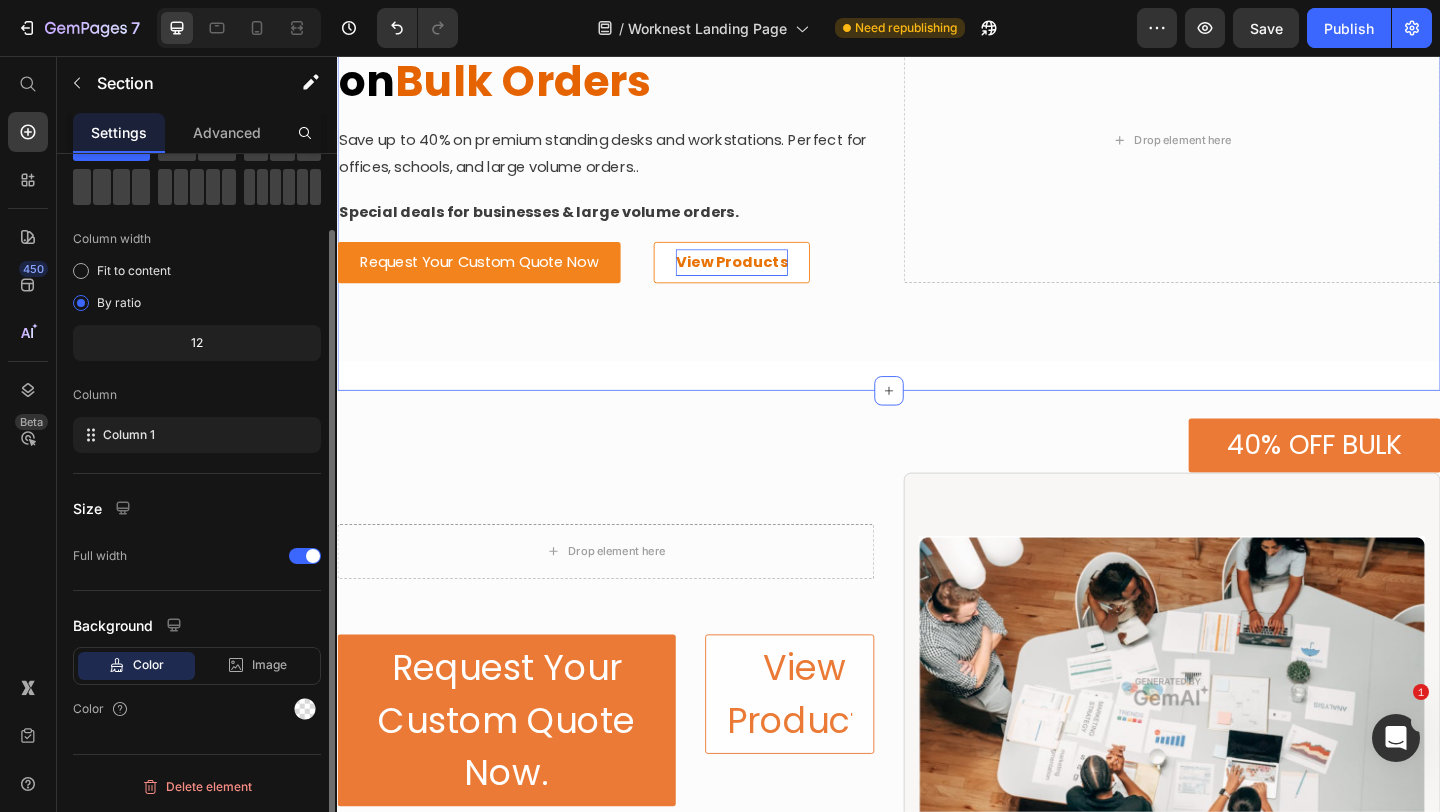 scroll, scrollTop: 0, scrollLeft: 0, axis: both 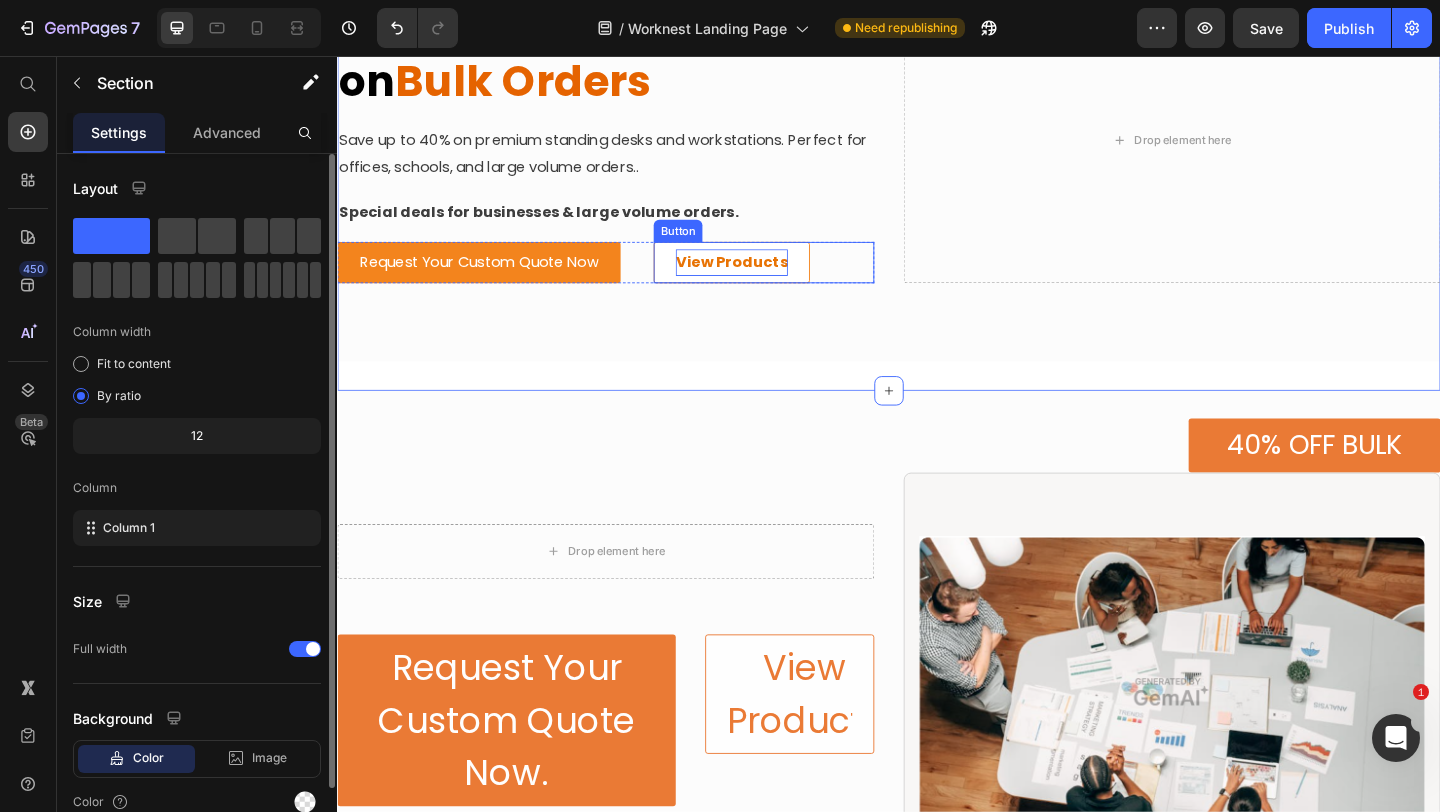 click on "View Products" at bounding box center (766, 279) 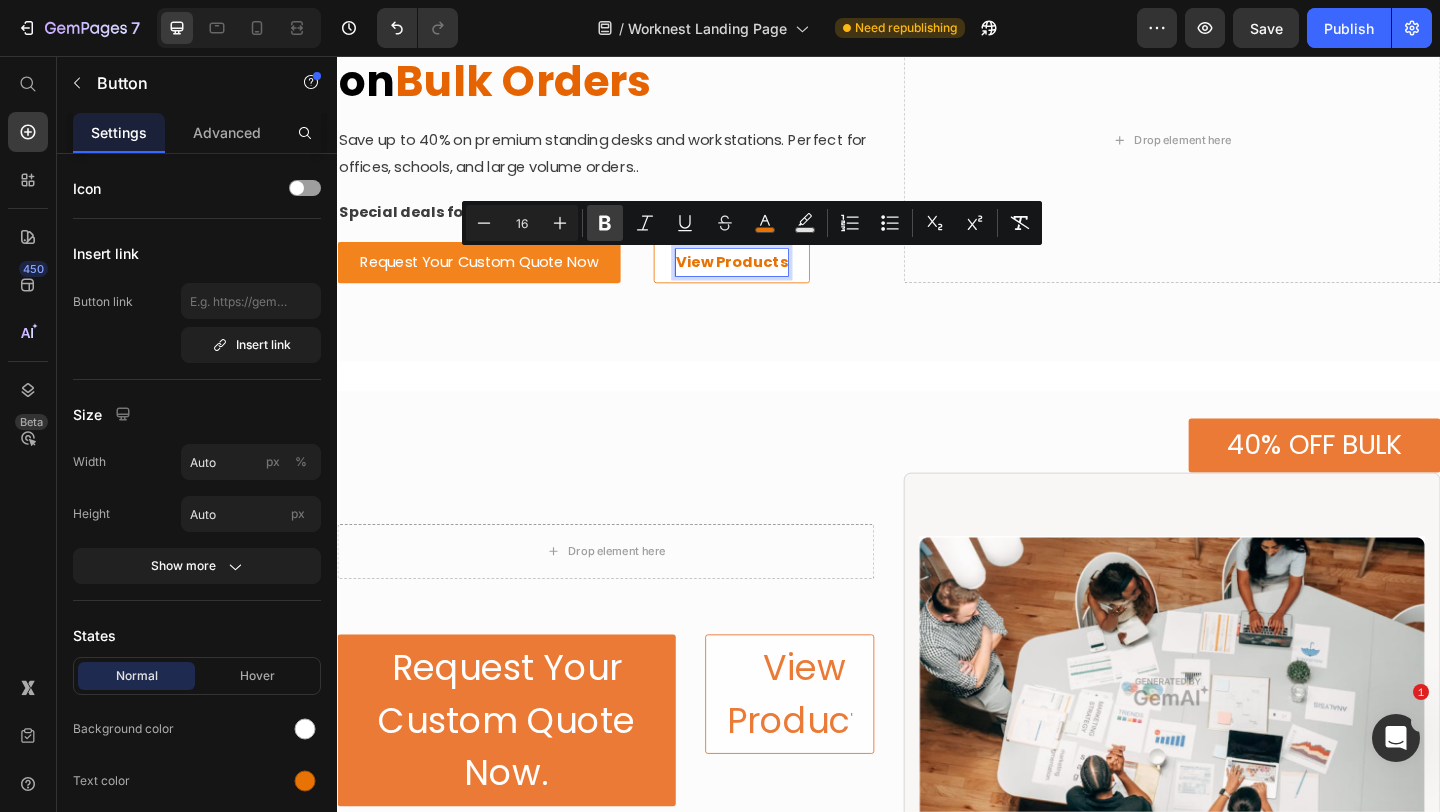click 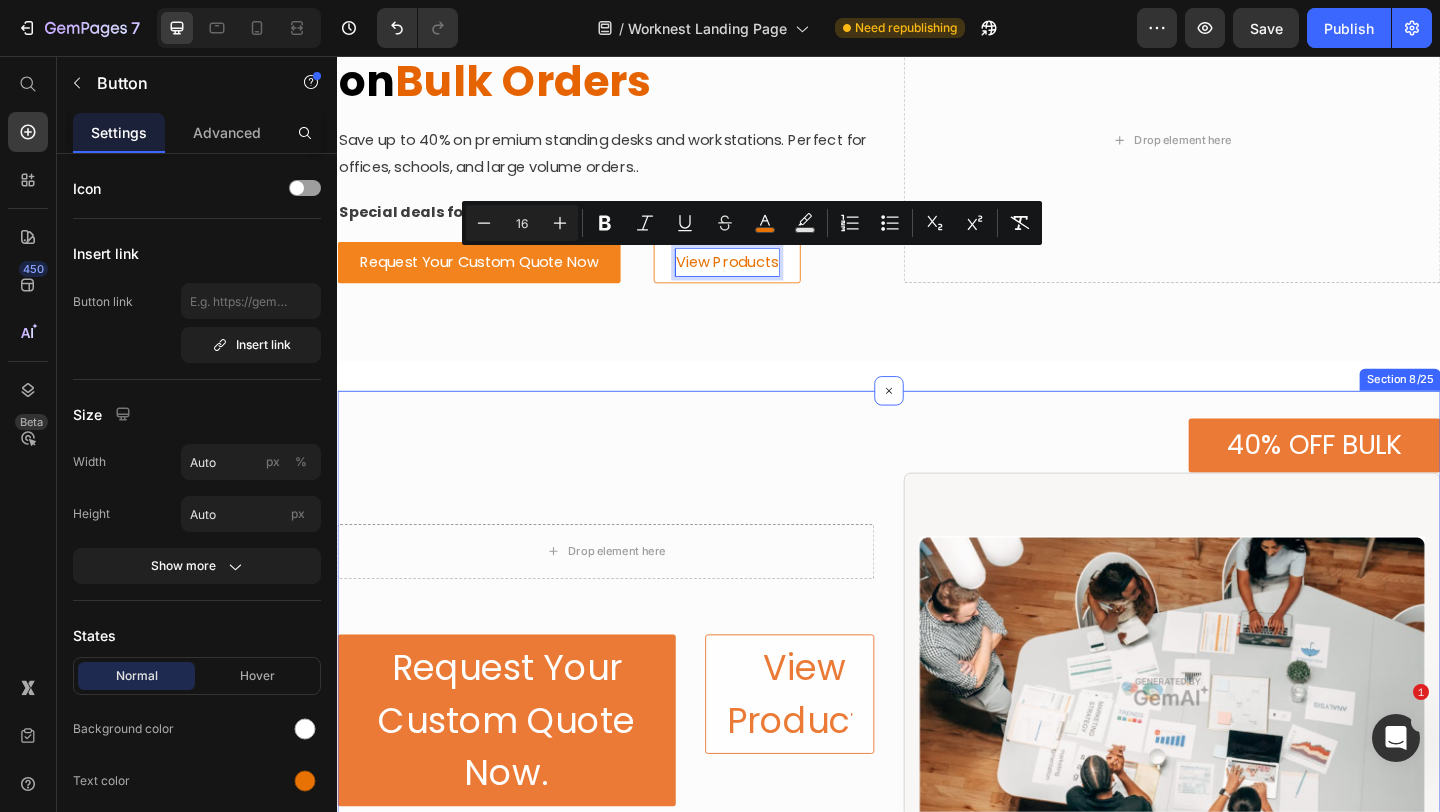 click on "Drop element here Row Request Your Custom Quote Now. Button View Products Button Row 40% OFF BULK Button Image Row Row Section 8/25" at bounding box center (937, 718) 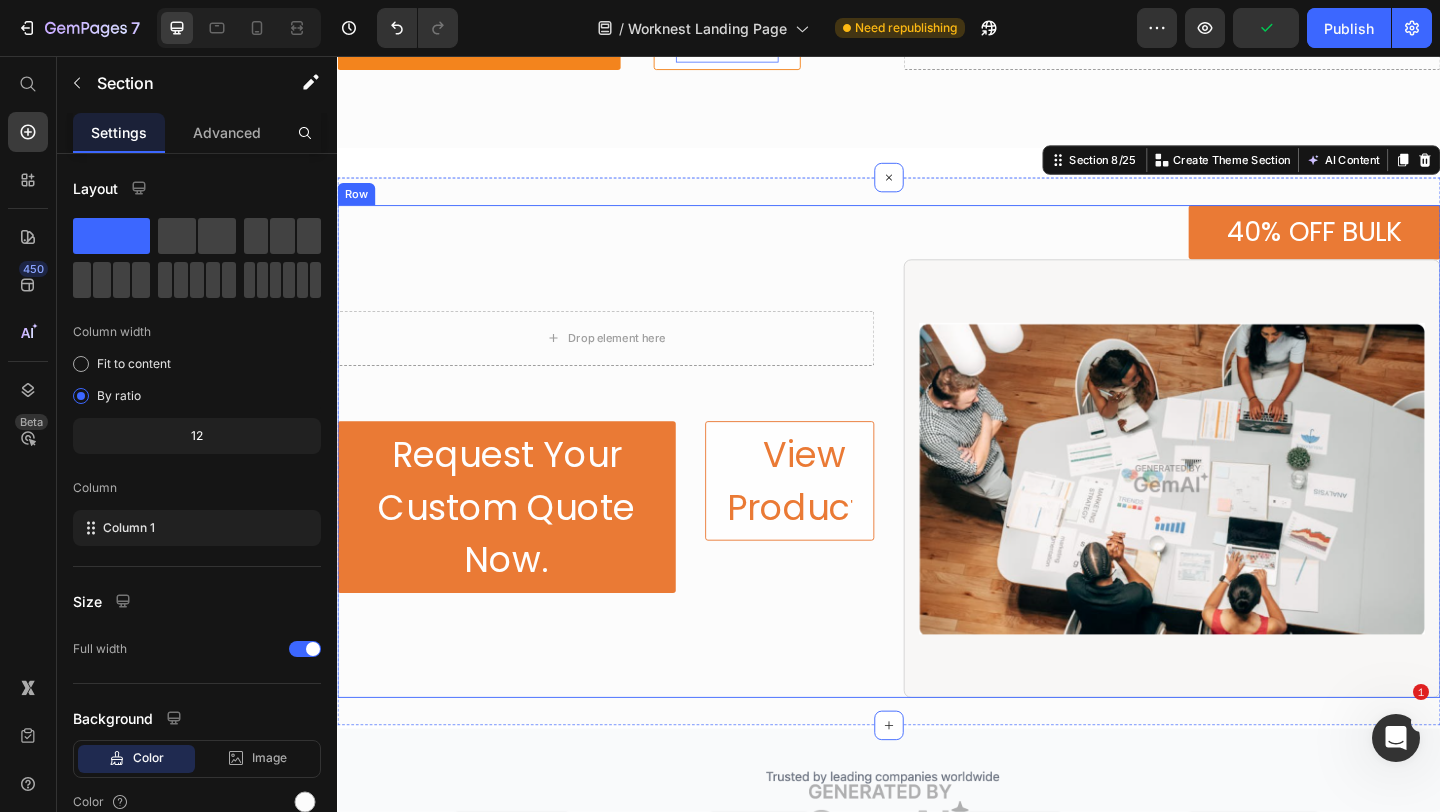 scroll, scrollTop: 3393, scrollLeft: 0, axis: vertical 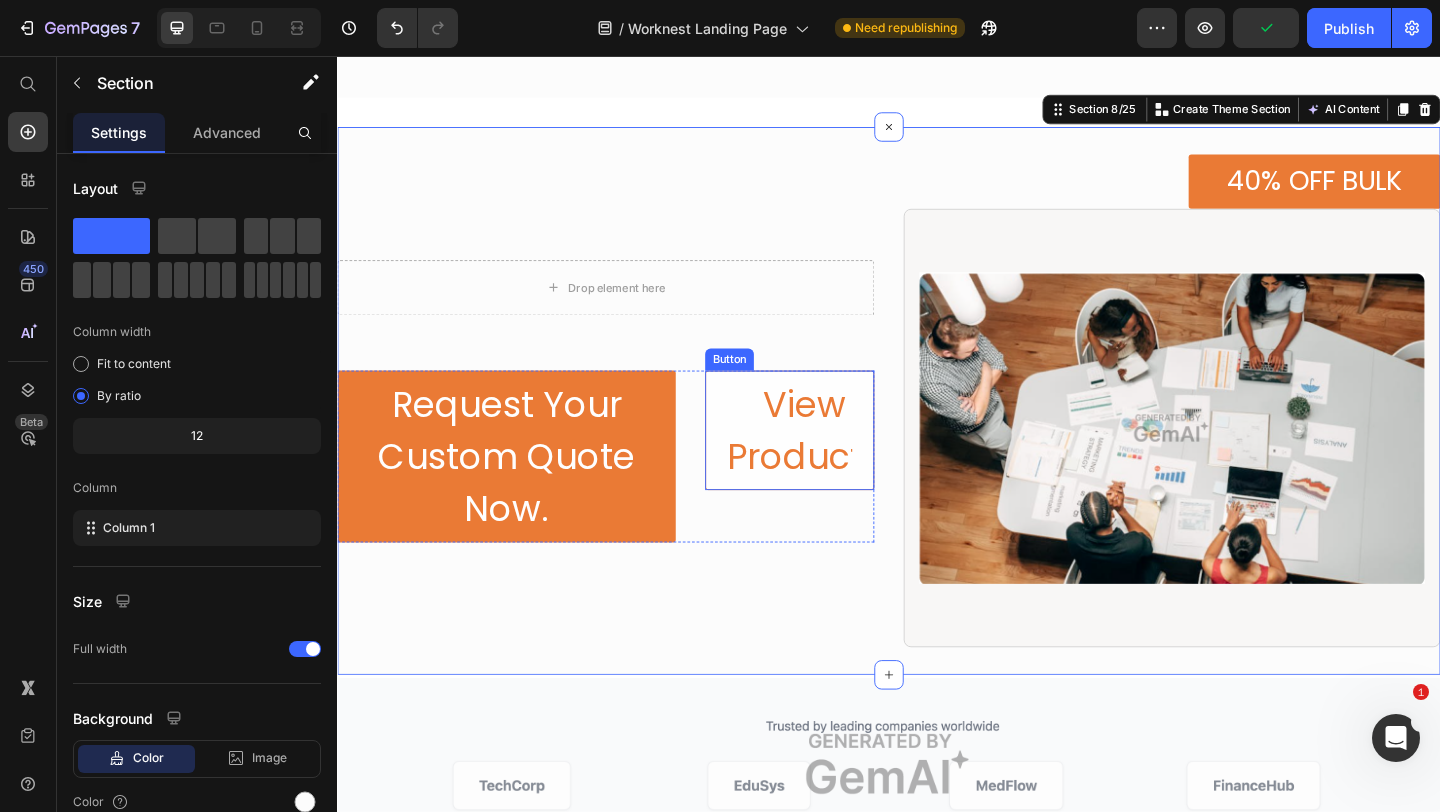 click at bounding box center [1245, 460] 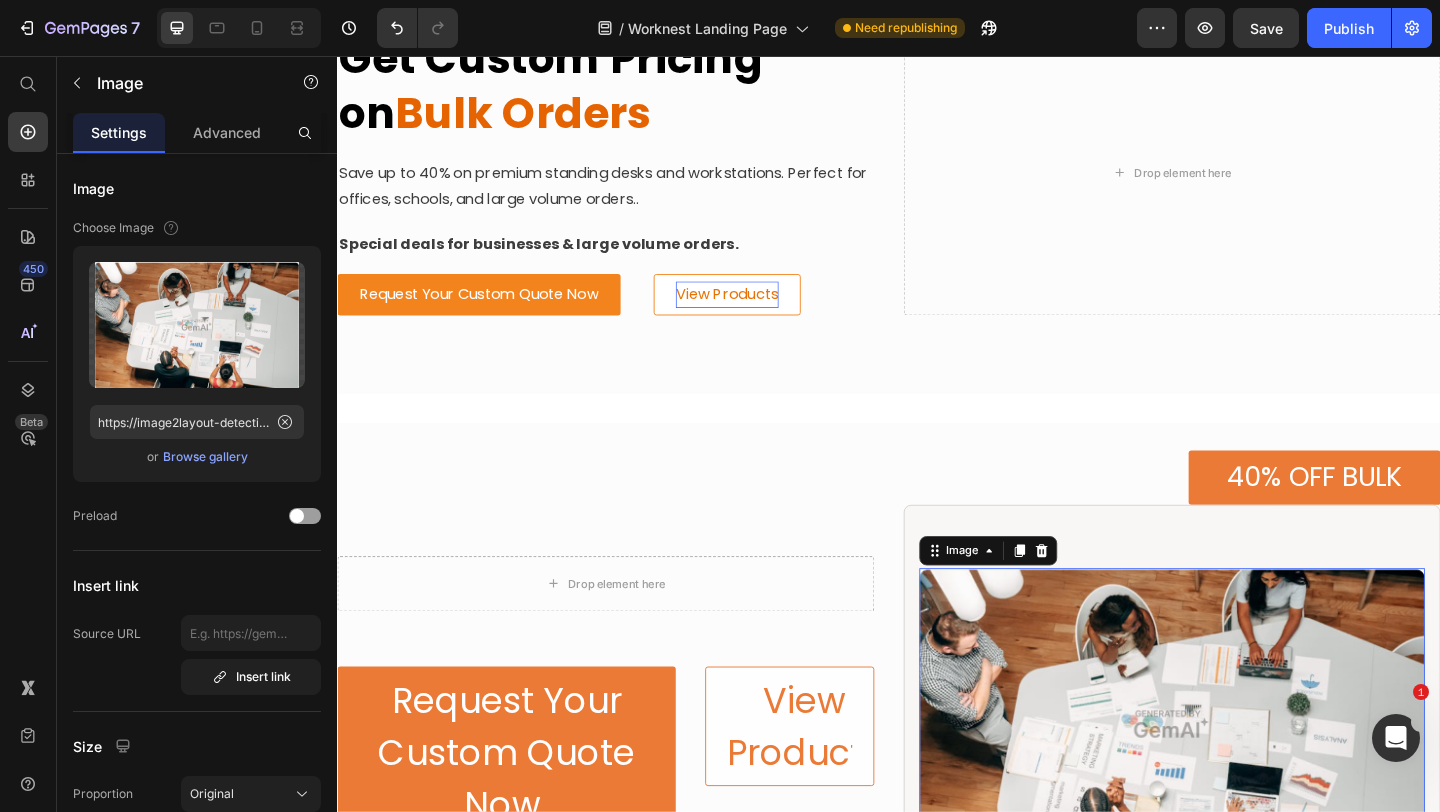 scroll, scrollTop: 3024, scrollLeft: 0, axis: vertical 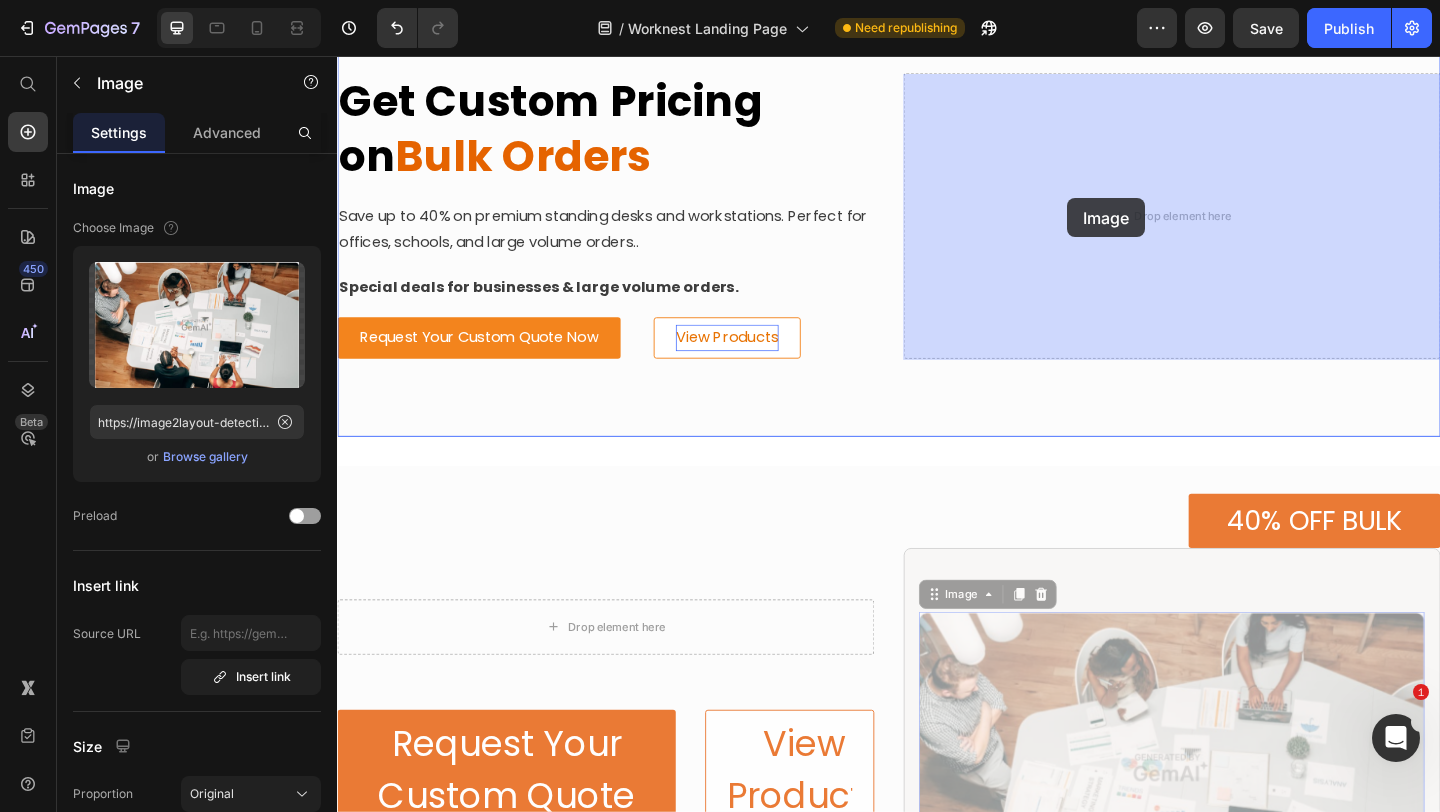 drag, startPoint x: 1005, startPoint y: 646, endPoint x: 1131, endPoint y: 212, distance: 451.92035 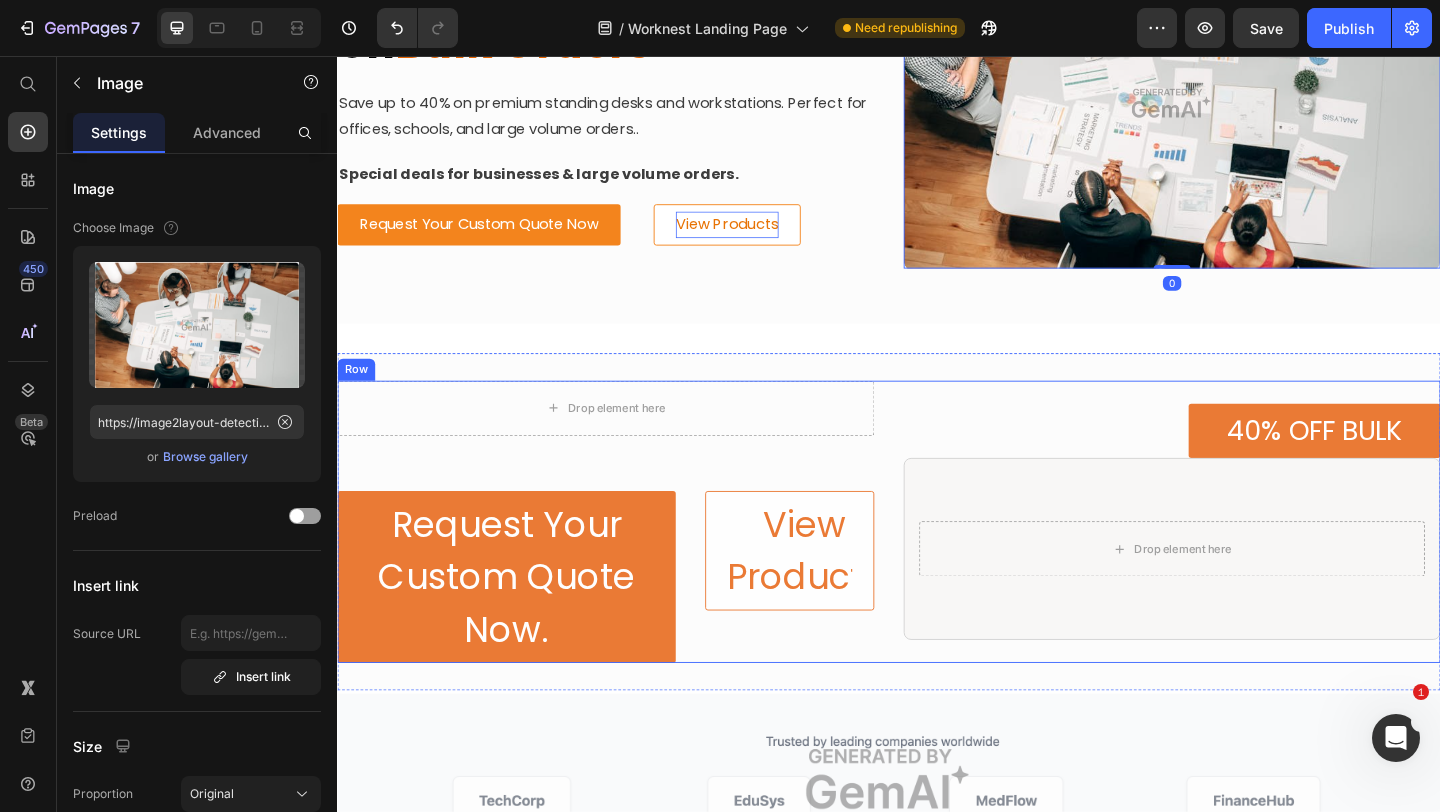 scroll, scrollTop: 3210, scrollLeft: 0, axis: vertical 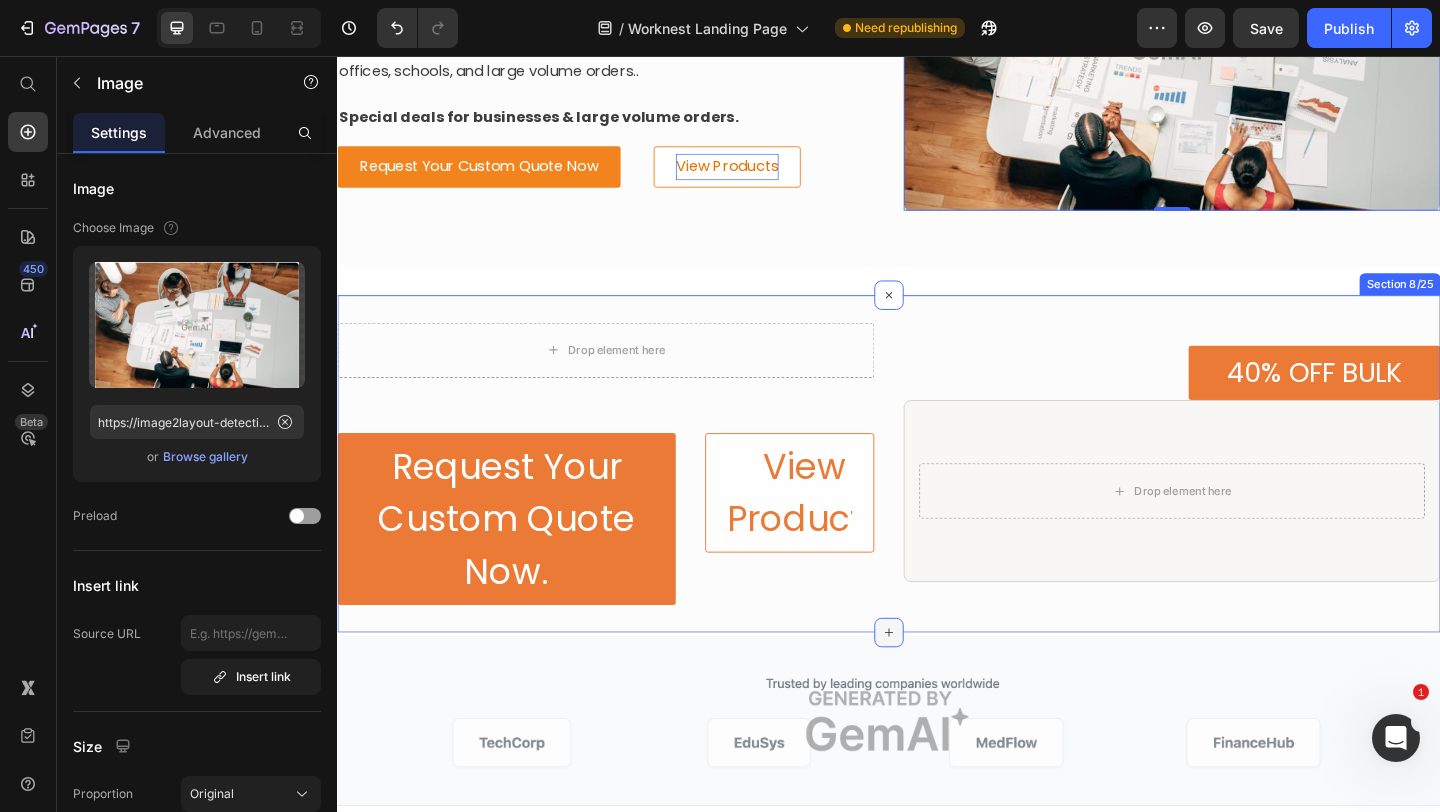 click at bounding box center (937, 683) 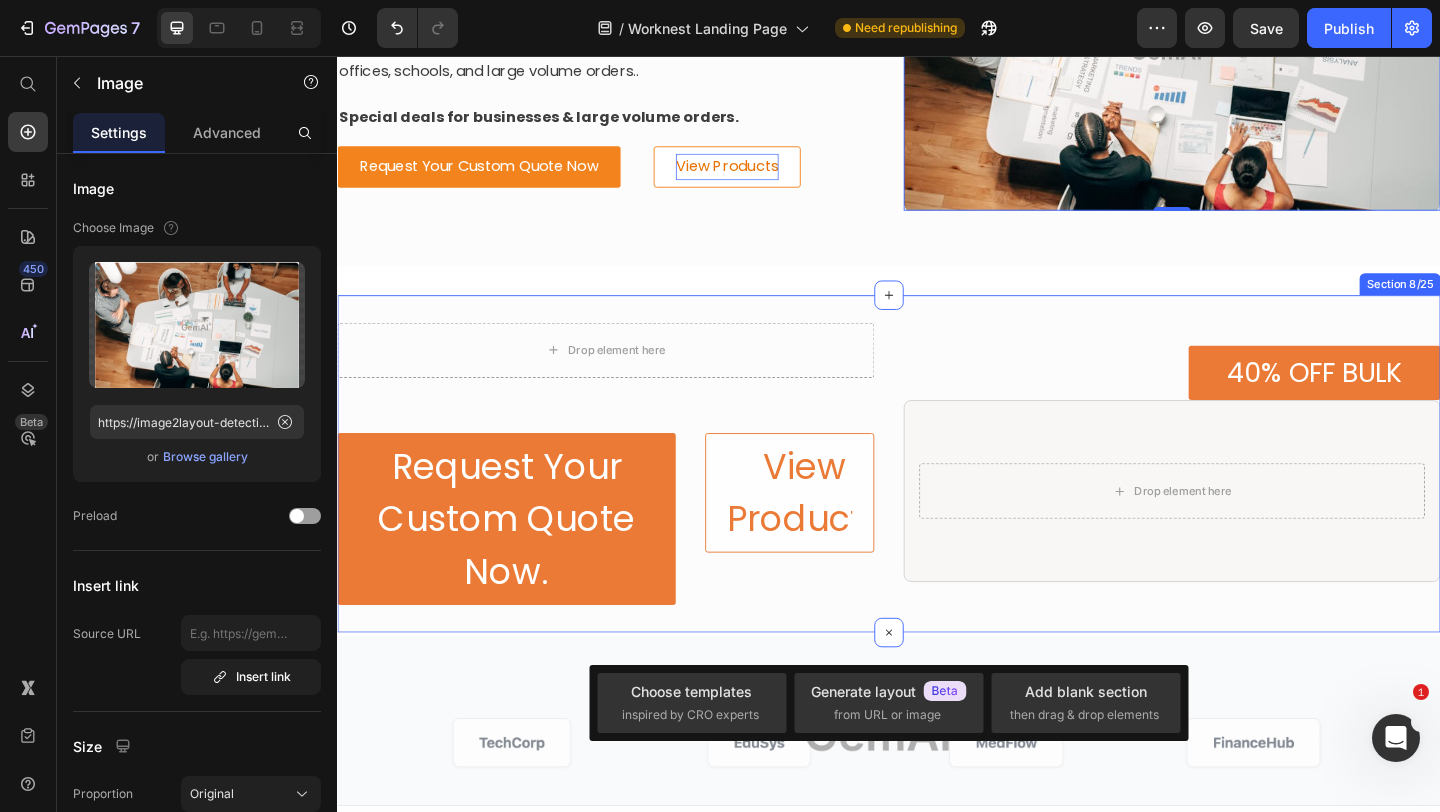 click on "Drop element here Row Request Your Custom Quote Now. Button View Products Button Row 40% OFF BULK Button
Drop element here Row Row Section 8/25" at bounding box center [937, 499] 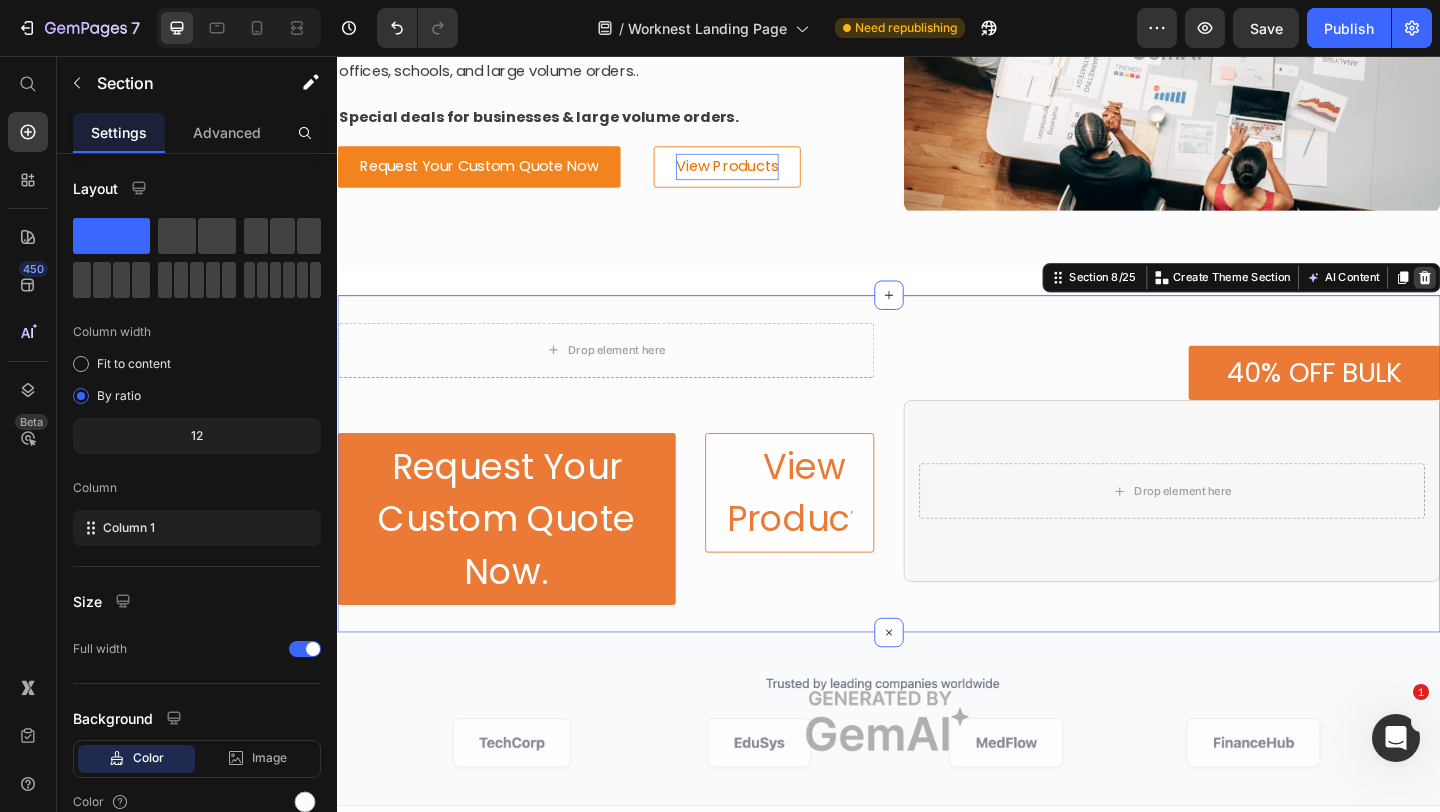 click 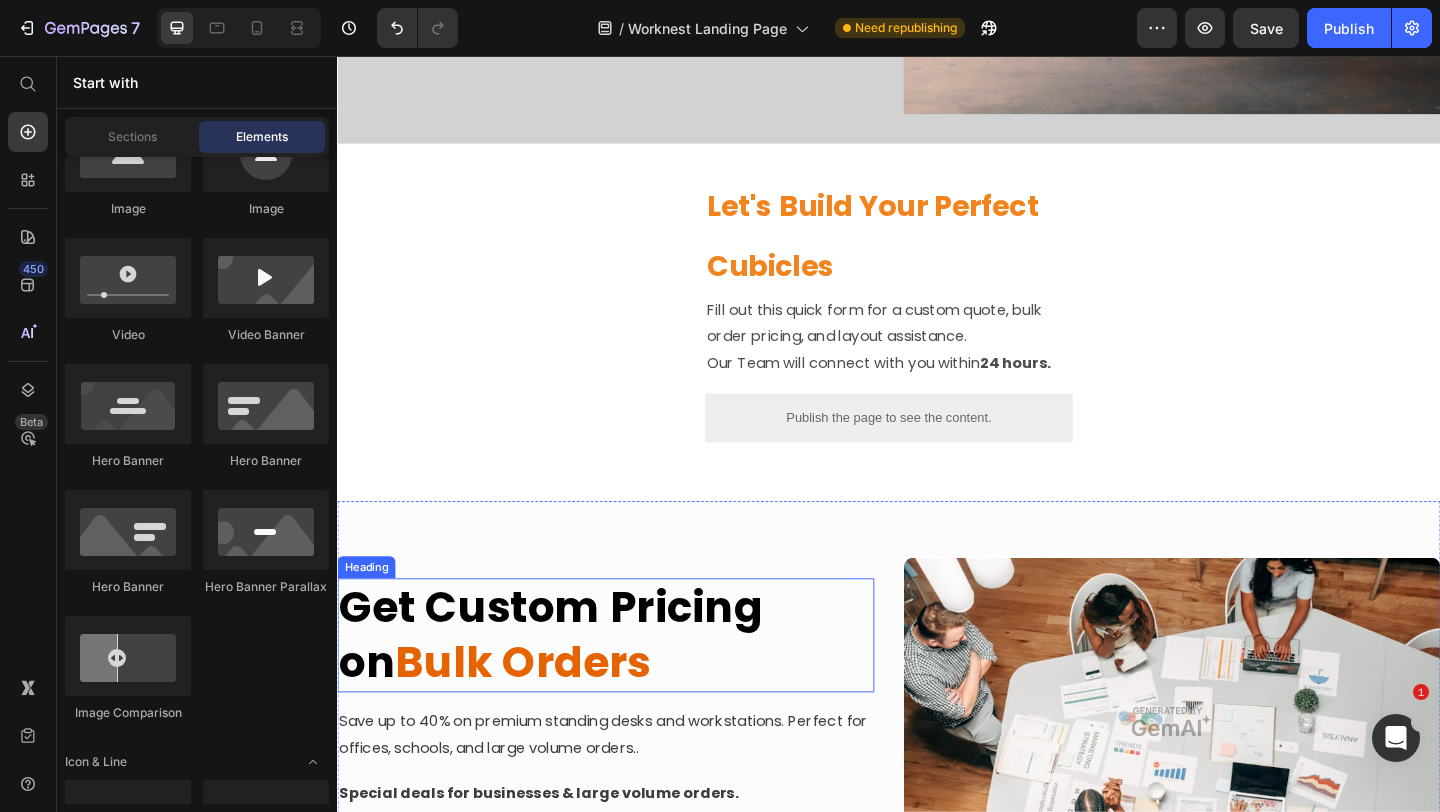 scroll, scrollTop: 2909, scrollLeft: 0, axis: vertical 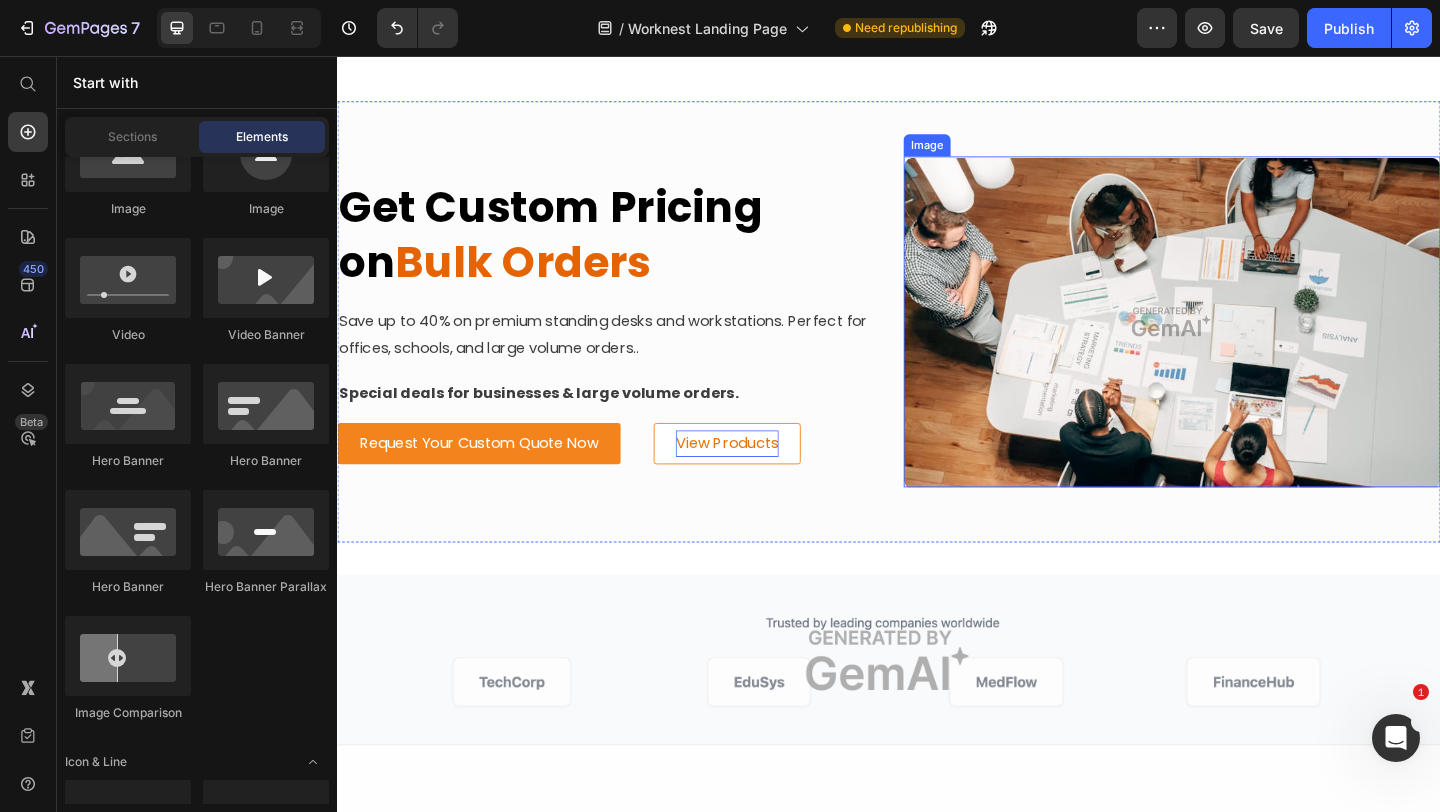click at bounding box center [1245, 345] 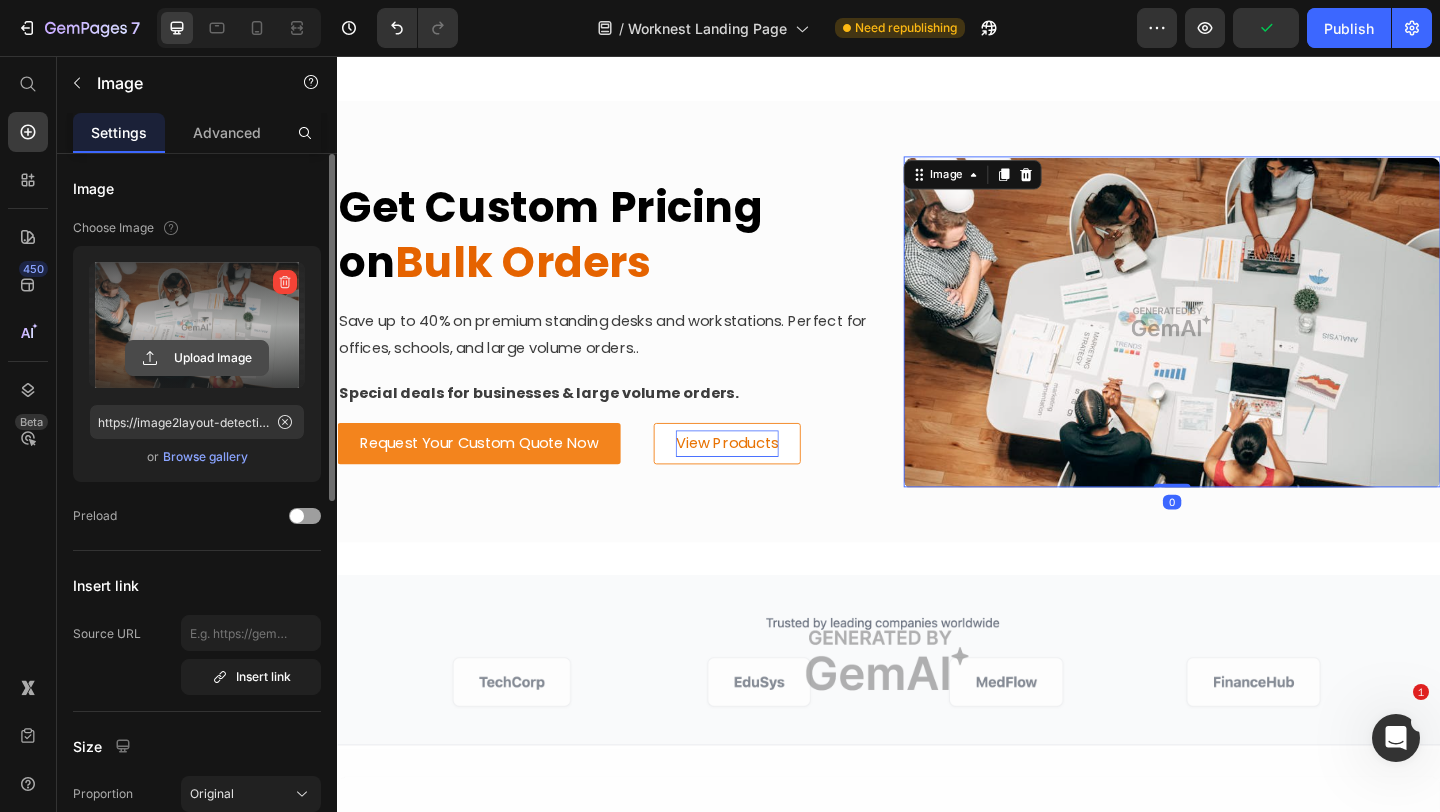 click 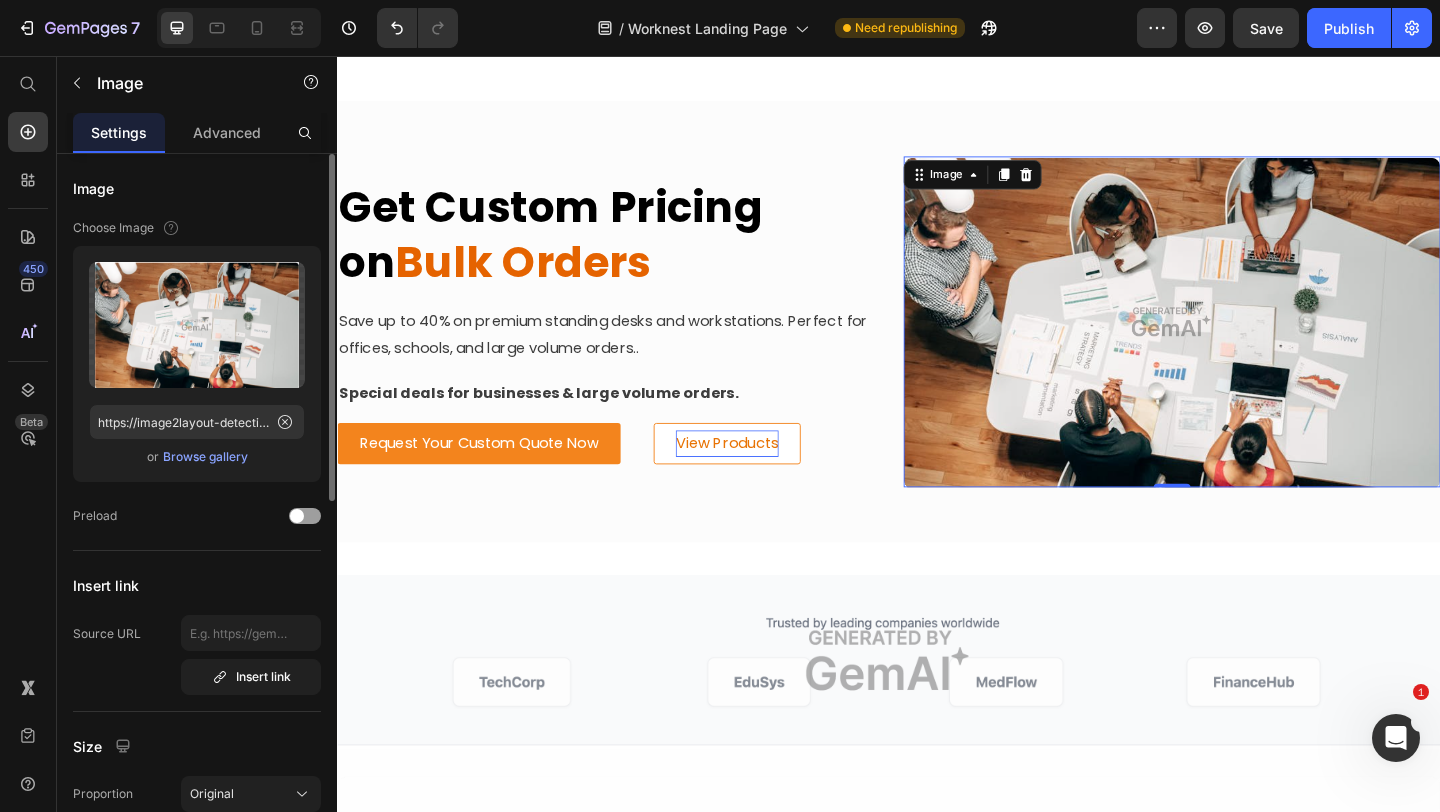 click on "Browse gallery" at bounding box center [205, 457] 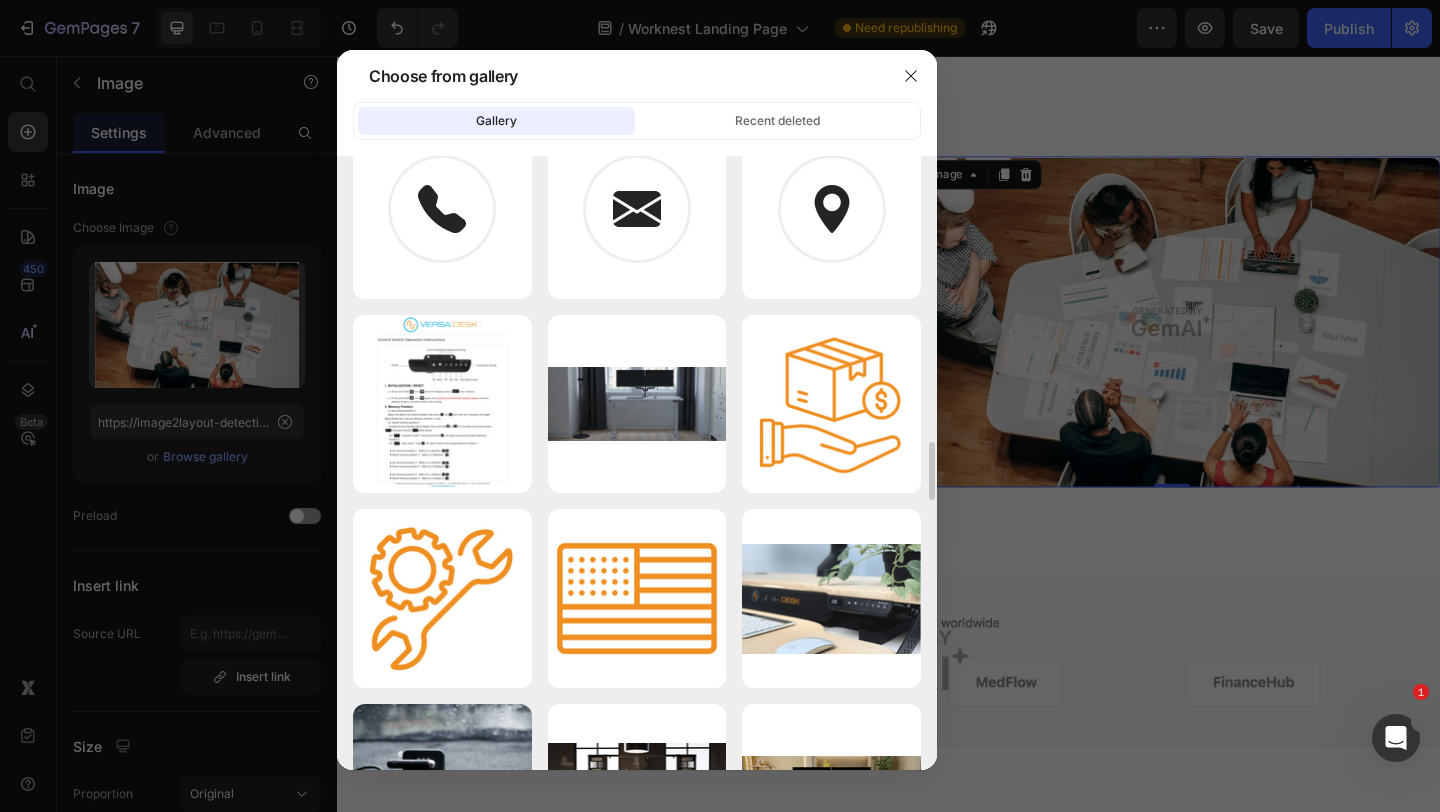 scroll, scrollTop: 3363, scrollLeft: 0, axis: vertical 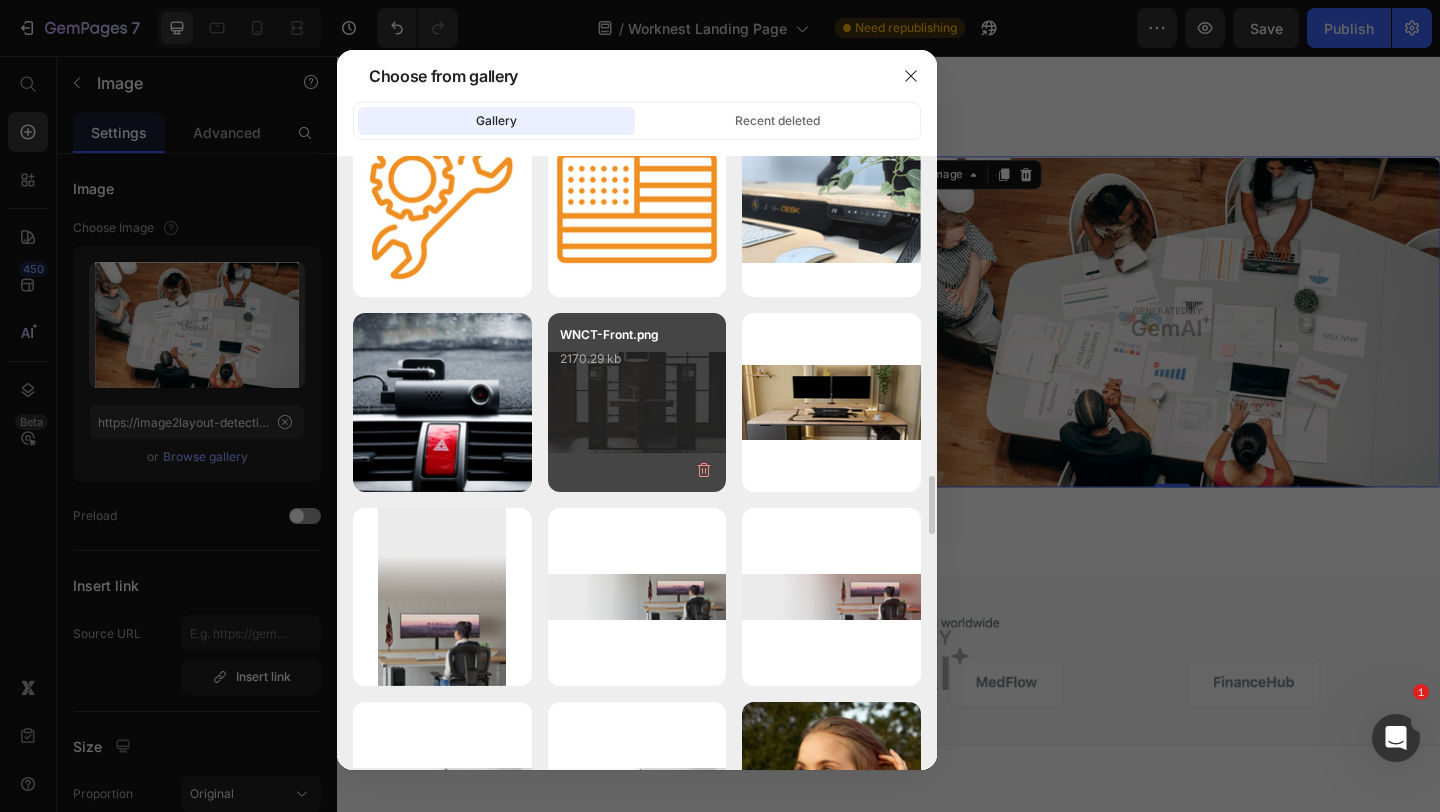 click on "WNCT-Front.png 2170.29 kb" at bounding box center [637, 402] 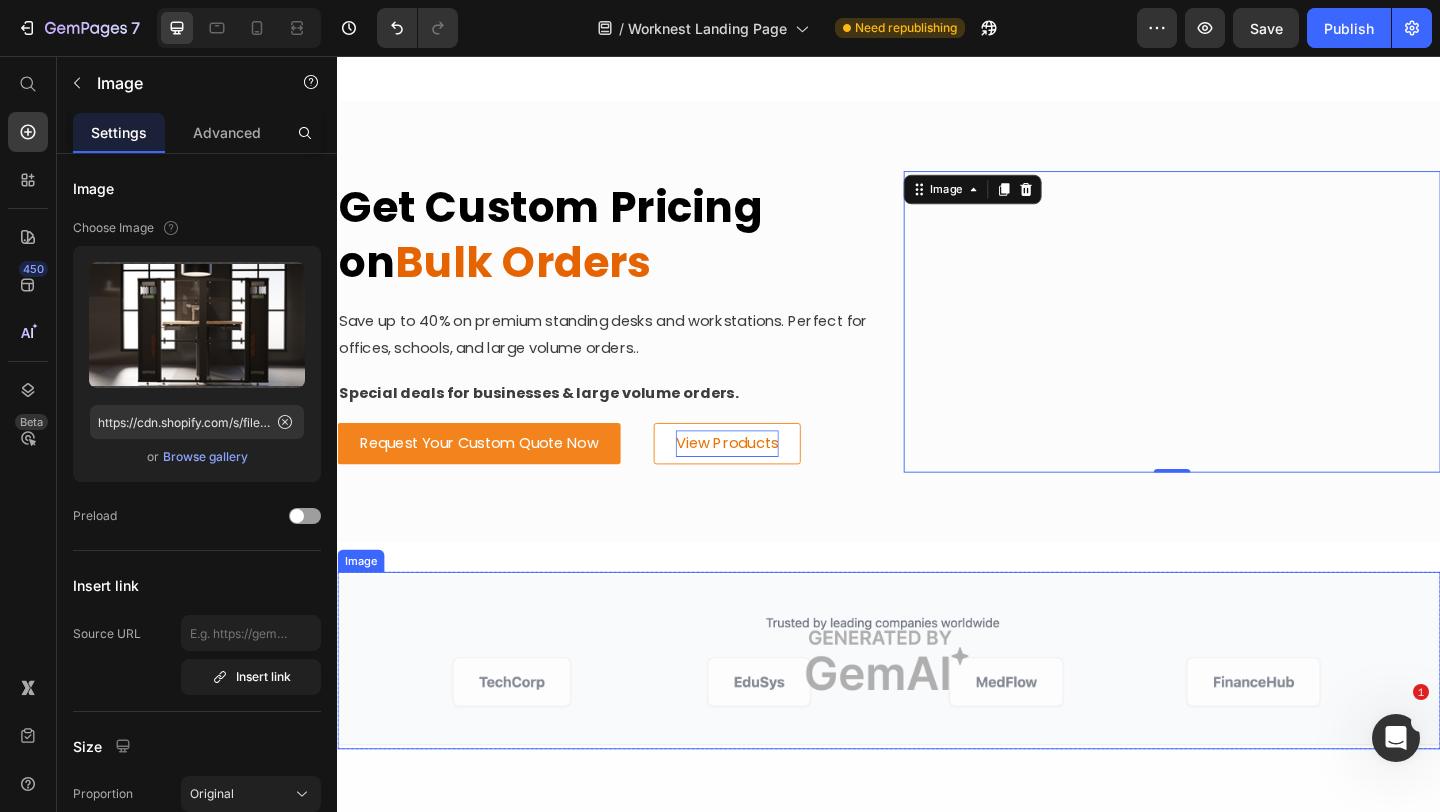 click at bounding box center (937, 713) 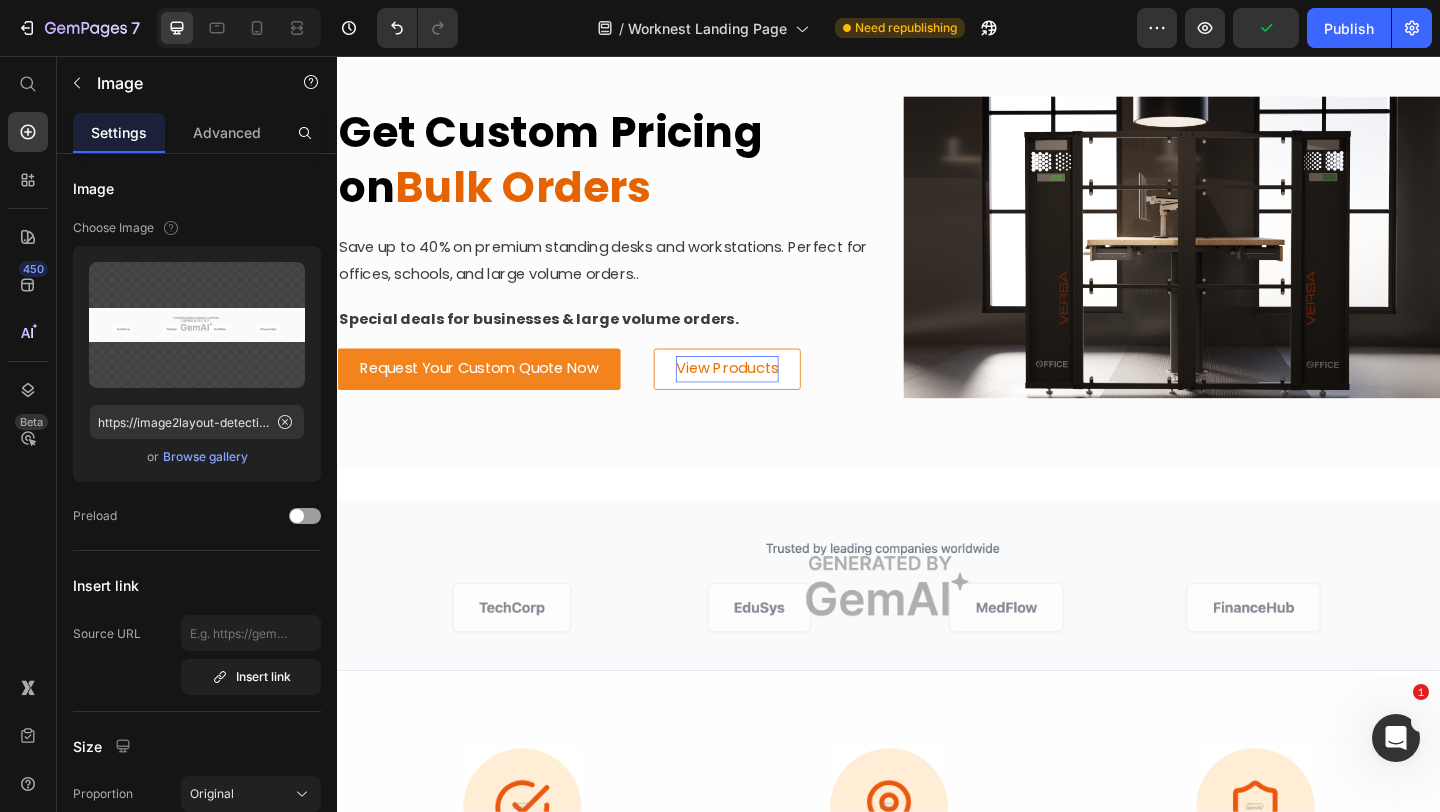 scroll, scrollTop: 3163, scrollLeft: 0, axis: vertical 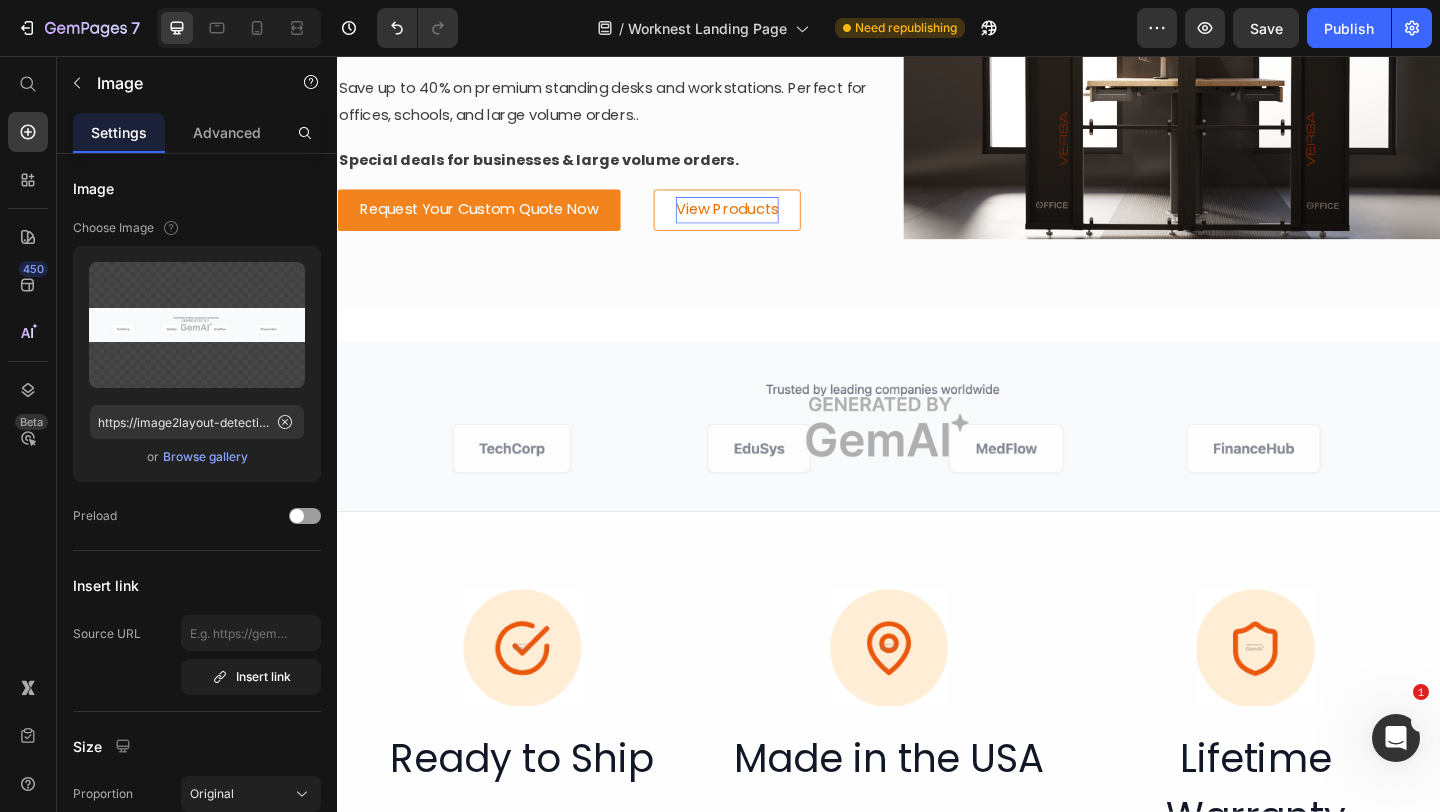 click at bounding box center [937, 459] 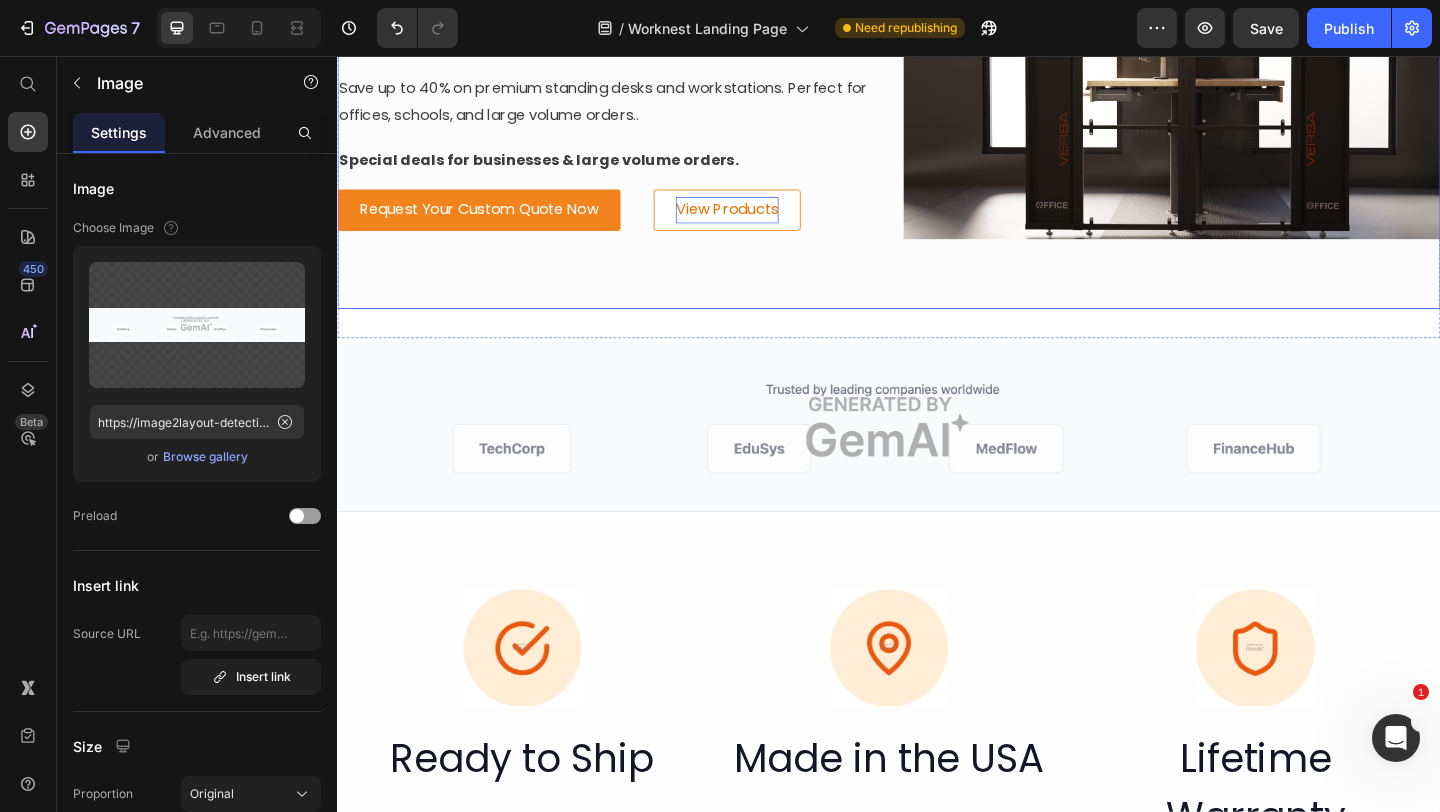 click on "⁠⁠⁠⁠⁠⁠⁠ Get Custom Pricing on  Bulk Orders Heading Save up to 40% on premium standing desks and workstations. Perfect for offices, schools, and large volume orders.. Text Block Special deals for businesses & large volume orders. Text Block Request Your Custom Quote Now Button View Products Button Row Image" at bounding box center (937, 91) 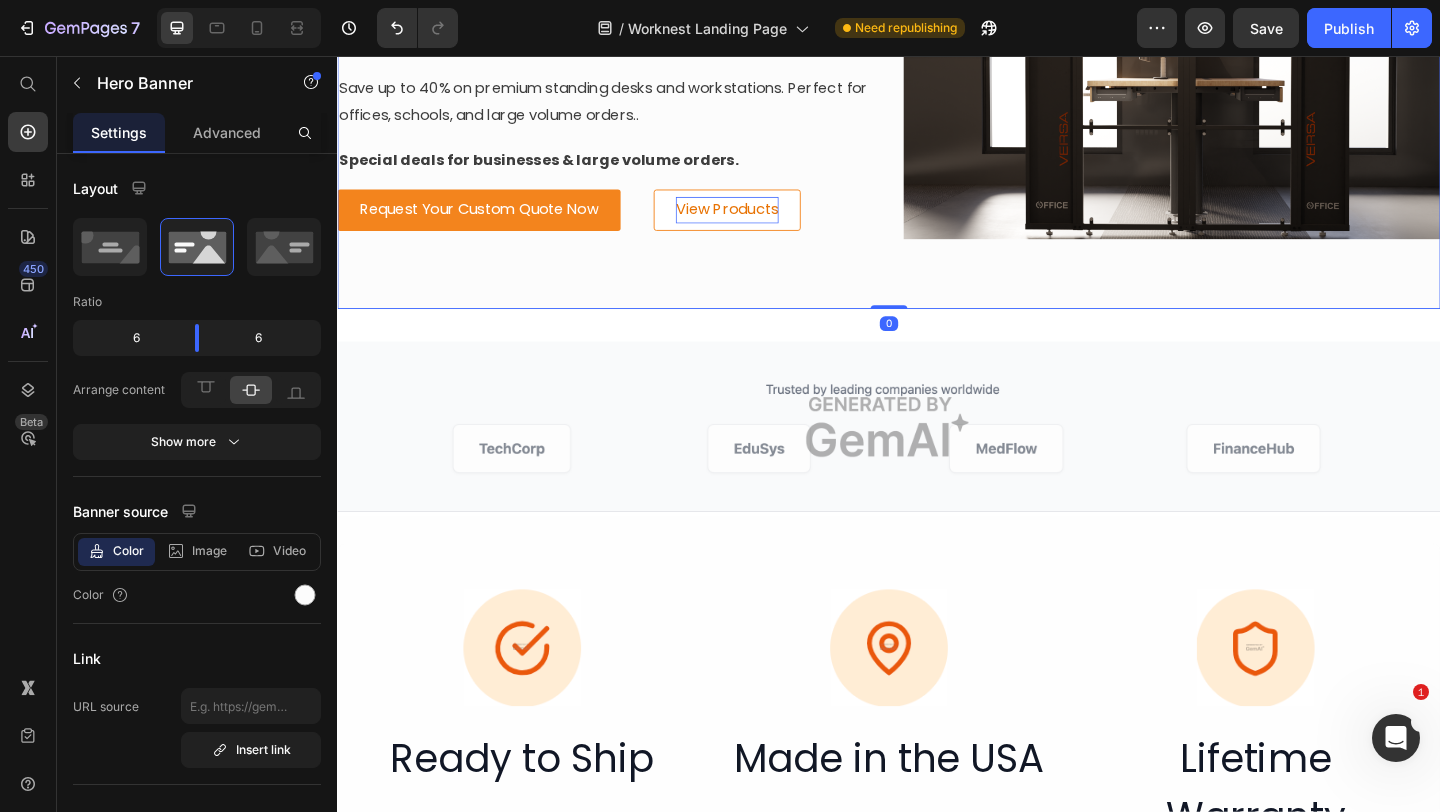 click at bounding box center [937, 459] 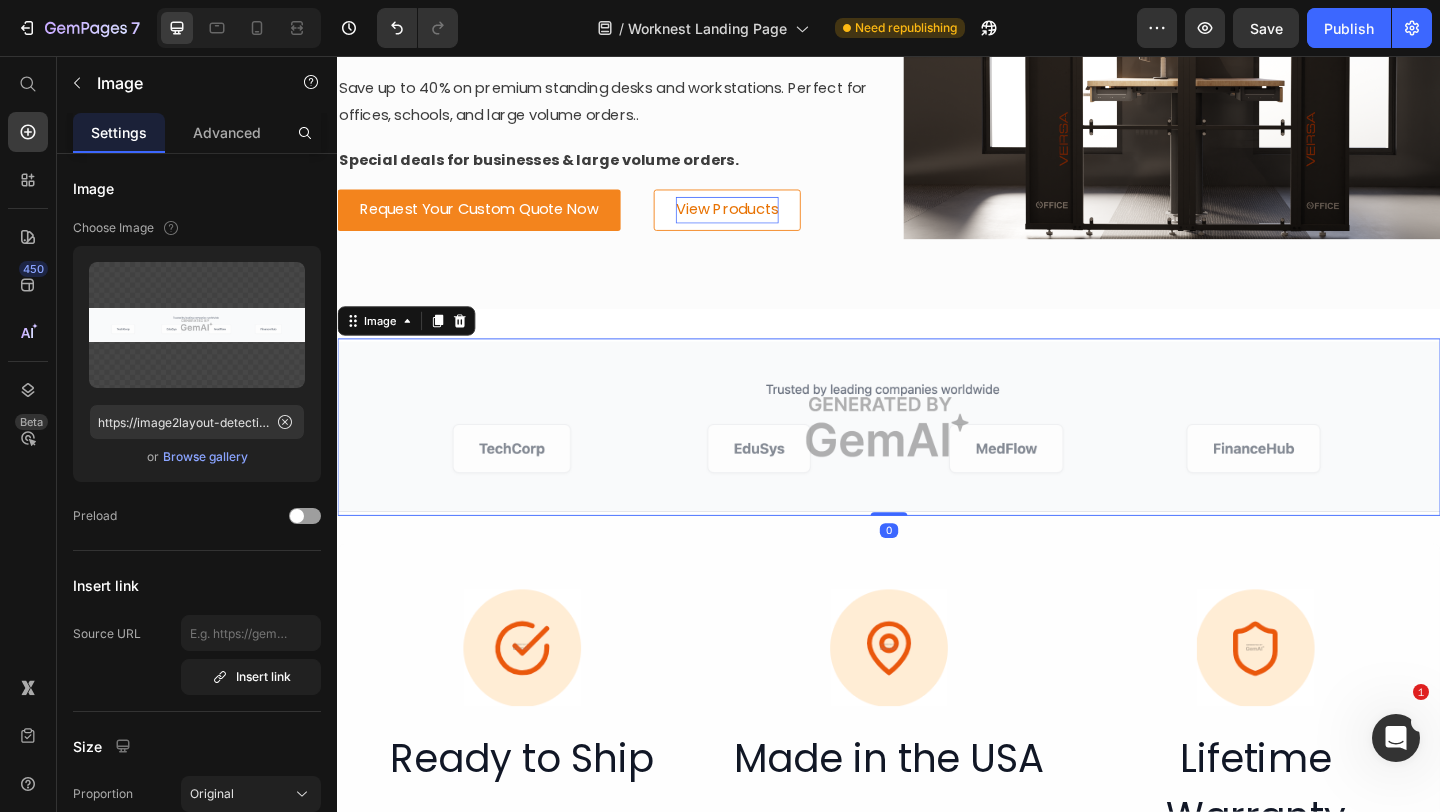 click at bounding box center (937, 459) 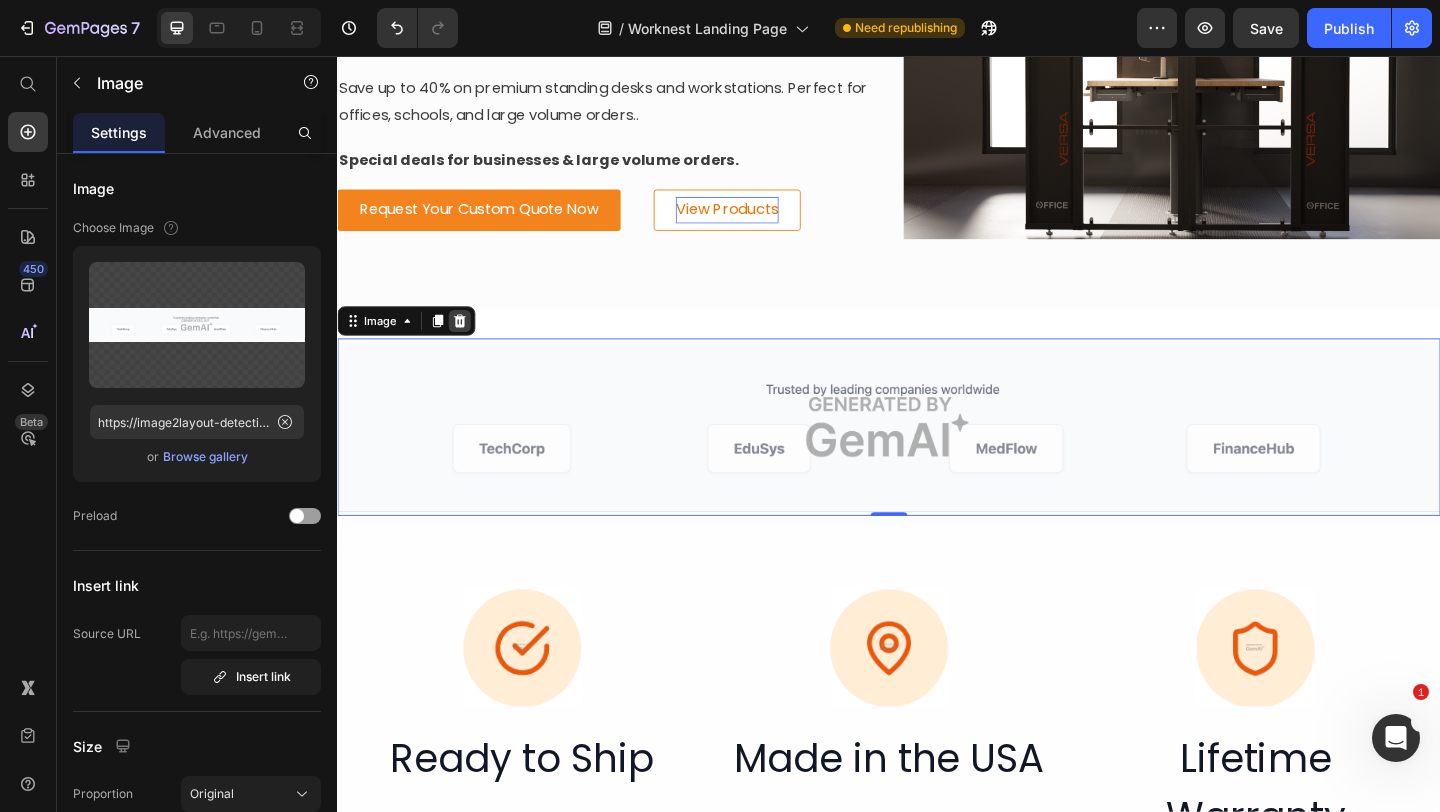 click 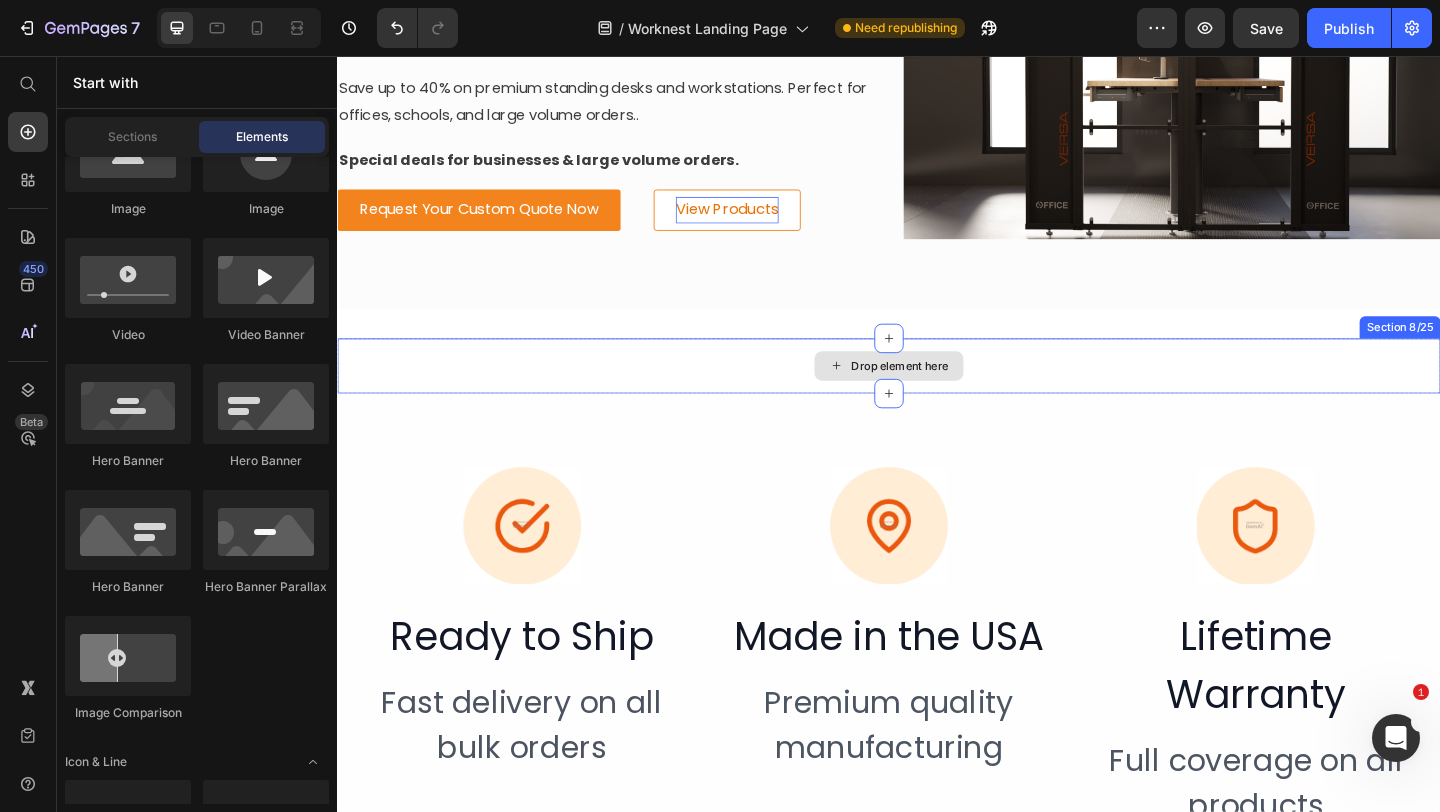 click on "Drop element here" at bounding box center [949, 393] 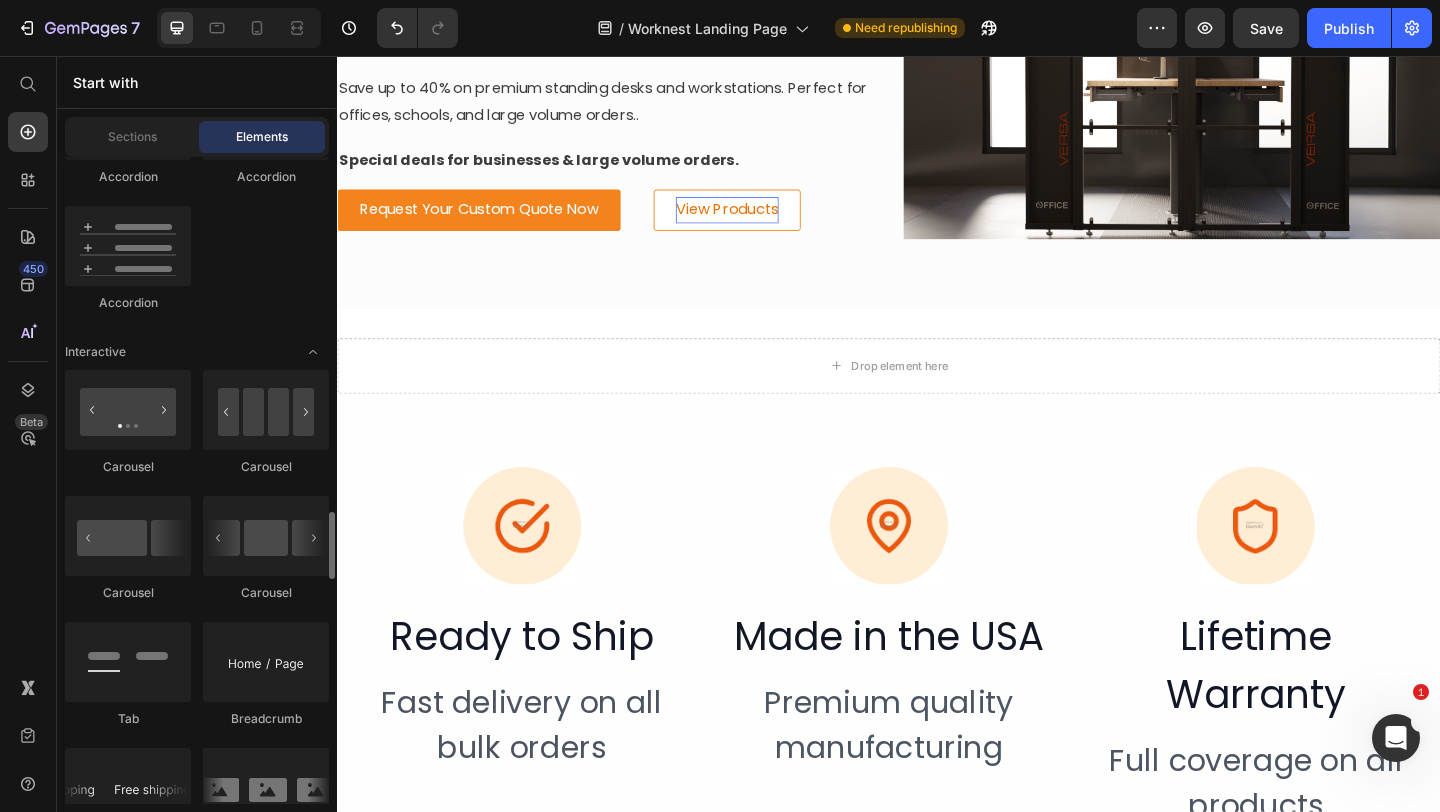 scroll, scrollTop: 2127, scrollLeft: 0, axis: vertical 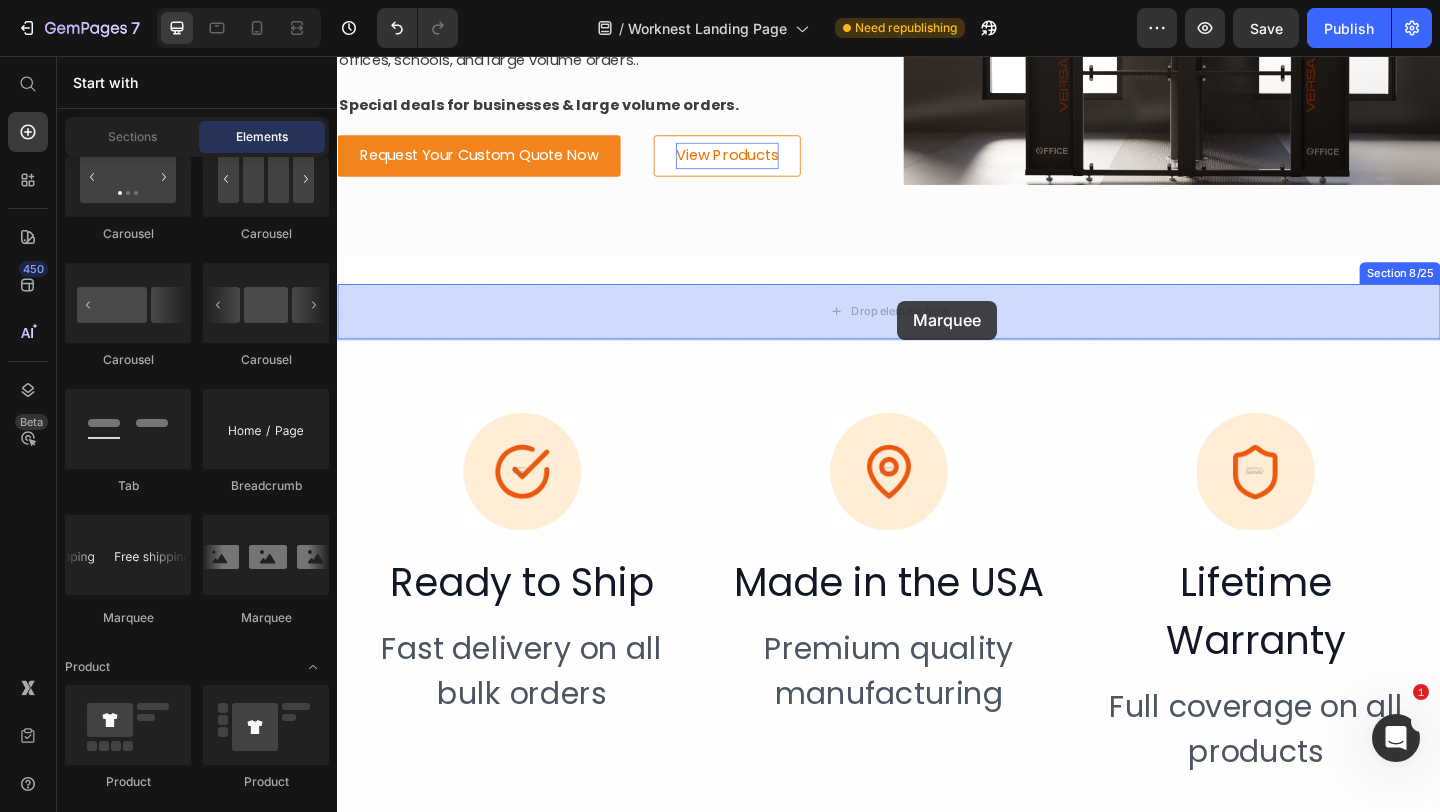 drag, startPoint x: 583, startPoint y: 600, endPoint x: 945, endPoint y: 324, distance: 455.21423 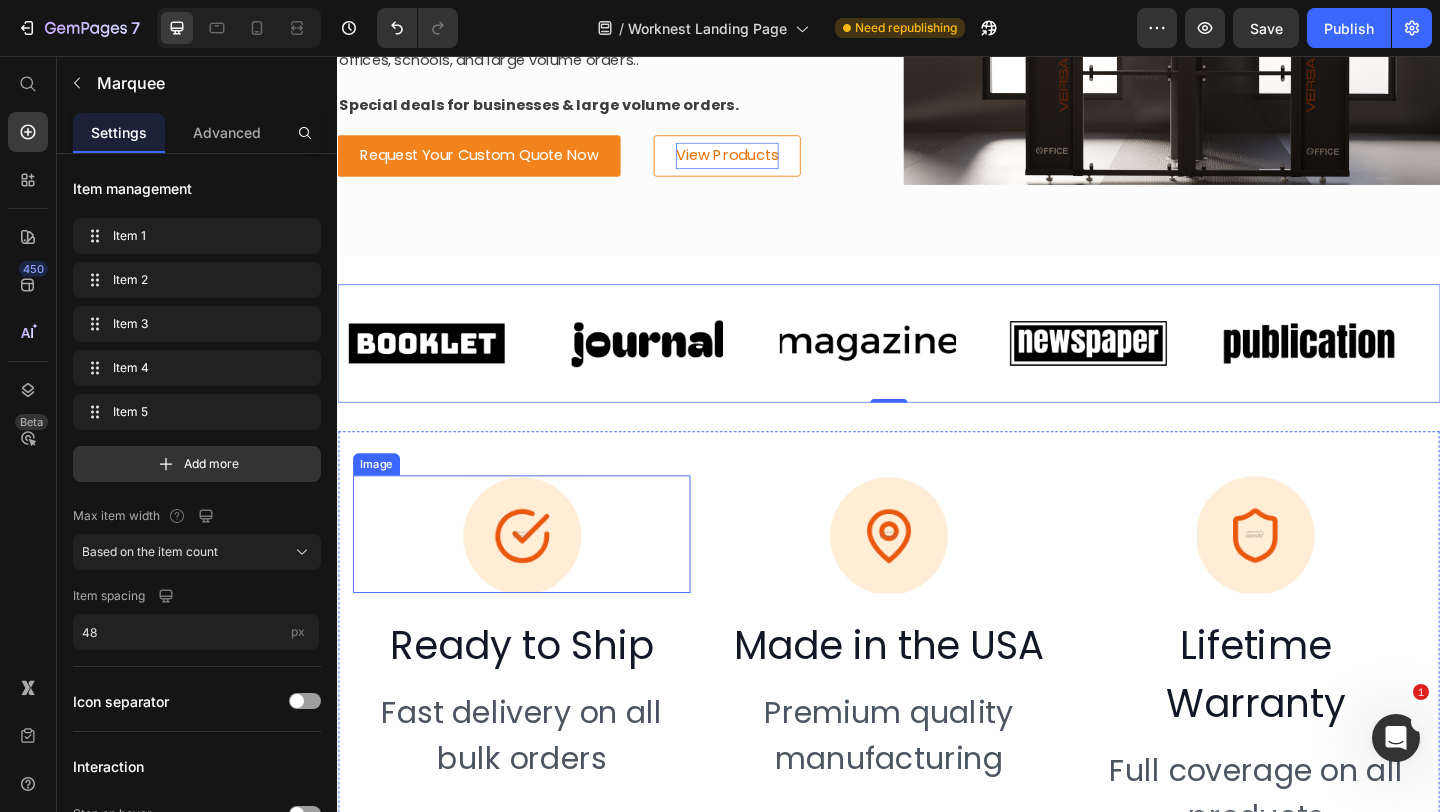 click at bounding box center [936, 576] 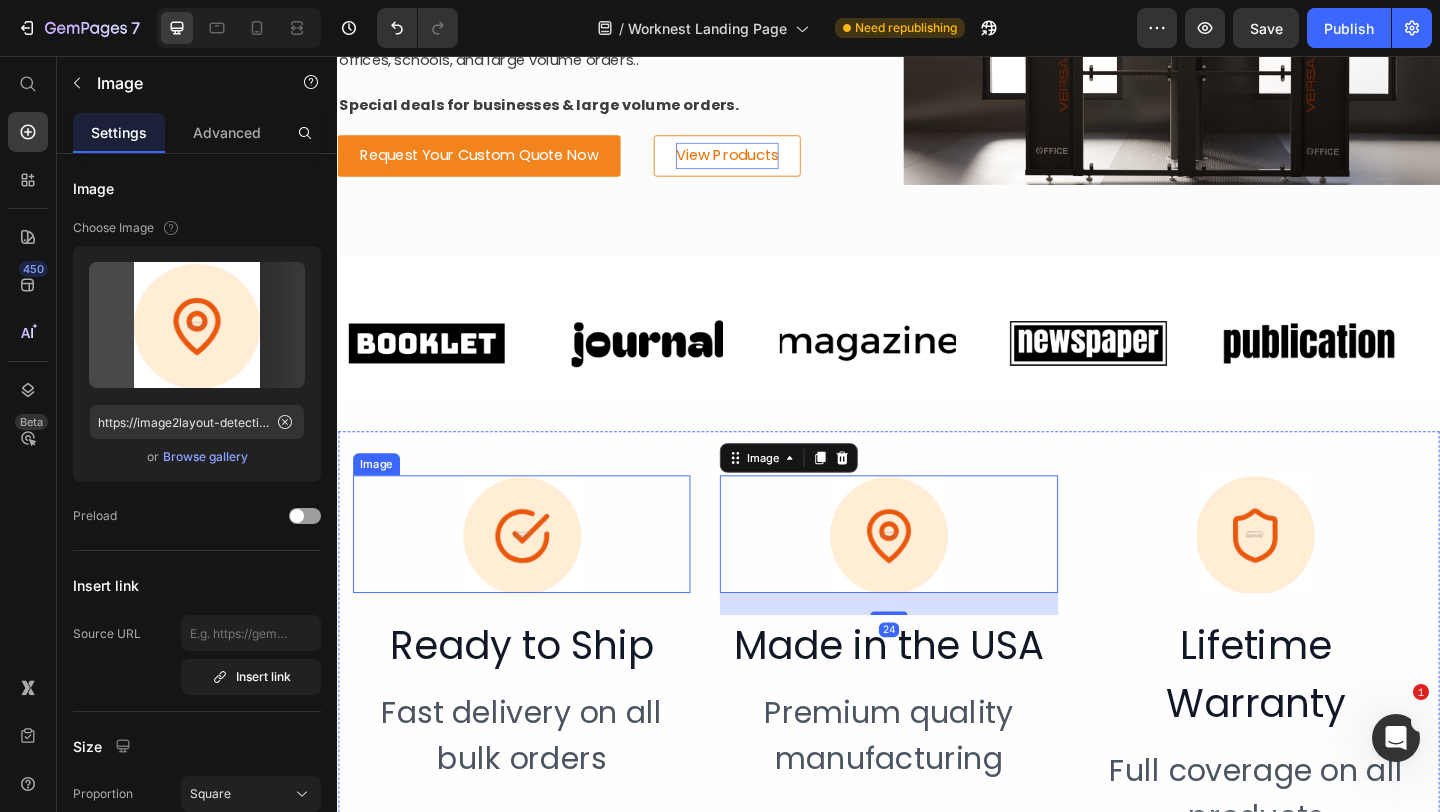 click at bounding box center [537, 576] 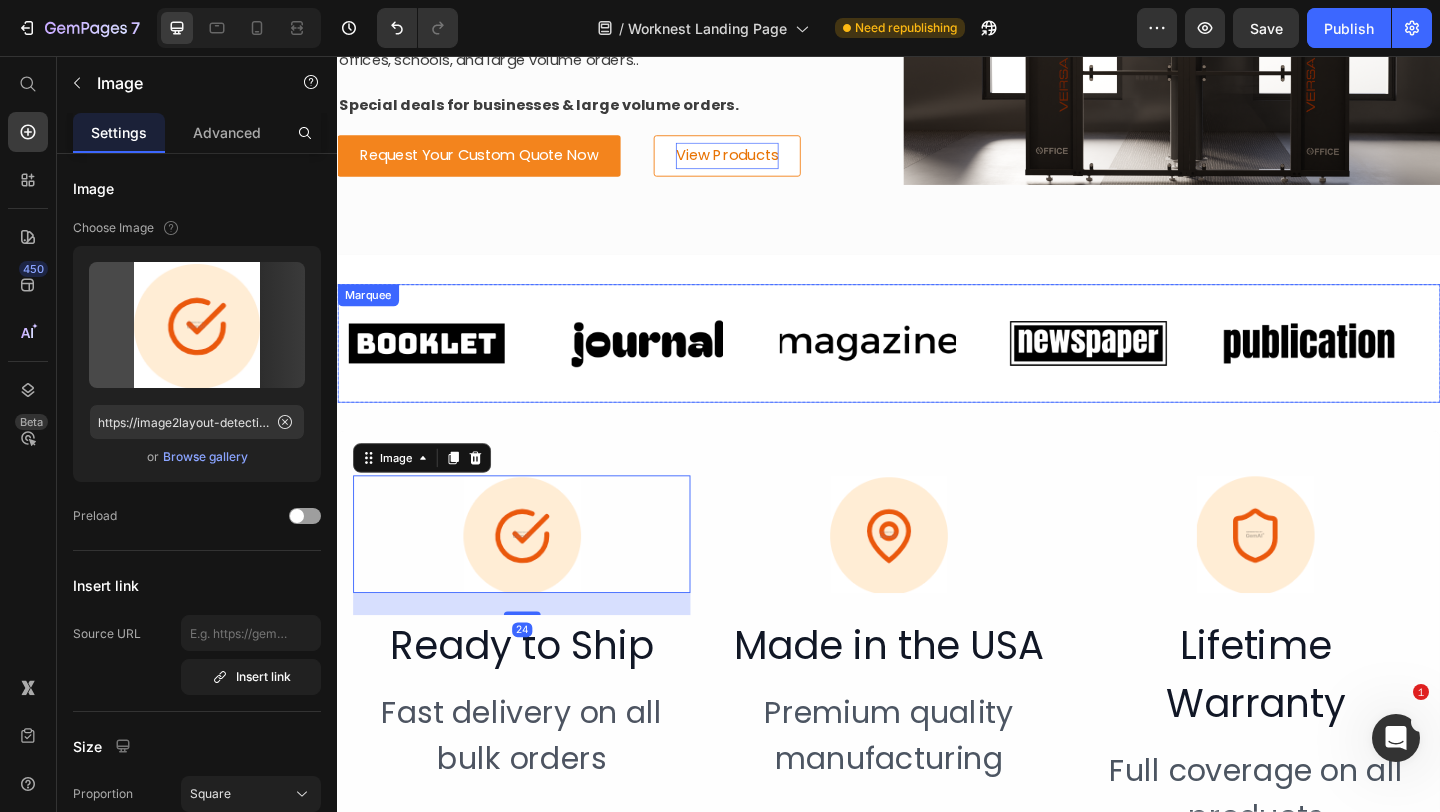 click on "Image Image Image Image Image Image Image Image Image Image Marquee" at bounding box center (937, 368) 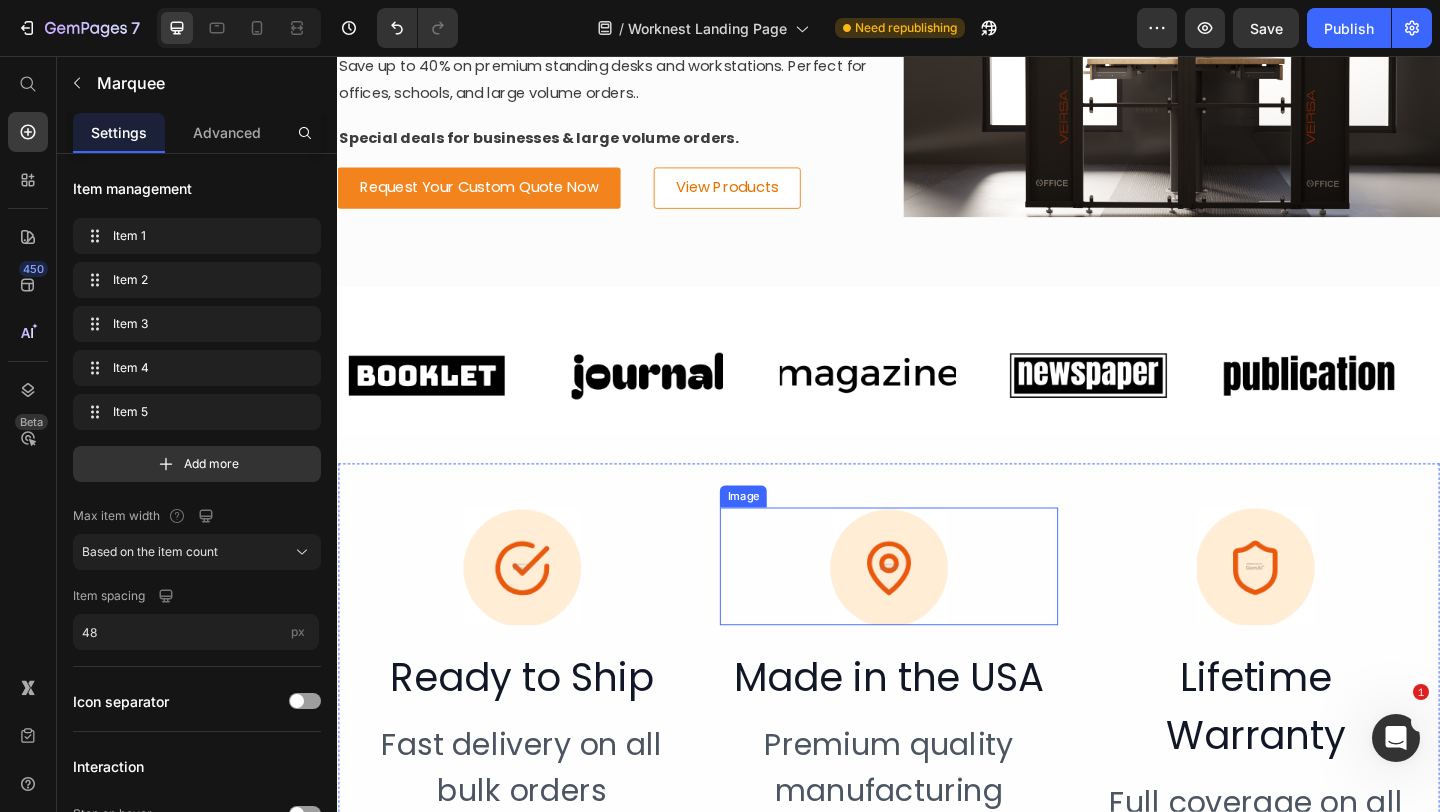 scroll, scrollTop: 2915, scrollLeft: 0, axis: vertical 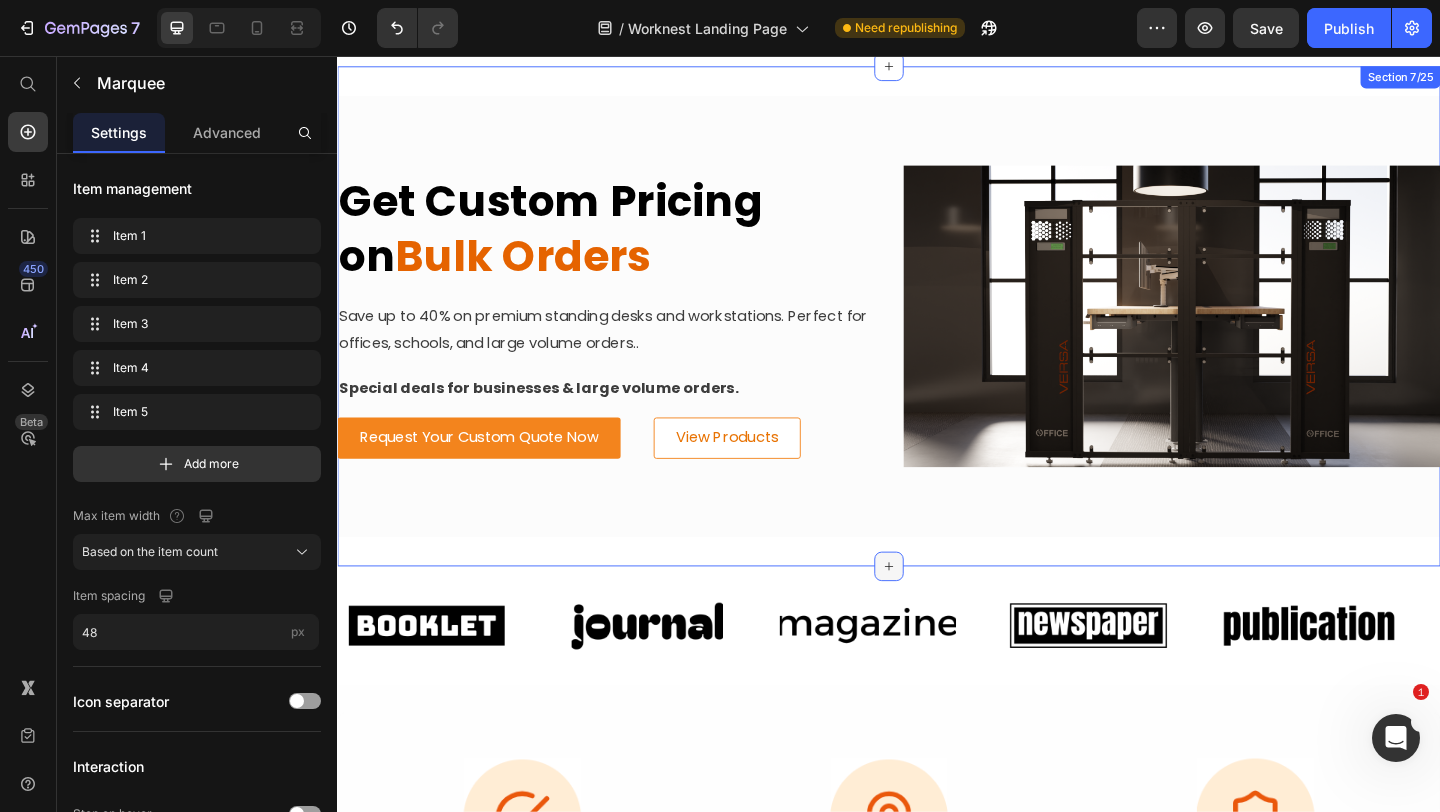click 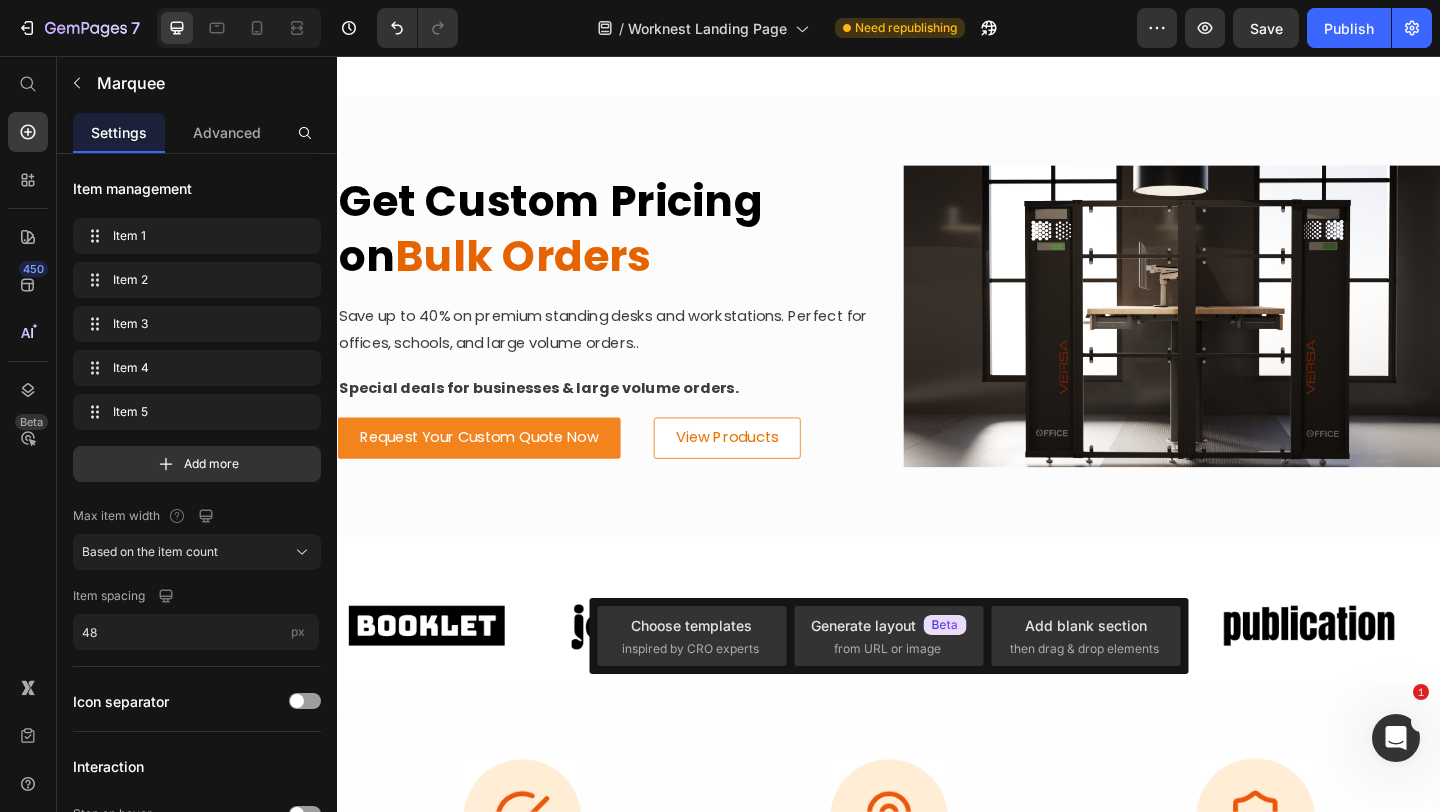 click on "Image Image Image Image Image Image Image Image Image Image Marquee" at bounding box center [937, 675] 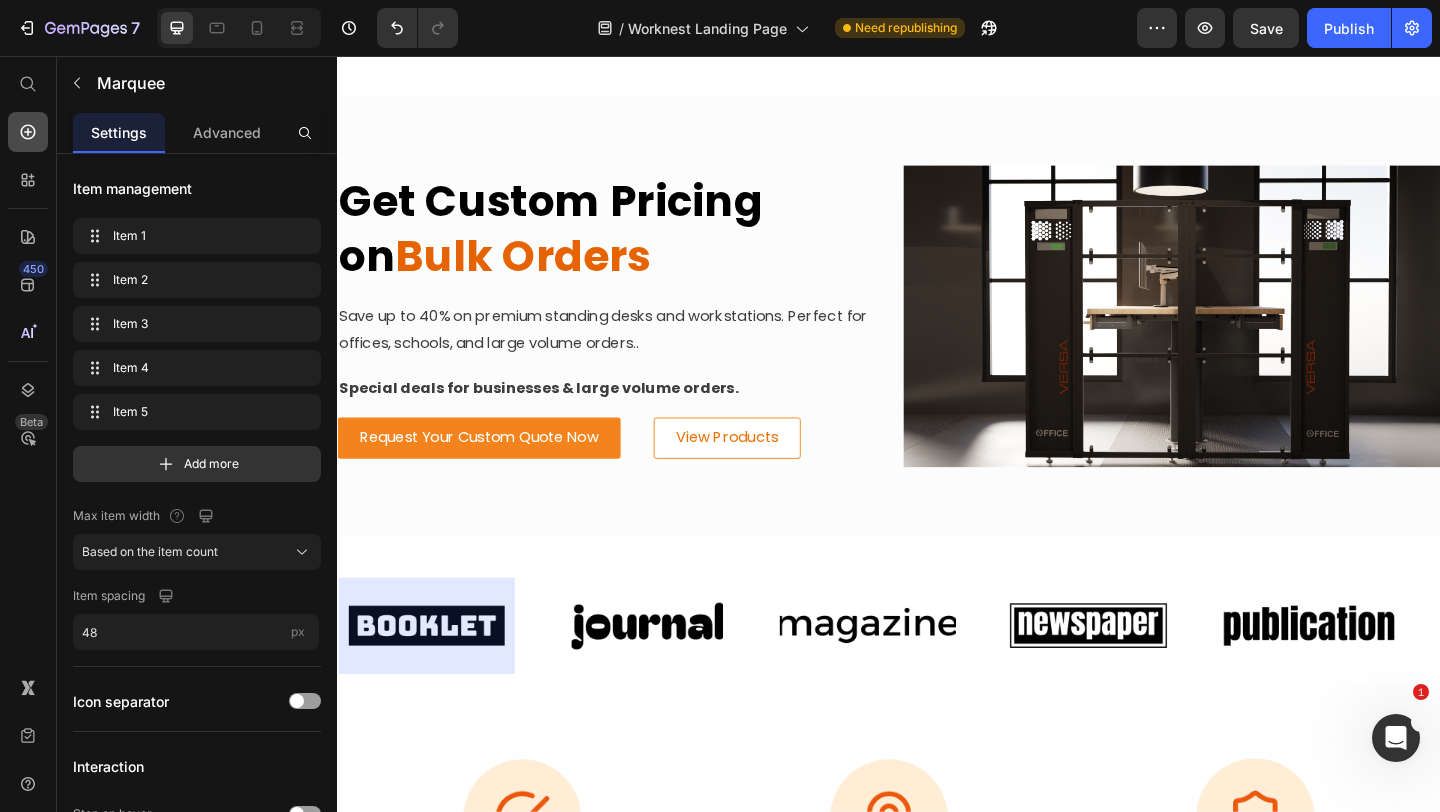 click 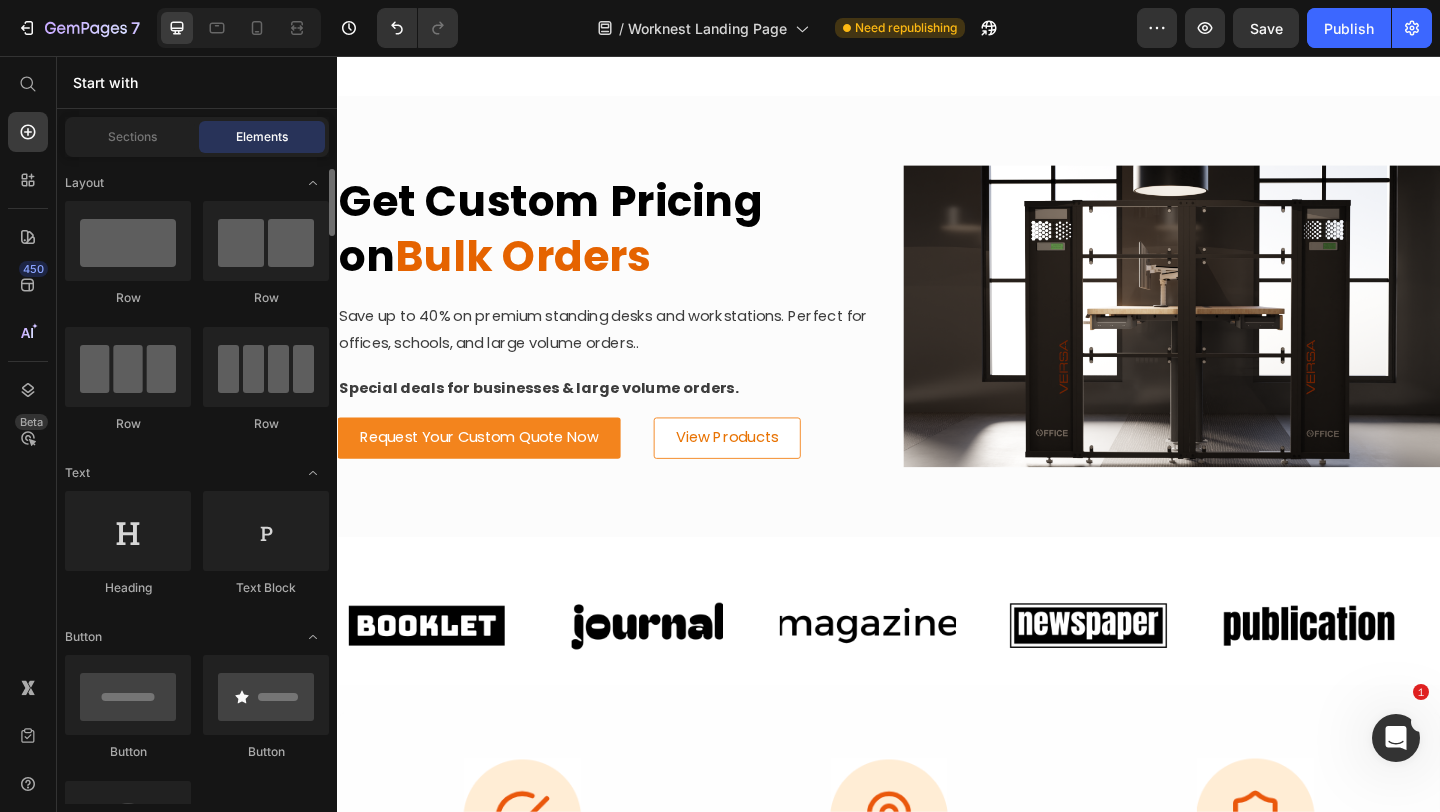 scroll, scrollTop: 313, scrollLeft: 0, axis: vertical 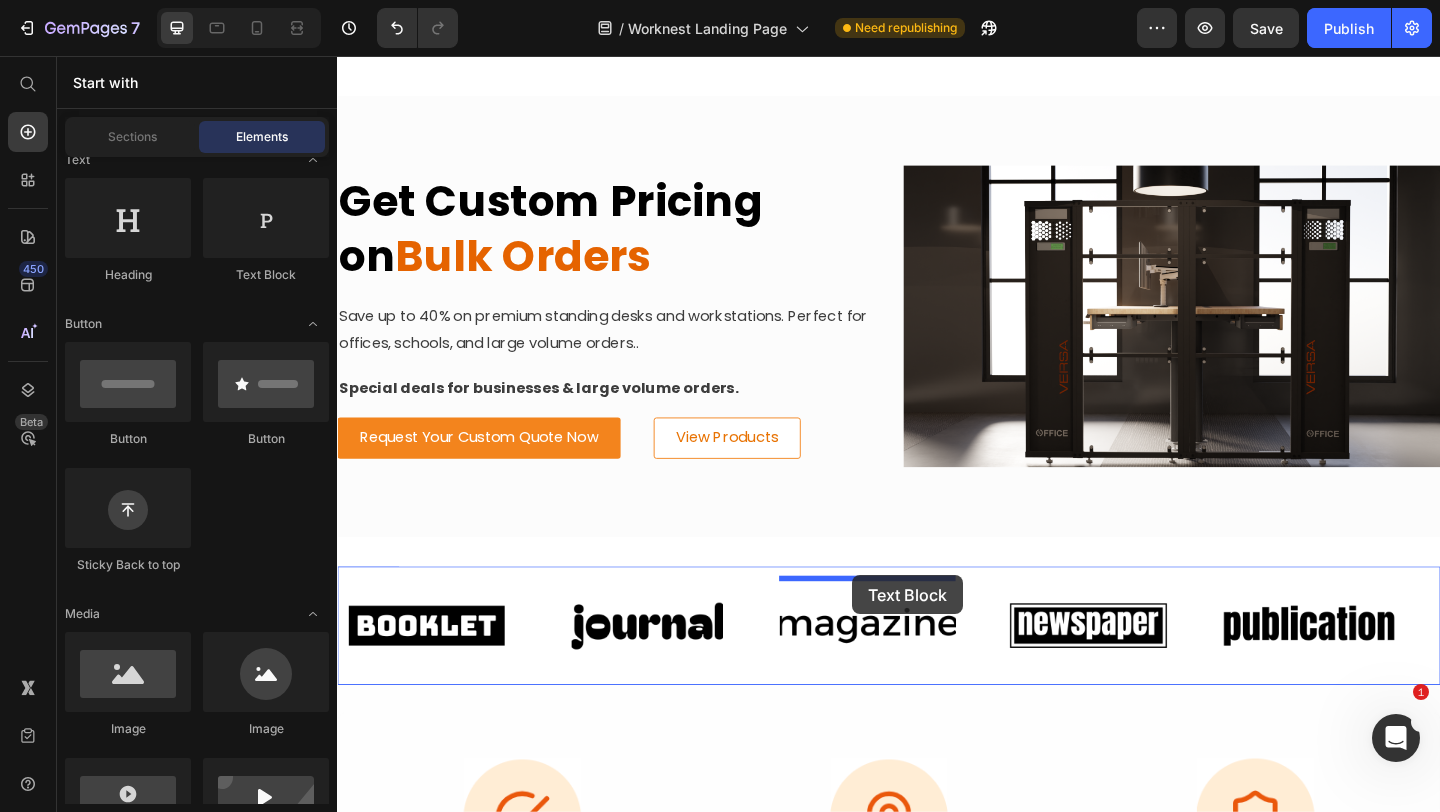 drag, startPoint x: 597, startPoint y: 263, endPoint x: 897, endPoint y: 621, distance: 467.0803 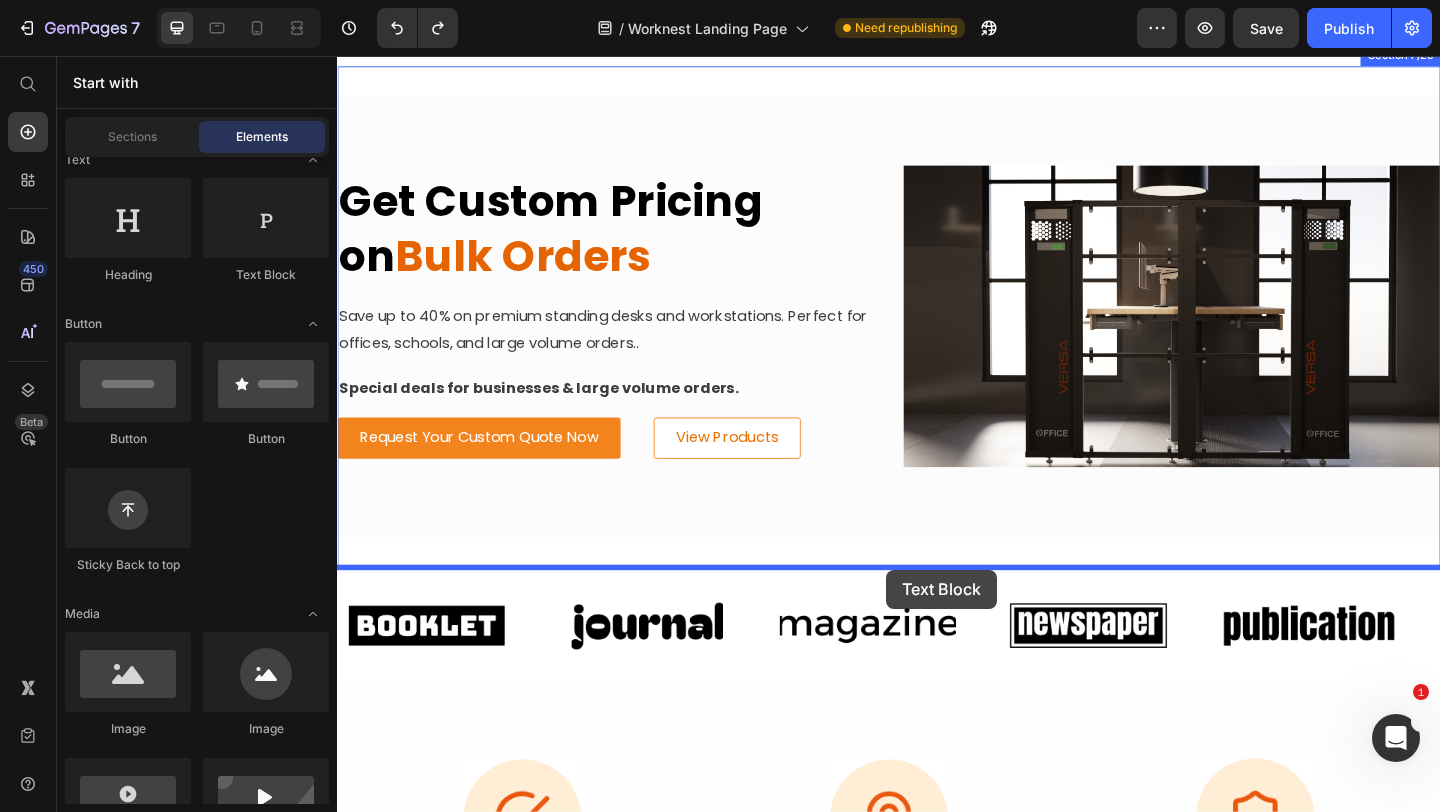 drag, startPoint x: 594, startPoint y: 290, endPoint x: 933, endPoint y: 612, distance: 467.55212 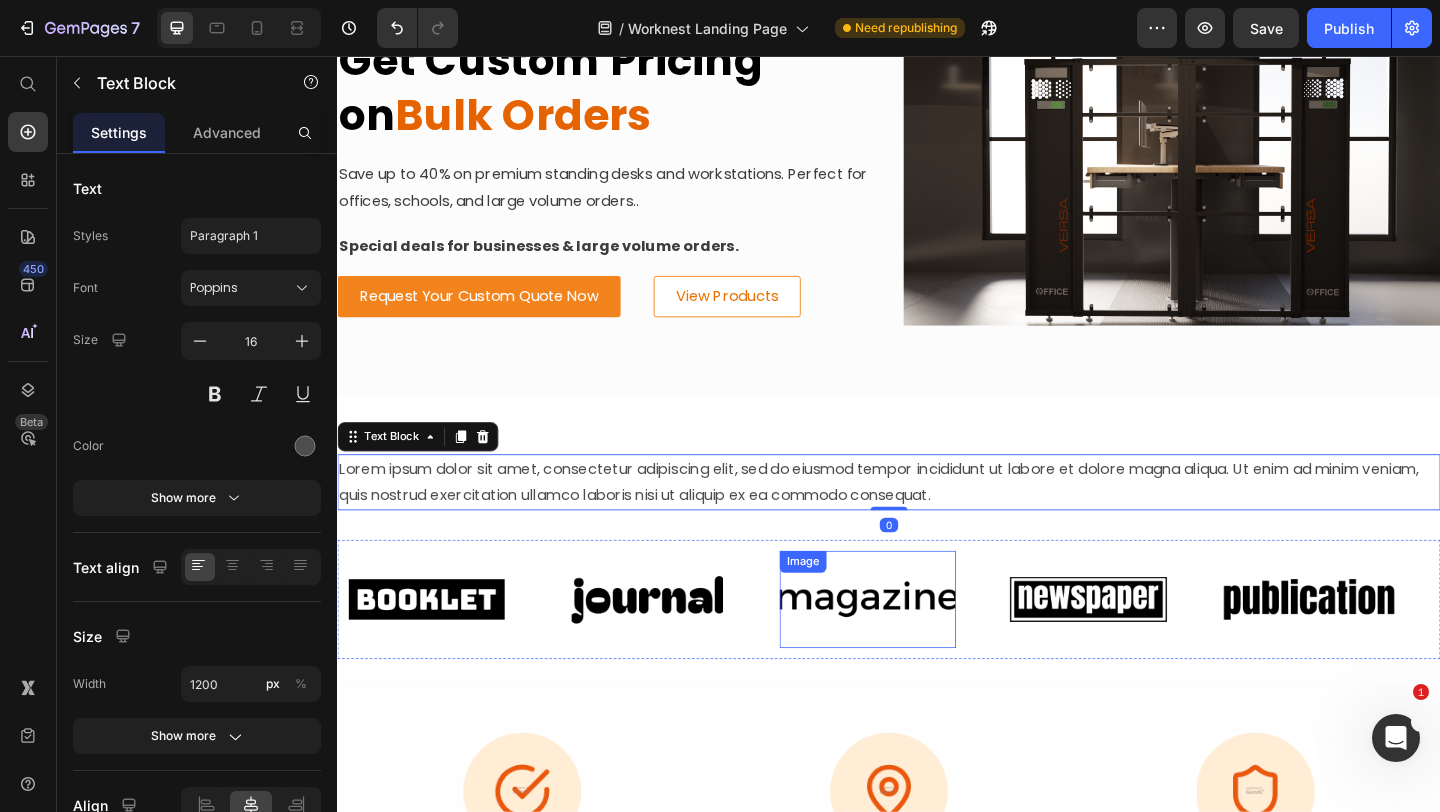 scroll, scrollTop: 3105, scrollLeft: 0, axis: vertical 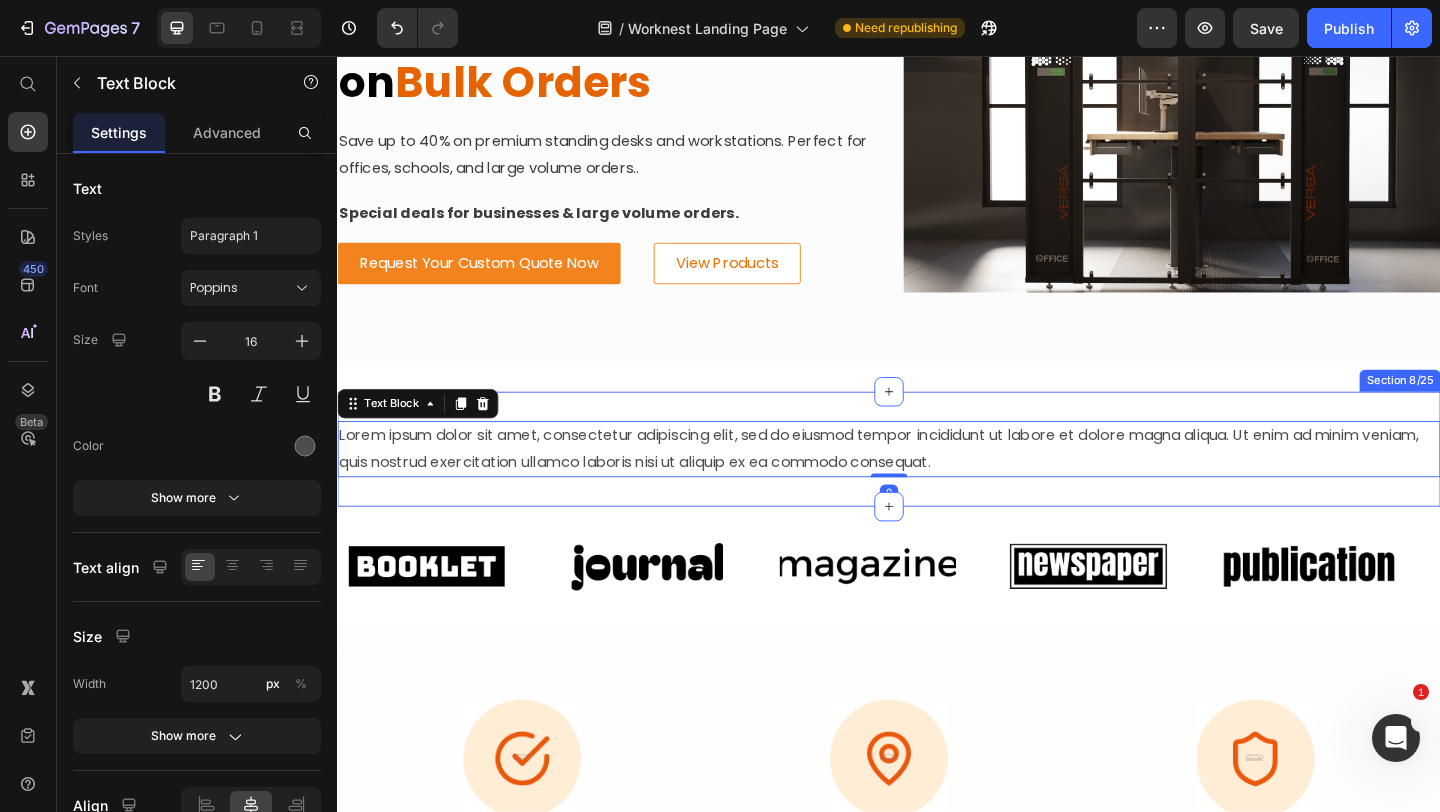 click on "Lorem ipsum dolor sit amet, consectetur adipiscing elit, sed do eiusmod tempor incididunt ut labore et dolore magna aliqua. Ut enim ad minim veniam, quis nostrud exercitation ullamco laboris nisi ut aliquip ex ea commodo consequat. Text Block   0 Section 8/25" at bounding box center [937, 484] 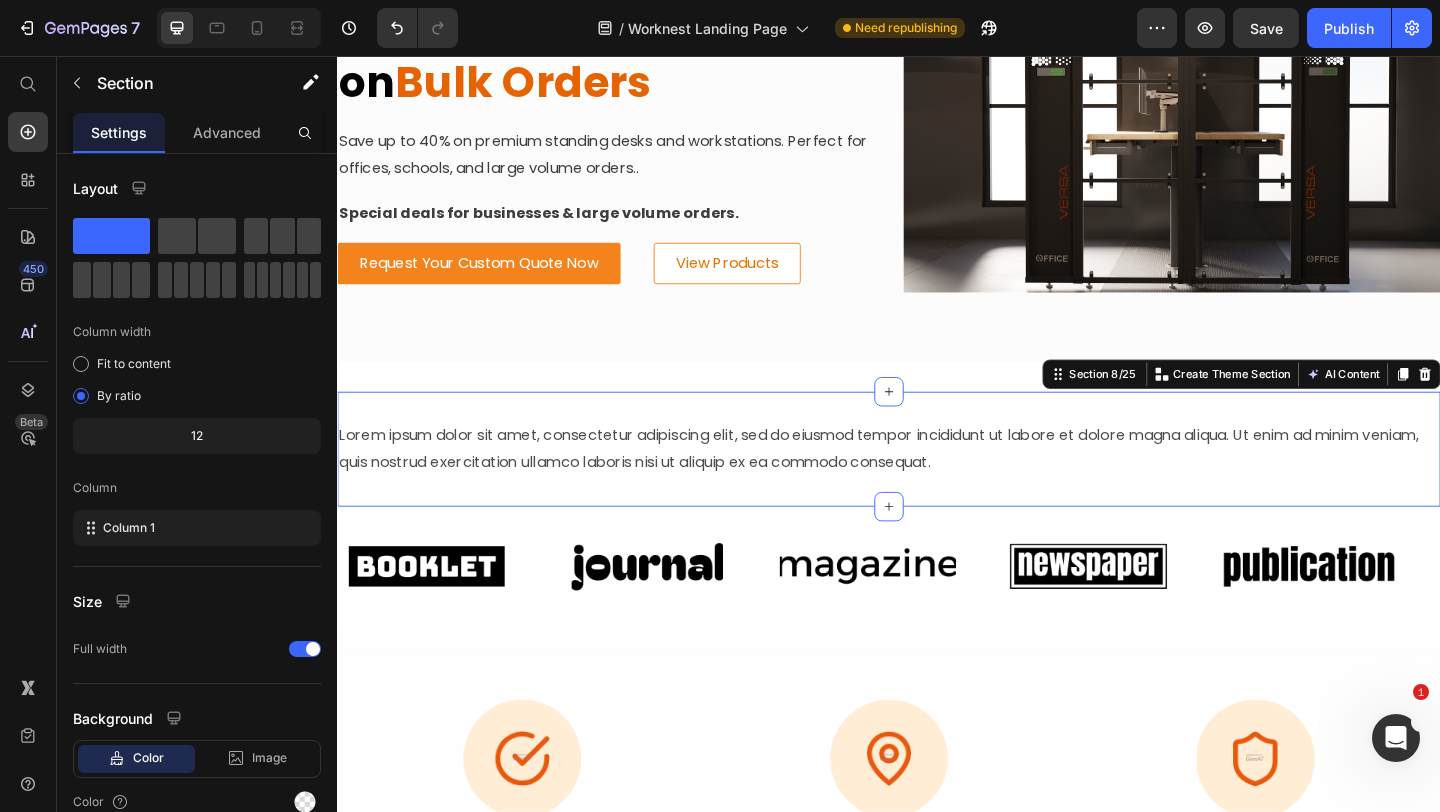 click on "Image Image Image Image Image Image Image Image Image Image Marquee" at bounding box center [937, 610] 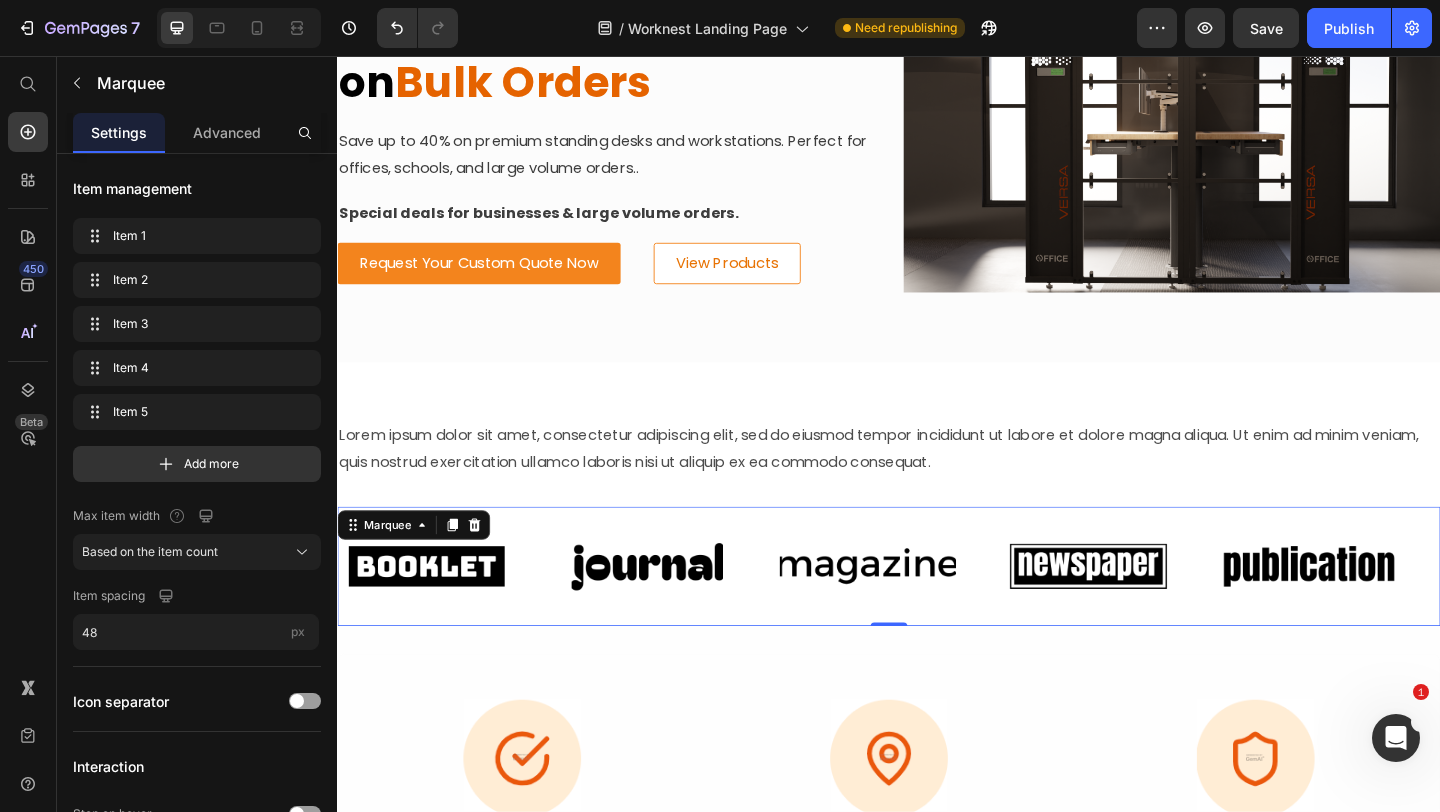 click on "Lorem ipsum dolor sit amet, consectetur adipiscing elit, sed do eiusmod tempor incididunt ut labore et dolore magna aliqua. Ut enim ad minim veniam, quis nostrud exercitation ullamco laboris nisi ut aliquip ex ea commodo consequat. Text Block Section 8/25" at bounding box center (937, 484) 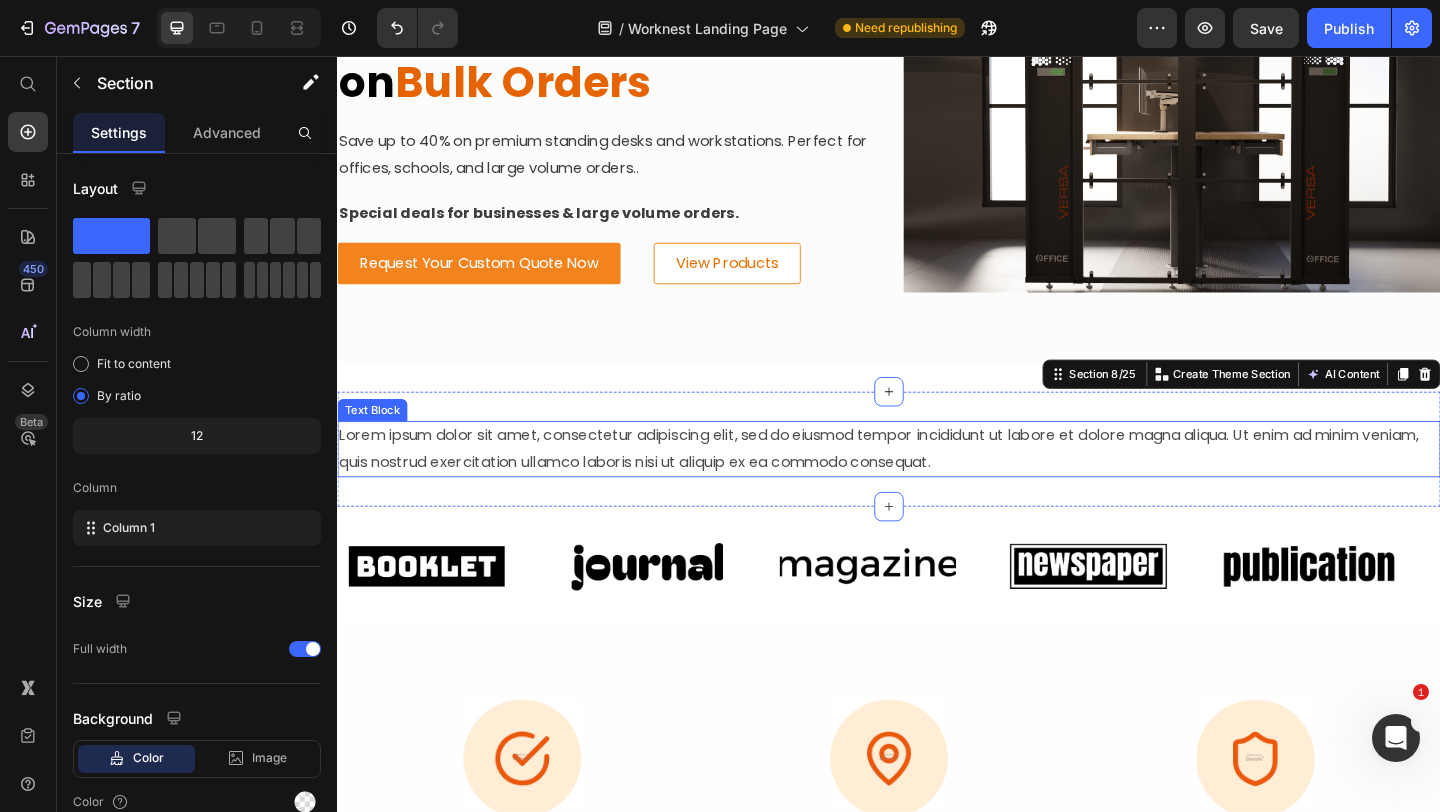 click on "Lorem ipsum dolor sit amet, consectetur adipiscing elit, sed do eiusmod tempor incididunt ut labore et dolore magna aliqua. Ut enim ad minim veniam, quis nostrud exercitation ullamco laboris nisi ut aliquip ex ea commodo consequat." at bounding box center [937, 484] 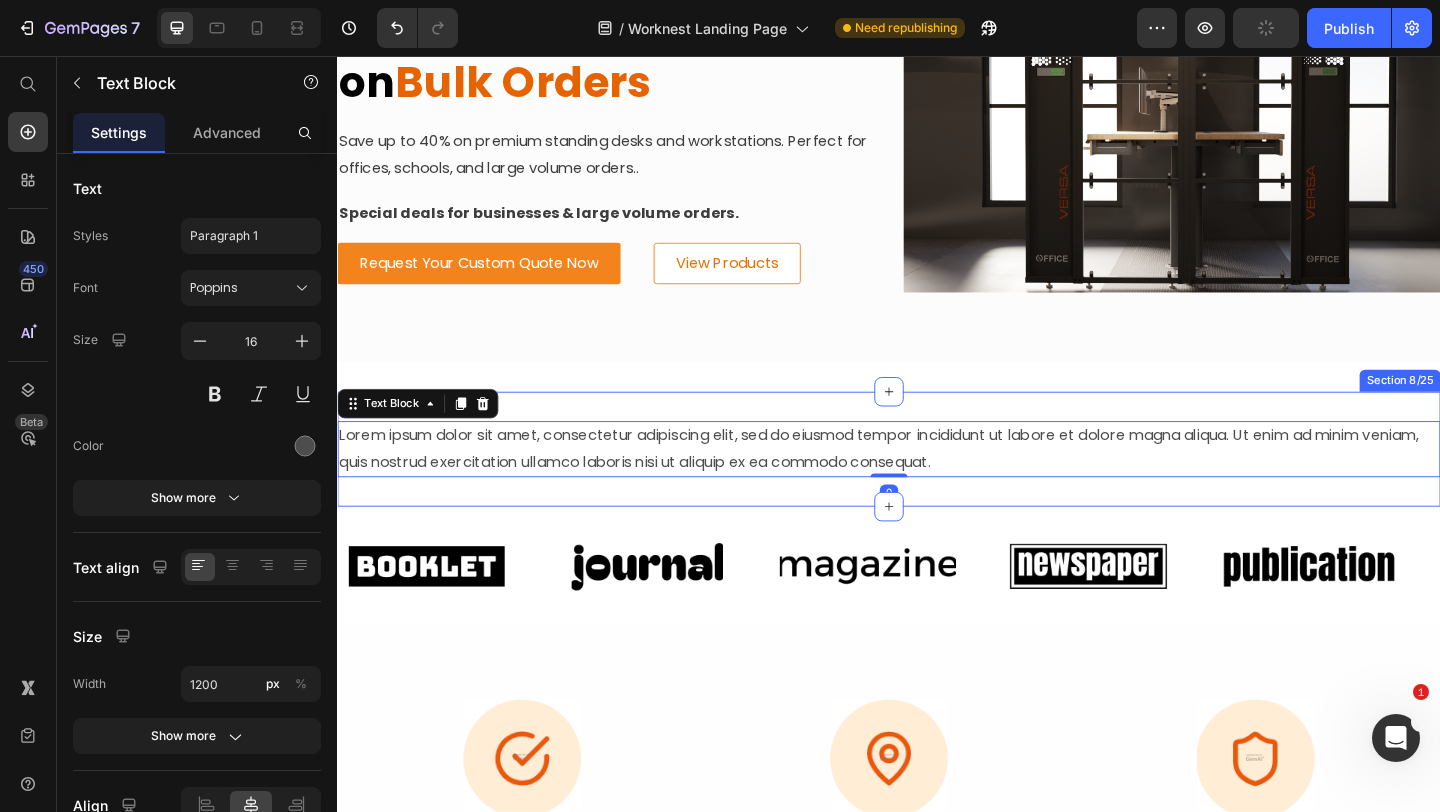 click on "Lorem ipsum dolor sit amet, consectetur adipiscing elit, sed do eiusmod tempor incididunt ut labore et dolore magna aliqua. Ut enim ad minim veniam, quis nostrud exercitation ullamco laboris nisi ut aliquip ex ea commodo consequat. Text Block   0 Section 8/25" at bounding box center (937, 484) 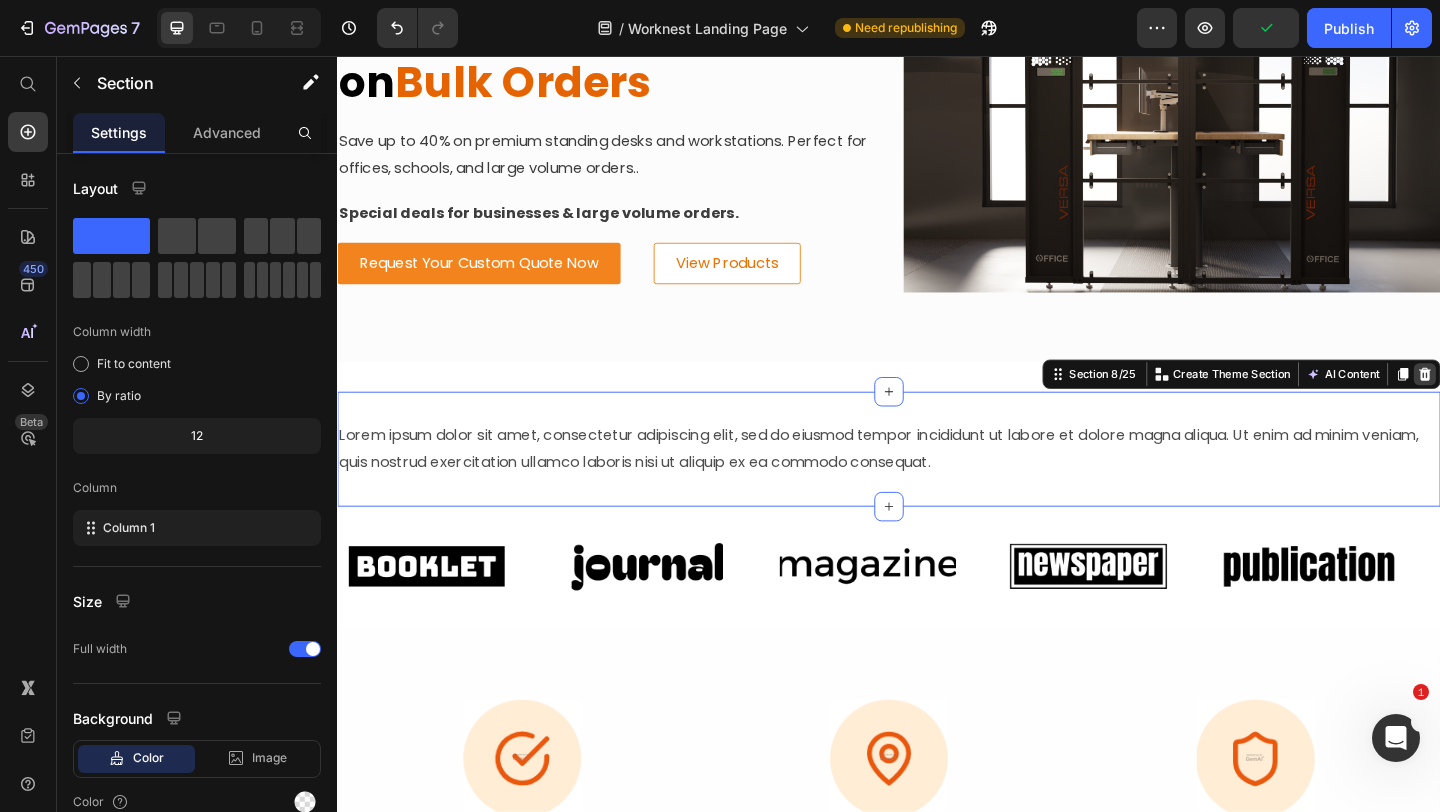 click 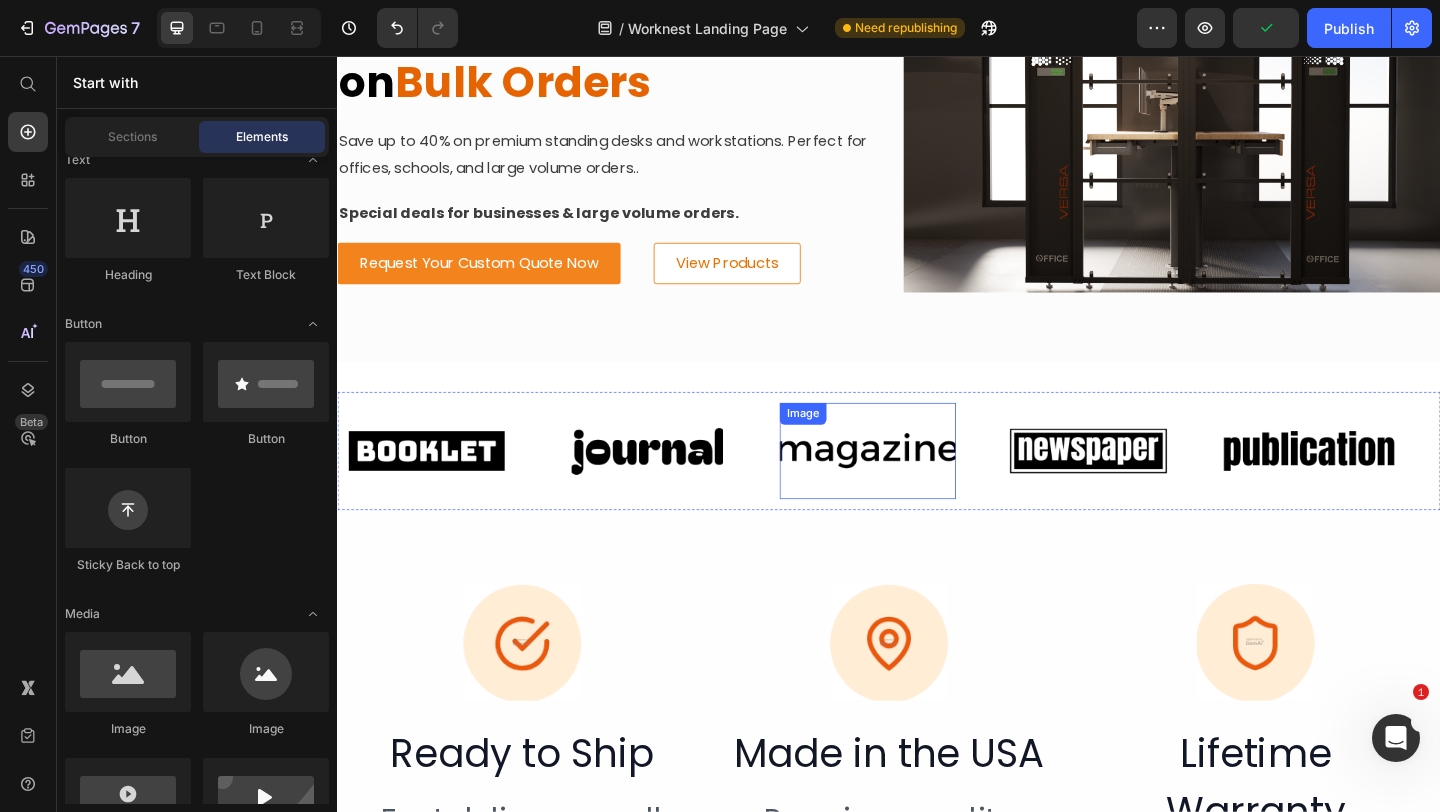 click at bounding box center [914, 485] 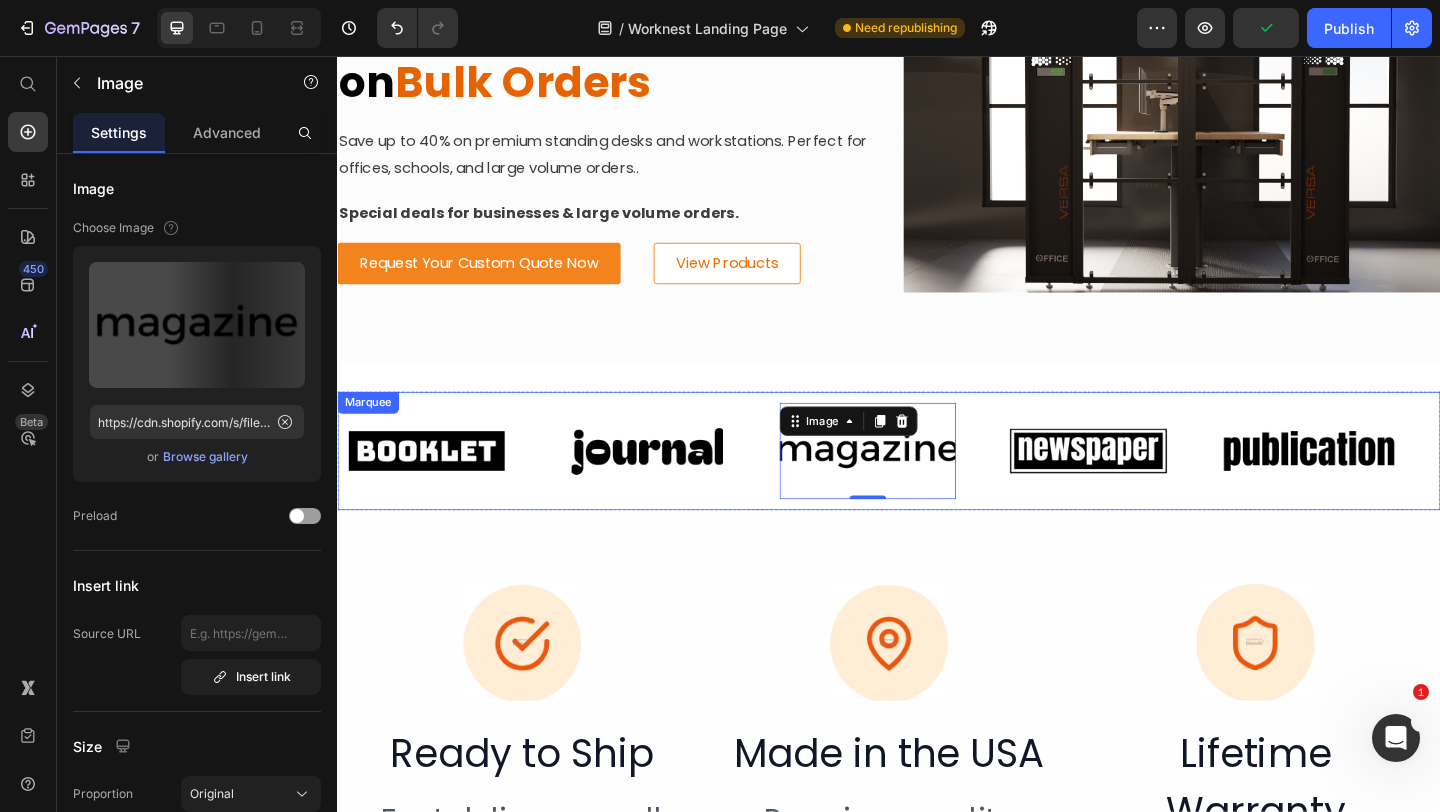 click on "Image Image Image   0 Image Image Image Image Image   0 Image Image Marquee" at bounding box center (937, 485) 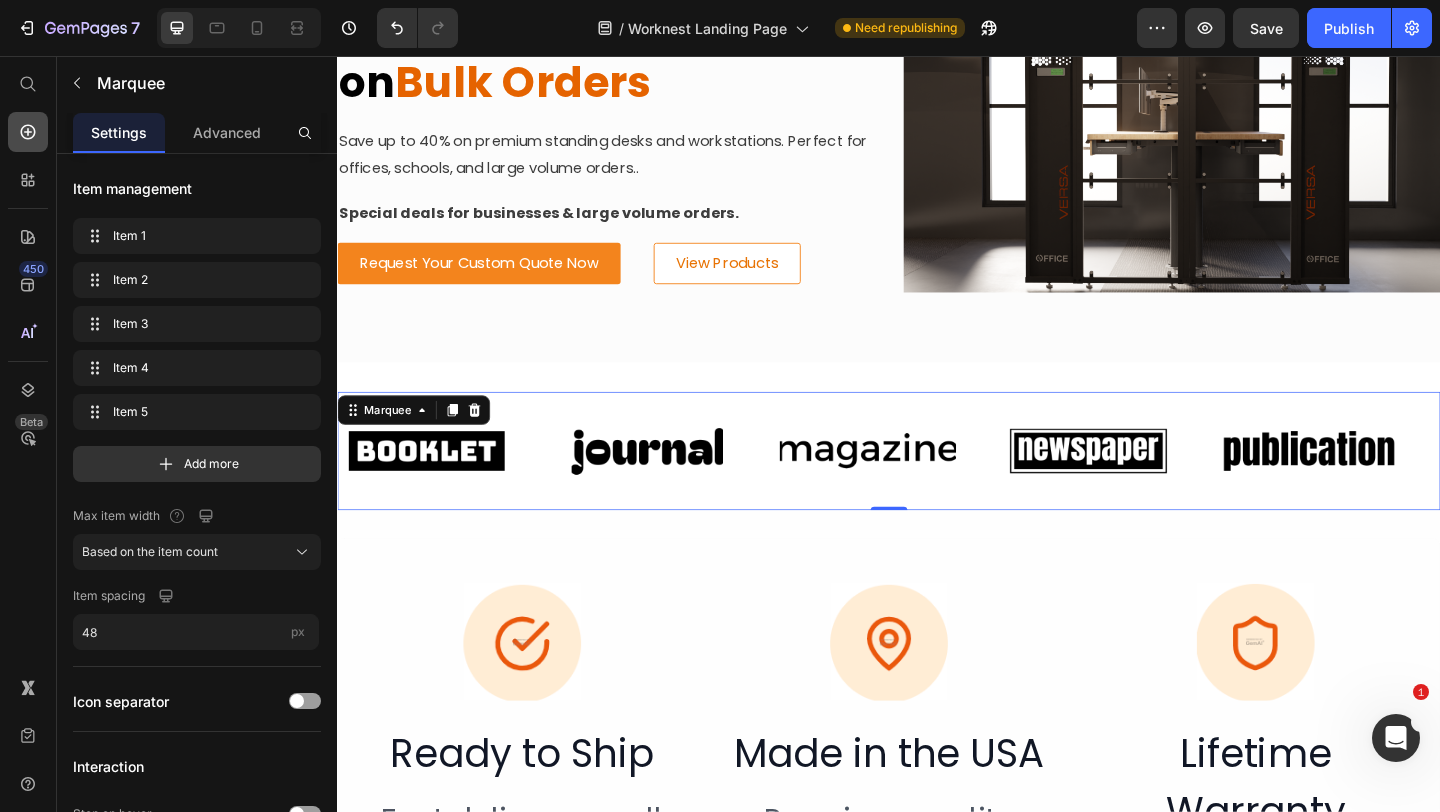 click 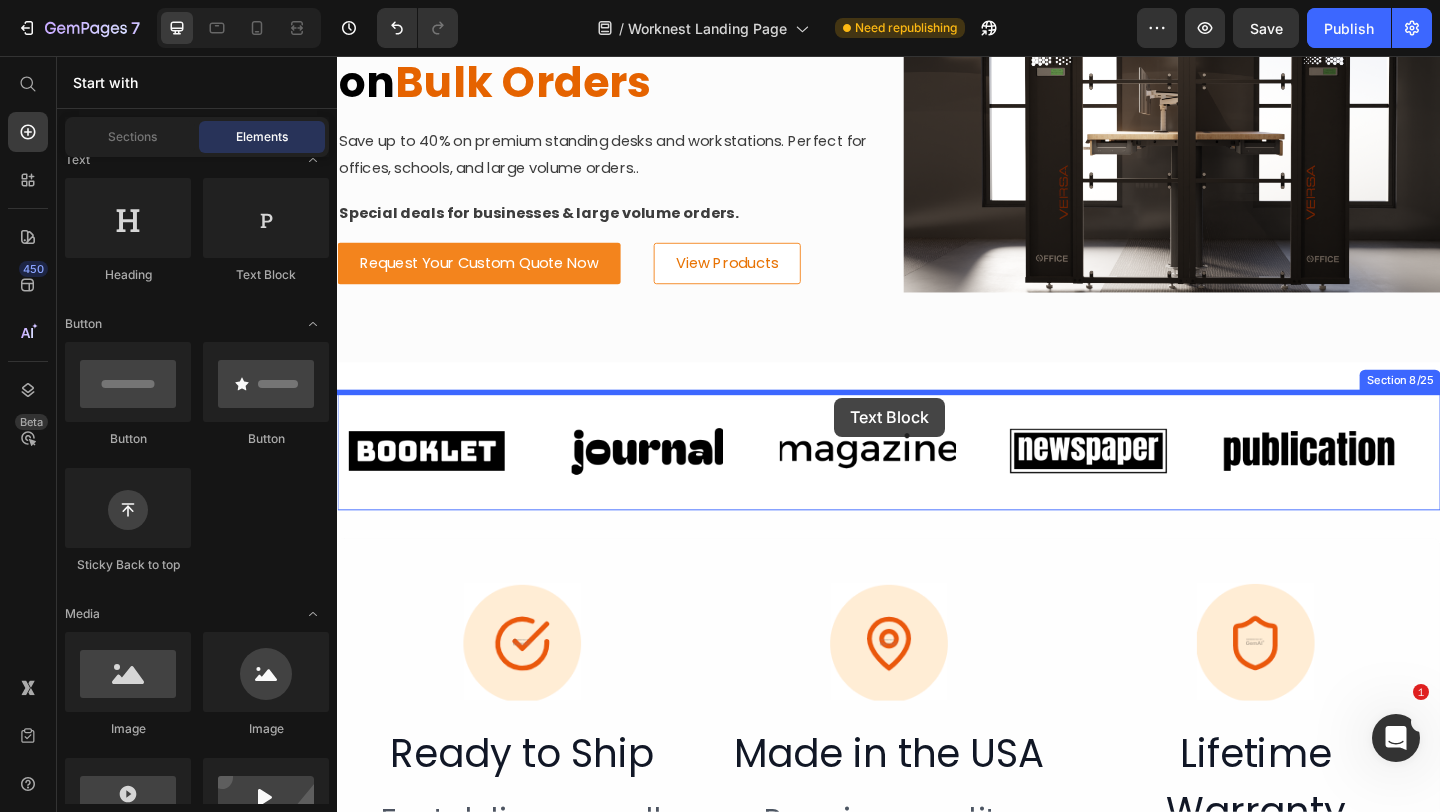 drag, startPoint x: 603, startPoint y: 305, endPoint x: 874, endPoint y: 428, distance: 297.60712 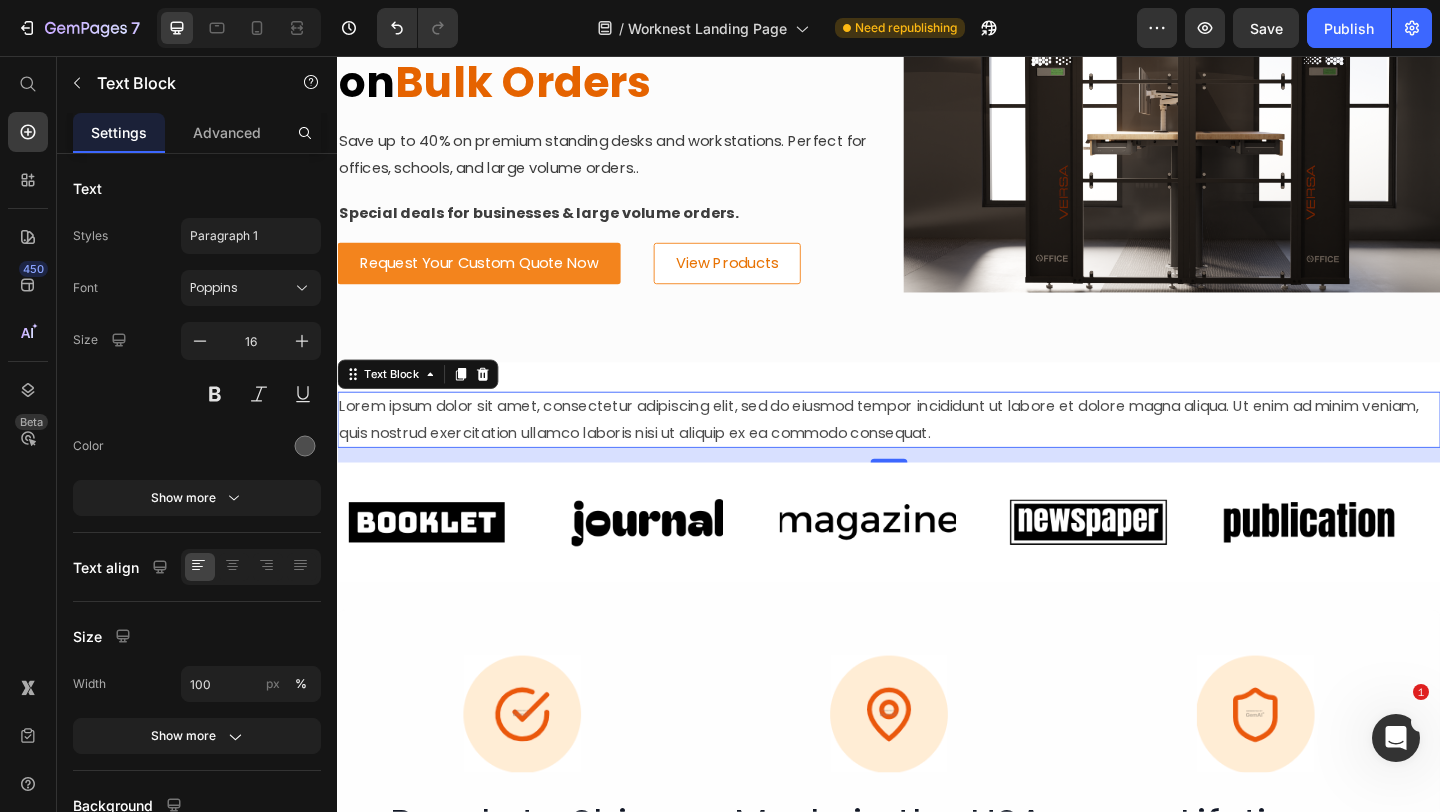 click on "Lorem ipsum dolor sit amet, consectetur adipiscing elit, sed do eiusmod tempor incididunt ut labore et dolore magna aliqua. Ut enim ad minim veniam, quis nostrud exercitation ullamco laboris nisi ut aliquip ex ea commodo consequat." at bounding box center [937, 452] 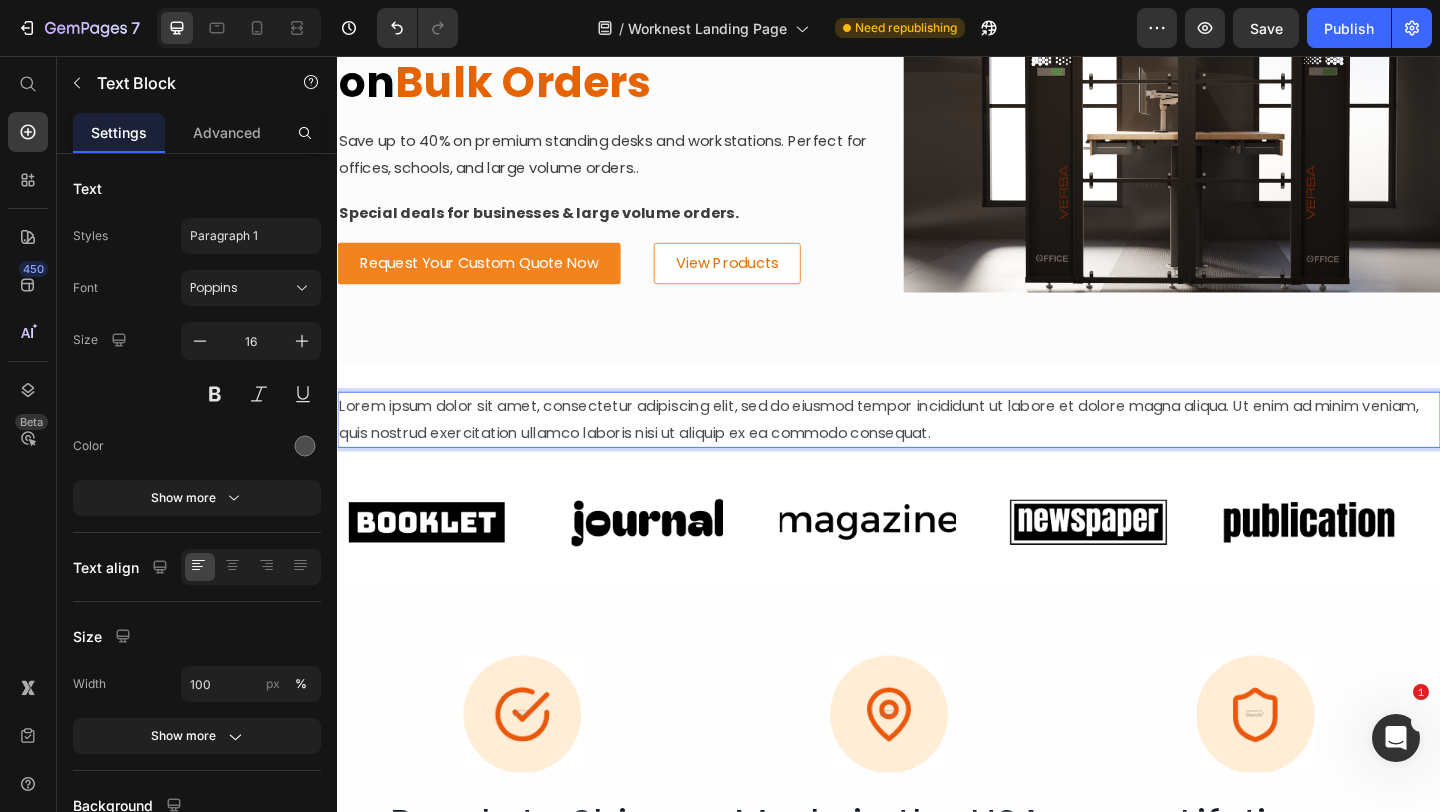 click on "Lorem ipsum dolor sit amet, consectetur adipiscing elit, sed do eiusmod tempor incididunt ut labore et dolore magna aliqua. Ut enim ad minim veniam, quis nostrud exercitation ullamco laboris nisi ut aliquip ex ea commodo consequat." at bounding box center [937, 452] 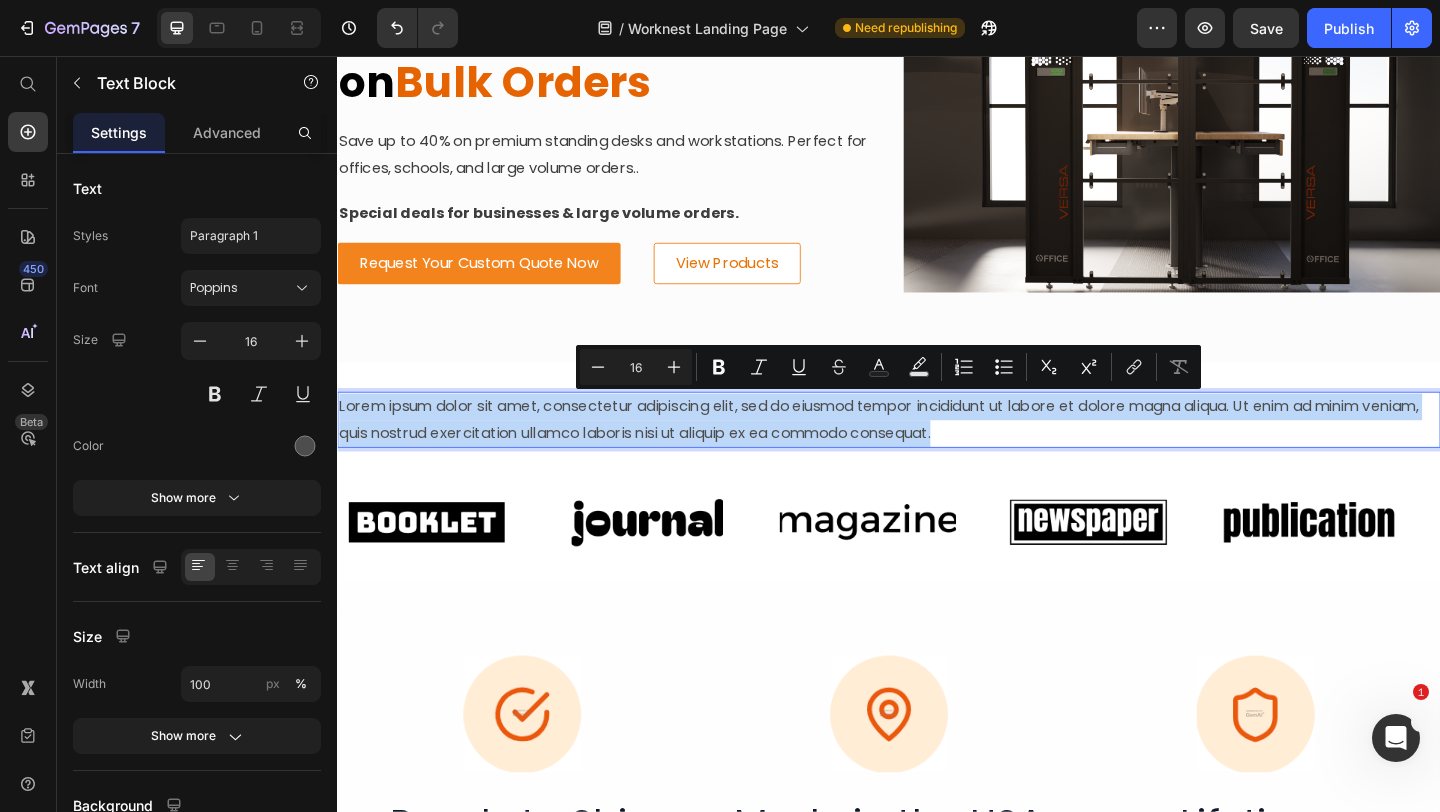 type 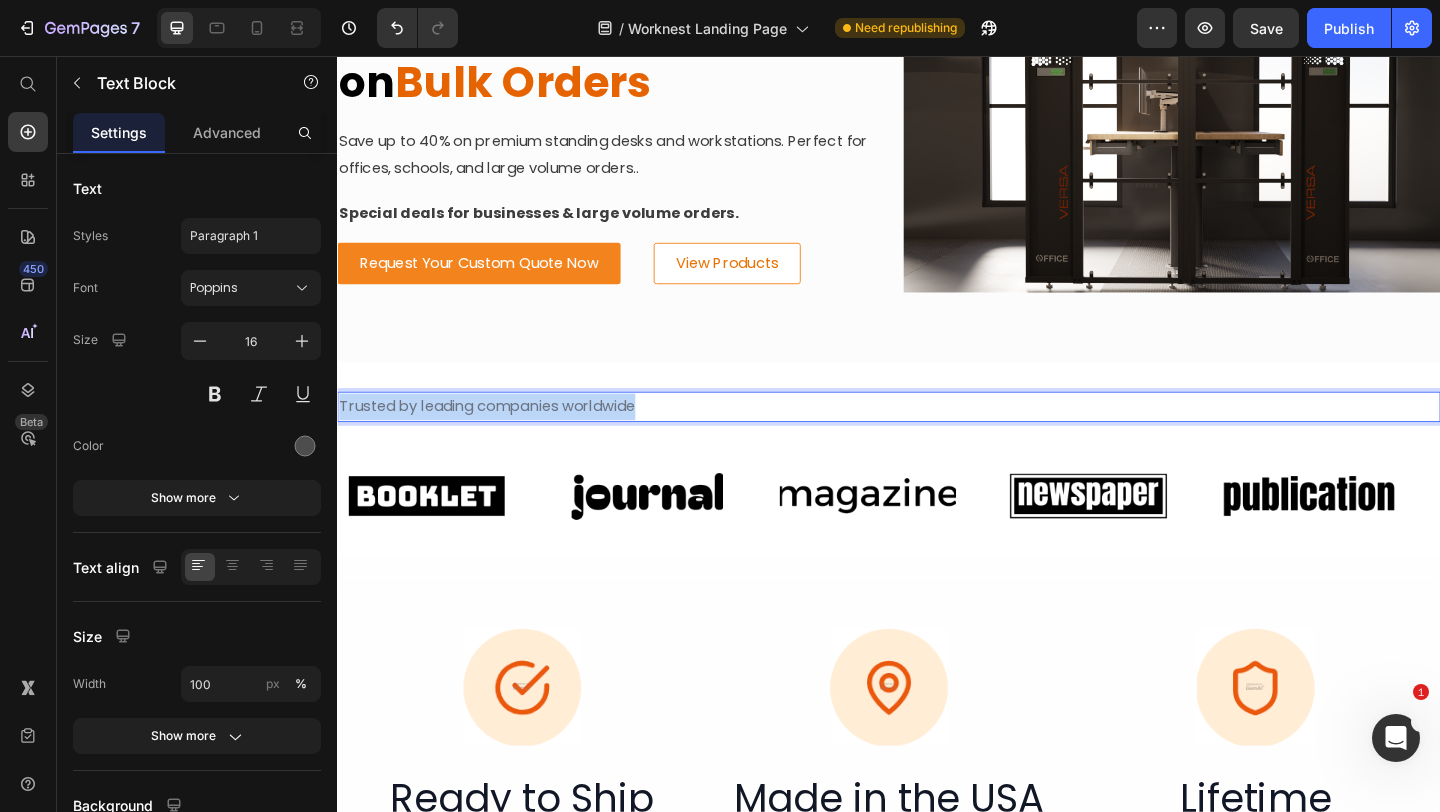 drag, startPoint x: 680, startPoint y: 434, endPoint x: 342, endPoint y: 438, distance: 338.02368 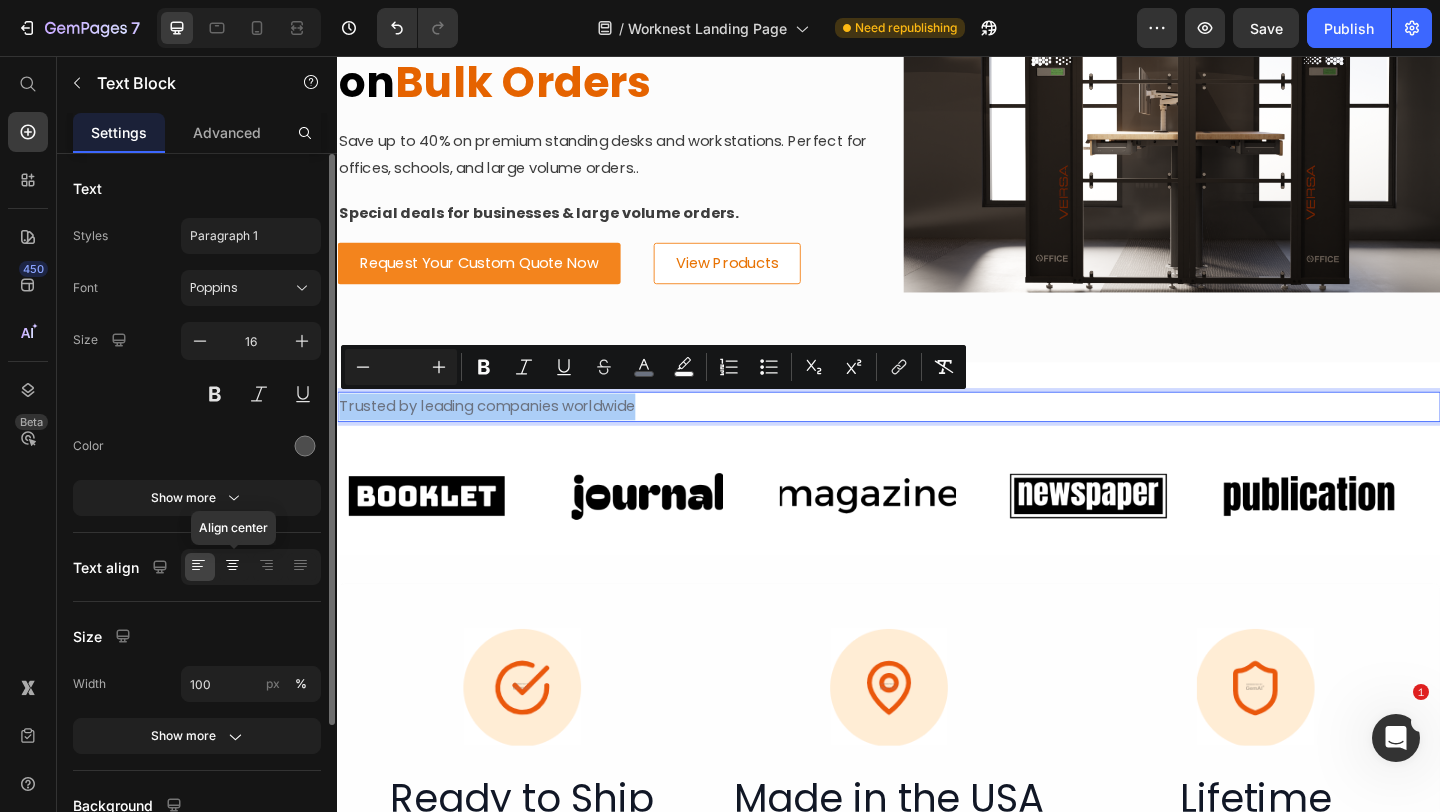 click 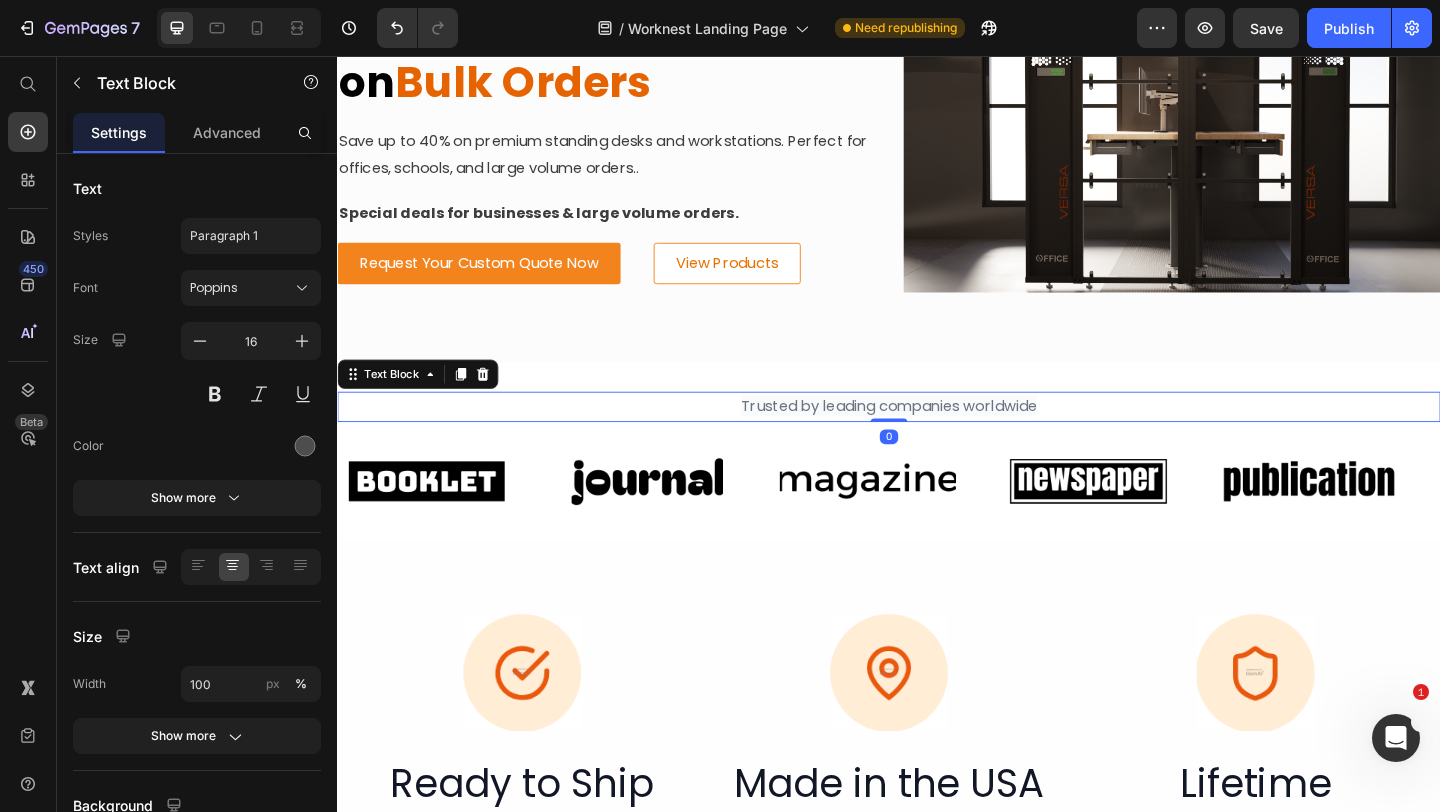 drag, startPoint x: 937, startPoint y: 466, endPoint x: 936, endPoint y: 413, distance: 53.009434 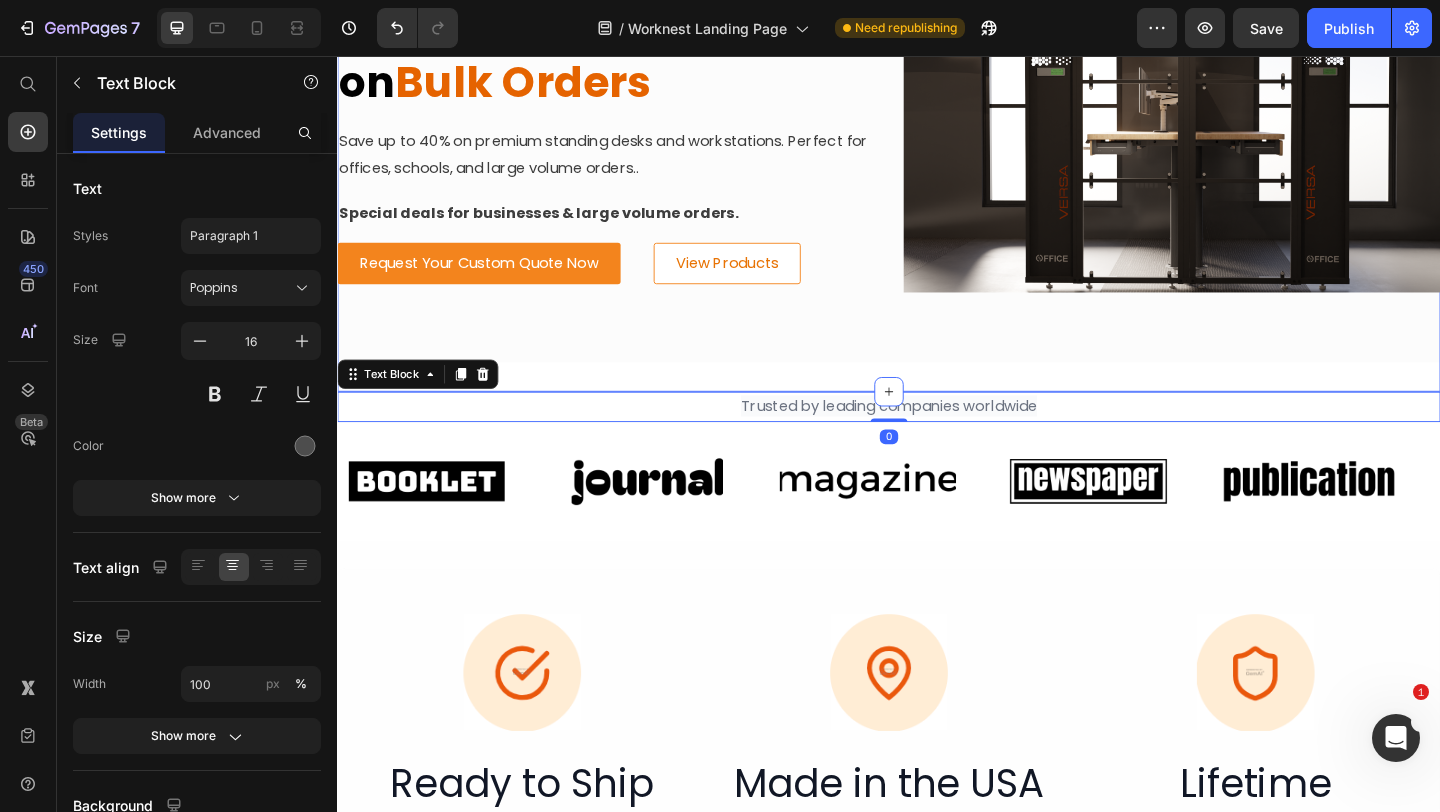 click on "Image" at bounding box center (844, 454) 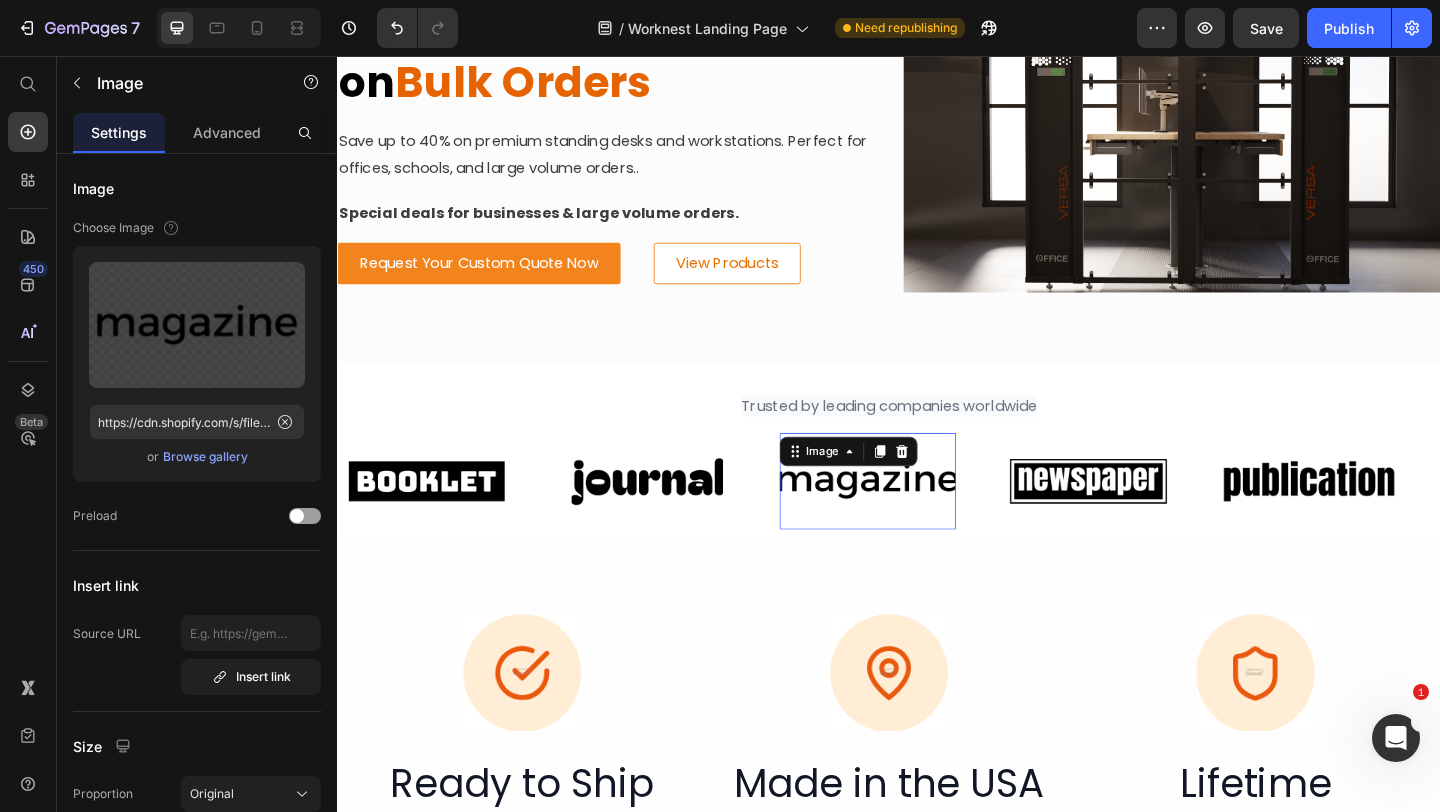 click on "Image" at bounding box center [698, 518] 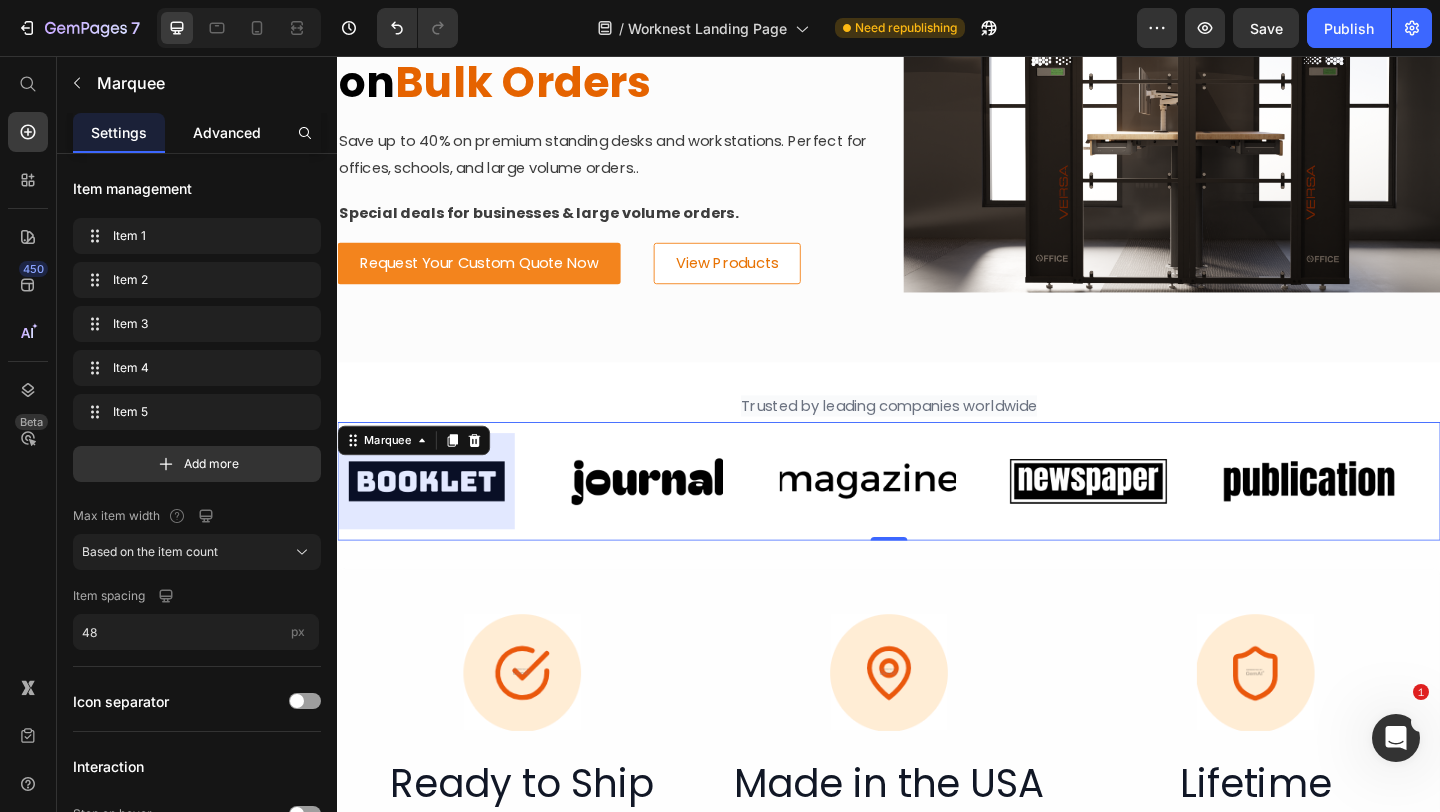 click on "Advanced" 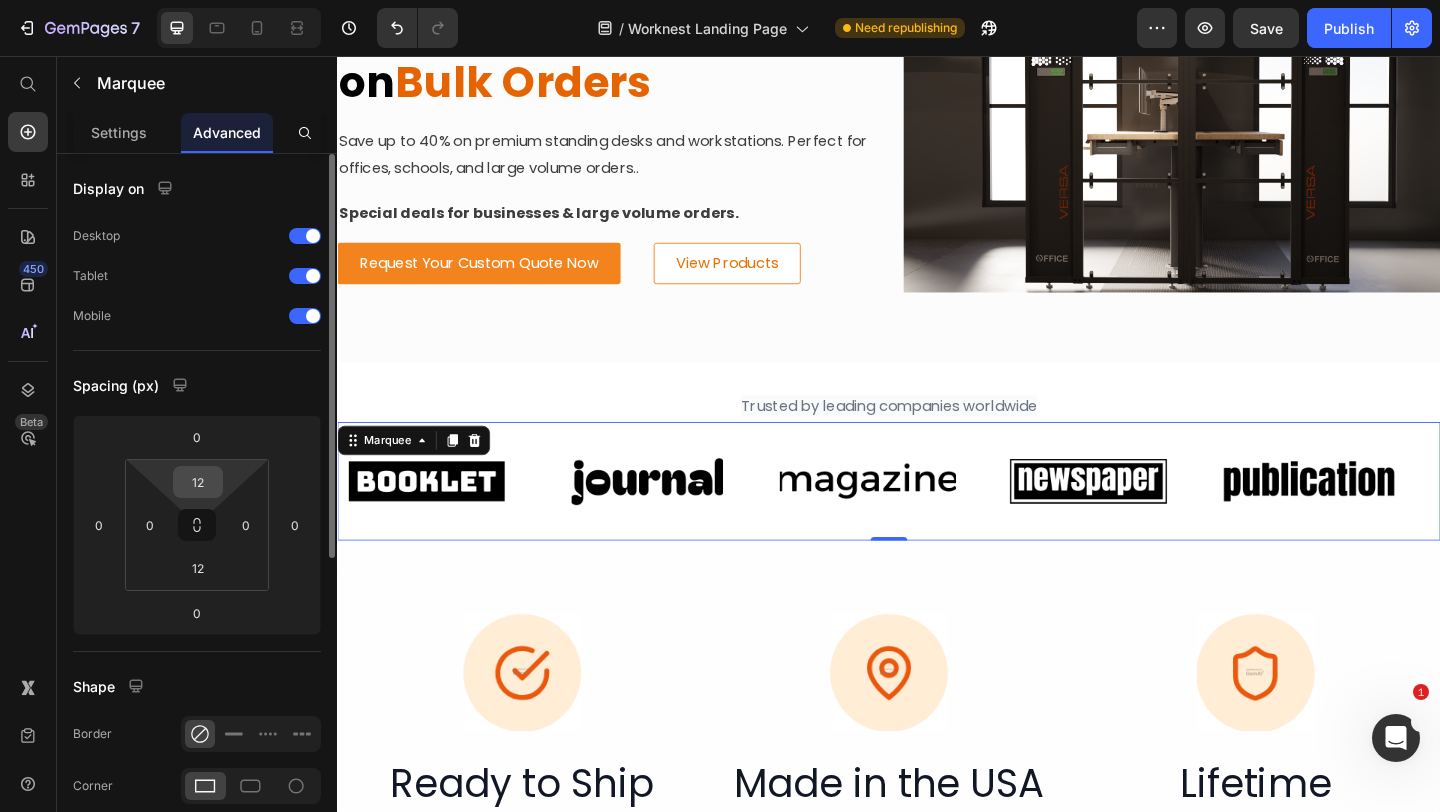 click on "12" at bounding box center [198, 482] 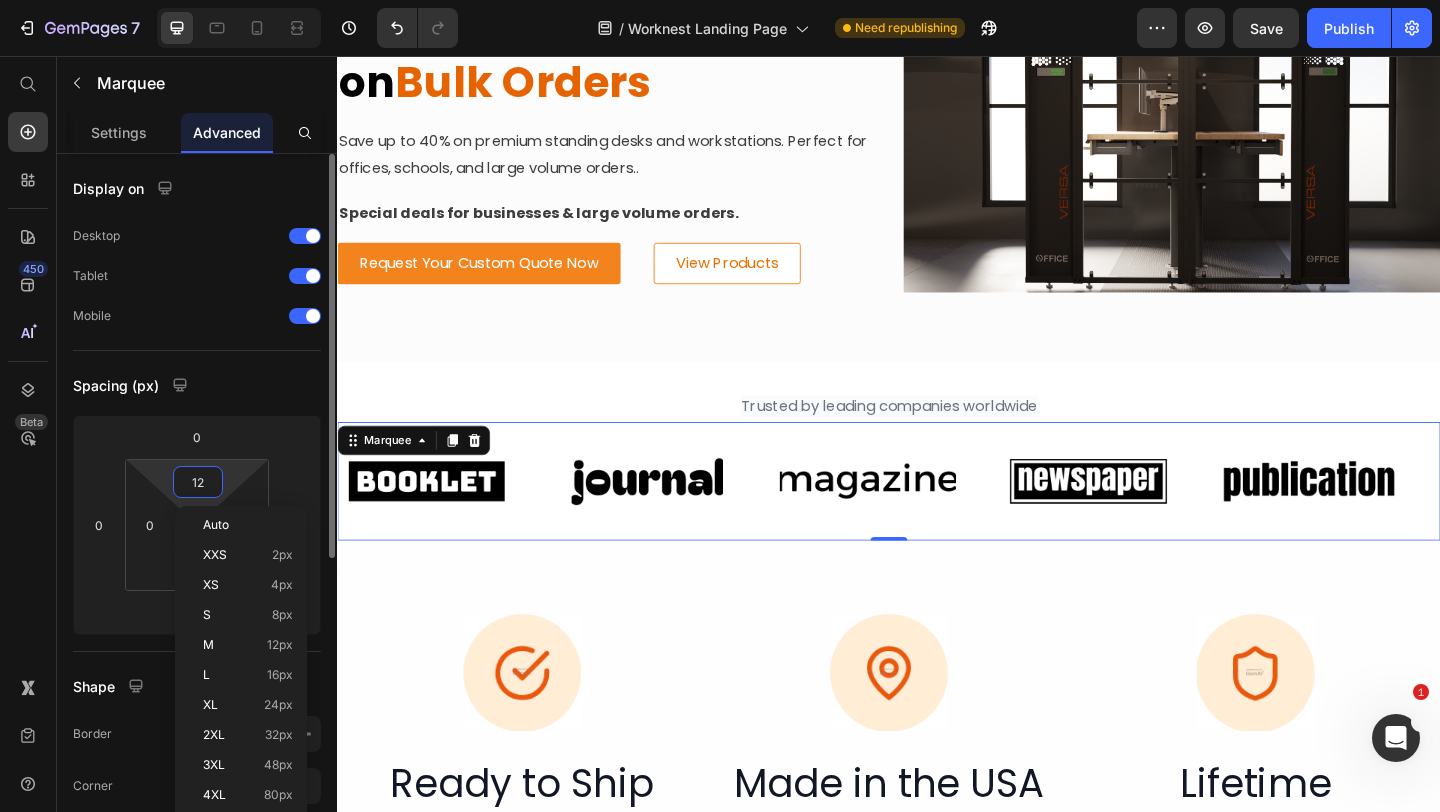 type on "0" 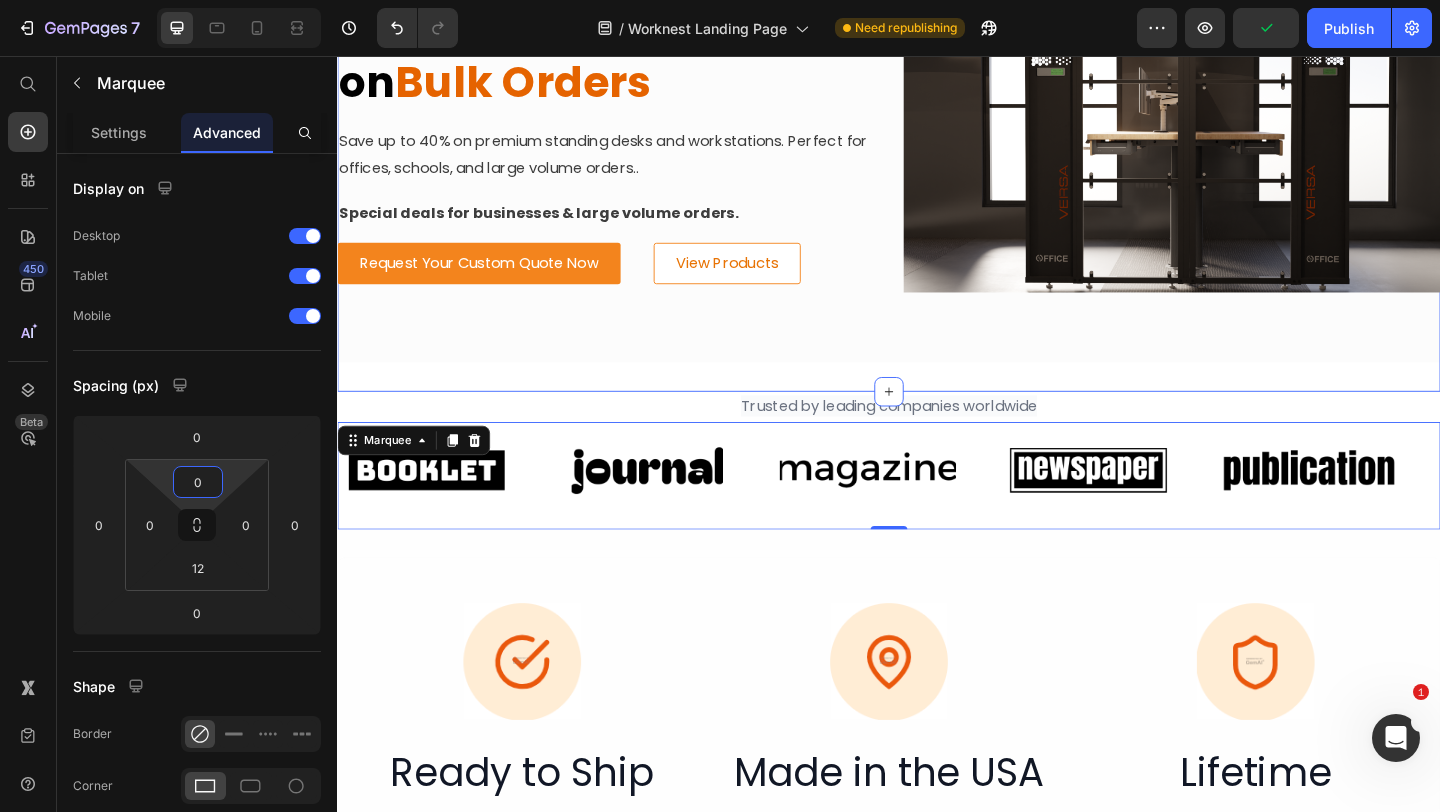 click on "Get Custom Pricing on  Bulk Orders Heading Save up to 40% on premium standing desks and workstations. Perfect for offices, schools, and large volume orders.. Text Block Special deals for businesses & large volume orders. Text Block Request Your Custom Quote Now Button View Products Button Row Image Hero Banner Section 7/25" at bounding box center [937, 149] 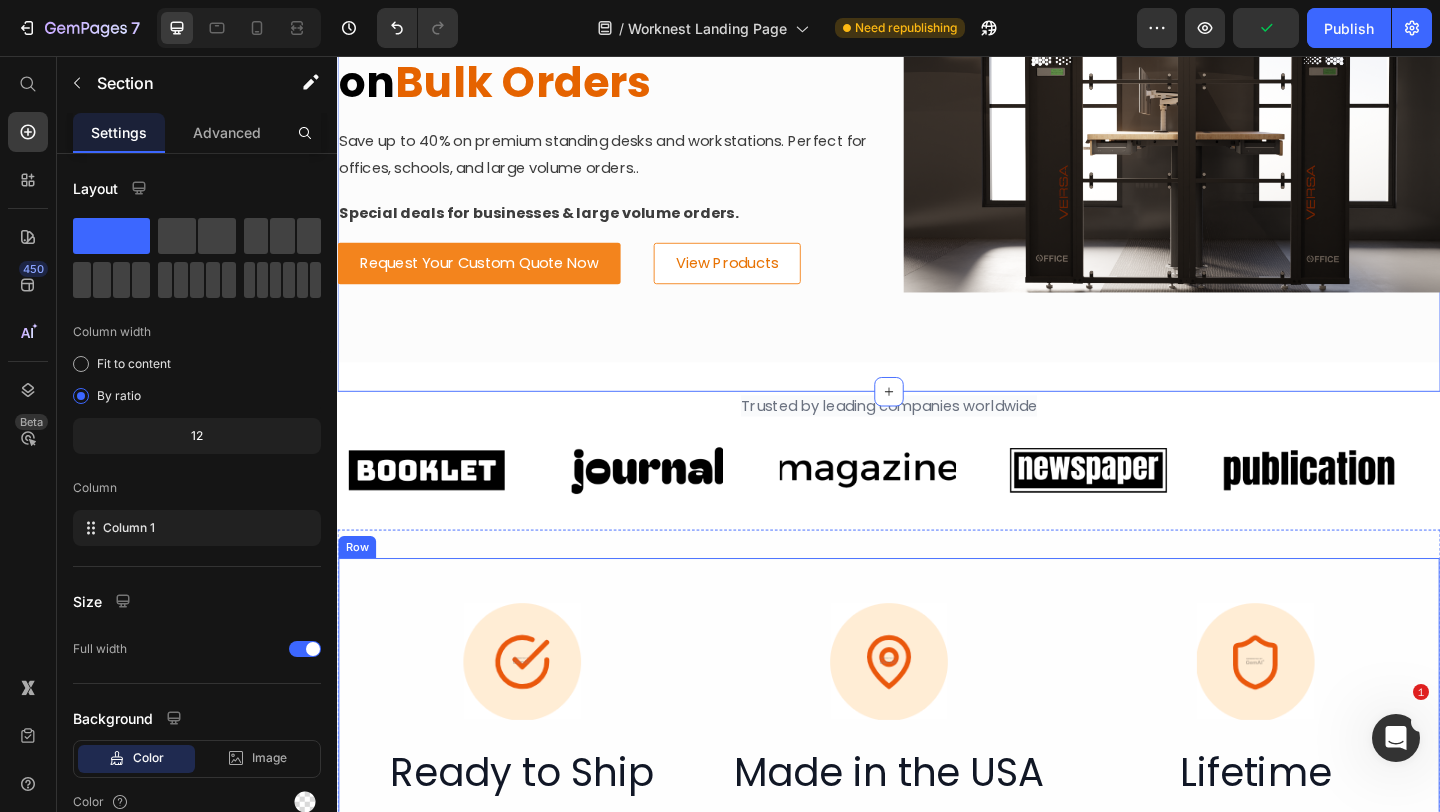 click on "Image Ready to Ship Heading Fast delivery on all bulk orders Heading Image Made in the USA Heading Premium quality manufacturing Heading Image Lifetime Warranty Heading Full coverage on all products Heading Row" at bounding box center (937, 874) 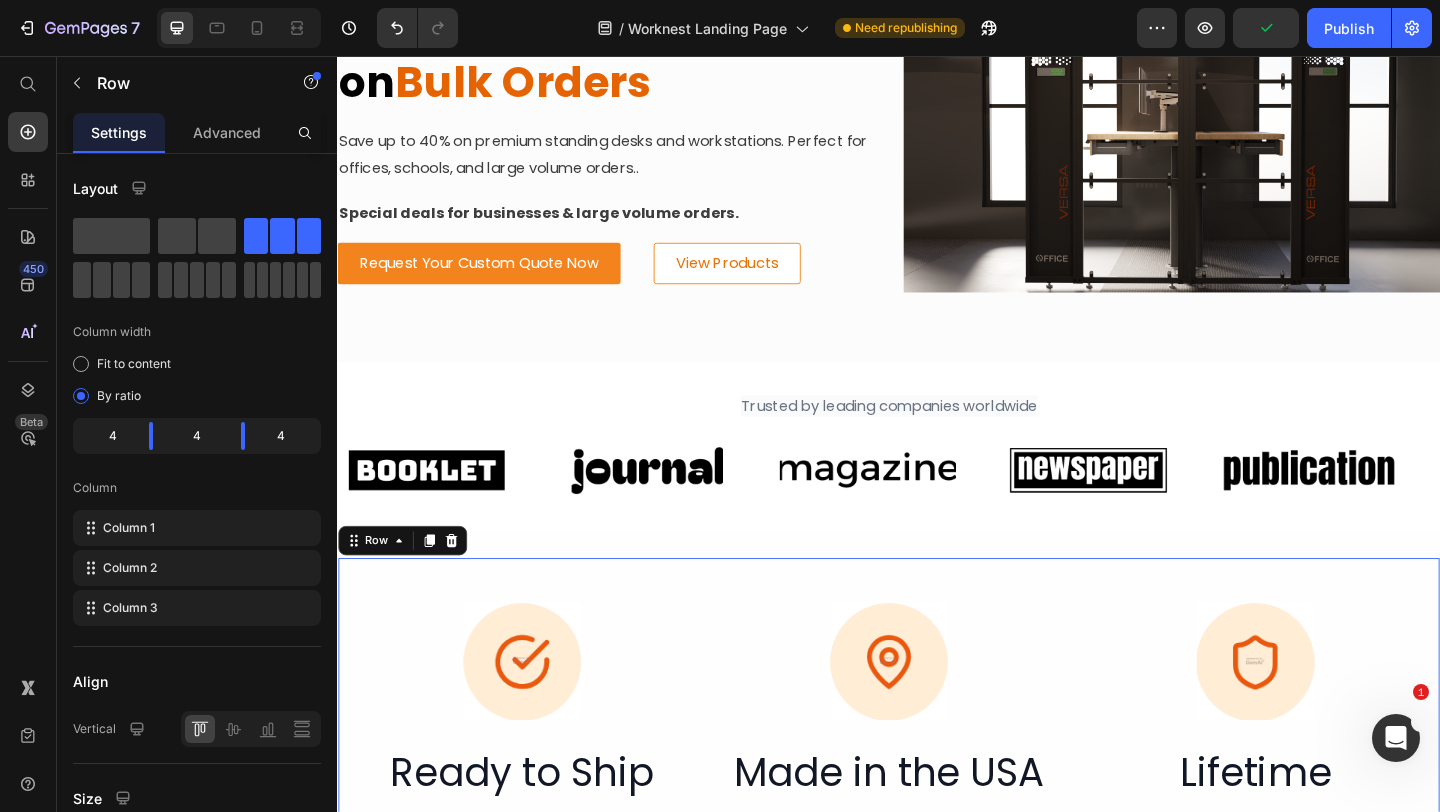 click on "Image" at bounding box center (938, 506) 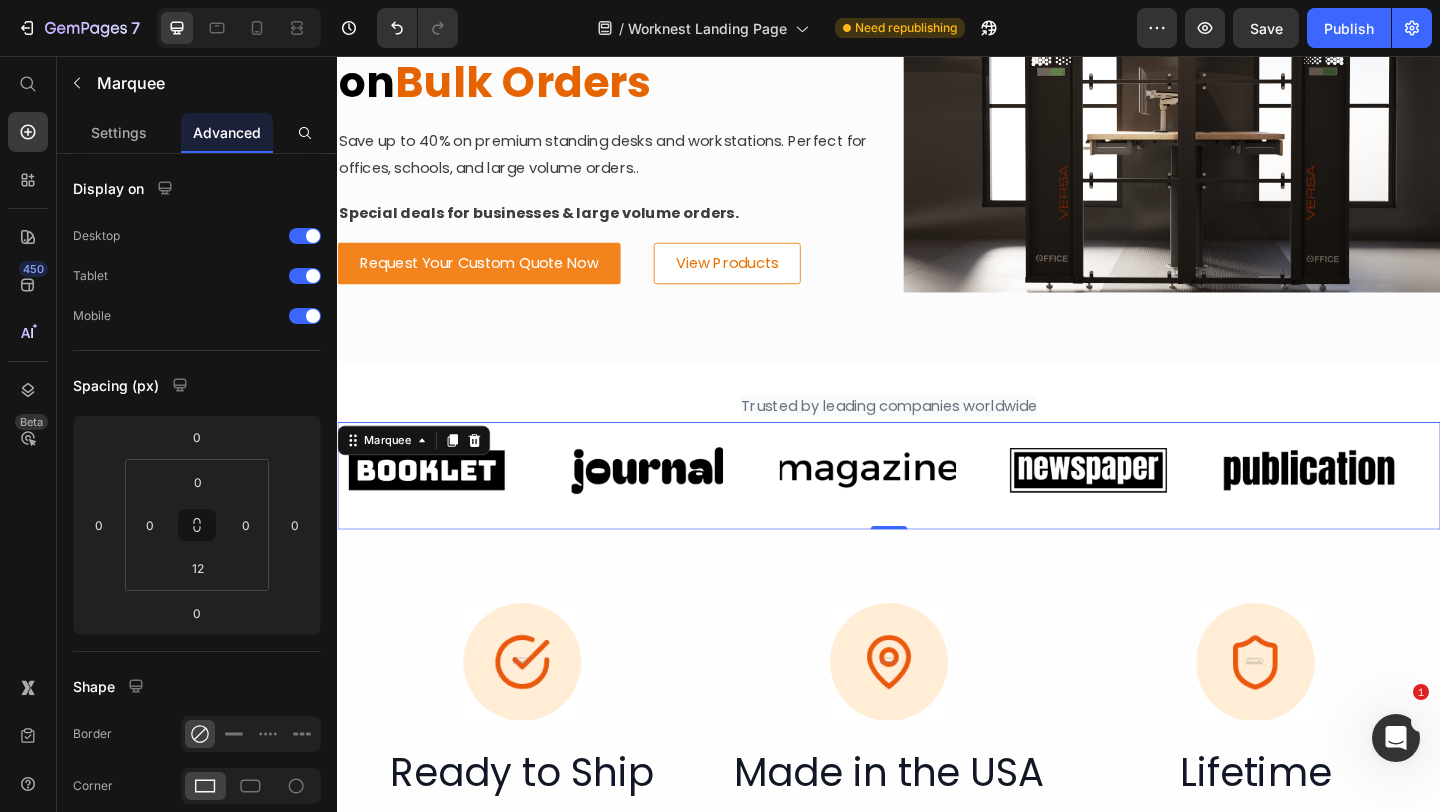 click at bounding box center [914, 506] 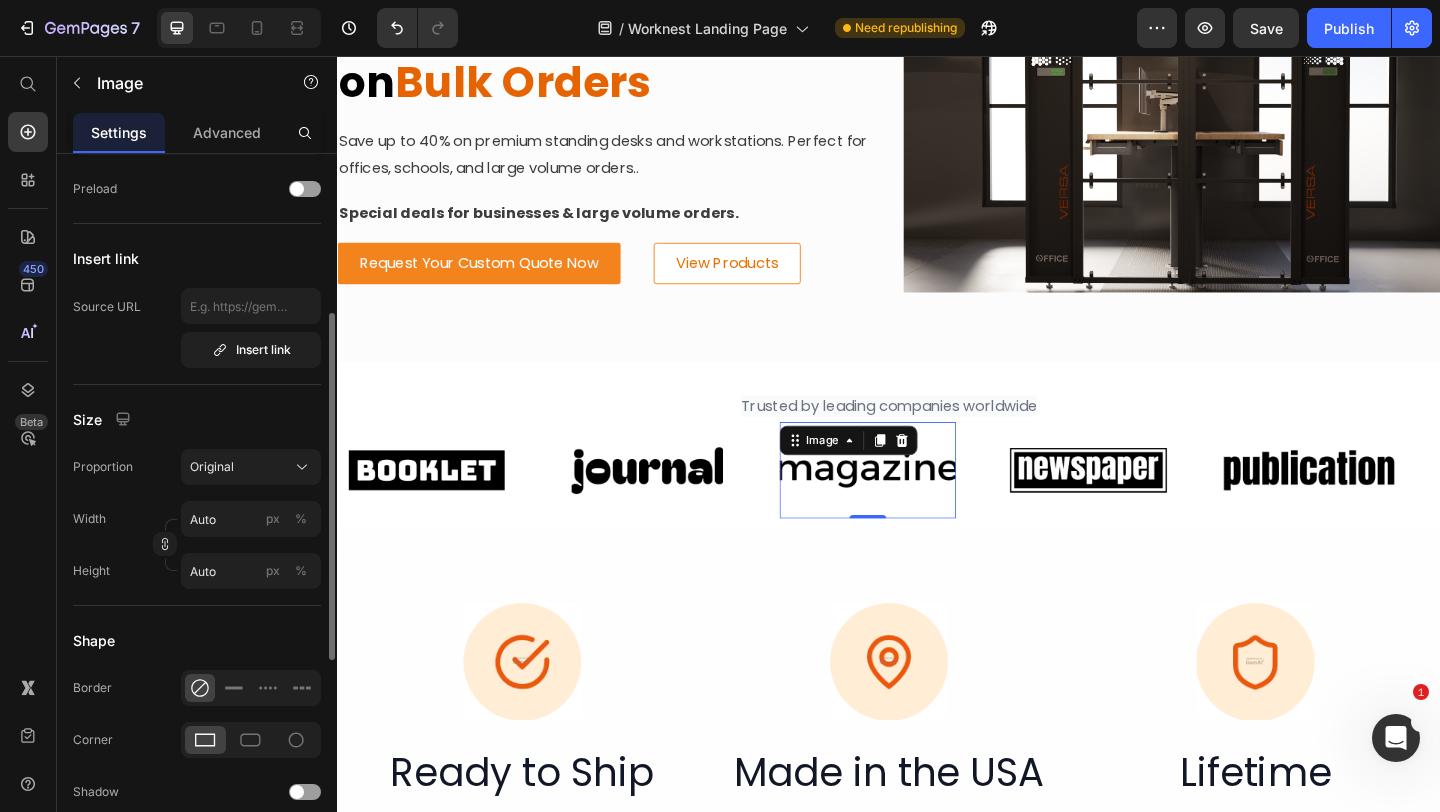 scroll, scrollTop: 494, scrollLeft: 0, axis: vertical 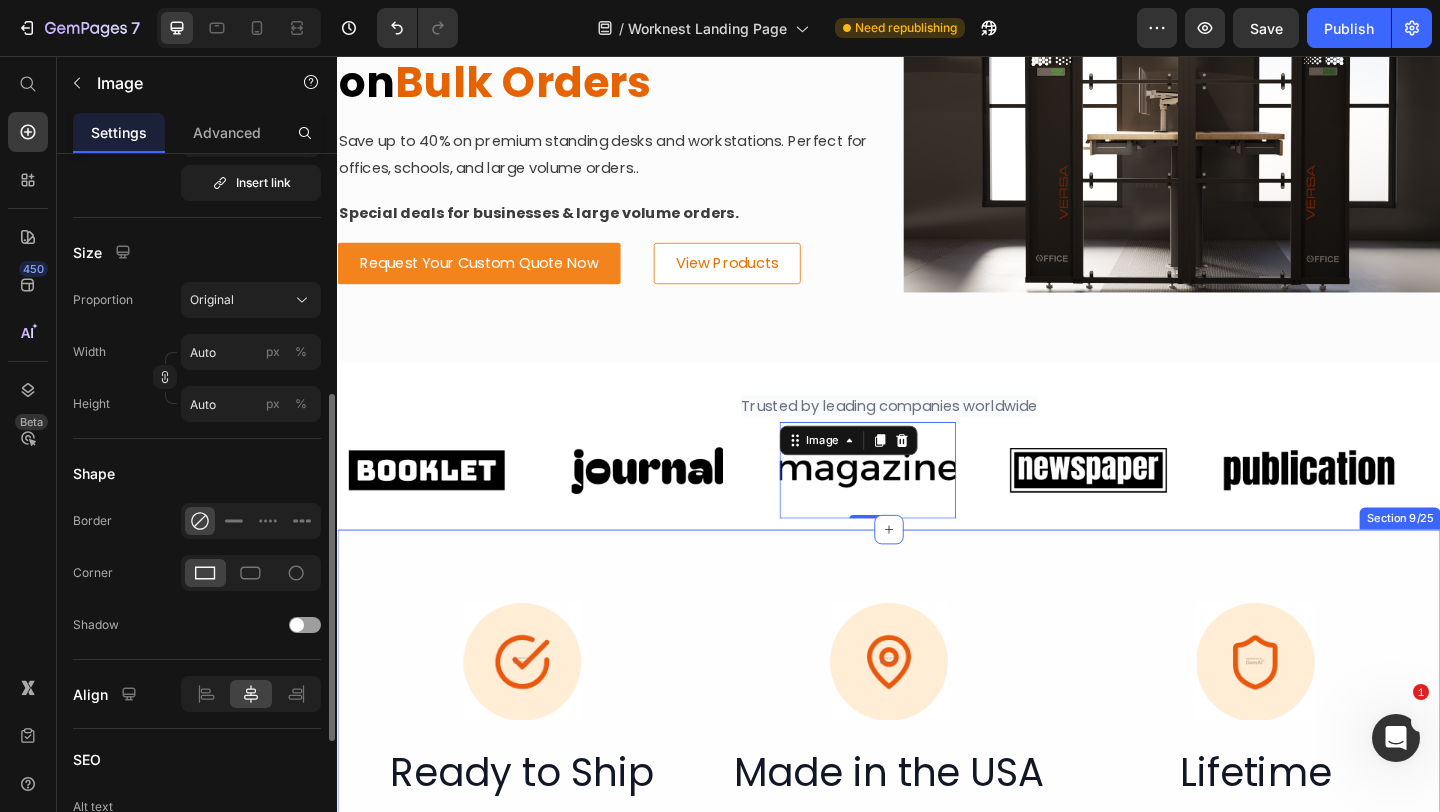click on "Image Image Image   0 Image Image Image Image Image   0 Image Image Marquee" at bounding box center (937, 512) 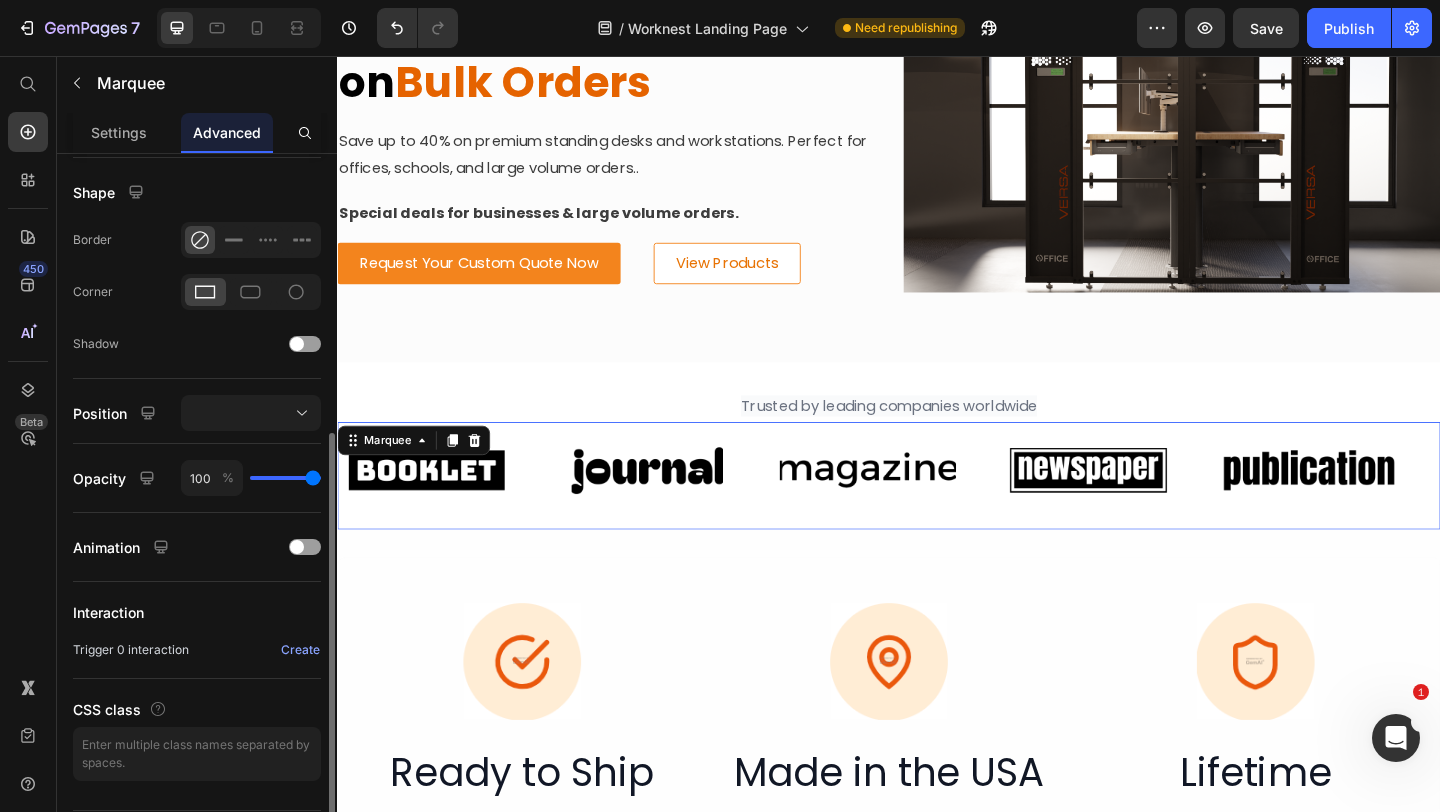 scroll, scrollTop: 0, scrollLeft: 0, axis: both 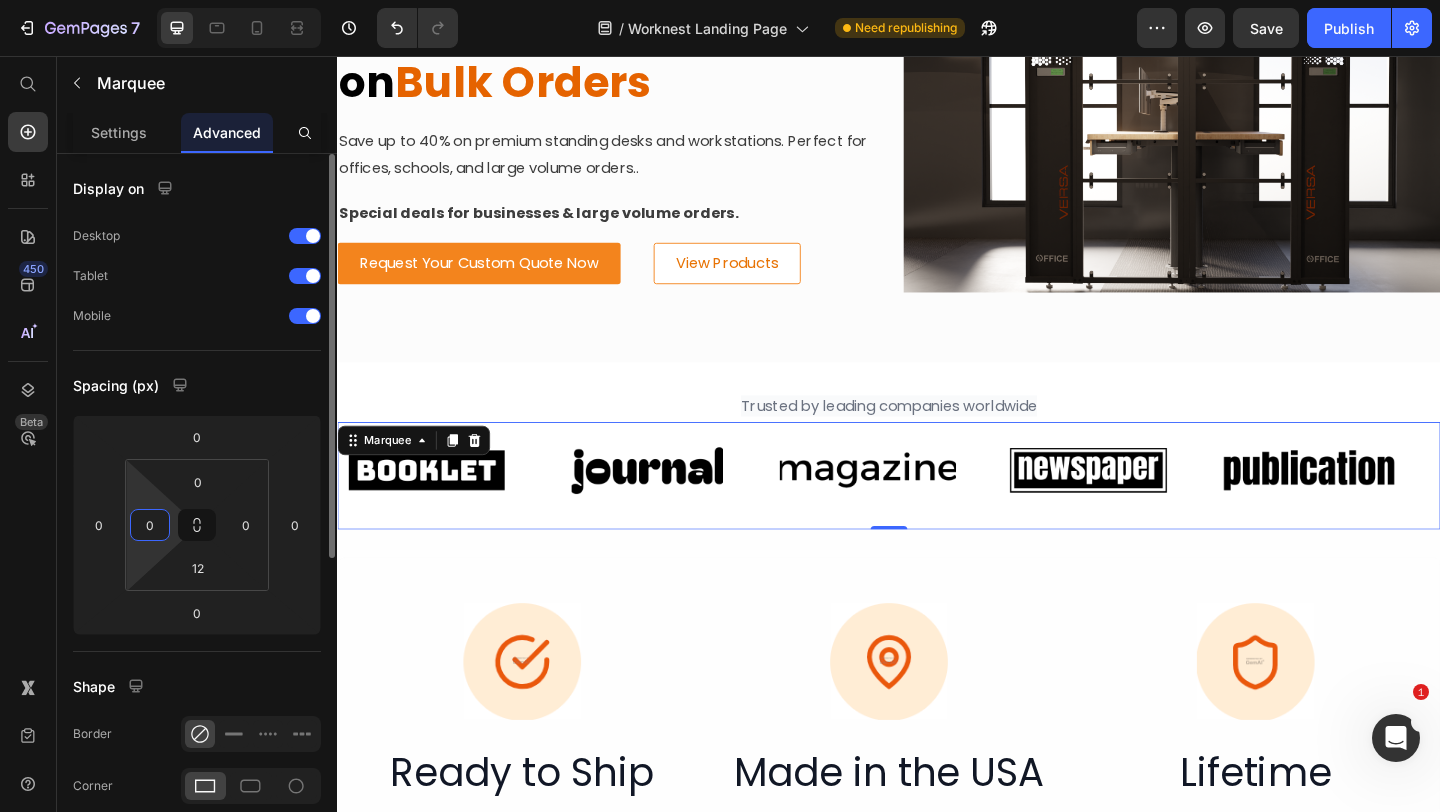 click on "0" at bounding box center [150, 525] 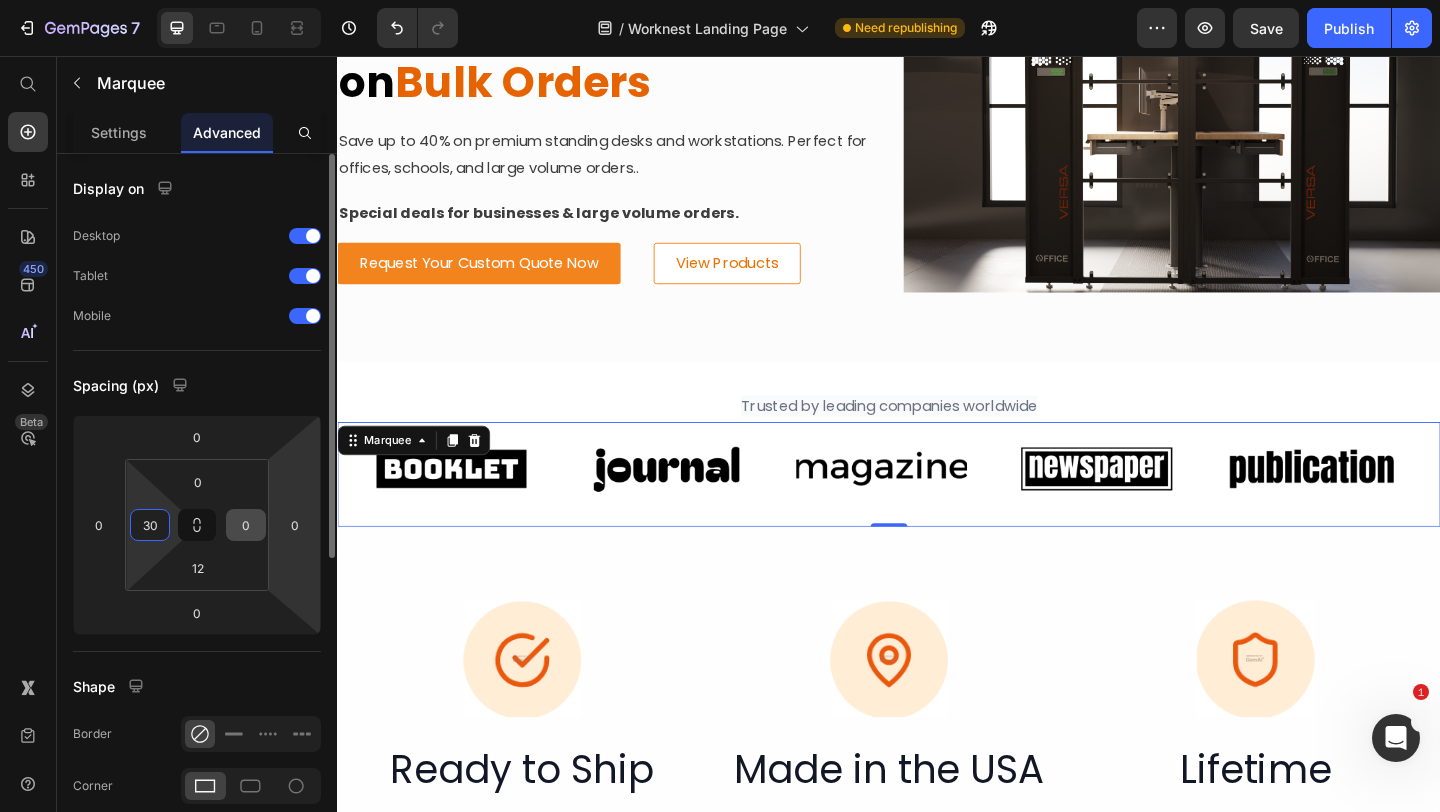 type on "30" 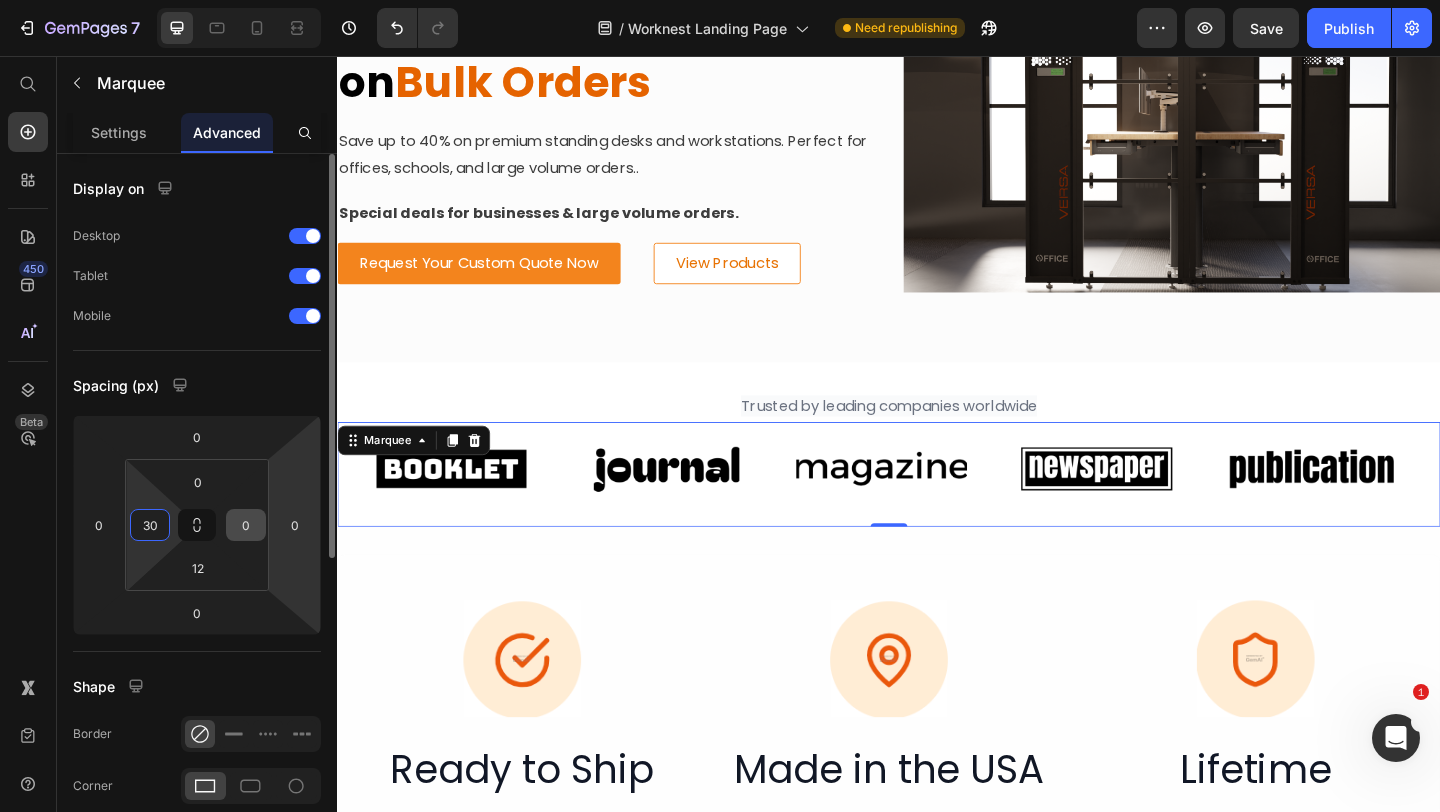 click on "0" at bounding box center [246, 525] 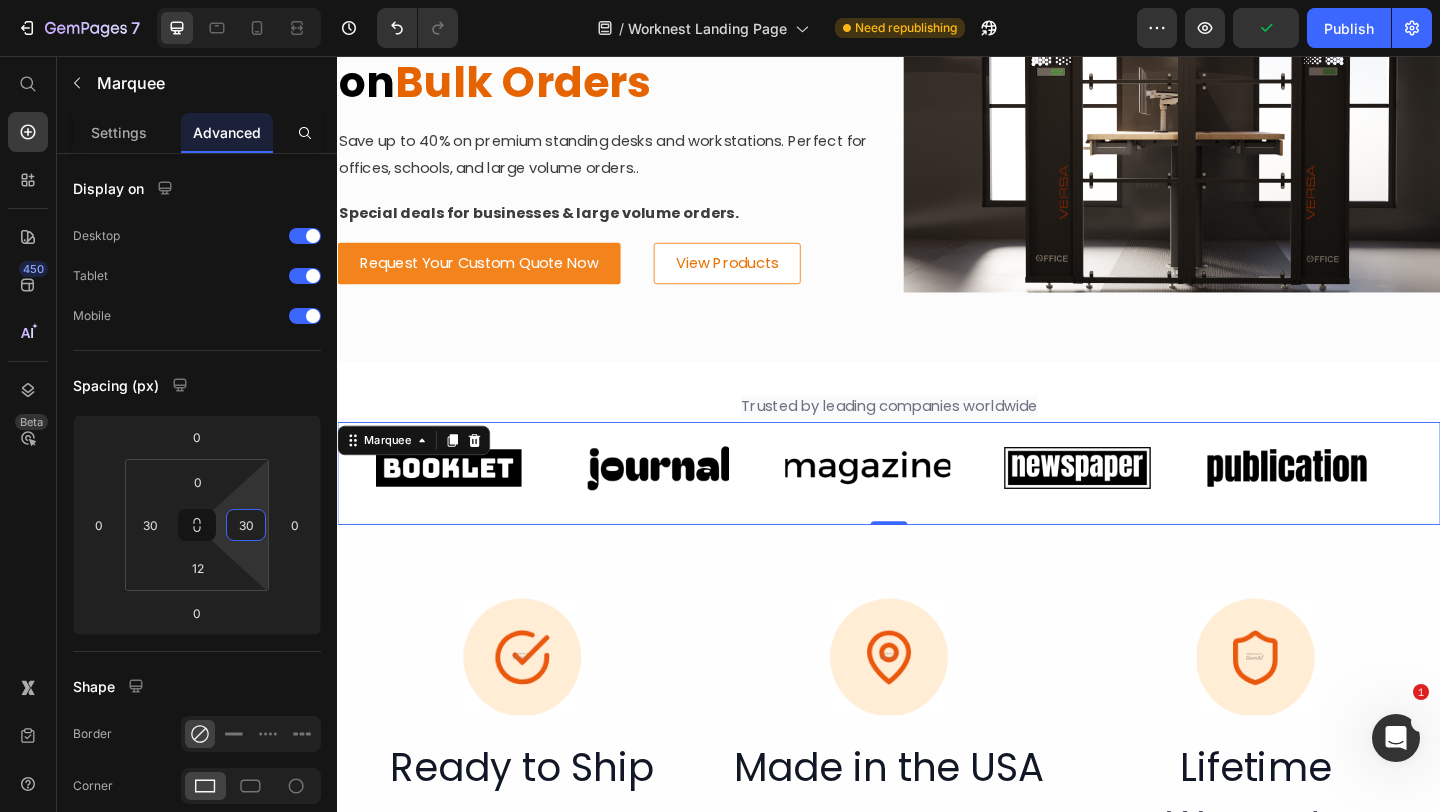type on "30" 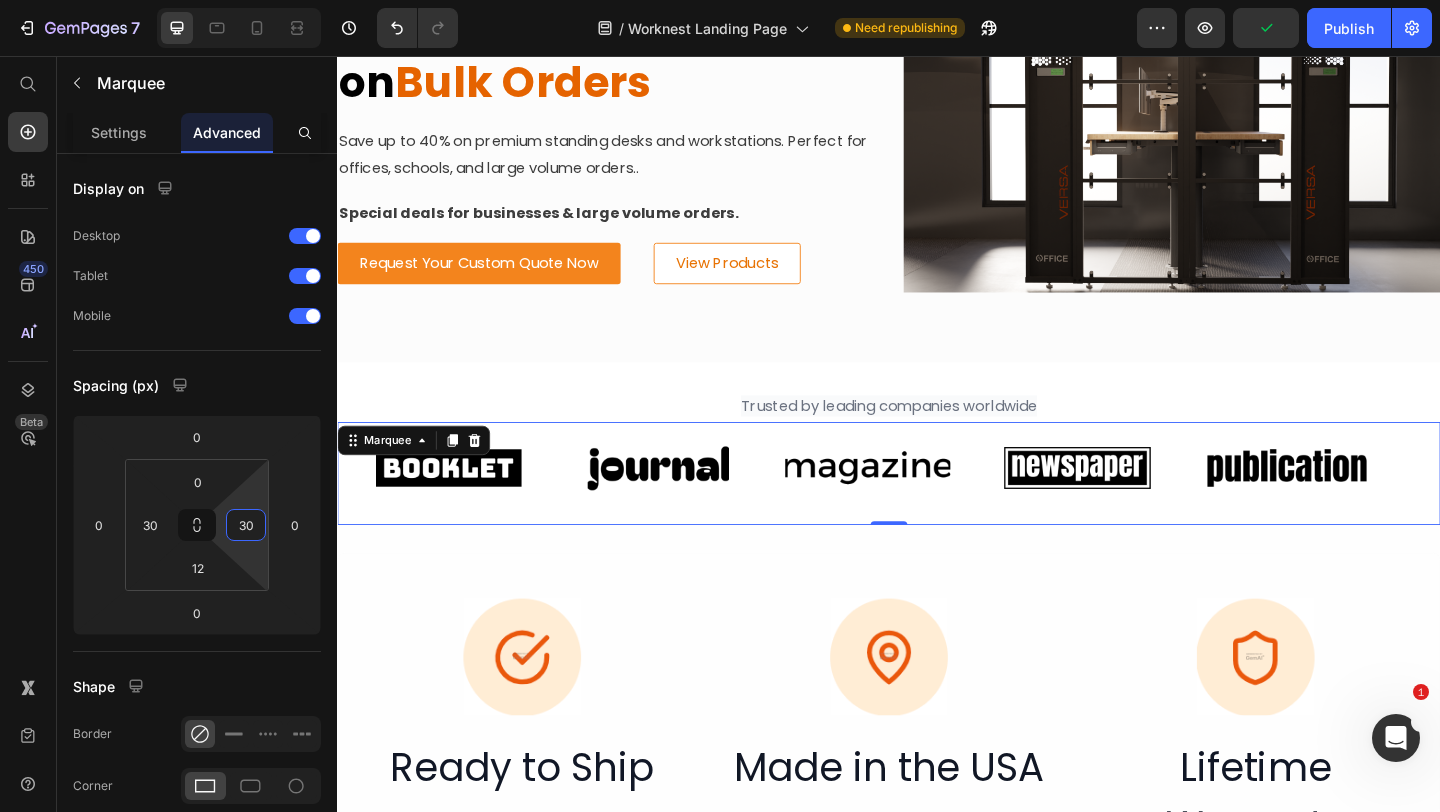 click on "Image Image Image Image Image Image Image Image Image Image Marquee   0" at bounding box center [937, 510] 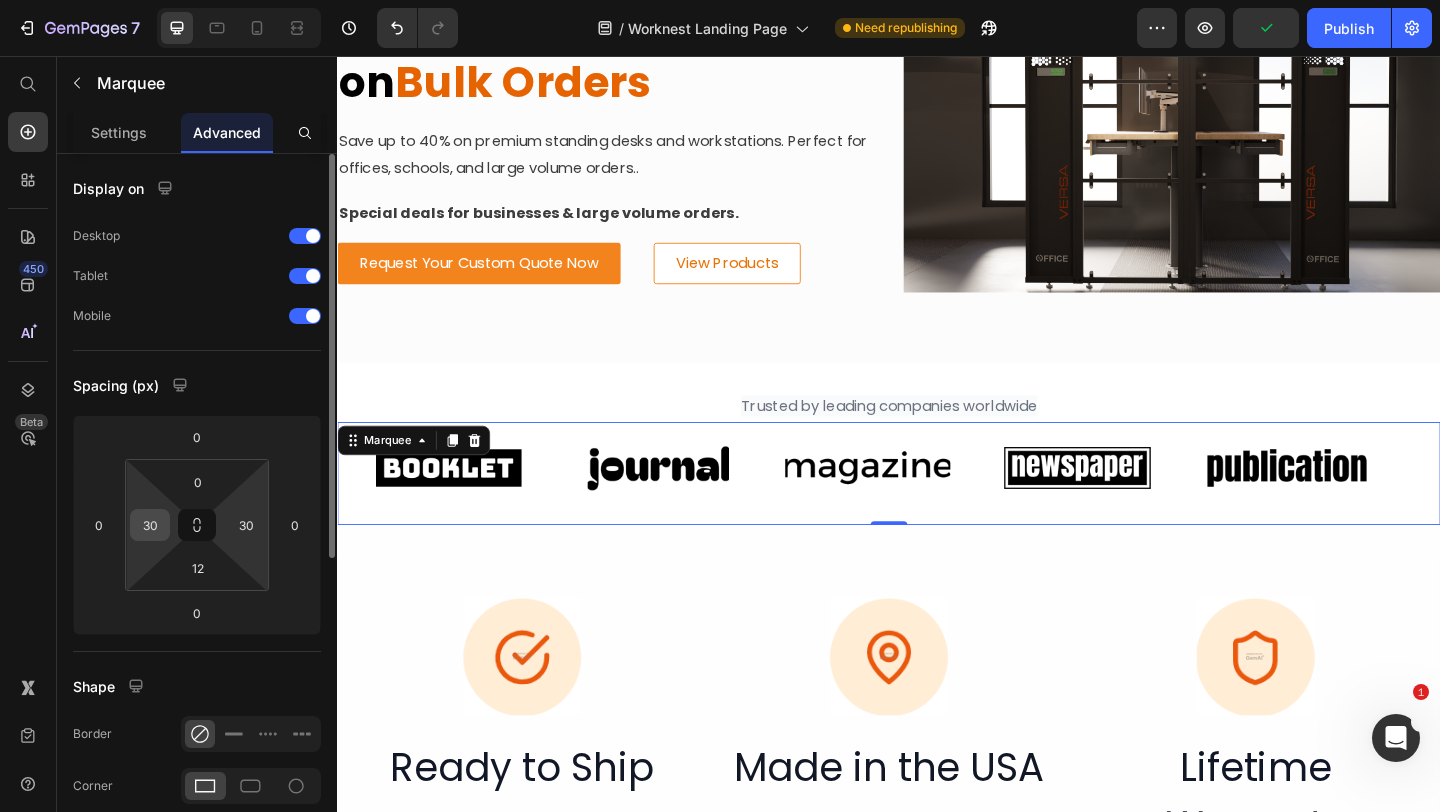 click on "30" at bounding box center (150, 525) 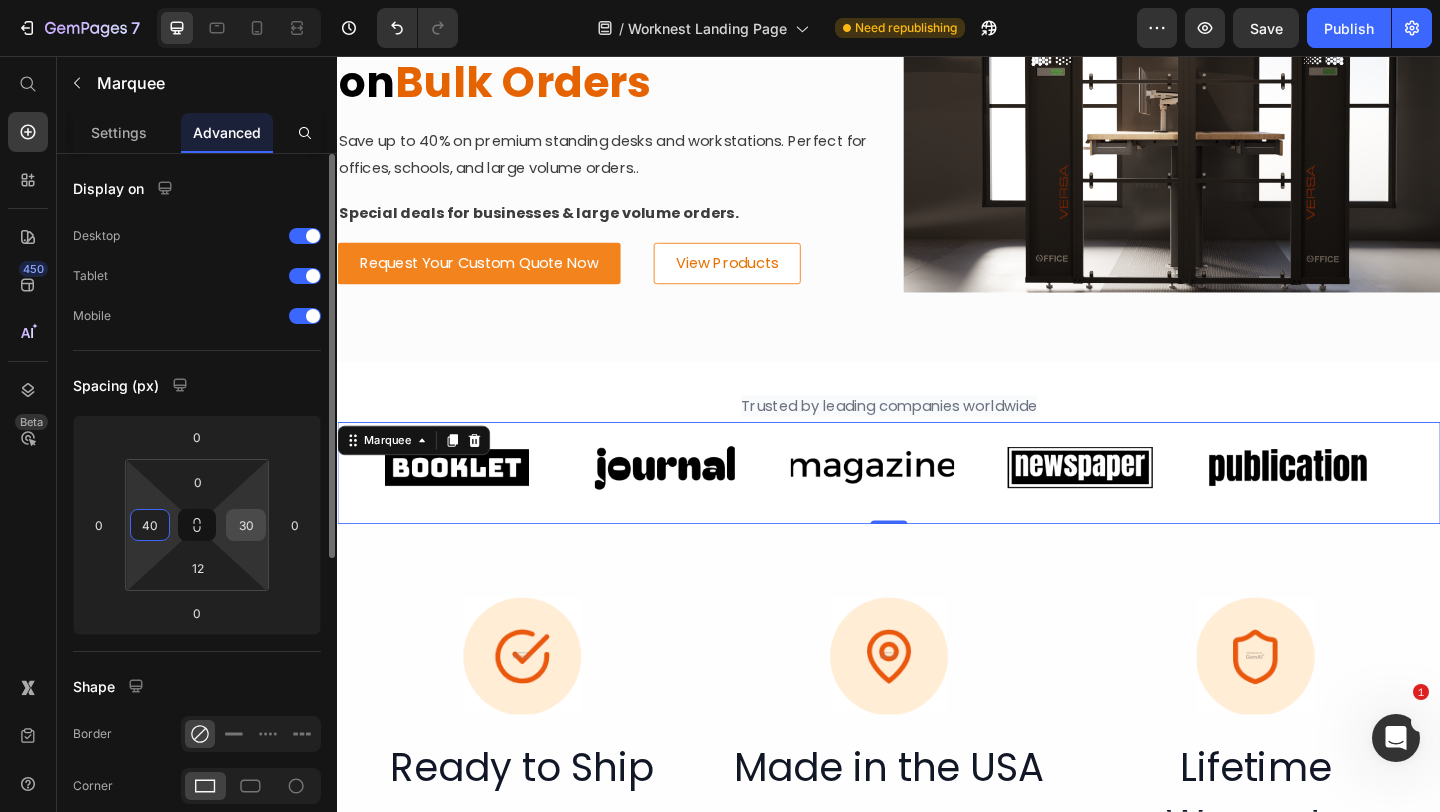 type on "40" 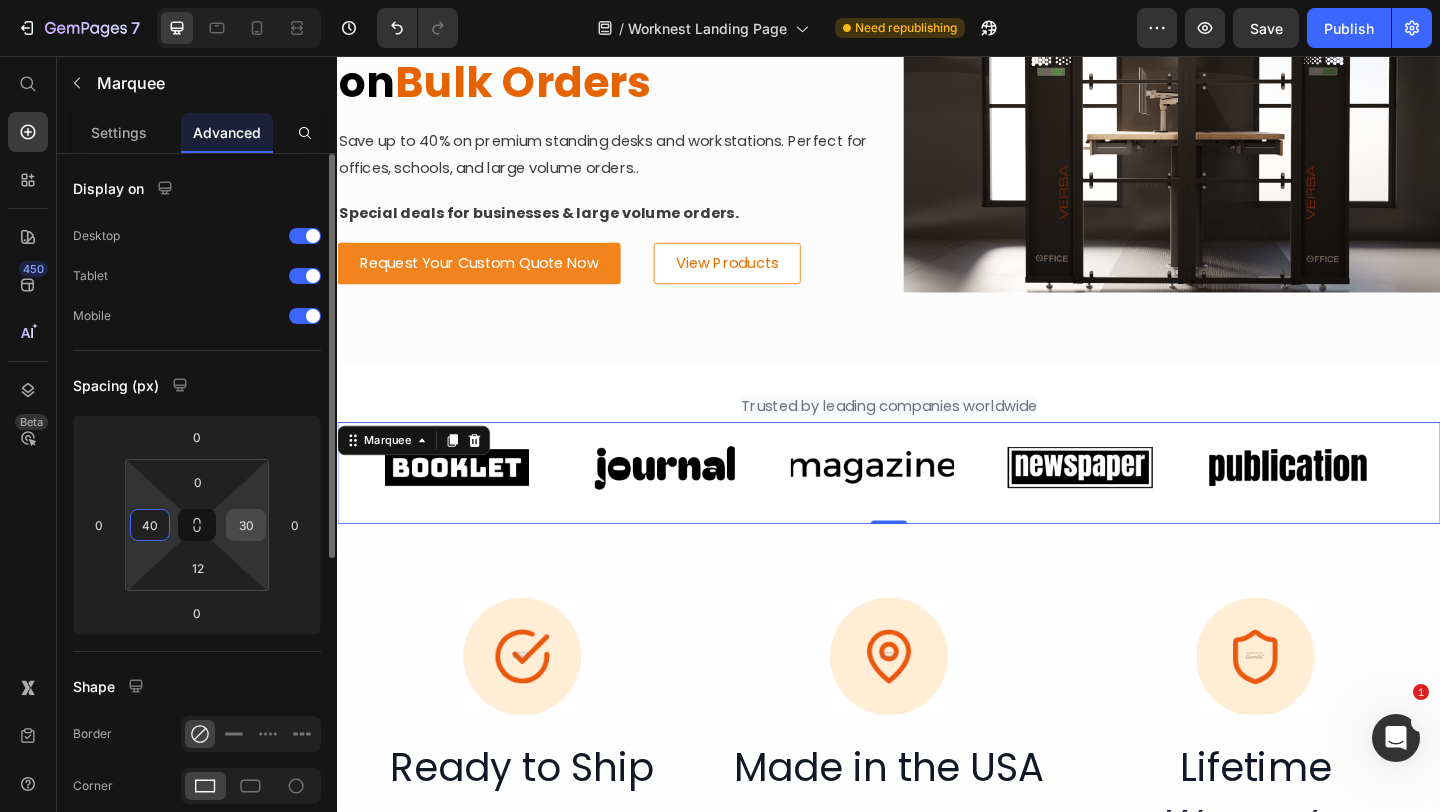 click on "30" at bounding box center [246, 525] 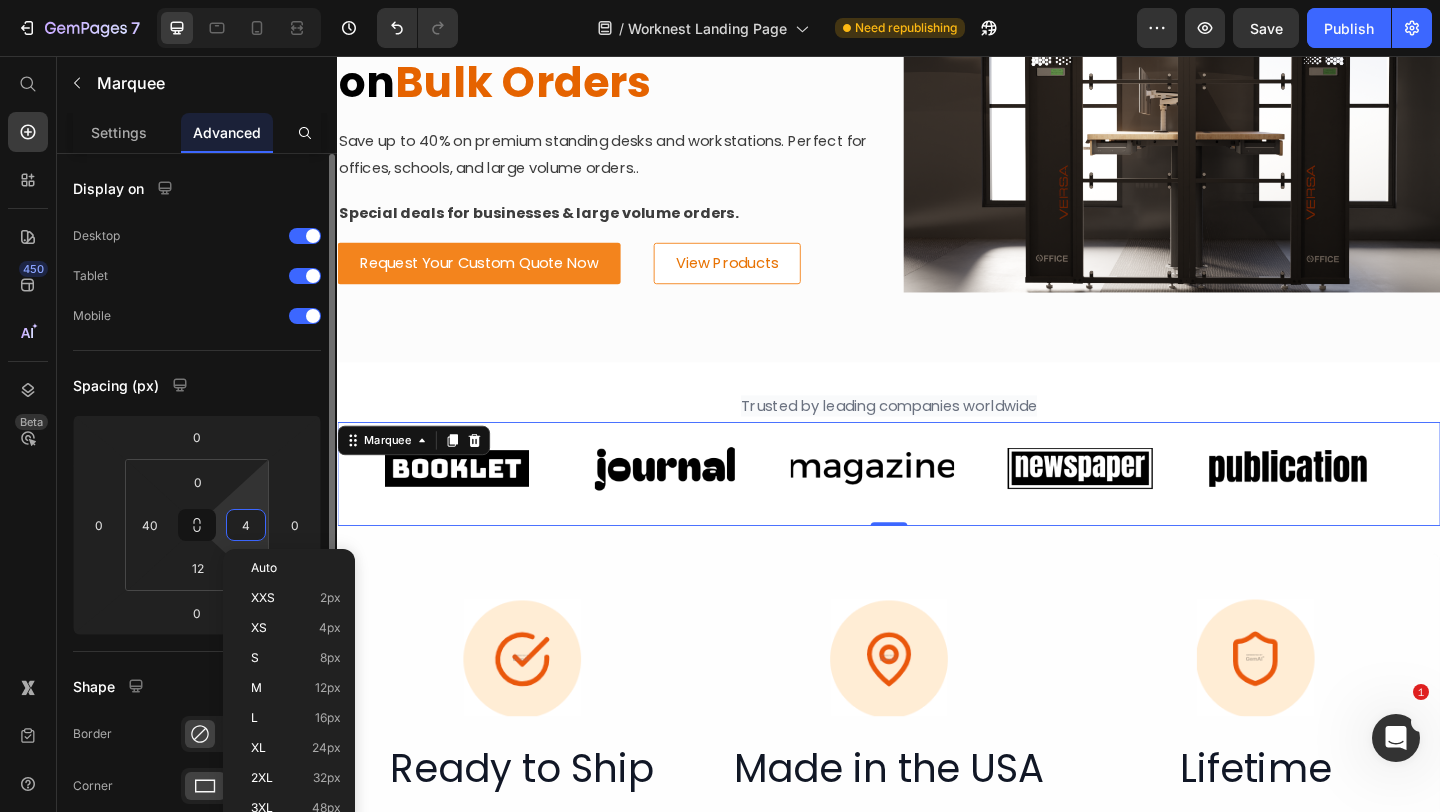 type on "40" 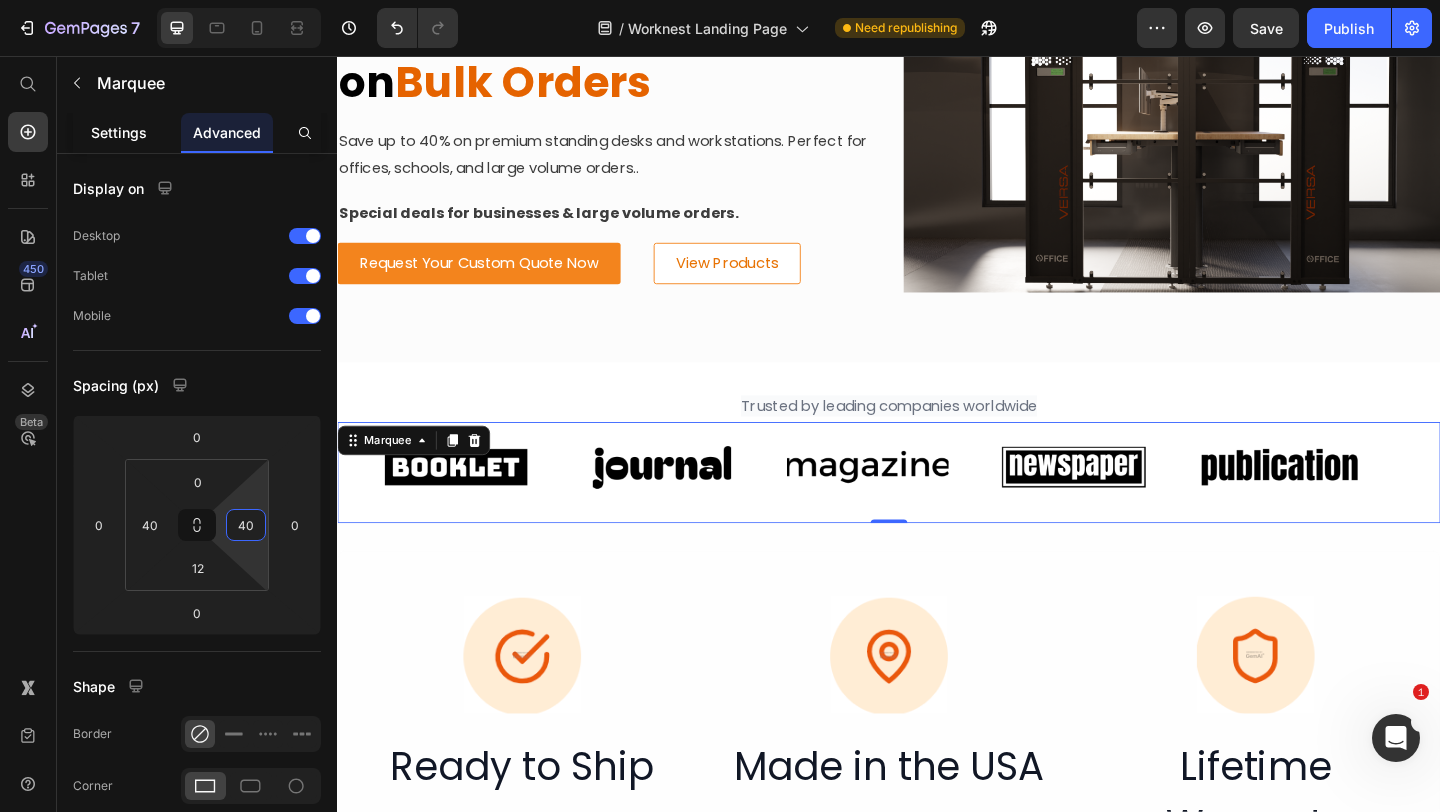 click on "Settings" at bounding box center [119, 132] 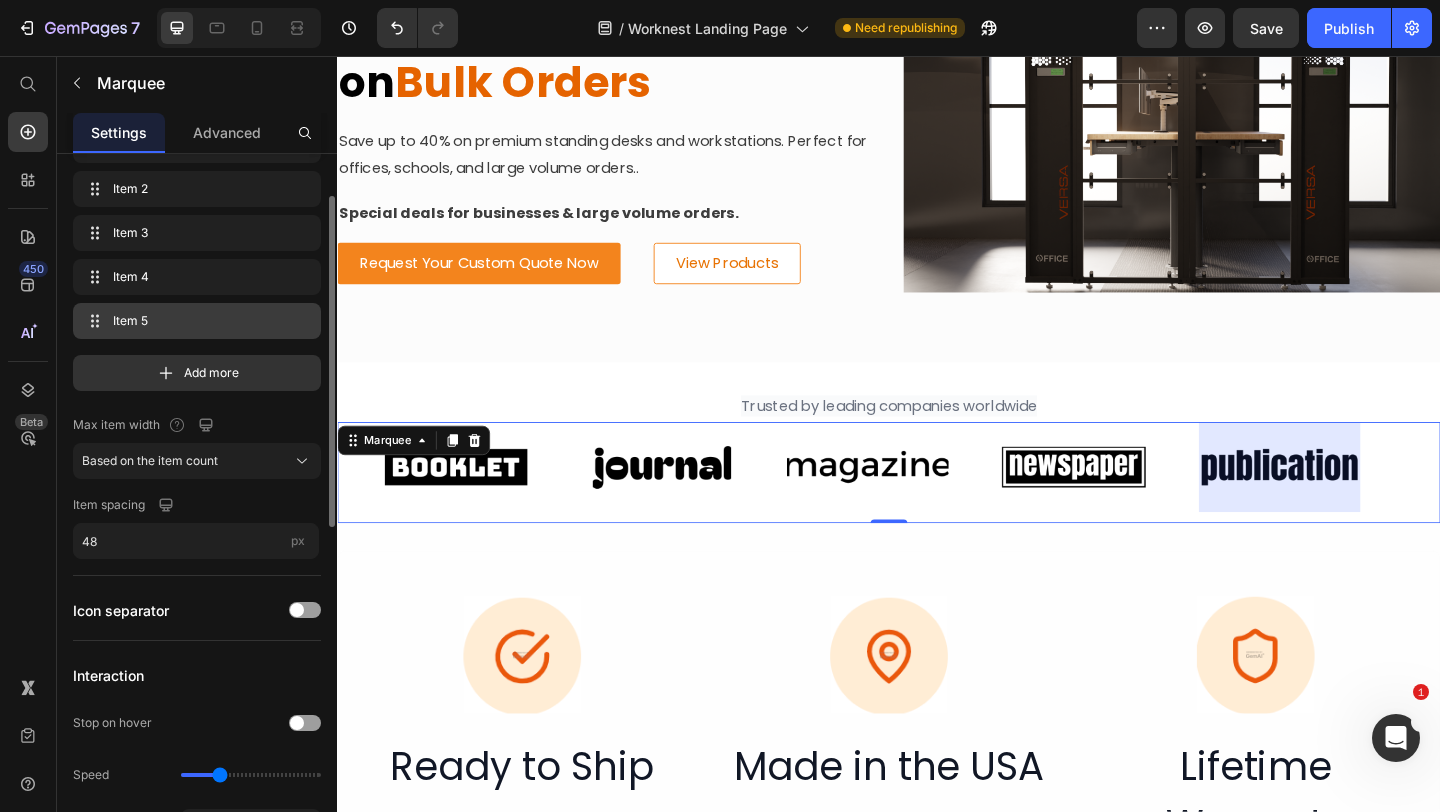 scroll, scrollTop: 92, scrollLeft: 0, axis: vertical 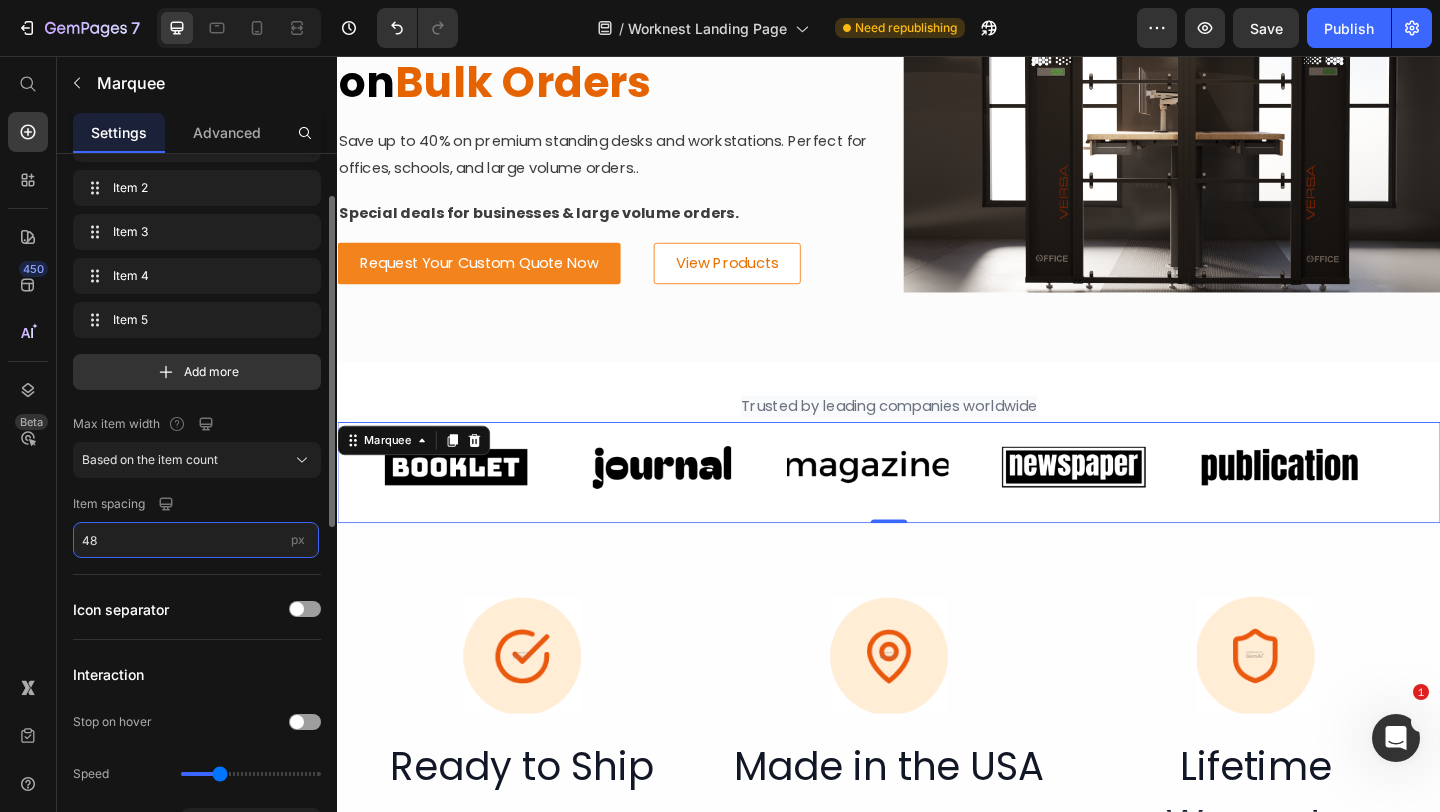 click on "48" at bounding box center (196, 540) 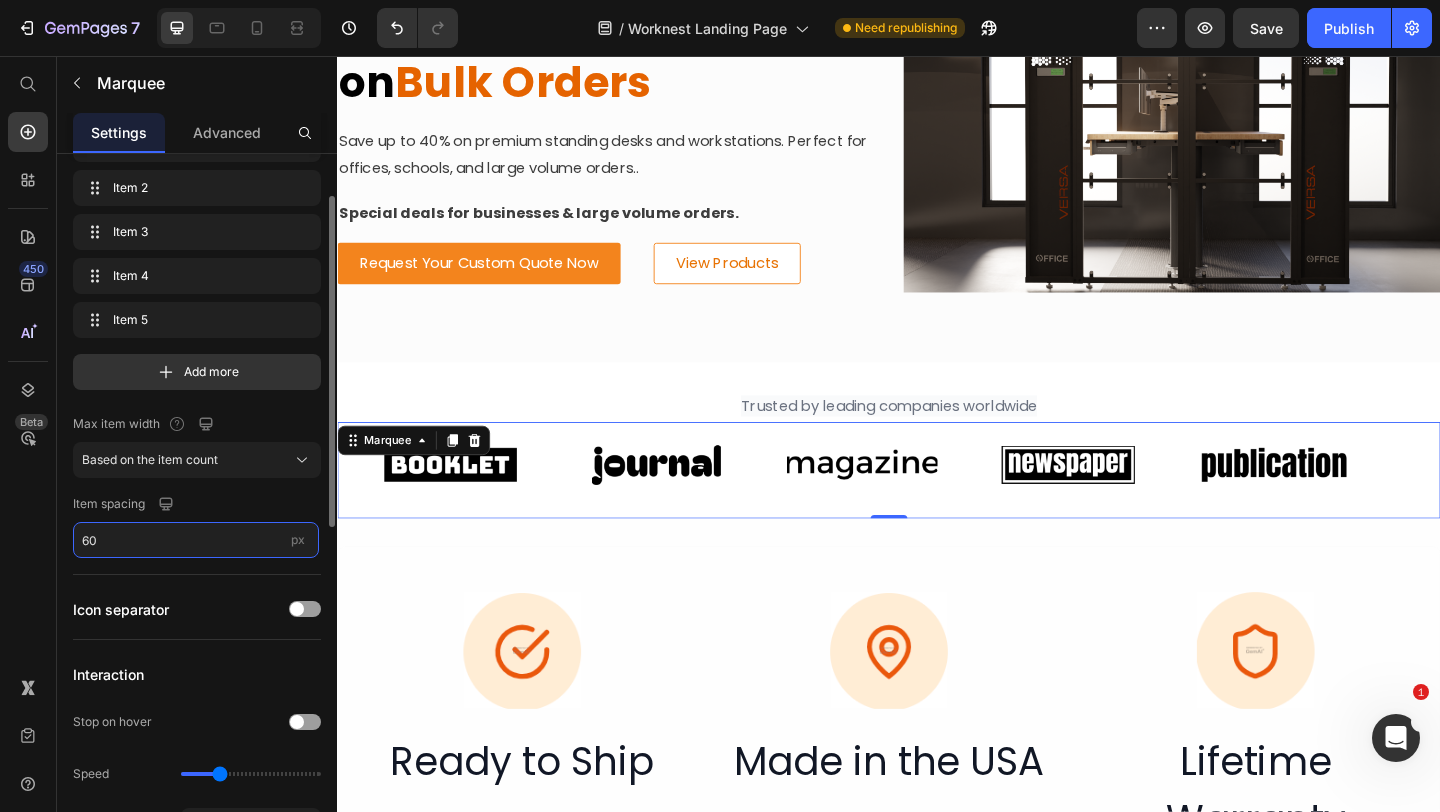 type on "6" 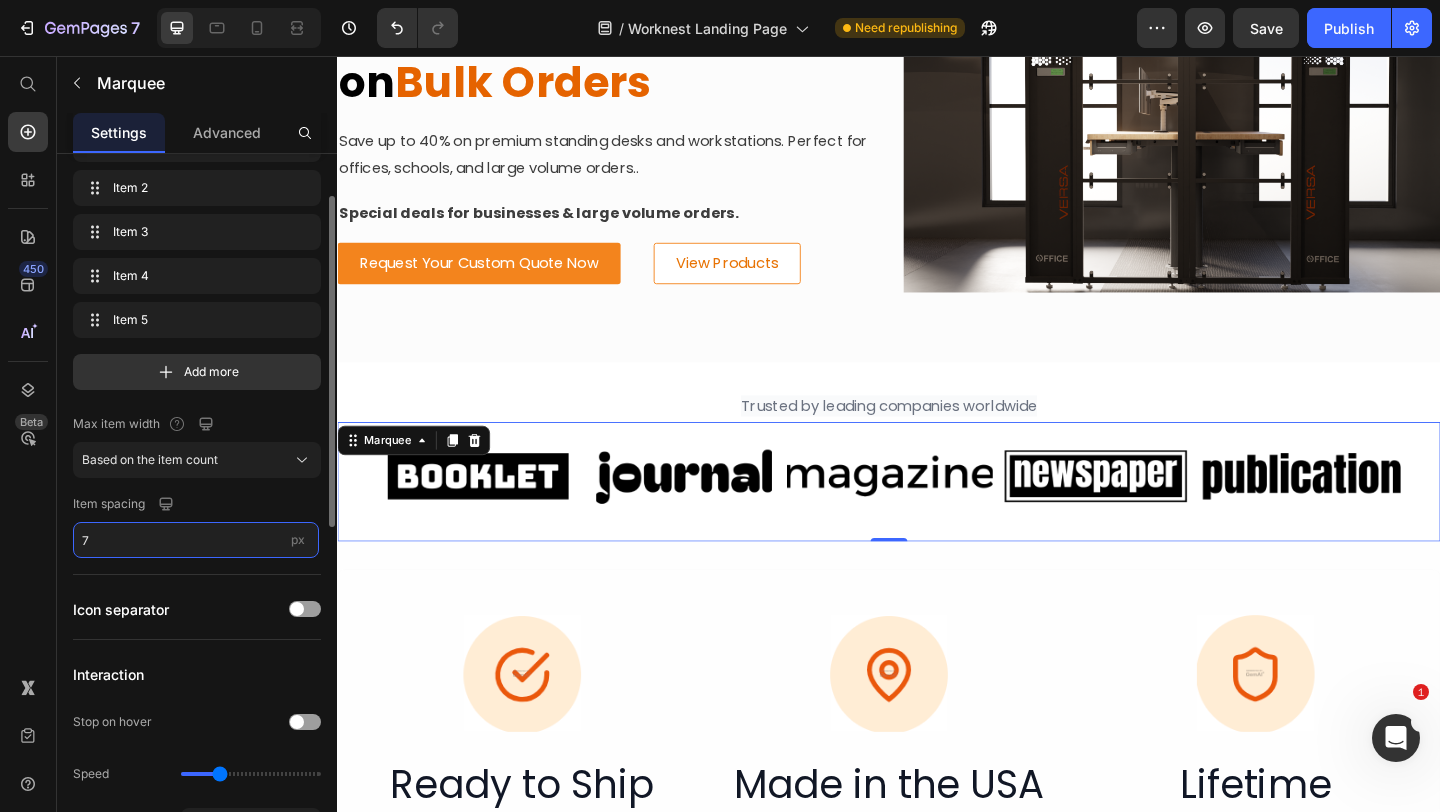 type on "70" 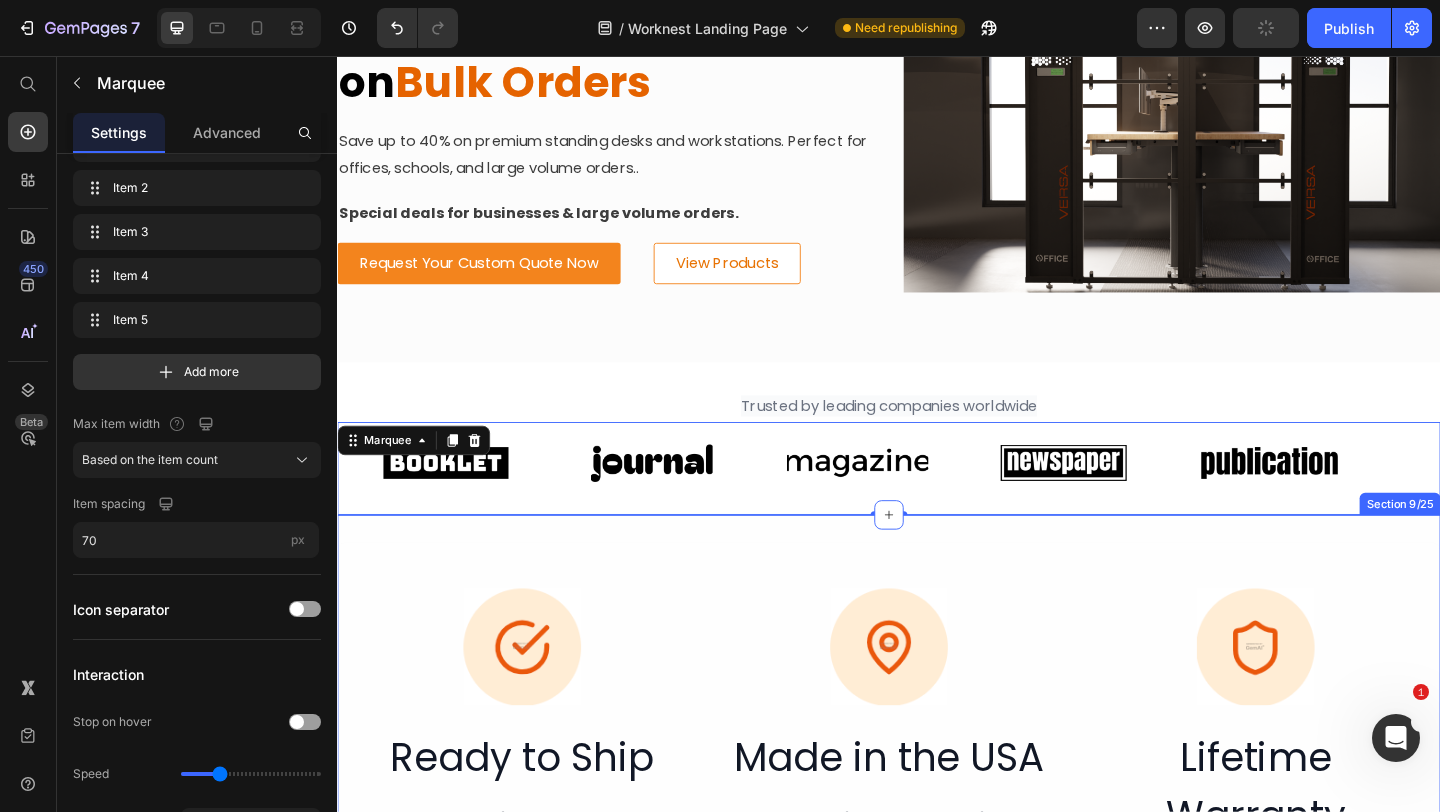 click on "Image Ready to Ship Heading Fast delivery on all bulk orders Heading Image Made in the USA Heading Premium quality manufacturing Heading Image Lifetime Warranty Heading Full coverage on all products Heading Row" at bounding box center [937, 858] 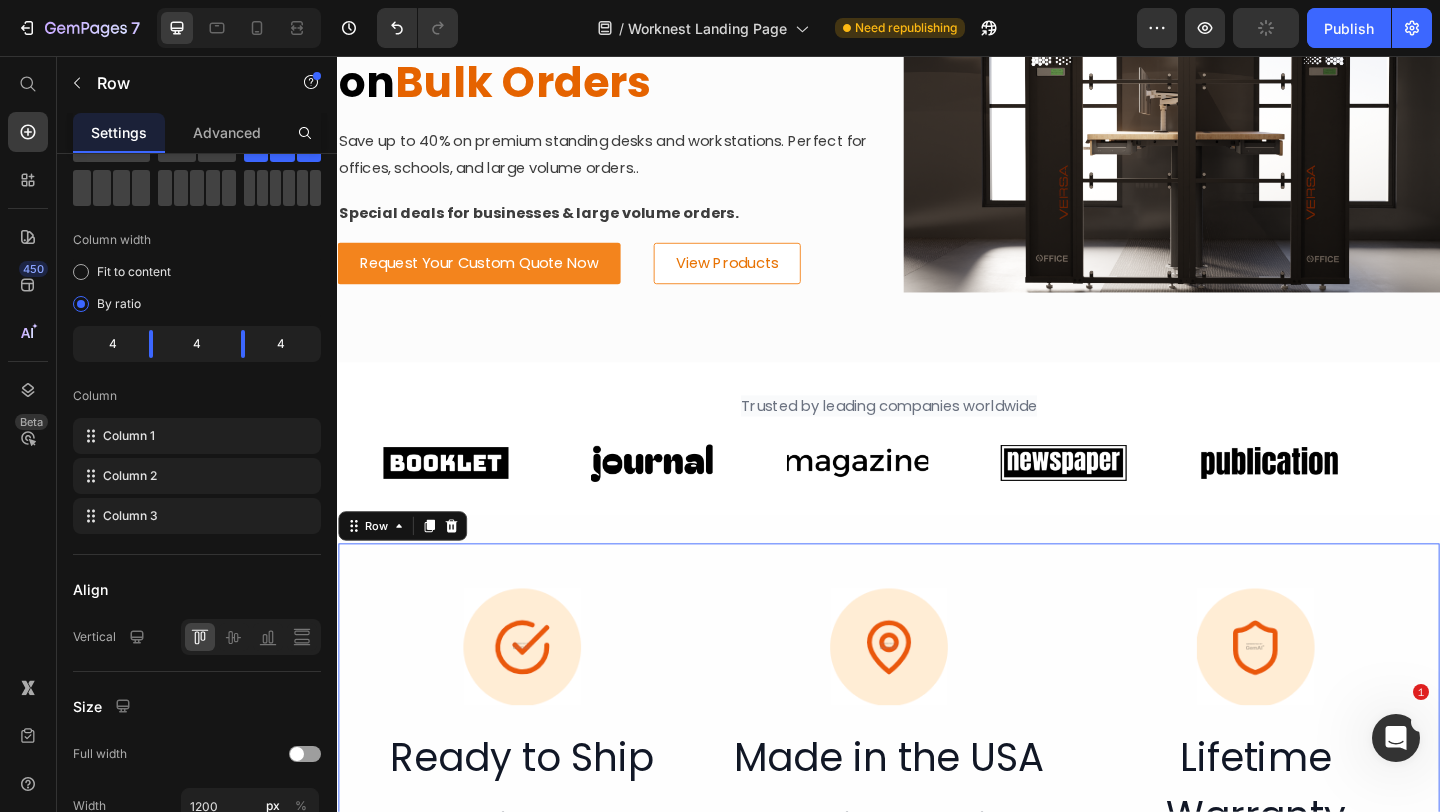 scroll, scrollTop: 0, scrollLeft: 0, axis: both 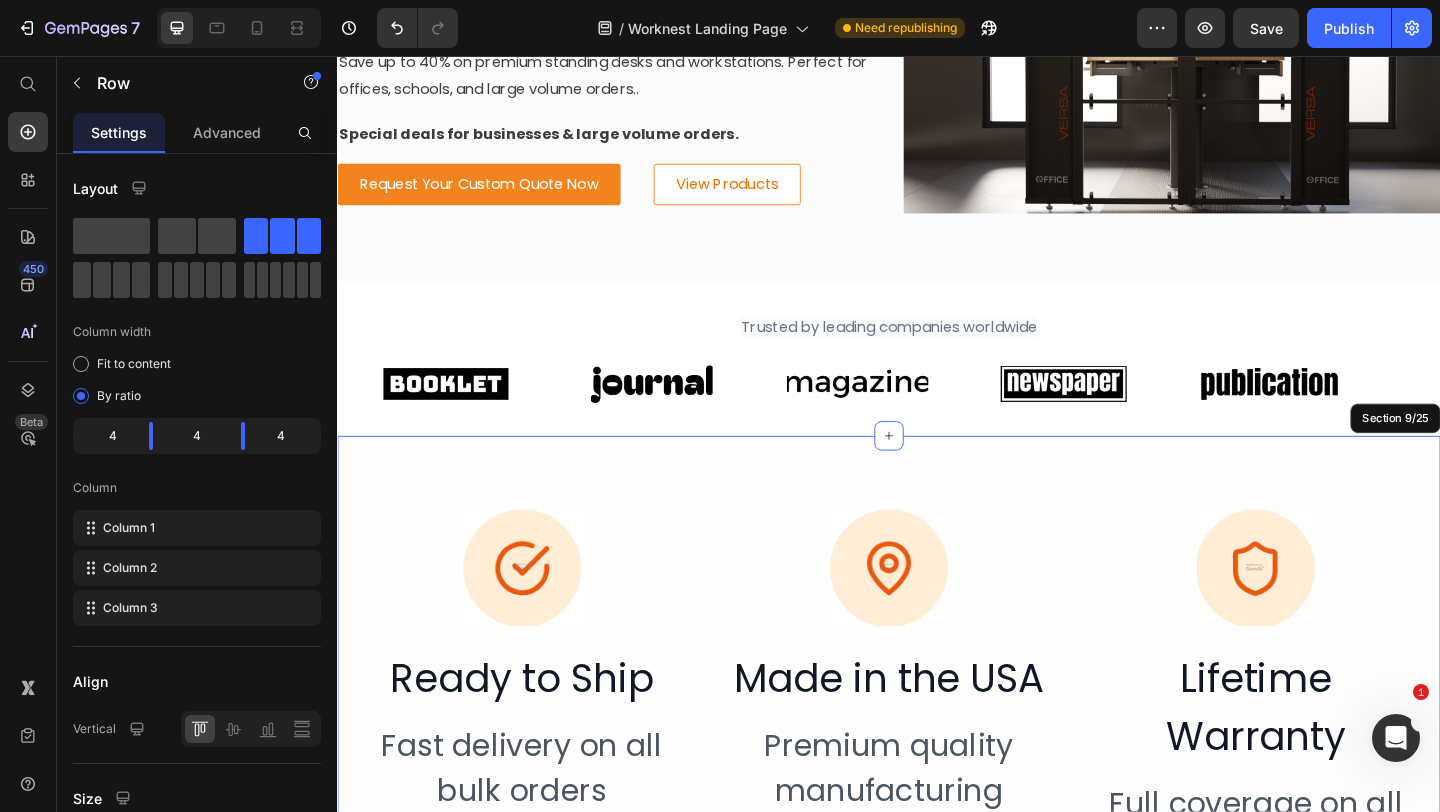 click on "Image Ready to Ship Heading Fast delivery on all bulk orders Heading Image Made in the USA Heading Premium quality manufacturing Heading Image Lifetime Warranty Heading Full coverage on all products Heading Row   0 Section 9/25" at bounding box center [937, 772] 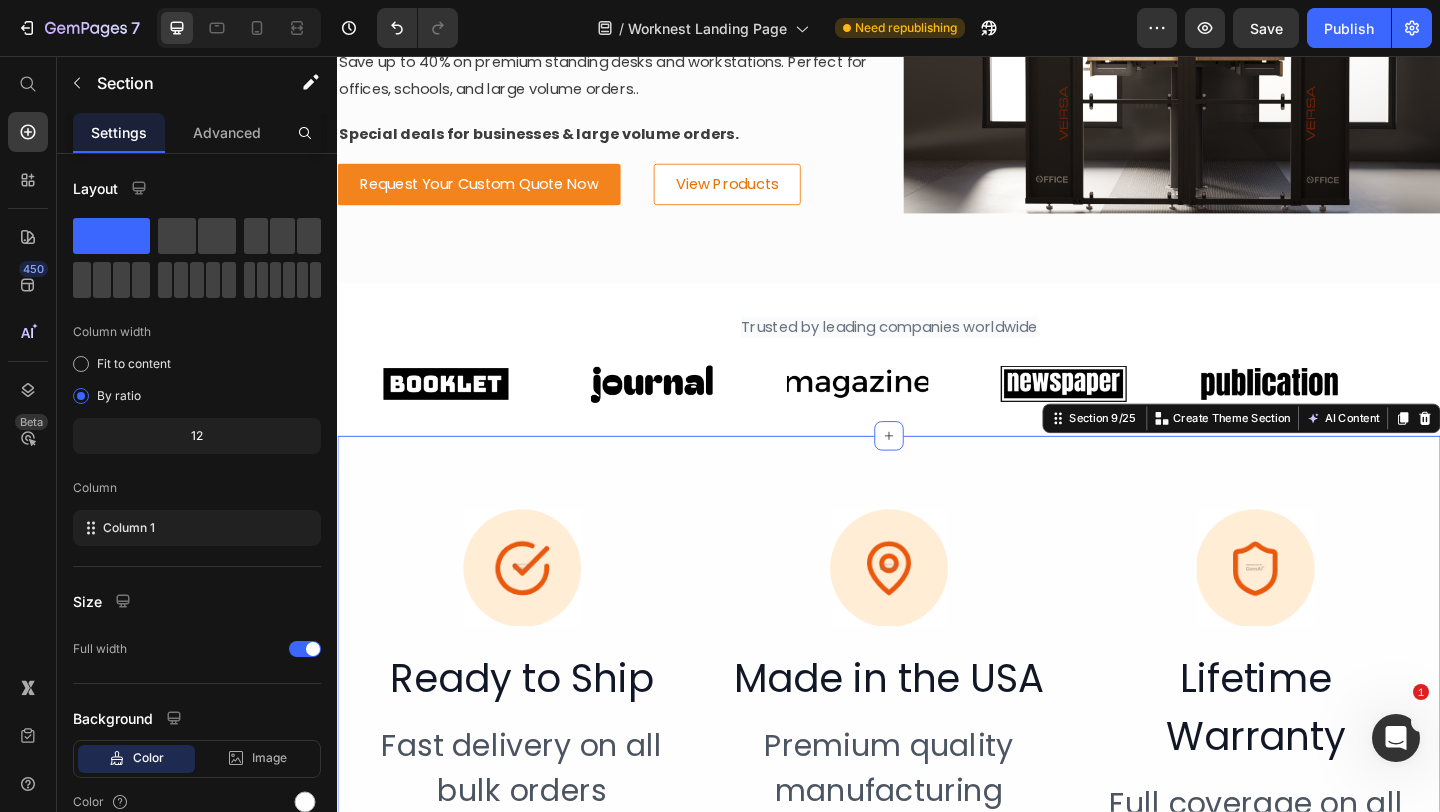 click on "Image Ready to Ship Heading Fast delivery on all bulk orders Heading Image Made in the USA Heading Premium quality manufacturing Heading Image Lifetime Warranty Heading Full coverage on all products Heading Row" at bounding box center [937, 772] 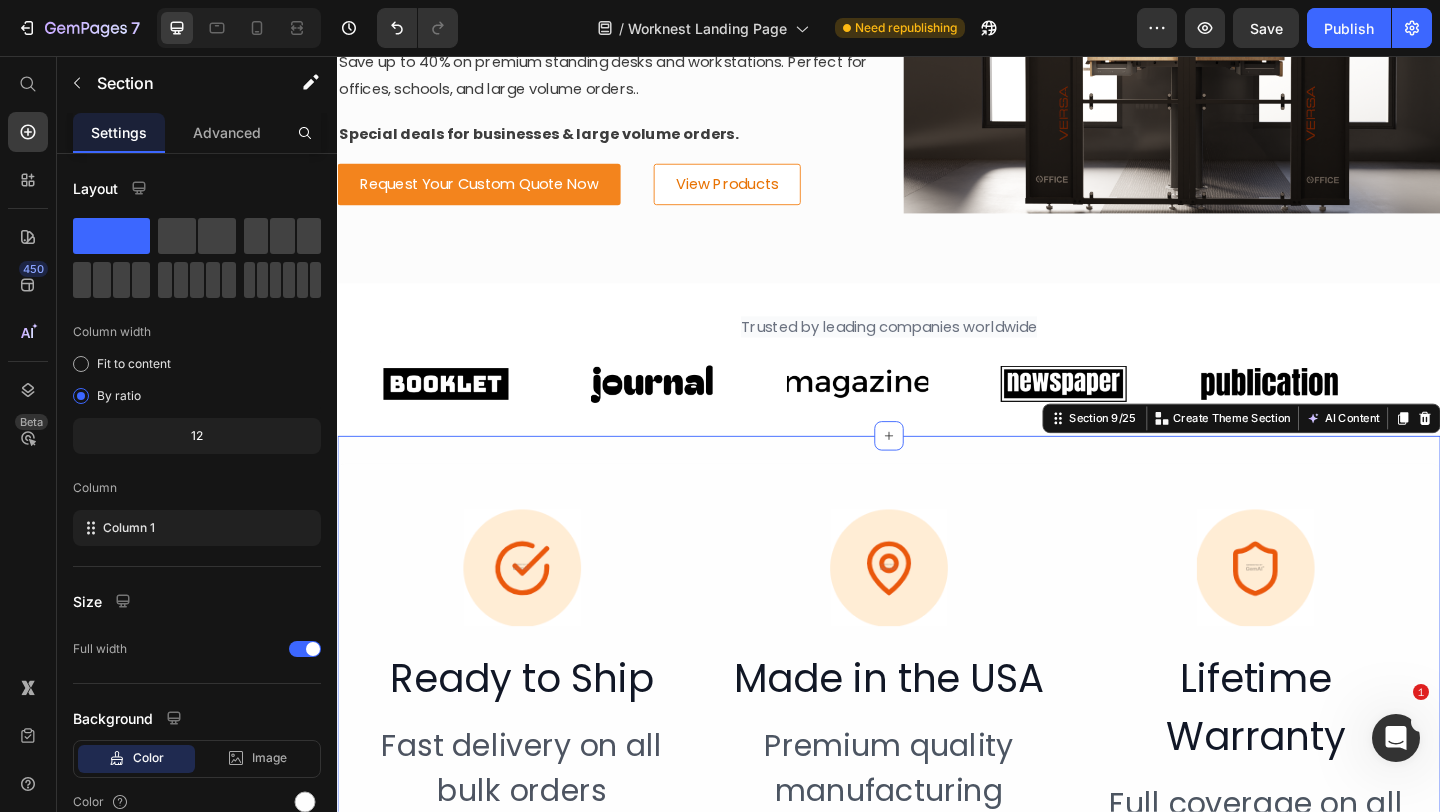 click on "Image Ready to Ship Heading Fast delivery on all bulk orders Heading Image Made in the USA Heading Premium quality manufacturing Heading Image Lifetime Warranty Heading Full coverage on all products Heading Row Section 9/25   Create Theme Section AI Content Write with GemAI What would you like to describe here? Tone and Voice Persuasive Product Foundry Bench® U-Shaped Standing Desk Show more Generate" at bounding box center (937, 772) 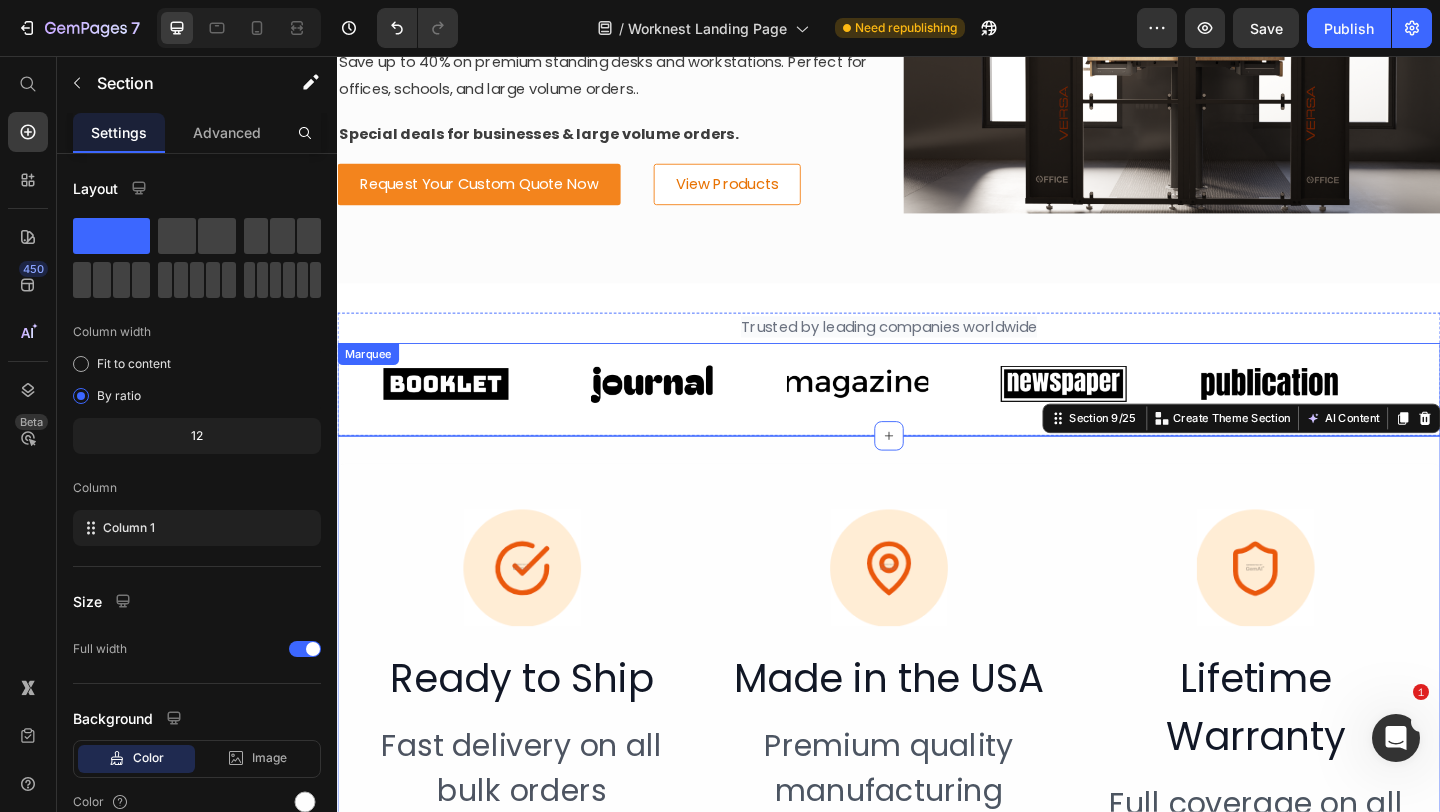 click on "Image" at bounding box center (938, 412) 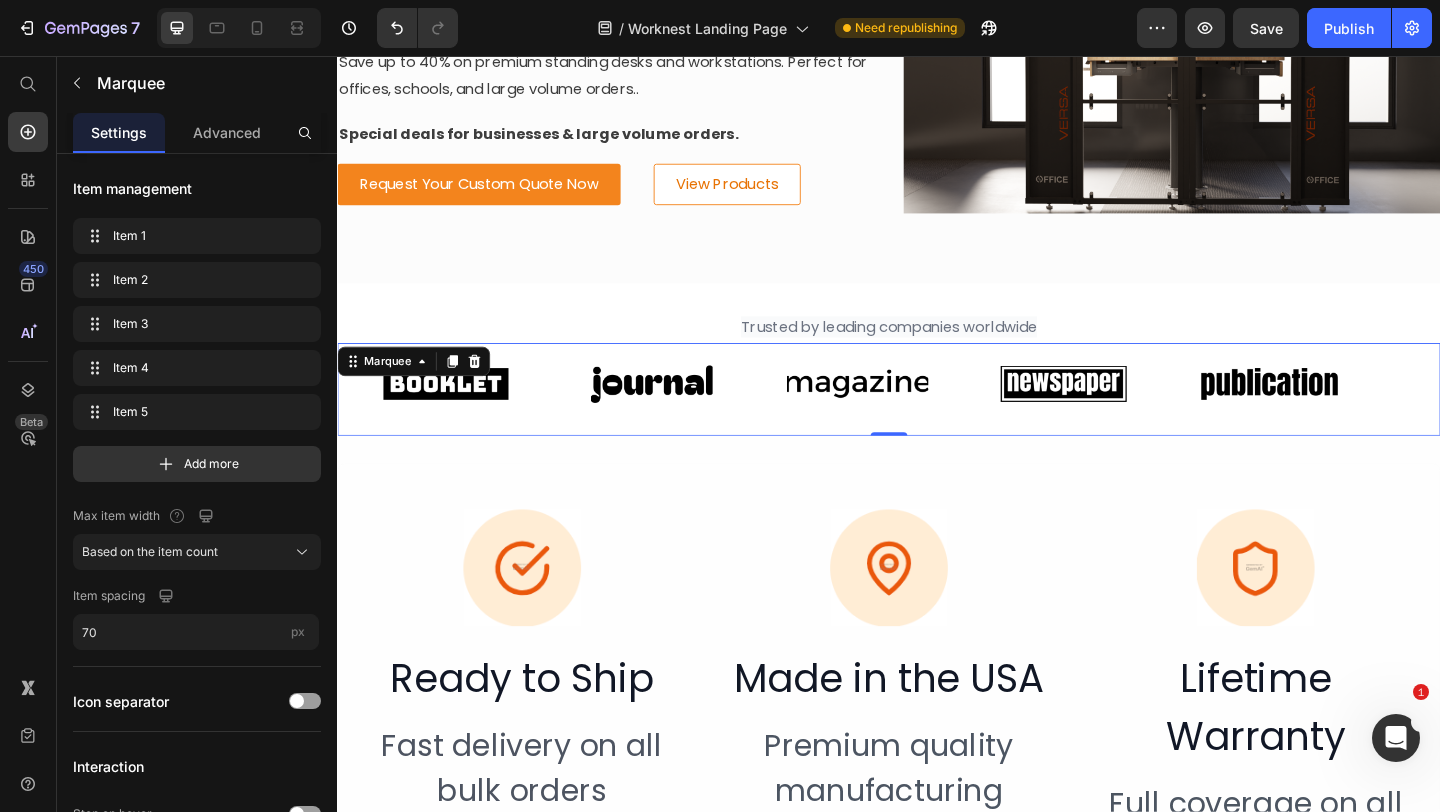 click on "Image Ready to Ship Heading Fast delivery on all bulk orders Heading Image Made in the USA Heading Premium quality manufacturing Heading Image Lifetime Warranty Heading Full coverage on all products Heading Row" at bounding box center [937, 772] 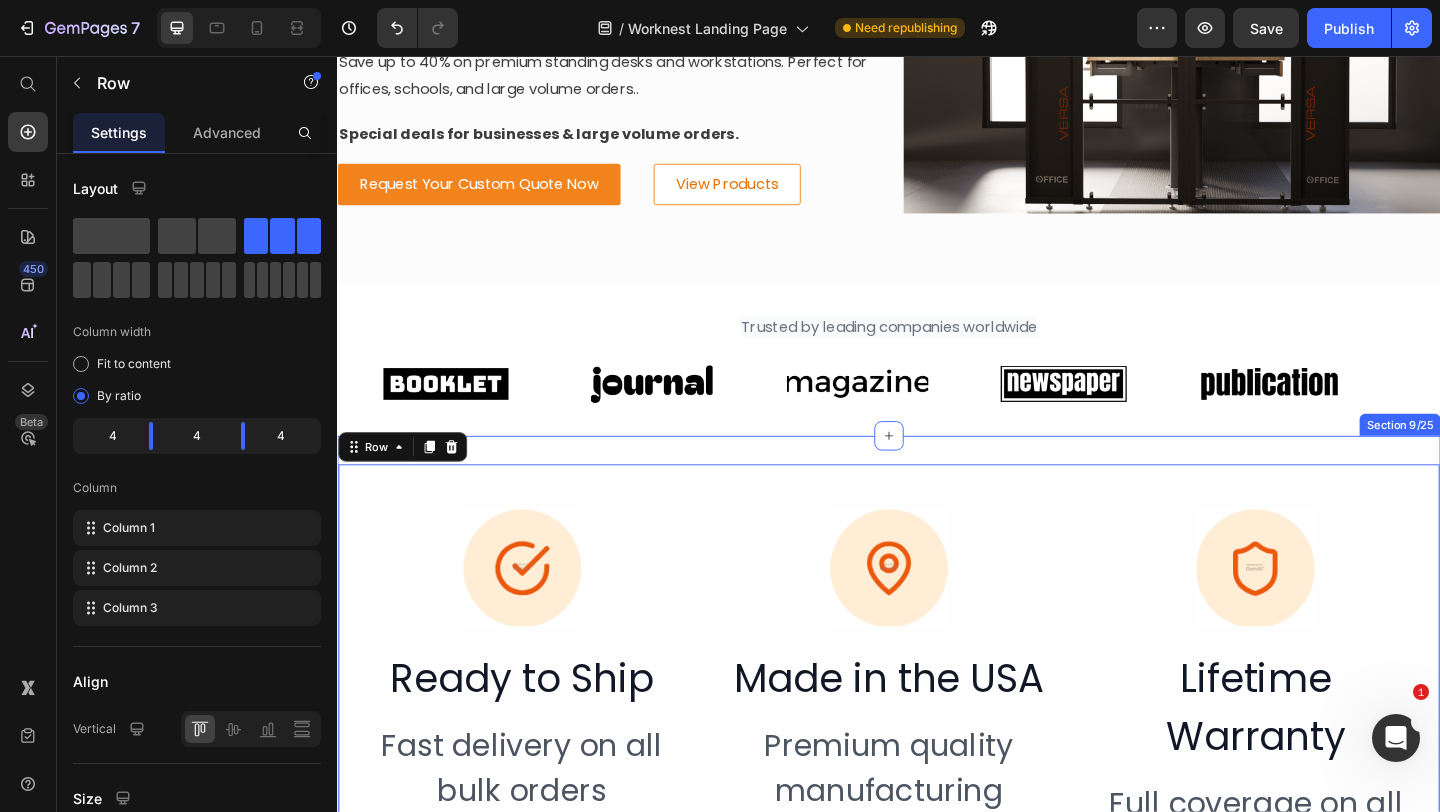 click on "Image Ready to Ship Heading Fast delivery on all bulk orders Heading Image Made in the USA Heading Premium quality manufacturing Heading Image Lifetime Warranty Heading Full coverage on all products Heading Row   0 Section 9/25" at bounding box center (937, 772) 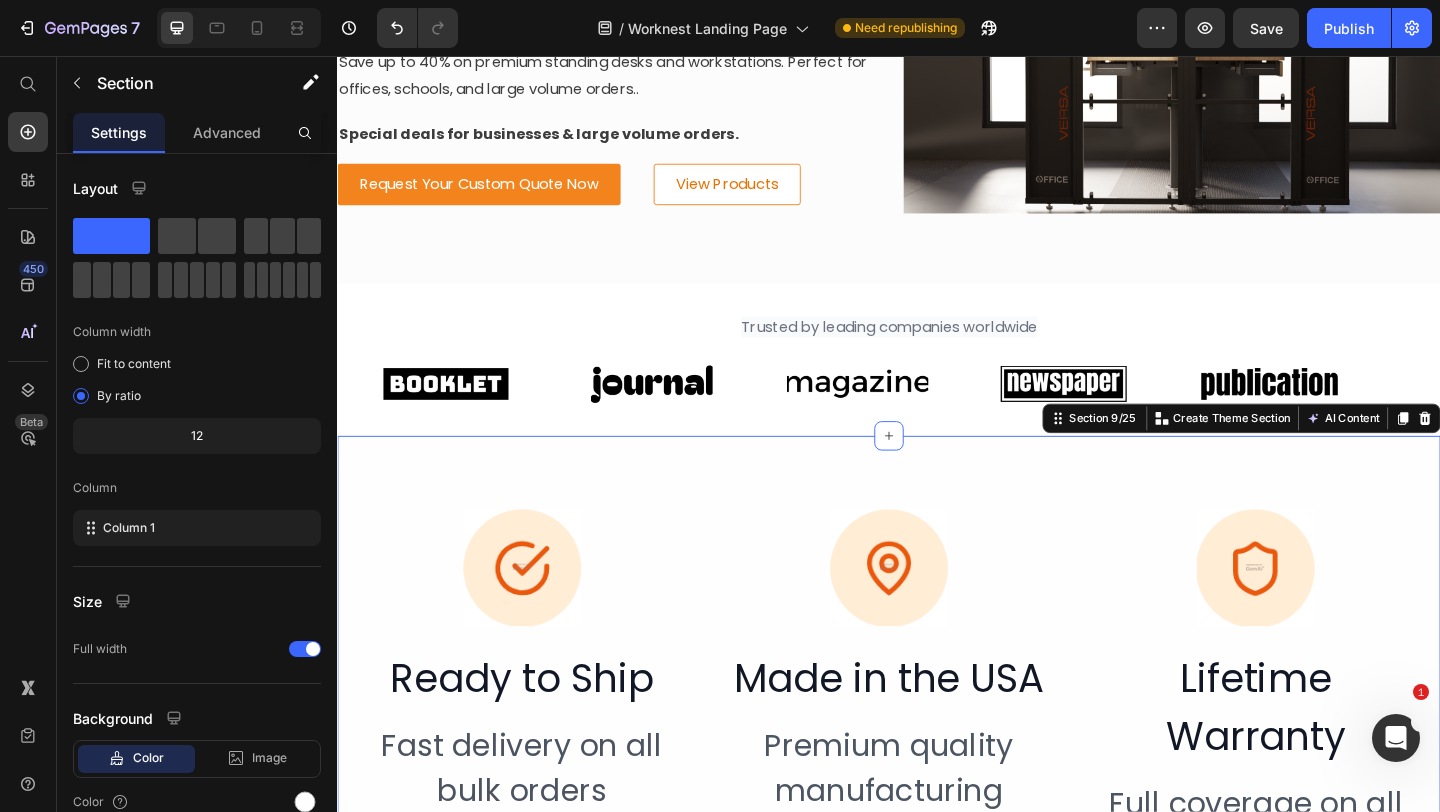 click on "Image Ready to Ship Heading Fast delivery on all bulk orders Heading Image Made in the USA Heading Premium quality manufacturing Heading Image Lifetime Warranty Heading Full coverage on all products Heading Row Section 9/25   Create Theme Section AI Content Write with GemAI What would you like to describe here? Tone and Voice Persuasive Product Foundry Bench® U-Shaped Standing Desk Show more Generate" at bounding box center [937, 772] 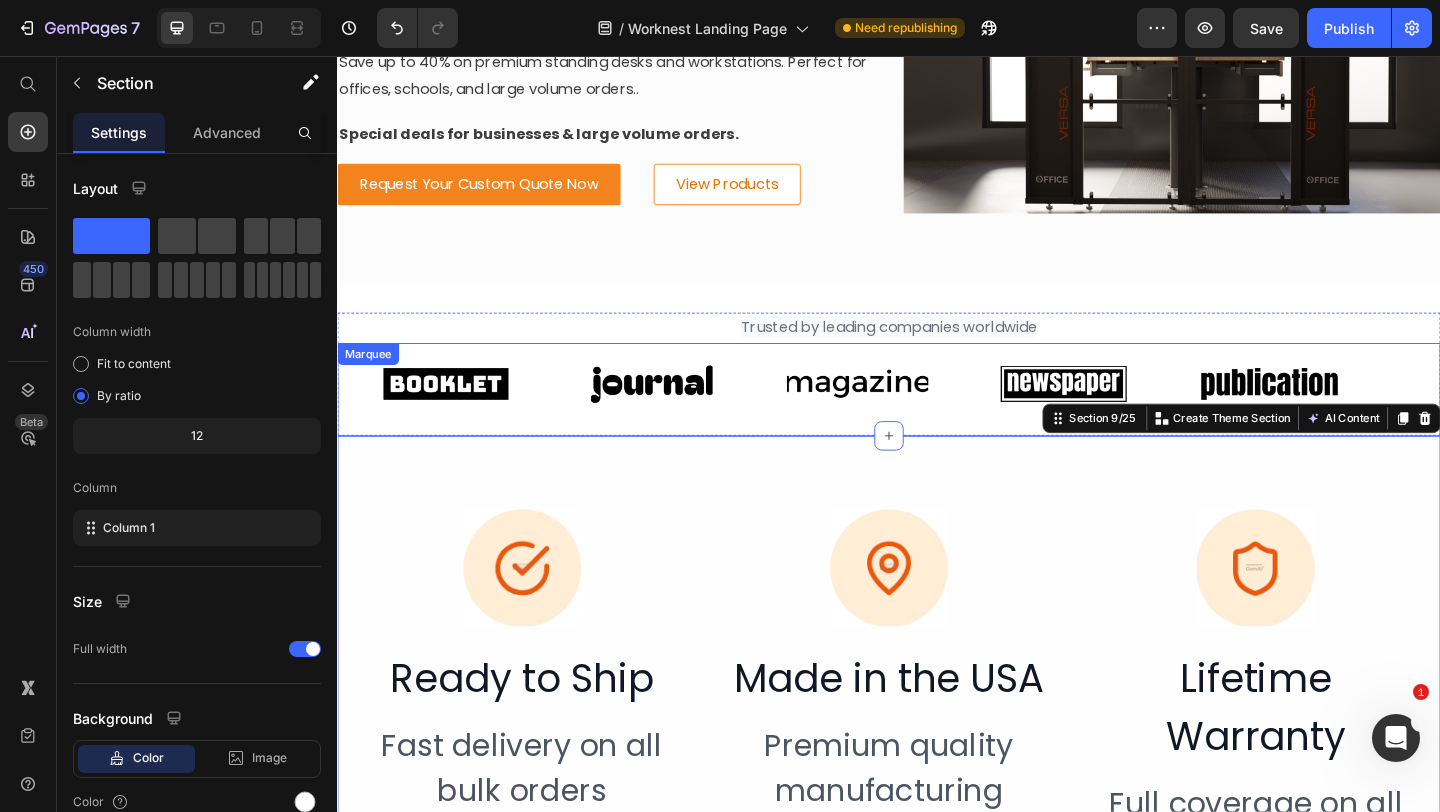 click on "Image" at bounding box center (938, 412) 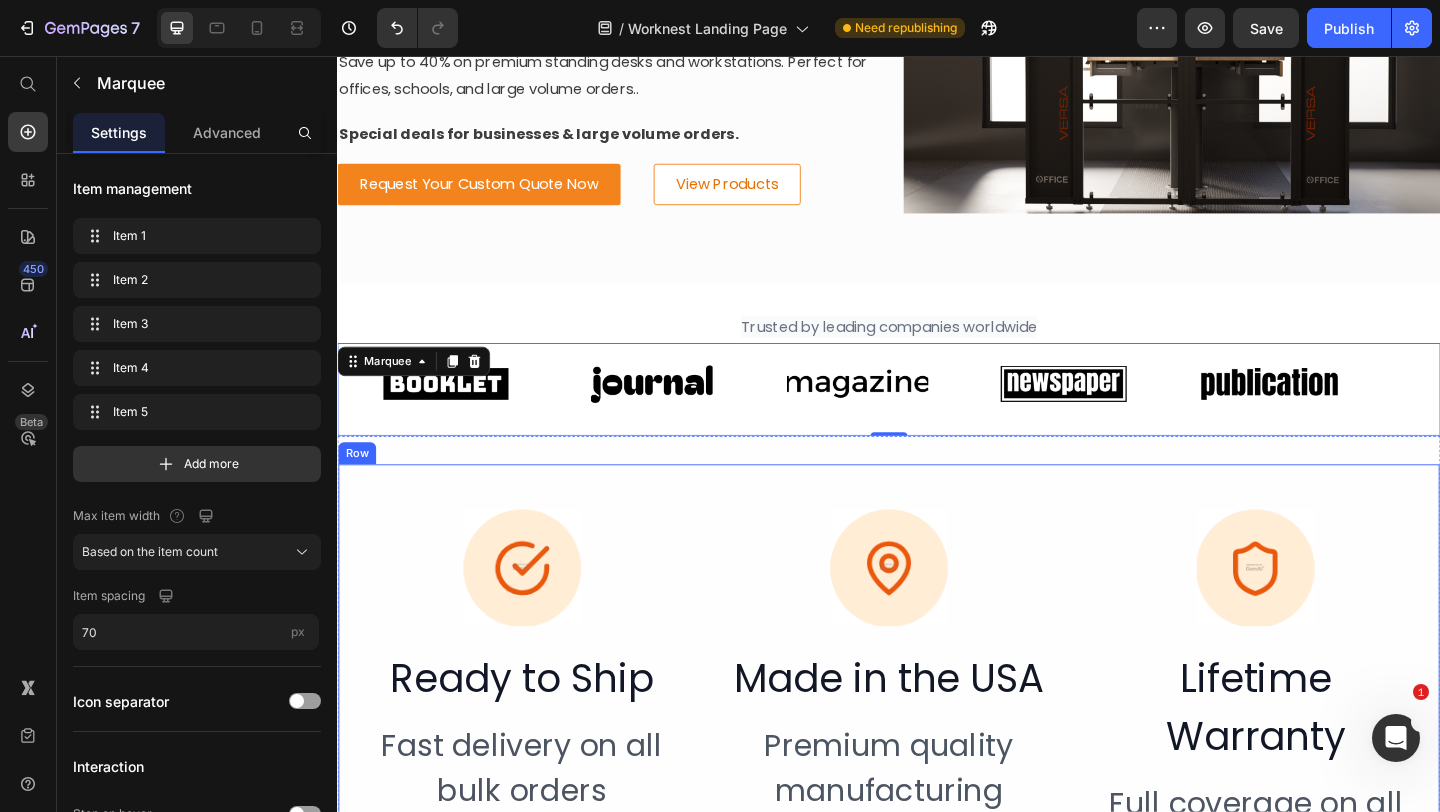 click on "Image Ready to Ship Heading Fast delivery on all bulk orders Heading Image Made in the USA Heading Premium quality manufacturing Heading Image Lifetime Warranty Heading Full coverage on all products Heading Row" at bounding box center [937, 772] 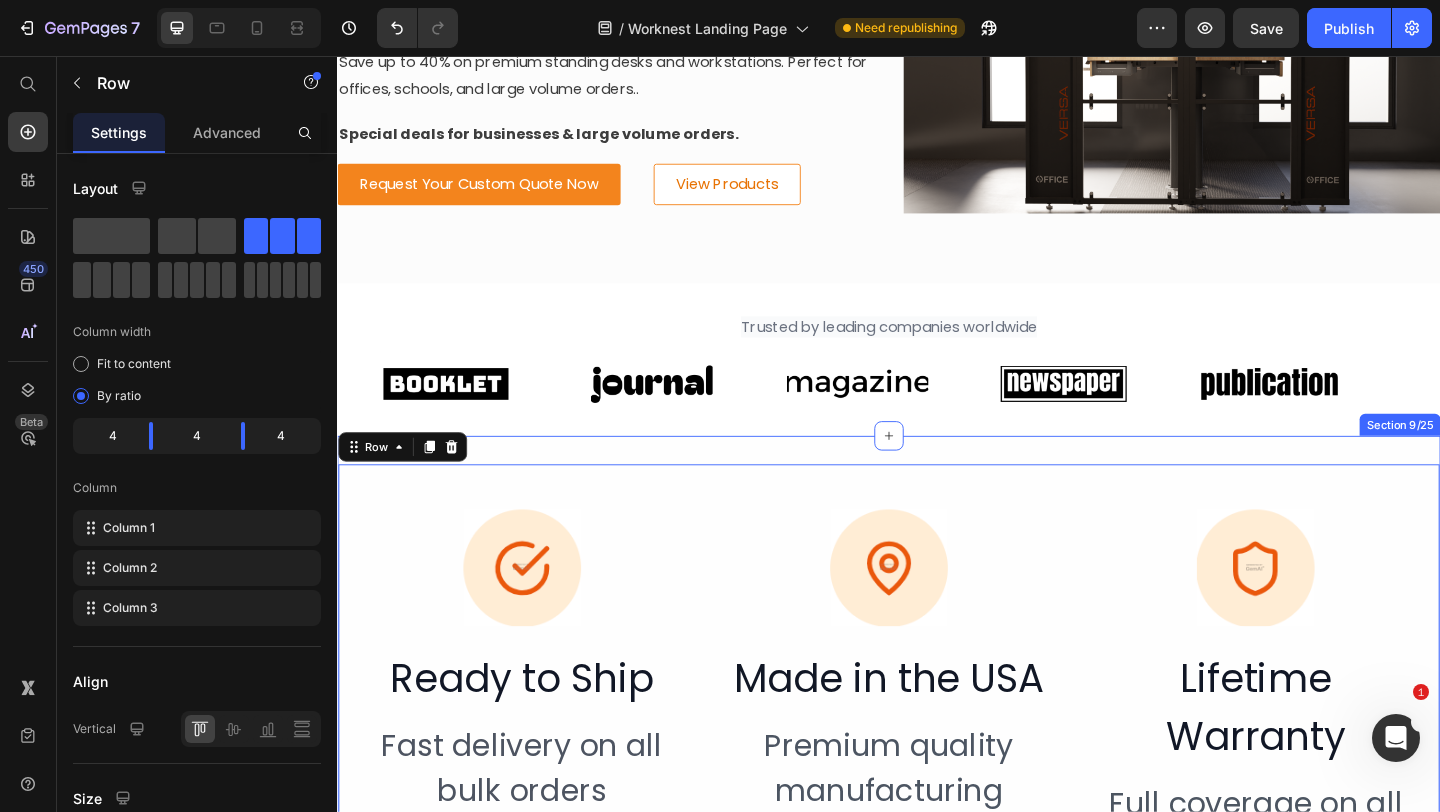 click on "Image Ready to Ship Heading Fast delivery on all bulk orders Heading Image Made in the USA Heading Premium quality manufacturing Heading Image Lifetime Warranty Heading Full coverage on all products Heading Row   0 Section 9/25" at bounding box center (937, 772) 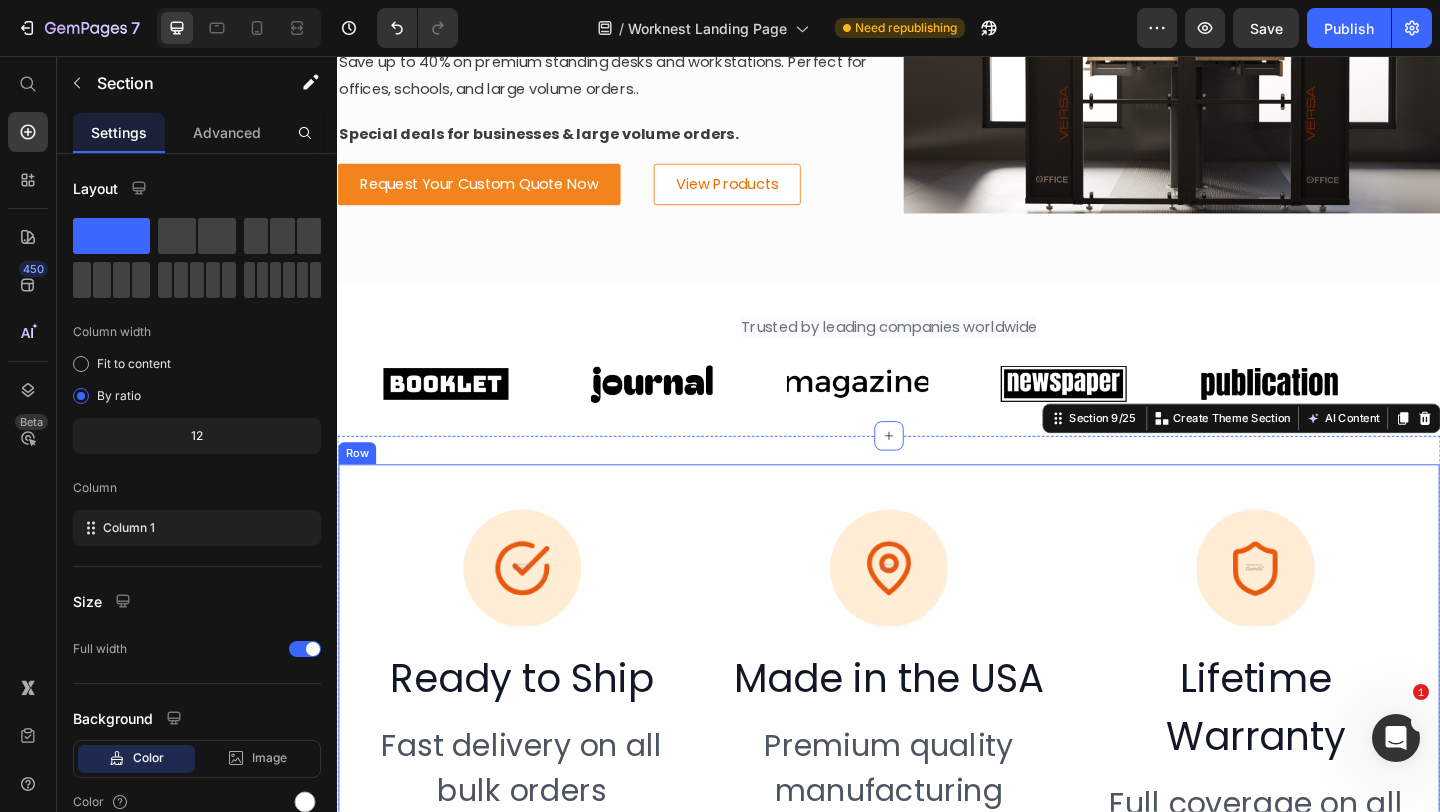 click on "Image Ready to Ship Heading Fast delivery on all bulk orders Heading Image Made in the USA Heading Premium quality manufacturing Heading Image Lifetime Warranty Heading Full coverage on all products Heading Row" at bounding box center [937, 772] 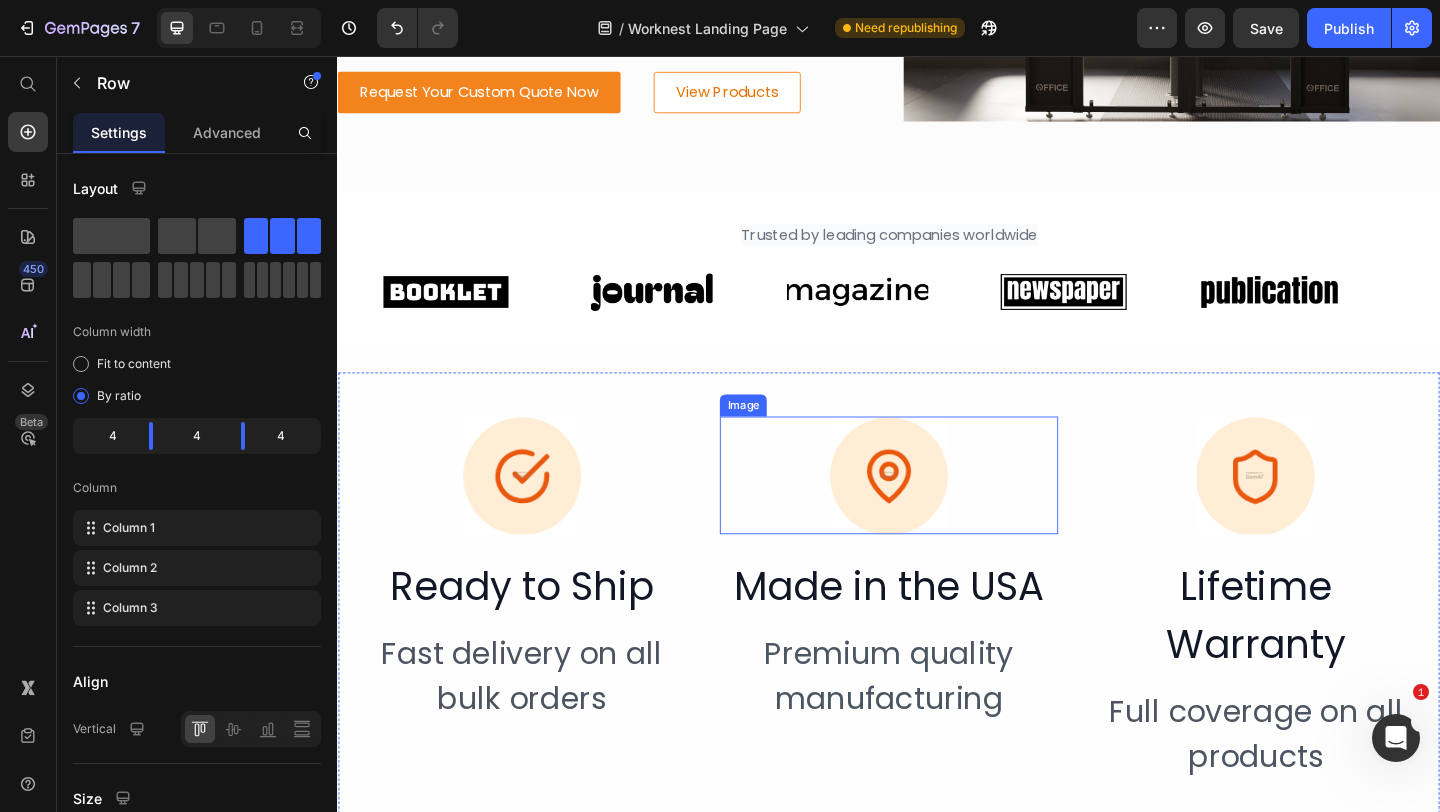 scroll, scrollTop: 3551, scrollLeft: 0, axis: vertical 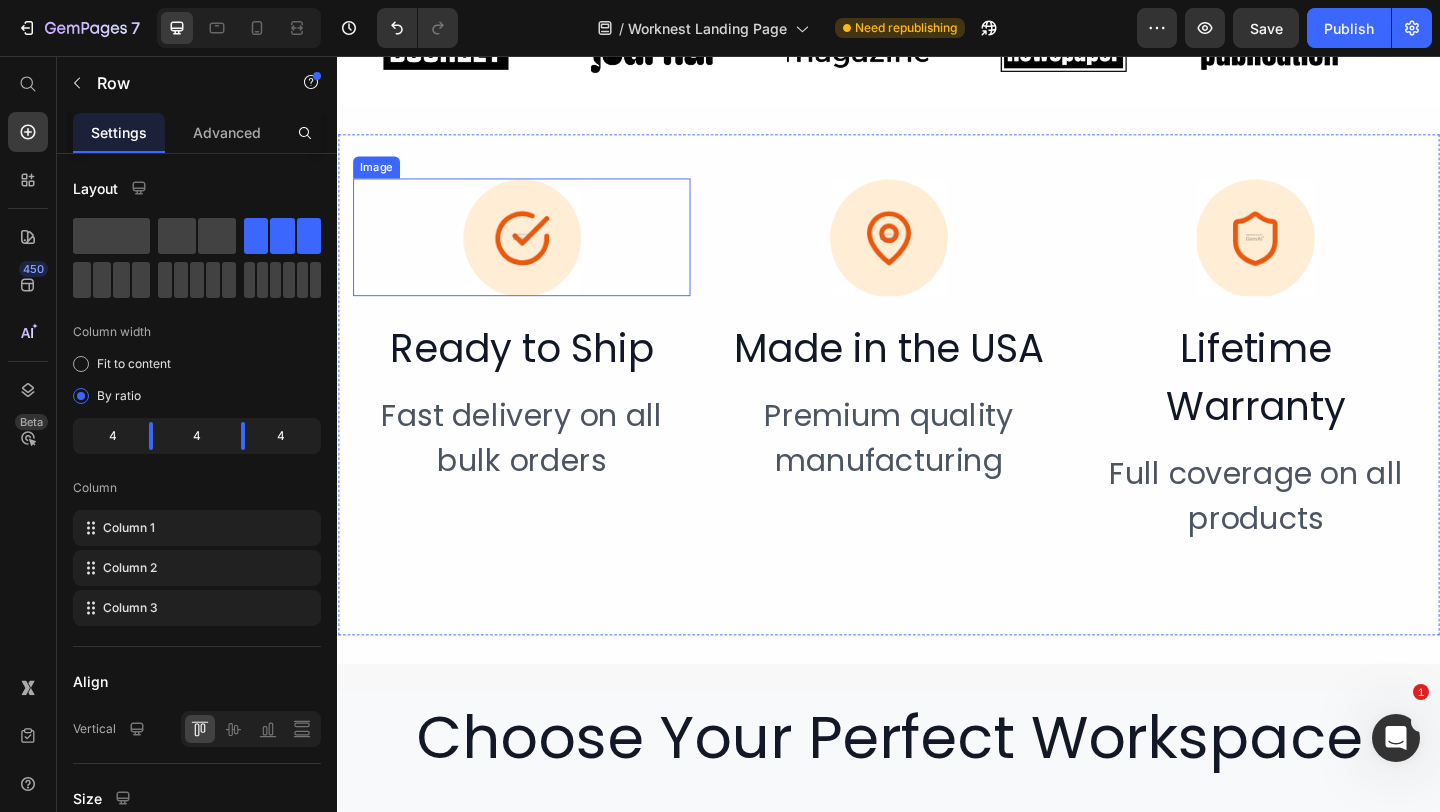 click at bounding box center (537, 253) 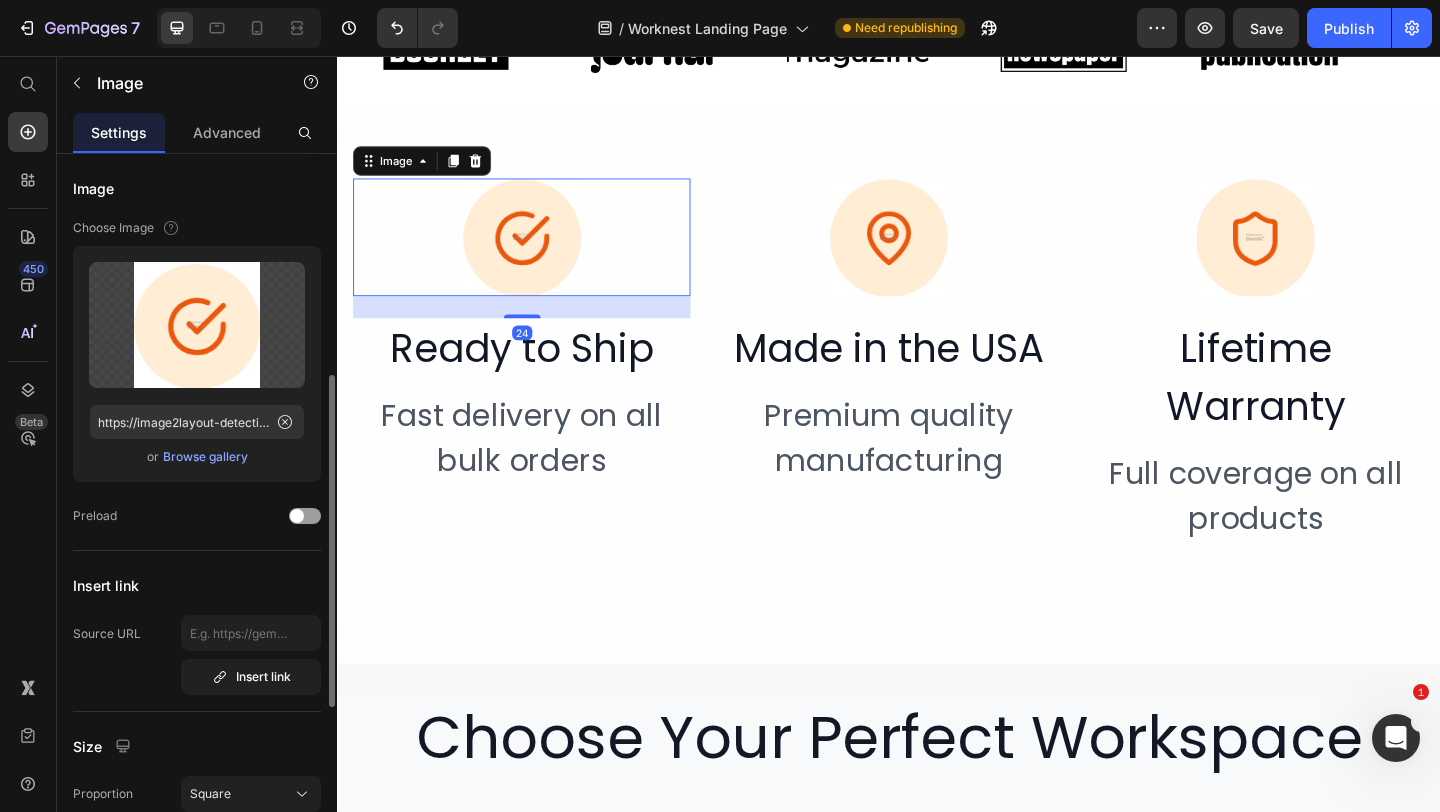 scroll, scrollTop: 474, scrollLeft: 0, axis: vertical 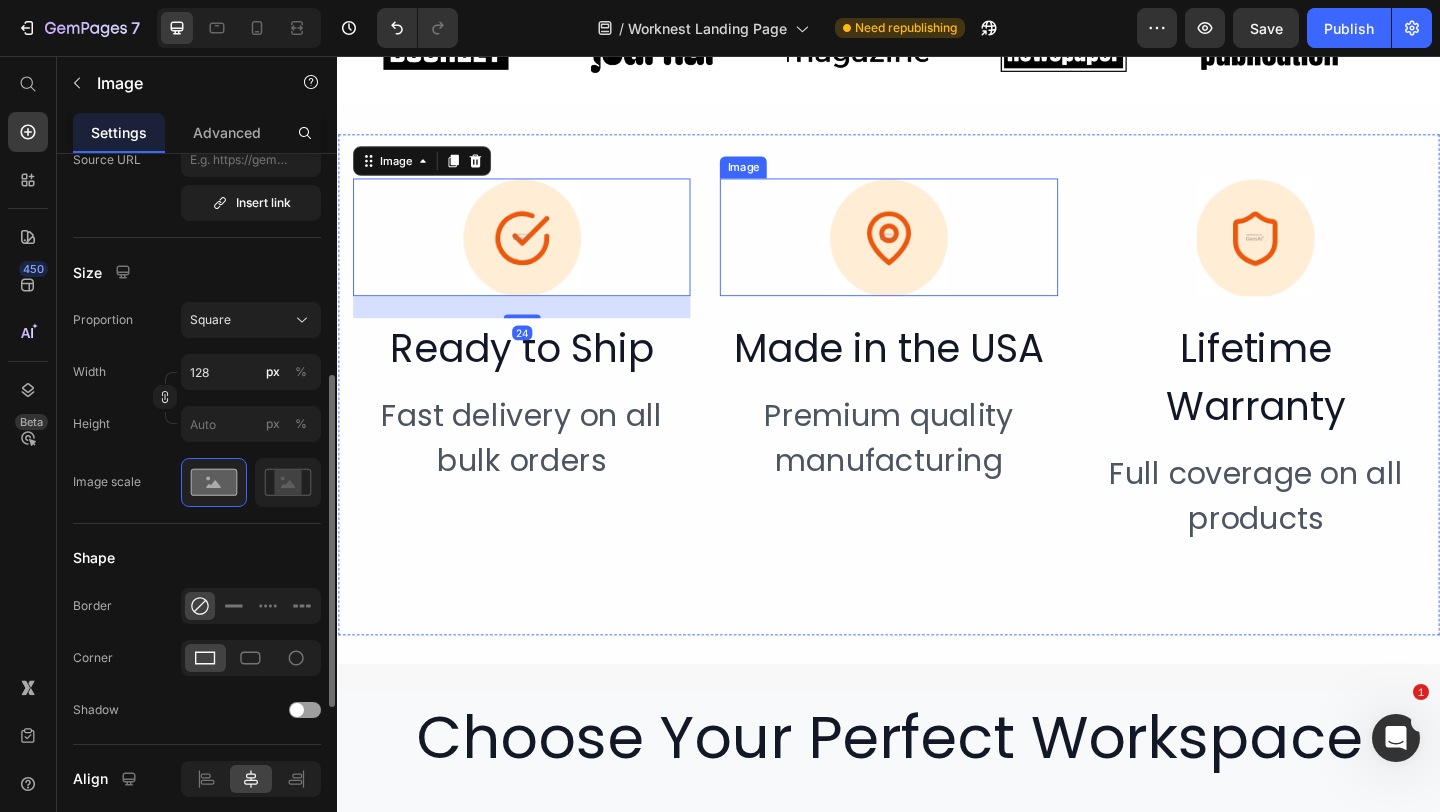 click on "Image   24 Ready to Ship Heading Fast delivery on all bulk orders Heading Image Made in the USA Heading Premium quality manufacturing Heading Image Lifetime Warranty Heading Full coverage on all products Heading Row" at bounding box center (937, 413) 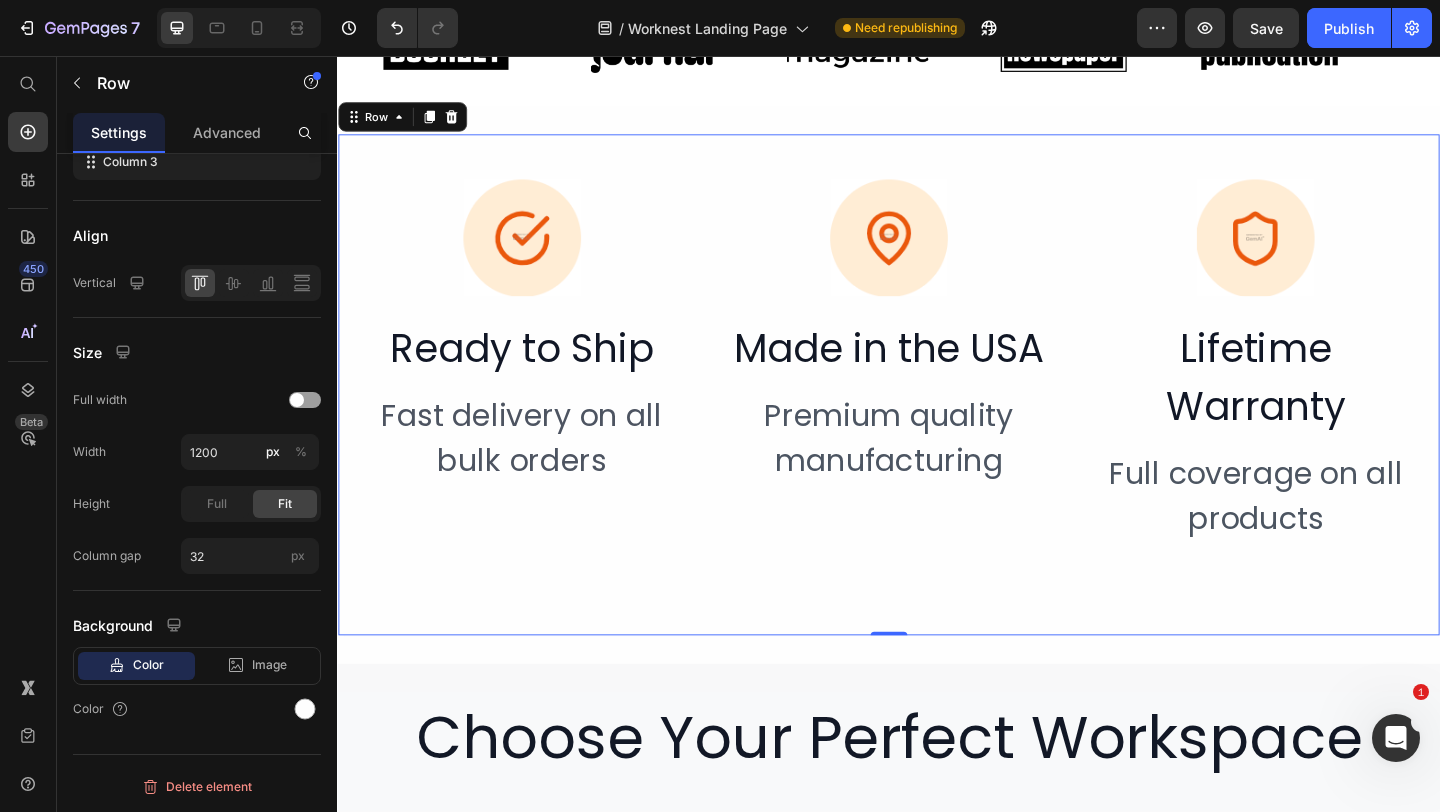 scroll, scrollTop: 0, scrollLeft: 0, axis: both 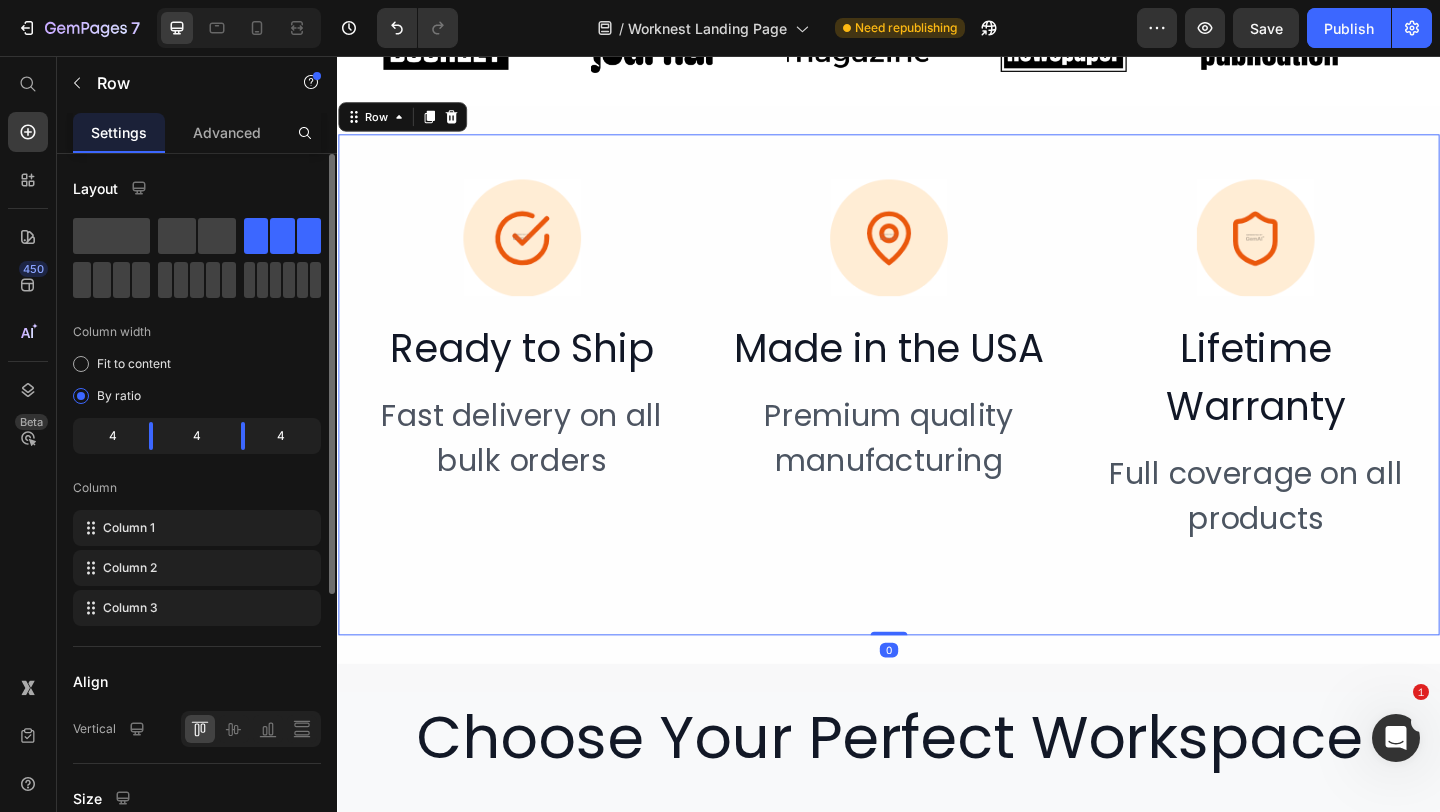 click on "Image Ready to Ship Heading Fast delivery on all bulk orders Heading Image Made in the USA Heading Premium quality manufacturing Heading Image Lifetime Warranty Heading Full coverage on all products Heading Row   0" at bounding box center (937, 413) 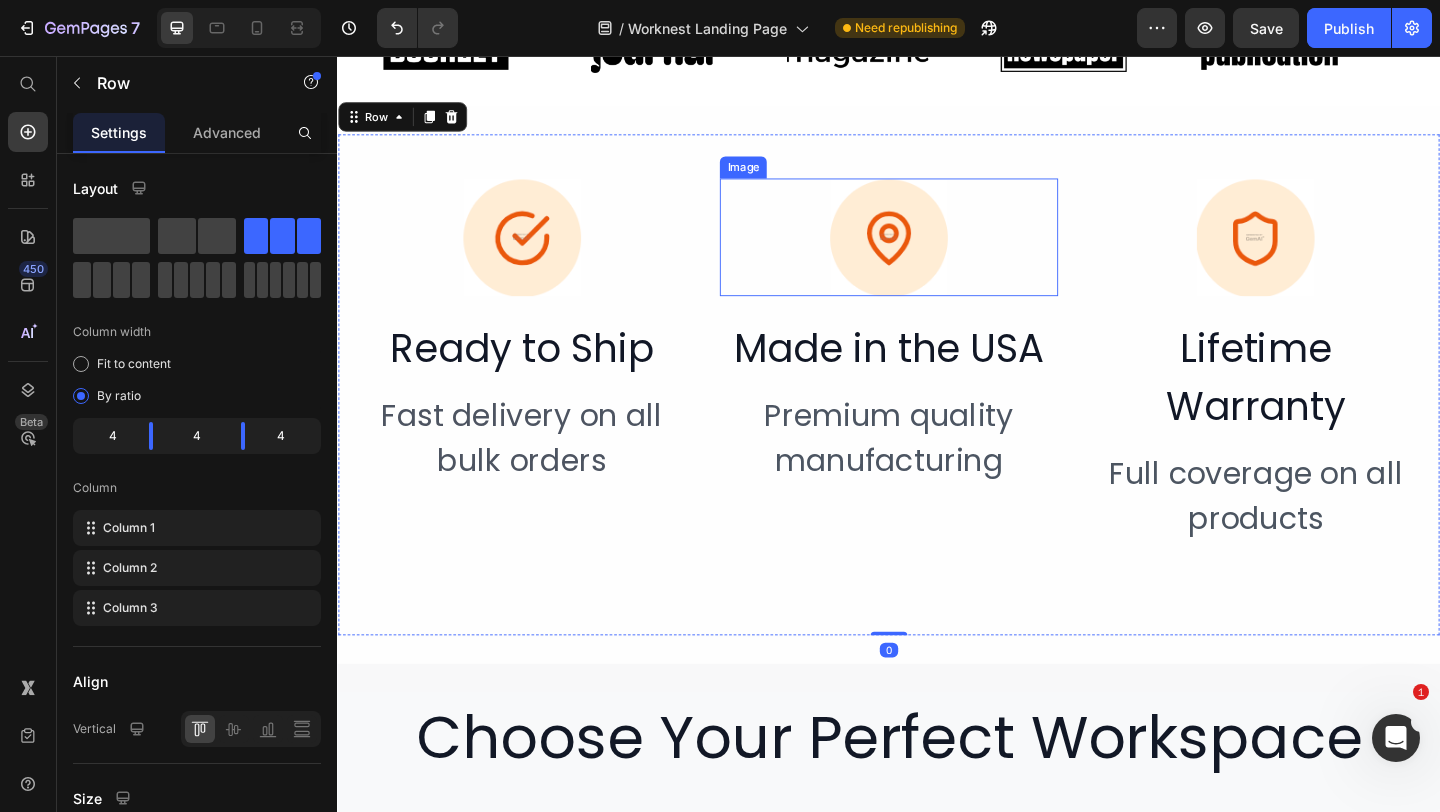 click at bounding box center (936, 253) 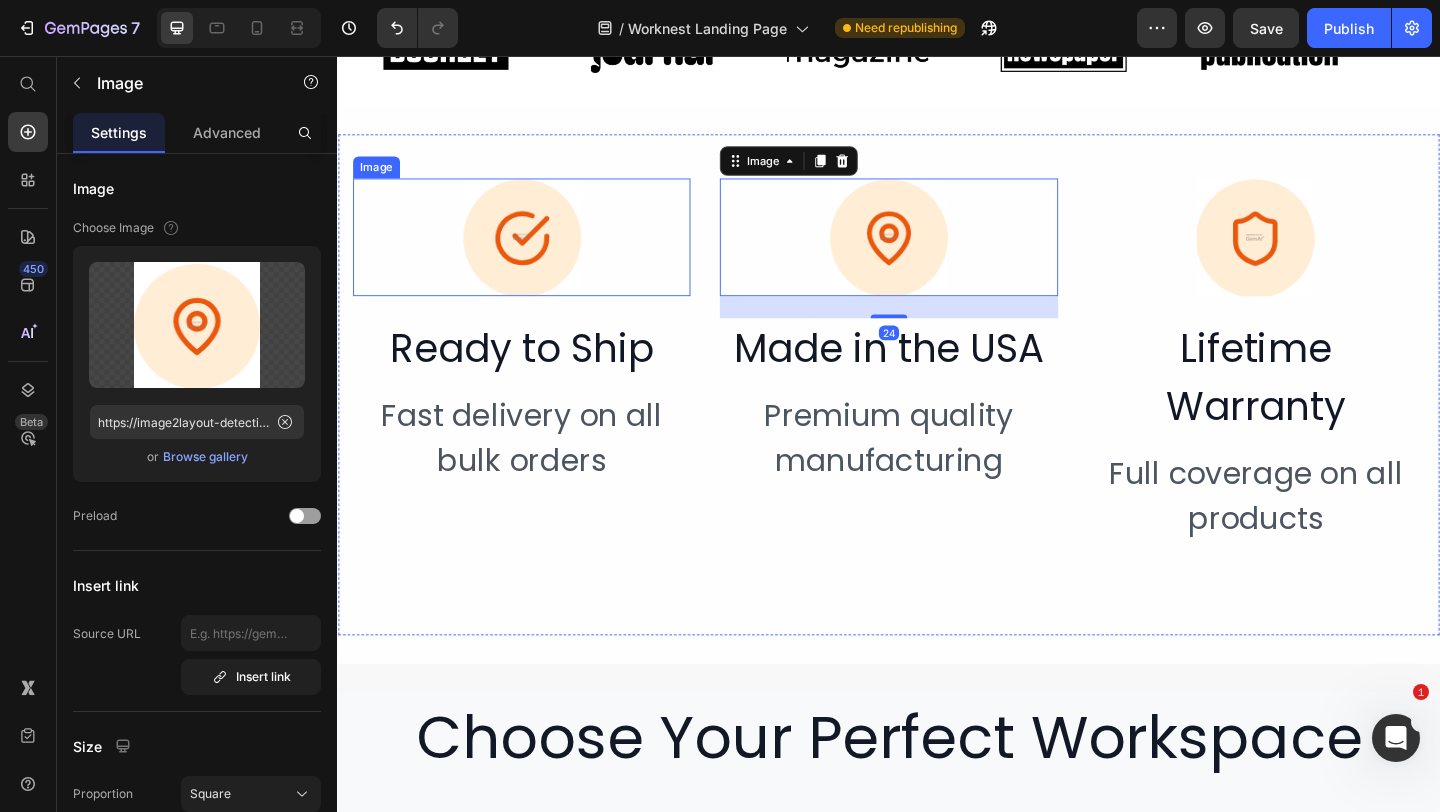 drag, startPoint x: 567, startPoint y: 283, endPoint x: 581, endPoint y: 283, distance: 14 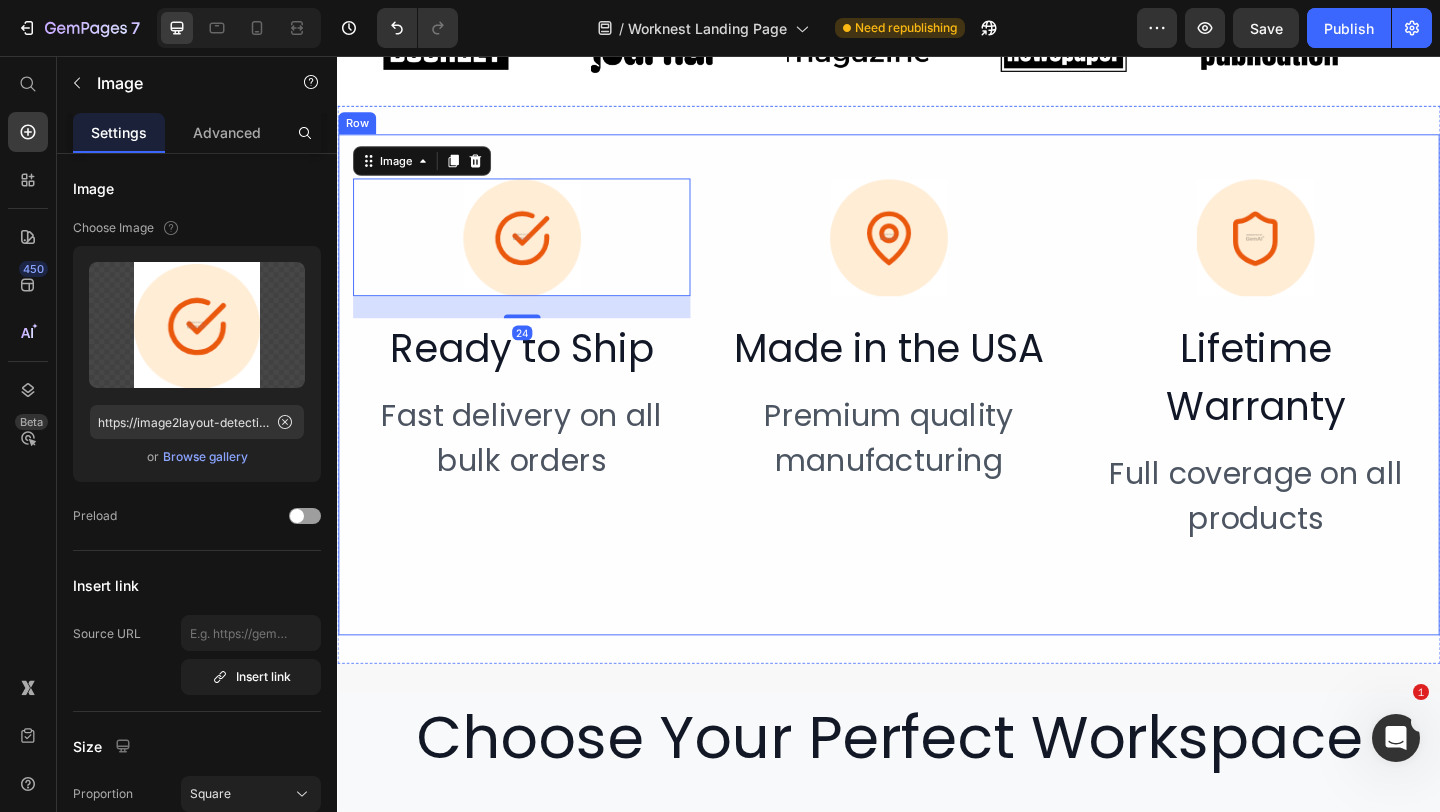 click on "Image   24 Ready to Ship Heading Fast delivery on all bulk orders Heading Image Made in the USA Heading Premium quality manufacturing Heading Image Lifetime Warranty Heading Full coverage on all products Heading Row" at bounding box center [937, 413] 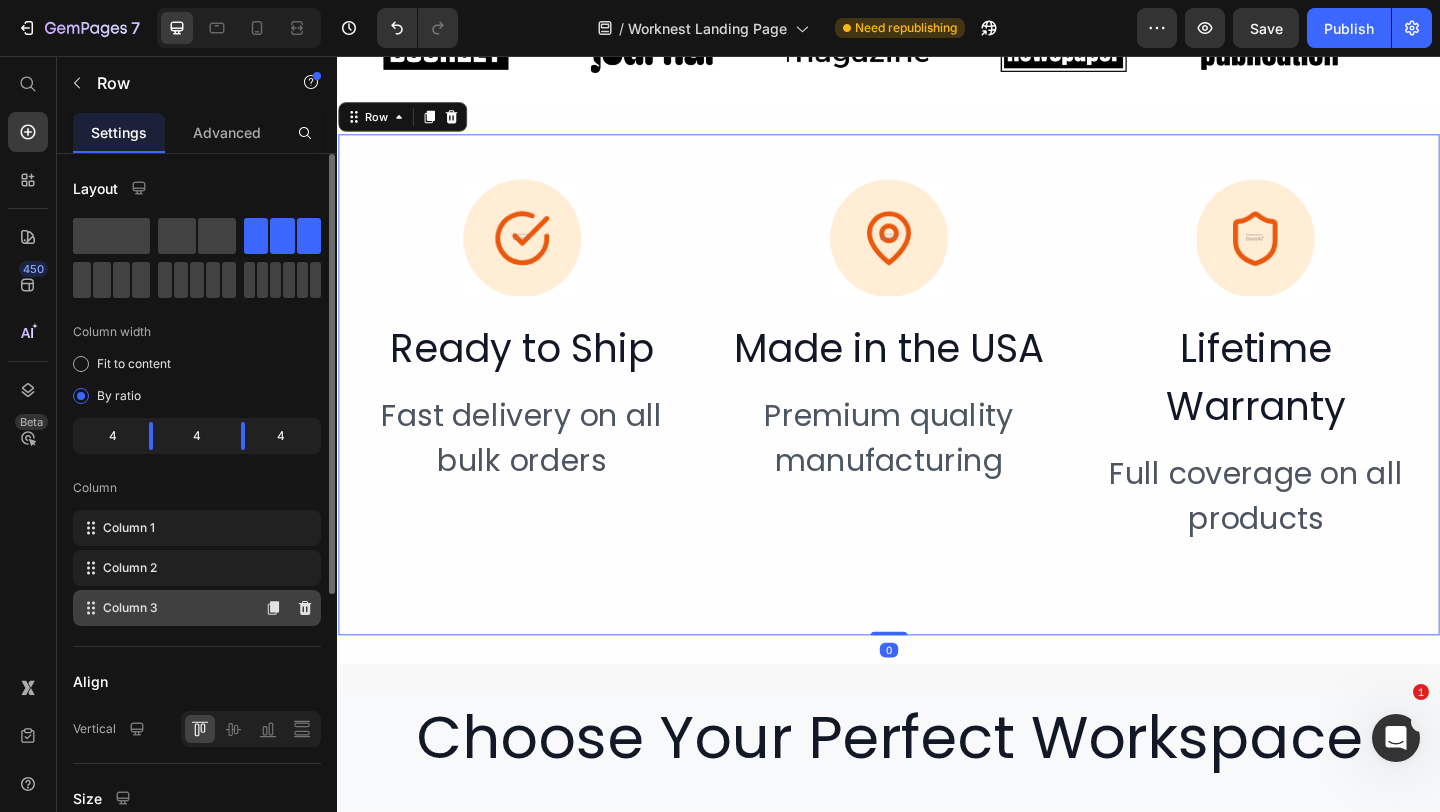 scroll, scrollTop: 446, scrollLeft: 0, axis: vertical 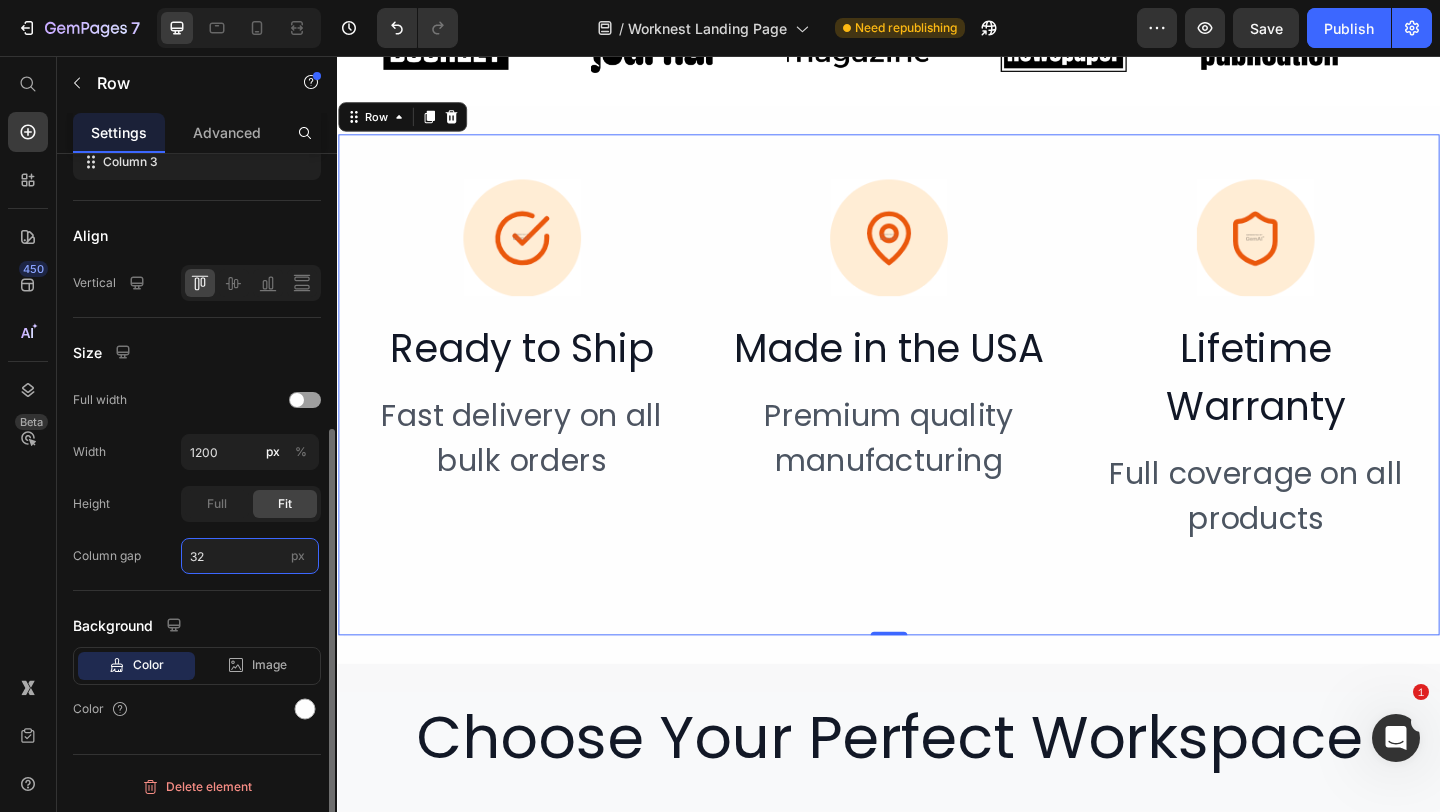 click on "32" at bounding box center [250, 556] 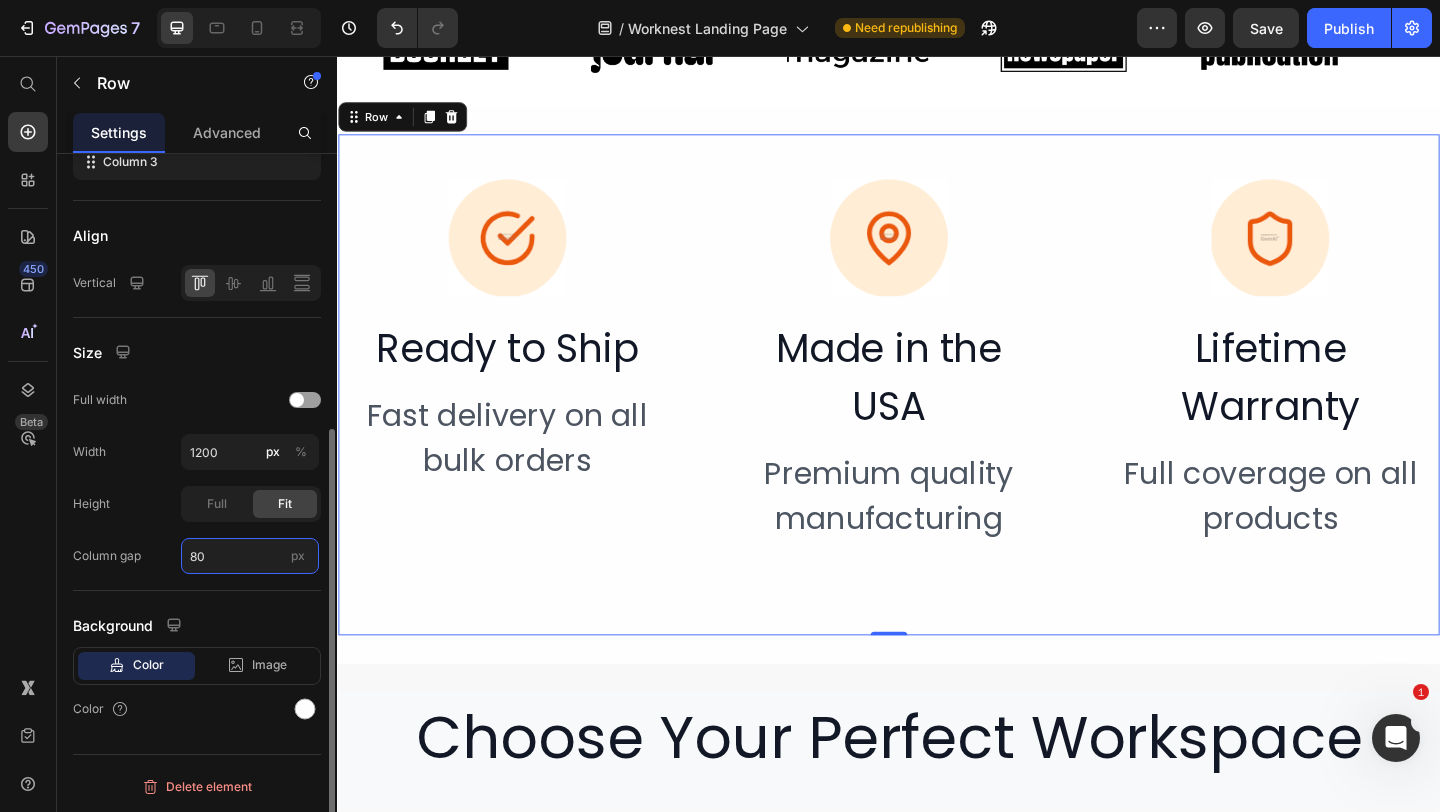 type on "8" 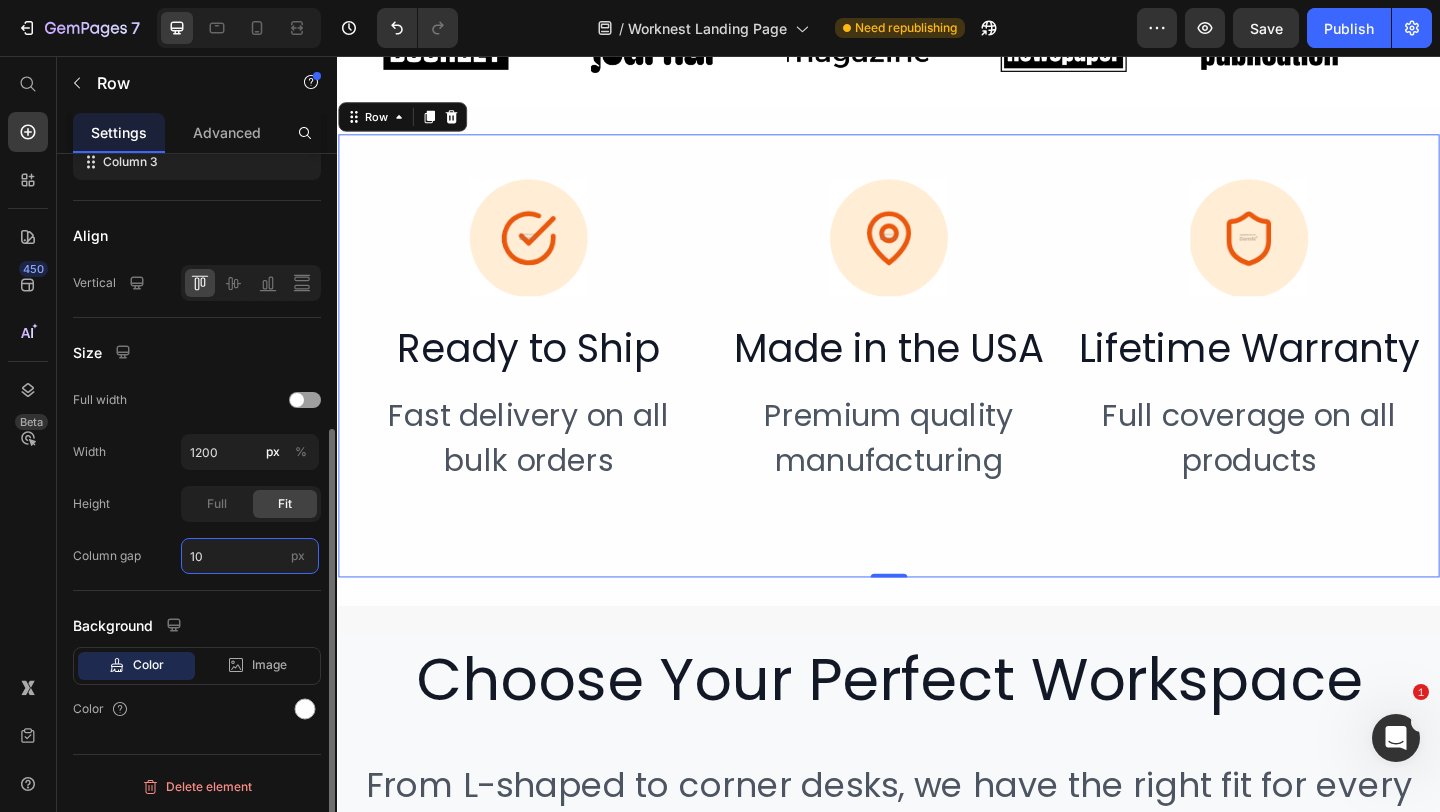 type on "1" 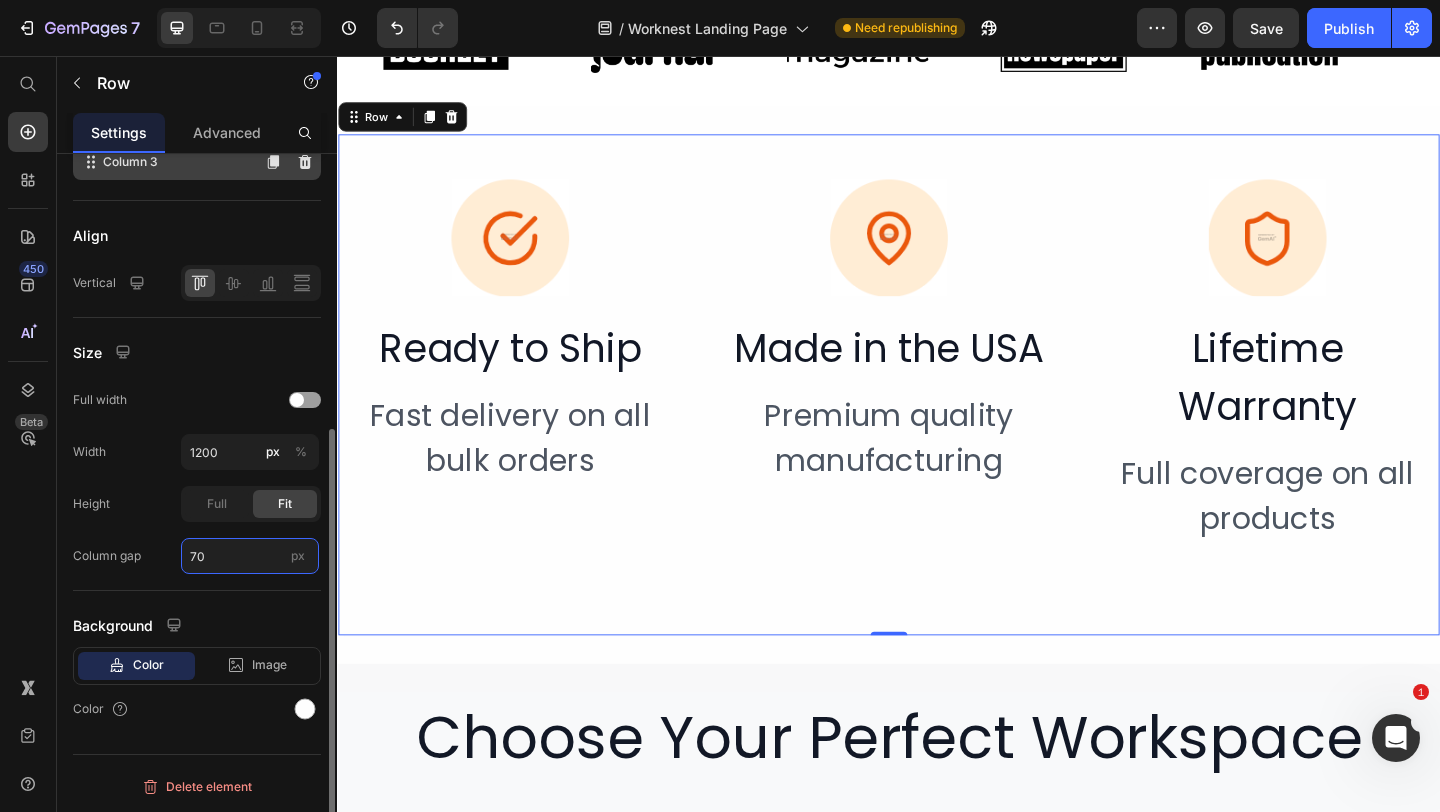 type on "70" 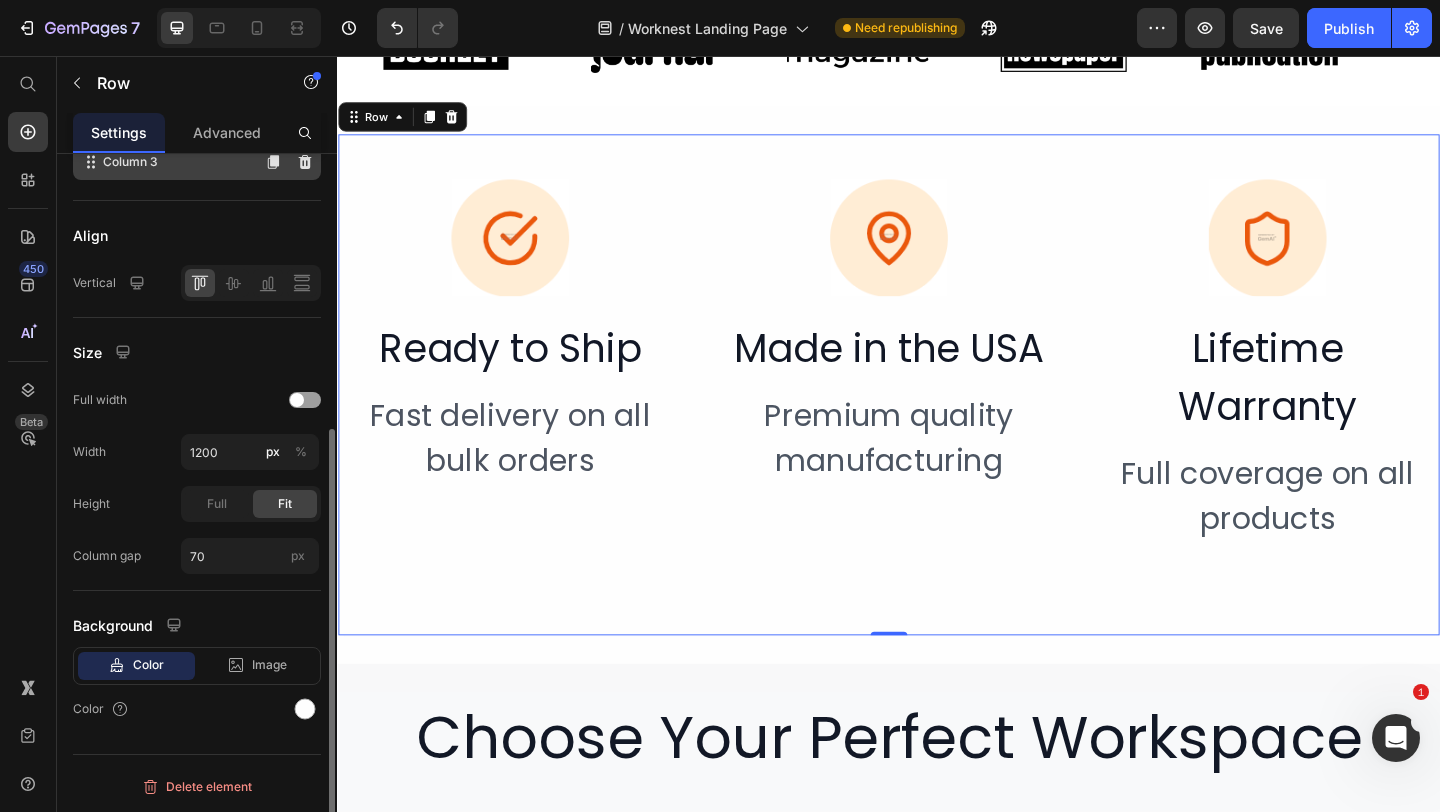 click on "Column 3" 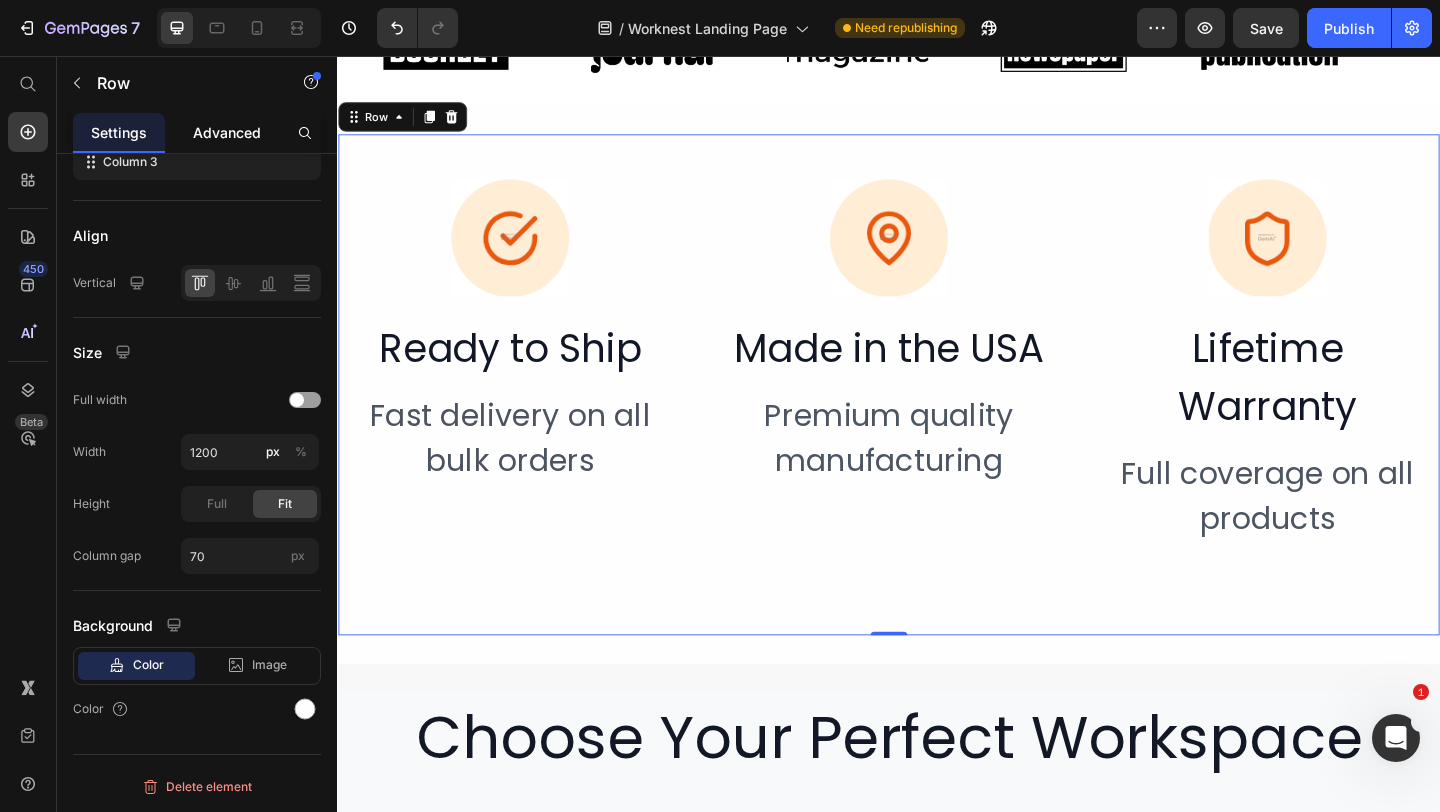 click on "Advanced" at bounding box center (227, 132) 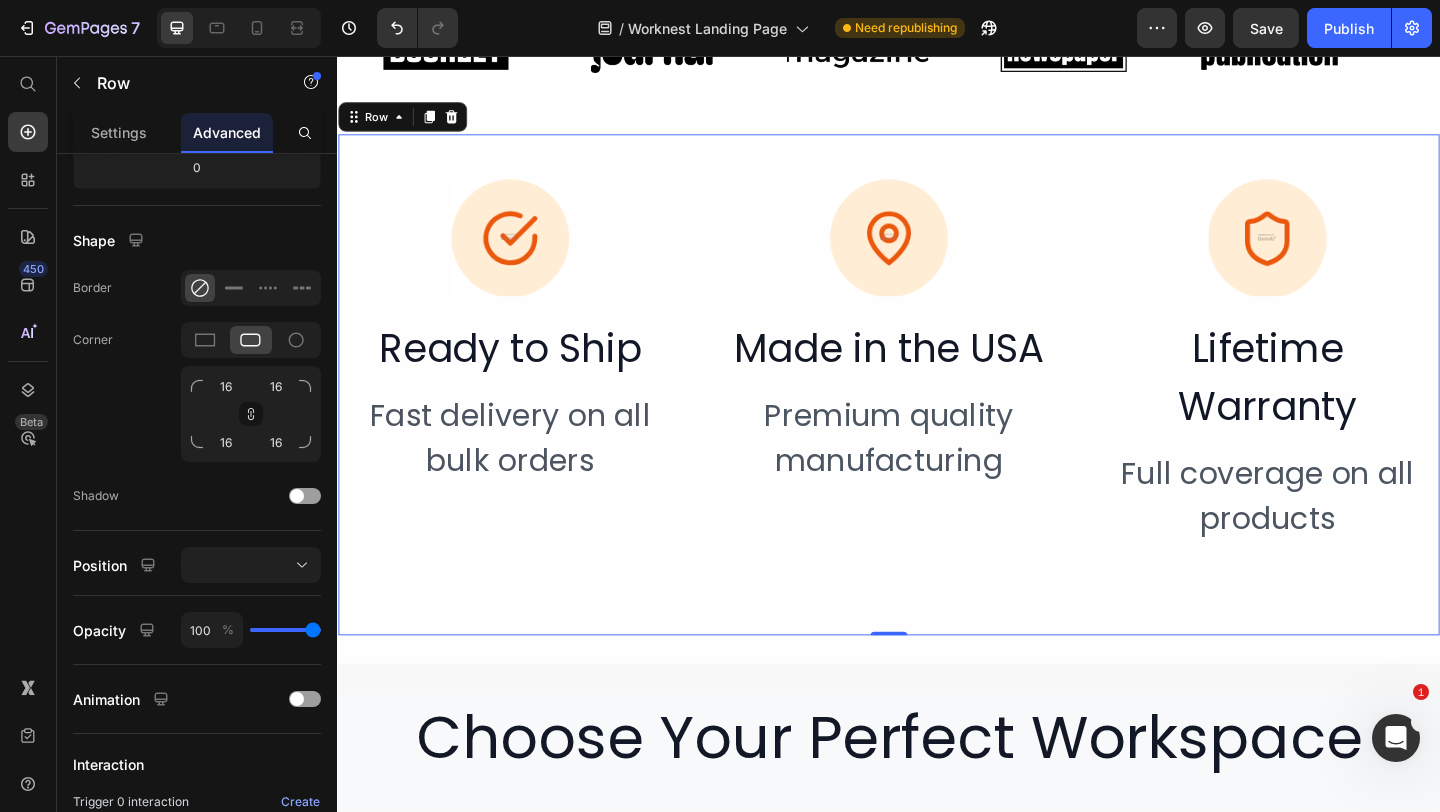 scroll, scrollTop: 0, scrollLeft: 0, axis: both 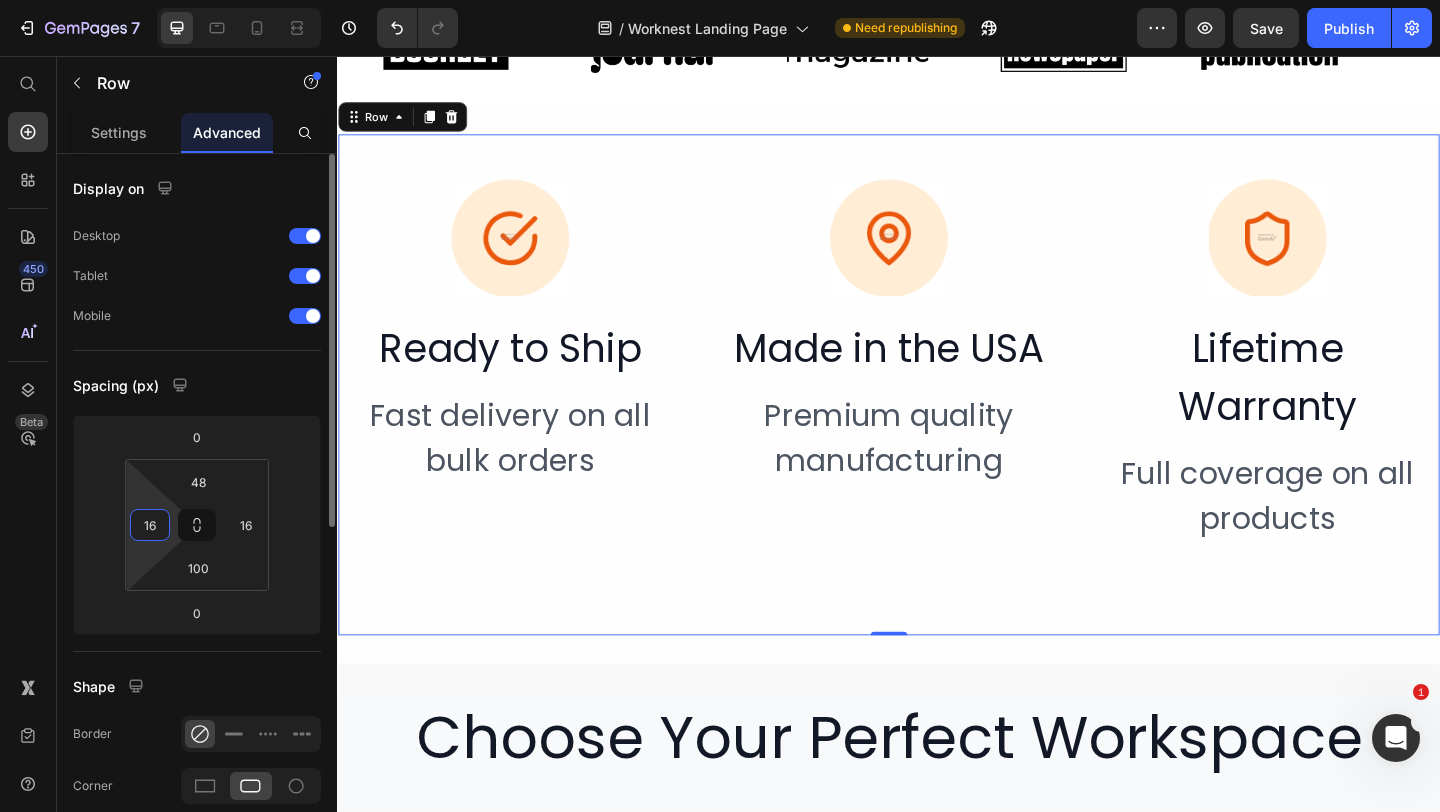 click on "16" at bounding box center (150, 525) 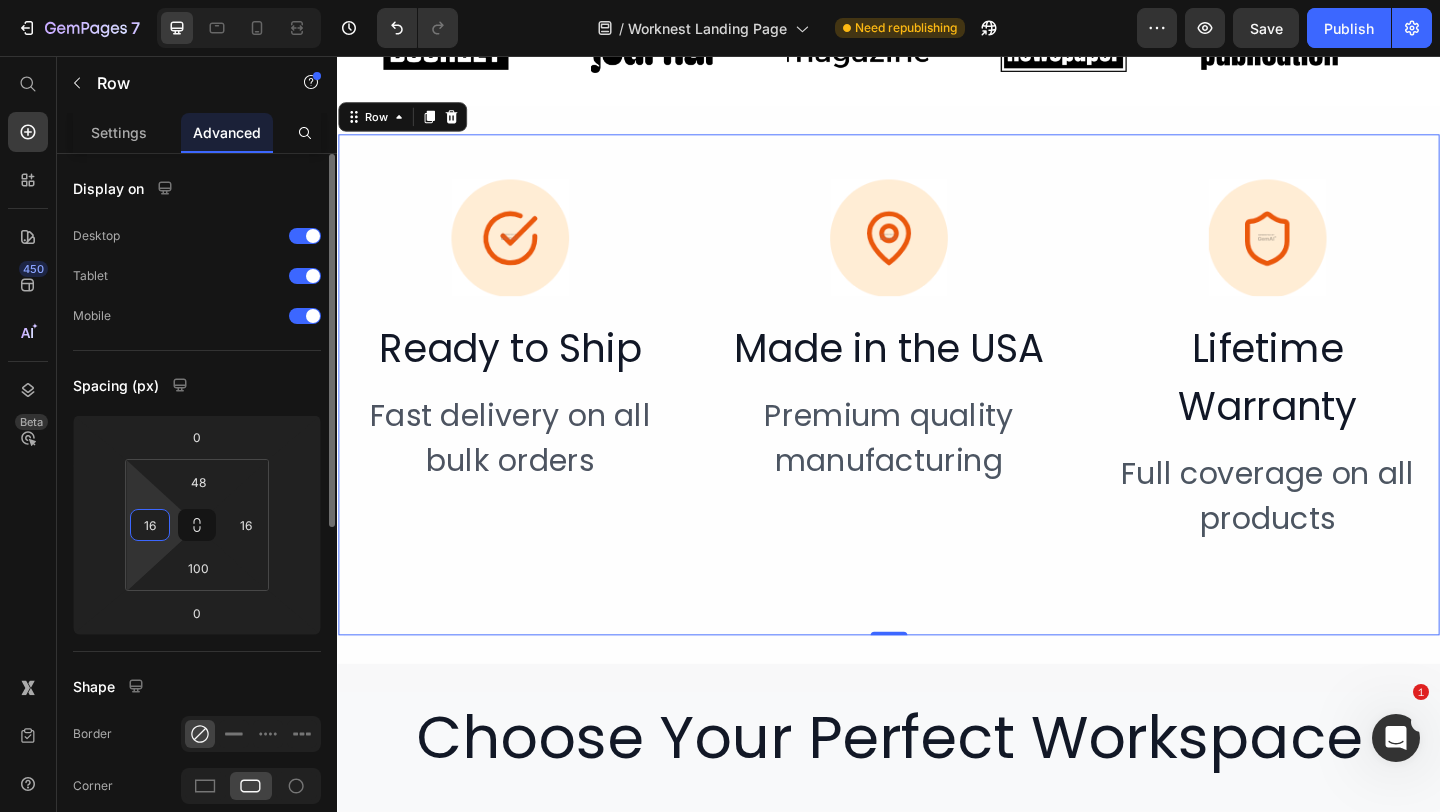 type 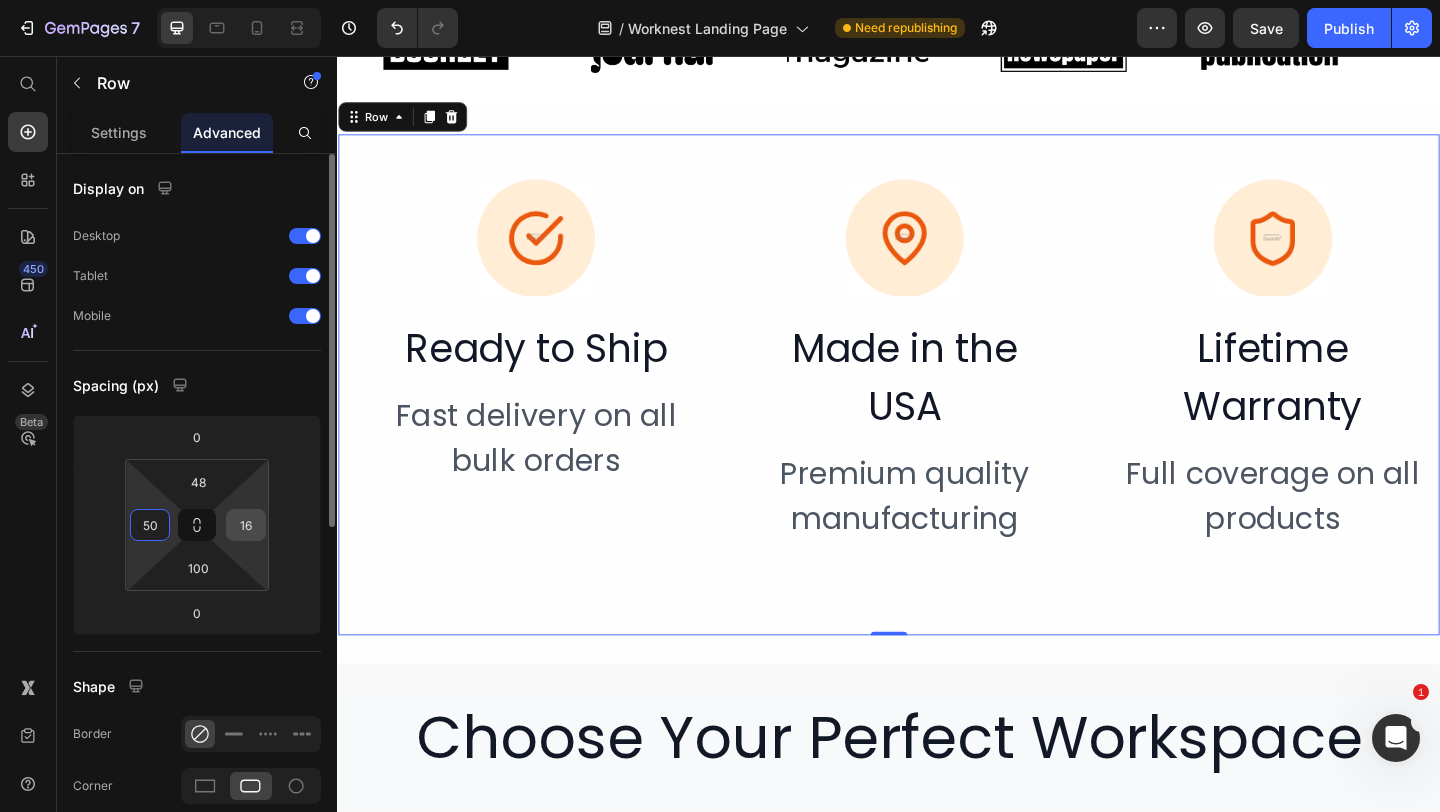 type on "50" 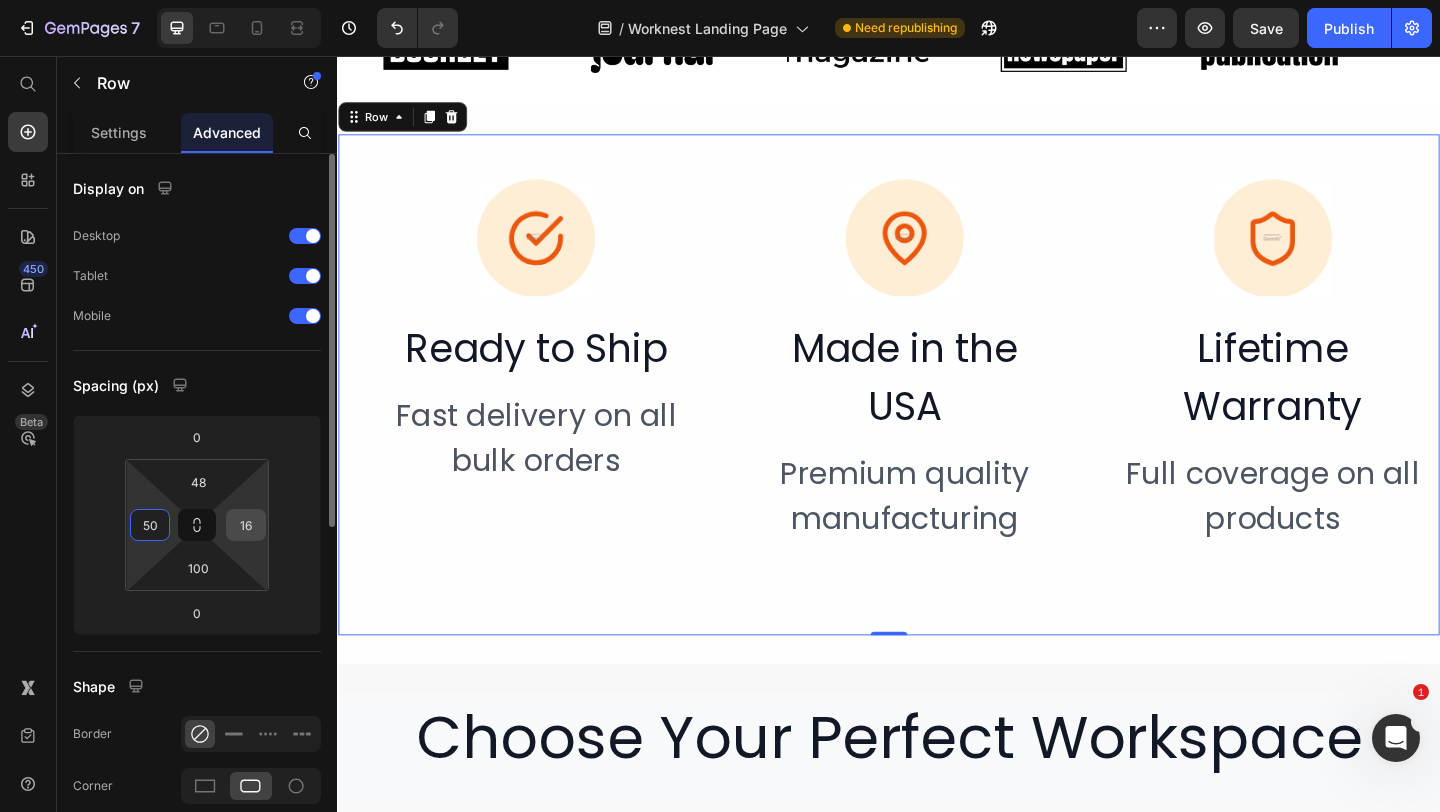 click on "16" at bounding box center [246, 525] 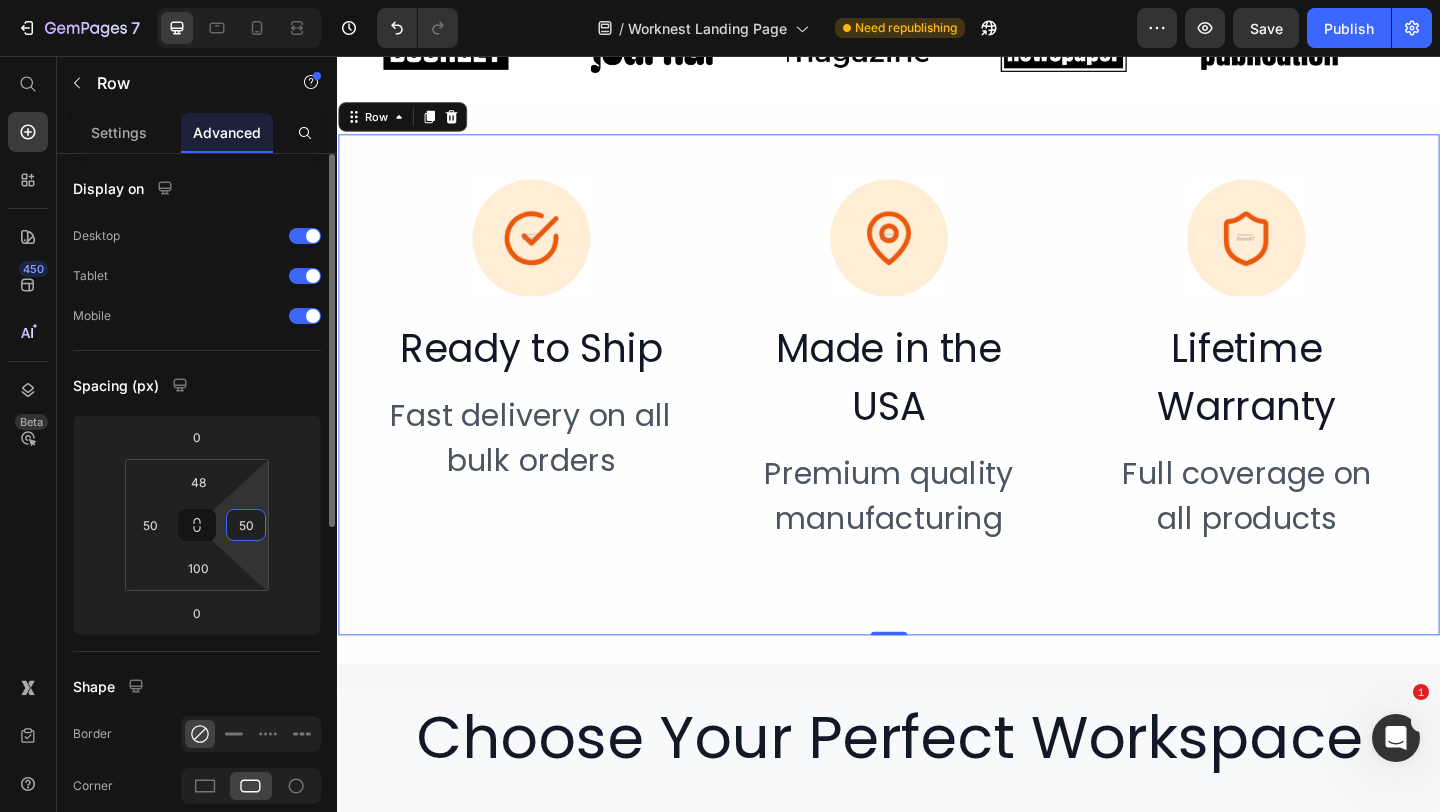 type on "16" 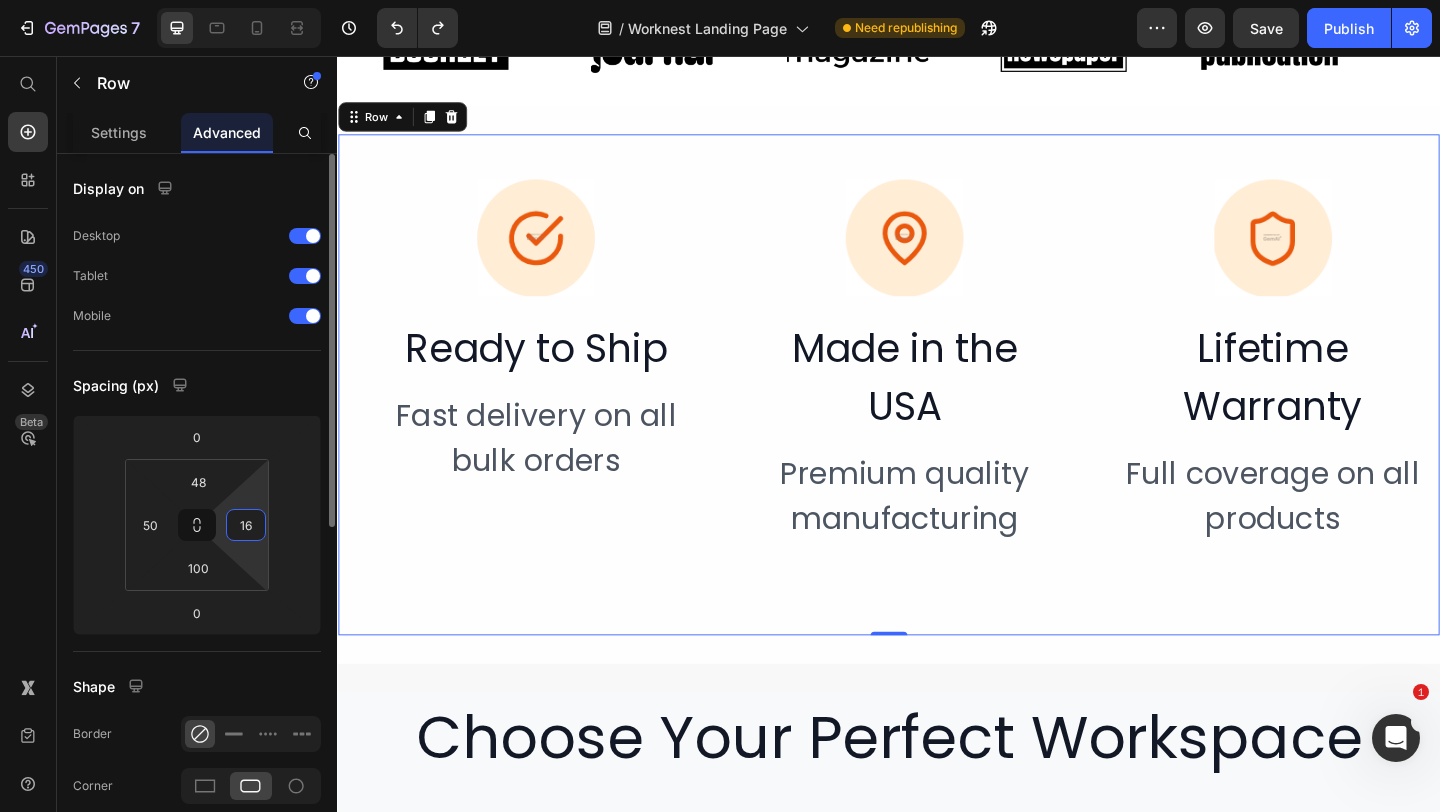type on "16" 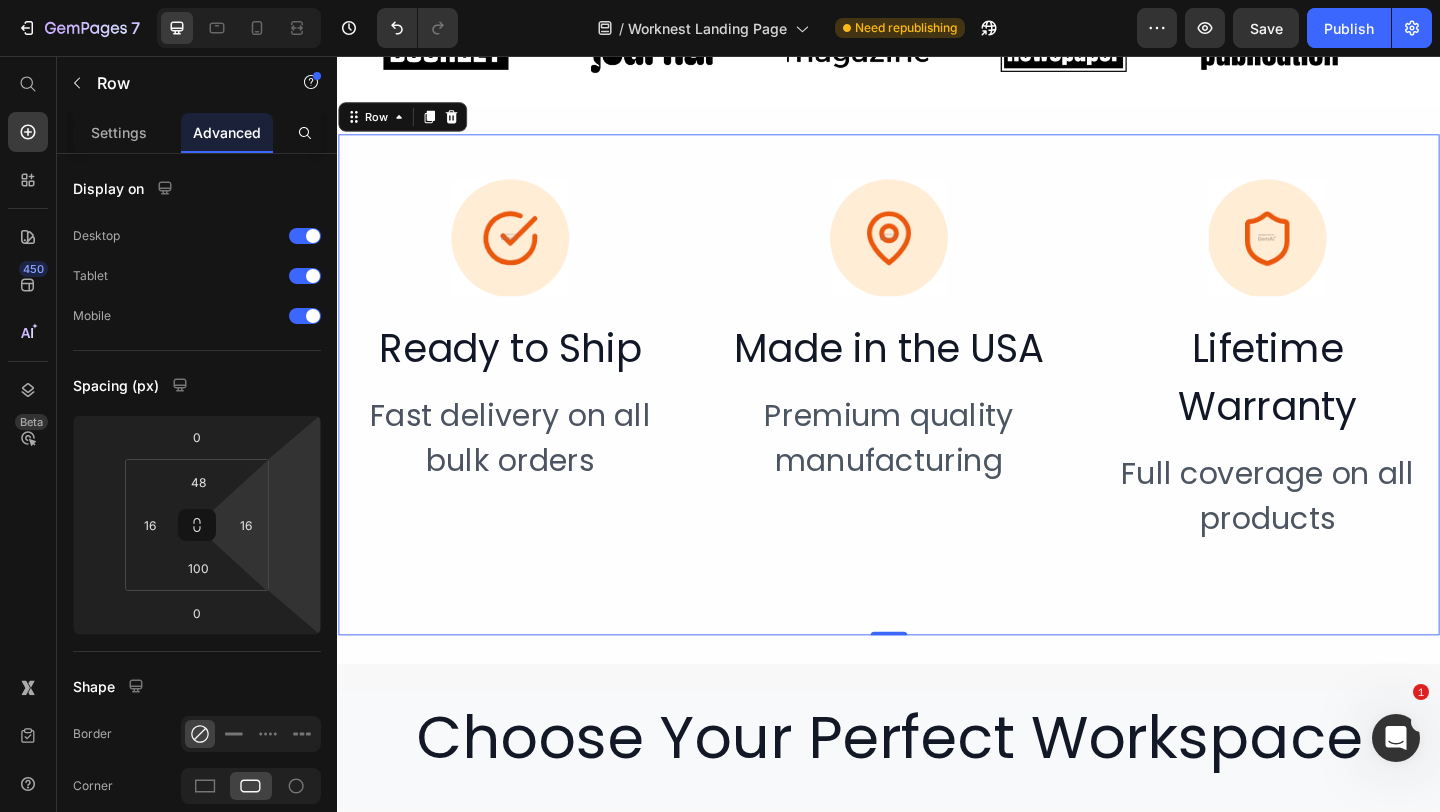 click on "Image Ready to Ship Heading Fast delivery on all bulk orders Heading Image Made in the USA Heading Premium quality manufacturing Heading Image Lifetime Warranty Heading Full coverage on all products Heading Row   0" at bounding box center (937, 413) 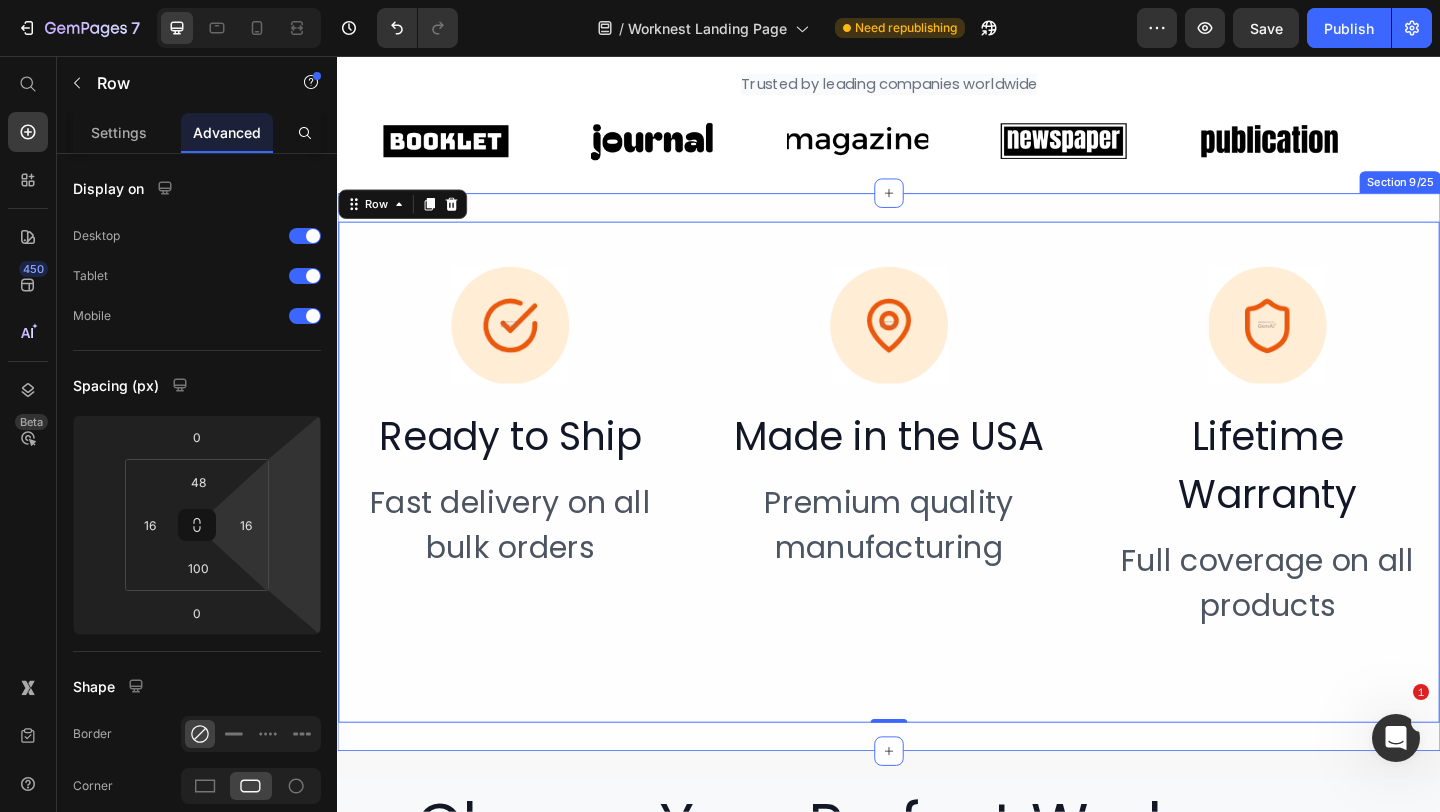 scroll, scrollTop: 3571, scrollLeft: 0, axis: vertical 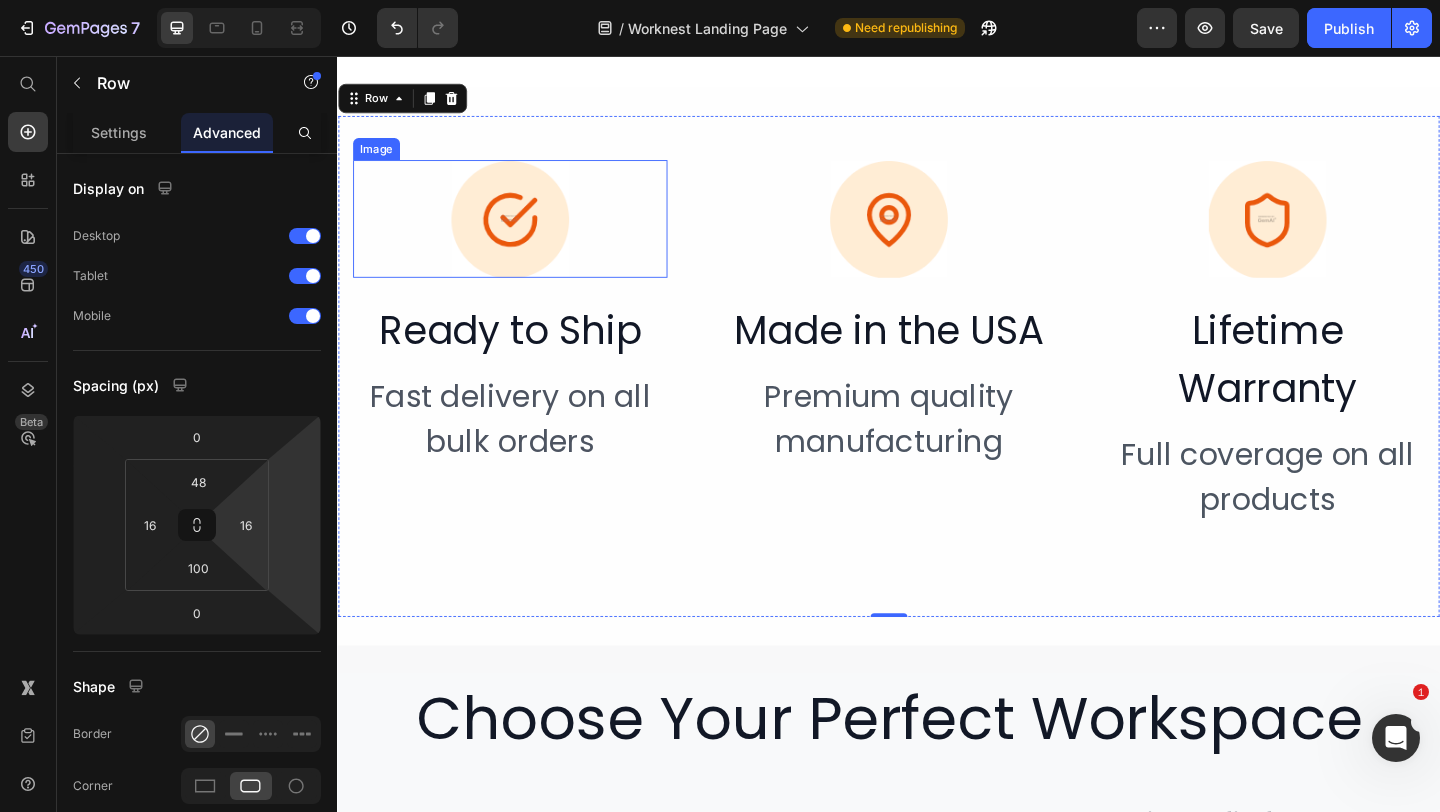 click at bounding box center [525, 233] 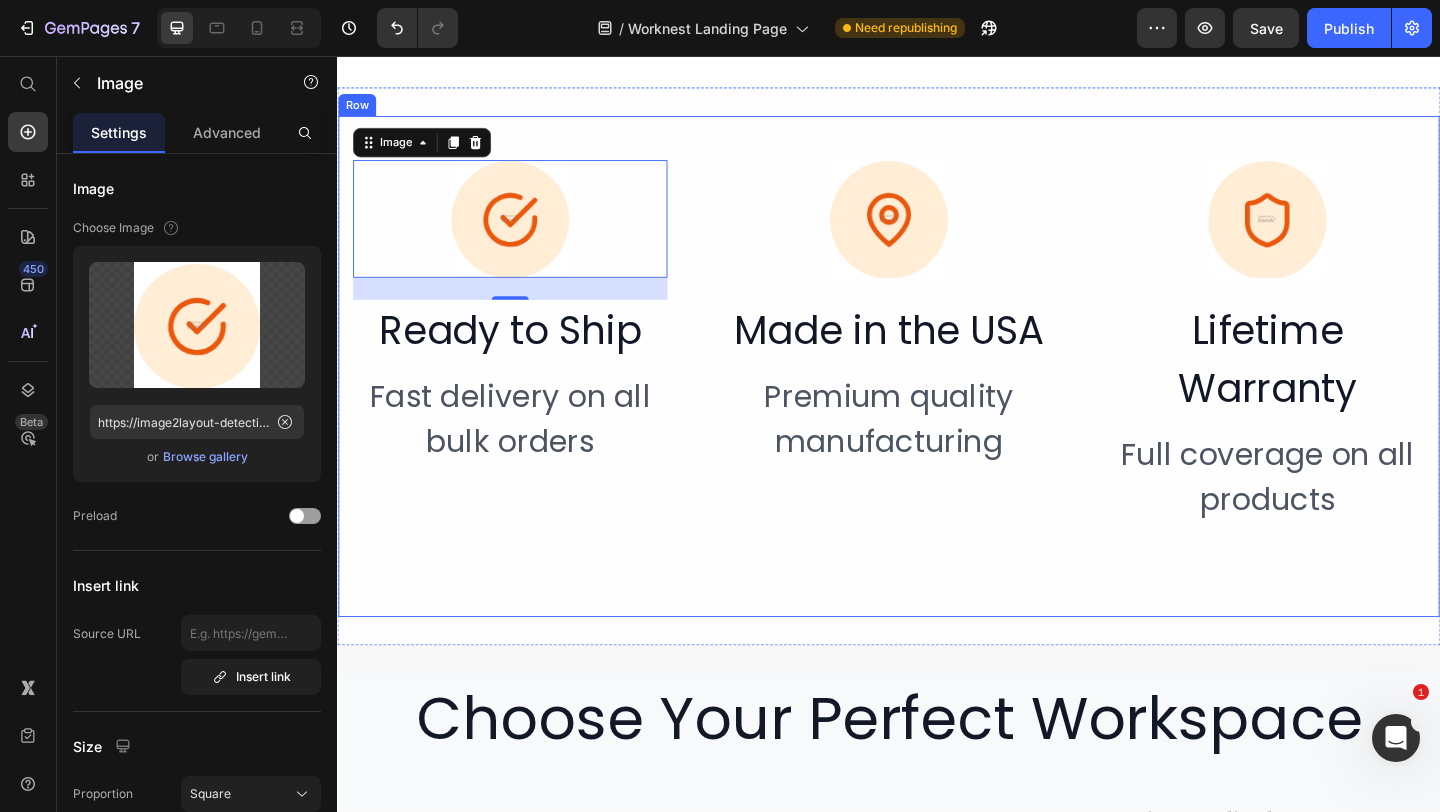 click on "Image   24 Ready to Ship Heading Fast delivery on all bulk orders Heading Image Made in the USA Heading Premium quality manufacturing Heading Image Lifetime Warranty Heading Full coverage on all products Heading Row" at bounding box center (937, 393) 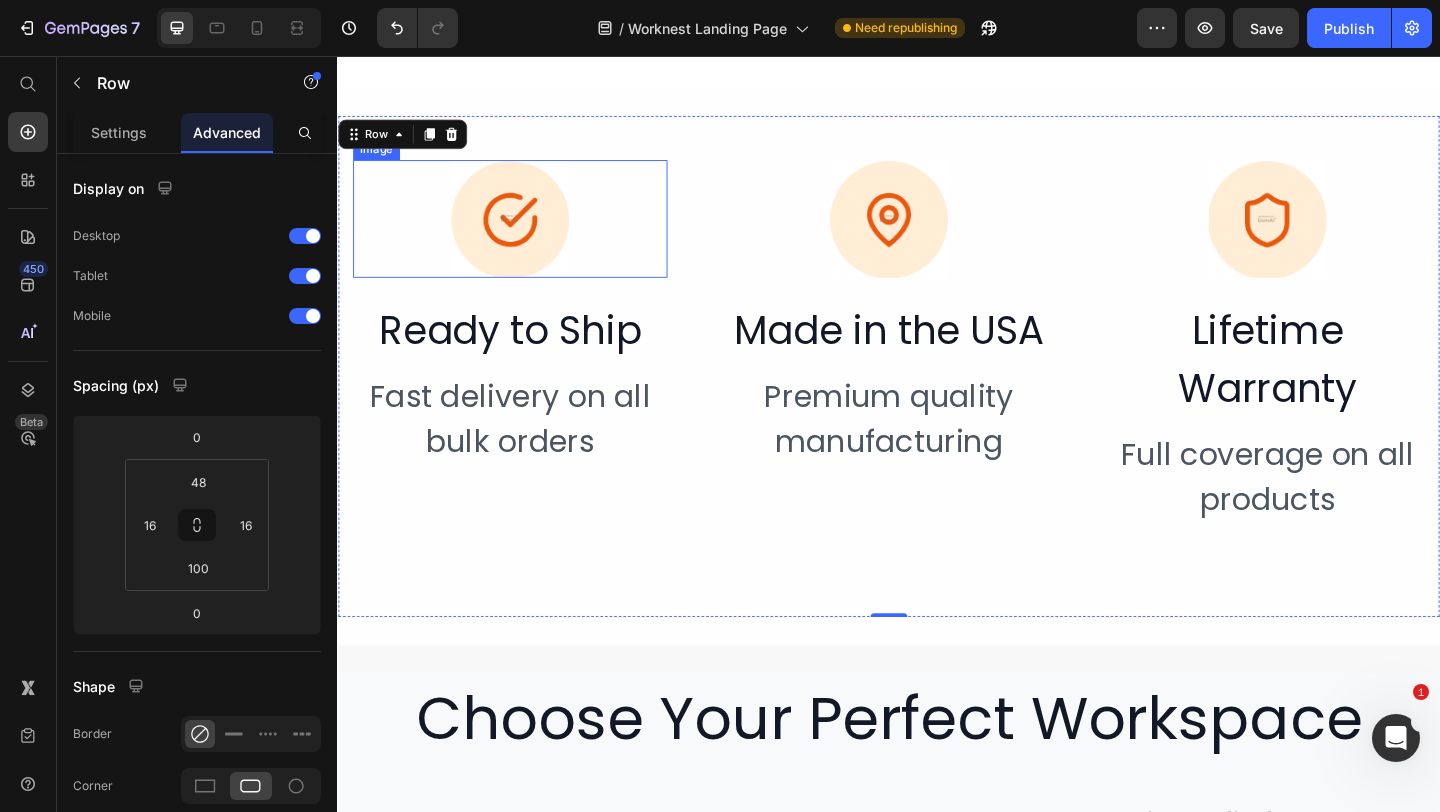 click at bounding box center [525, 233] 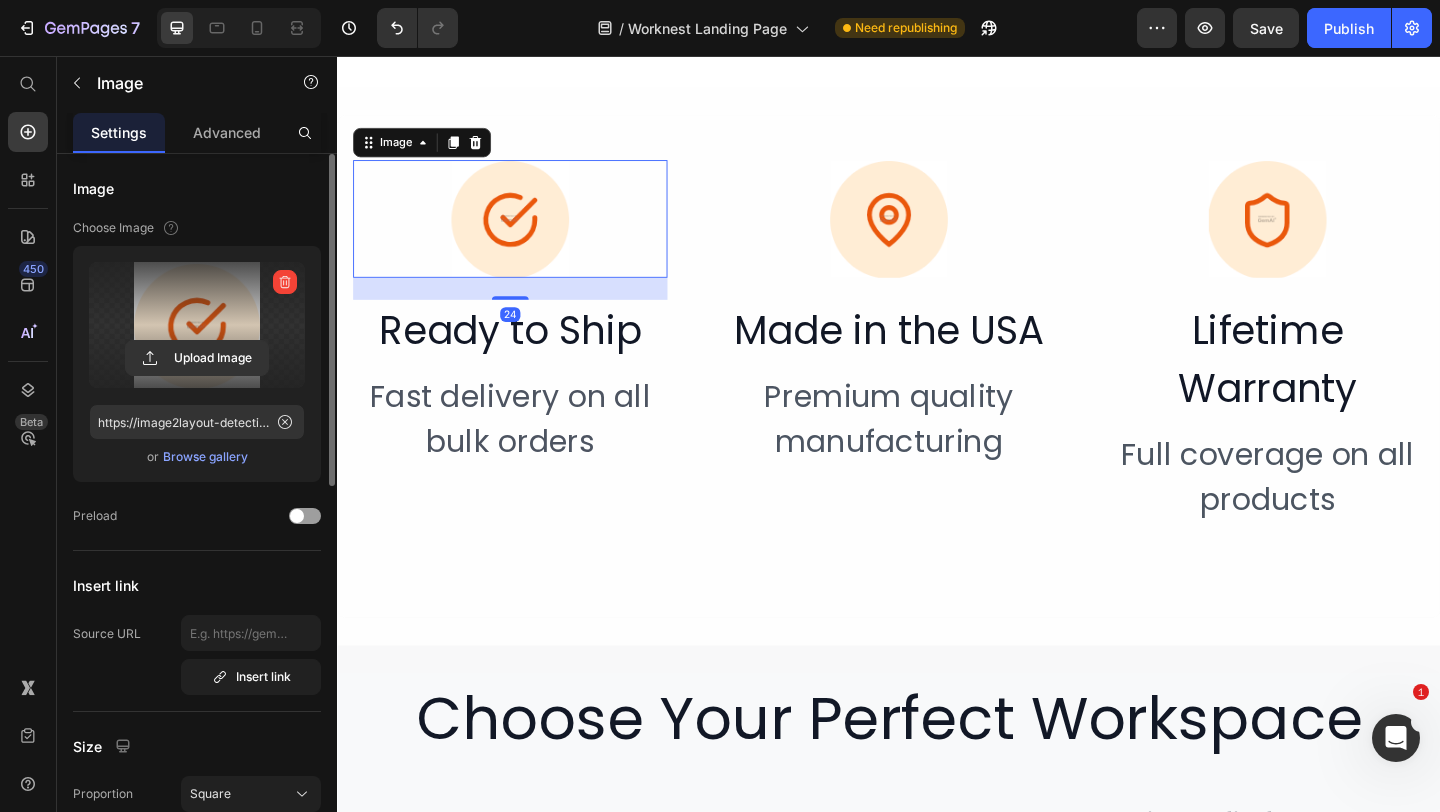 click at bounding box center [197, 325] 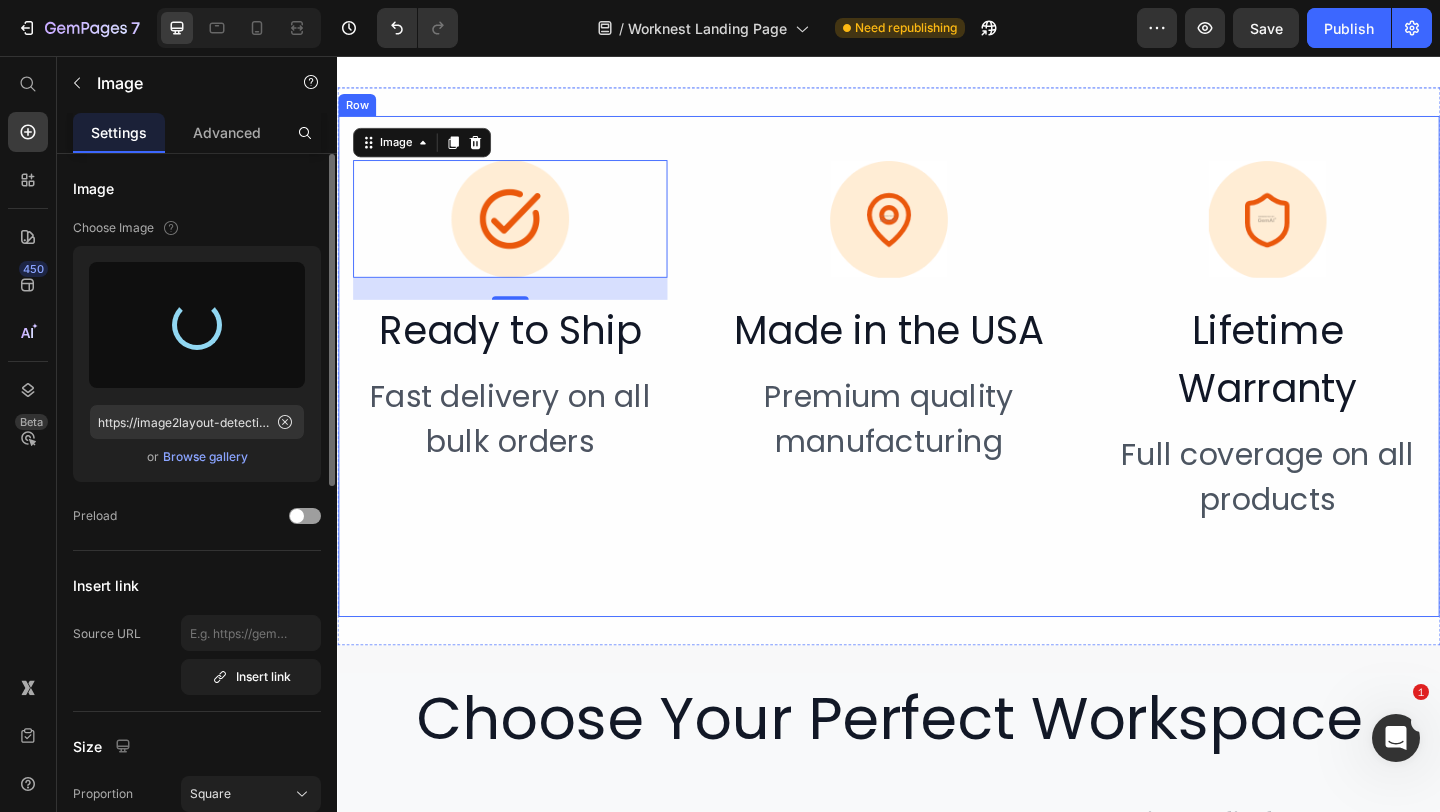 type on "https://cdn.shopify.com/s/files/1/0864/9909/8904/files/gempages_552249210527810663-171a8bfe-84f5-4784-8a59-65f7b7313c25.png" 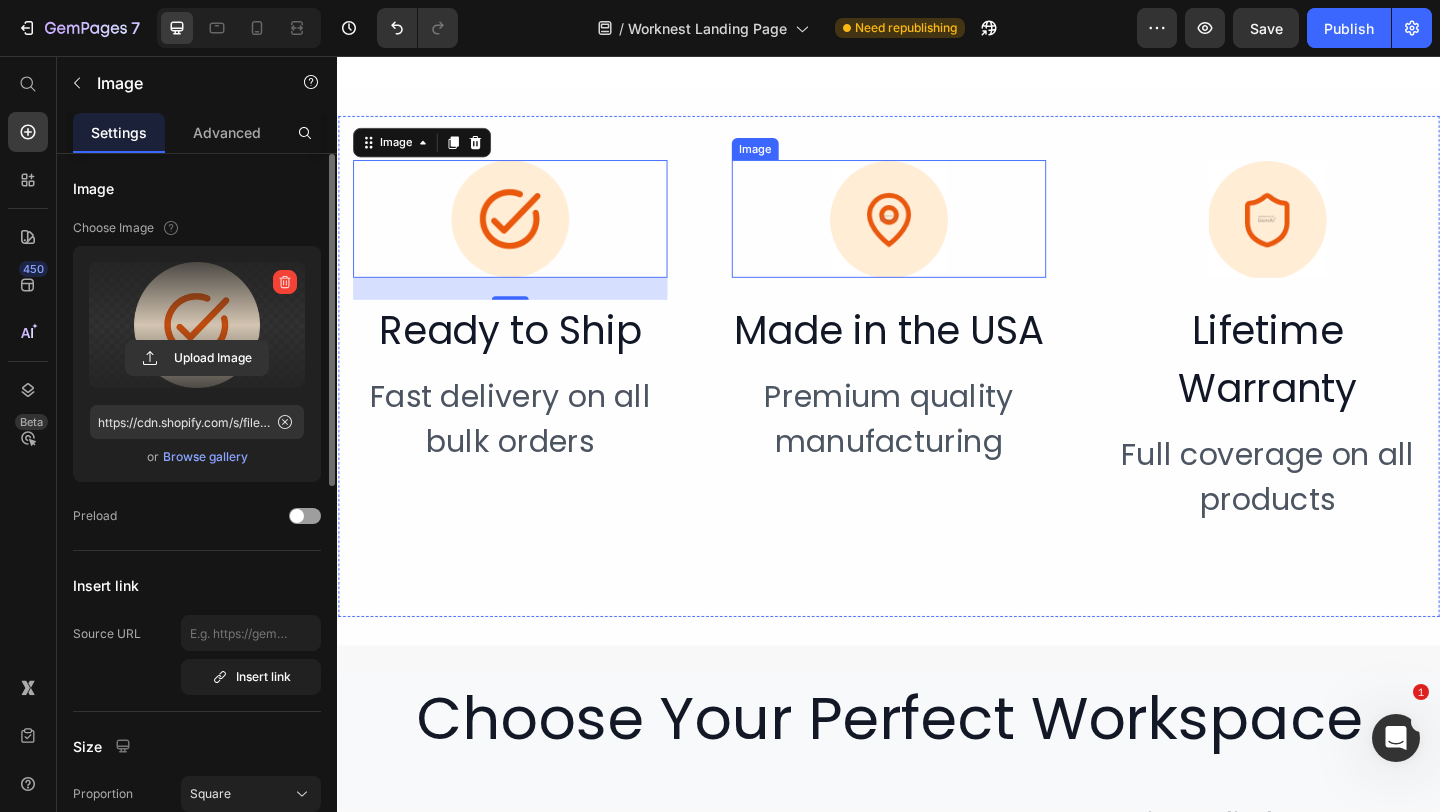 click at bounding box center (937, 233) 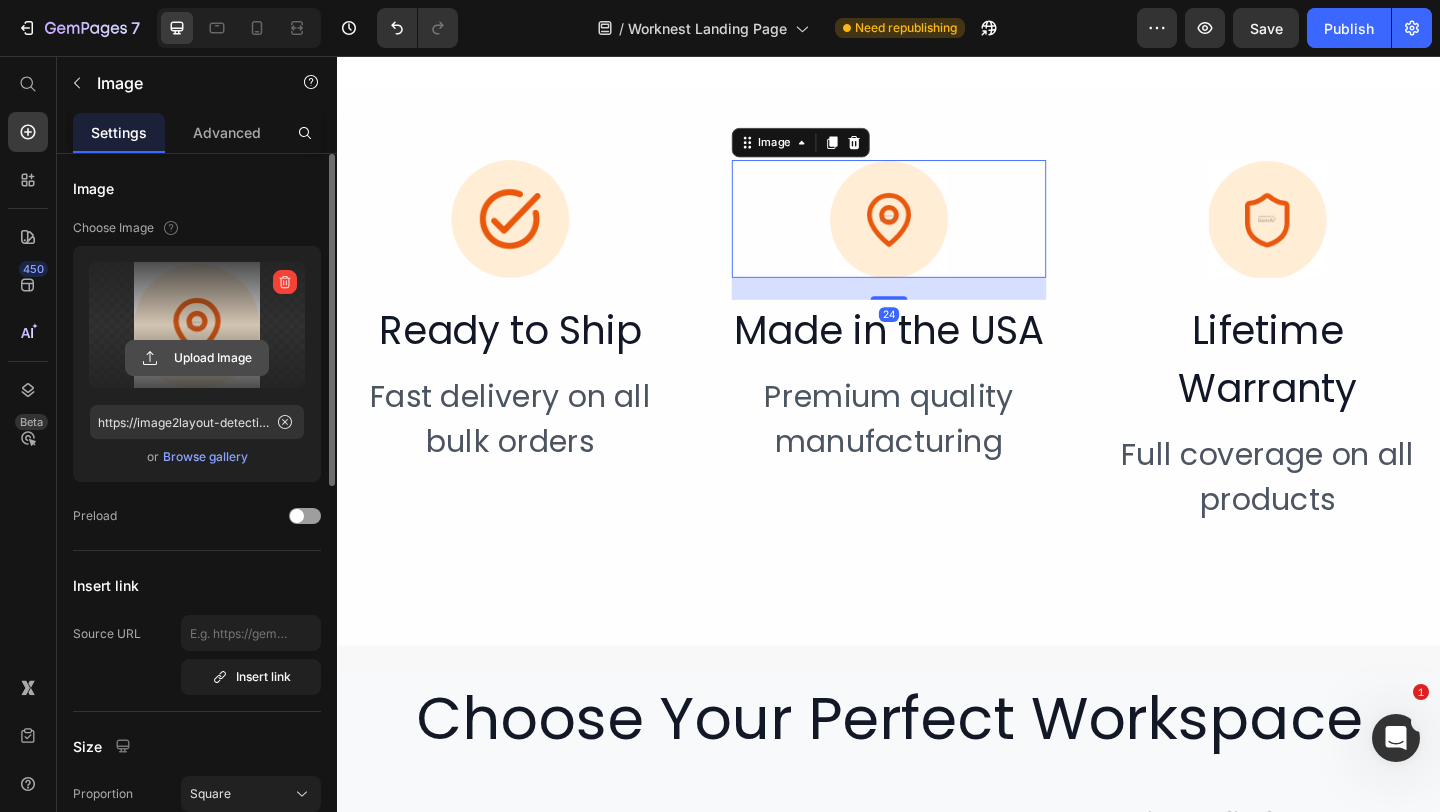 click 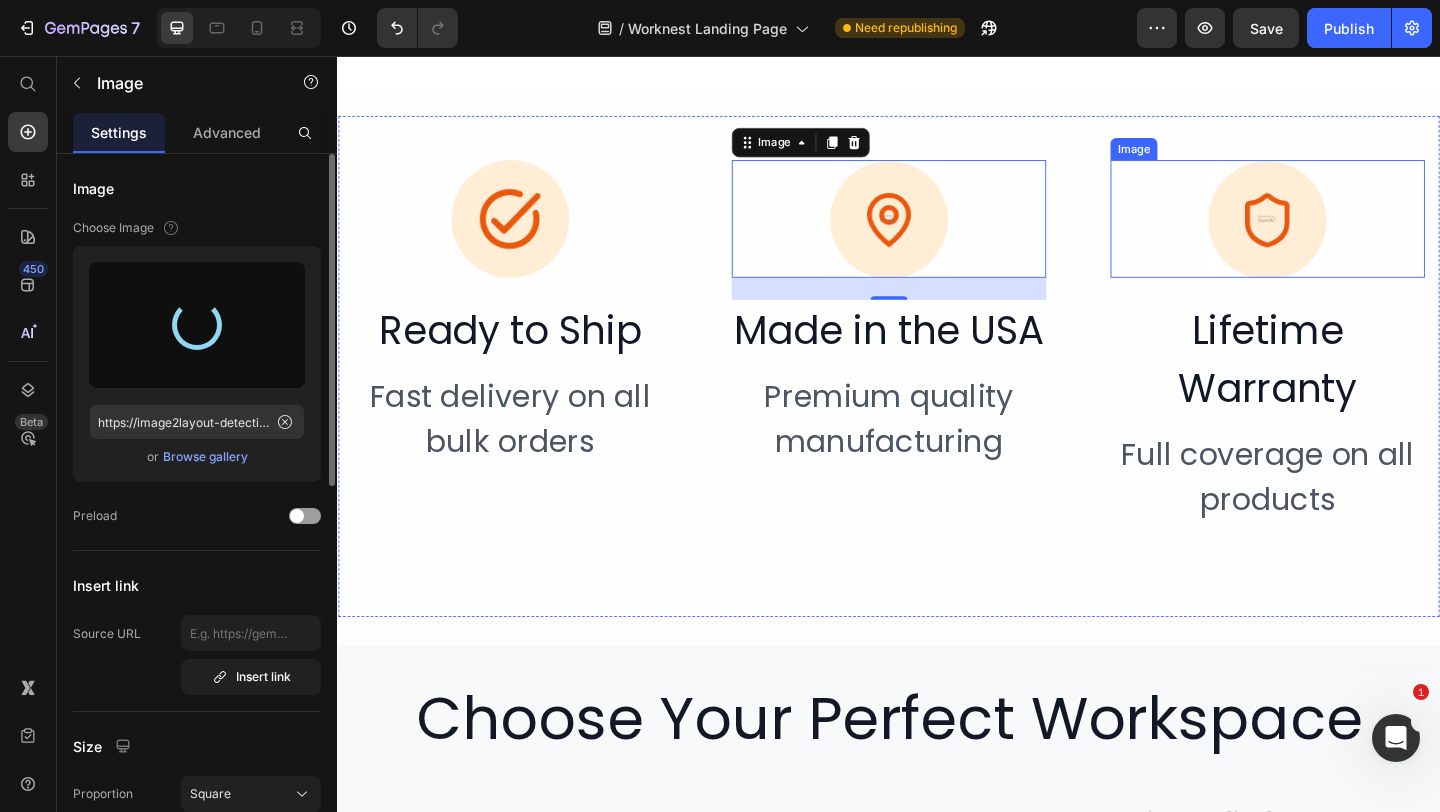 type on "https://cdn.shopify.com/s/files/1/0864/9909/8904/files/gempages_552249210527810663-9cc9b2a8-6cf0-4485-a603-42ab22f81ad7.png" 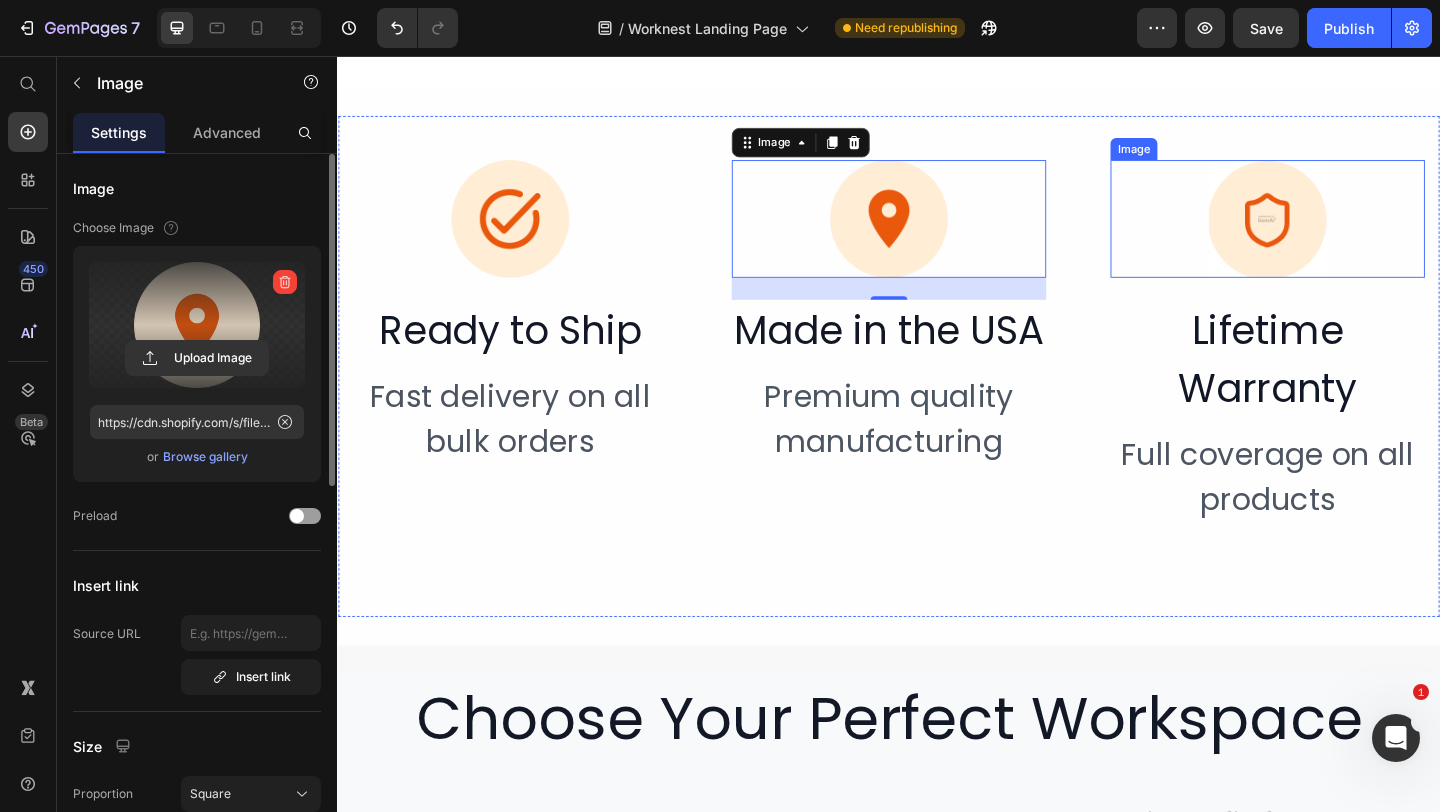 click at bounding box center [1349, 233] 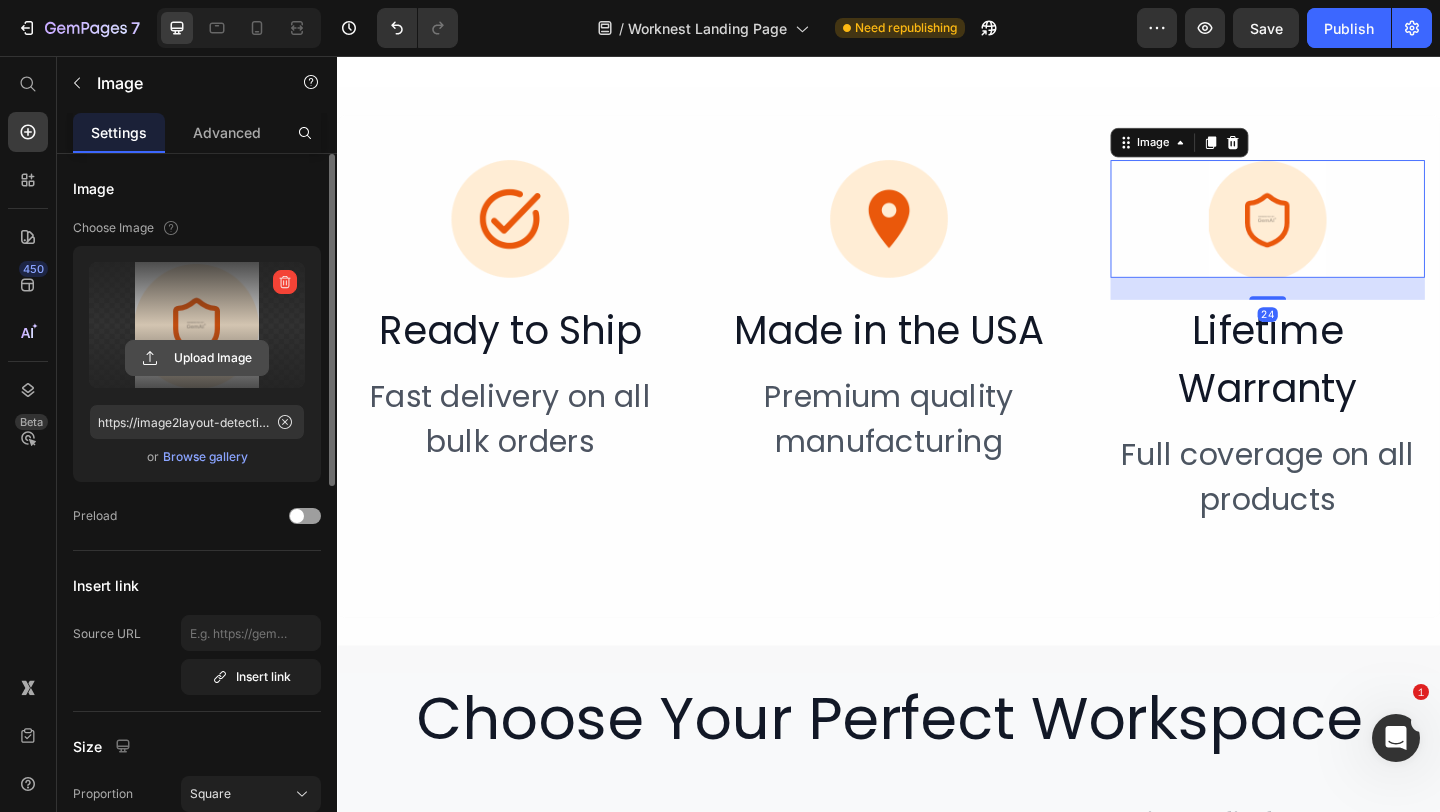 click 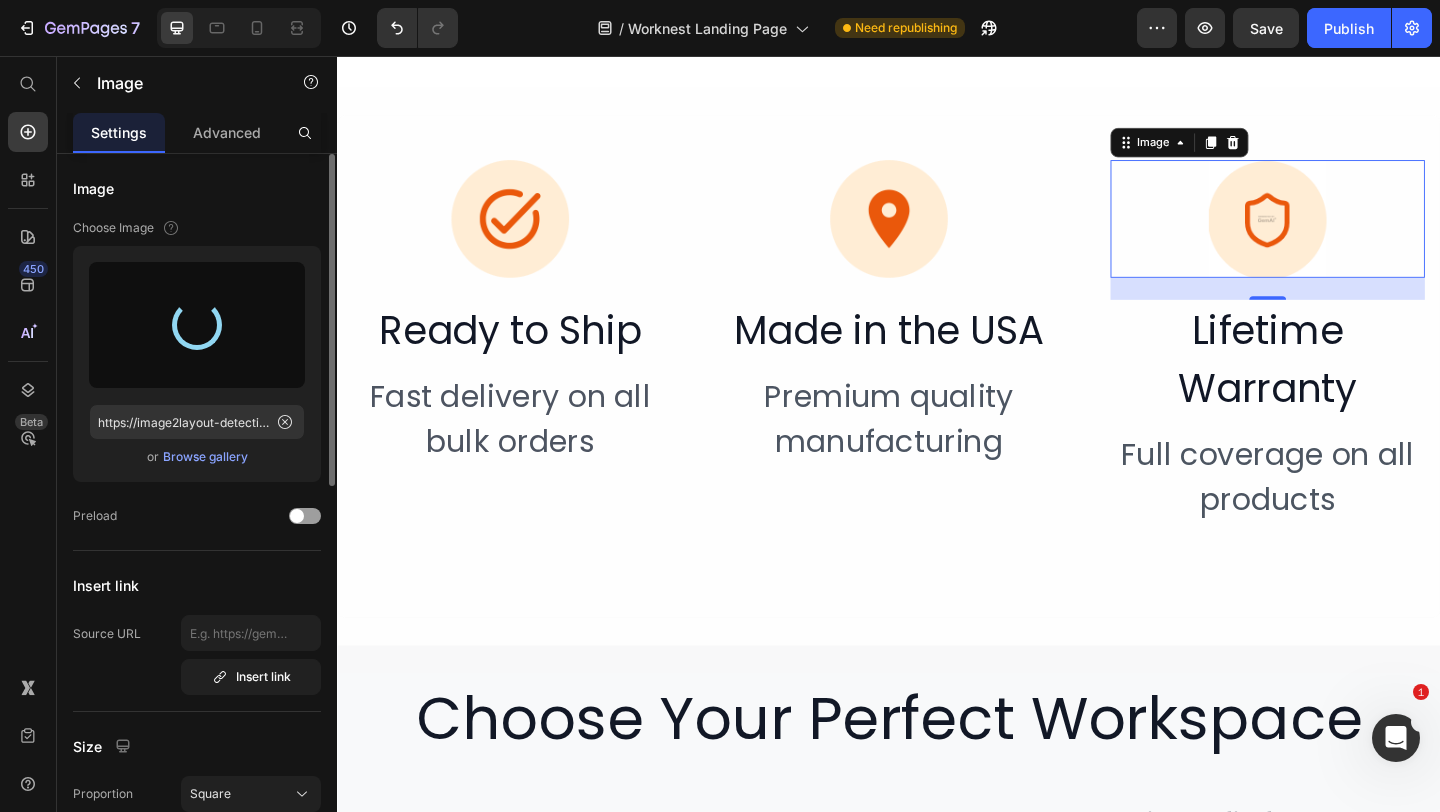 type on "https://cdn.shopify.com/s/files/1/0864/9909/8904/files/gempages_552249210527810663-2d19913c-689e-4836-b815-808c117e2003.png" 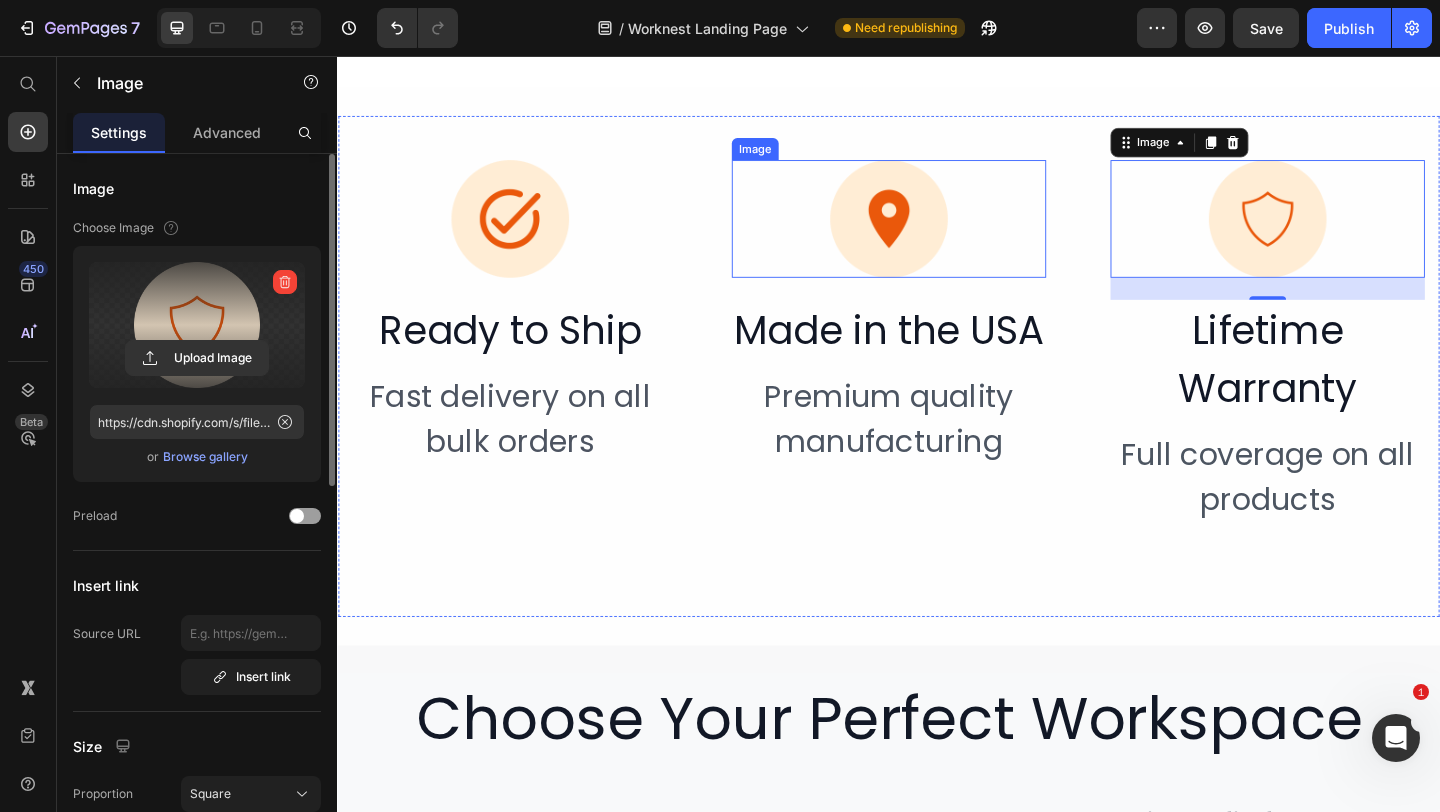 click at bounding box center [937, 233] 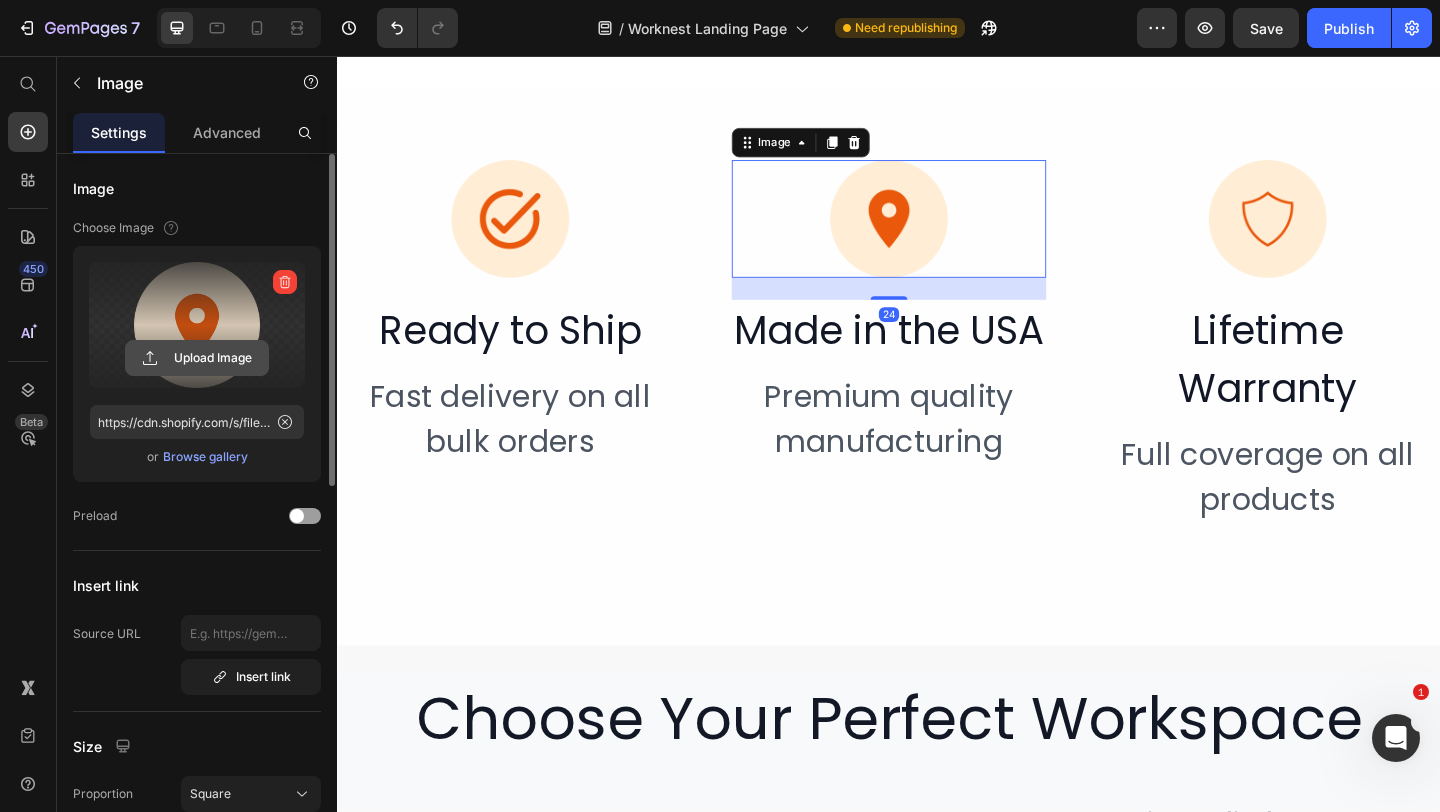 click on "Upload Image" at bounding box center [197, 358] 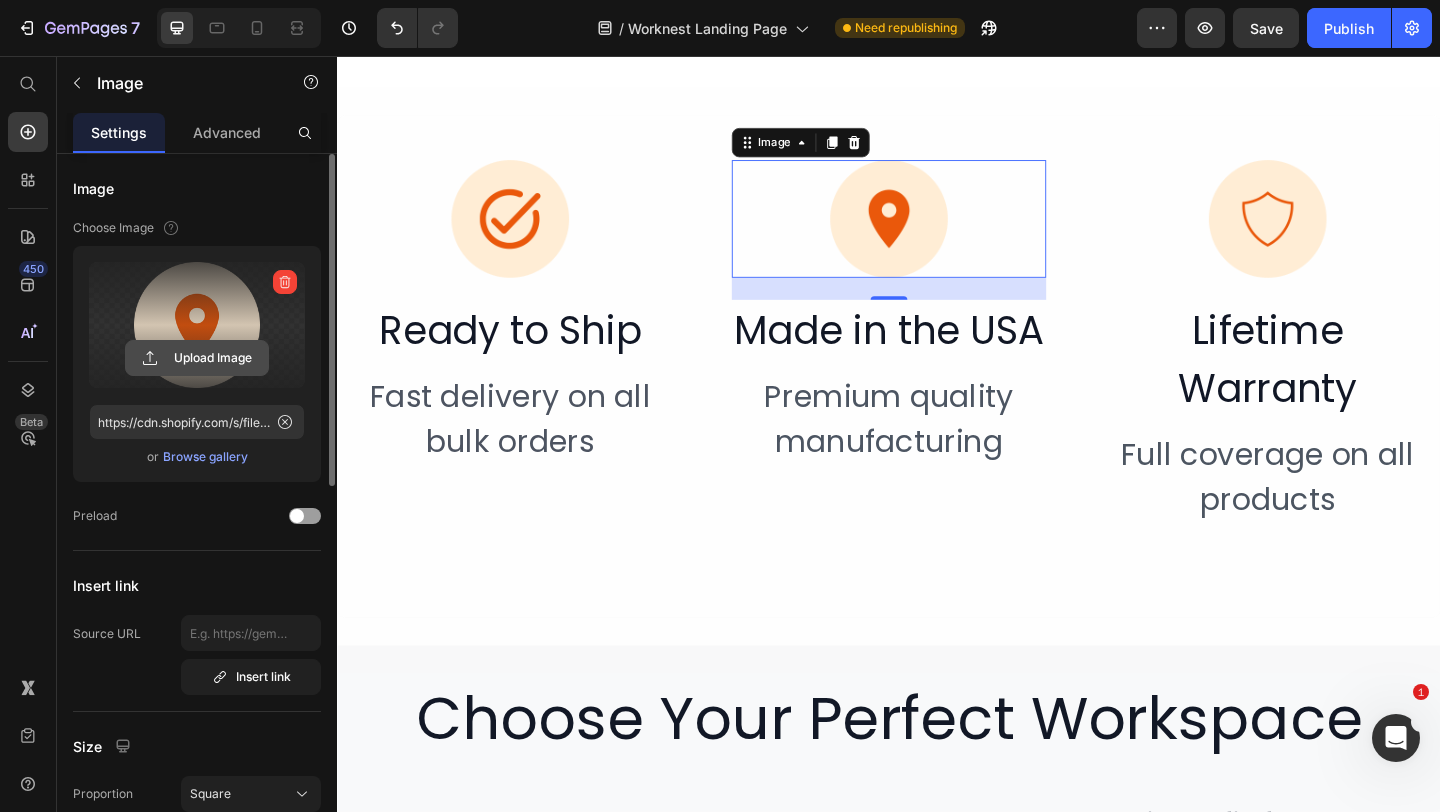 click 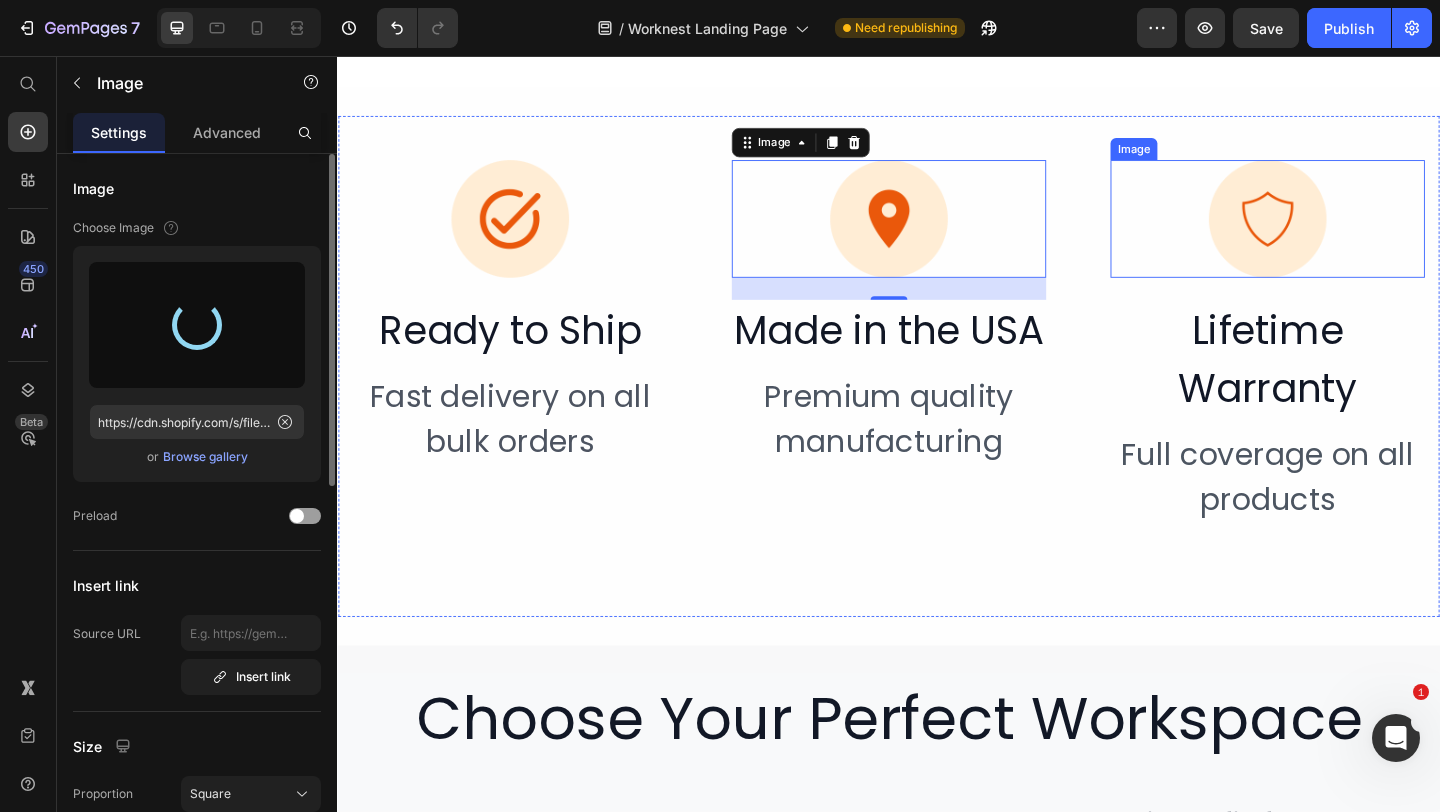 click at bounding box center [1349, 233] 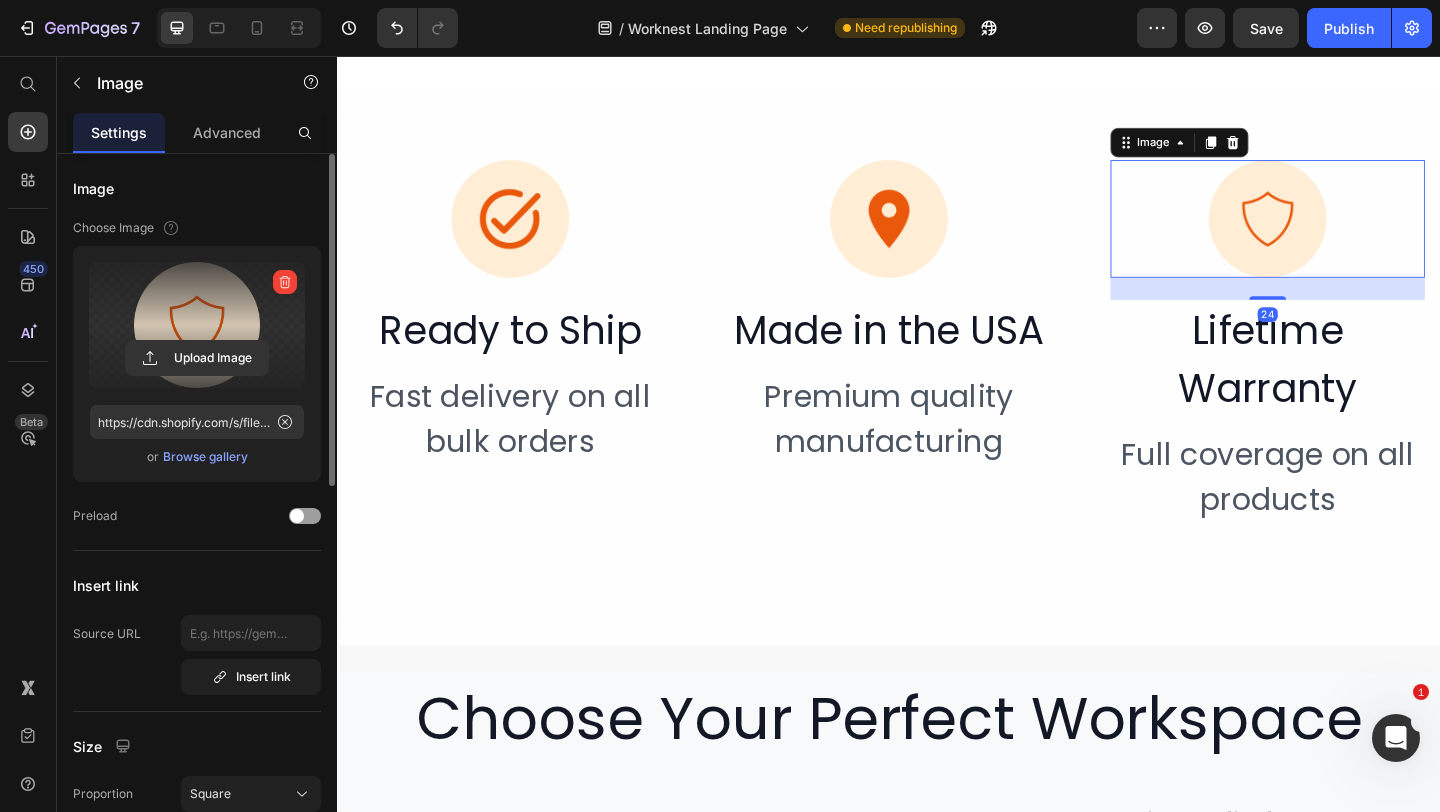 click at bounding box center [197, 325] 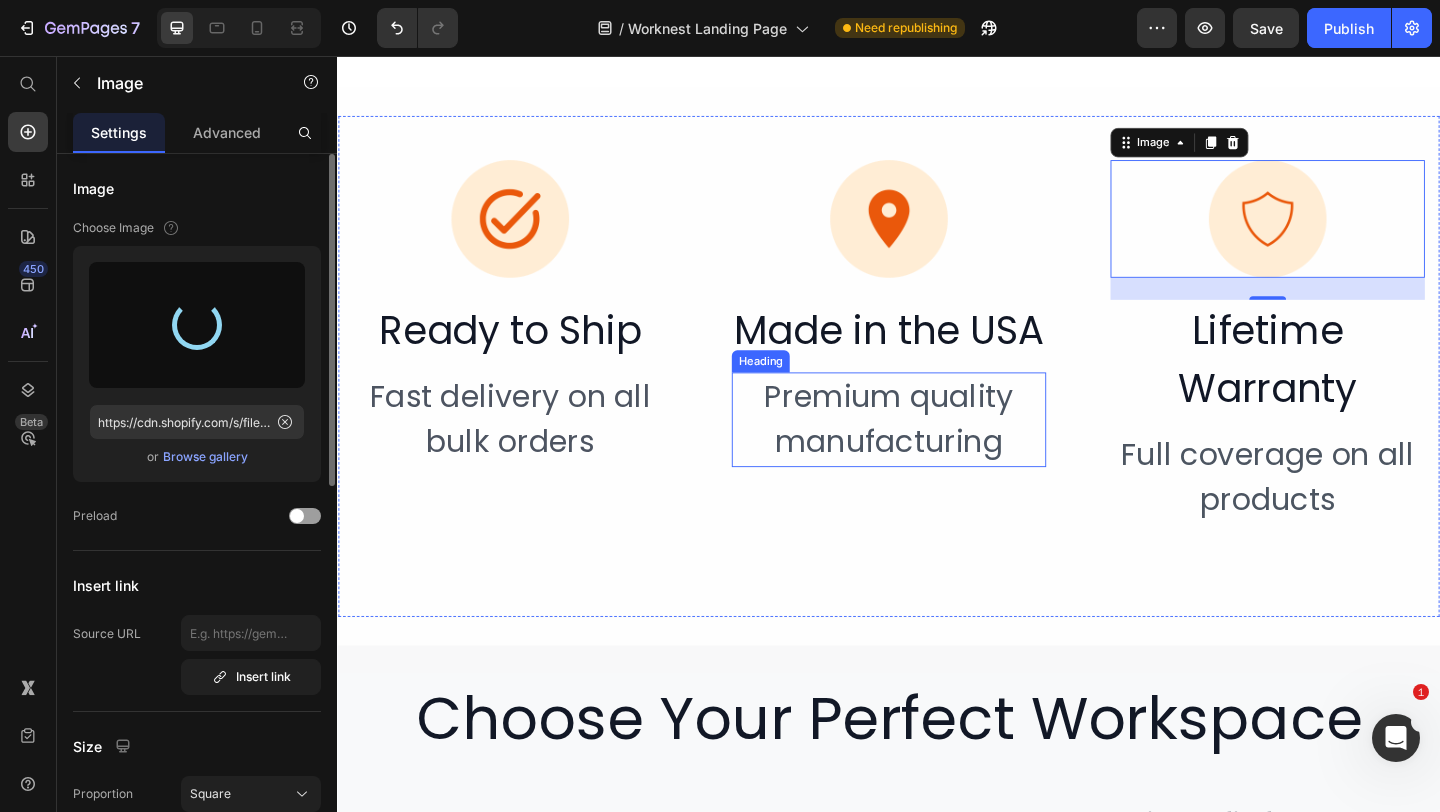 type on "https://cdn.shopify.com/s/files/1/0864/9909/8904/files/gempages_552249210527810663-f6813dc5-4742-47f4-a446-1c3990fc8c91.png" 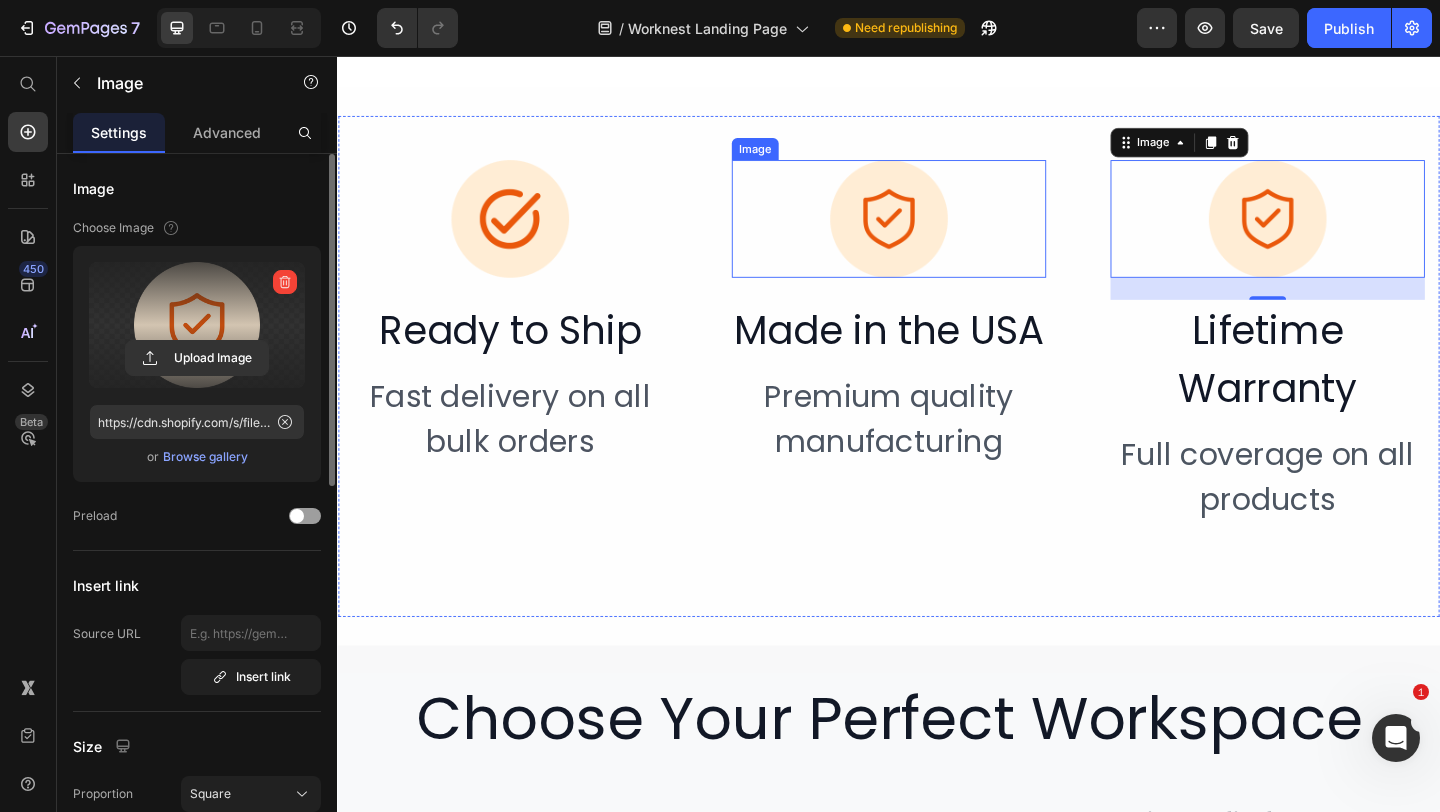 click at bounding box center [937, 233] 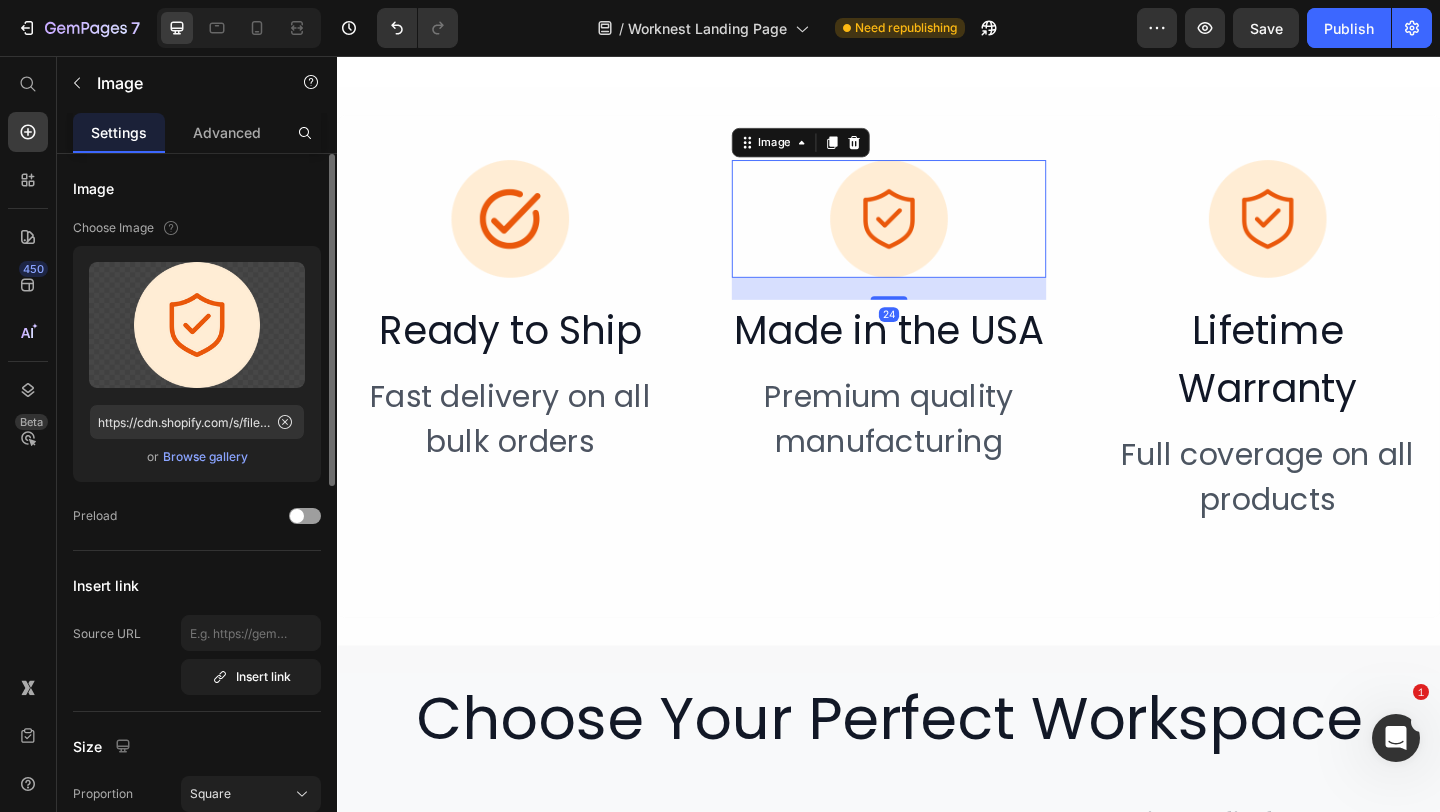 click at bounding box center (937, 233) 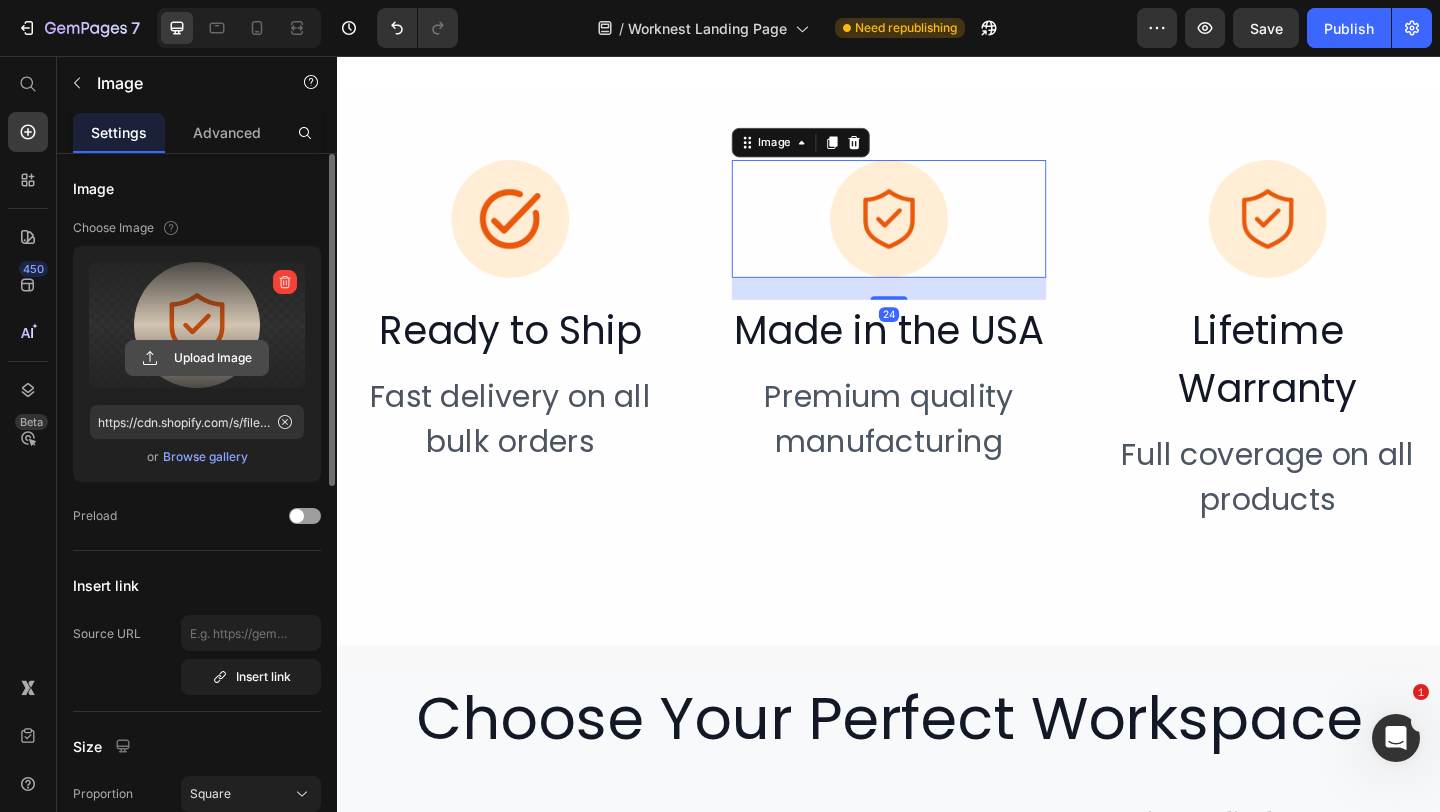 click 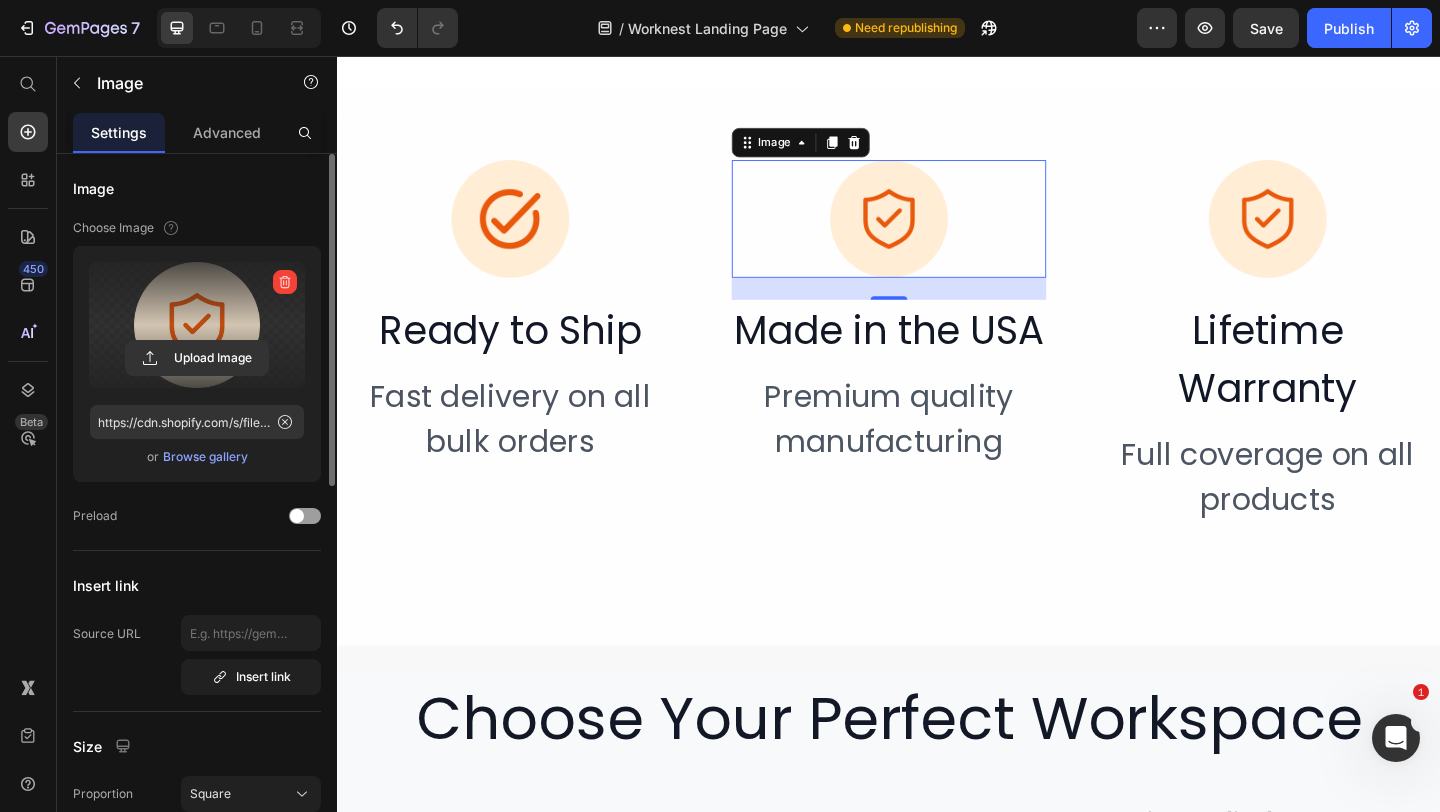click at bounding box center (197, 325) 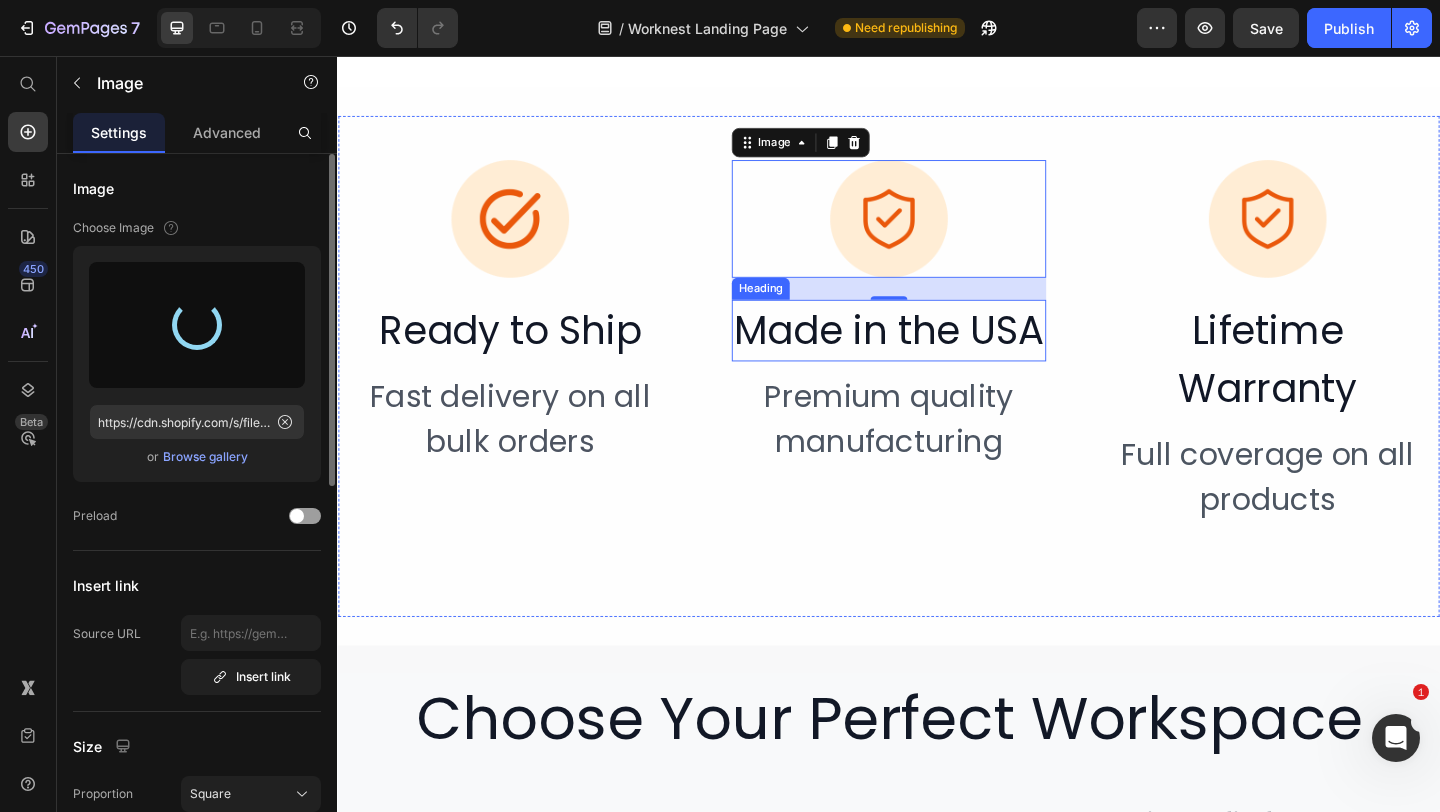 type on "https://cdn.shopify.com/s/files/1/0864/9909/8904/files/gempages_552249210527810663-72d28651-34f8-45bf-a3a8-b933fbe6a8bd.png" 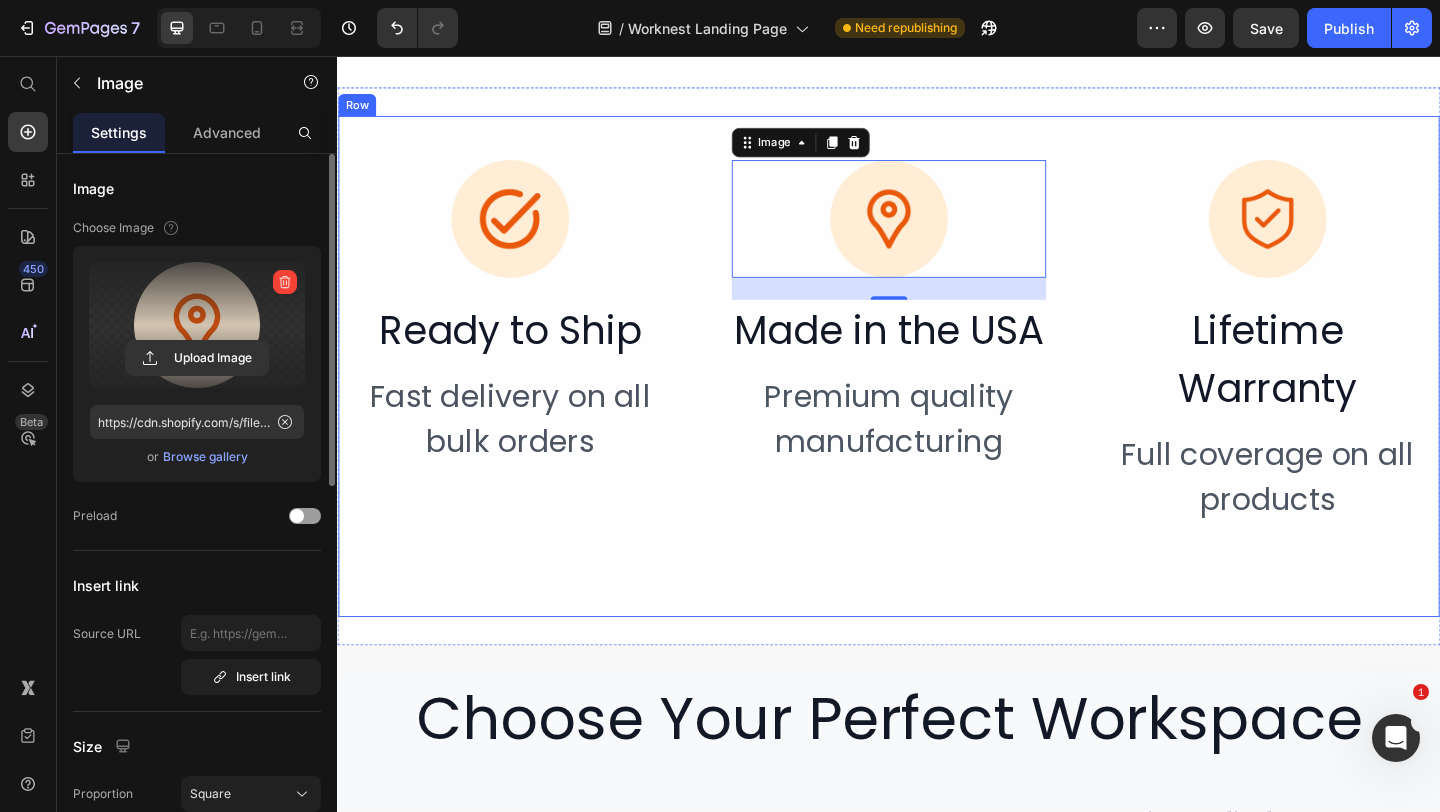 click on "Image Ready to Ship Heading Fast delivery on all bulk orders Heading Image   24 Made in the USA Heading Premium quality manufacturing Heading Image Lifetime Warranty Heading Full coverage on all products Heading Row" at bounding box center [937, 393] 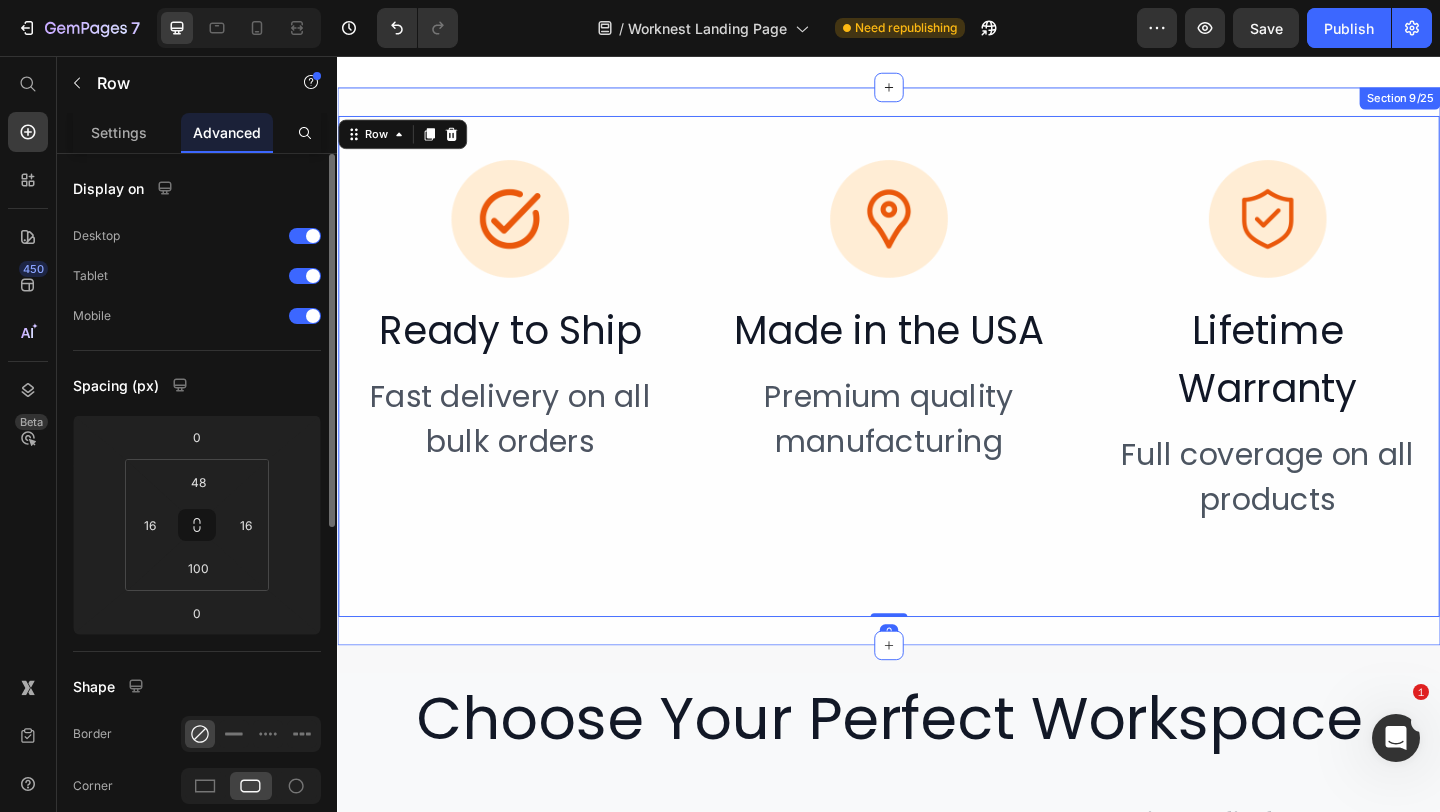 click on "Image Ready to Ship Heading Fast delivery on all bulk orders Heading Image Made in the USA Heading Premium quality manufacturing Heading Image Lifetime Warranty Heading Full coverage on all products Heading Row   0 Section 9/25" at bounding box center [937, 393] 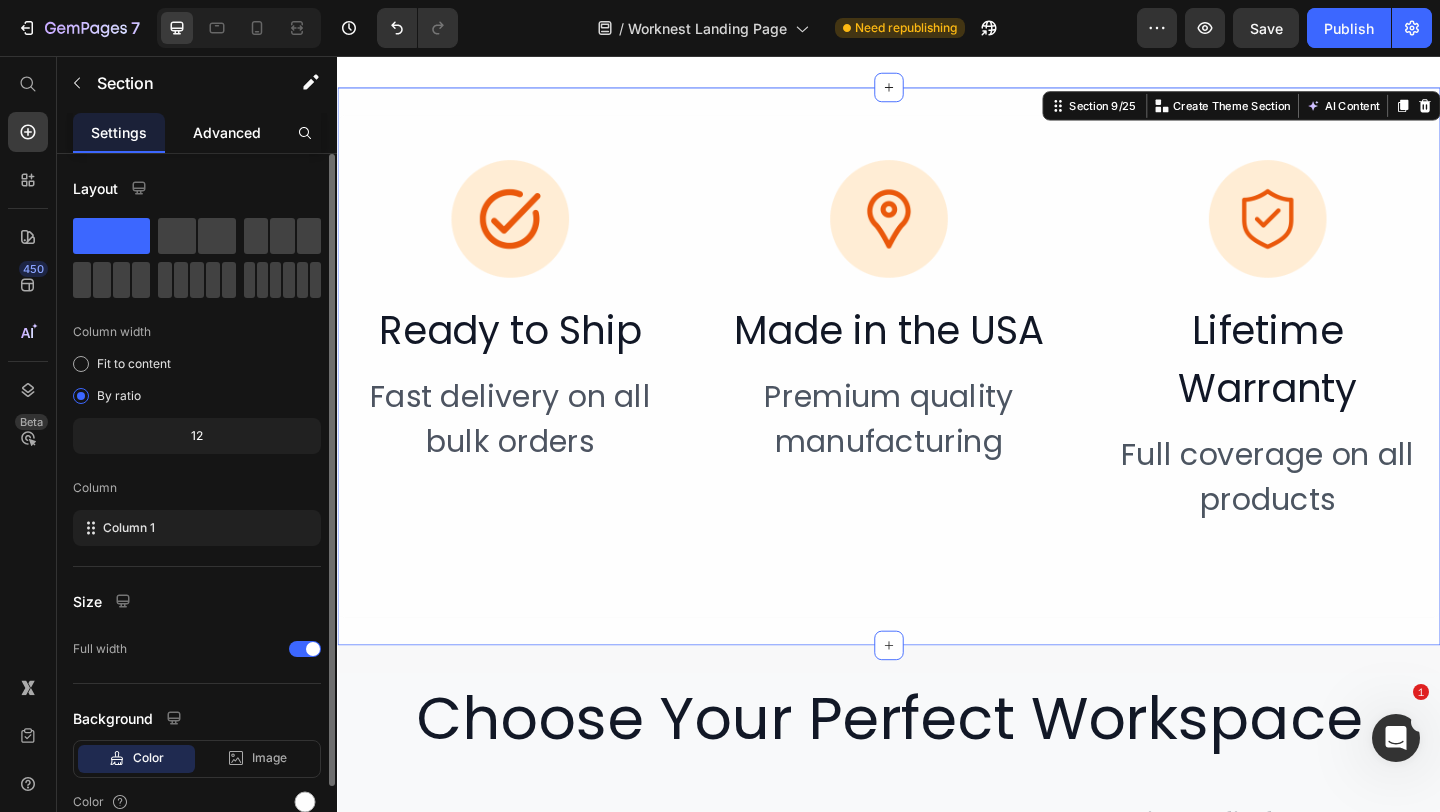 click on "Advanced" at bounding box center (227, 132) 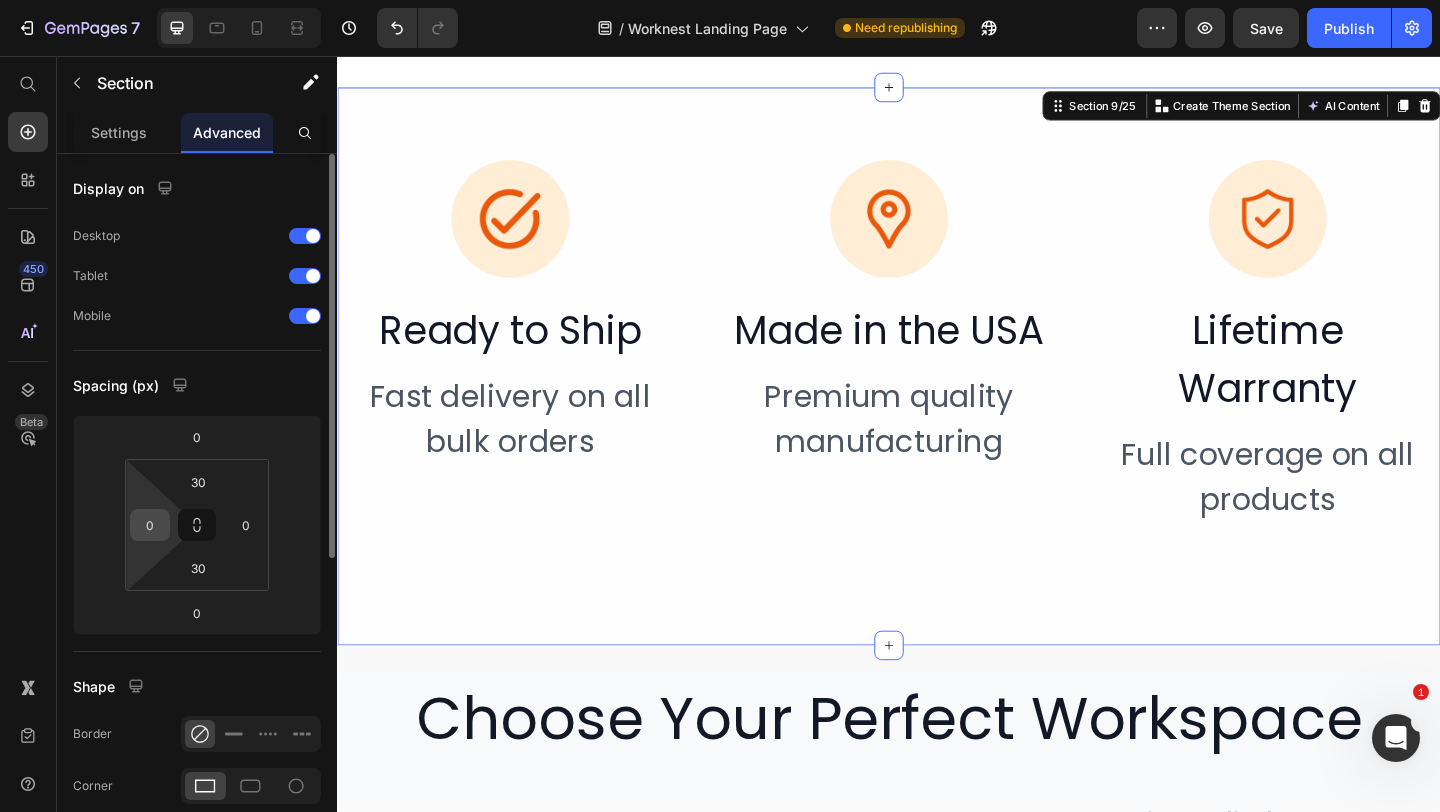 click on "0" at bounding box center [150, 525] 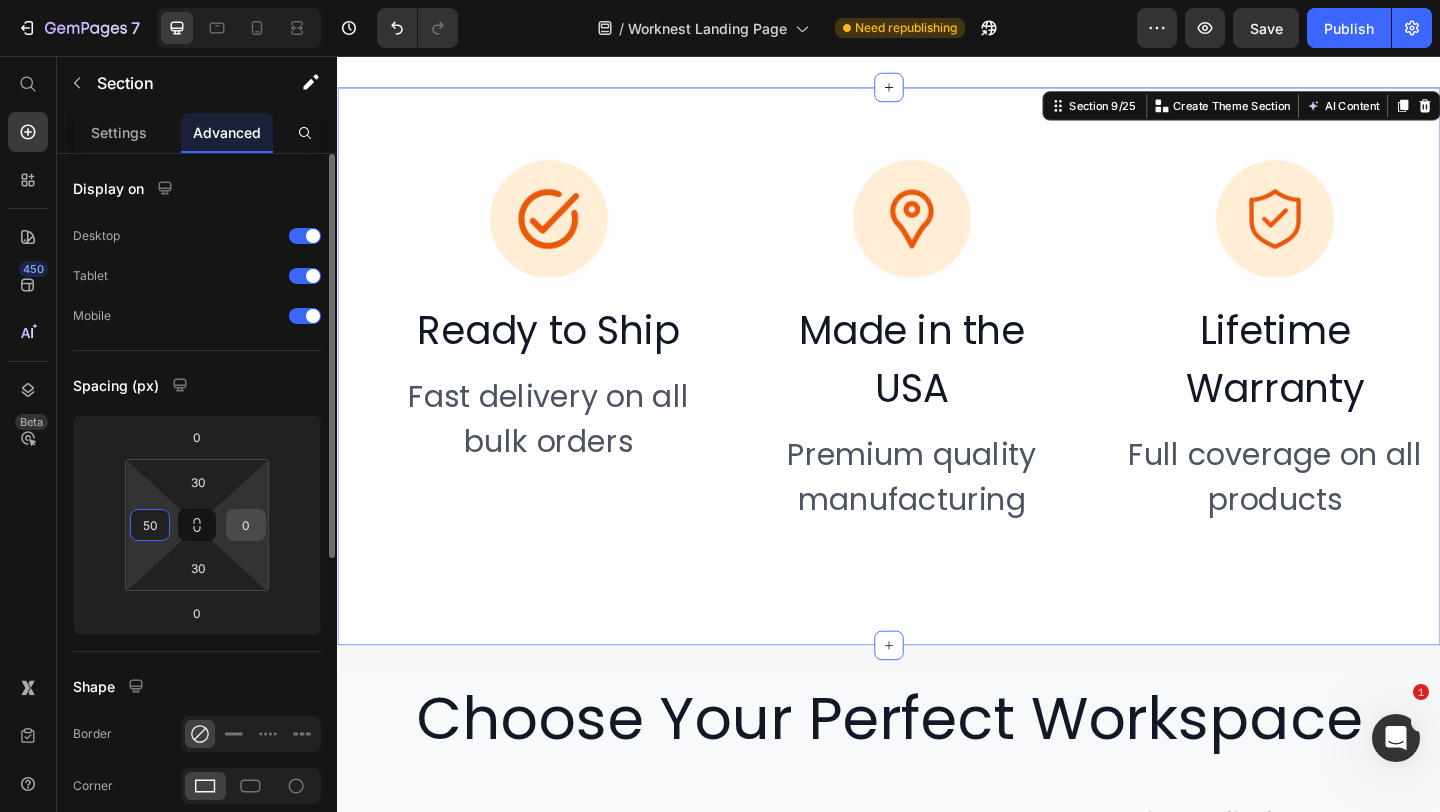 type on "50" 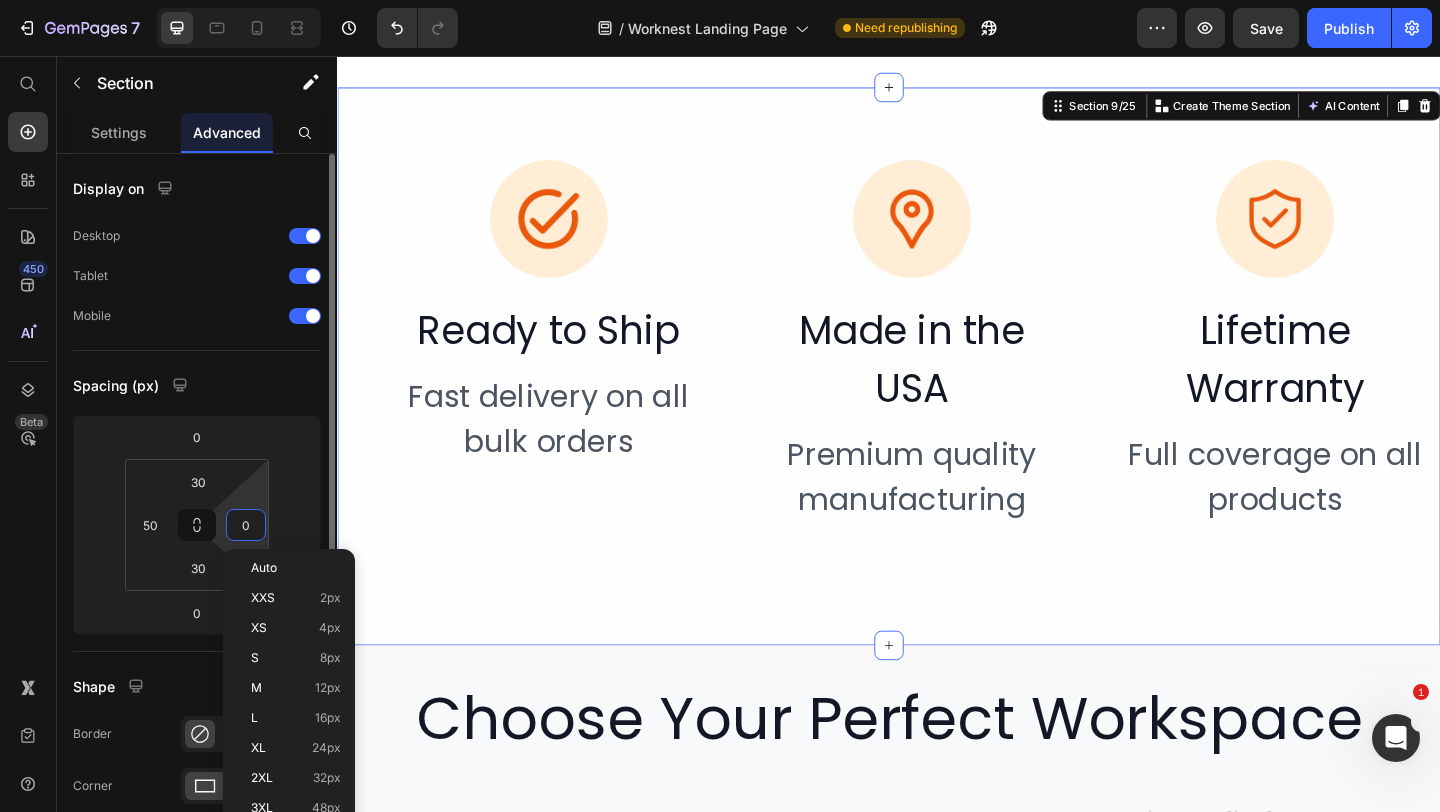 type on "5" 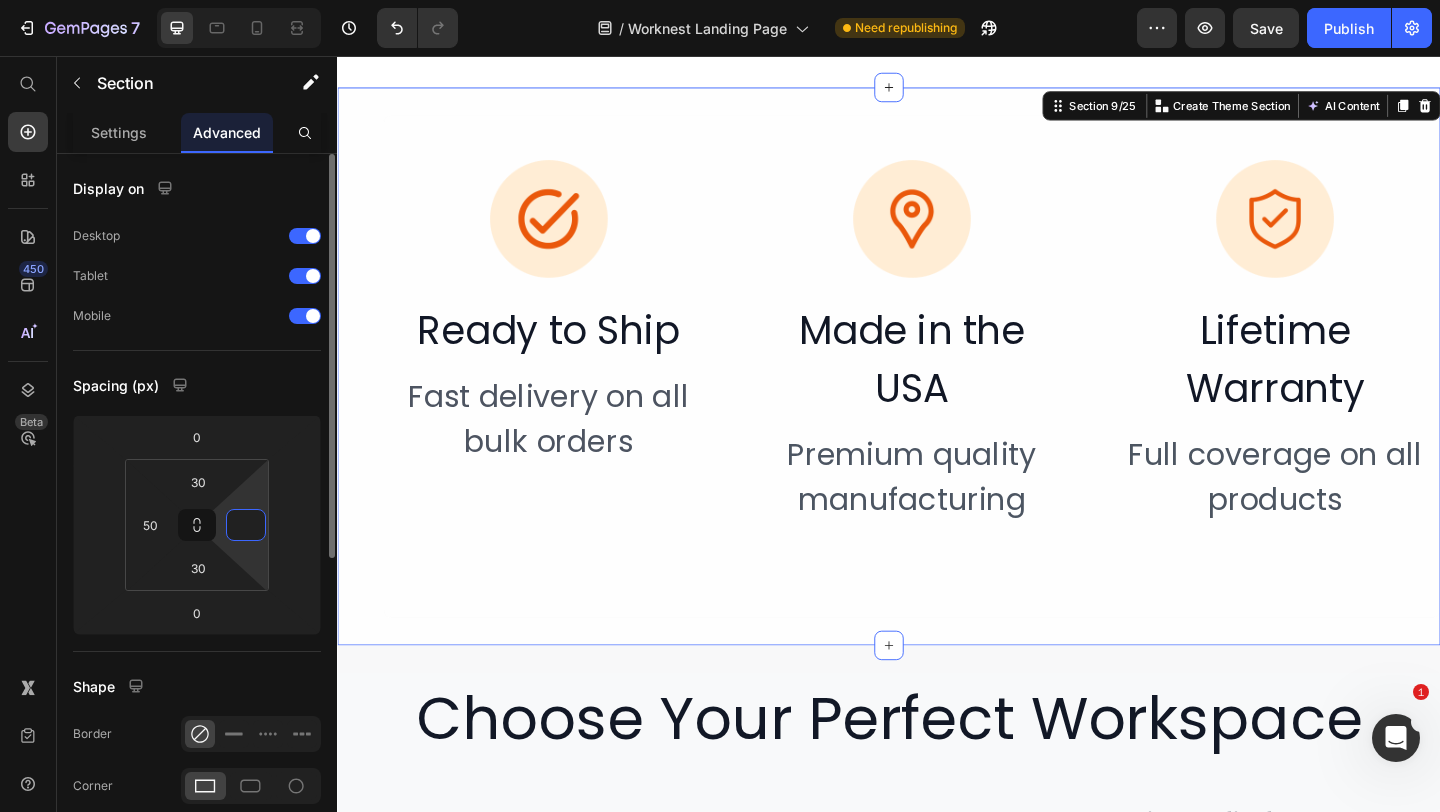 type on "5" 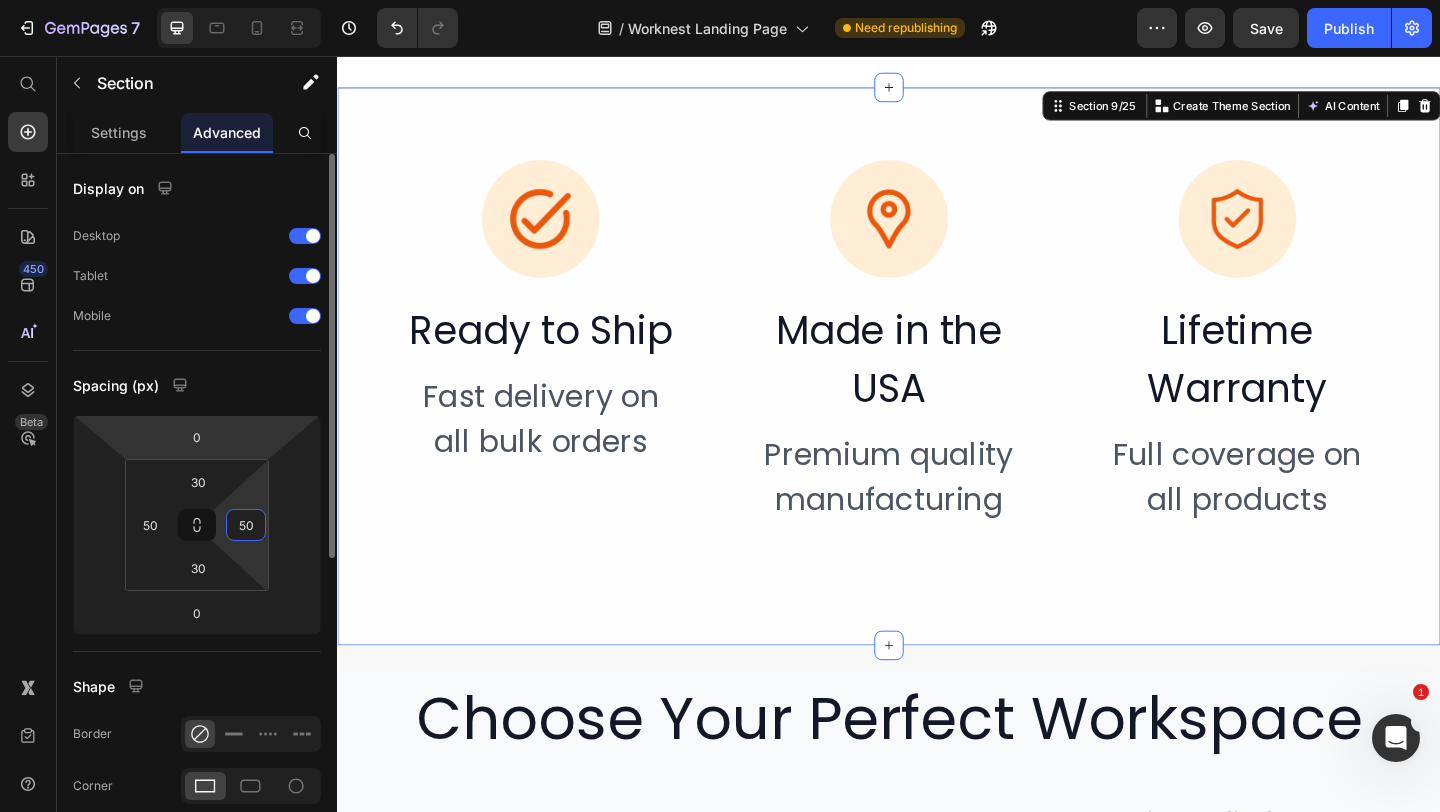 click 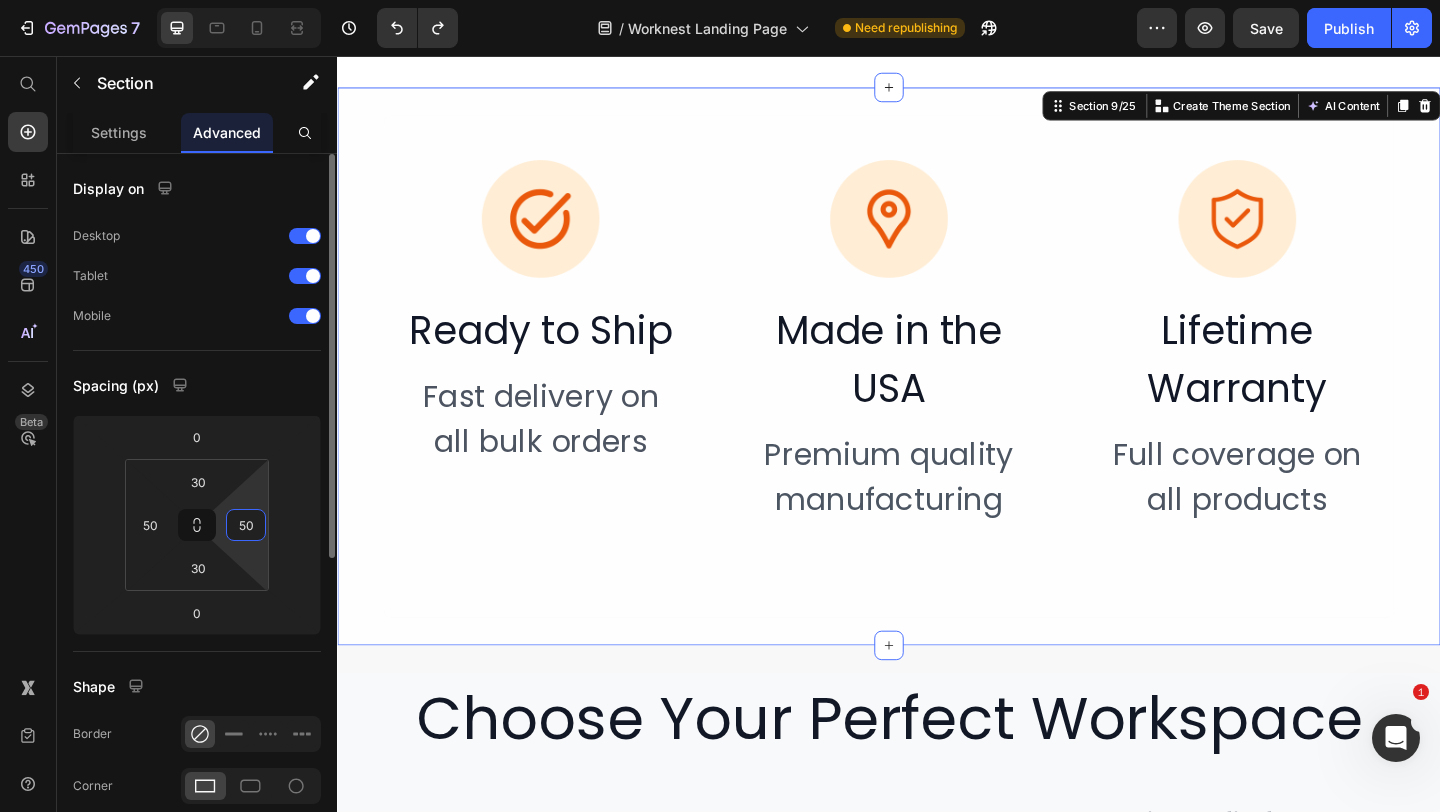 type on "0" 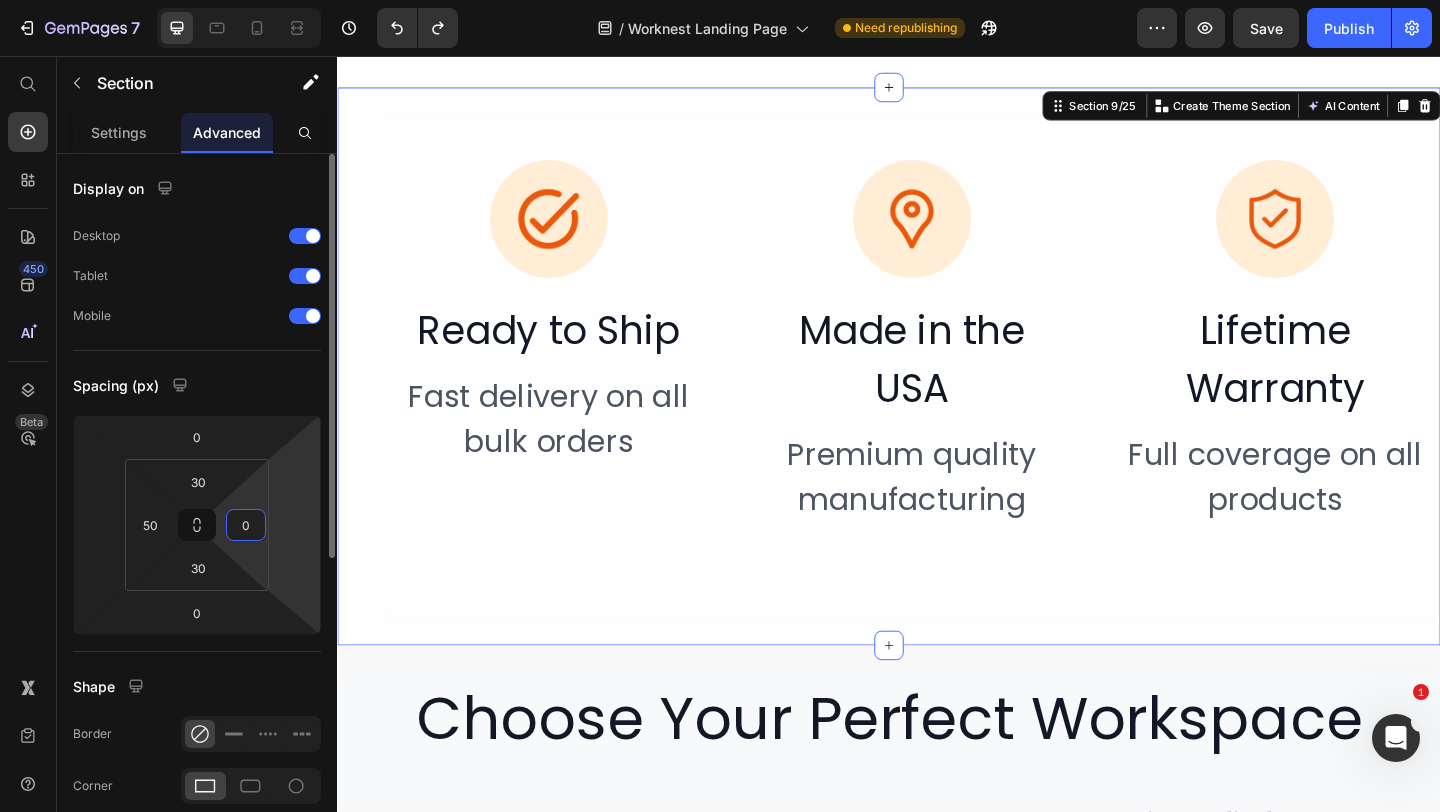 type on "0" 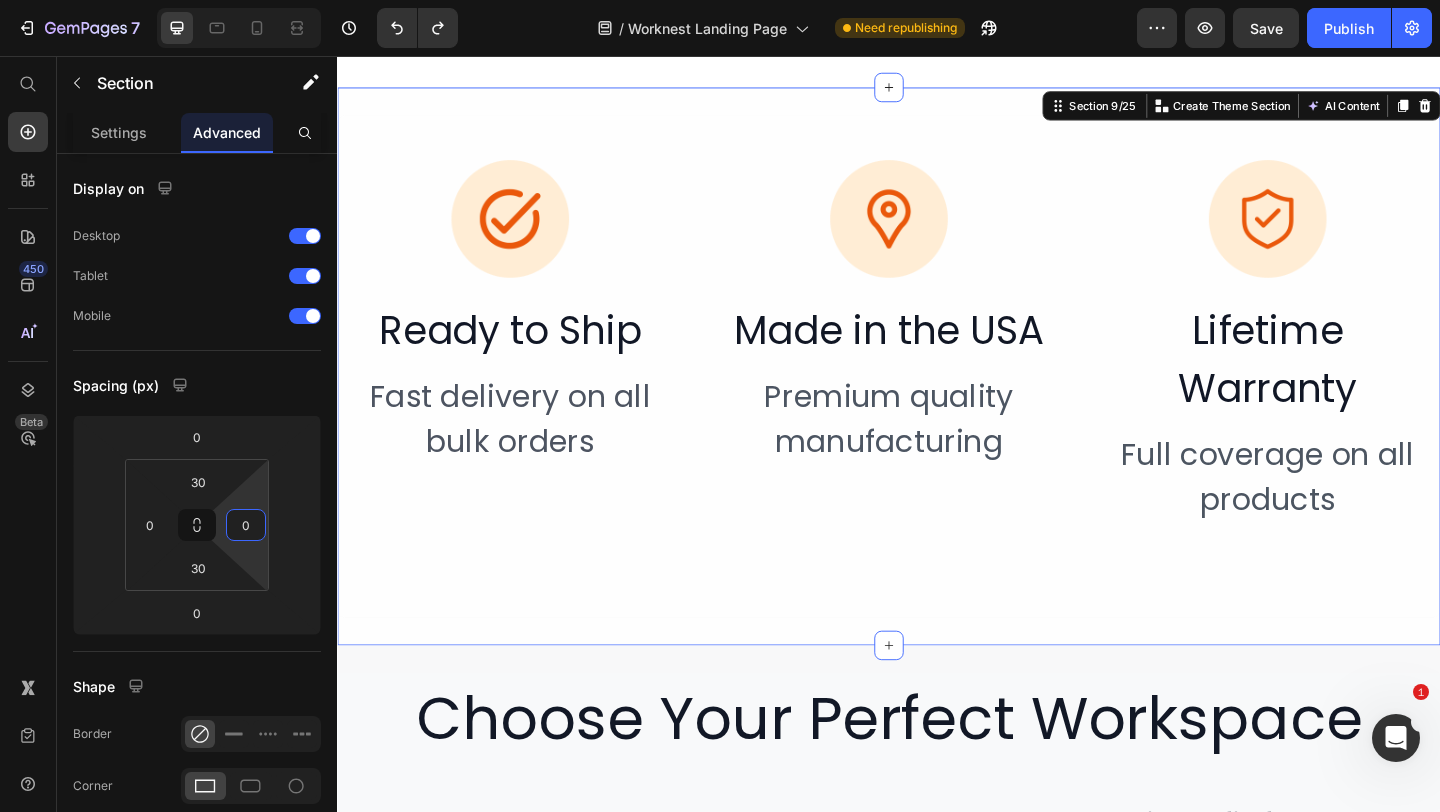 type on "0" 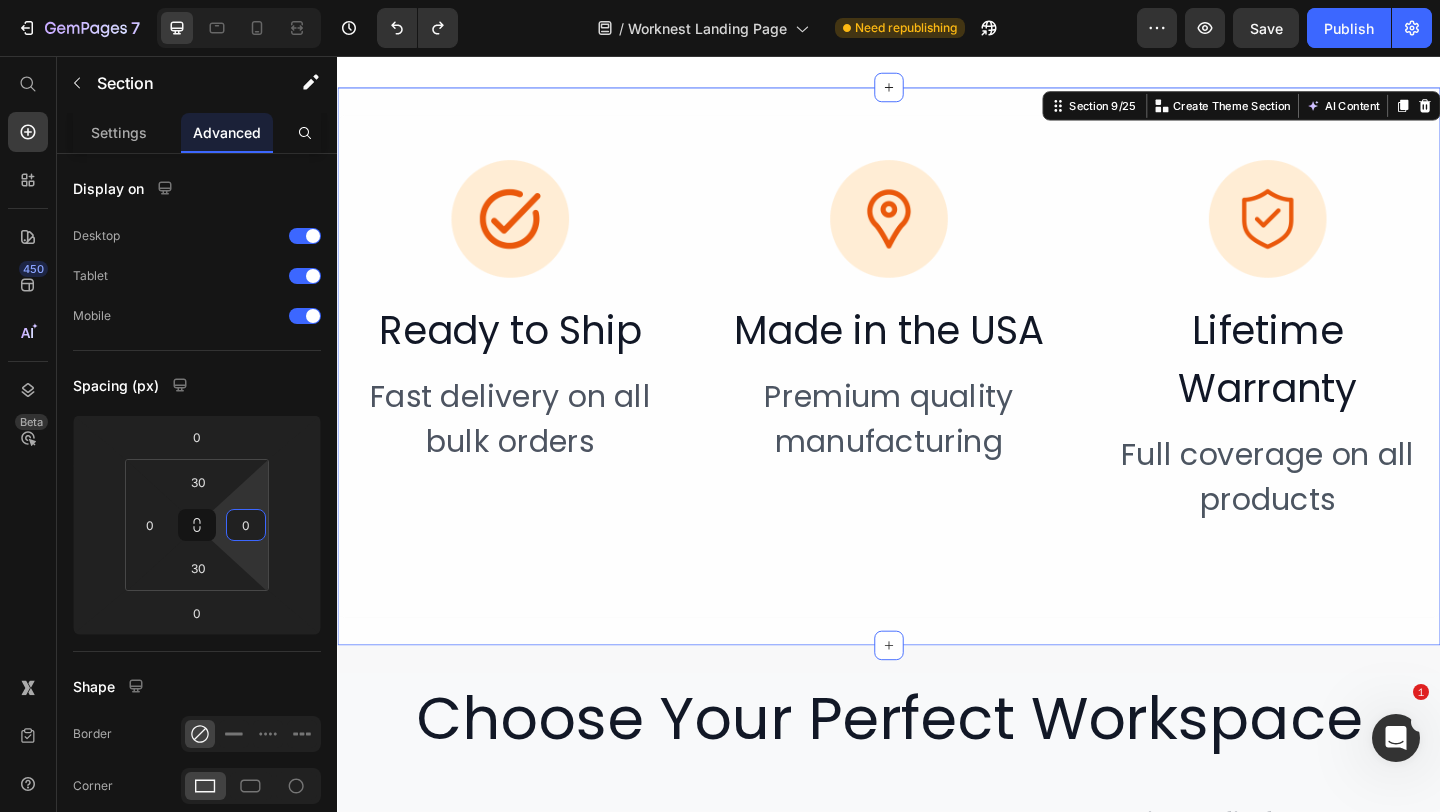 click on "Image Ready to Ship Heading Fast delivery on all bulk orders Heading Image Made in the USA Heading Premium quality manufacturing Heading Image Lifetime Warranty Heading Full coverage on all products Heading Row Section 9/25   Create Theme Section AI Content Write with GemAI What would you like to describe here? Tone and Voice Persuasive Product Foundry Bench® U-Shaped Standing Desk Show more Generate" at bounding box center (937, 393) 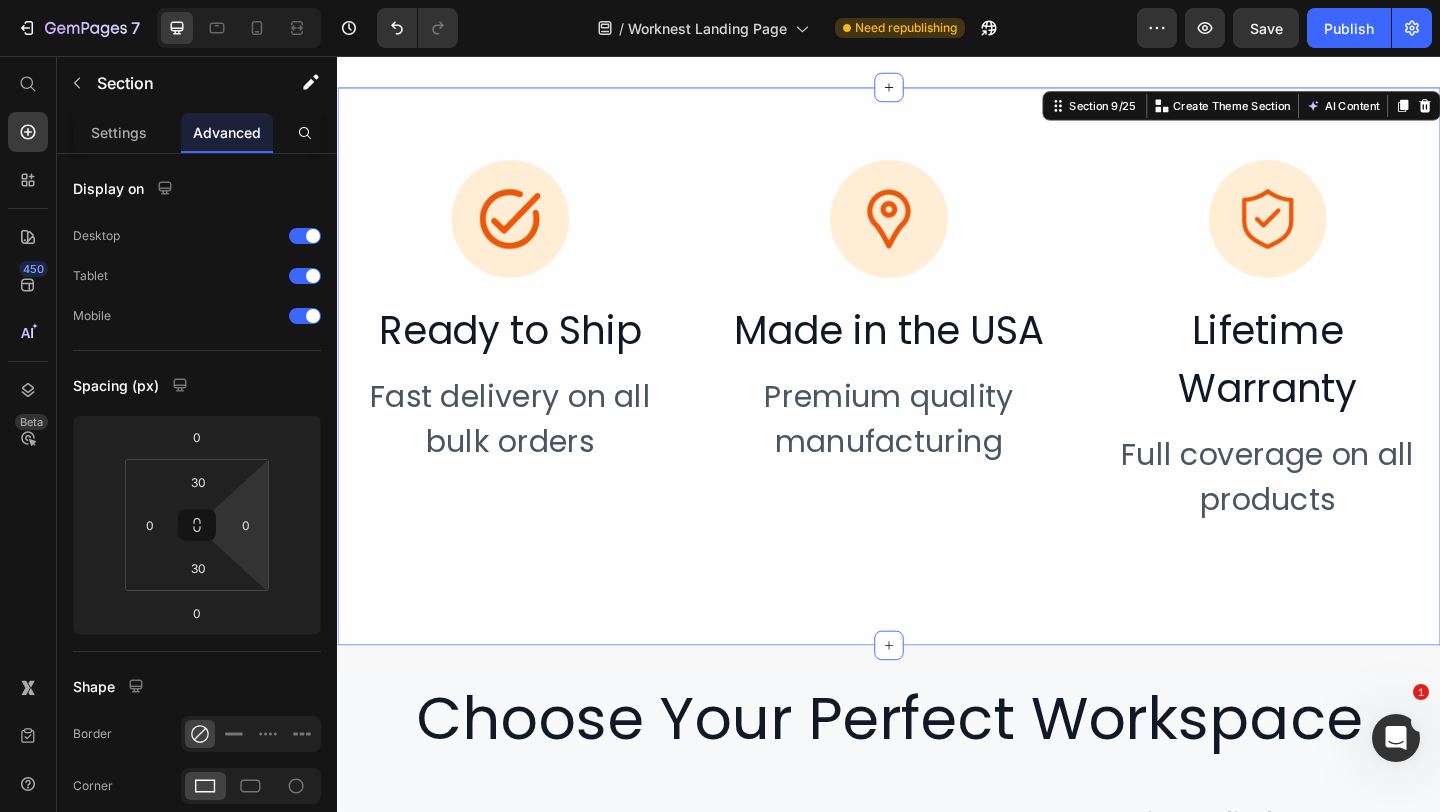 click on "Image Ready to Ship Heading Fast delivery on all bulk orders Heading Image Made in the USA Heading Premium quality manufacturing Heading Image Lifetime Warranty Heading Full coverage on all products Heading Row" at bounding box center (937, 393) 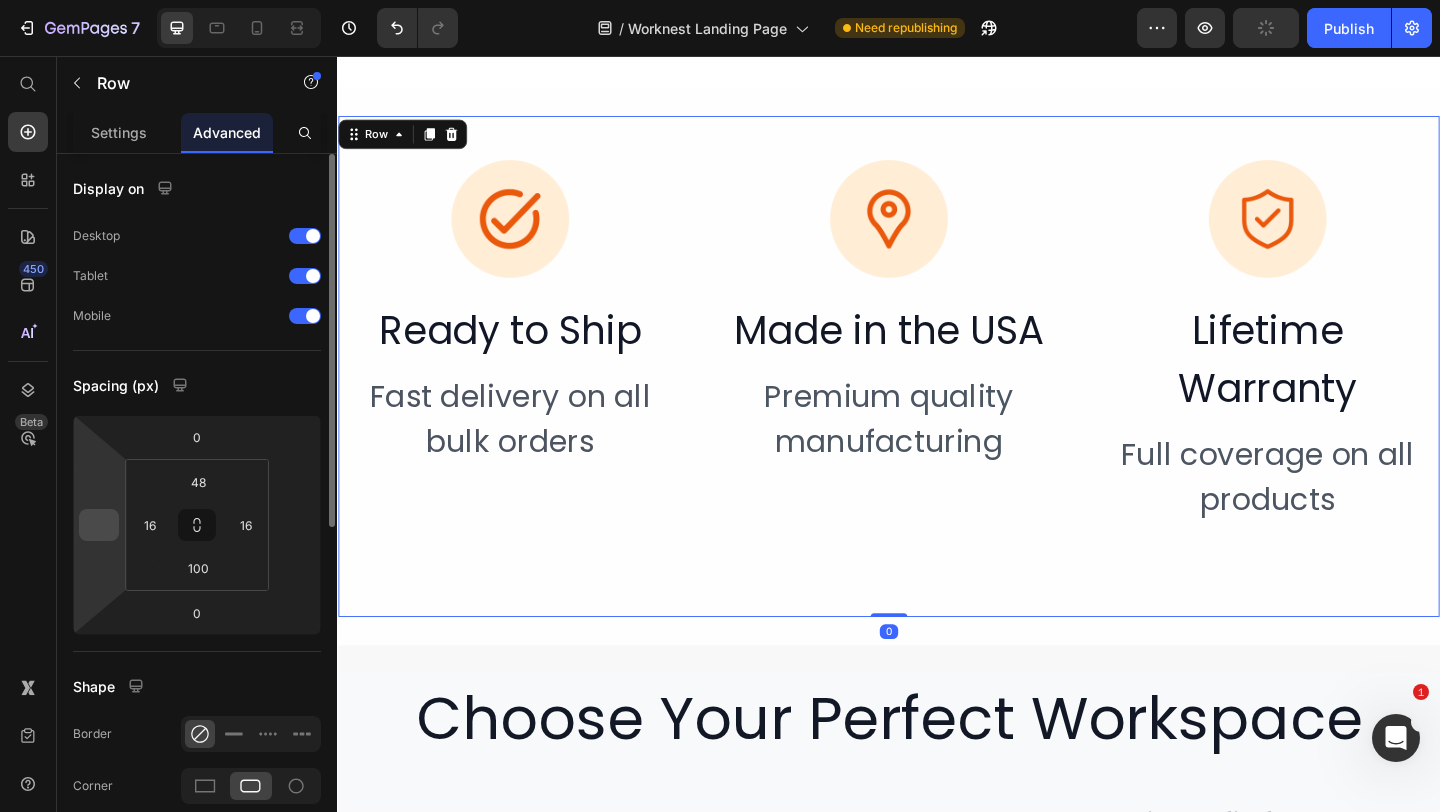 click at bounding box center [99, 525] 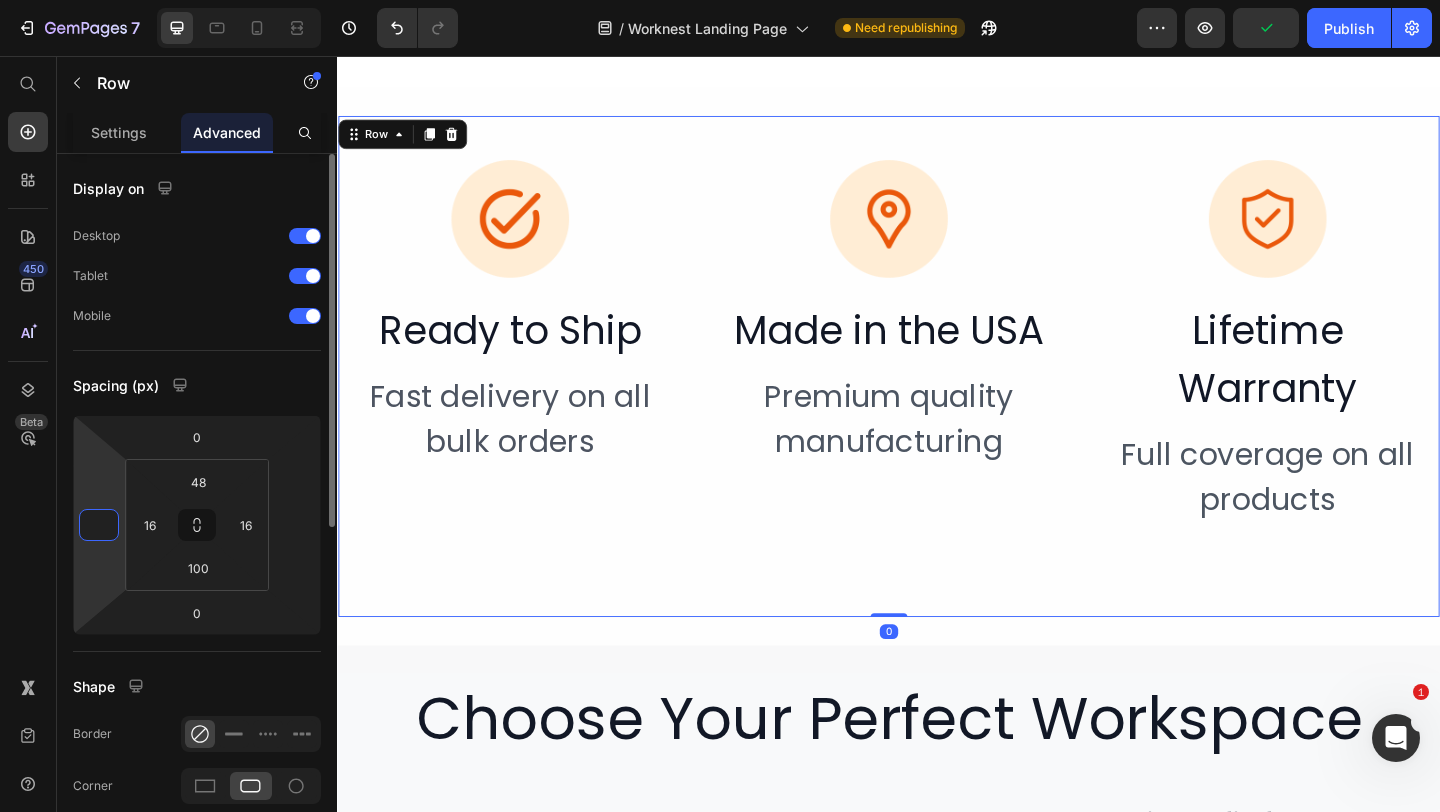 type 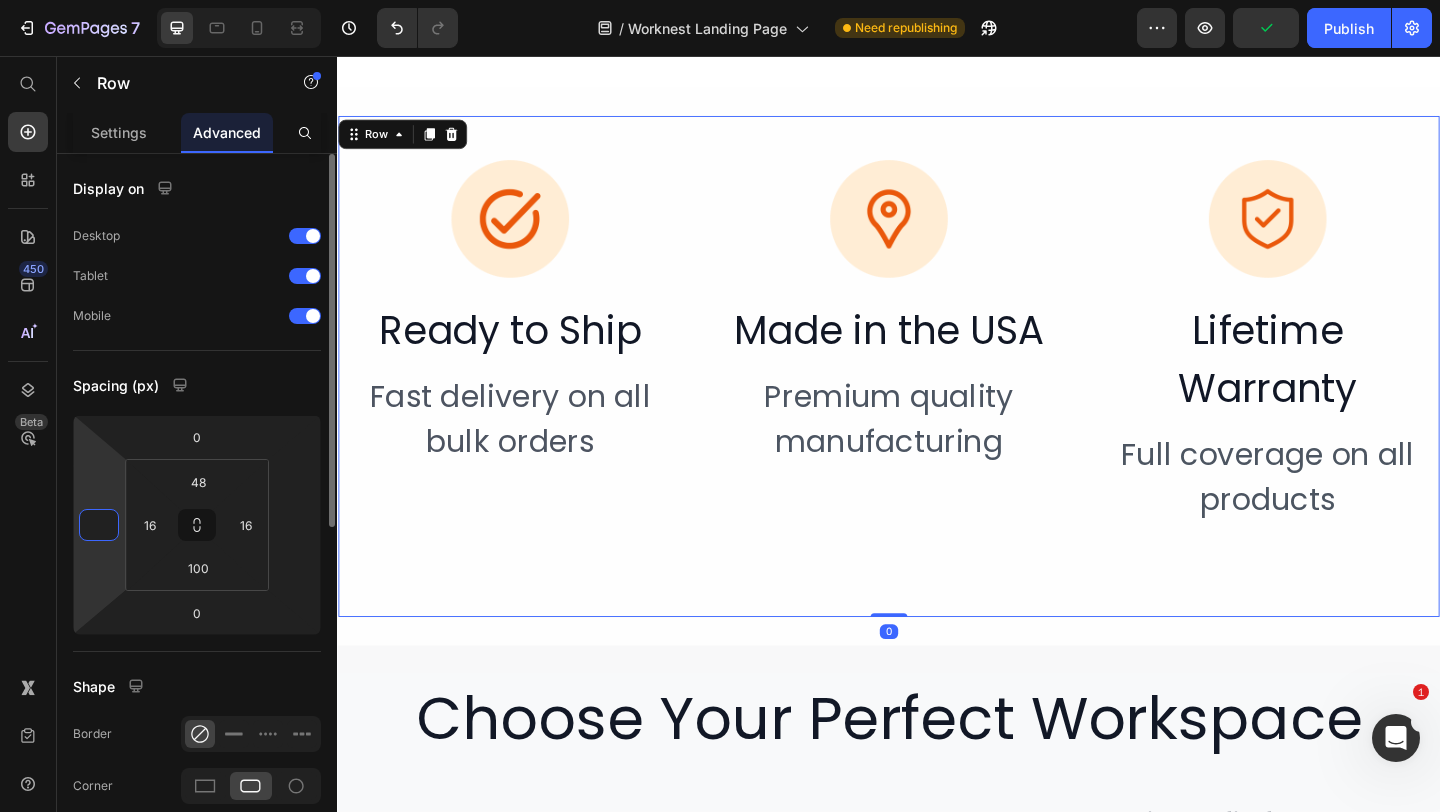 type 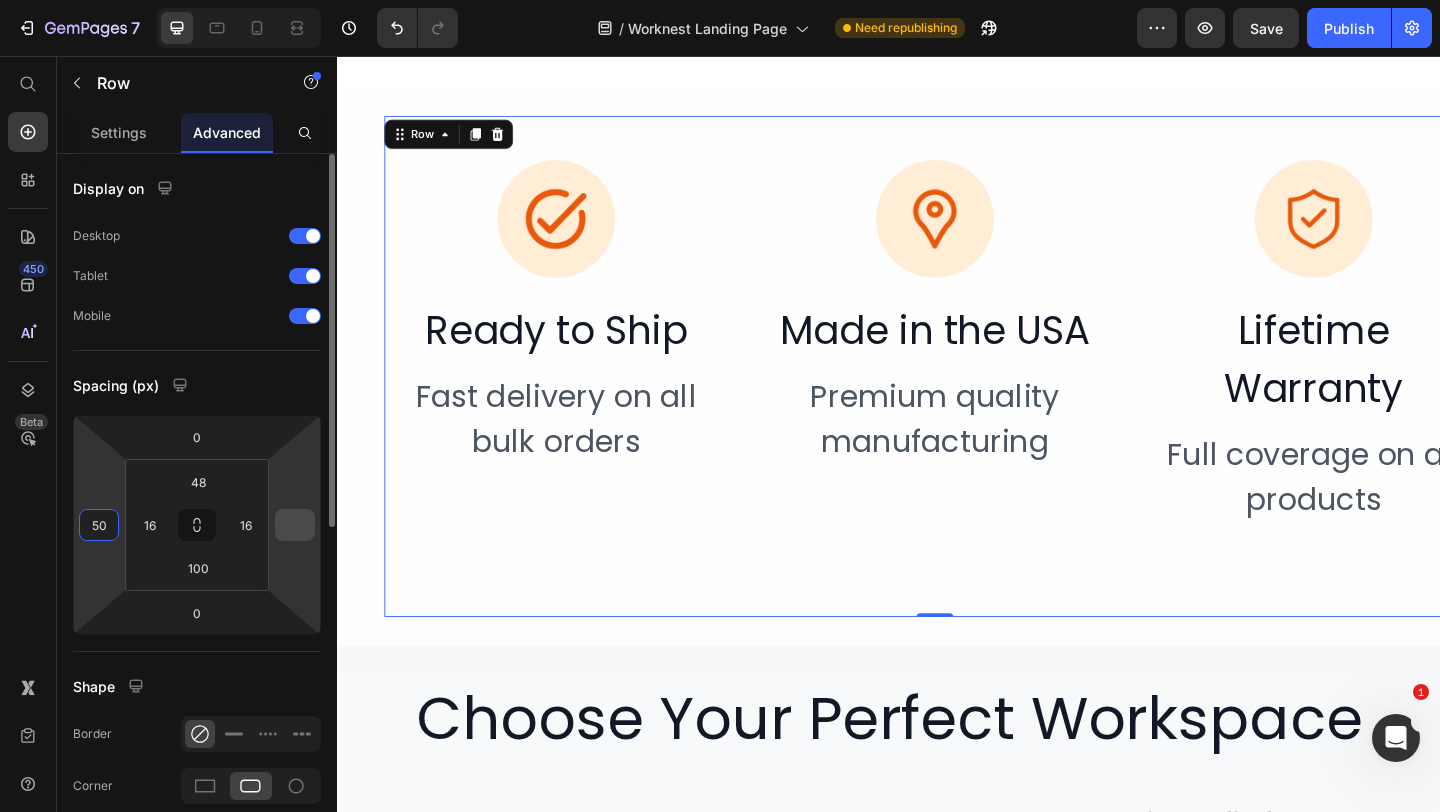 type on "50" 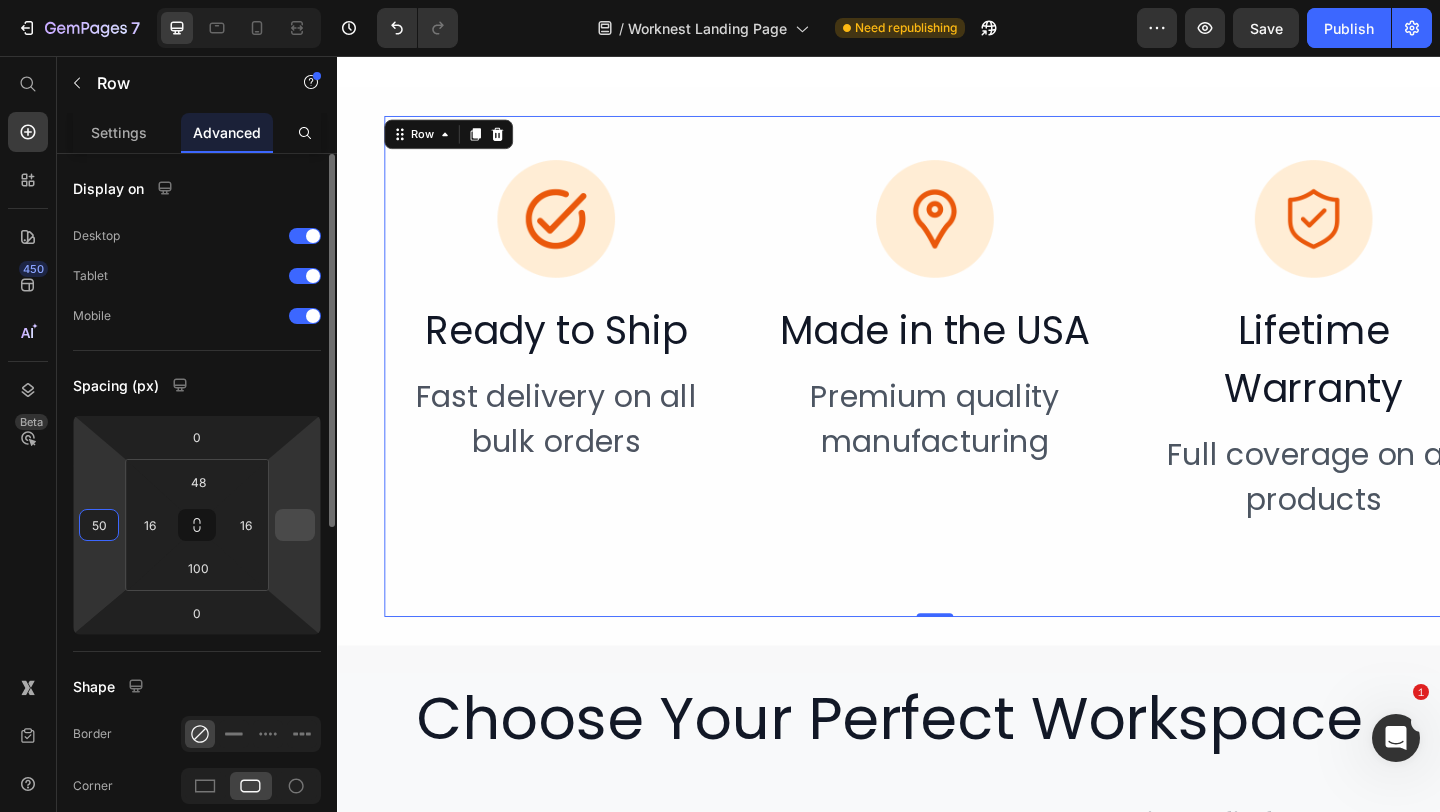 click at bounding box center [295, 525] 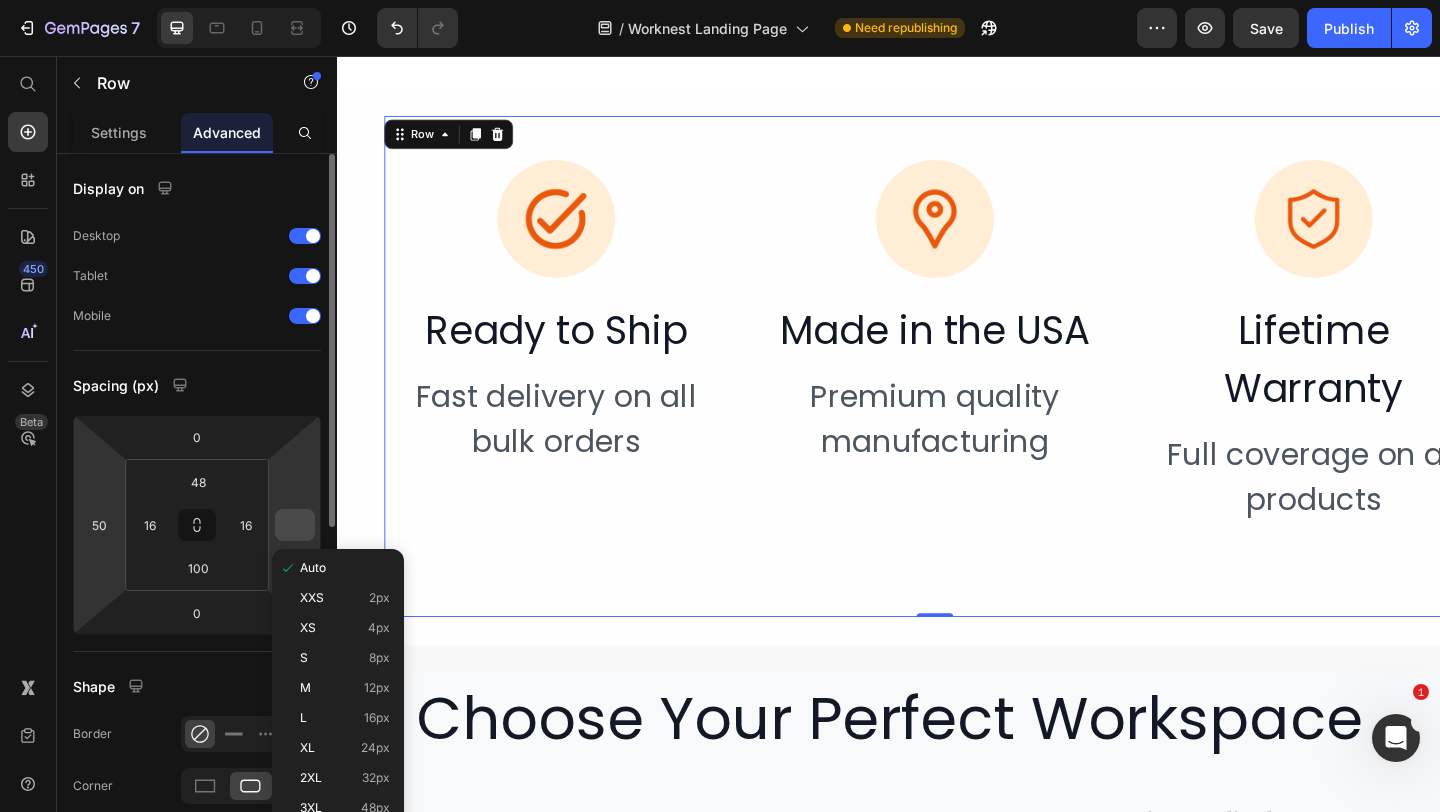 click at bounding box center [295, 525] 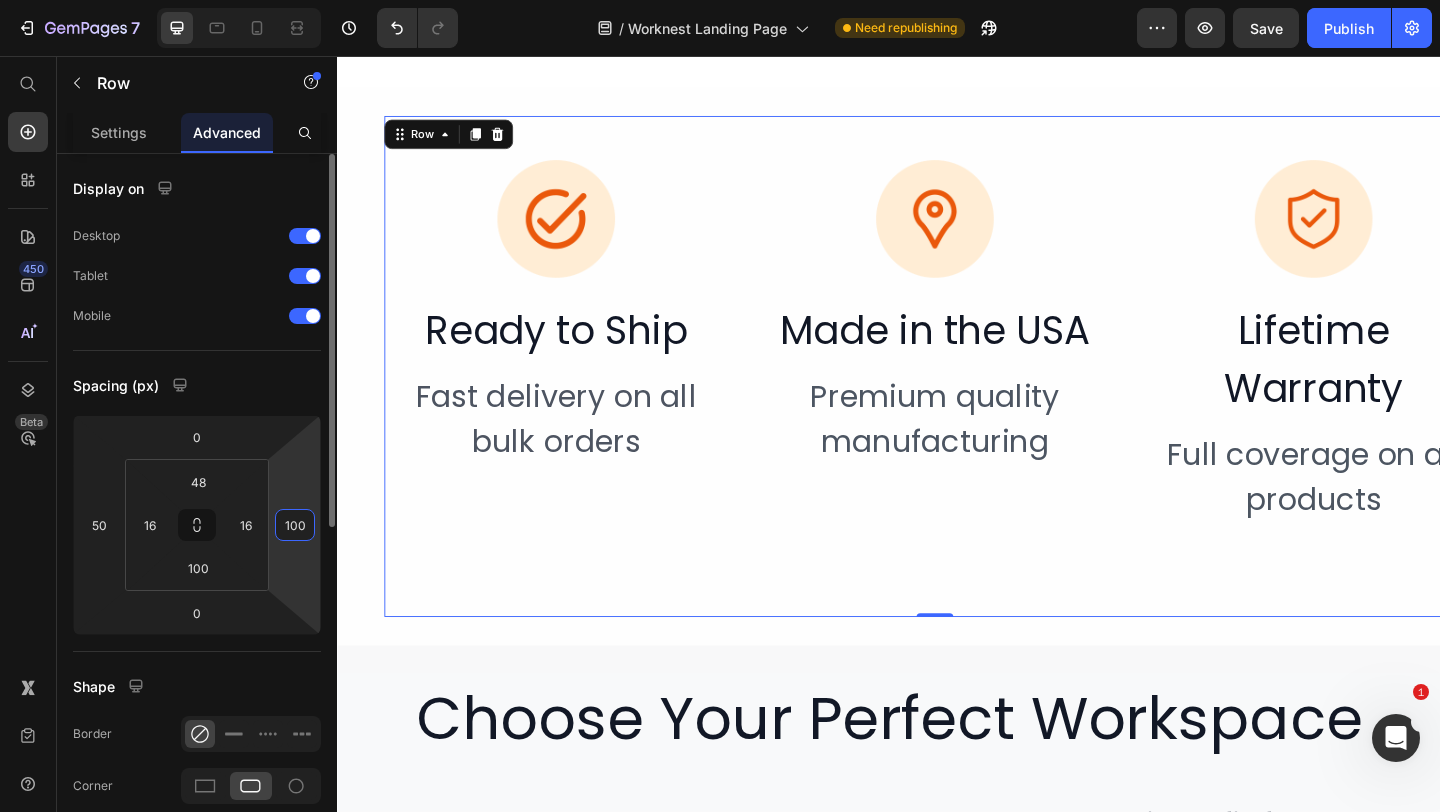type on "100" 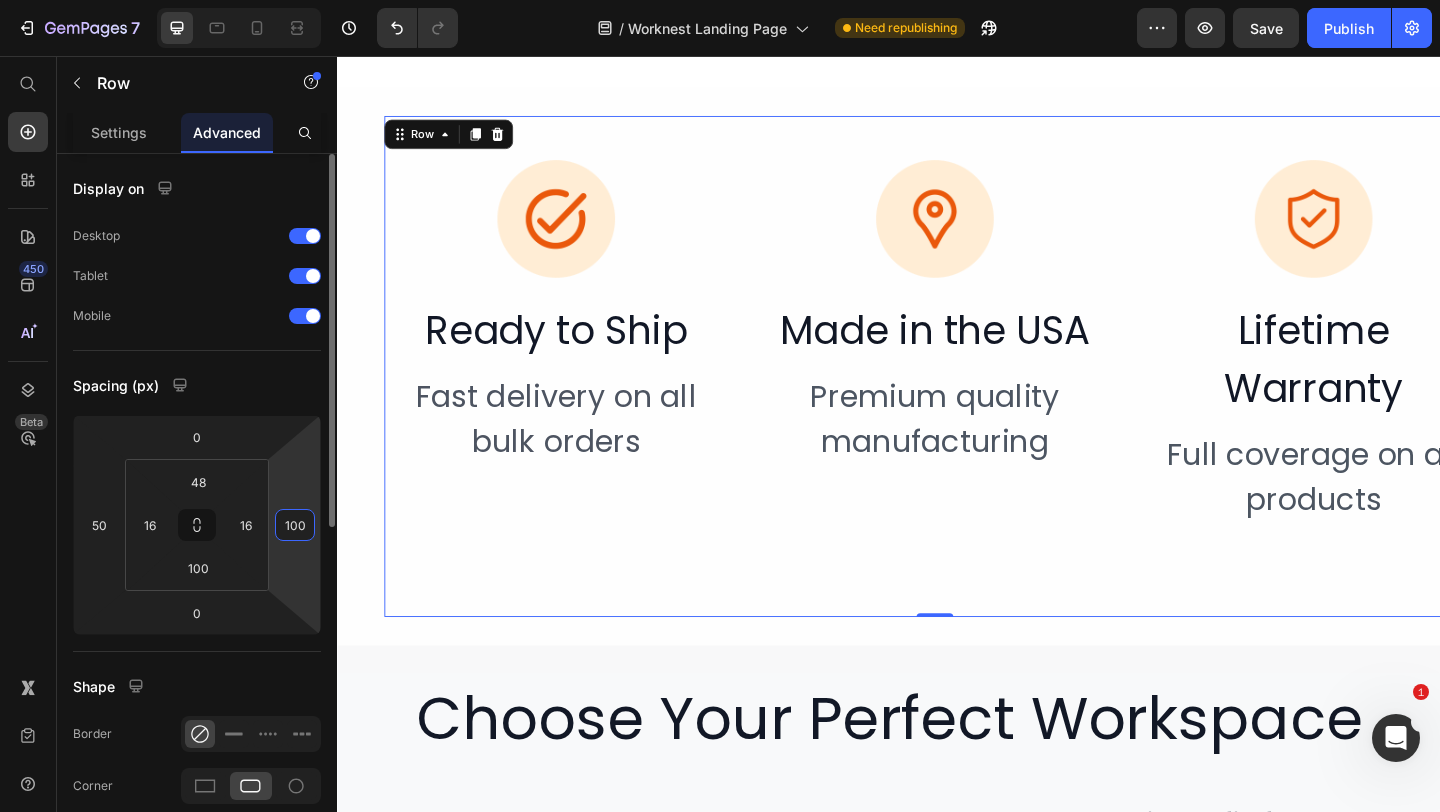 click on "Spacing (px)" at bounding box center [197, 385] 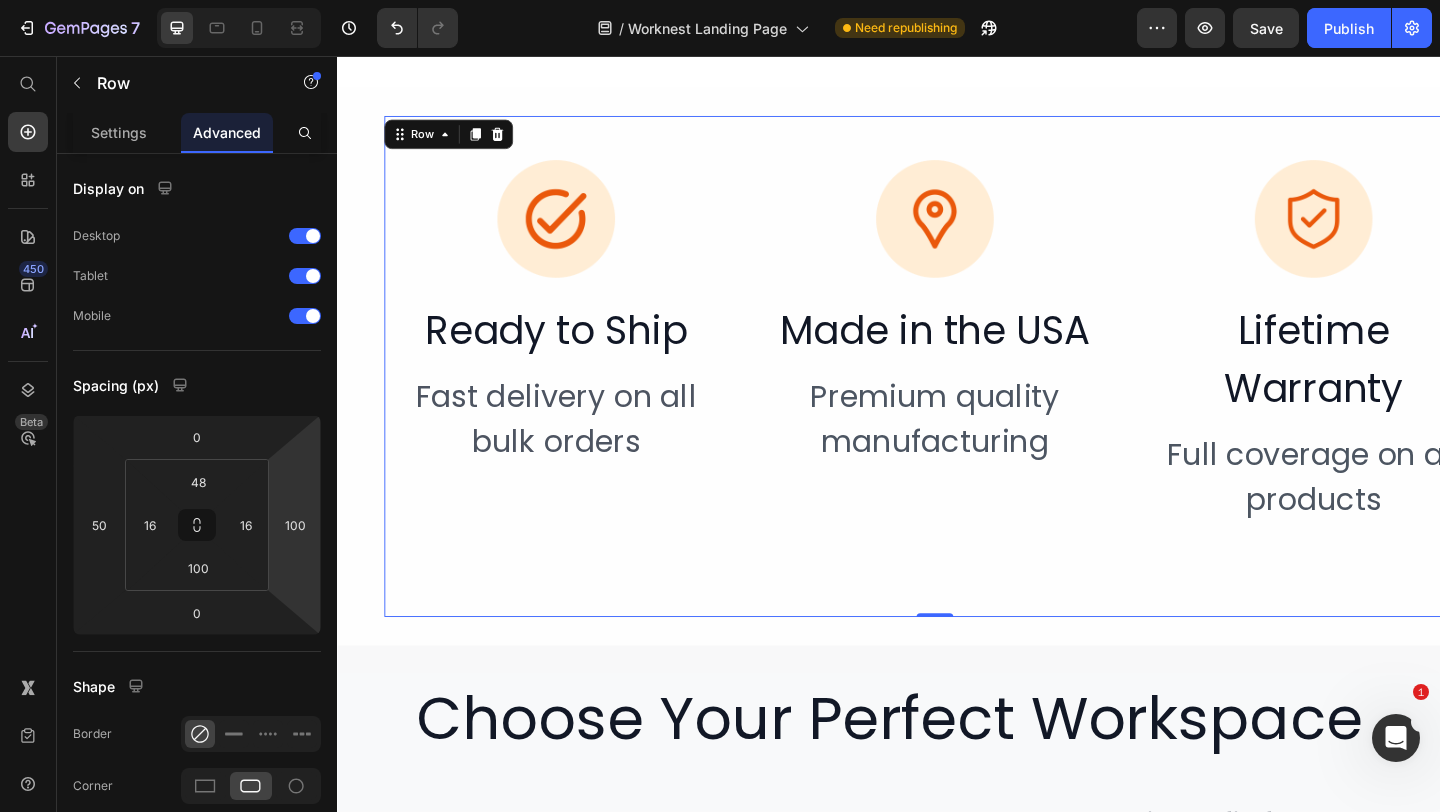 click on "7  Version history  /  Worknest Landing Page Need republishing Preview  Save   Publish  450 Beta Start with Sections Elements Hero Section Product Detail Brands Trusted Badges Guarantee Product Breakdown How to use Testimonials Compare Bundle FAQs Social Proof Brand Story Product List Collection Blog List Contact Sticky Add to Cart Custom Footer Browse Library 450 Layout
Row
Row
Row
Row Text
Heading
Text Block Button
Button
Button
Sticky Back to top Media
Image" at bounding box center [720, 0] 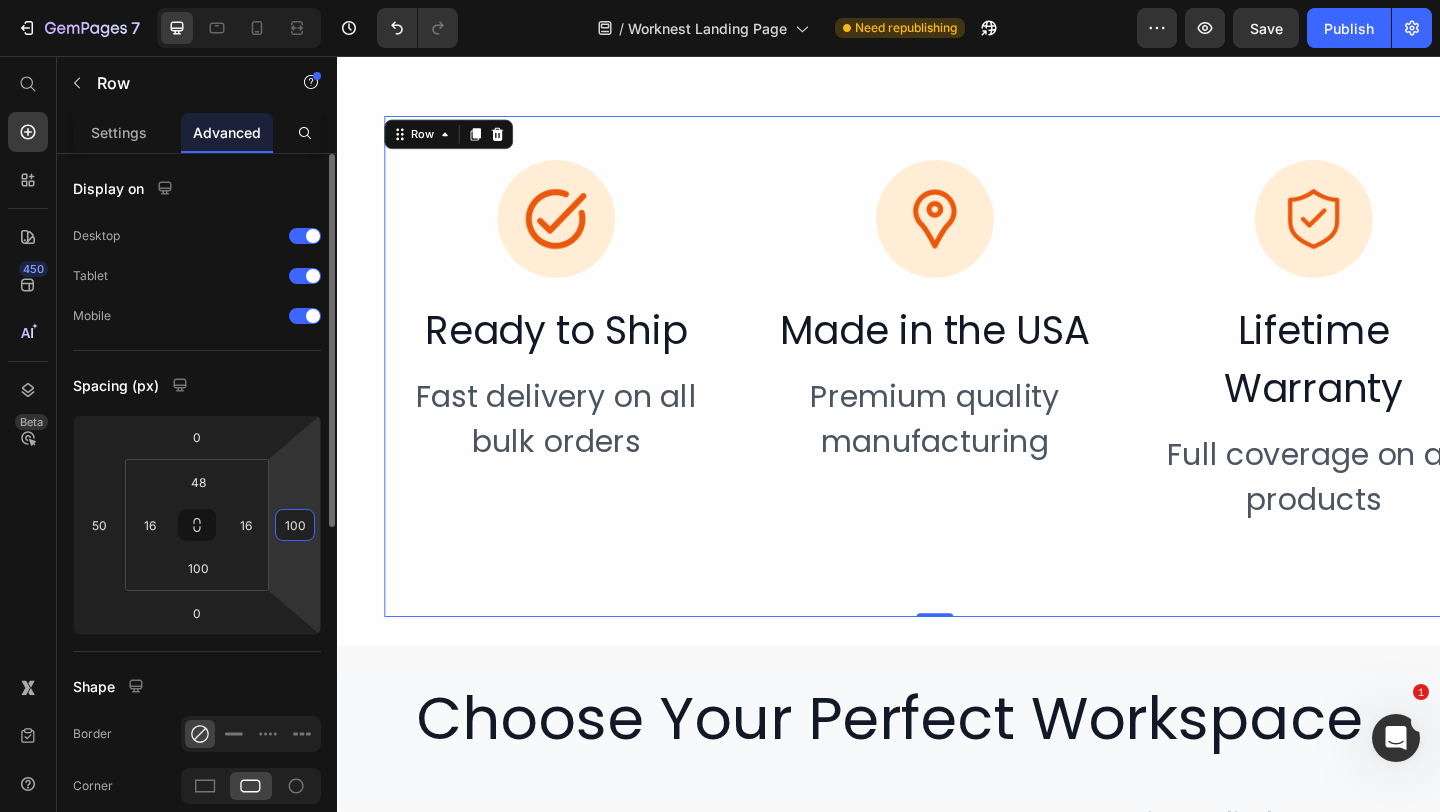 click on "100" at bounding box center [295, 525] 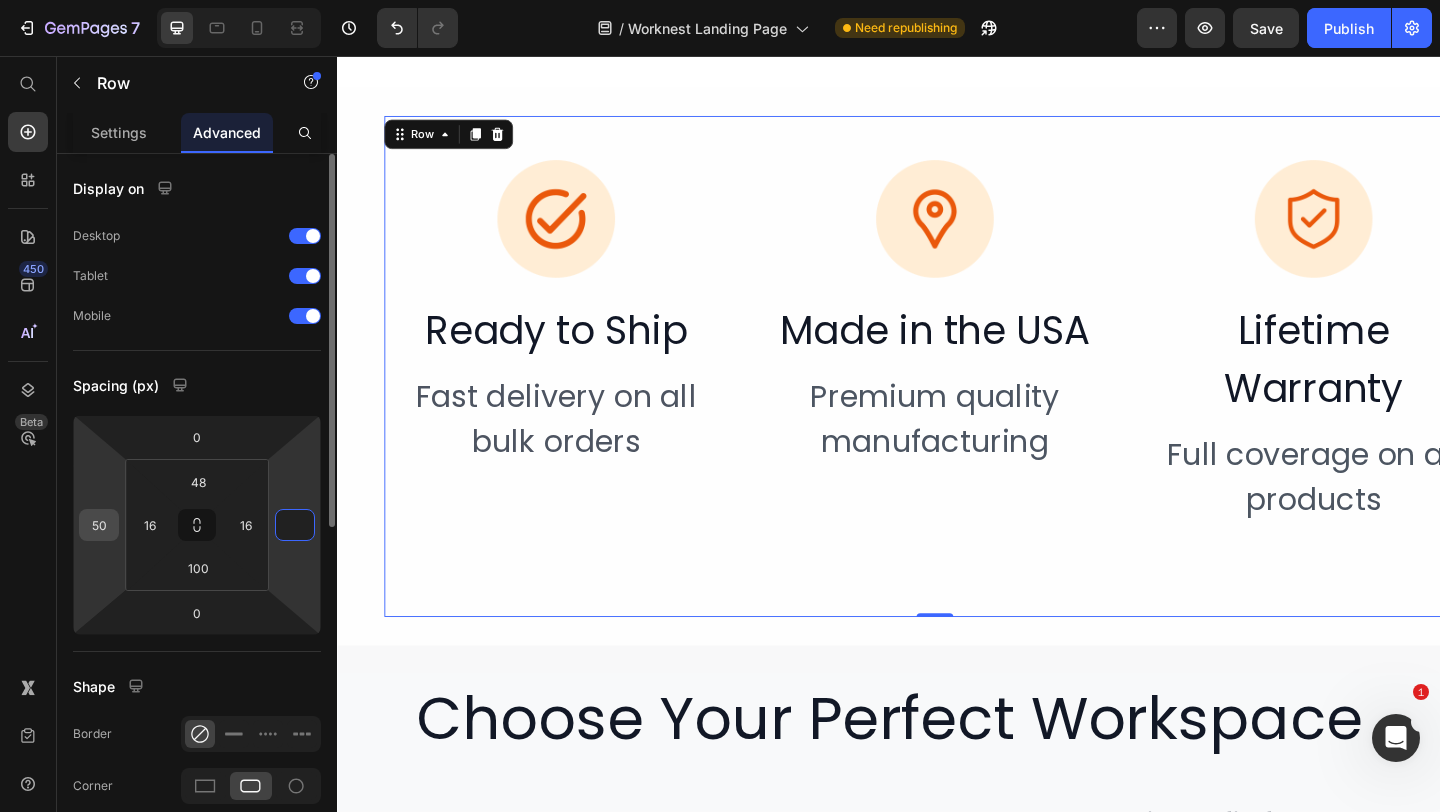 type on "0" 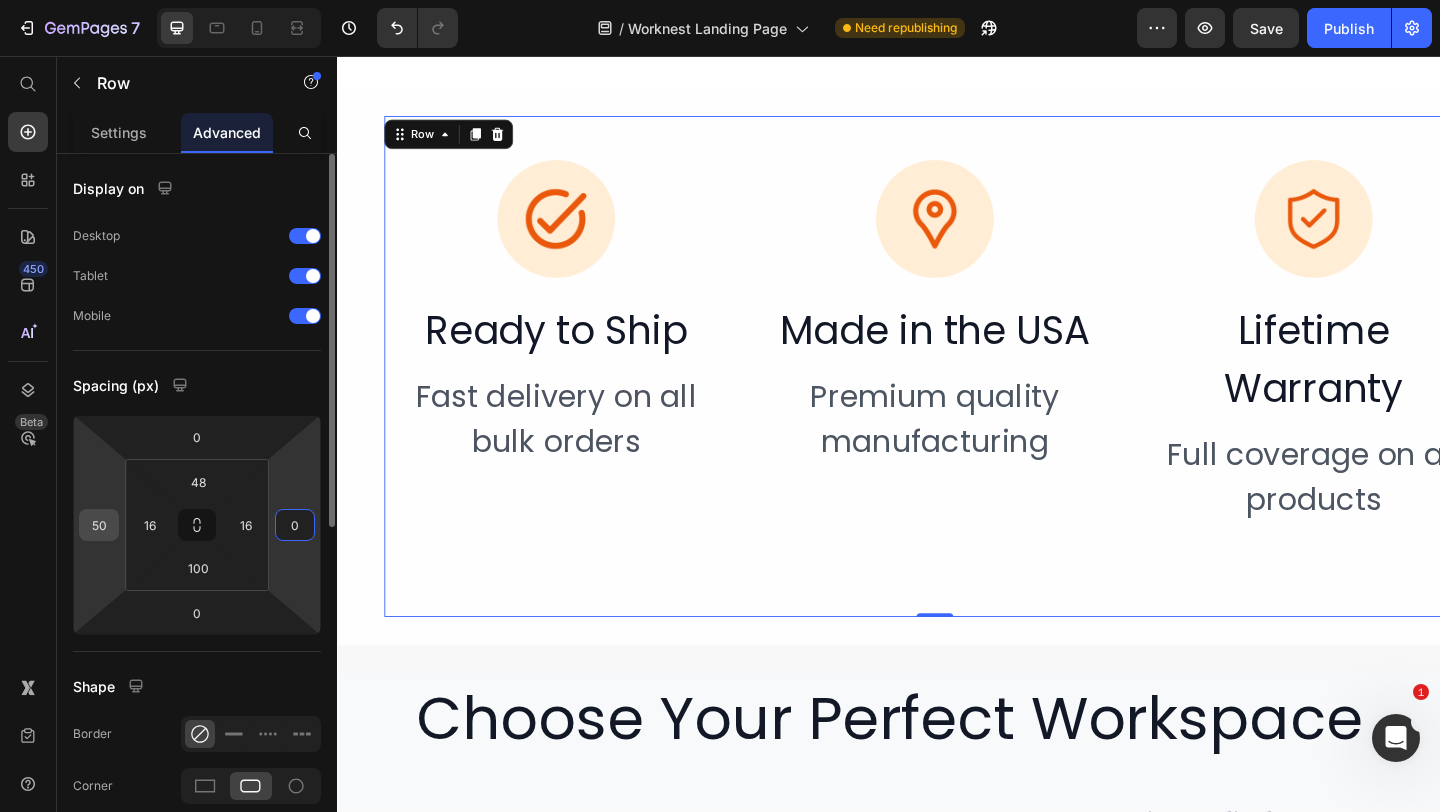 click on "50" at bounding box center (99, 525) 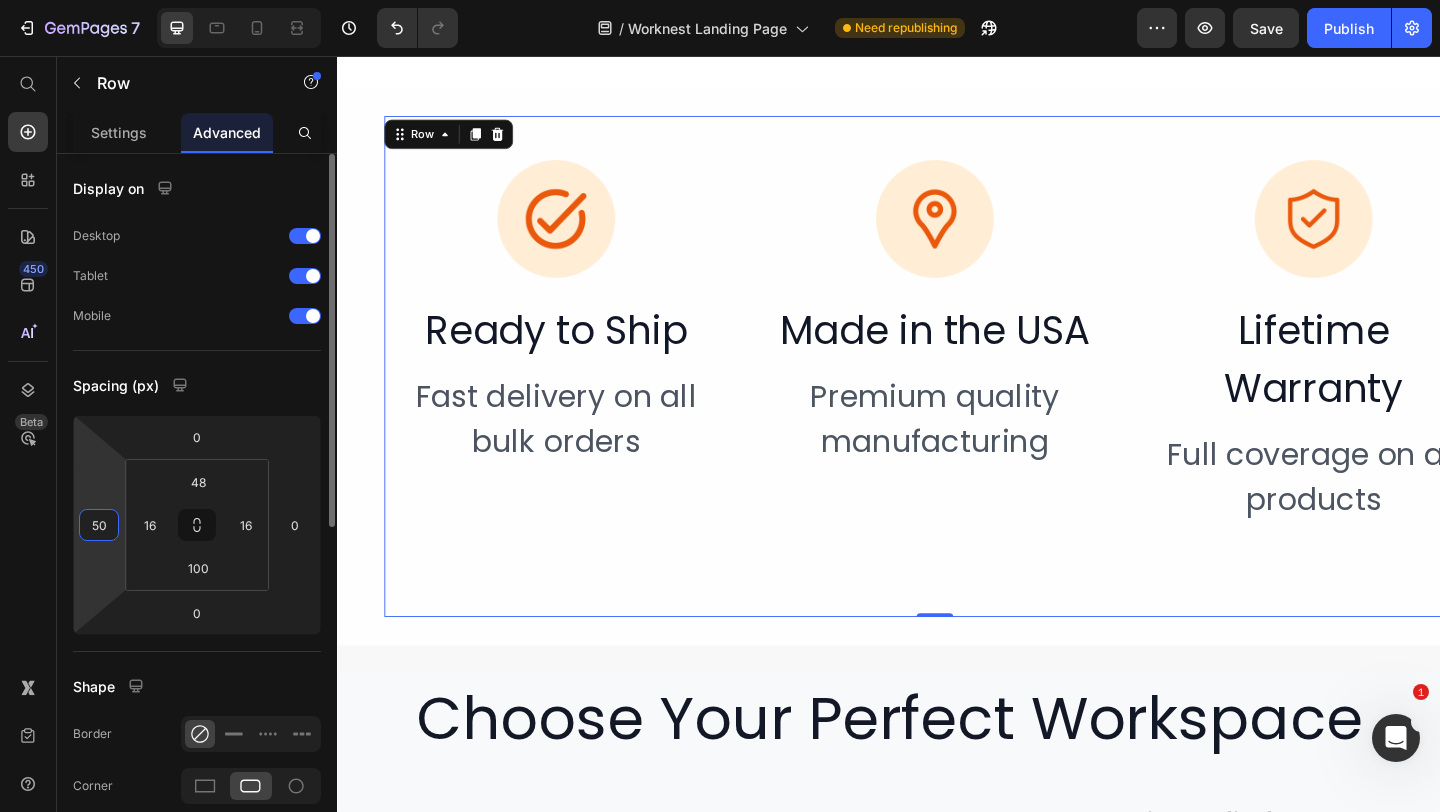 click on "50" at bounding box center [99, 525] 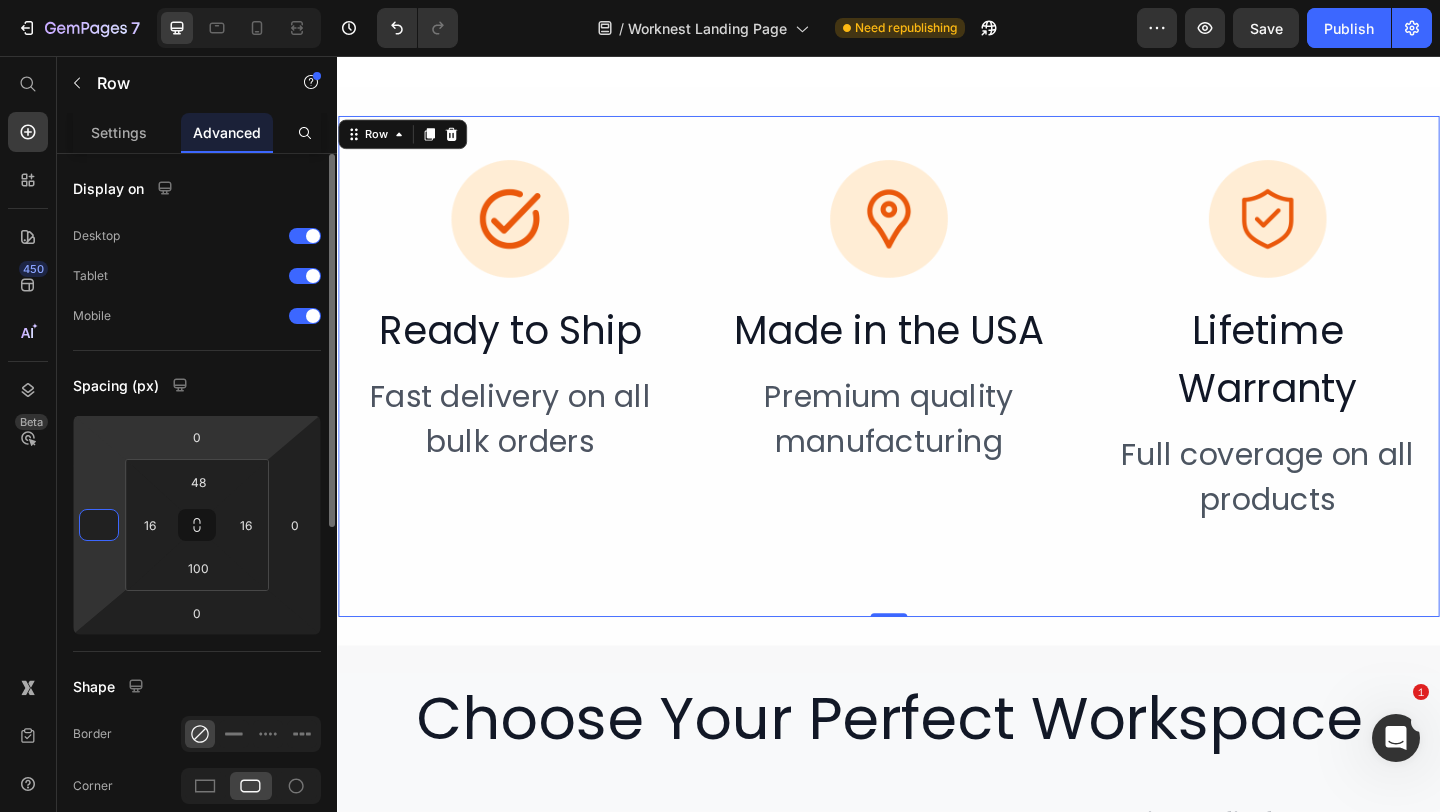 type on "0" 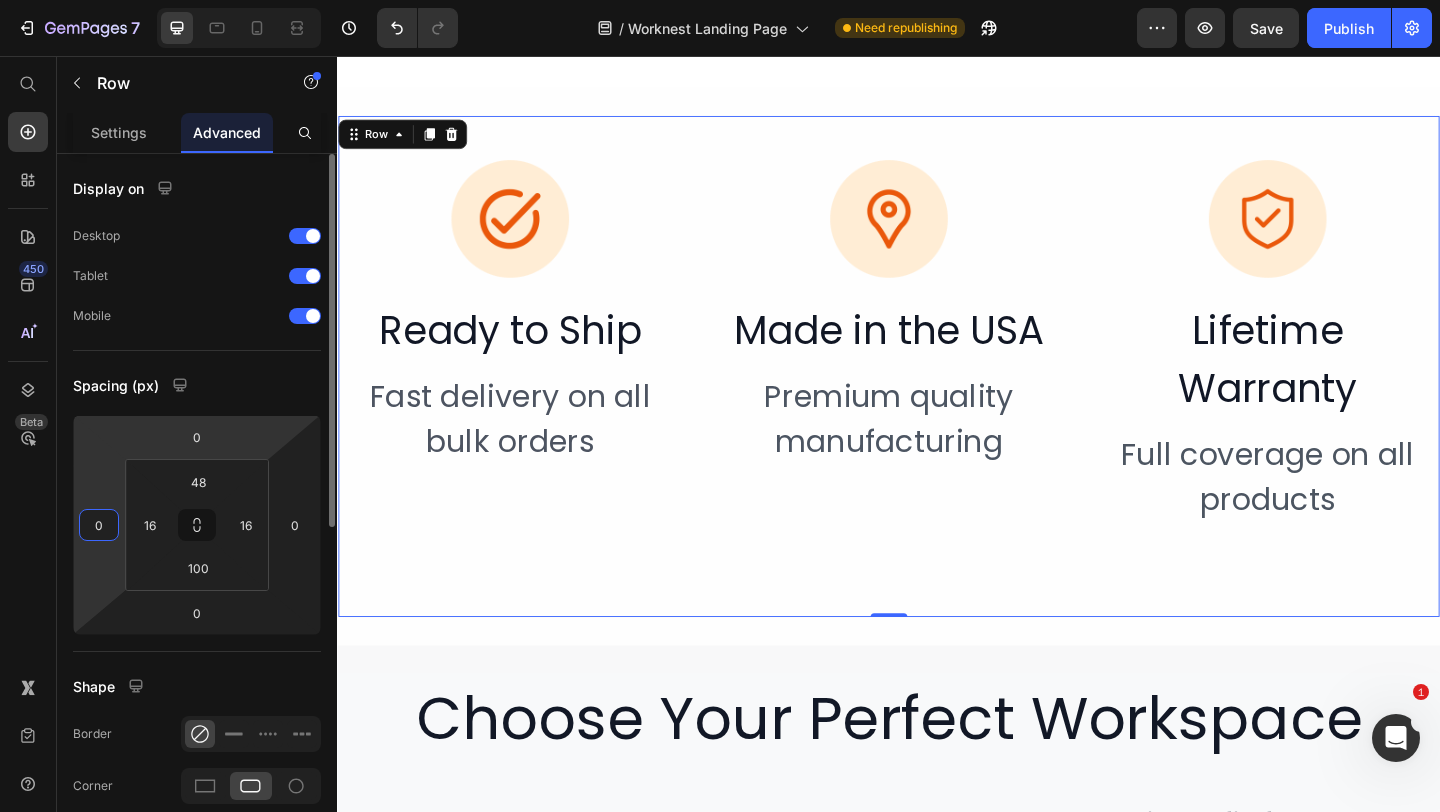 click on "Spacing (px)" at bounding box center (197, 385) 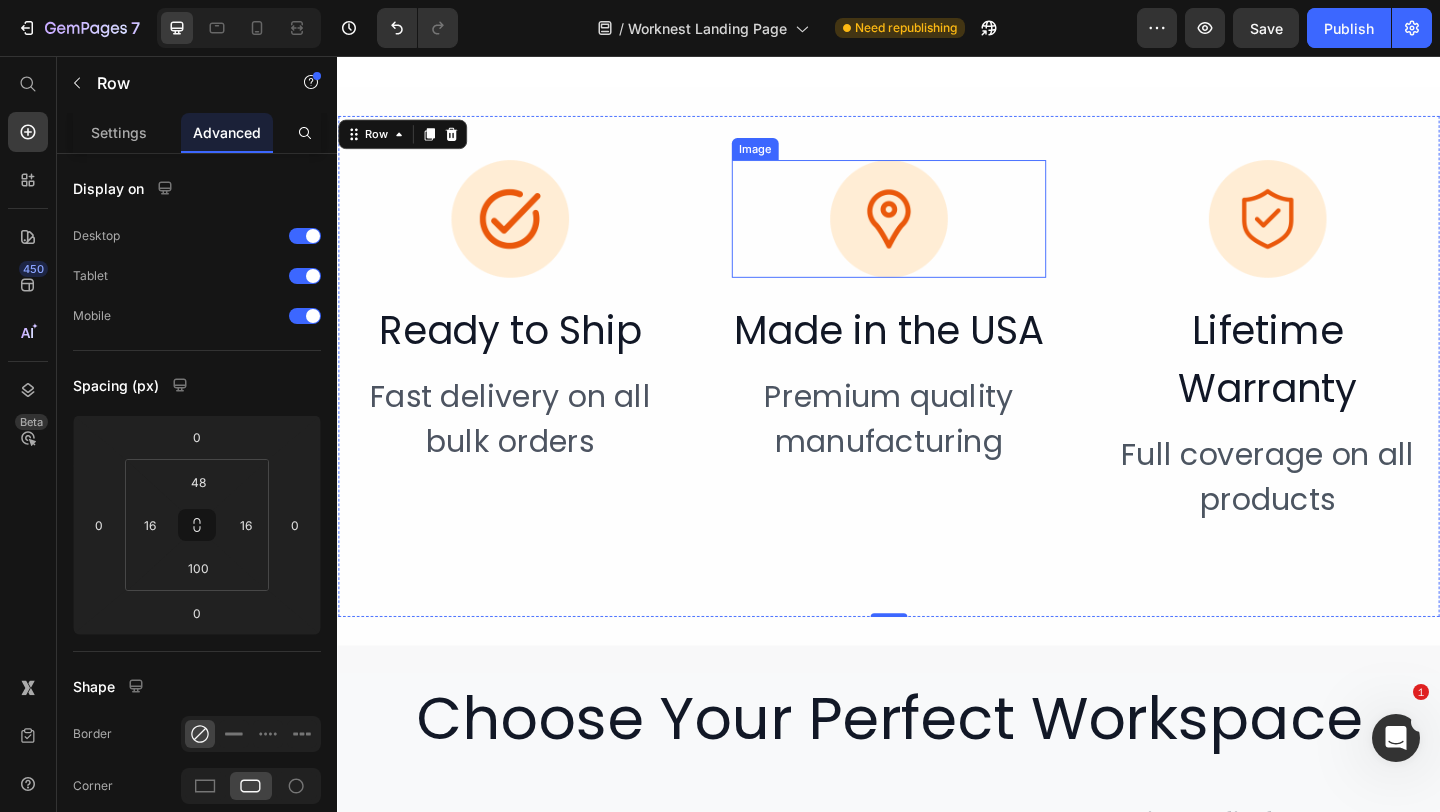 scroll, scrollTop: 3334, scrollLeft: 0, axis: vertical 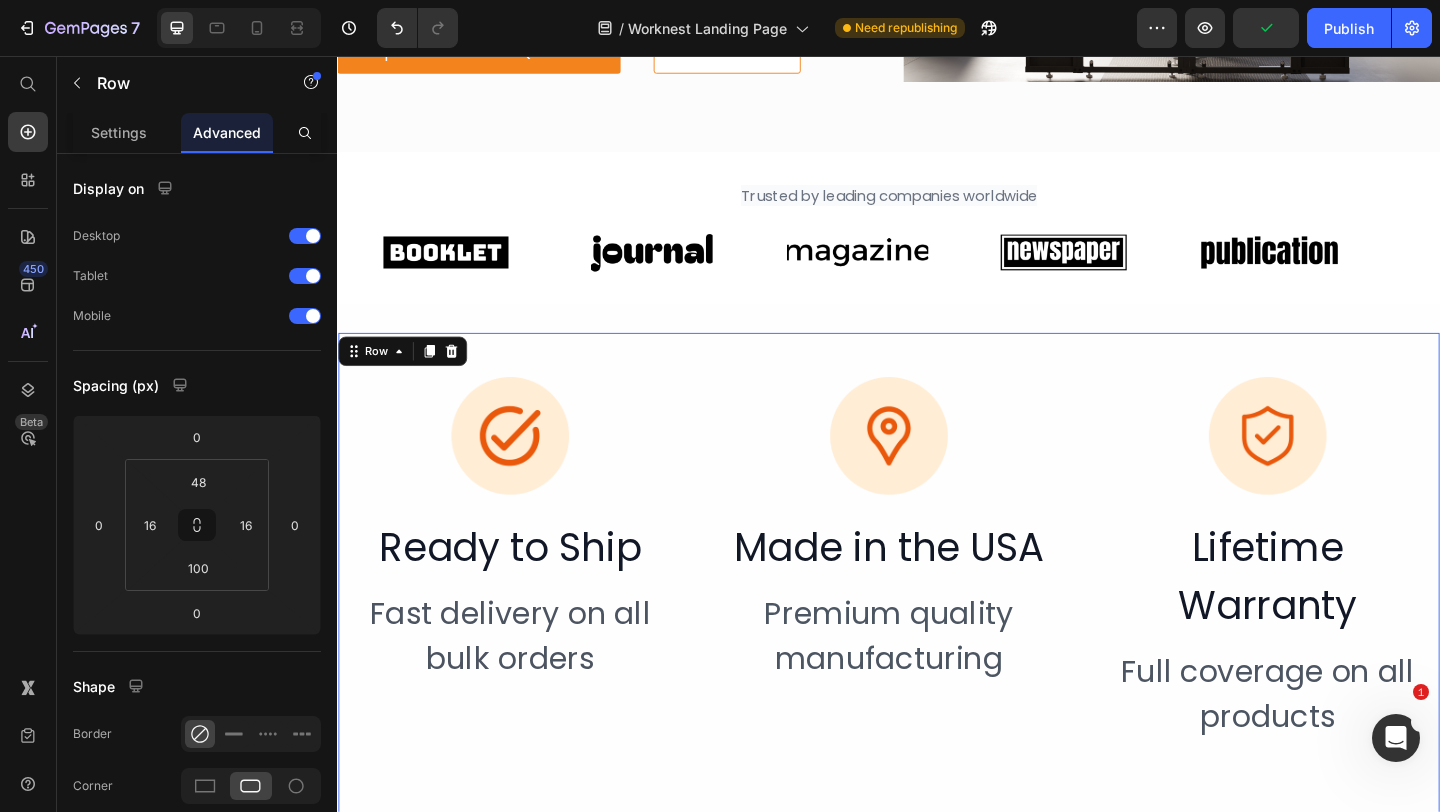 click on "Image Ready to Ship Heading Fast delivery on all bulk orders Heading Image Made in the USA Heading Premium quality manufacturing Heading Image Lifetime Warranty Heading Full coverage on all products Heading Row   0" at bounding box center (937, 629) 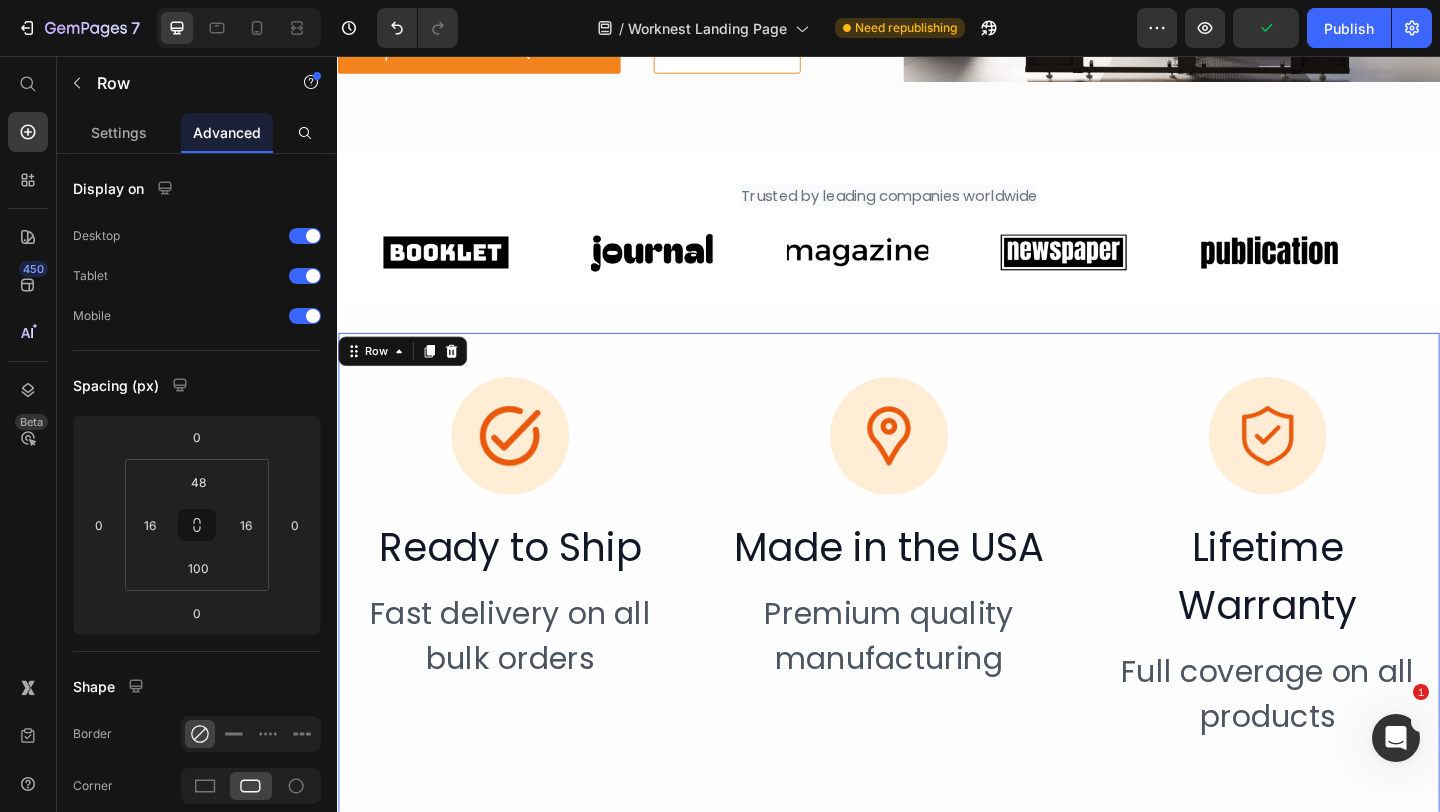 click on "Image Ready to Ship Heading Fast delivery on all bulk orders Heading" at bounding box center (525, 603) 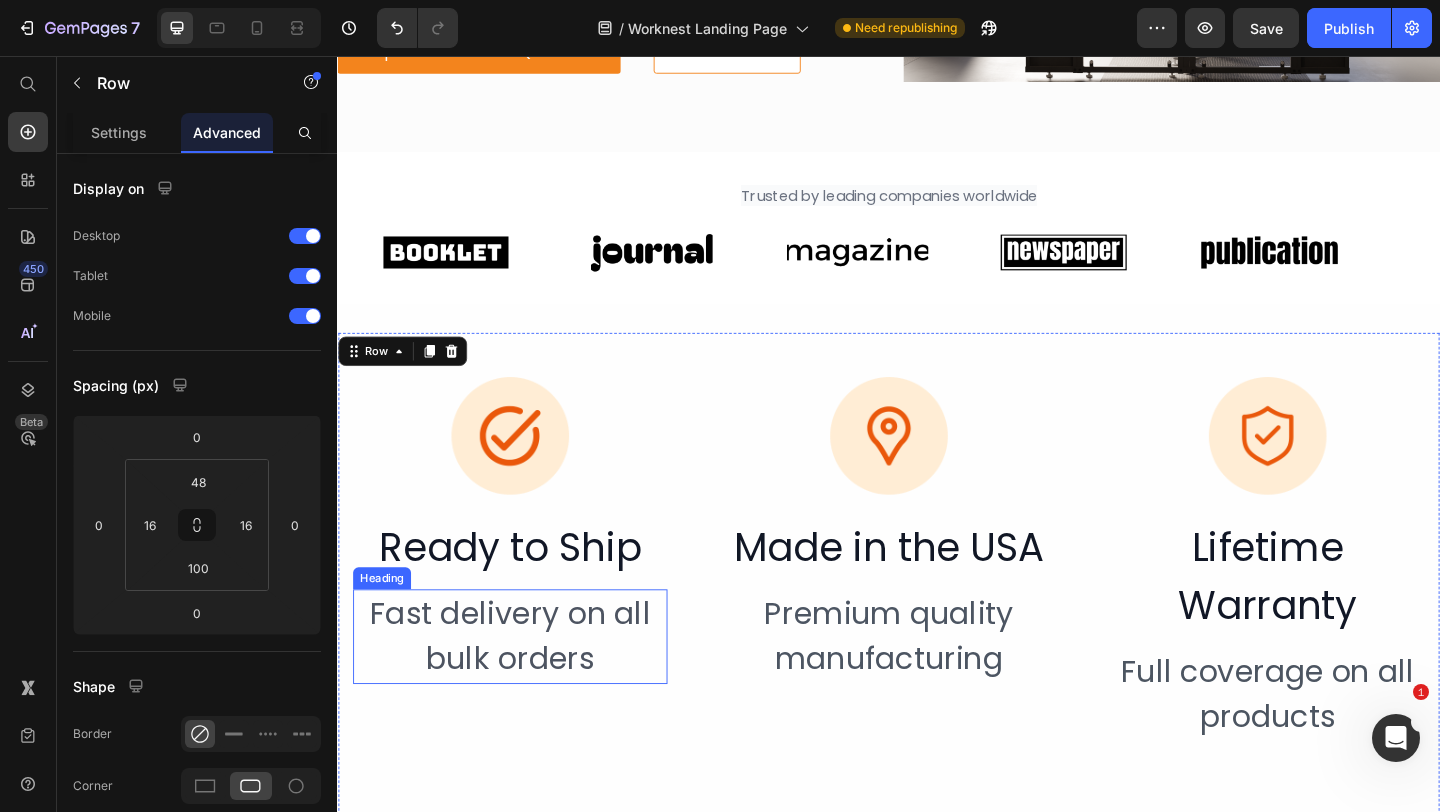 click on "Fast delivery on all bulk orders" at bounding box center (525, 687) 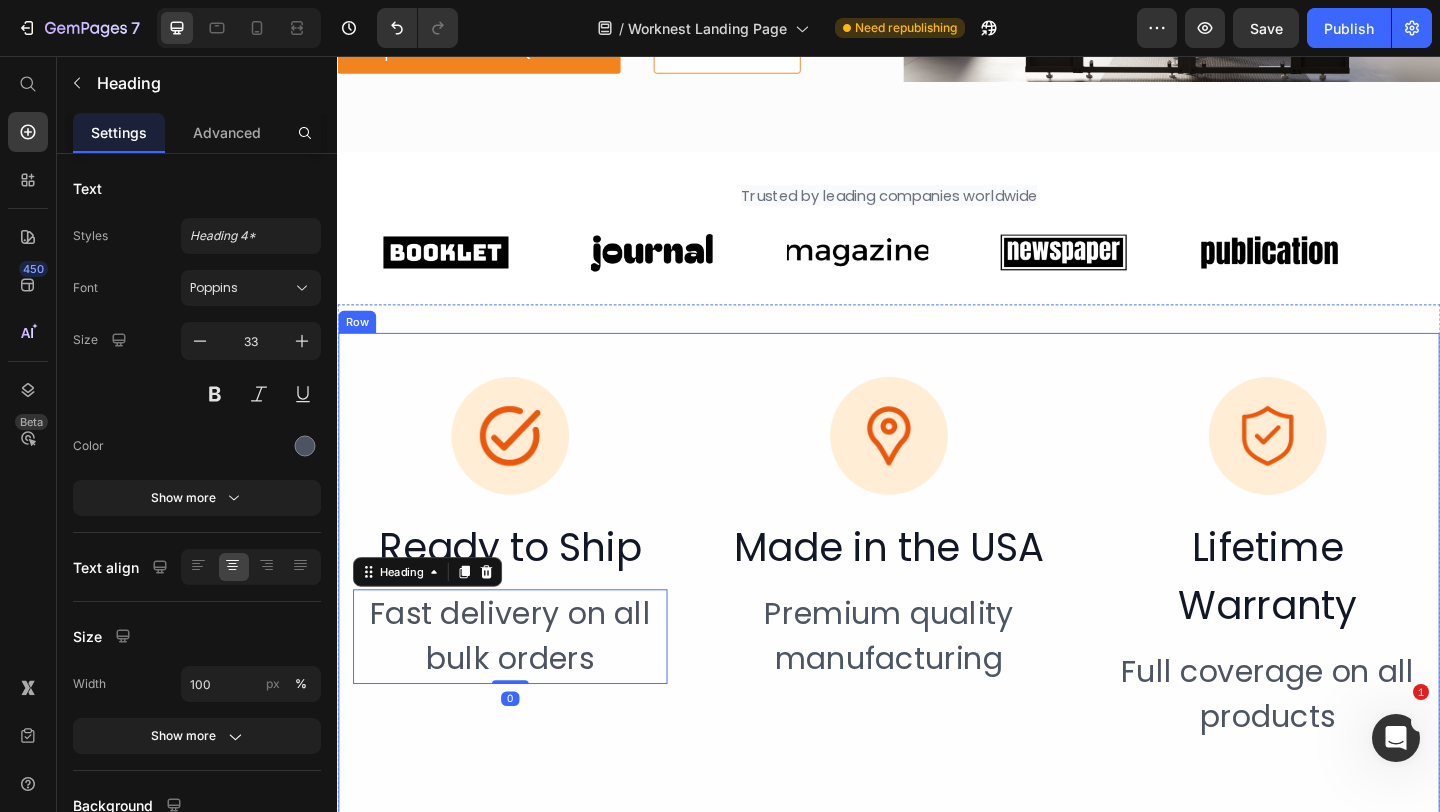 click on "Image Ready to Ship Heading Fast delivery on all bulk orders Heading   0 Image Made in the USA Heading Premium quality manufacturing Heading Image Lifetime Warranty Heading Full coverage on all products Heading Row" at bounding box center [937, 629] 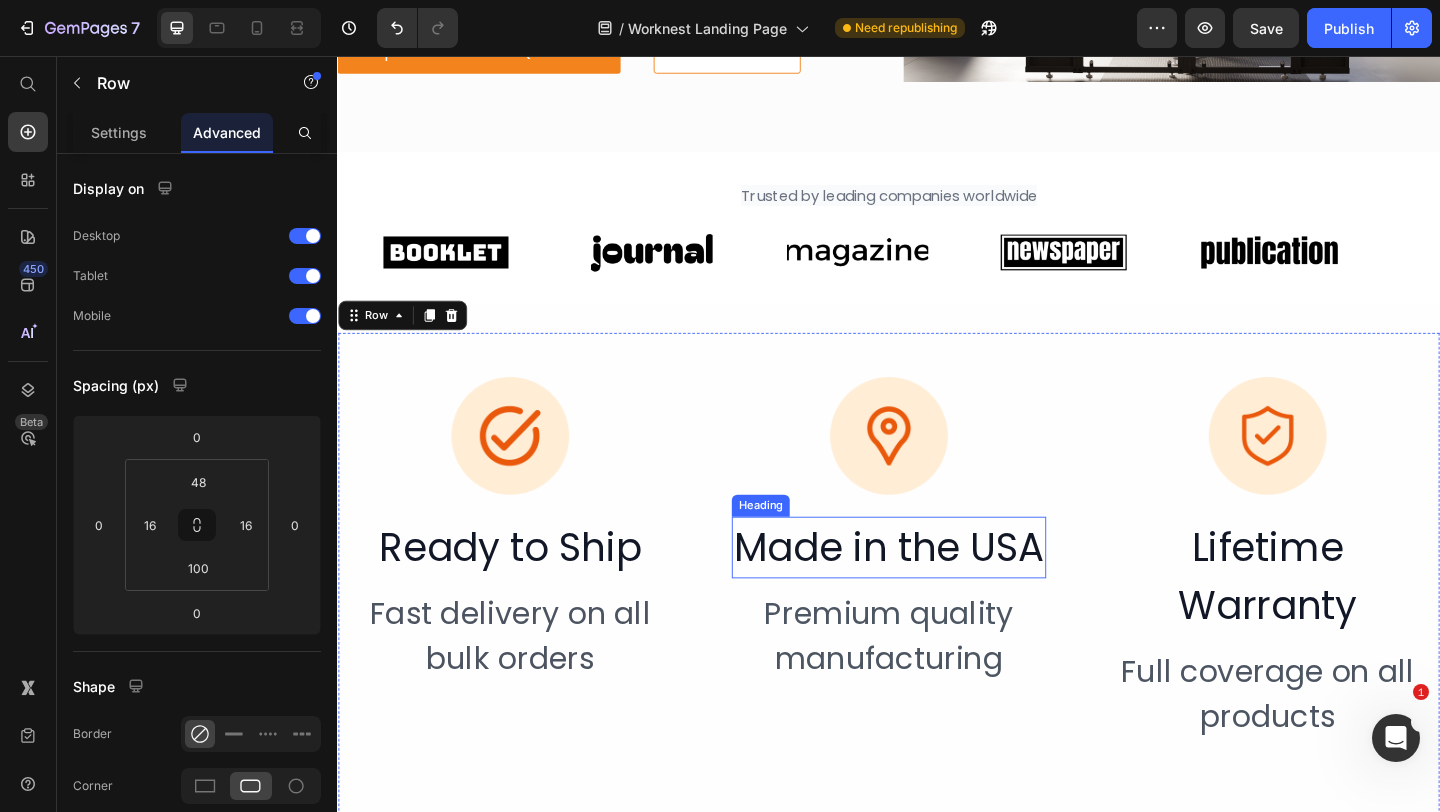 click on "Made in the USA" at bounding box center [937, 590] 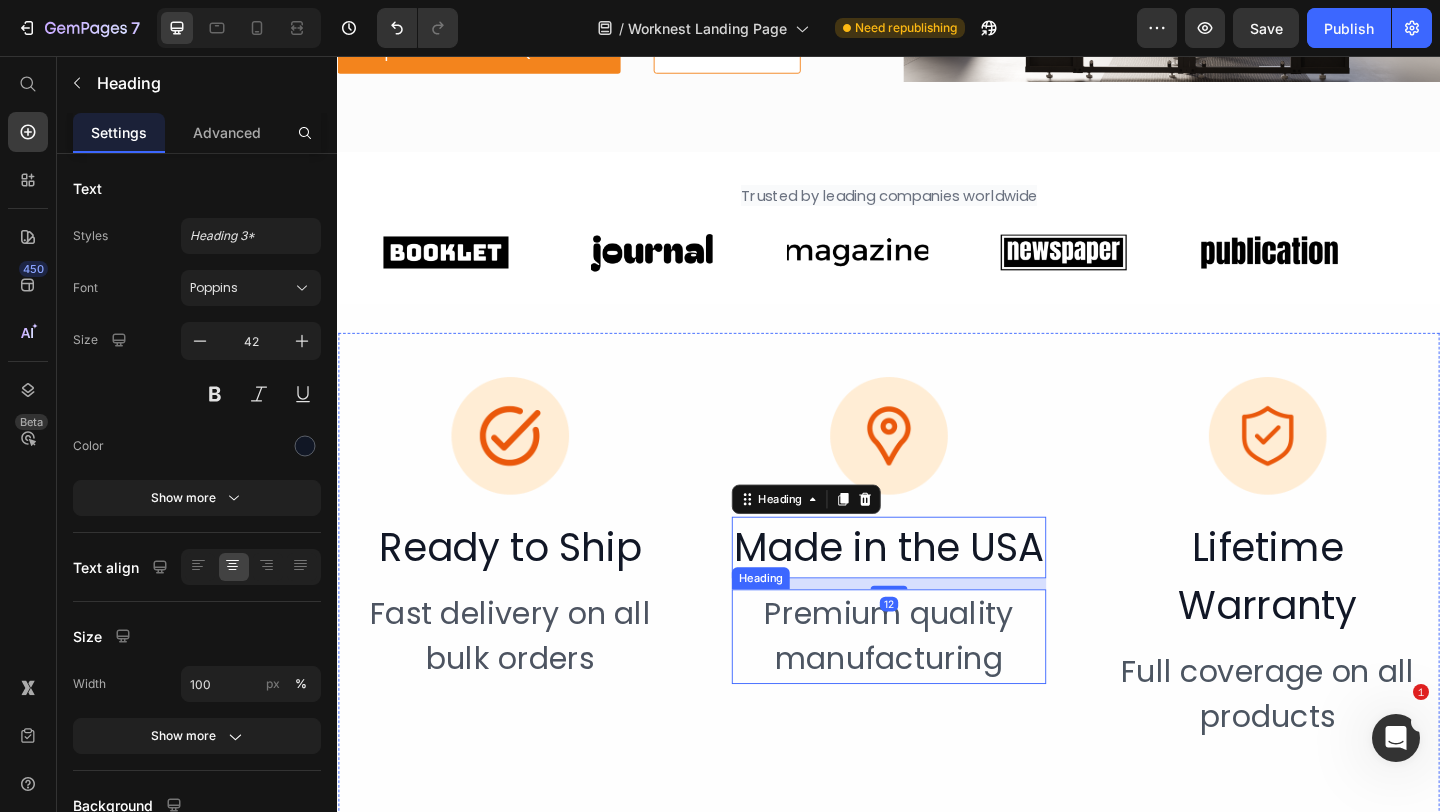 click on "Premium quality manufacturing" at bounding box center [937, 687] 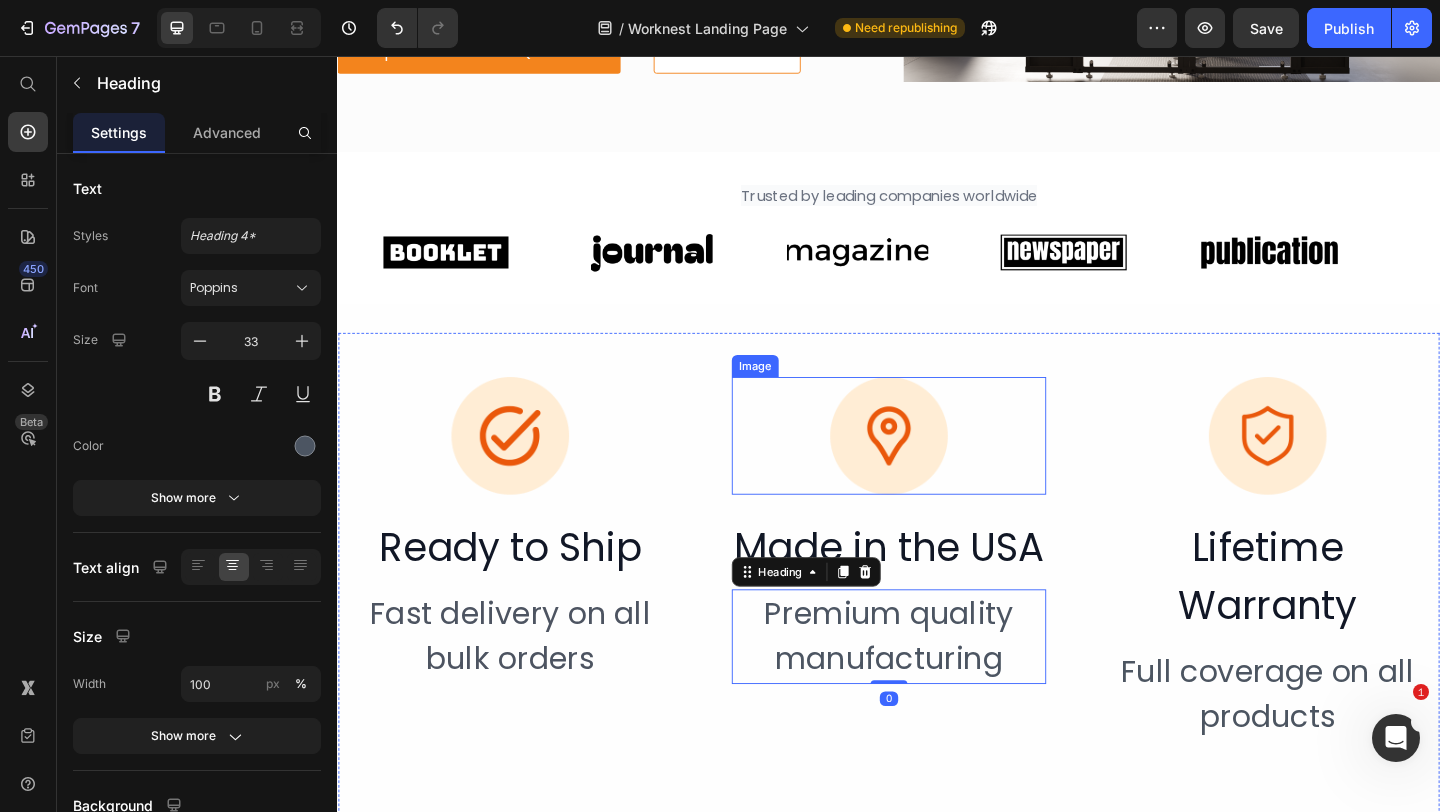 click at bounding box center (937, 469) 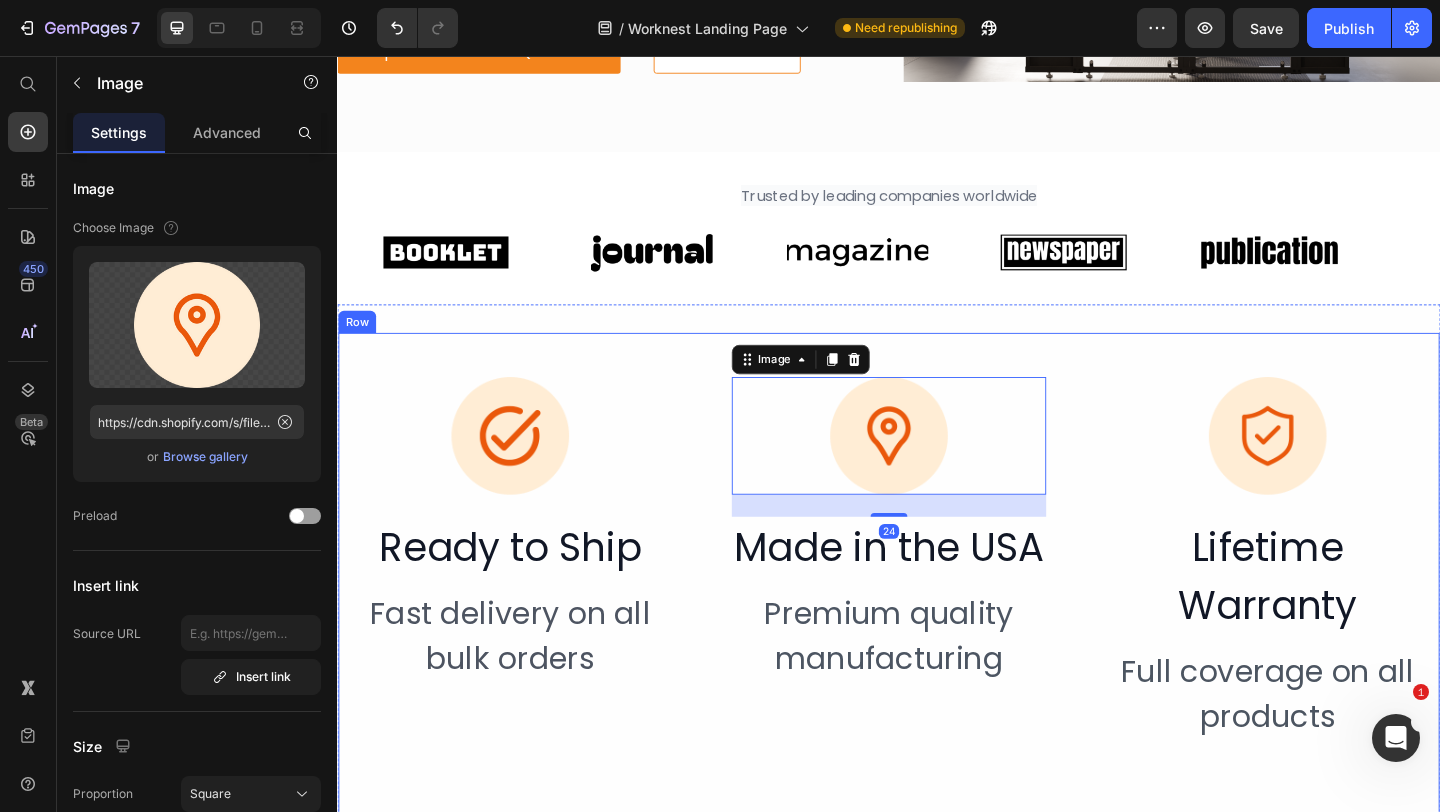 click on "Made in the USA" at bounding box center (937, 590) 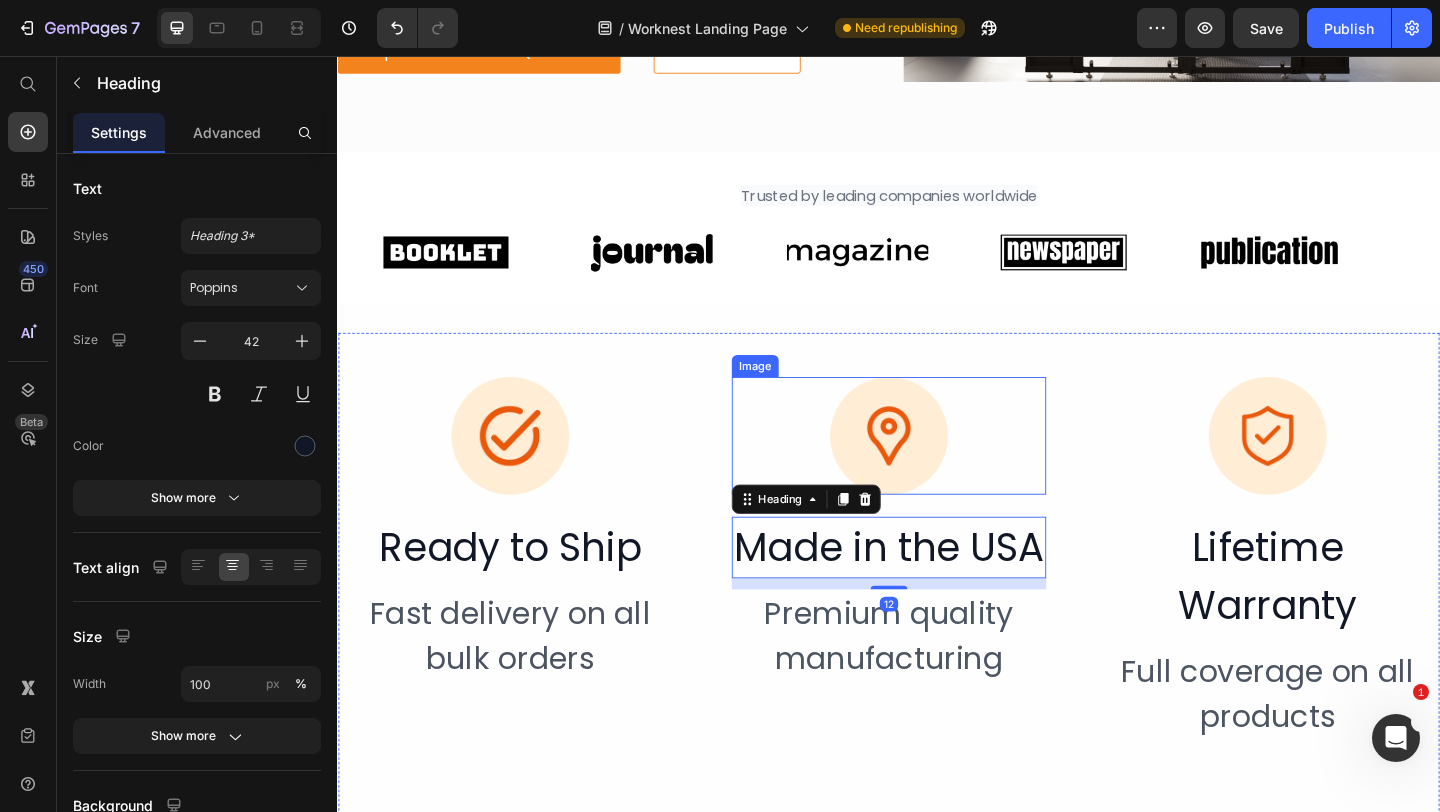 click at bounding box center [937, 469] 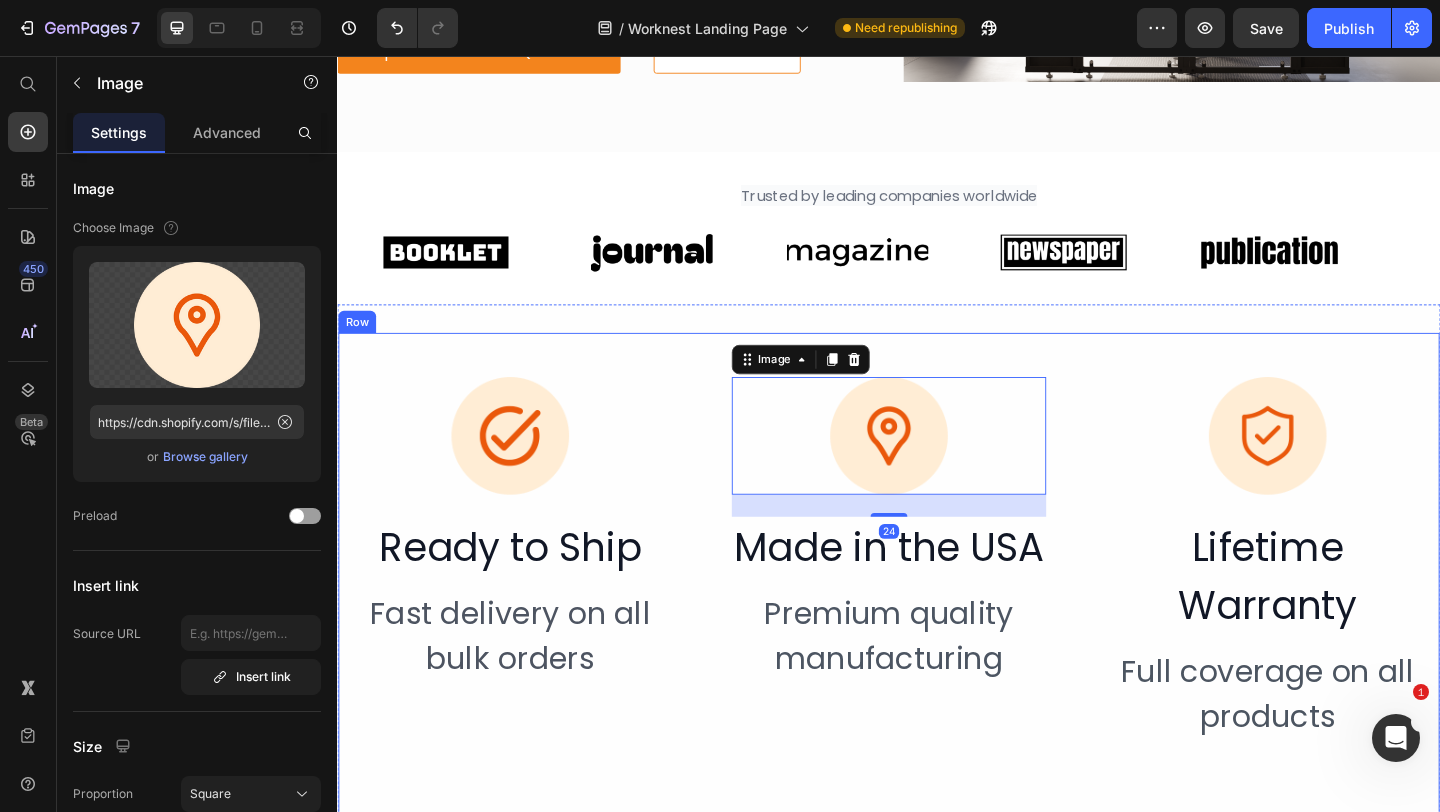 click on "Image Ready to Ship Heading Fast delivery on all bulk orders Heading" at bounding box center [525, 603] 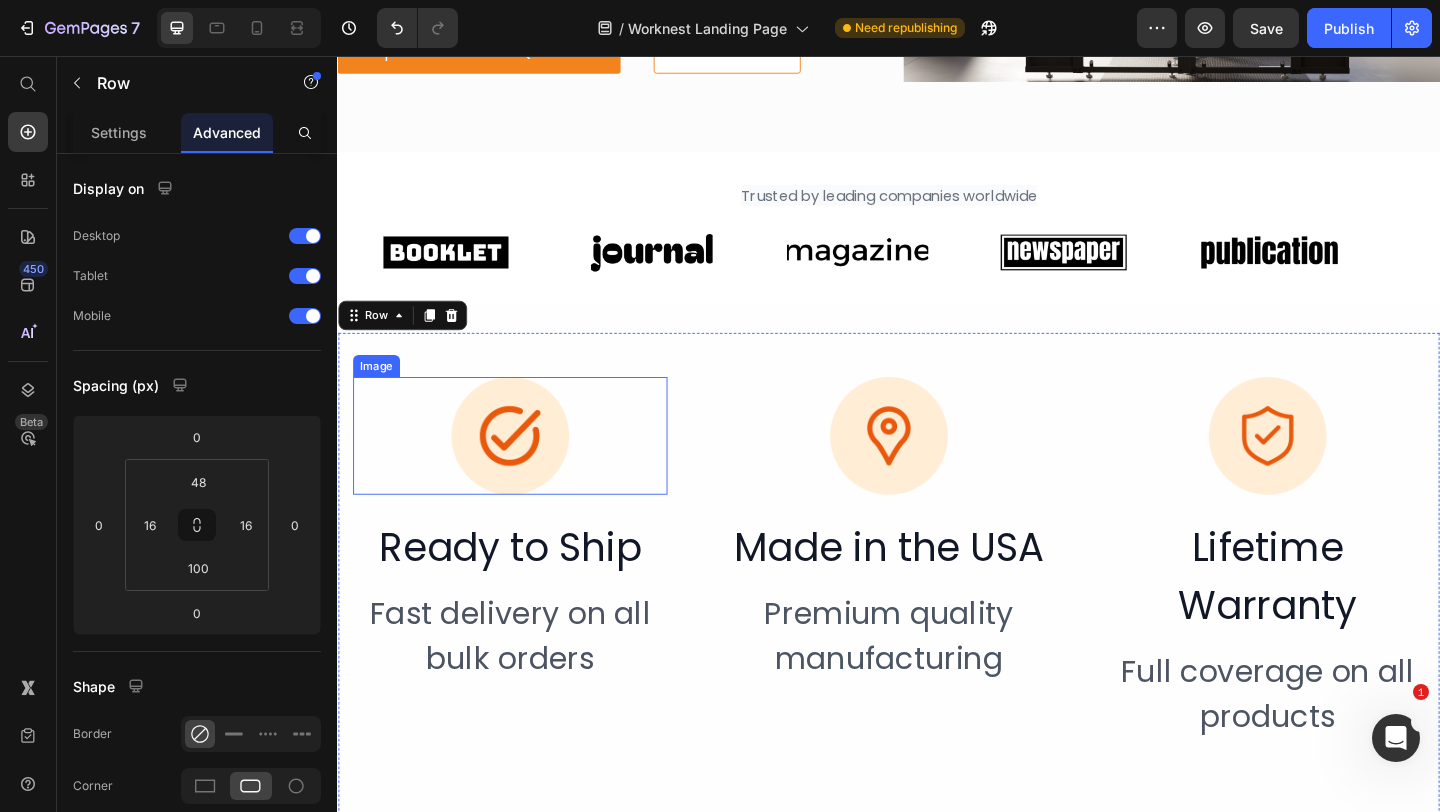 click at bounding box center [525, 469] 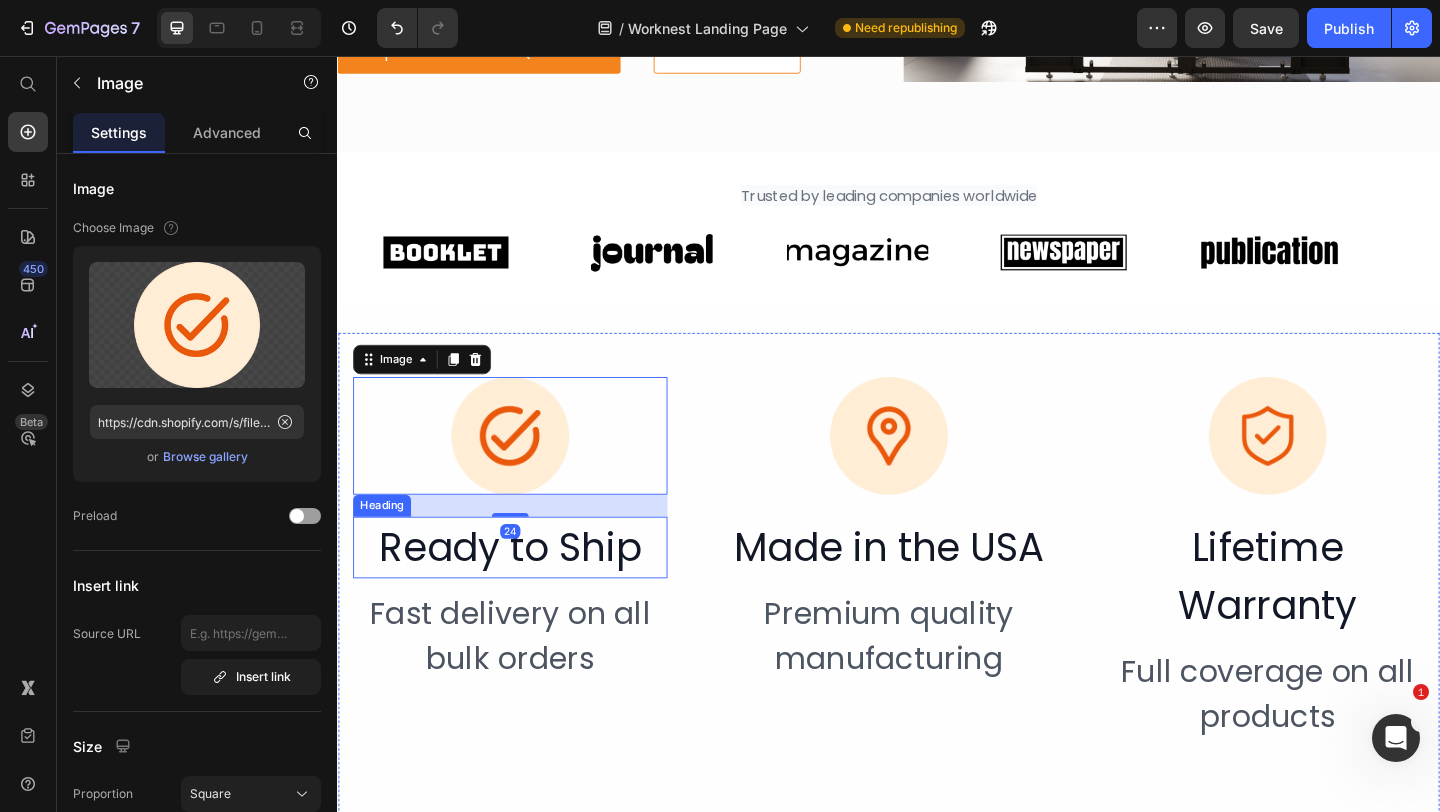 click on "Ready to Ship" at bounding box center (525, 590) 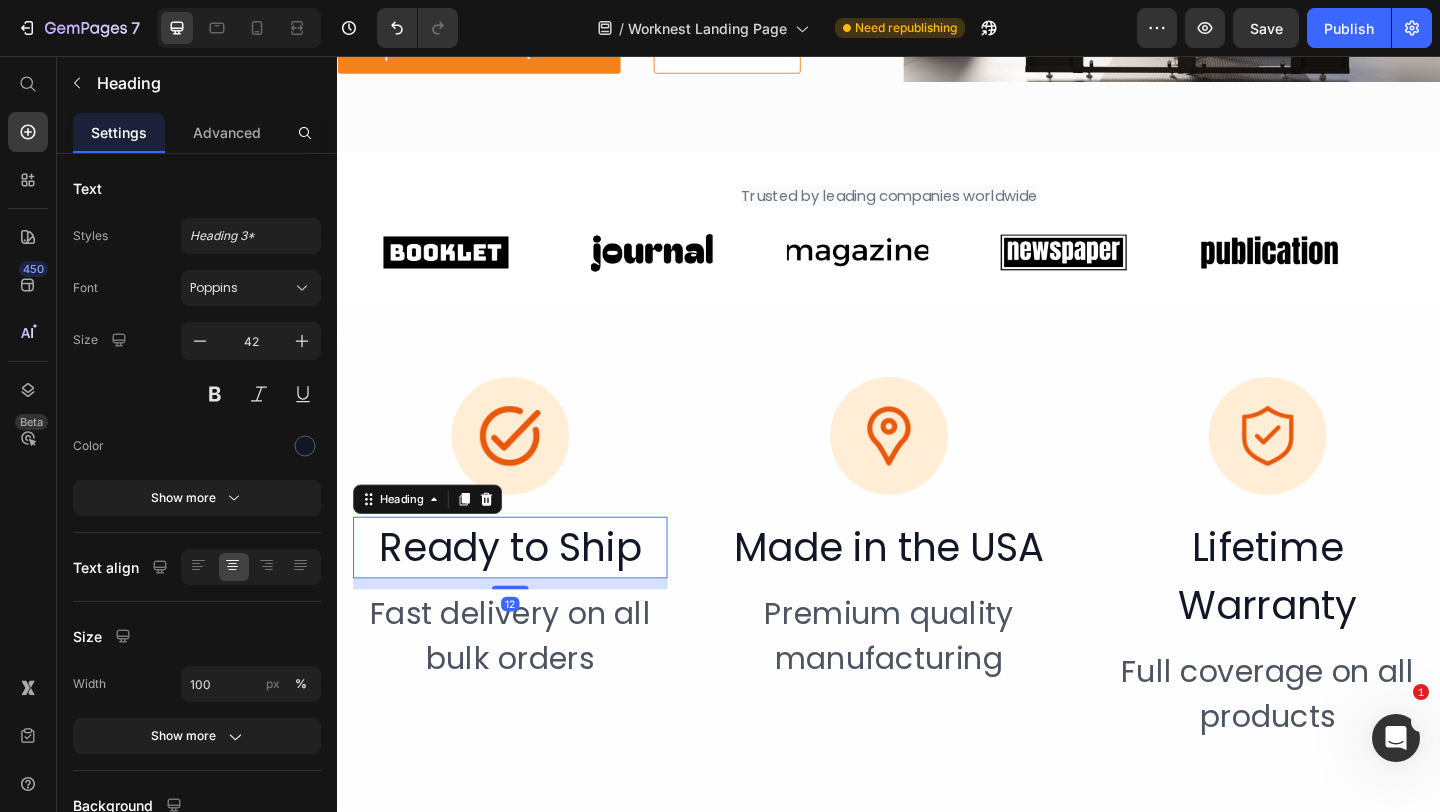 click on "Fast delivery on all bulk orders" at bounding box center (525, 687) 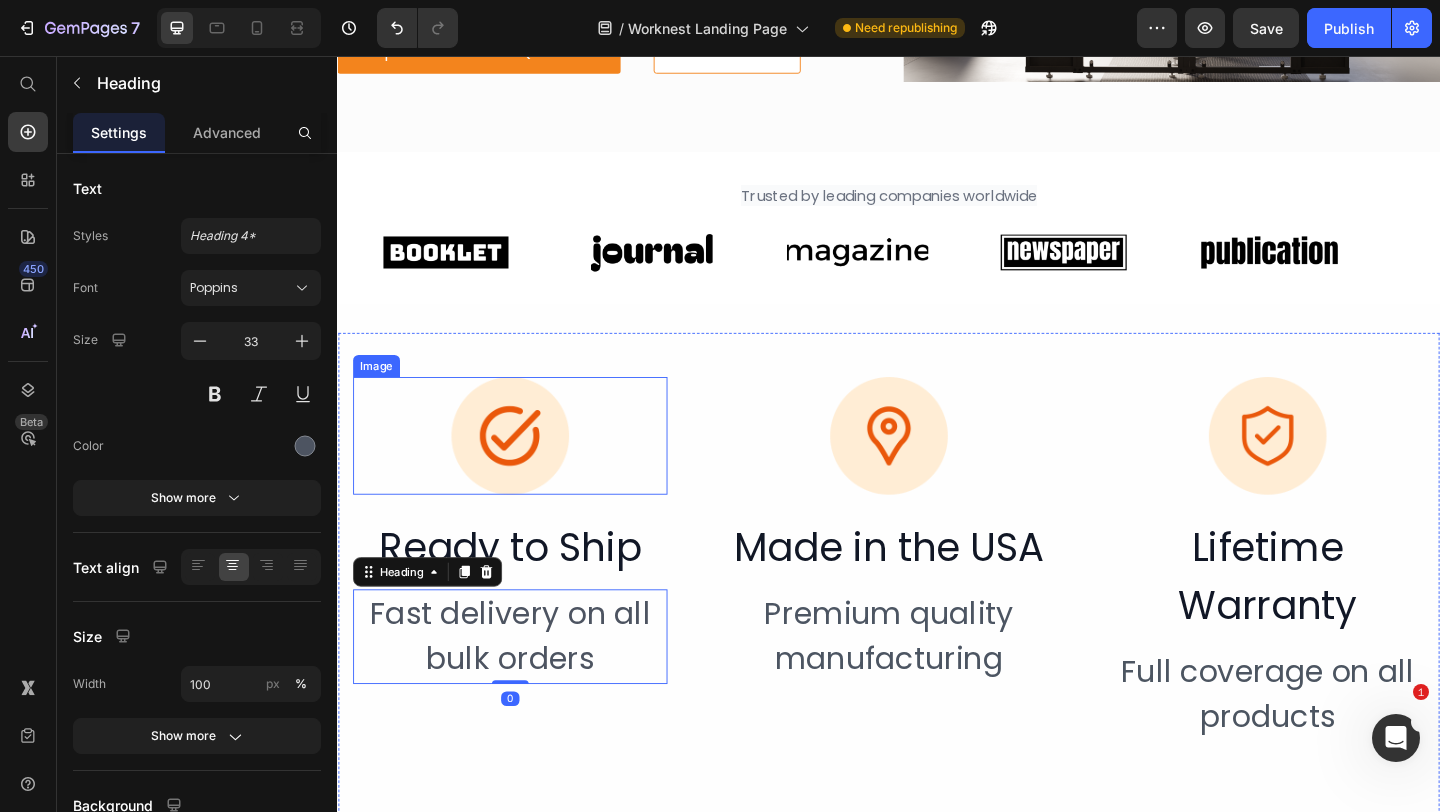 click at bounding box center [525, 469] 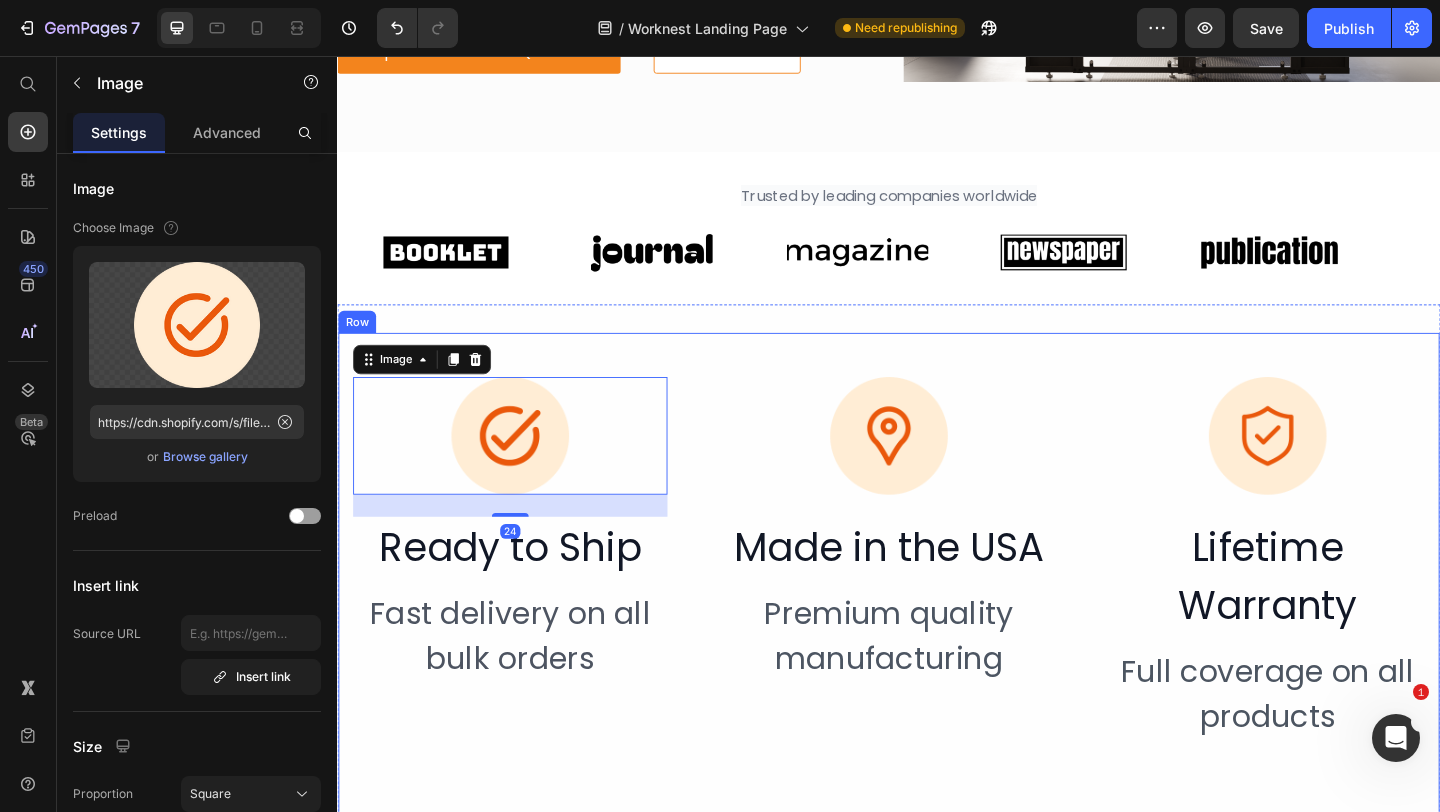 click on "Image   24 Ready to Ship Heading Fast delivery on all bulk orders Heading Image Made in the USA Heading Premium quality manufacturing Heading Image Lifetime Warranty Heading Full coverage on all products Heading Row" at bounding box center (937, 629) 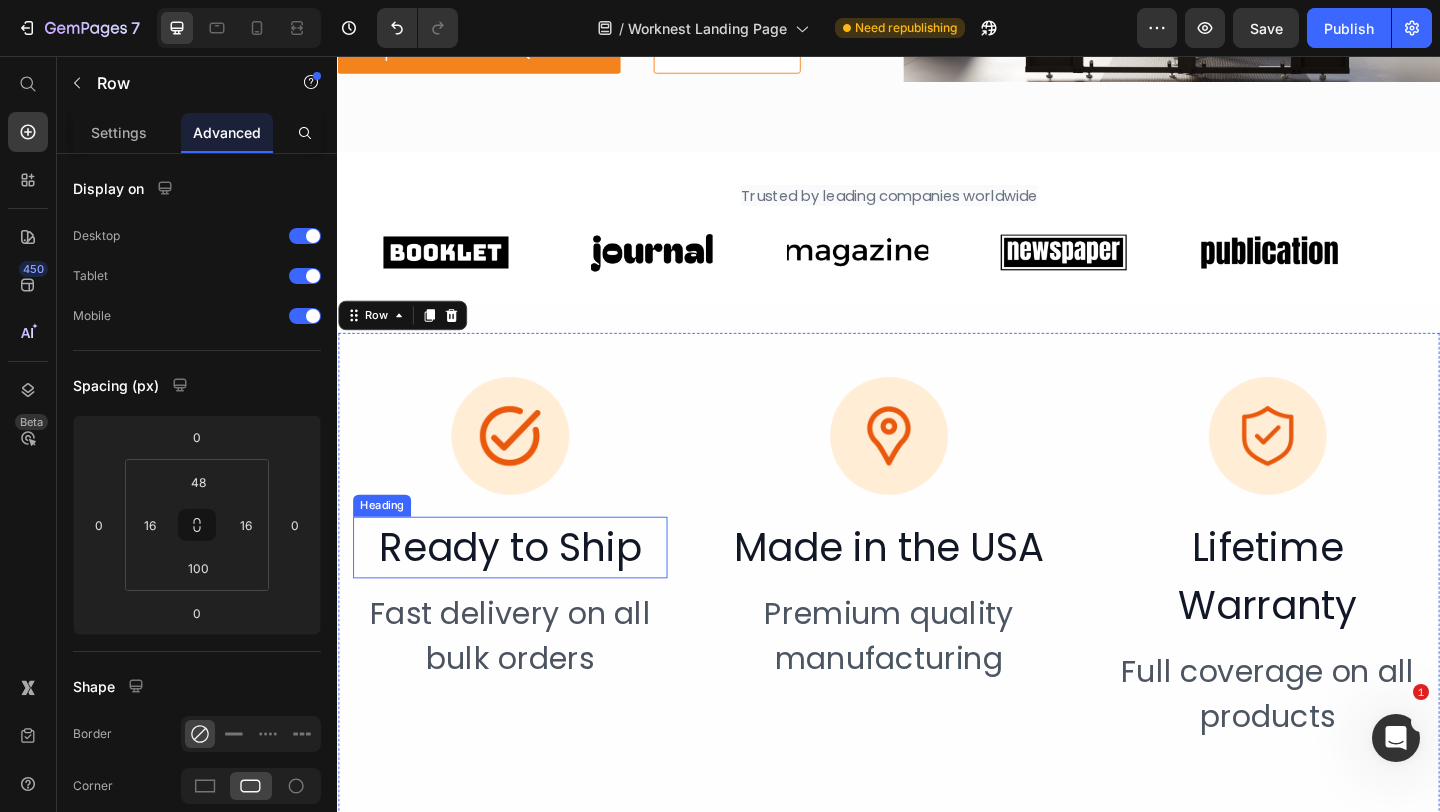 scroll, scrollTop: 3623, scrollLeft: 0, axis: vertical 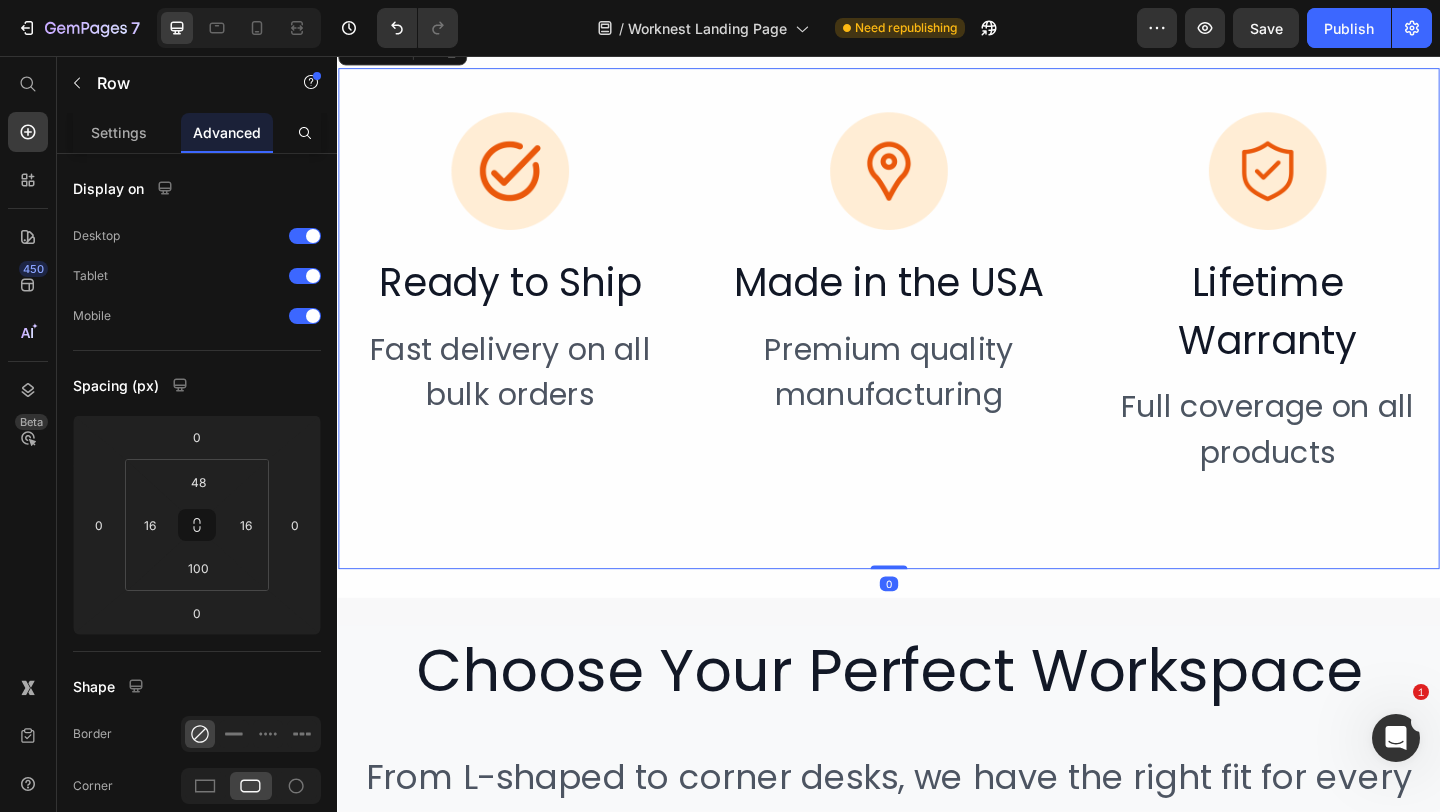 click on "Image Ready to Ship Heading Fast delivery on all bulk orders Heading Image Made in the USA Heading Premium quality manufacturing Heading Image Lifetime Warranty Heading Full coverage on all products Heading Row   0" at bounding box center [937, 341] 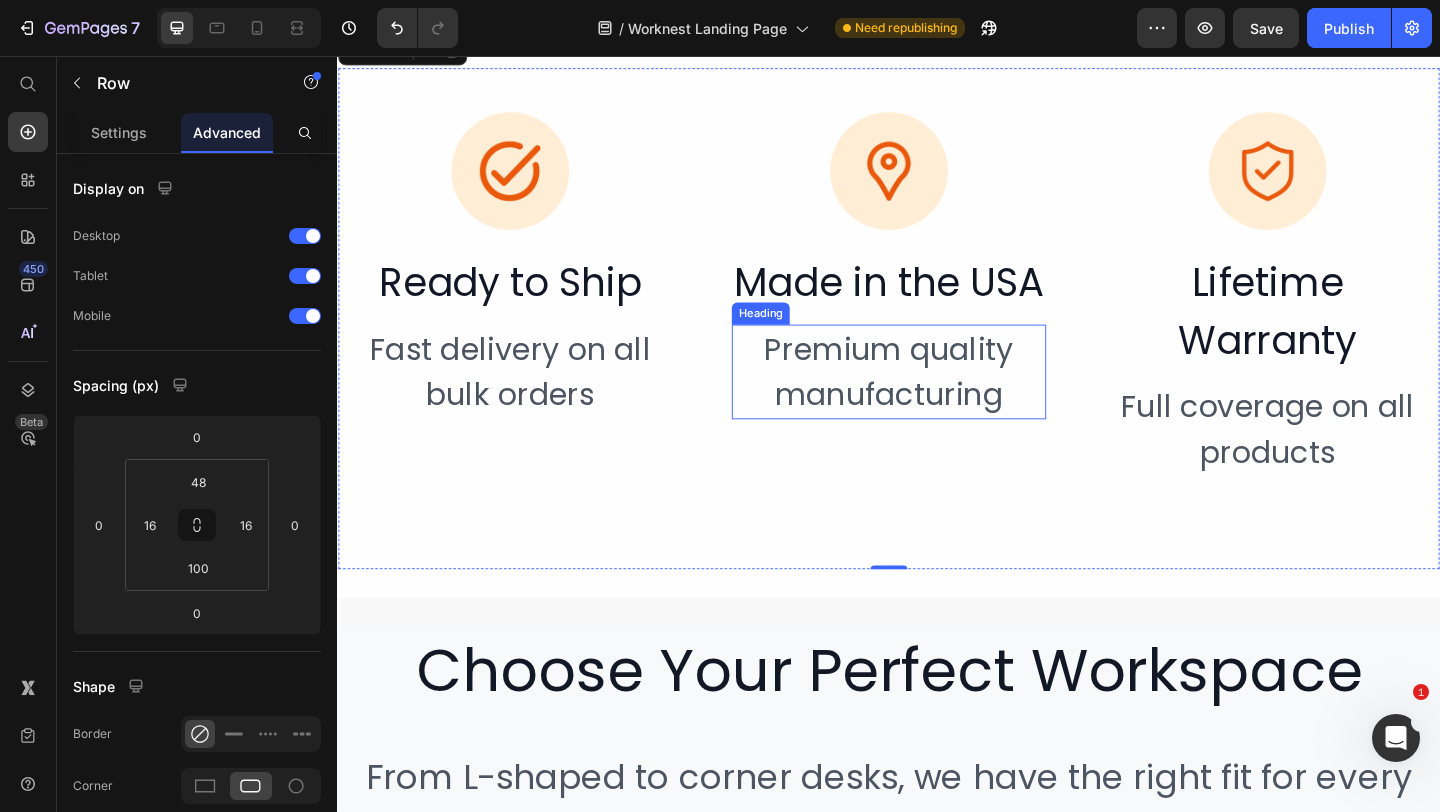 click on "Premium quality manufacturing" at bounding box center [937, 399] 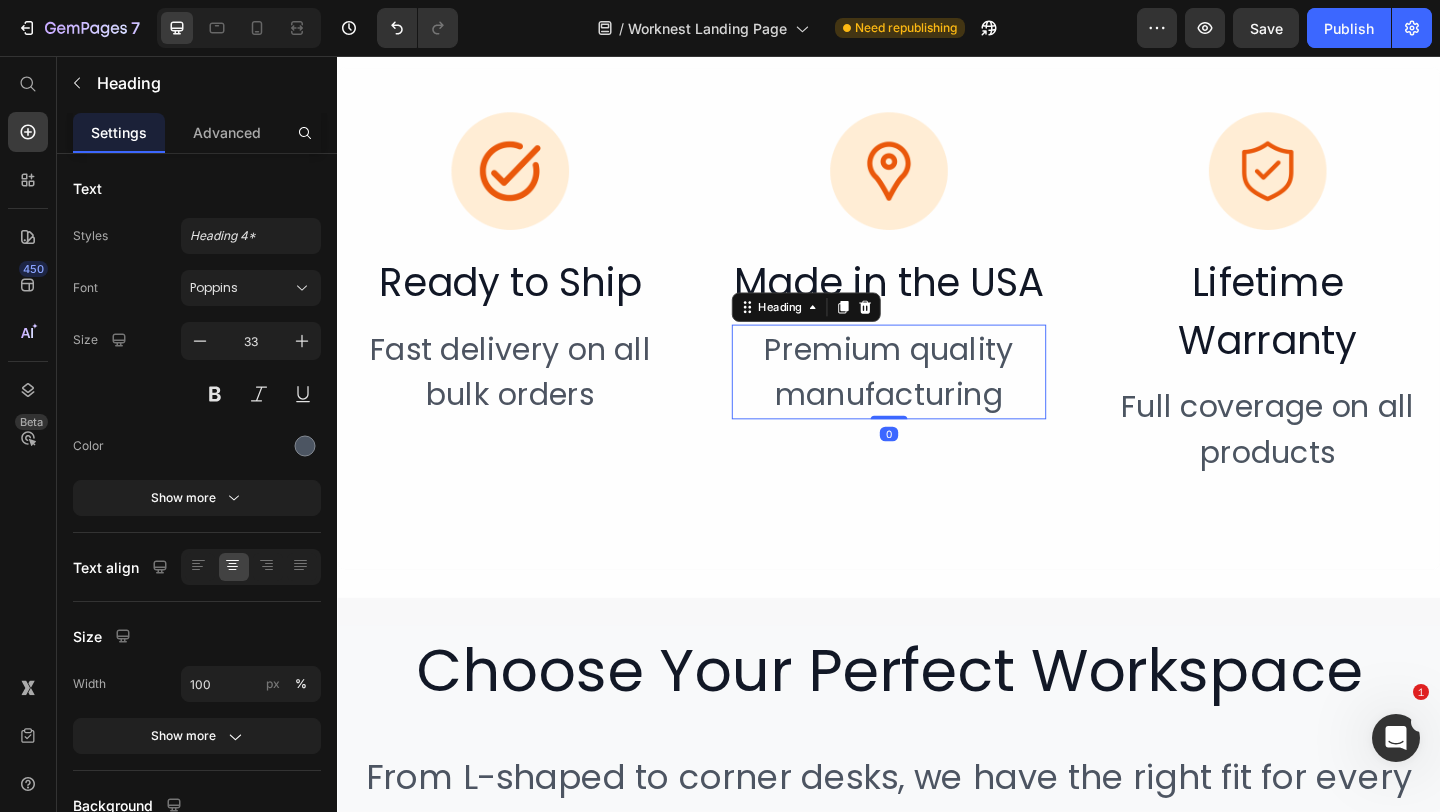 click on "Image Ready to Ship Heading Fast delivery on all bulk orders Heading Image Made in the USA Heading Premium quality manufacturing Heading   0 Image Lifetime Warranty Heading Full coverage on all products Heading Row" at bounding box center [937, 341] 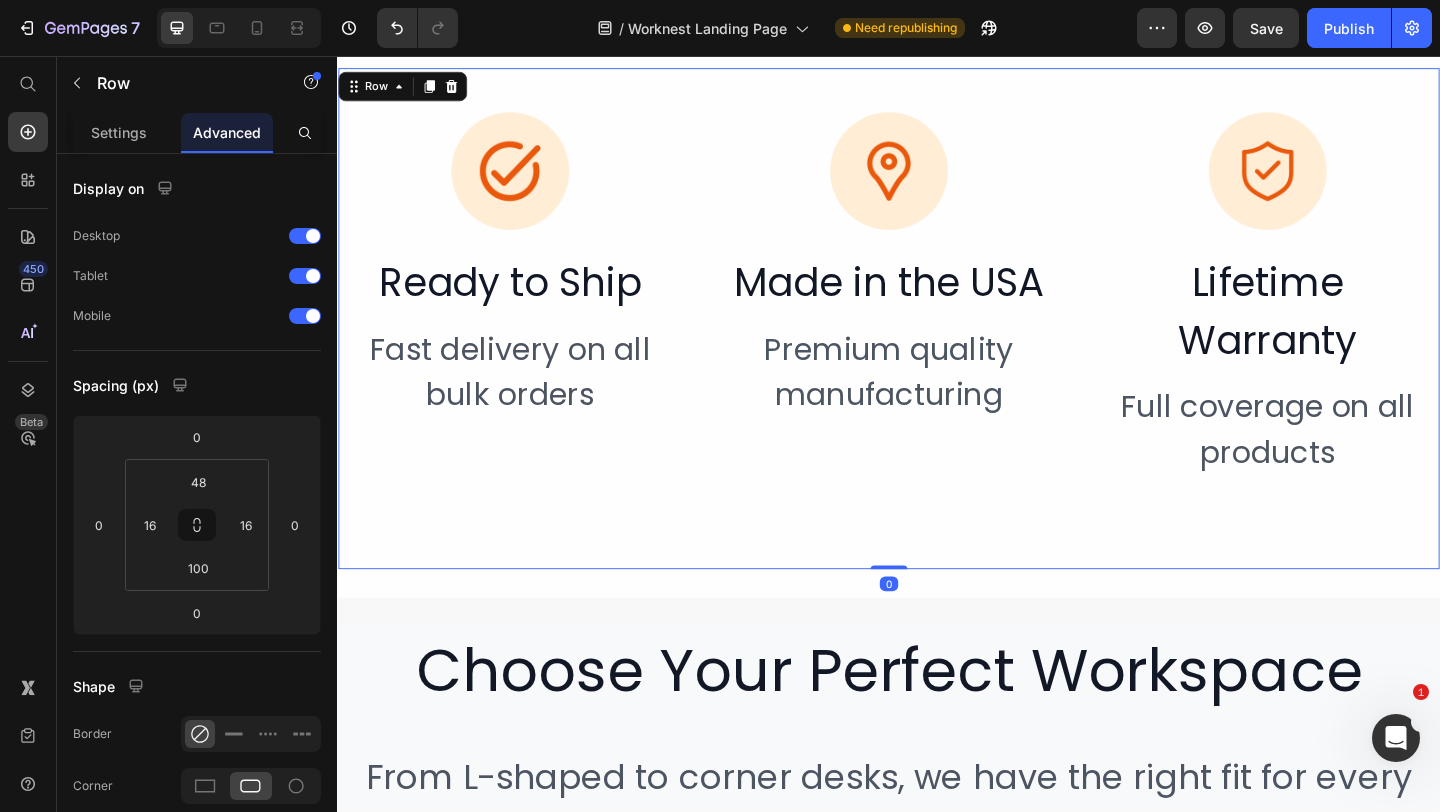 click on "Made in the USA" at bounding box center [937, 302] 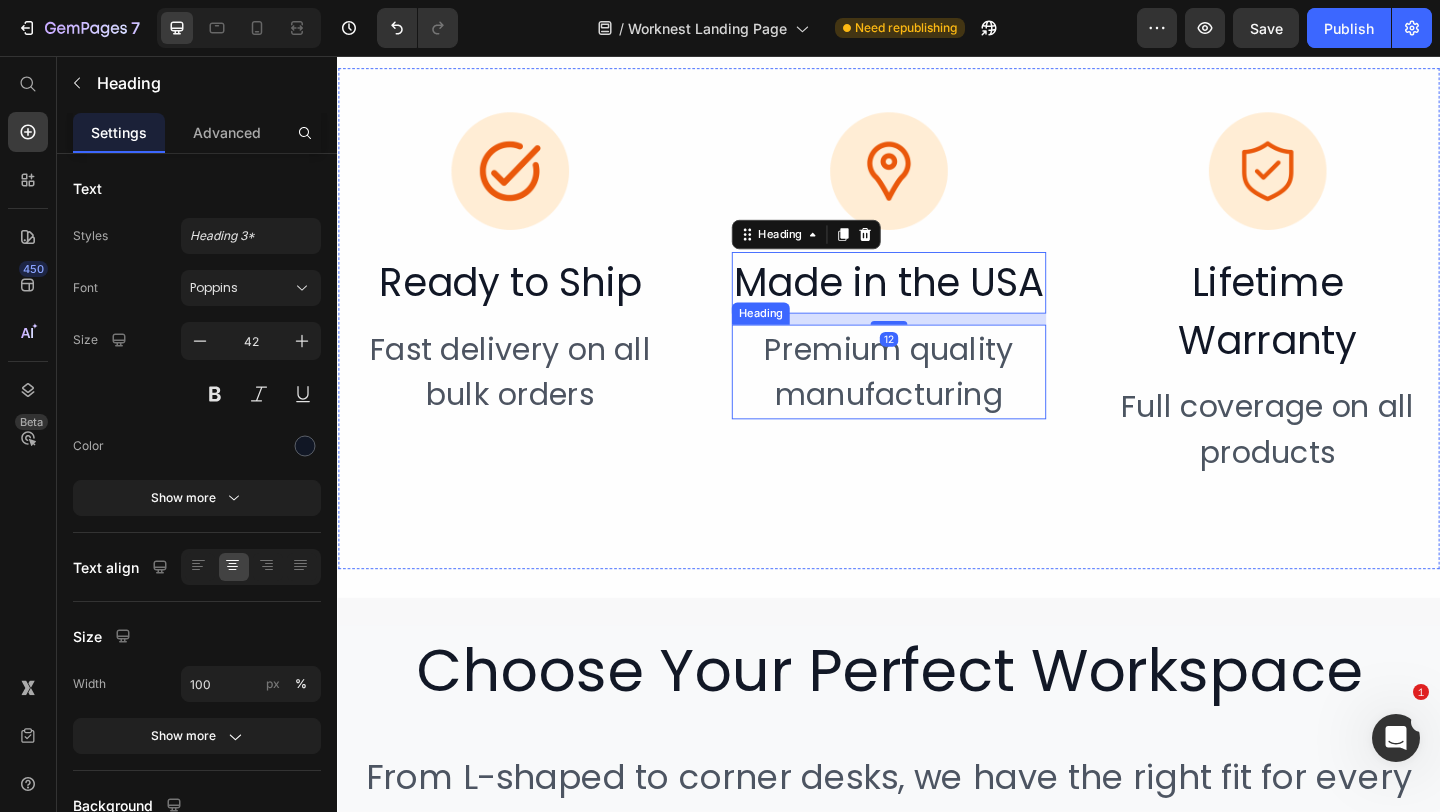click on "Image Ready to Ship Heading Fast delivery on all bulk orders Heading Image Made in the USA Heading   12 Premium quality manufacturing Heading Image Lifetime Warranty Heading Full coverage on all products Heading Row" at bounding box center (937, 341) 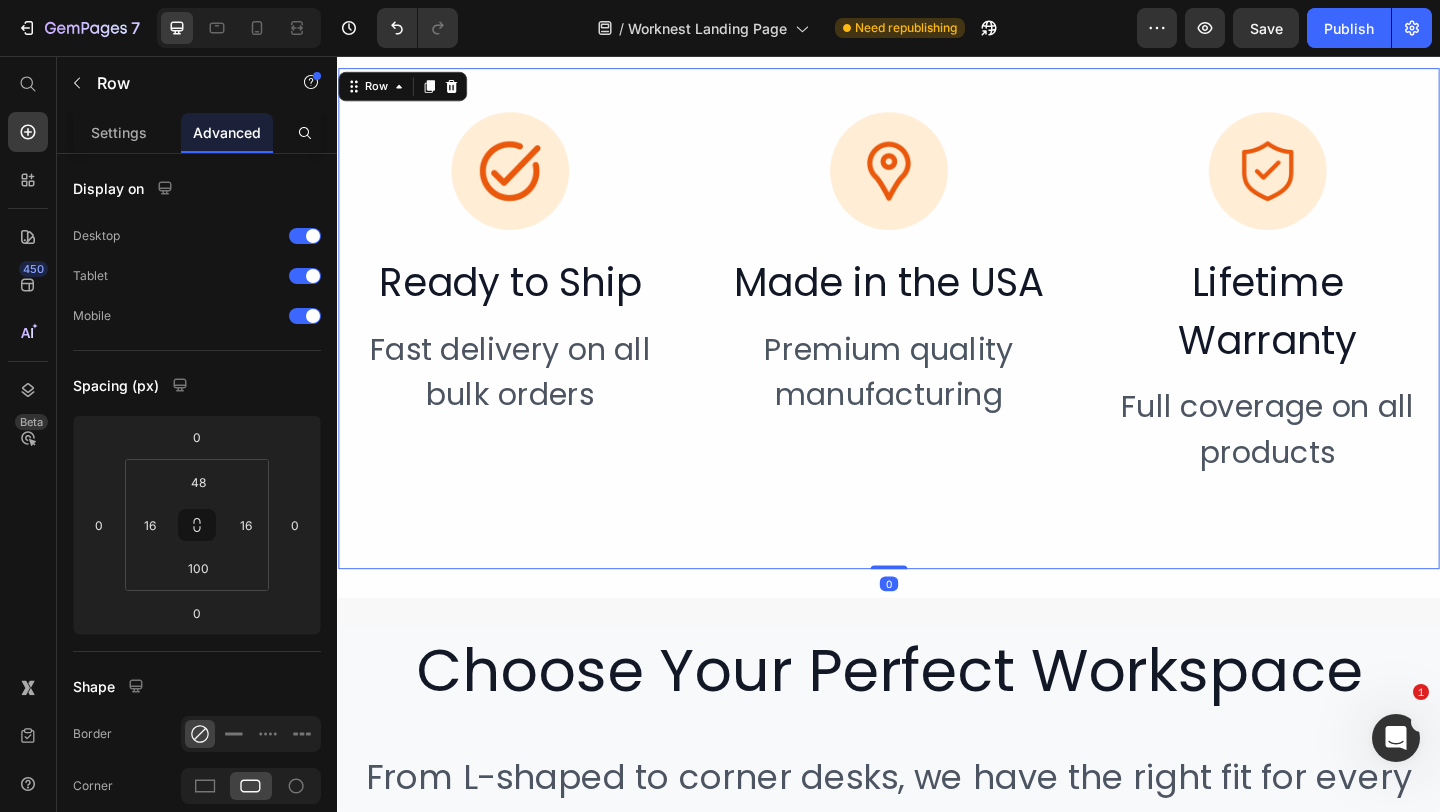 scroll, scrollTop: 3519, scrollLeft: 0, axis: vertical 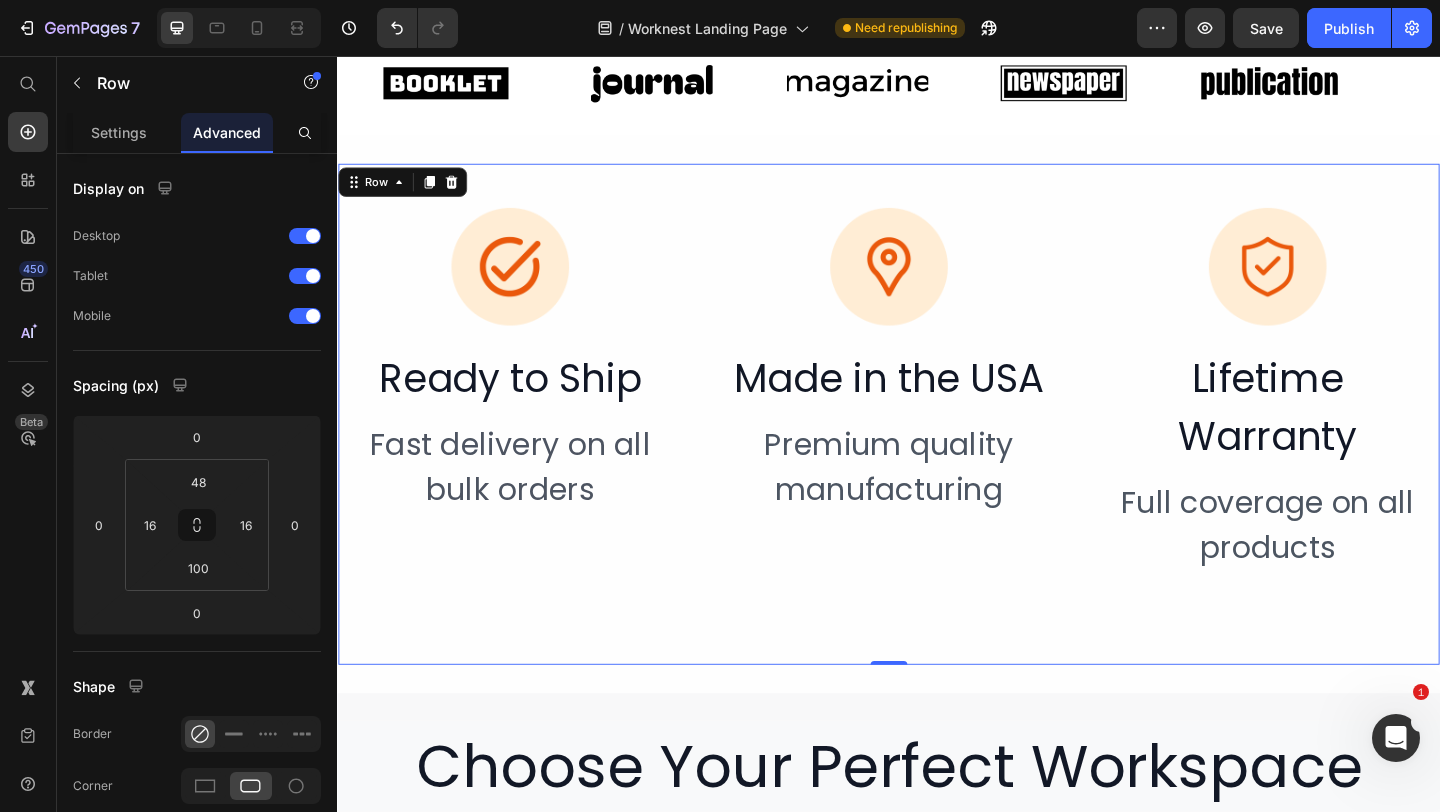 click on "Image Ready to Ship Heading Fast delivery on all bulk orders Heading Image Made in the USA Heading Premium quality manufacturing Heading Image Lifetime Warranty Heading Full coverage on all products Heading Row   0" at bounding box center [937, 445] 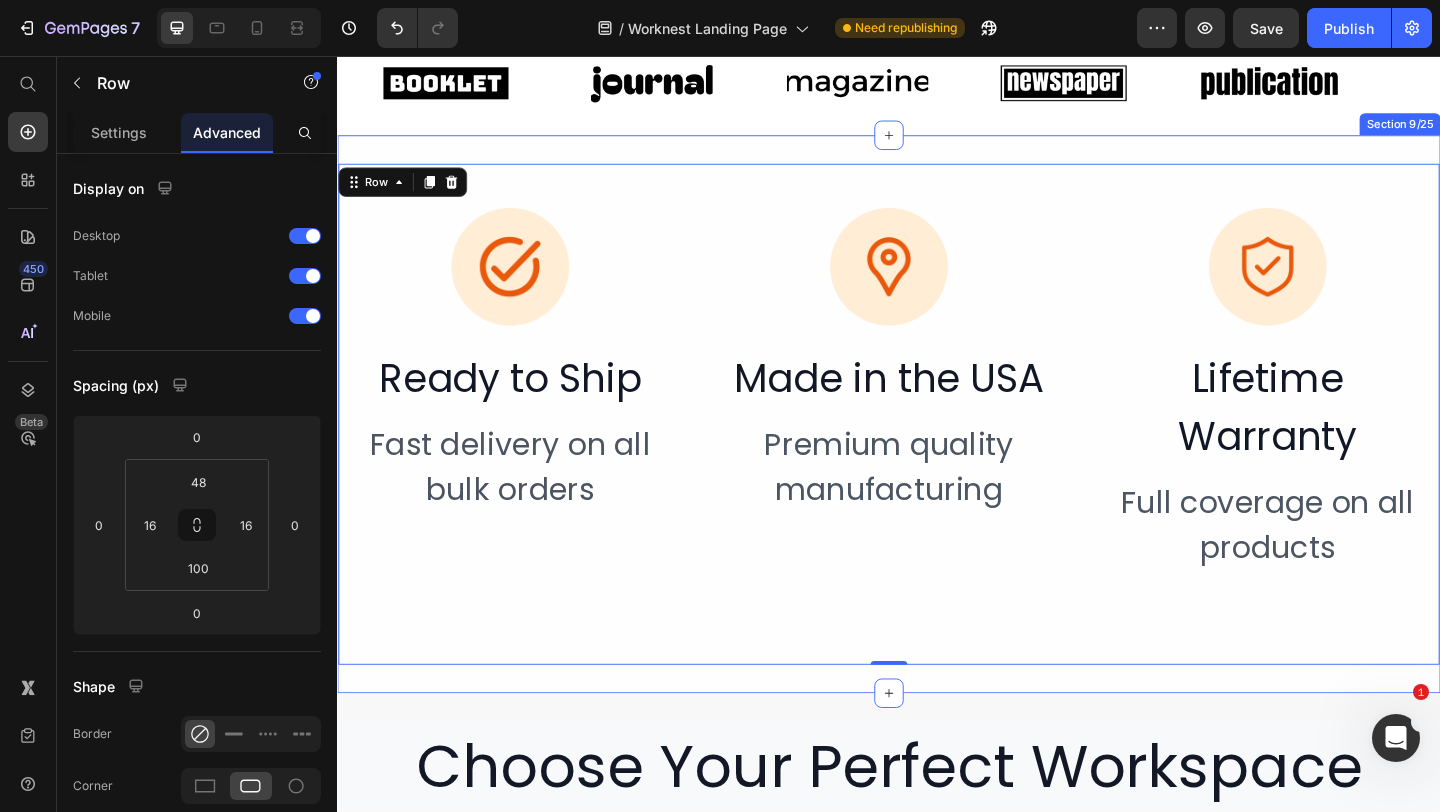 click on "Image Ready to Ship Heading Fast delivery on all bulk orders Heading Image Made in the USA Heading Premium quality manufacturing Heading Image Lifetime Warranty Heading Full coverage on all products Heading Row   0 Section 9/25" at bounding box center (937, 445) 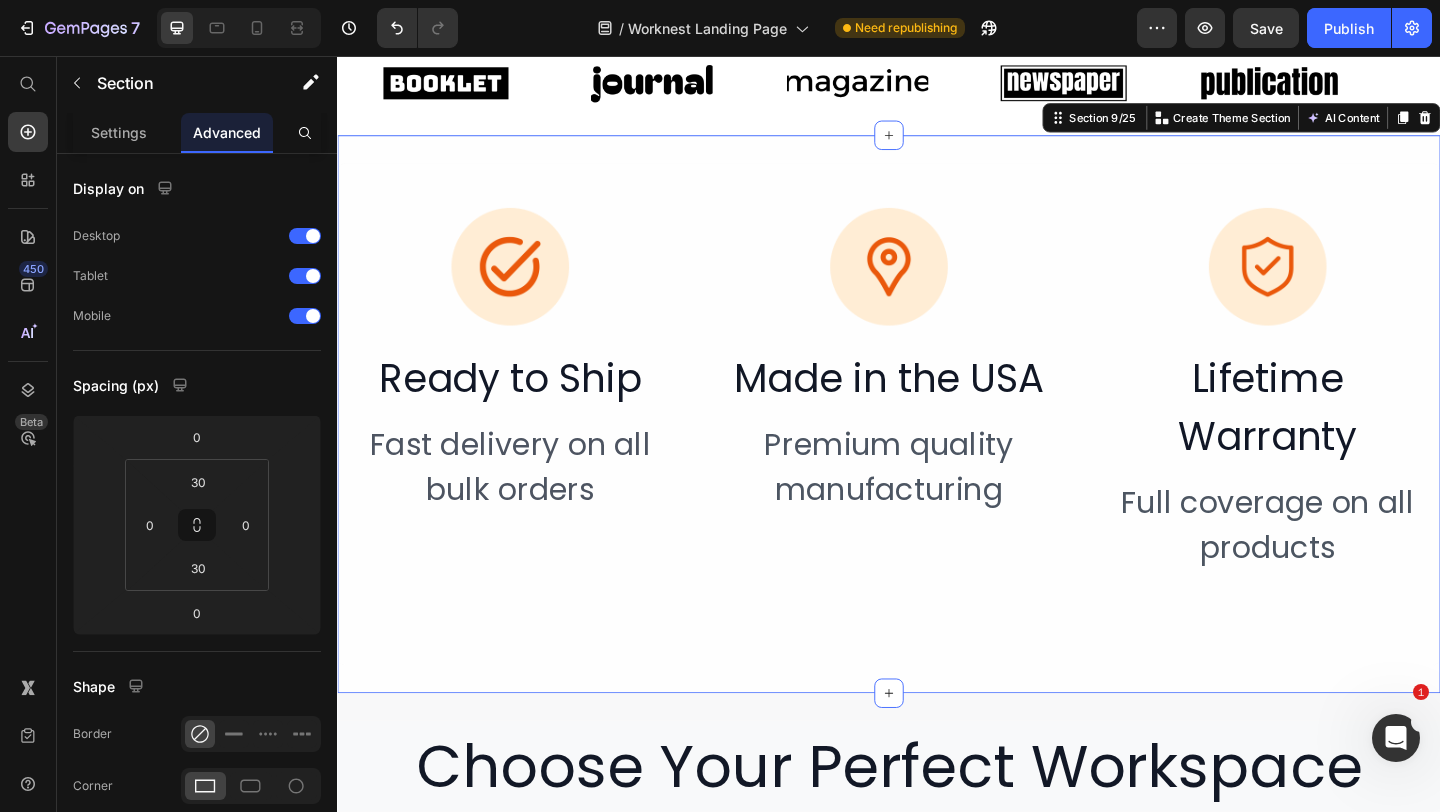 click on "Image Ready to Ship Heading Fast delivery on all bulk orders Heading Image Made in the USA Heading Premium quality manufacturing Heading Image Lifetime Warranty Heading Full coverage on all products Heading Row Section 9/25   Create Theme Section AI Content Write with GemAI What would you like to describe here? Tone and Voice Persuasive Product Foundry Bench® U-Shaped Standing Desk Show more Generate" at bounding box center [937, 445] 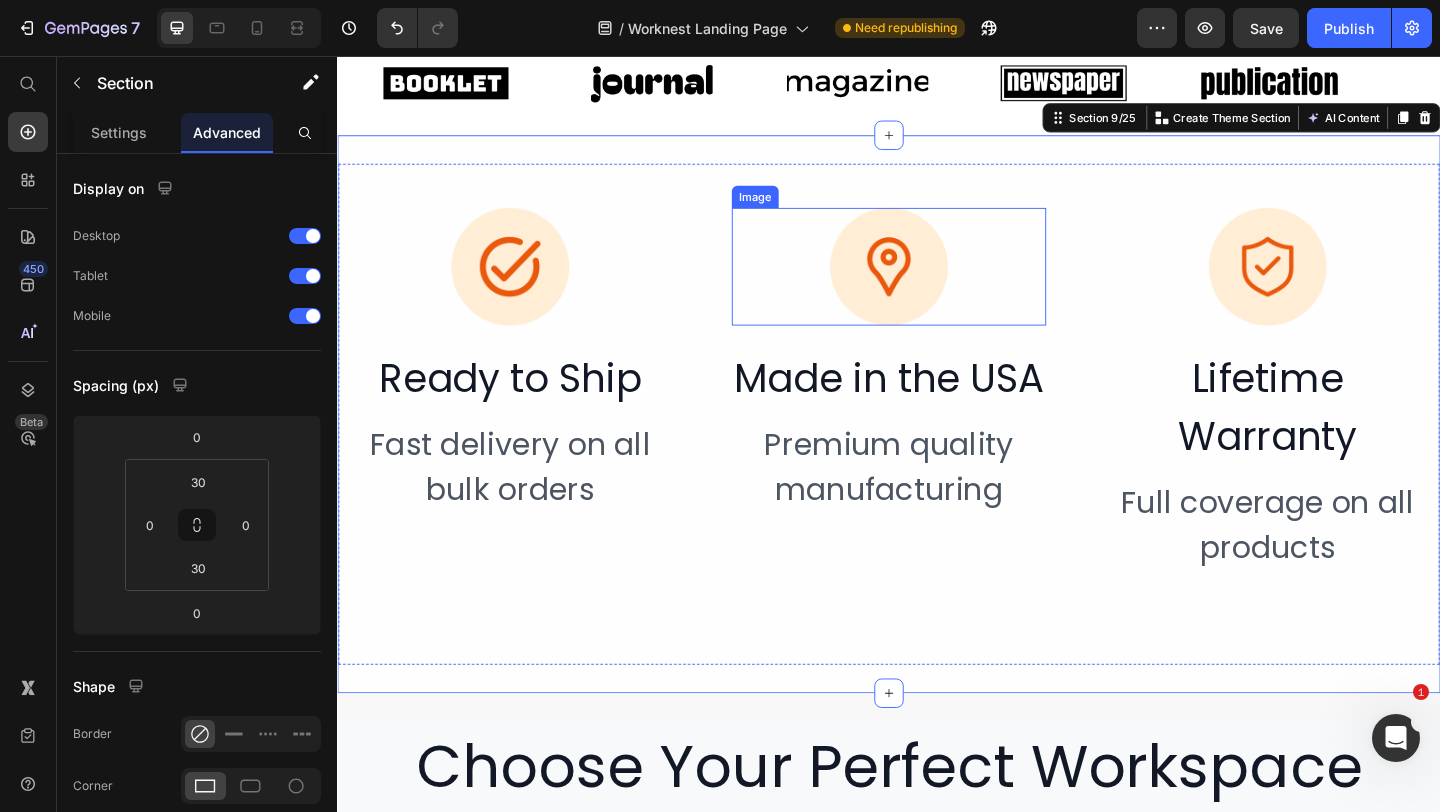 click at bounding box center (937, 285) 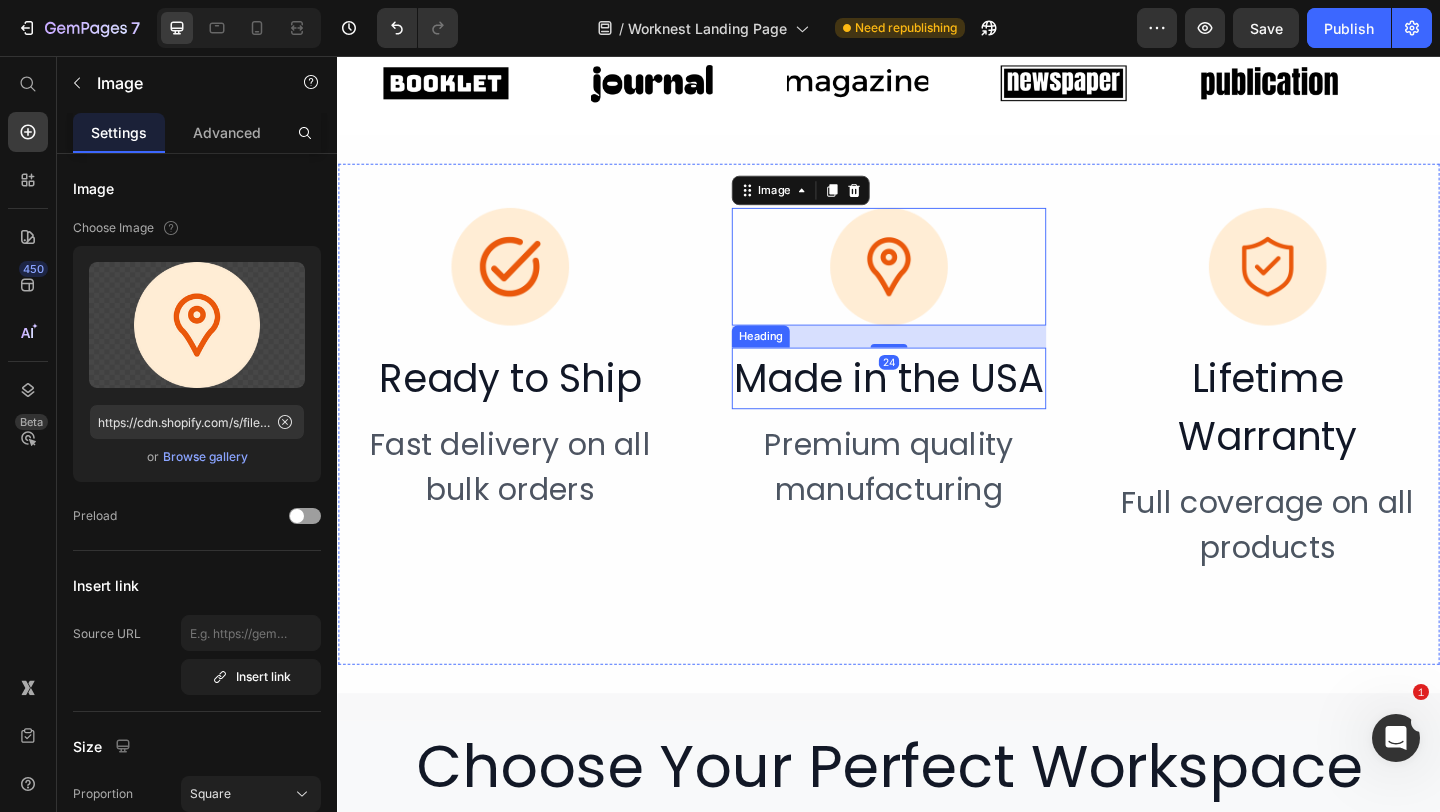 click on "Made in the USA" at bounding box center (937, 406) 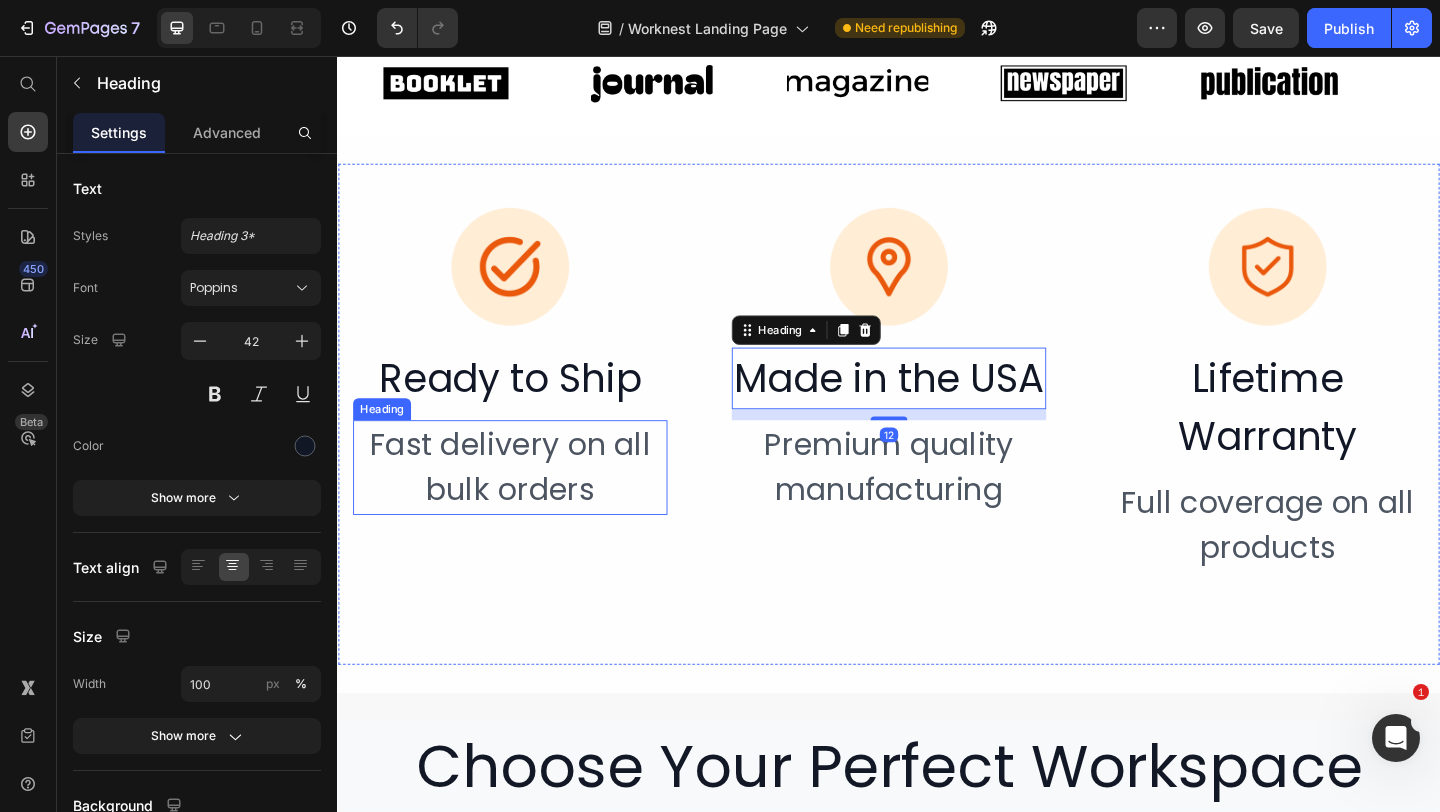 click on "Fast delivery on all bulk orders" at bounding box center (525, 503) 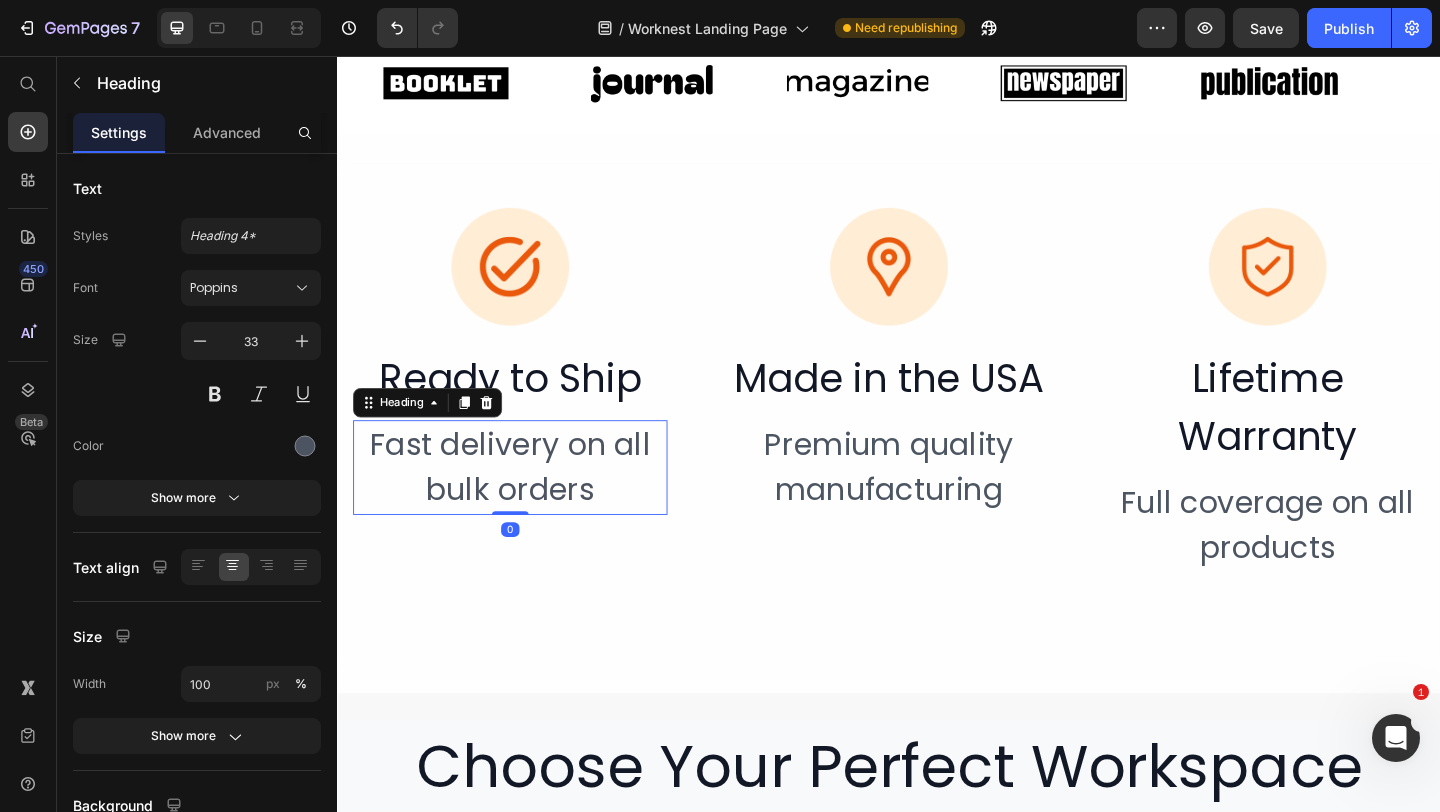 click on "Fast delivery on all bulk orders" at bounding box center (525, 503) 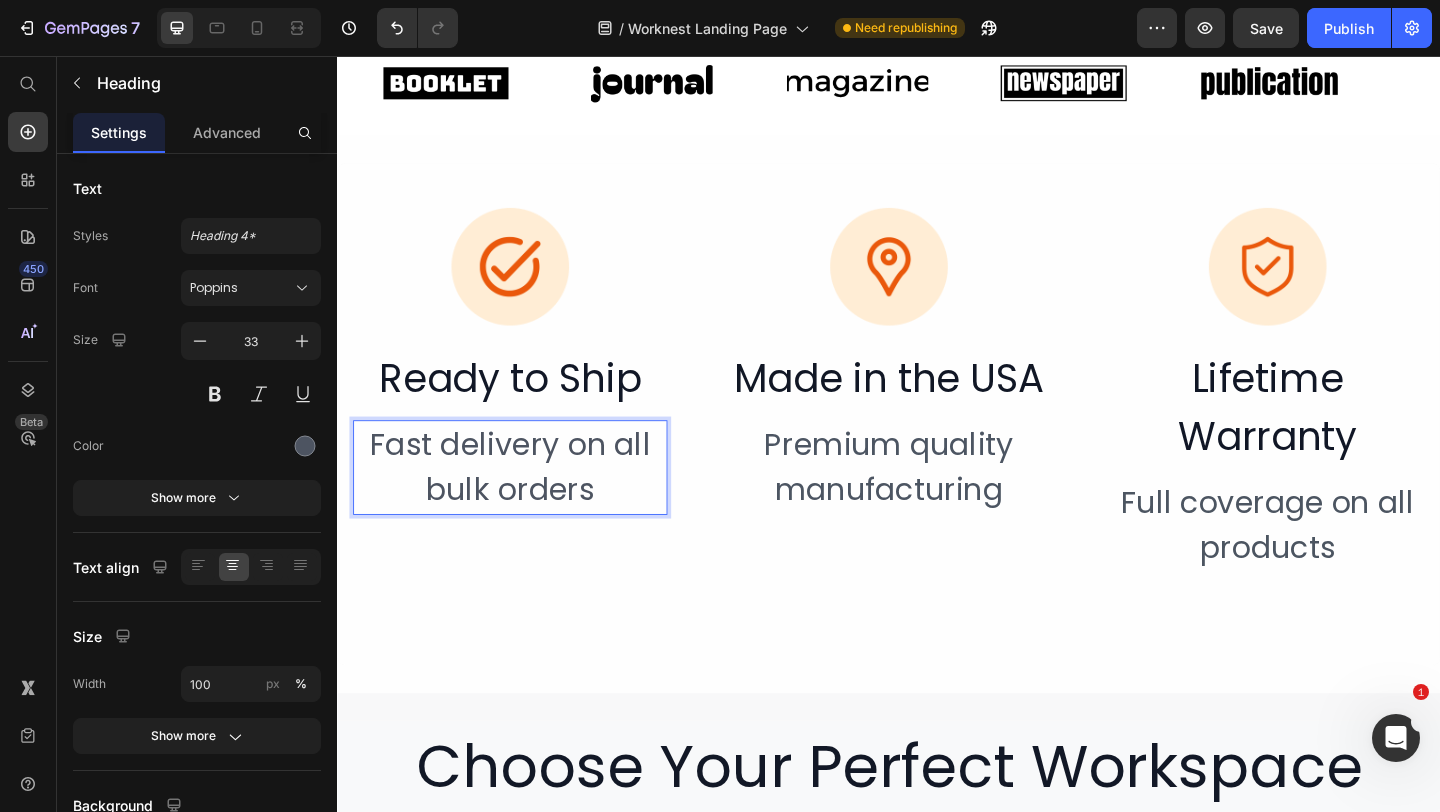 click on "Image Ready to Ship Heading Fast delivery on all bulk orders Heading   0" at bounding box center (525, 419) 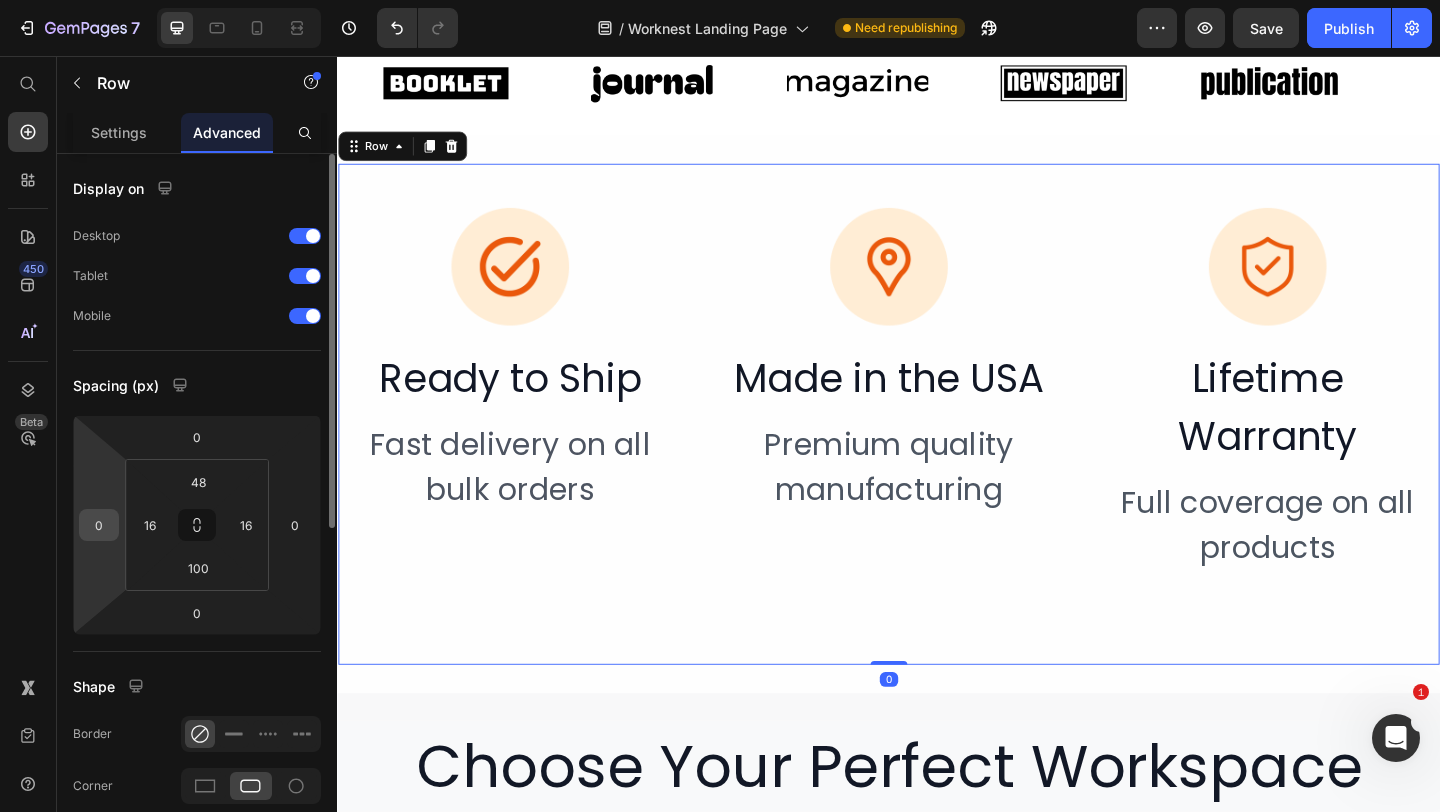 click on "0" at bounding box center [99, 525] 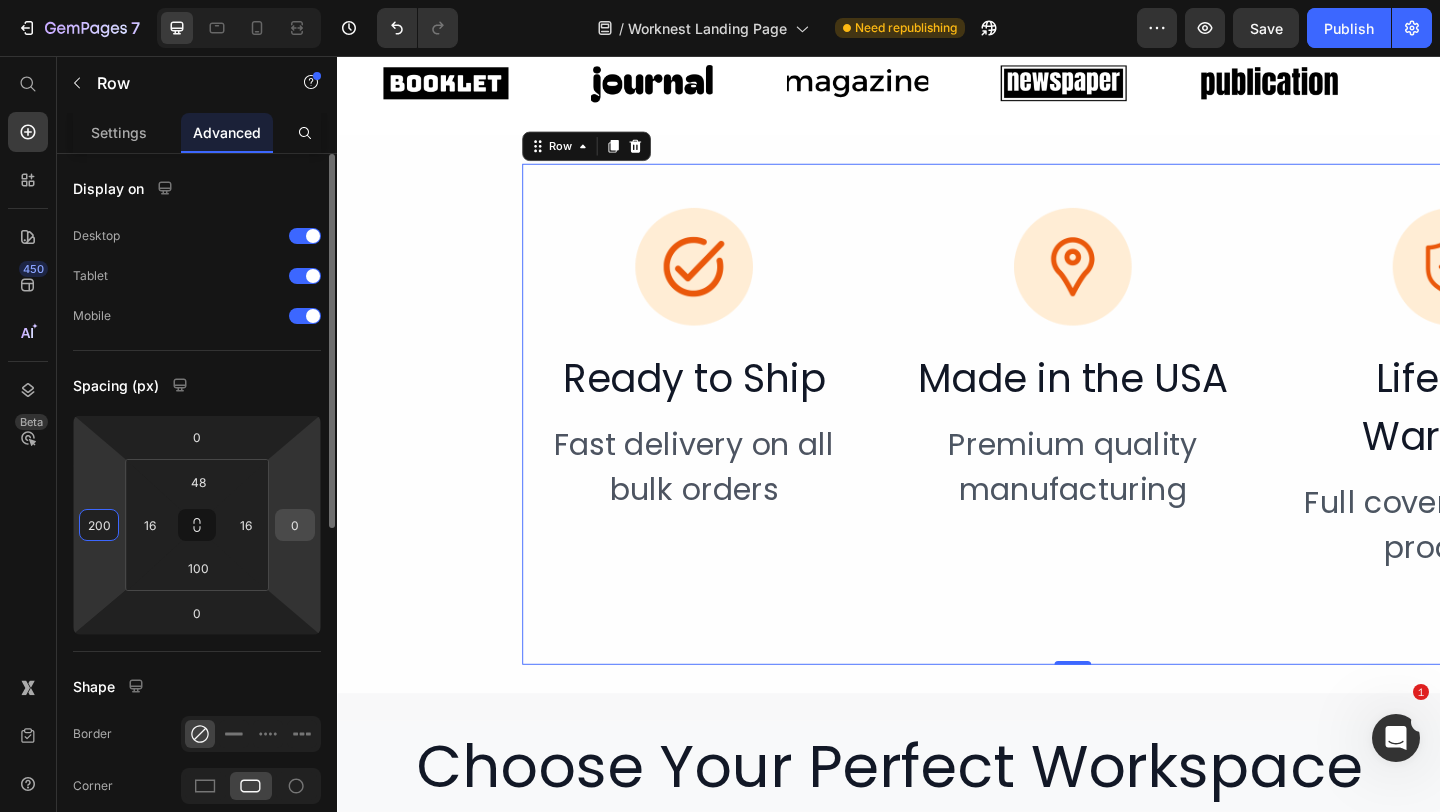 type on "200" 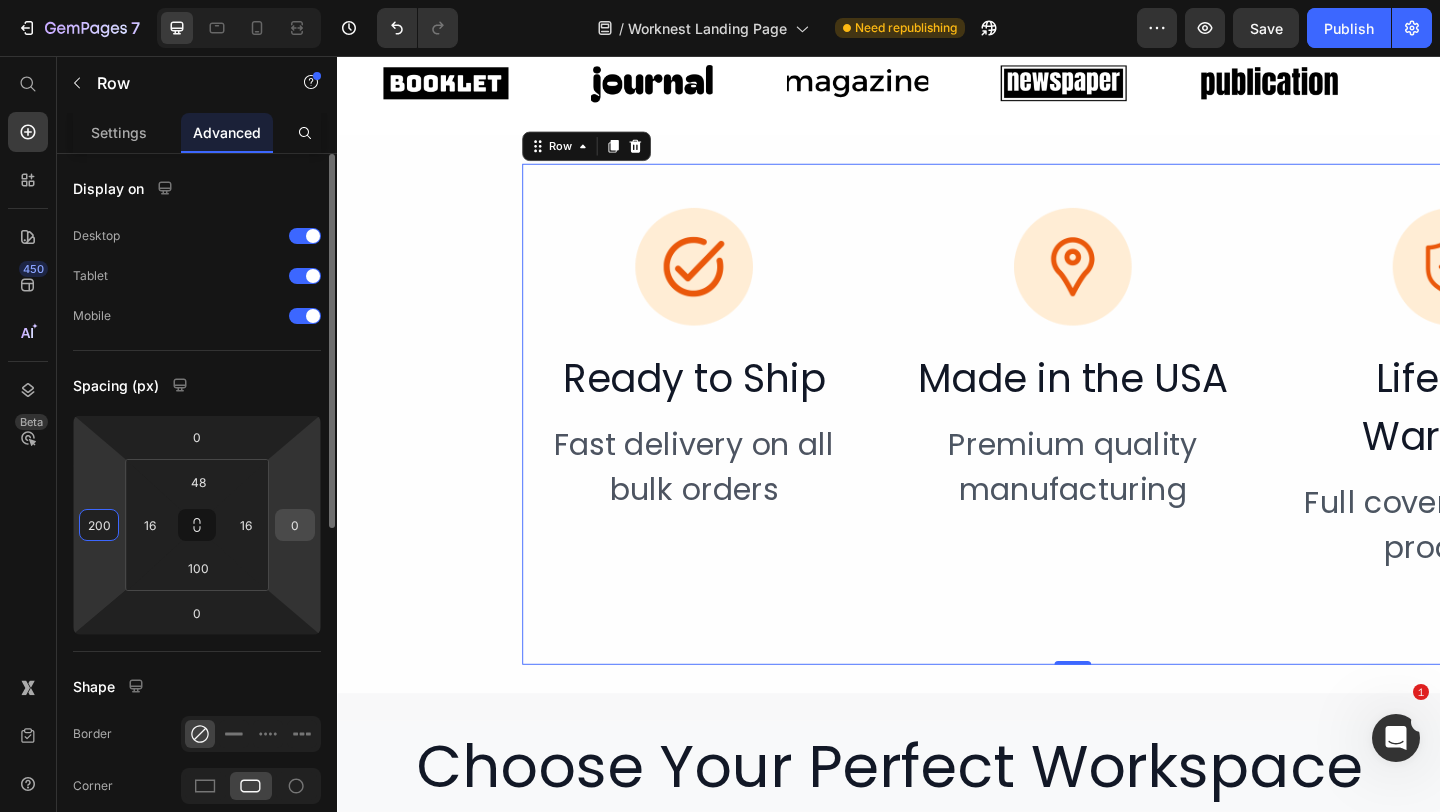 click on "0" at bounding box center [295, 525] 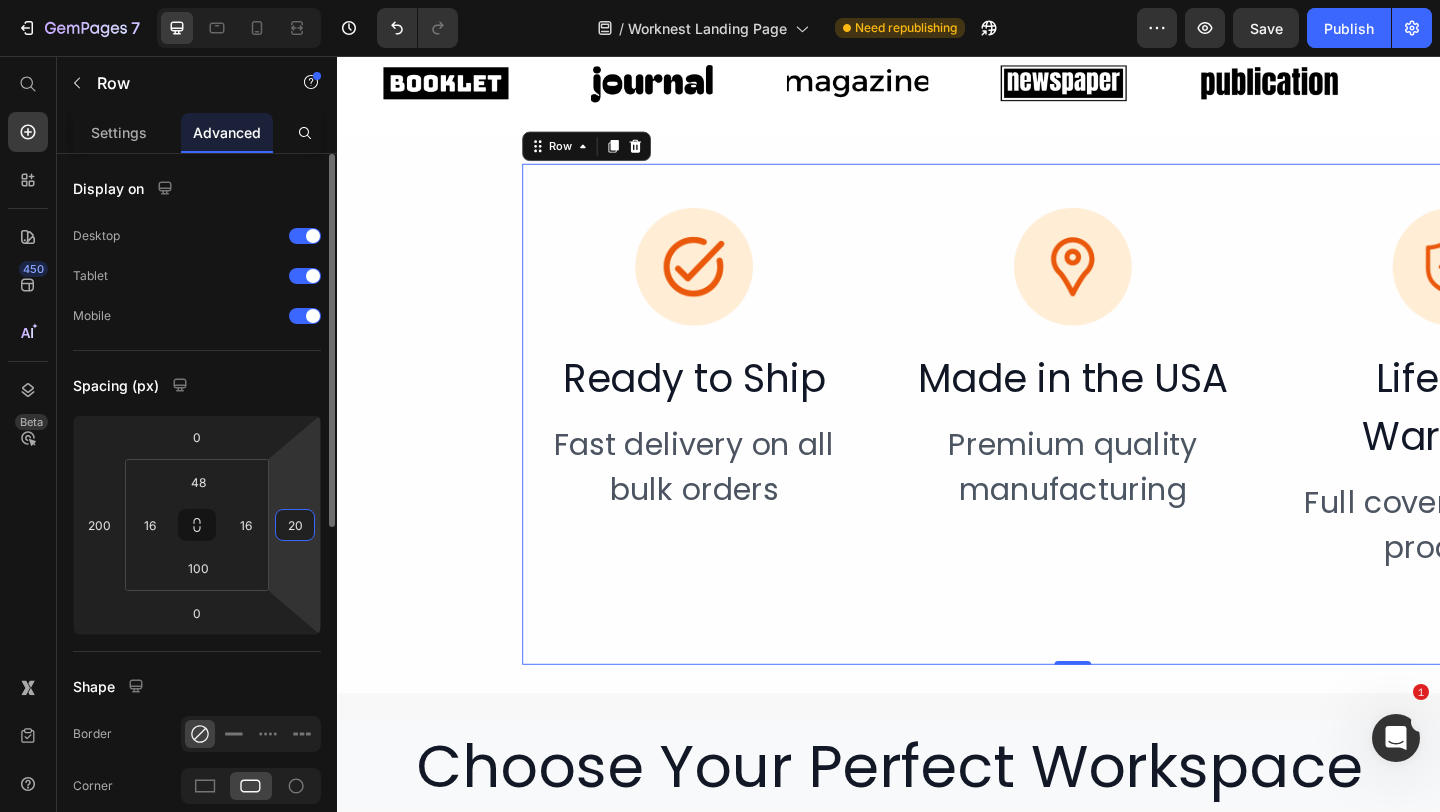 type on "2" 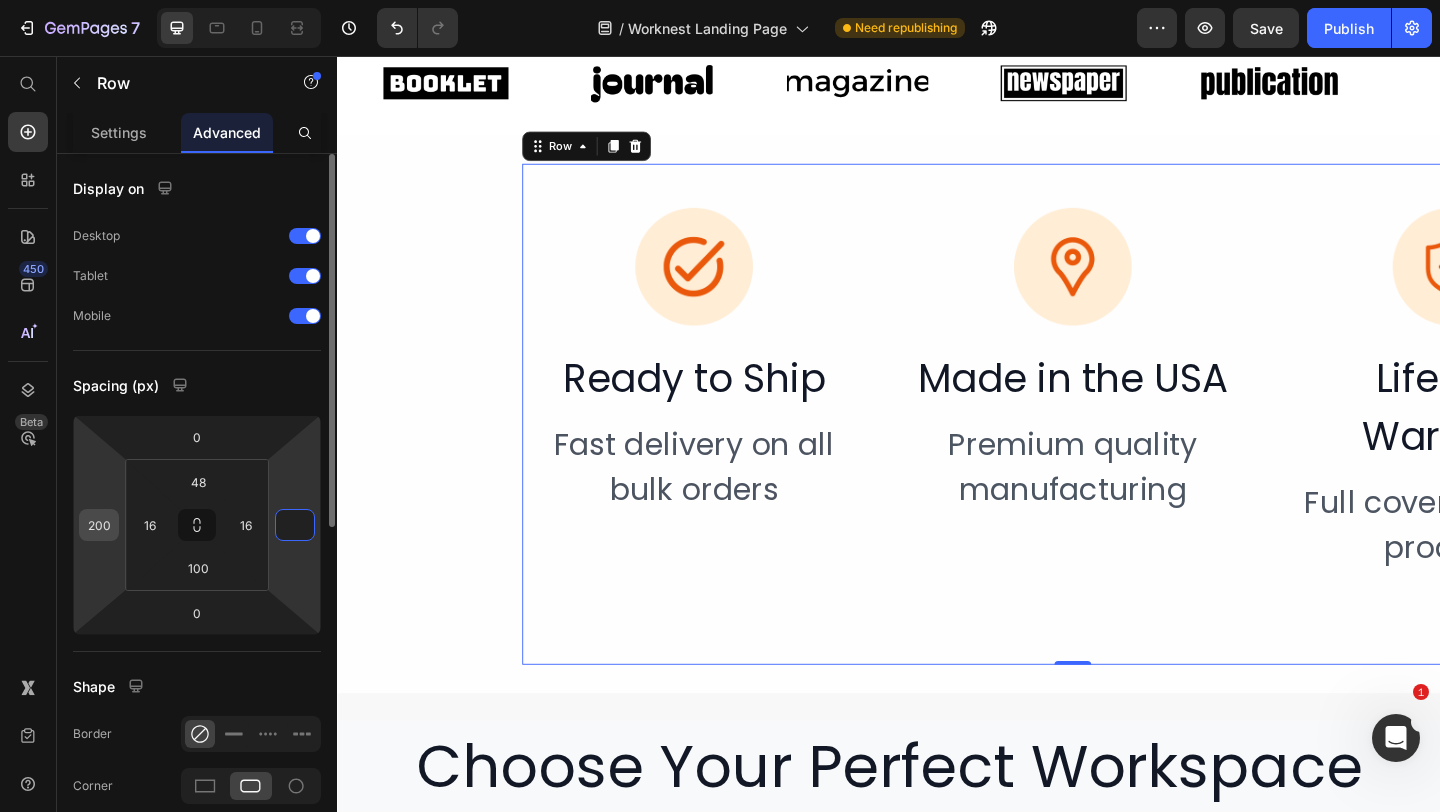 click on "200" at bounding box center (99, 525) 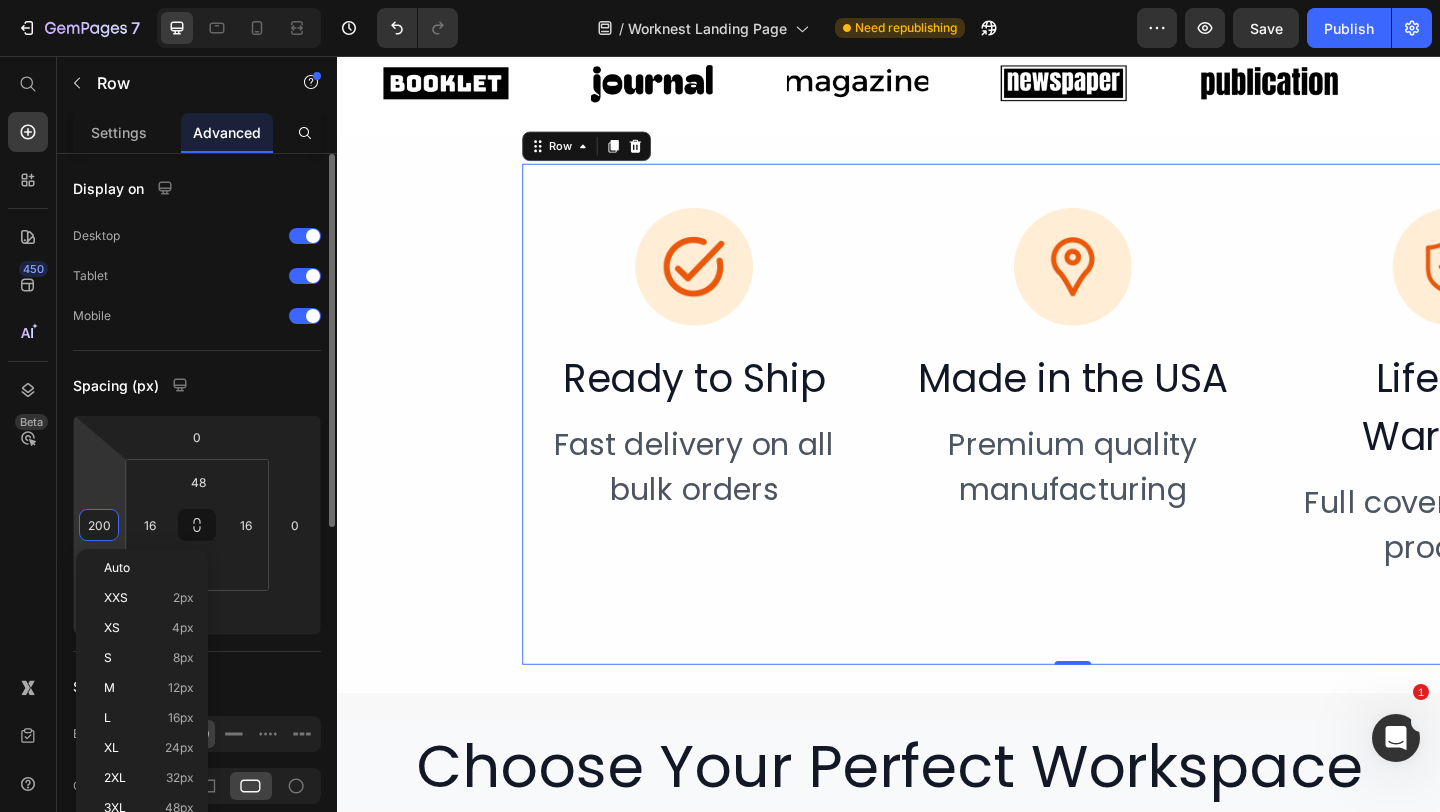 type 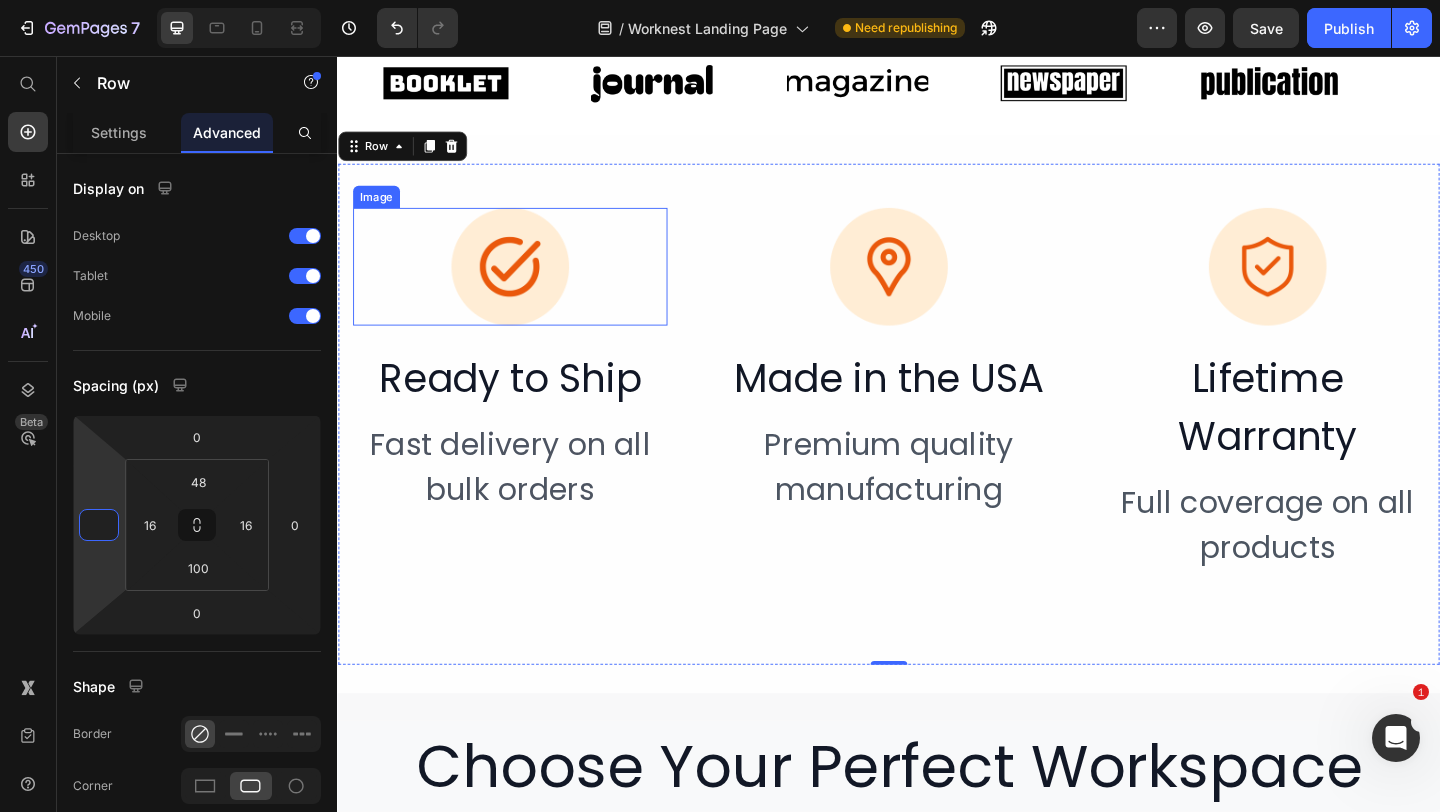 click at bounding box center (525, 285) 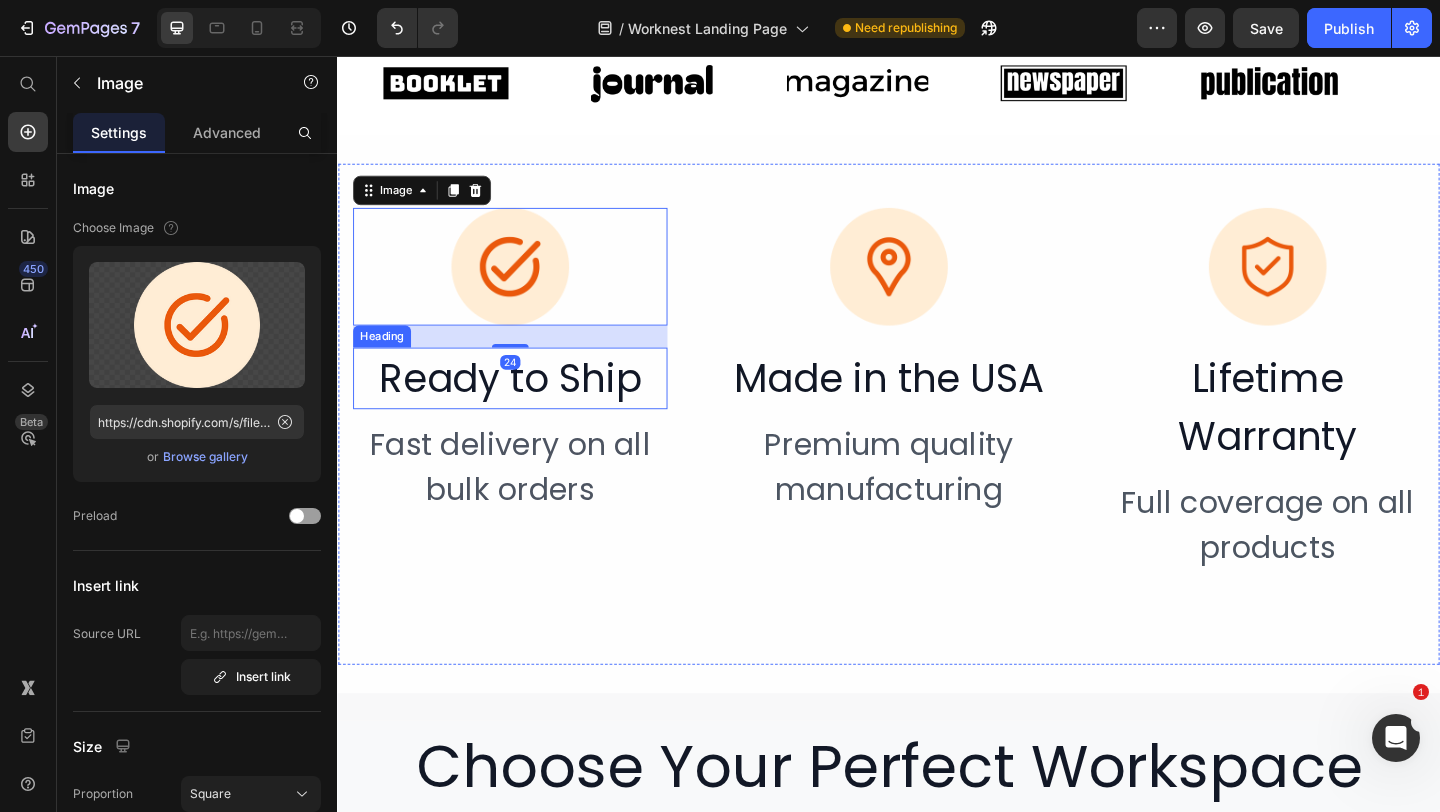 click on "Ready to Ship" at bounding box center [525, 406] 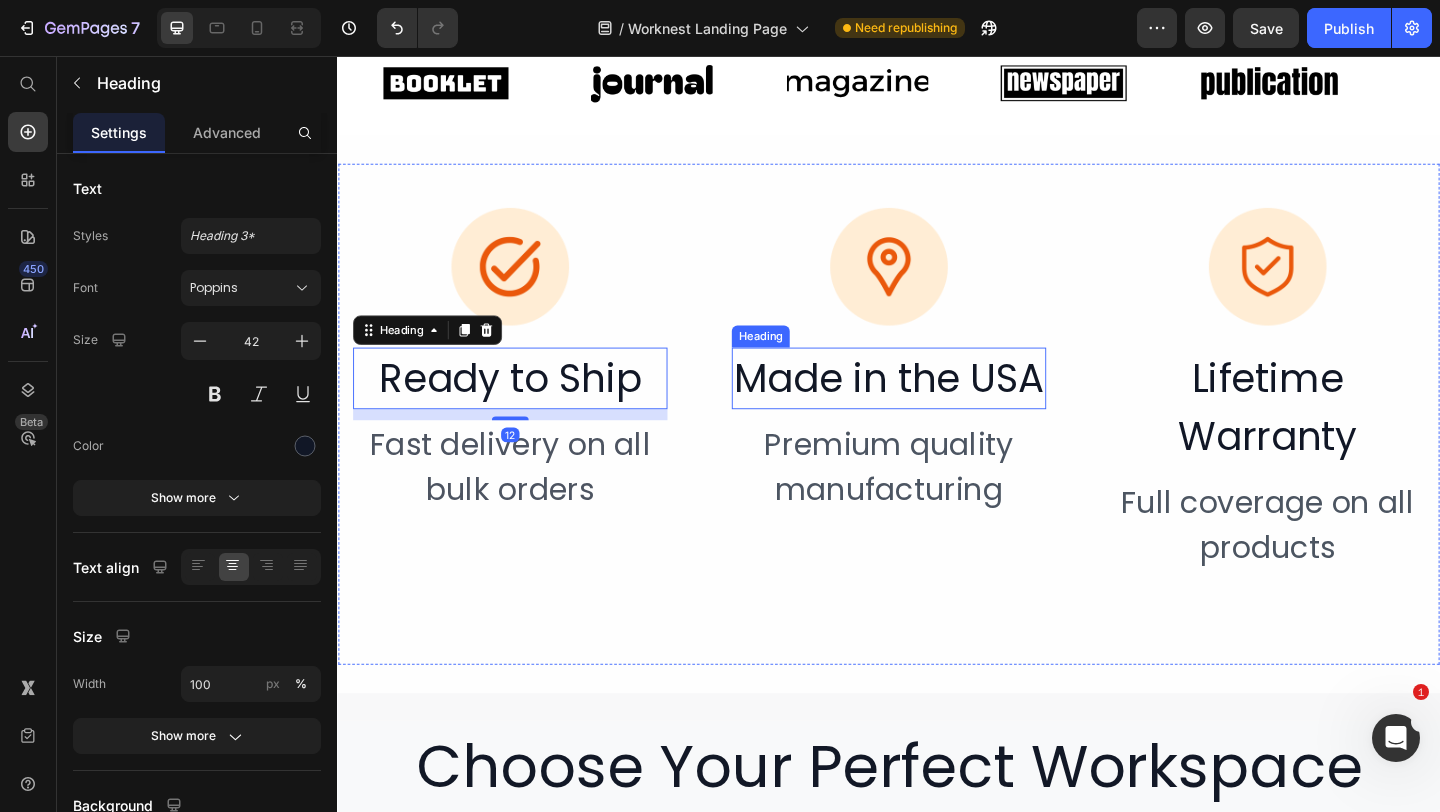 click on "Image Ready to Ship Heading   12 Fast delivery on all bulk orders Heading Image Made in the USA Heading Premium quality manufacturing Heading Image Lifetime Warranty Heading Full coverage on all products Heading Row" at bounding box center [937, 445] 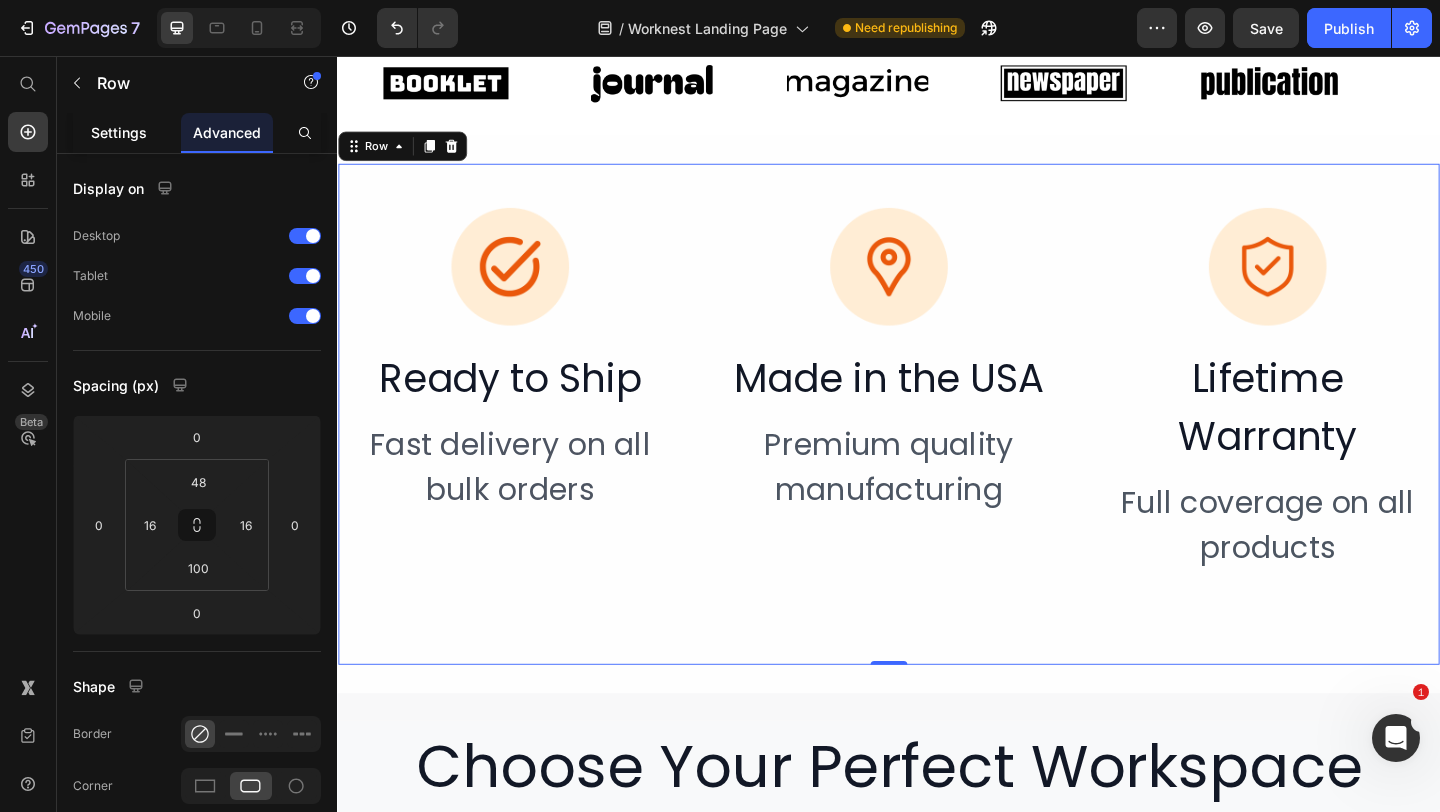 click on "Settings" 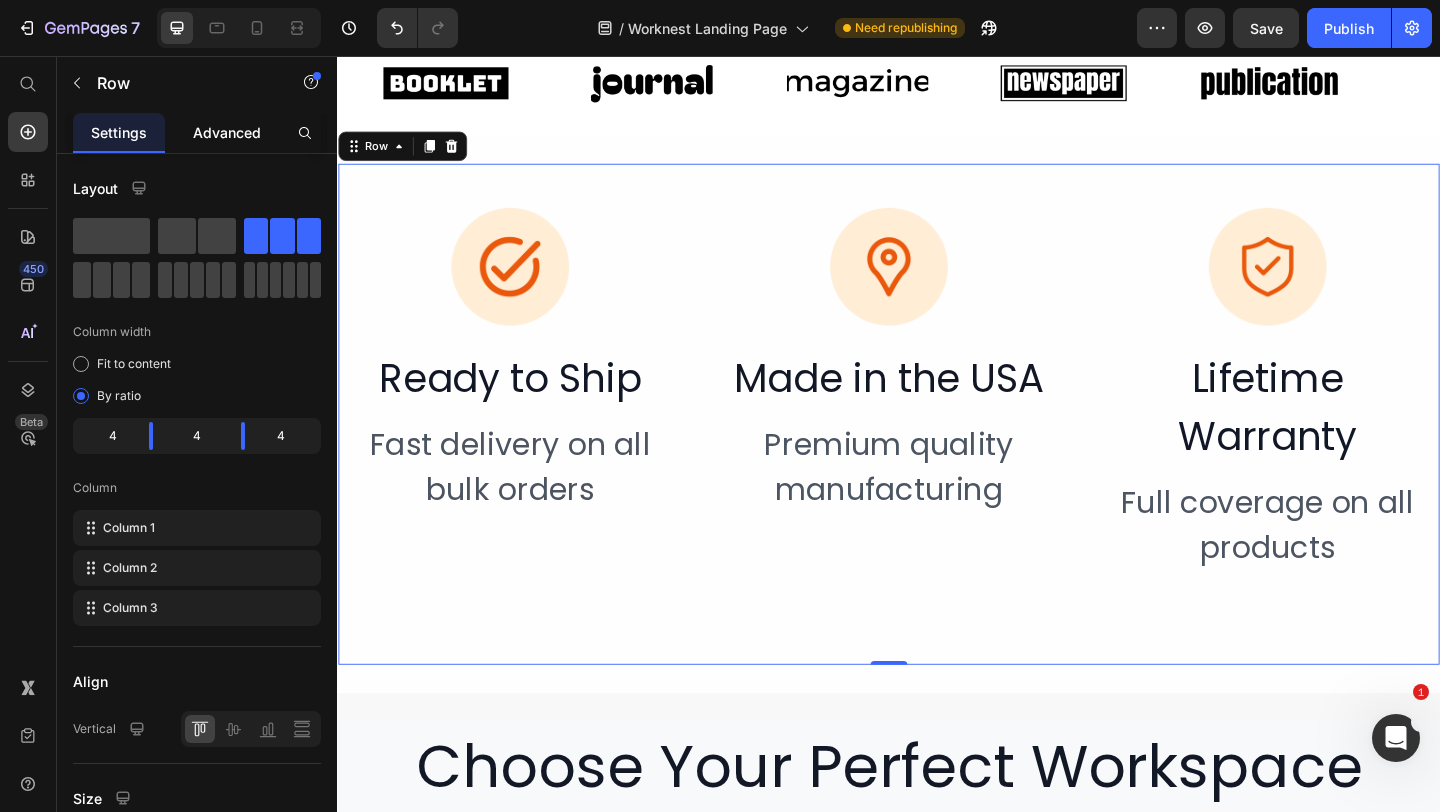 click on "Advanced" at bounding box center (227, 132) 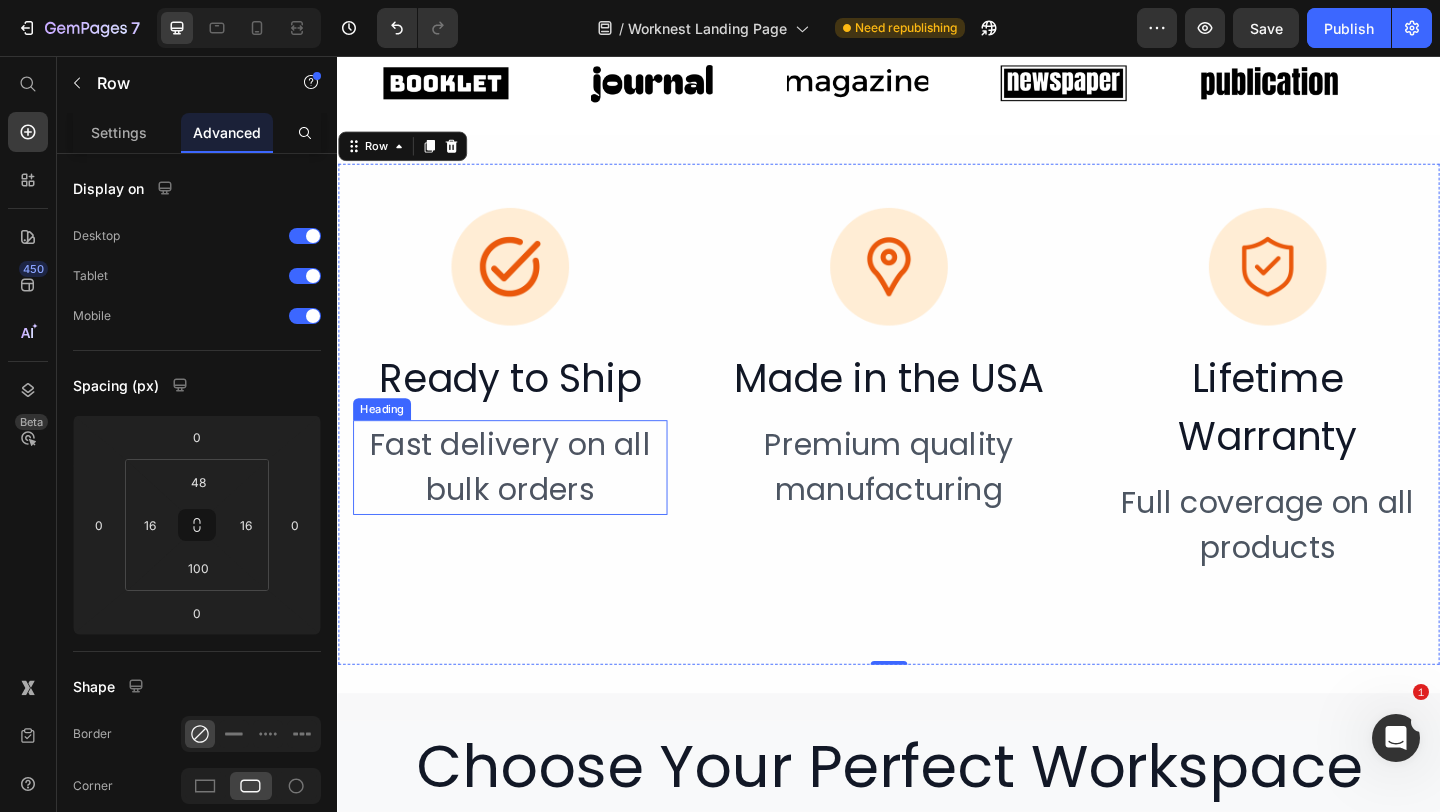 click on "Fast delivery on all bulk orders" at bounding box center (525, 503) 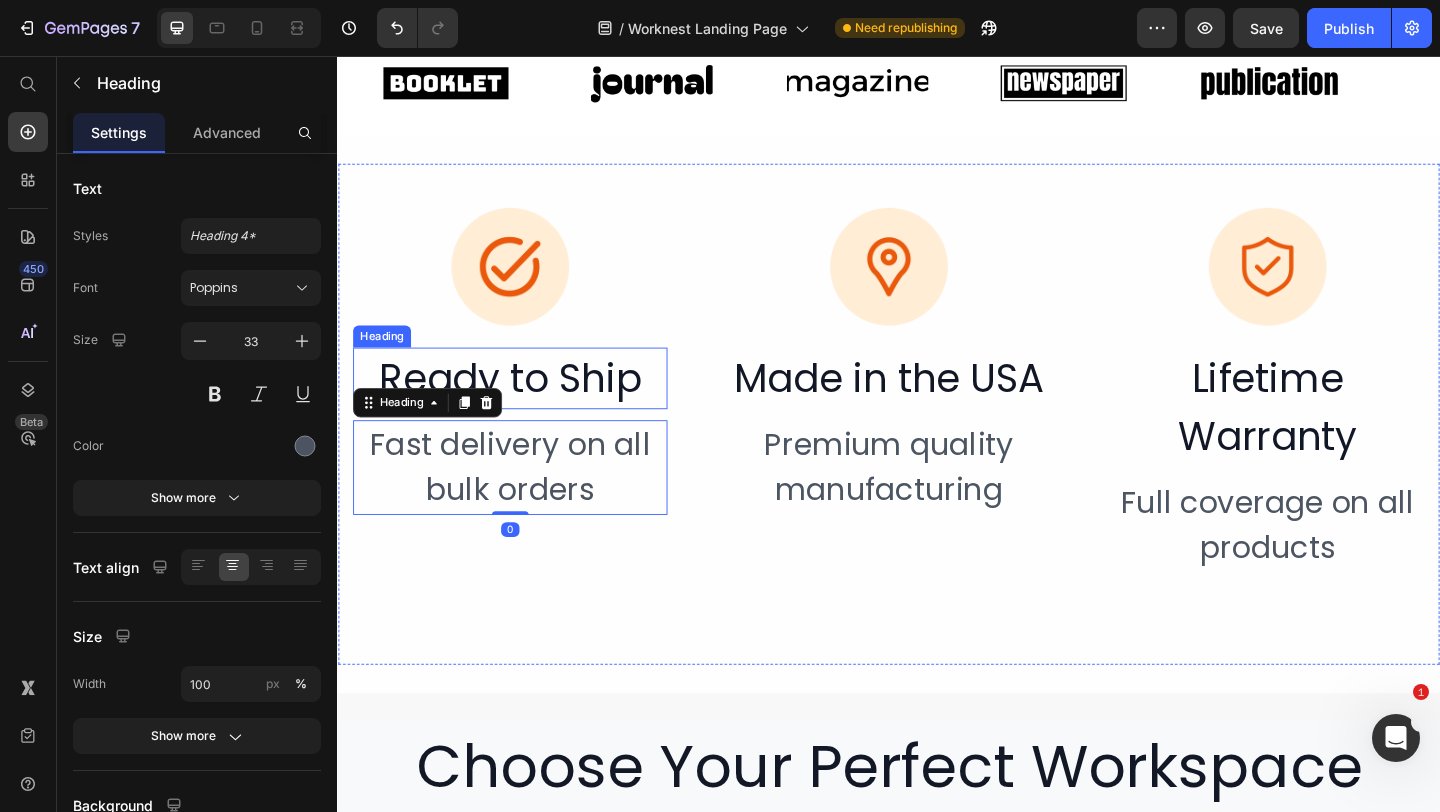 click on "Ready to Ship" at bounding box center (525, 406) 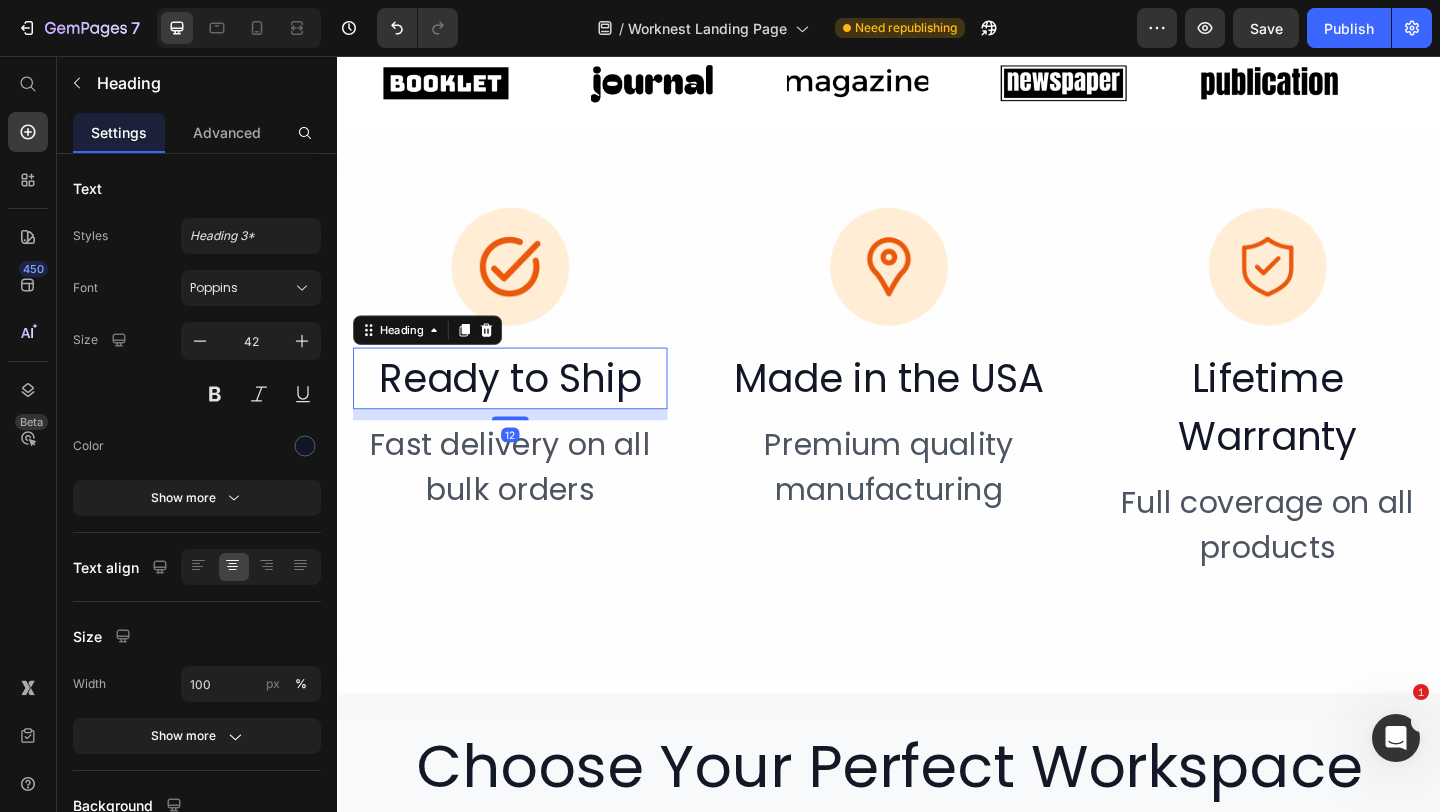 click at bounding box center [525, 285] 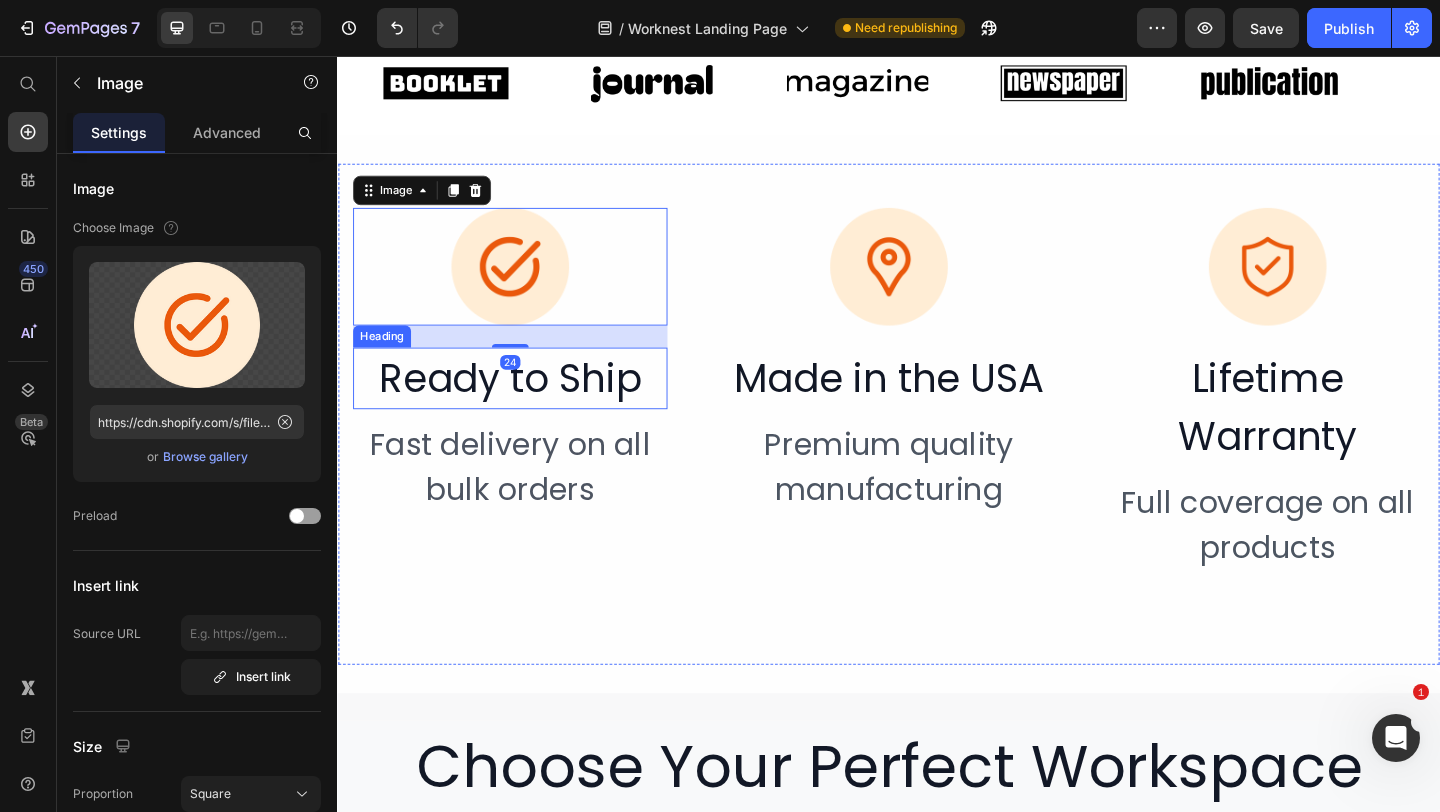 click on "Ready to Ship" at bounding box center [525, 406] 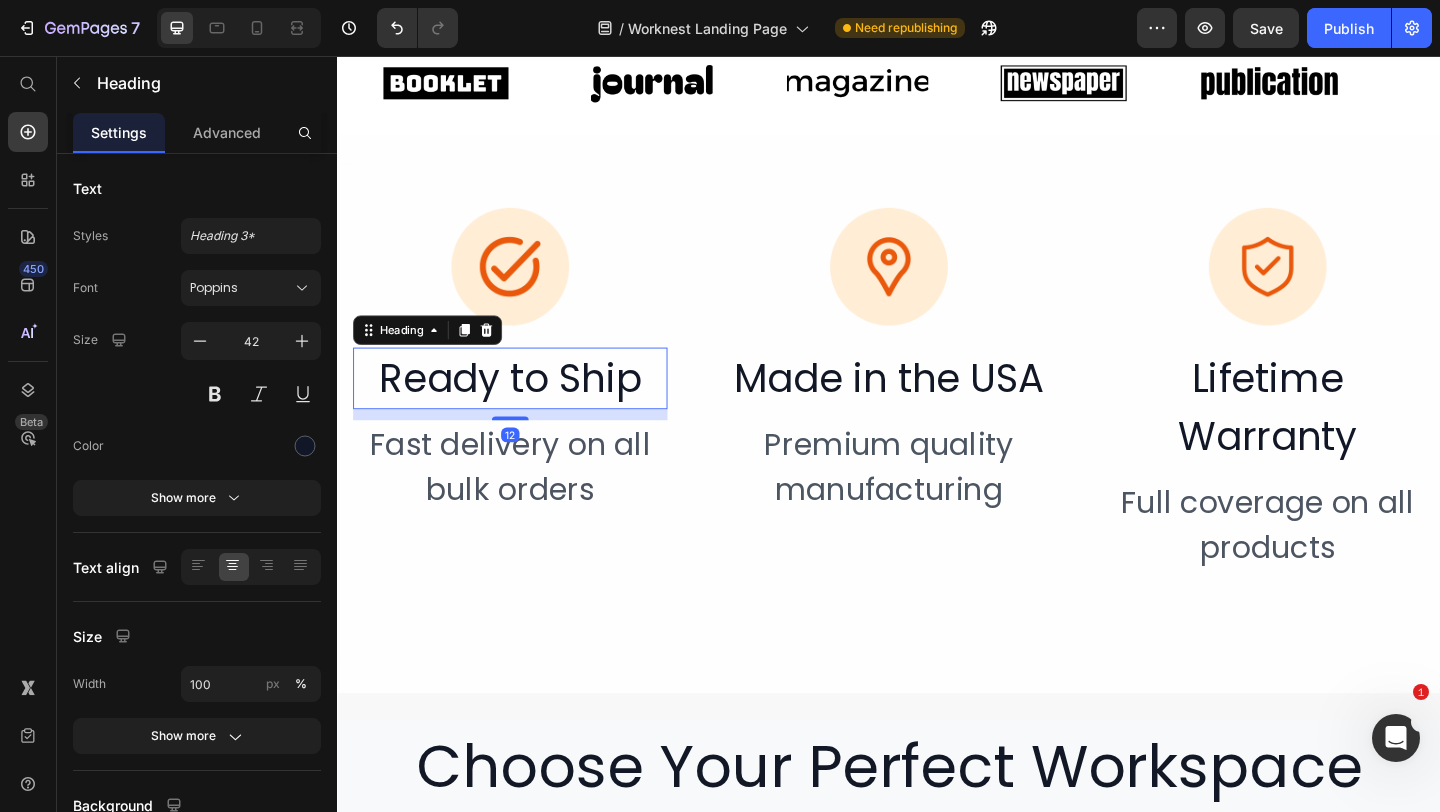 click on "Made in the USA" at bounding box center [937, 406] 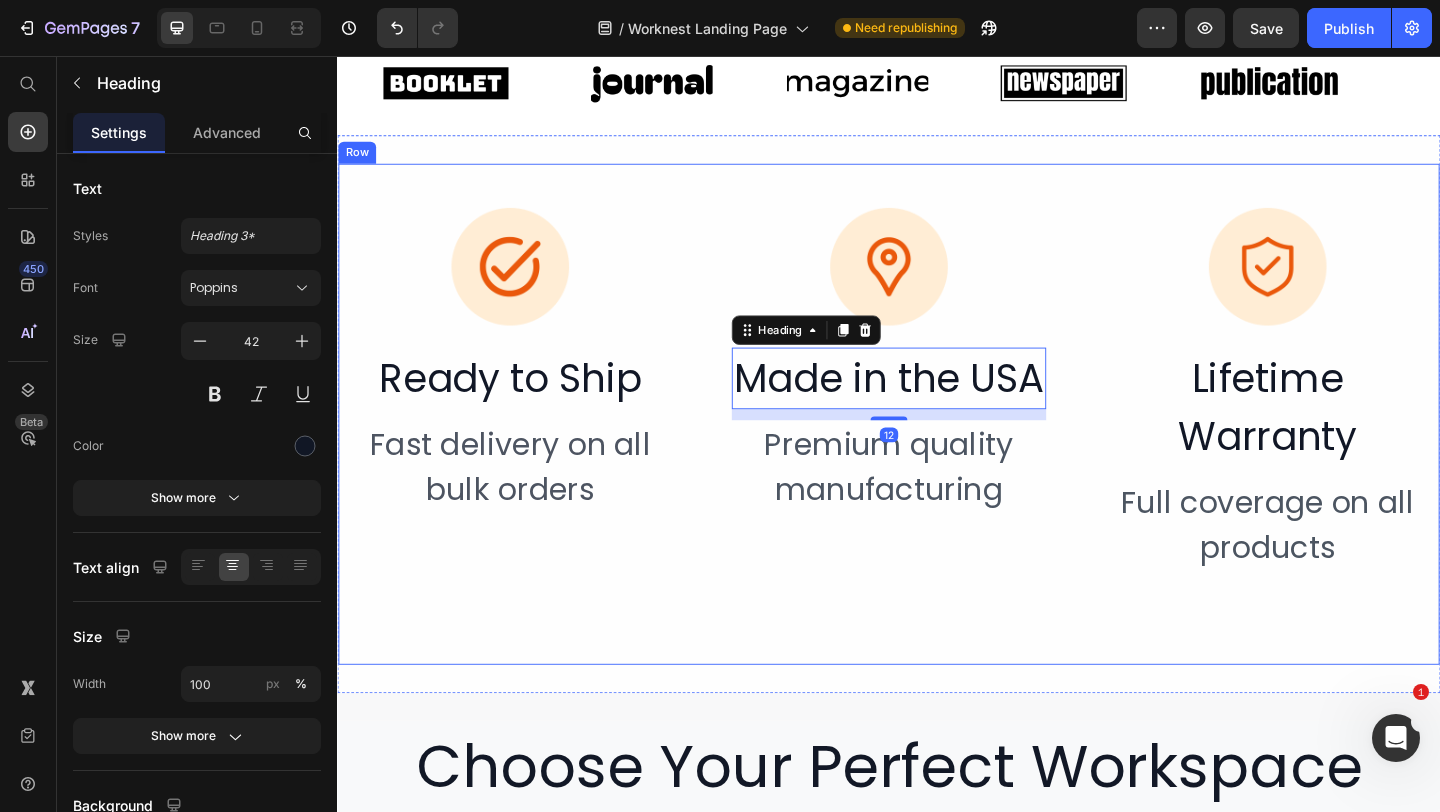 click on "Fast delivery on all bulk orders" at bounding box center [525, 503] 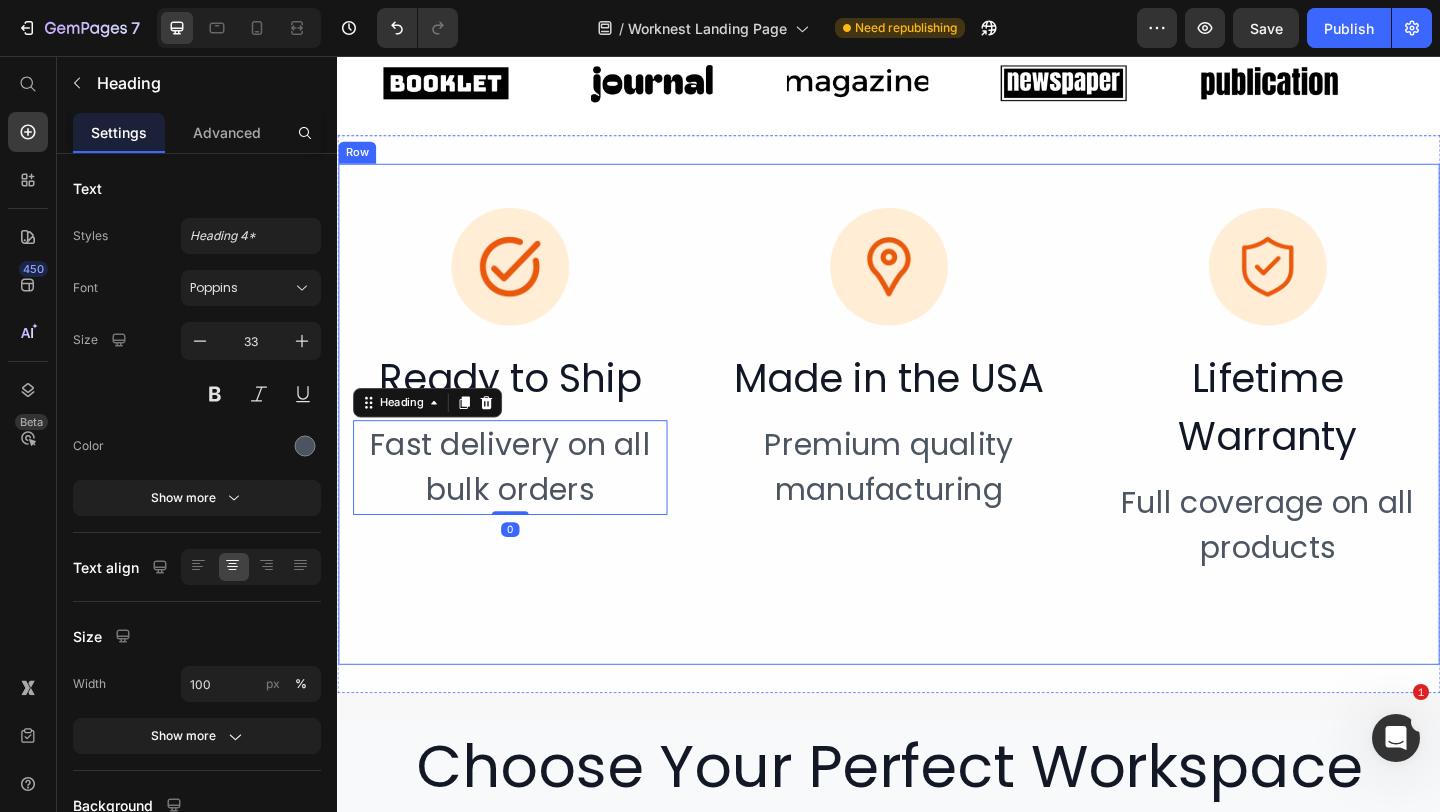 click on "Image Ready to Ship Heading Fast delivery on all bulk orders Heading   0 Image Made in the USA Heading Premium quality manufacturing Heading Image Lifetime Warranty Heading Full coverage on all products Heading Row" at bounding box center [937, 445] 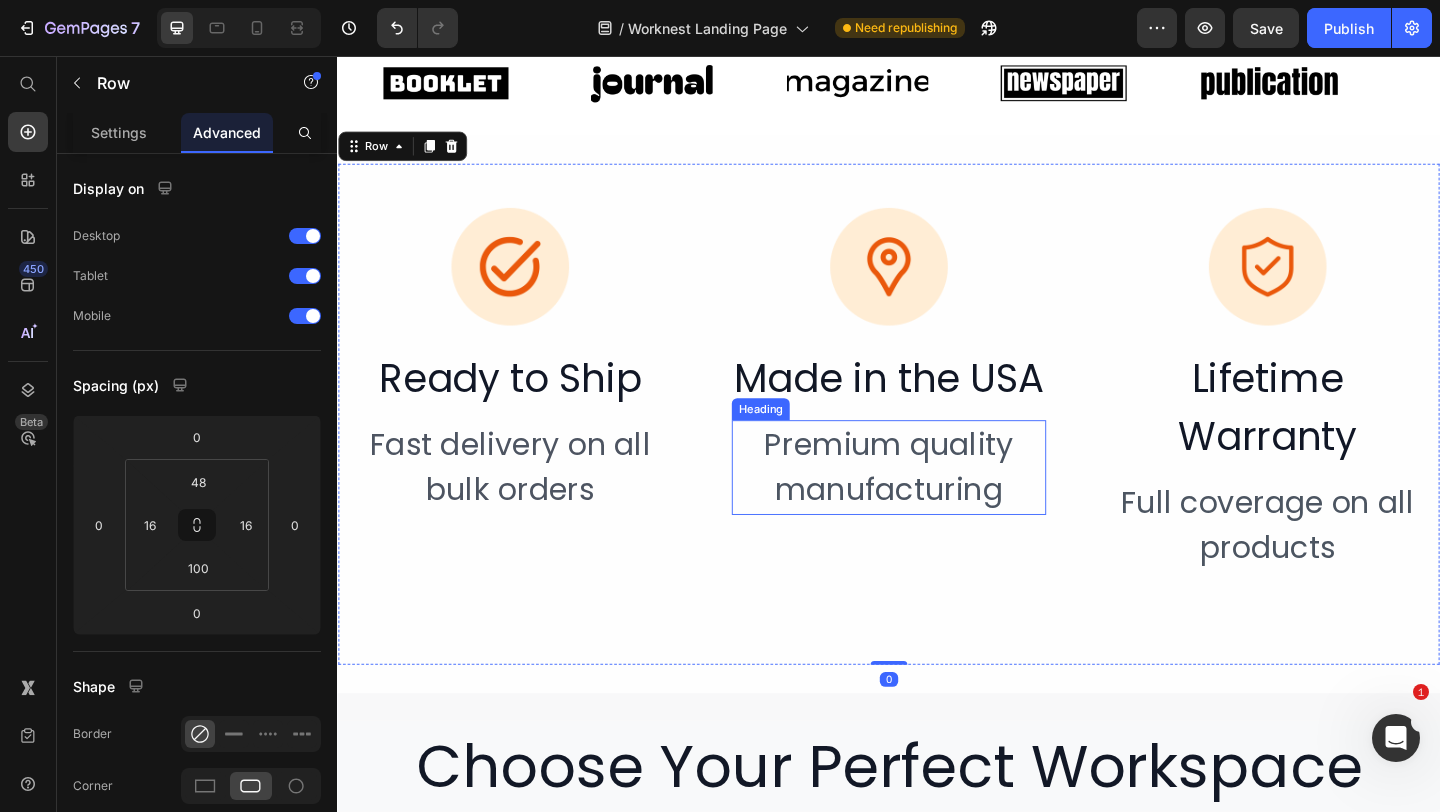 click on "Premium quality manufacturing" at bounding box center (937, 503) 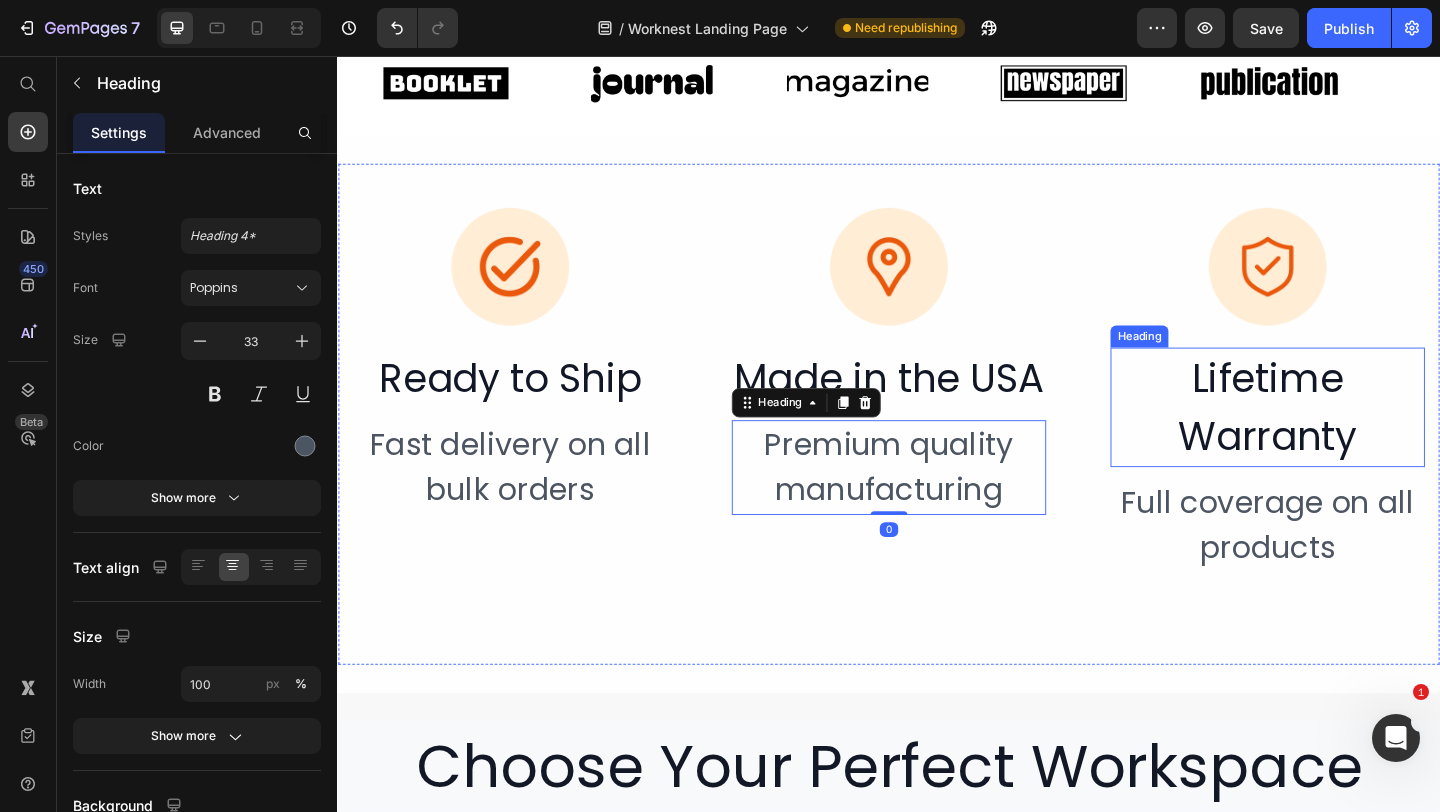 click on "Lifetime Warranty" at bounding box center (1349, 438) 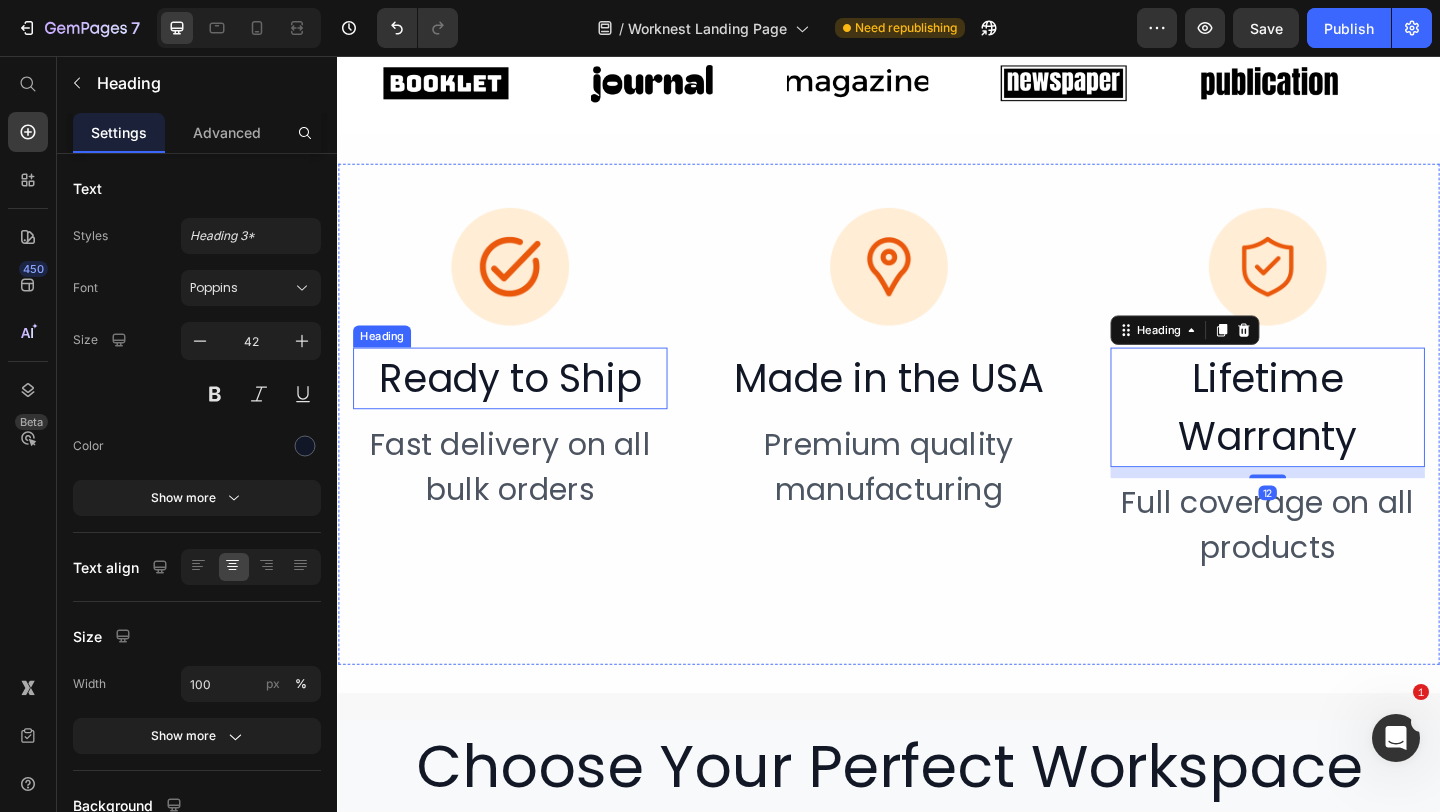 click on "Ready to Ship" at bounding box center [525, 406] 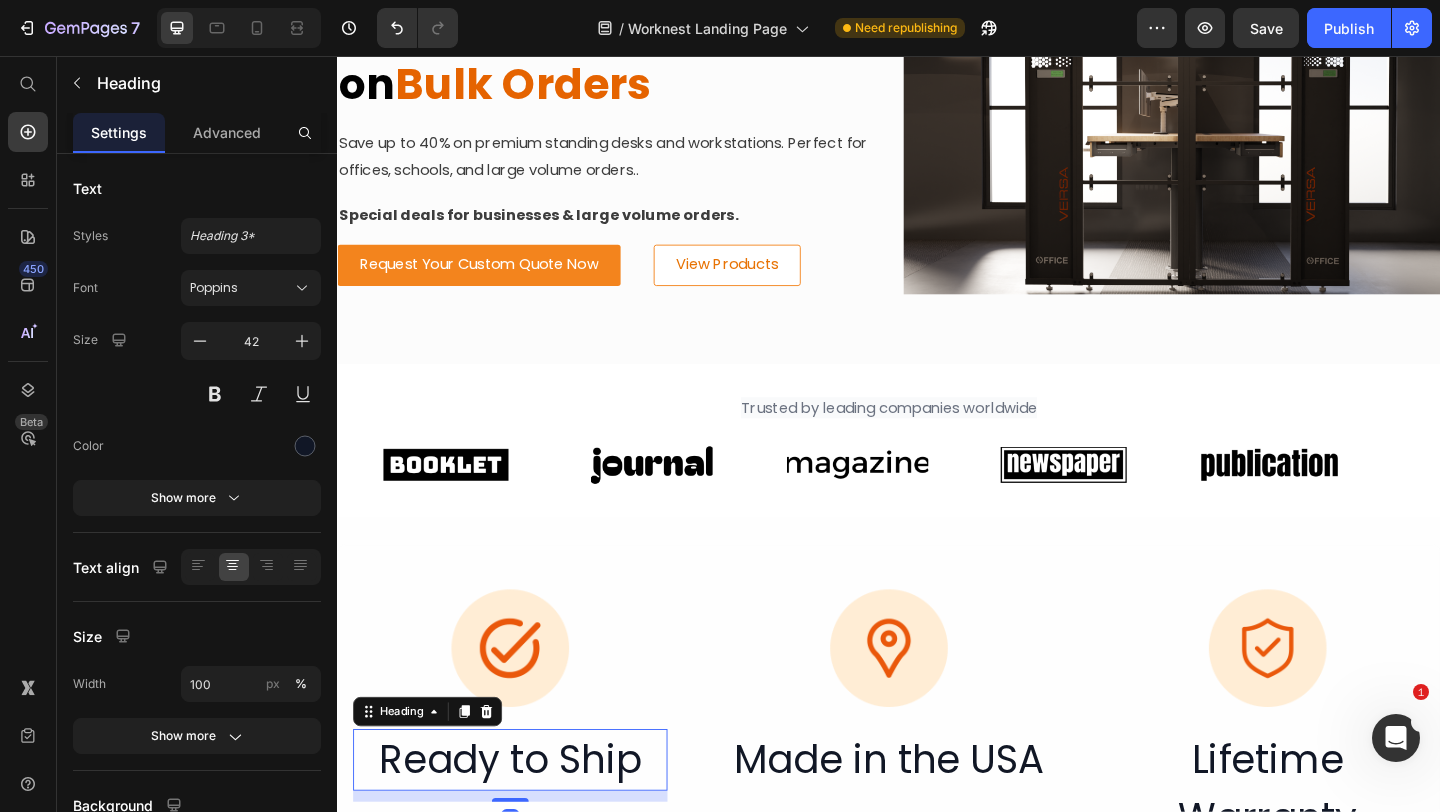 scroll, scrollTop: 2947, scrollLeft: 0, axis: vertical 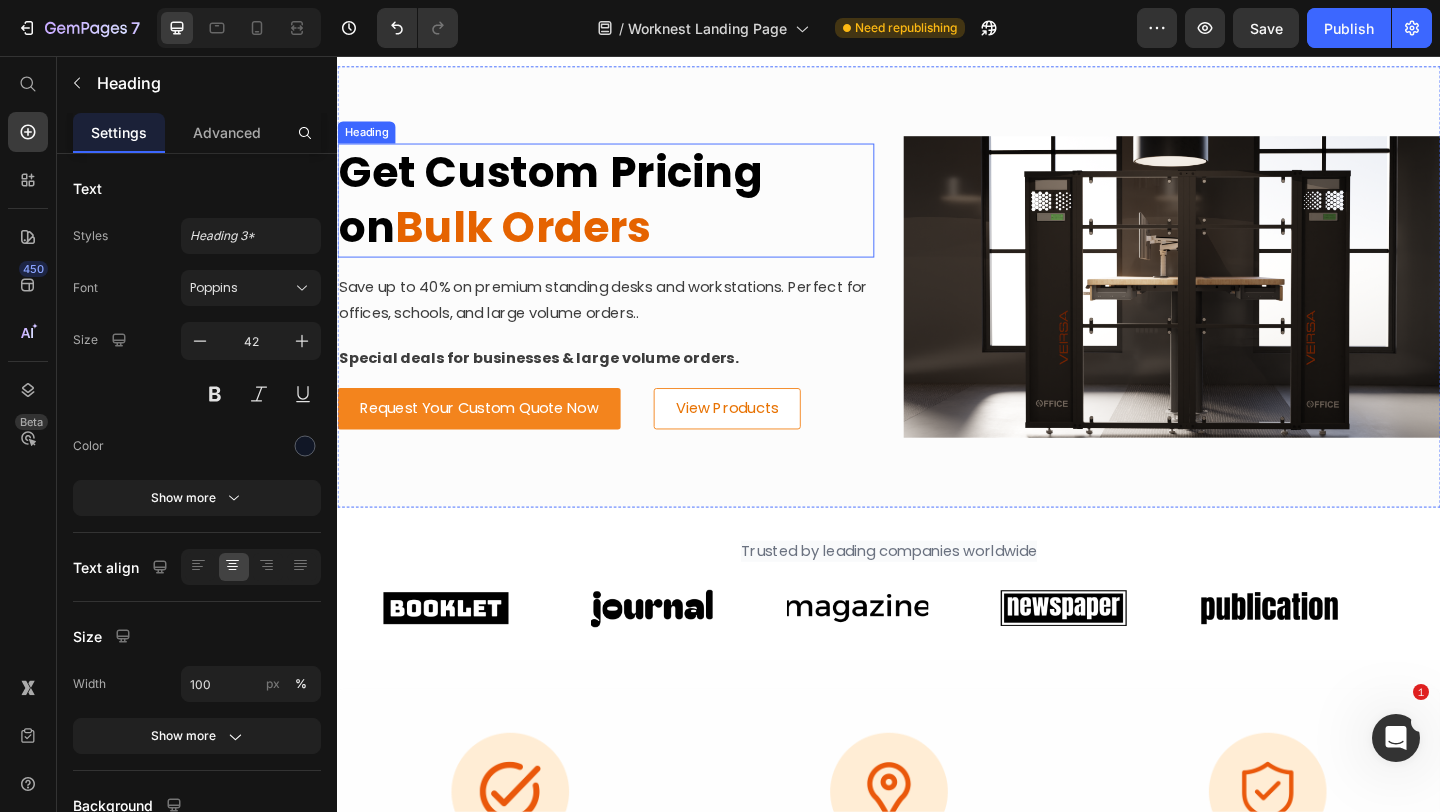 click on "Get Custom Pricing on" at bounding box center [569, 212] 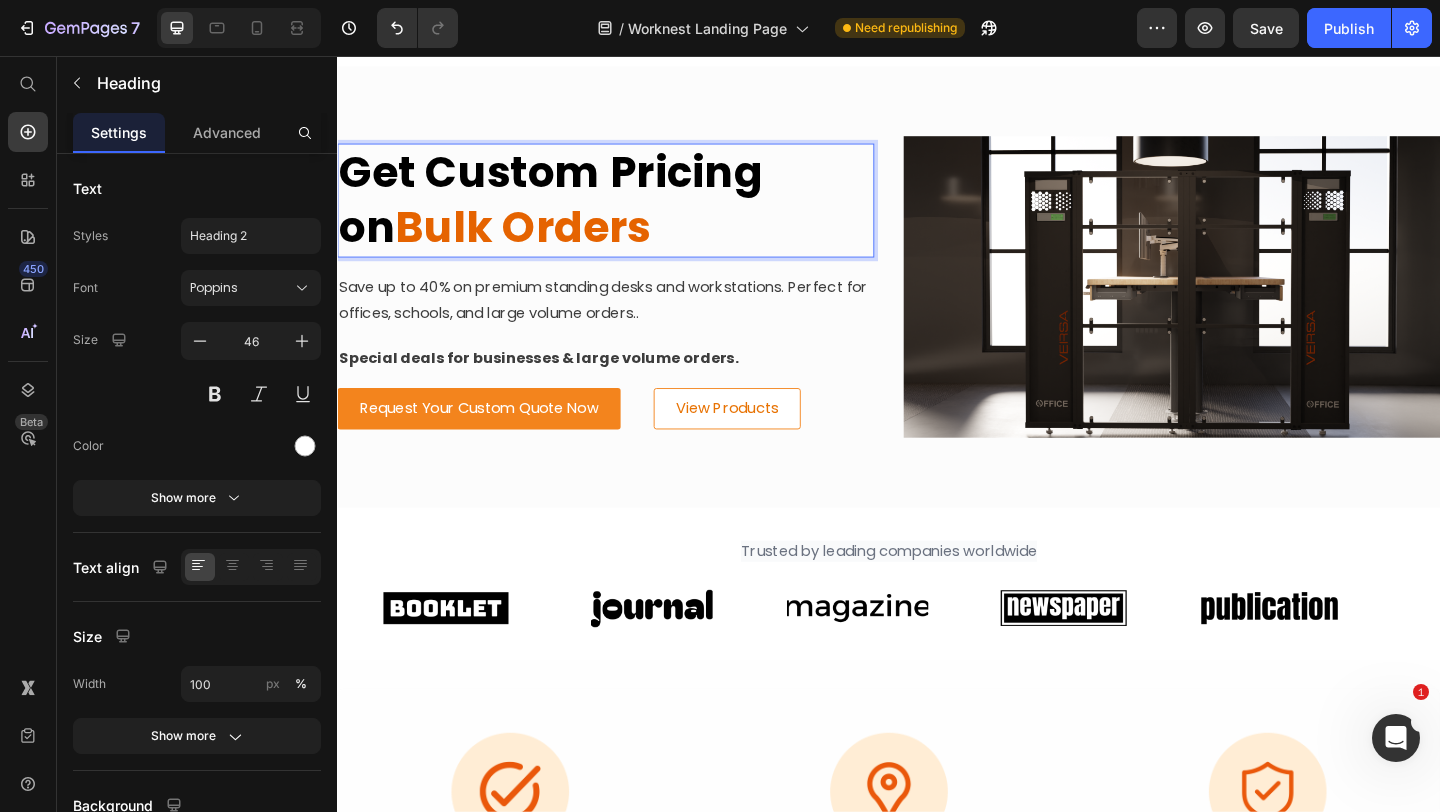 click on "Get Custom Pricing on" at bounding box center [569, 212] 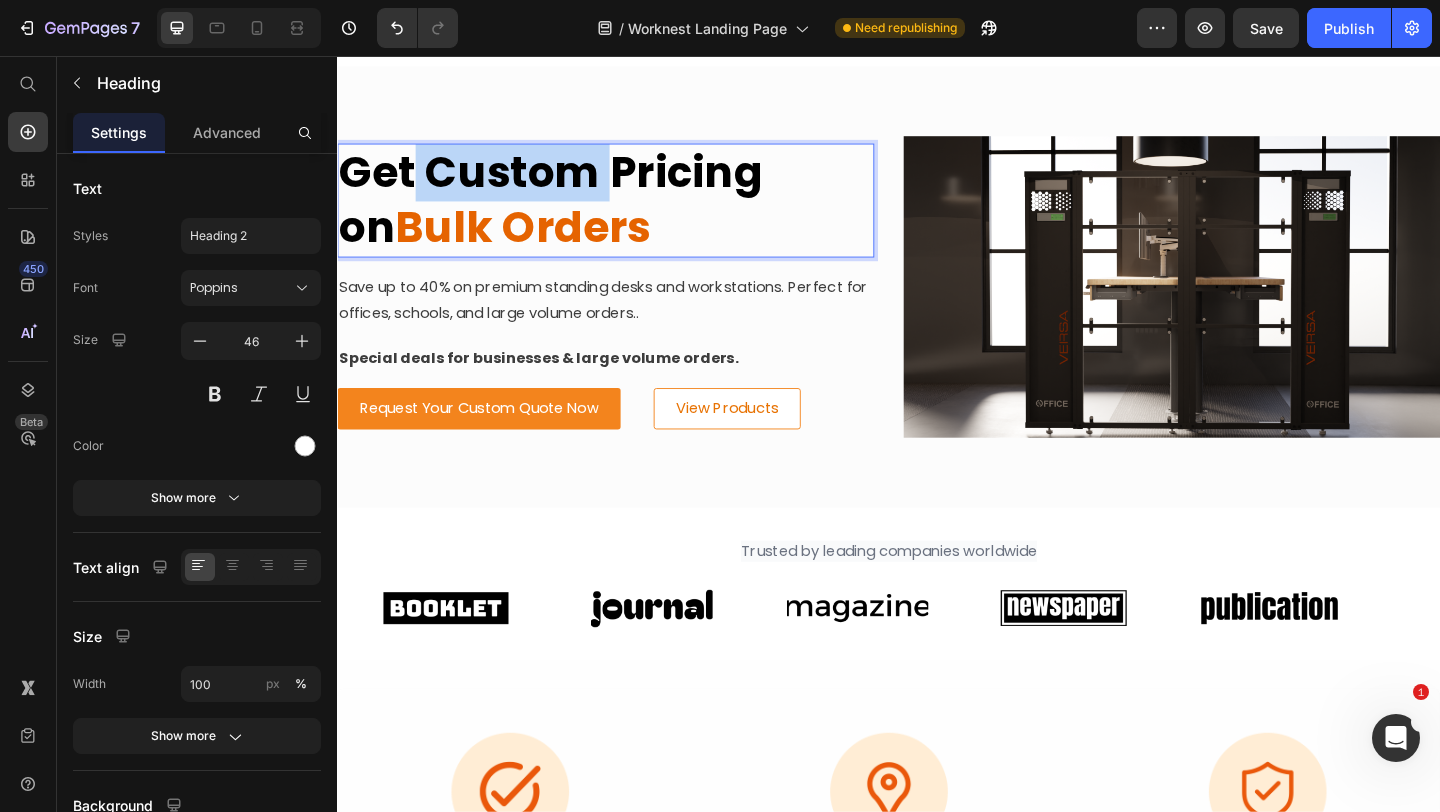 drag, startPoint x: 611, startPoint y: 190, endPoint x: 422, endPoint y: 190, distance: 189 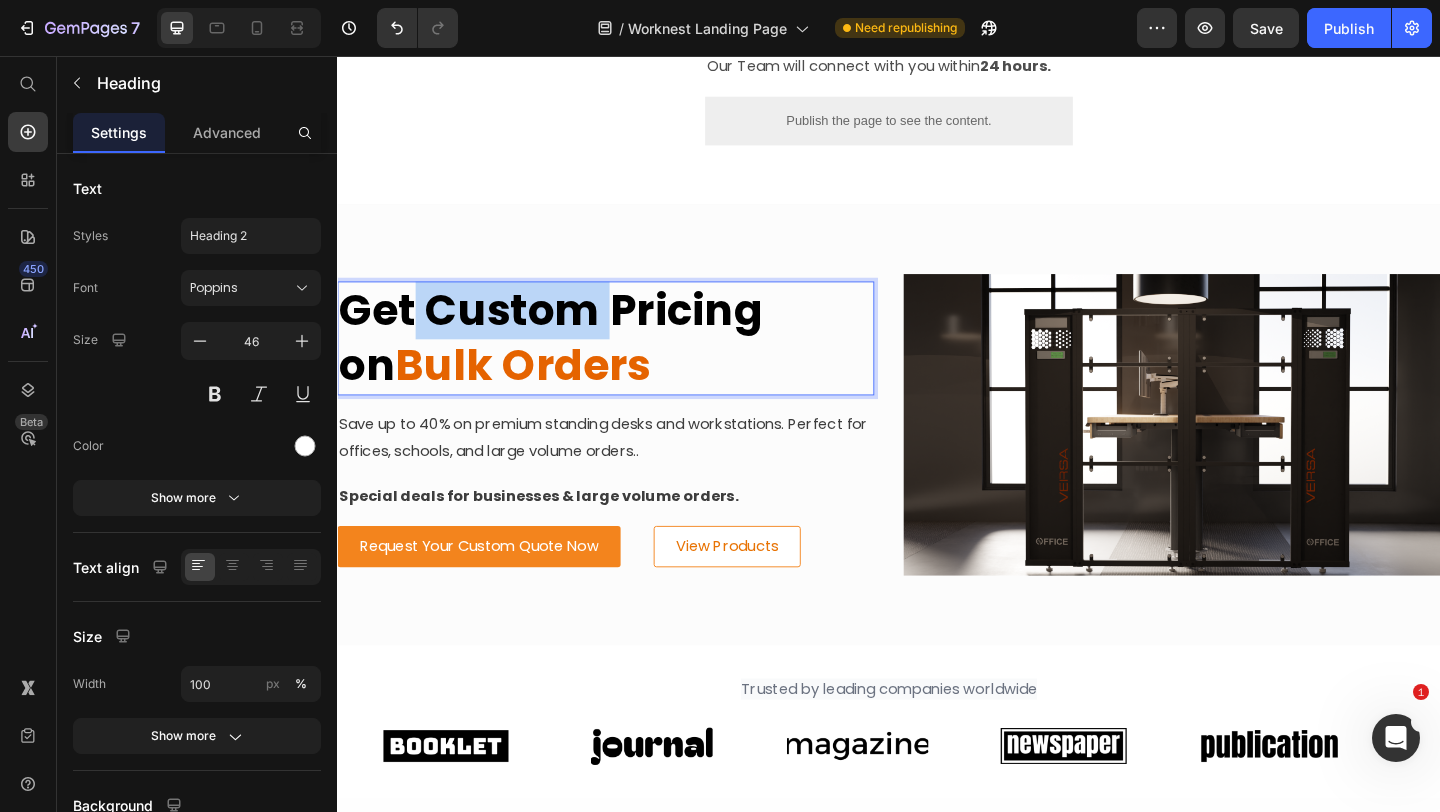 scroll, scrollTop: 3339, scrollLeft: 0, axis: vertical 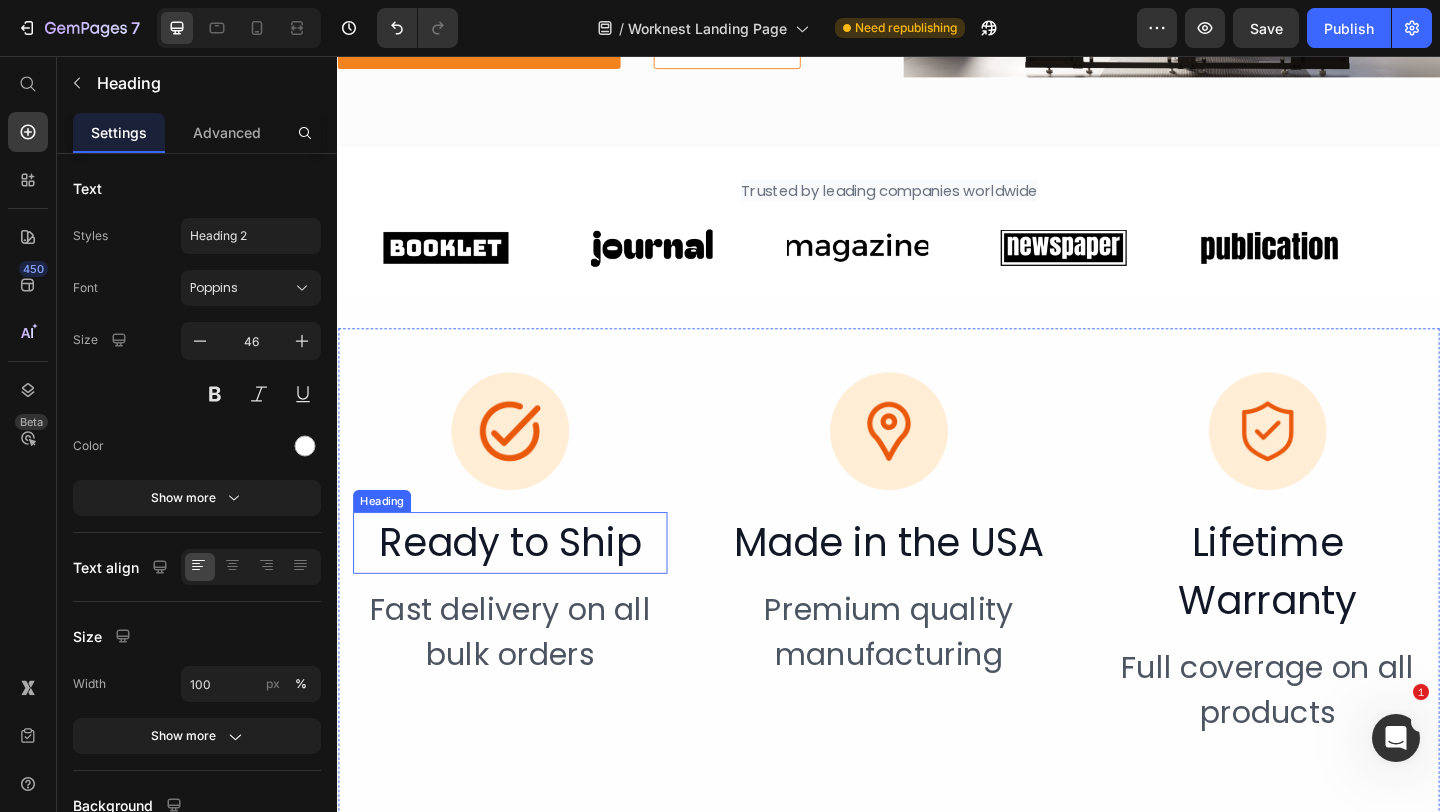 click on "Ready to Ship" at bounding box center (525, 585) 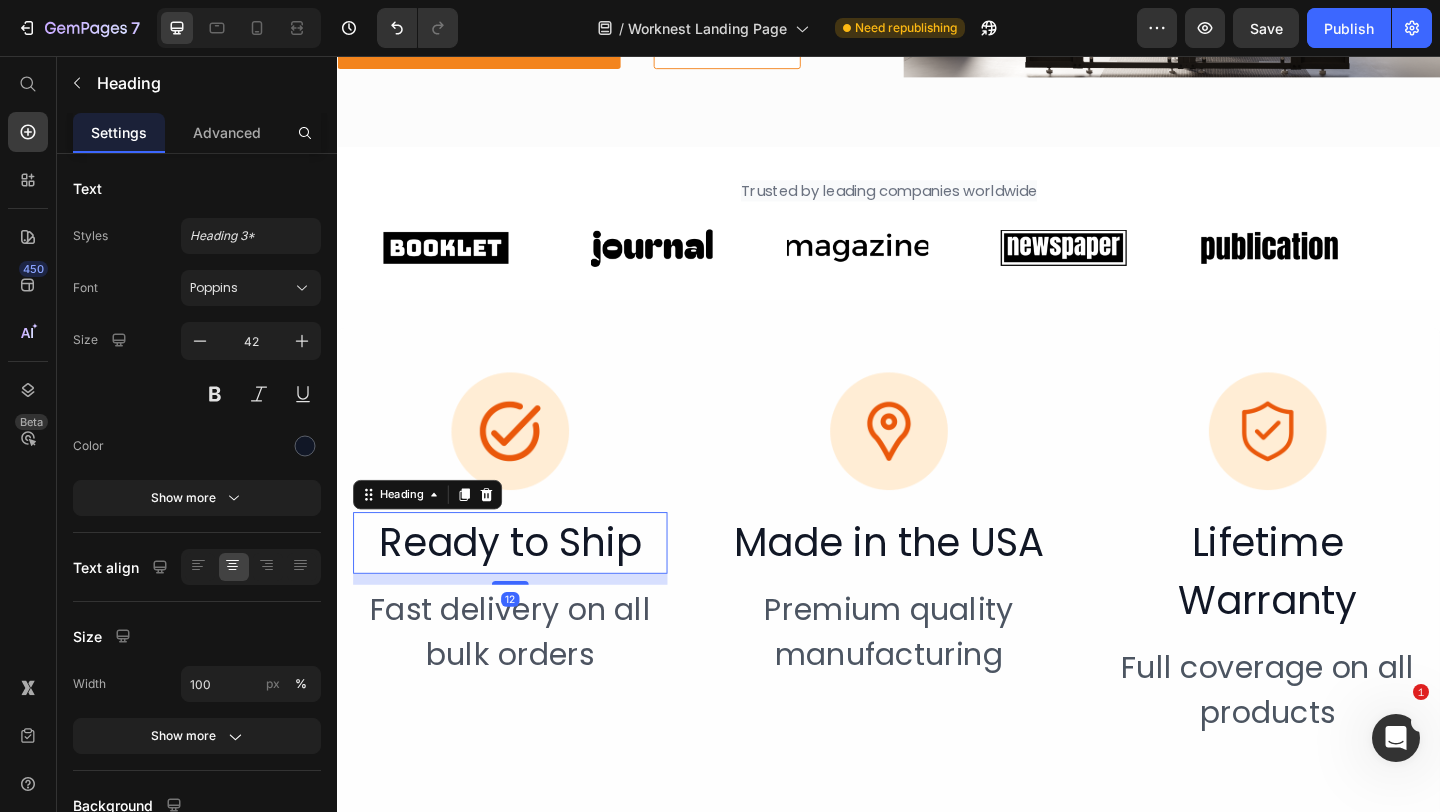 click on "Ready to Ship" at bounding box center (525, 585) 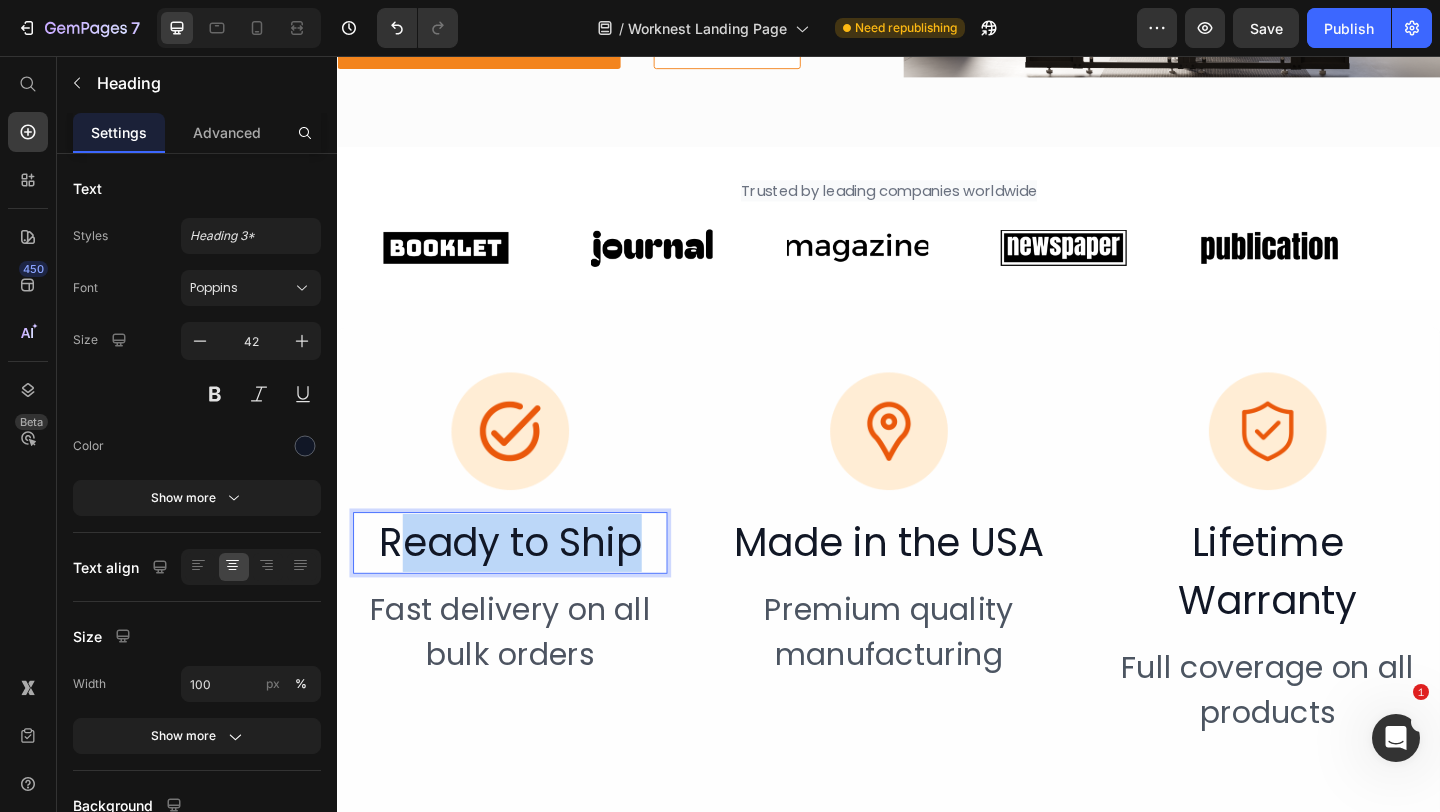 drag, startPoint x: 673, startPoint y: 584, endPoint x: 413, endPoint y: 584, distance: 260 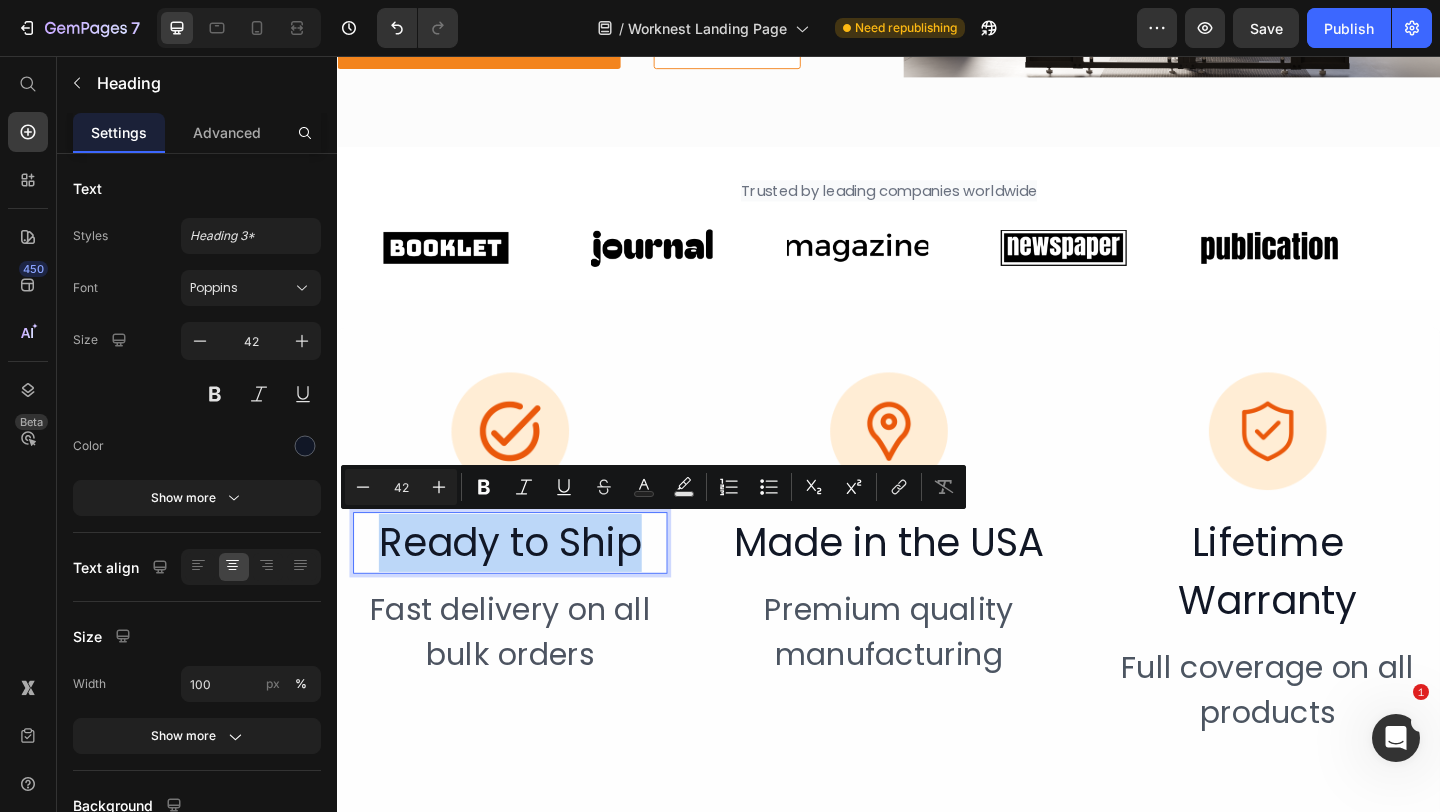 drag, startPoint x: 378, startPoint y: 584, endPoint x: 683, endPoint y: 584, distance: 305 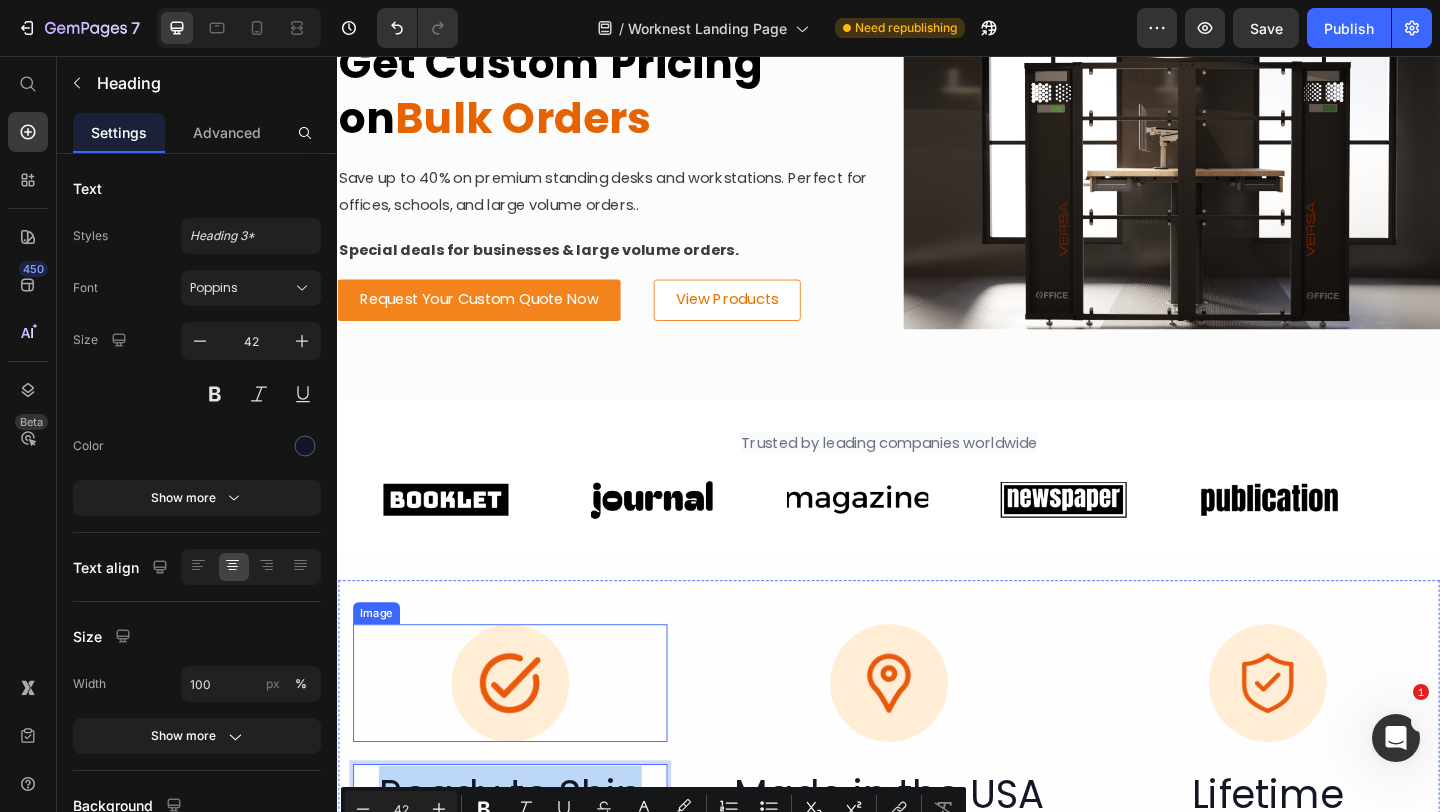 scroll, scrollTop: 2843, scrollLeft: 0, axis: vertical 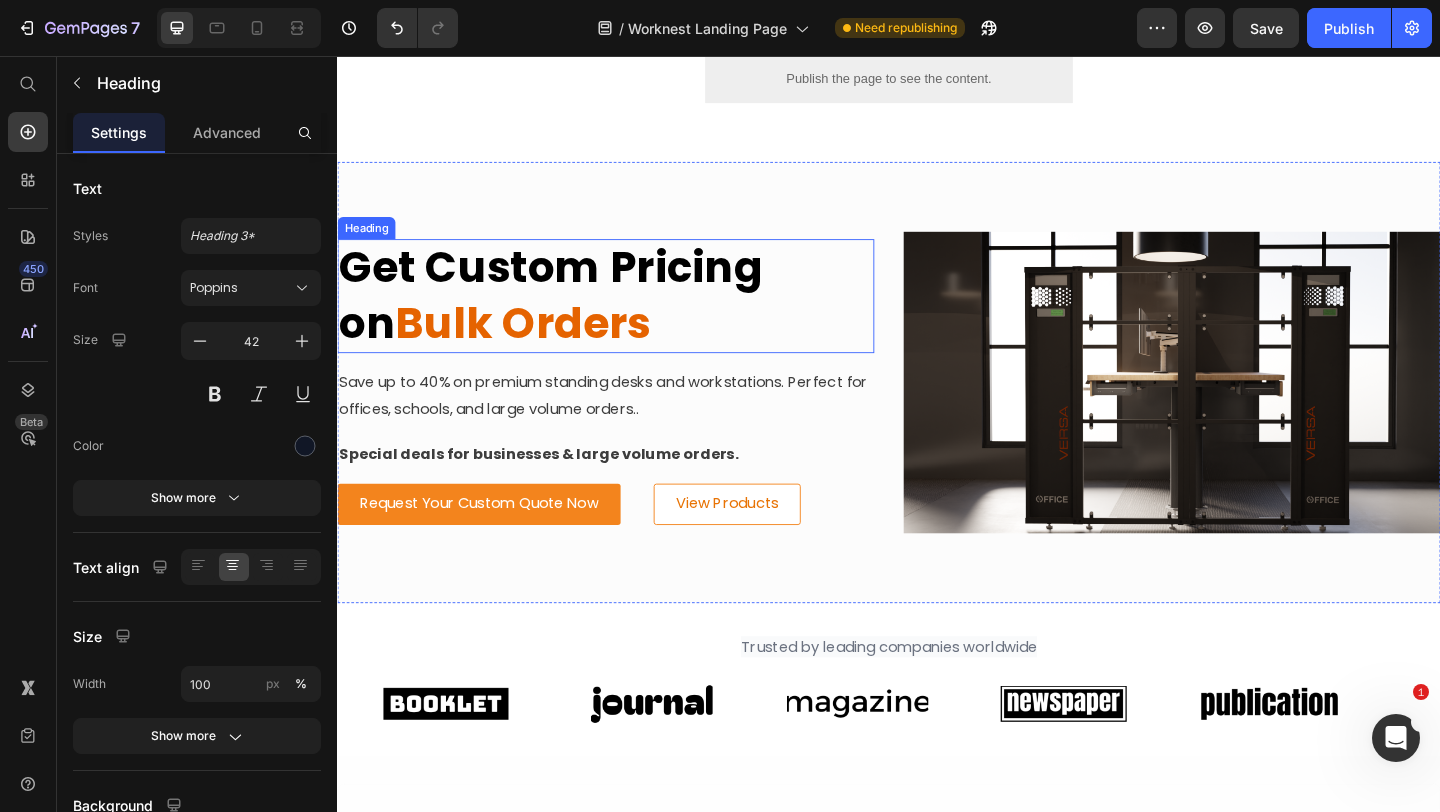 click on "Get Custom Pricing on" at bounding box center (569, 316) 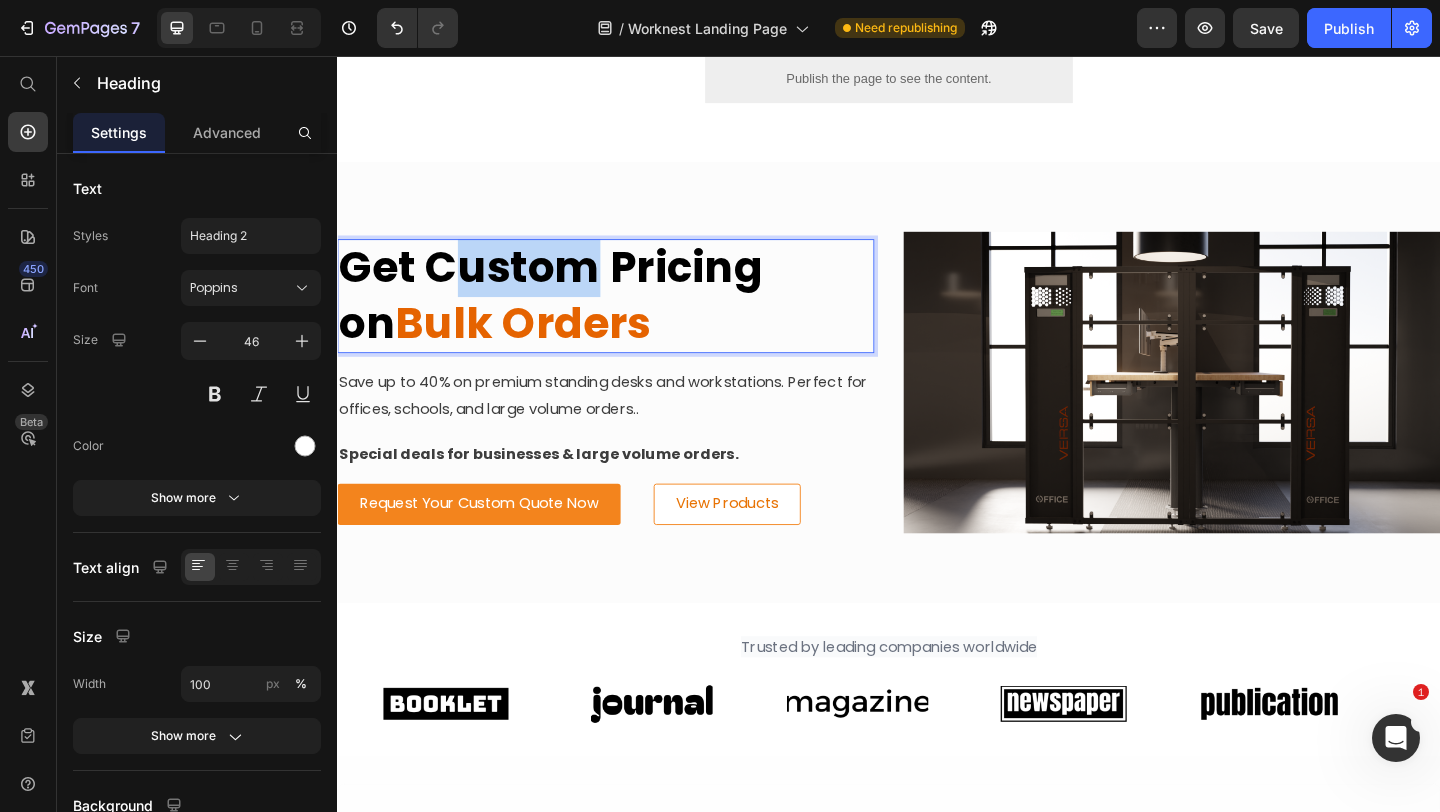 drag, startPoint x: 464, startPoint y: 283, endPoint x: 617, endPoint y: 283, distance: 153 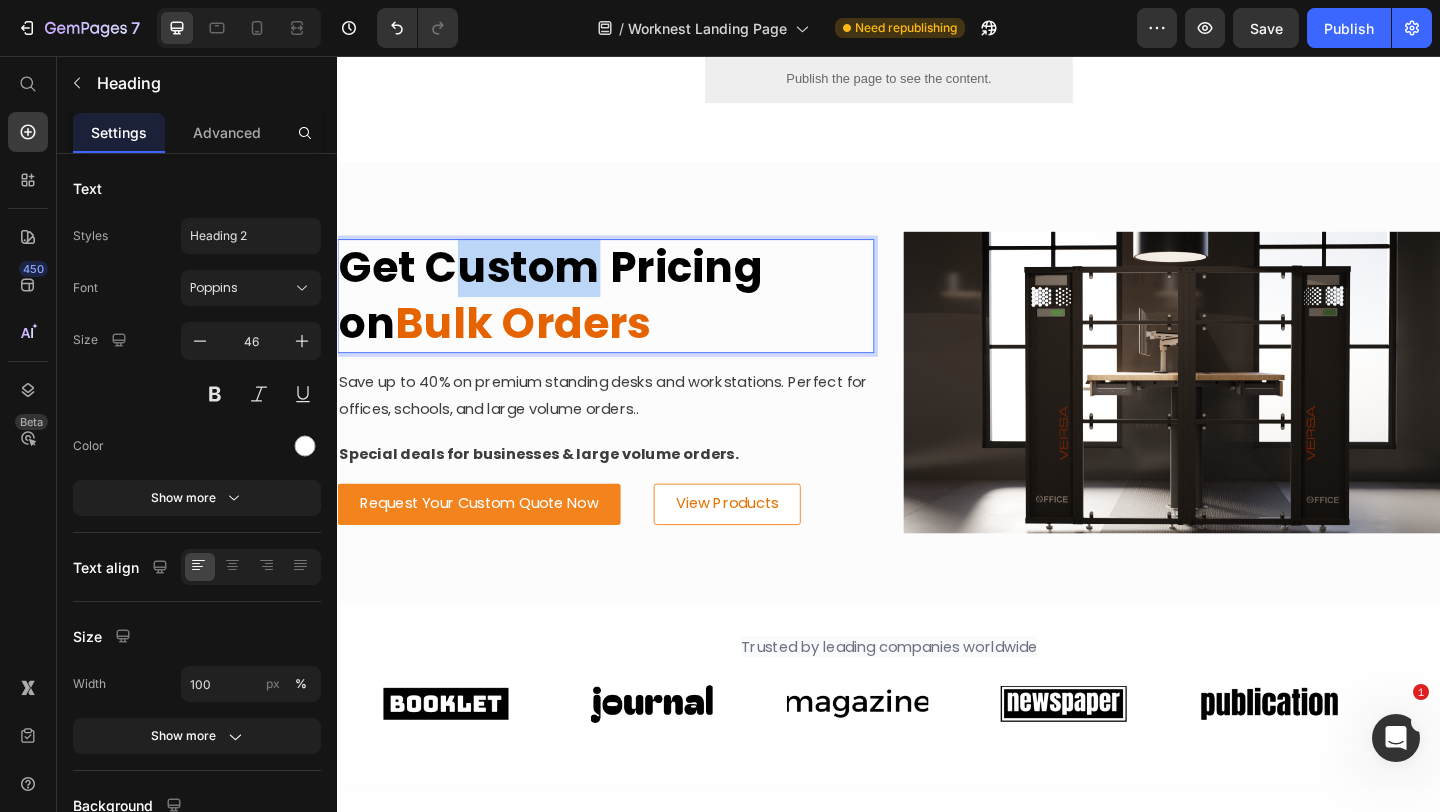 click on "Get Custom Pricing on" at bounding box center [569, 316] 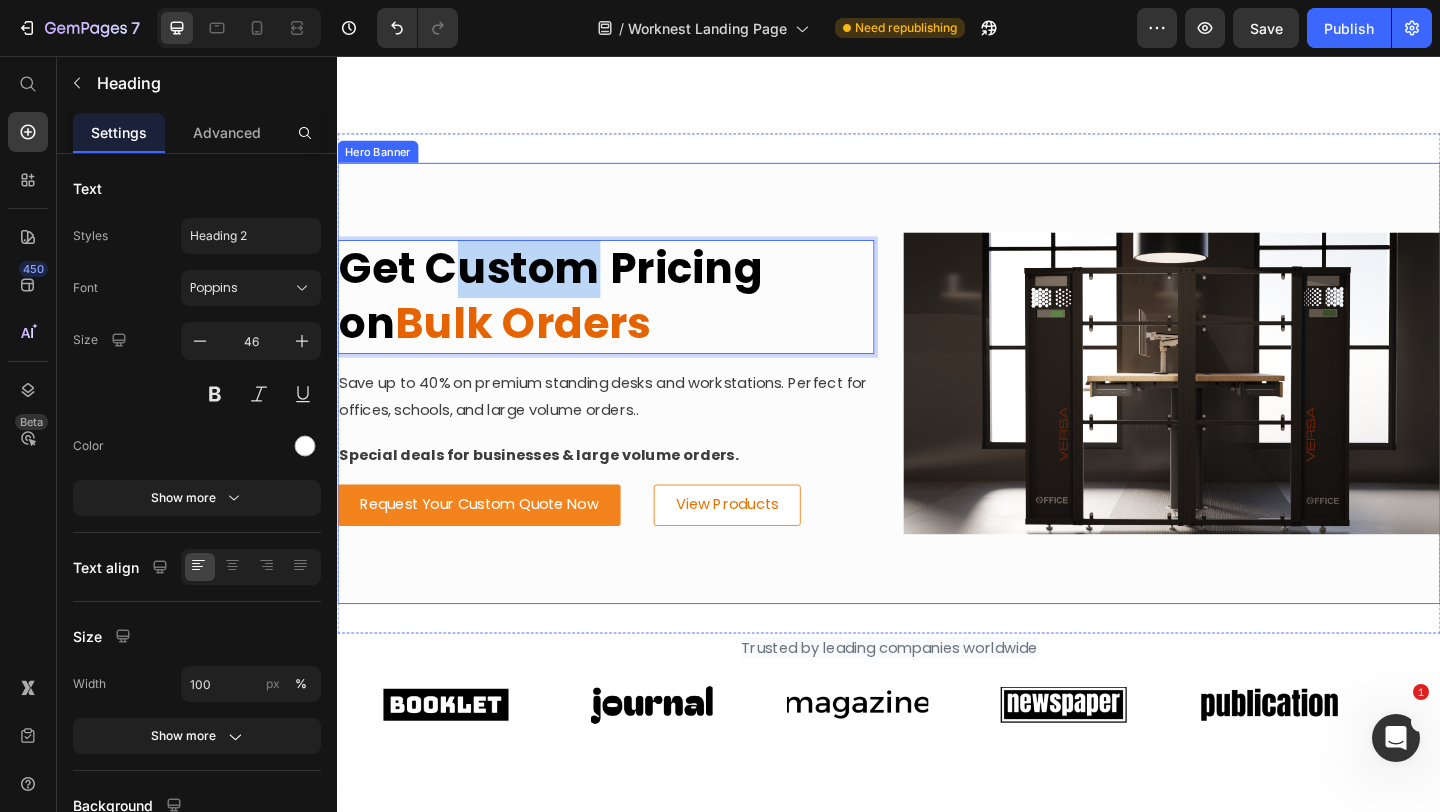 scroll, scrollTop: 3633, scrollLeft: 0, axis: vertical 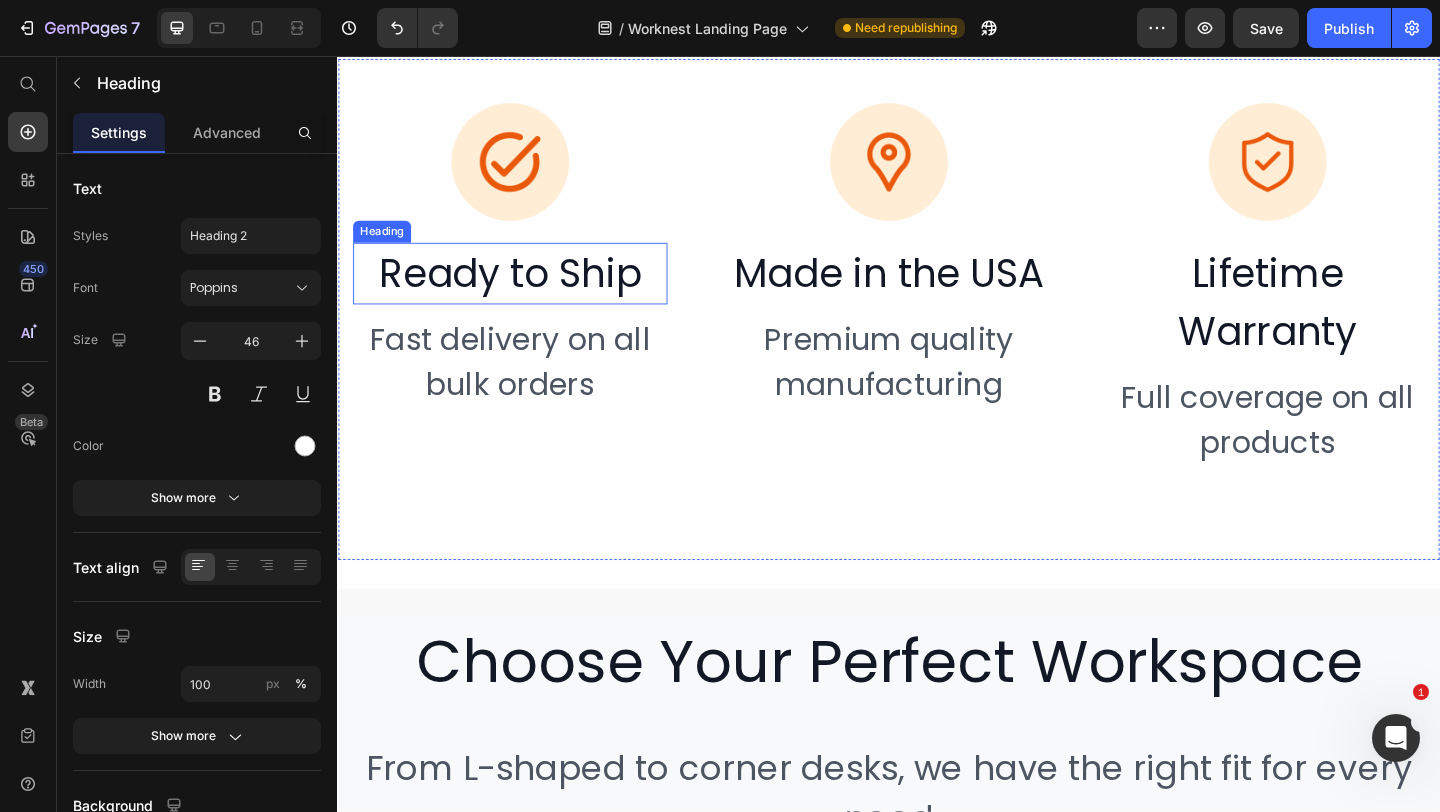 click on "Ready to Ship" at bounding box center [525, 292] 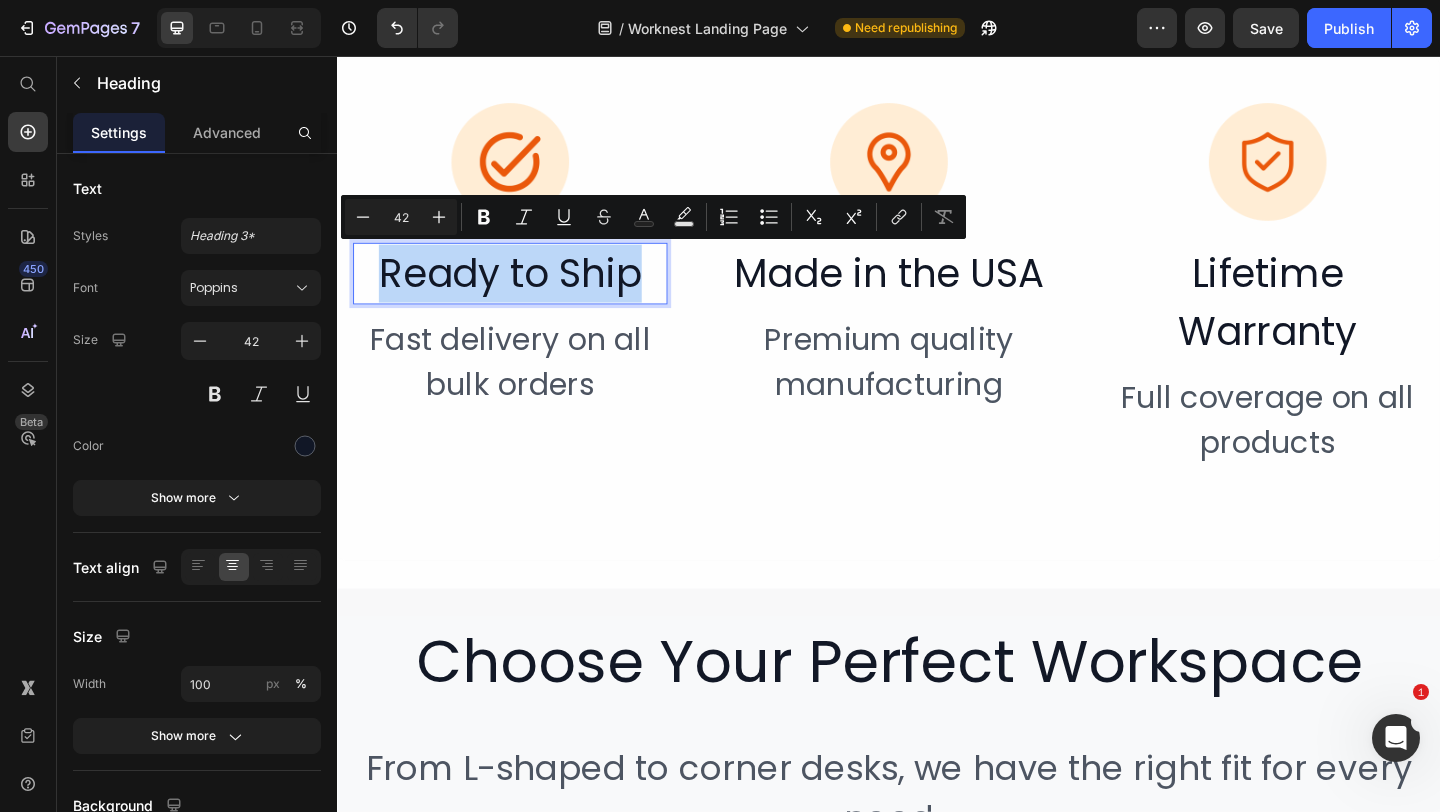 drag, startPoint x: 674, startPoint y: 298, endPoint x: 388, endPoint y: 298, distance: 286 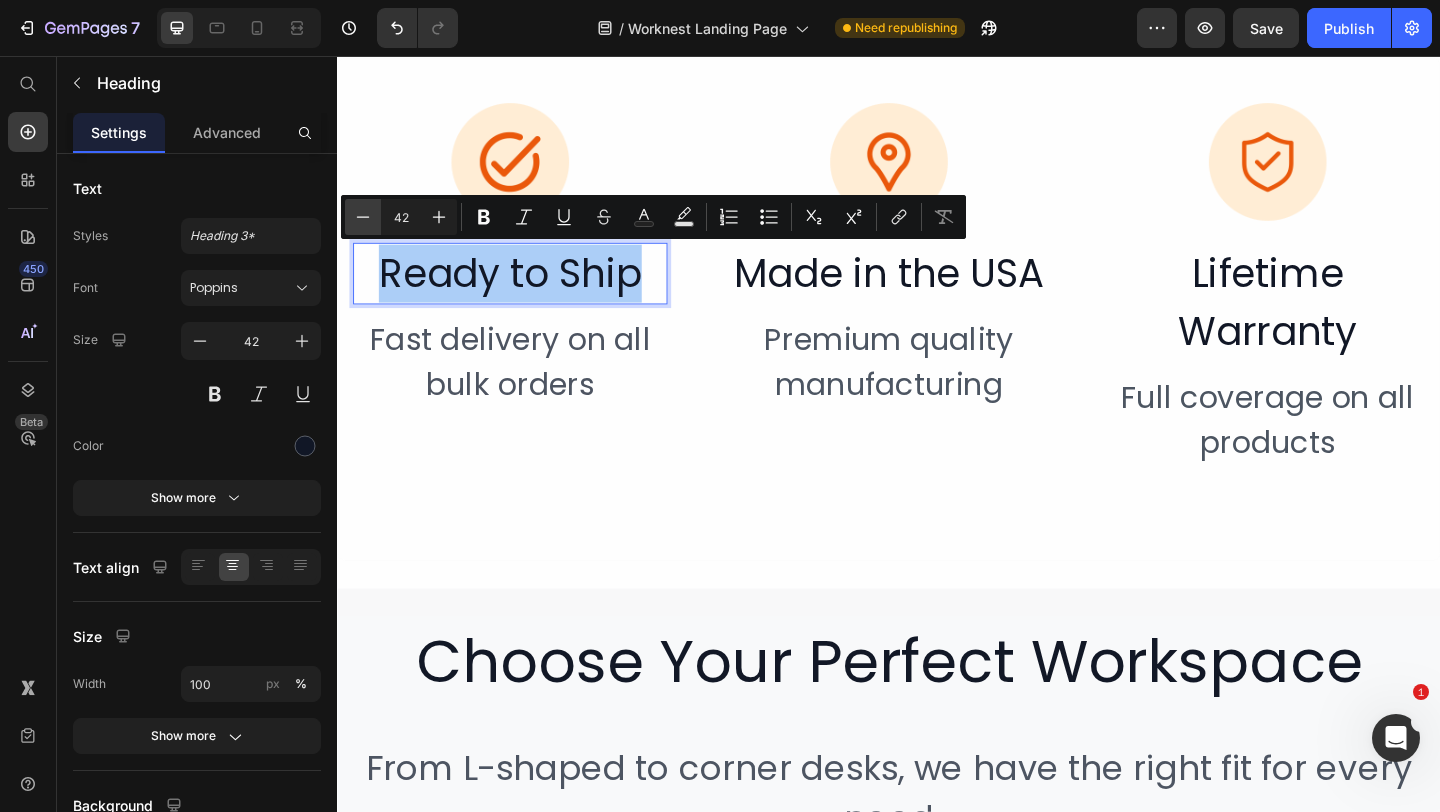click 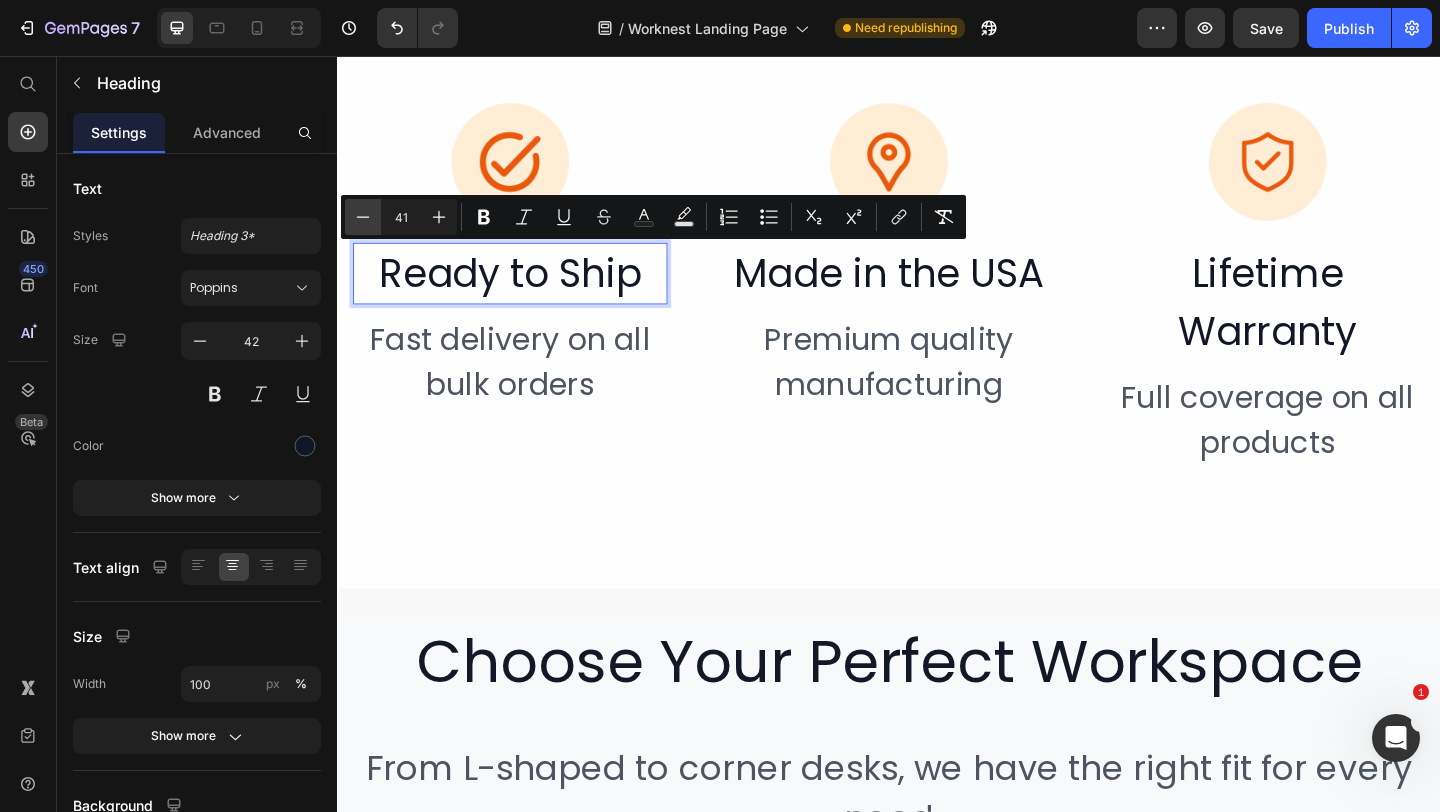 click 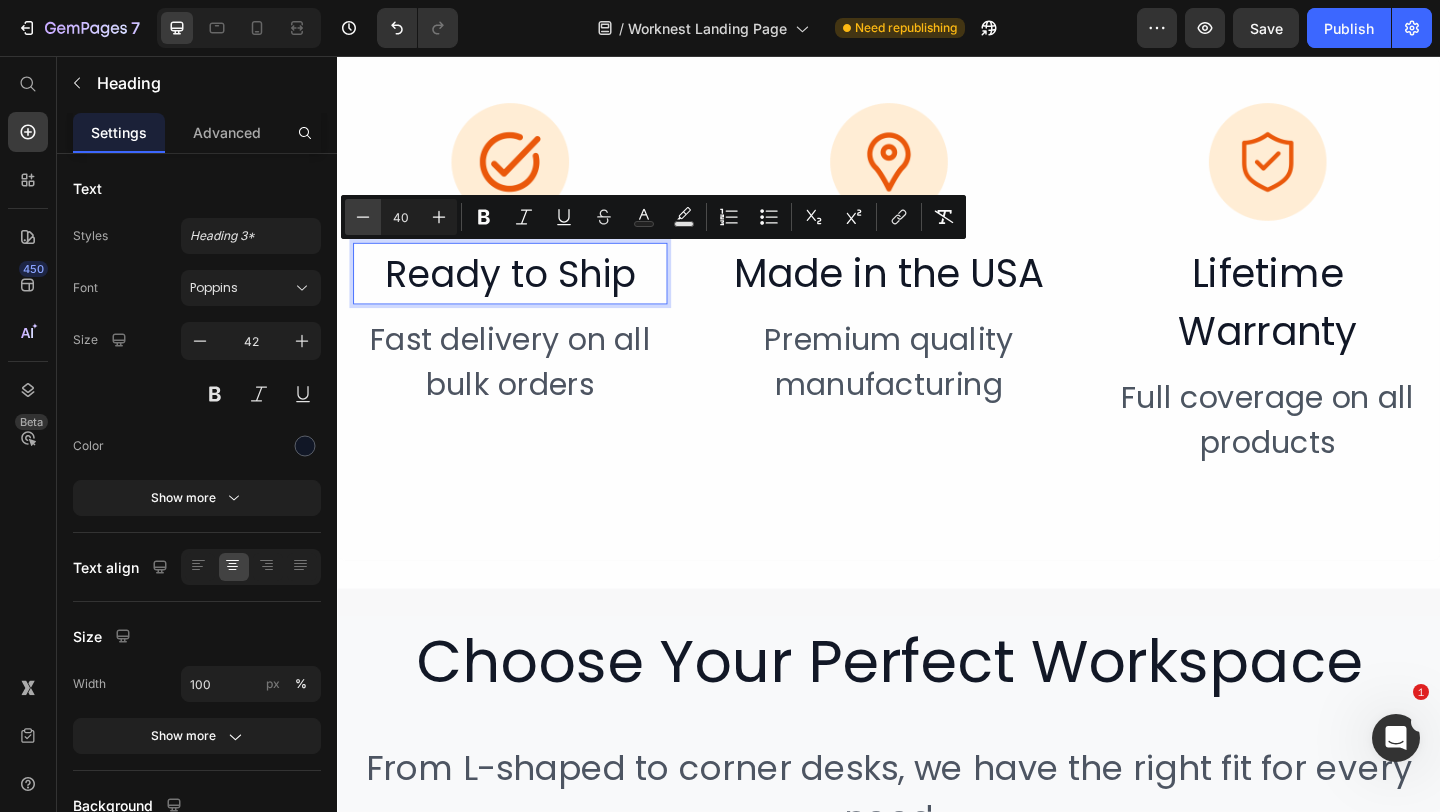 click 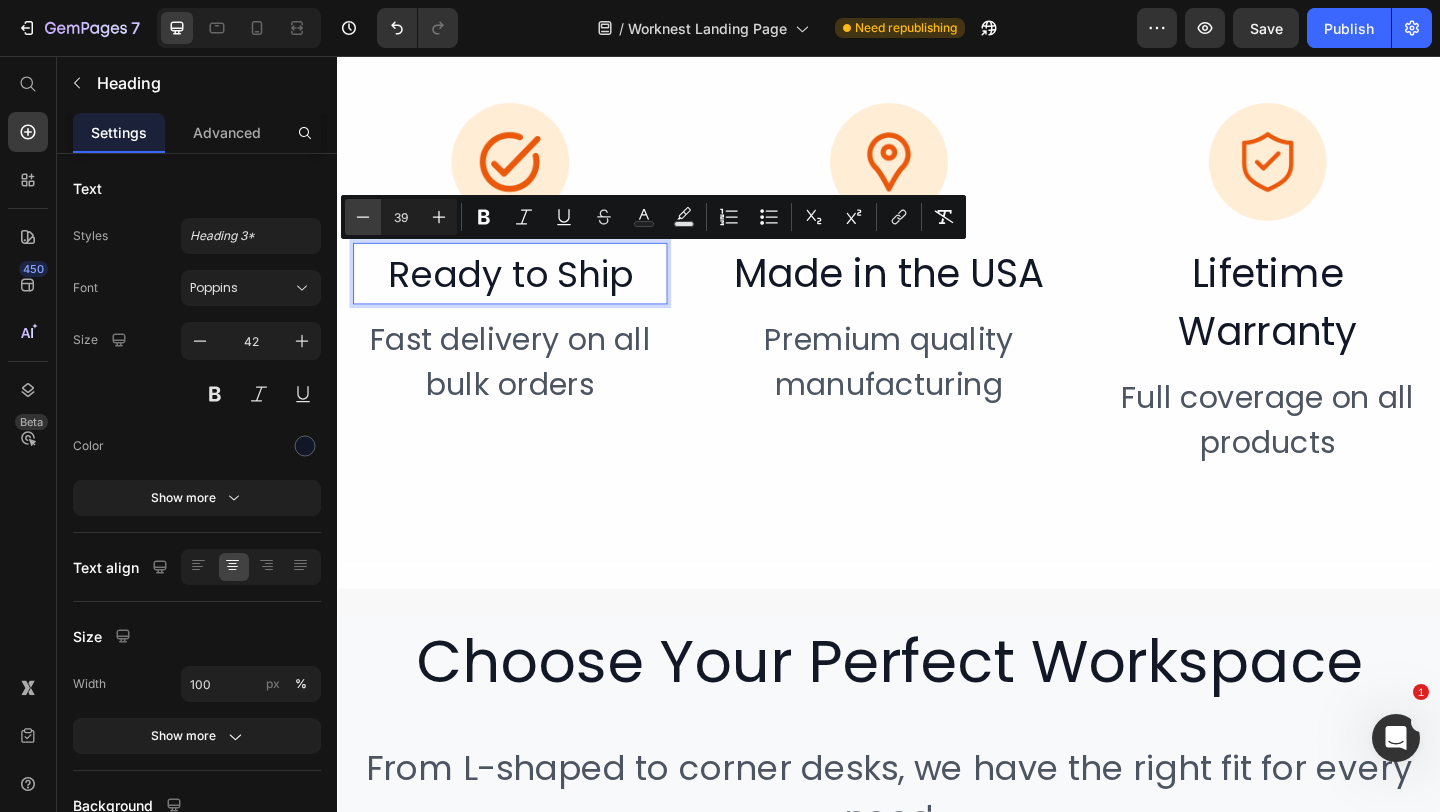 click 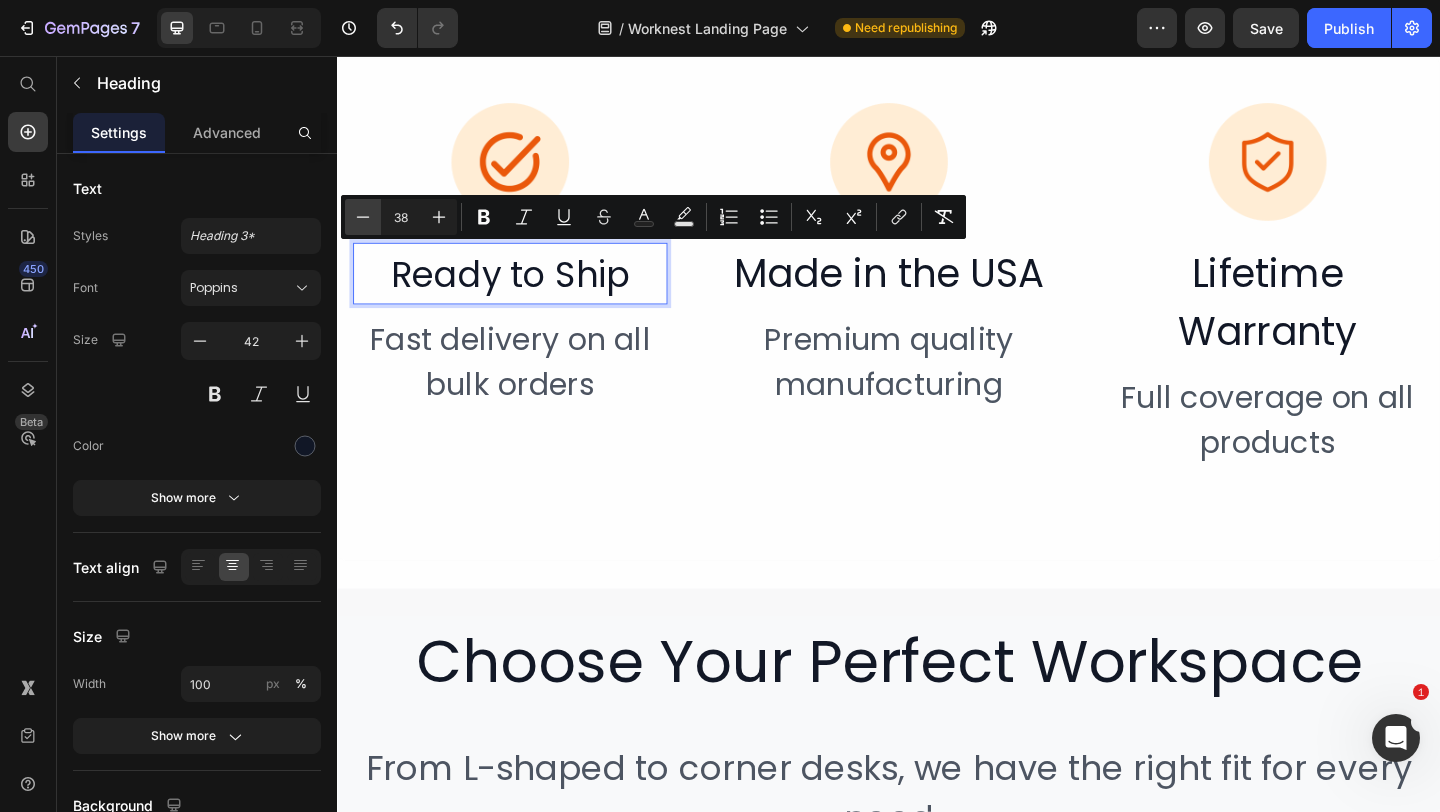 click 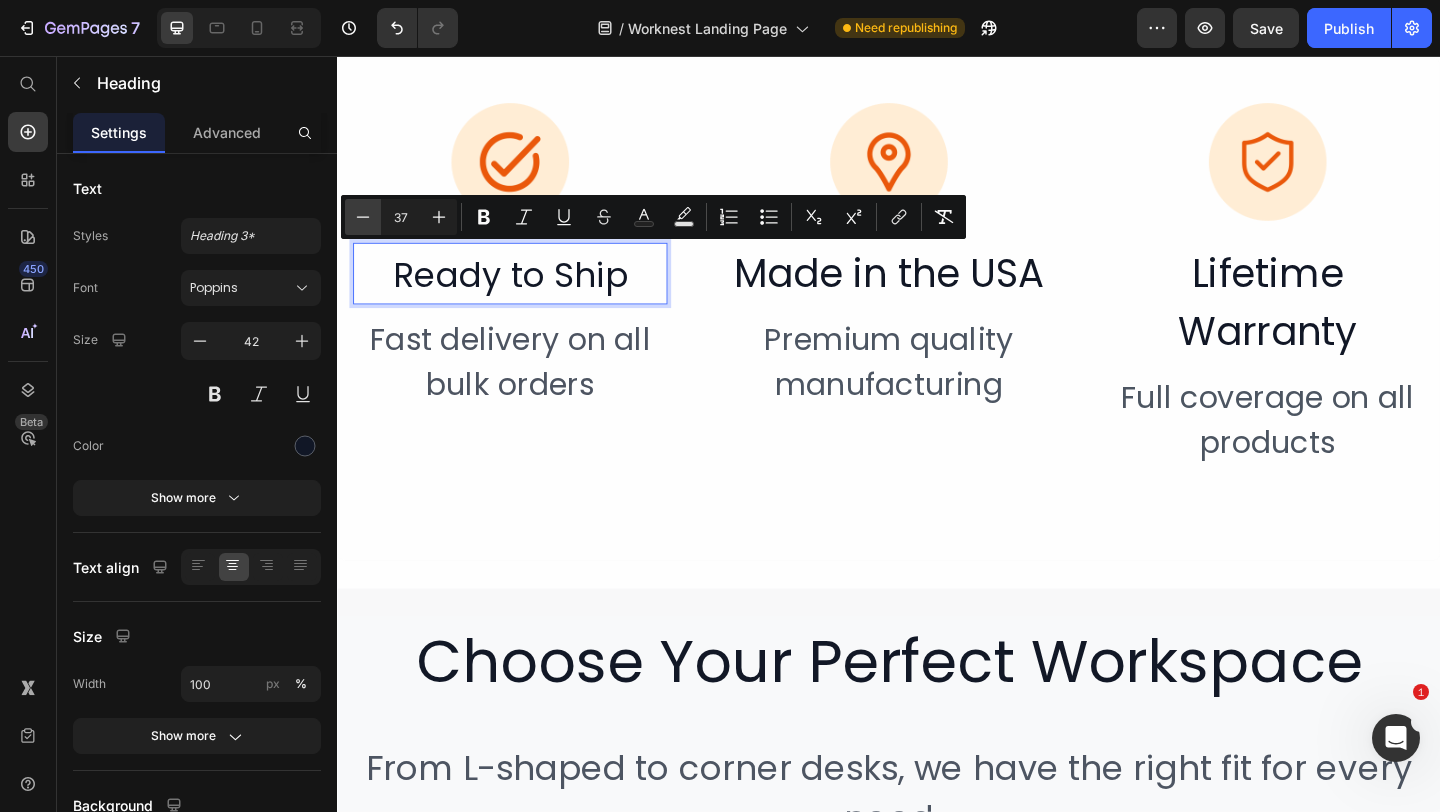 click 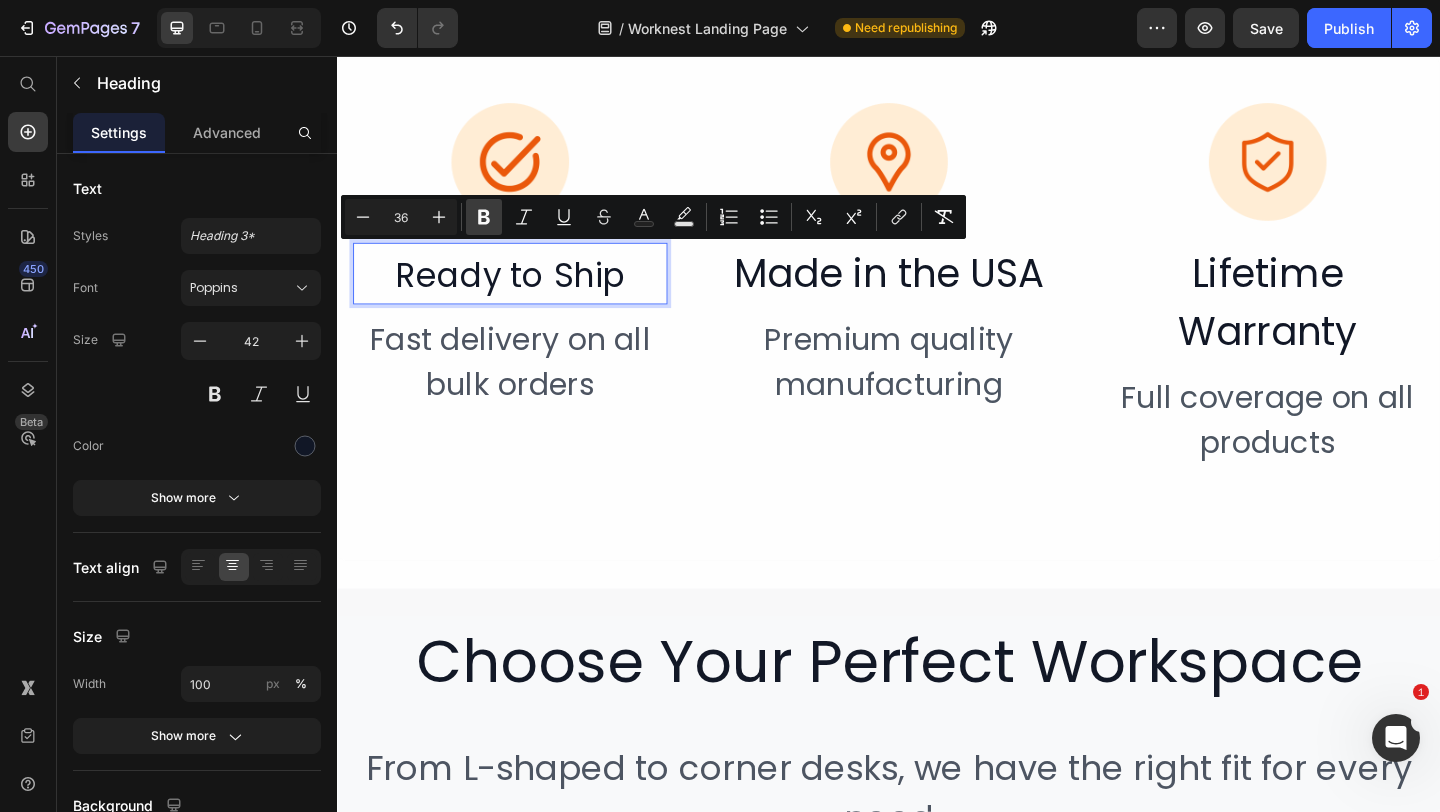 click 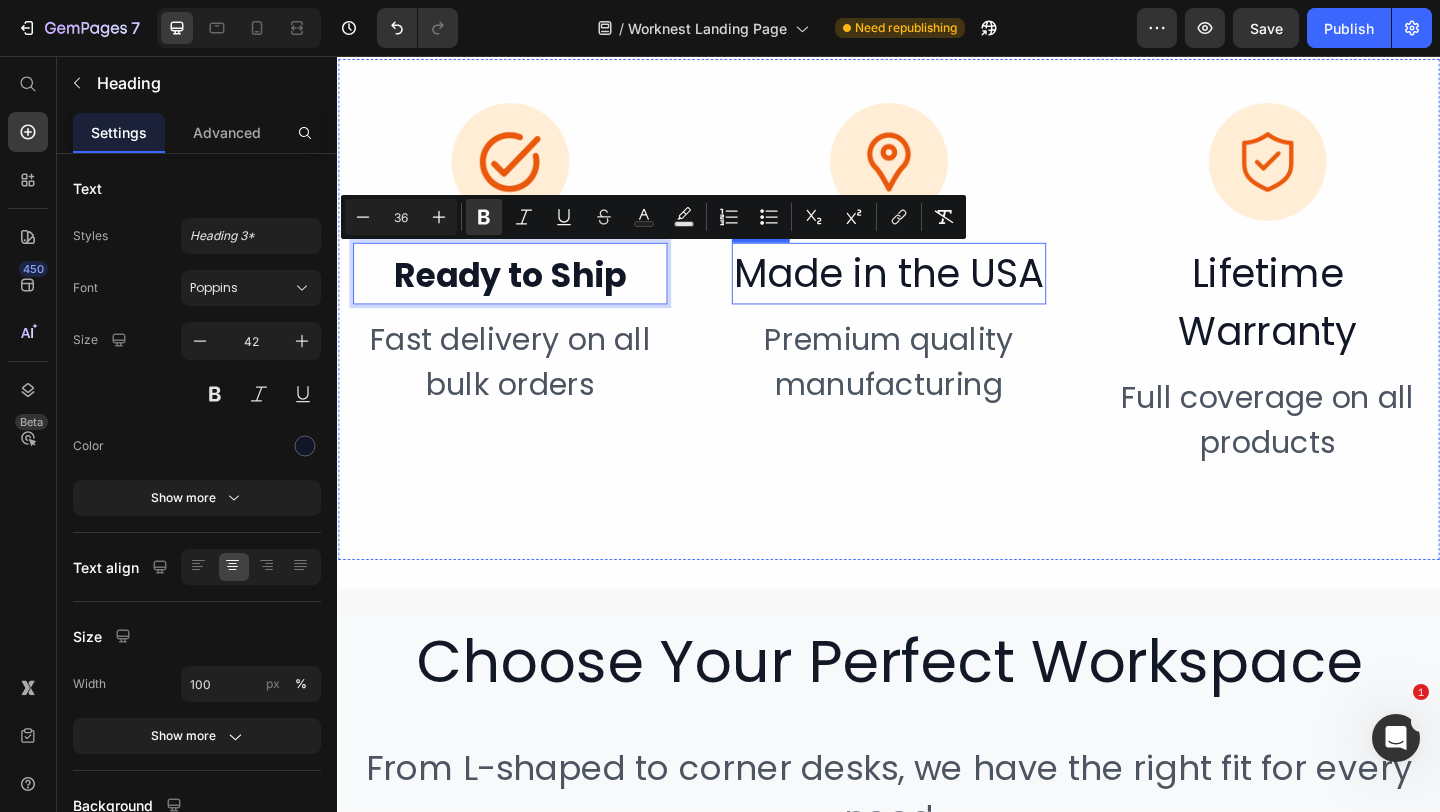click on "Made in the USA" at bounding box center [937, 292] 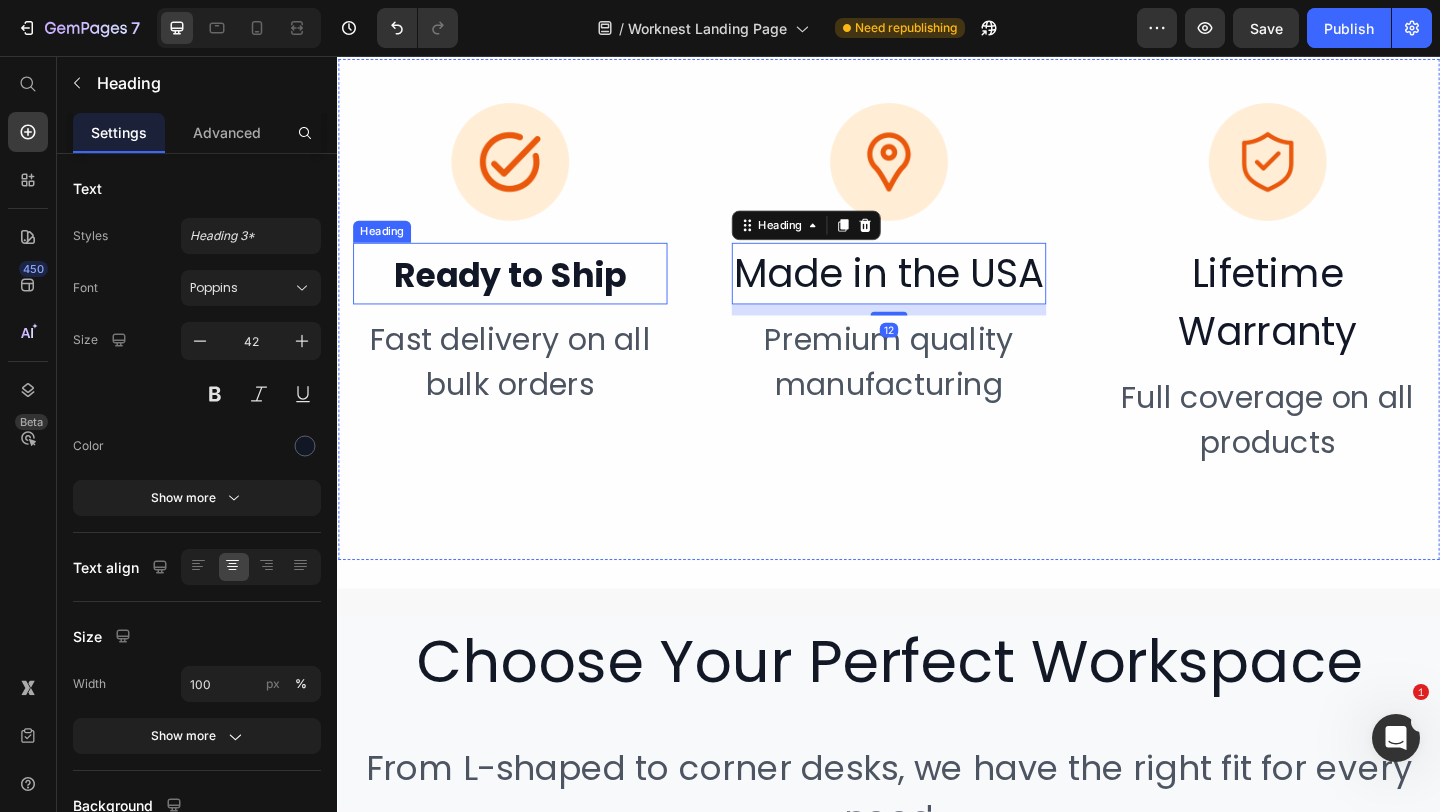 click on "Ready to Ship" at bounding box center (525, 294) 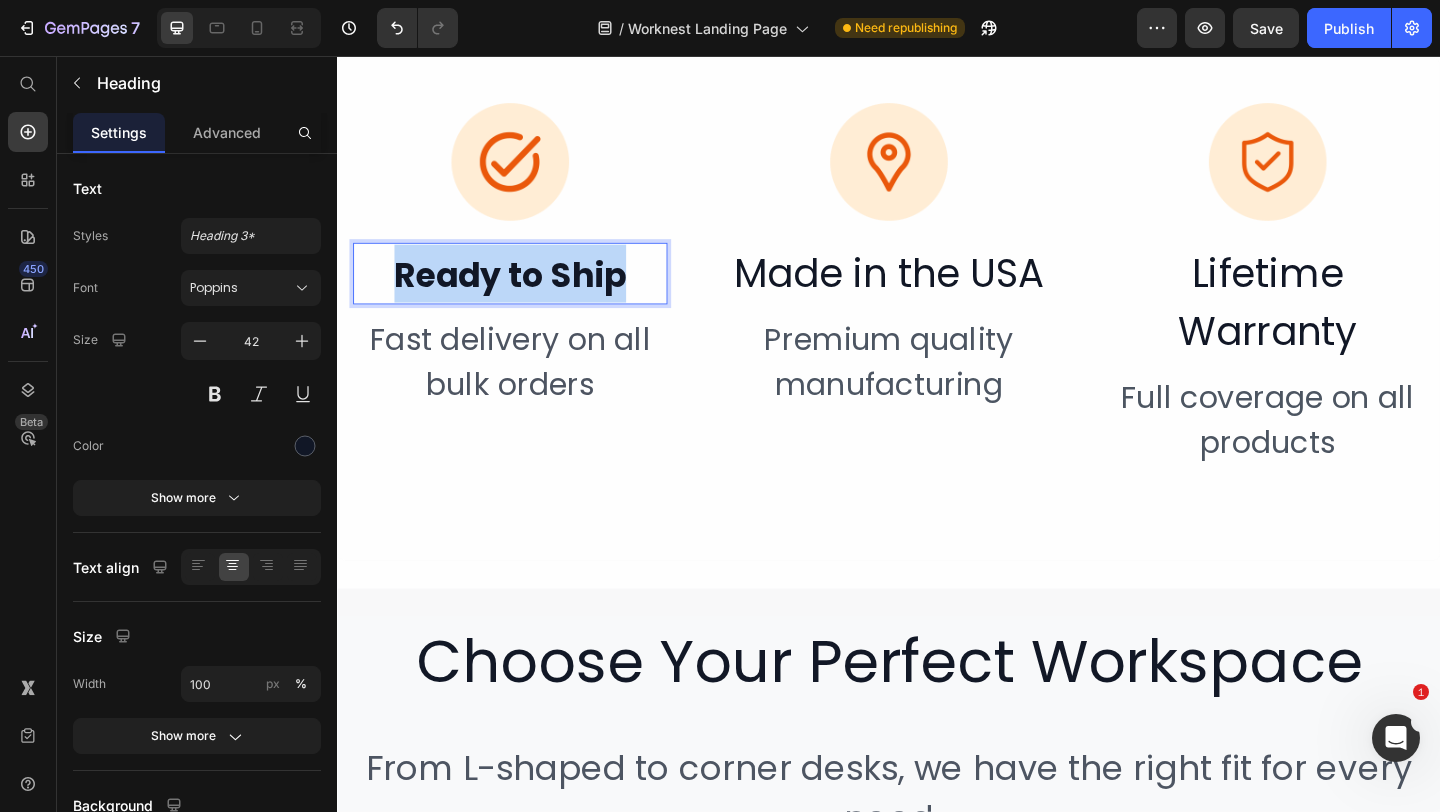 drag, startPoint x: 668, startPoint y: 304, endPoint x: 409, endPoint y: 304, distance: 259 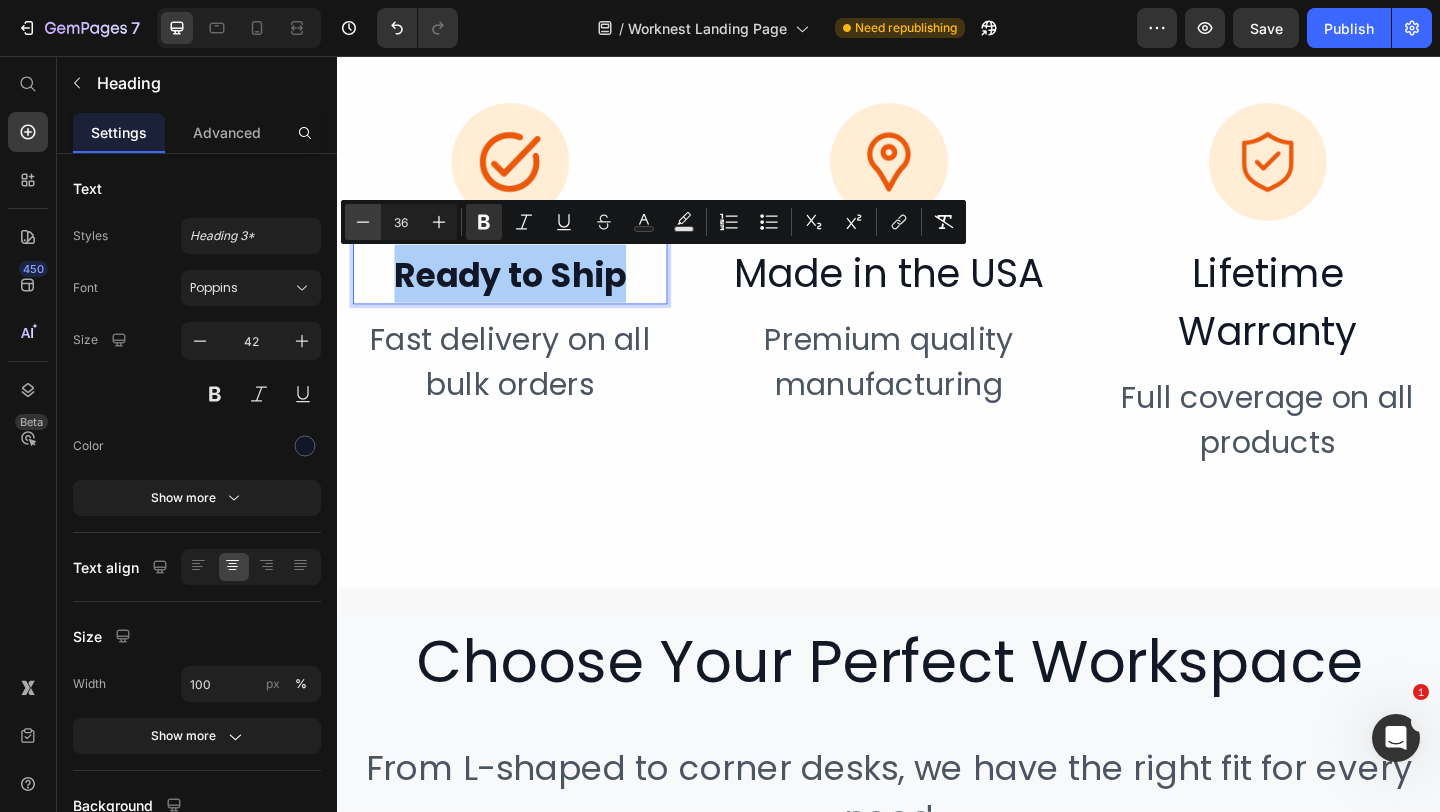 click 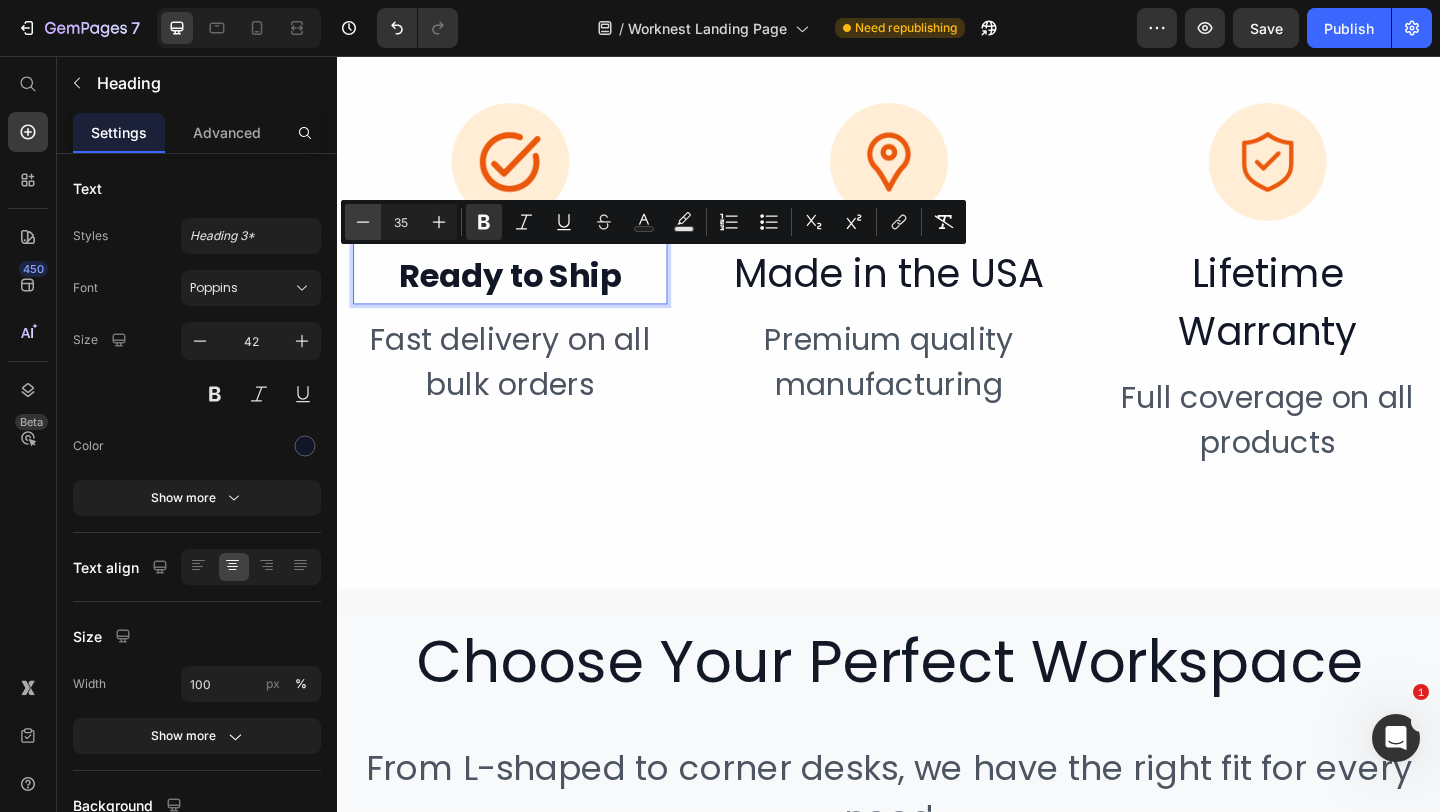click 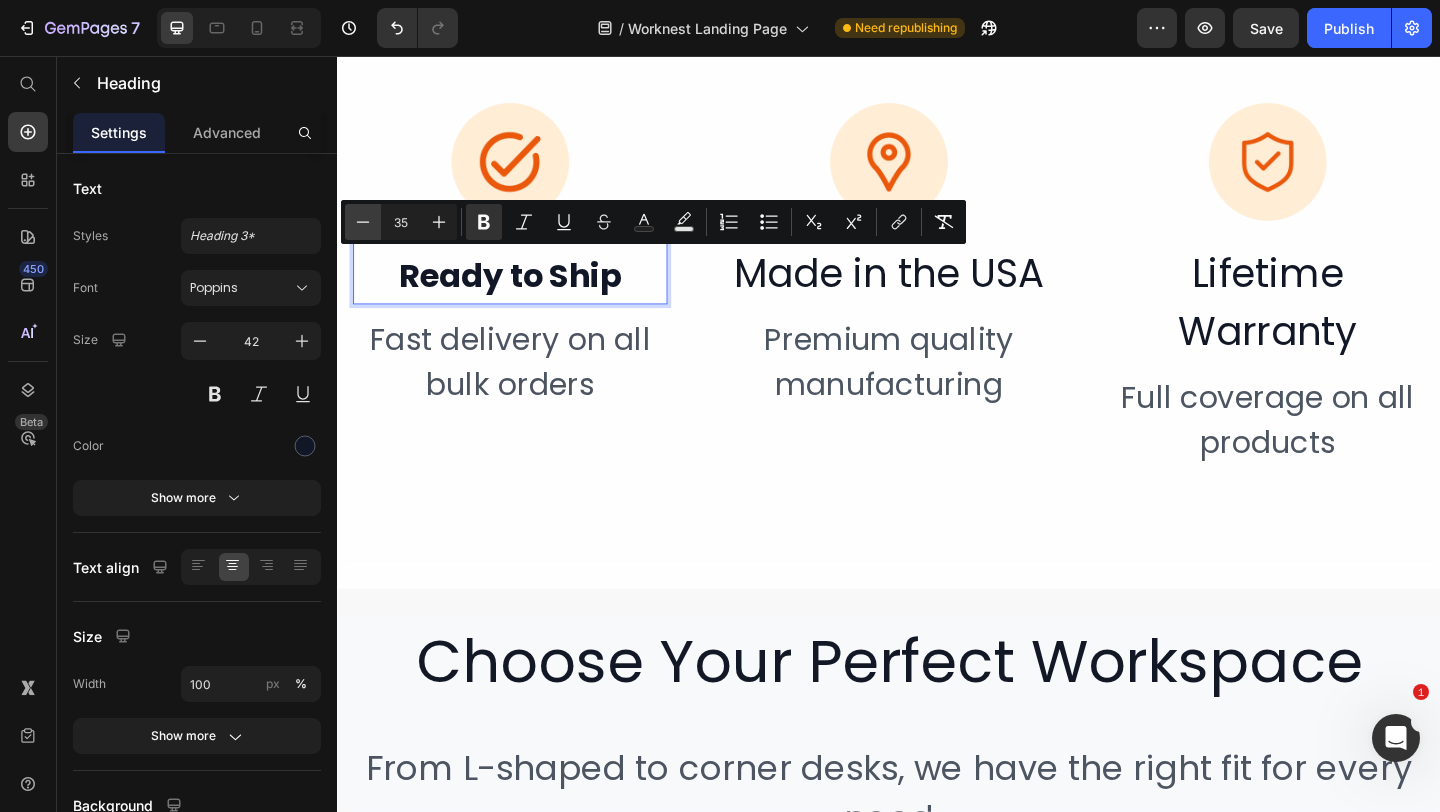 type on "34" 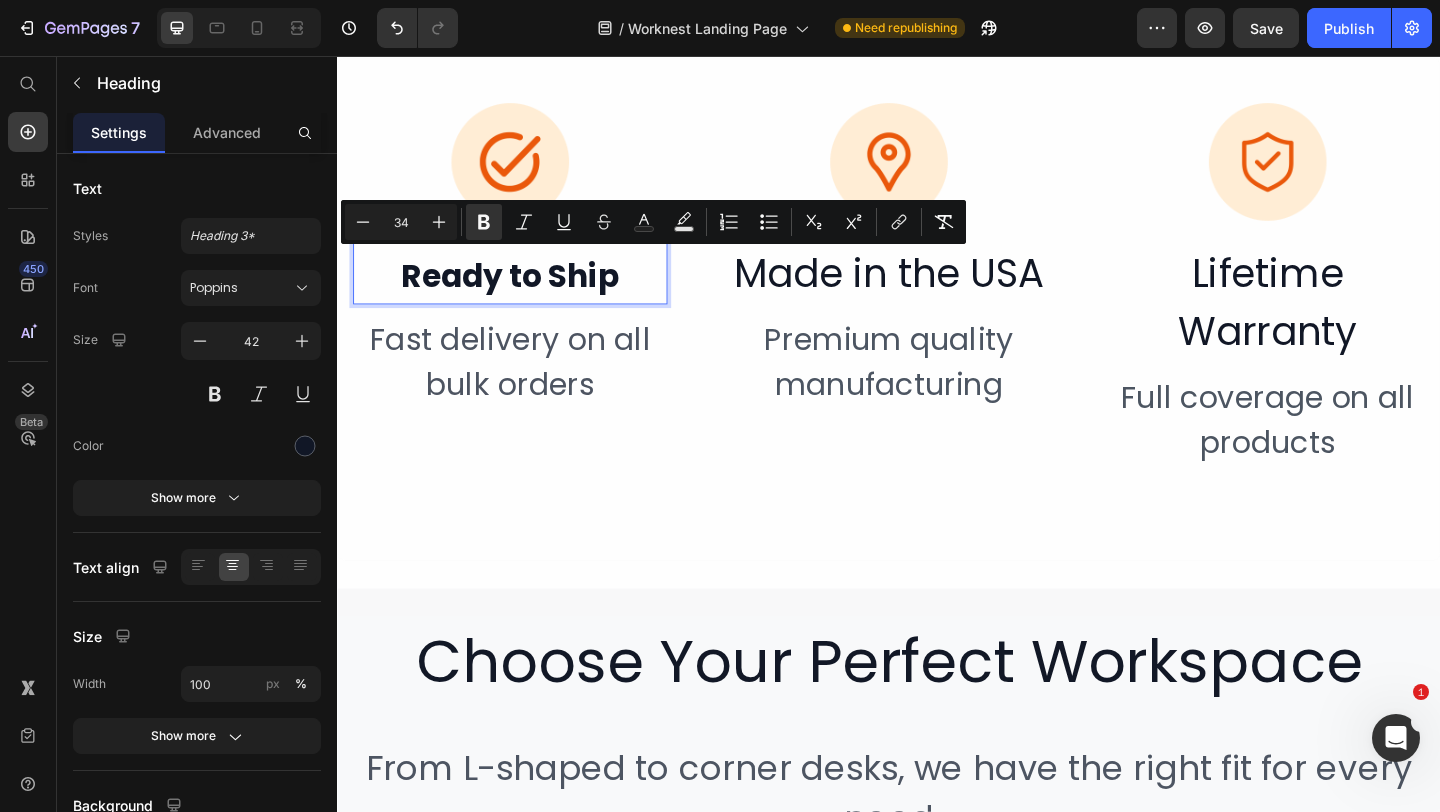 click at bounding box center [525, 171] 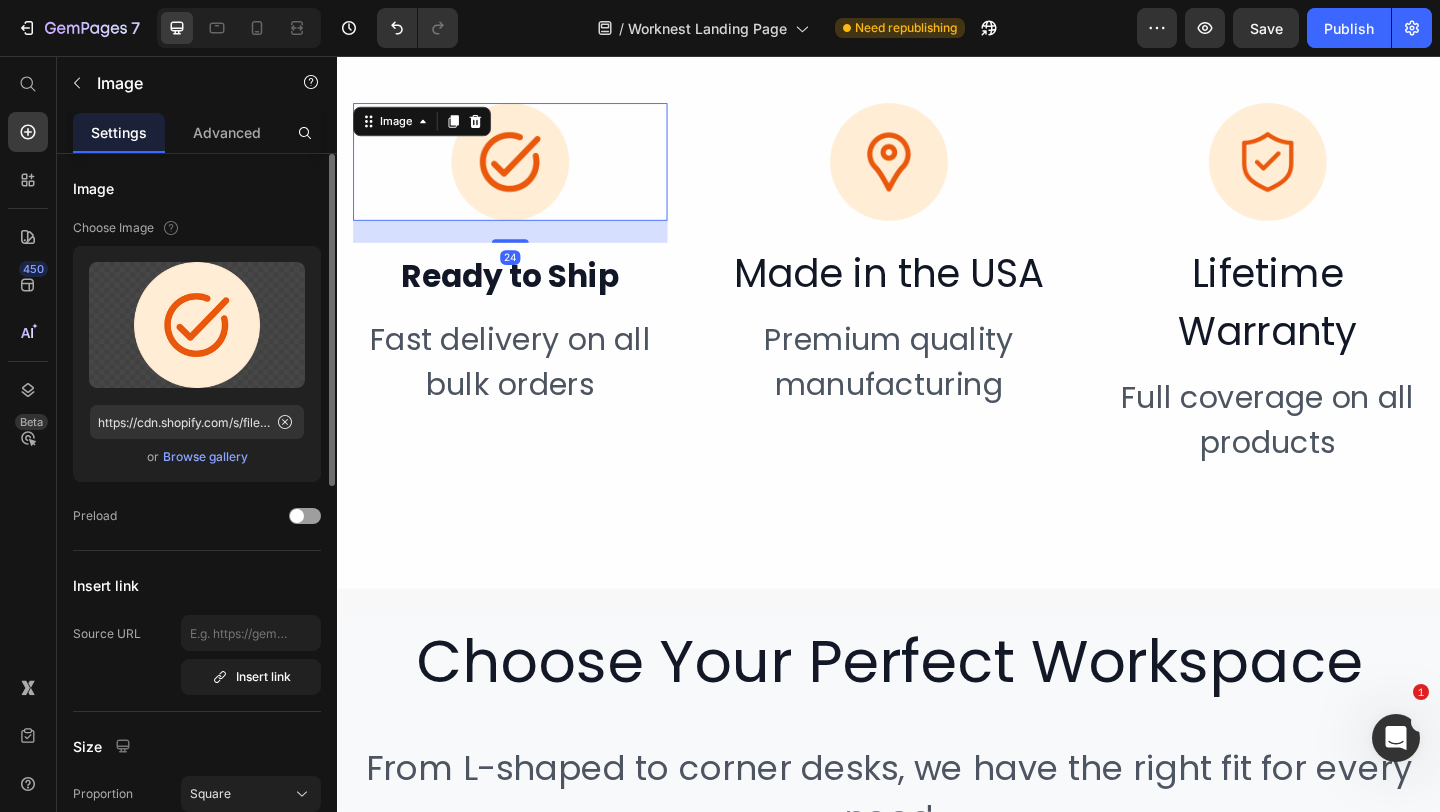 scroll, scrollTop: 410, scrollLeft: 0, axis: vertical 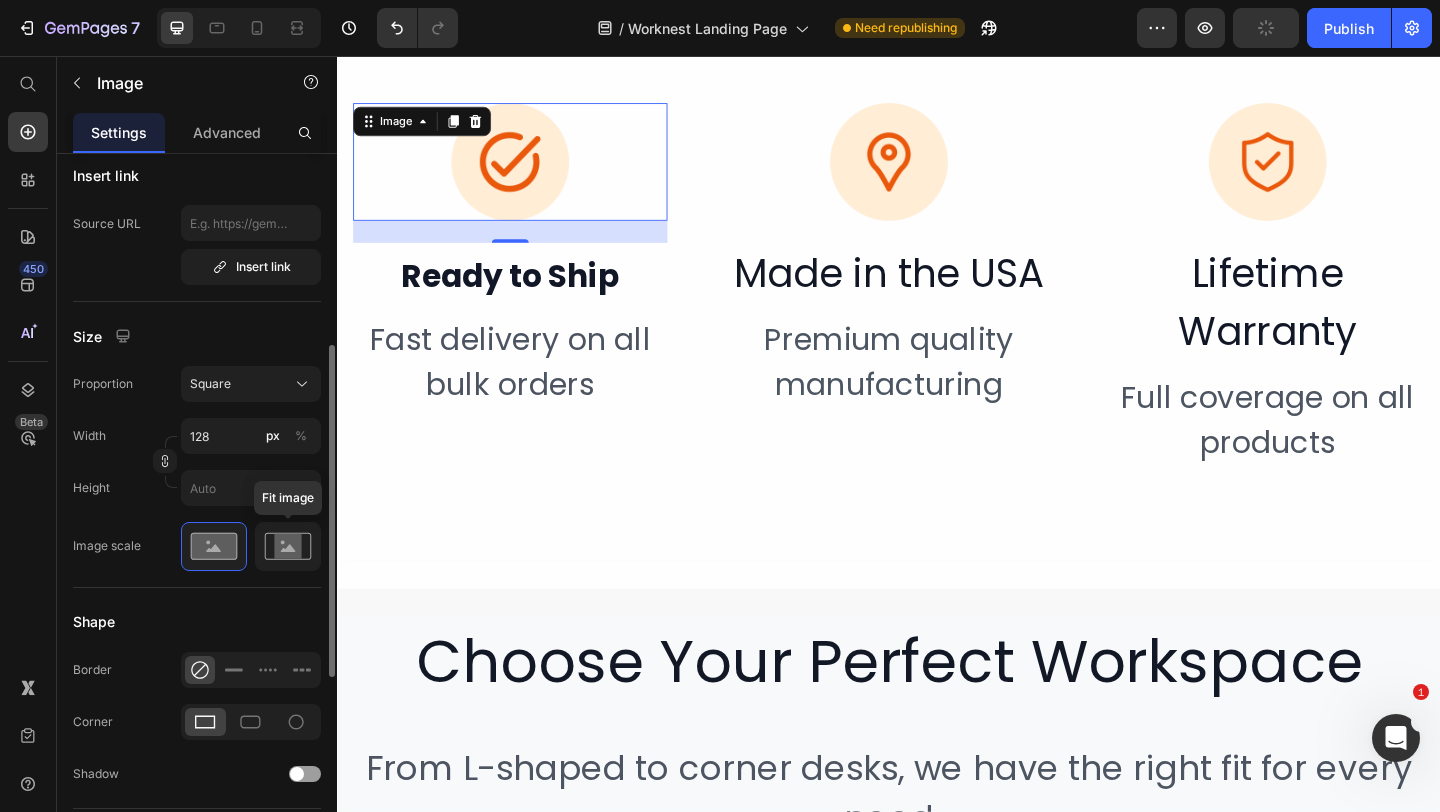 click 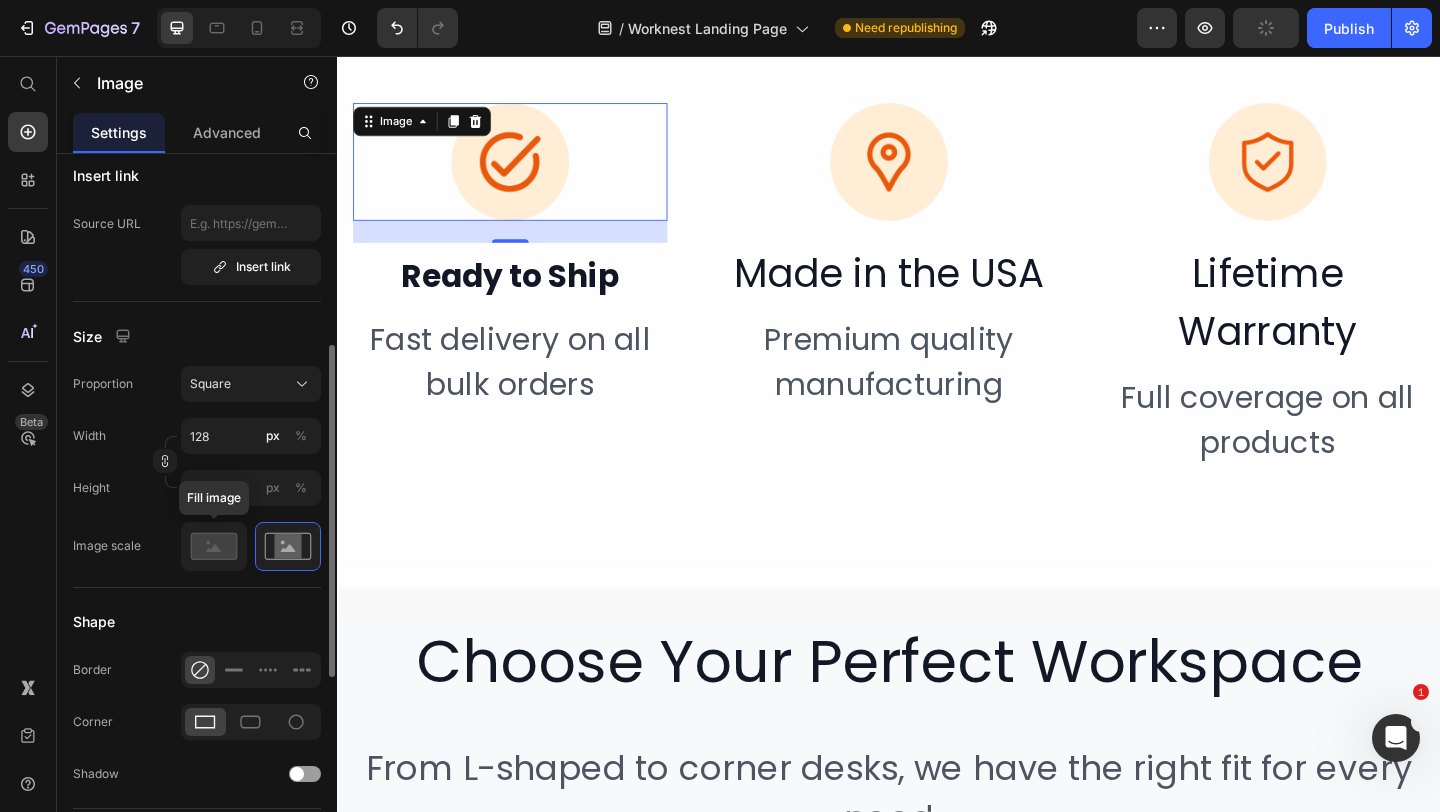 click 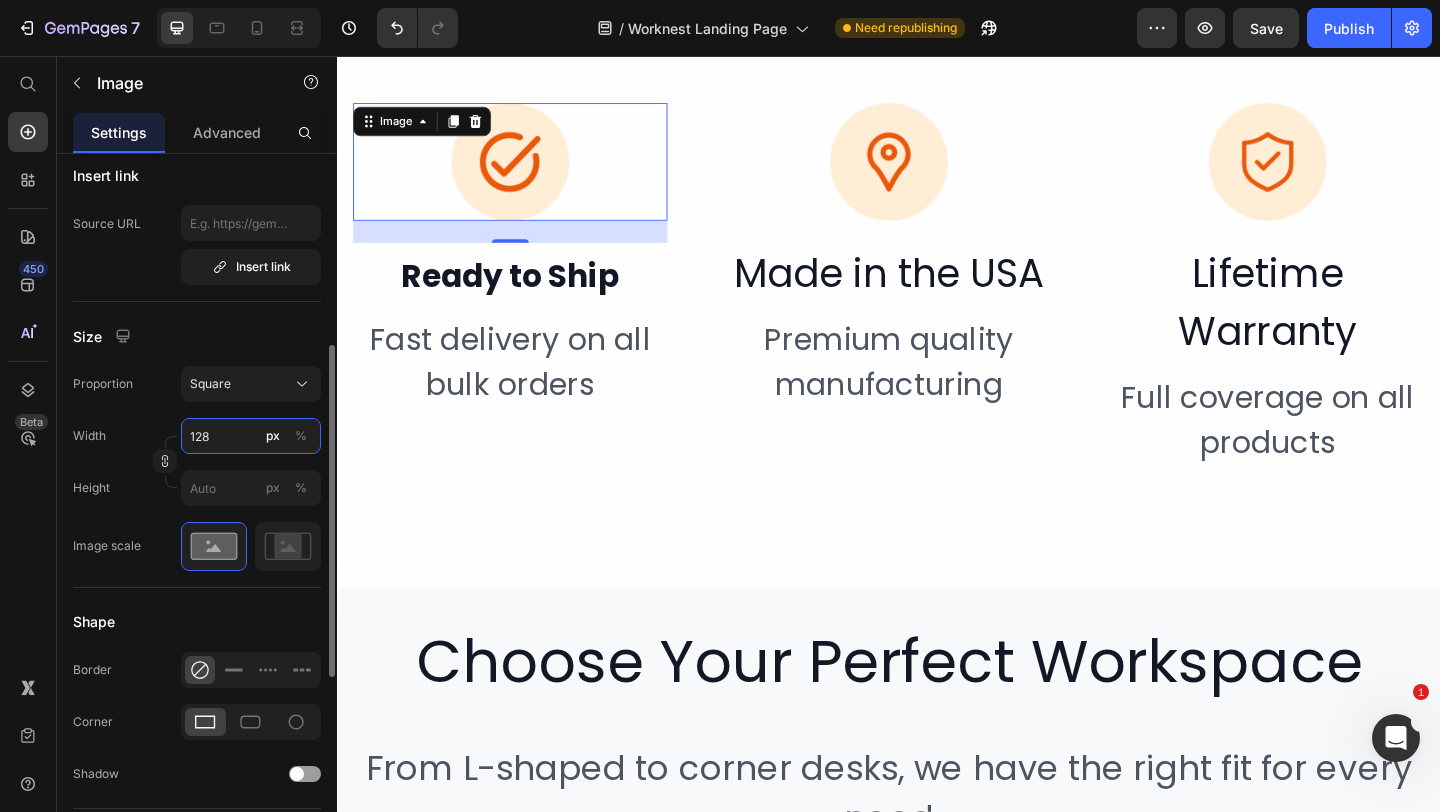 click on "128" at bounding box center (251, 436) 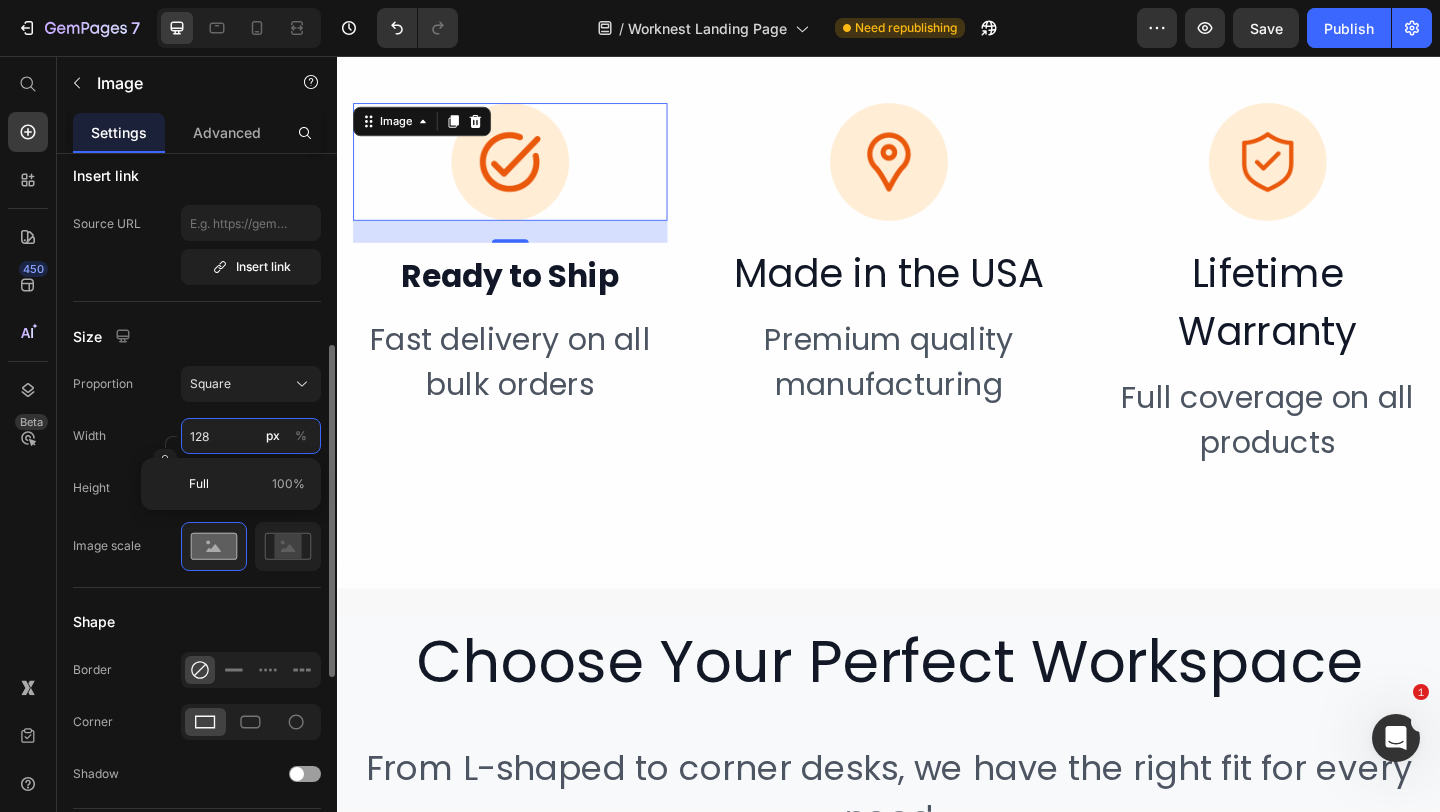type on "5" 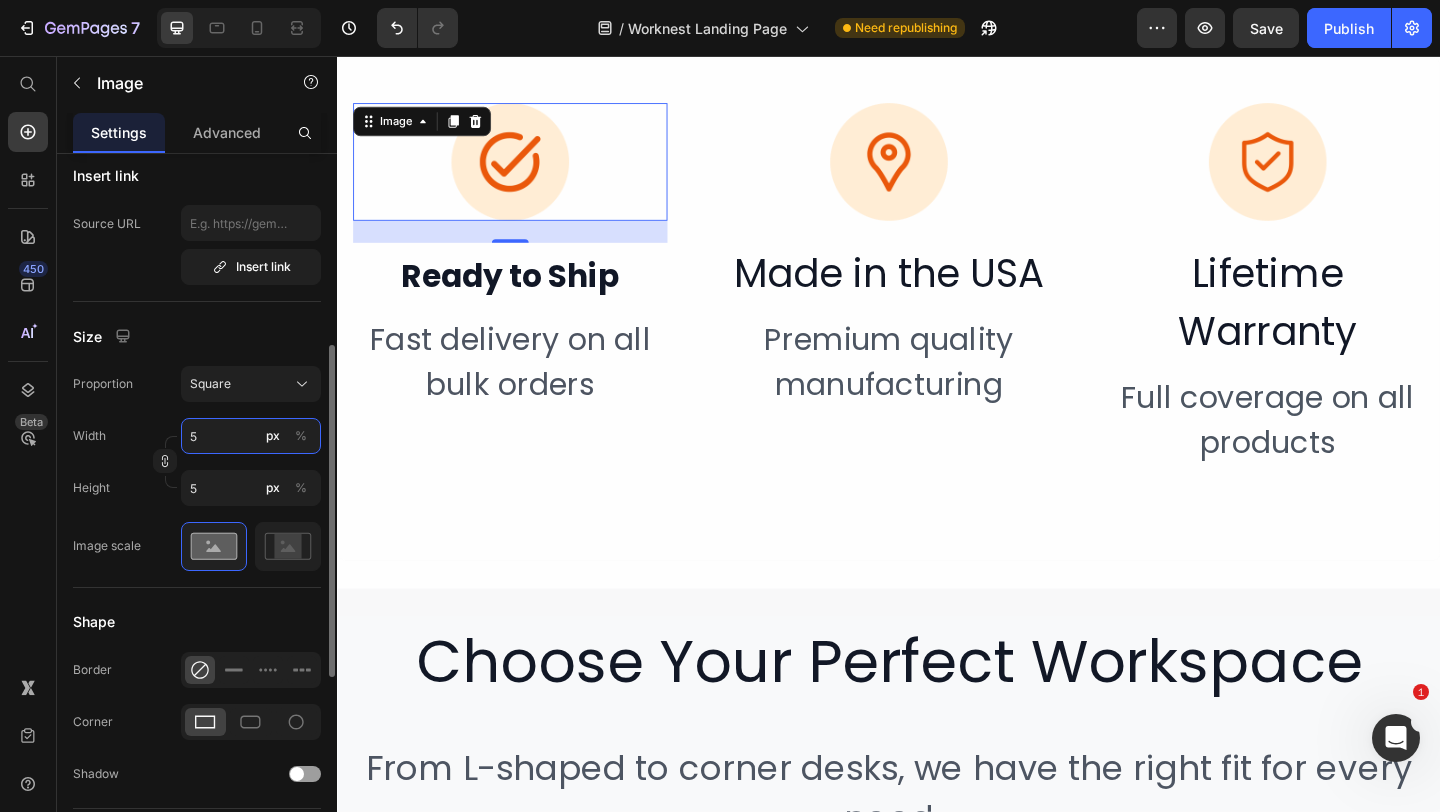 type on "50" 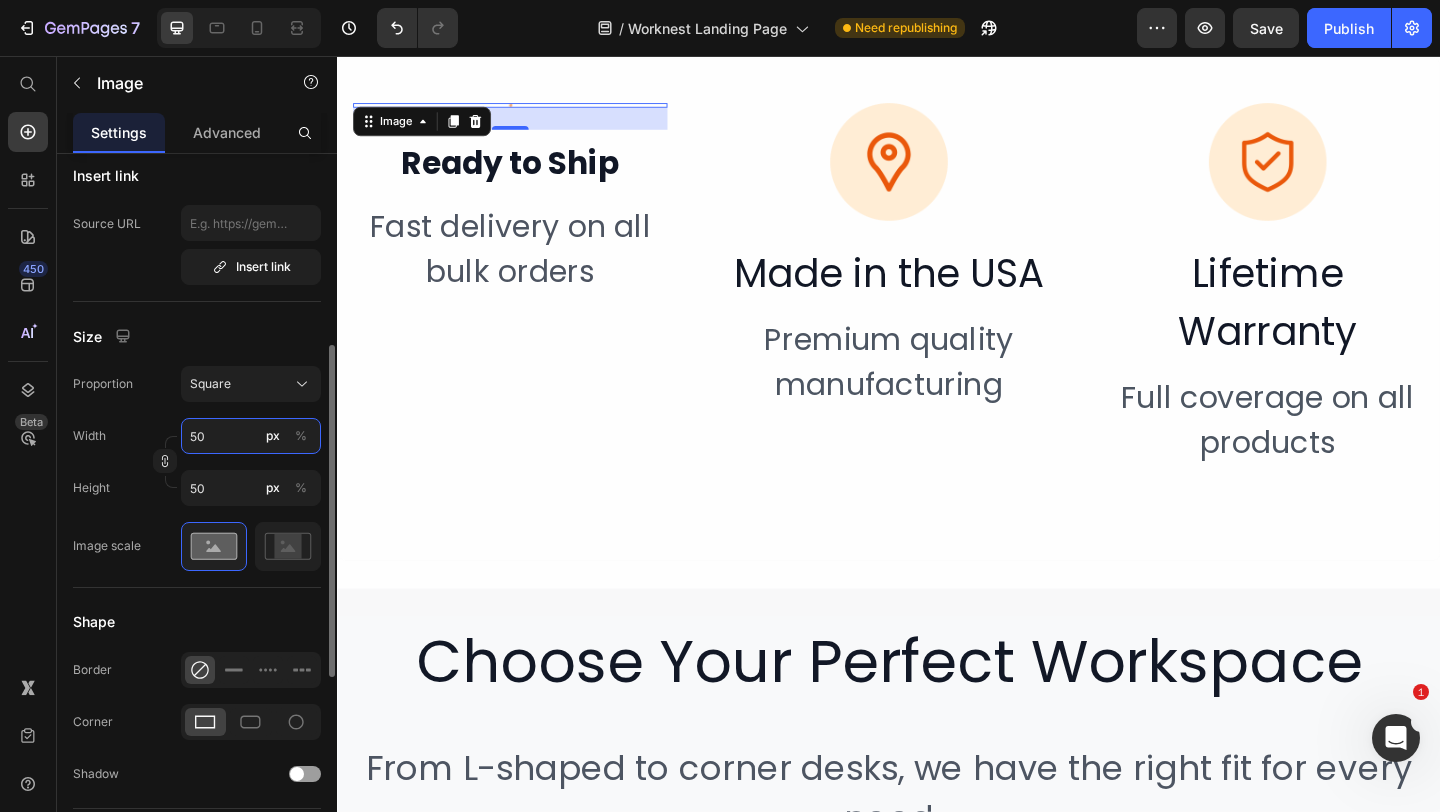 type on "5" 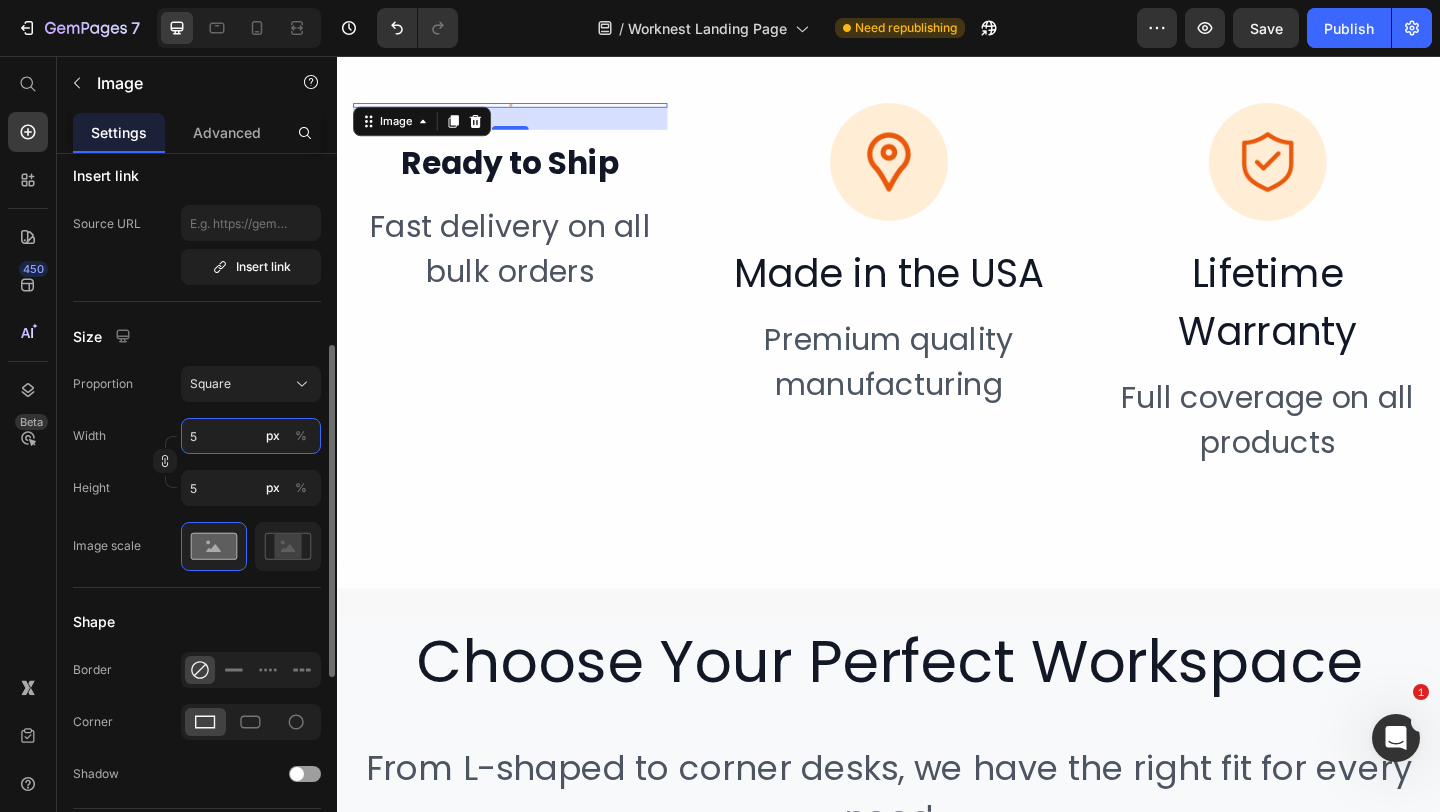 type 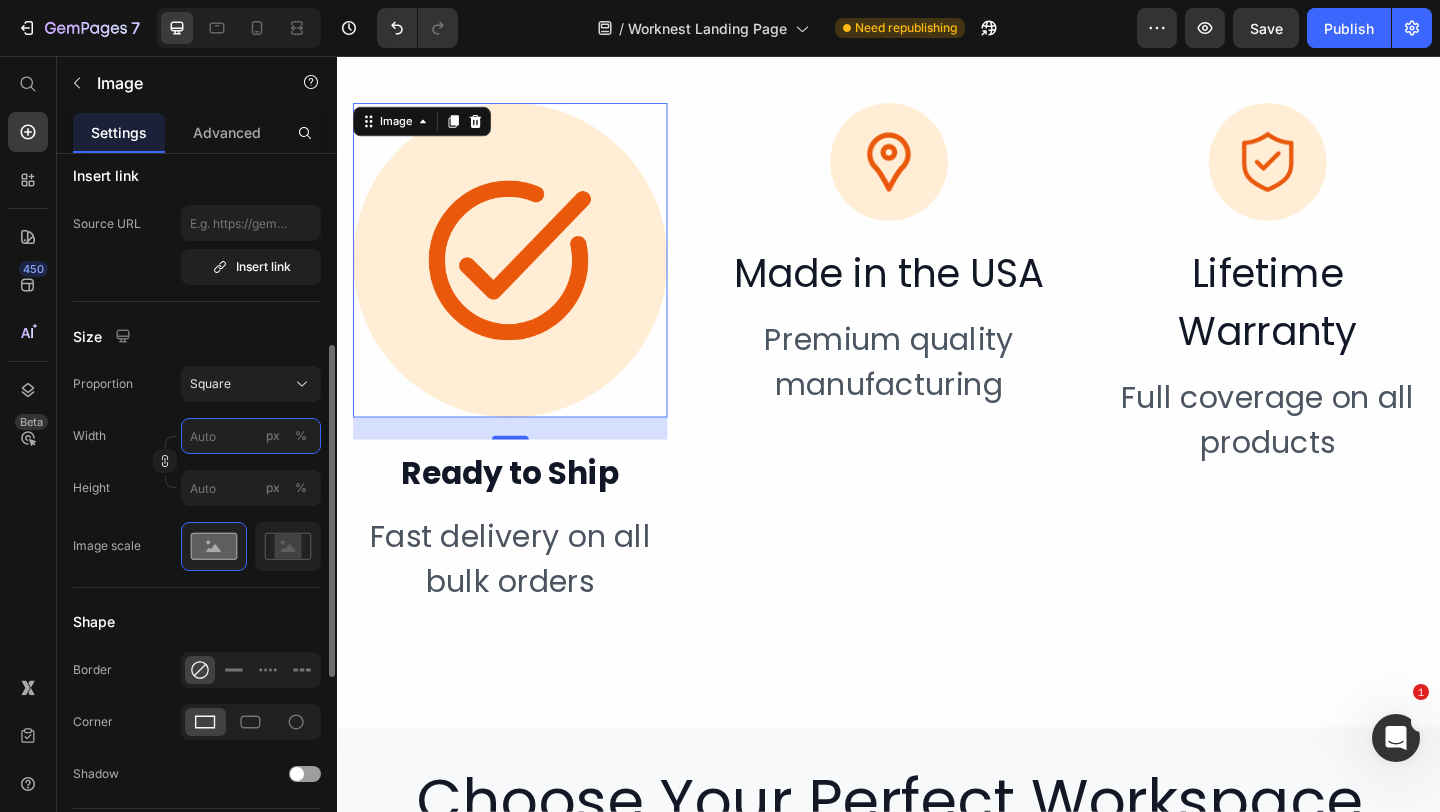 type on "8" 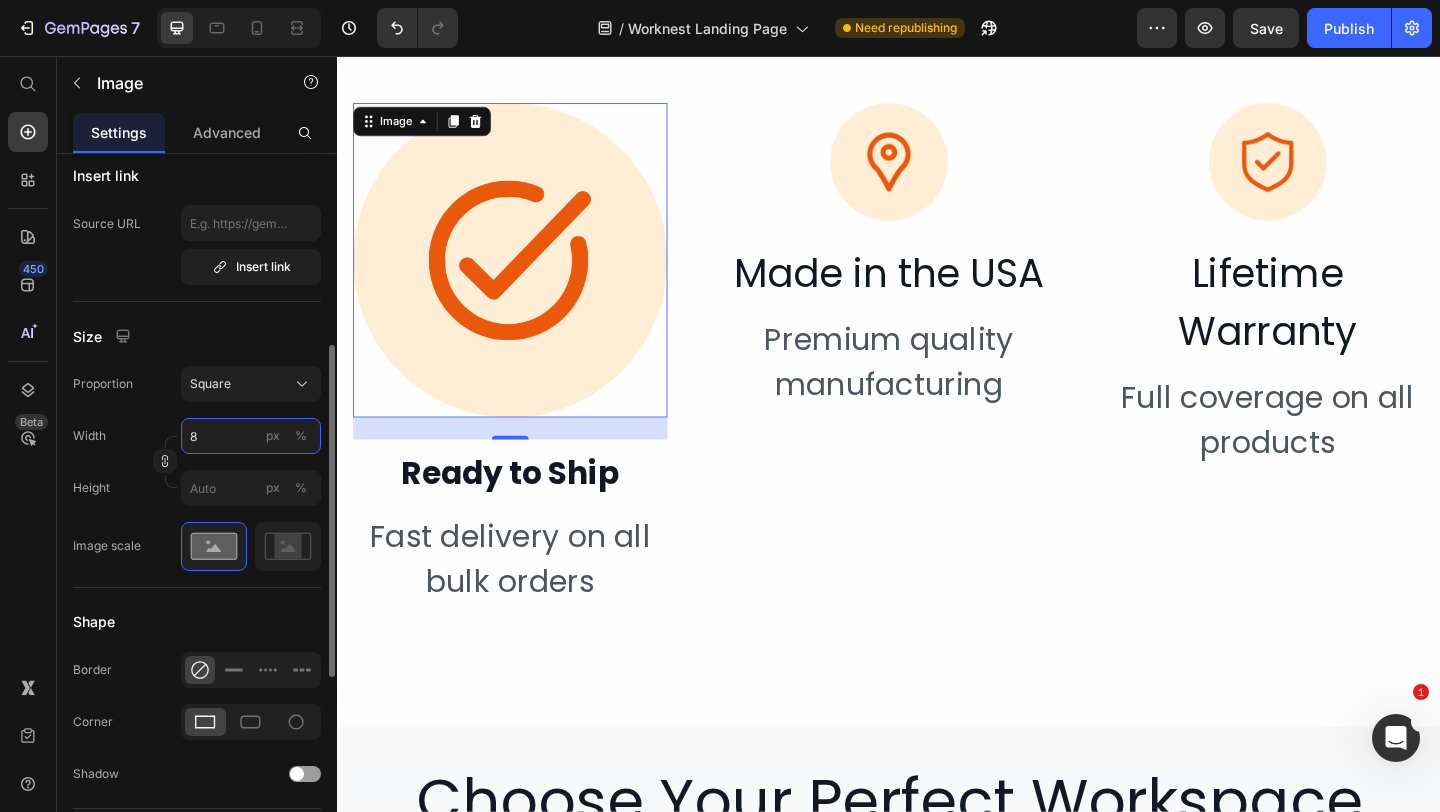 type on "8" 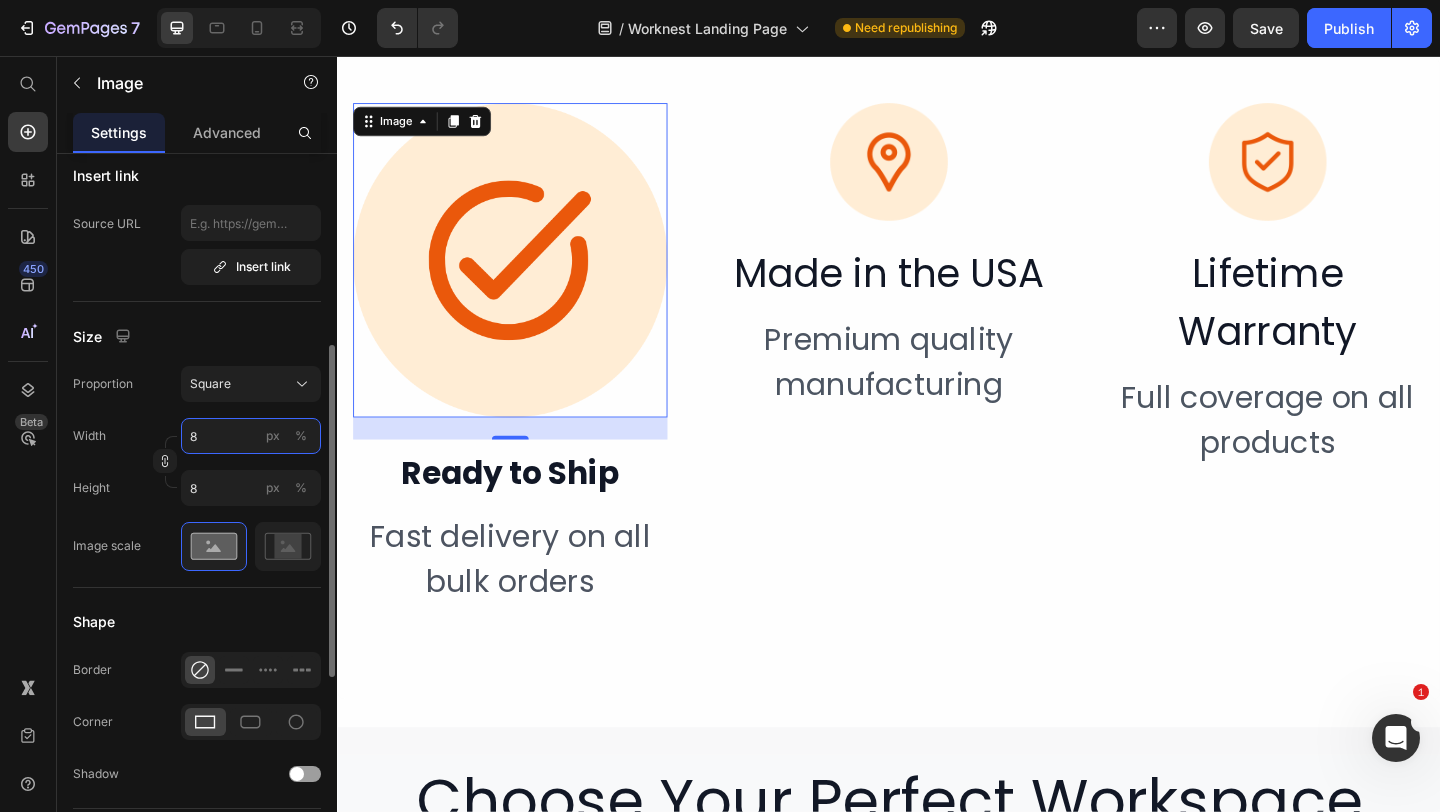 type on "80" 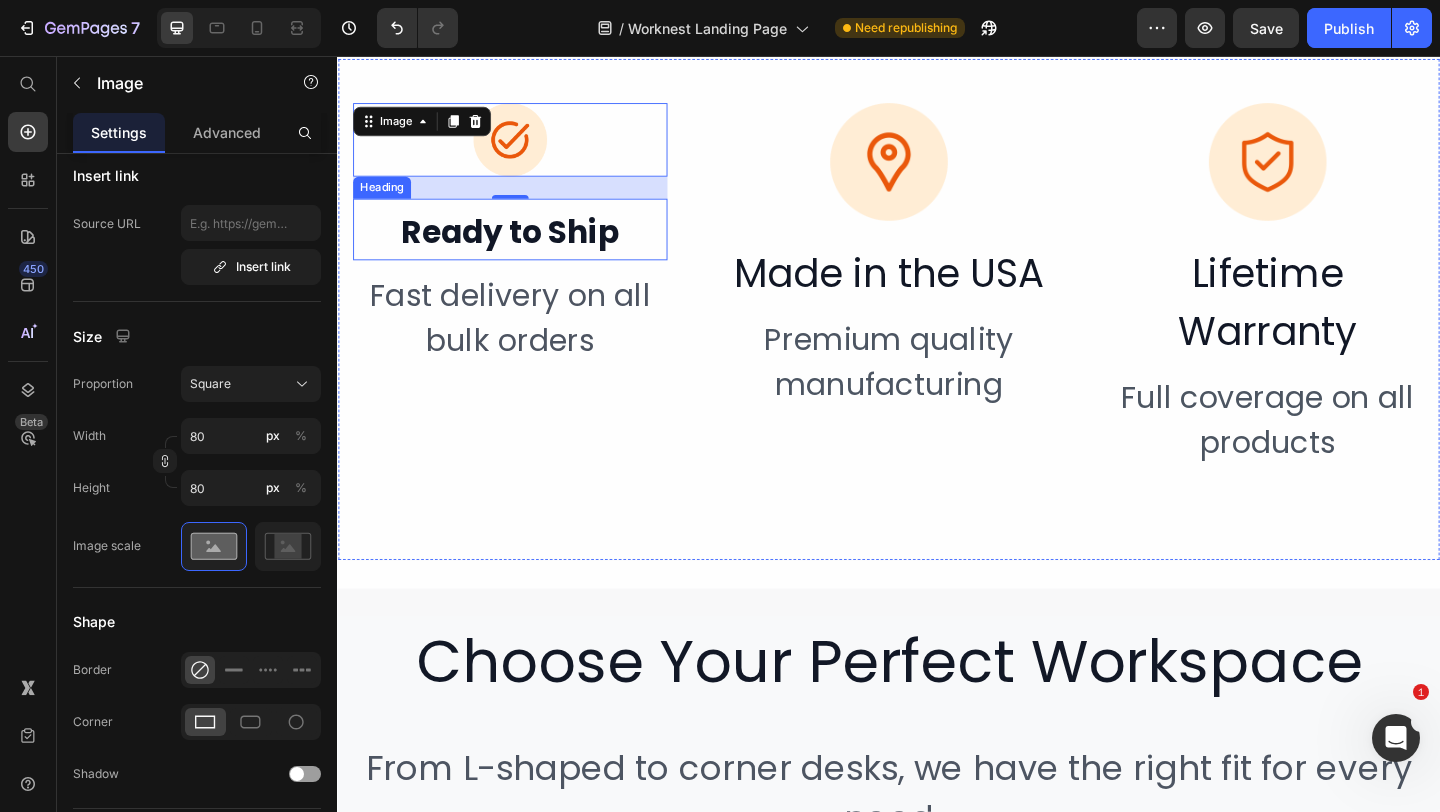 click on "Ready to Ship" at bounding box center (525, 247) 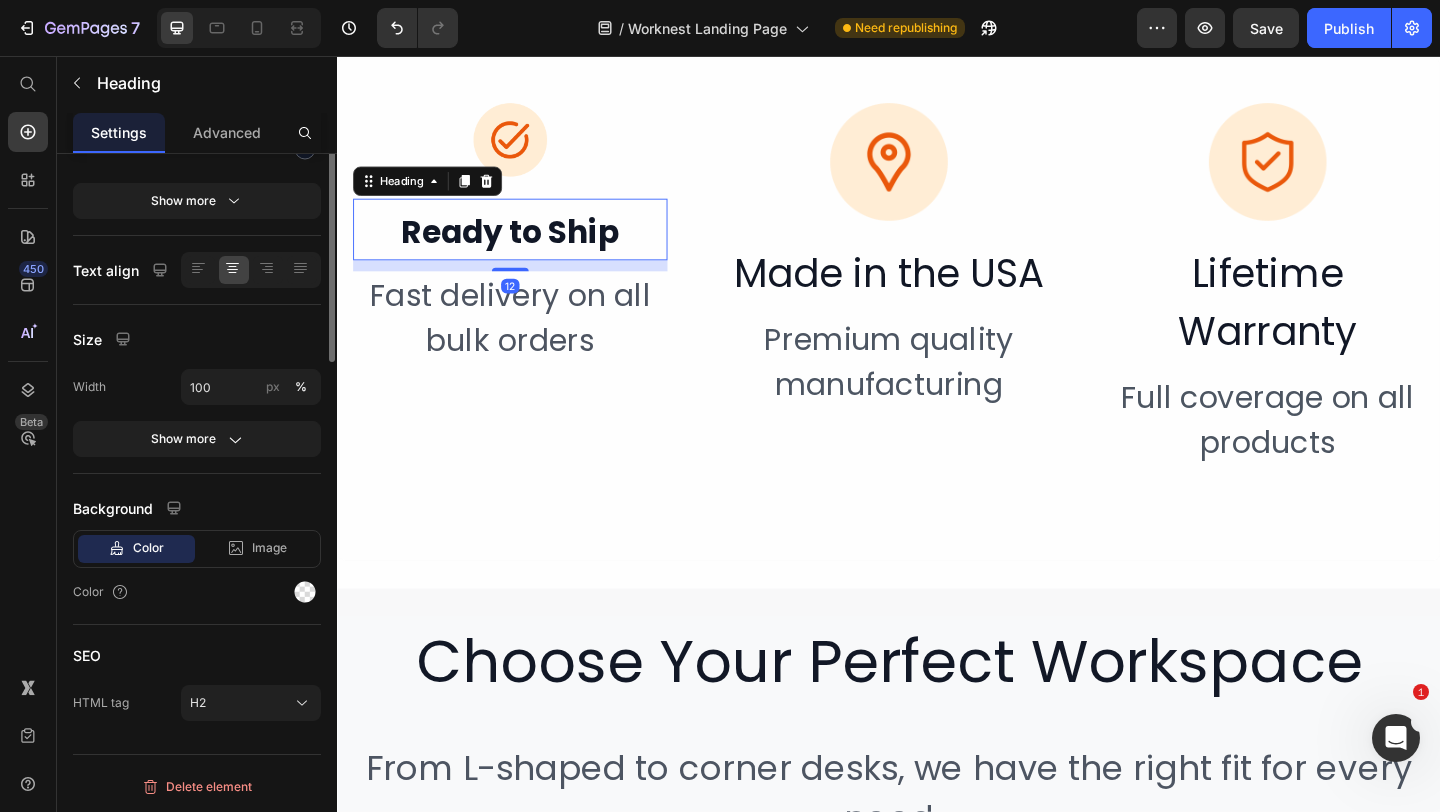 scroll, scrollTop: 0, scrollLeft: 0, axis: both 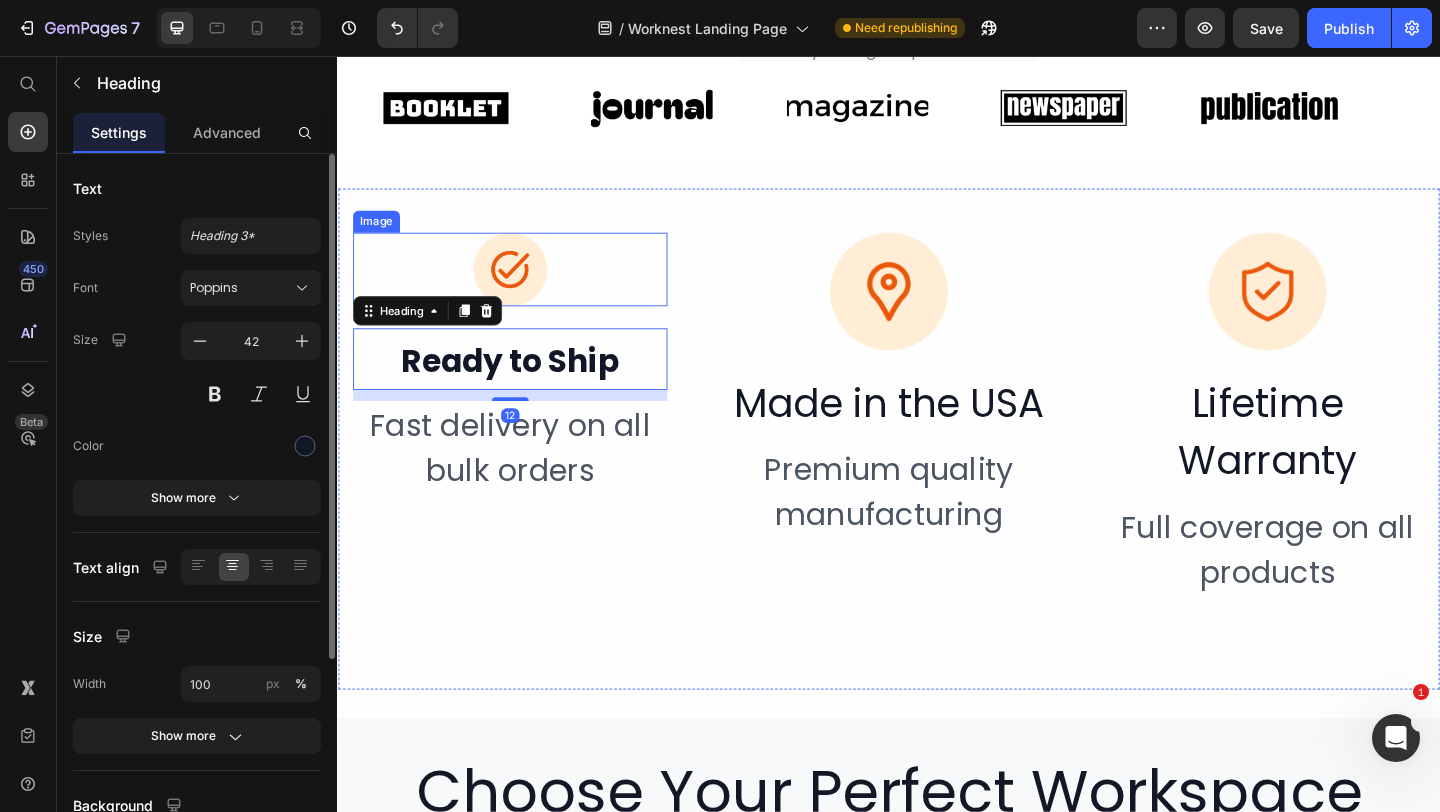 click at bounding box center [525, 288] 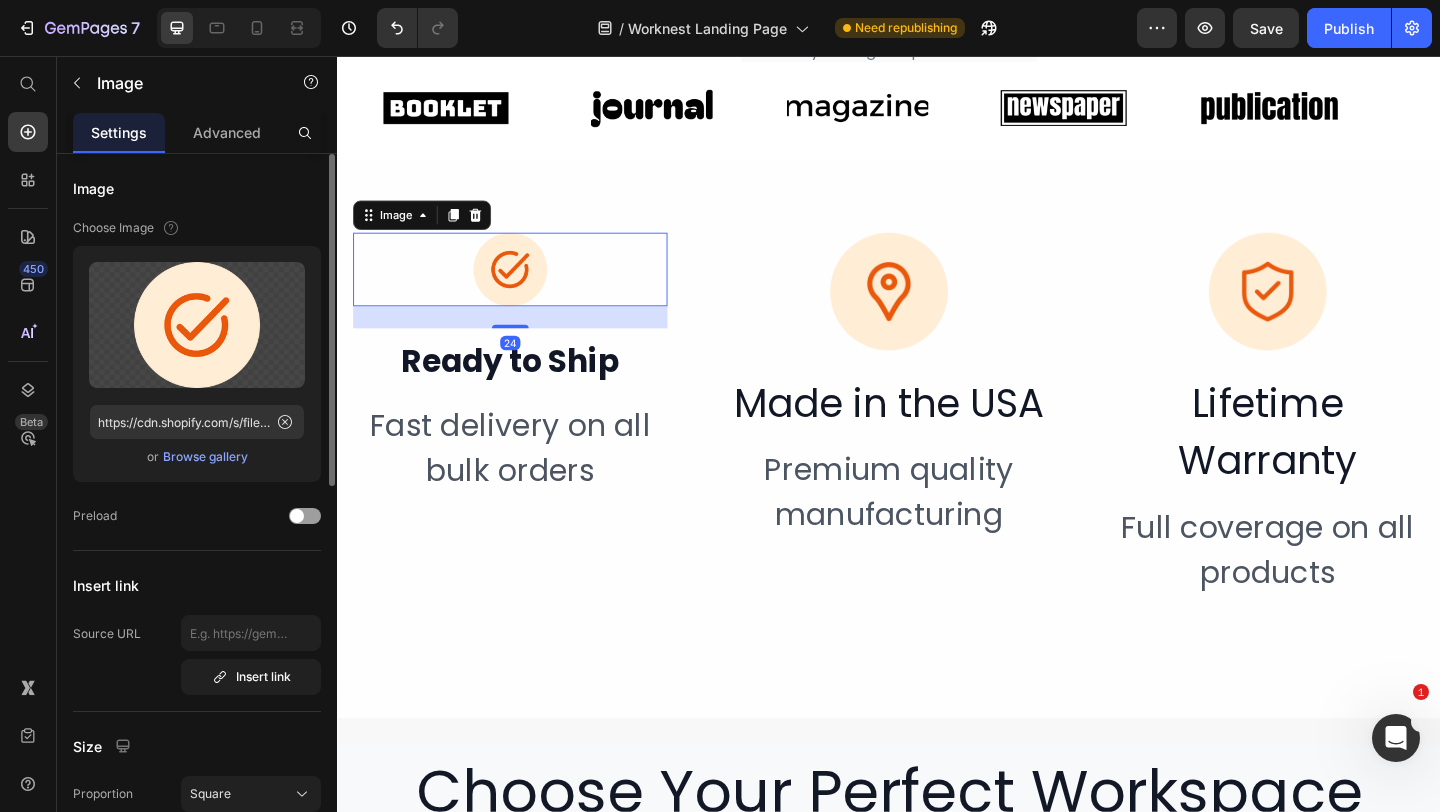 scroll, scrollTop: 482, scrollLeft: 0, axis: vertical 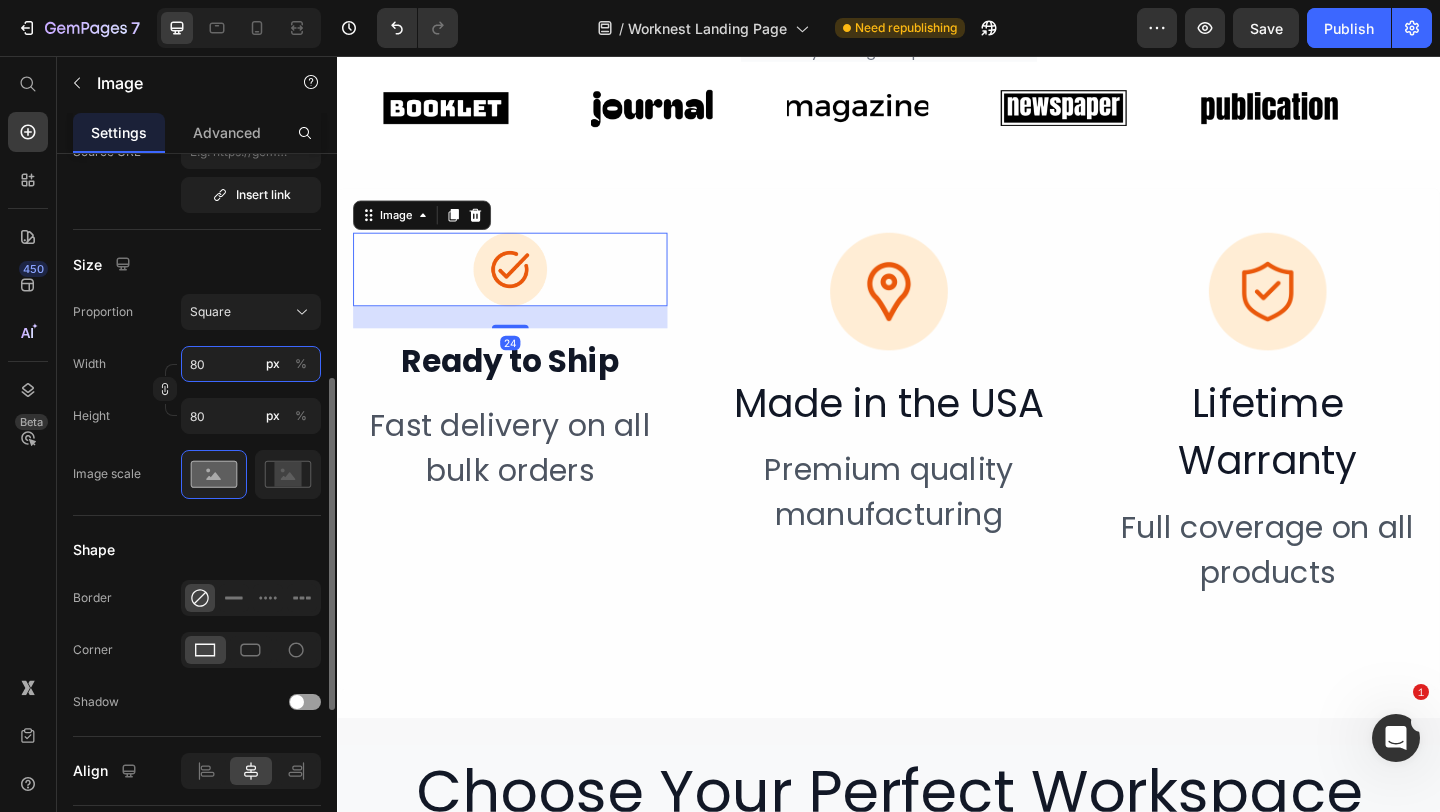 click on "80" at bounding box center (251, 364) 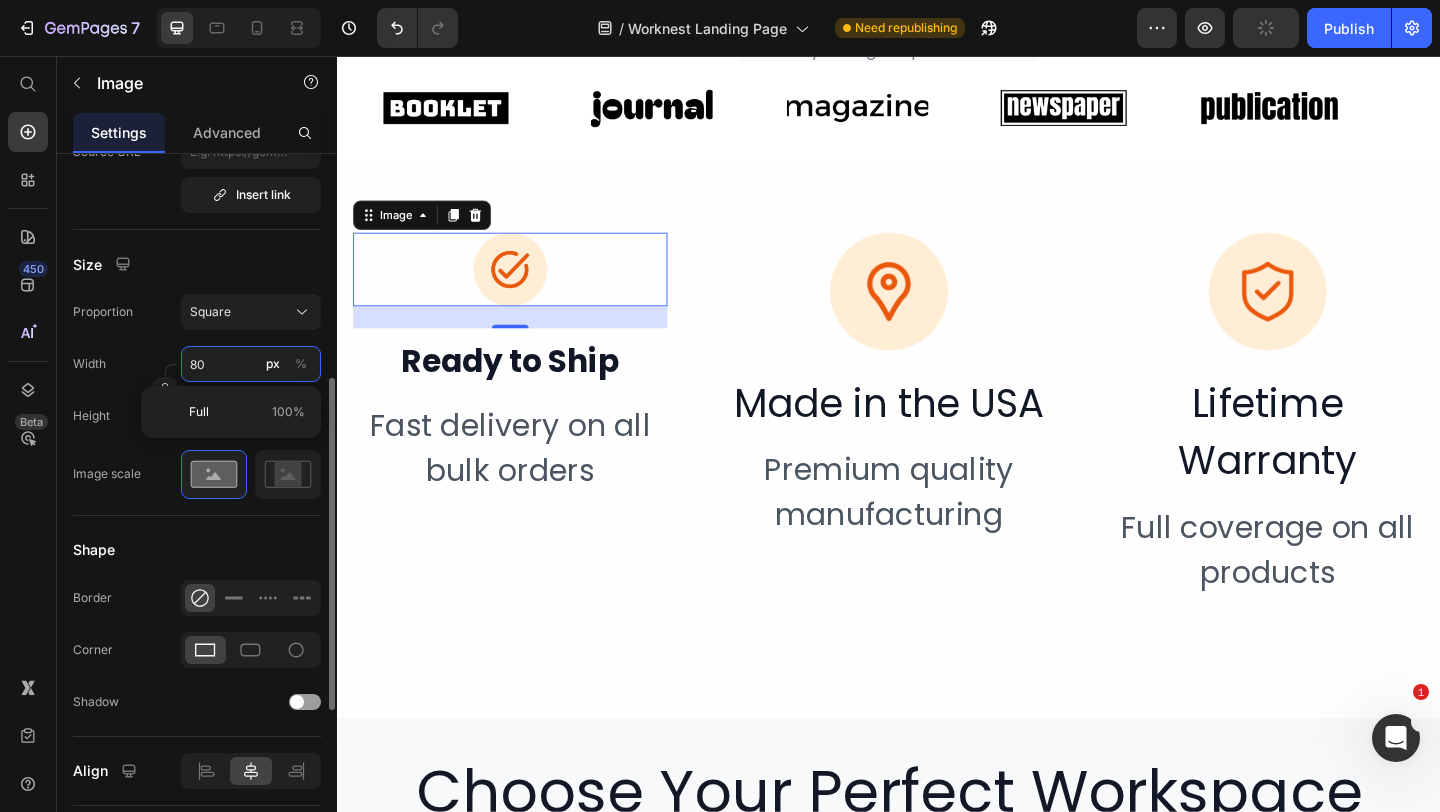 type on "1" 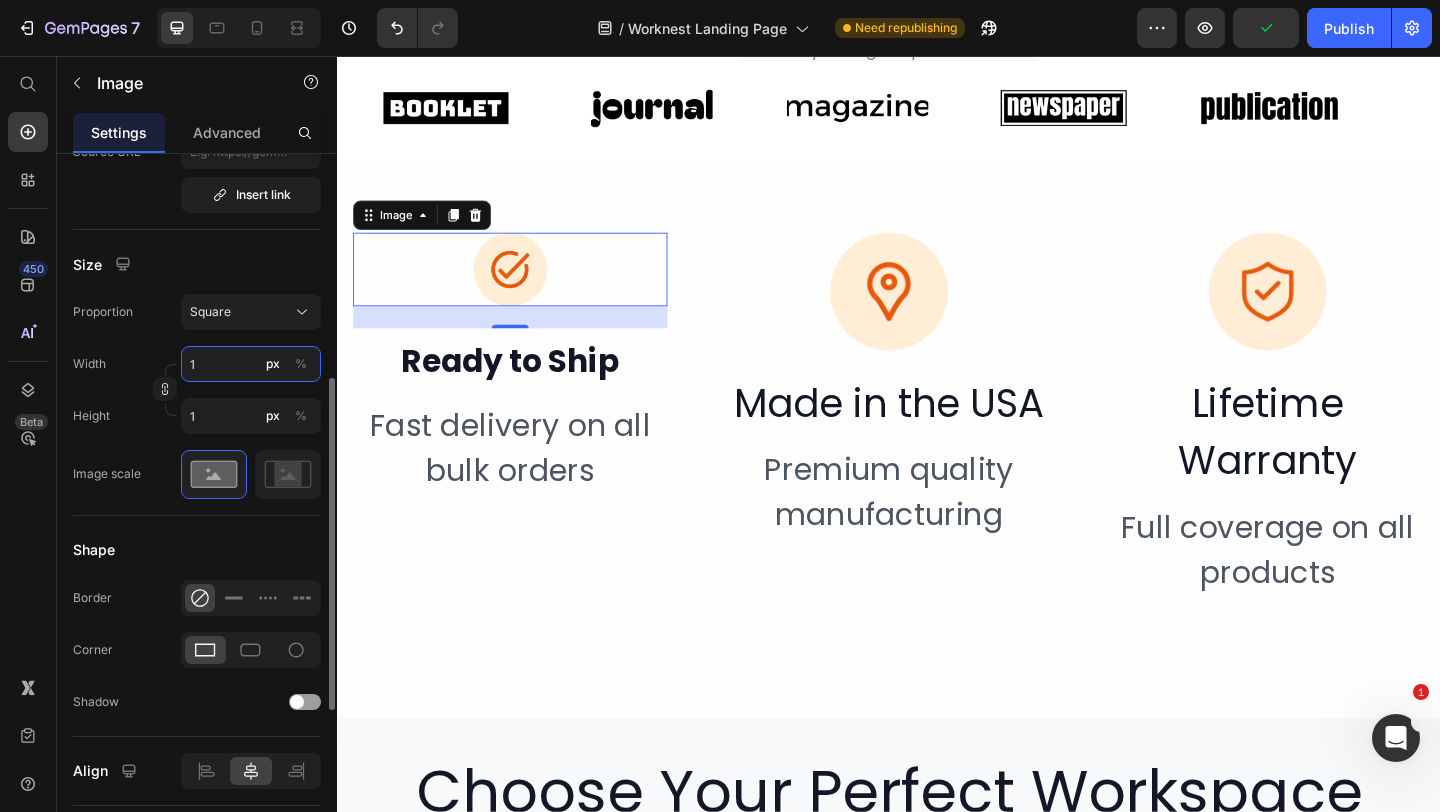 type on "10" 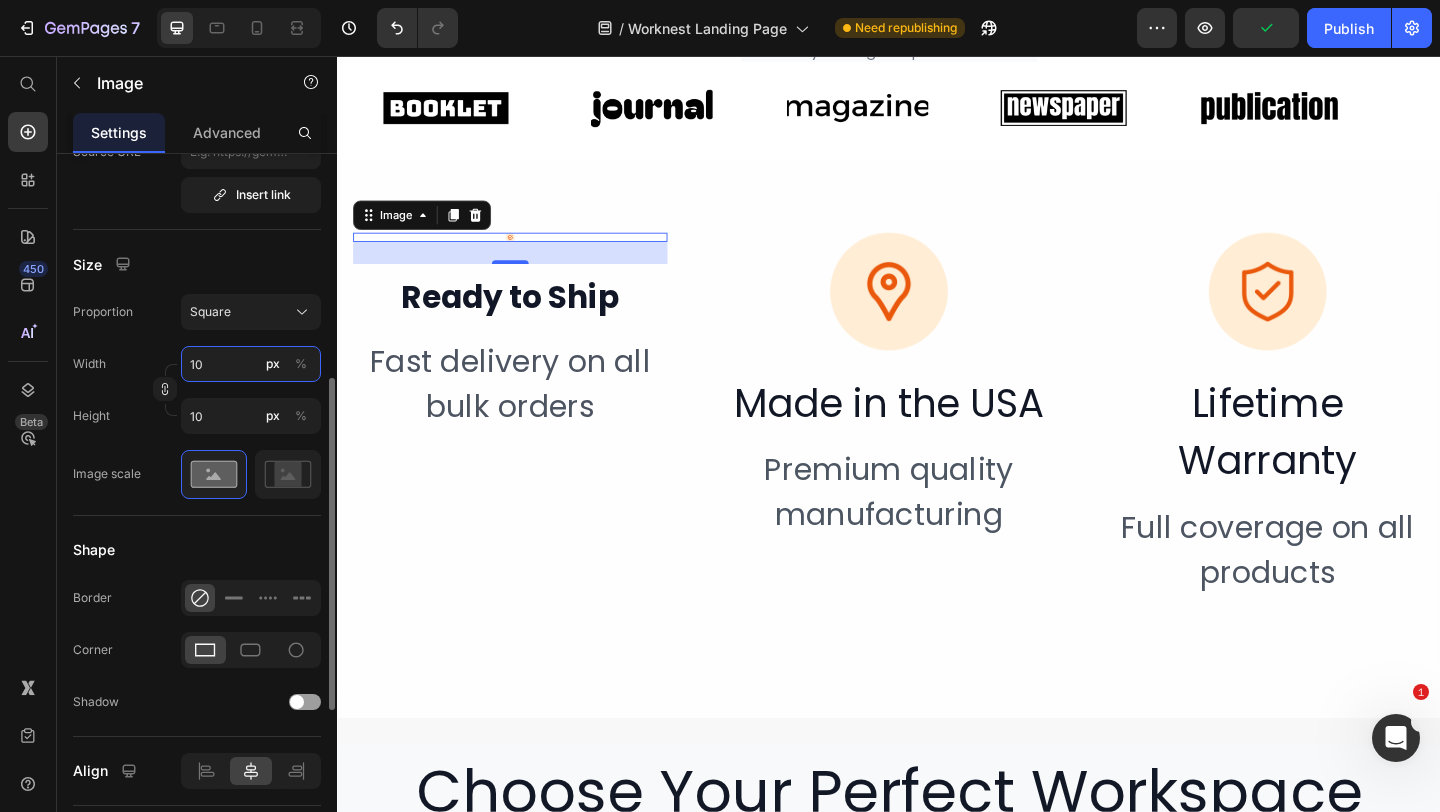 type on "100" 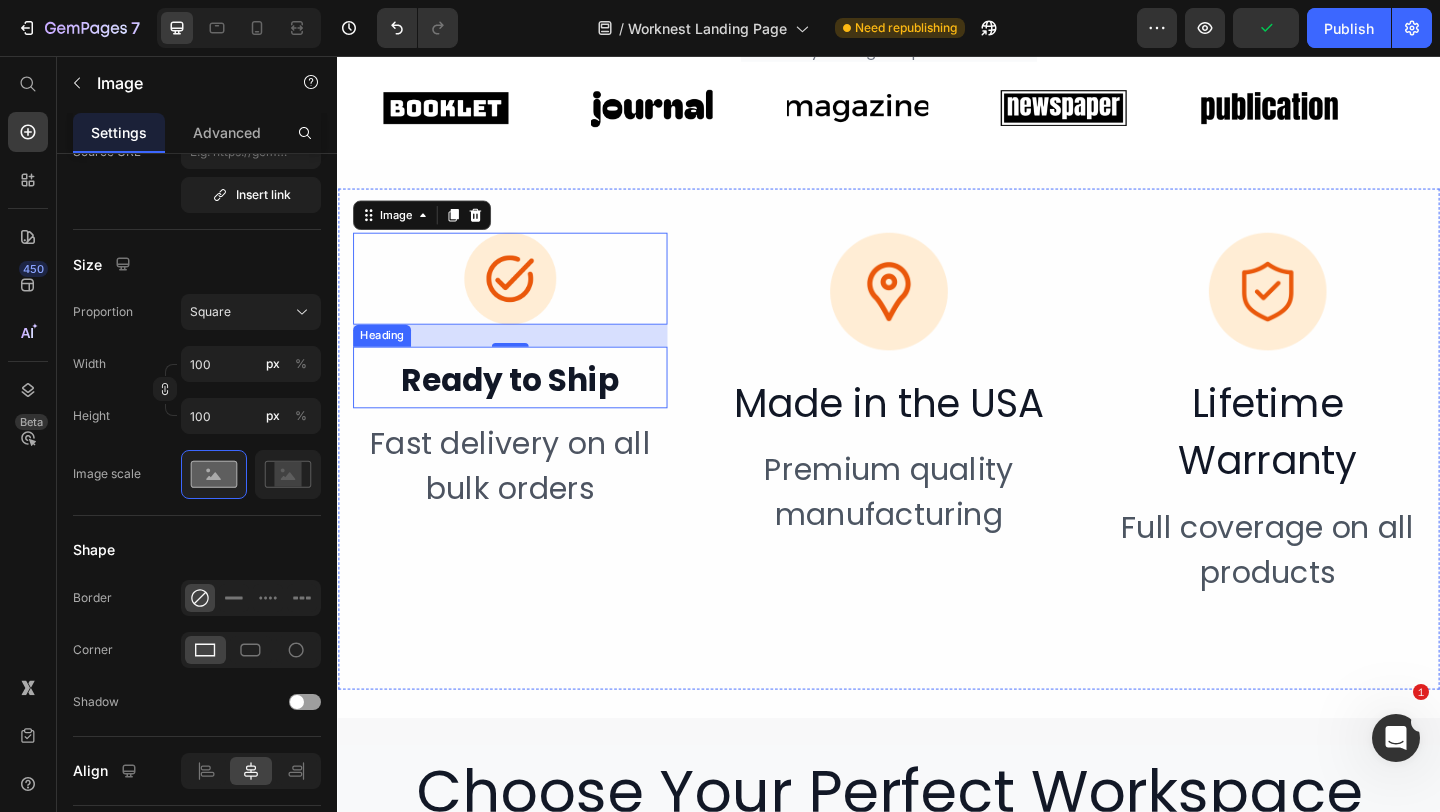 click on "Ready to Ship" at bounding box center [525, 408] 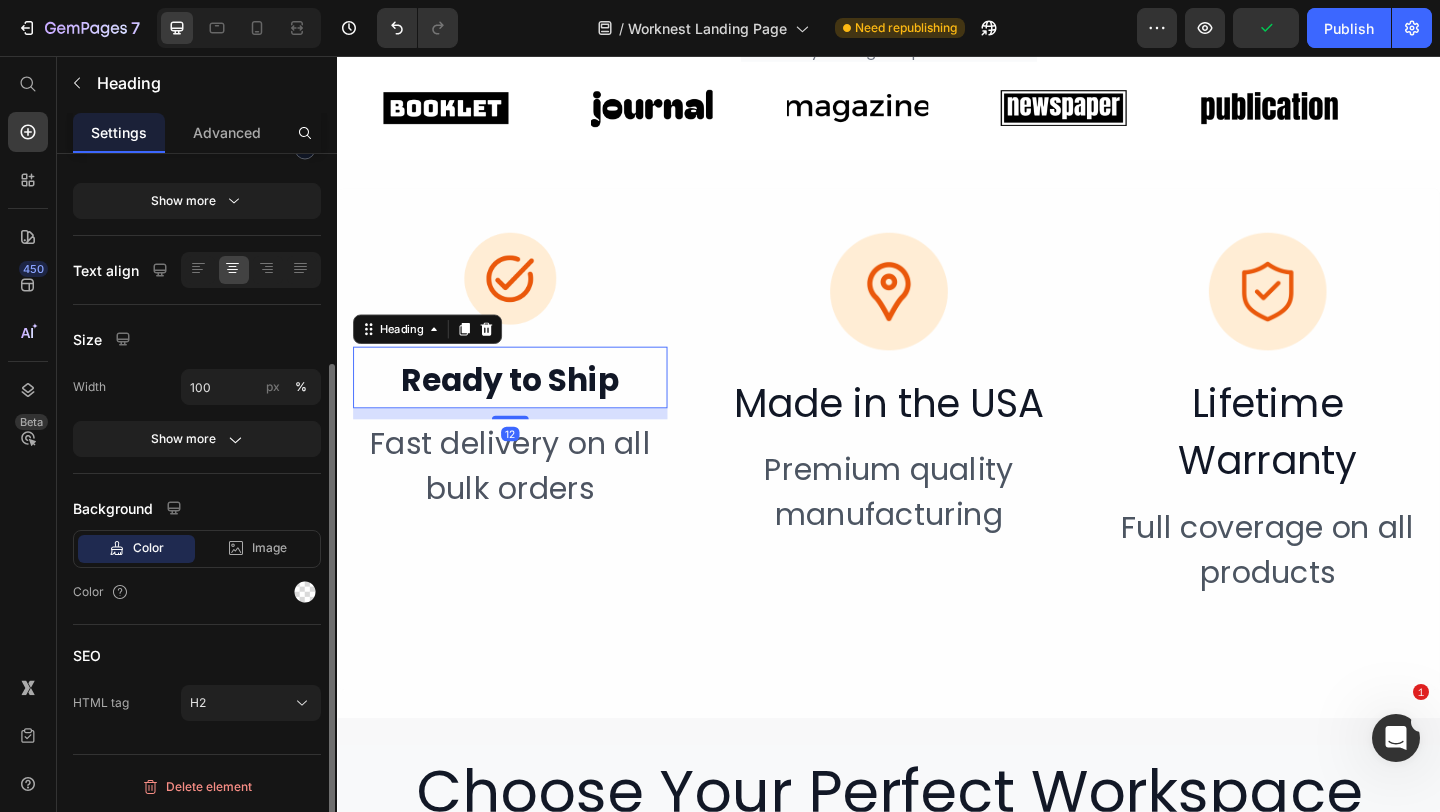 scroll, scrollTop: 0, scrollLeft: 0, axis: both 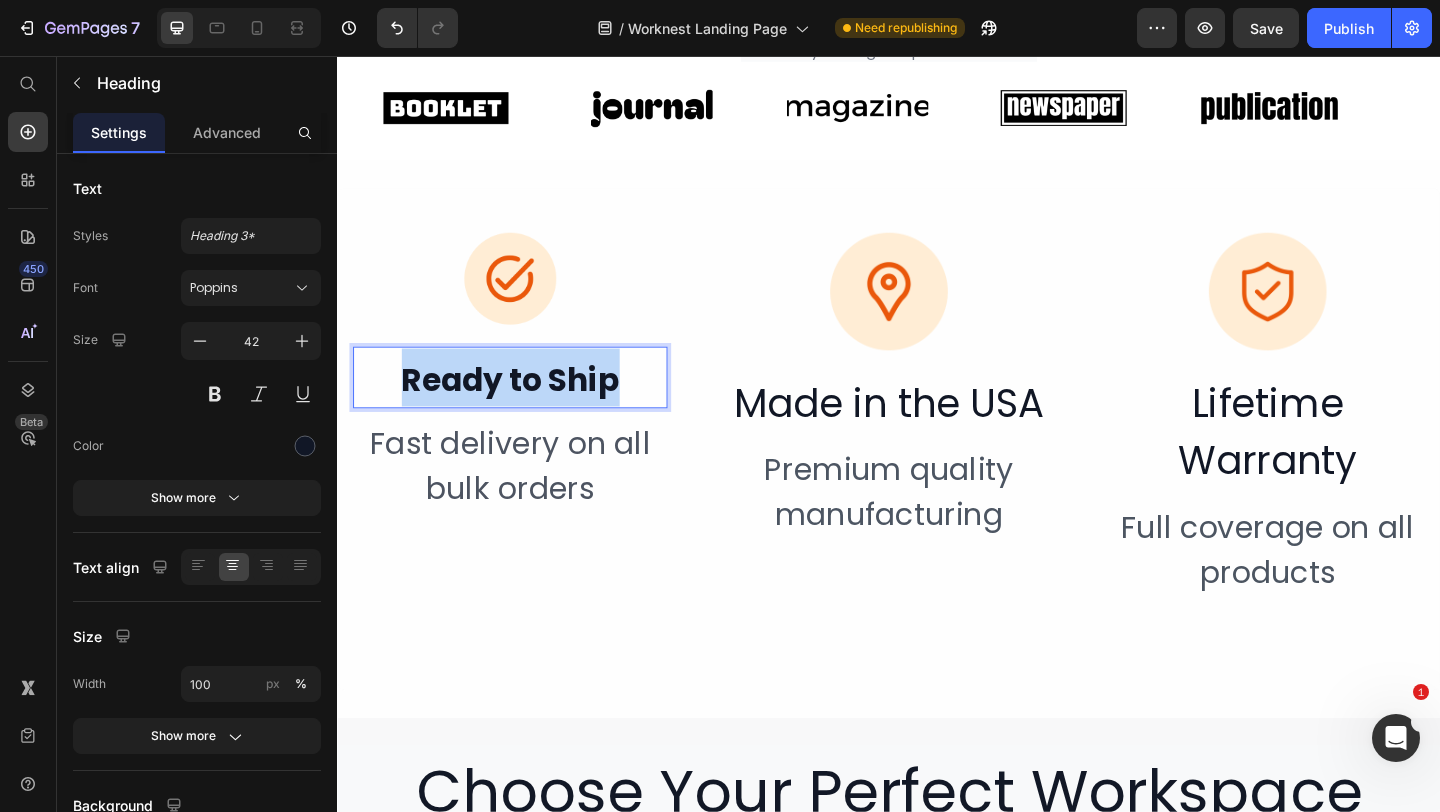 drag, startPoint x: 662, startPoint y: 418, endPoint x: 335, endPoint y: 417, distance: 327.00153 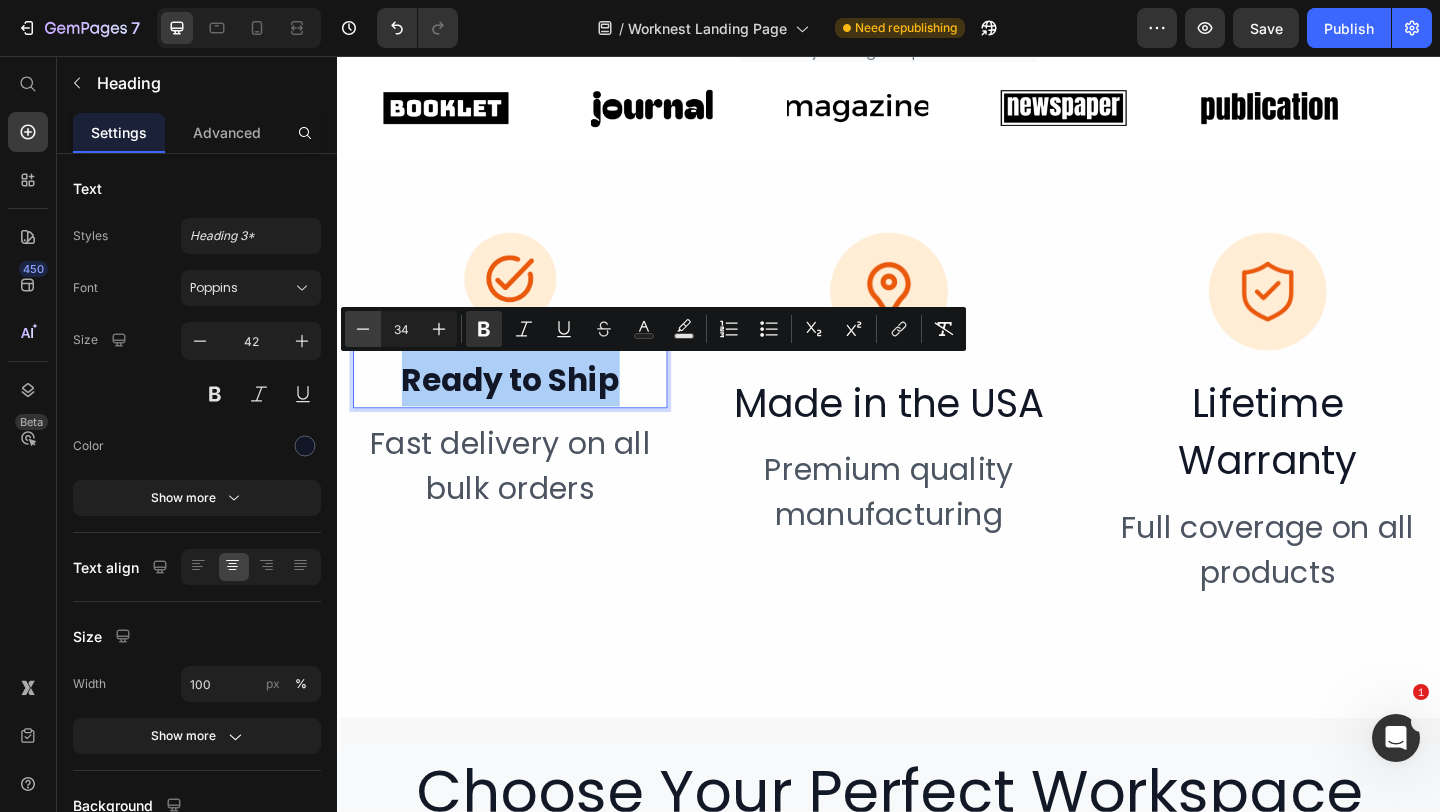 click 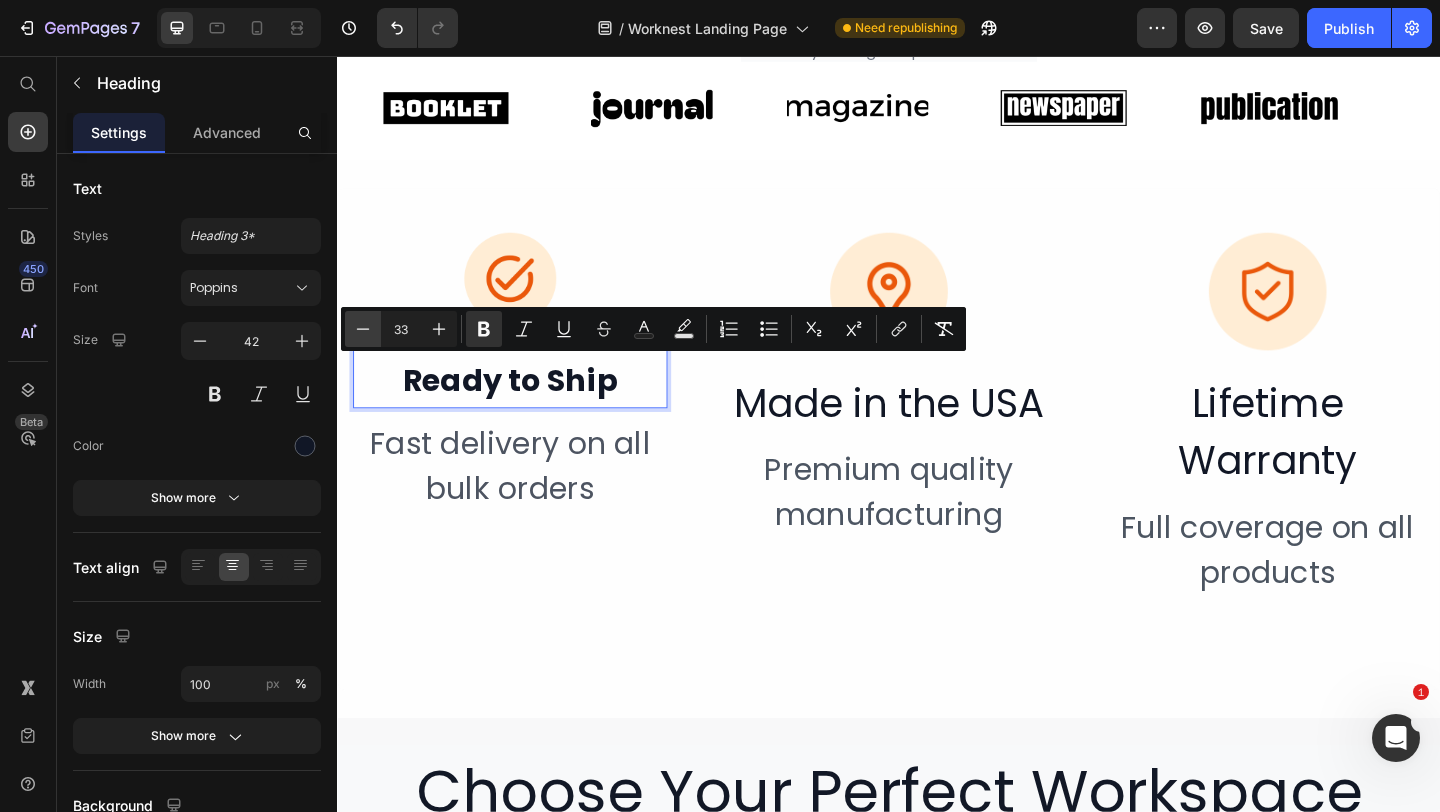 click 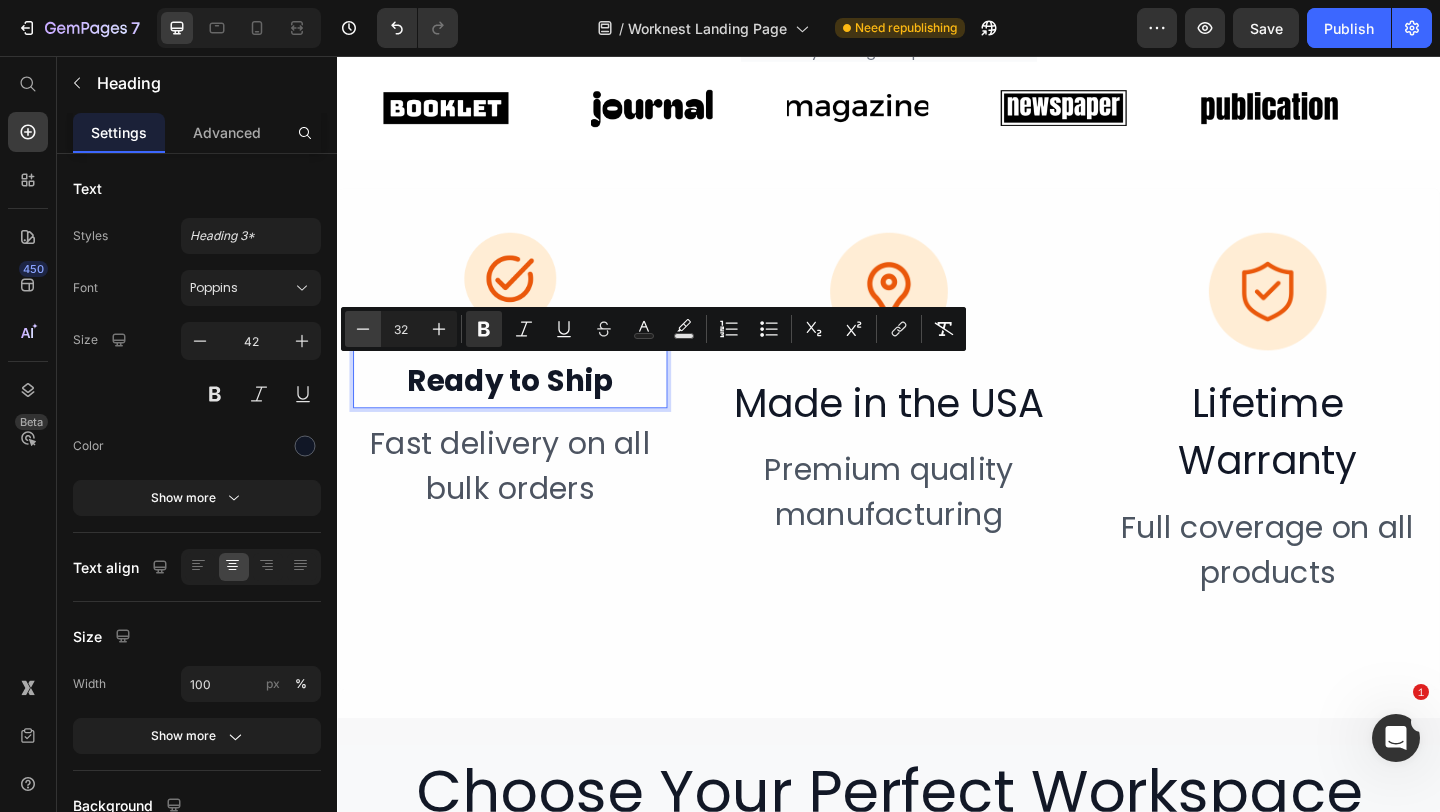 click 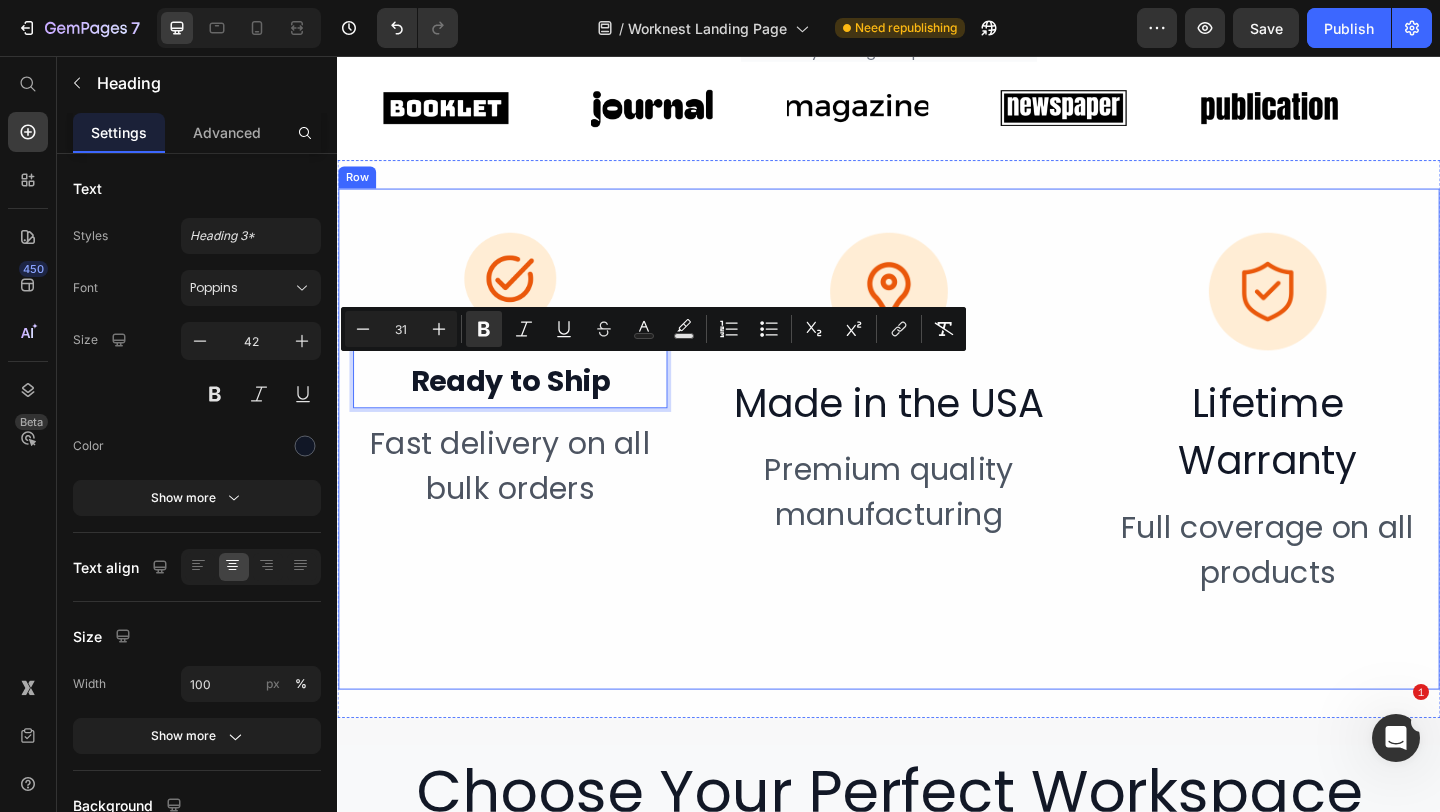 click on "Image Ready to Ship Heading   12 Fast delivery on all bulk orders Heading Image Made in the USA Heading Premium quality manufacturing Heading Image Lifetime Warranty Heading Full coverage on all products Heading Row" at bounding box center [937, 472] 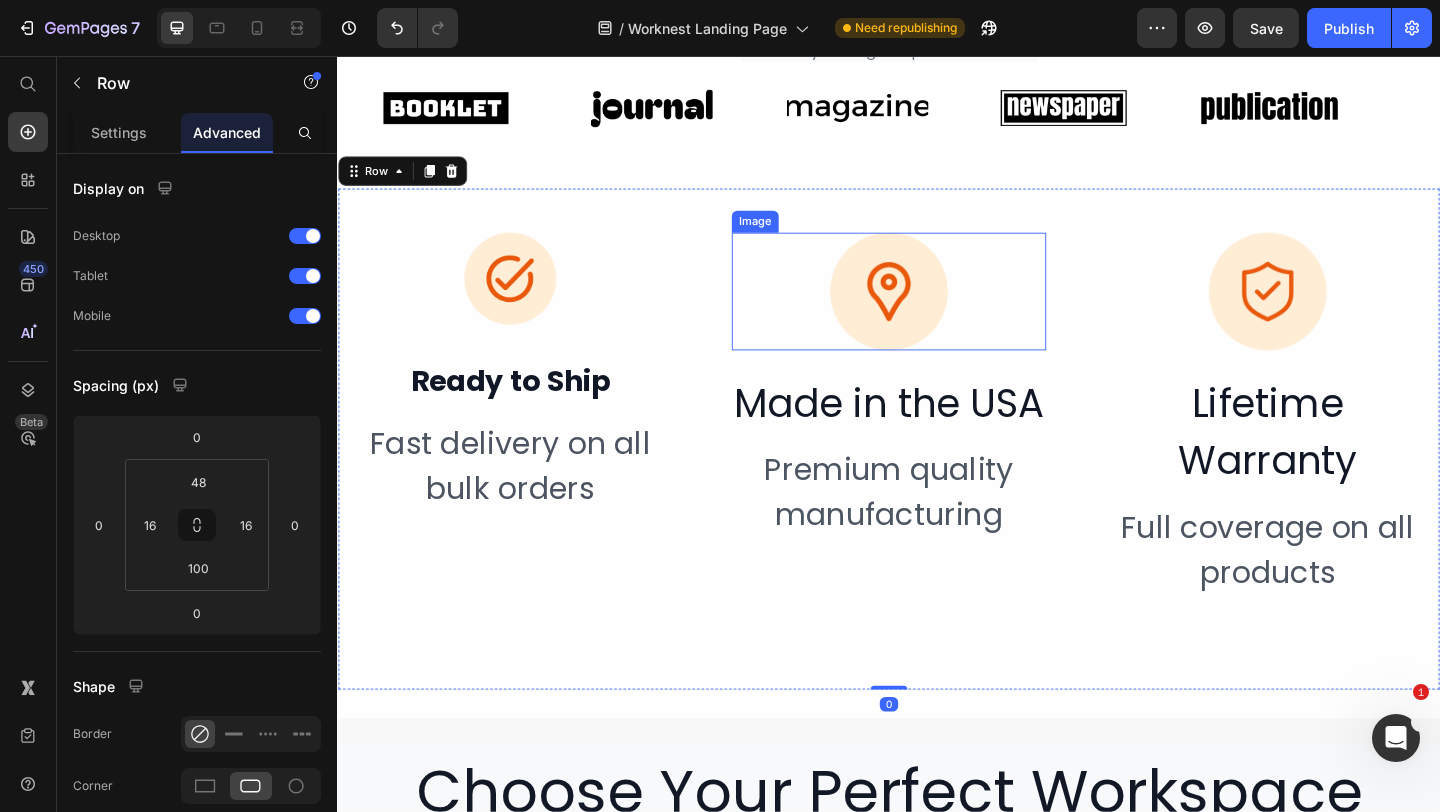 click at bounding box center (937, 312) 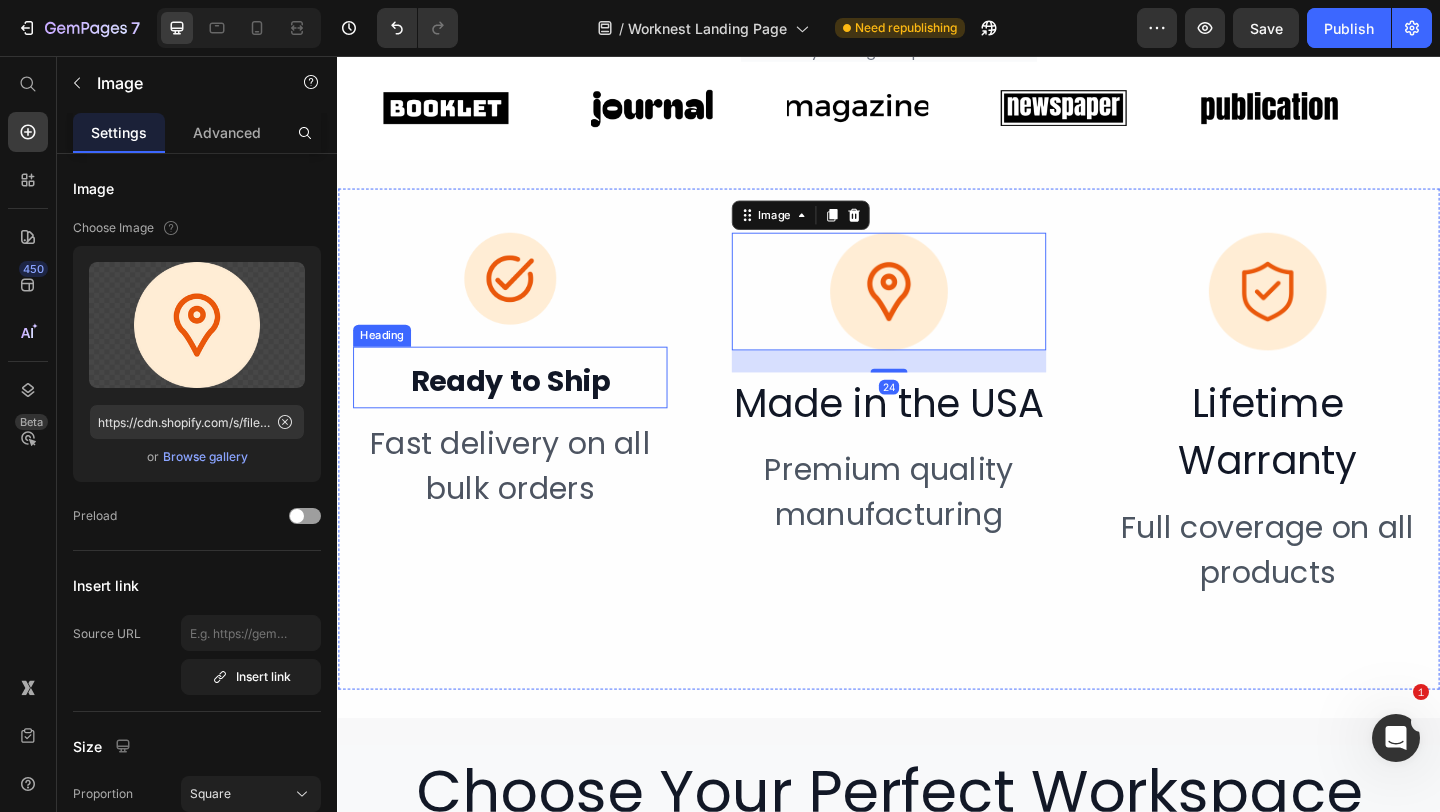 click on "⁠⁠⁠⁠⁠⁠⁠ Ready to Ship" at bounding box center [525, 405] 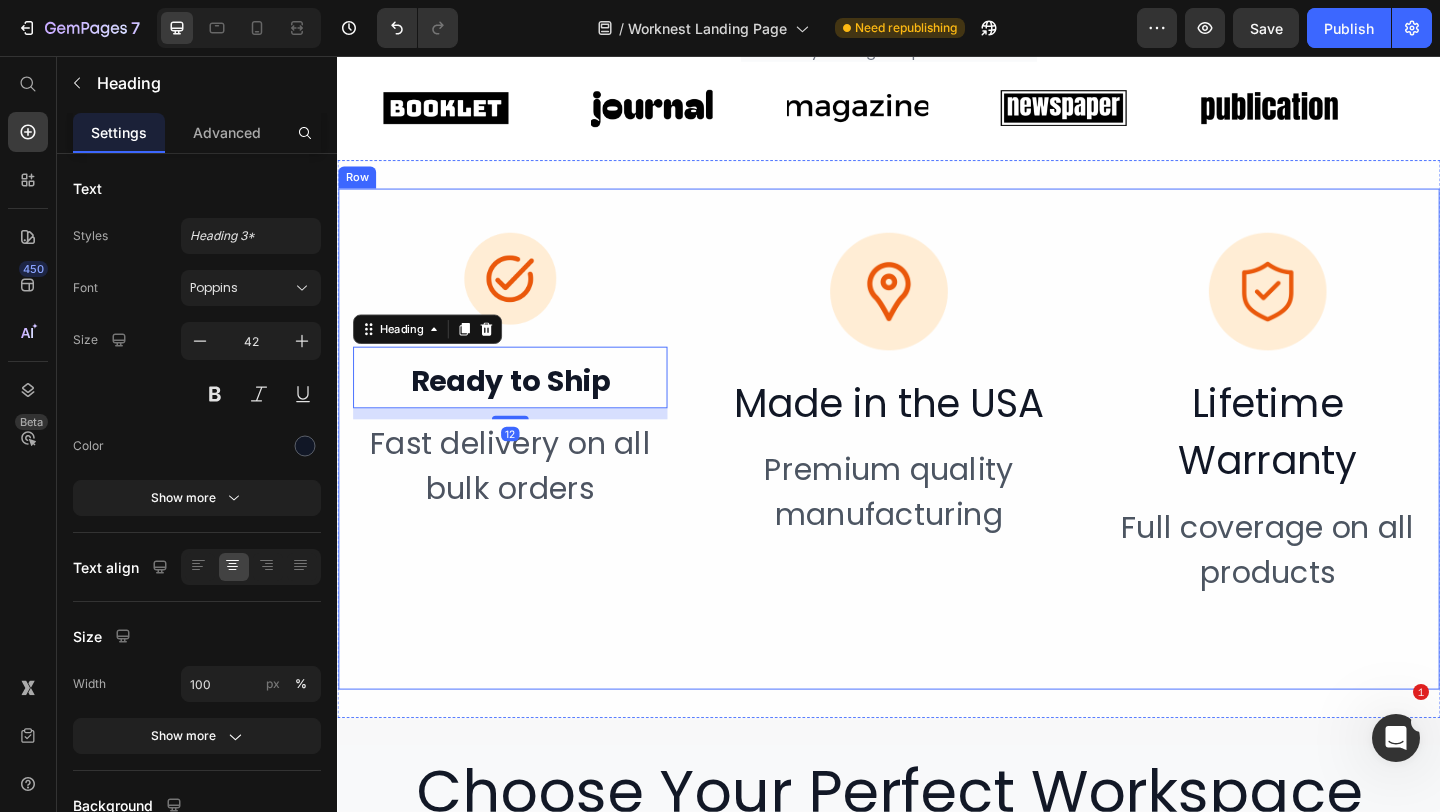 click at bounding box center (525, 298) 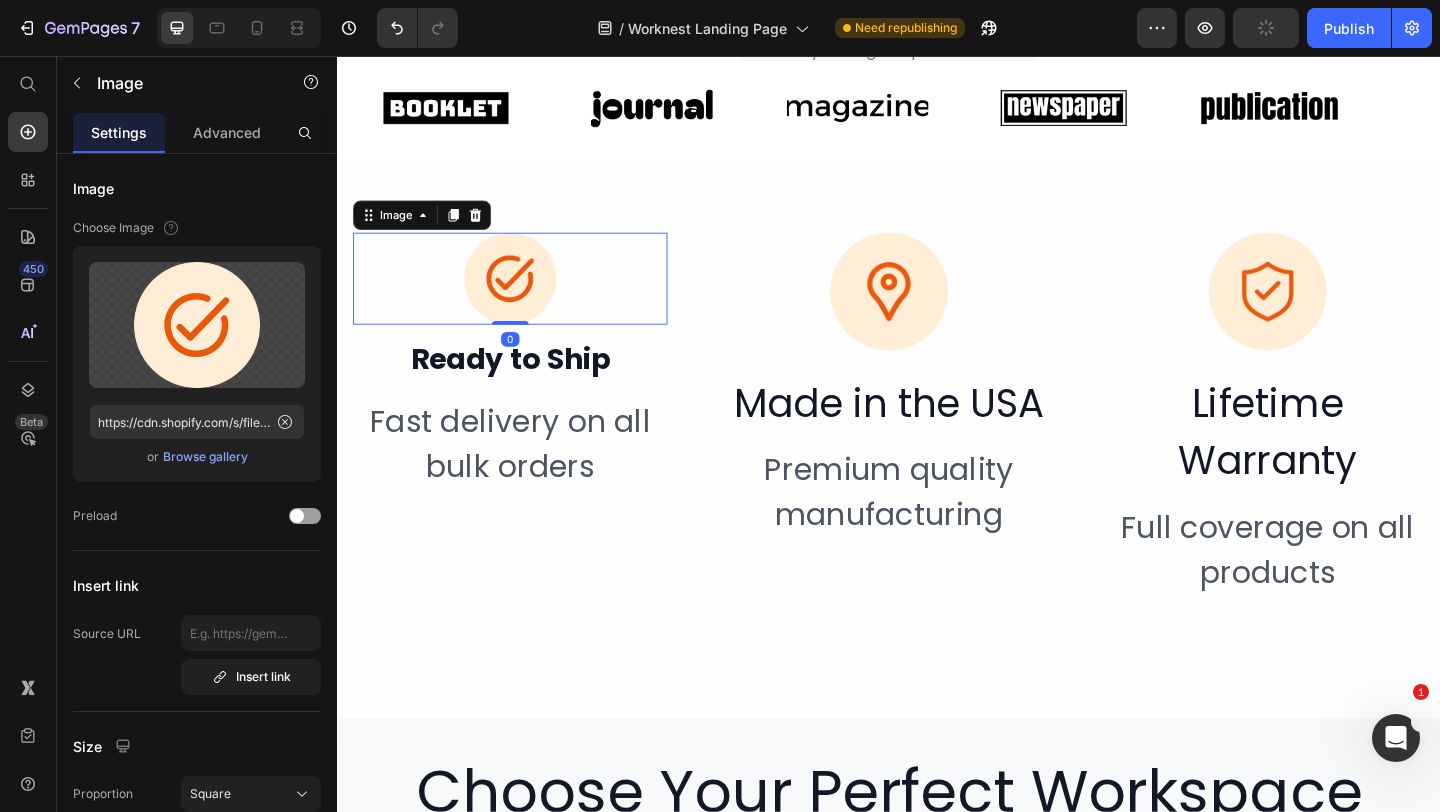 drag, startPoint x: 523, startPoint y: 369, endPoint x: 532, endPoint y: 348, distance: 22.847319 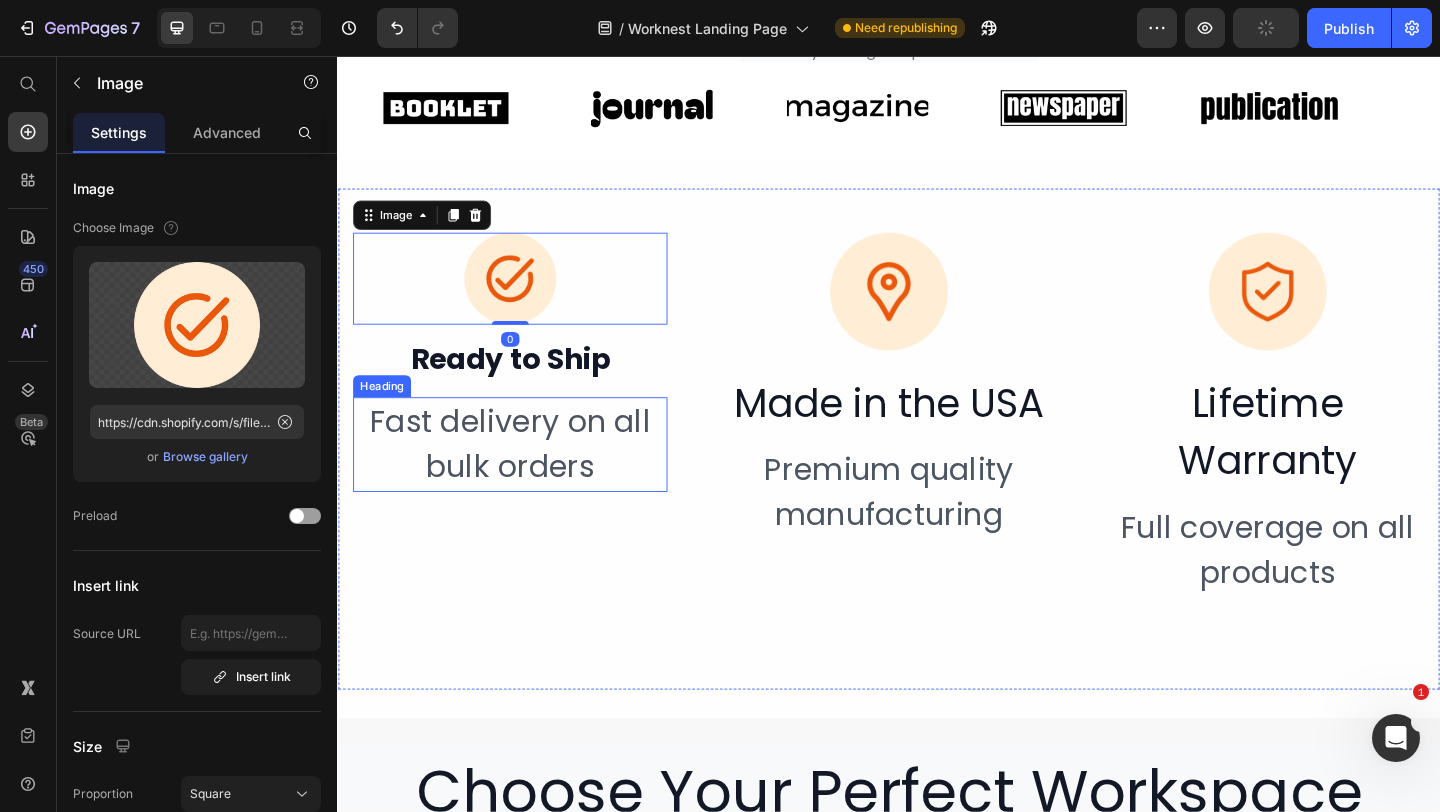 click on "Fast delivery on all bulk orders" at bounding box center [525, 478] 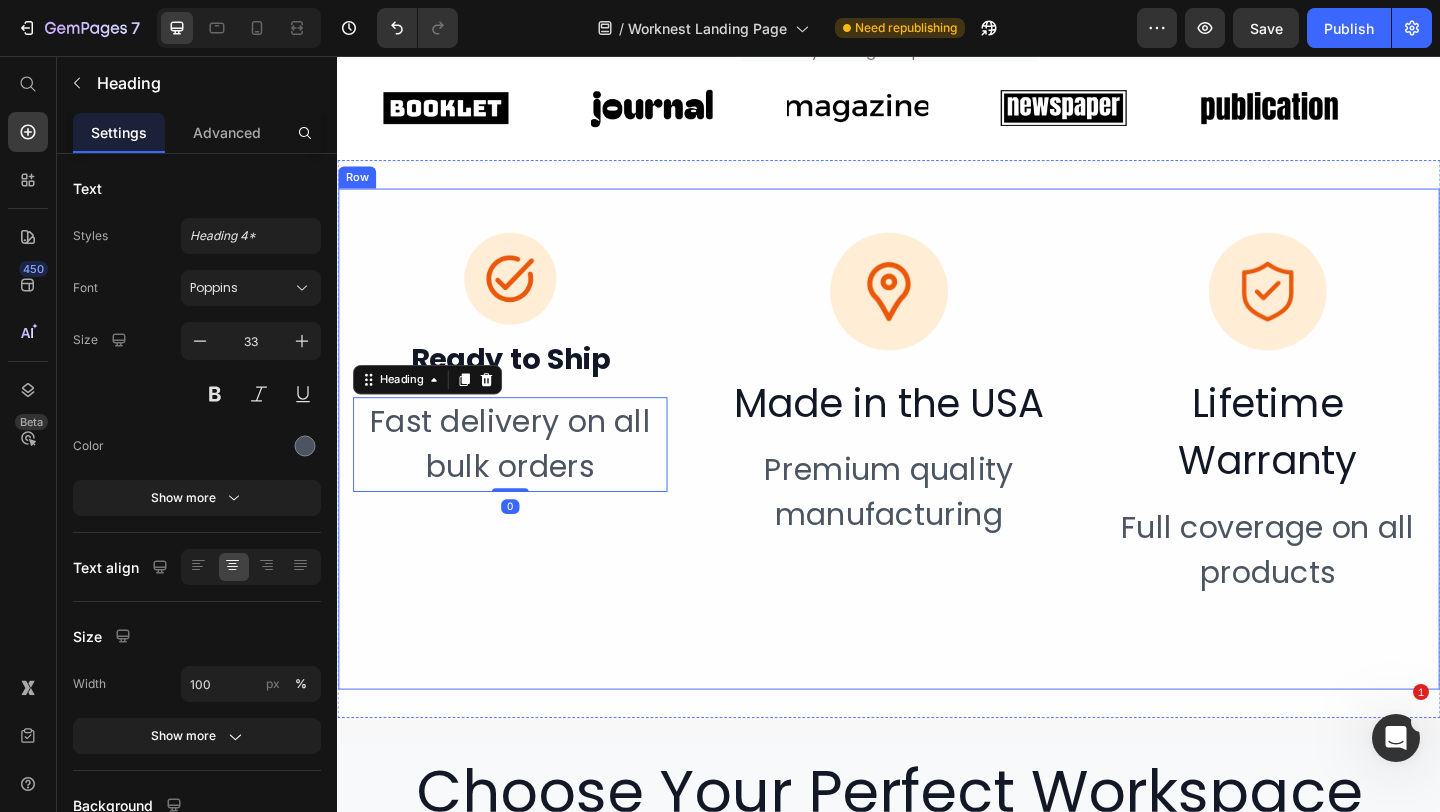 click on "Premium quality manufacturing" at bounding box center [937, 530] 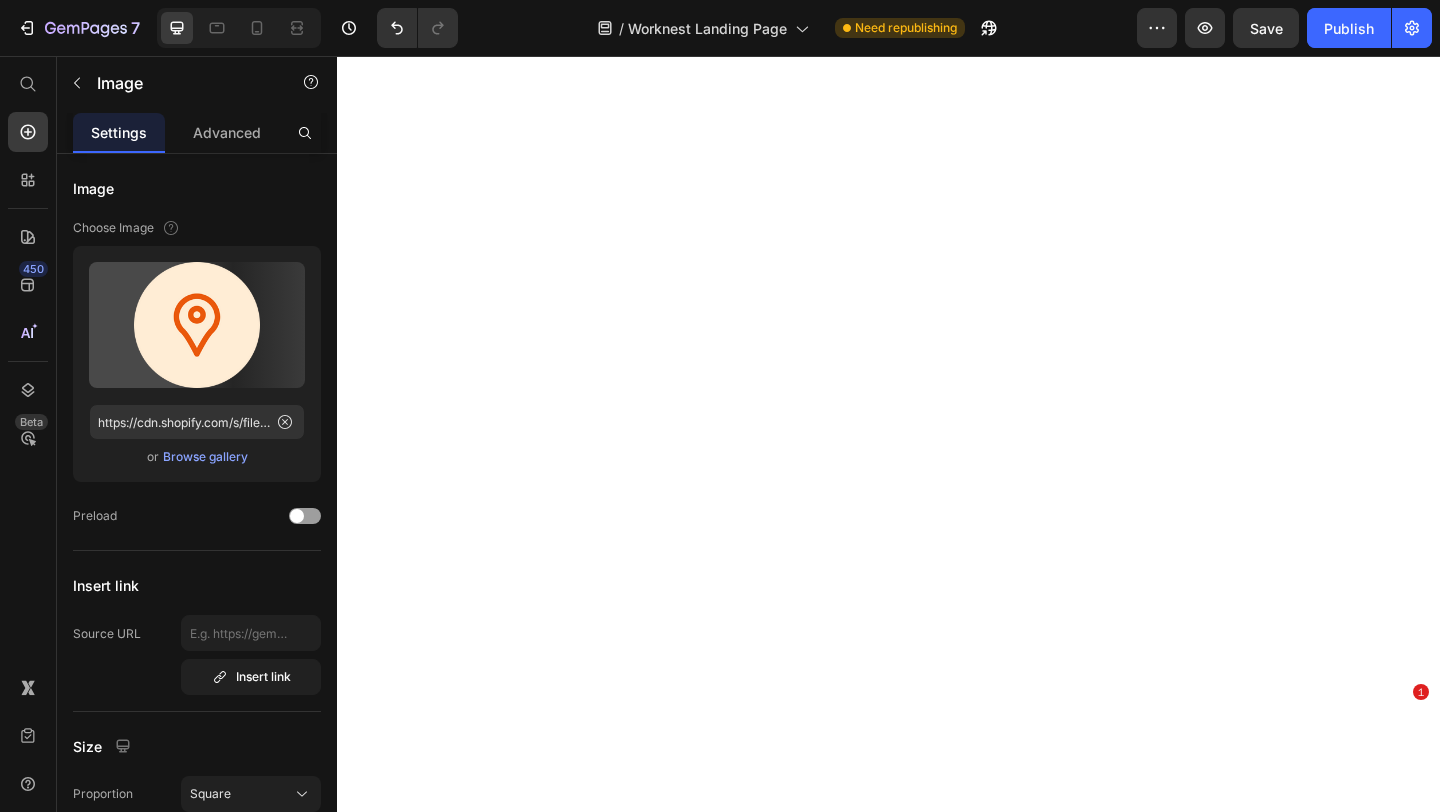 scroll, scrollTop: 0, scrollLeft: 0, axis: both 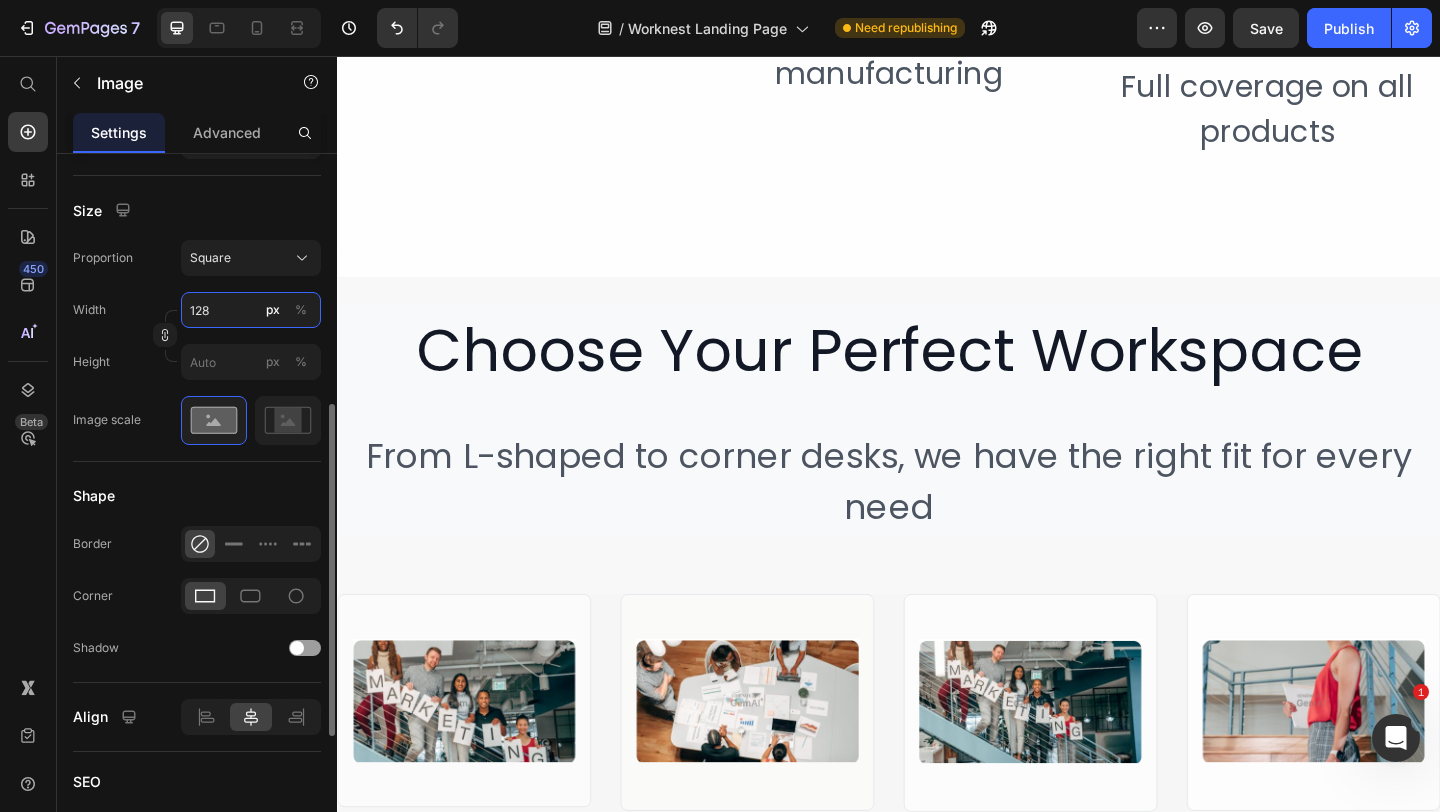 click on "128" at bounding box center (251, 310) 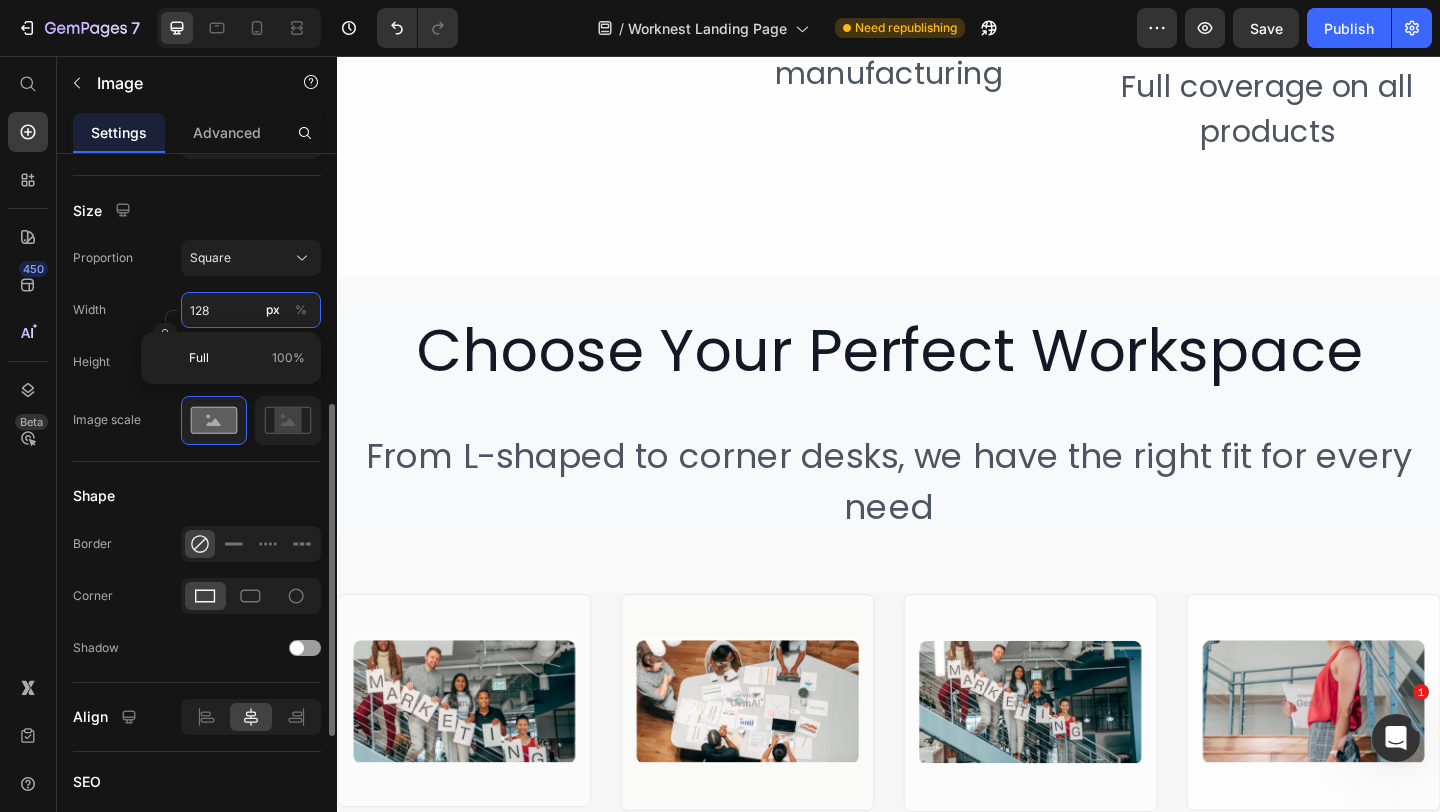 type on "1" 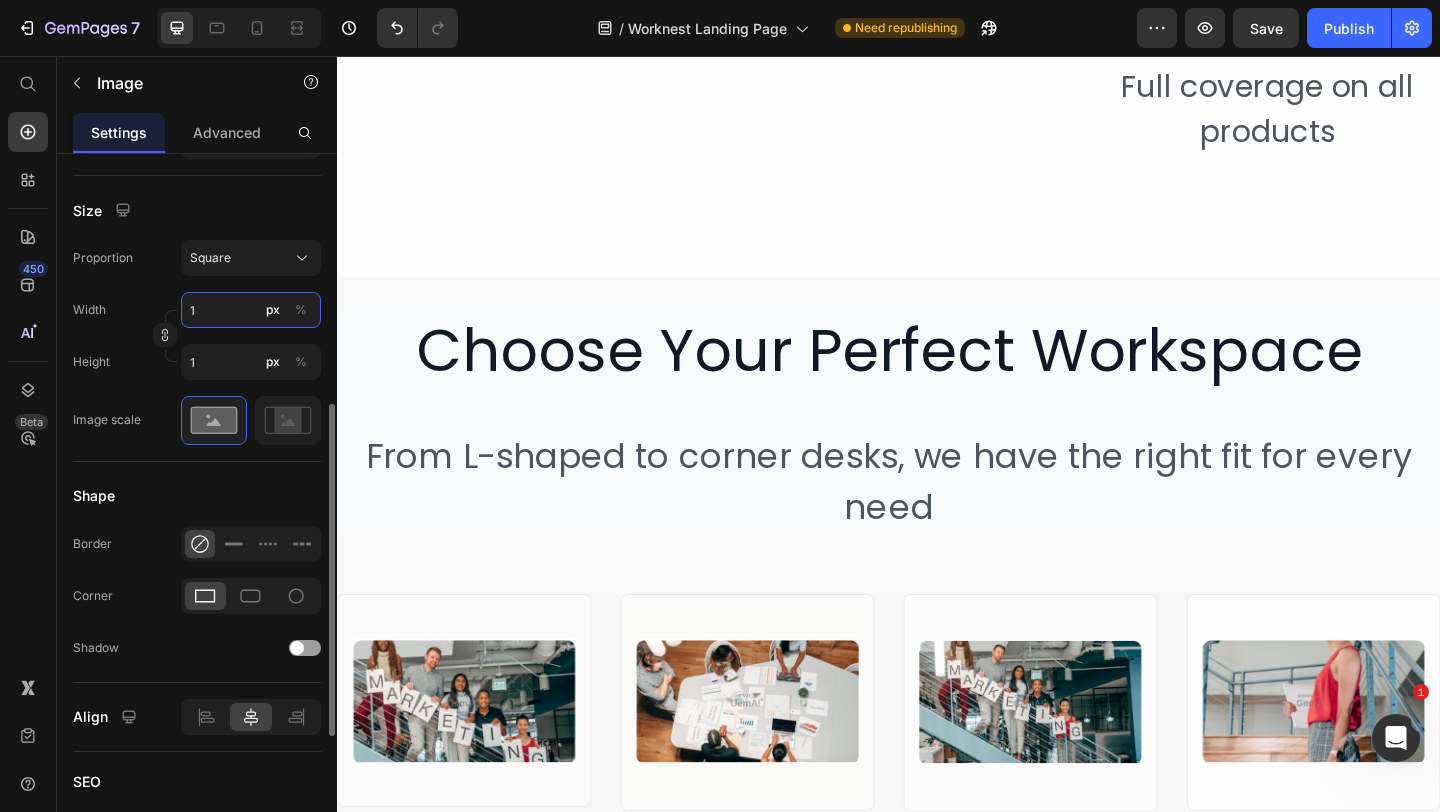 type on "10" 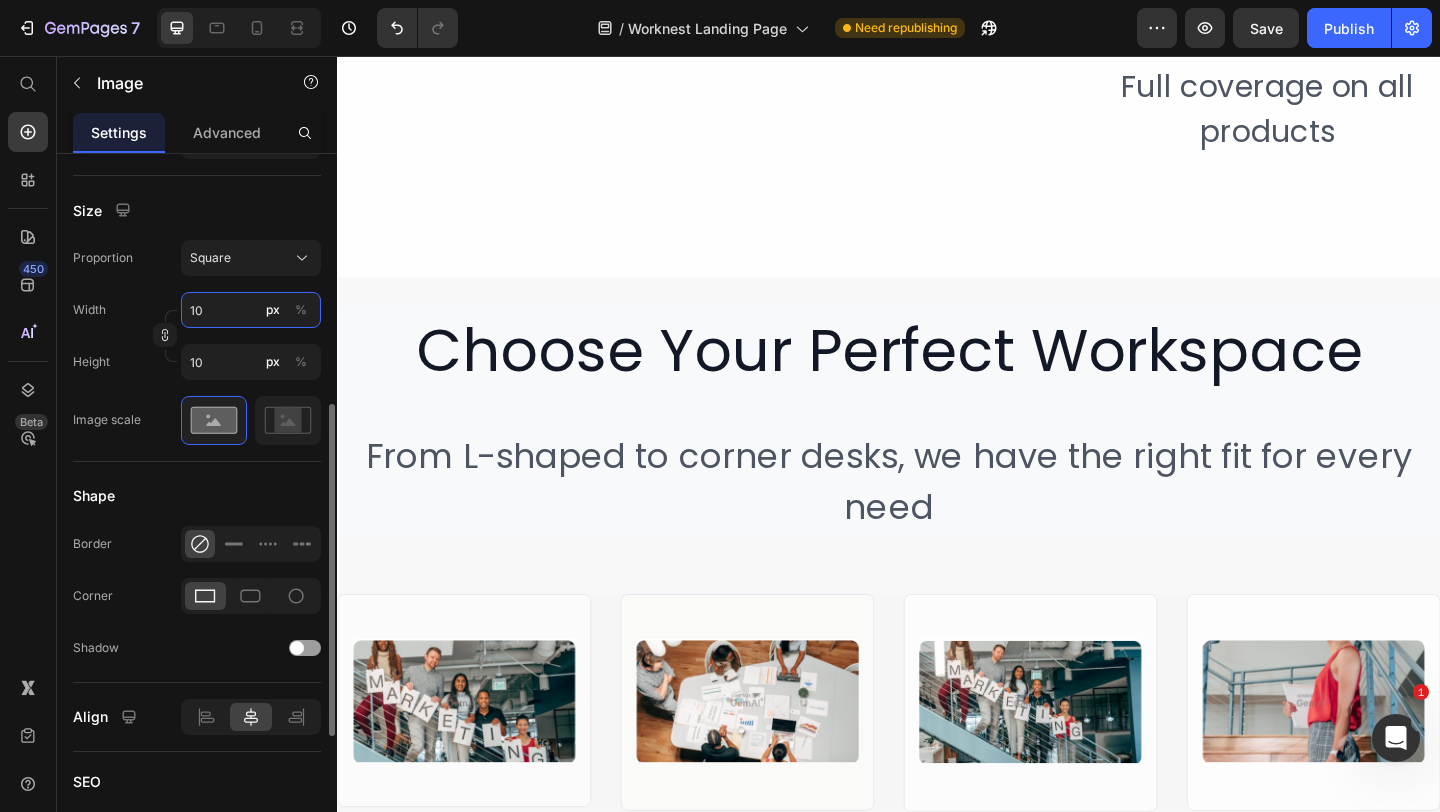type on "100" 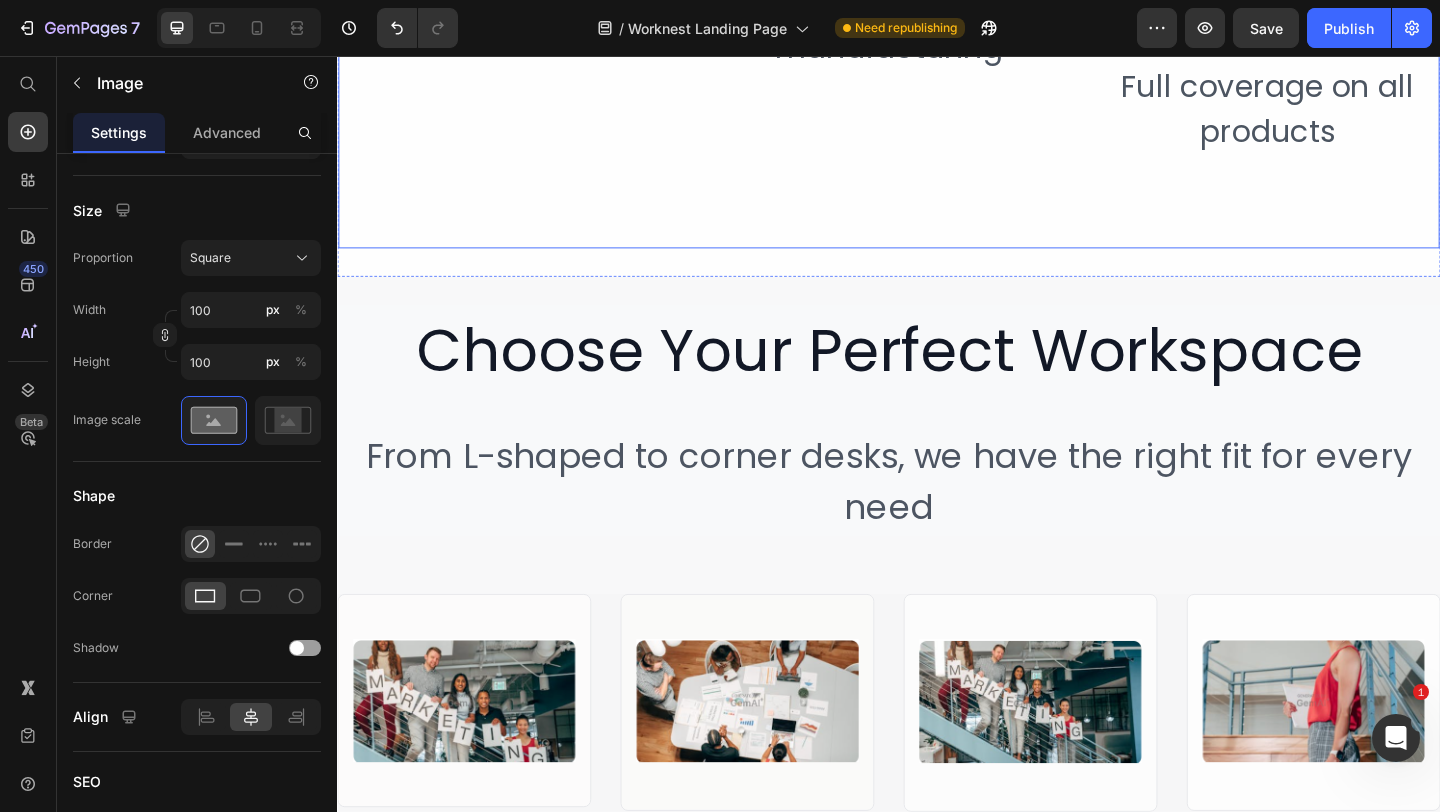 click on "Image ⁠⁠⁠⁠⁠⁠⁠ Ready to Ship Heading Fast delivery on all bulk orders Heading Image   24 Made in the USA Heading Premium quality manufacturing Heading Image Lifetime Warranty Heading Full coverage on all products Heading Row" at bounding box center (937, -8) 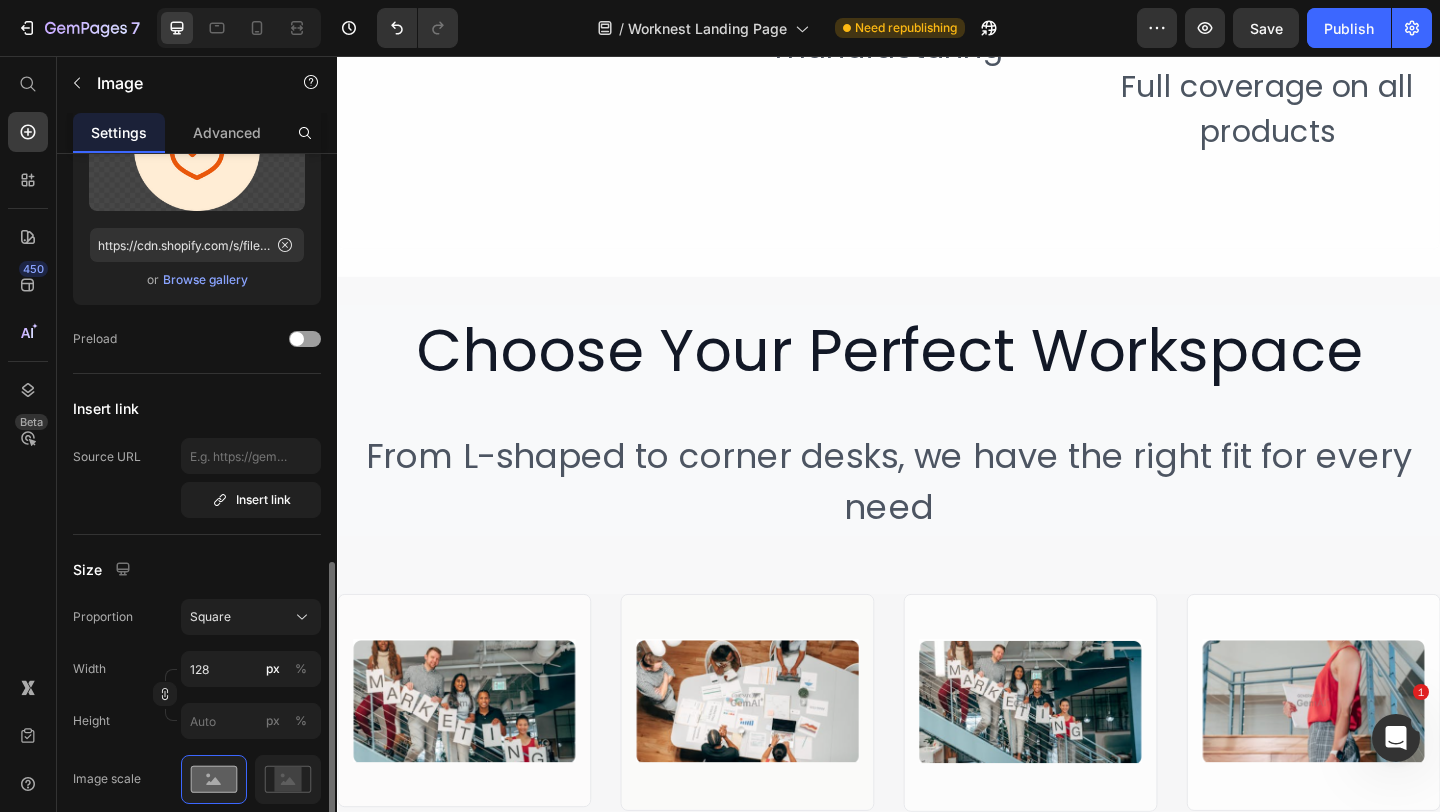 scroll, scrollTop: 399, scrollLeft: 0, axis: vertical 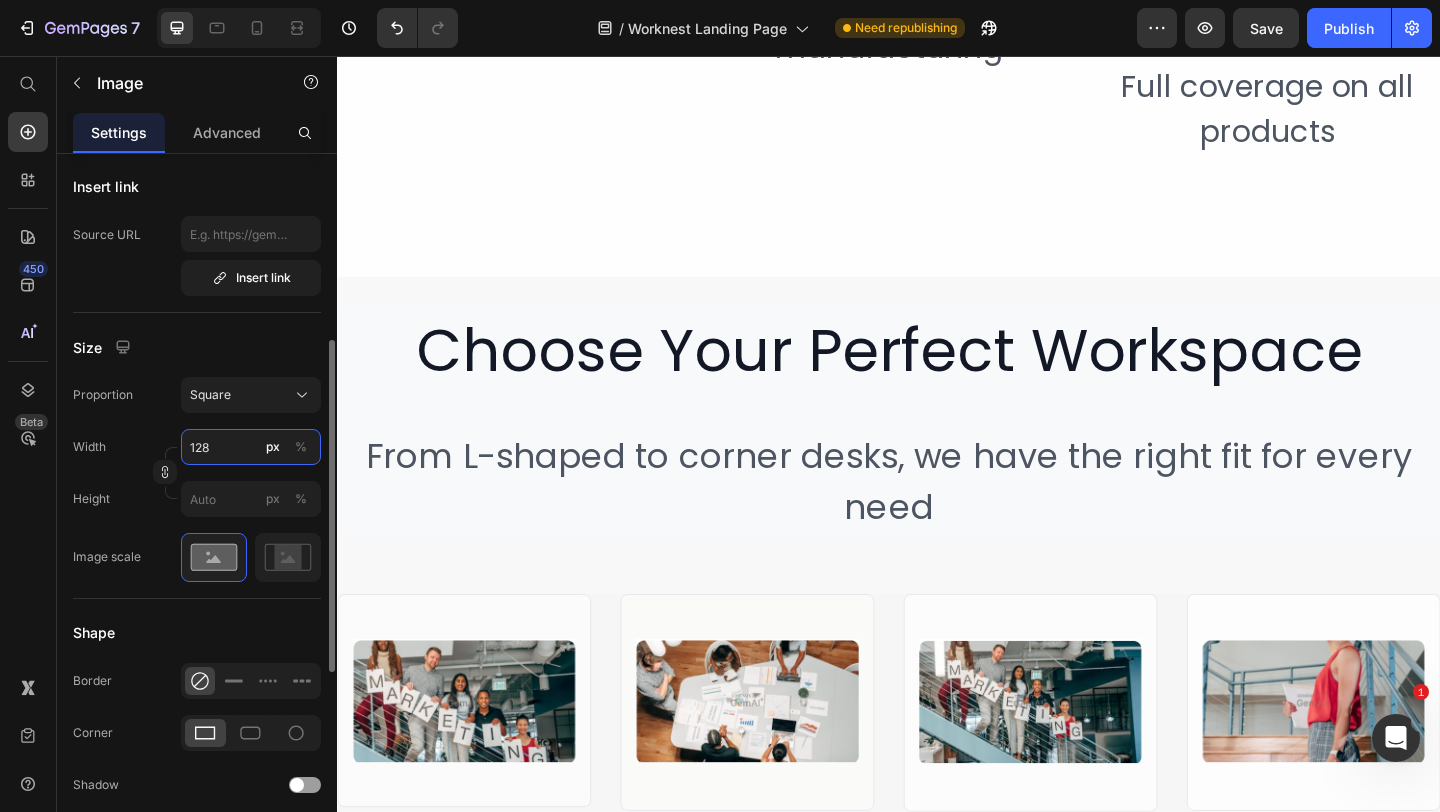 click on "128" at bounding box center [251, 447] 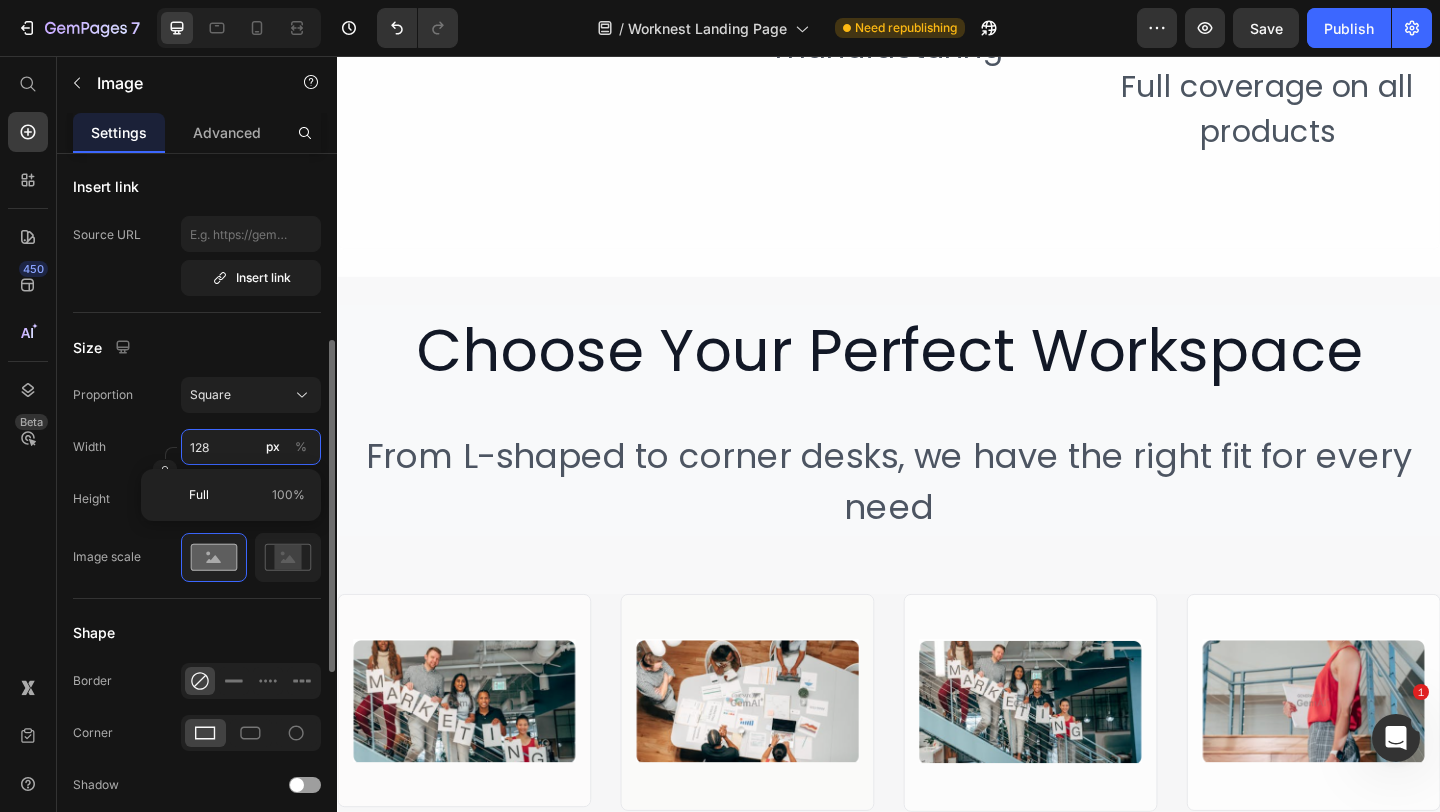 type on "1" 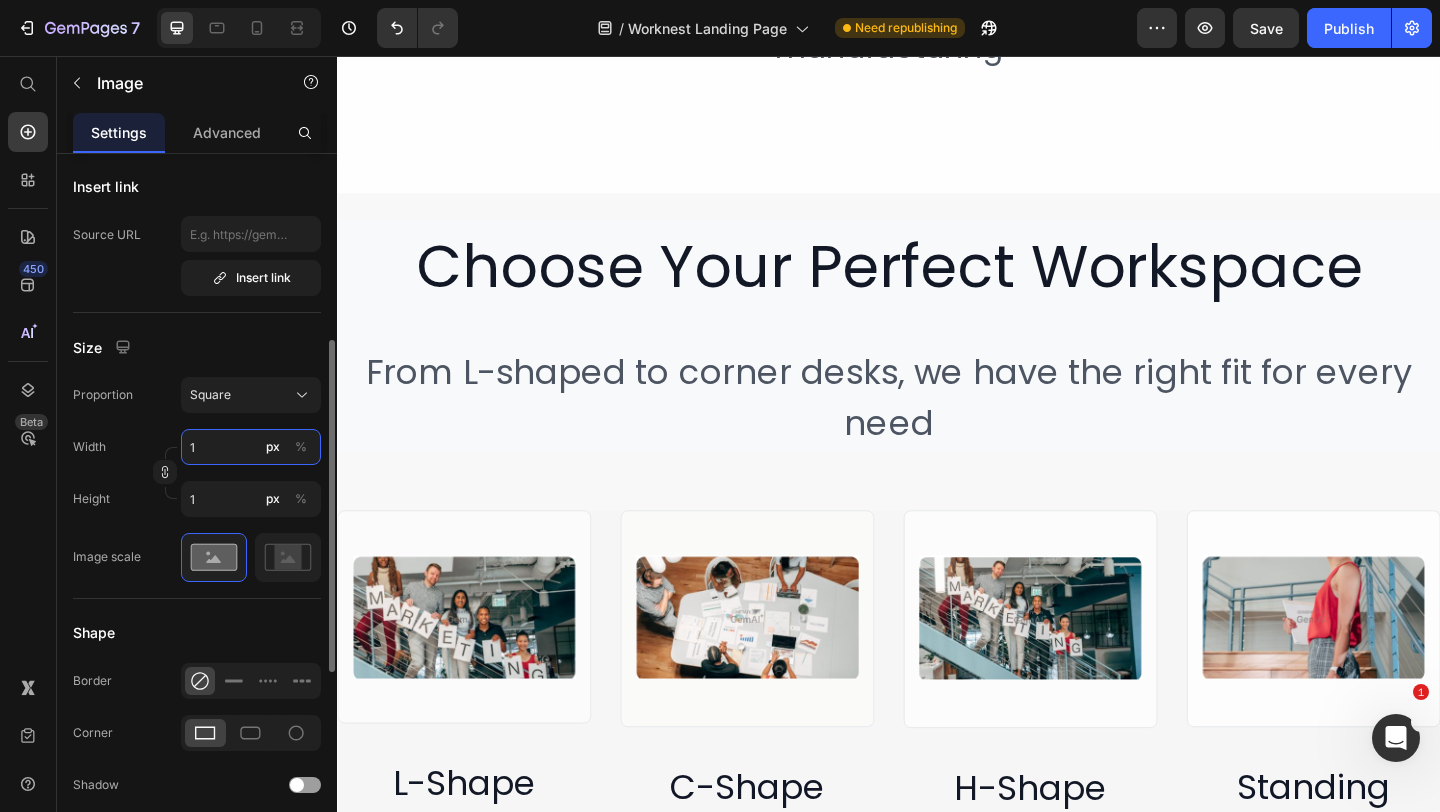type on "10" 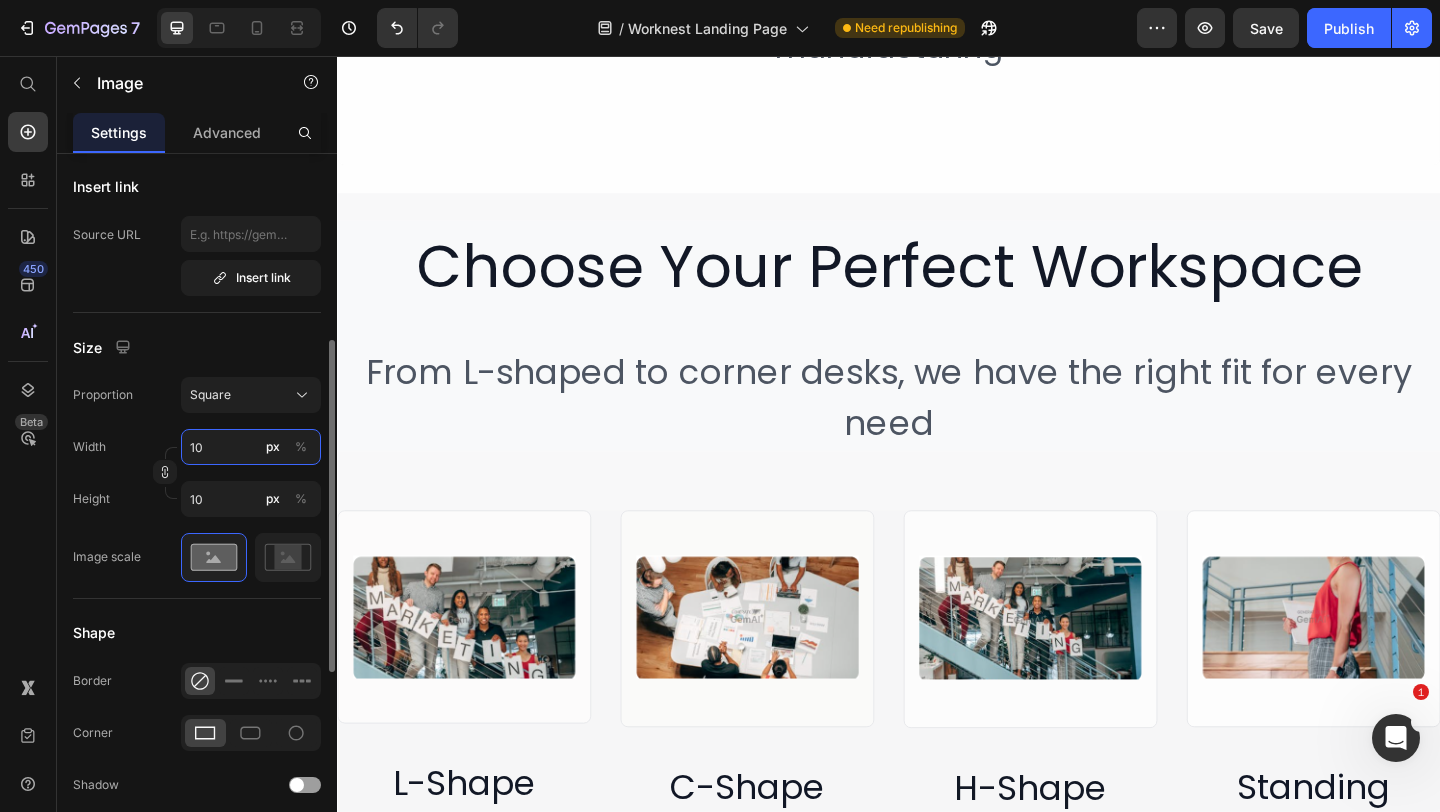 type on "100" 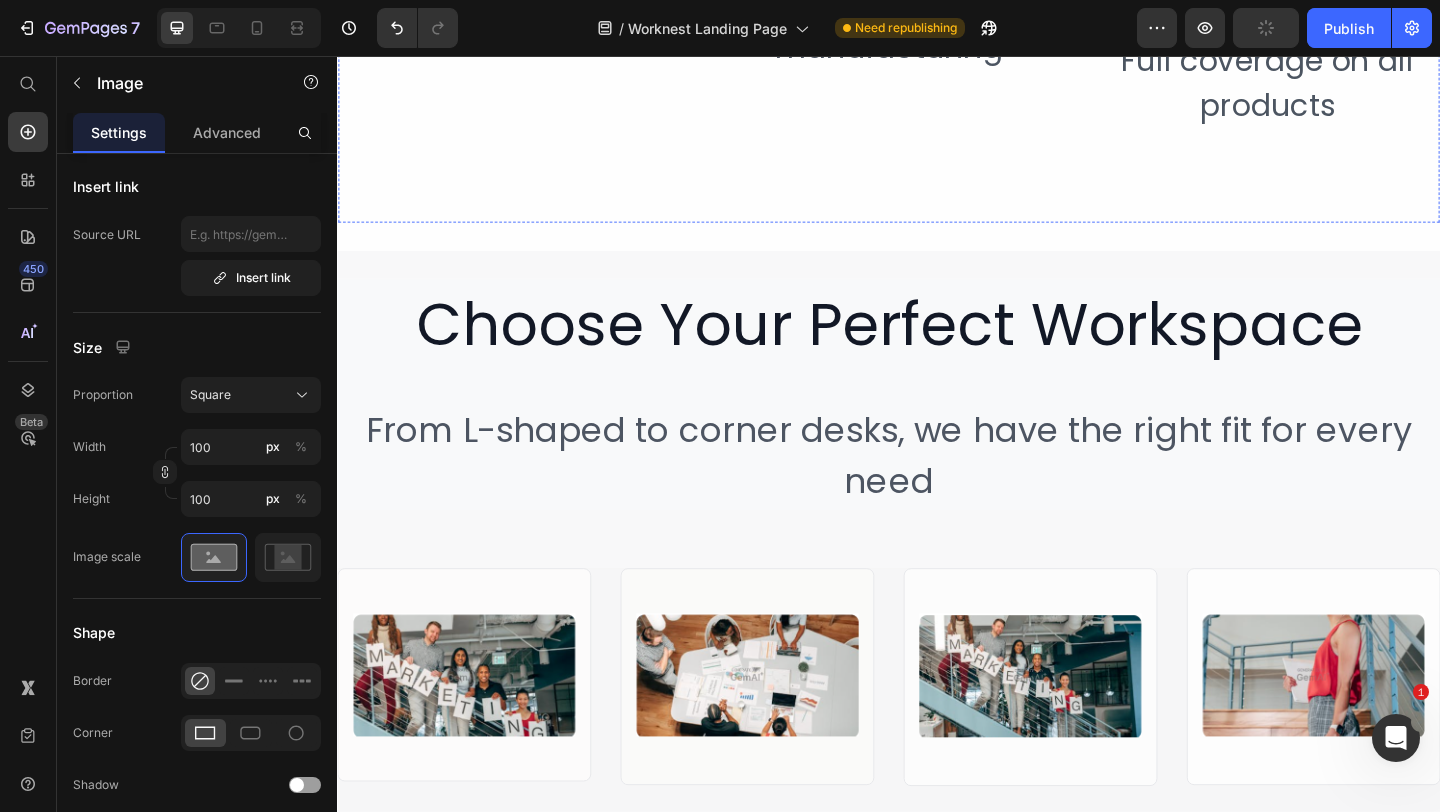 click on "Ready to Ship" at bounding box center (525, -95) 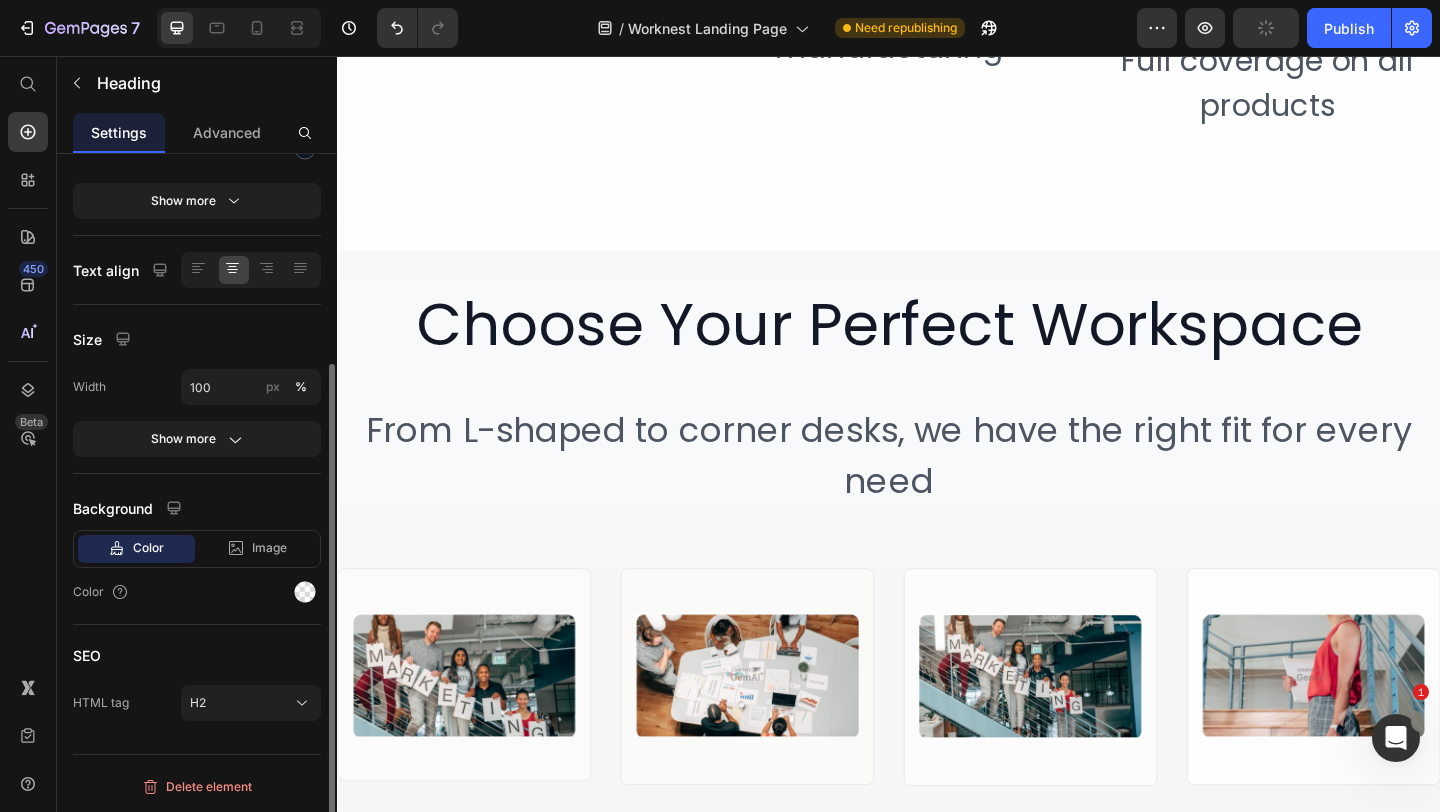scroll, scrollTop: 0, scrollLeft: 0, axis: both 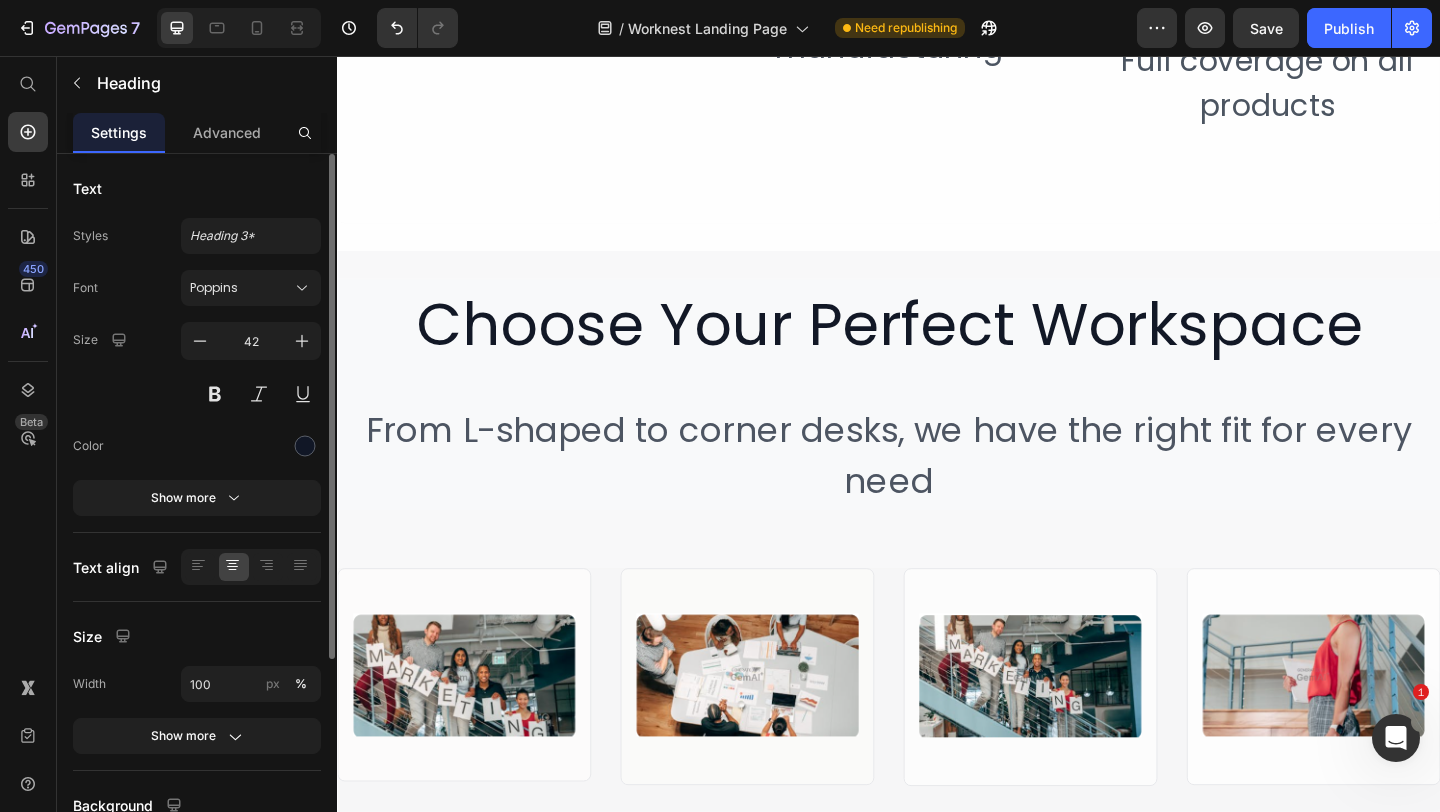 click on "Ready to Ship" at bounding box center (525, -95) 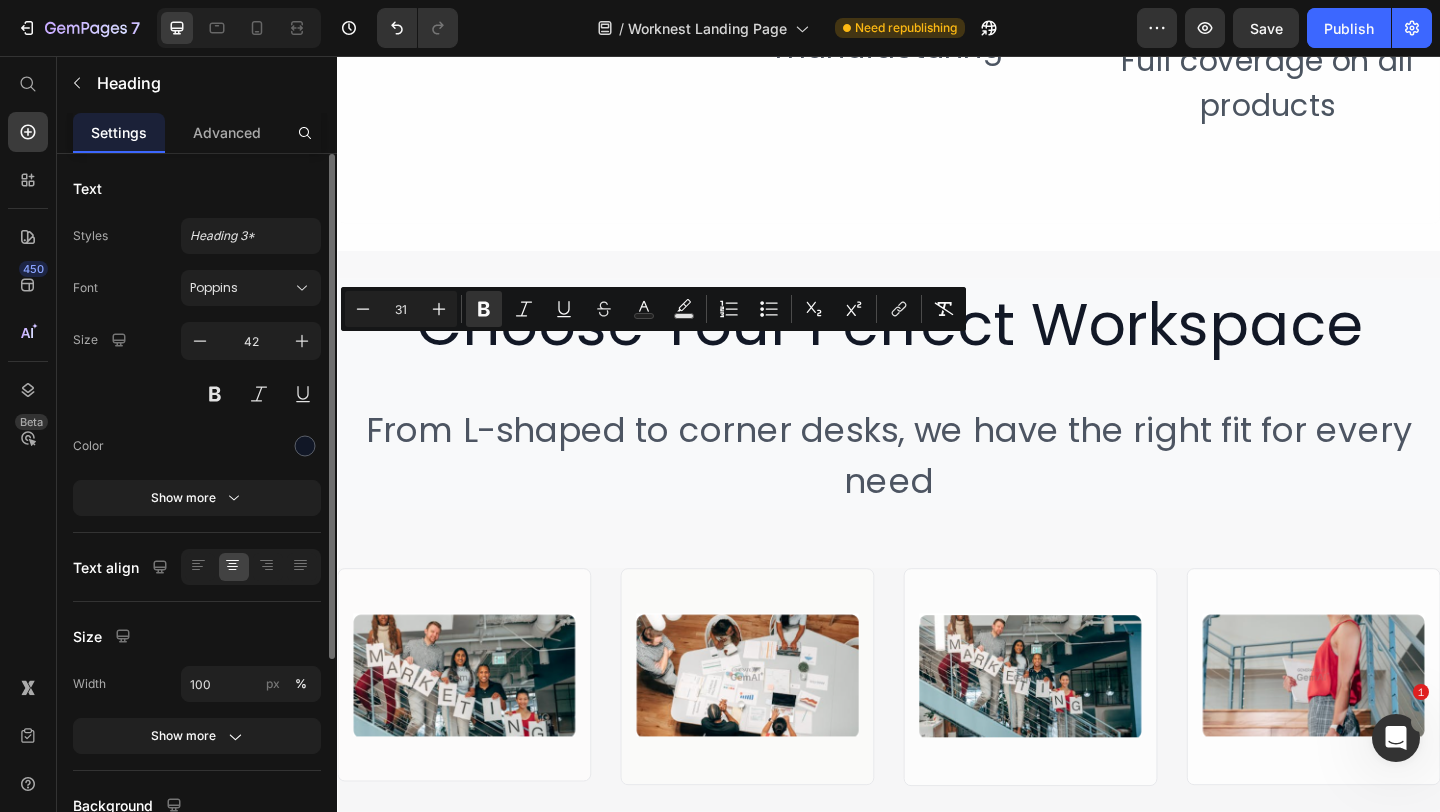click on "Ready to Ship" at bounding box center [525, -95] 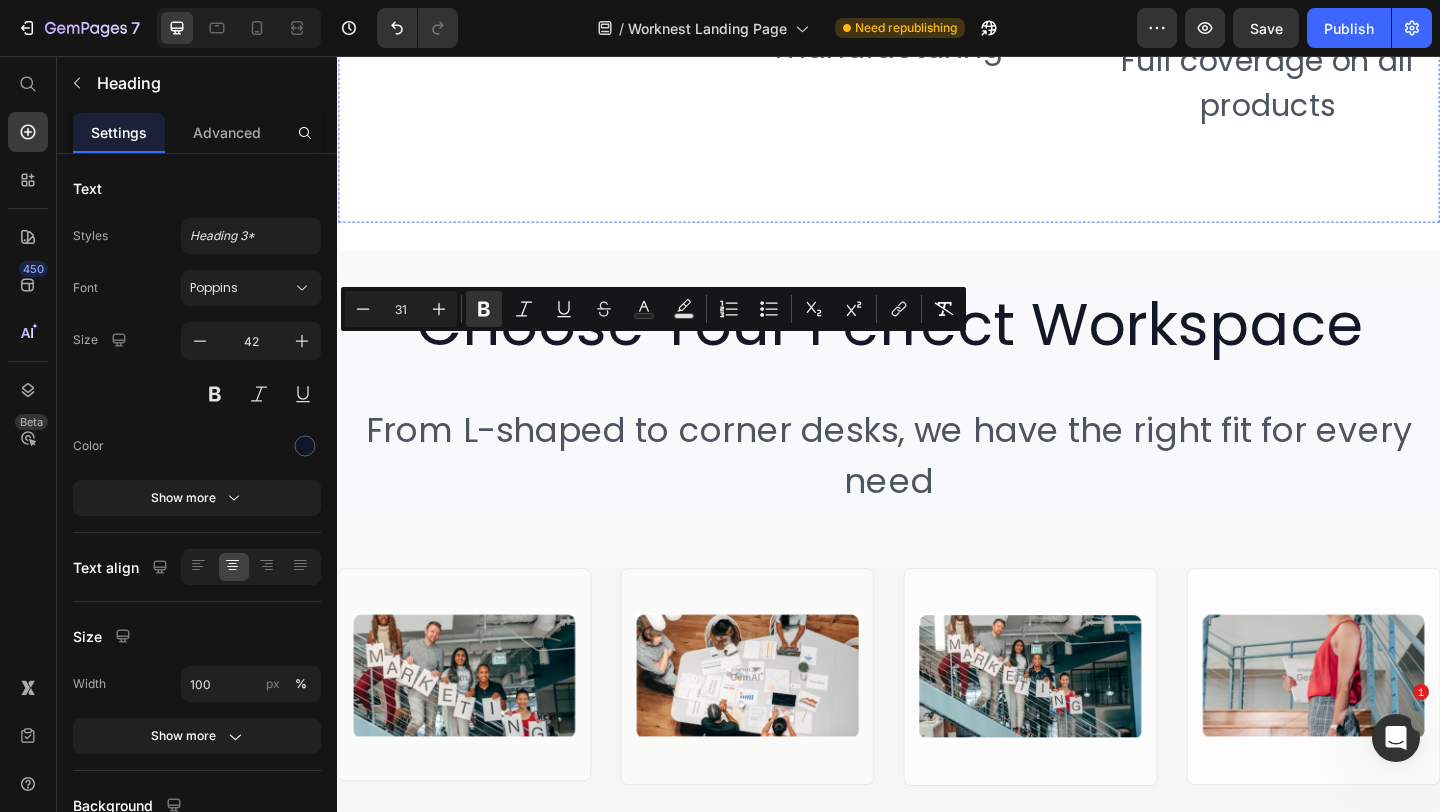 click on "Made in the USA" at bounding box center (937, -75) 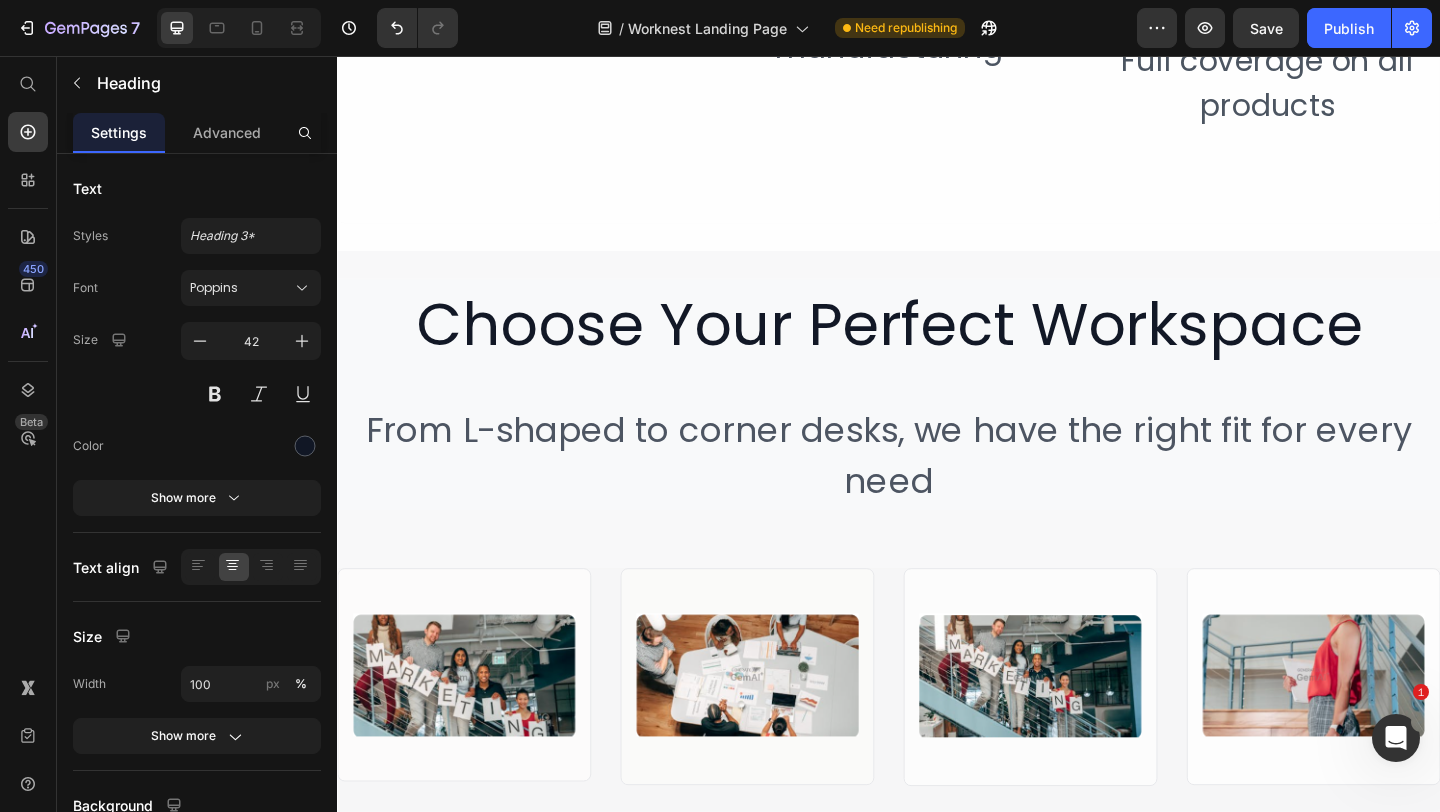 click on "Made in the USA" at bounding box center (937, -75) 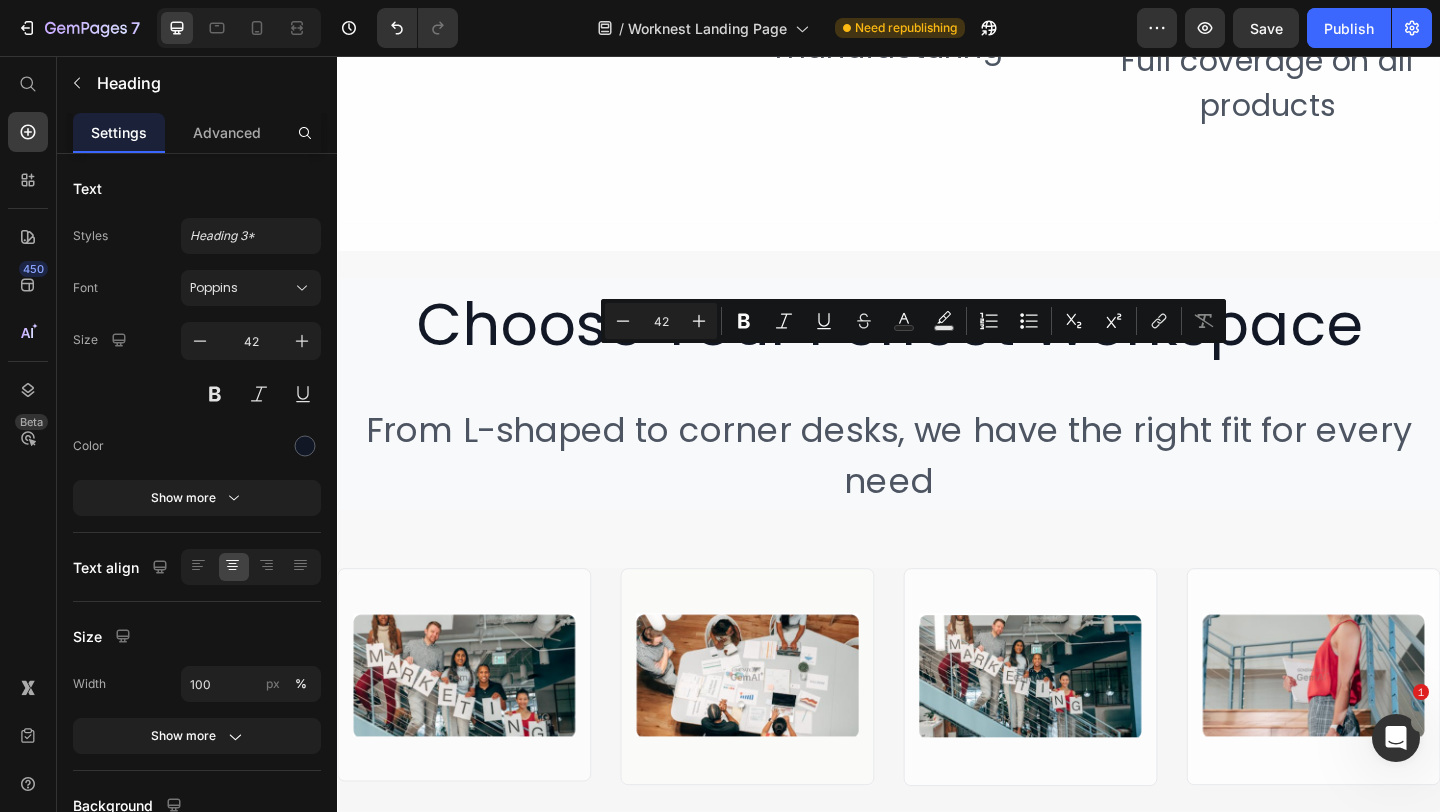 drag, startPoint x: 986, startPoint y: 477, endPoint x: 804, endPoint y: 390, distance: 201.72507 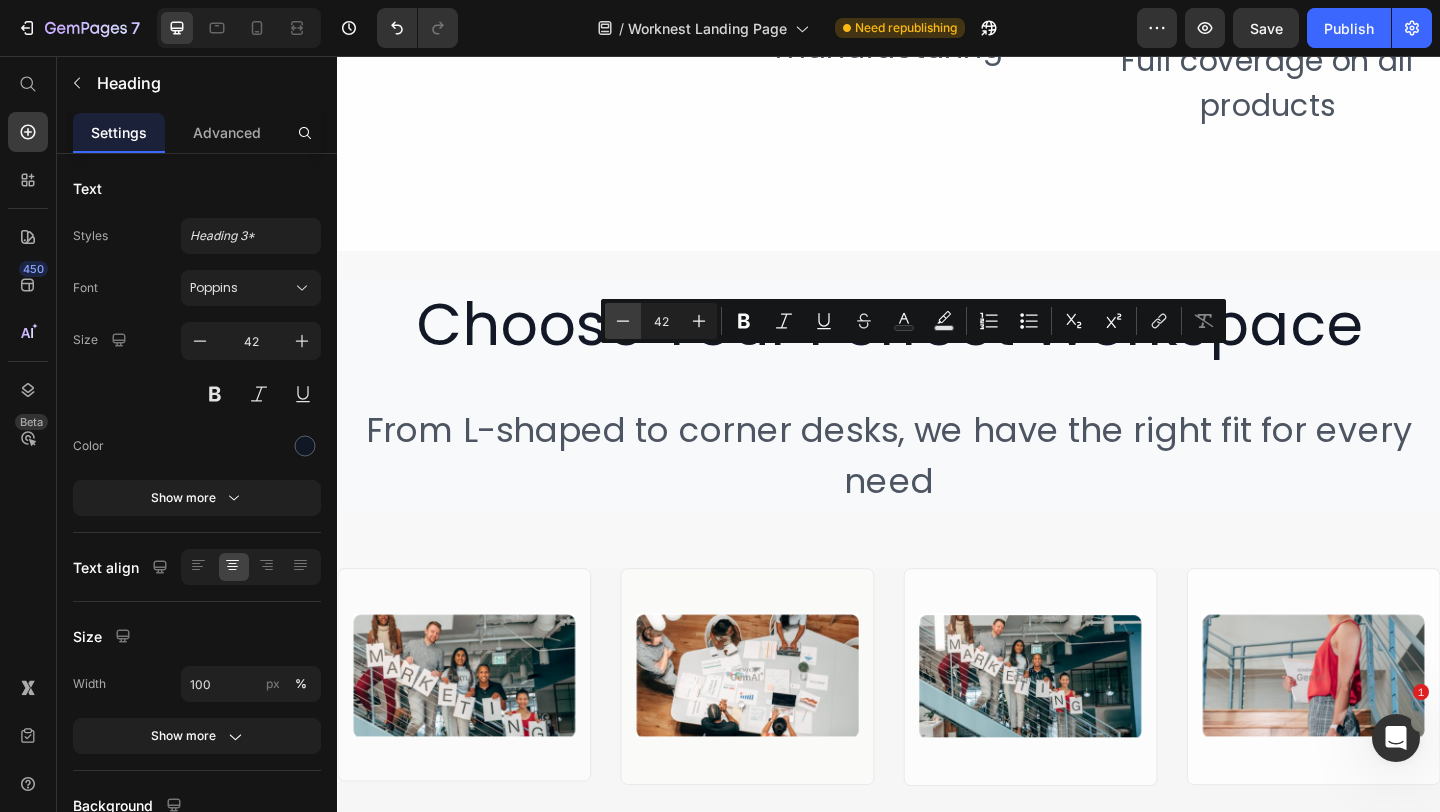 click 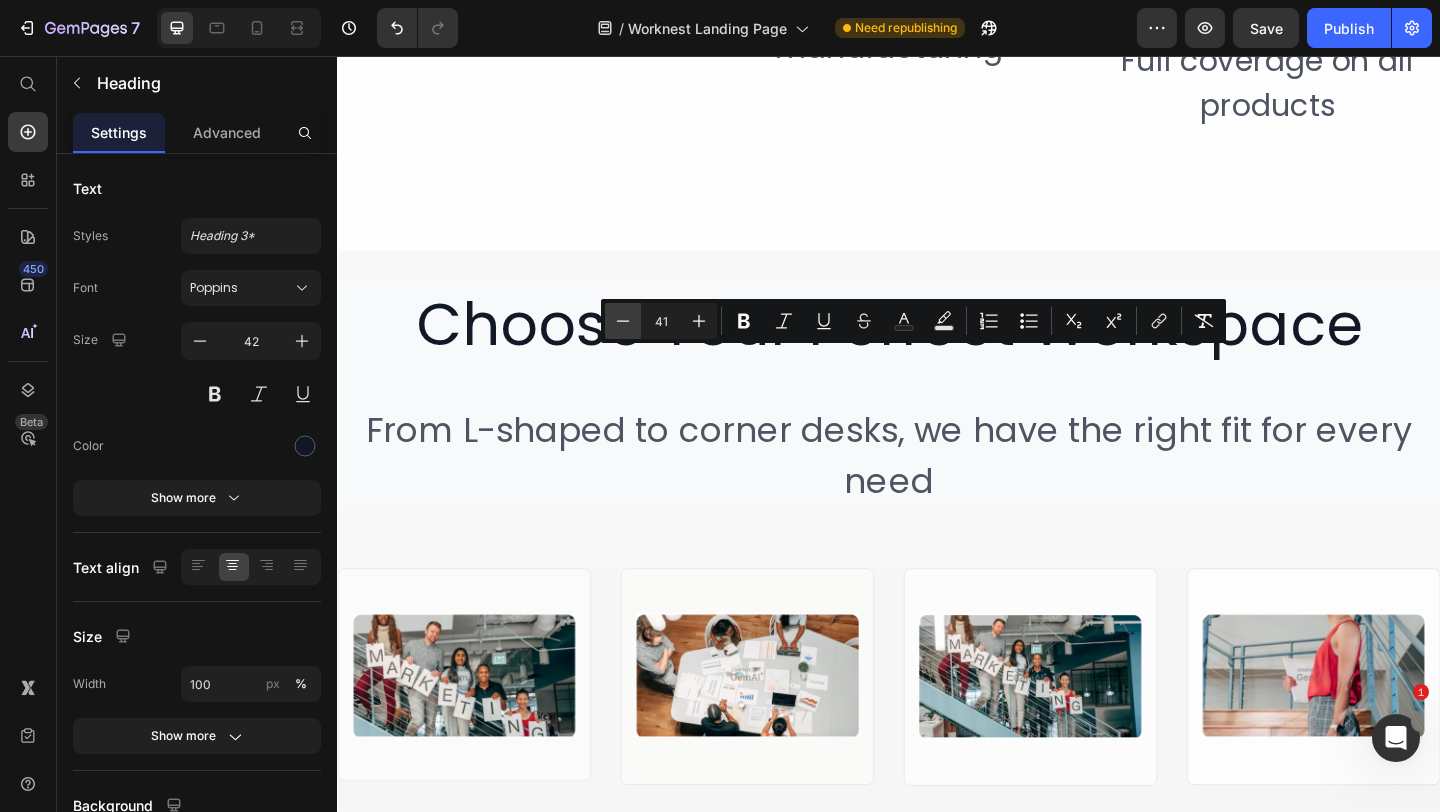 click 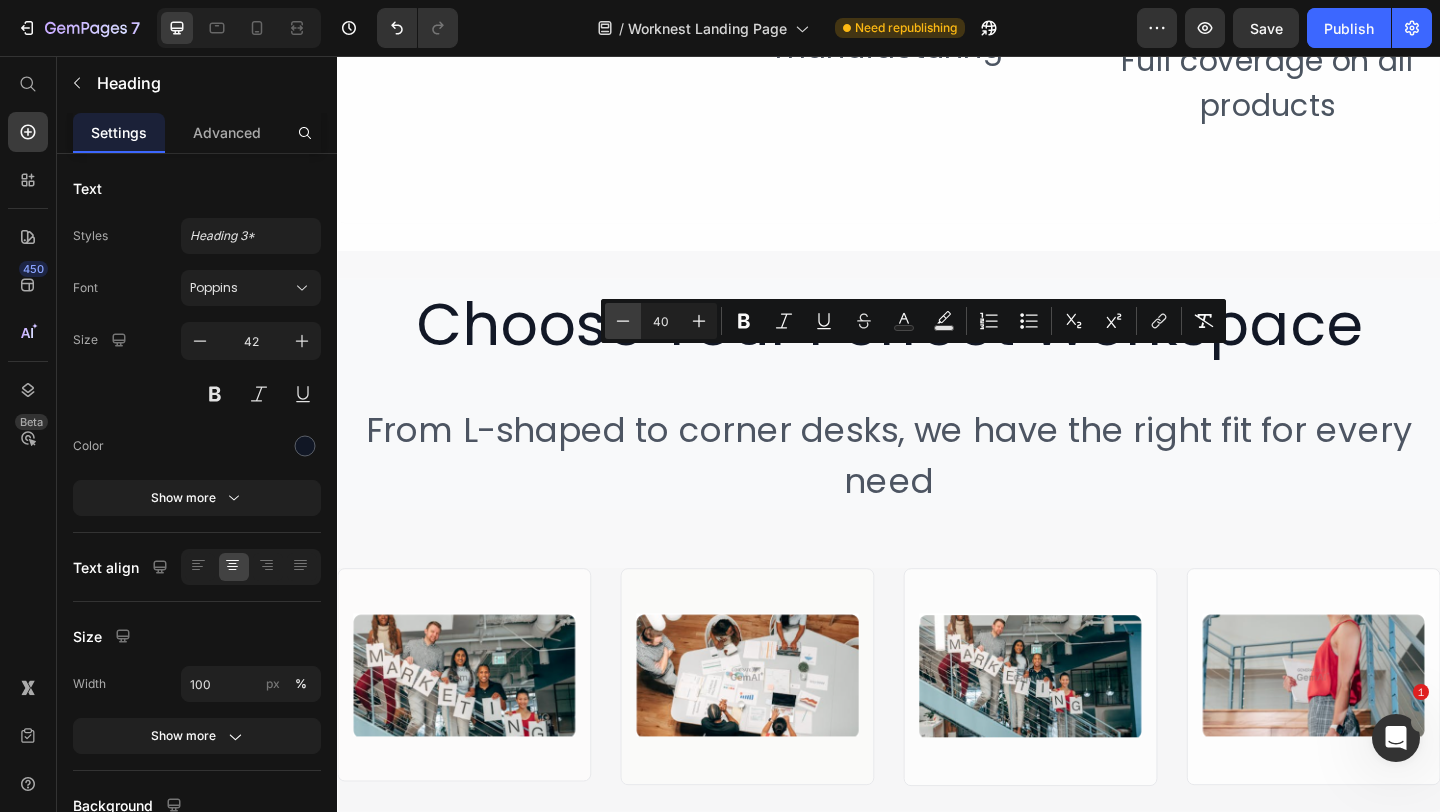 click 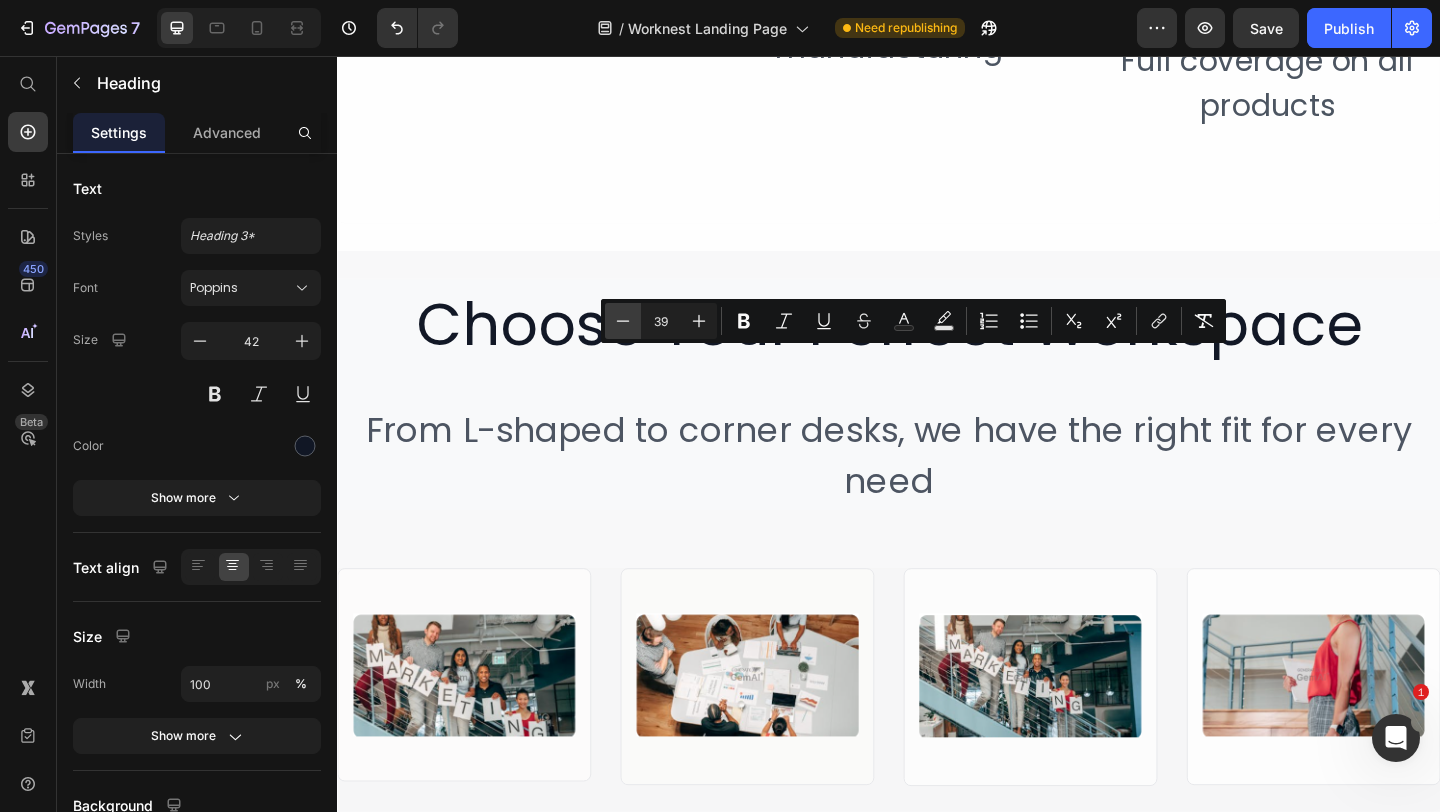 click 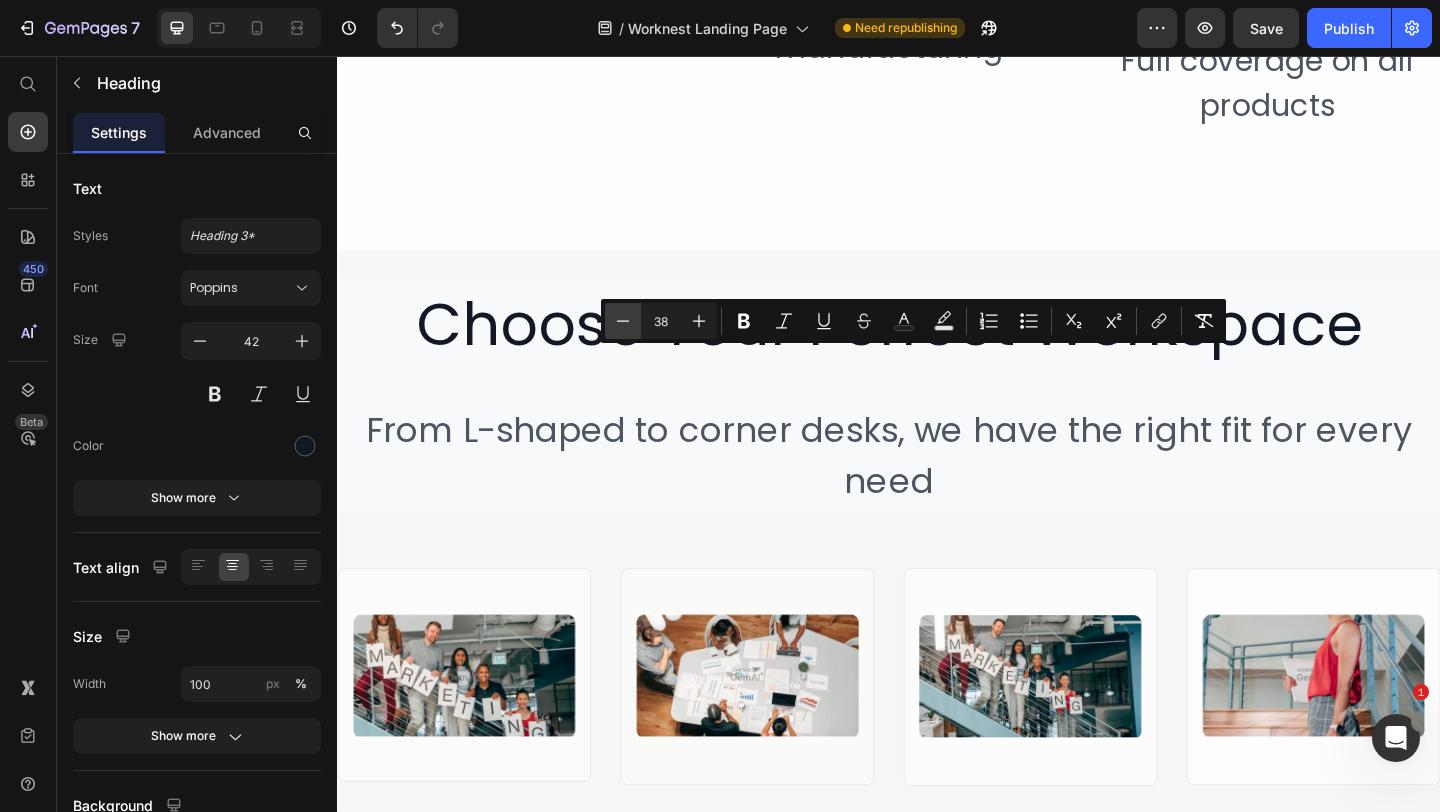 click 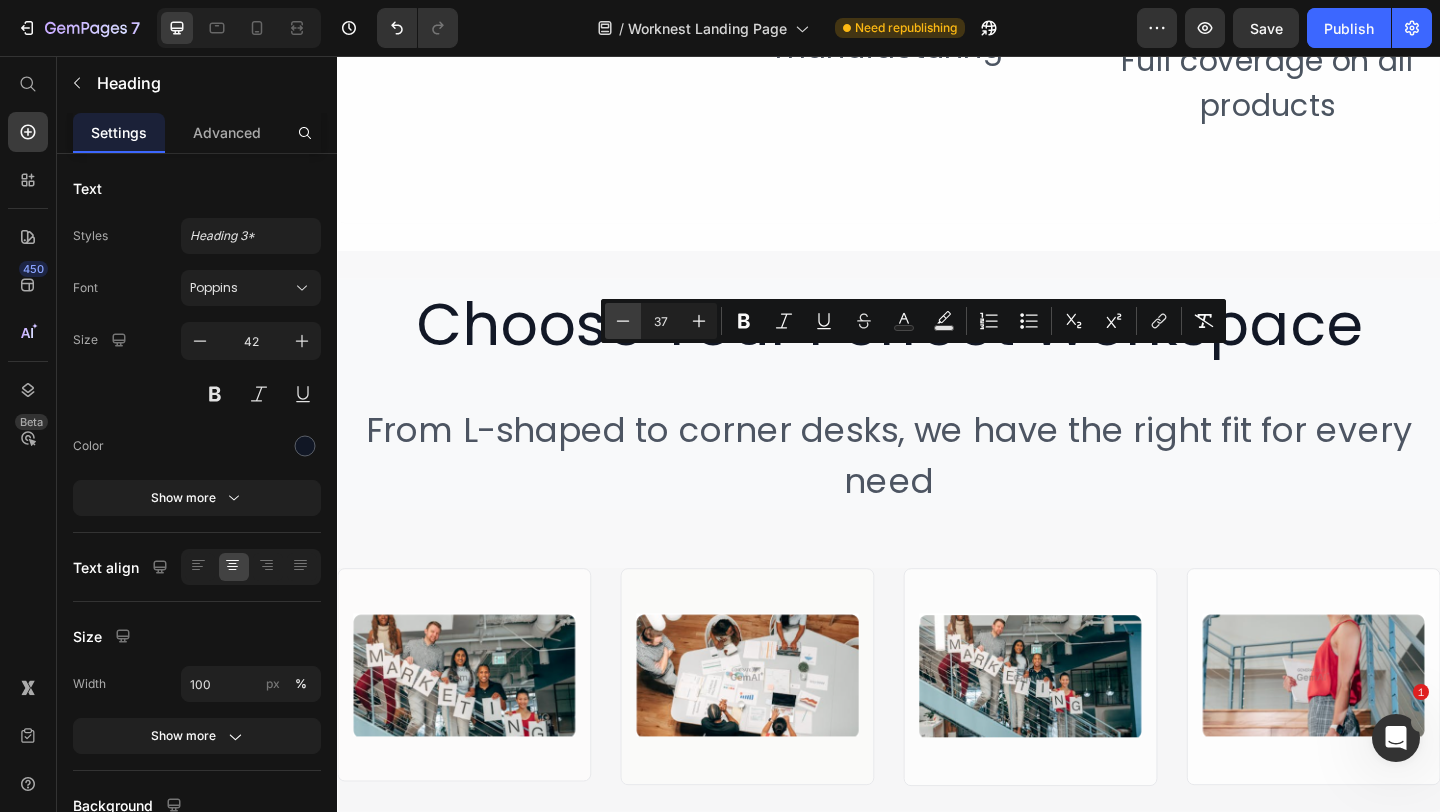 click 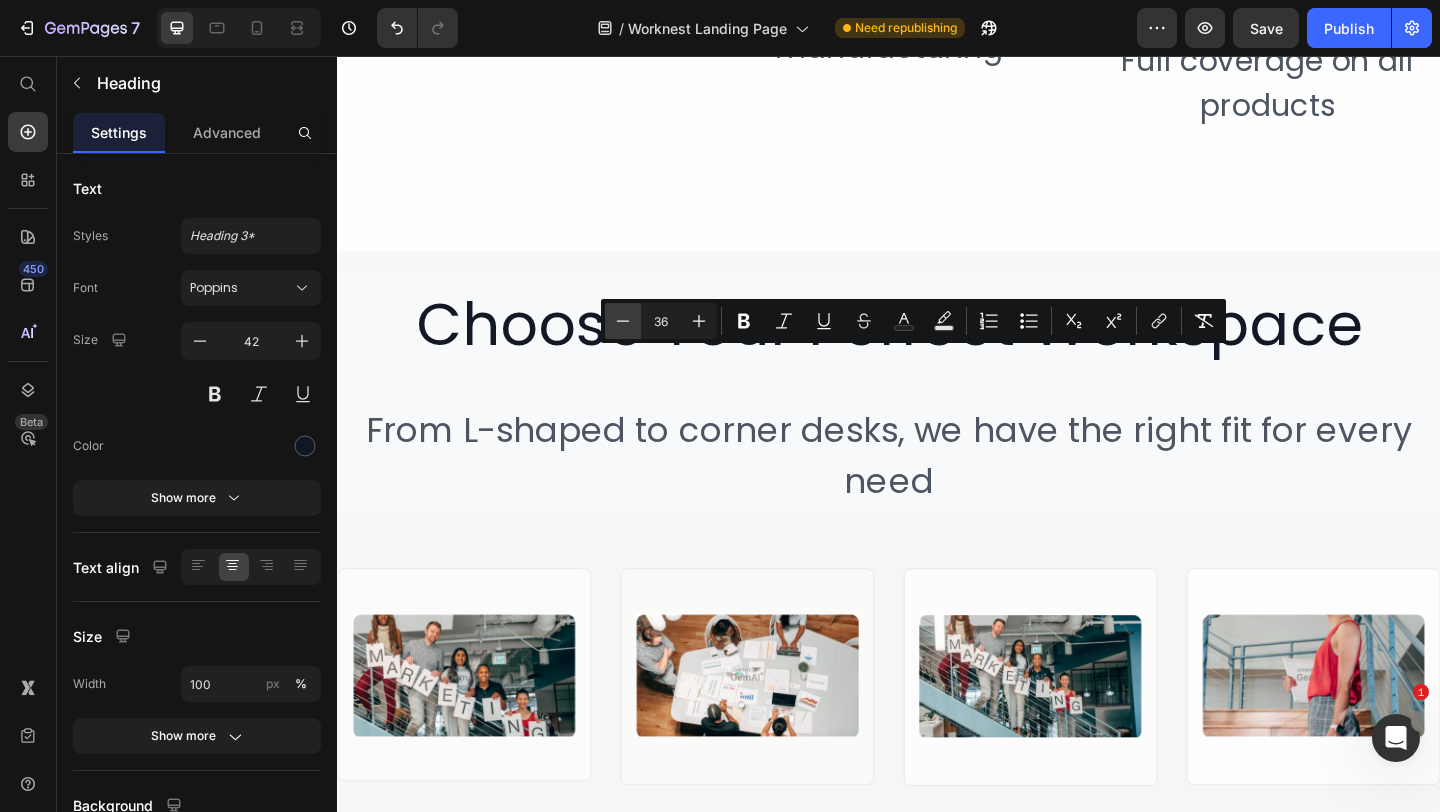 click 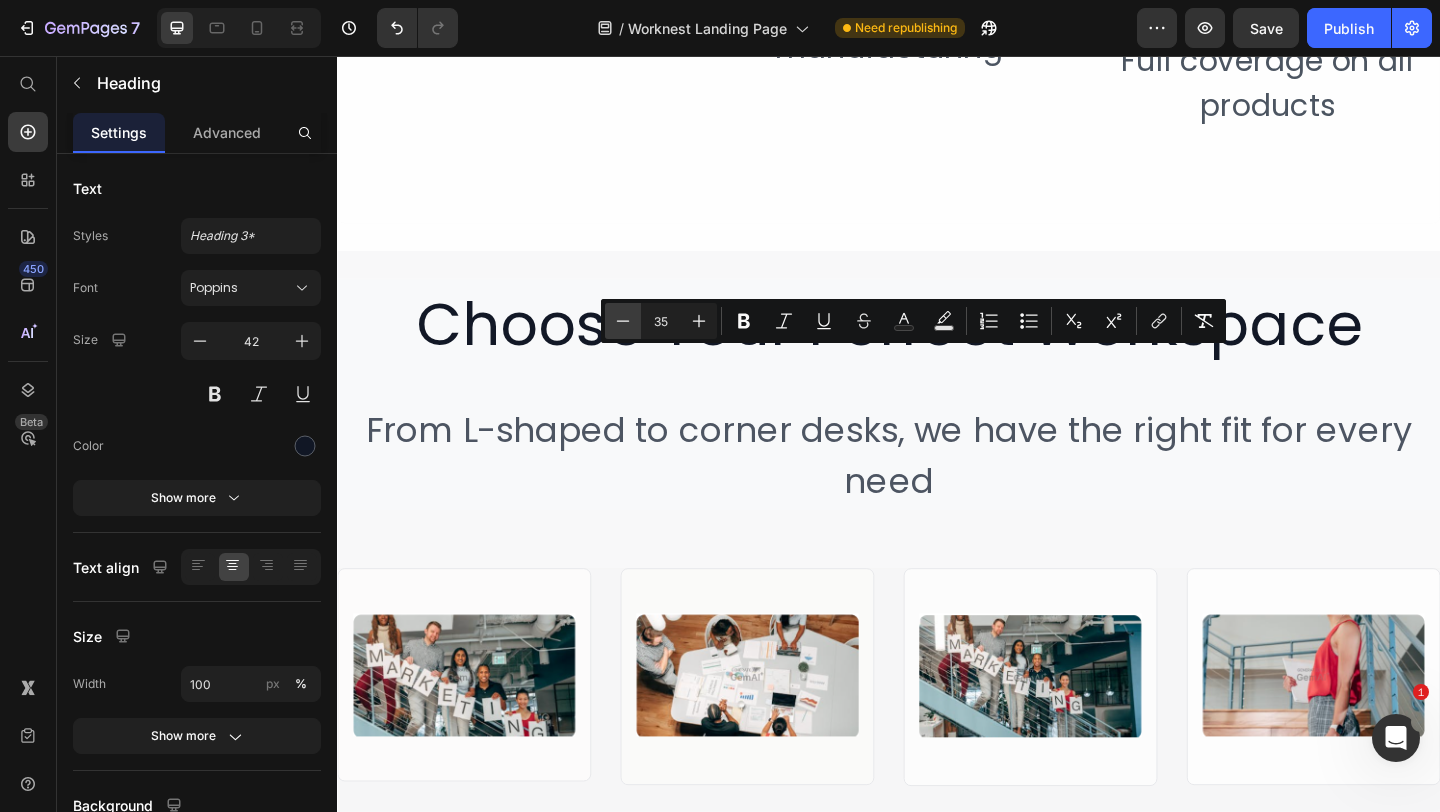 click 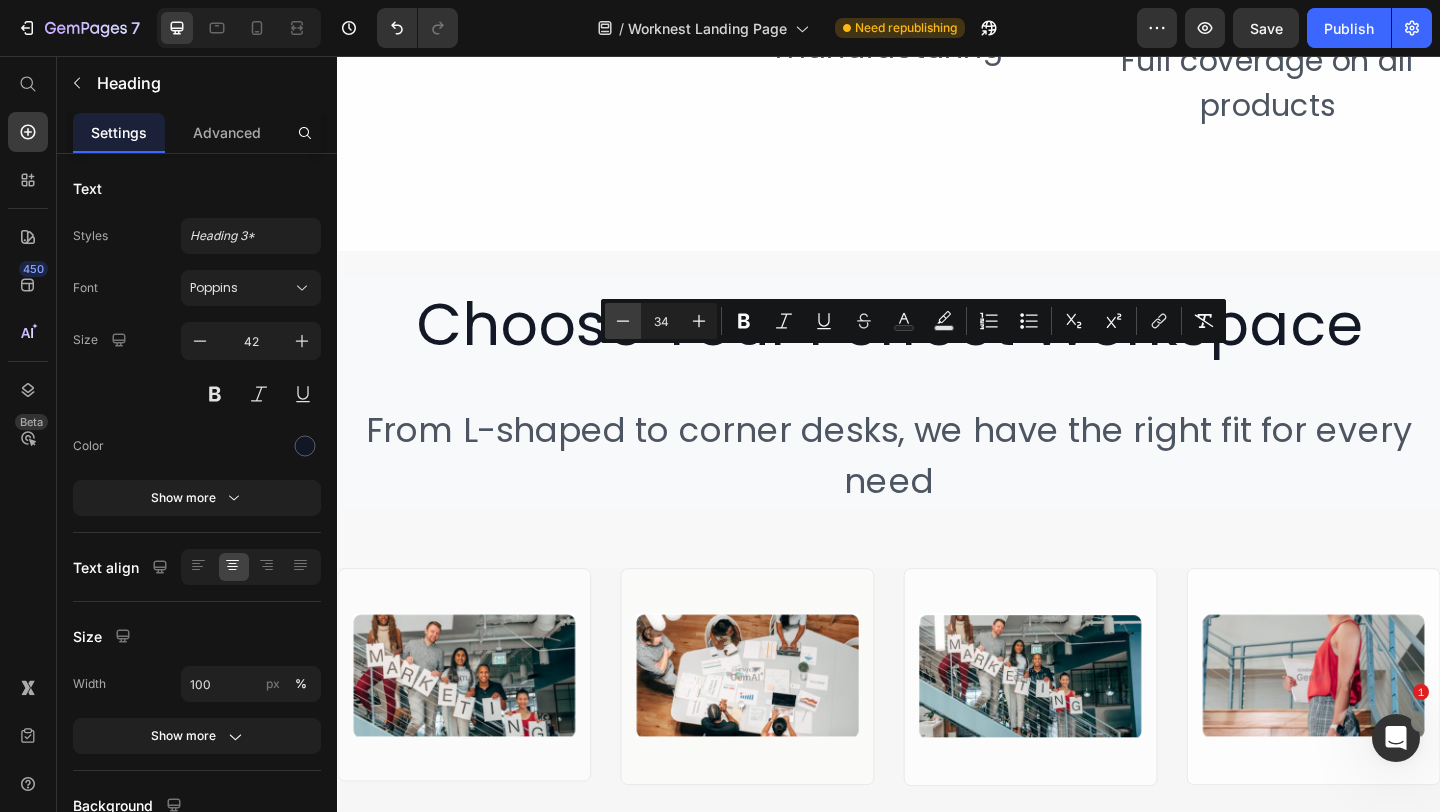 click 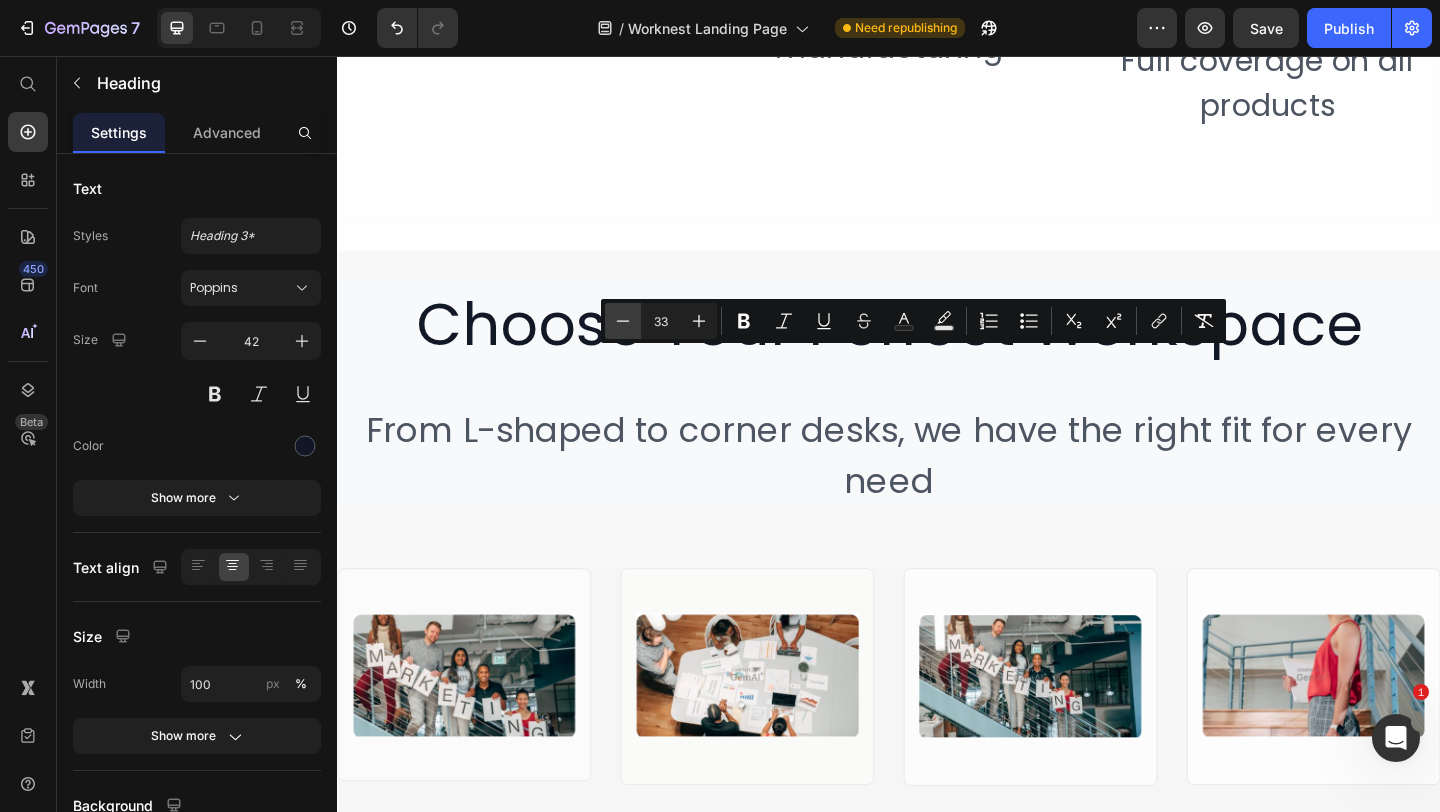 click 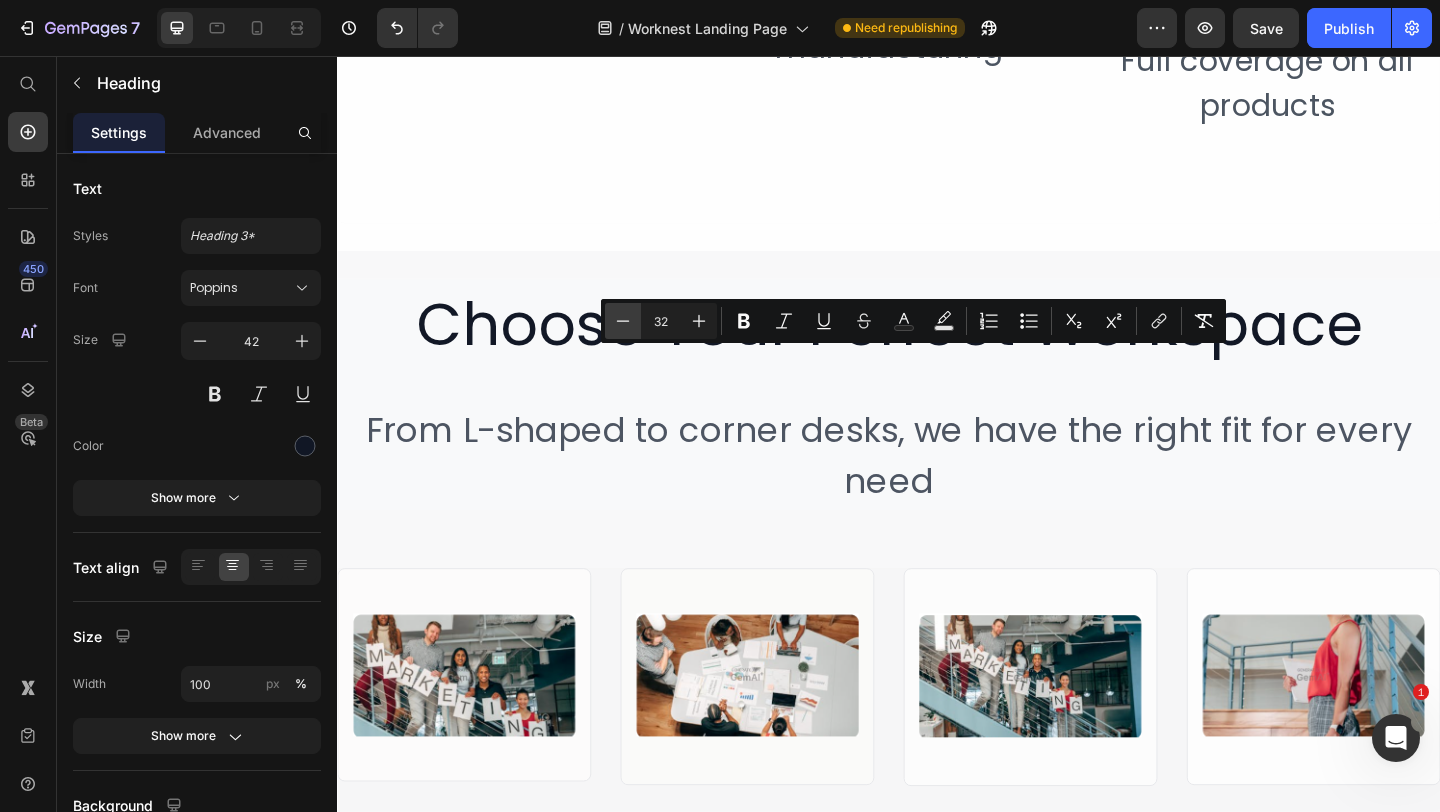 click 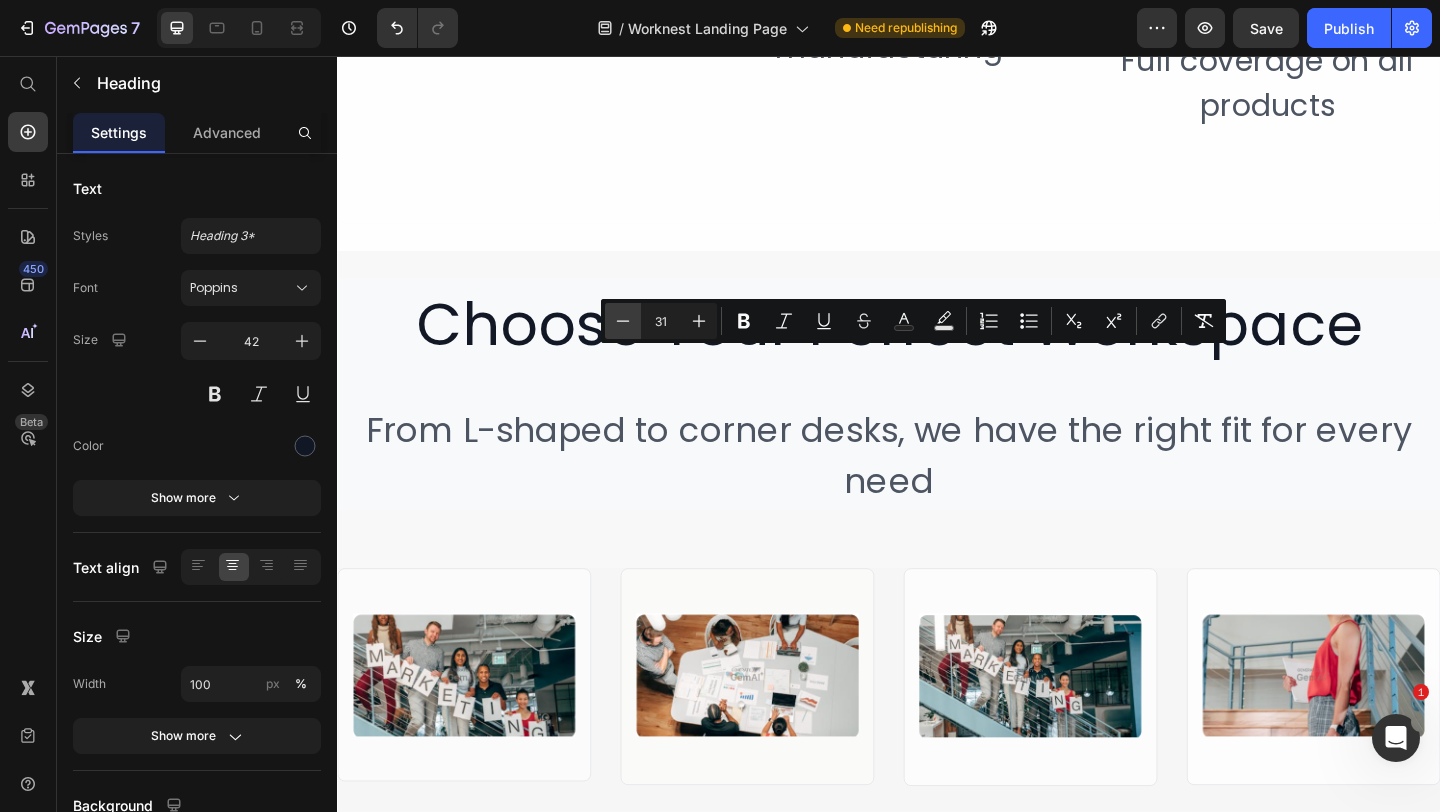 click 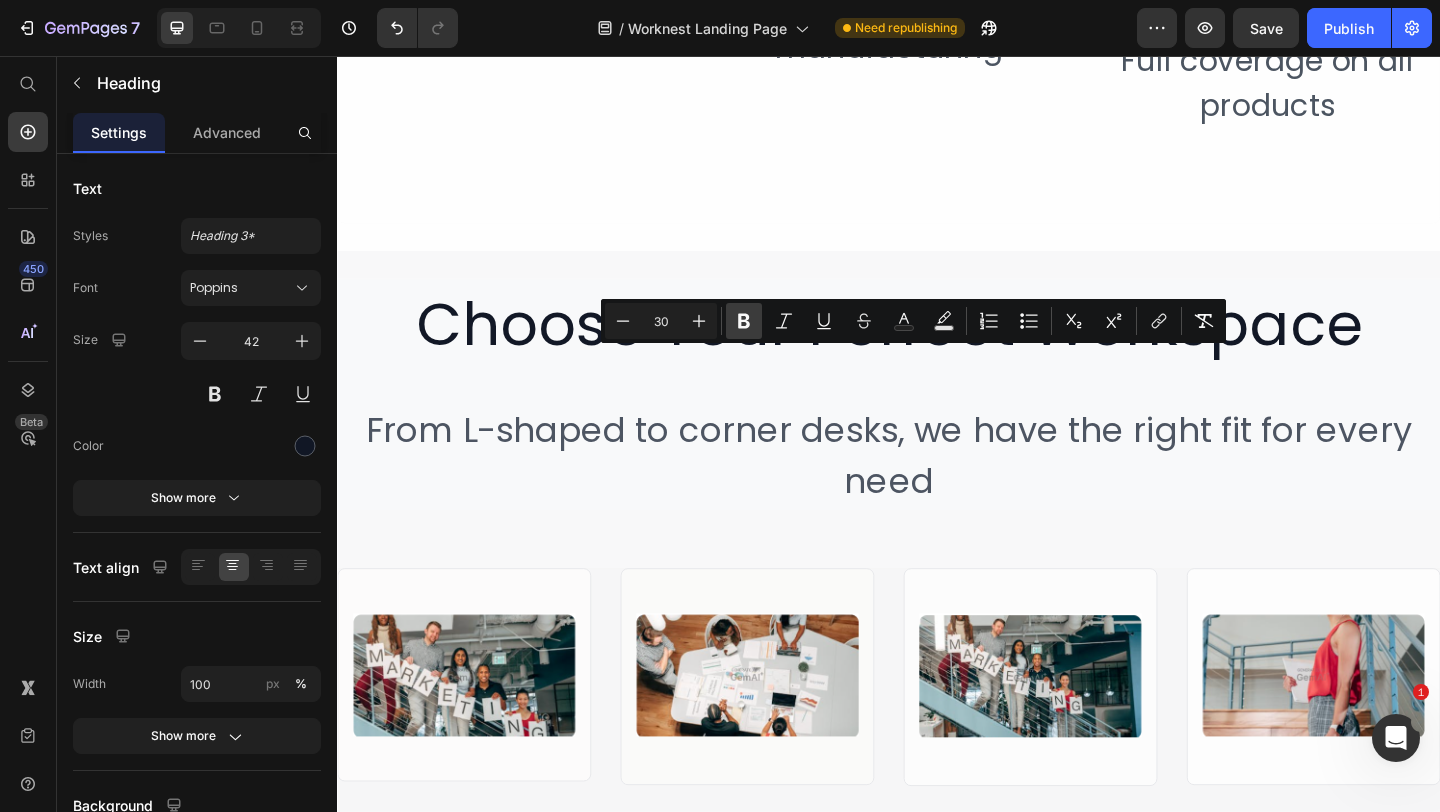 click on "Bold" at bounding box center (744, 321) 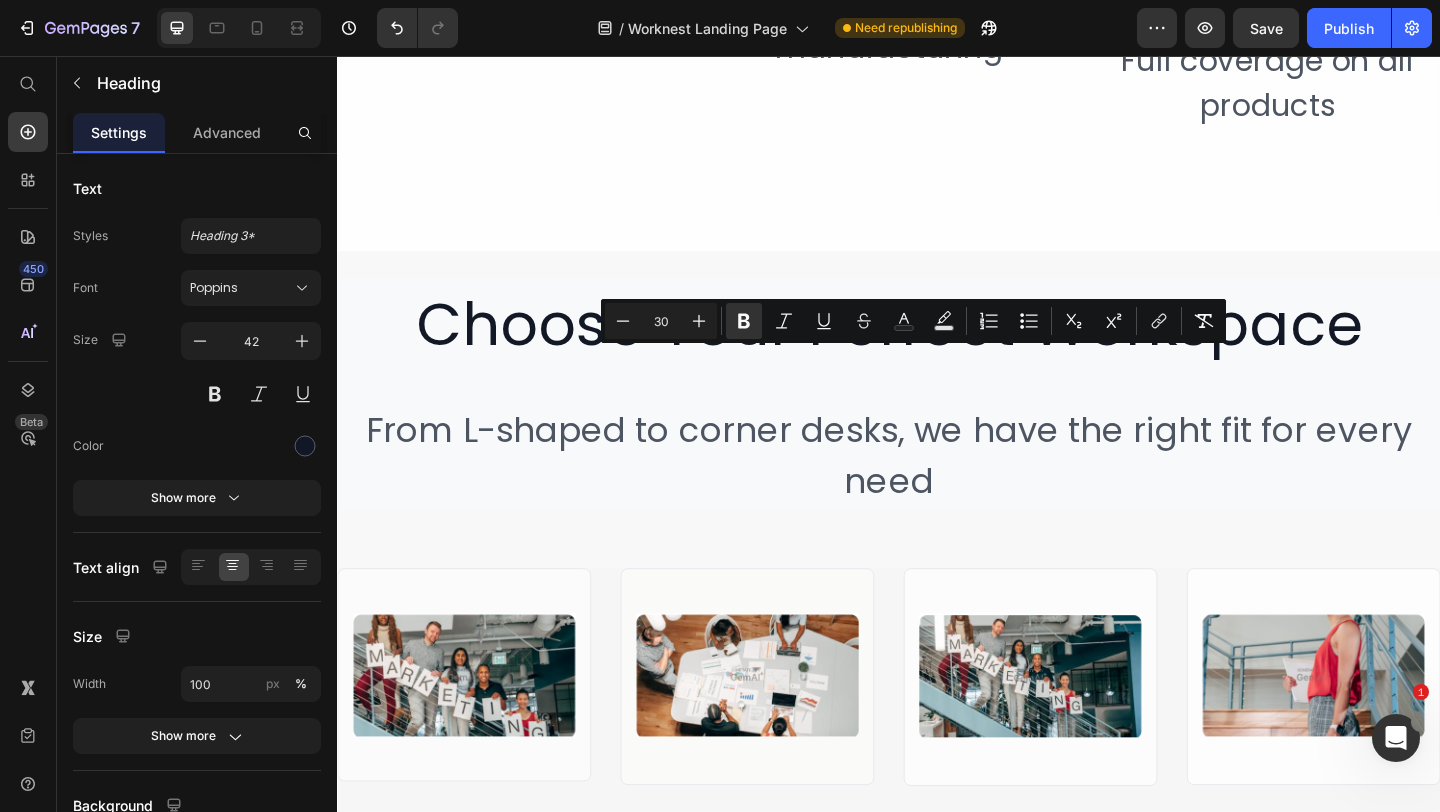 click at bounding box center [937, -182] 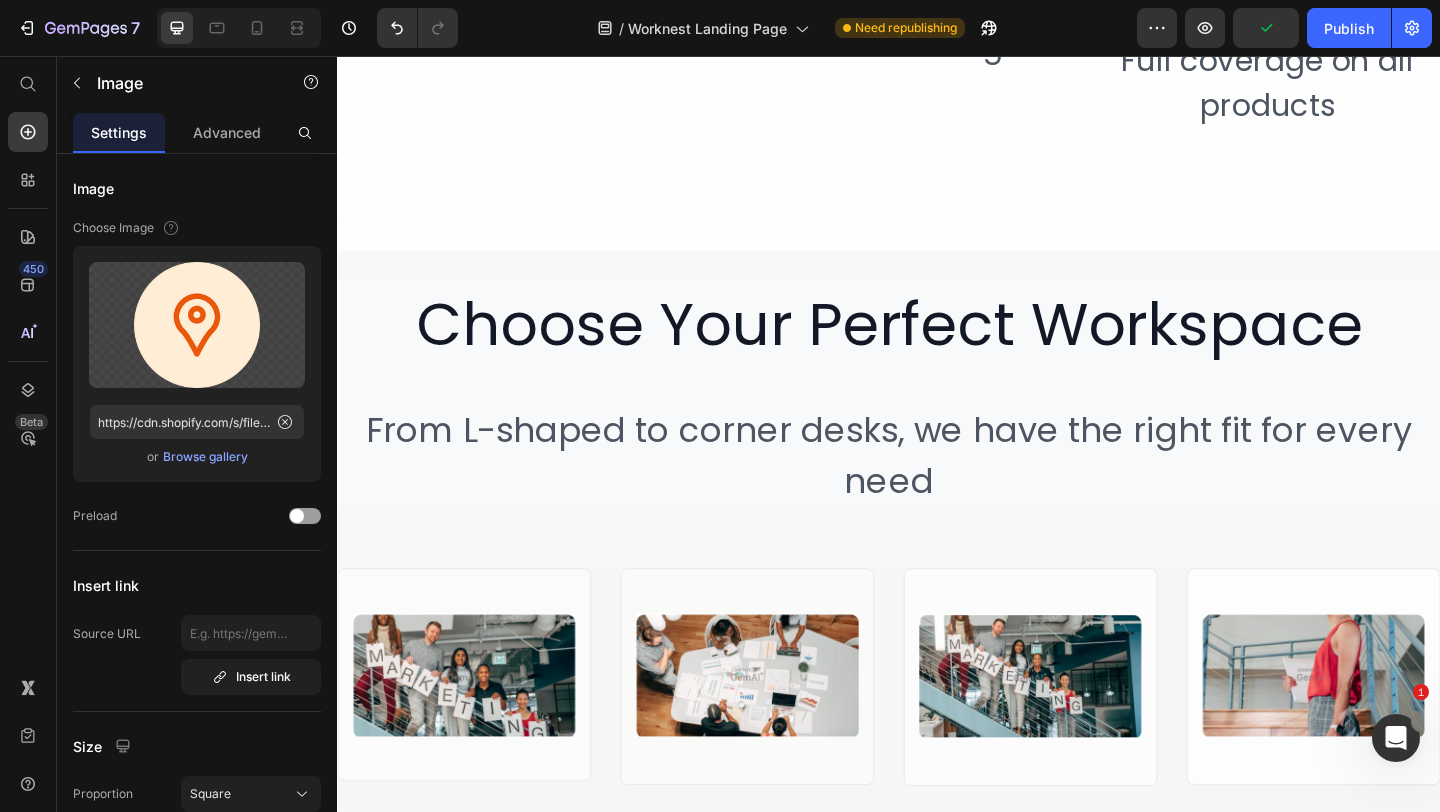 drag, startPoint x: 939, startPoint y: 371, endPoint x: 940, endPoint y: 292, distance: 79.00633 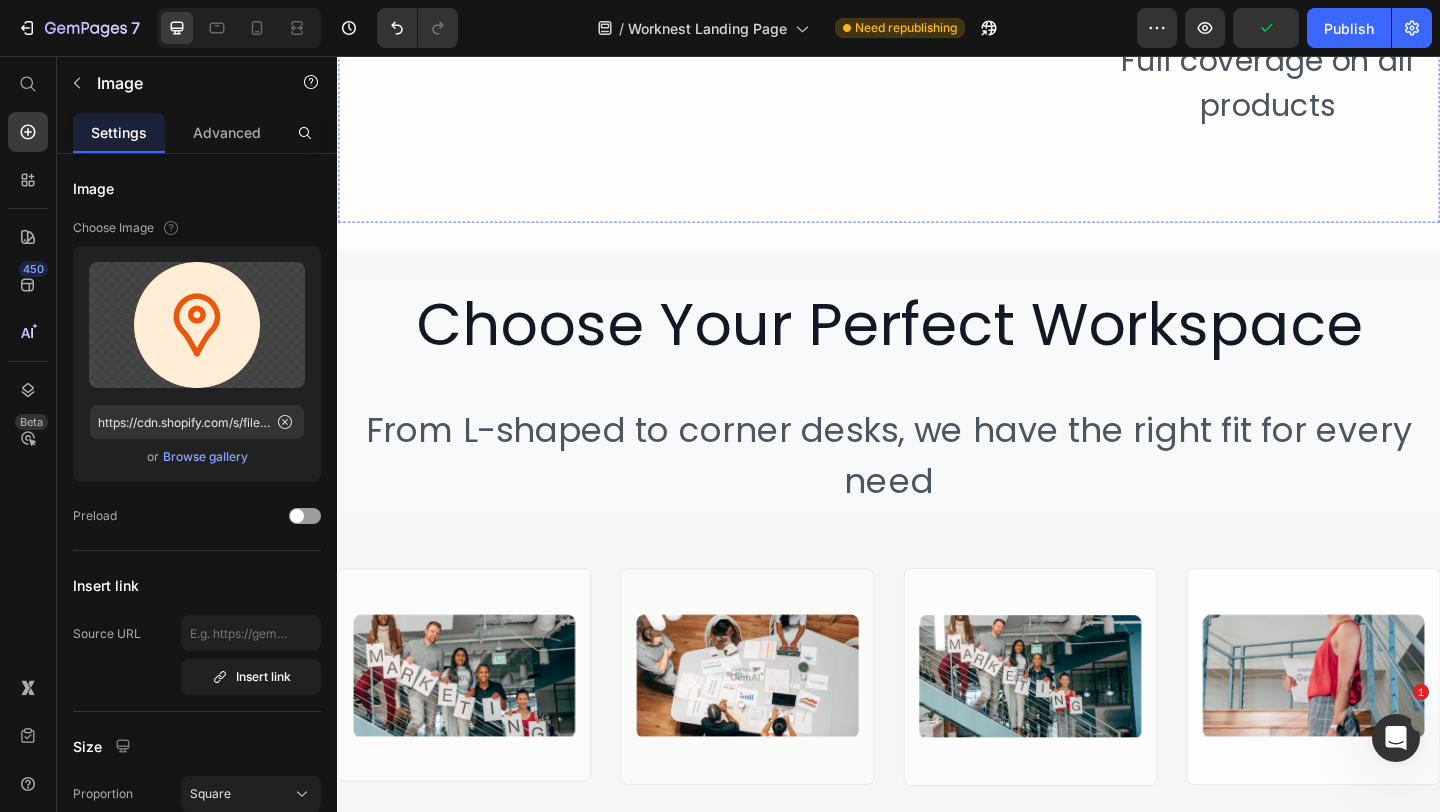 click on "Lifetime Warranty" at bounding box center [1349, -43] 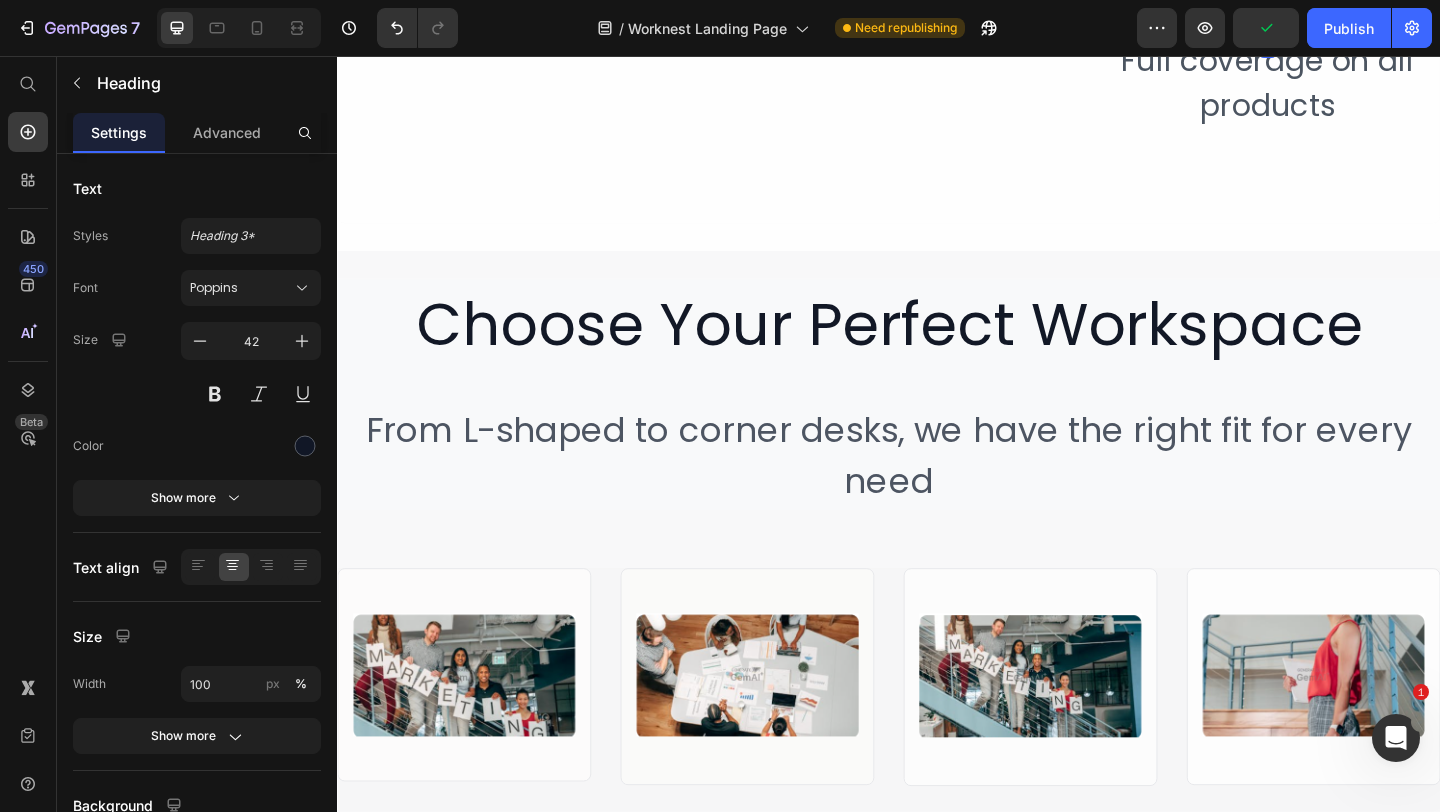 click on "Lifetime Warranty" at bounding box center (1349, -43) 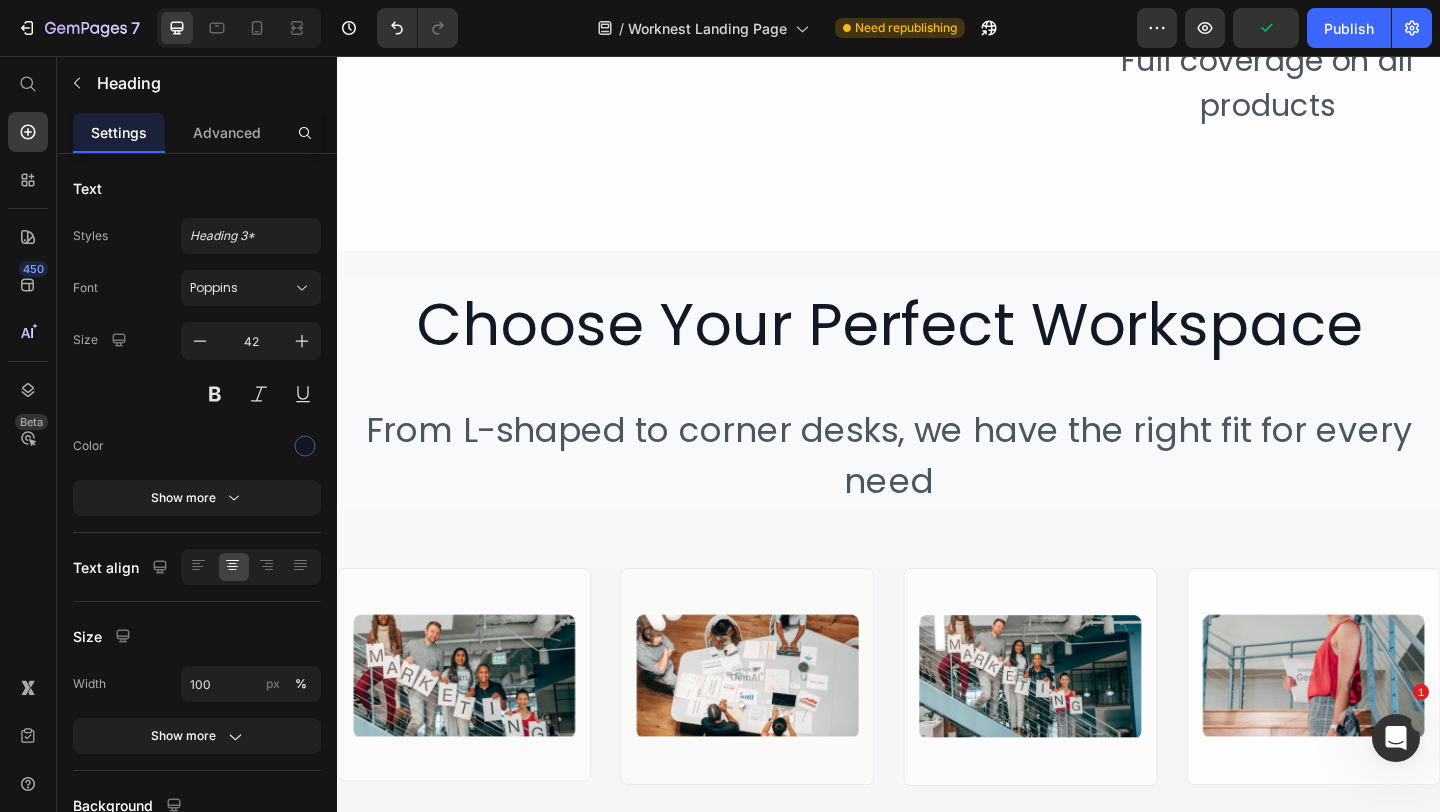 click on "Lifetime Warranty" at bounding box center [1349, -43] 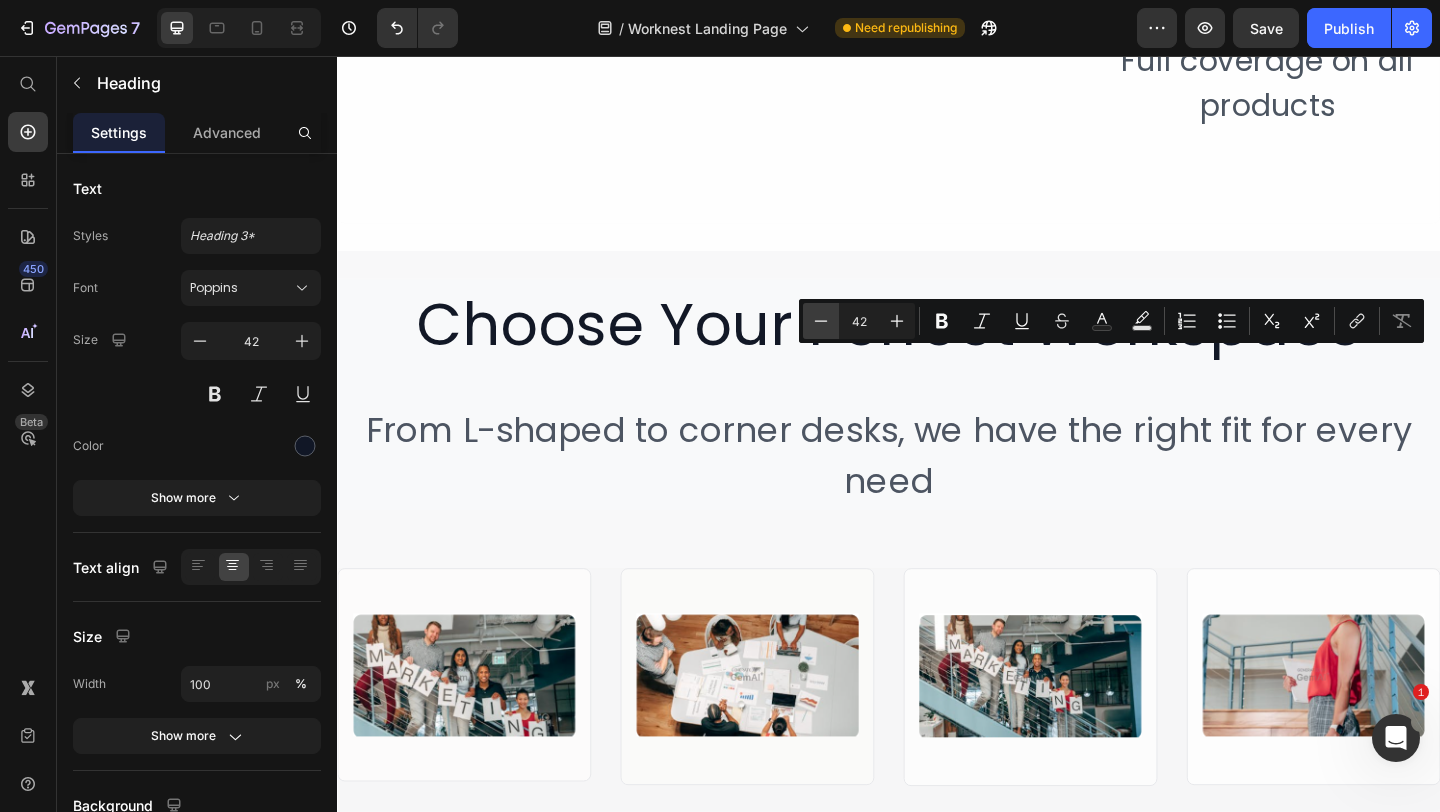 click 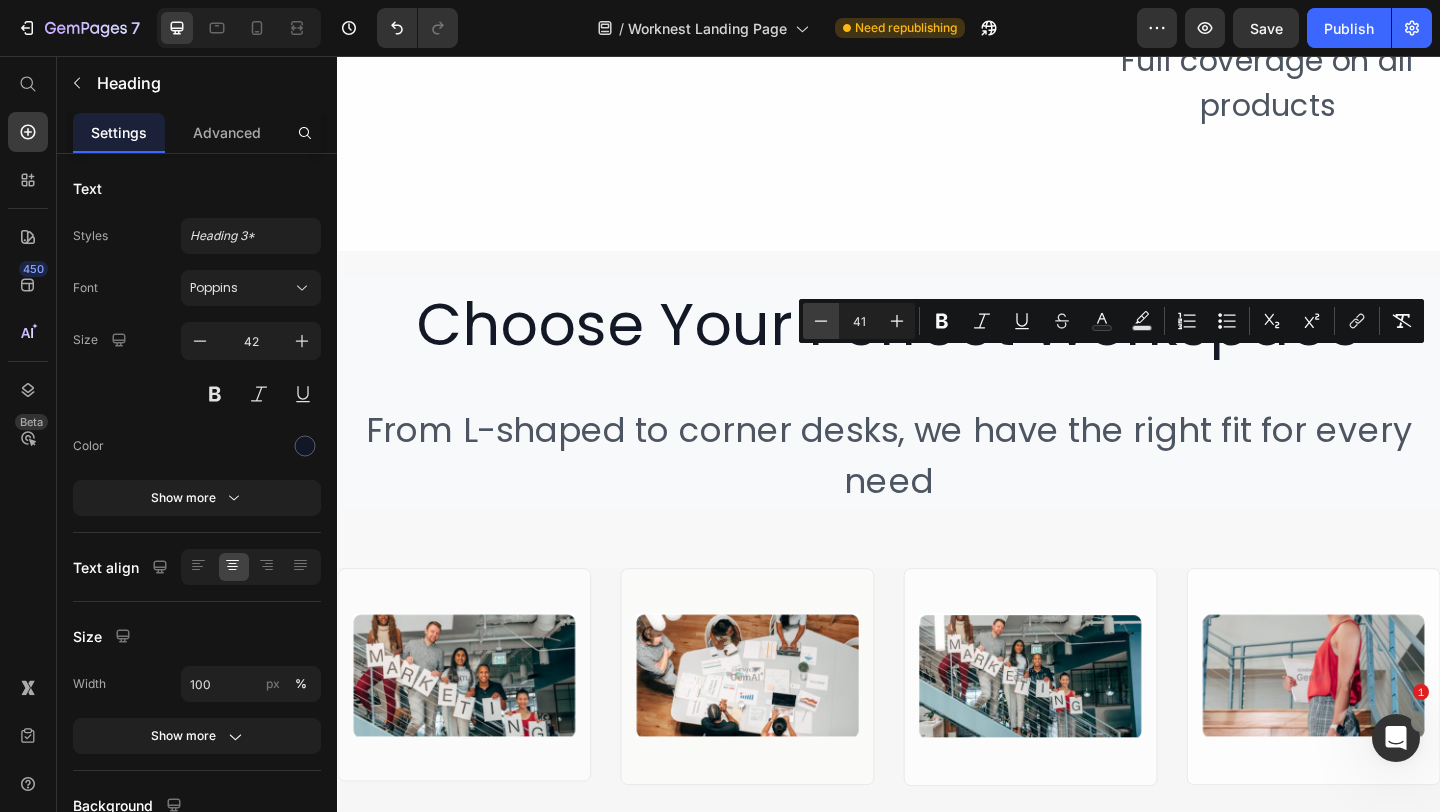 click 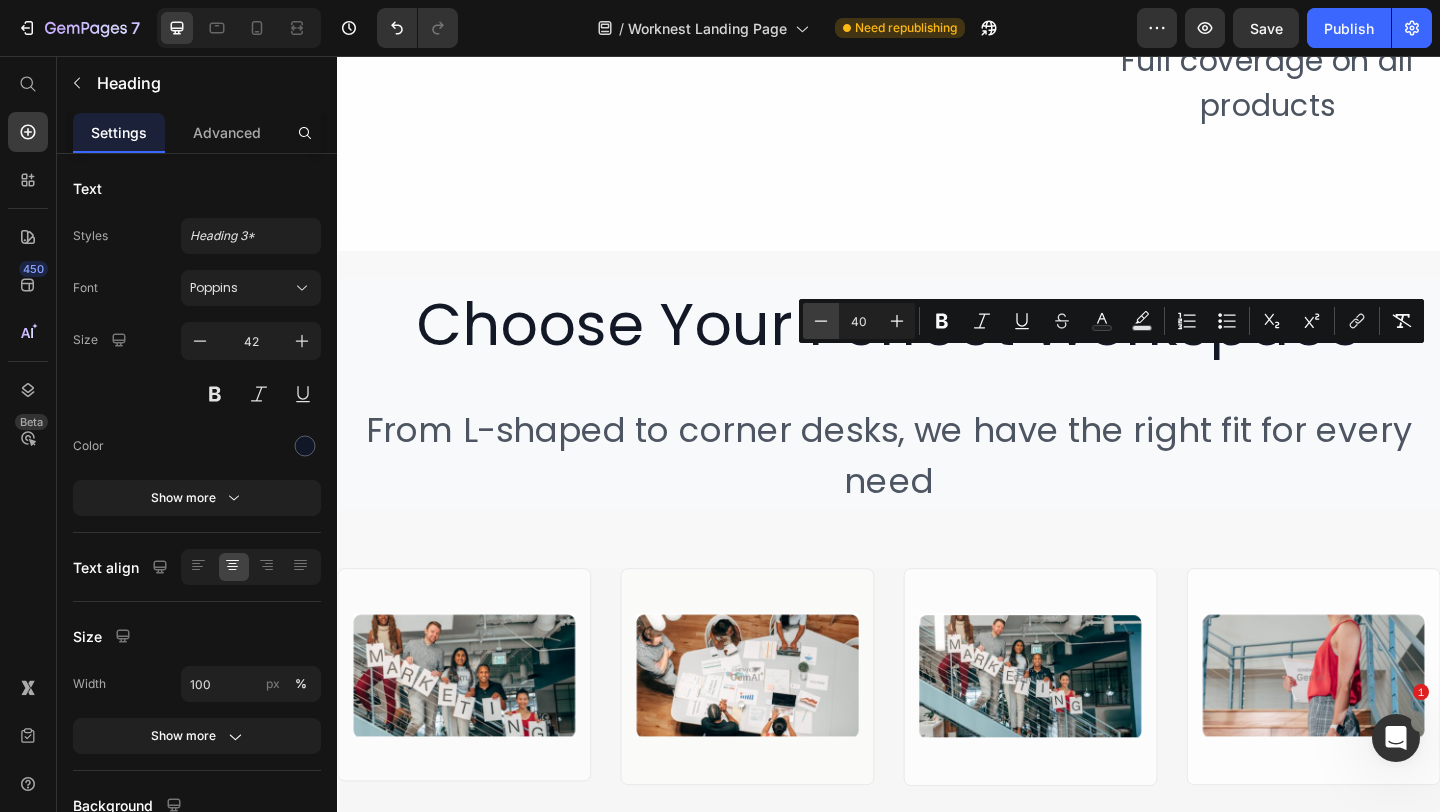 click 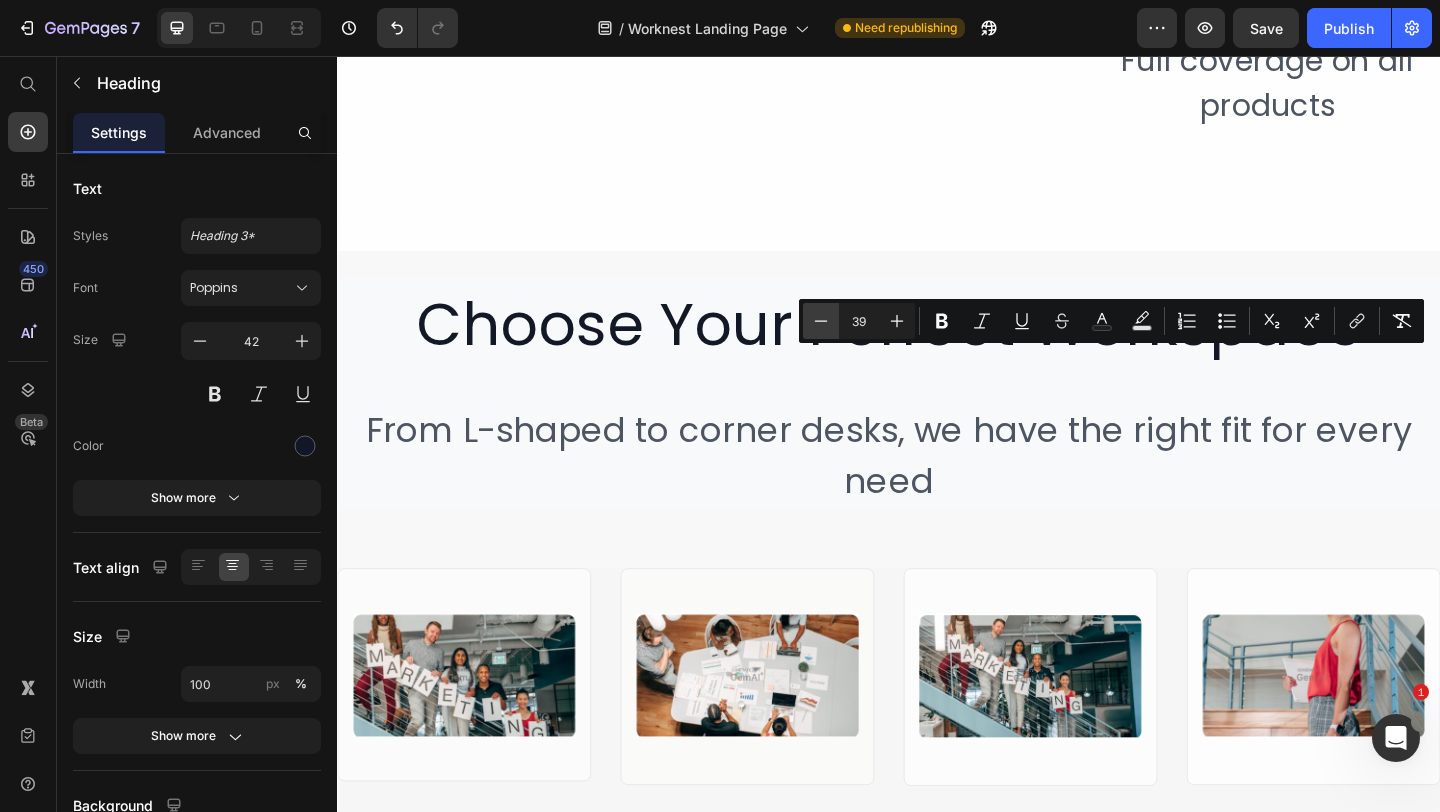 click 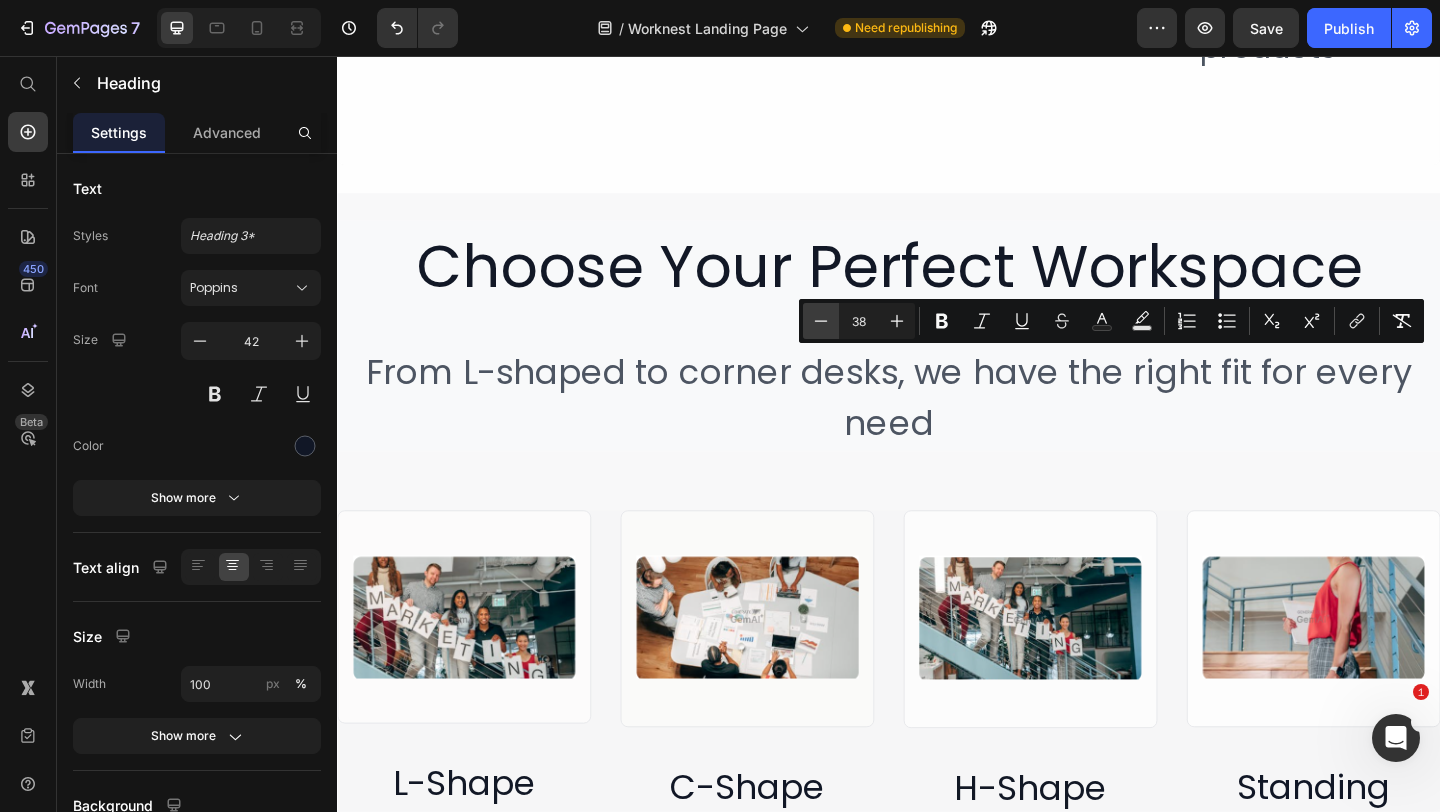 click 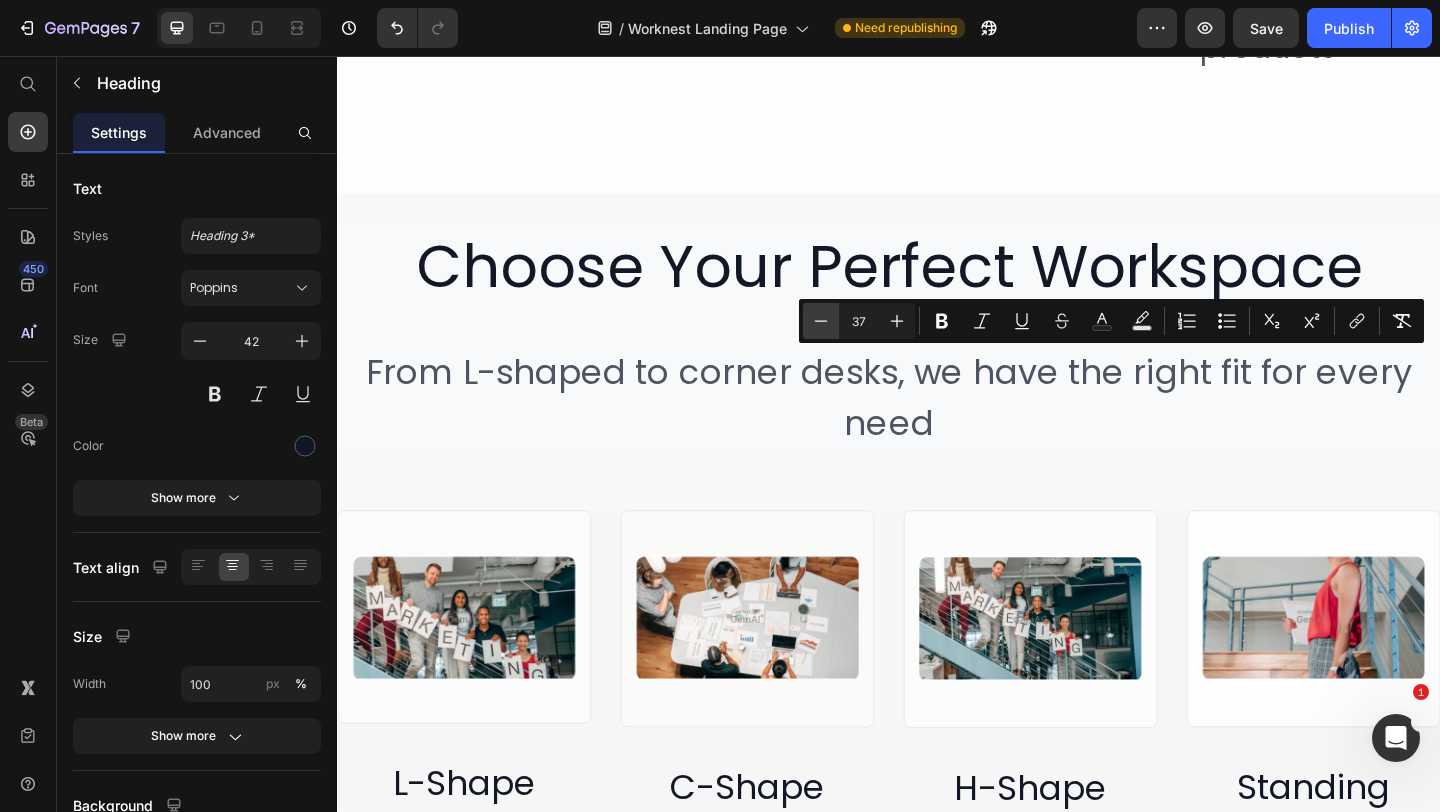 click 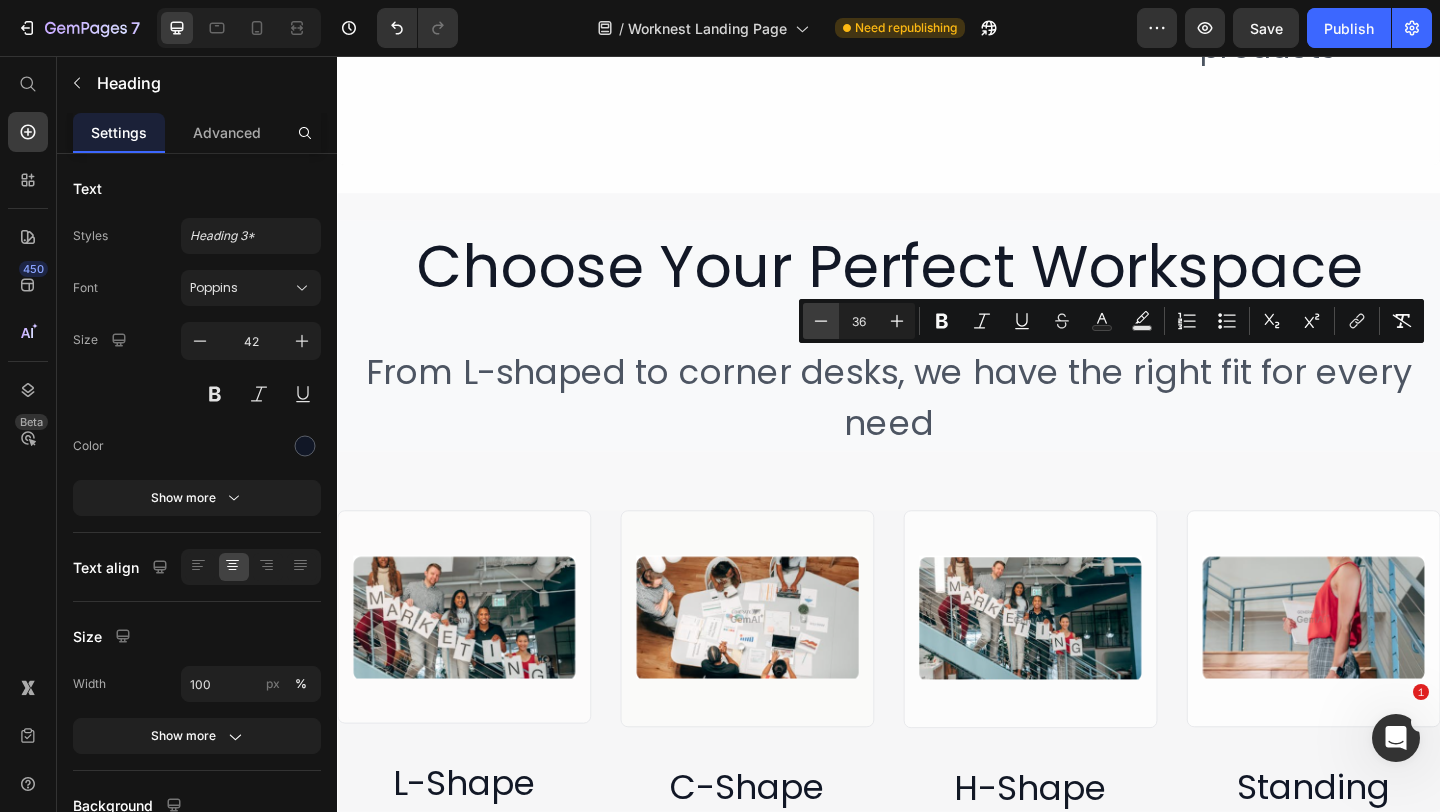 click 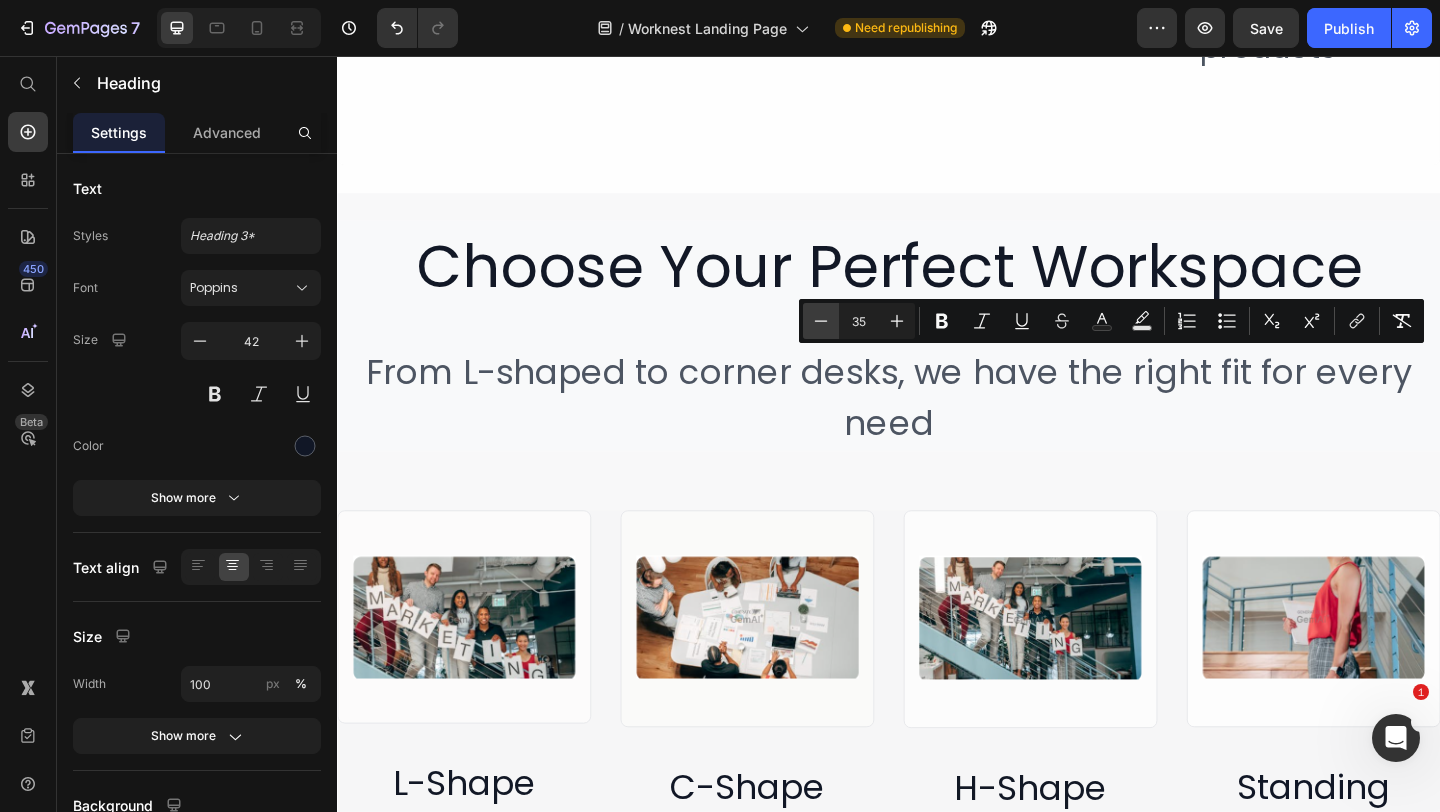 click 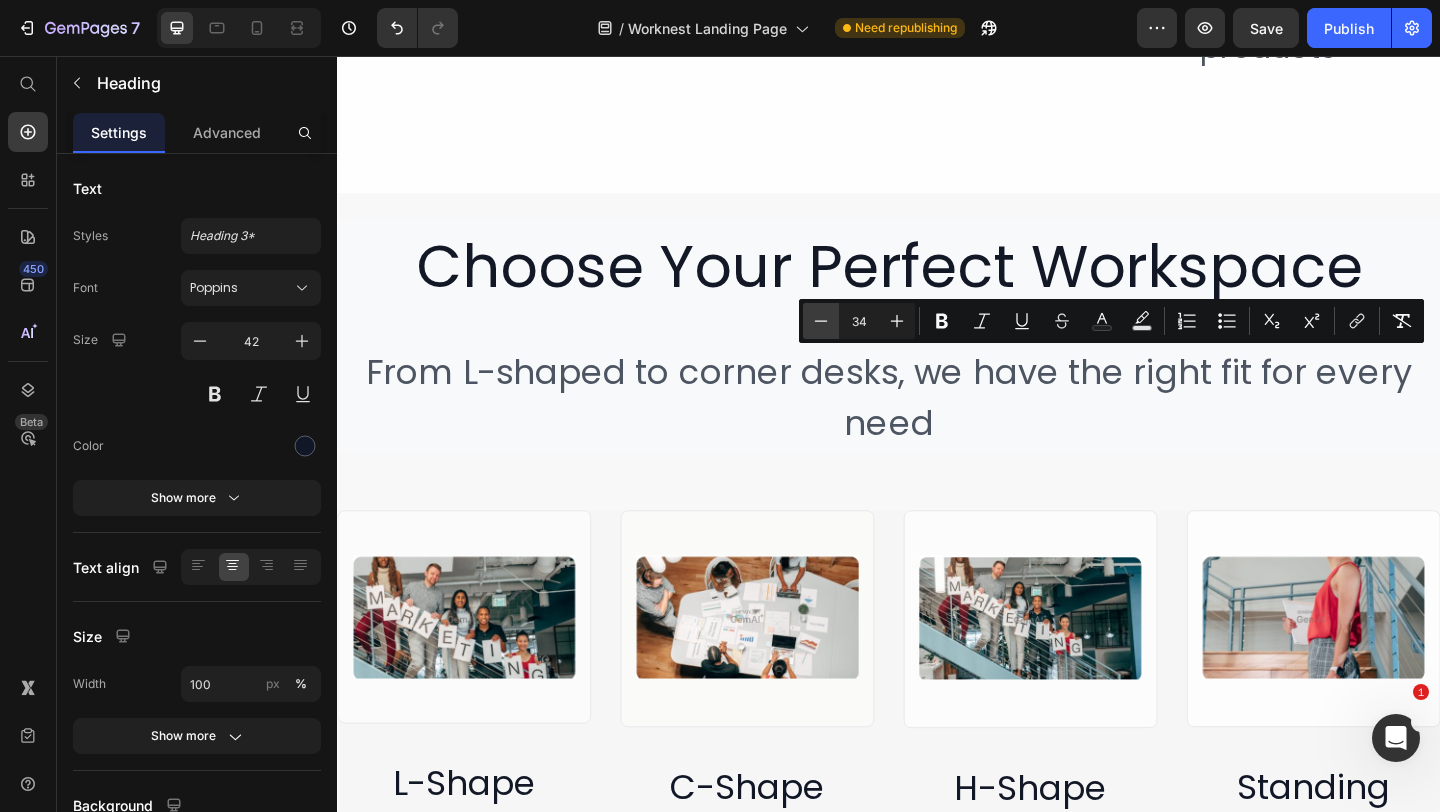 click 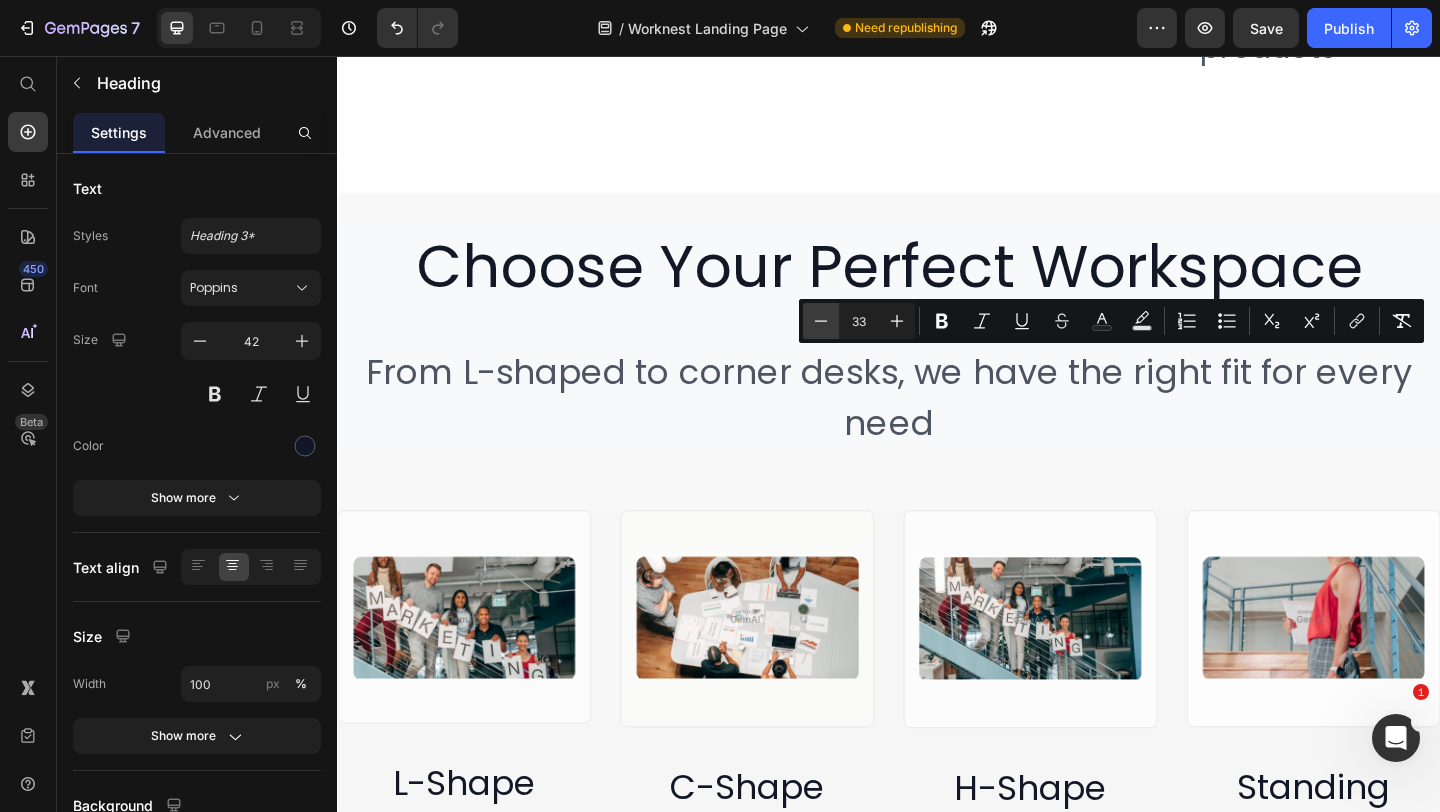 click 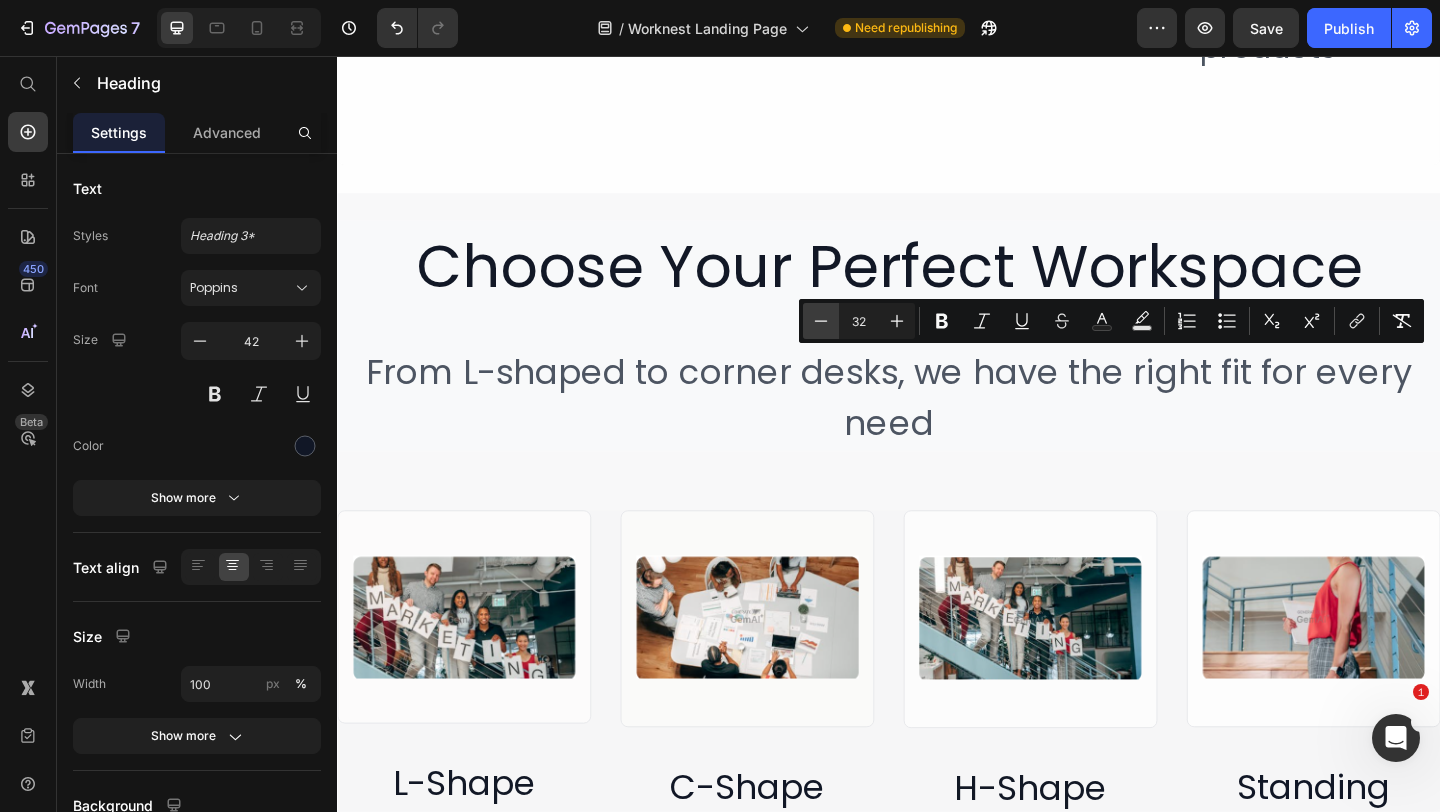 click 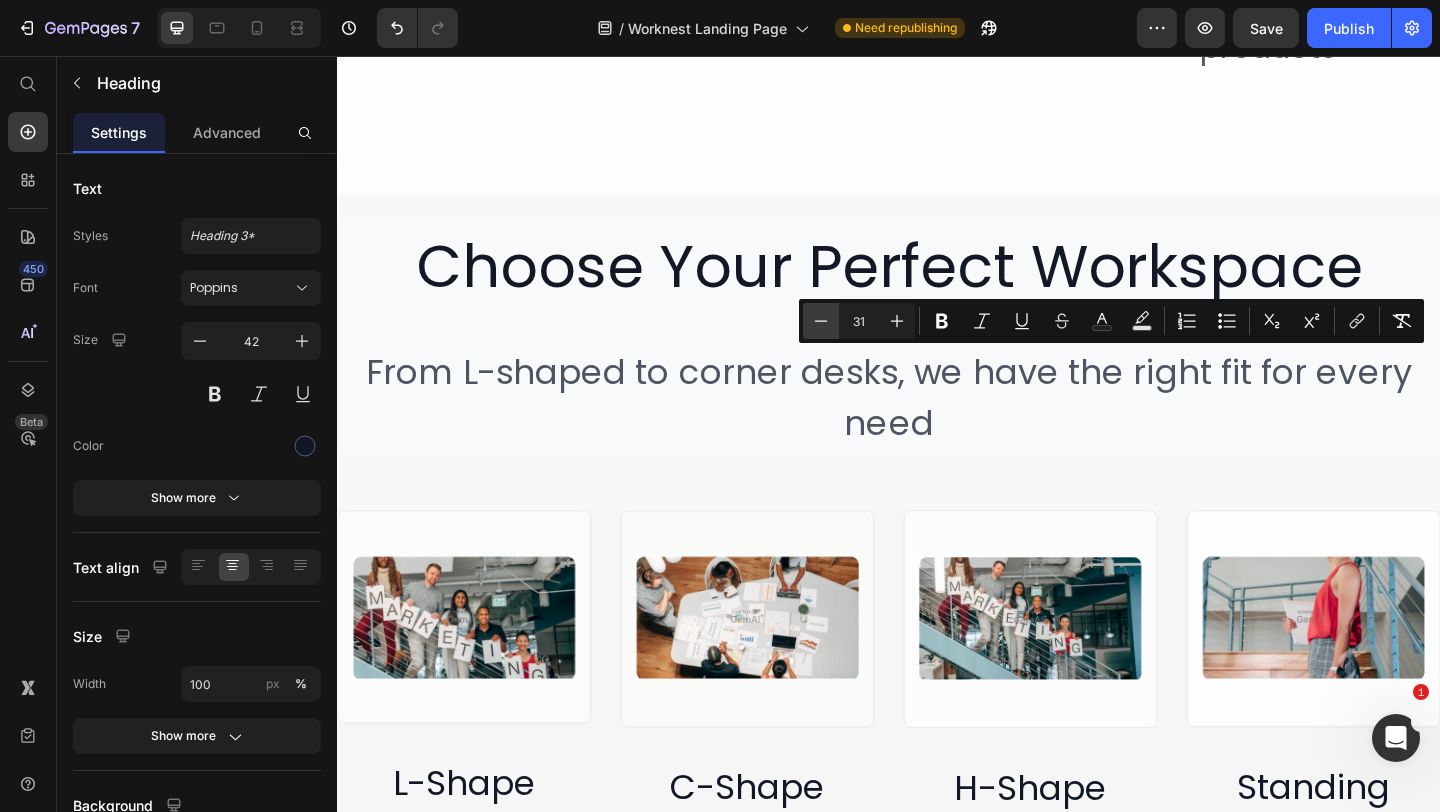 click 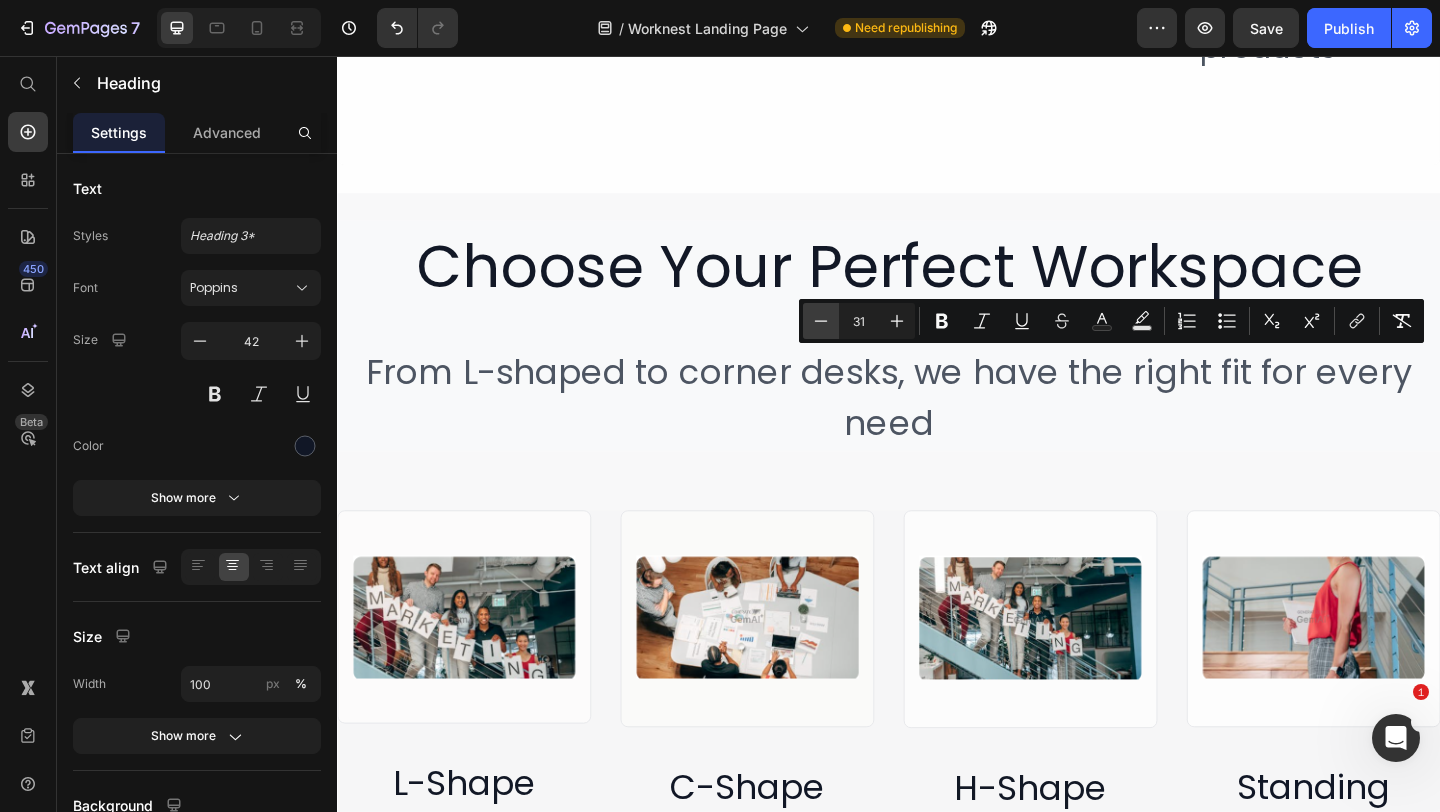 type on "30" 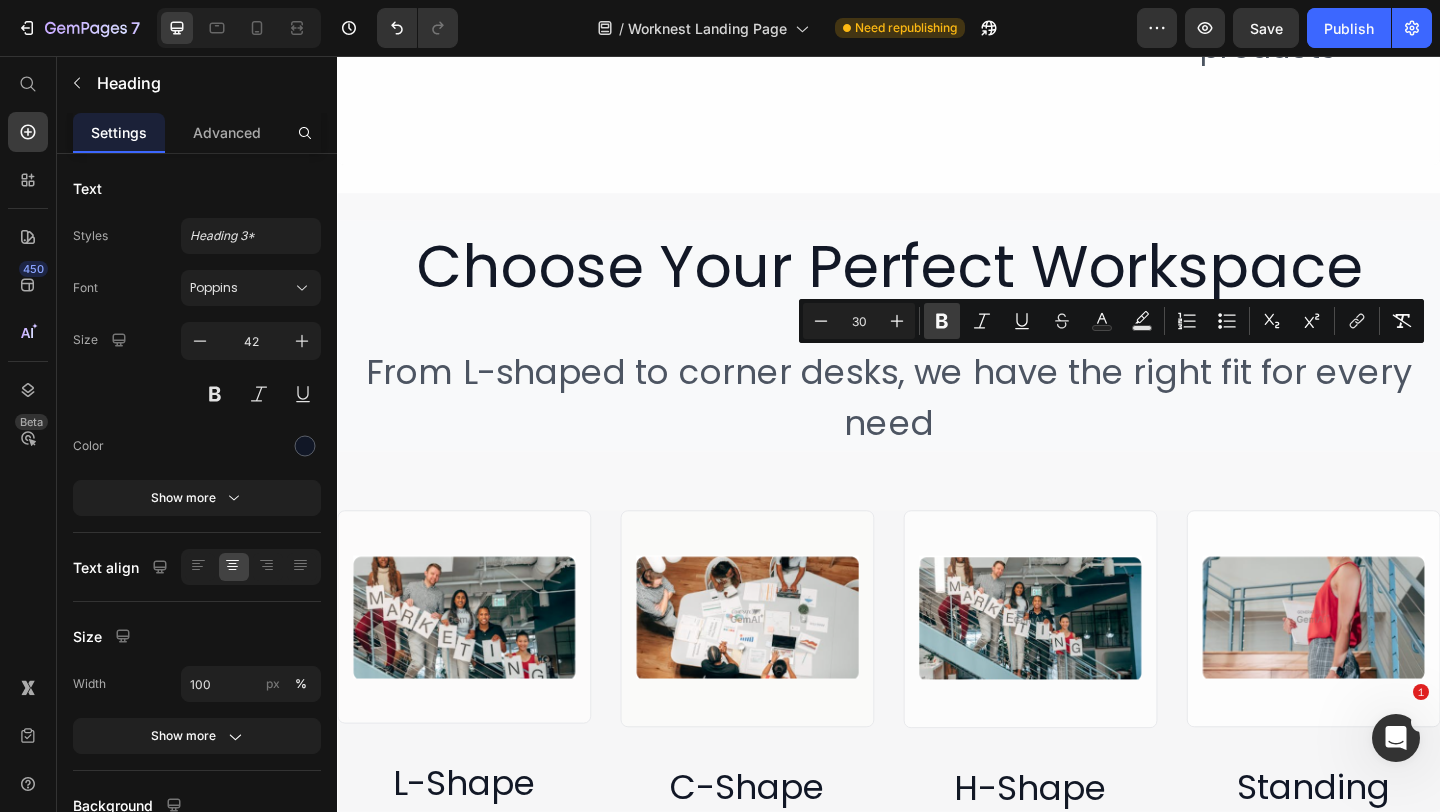 click 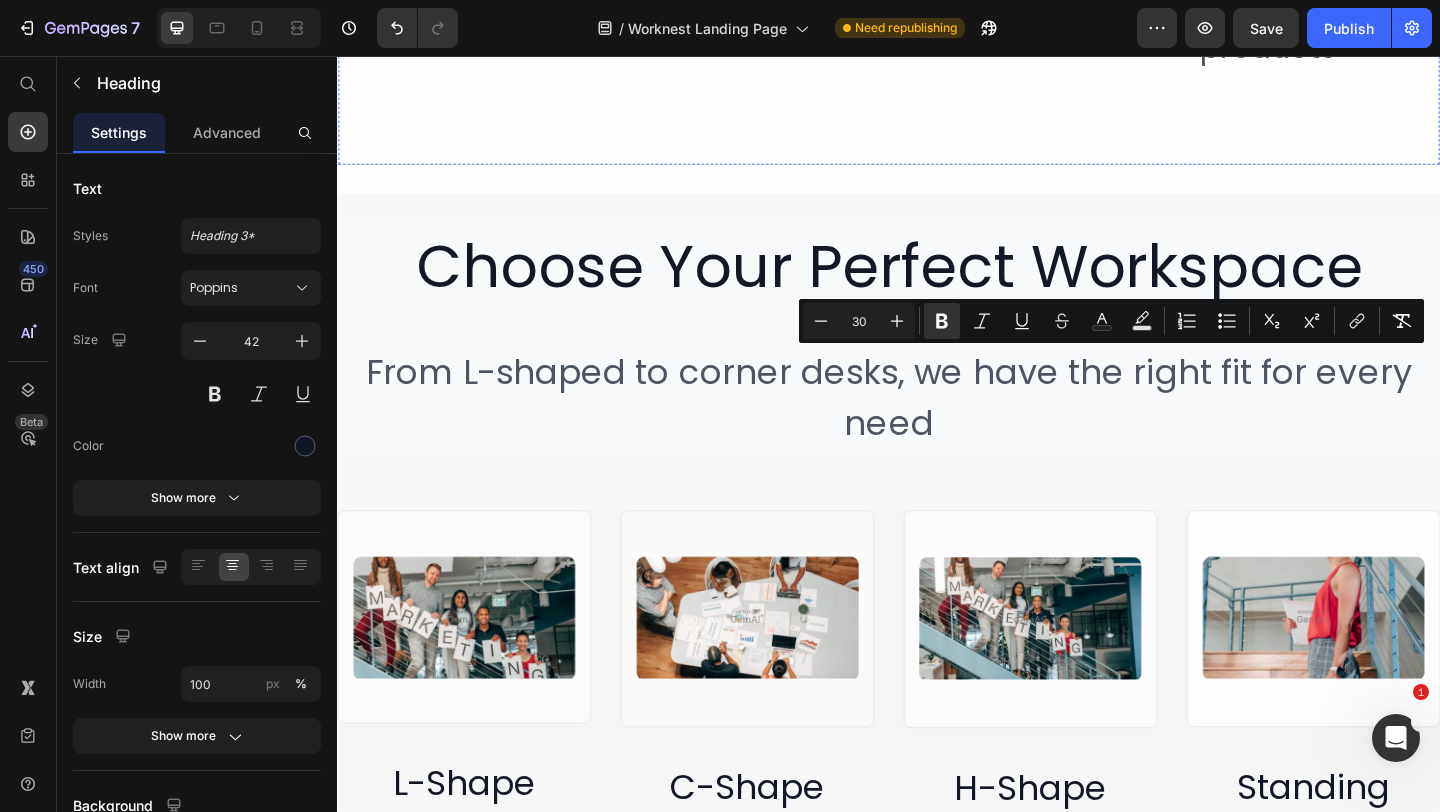 click at bounding box center [1349, -182] 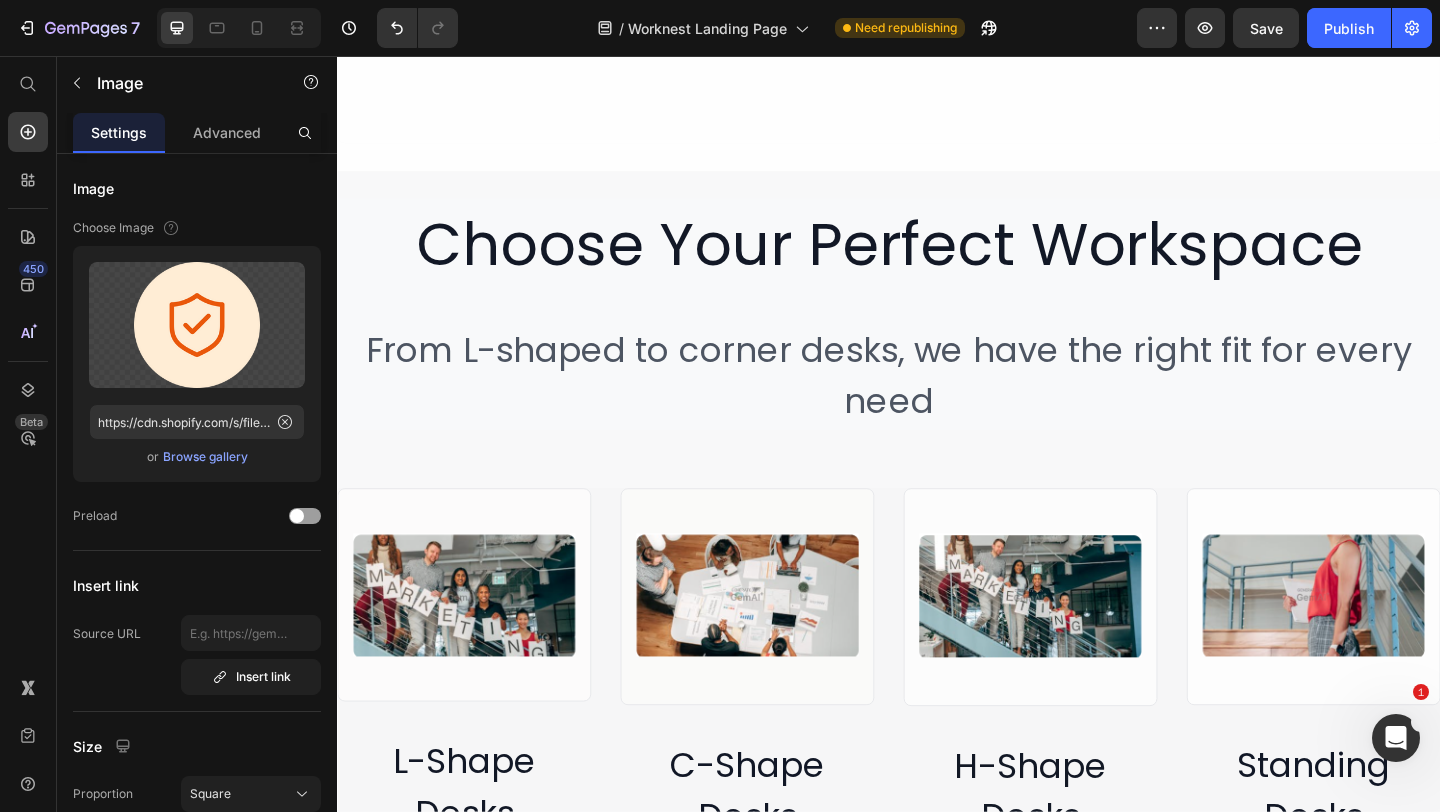 drag, startPoint x: 1343, startPoint y: 369, endPoint x: 1344, endPoint y: 290, distance: 79.00633 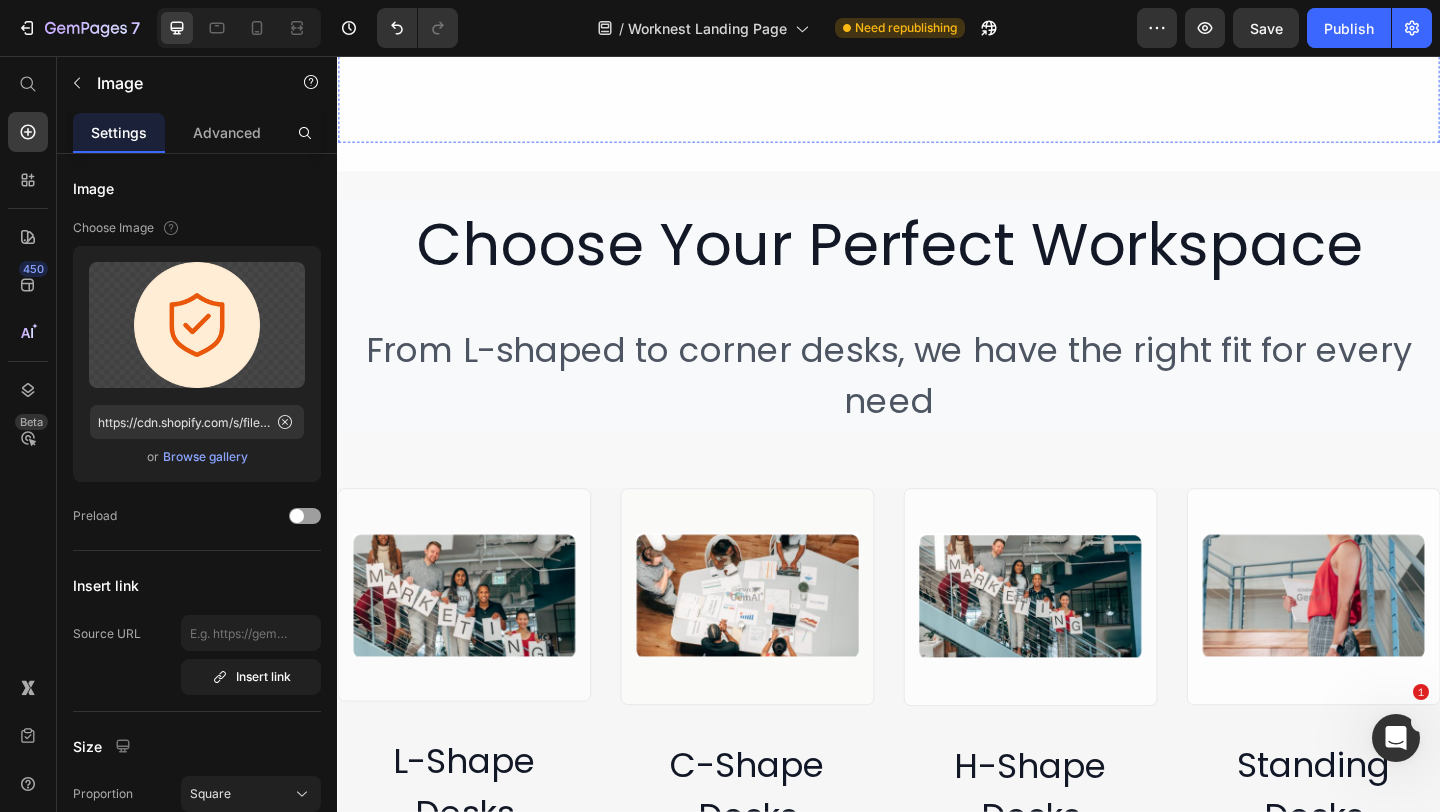 click at bounding box center (525, -182) 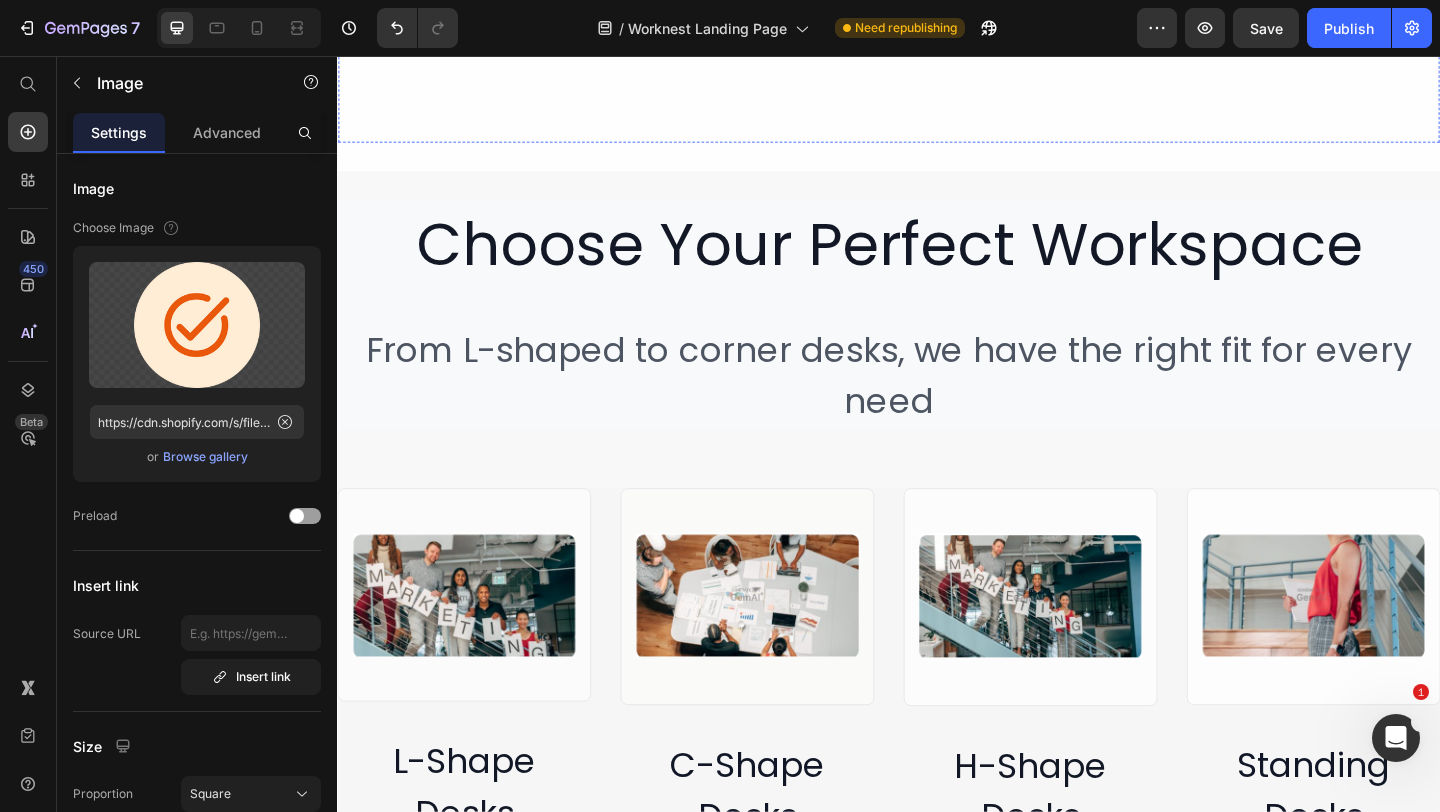 click on "Image   0 ⁠⁠⁠⁠⁠⁠⁠ Ready to Ship Heading Fast delivery on all bulk orders Heading Image ⁠⁠⁠⁠⁠⁠⁠ Made in the USA Heading Premium quality manufacturing Heading Image ⁠⁠⁠⁠⁠⁠⁠ Lifetime Warranty Heading Full coverage on all products Heading Row" at bounding box center [937, -65] 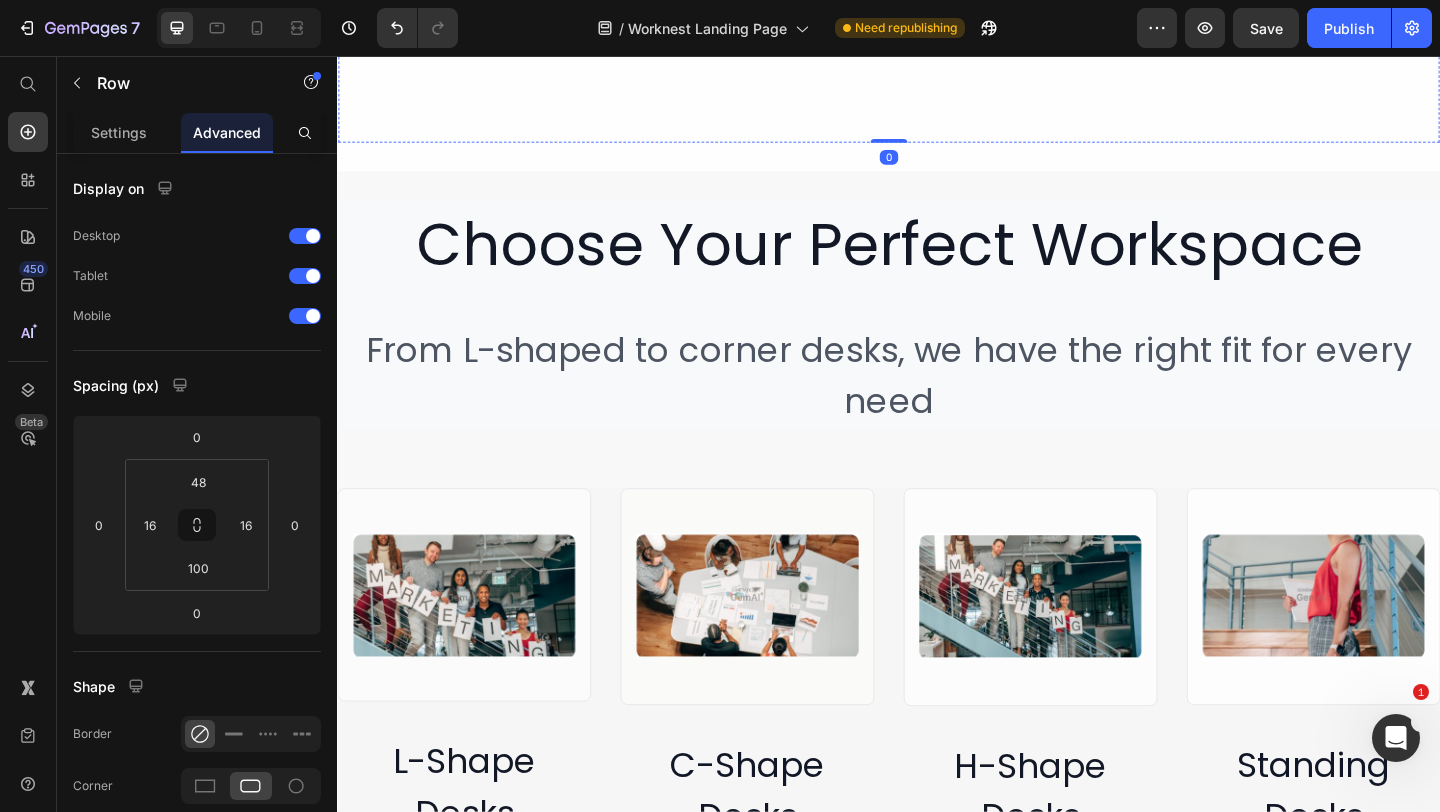 click on "Made in the USA" at bounding box center [937, -95] 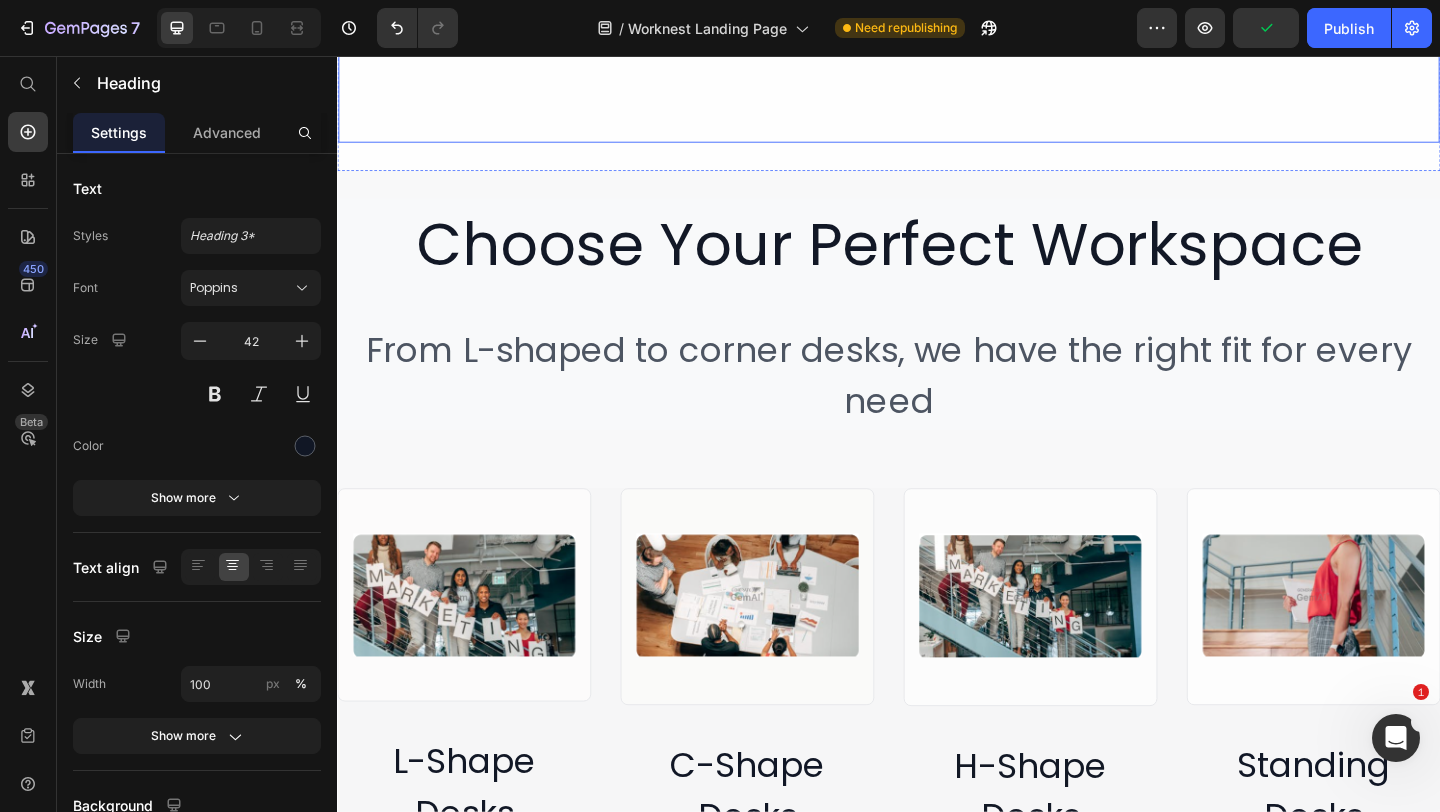 click on "⁠⁠⁠⁠⁠⁠⁠ Lifetime Warranty" at bounding box center [1349, -99] 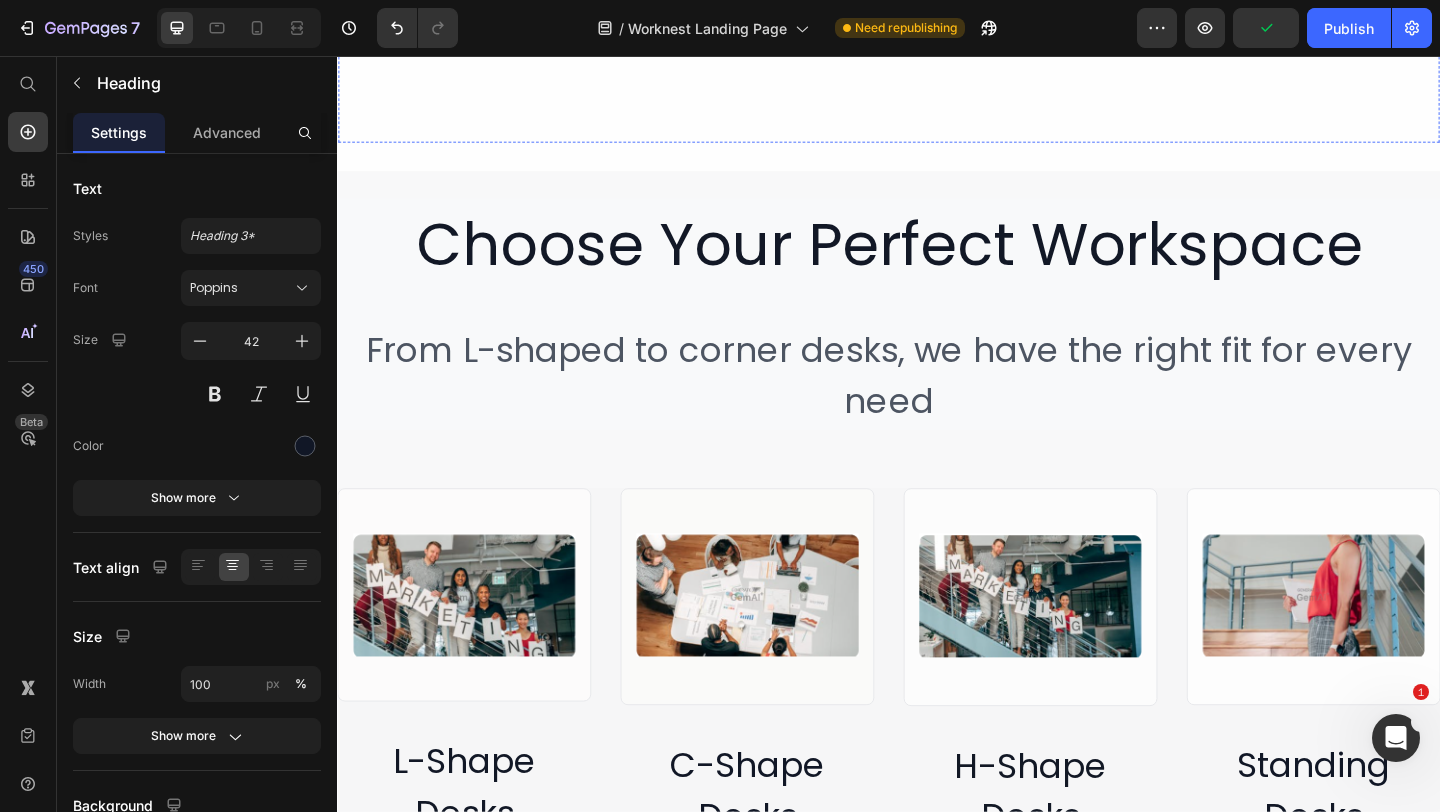 click on "Fast delivery on all bulk orders" at bounding box center [525, -2] 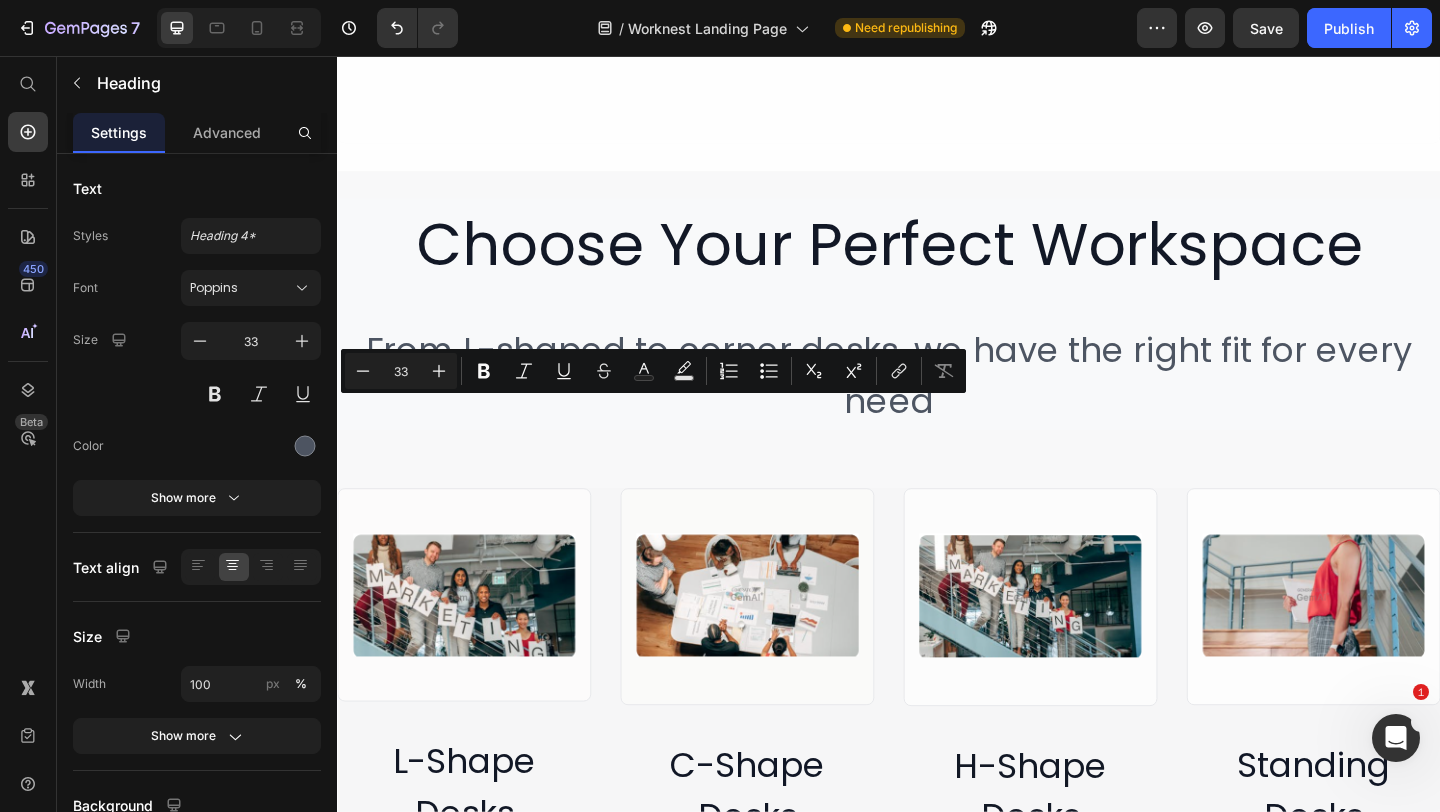 drag, startPoint x: 632, startPoint y: 500, endPoint x: 368, endPoint y: 450, distance: 268.69315 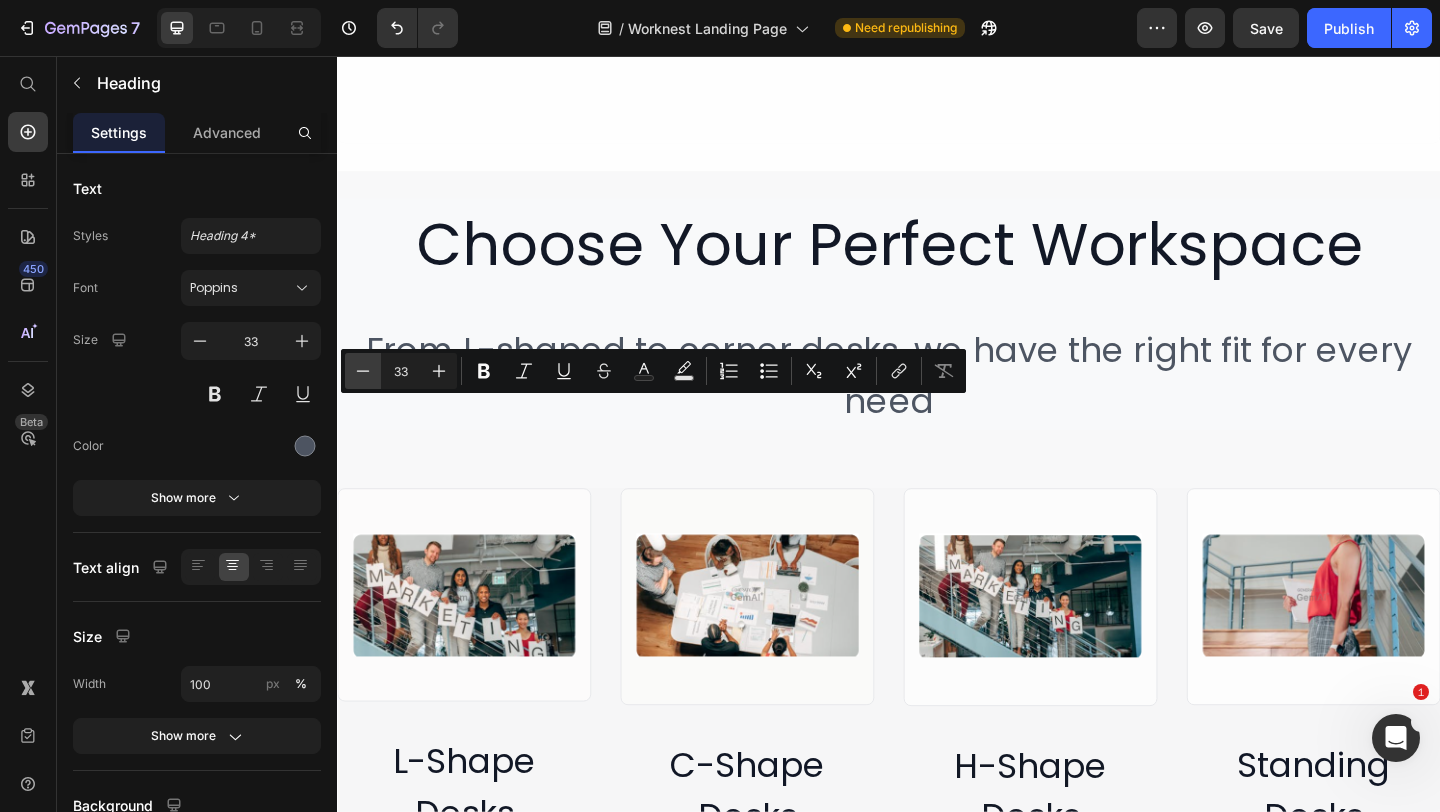click 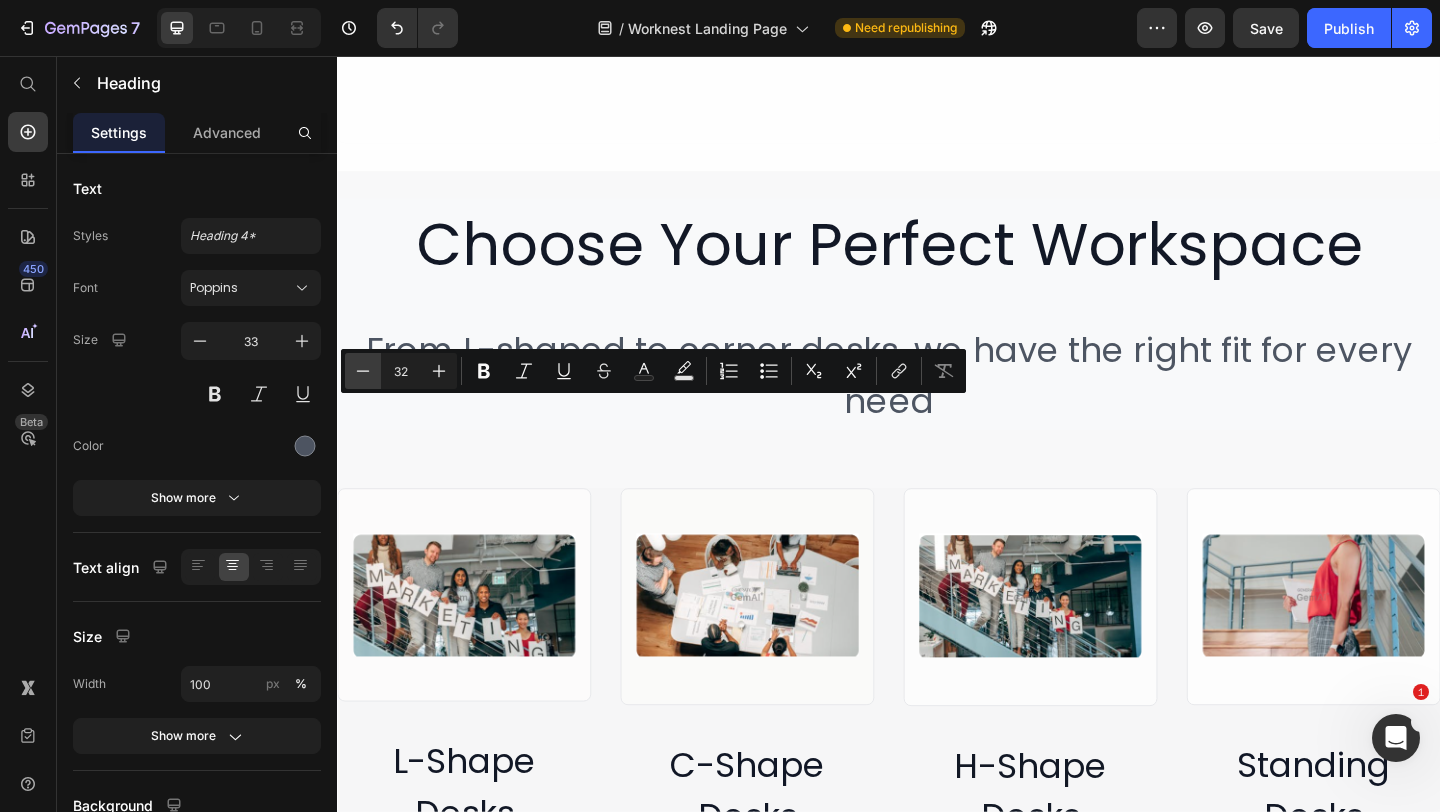 click 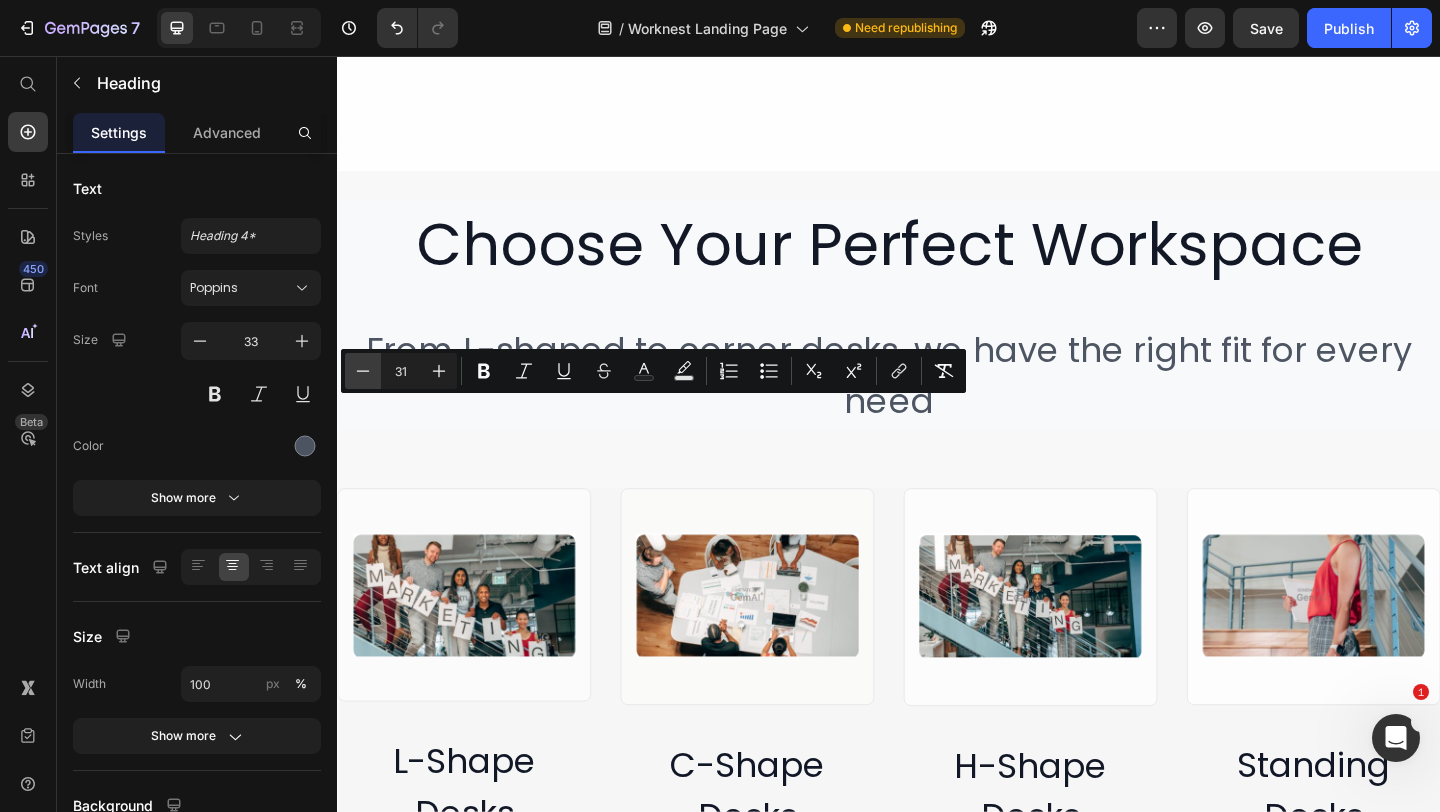 click 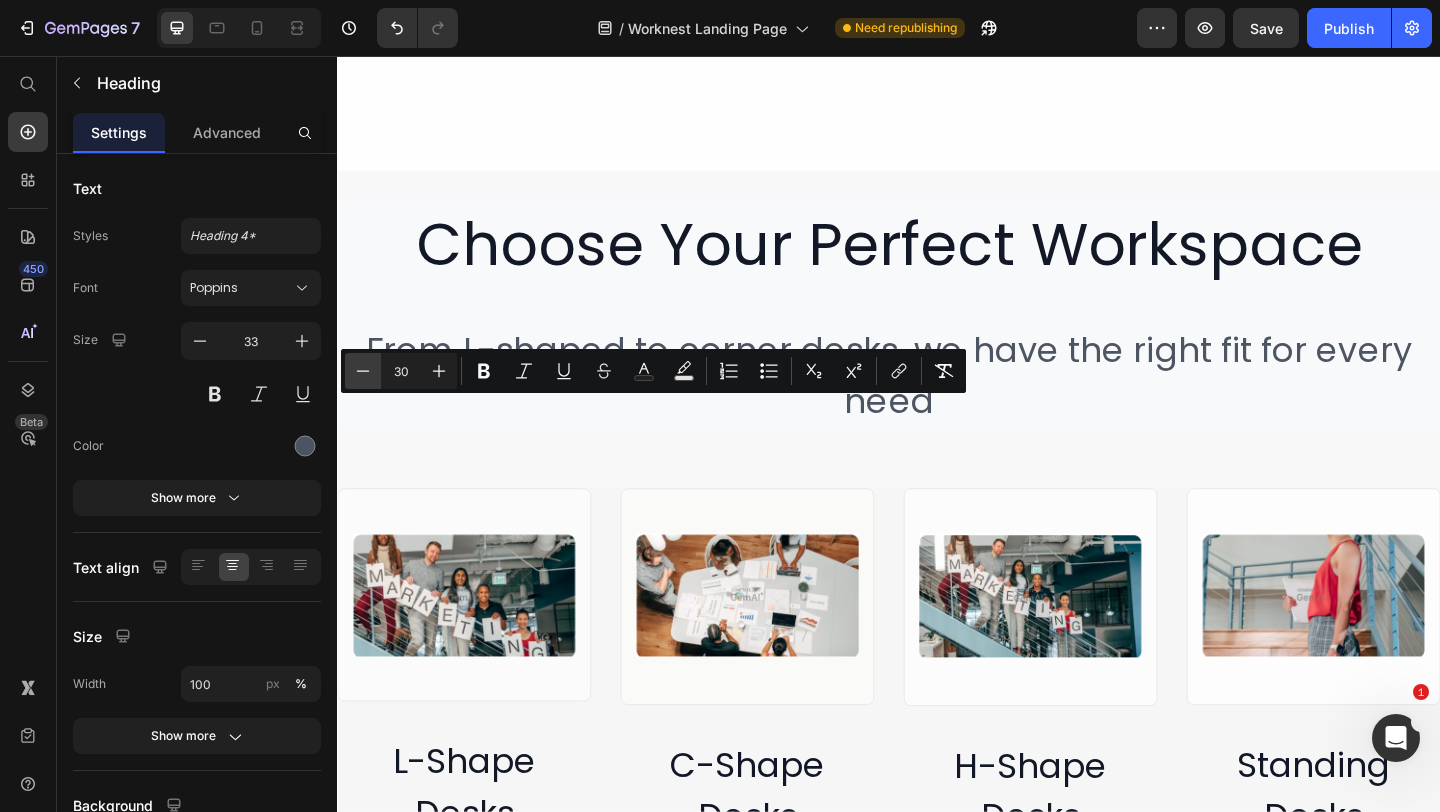 click 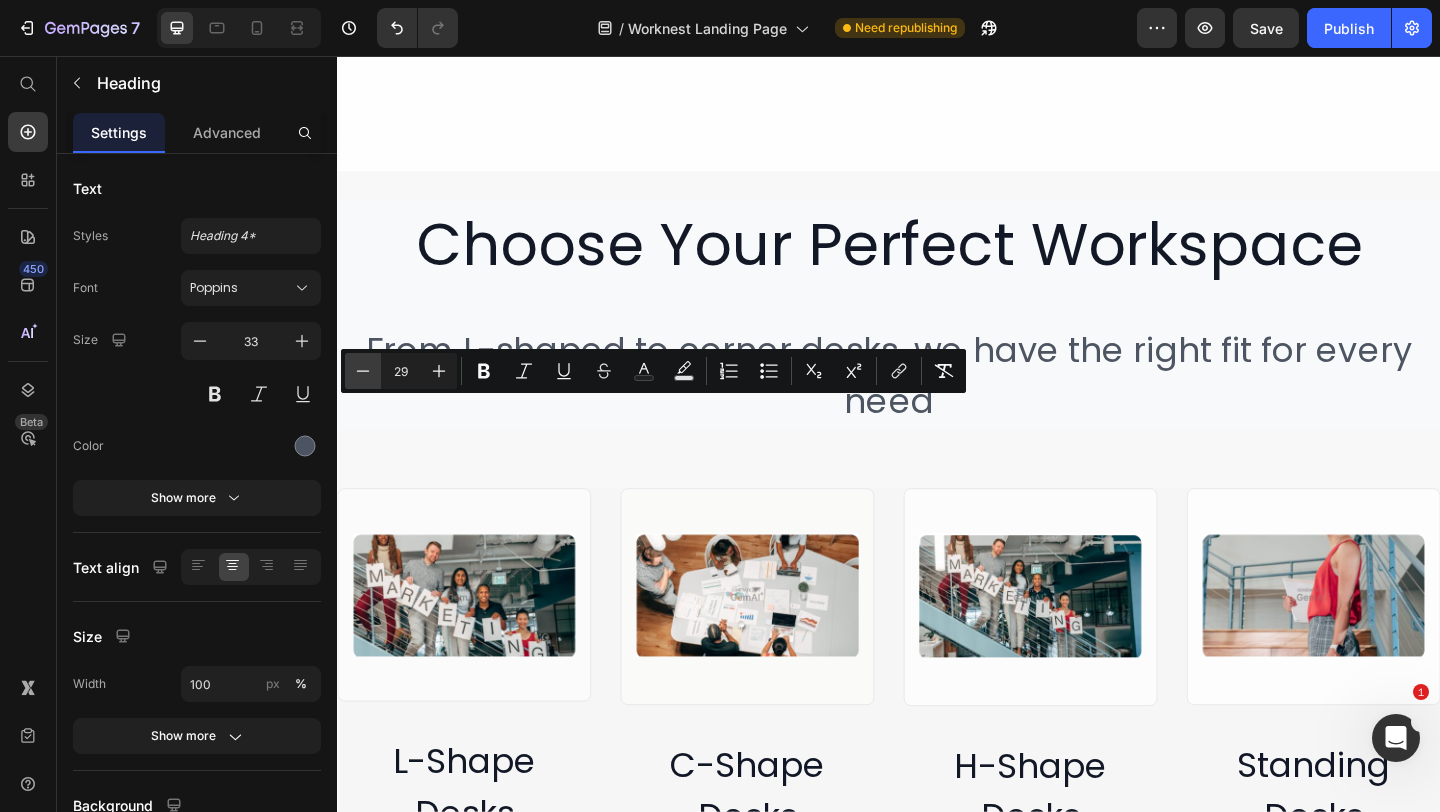 click 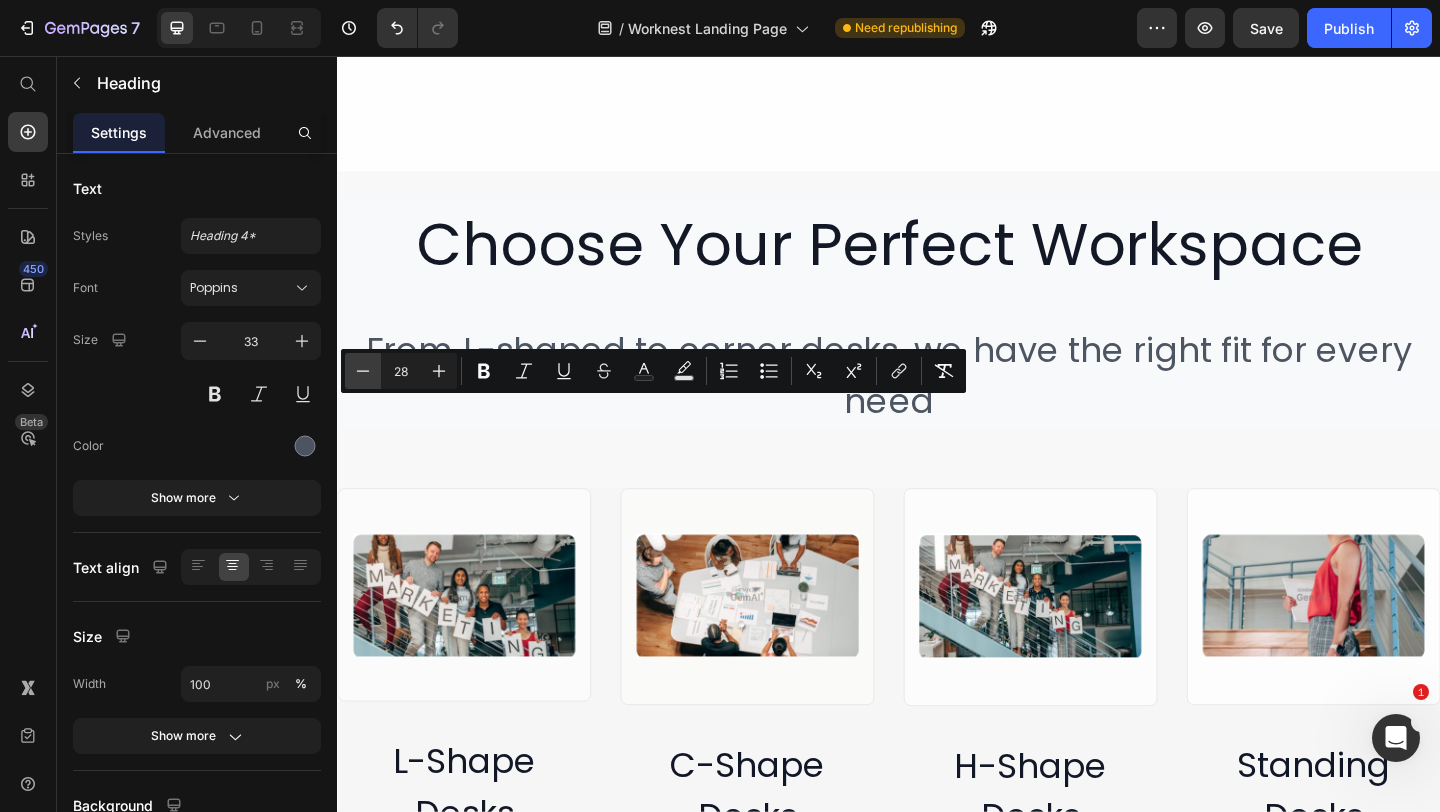 click 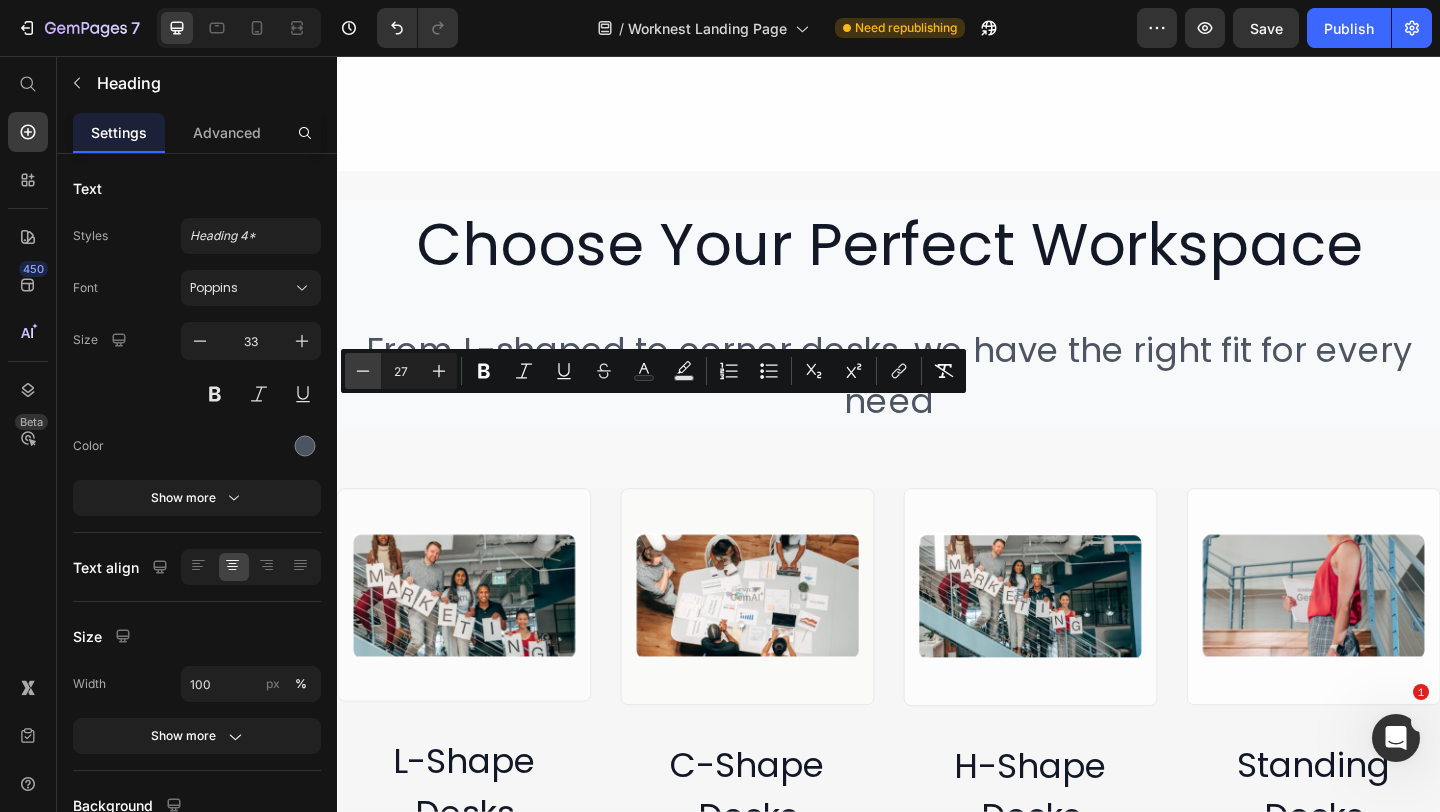 click 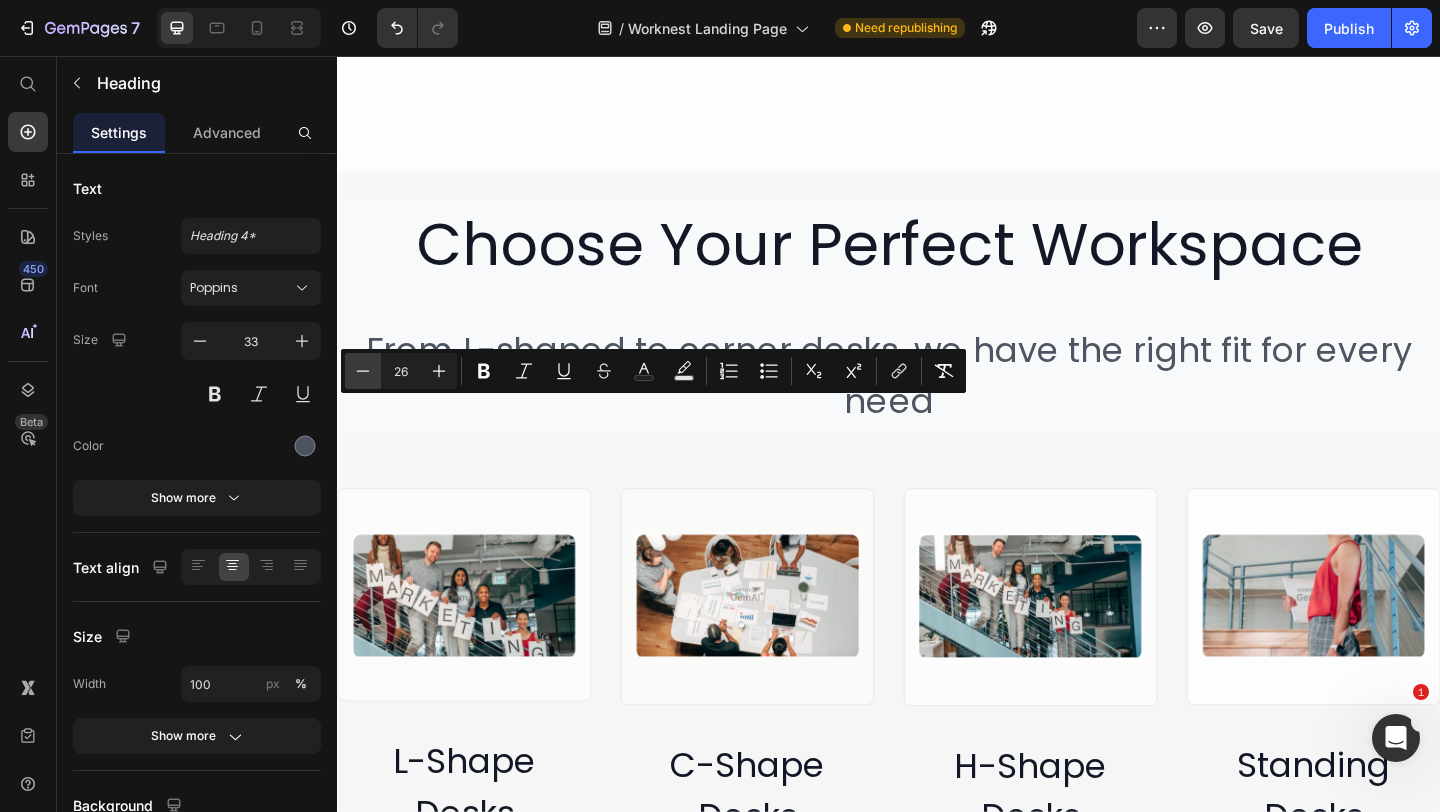 click 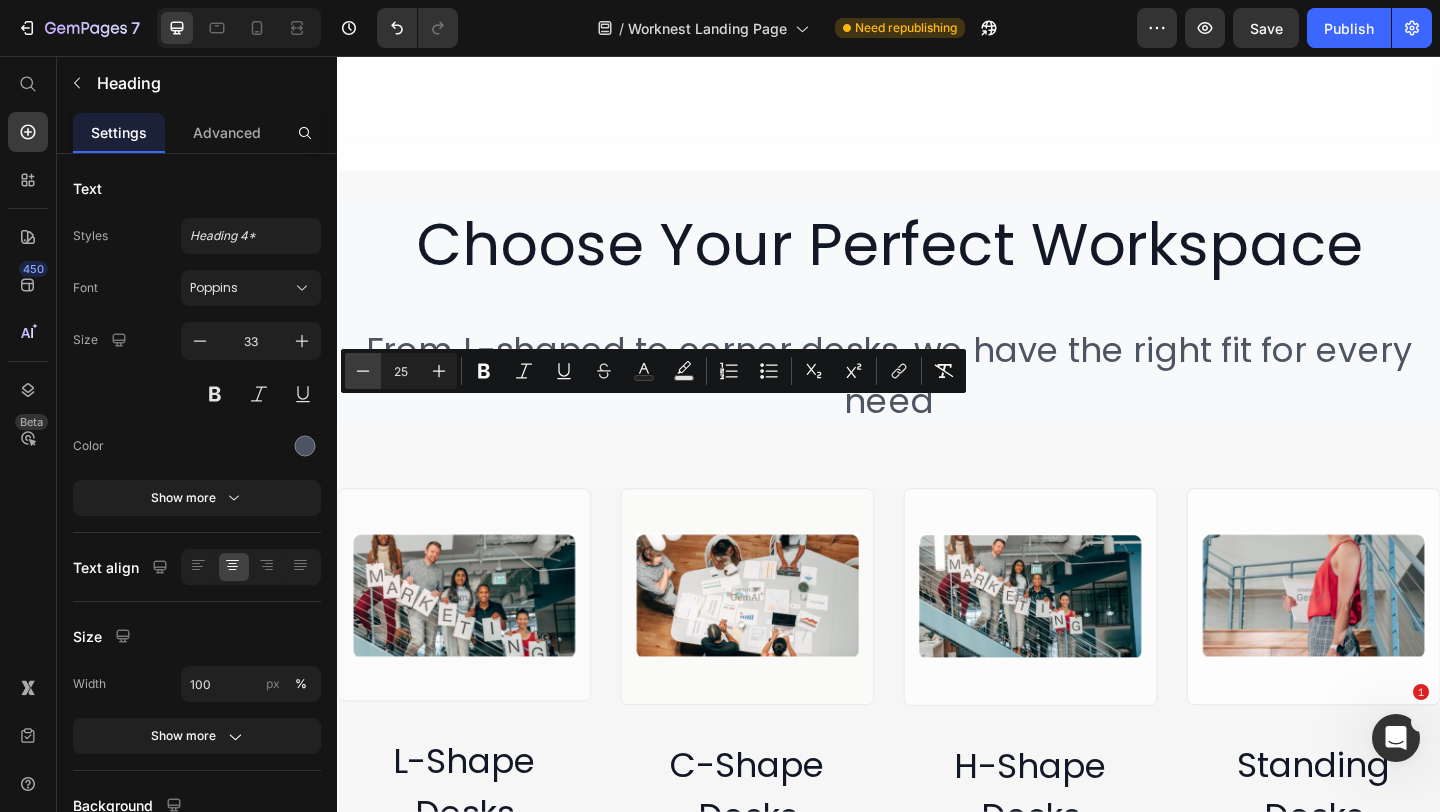 click 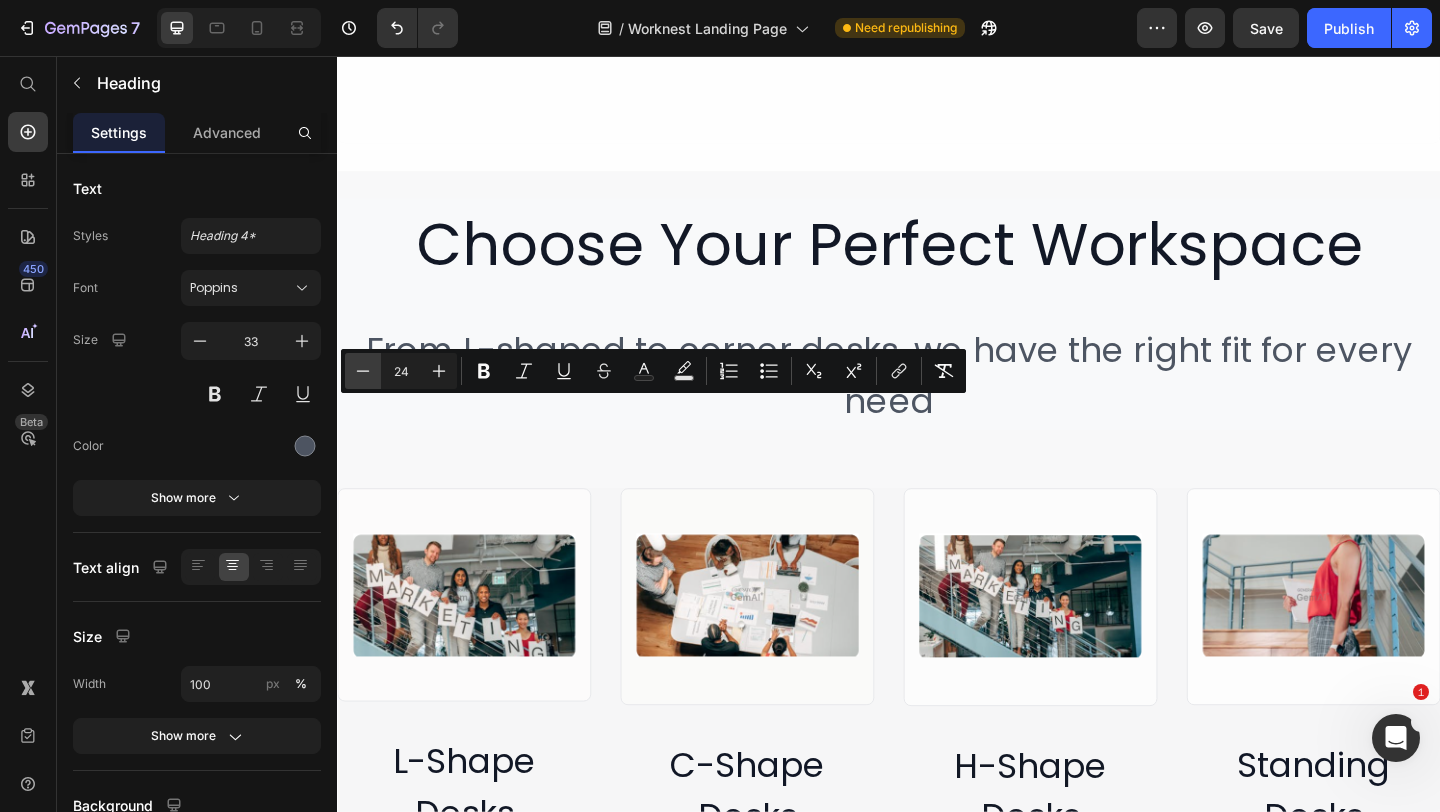 click 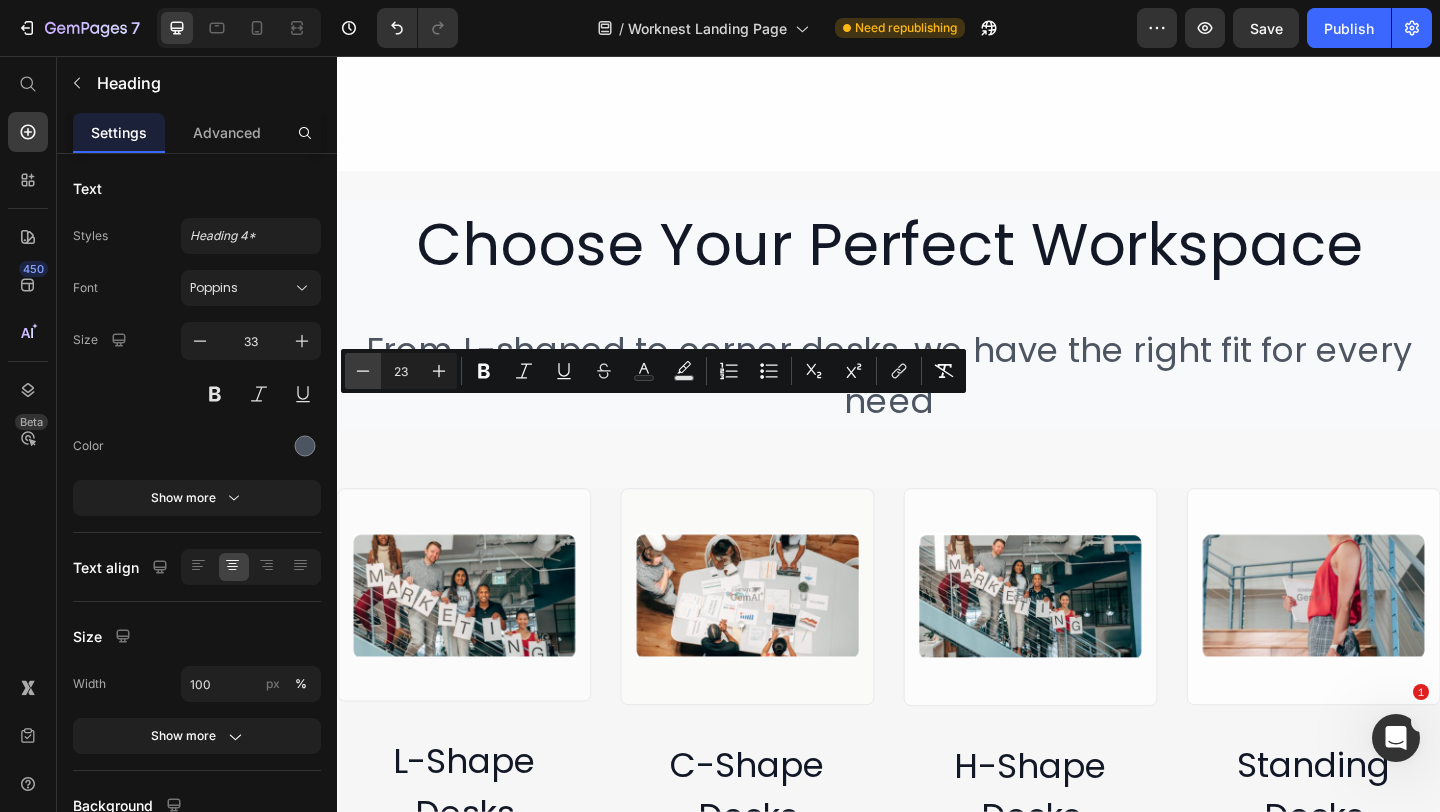 click 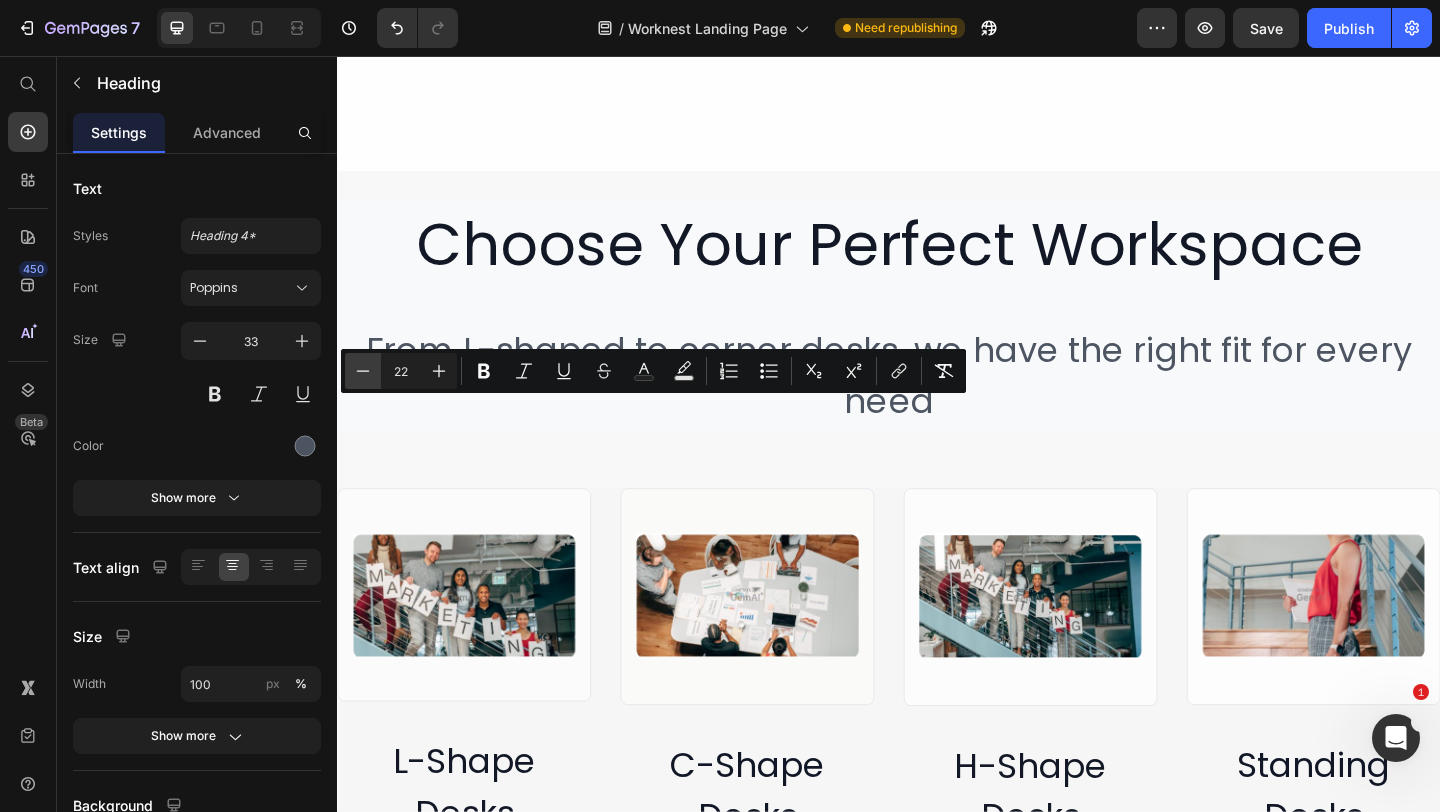 click 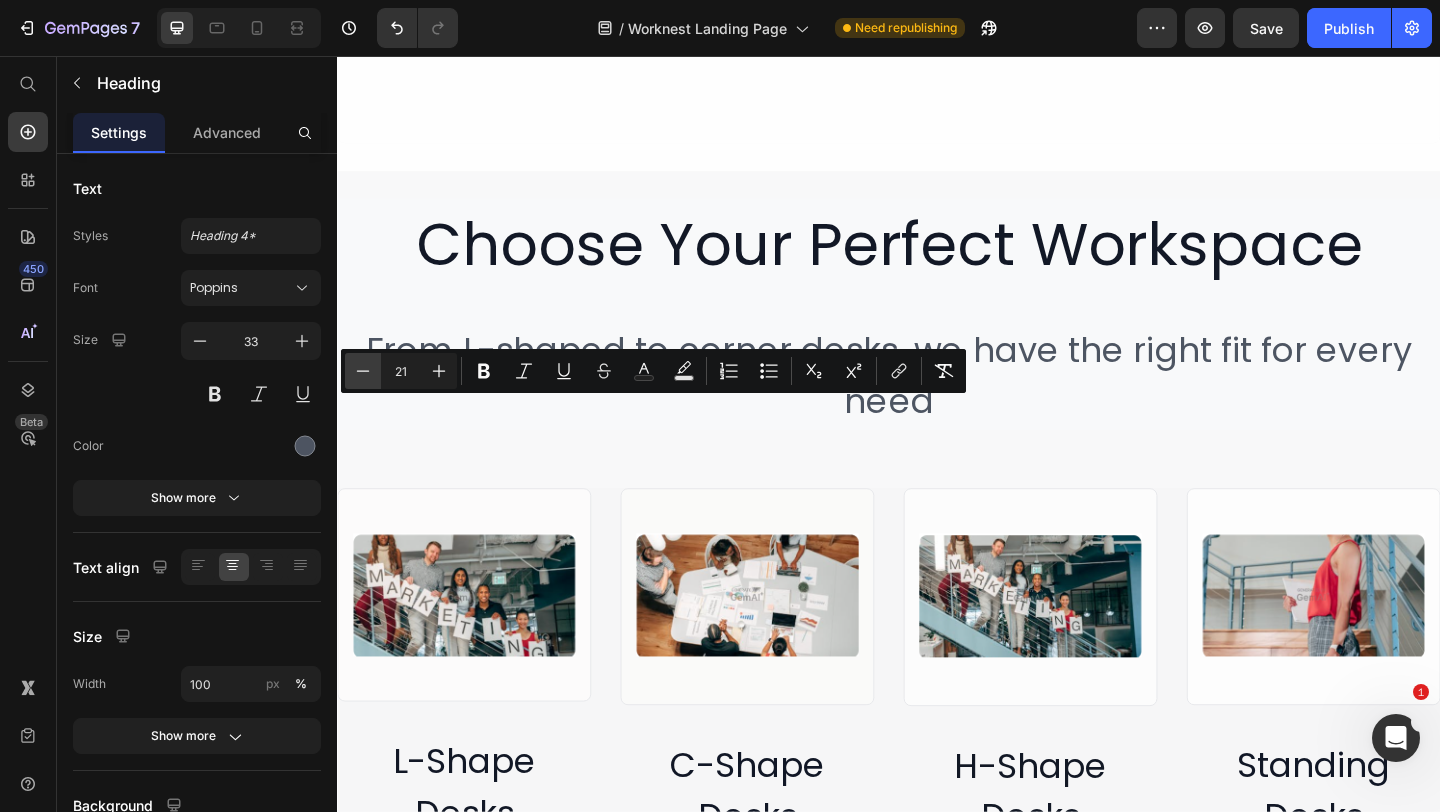 click 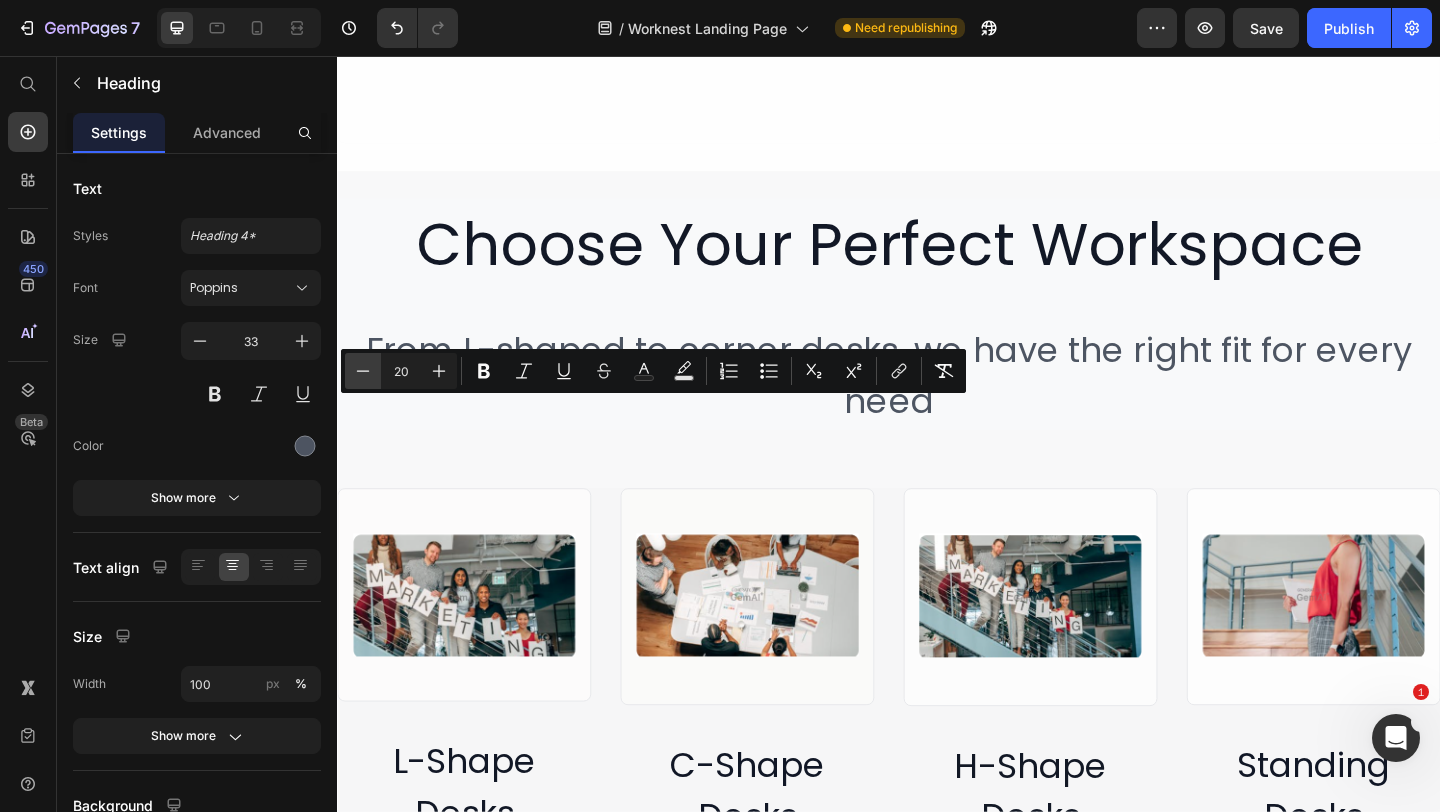 click 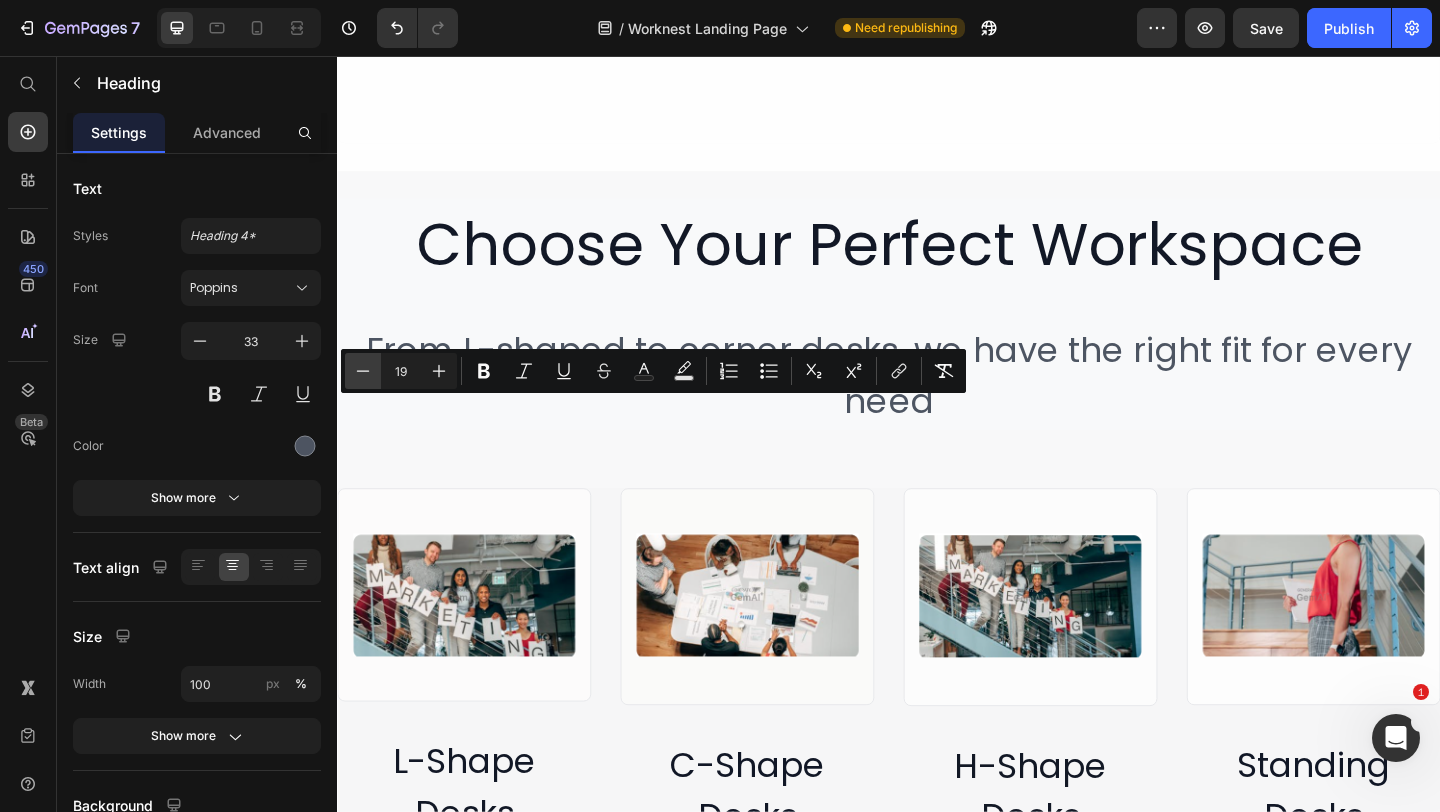click 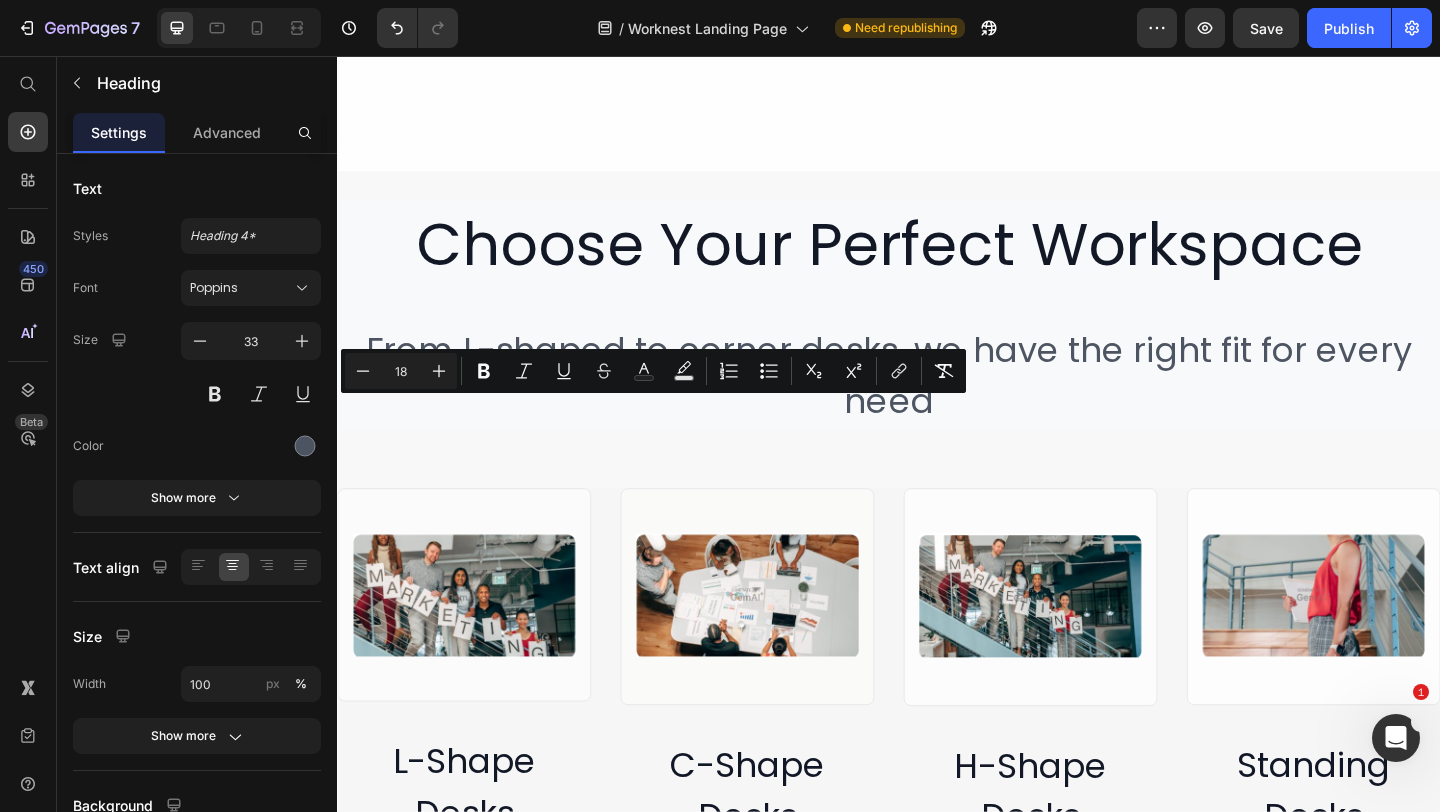 click on "Image ⁠⁠⁠⁠⁠⁠⁠ Ready to Ship Heading Fast delivery on all bulk orders Heading   0 Image ⁠⁠⁠⁠⁠⁠⁠ Made in the USA Heading Premium quality manufacturing Heading Image ⁠⁠⁠⁠⁠⁠⁠ Lifetime Warranty Heading Full coverage on all products Heading Row" at bounding box center (937, -65) 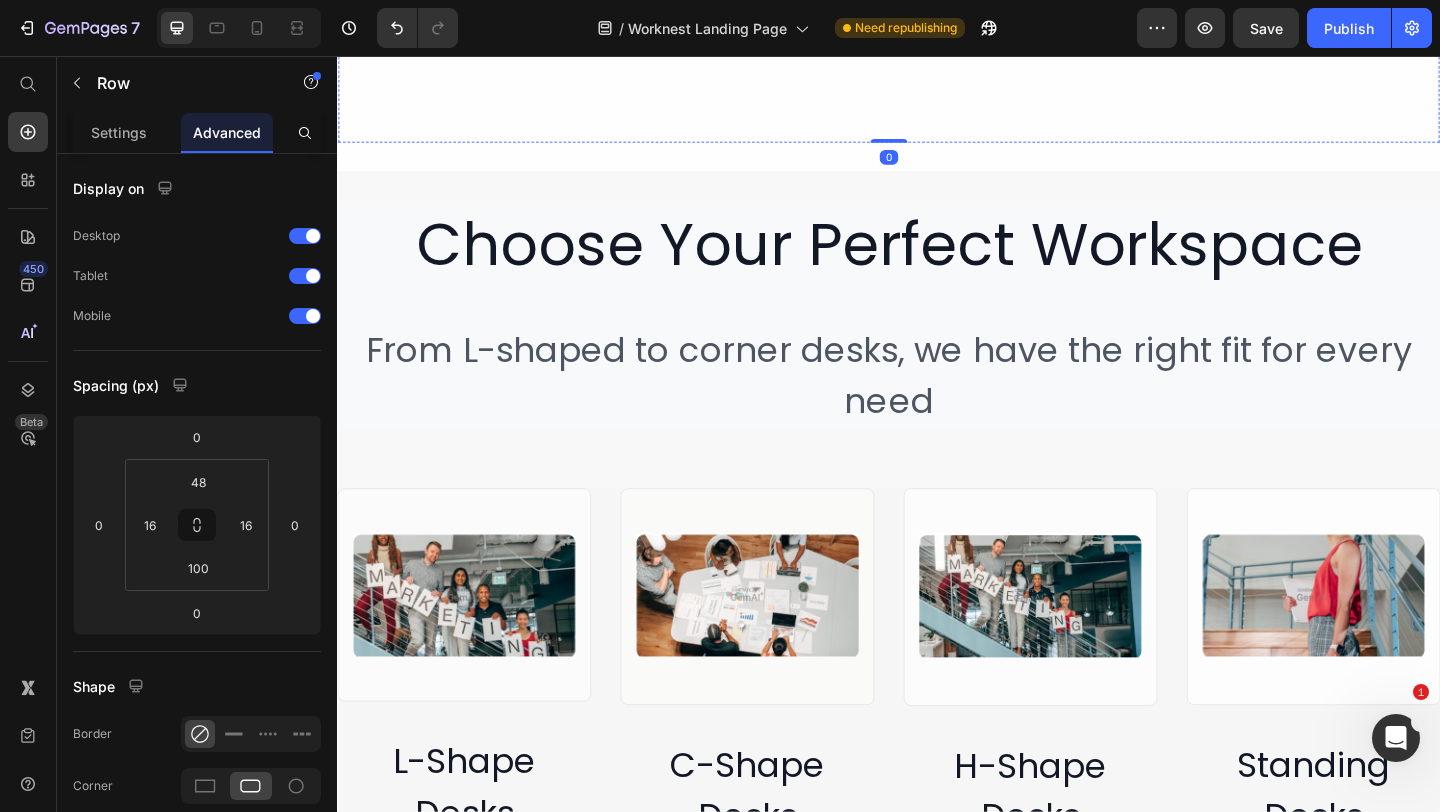 click on "Premium quality manufacturing" at bounding box center [937, -2] 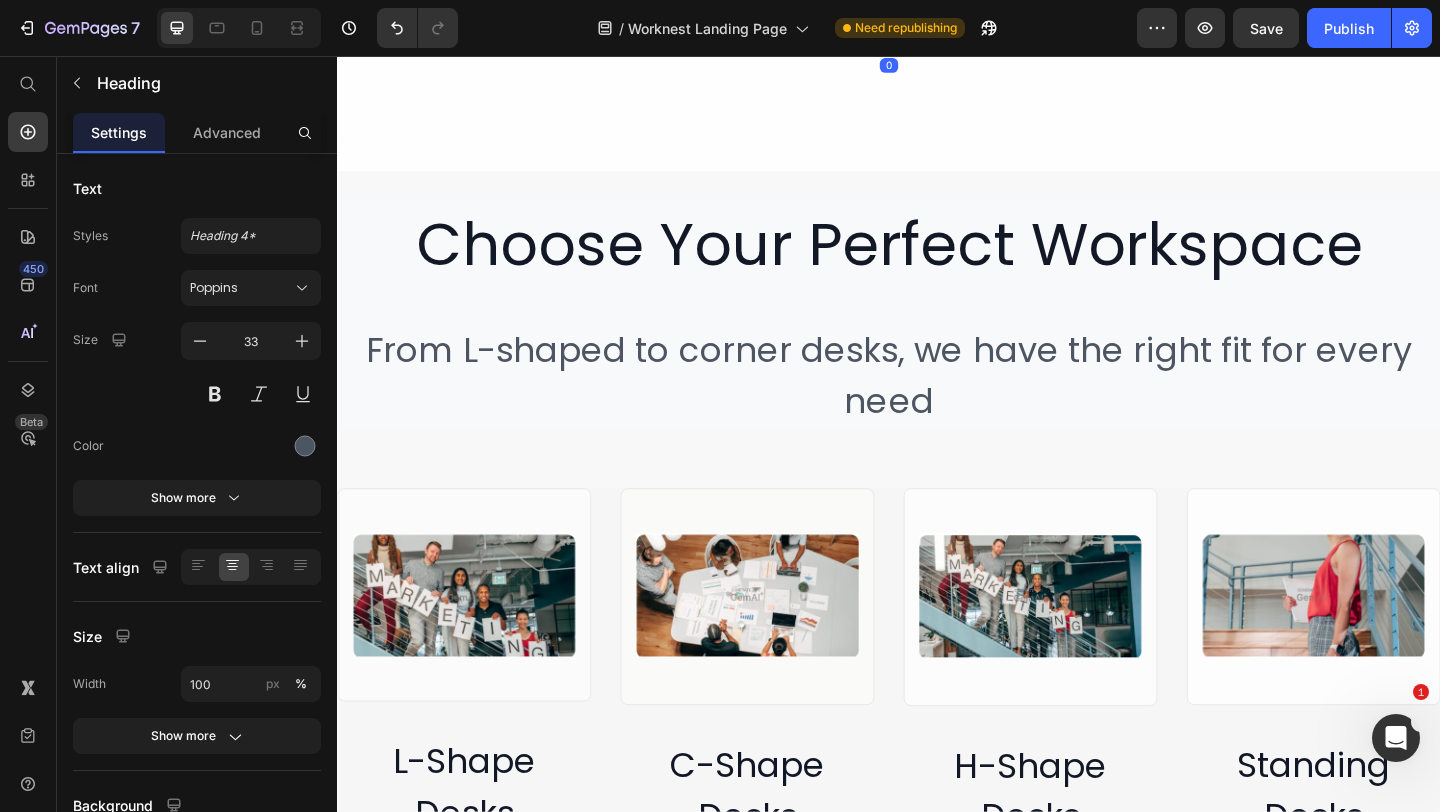 click on "Premium quality manufacturing" at bounding box center [937, -2] 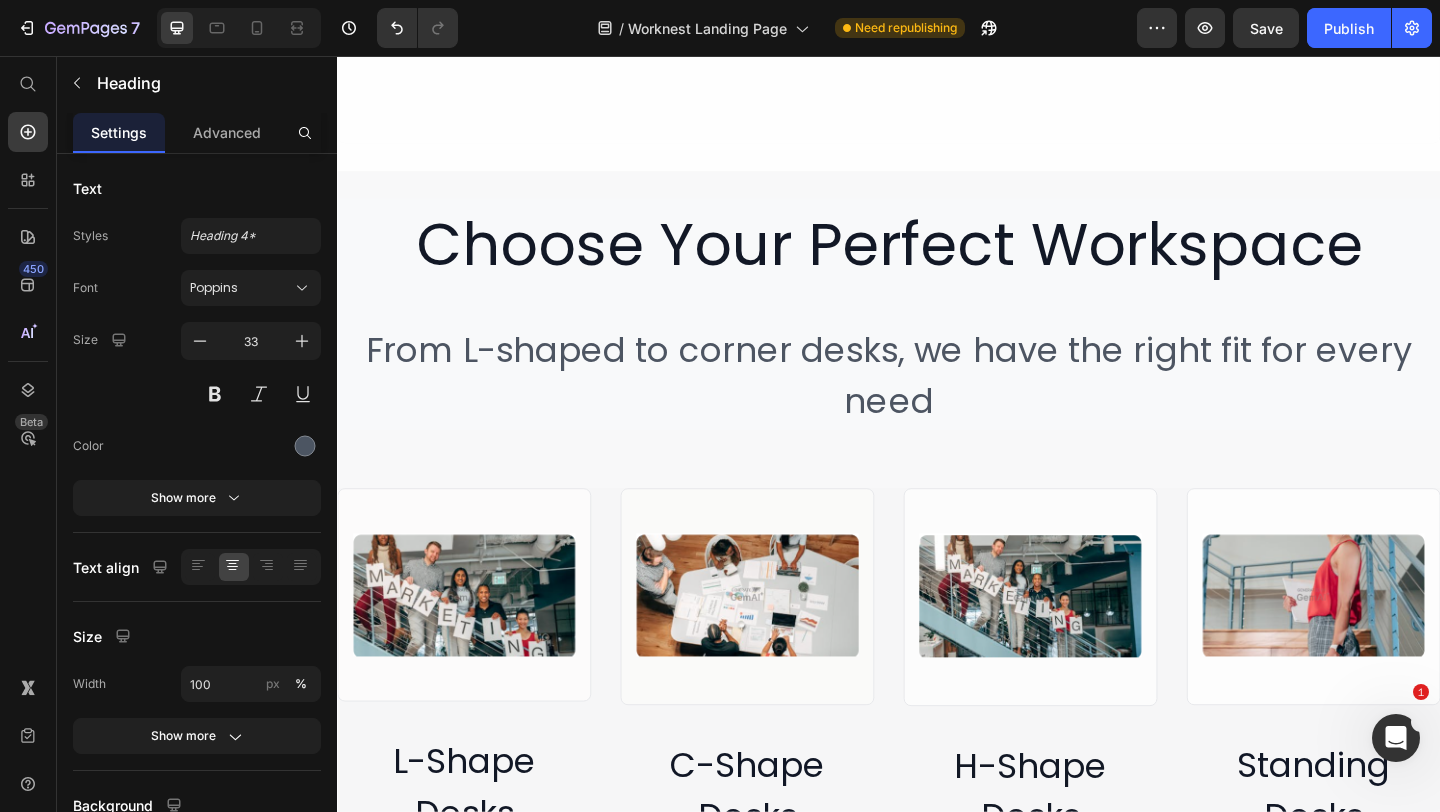 drag, startPoint x: 1069, startPoint y: 515, endPoint x: 766, endPoint y: 430, distance: 314.6967 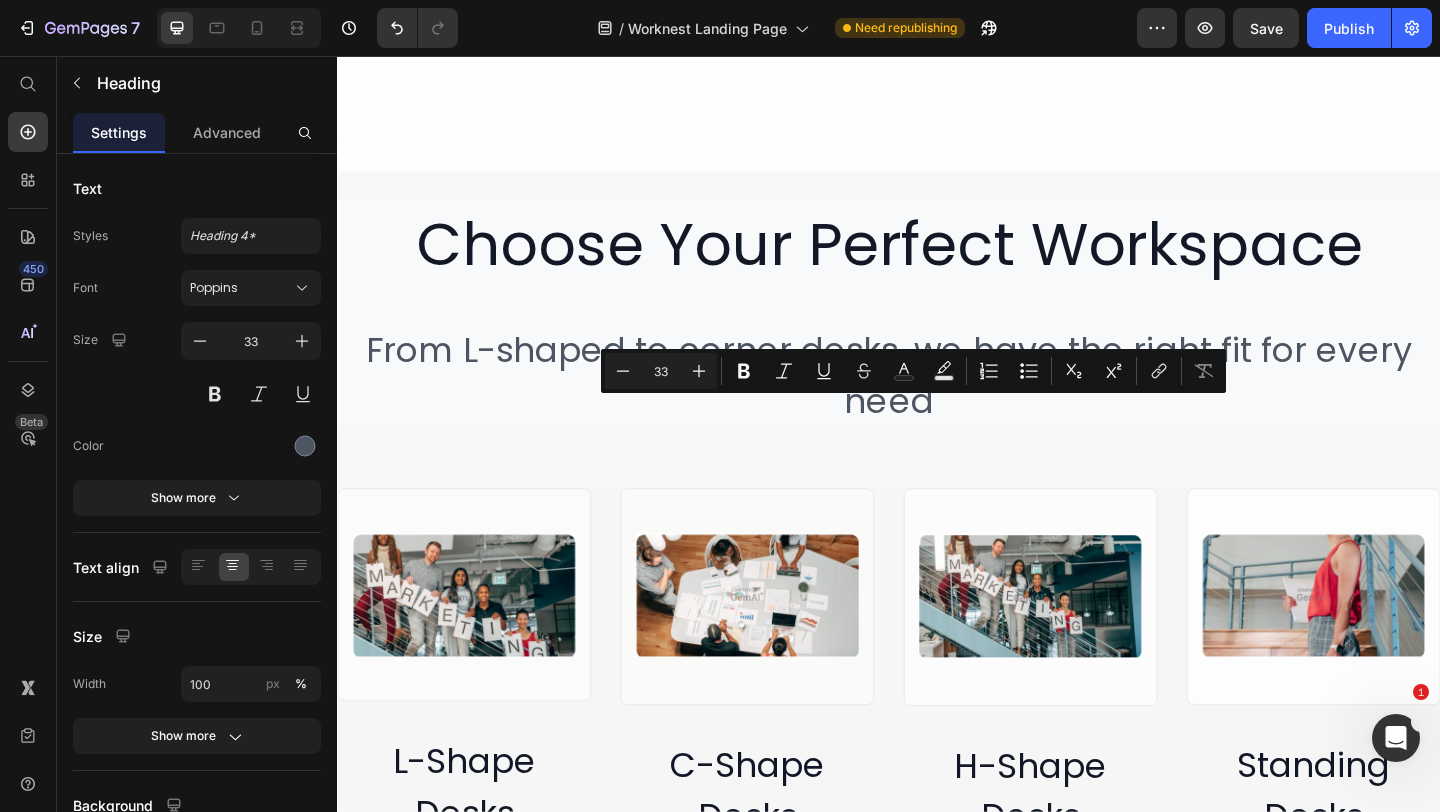 click on "33" at bounding box center [661, 371] 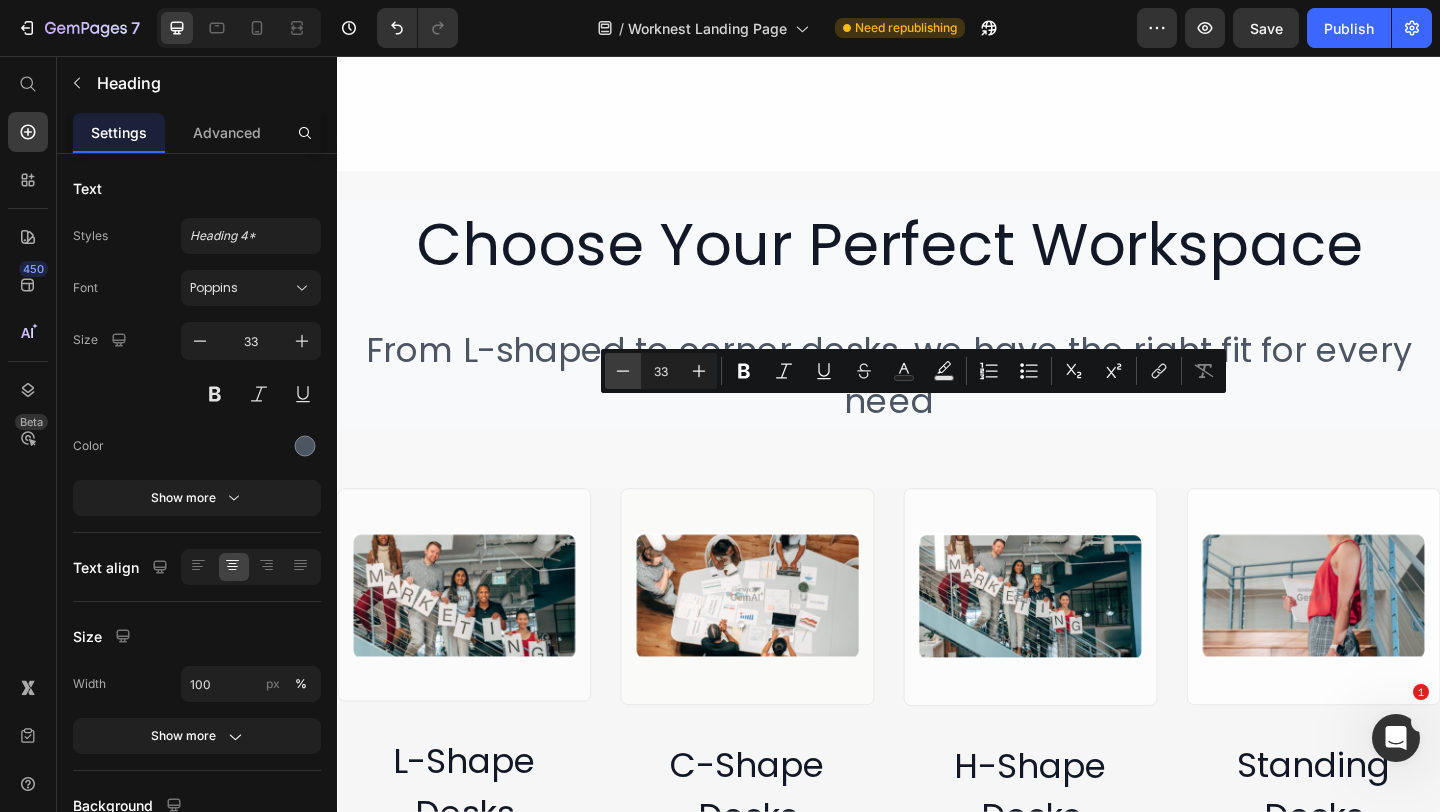 drag, startPoint x: 672, startPoint y: 369, endPoint x: 634, endPoint y: 369, distance: 38 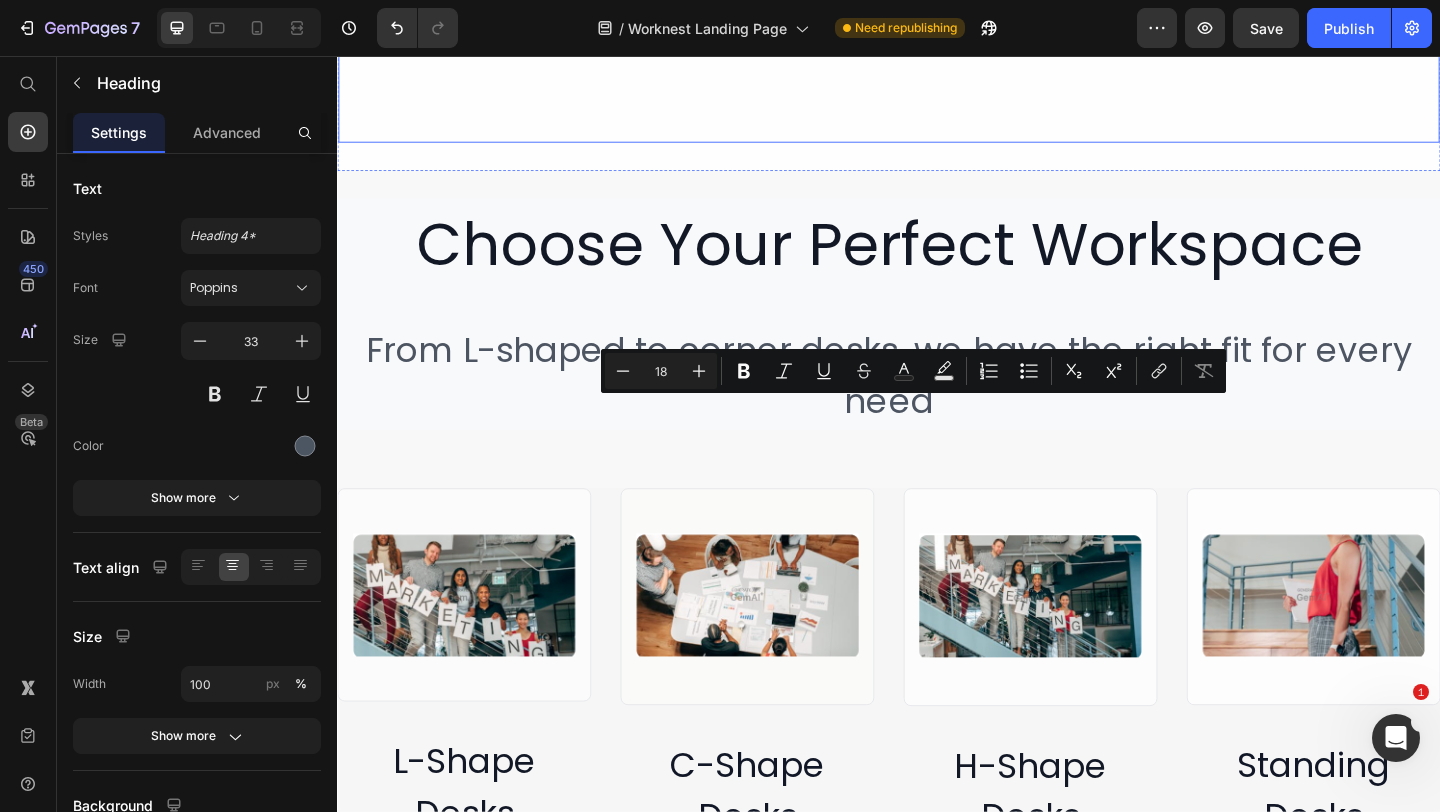 type on "18" 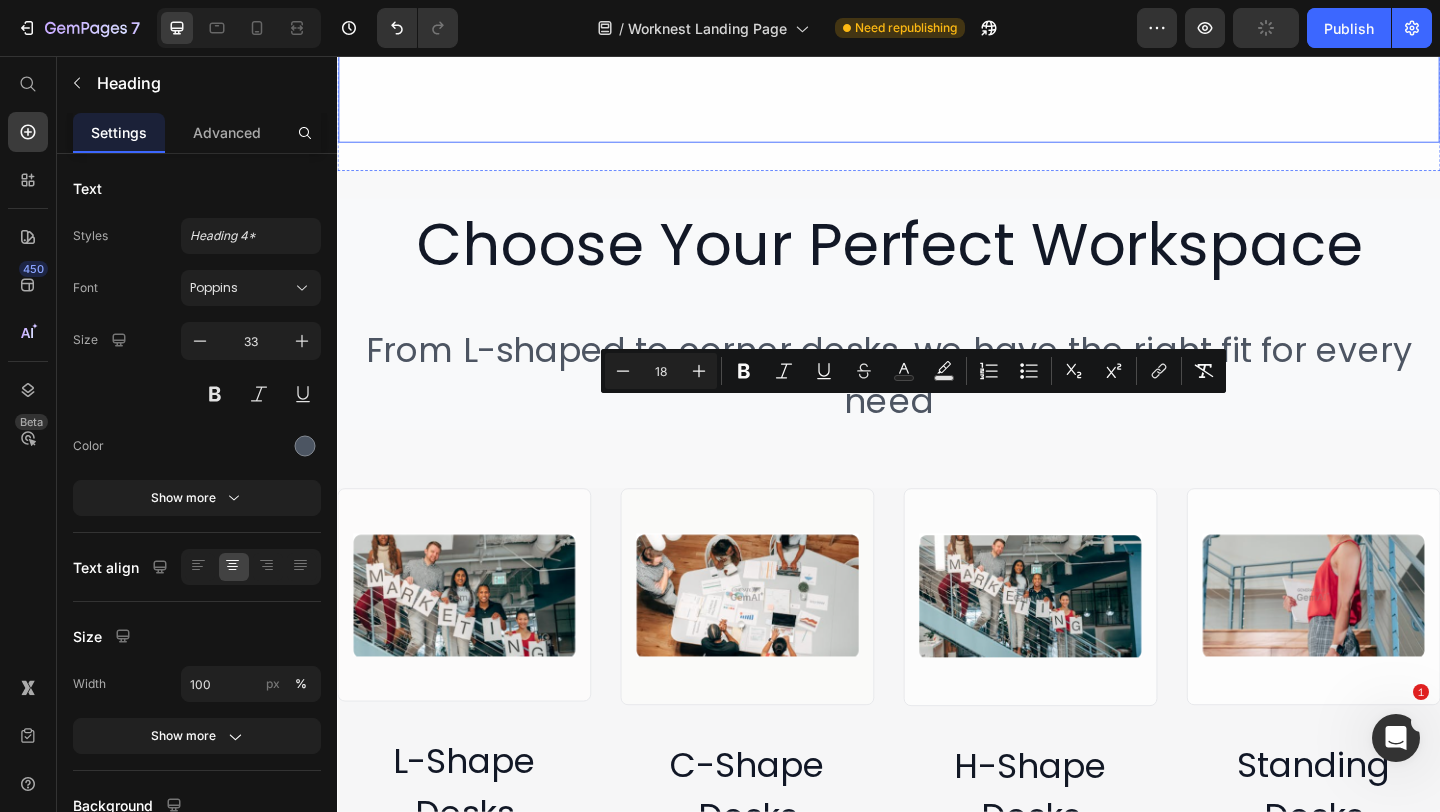 click on "Image ⁠⁠⁠⁠⁠⁠⁠ Ready to Ship Heading ⁠⁠⁠⁠⁠⁠⁠ Fast delivery on all bulk orders Heading Image ⁠⁠⁠⁠⁠⁠⁠ Made in the USA Heading Premium quality manufacturing Heading   0 Image ⁠⁠⁠⁠⁠⁠⁠ Lifetime Warranty Heading Full coverage on all products Heading Row" at bounding box center (937, -65) 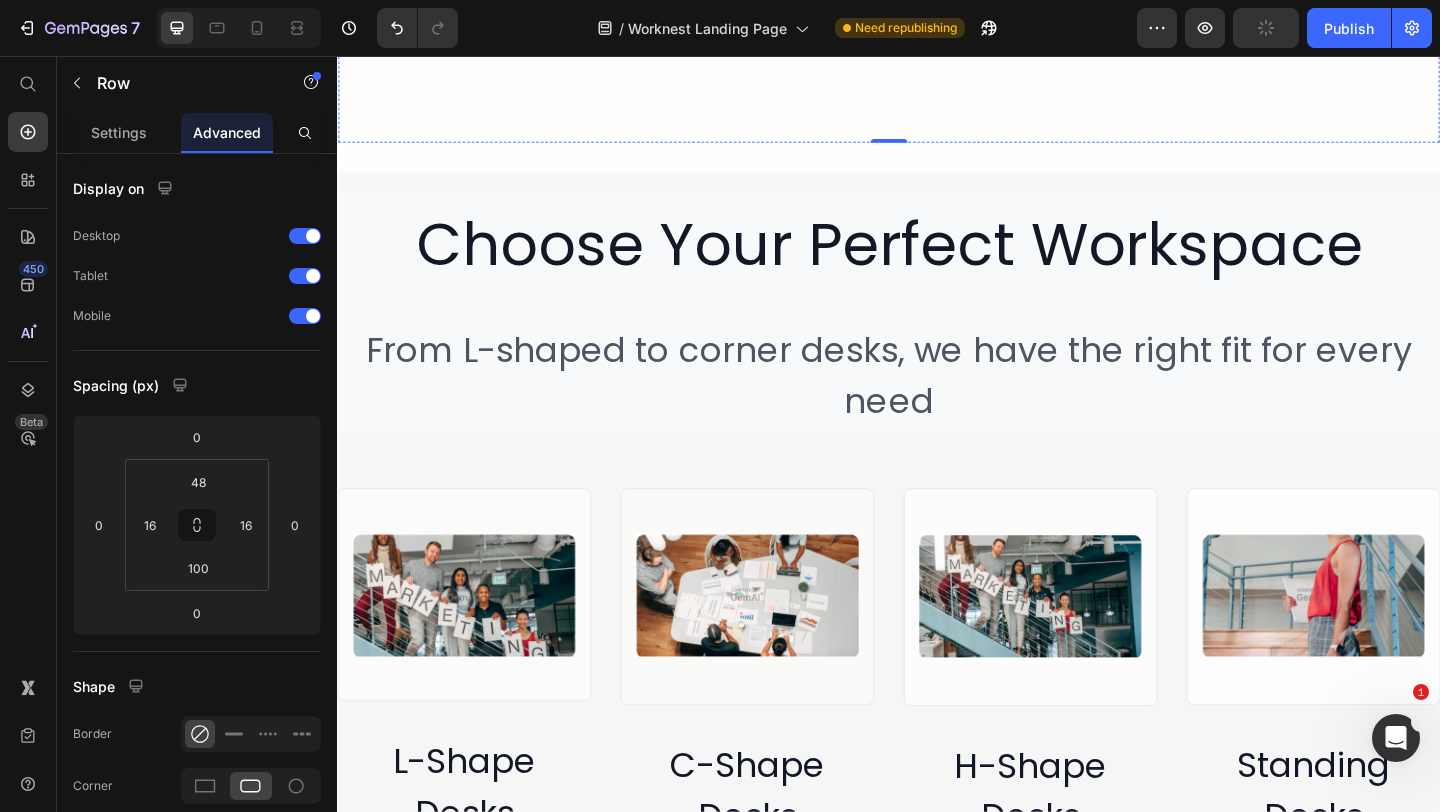 click on "Full coverage on all products" at bounding box center [1349, -2] 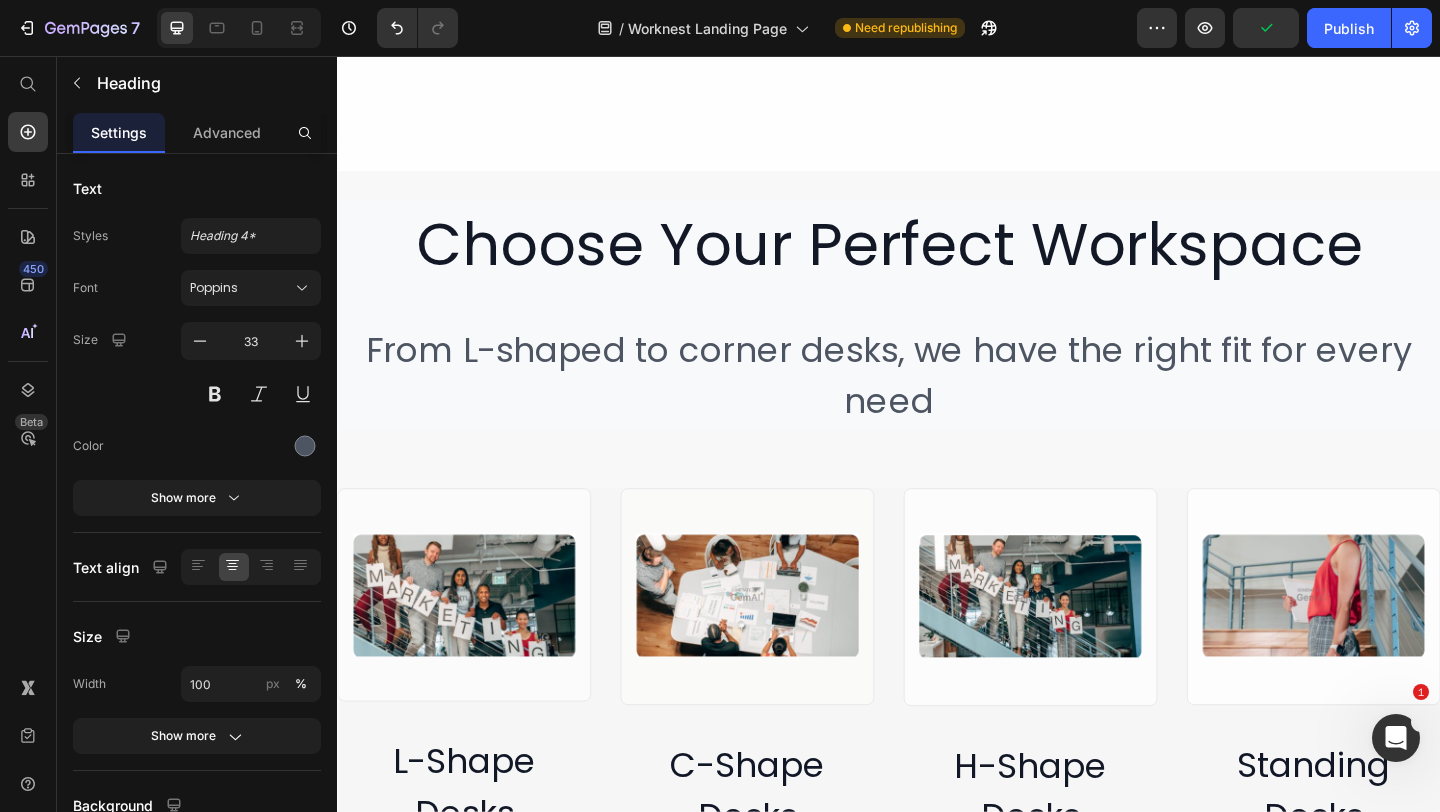 click on "Full coverage on all products" at bounding box center (1349, -2) 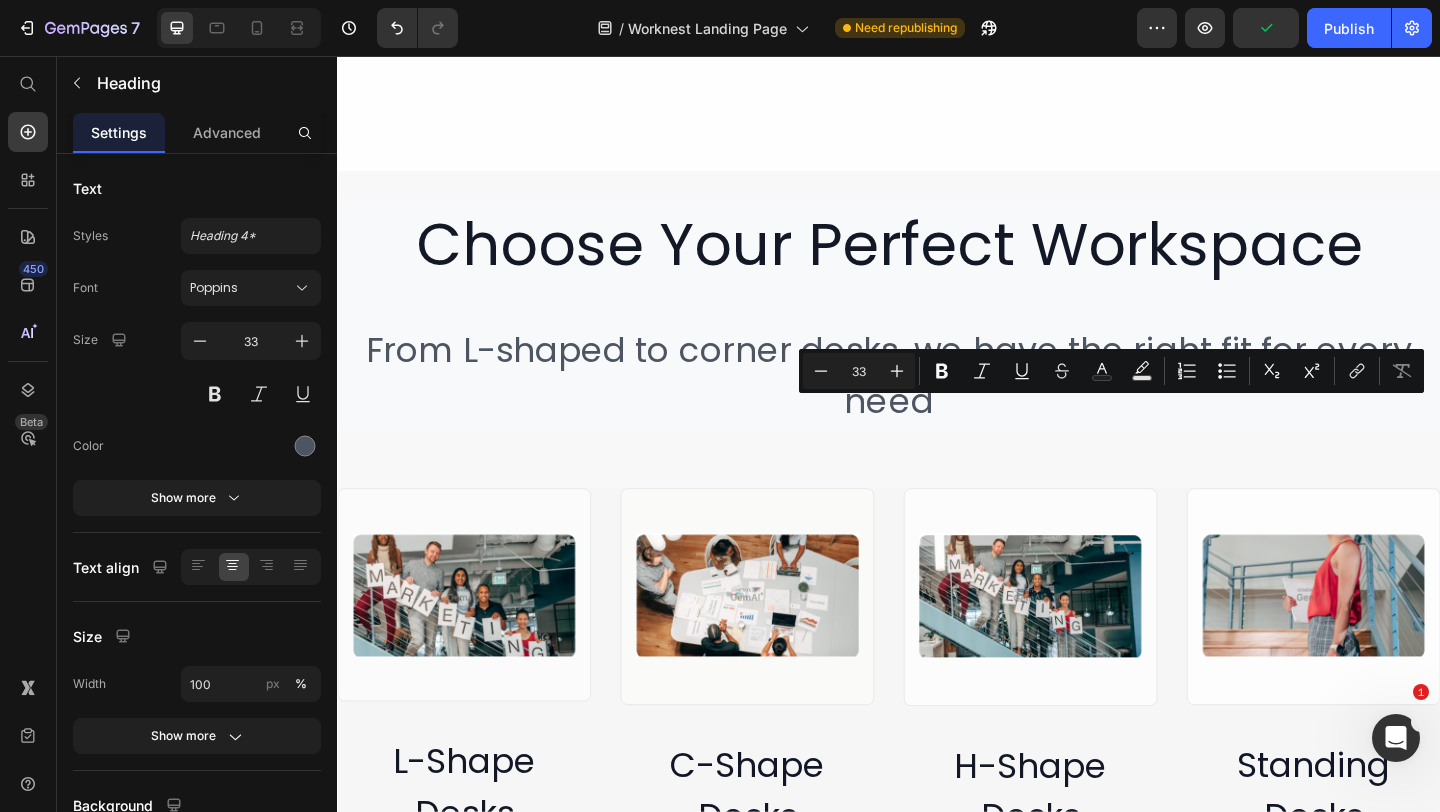 click on "33" at bounding box center (859, 371) 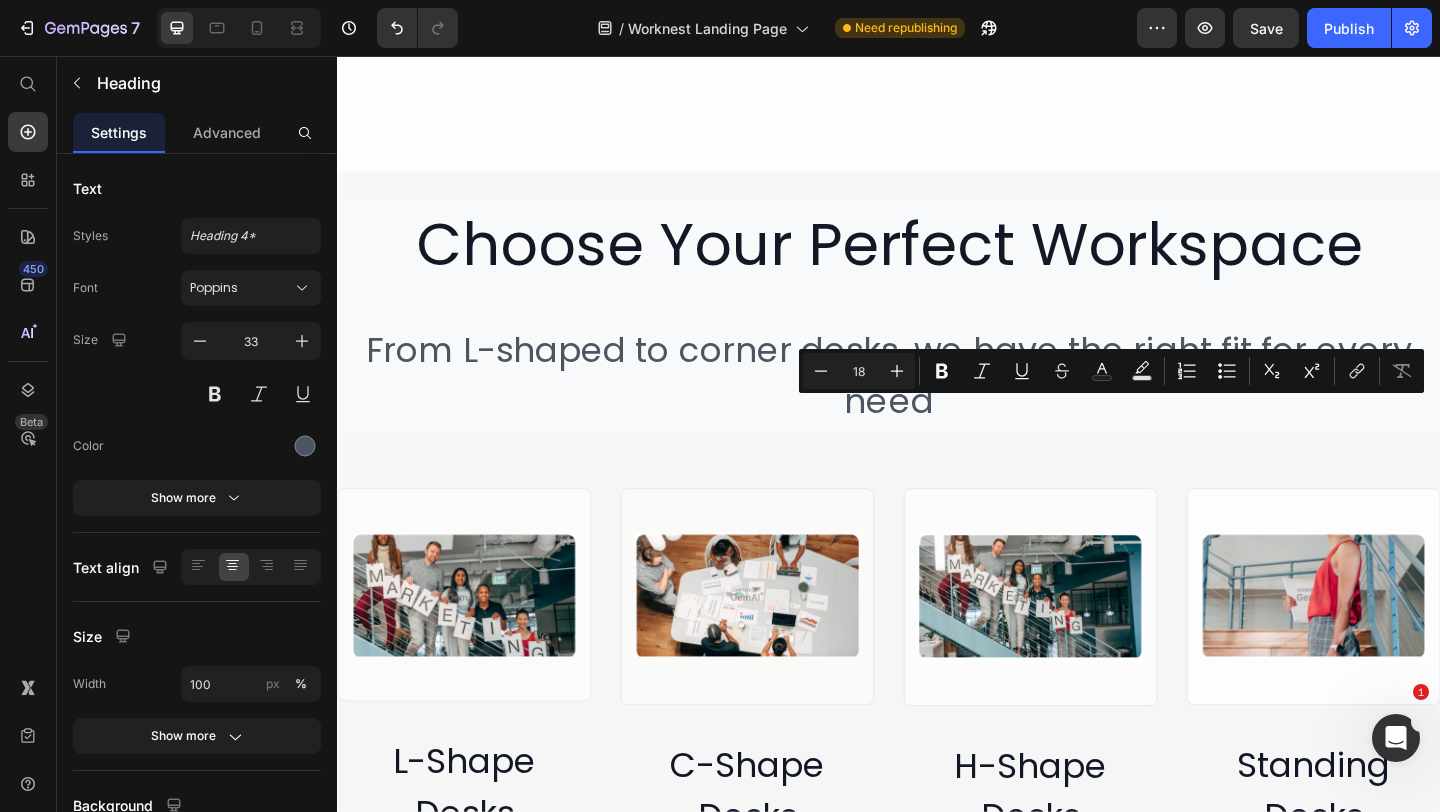 type on "18" 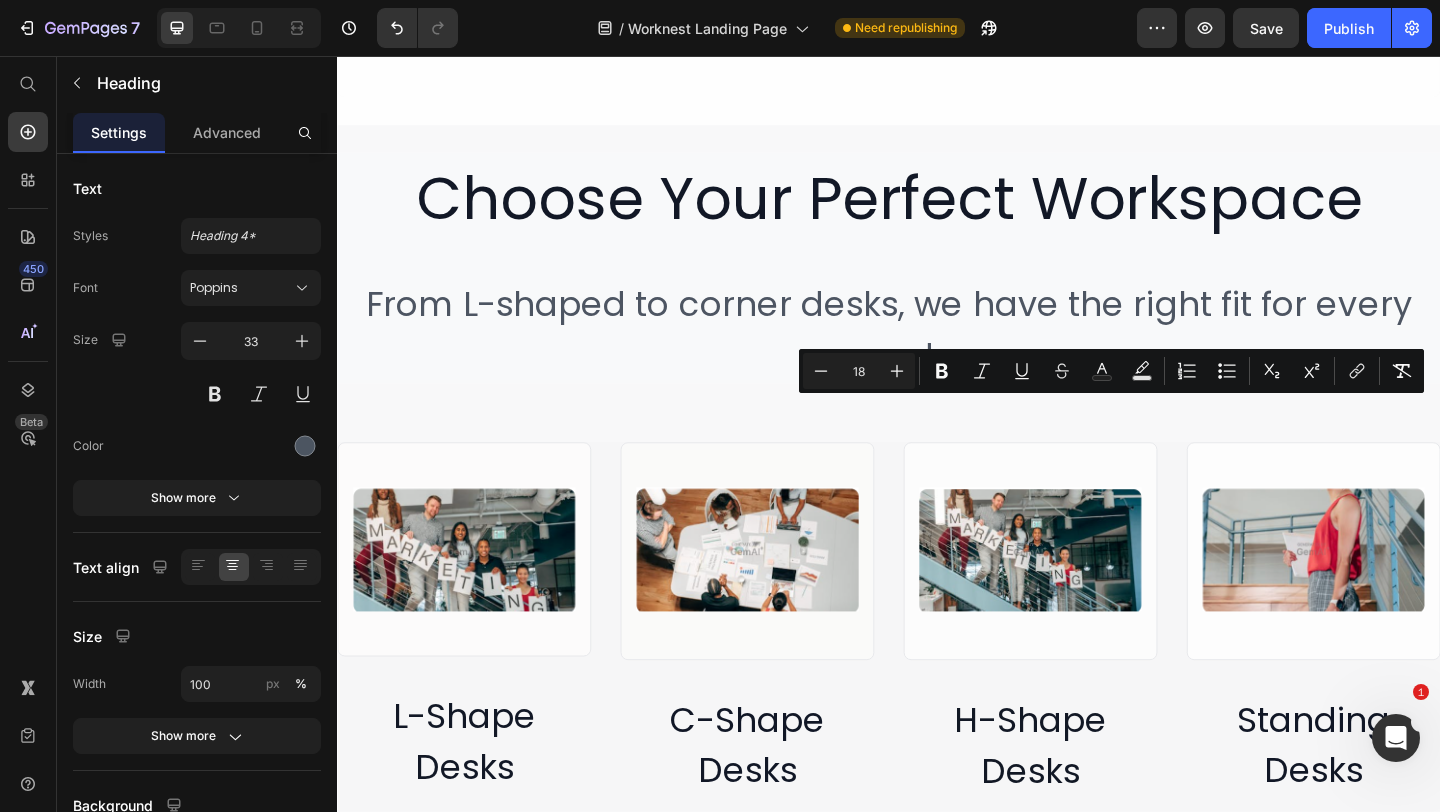 click on "Image ⁠⁠⁠⁠⁠⁠⁠ Ready to Ship Heading ⁠⁠⁠⁠⁠⁠⁠ Fast delivery on all bulk orders Heading Image ⁠⁠⁠⁠⁠⁠⁠ Made in the USA Heading ⁠⁠⁠⁠⁠⁠⁠ Premium quality manufacturing Heading Image ⁠⁠⁠⁠⁠⁠⁠ Lifetime Warranty Heading Full coverage on all products Heading   0 Row" at bounding box center (937, -90) 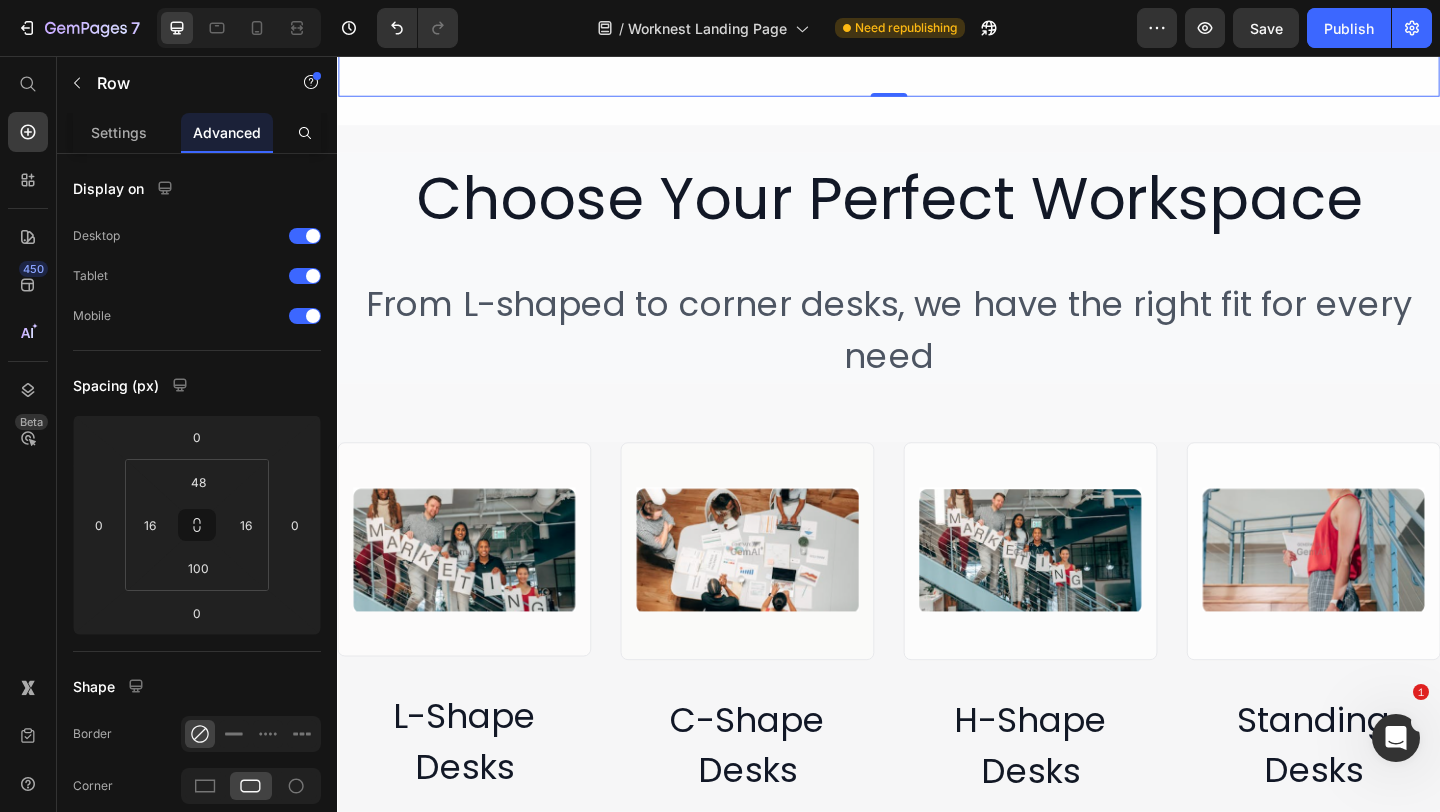 click on "Ready to Ship" at bounding box center (525, -95) 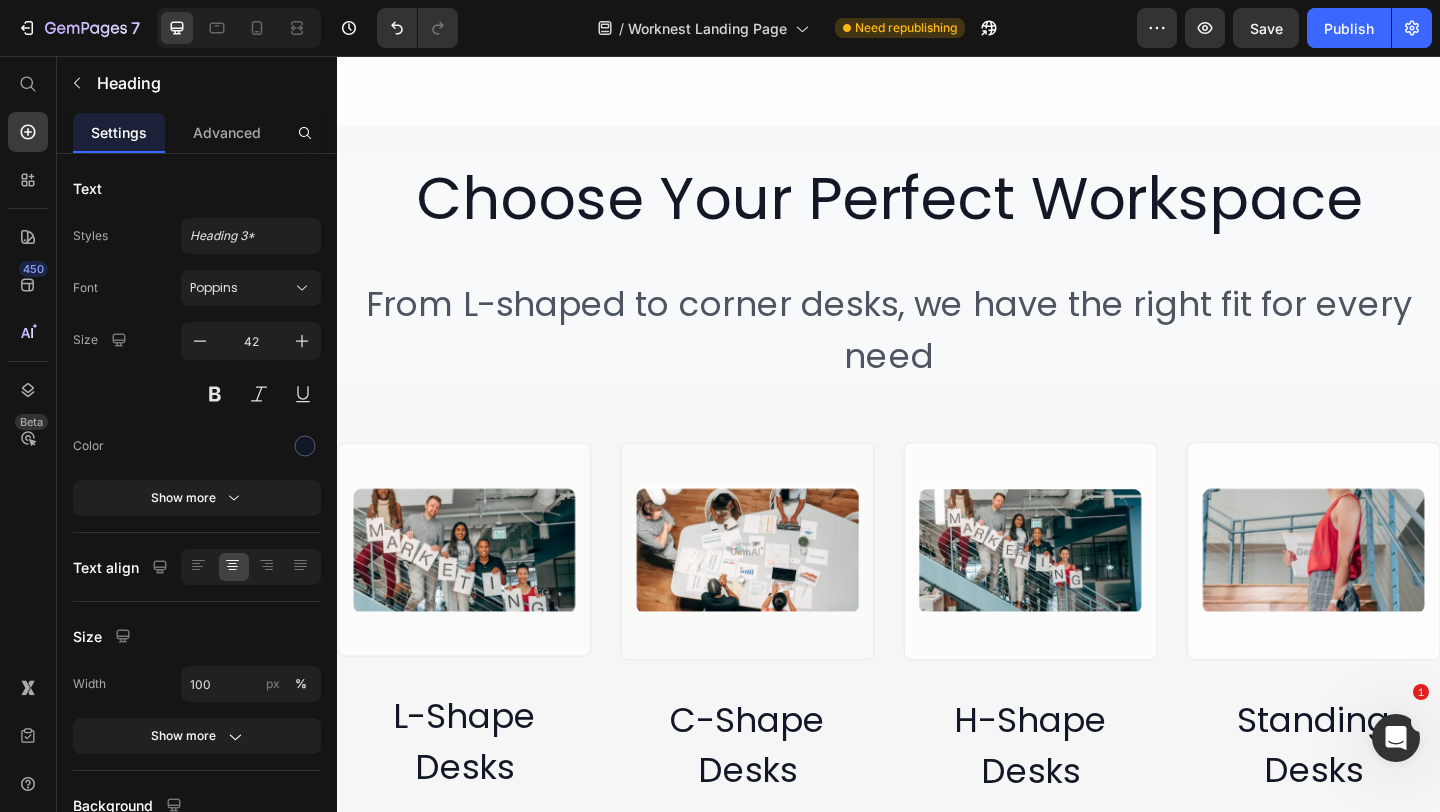 click on "12" at bounding box center [525, -37] 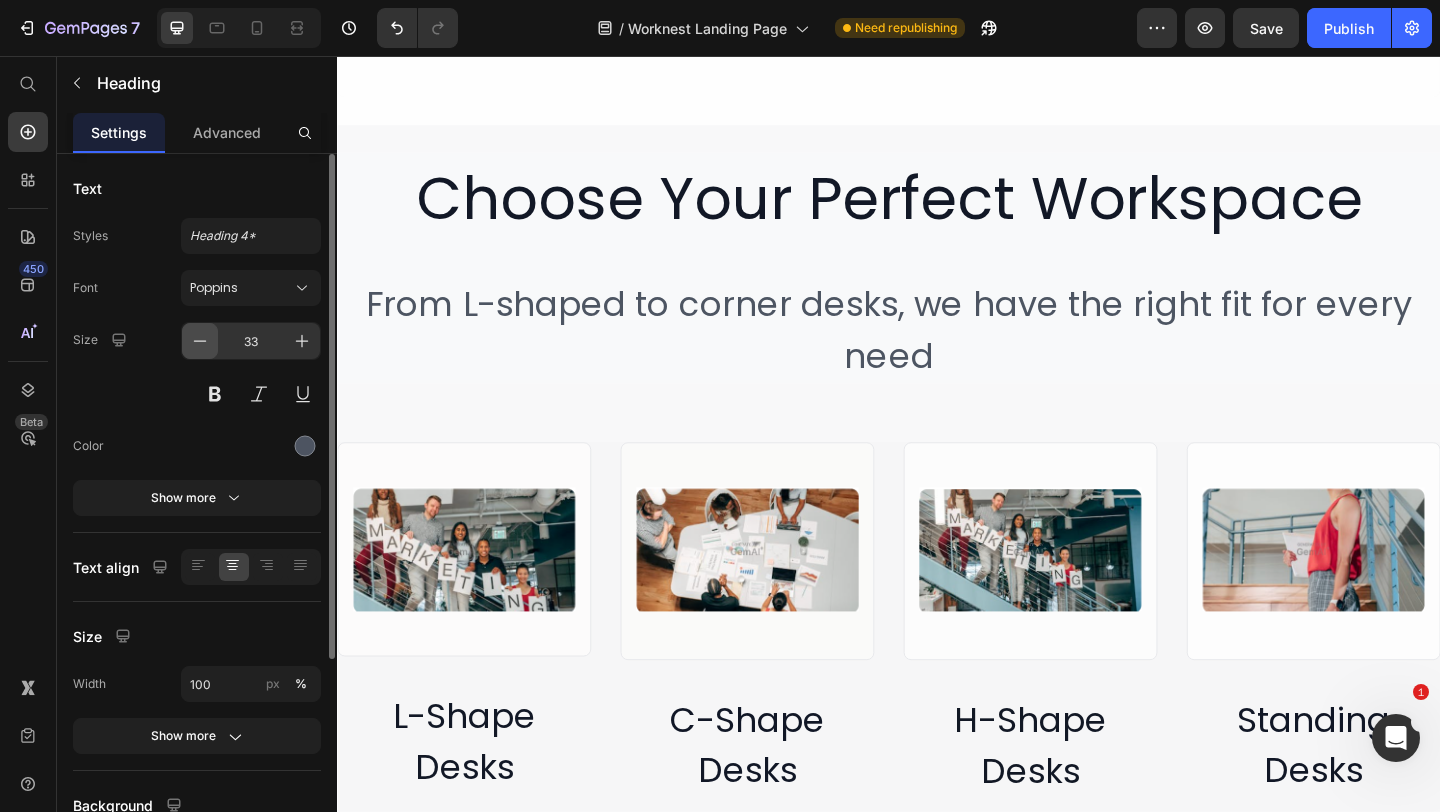 click 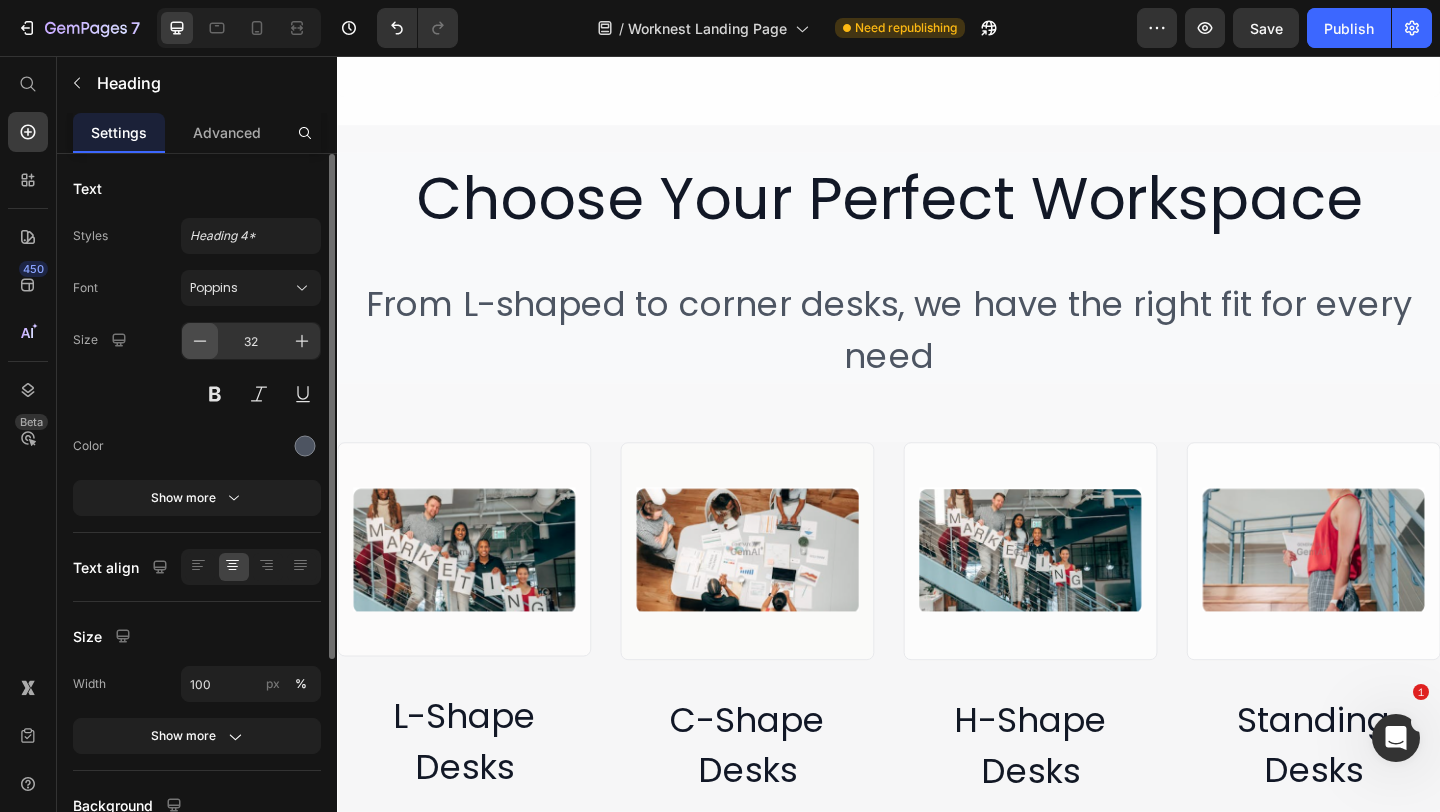 click 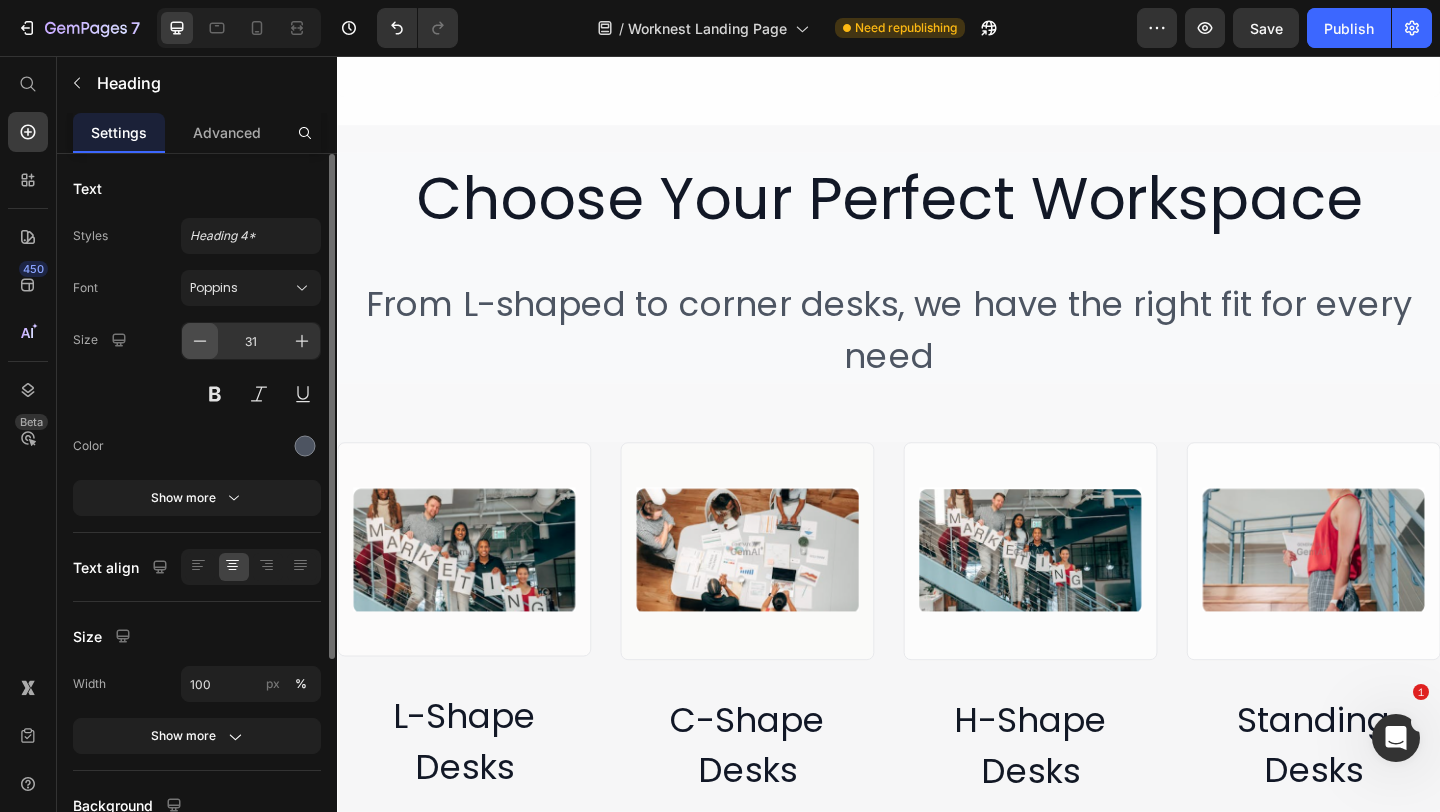 click 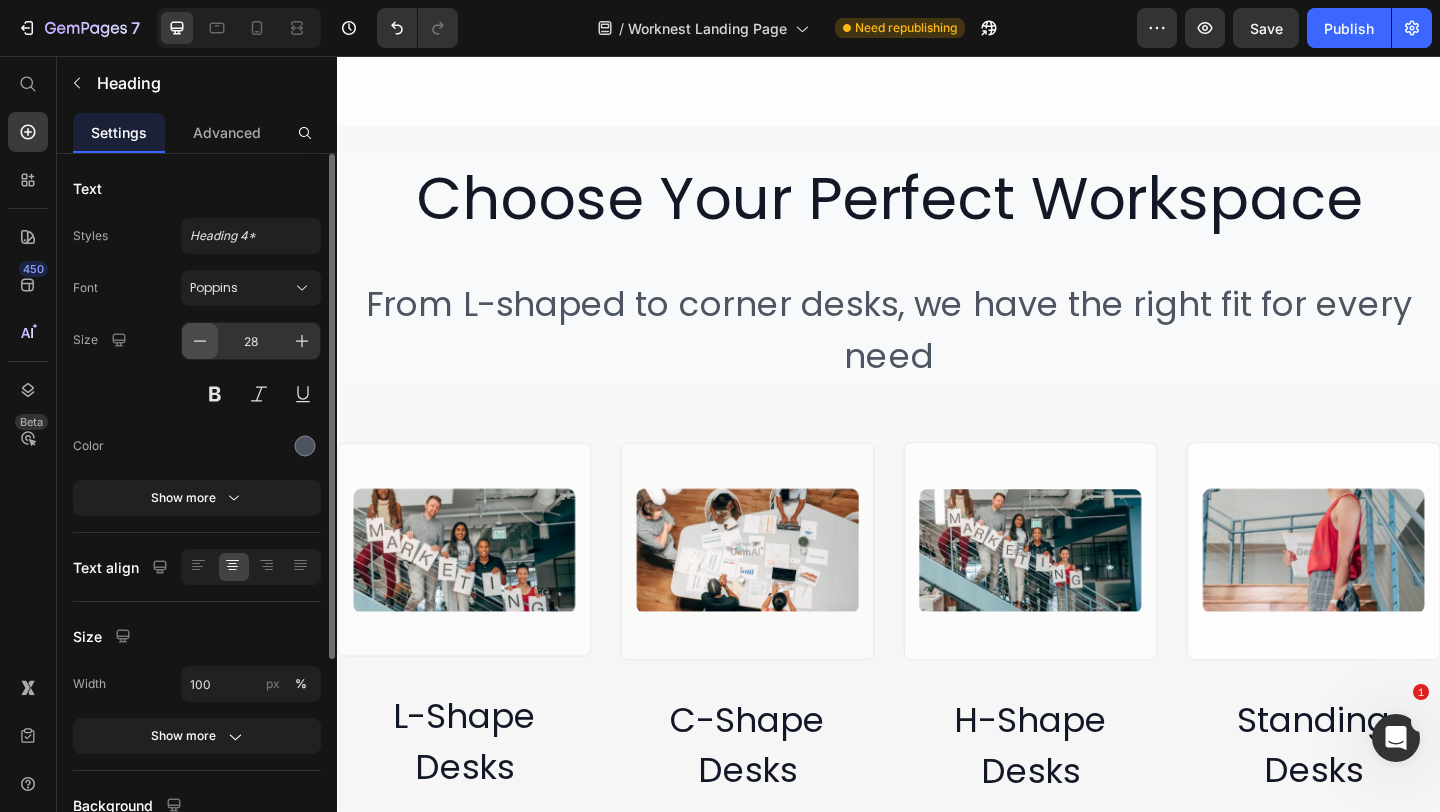 click 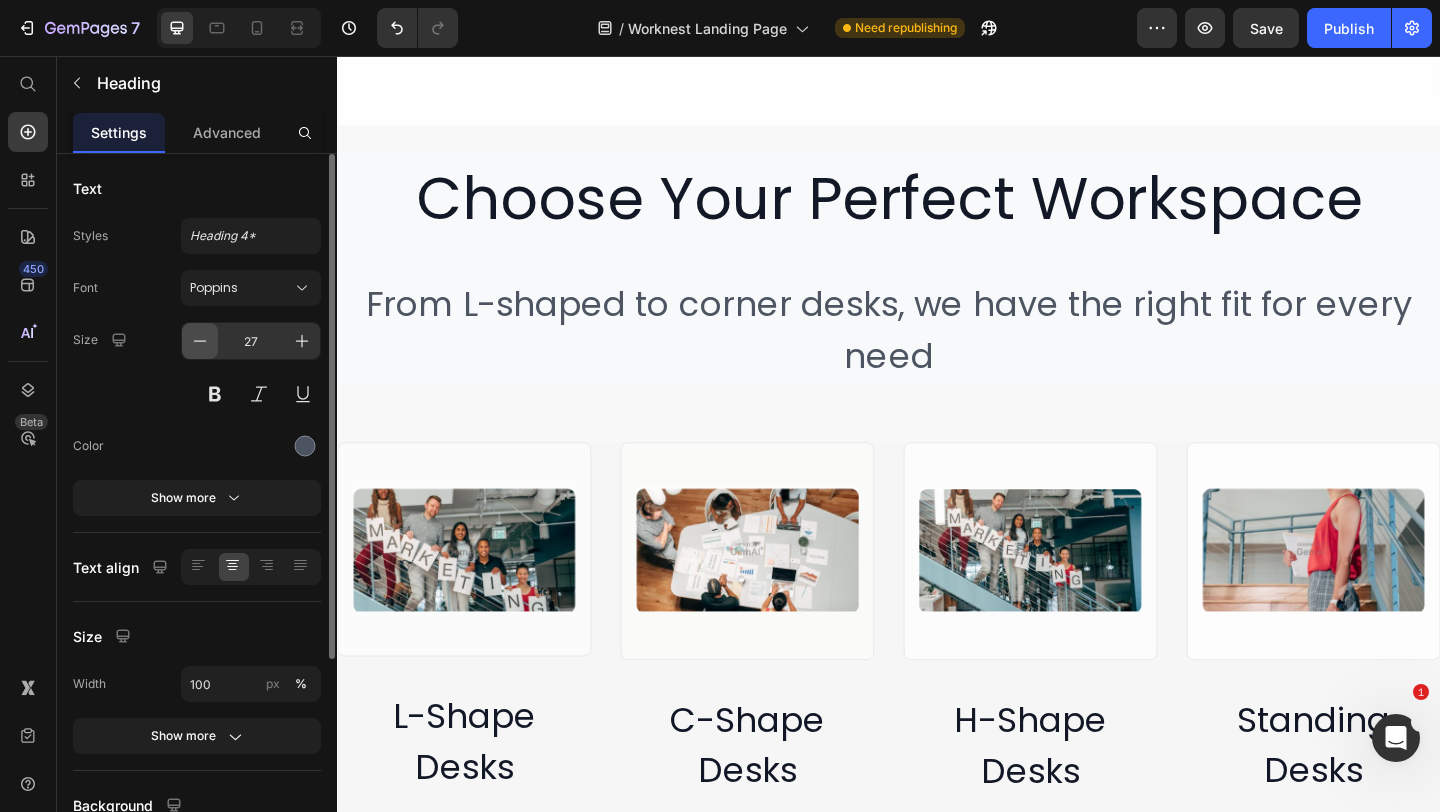 click 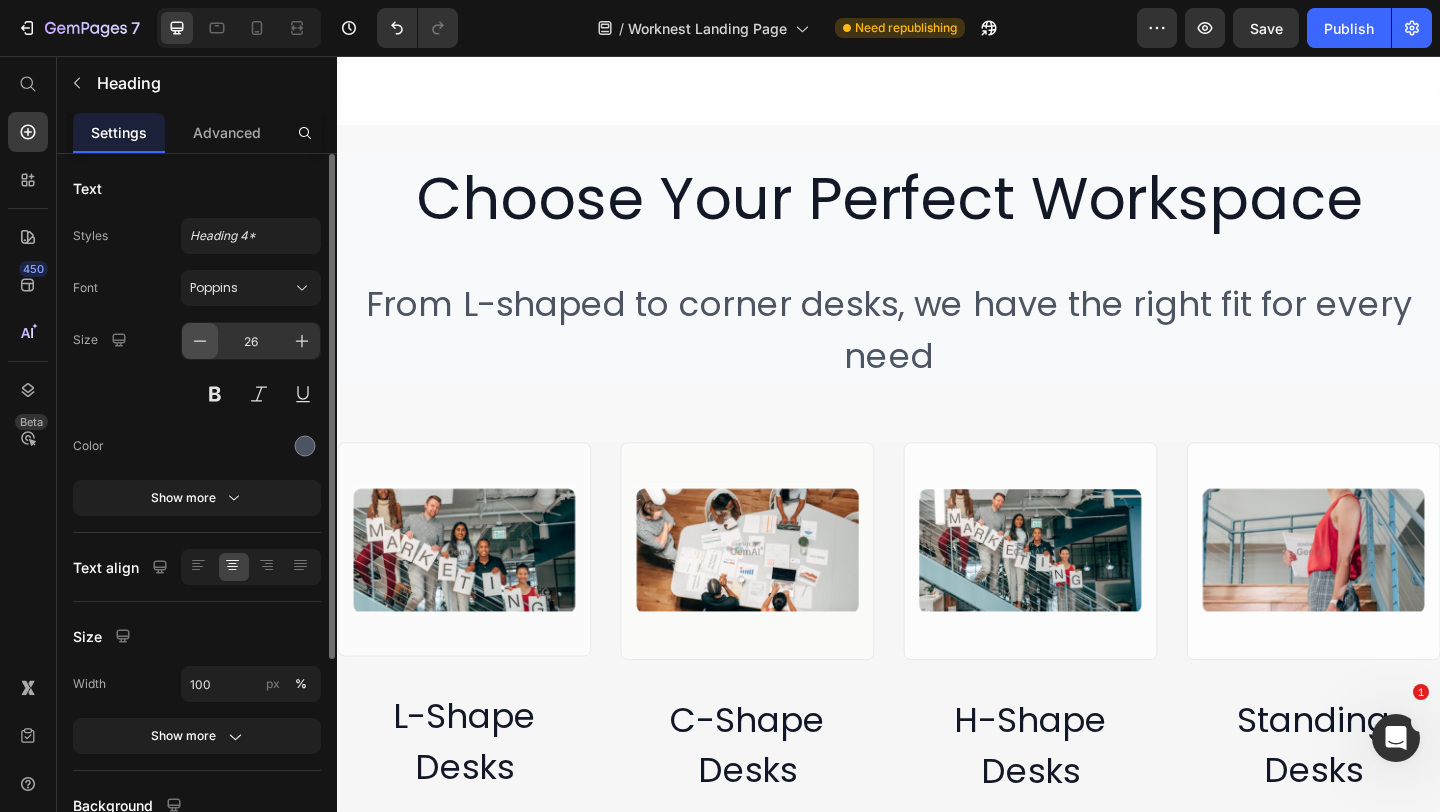 click 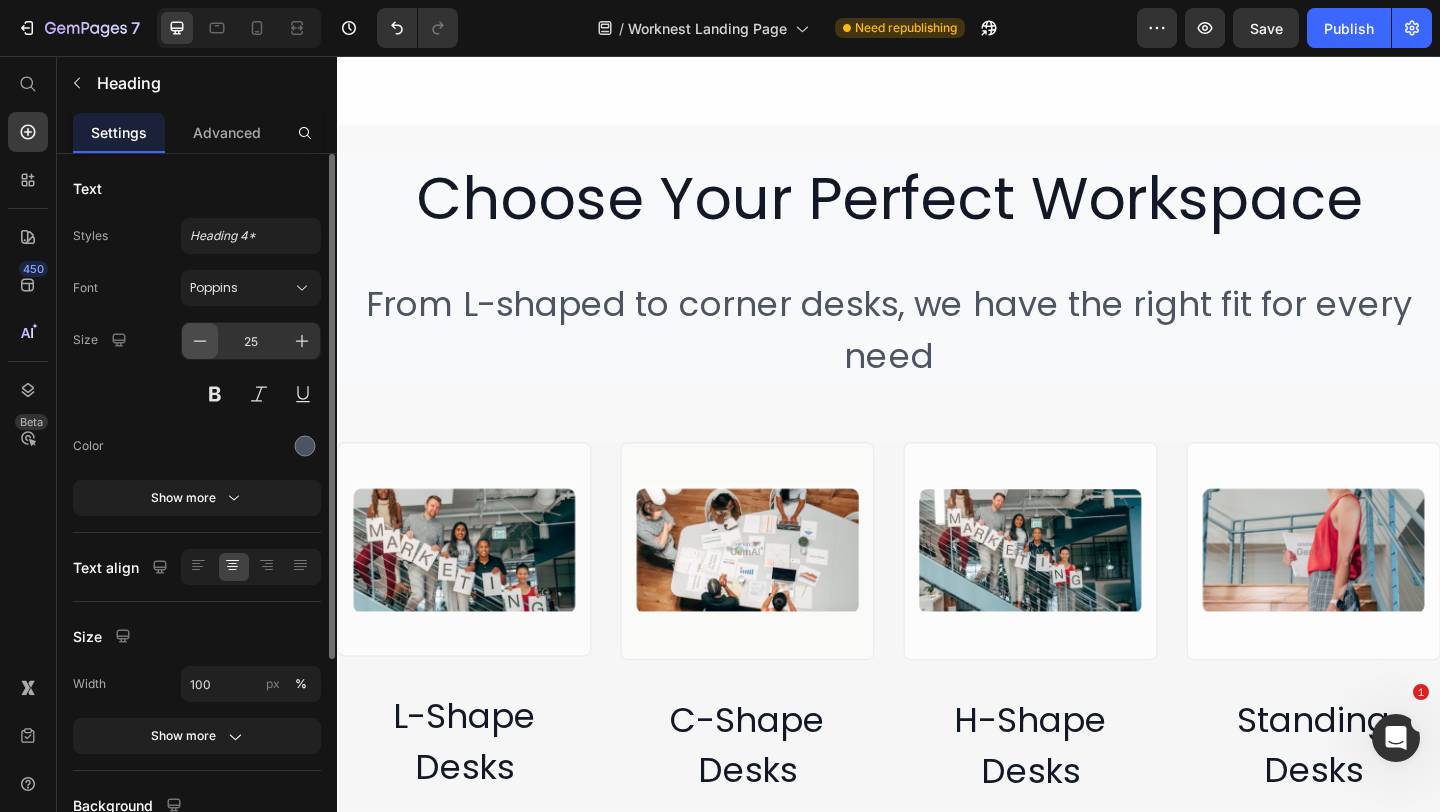 click 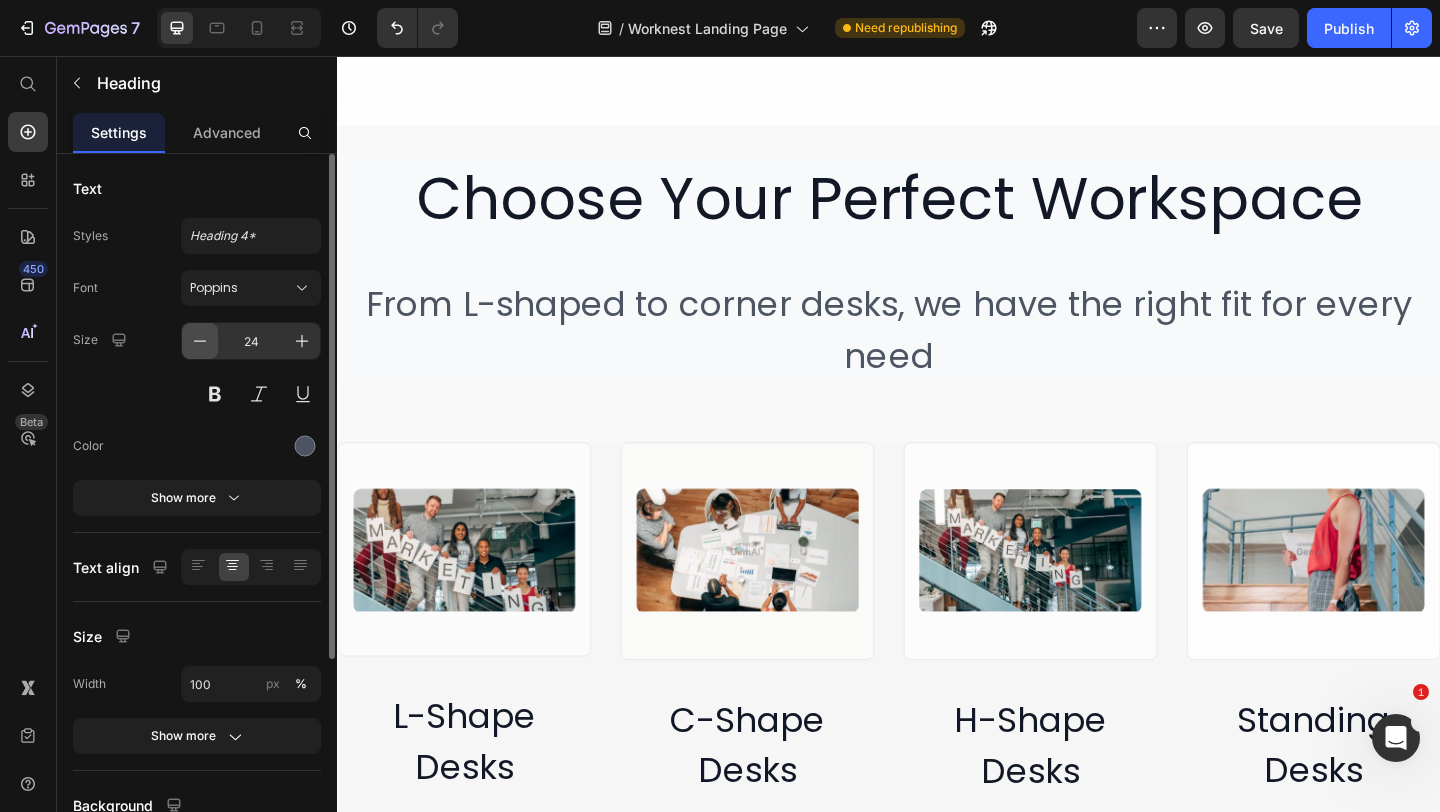 click 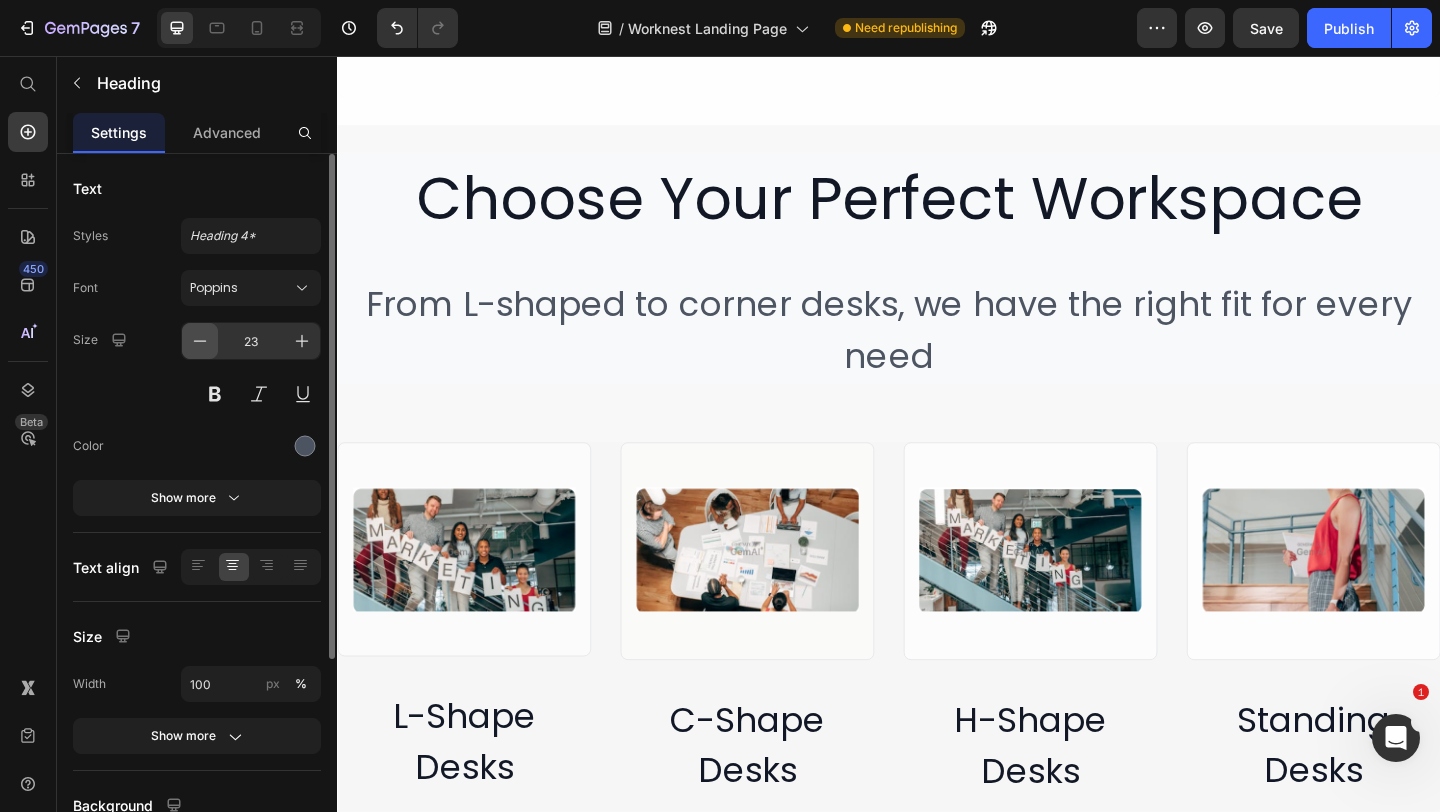click 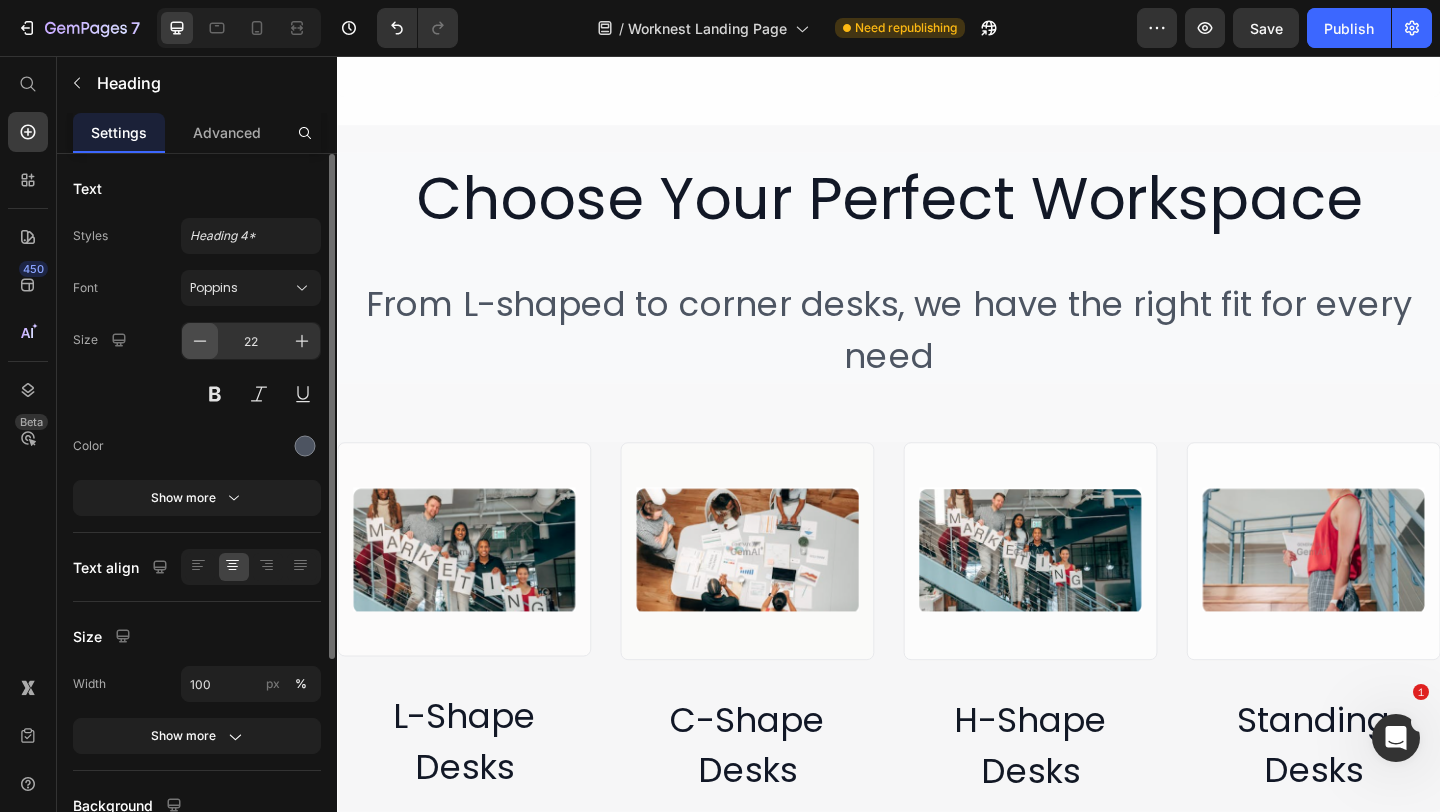 click 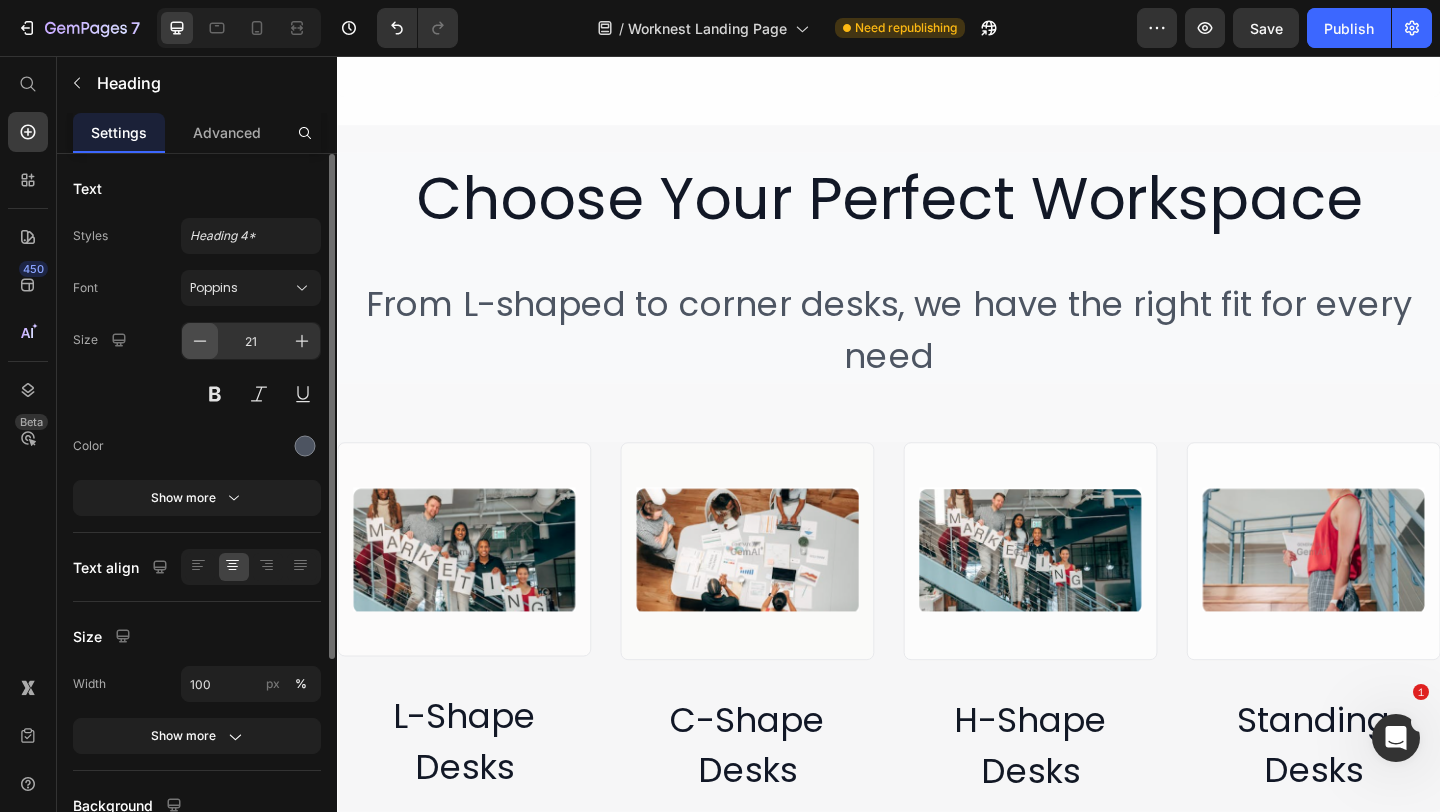 click 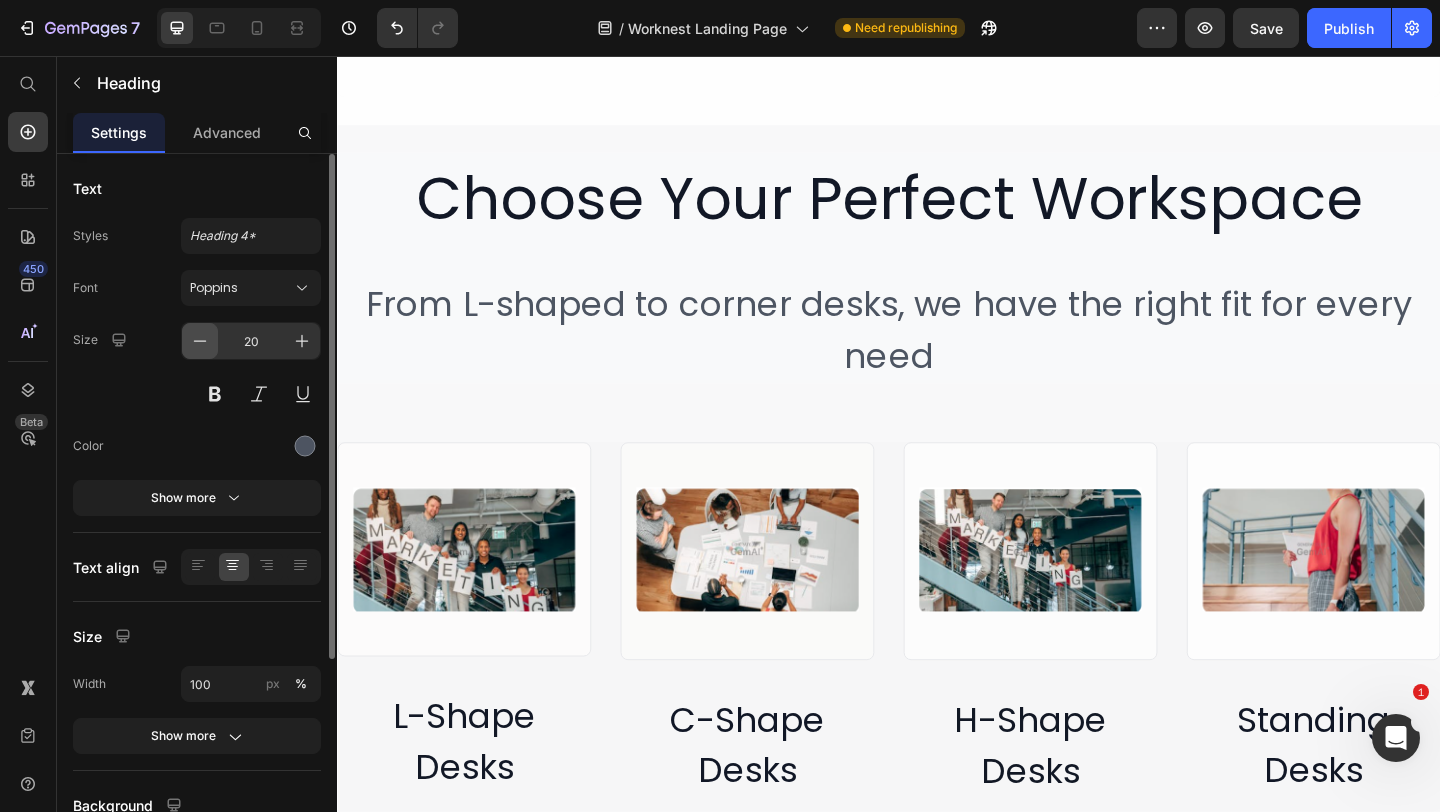 click 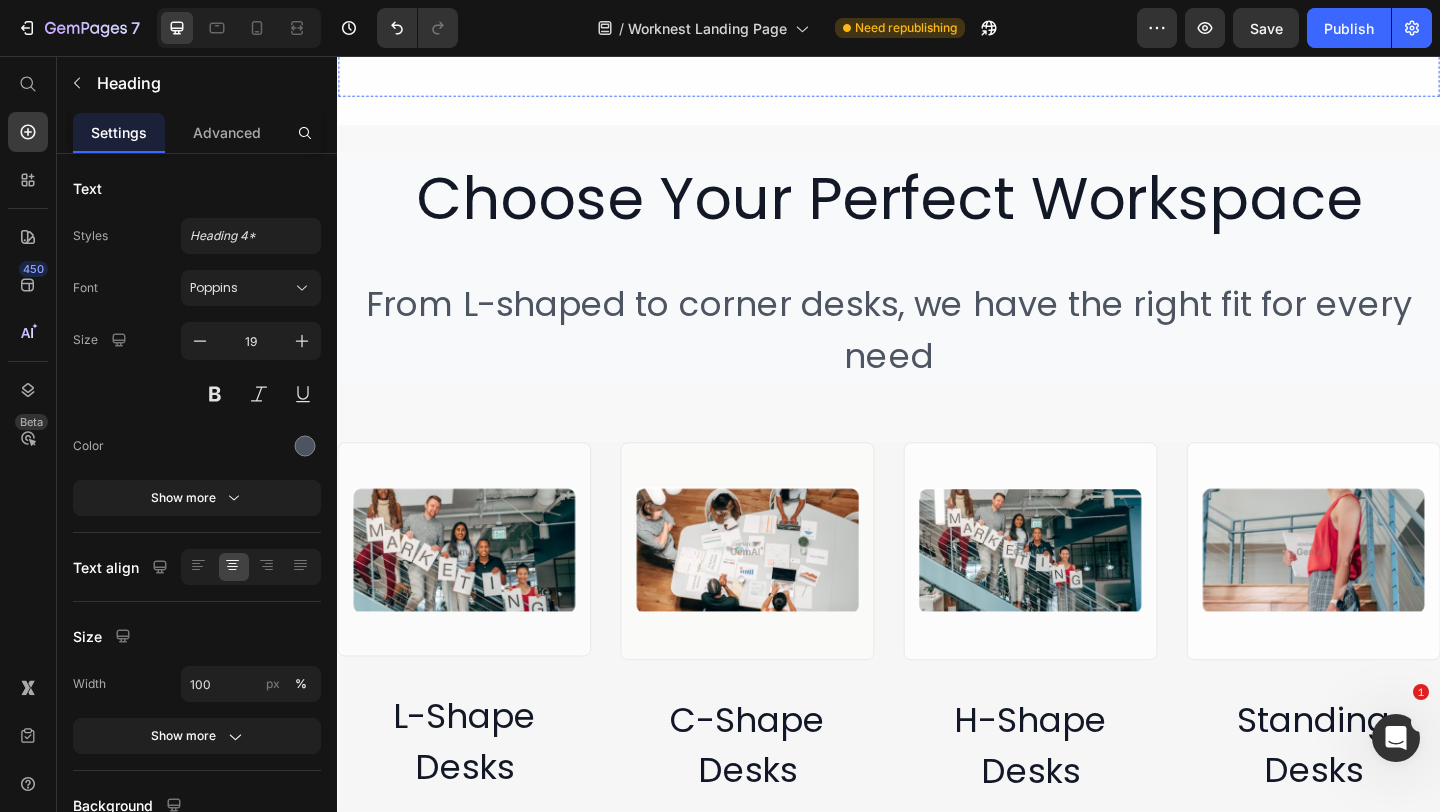click on "Premium quality manufacturing" at bounding box center [937, -22] 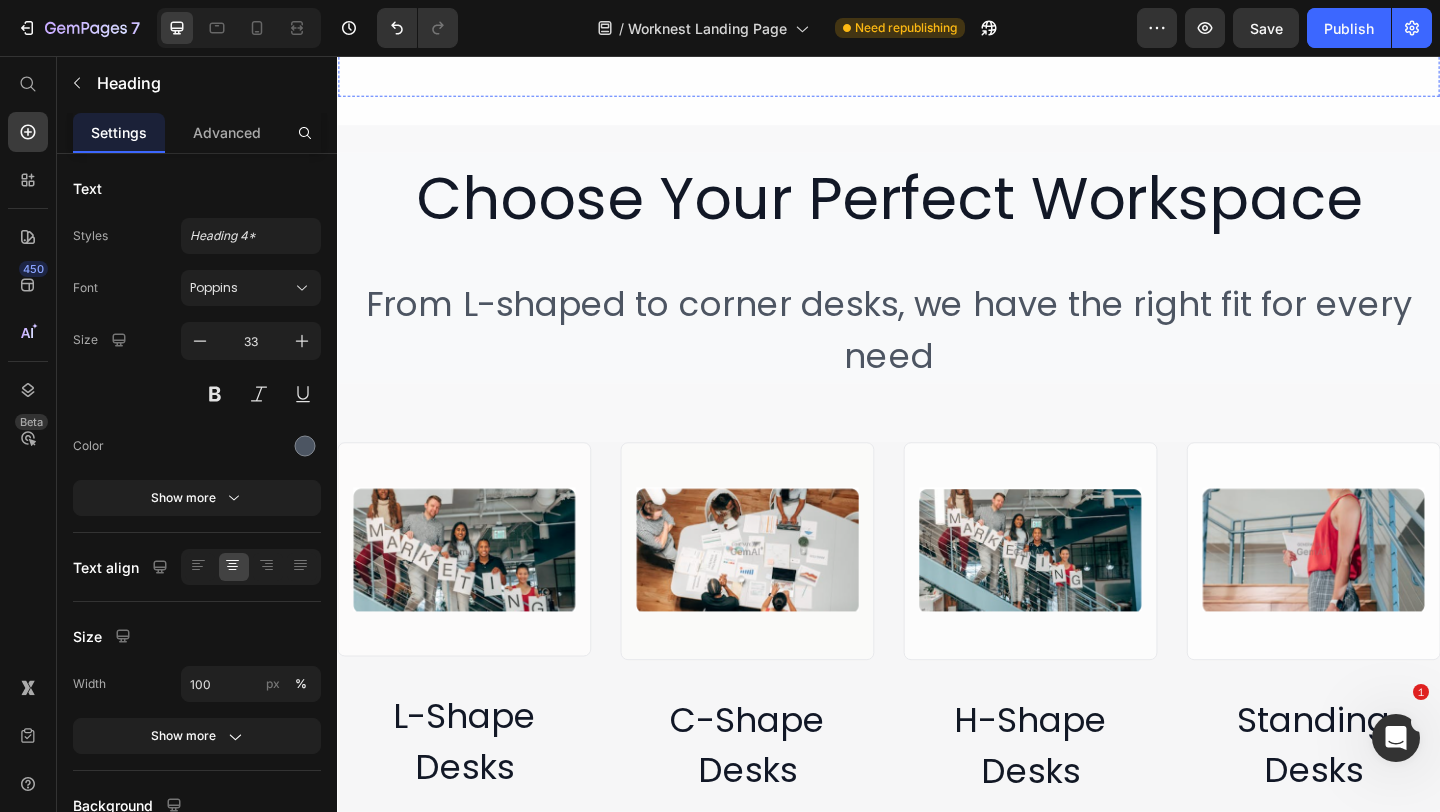 click on "Ready to Ship" at bounding box center [525, -95] 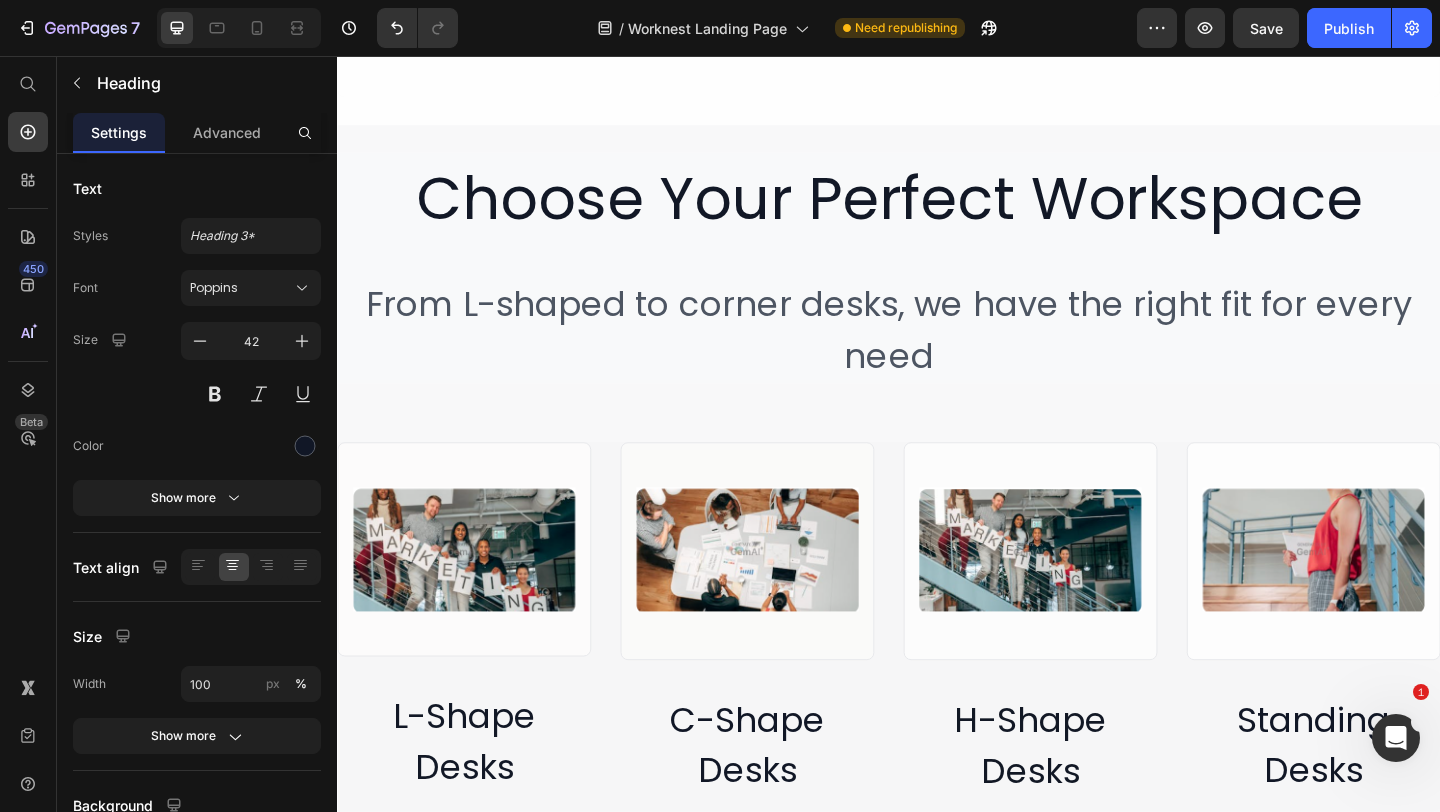 drag, startPoint x: 530, startPoint y: 425, endPoint x: 530, endPoint y: 361, distance: 64 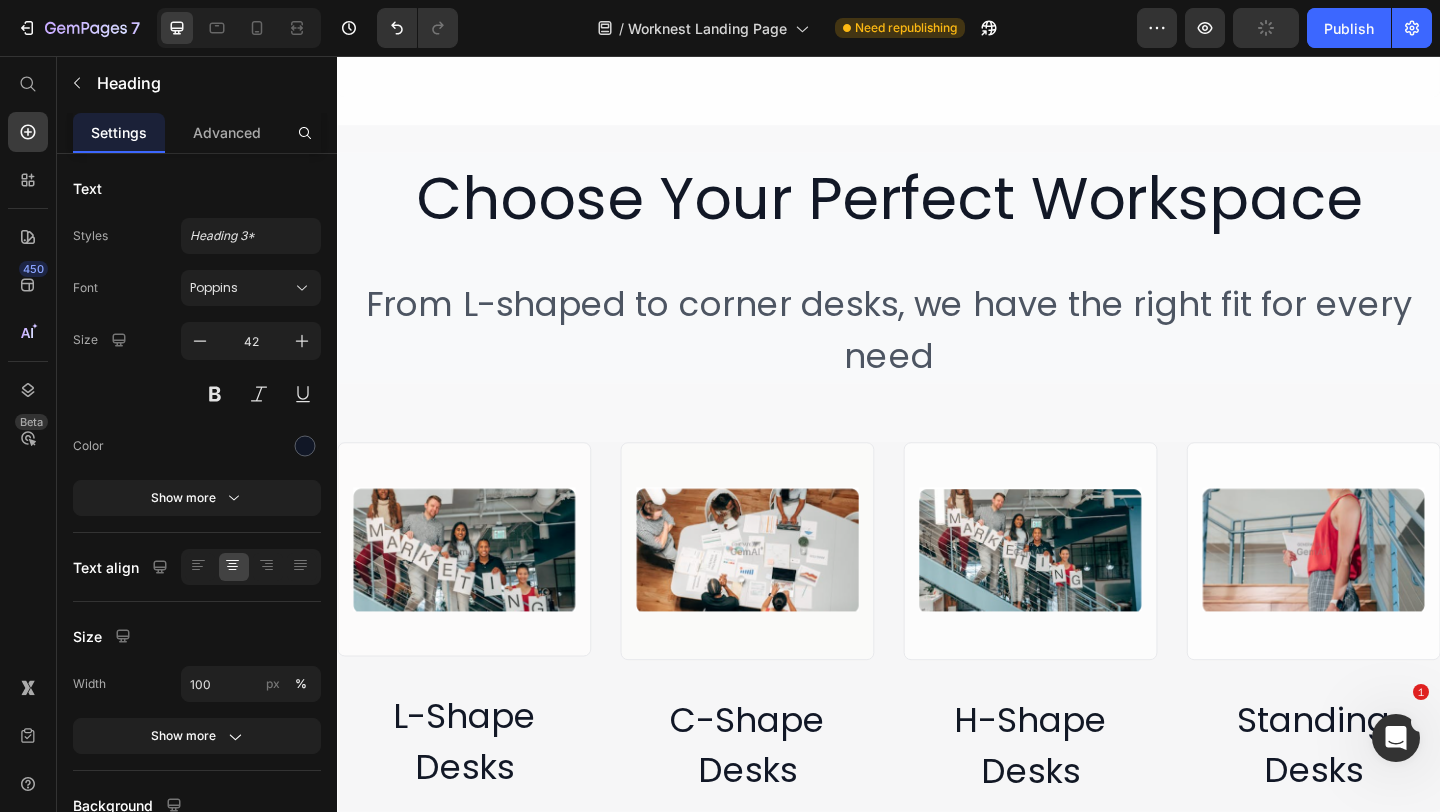 click on "Image ⁠⁠⁠⁠⁠⁠⁠ Ready to Ship Heading   0 ⁠⁠⁠⁠⁠⁠⁠ Fast delivery on all bulk orders Heading Image ⁠⁠⁠⁠⁠⁠⁠ Made in the USA Heading ⁠⁠⁠⁠⁠⁠⁠ Premium quality manufacturing Heading Image ⁠⁠⁠⁠⁠⁠⁠ Lifetime Warranty Heading ⁠⁠⁠⁠⁠⁠⁠ Full coverage on all products Heading Row" at bounding box center [937, -90] 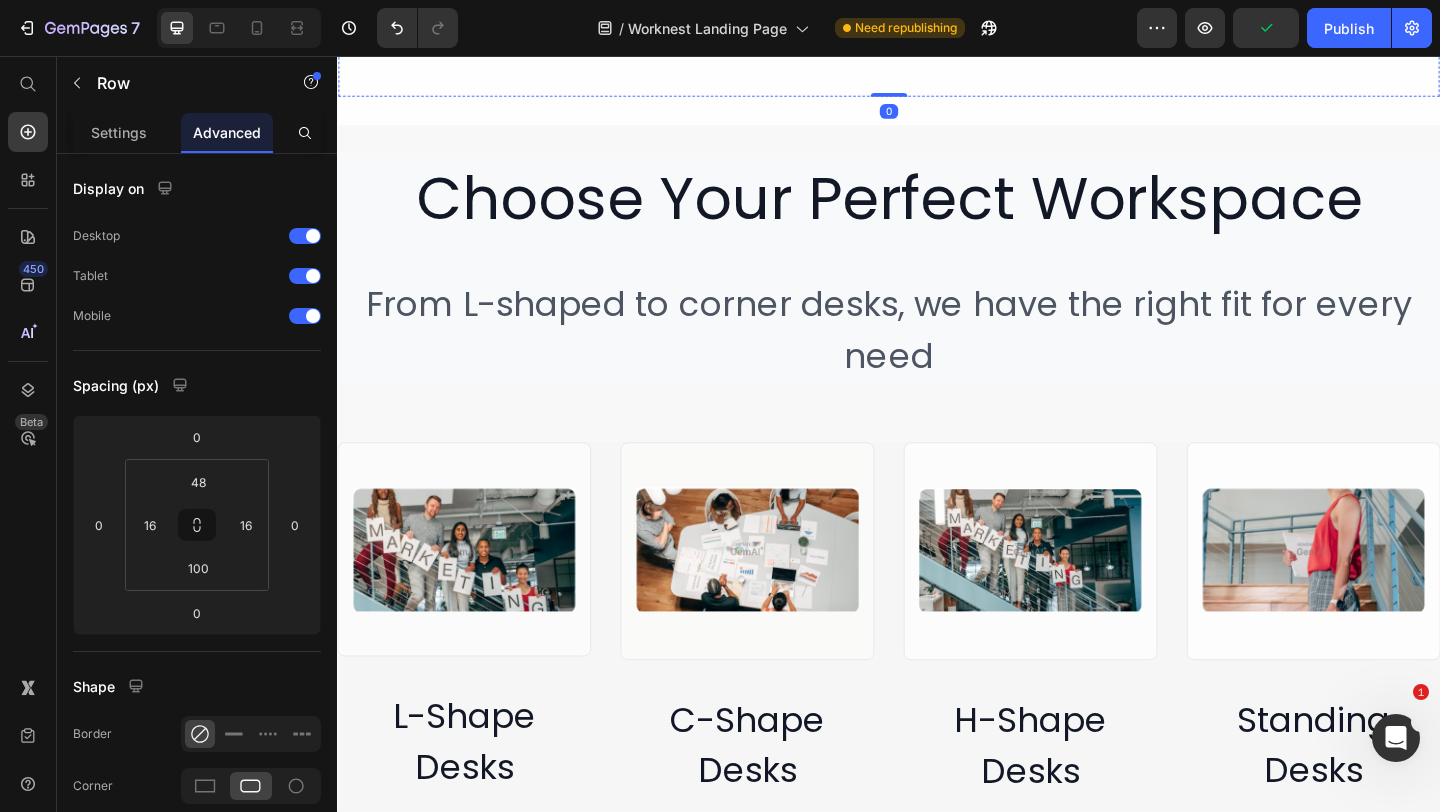 click on "Made in the USA" at bounding box center (937, -95) 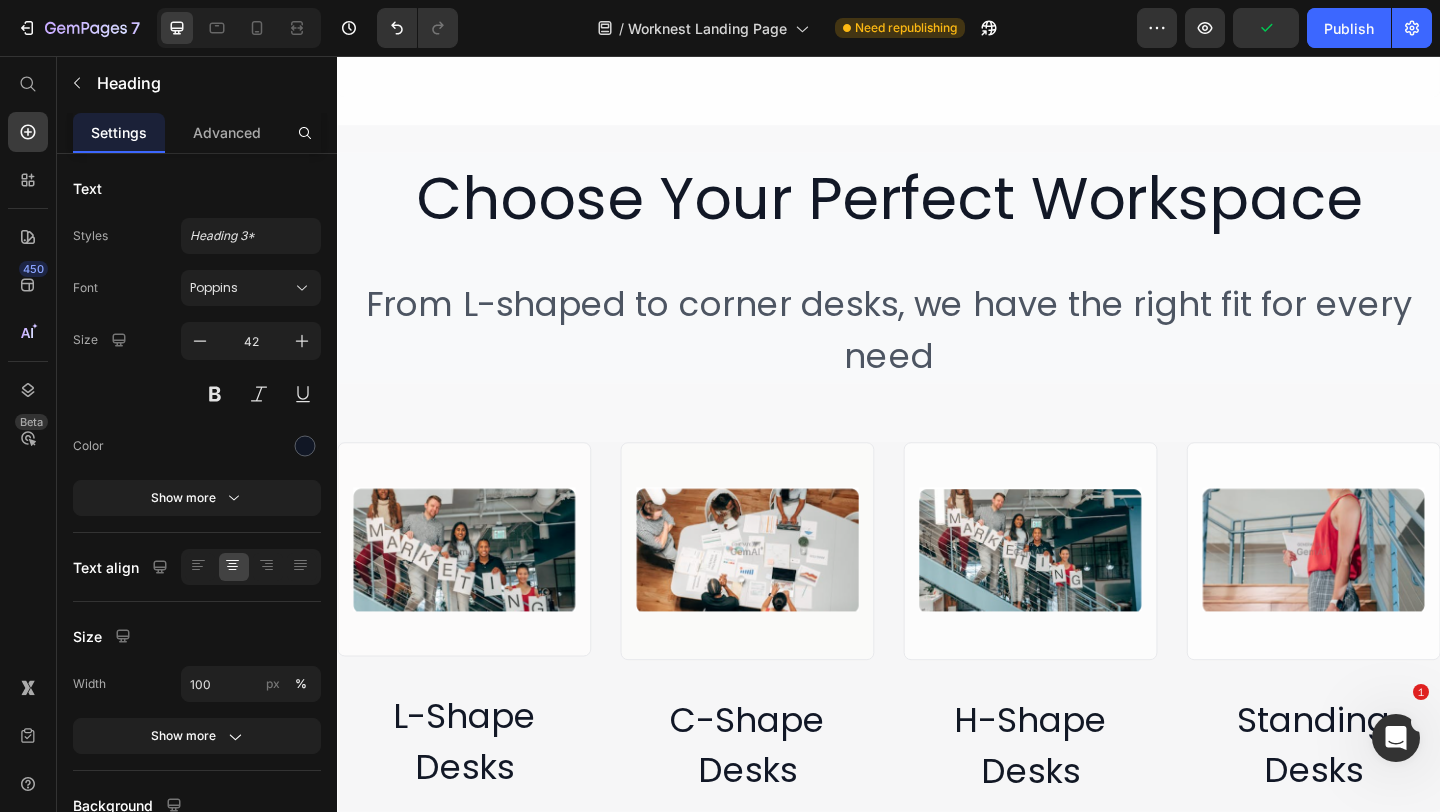 drag, startPoint x: 941, startPoint y: 423, endPoint x: 941, endPoint y: 375, distance: 48 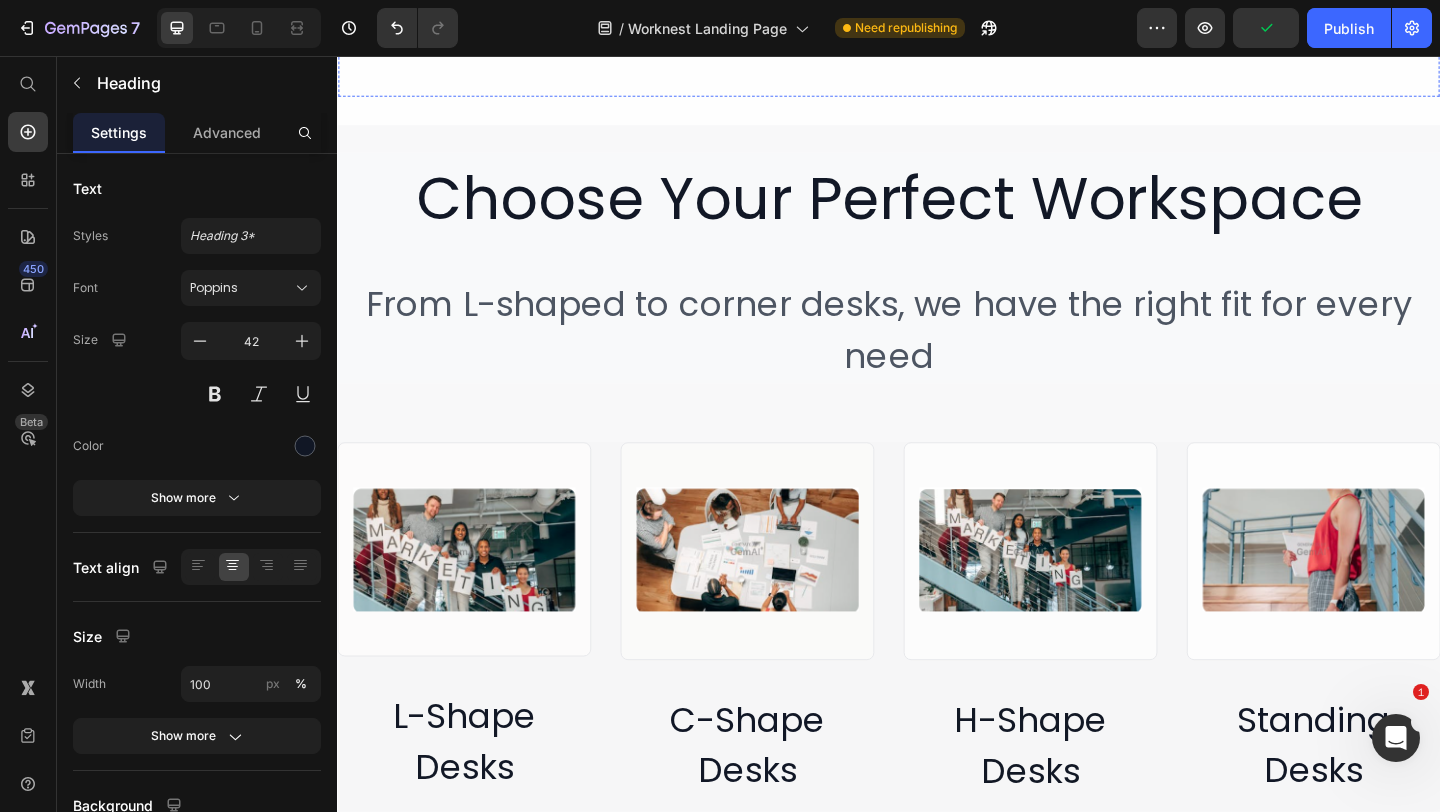 click on "Lifetime Warranty" at bounding box center (1349, -95) 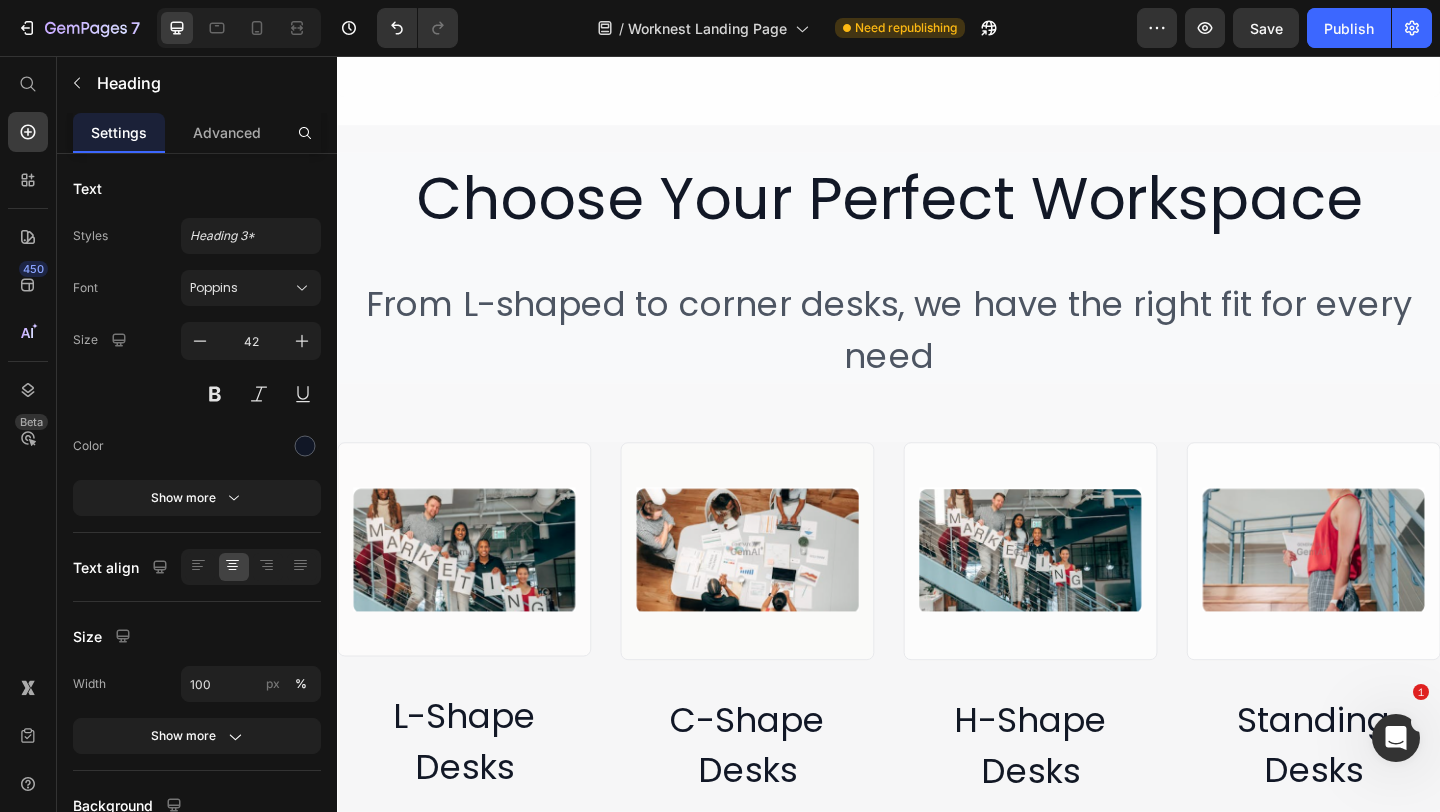 drag, startPoint x: 1354, startPoint y: 425, endPoint x: 1354, endPoint y: 364, distance: 61 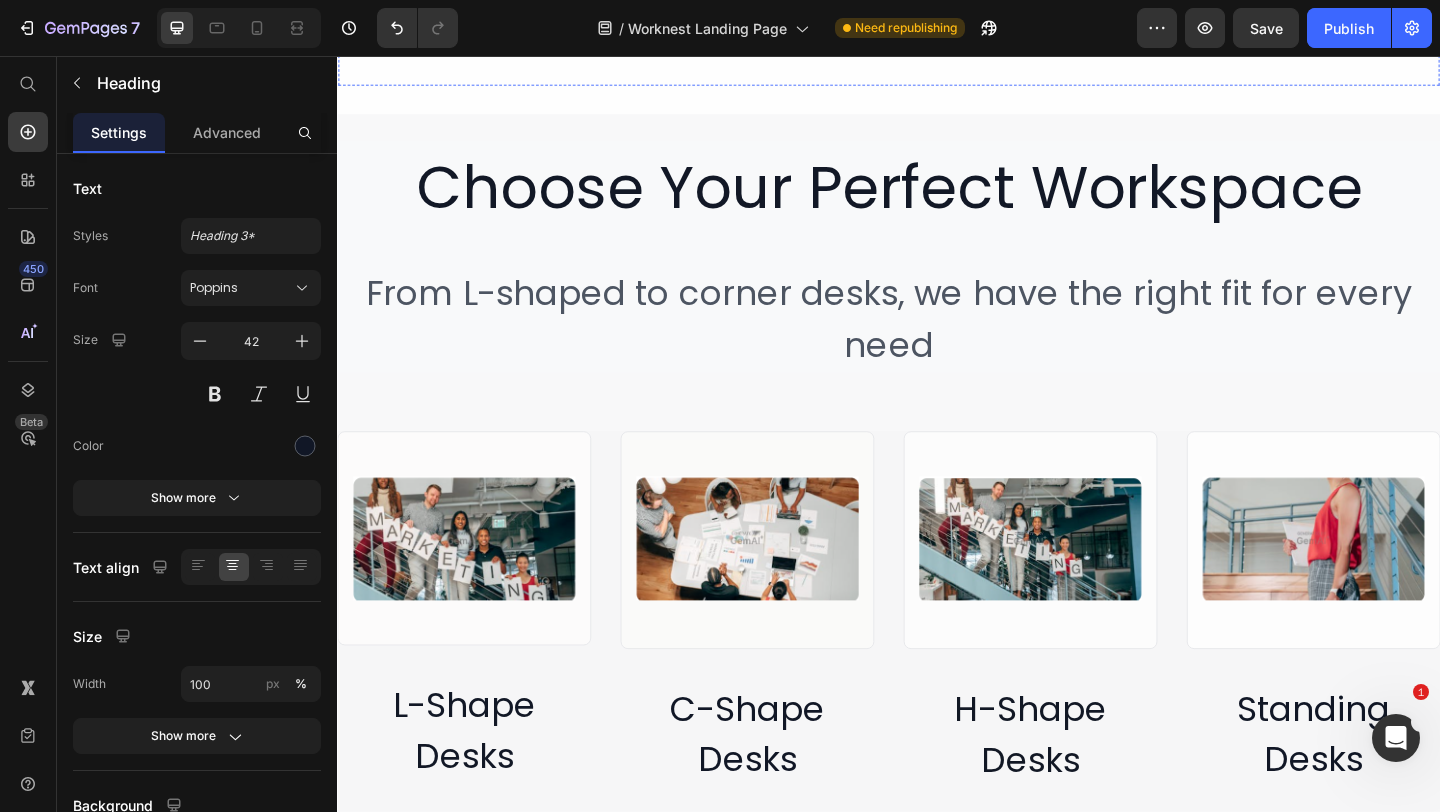 click on "Fast delivery on all bulk orders" at bounding box center (525, -50) 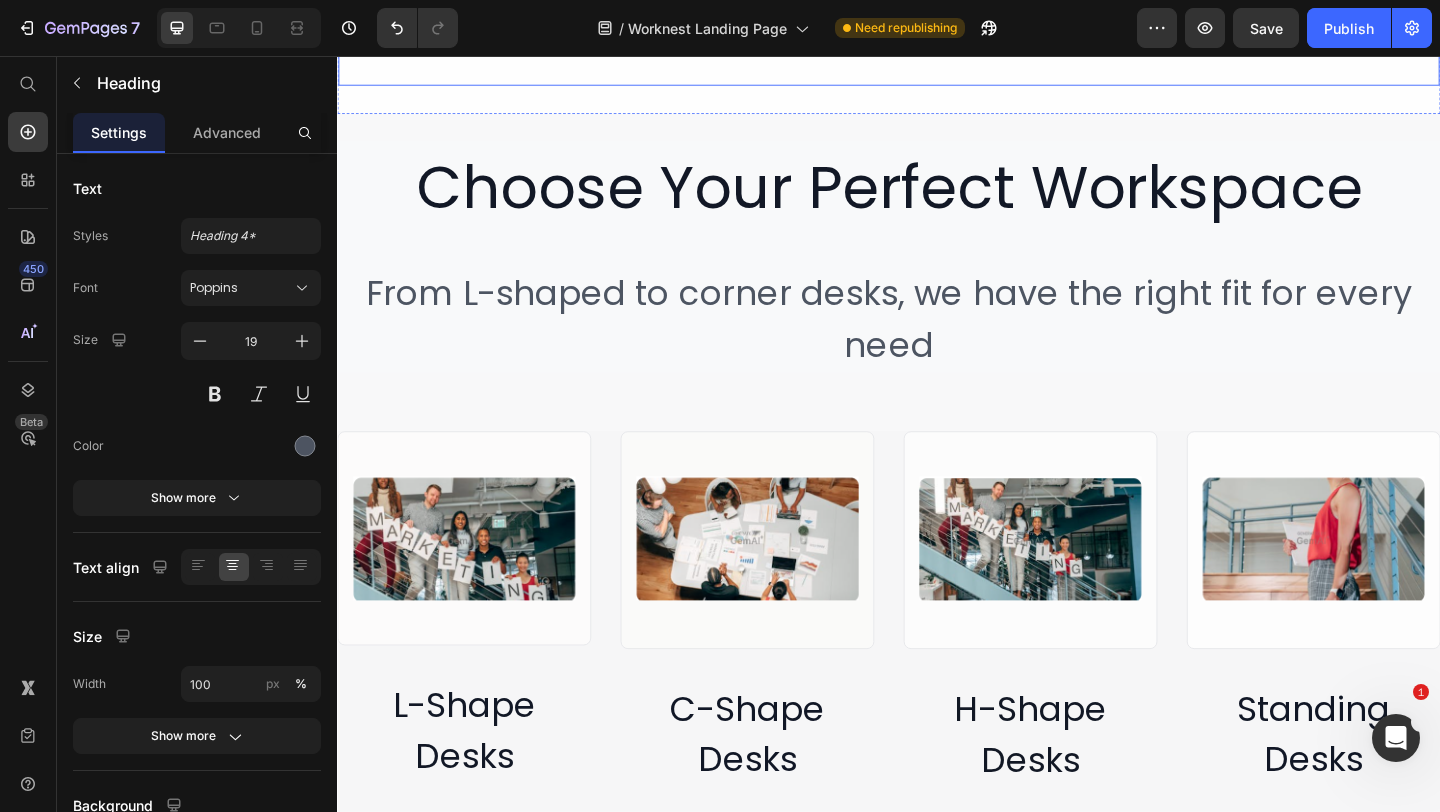 click on "Premium quality manufacturing" at bounding box center [937, -34] 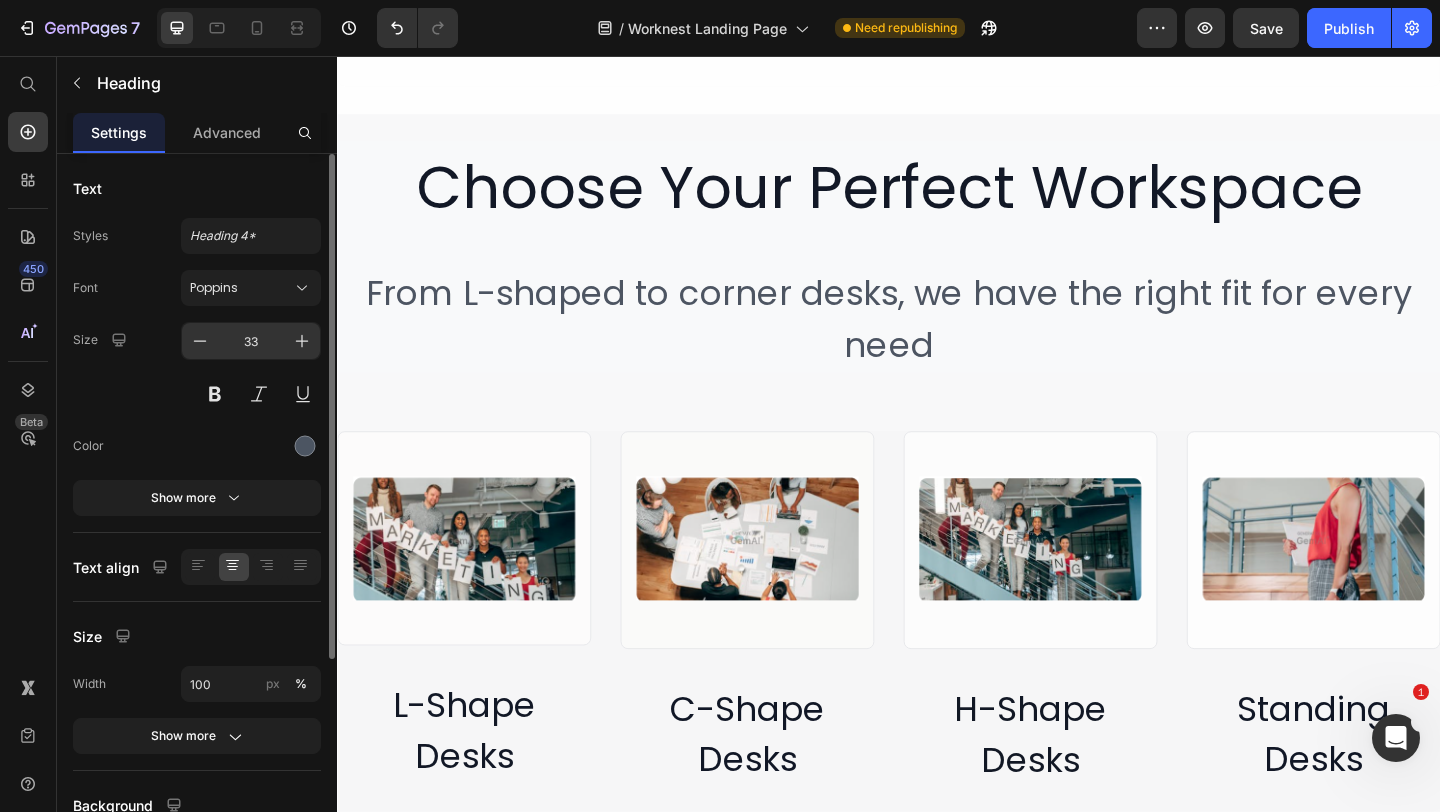 click on "33" at bounding box center [251, 341] 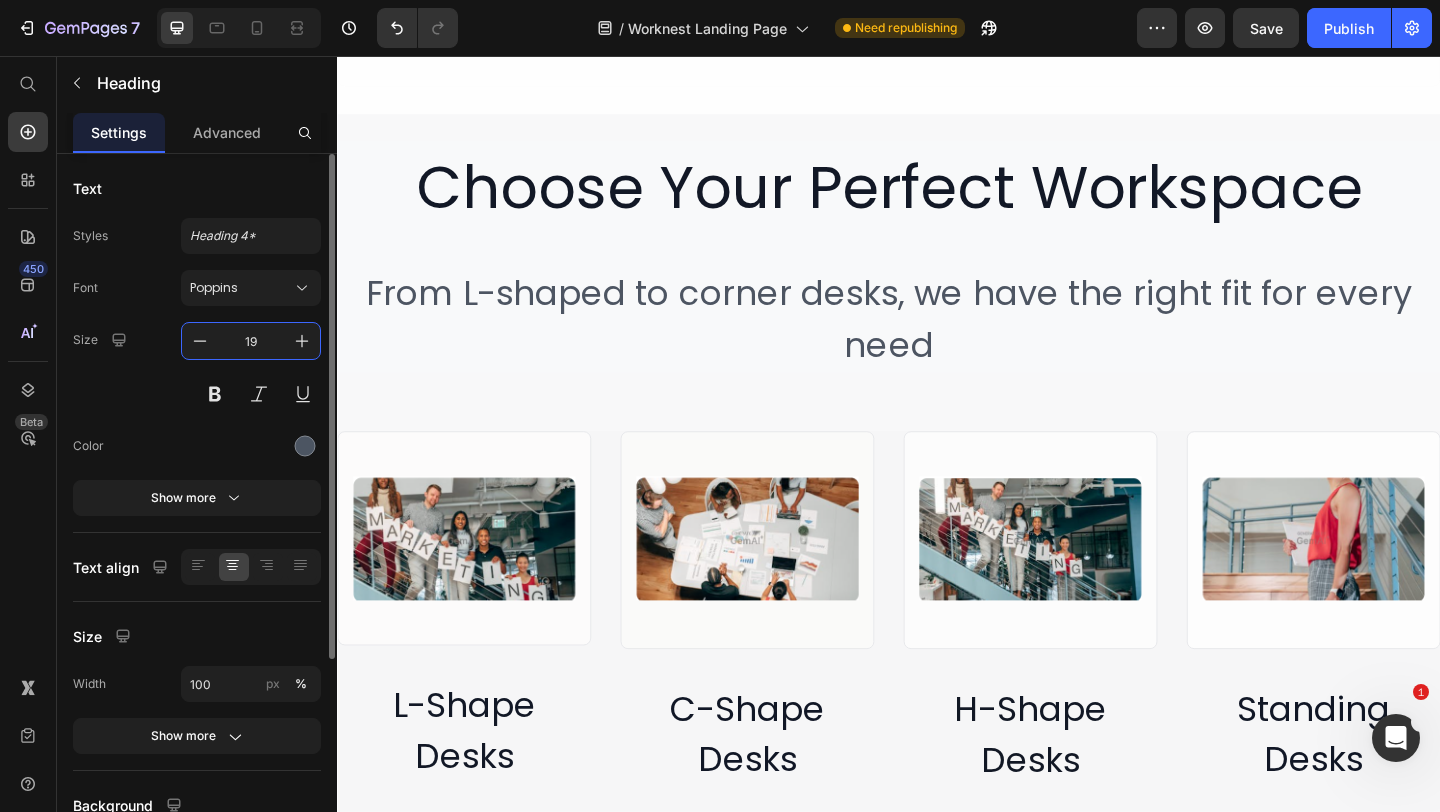 type on "19" 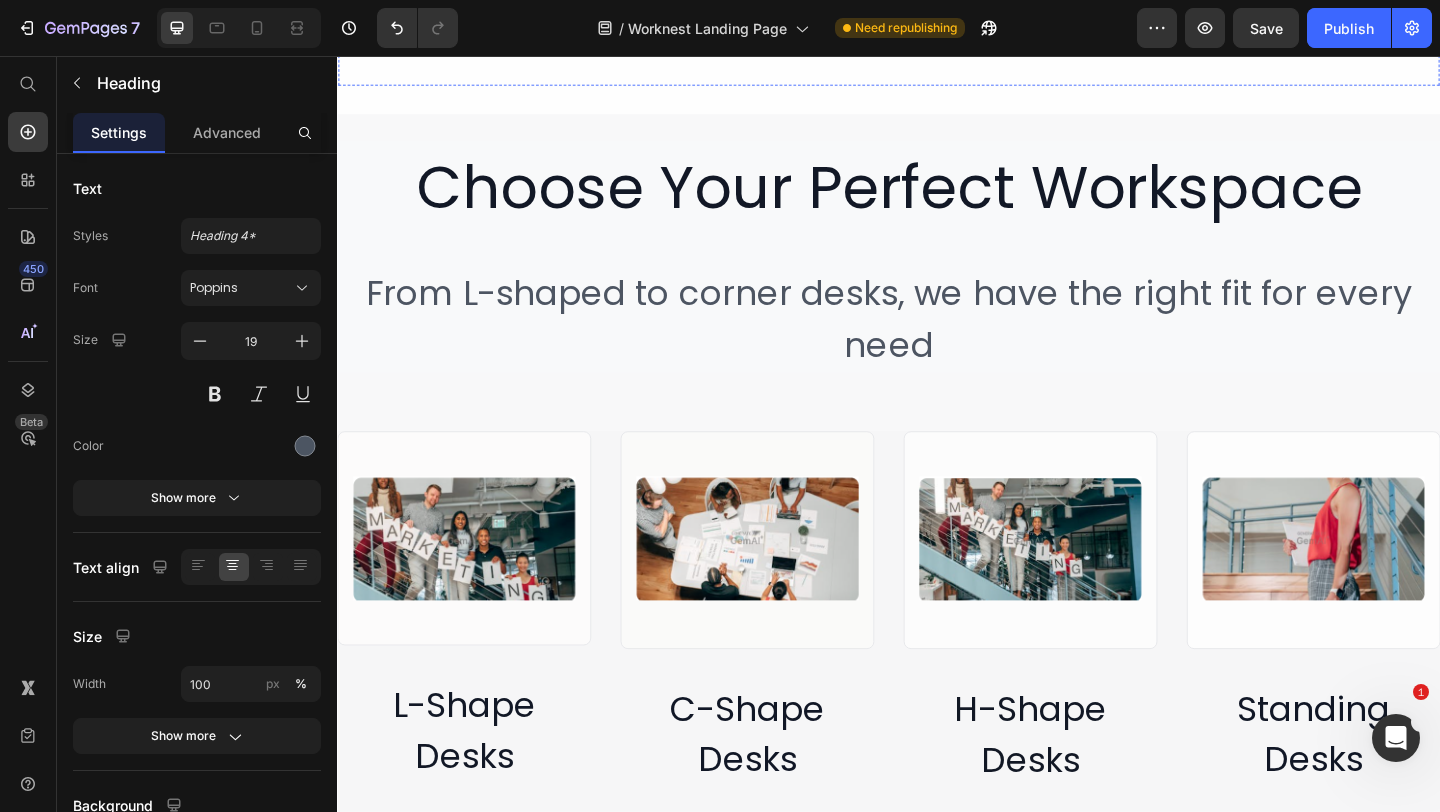 click on "⁠⁠⁠⁠⁠⁠⁠ Full coverage on all products" at bounding box center [1349, -38] 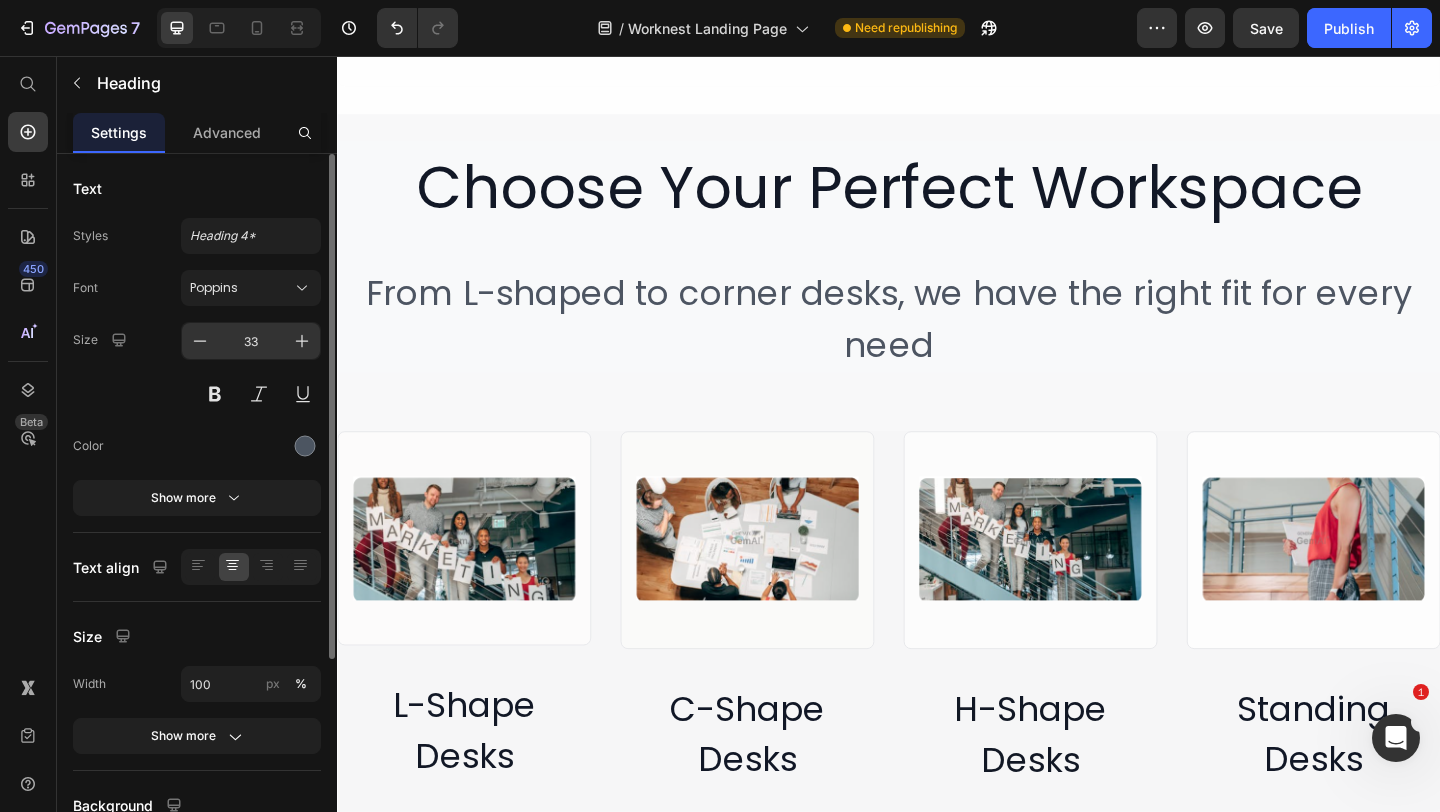 click on "33" at bounding box center [251, 341] 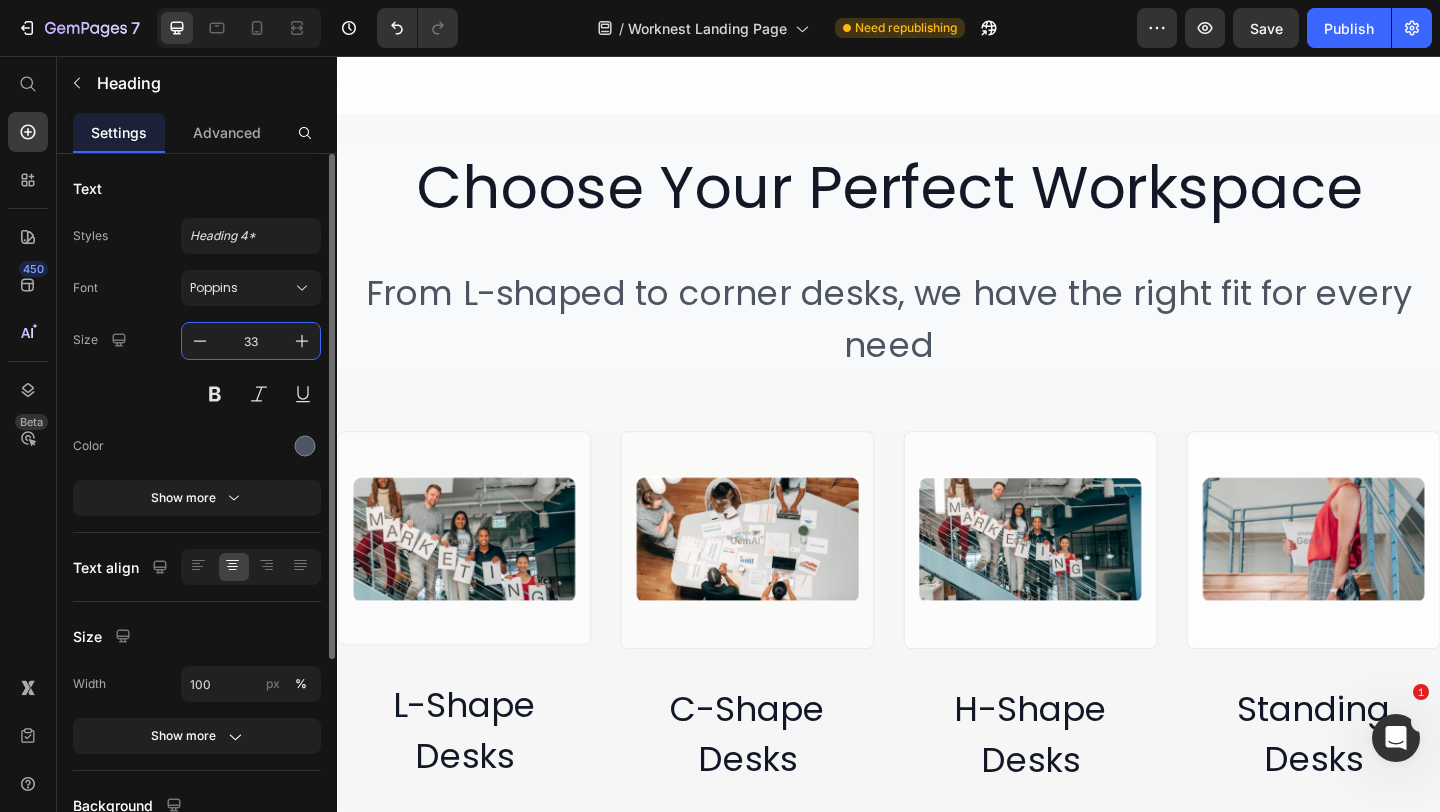 type on "3" 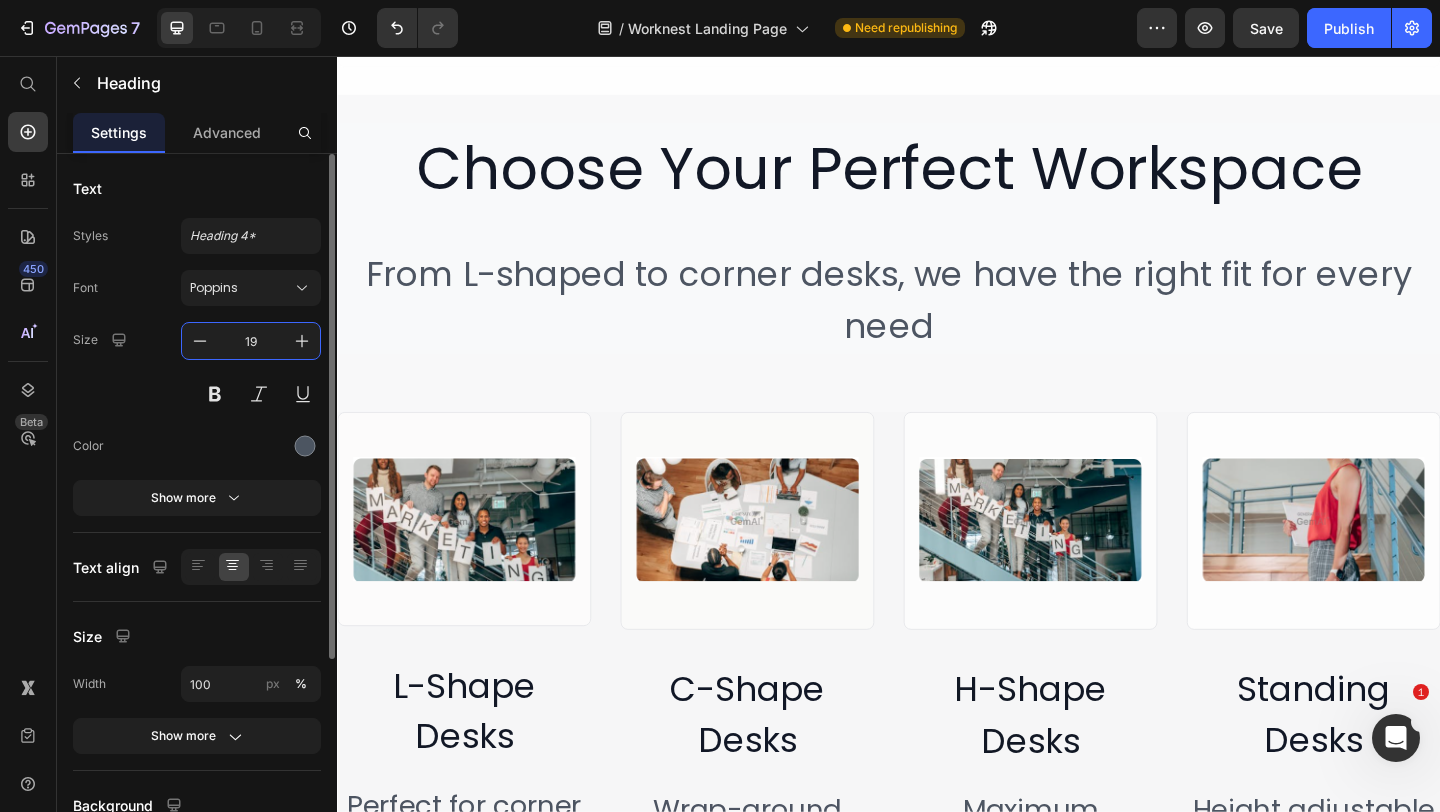 type on "19" 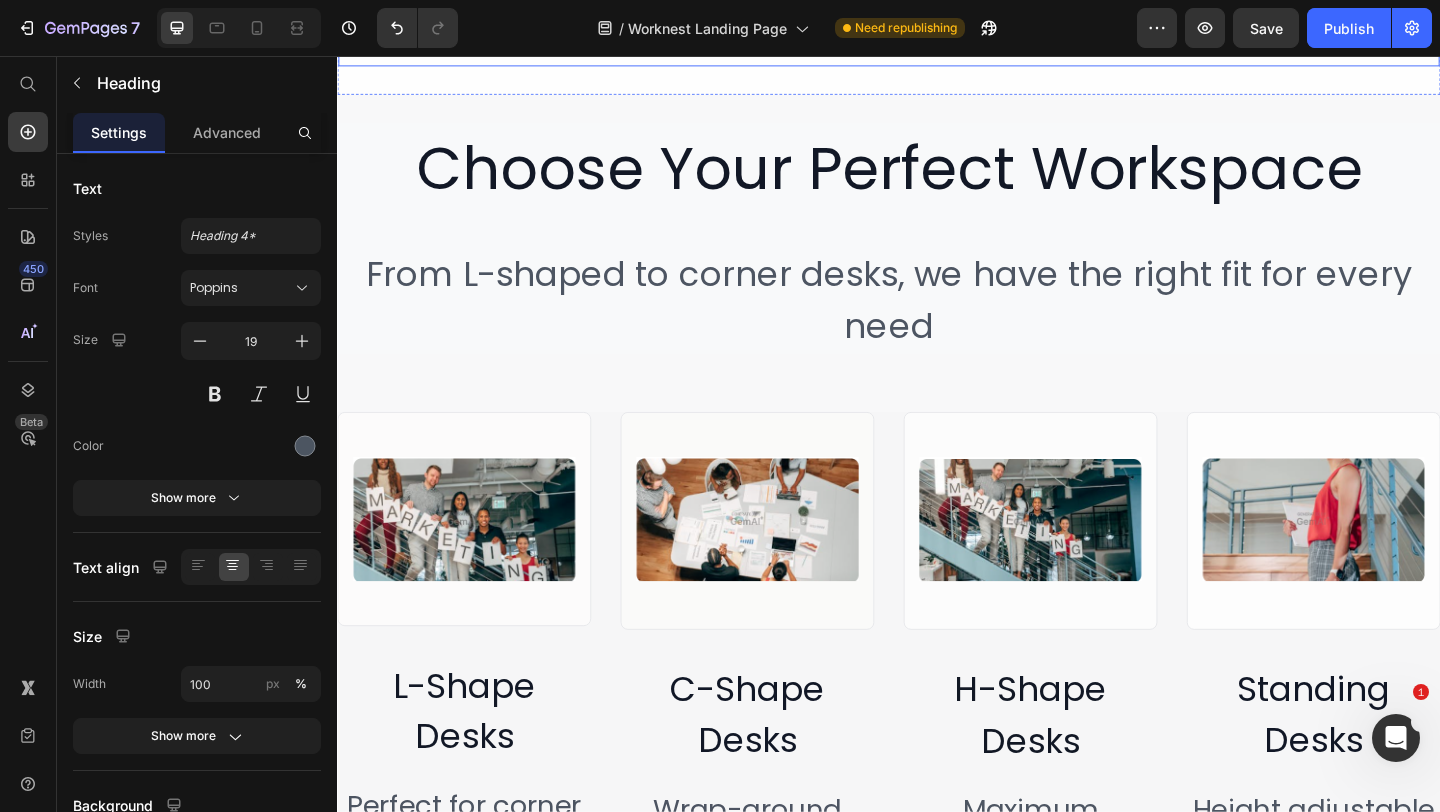 click on "Image ⁠⁠⁠⁠⁠⁠⁠ Ready to Ship Heading ⁠⁠⁠⁠⁠⁠⁠ Fast delivery on all bulk orders Heading Image ⁠⁠⁠⁠⁠⁠⁠ Made in the USA Heading ⁠⁠⁠⁠⁠⁠⁠ Premium quality manufacturing Heading Image ⁠⁠⁠⁠⁠⁠⁠ Lifetime Warranty Heading ⁠⁠⁠⁠⁠⁠⁠ Full coverage on all products Heading   0 Row" at bounding box center [937, -106] 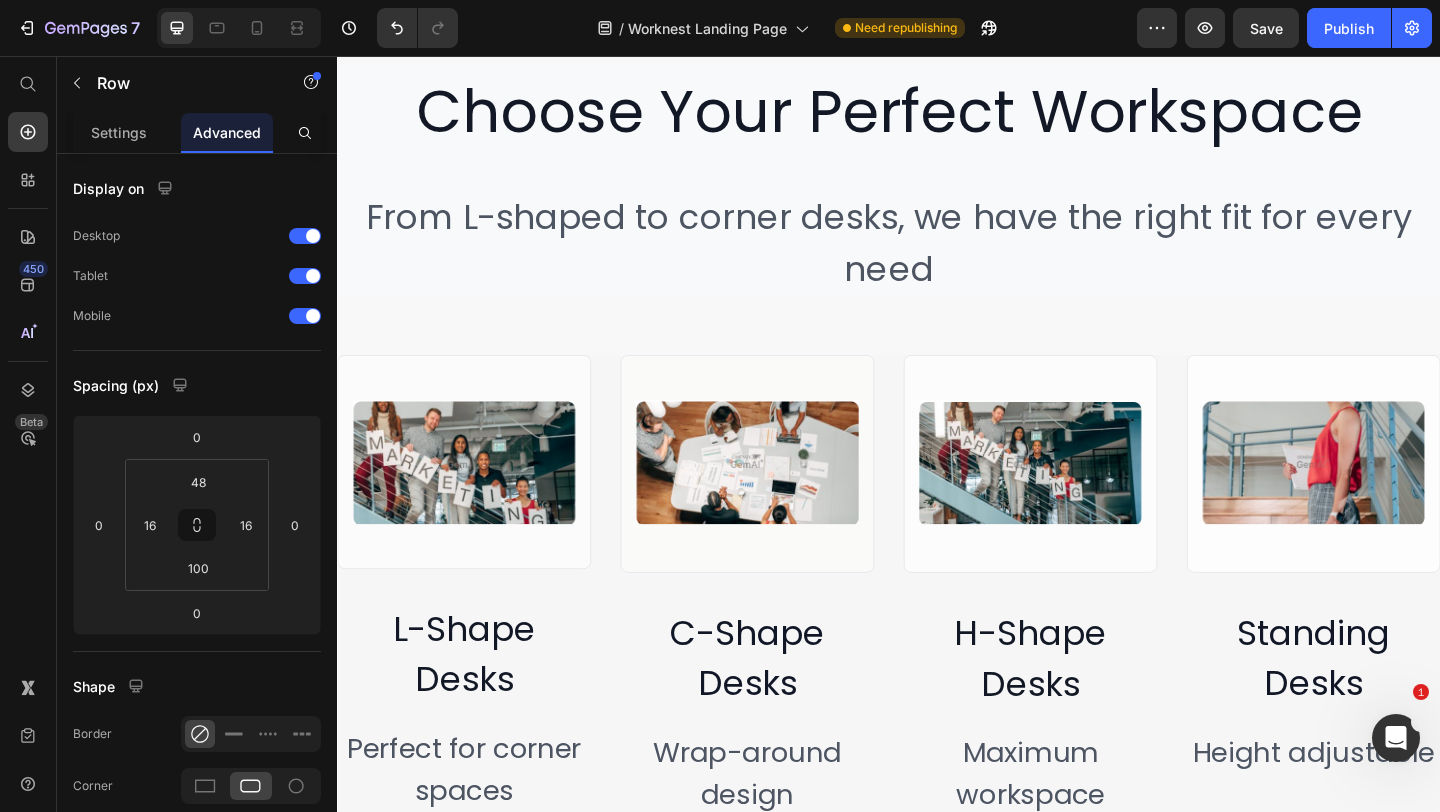 scroll, scrollTop: 3478, scrollLeft: 0, axis: vertical 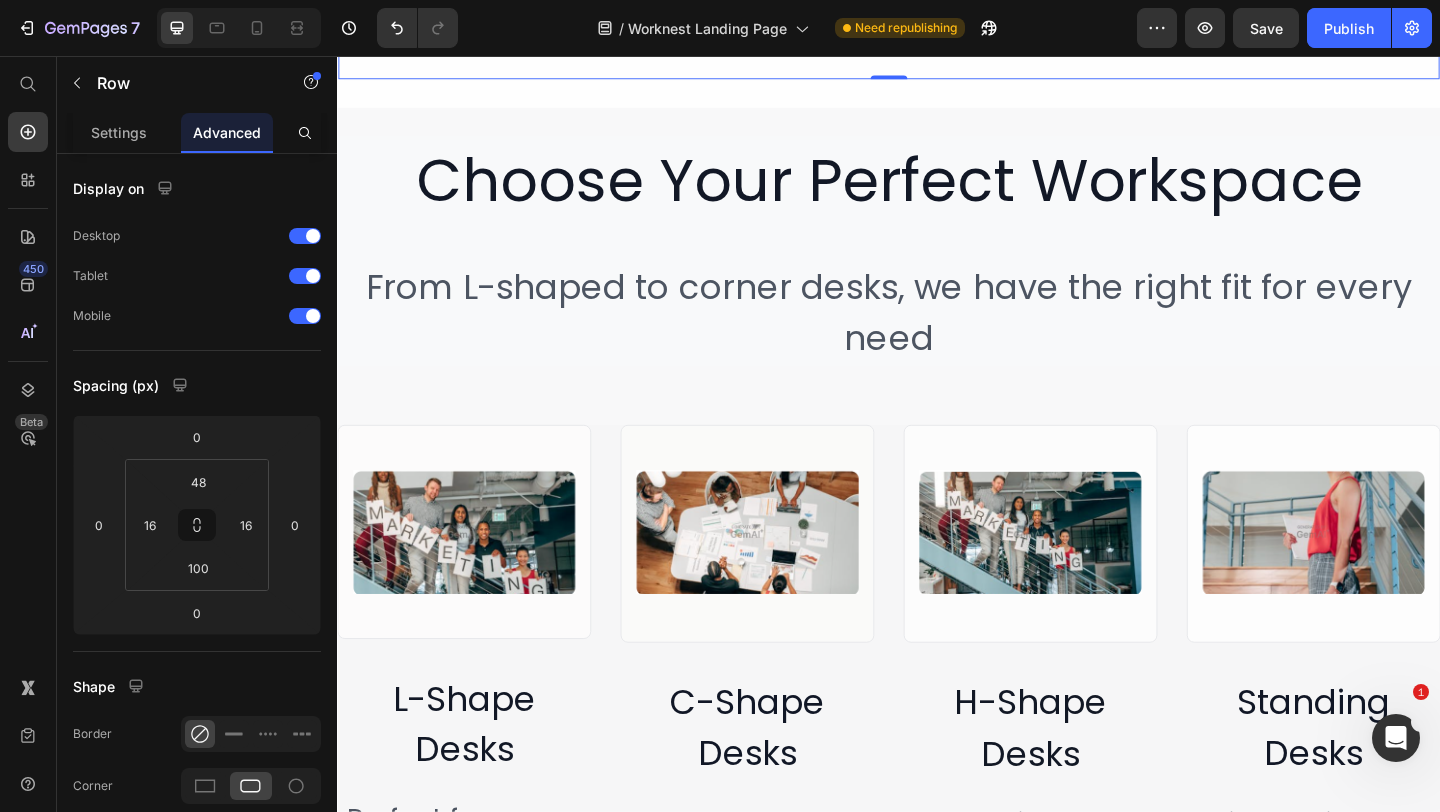 click on "Image ⁠⁠⁠⁠⁠⁠⁠ Ready to Ship Heading ⁠⁠⁠⁠⁠⁠⁠ Fast delivery on all bulk orders Heading Image ⁠⁠⁠⁠⁠⁠⁠ Made in the USA Heading ⁠⁠⁠⁠⁠⁠⁠ Premium quality manufacturing Heading Image ⁠⁠⁠⁠⁠⁠⁠ Lifetime Warranty Heading ⁠⁠⁠⁠⁠⁠⁠ Full coverage on all products Heading Row   0" at bounding box center [937, -92] 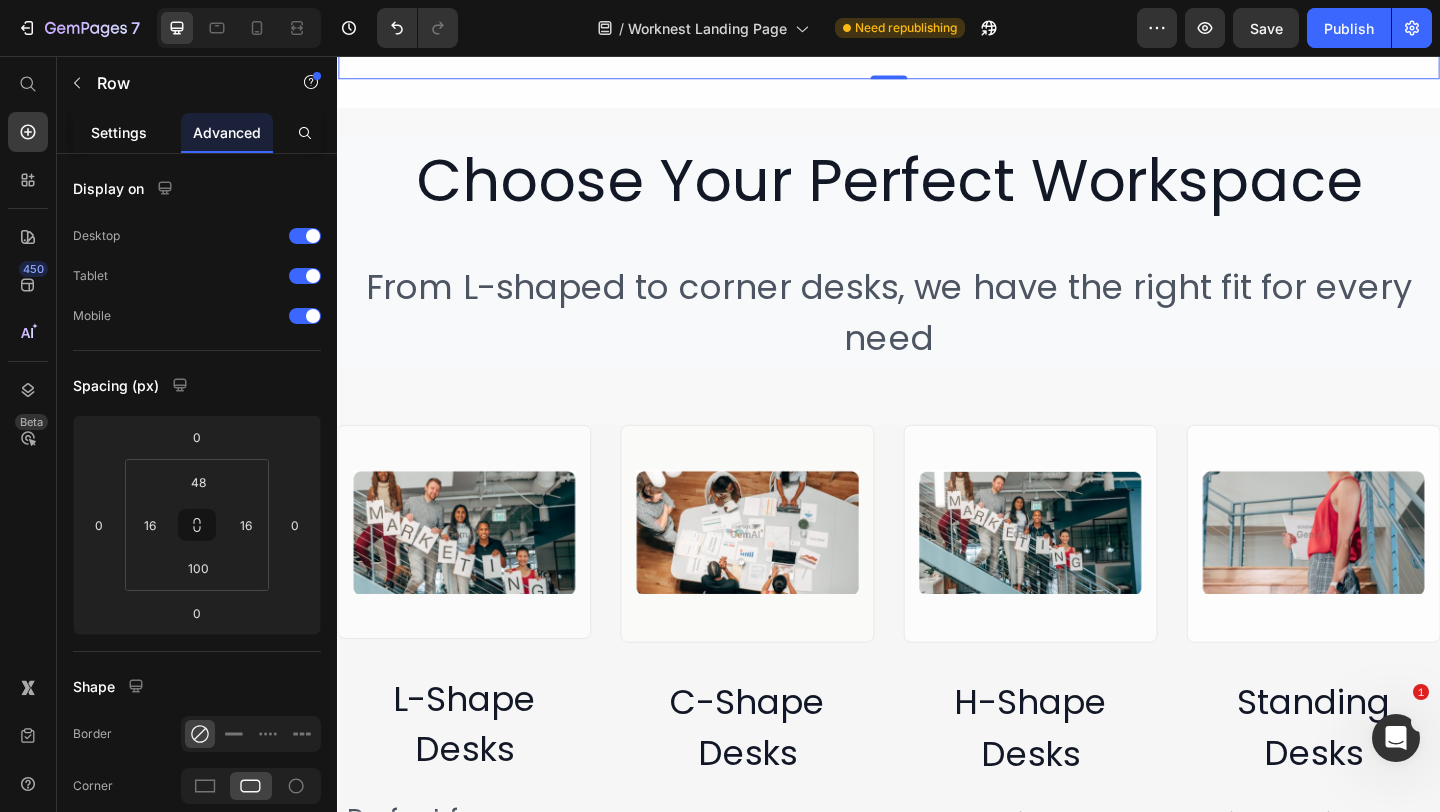 click on "Settings" 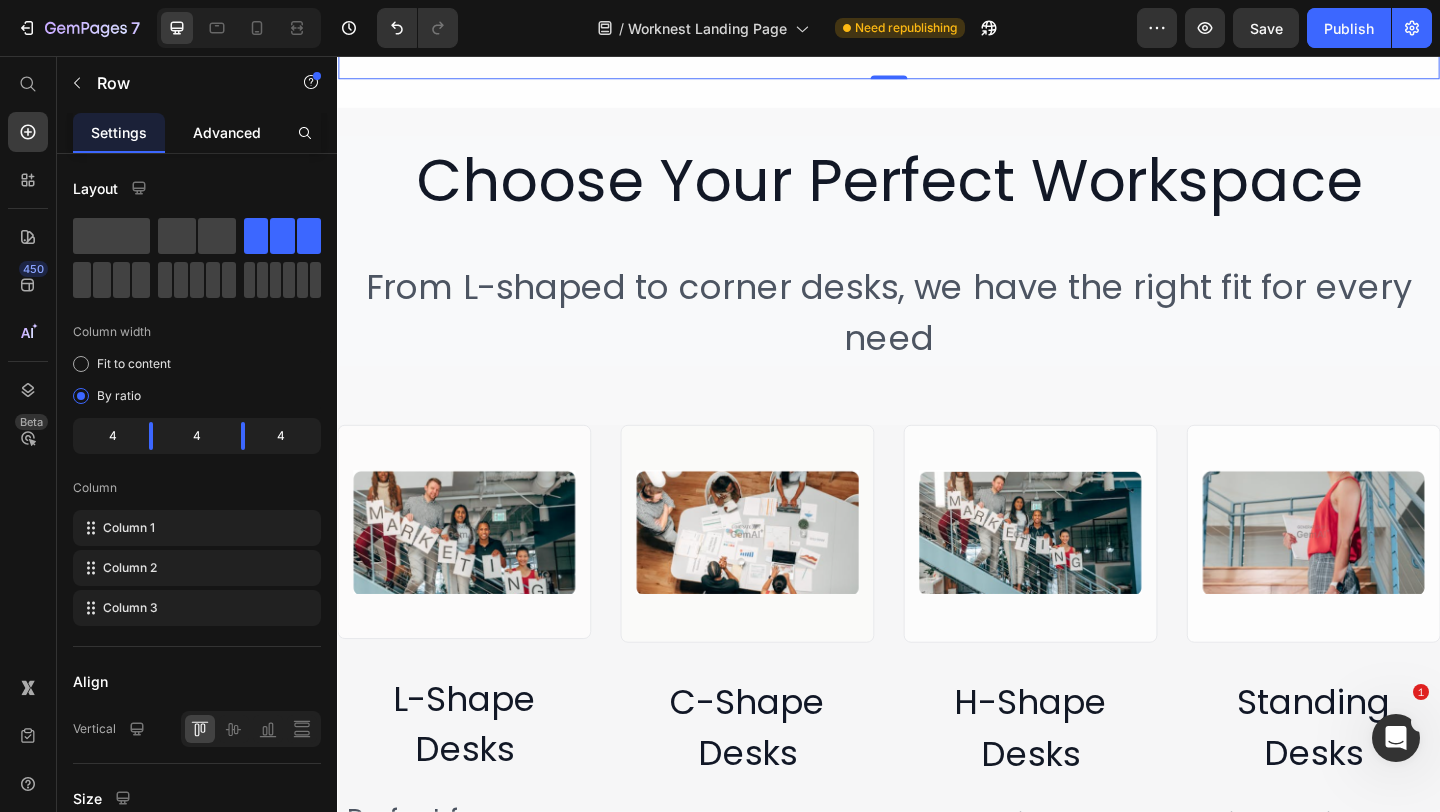 click on "Advanced" 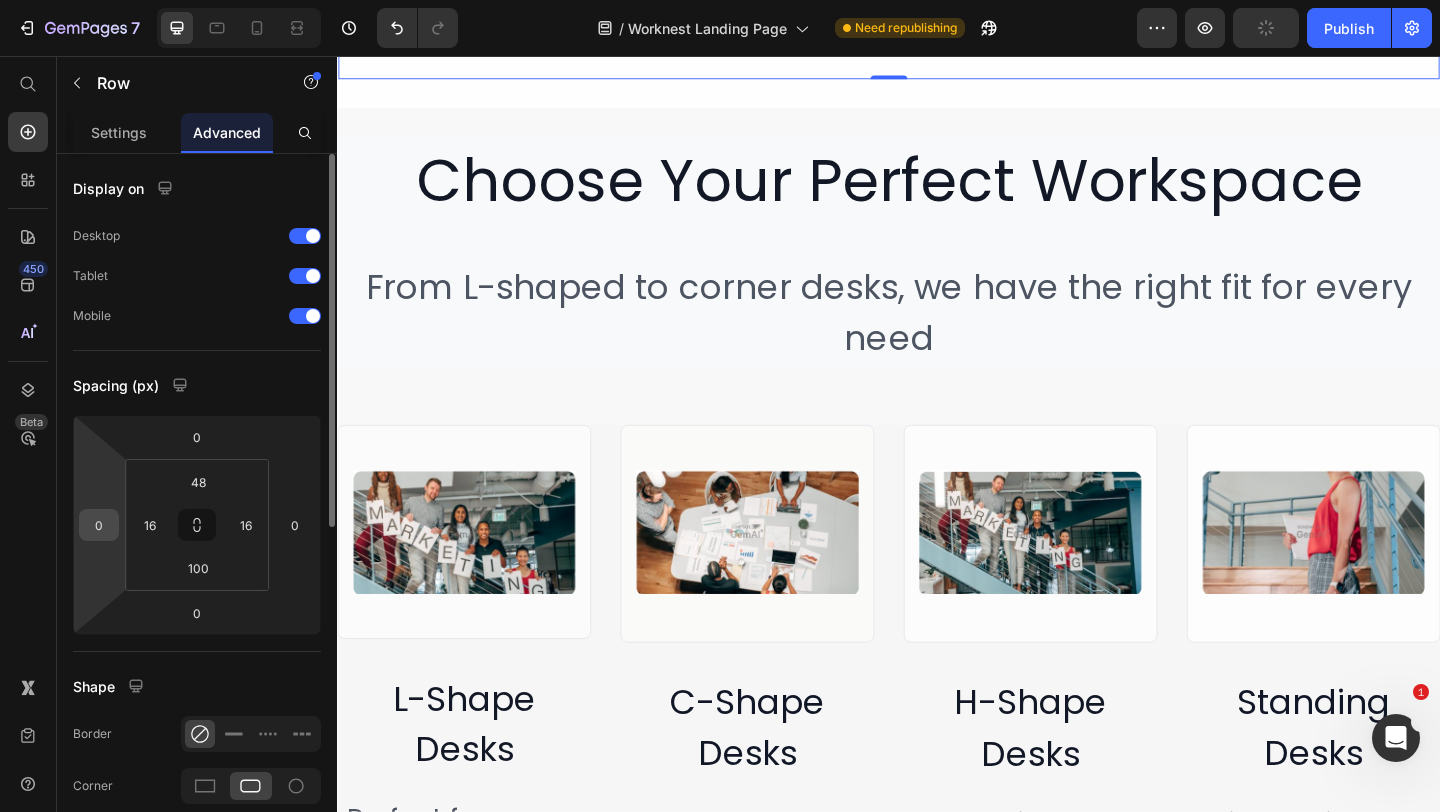 click on "0" at bounding box center (99, 525) 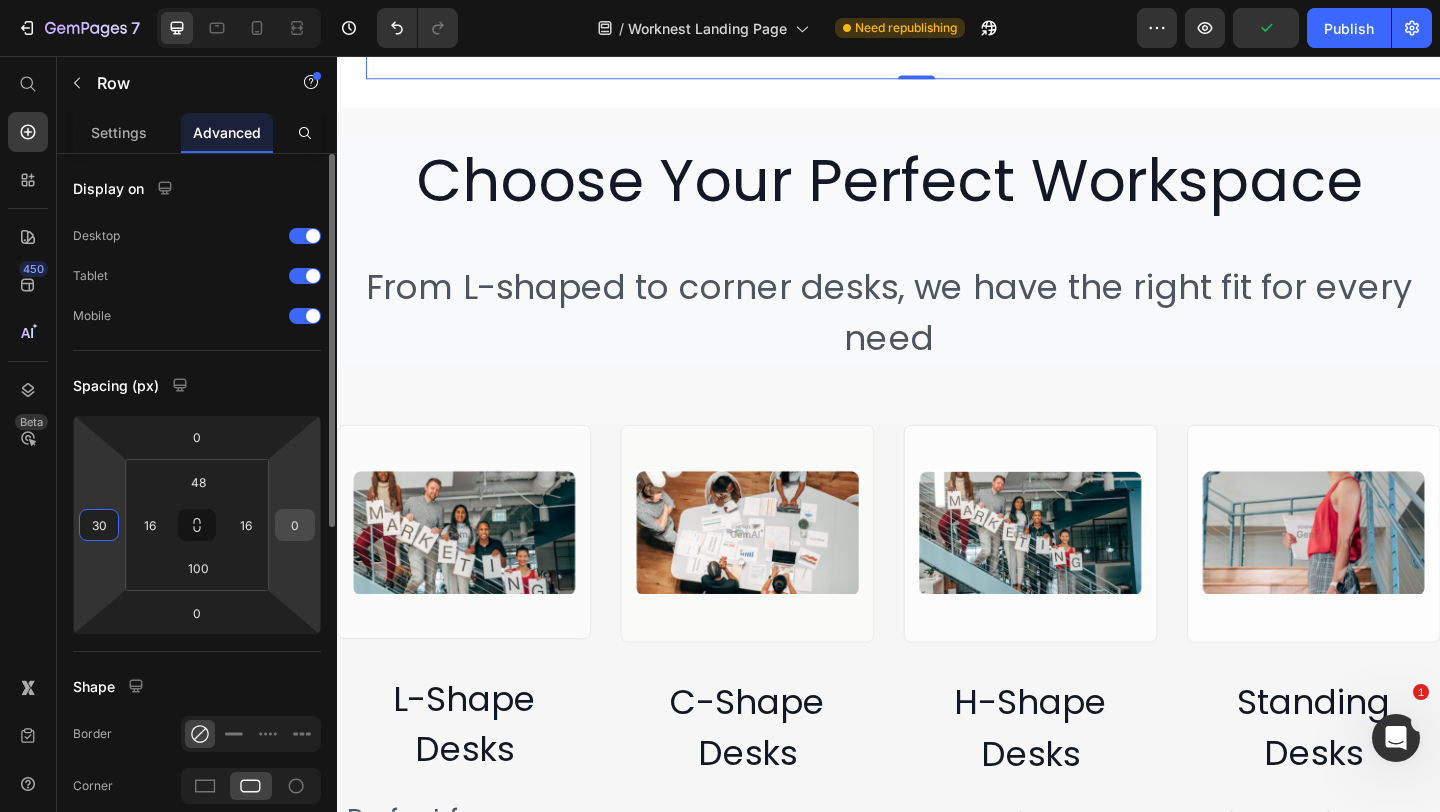 type on "30" 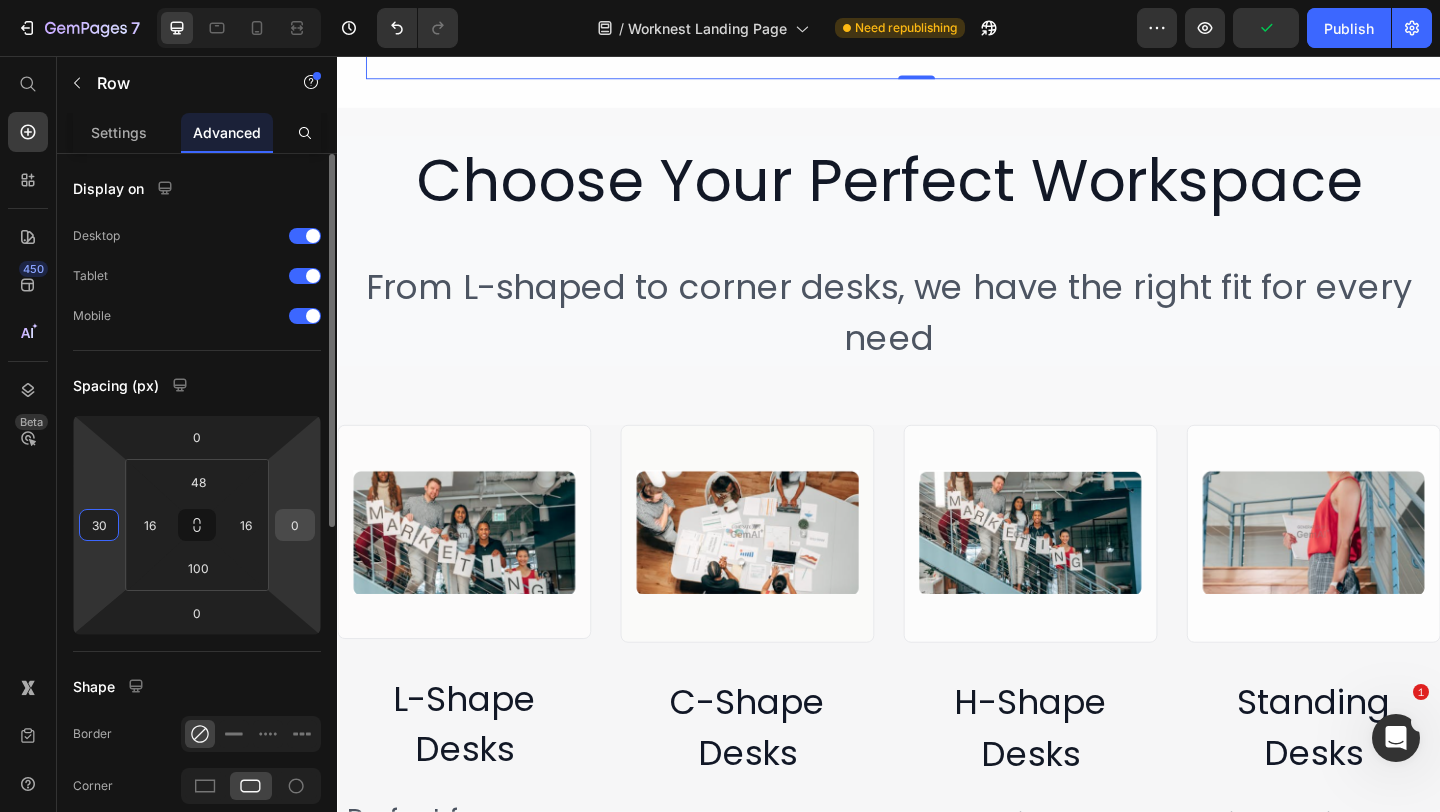 click on "0" at bounding box center (295, 525) 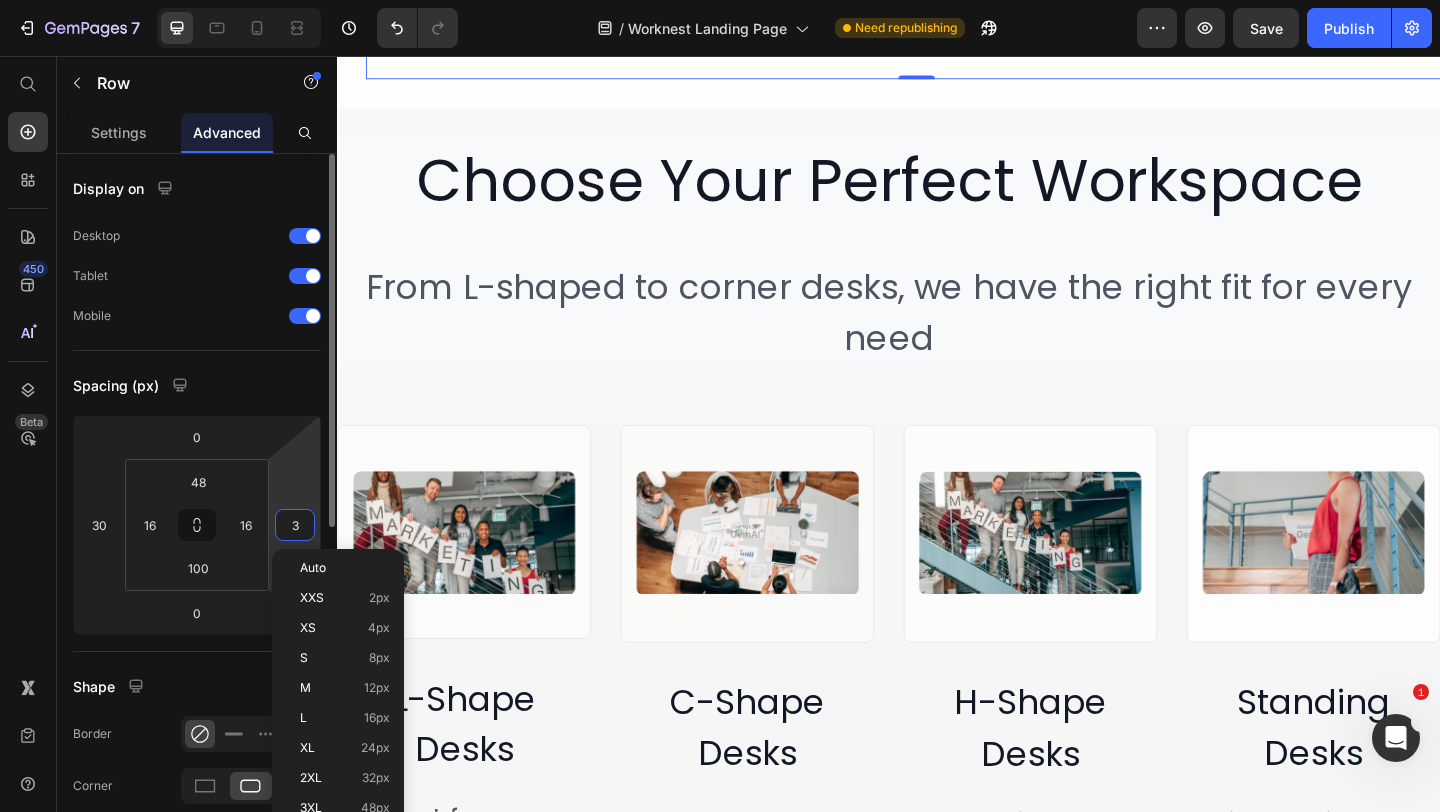 type on "30" 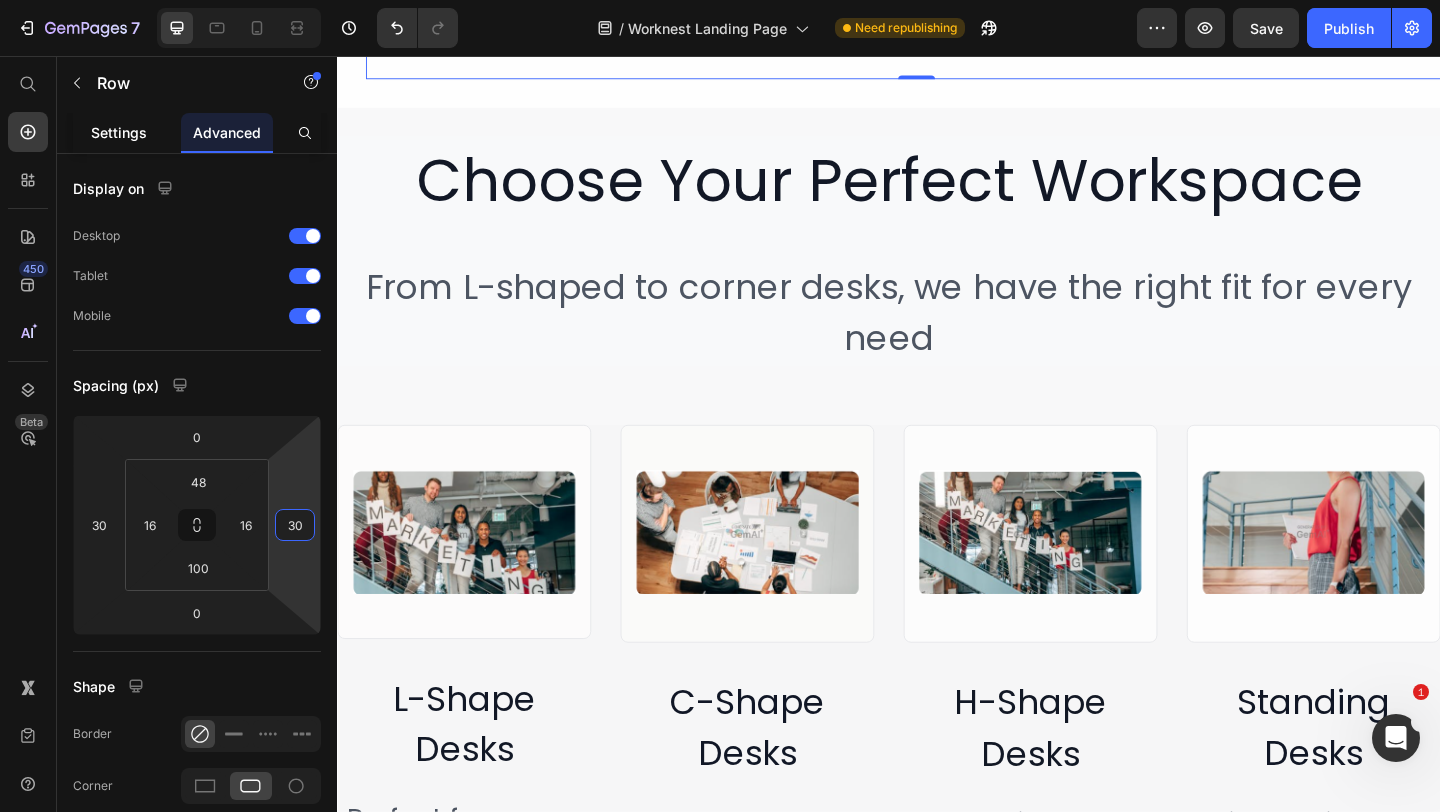 click on "Settings" 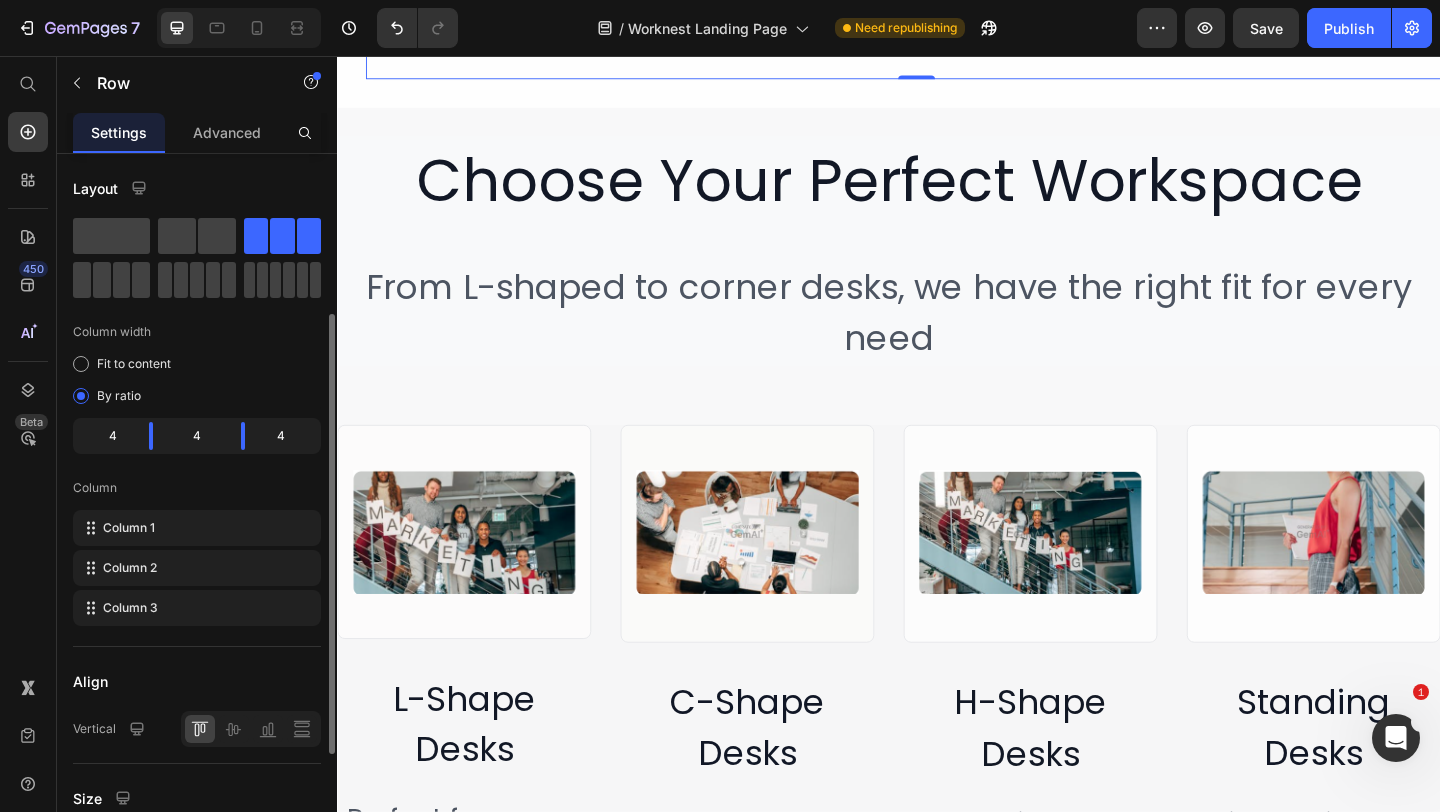 scroll, scrollTop: 366, scrollLeft: 0, axis: vertical 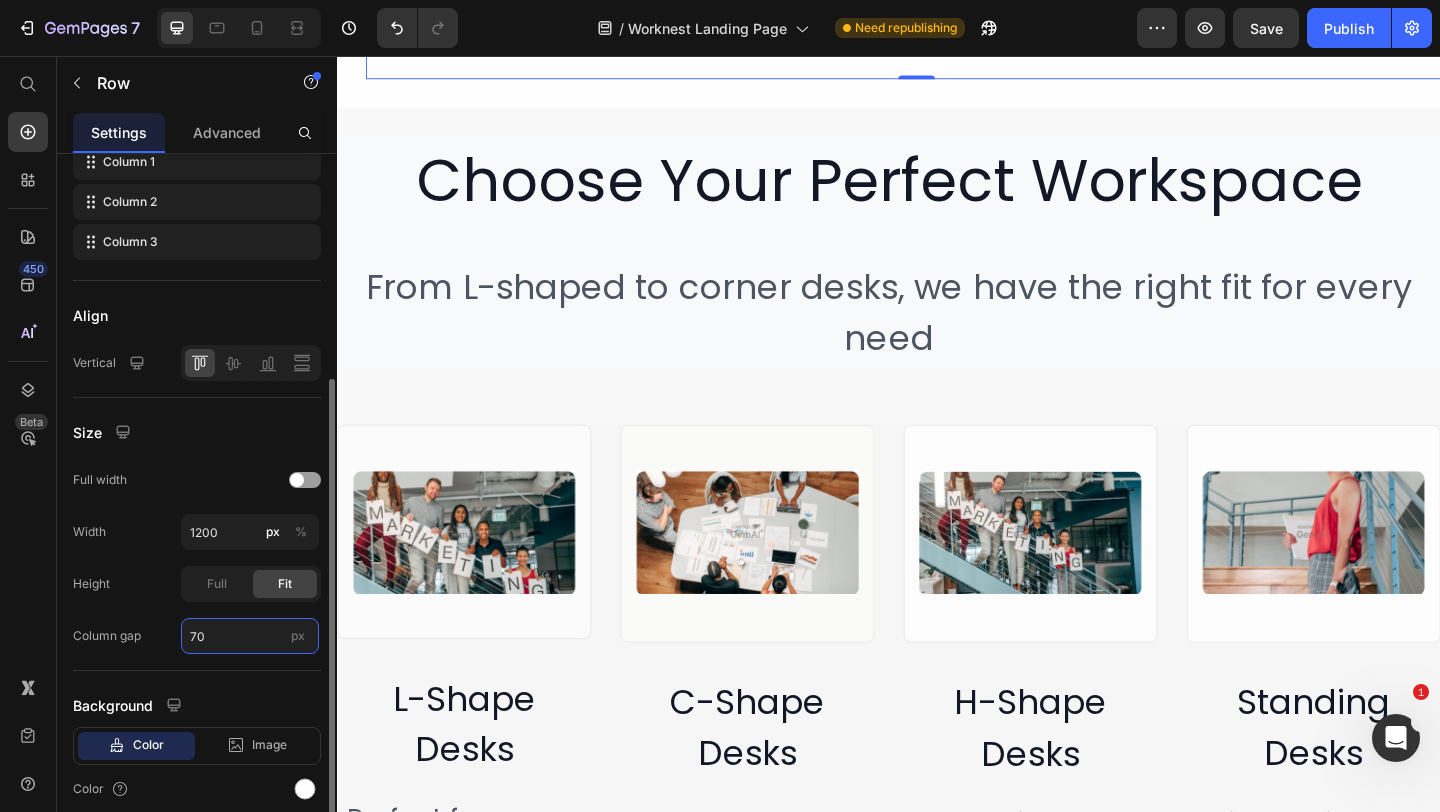 click on "70" at bounding box center [250, 636] 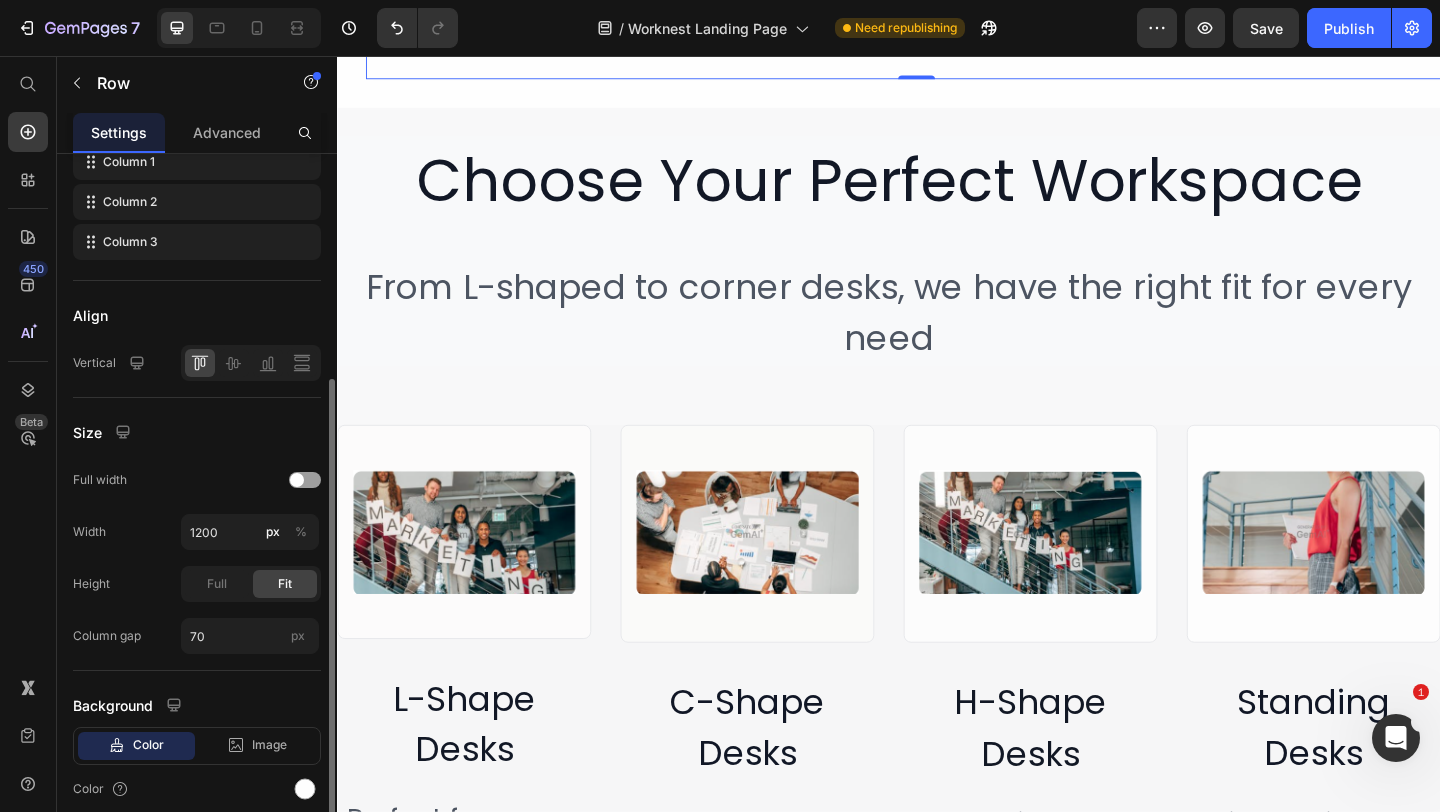 click on "Size" at bounding box center (197, 432) 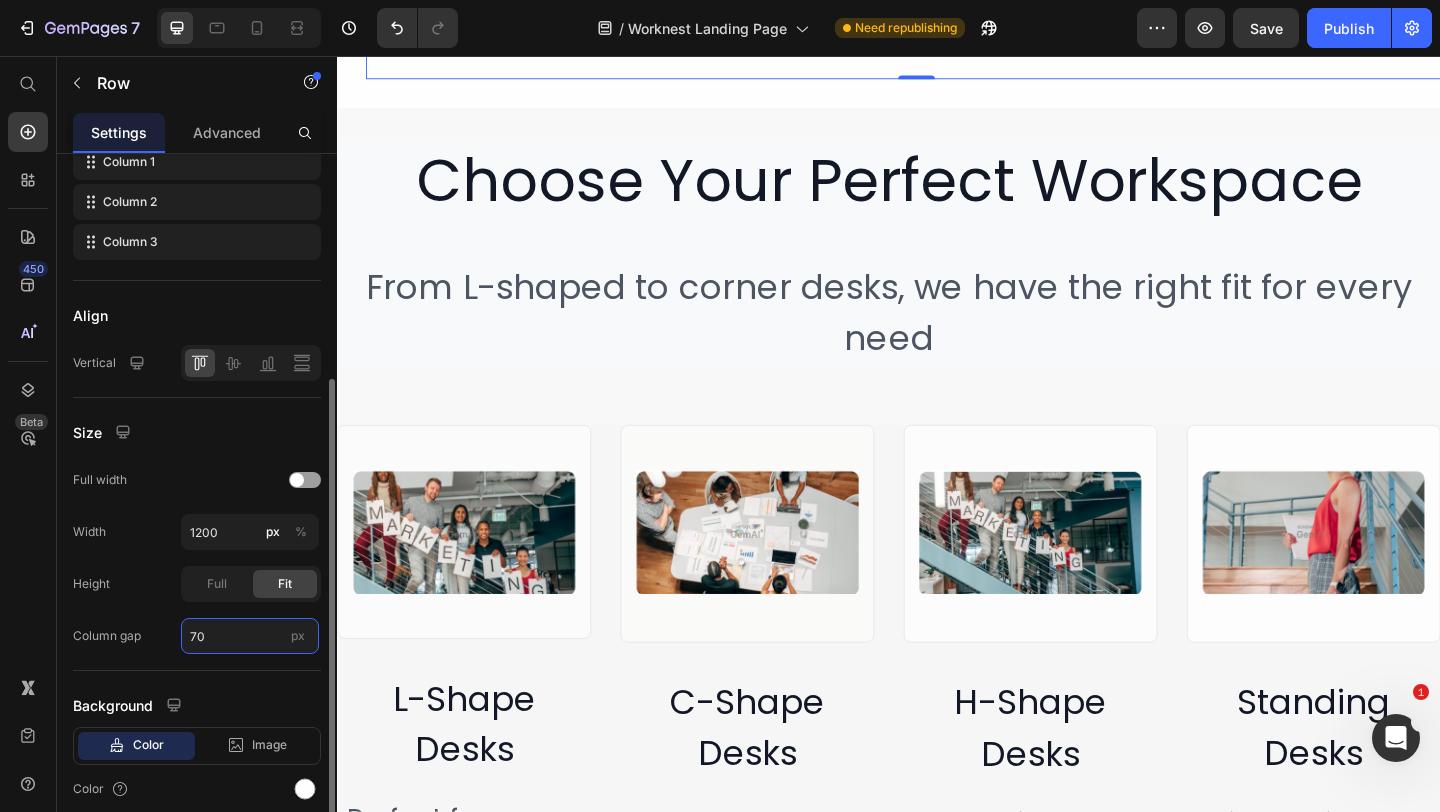 click on "70" at bounding box center [250, 636] 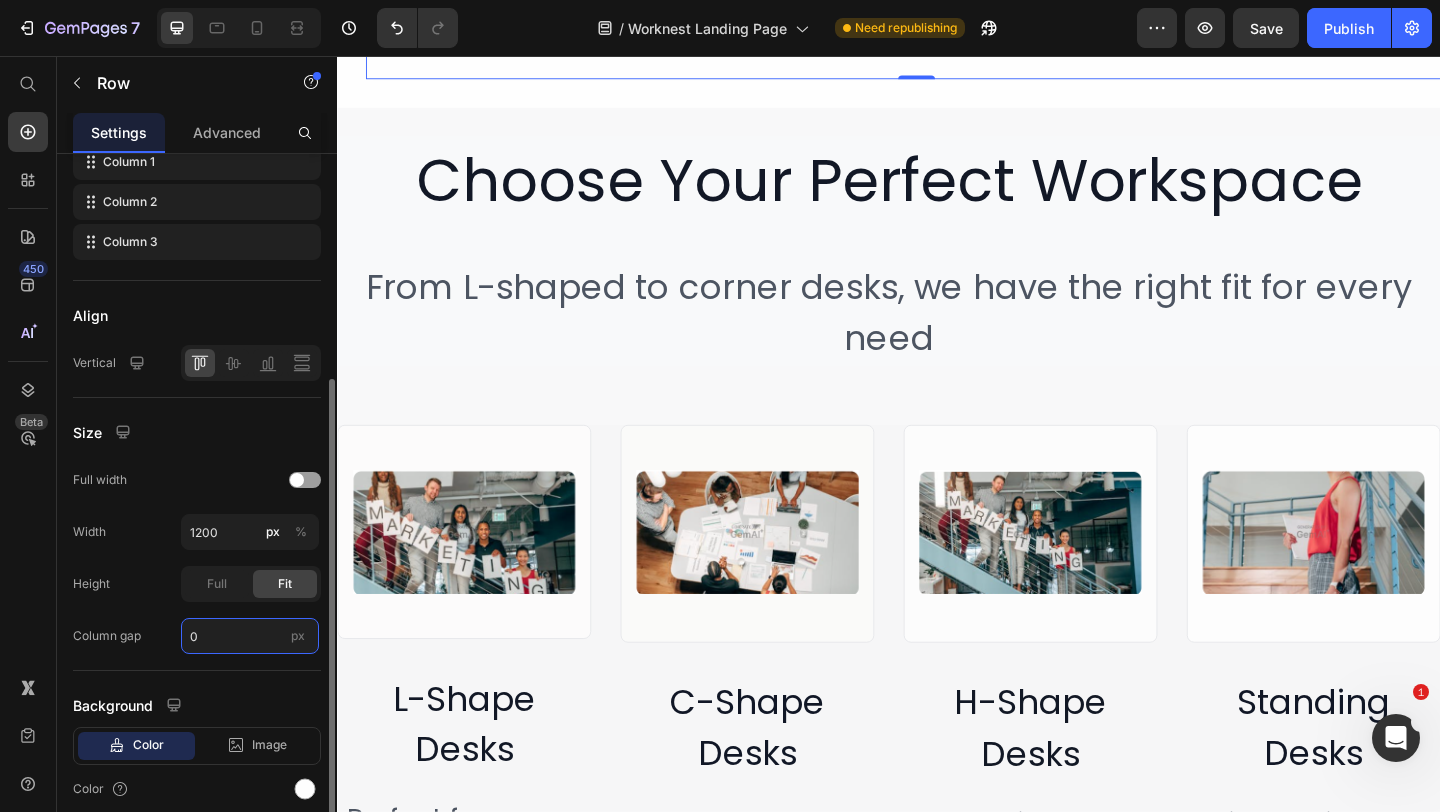 type on "0" 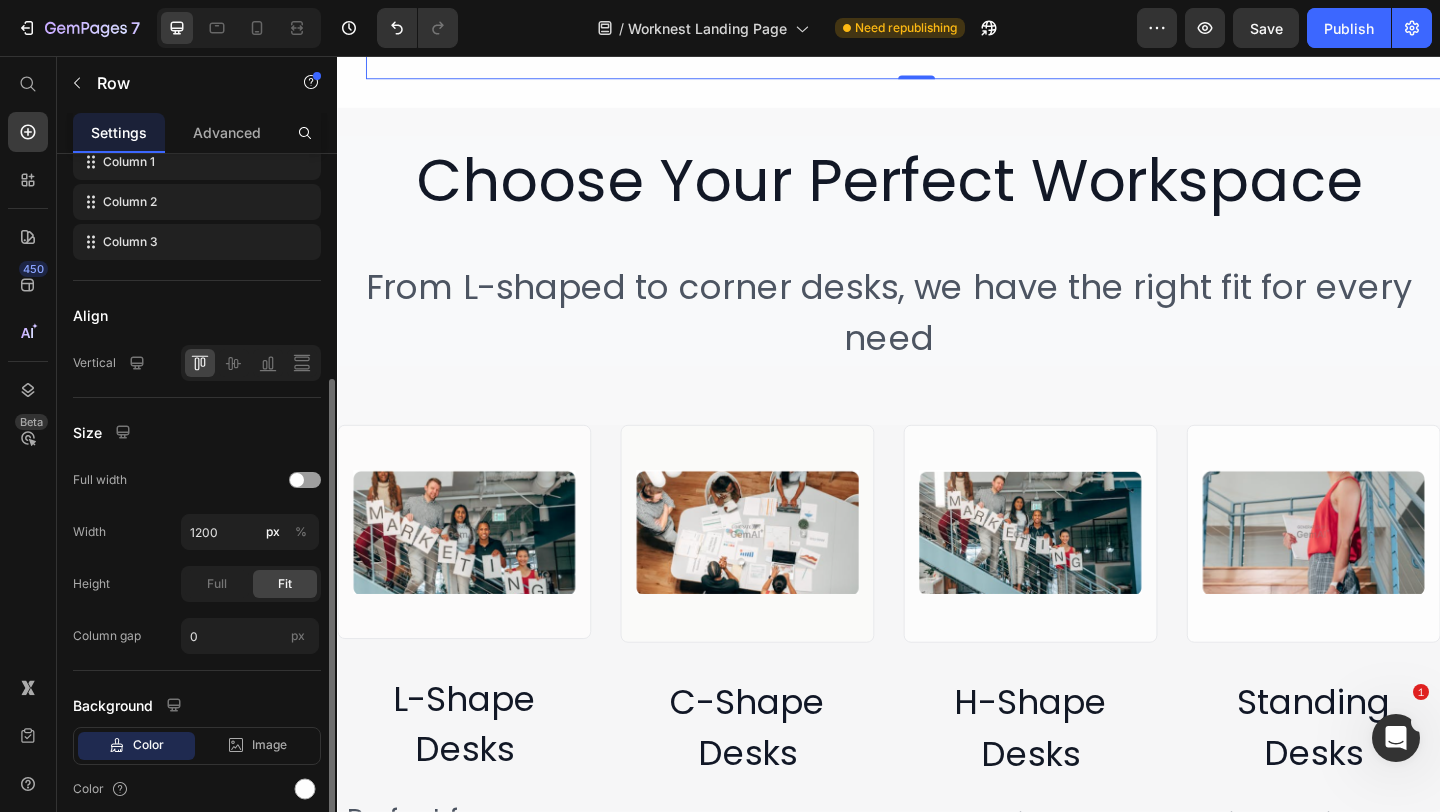 click on "Size" at bounding box center (197, 432) 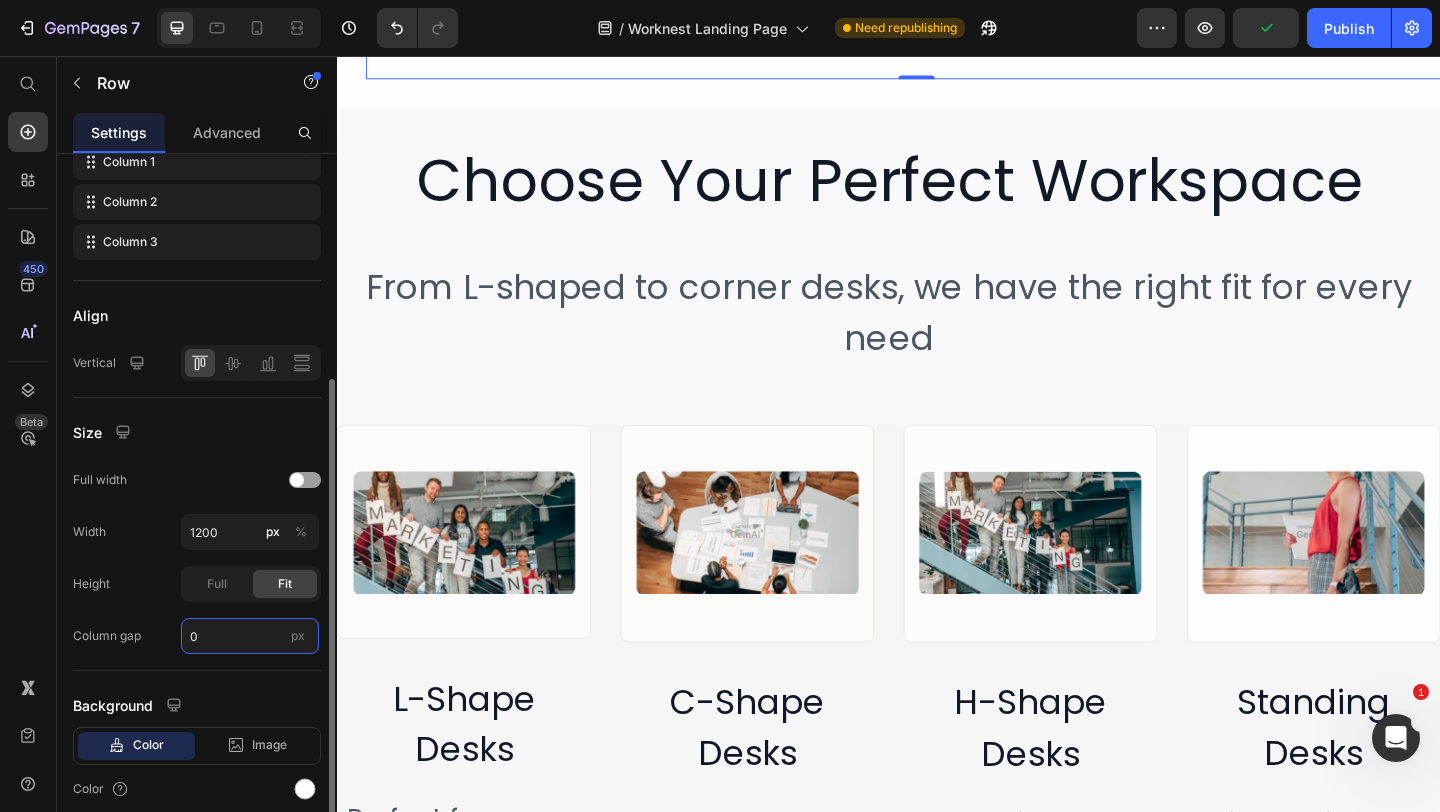 click on "0" at bounding box center [250, 636] 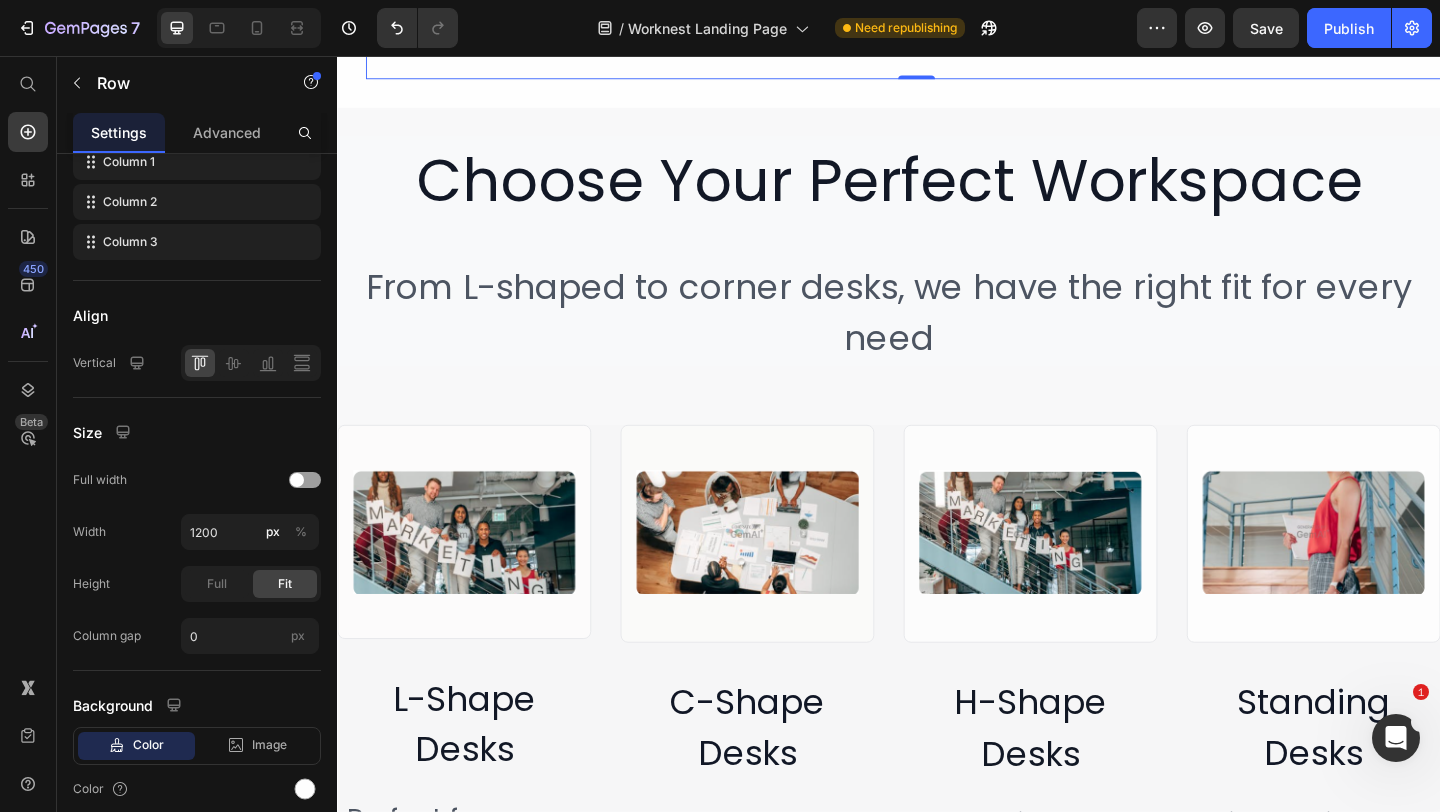 click on "Image ⁠⁠⁠⁠⁠⁠⁠ Ready to Ship Heading ⁠⁠⁠⁠⁠⁠⁠ Fast delivery on all bulk orders Heading Image ⁠⁠⁠⁠⁠⁠⁠ Made in the USA Heading ⁠⁠⁠⁠⁠⁠⁠ Premium quality manufacturing Heading Image ⁠⁠⁠⁠⁠⁠⁠ Lifetime Warranty Heading ⁠⁠⁠⁠⁠⁠⁠ Full coverage on all products Heading Row   0" at bounding box center (967, -92) 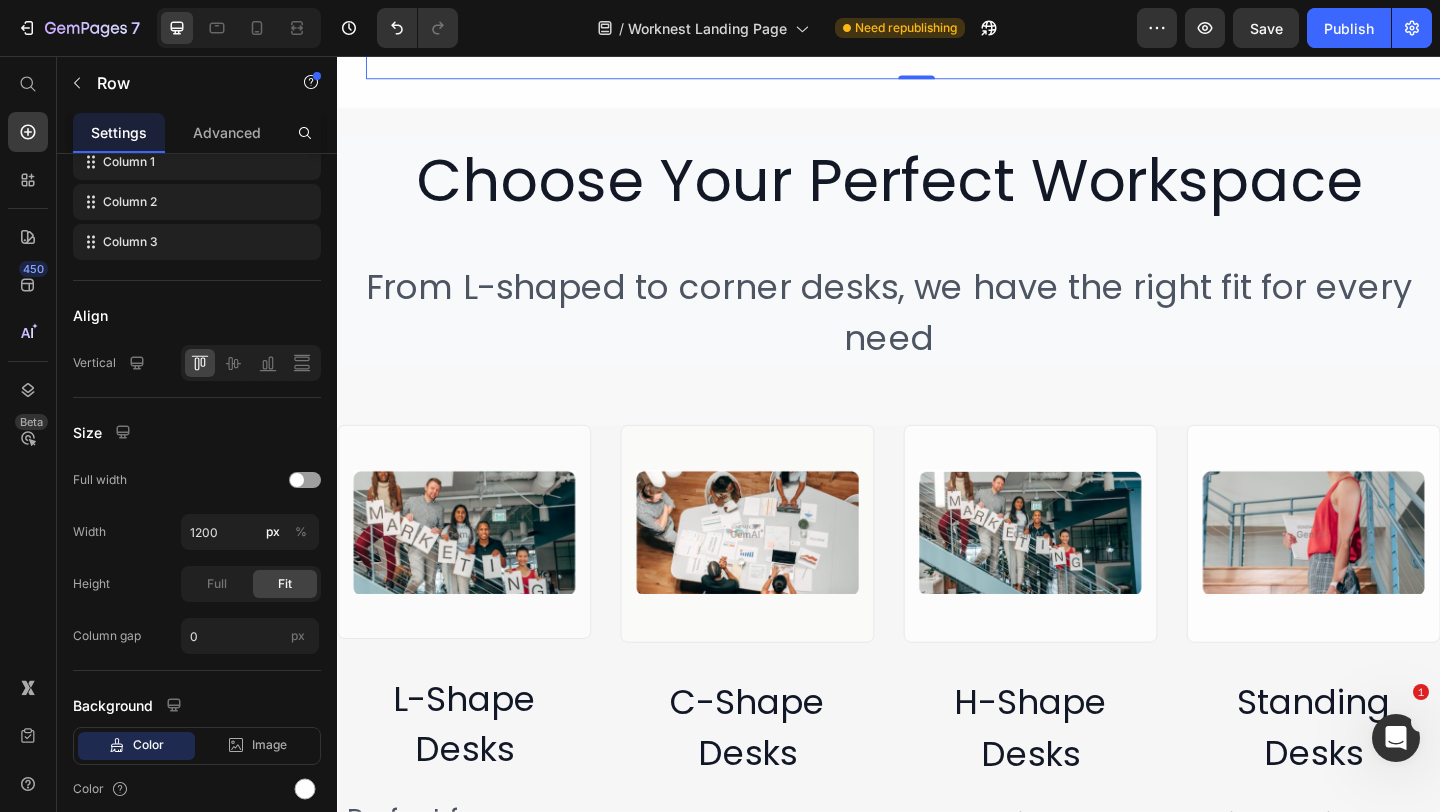 click on "Fast delivery on all bulk orders" at bounding box center (578, -36) 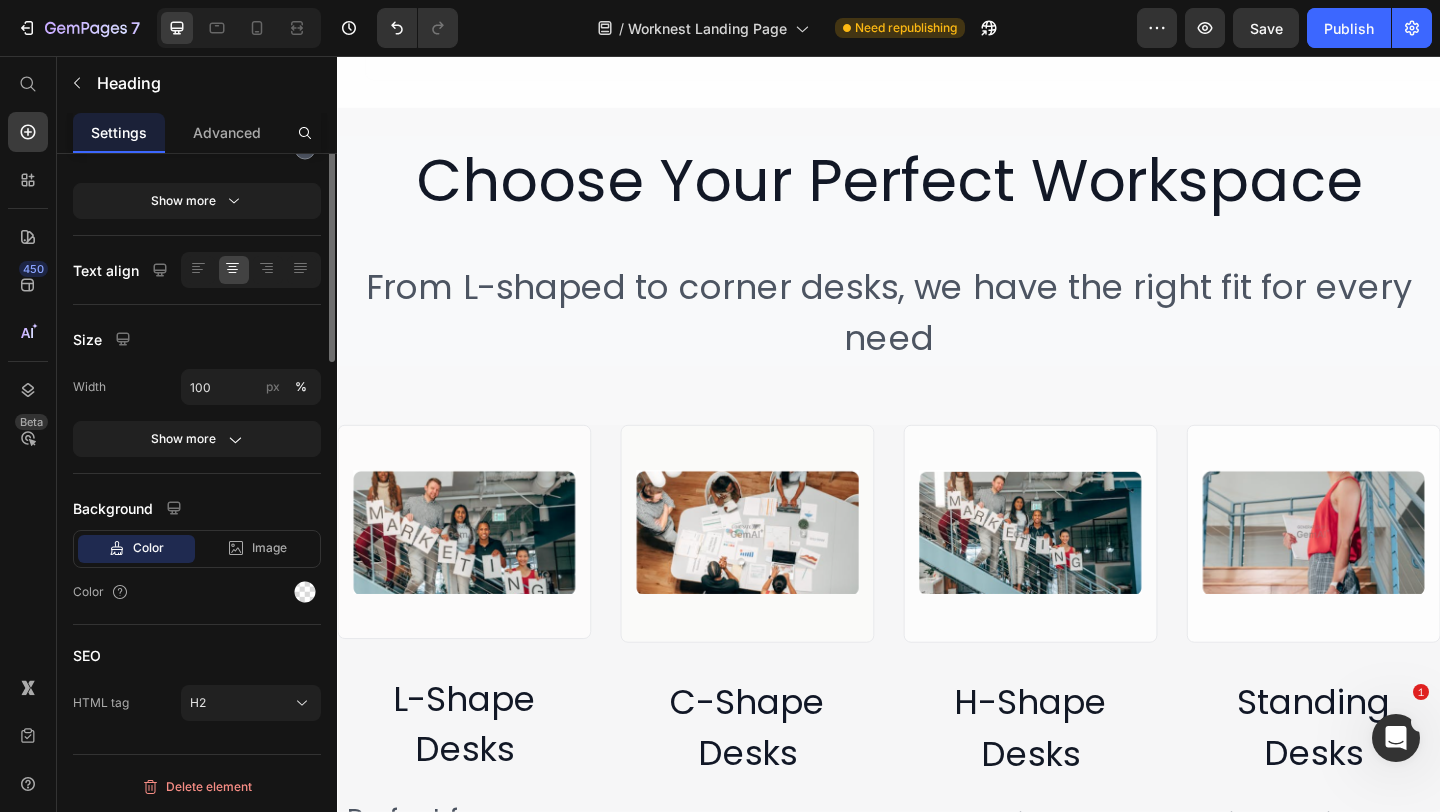 scroll, scrollTop: 0, scrollLeft: 0, axis: both 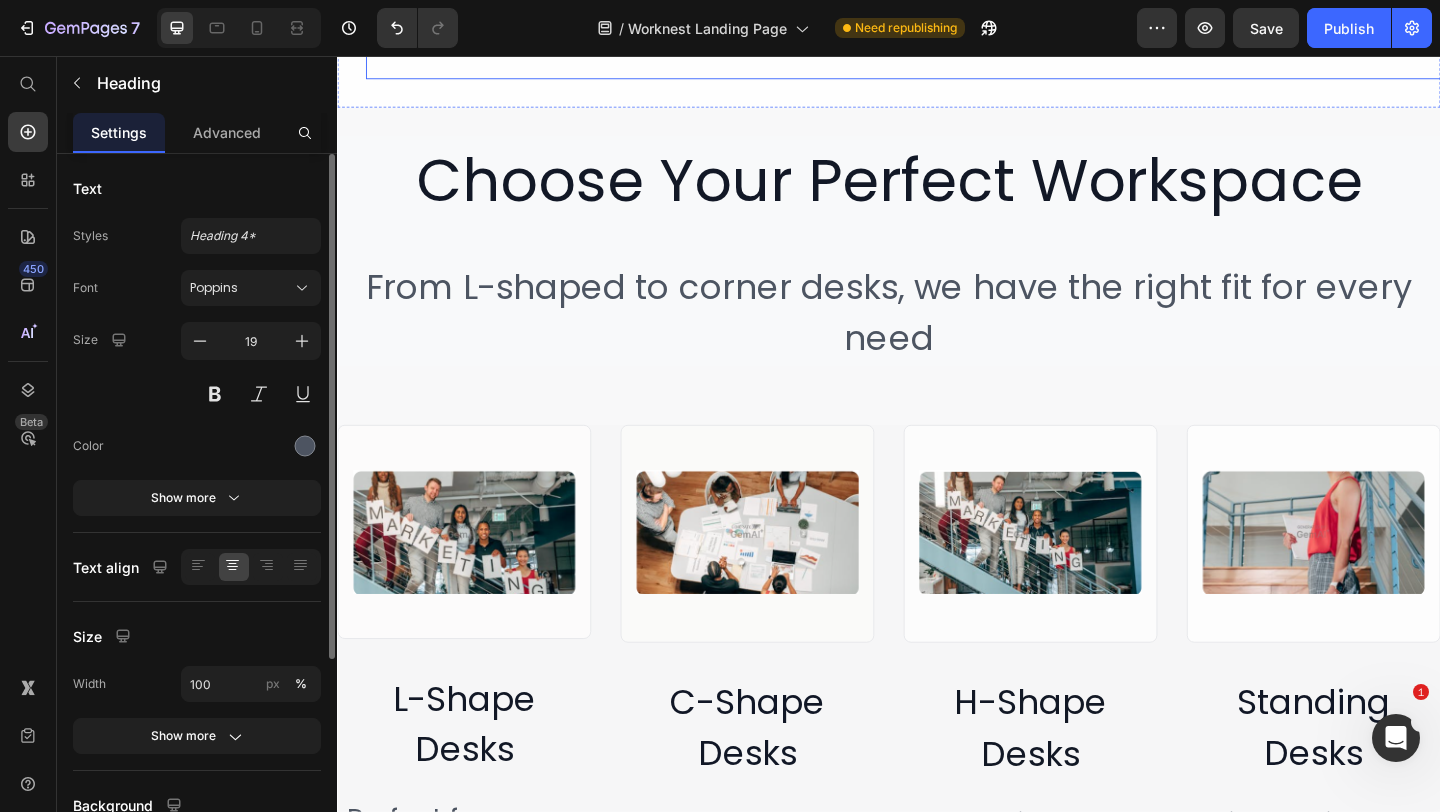 click on "Image ⁠⁠⁠⁠⁠⁠⁠ Ready to Ship Heading ⁠⁠⁠⁠⁠⁠⁠ Fast delivery on all bulk orders Heading   0 Image ⁠⁠⁠⁠⁠⁠⁠ Made in the USA Heading ⁠⁠⁠⁠⁠⁠⁠ Premium quality manufacturing Heading Image ⁠⁠⁠⁠⁠⁠⁠ Lifetime Warranty Heading ⁠⁠⁠⁠⁠⁠⁠ Full coverage on all products Heading Row" at bounding box center (967, -92) 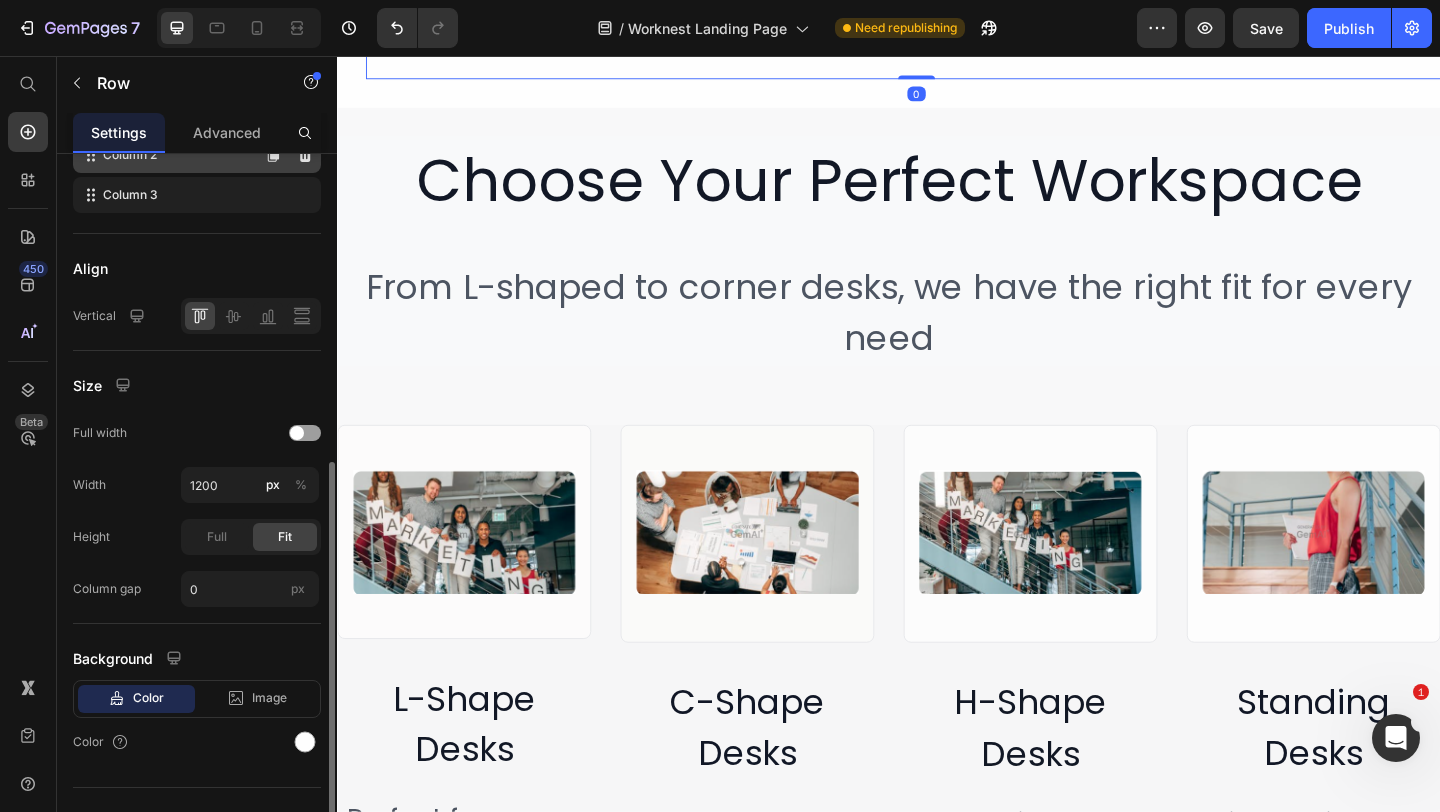 scroll, scrollTop: 446, scrollLeft: 0, axis: vertical 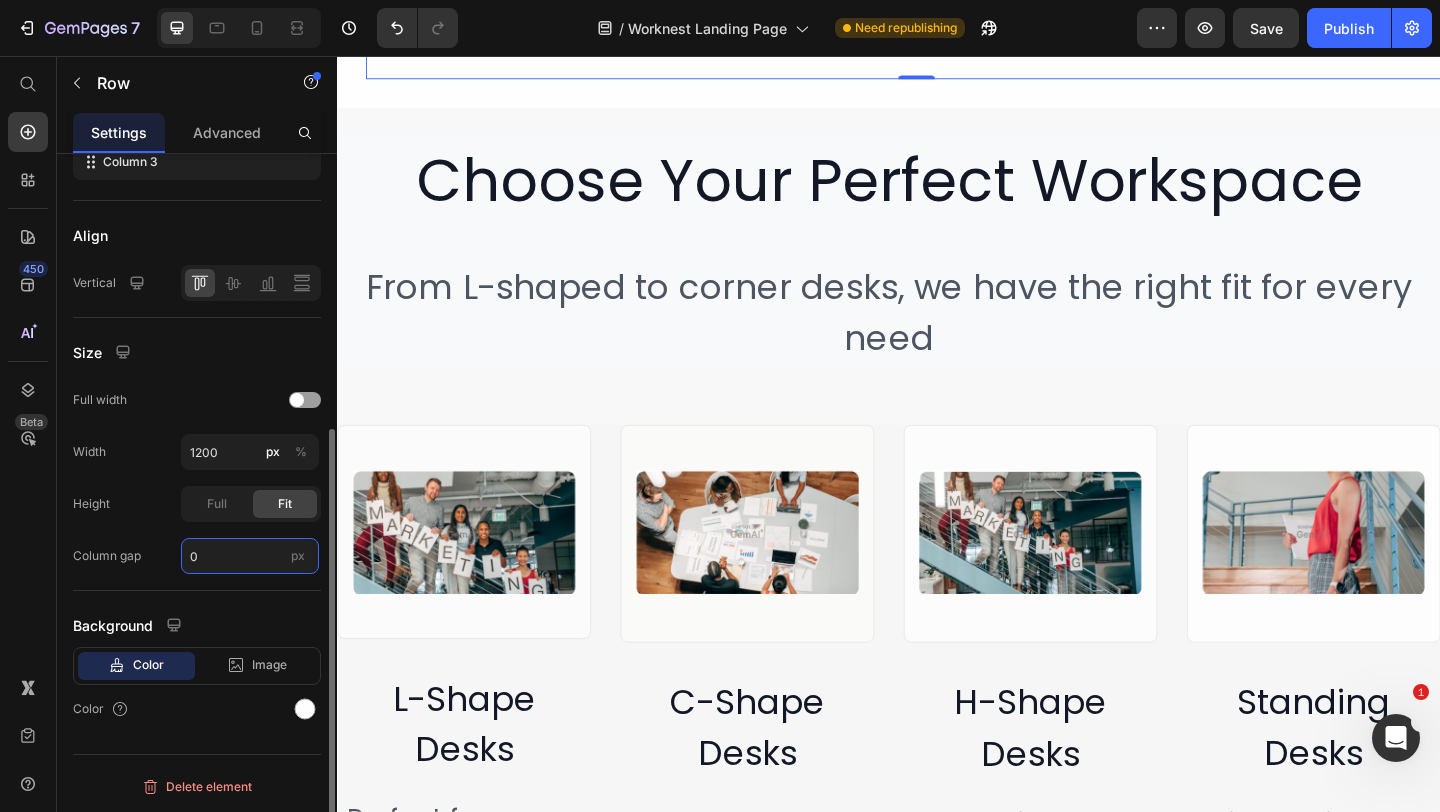 click on "0" at bounding box center (250, 556) 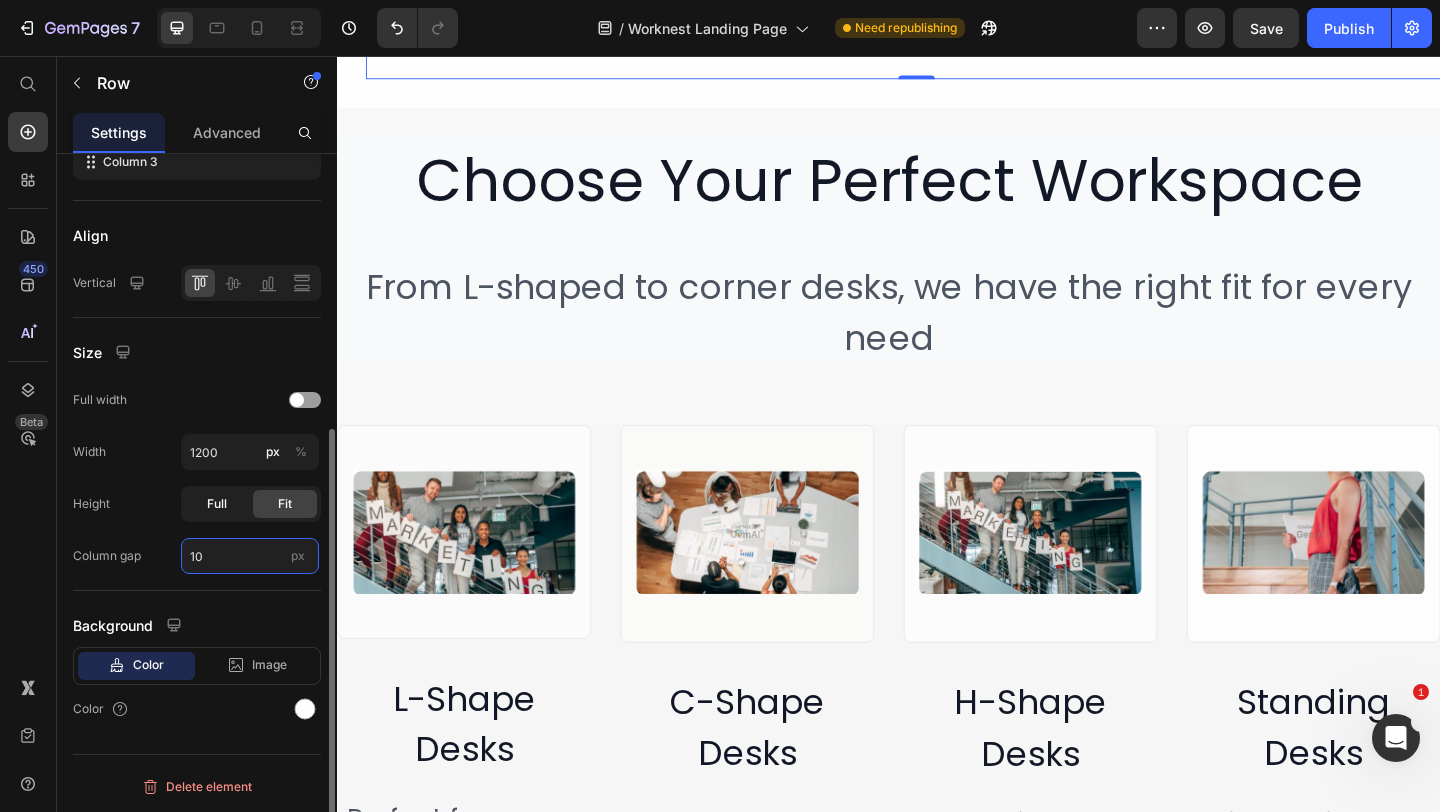 type on "10" 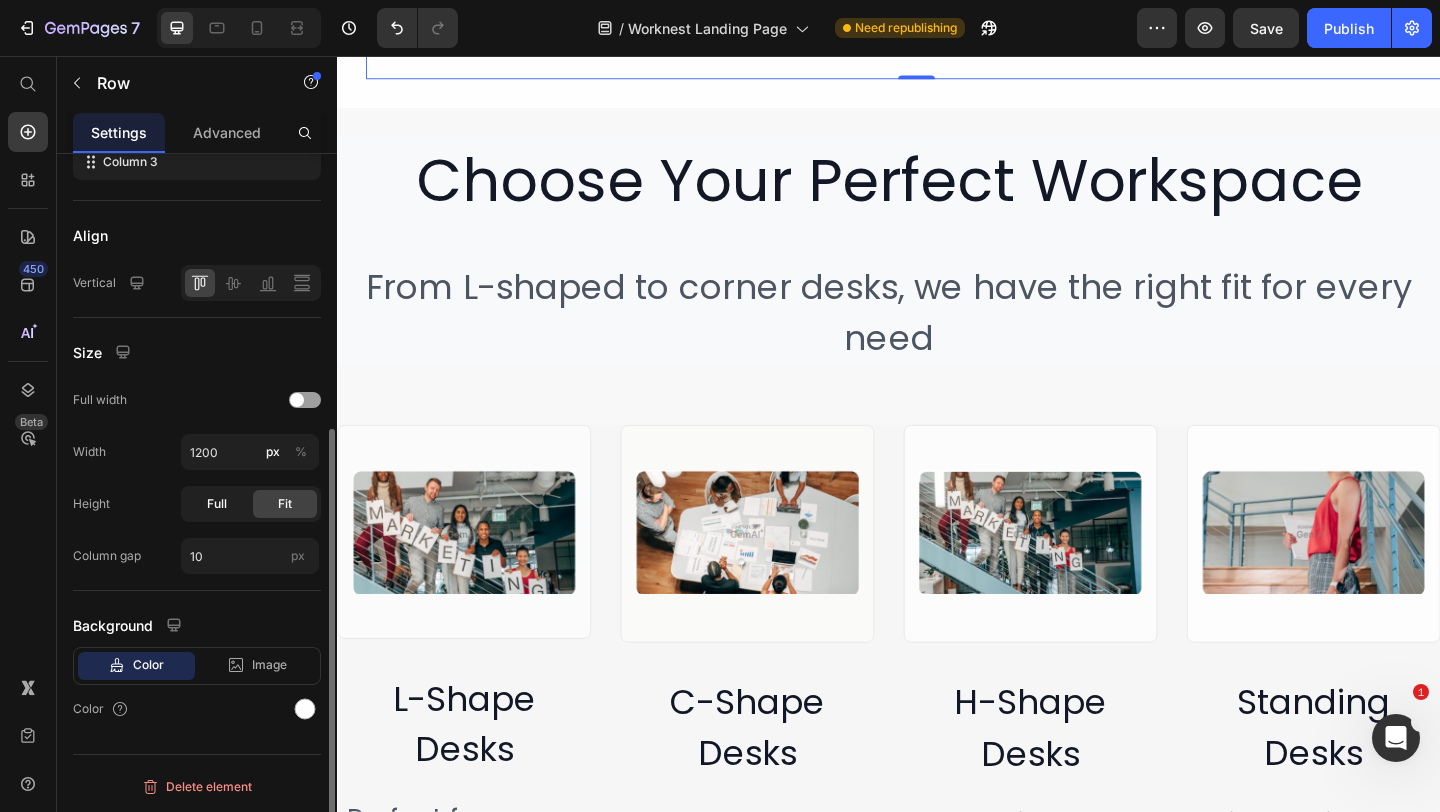 click on "Full" 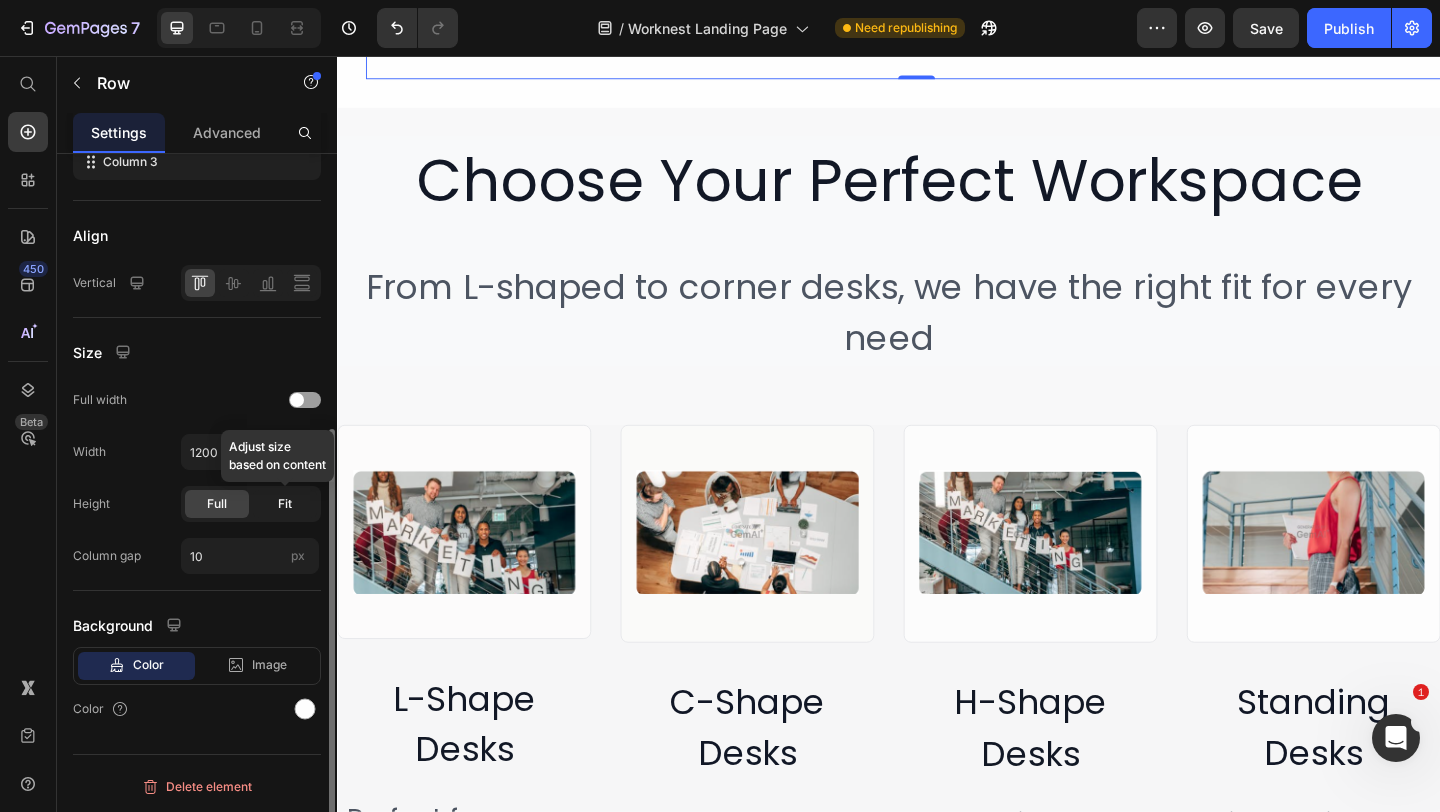 click on "Fit" 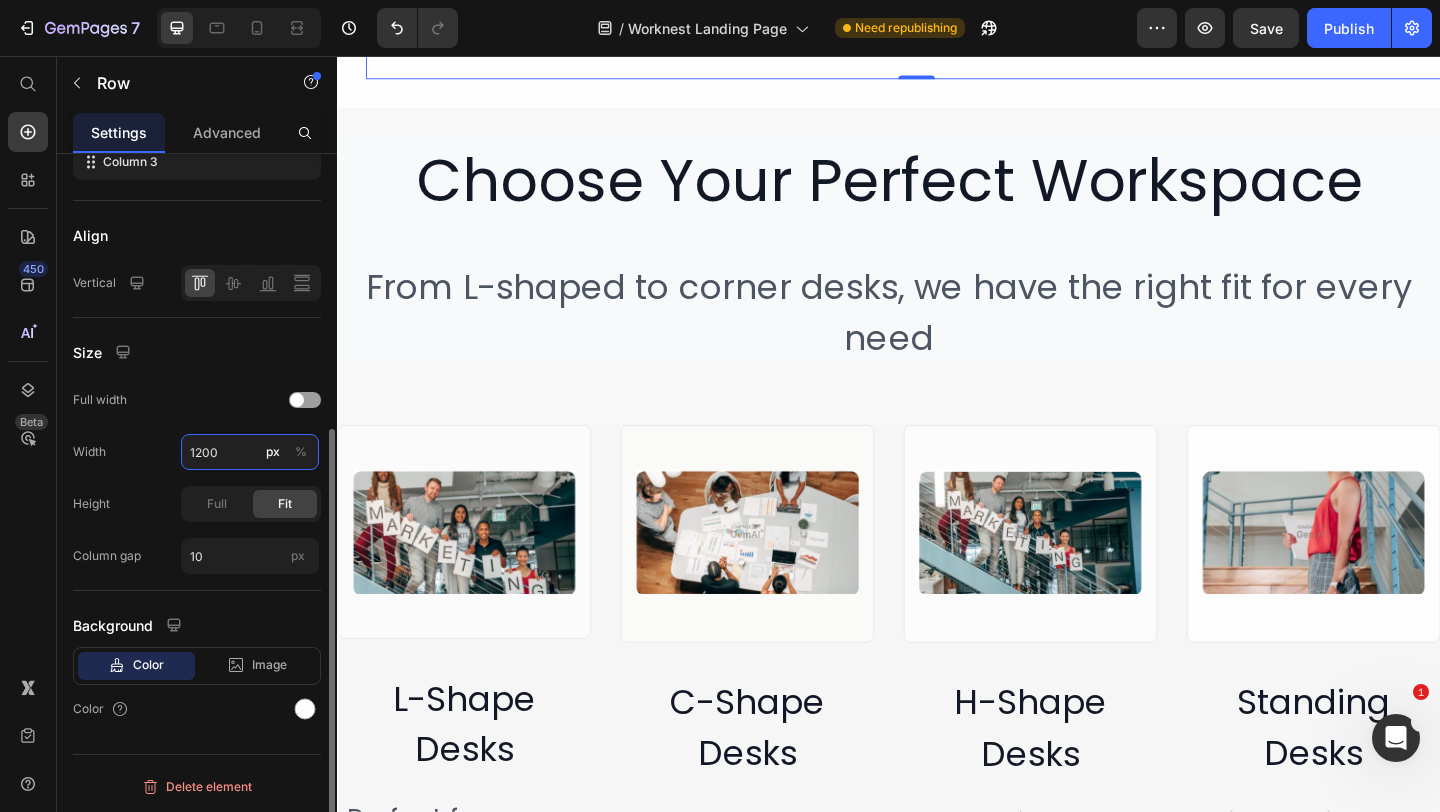 click on "1200" at bounding box center (250, 452) 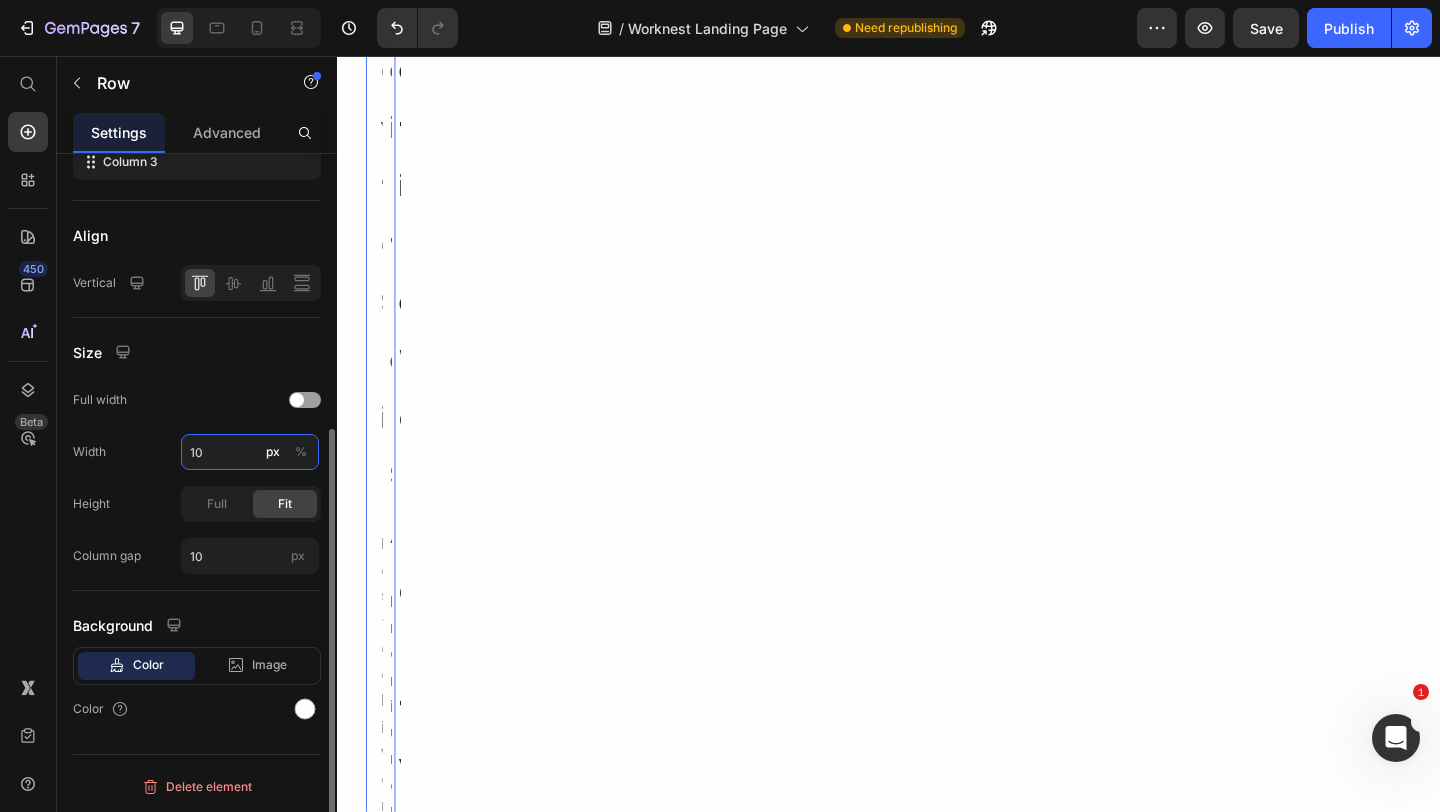type on "1" 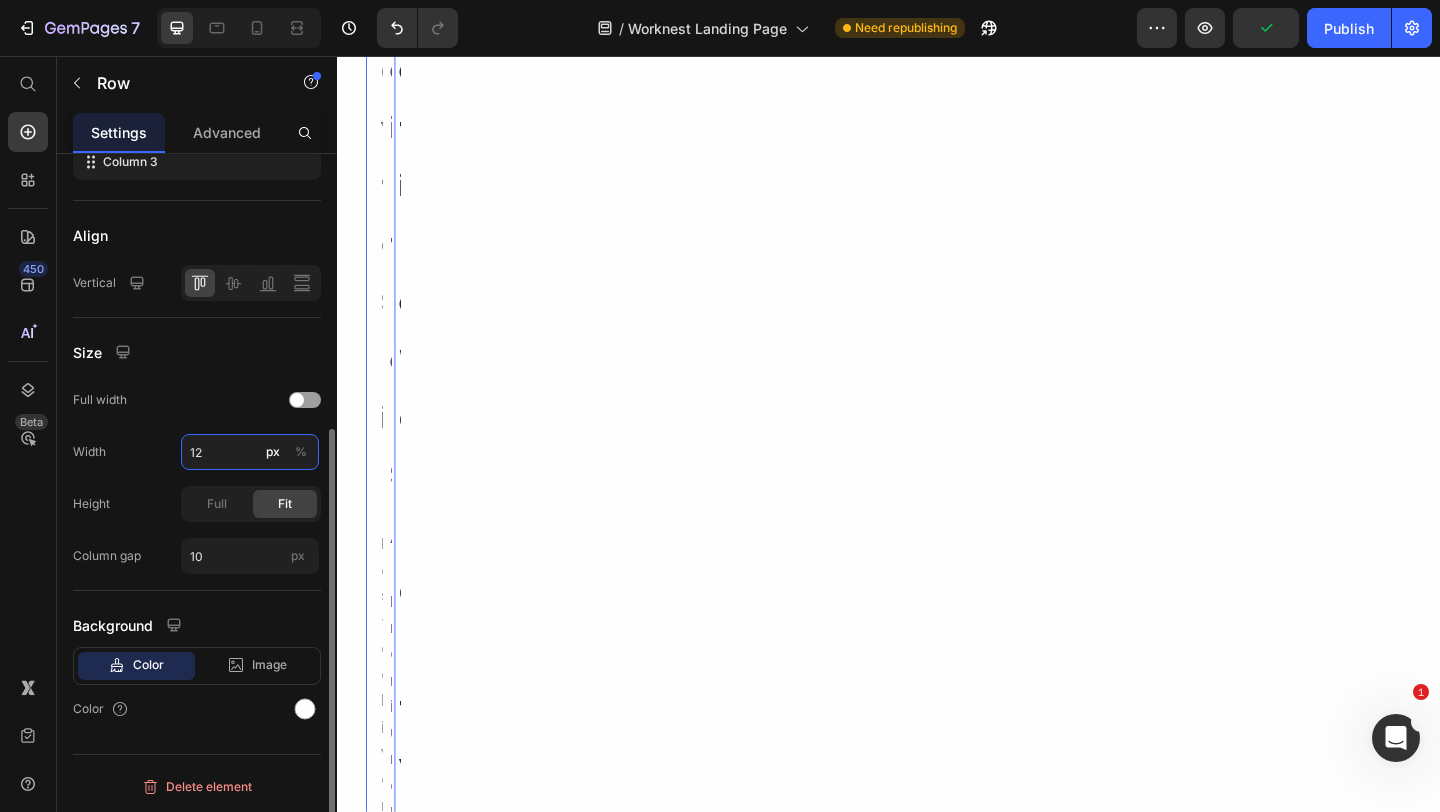 type on "1" 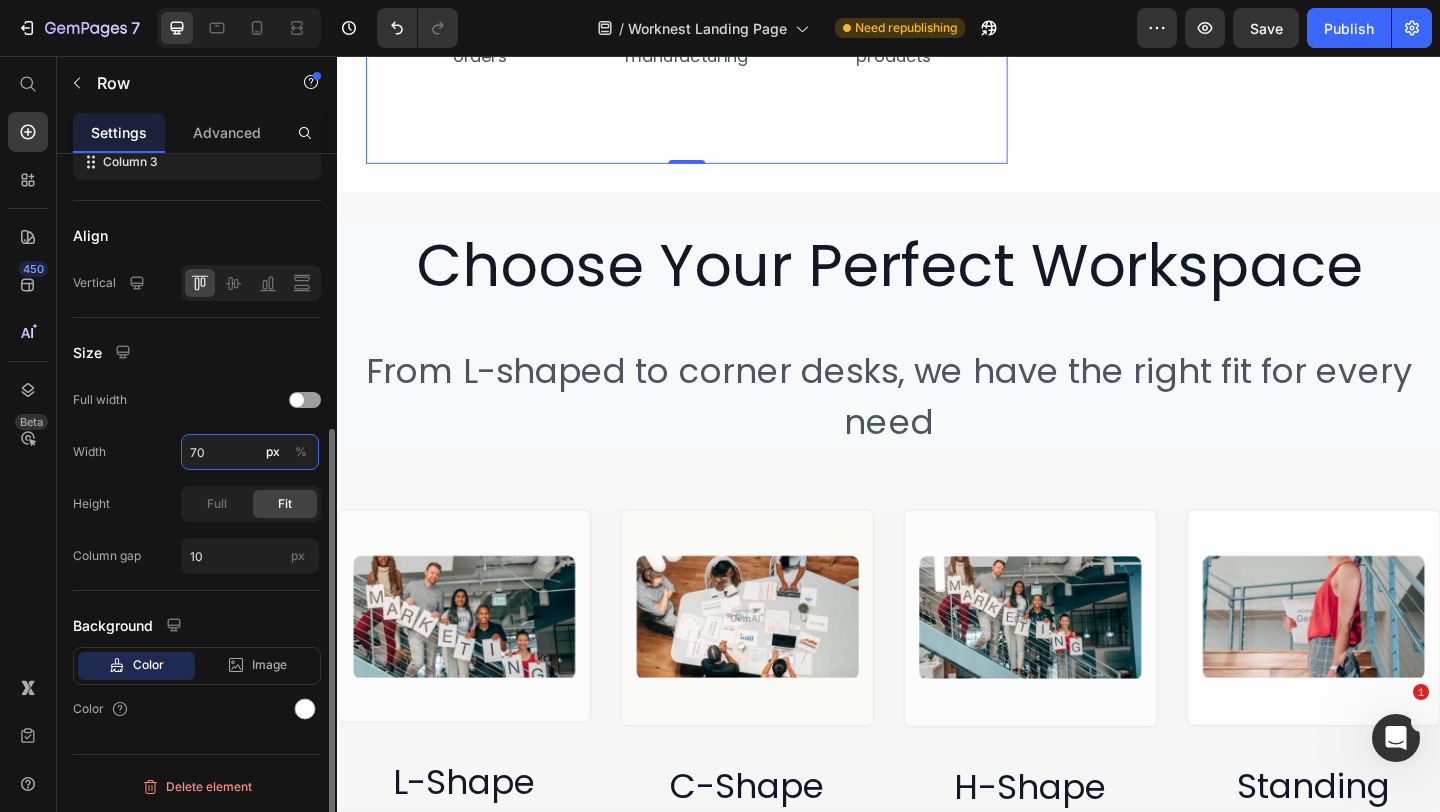 type on "7" 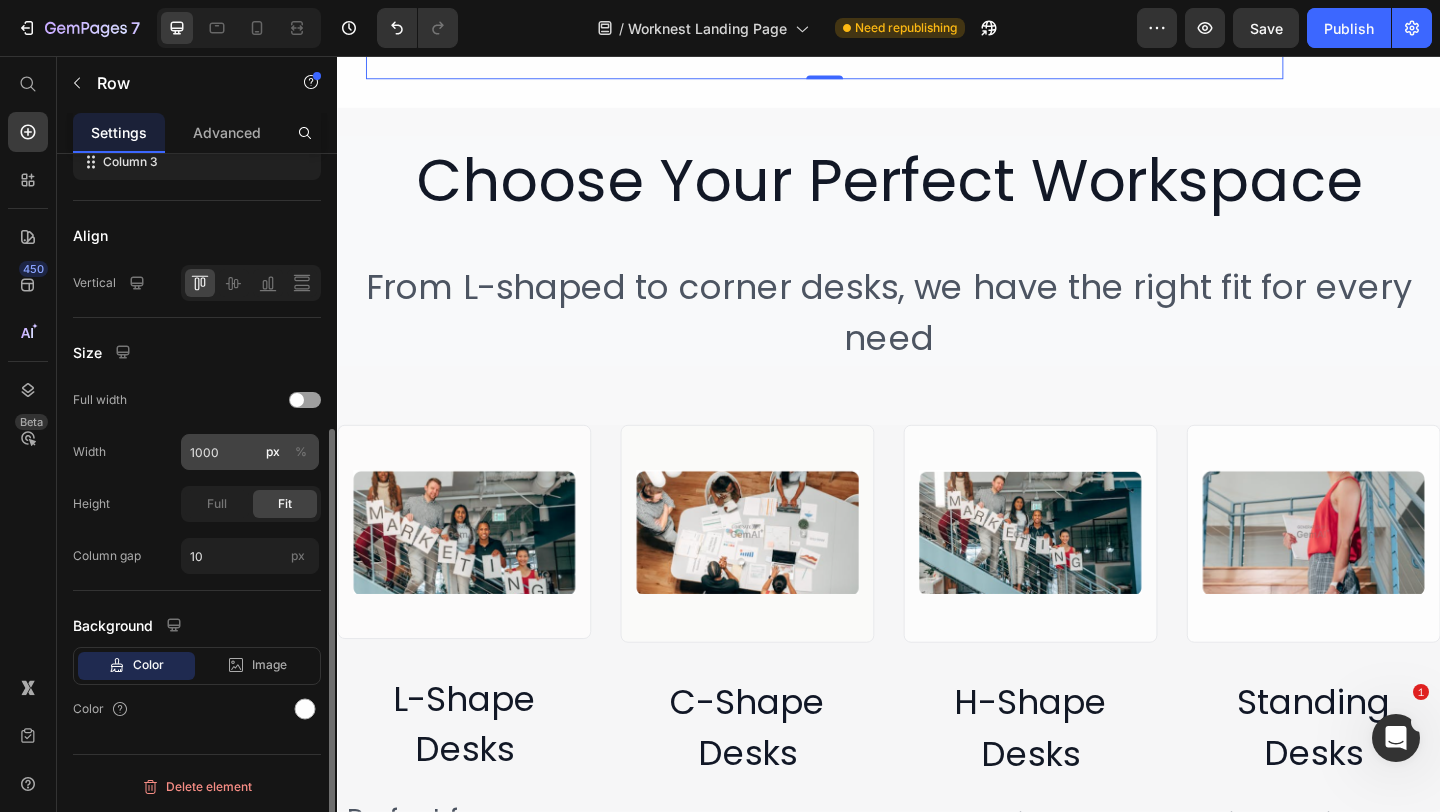 click on "%" at bounding box center [301, 452] 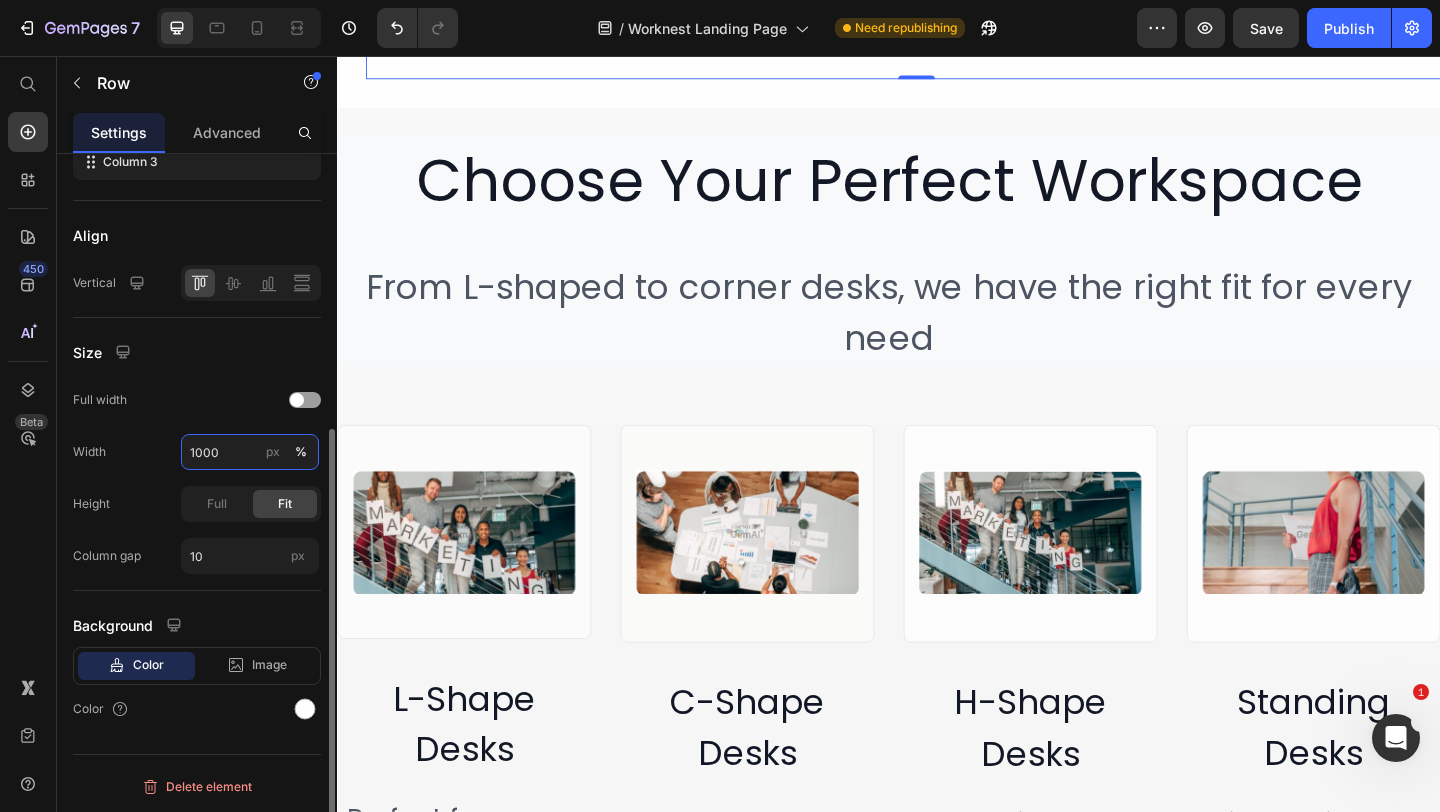click on "1000" at bounding box center [250, 452] 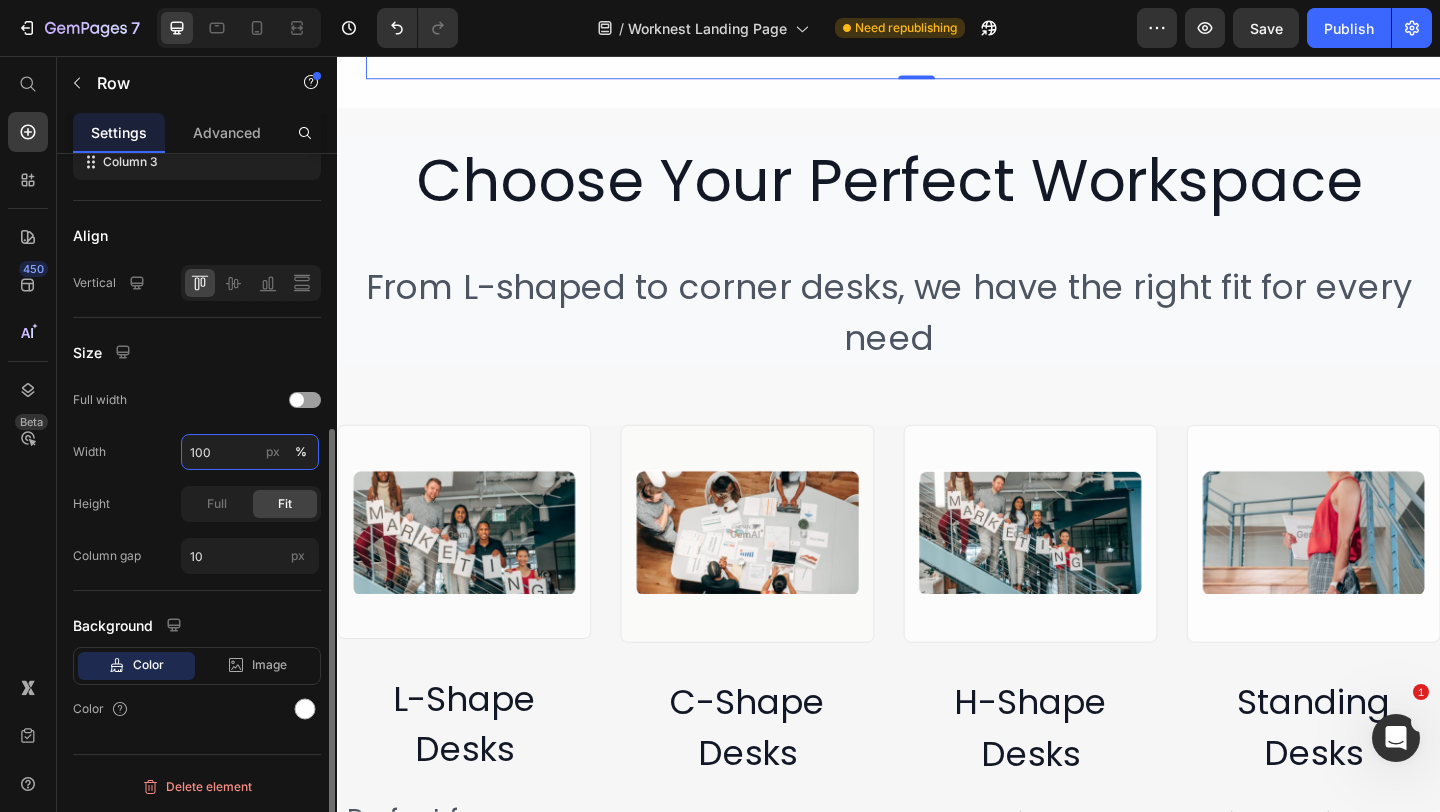 type on "100" 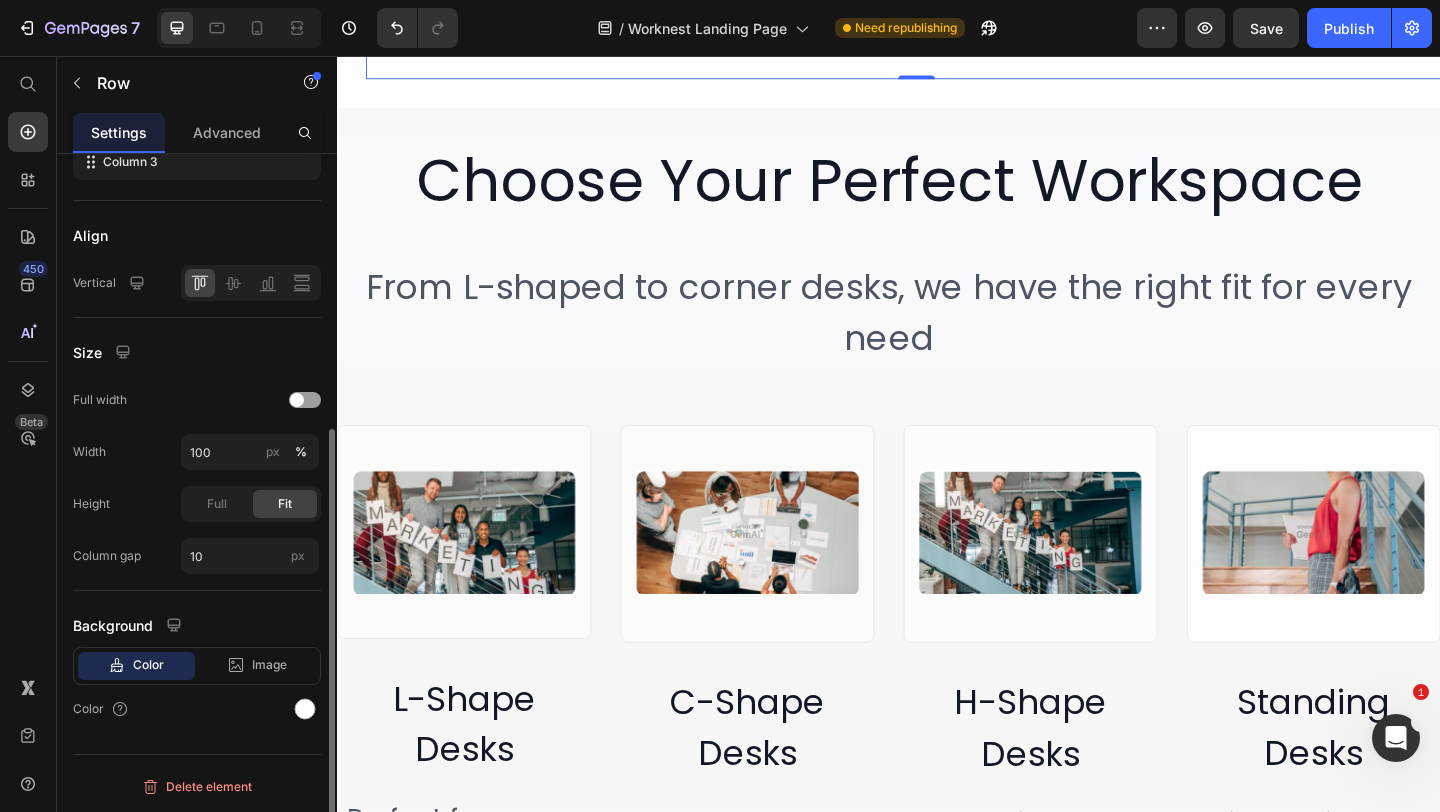 click on "Size" at bounding box center (197, 352) 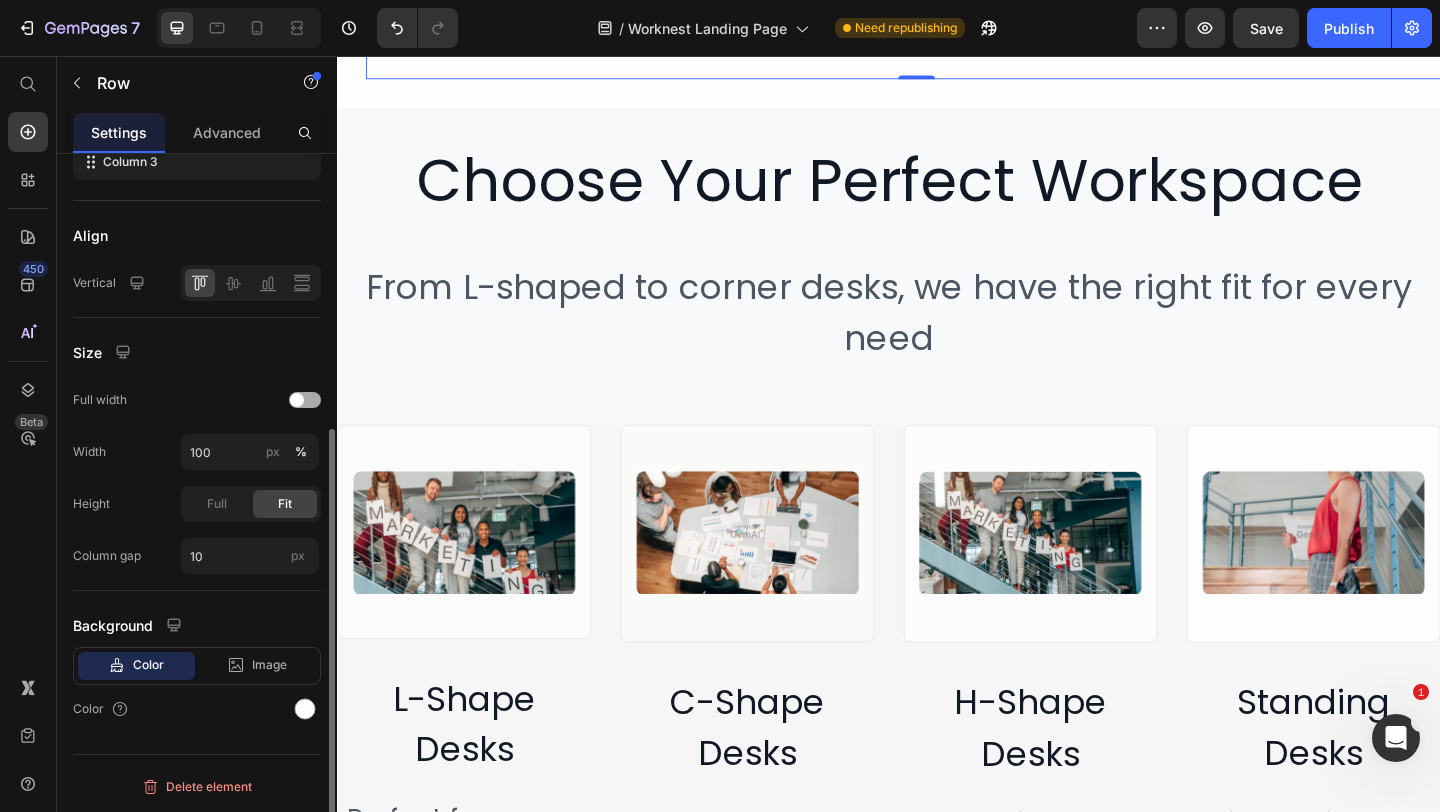 click at bounding box center (305, 400) 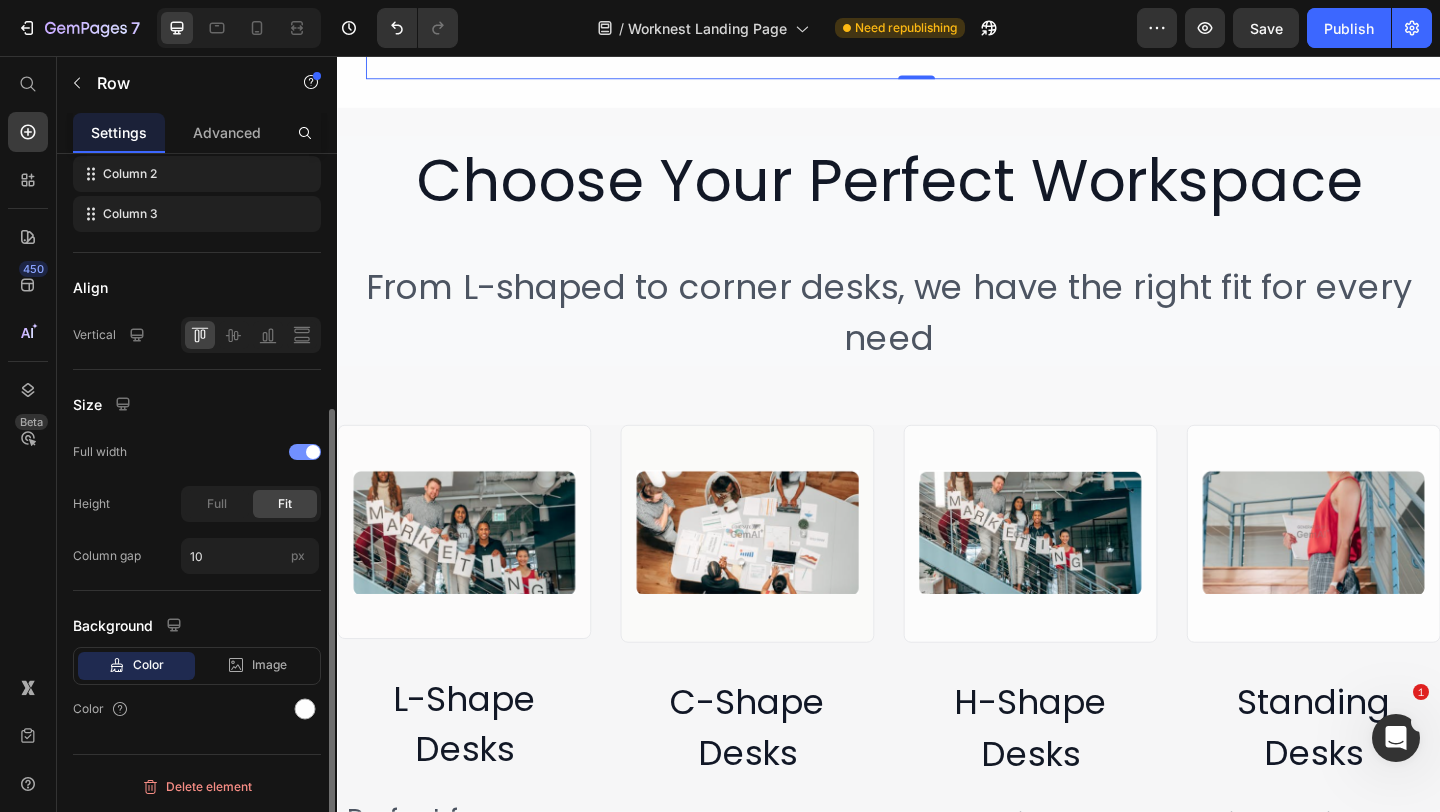 scroll, scrollTop: 394, scrollLeft: 0, axis: vertical 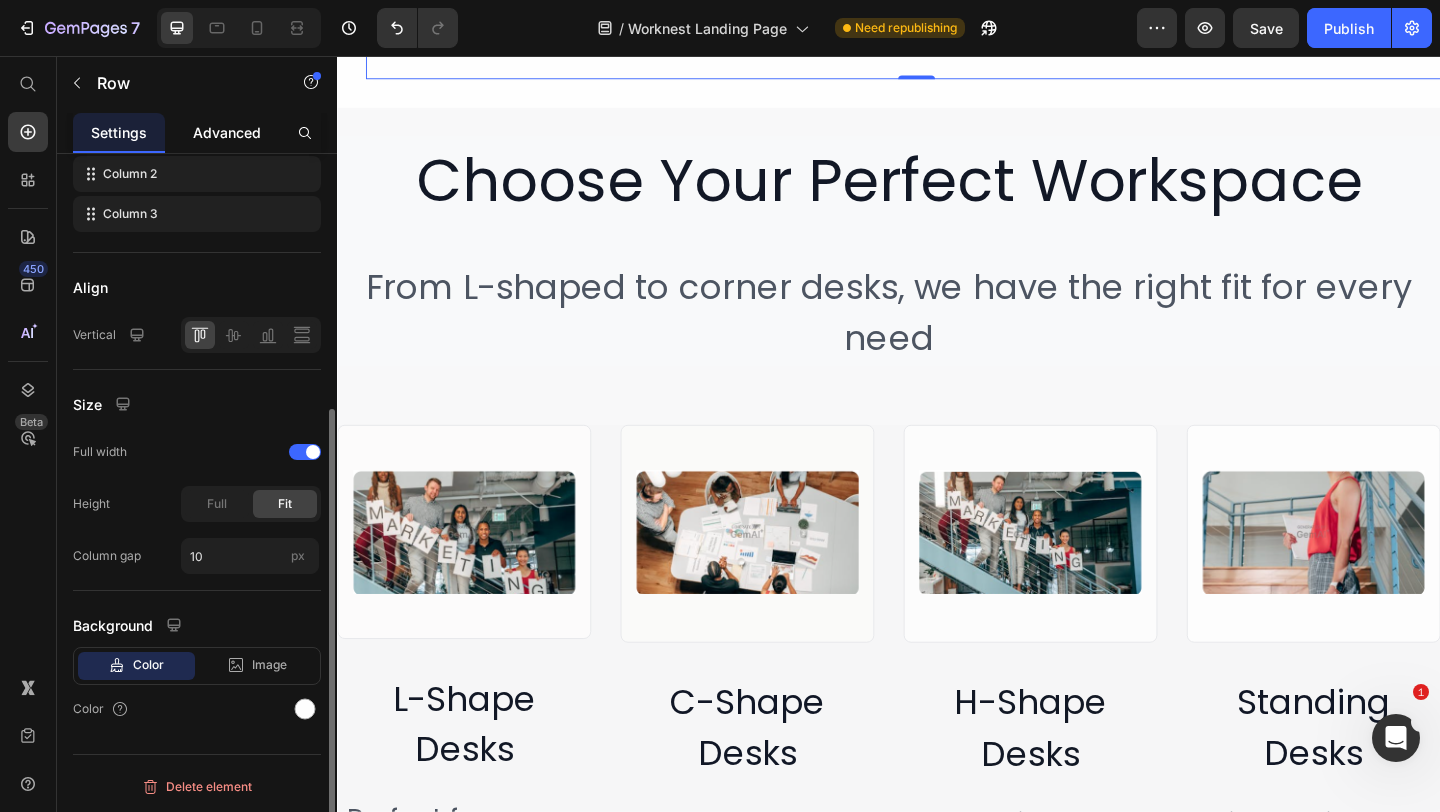 click on "Advanced" at bounding box center [227, 132] 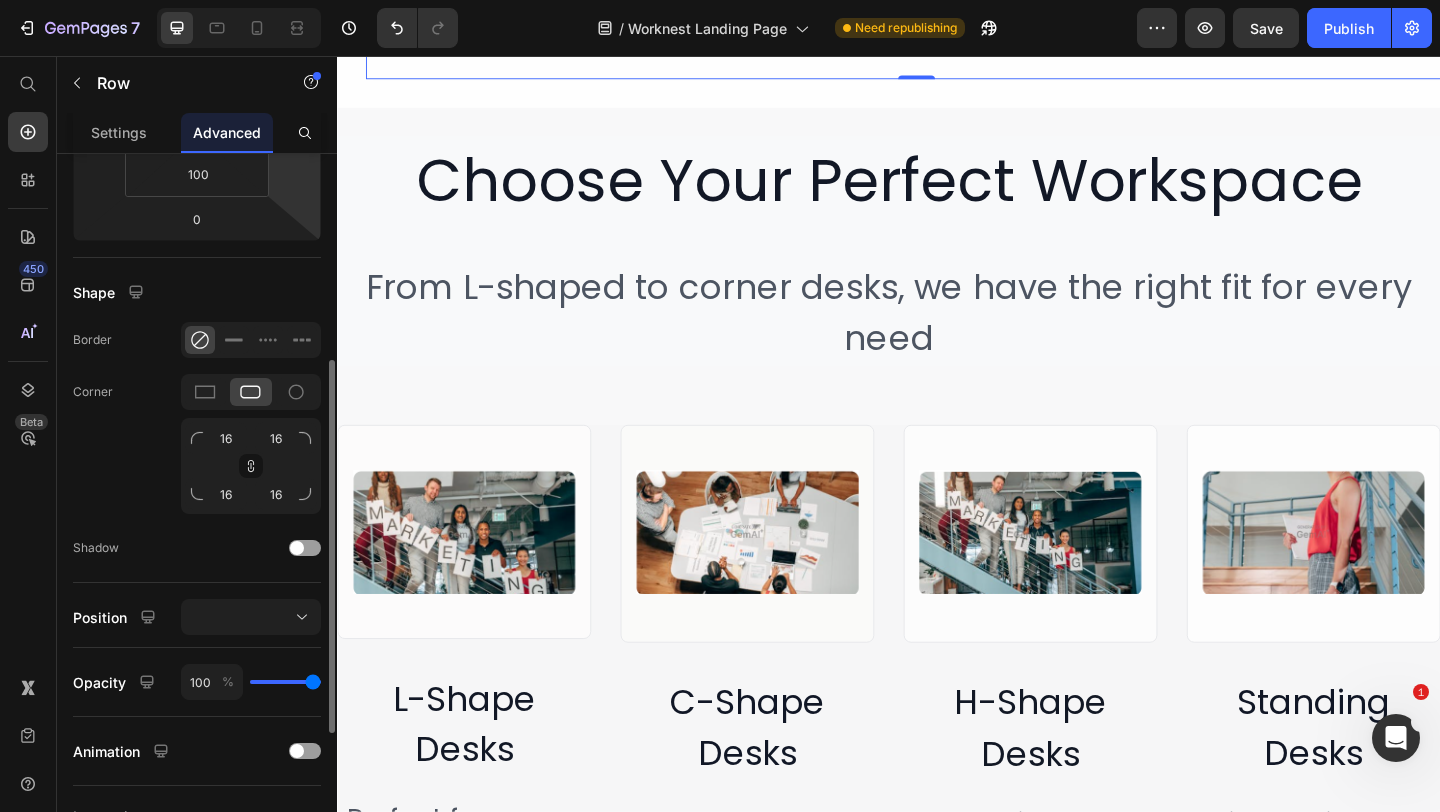 scroll, scrollTop: 0, scrollLeft: 0, axis: both 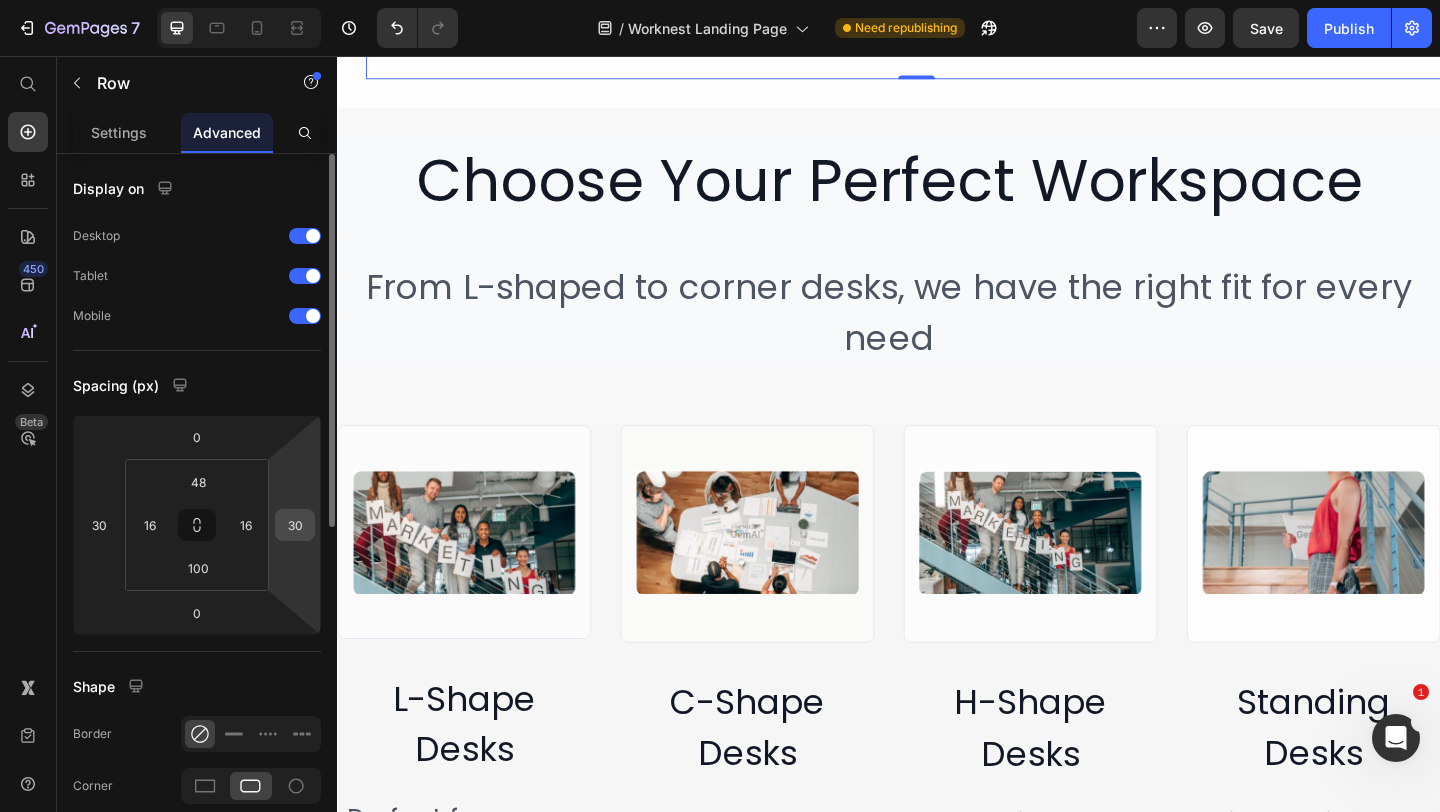 click on "30" at bounding box center (295, 525) 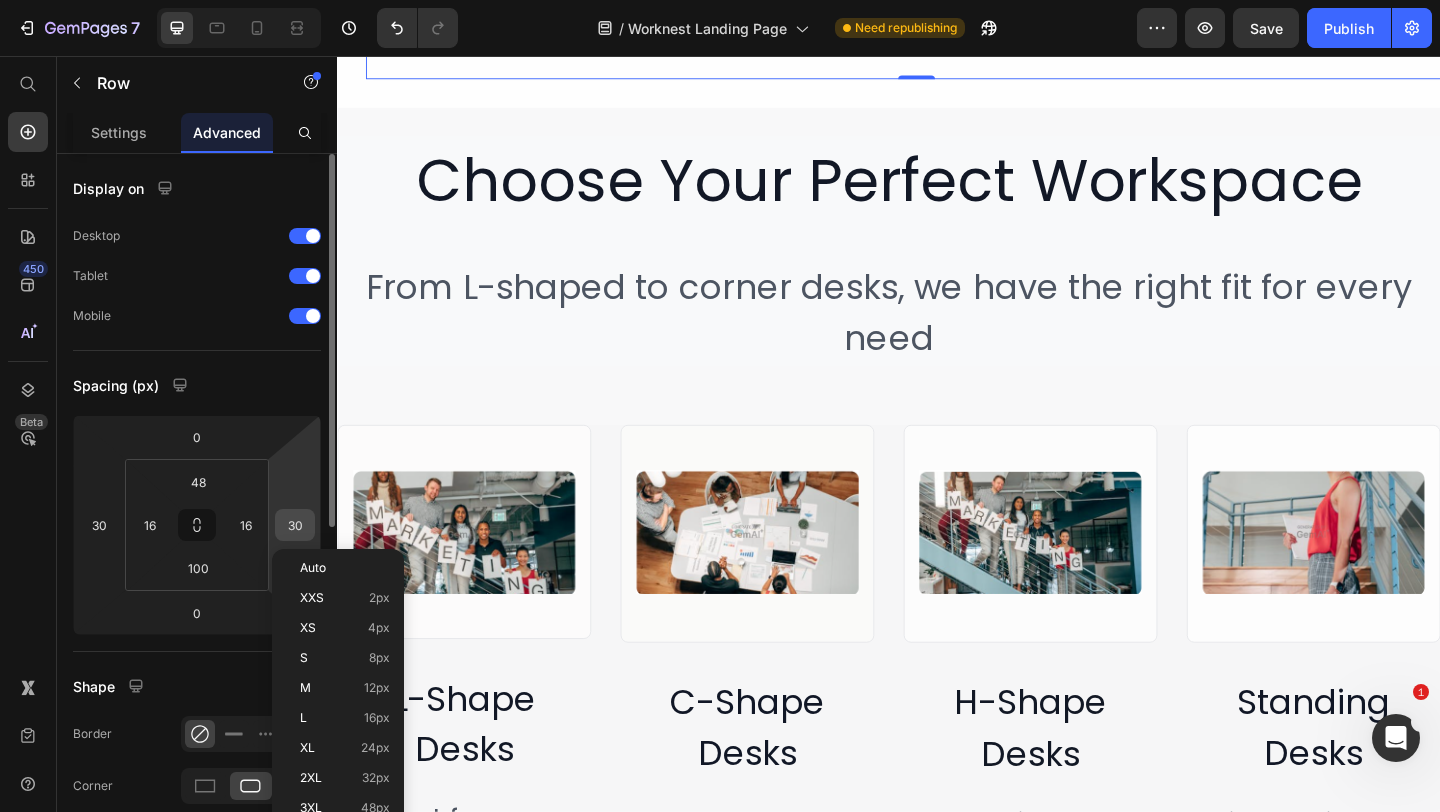 click on "30" at bounding box center (295, 525) 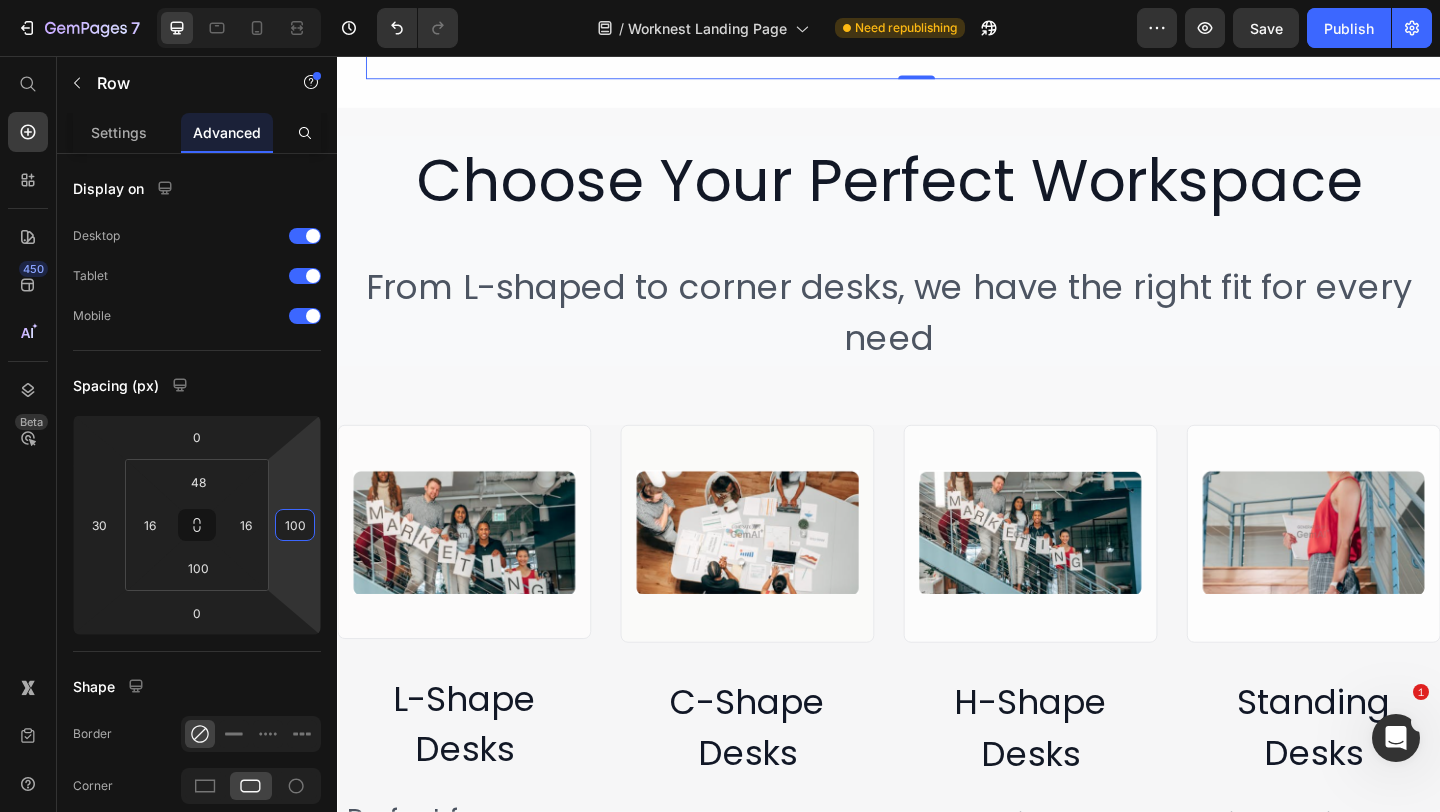 click on "7  Version history  /  Worknest Landing Page Need republishing Preview  Save   Publish  450 Beta Start with Sections Elements Hero Section Product Detail Brands Trusted Badges Guarantee Product Breakdown How to use Testimonials Compare Bundle FAQs Social Proof Brand Story Product List Collection Blog List Contact Sticky Add to Cart Custom Footer Browse Library 450 Layout
Row
Row
Row
Row Text
Heading
Text Block Button
Button
Button
Sticky Back to top Media
Image" at bounding box center [720, 0] 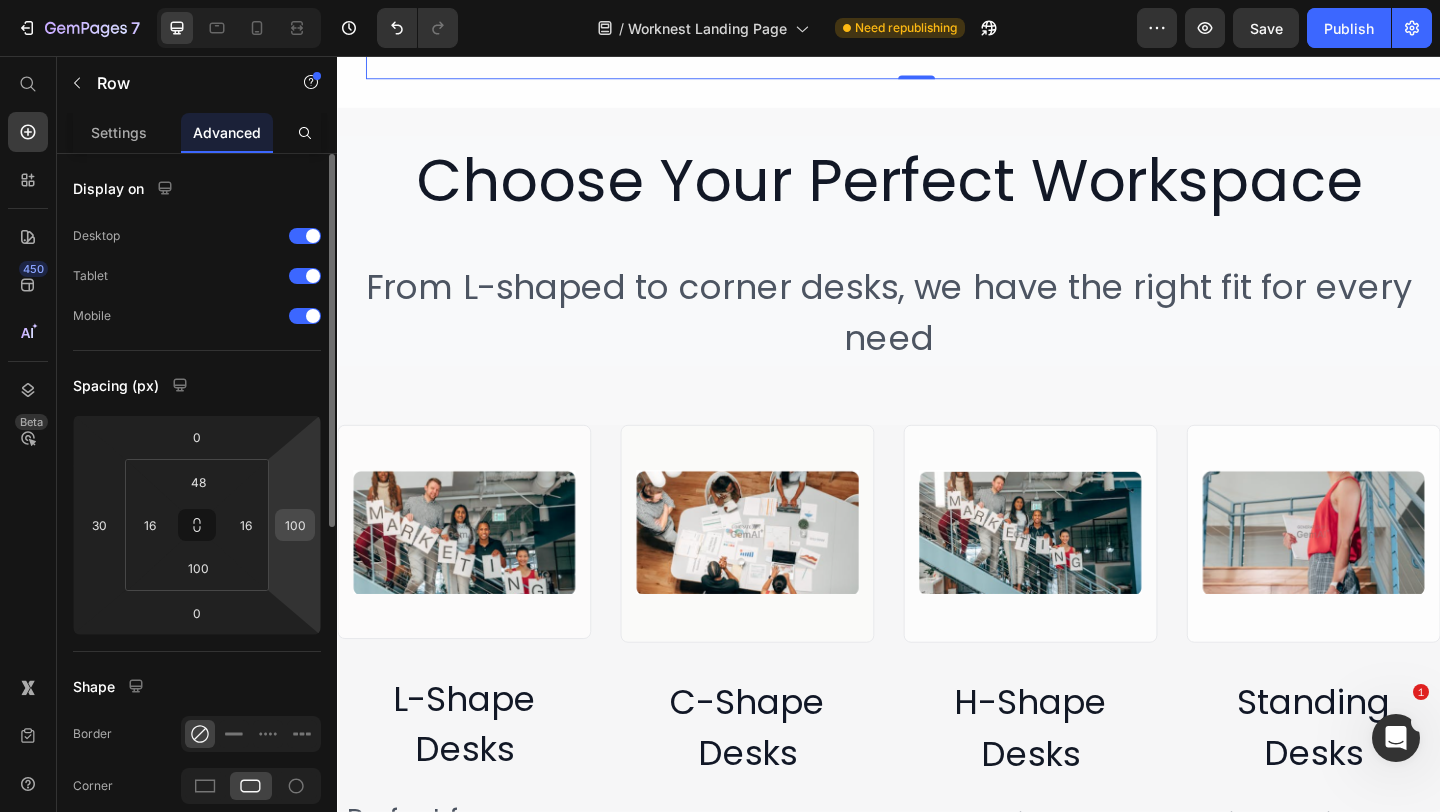 click on "100" at bounding box center (295, 525) 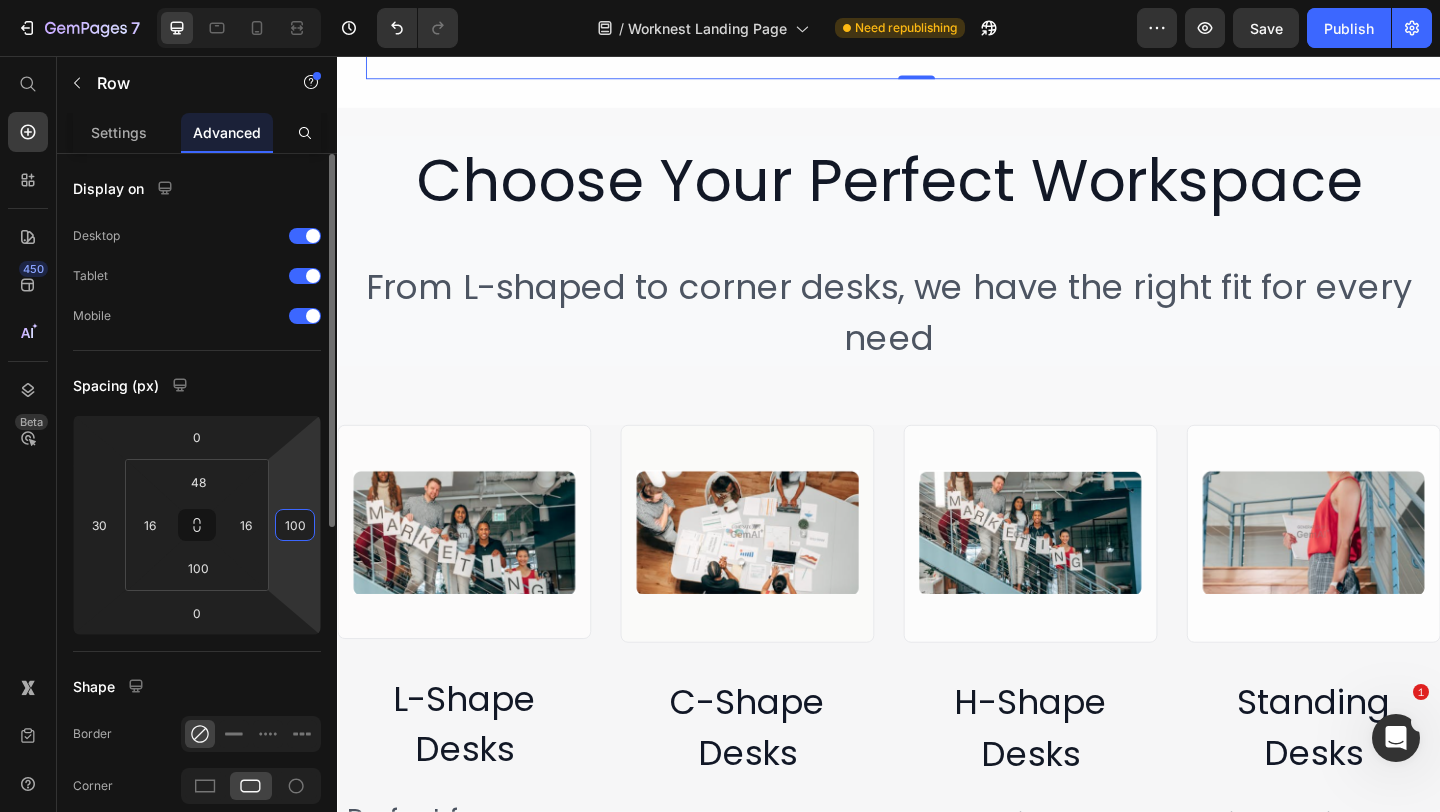 click on "100" at bounding box center (295, 525) 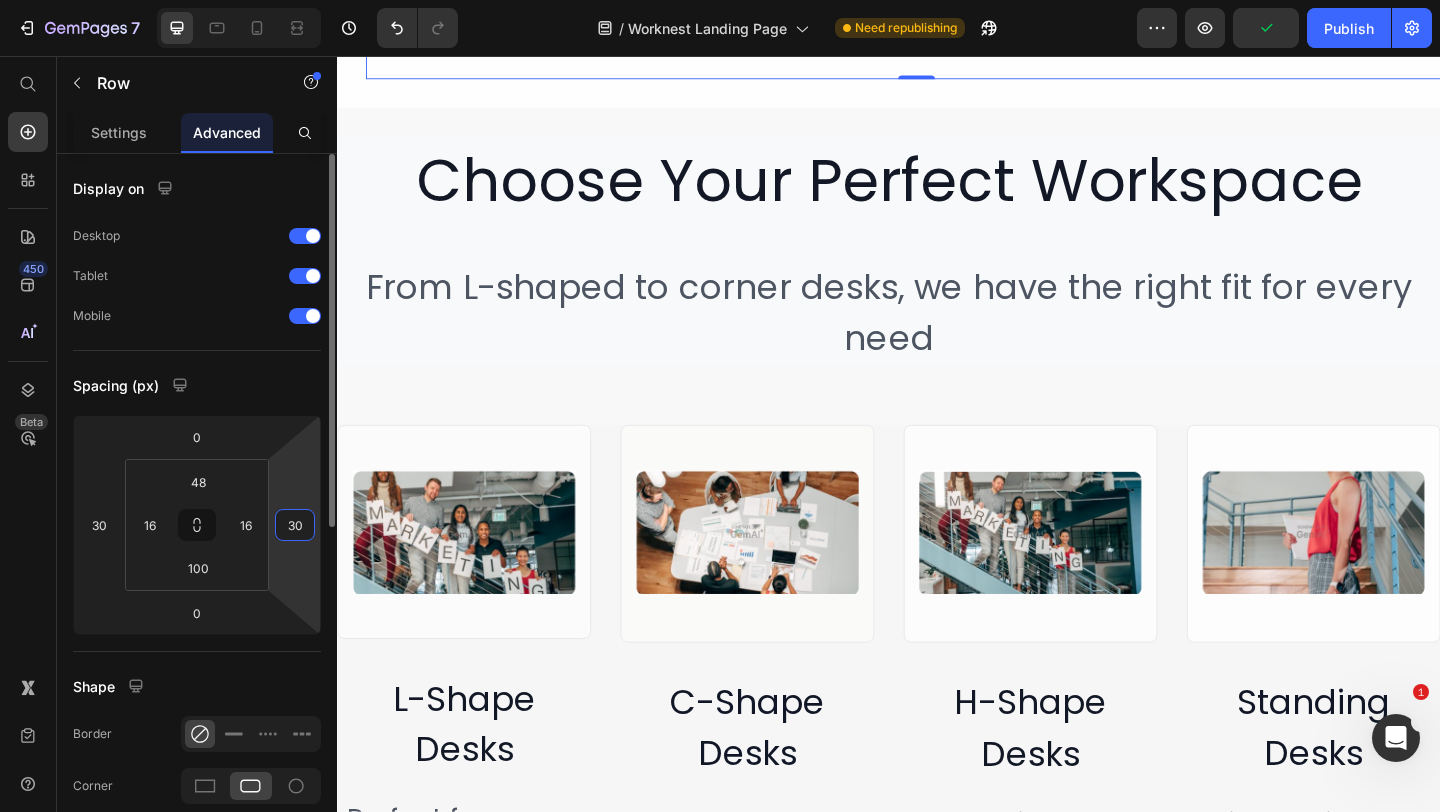 type on "30" 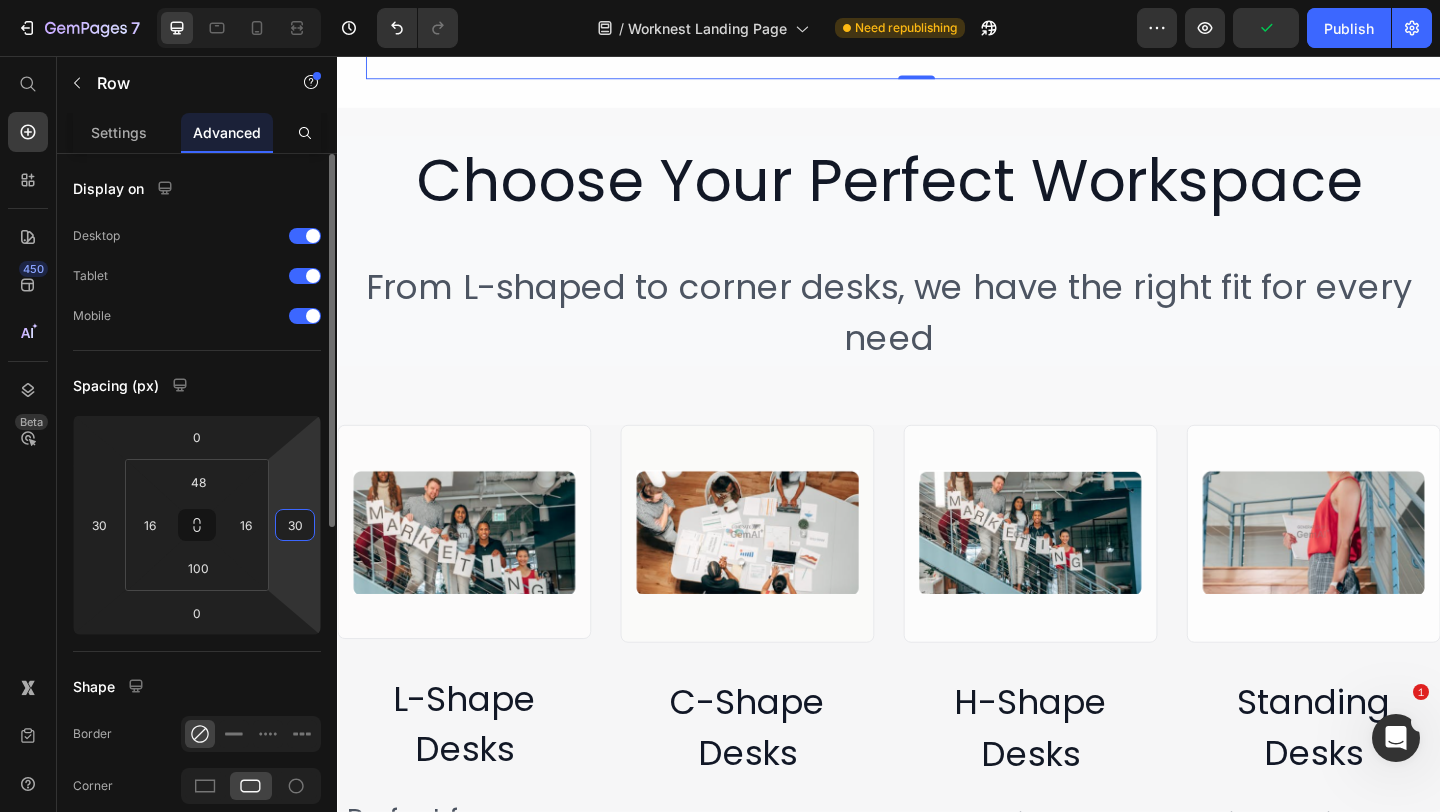 click on "Display on Desktop Tablet Mobile" 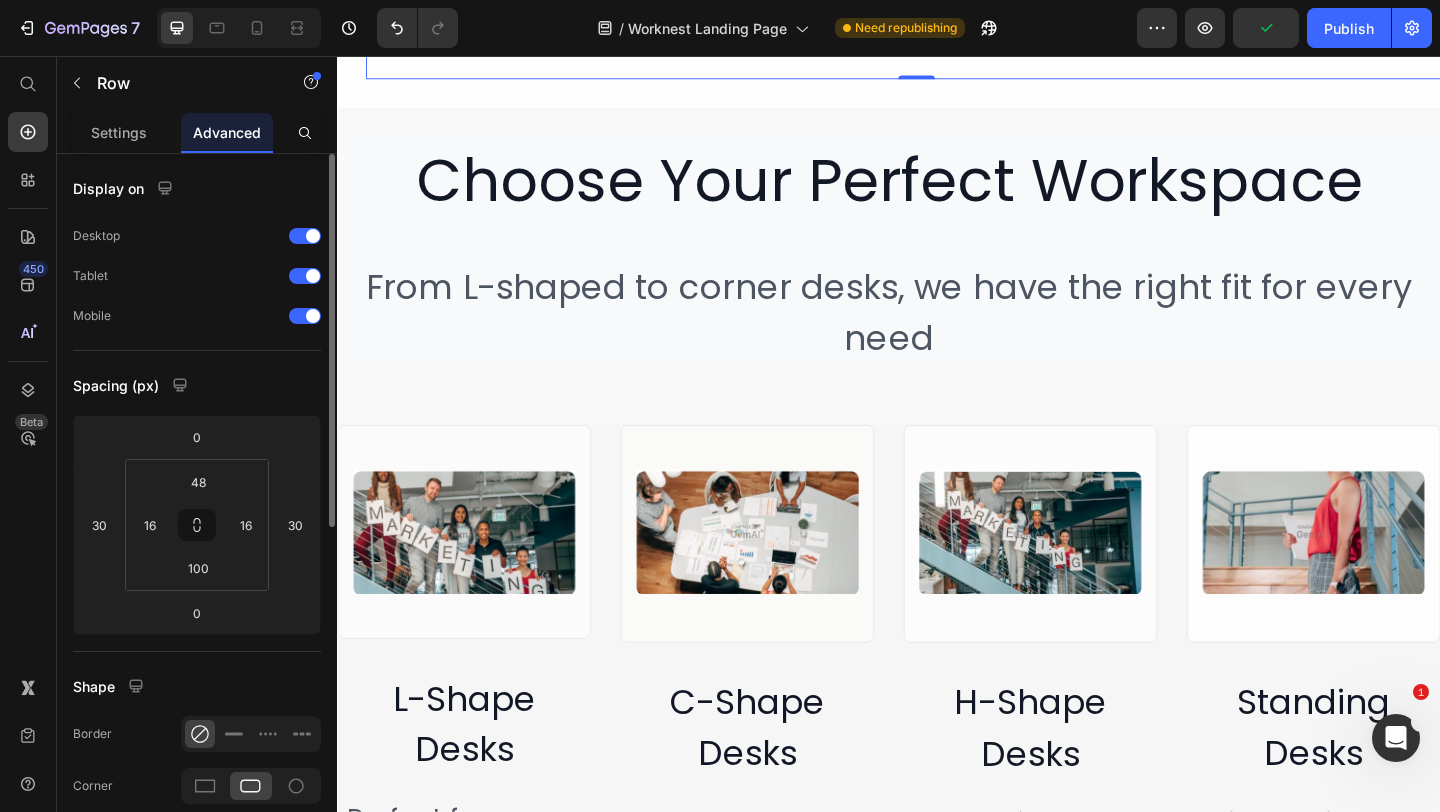 drag, startPoint x: 121, startPoint y: 134, endPoint x: 133, endPoint y: 168, distance: 36.05551 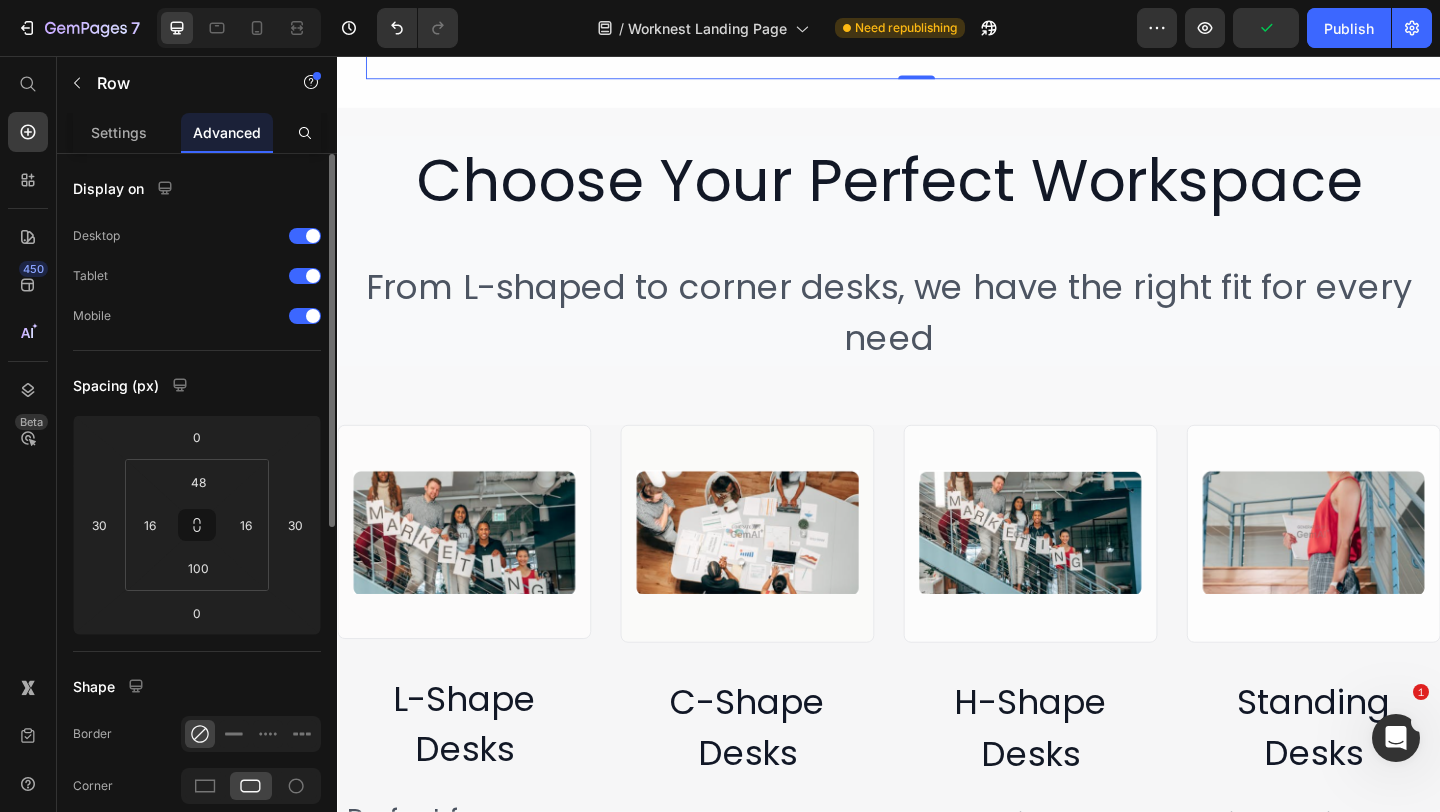 click on "Settings" at bounding box center [119, 132] 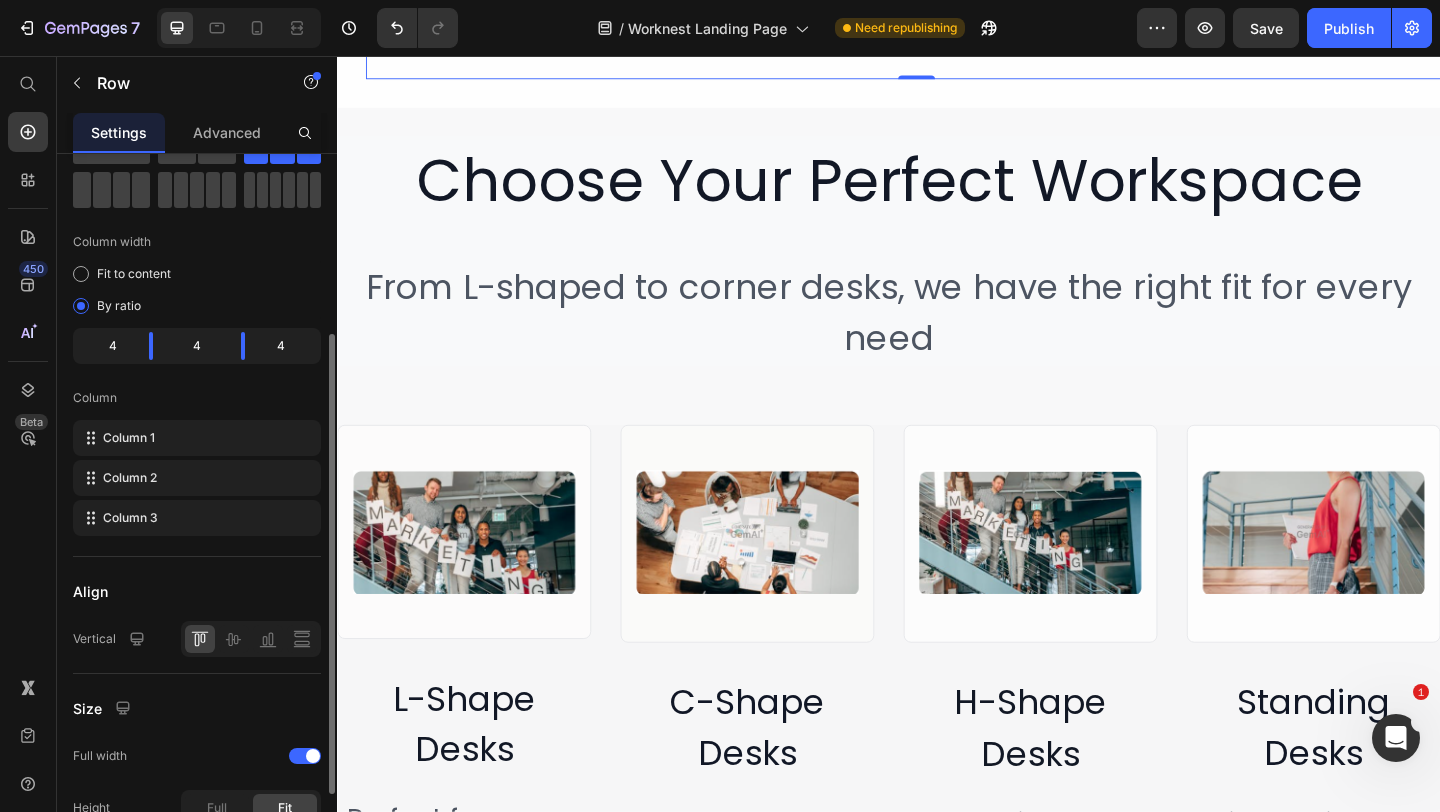 scroll, scrollTop: 329, scrollLeft: 0, axis: vertical 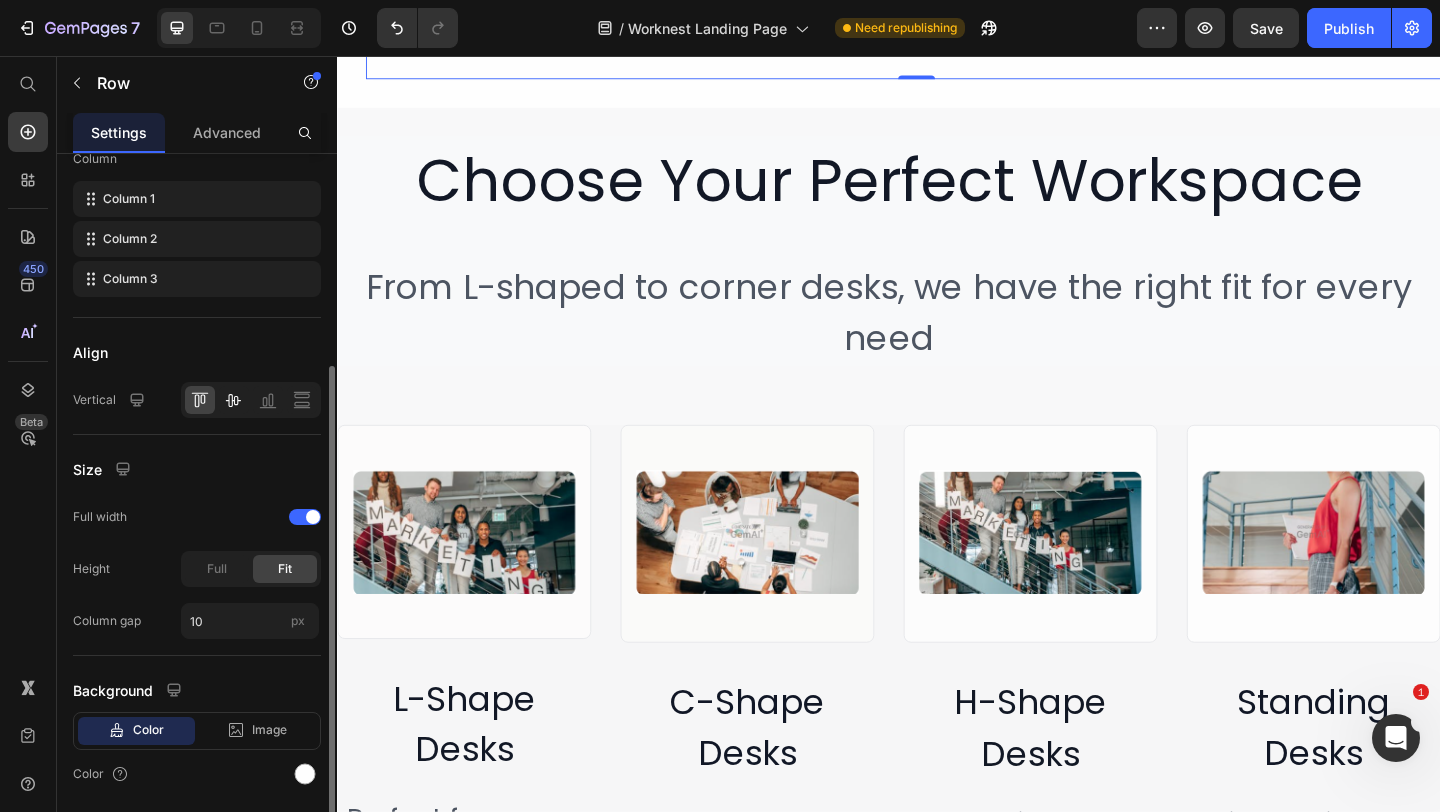 click 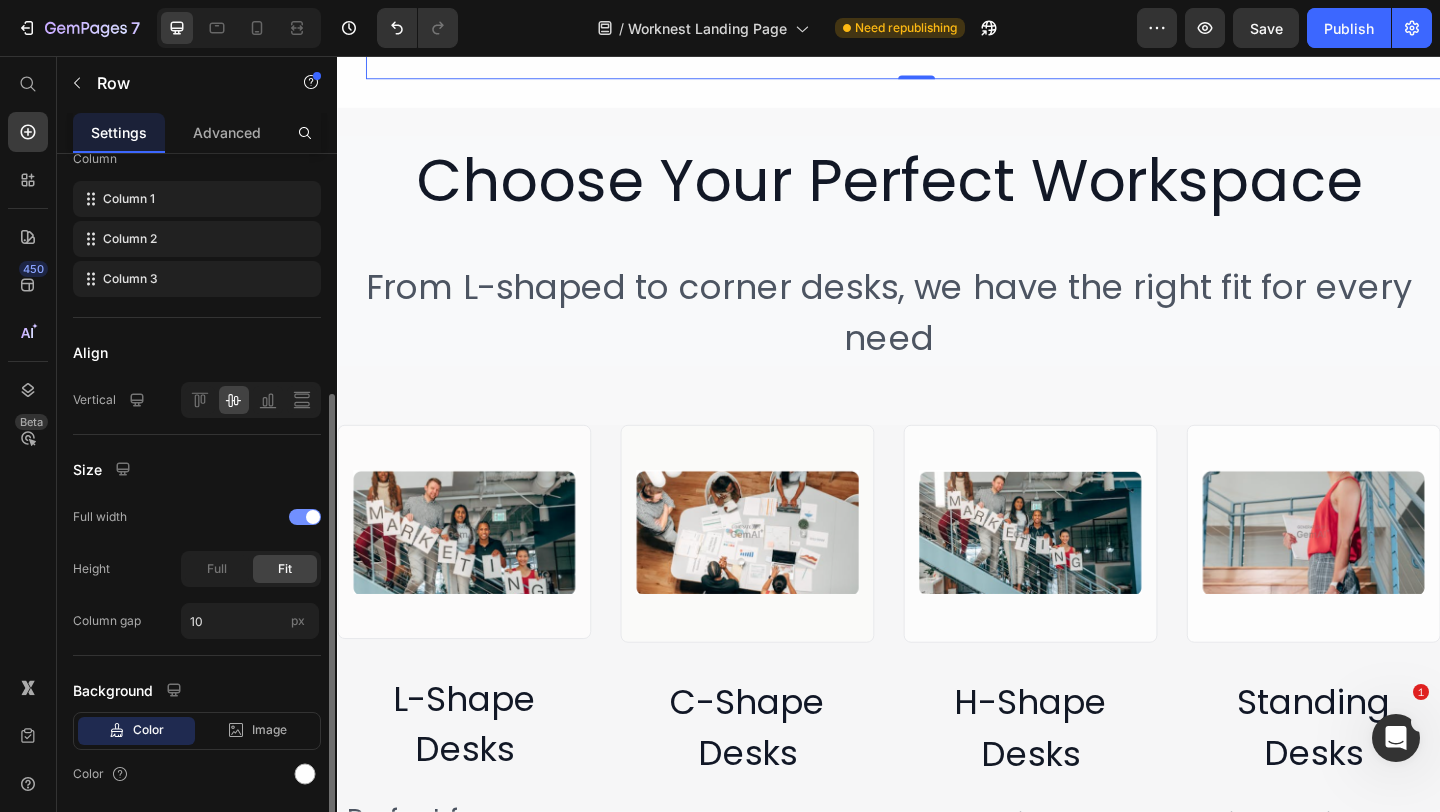 scroll, scrollTop: 394, scrollLeft: 0, axis: vertical 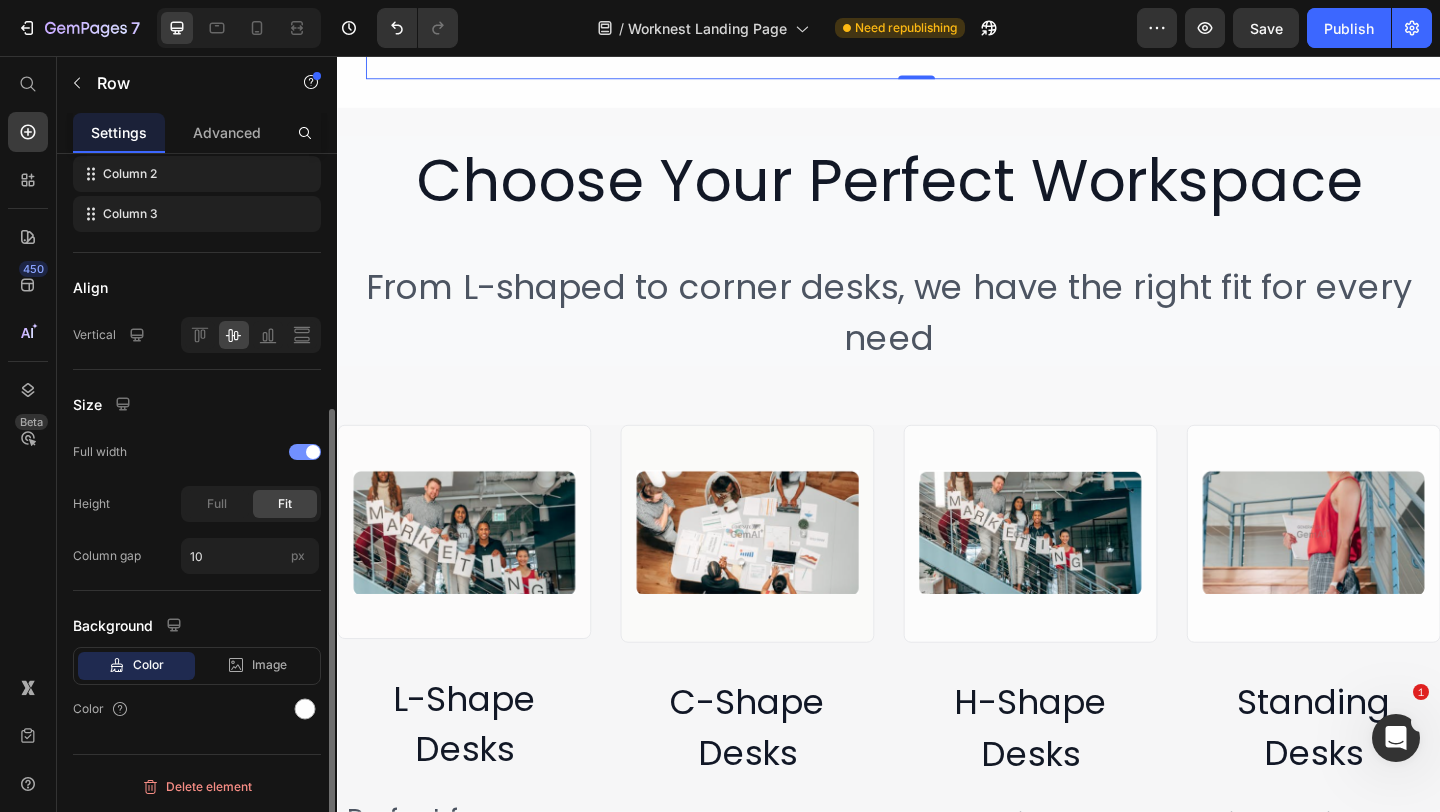 click at bounding box center (305, 452) 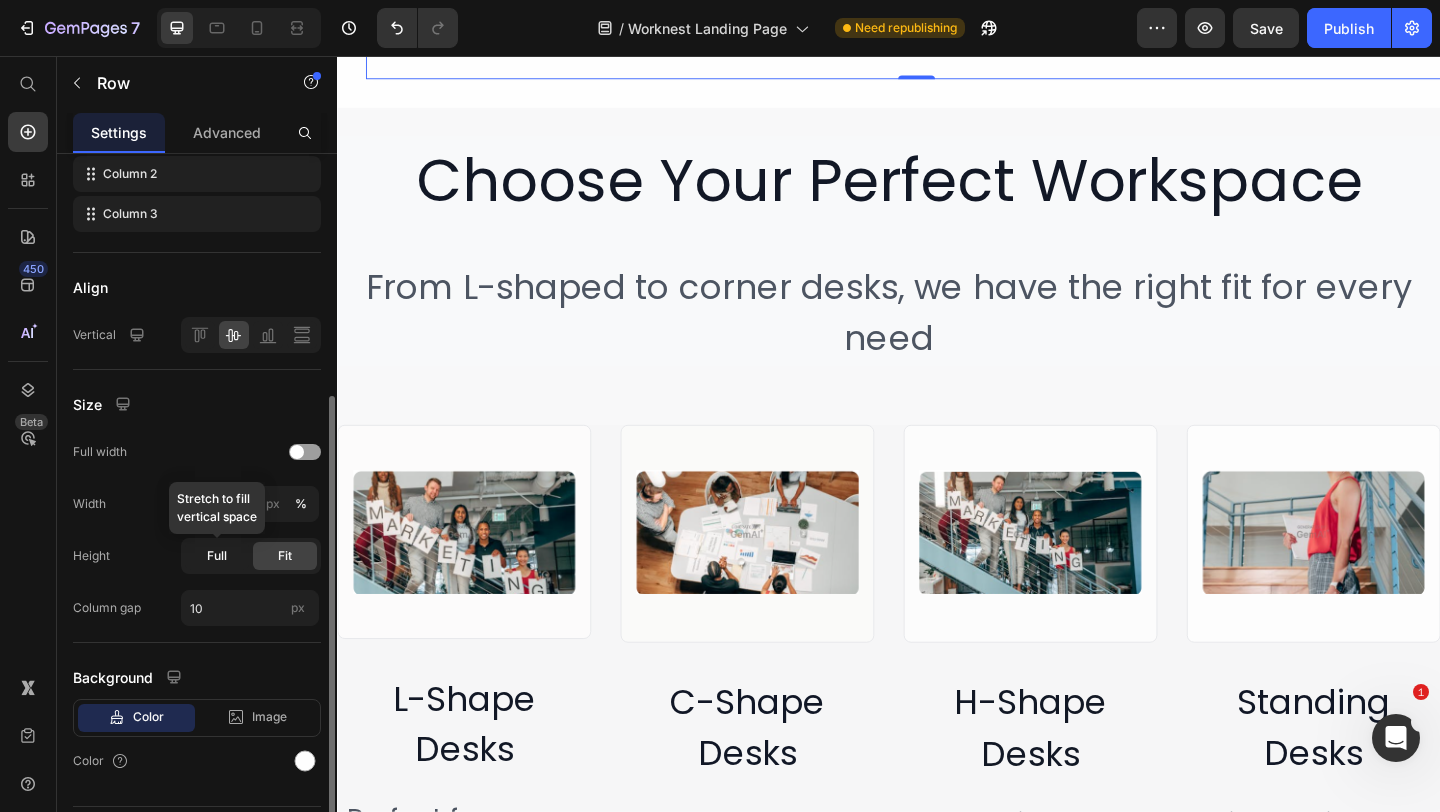 click on "Full" 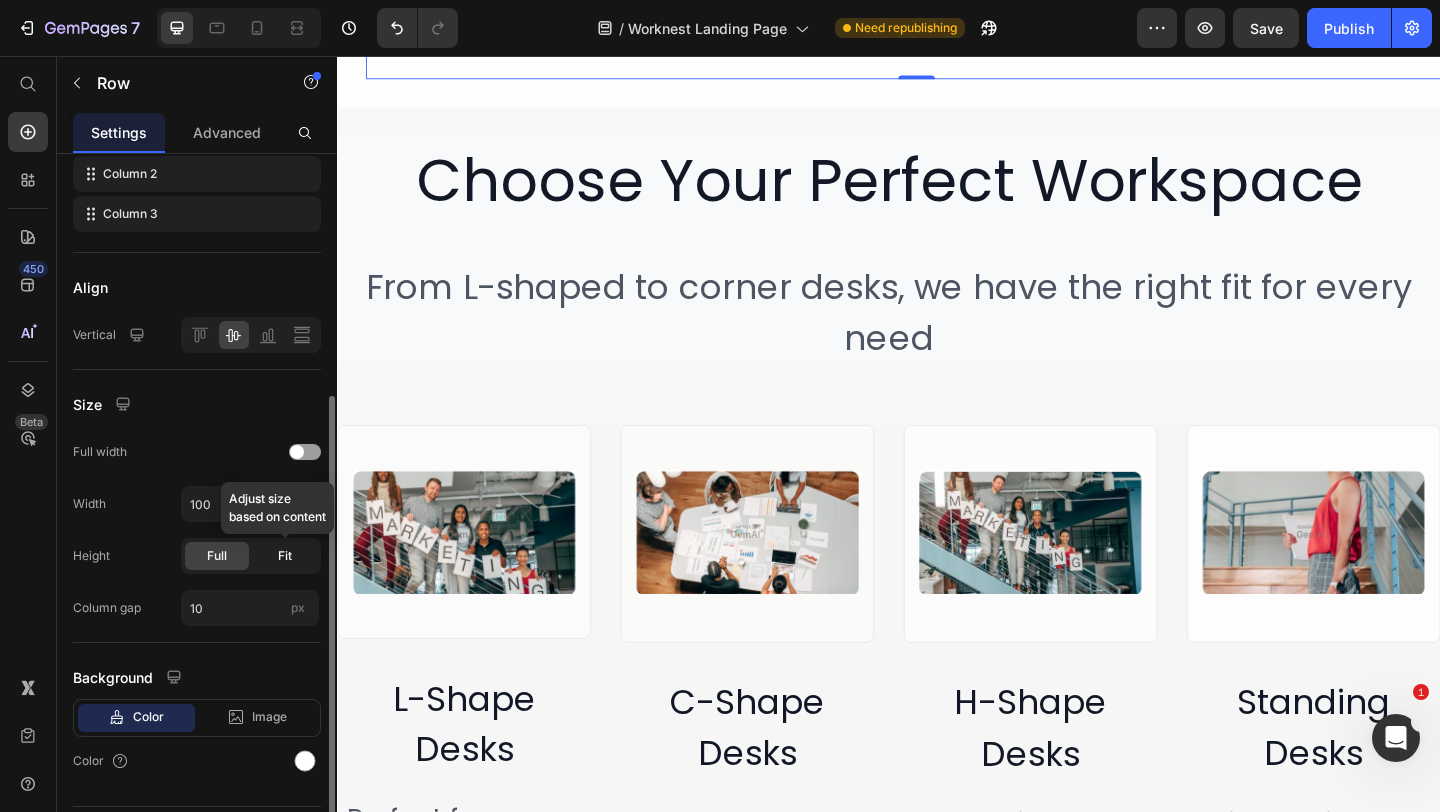 click on "Fit" 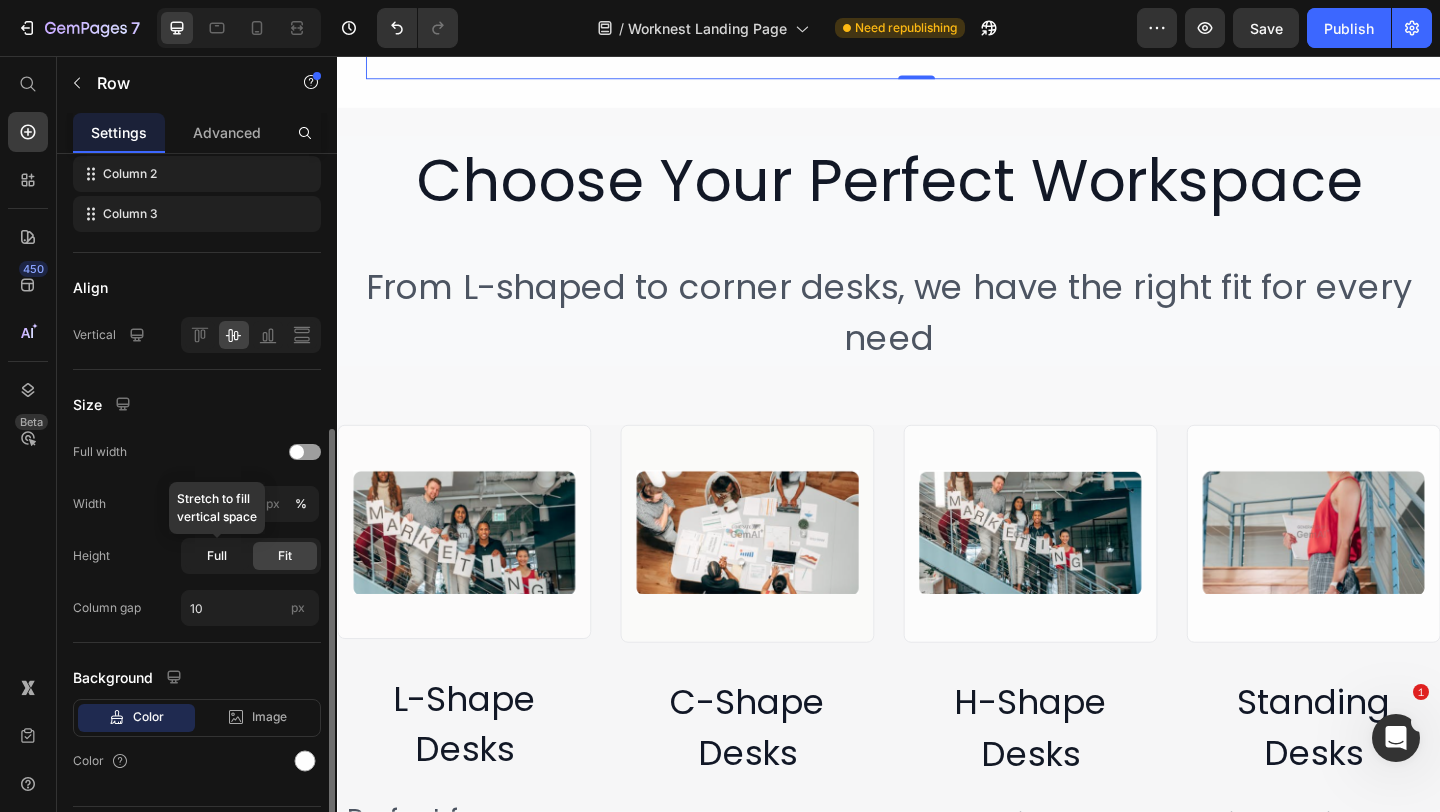 scroll, scrollTop: 446, scrollLeft: 0, axis: vertical 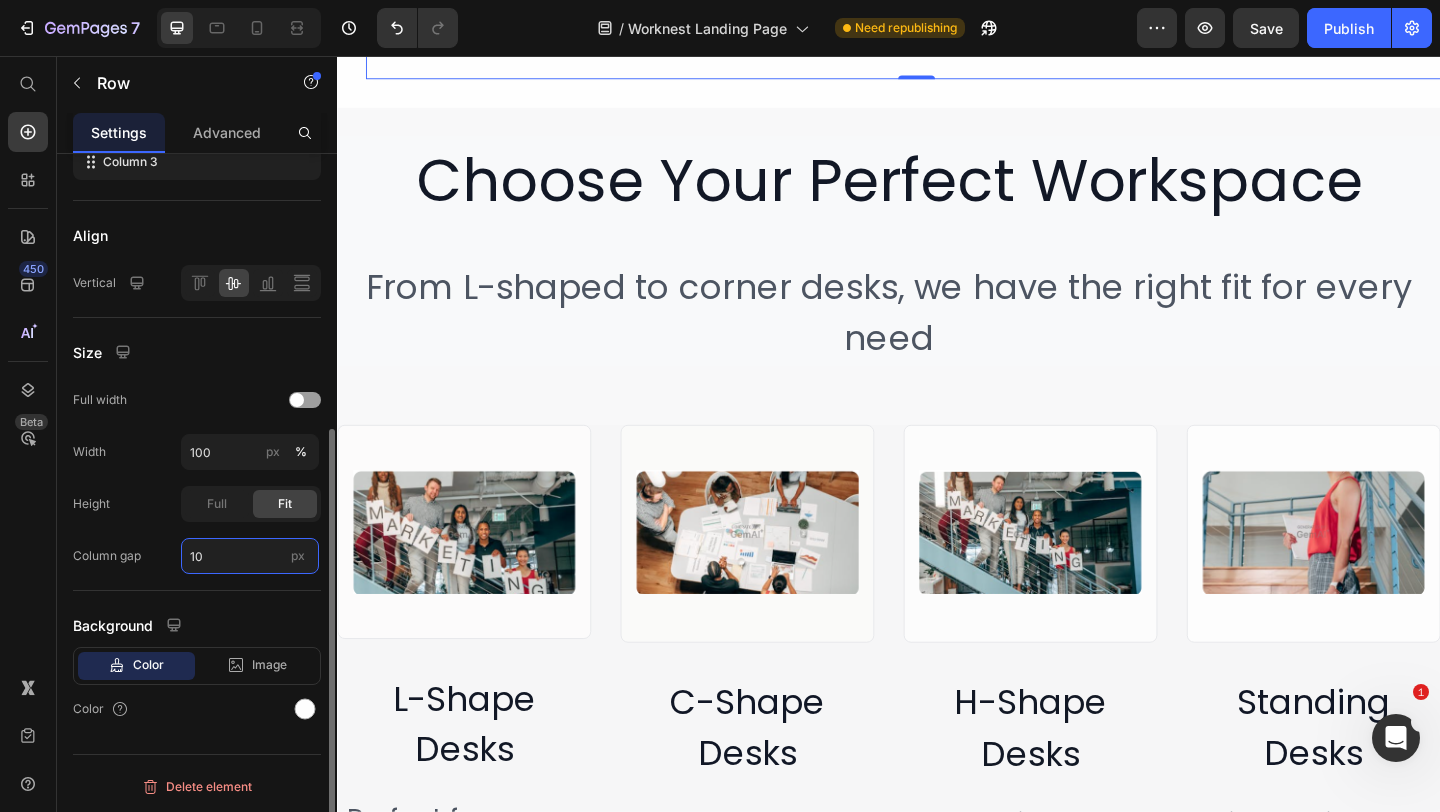 click on "10" at bounding box center [250, 556] 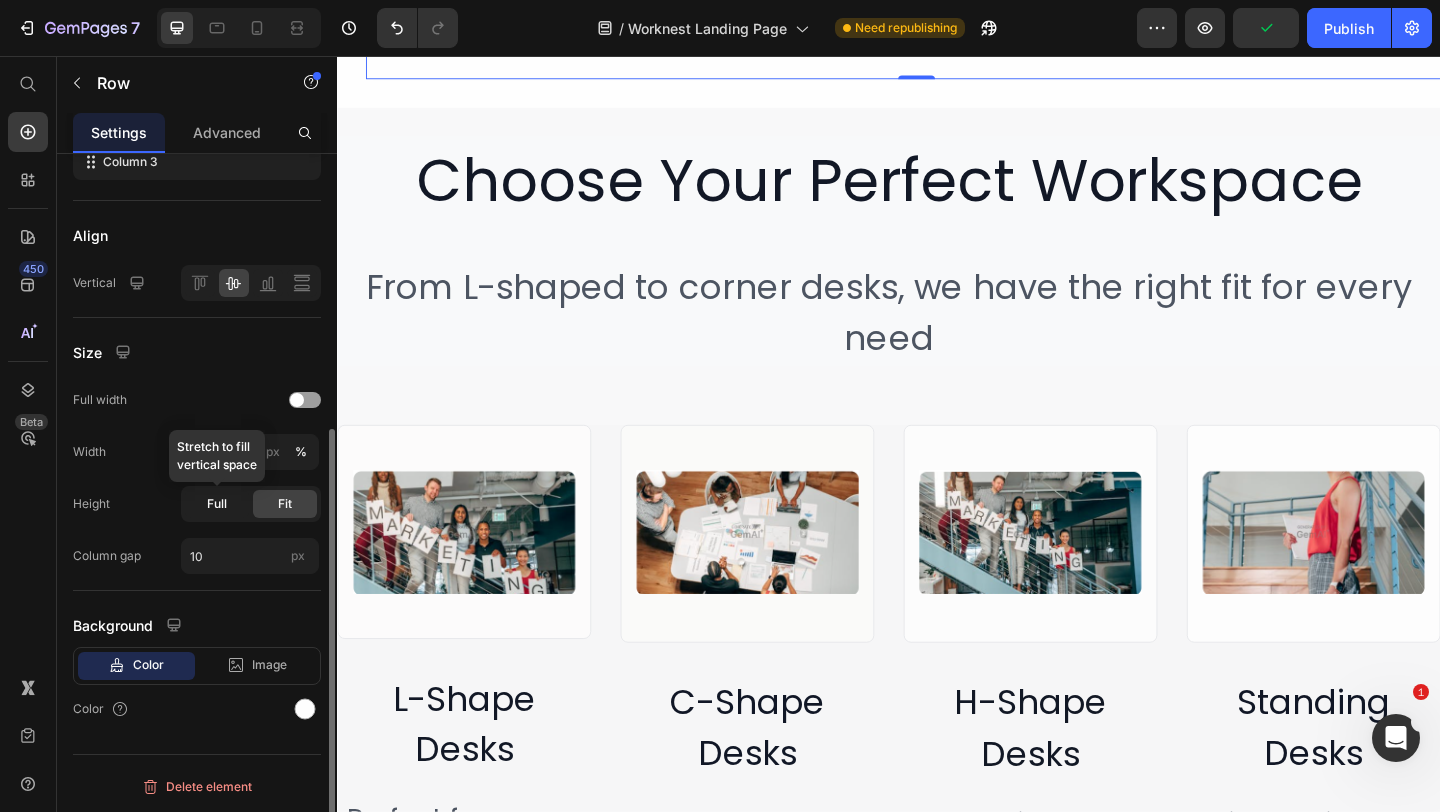 click on "Full" 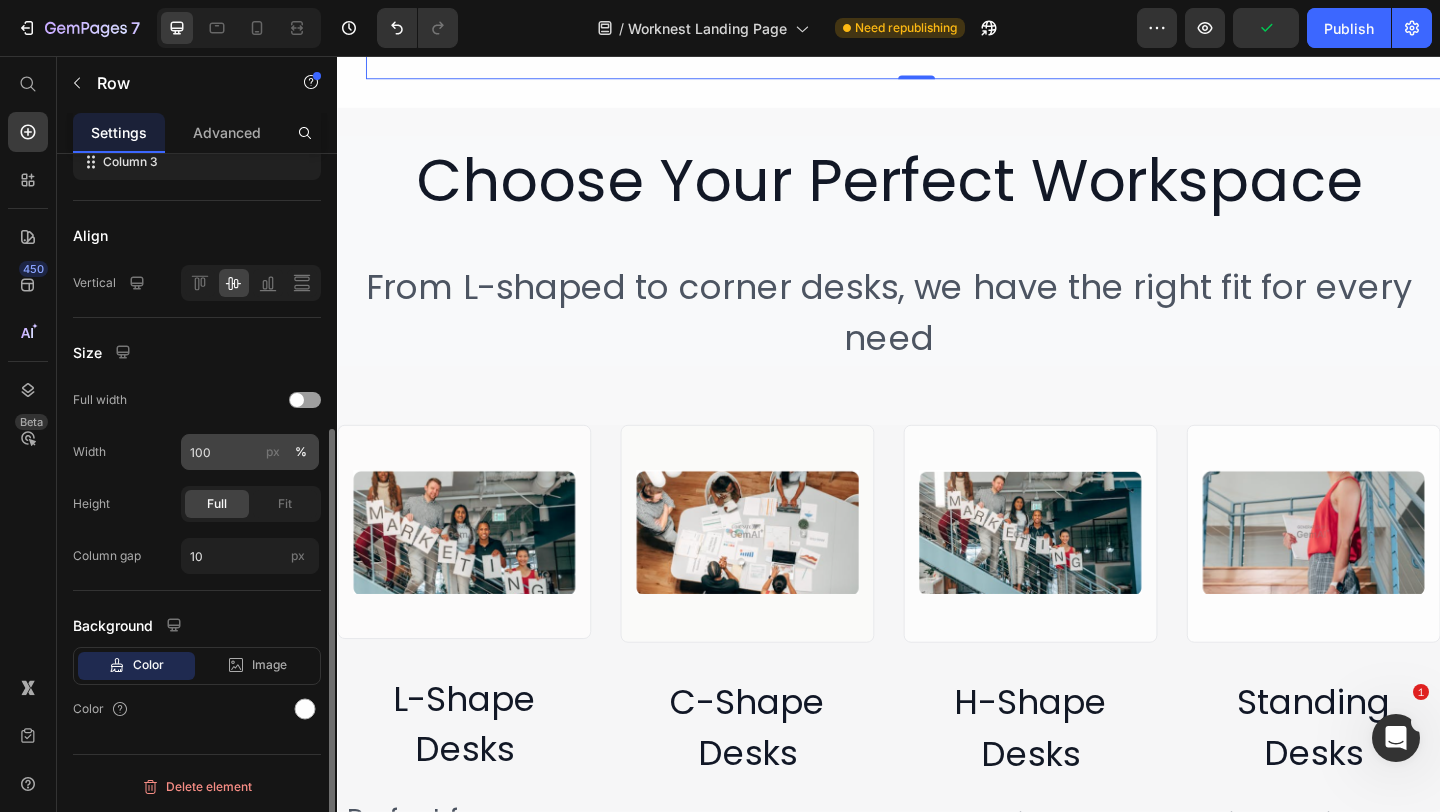 click on "px %" at bounding box center (287, 452) 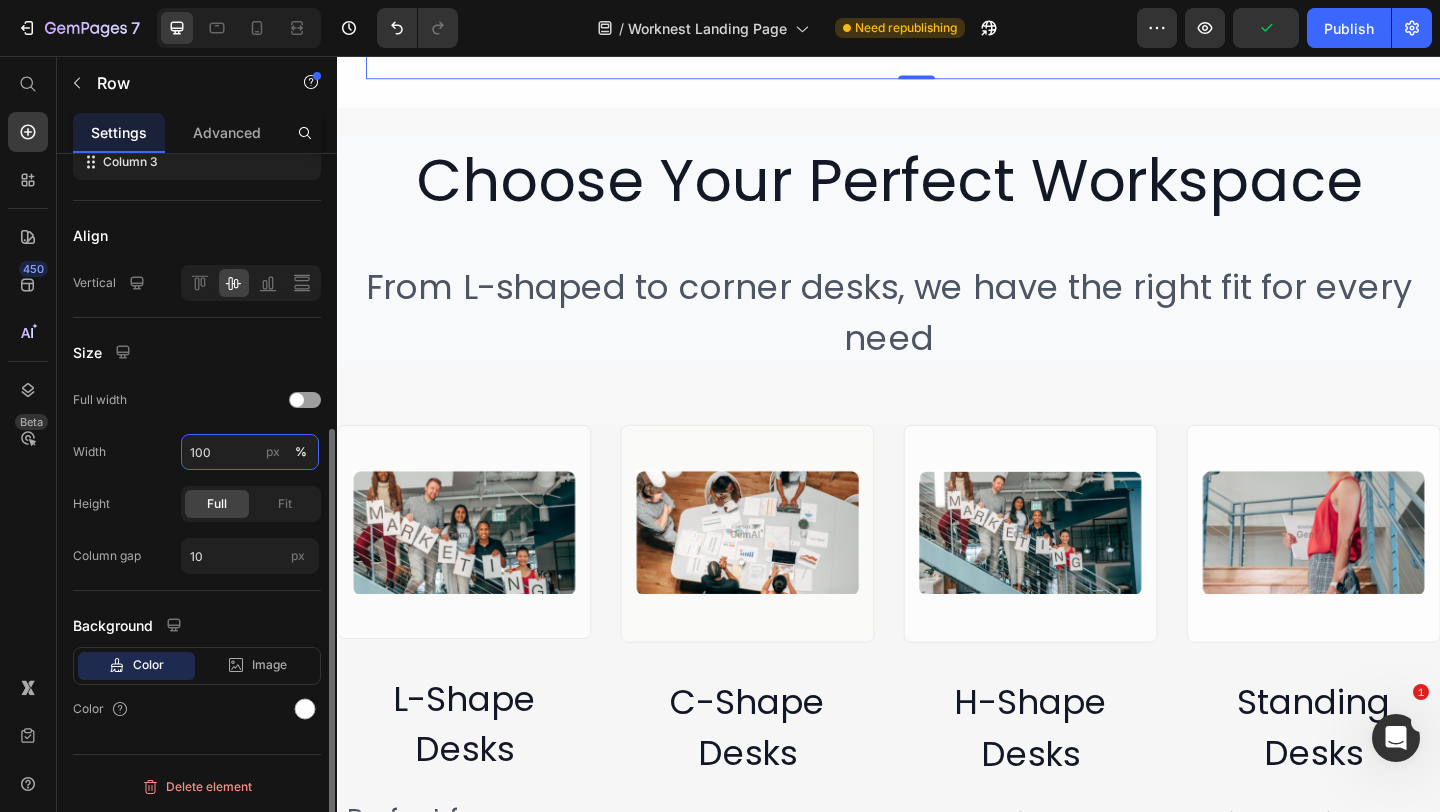 click on "100" at bounding box center [250, 452] 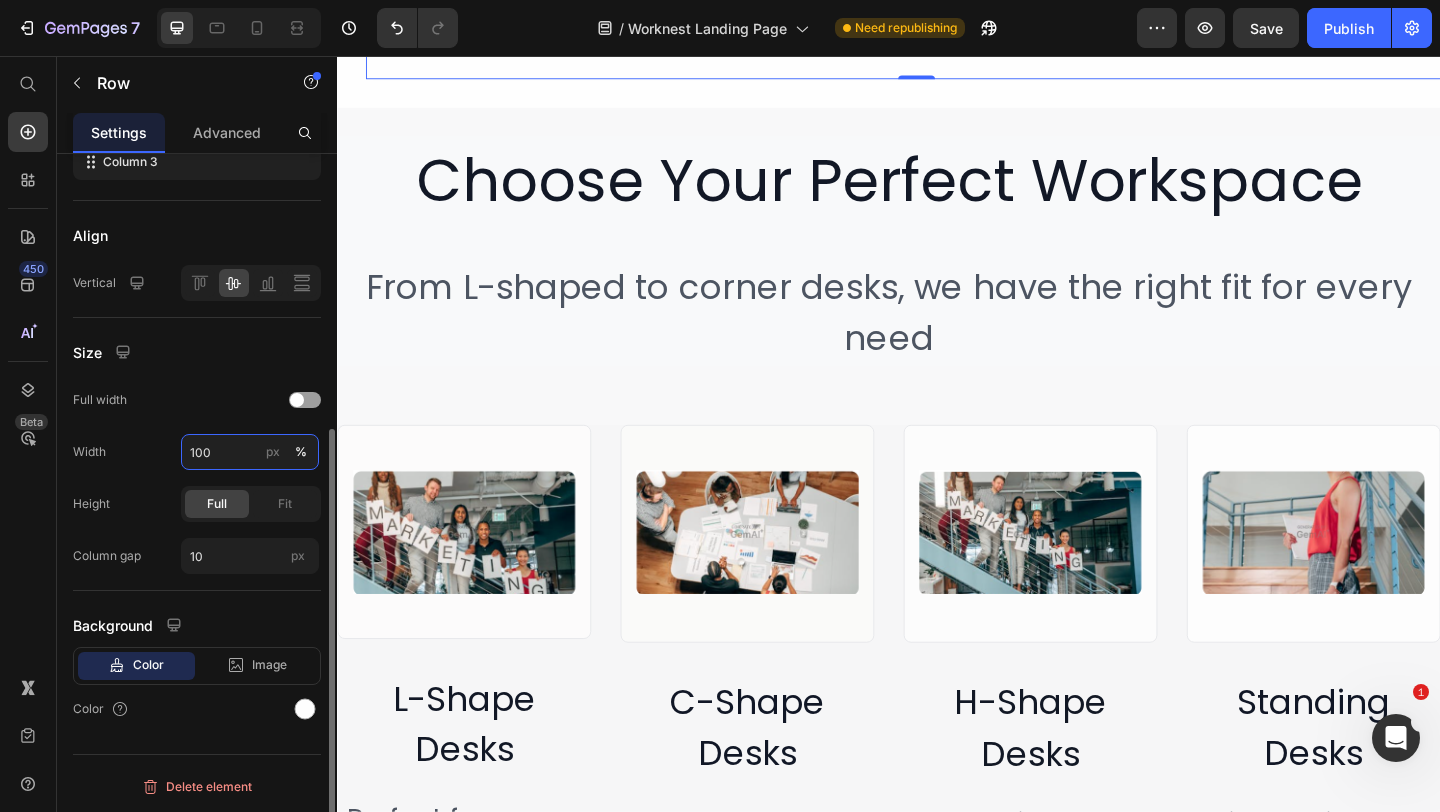 click on "100" at bounding box center [250, 452] 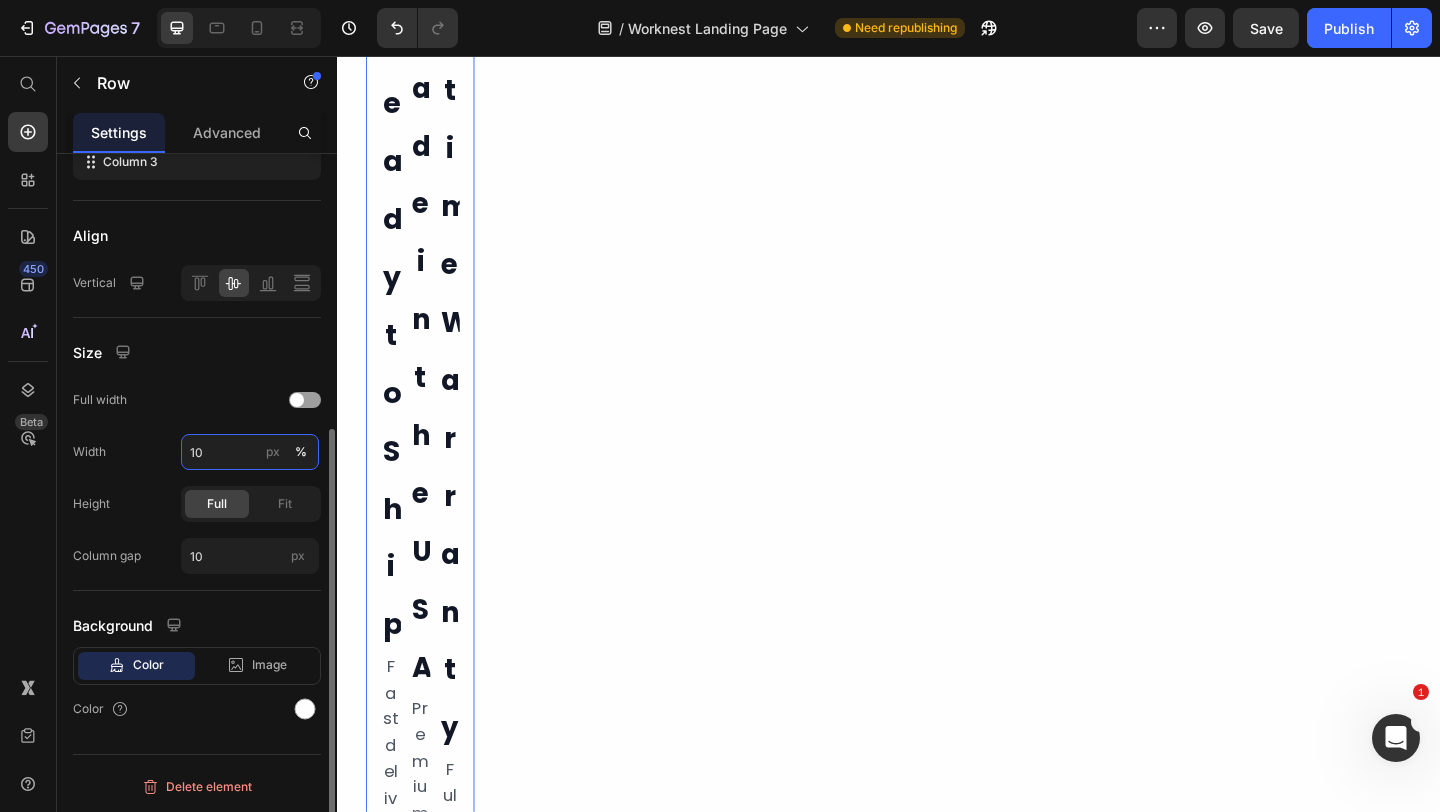 type on "1" 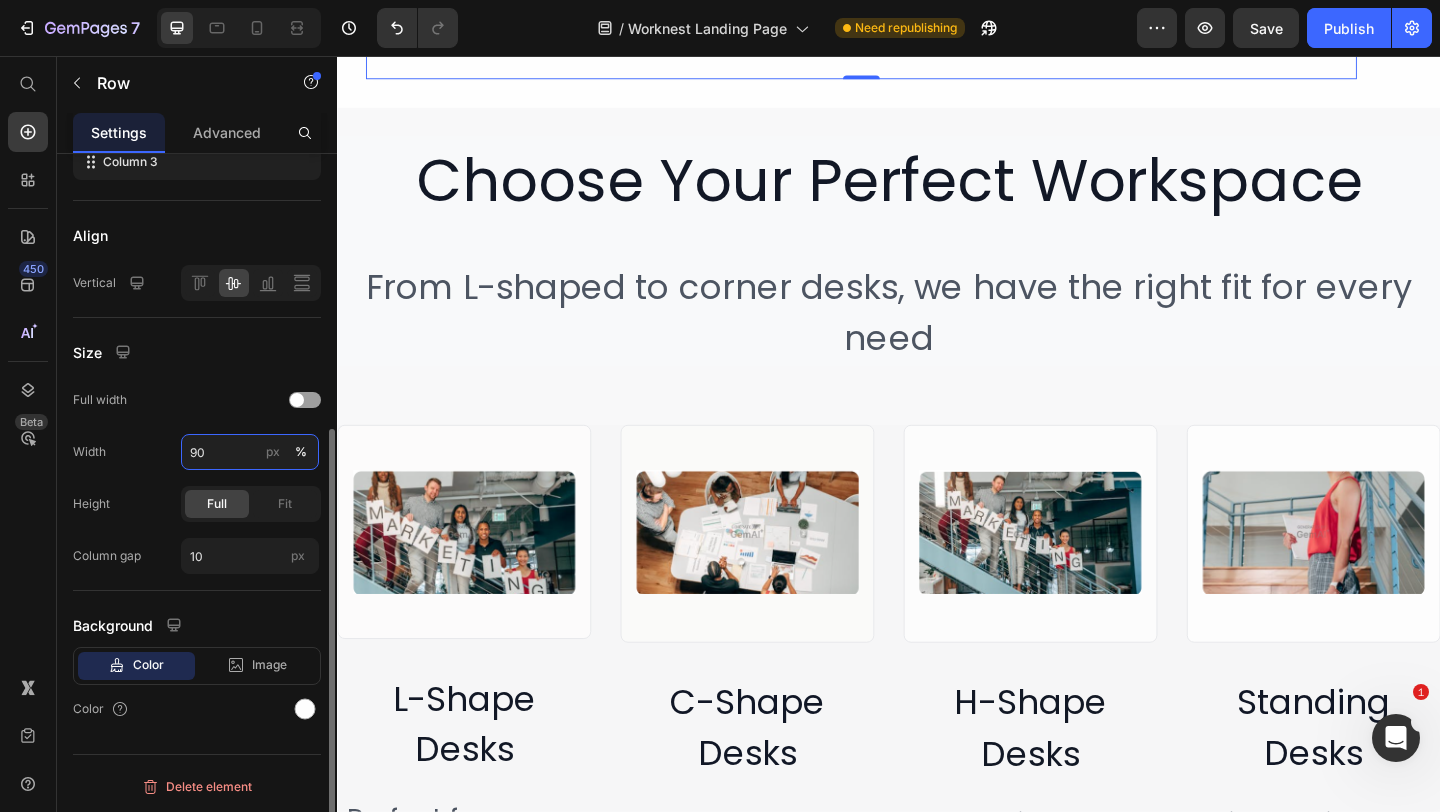 type on "9" 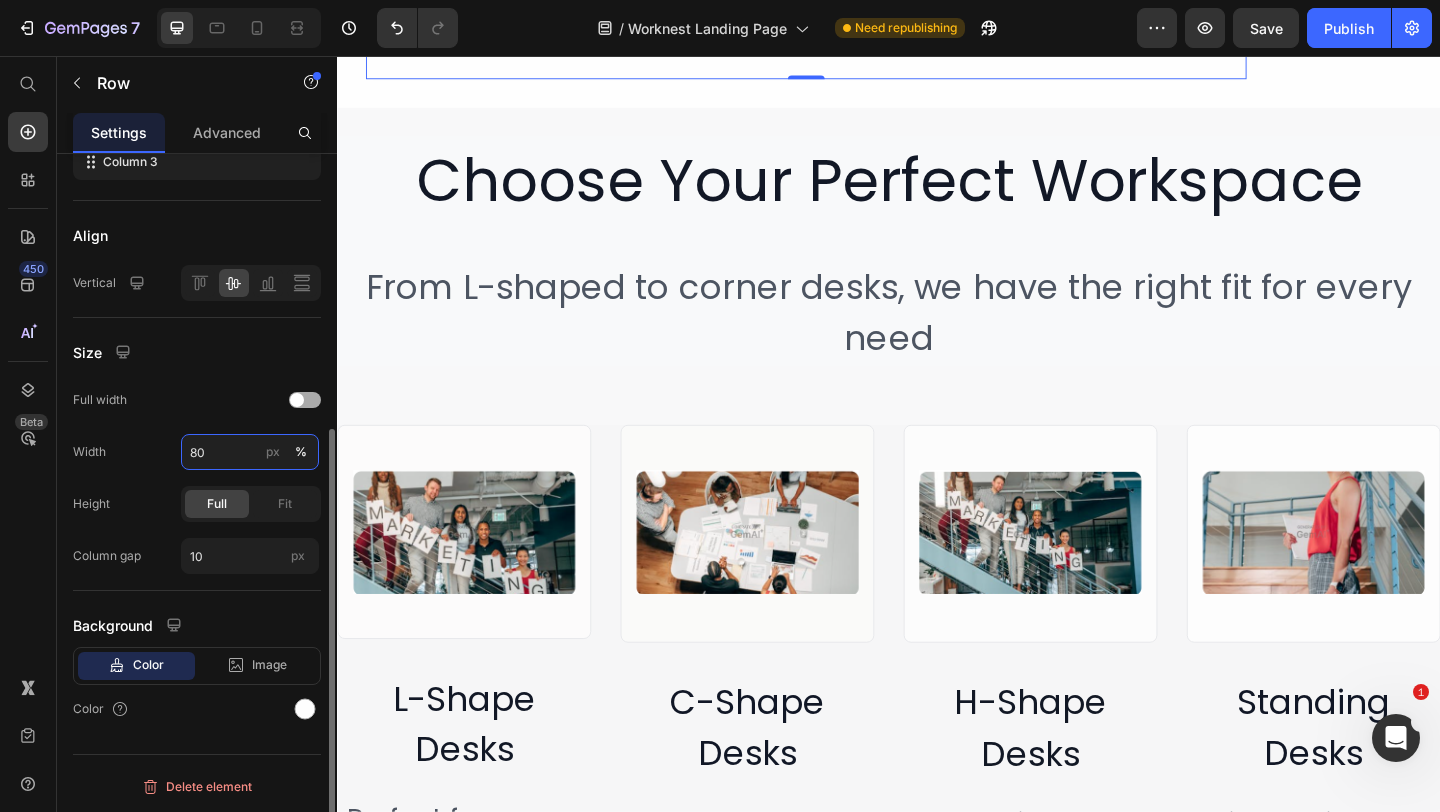 type on "80" 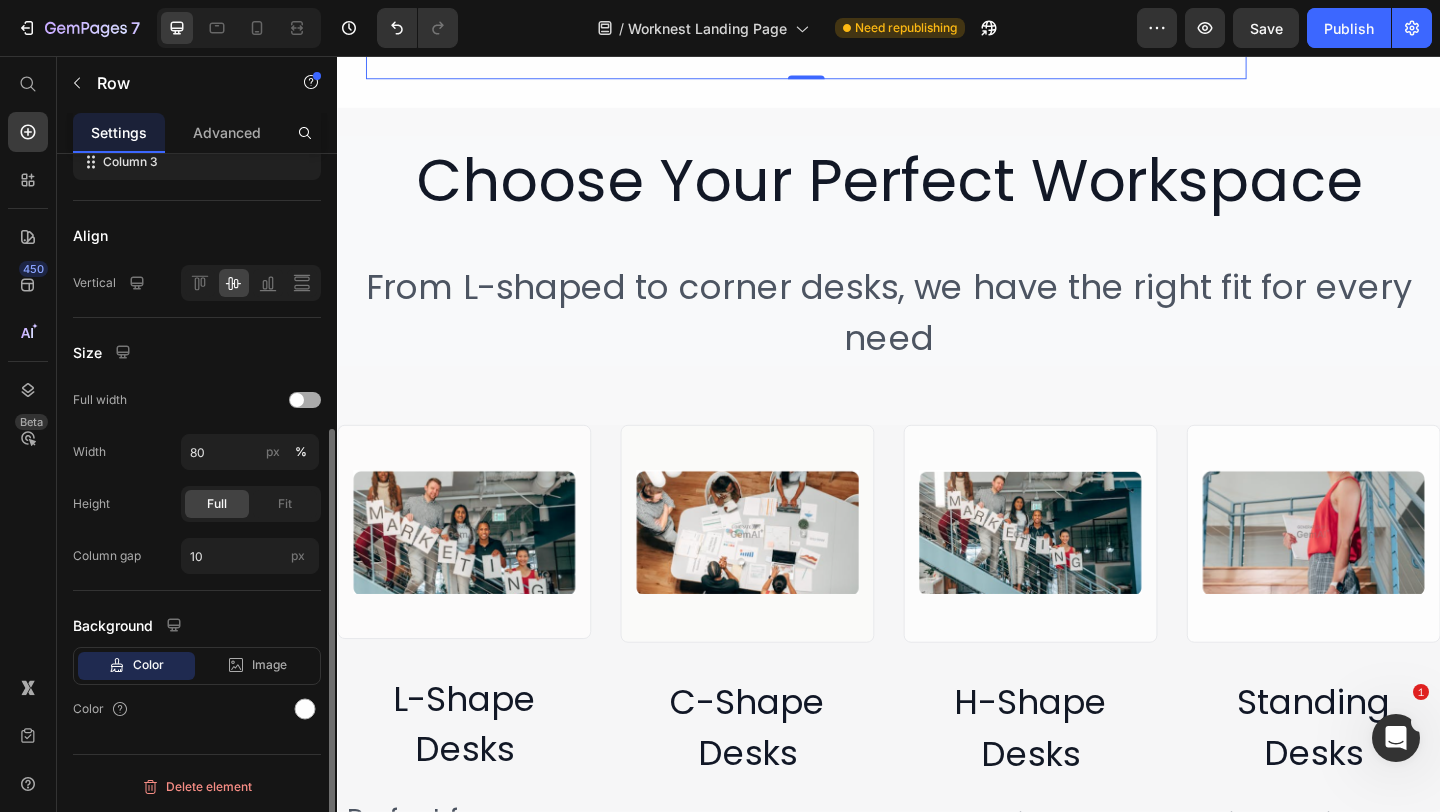 click on "Full width" 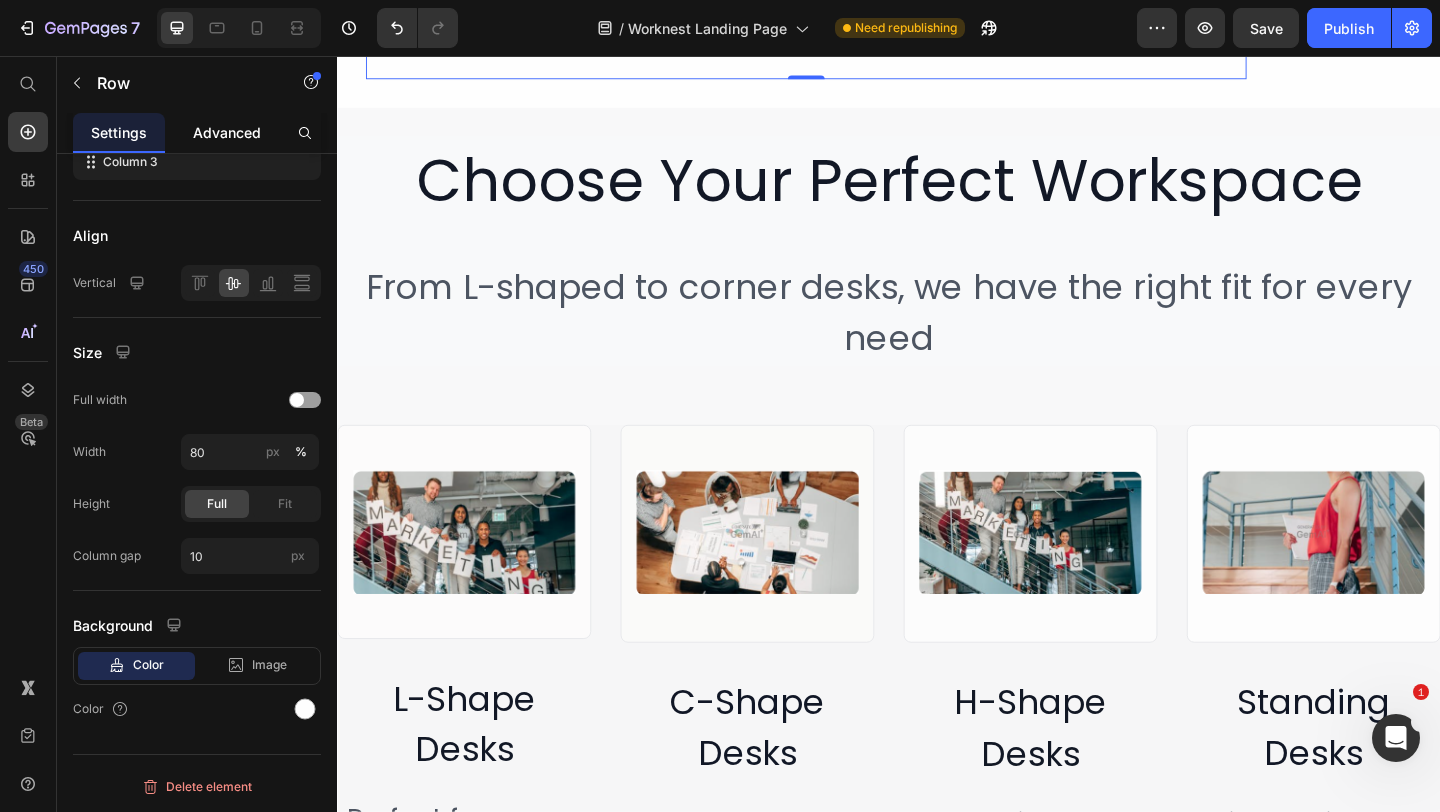 click on "Advanced" at bounding box center [227, 132] 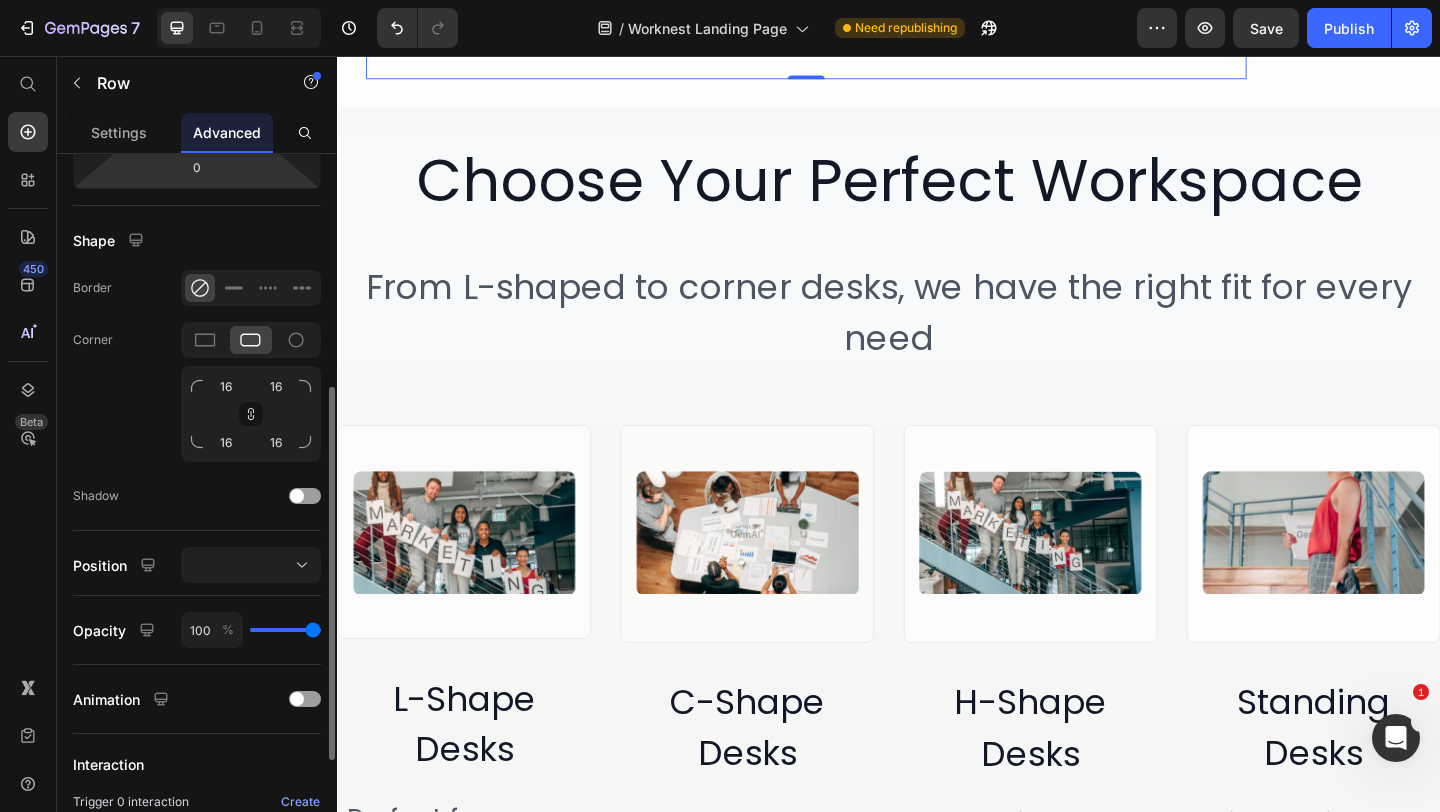 scroll, scrollTop: 0, scrollLeft: 0, axis: both 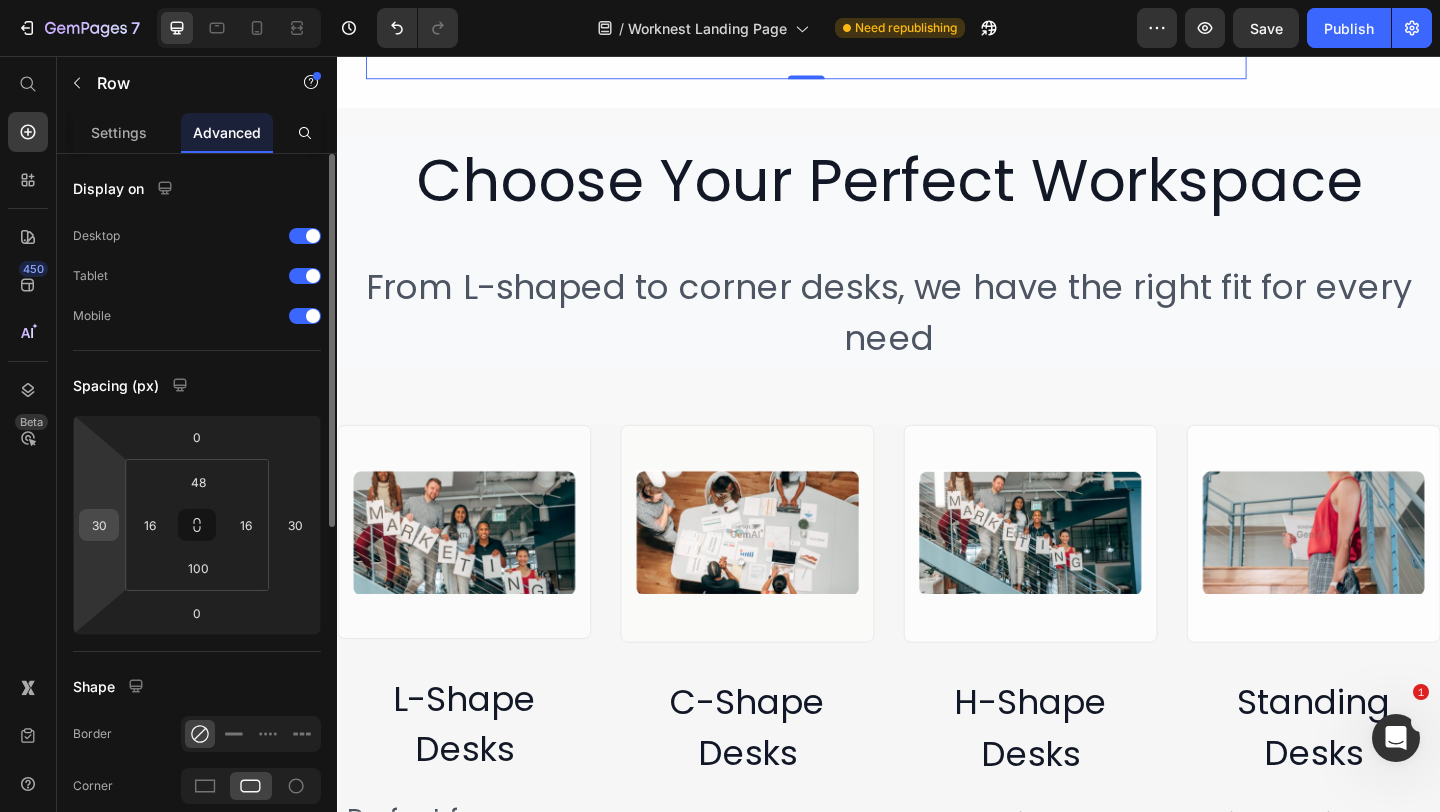 click on "30" at bounding box center (99, 525) 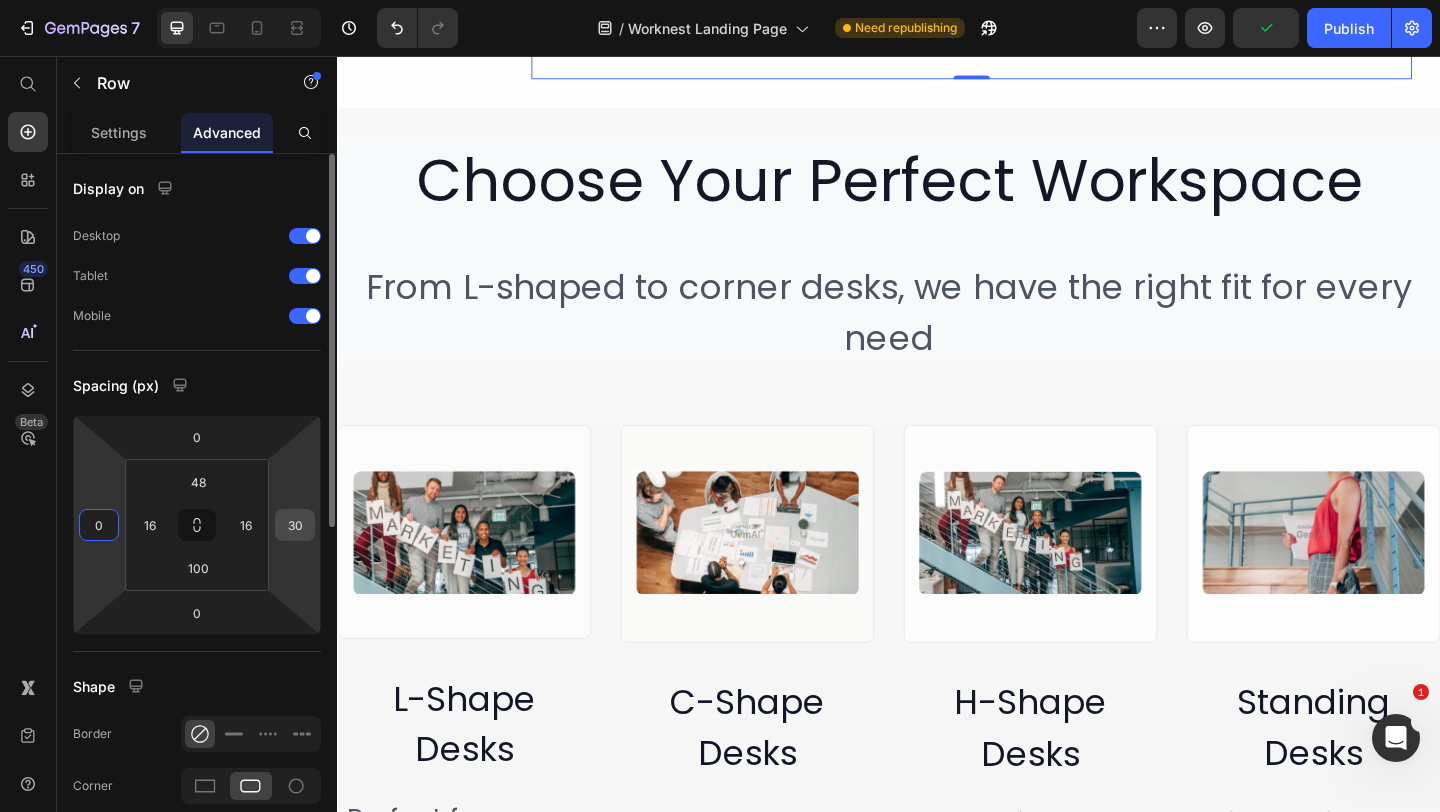 type on "0" 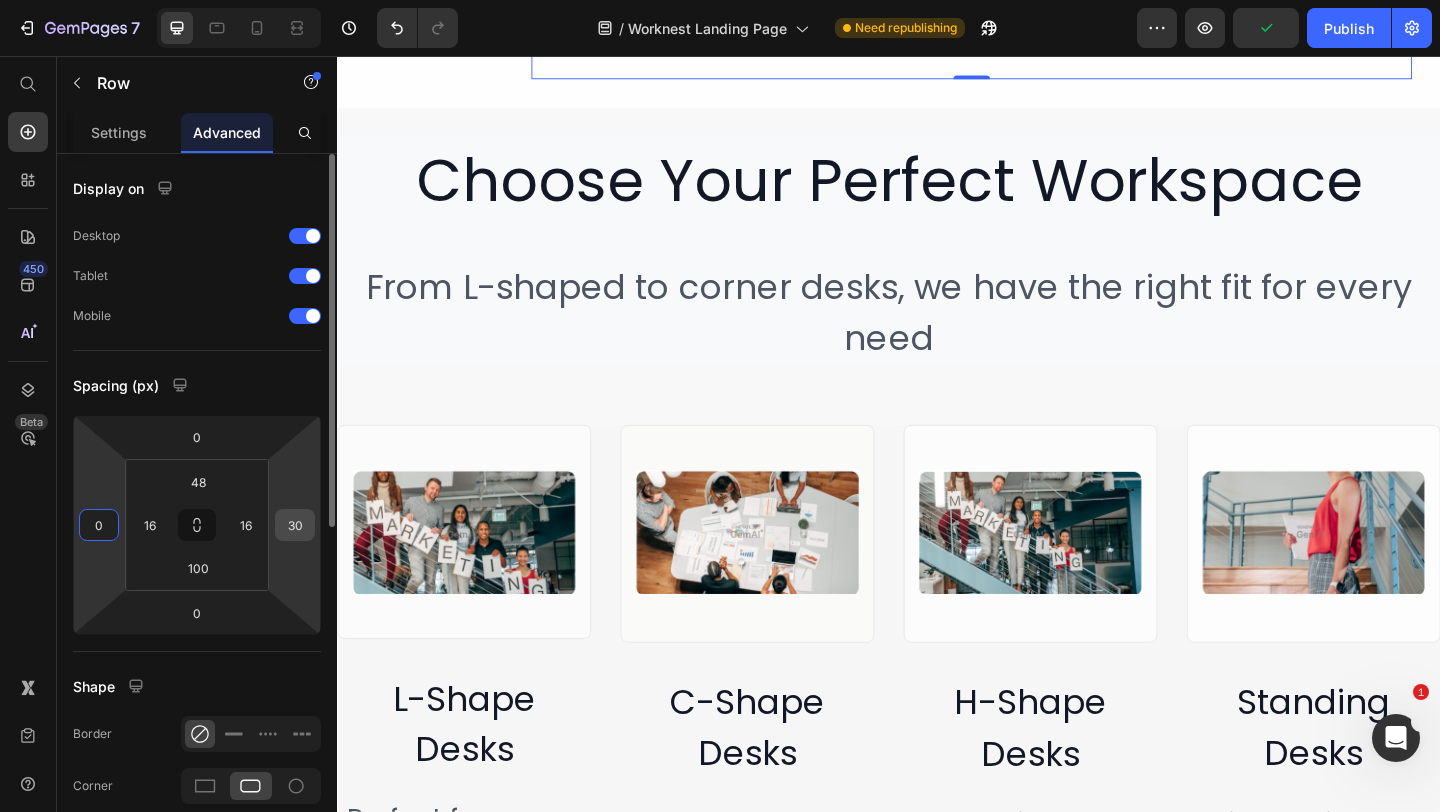 click on "30" at bounding box center (295, 525) 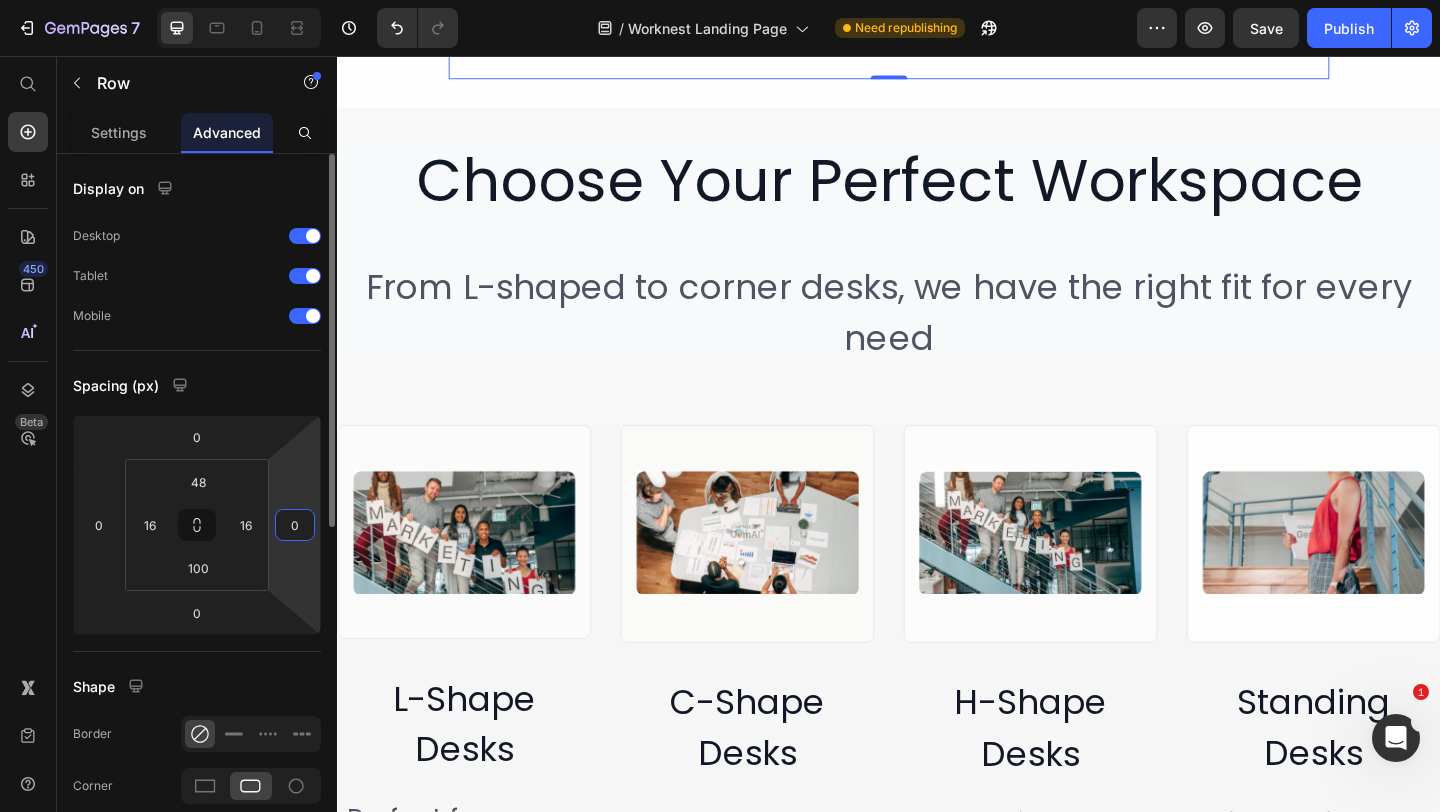 type on "0" 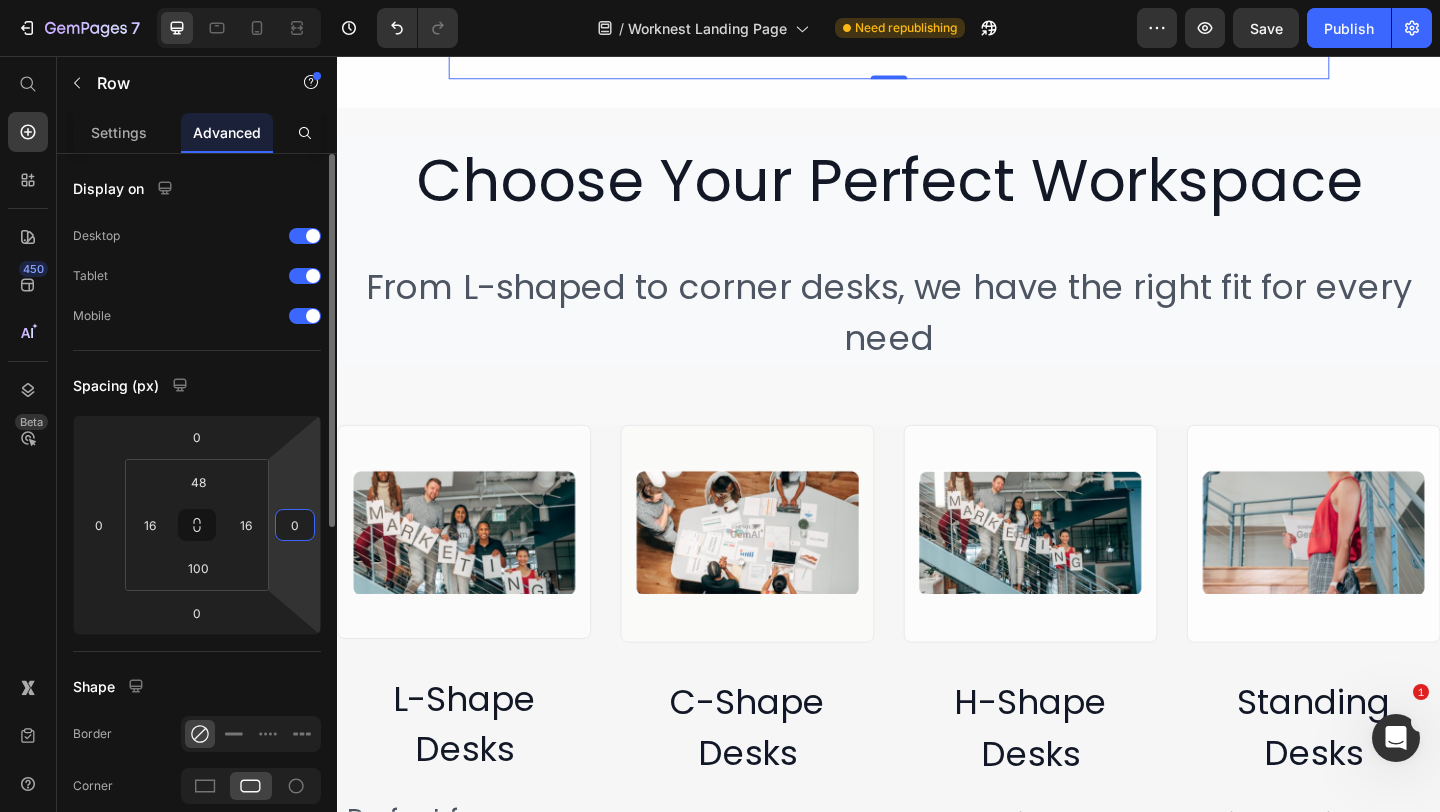 click on "Spacing (px)" at bounding box center [197, 385] 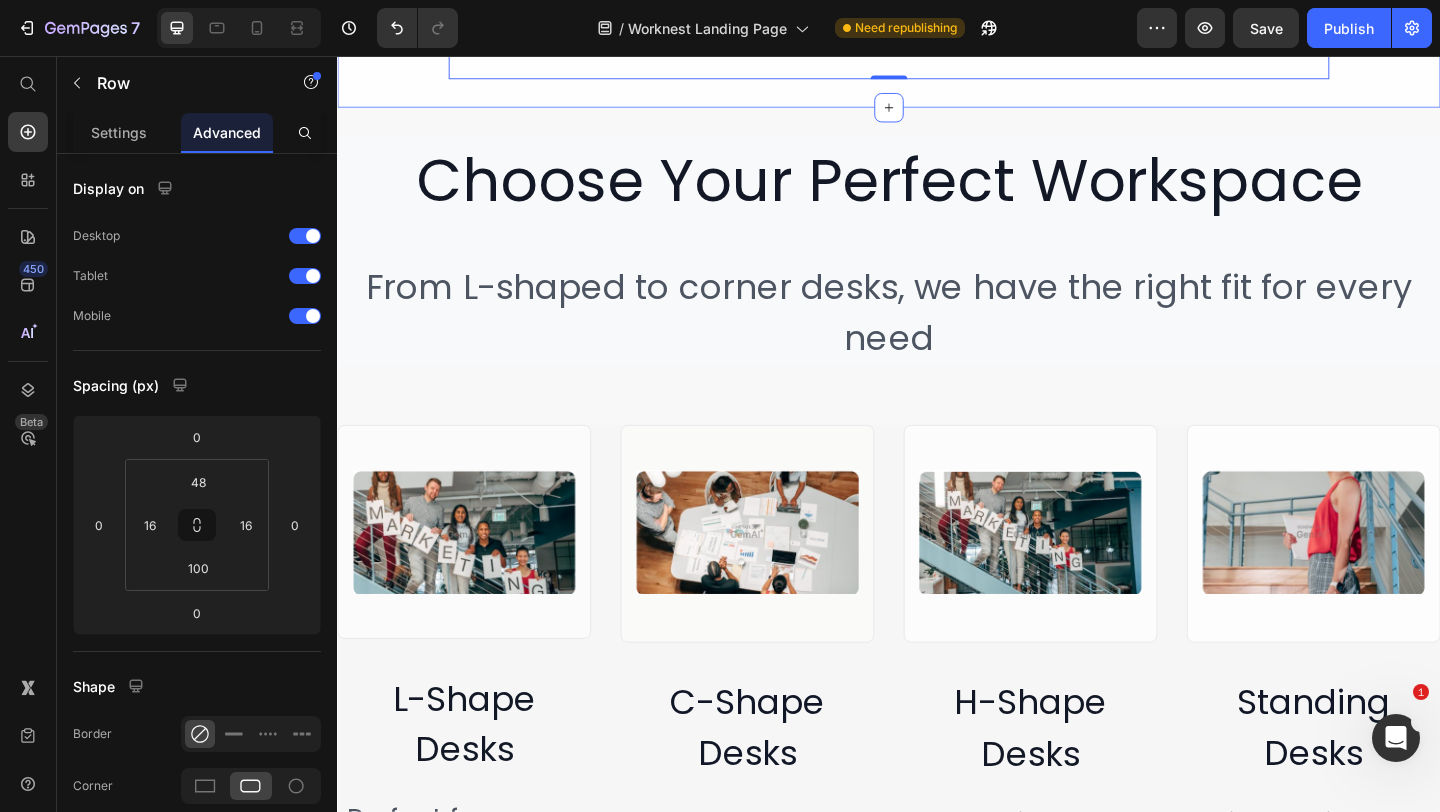 click on "Image ⁠⁠⁠⁠⁠⁠⁠ Ready to Ship Heading ⁠⁠⁠⁠⁠⁠⁠ Fast delivery on all bulk orders Heading Image ⁠⁠⁠⁠⁠⁠⁠ Made in the USA Heading ⁠⁠⁠⁠⁠⁠⁠ Premium quality manufacturing Heading Image ⁠⁠⁠⁠⁠⁠⁠ Lifetime Warranty Heading ⁠⁠⁠⁠⁠⁠⁠ Full coverage on all products Heading Row   0 Section 9/25" at bounding box center (937, -92) 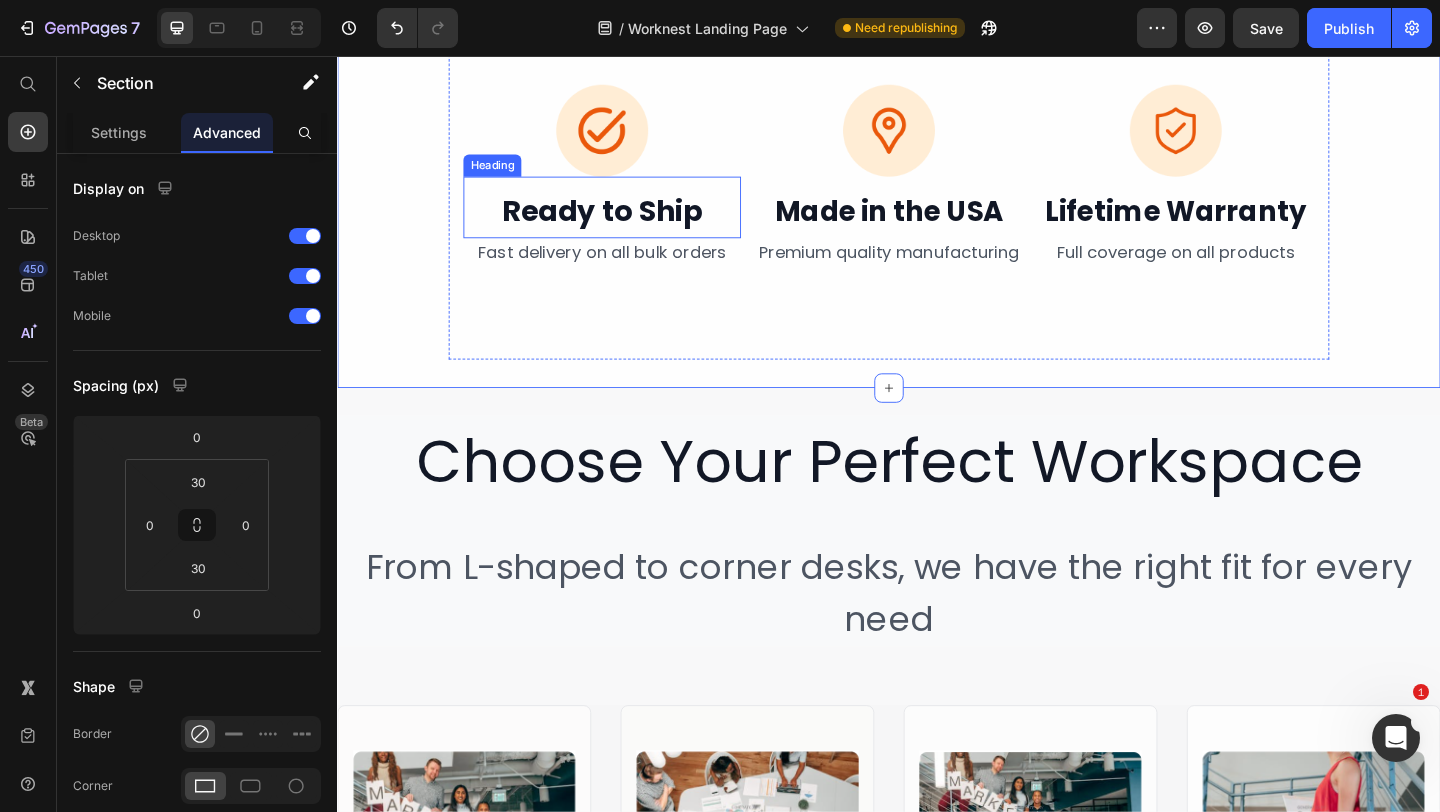scroll, scrollTop: 3329, scrollLeft: 0, axis: vertical 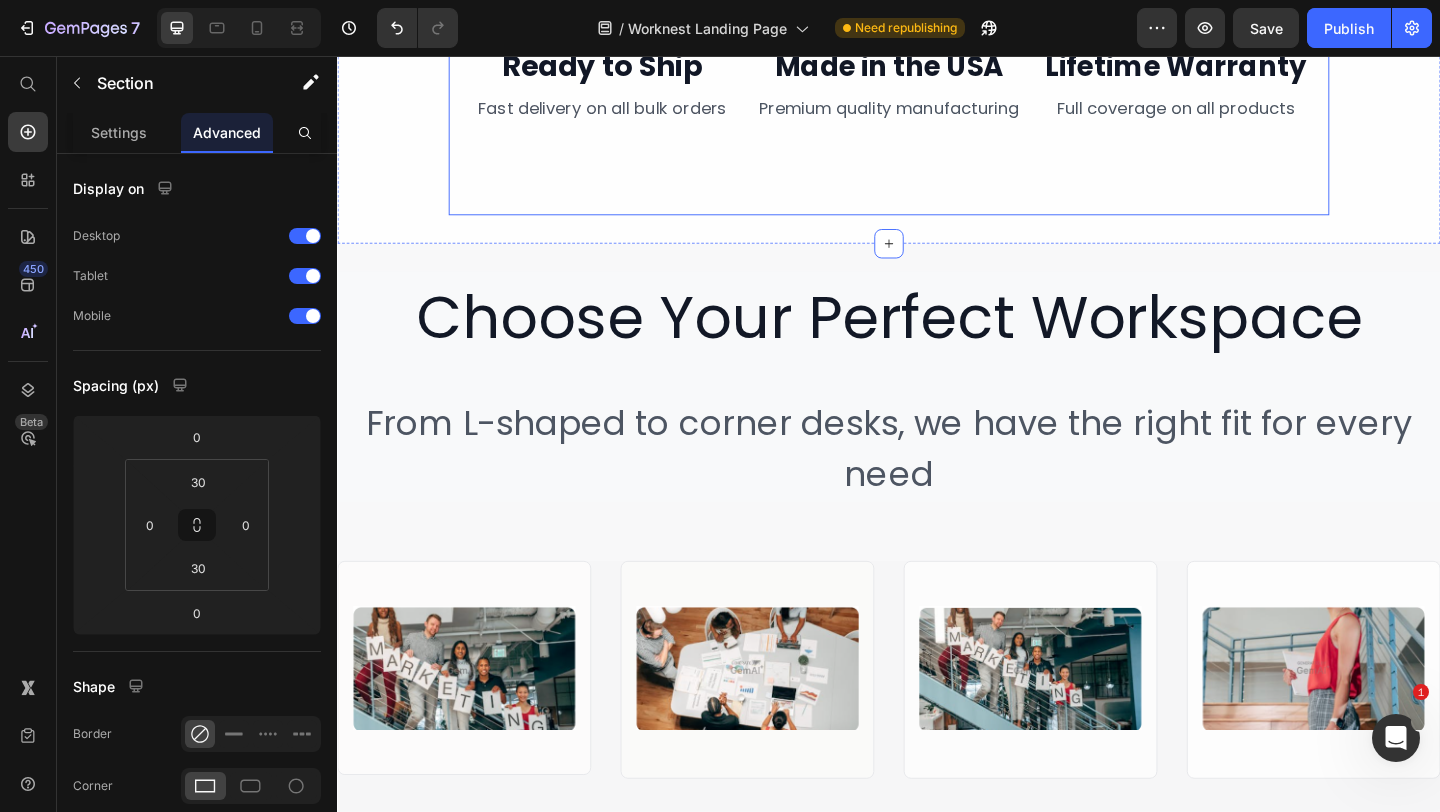click on "Image ⁠⁠⁠⁠⁠⁠⁠ Ready to Ship Heading ⁠⁠⁠⁠⁠⁠⁠ Fast delivery on all bulk orders Heading Image ⁠⁠⁠⁠⁠⁠⁠ Made in the USA Heading ⁠⁠⁠⁠⁠⁠⁠ Premium quality manufacturing Heading Image ⁠⁠⁠⁠⁠⁠⁠ Lifetime Warranty Heading ⁠⁠⁠⁠⁠⁠⁠ Full coverage on all products Heading Row" at bounding box center (937, 56) 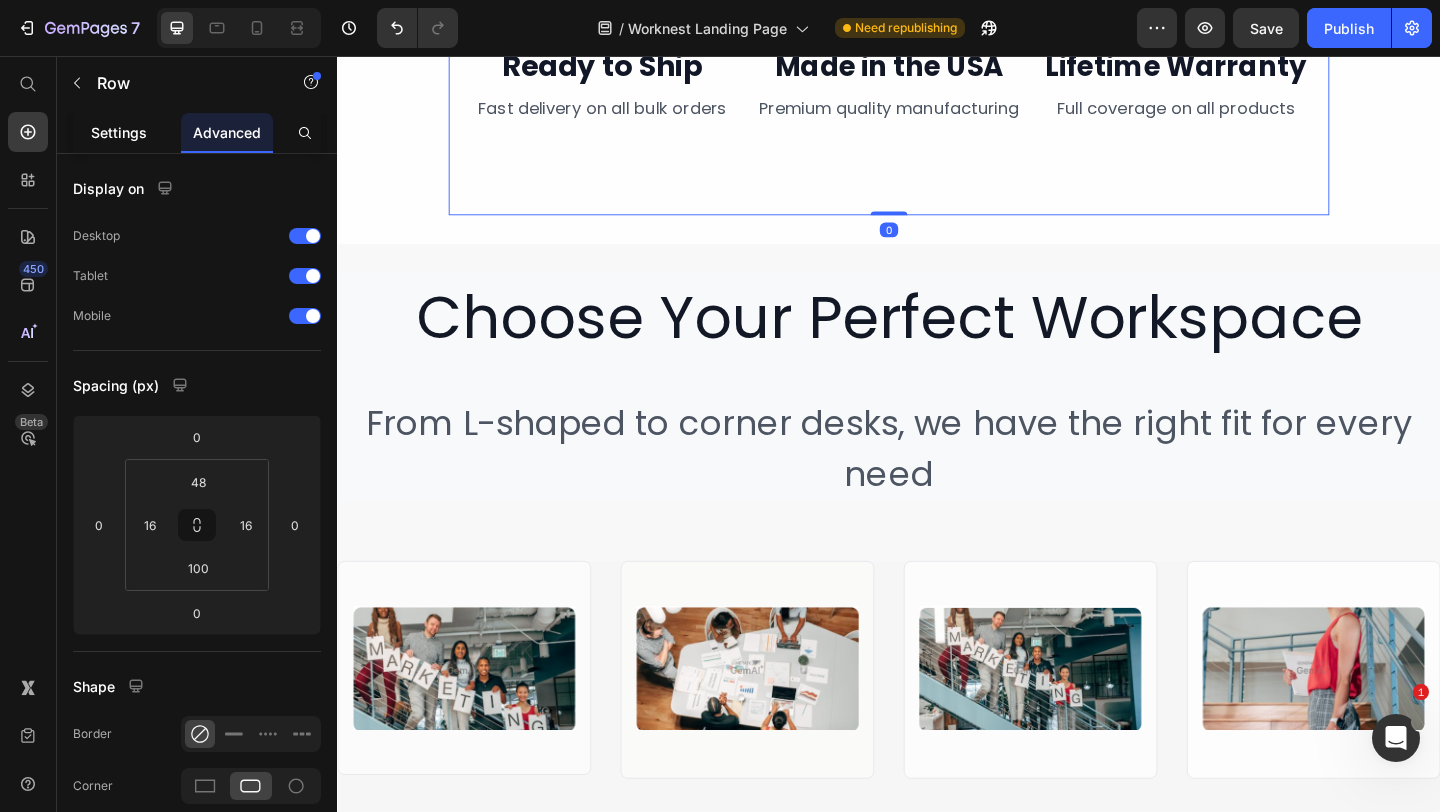 click on "Settings" at bounding box center [119, 132] 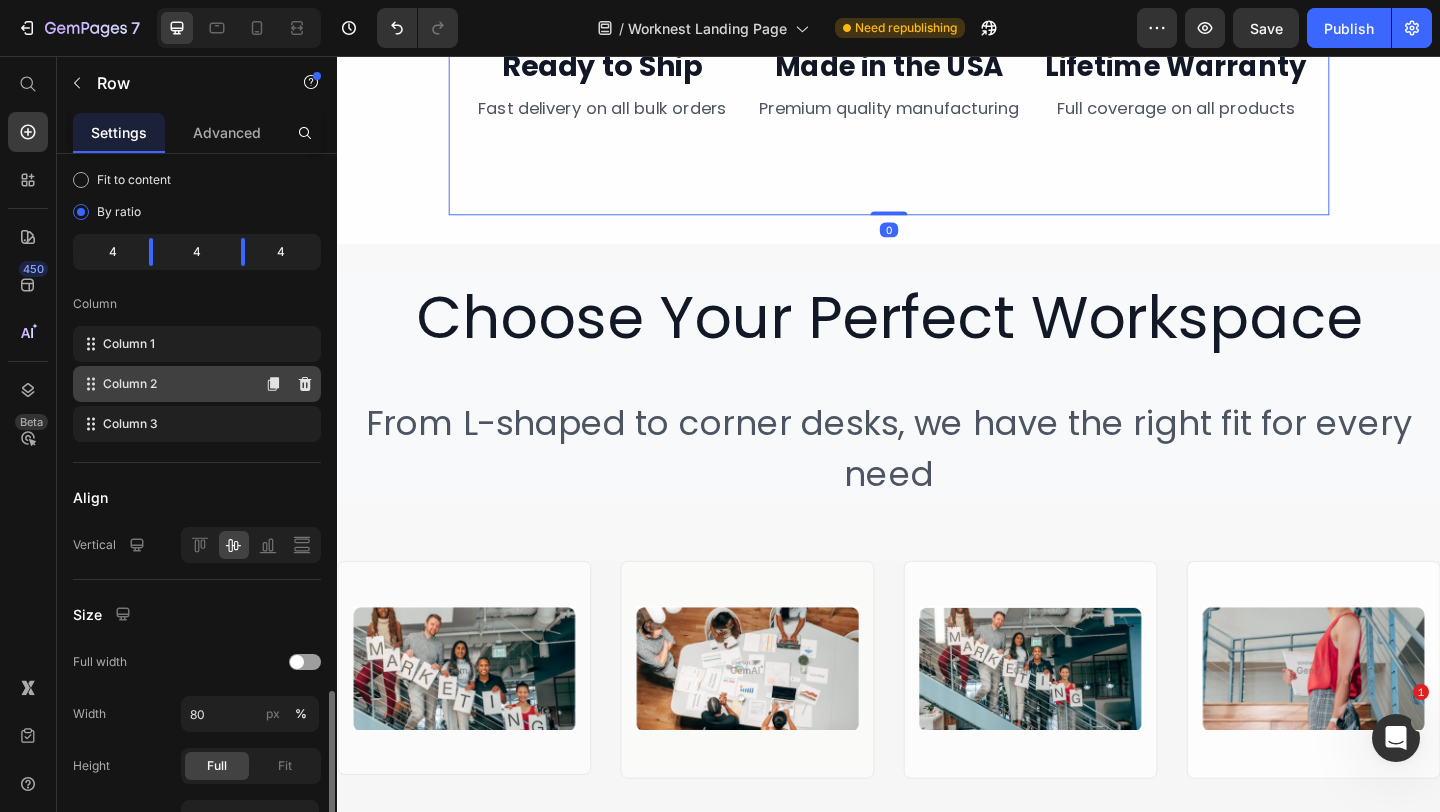 scroll, scrollTop: 446, scrollLeft: 0, axis: vertical 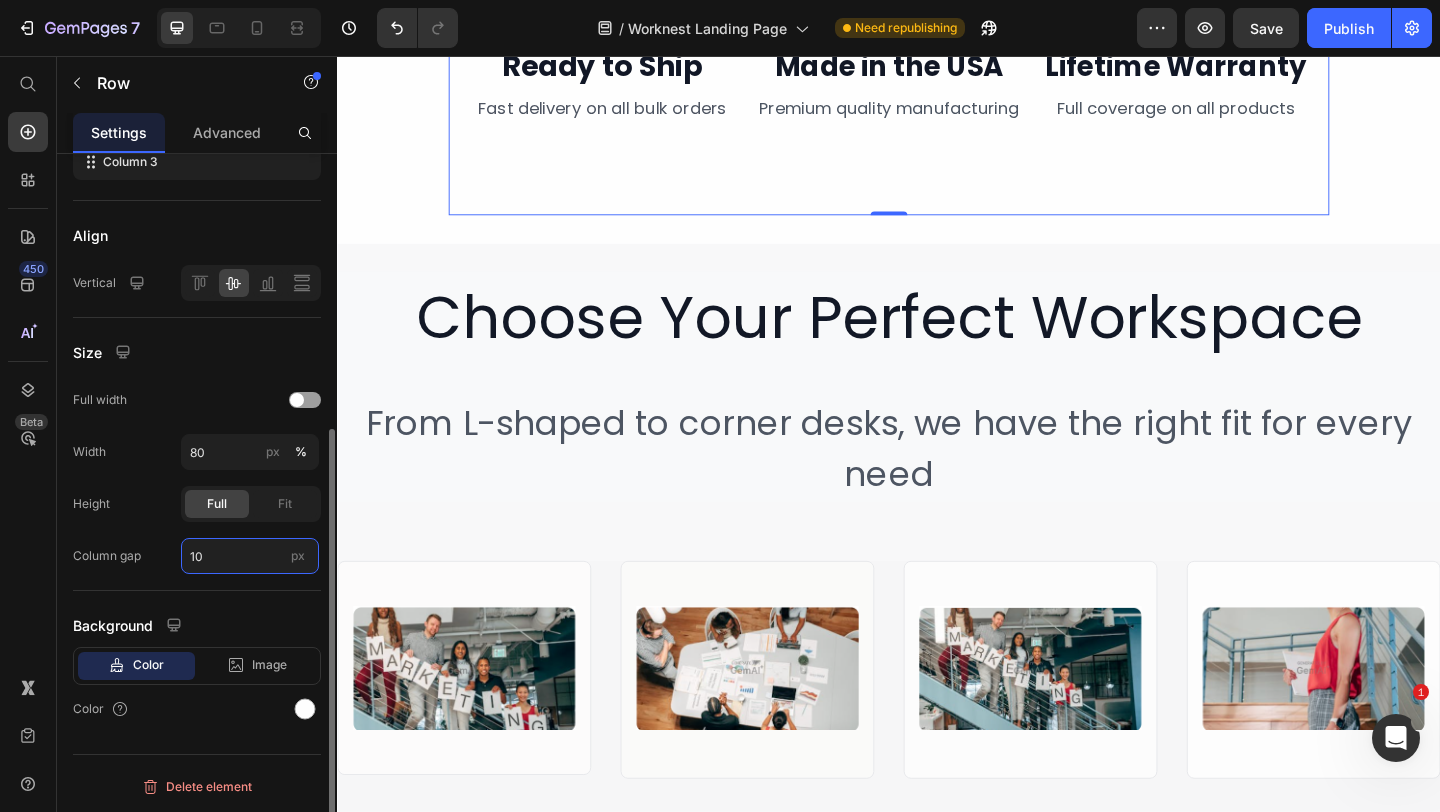 click on "10" at bounding box center (250, 556) 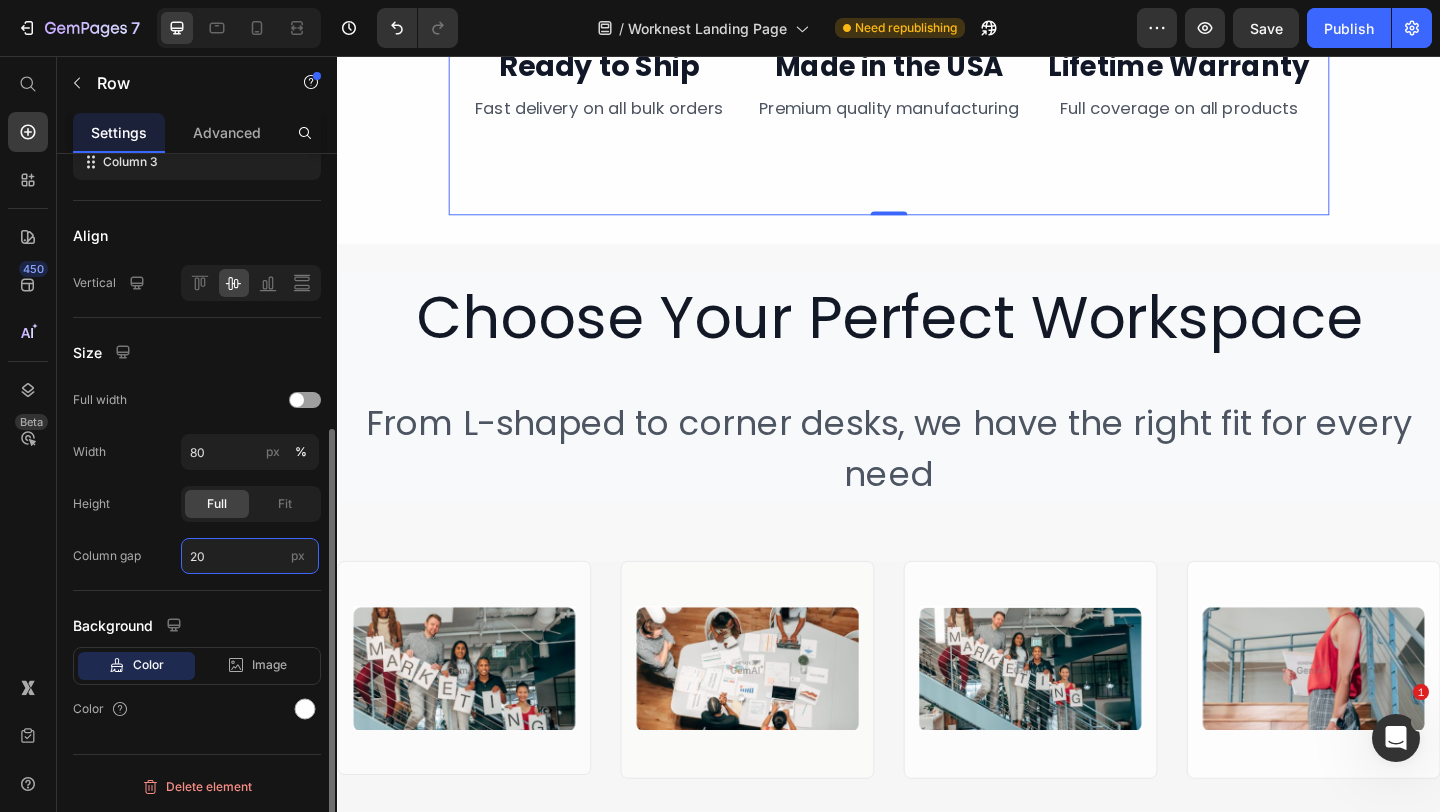 type on "2" 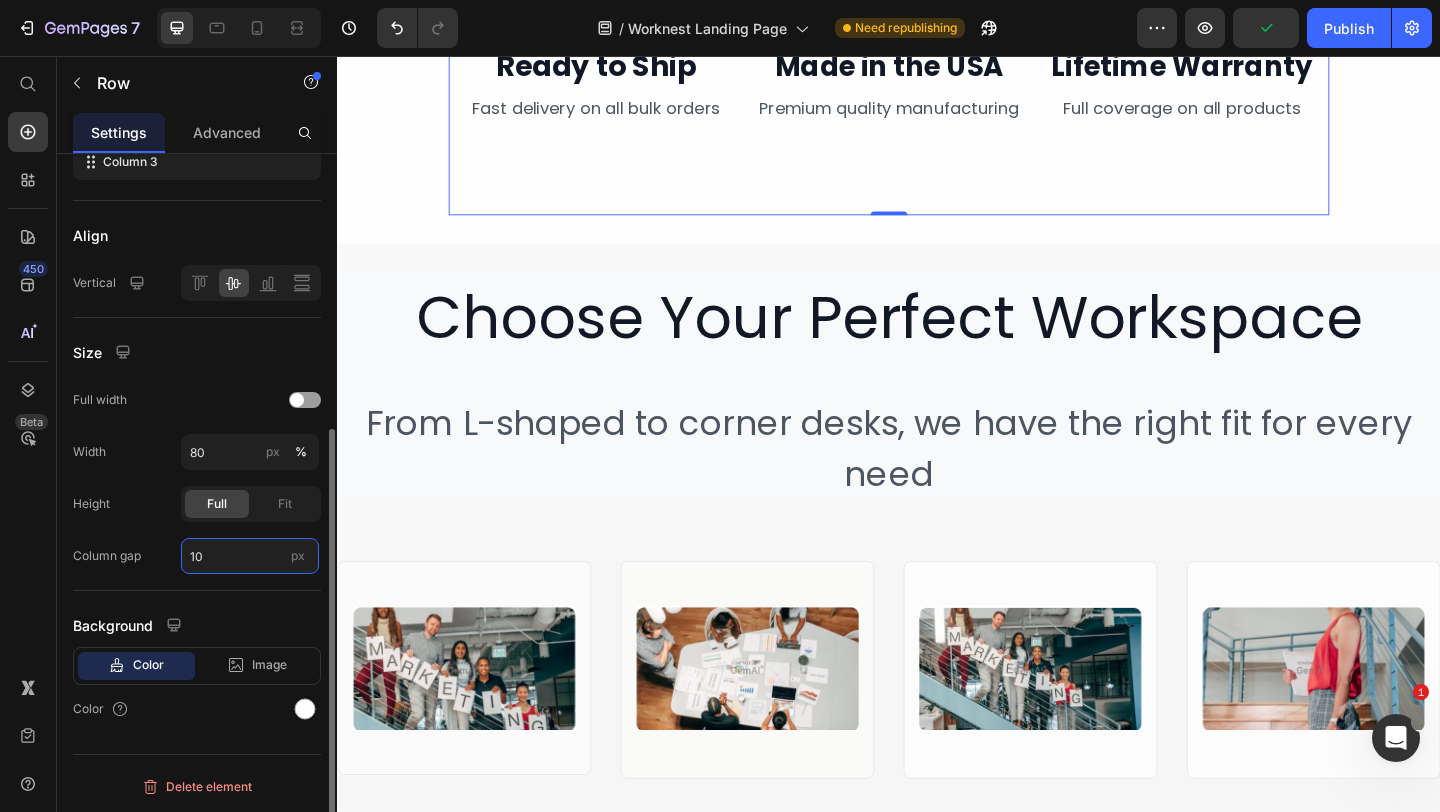 type on "1" 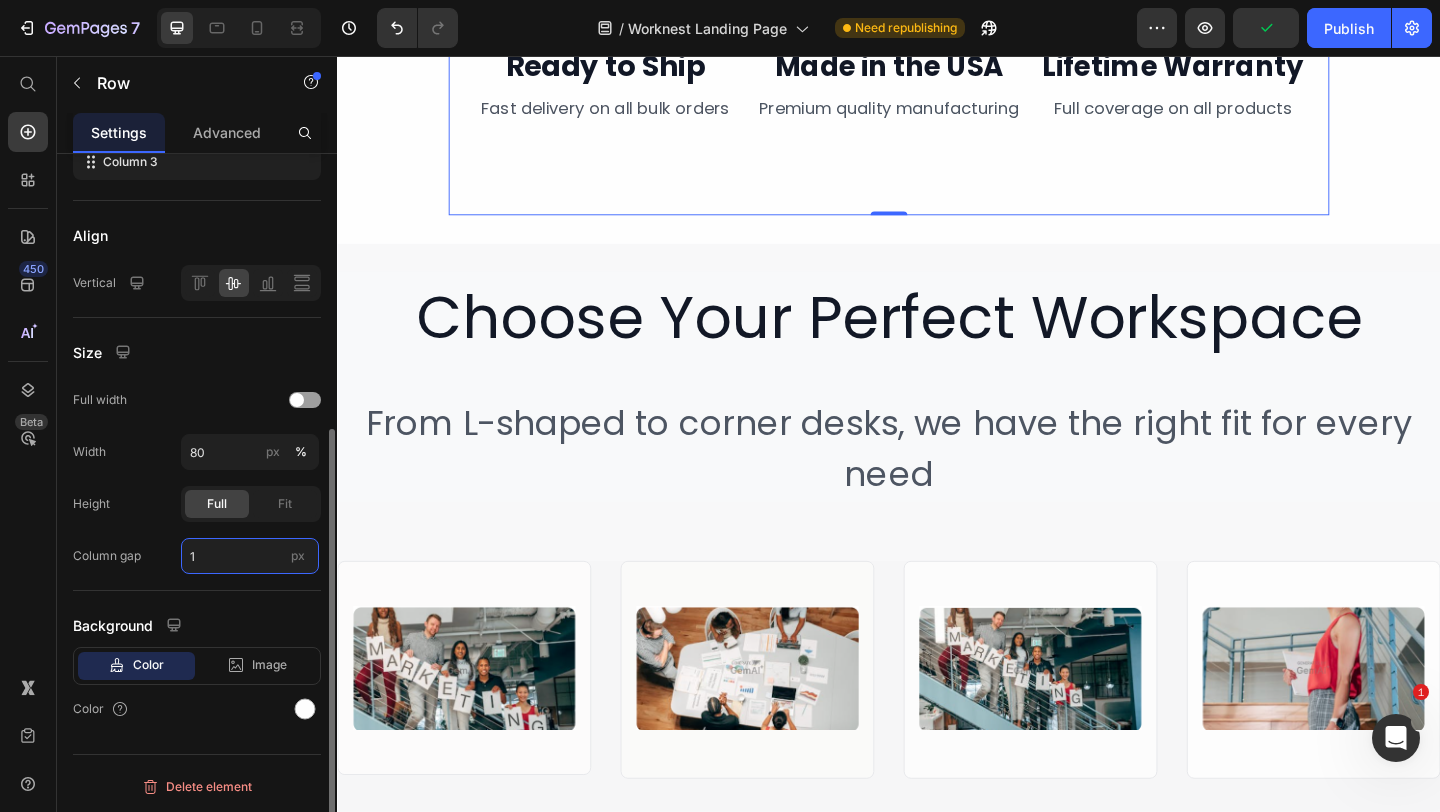 type on "10" 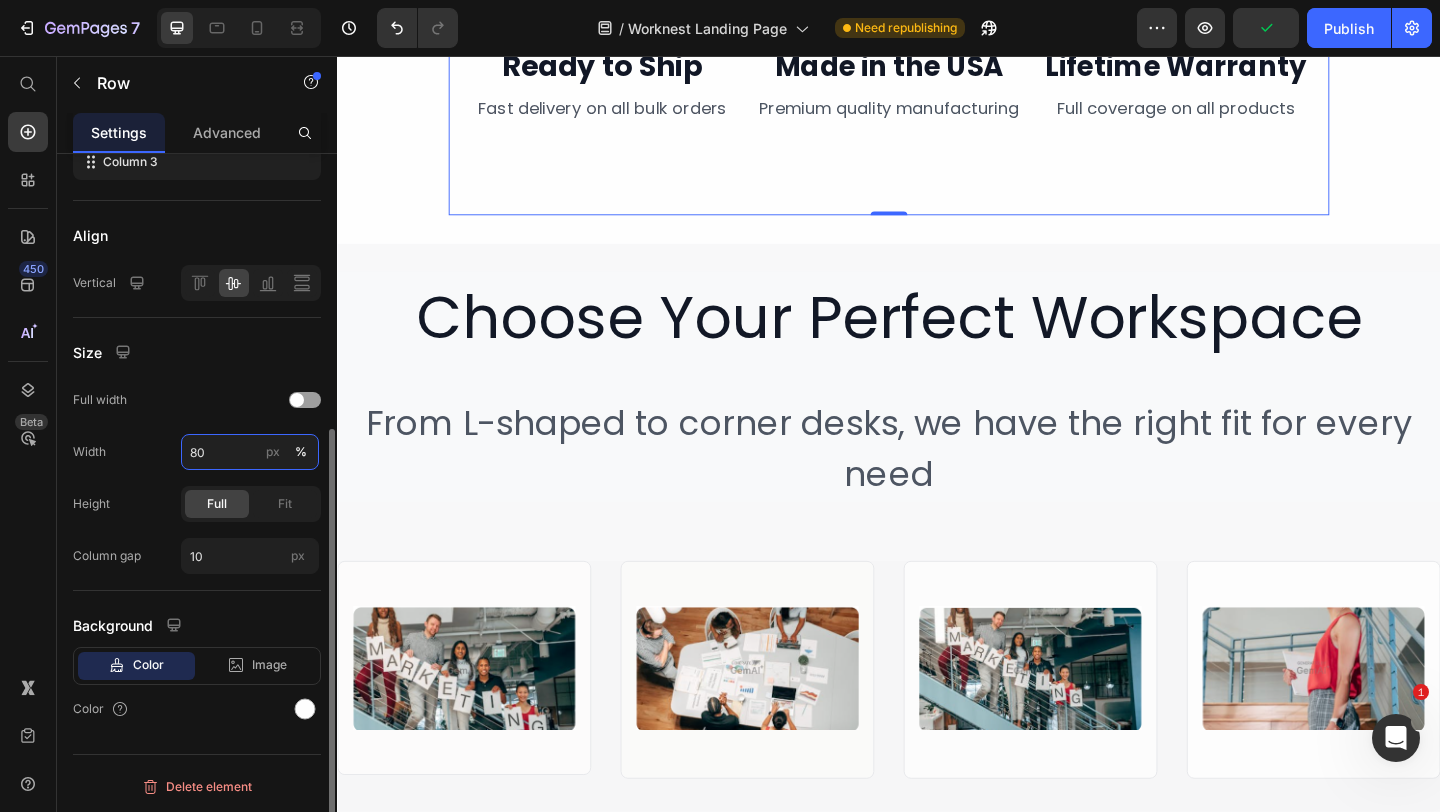click on "80" at bounding box center (250, 452) 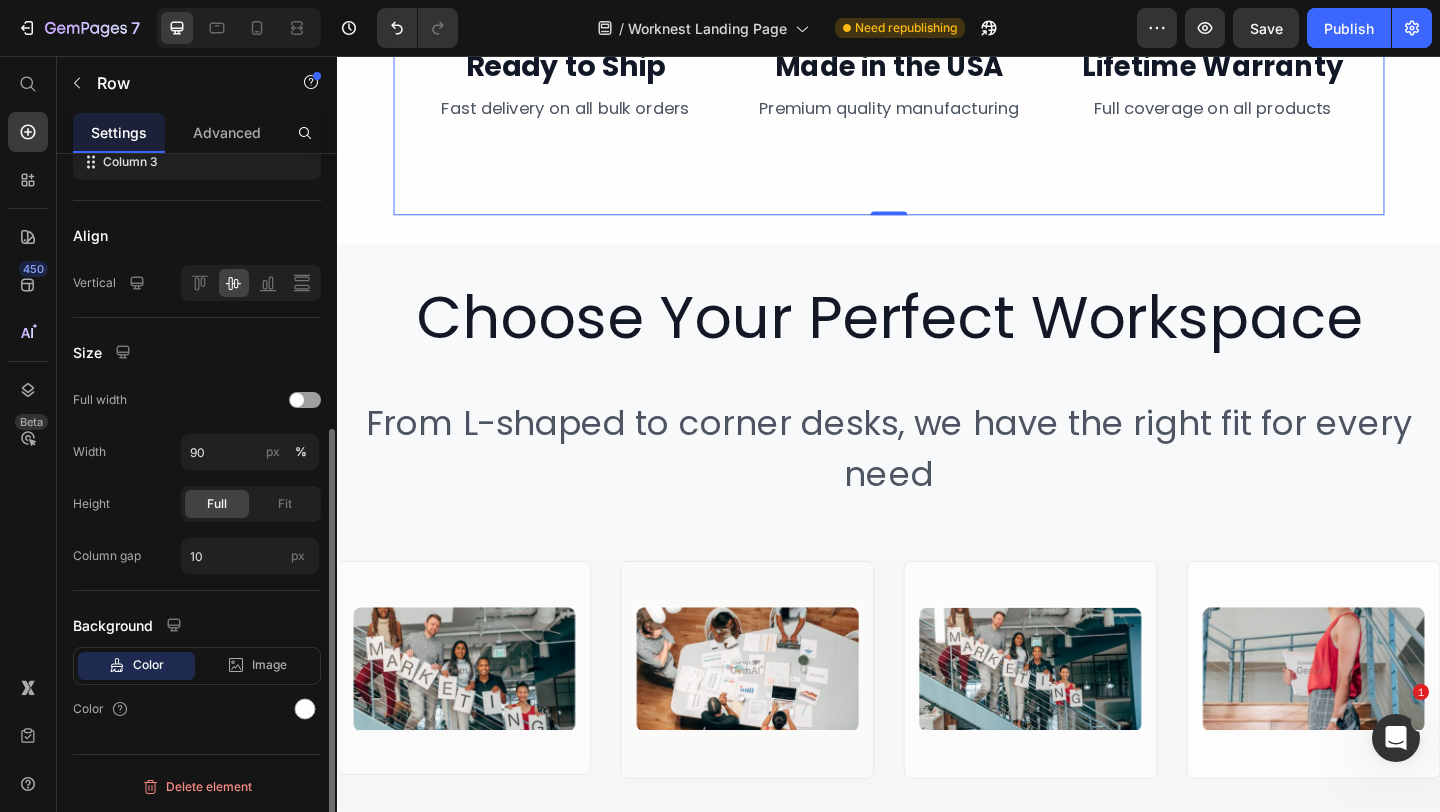click on "Size Full width Width 90 px % Height Full Fit Column gap 10 px" 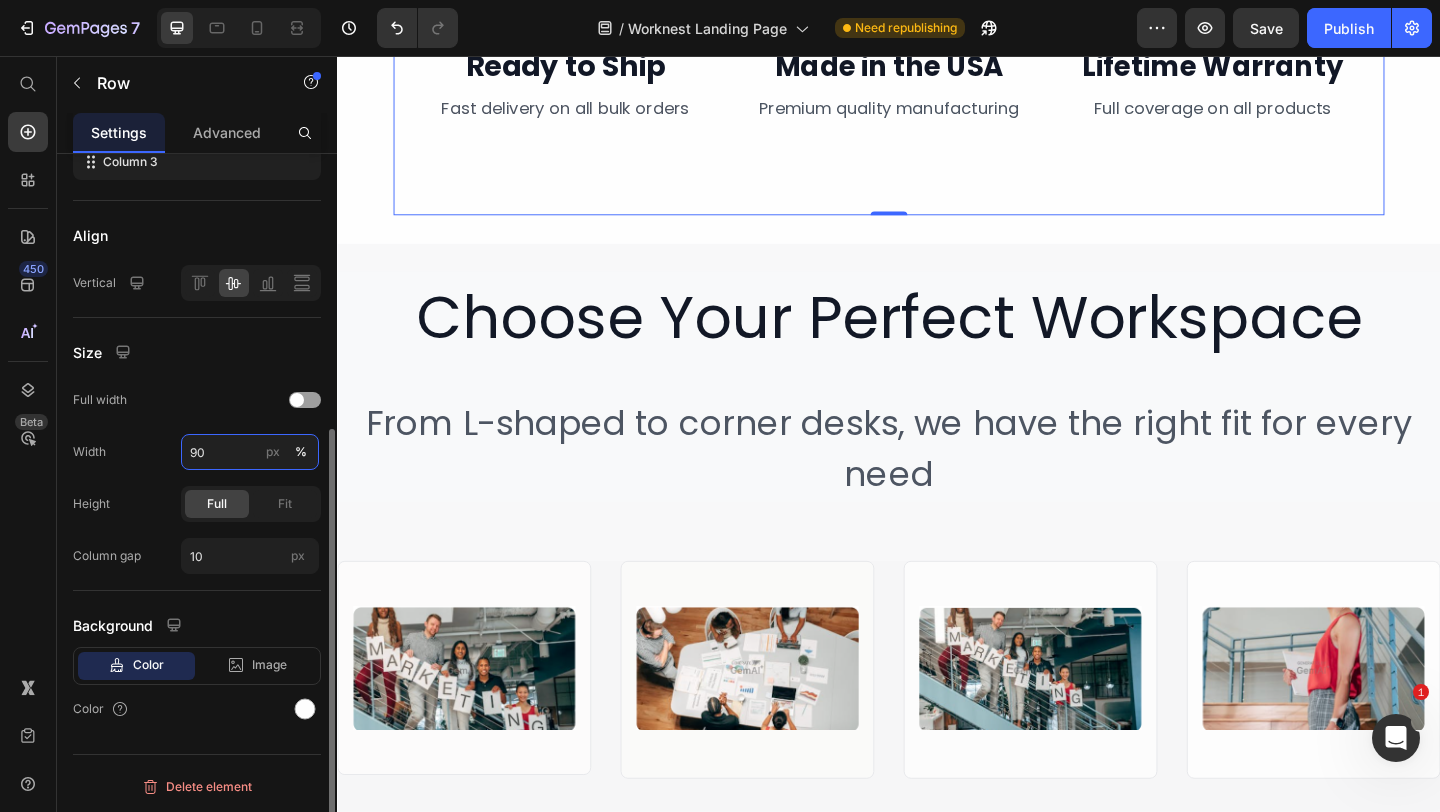 click on "90" at bounding box center (250, 452) 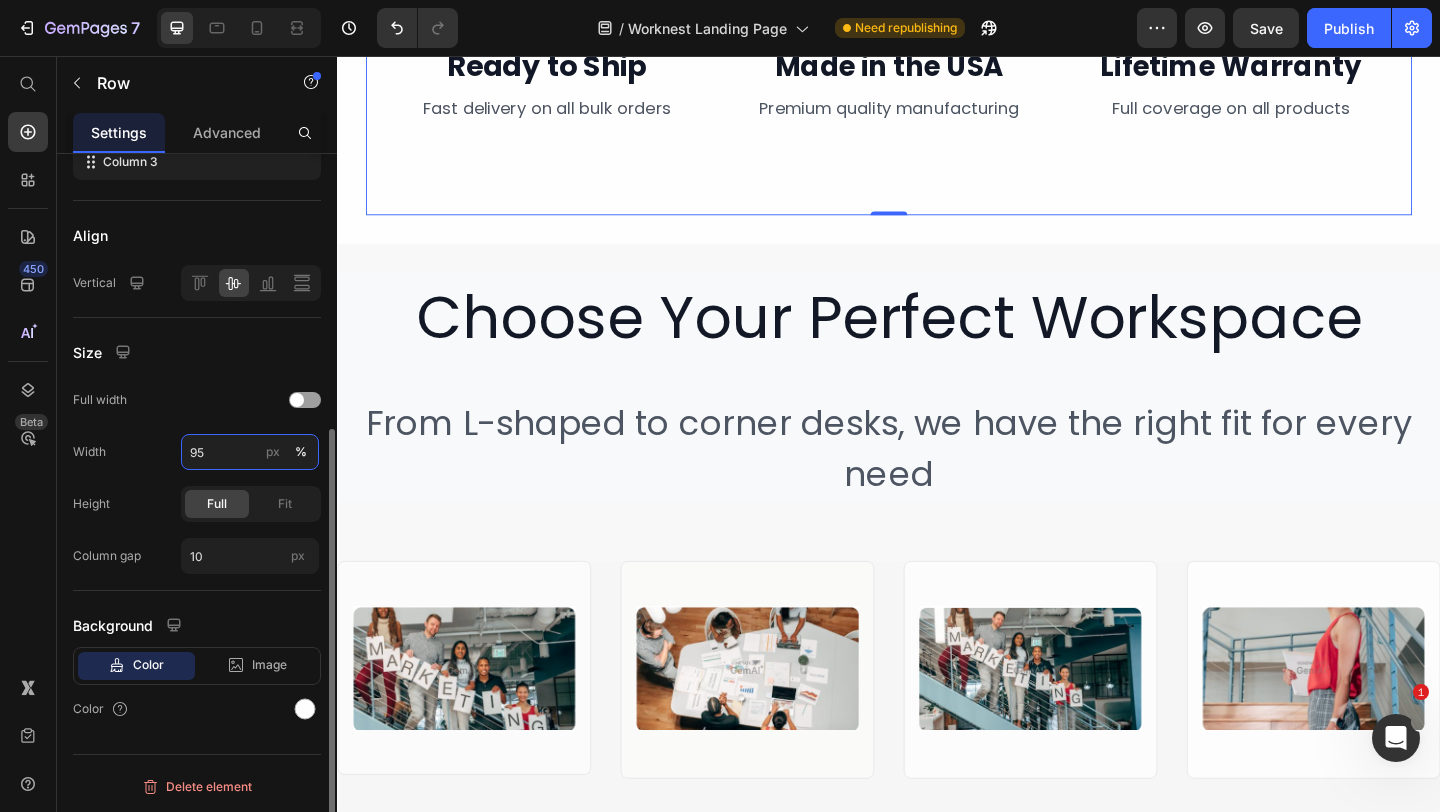 type on "95" 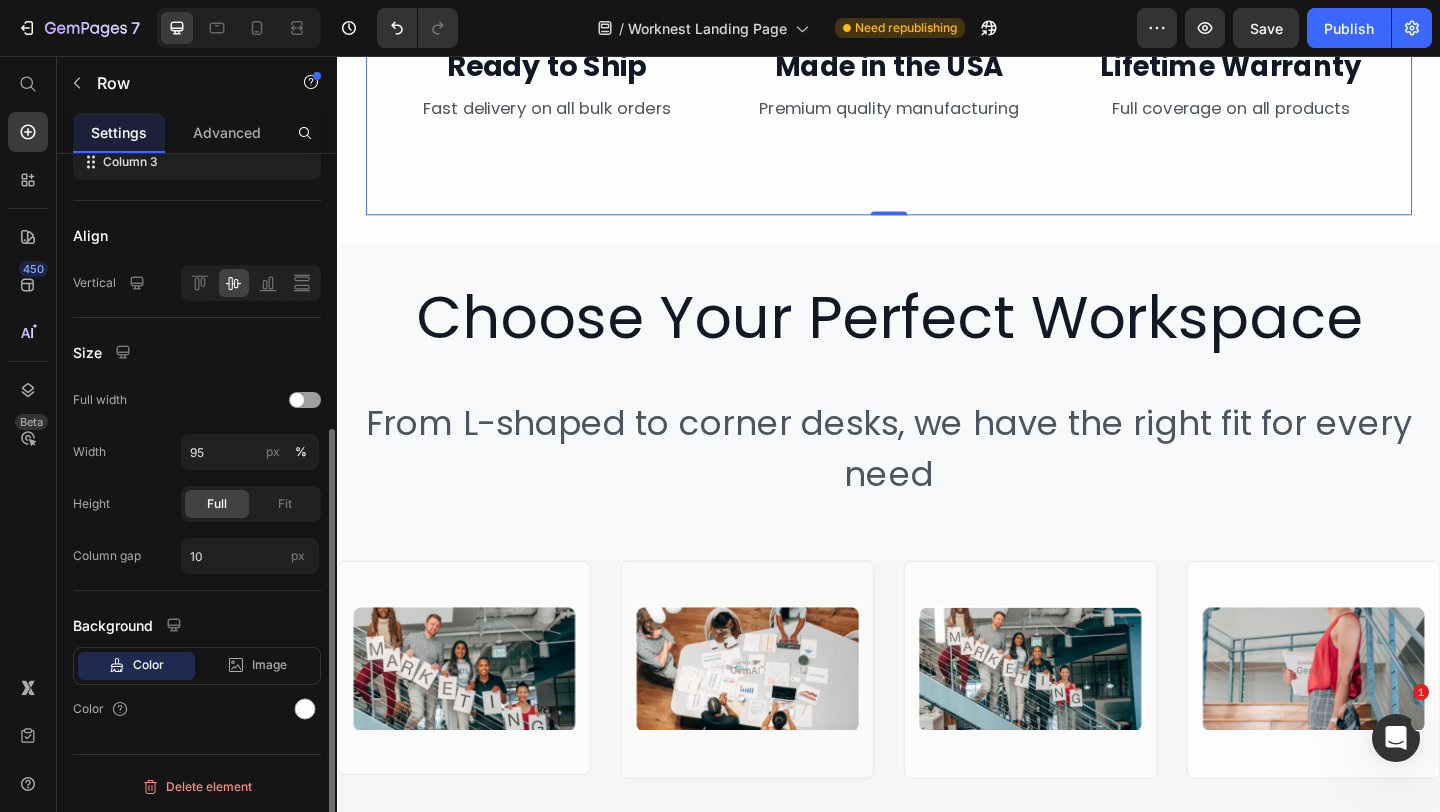 click on "Size" at bounding box center [197, 352] 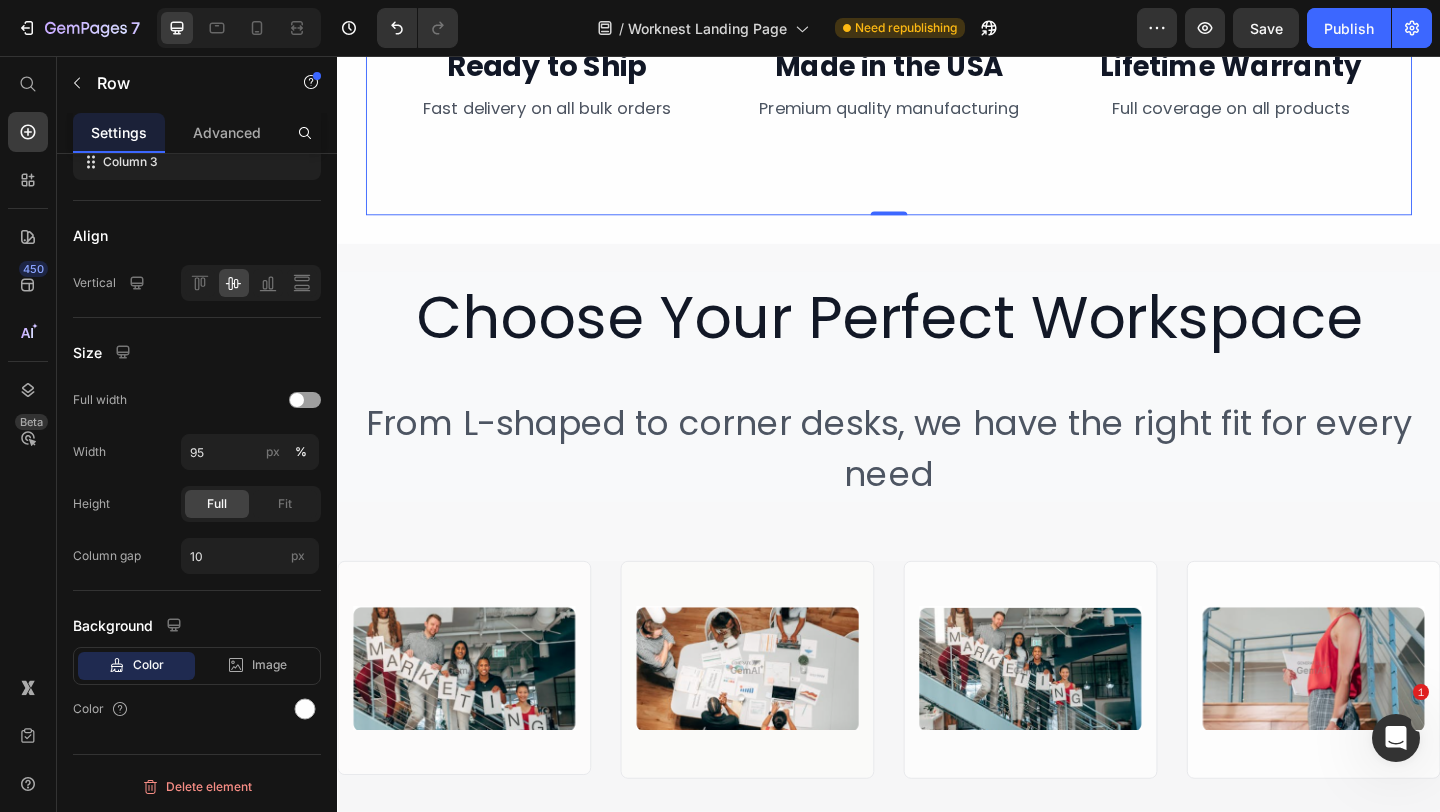click on "Choose Your Perfect Workspace" at bounding box center [937, 340] 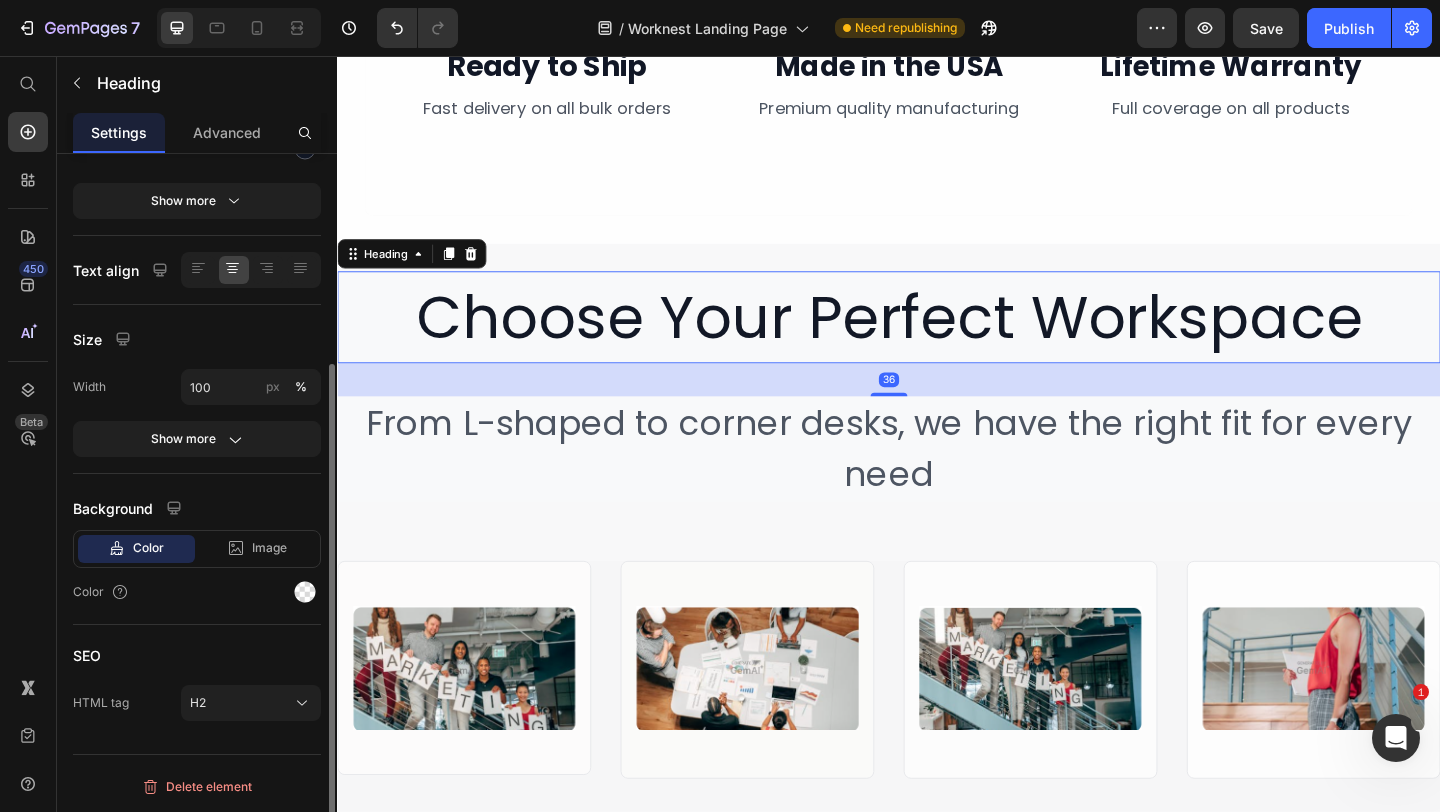 scroll, scrollTop: 0, scrollLeft: 0, axis: both 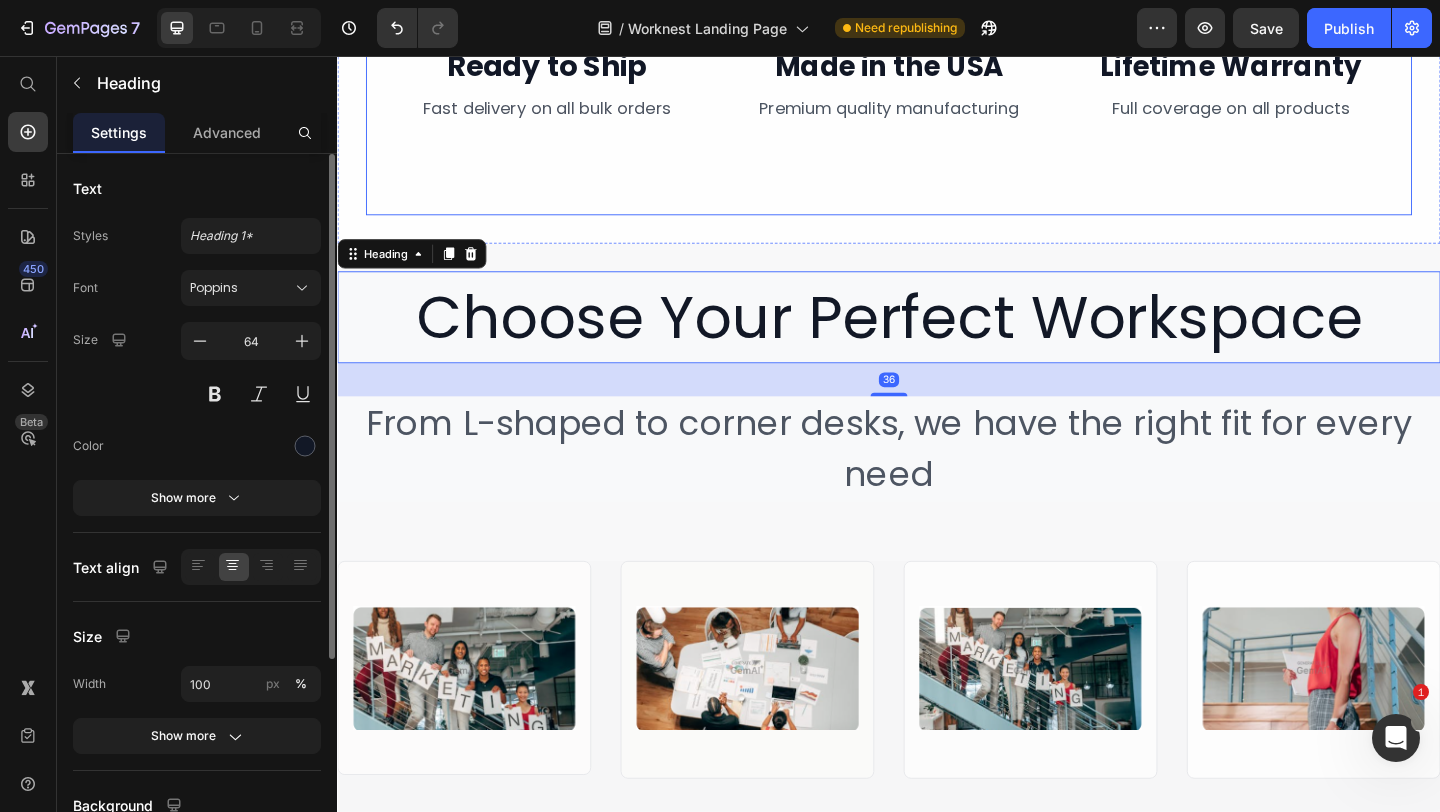 click on "Image ⁠⁠⁠⁠⁠⁠⁠ Ready to Ship Heading ⁠⁠⁠⁠⁠⁠⁠ Fast delivery on all bulk orders Heading Image ⁠⁠⁠⁠⁠⁠⁠ Made in the USA Heading ⁠⁠⁠⁠⁠⁠⁠ Premium quality manufacturing Heading Image ⁠⁠⁠⁠⁠⁠⁠ Lifetime Warranty Heading ⁠⁠⁠⁠⁠⁠⁠ Full coverage on all products Heading Row" at bounding box center (937, 56) 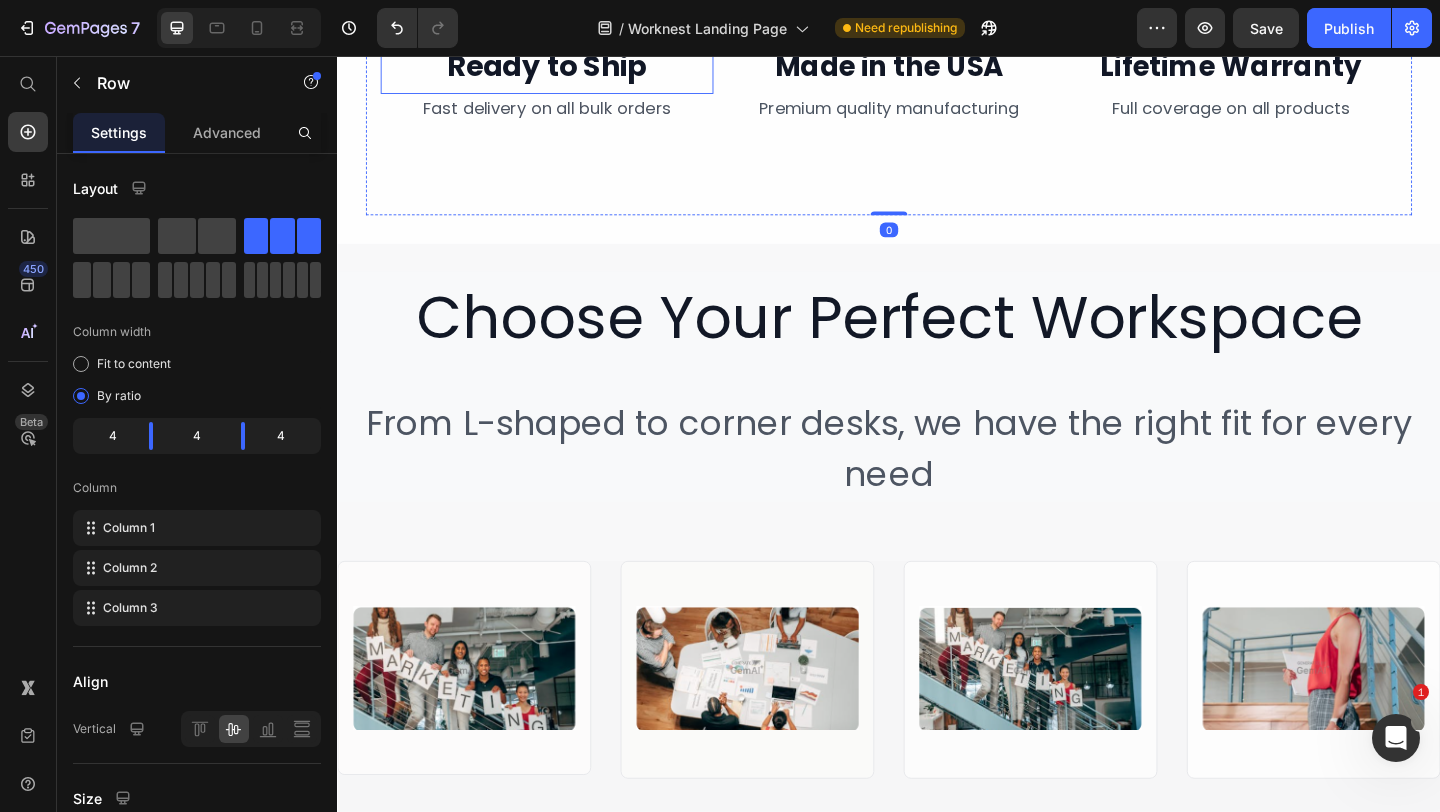 click on "Ready to Ship" at bounding box center [565, 67] 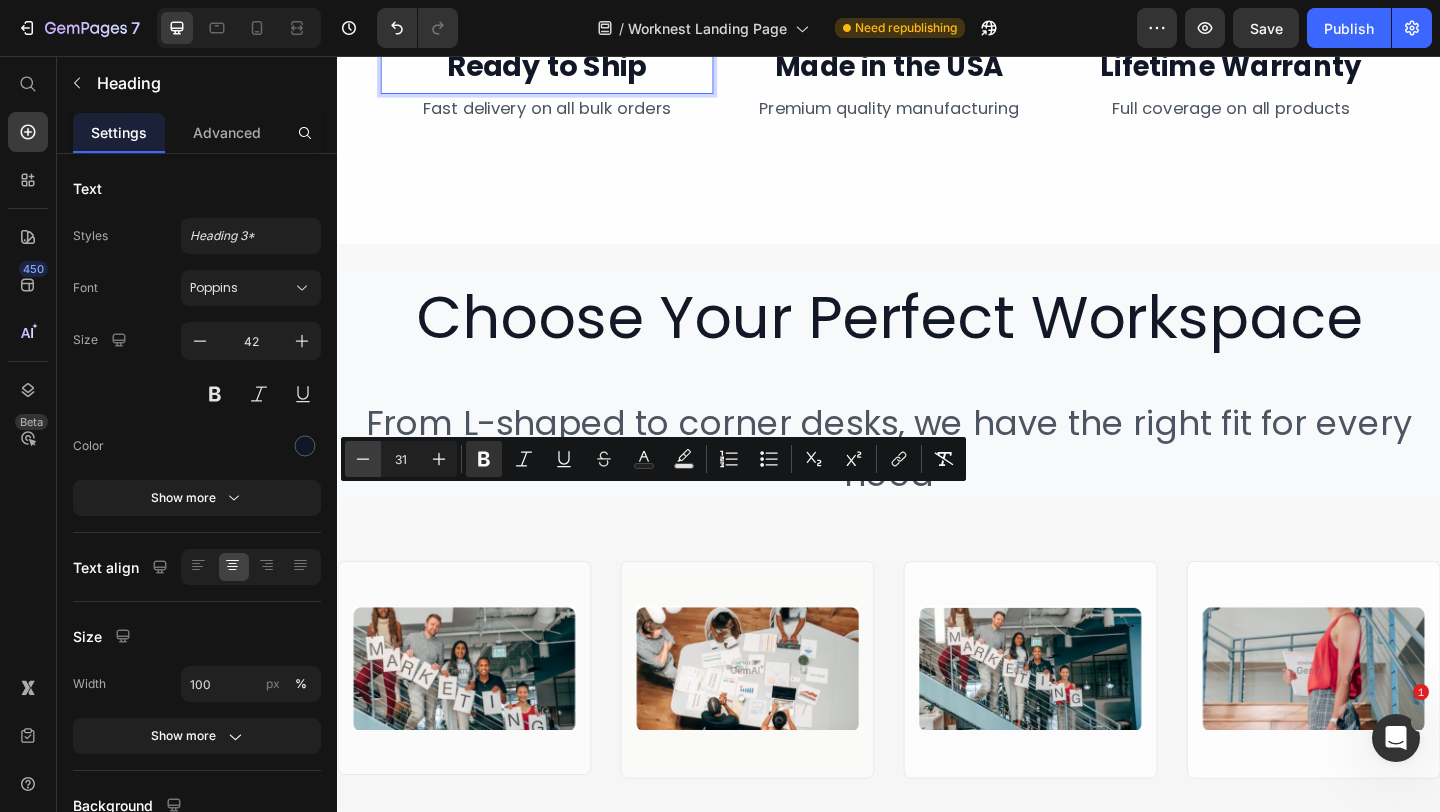 click 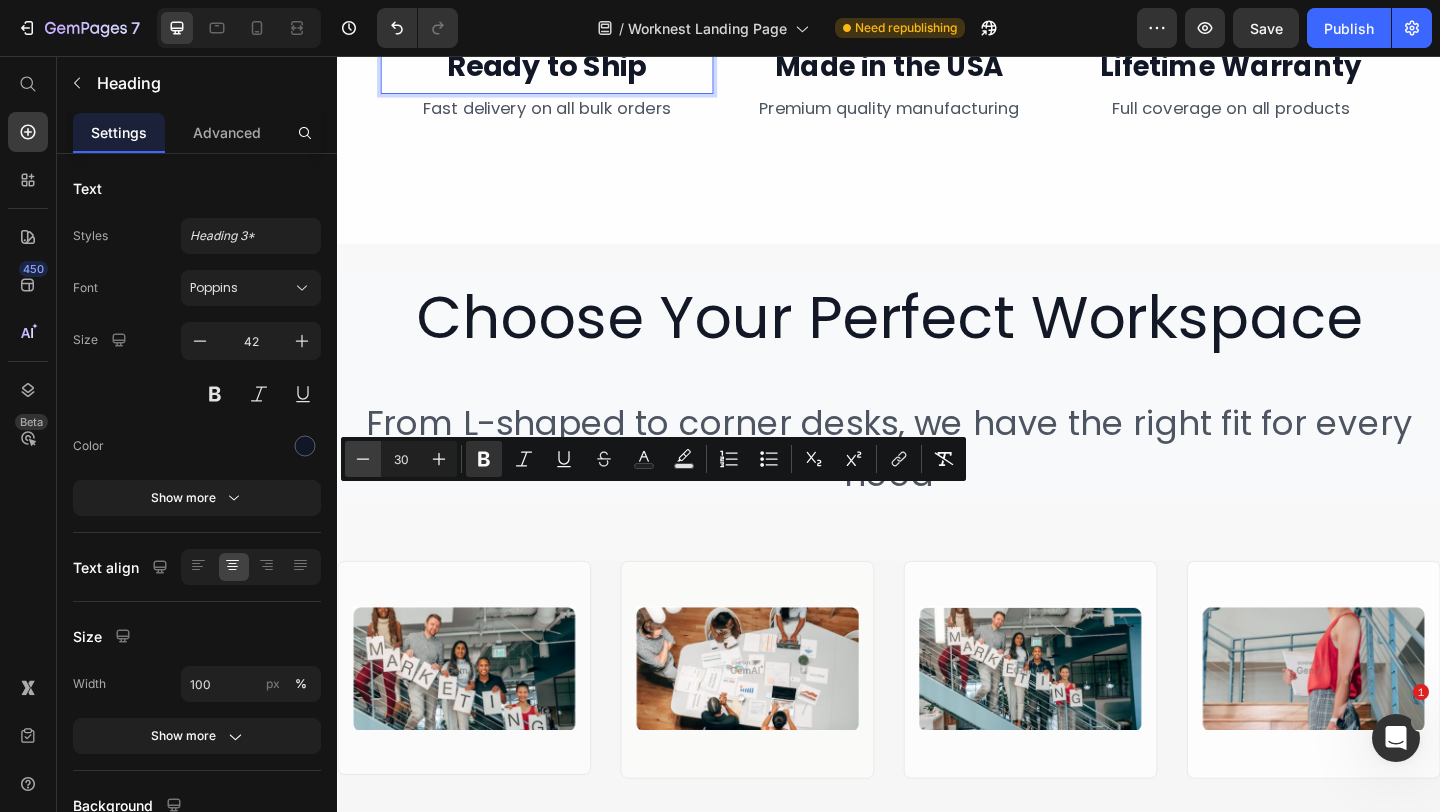click 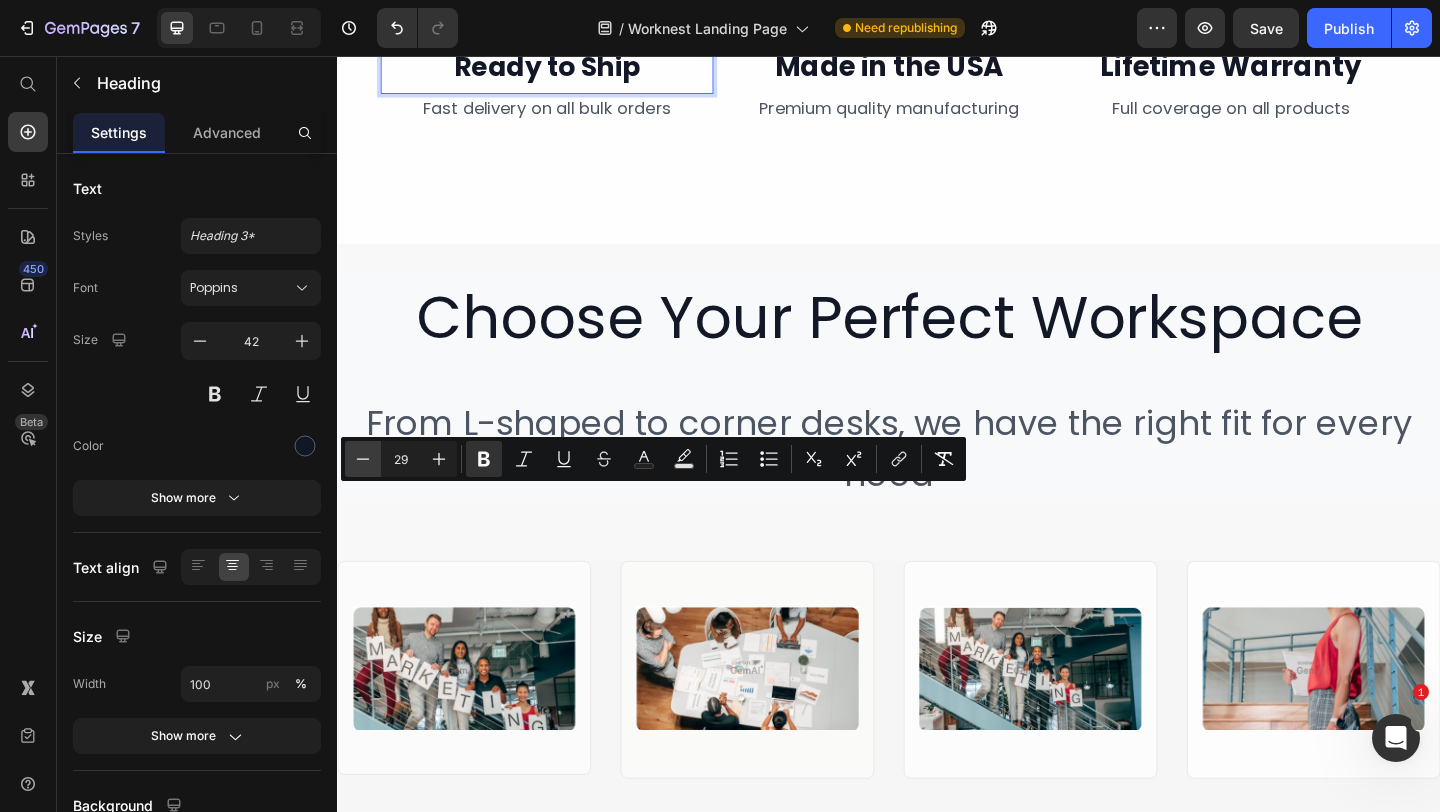 click 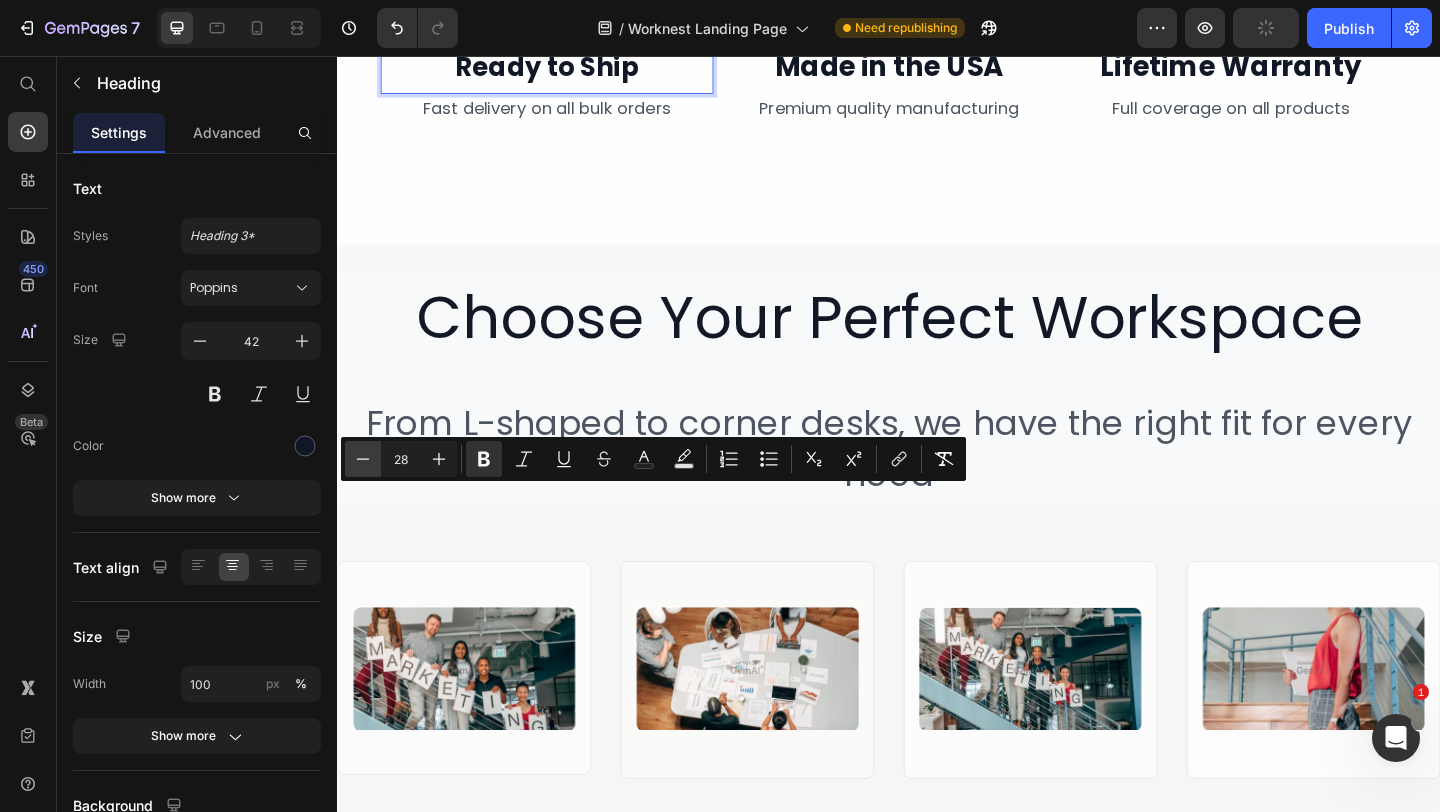 click 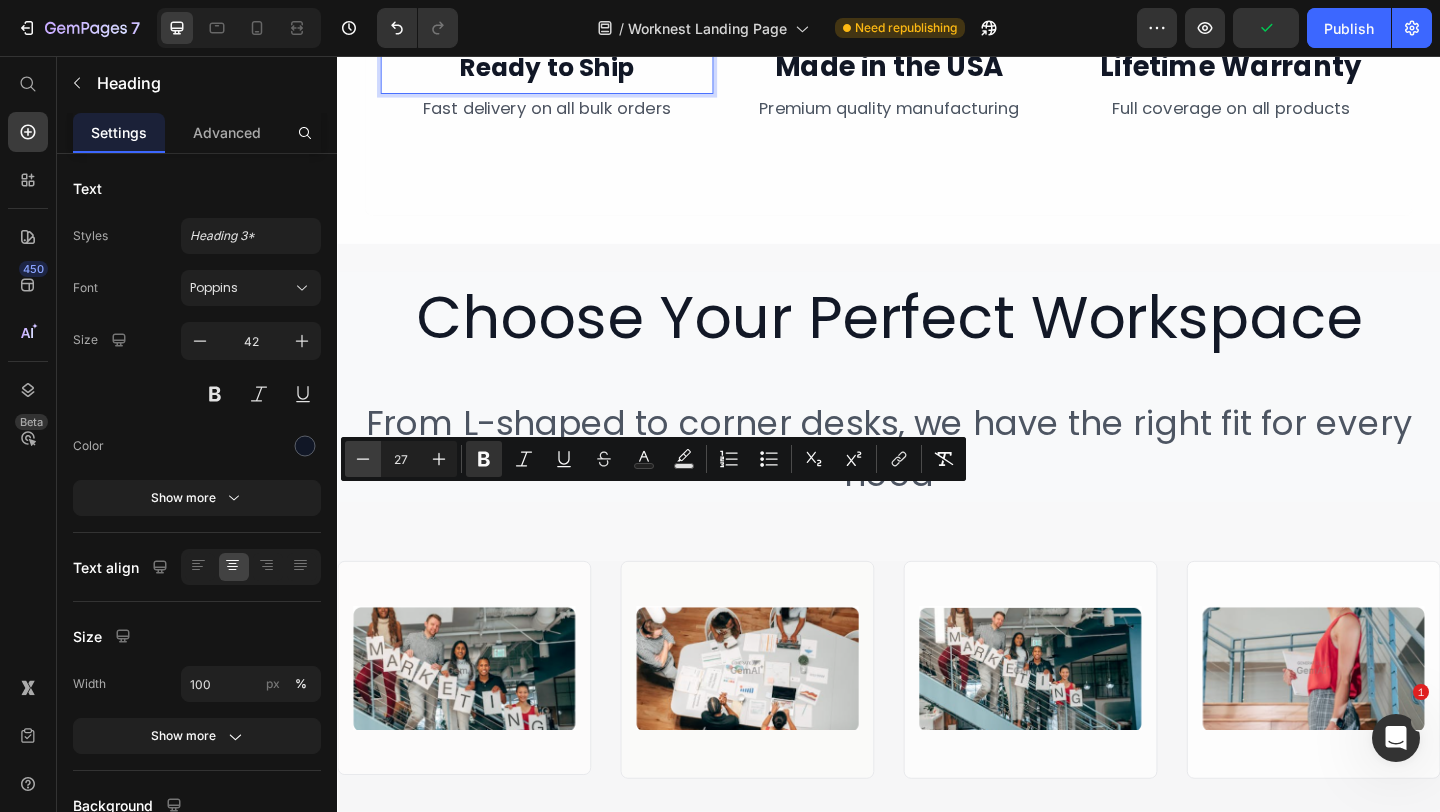 click 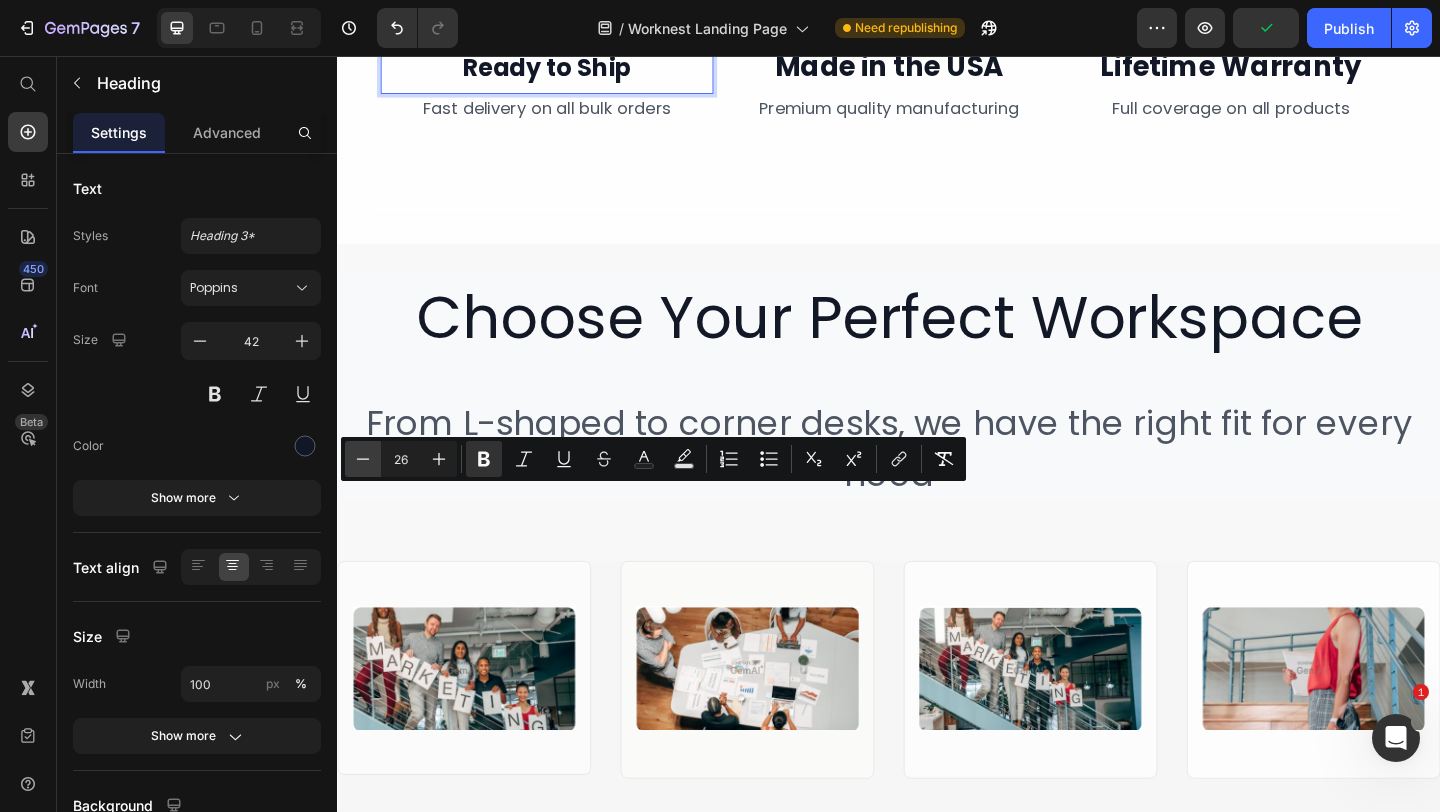 click 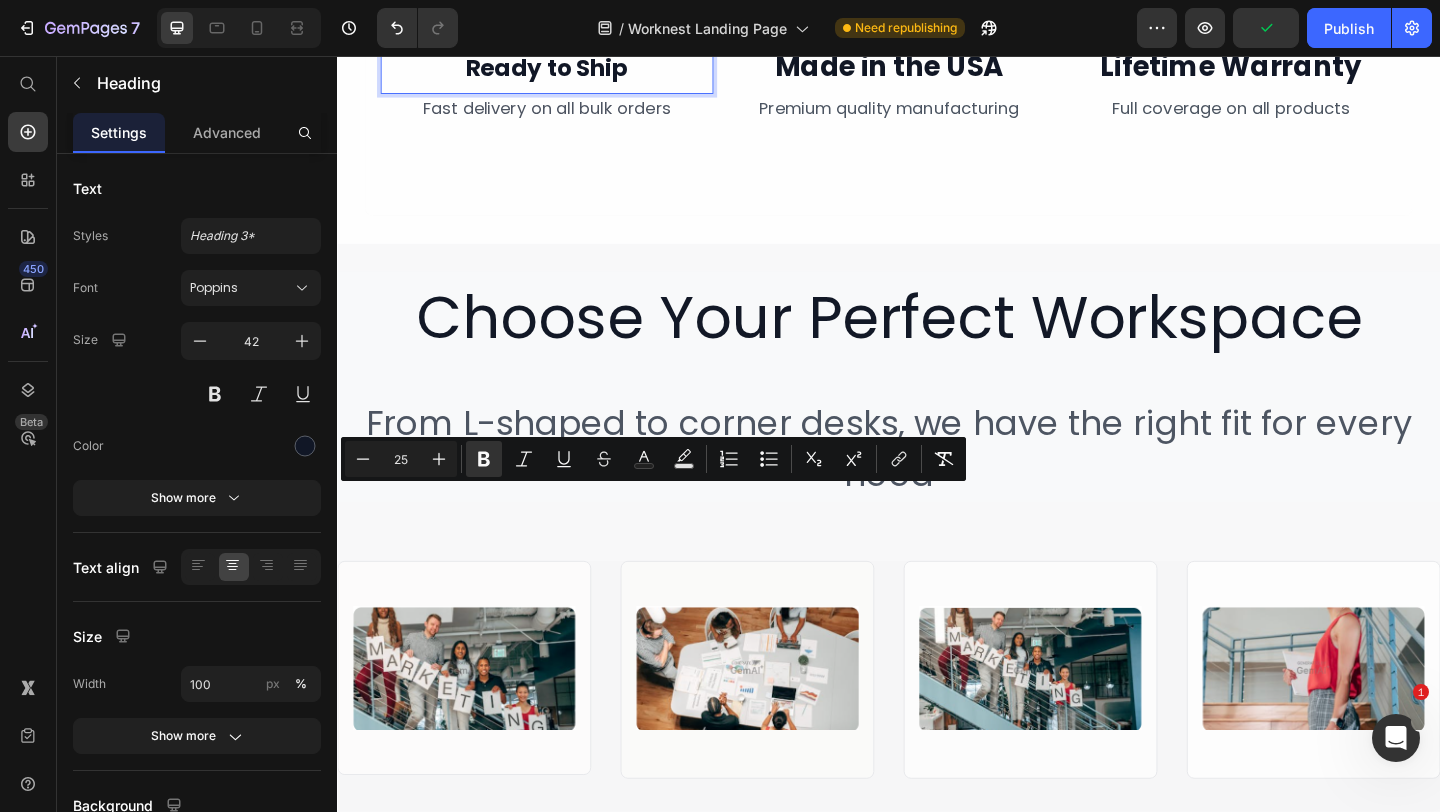 click on "Made in the USA" at bounding box center (937, 67) 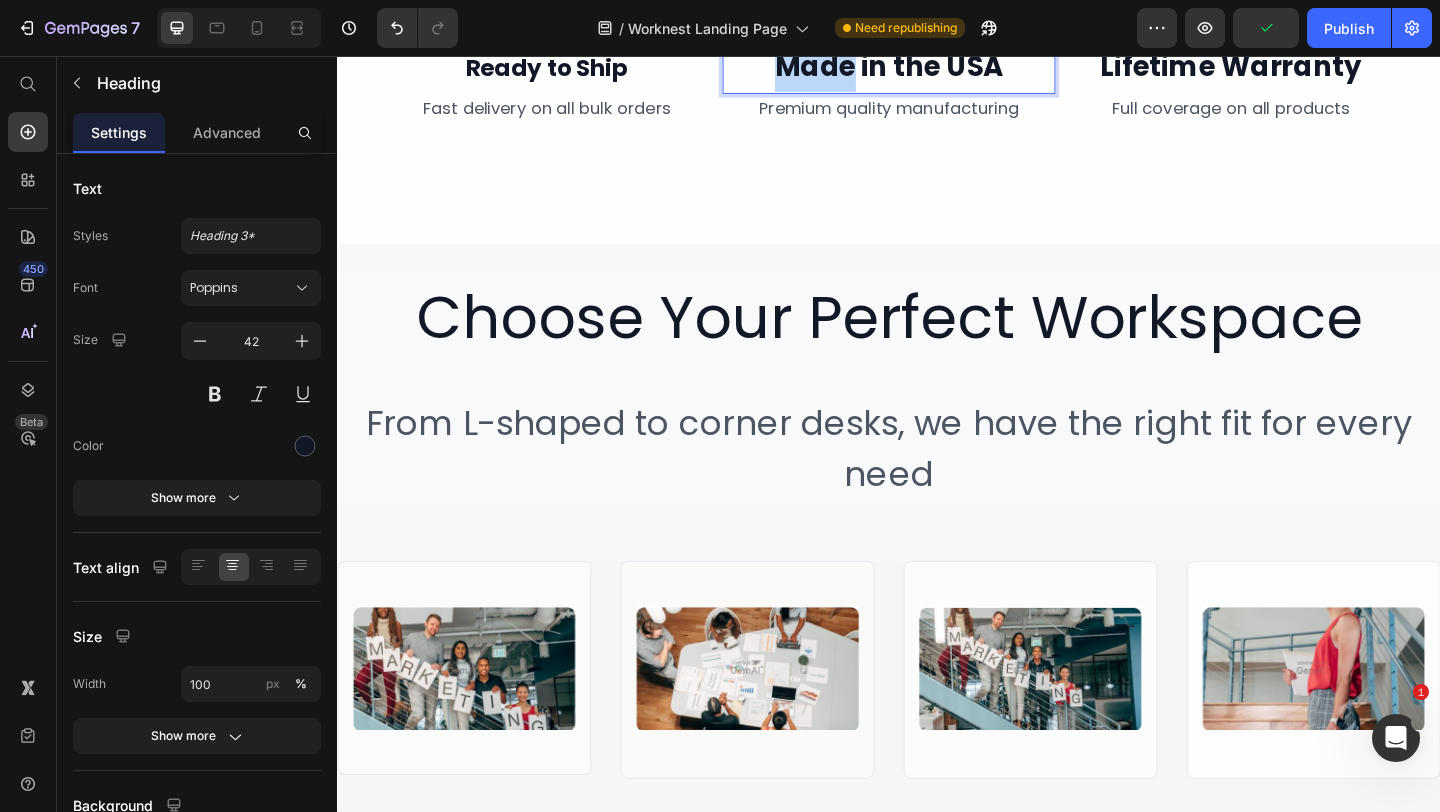 click on "Made in the USA" at bounding box center (937, 67) 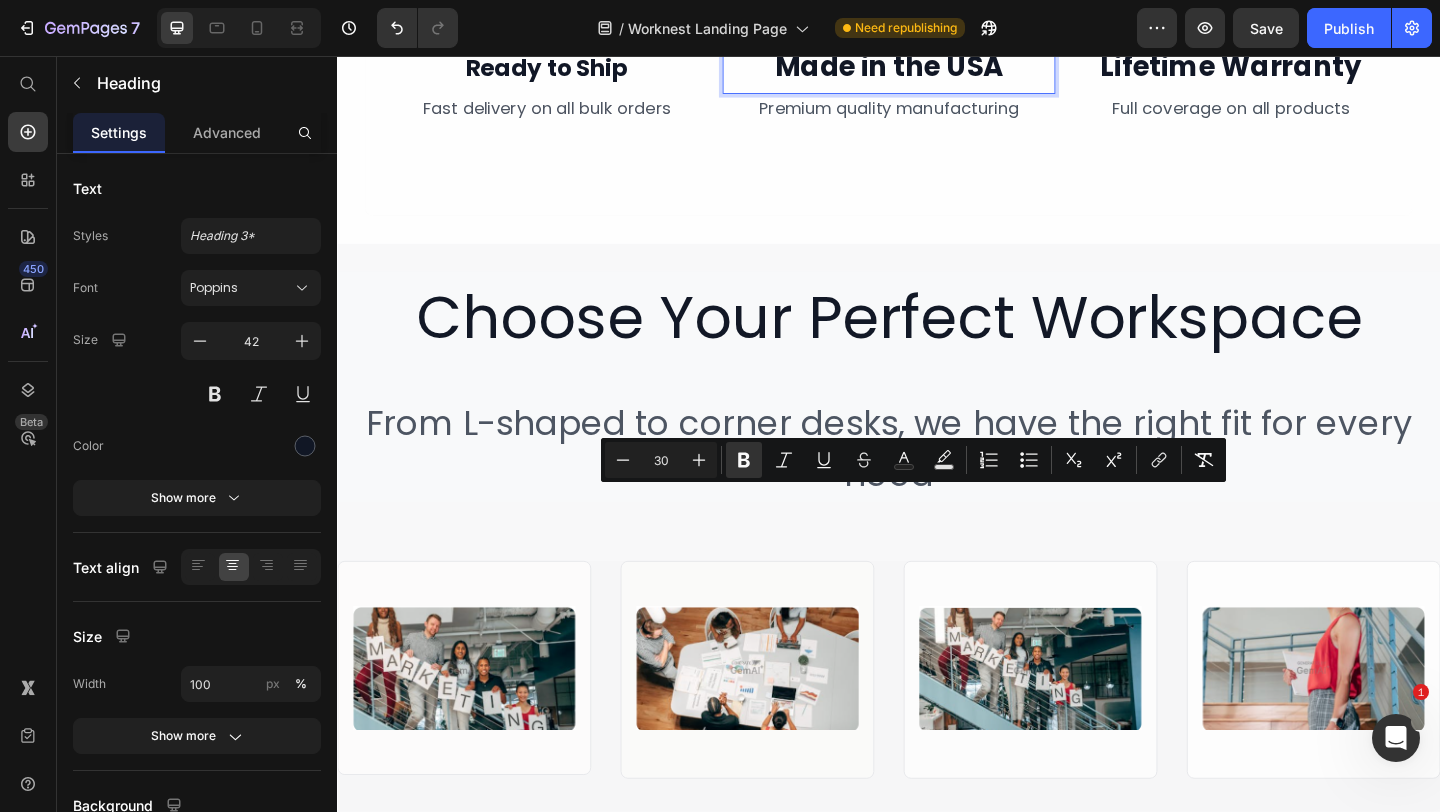 click on "30" at bounding box center [661, 460] 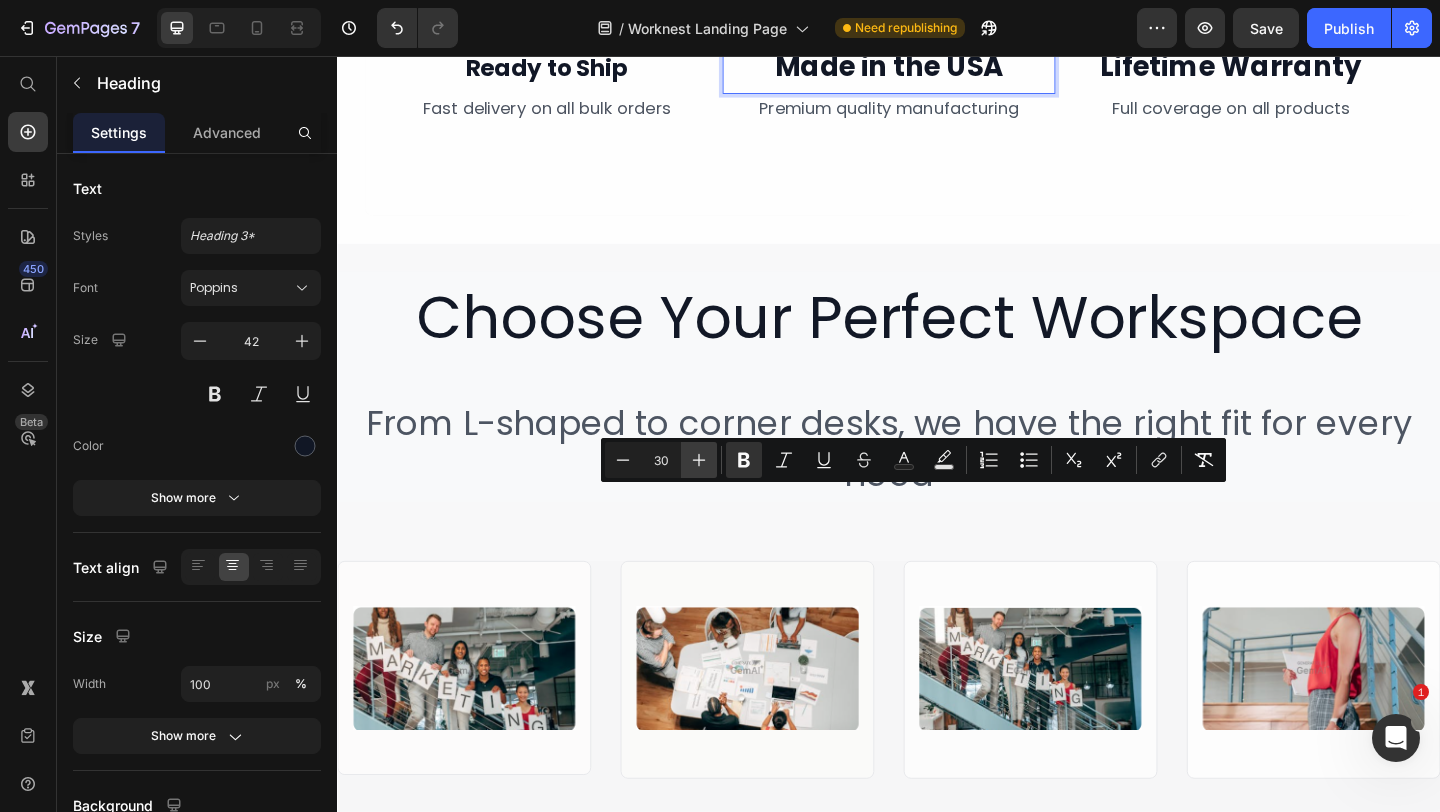 type 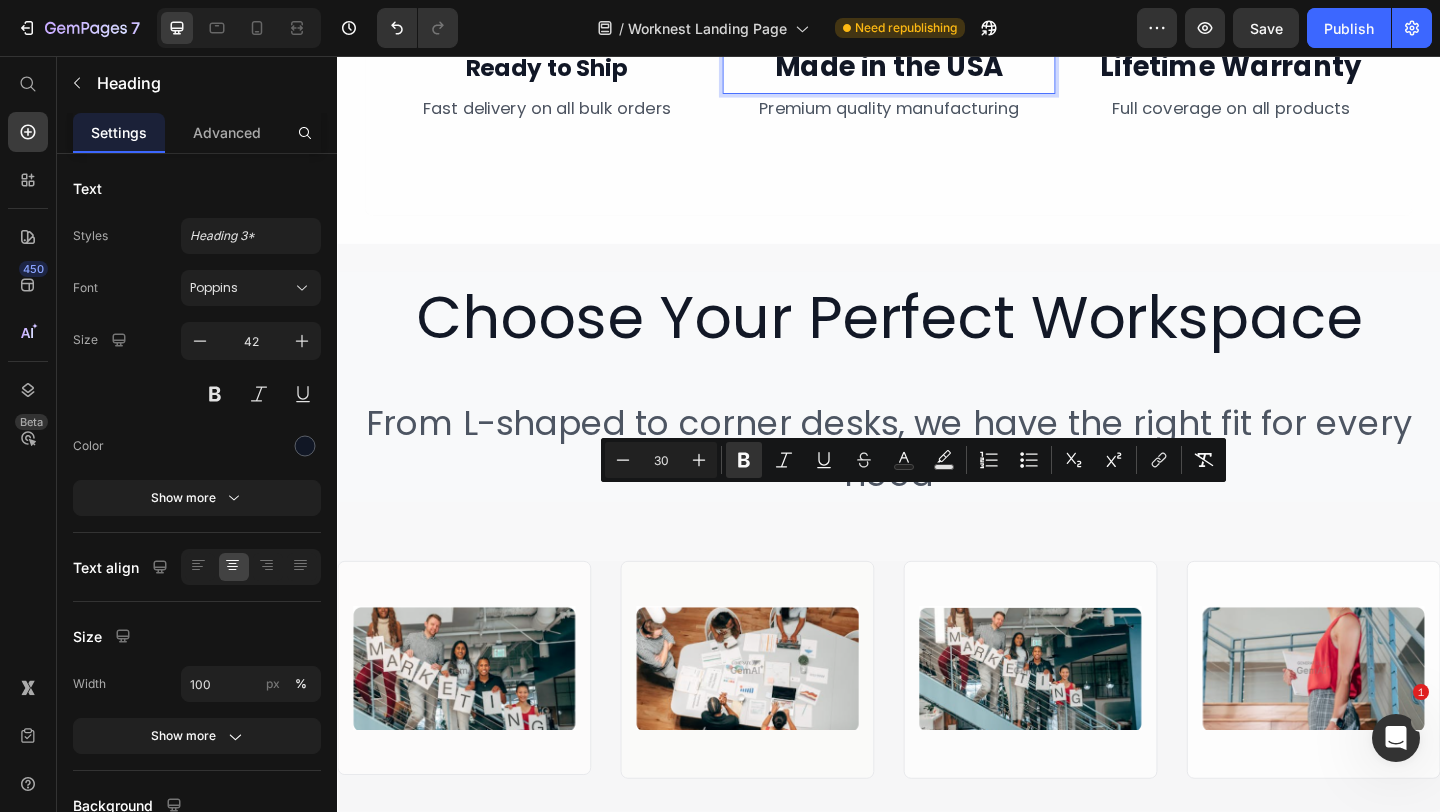 click on "30" at bounding box center (661, 460) 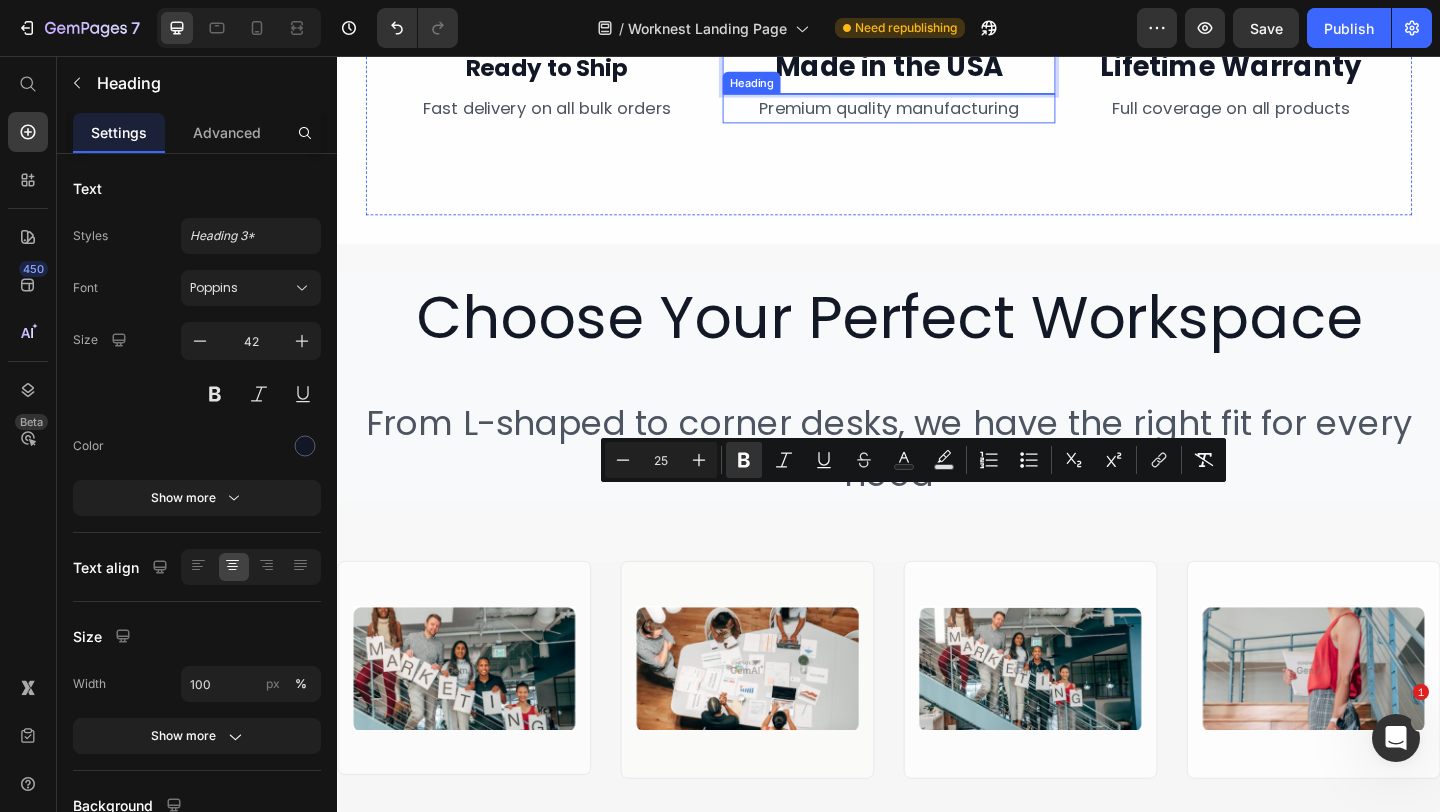 type on "25" 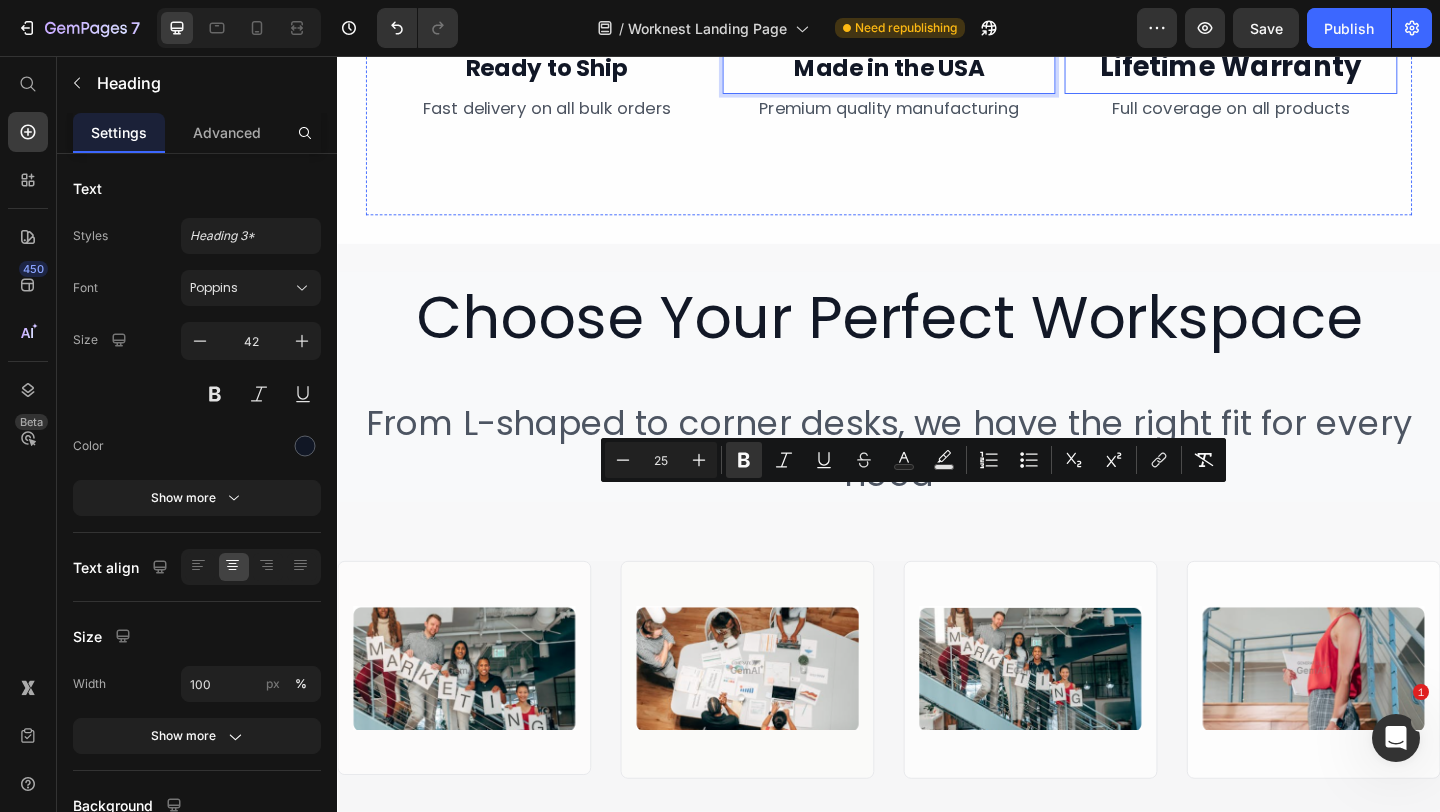 click on "Lifetime Warranty" at bounding box center [1309, 67] 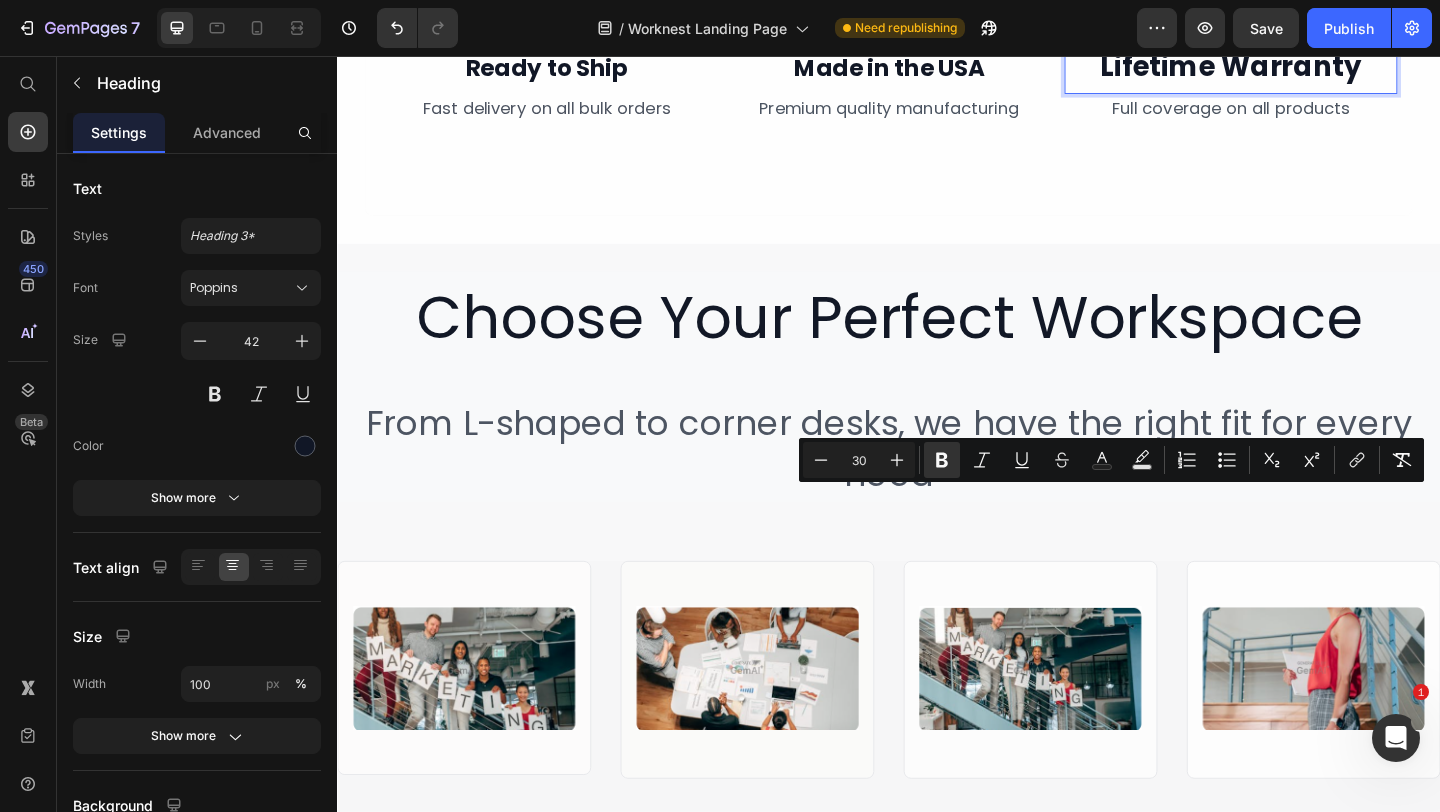 click on "30" at bounding box center (859, 460) 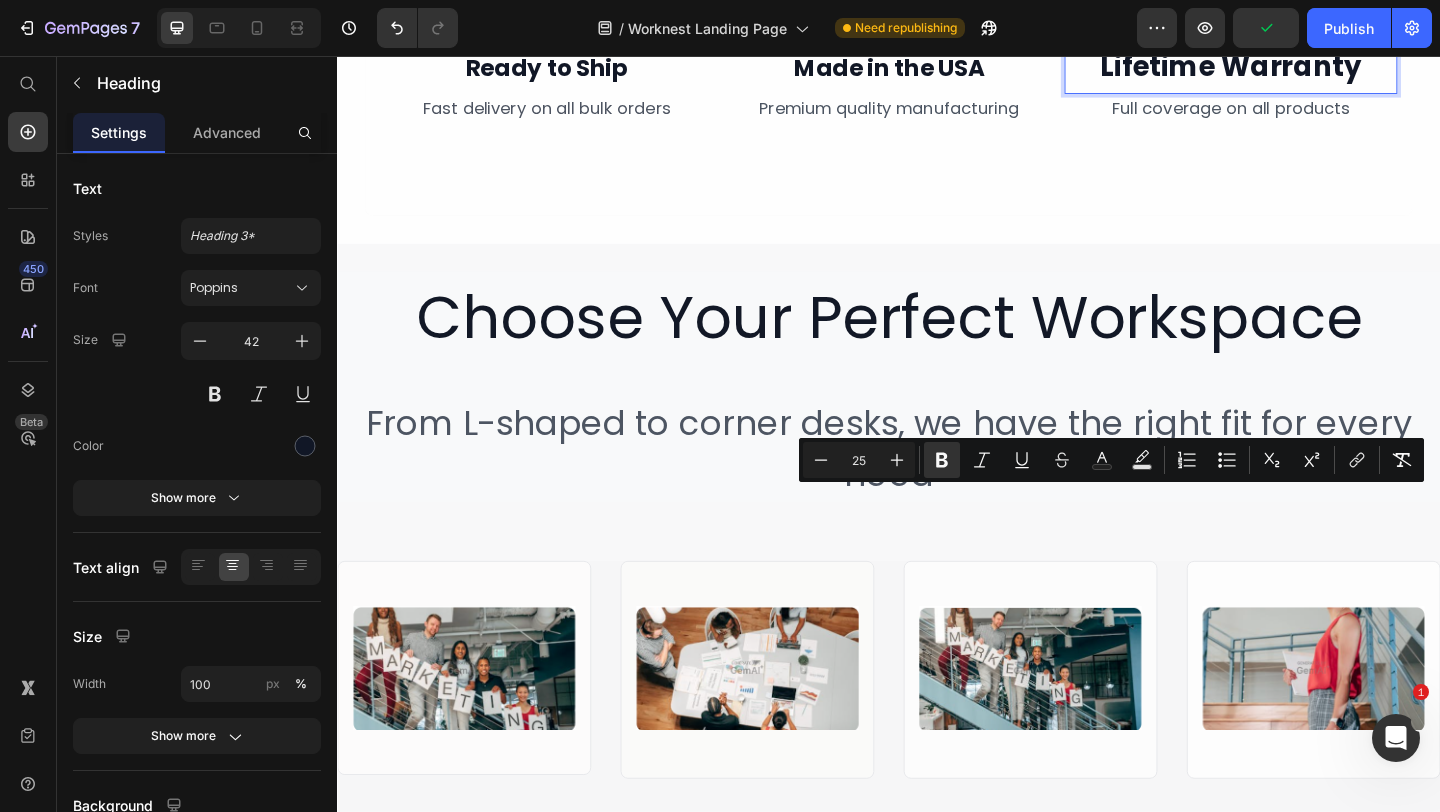 type on "25" 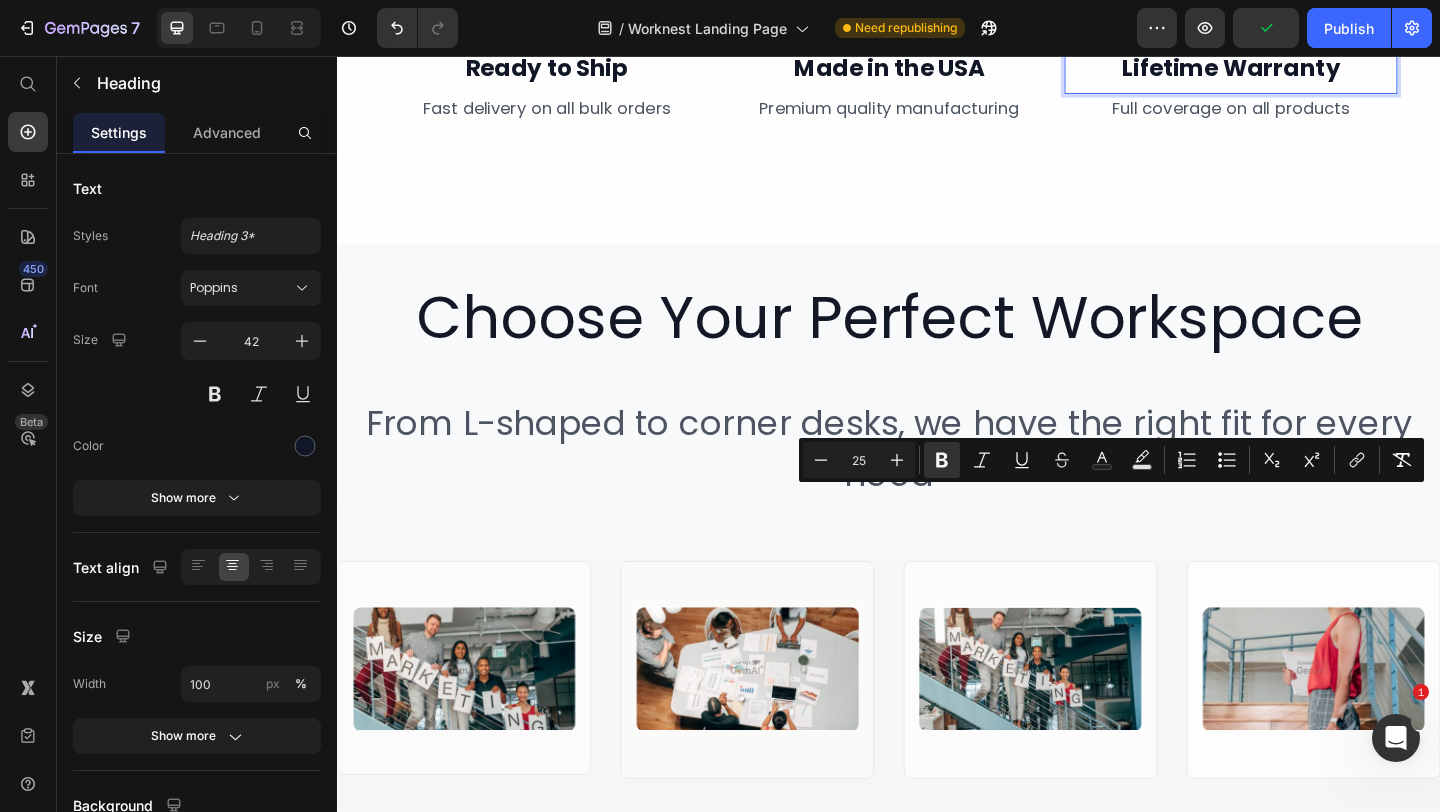 click on "Image ⁠⁠⁠⁠⁠⁠⁠ Ready to Ship Heading ⁠⁠⁠⁠⁠⁠⁠ Fast delivery on all bulk orders Heading Image ⁠⁠⁠⁠⁠⁠⁠ Made in the USA Heading ⁠⁠⁠⁠⁠⁠⁠ Premium quality manufacturing Heading Image Lifetime Warranty Heading   0 ⁠⁠⁠⁠⁠⁠⁠ Full coverage on all products Heading Row" at bounding box center (937, 56) 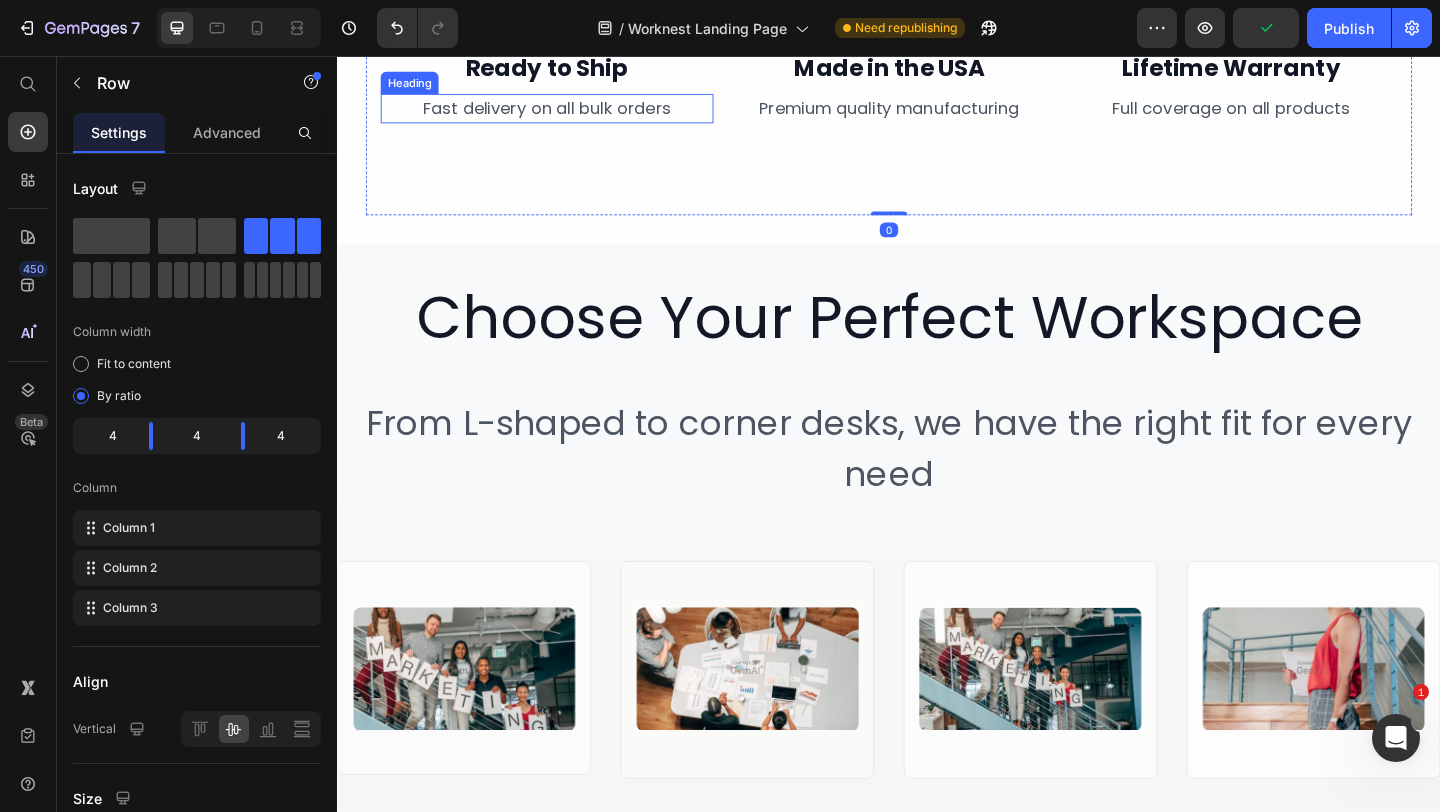 click on "⁠⁠⁠⁠⁠⁠⁠ Ready to Ship" at bounding box center [565, 63] 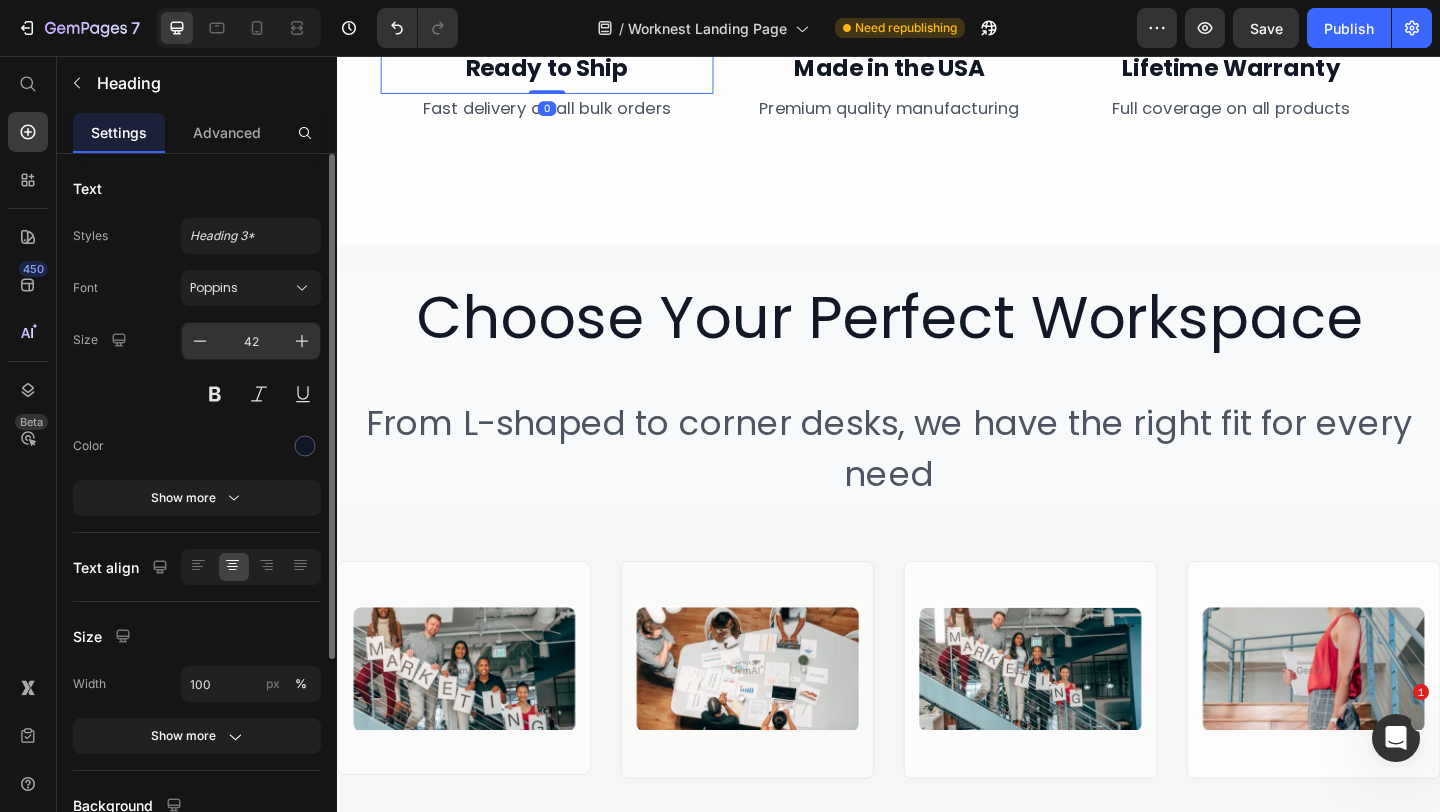 click on "42" at bounding box center (251, 341) 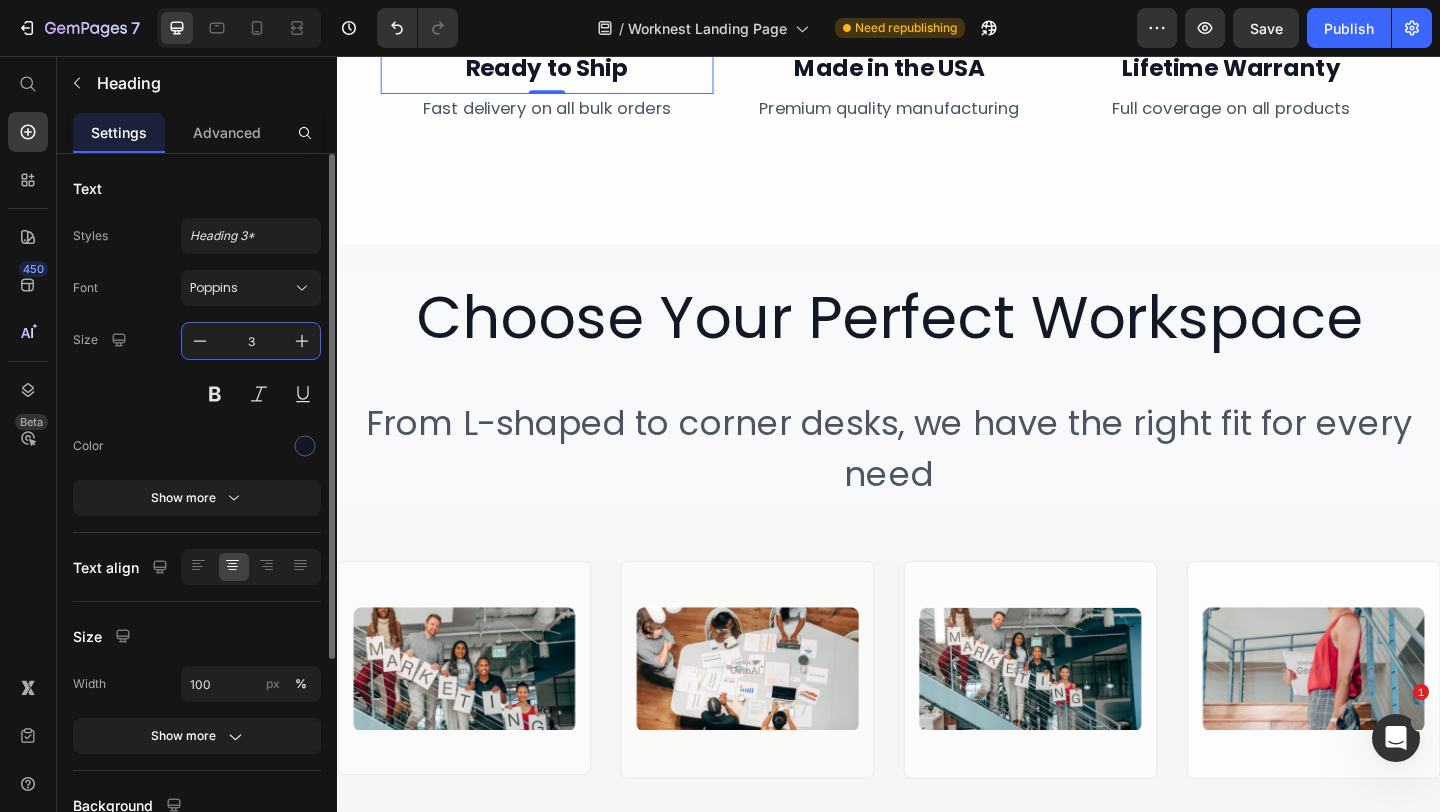 type on "35" 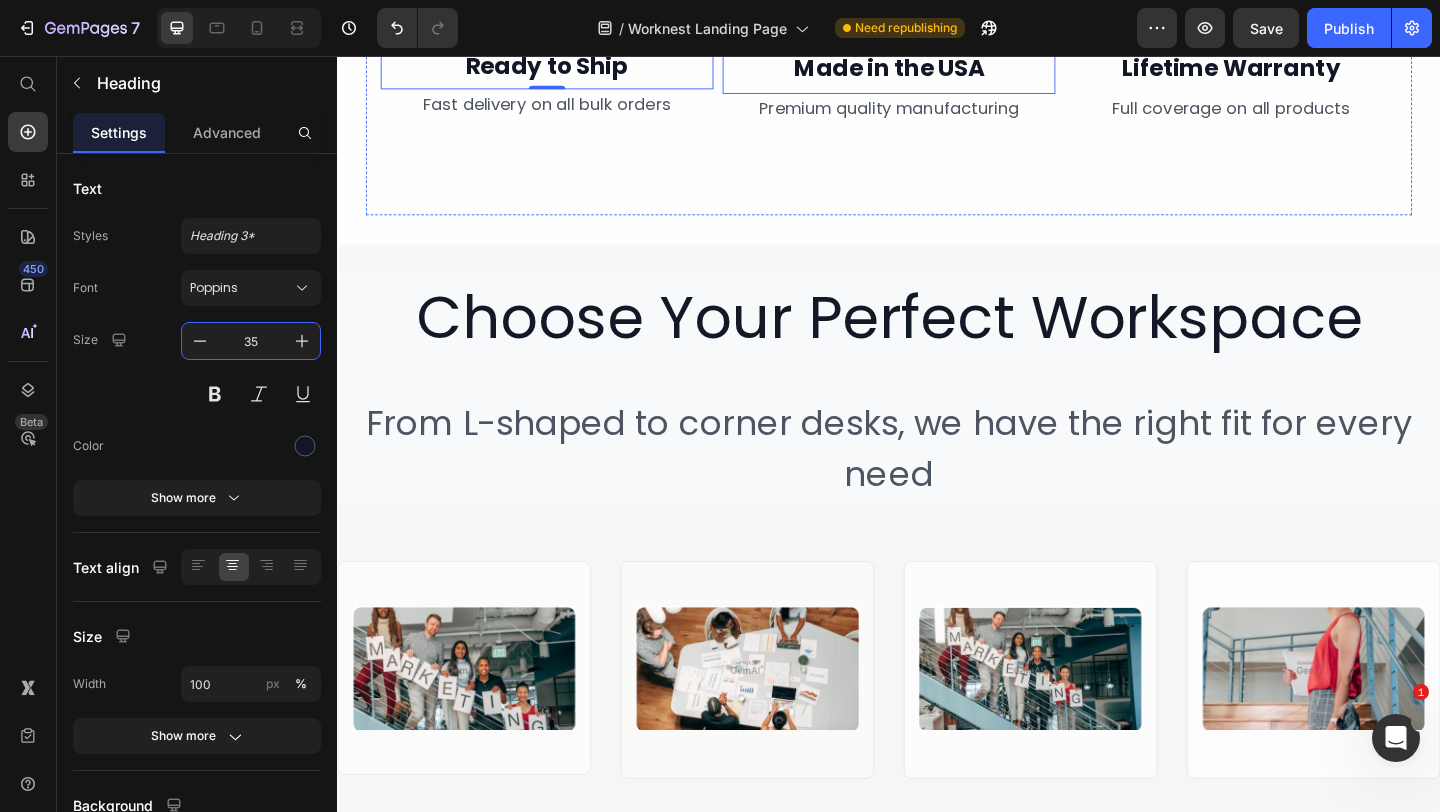 click on "⁠⁠⁠⁠⁠⁠⁠ Premium quality manufacturing" at bounding box center (937, 113) 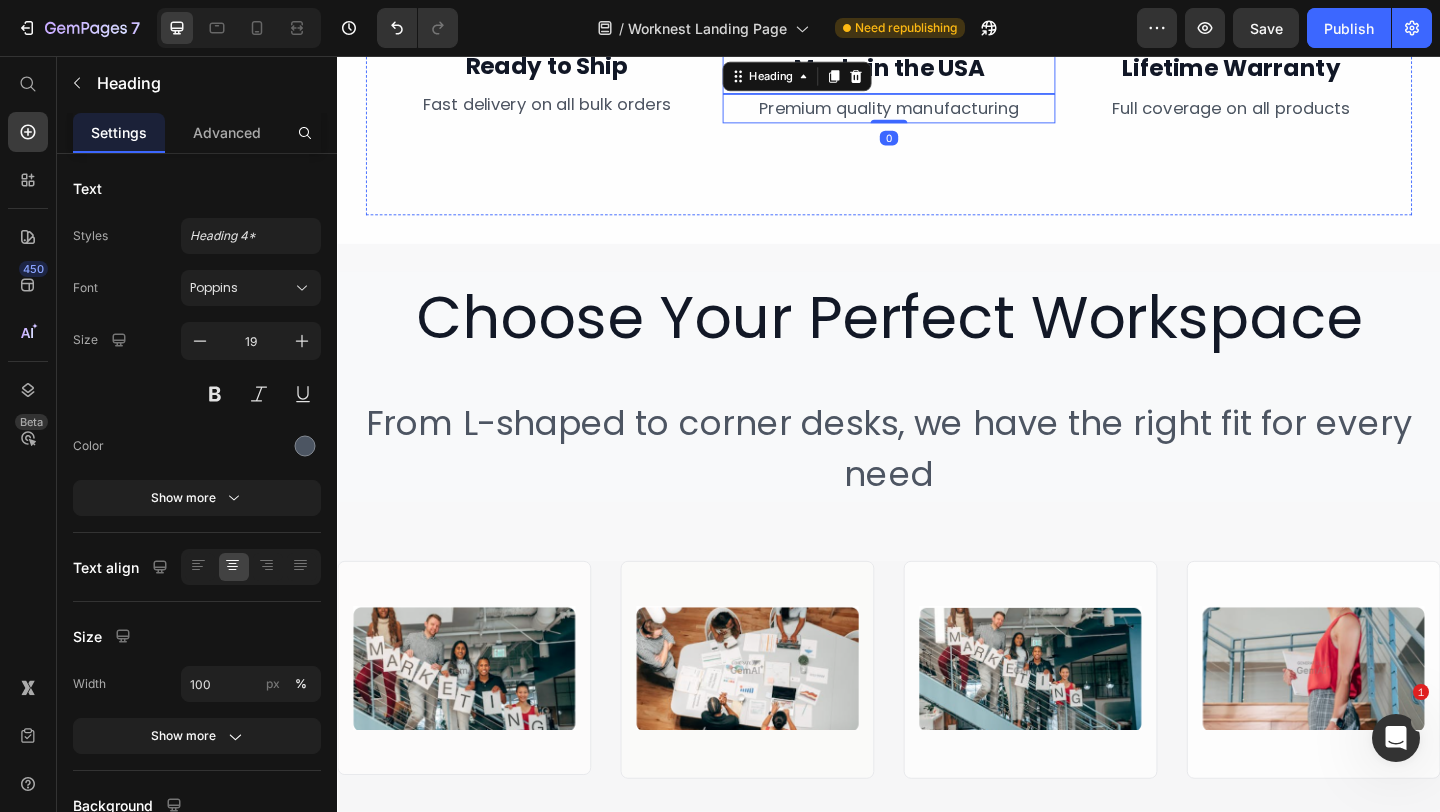 click on "Made in the USA" at bounding box center (937, 69) 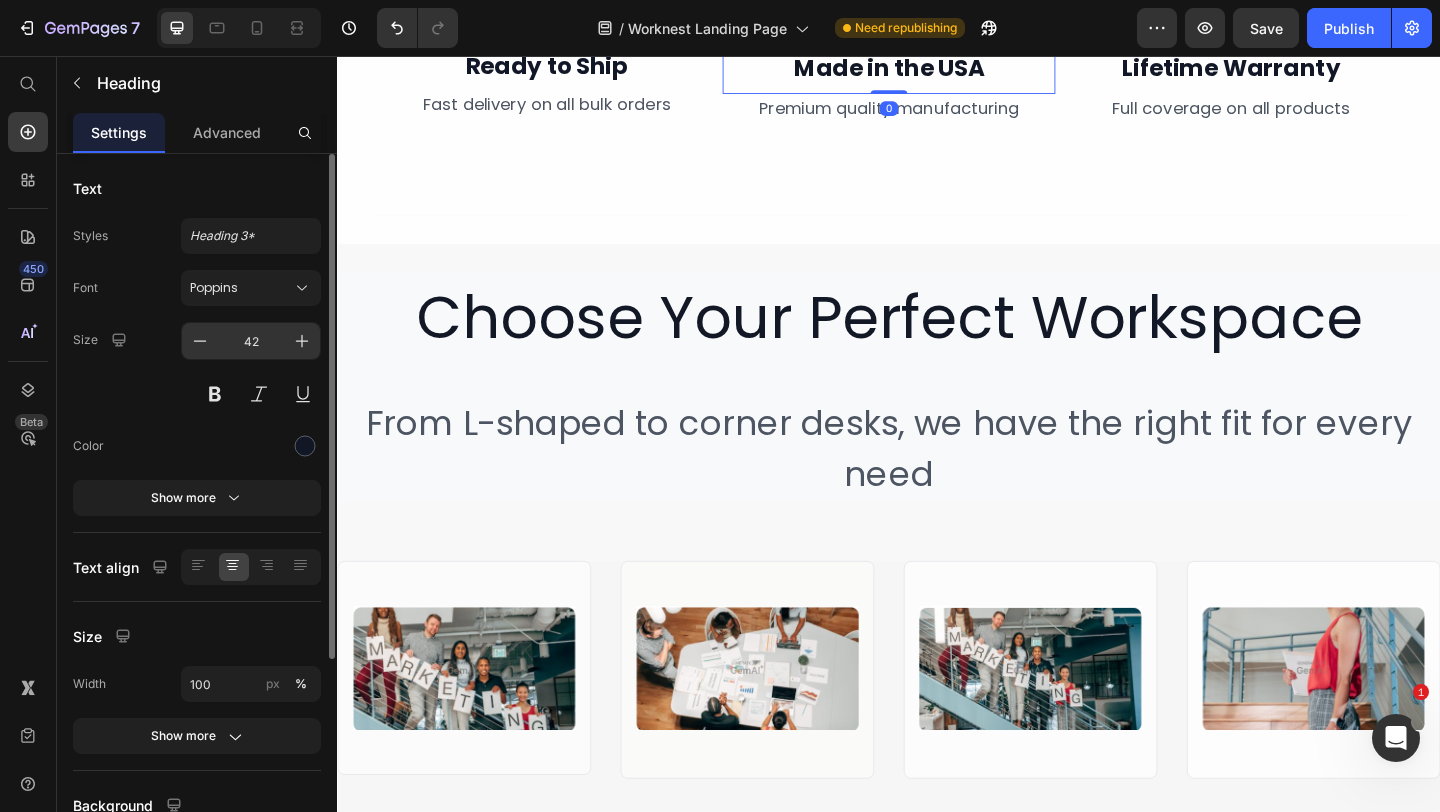 click on "42" at bounding box center [251, 341] 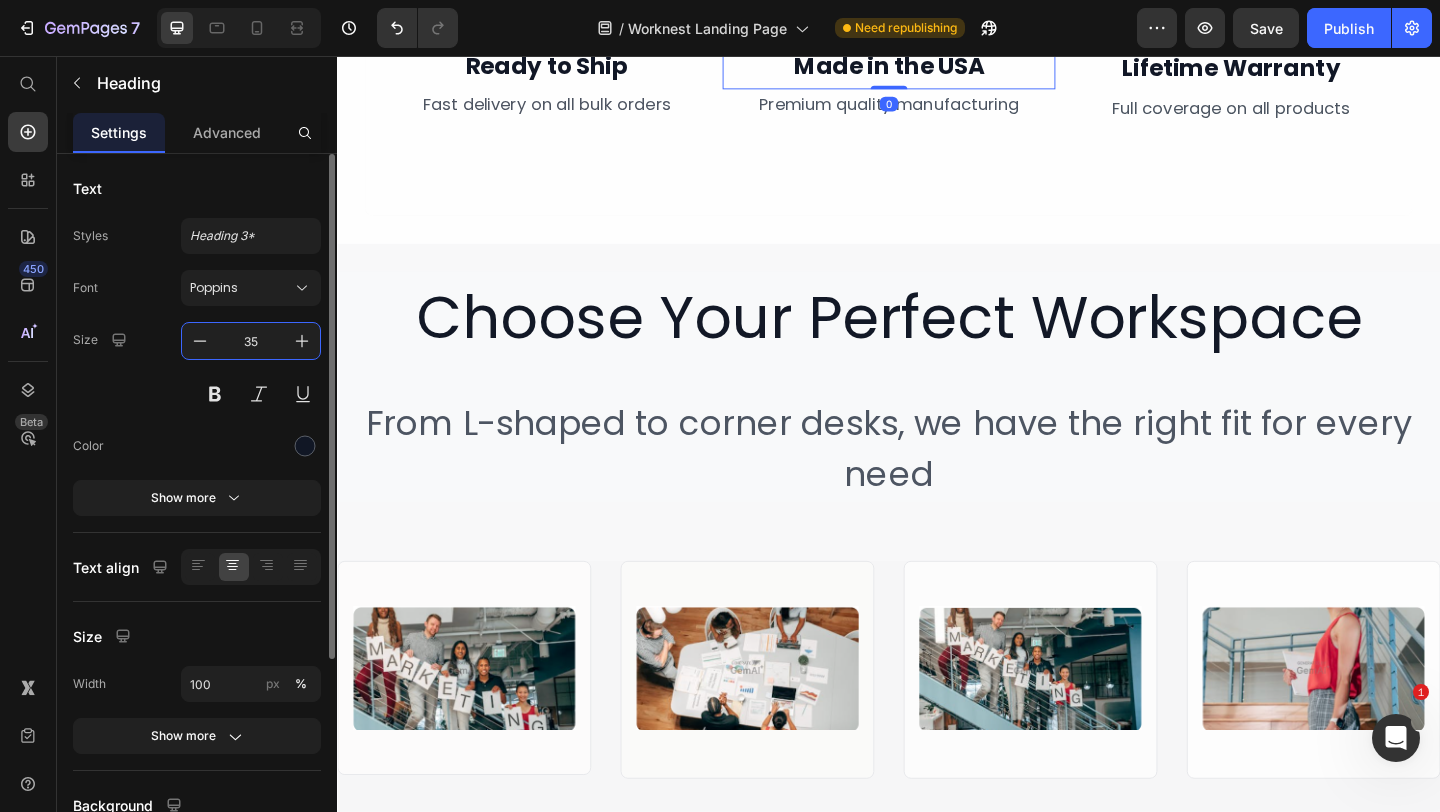 type on "35" 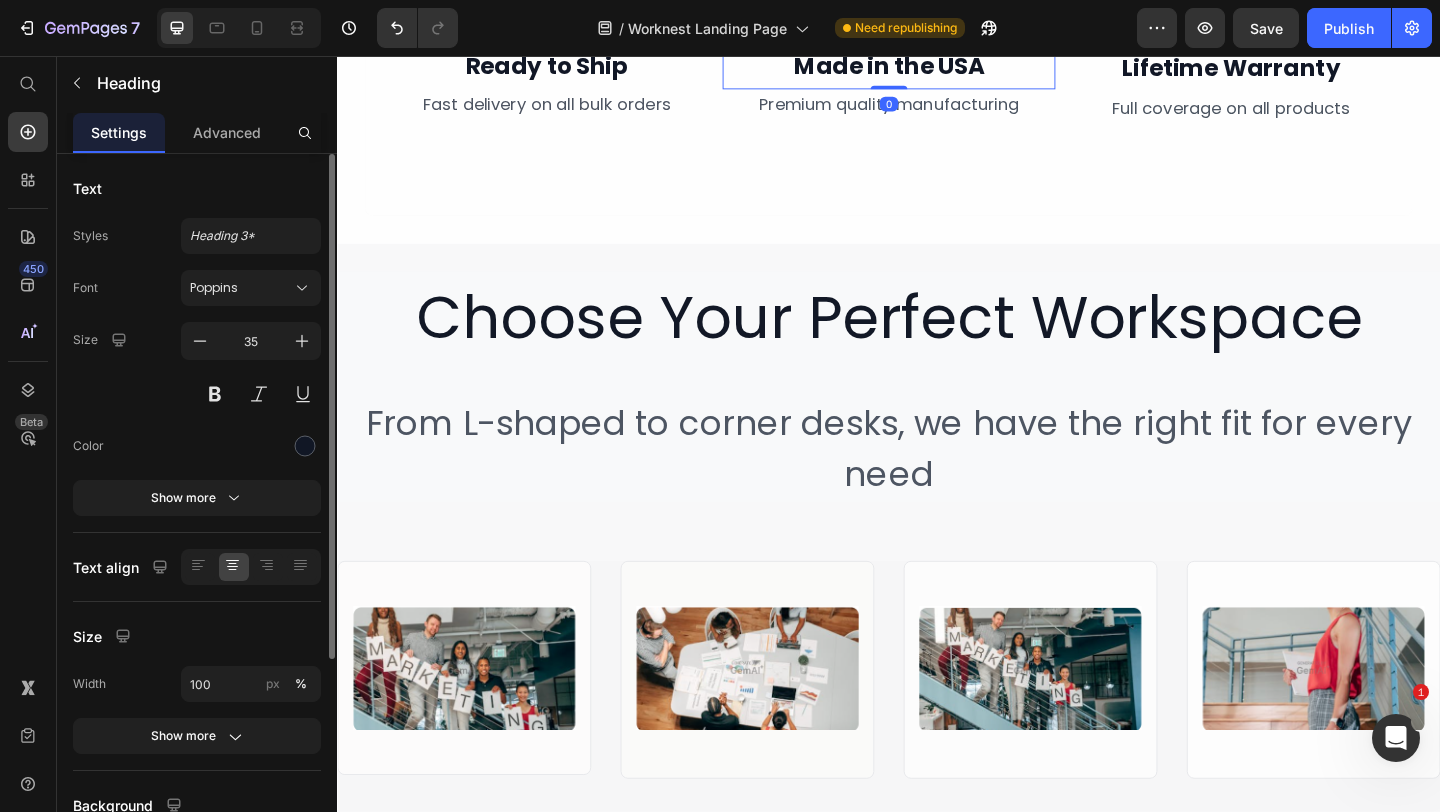 click on "Font Poppins Size 35 Color Show more" at bounding box center (197, 393) 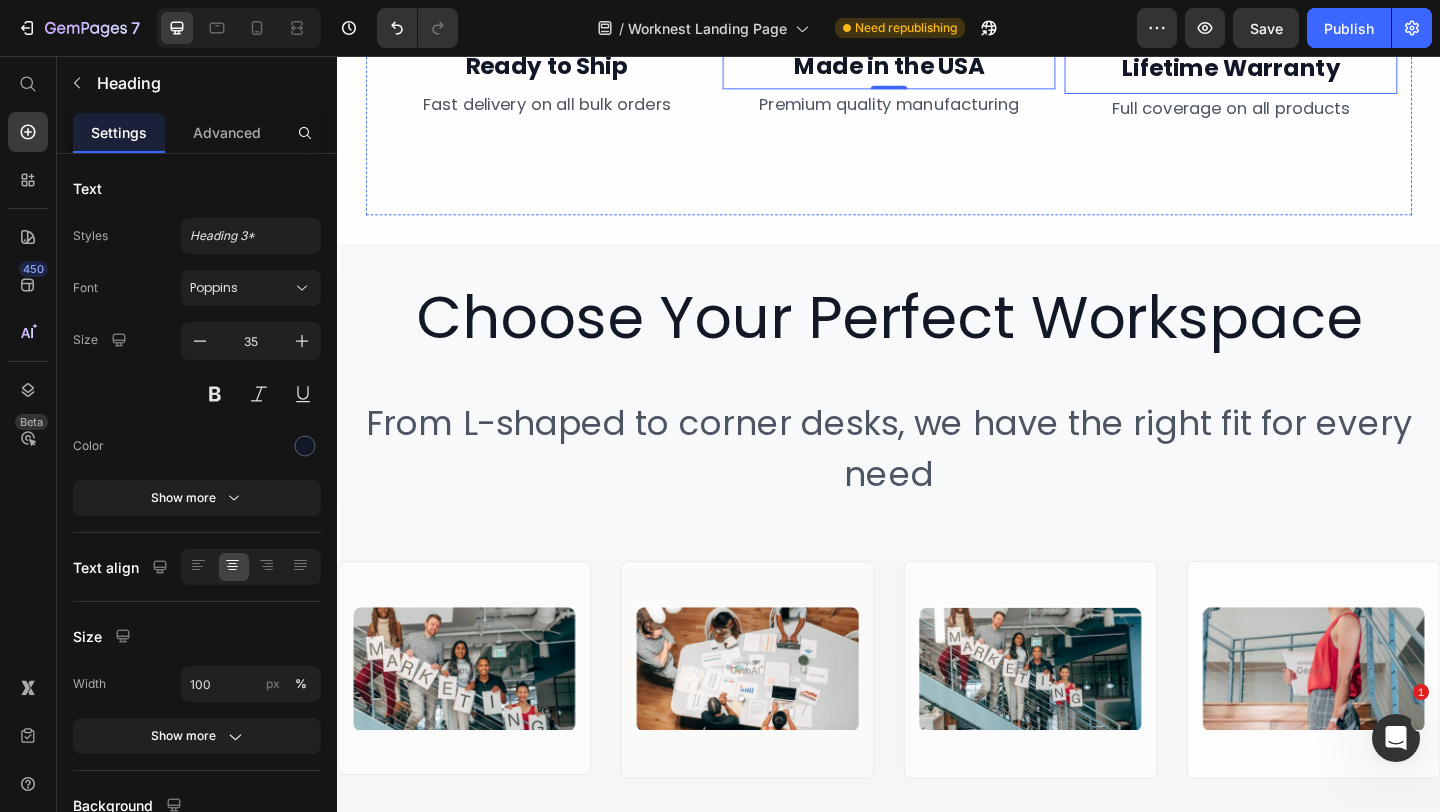 click on "Full coverage on all products" at bounding box center [1309, 112] 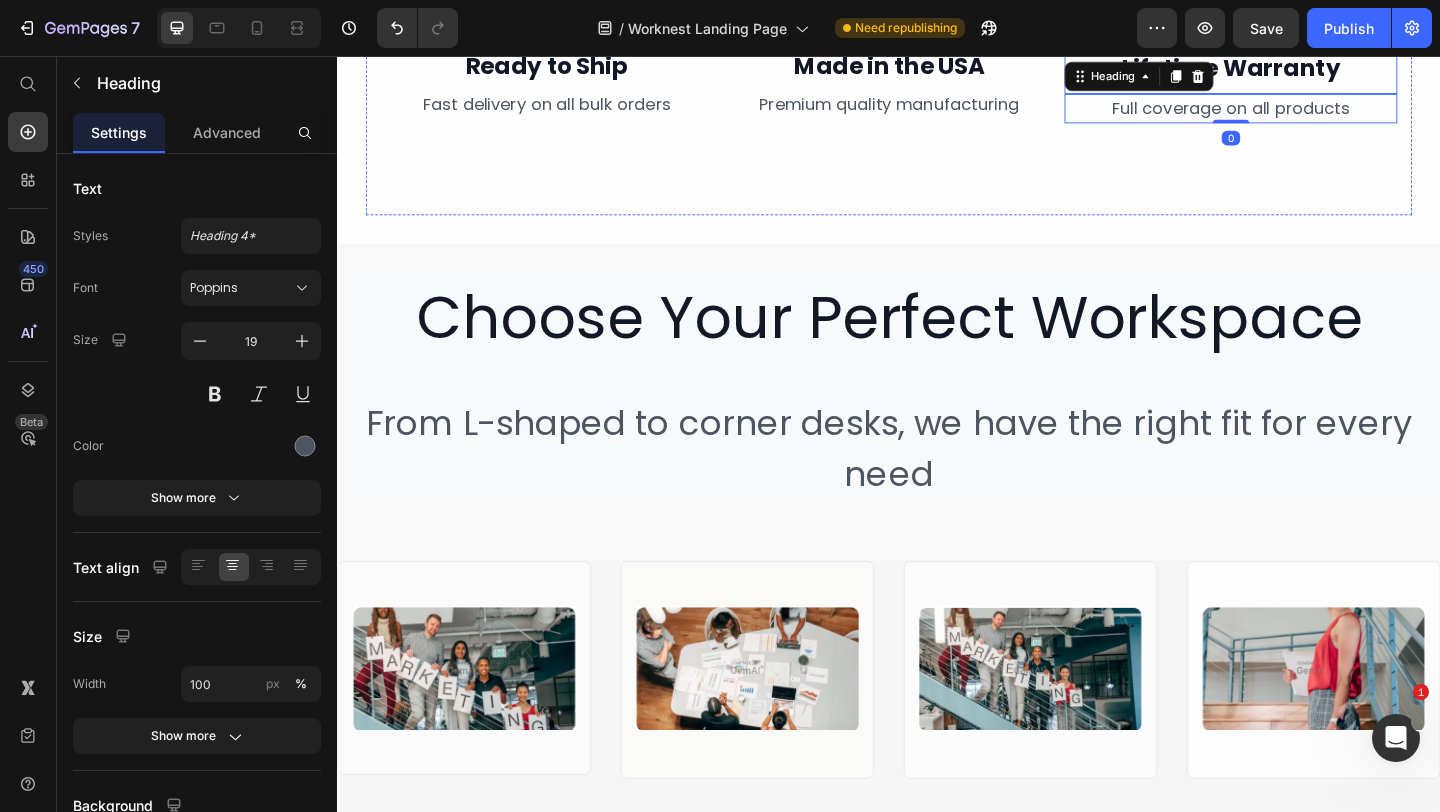 click on "Lifetime Warranty" at bounding box center (1309, 69) 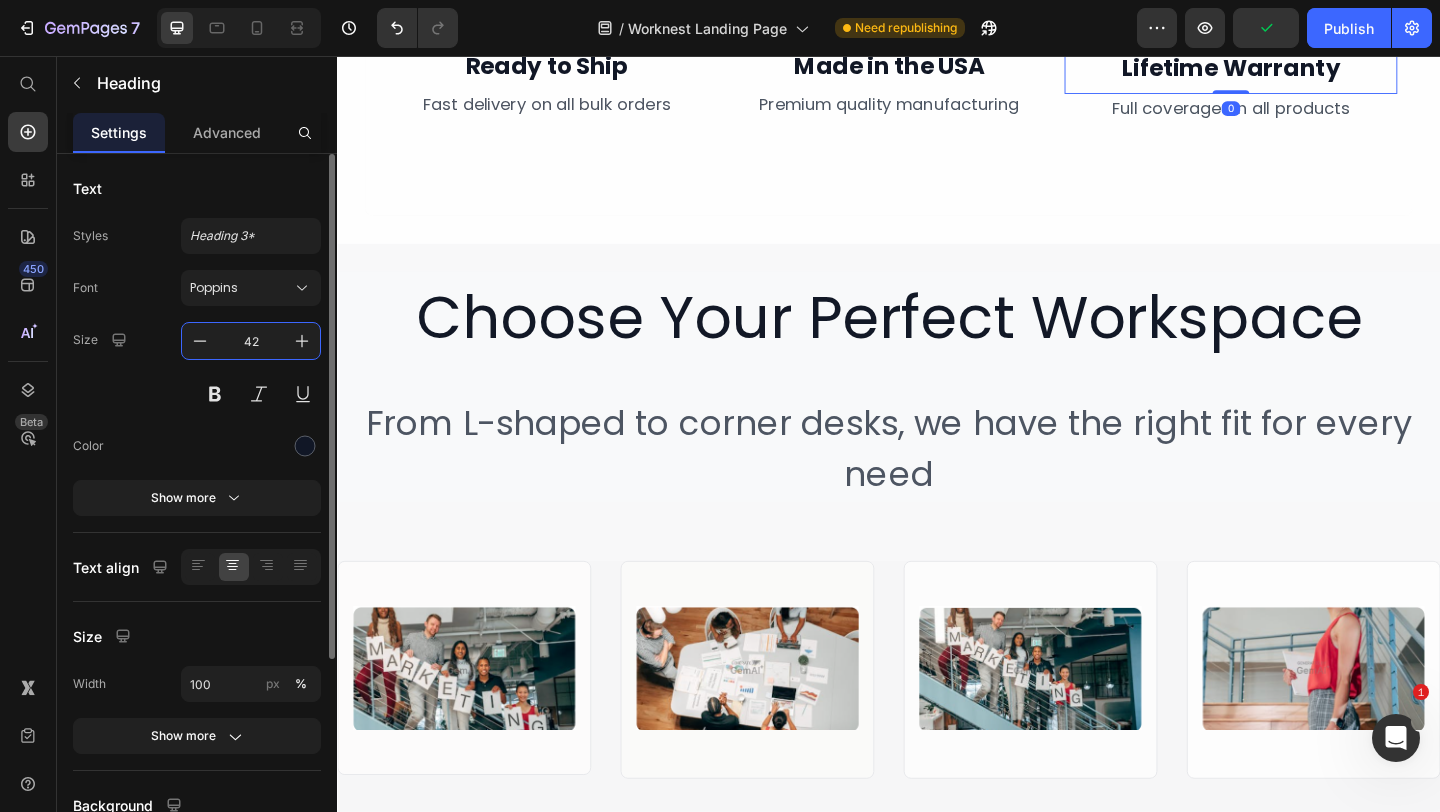 click on "42" at bounding box center [251, 341] 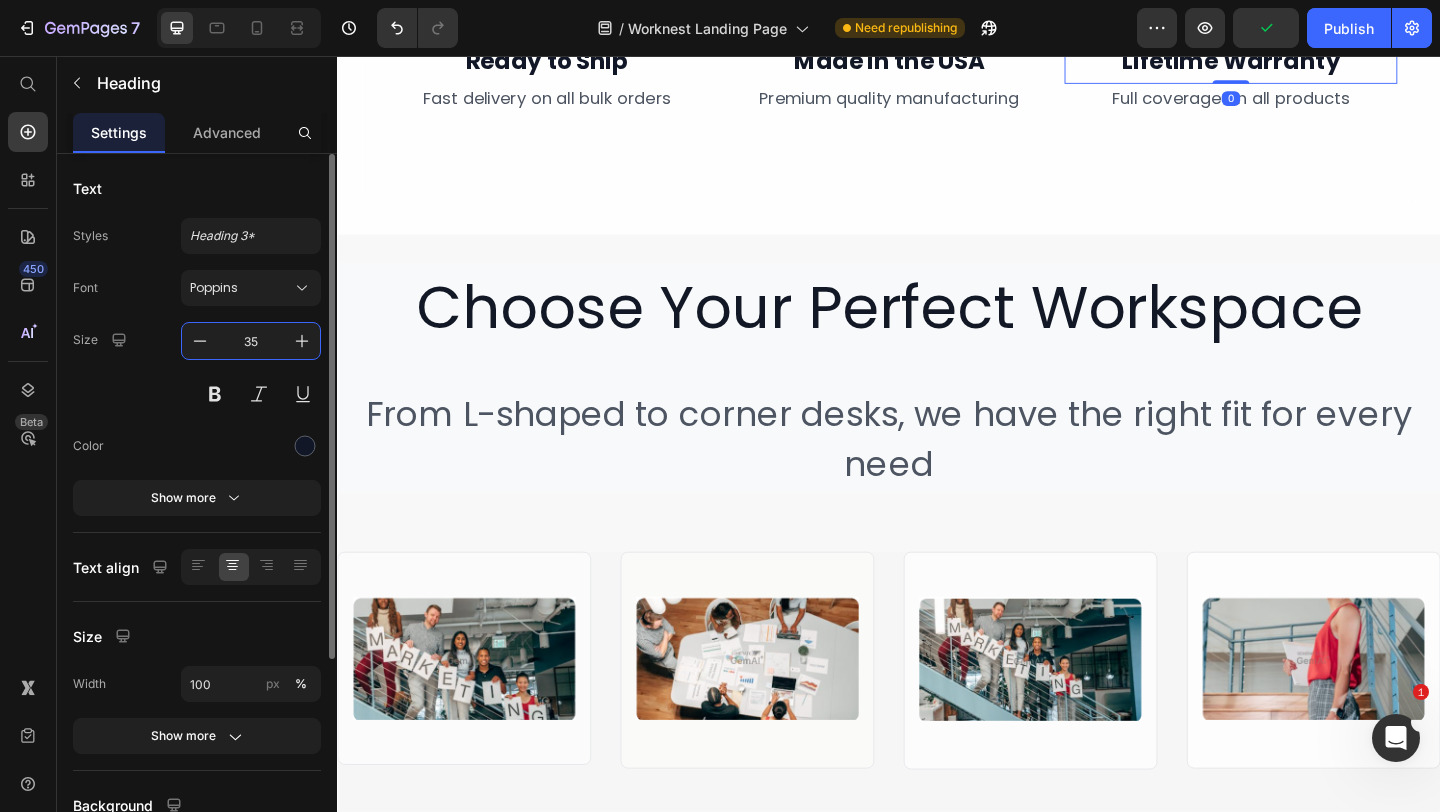 type on "35" 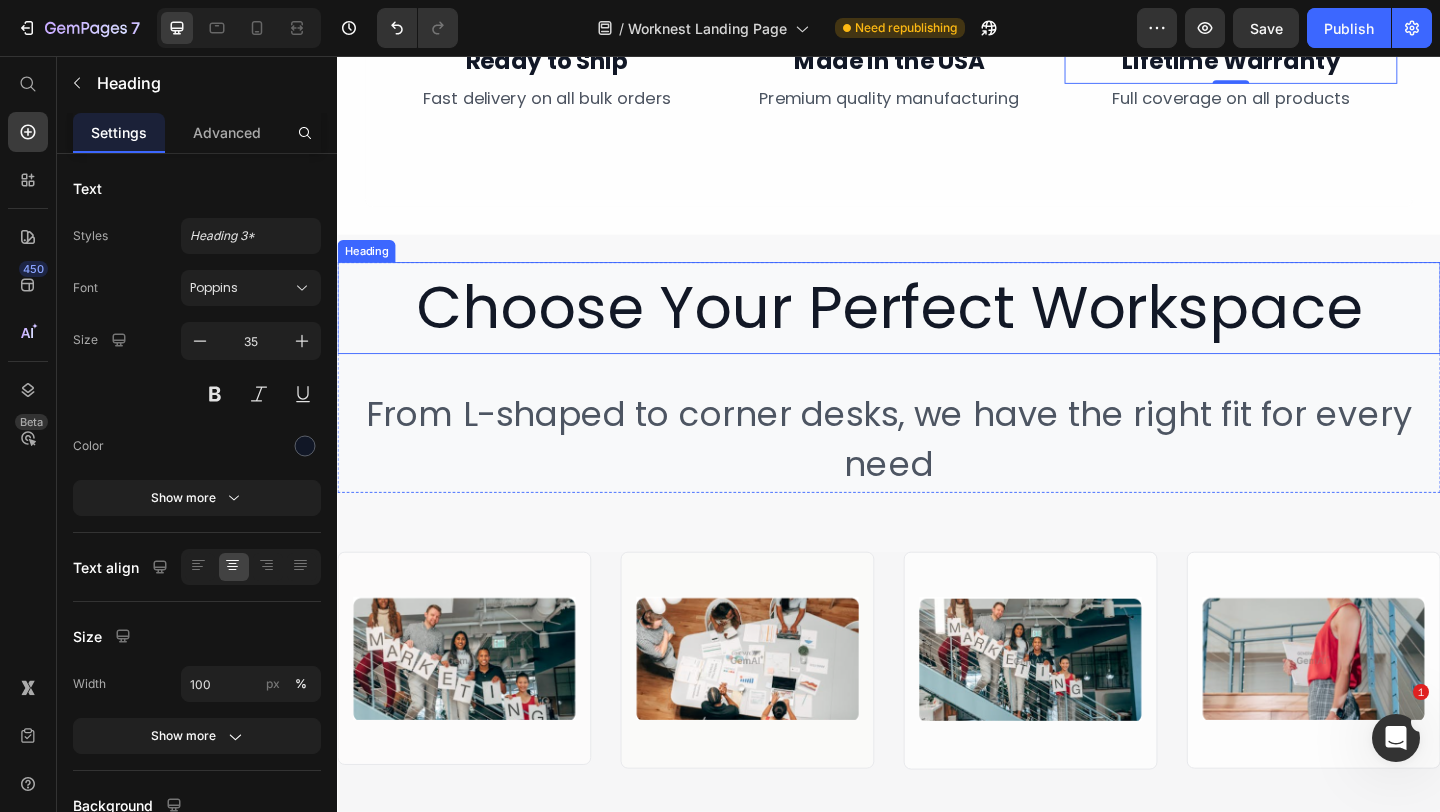 click on "Image ⁠⁠⁠⁠⁠⁠⁠ Ready to Ship Heading ⁠⁠⁠⁠⁠⁠⁠ Fast delivery on all bulk orders Heading Image ⁠⁠⁠⁠⁠⁠⁠ Made in the USA Heading ⁠⁠⁠⁠⁠⁠⁠ Premium quality manufacturing Heading Image ⁠⁠⁠⁠⁠⁠⁠ Lifetime Warranty Heading   0 ⁠⁠⁠⁠⁠⁠⁠ Full coverage on all products Heading Row" at bounding box center (937, 50) 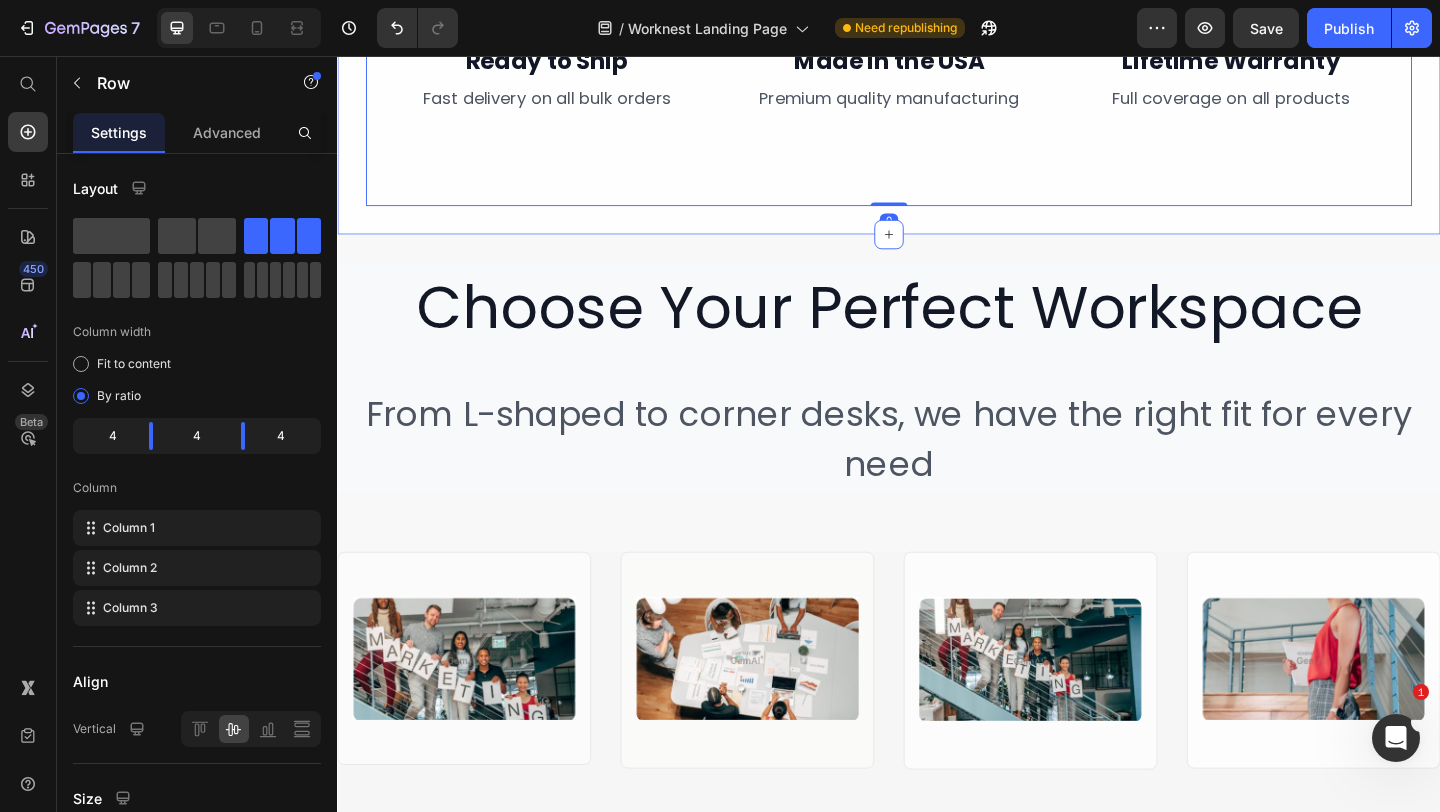 click on "Image ⁠⁠⁠⁠⁠⁠⁠ Ready to Ship Heading ⁠⁠⁠⁠⁠⁠⁠ Fast delivery on all bulk orders Heading Image ⁠⁠⁠⁠⁠⁠⁠ Made in the USA Heading ⁠⁠⁠⁠⁠⁠⁠ Premium quality manufacturing Heading Image ⁠⁠⁠⁠⁠⁠⁠ Lifetime Warranty Heading ⁠⁠⁠⁠⁠⁠⁠ Full coverage on all products Heading Row   0 Section 9/25" at bounding box center [937, 50] 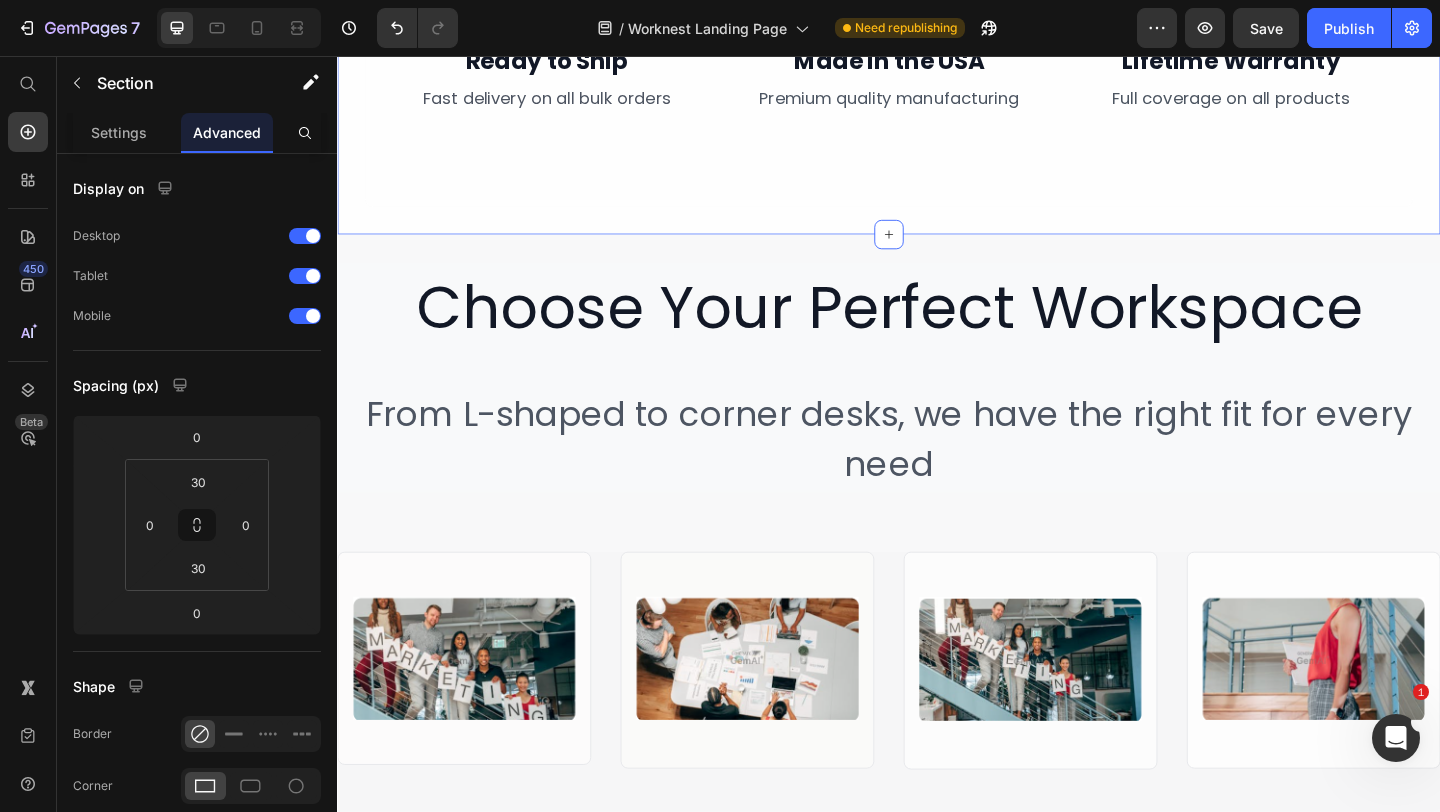 click at bounding box center (903, -206) 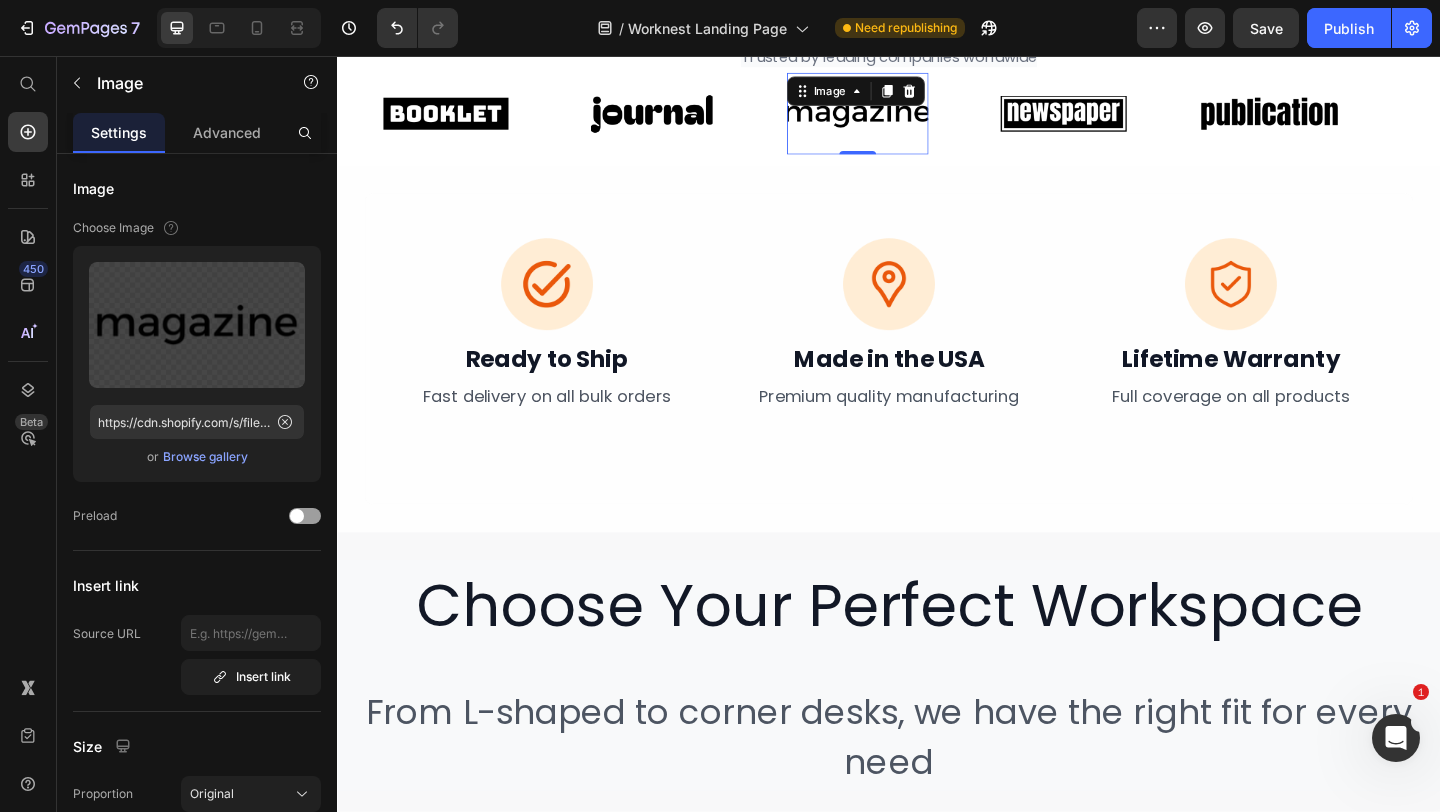 scroll, scrollTop: 2864, scrollLeft: 0, axis: vertical 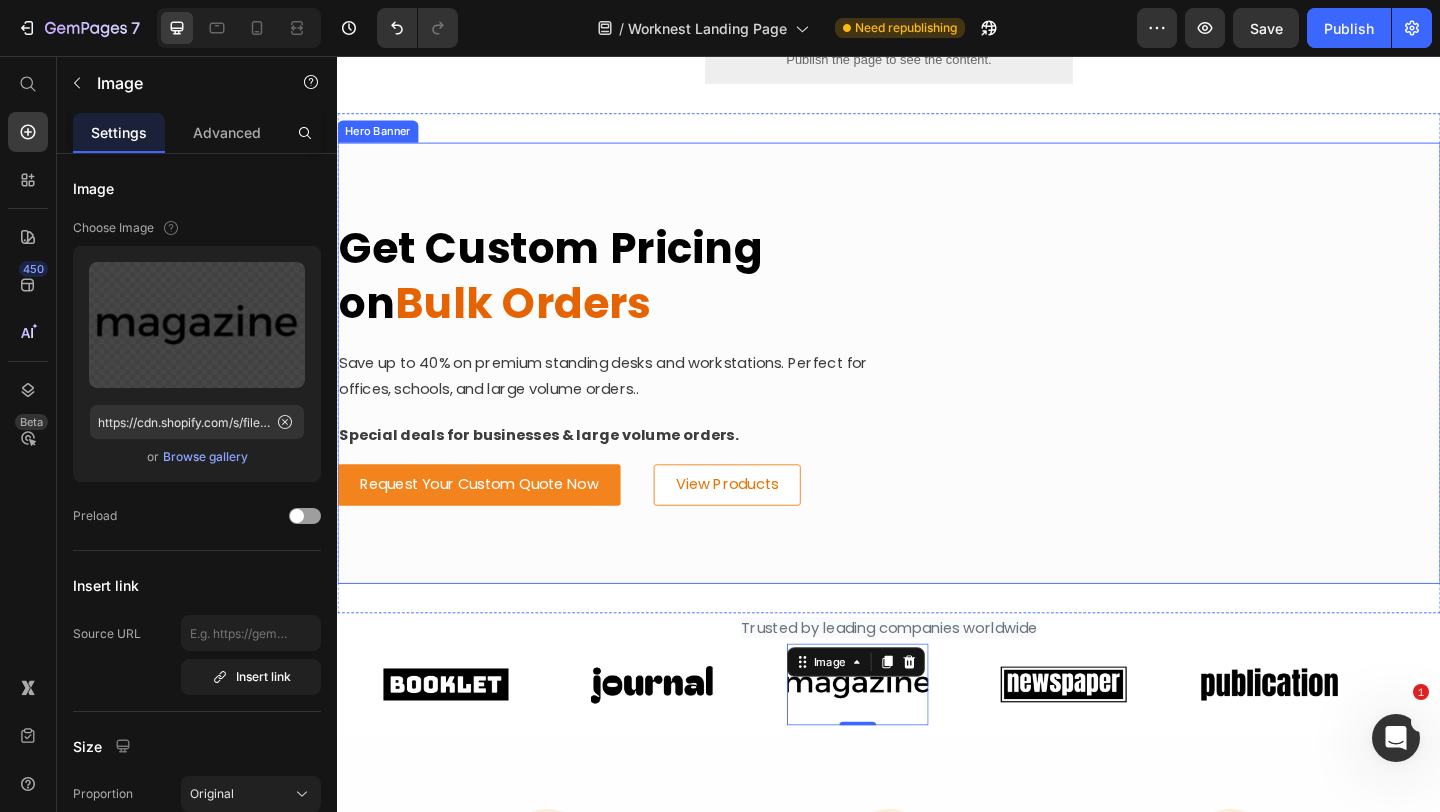 click at bounding box center (937, 390) 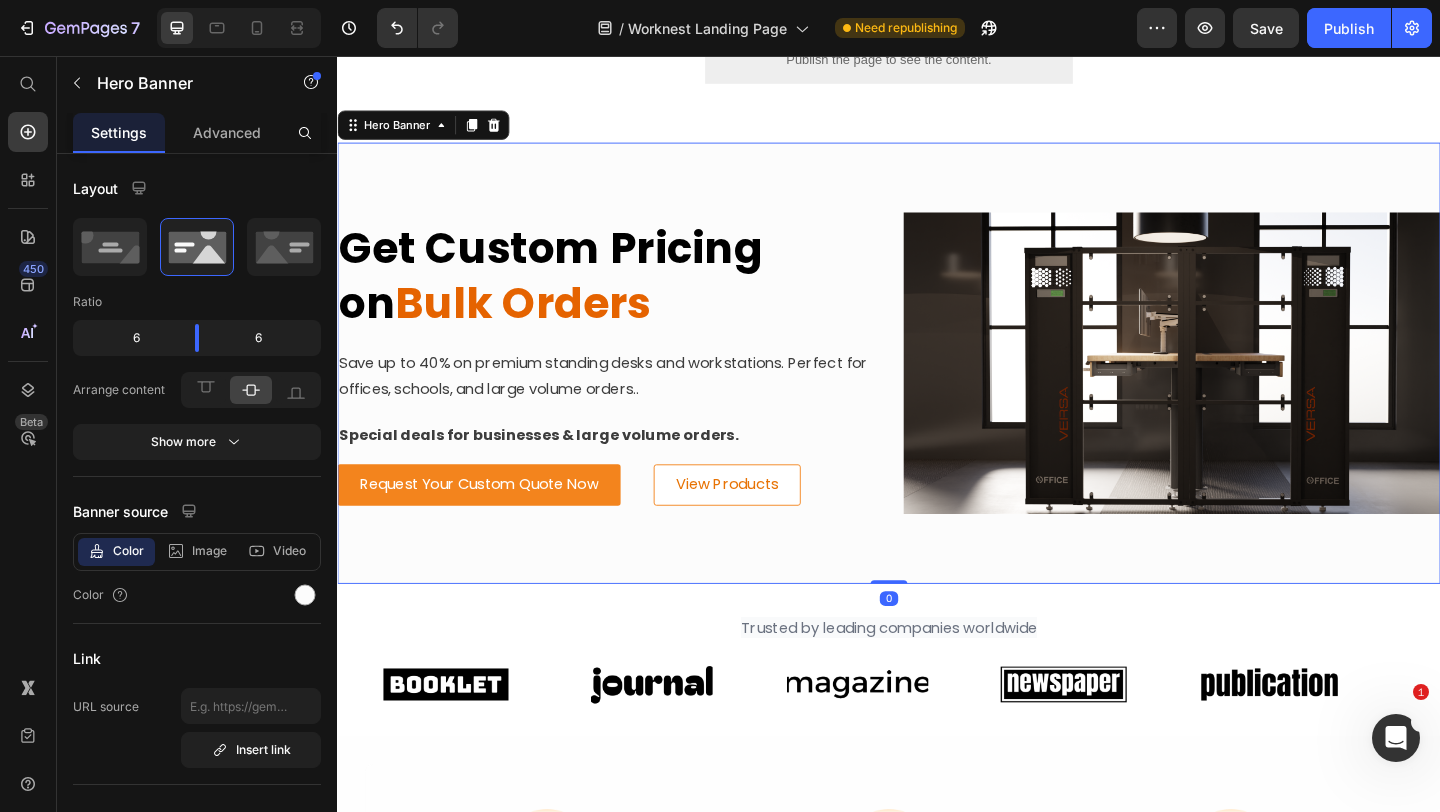 click on "Trusted by leading companies worldwide" at bounding box center [937, 678] 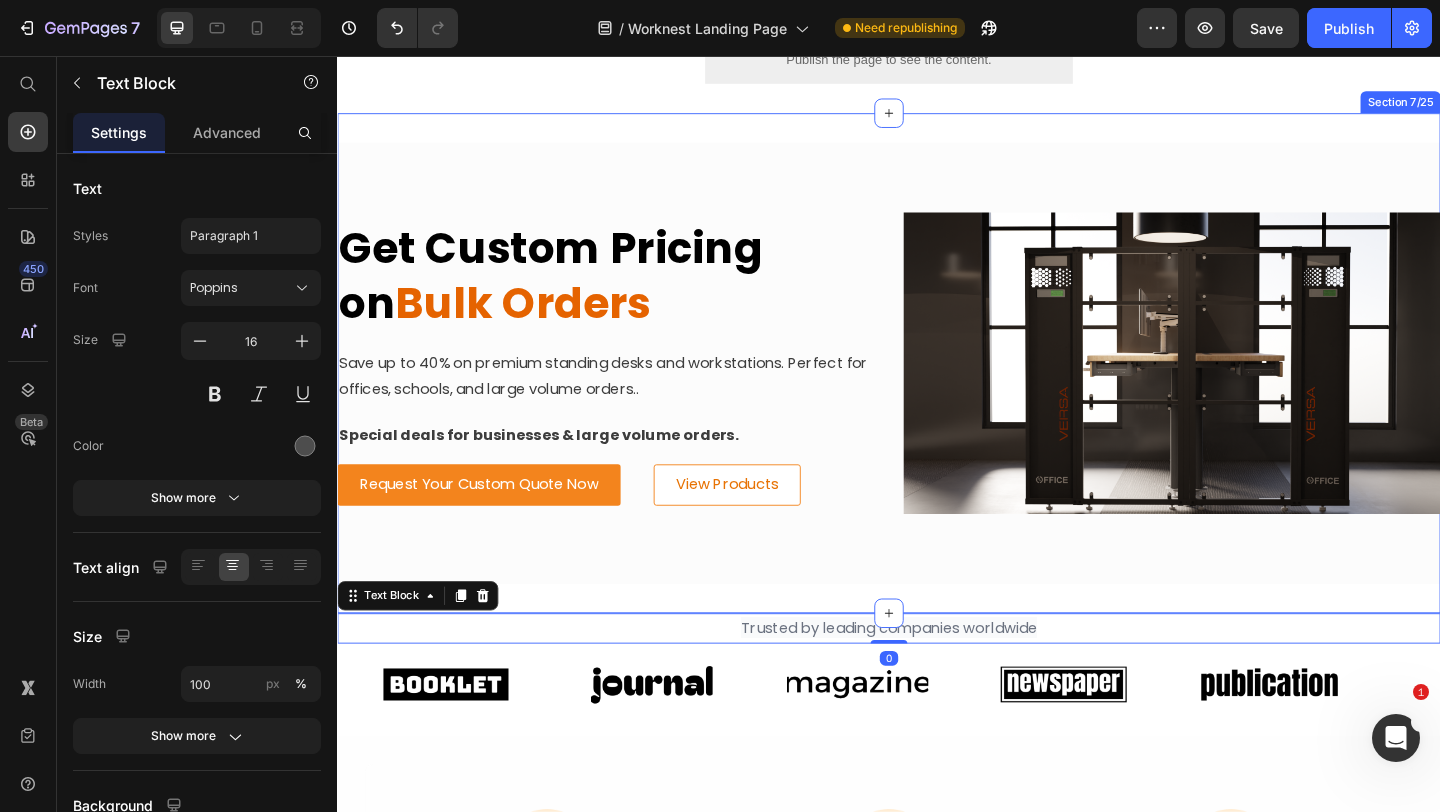 click on "⁠⁠⁠⁠⁠⁠⁠ Get Custom Pricing on  Bulk Orders Heading Save up to 40% on premium standing desks and workstations. Perfect for offices, schools, and large volume orders.. Text Block Special deals for businesses & large volume orders. Text Block Request Your Custom Quote Now Button View Products Button Row Image Hero Banner Section 7/25" at bounding box center (937, 390) 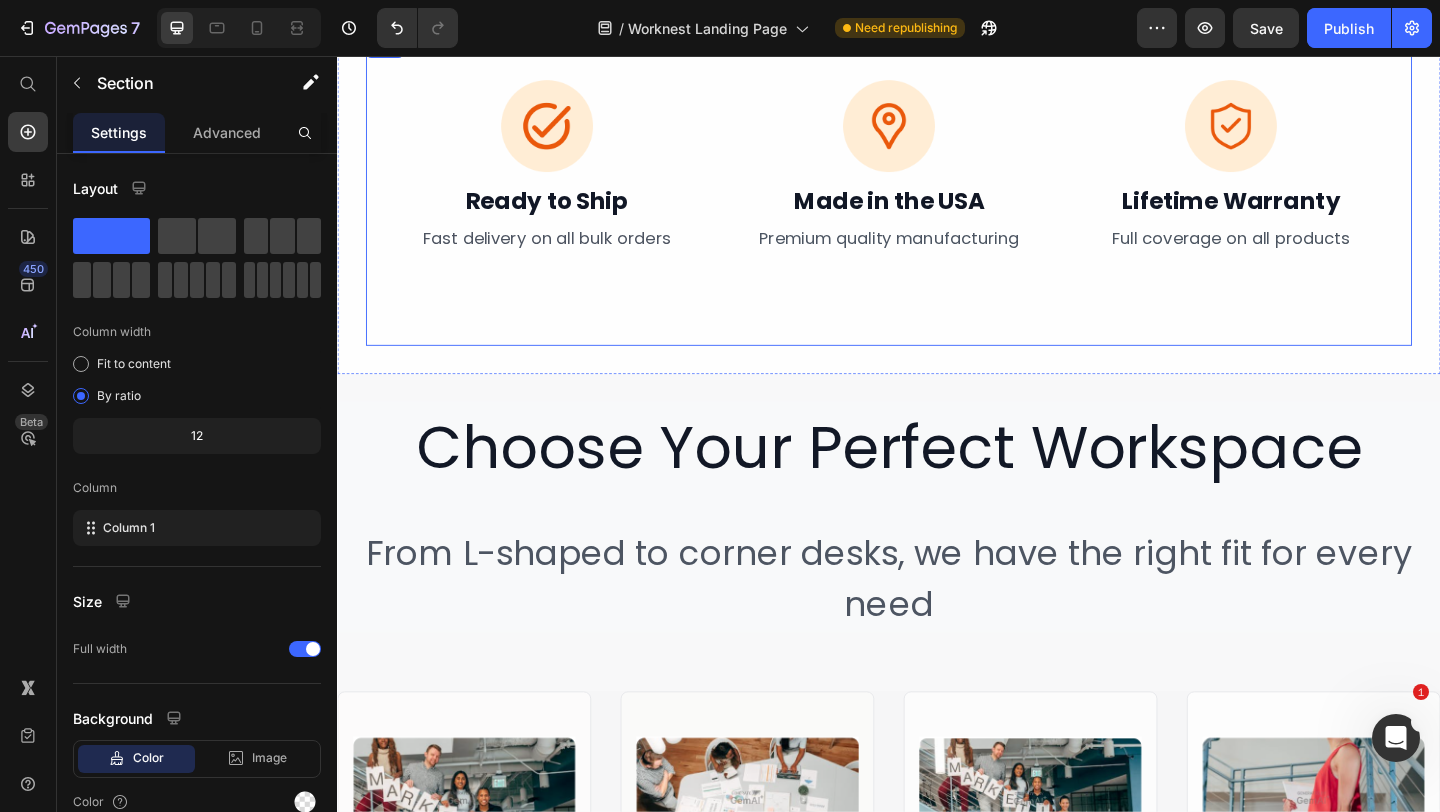 scroll, scrollTop: 3434, scrollLeft: 0, axis: vertical 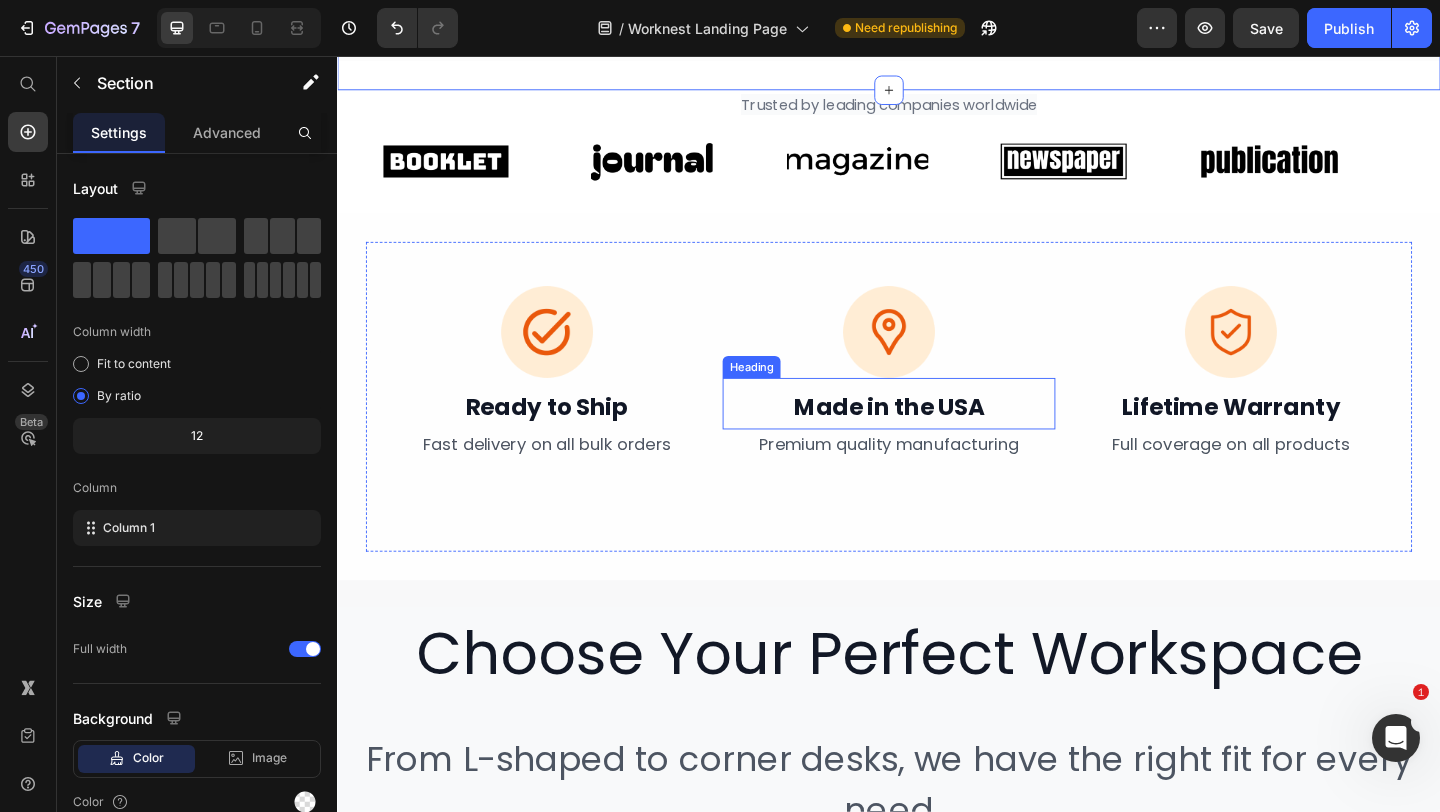 click on "Image ⁠⁠⁠⁠⁠⁠⁠ Ready to Ship Heading ⁠⁠⁠⁠⁠⁠⁠ Fast delivery on all bulk orders Heading Image ⁠⁠⁠⁠⁠⁠⁠ Made in the USA Heading ⁠⁠⁠⁠⁠⁠⁠ Premium quality manufacturing Heading Image ⁠⁠⁠⁠⁠⁠⁠ Lifetime Warranty Heading ⁠⁠⁠⁠⁠⁠⁠ Full coverage on all products Heading Row" at bounding box center (937, 426) 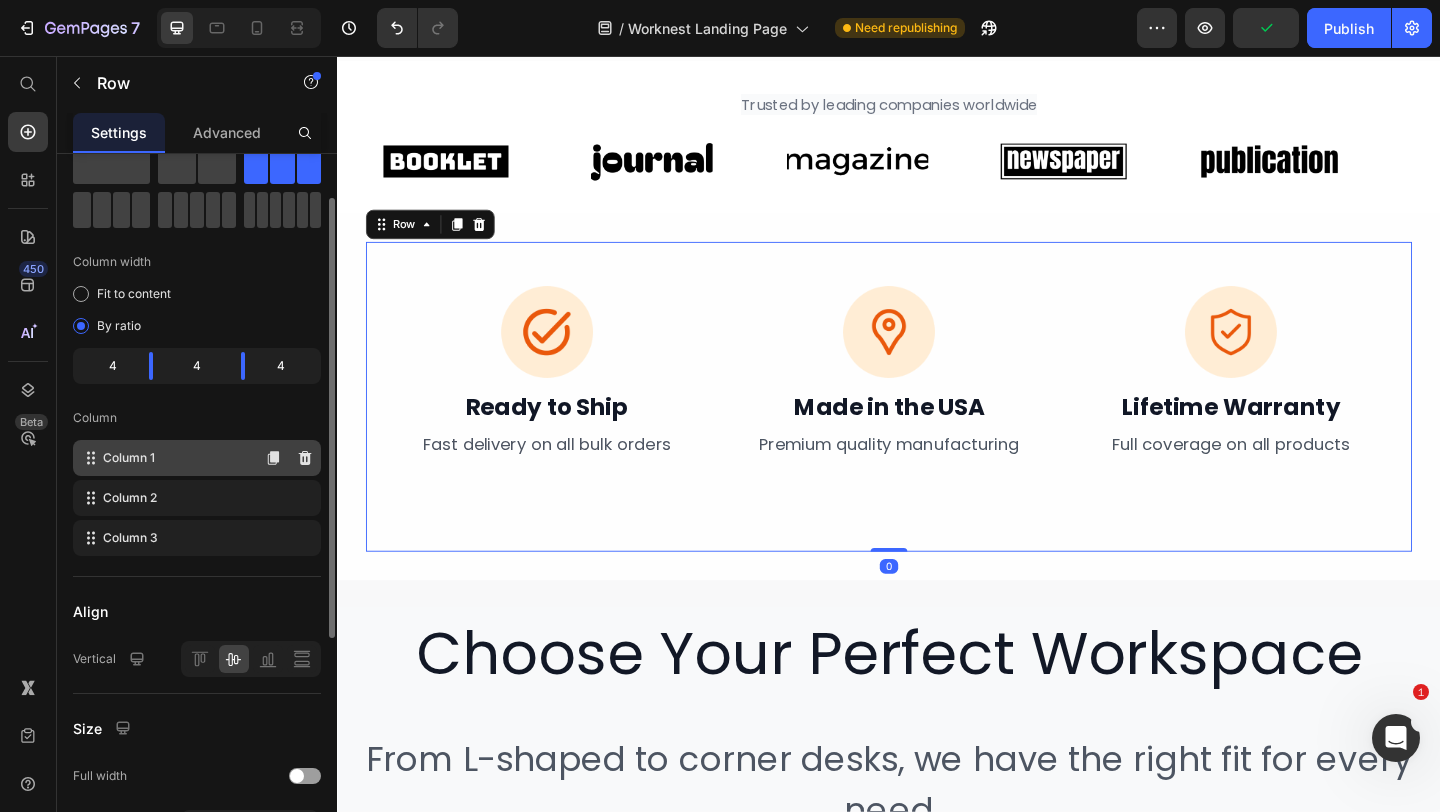 scroll, scrollTop: 71, scrollLeft: 0, axis: vertical 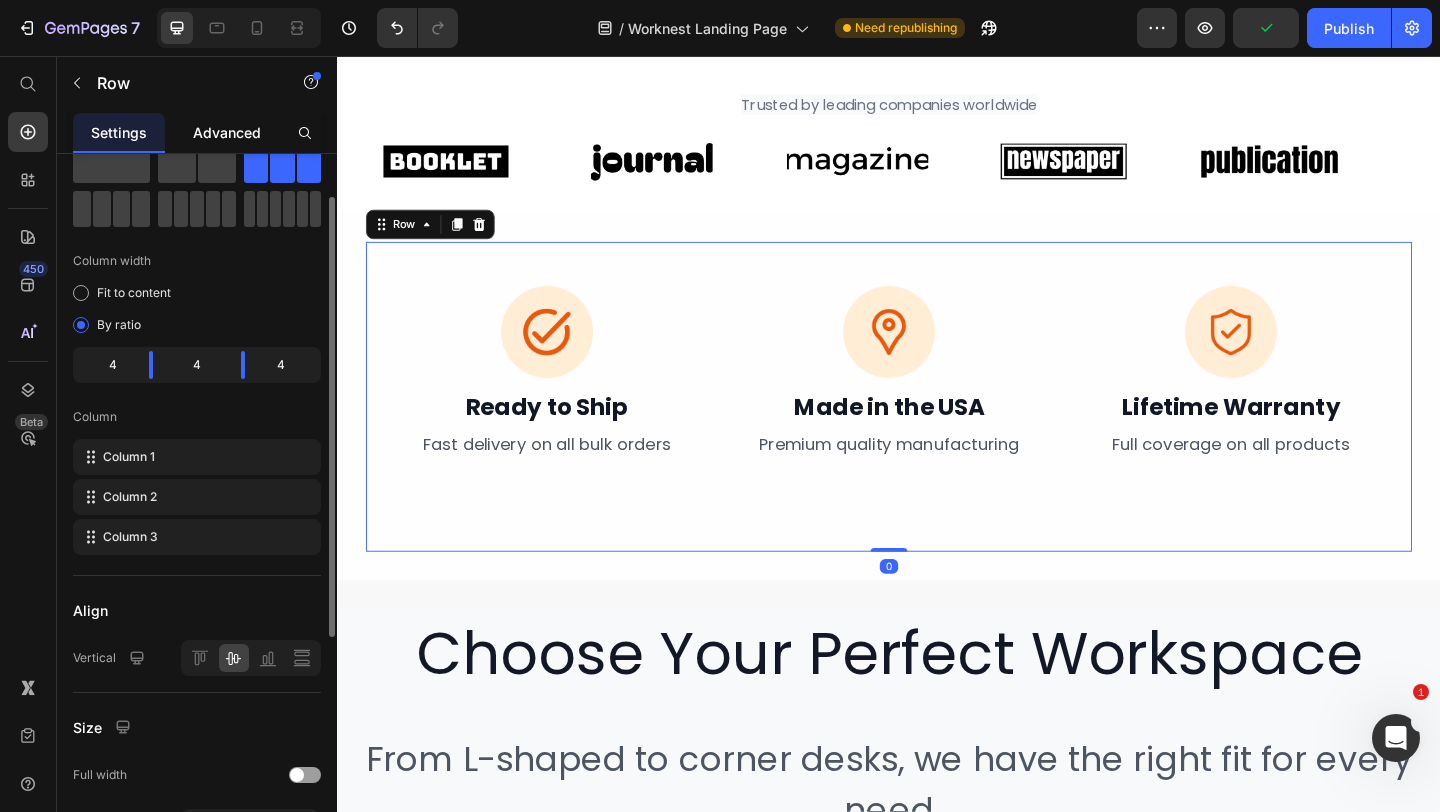 click on "Advanced" 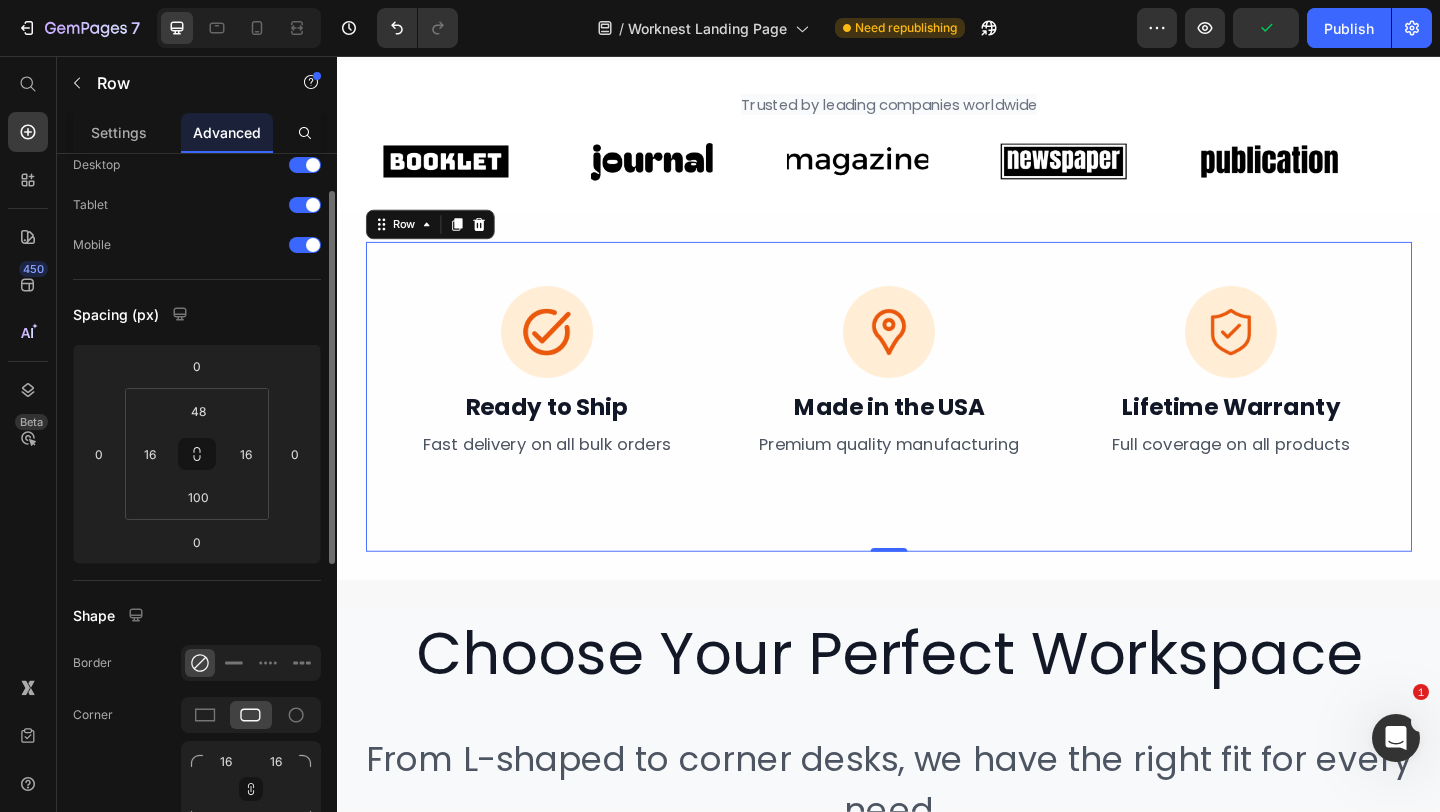 scroll, scrollTop: 0, scrollLeft: 0, axis: both 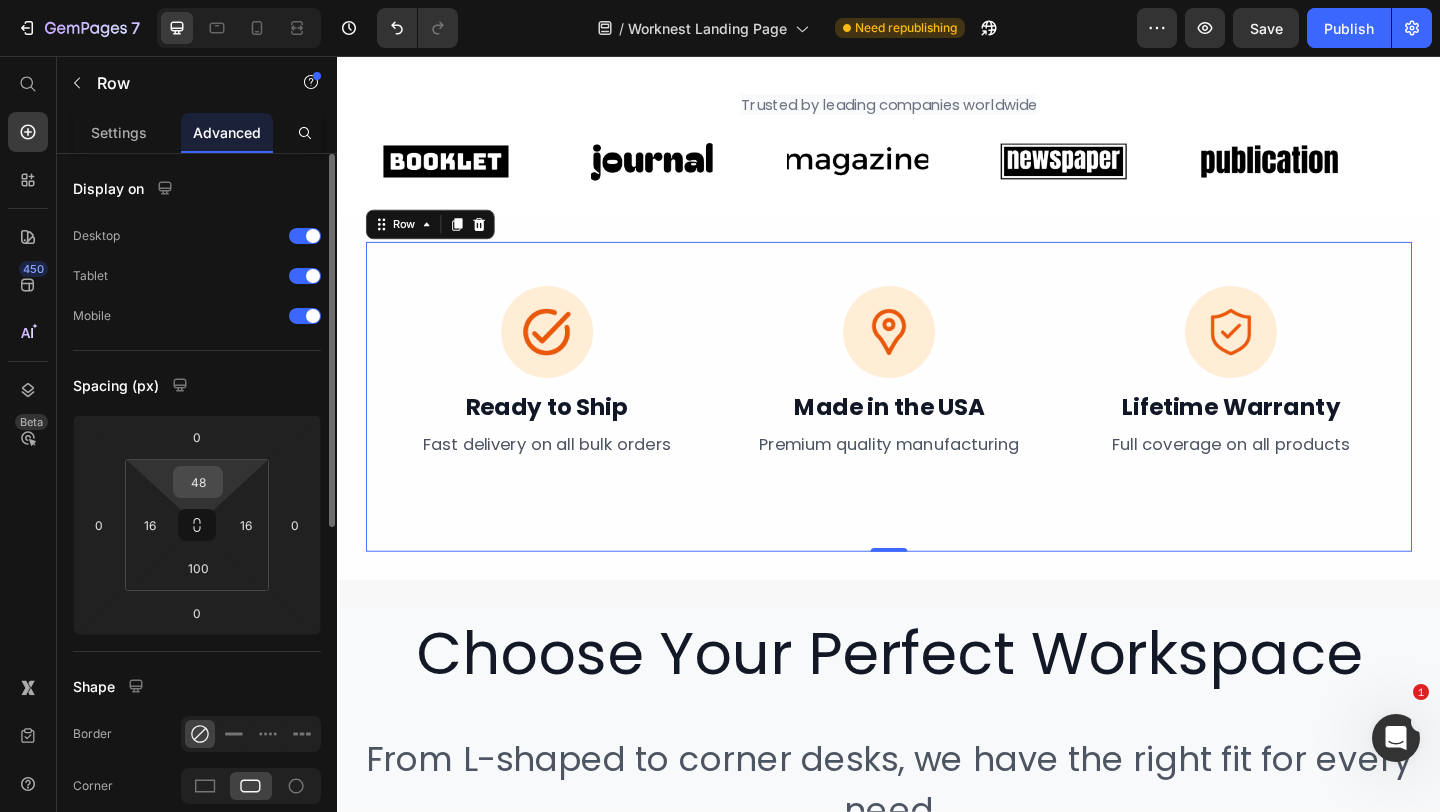 click on "48" at bounding box center (198, 482) 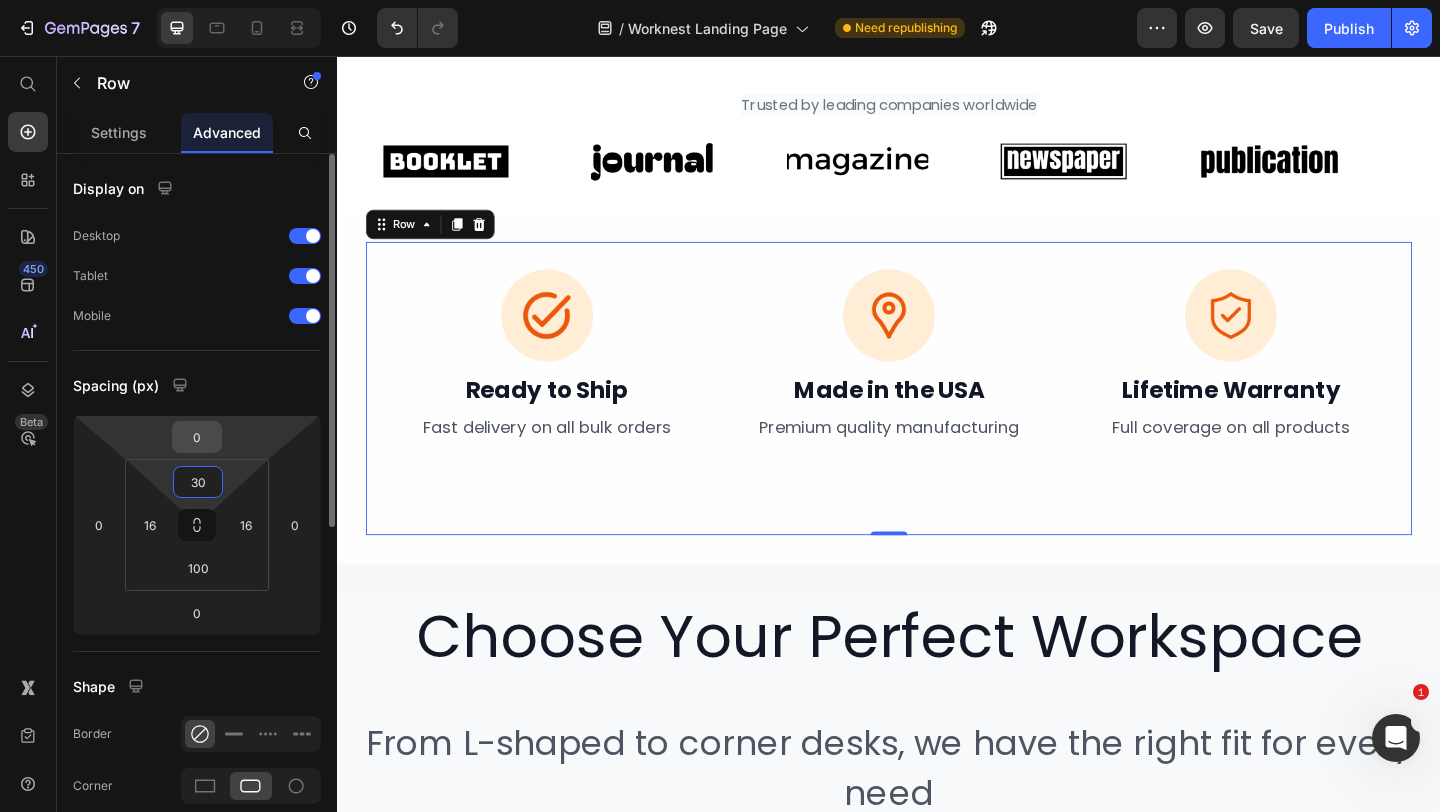 type on "3" 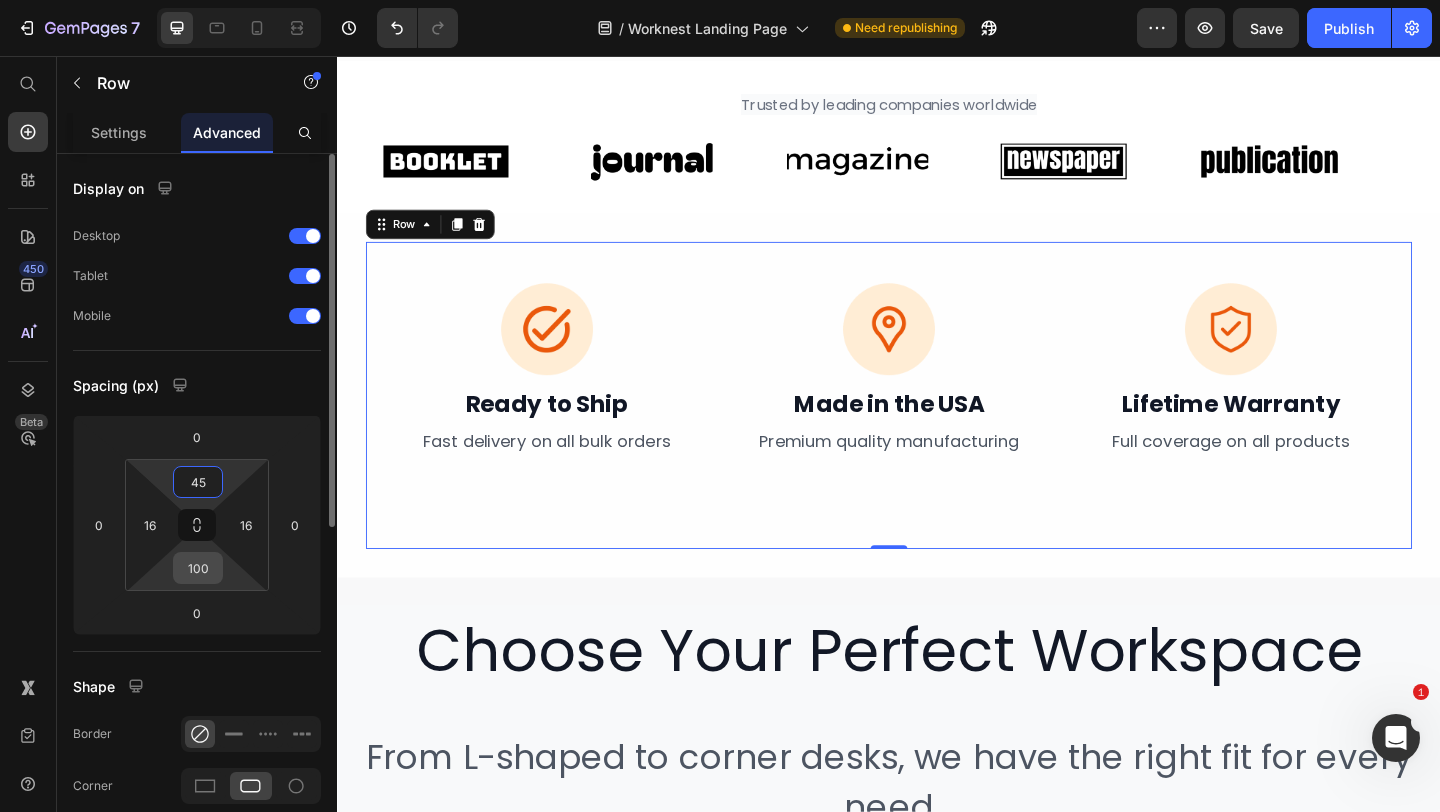 type on "45" 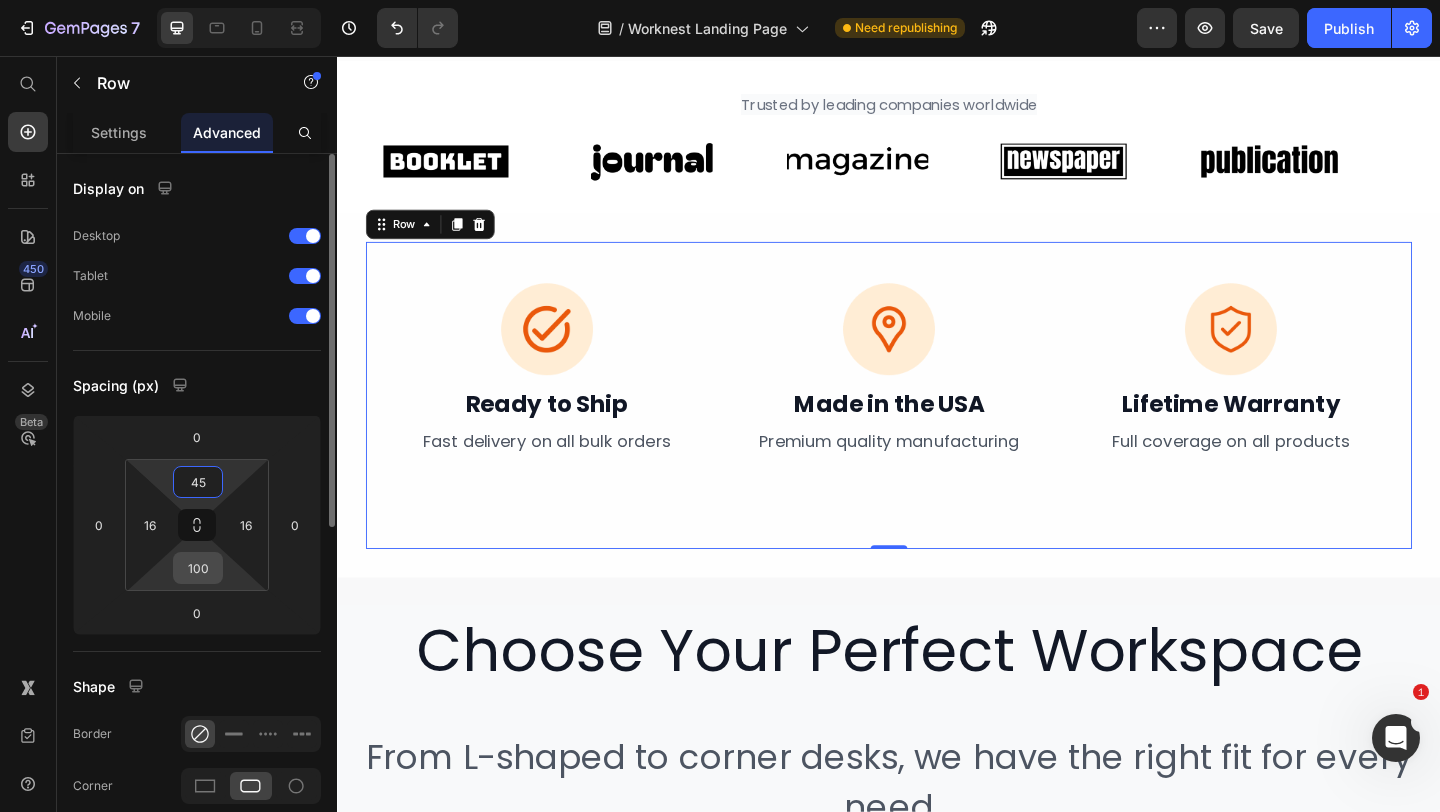 click on "100" at bounding box center [198, 568] 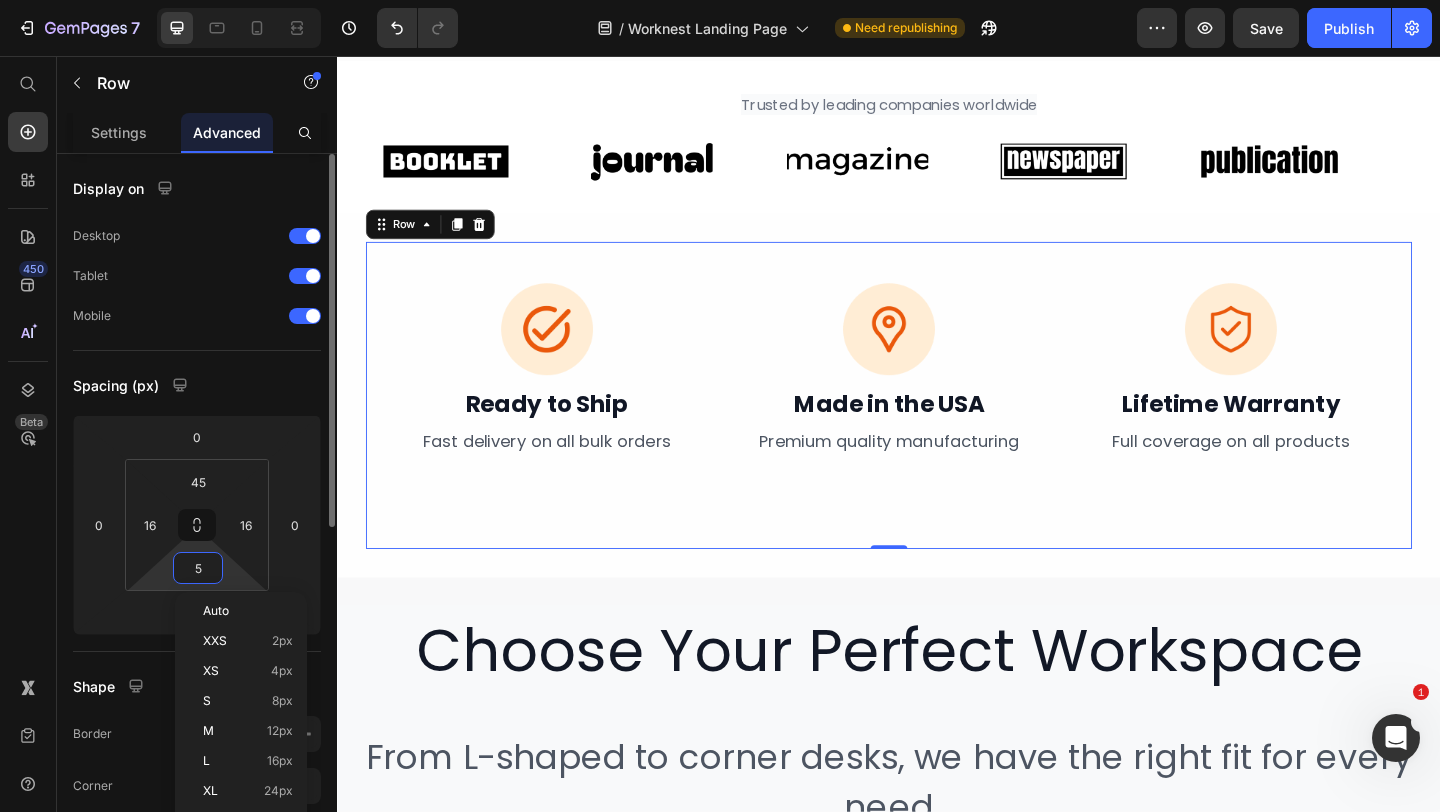 type on "50" 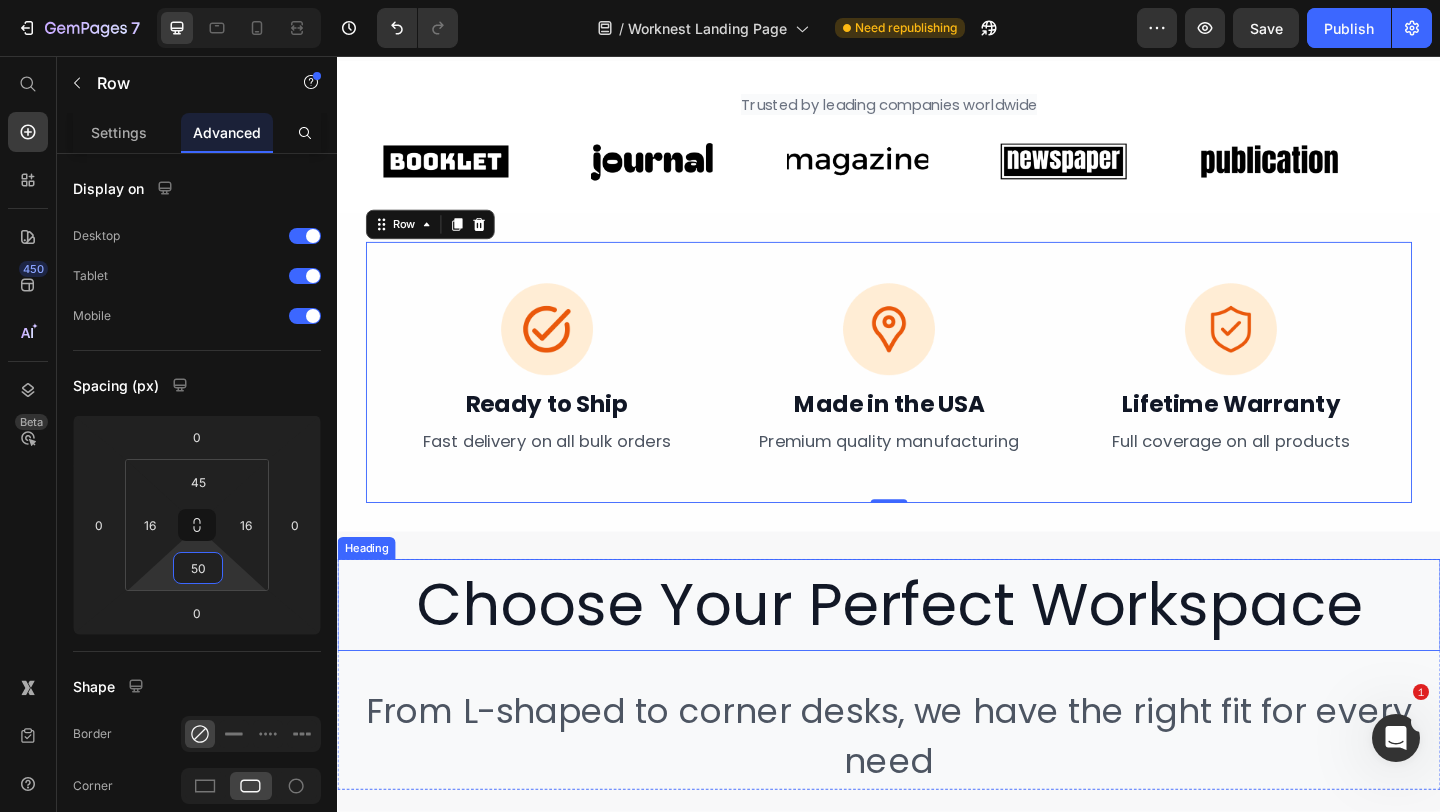 click on "Choose Your Perfect Workspace" at bounding box center [937, 653] 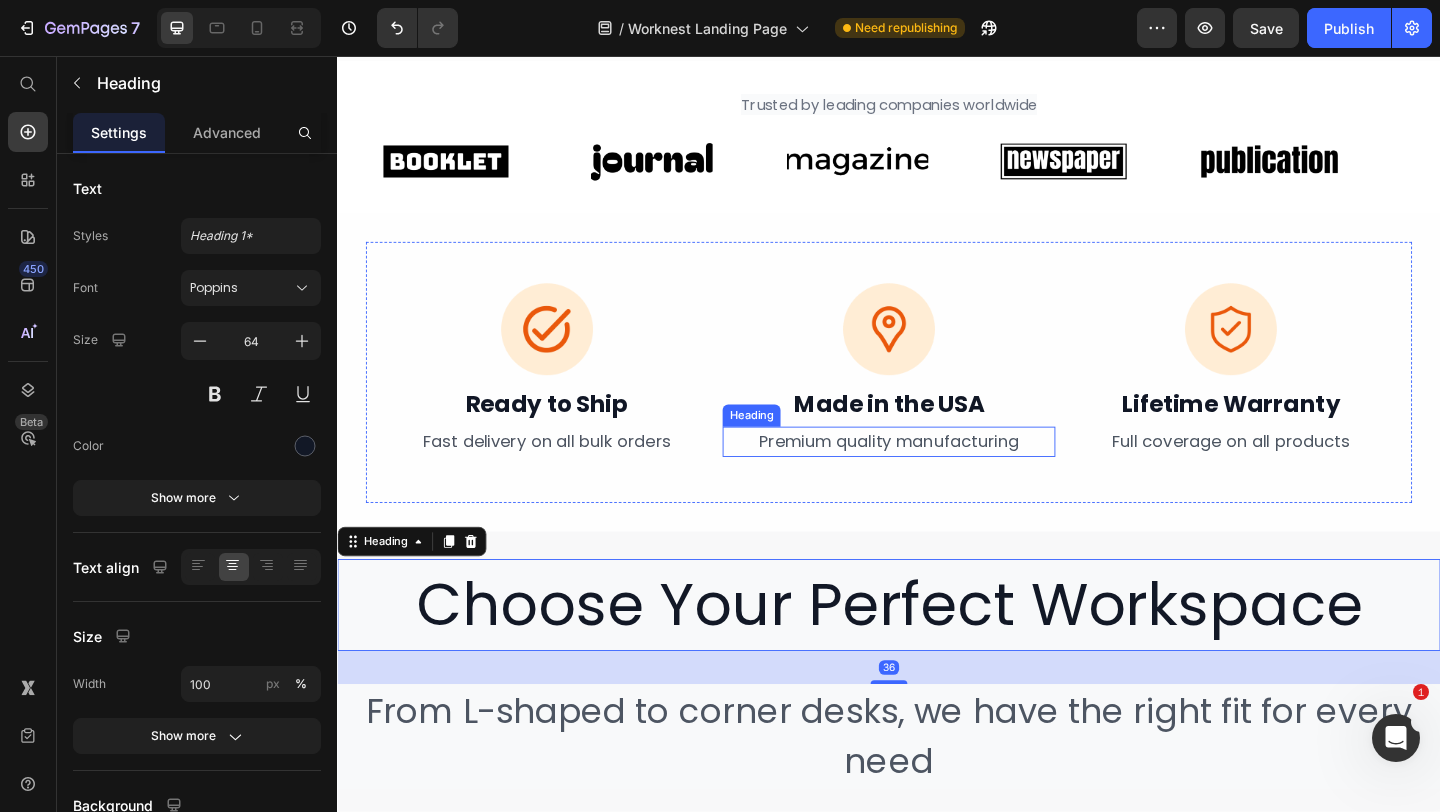 click on "Image ⁠⁠⁠⁠⁠⁠⁠ Ready to Ship Heading ⁠⁠⁠⁠⁠⁠⁠ Fast delivery on all bulk orders Heading Image ⁠⁠⁠⁠⁠⁠⁠ Made in the USA Heading ⁠⁠⁠⁠⁠⁠⁠ Premium quality manufacturing Heading Image ⁠⁠⁠⁠⁠⁠⁠ Lifetime Warranty Heading ⁠⁠⁠⁠⁠⁠⁠ Full coverage on all products Heading Row Section 9/25" at bounding box center [937, 400] 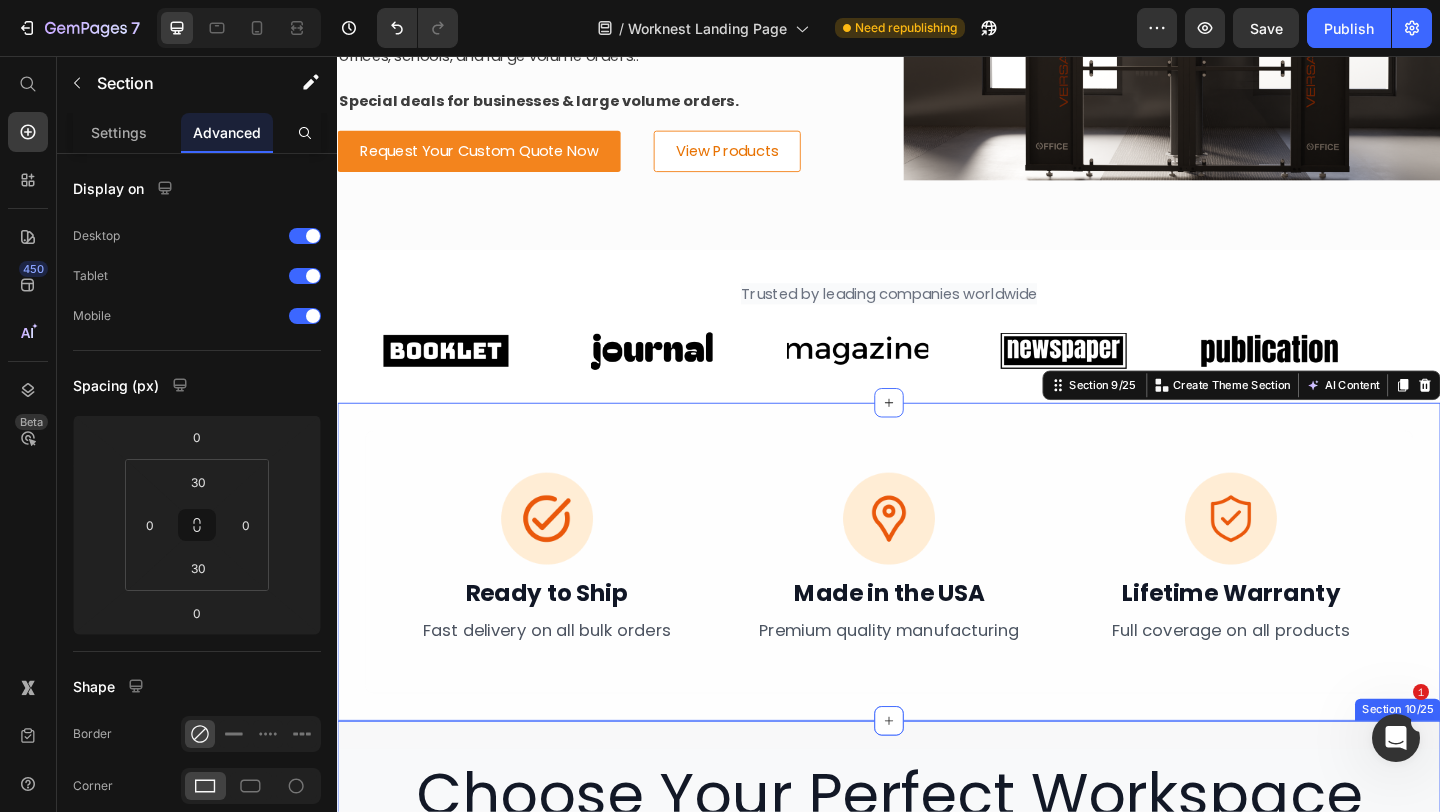 scroll, scrollTop: 3167, scrollLeft: 0, axis: vertical 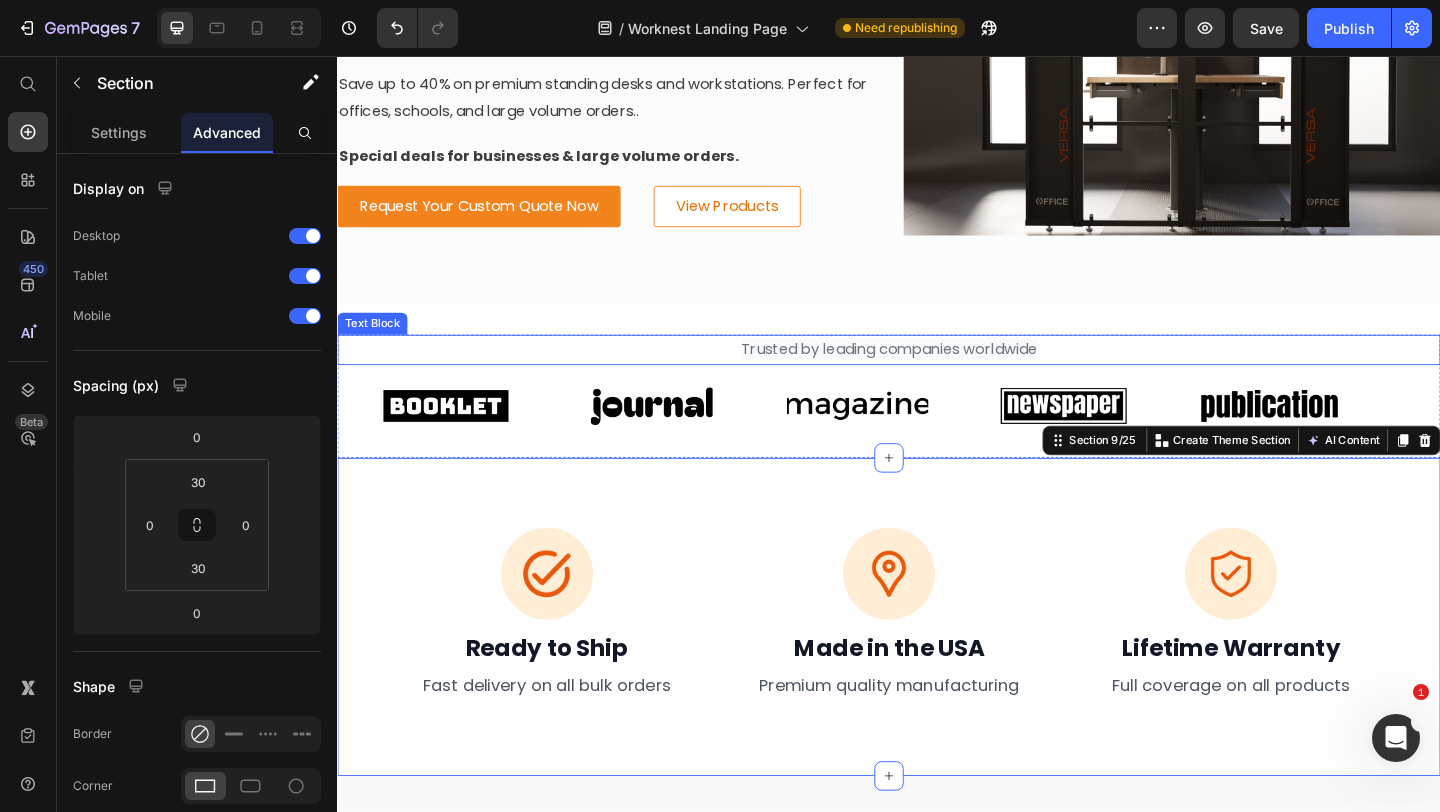 click on "⁠⁠⁠⁠⁠⁠⁠ Get Custom Pricing on  Bulk Orders Heading Save up to 40% on premium standing desks and workstations. Perfect for offices, schools, and large volume orders.. Text Block Special deals for businesses & large volume orders. Text Block Request Your Custom Quote Now Button View Products Button Row Image Hero Banner Section 7/25" at bounding box center (937, 87) 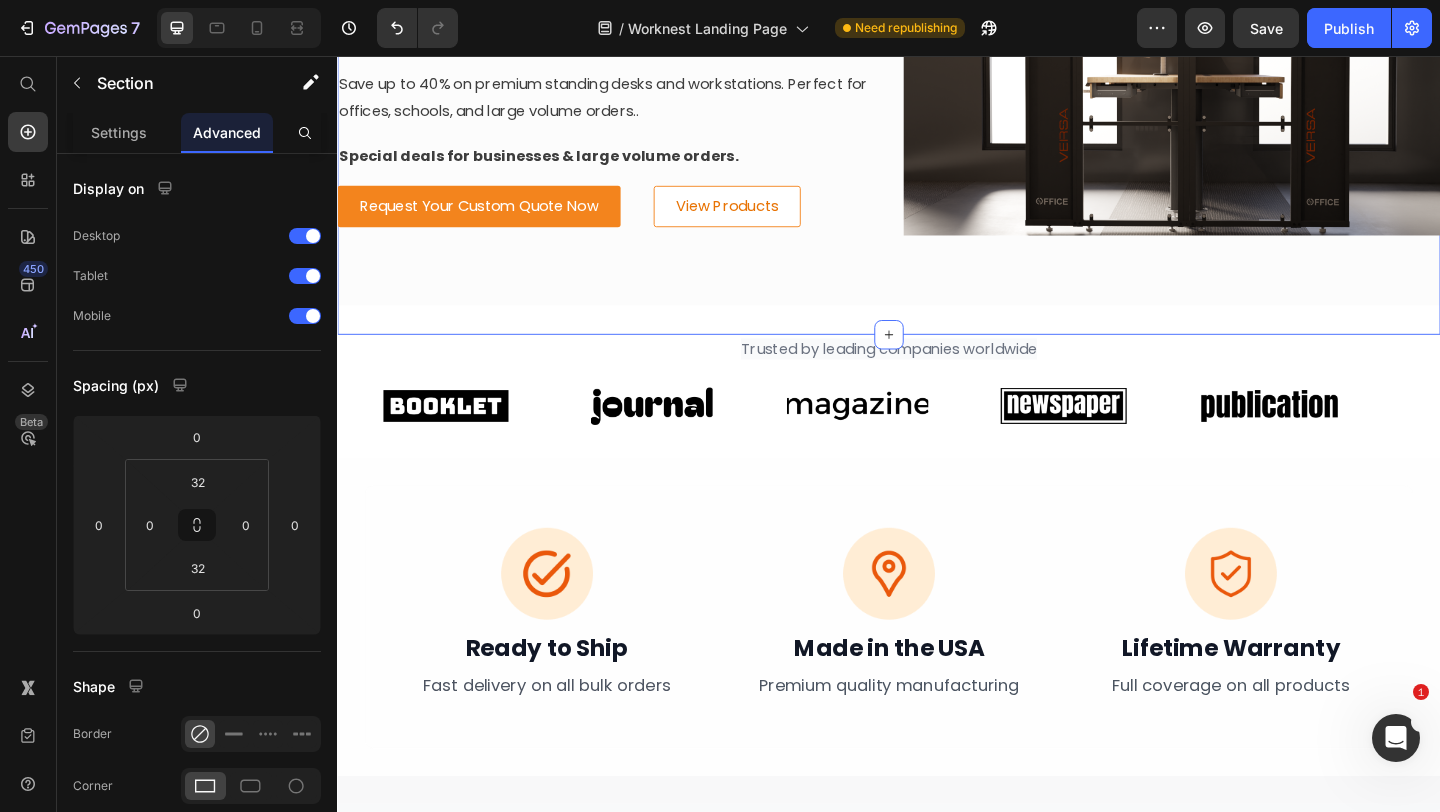 click on "⁠⁠⁠⁠⁠⁠⁠ Get Custom Pricing on  Bulk Orders Heading Save up to 40% on premium standing desks and workstations. Perfect for offices, schools, and large volume orders.. Text Block Special deals for businesses & large volume orders. Text Block Request Your Custom Quote Now Button View Products Button Row Image Hero Banner Section 7/25   Create Theme Section AI Content Write with GemAI What would you like to describe here? Tone and Voice Persuasive Product Foundry Bench® U-Shaped Standing Desk Show more Generate" at bounding box center (937, 87) 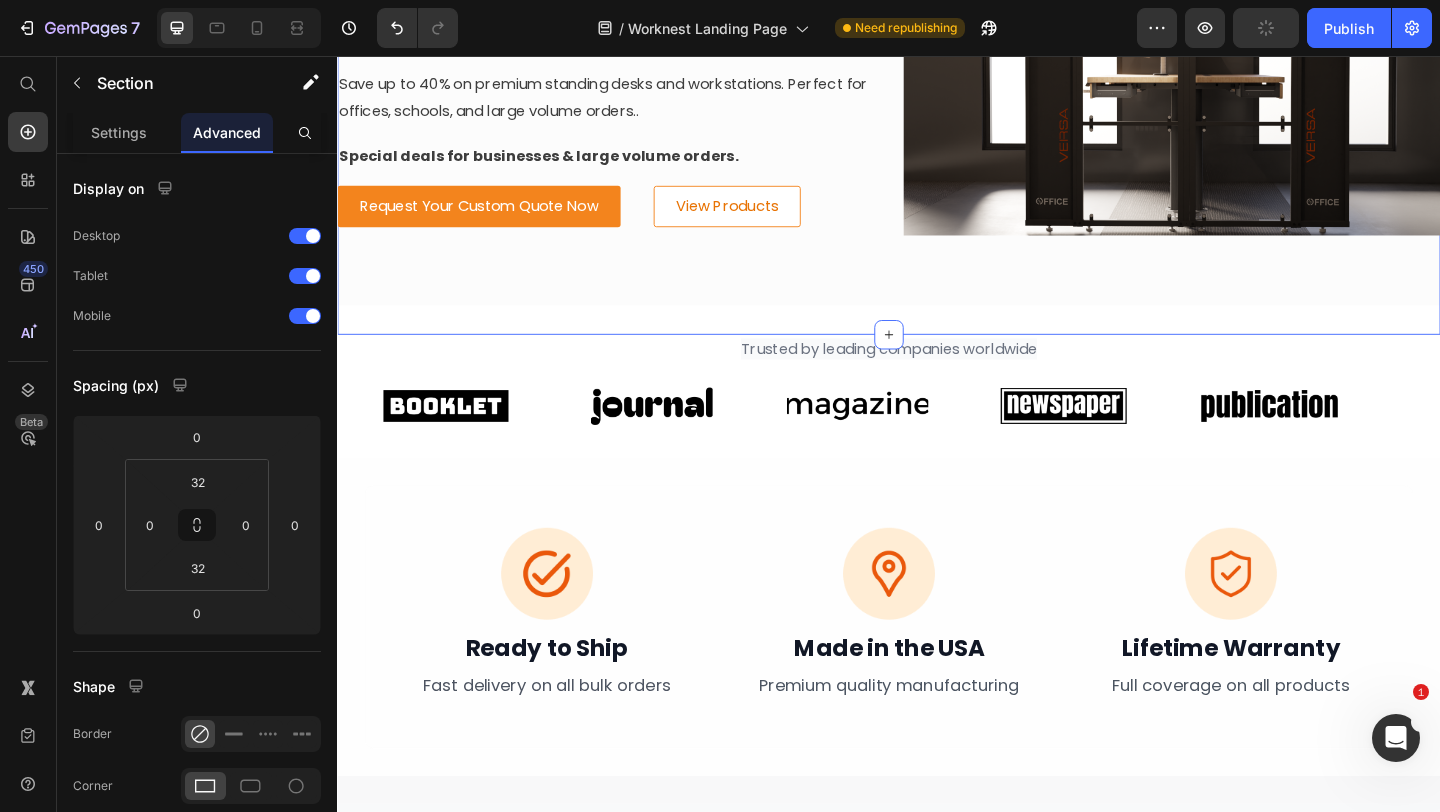 click on "Image" at bounding box center [404, 380] 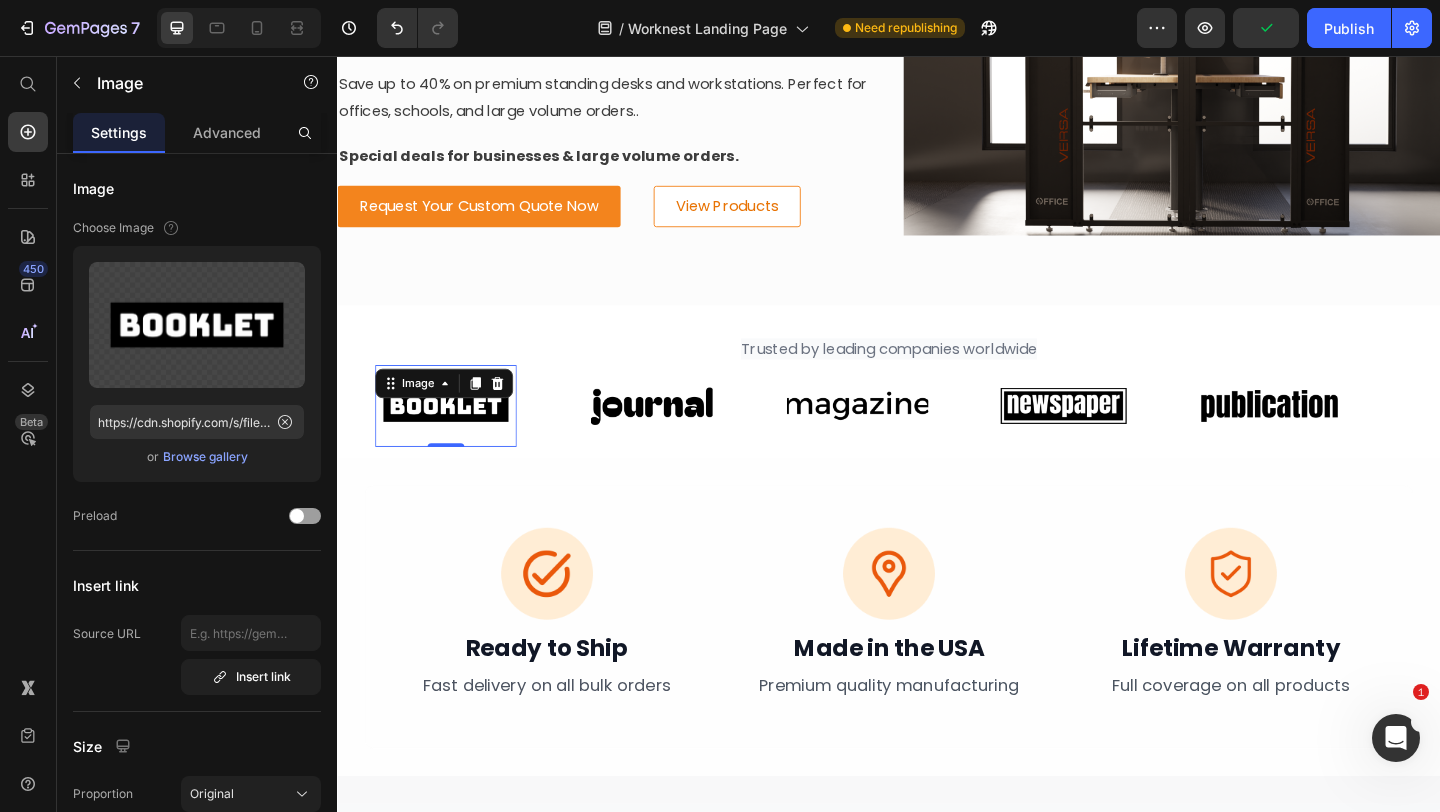 click on "Image   0 Image Image Image Image Image   0 Image Image Image Image Marquee" at bounding box center [937, 442] 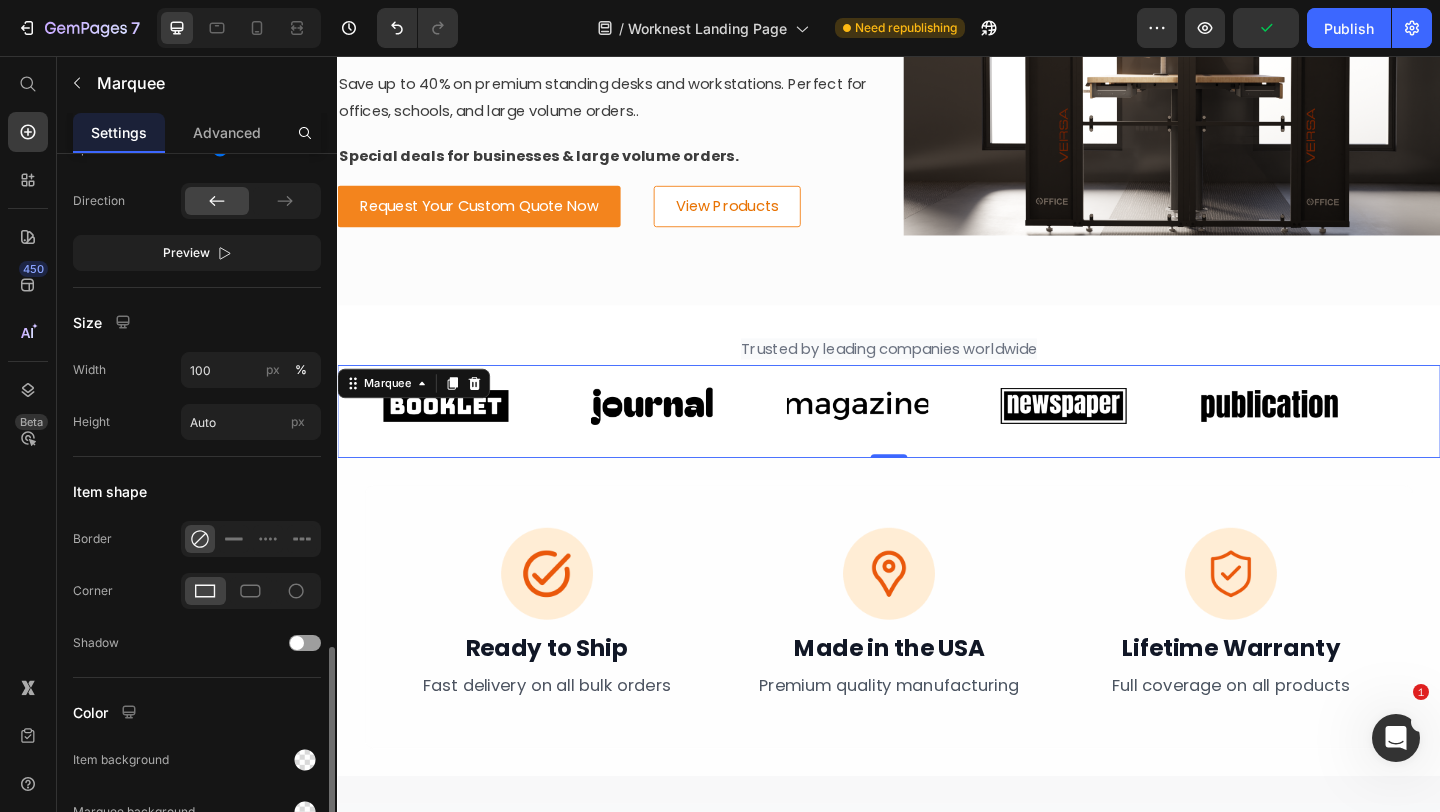 scroll, scrollTop: 826, scrollLeft: 0, axis: vertical 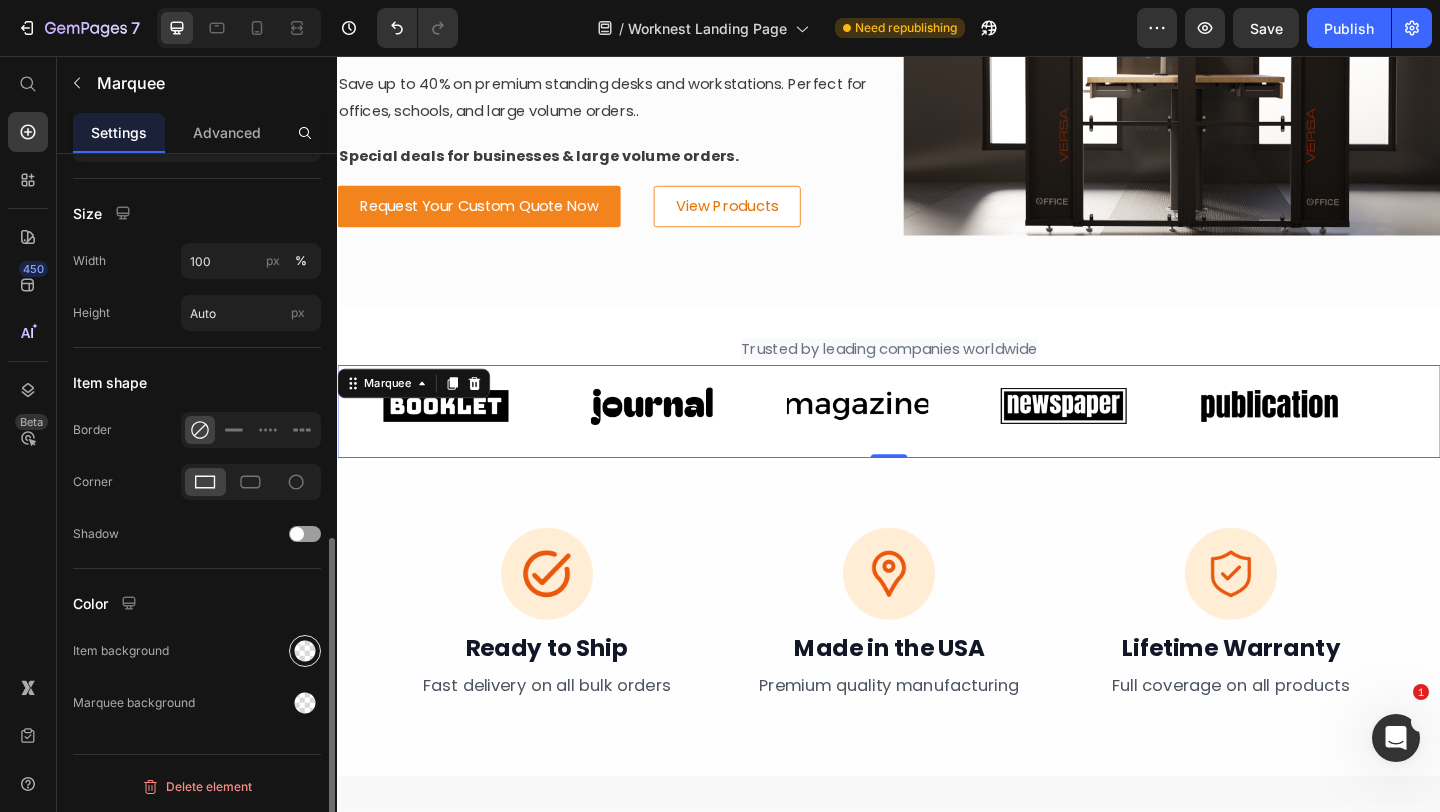 click at bounding box center (305, 651) 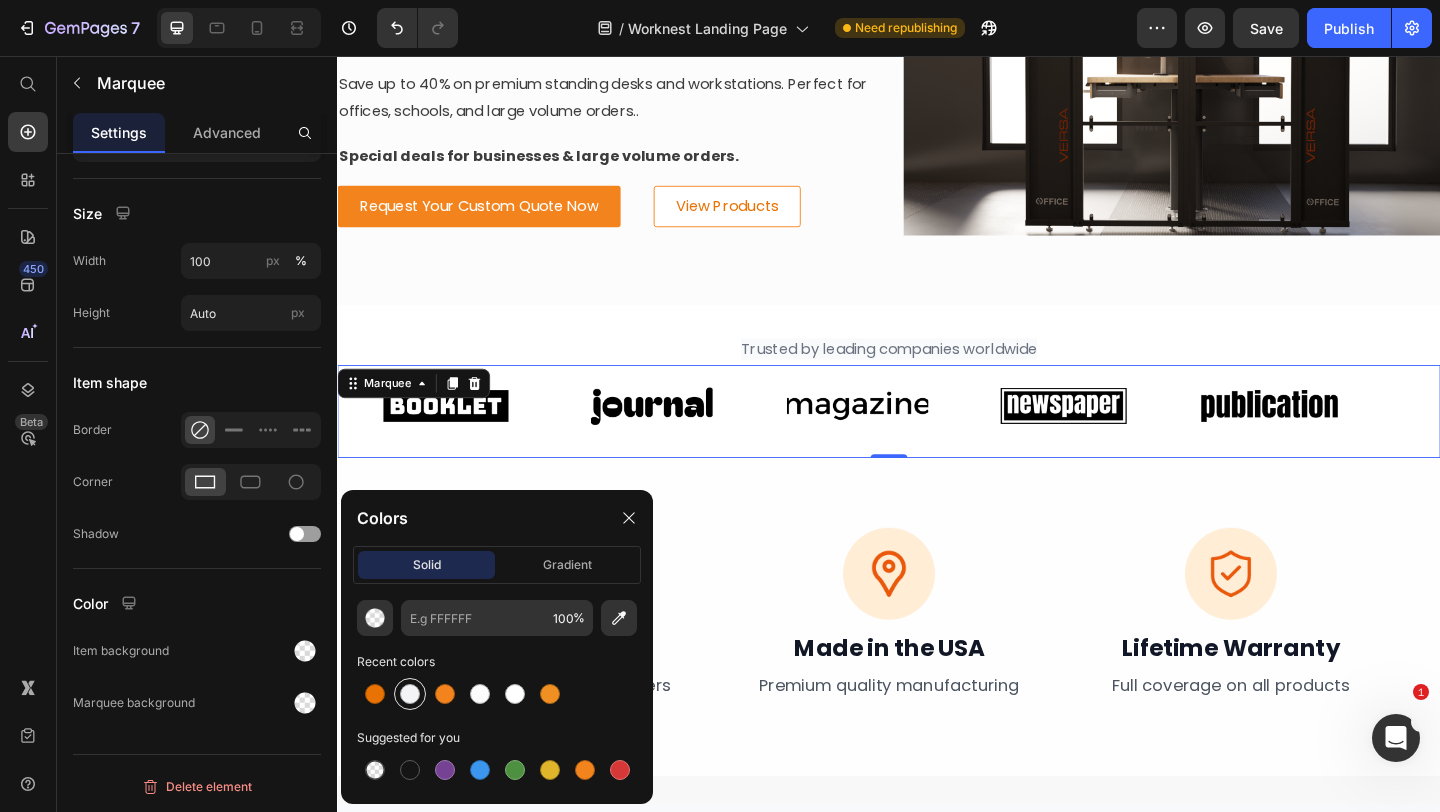click at bounding box center [410, 694] 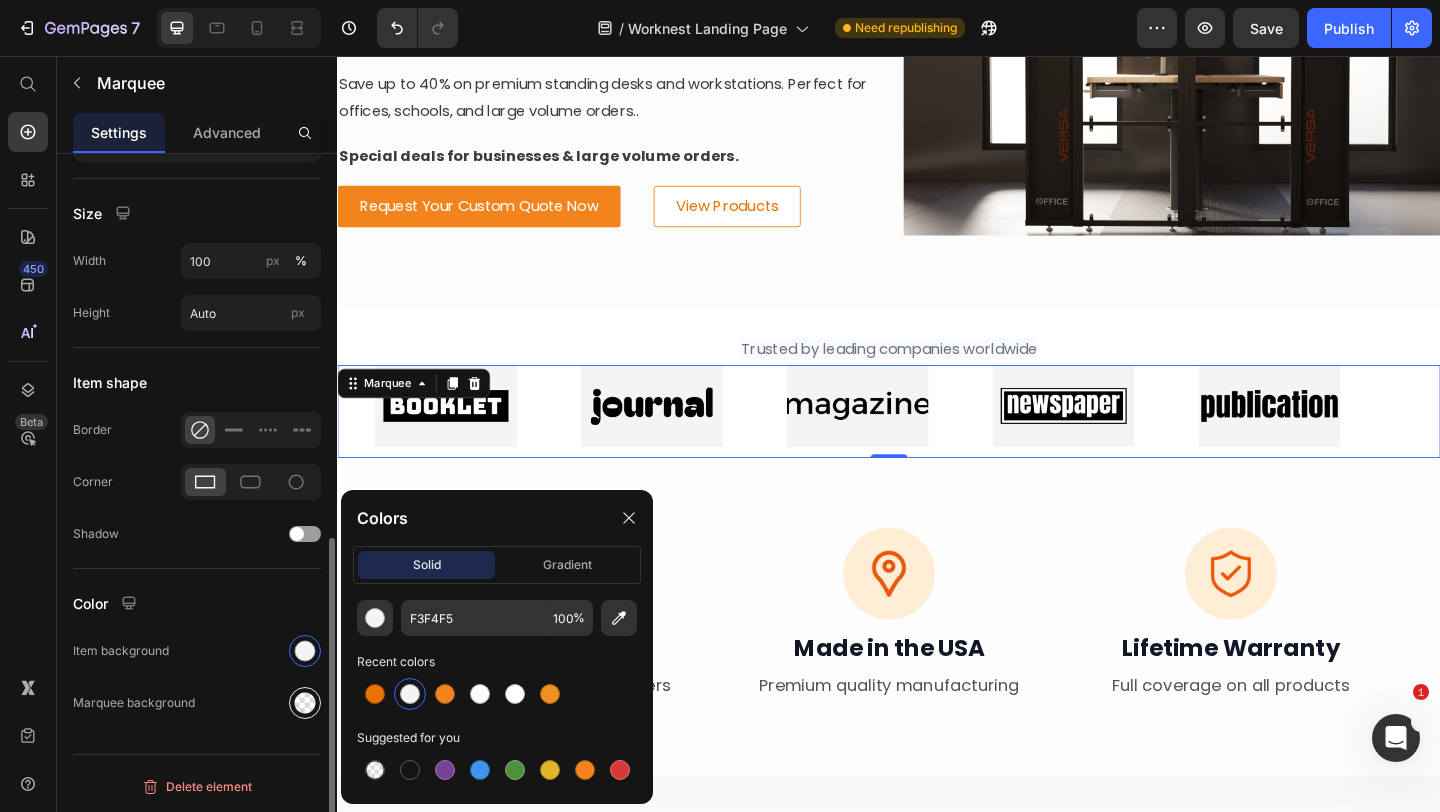 click at bounding box center (305, 703) 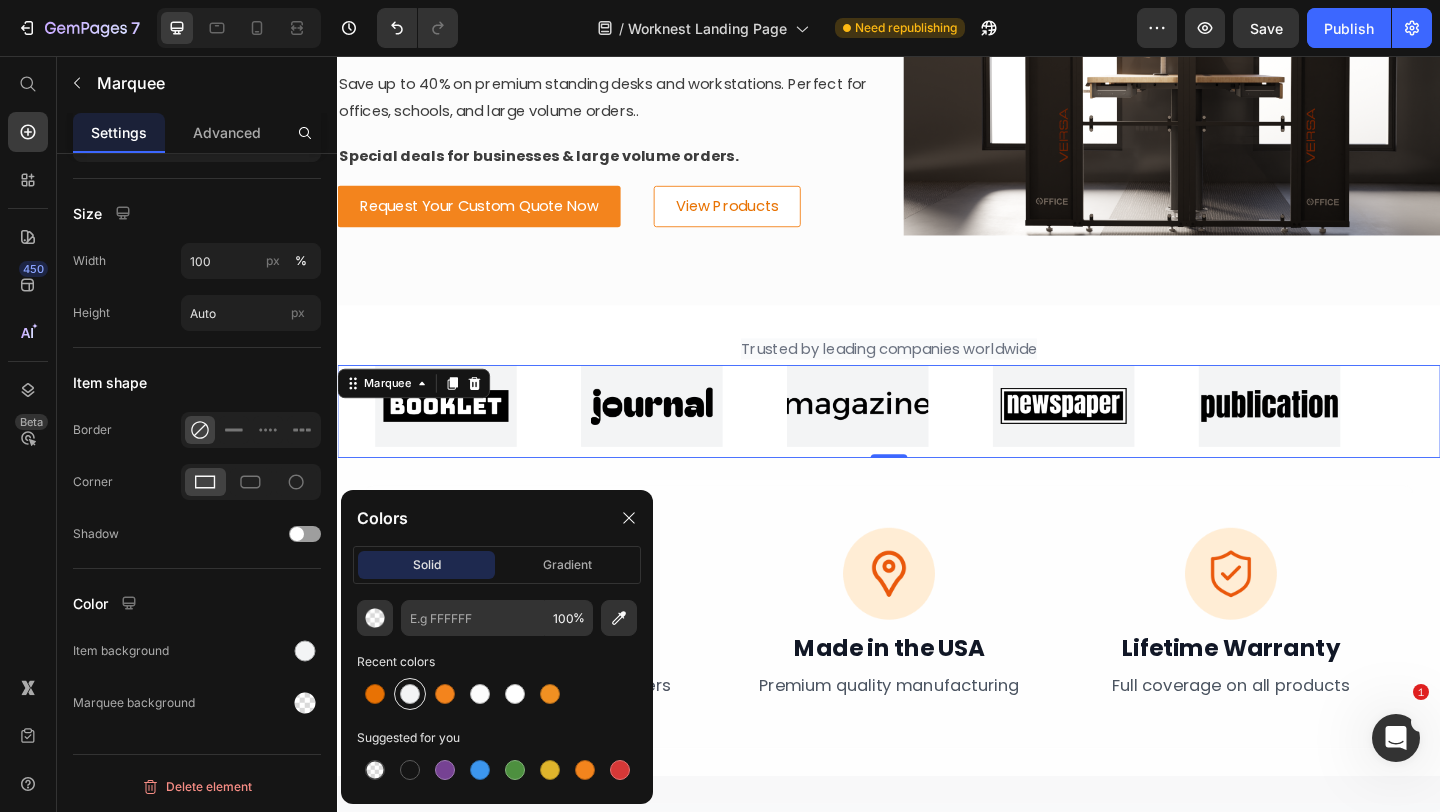 click at bounding box center (410, 694) 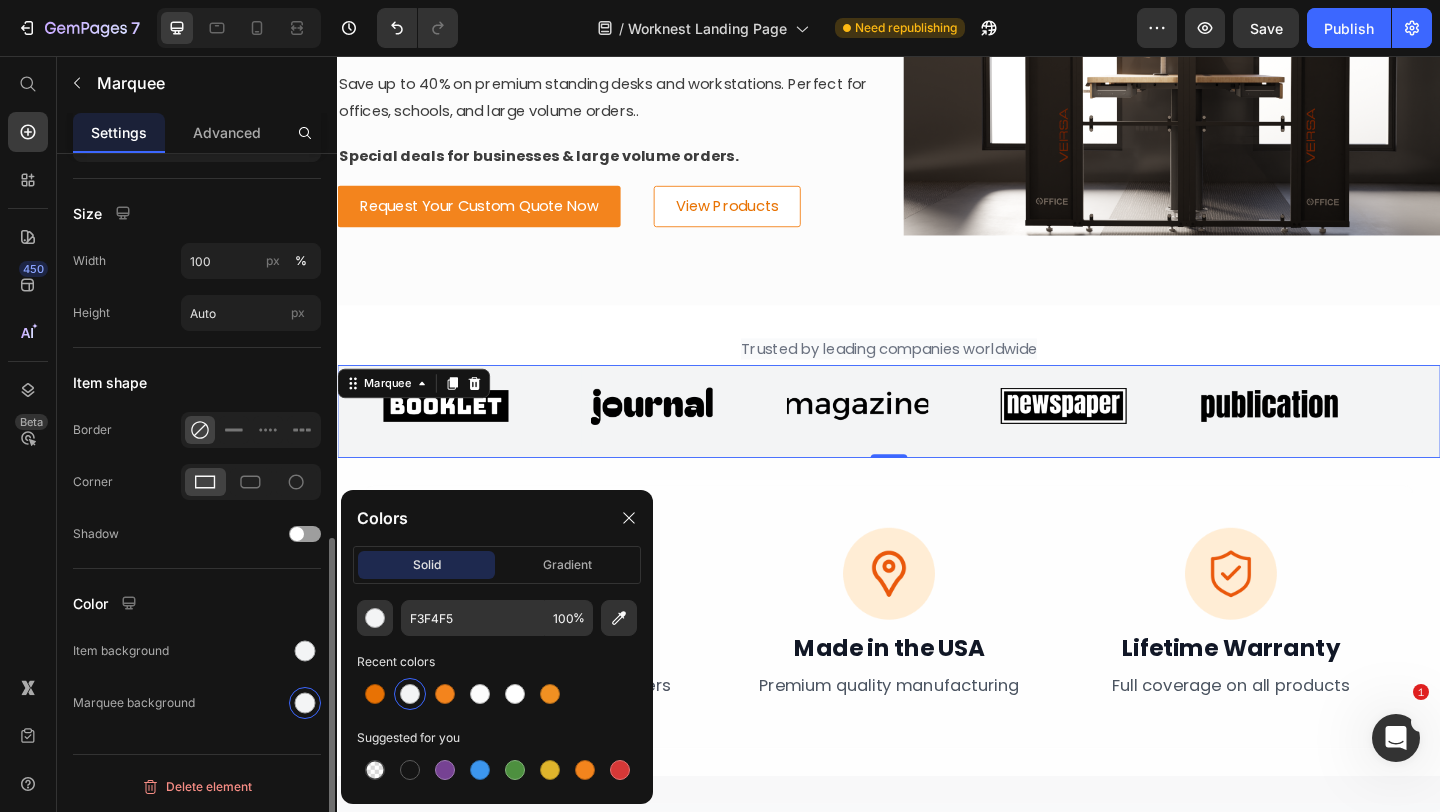 click on "Color" at bounding box center (197, 603) 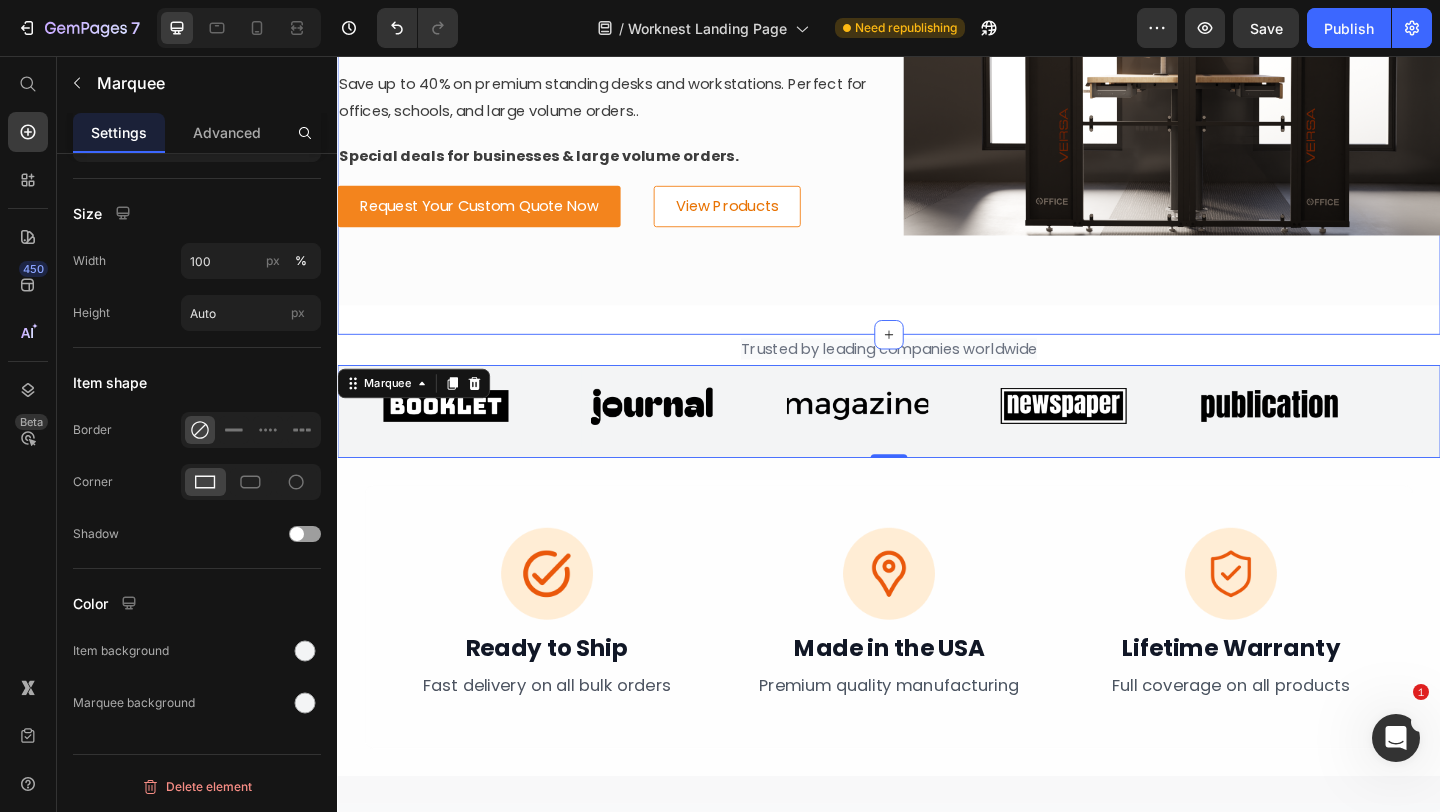 click on "⁠⁠⁠⁠⁠⁠⁠ Get Custom Pricing on  Bulk Orders Heading Save up to 40% on premium standing desks and workstations. Perfect for offices, schools, and large volume orders.. Text Block Special deals for businesses & large volume orders. Text Block Request Your Custom Quote Now Button View Products Button Row Image Hero Banner Section 7/25" at bounding box center (937, 87) 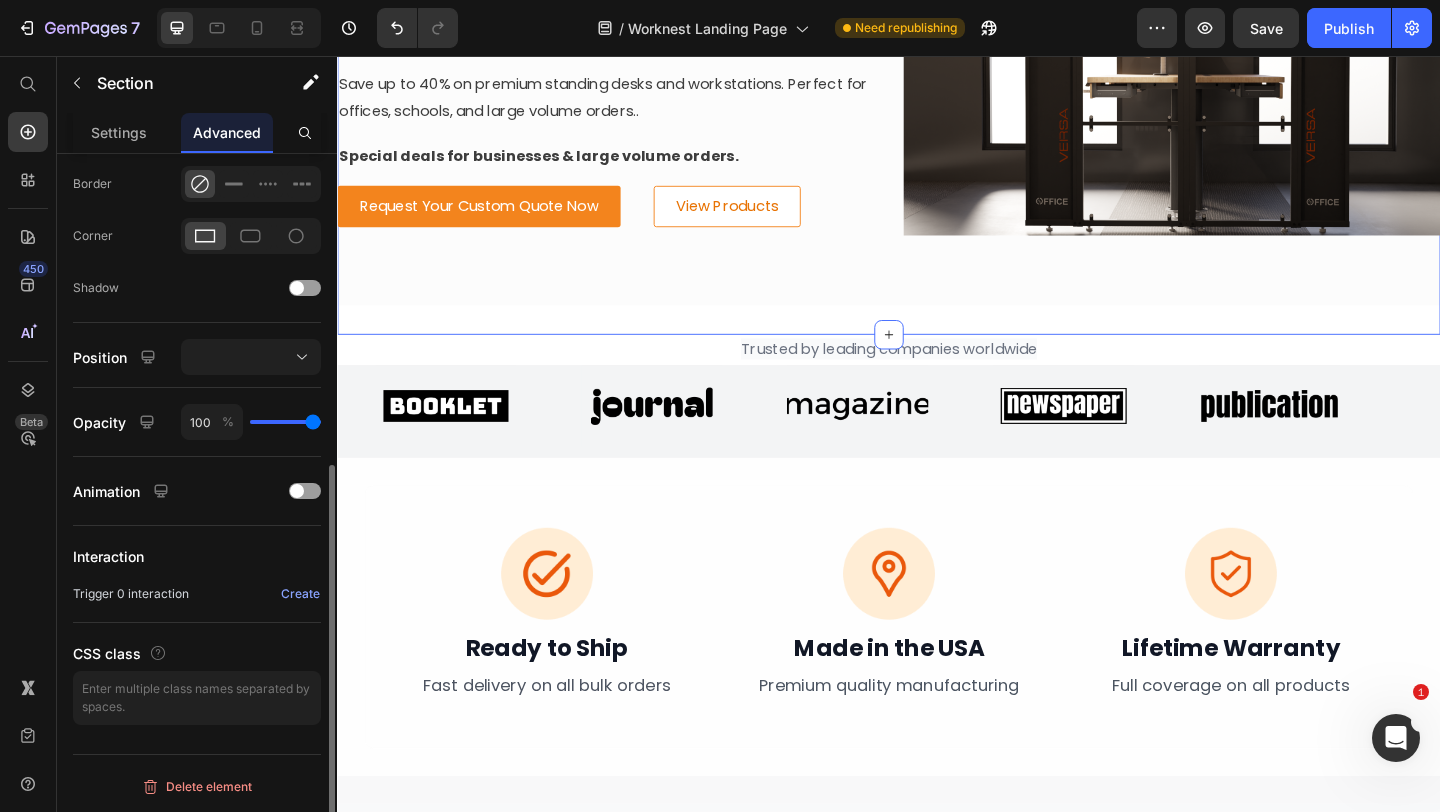 scroll, scrollTop: 0, scrollLeft: 0, axis: both 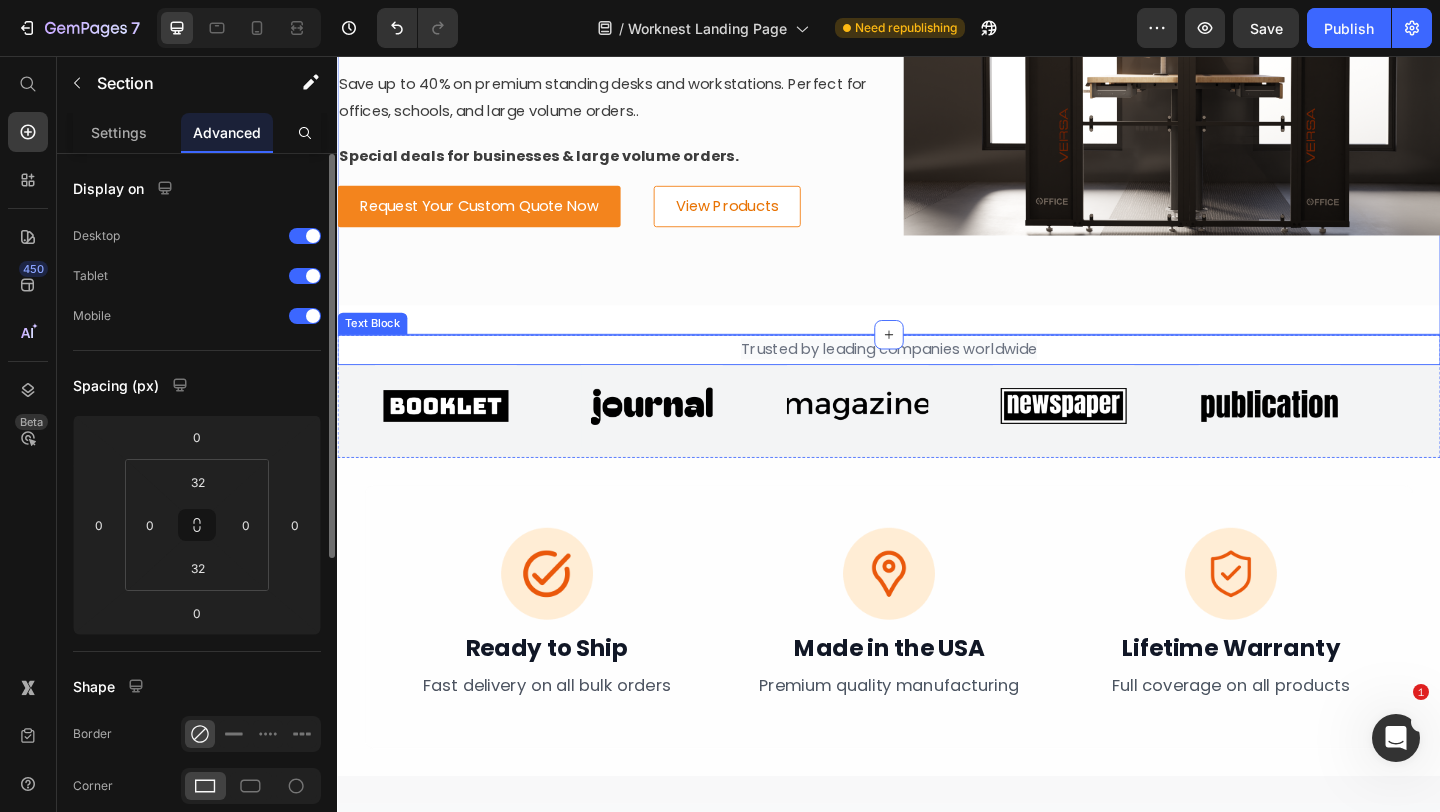 click on "Trusted by leading companies worldwide" at bounding box center [937, 375] 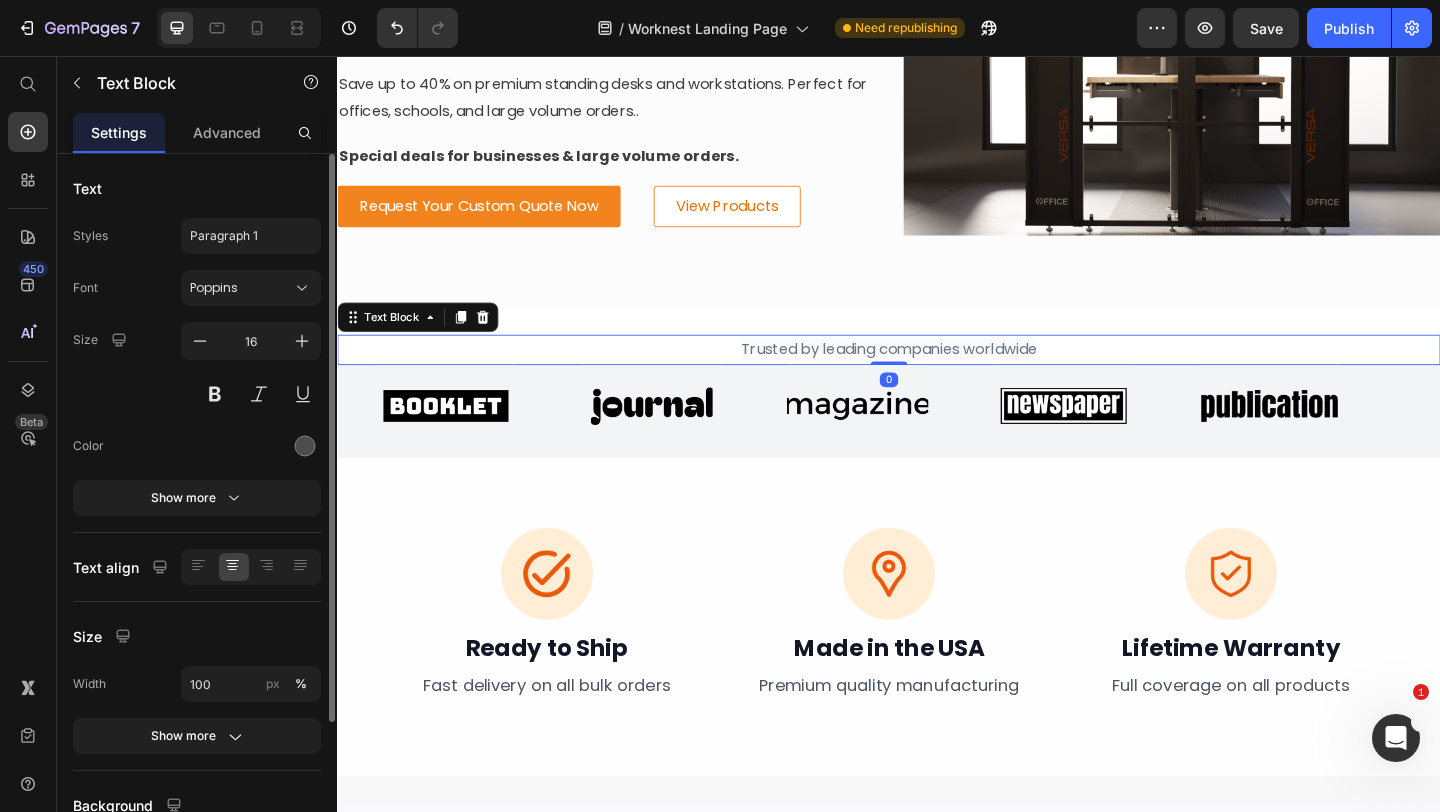 scroll, scrollTop: 180, scrollLeft: 0, axis: vertical 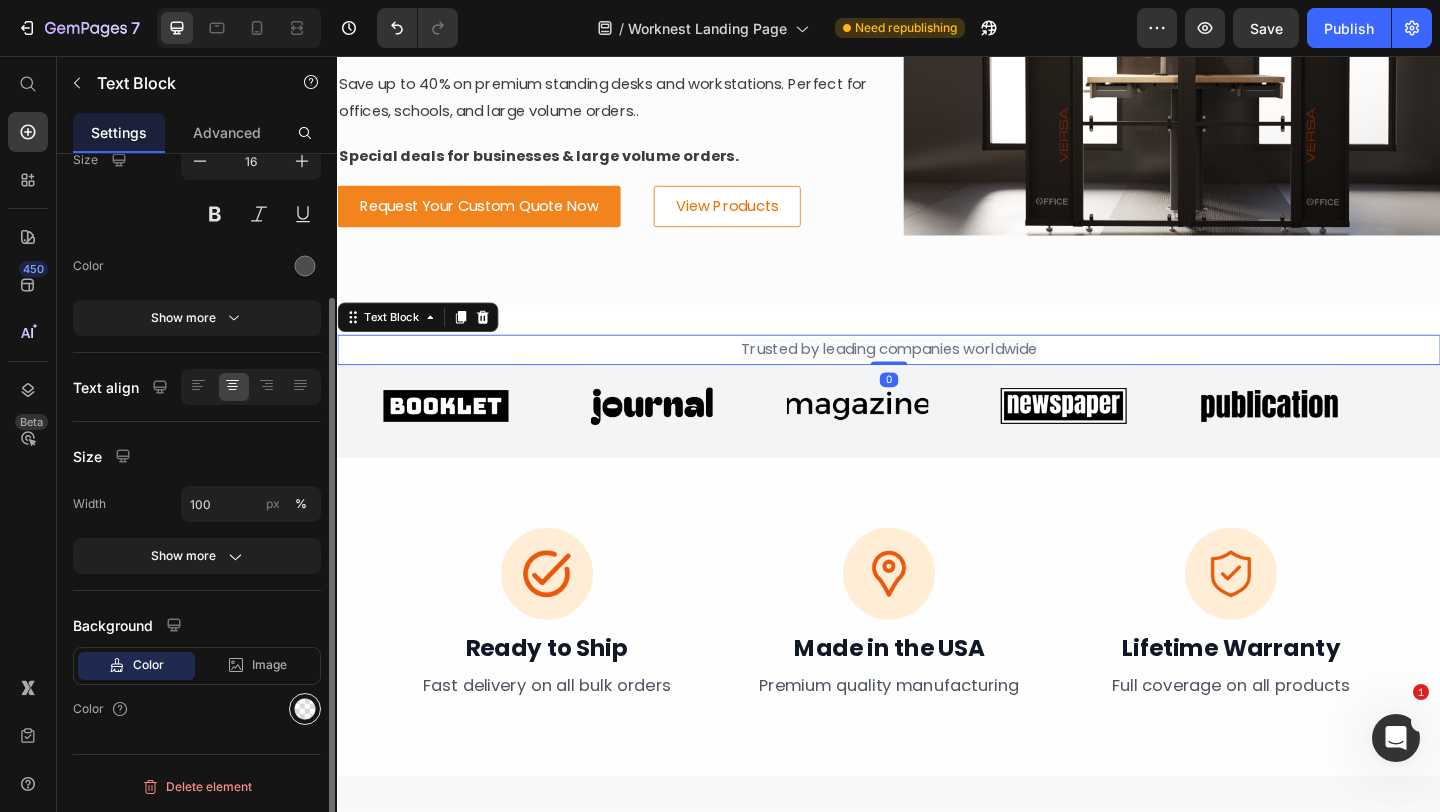 click 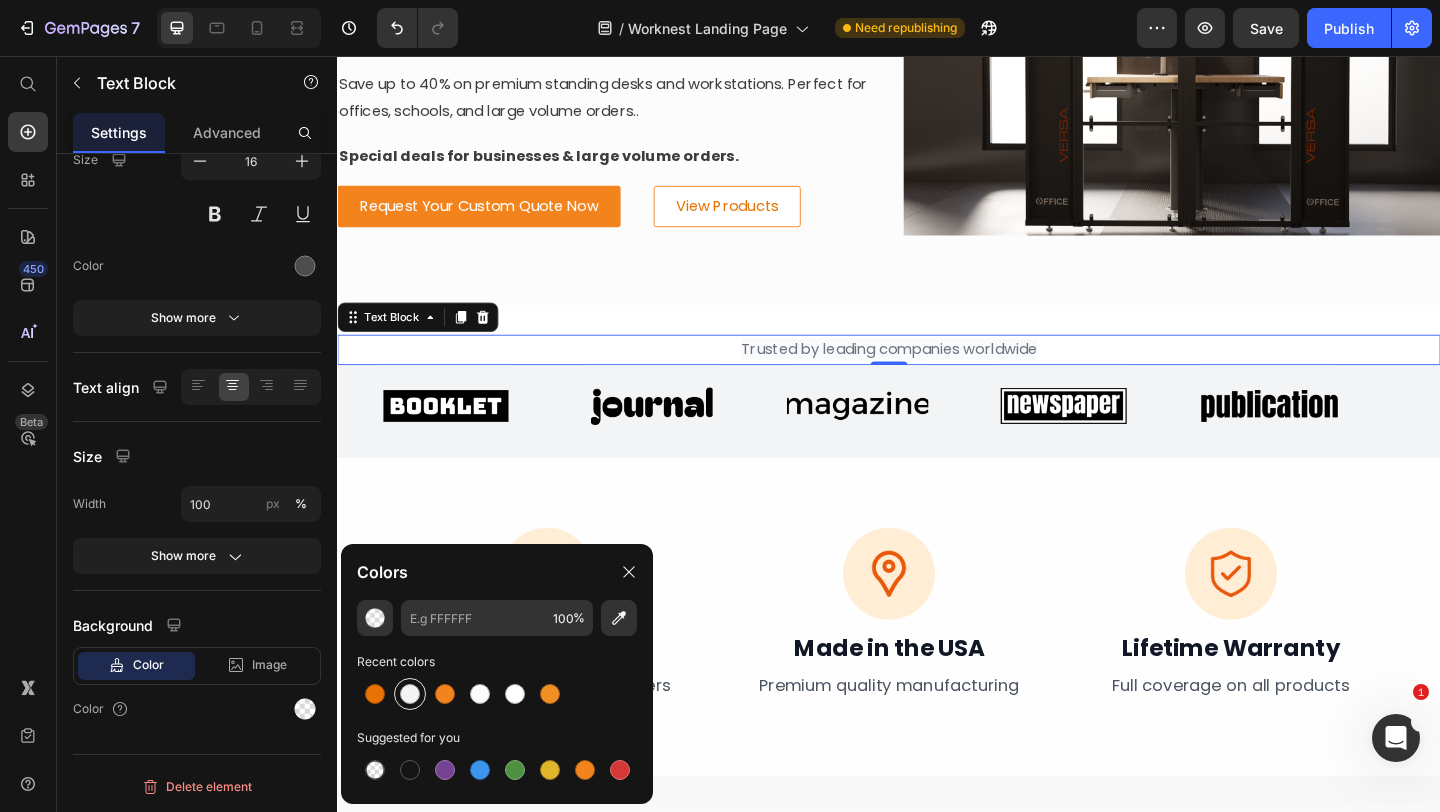 click at bounding box center [410, 694] 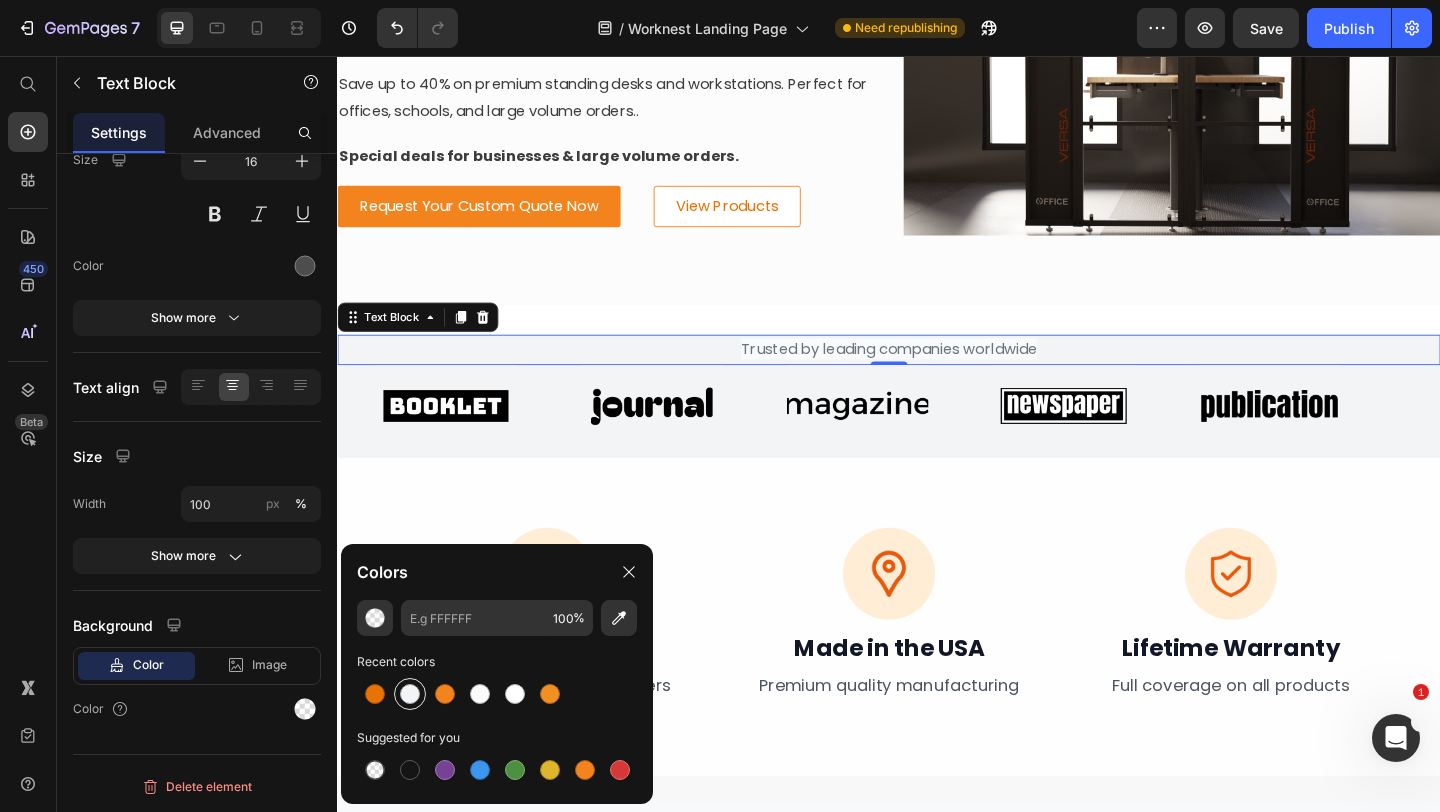 type on "F3F4F5" 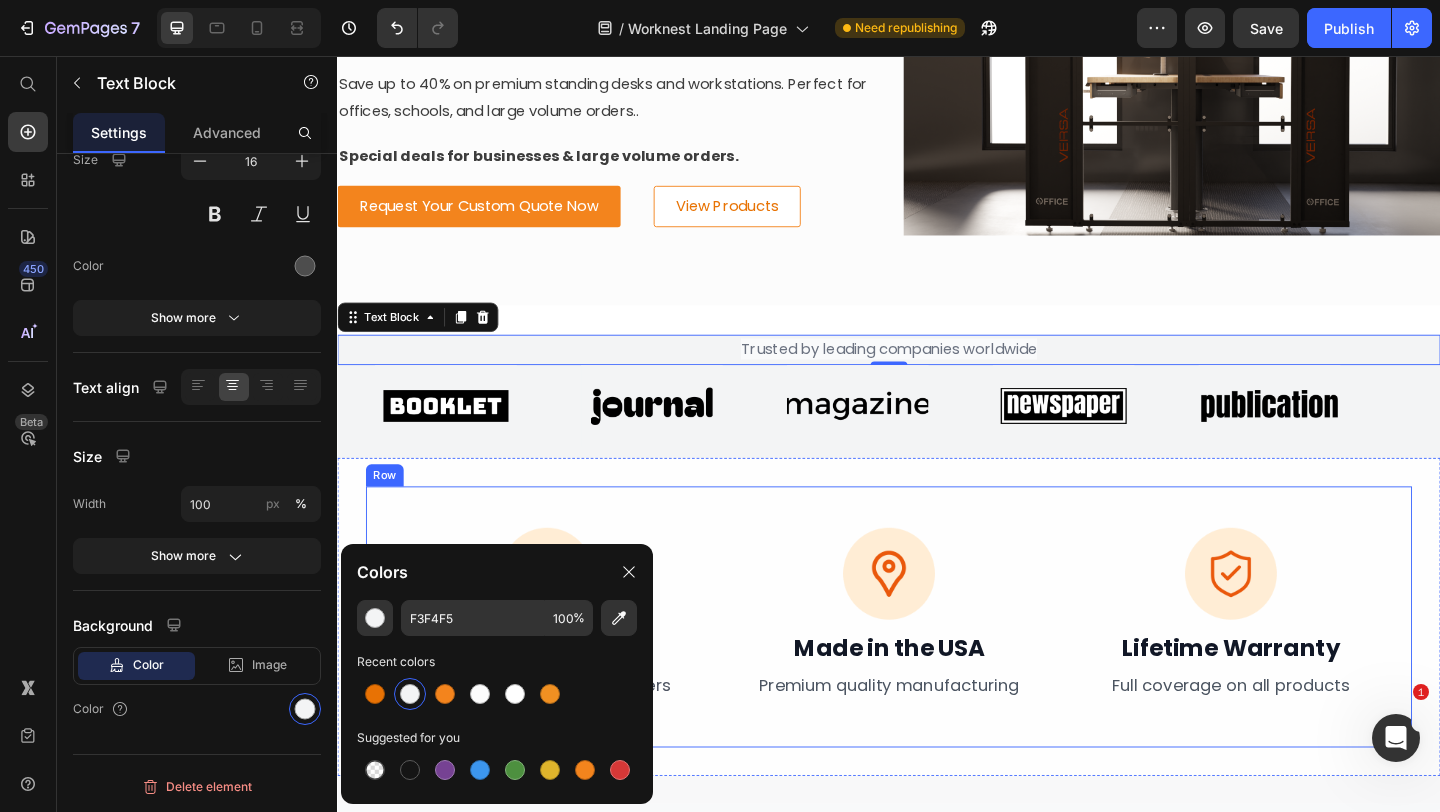 click on "Image ⁠⁠⁠⁠⁠⁠⁠ Ready to Ship Heading ⁠⁠⁠⁠⁠⁠⁠ Fast delivery on all bulk orders Heading Image ⁠⁠⁠⁠⁠⁠⁠ Made in the USA Heading ⁠⁠⁠⁠⁠⁠⁠ Premium quality manufacturing Heading Image ⁠⁠⁠⁠⁠⁠⁠ Lifetime Warranty Heading ⁠⁠⁠⁠⁠⁠⁠ Full coverage on all products Heading Row" at bounding box center (937, 666) 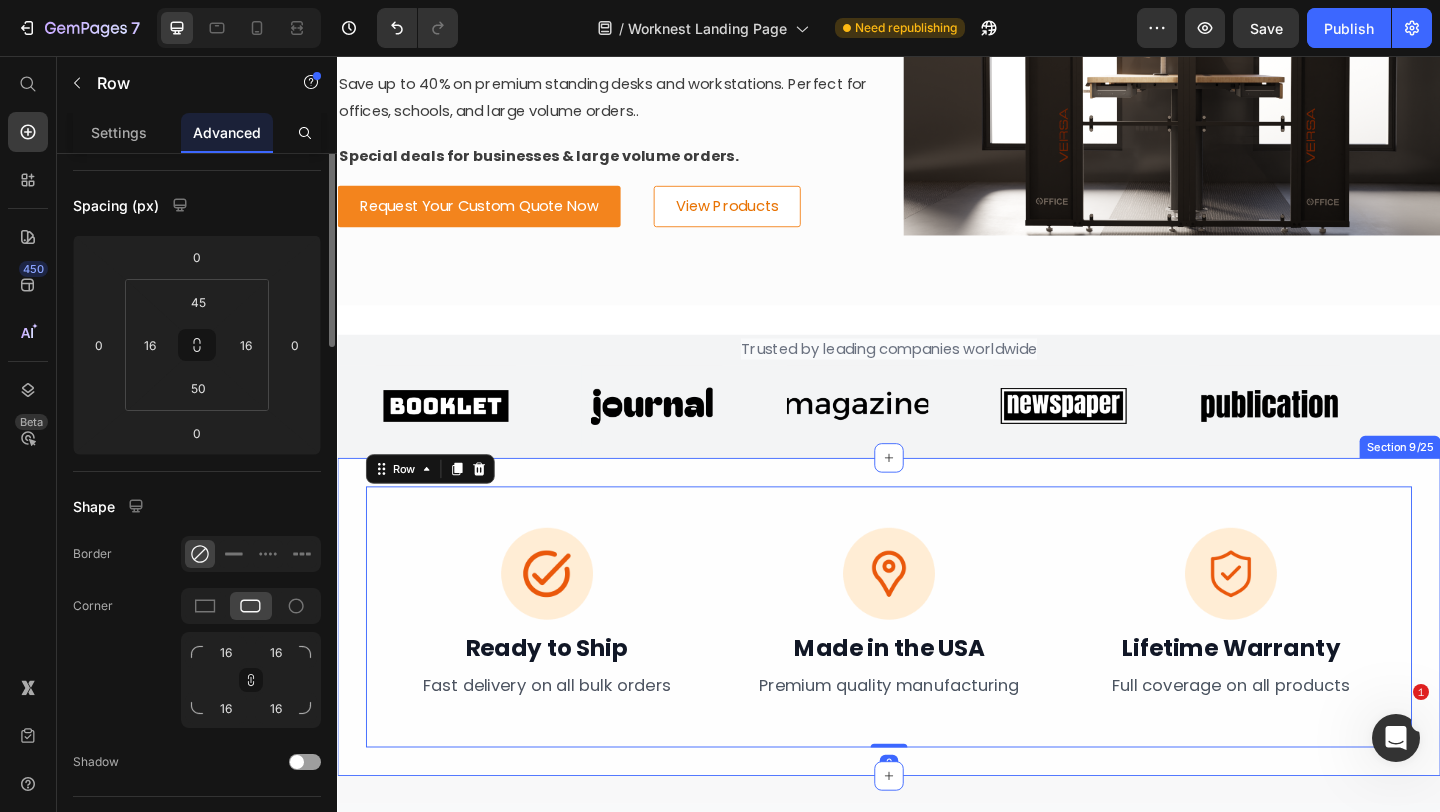 scroll, scrollTop: 0, scrollLeft: 0, axis: both 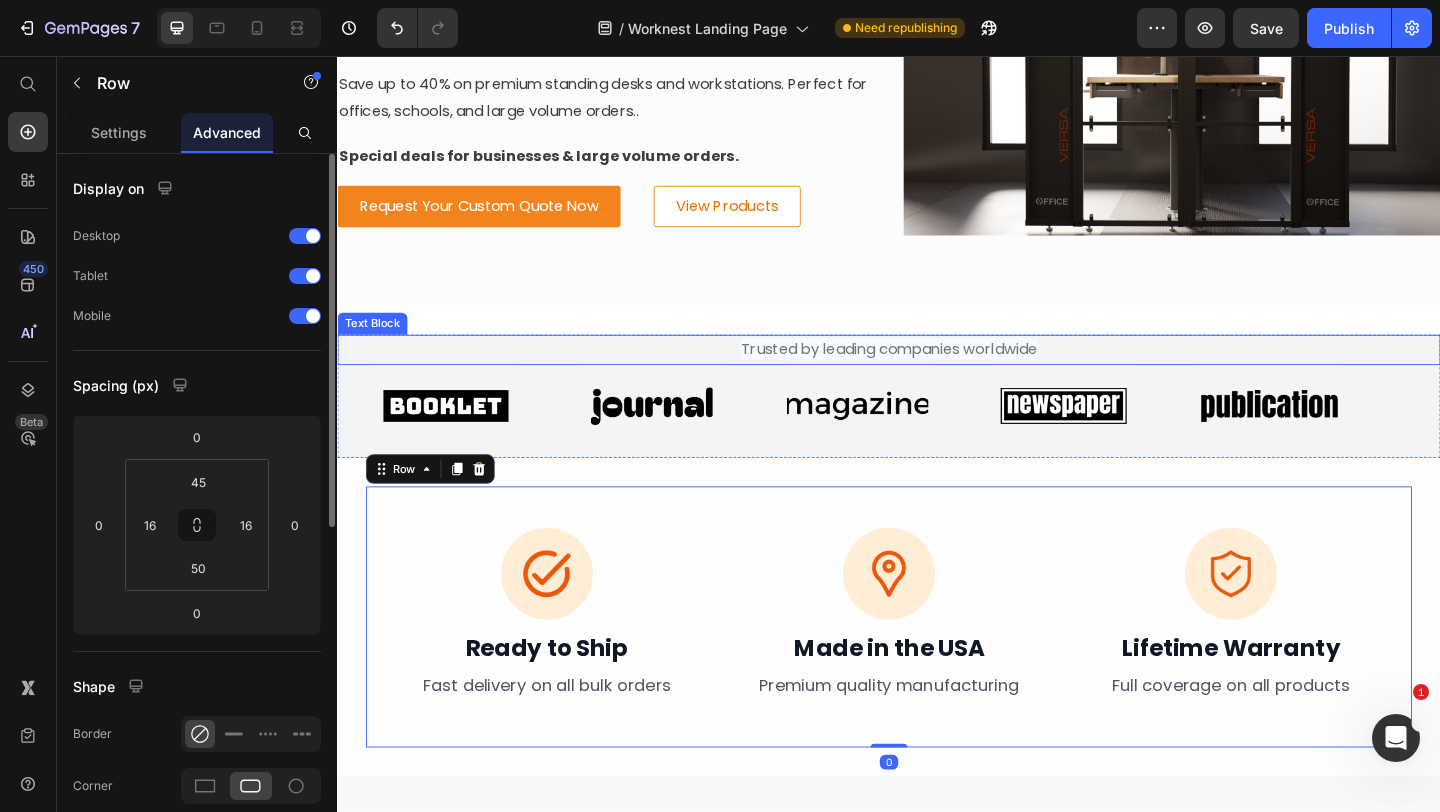 click on "Trusted by leading companies worldwide" at bounding box center (937, 374) 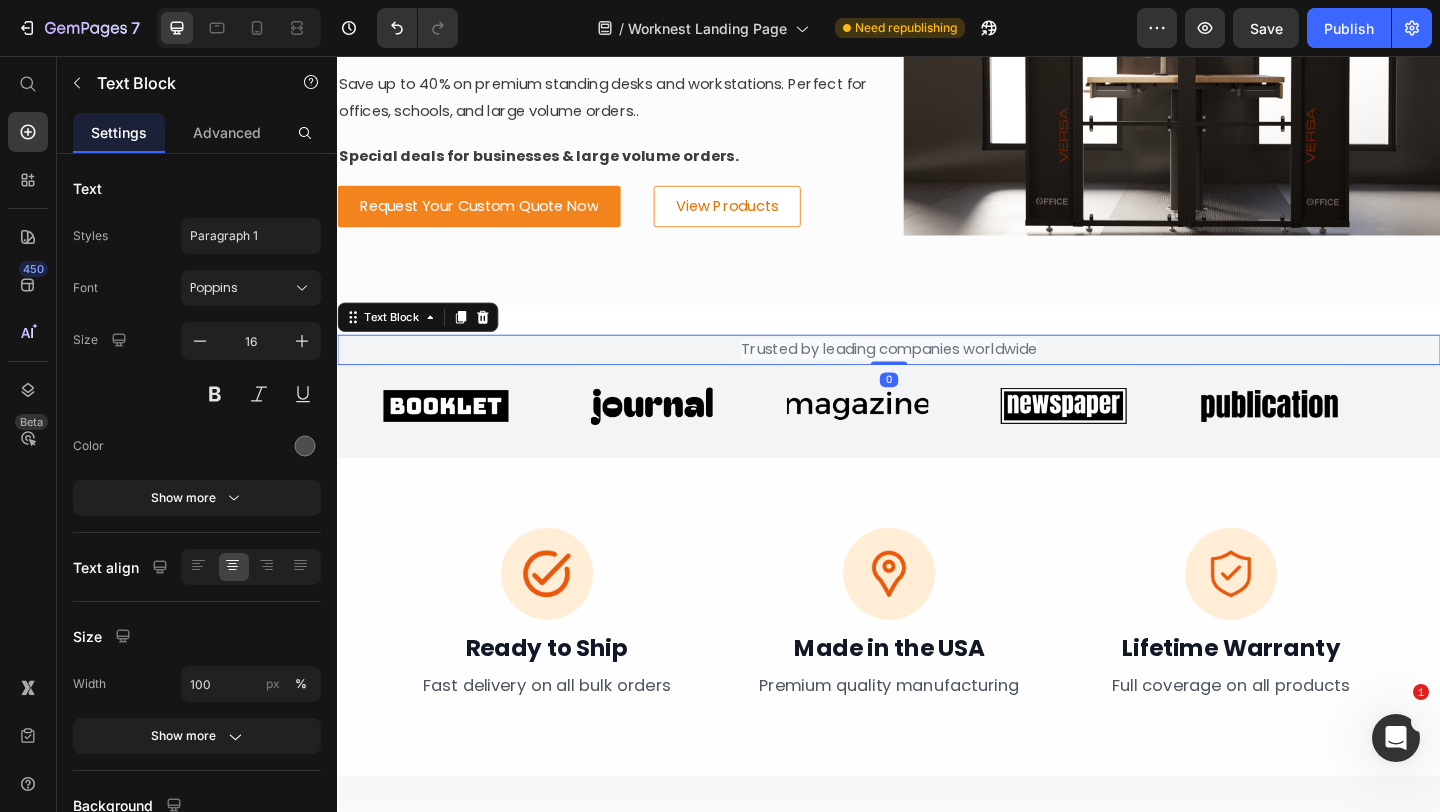 click on "Trusted by leading companies worldwide" at bounding box center (937, 374) 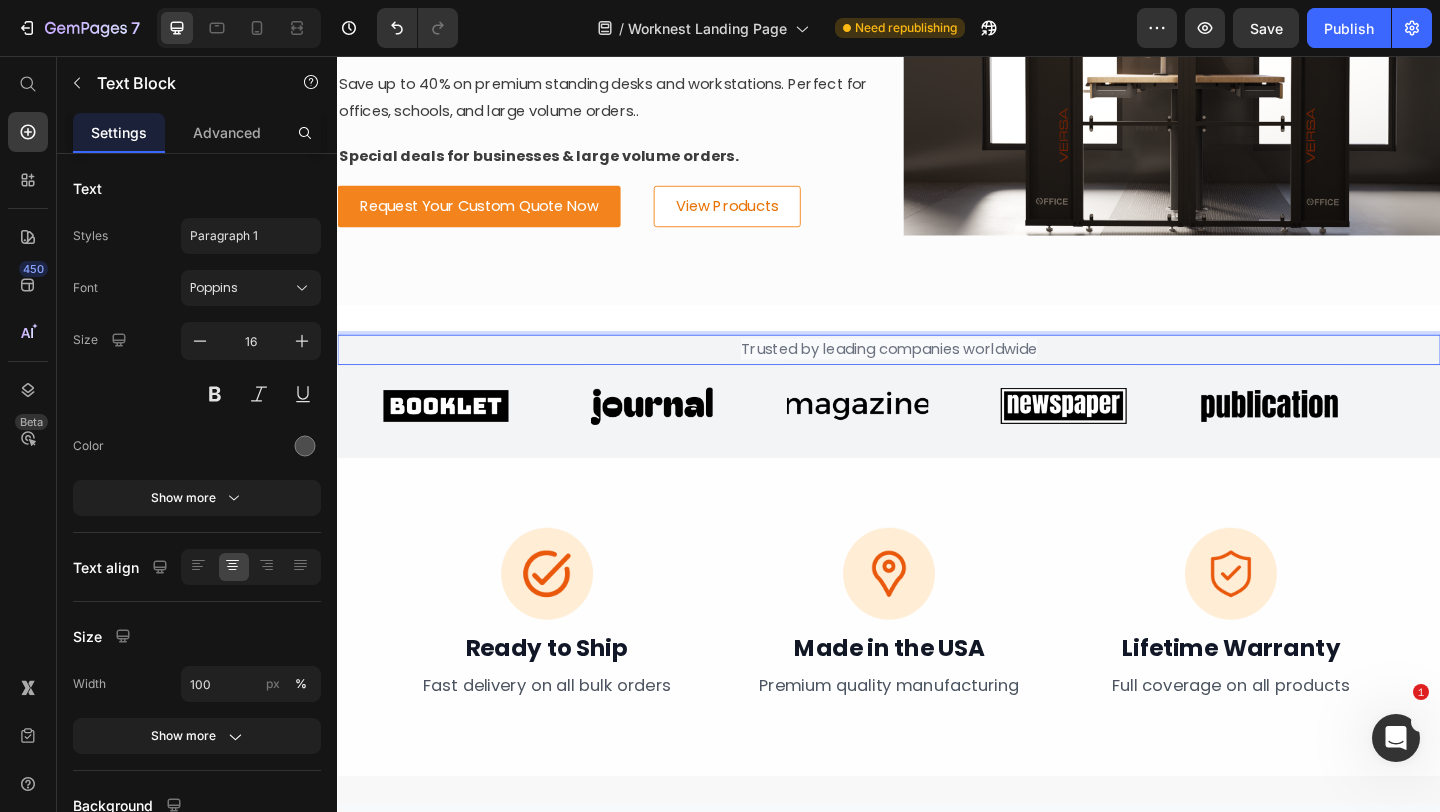 click on "Trusted by leading companies worldwide" at bounding box center (937, 375) 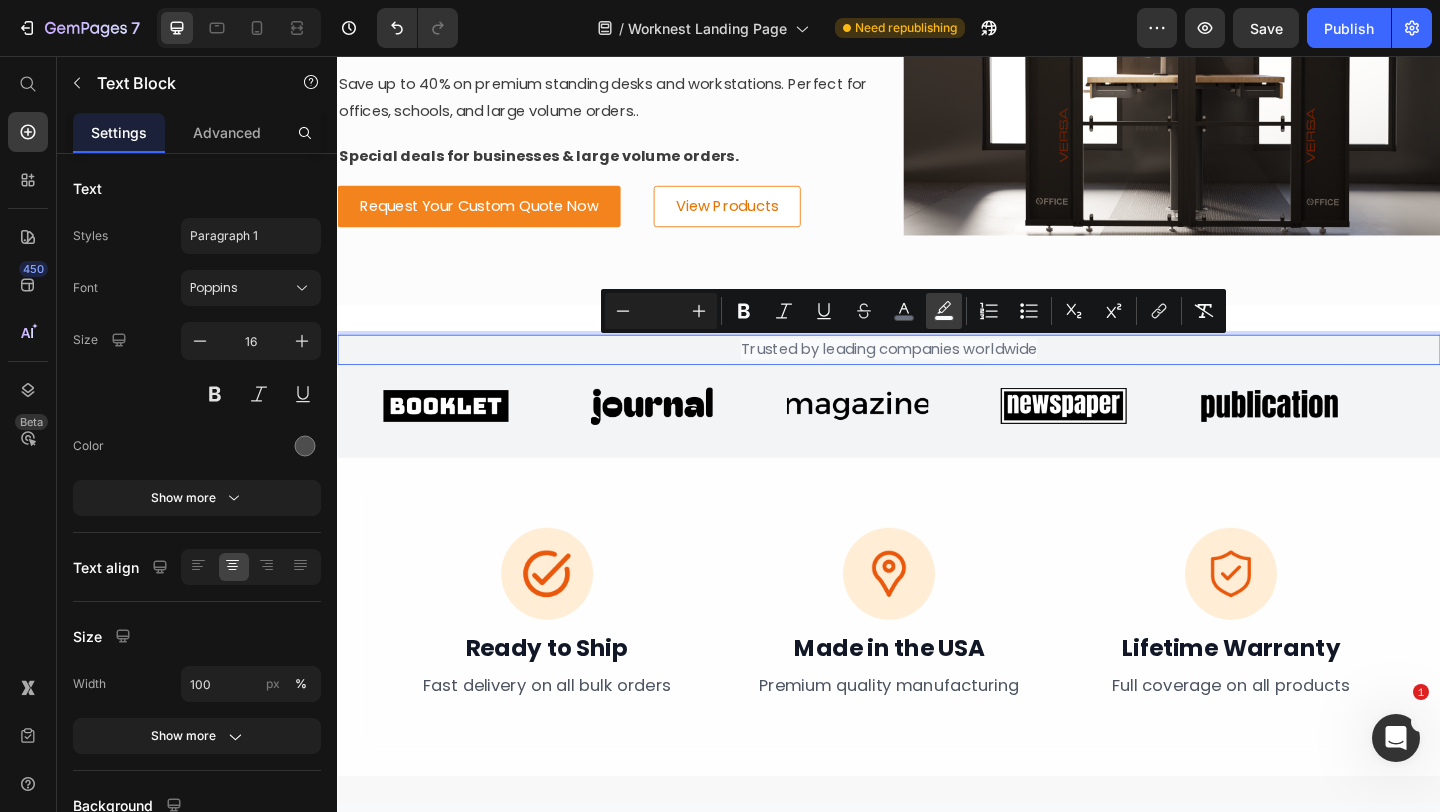click 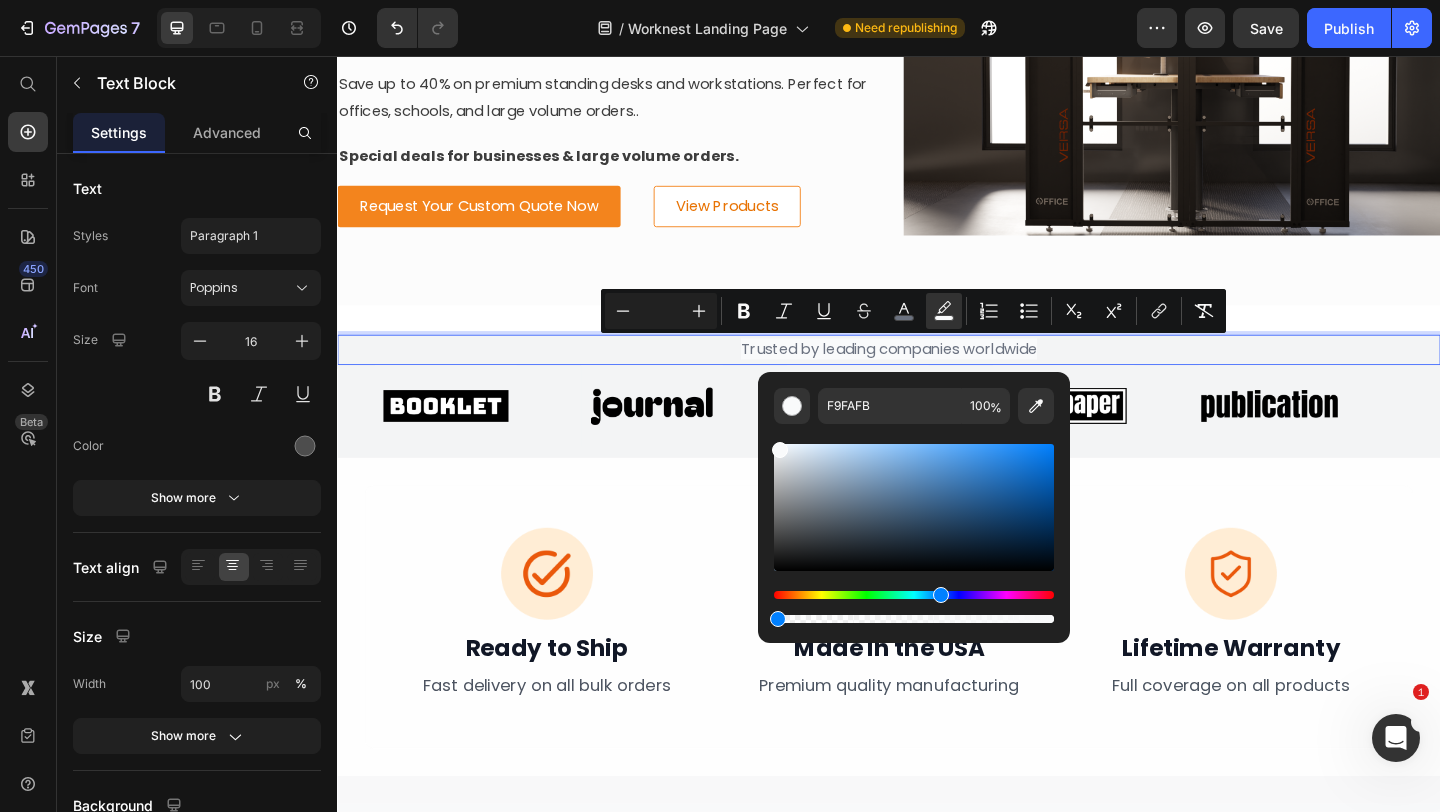 drag, startPoint x: 1388, startPoint y: 675, endPoint x: 659, endPoint y: 669, distance: 729.0247 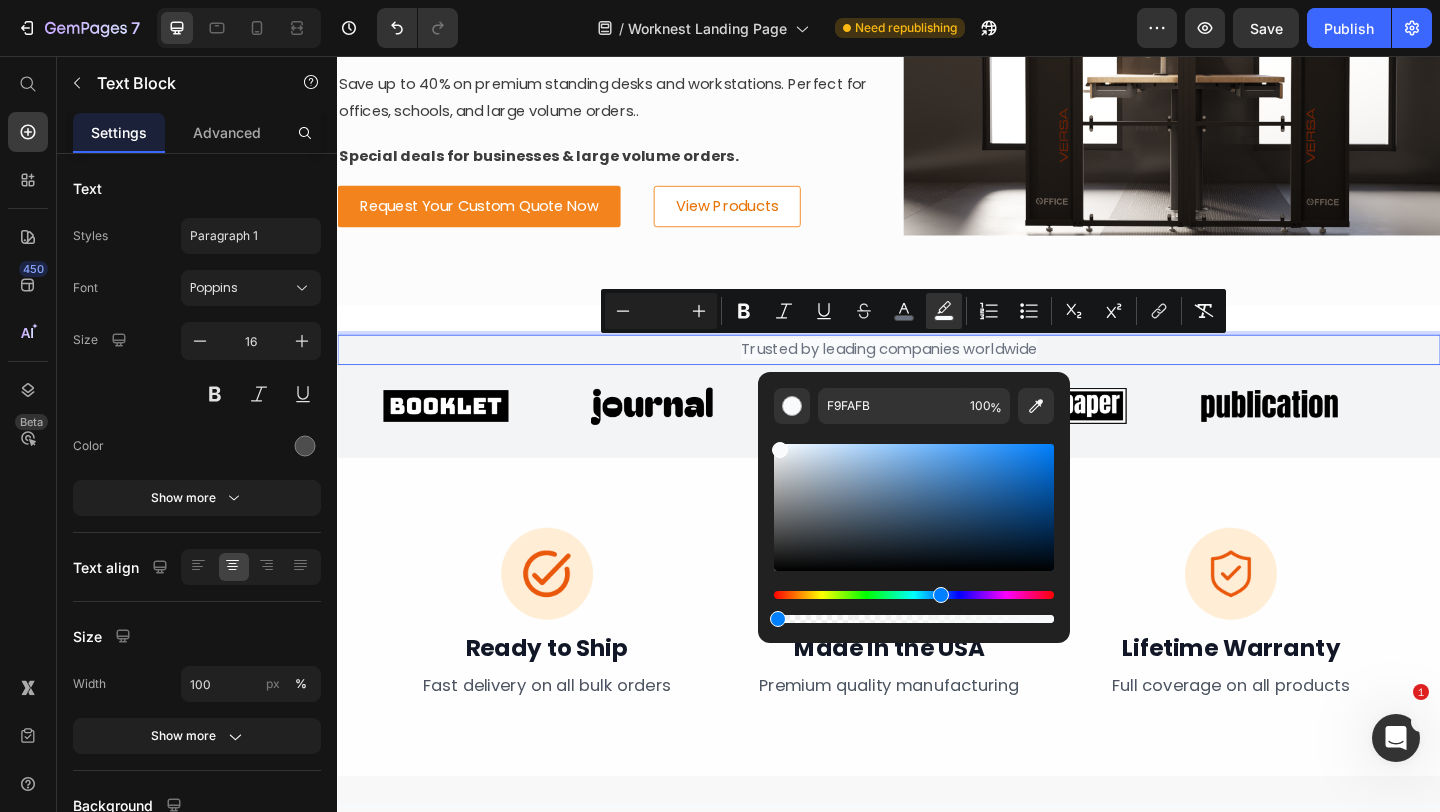 type on "0" 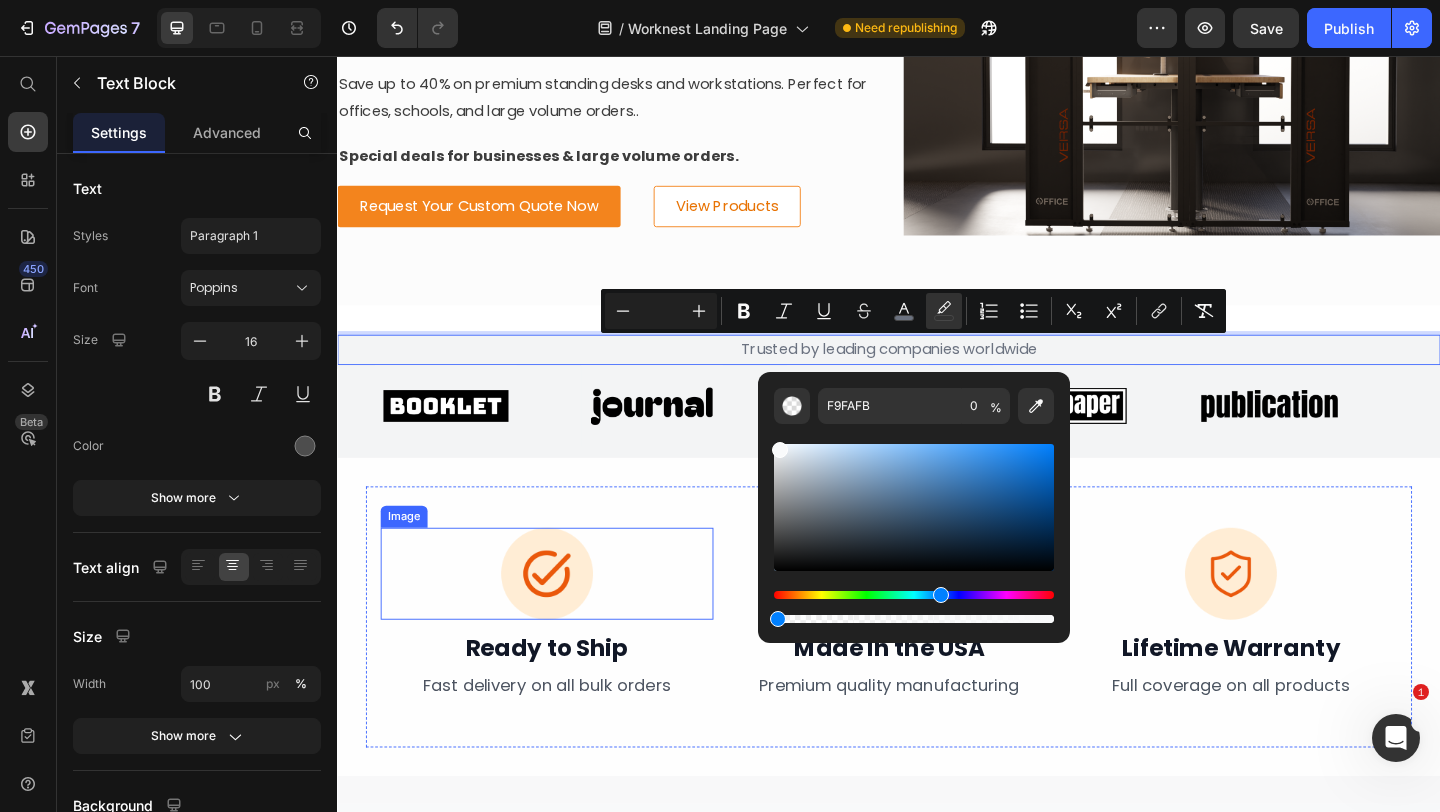 click on "Image ⁠⁠⁠⁠⁠⁠⁠ Ready to Ship Heading ⁠⁠⁠⁠⁠⁠⁠ Fast delivery on all bulk orders Heading Image ⁠⁠⁠⁠⁠⁠⁠ Made in the USA Heading ⁠⁠⁠⁠⁠⁠⁠ Premium quality manufacturing Heading Image ⁠⁠⁠⁠⁠⁠⁠ Lifetime Warranty Heading ⁠⁠⁠⁠⁠⁠⁠ Full coverage on all products Heading Row Section 9/25" at bounding box center (937, 666) 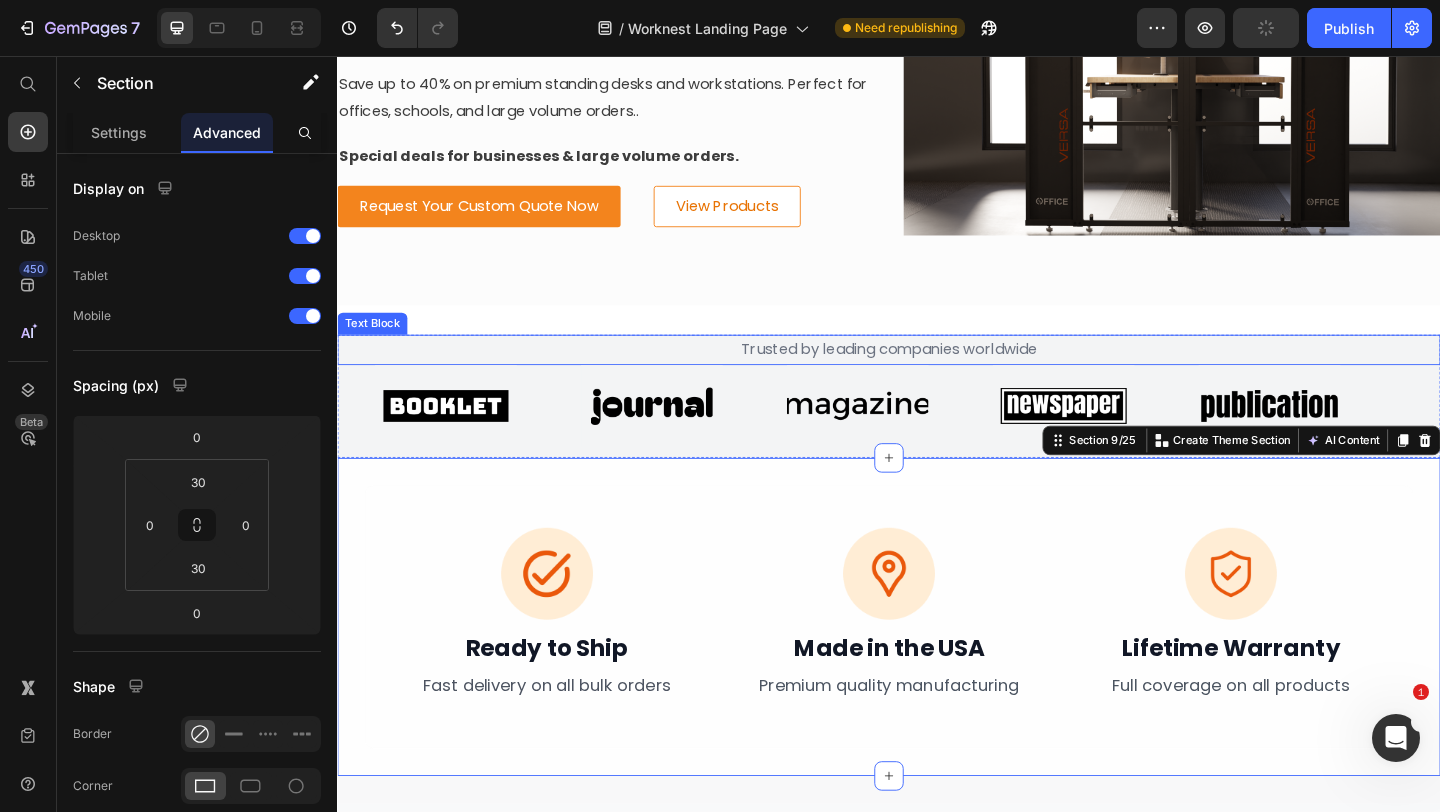 click on "Trusted by leading companies worldwide" at bounding box center (937, 375) 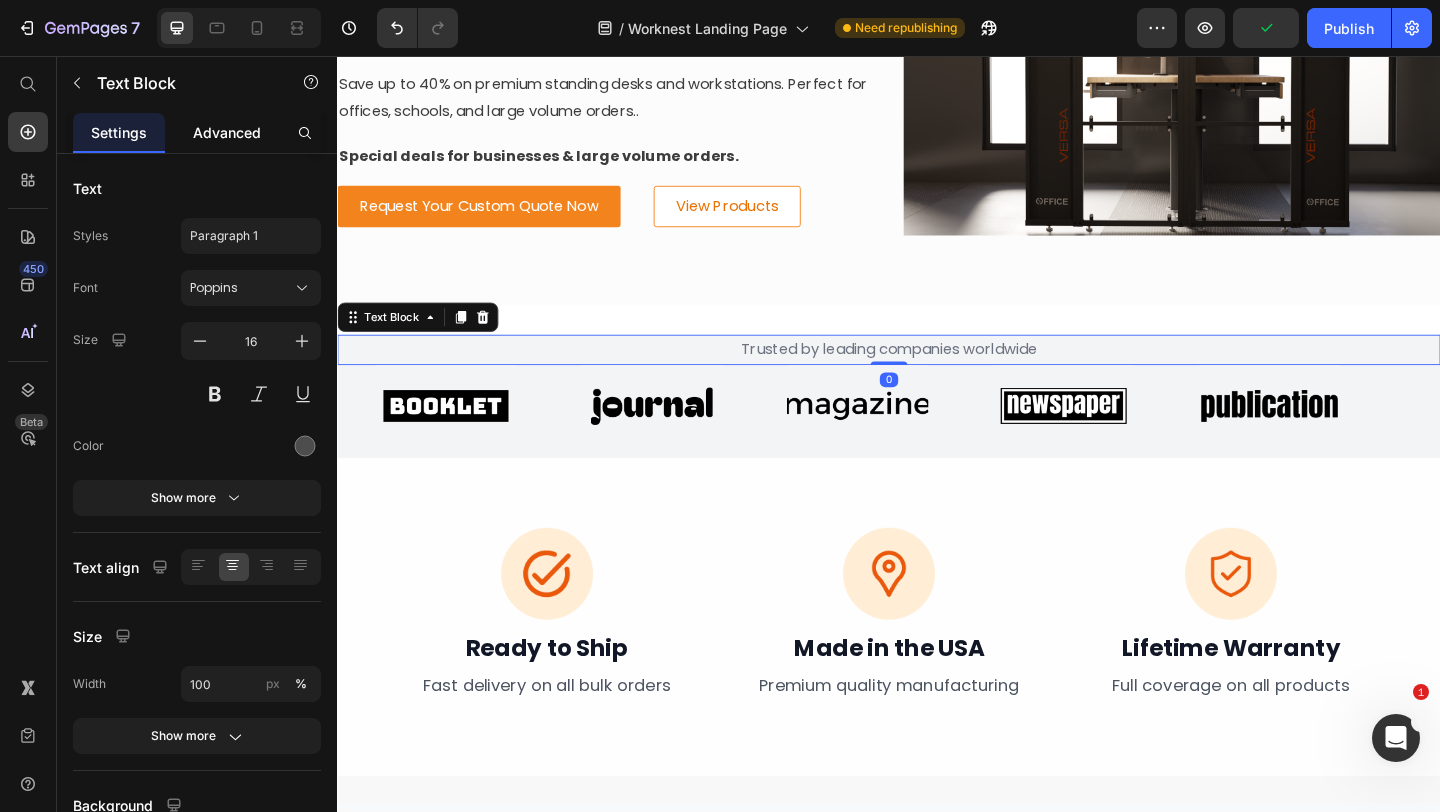 click on "Advanced" at bounding box center [227, 132] 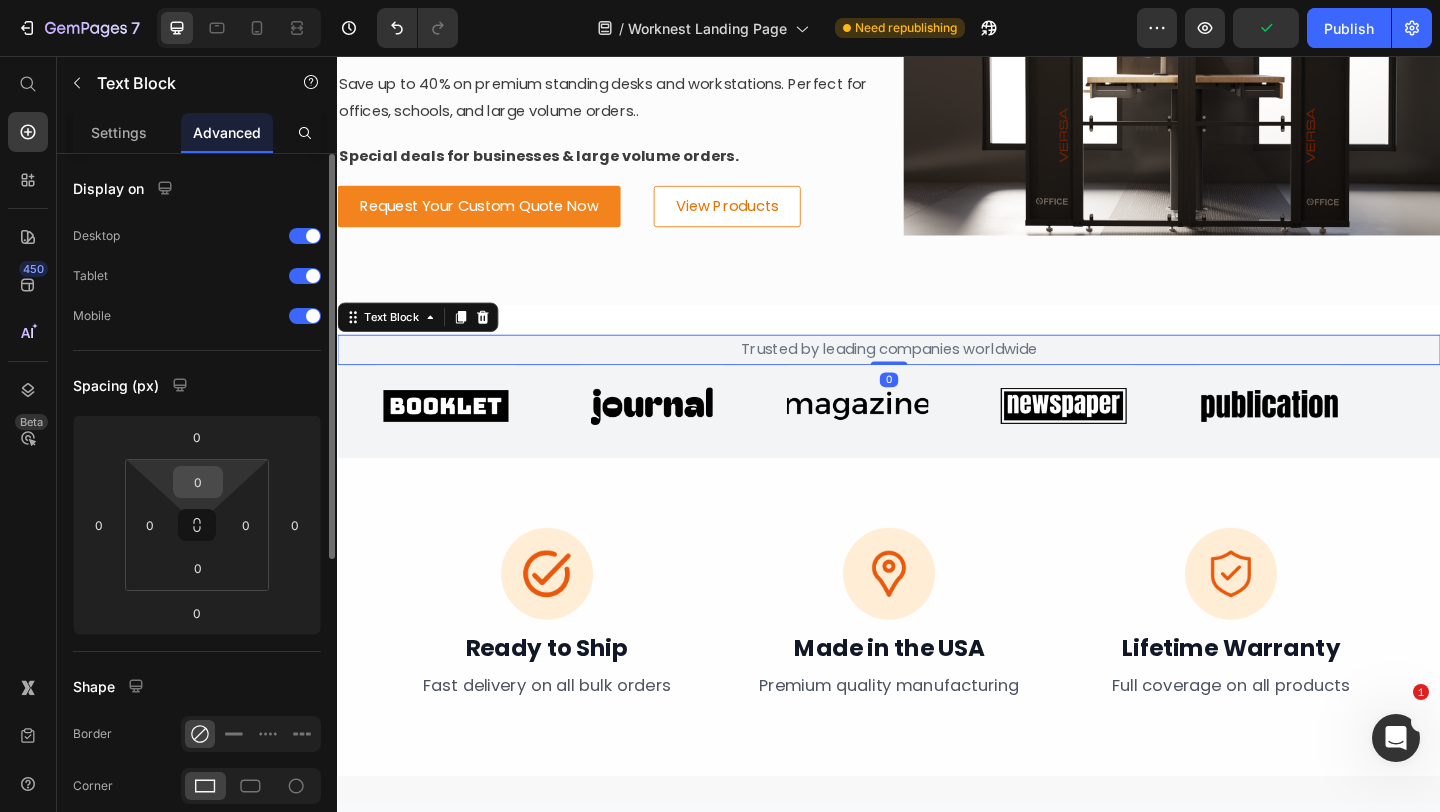 click on "0" at bounding box center [198, 482] 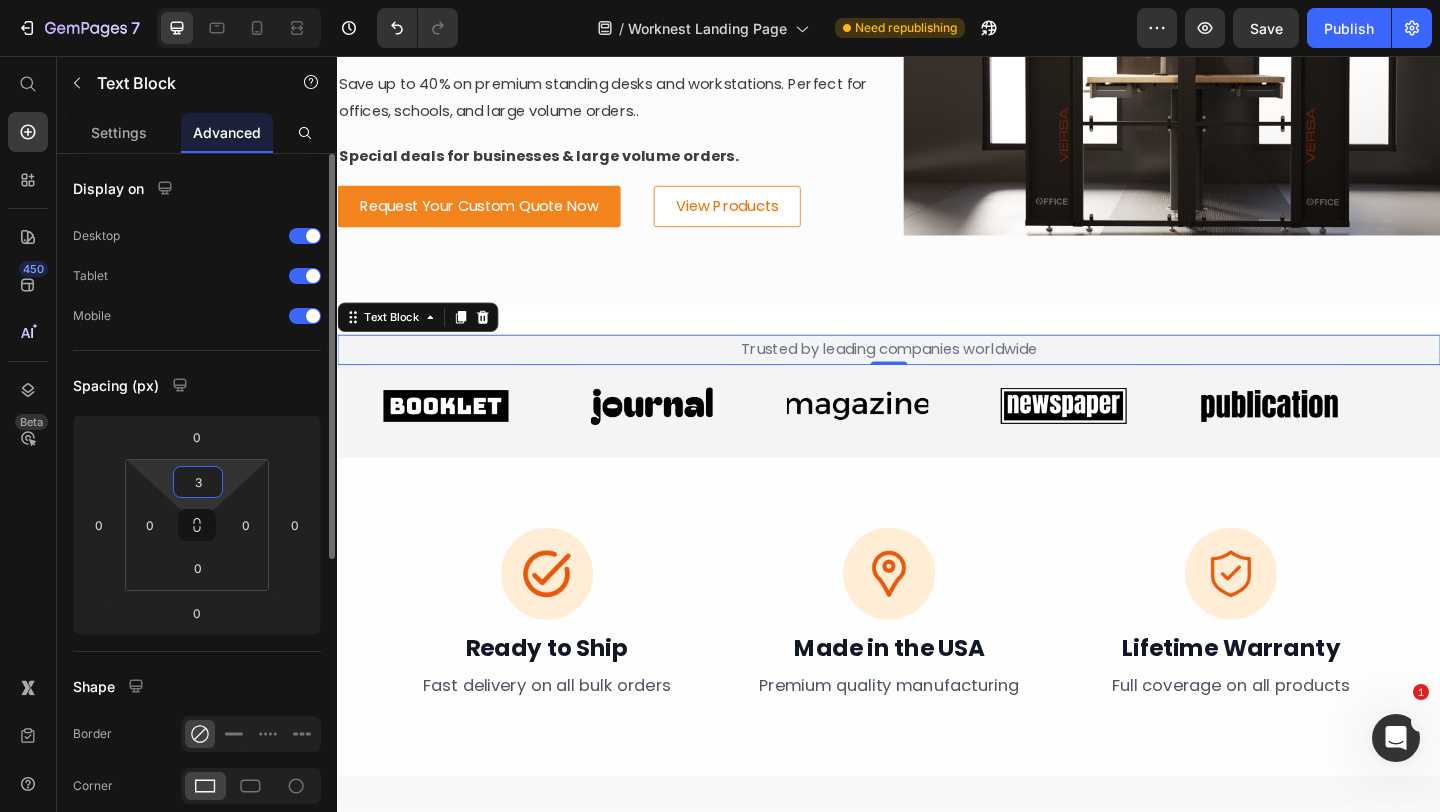 type on "30" 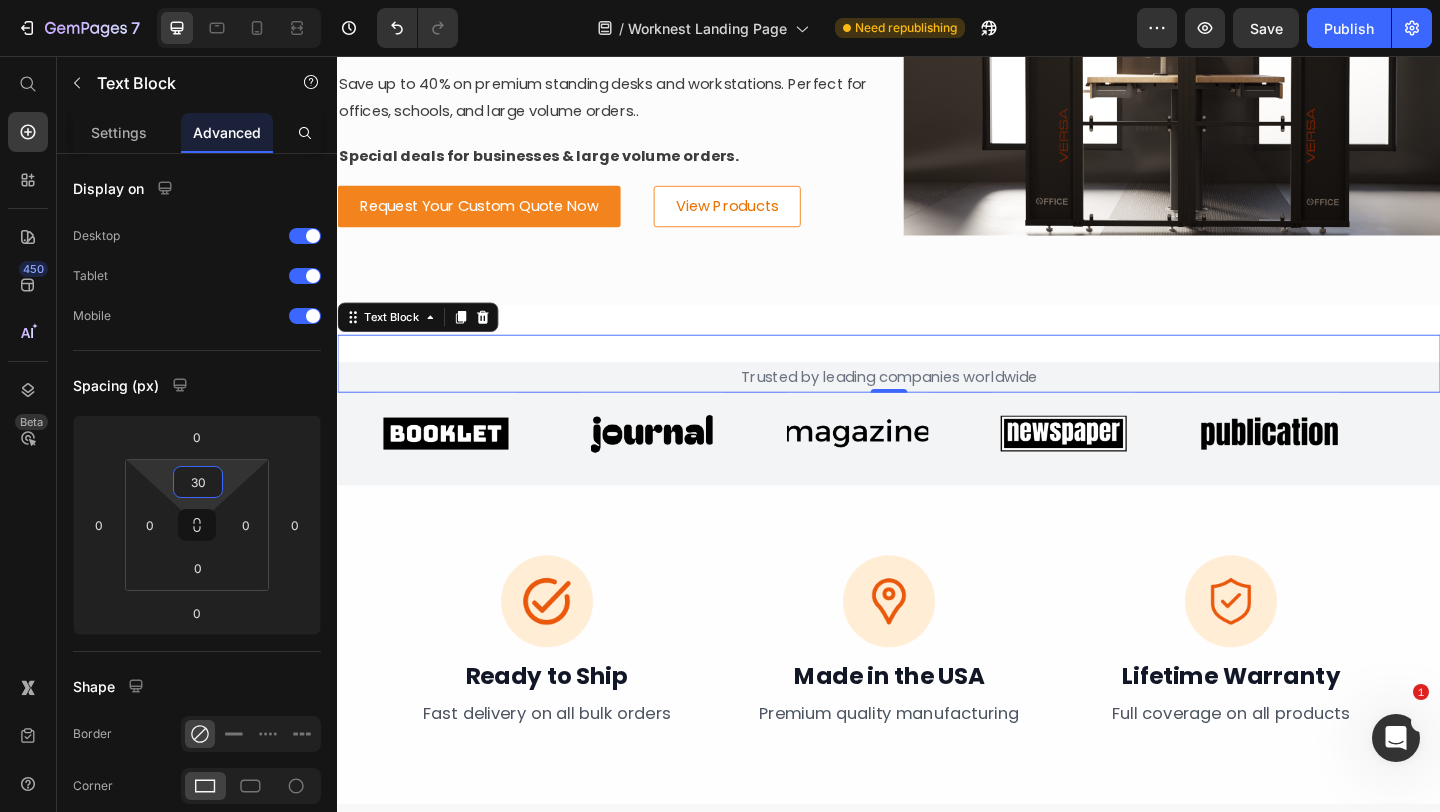 drag, startPoint x: 703, startPoint y: 463, endPoint x: 721, endPoint y: 425, distance: 42.047592 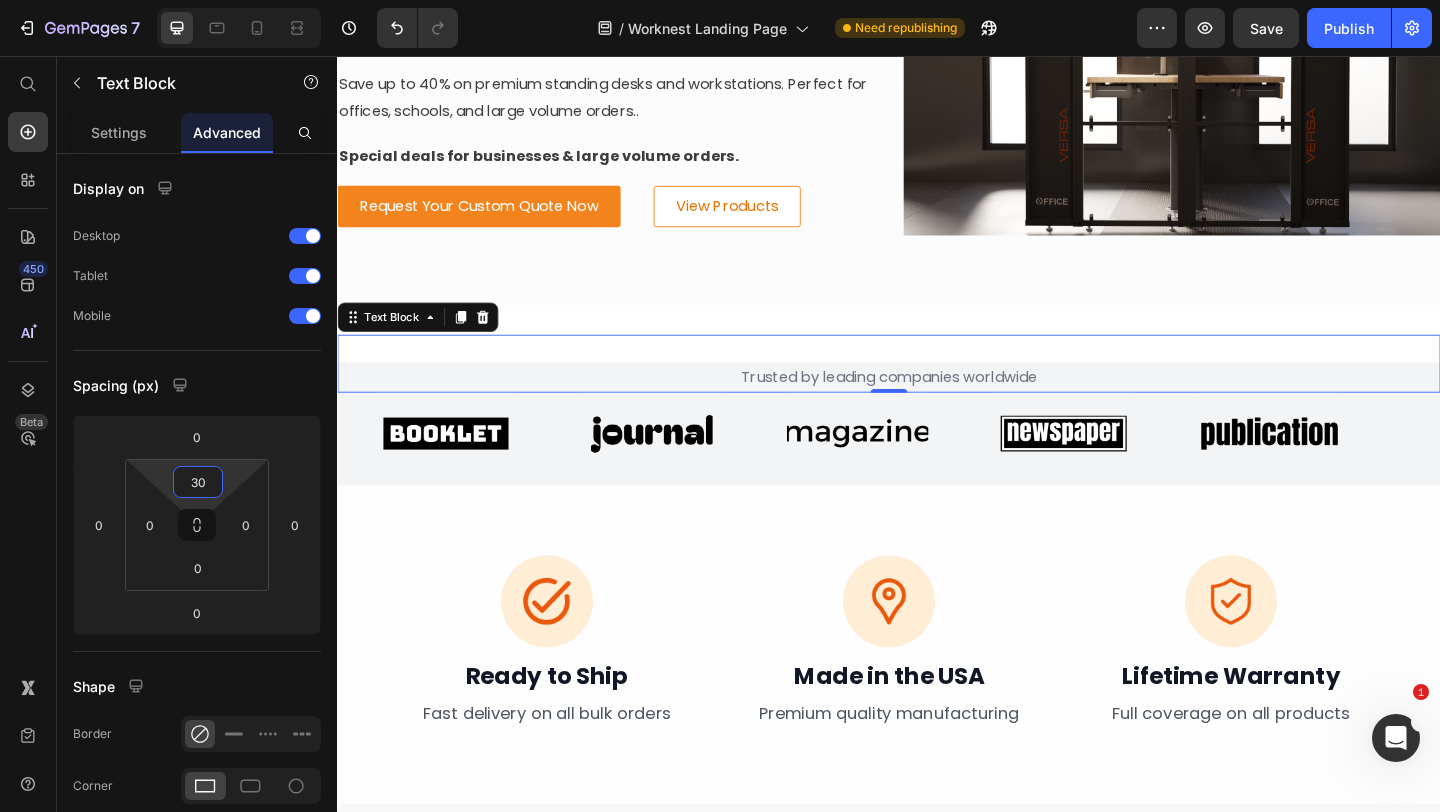 click at bounding box center (679, 466) 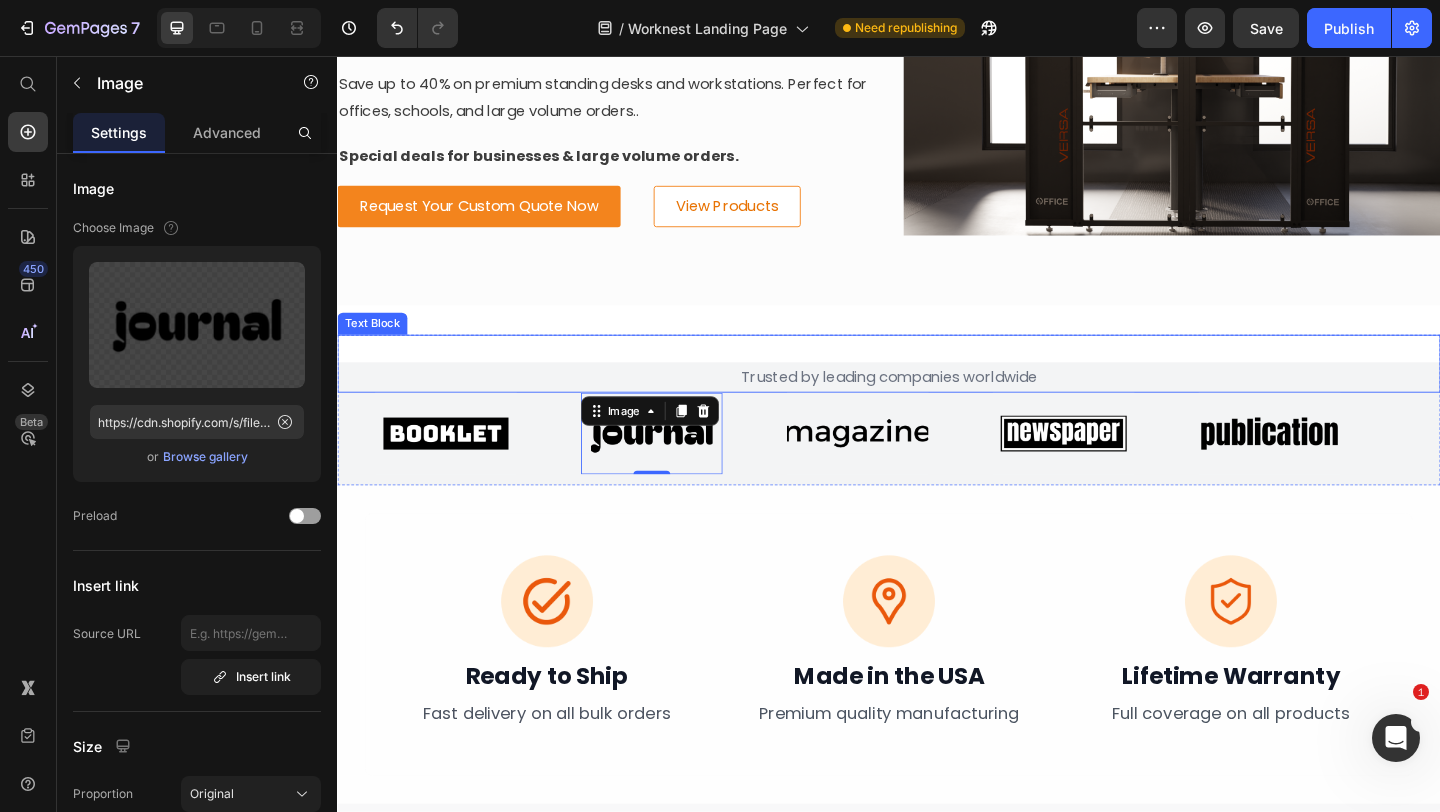 click on "Trusted by leading companies worldwide Text Block" at bounding box center (937, 390) 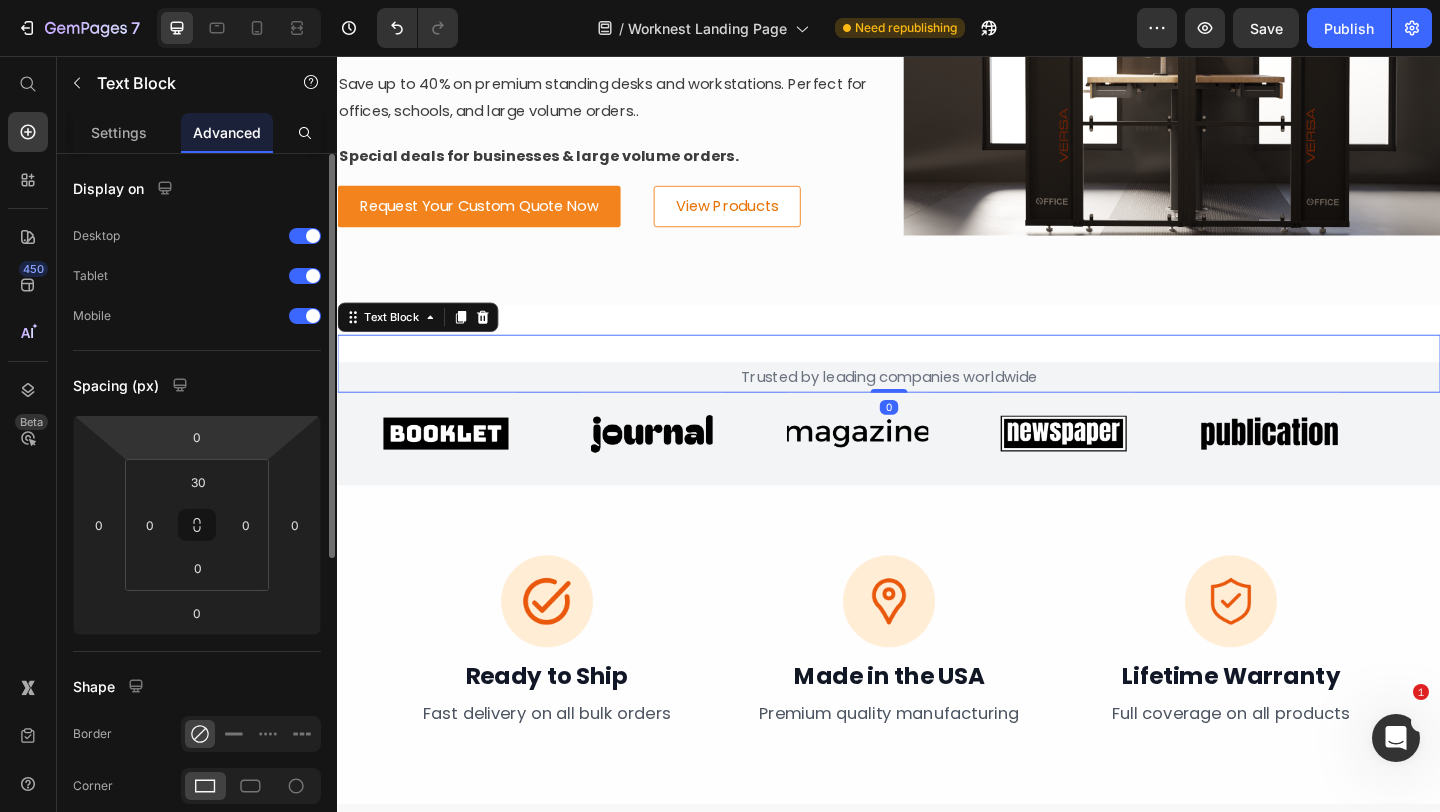 scroll, scrollTop: 550, scrollLeft: 0, axis: vertical 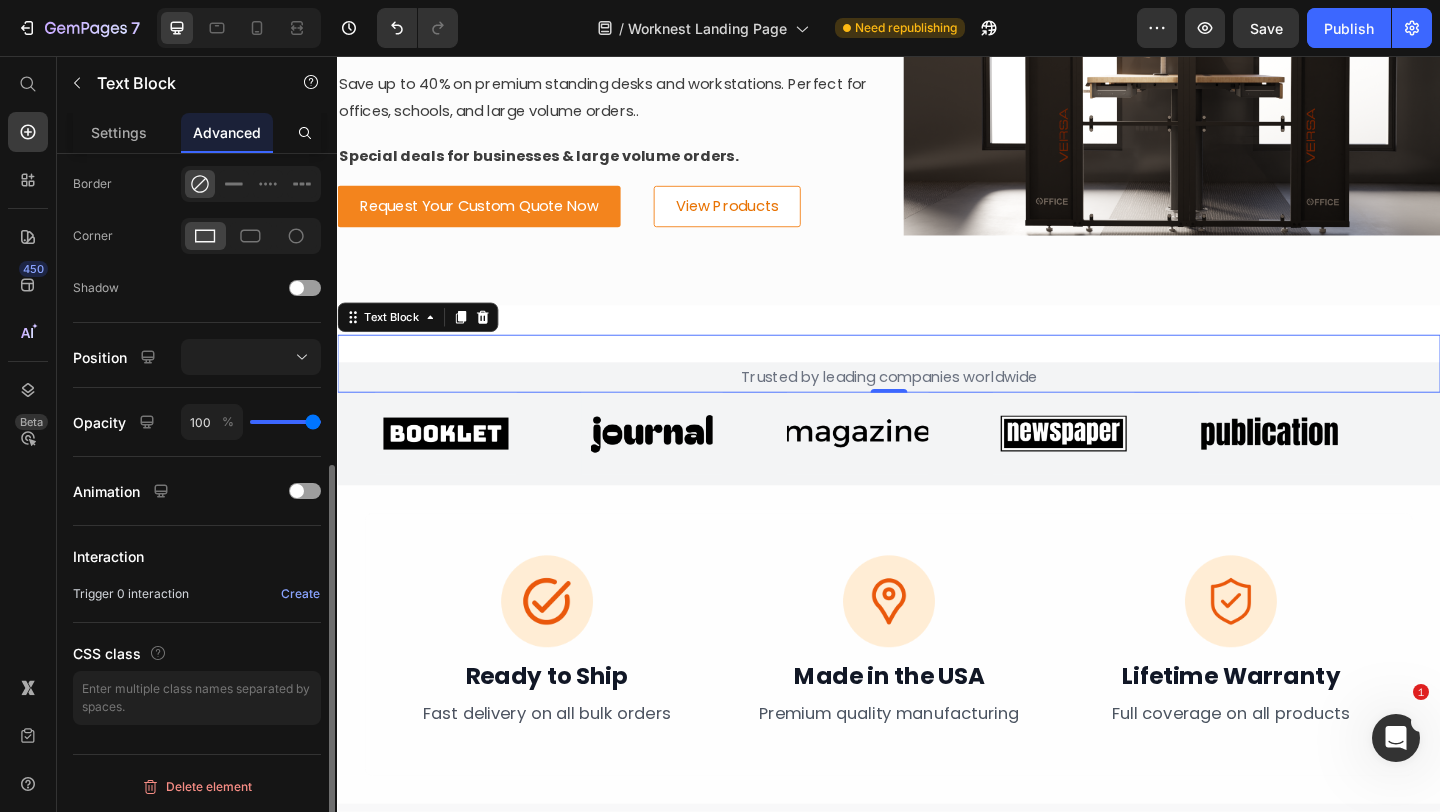 click on "Settings" at bounding box center (119, 132) 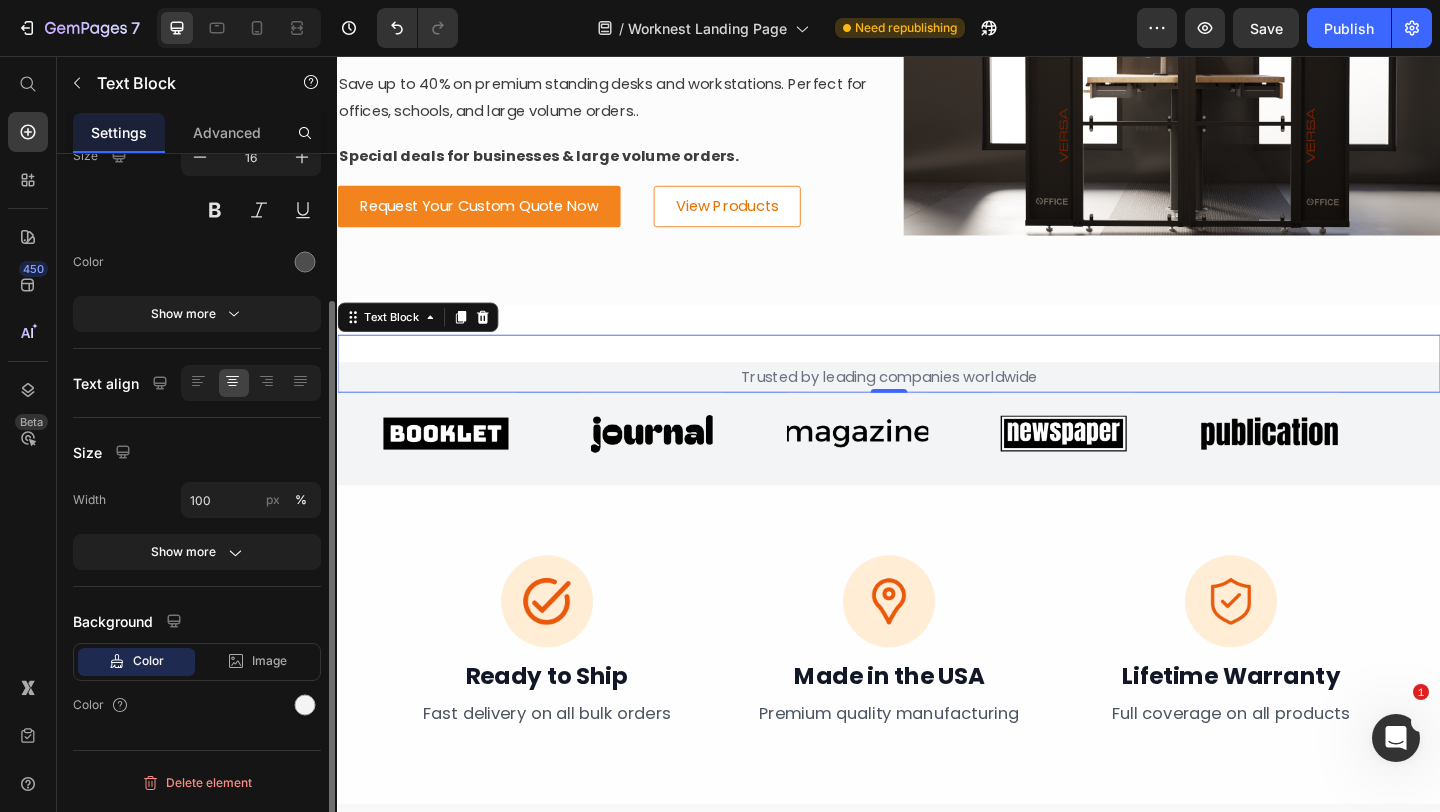 scroll, scrollTop: 180, scrollLeft: 0, axis: vertical 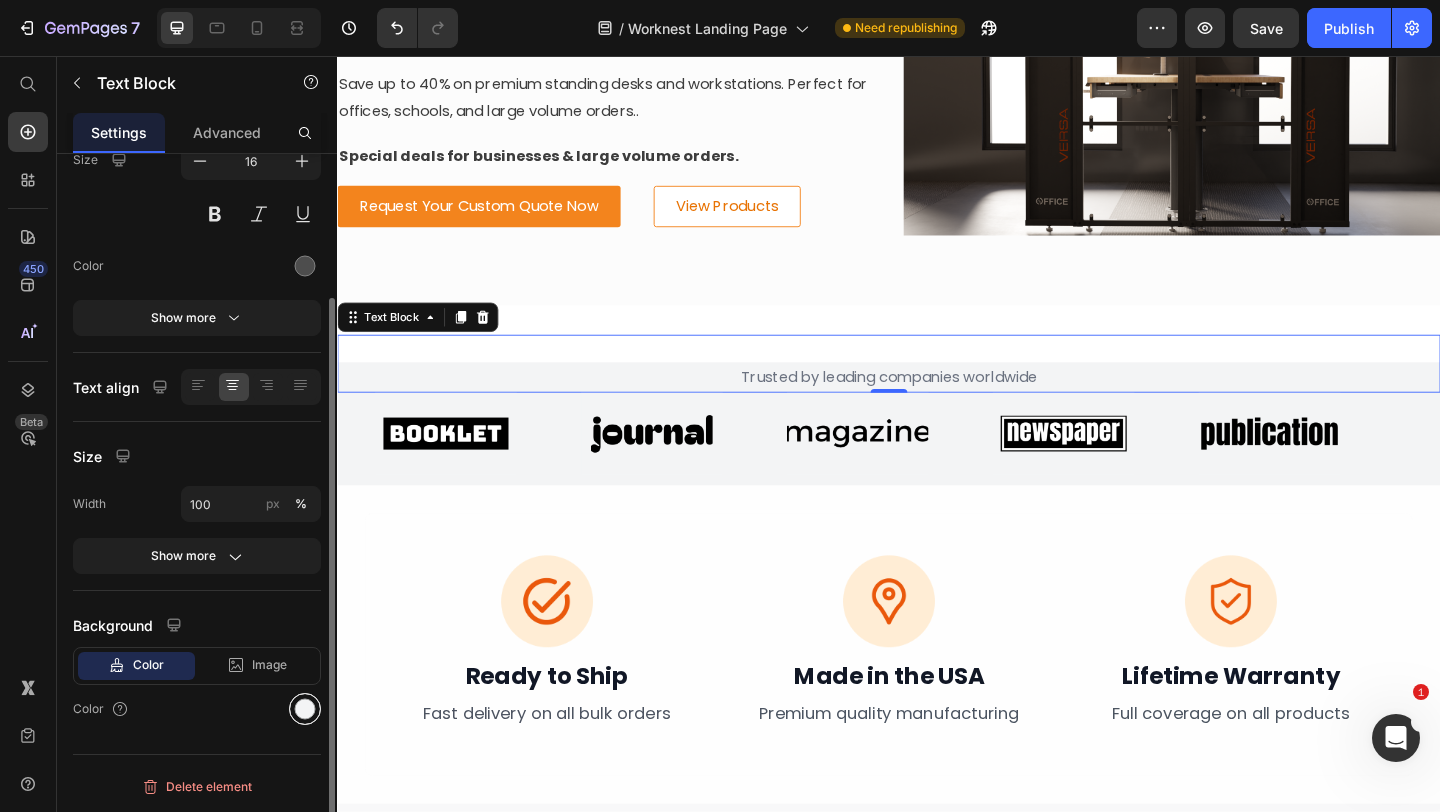 click at bounding box center (305, 709) 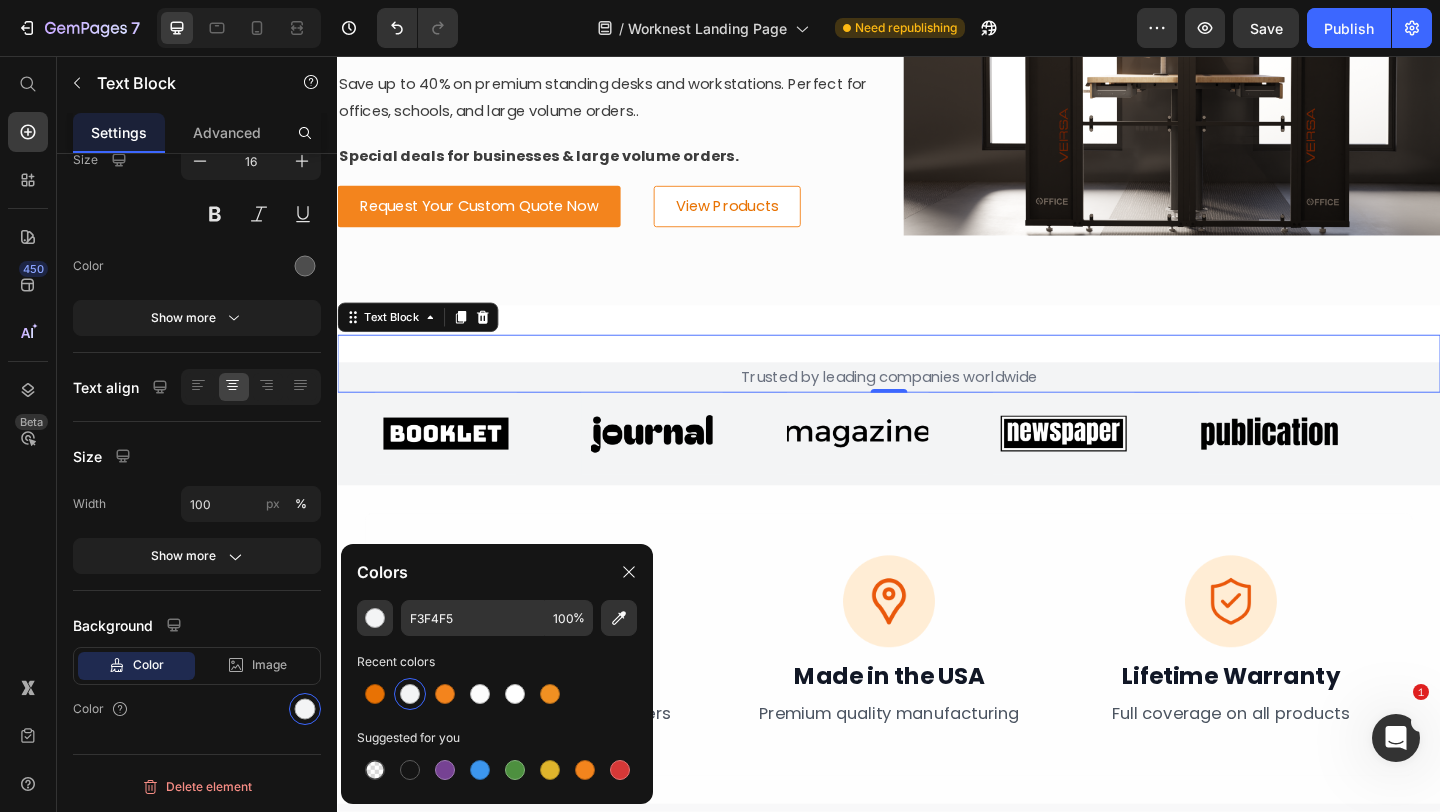 click at bounding box center [410, 694] 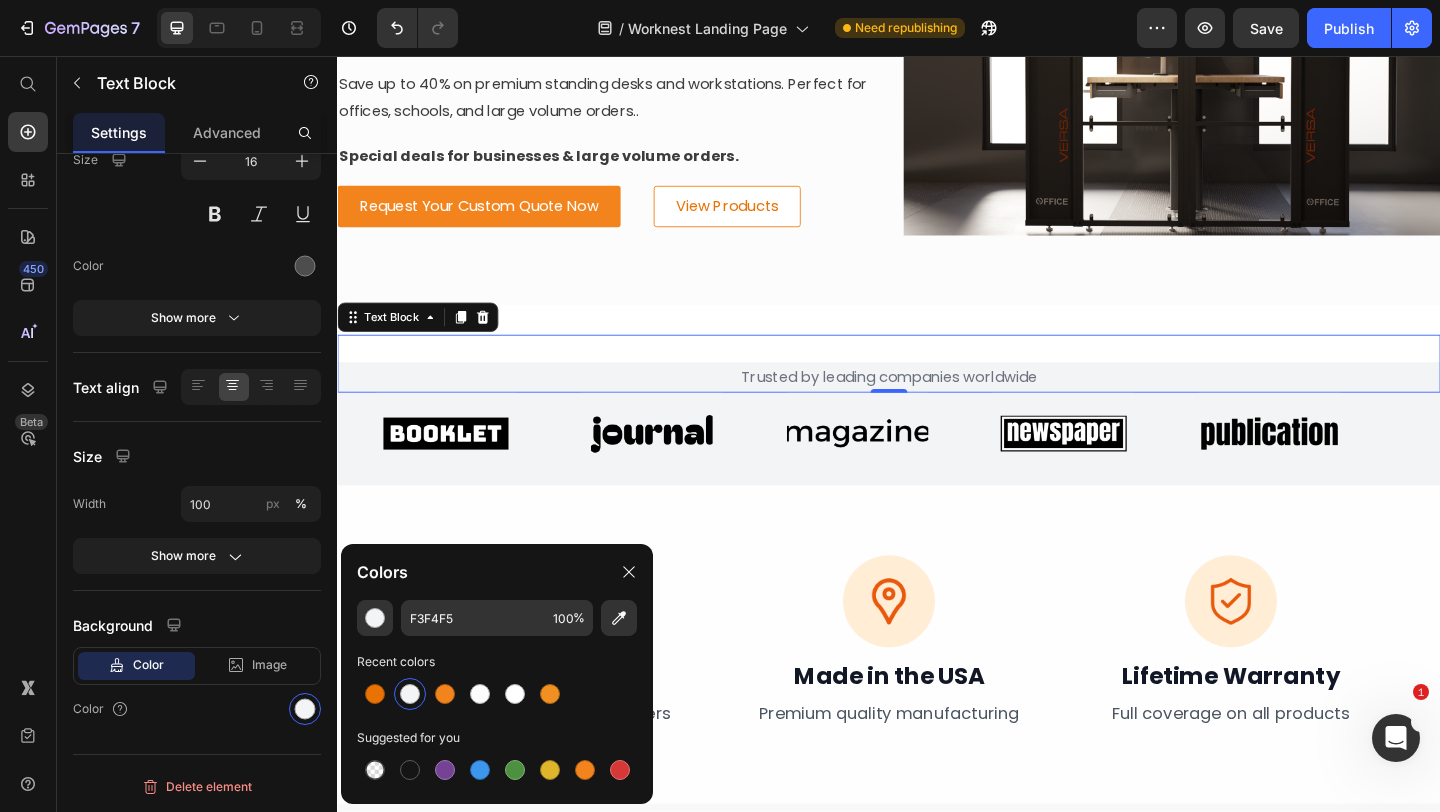 click on "⁠⁠⁠⁠⁠⁠⁠ Get Custom Pricing on  Bulk Orders Heading Save up to 40% on premium standing desks and workstations. Perfect for offices, schools, and large volume orders.. Text Block Special deals for businesses & large volume orders. Text Block Request Your Custom Quote Now Button View Products Button Row Image Hero Banner Section 7/25" at bounding box center [937, 87] 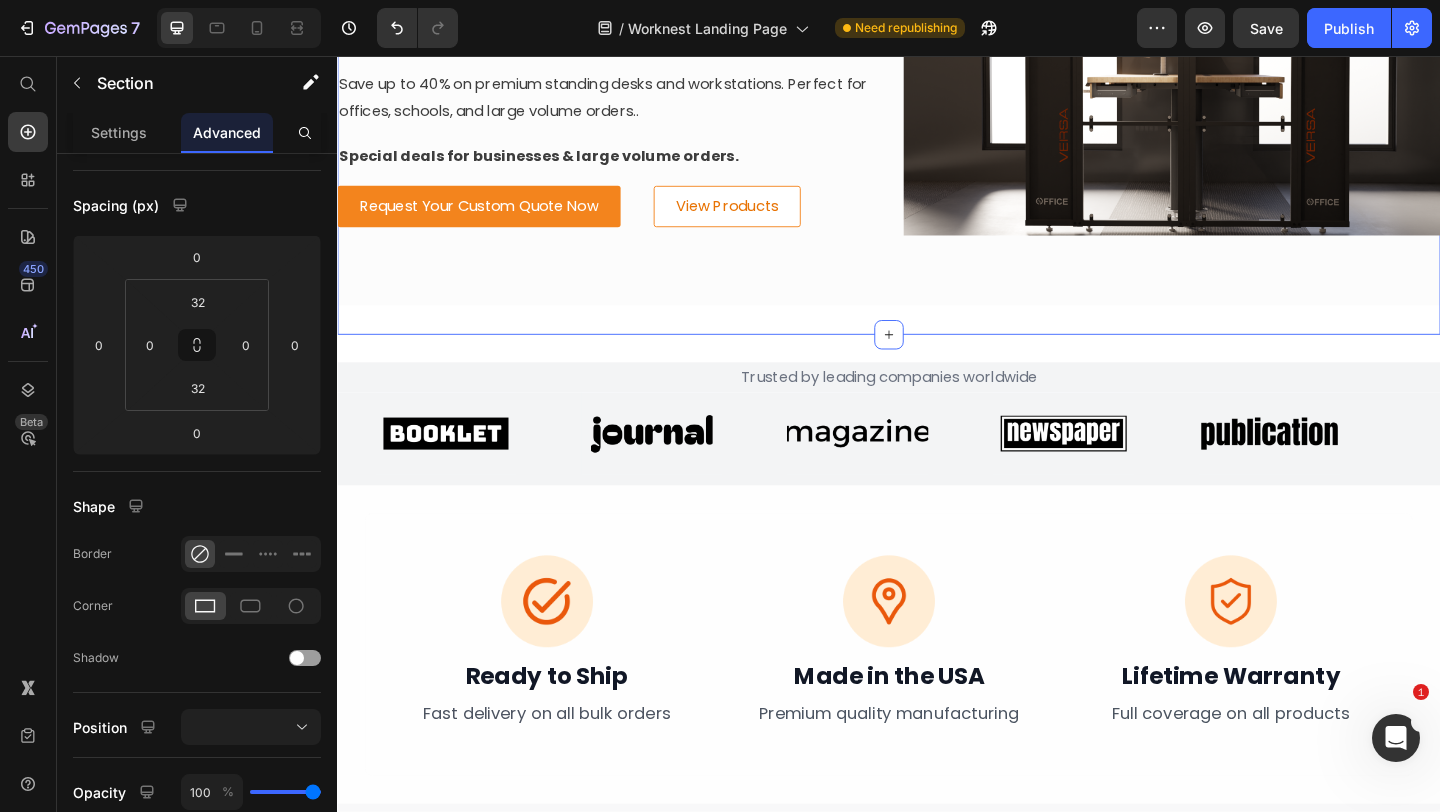 scroll, scrollTop: 0, scrollLeft: 0, axis: both 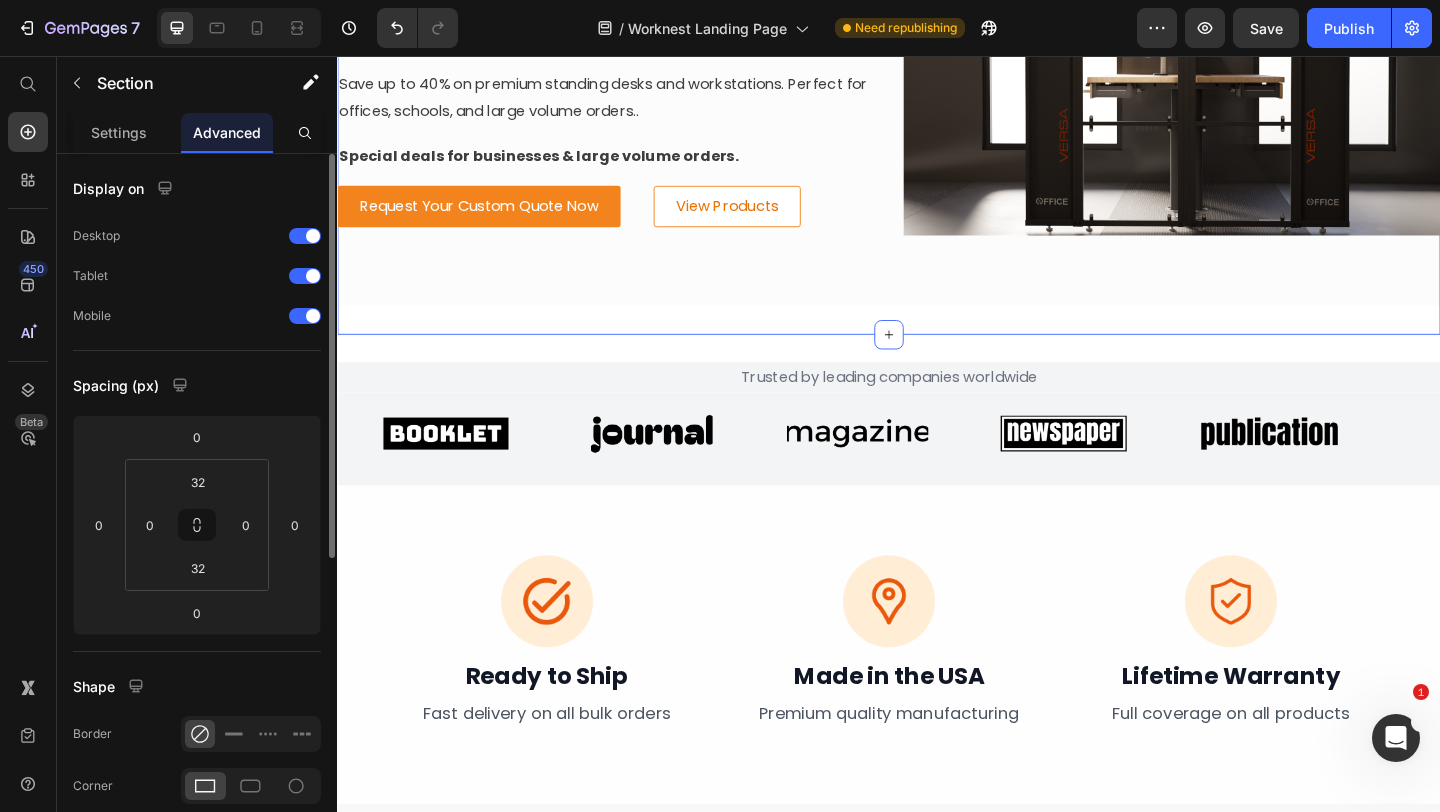 click on "⁠⁠⁠⁠⁠⁠⁠ Get Custom Pricing on  Bulk Orders Heading Save up to 40% on premium standing desks and workstations. Perfect for offices, schools, and large volume orders.. Text Block Special deals for businesses & large volume orders. Text Block Request Your Custom Quote Now Button View Products Button Row Image Hero Banner Section 7/25   Create Theme Section AI Content Write with GemAI What would you like to describe here? Tone and Voice Persuasive Product Foundry Bench® U-Shaped Standing Desk Show more Generate" at bounding box center [937, 87] 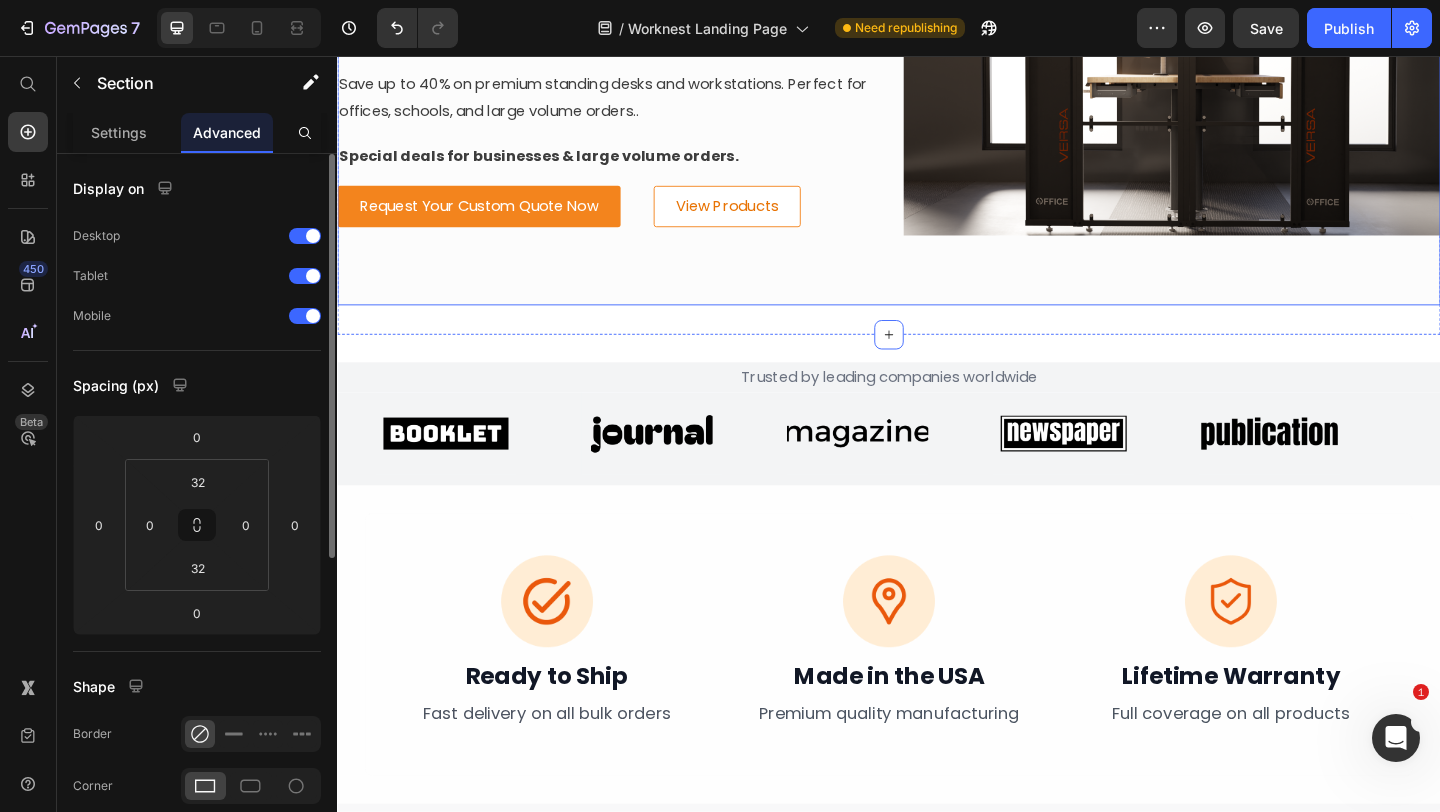 click on "⁠⁠⁠⁠⁠⁠⁠ Get Custom Pricing on  Bulk Orders Heading Save up to 40% on premium standing desks and workstations. Perfect for offices, schools, and large volume orders.. Text Block Special deals for businesses & large volume orders. Text Block Request Your Custom Quote Now Button View Products Button Row Image" at bounding box center [937, 87] 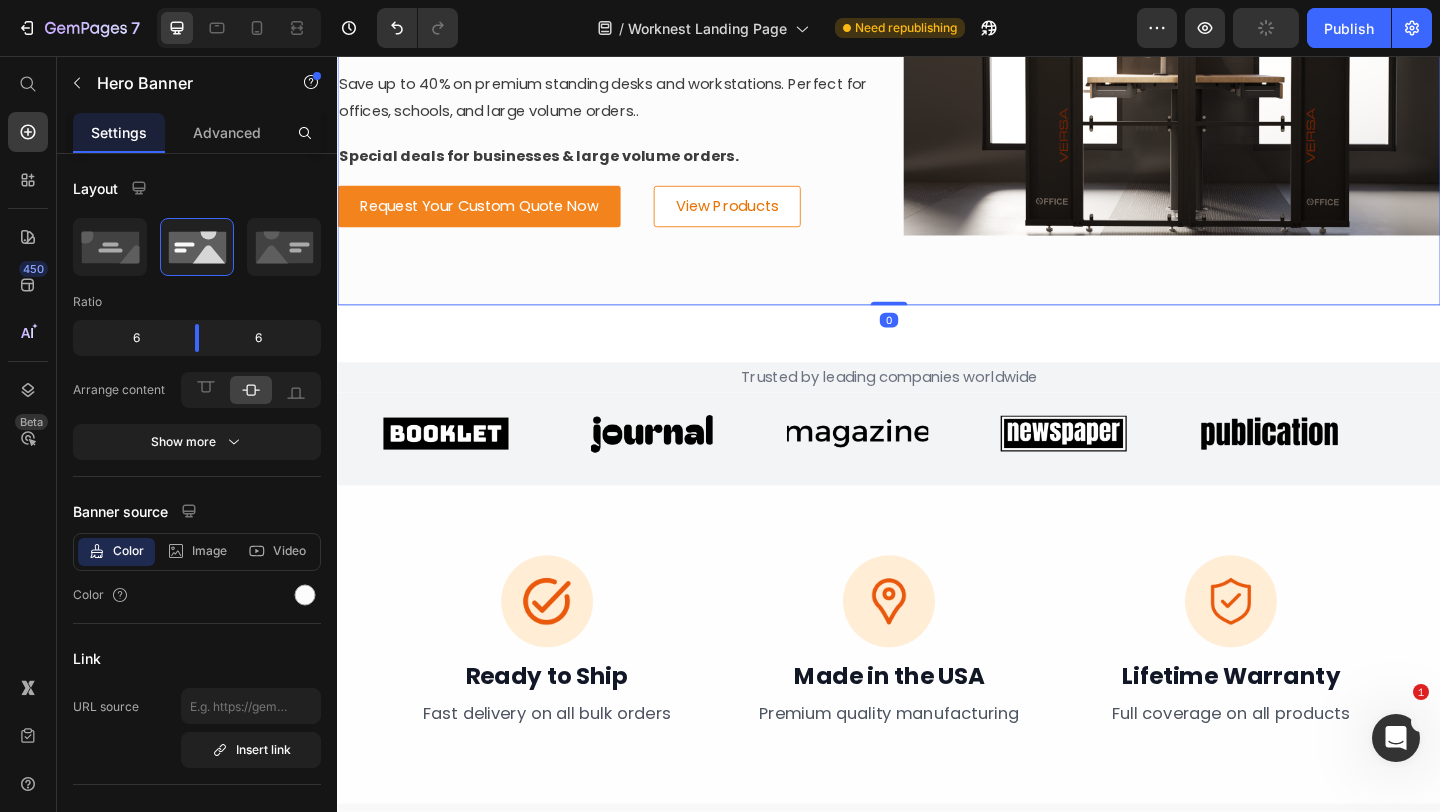 click at bounding box center (937, 87) 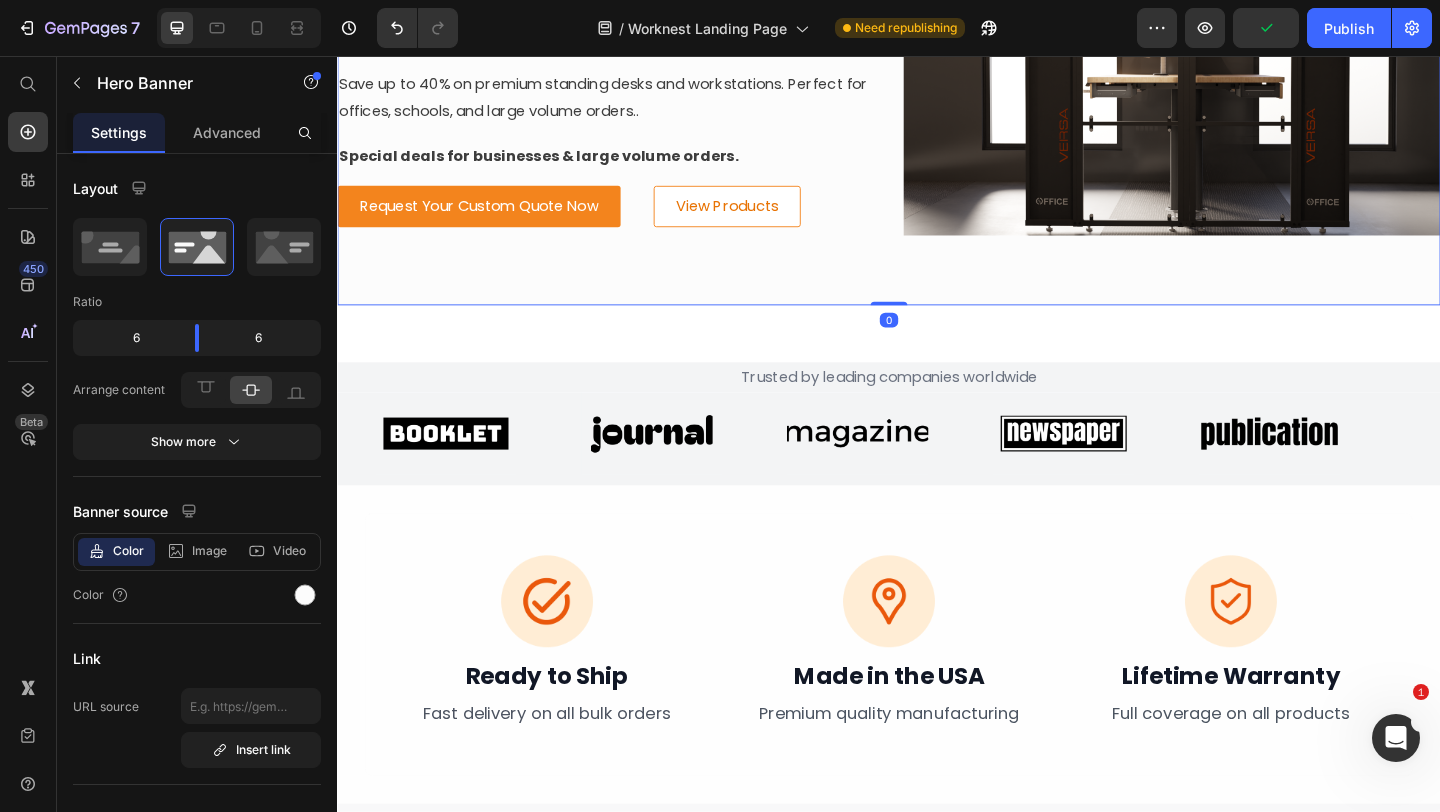 click on "⁠⁠⁠⁠⁠⁠⁠ Get Custom Pricing on  Bulk Orders Heading Save up to 40% on premium standing desks and workstations. Perfect for offices, schools, and large volume orders.. Text Block Special deals for businesses & large volume orders. Text Block Request Your Custom Quote Now Button View Products Button Row Image Hero Banner   0 Section 7/25" at bounding box center [937, 87] 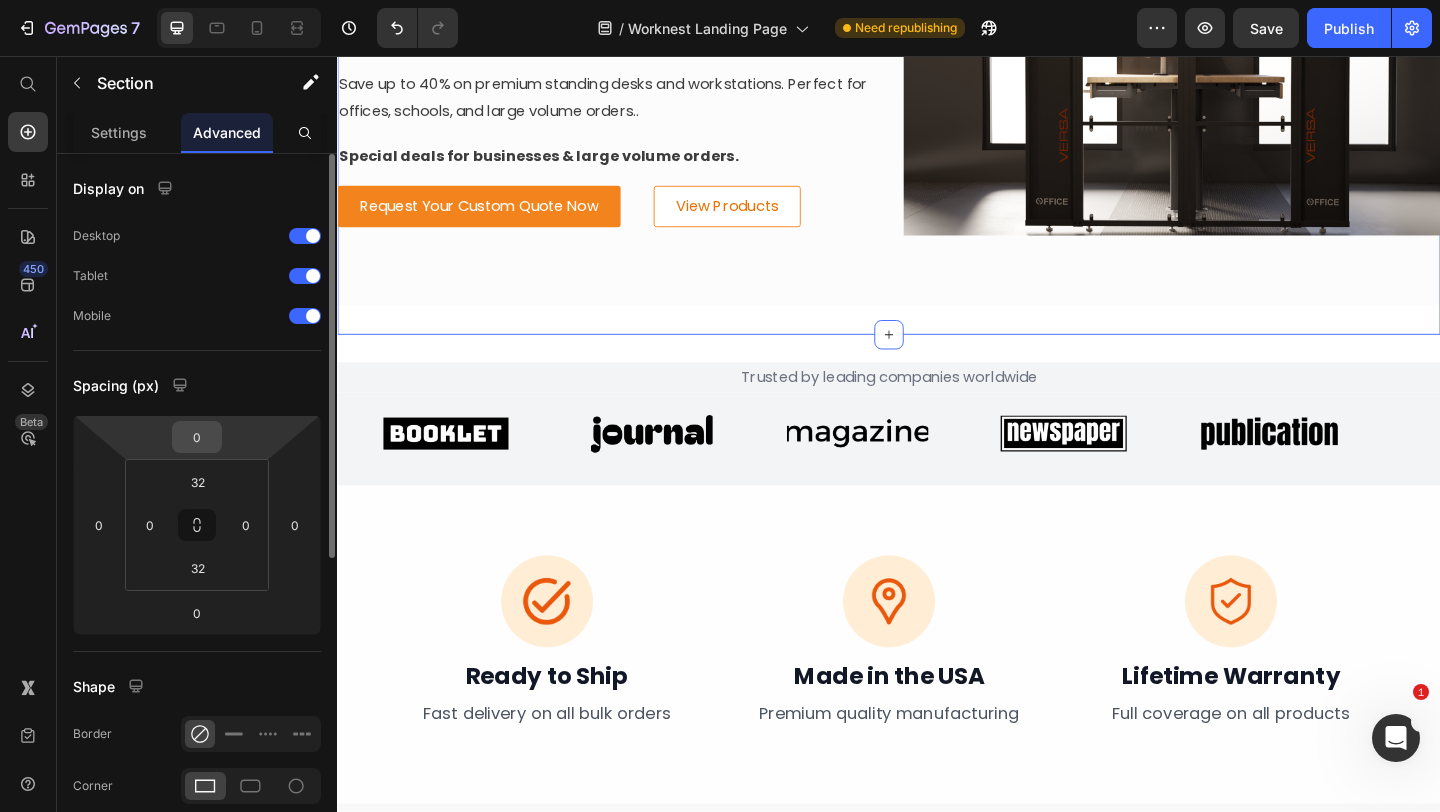 click on "0" at bounding box center (197, 437) 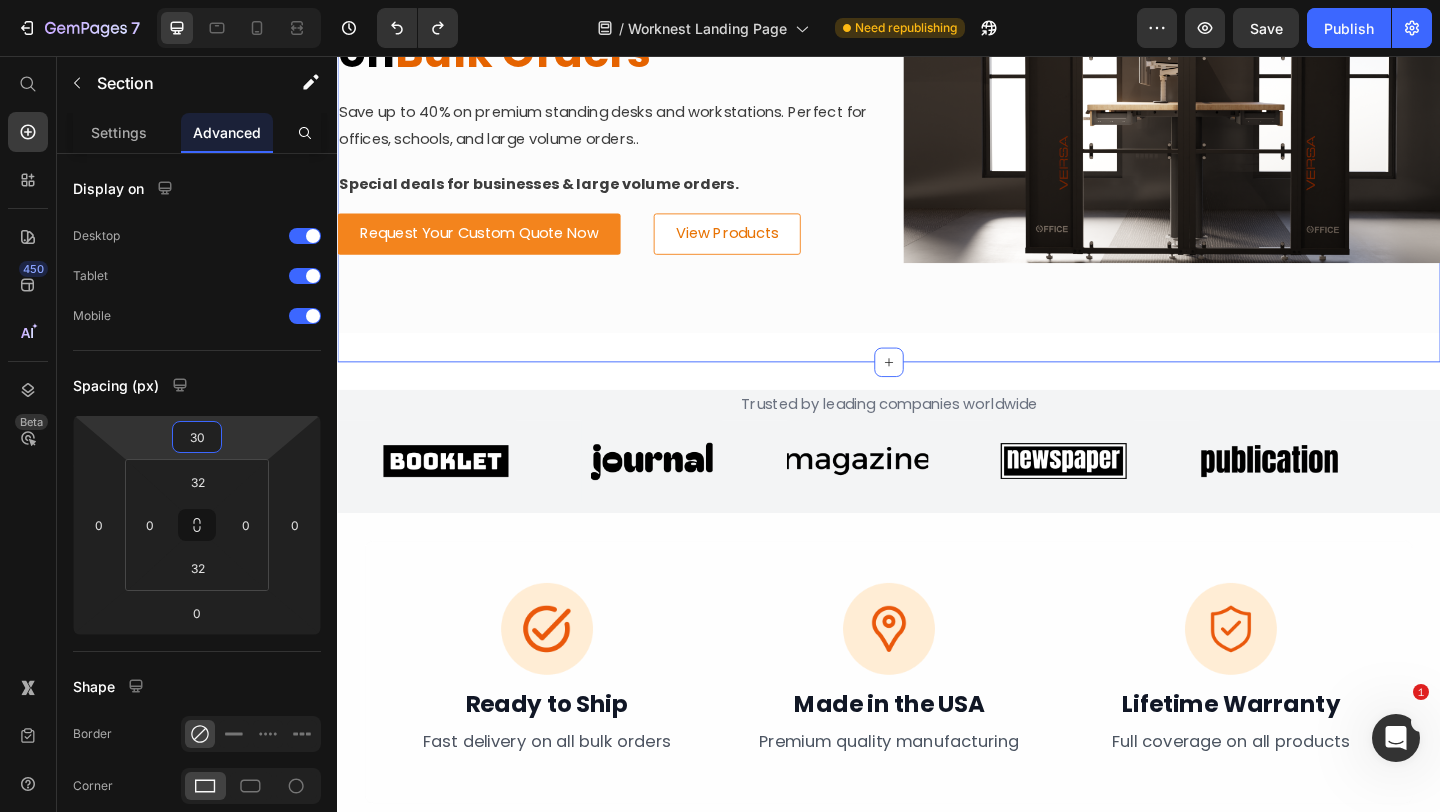 type on "0" 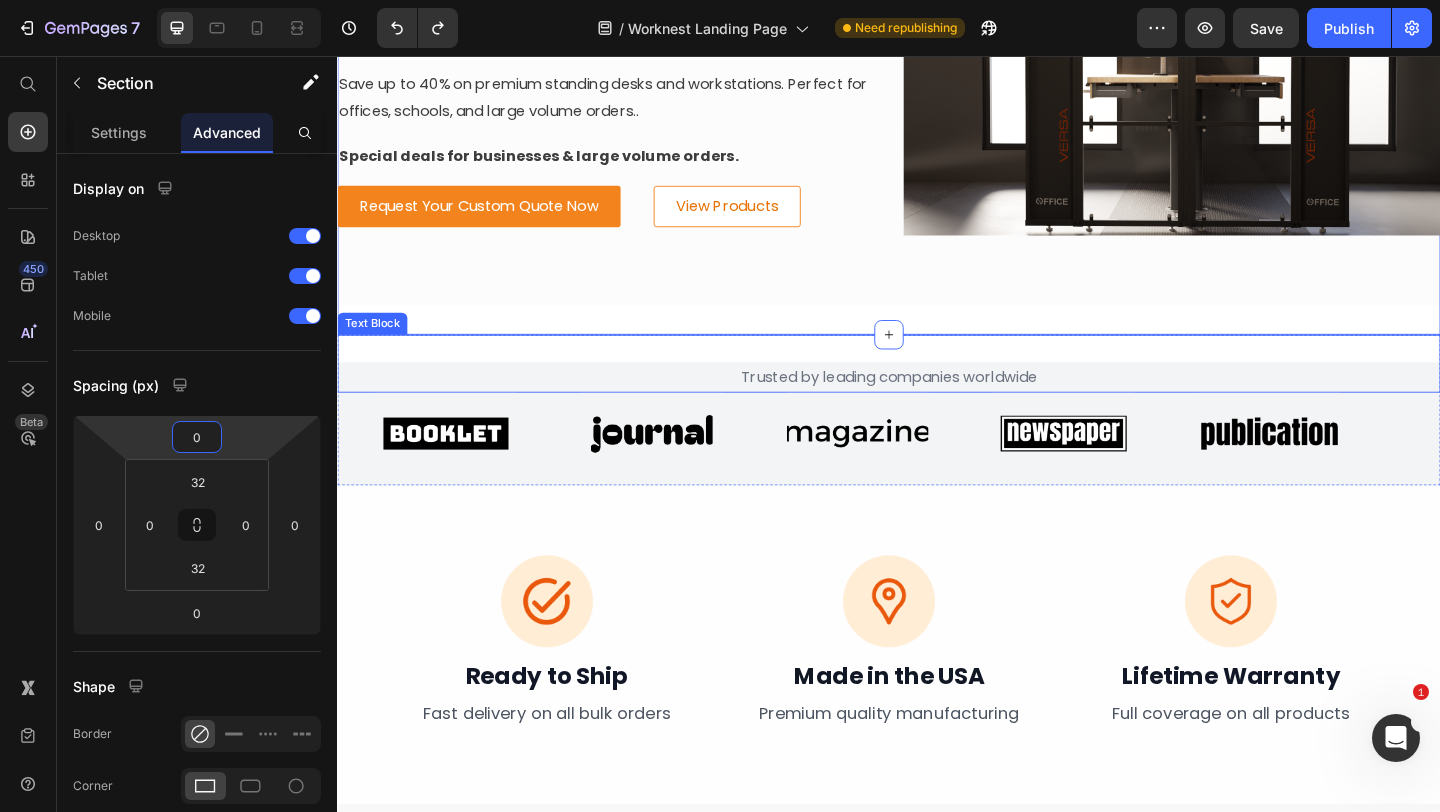 click on "Trusted by leading companies worldwide Text Block" at bounding box center (937, 390) 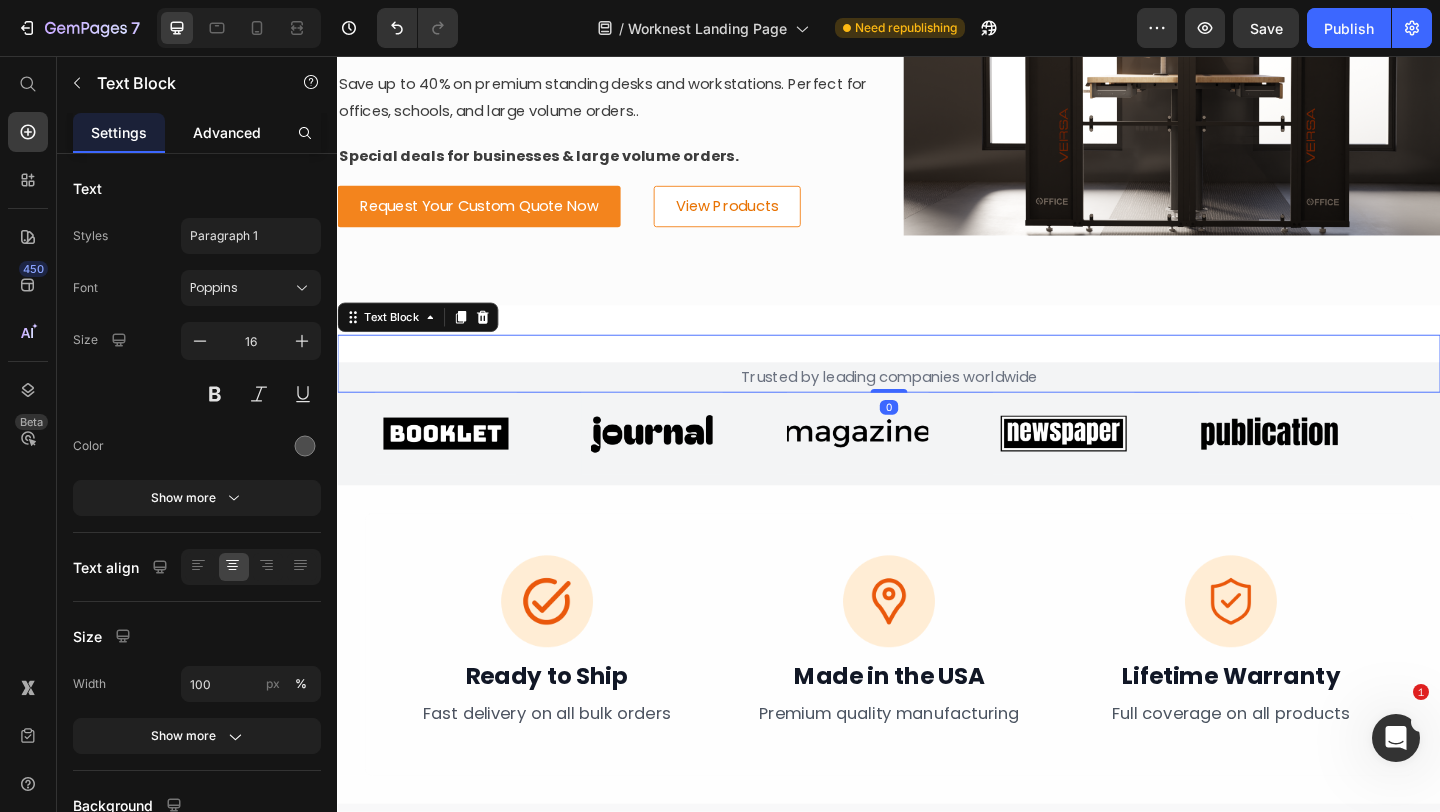 click on "Advanced" at bounding box center (227, 132) 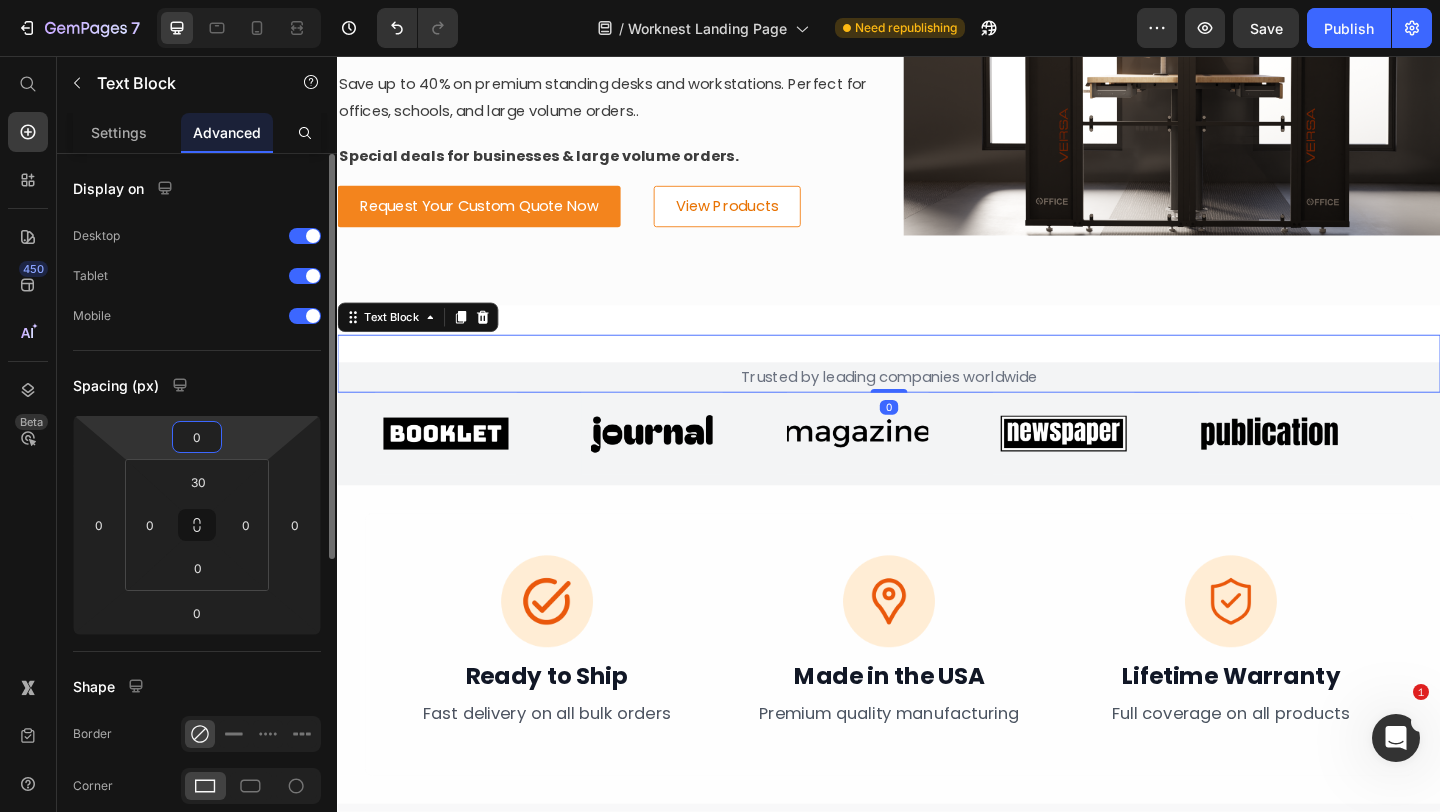 click on "0" at bounding box center [197, 437] 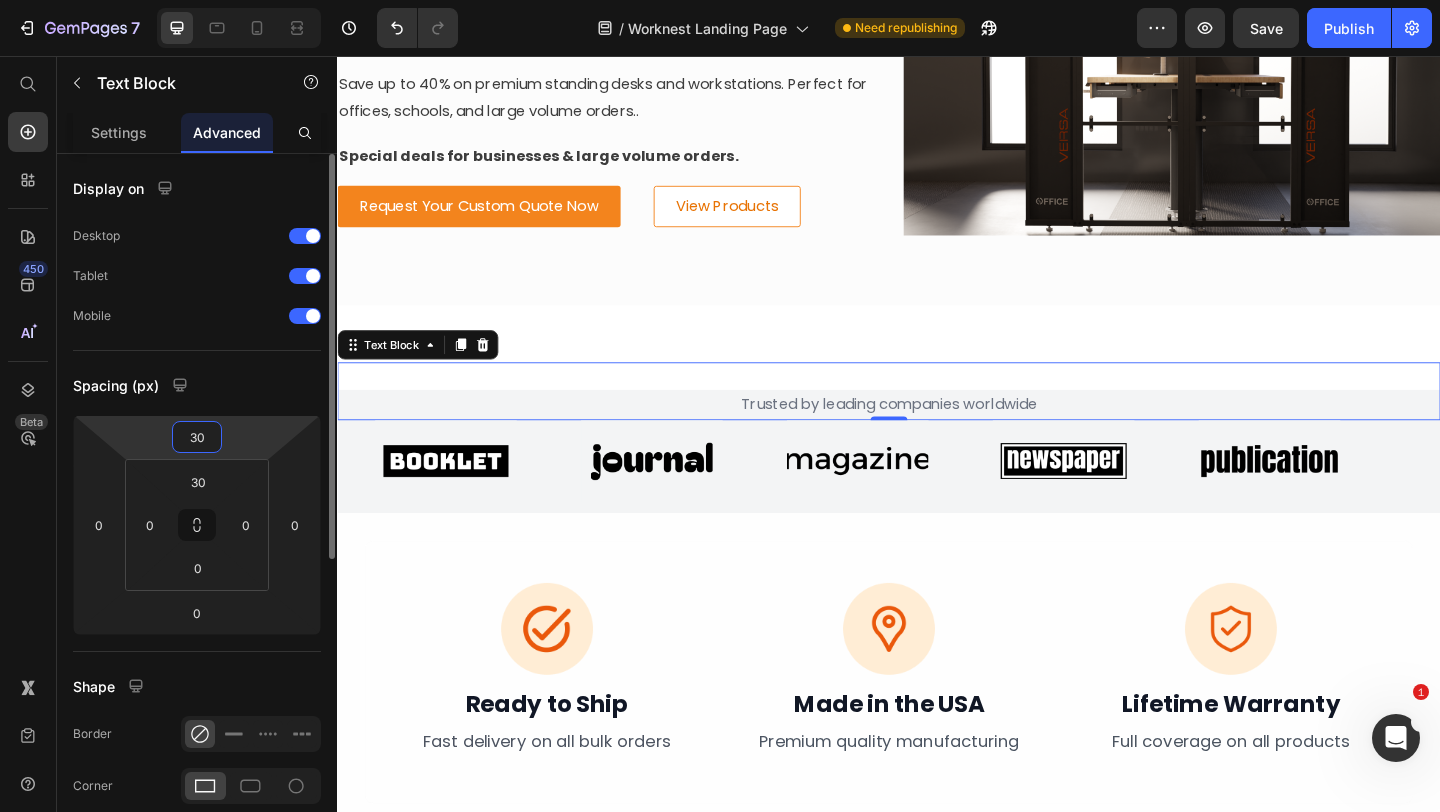 type on "0" 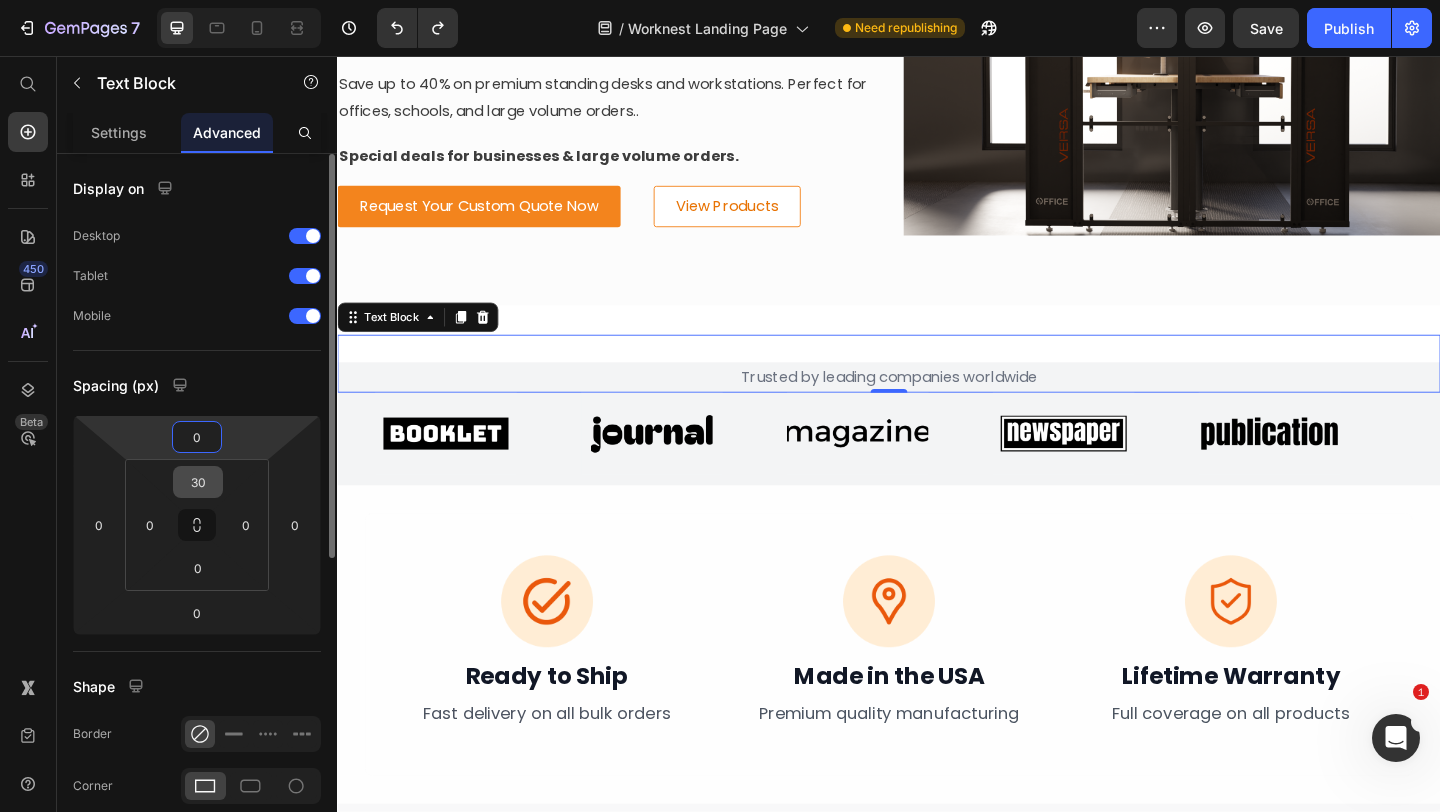 click on "30" at bounding box center (198, 482) 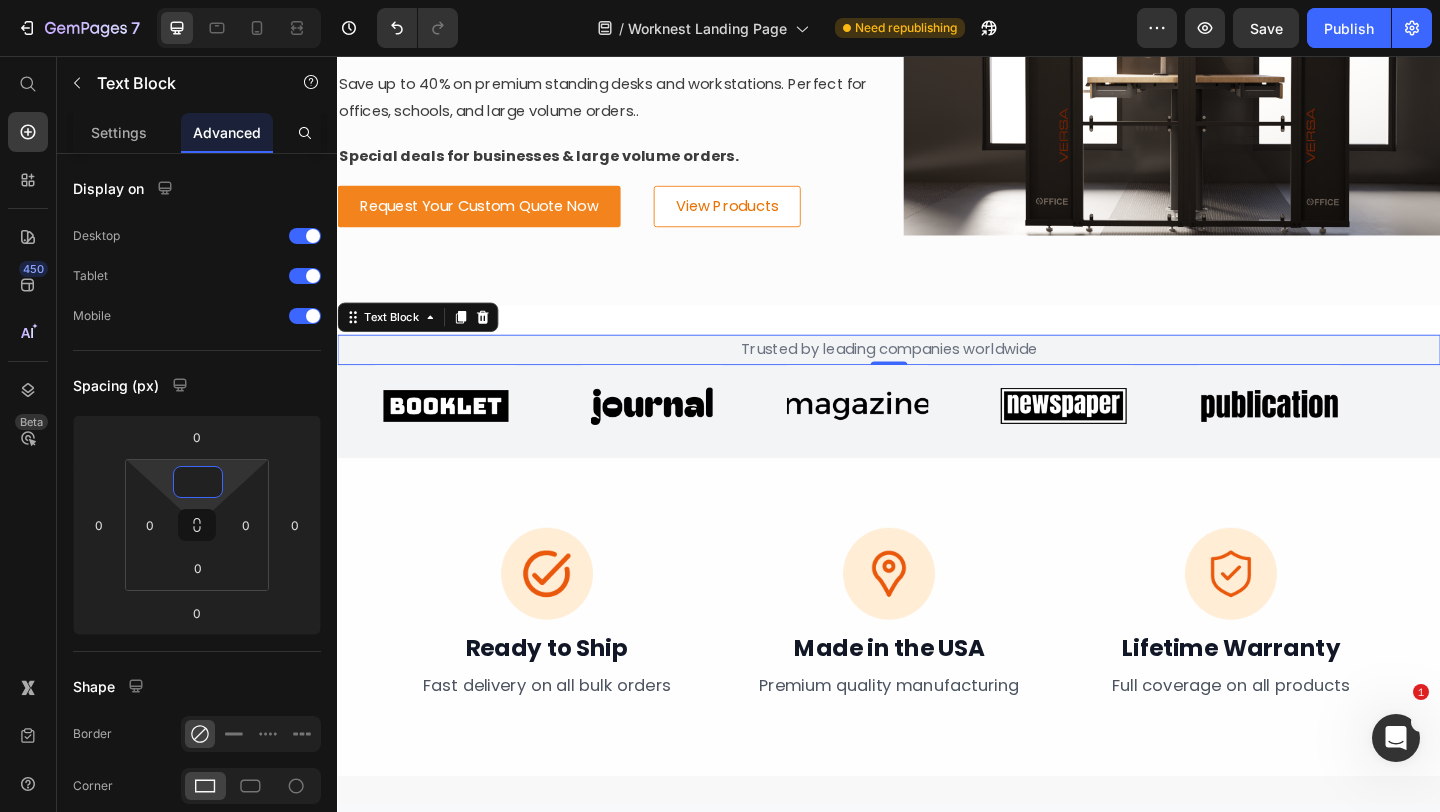 type on "0" 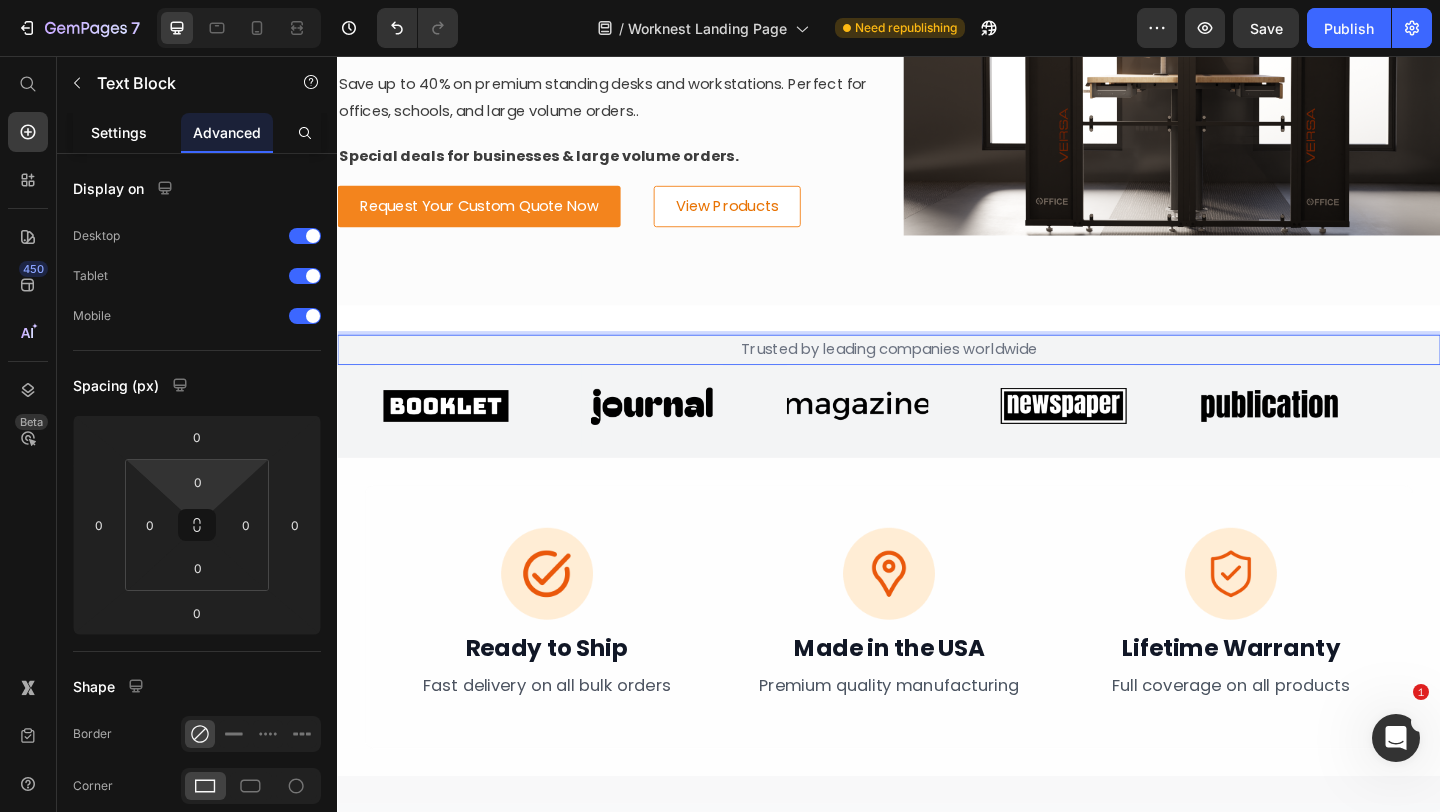 click on "Settings" at bounding box center (119, 132) 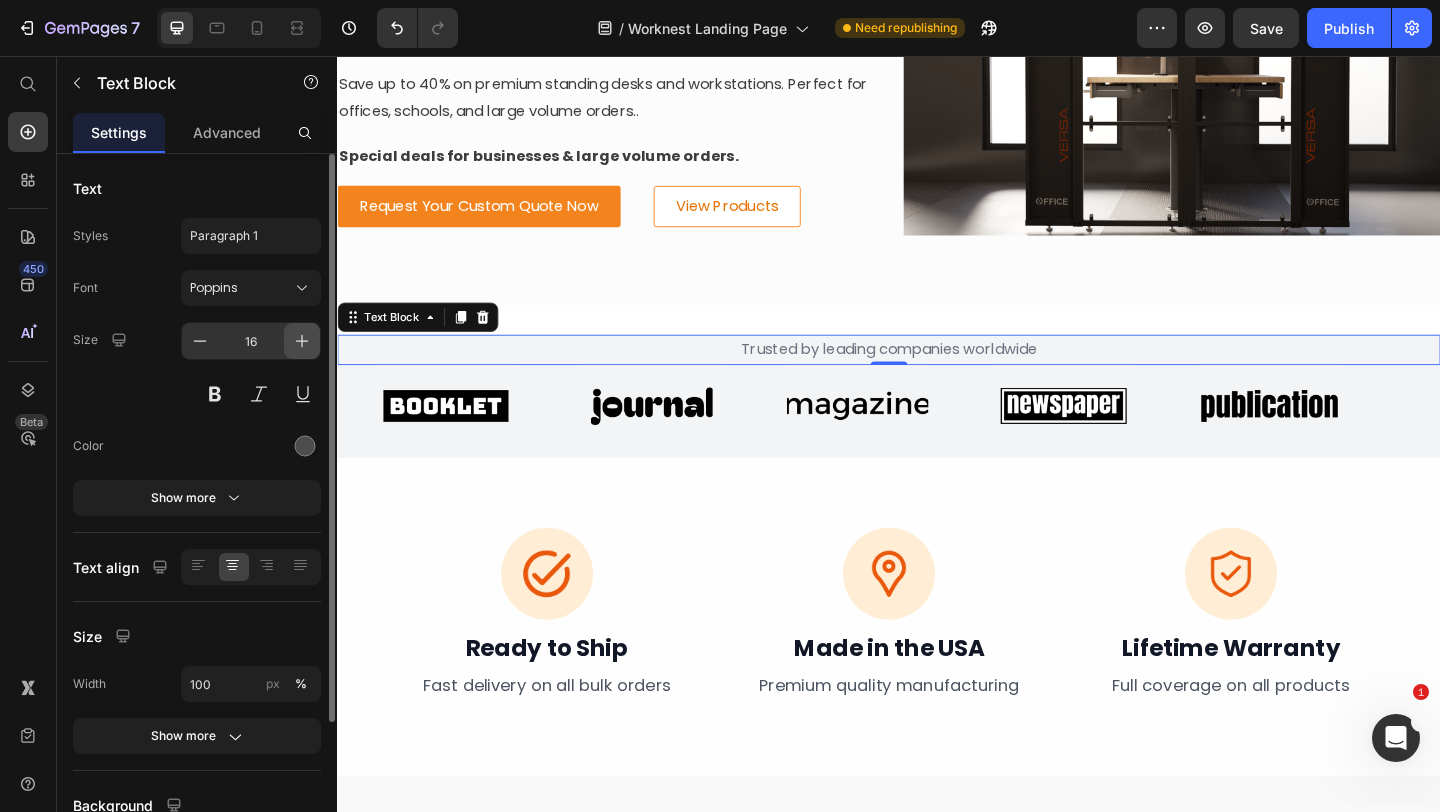 click 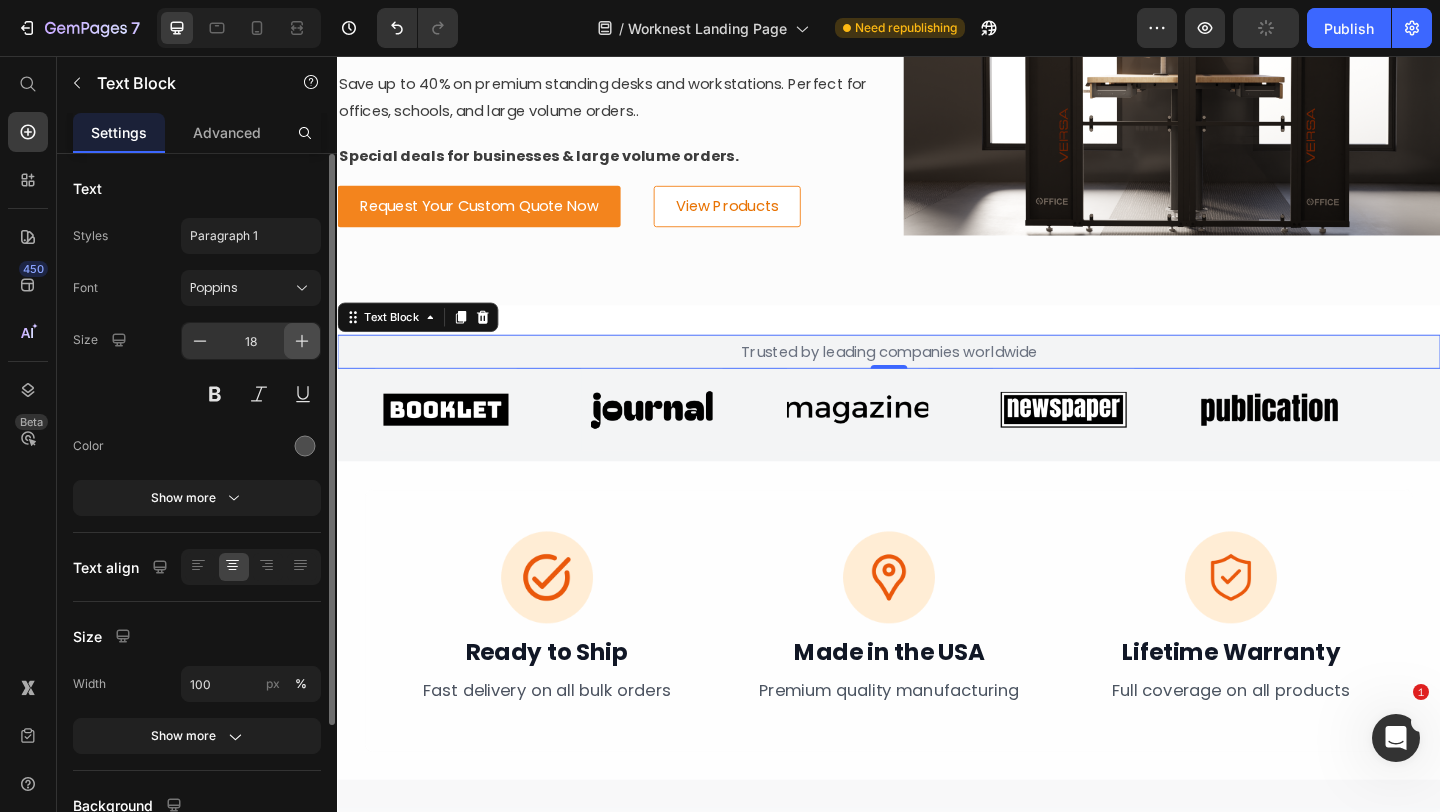 click 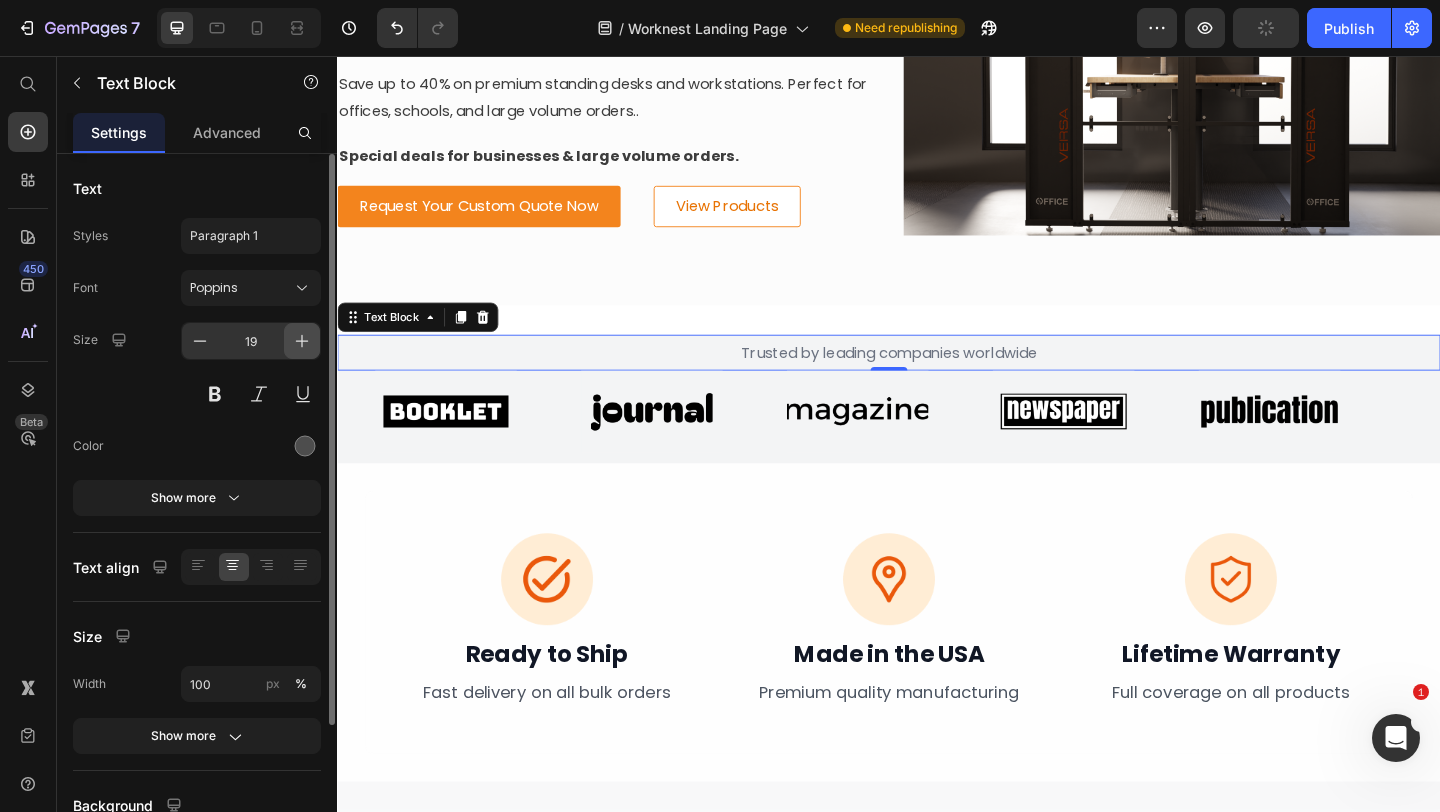 click 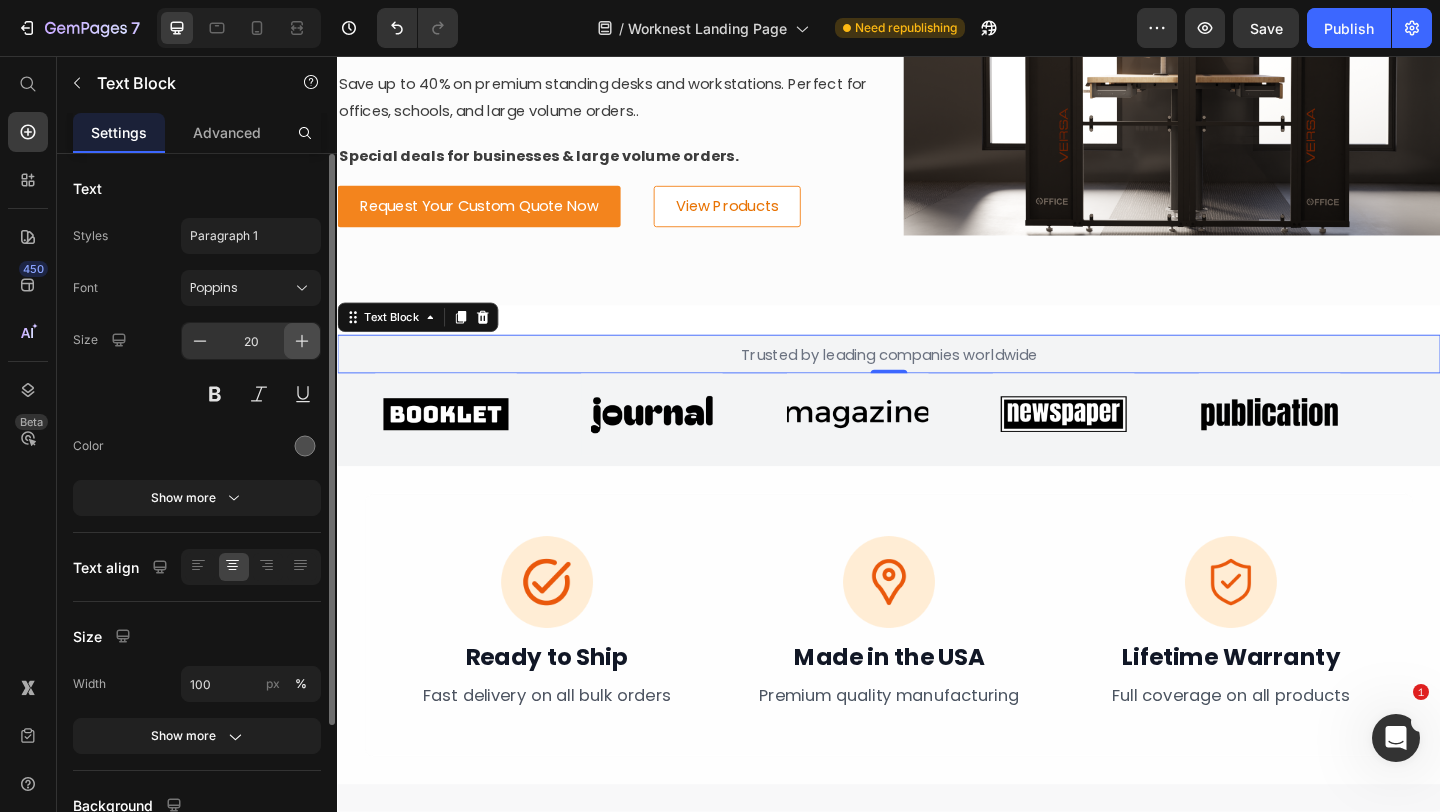 click 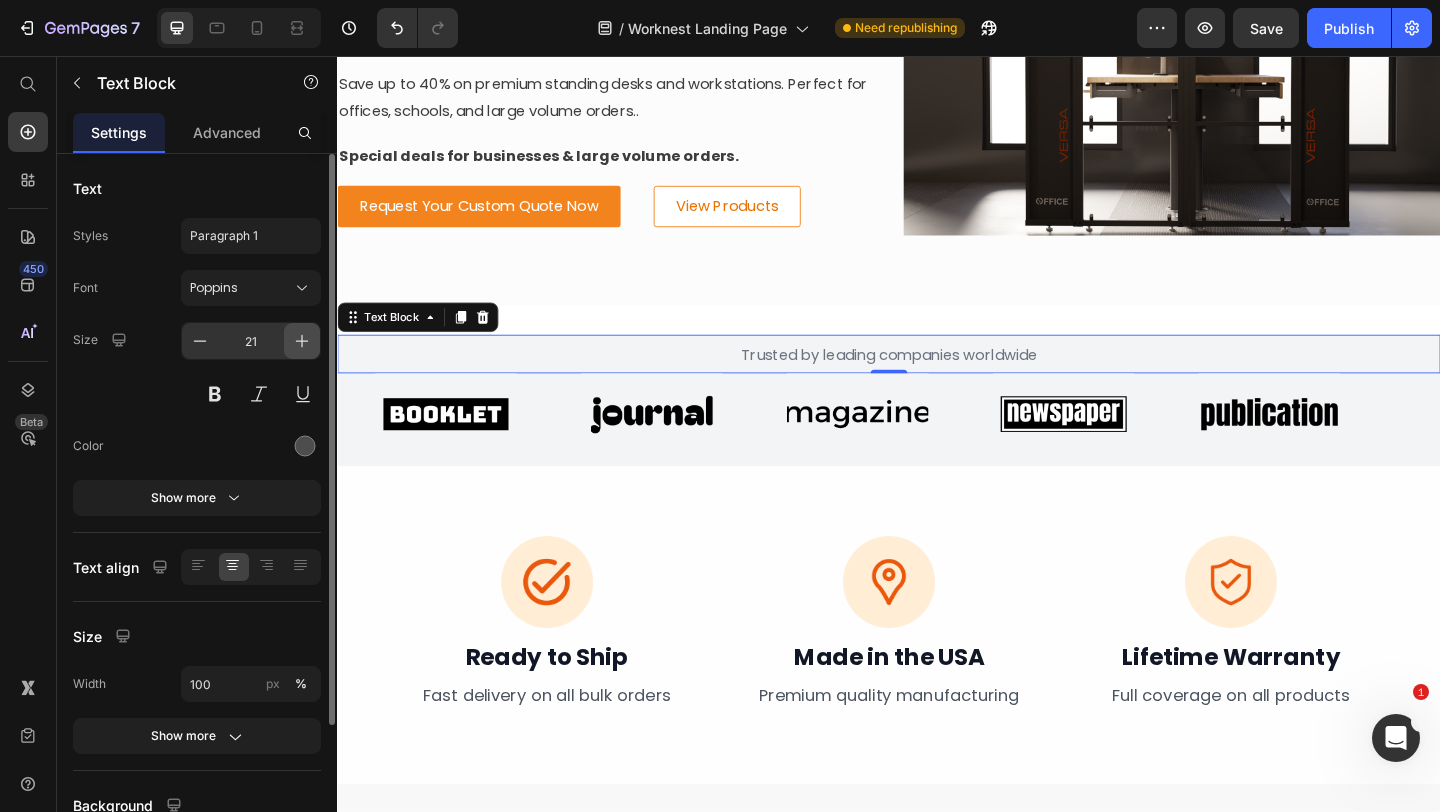 click 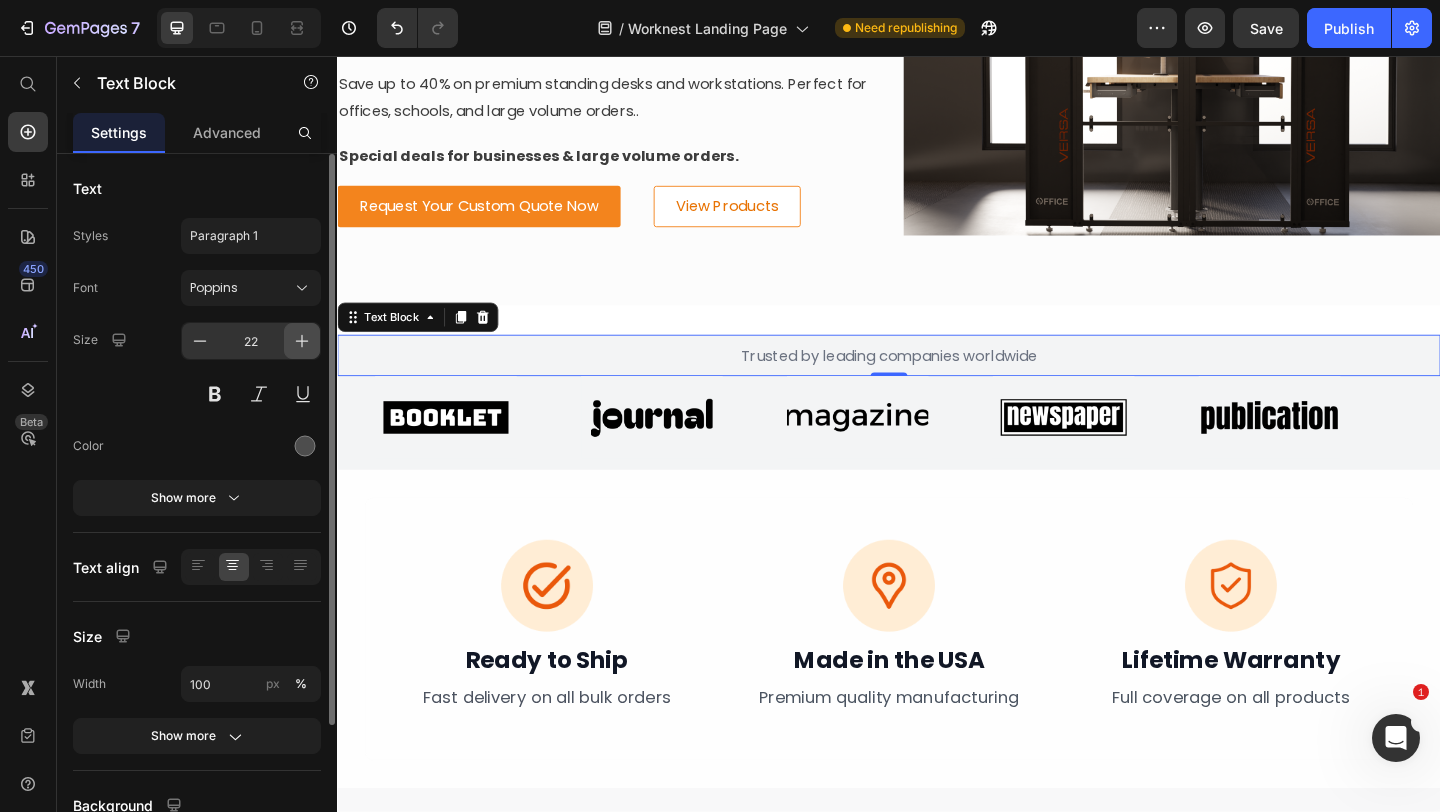 click 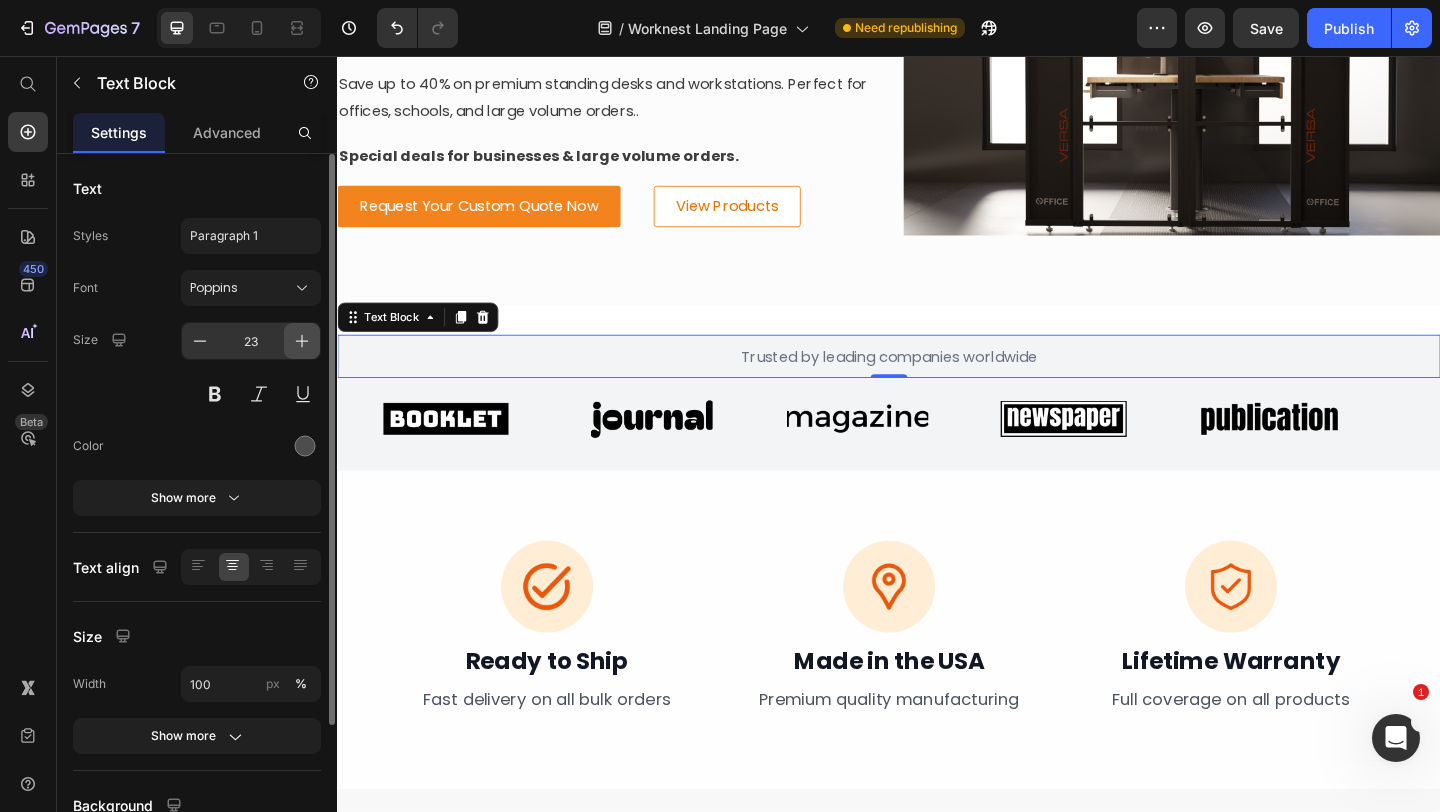 click 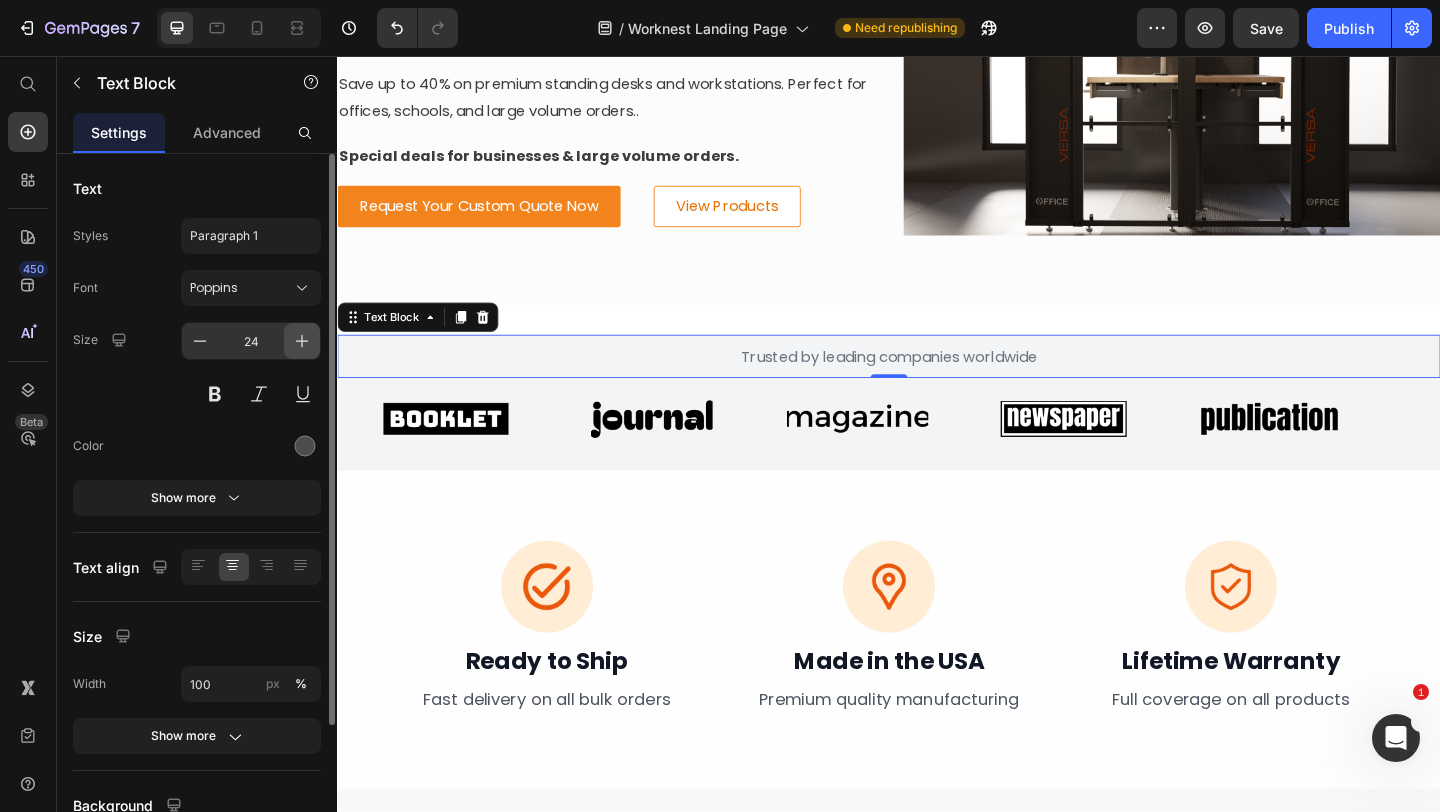 click 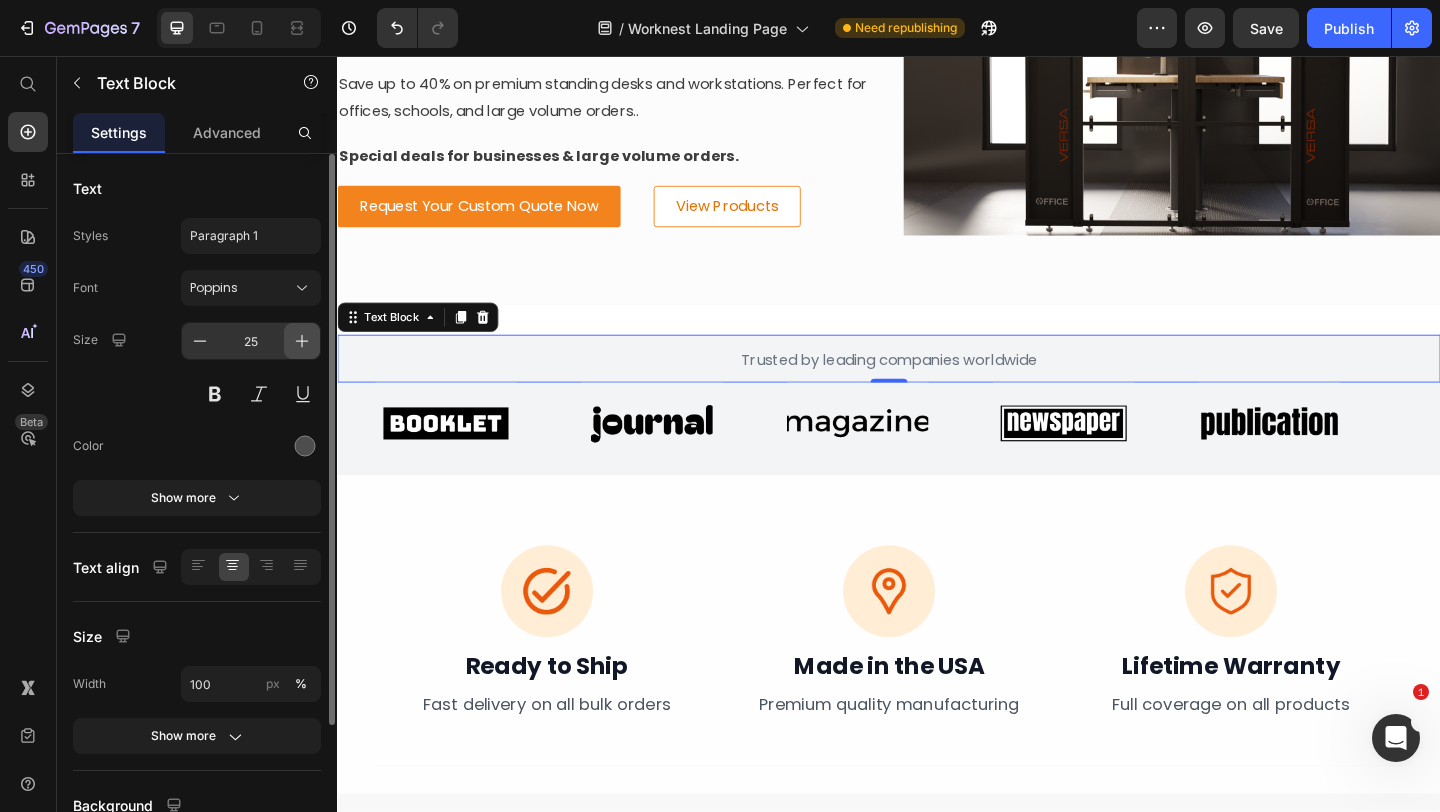 click 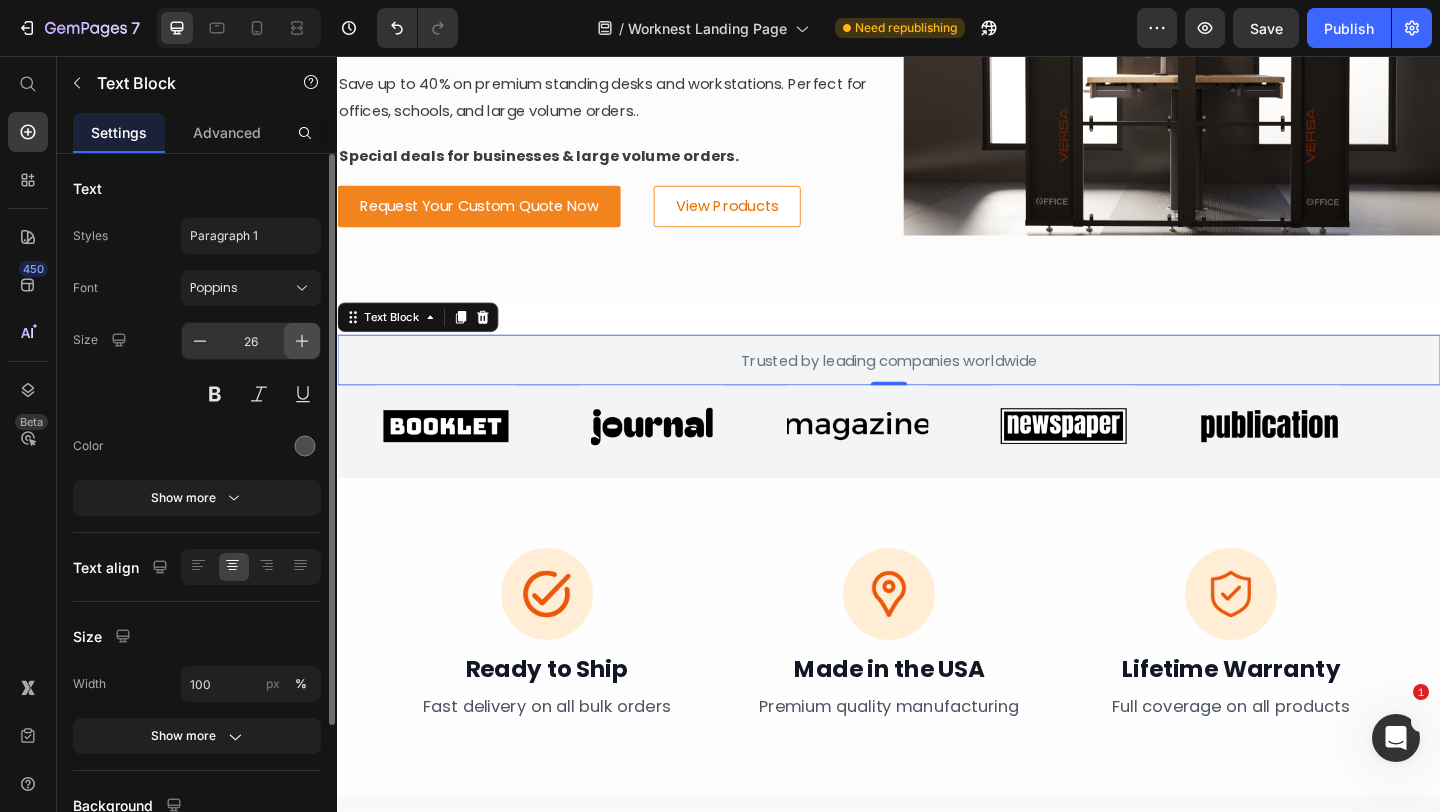 click 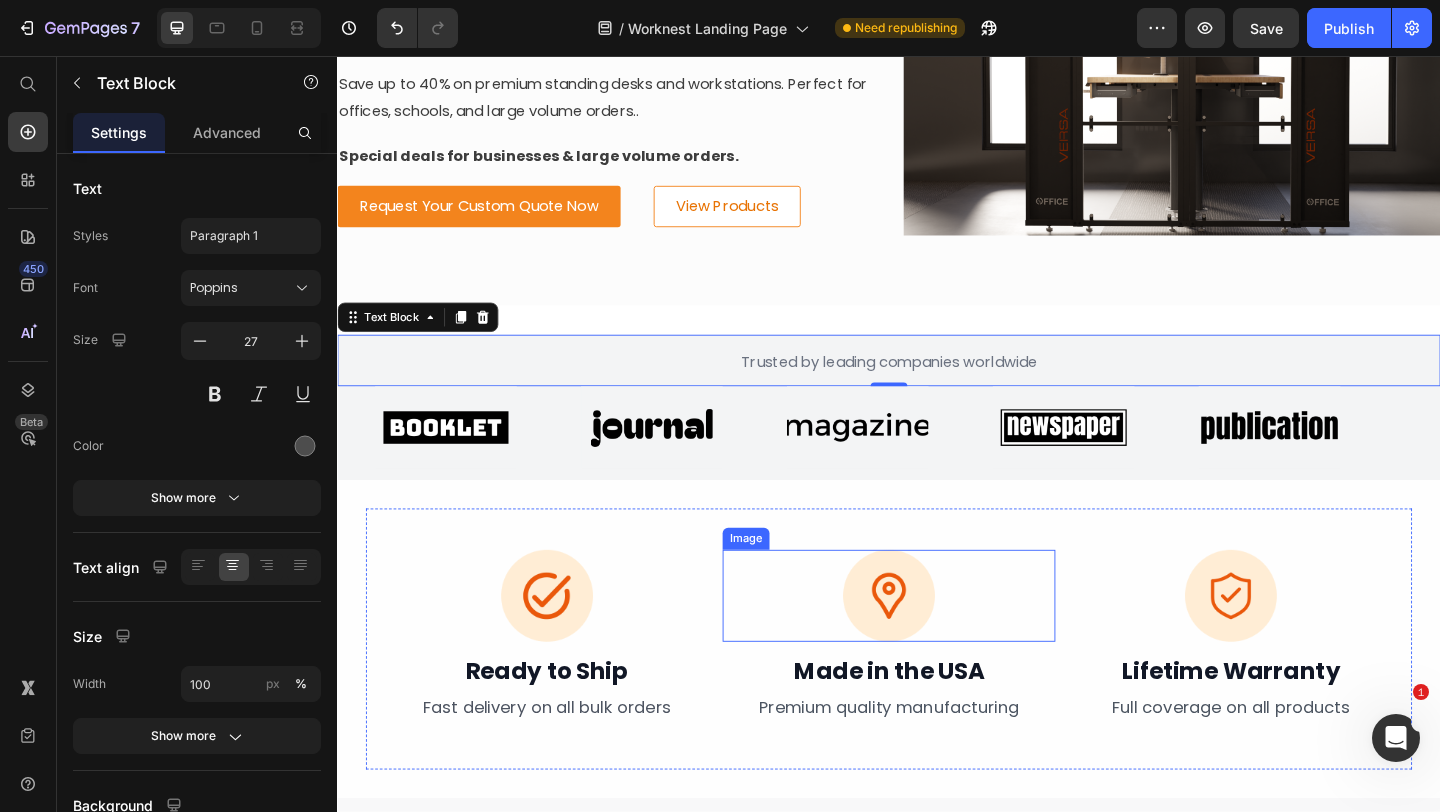 click at bounding box center (937, 643) 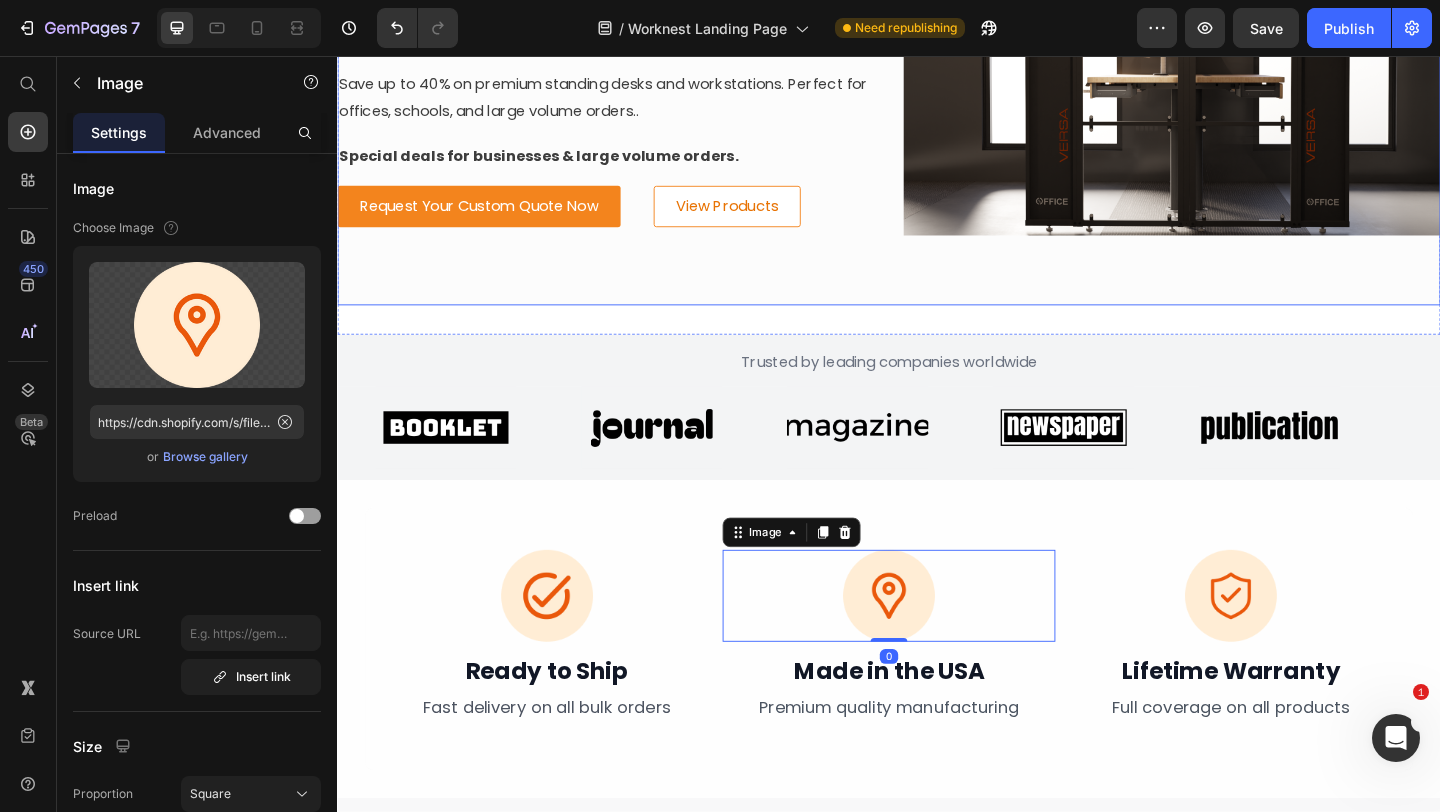 click at bounding box center [937, 87] 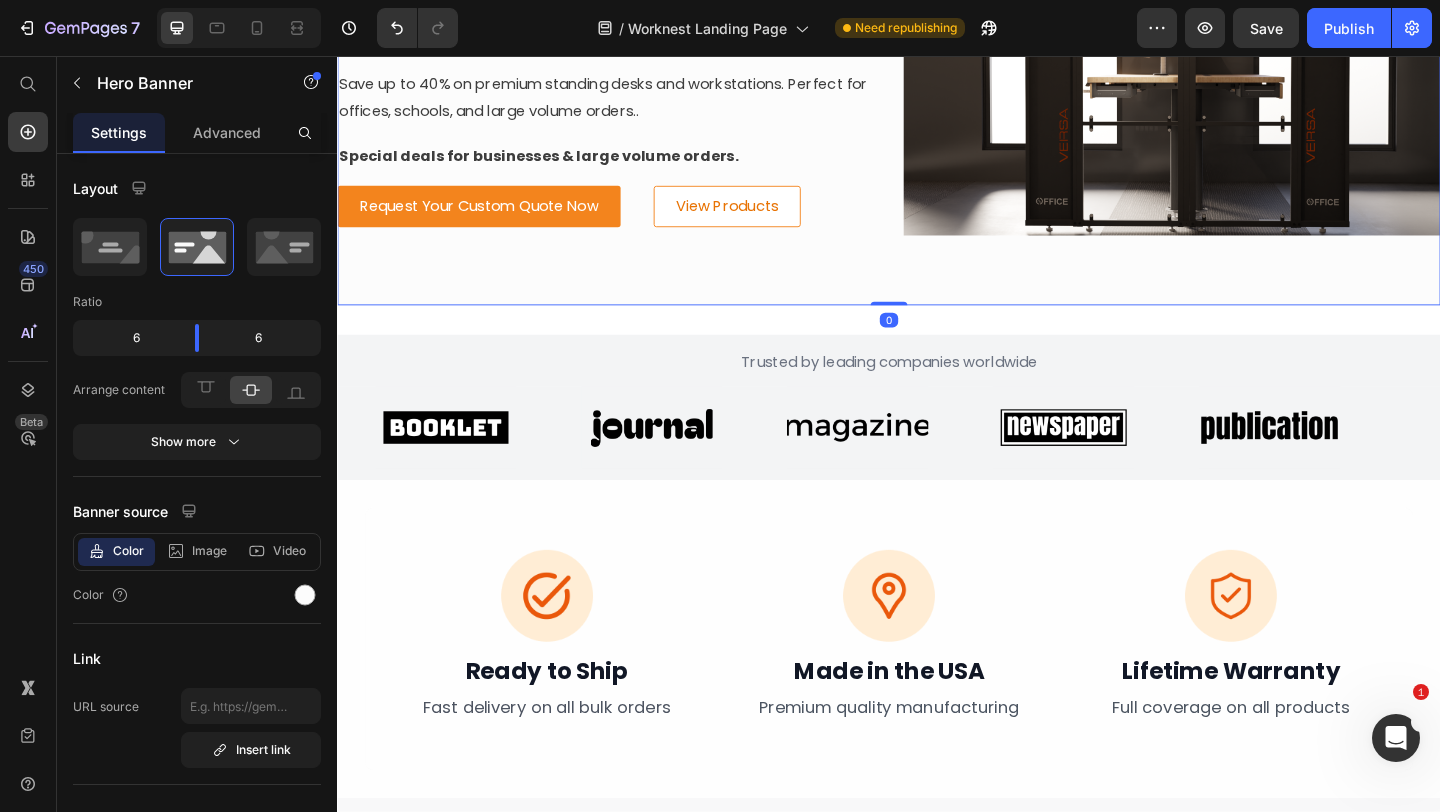 click at bounding box center (937, 87) 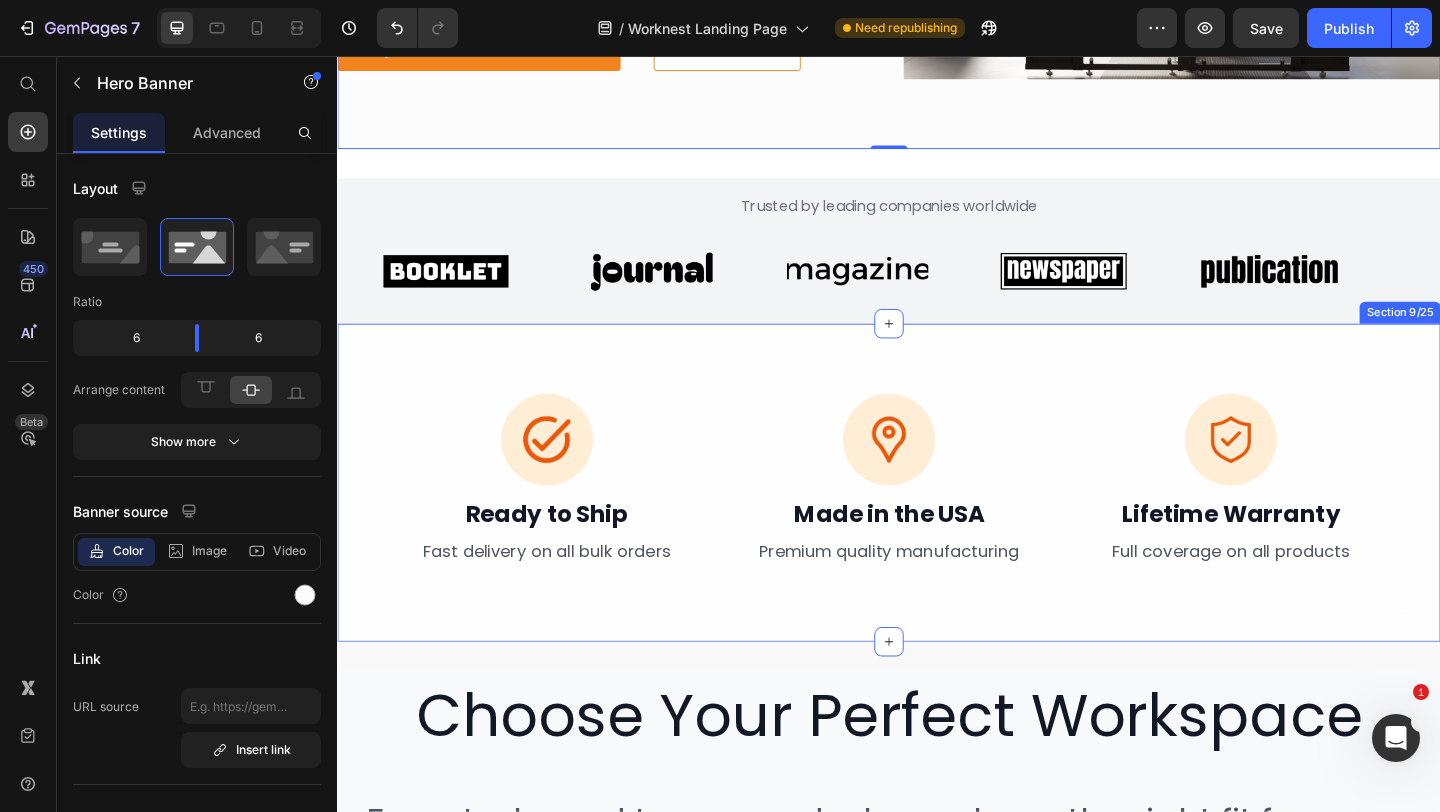 scroll, scrollTop: 3461, scrollLeft: 0, axis: vertical 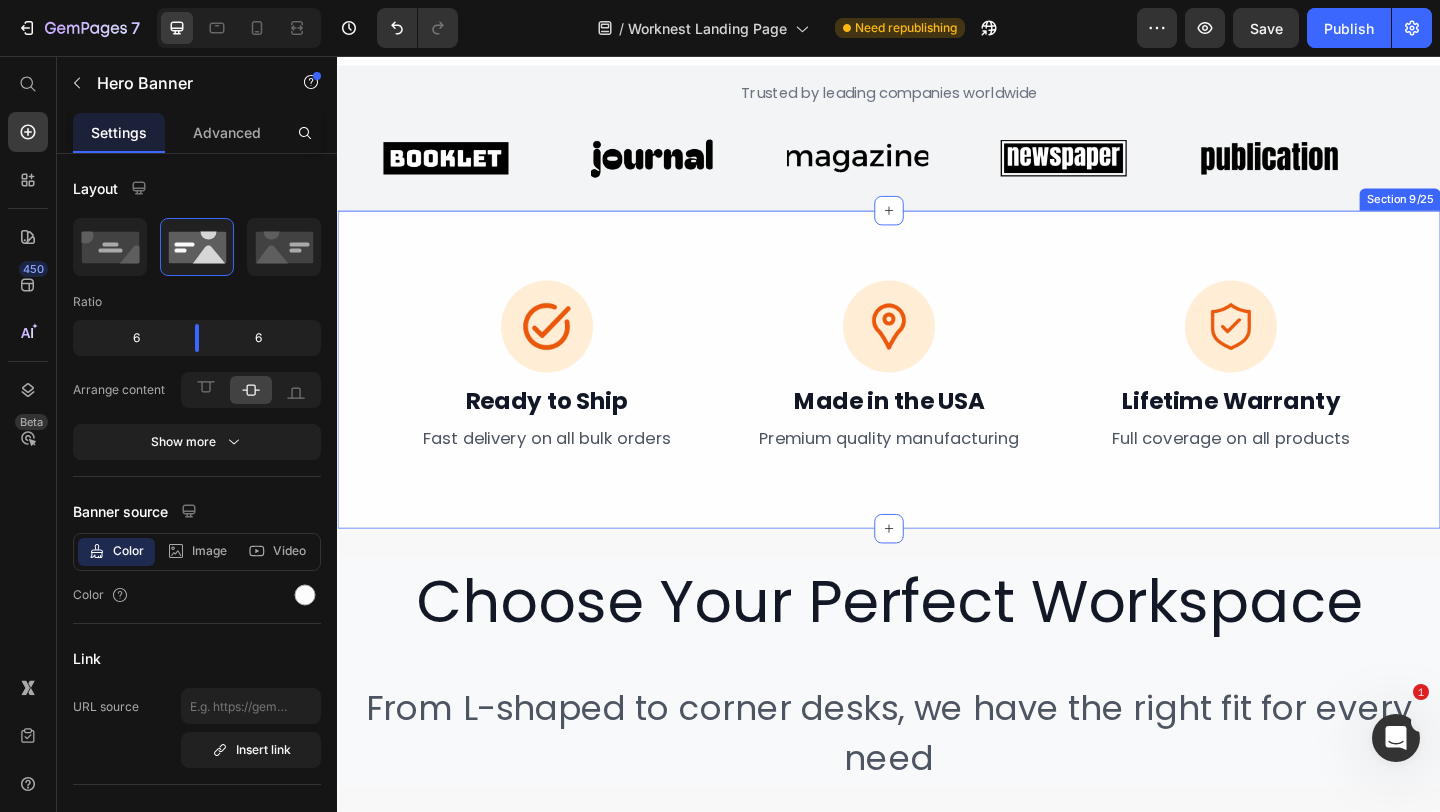click on "Image ⁠⁠⁠⁠⁠⁠⁠ Ready to Ship Heading ⁠⁠⁠⁠⁠⁠⁠ Fast delivery on all bulk orders Heading Image ⁠⁠⁠⁠⁠⁠⁠ Made in the USA Heading ⁠⁠⁠⁠⁠⁠⁠ Premium quality manufacturing Heading Image ⁠⁠⁠⁠⁠⁠⁠ Lifetime Warranty Heading ⁠⁠⁠⁠⁠⁠⁠ Full coverage on all products Heading Row Section 9/25" at bounding box center (937, 397) 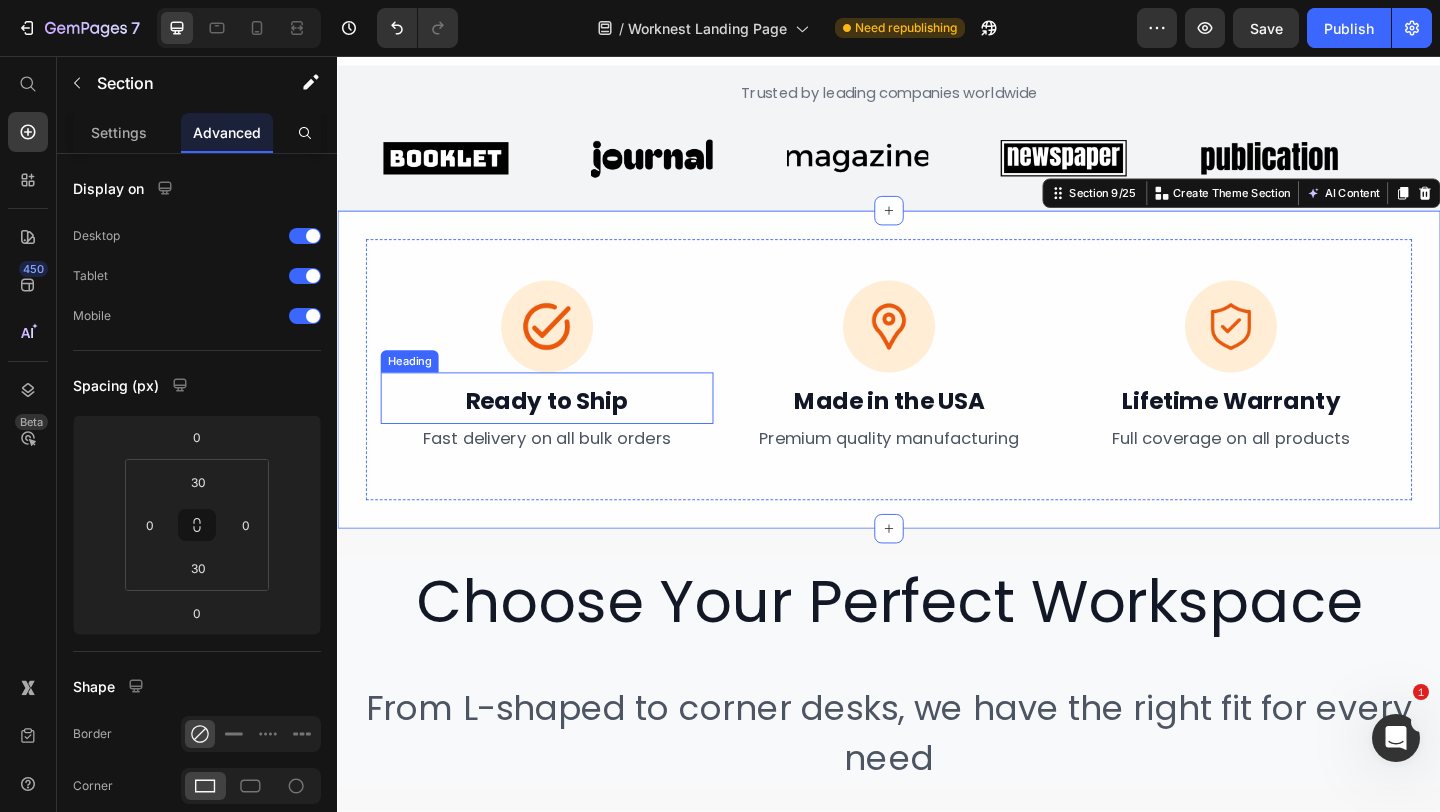 click on "Ready to Ship" at bounding box center [565, 431] 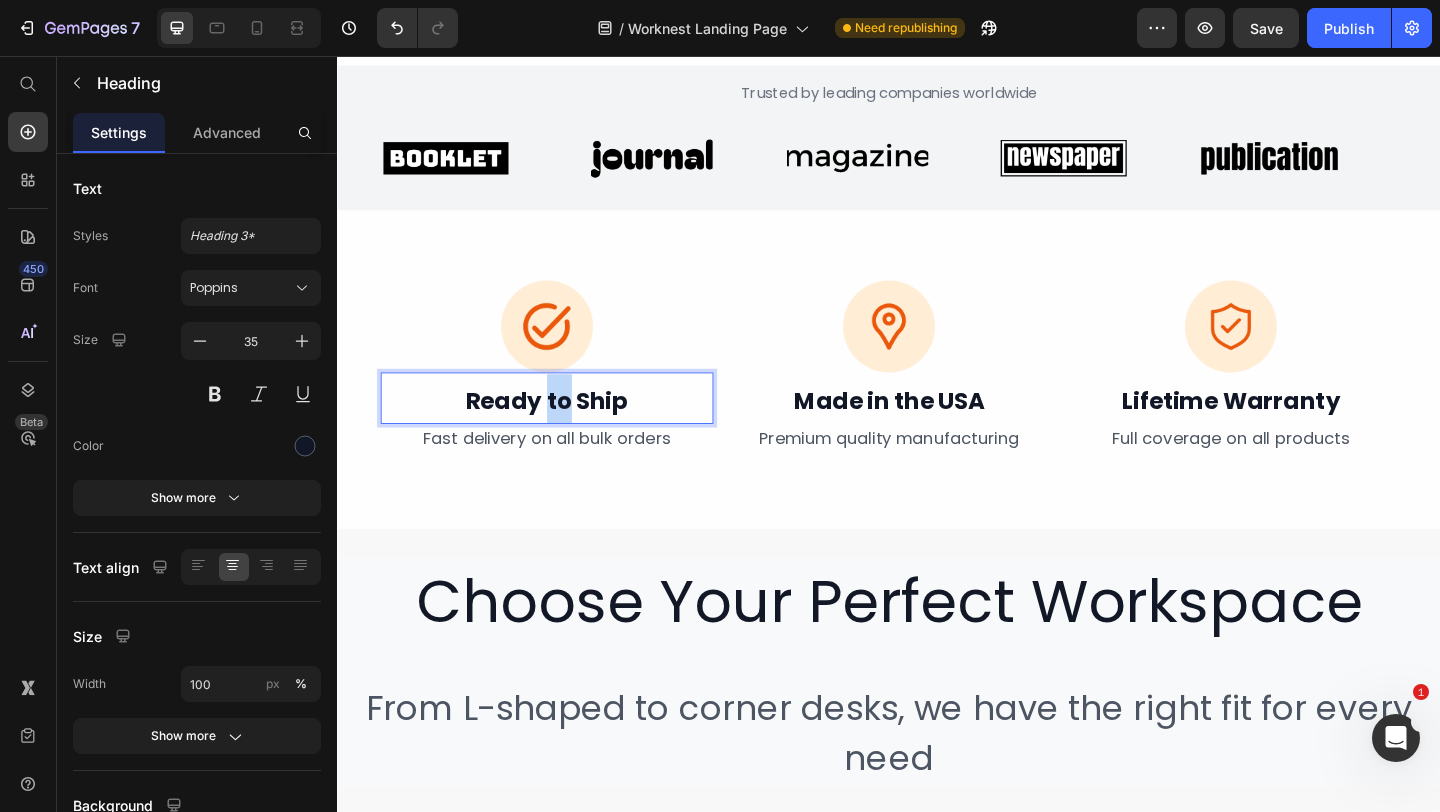 click on "Ready to Ship" at bounding box center (565, 431) 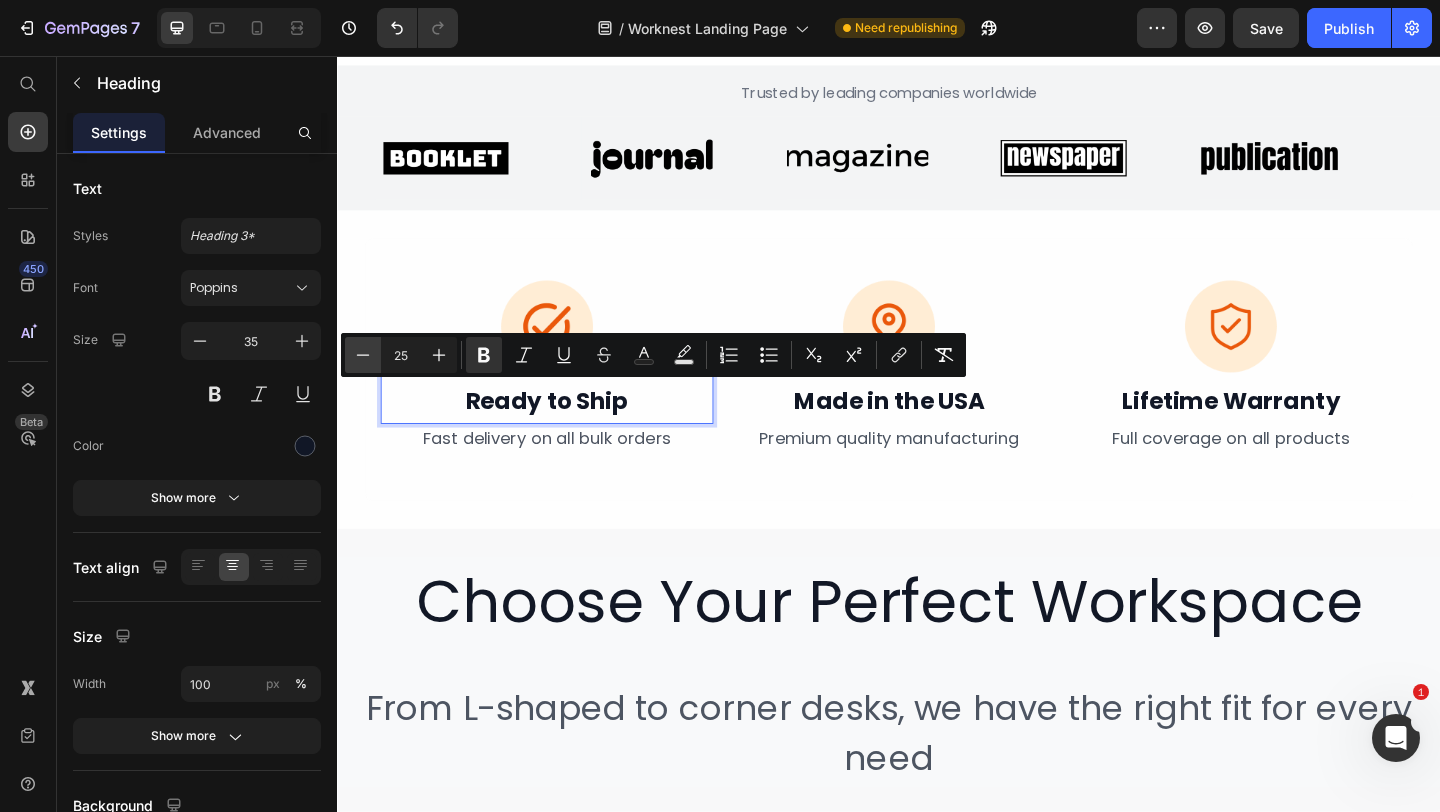 click 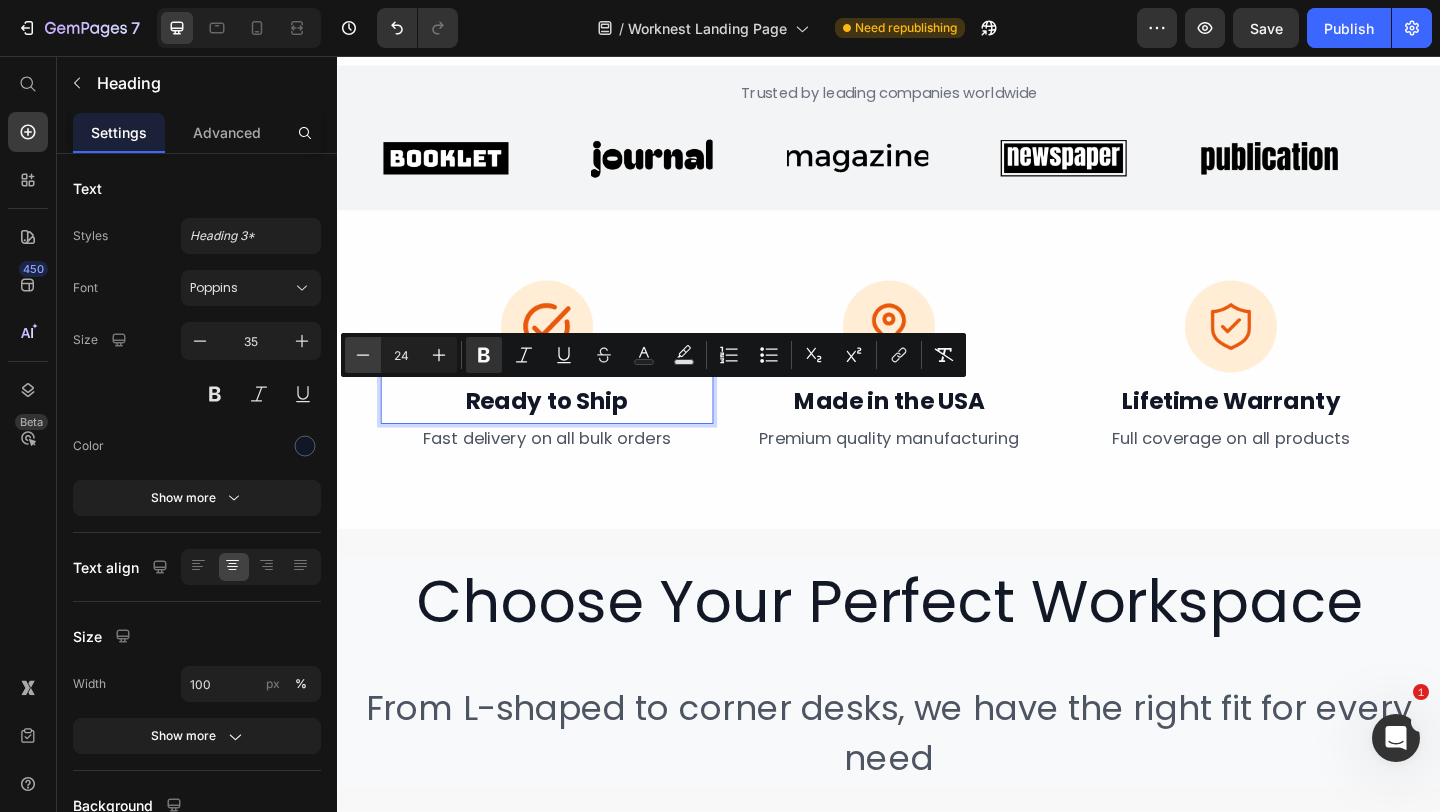 click 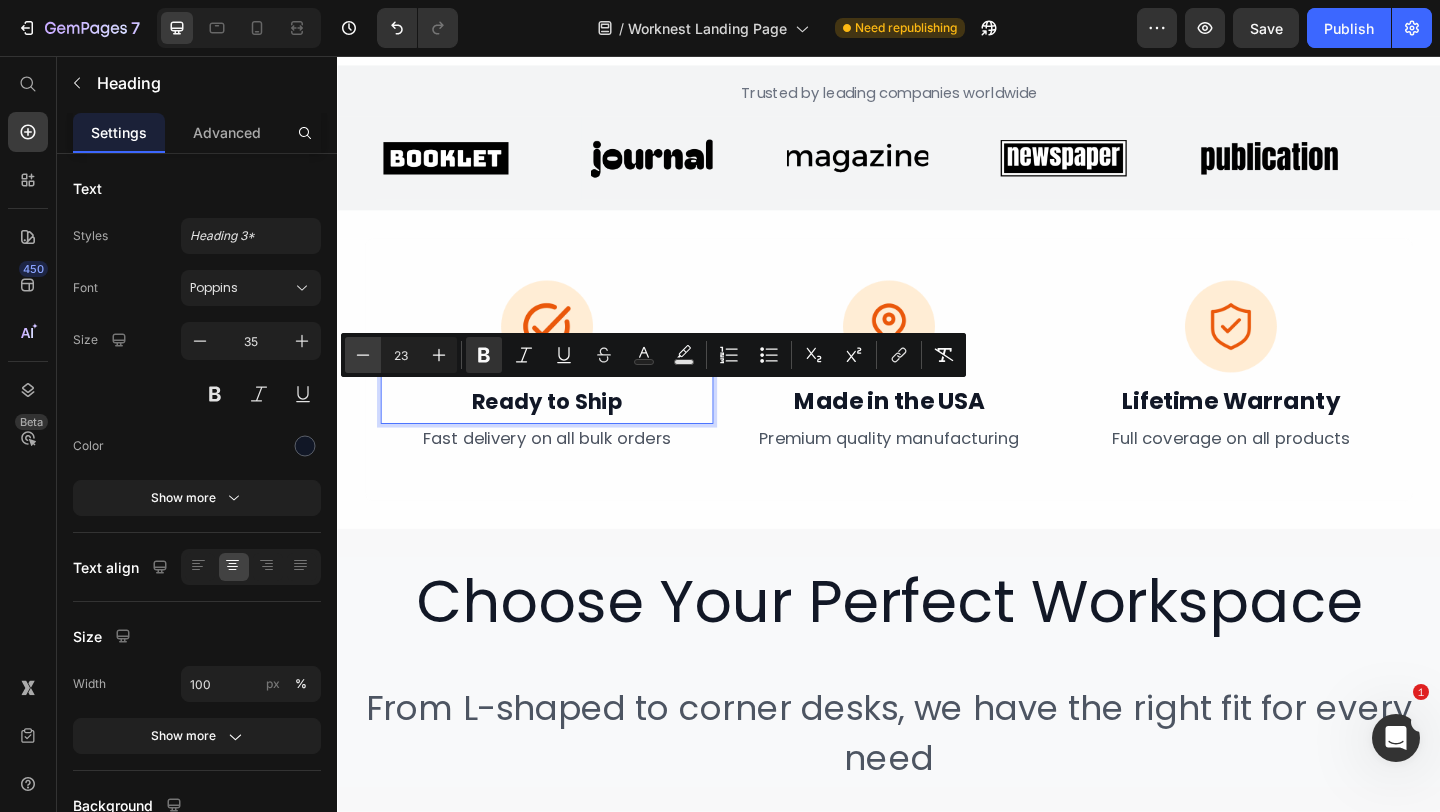 click 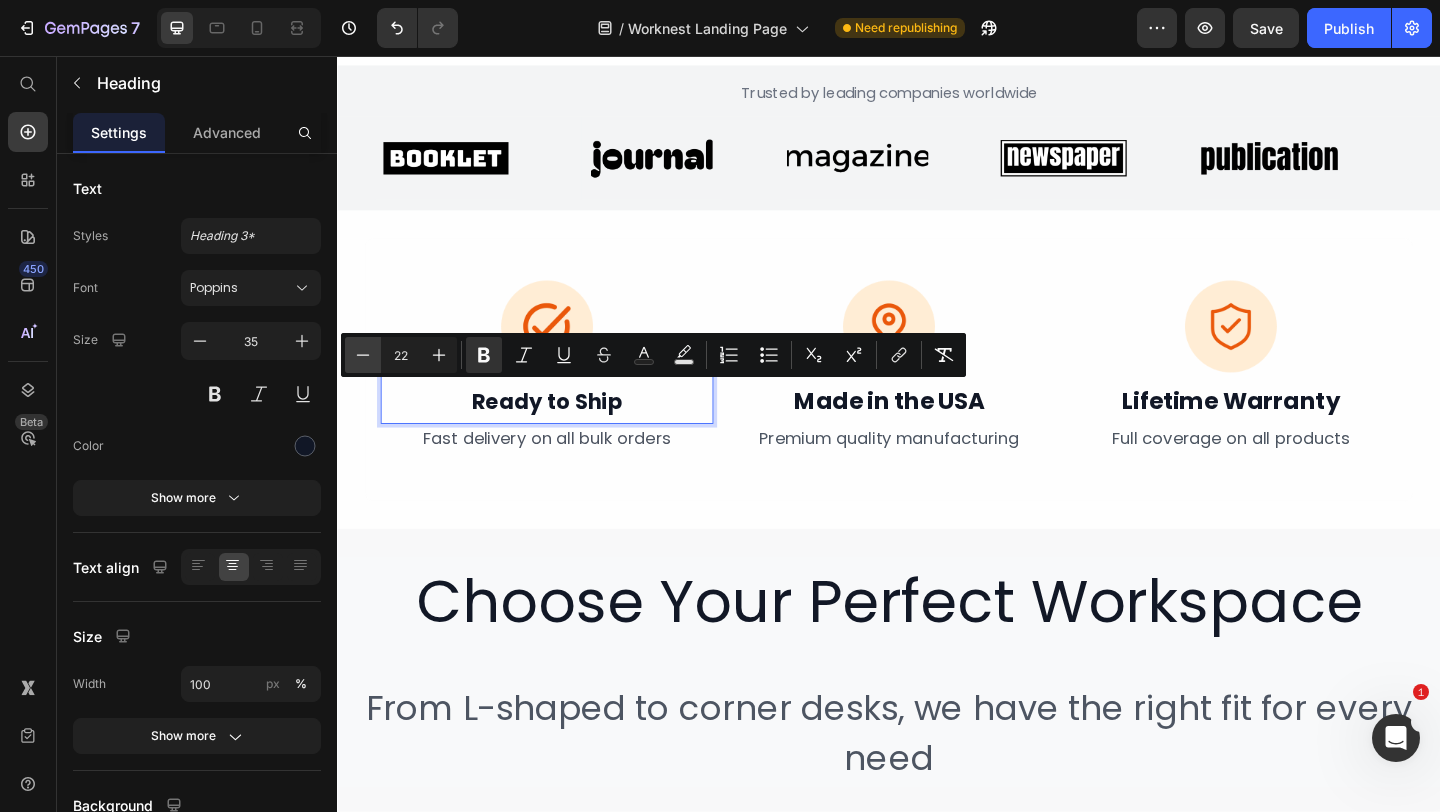 click 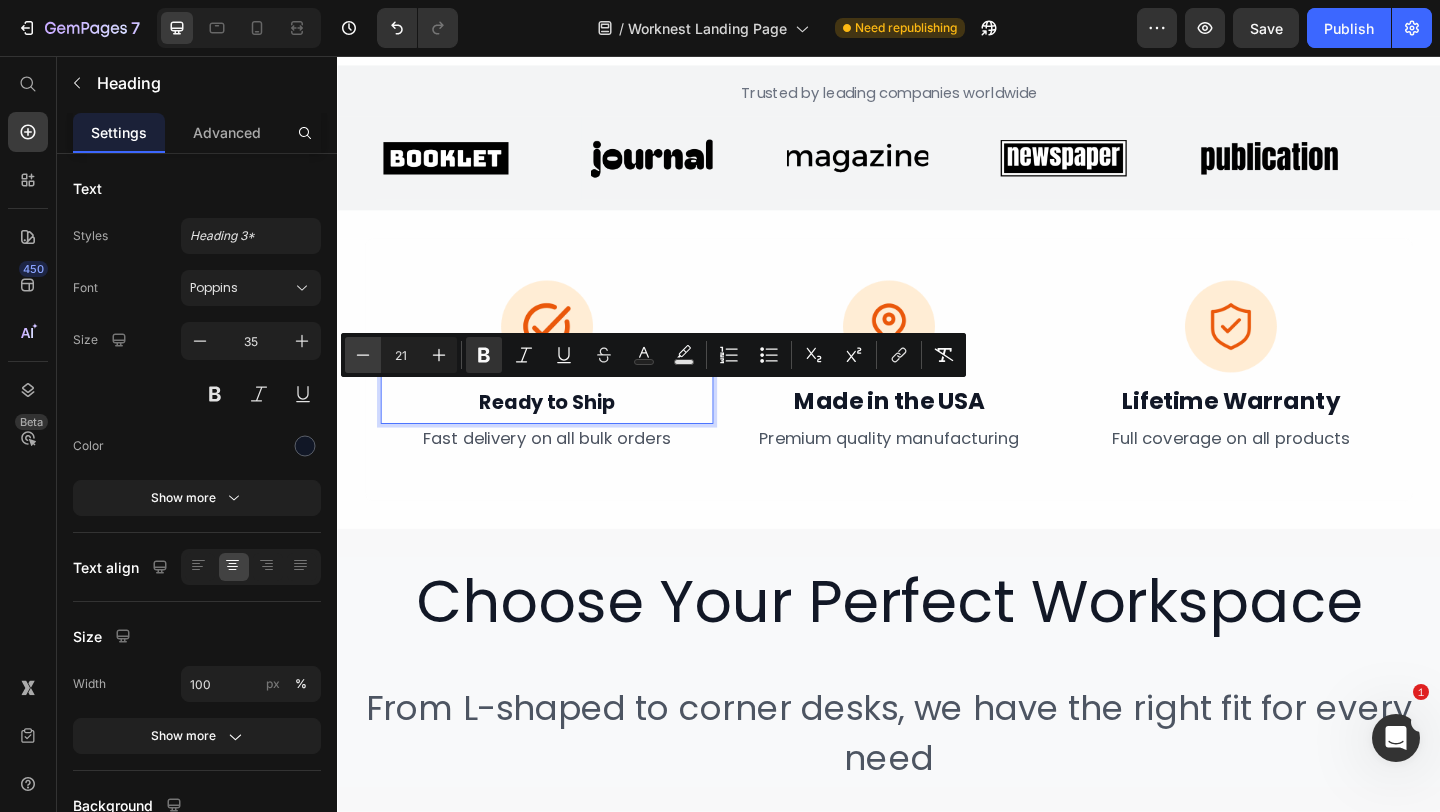 click 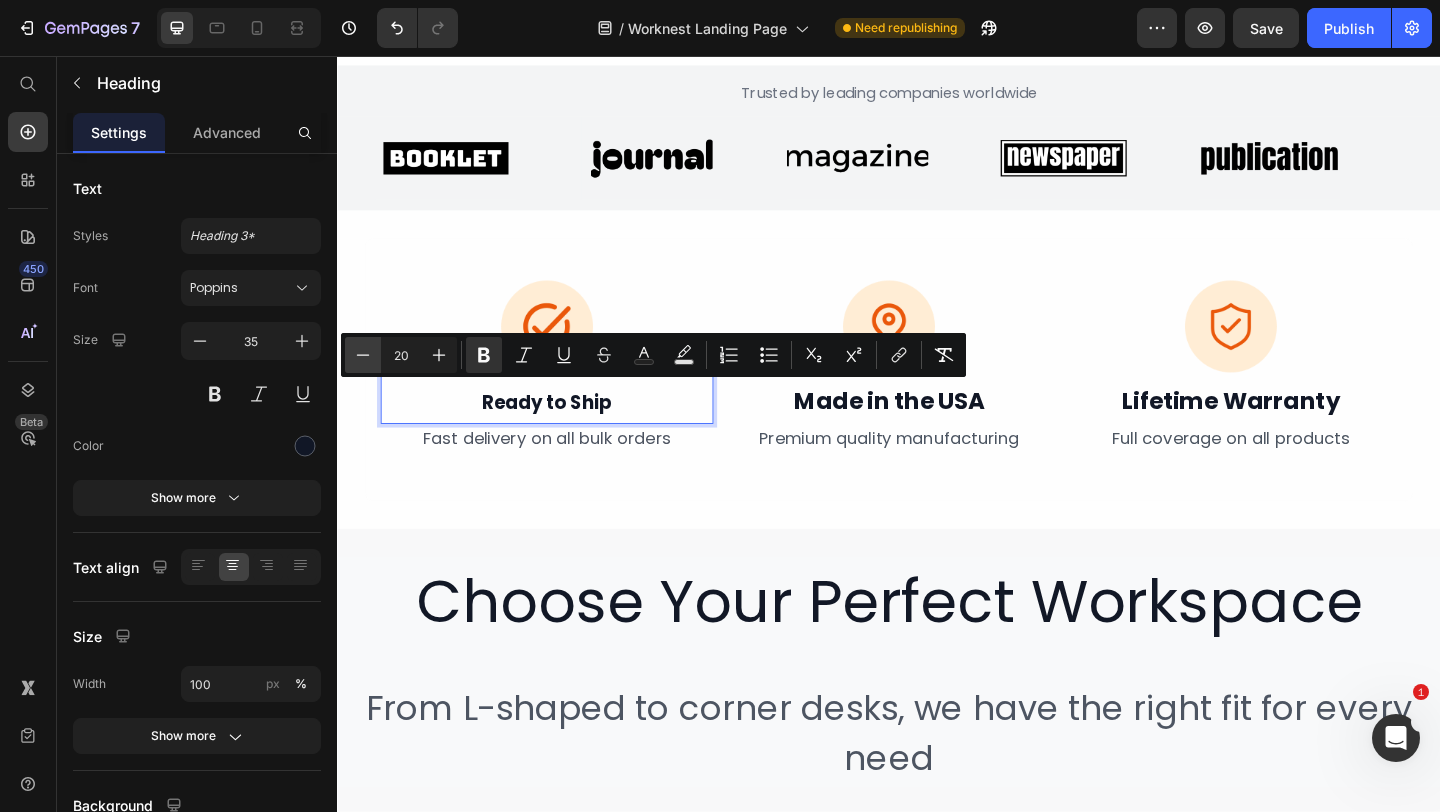 click 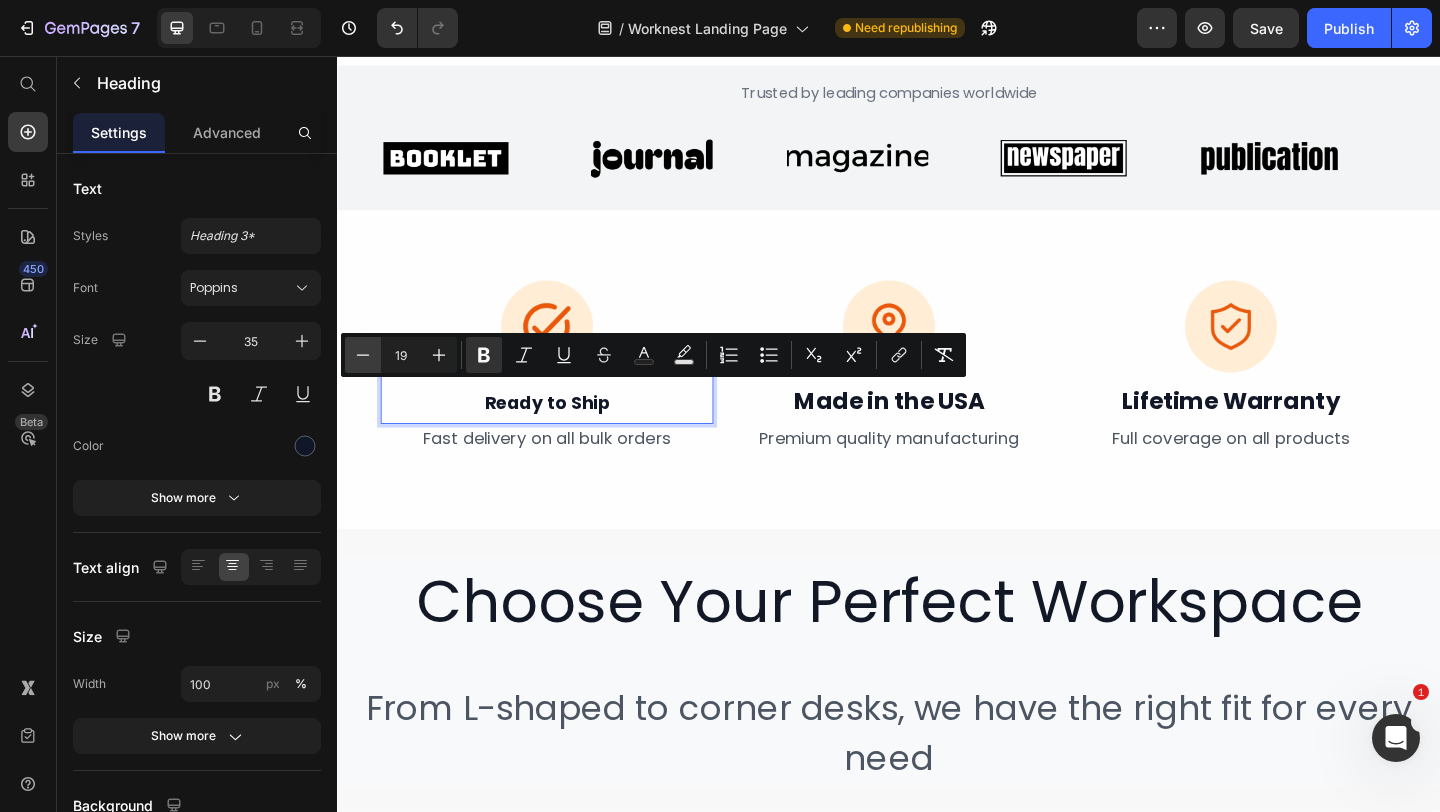 click 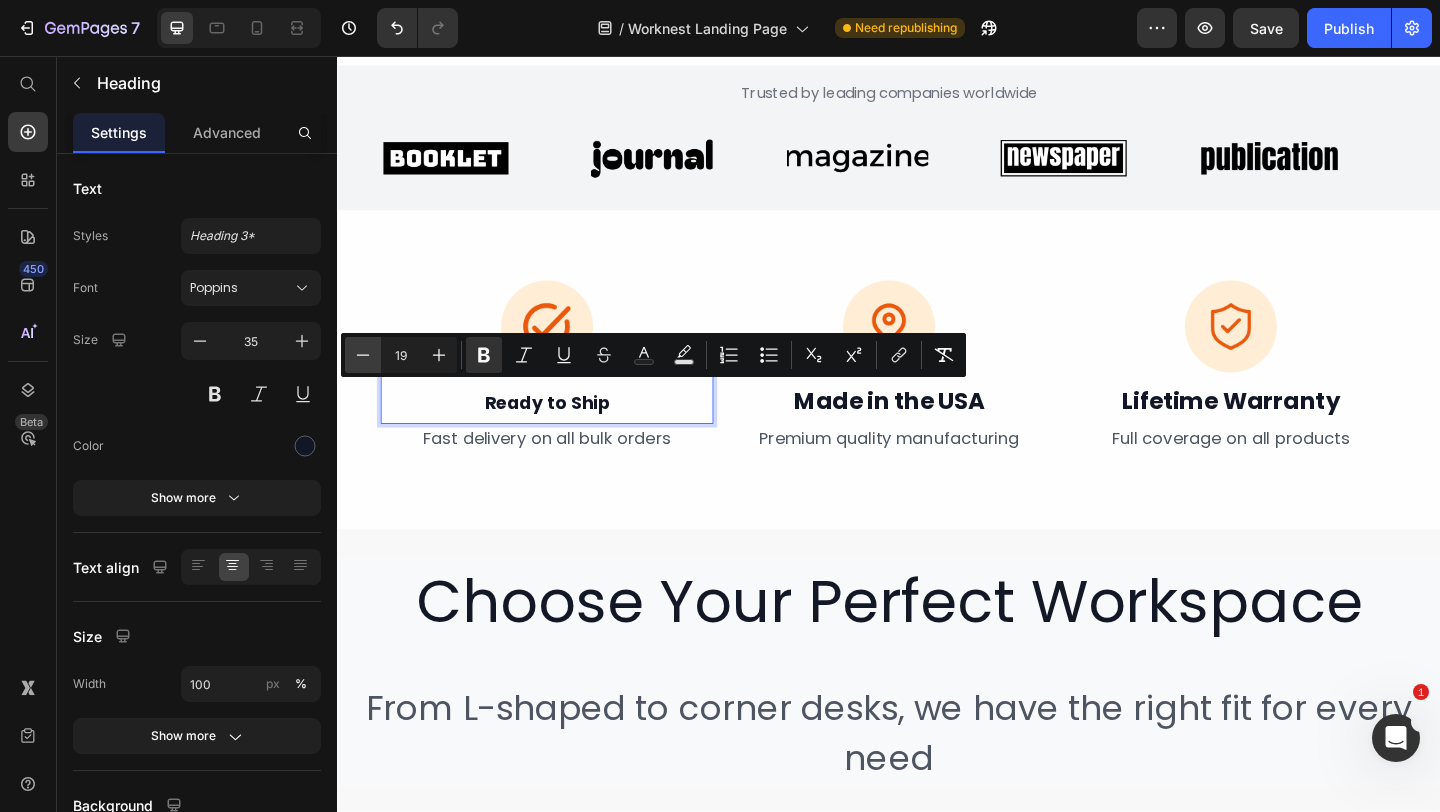 type on "18" 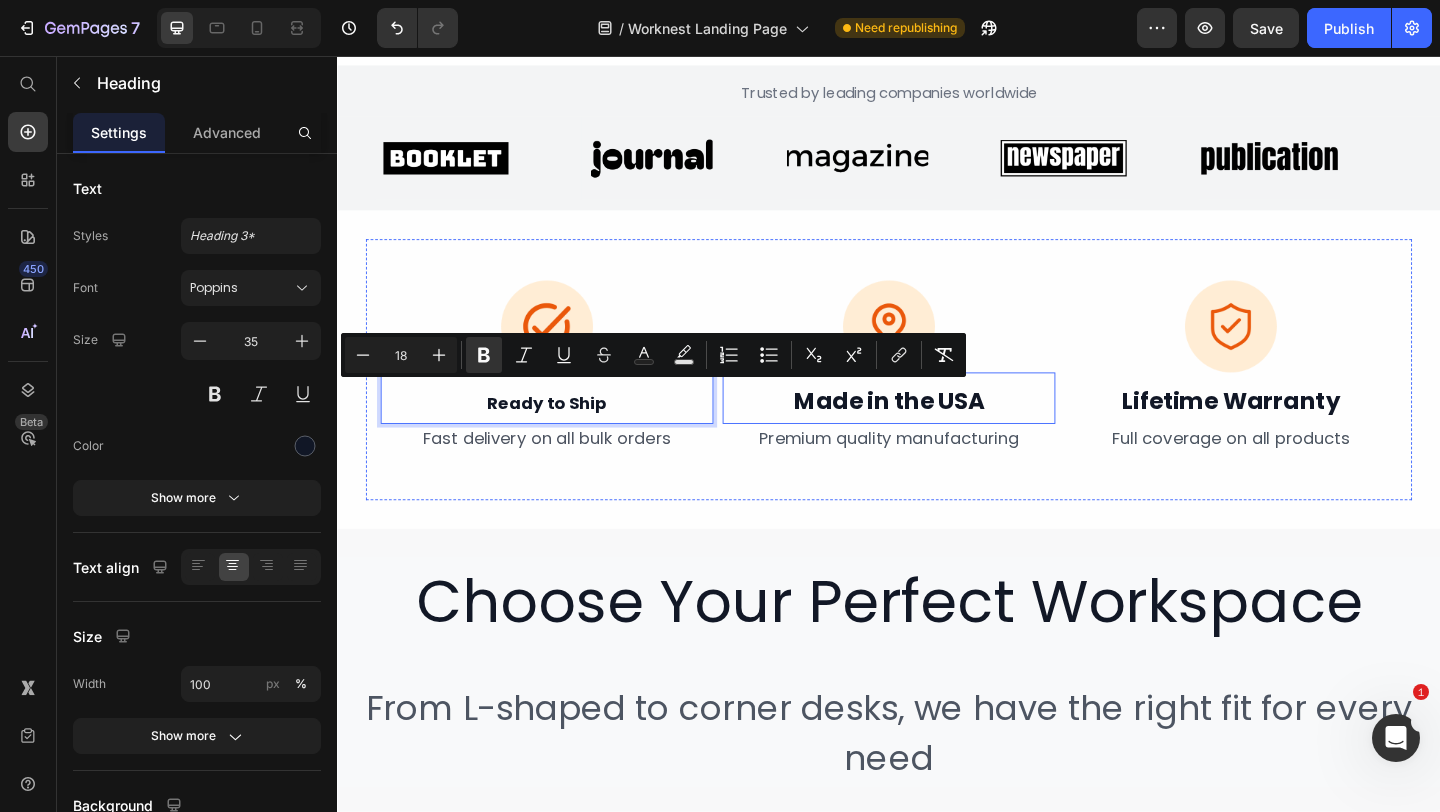 click on "Made in the USA" at bounding box center (937, 431) 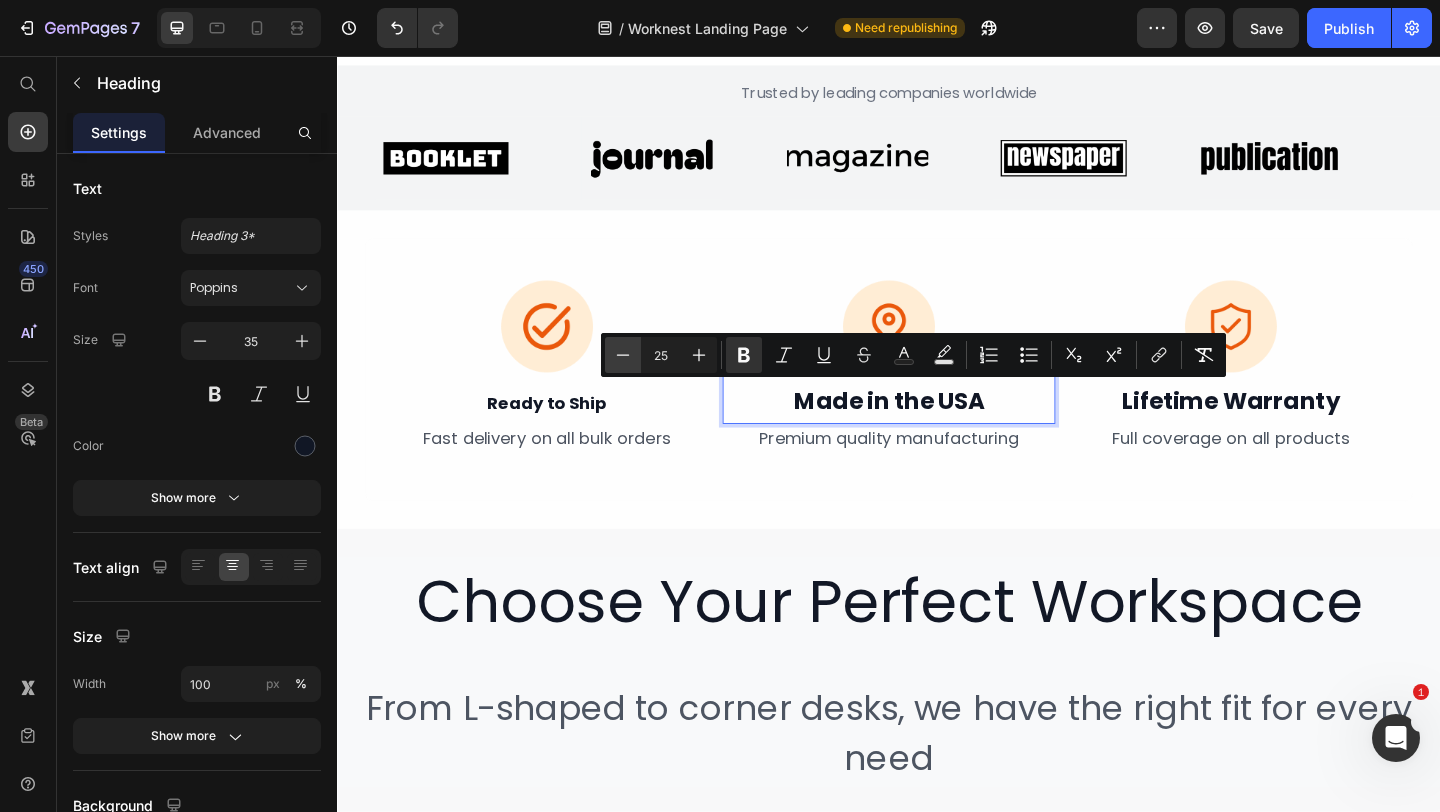 click 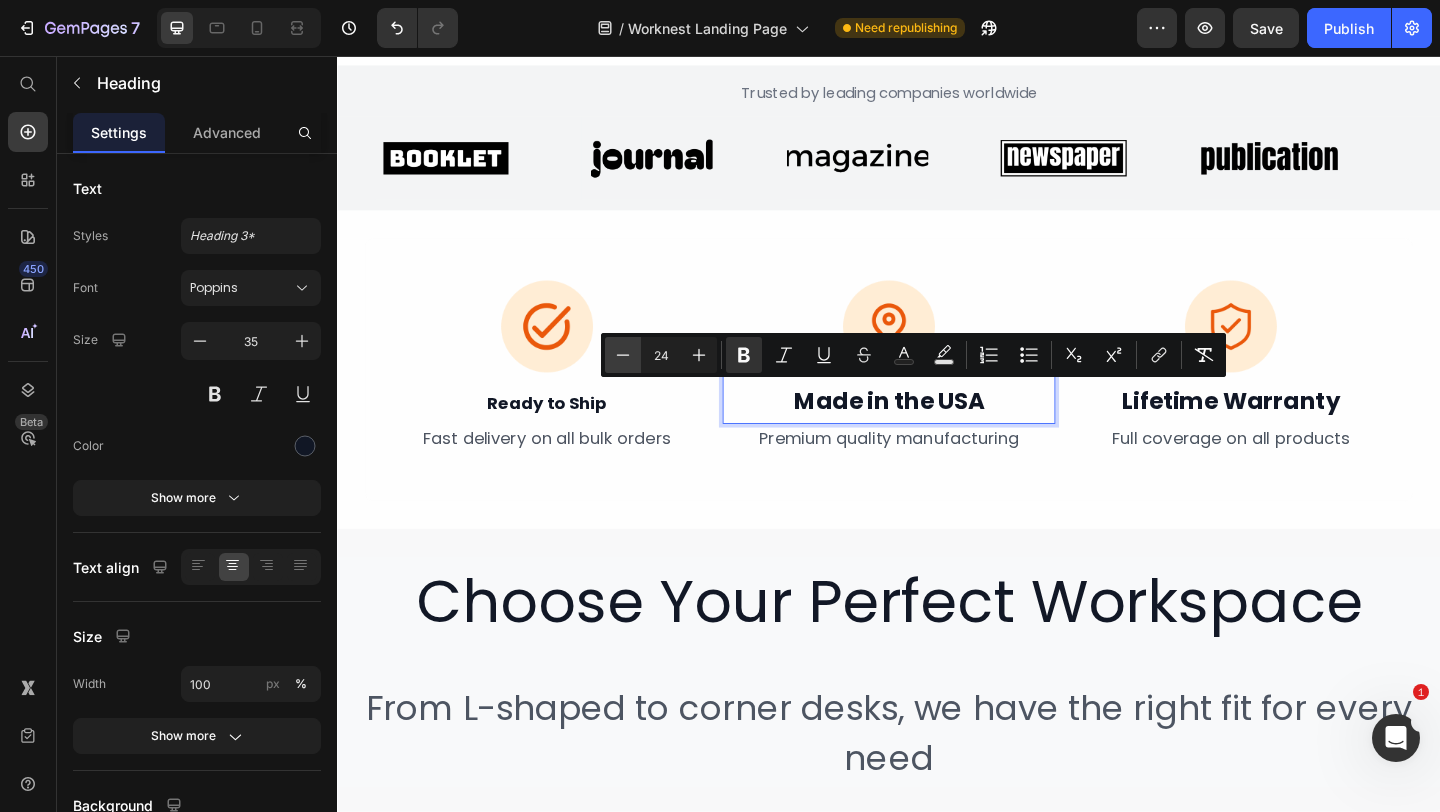 click 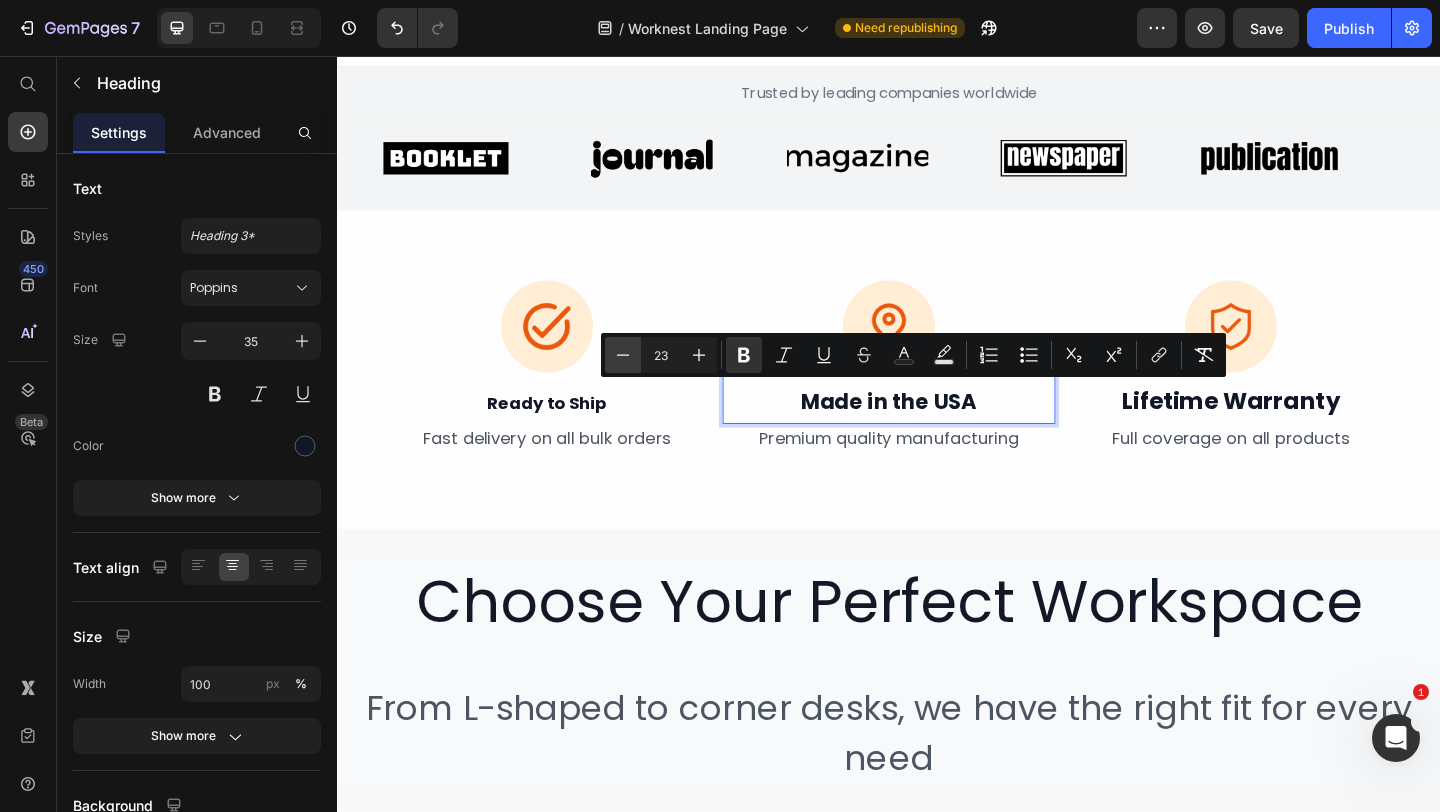 click 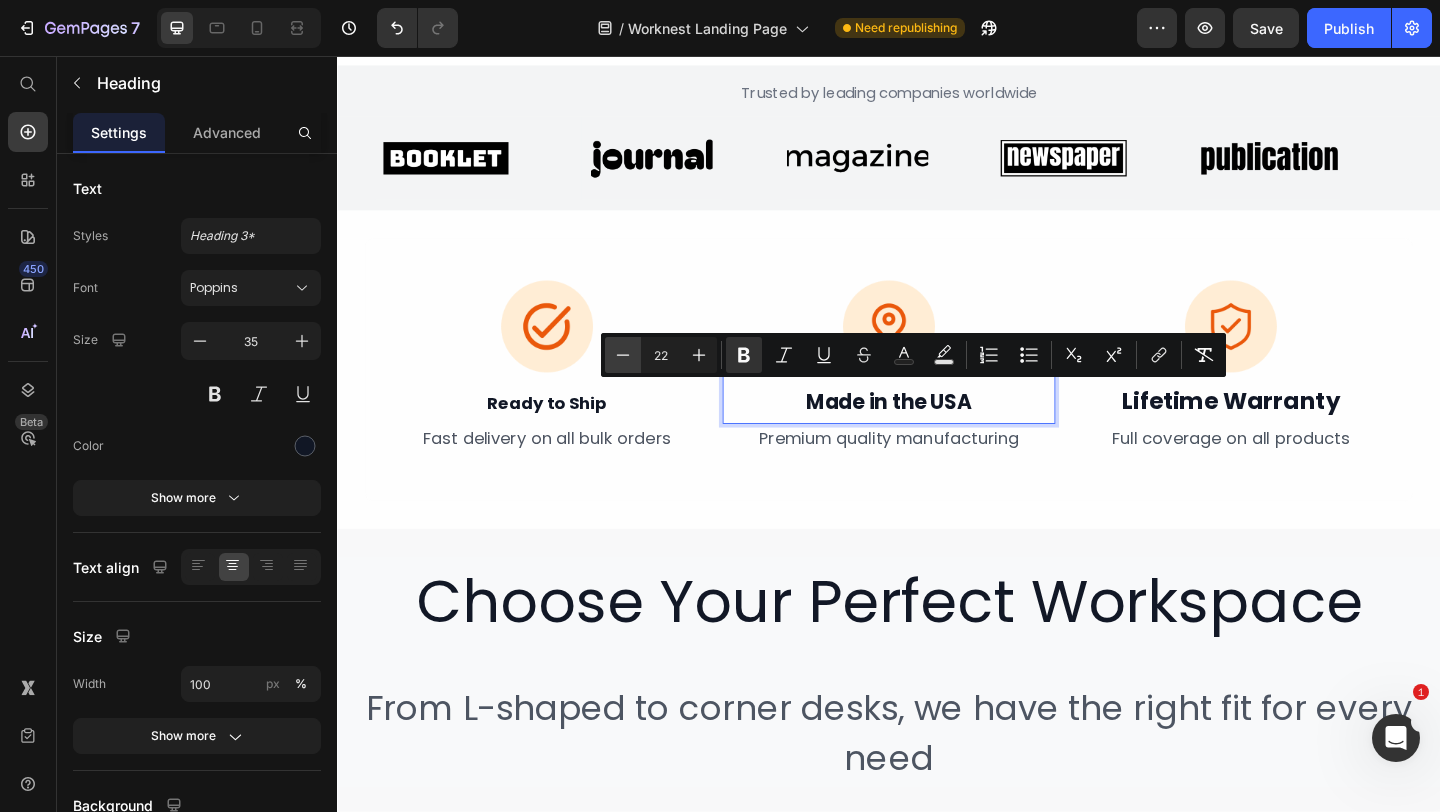 click 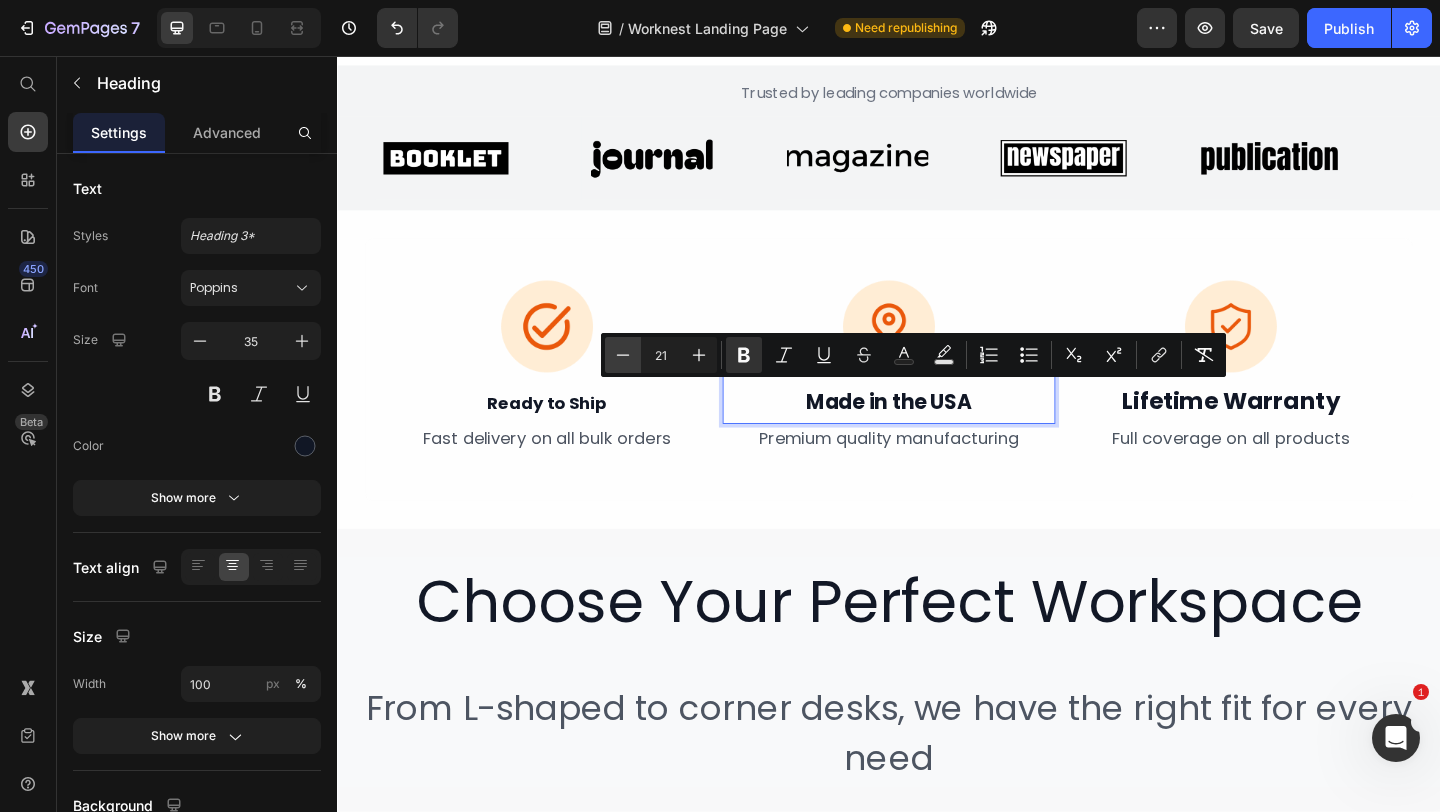click 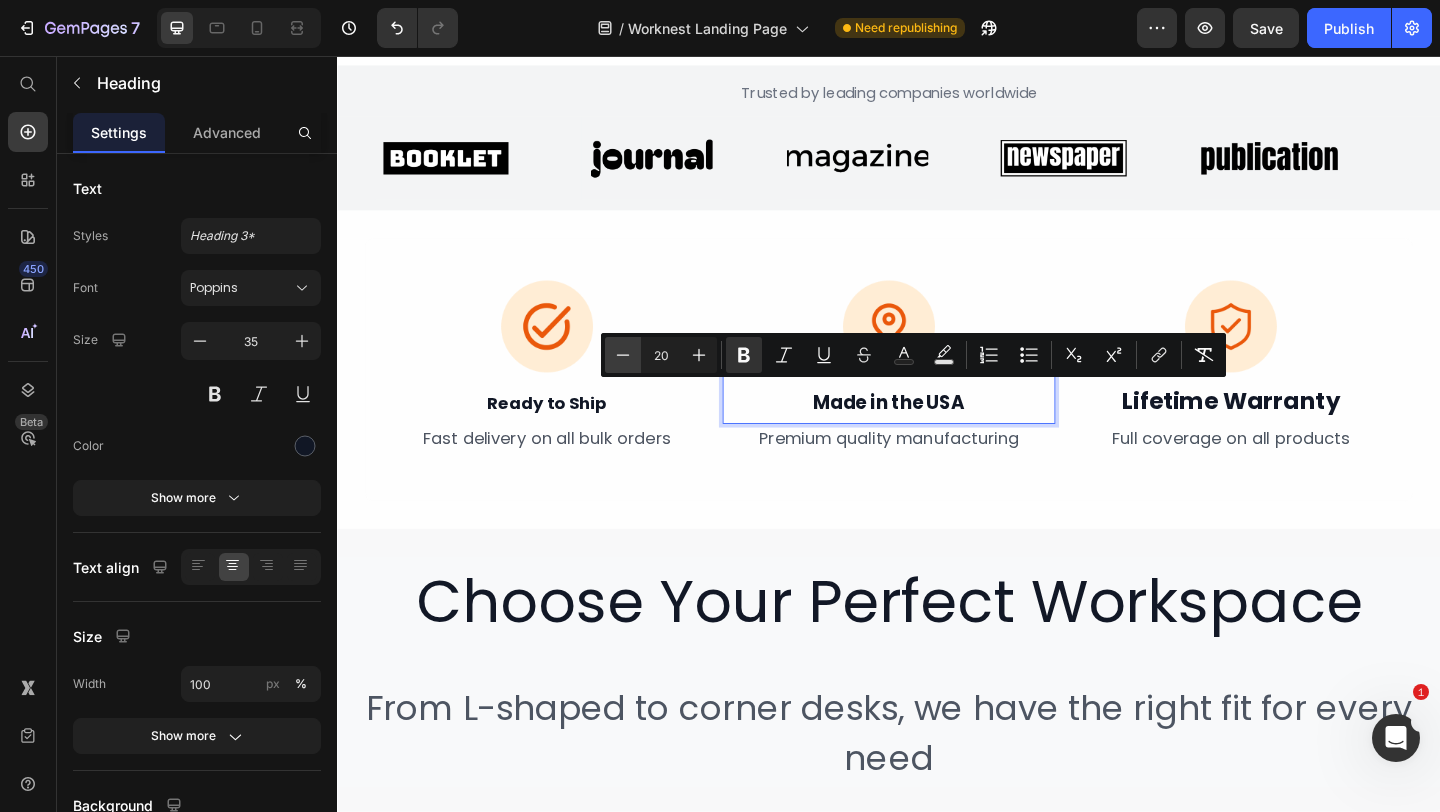 click 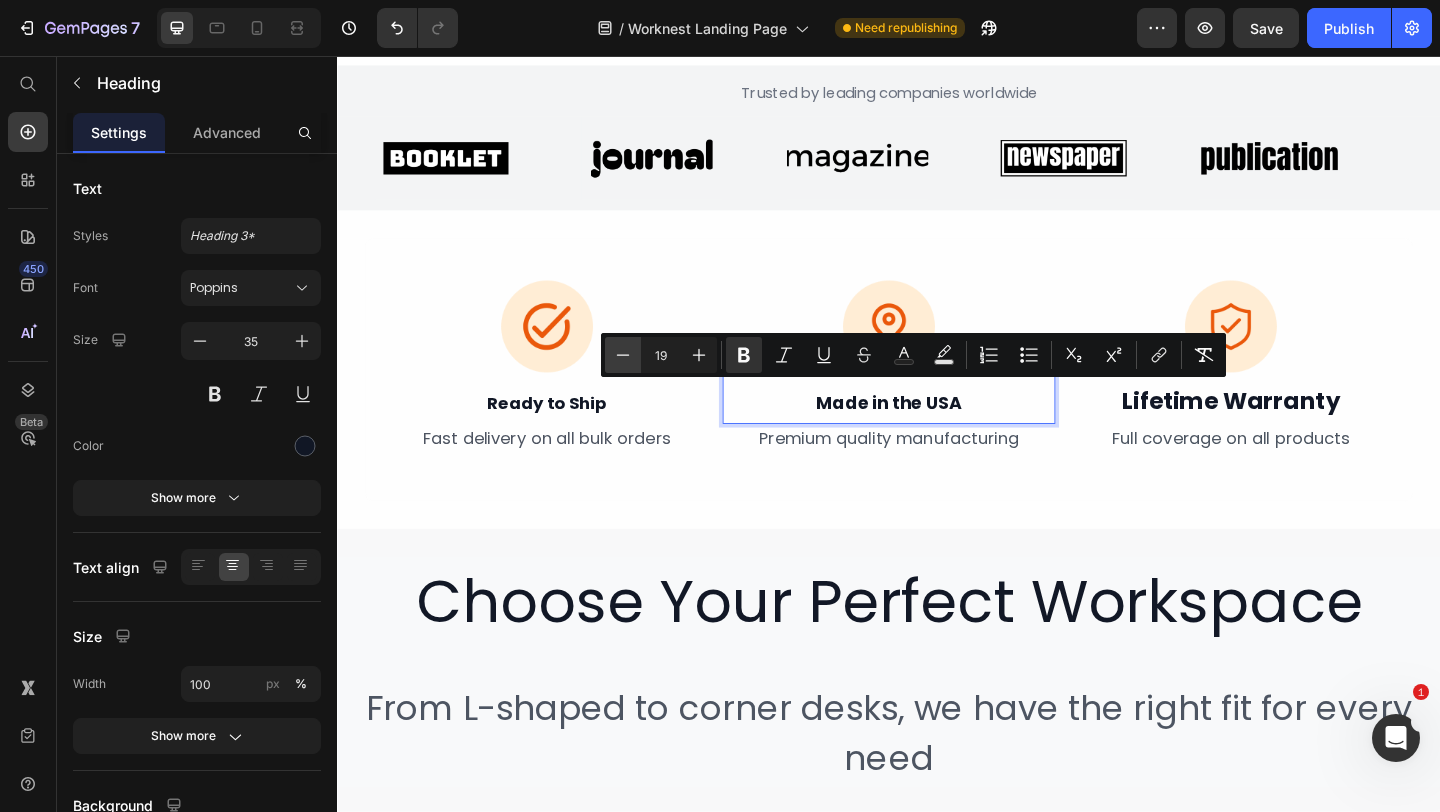 click 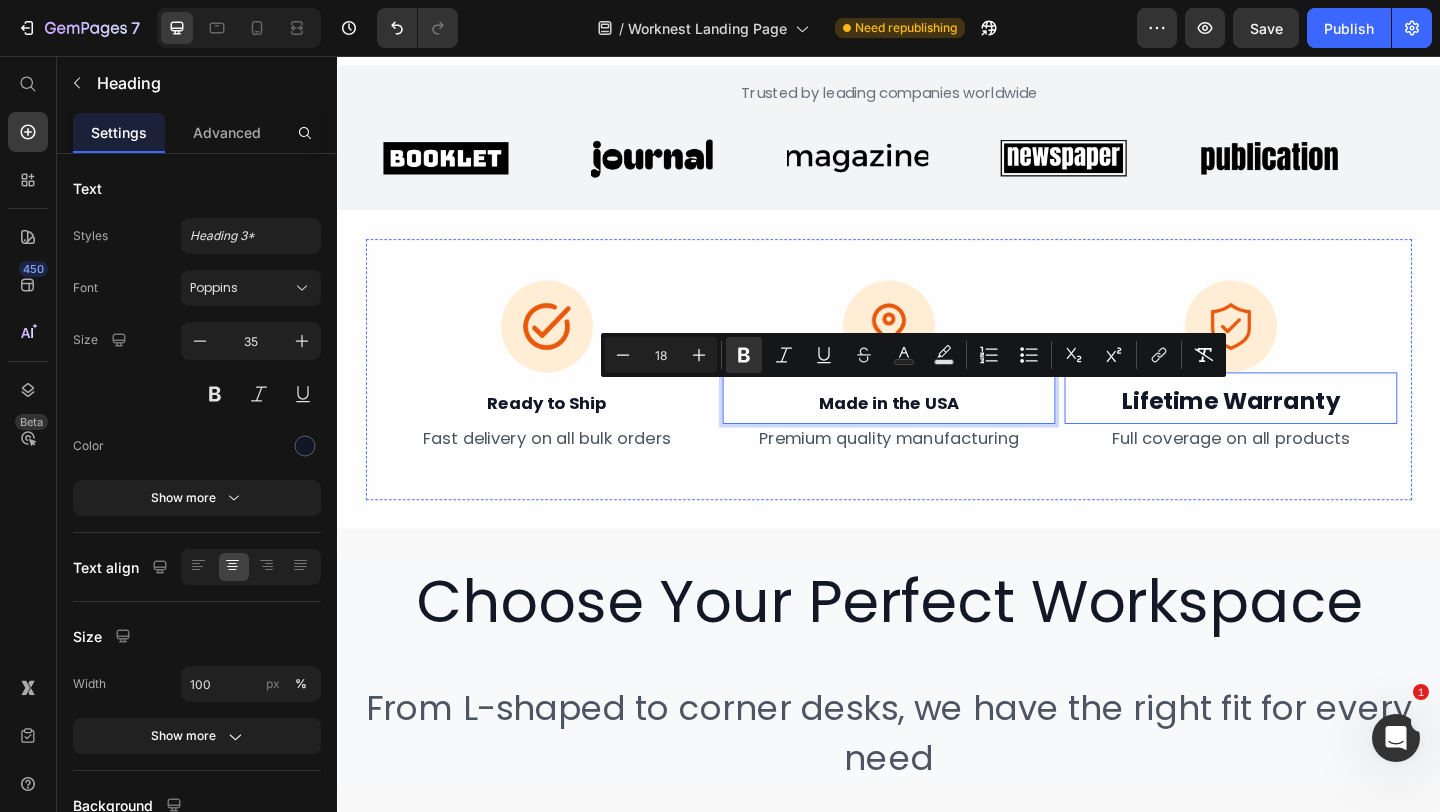click on "Lifetime Warranty" at bounding box center [1309, 431] 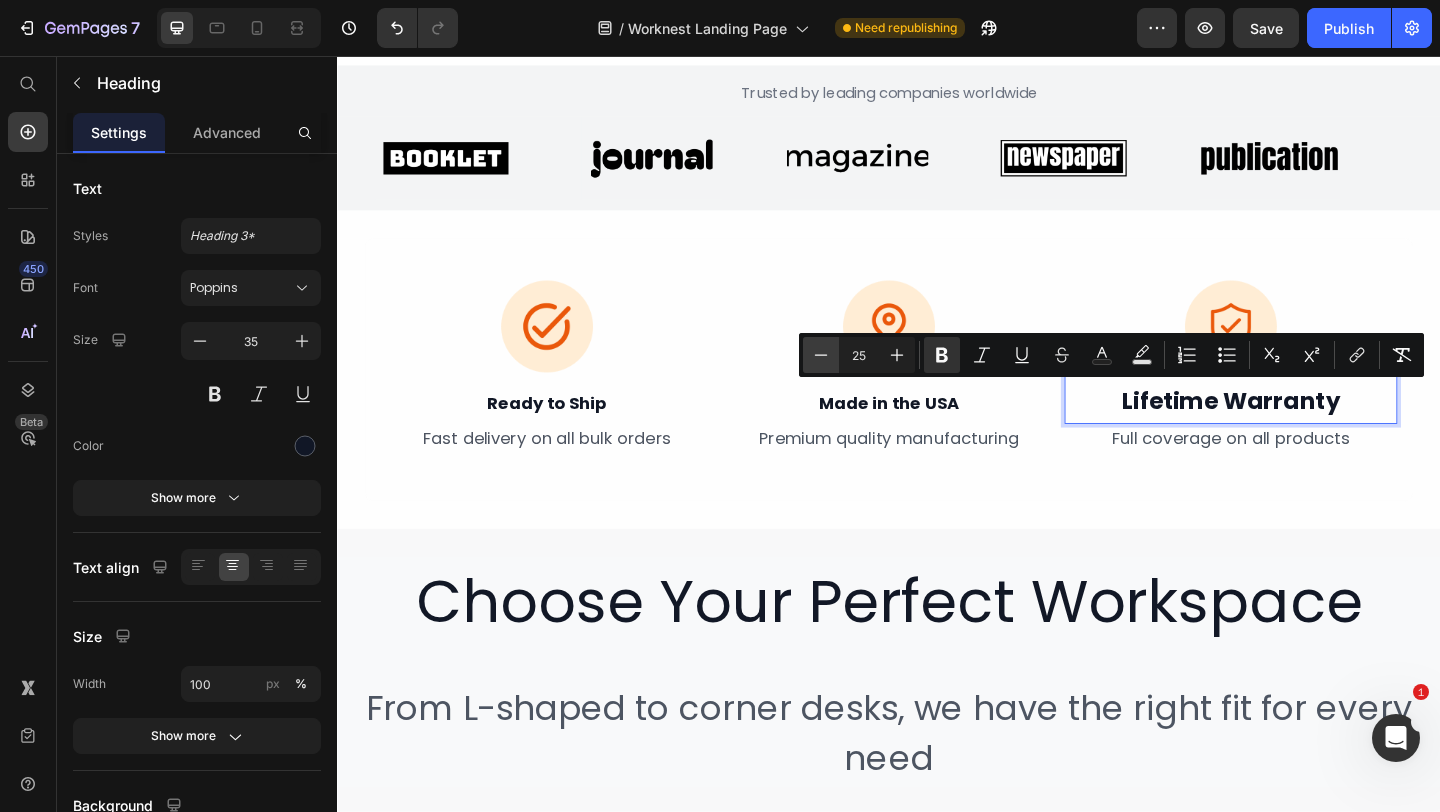 click 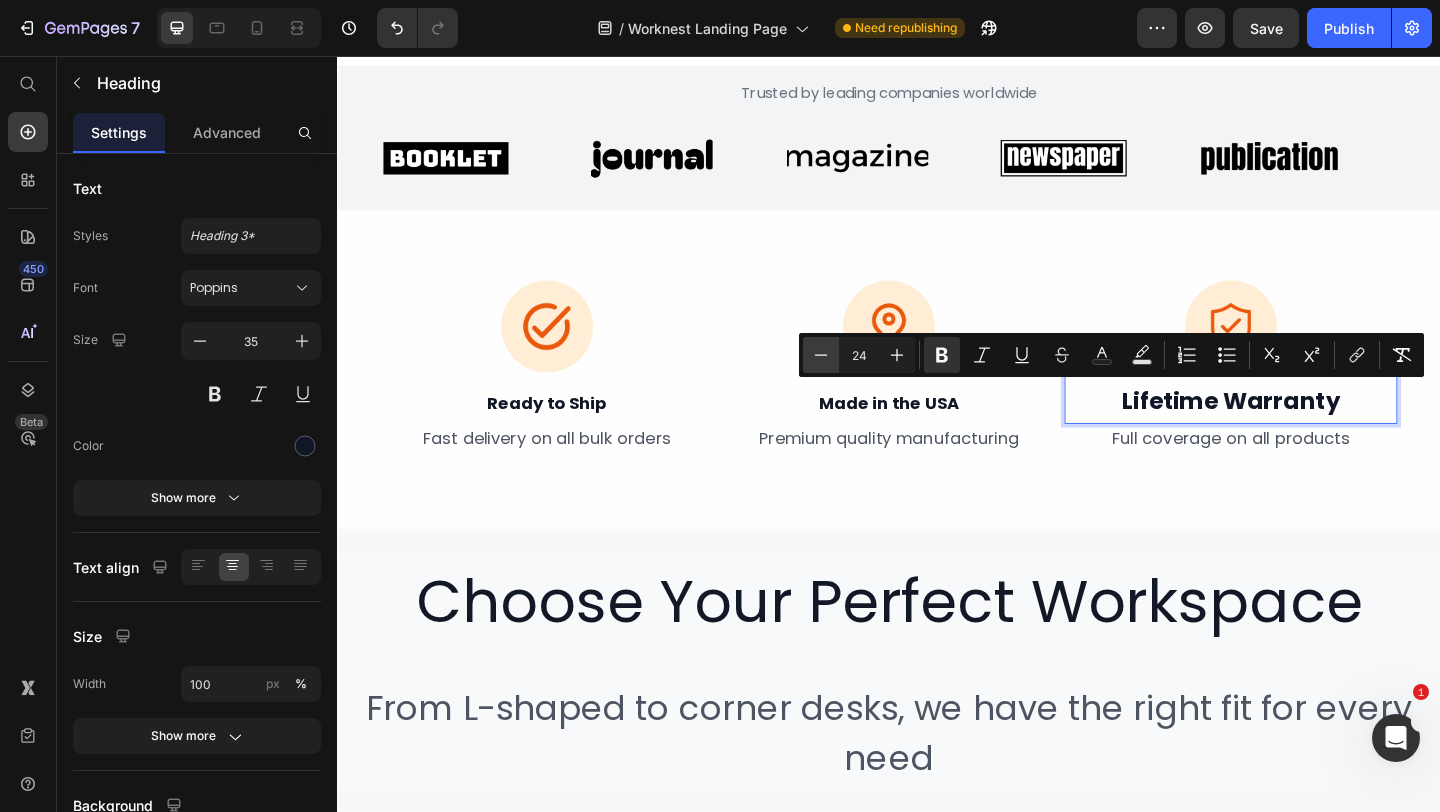 click 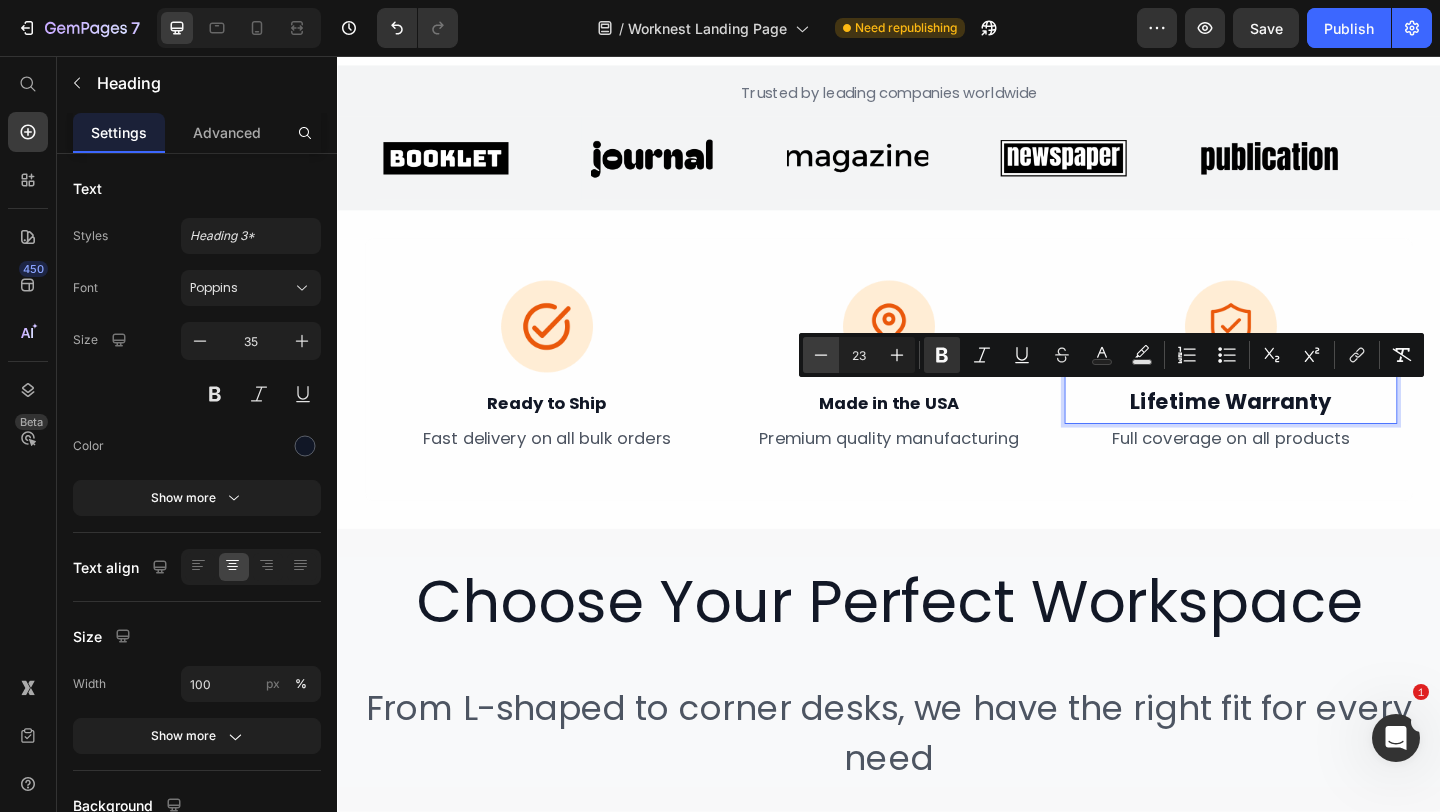 click 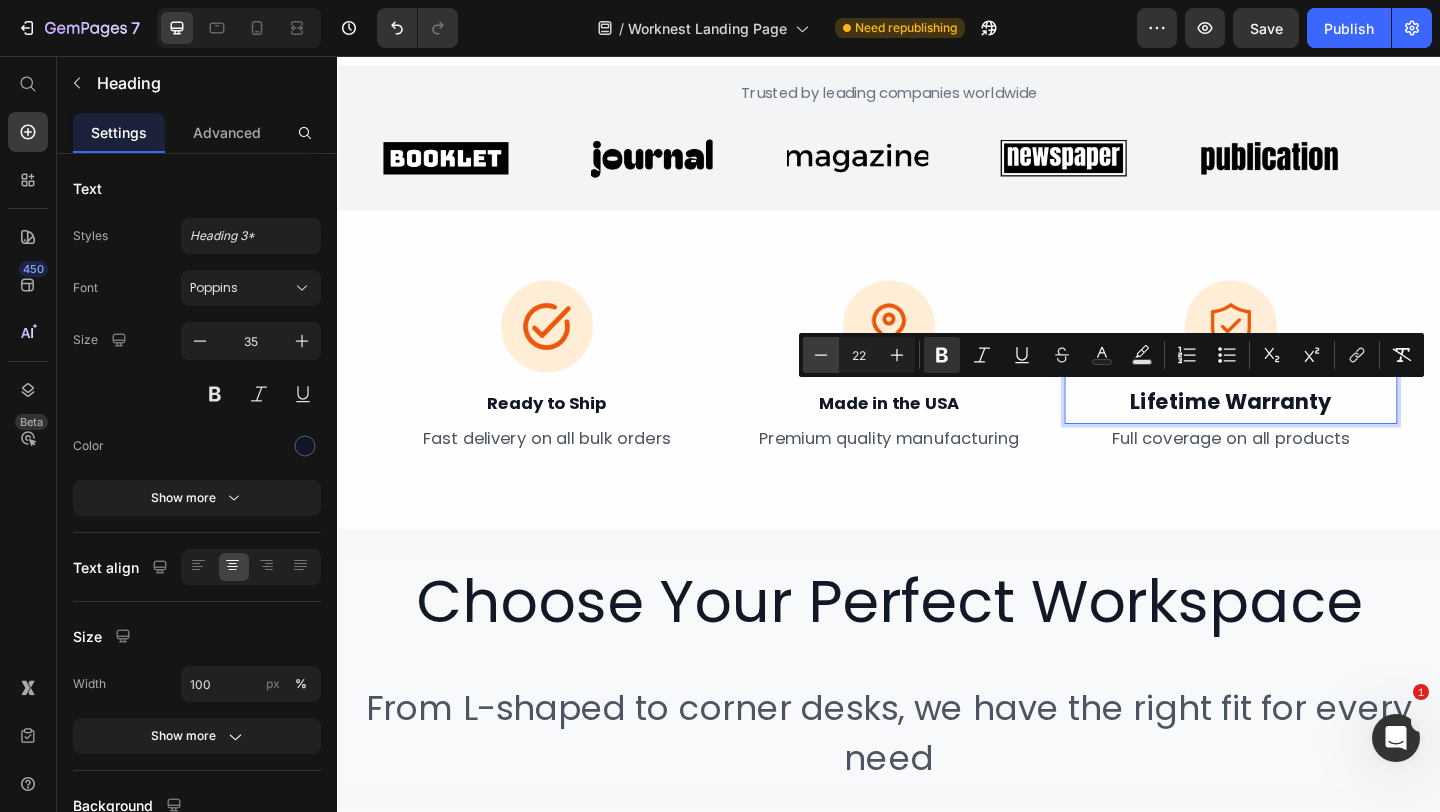 click 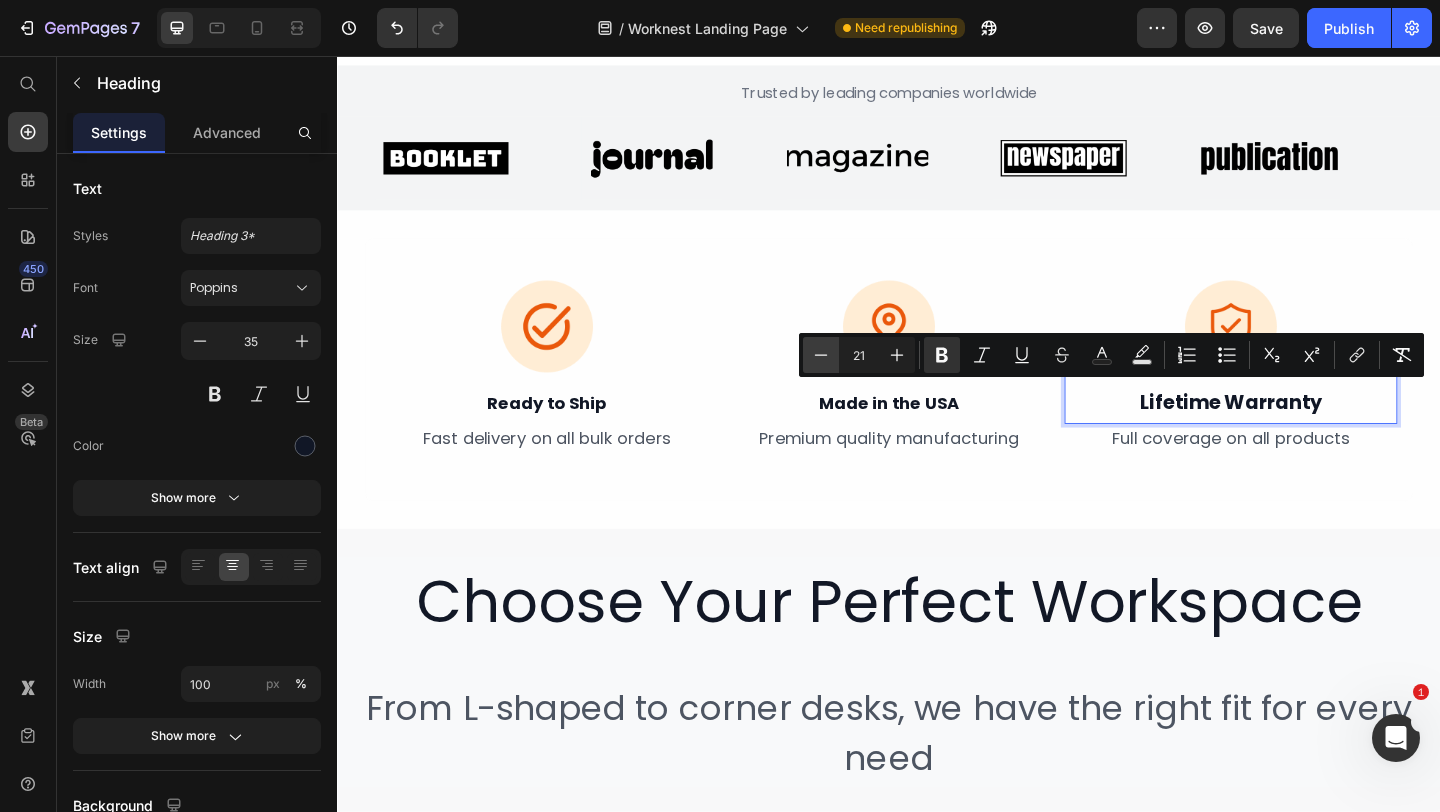 click 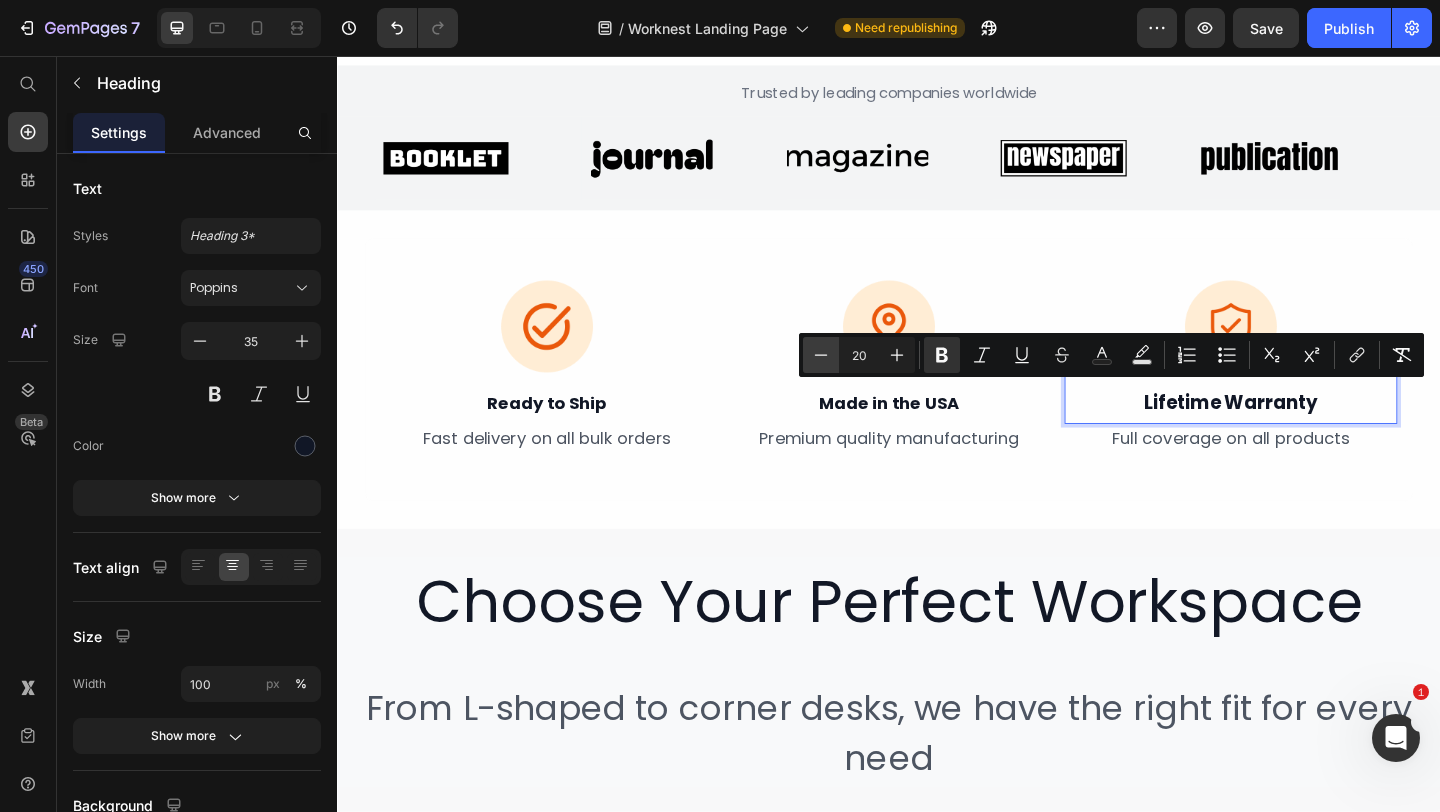 click 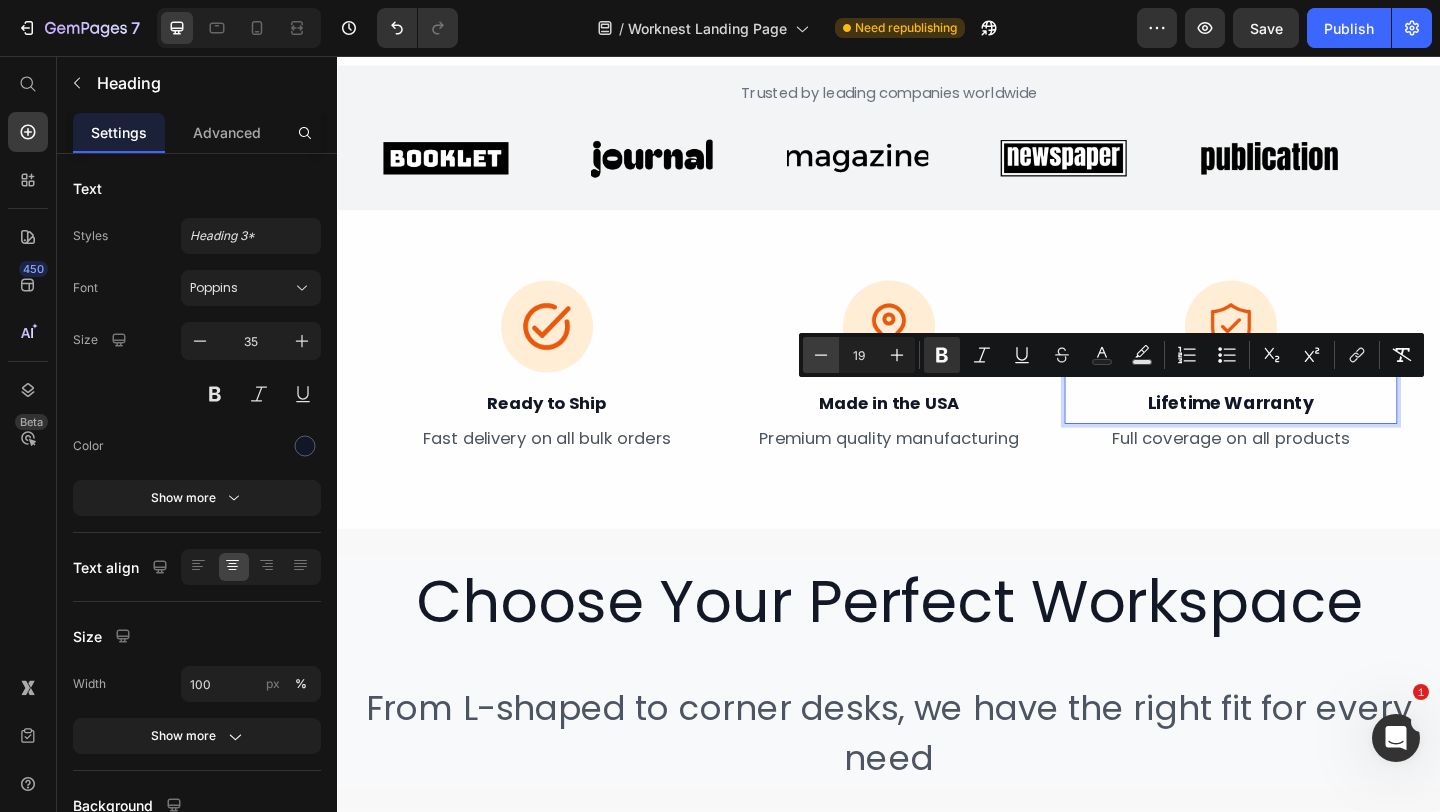 click 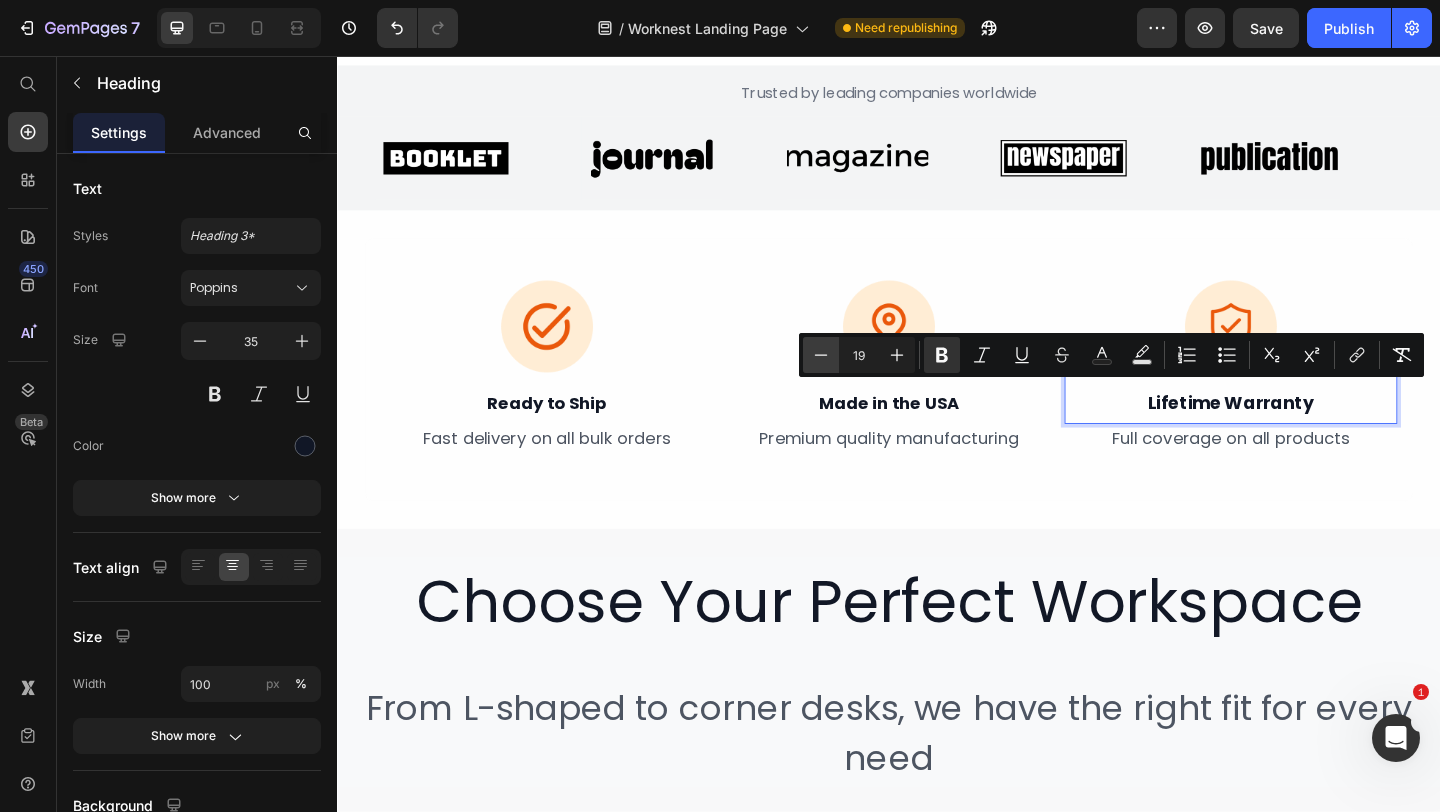 type on "18" 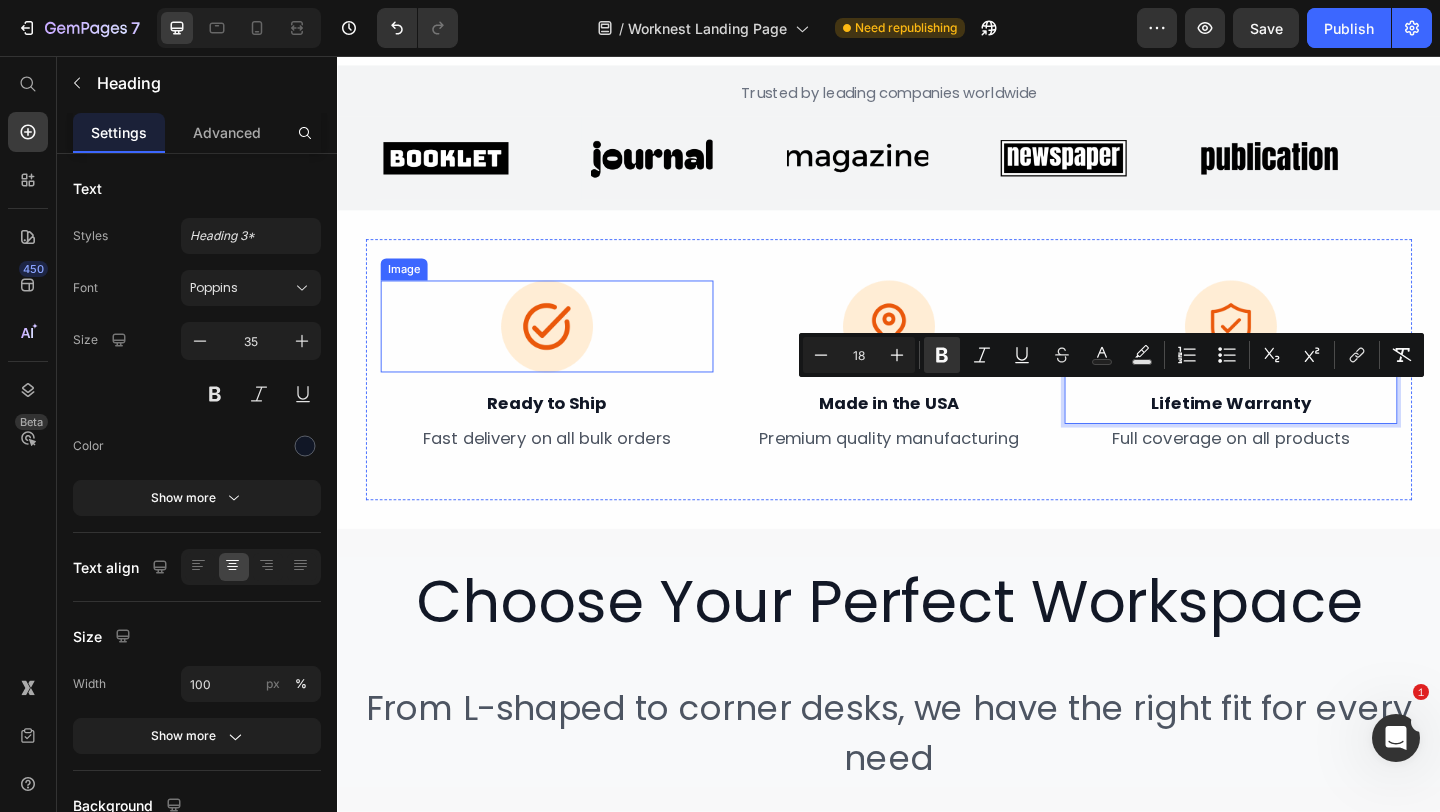 click at bounding box center (565, 350) 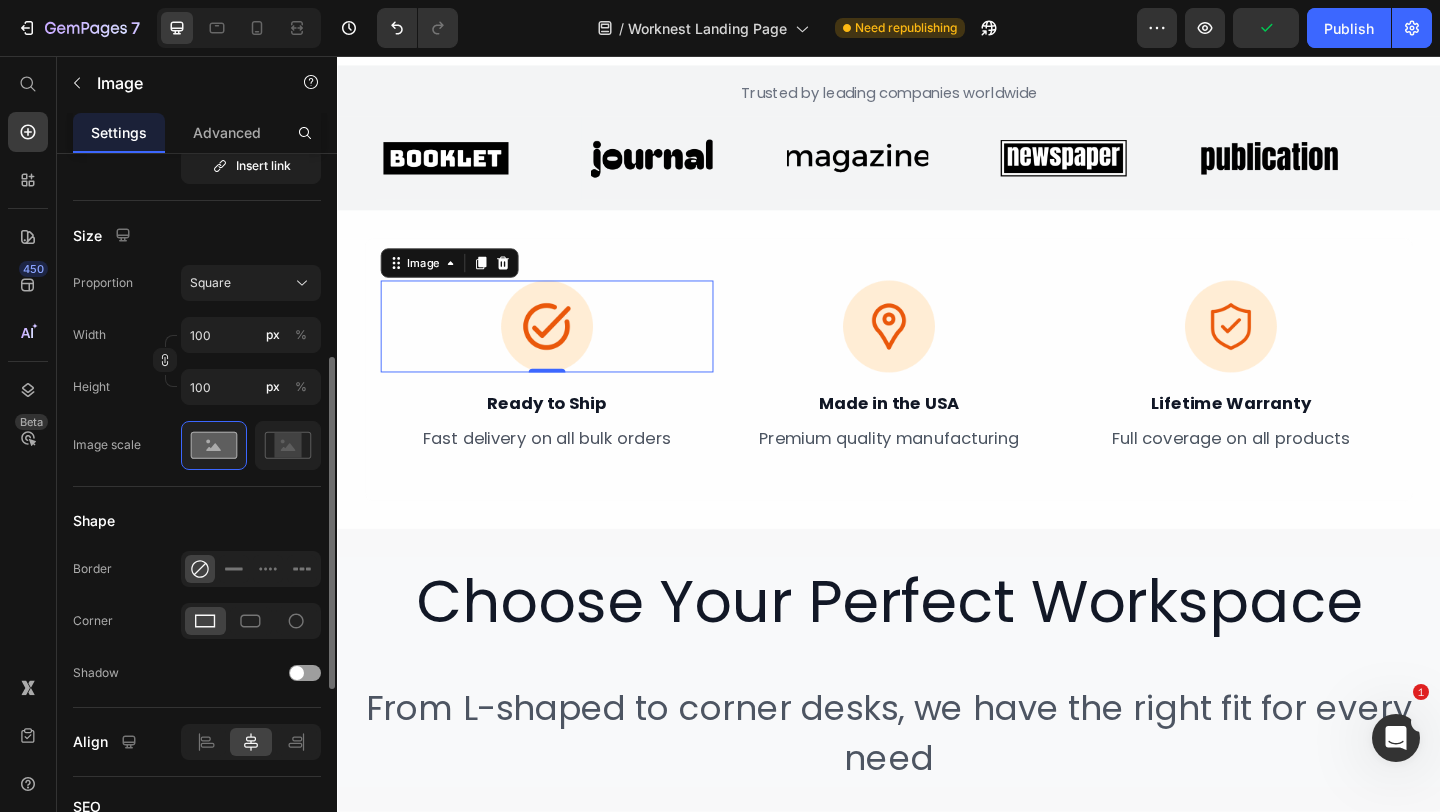 scroll, scrollTop: 486, scrollLeft: 0, axis: vertical 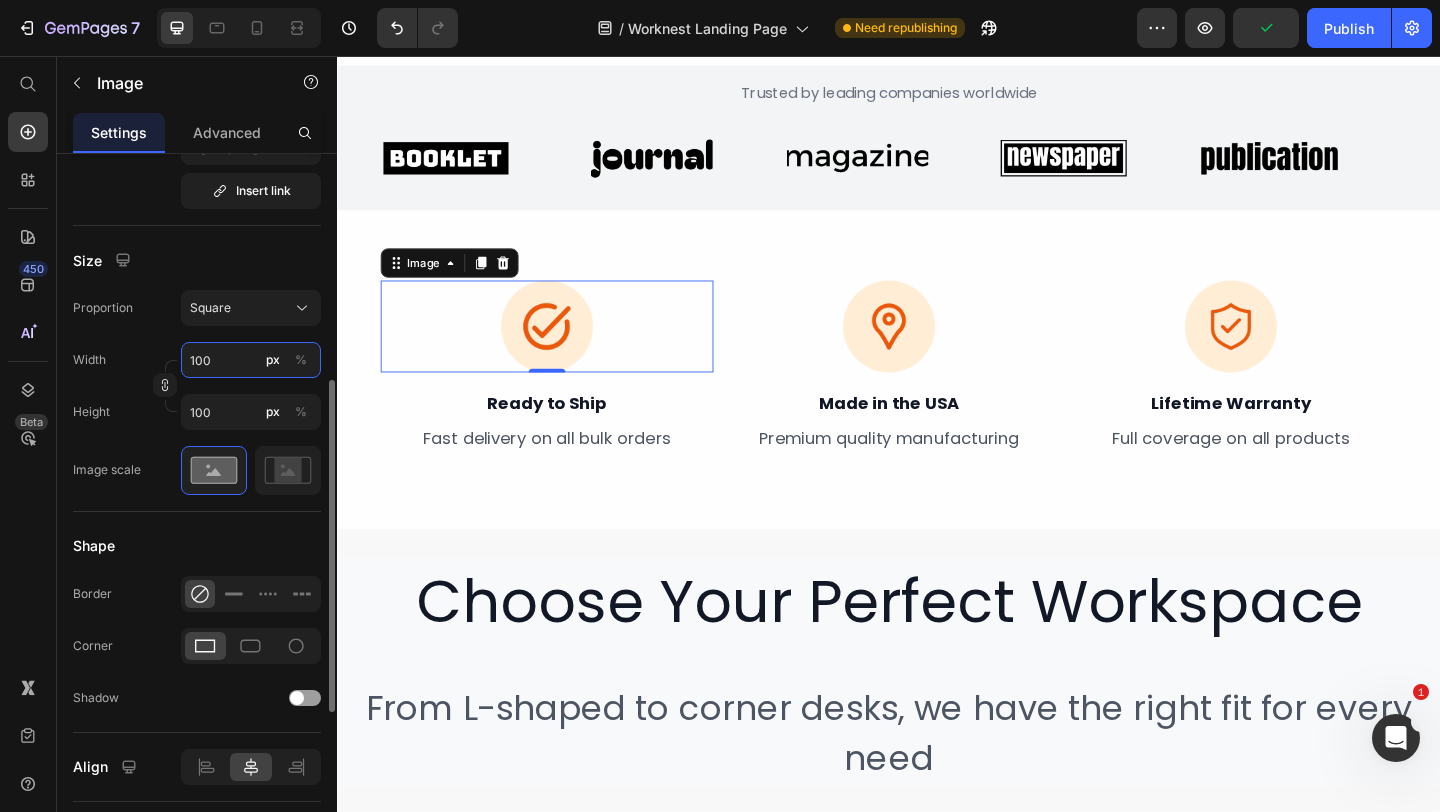 click on "100" at bounding box center (251, 360) 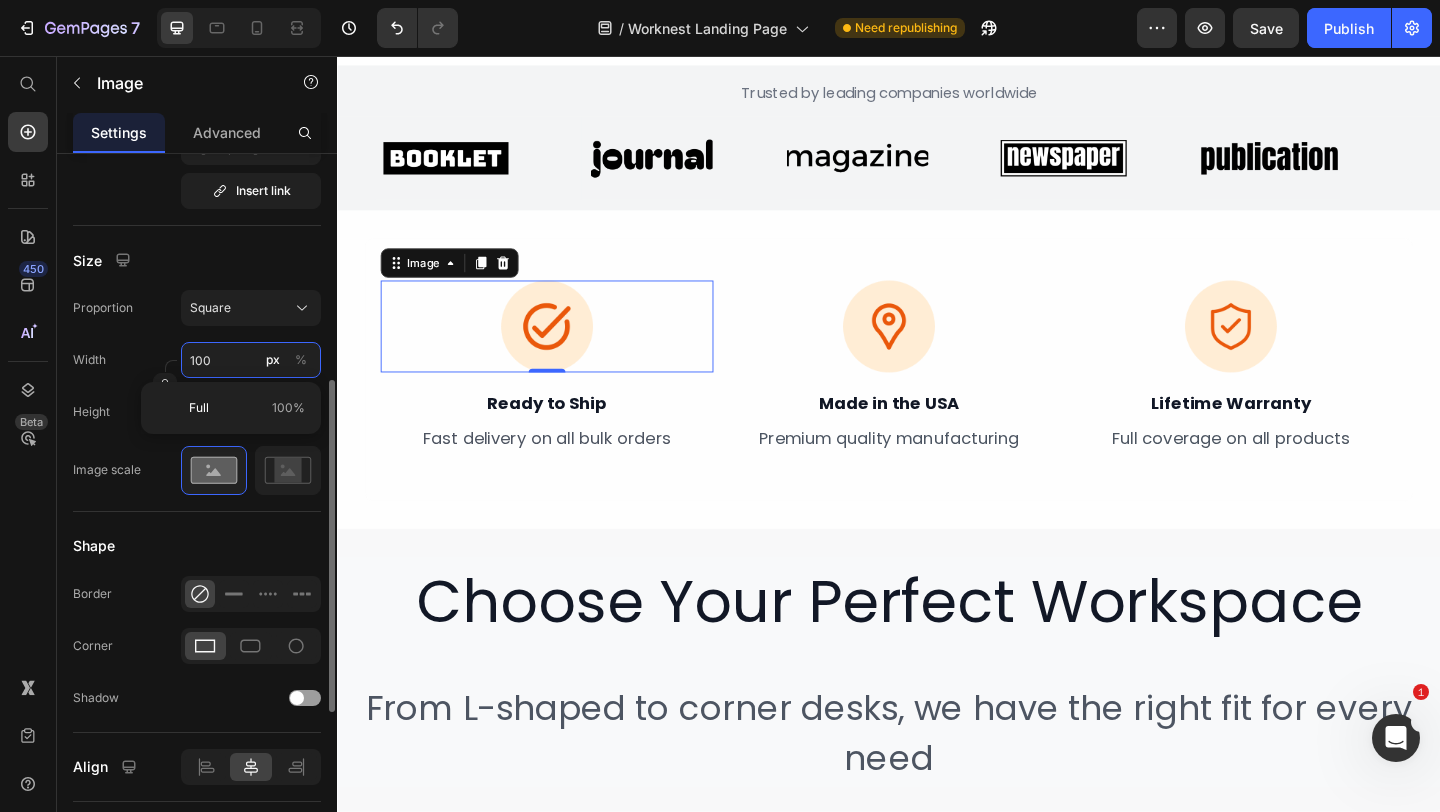 type on "7" 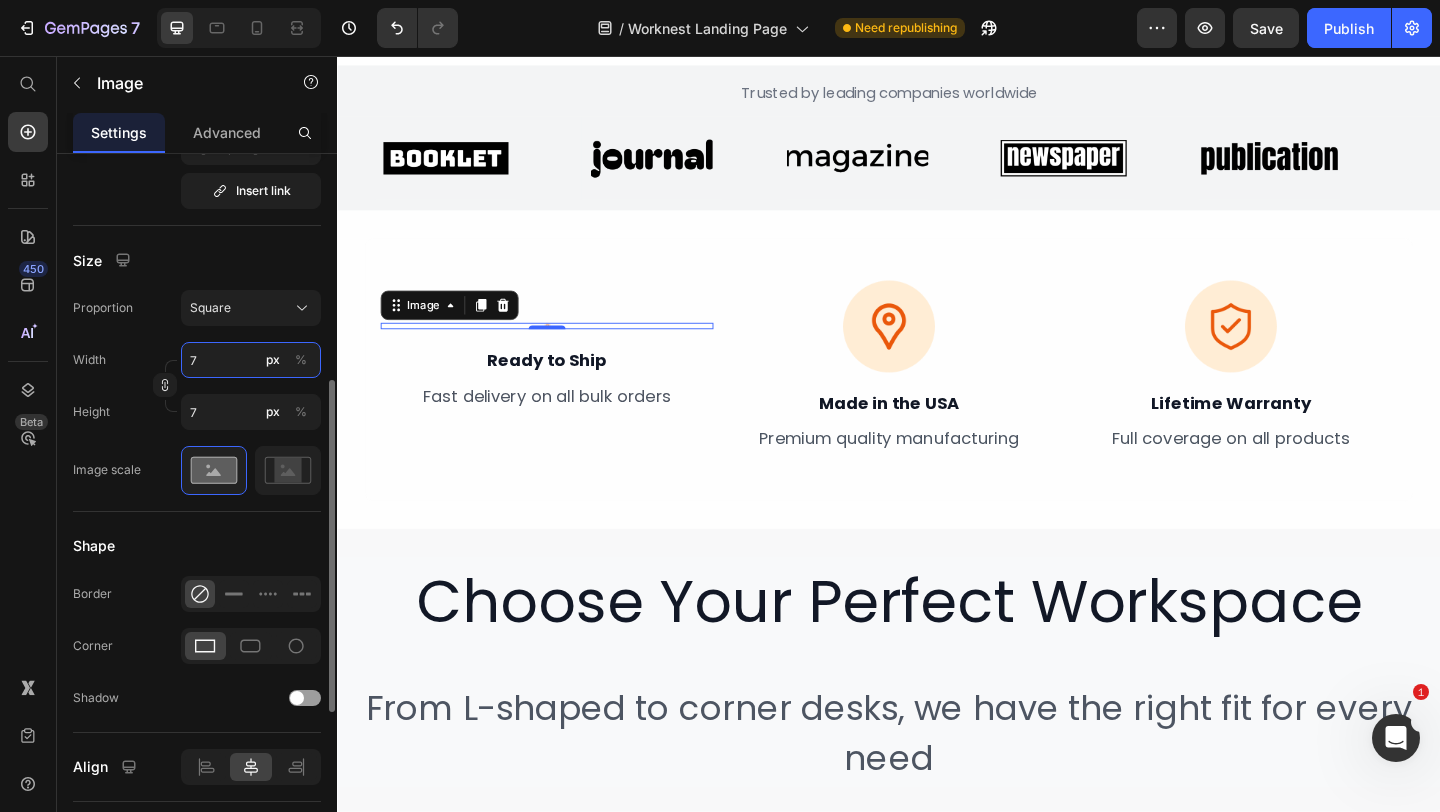 type on "75" 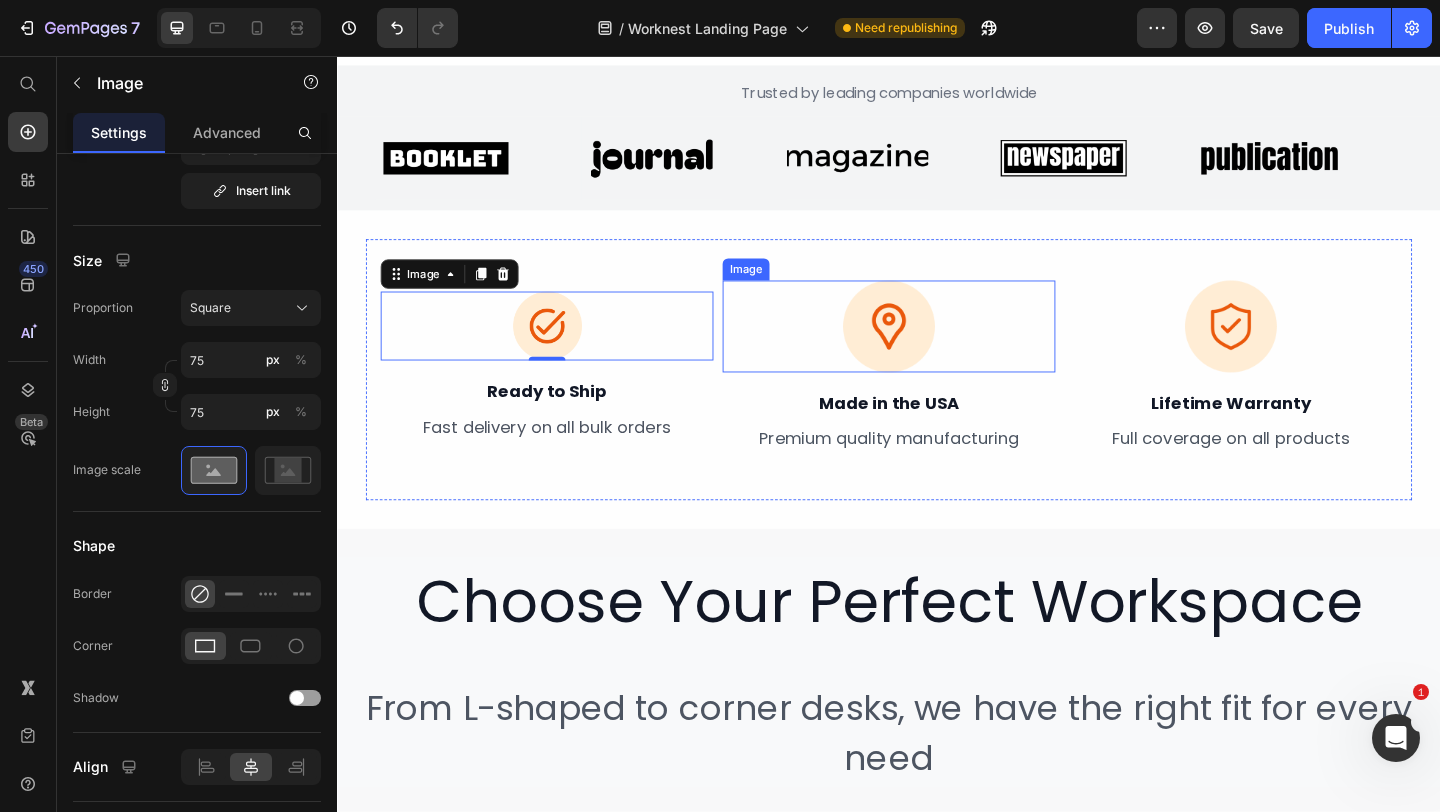 click at bounding box center [937, 350] 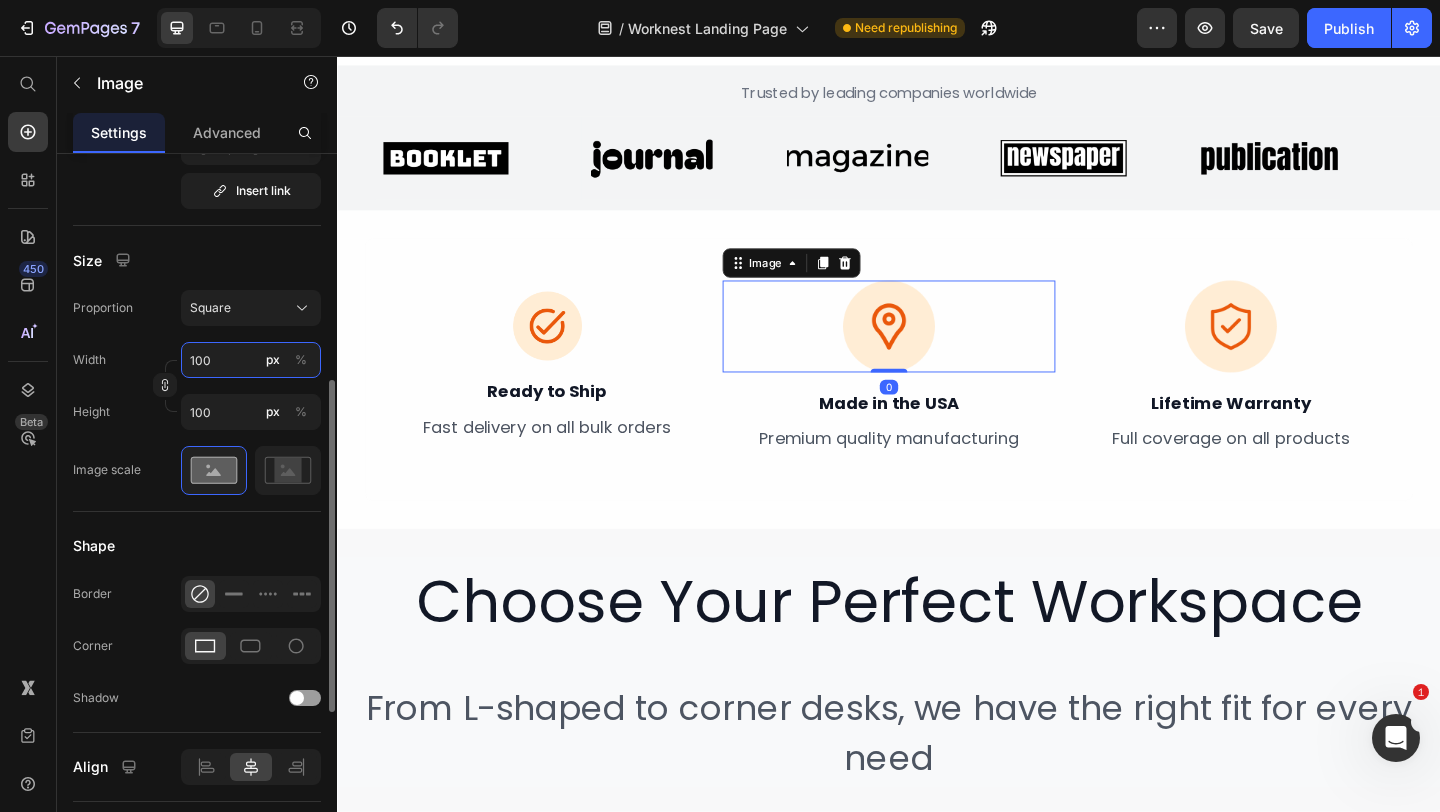click on "100" at bounding box center (251, 360) 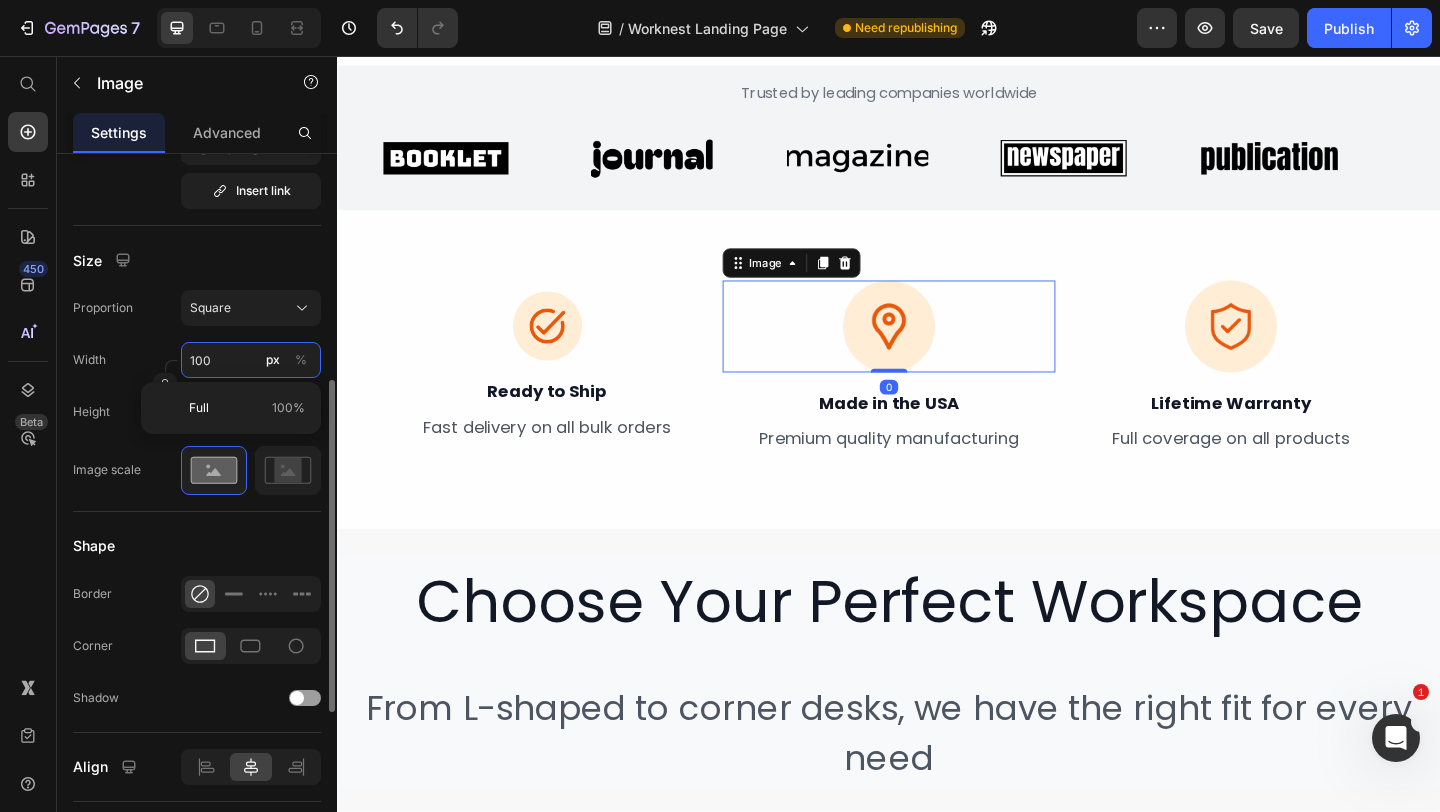 type on "7" 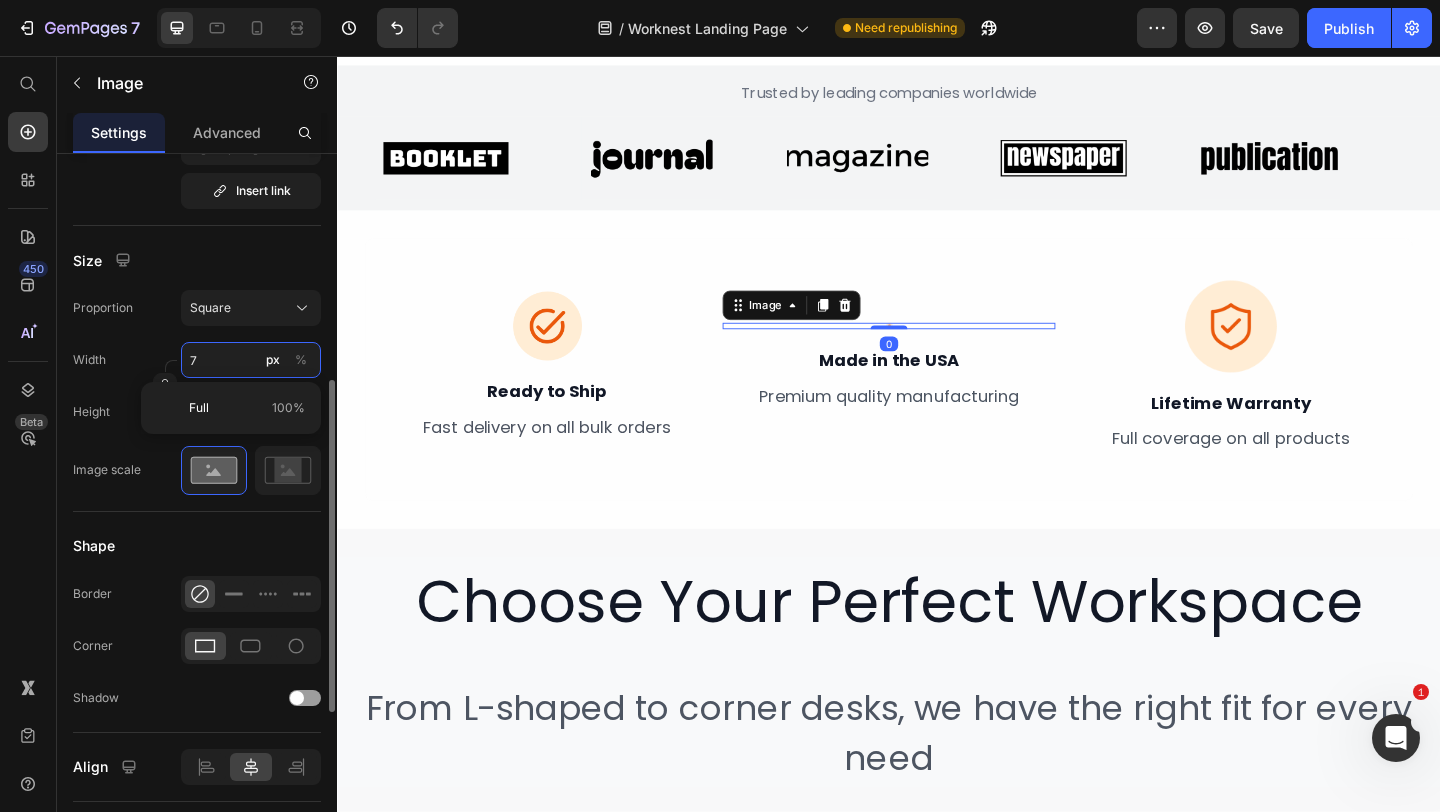 type on "75" 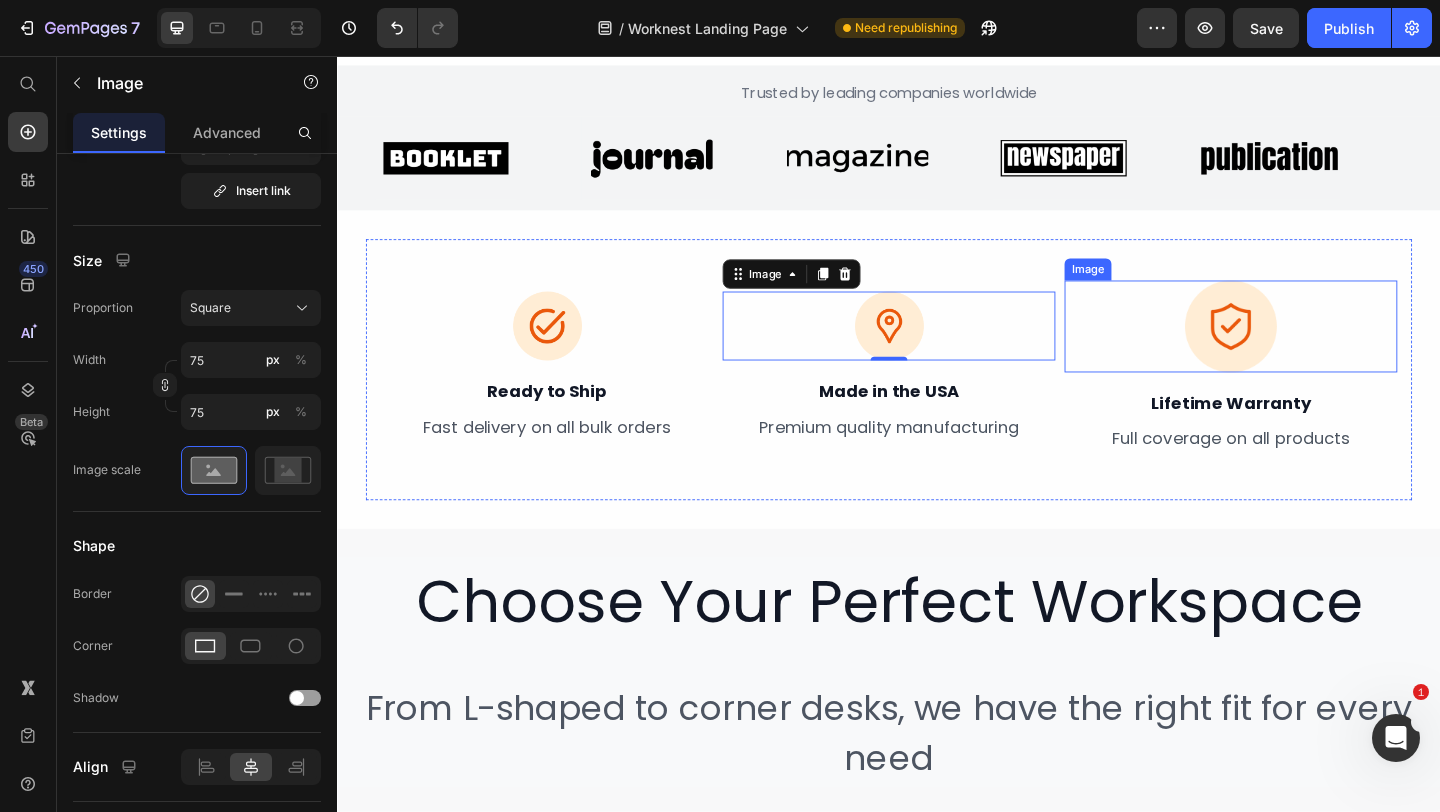 click at bounding box center (1309, 350) 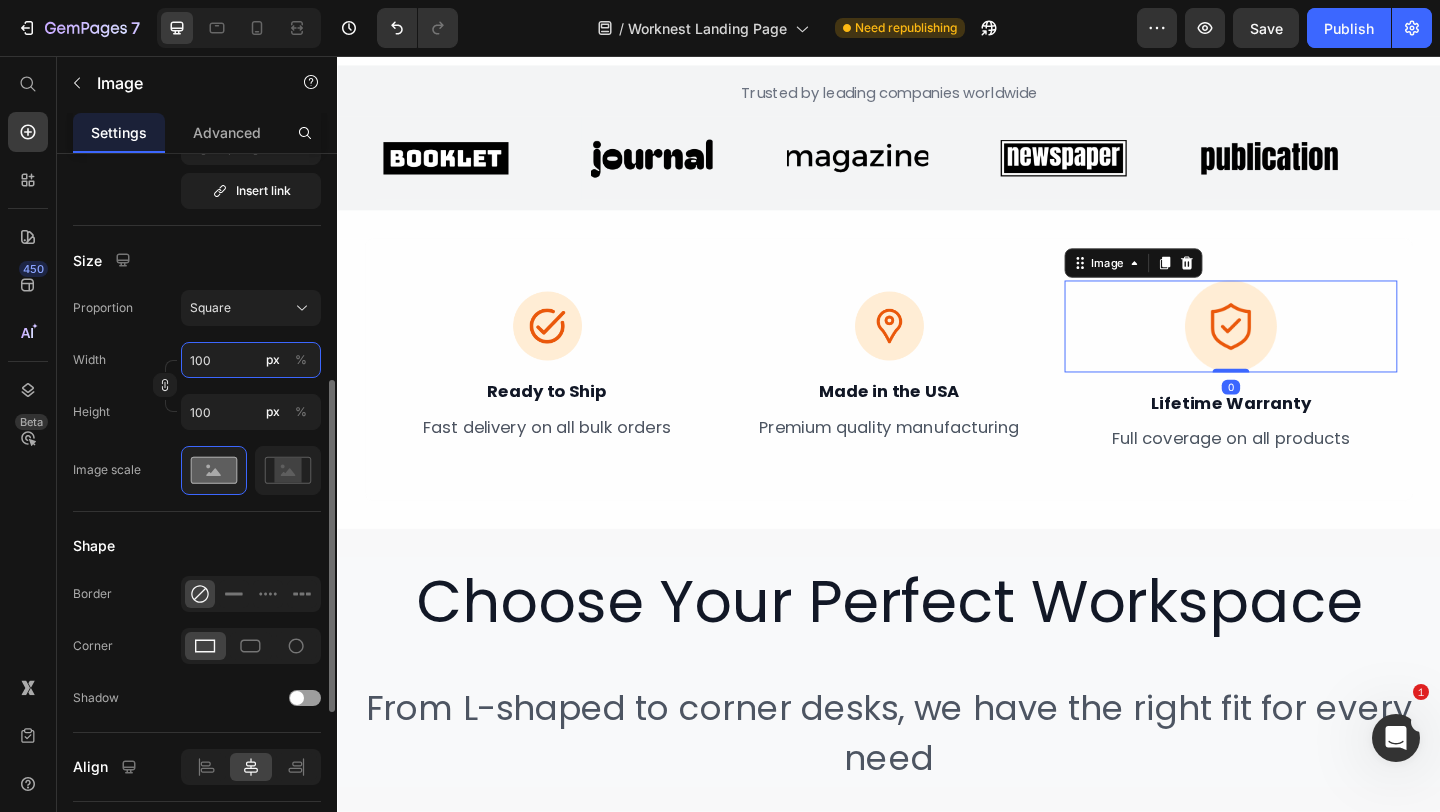 click on "100" at bounding box center [251, 360] 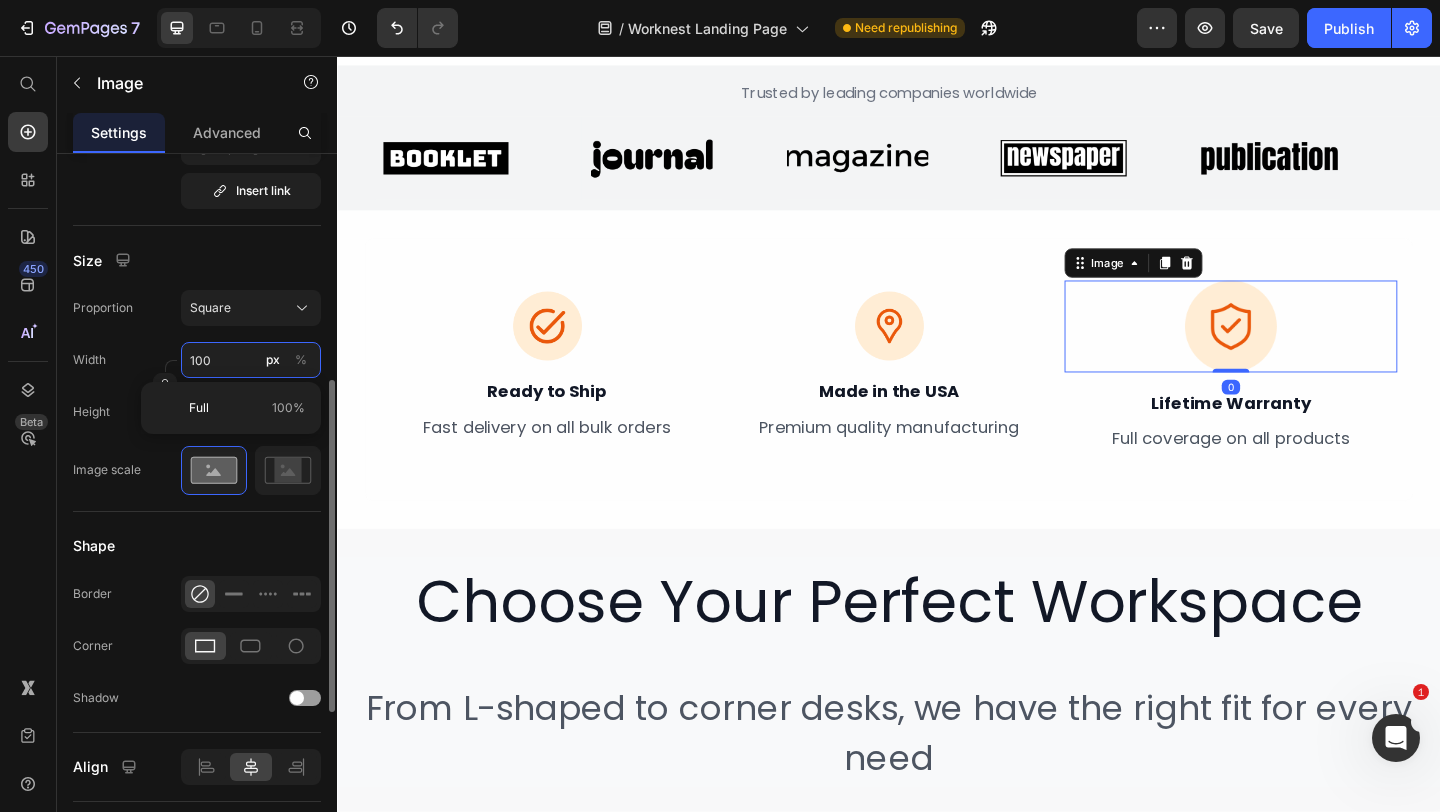 type on "7" 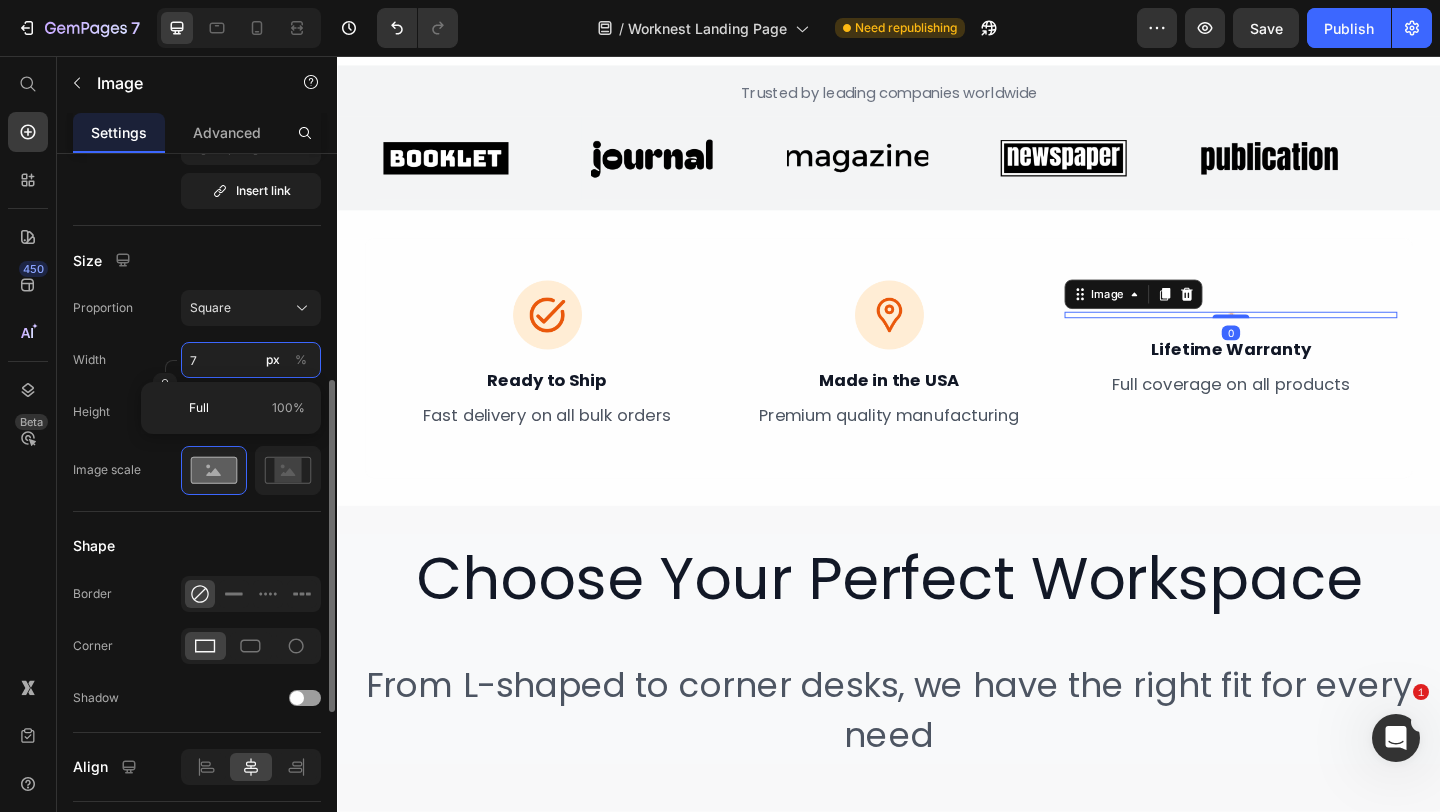 type on "75" 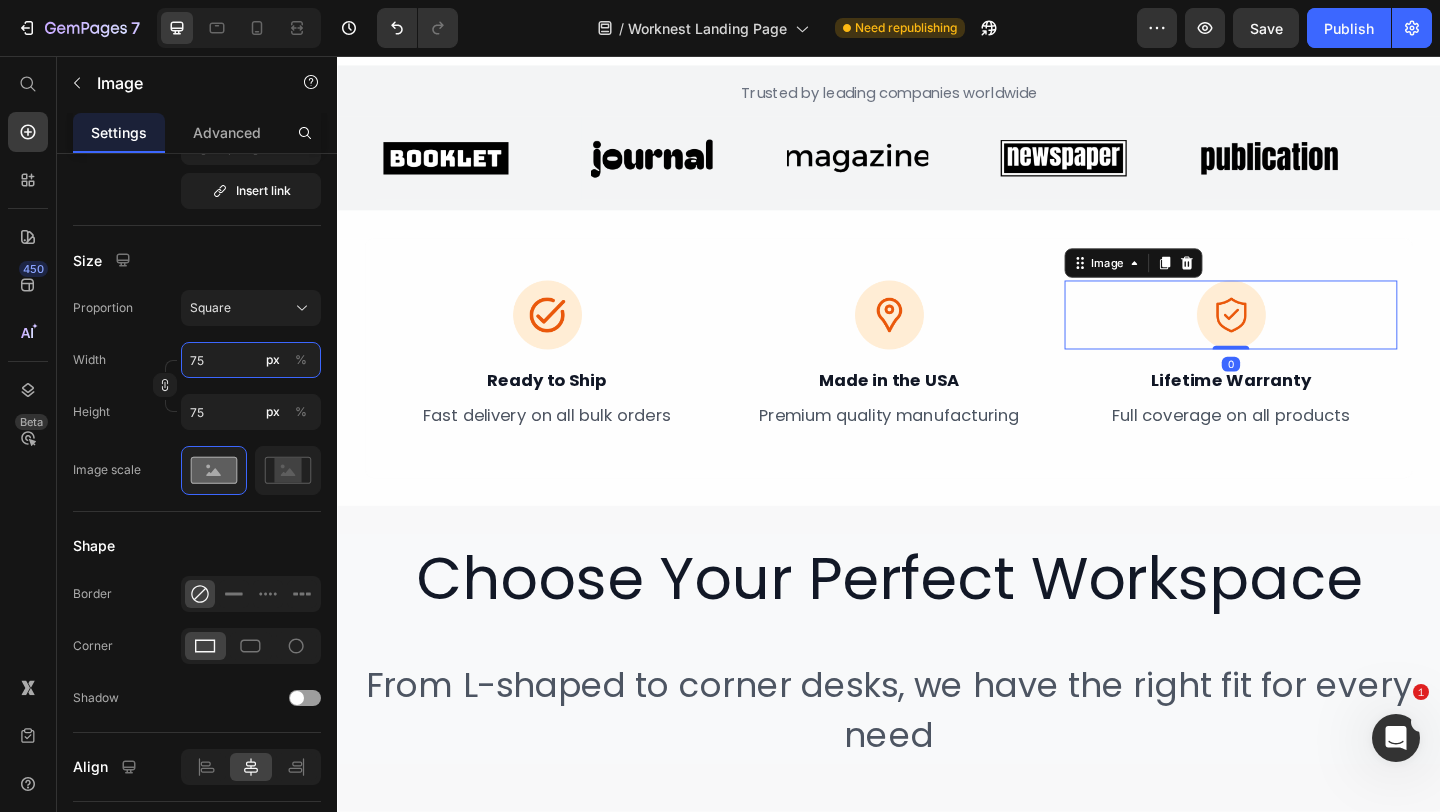 type on "75" 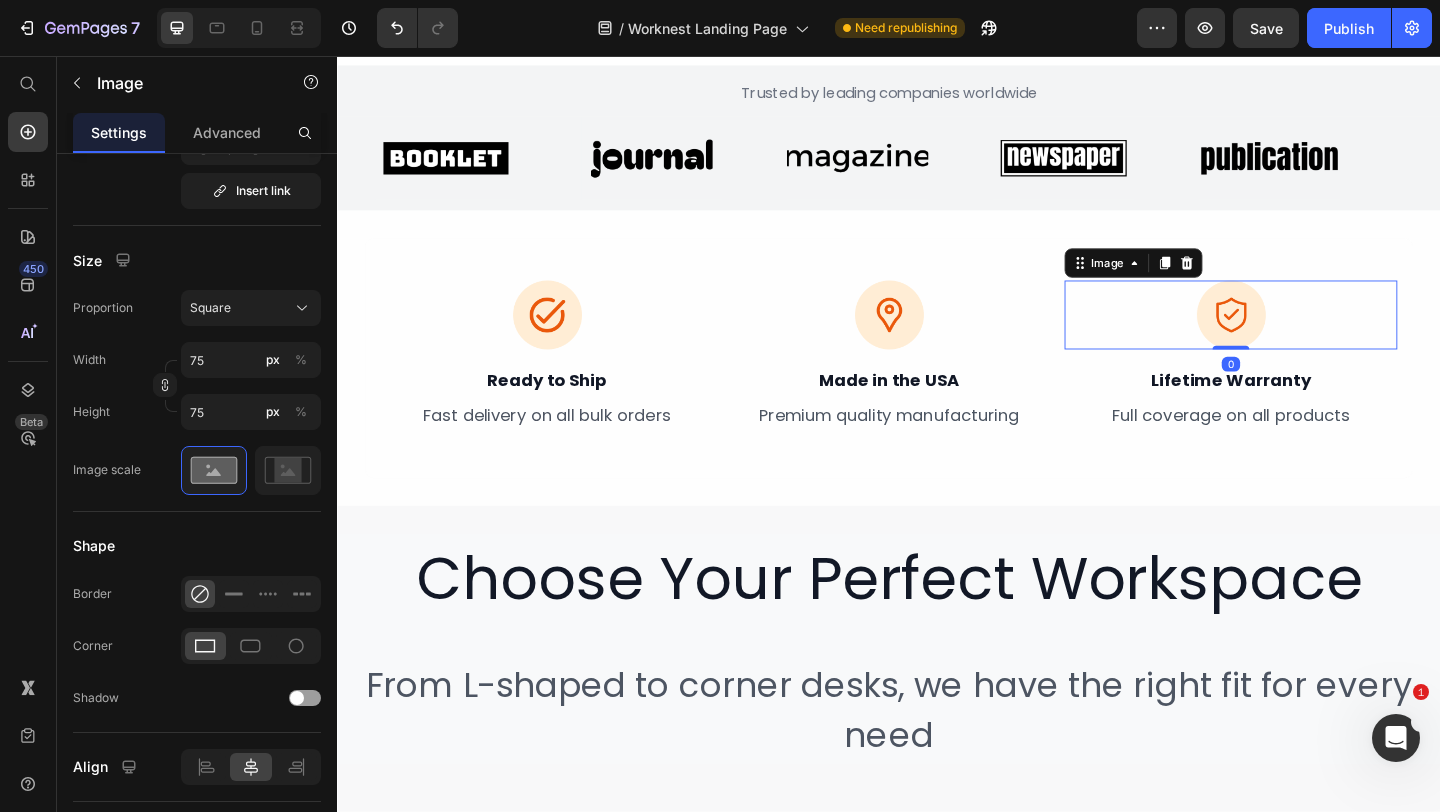 scroll, scrollTop: 820, scrollLeft: 0, axis: vertical 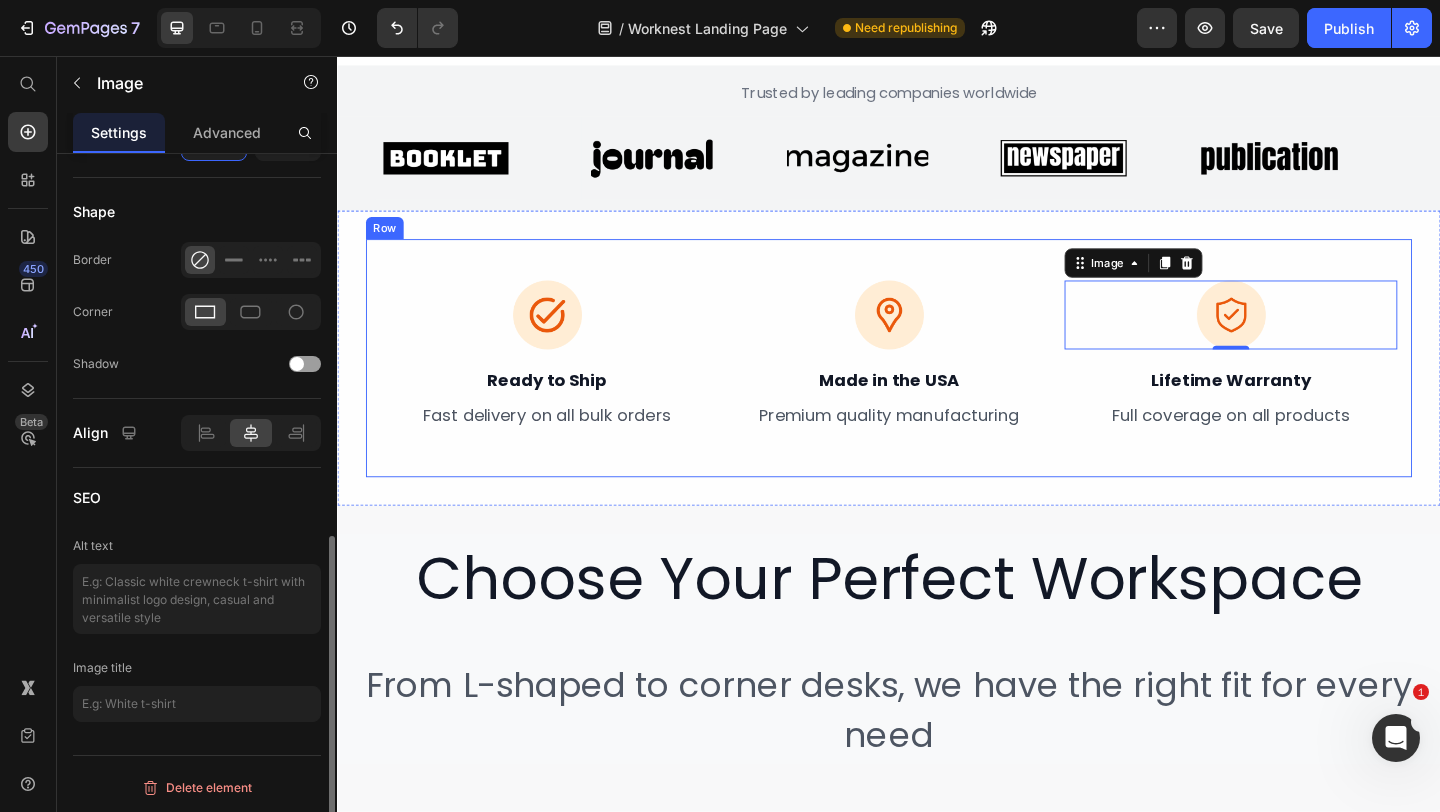 click on "Image ⁠⁠⁠⁠⁠⁠⁠ Ready to Ship Heading ⁠⁠⁠⁠⁠⁠⁠ Fast delivery on all bulk orders Heading Image ⁠⁠⁠⁠⁠⁠⁠ Made in the USA Heading ⁠⁠⁠⁠⁠⁠⁠ Premium quality manufacturing Heading Image   0 ⁠⁠⁠⁠⁠⁠⁠ Lifetime Warranty Heading ⁠⁠⁠⁠⁠⁠⁠ Full coverage on all products Heading Row Section 9/25" at bounding box center (937, 384) 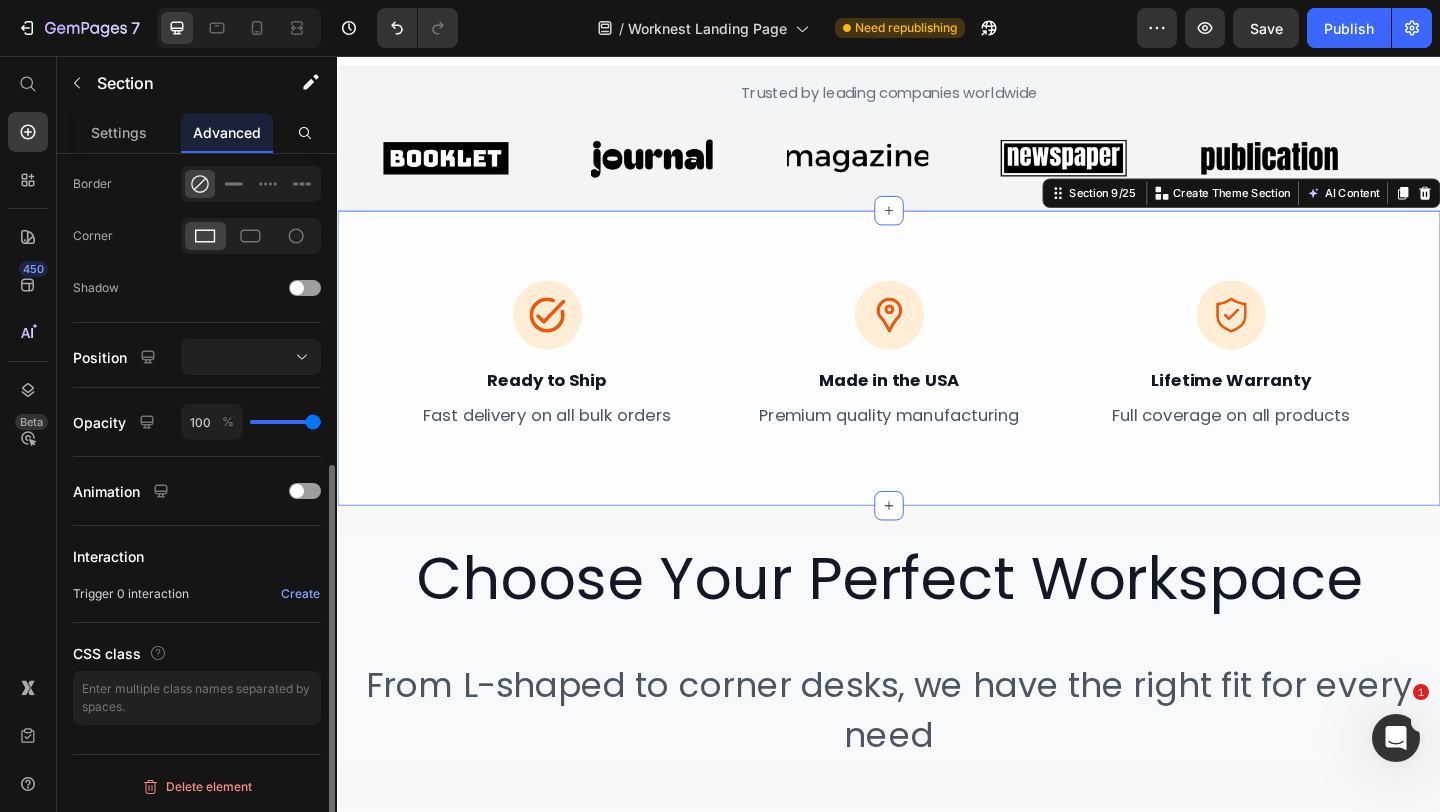 scroll, scrollTop: 0, scrollLeft: 0, axis: both 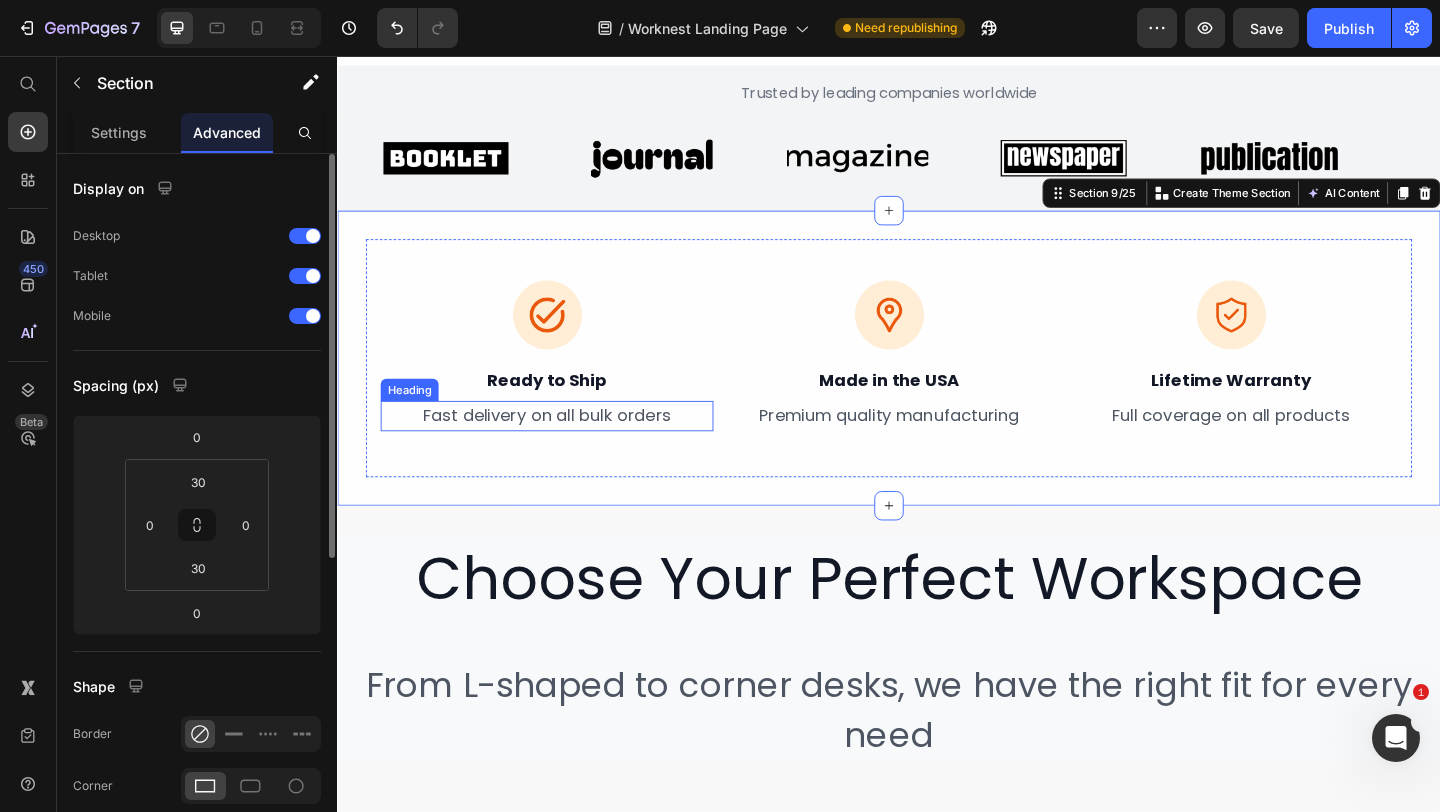 click on "Fast delivery on all bulk orders" at bounding box center (565, 446) 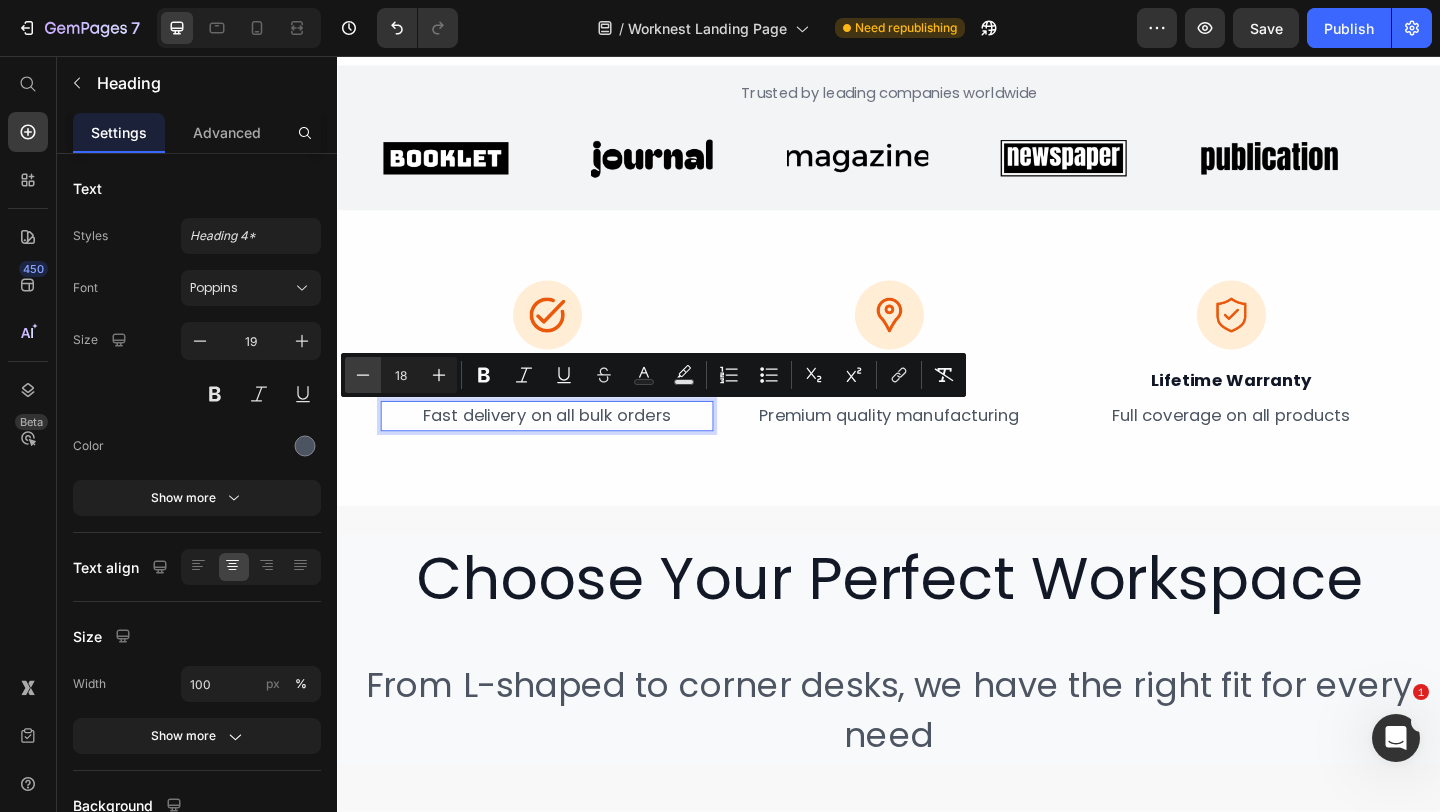 click on "Minus" at bounding box center (363, 375) 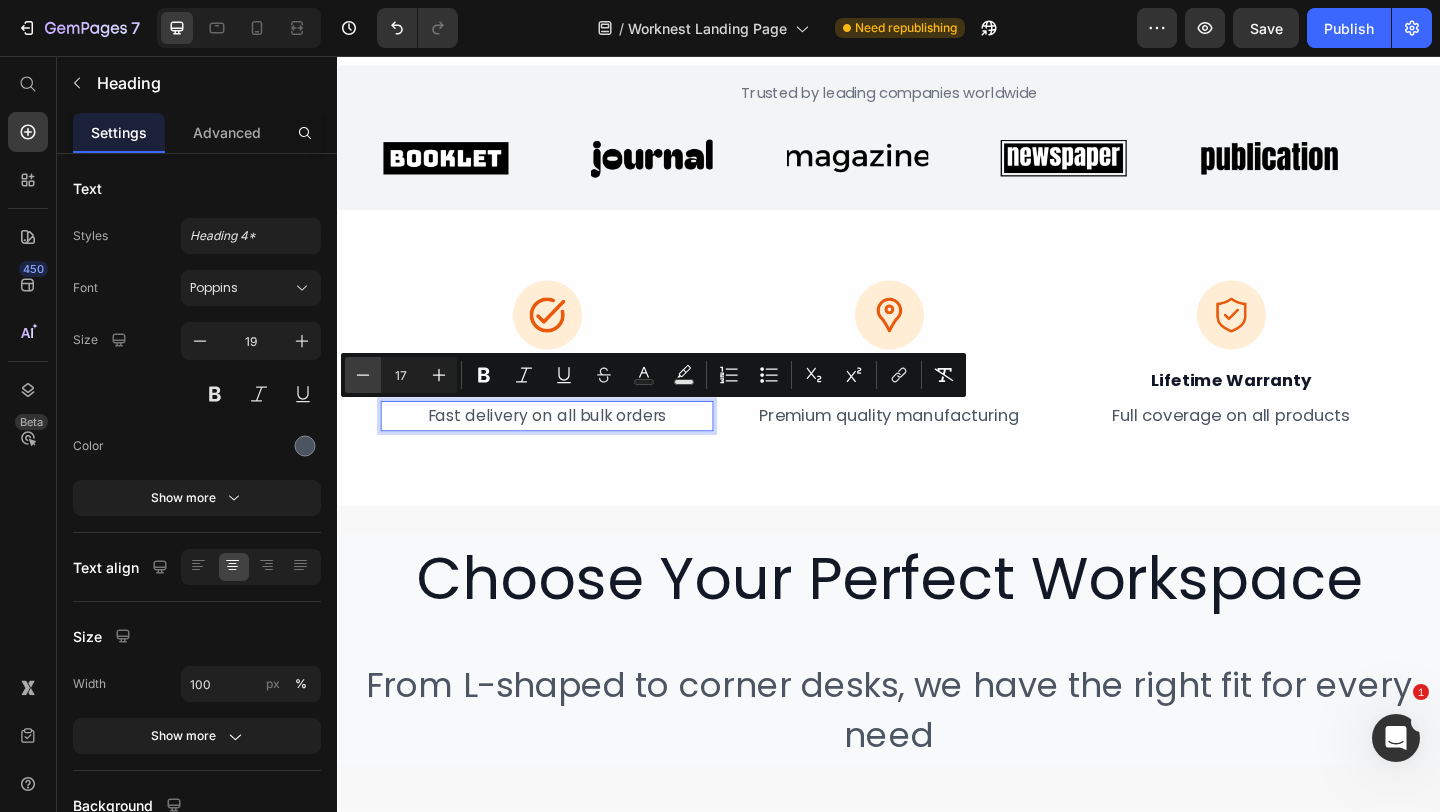 click on "Minus" at bounding box center [363, 375] 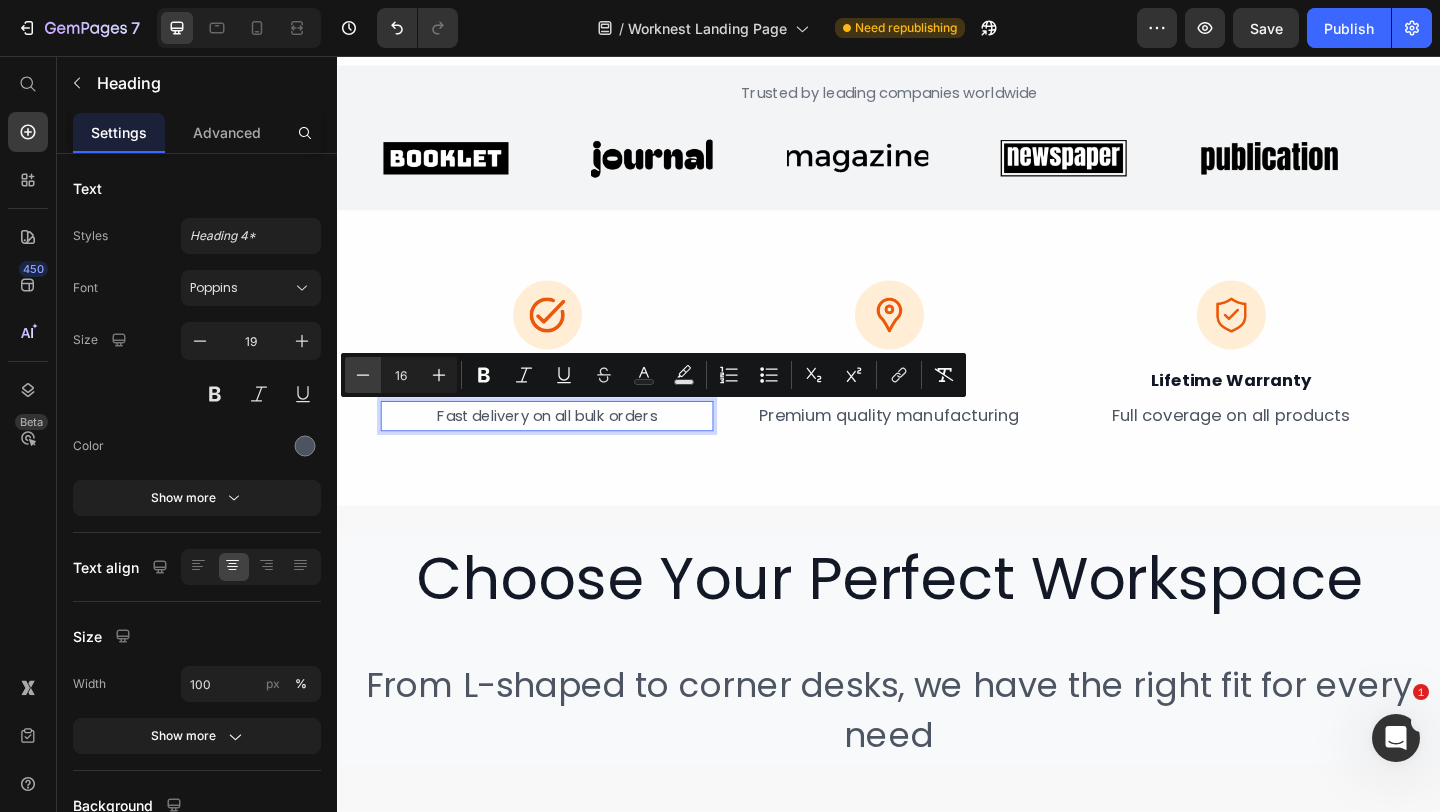 click on "Minus" at bounding box center [363, 375] 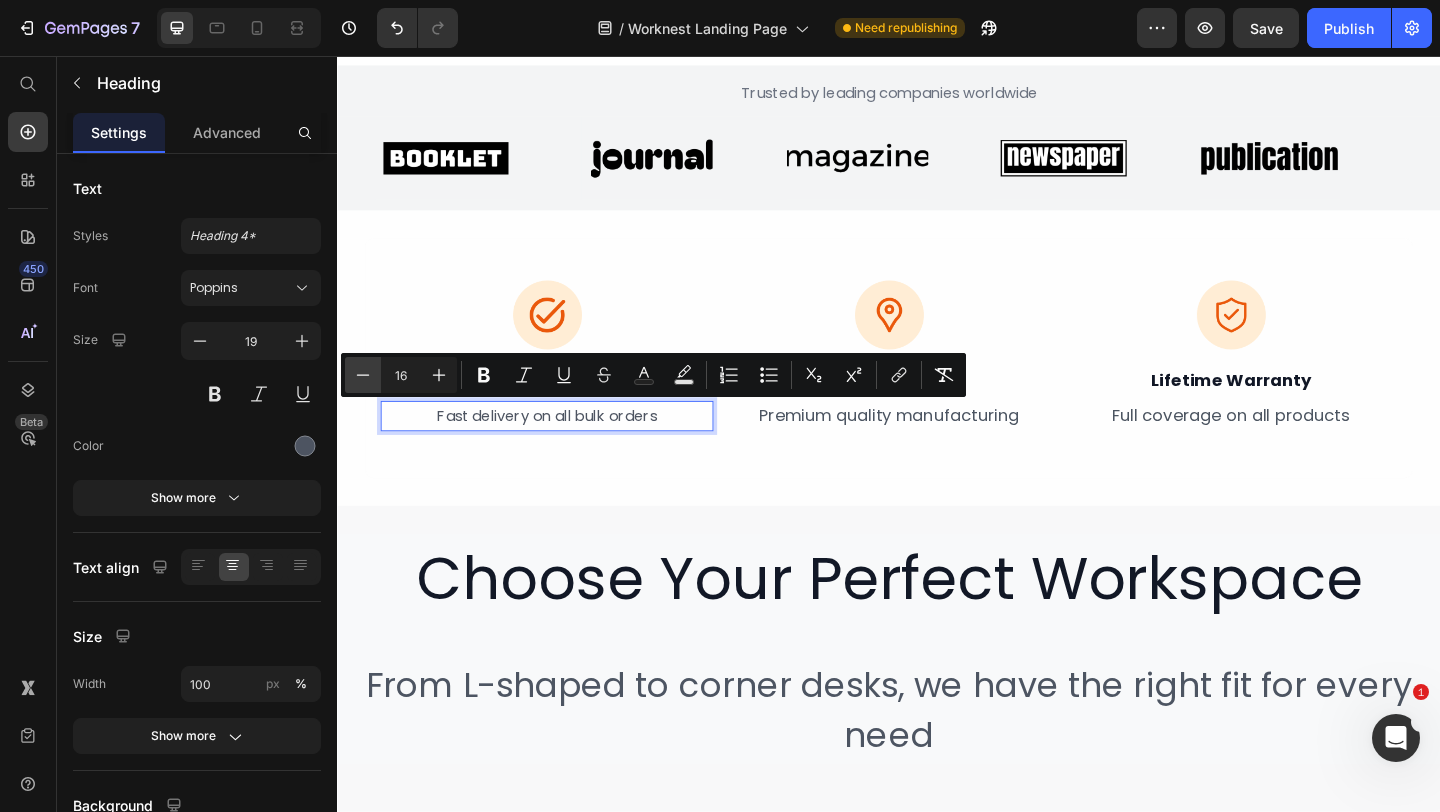 type on "15" 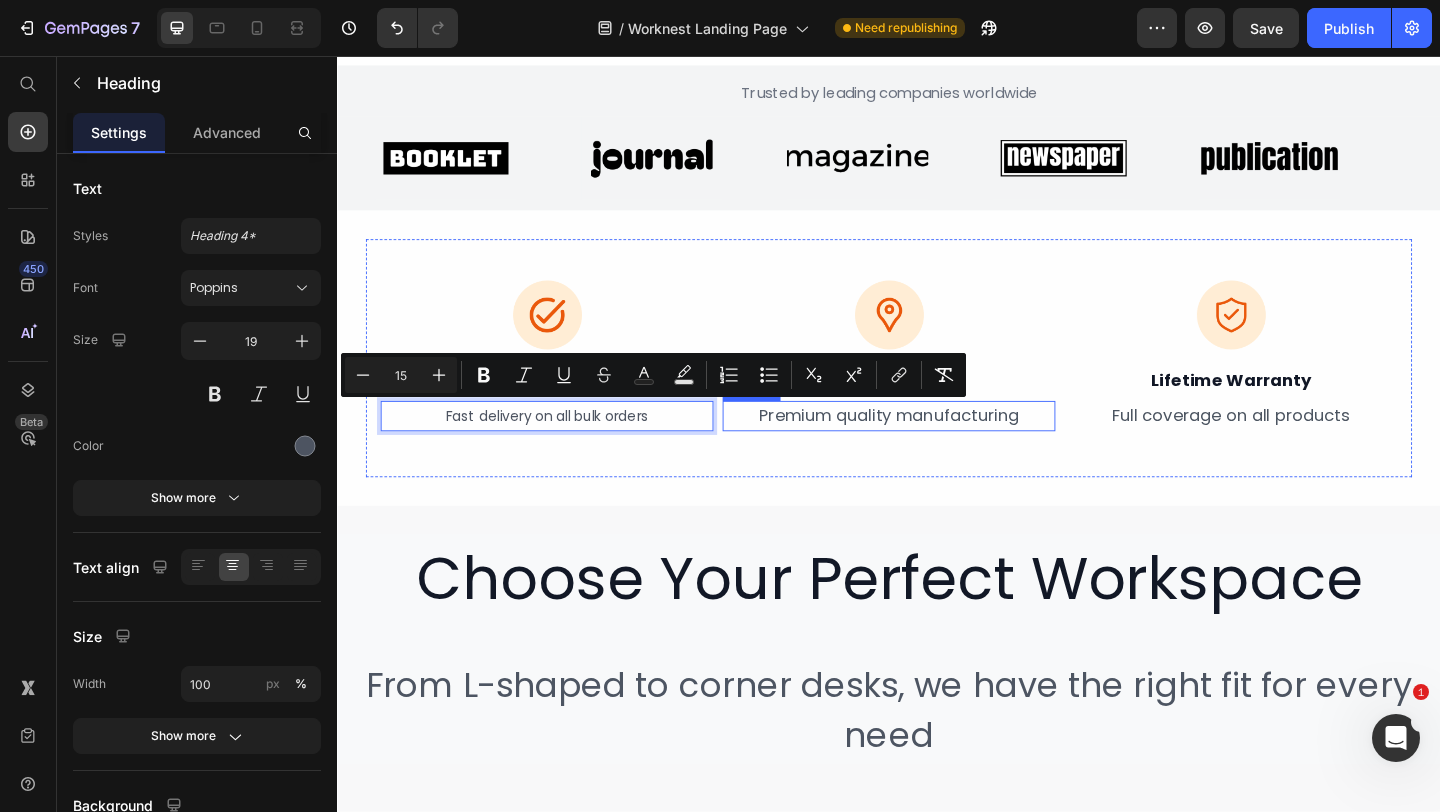 click on "Premium quality manufacturing" at bounding box center (937, 446) 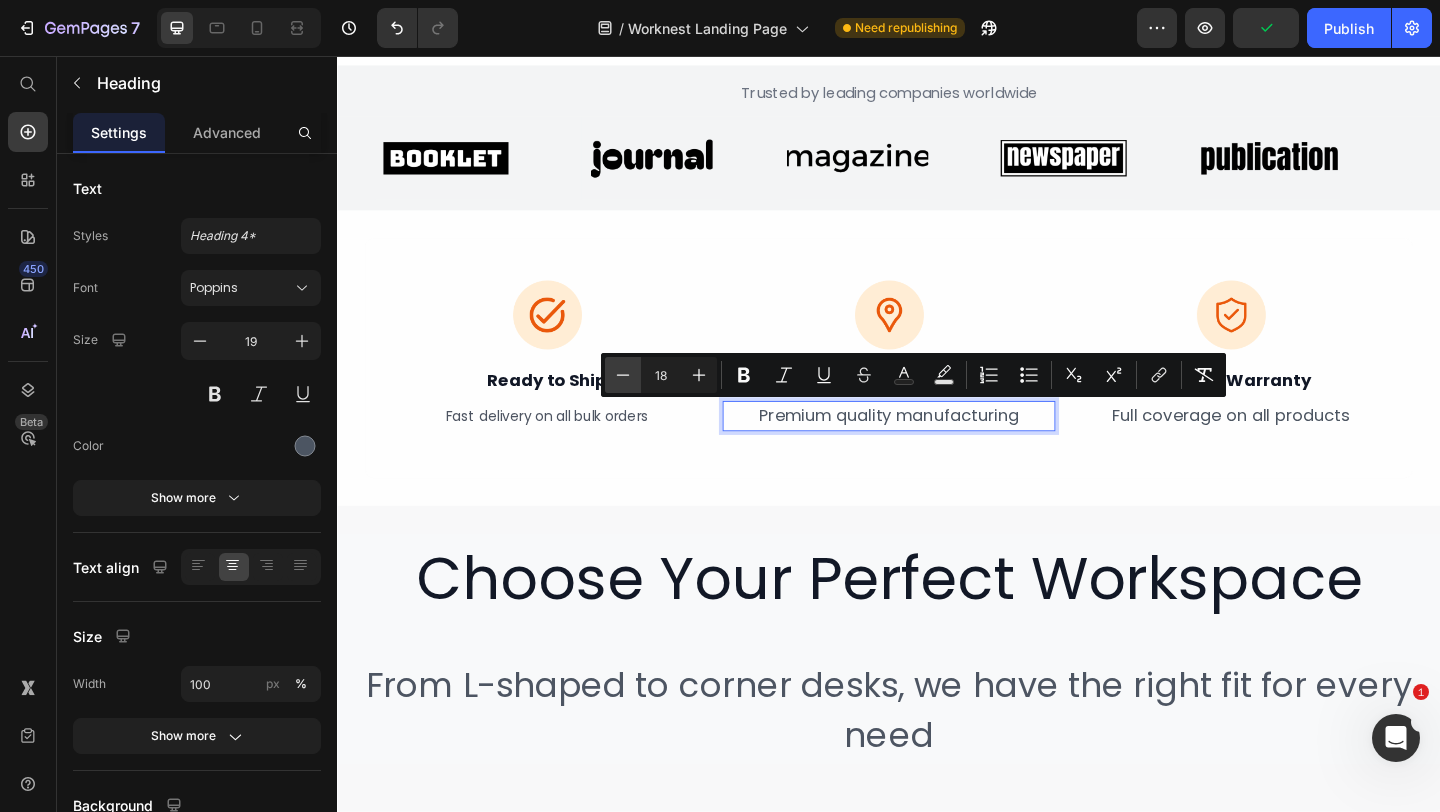 click 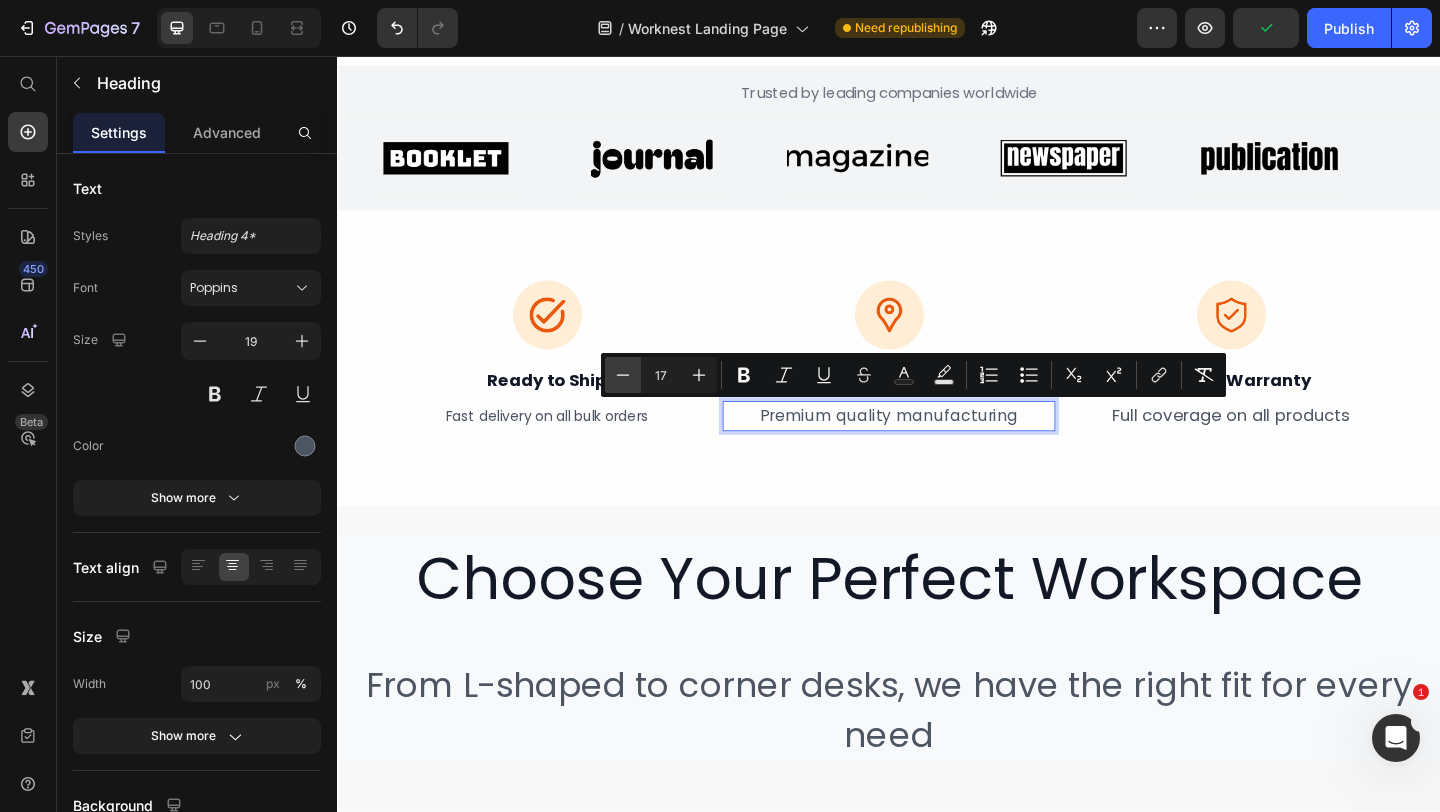 click 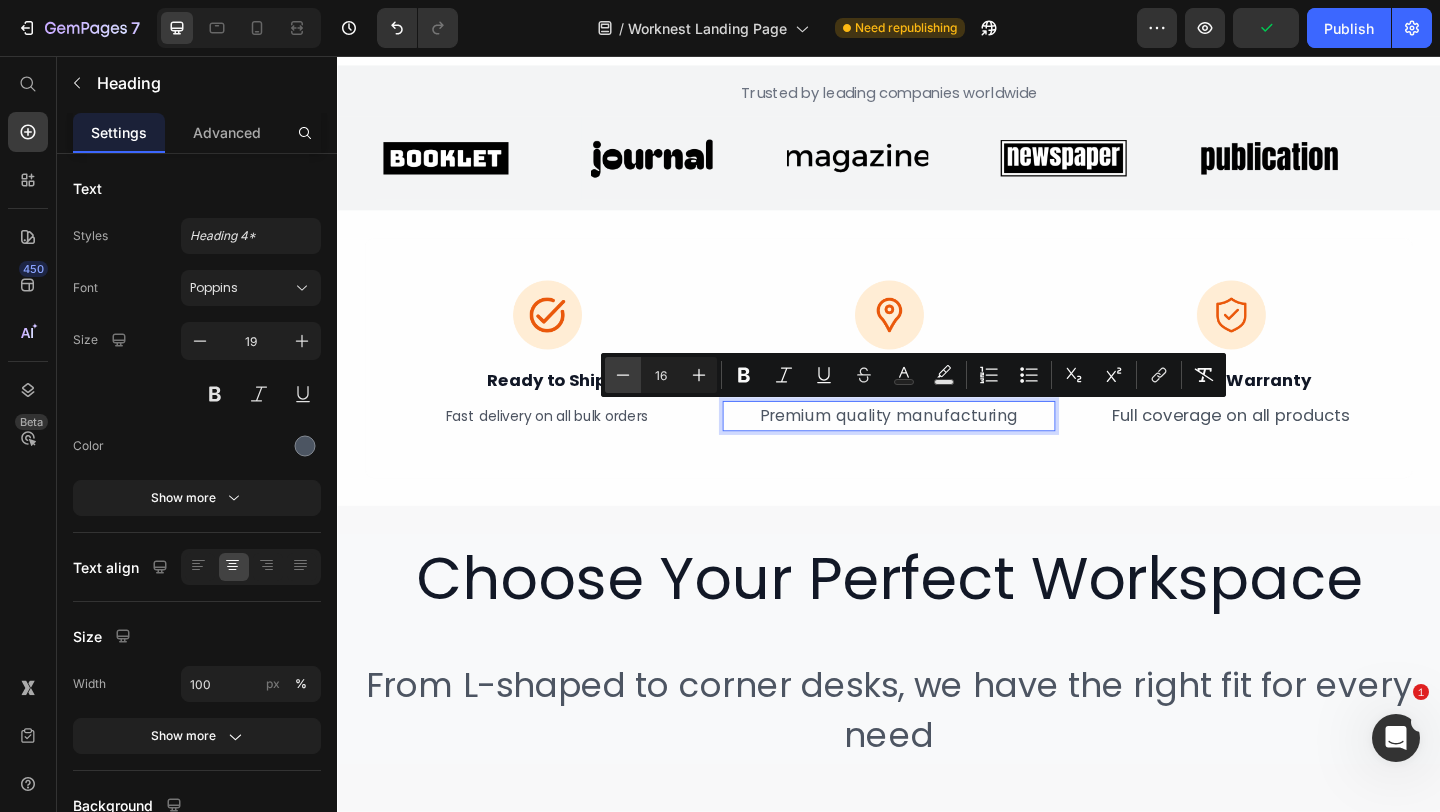 click 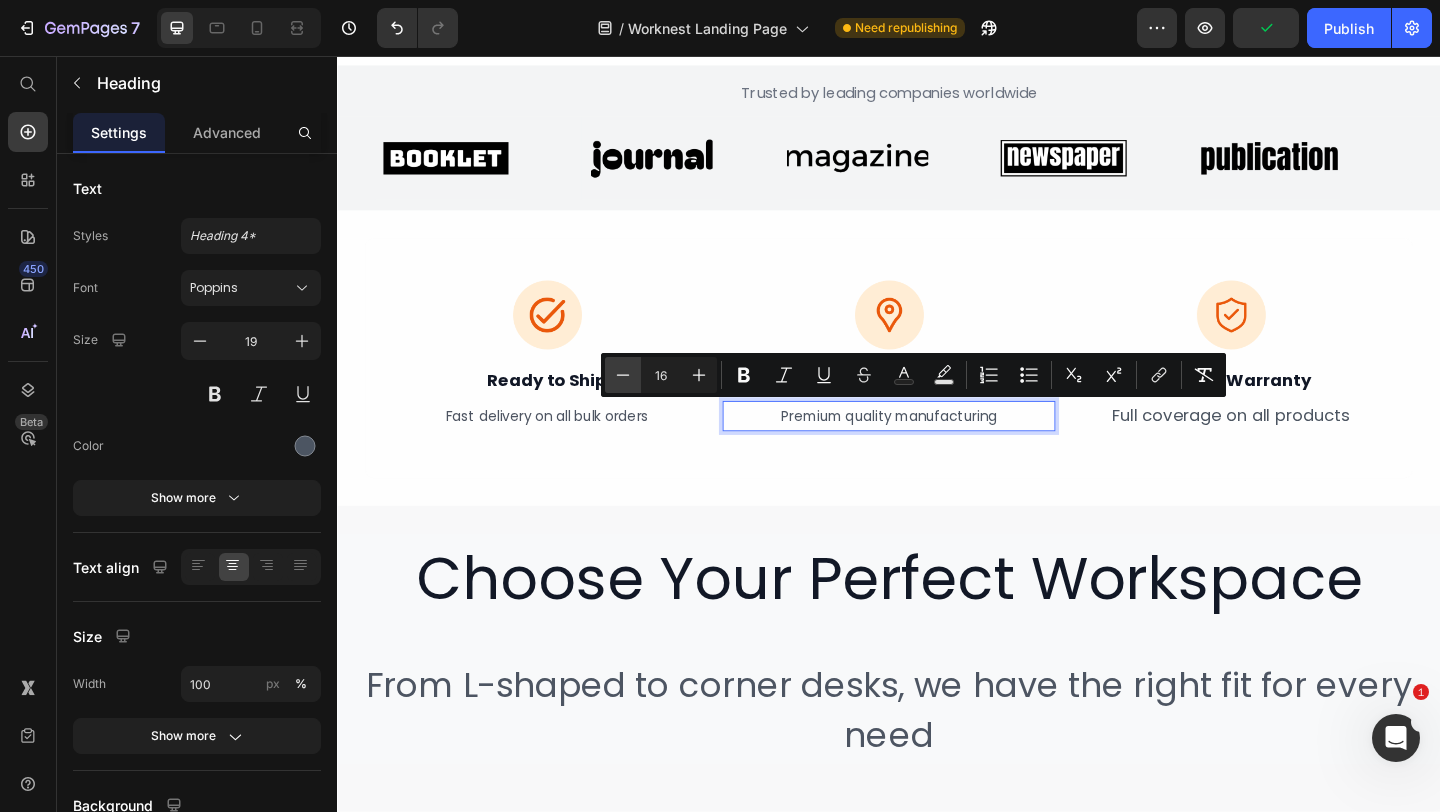 type on "15" 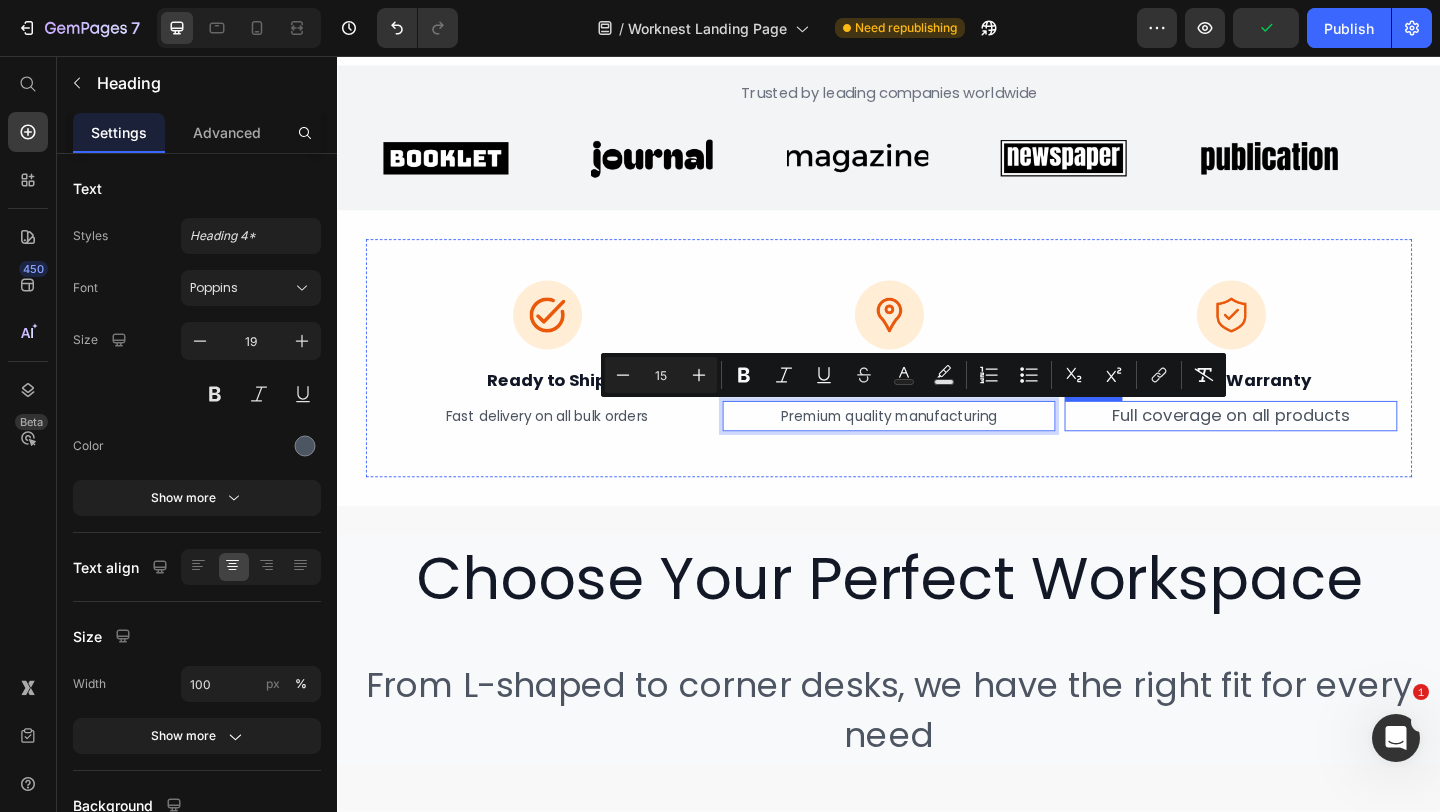 click on "⁠⁠⁠⁠⁠⁠⁠ Full coverage on all products" at bounding box center (1309, 447) 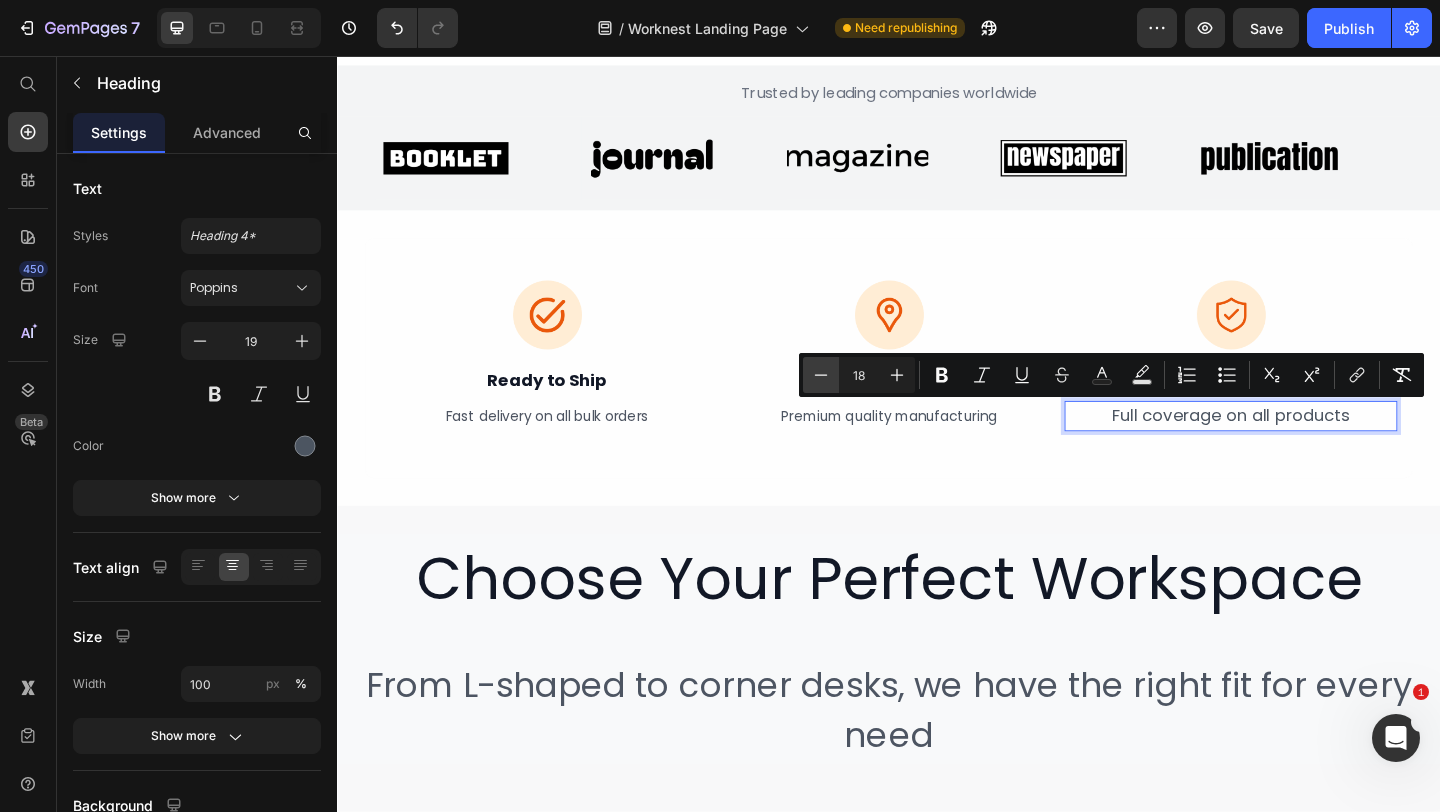 click on "Minus" at bounding box center (821, 375) 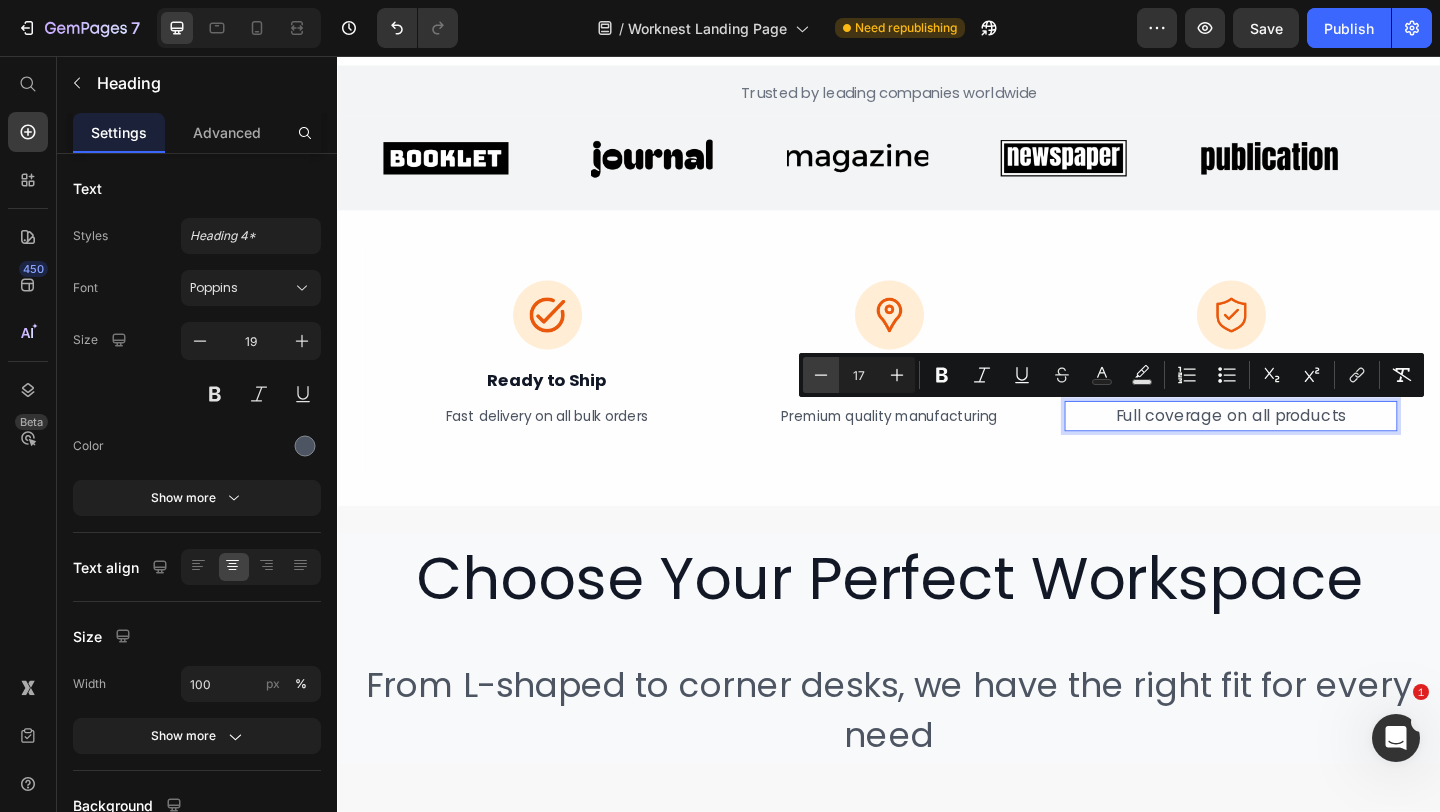 click on "Minus" at bounding box center [821, 375] 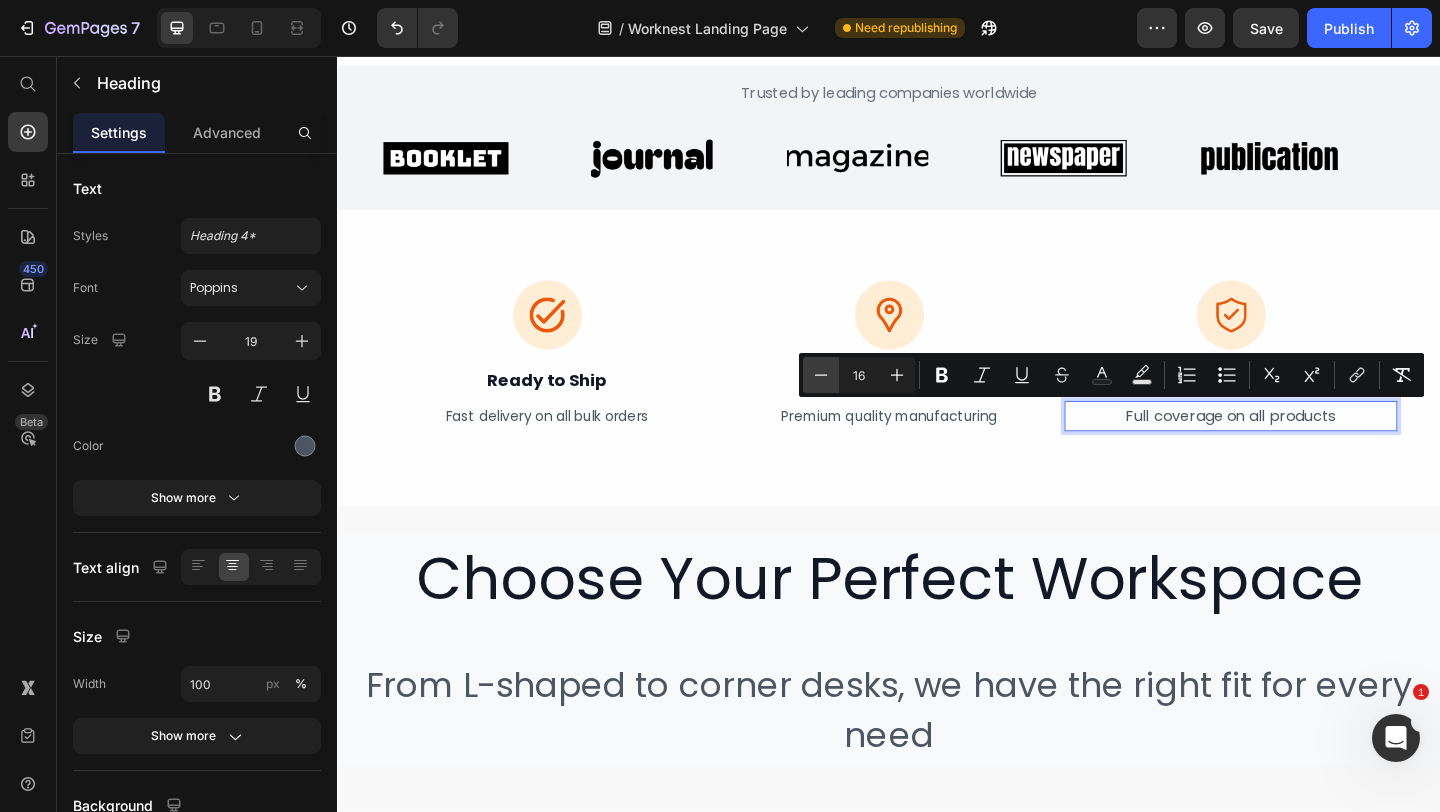 click on "Minus" at bounding box center (821, 375) 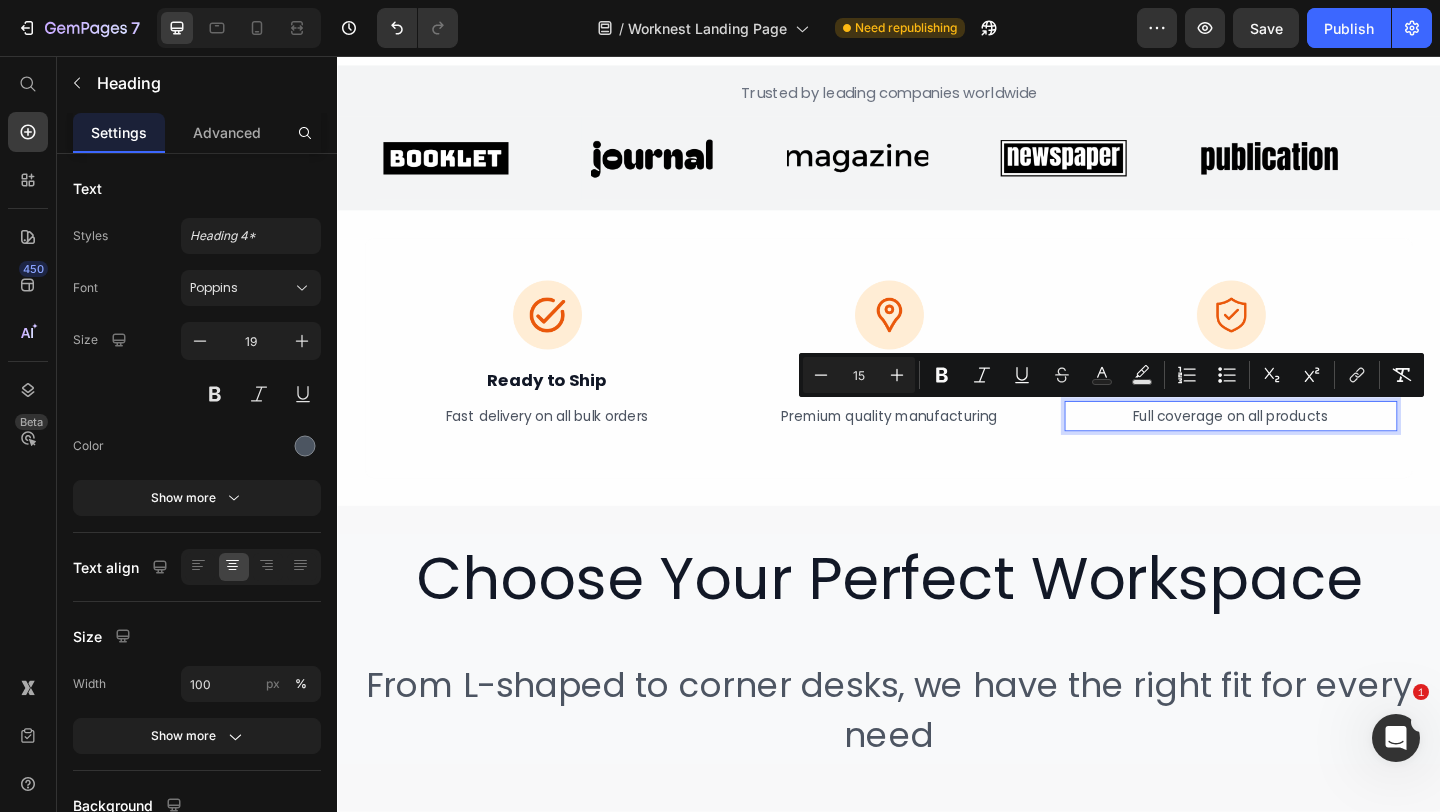 click on "Premium quality manufacturing" at bounding box center (937, 447) 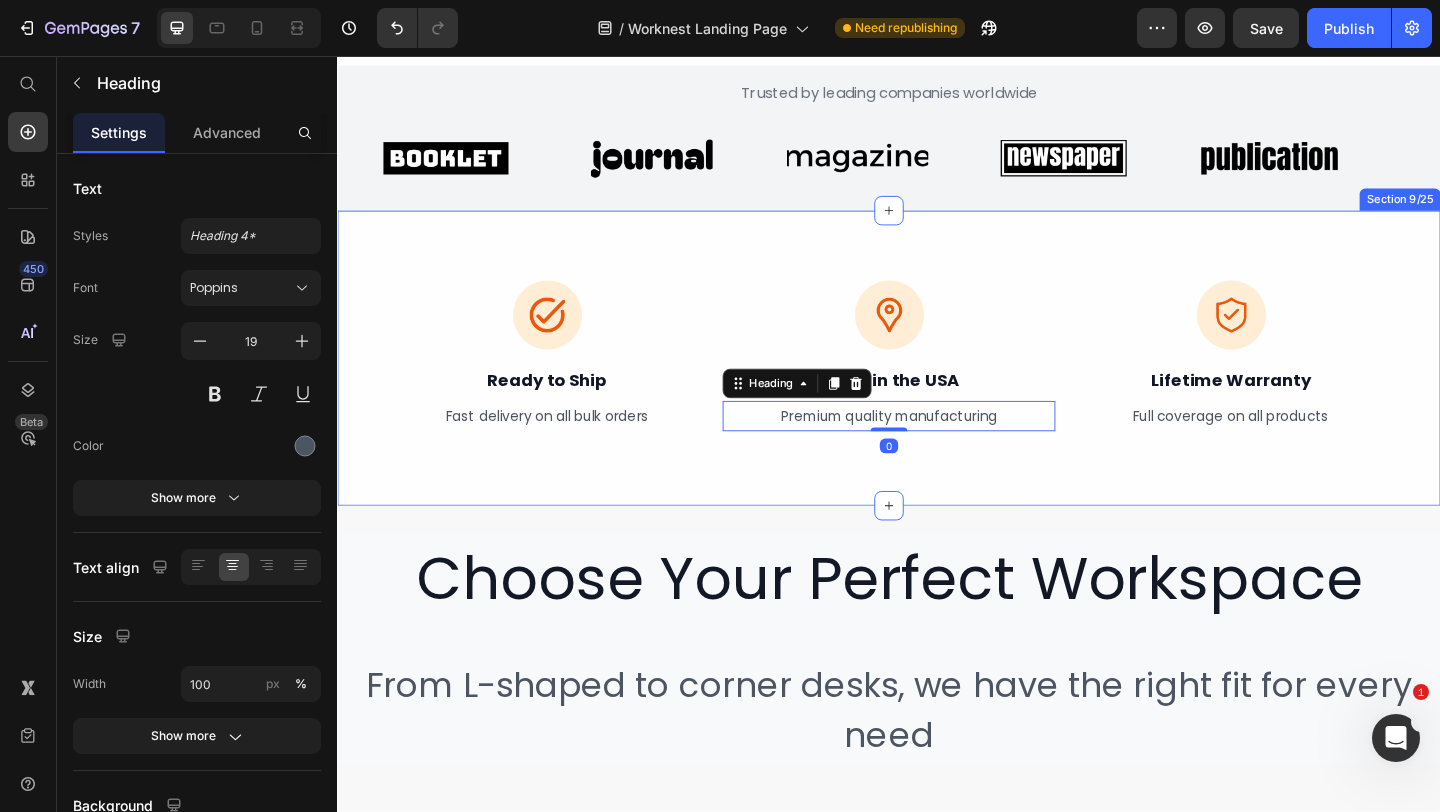 click on "Image ⁠⁠⁠⁠⁠⁠⁠ Ready to Ship Heading ⁠⁠⁠⁠⁠⁠⁠ Fast delivery on all bulk orders Heading Image ⁠⁠⁠⁠⁠⁠⁠ Made in the USA Heading ⁠⁠⁠⁠⁠⁠⁠ Premium quality manufacturing Heading   0 Image ⁠⁠⁠⁠⁠⁠⁠ Lifetime Warranty Heading ⁠⁠⁠⁠⁠⁠⁠ Full coverage on all products Heading Row Section 9/25" at bounding box center [937, 384] 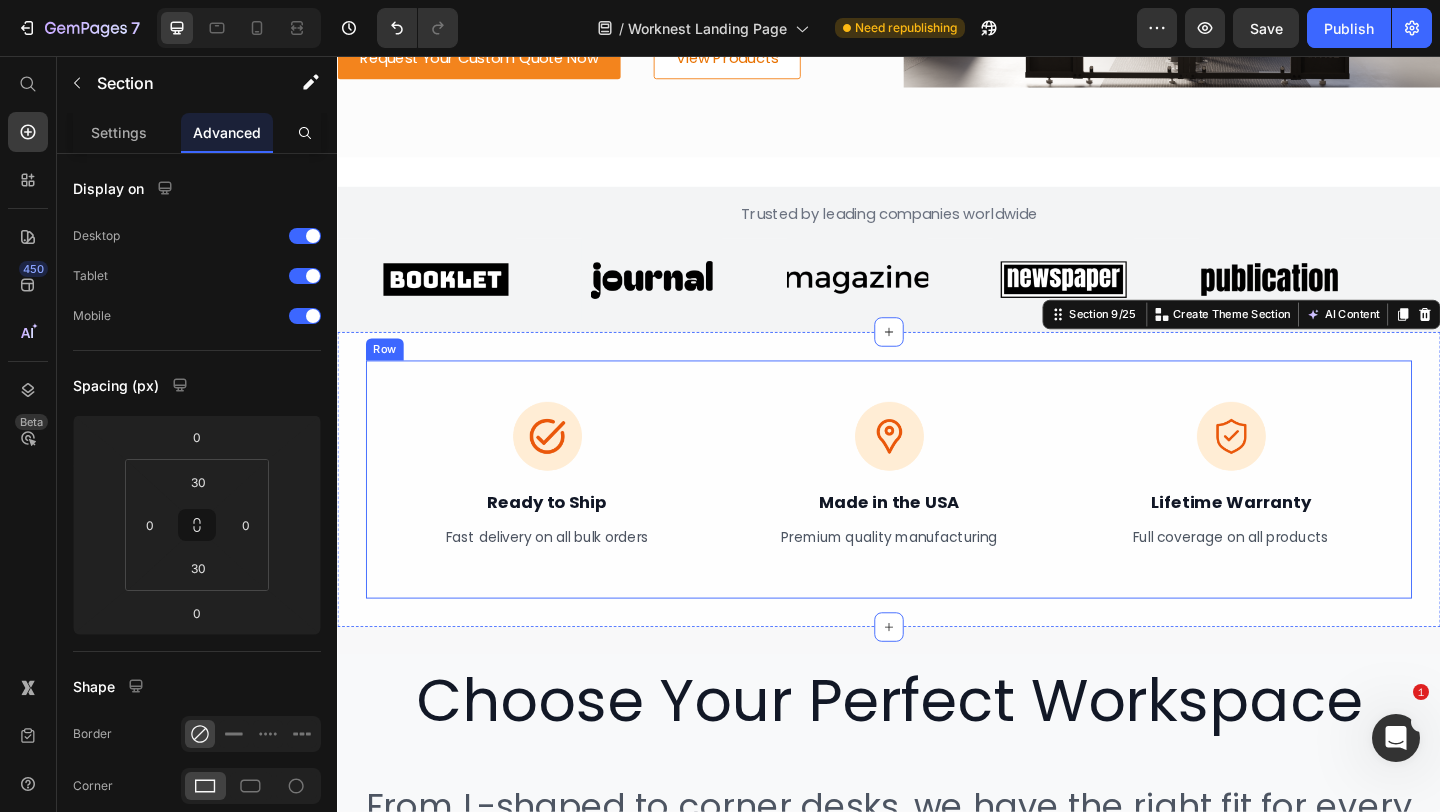 scroll, scrollTop: 3420, scrollLeft: 0, axis: vertical 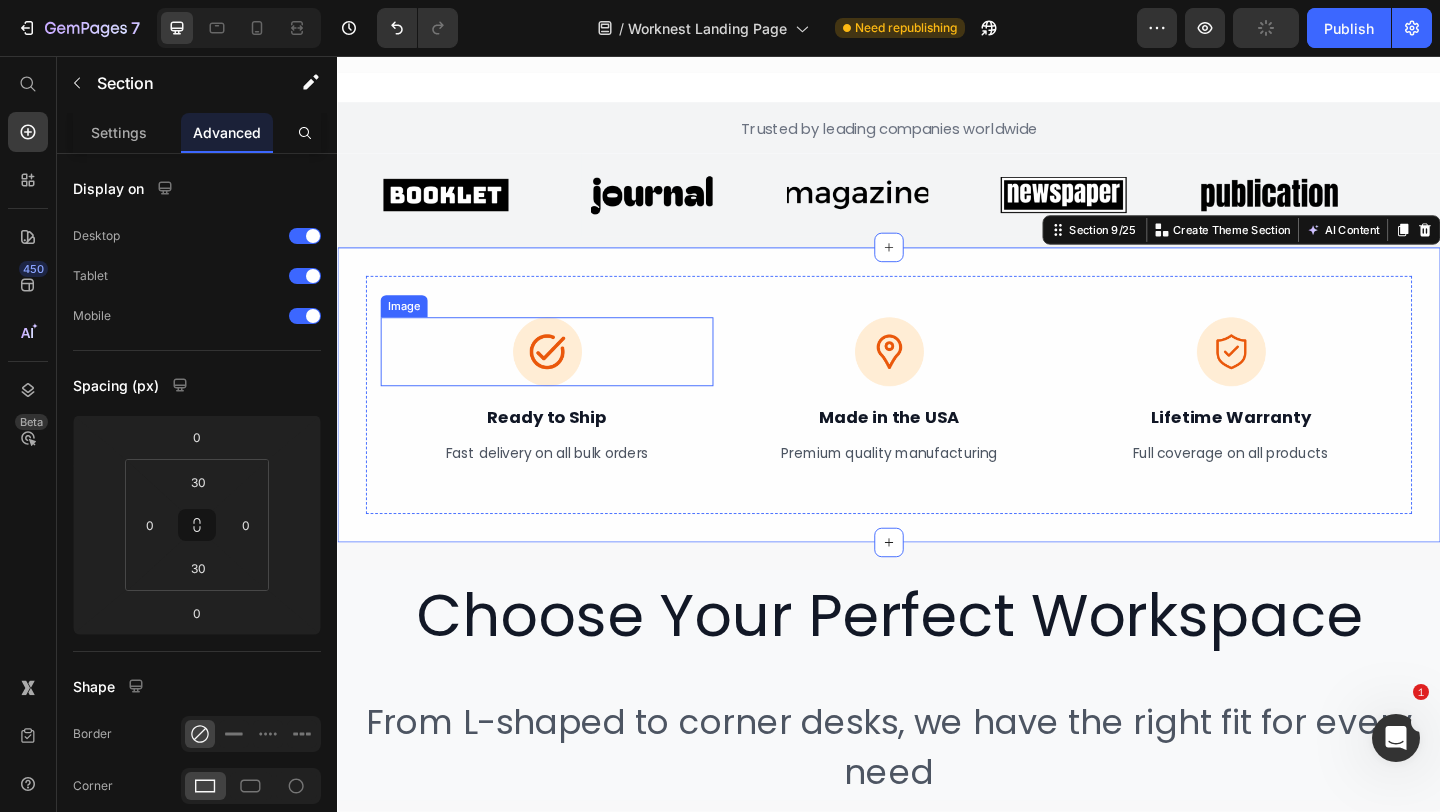 click at bounding box center (565, 377) 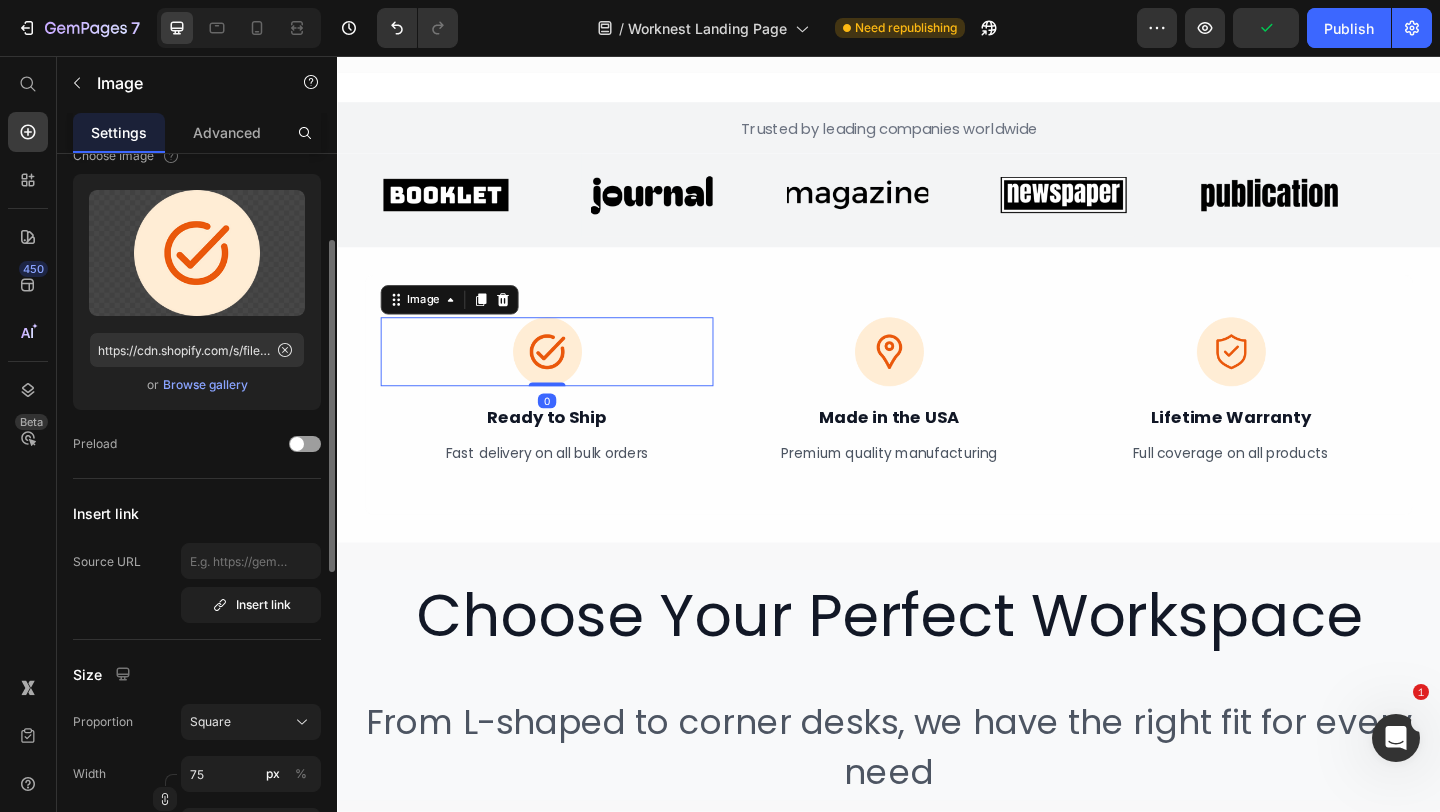 scroll, scrollTop: 365, scrollLeft: 0, axis: vertical 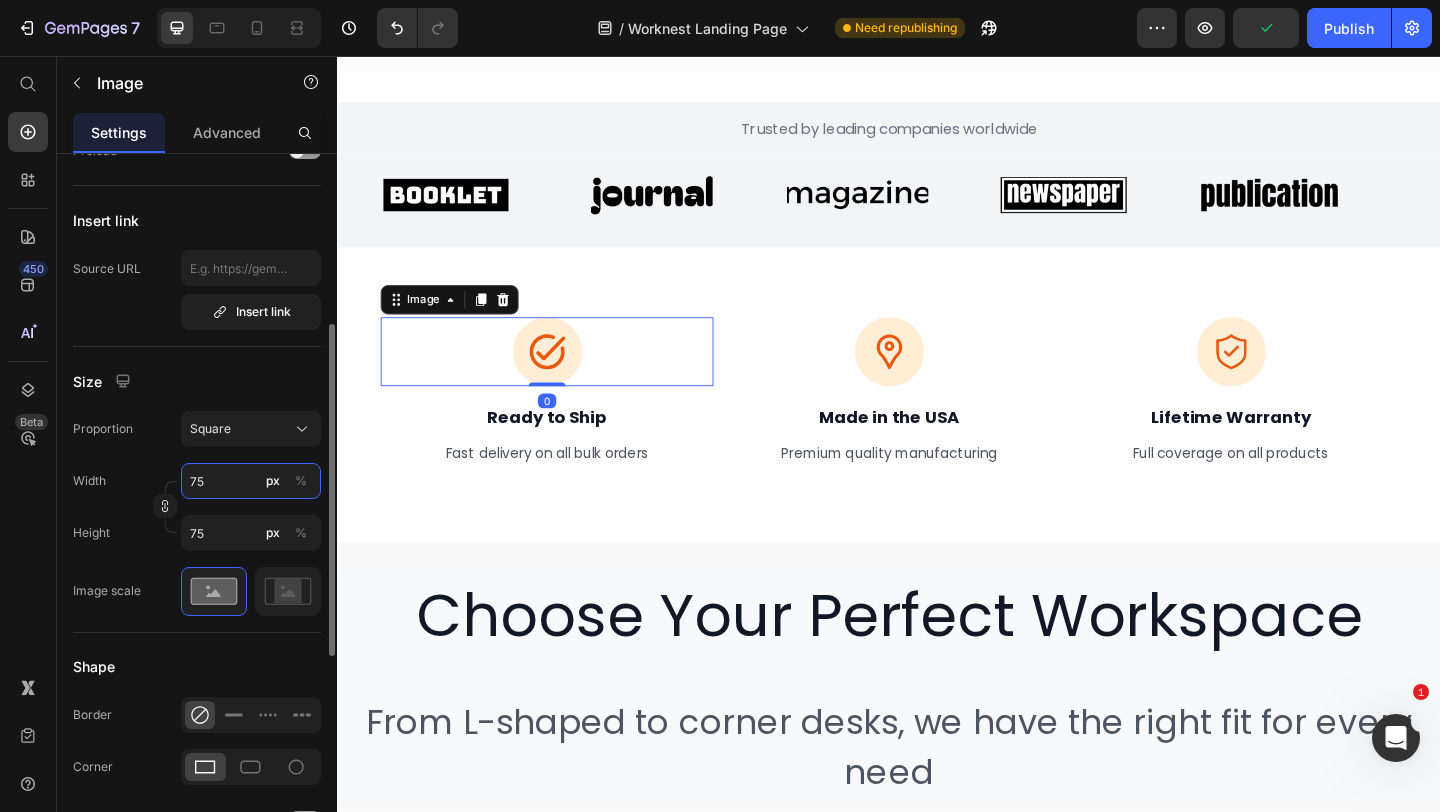 click on "75" at bounding box center [251, 481] 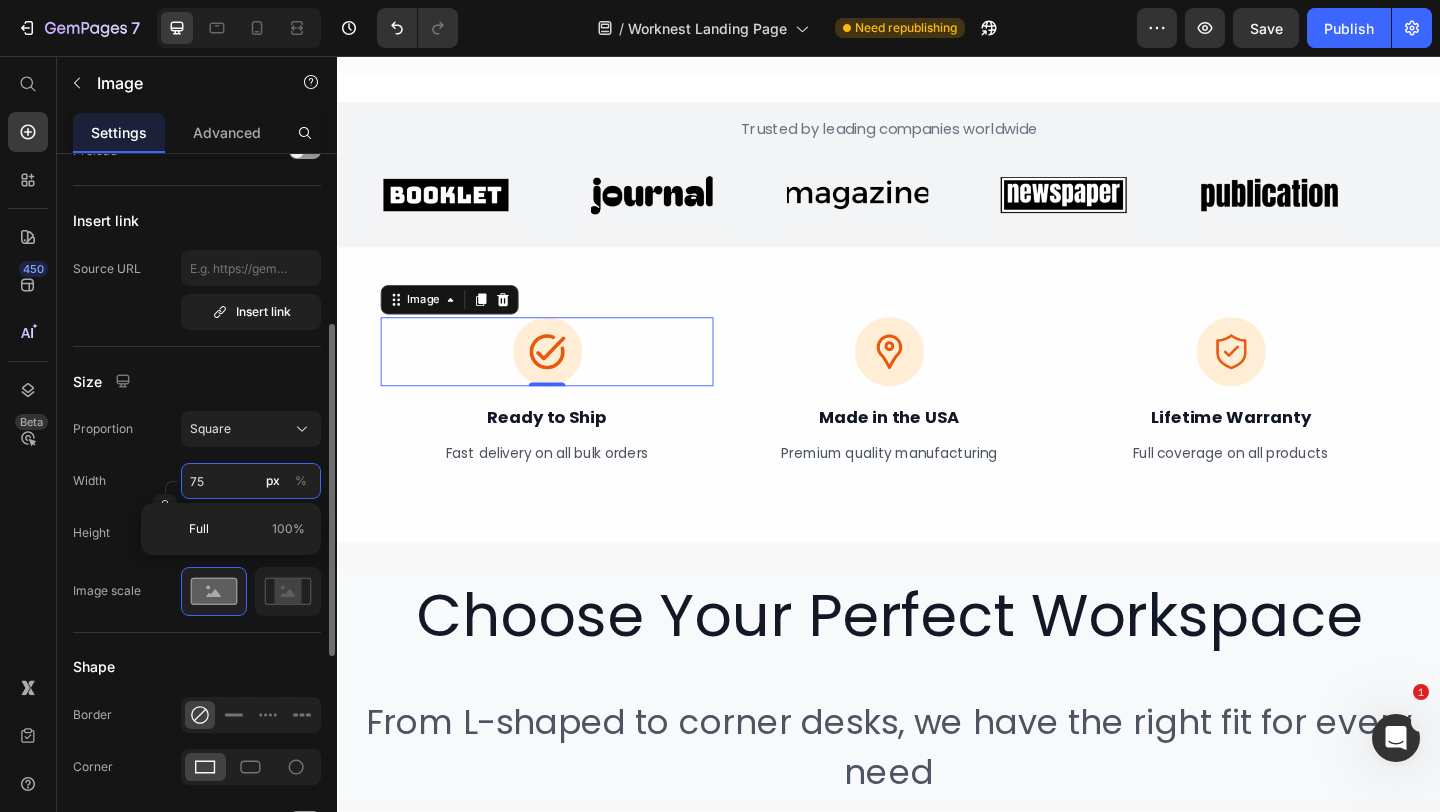 type on "6" 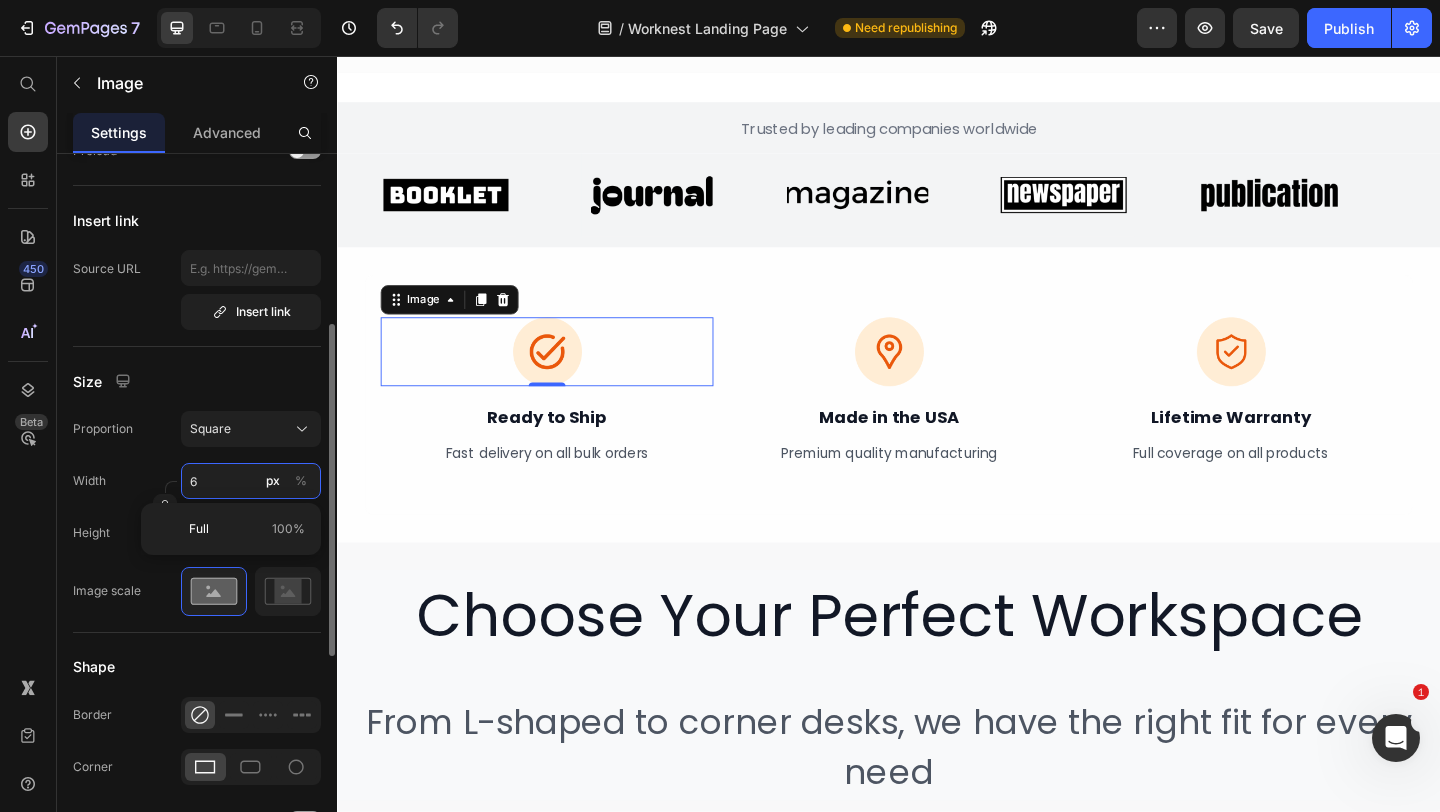 type on "60" 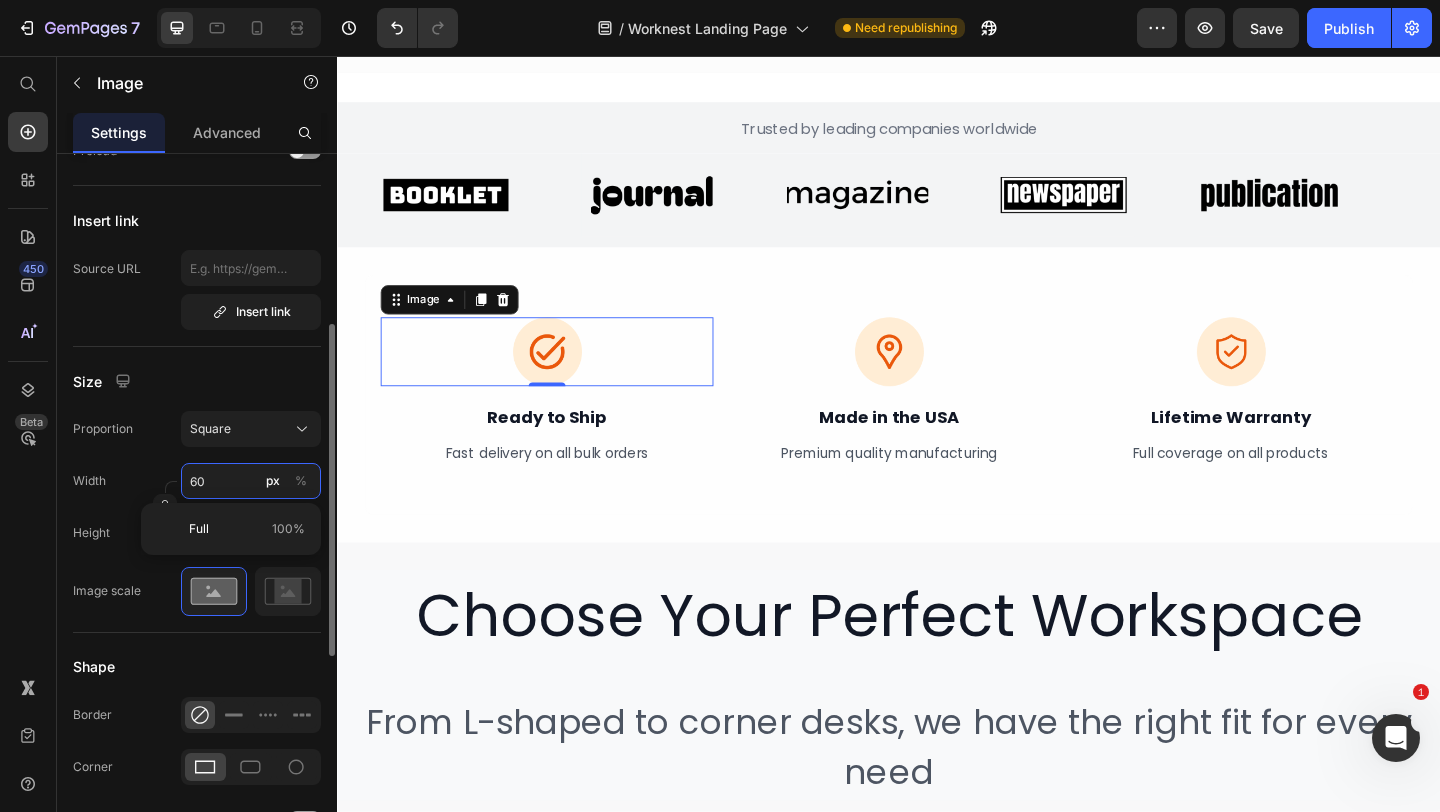 type on "60" 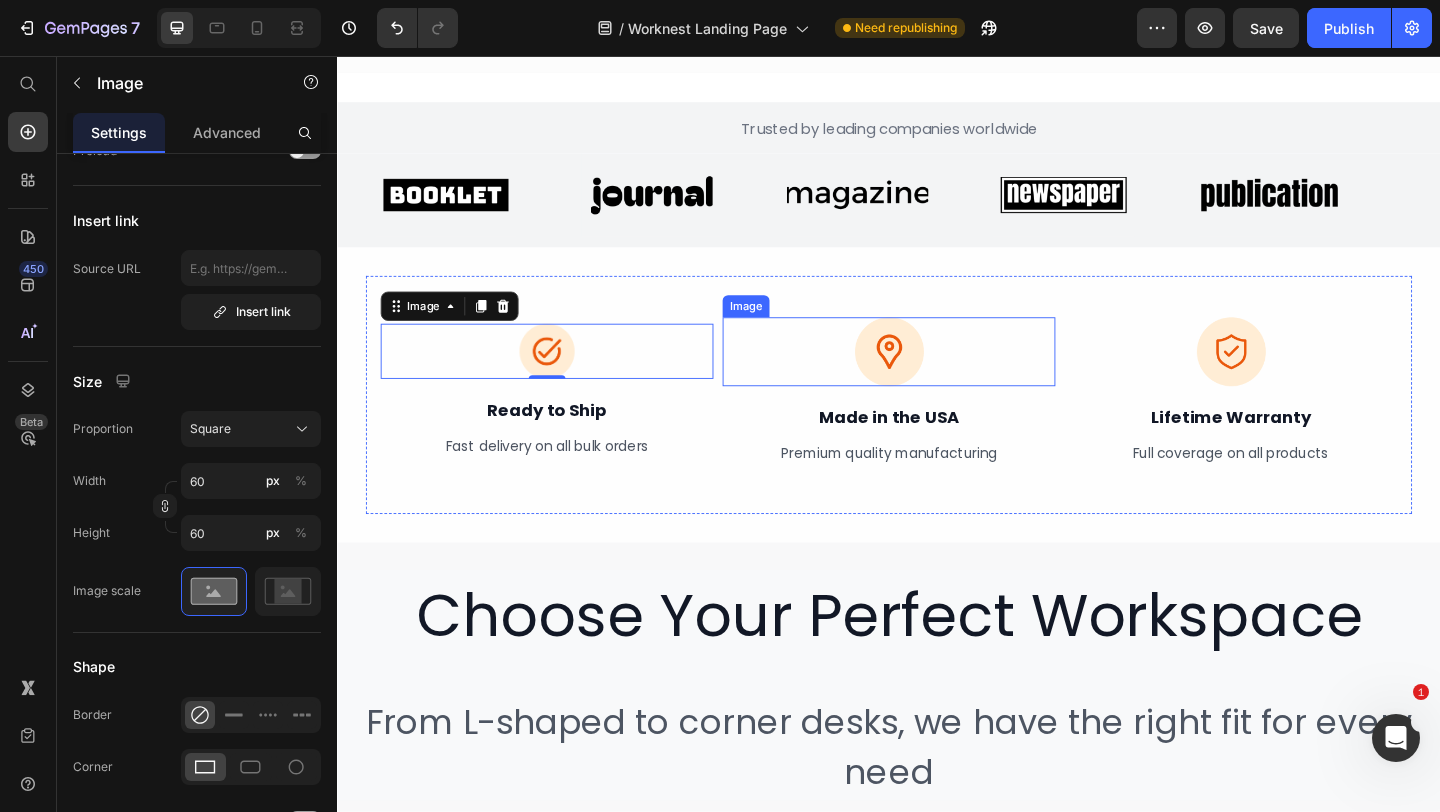 click at bounding box center [937, 377] 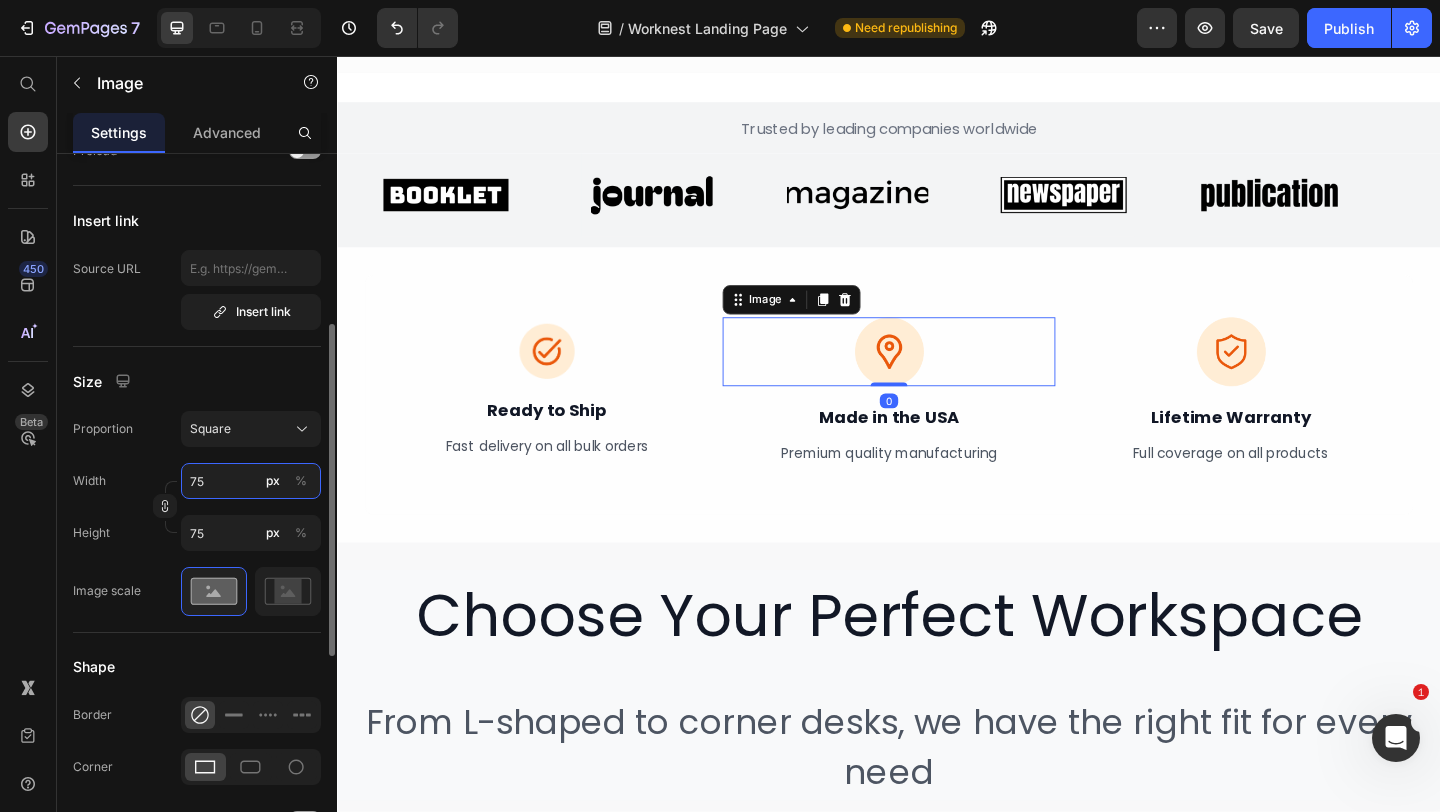 click on "75" at bounding box center (251, 481) 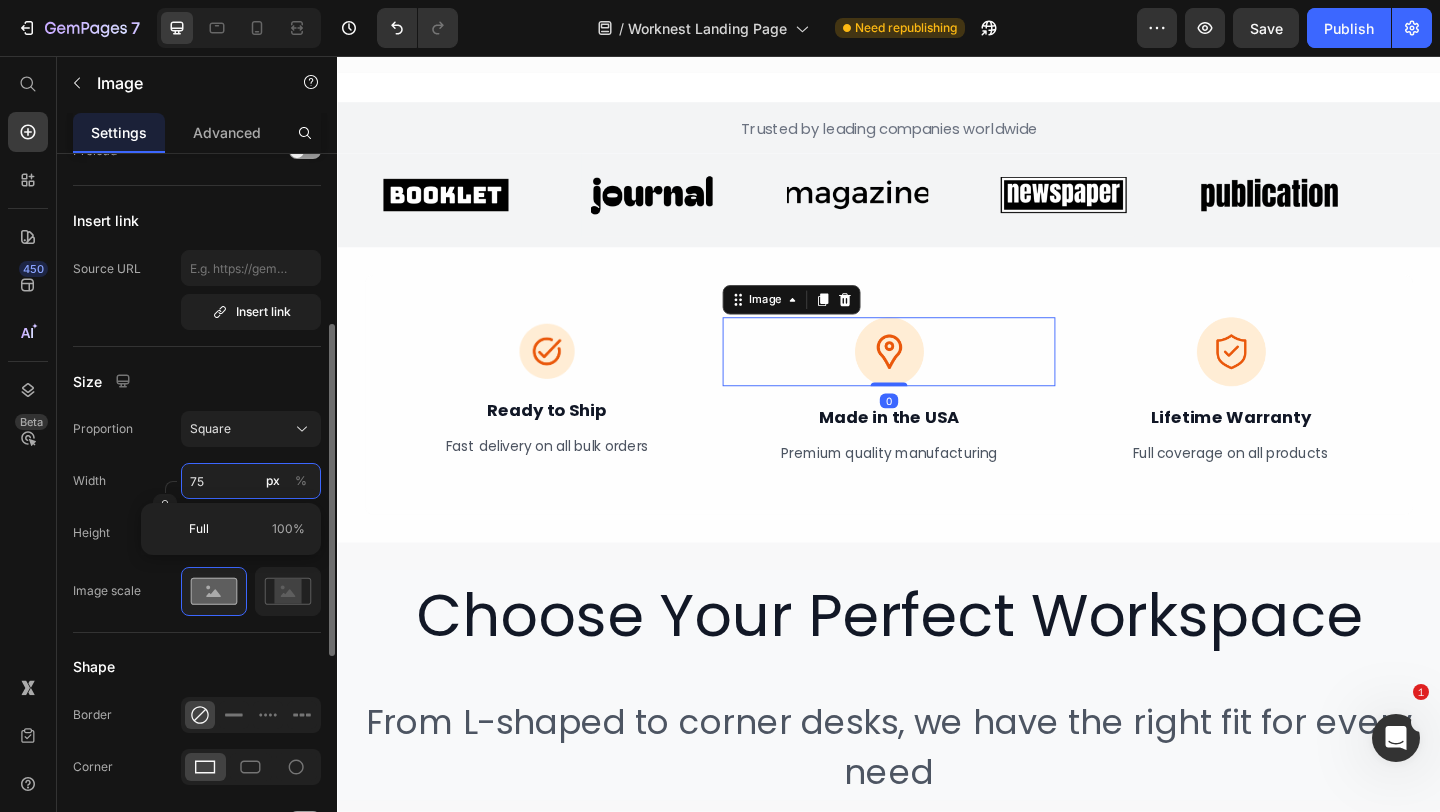type on "6" 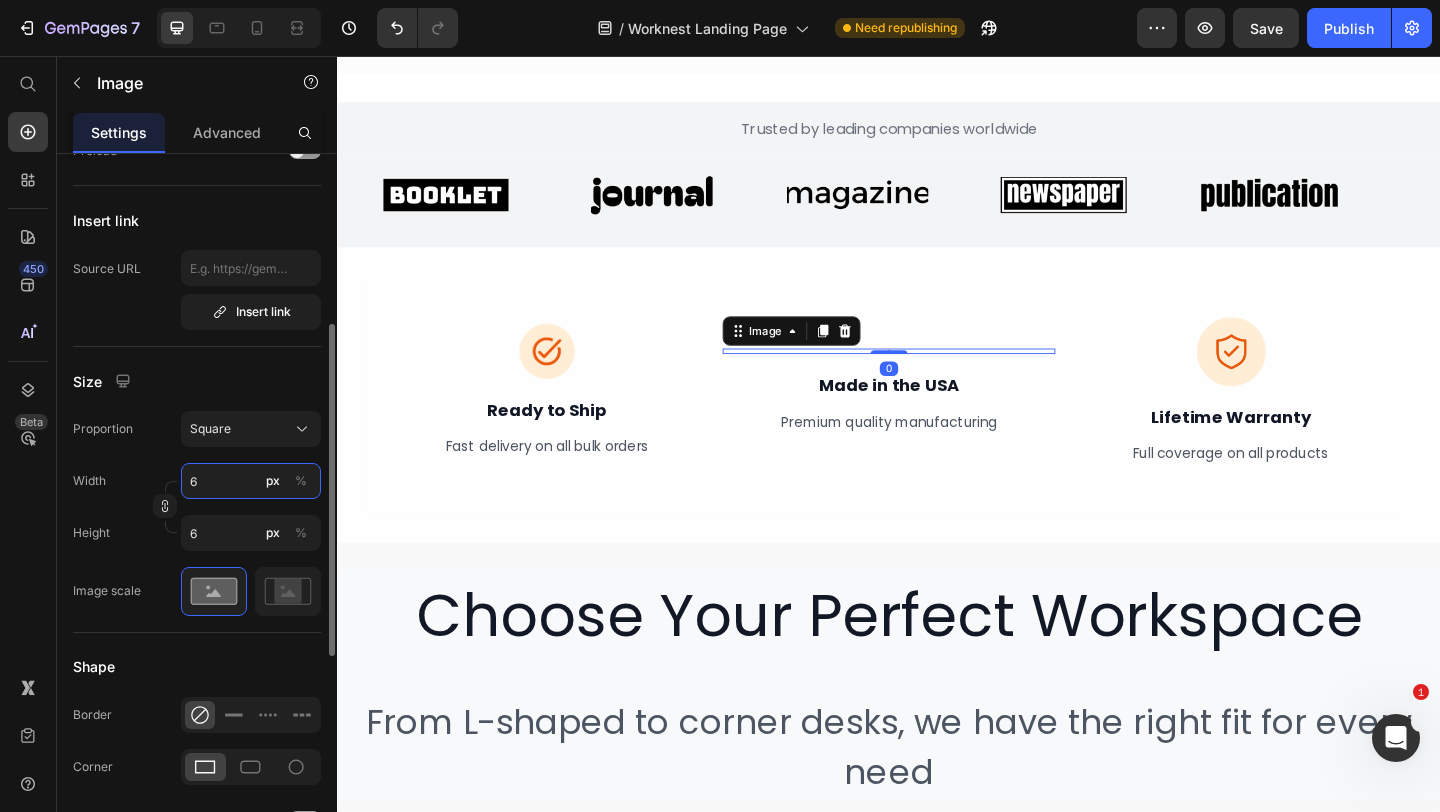 type on "60" 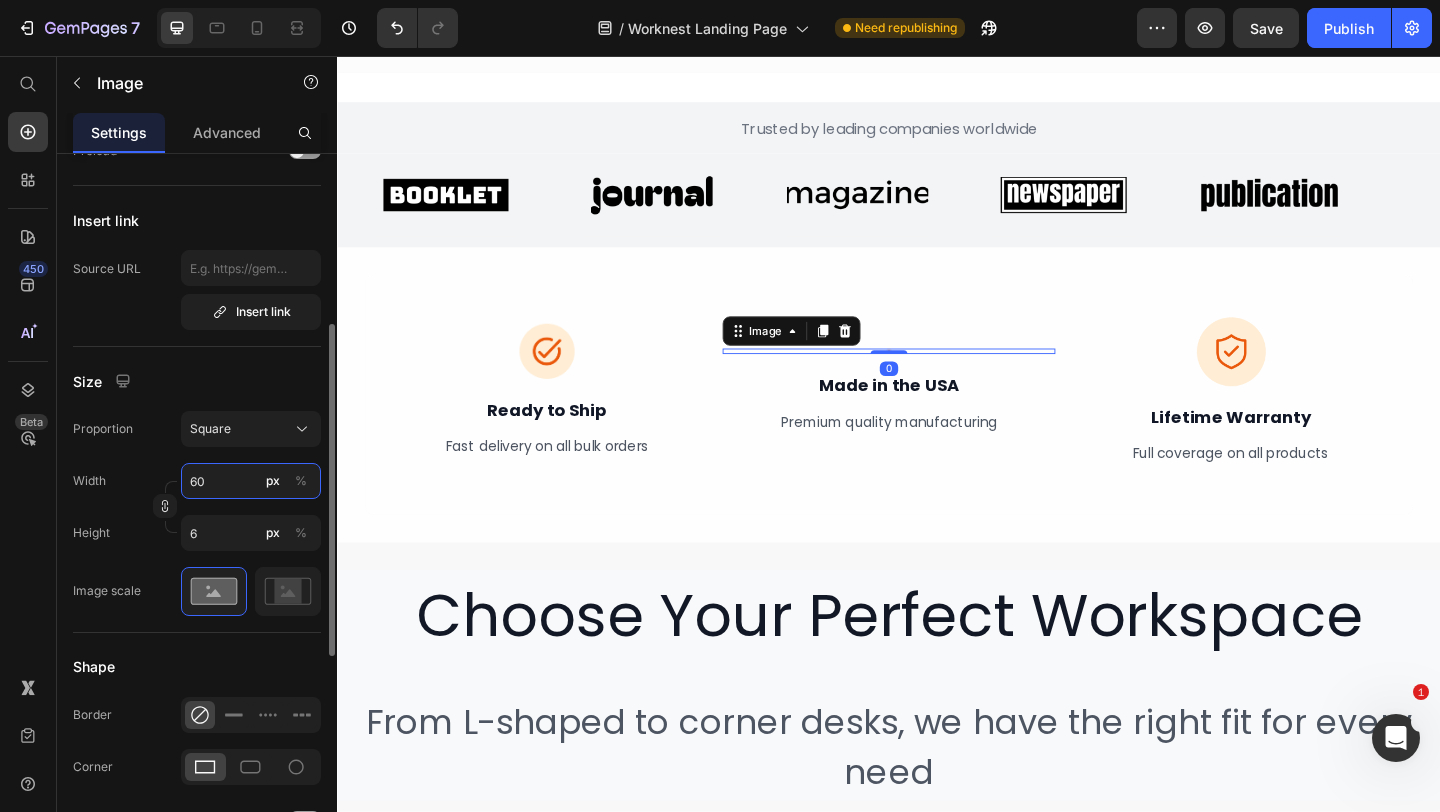 type on "60" 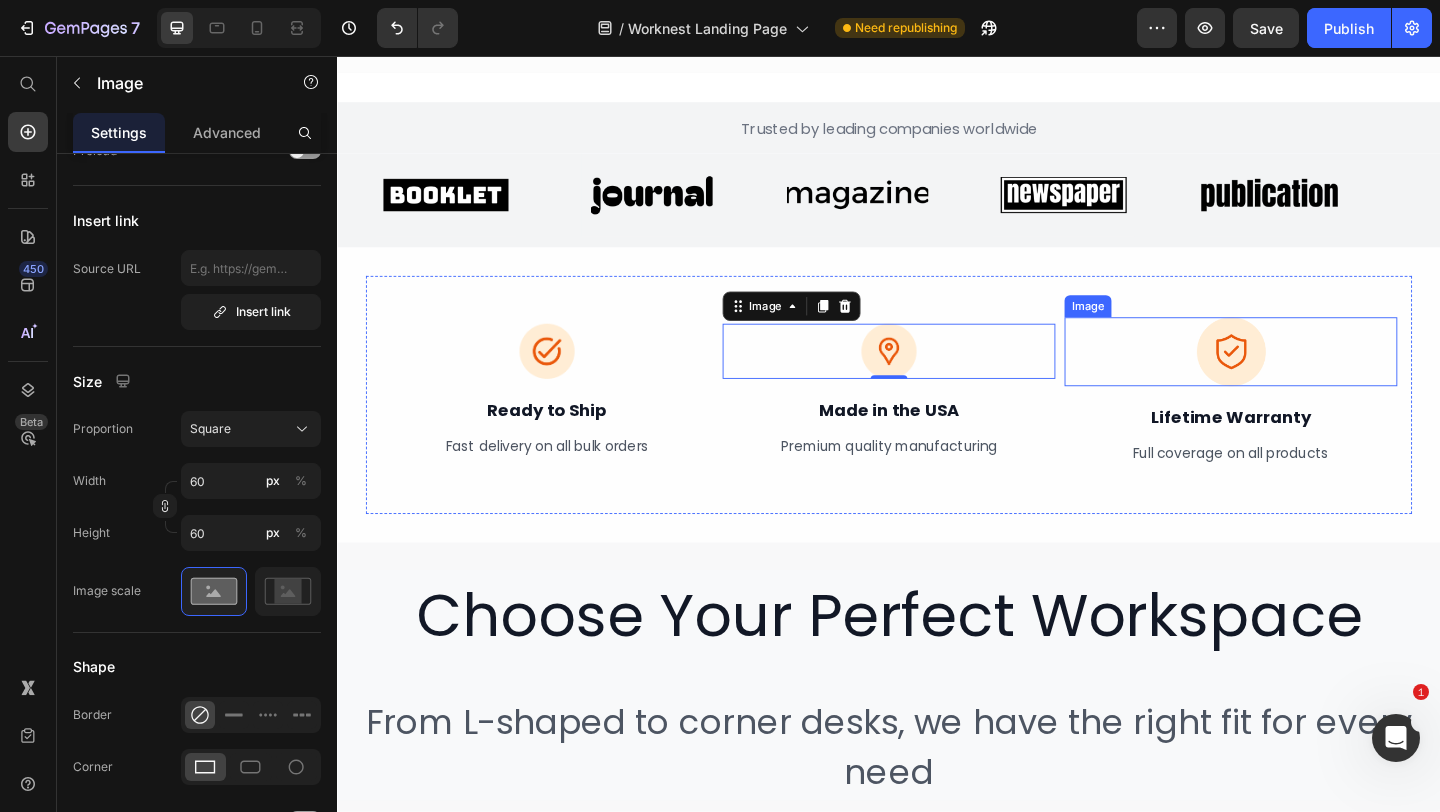 click at bounding box center [1309, 377] 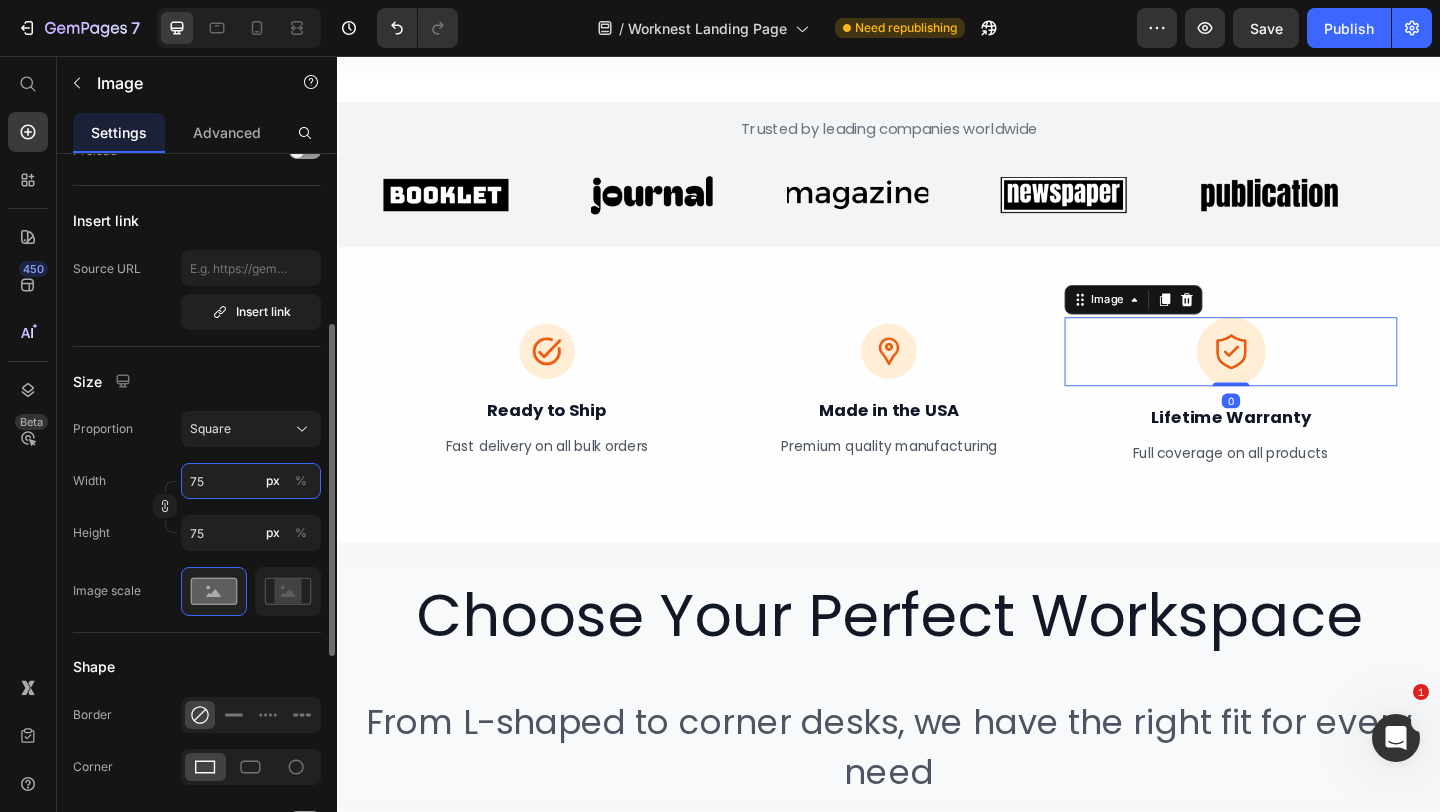 click on "75" at bounding box center (251, 481) 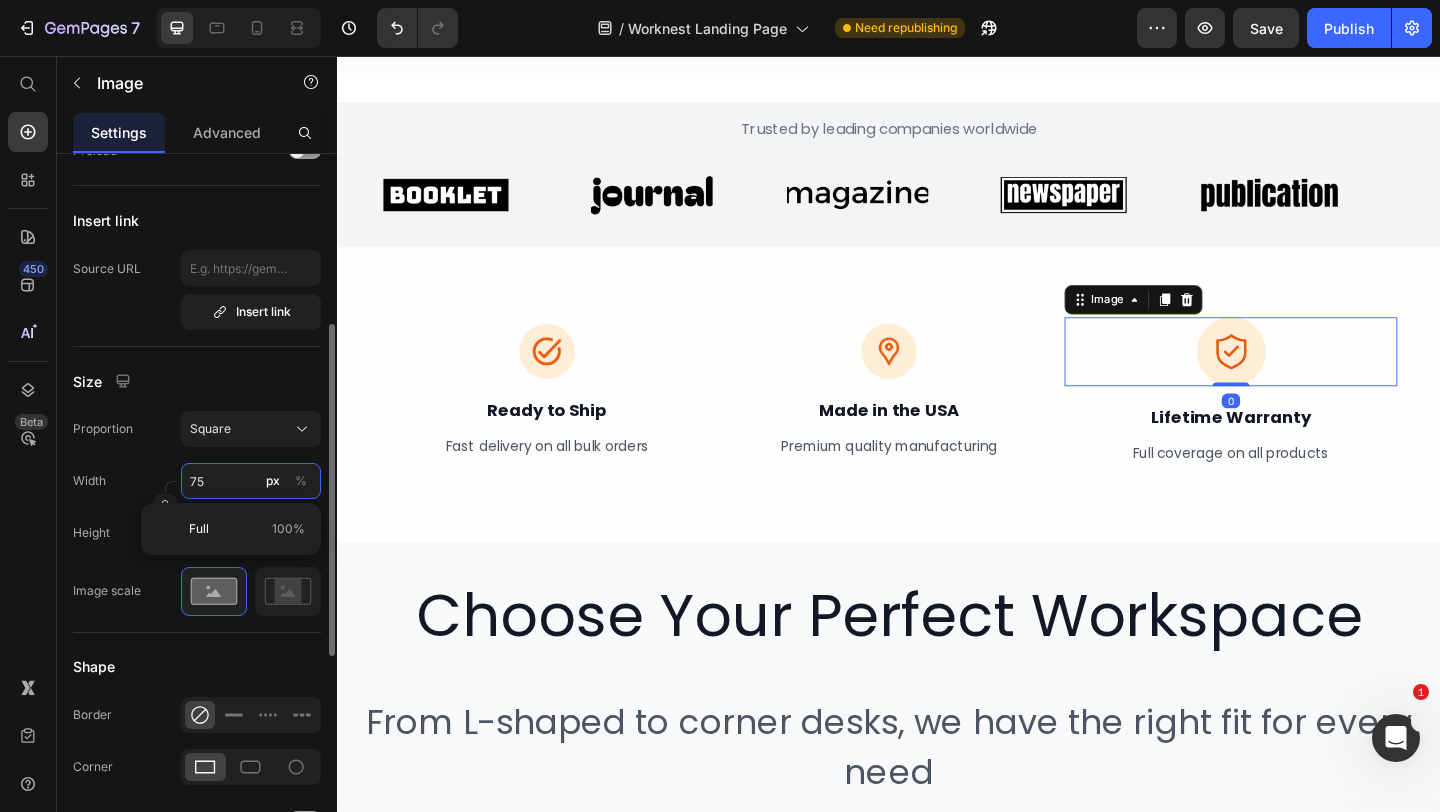 type on "6" 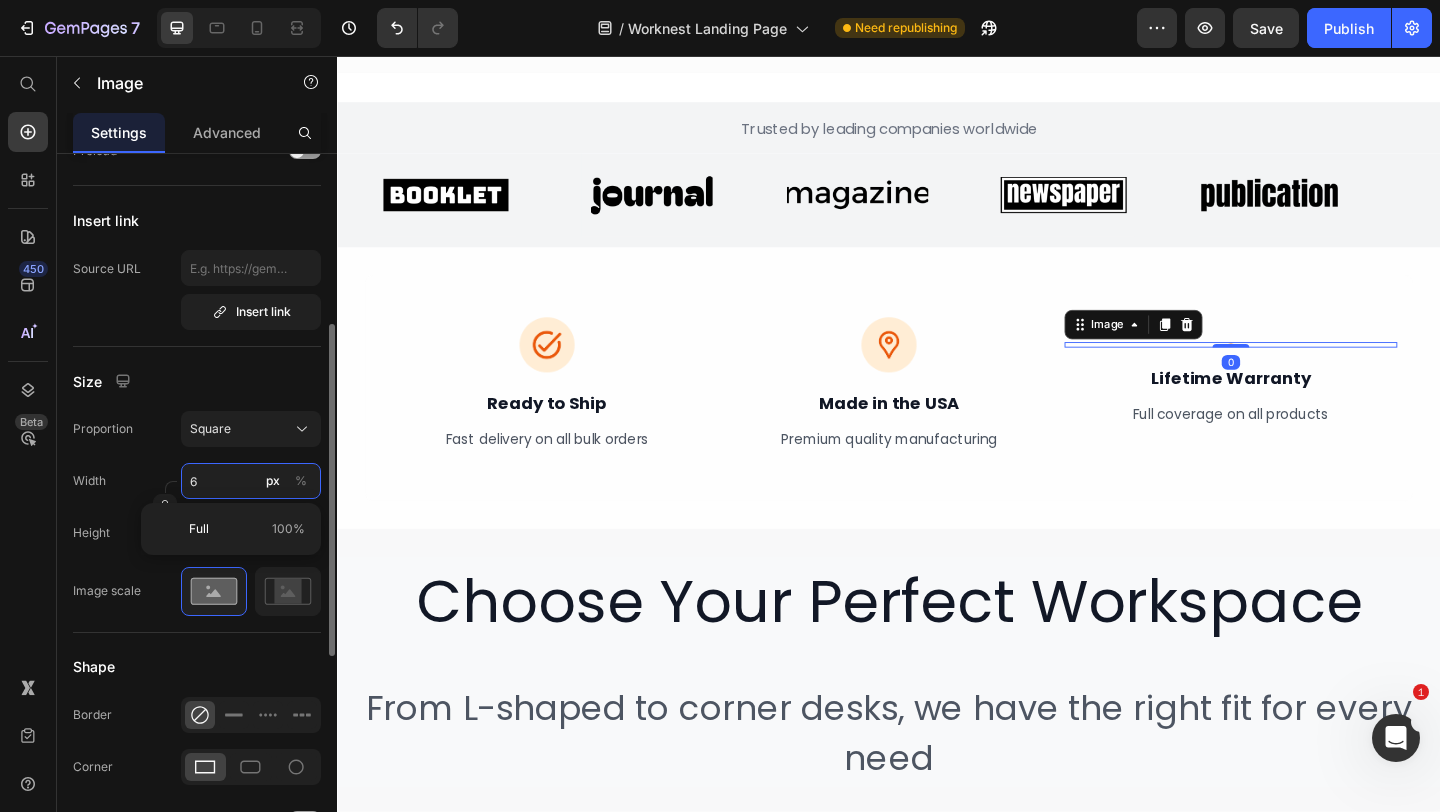 type on "60" 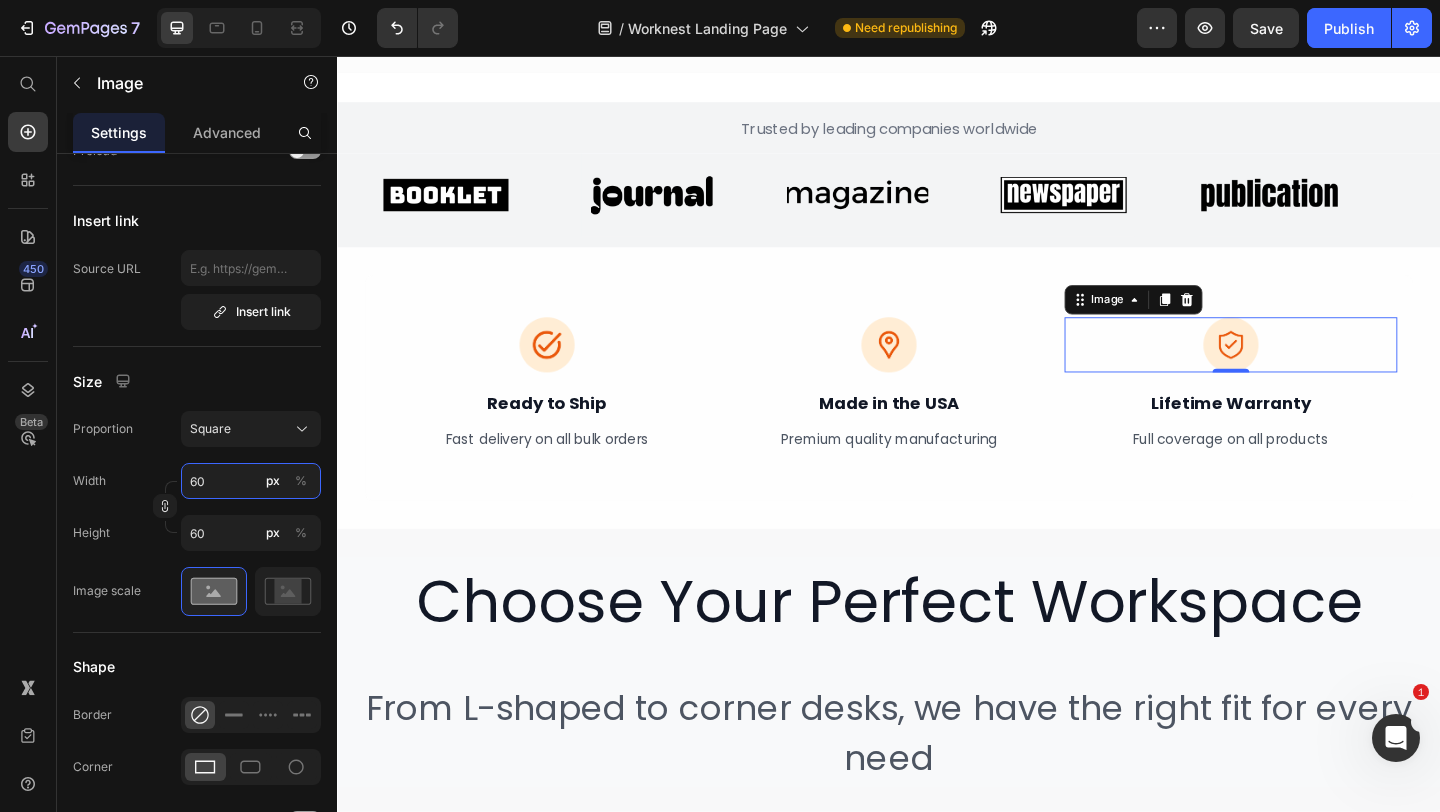 type on "60" 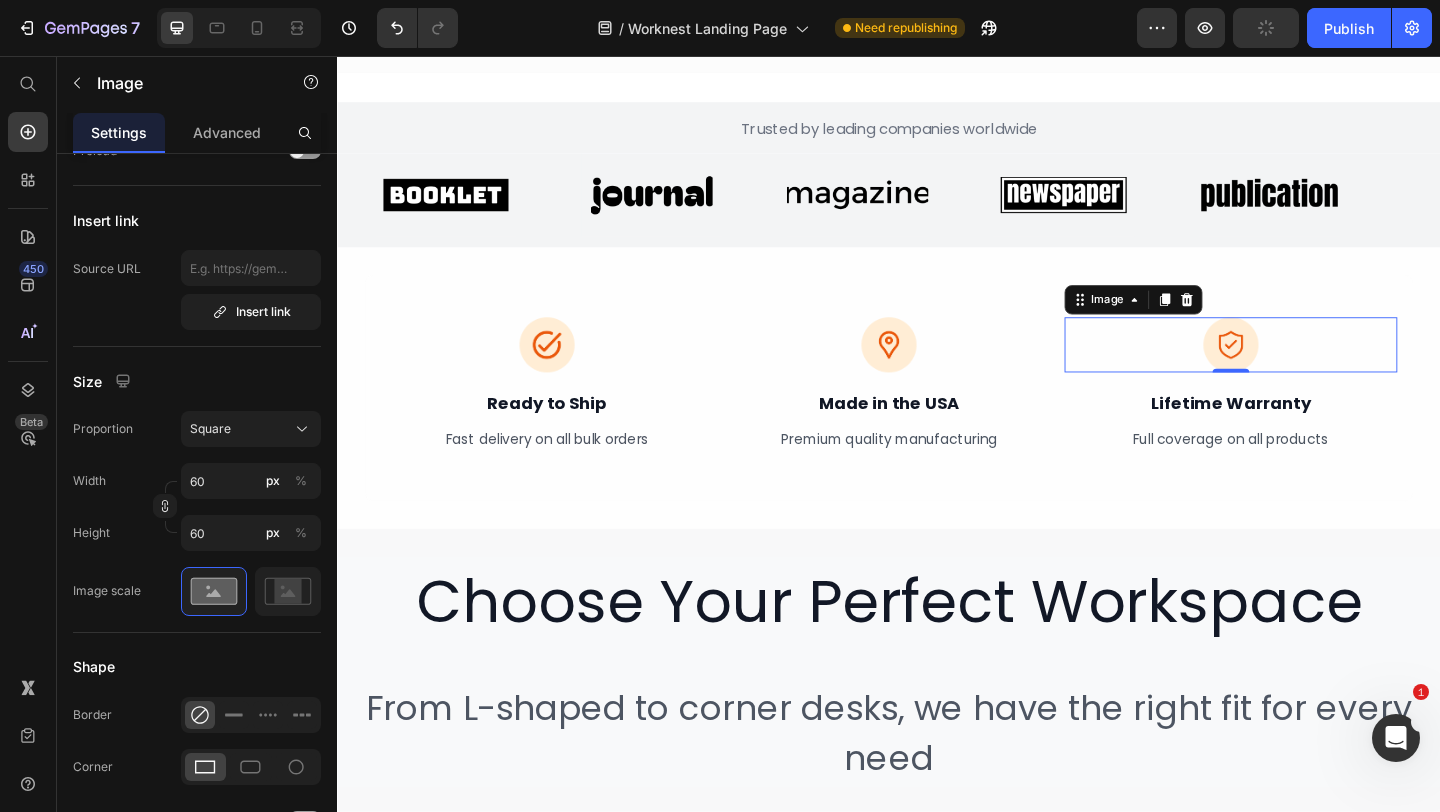 click on "Choose Your Perfect Workspace Heading From L-shaped to corner desks, we have the right fit for every need Heading Row Image Row L-Shape Desks Heading Perfect for corner spaces Heading Row Image Row C-Shape Desks Heading Wrap-around design Heading Image Row H-Shape Desks Heading Maximum workspace Heading Image Row Standing Desks Heading Height adjustable Heading Row Row Section 10/25" at bounding box center [937, 1008] 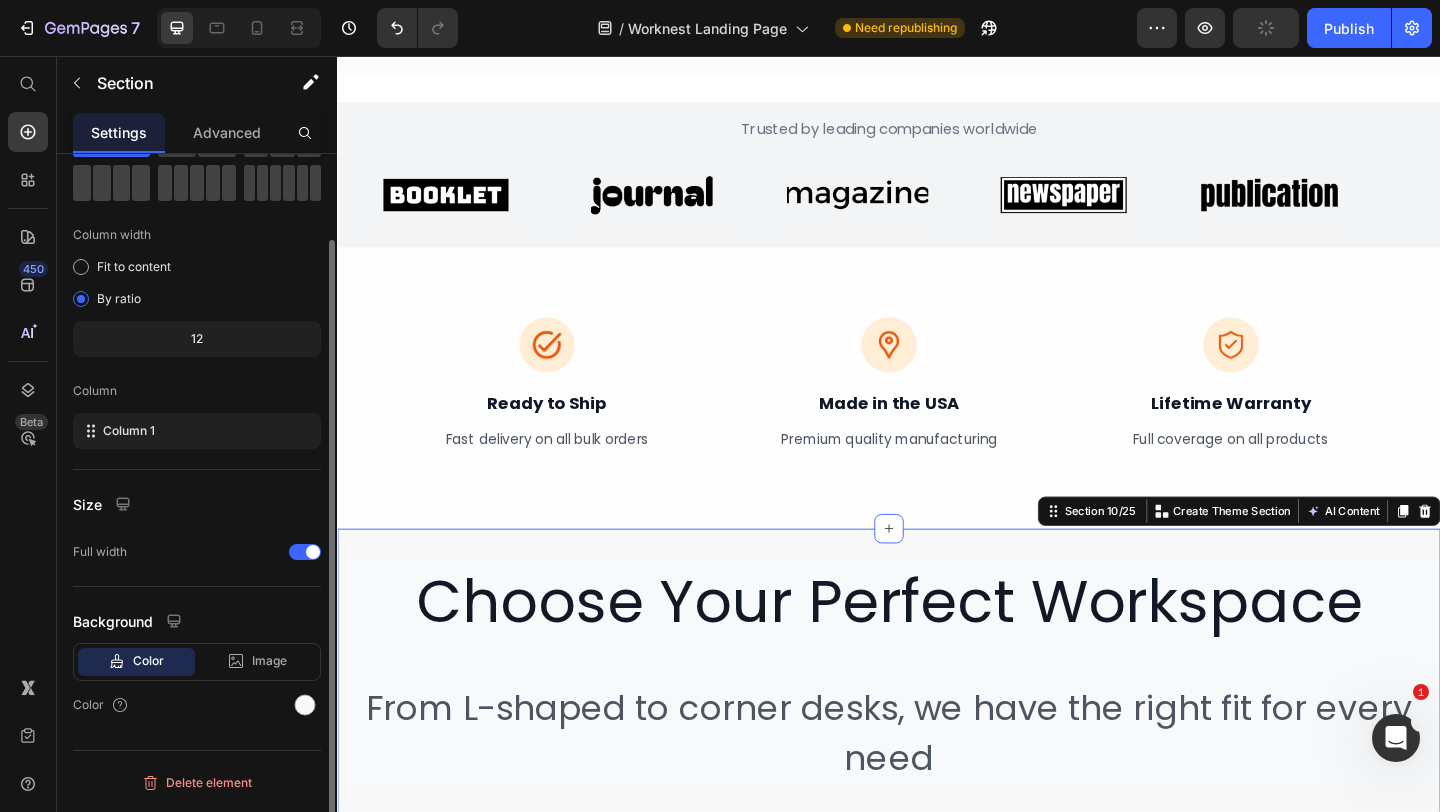 scroll, scrollTop: 0, scrollLeft: 0, axis: both 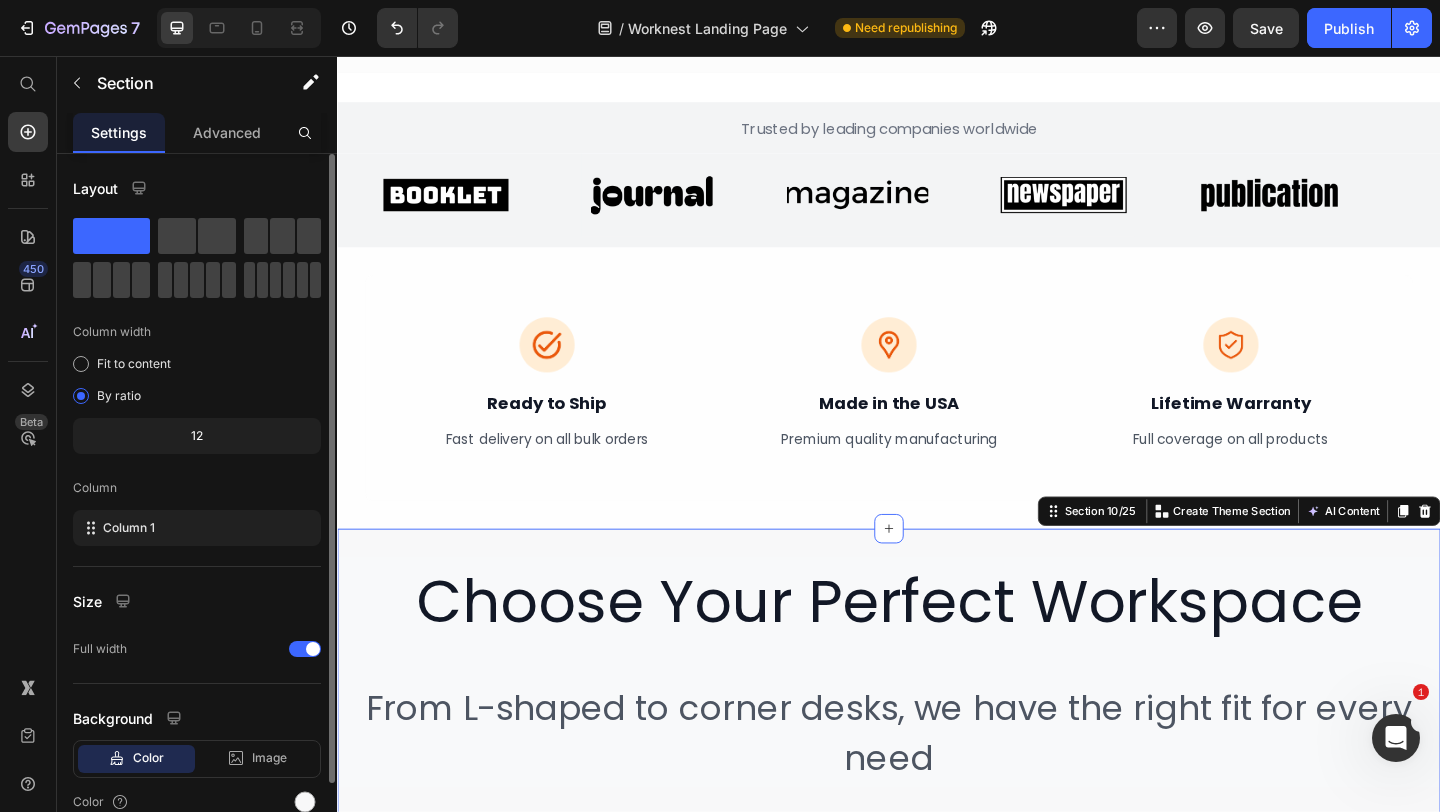 click on "⁠⁠⁠⁠⁠⁠⁠ Premium quality manufacturing" at bounding box center (937, 472) 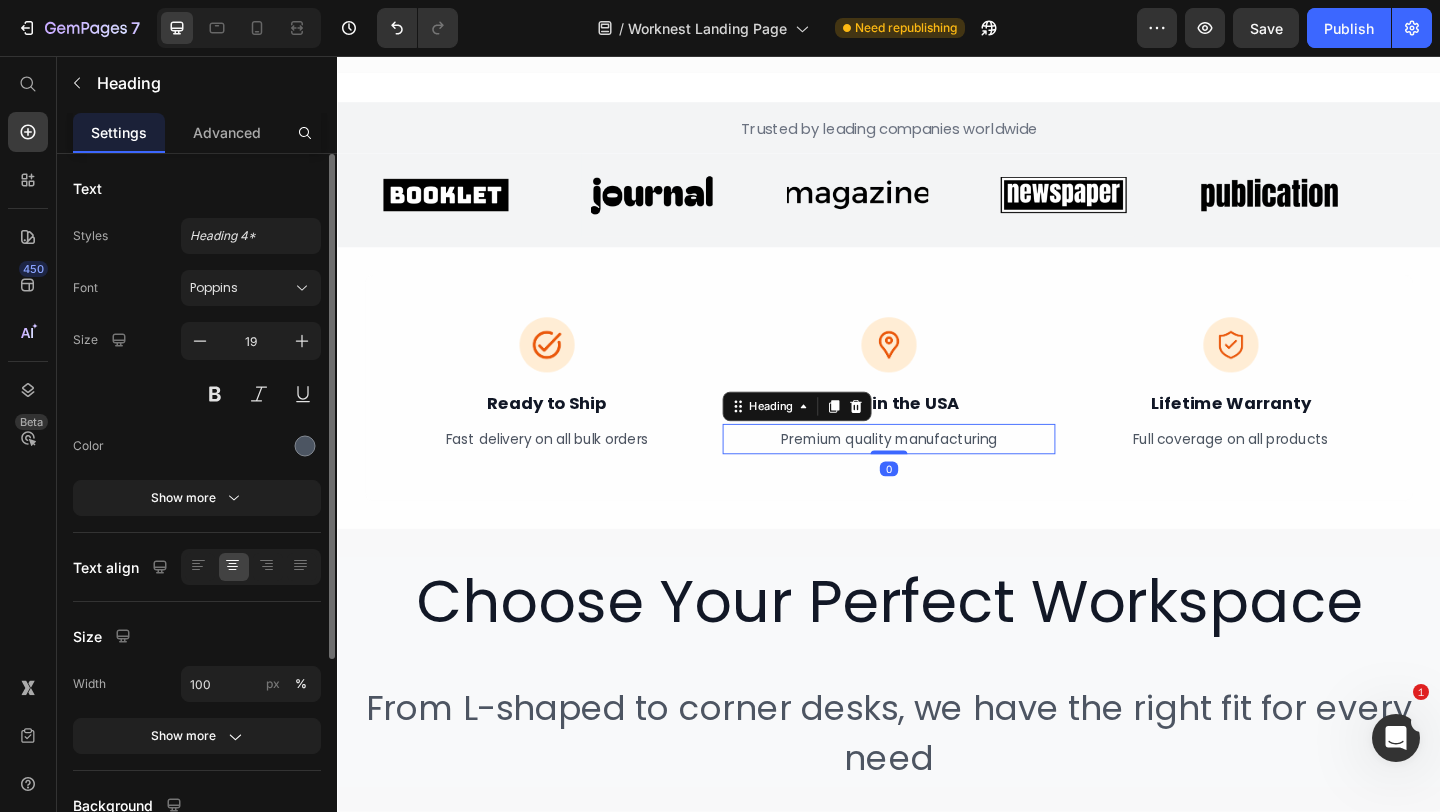 click on "Image ⁠⁠⁠⁠⁠⁠⁠ Ready to Ship Heading ⁠⁠⁠⁠⁠⁠⁠ Fast delivery on all bulk orders Heading Image ⁠⁠⁠⁠⁠⁠⁠ Made in the USA Heading ⁠⁠⁠⁠⁠⁠⁠ Premium quality manufacturing Heading   0 Image ⁠⁠⁠⁠⁠⁠⁠ Lifetime Warranty Heading ⁠⁠⁠⁠⁠⁠⁠ Full coverage on all products Heading Row" at bounding box center [937, 417] 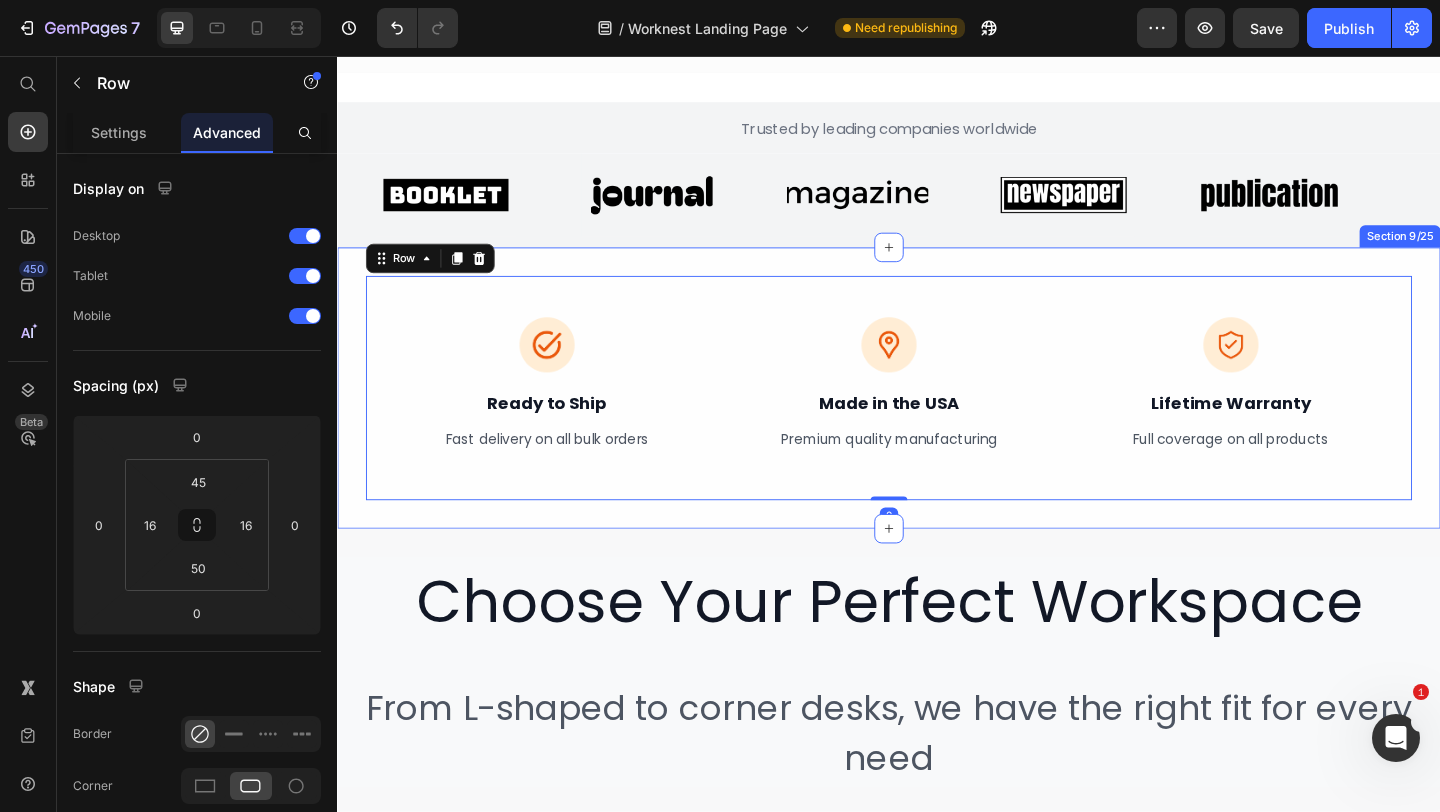 click on "Image ⁠⁠⁠⁠⁠⁠⁠ Ready to Ship Heading ⁠⁠⁠⁠⁠⁠⁠ Fast delivery on all bulk orders Heading Image ⁠⁠⁠⁠⁠⁠⁠ Made in the USA Heading ⁠⁠⁠⁠⁠⁠⁠ Premium quality manufacturing Heading Image ⁠⁠⁠⁠⁠⁠⁠ Lifetime Warranty Heading ⁠⁠⁠⁠⁠⁠⁠ Full coverage on all products Heading Row   0 Section 9/25" at bounding box center (937, 417) 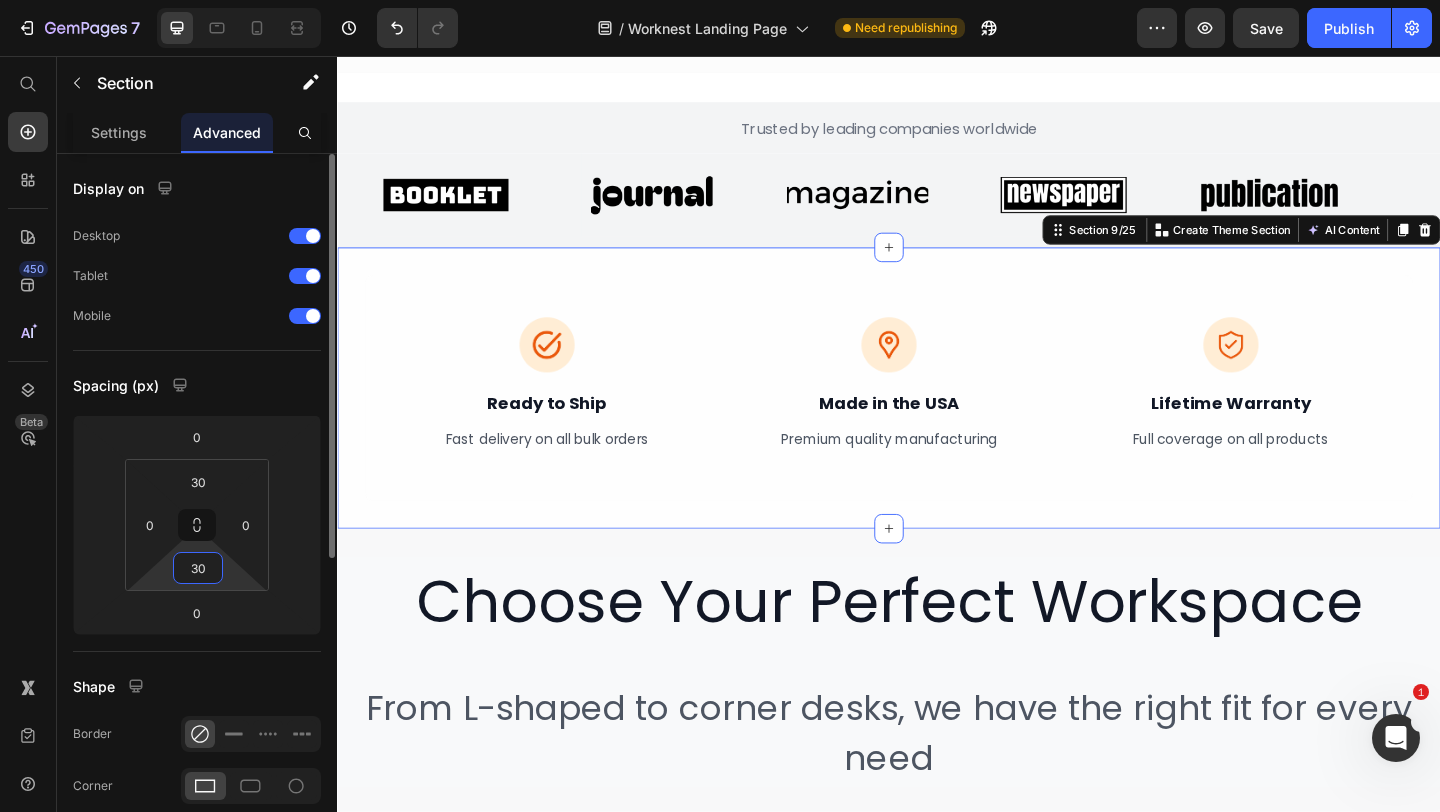 click on "30" at bounding box center [198, 568] 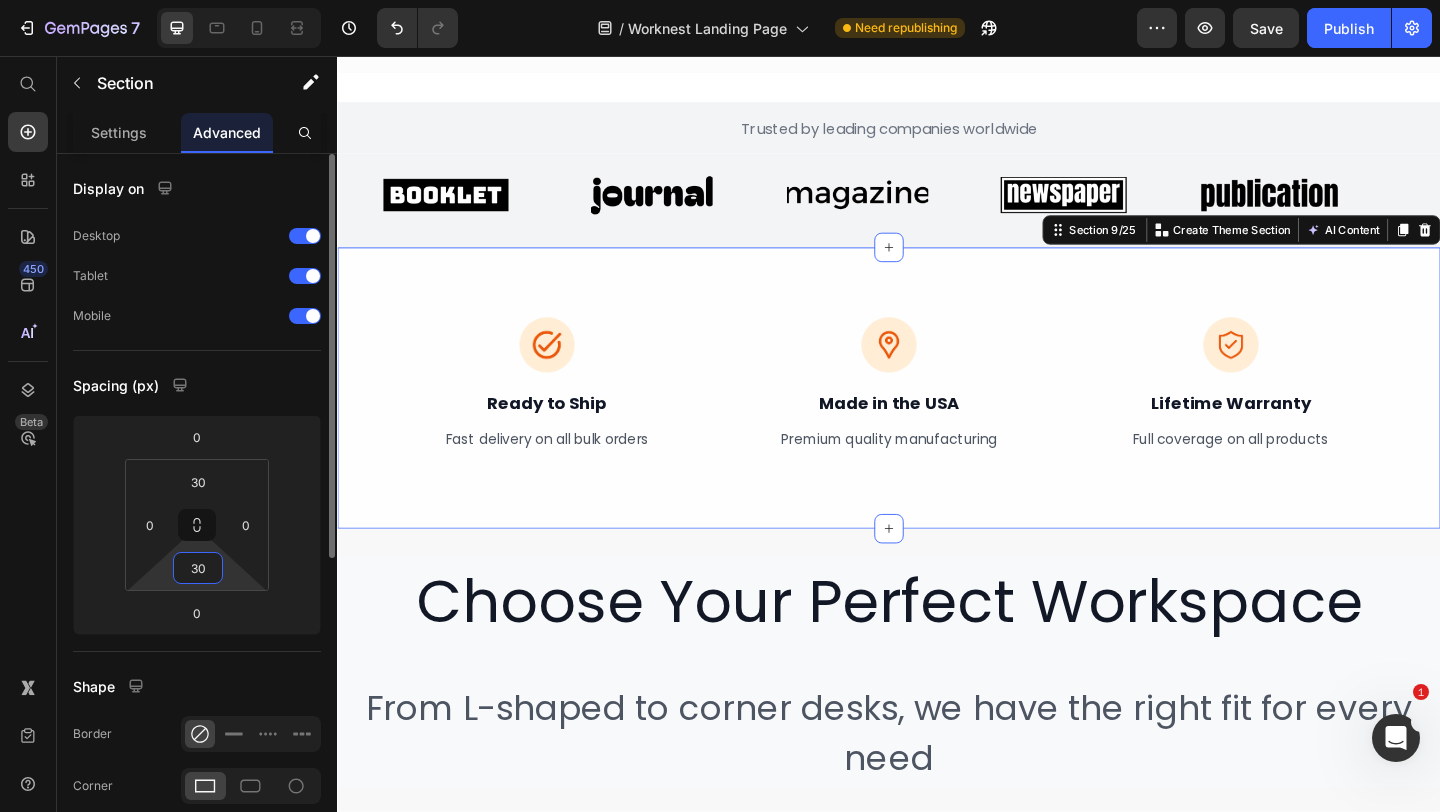 type 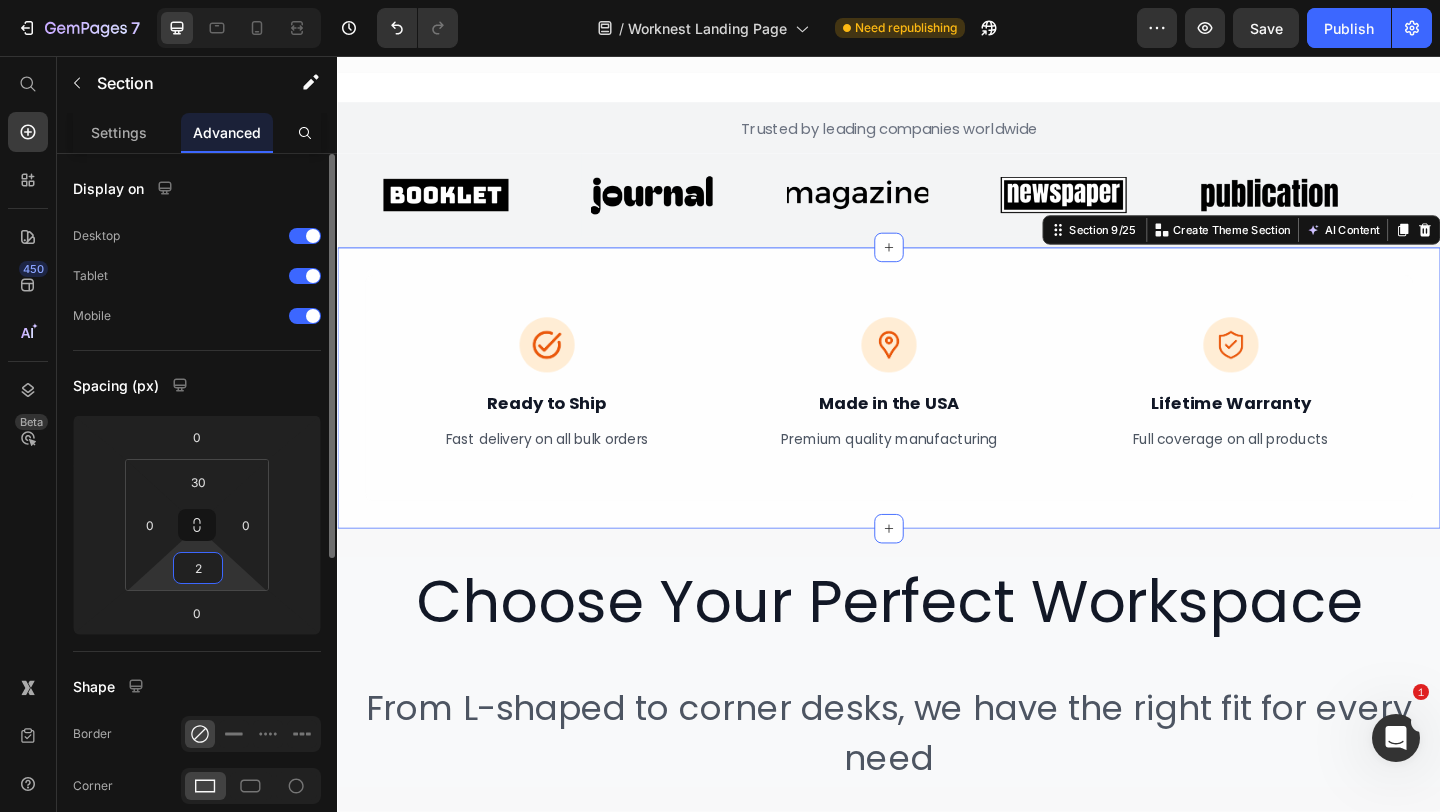 type on "25" 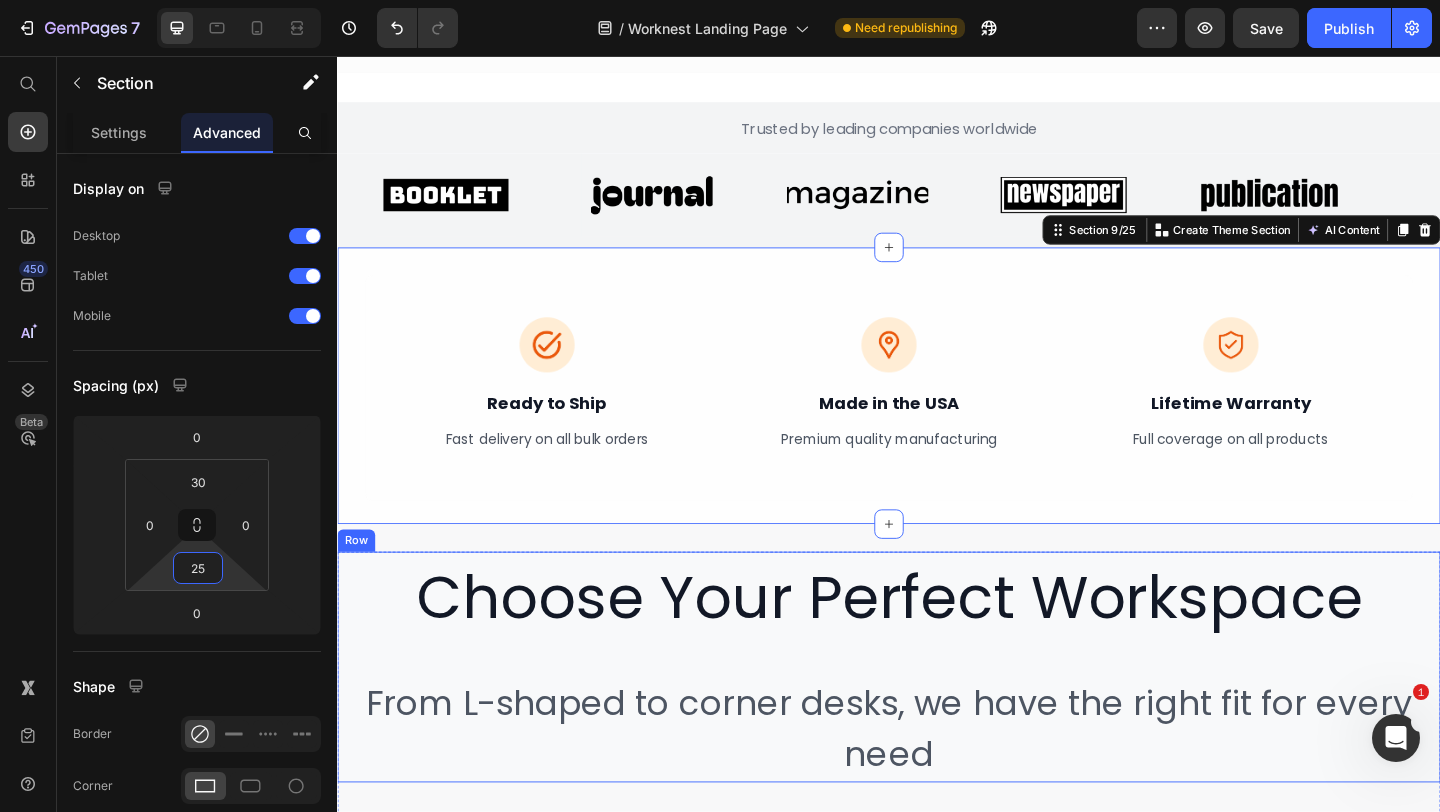 click on "Choose Your Perfect Workspace Heading From L-shaped to corner desks, we have the right fit for every need Heading" at bounding box center [937, 720] 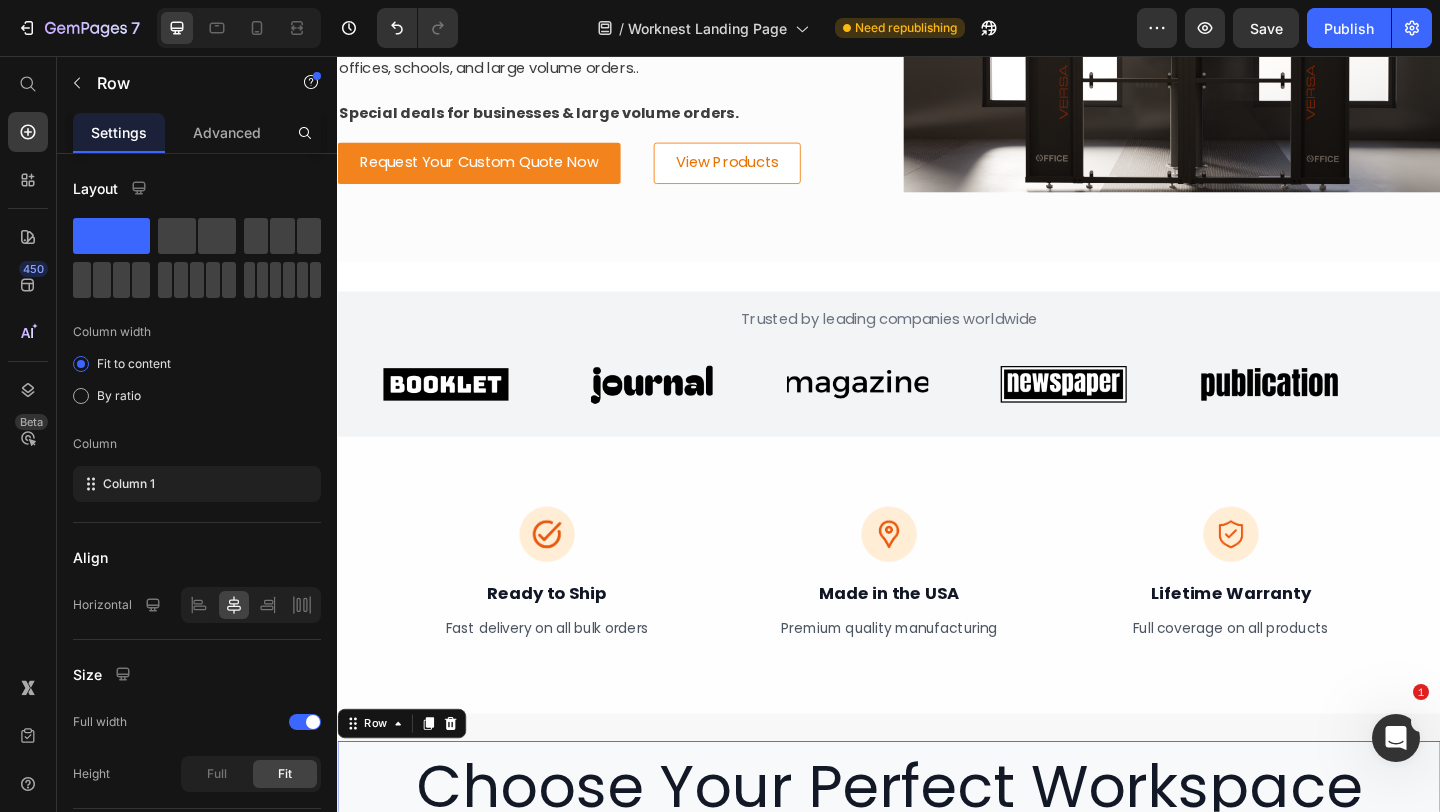 scroll, scrollTop: 3211, scrollLeft: 0, axis: vertical 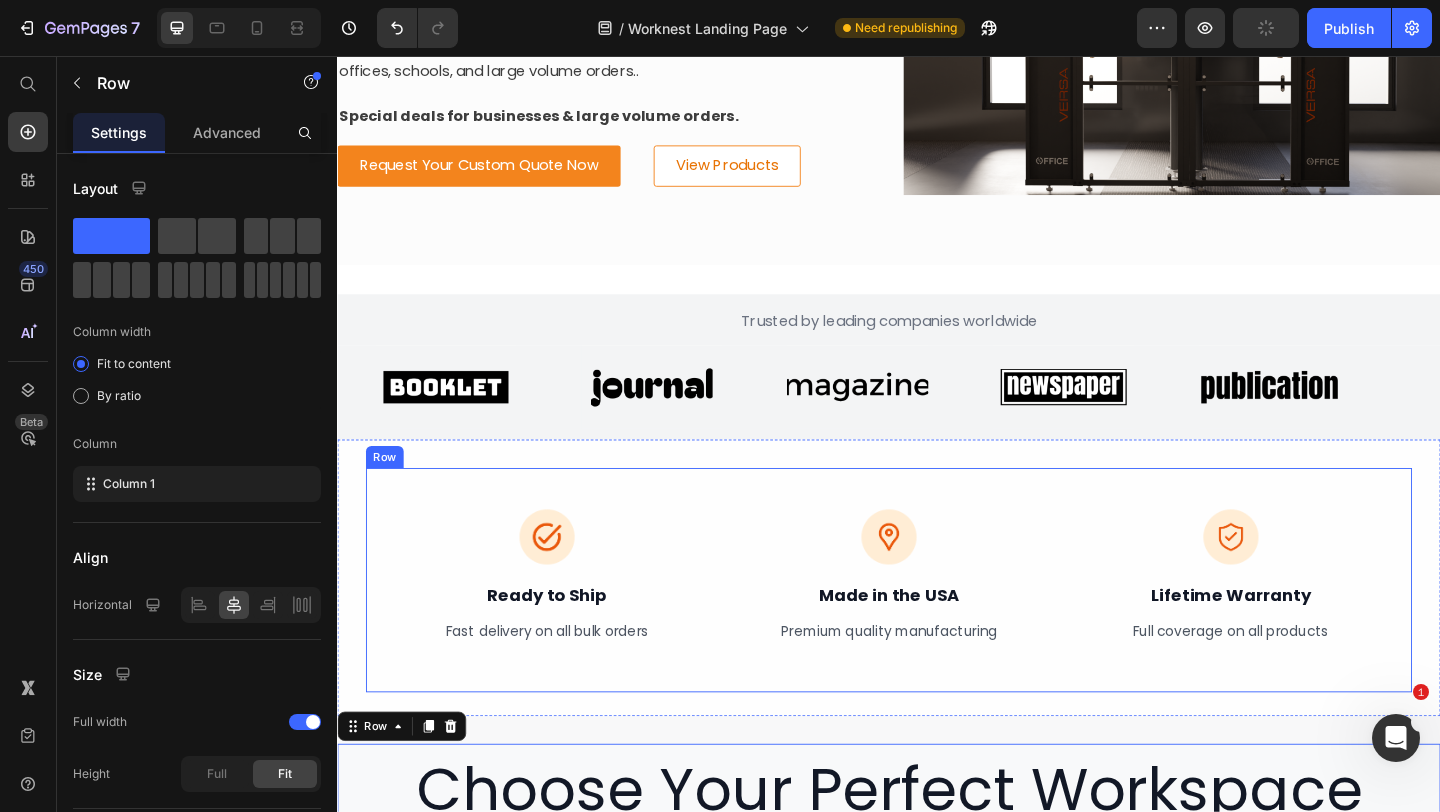click on "Image ⁠⁠⁠⁠⁠⁠⁠ Ready to Ship Heading ⁠⁠⁠⁠⁠⁠⁠ Fast delivery on all bulk orders Heading Image ⁠⁠⁠⁠⁠⁠⁠ Made in the USA Heading ⁠⁠⁠⁠⁠⁠⁠ Premium quality manufacturing Heading Image ⁠⁠⁠⁠⁠⁠⁠ Lifetime Warranty Heading ⁠⁠⁠⁠⁠⁠⁠ Full coverage on all products Heading Row" at bounding box center (937, 626) 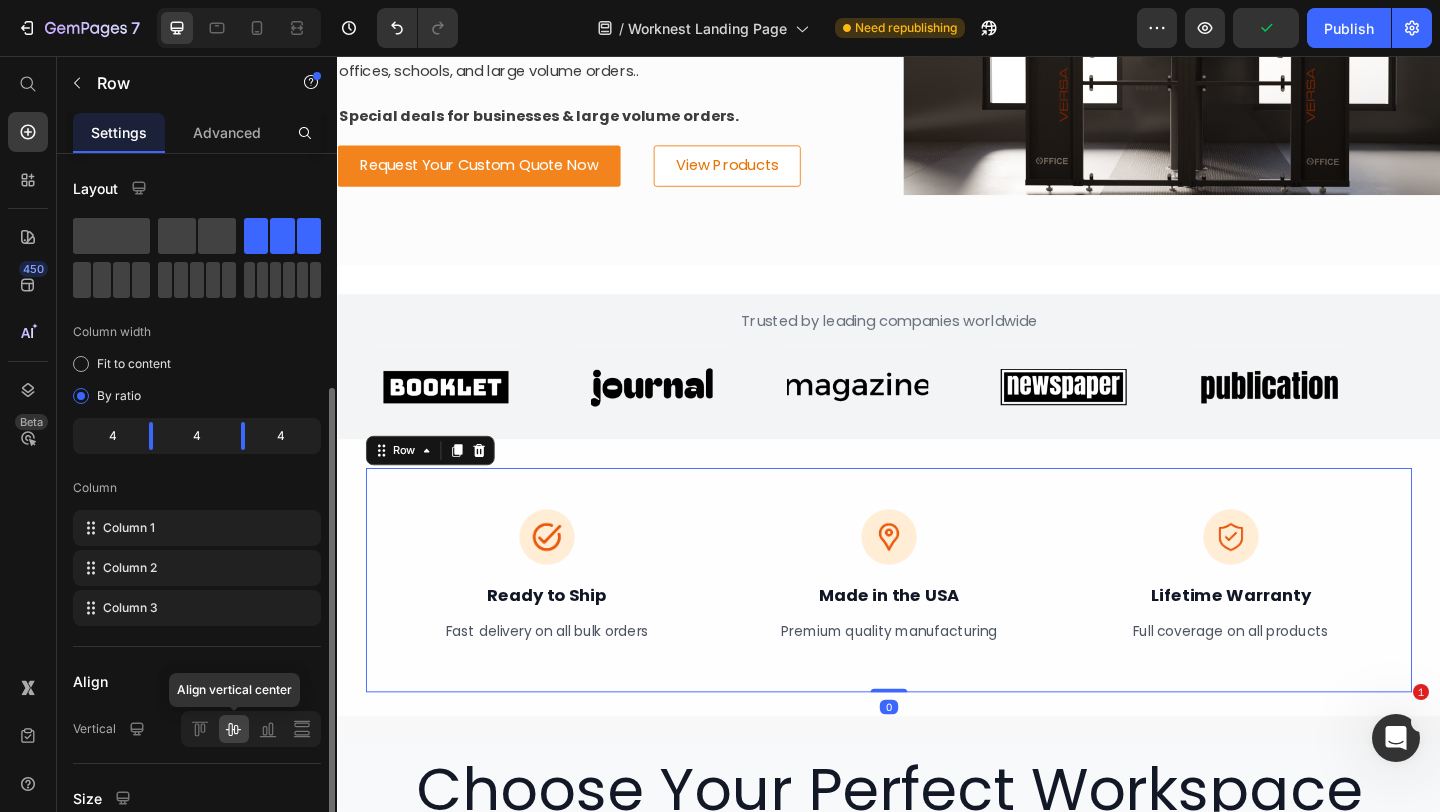 scroll, scrollTop: 446, scrollLeft: 0, axis: vertical 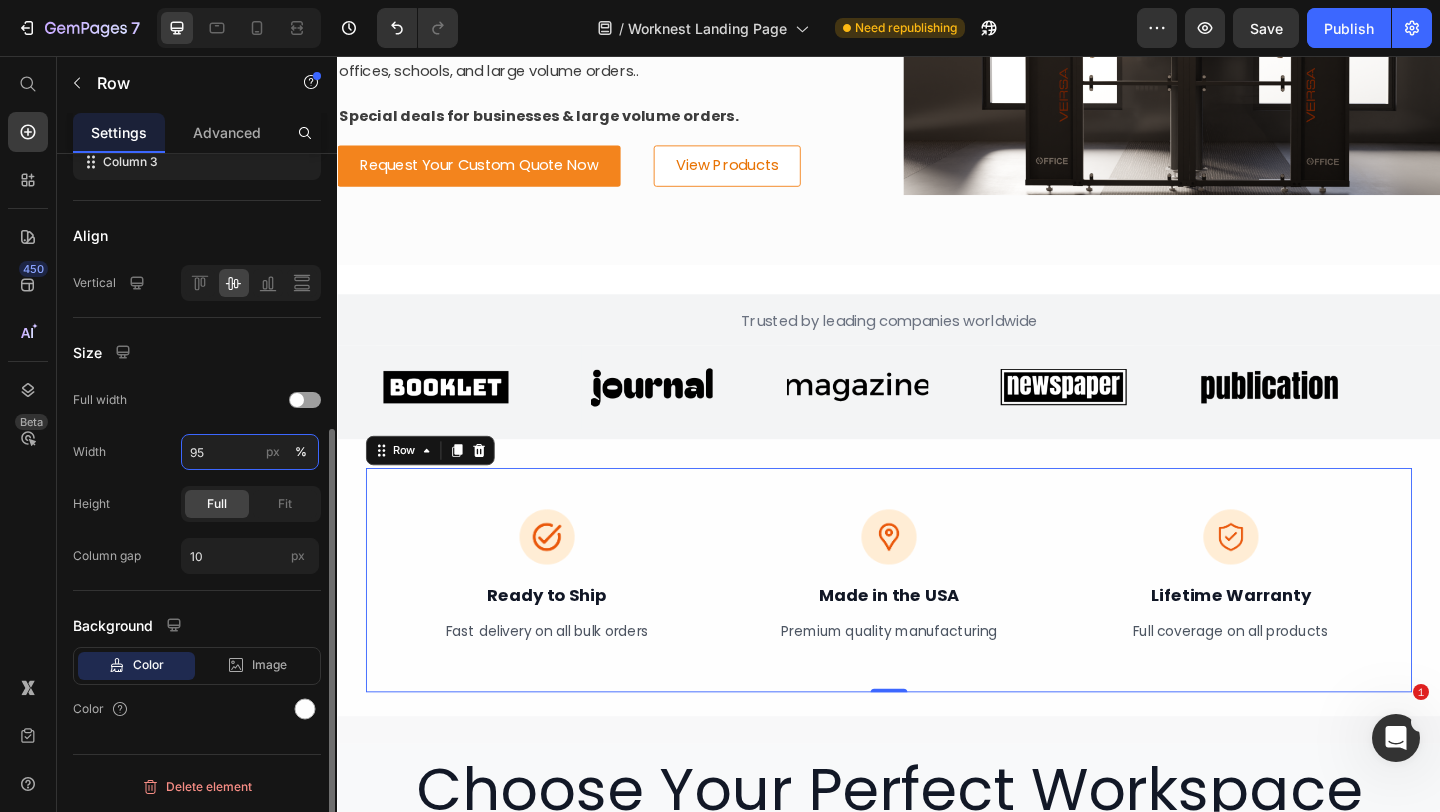 click on "95" at bounding box center (250, 452) 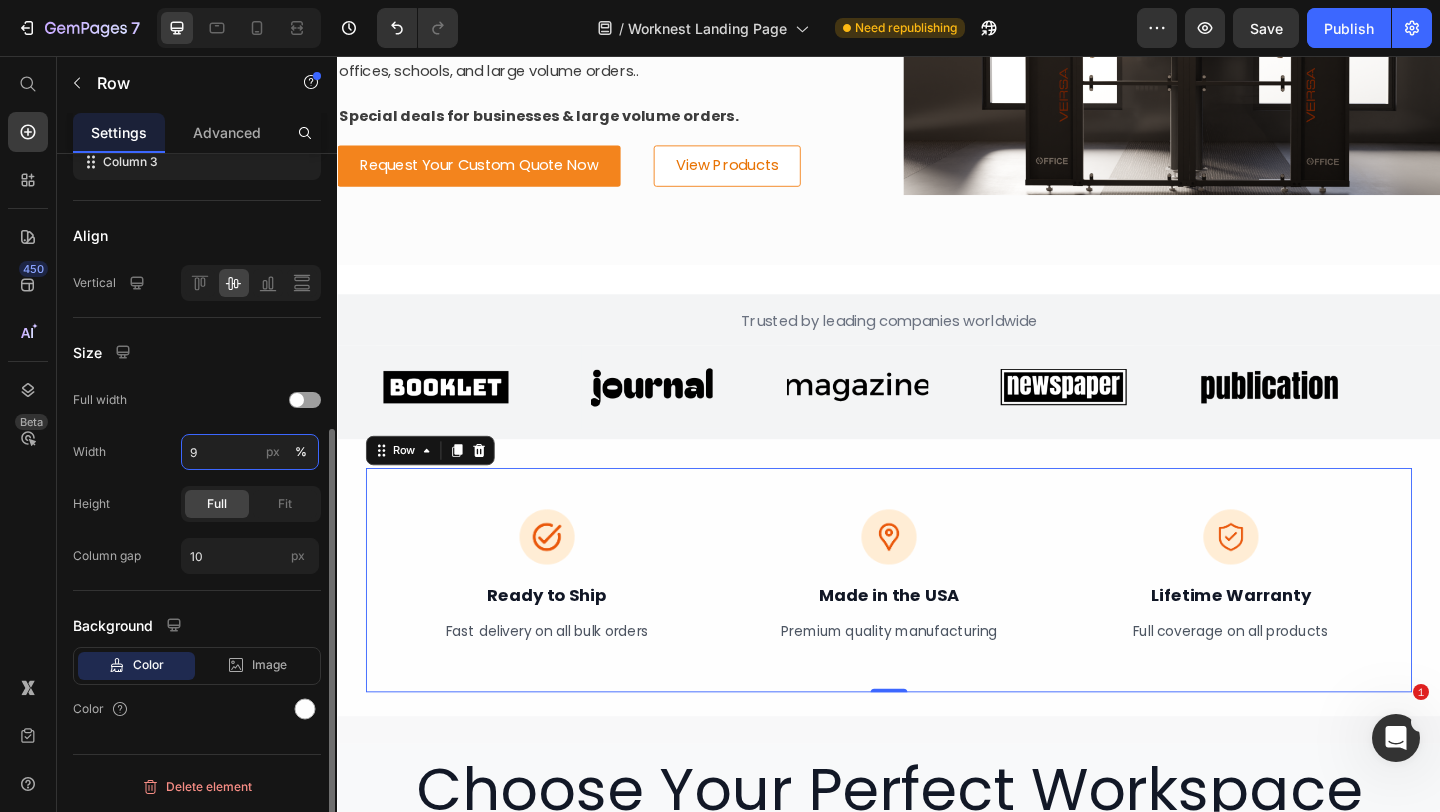 type on "90" 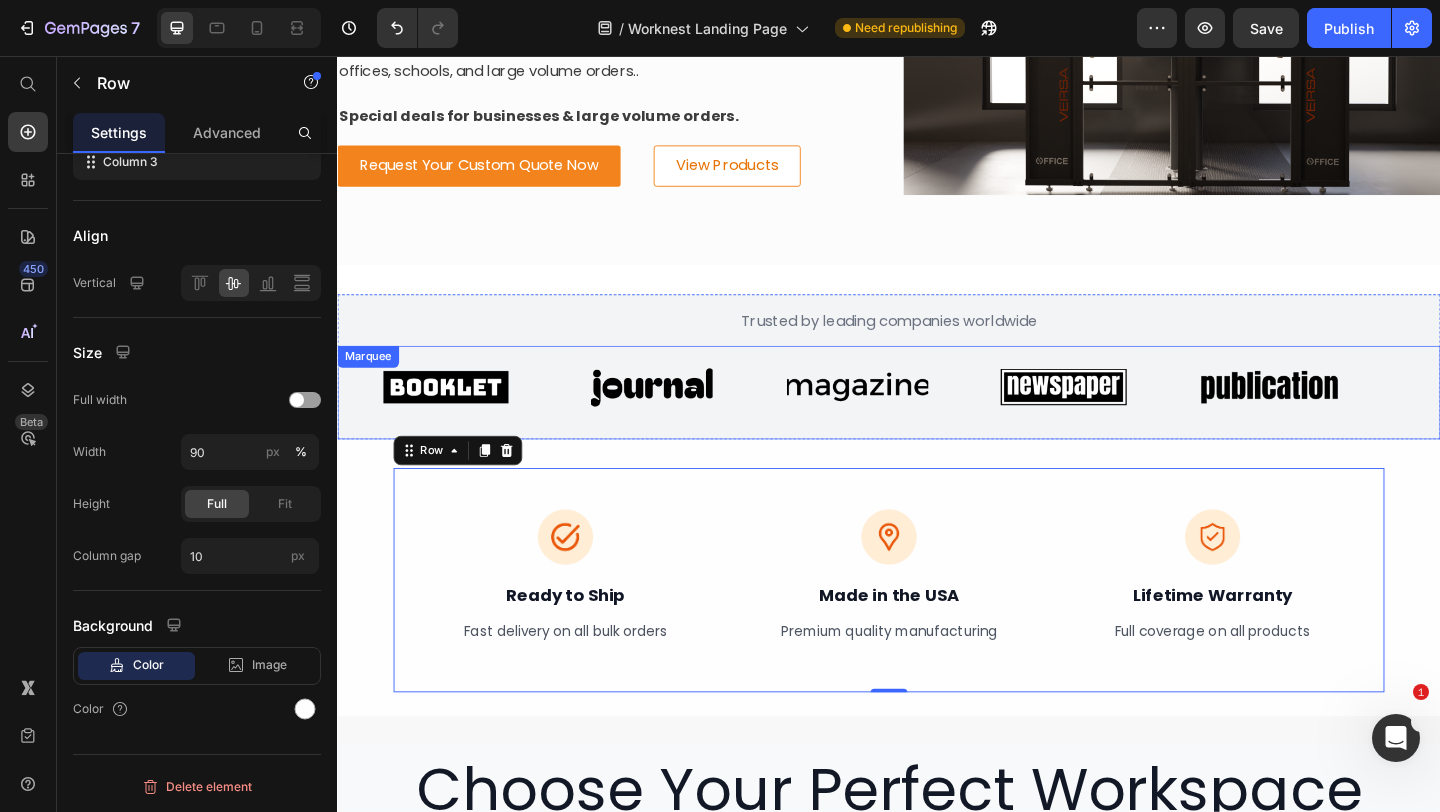 click on "Image" at bounding box center (714, 415) 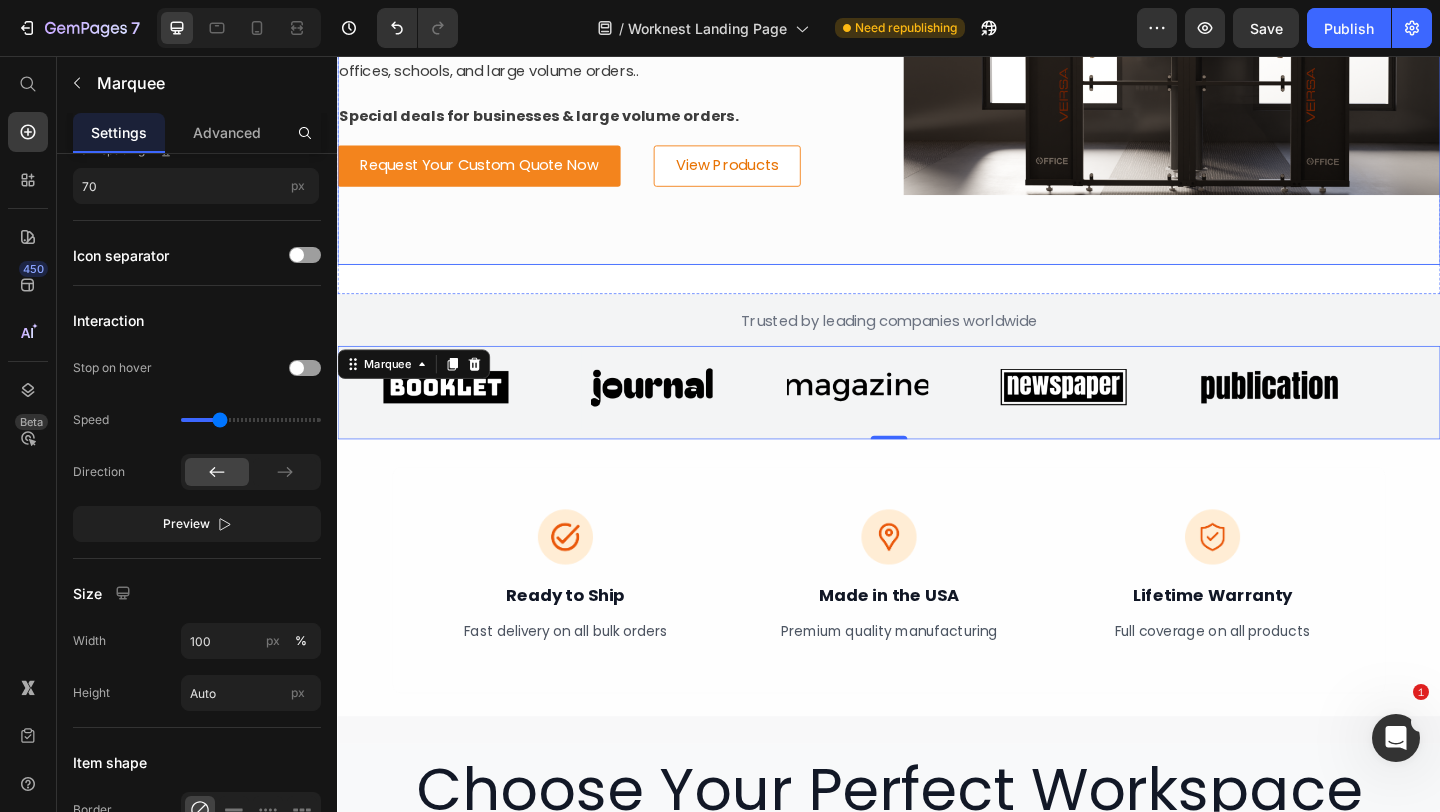 click at bounding box center [937, 43] 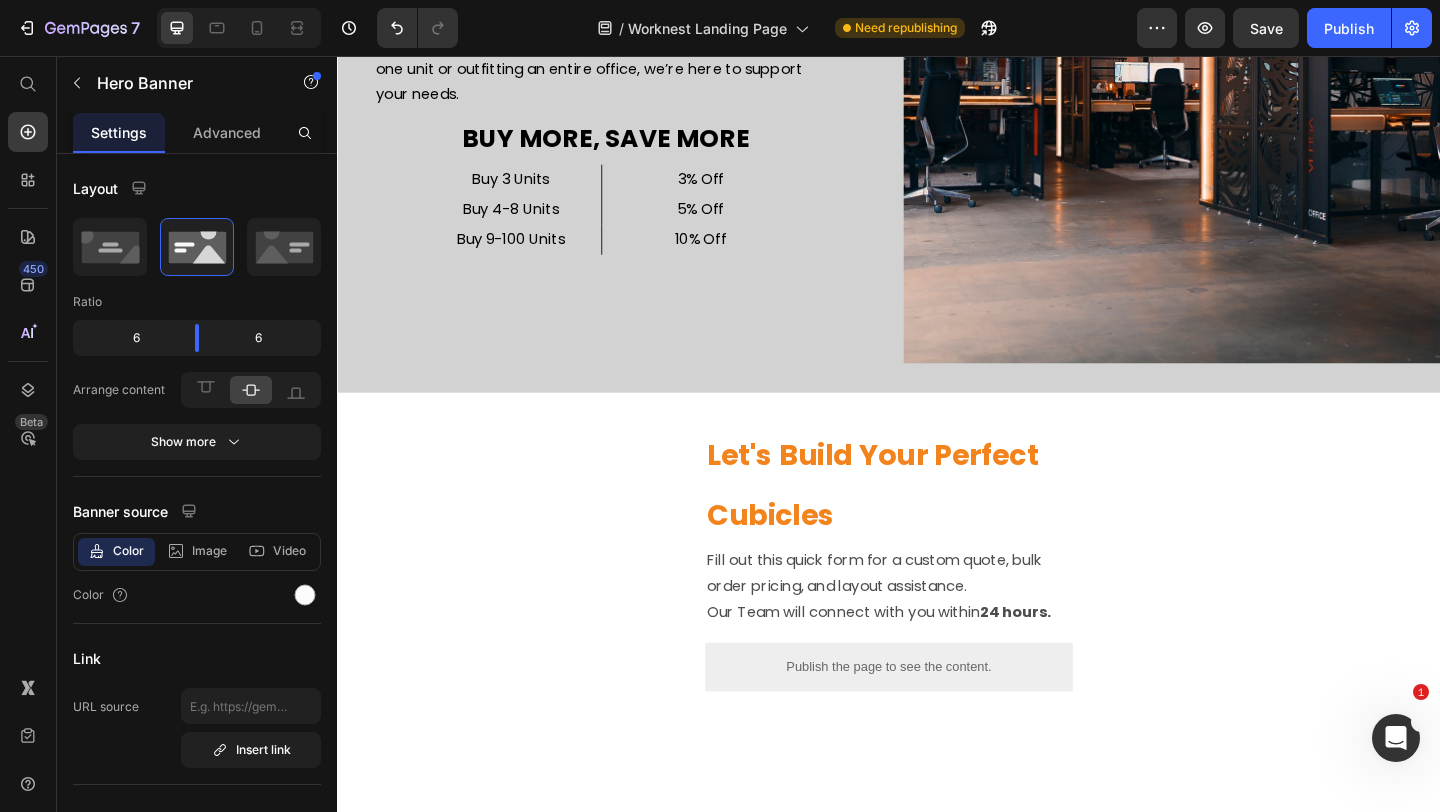 scroll, scrollTop: 1308, scrollLeft: 0, axis: vertical 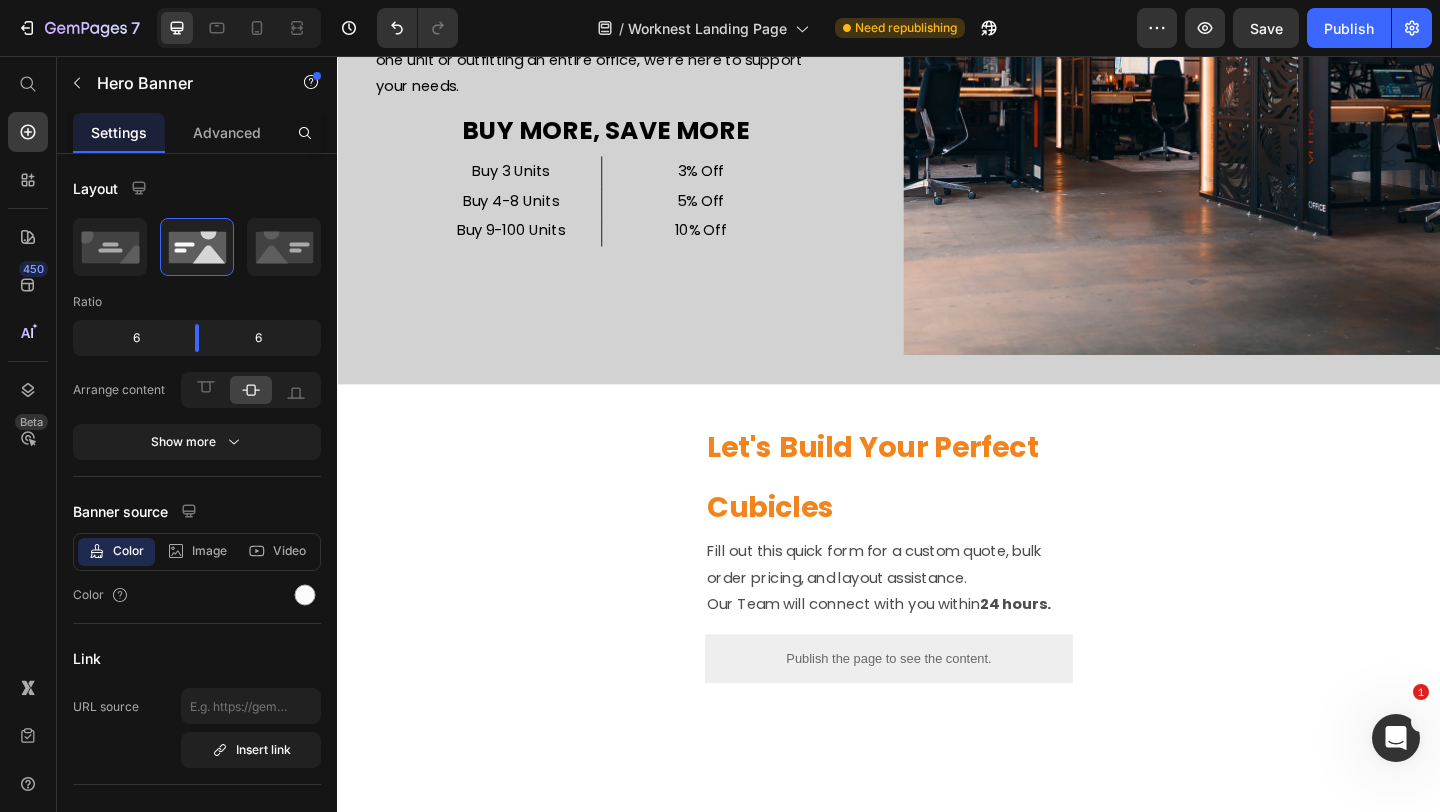 click on "Find the WorkNest® That Fits Your Workspace Heading Row Image WorkNest® Cube C   Button Image WorkNest® Cube H Button Image WorkNest® Cube L Button Image WorkNest® Cube T Button Image WorkNest® Cube O Button Row" at bounding box center (937, -346) 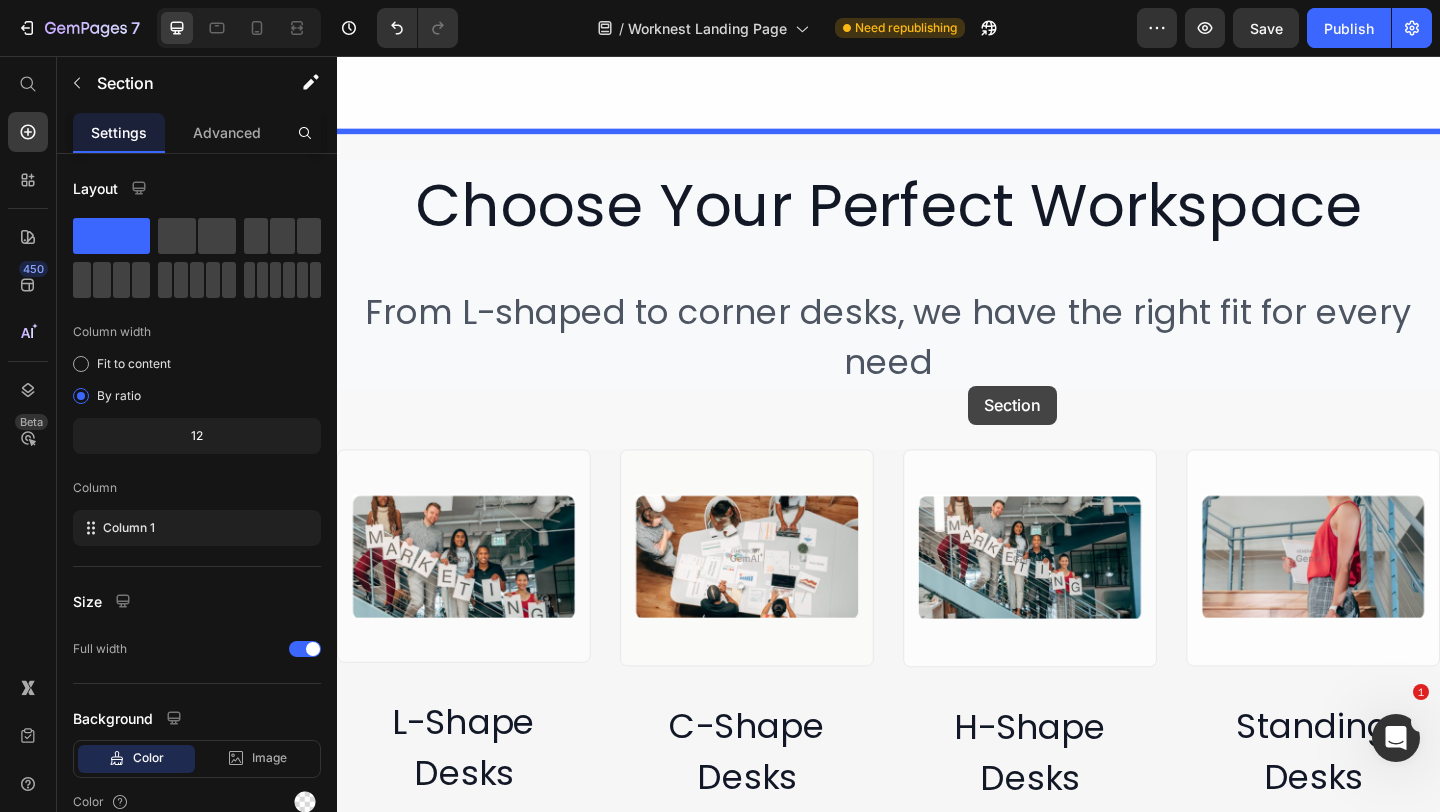 scroll, scrollTop: 3915, scrollLeft: 0, axis: vertical 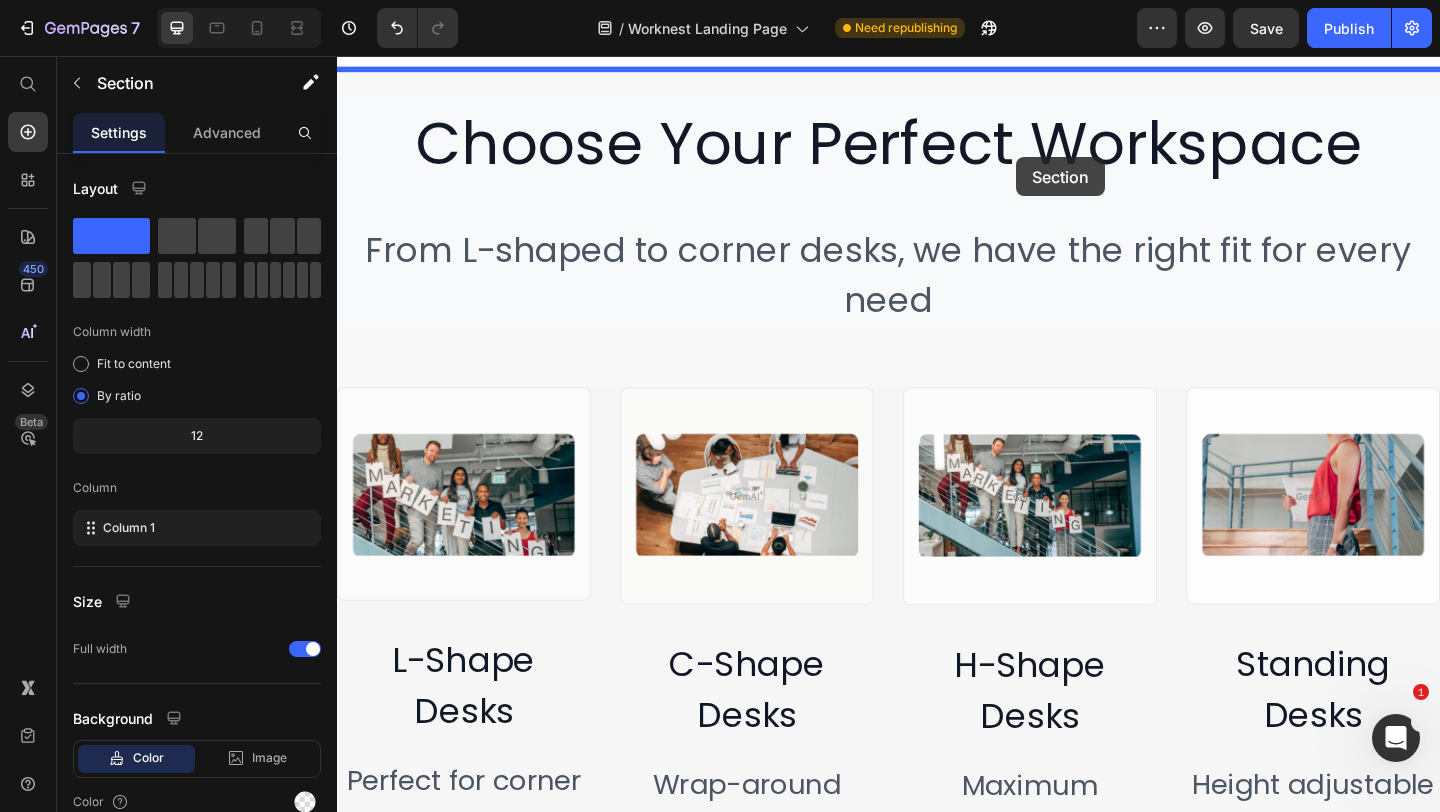 drag, startPoint x: 1130, startPoint y: 276, endPoint x: 1044, endPoint y: 232, distance: 96.60228 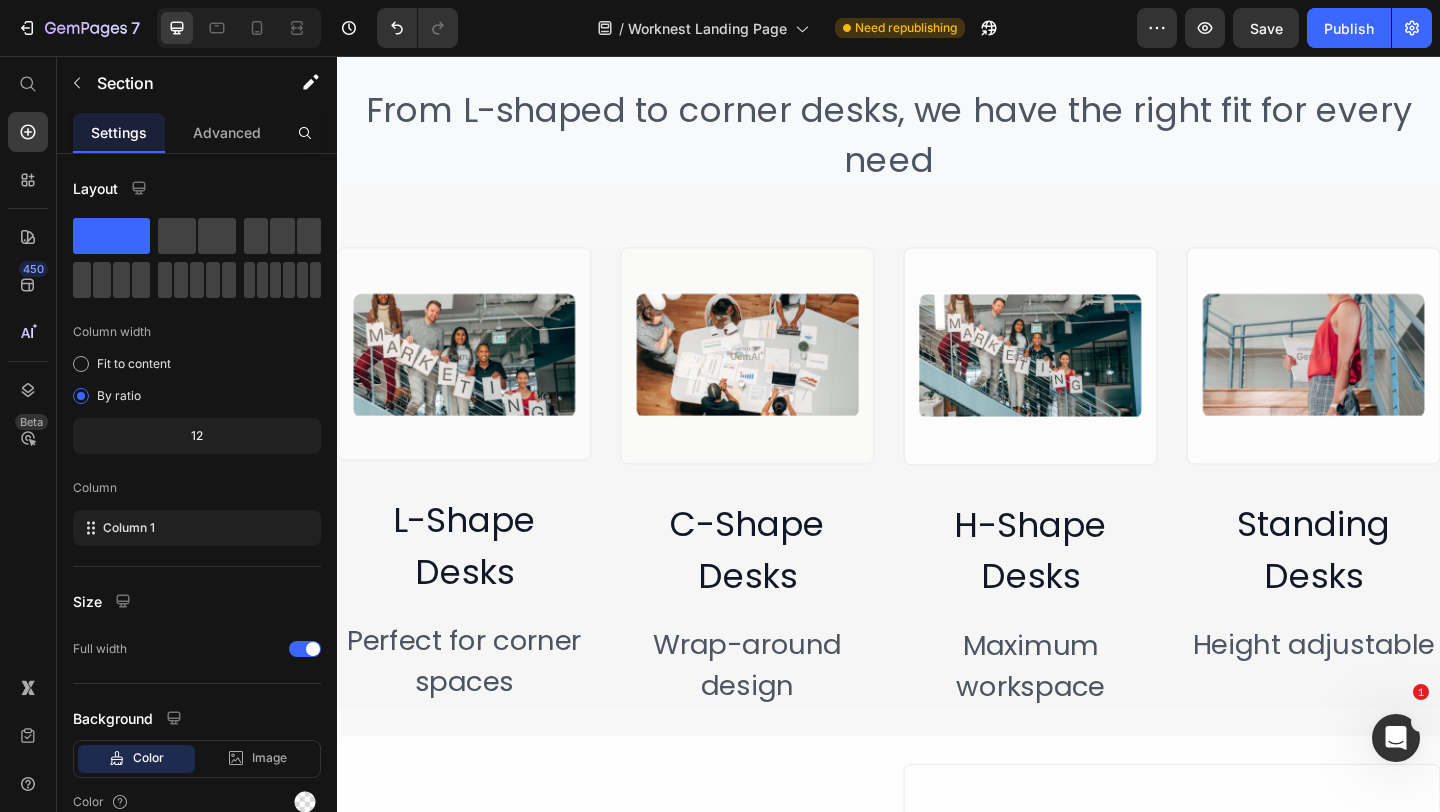 scroll, scrollTop: 3542, scrollLeft: 0, axis: vertical 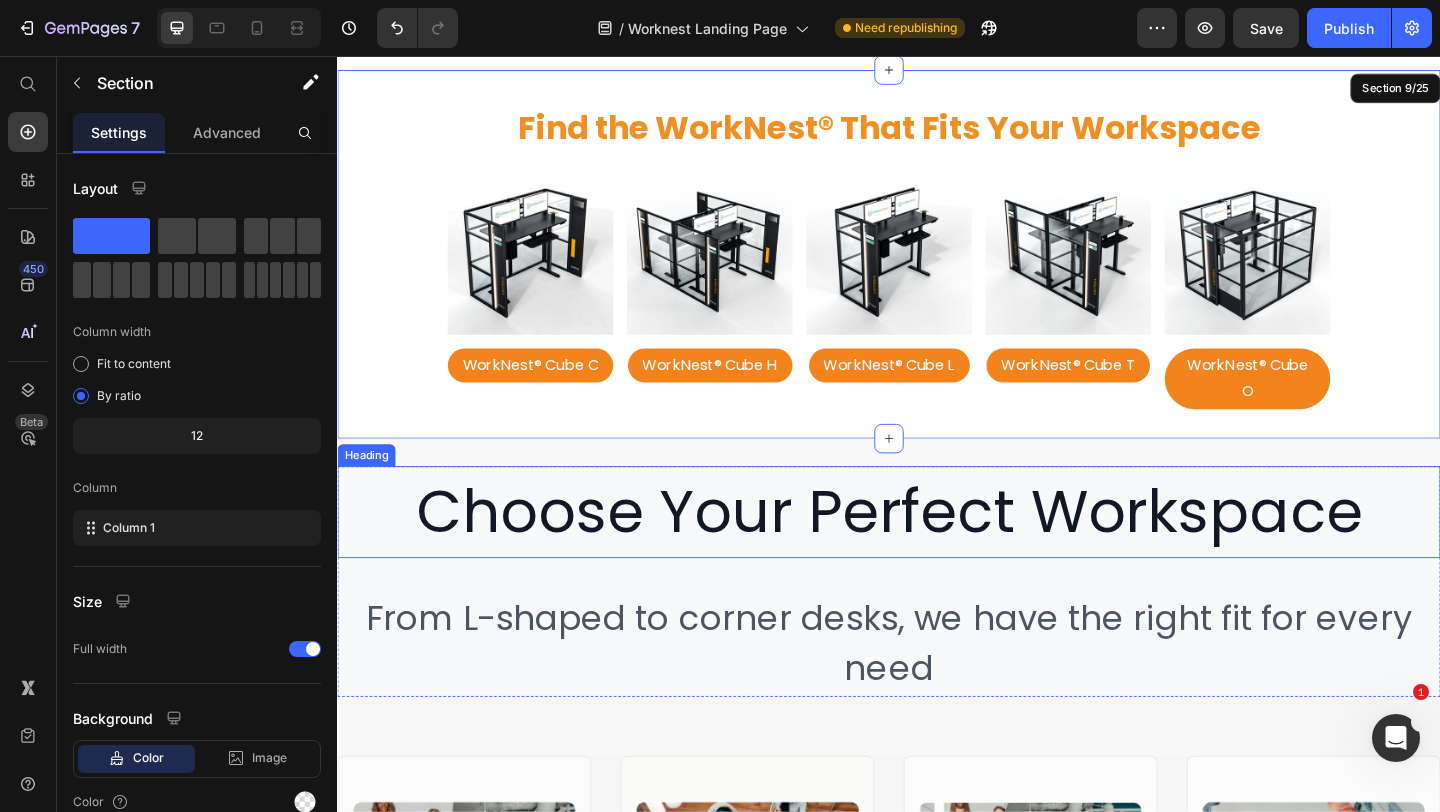 click on "Choose Your Perfect Workspace" at bounding box center [937, 552] 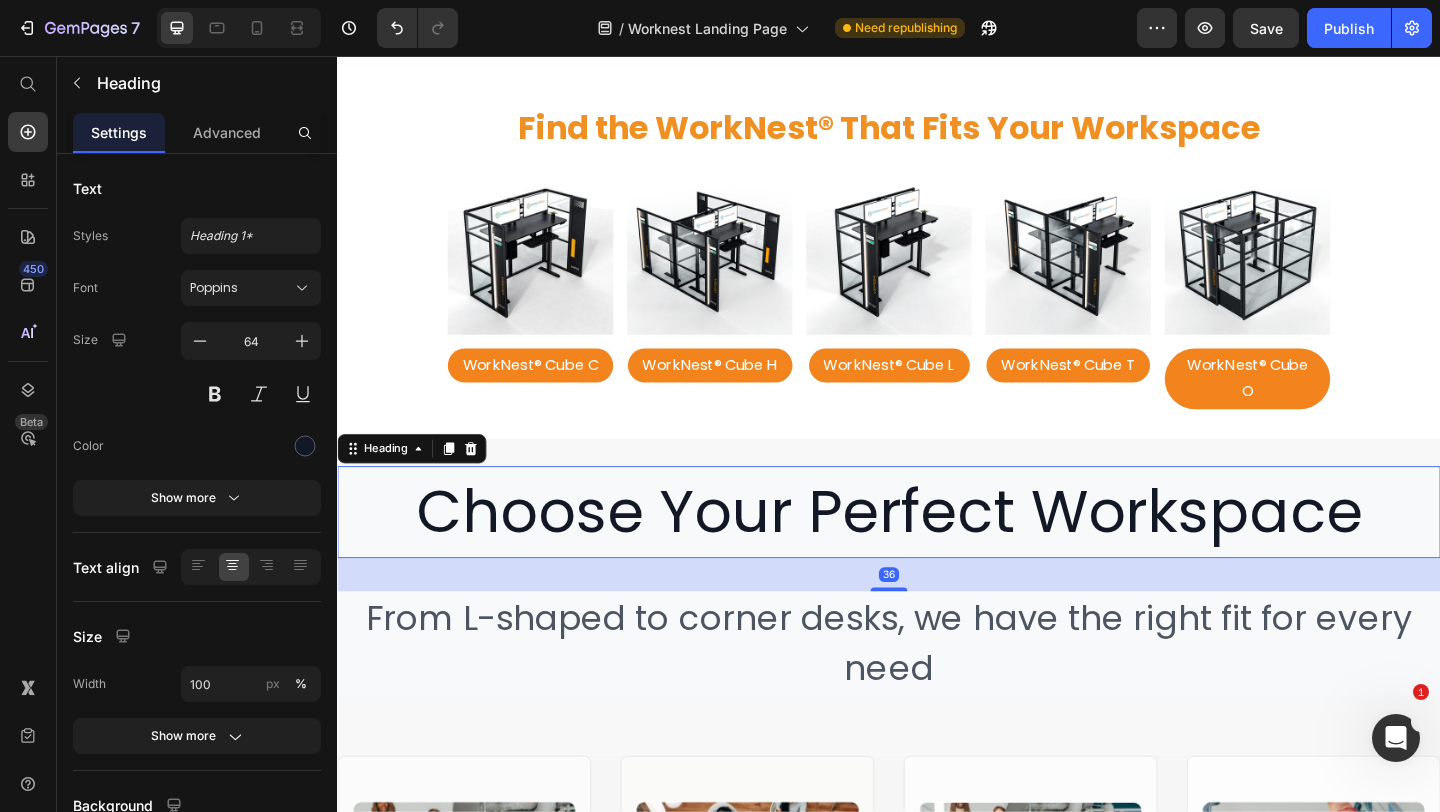 click on "Choose Your Perfect Workspace" at bounding box center [937, 552] 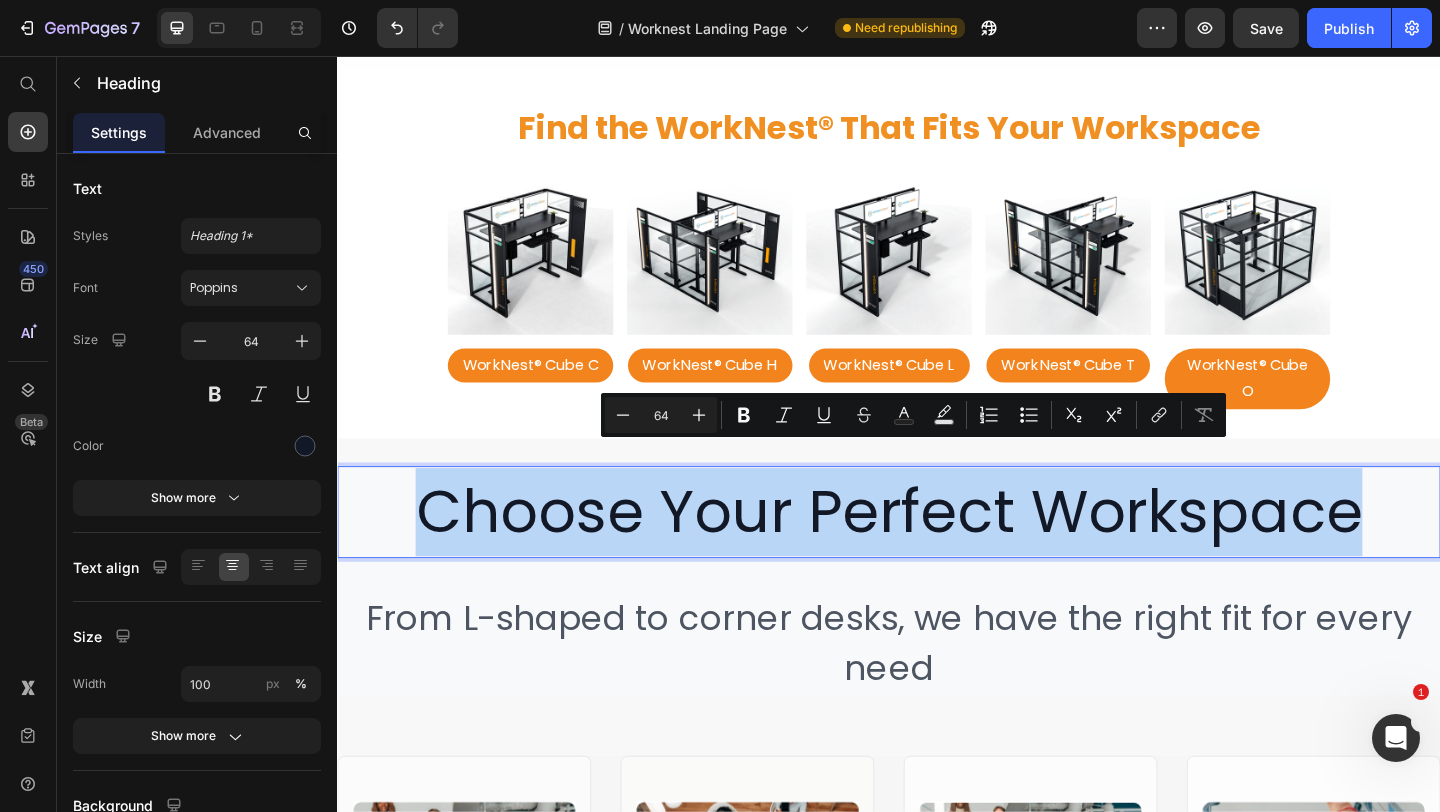 copy on "Choose Your Perfect Workspace" 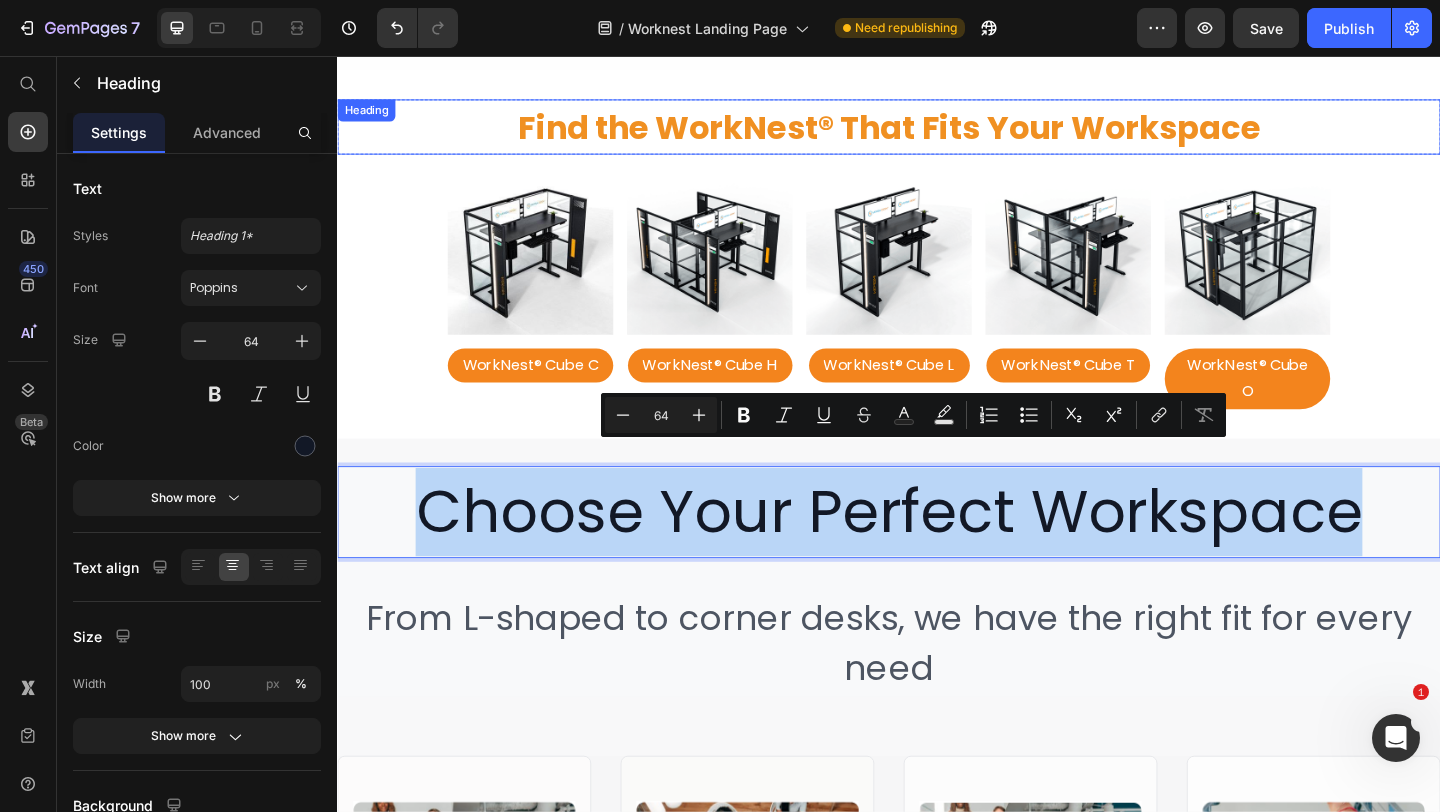 click on "Find the WorkNest® That Fits Your Workspace" at bounding box center [937, 133] 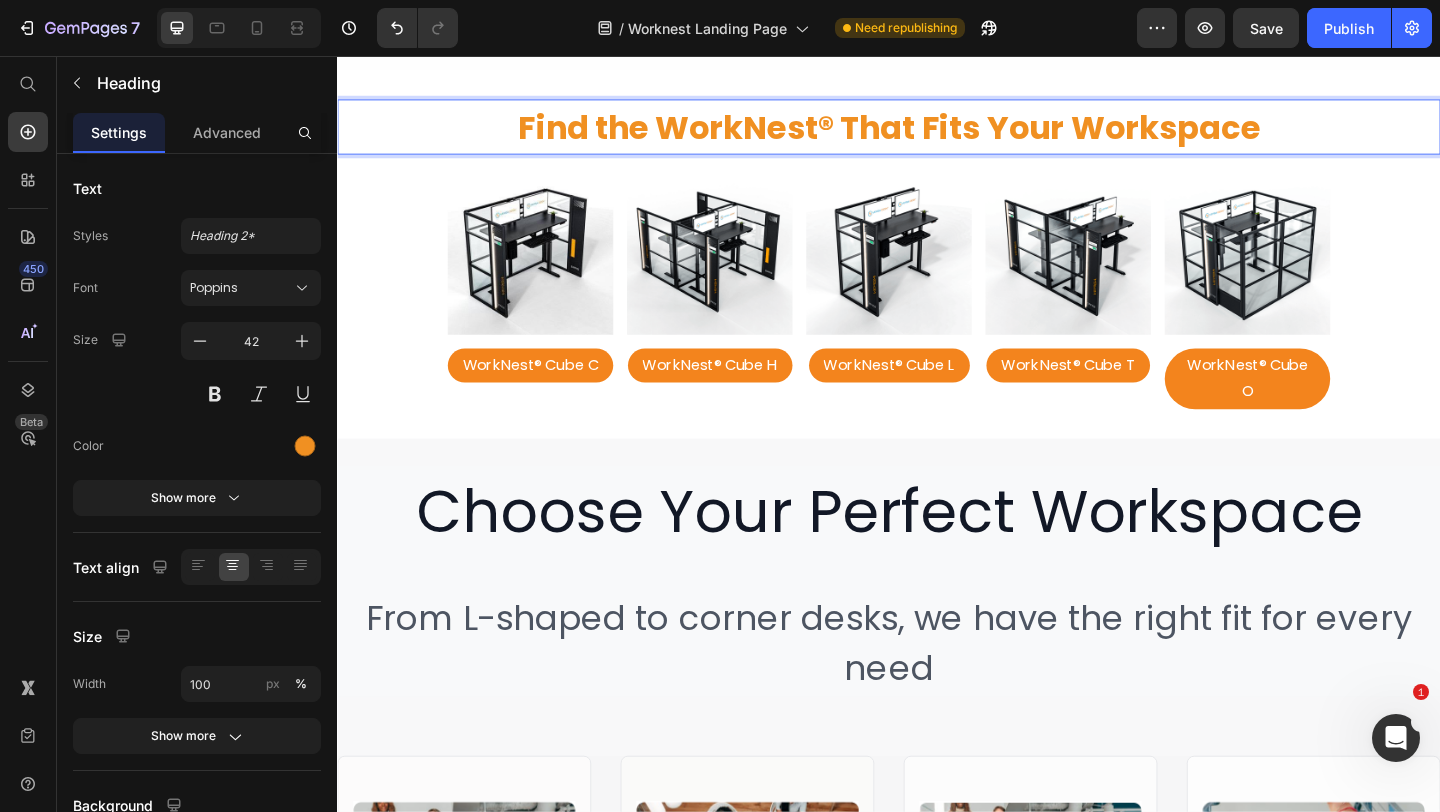 click on "Find the WorkNest® That Fits Your Workspace" at bounding box center (937, 133) 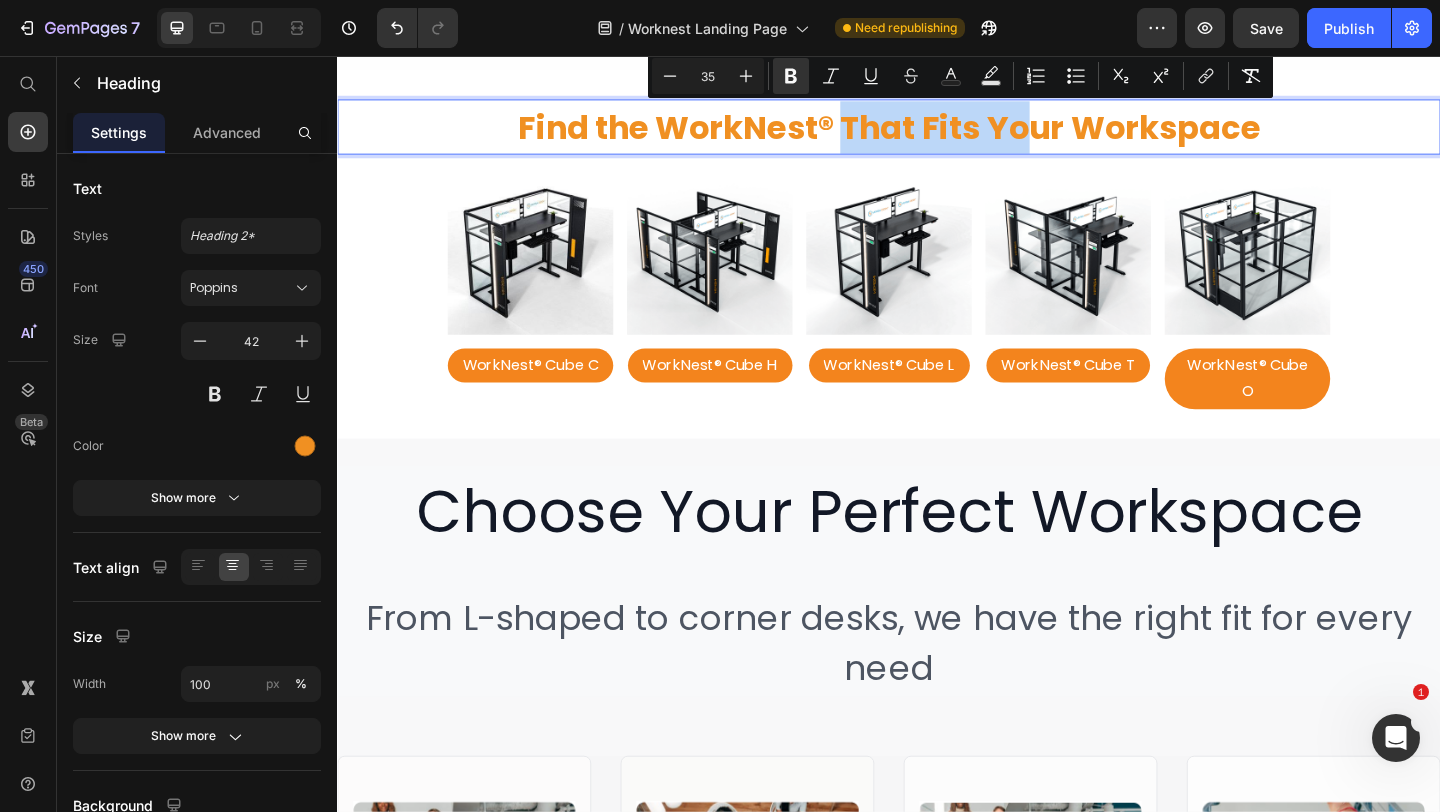 drag, startPoint x: 883, startPoint y: 143, endPoint x: 1081, endPoint y: 141, distance: 198.0101 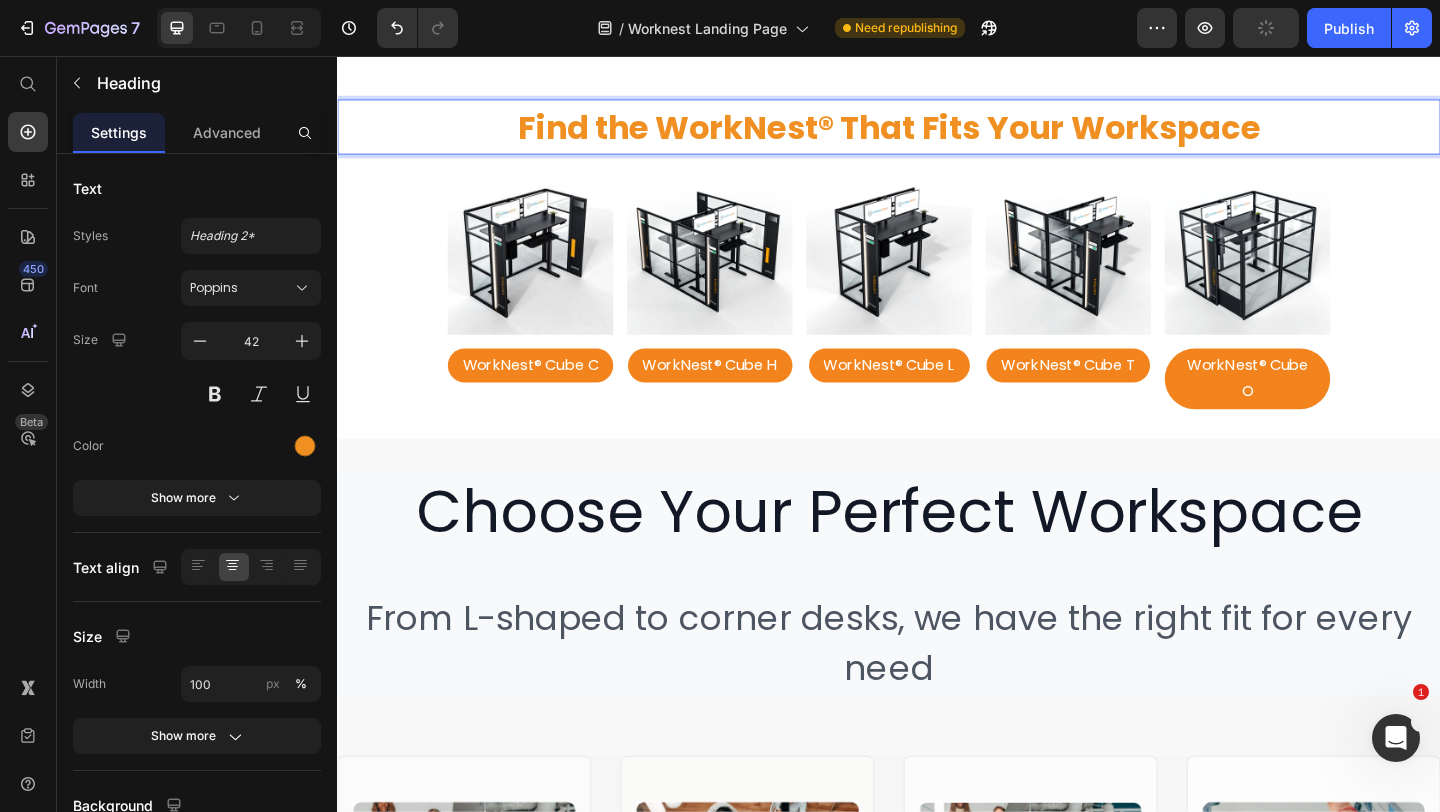 click on "Find the WorkNest® That Fits Your Workspace" at bounding box center (937, 133) 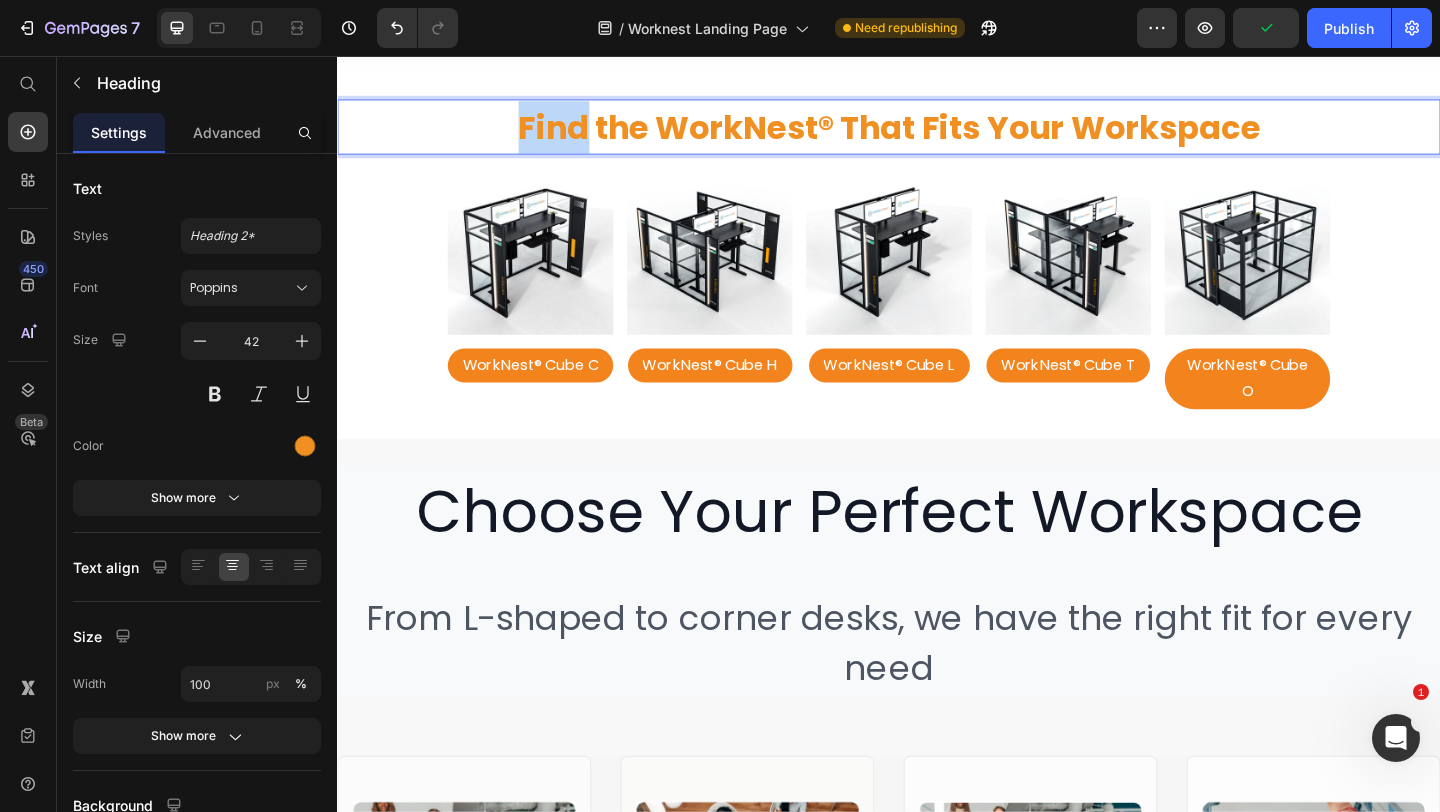 click on "Find the WorkNest® That Fits Your Workspace" at bounding box center (937, 133) 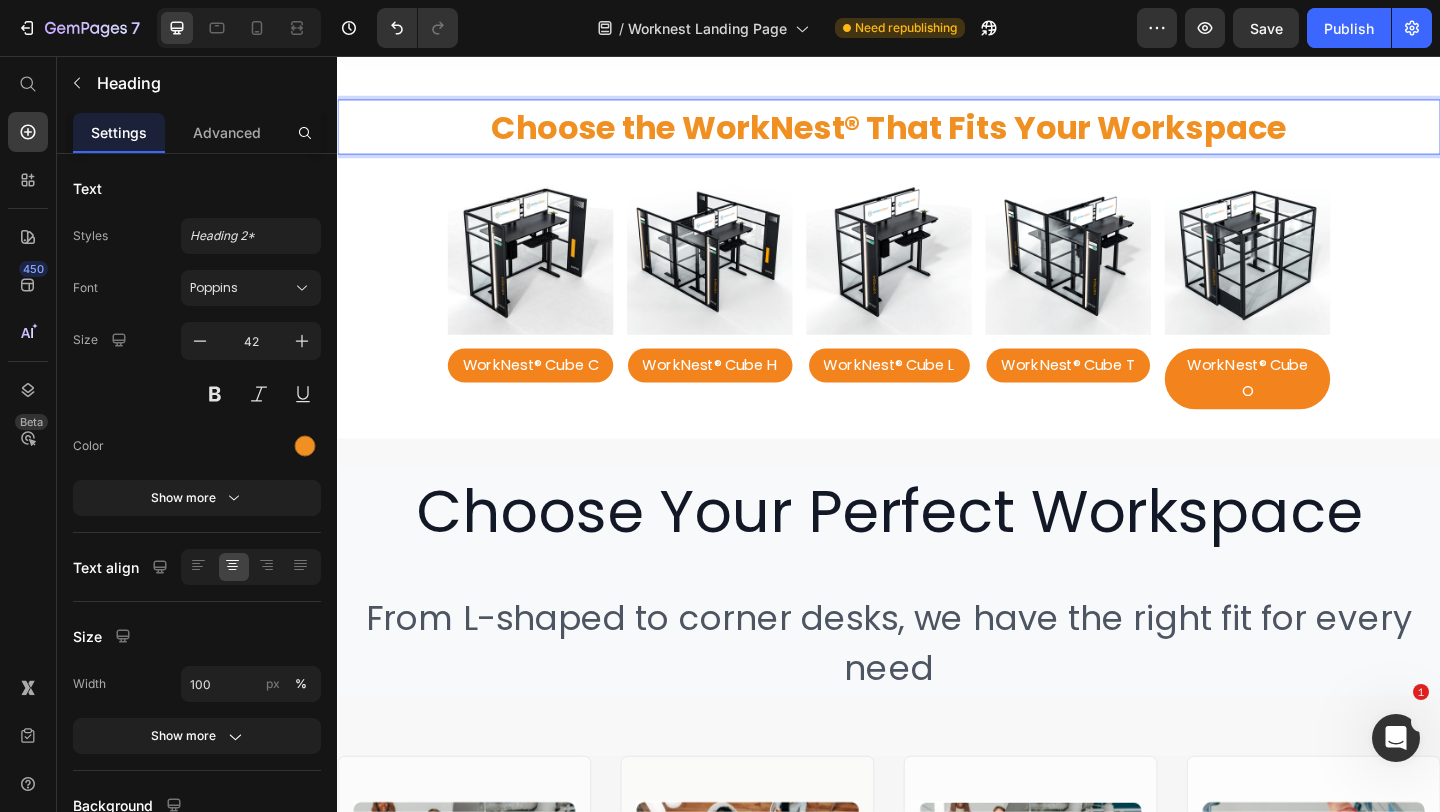 click on "Choose the WorkNest® That Fits Your Workspace" at bounding box center (937, 133) 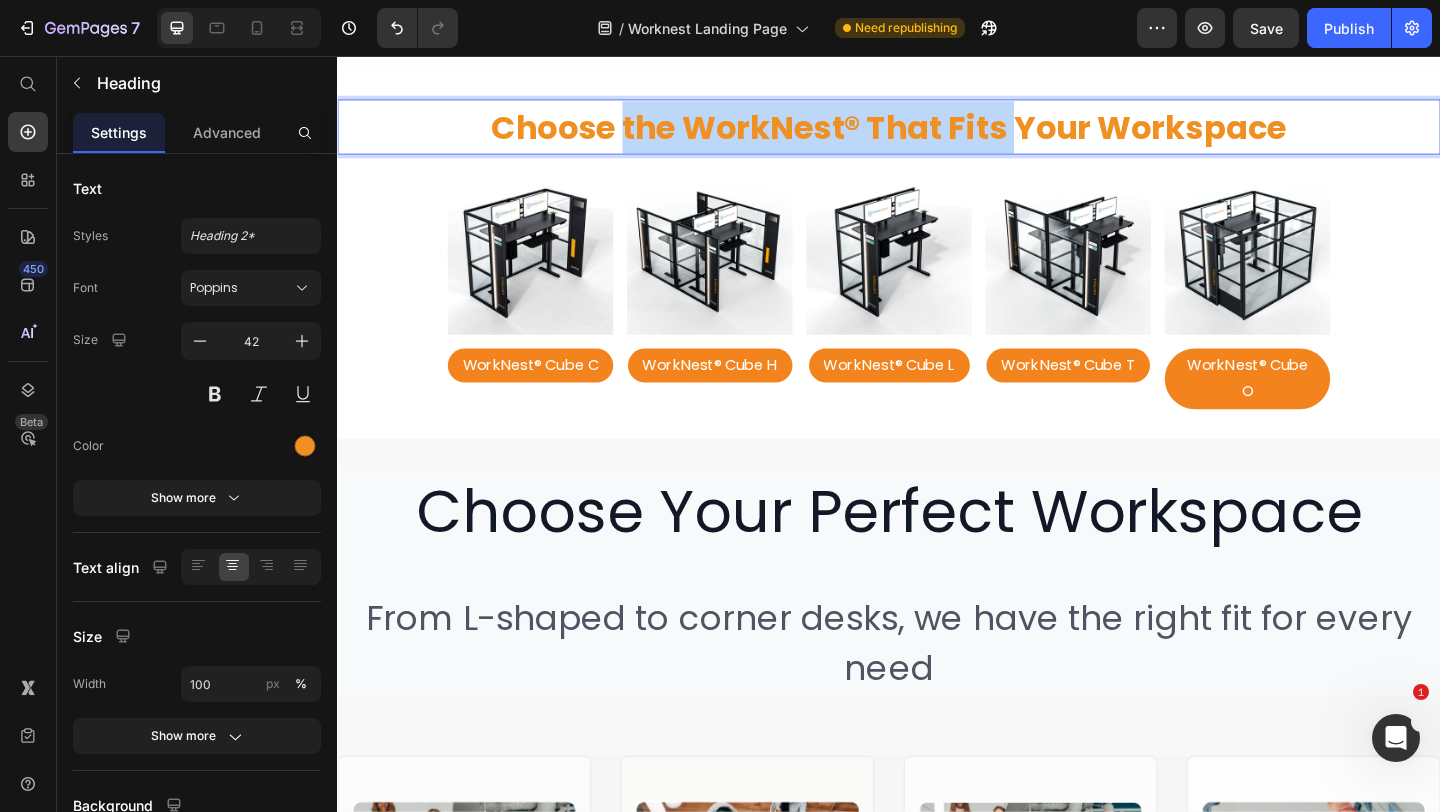 drag, startPoint x: 1074, startPoint y: 134, endPoint x: 650, endPoint y: 136, distance: 424.00473 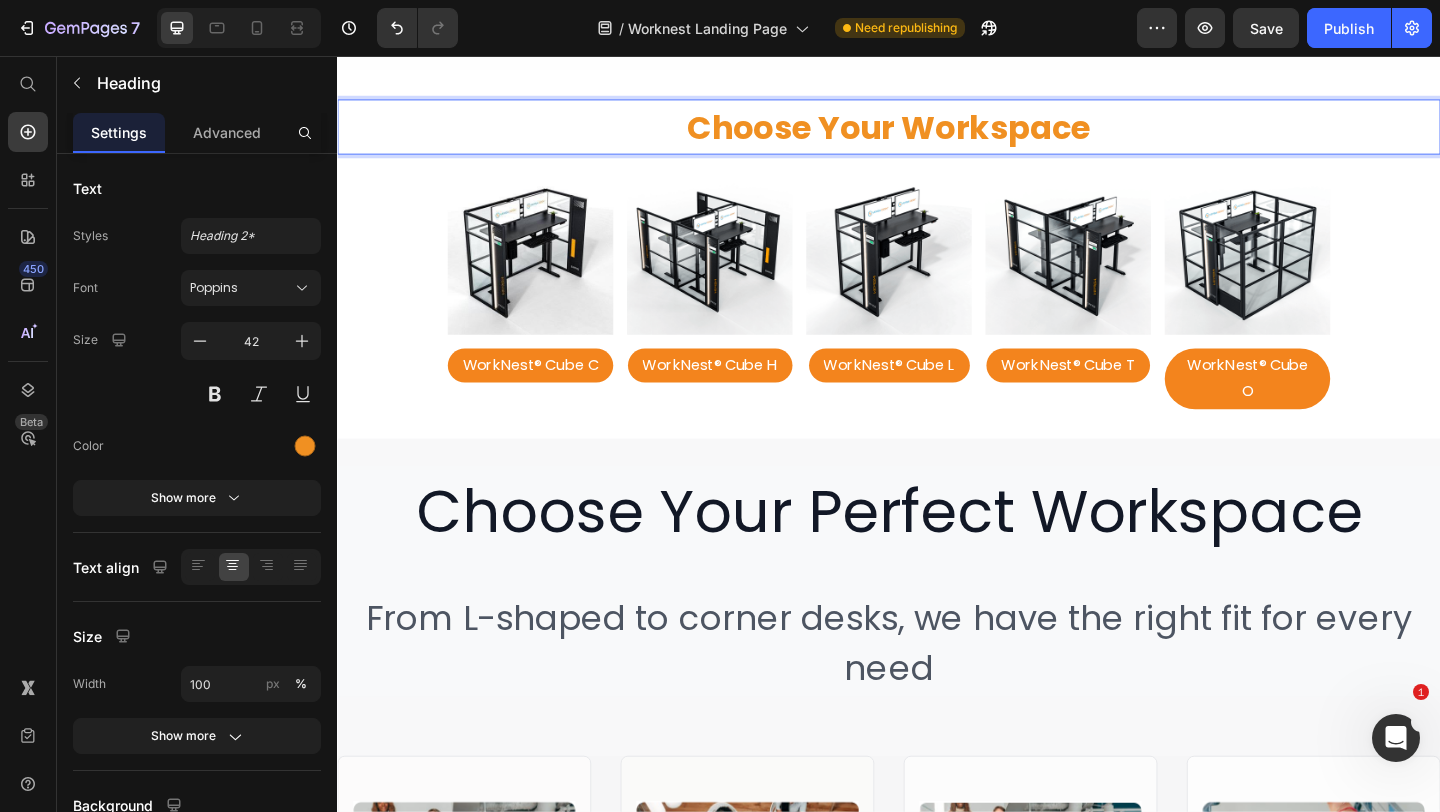 click on "Choose Your Workspace" at bounding box center [937, 133] 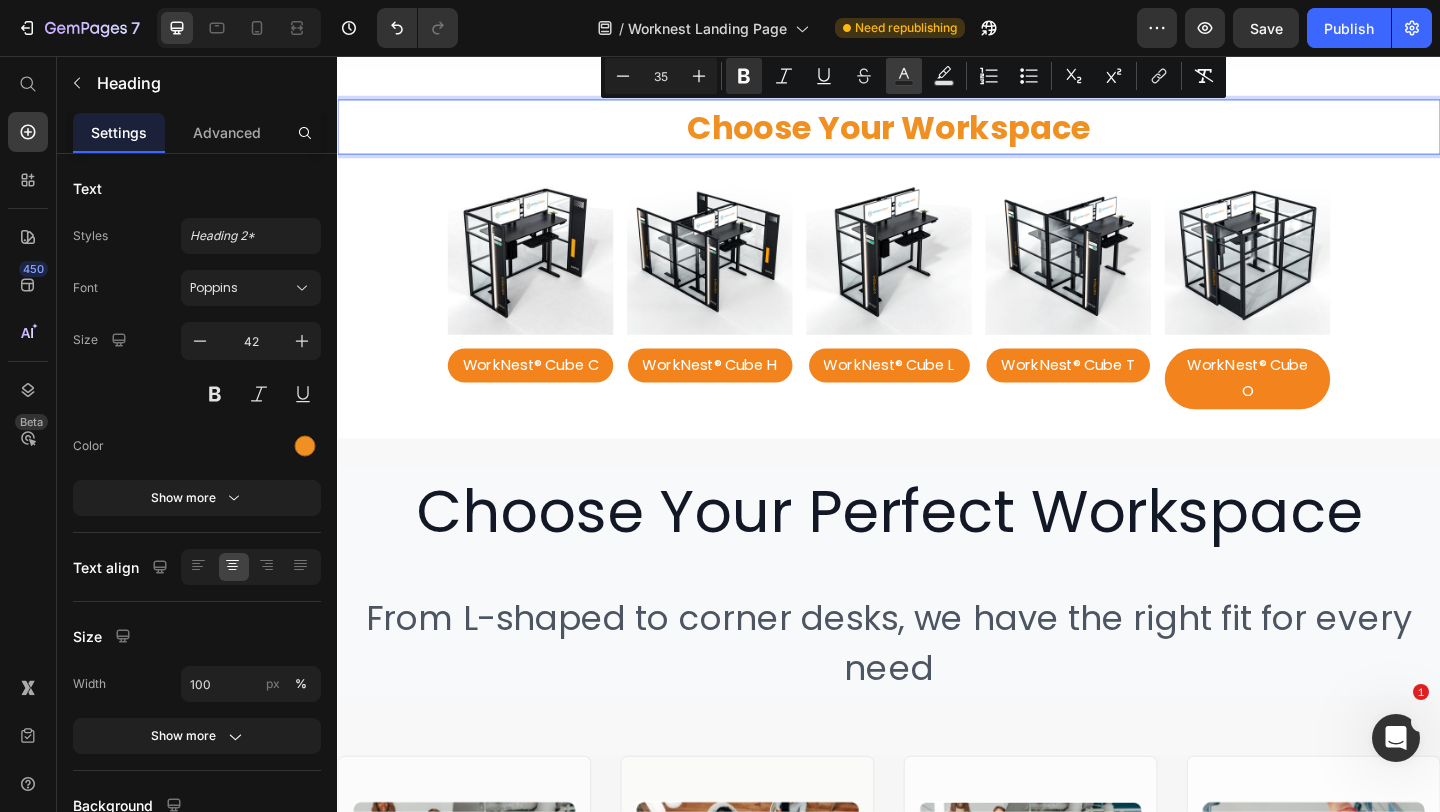click 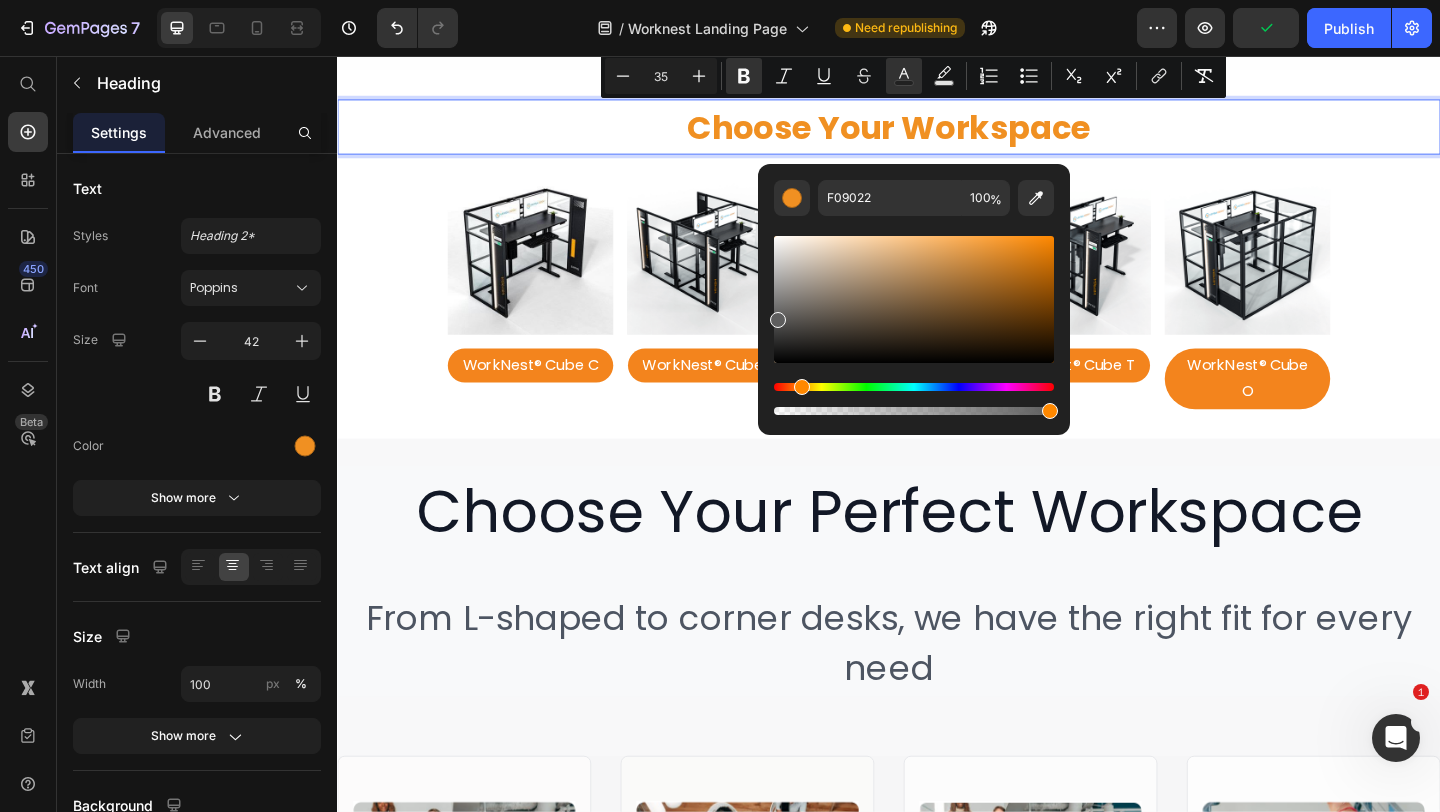 drag, startPoint x: 779, startPoint y: 299, endPoint x: 775, endPoint y: 320, distance: 21.377558 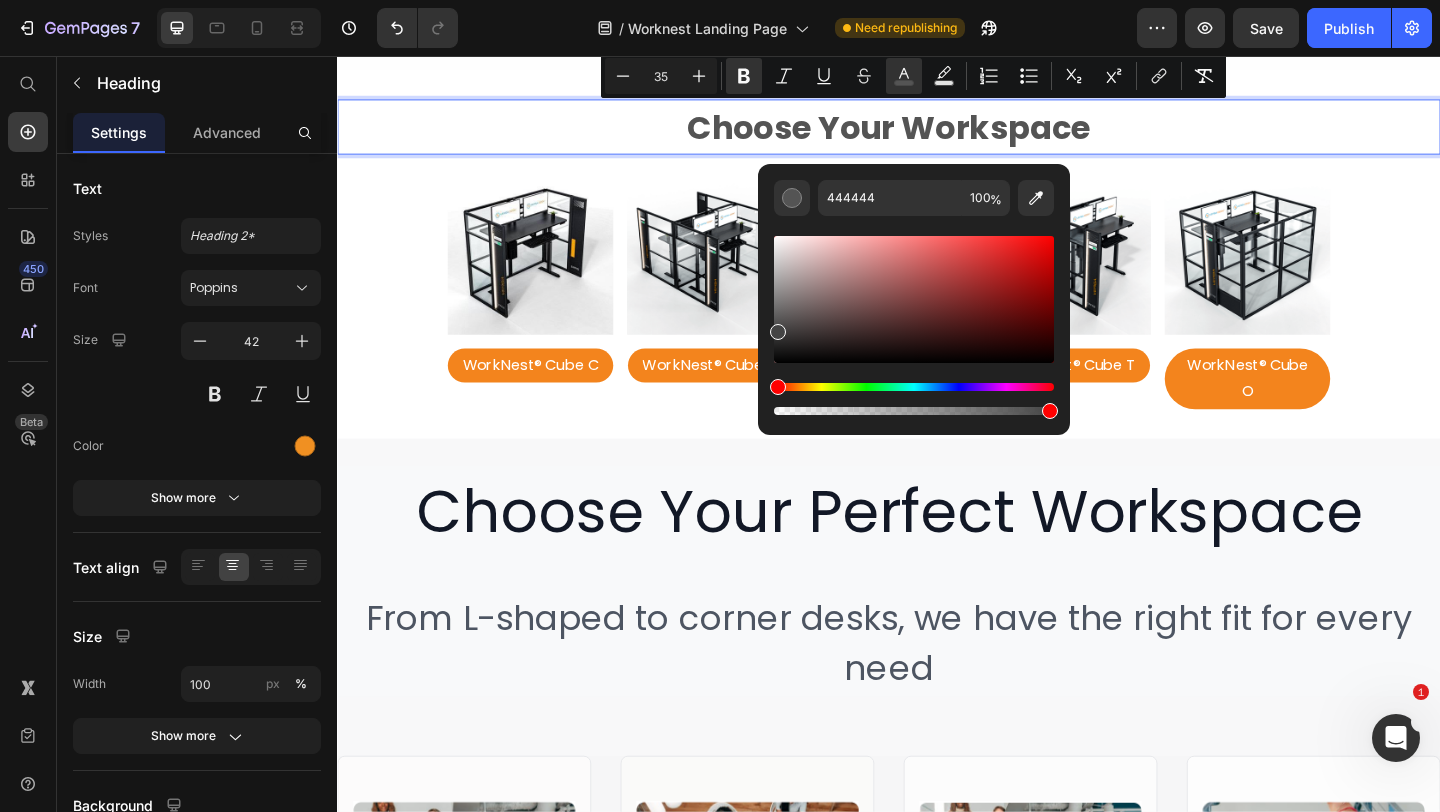 drag, startPoint x: 775, startPoint y: 323, endPoint x: 766, endPoint y: 328, distance: 10.29563 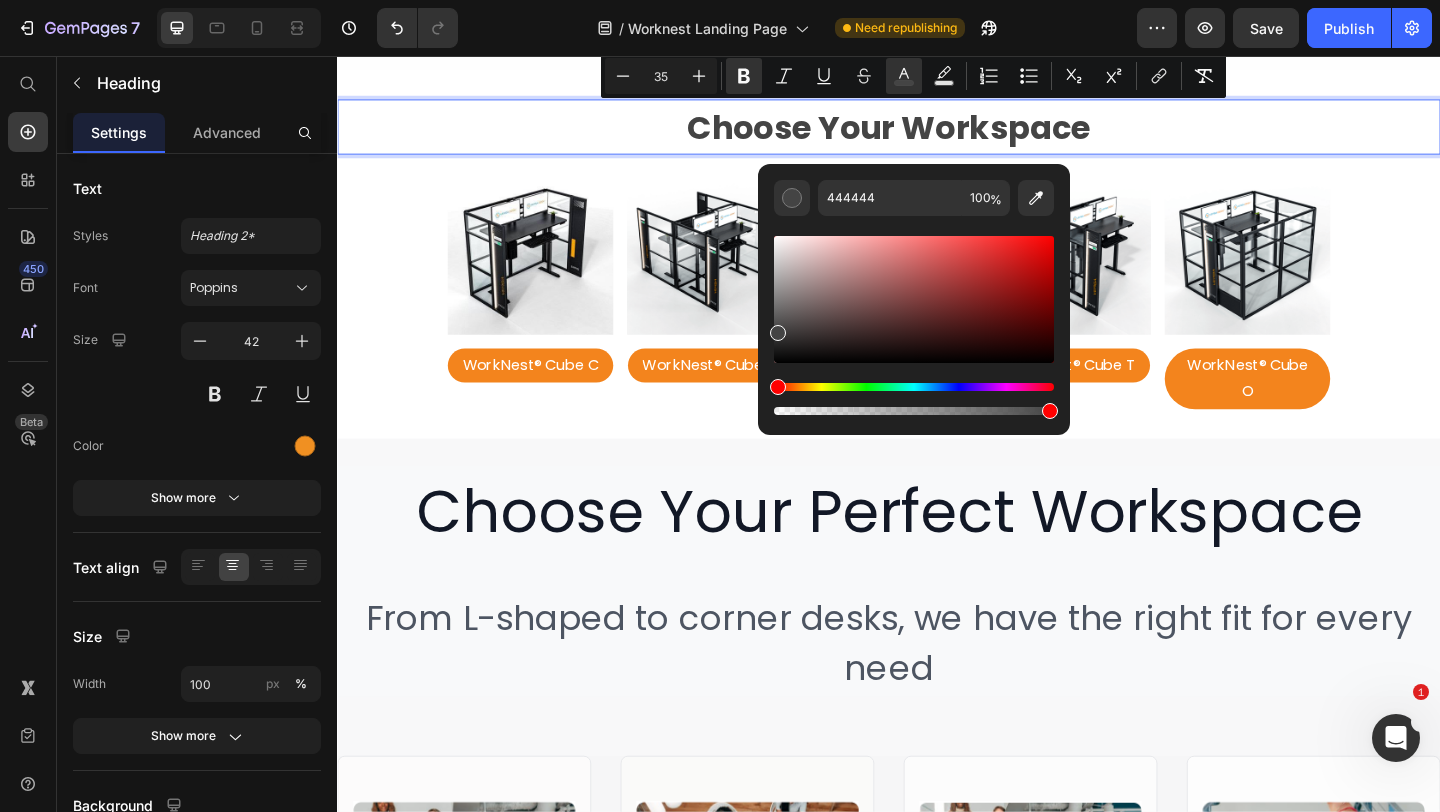 click on "444444 100 %" at bounding box center [914, 291] 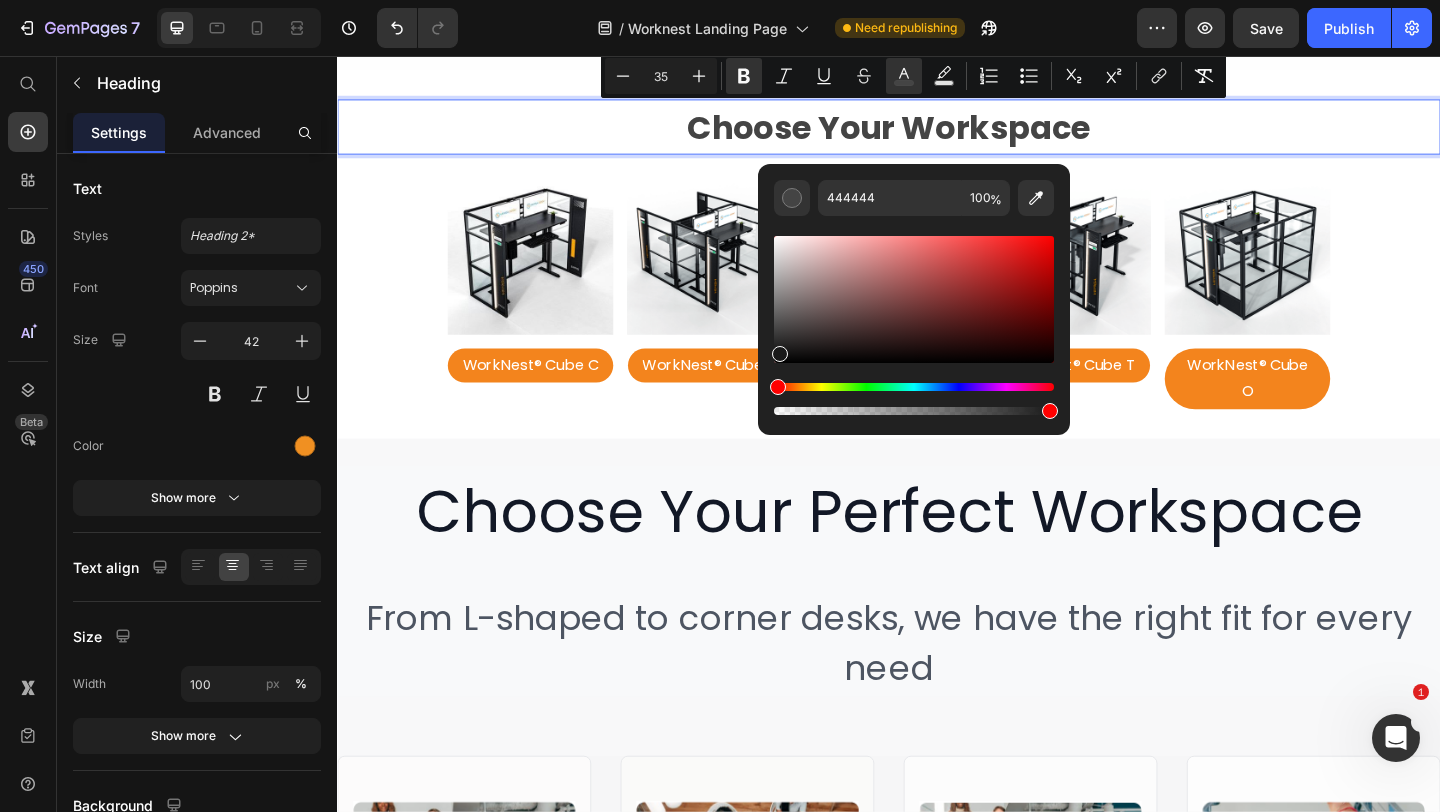 click at bounding box center (914, 299) 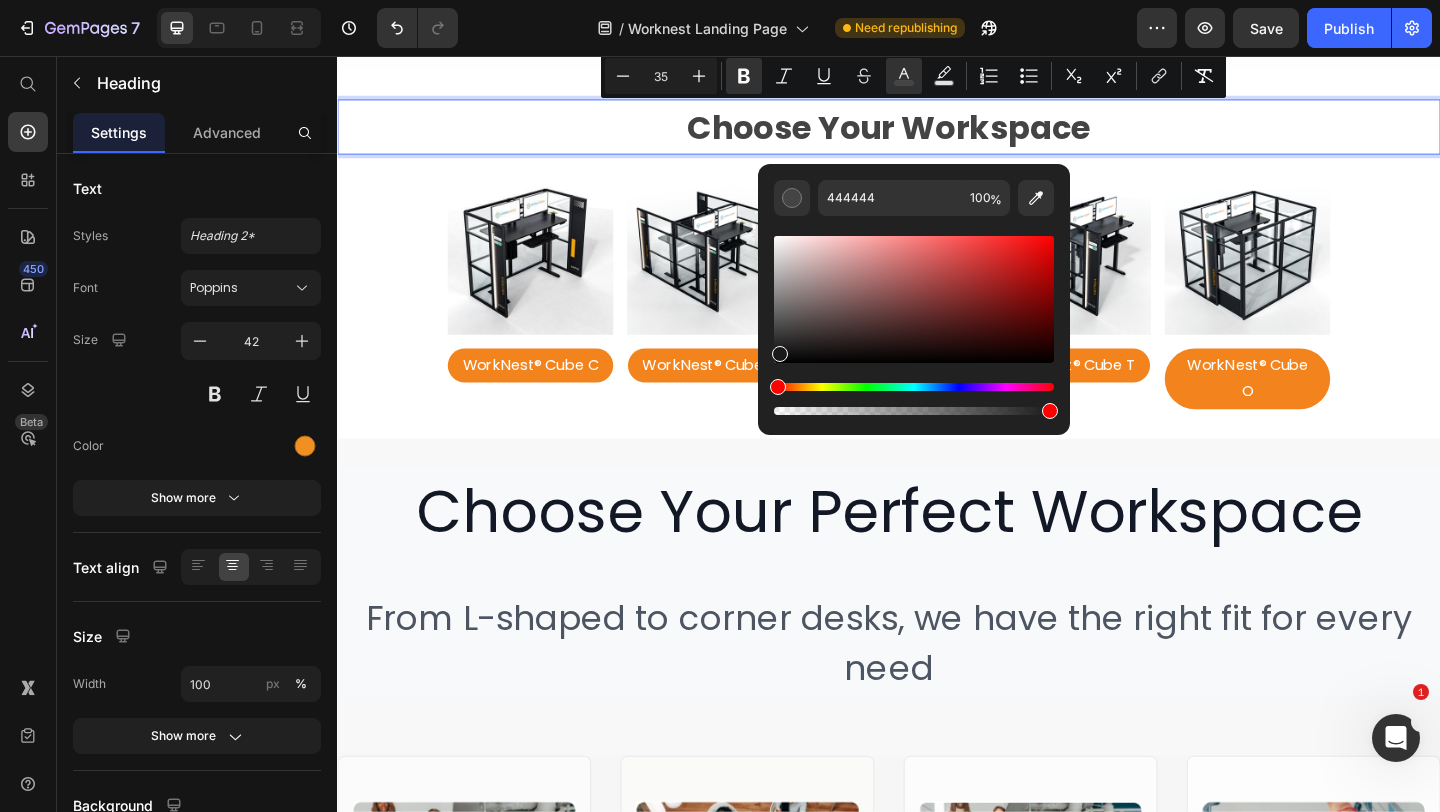 type on "191919" 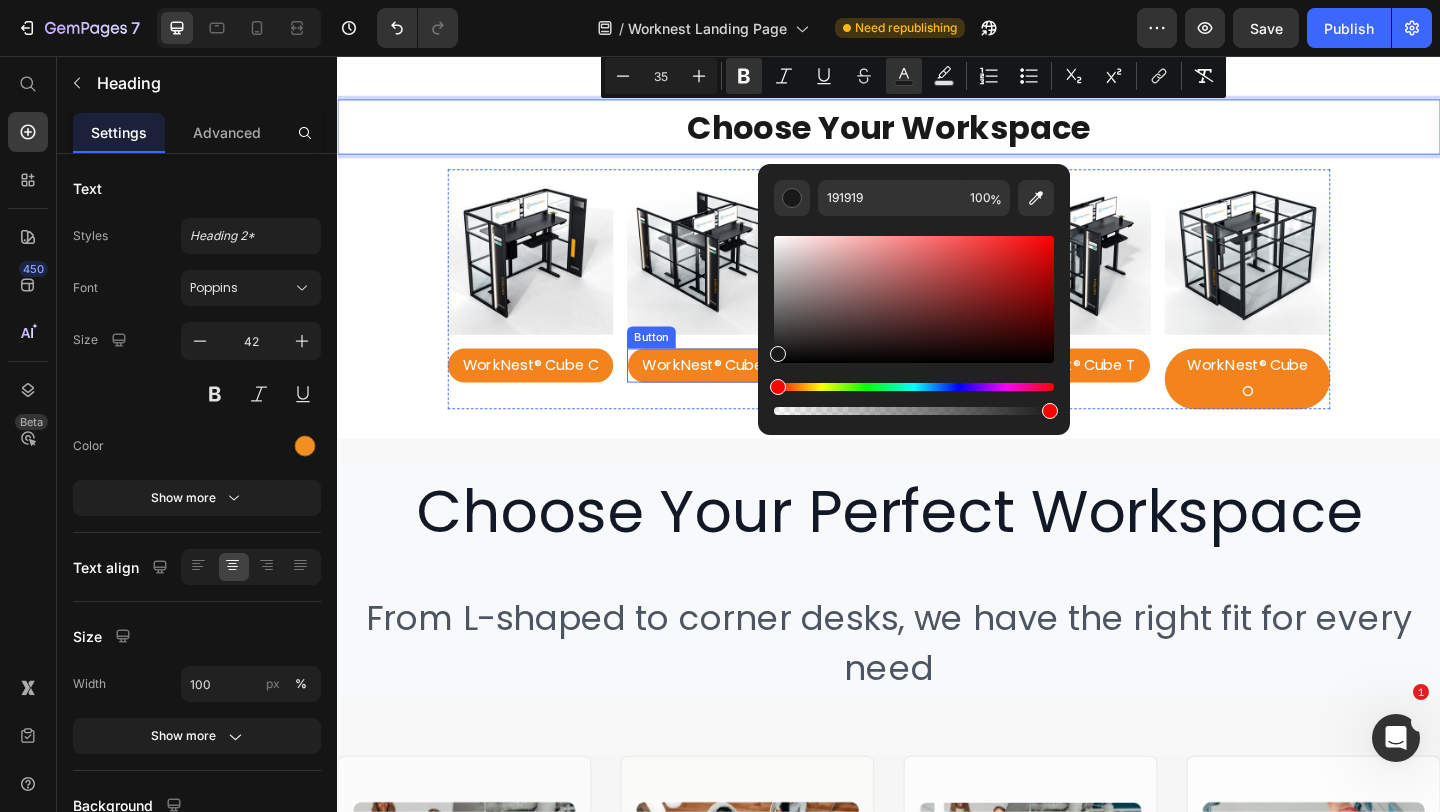 drag, startPoint x: 1116, startPoint y: 405, endPoint x: 790, endPoint y: 375, distance: 327.37747 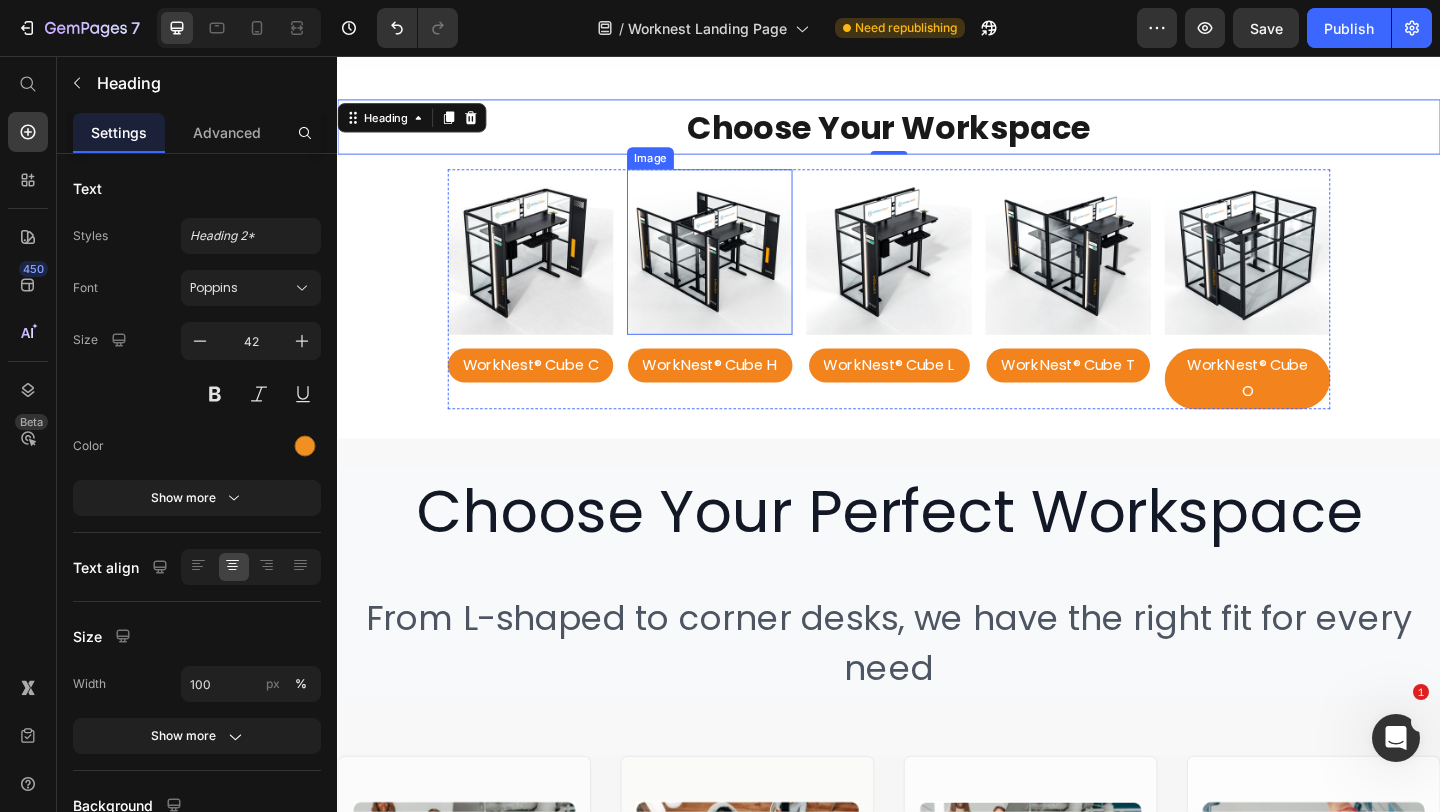 drag, startPoint x: 1108, startPoint y: 396, endPoint x: 801, endPoint y: 351, distance: 310.28052 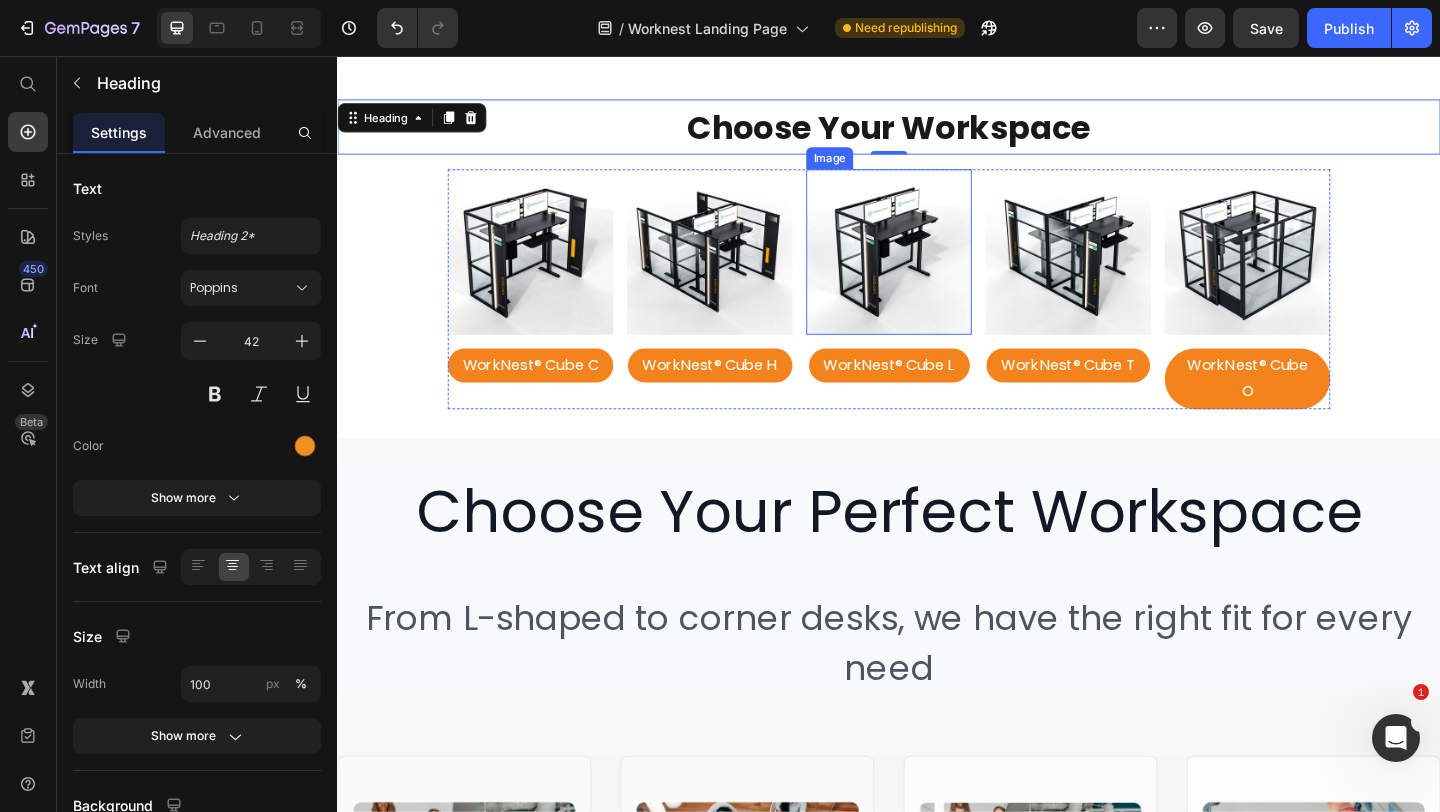 click on "Choose Your Perfect Workspace Heading From L-shaped to corner desks, we have the right fit for every need Heading" at bounding box center [937, 627] 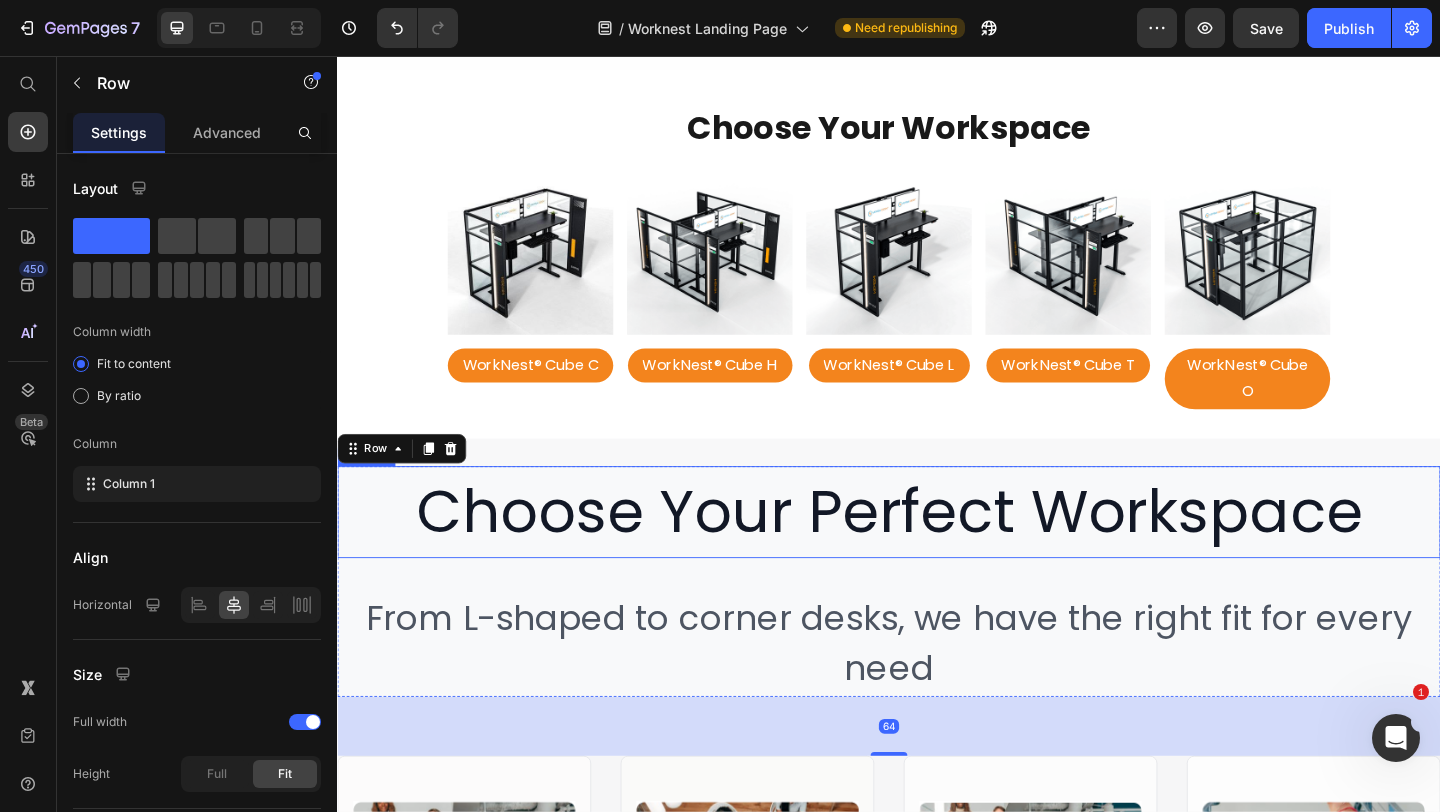 click on "Choose Your Perfect Workspace" at bounding box center [937, 552] 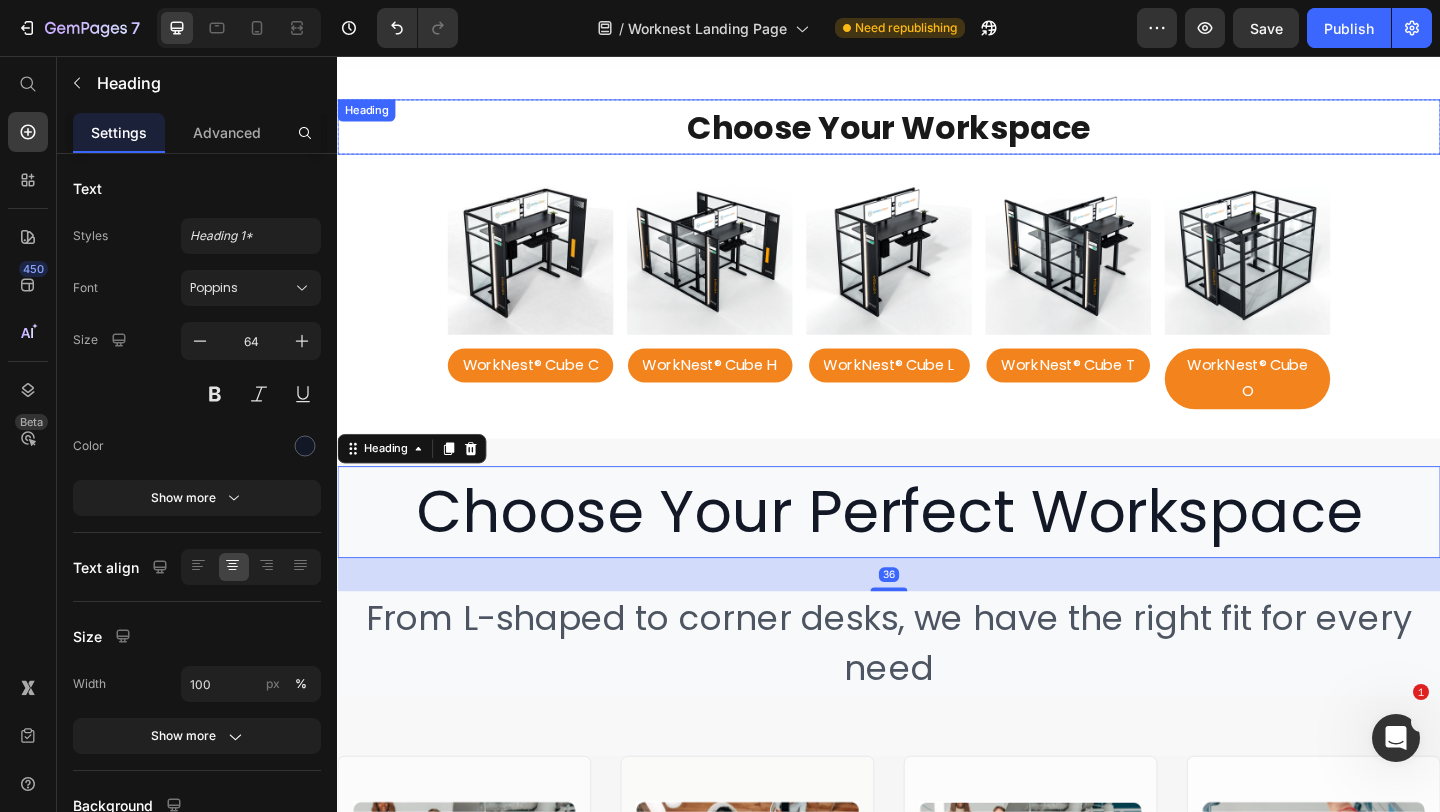 click on "Choose Your Workspace" at bounding box center [937, 133] 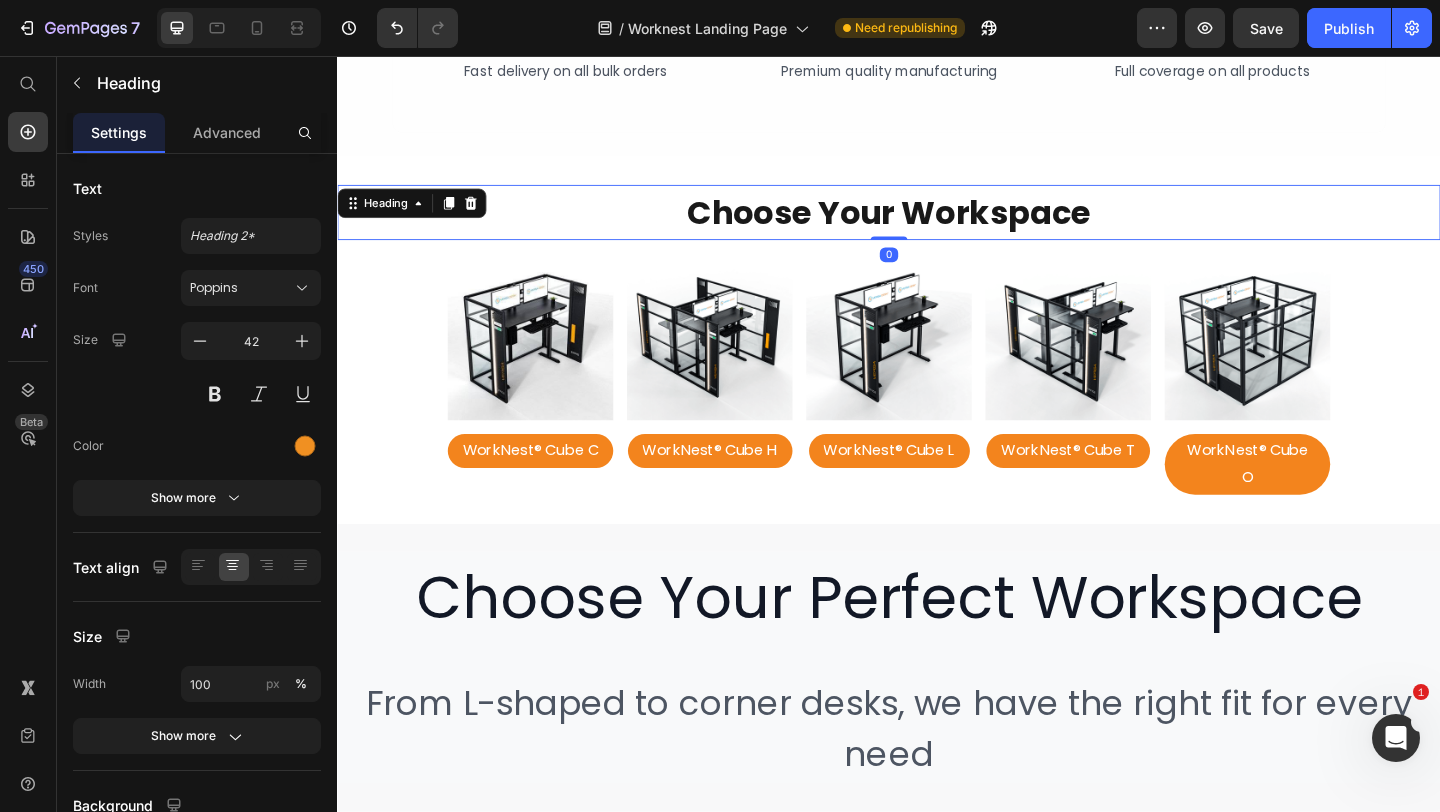 scroll, scrollTop: 3442, scrollLeft: 0, axis: vertical 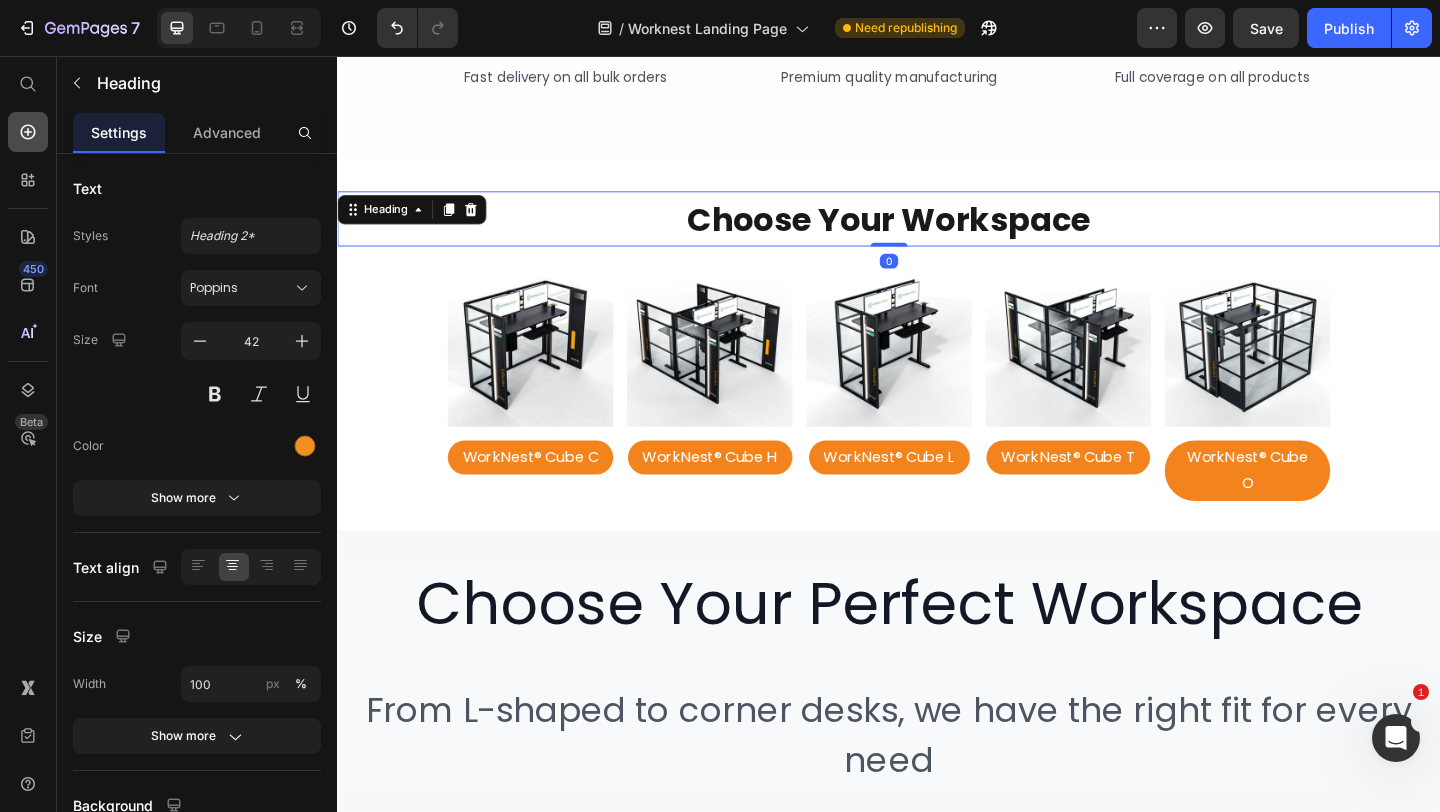 click 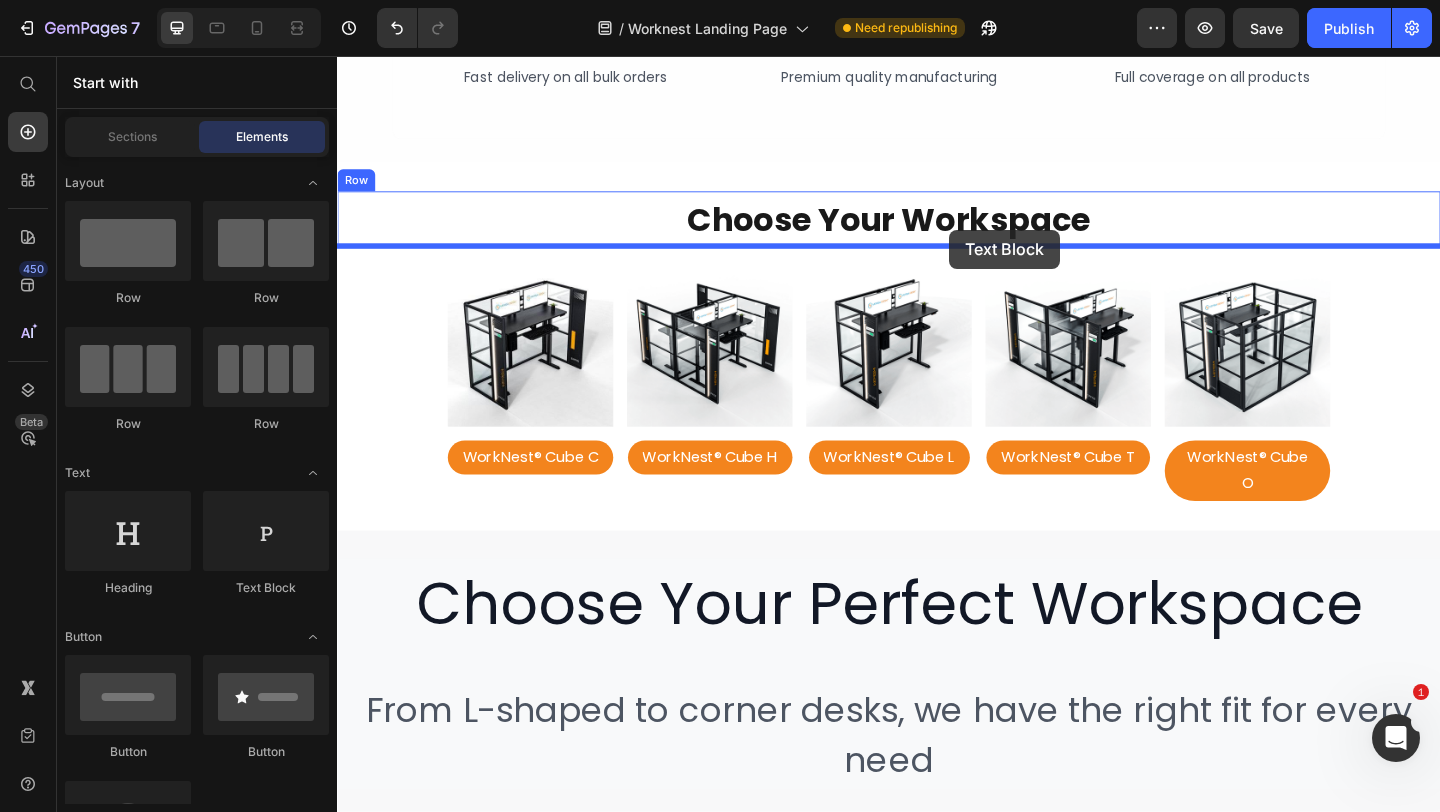 drag, startPoint x: 603, startPoint y: 286, endPoint x: 893, endPoint y: 594, distance: 423.04138 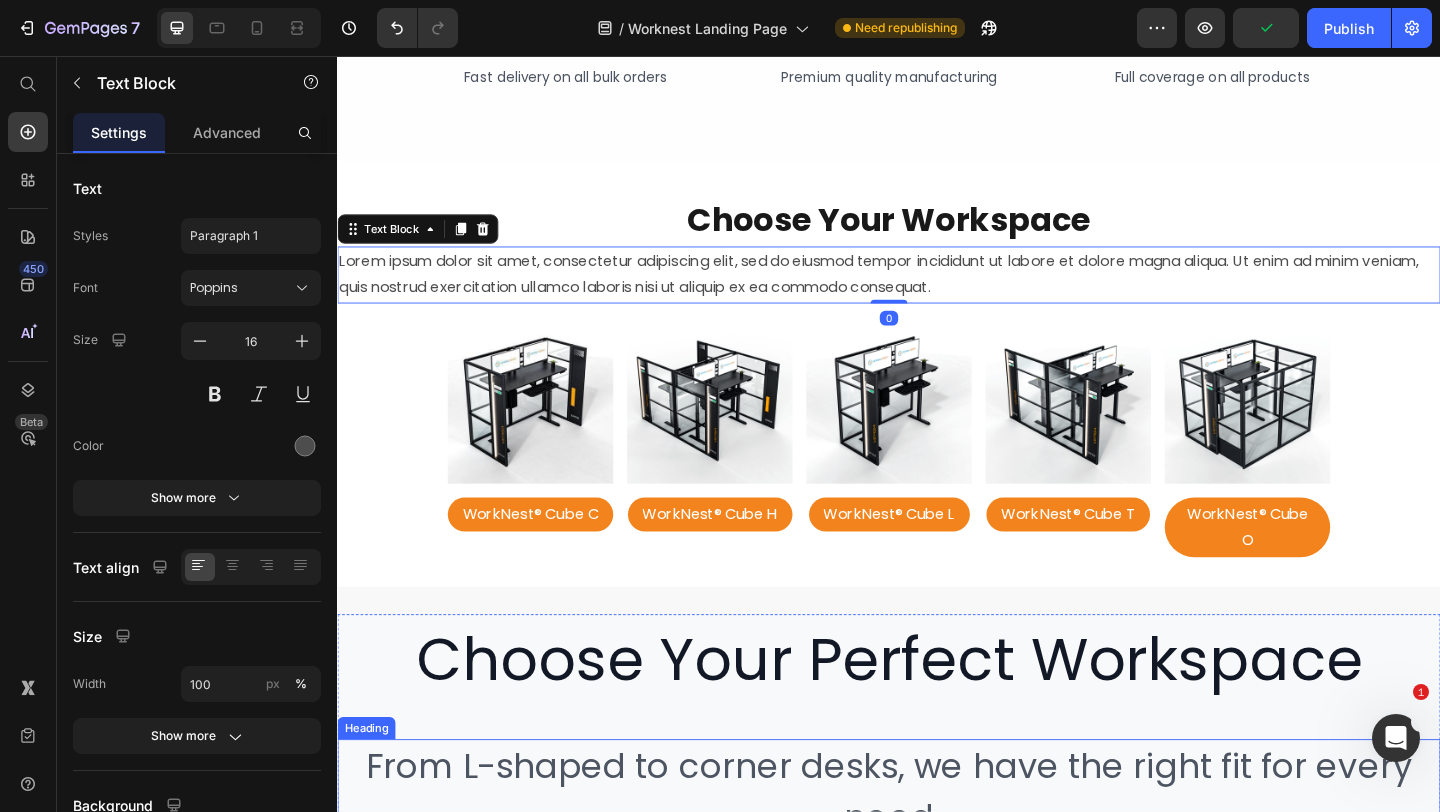 scroll, scrollTop: 3576, scrollLeft: 0, axis: vertical 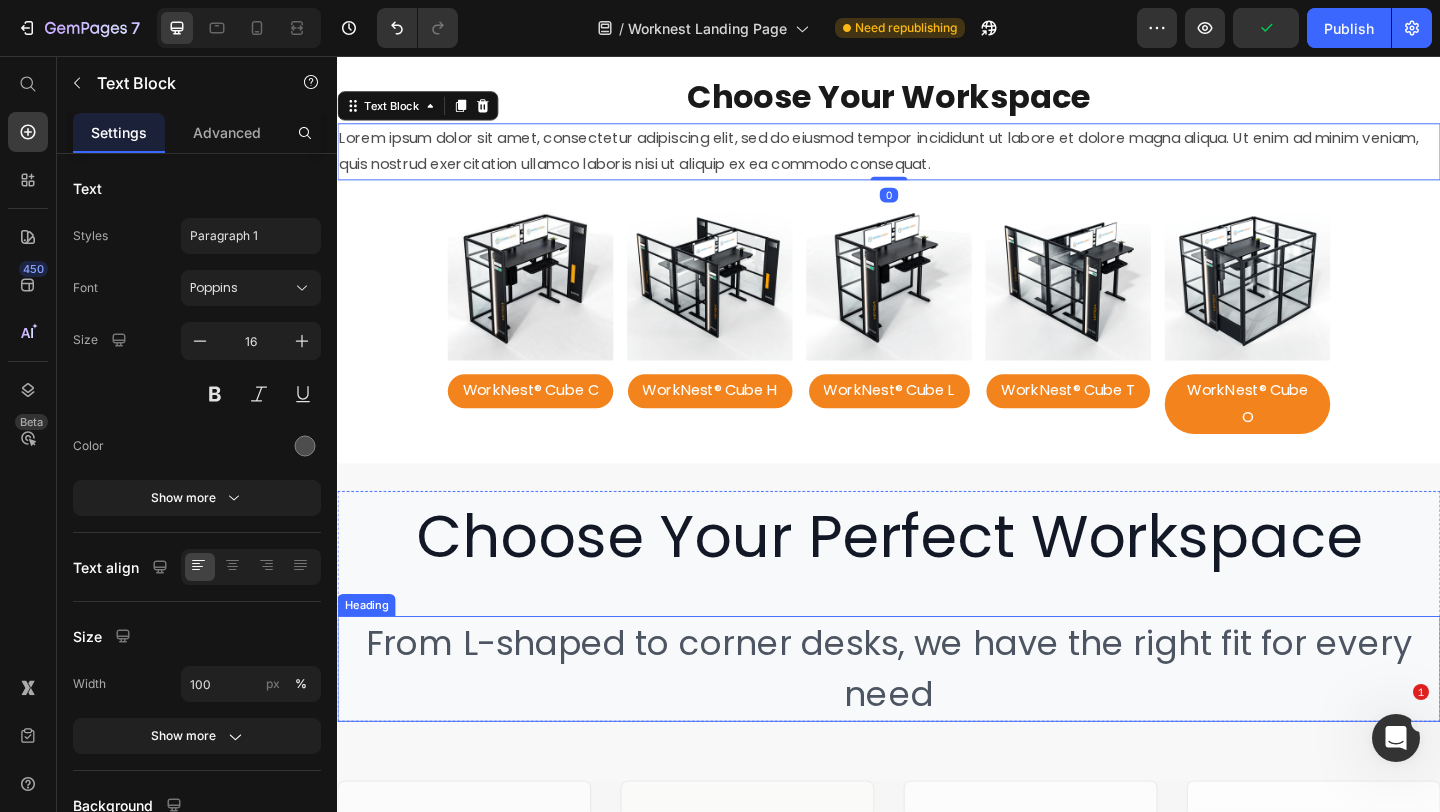 click on "From L-shaped to corner desks, we have the right fit for every need" at bounding box center [937, 722] 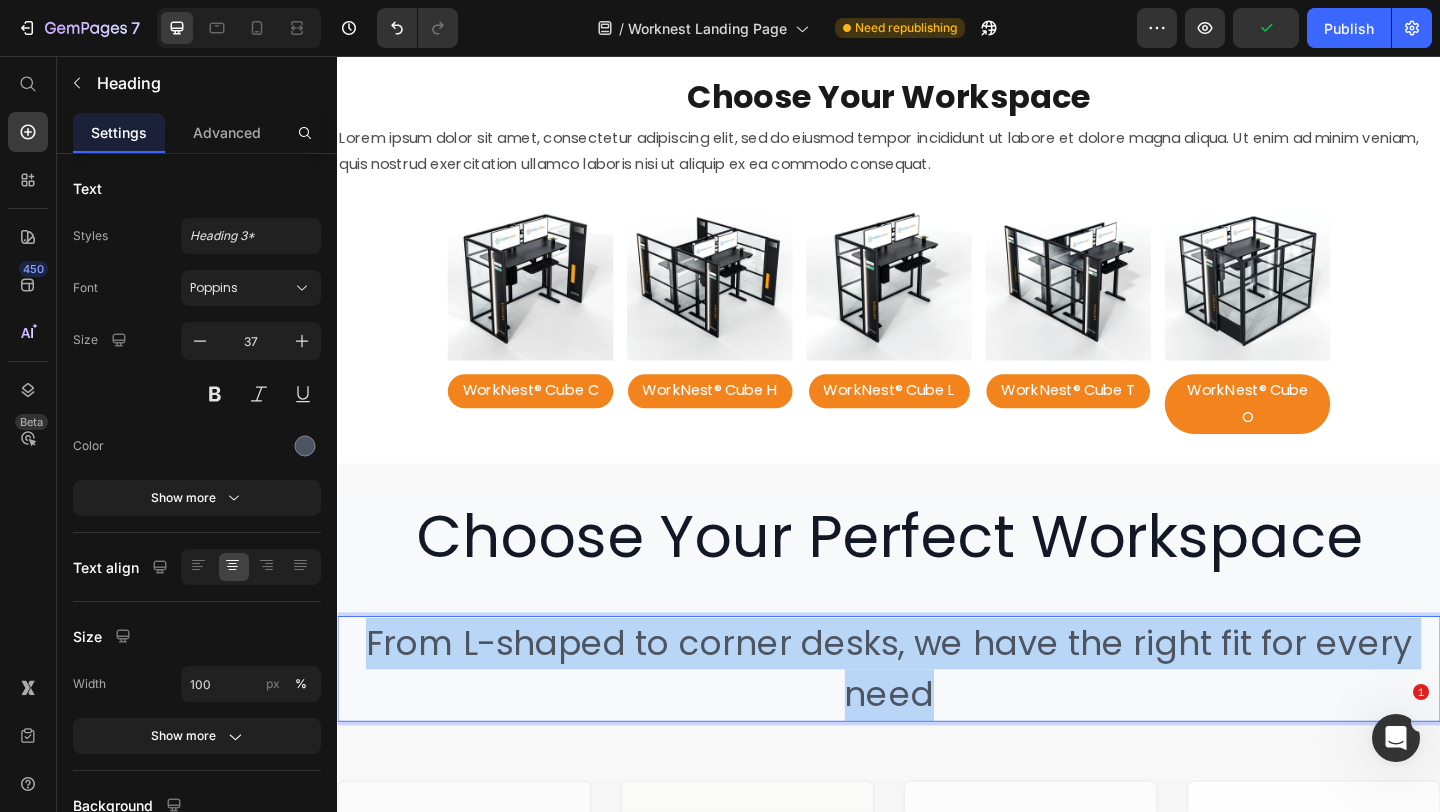 drag, startPoint x: 1012, startPoint y: 729, endPoint x: 378, endPoint y: 663, distance: 637.4261 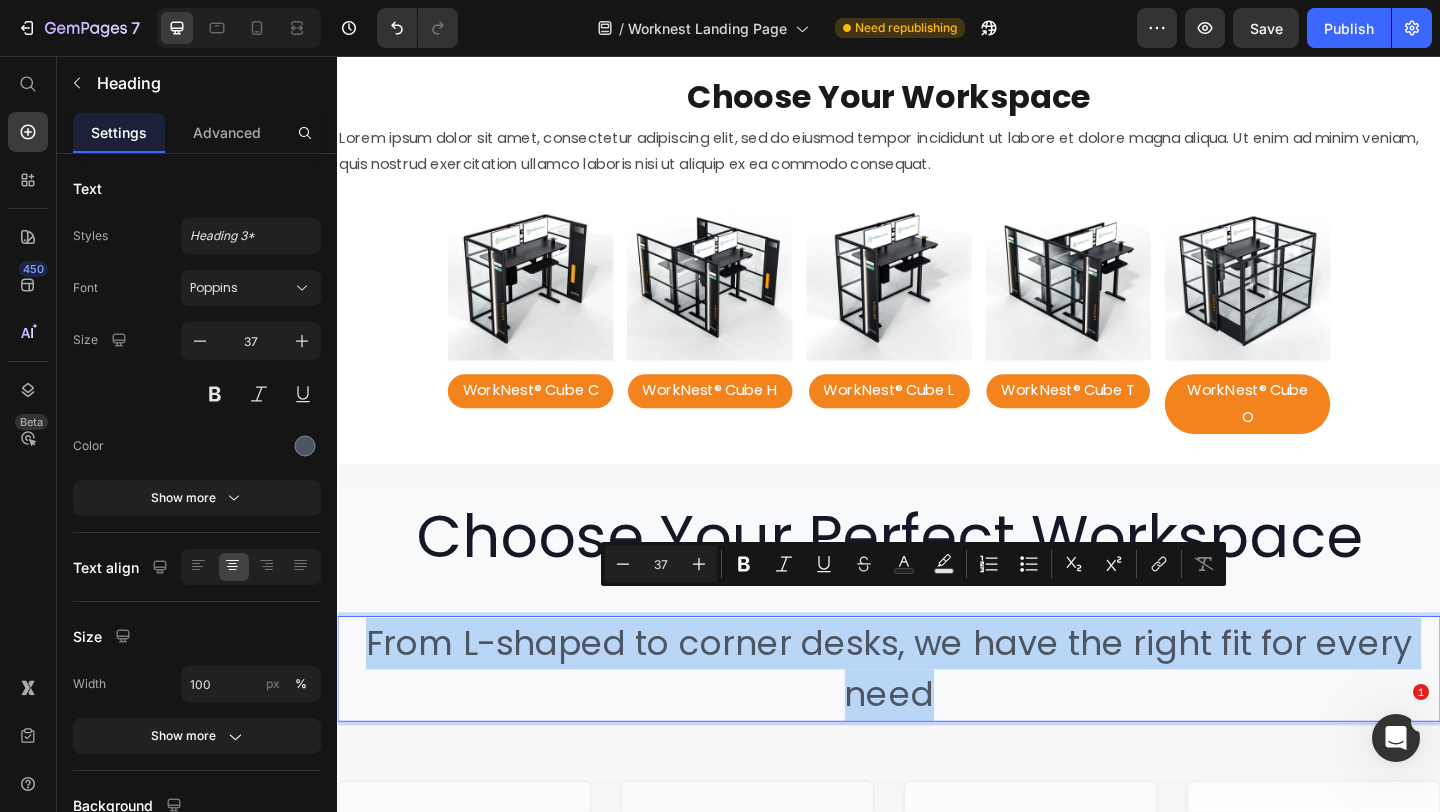 copy on "From L-shaped to corner desks, we have the right fit for every need" 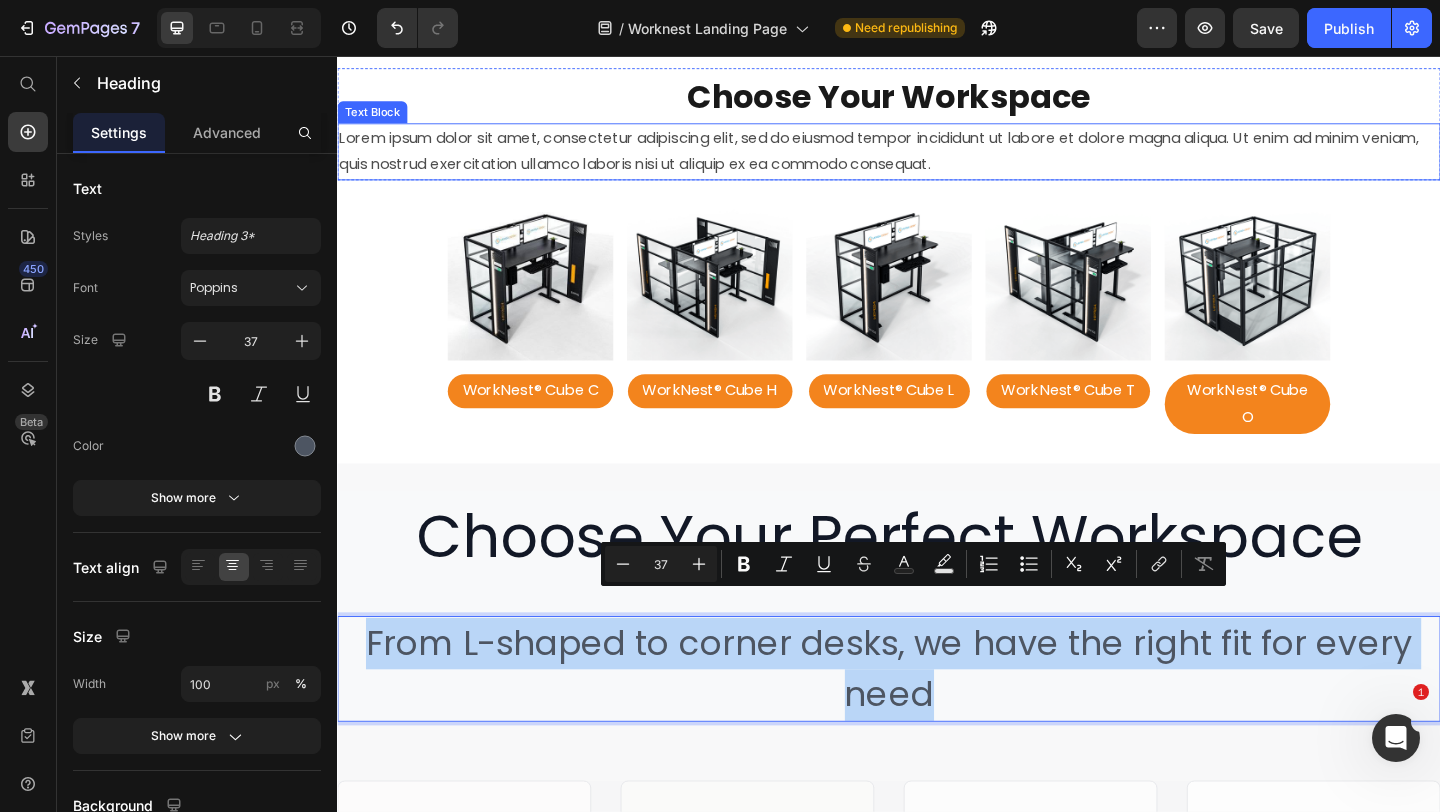 click on "Choose Your Workspace" at bounding box center [937, 99] 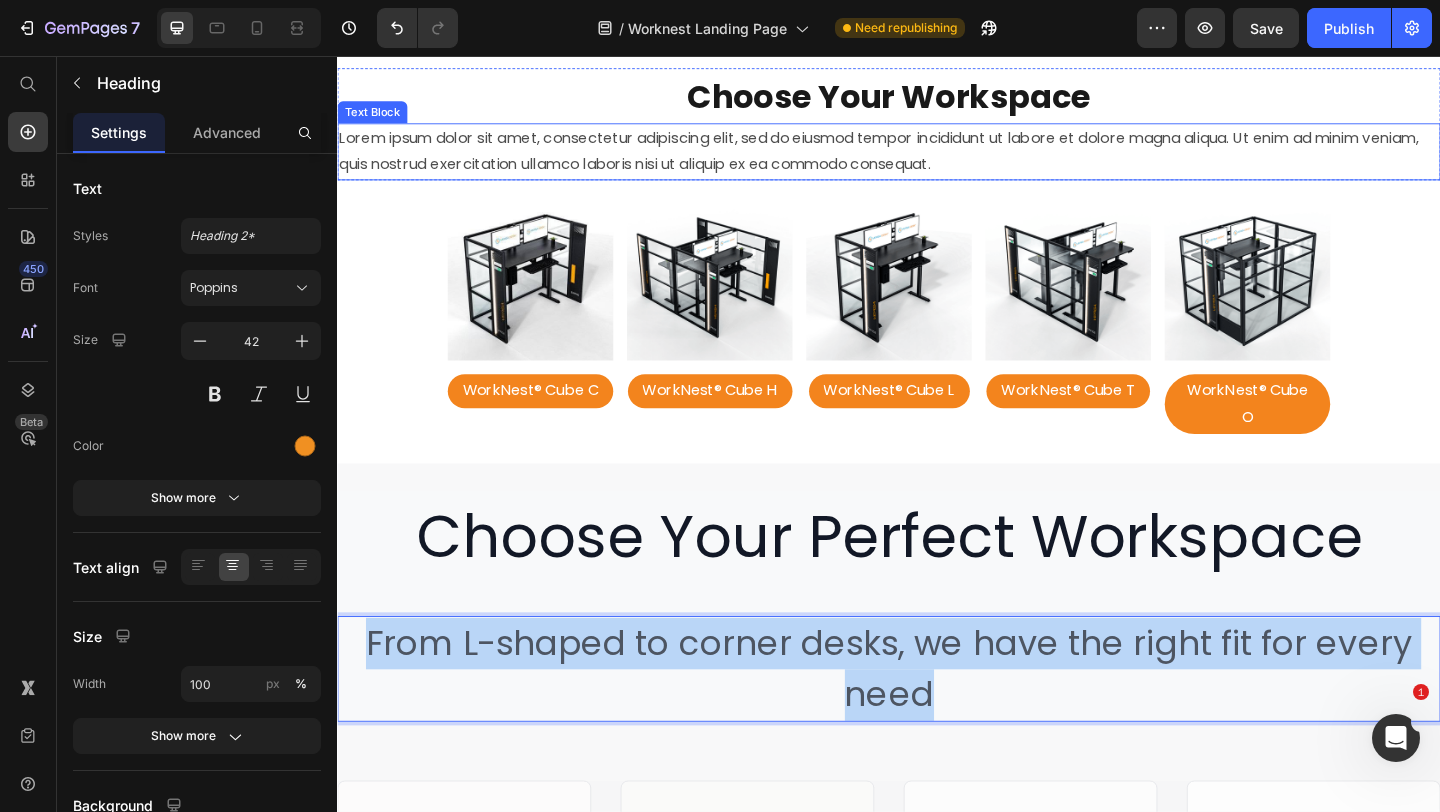 click on "Lorem ipsum dolor sit amet, consectetur adipiscing elit, sed do eiusmod tempor incididunt ut labore et dolore magna aliqua. Ut enim ad minim veniam, quis nostrud exercitation ullamco laboris nisi ut aliquip ex ea commodo consequat." at bounding box center (937, 160) 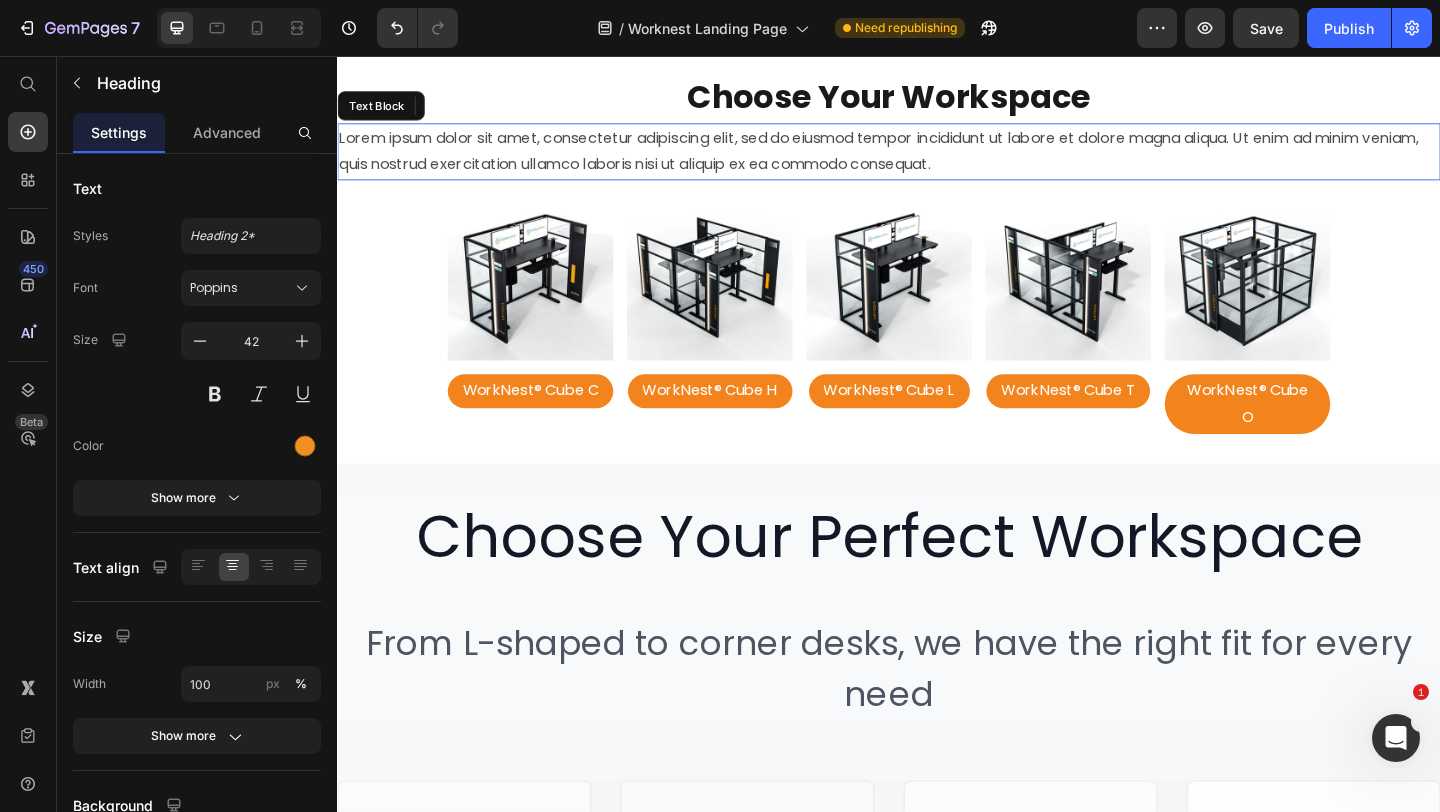 click on "Lorem ipsum dolor sit amet, consectetur adipiscing elit, sed do eiusmod tempor incididunt ut labore et dolore magna aliqua. Ut enim ad minim veniam, quis nostrud exercitation ullamco laboris nisi ut aliquip ex ea commodo consequat." at bounding box center (937, 160) 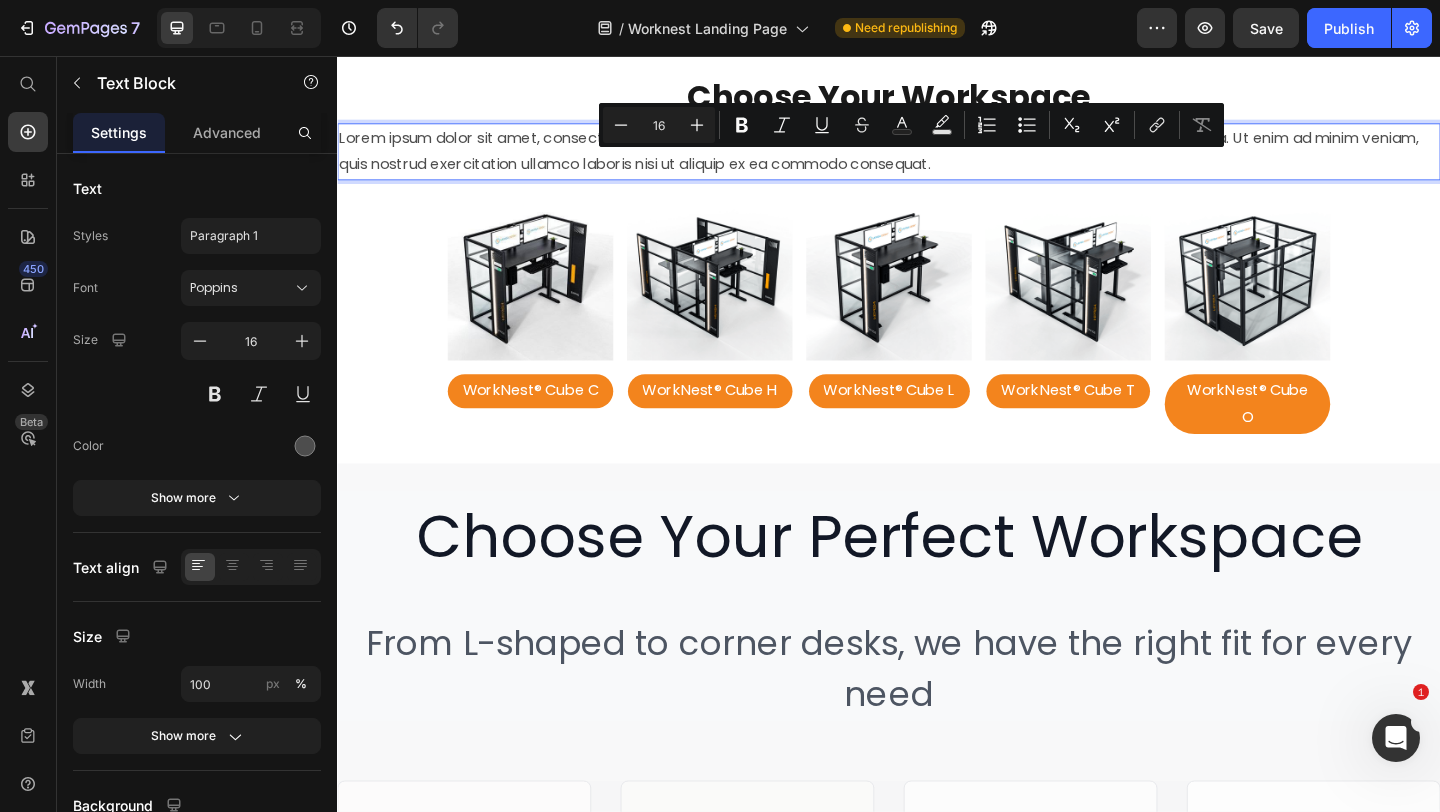 click on "Lorem ipsum dolor sit amet, consectetur adipiscing elit, sed do eiusmod tempor incididunt ut labore et dolore magna aliqua. Ut enim ad minim veniam, quis nostrud exercitation ullamco laboris nisi ut aliquip ex ea commodo consequat." at bounding box center [937, 160] 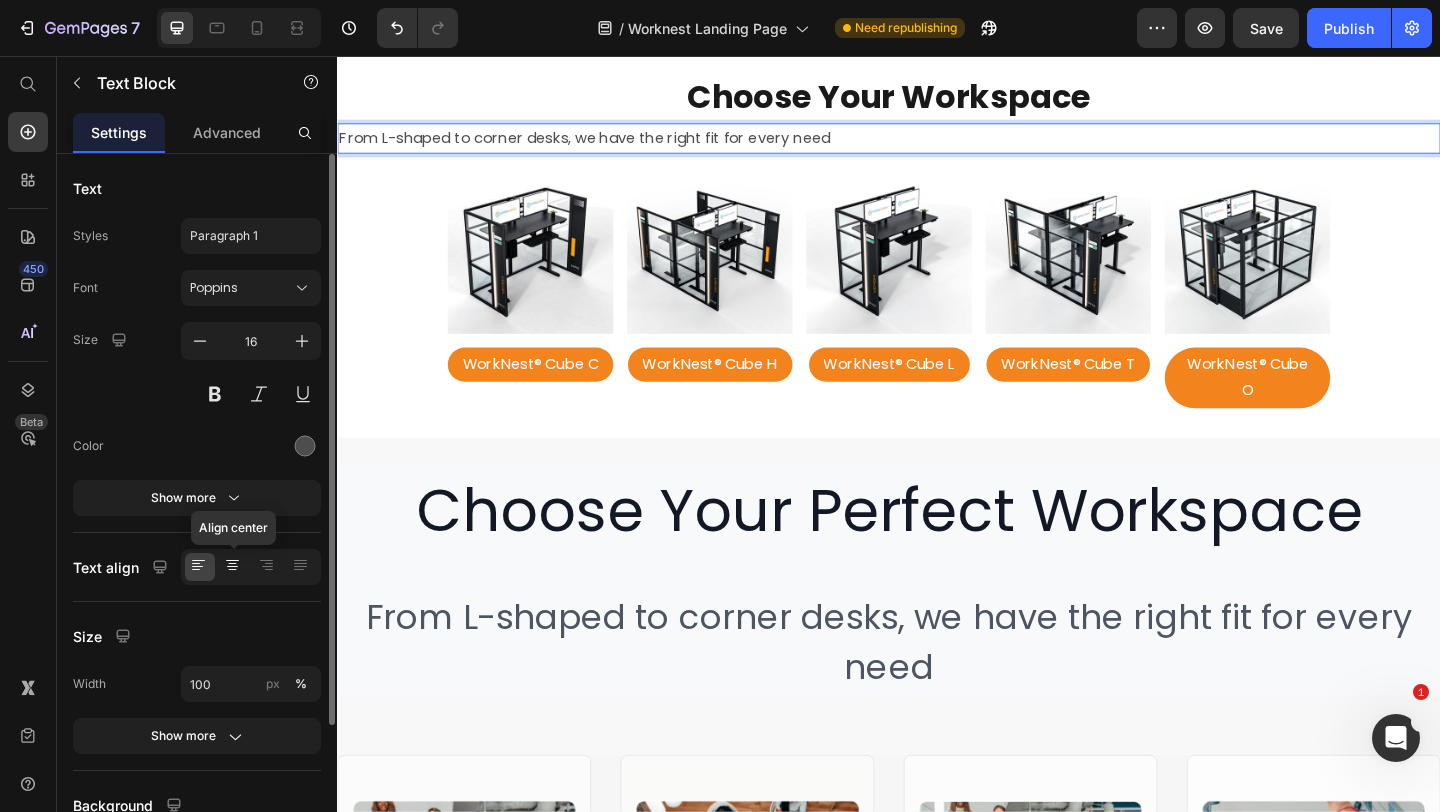 click 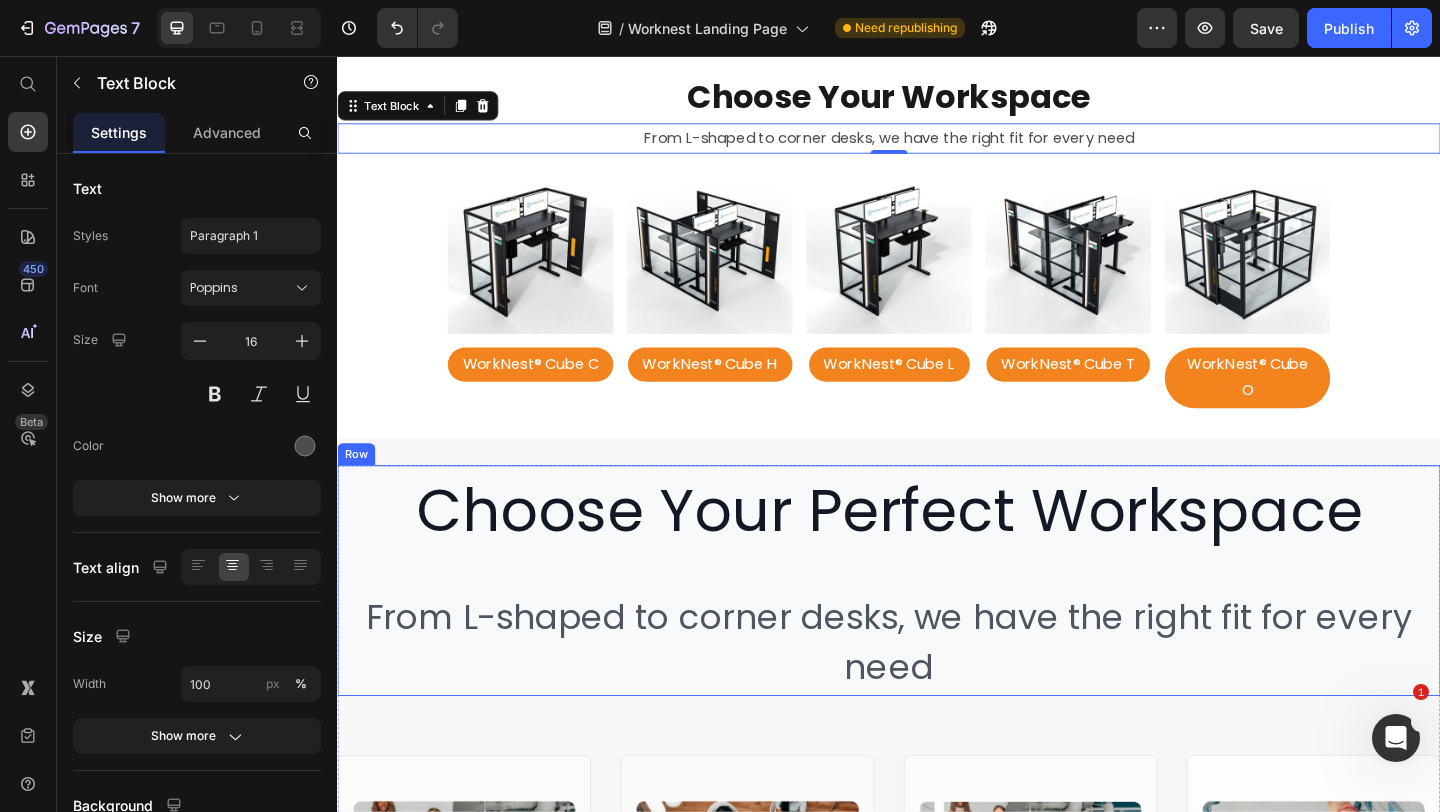click on "From L-shaped to corner desks, we have the right fit for every need" at bounding box center [937, 694] 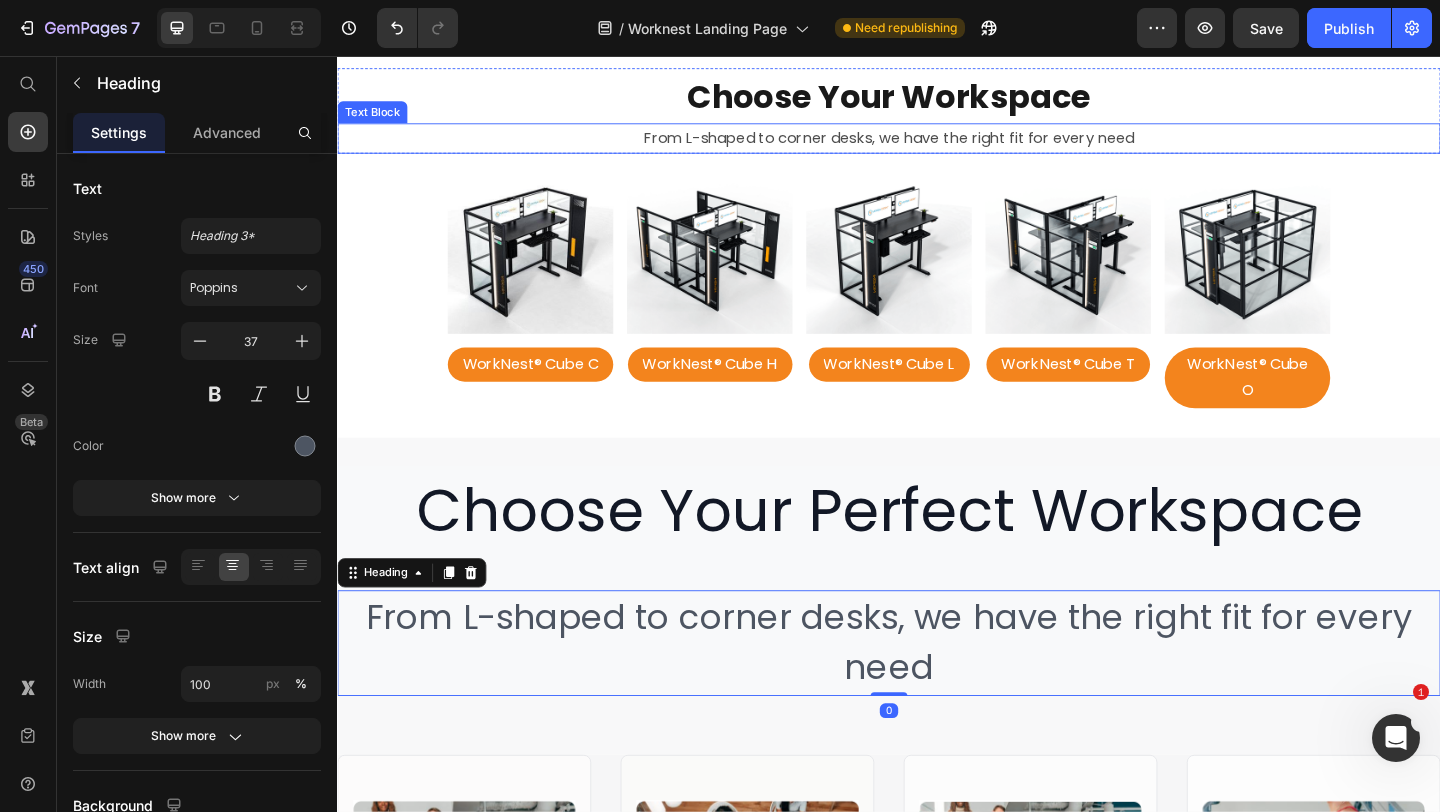 click on "From L-shaped to corner desks, we have the right fit for every need" at bounding box center (937, 145) 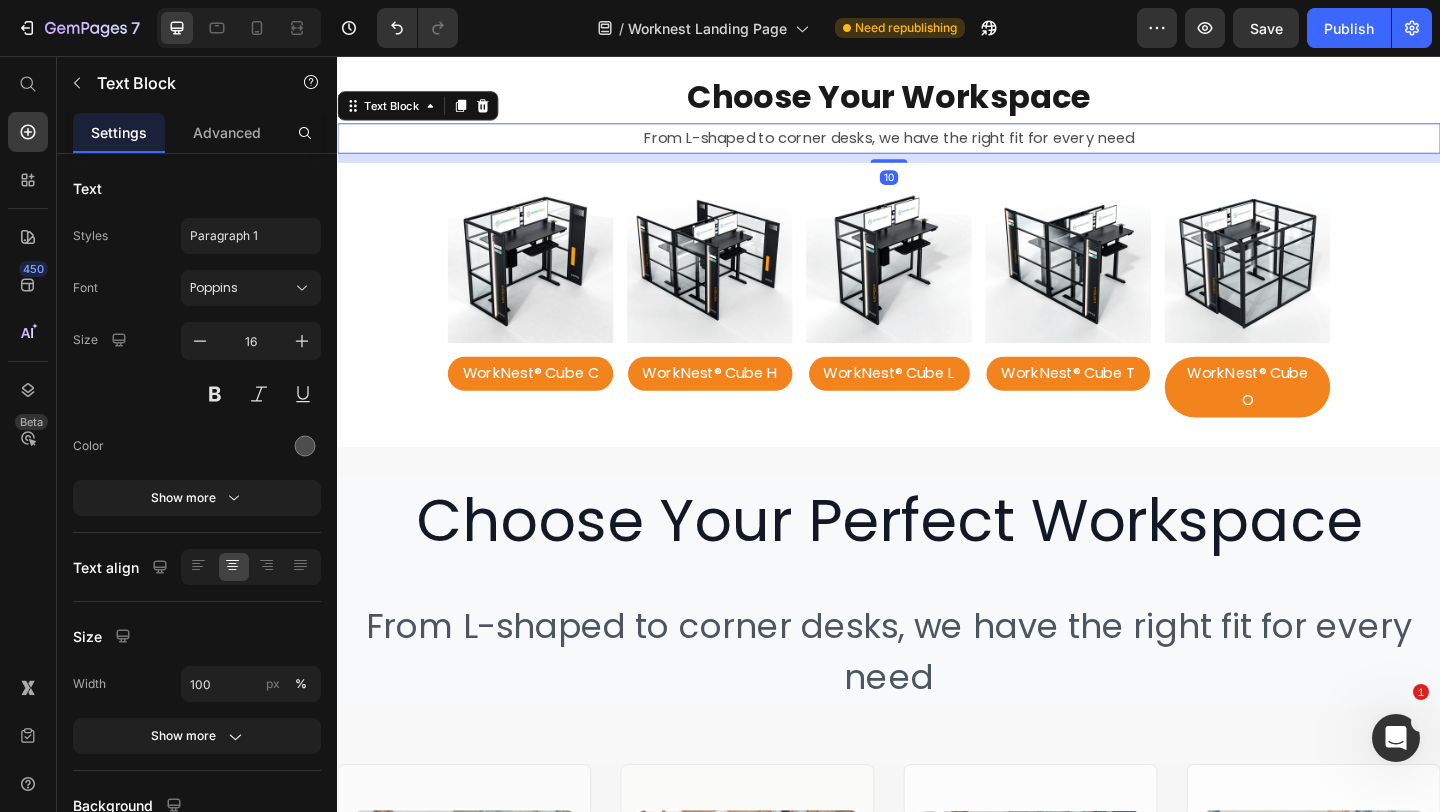 click on "⁠⁠⁠⁠⁠⁠⁠ Choose Your Workspace Heading From L-shaped to corner desks, we have the right fit for every need Text Block   10 Row Image WorkNest® Cube C   Button Image WorkNest® Cube H Button Image WorkNest® Cube L Button Image WorkNest® Cube T Button Image WorkNest® Cube O Button Row" at bounding box center [937, 259] 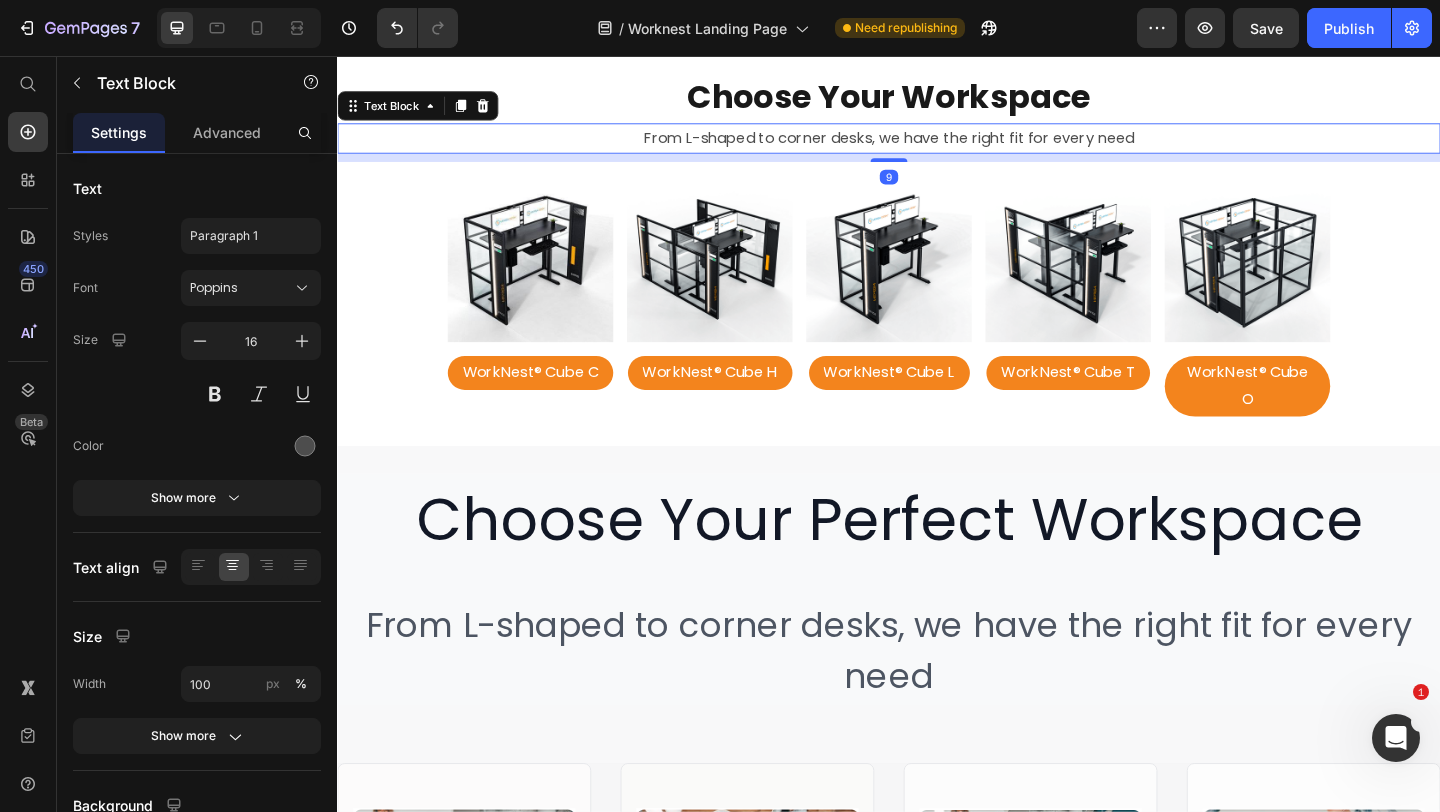 click on "Choose Your Perfect Workspace Heading From L-shaped to corner desks, we have the right fit for every need Heading" at bounding box center (937, 635) 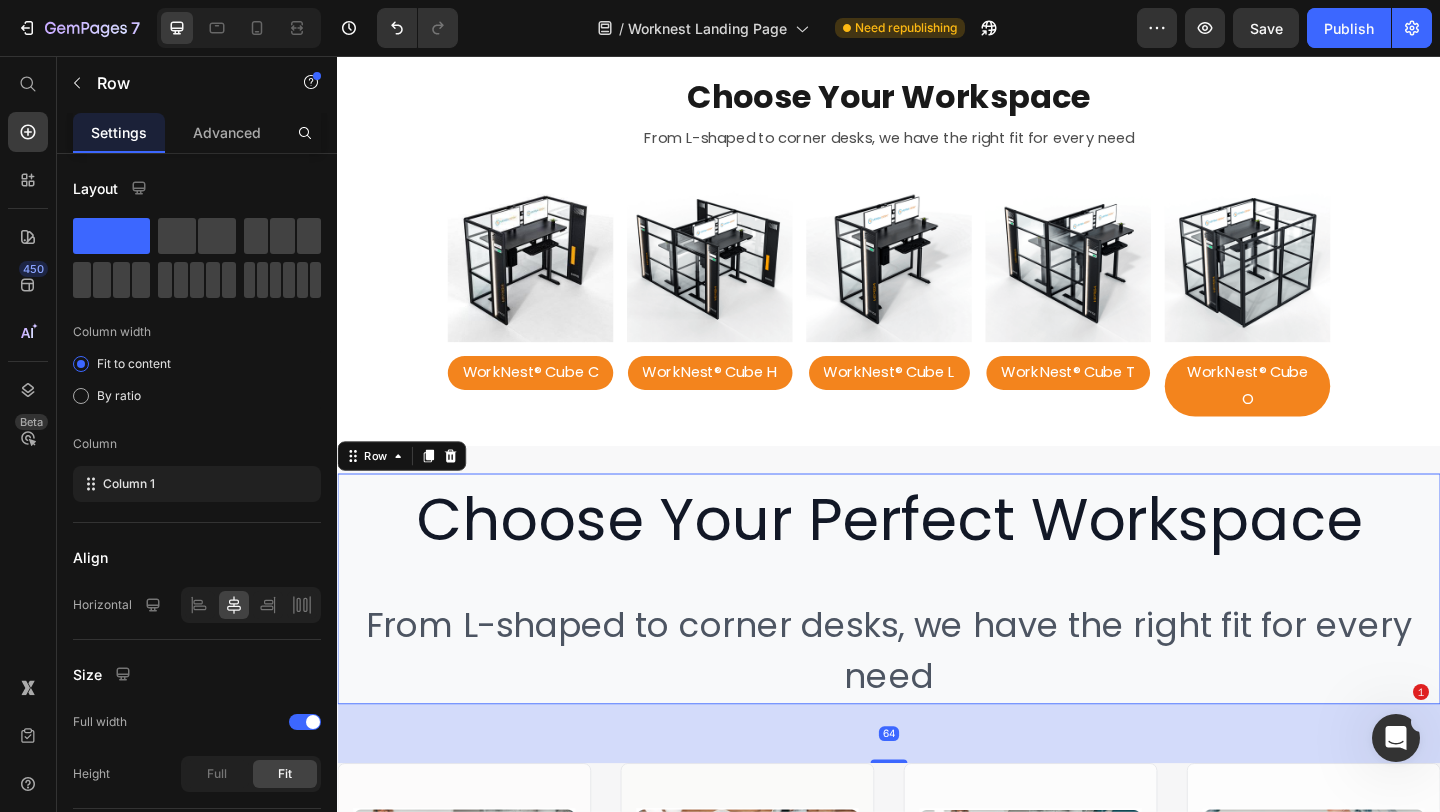 click 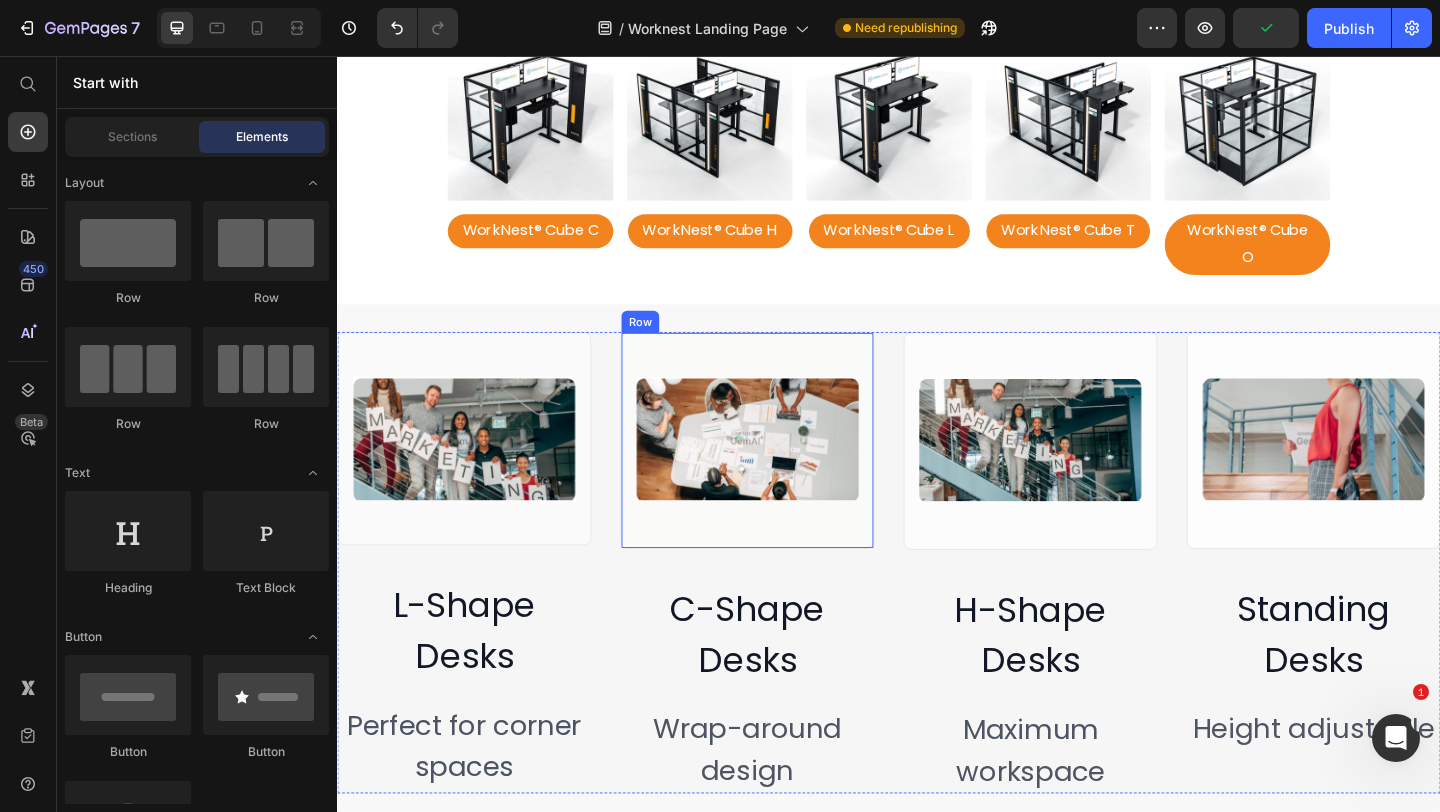 scroll, scrollTop: 3564, scrollLeft: 0, axis: vertical 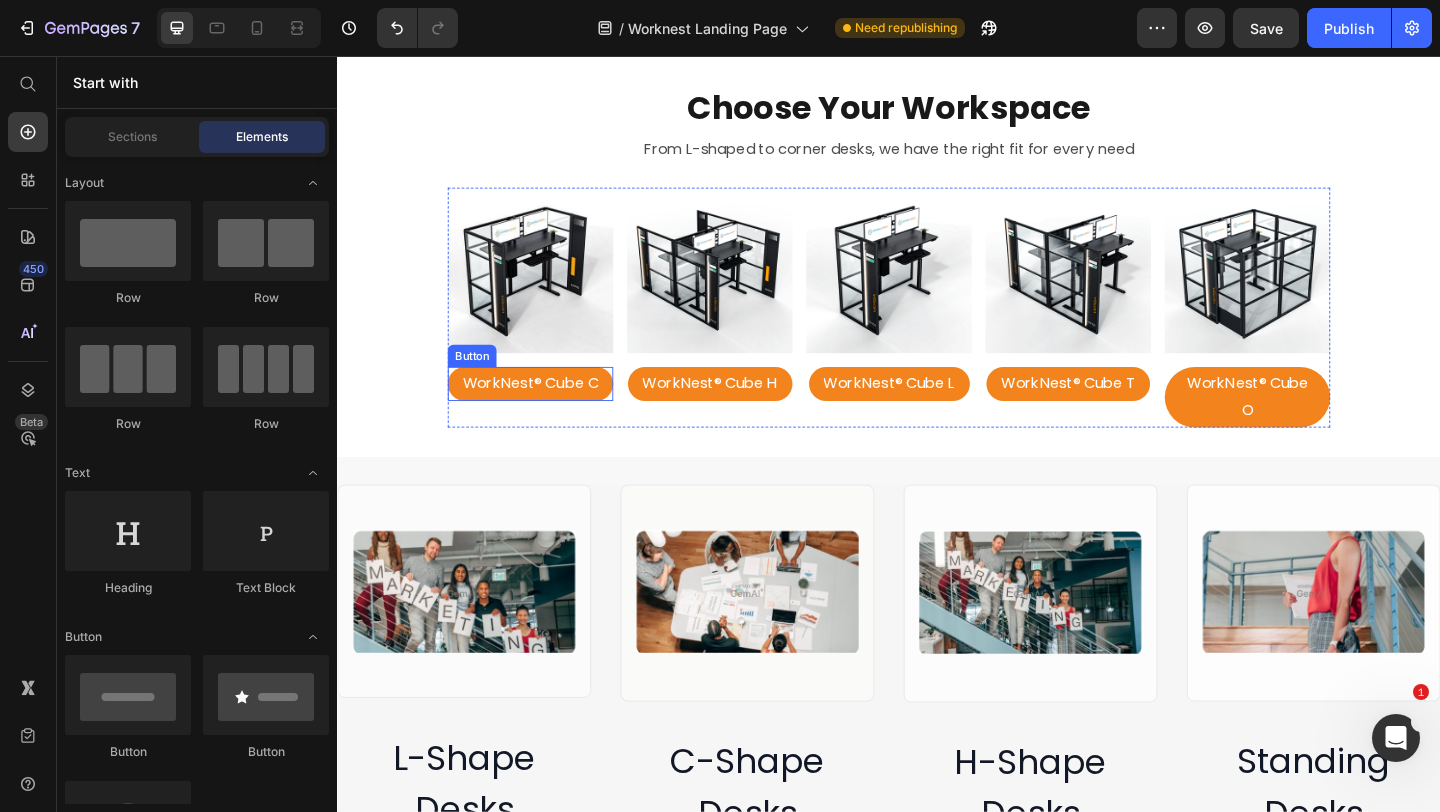 click on "WorkNest® Cube C   Button" at bounding box center [547, 412] 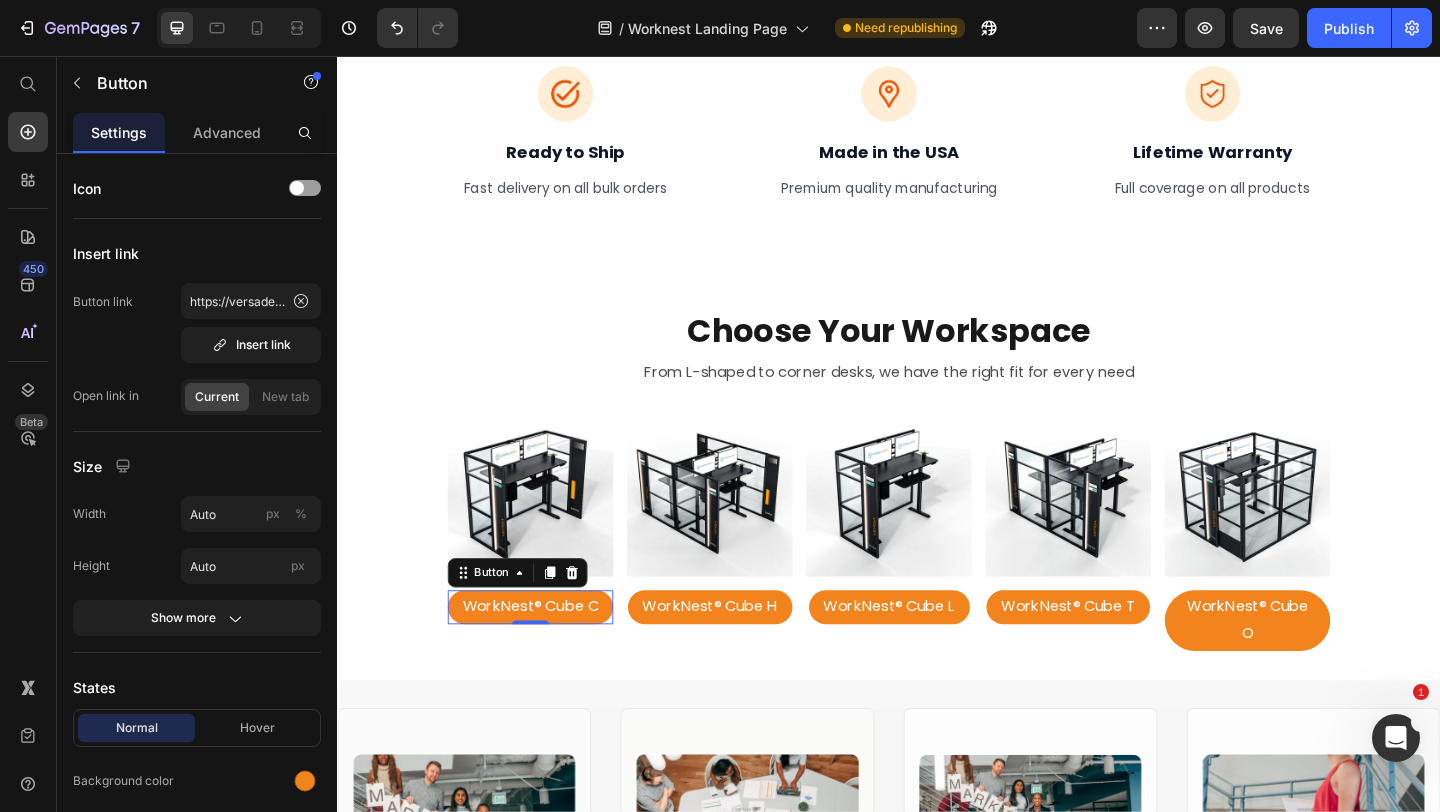 scroll, scrollTop: 3523, scrollLeft: 0, axis: vertical 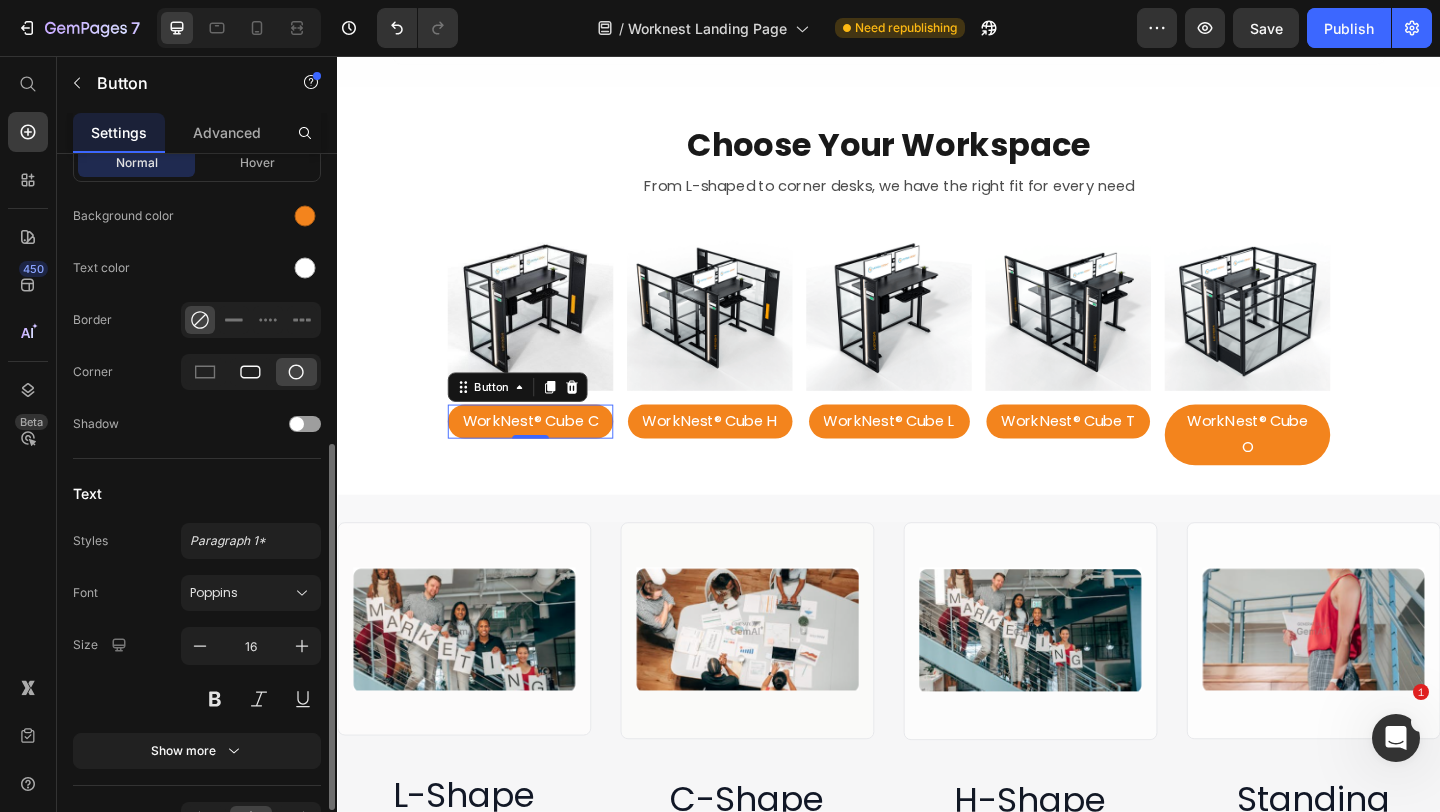click 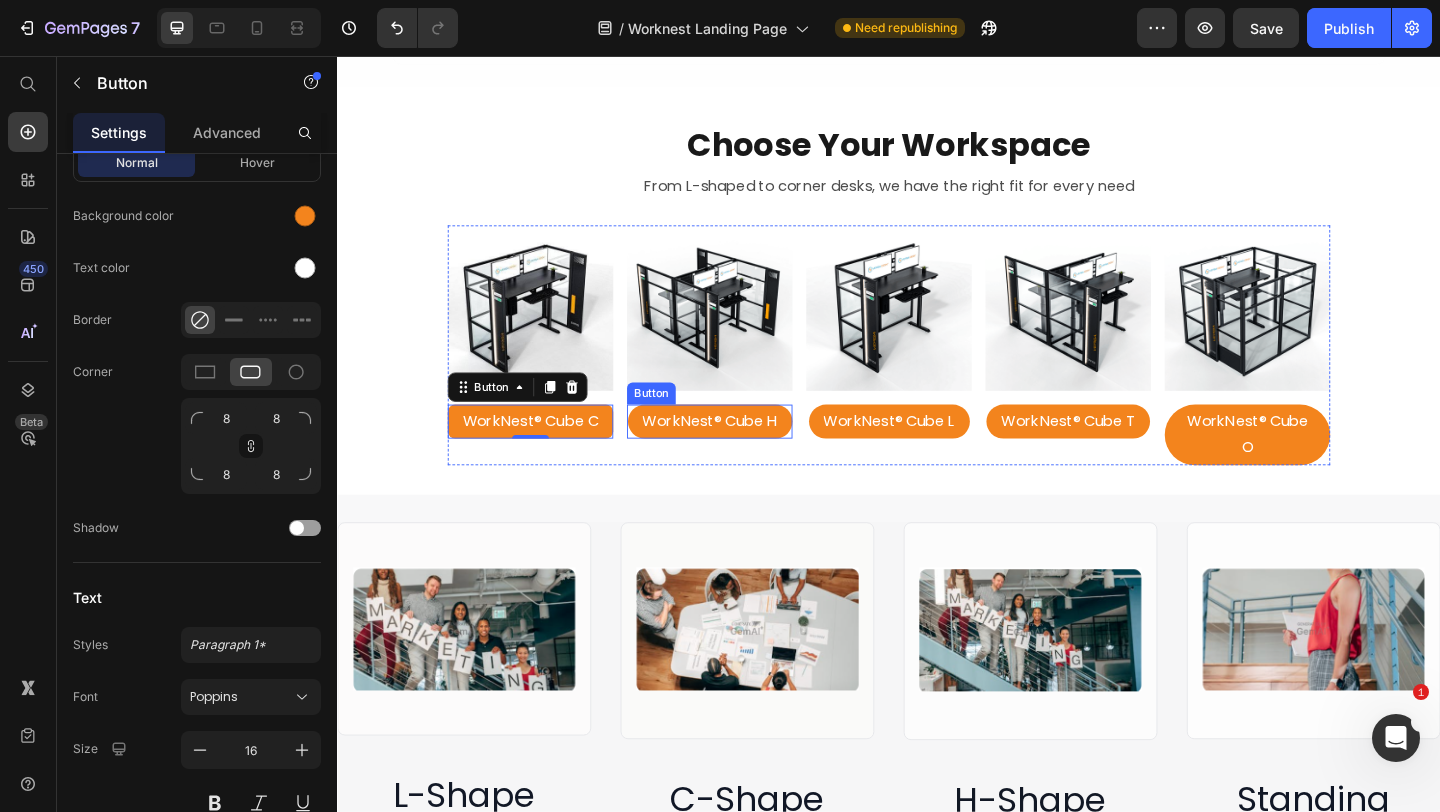 click on "WorkNest® Cube H" at bounding box center (742, 453) 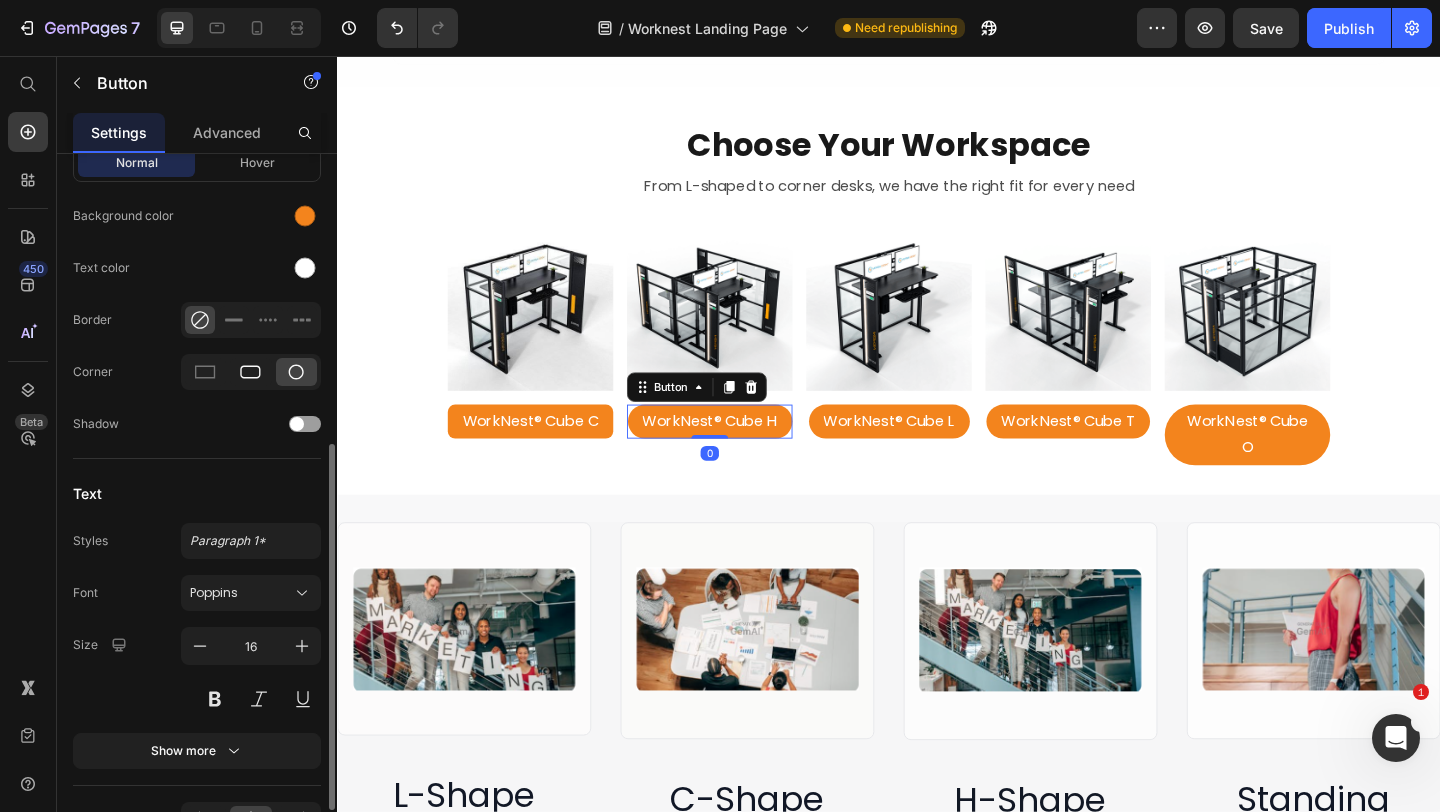 drag, startPoint x: 255, startPoint y: 377, endPoint x: 576, endPoint y: 429, distance: 325.18457 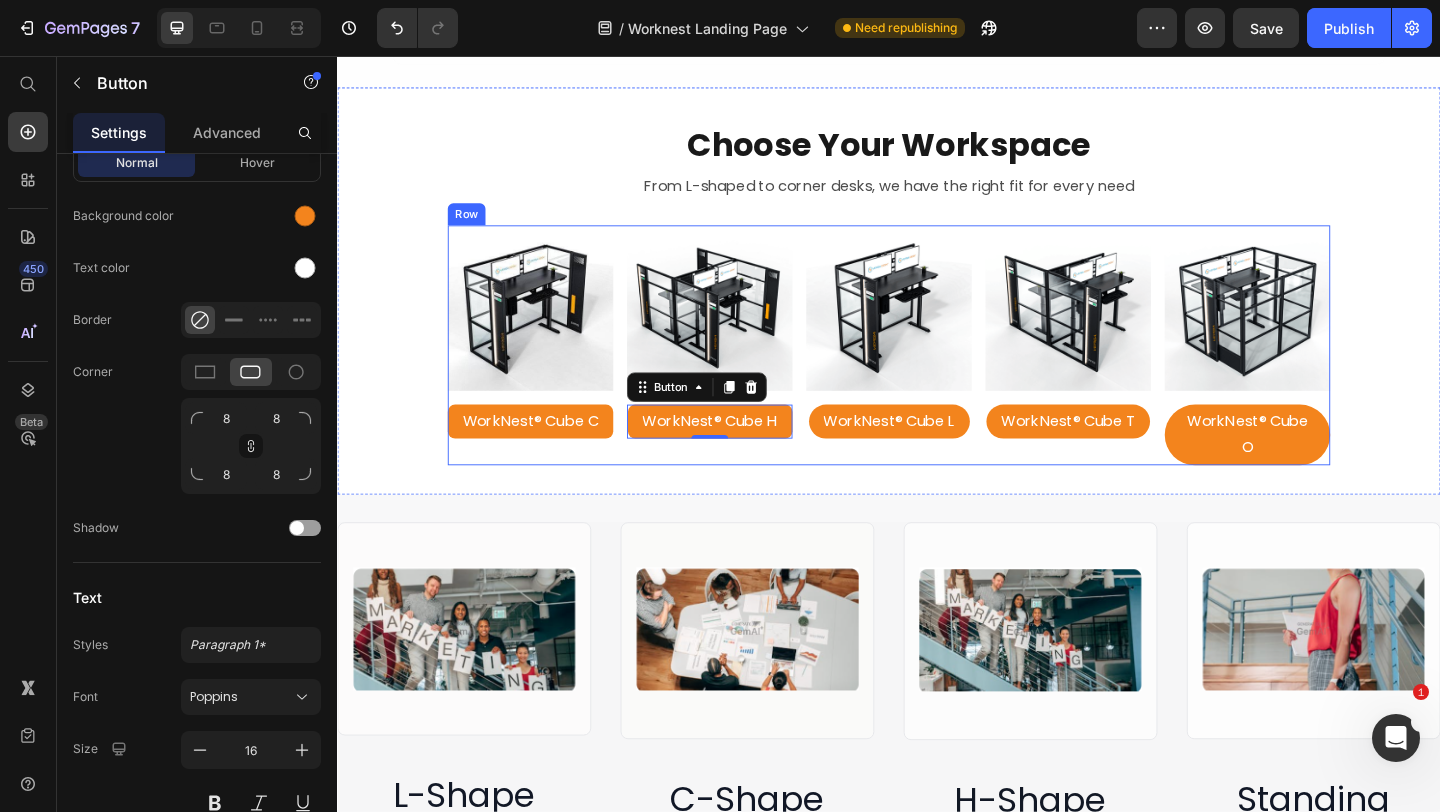 click on "Image WorkNest® Cube C   Button Image WorkNest® Cube H Button   0 Image WorkNest® Cube L Button Image WorkNest® Cube T Button Image WorkNest® Cube O Button Row" at bounding box center [937, 370] 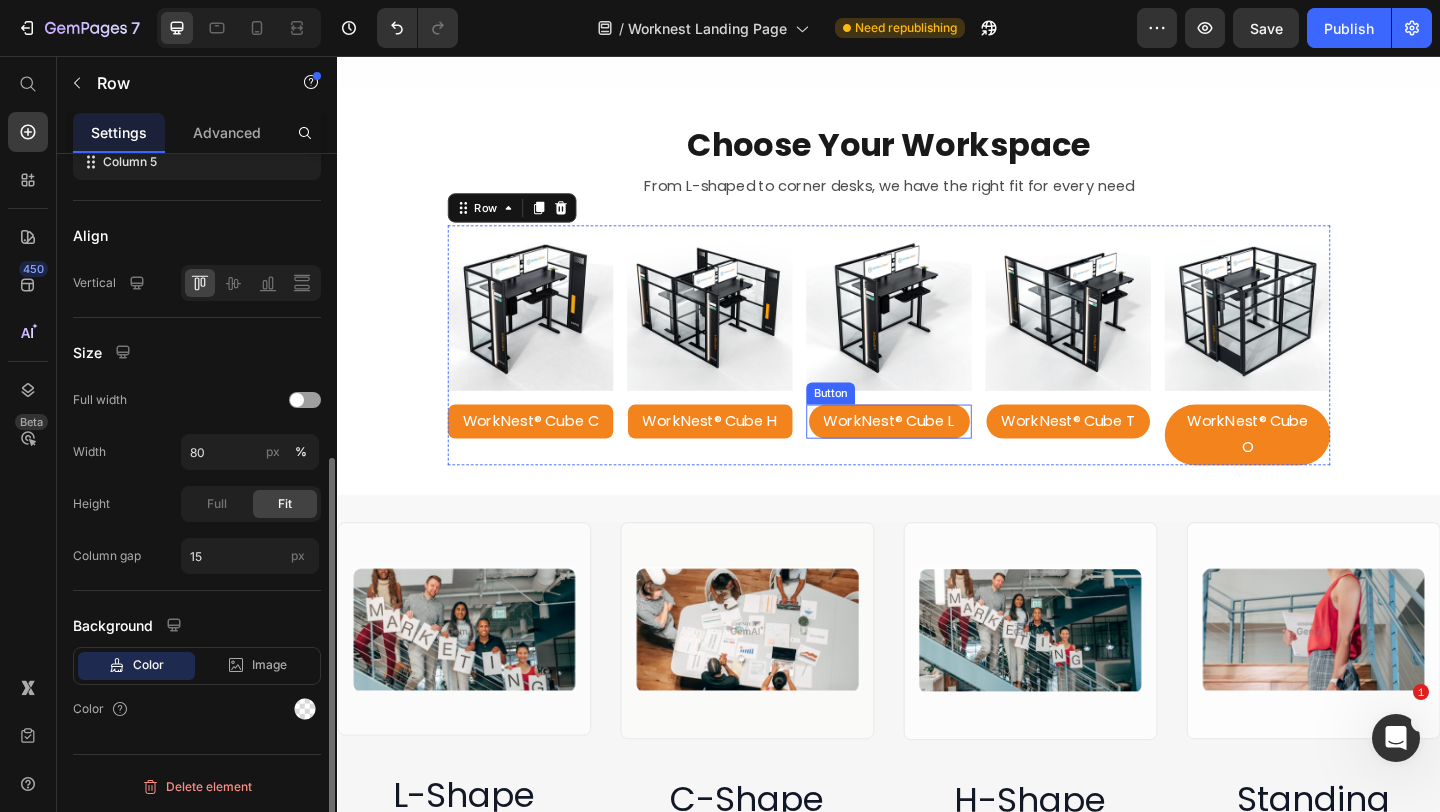 scroll, scrollTop: 0, scrollLeft: 0, axis: both 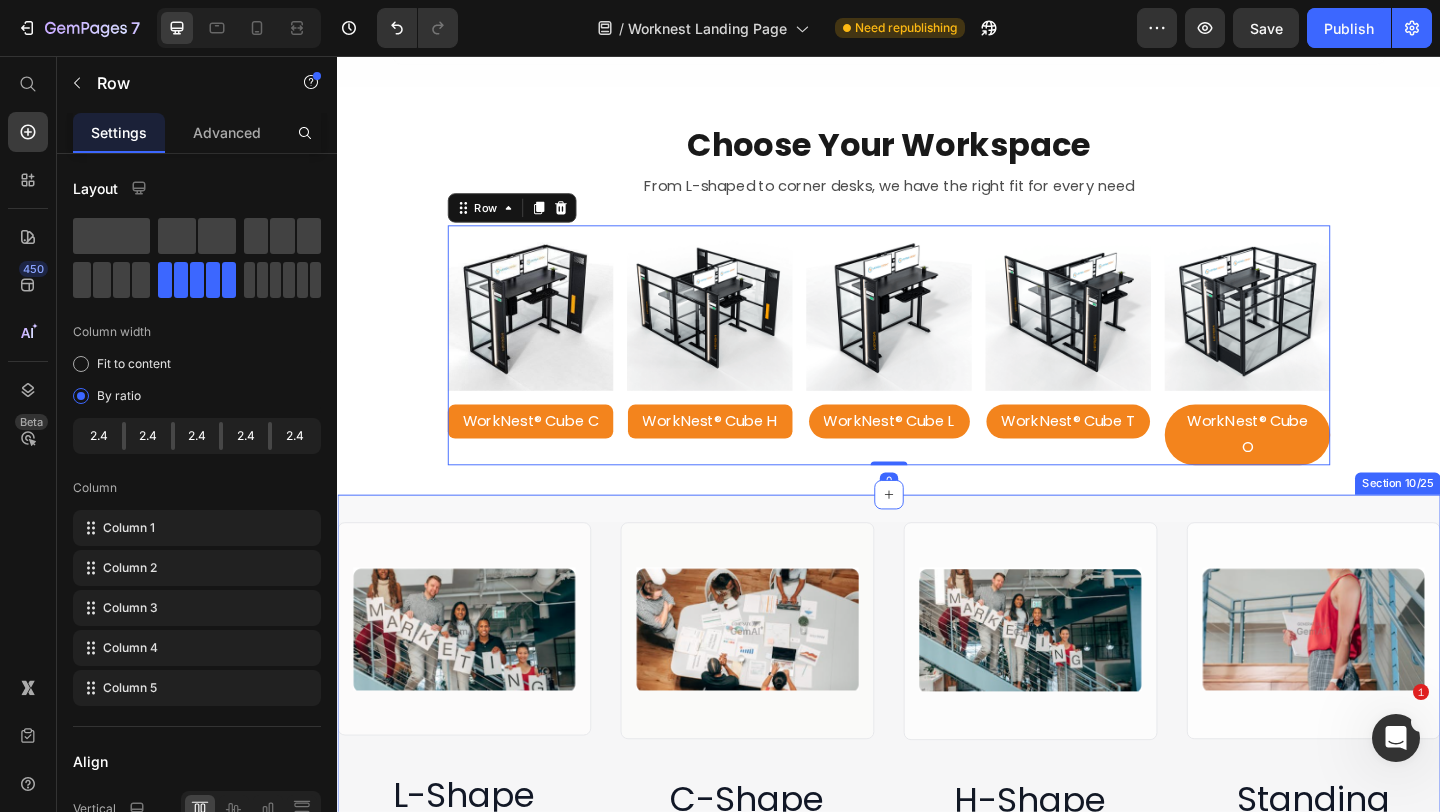 click on "⁠⁠⁠⁠⁠⁠⁠ Choose Your Workspace Heading From L-shaped to corner desks, we have the right fit for every need Text Block Row Image WorkNest® Cube C   Button Image WorkNest® Cube H Button Image WorkNest® Cube L Button Image WorkNest® Cube T Button Image WorkNest® Cube O Button Row   0 Section 9/25" at bounding box center (937, 311) 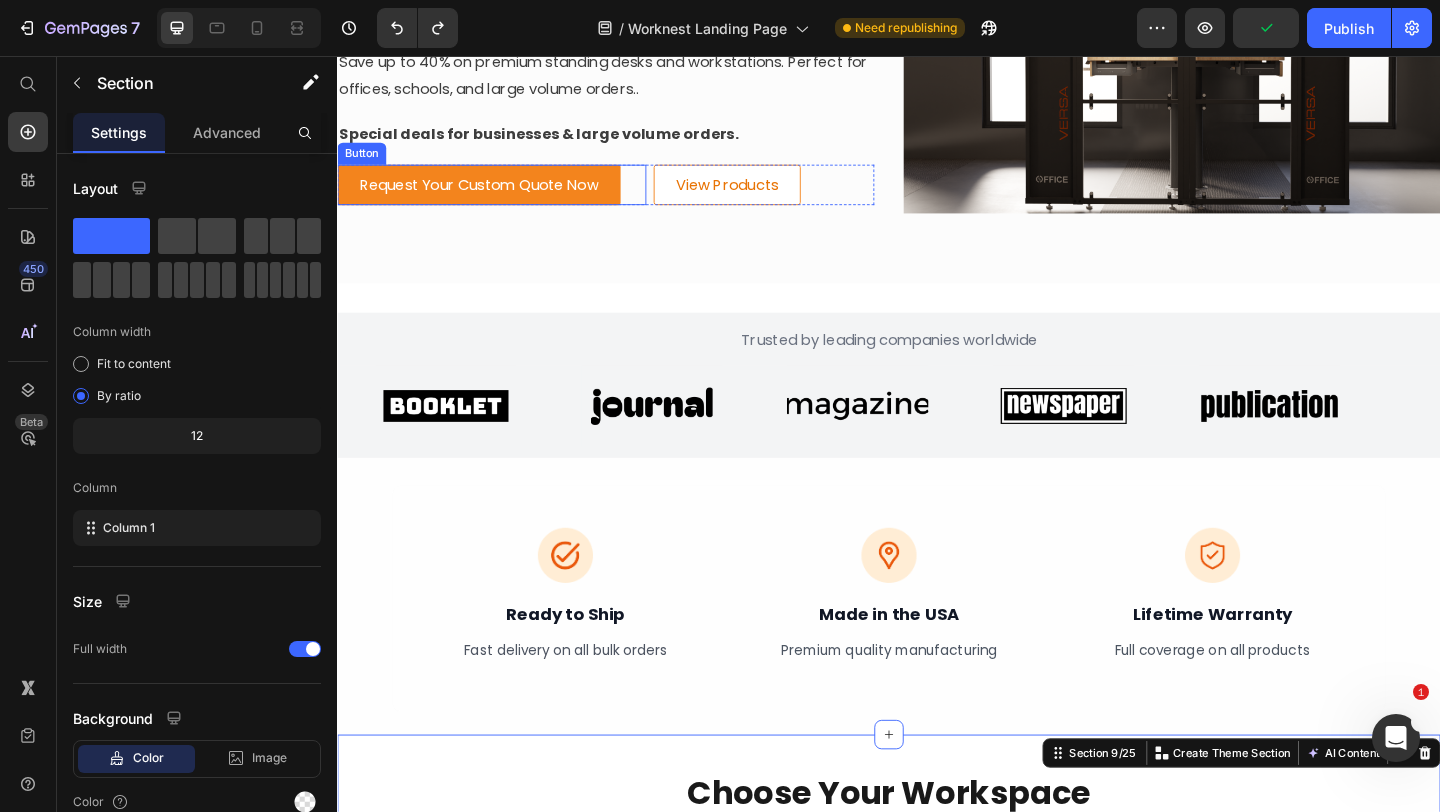 scroll, scrollTop: 2489, scrollLeft: 0, axis: vertical 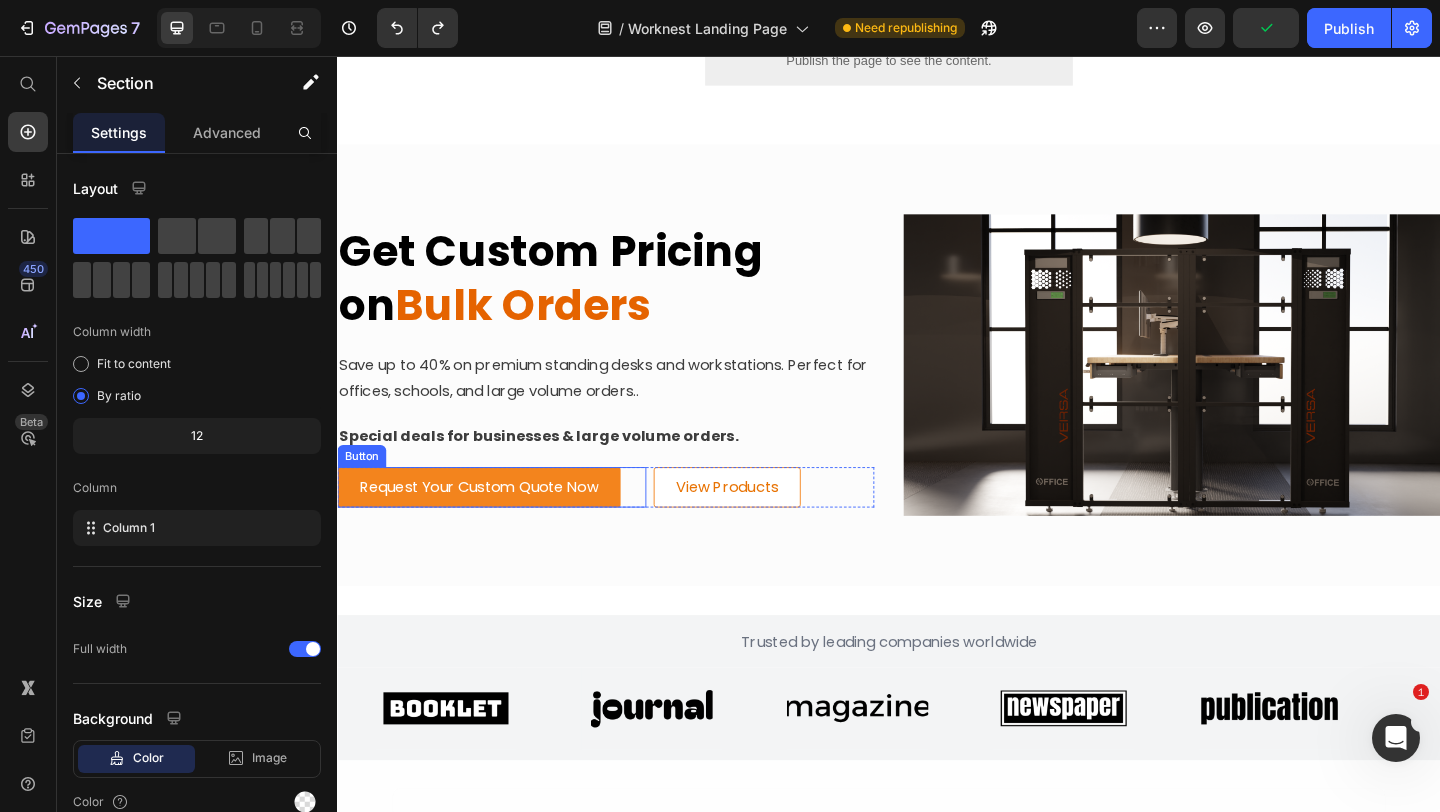 click on "Request Your Custom Quote Now Button" at bounding box center (505, 525) 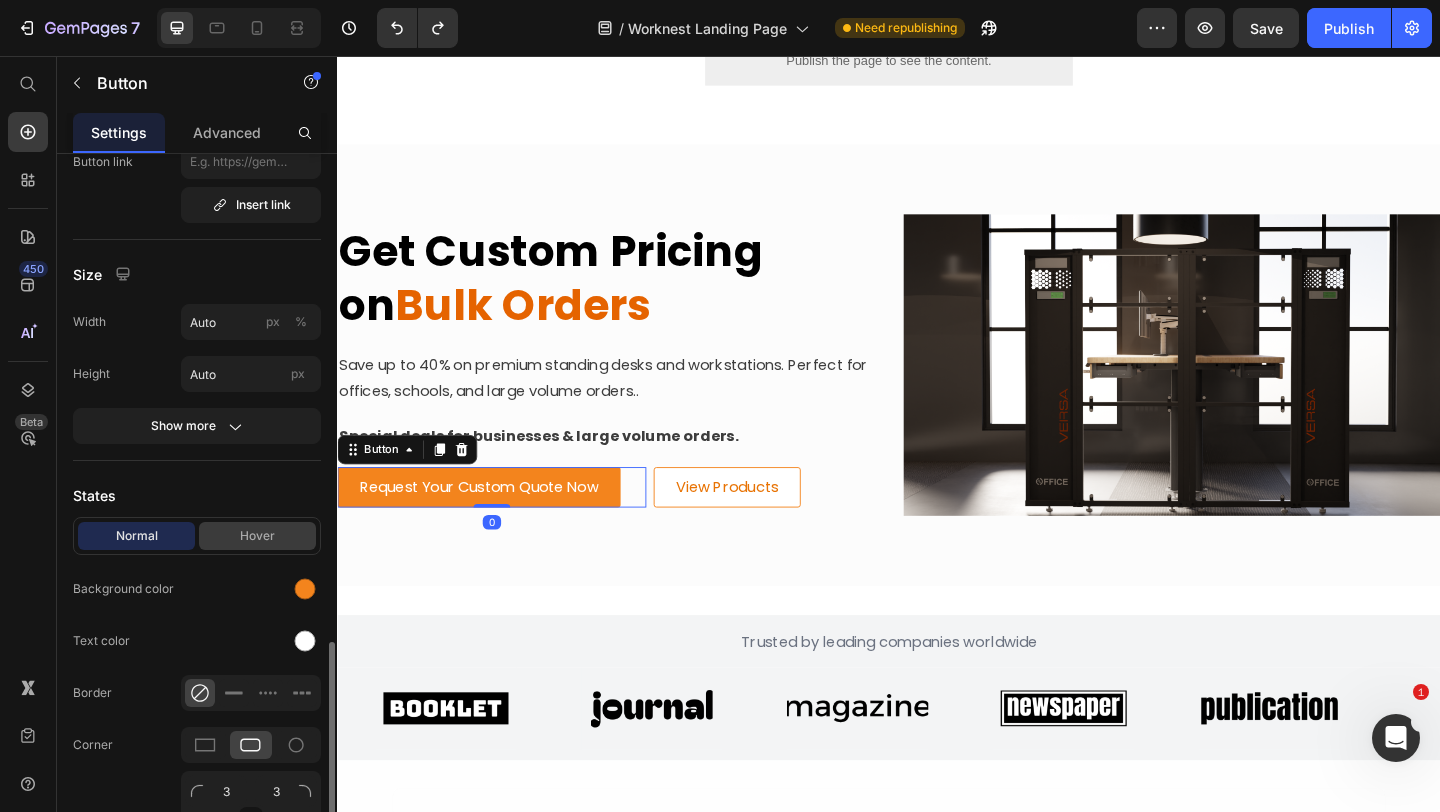 scroll, scrollTop: 470, scrollLeft: 0, axis: vertical 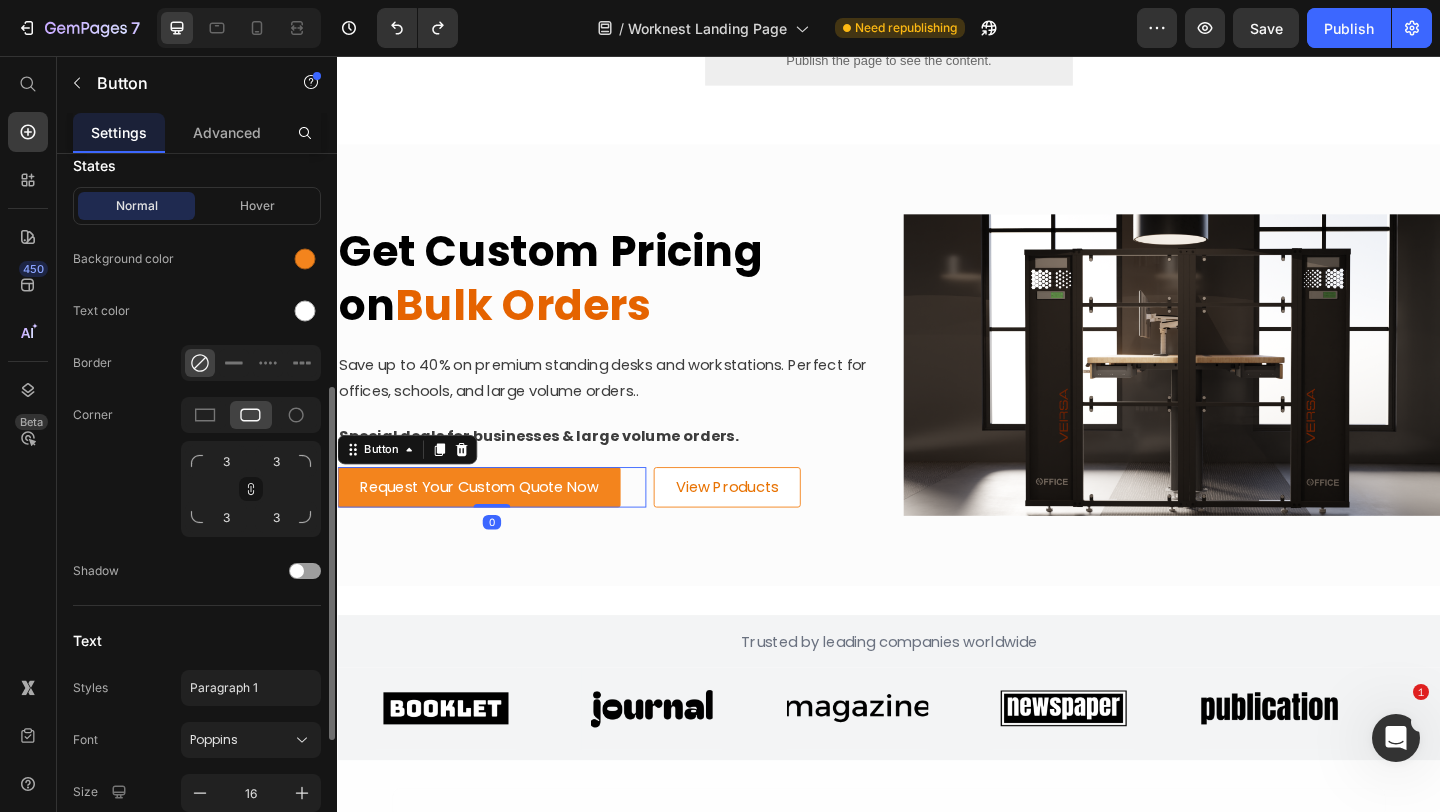 click 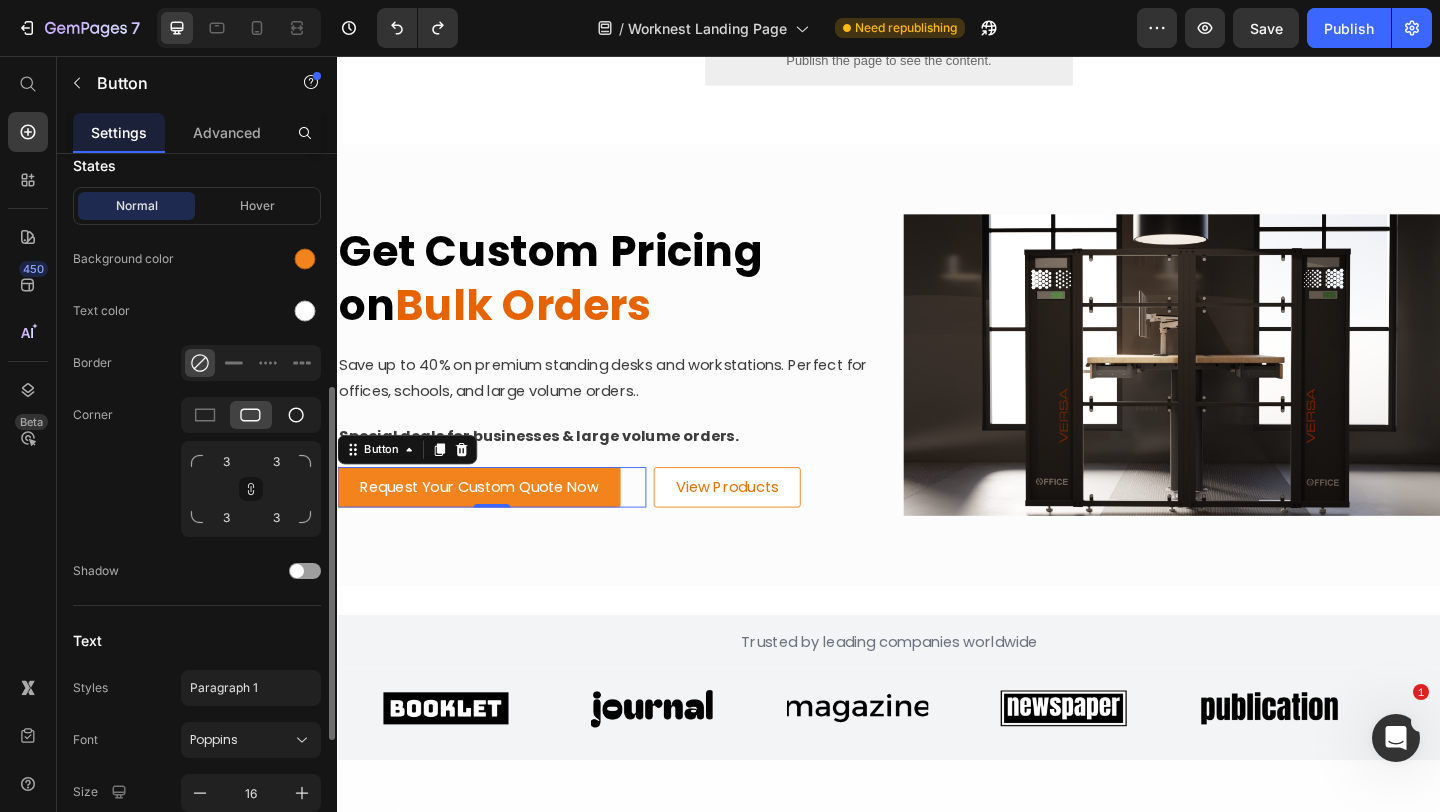 click 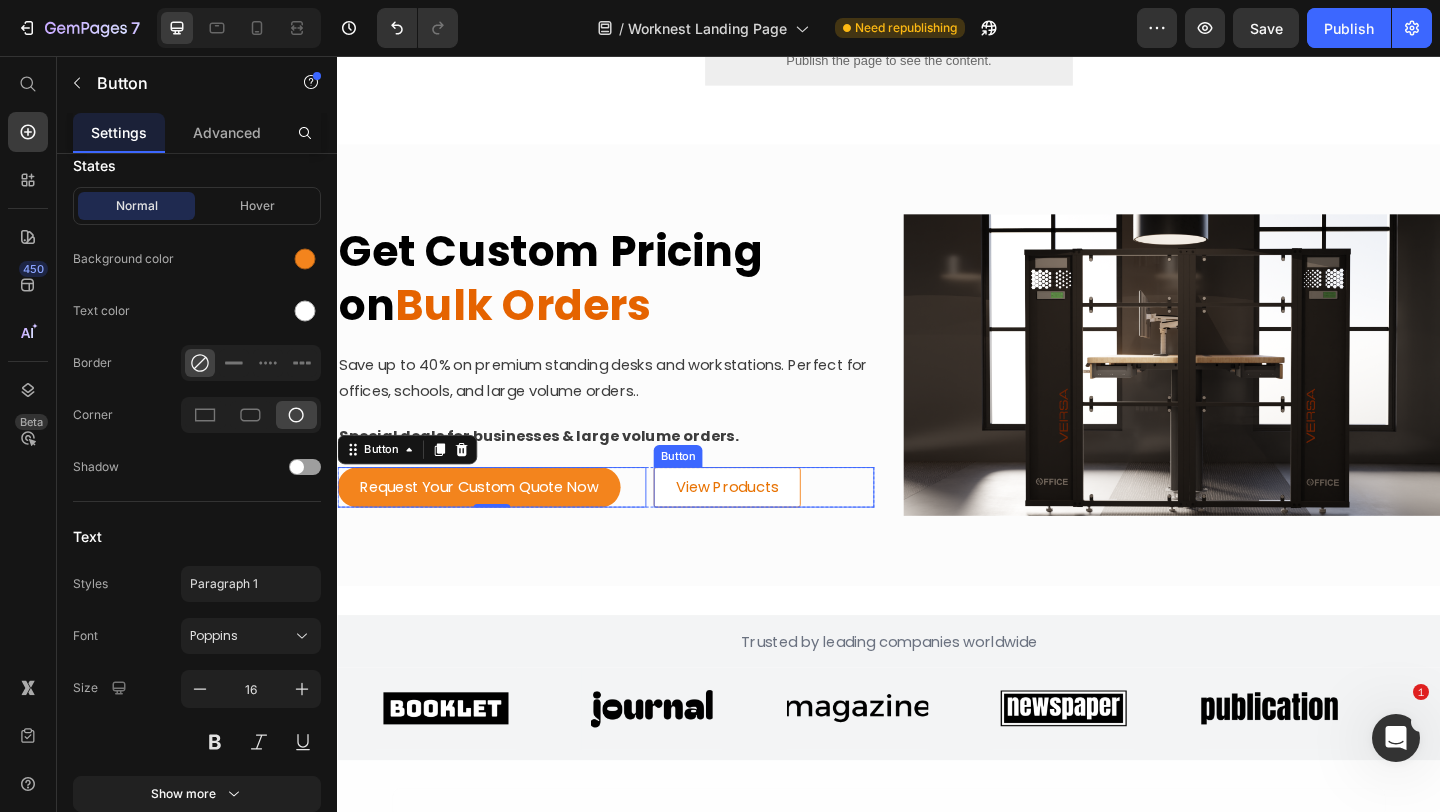 click on "View Products Button" at bounding box center (801, 525) 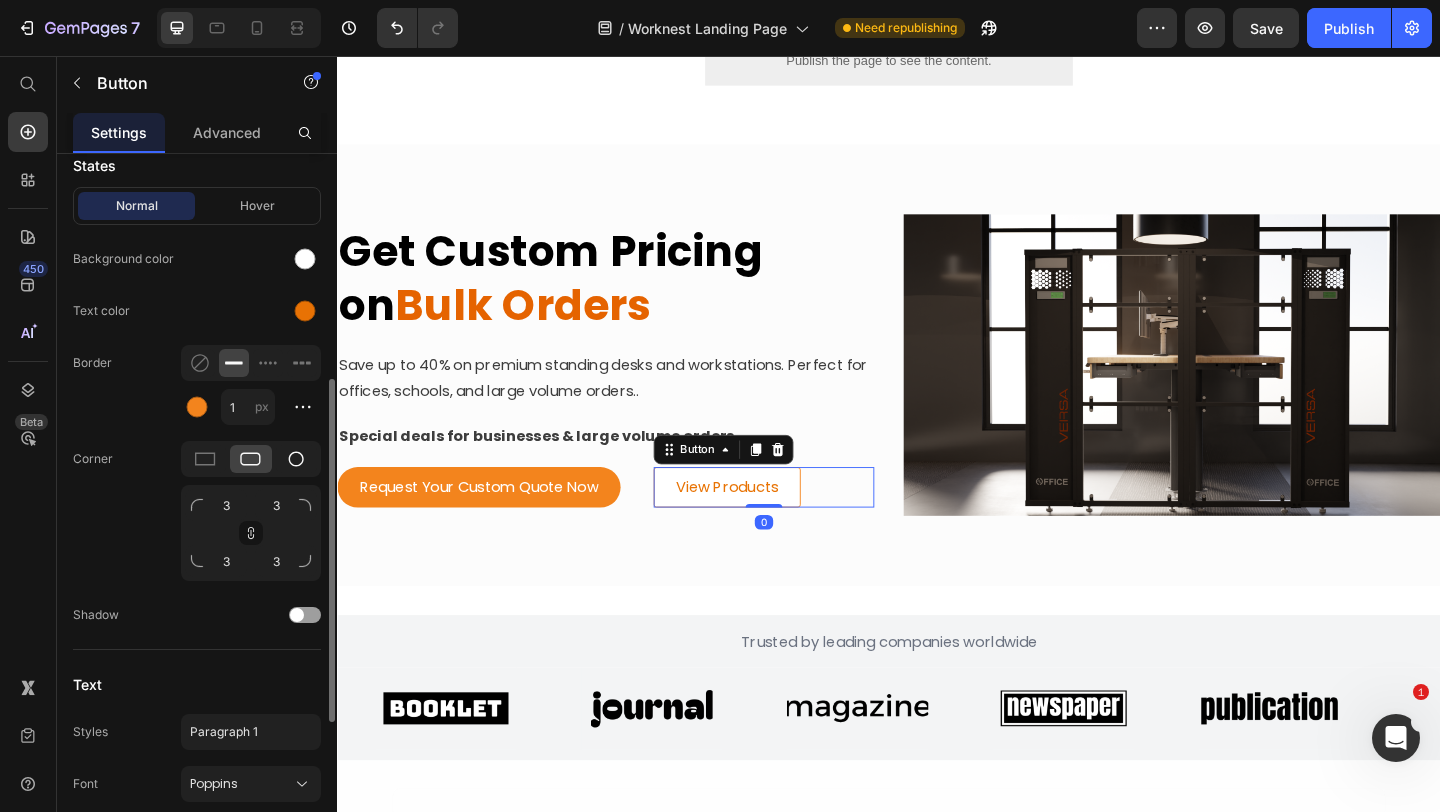 click 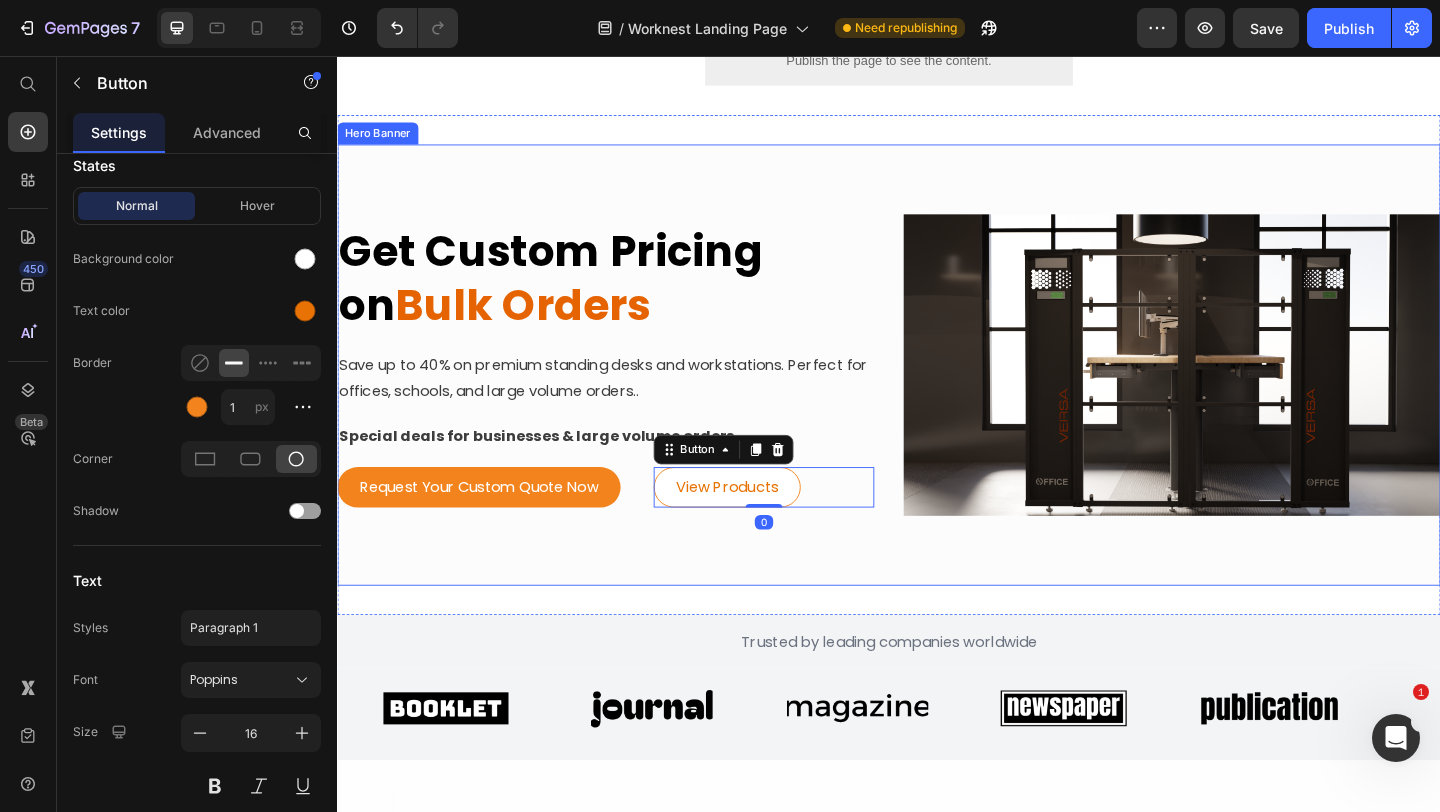 click on "Trusted by leading companies worldwide" at bounding box center (937, 692) 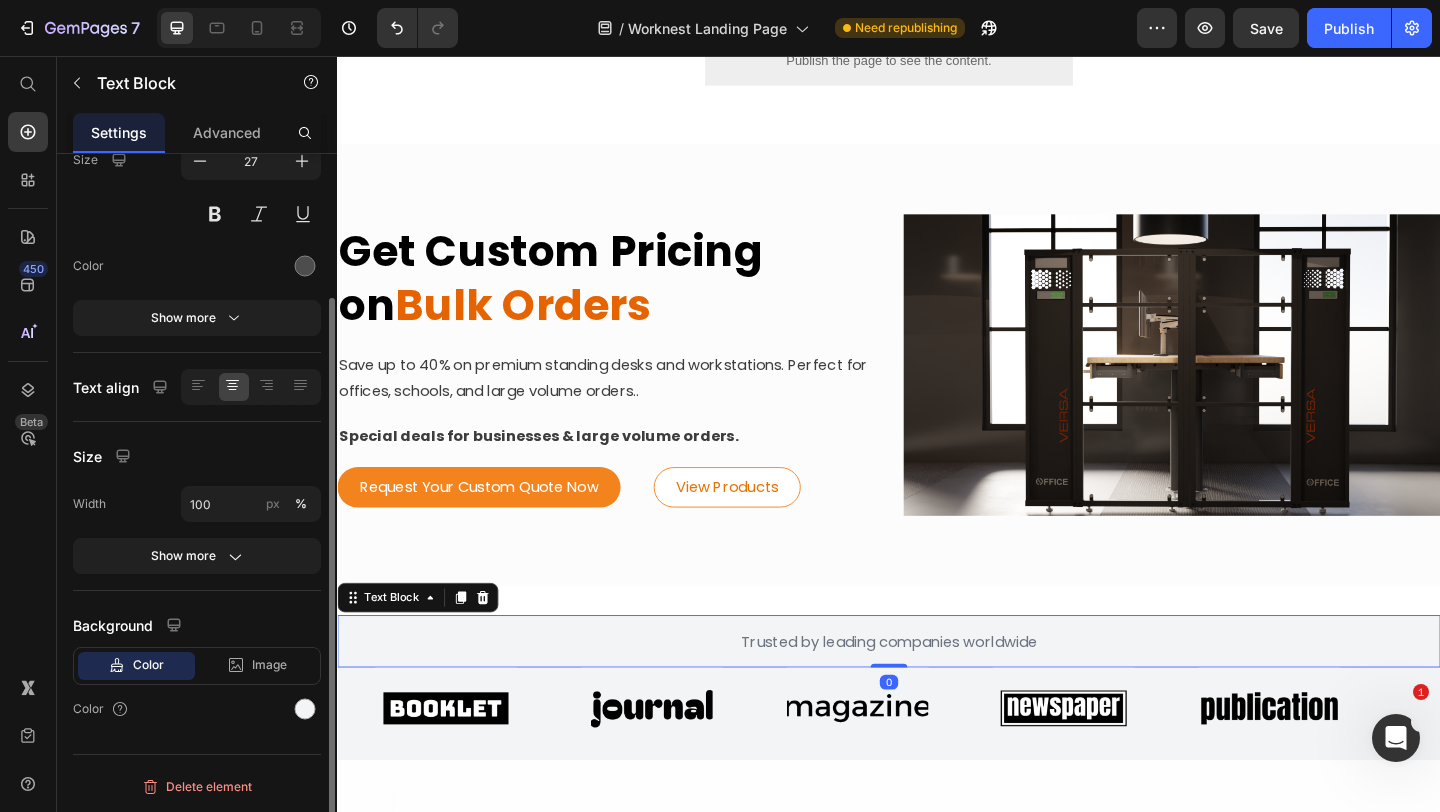 scroll, scrollTop: 0, scrollLeft: 0, axis: both 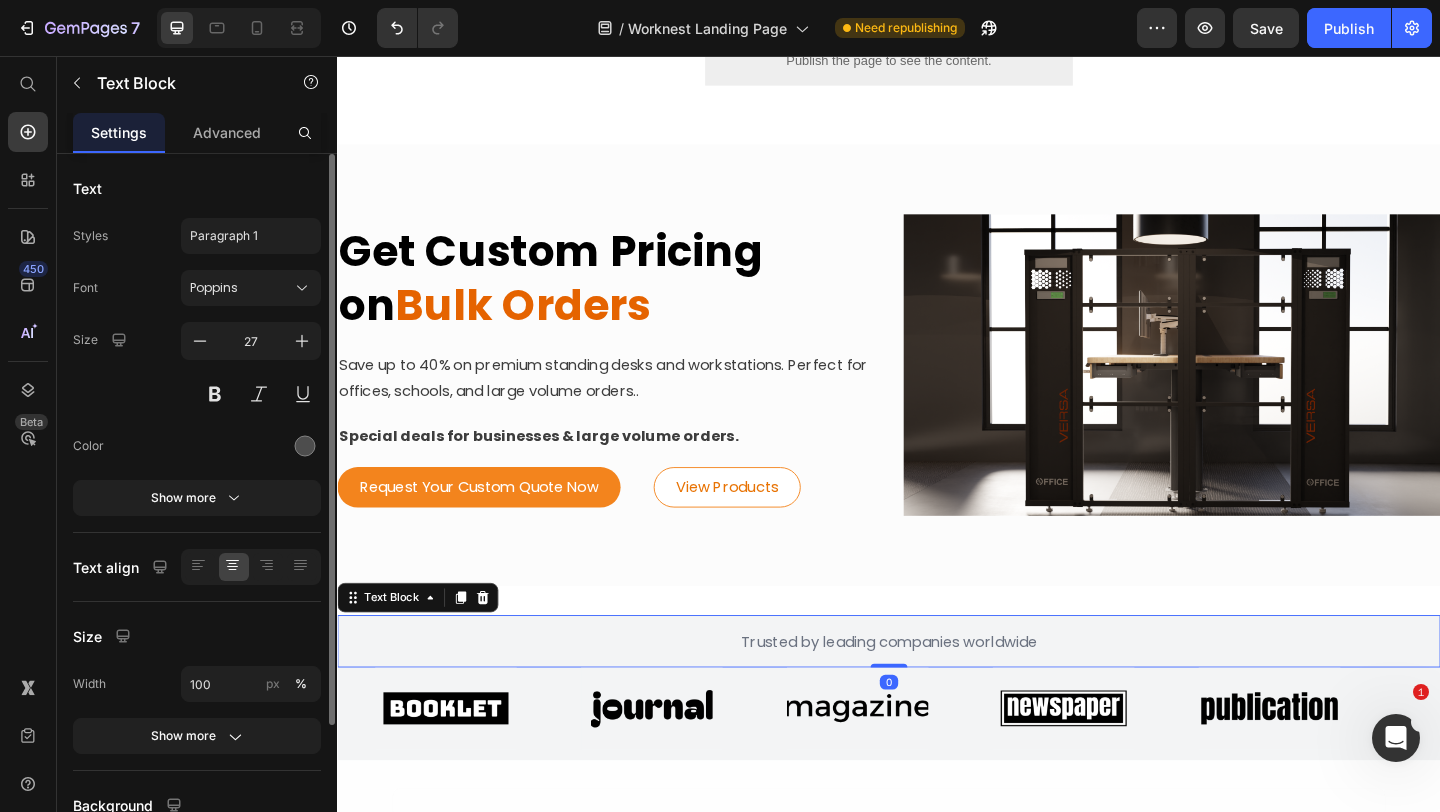 click at bounding box center [937, 392] 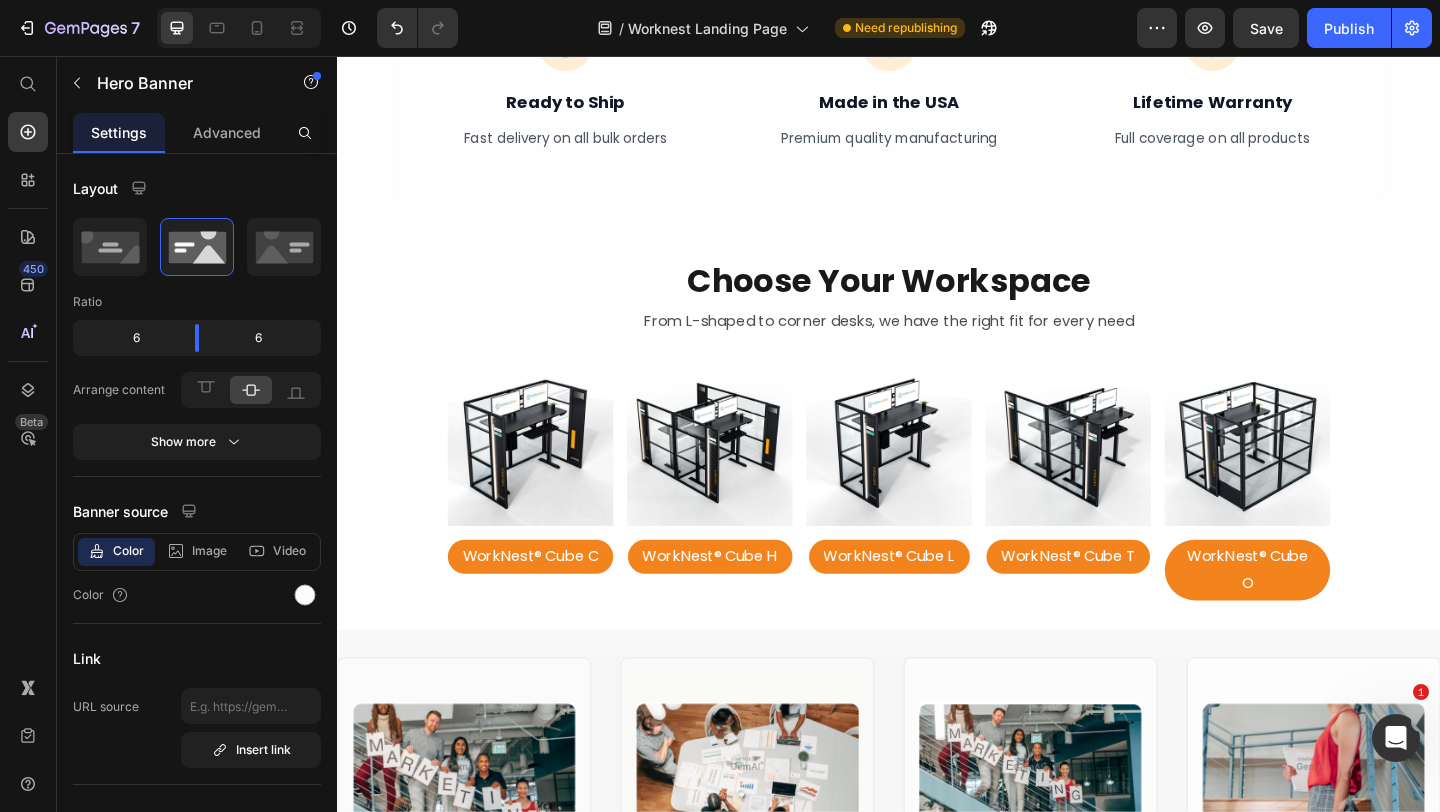 scroll, scrollTop: 2938, scrollLeft: 0, axis: vertical 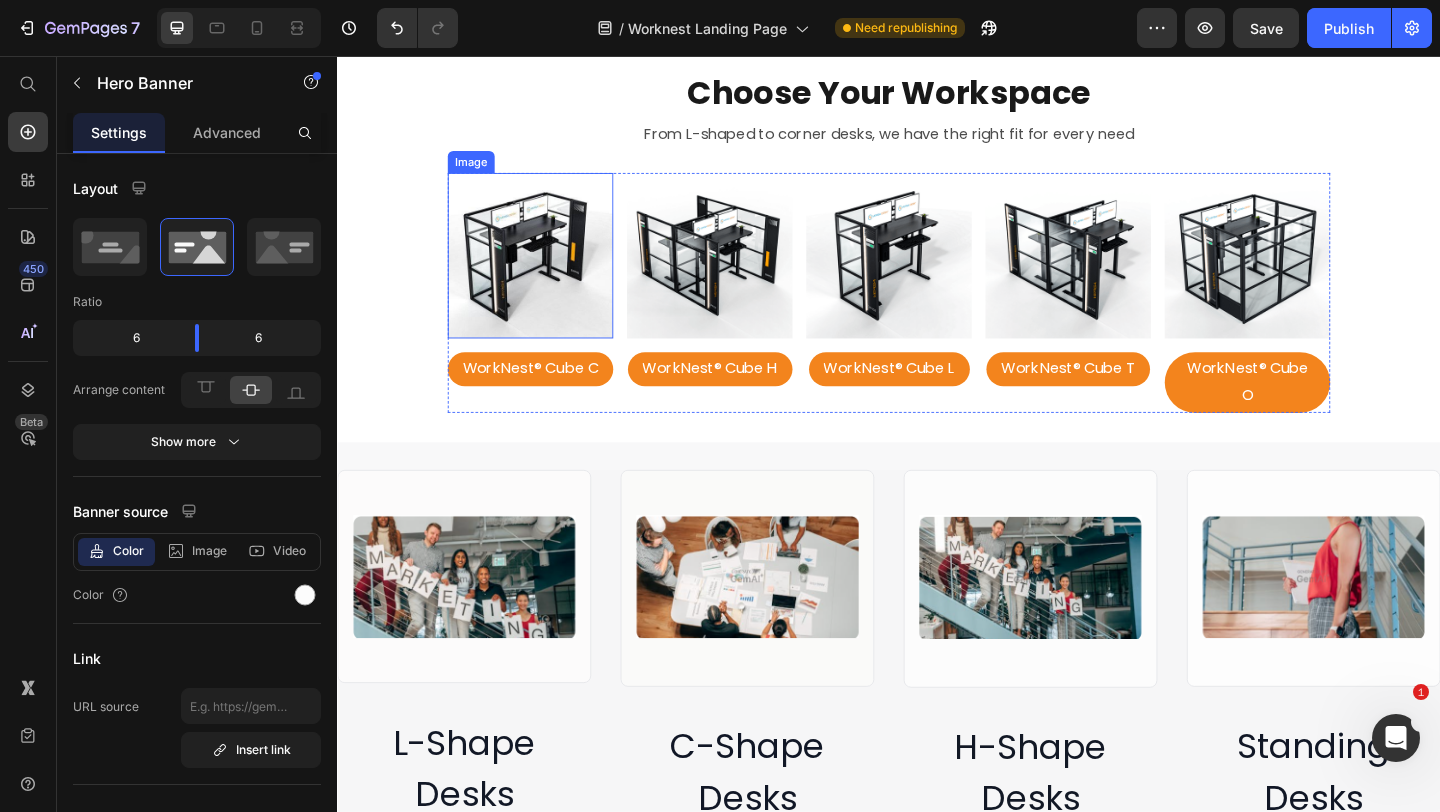 click at bounding box center [547, 273] 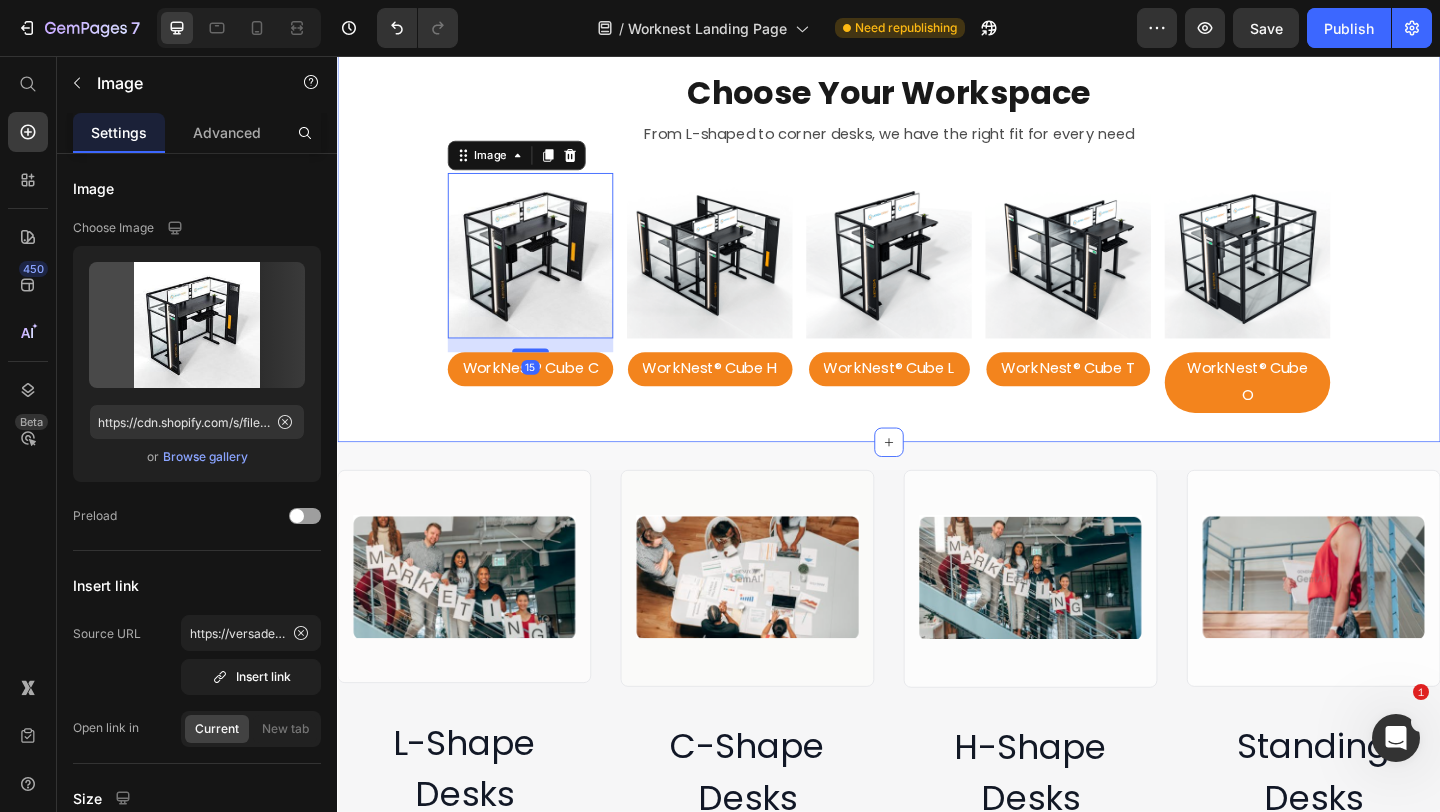 click on "⁠⁠⁠⁠⁠⁠⁠ Choose Your Workspace Heading From L-shaped to corner desks, we have the right fit for every need Text Block Row Image   15 WorkNest® Cube C   Button Image WorkNest® Cube H Button Image WorkNest® Cube L Button Image WorkNest® Cube T Button Image WorkNest® Cube O Button Row" at bounding box center [937, 254] 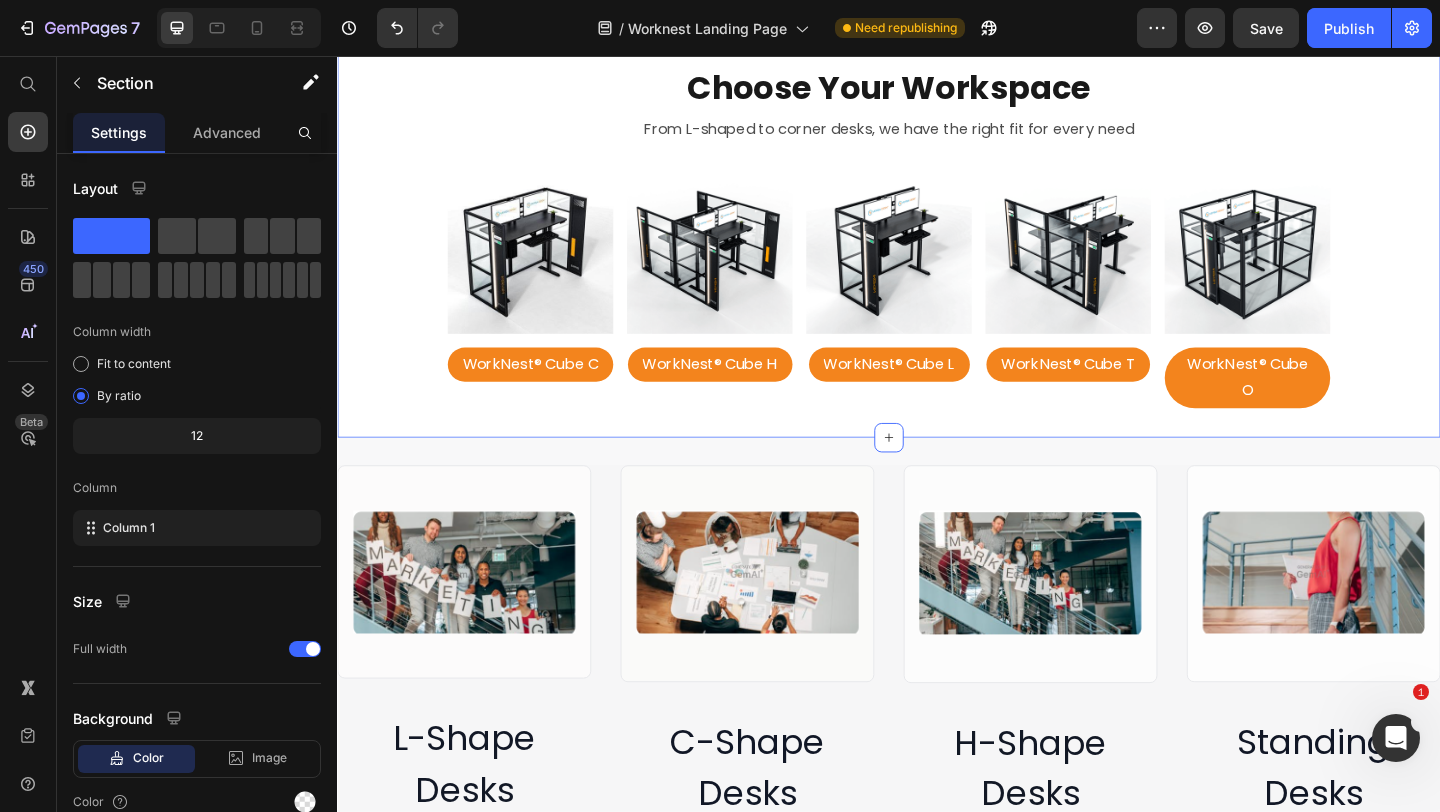 scroll, scrollTop: 3332, scrollLeft: 0, axis: vertical 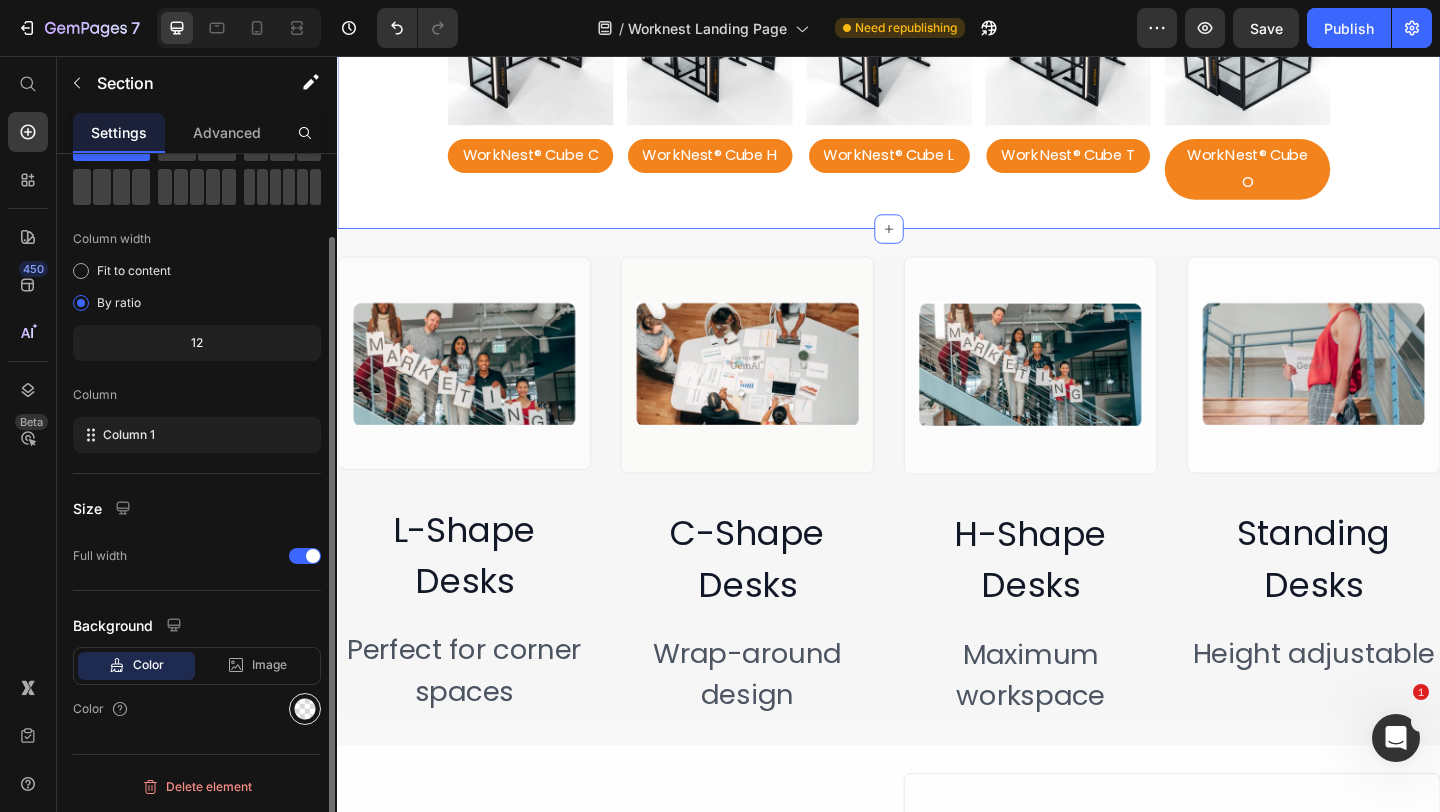 click at bounding box center (305, 709) 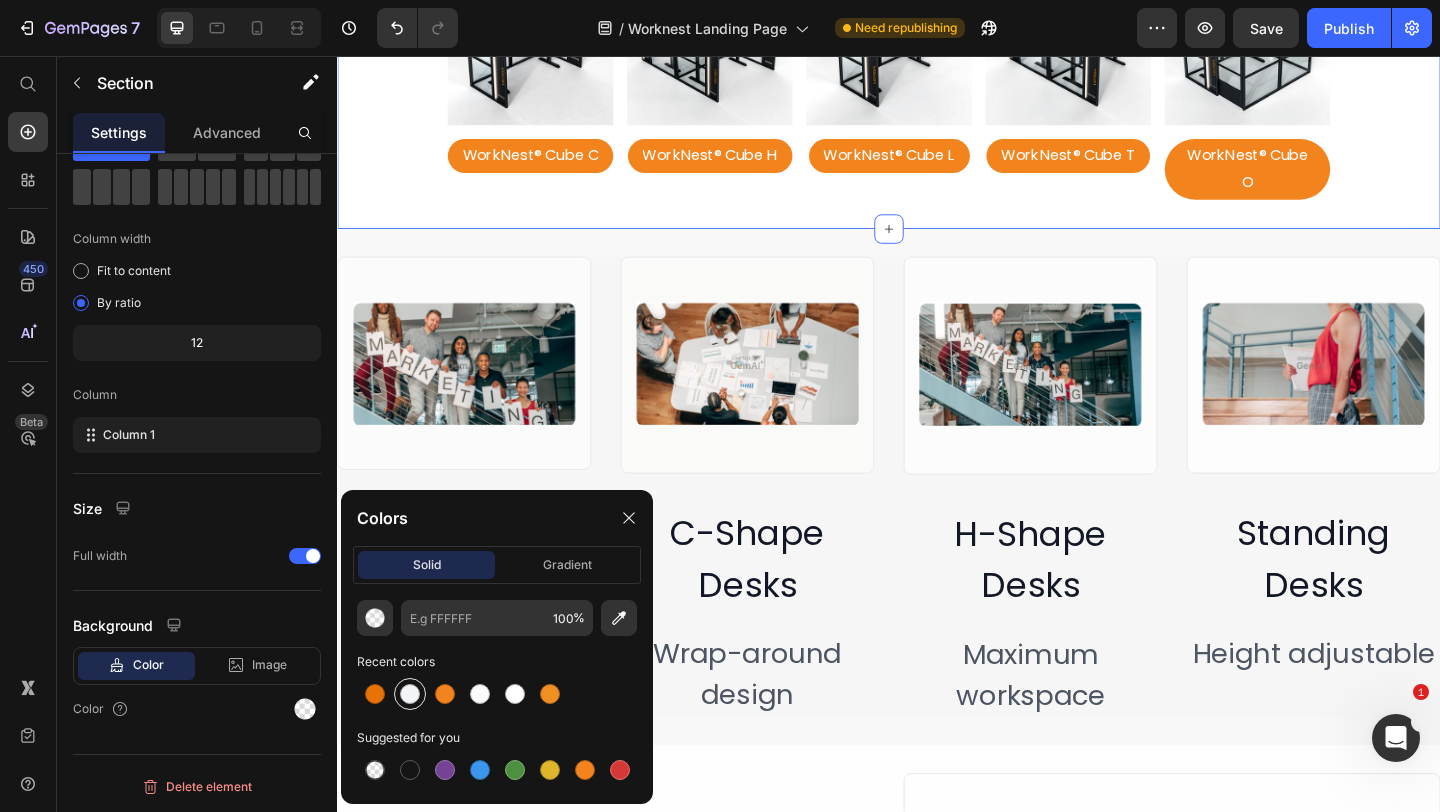 click at bounding box center [410, 694] 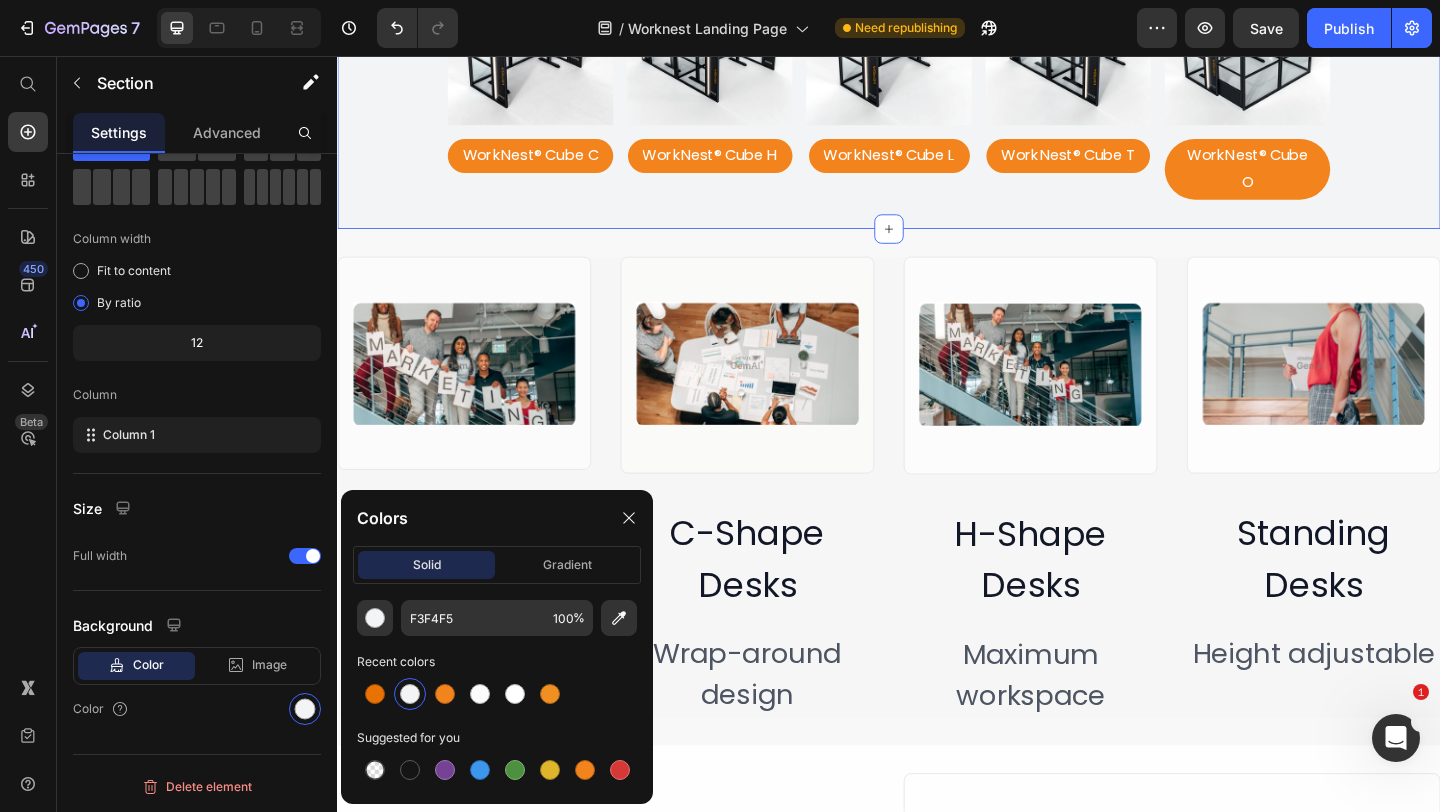 click on "Image Ready to Ship Heading Fast delivery on all bulk orders Heading Image Made in the USA Heading Premium quality manufacturing Heading Image Lifetime Warranty Heading Full coverage on all products Heading Row" at bounding box center (937, -347) 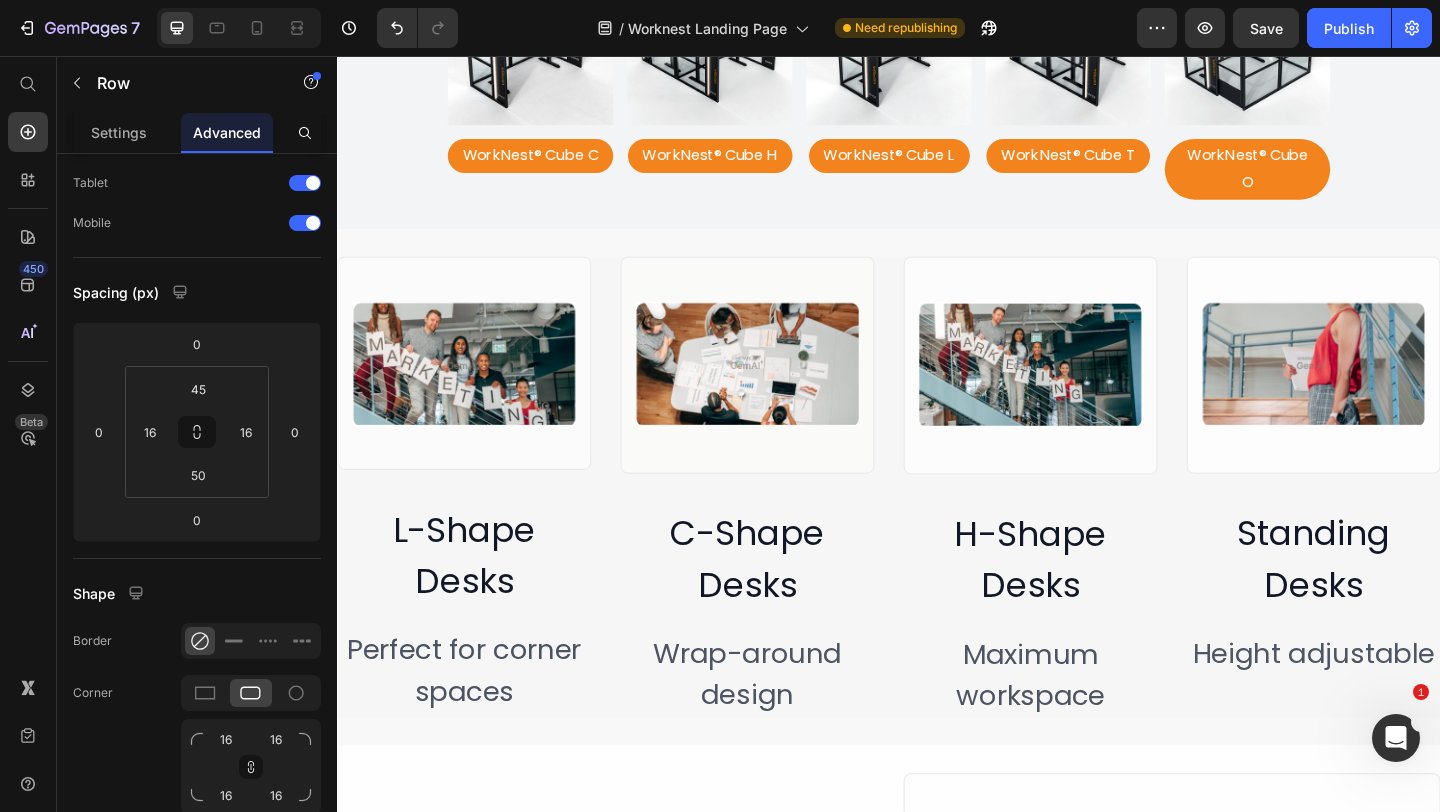 scroll, scrollTop: 0, scrollLeft: 0, axis: both 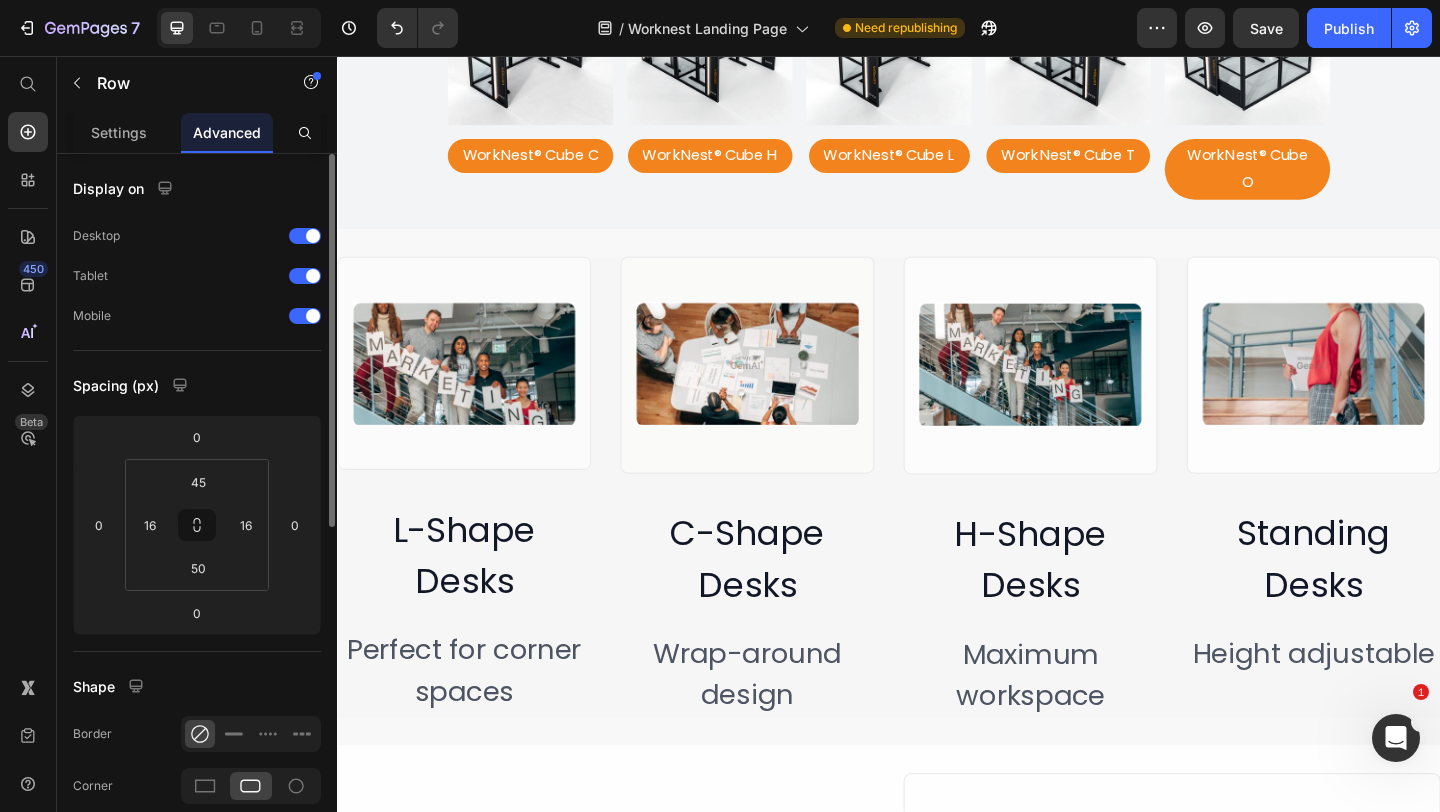 click on "⁠⁠⁠⁠⁠⁠⁠ Choose Your Workspace" at bounding box center (937, -137) 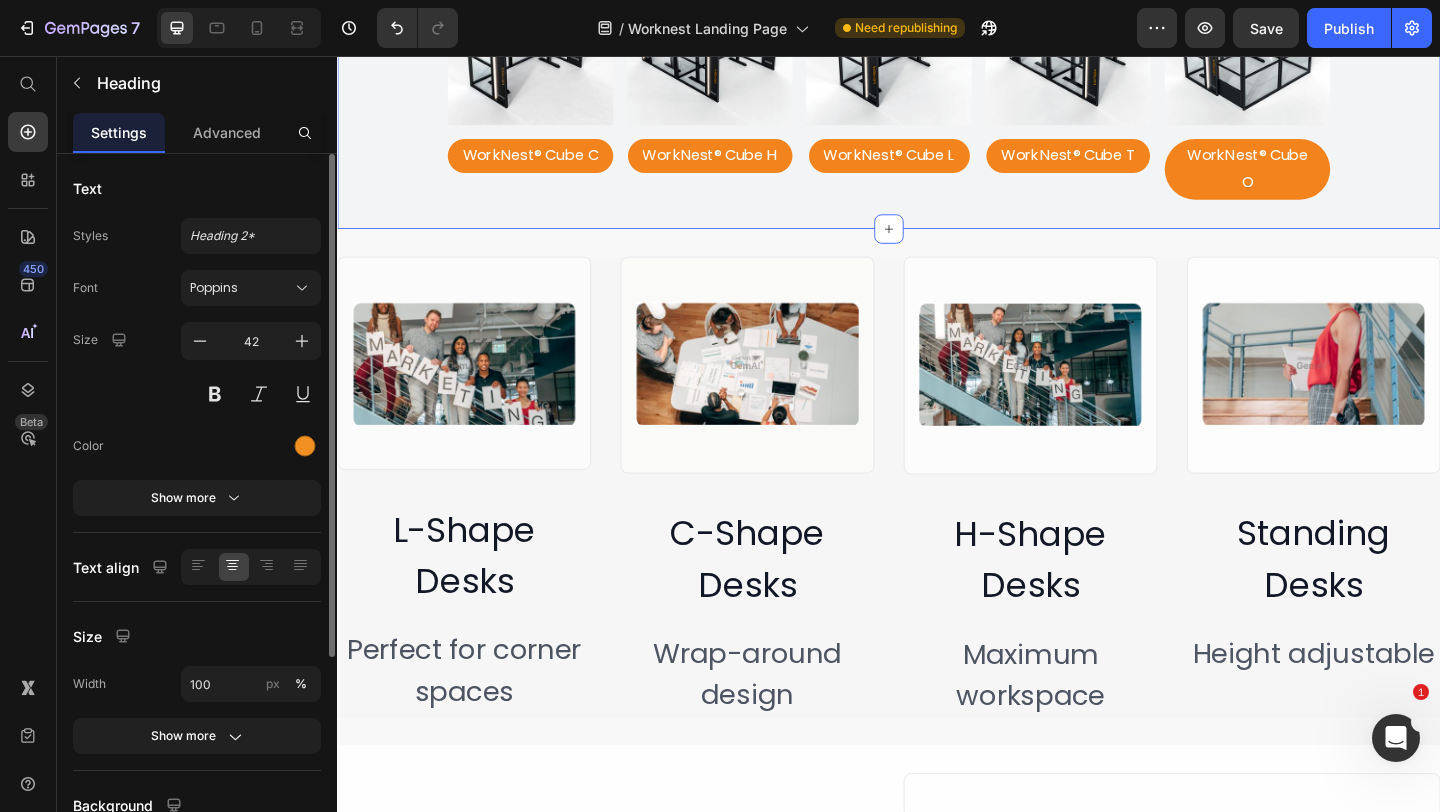click on "⁠⁠⁠⁠⁠⁠⁠ Choose Your Workspace Heading   0 From L-shaped to corner desks, we have the right fit for every need Text Block Row Image WorkNest® Cube C   Button Image WorkNest® Cube H Button Image WorkNest® Cube L Button Image WorkNest® Cube T Button Image WorkNest® Cube O Button Row Section 9/25" at bounding box center [937, 22] 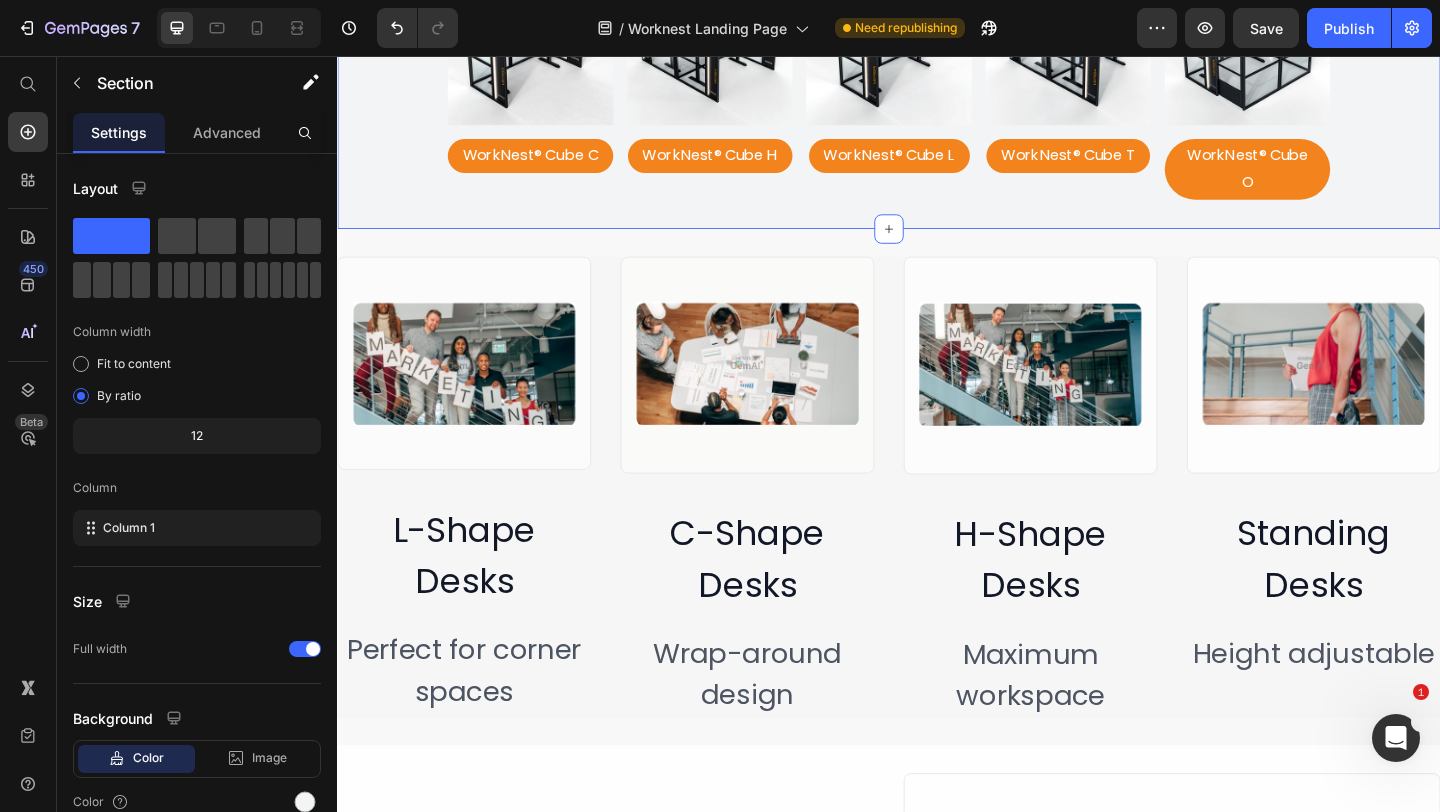 click on "Image Ready to Ship Heading Fast delivery on all bulk orders Heading Image Made in the USA Heading Premium quality manufacturing Heading Image Lifetime Warranty Heading Full coverage on all products Heading Row" at bounding box center [937, -347] 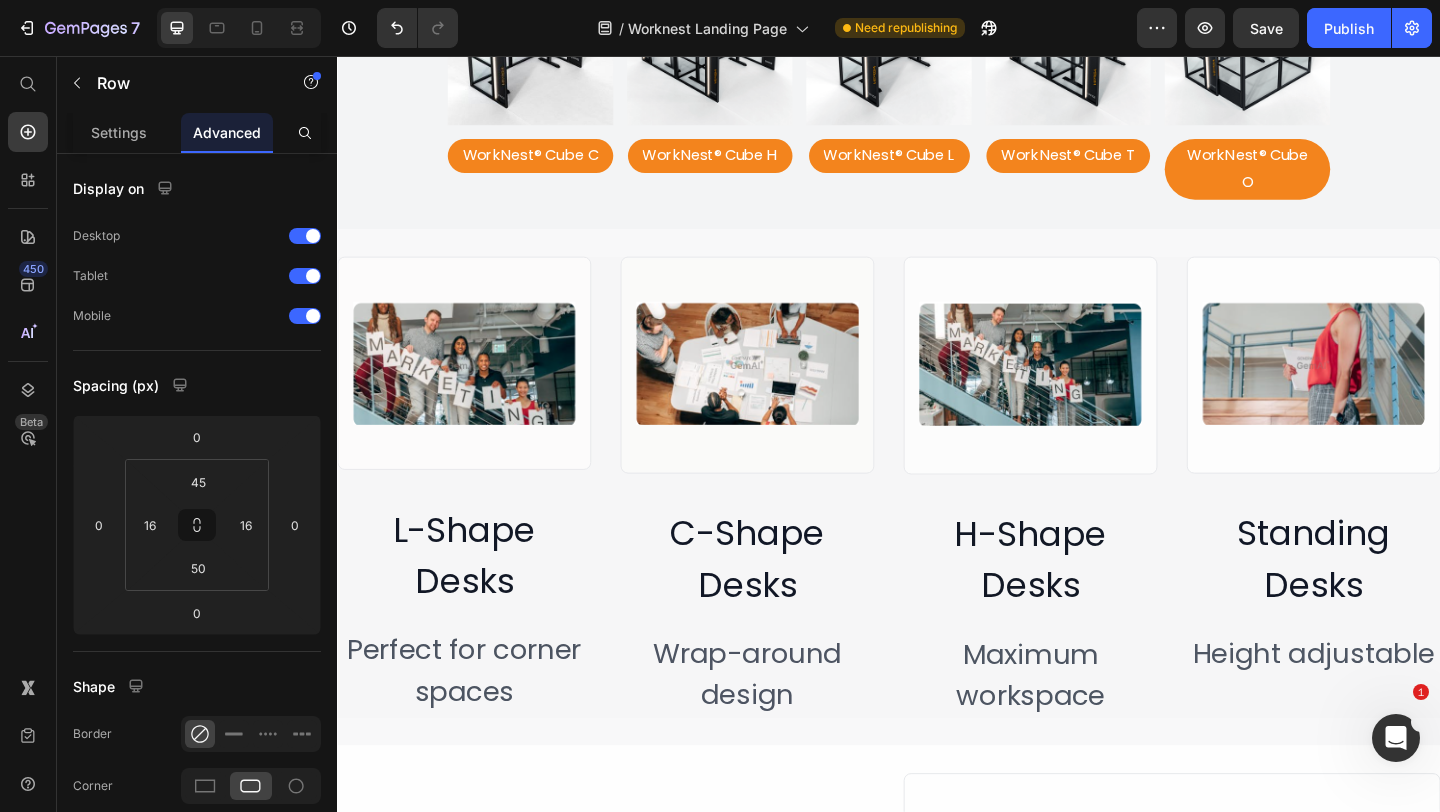 click on "Image Ready to Ship Heading Fast delivery on all bulk orders Heading Image Made in the USA Heading Premium quality manufacturing Heading Image Lifetime Warranty Heading Full coverage on all products Heading Row   0 Section 8/25" at bounding box center [937, -350] 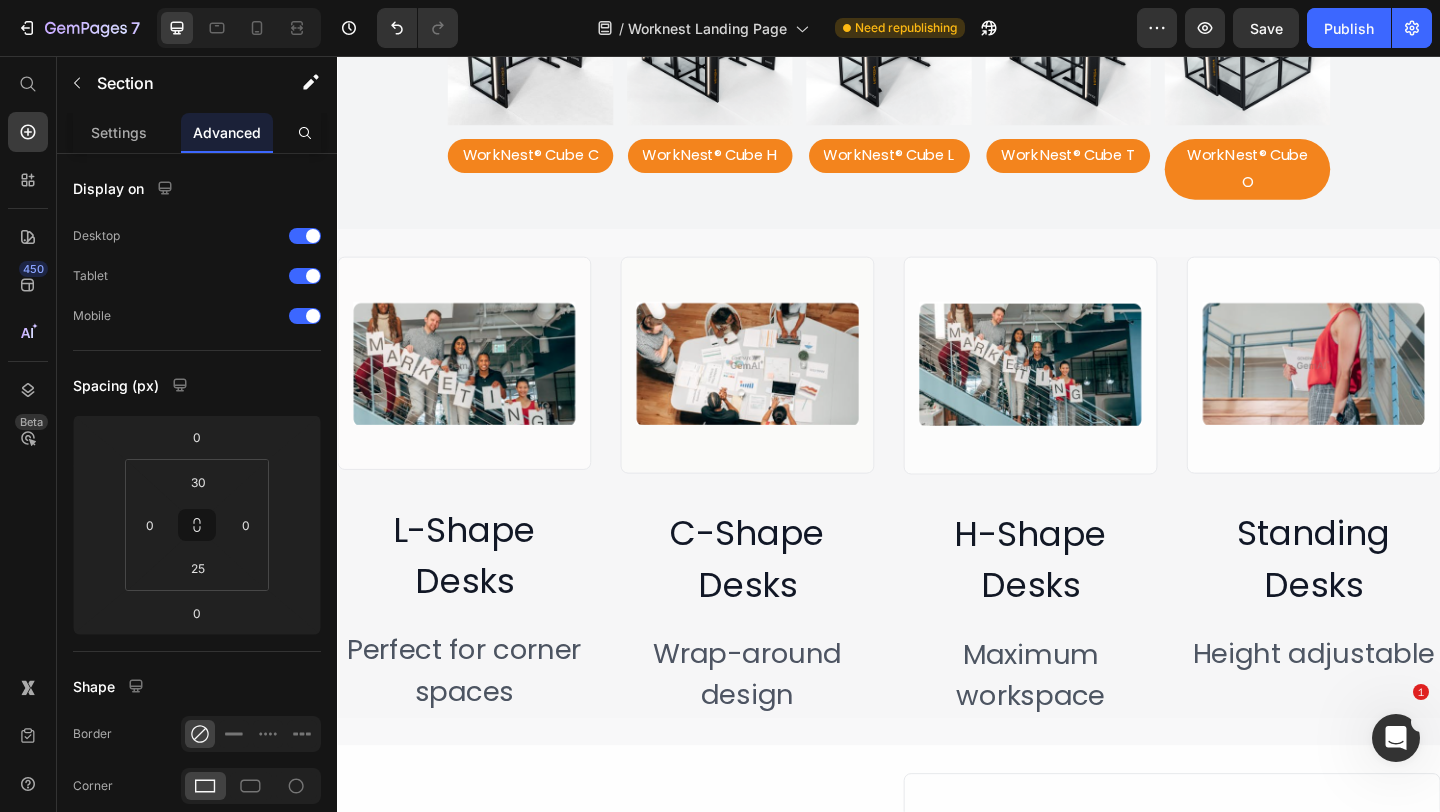 click on "Image Ready to Ship Heading Fast delivery on all bulk orders Heading Image Made in the USA Heading Premium quality manufacturing Heading Image Lifetime Warranty Heading Full coverage on all products Heading Row Section 8/25   Create Theme Section AI Content Write with GemAI What would you like to describe here? Tone and Voice Persuasive Product Foundry Bench® U-Shaped Standing Desk Show more Generate" at bounding box center (937, -350) 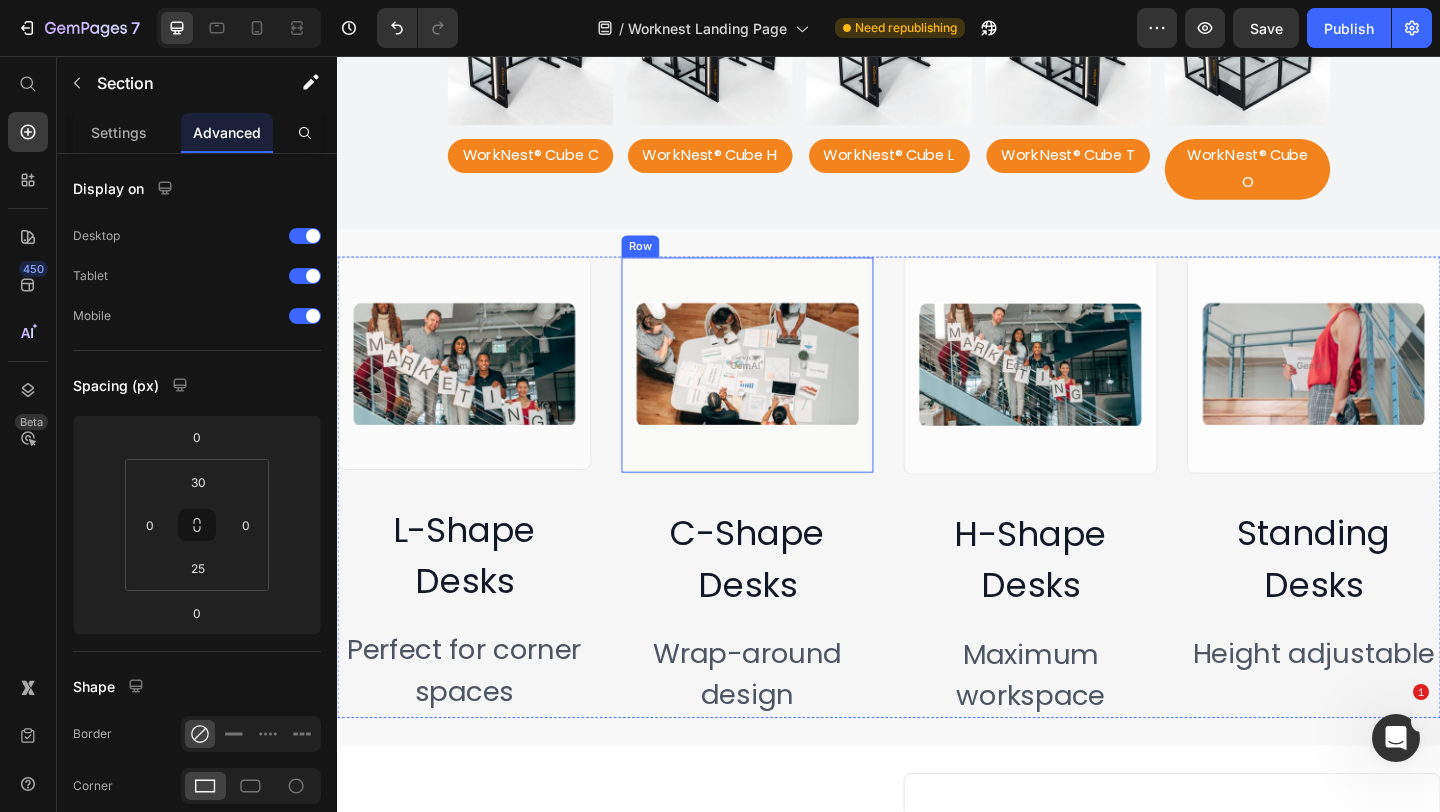 click on "Image Row" at bounding box center [783, 392] 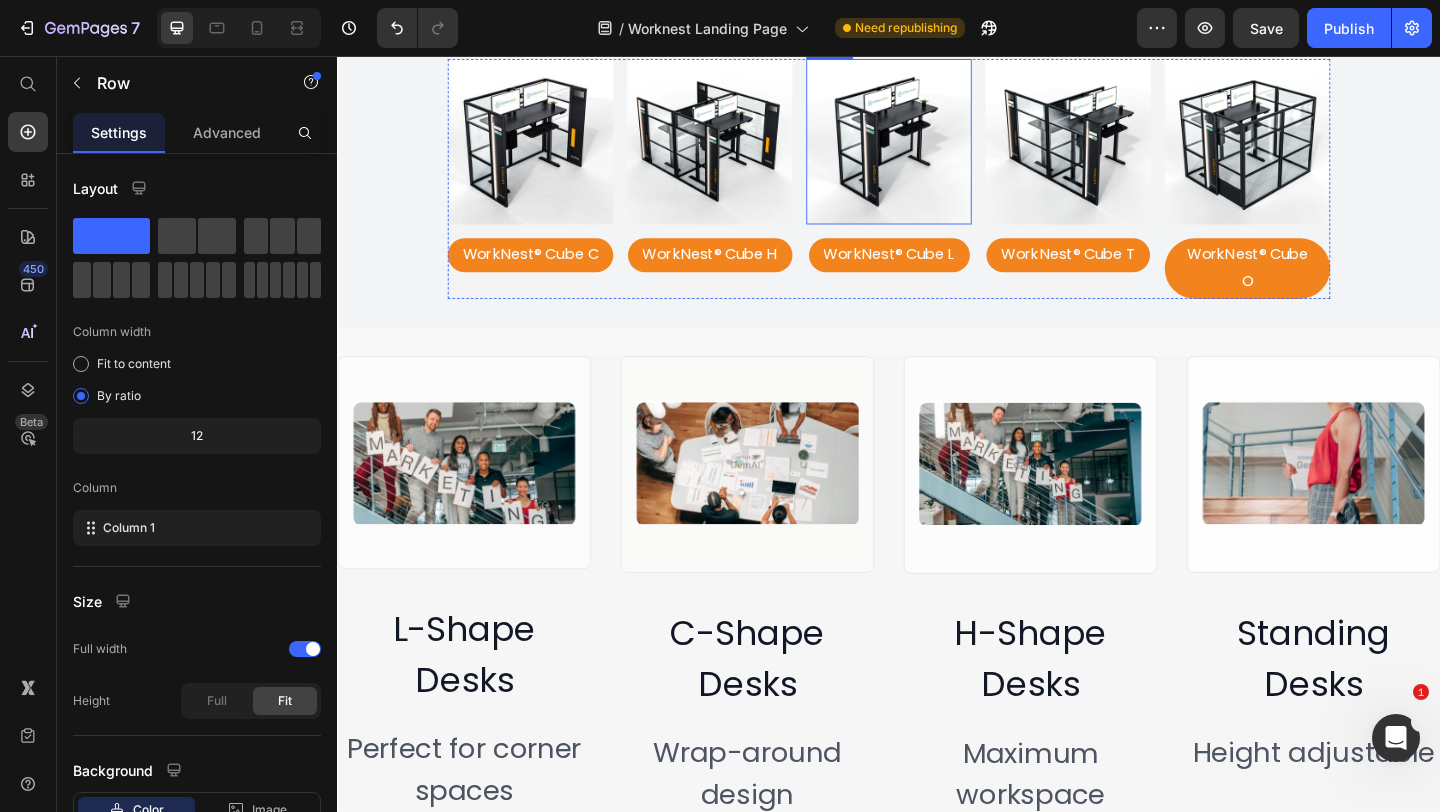 scroll, scrollTop: 3937, scrollLeft: 0, axis: vertical 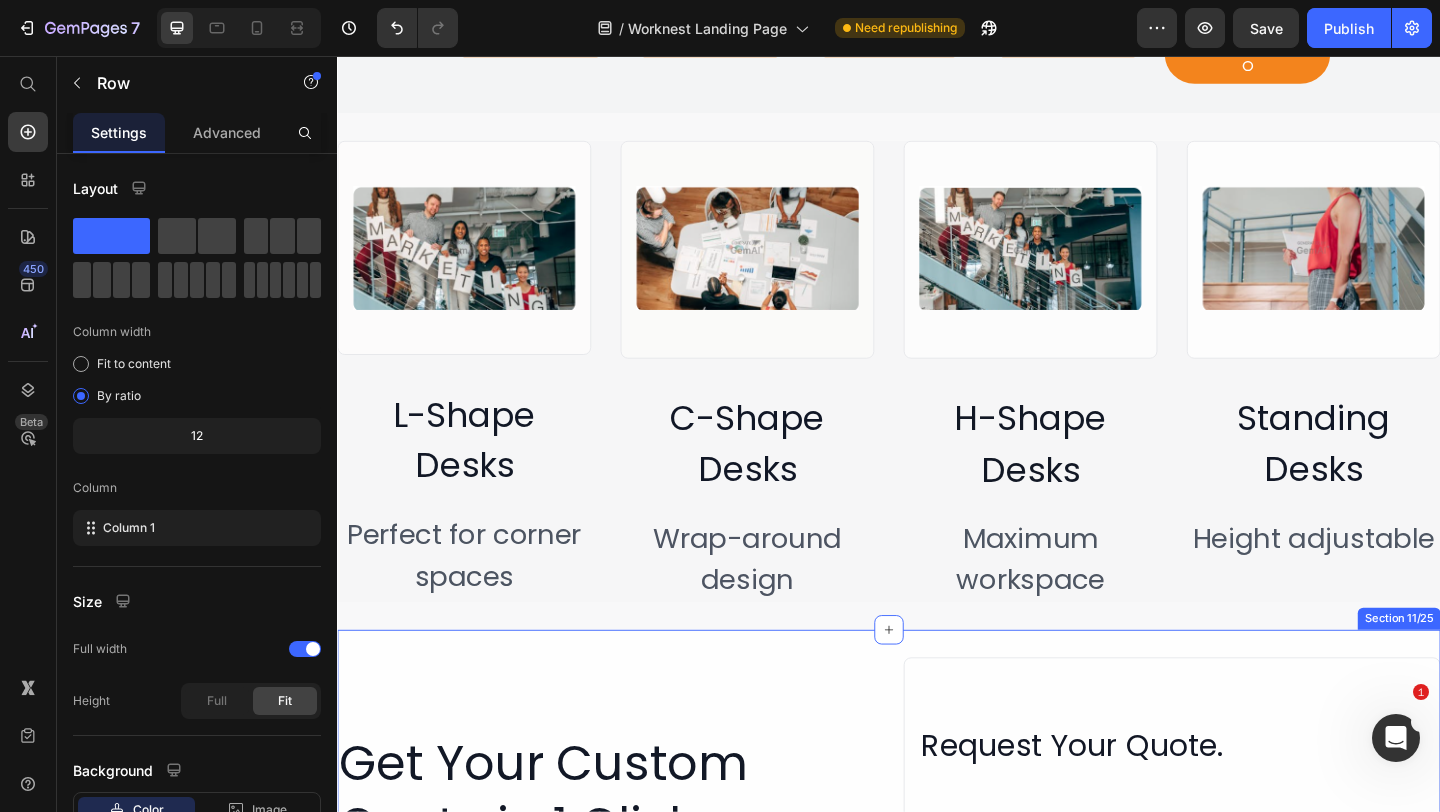 click on "Wrap-around design" at bounding box center [783, 603] 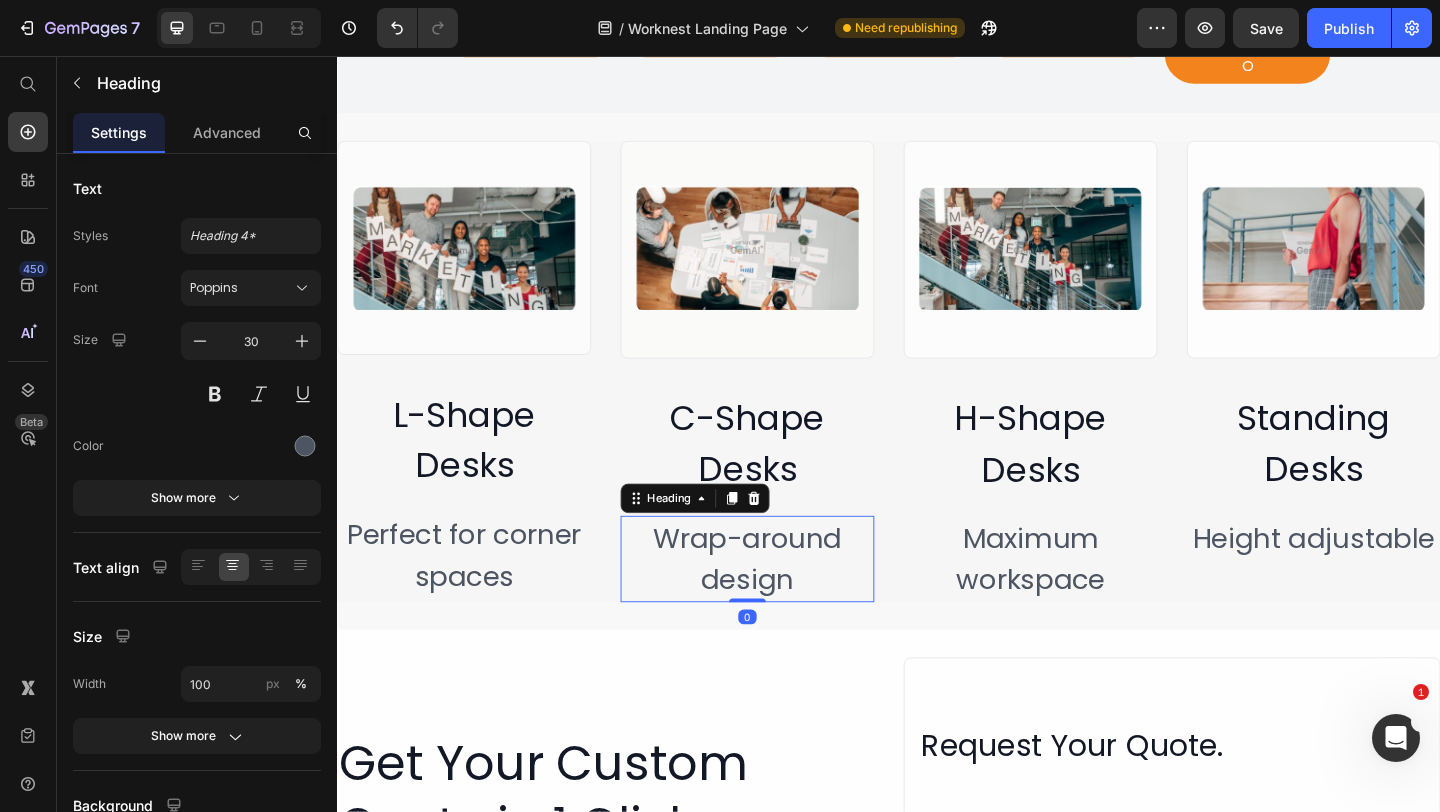 click on "Image Row L-Shape Desks Heading Perfect for corner spaces Heading Row Image Row C-Shape Desks Heading Wrap-around design Heading   0 Image Row H-Shape Desks Heading Maximum workspace Heading Image Row Standing Desks Heading Height adjustable Heading Row Row Section 10/25" at bounding box center [937, 399] 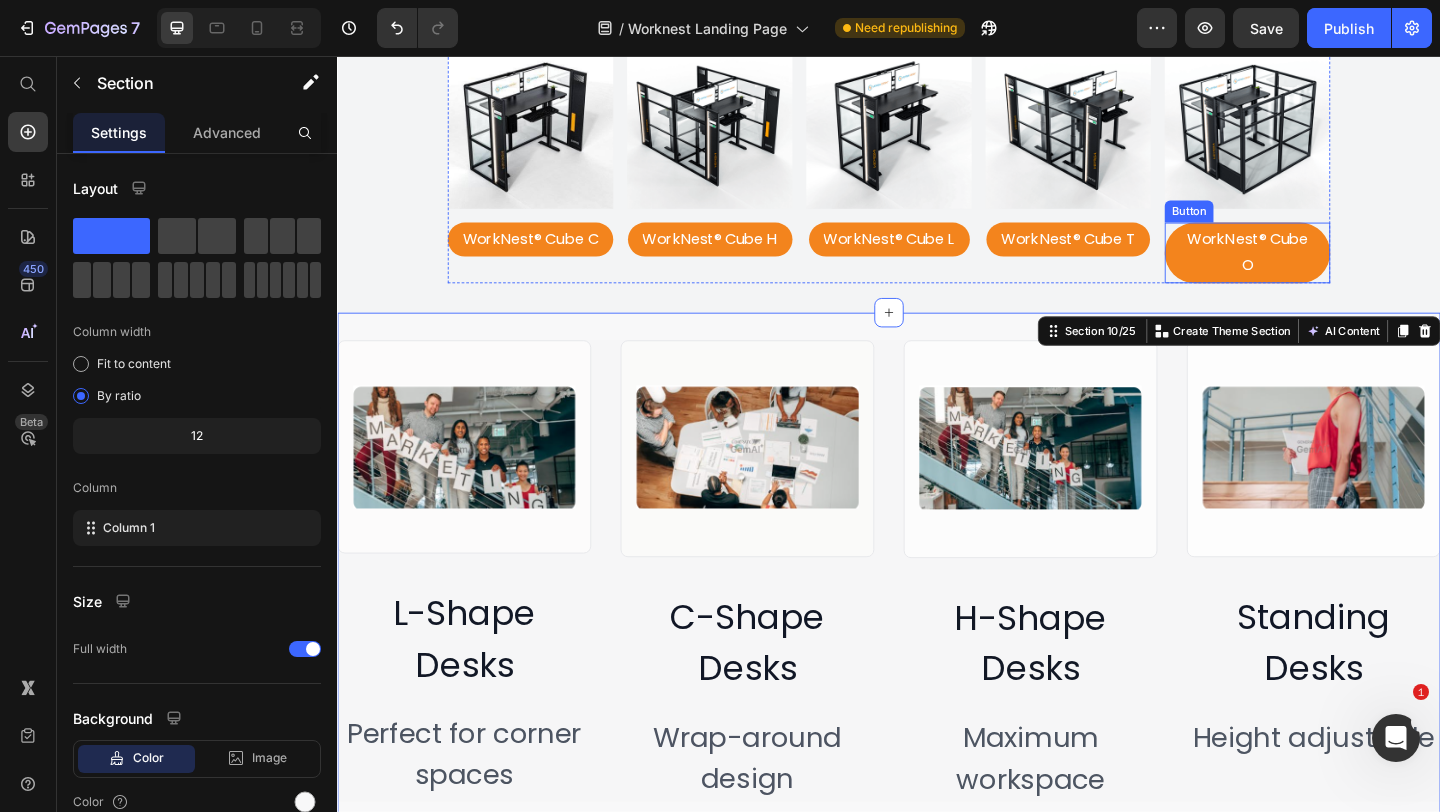 scroll, scrollTop: 3584, scrollLeft: 0, axis: vertical 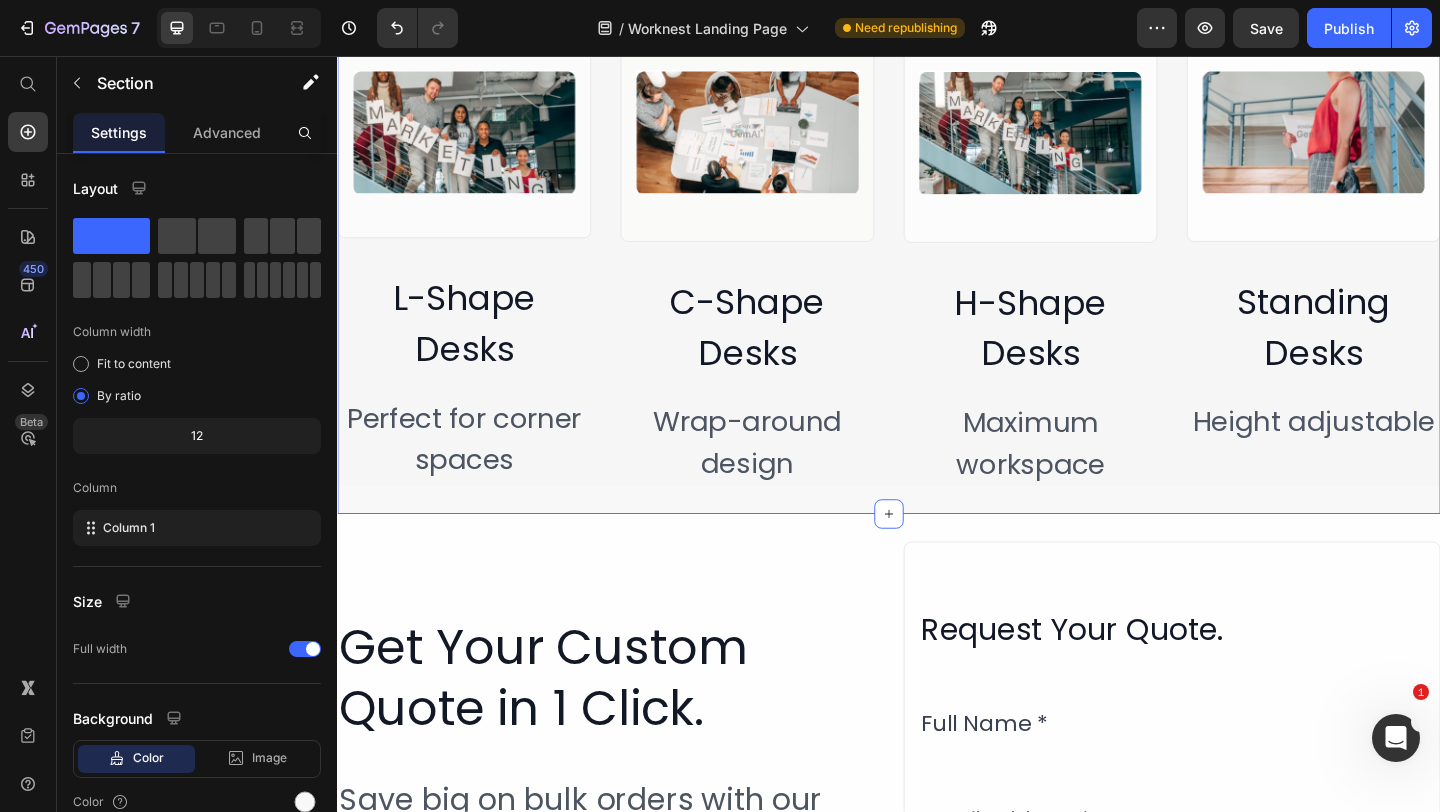 click 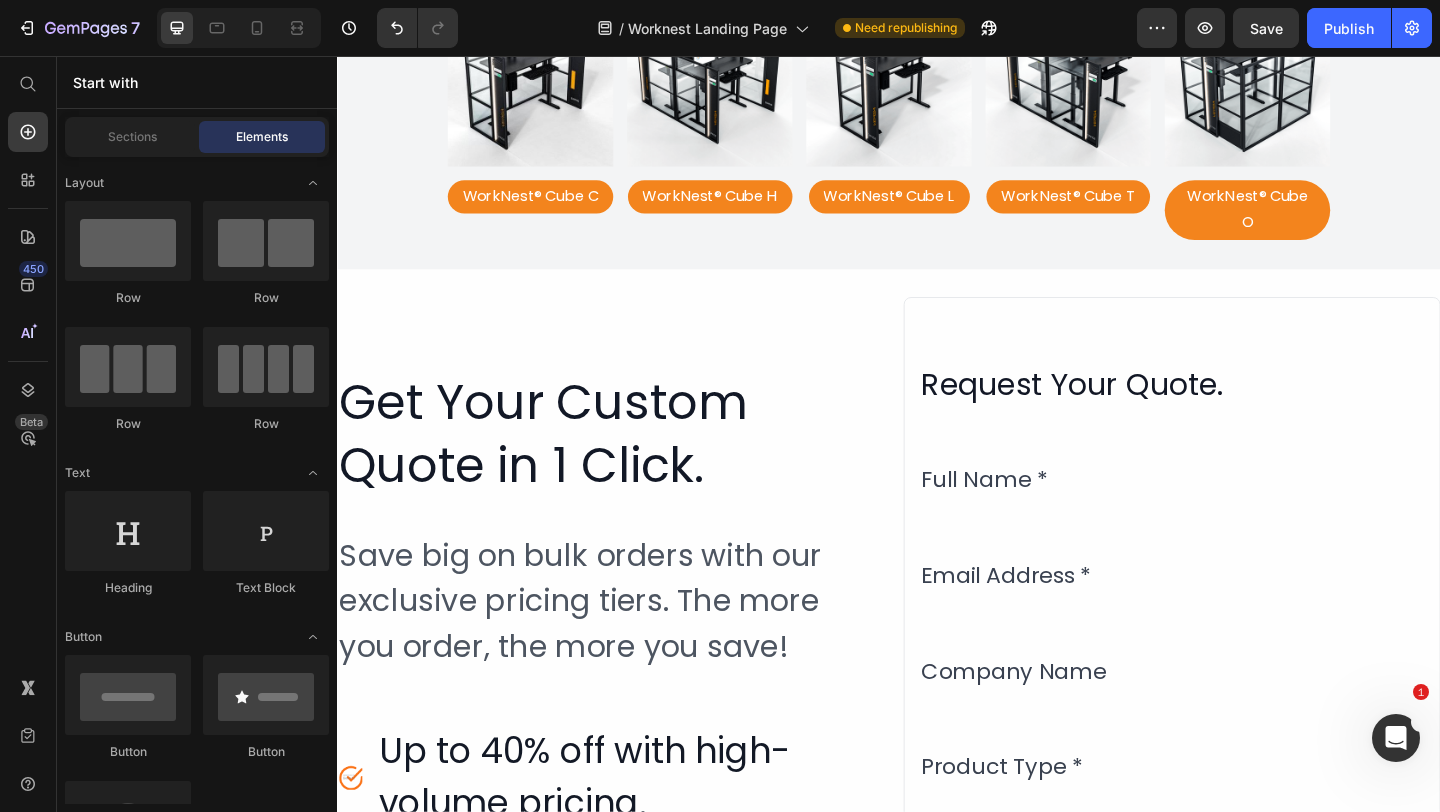 scroll, scrollTop: 3761, scrollLeft: 0, axis: vertical 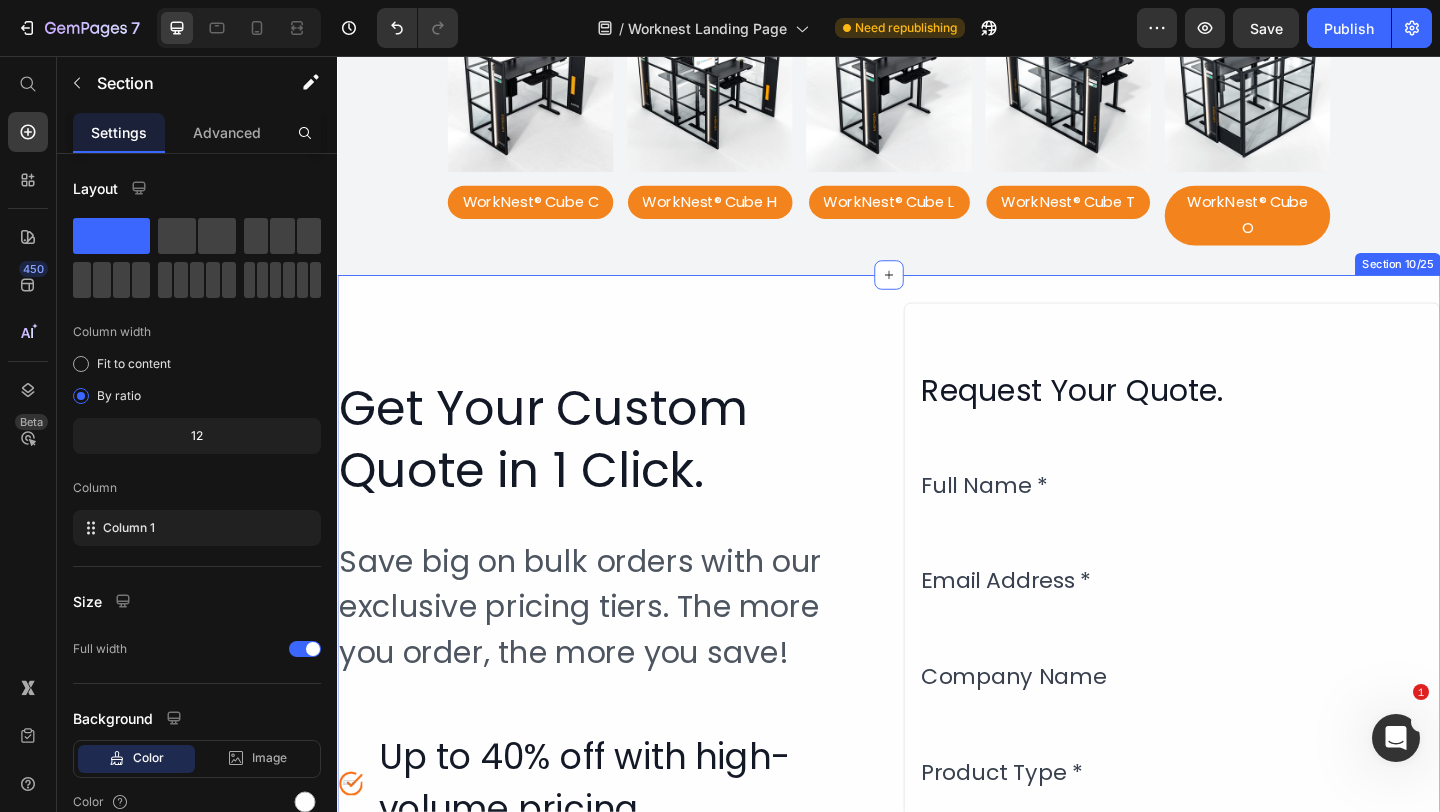 click on "Get Your Custom Quote in 1 Click. Heading Save big on bulk orders with our exclusive pricing tiers. The more you order, the more you save! Heading Image Up to 40% off with high-volume pricing. Heading Image Free shipping on orders over $5,000 Heading Image 24-hour quote turnaround Heading Image Dedicated account manager Heading Advanced list Row Request Your Quote. Heading Full Name * Text Block Email Address * Text Block Company Name Text Block Product Type * Text Block Select Product Type Text Block Quantity * Text Block Additional Requirements. Text Block Tell us about your specific needs... Text Block Get My Custom Quote Button Row Row Section 10/25" at bounding box center (937, 856) 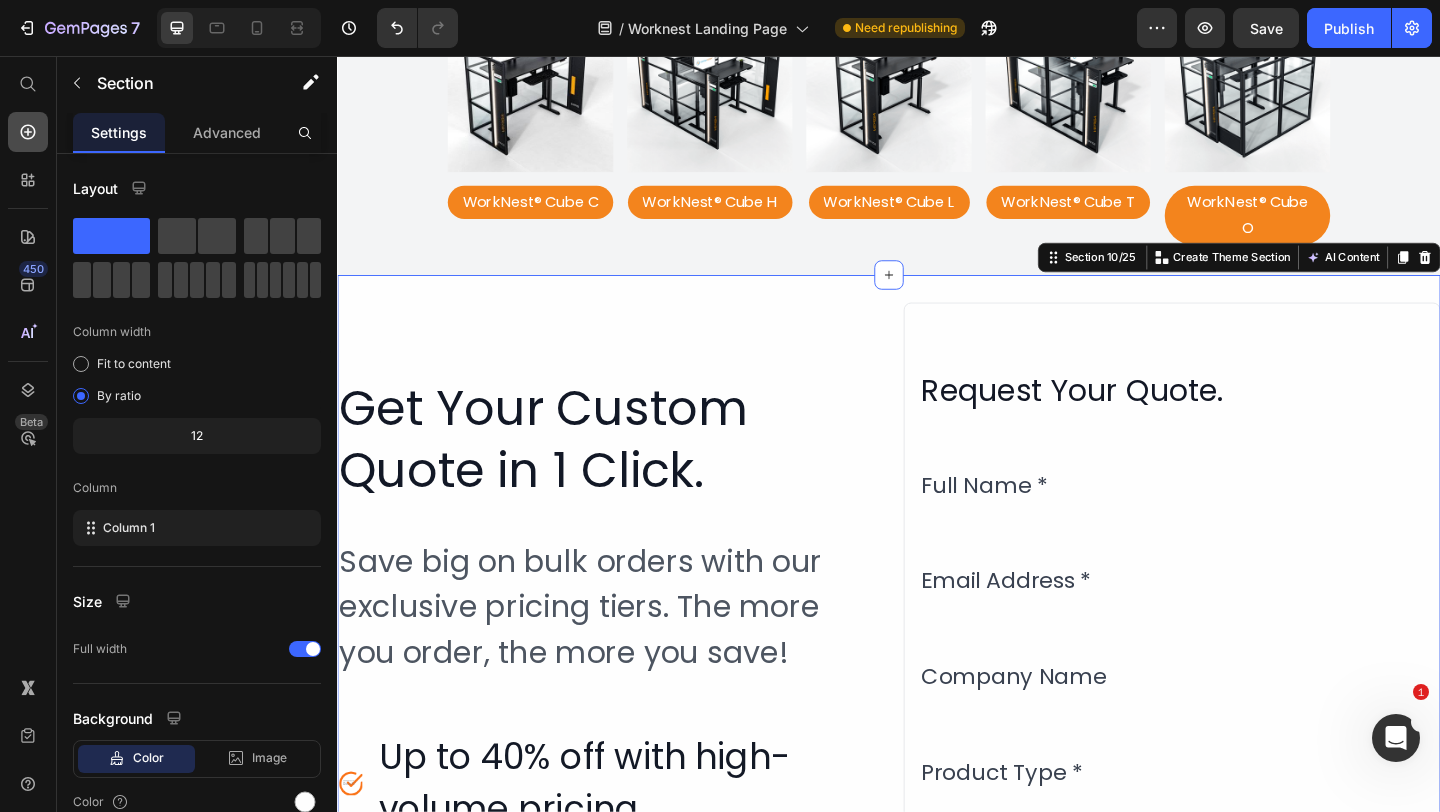 click 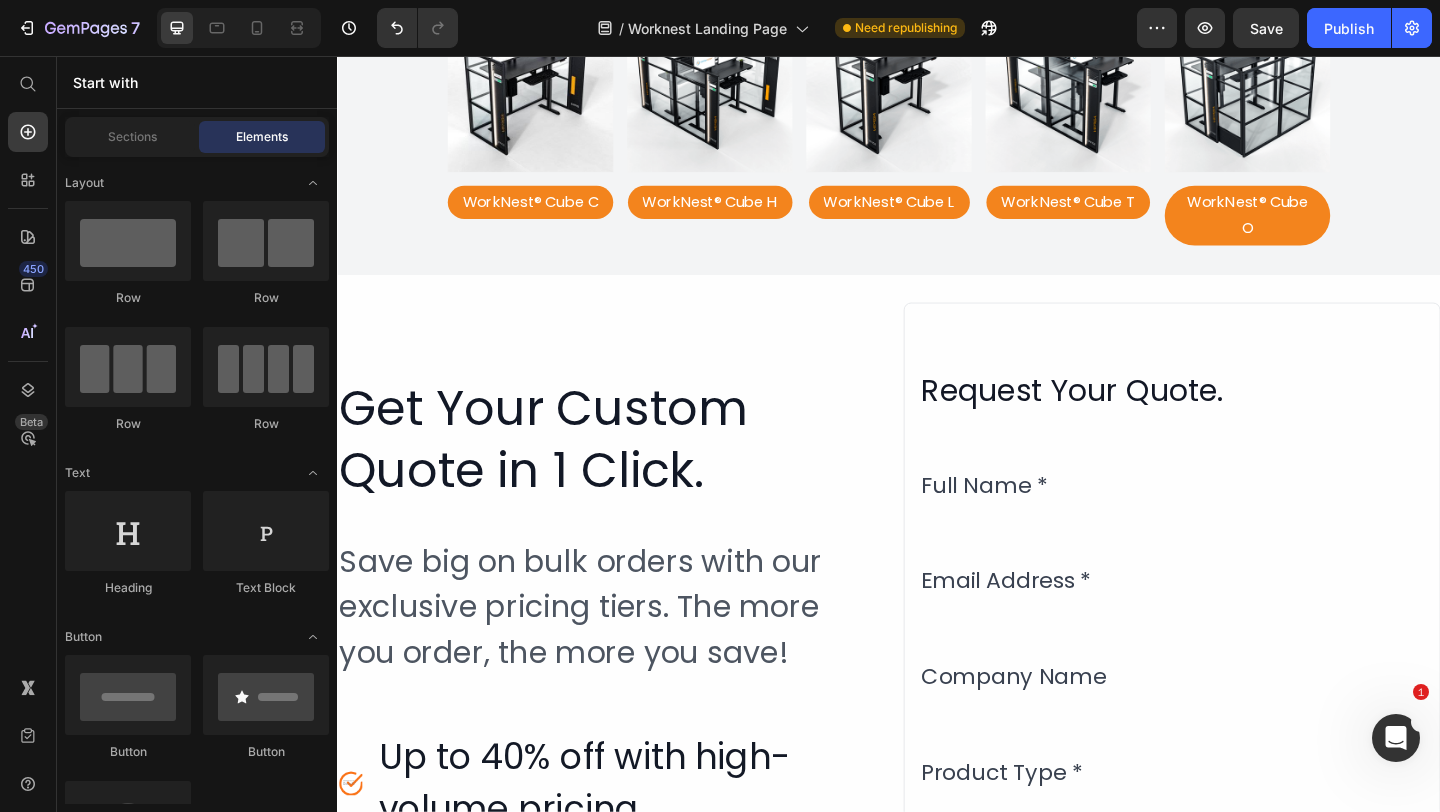 scroll, scrollTop: 69, scrollLeft: 0, axis: vertical 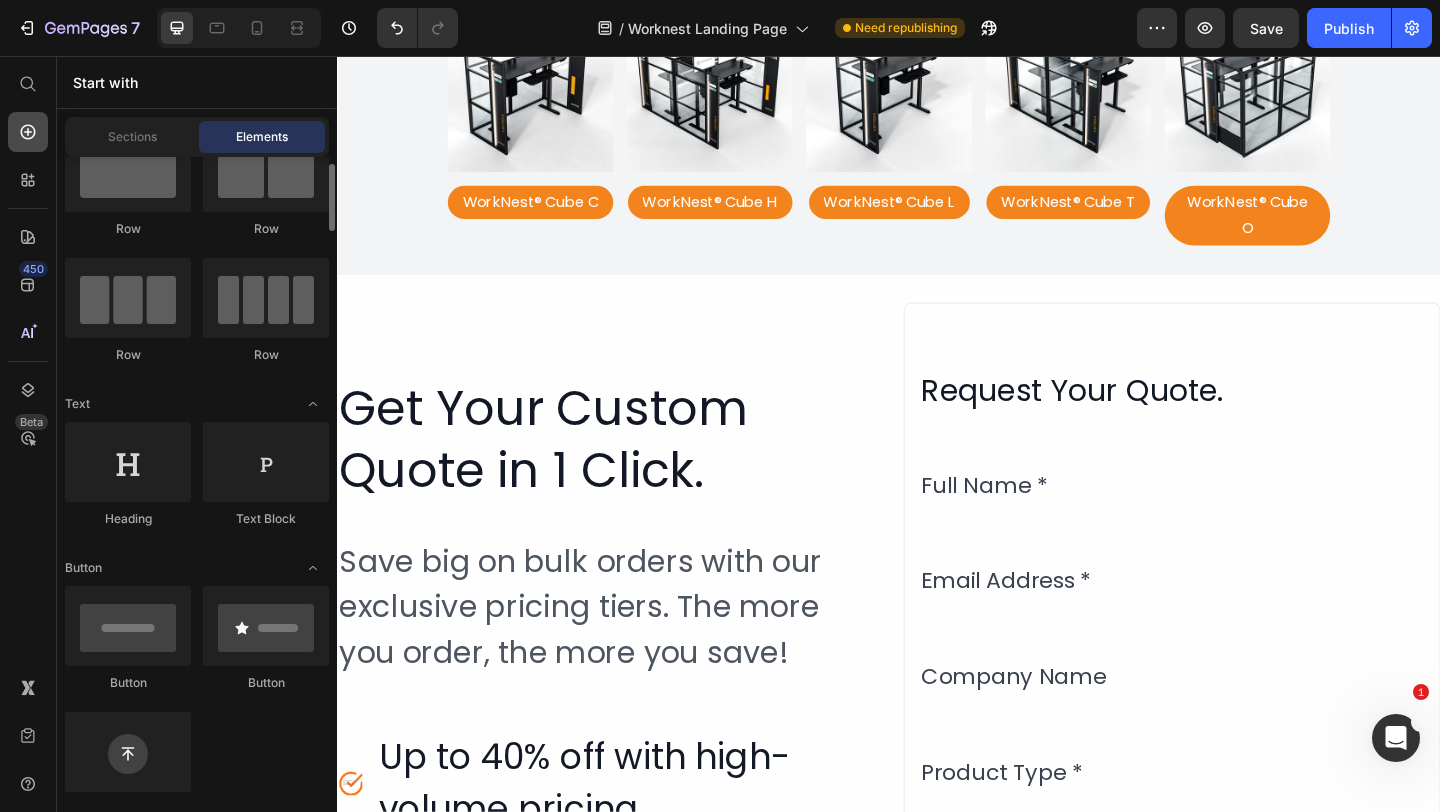 click 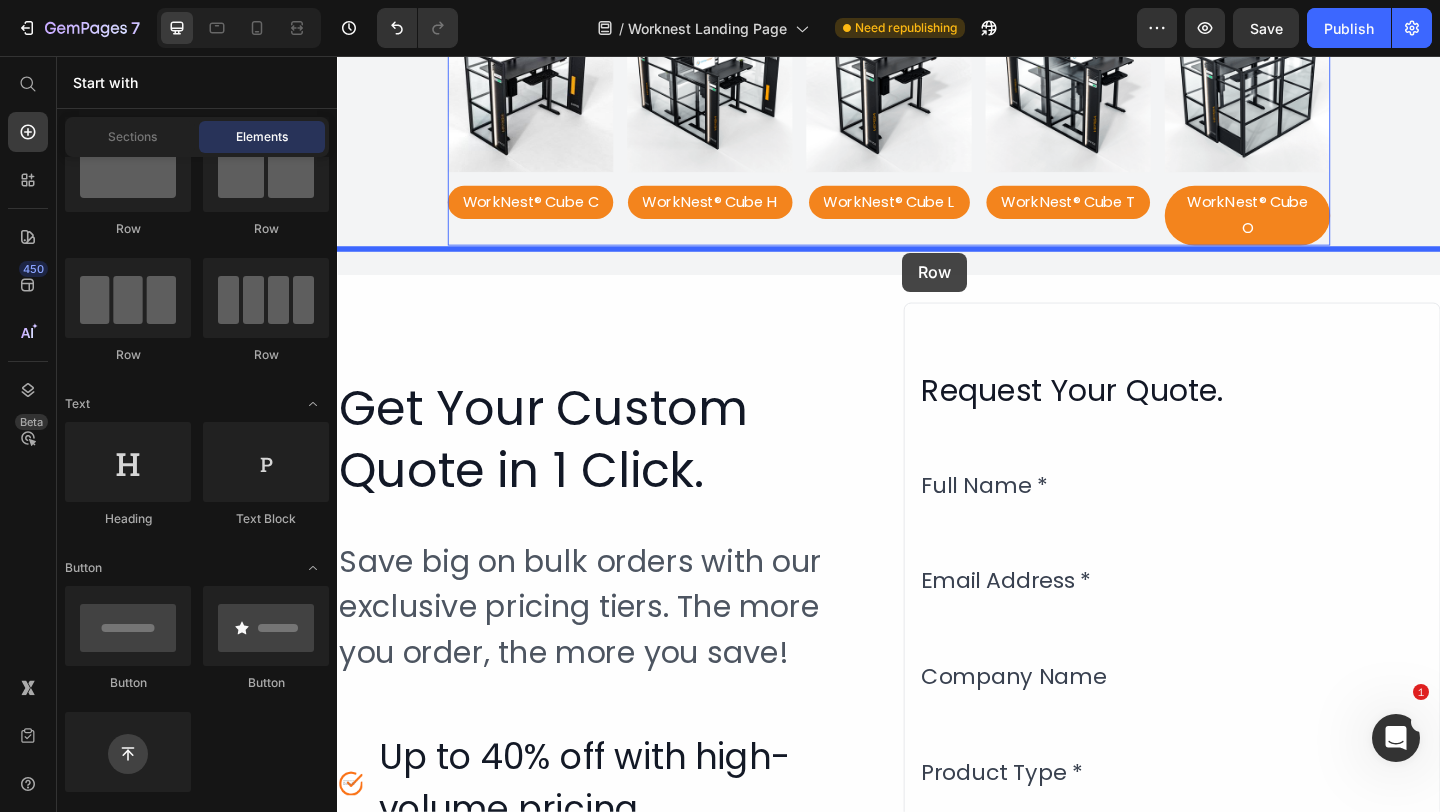 drag, startPoint x: 578, startPoint y: 248, endPoint x: 952, endPoint y: 270, distance: 374.6465 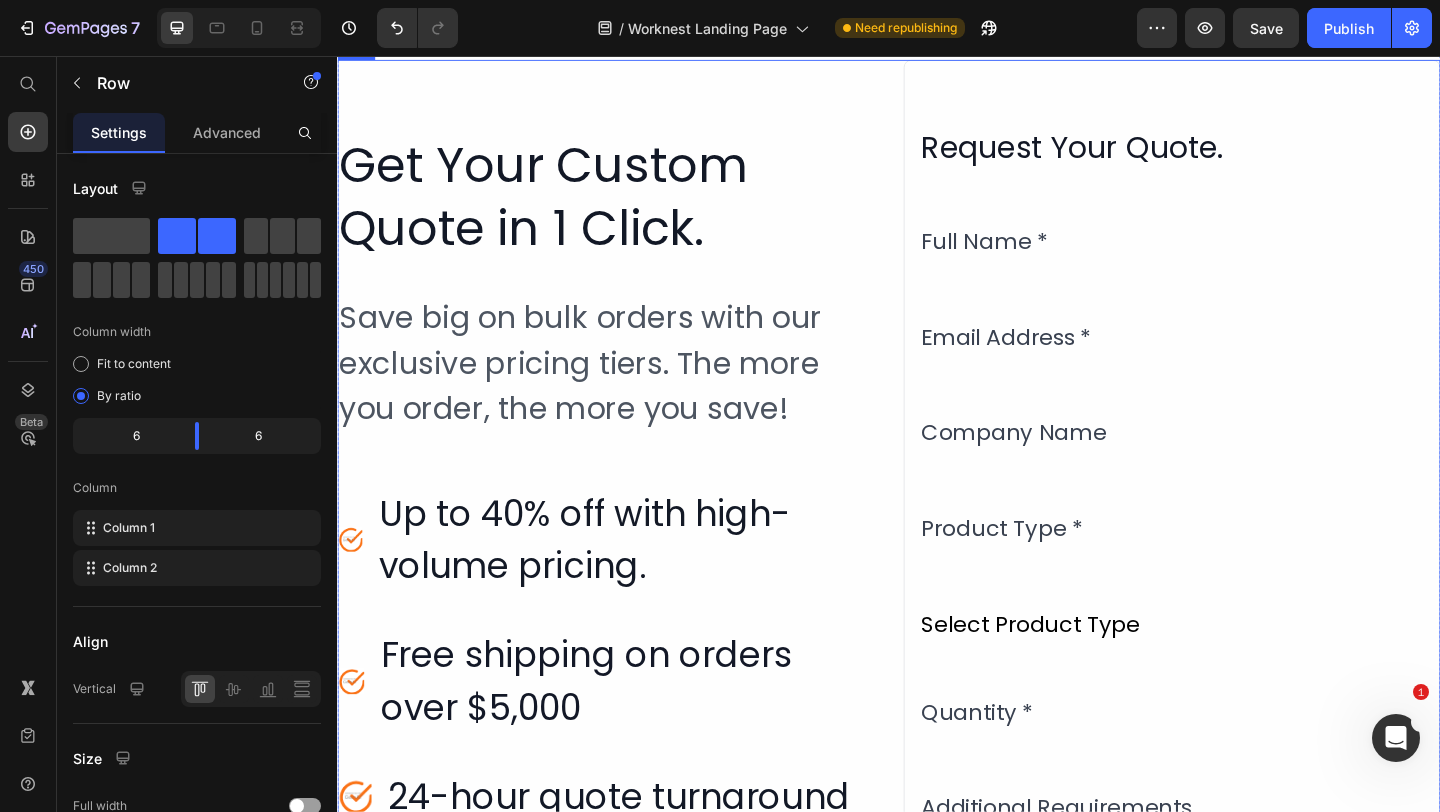 scroll, scrollTop: 4516, scrollLeft: 0, axis: vertical 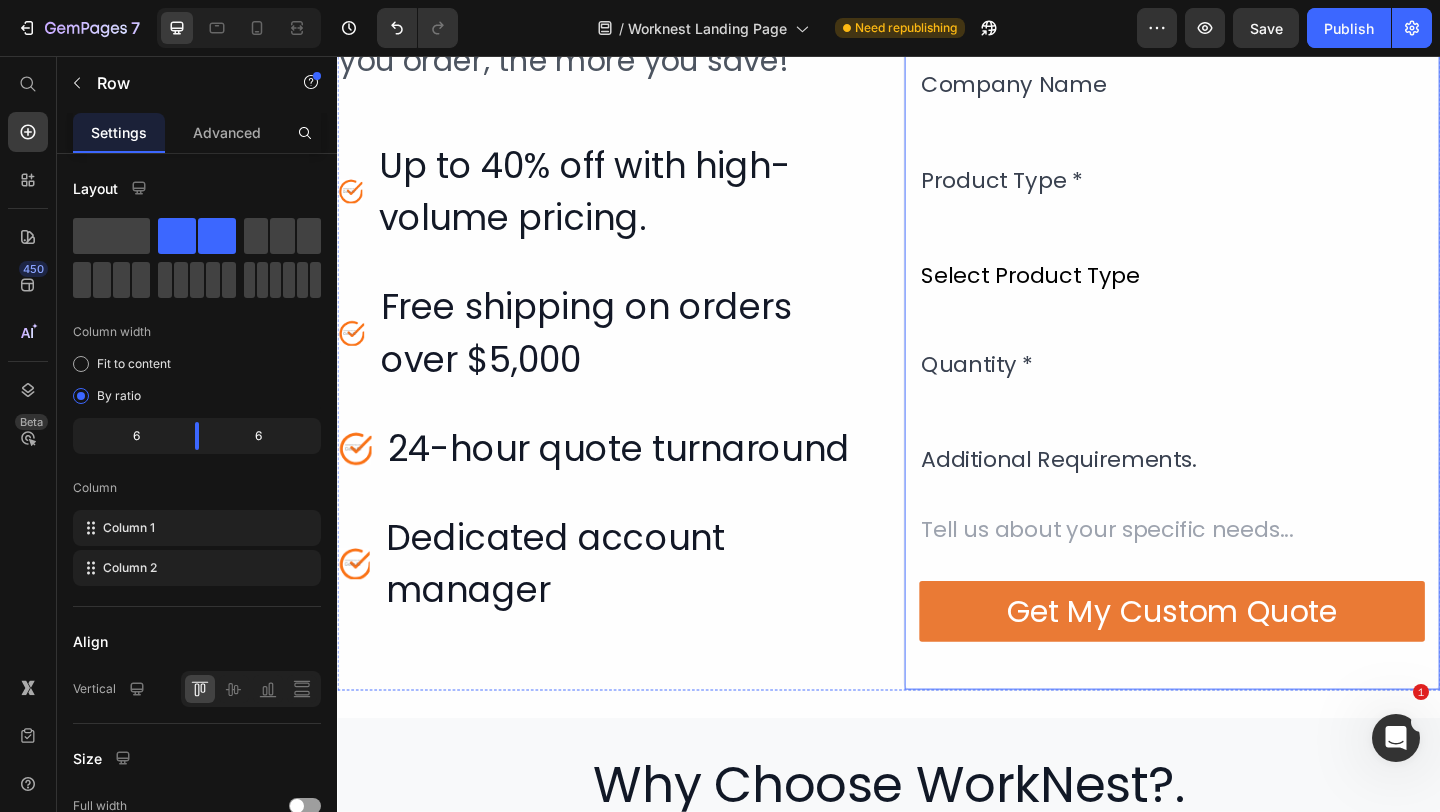 click on "Request Your Quote. Heading Full Name * Text Block Email Address * Text Block Company Name Text Block Product Type * Text Block Select Product Type Text Block Quantity * Text Block Additional Requirements. Text Block Tell us about your specific needs... Text Block Get My Custom Quote Button" at bounding box center (1245, 221) 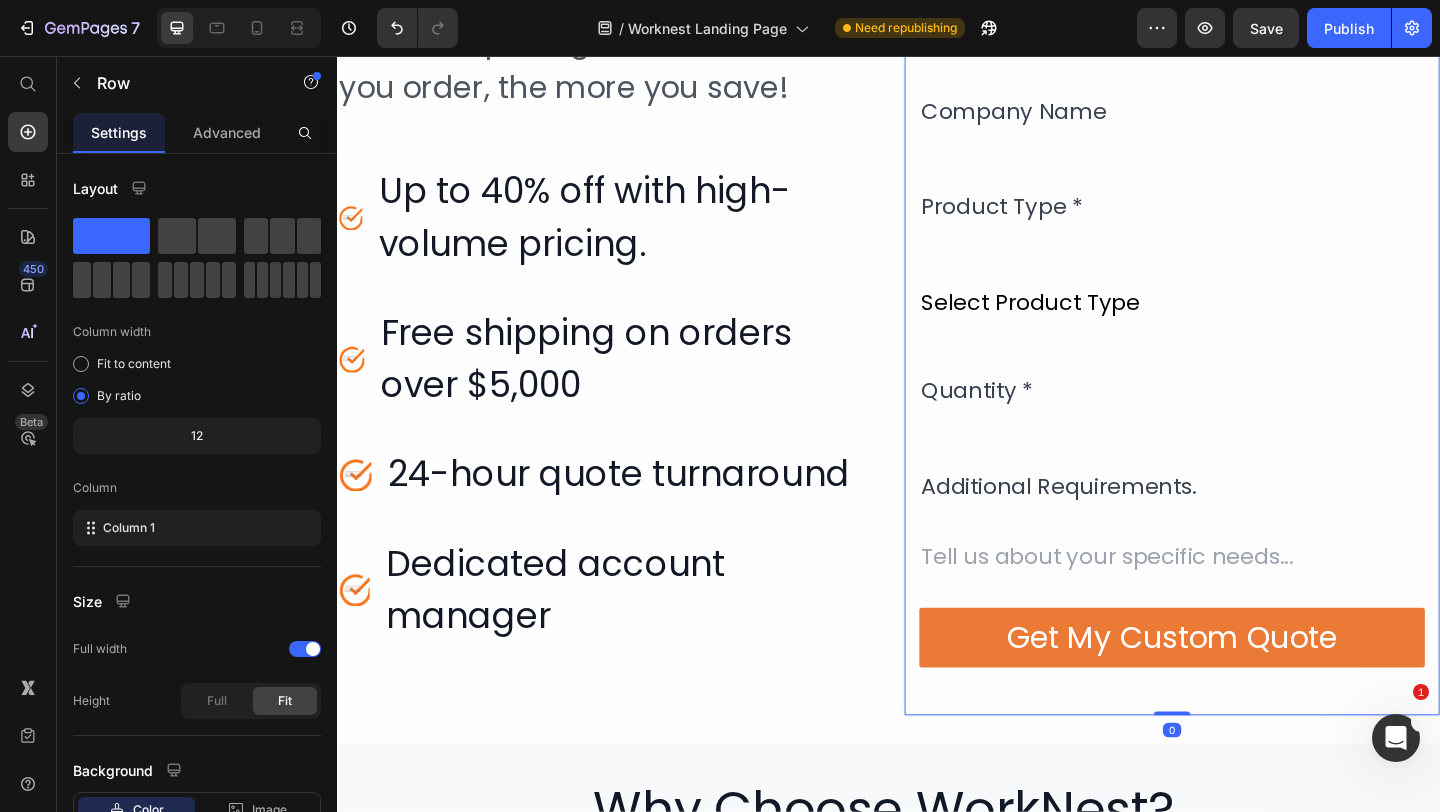 scroll, scrollTop: 4005, scrollLeft: 0, axis: vertical 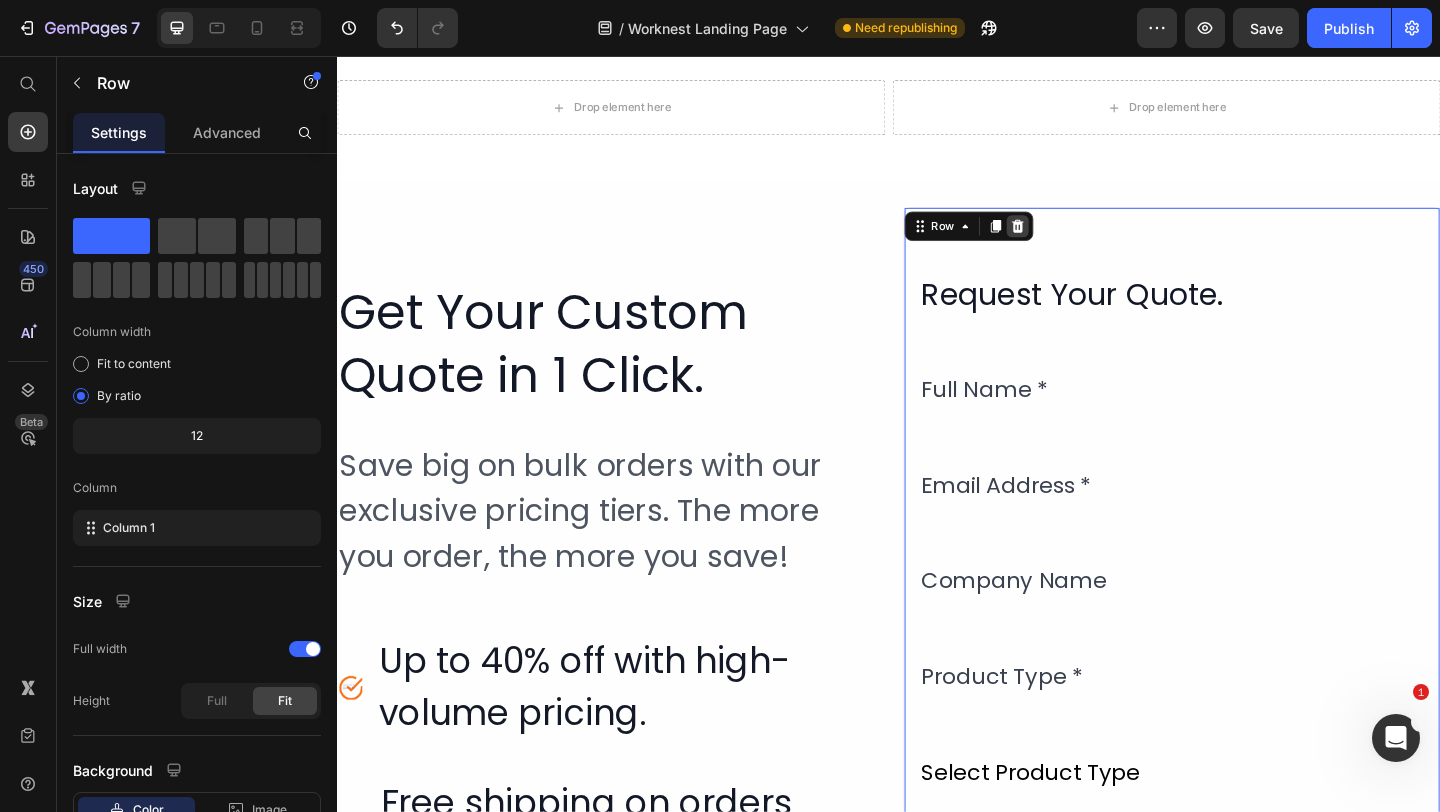 click 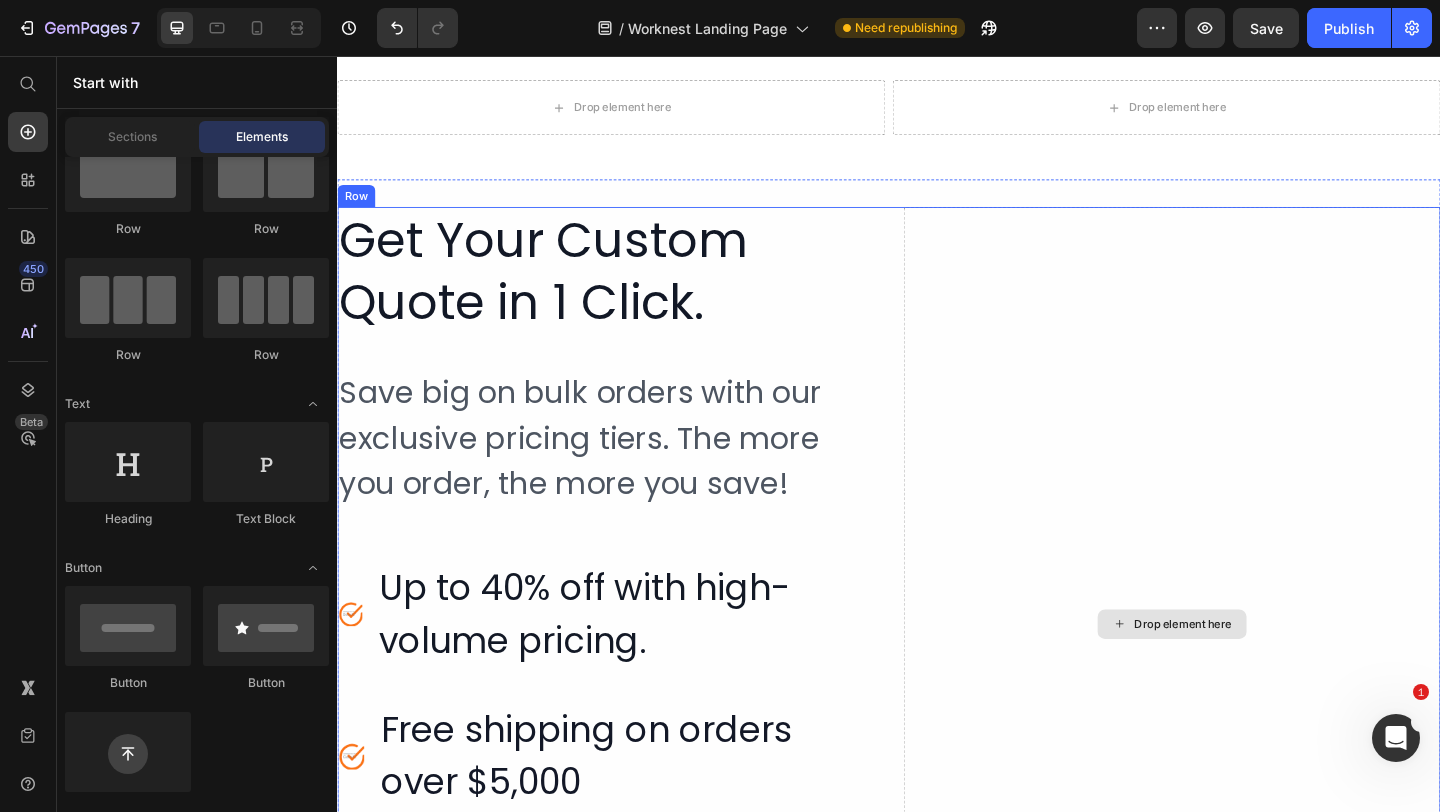 scroll, scrollTop: 3763, scrollLeft: 0, axis: vertical 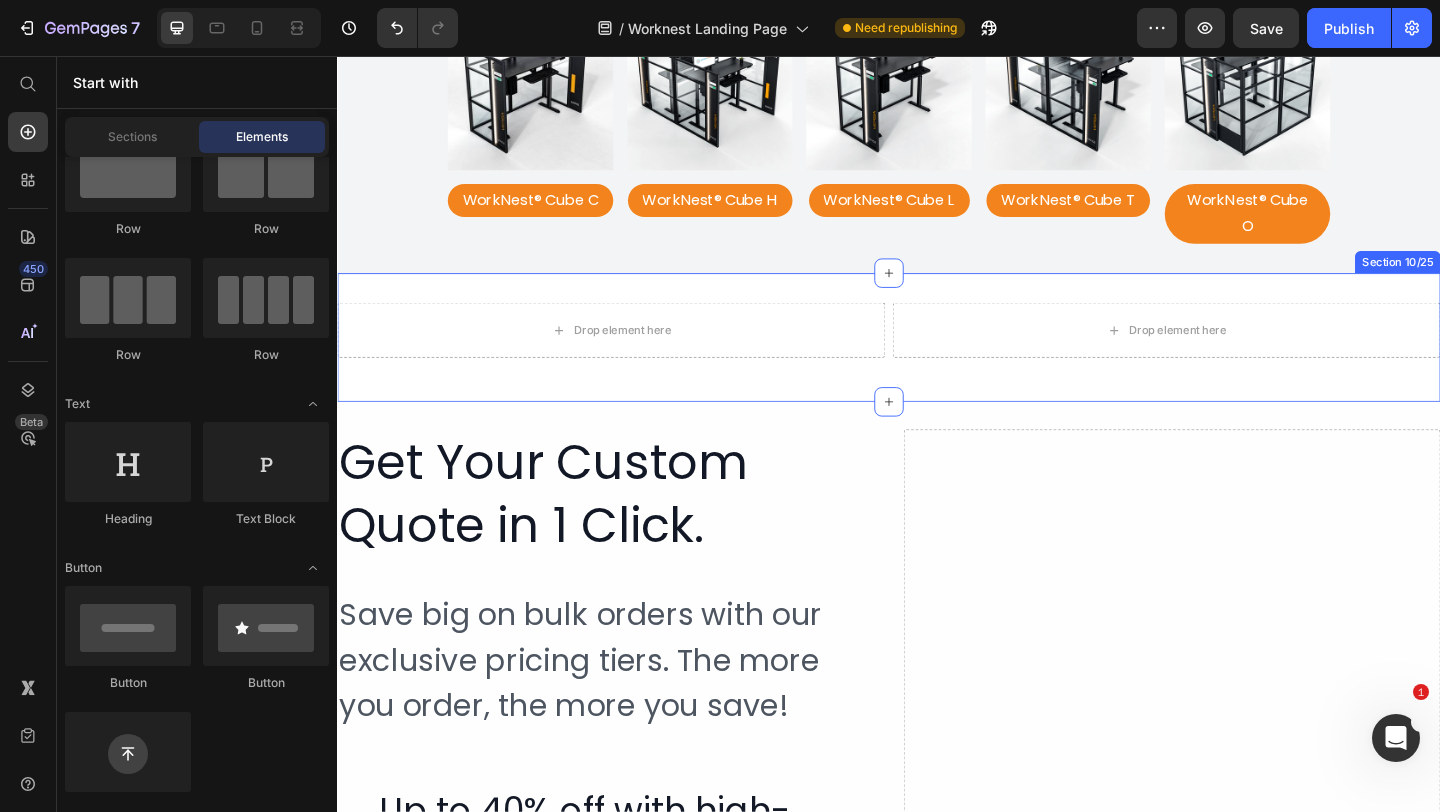 click on "Drop element here
Drop element here Row" at bounding box center [937, 362] 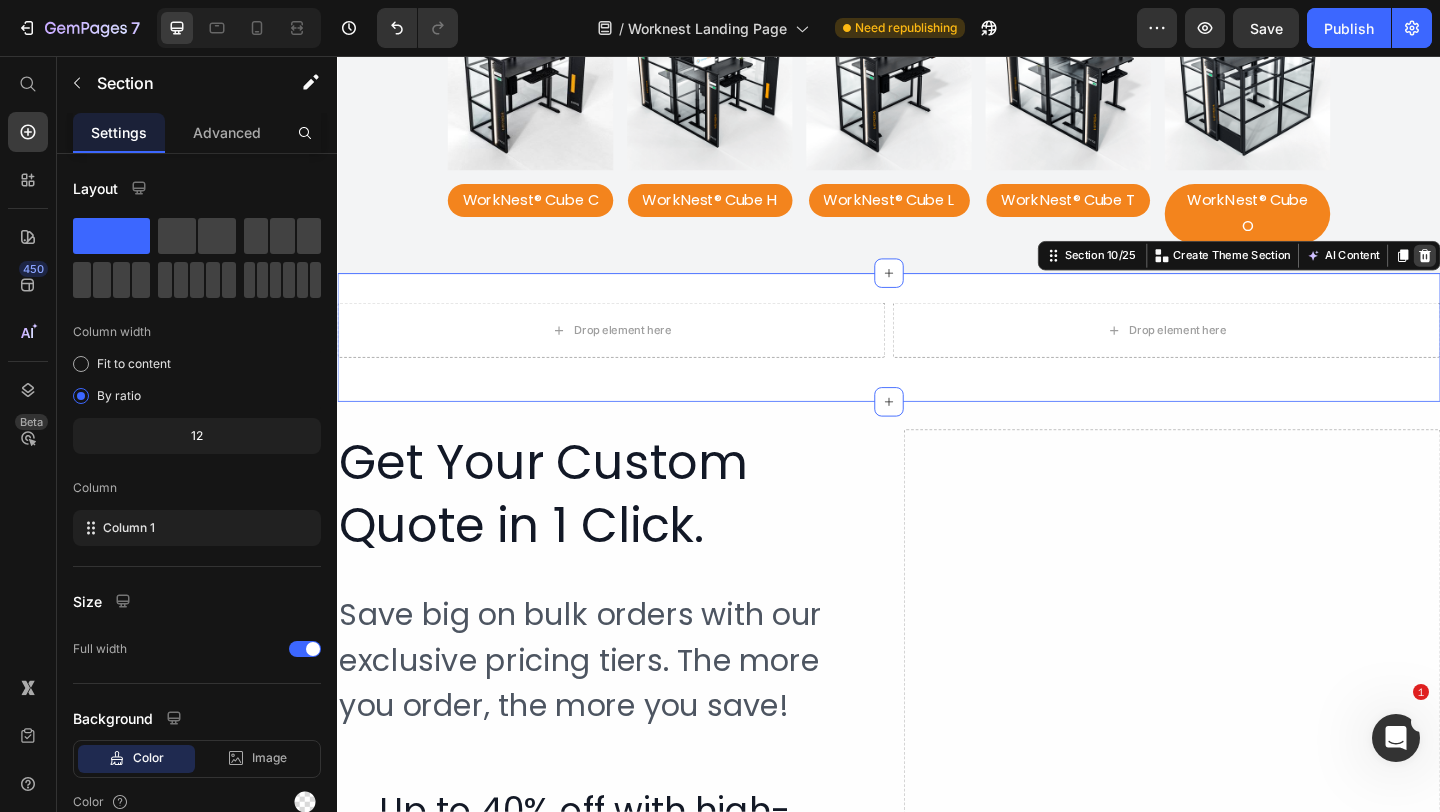 click 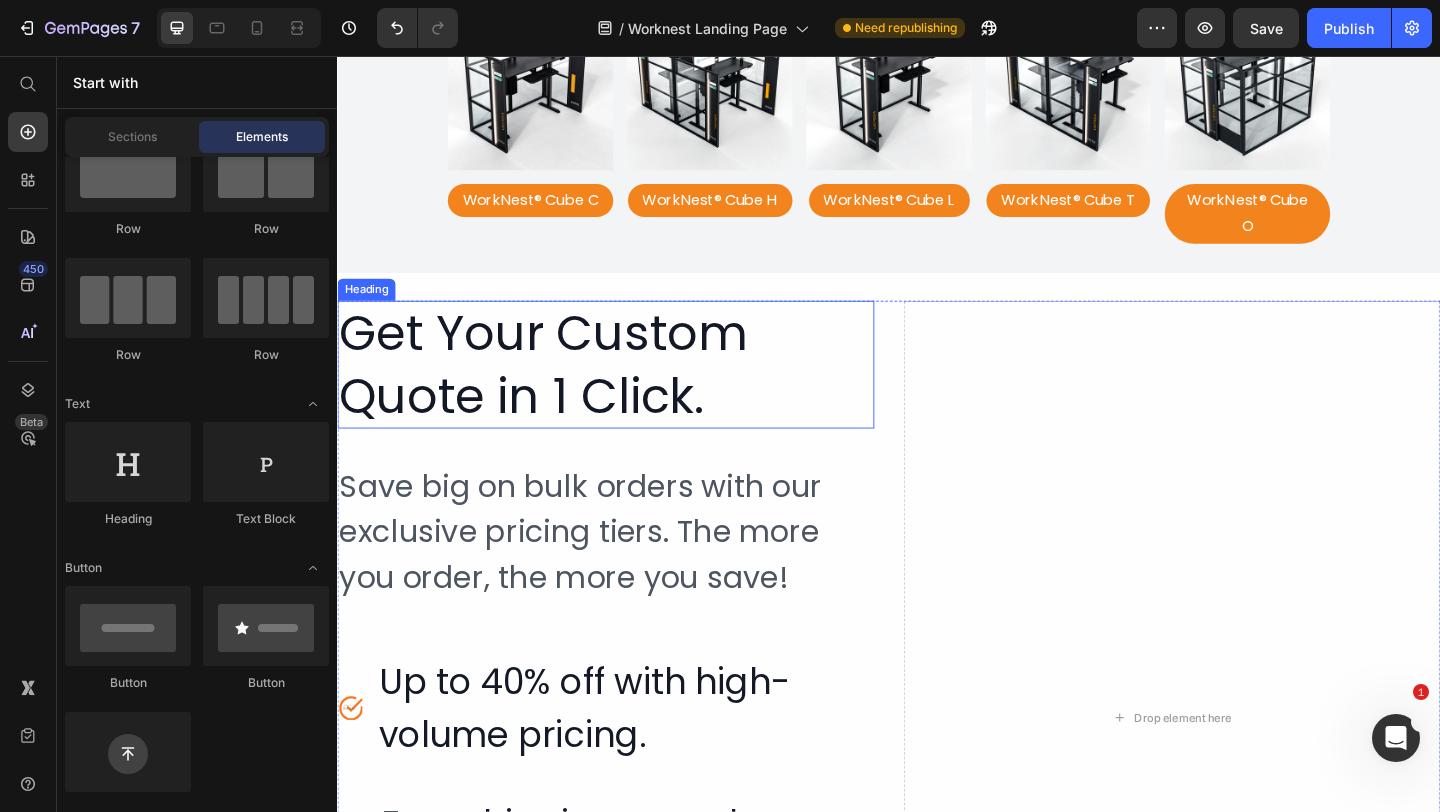 click on "Get Your Custom Quote in 1 Click." at bounding box center (629, 391) 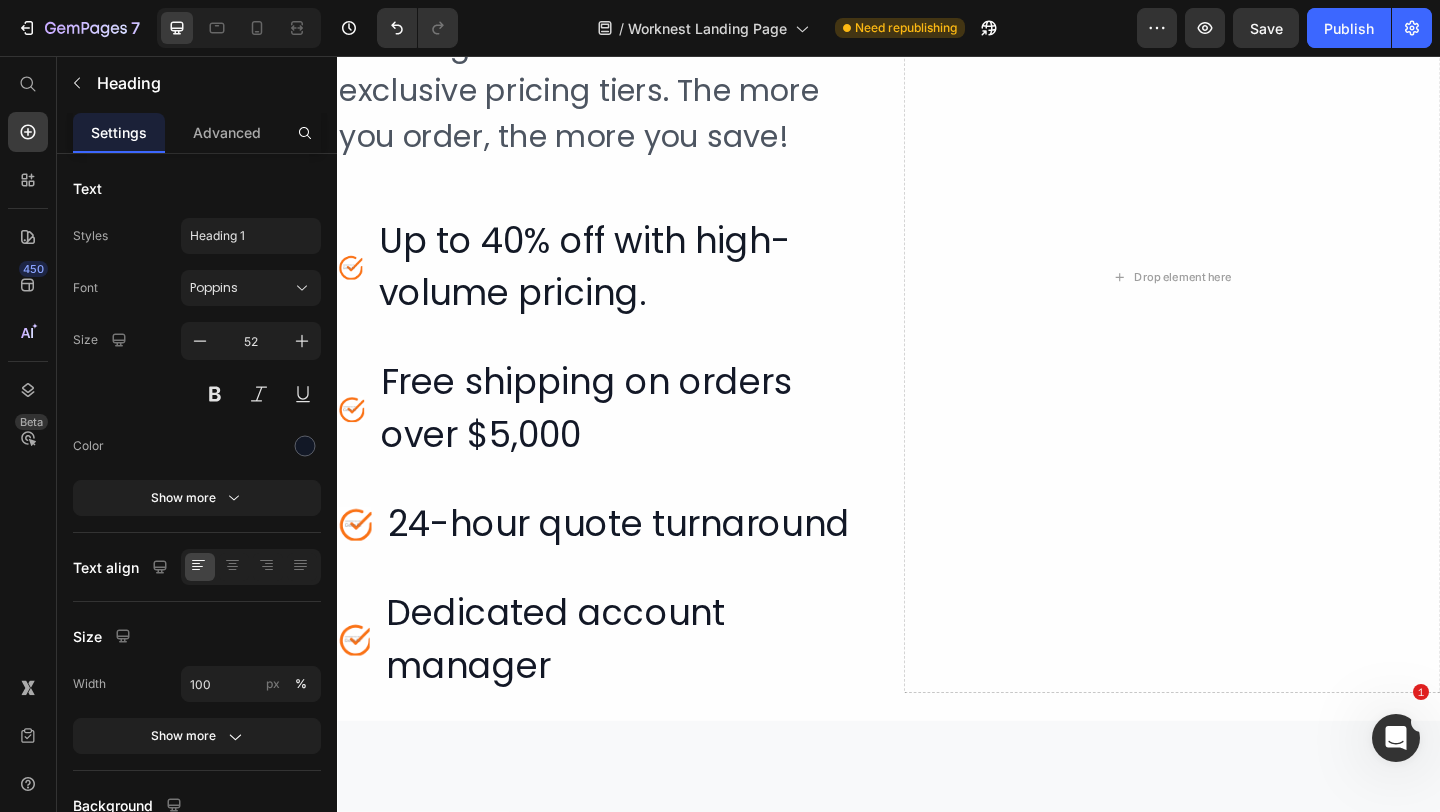 scroll, scrollTop: 3445, scrollLeft: 0, axis: vertical 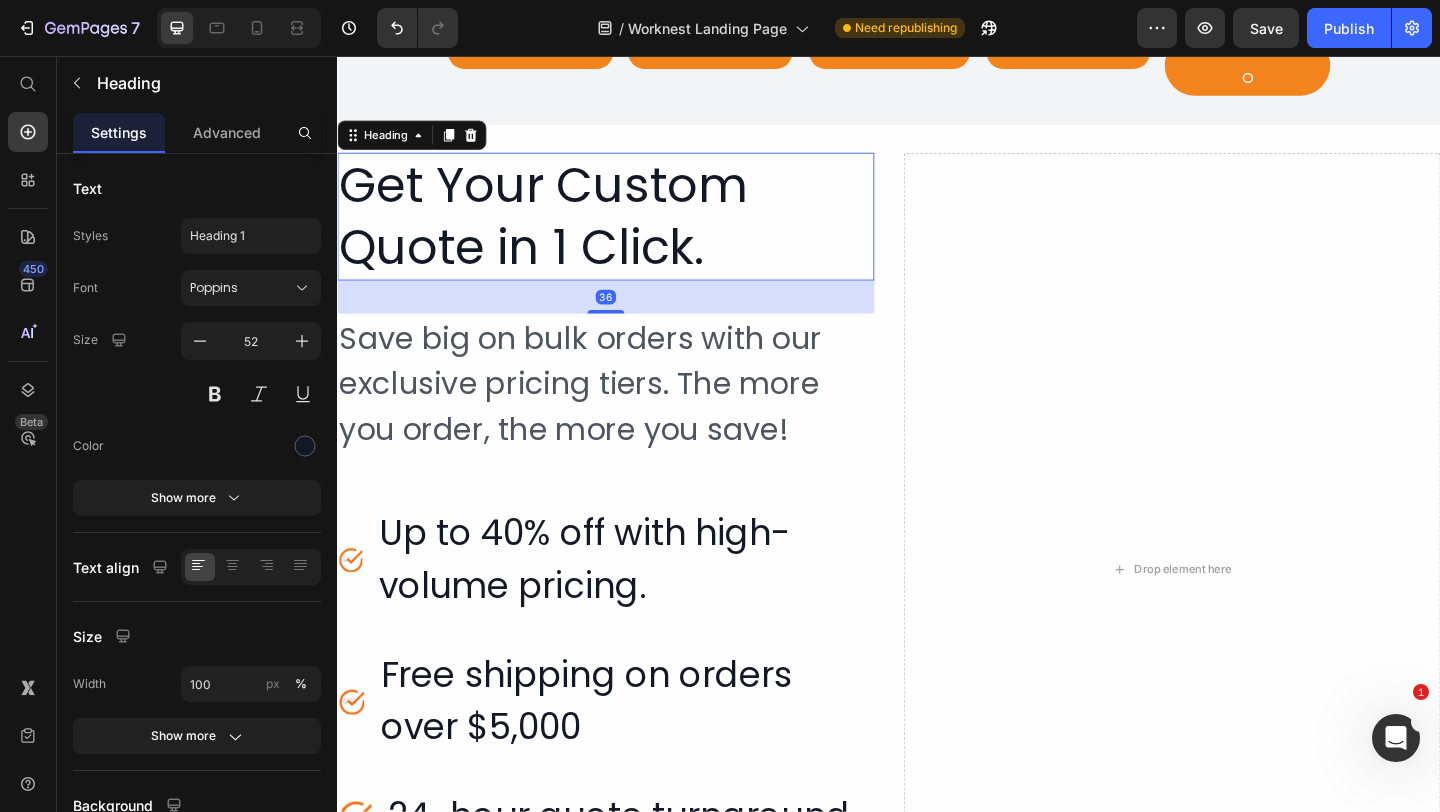 click on "Choose Your Workspace" at bounding box center (937, -250) 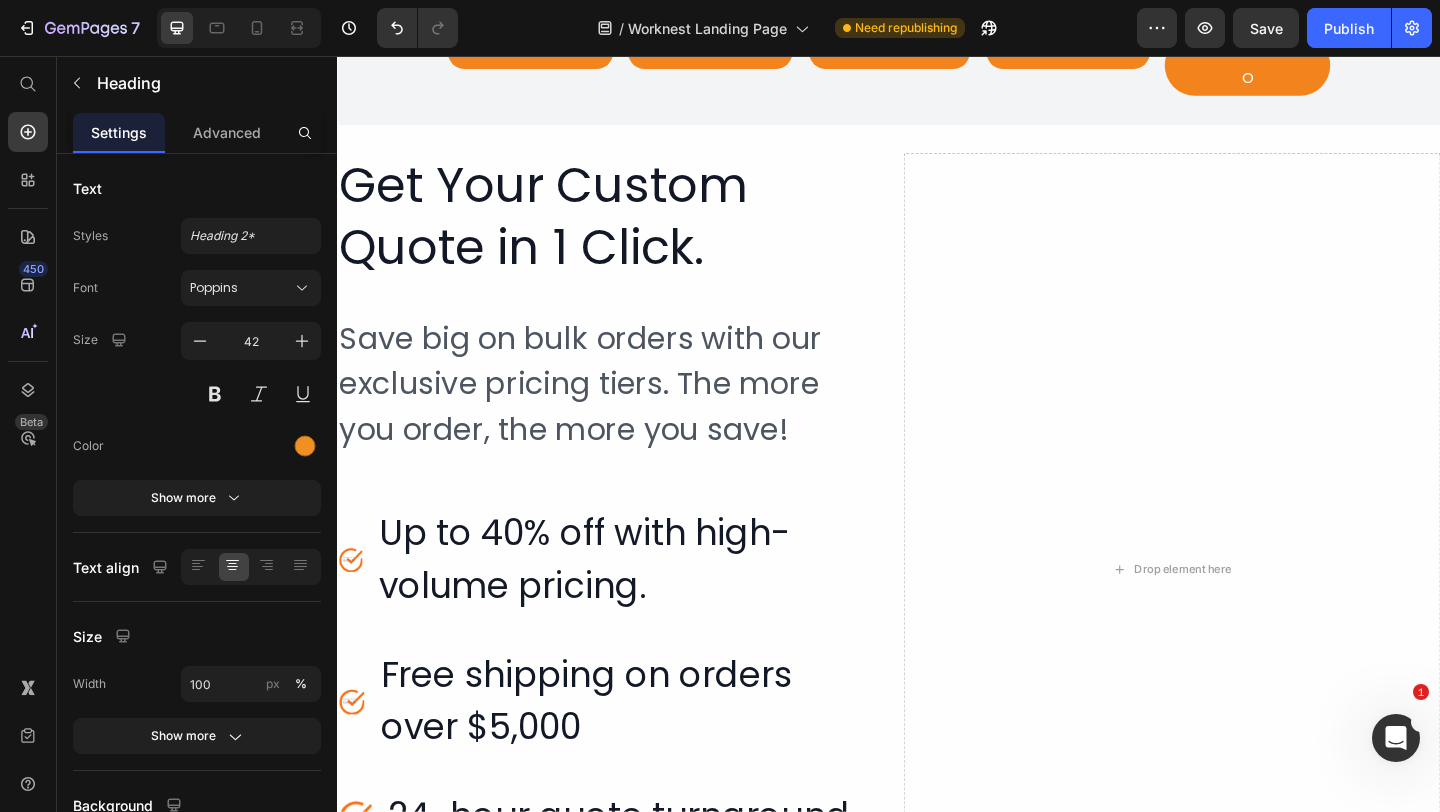click on "Choose Your Workspace" at bounding box center (937, -250) 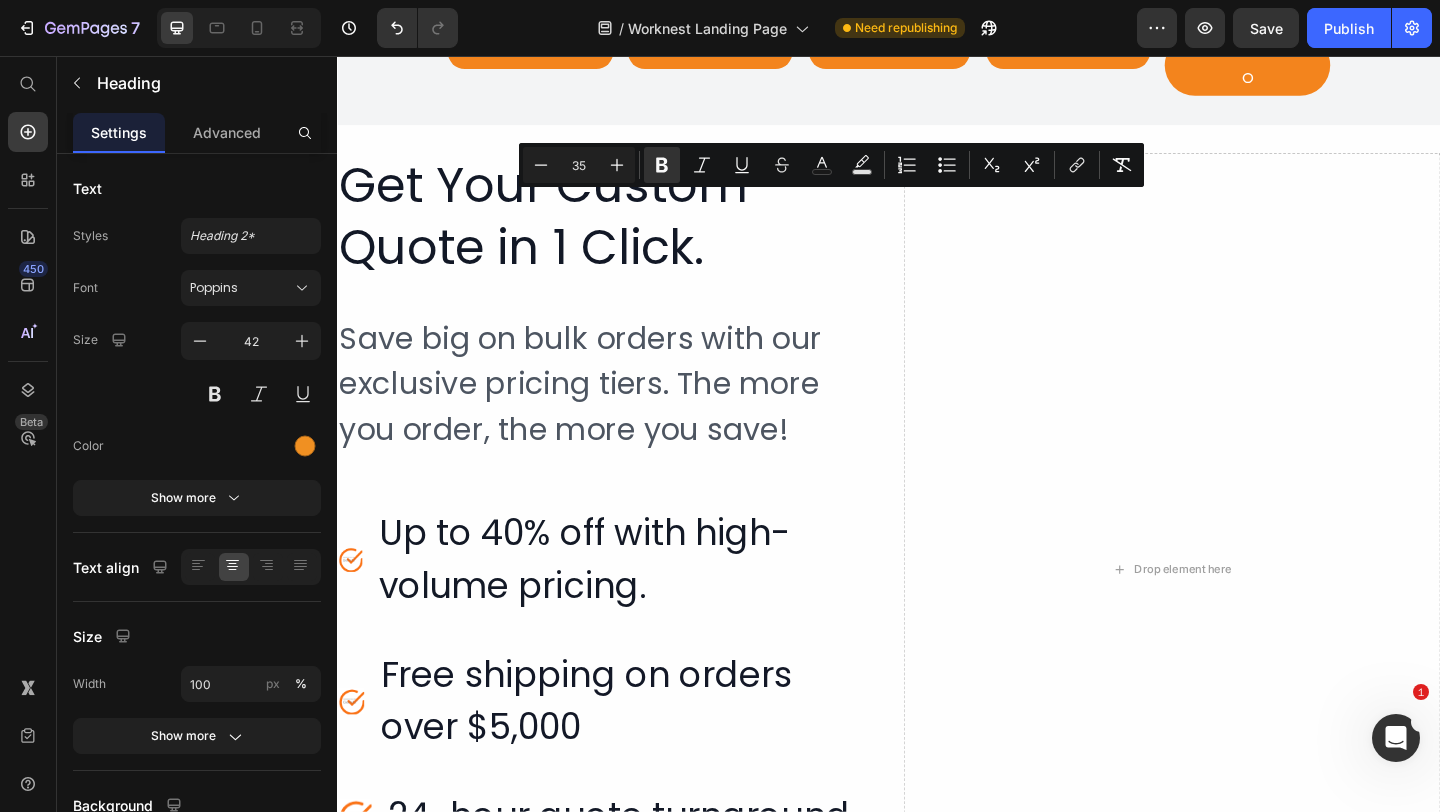 click on "Choose Your Workspace" at bounding box center (937, -250) 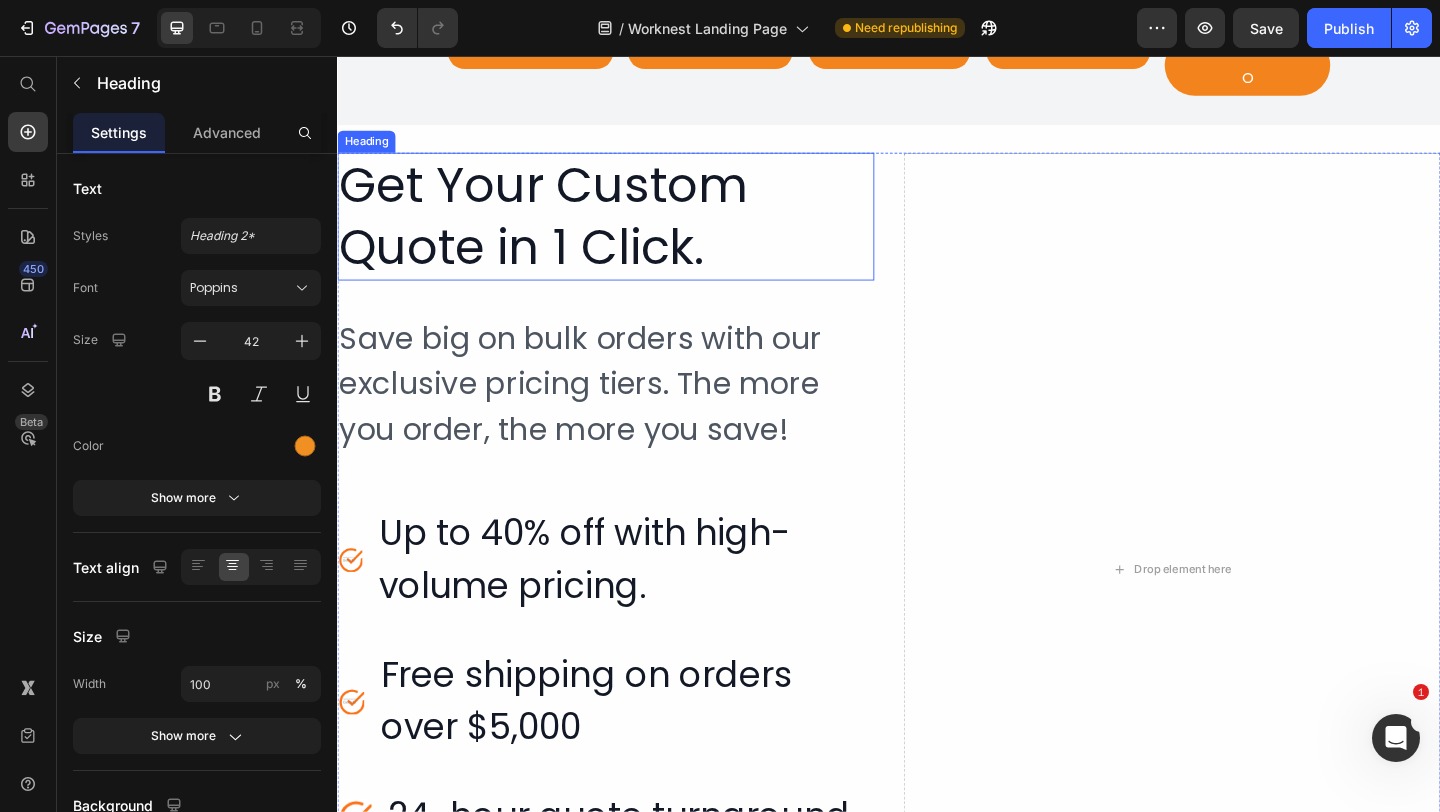 drag, startPoint x: 635, startPoint y: 740, endPoint x: 739, endPoint y: 706, distance: 109.41663 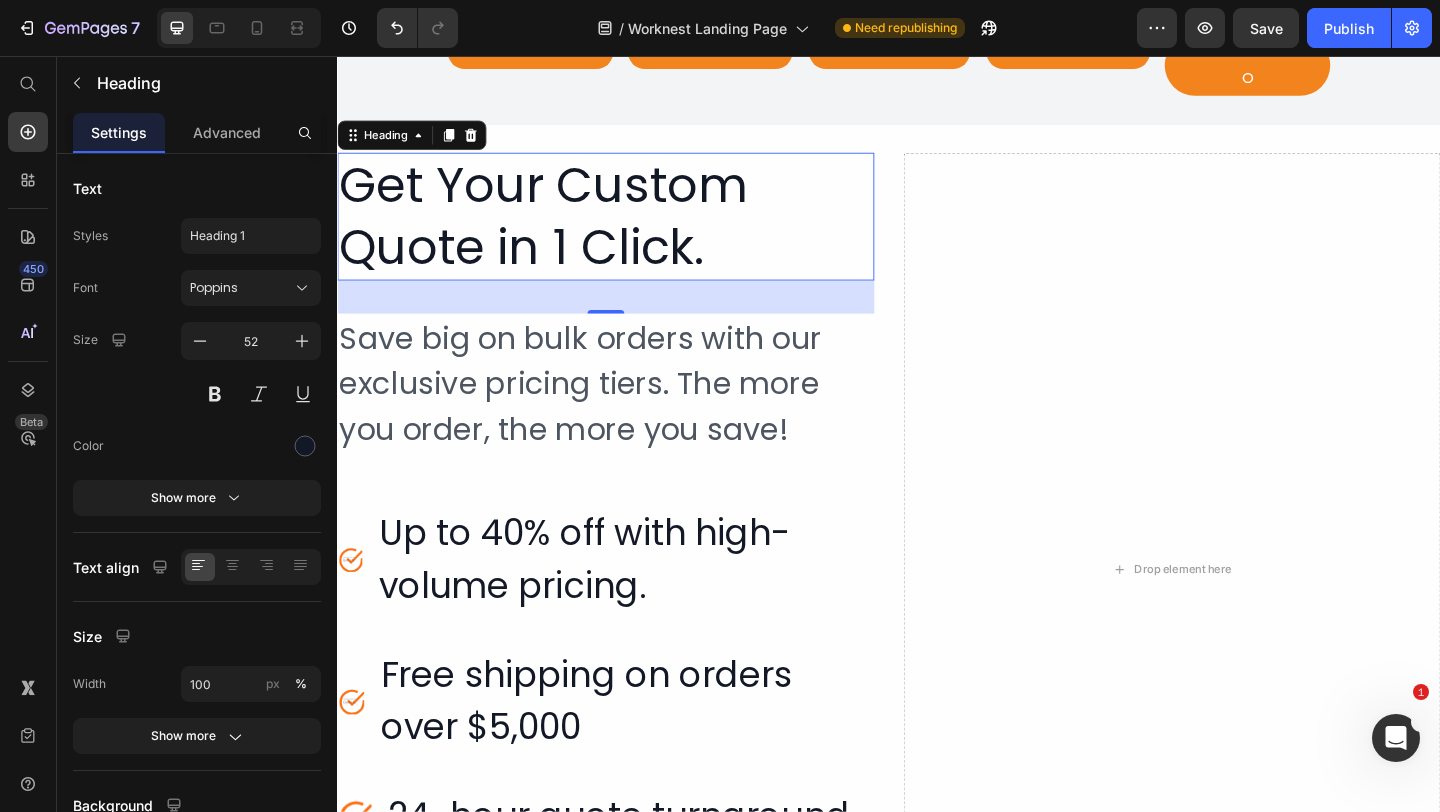 click on "Get Your Custom Quote in 1 Click." at bounding box center (629, 230) 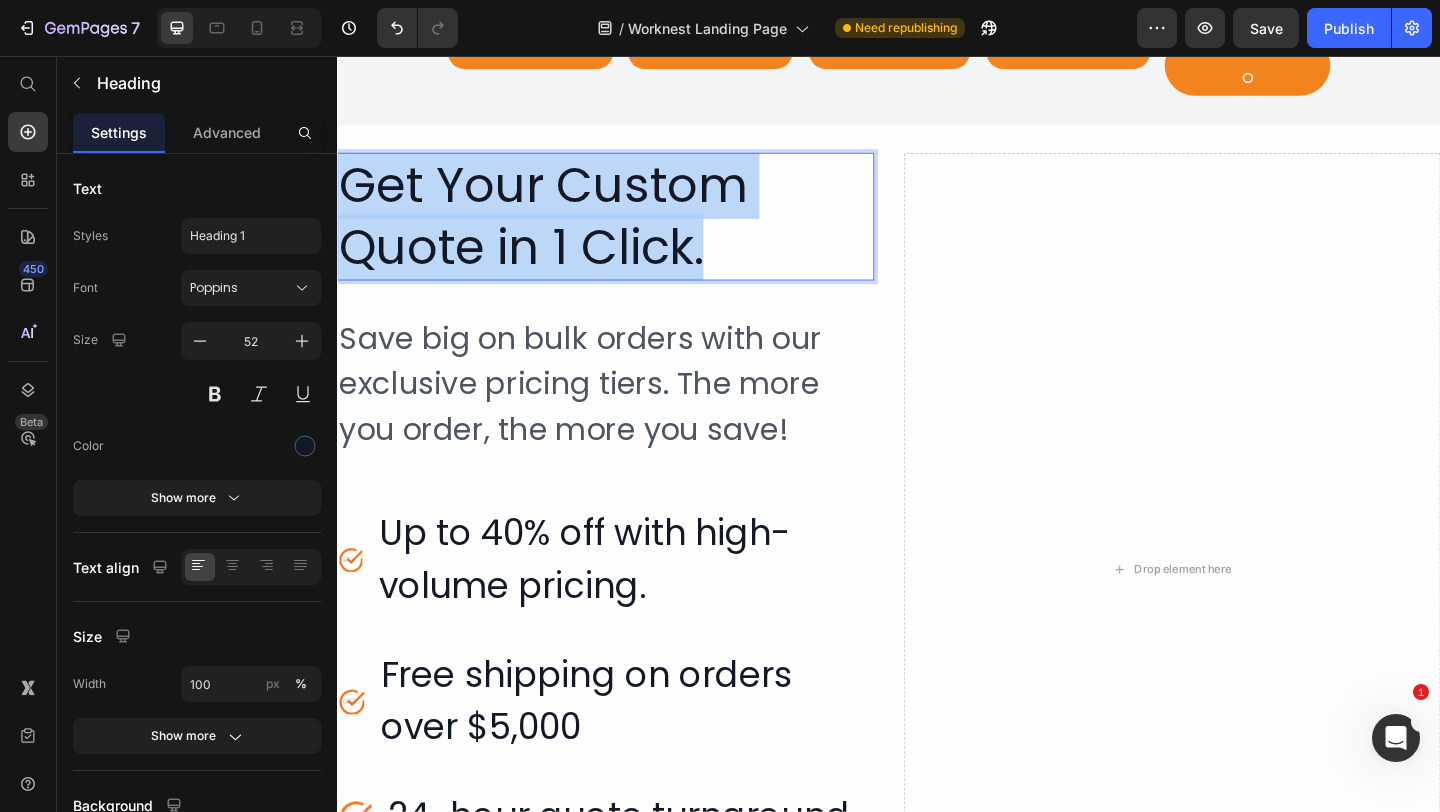 drag, startPoint x: 740, startPoint y: 726, endPoint x: 352, endPoint y: 648, distance: 395.76254 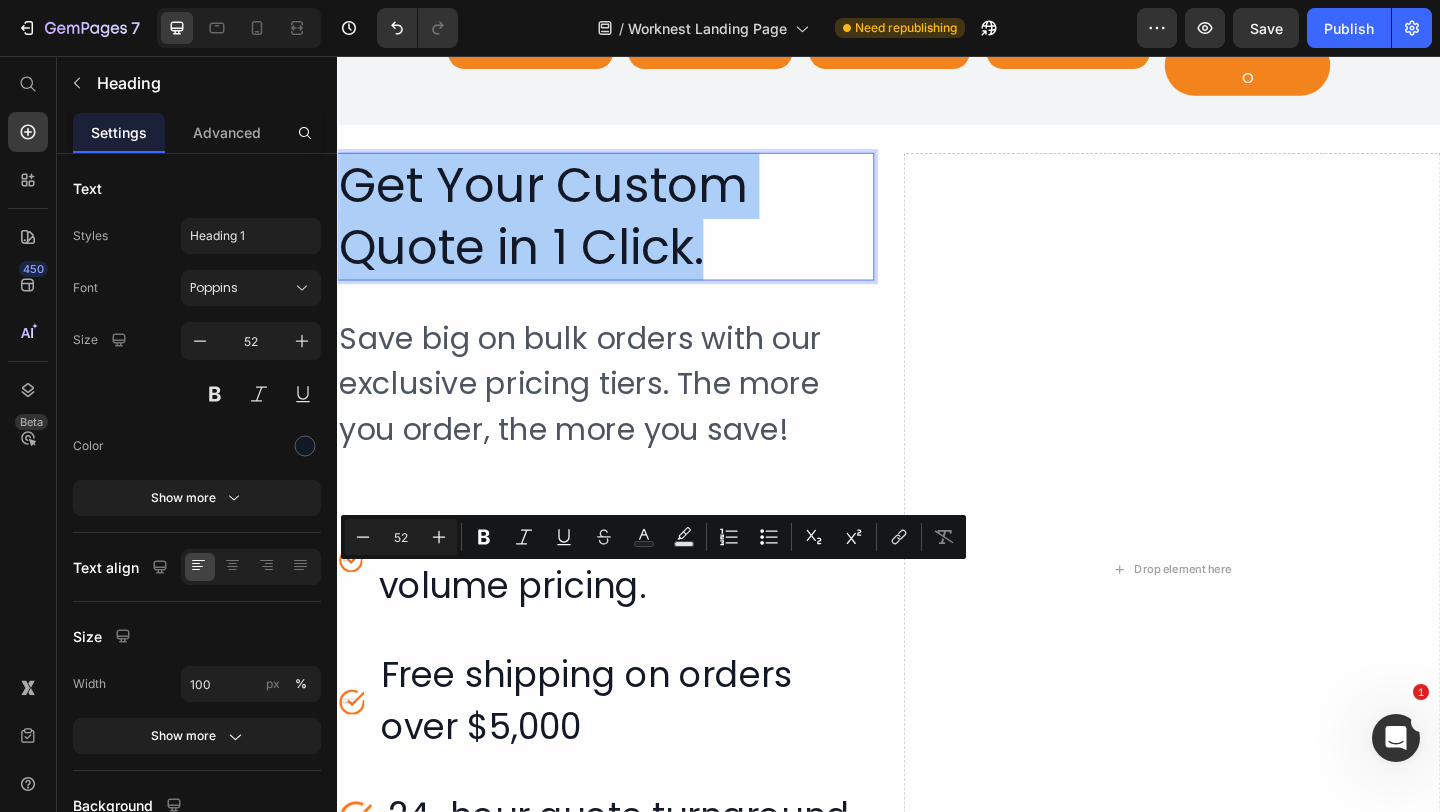 click on "52" at bounding box center (401, 537) 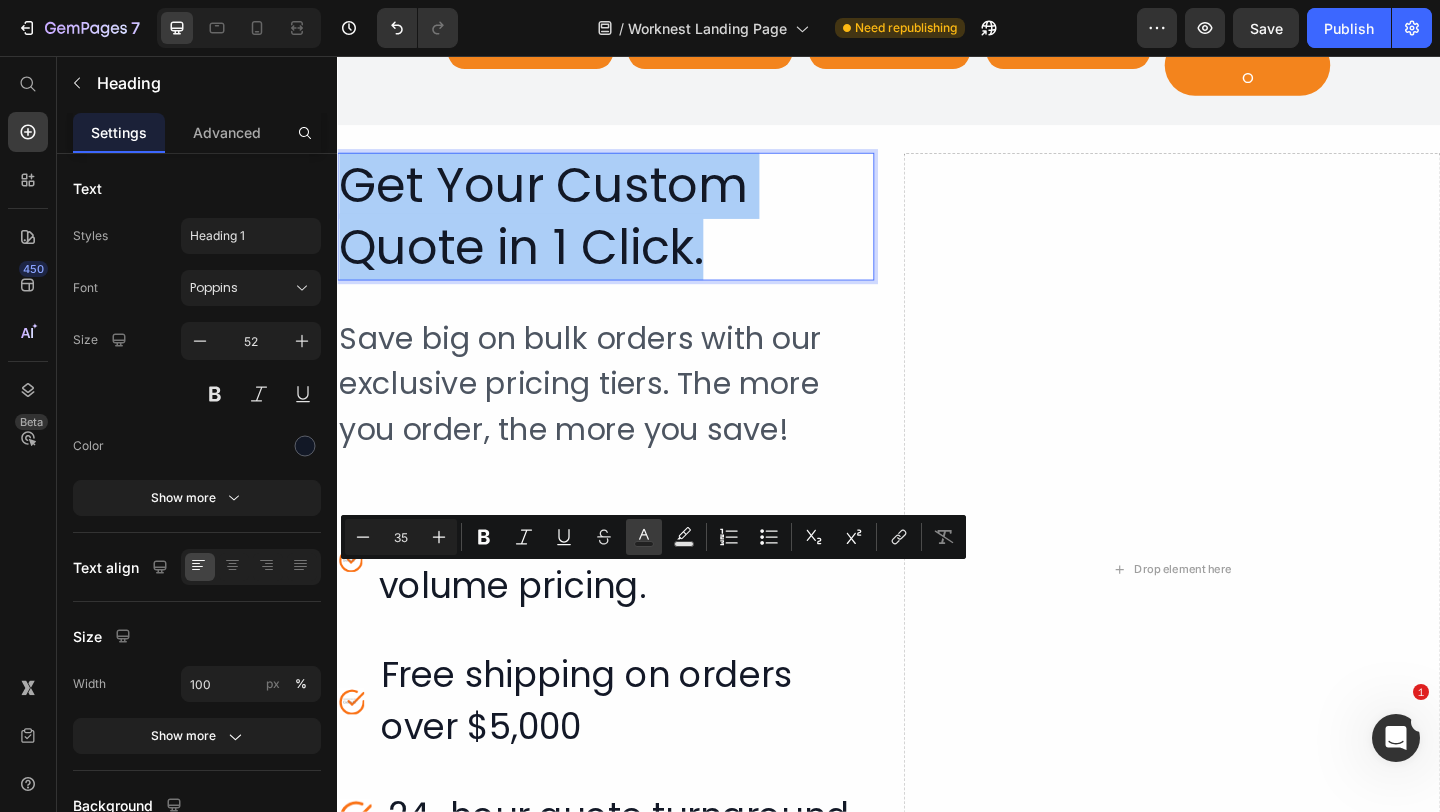 type on "35" 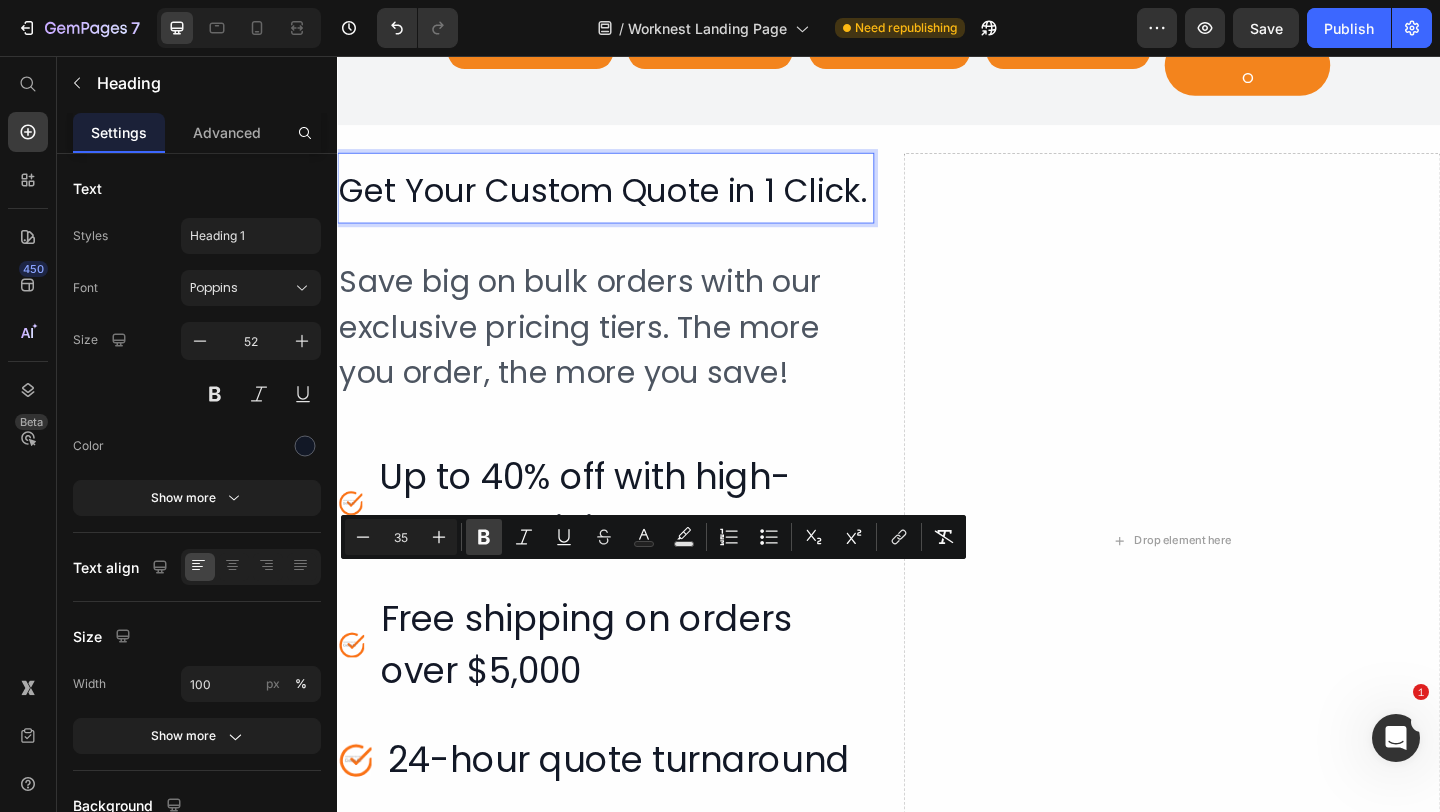 click 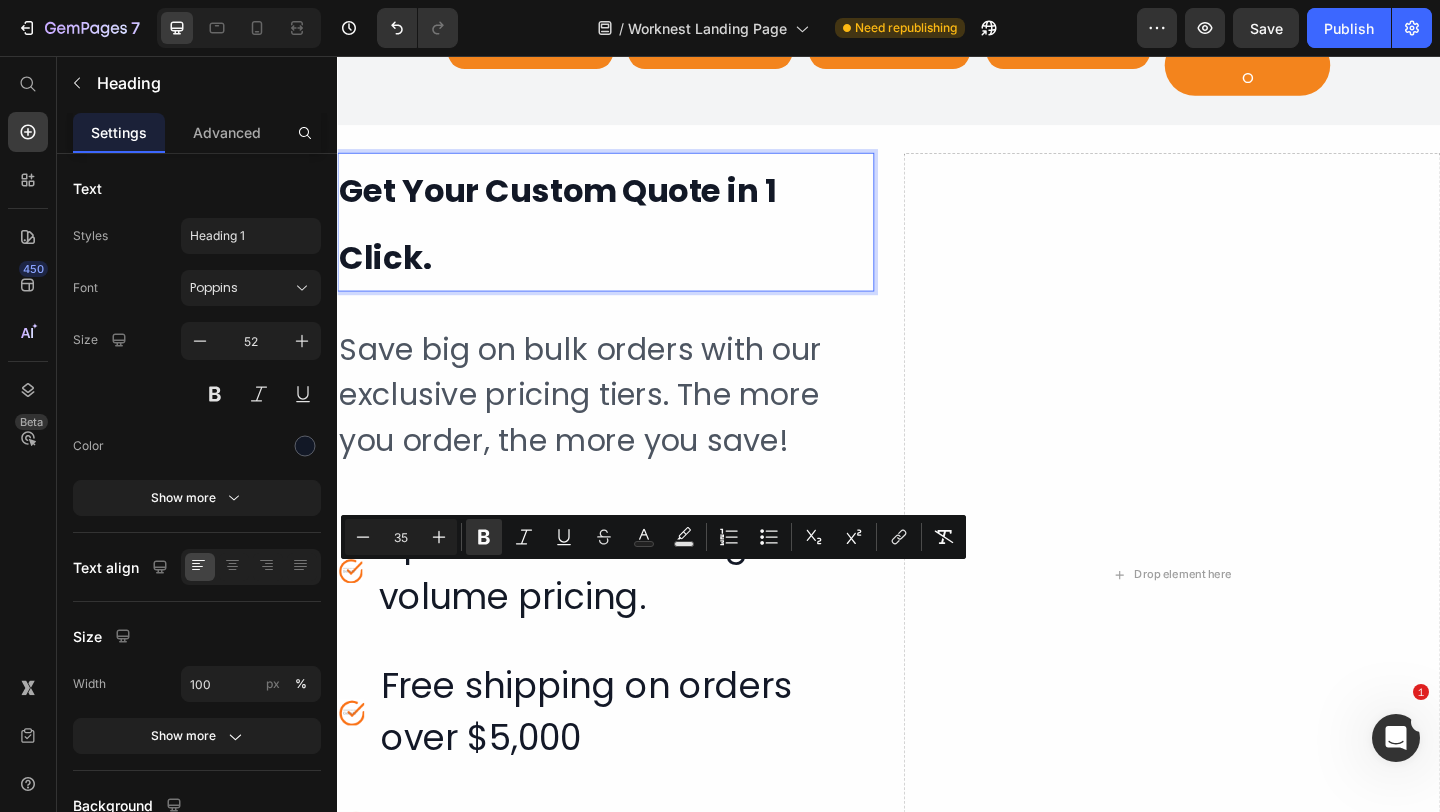 click on "Save big on bulk orders with our exclusive pricing tiers. The more you order, the more you save!" at bounding box center (629, 424) 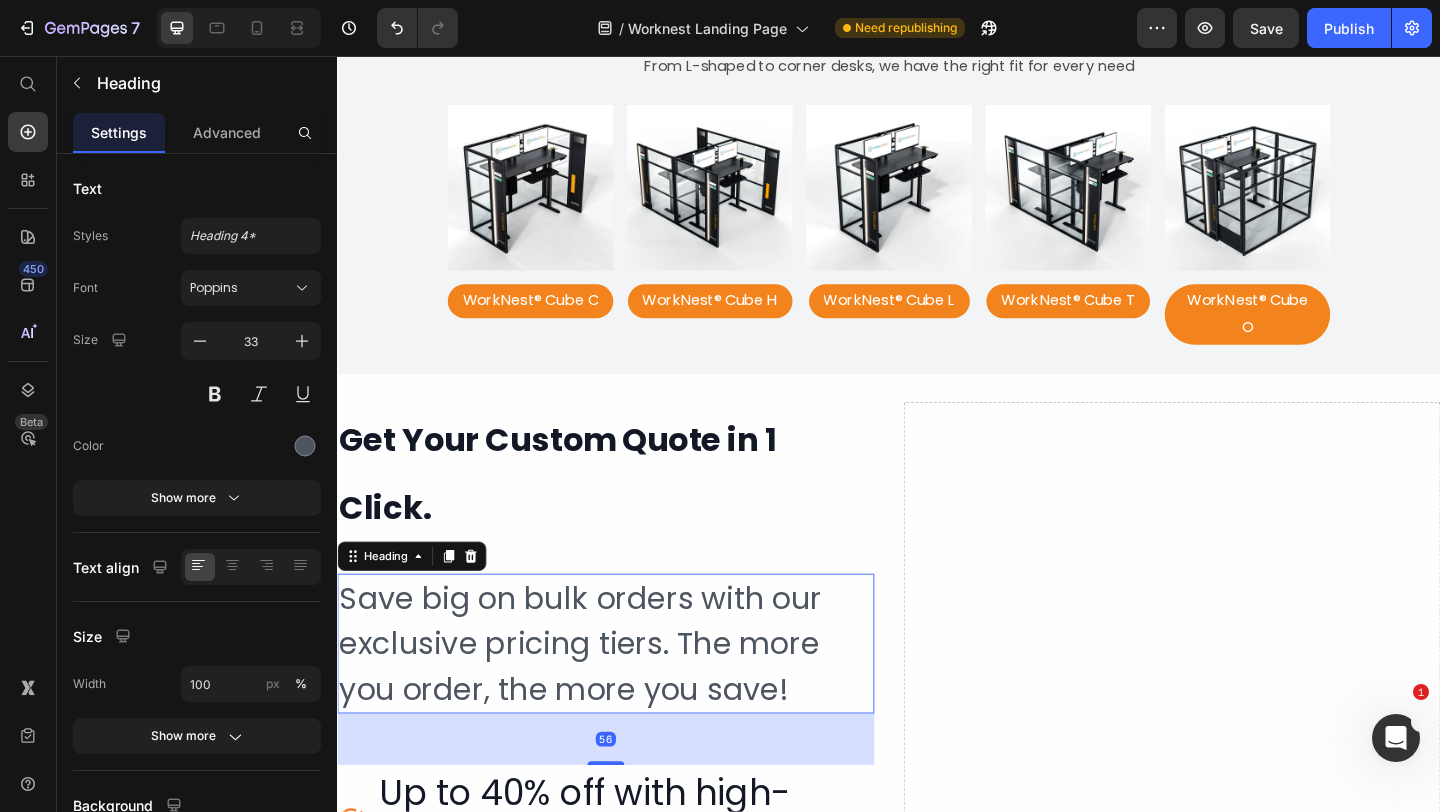 scroll, scrollTop: 3773, scrollLeft: 0, axis: vertical 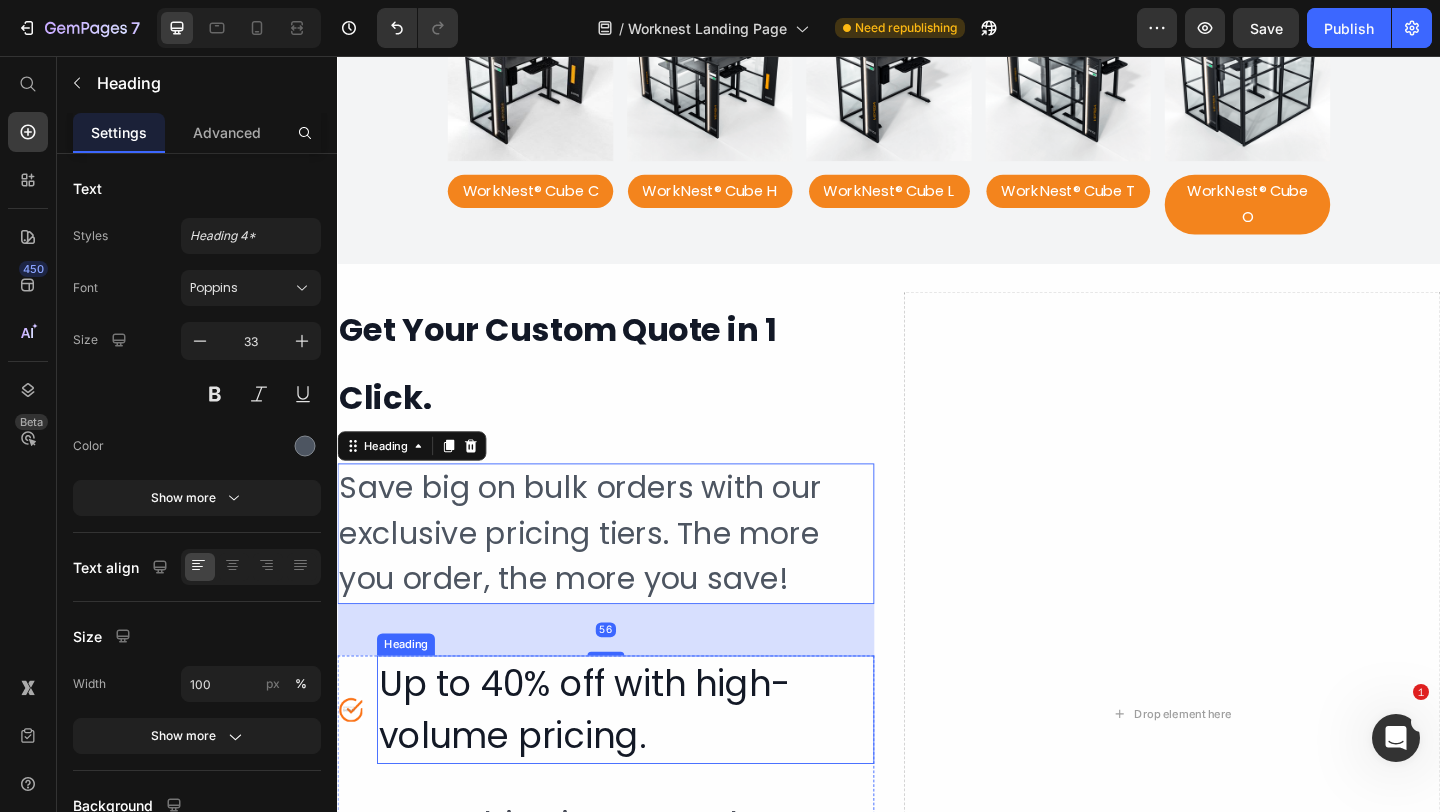 click on "Save big on bulk orders with our exclusive pricing tiers. The more you order, the more you save!" at bounding box center (629, 575) 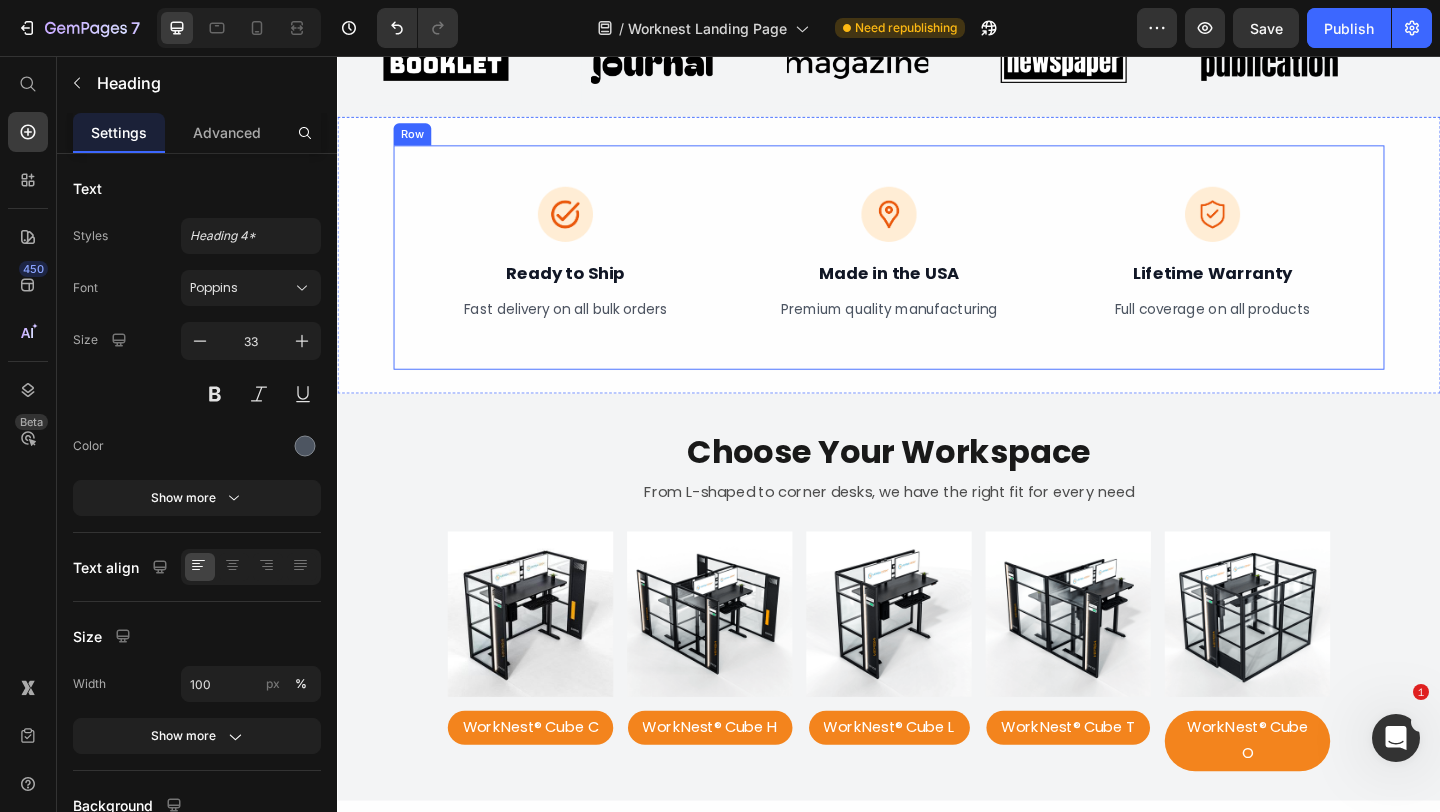 scroll, scrollTop: 2502, scrollLeft: 0, axis: vertical 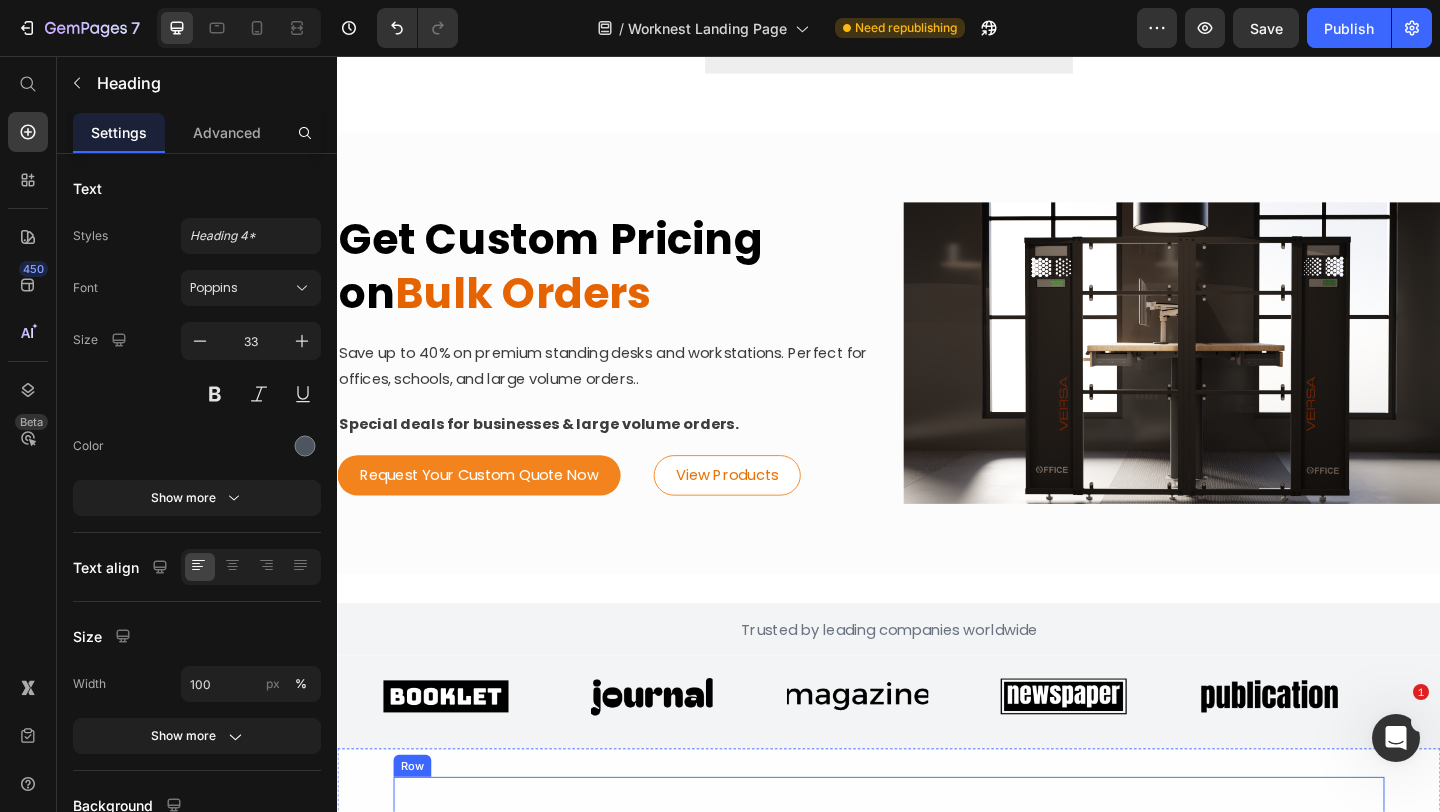 click on "Save up to 40% on premium standing desks and workstations. Perfect for offices, schools, and large volume orders.." at bounding box center (626, 393) 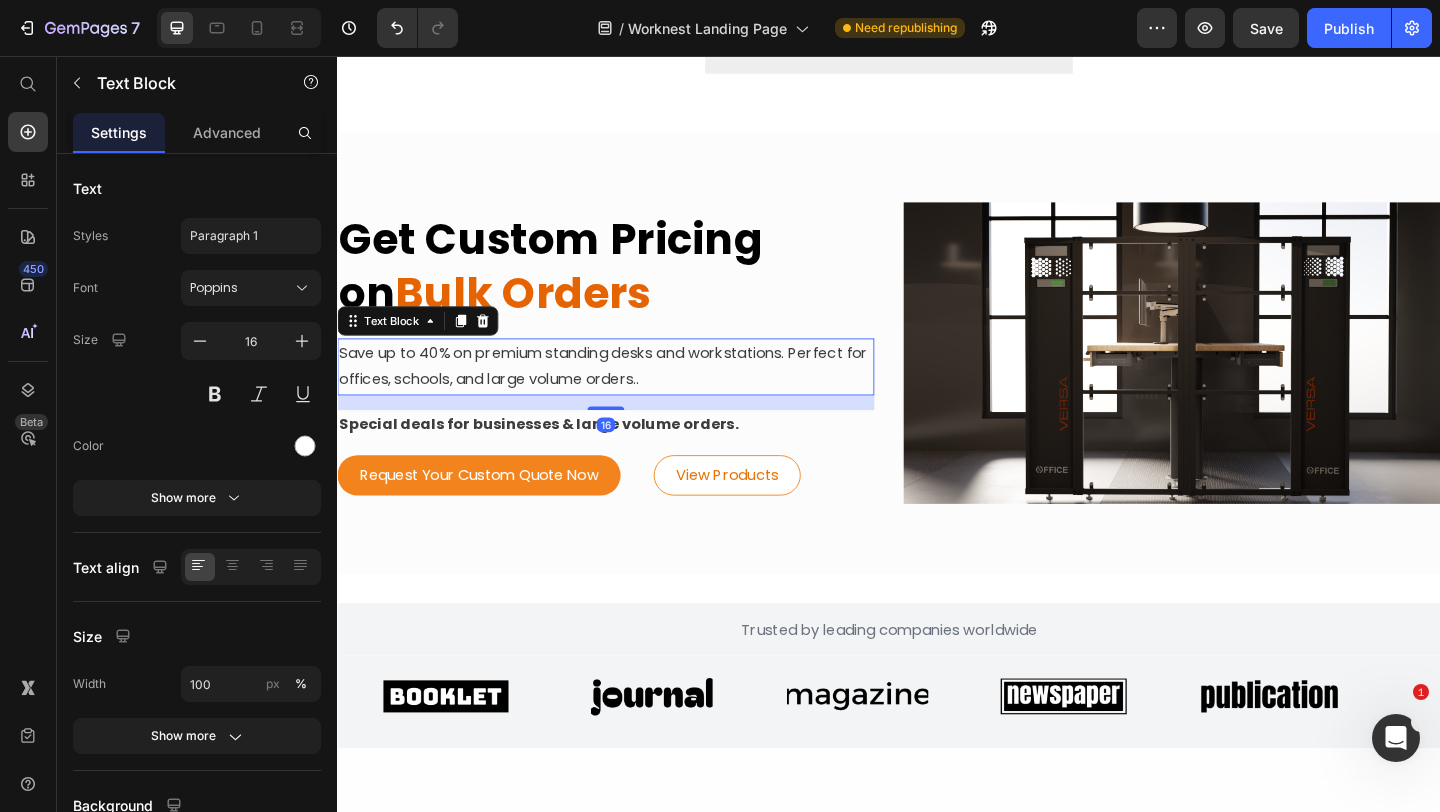 click on "Save up to 40% on premium standing desks and workstations. Perfect for offices, schools, and large volume orders.." at bounding box center (626, 393) 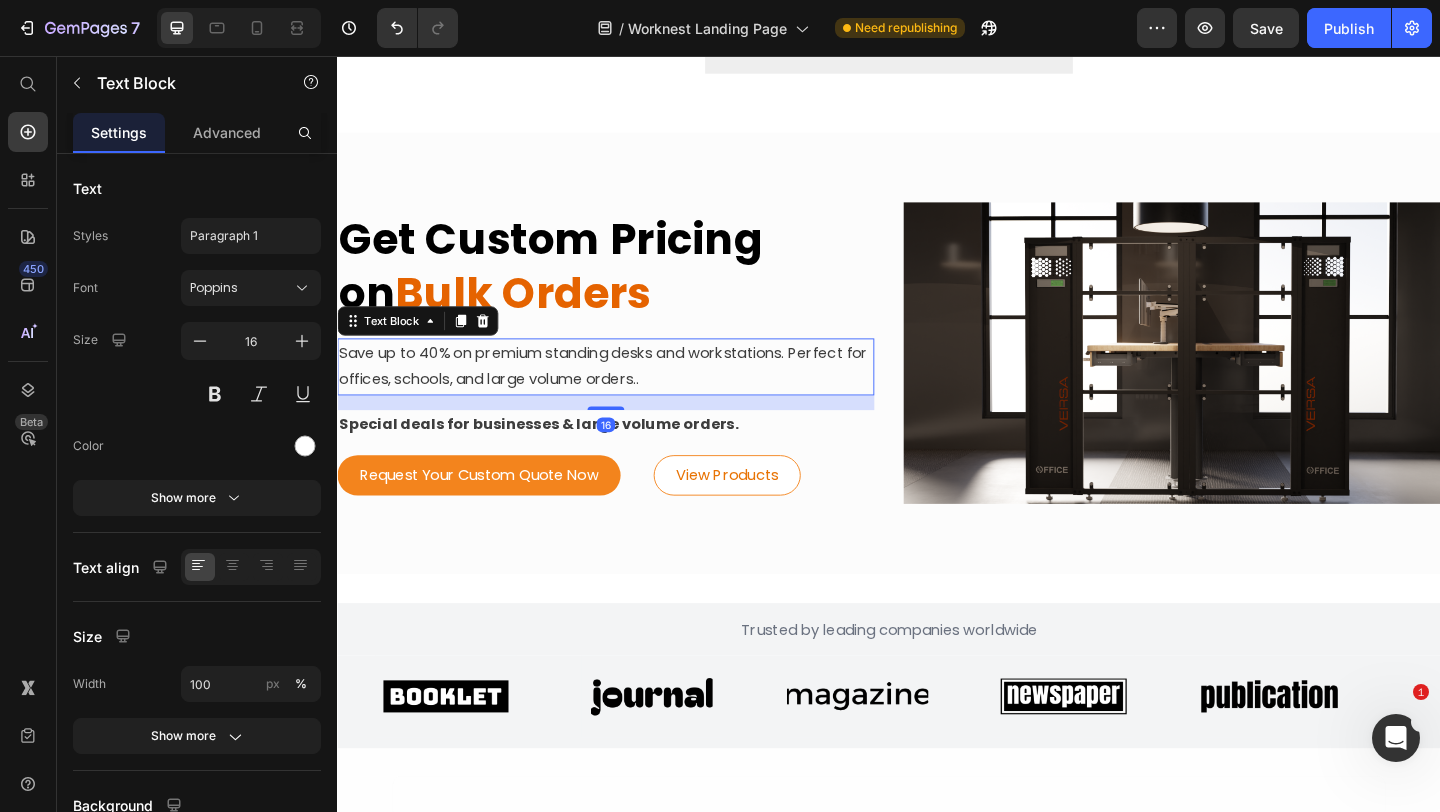 click on "Get Custom Pricing on" at bounding box center [569, 285] 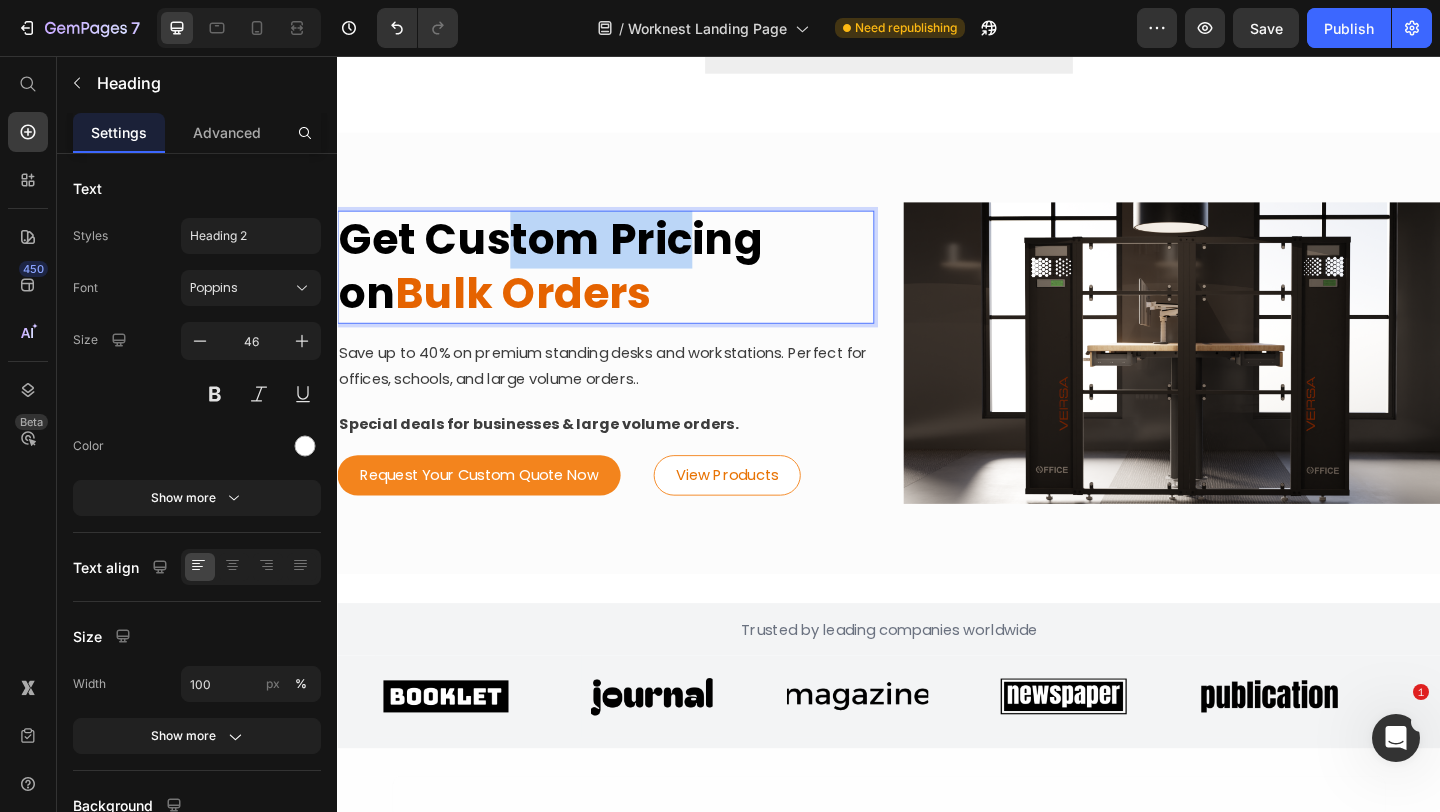 drag, startPoint x: 509, startPoint y: 262, endPoint x: 713, endPoint y: 249, distance: 204.4138 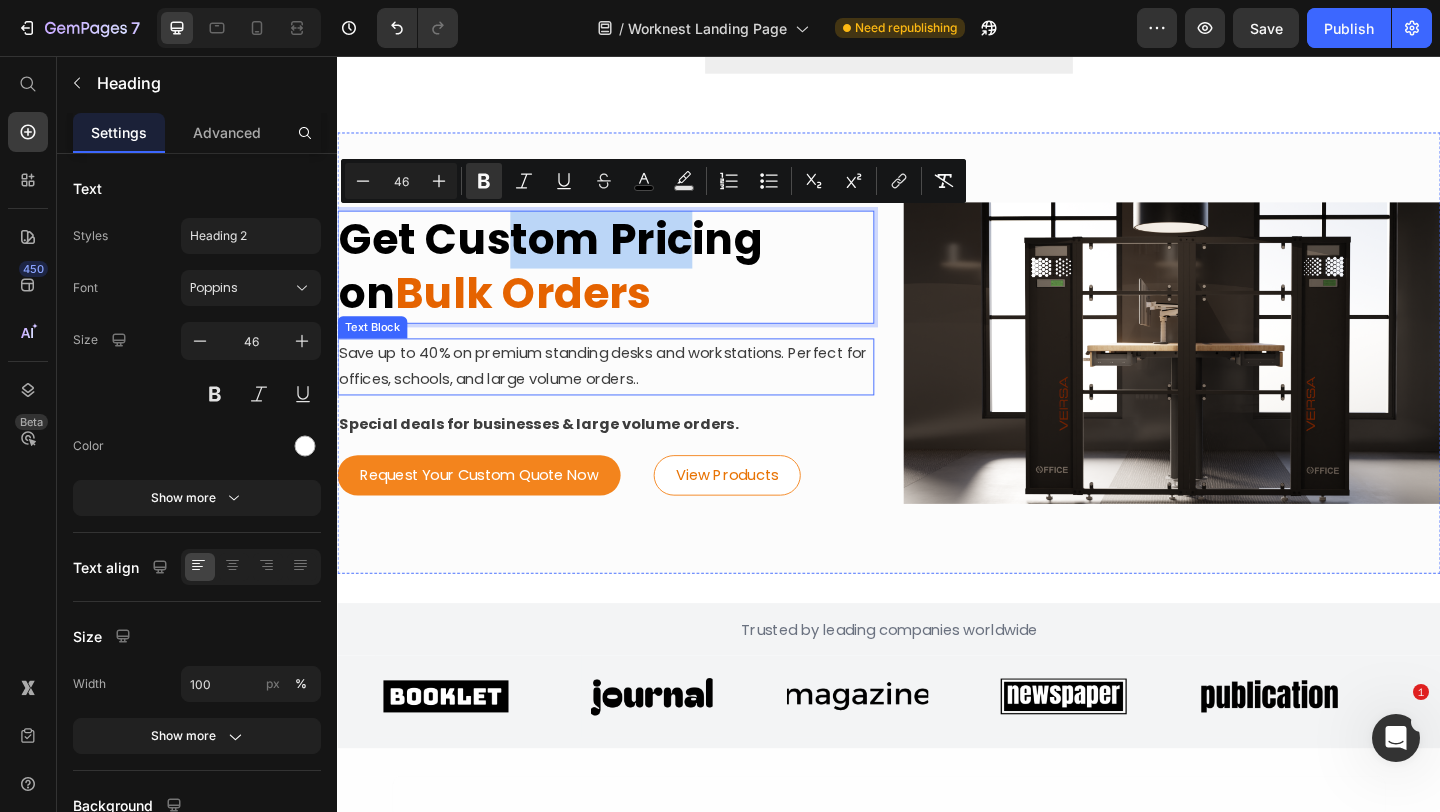 click on "Save up to 40% on premium standing desks and workstations. Perfect for offices, schools, and large volume orders.." at bounding box center [626, 393] 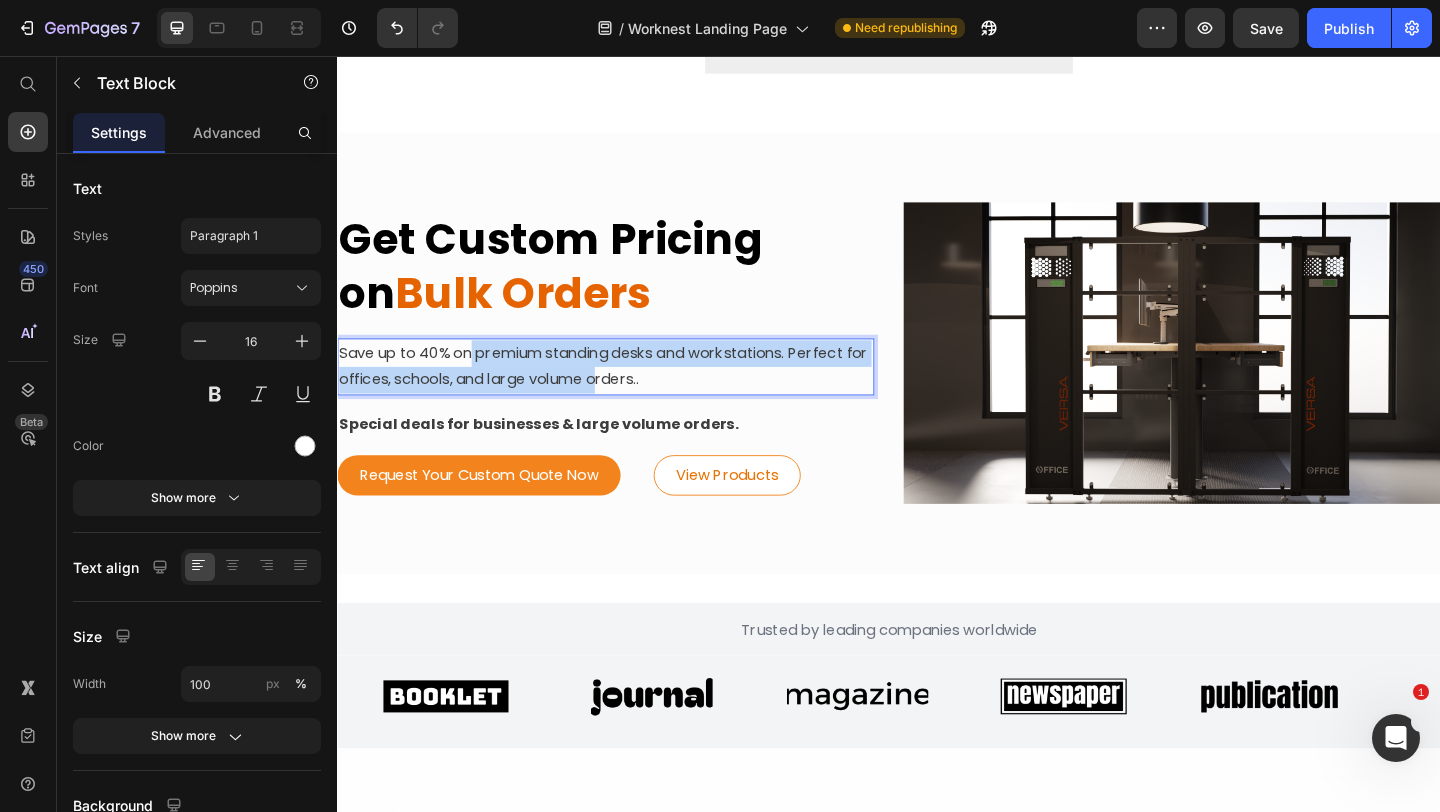 drag, startPoint x: 646, startPoint y: 399, endPoint x: 481, endPoint y: 394, distance: 165.07574 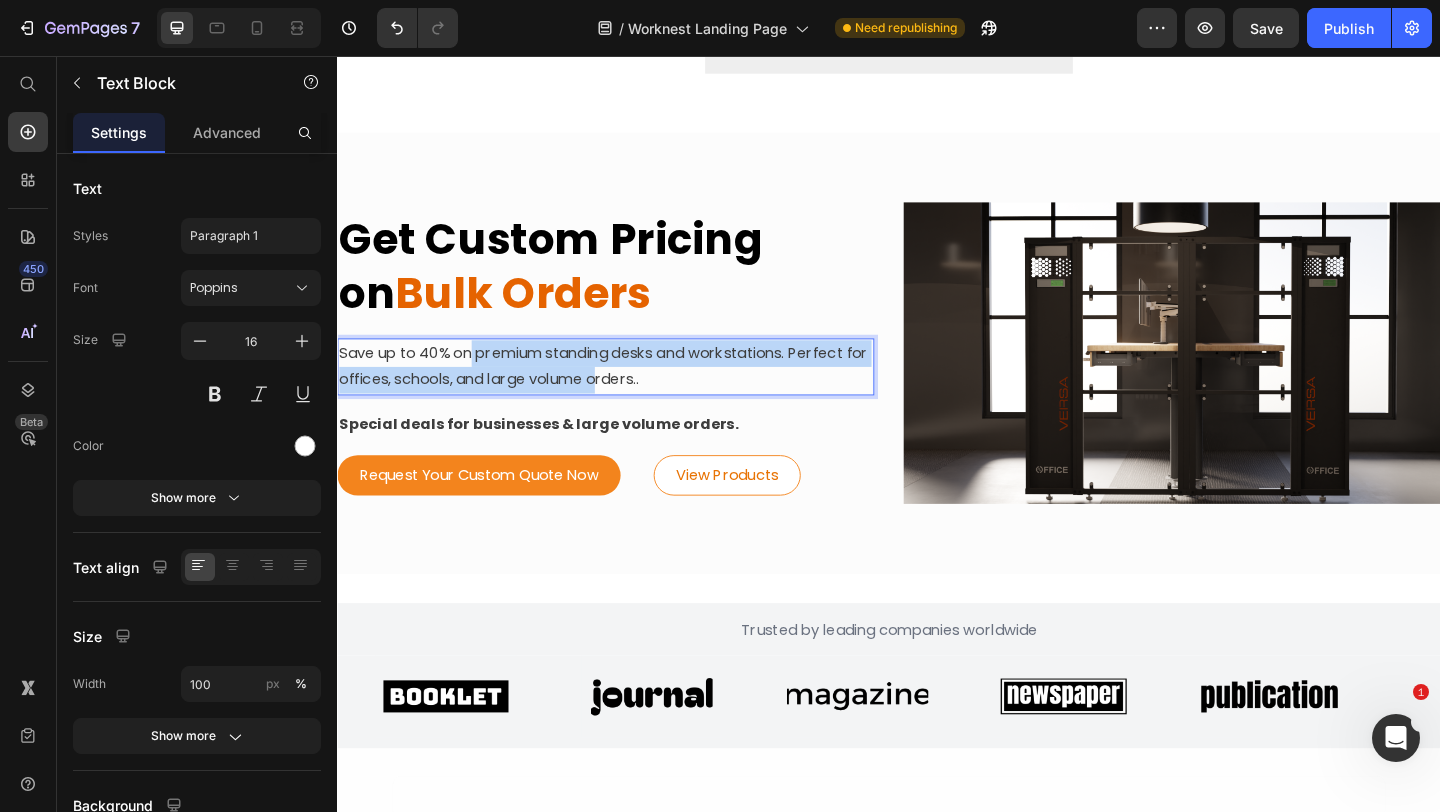 click on "Save up to 40% on premium standing desks and workstations. Perfect for offices, schools, and large volume orders.." at bounding box center [629, 394] 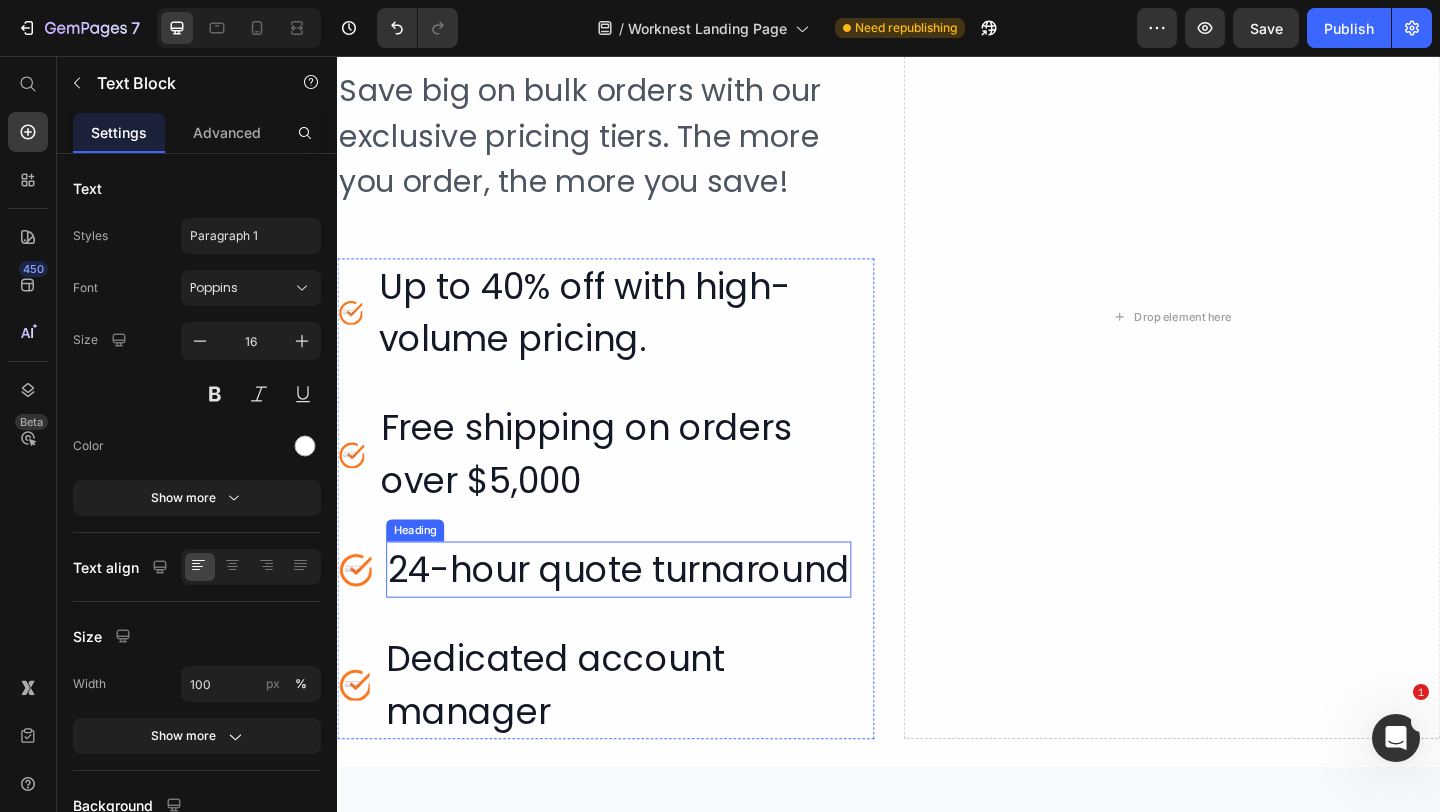 scroll, scrollTop: 4101, scrollLeft: 0, axis: vertical 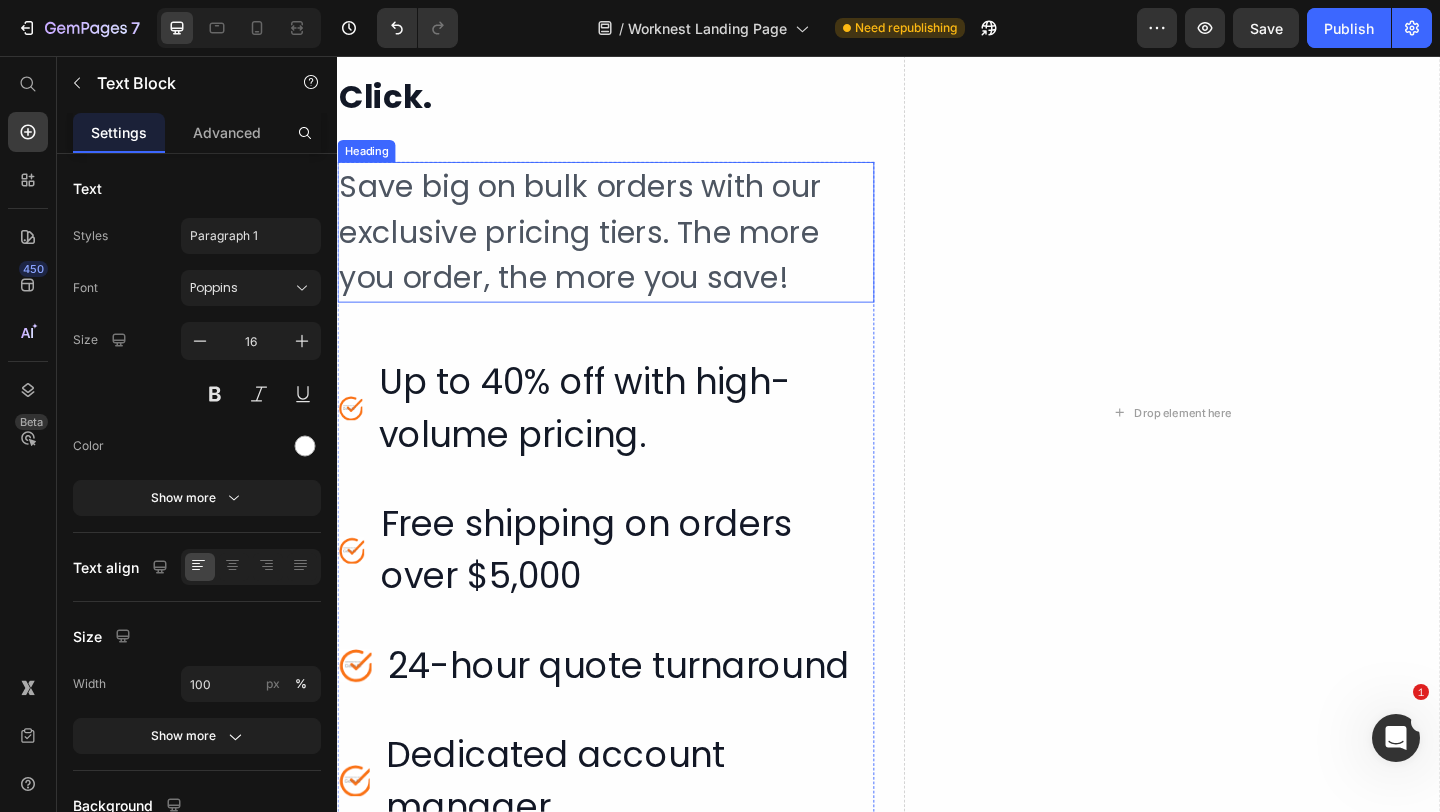 click on "Save big on bulk orders with our exclusive pricing tiers. The more you order, the more you save!" at bounding box center [629, 247] 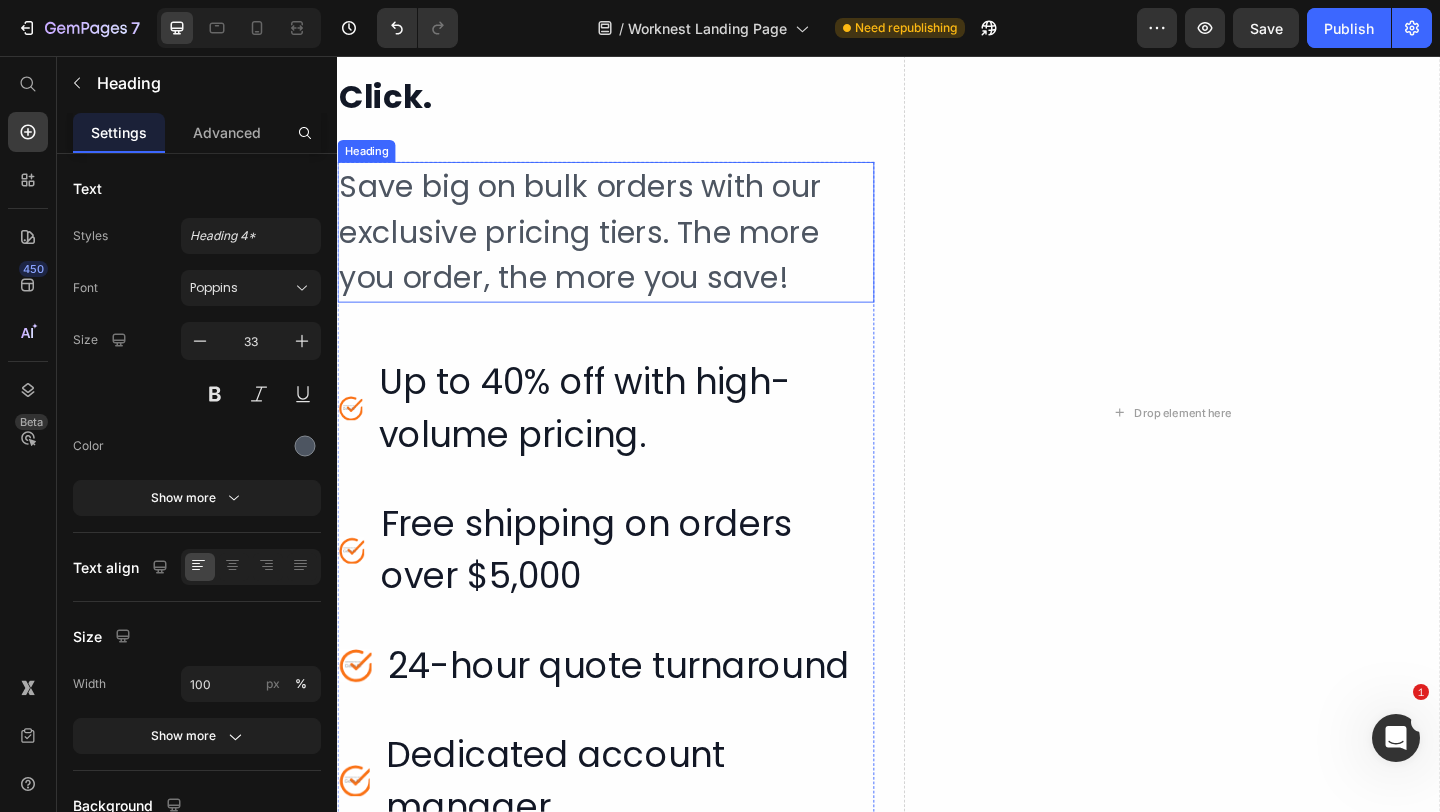 click on "Save big on bulk orders with our exclusive pricing tiers. The more you order, the more you save!" at bounding box center (629, 247) 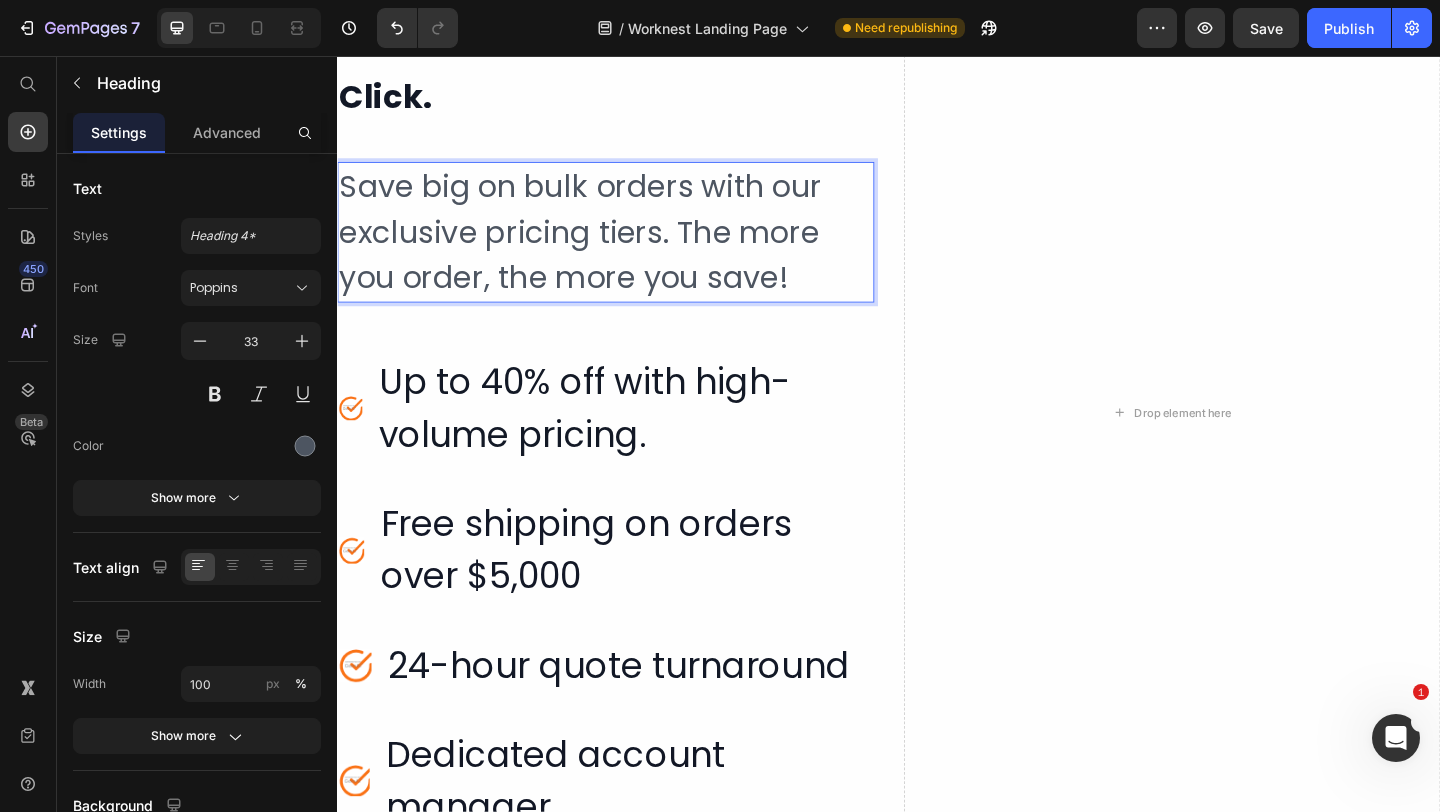 click on "Save big on bulk orders with our exclusive pricing tiers. The more you order, the more you save!" at bounding box center [629, 247] 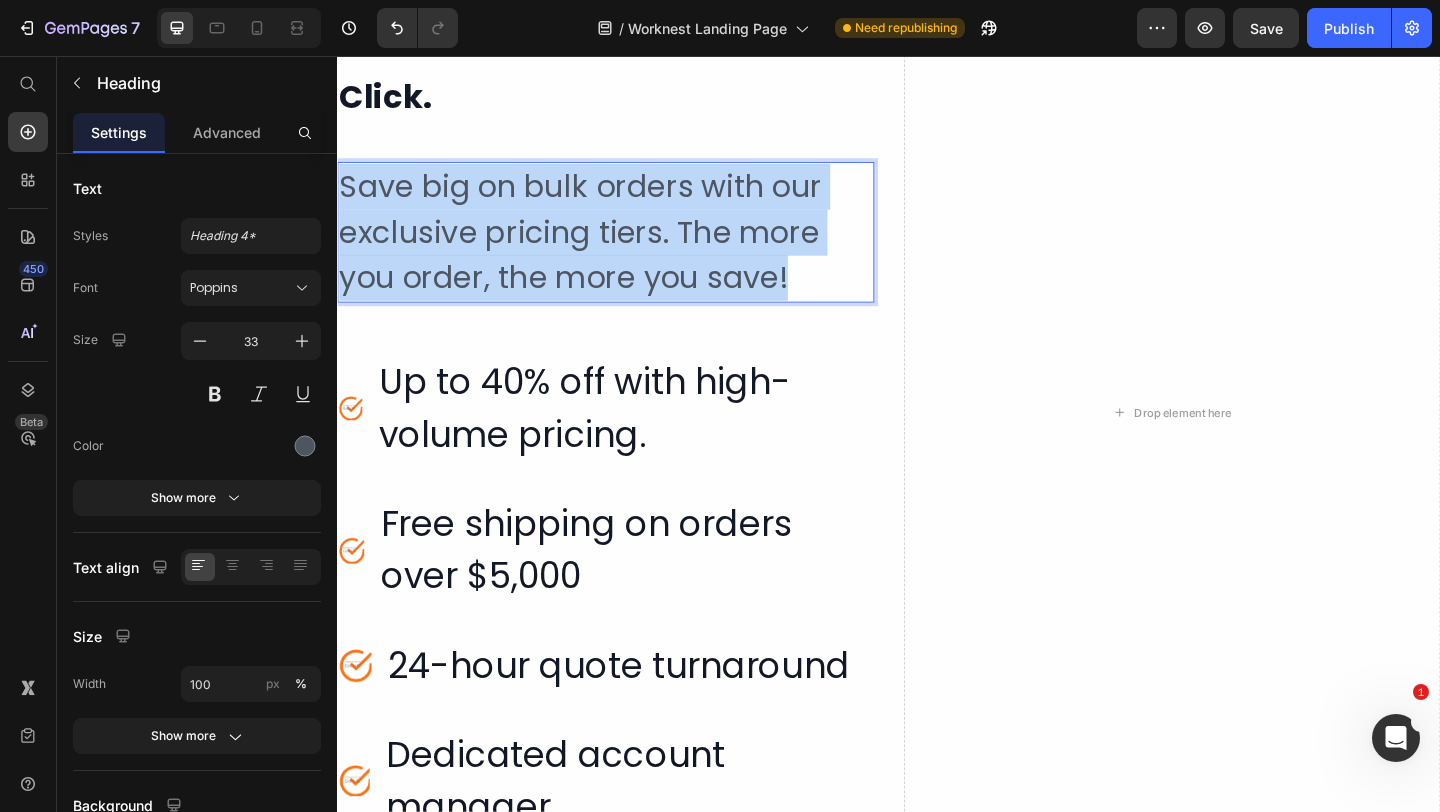 drag, startPoint x: 867, startPoint y: 285, endPoint x: 349, endPoint y: 179, distance: 528.7343 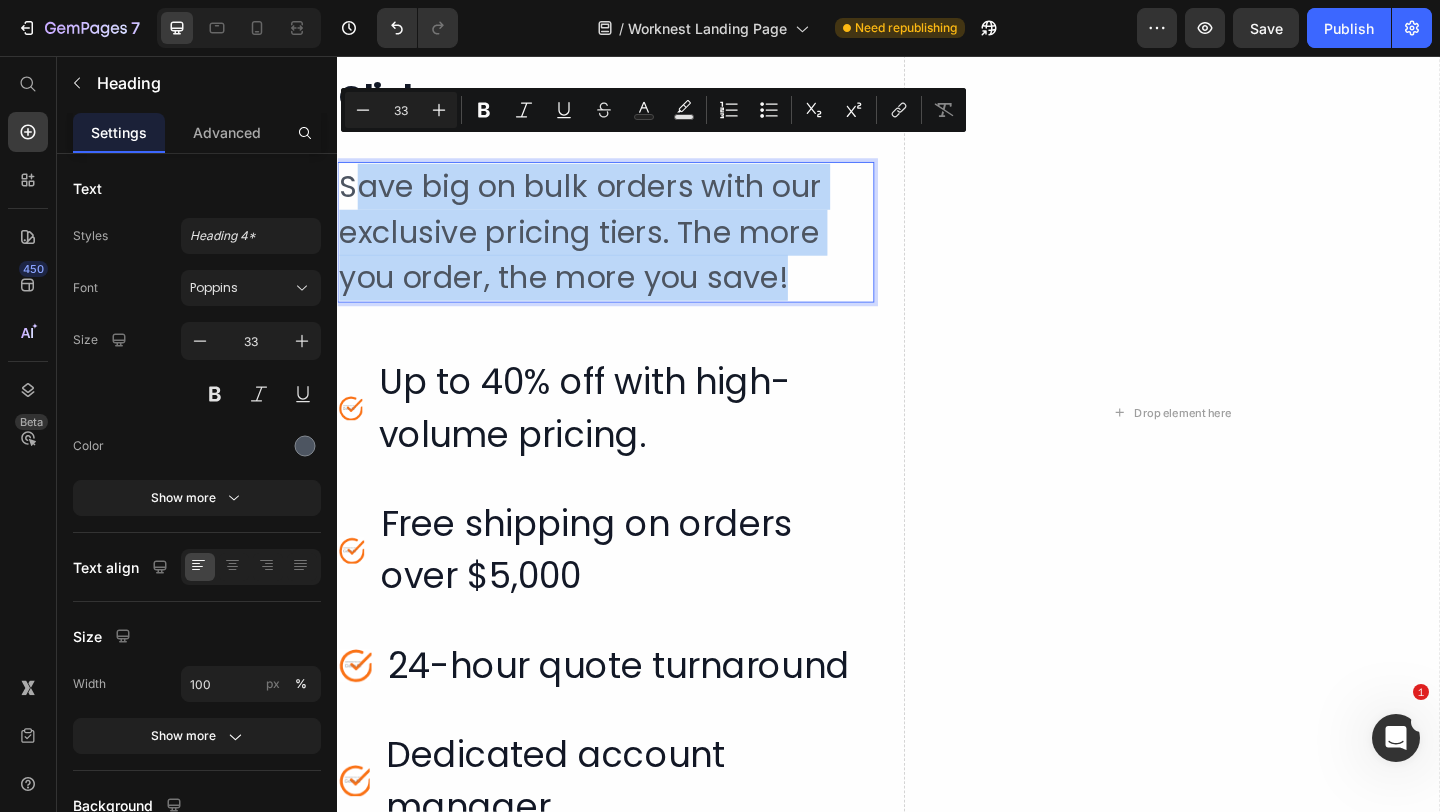 click on "Save big on bulk orders with our exclusive pricing tiers. The more you order, the more you save!" at bounding box center (629, 247) 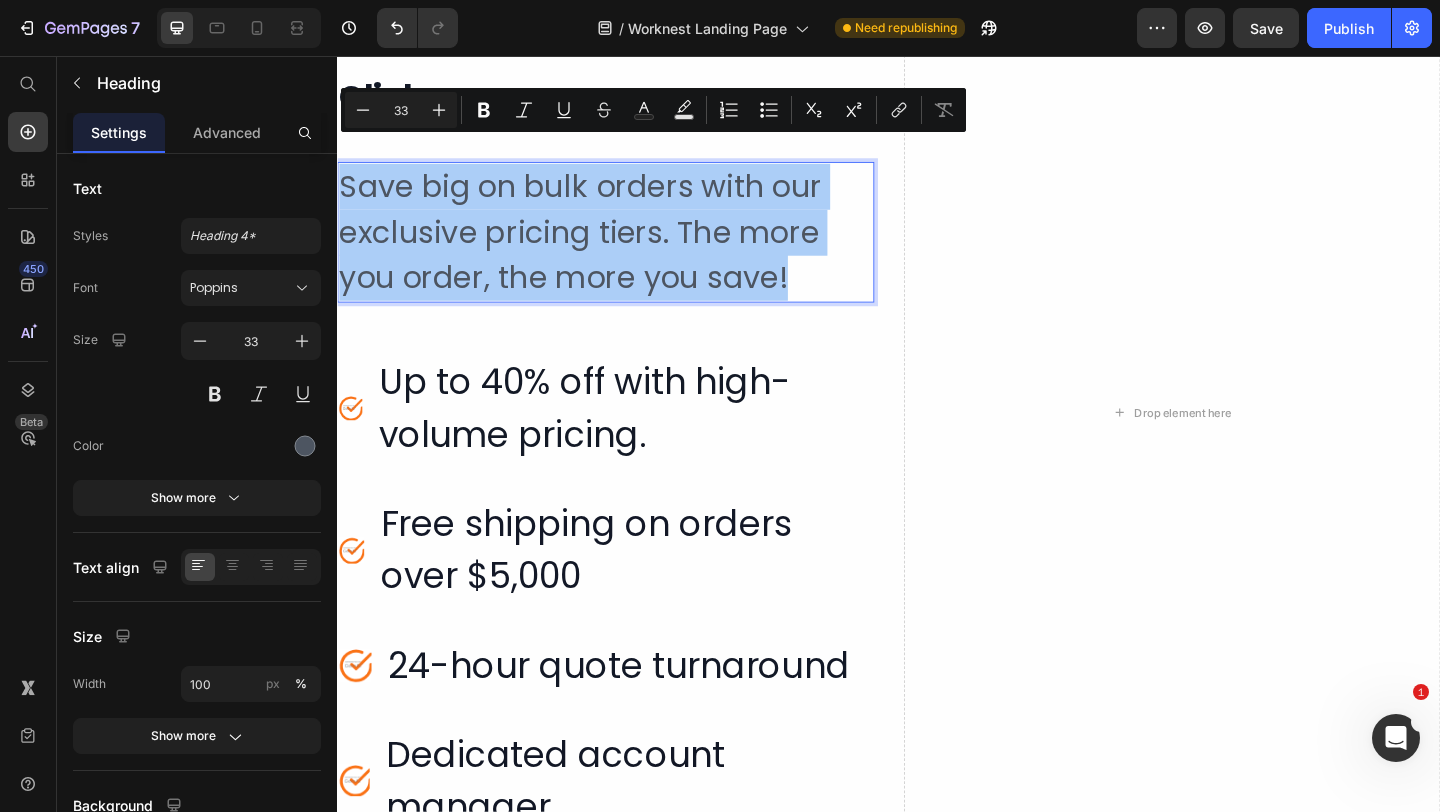 click on "33" at bounding box center (401, 110) 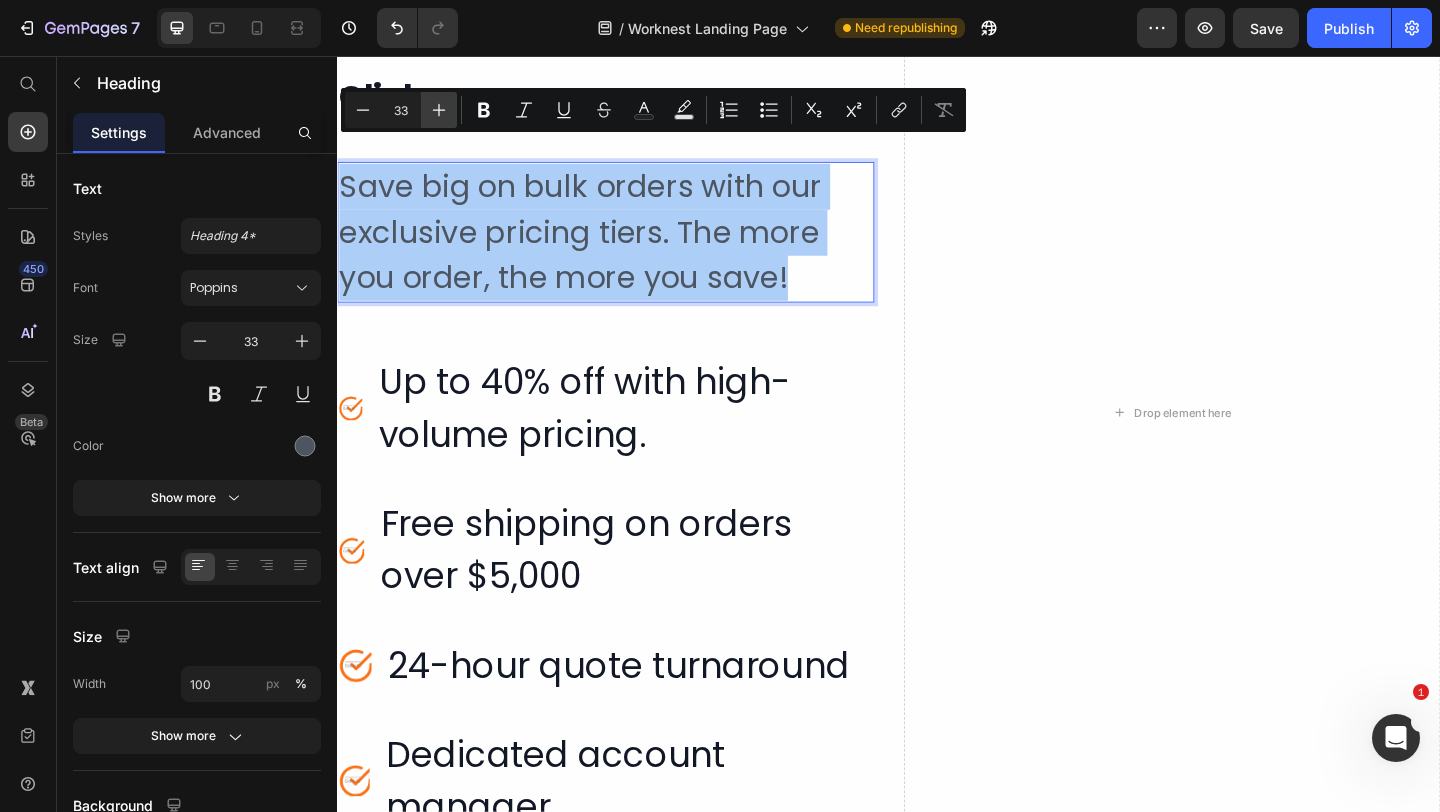 type 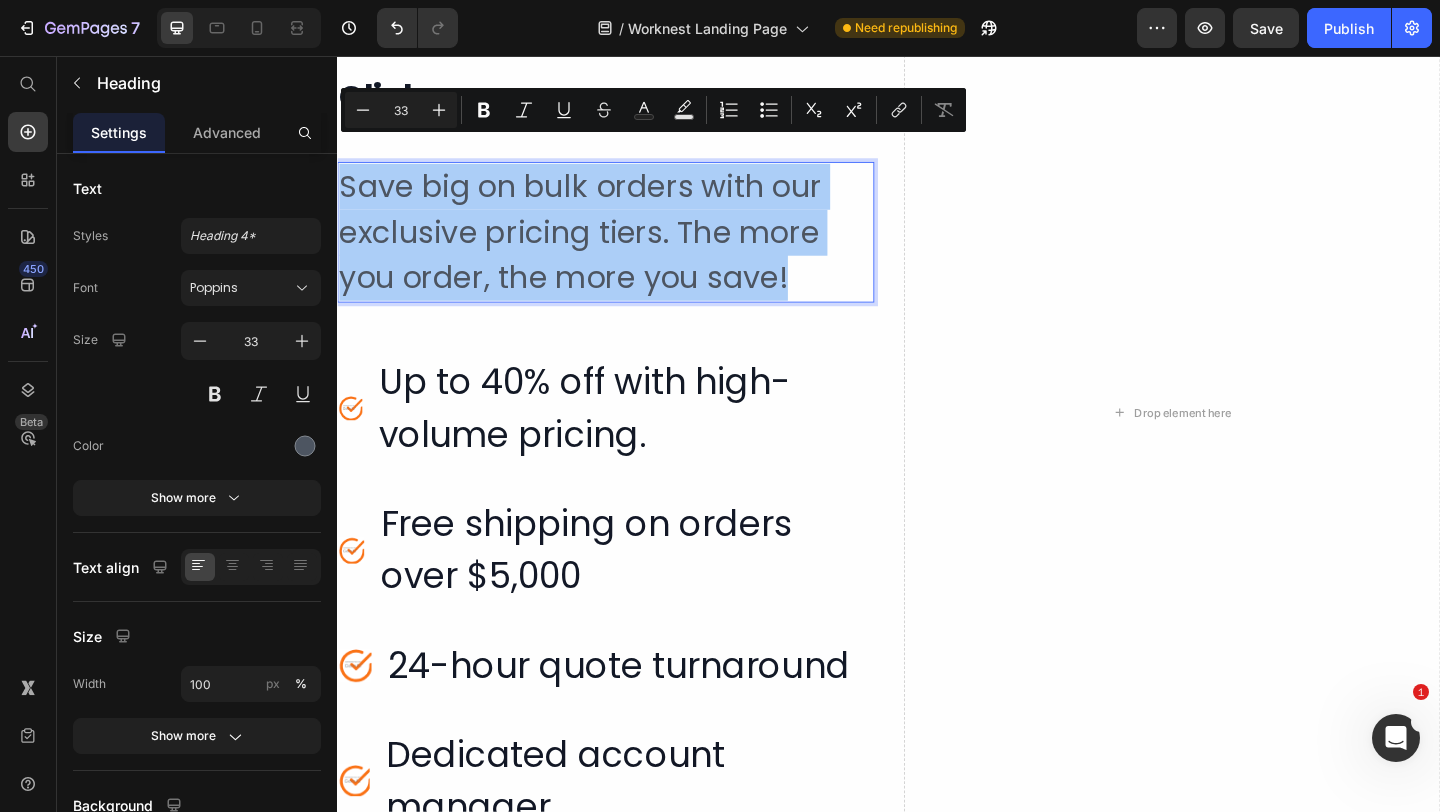 click on "33" at bounding box center [401, 110] 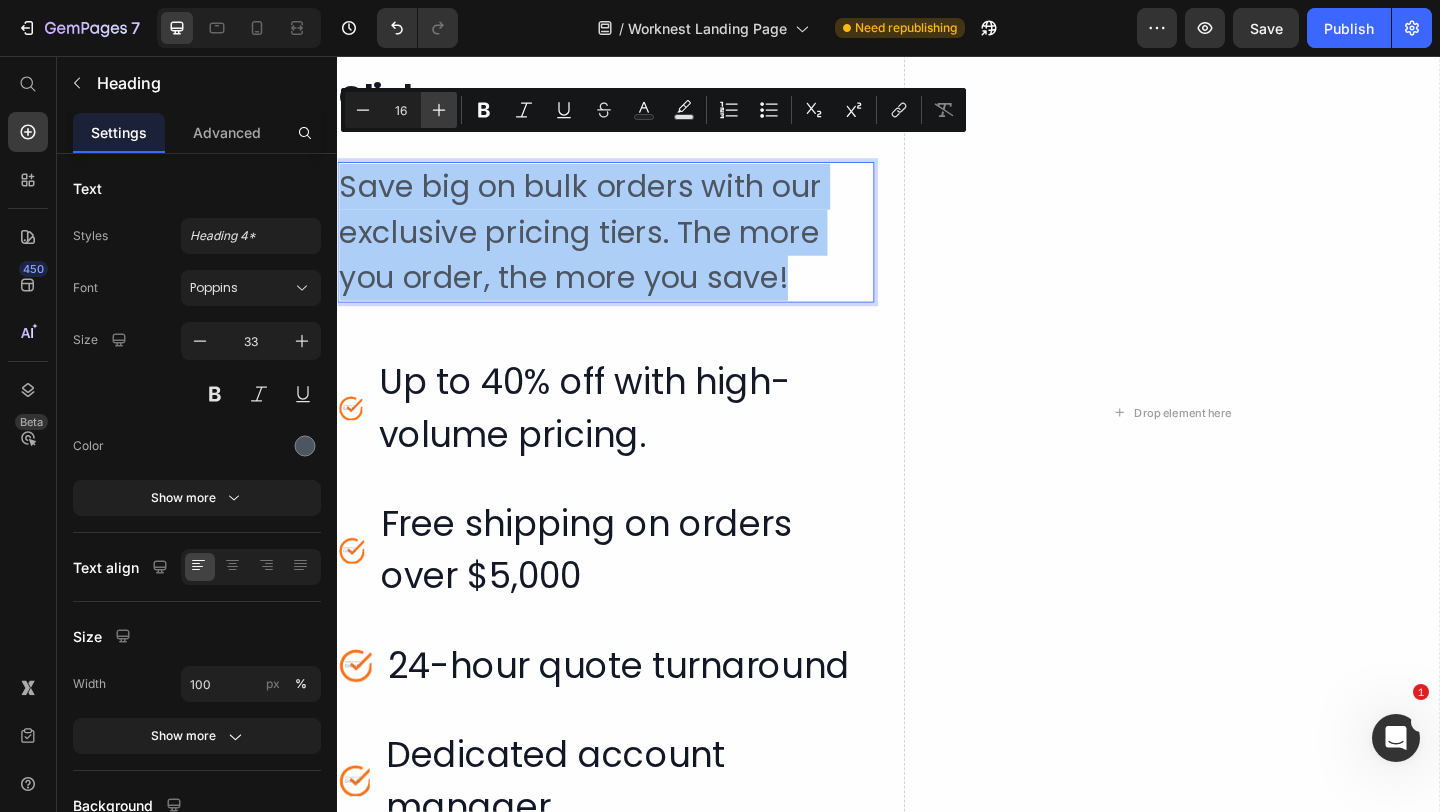 type on "16" 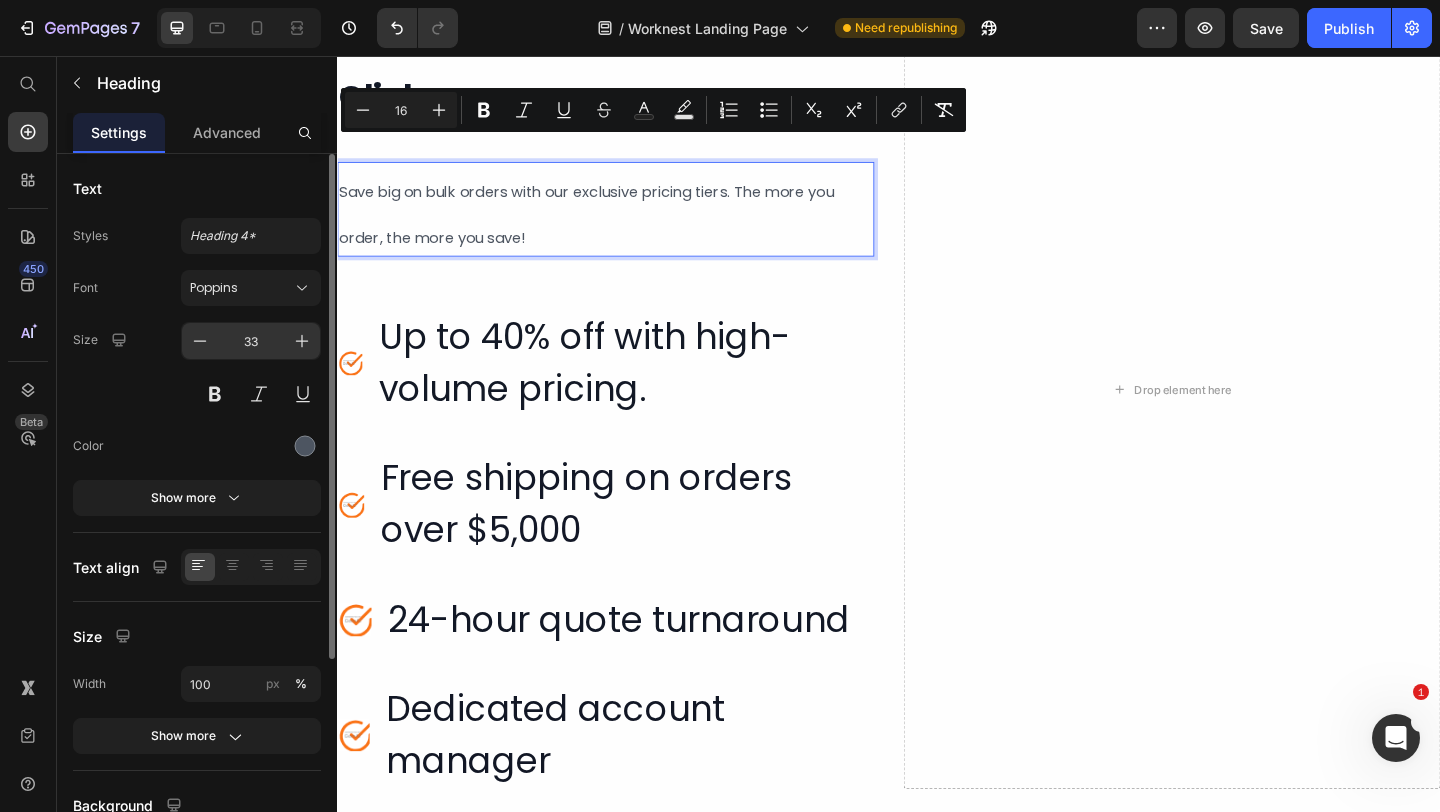 click on "33" at bounding box center (251, 341) 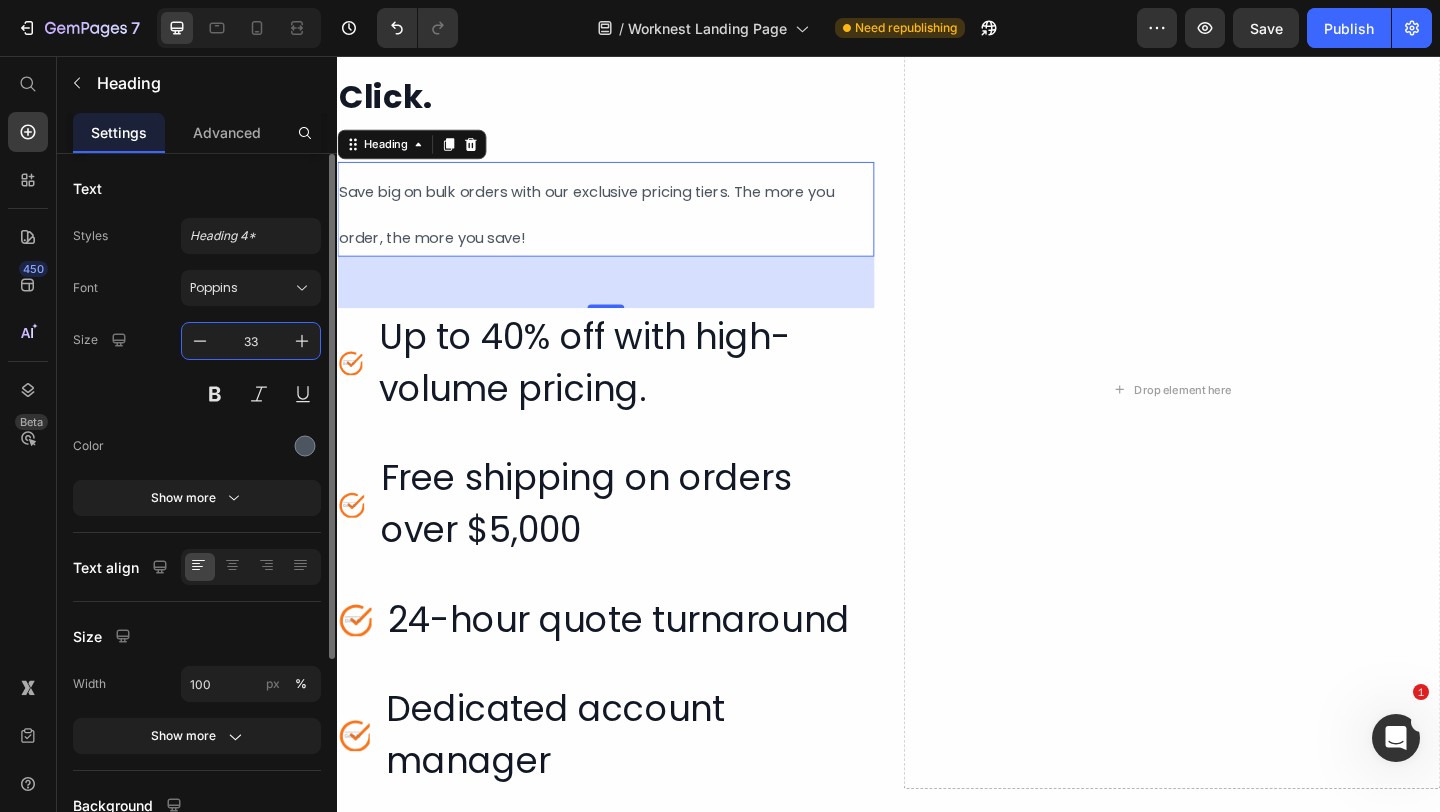 click on "33" at bounding box center [251, 341] 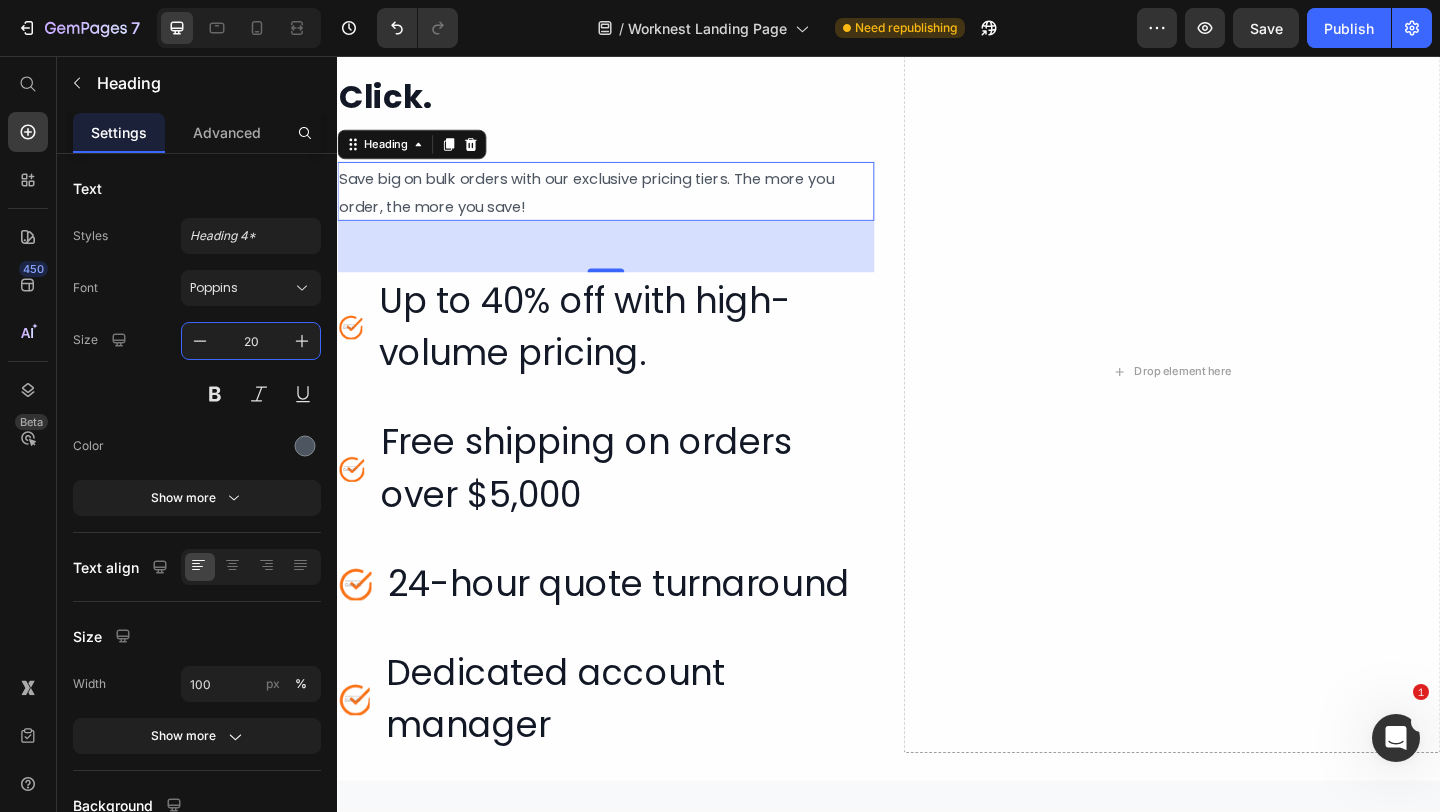 type on "20" 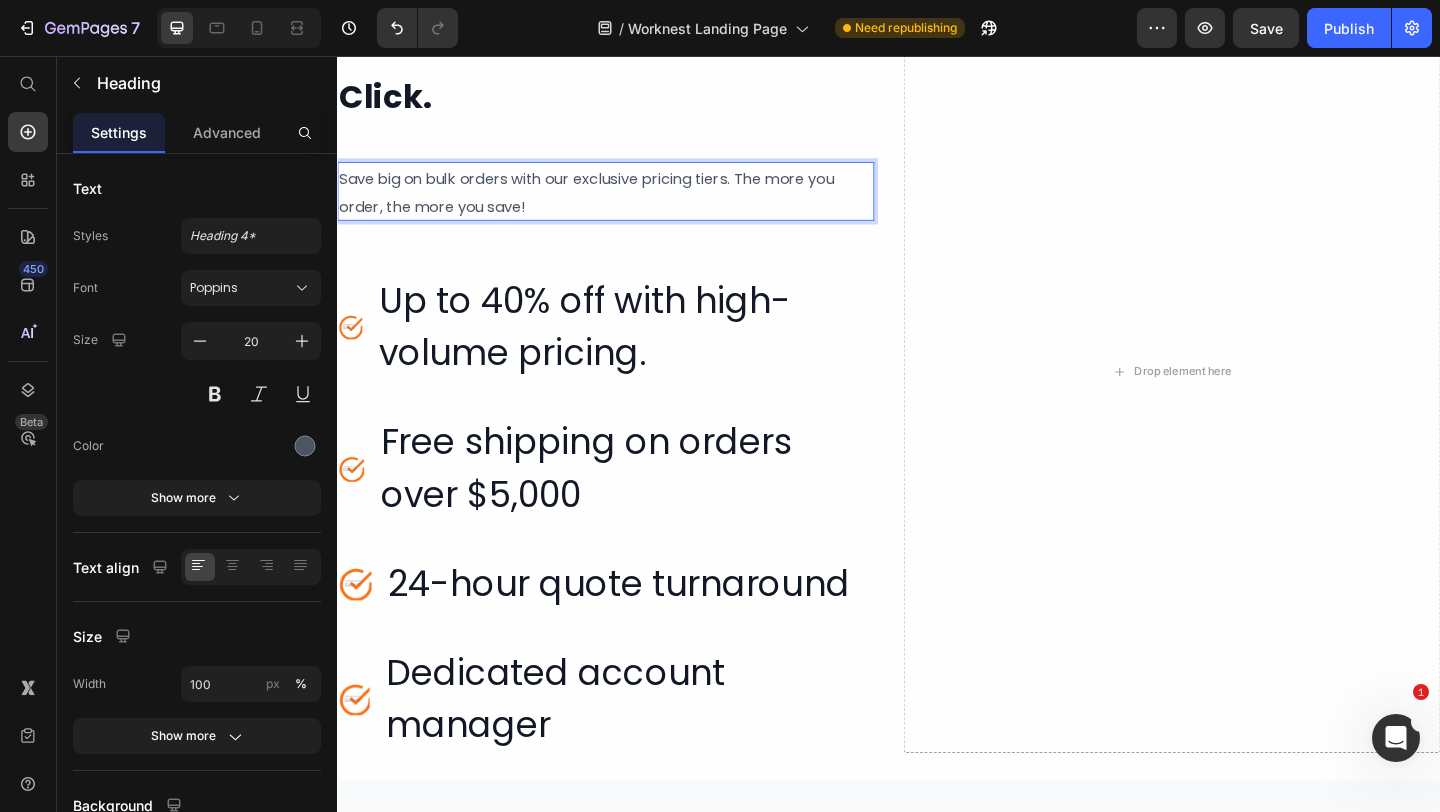 scroll, scrollTop: 3868, scrollLeft: 0, axis: vertical 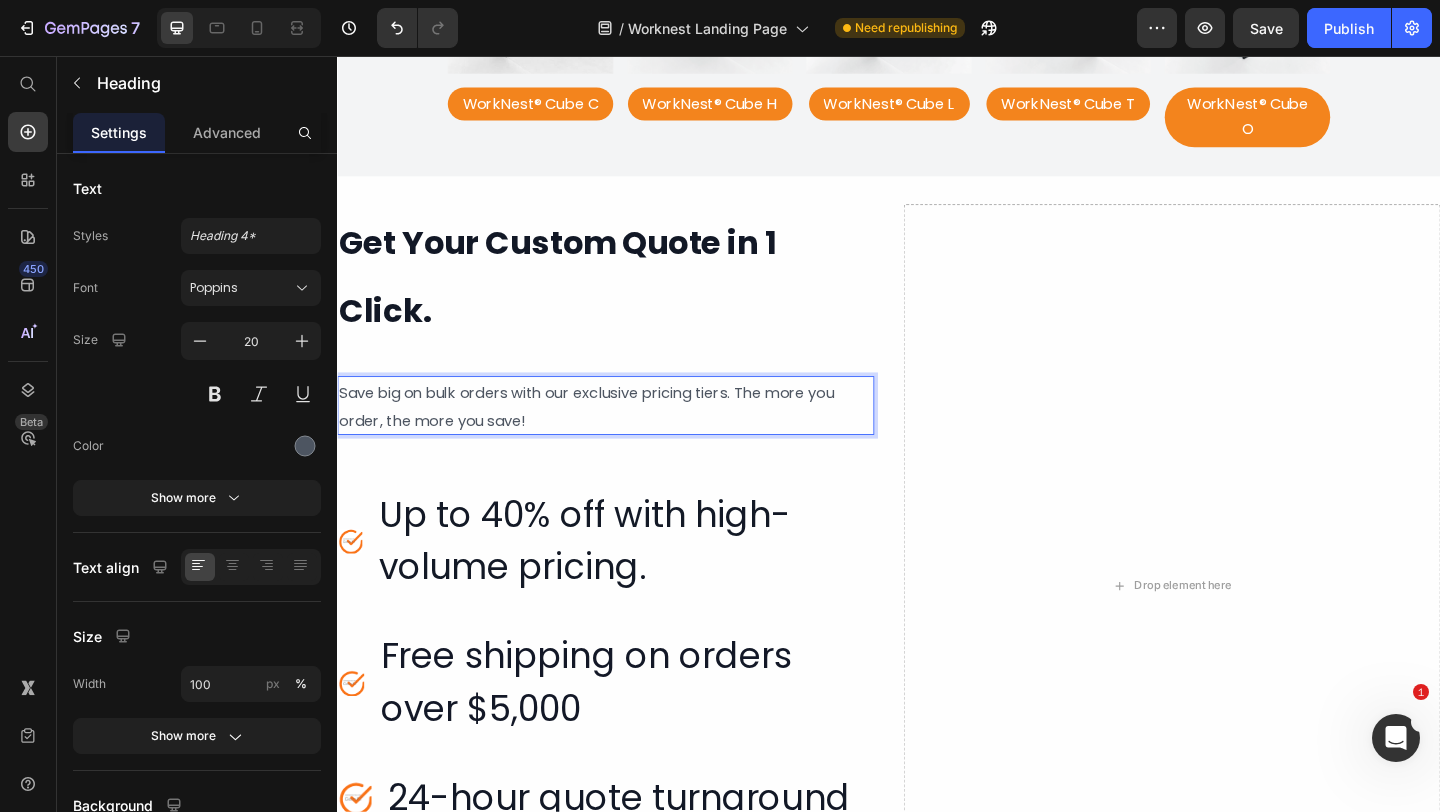 click on "Get Your Custom Quote in 1 Click." at bounding box center [629, 292] 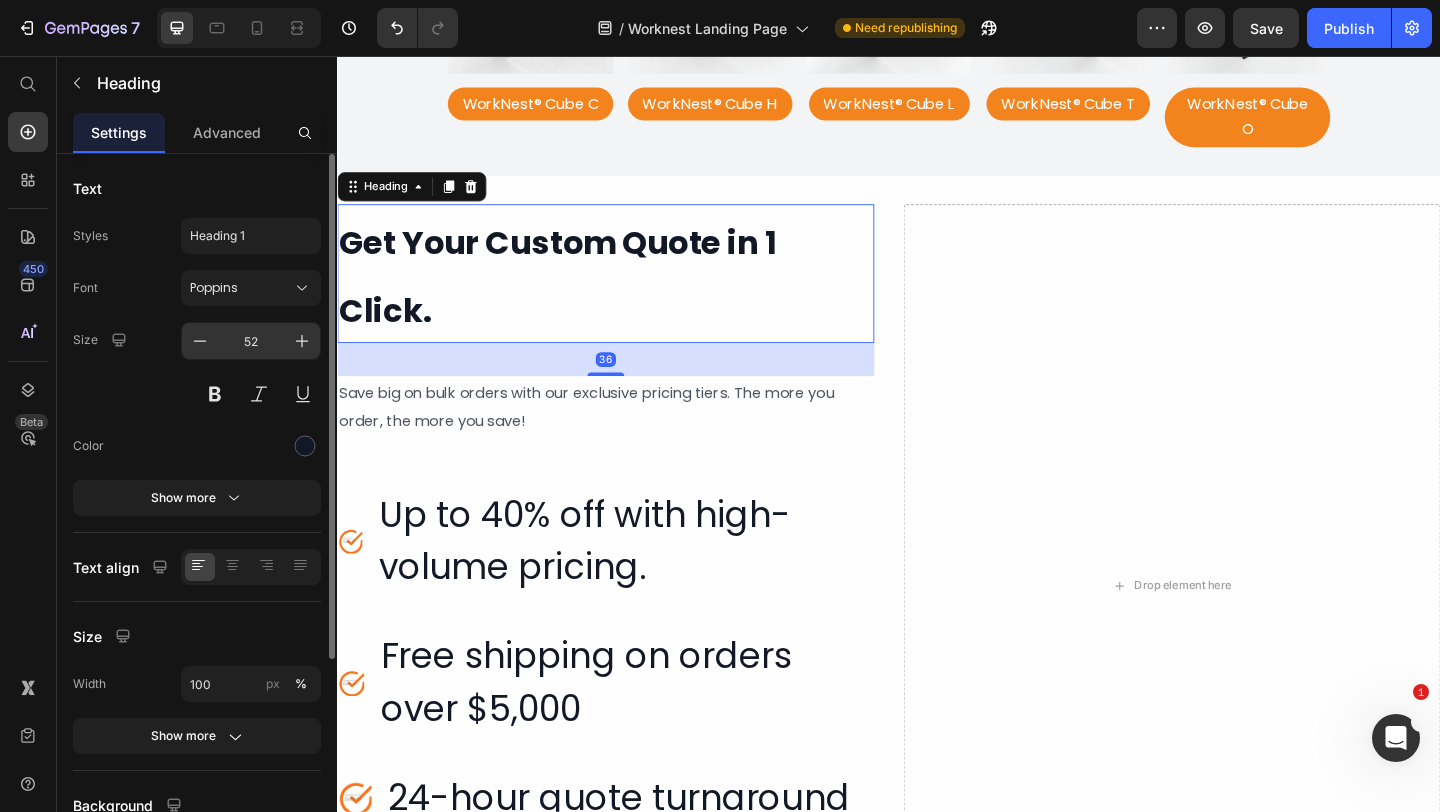 click on "52" at bounding box center [251, 341] 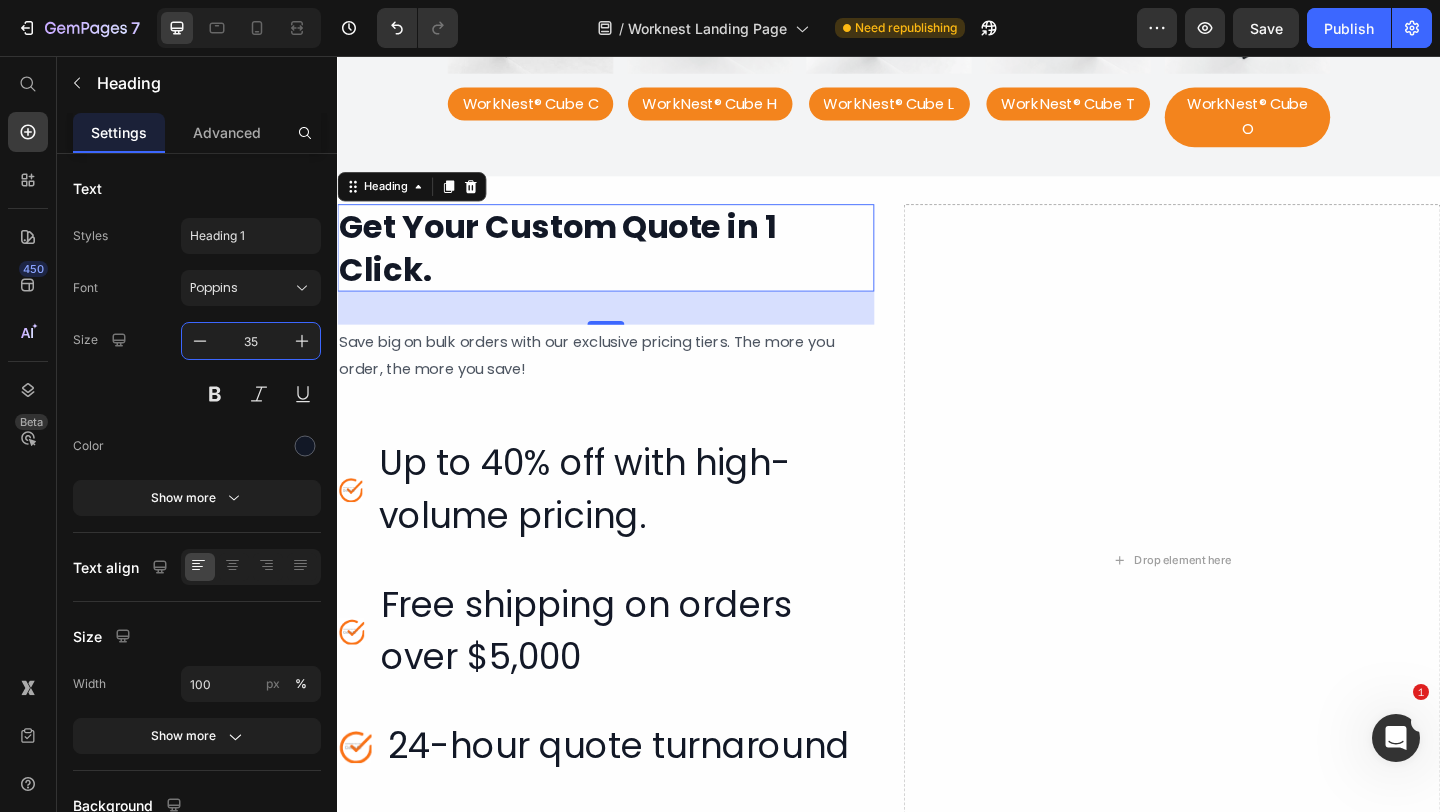 type on "35" 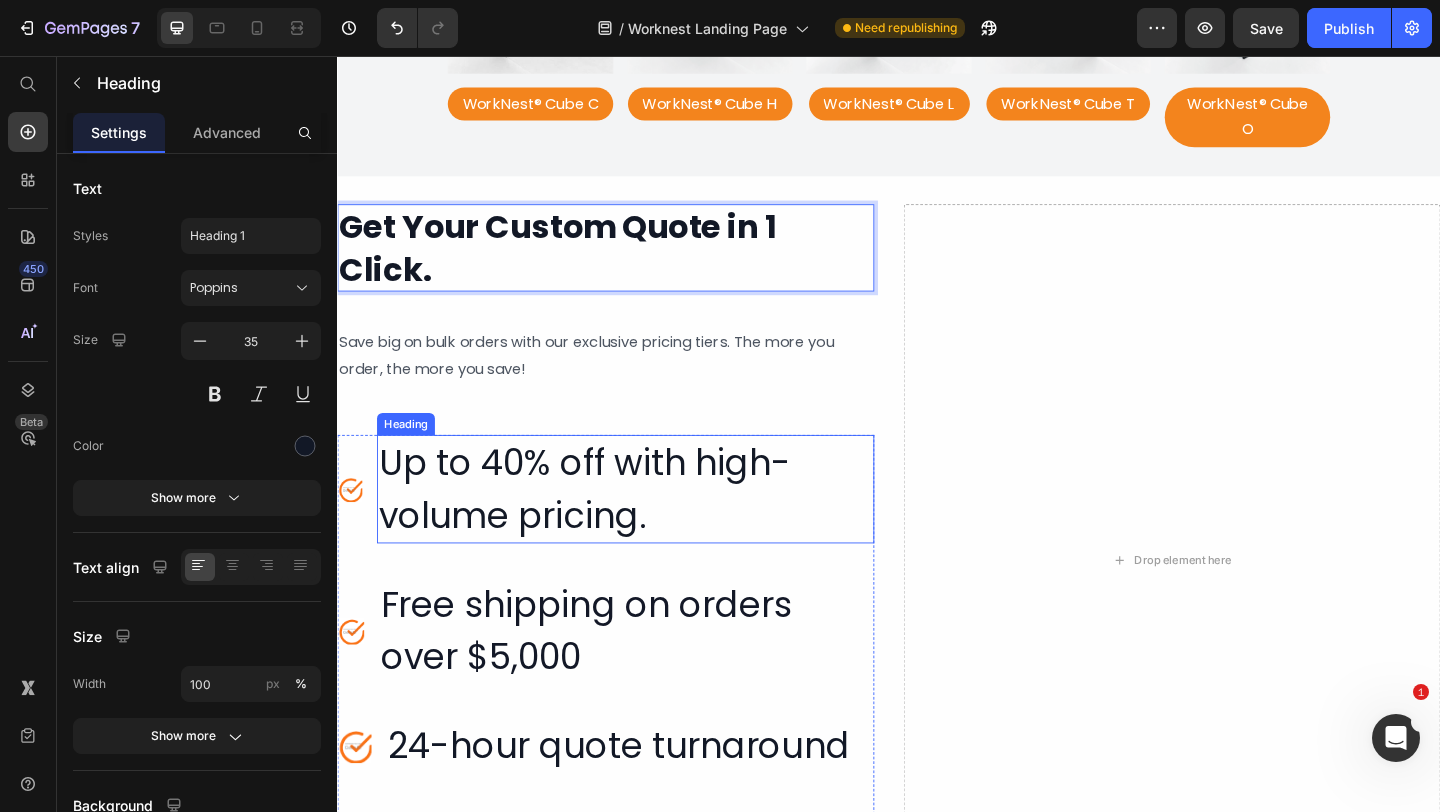 click on "Up to 40% off with high-volume pricing." at bounding box center [650, 527] 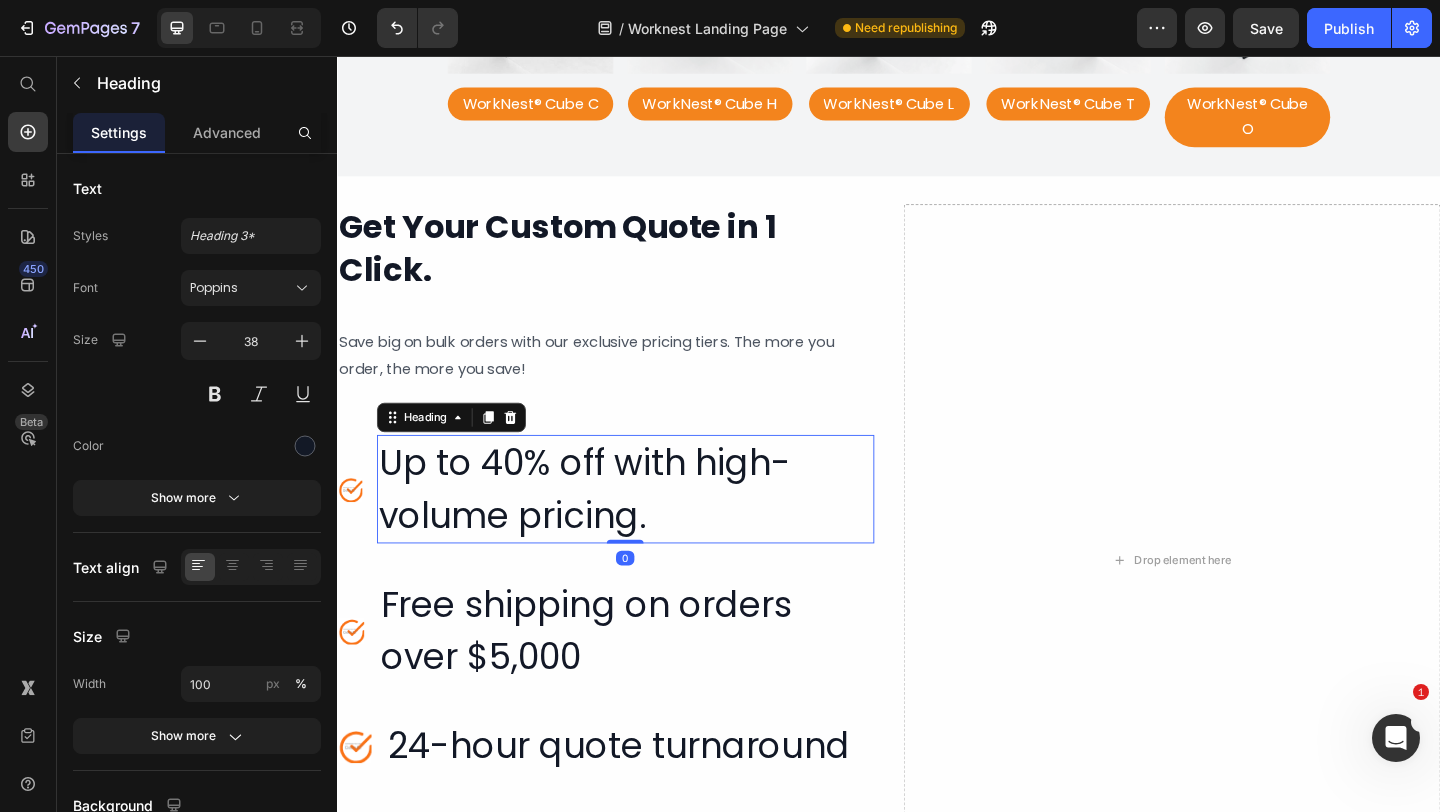 click on "Up to 40% off with high-volume pricing." at bounding box center (650, 527) 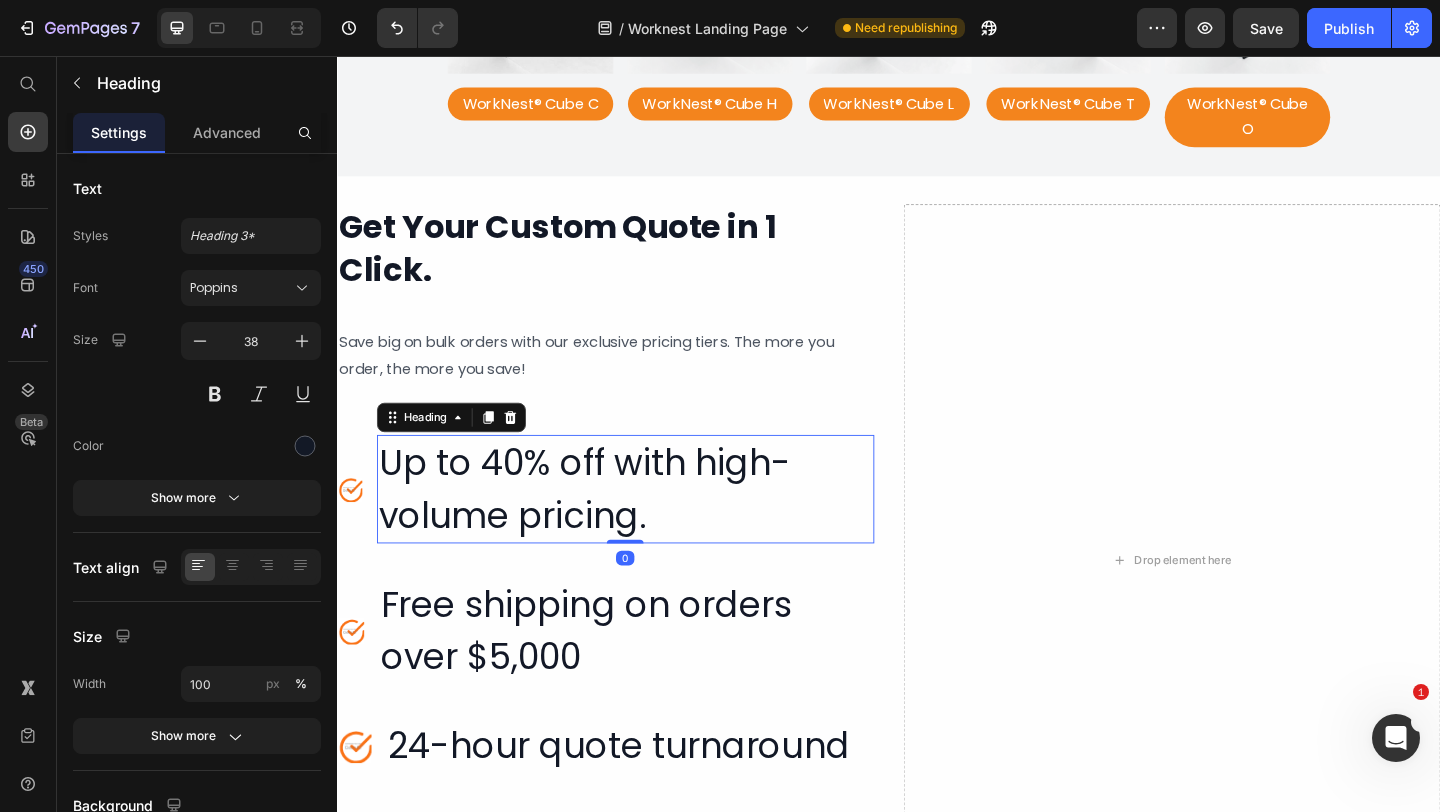 click on "Up to 40% off with high-volume pricing." at bounding box center (650, 527) 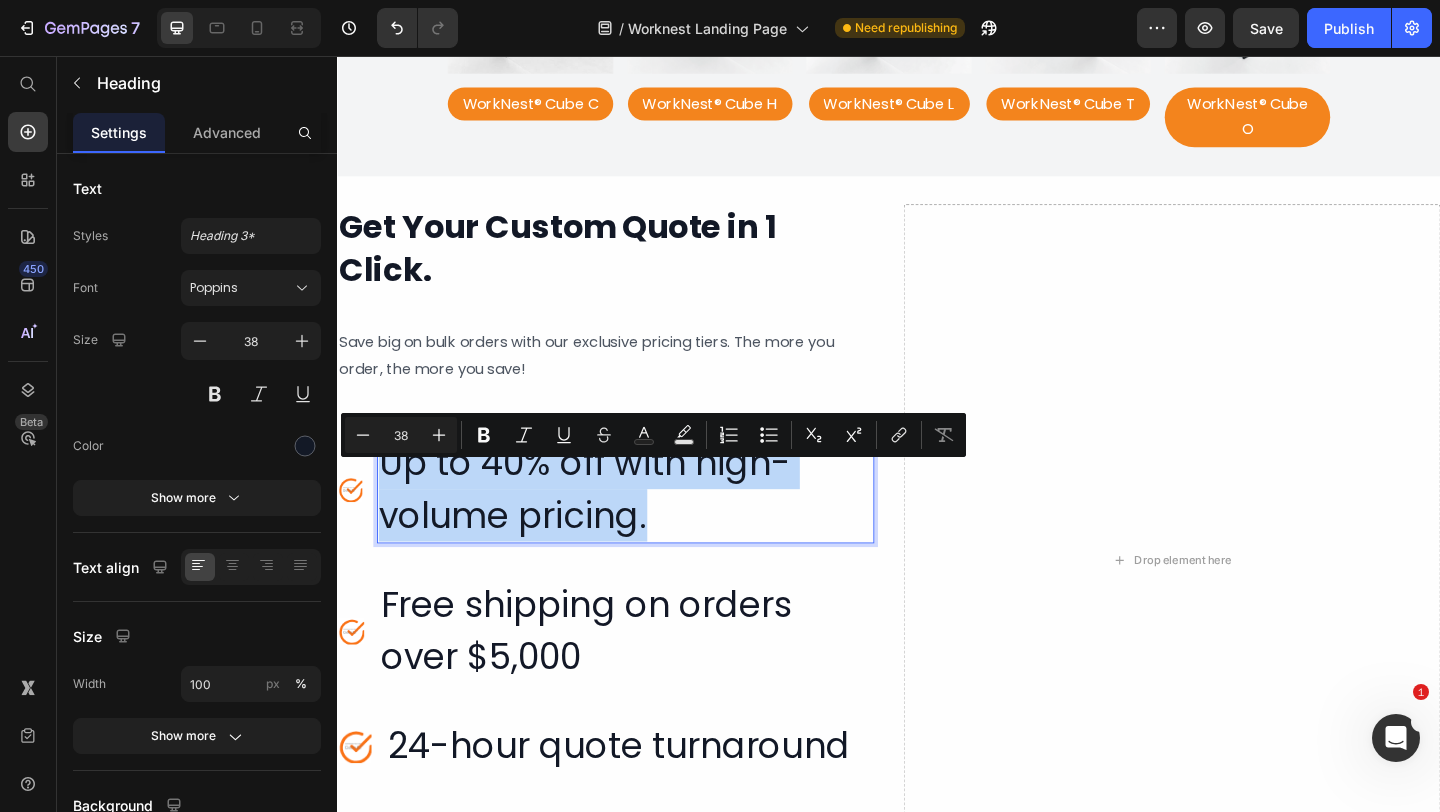 click on "Up to 40% off with high-volume pricing." at bounding box center (650, 527) 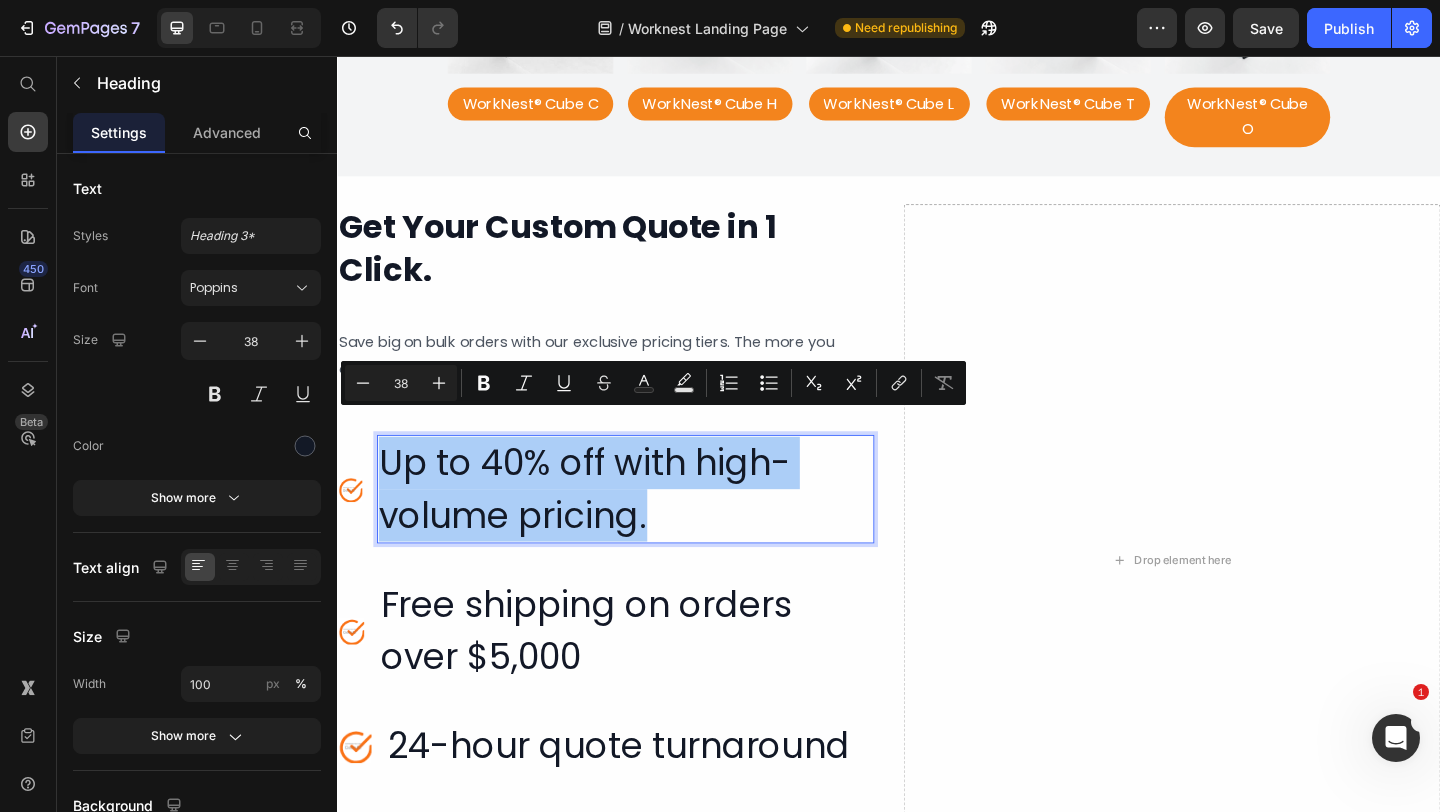 click on "38" at bounding box center (401, 383) 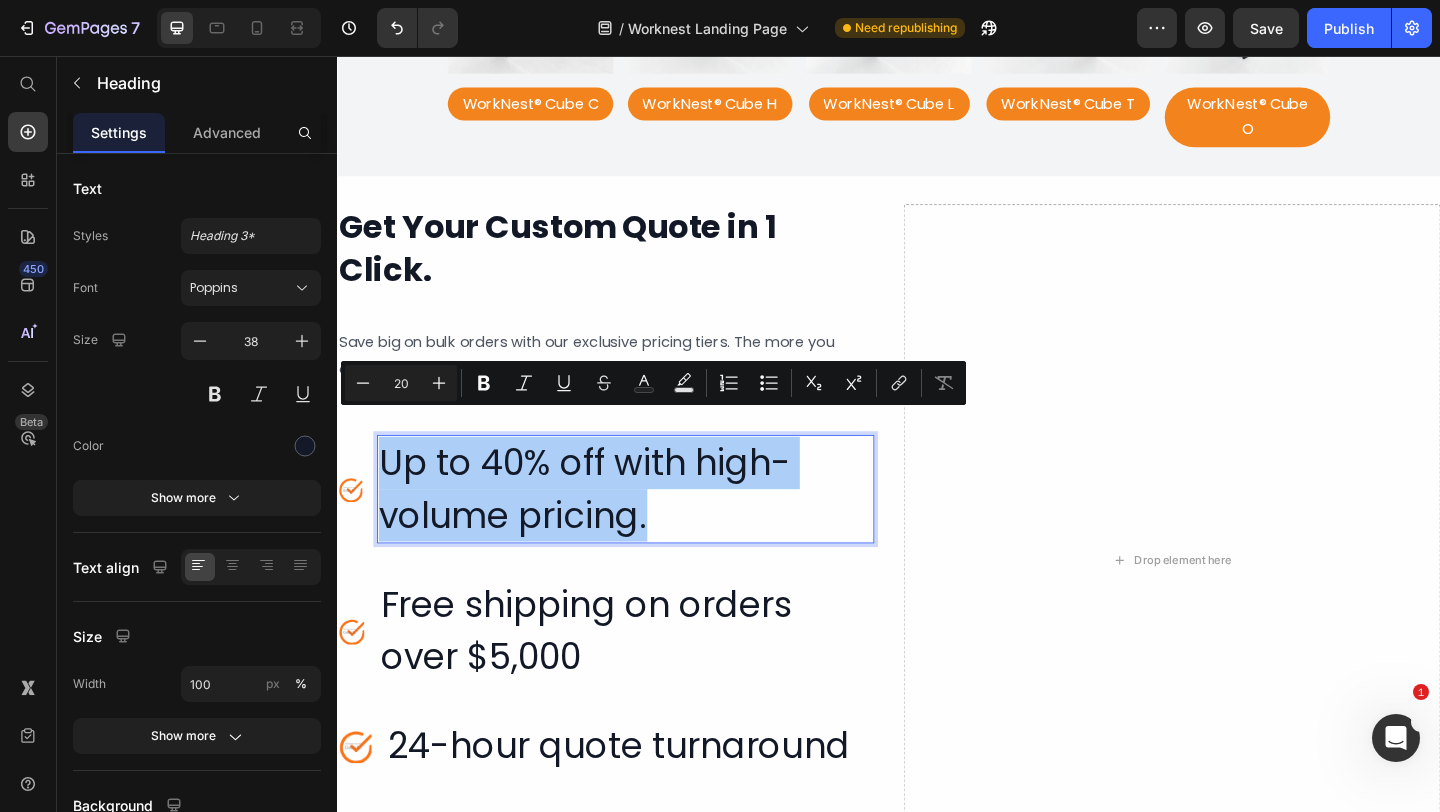 type on "20" 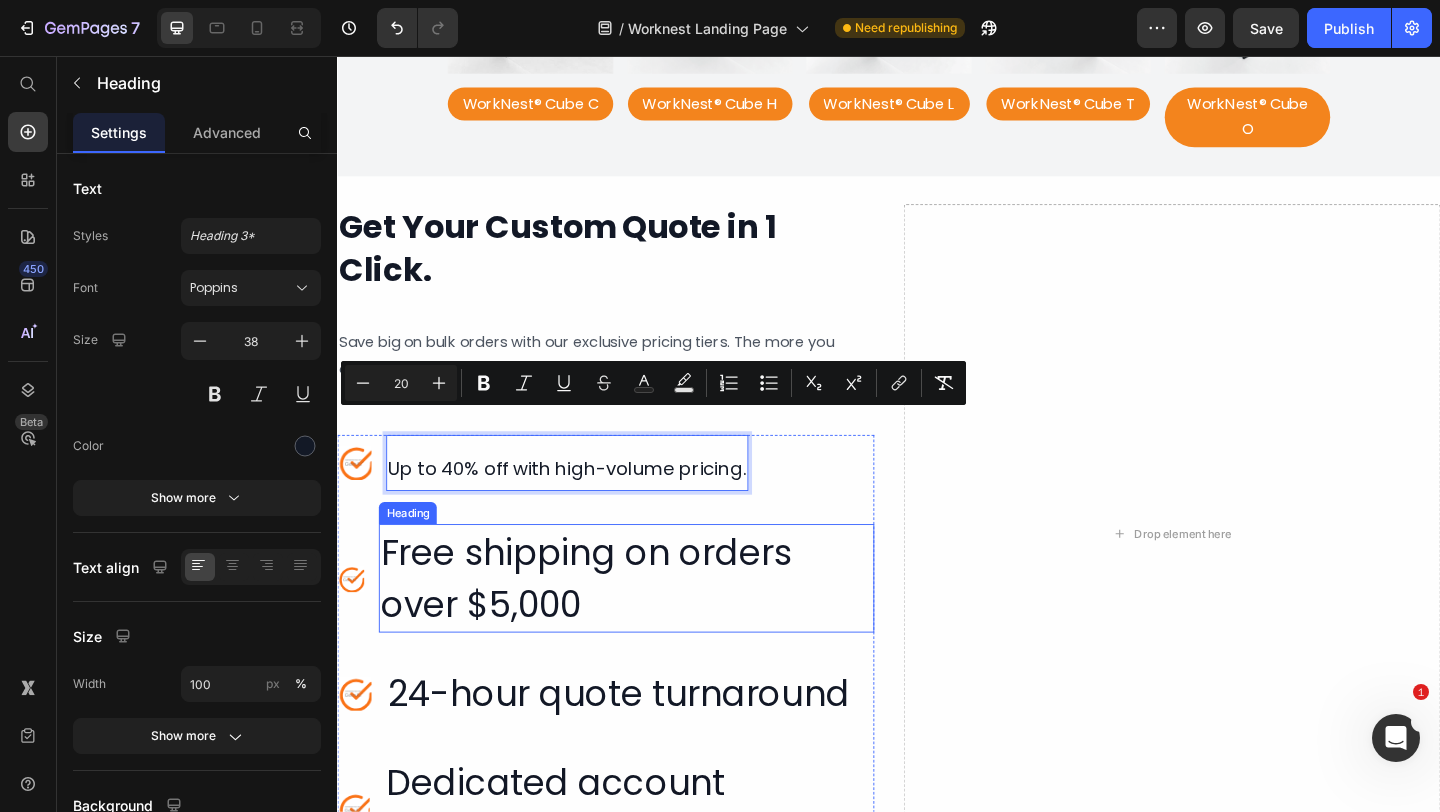click on "Free shipping on orders over $5,000" at bounding box center [651, 624] 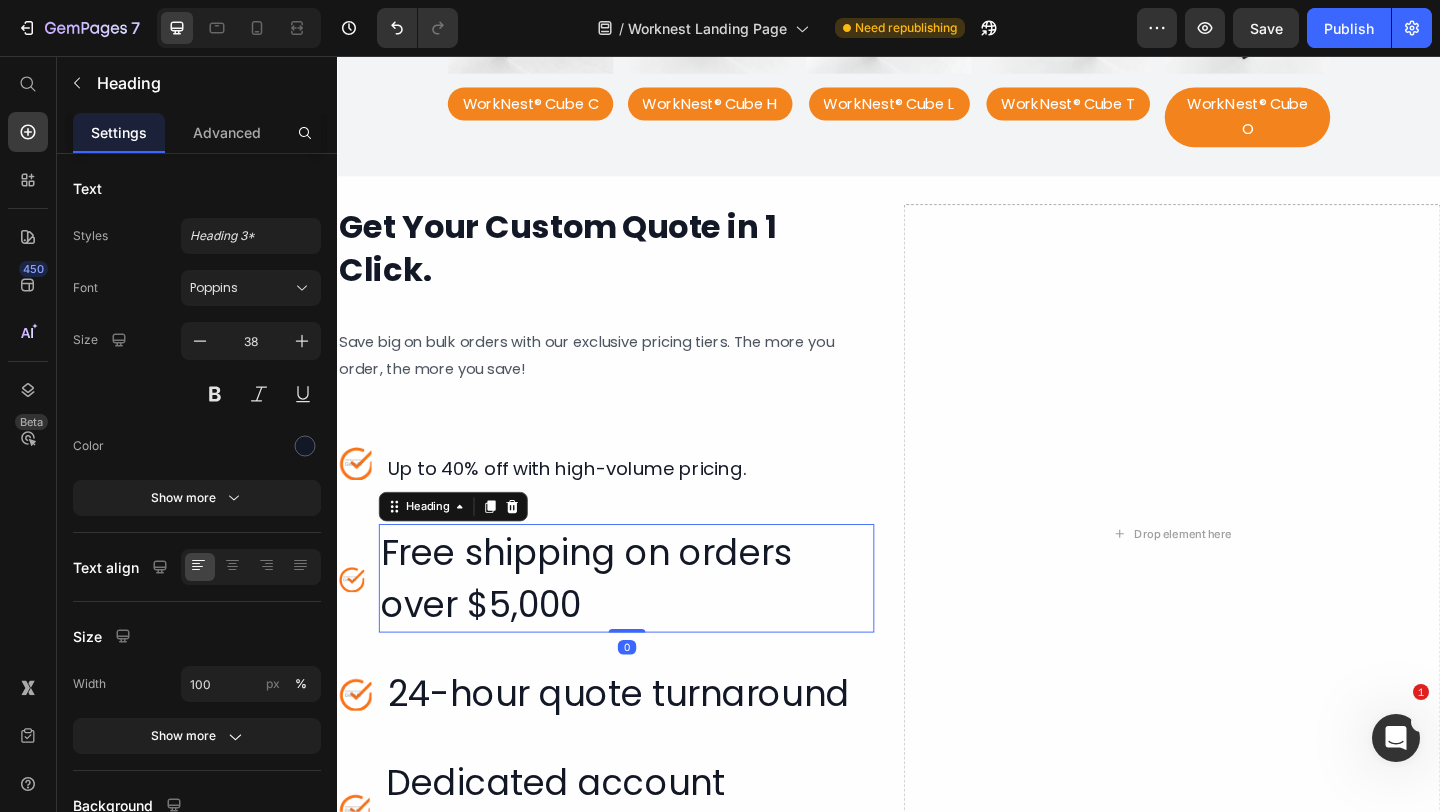 click on "Free shipping on orders over $5,000" at bounding box center (651, 624) 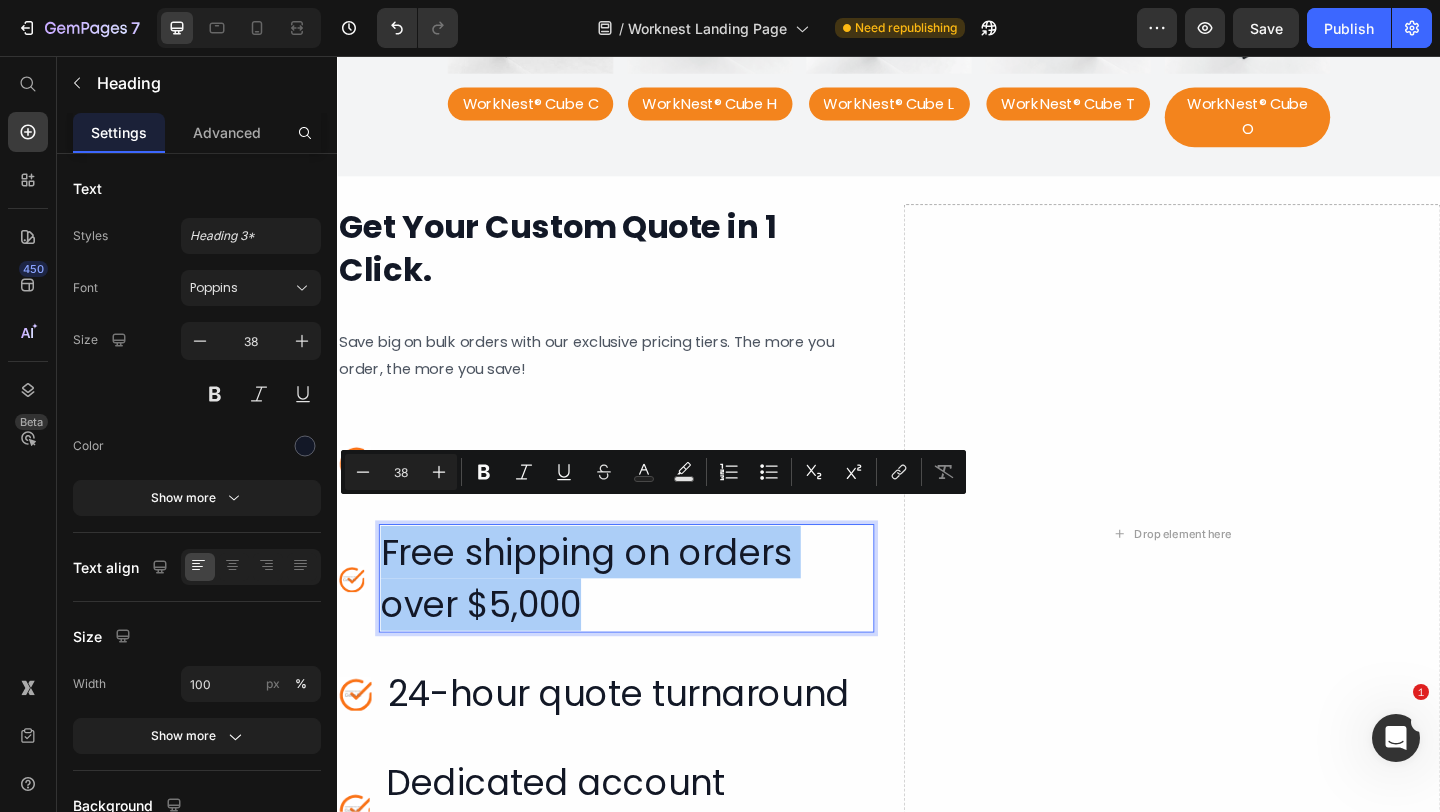click on "38" at bounding box center (401, 472) 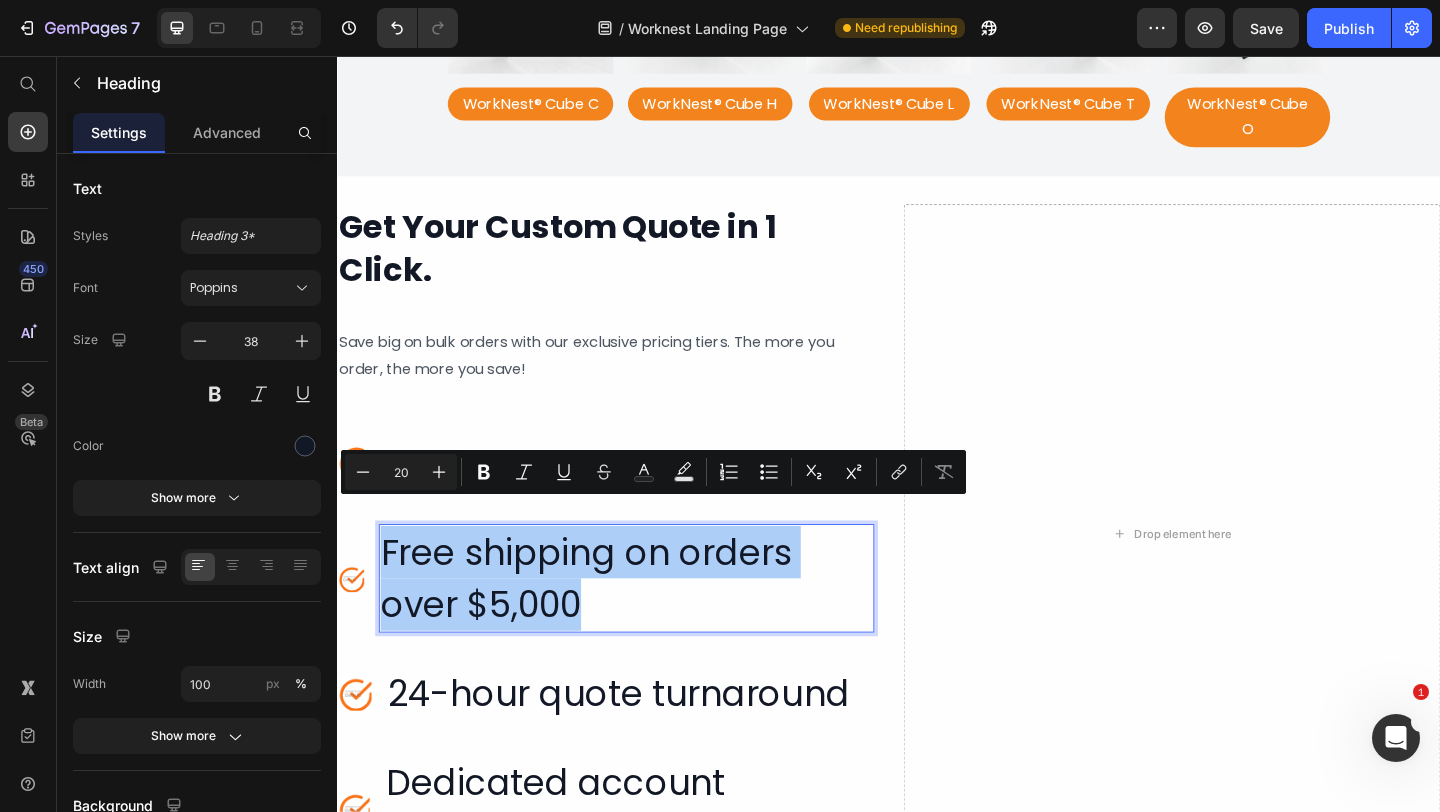 type on "20" 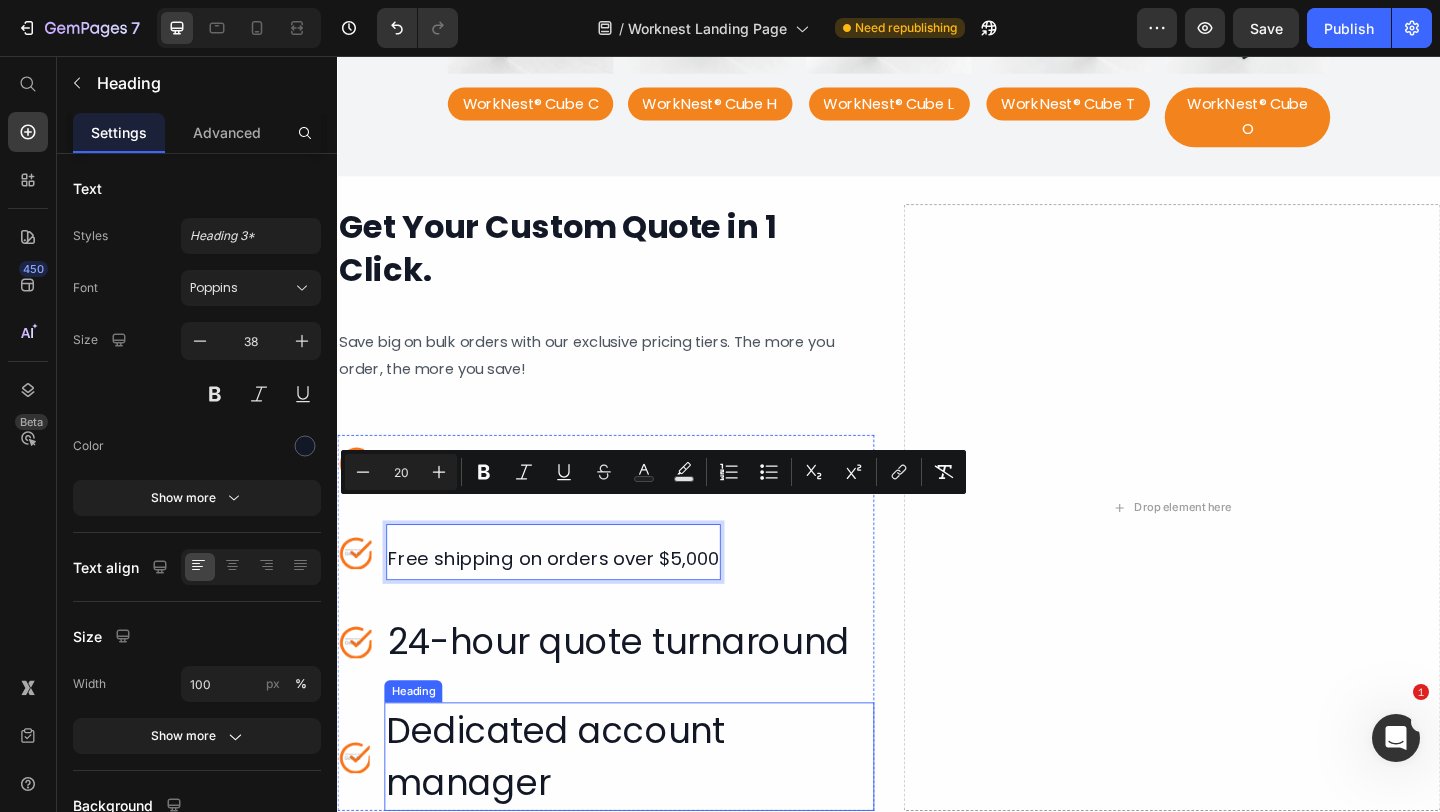 click on "24-hour quote turnaround" at bounding box center [643, 692] 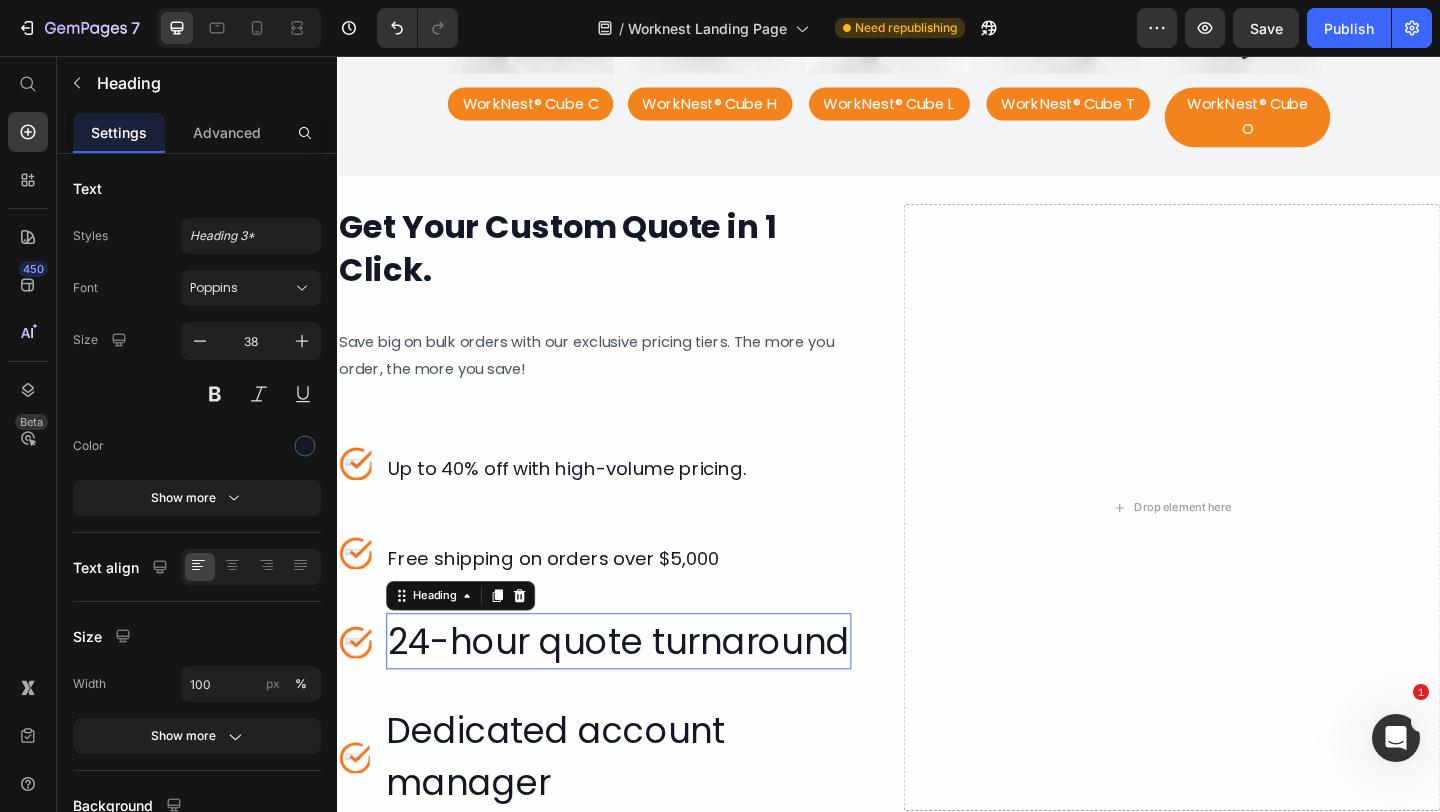click on "24-hour quote turnaround" at bounding box center [643, 692] 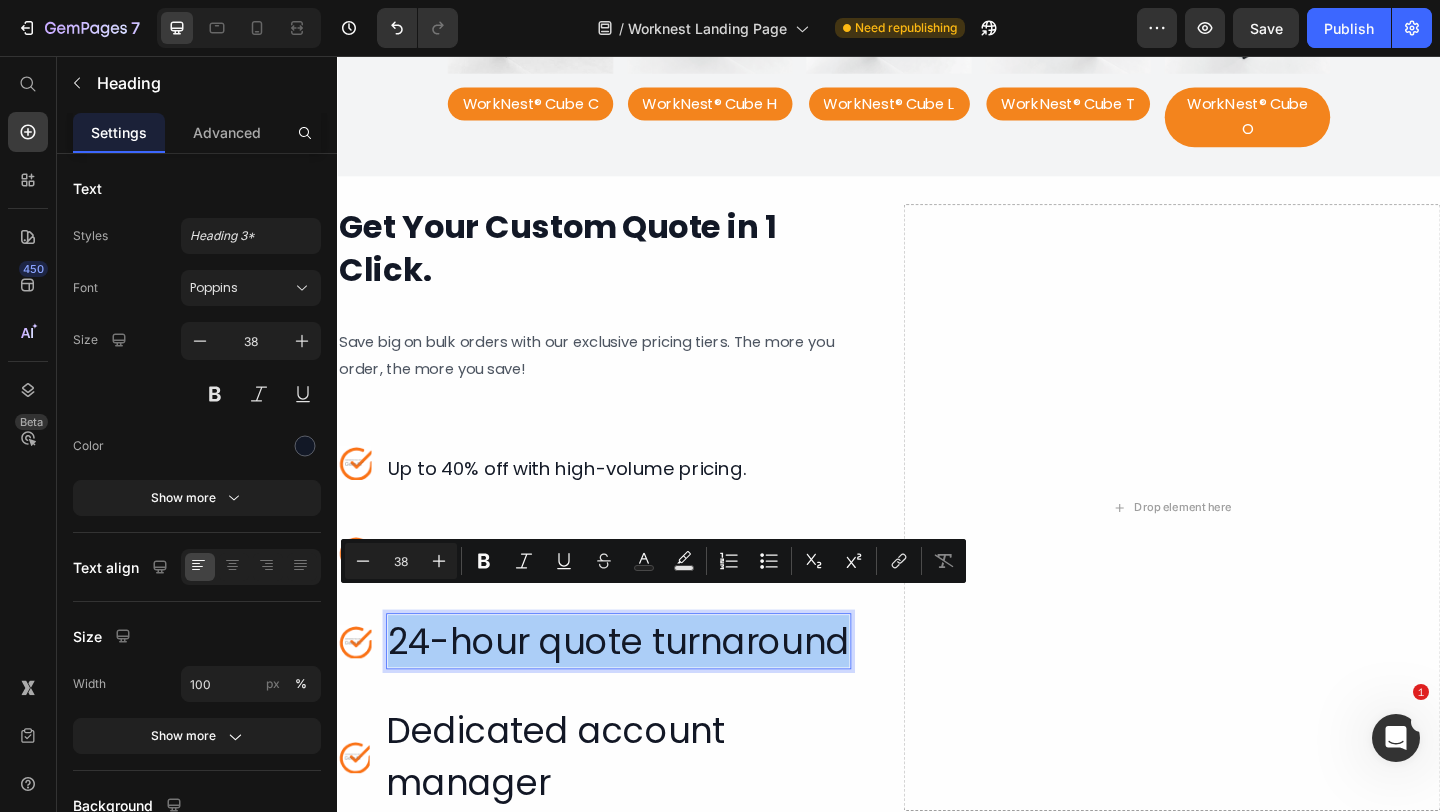 click on "38" at bounding box center (401, 561) 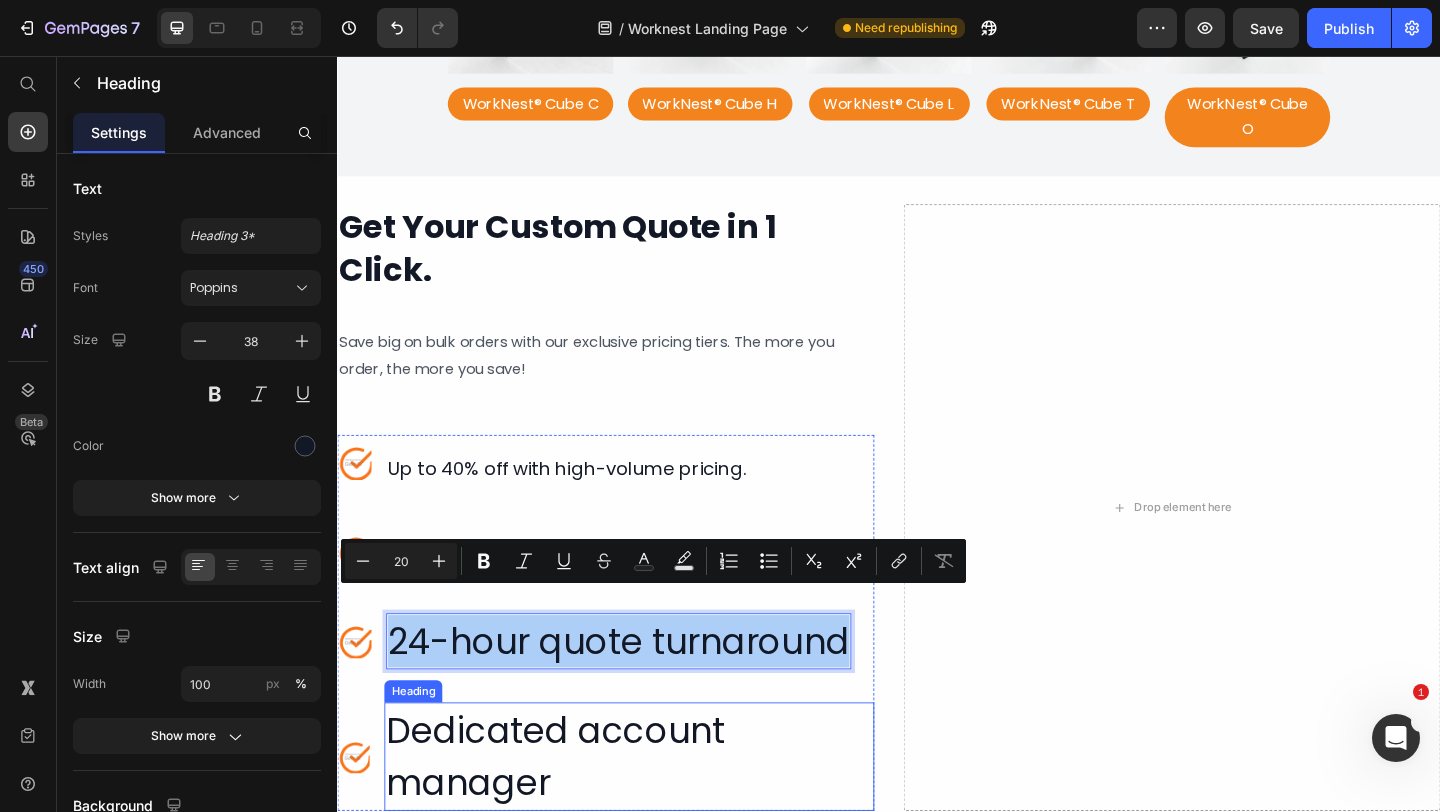 type on "20" 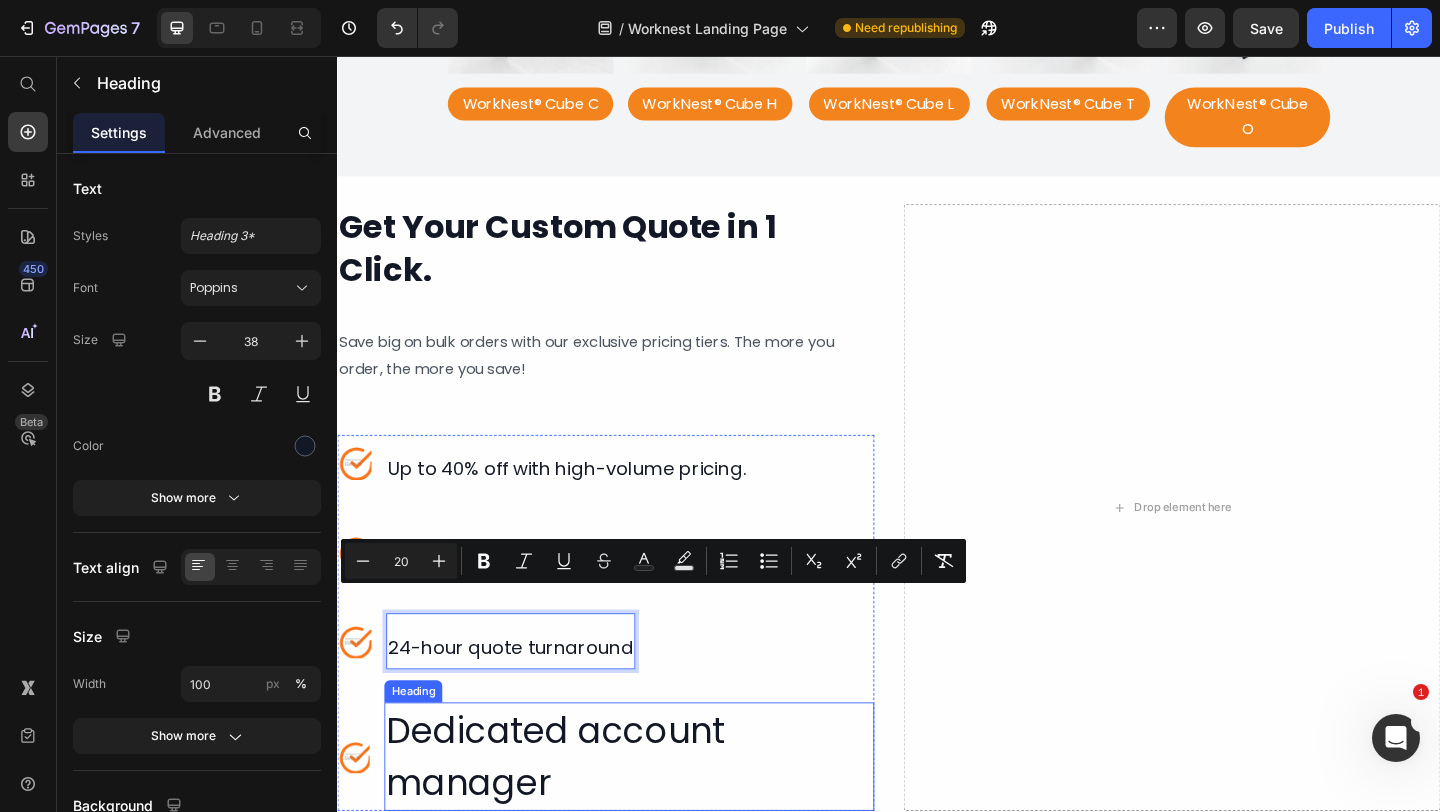 drag, startPoint x: 507, startPoint y: 795, endPoint x: 540, endPoint y: 797, distance: 33.06055 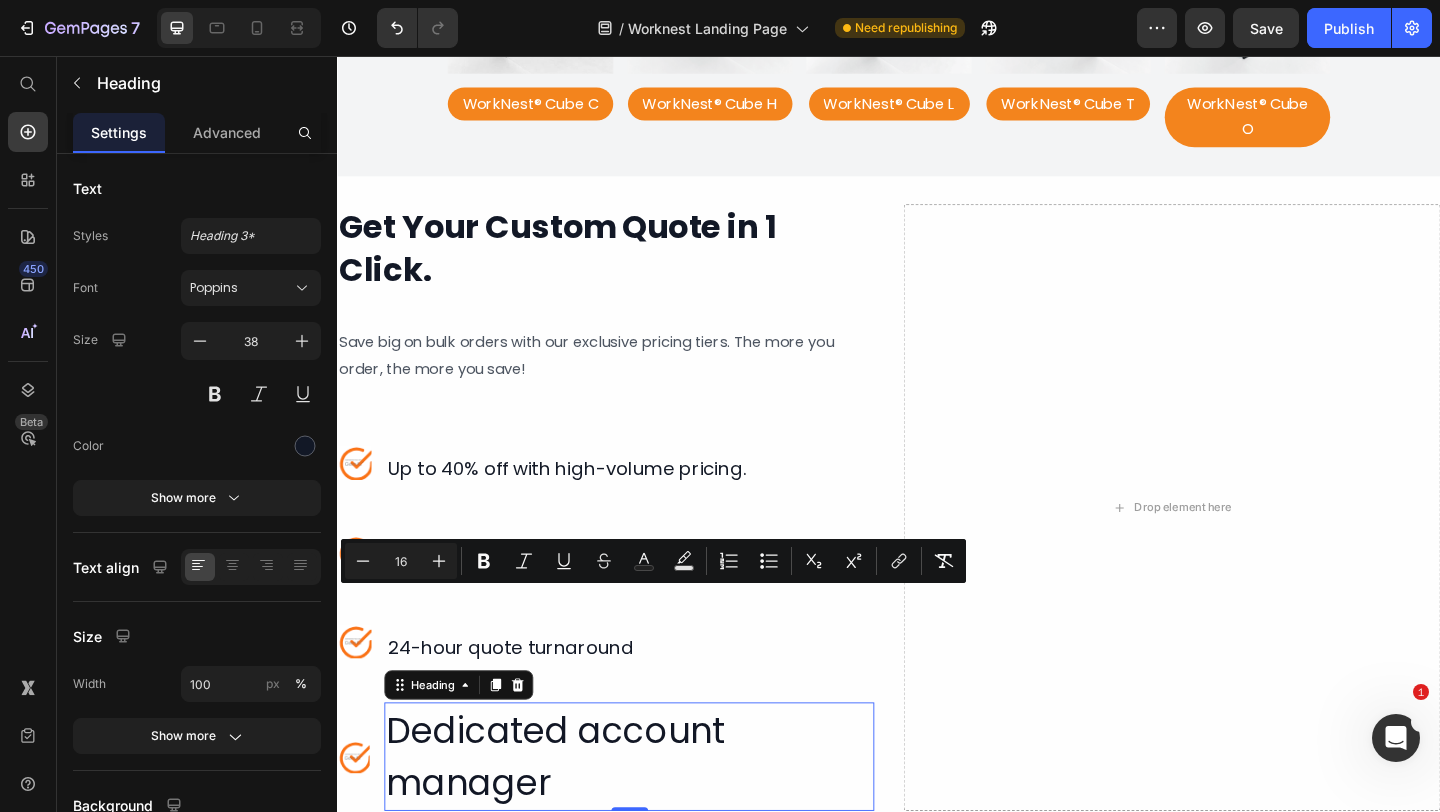 click on "Dedicated account manager" at bounding box center [654, 818] 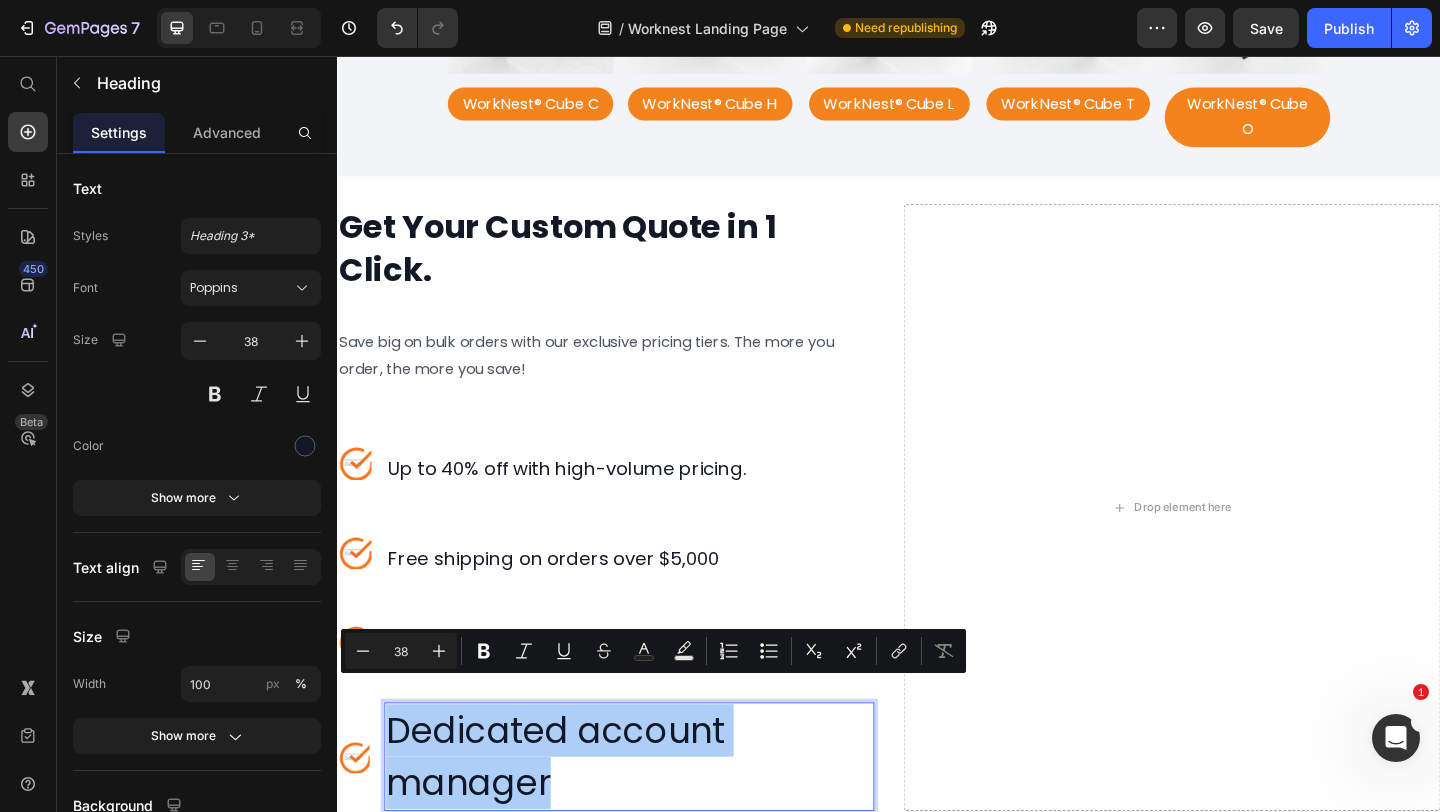 click on "38" at bounding box center [401, 651] 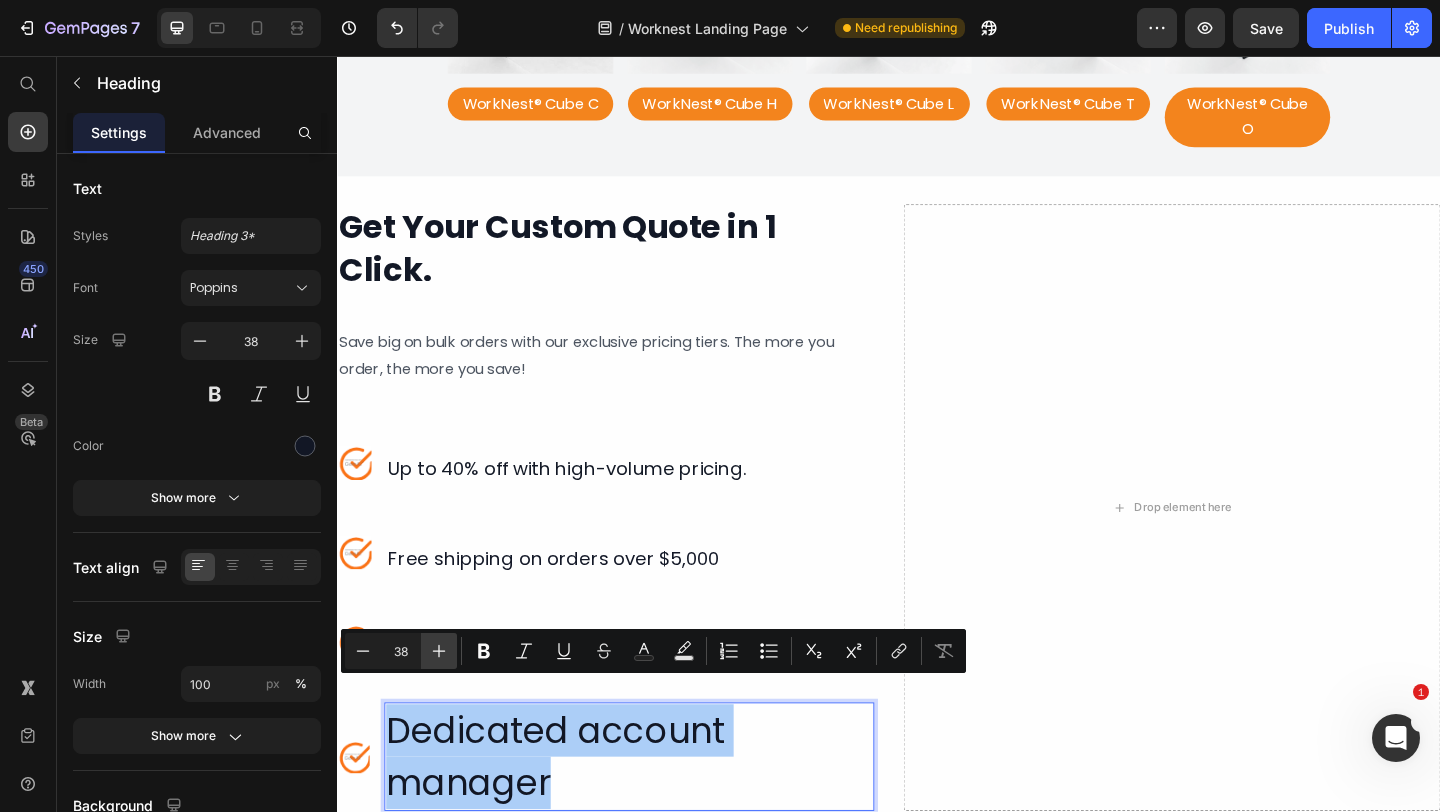 type on "3" 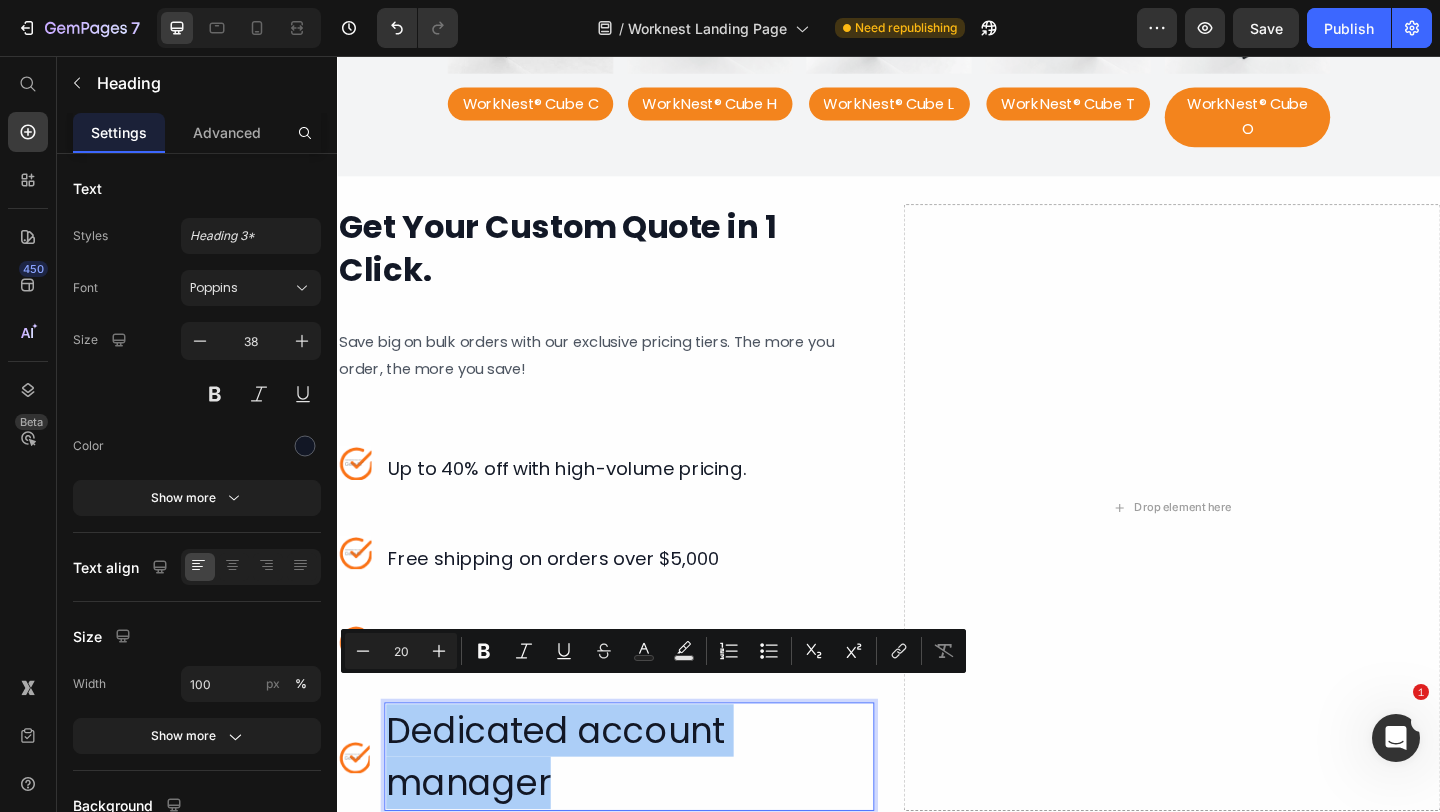 type on "20" 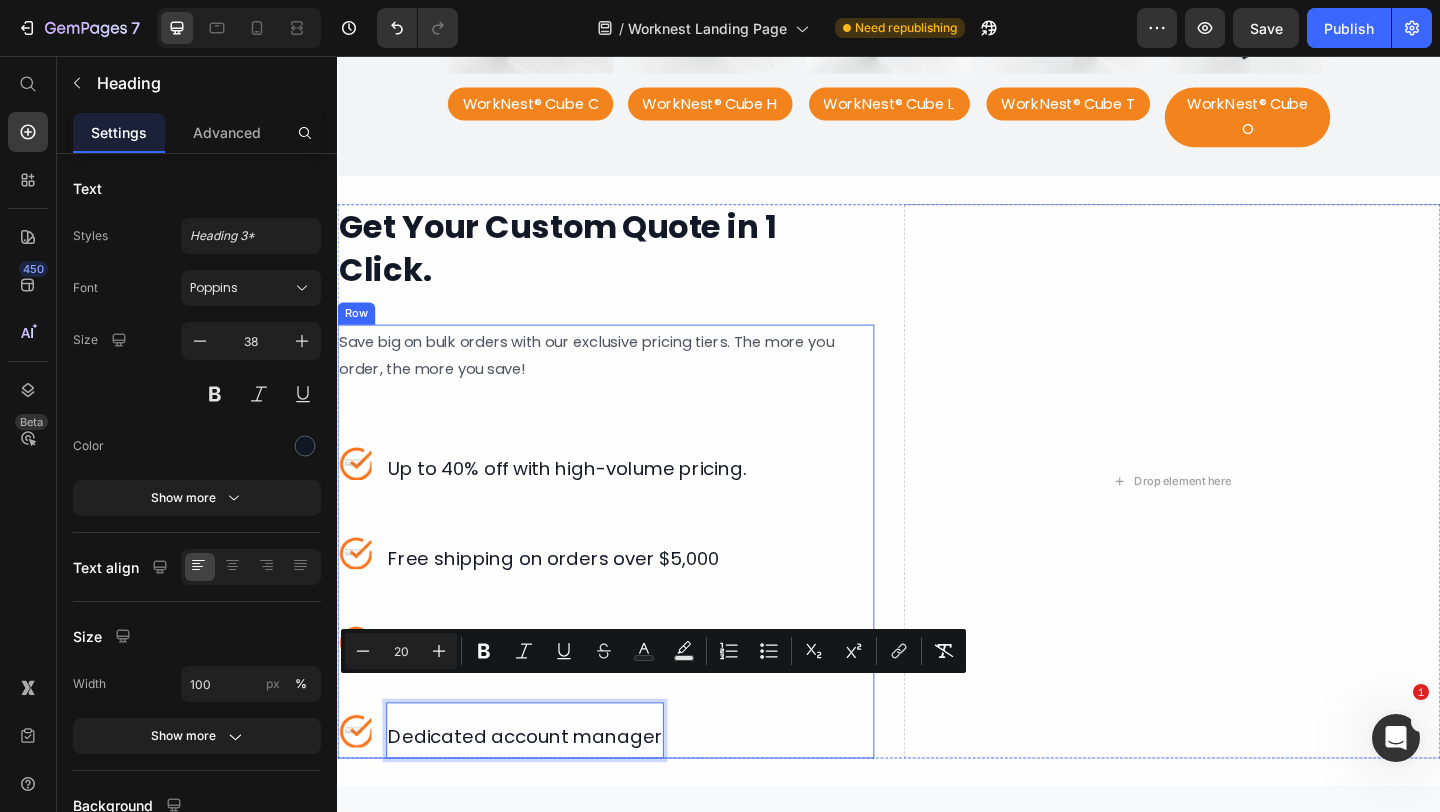 click on "⁠⁠⁠⁠⁠⁠⁠ Save big on bulk orders with our exclusive pricing tiers. The more you order, the more you save! Heading Image ⁠⁠⁠⁠⁠⁠⁠ Up to 40% off with high-volume pricing. Heading Image ⁠⁠⁠⁠⁠⁠⁠ Free shipping on orders over $5,000 Heading Image ⁠⁠⁠⁠⁠⁠⁠ 24-hour quote turnaround Heading Image Dedicated account manager Heading   0 Advanced list" at bounding box center [629, 584] 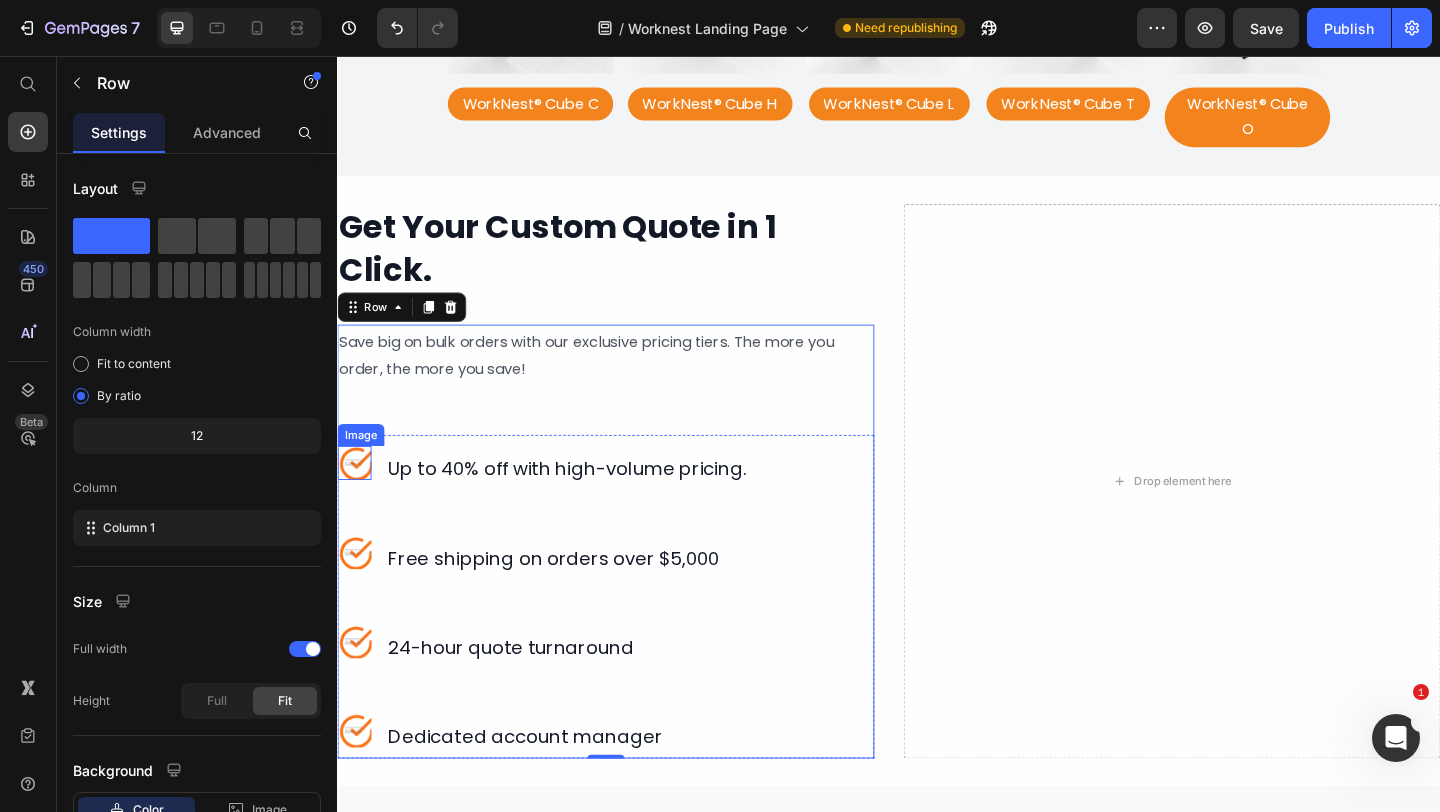 click at bounding box center [355, 498] 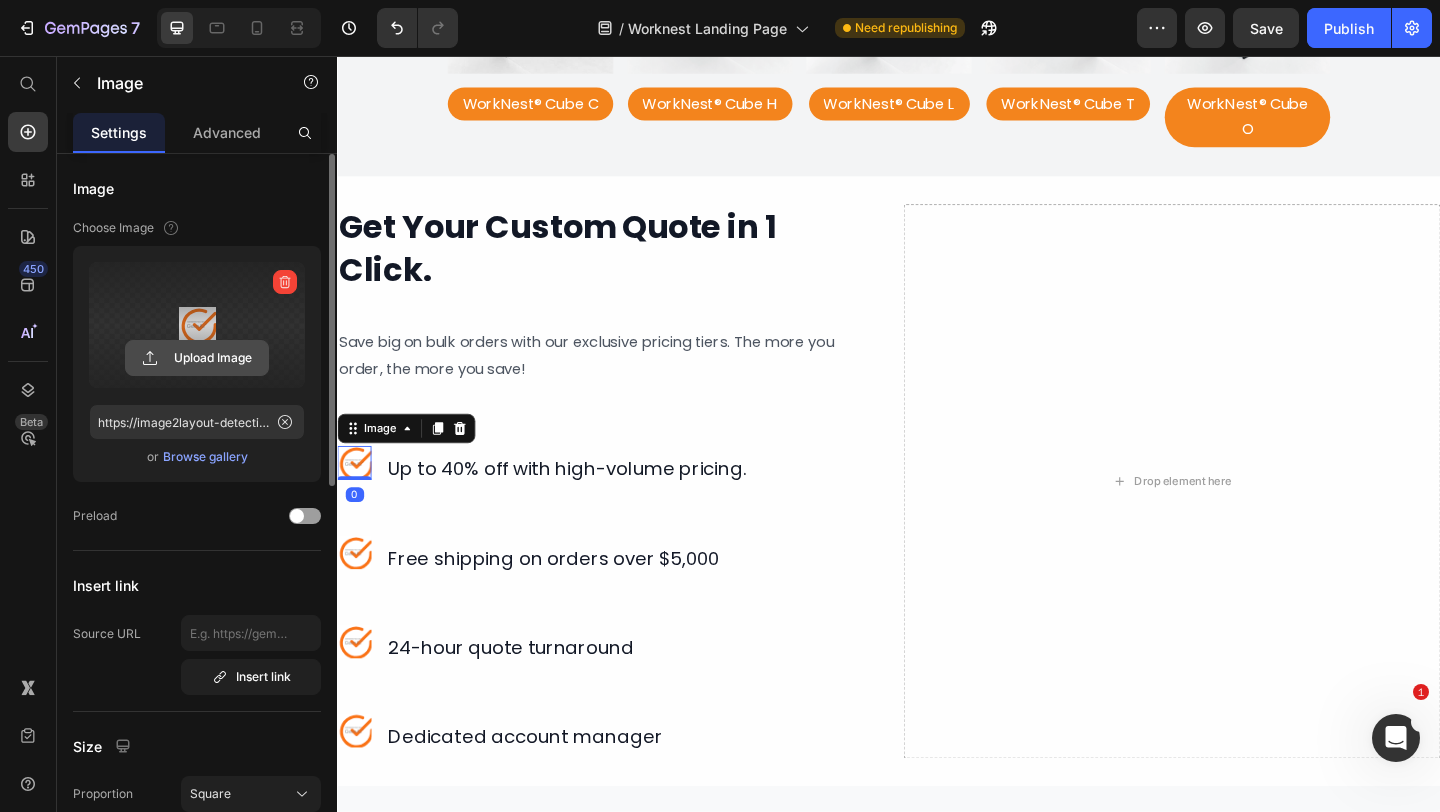 click 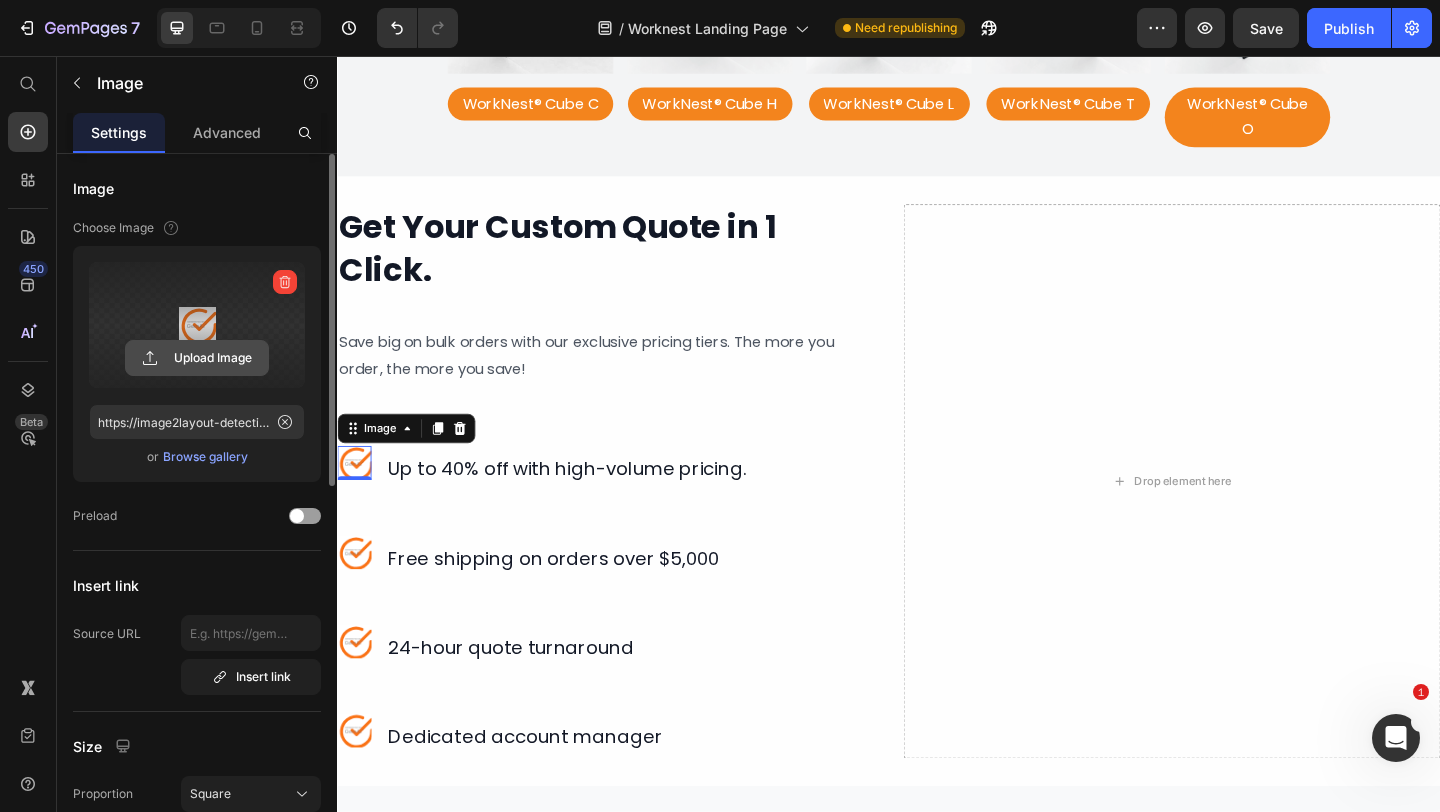 click 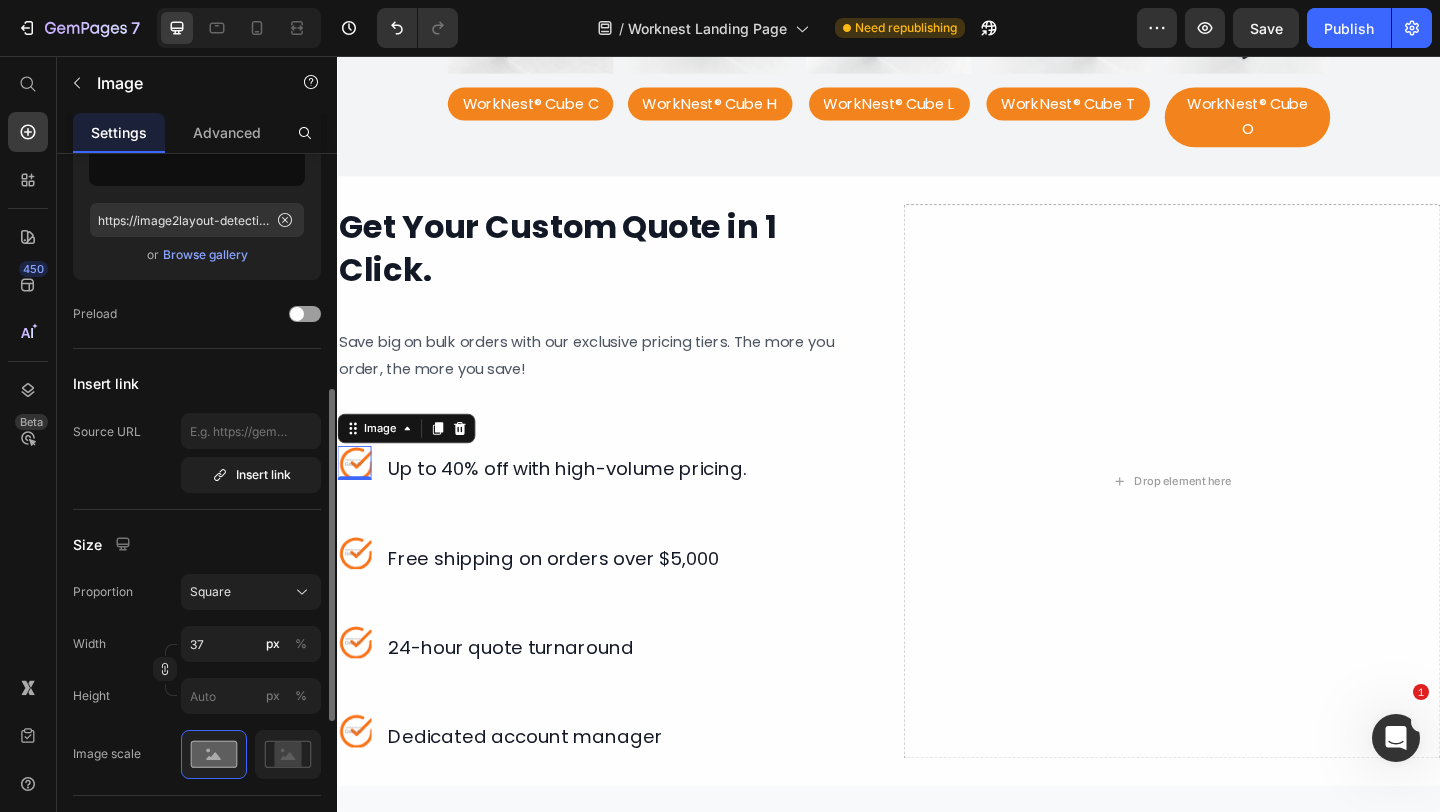 scroll, scrollTop: 298, scrollLeft: 0, axis: vertical 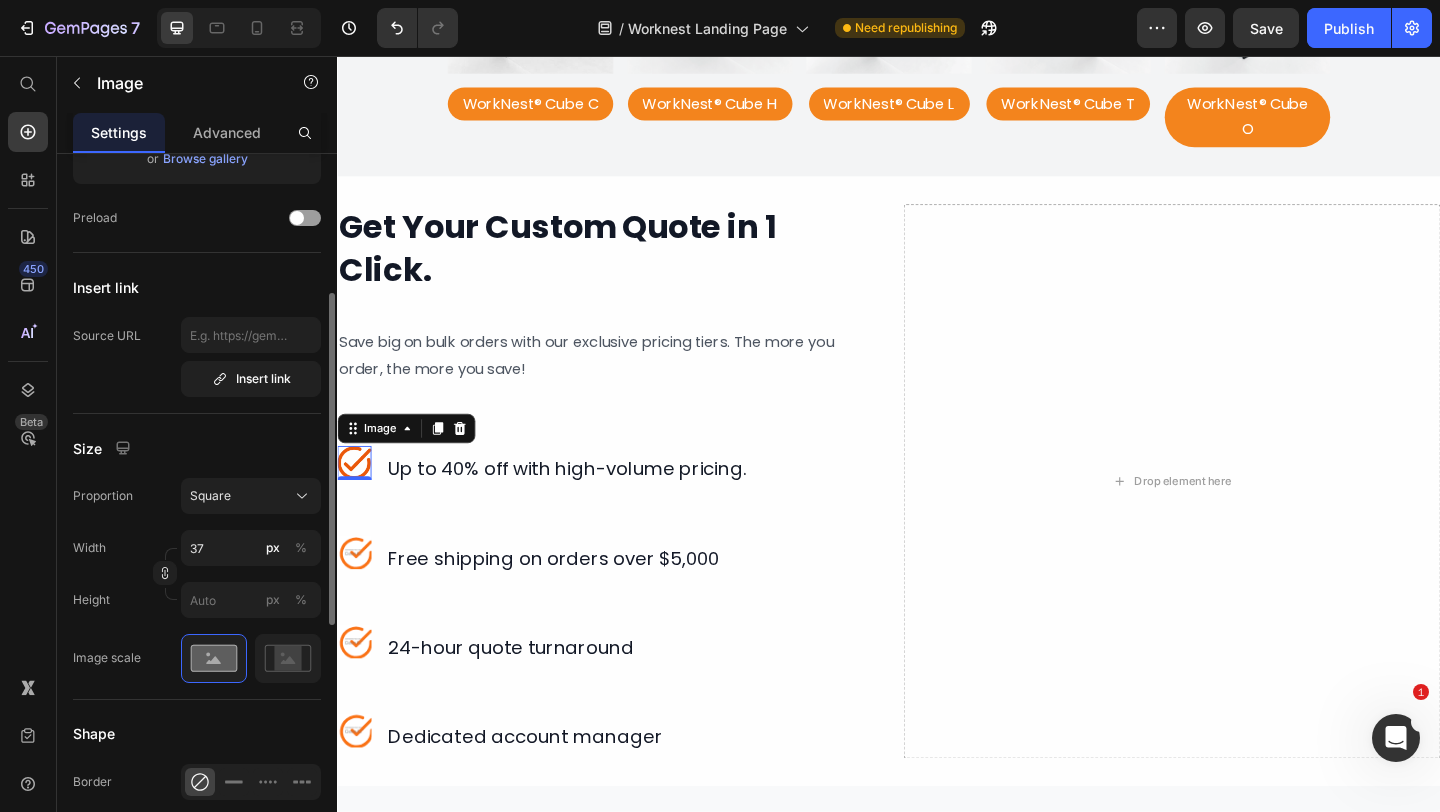 type on "https://cdn.shopify.com/s/files/1/0864/9909/8904/files/gempages_552249210527810663-08dfb8e4-7016-48bc-96a1-0c6c7d0666fe.png" 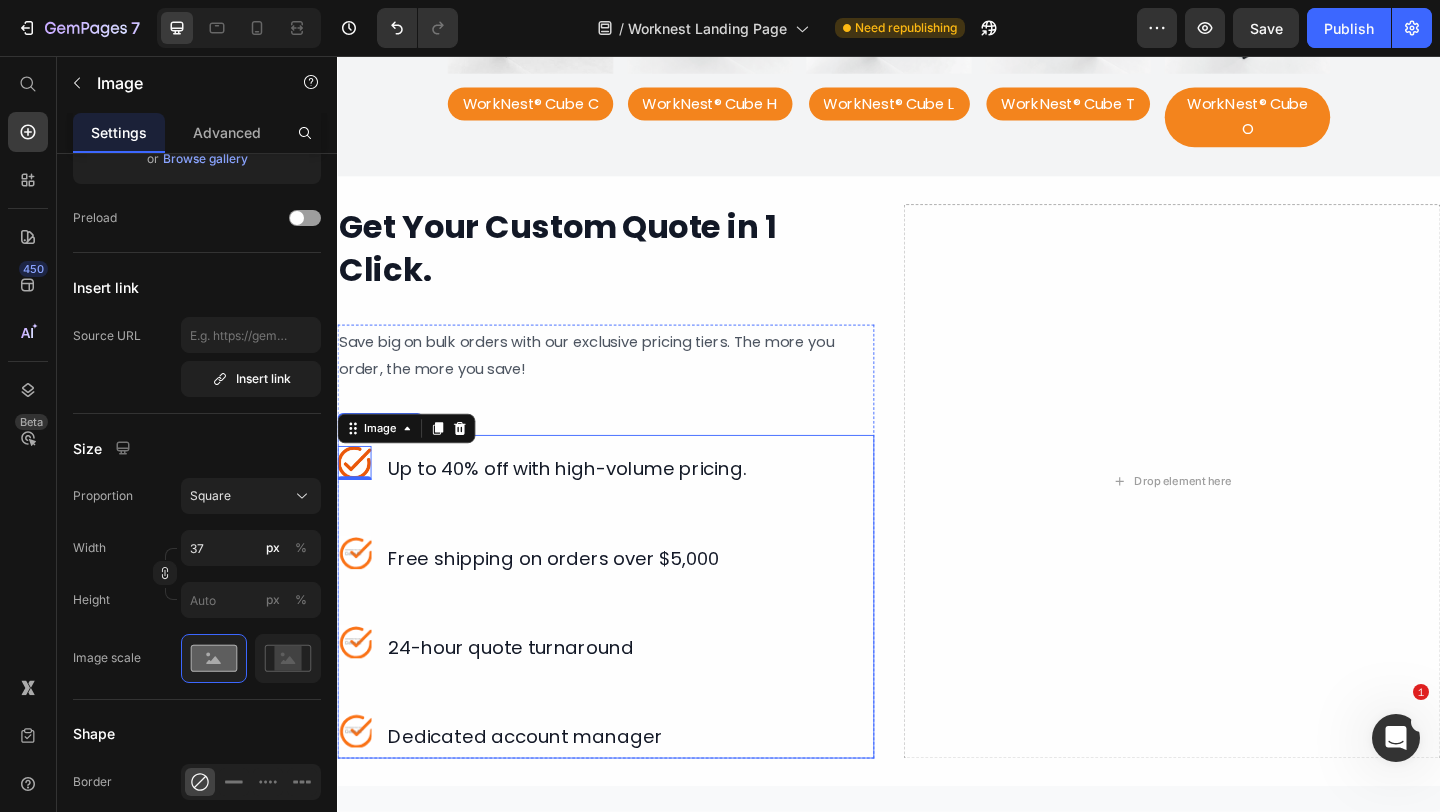 click at bounding box center (355, 595) 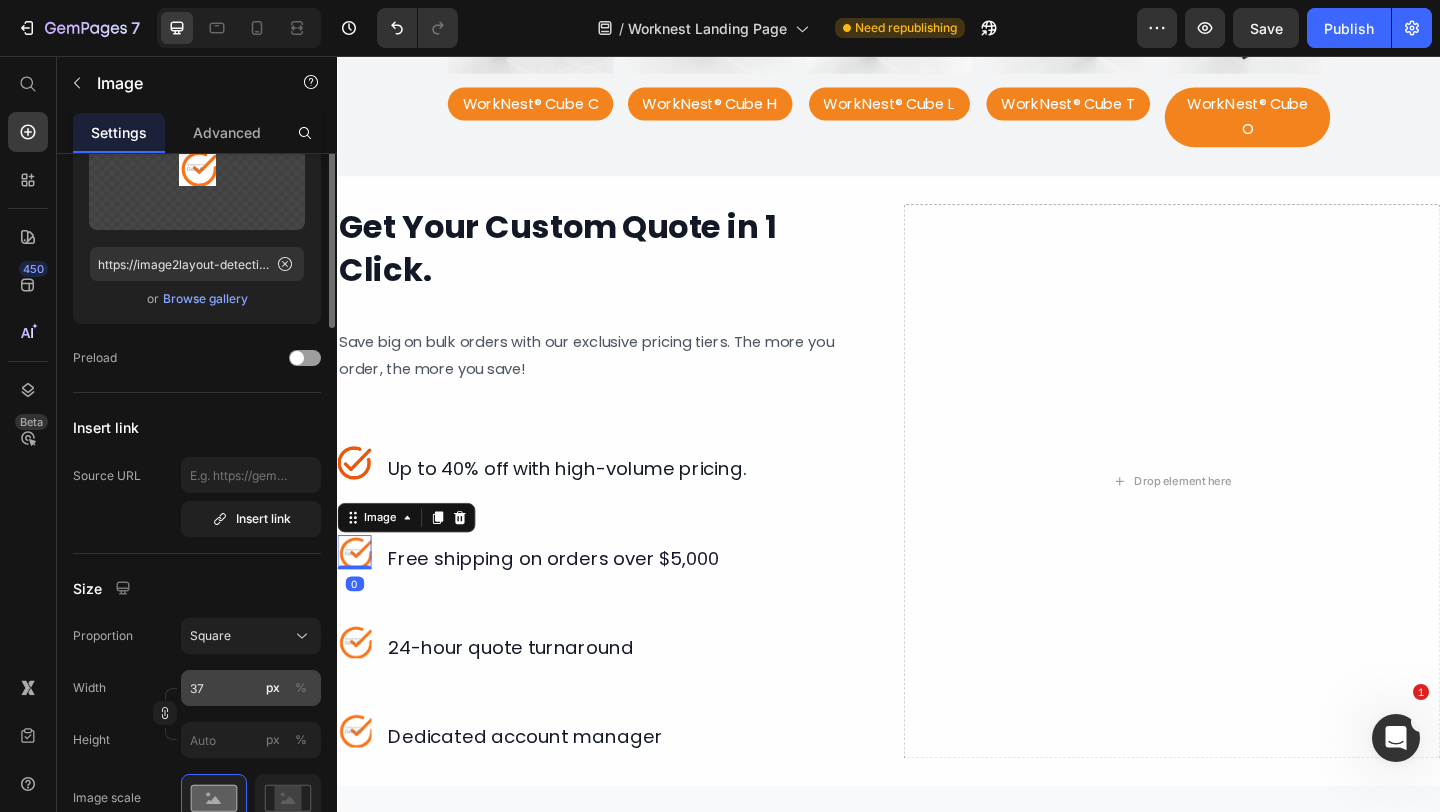 scroll, scrollTop: 0, scrollLeft: 0, axis: both 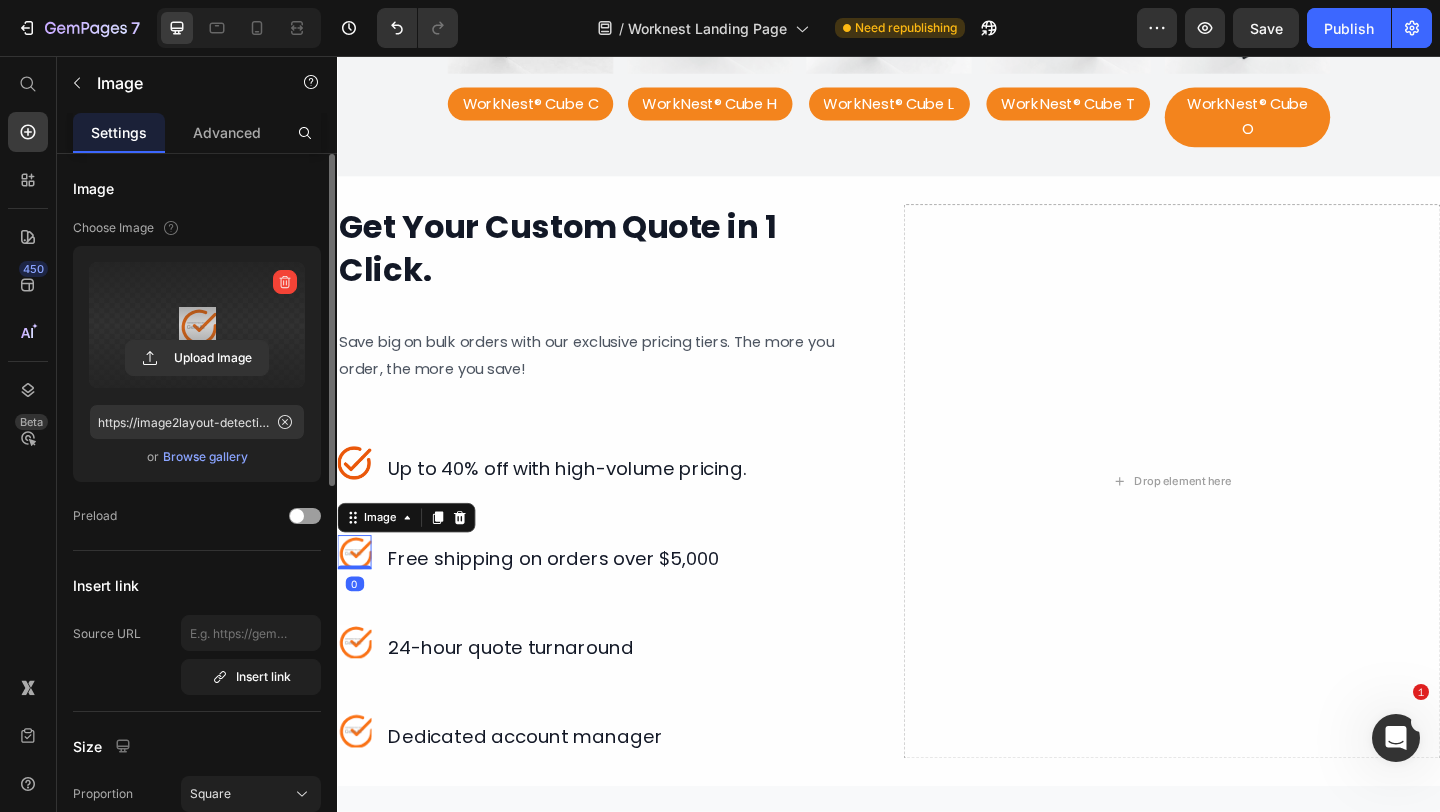 click at bounding box center (197, 325) 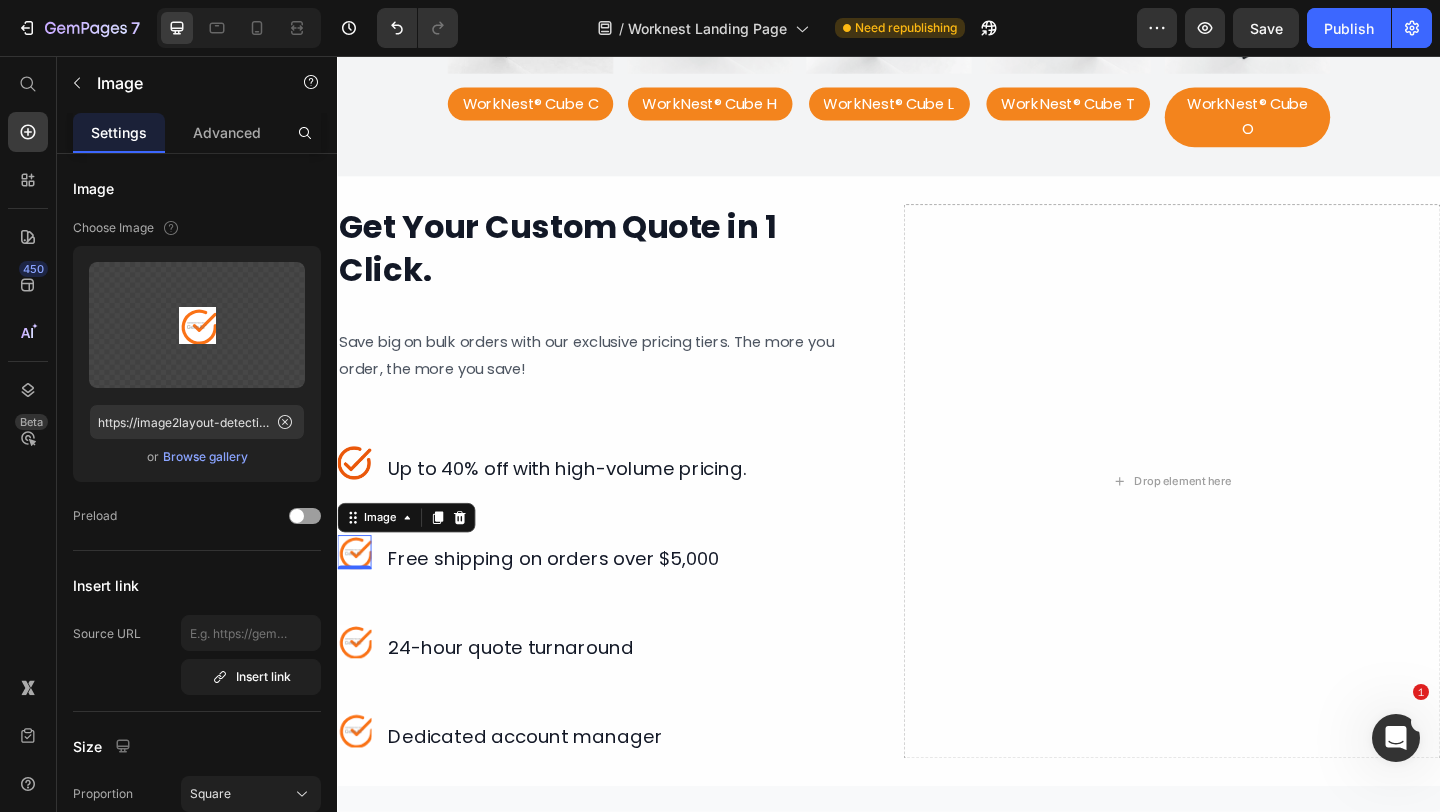 click on "Browse gallery" at bounding box center (205, 457) 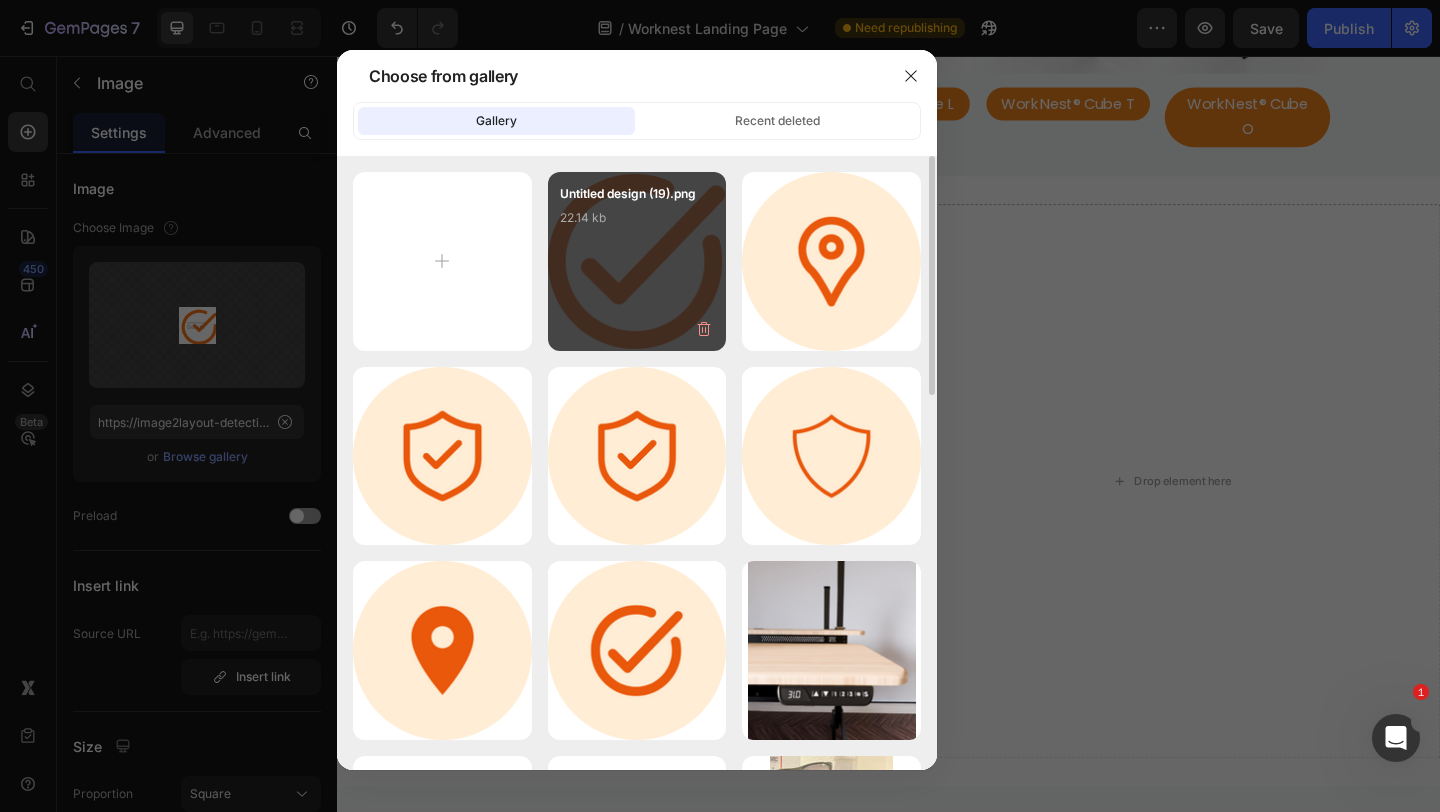 click on "Untitled design (19).png 22.14 kb" at bounding box center (637, 261) 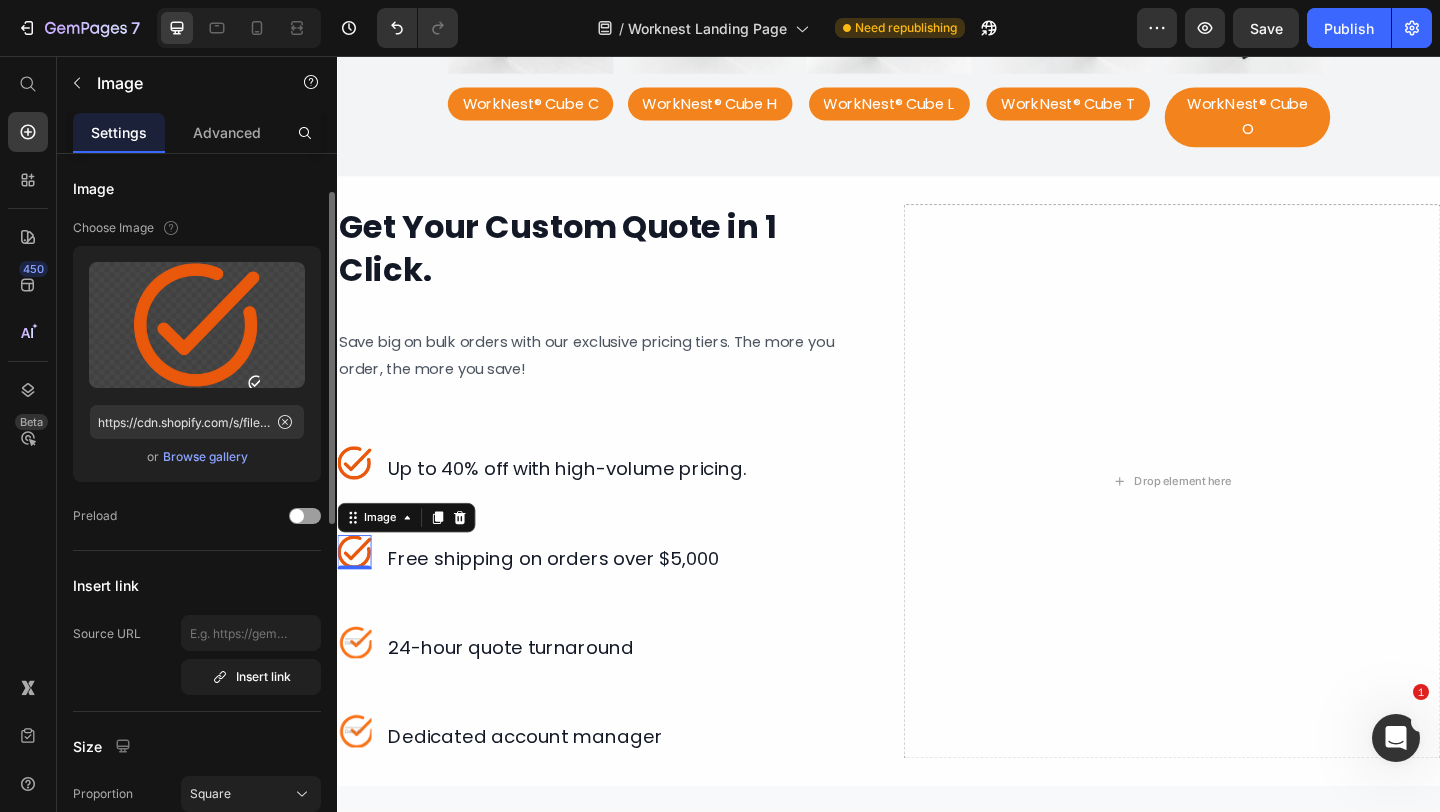 scroll, scrollTop: 48, scrollLeft: 0, axis: vertical 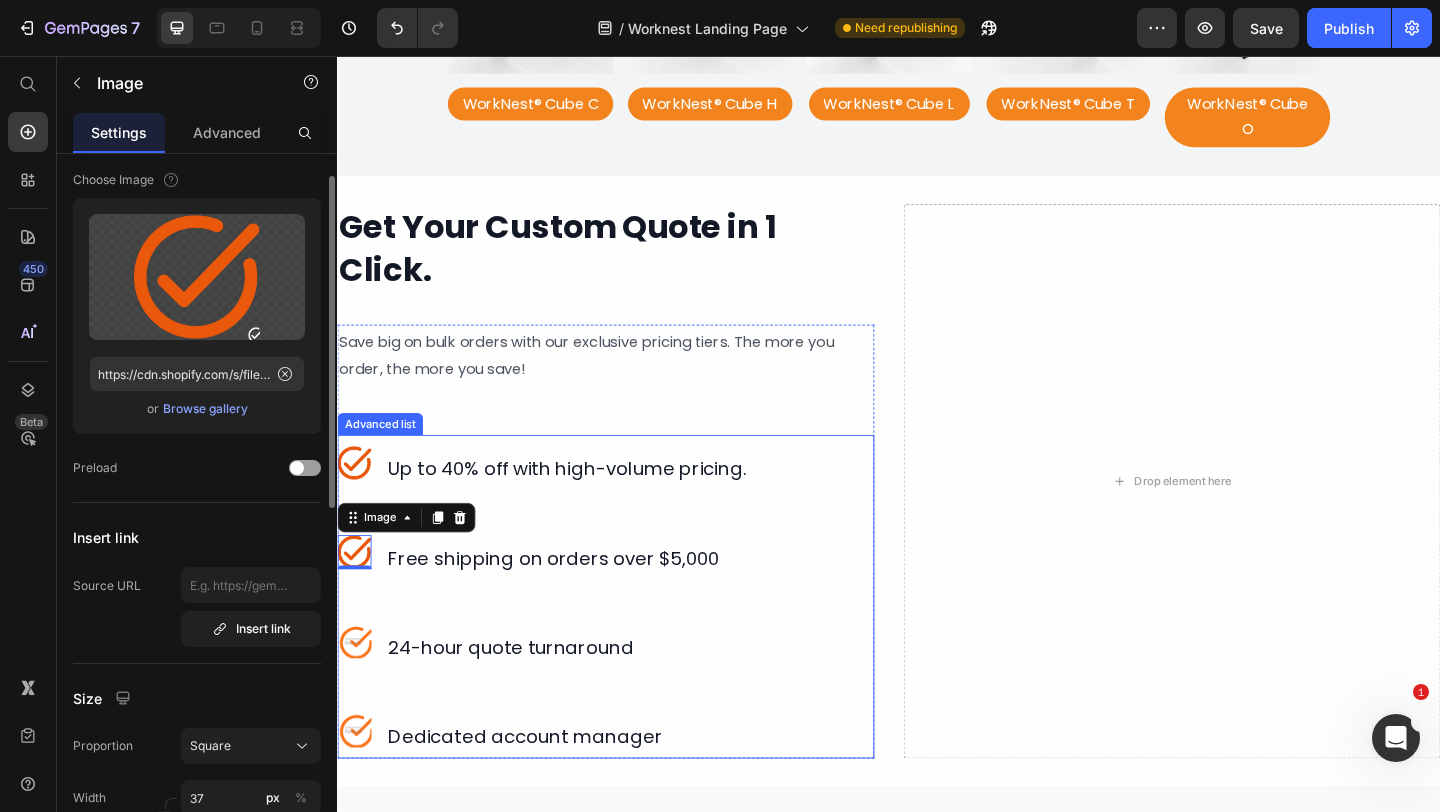 click at bounding box center (355, 692) 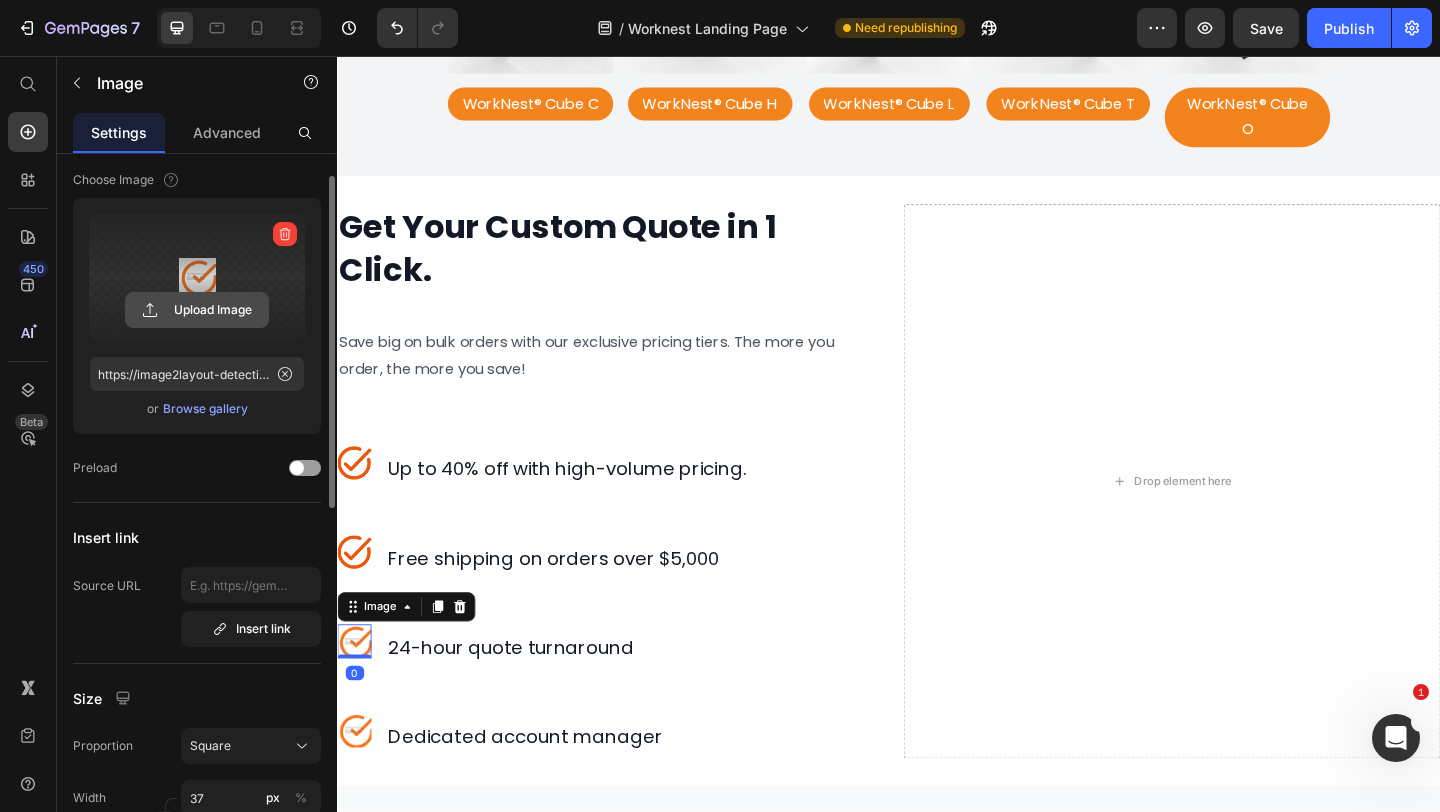 click 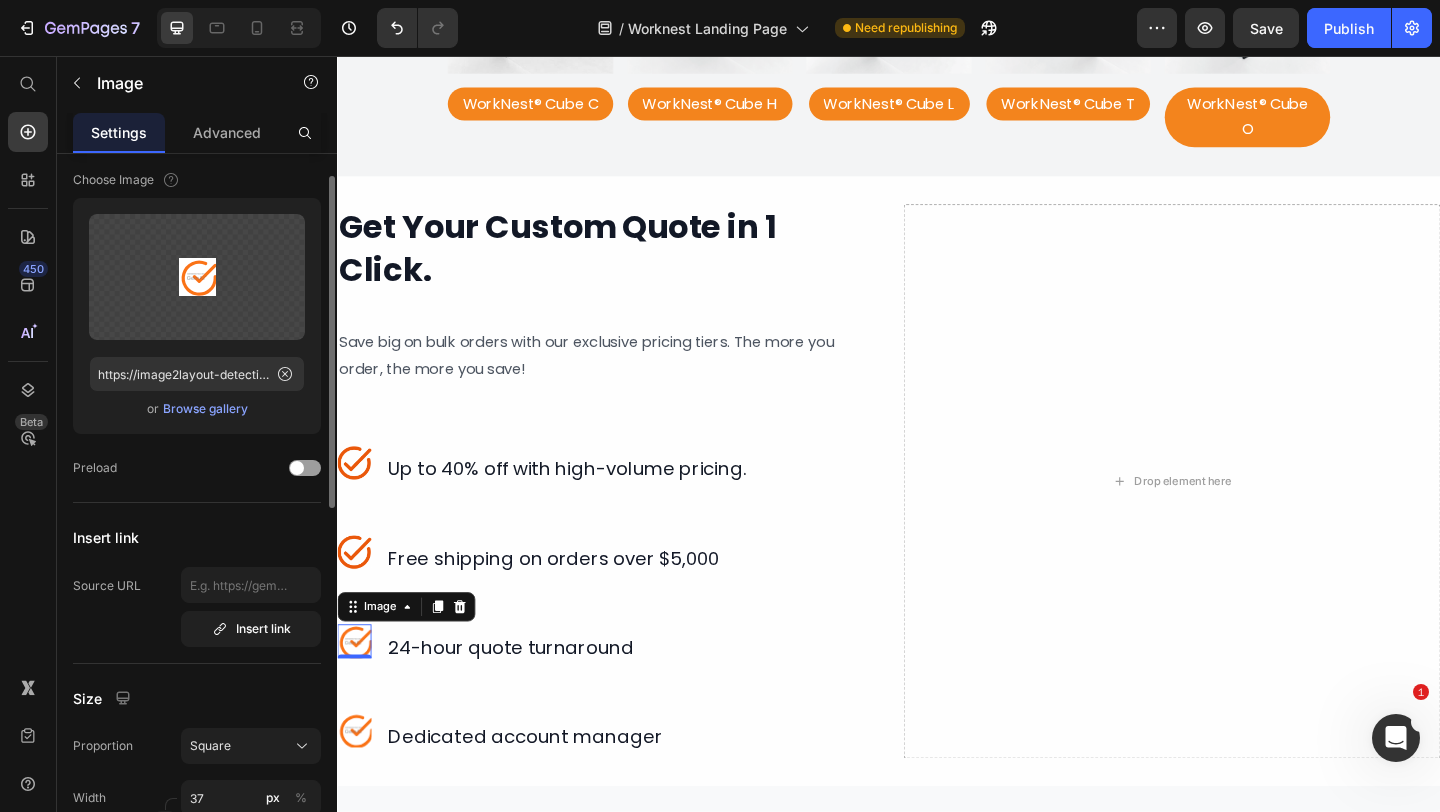 click on "Browse gallery" at bounding box center (205, 409) 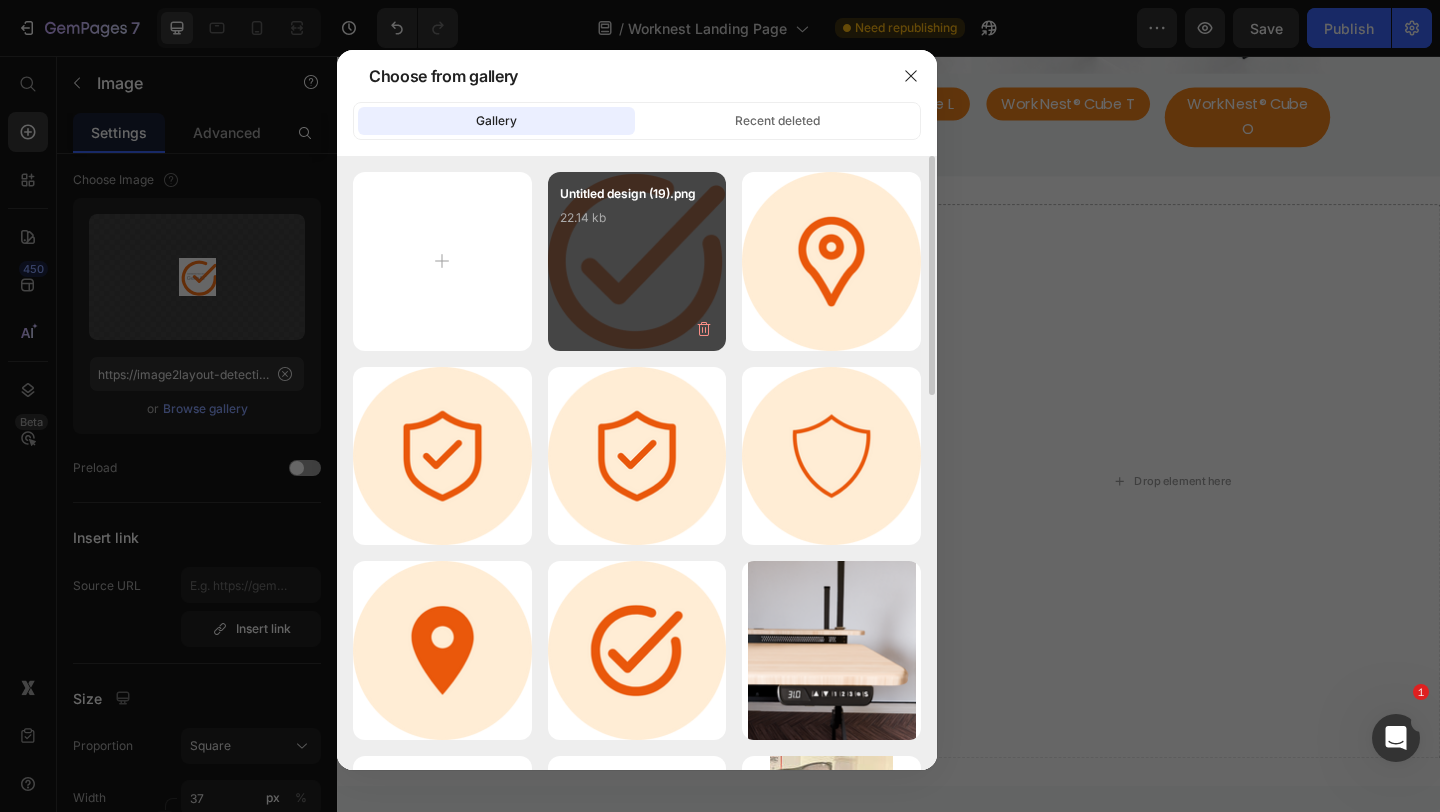 click on "Untitled design (19).png 22.14 kb" at bounding box center [637, 261] 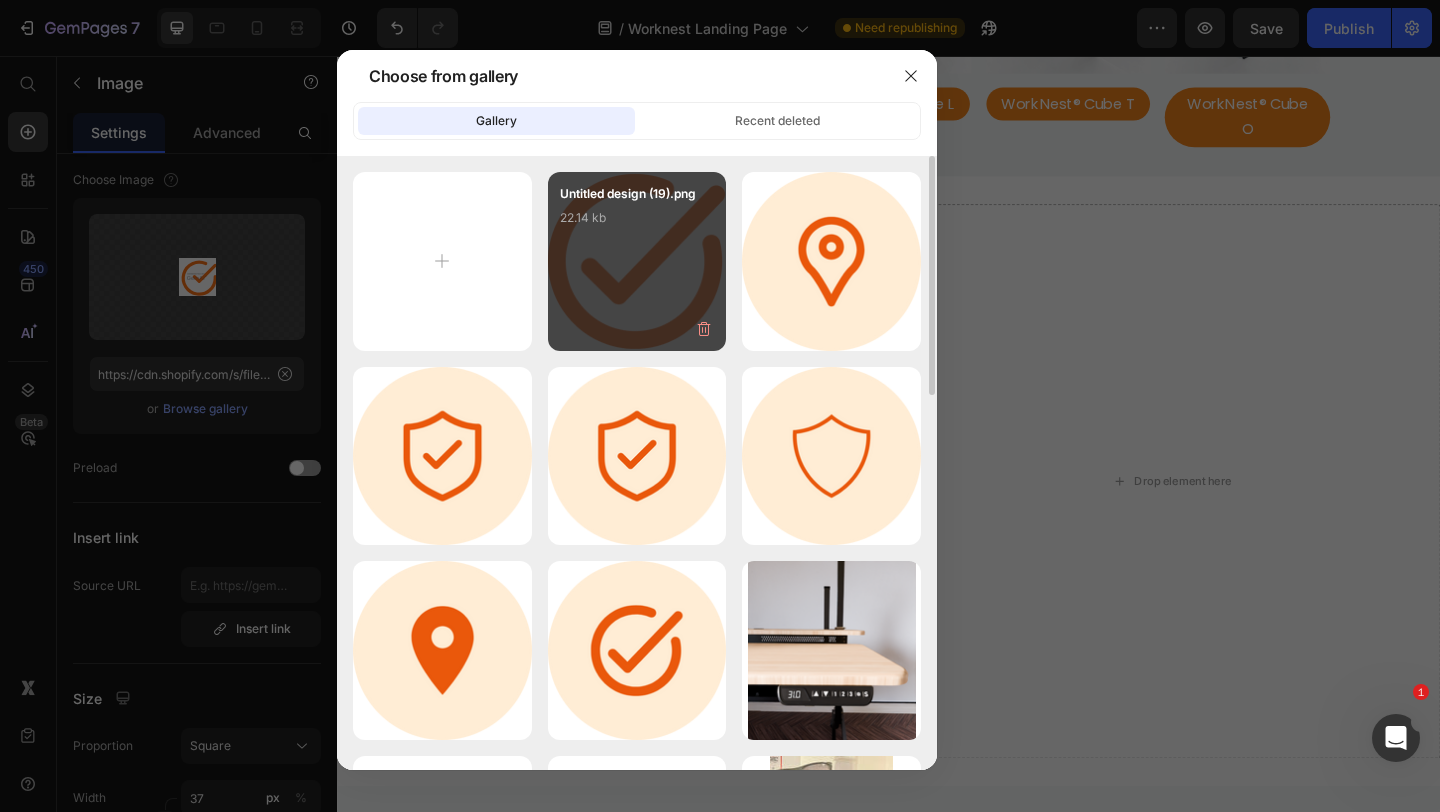 click on "Untitled design (19).png 22.14 kb" at bounding box center (637, 261) 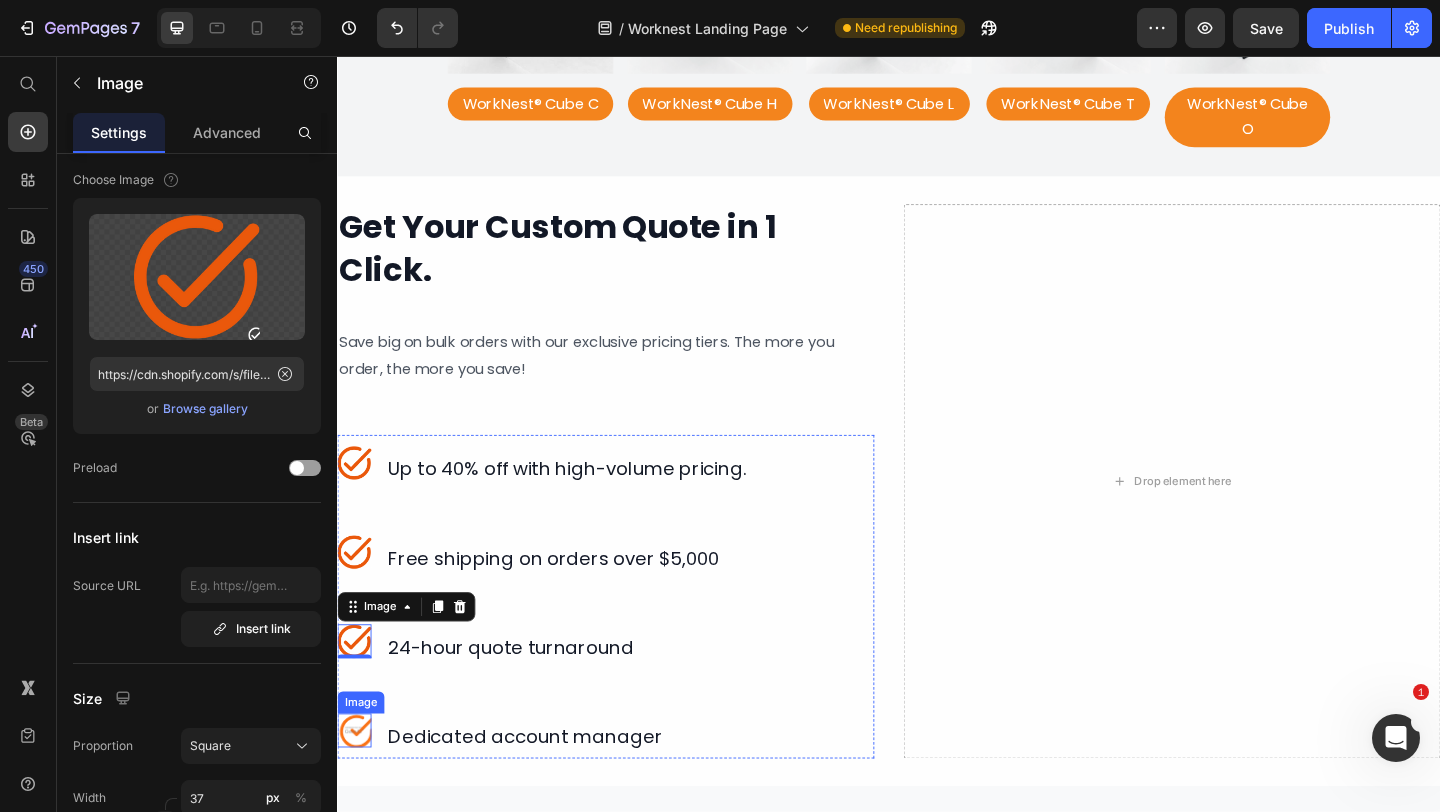 click at bounding box center (355, 789) 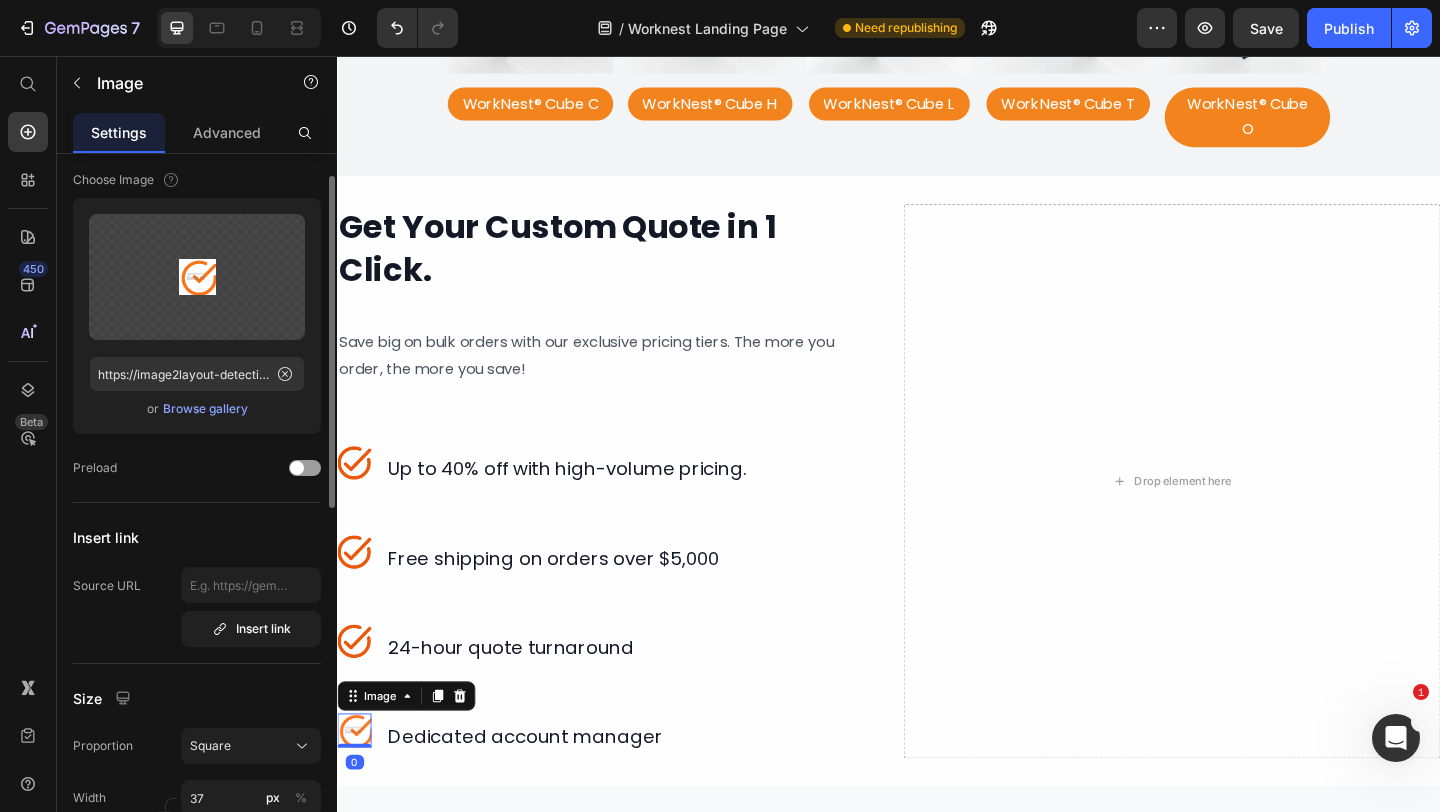 click on "Browse gallery" at bounding box center [205, 409] 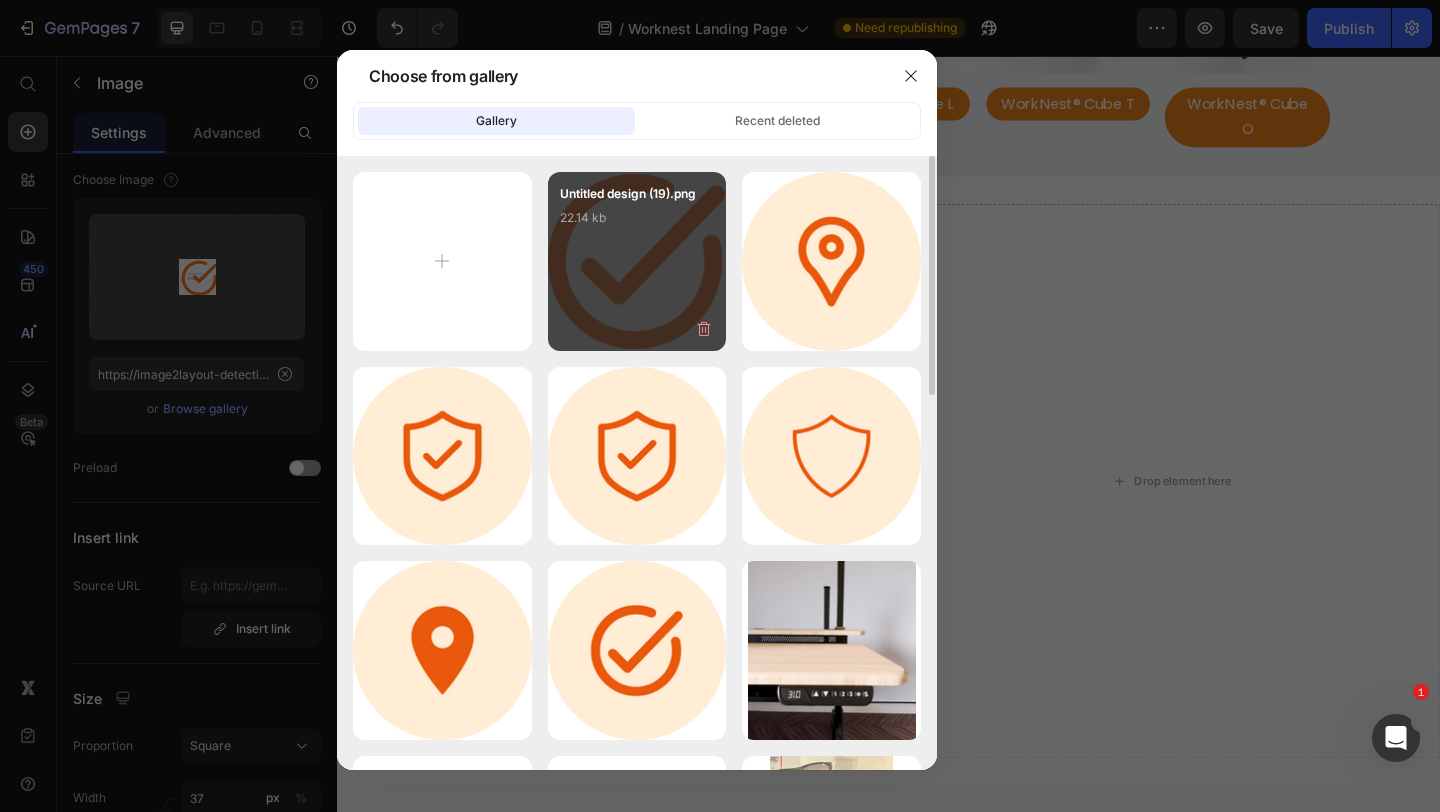 click on "Untitled design (19).png 22.14 kb" at bounding box center (637, 261) 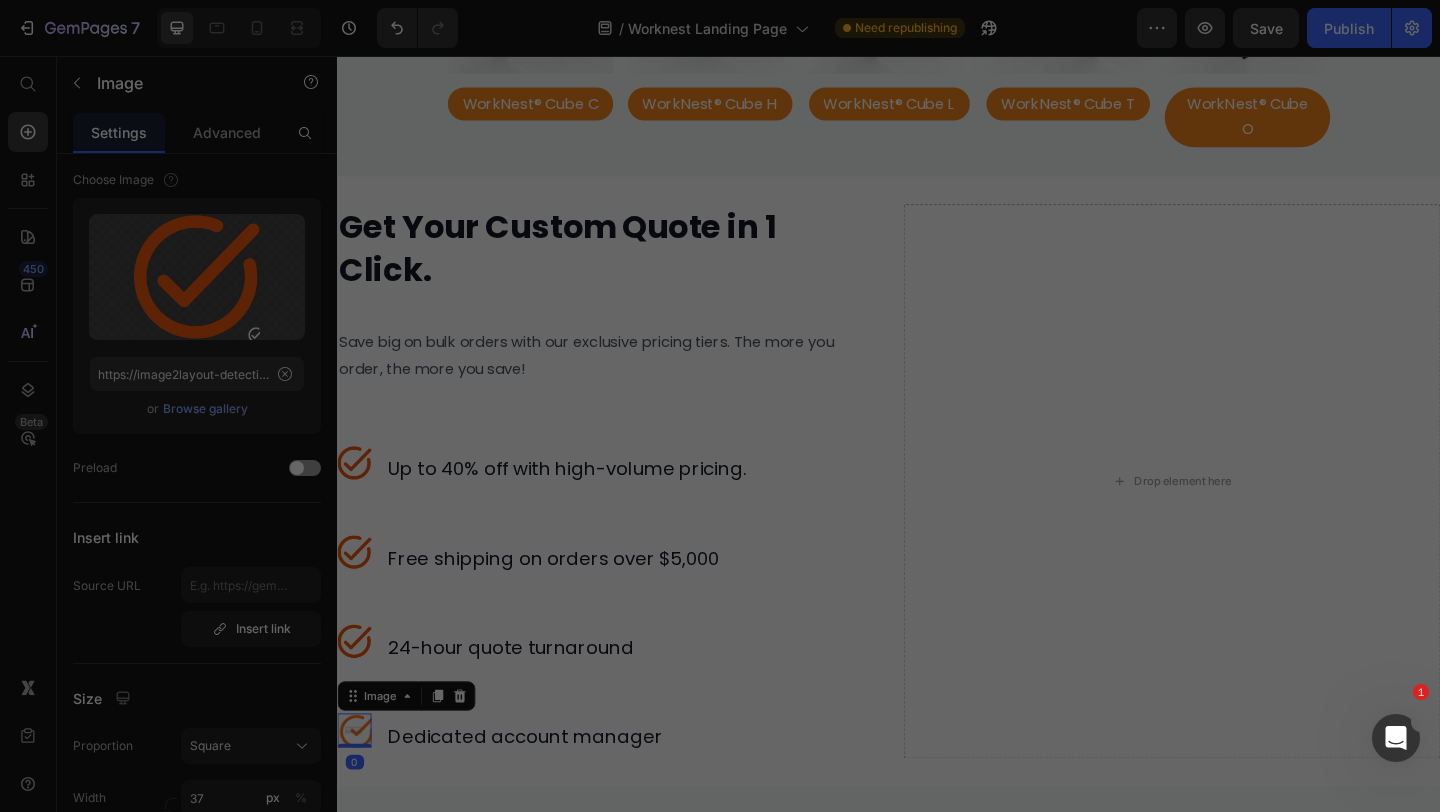 type on "https://cdn.shopify.com/s/files/1/0864/9909/8904/files/gempages_552249210527810663-08dfb8e4-7016-48bc-96a1-0c6c7d0666fe.png" 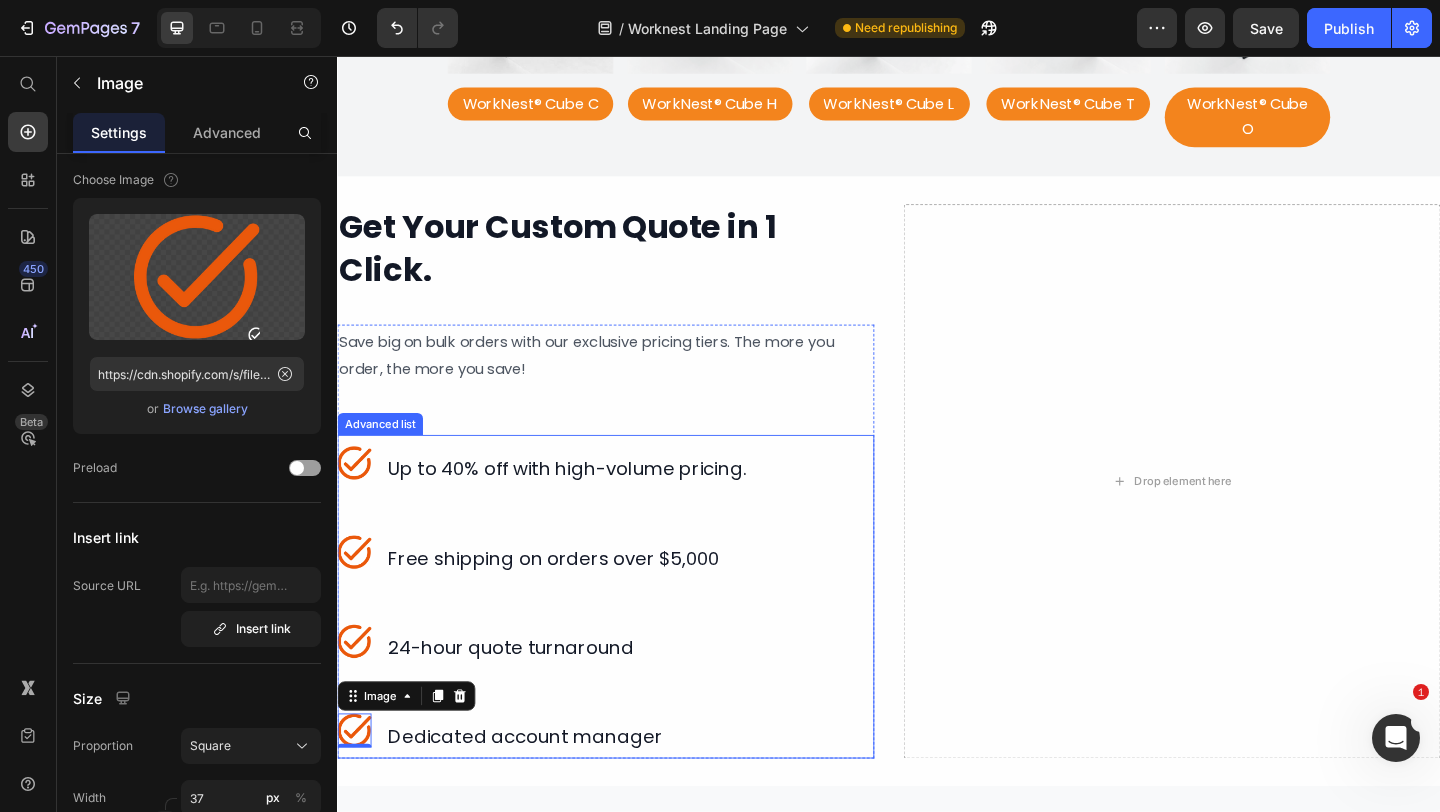 click on "Image ⁠⁠⁠⁠⁠⁠⁠ Up to 40% off with high-volume pricing. Heading Image ⁠⁠⁠⁠⁠⁠⁠ Free shipping on orders over $5,000 Heading Image ⁠⁠⁠⁠⁠⁠⁠ 24-hour quote turnaround Heading Image   0 ⁠⁠⁠⁠⁠⁠⁠ Dedicated account manager Heading" at bounding box center [629, 644] 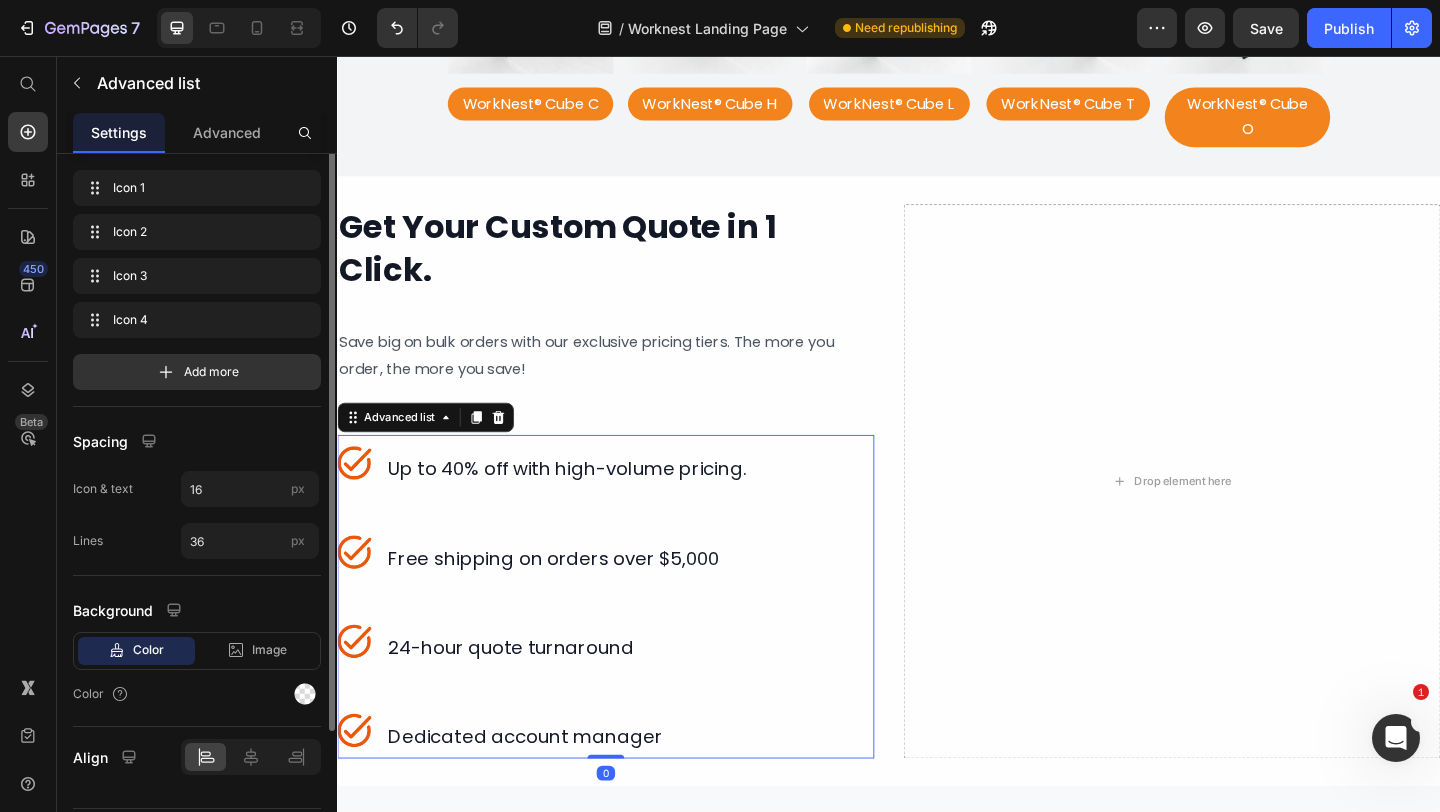 scroll, scrollTop: 0, scrollLeft: 0, axis: both 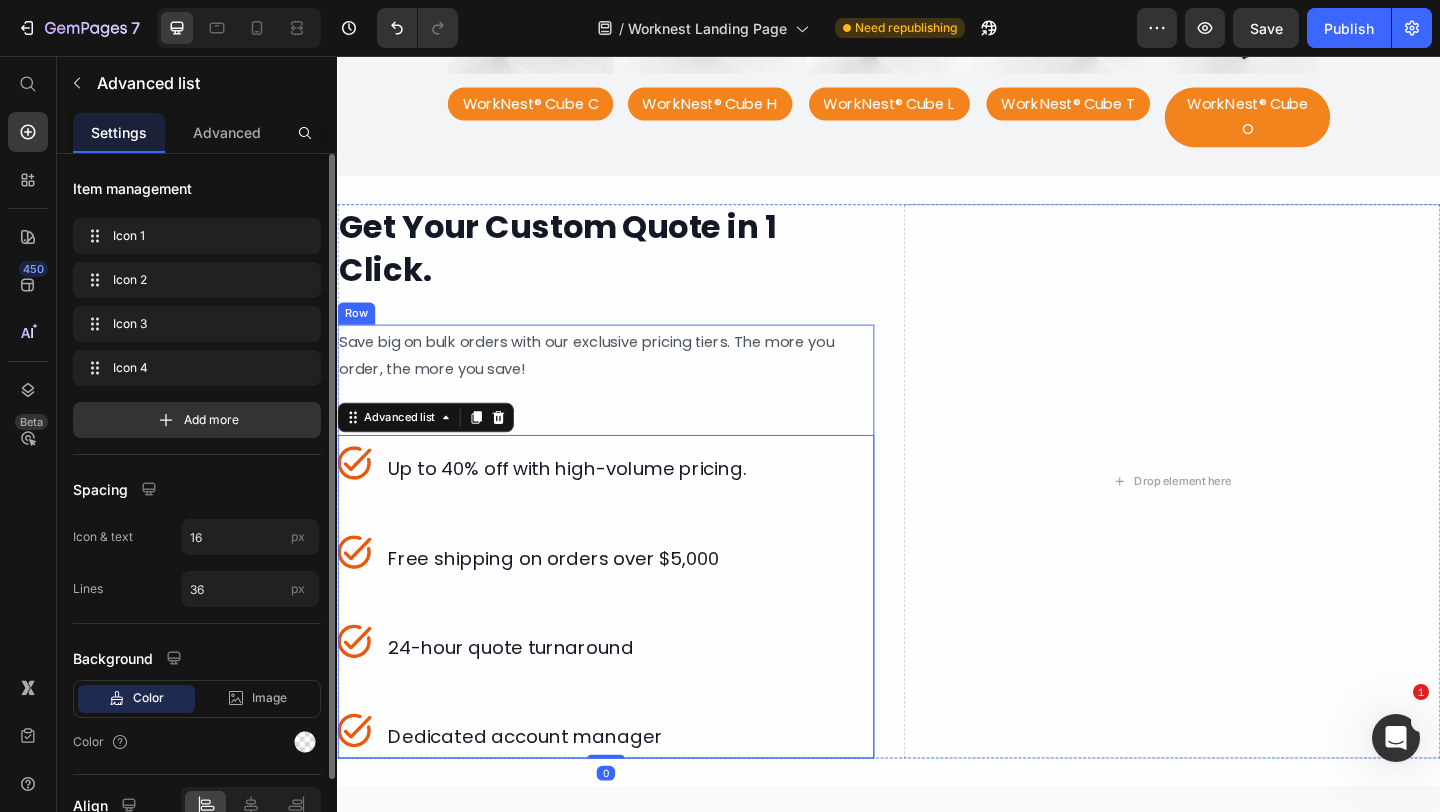 click on "⁠⁠⁠⁠⁠⁠⁠ Save big on bulk orders with our exclusive pricing tiers. The more you order, the more you save! Heading Image ⁠⁠⁠⁠⁠⁠⁠ Up to 40% off with high-volume pricing. Heading Image ⁠⁠⁠⁠⁠⁠⁠ Free shipping on orders over $5,000 Heading Image ⁠⁠⁠⁠⁠⁠⁠ 24-hour quote turnaround Heading Image ⁠⁠⁠⁠⁠⁠⁠ Dedicated account manager Heading Advanced list   0" at bounding box center (629, 584) 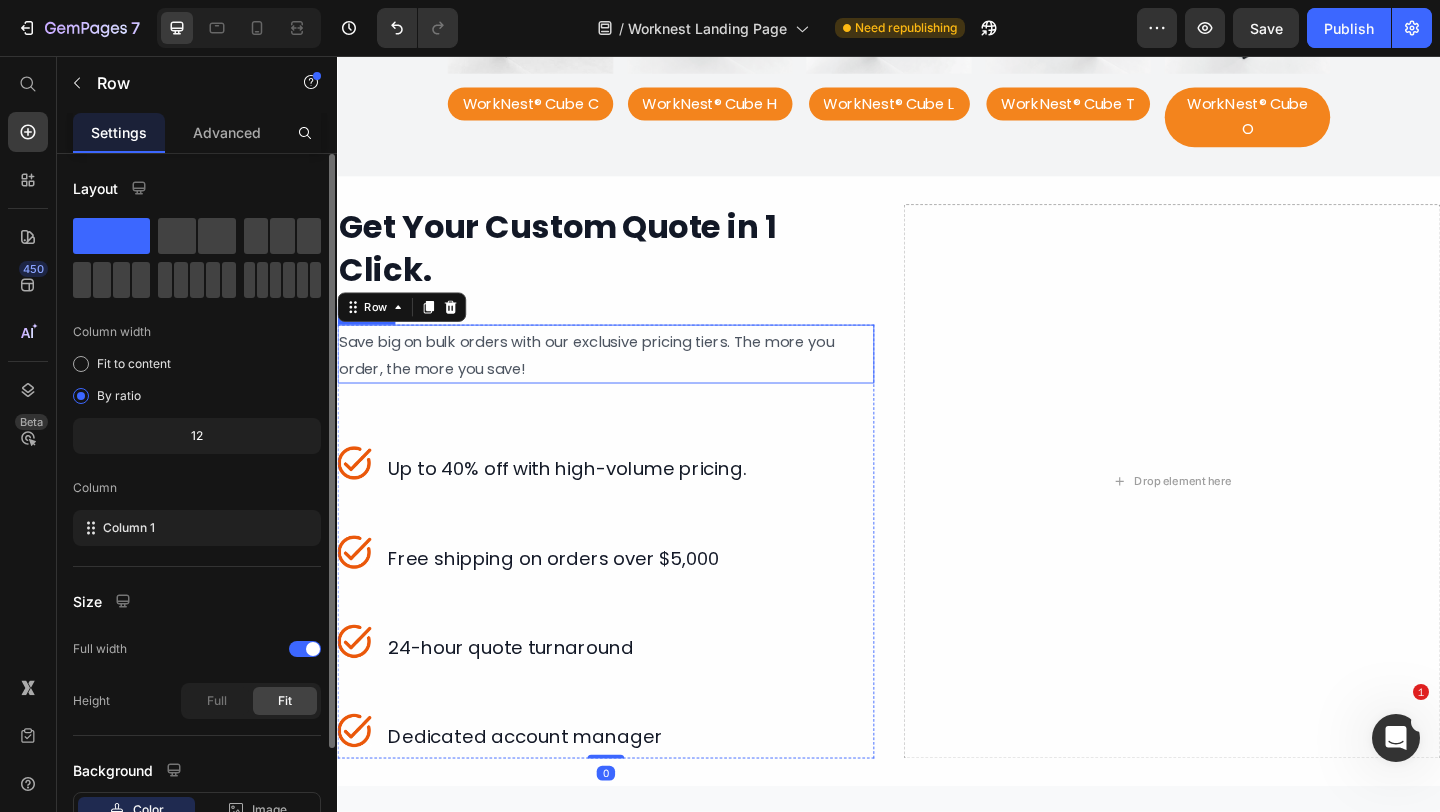 drag, startPoint x: 710, startPoint y: 335, endPoint x: 699, endPoint y: 340, distance: 12.083046 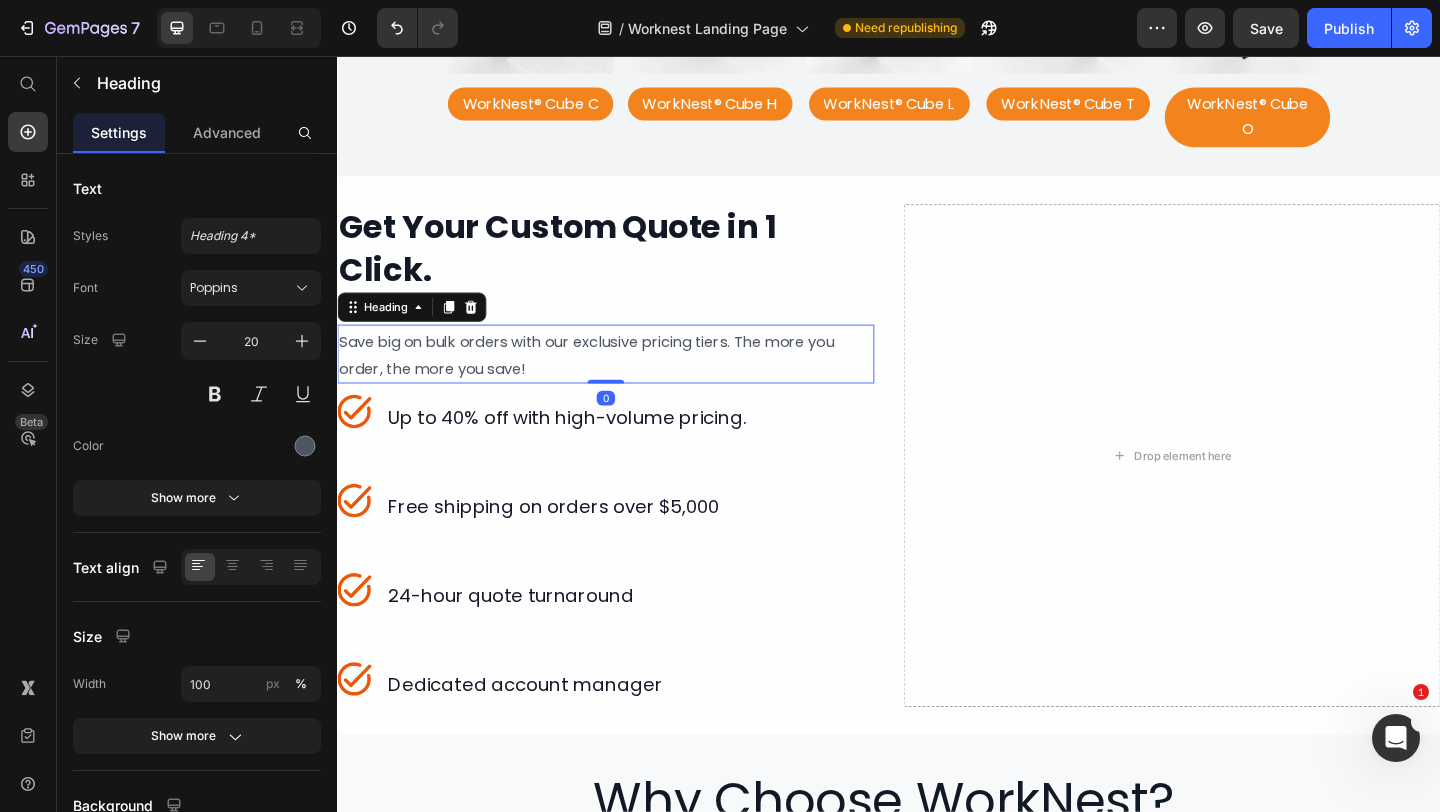 drag, startPoint x: 632, startPoint y: 439, endPoint x: 643, endPoint y: 336, distance: 103.58572 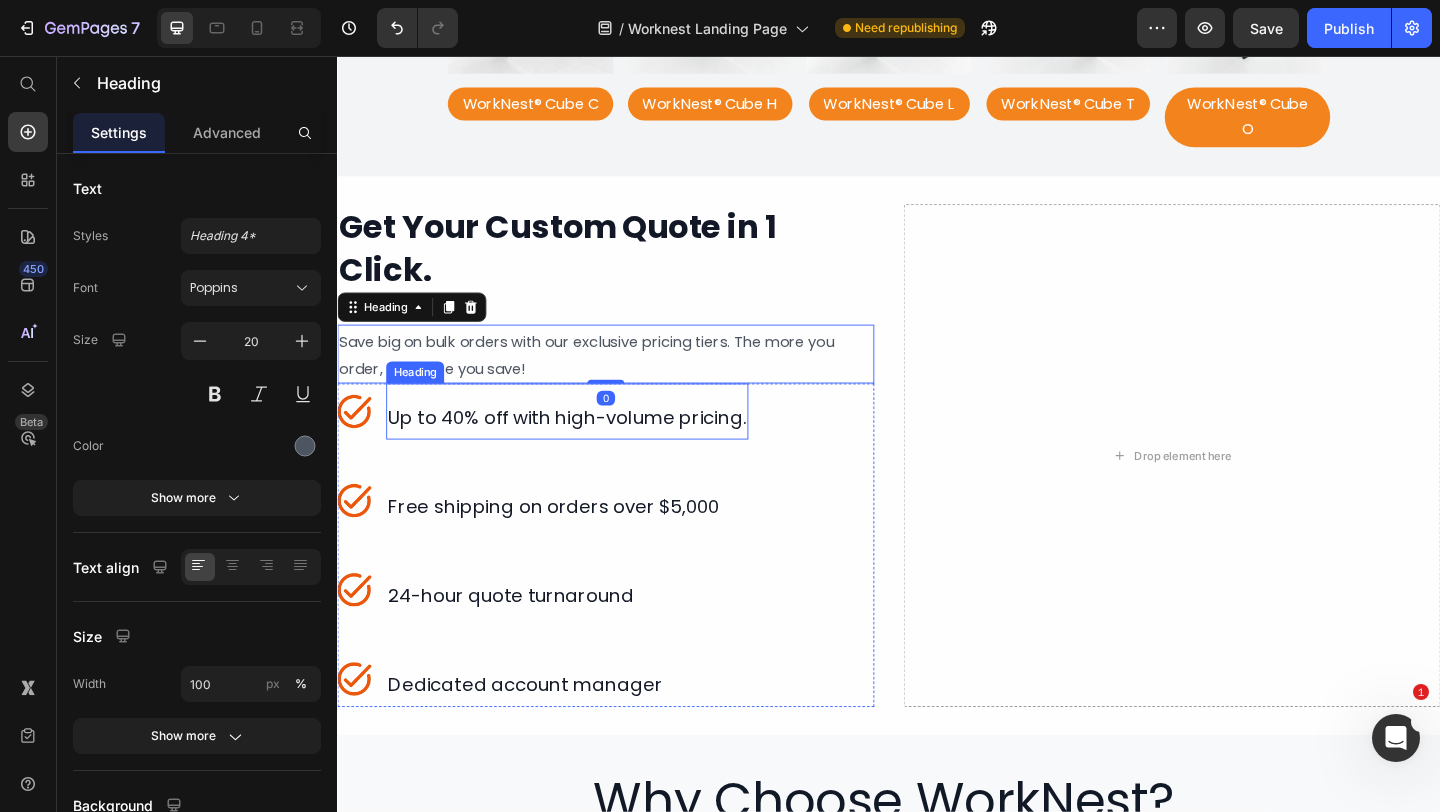 click on "Up to 40% off with high-volume pricing." at bounding box center [587, 449] 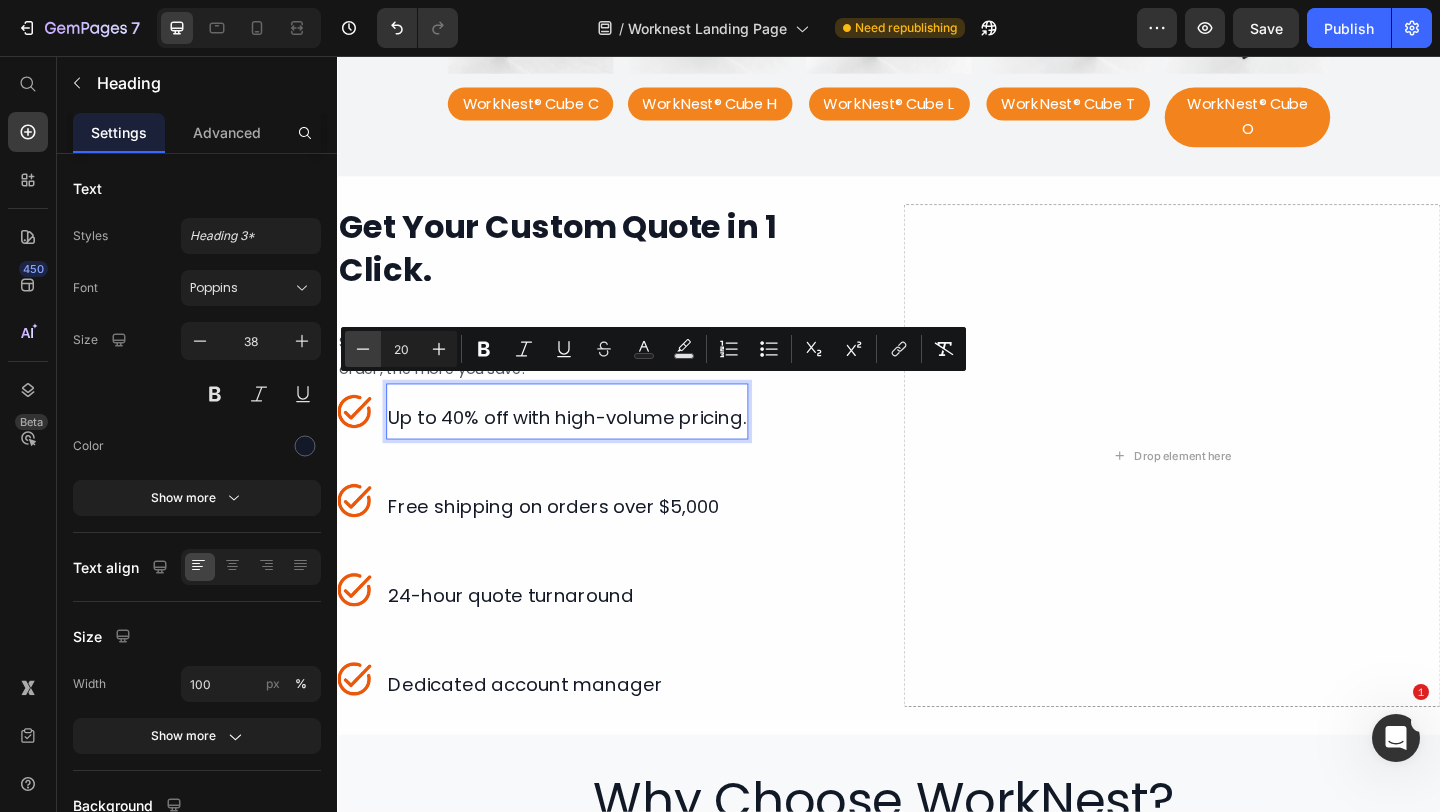 click 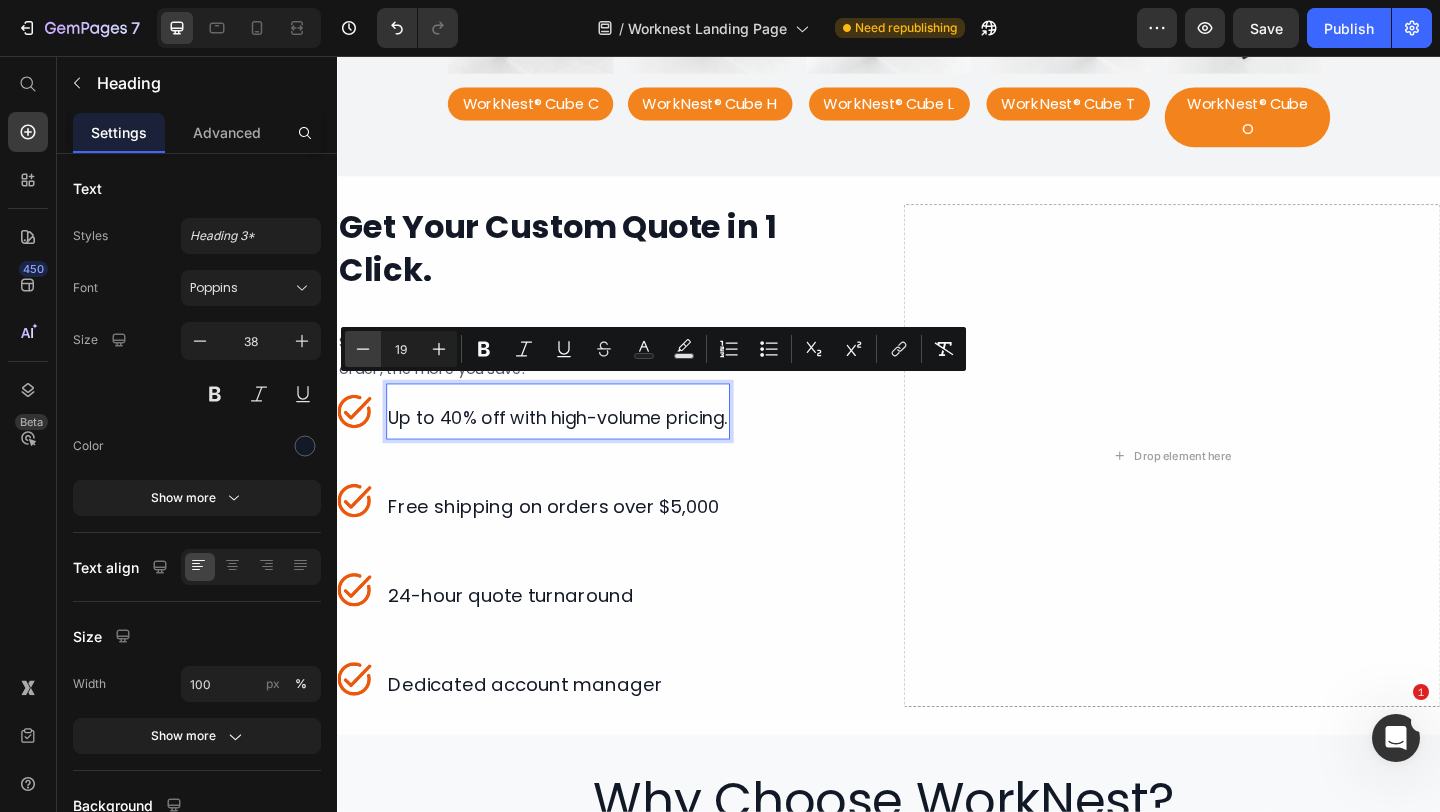 click 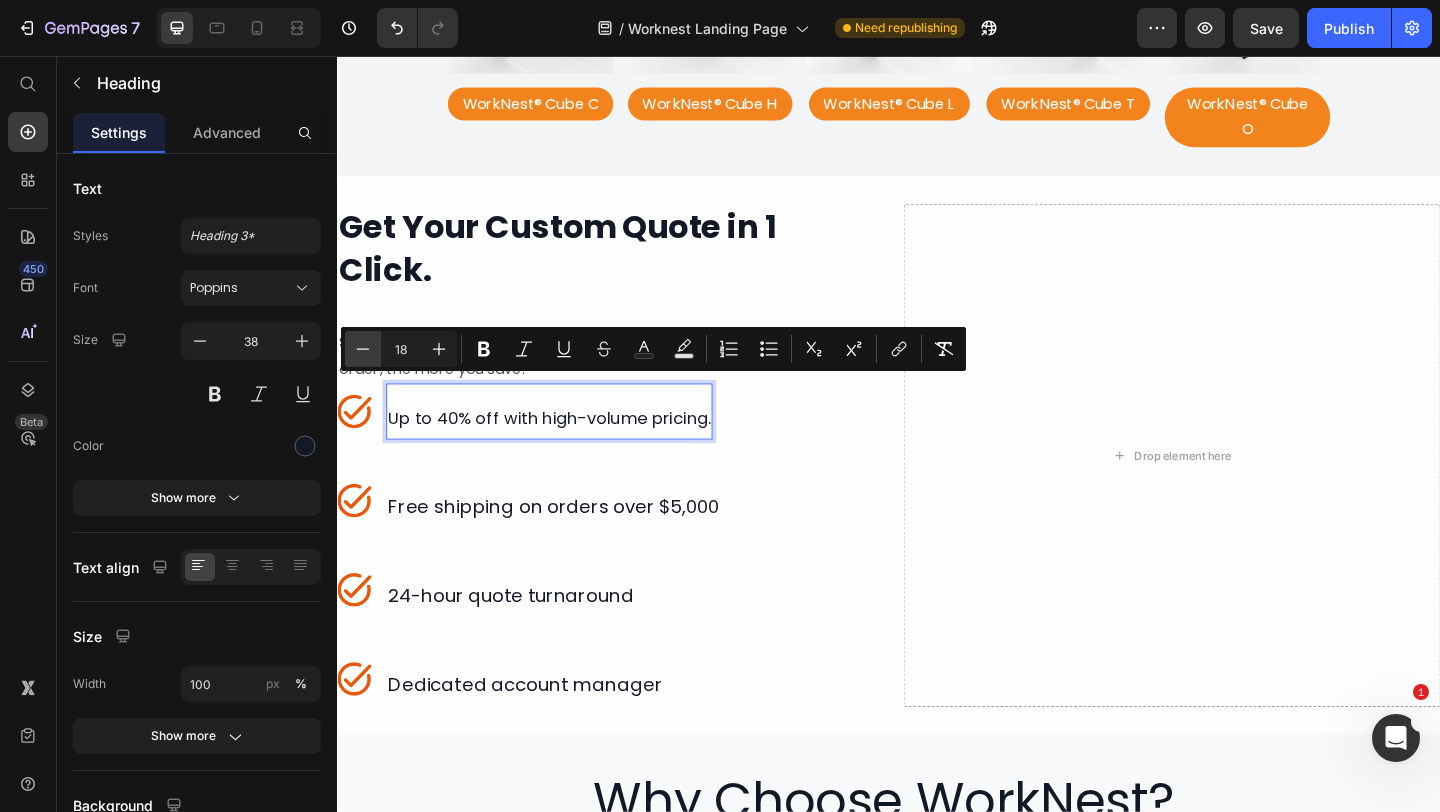 click 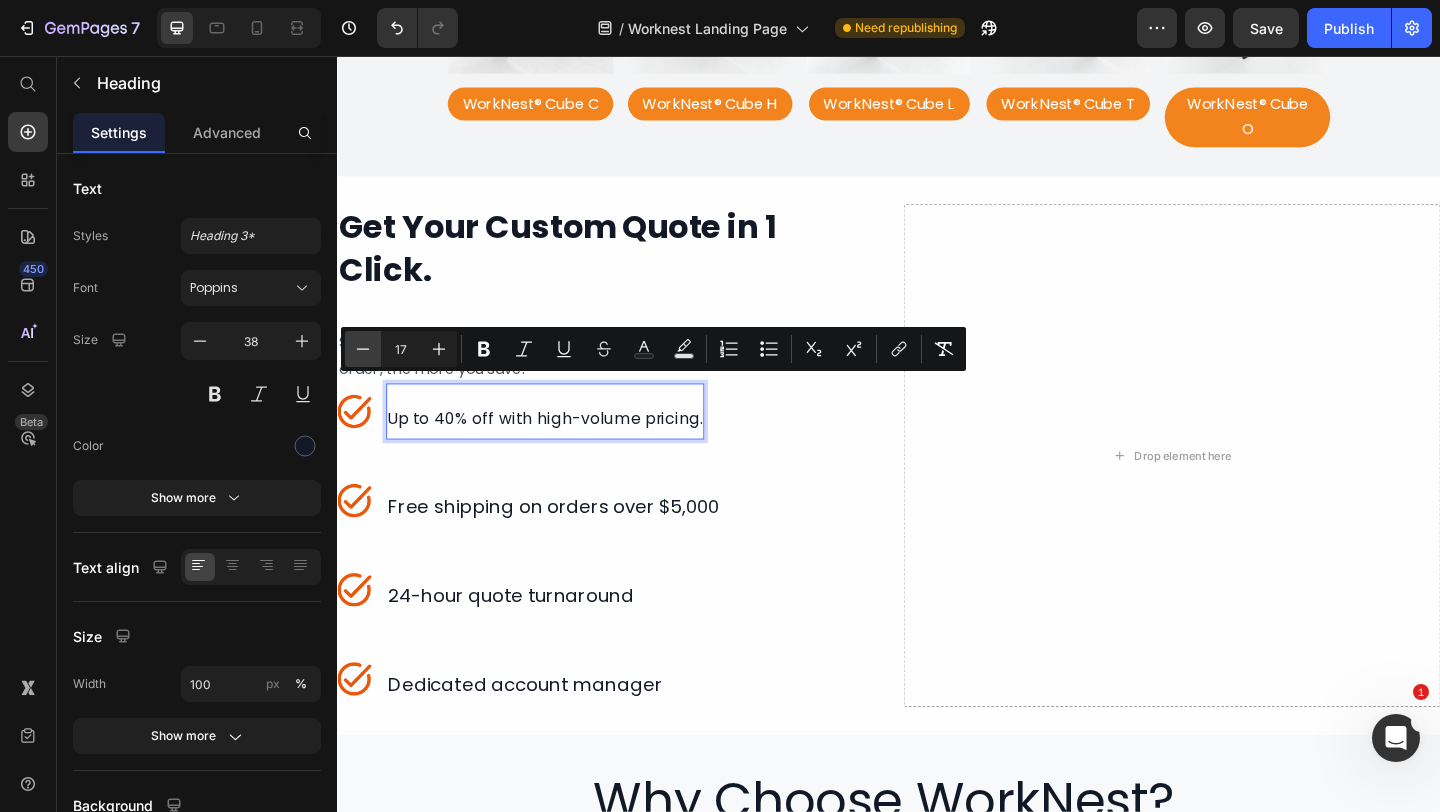 click 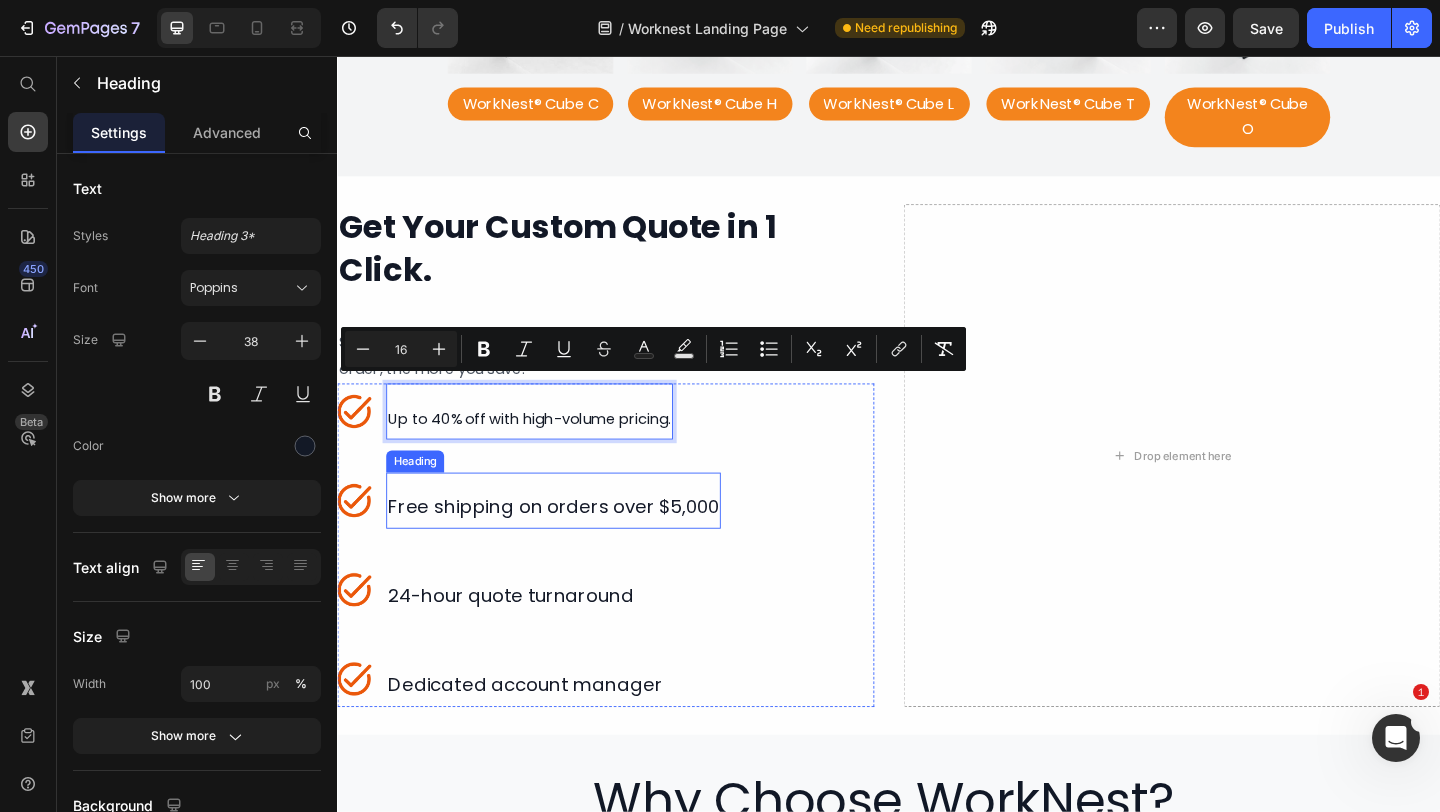 click on "Free shipping on orders over $5,000" at bounding box center [572, 546] 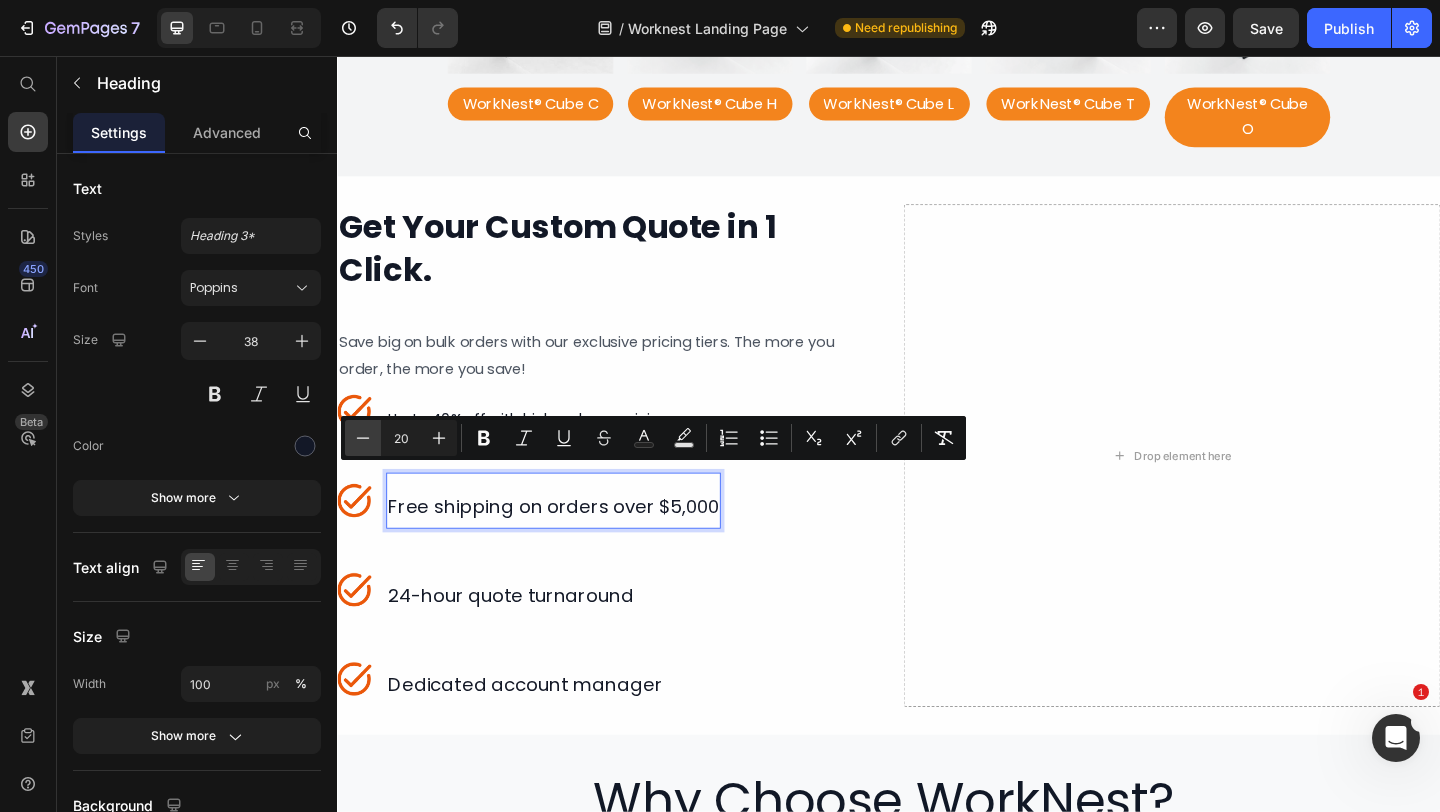 click on "Minus" at bounding box center [363, 438] 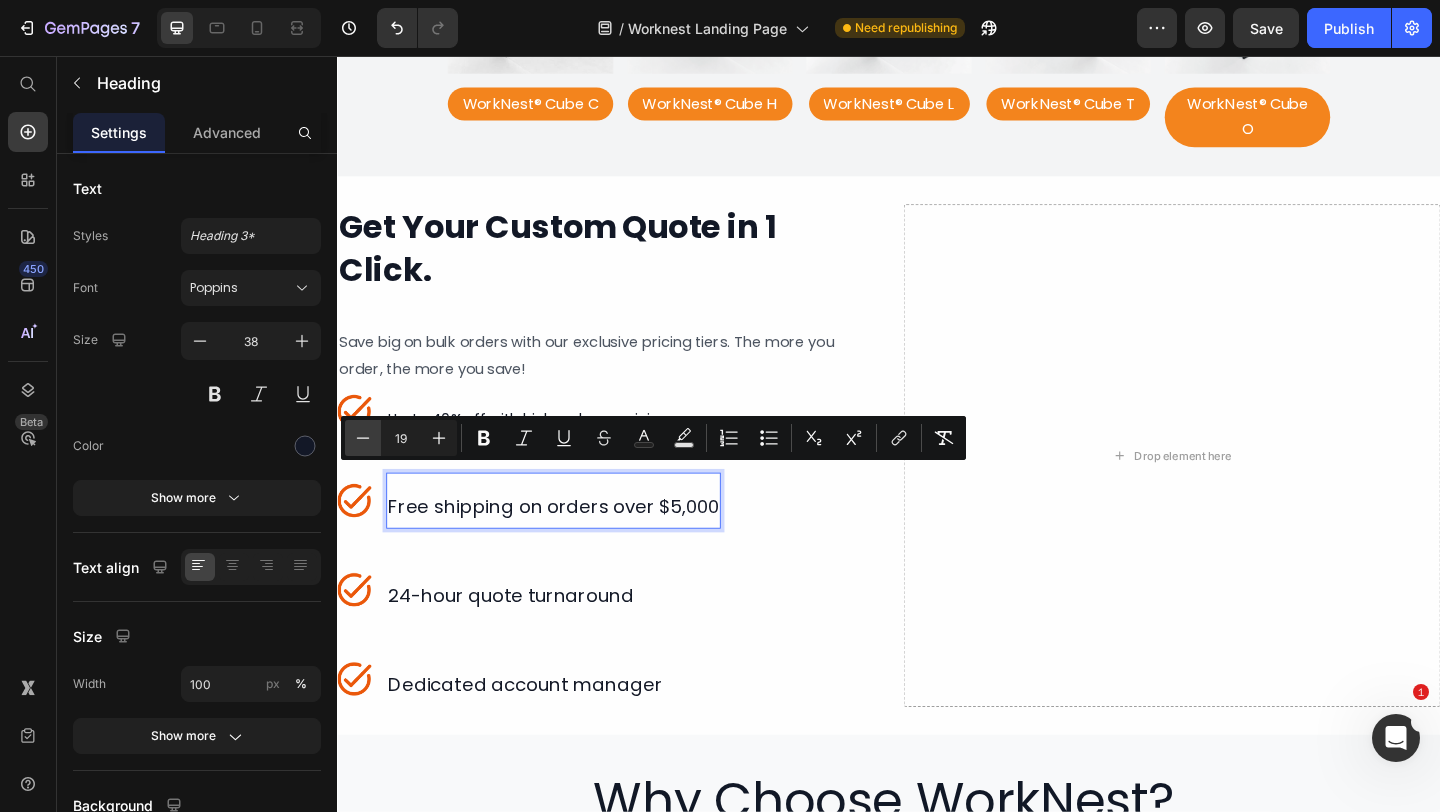 click on "Minus" at bounding box center [363, 438] 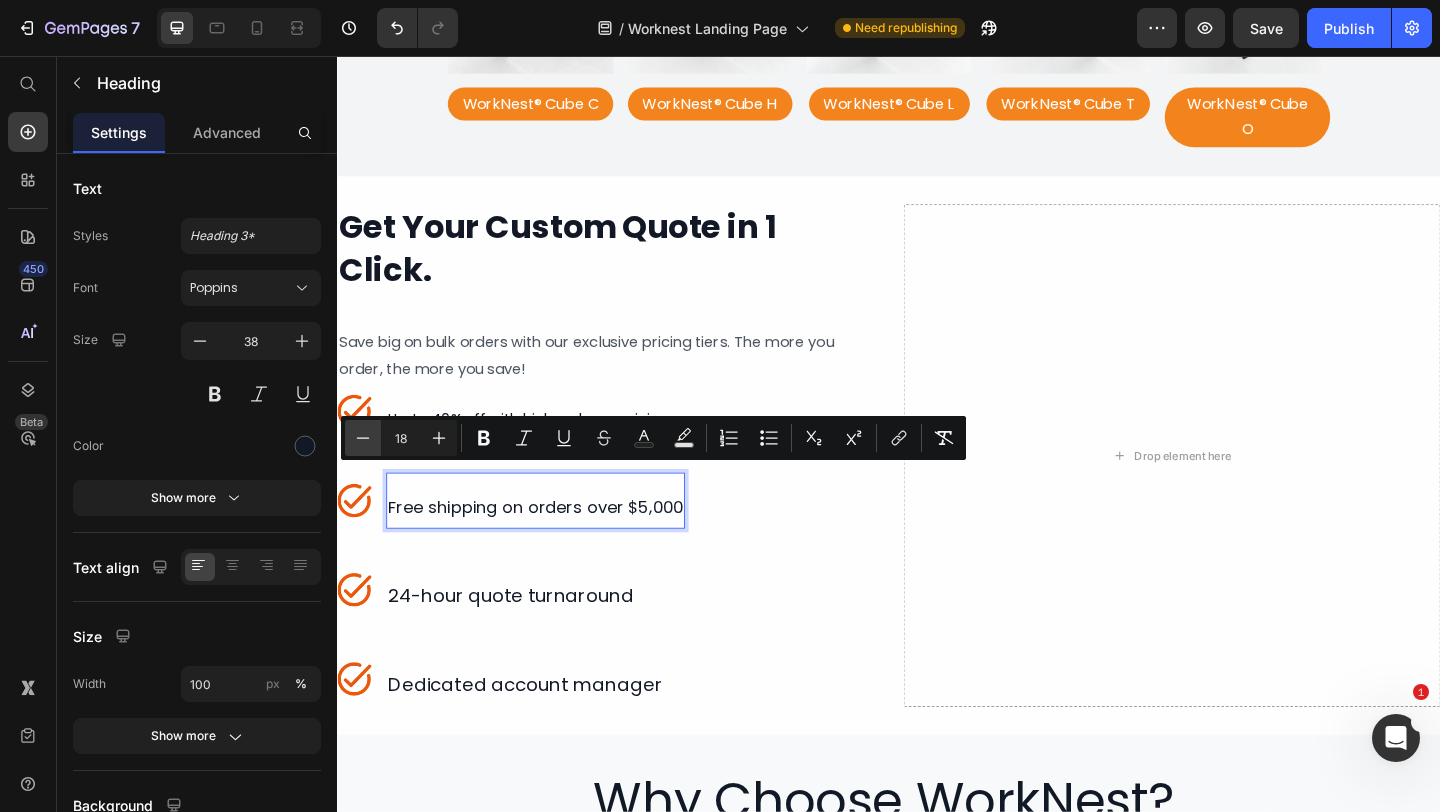 click on "Minus" at bounding box center [363, 438] 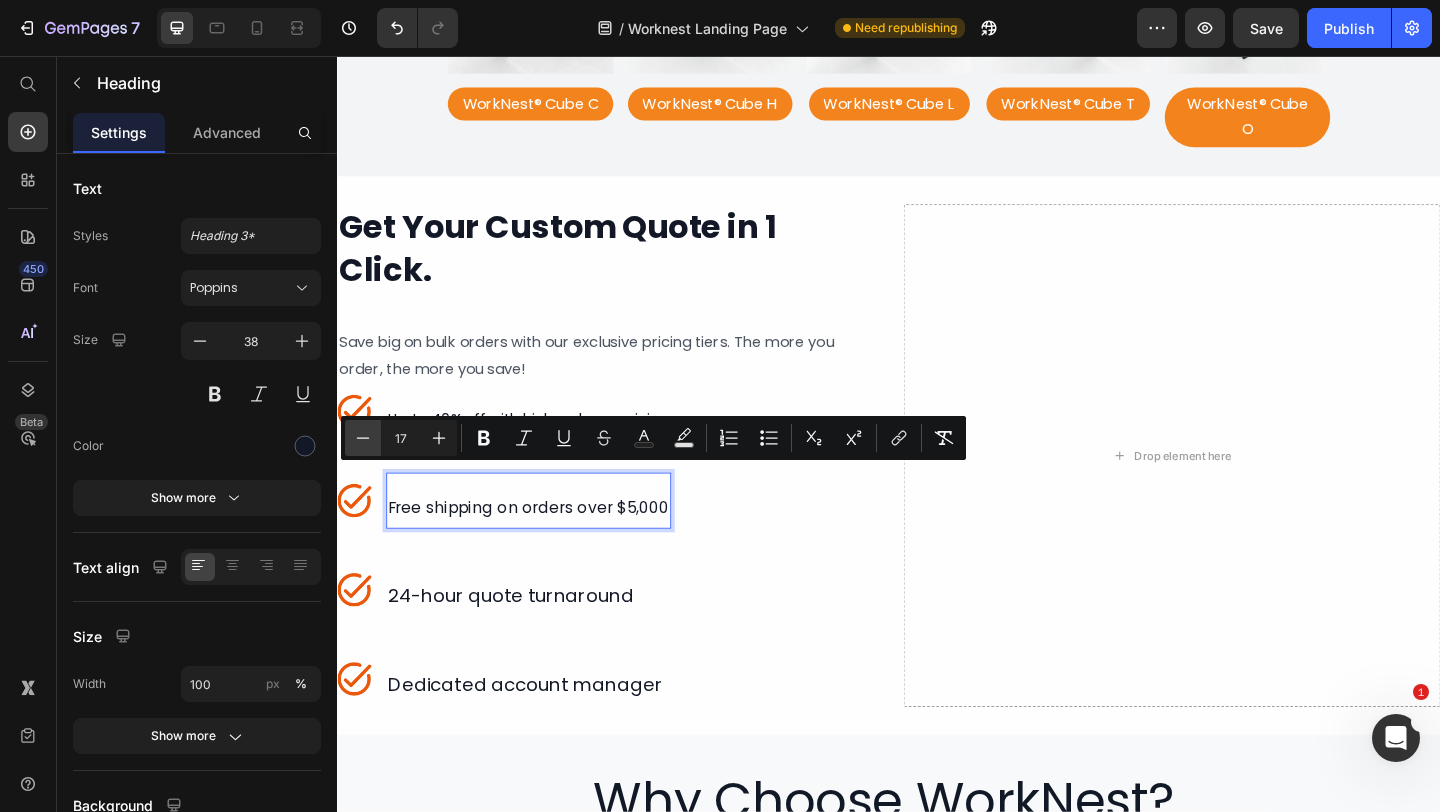 click on "Minus" at bounding box center (363, 438) 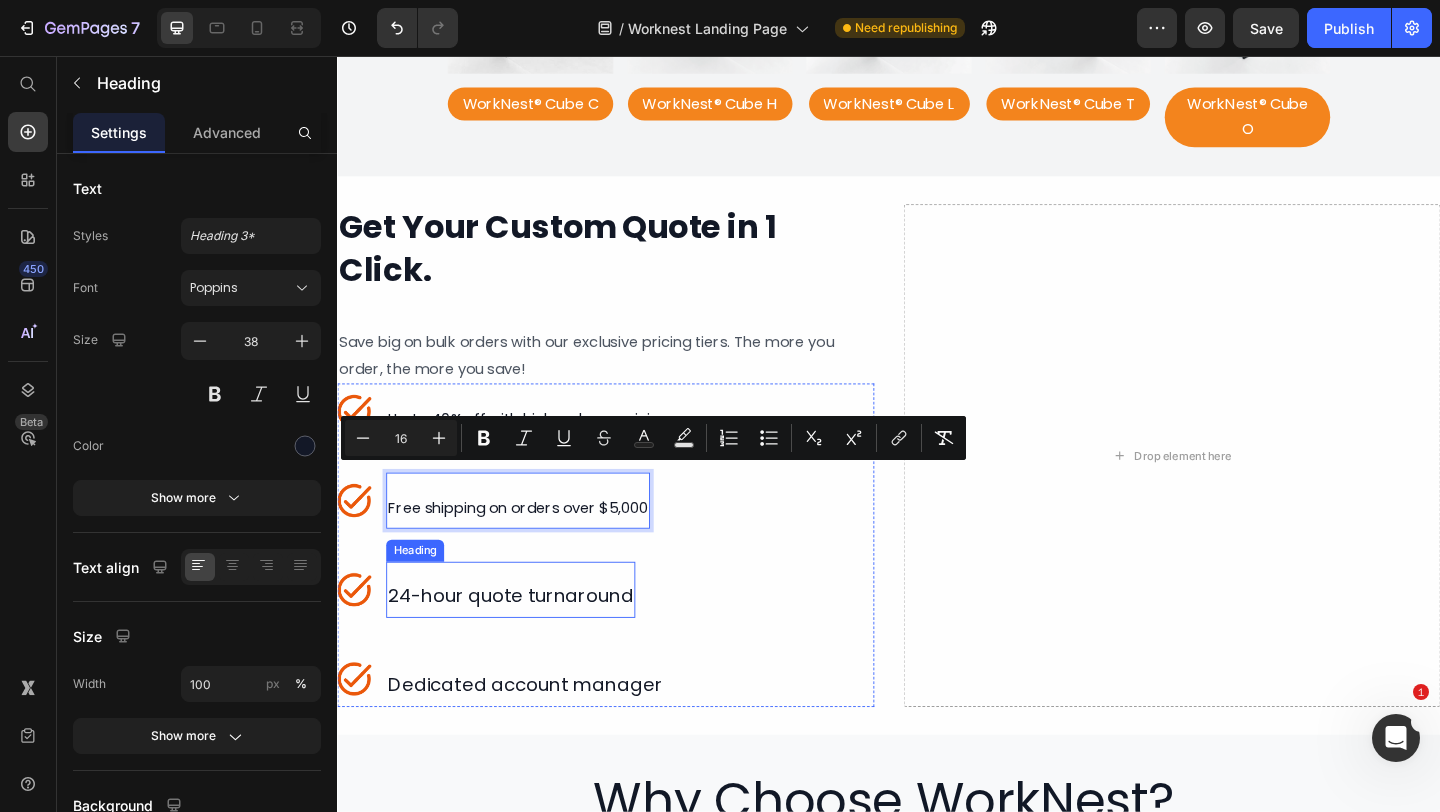 click on "24-hour quote turnaround" at bounding box center [525, 643] 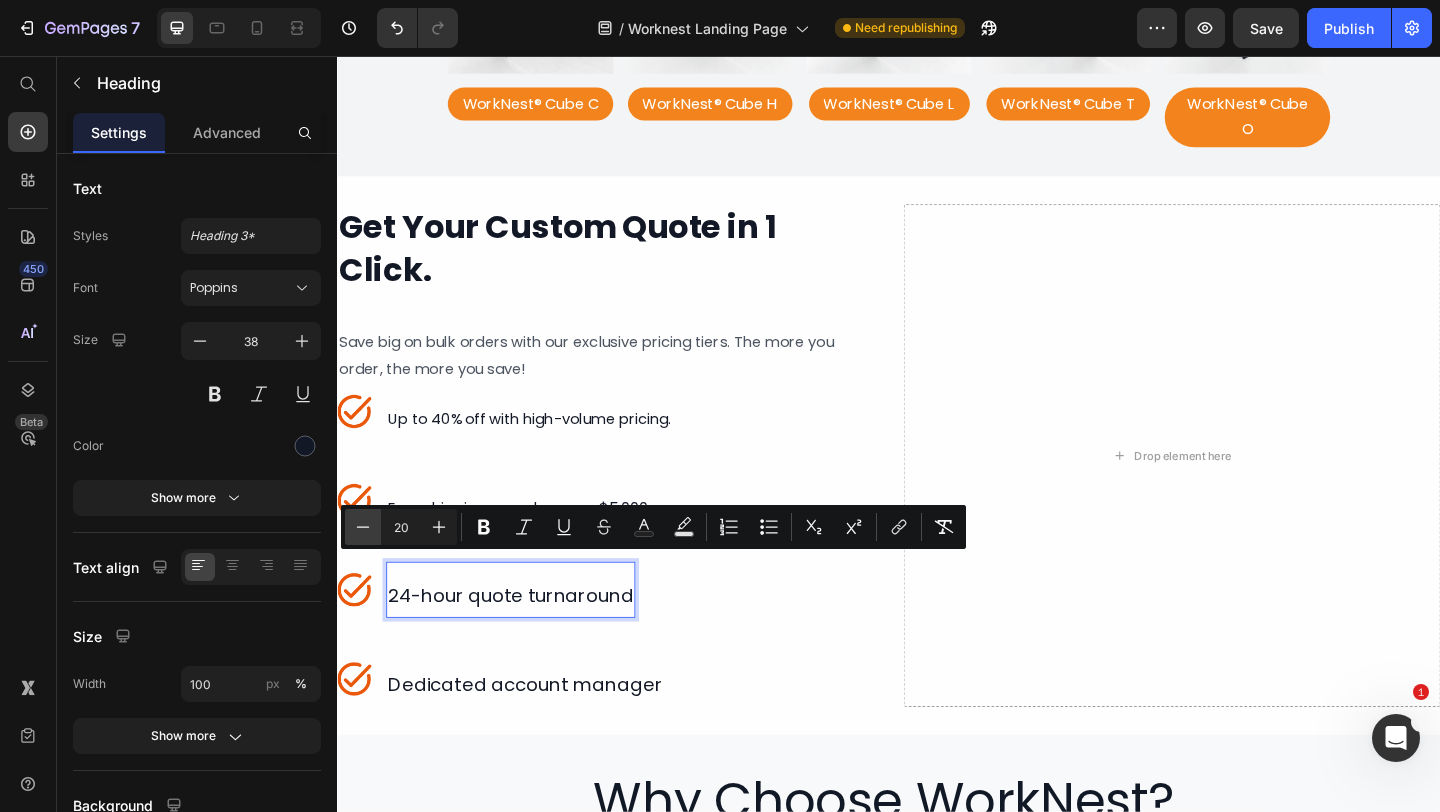 click 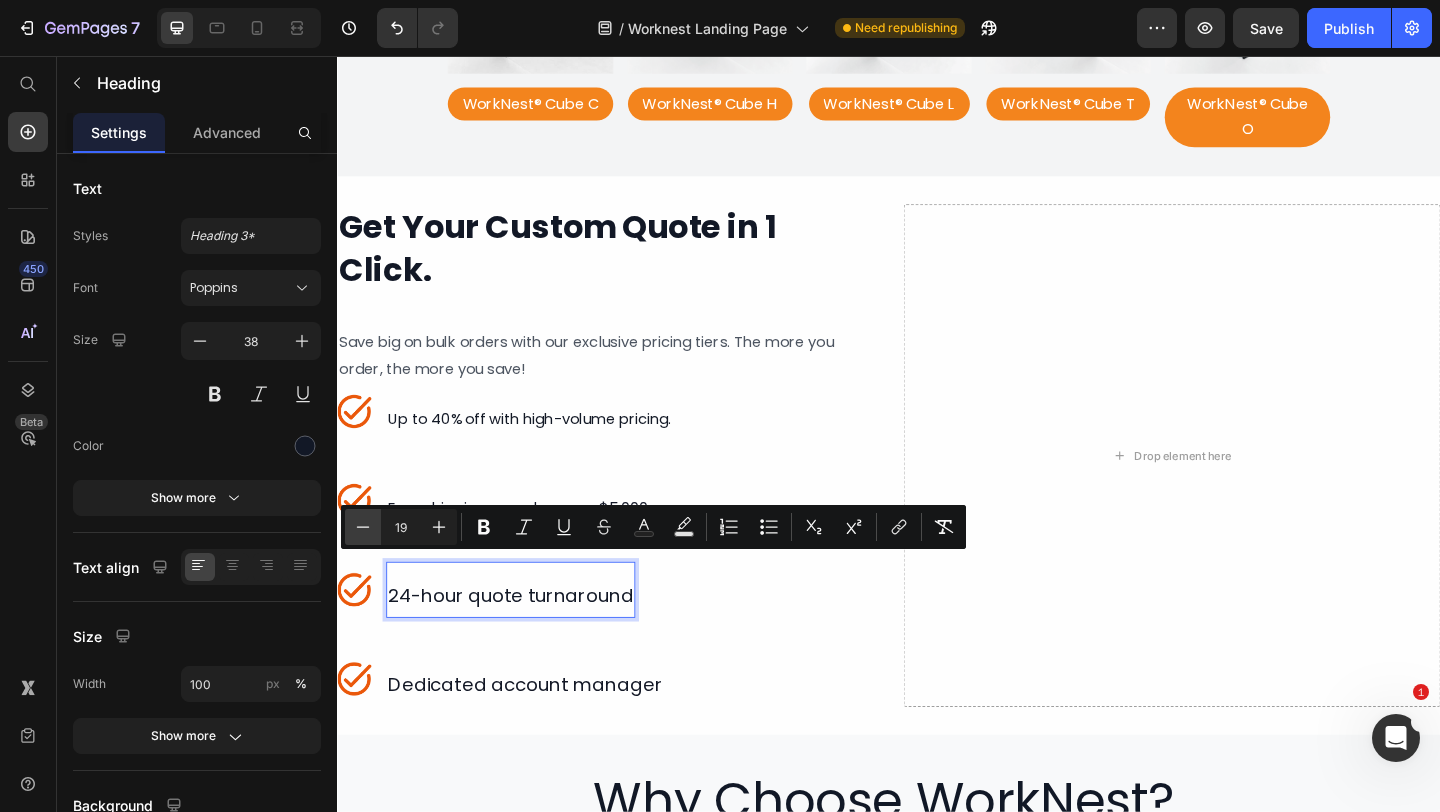 click 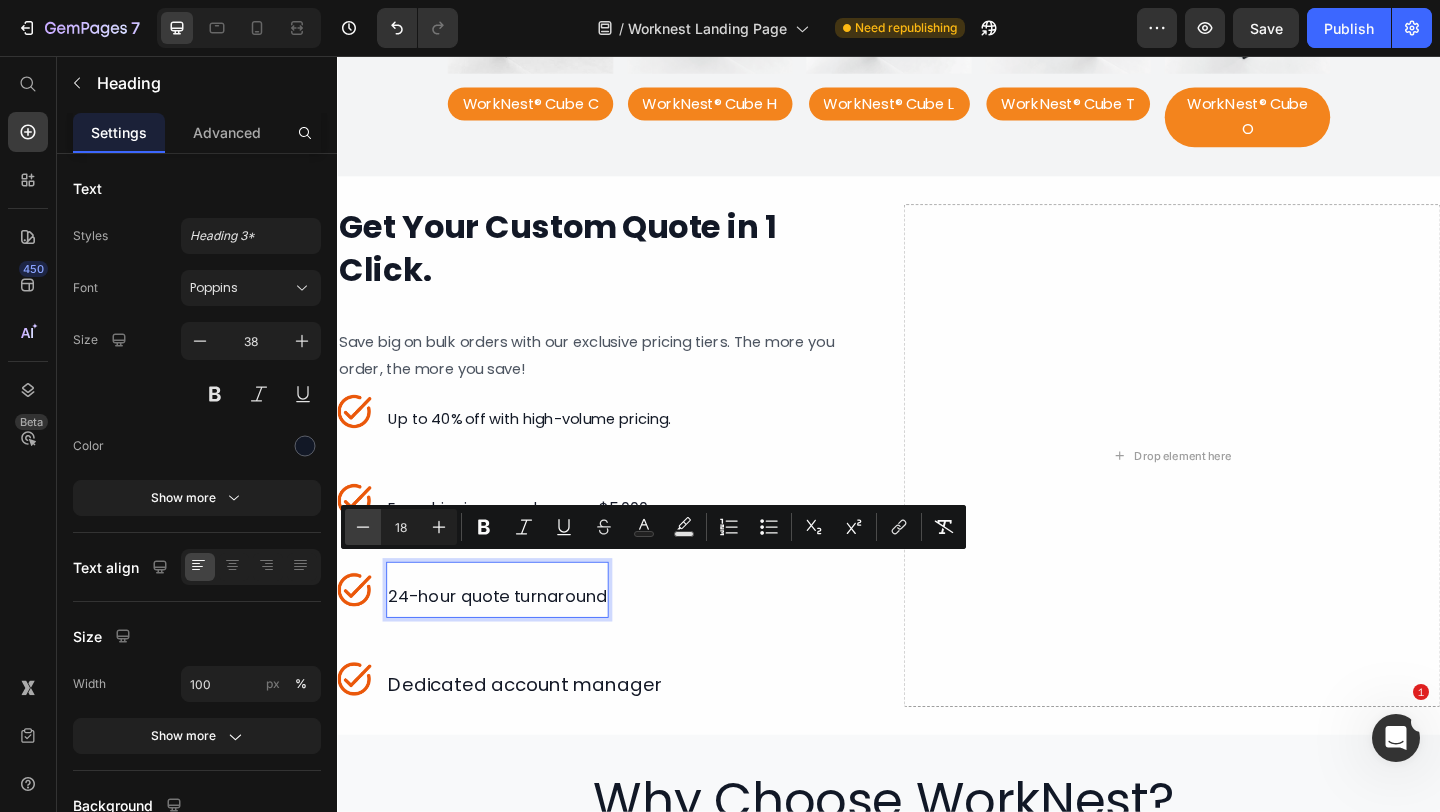 click 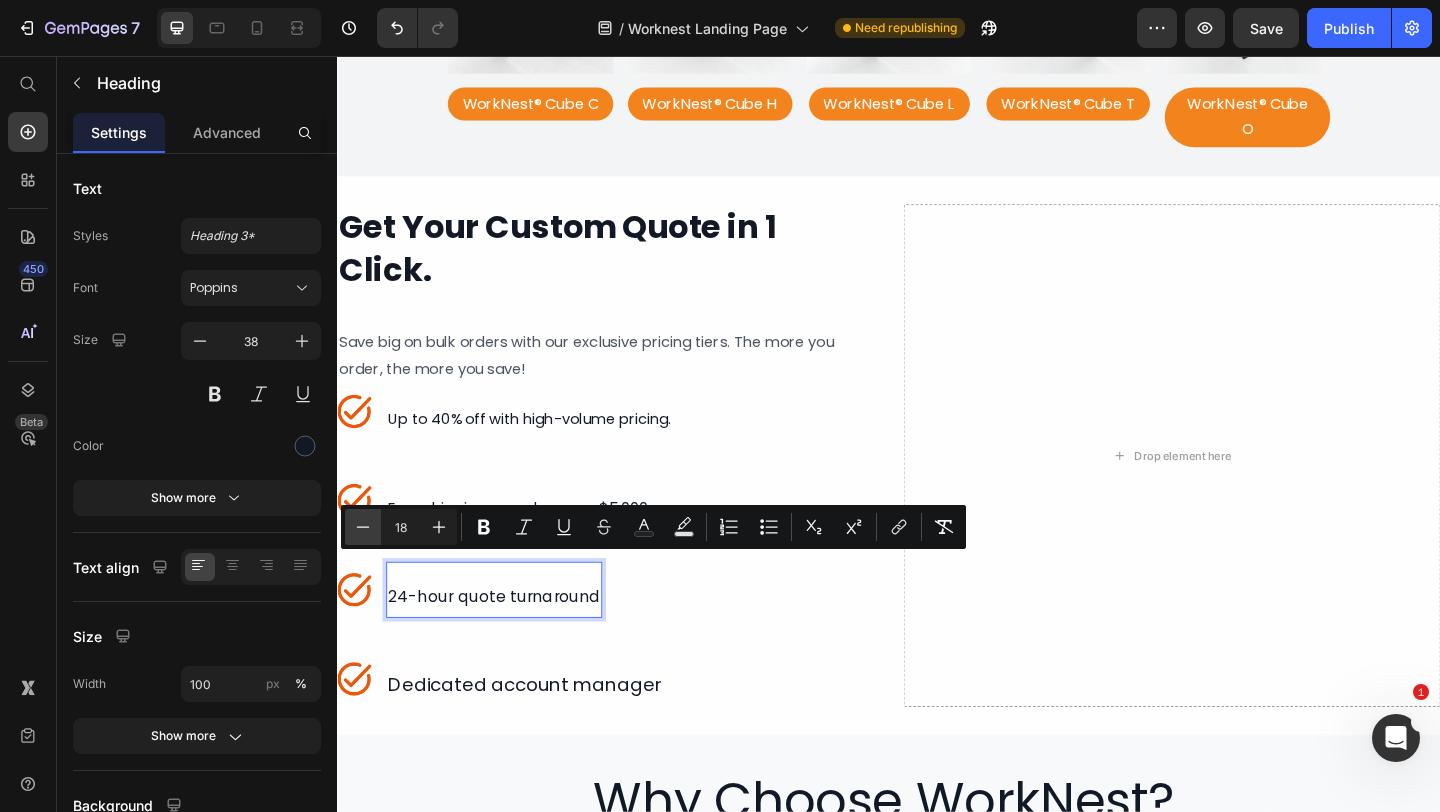 click 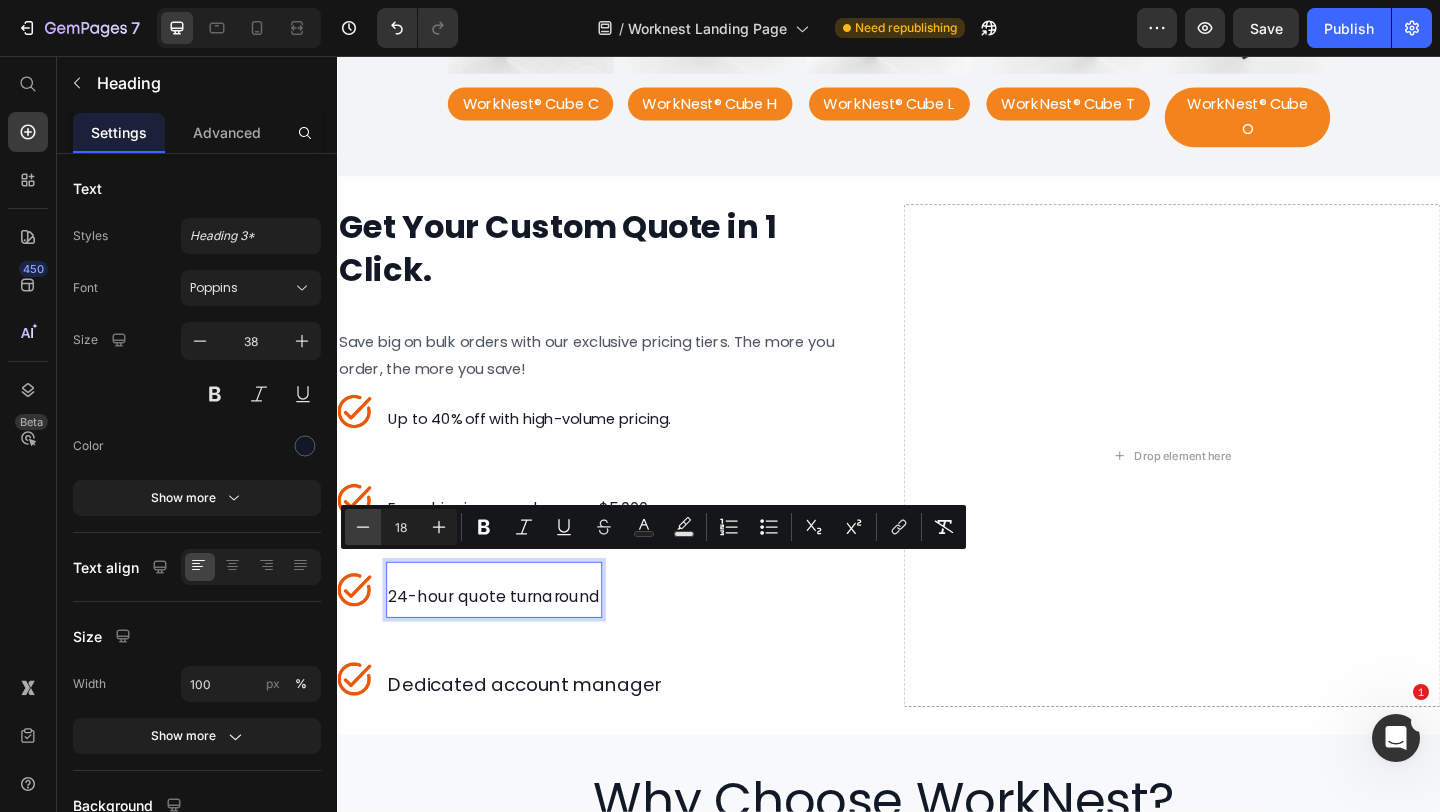 type on "16" 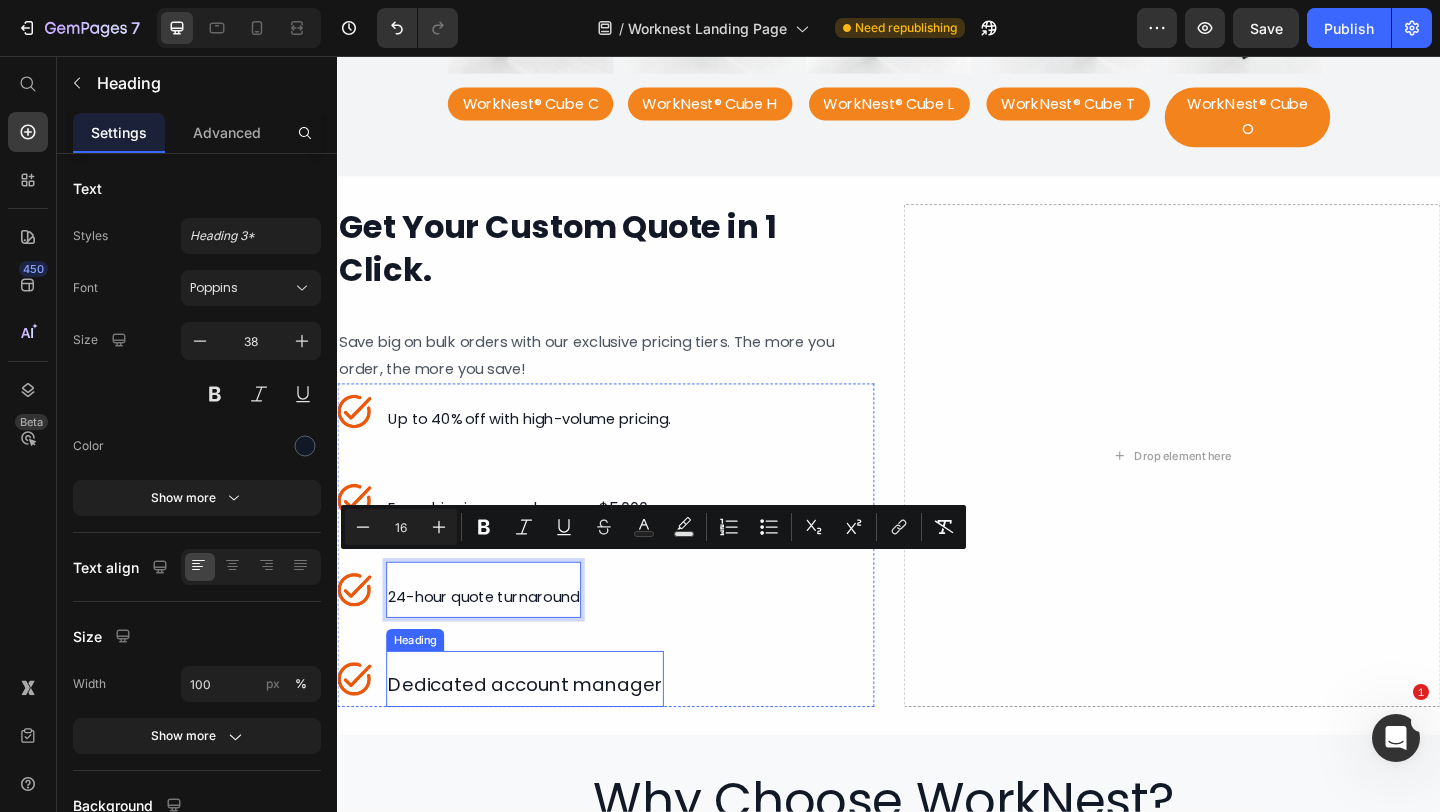 click on "Dedicated account manager" at bounding box center (541, 740) 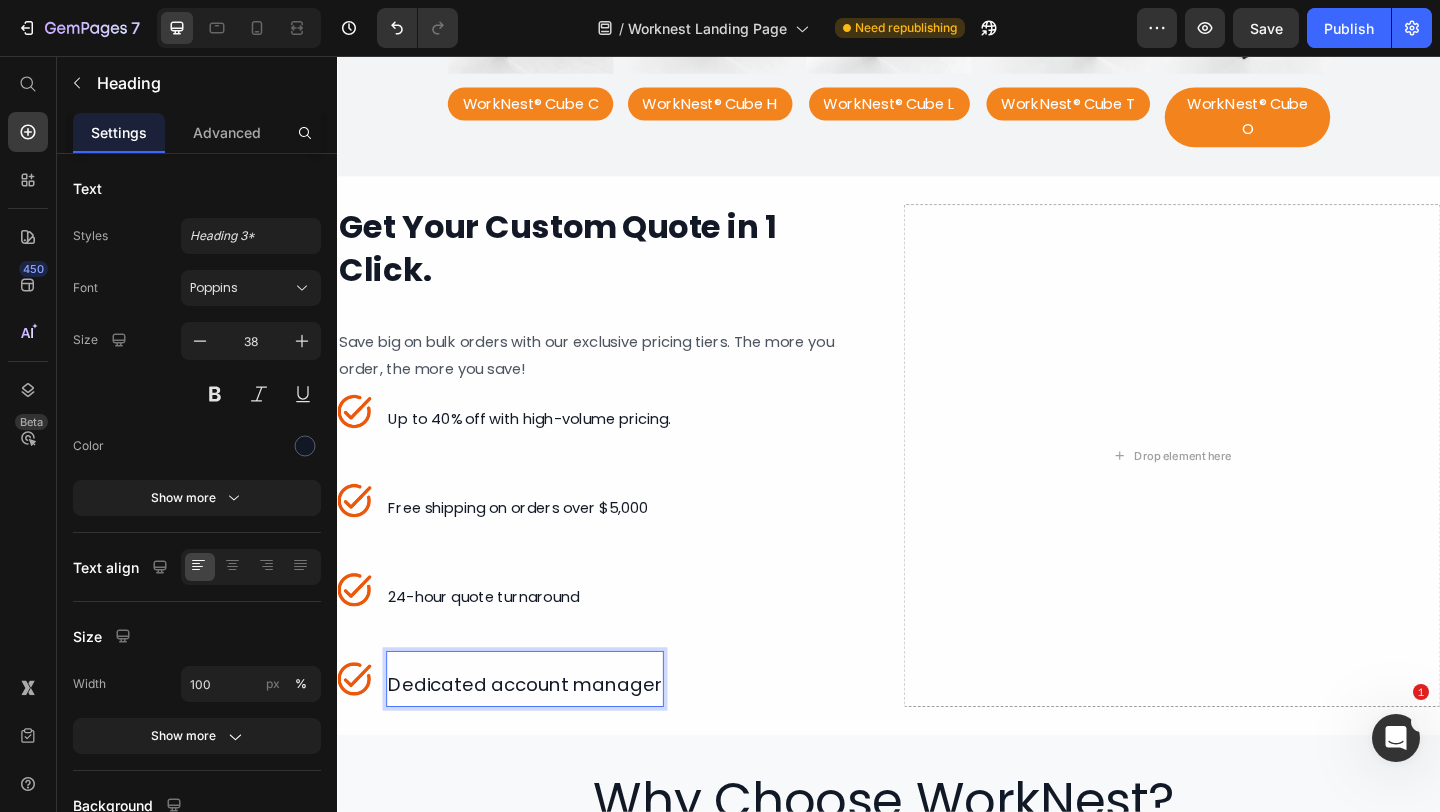 click on "Dedicated account manager" at bounding box center (541, 740) 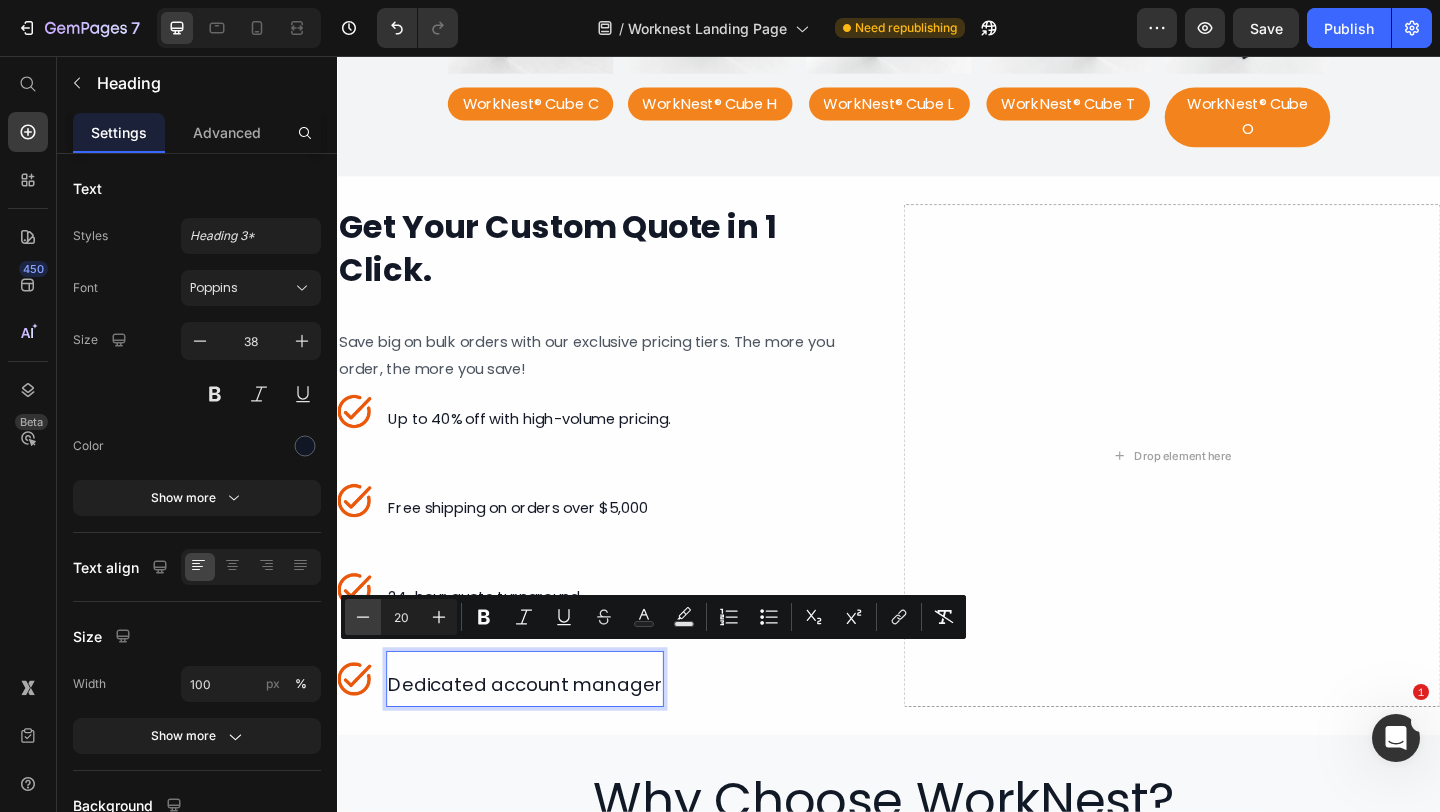 click 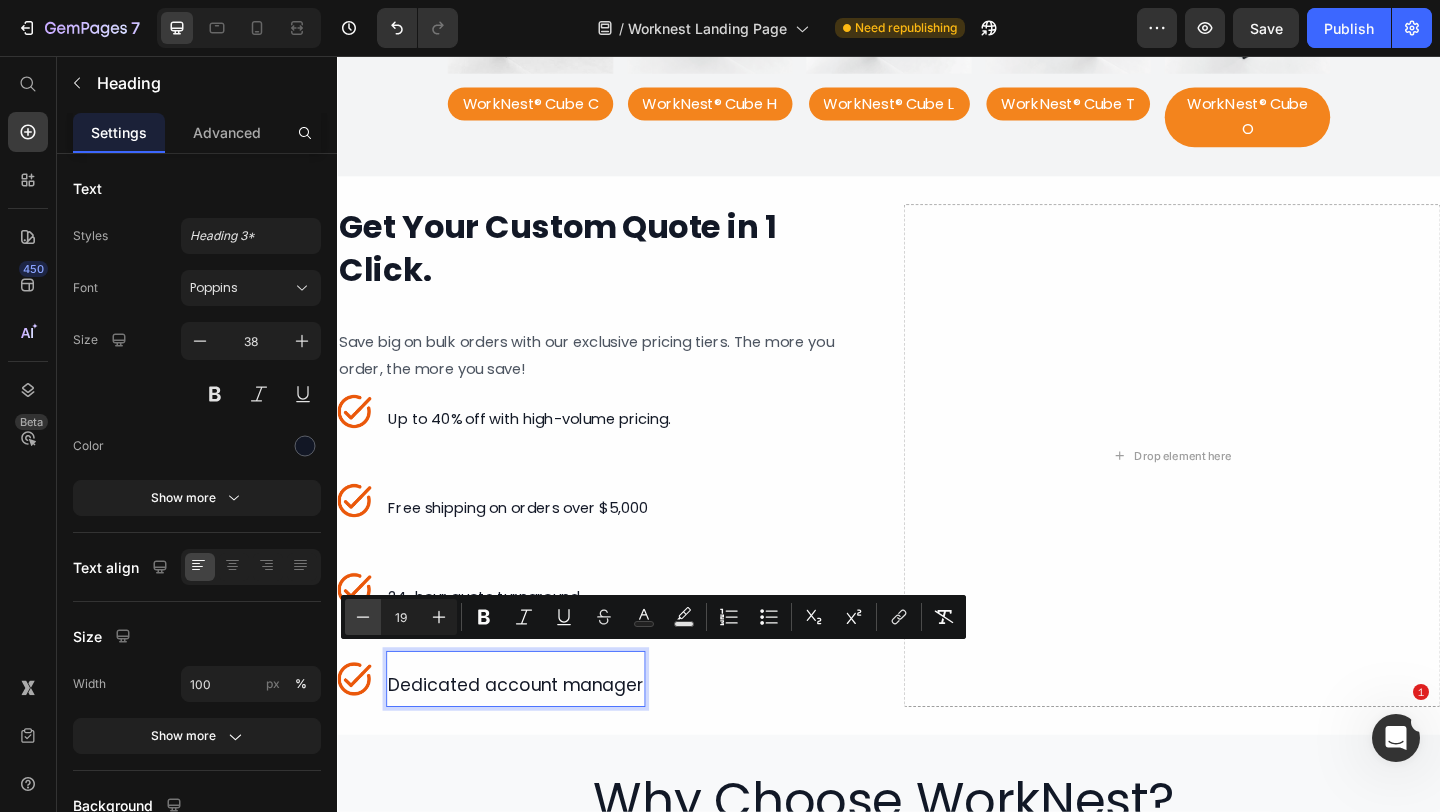 click 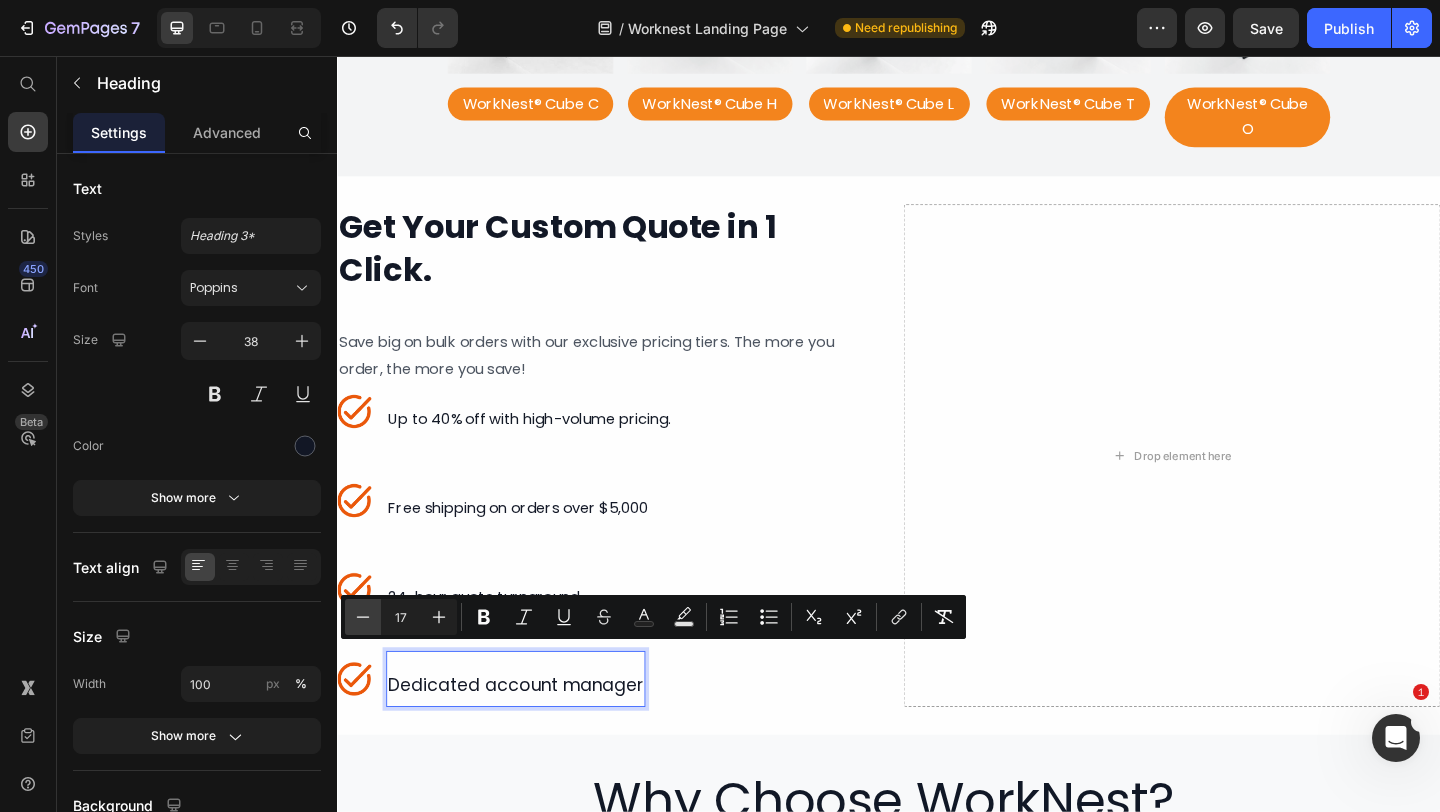click 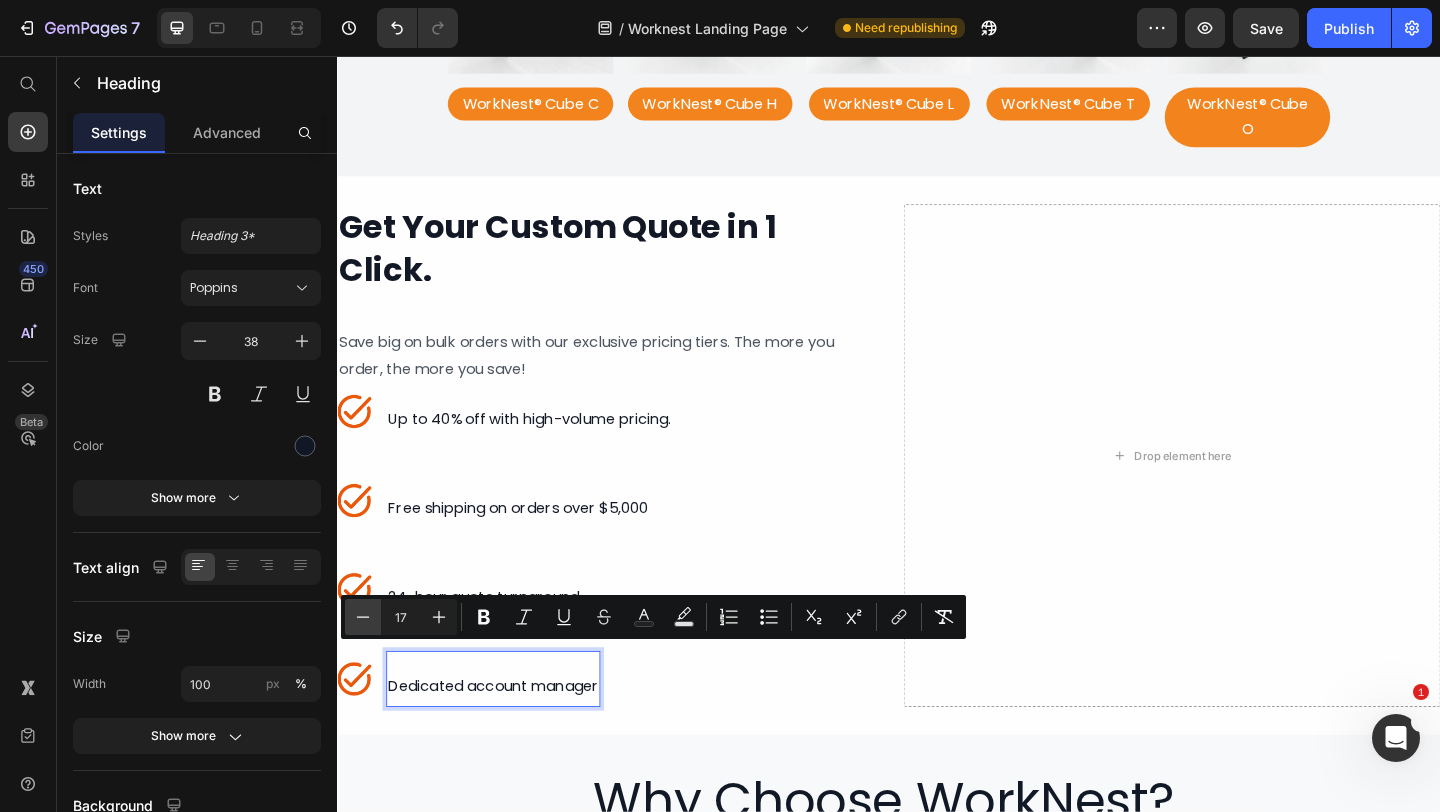 type on "16" 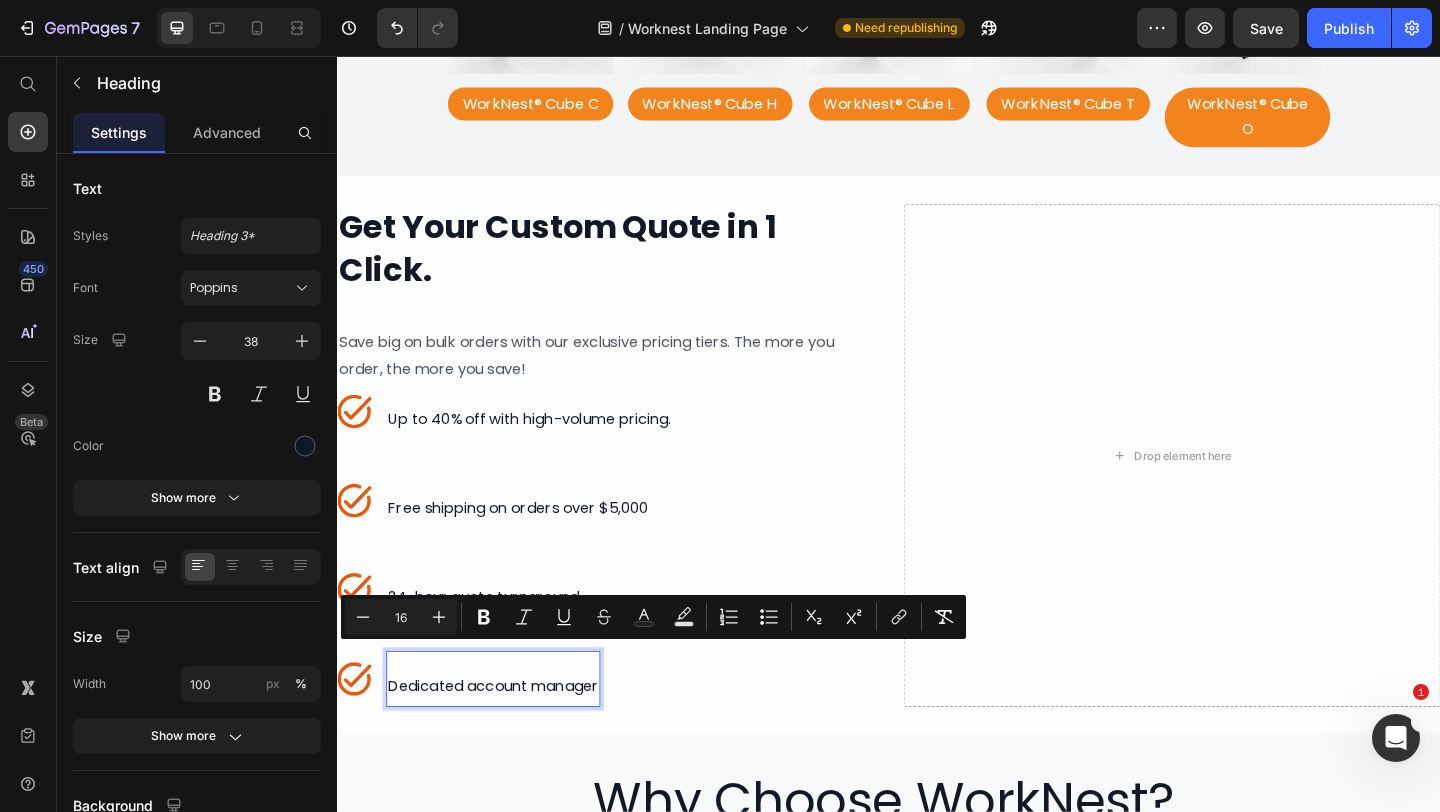 click on "⁠⁠⁠⁠⁠⁠⁠ Free shipping on orders over $5,000" at bounding box center [533, 539] 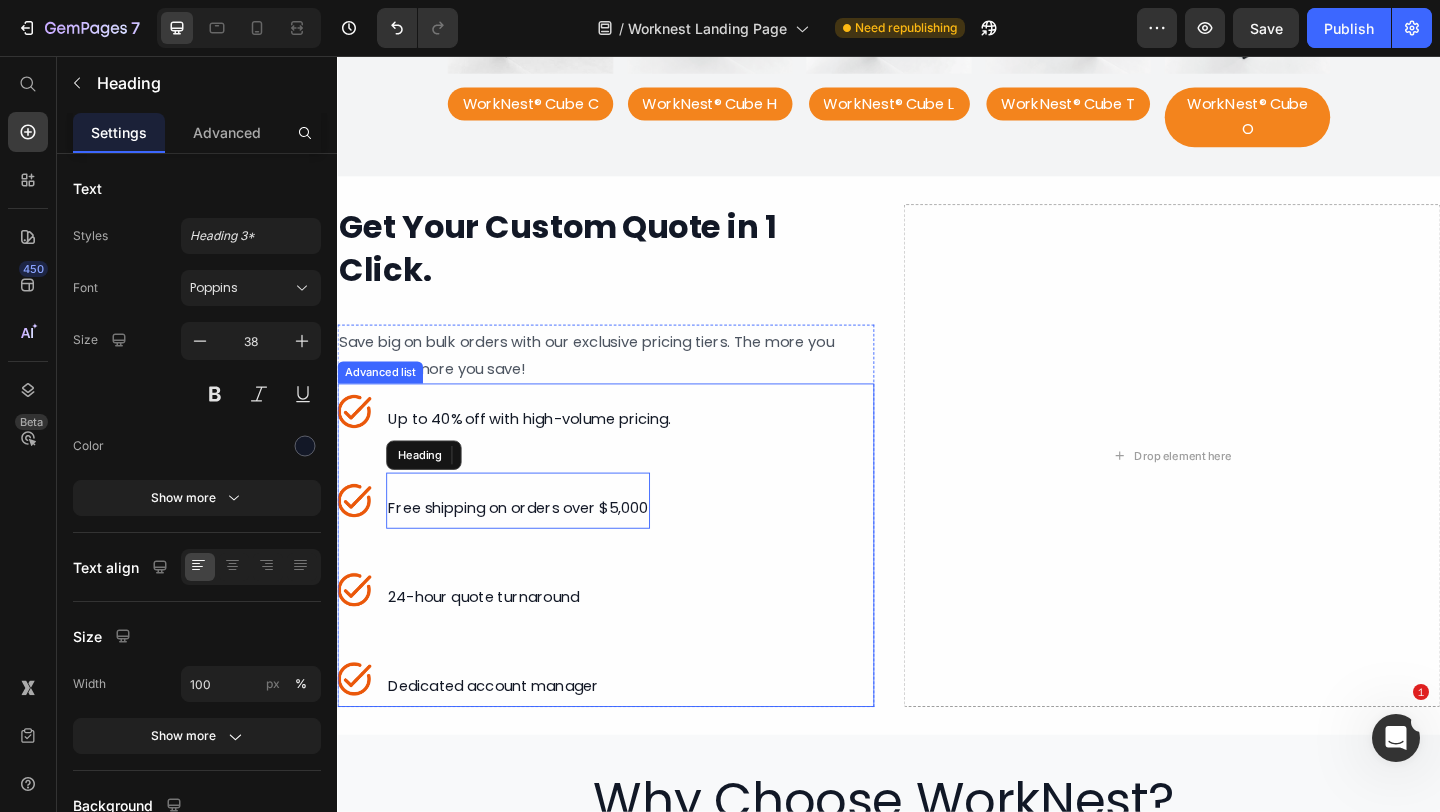 click on "Image ⁠⁠⁠⁠⁠⁠⁠ Up to 40% off with high-volume pricing. Heading Image ⁠⁠⁠⁠⁠⁠⁠ Free shipping on orders over $5,000 Heading Image ⁠⁠⁠⁠⁠⁠⁠ 24-hour quote turnaround Heading Image ⁠⁠⁠⁠⁠⁠⁠ Dedicated account manager Heading   0" at bounding box center (519, 588) 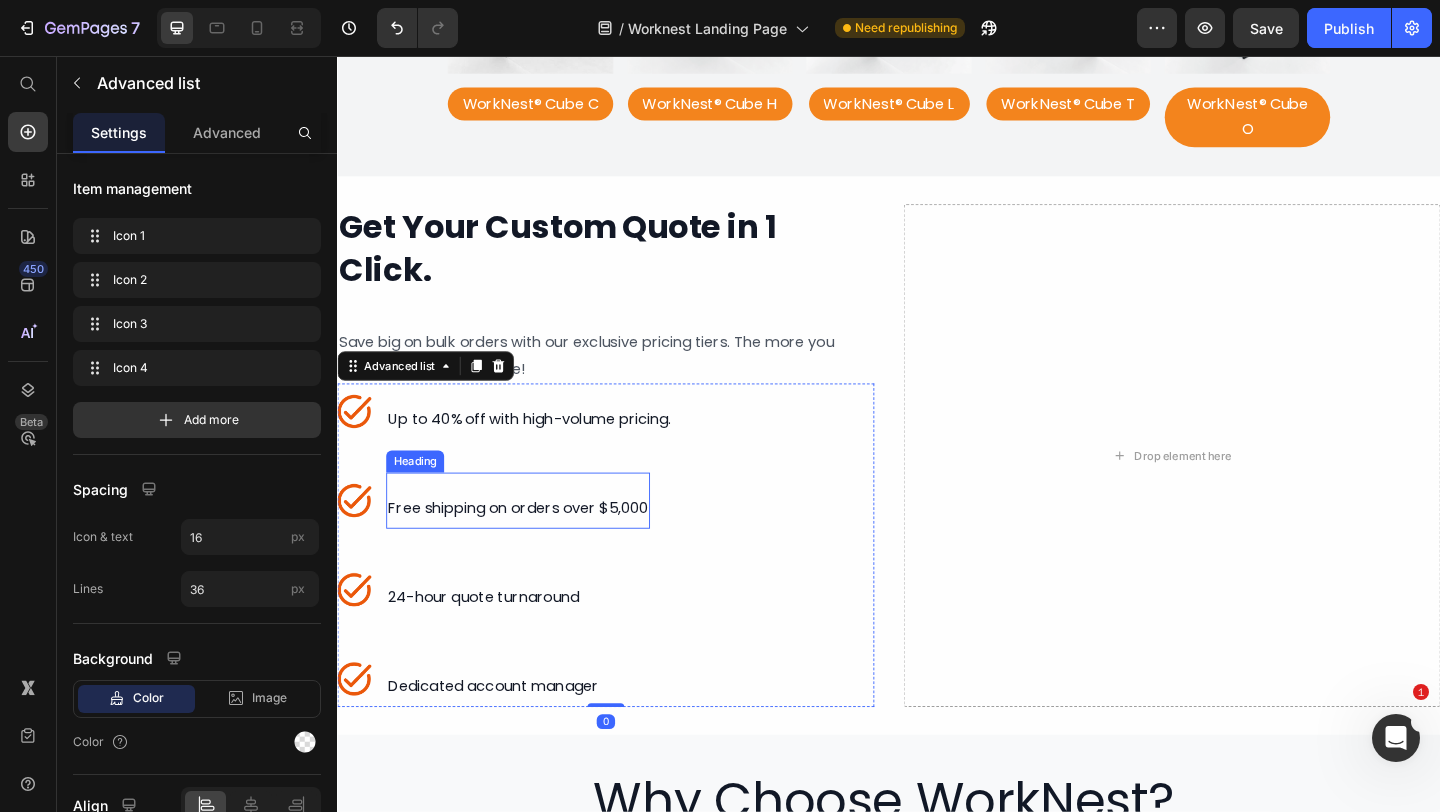 click on "⁠⁠⁠⁠⁠⁠⁠ Free shipping on orders over $5,000" at bounding box center (533, 539) 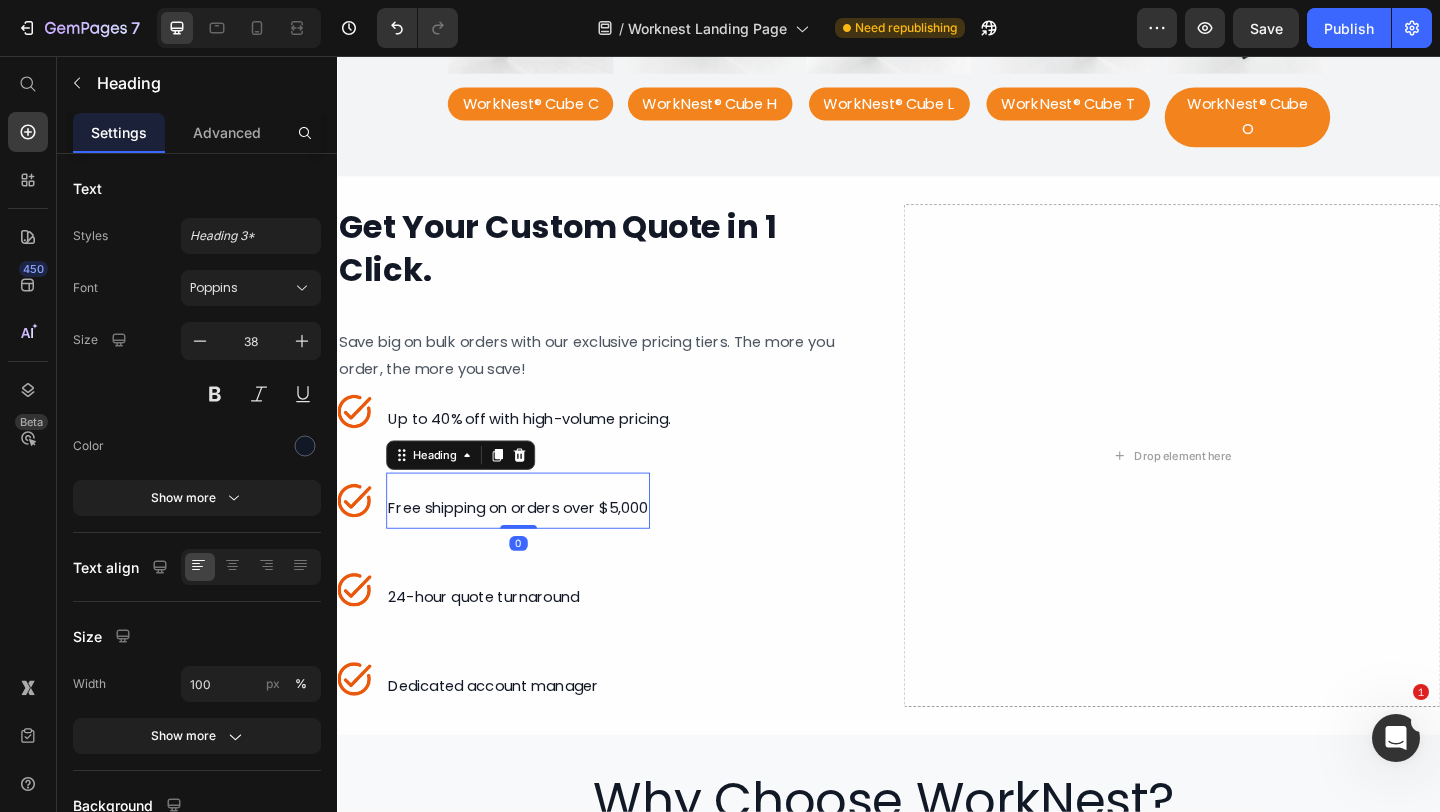 click on "Up to 40% off with high-volume pricing." at bounding box center (546, 450) 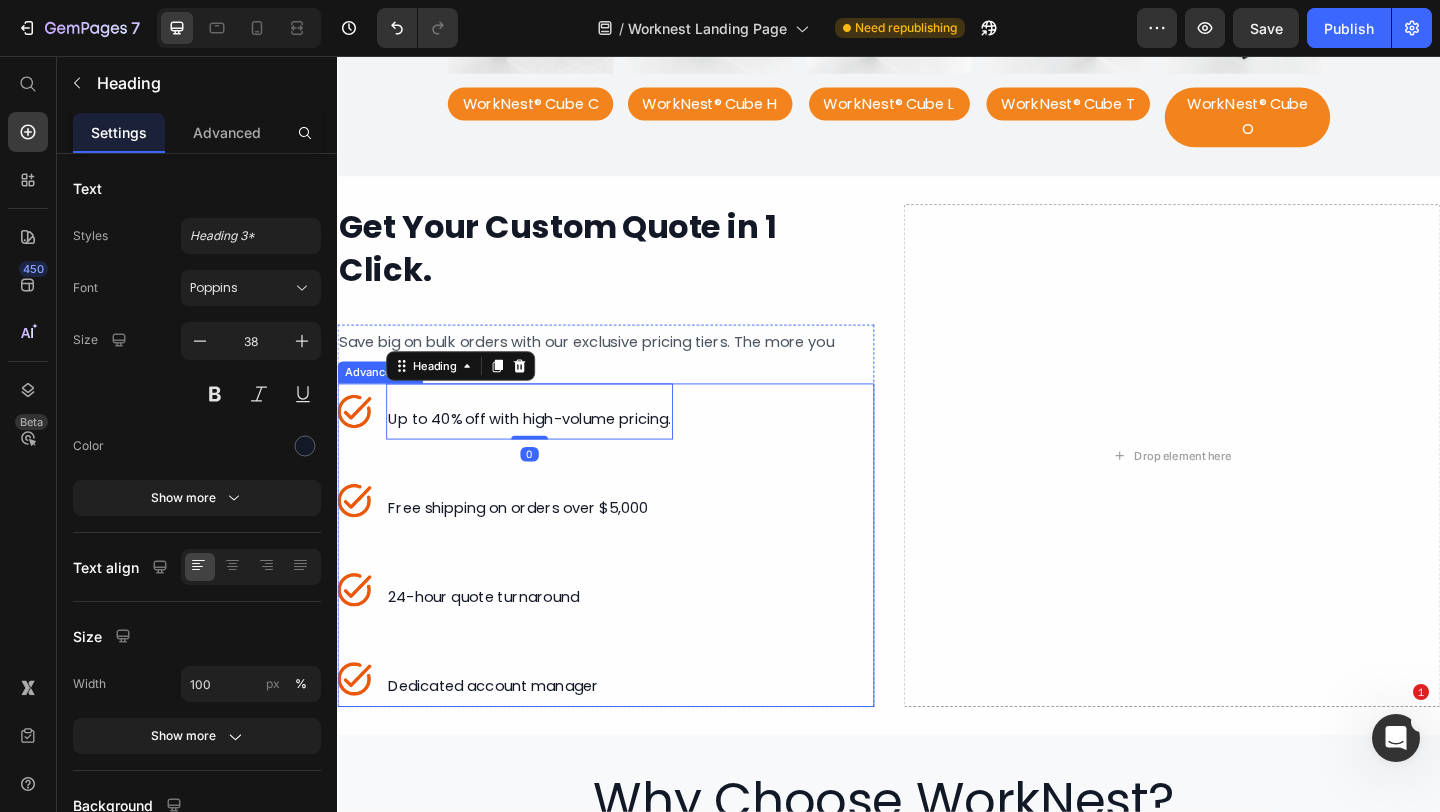 click on "Image ⁠⁠⁠⁠⁠⁠⁠ Up to 40% off with high-volume pricing. Heading   0 Image ⁠⁠⁠⁠⁠⁠⁠ Free shipping on orders over $5,000 Heading Image ⁠⁠⁠⁠⁠⁠⁠ 24-hour quote turnaround Heading Image ⁠⁠⁠⁠⁠⁠⁠ Dedicated account manager Heading" at bounding box center [629, 588] 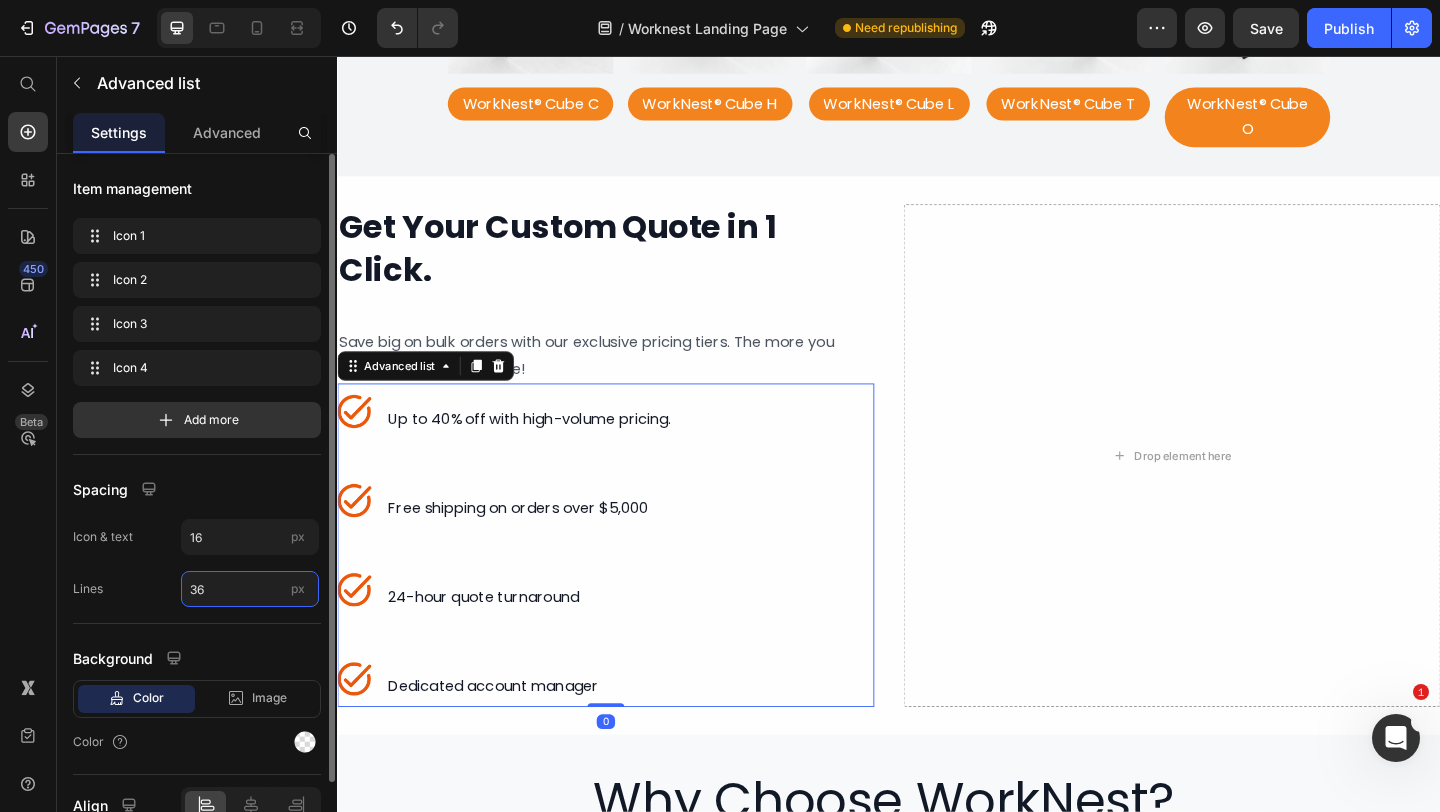 click on "36" at bounding box center [250, 589] 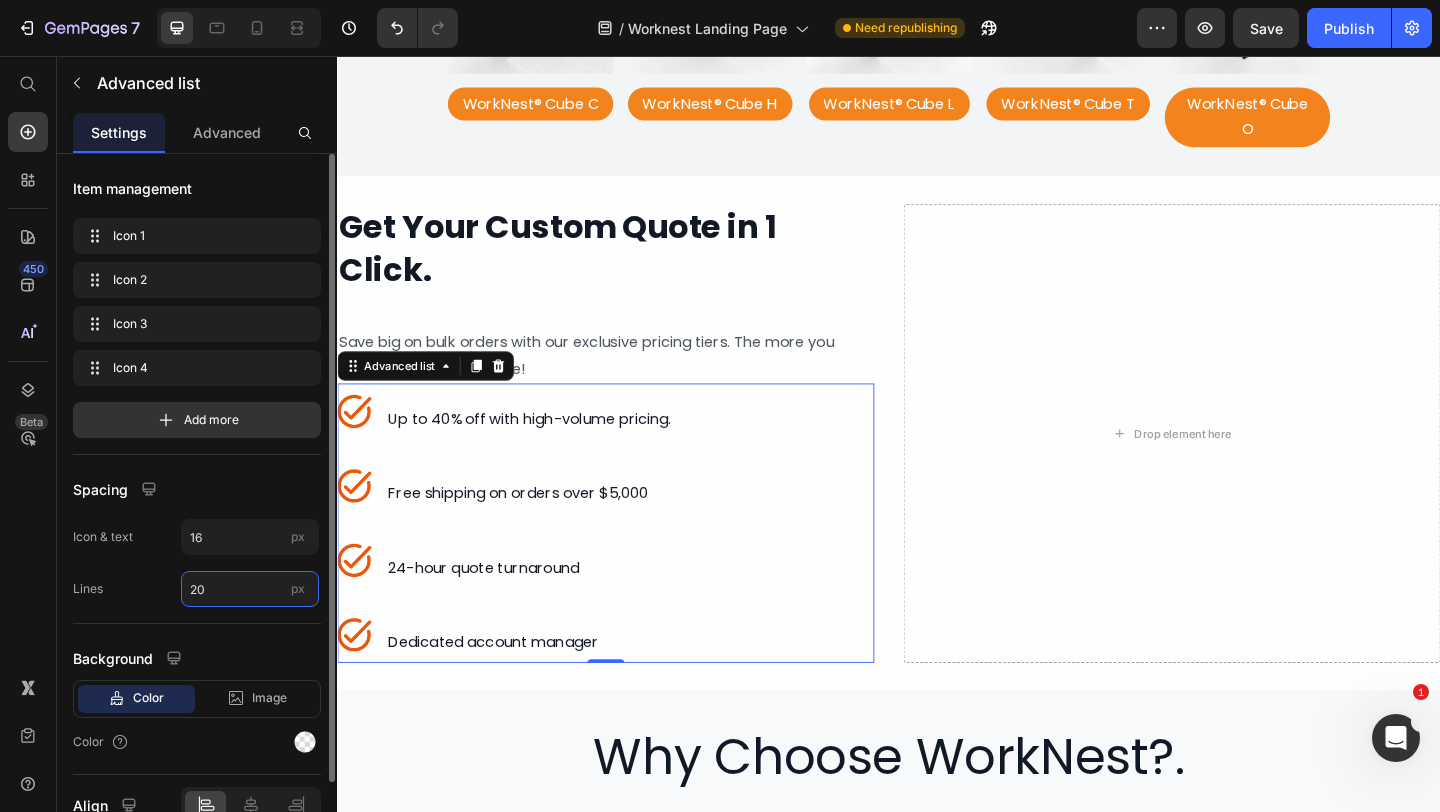 type on "2" 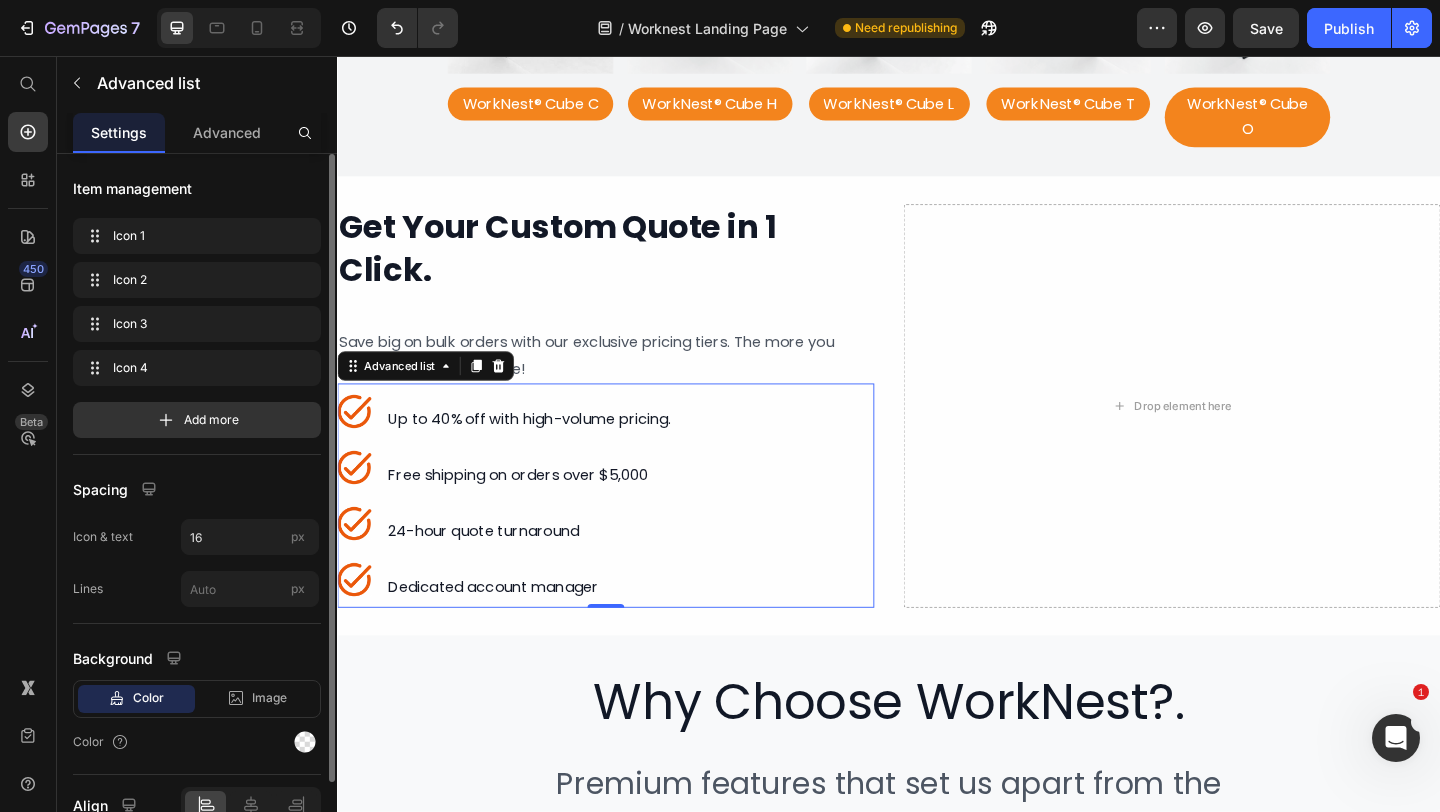 click on "Spacing Icon & text 16 px Lines px" 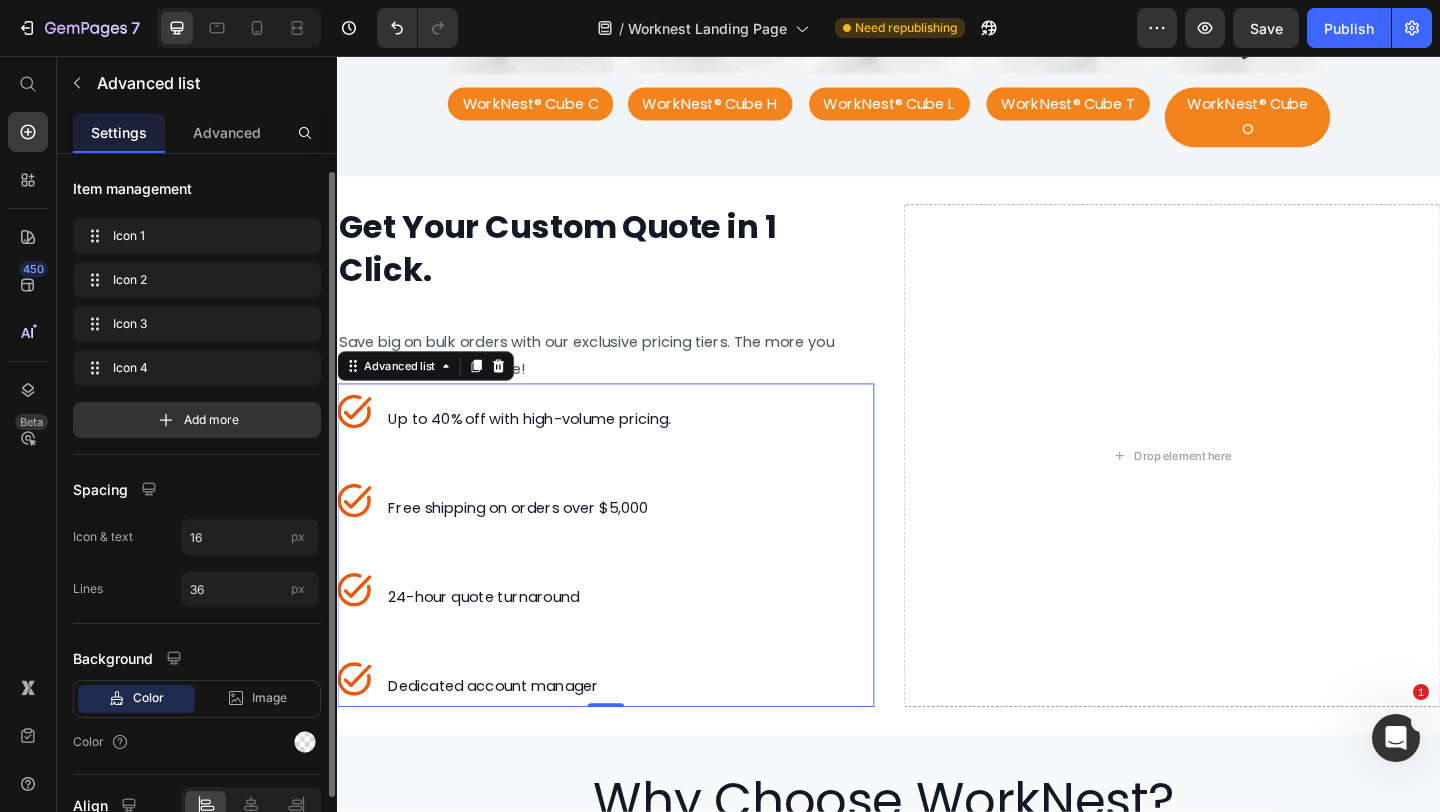 scroll, scrollTop: 102, scrollLeft: 0, axis: vertical 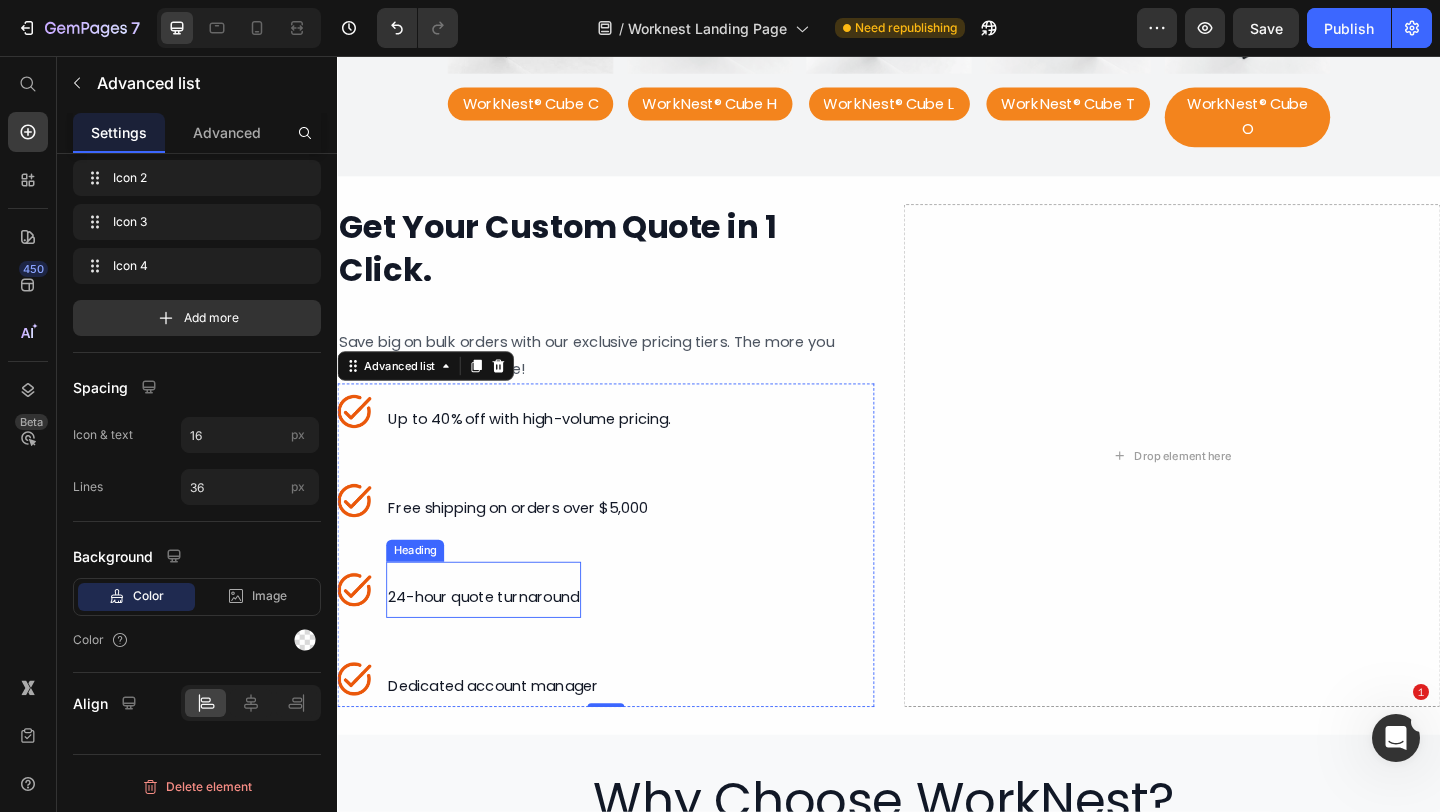 click on "⁠⁠⁠⁠⁠⁠⁠ 24-hour quote turnaround" at bounding box center [496, 636] 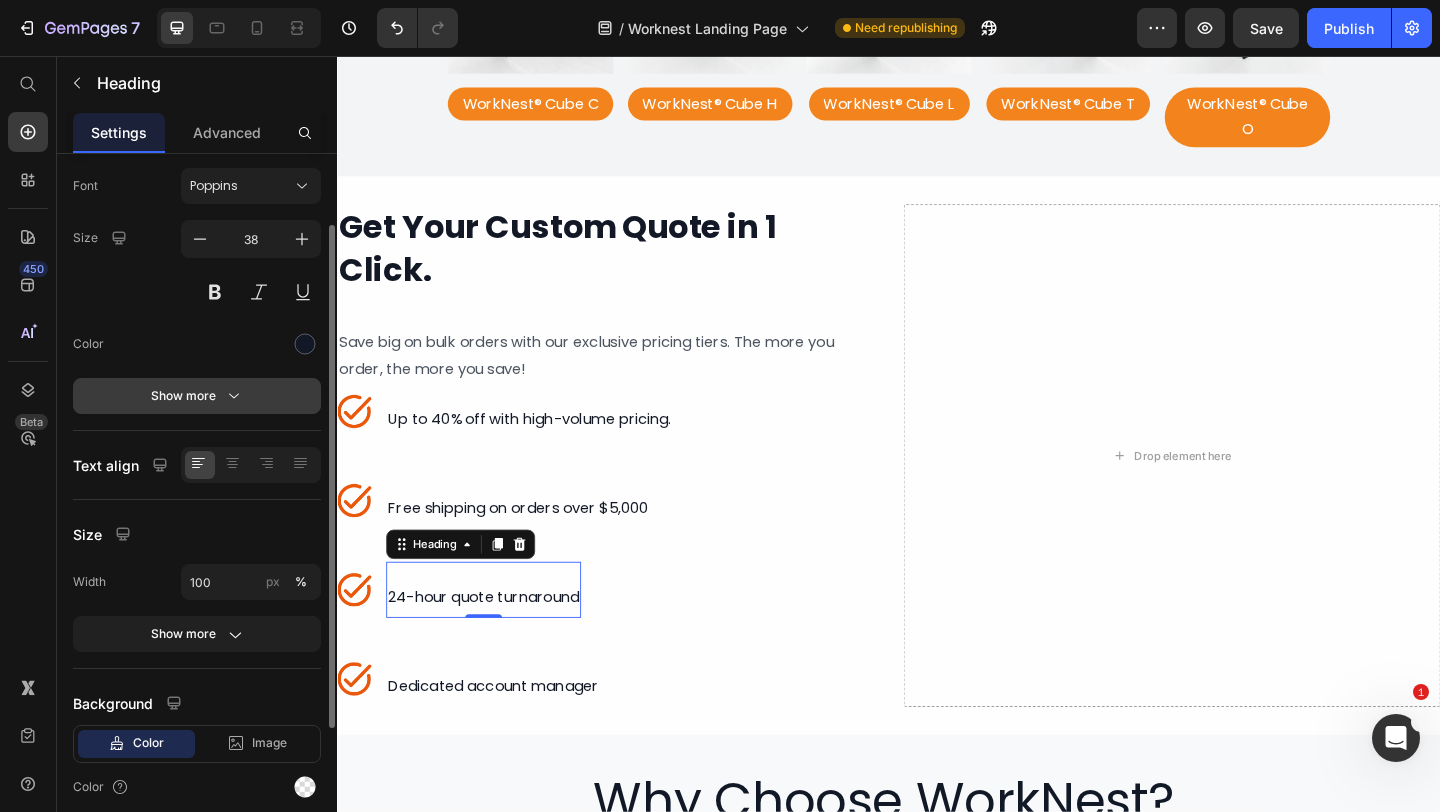 scroll, scrollTop: 0, scrollLeft: 0, axis: both 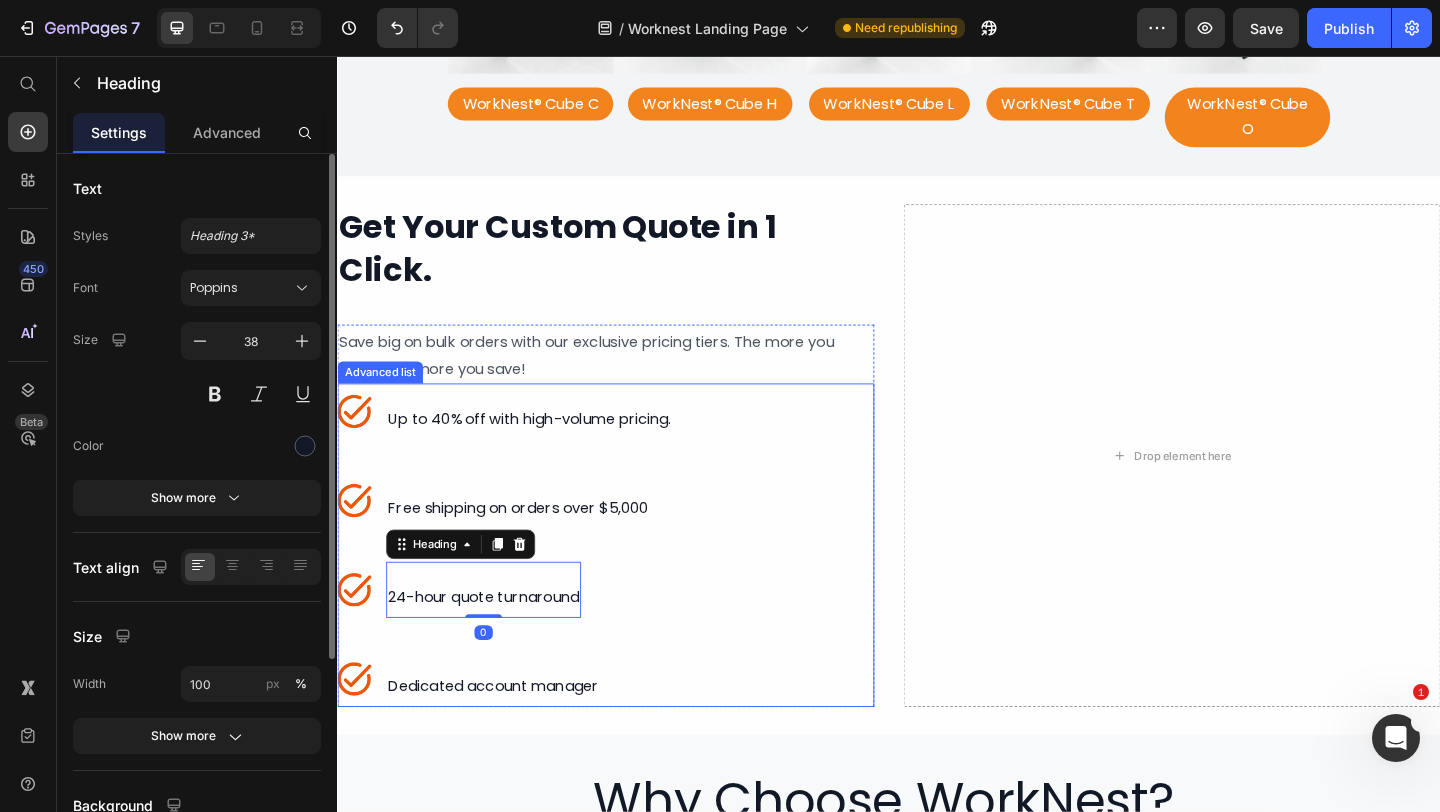 click on "Image ⁠⁠⁠⁠⁠⁠⁠ Up to 40% off with high-volume pricing. Heading Image ⁠⁠⁠⁠⁠⁠⁠ Free shipping on orders over $5,000 Heading Image ⁠⁠⁠⁠⁠⁠⁠ 24-hour quote turnaround Heading   0 Image ⁠⁠⁠⁠⁠⁠⁠ Dedicated account manager Heading" at bounding box center (629, 588) 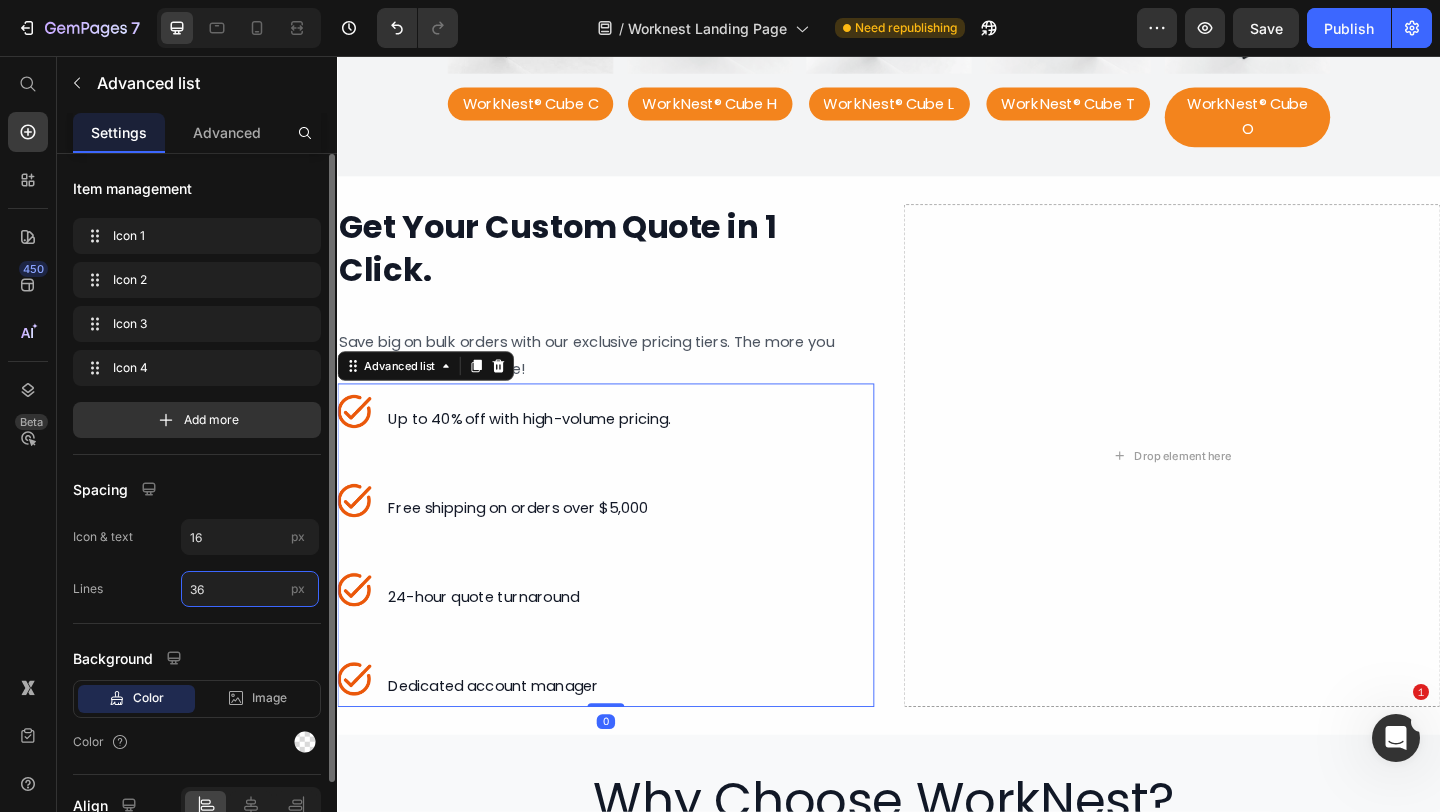 click on "36" at bounding box center [250, 589] 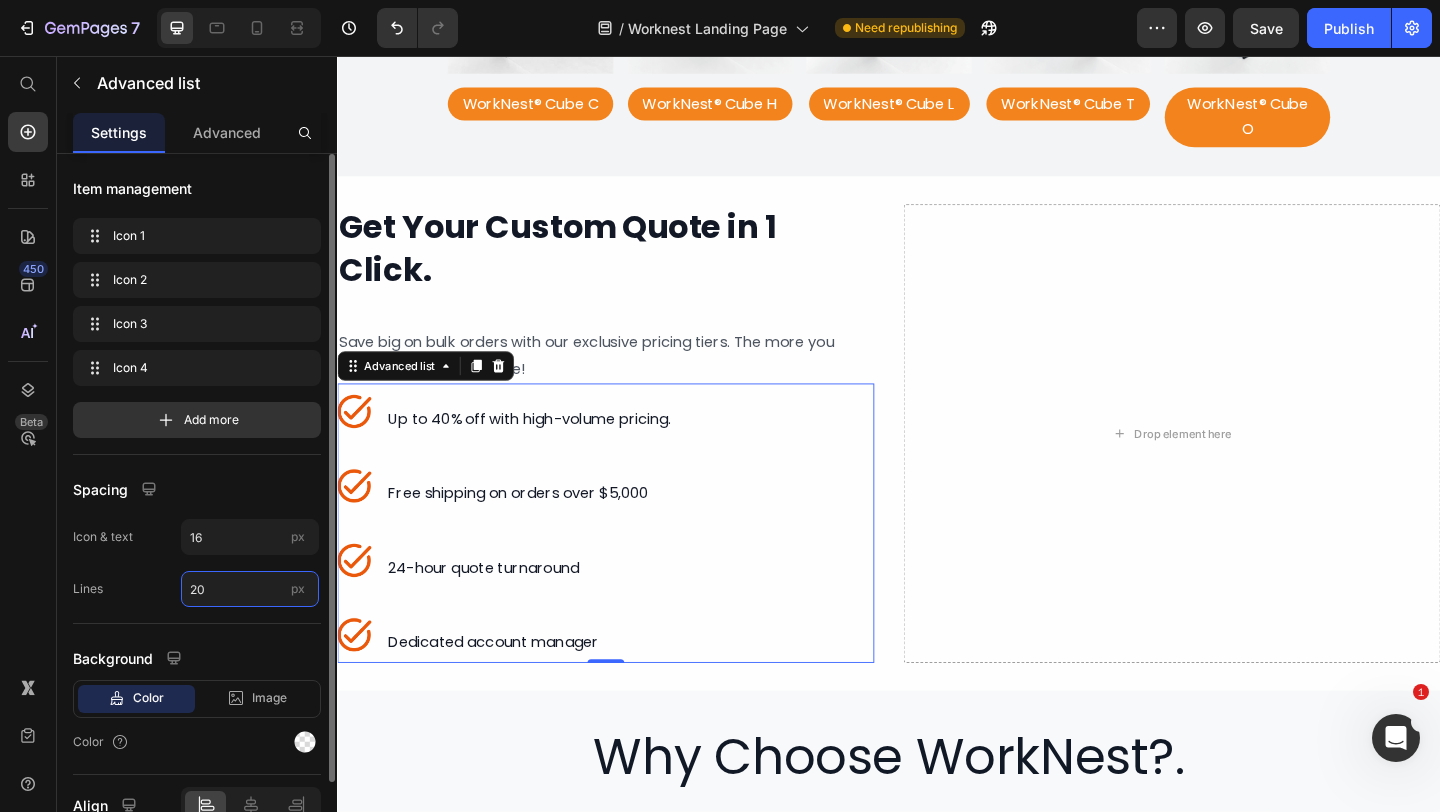 type on "2" 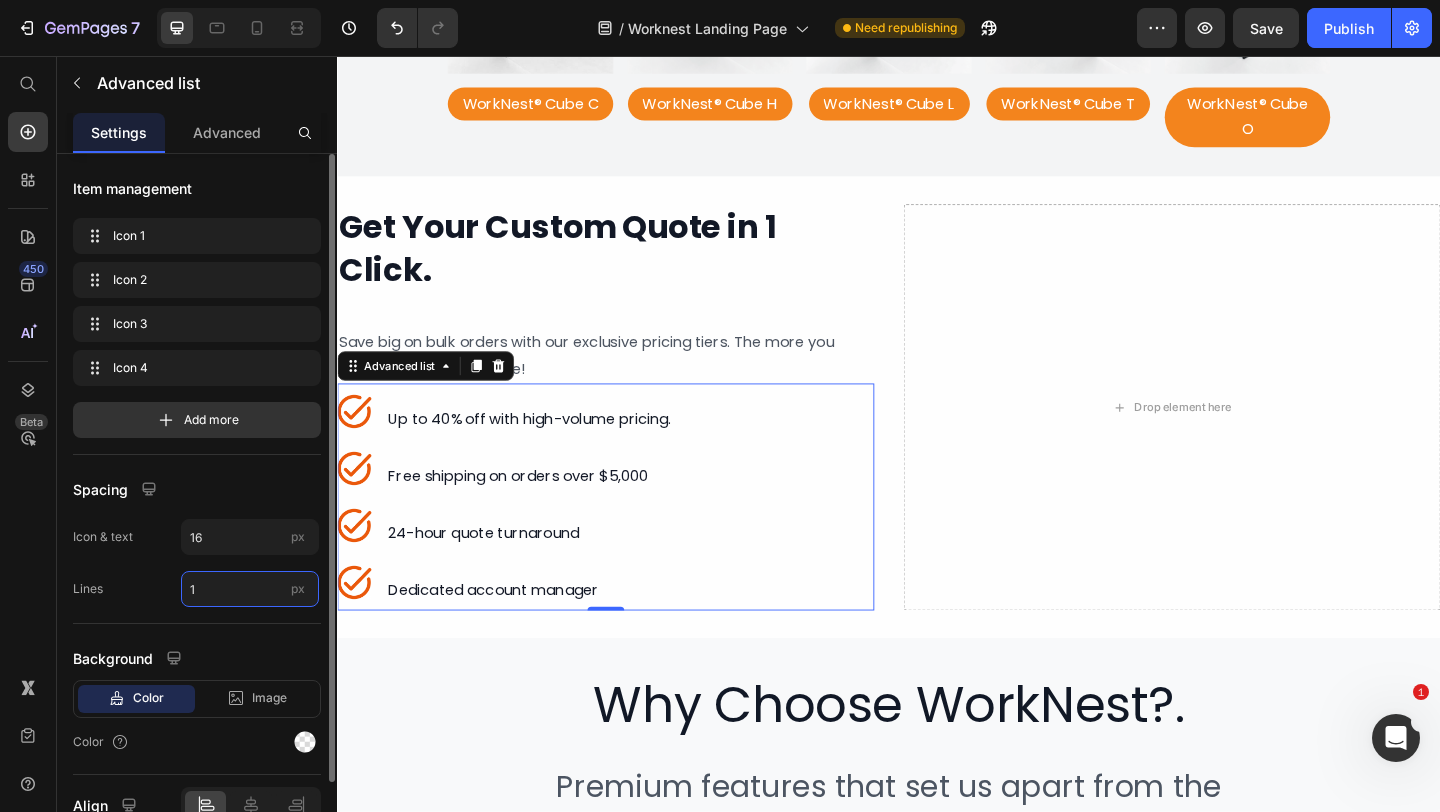 type on "1" 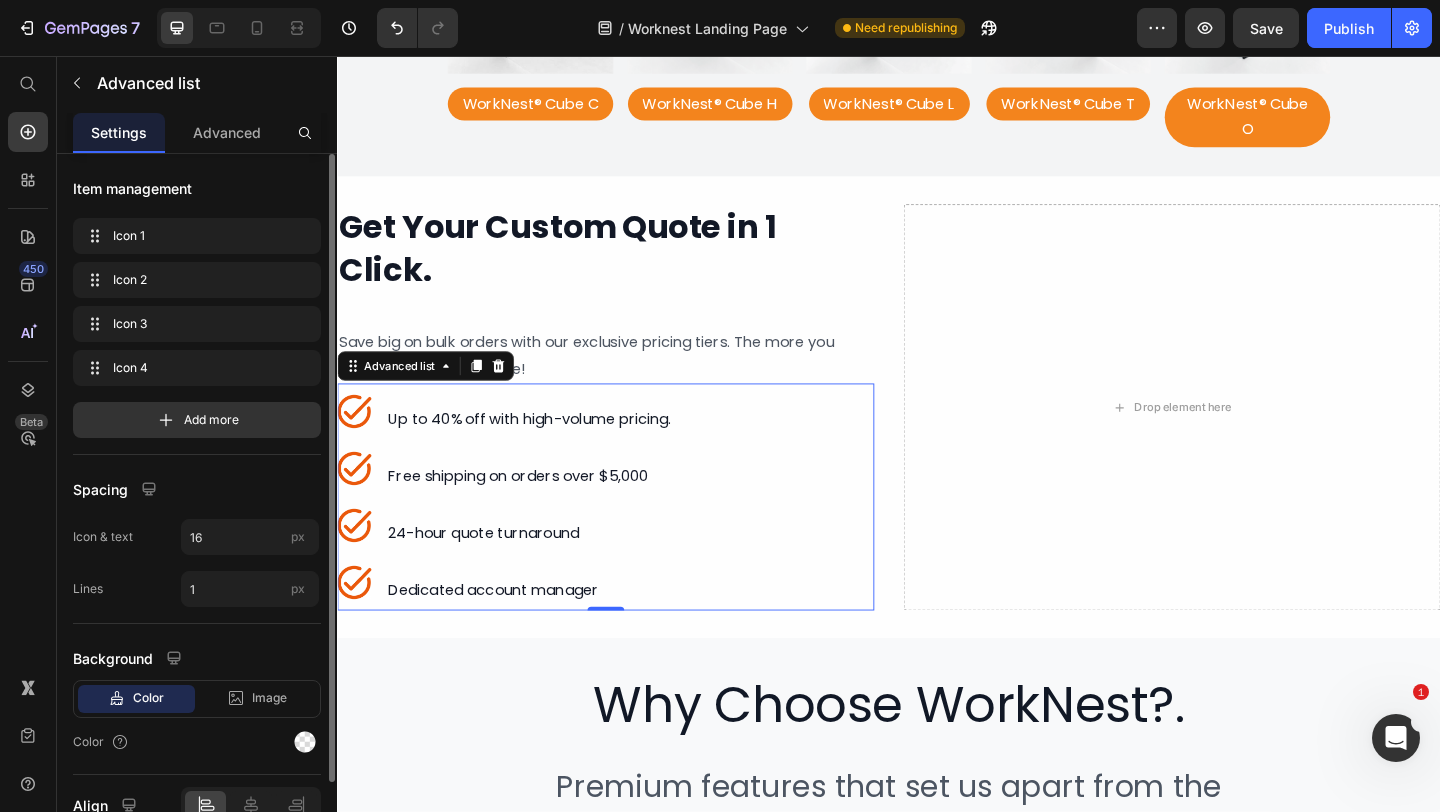 click on "Spacing Icon & text 16 px Lines 1 px" 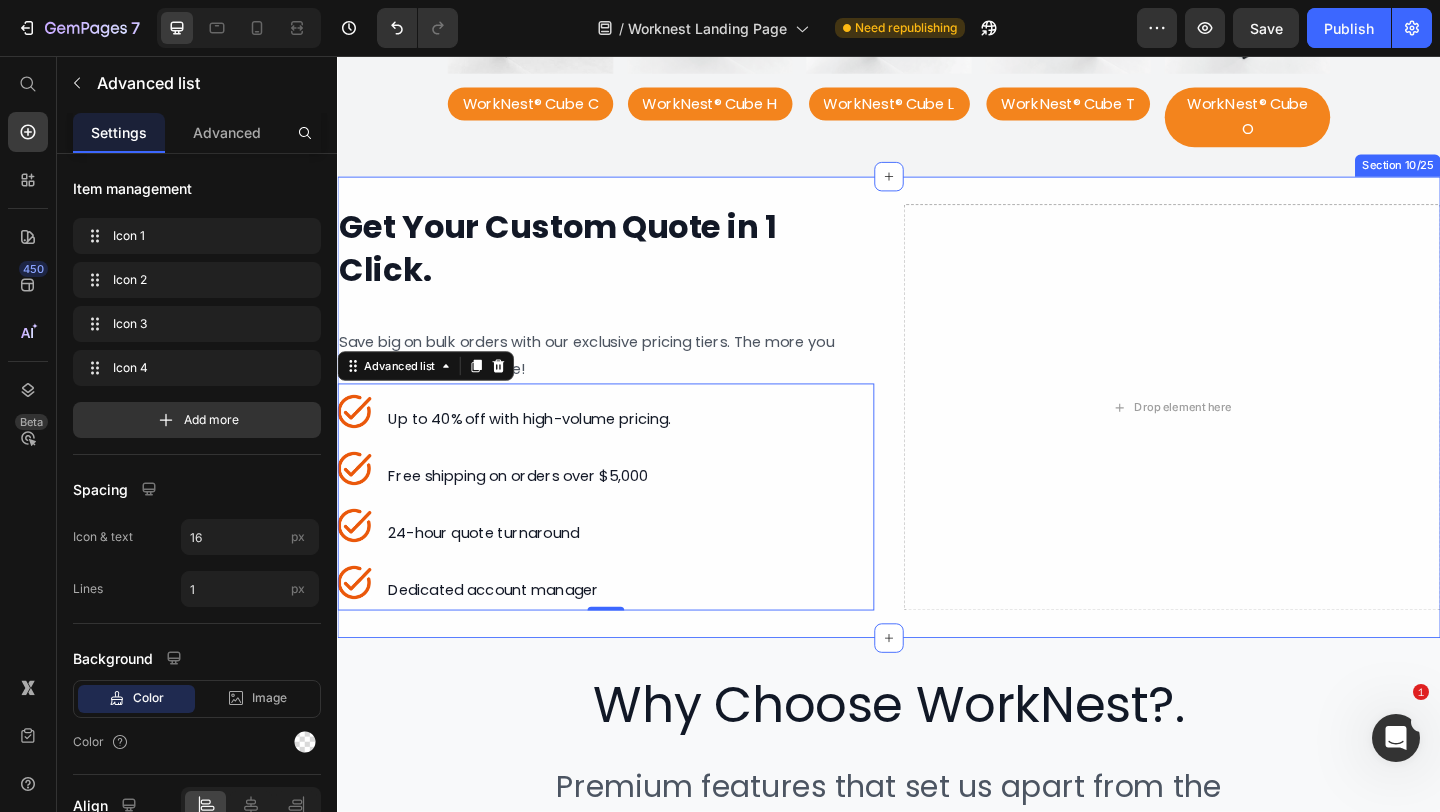 click on "⁠⁠⁠⁠⁠⁠⁠ Get Your Custom Quote in 1 Click. Heading ⁠⁠⁠⁠⁠⁠⁠ Save big on bulk orders with our exclusive pricing tiers. The more you order, the more you save! Heading Image ⁠⁠⁠⁠⁠⁠⁠ Up to 40% off with high-volume pricing. Heading Image ⁠⁠⁠⁠⁠⁠⁠ Free shipping on orders over $5,000 Heading Image ⁠⁠⁠⁠⁠⁠⁠ 24-hour quote turnaround Heading Image ⁠⁠⁠⁠⁠⁠⁠ Dedicated account manager Heading Advanced list   0 Row
Drop element here Row Section 10/25" at bounding box center [937, 438] 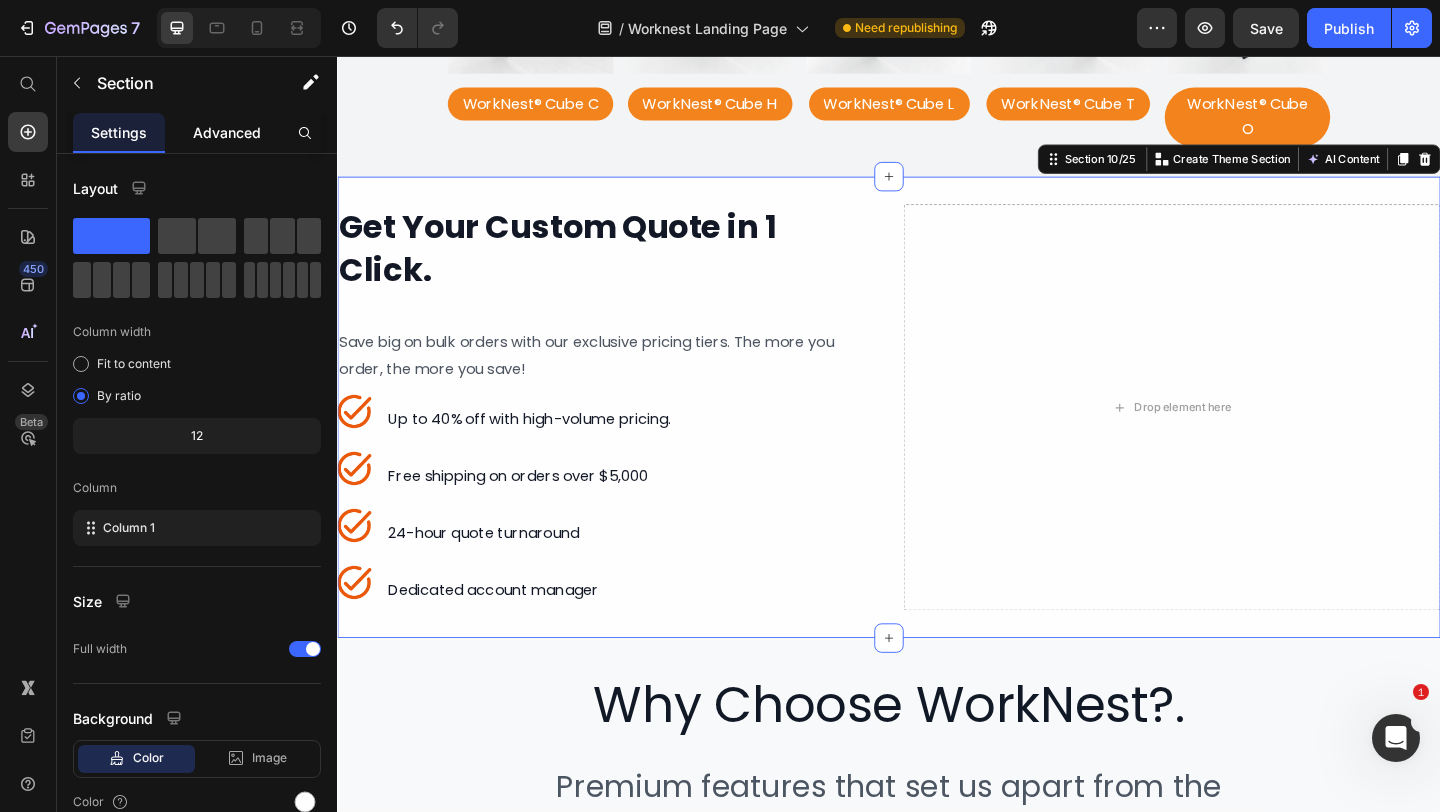 click on "Advanced" at bounding box center (227, 132) 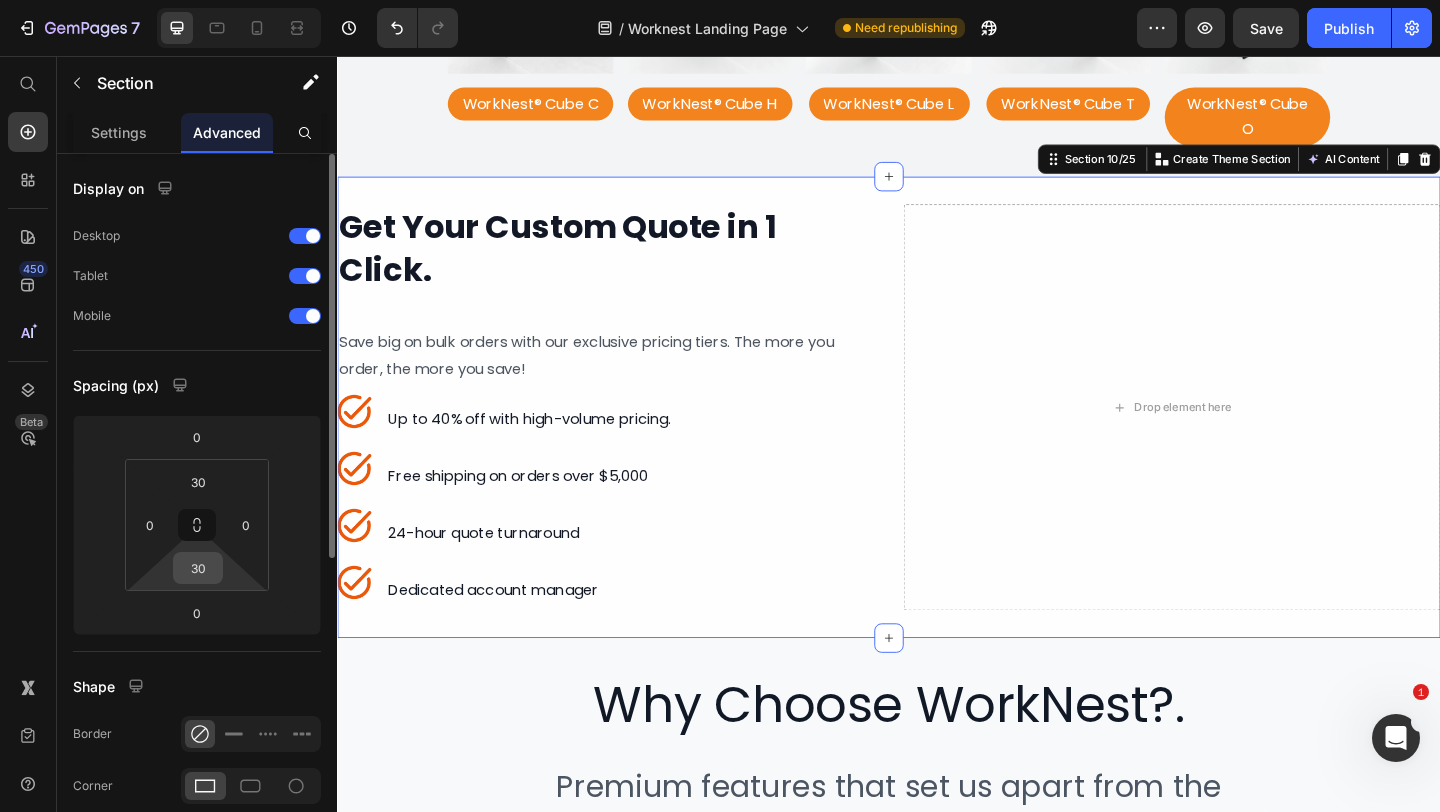 click on "30" at bounding box center (198, 568) 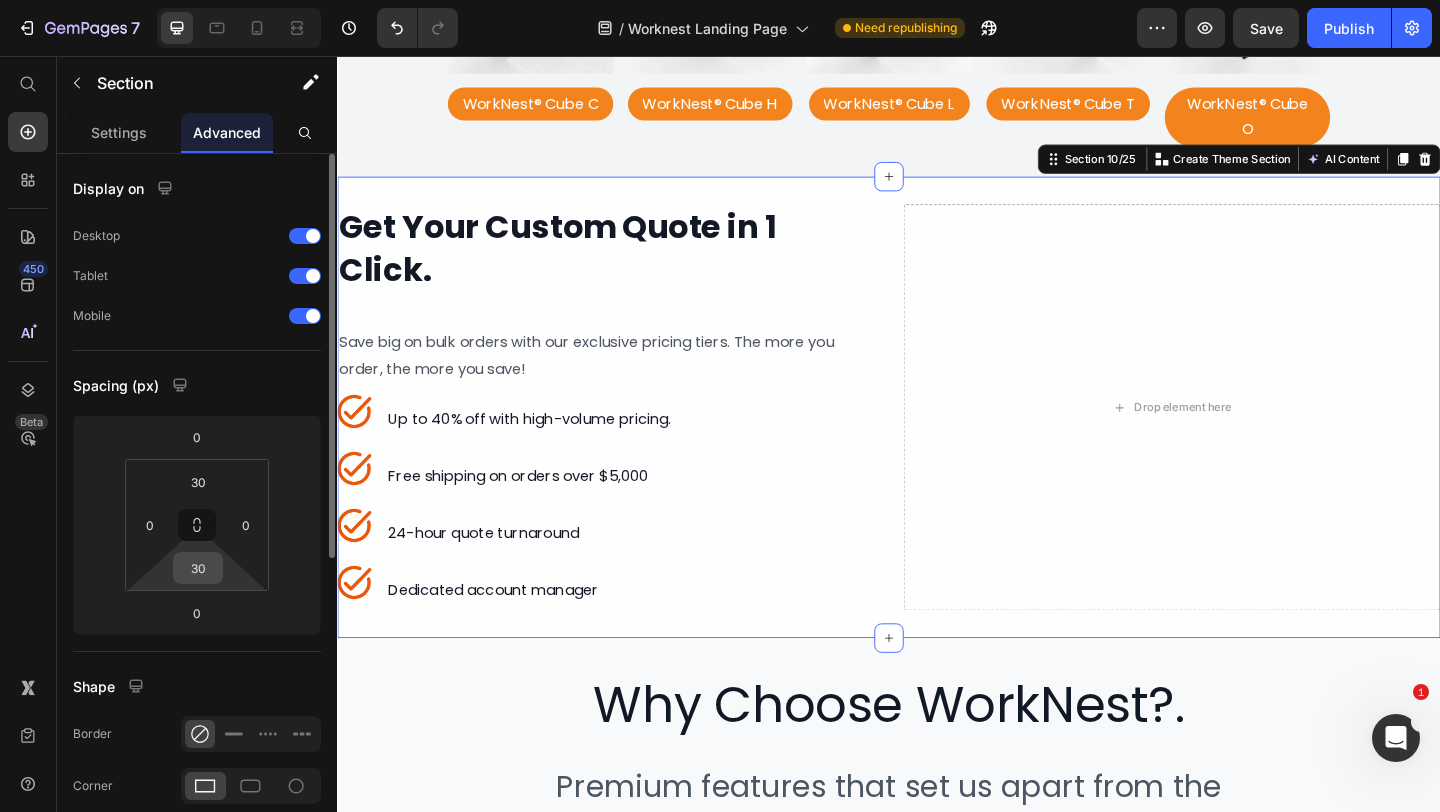 type 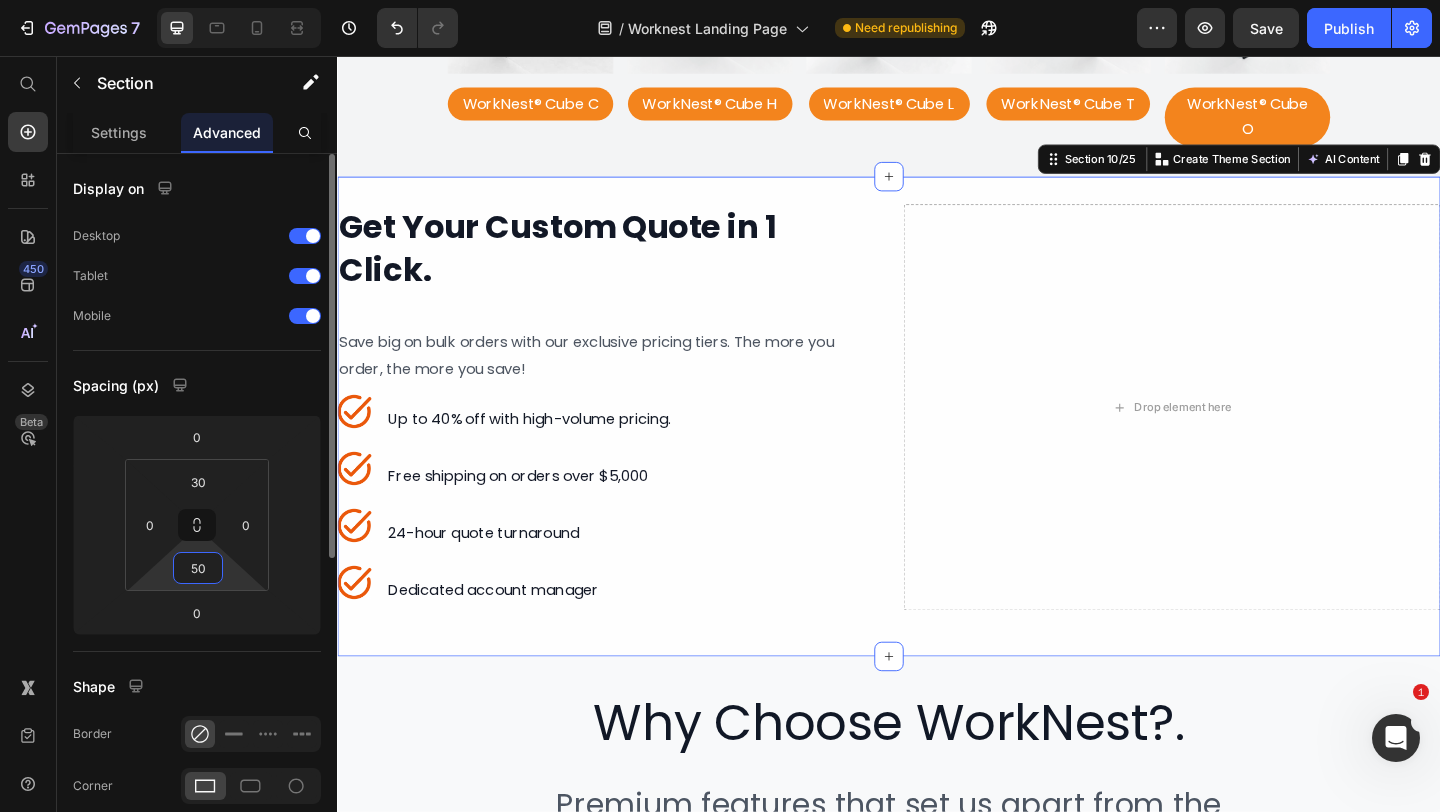 type on "5" 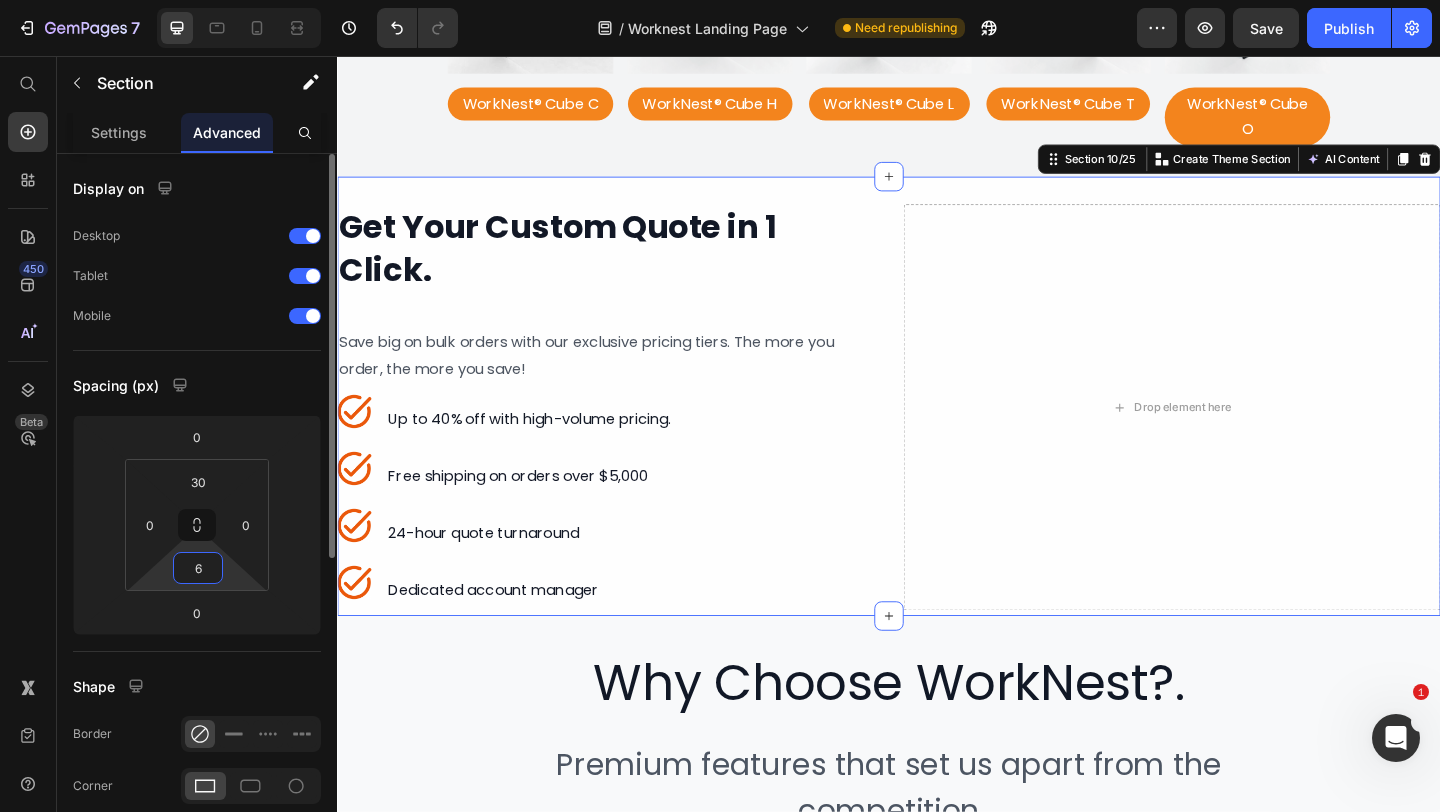 type on "60" 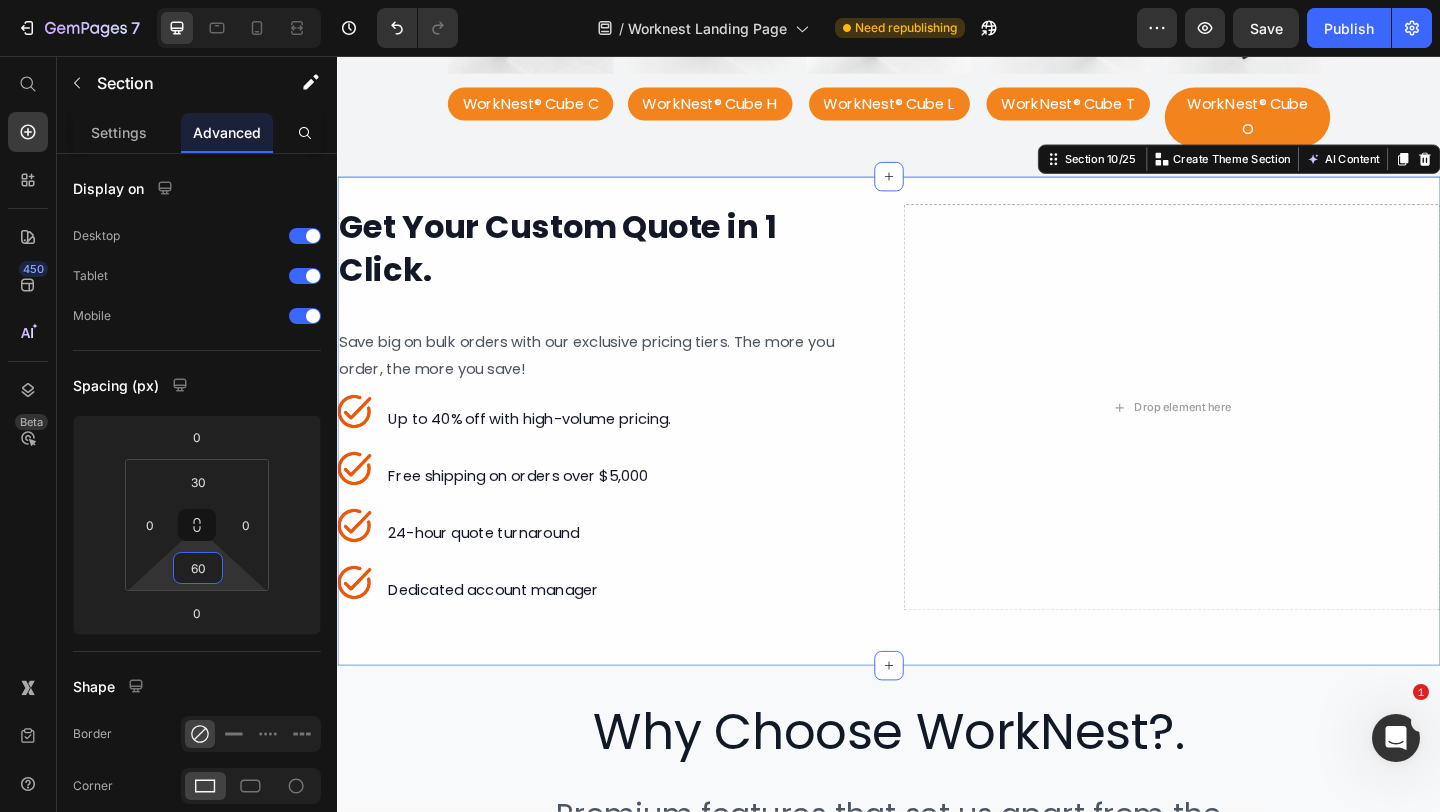 click on "Why Choose WorkNest?. Heading Premium features that set us apart from the competition Heading Row Section 11/25" at bounding box center (937, 853) 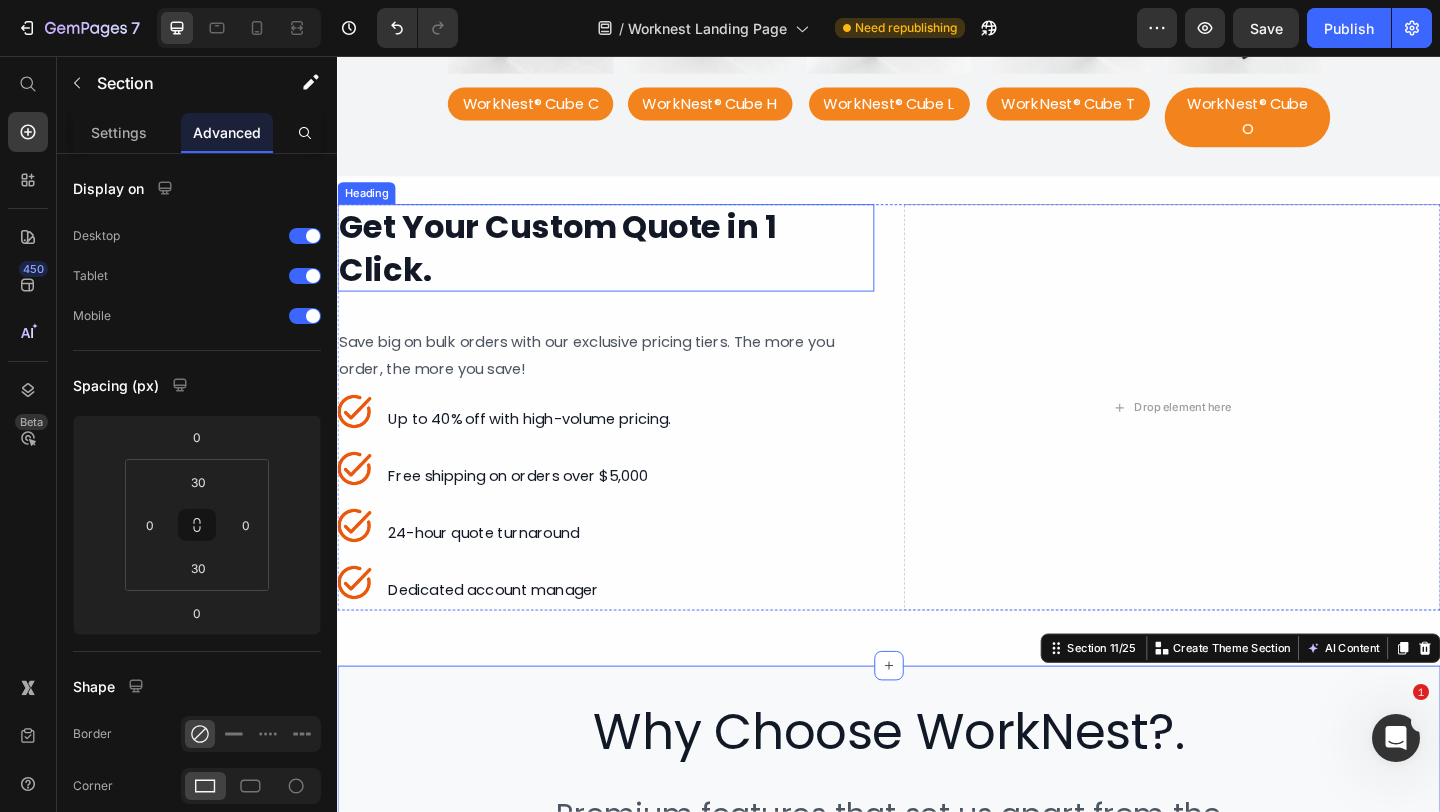 click on "Get Your Custom Quote in 1 Click." at bounding box center (577, 264) 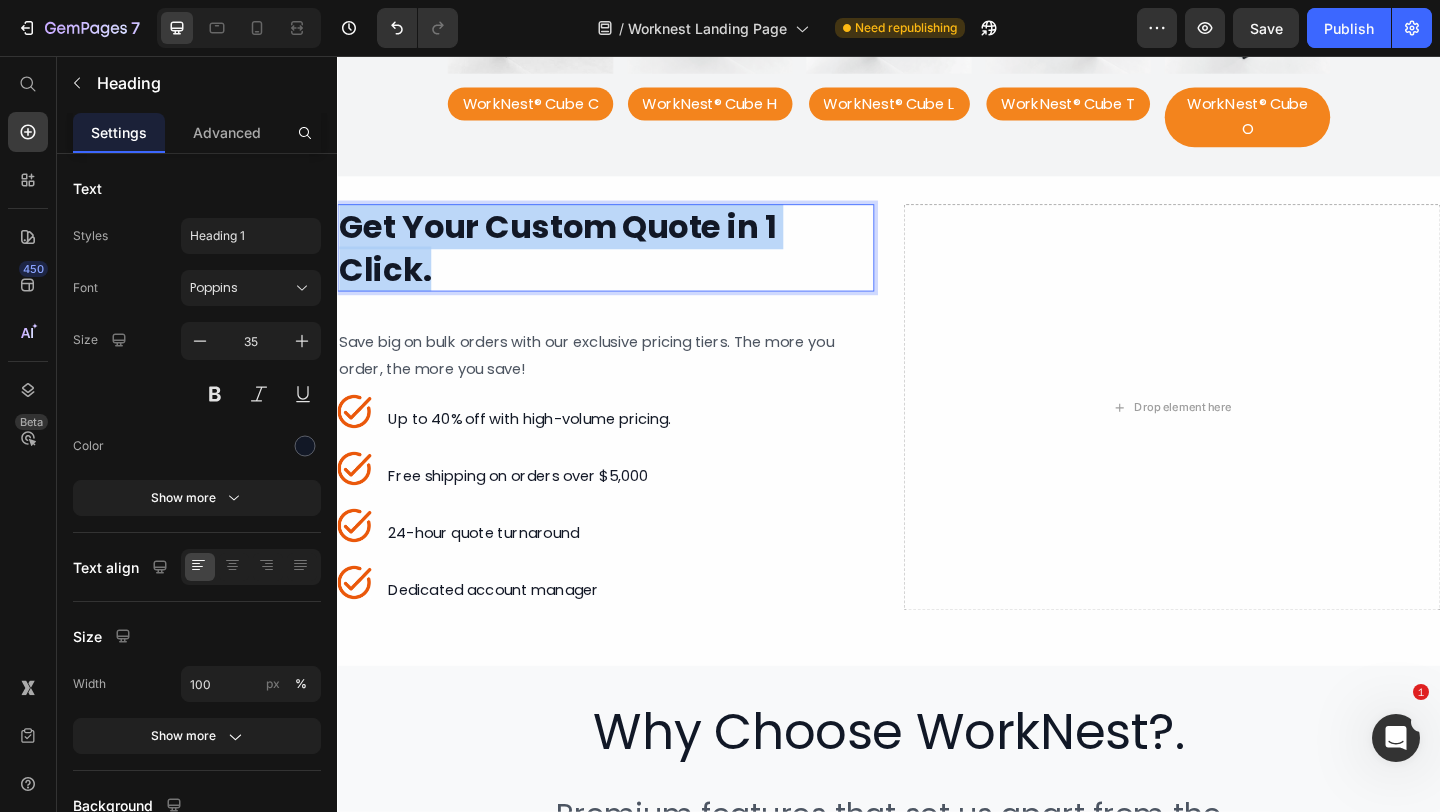 drag, startPoint x: 460, startPoint y: 256, endPoint x: 345, endPoint y: 223, distance: 119.64113 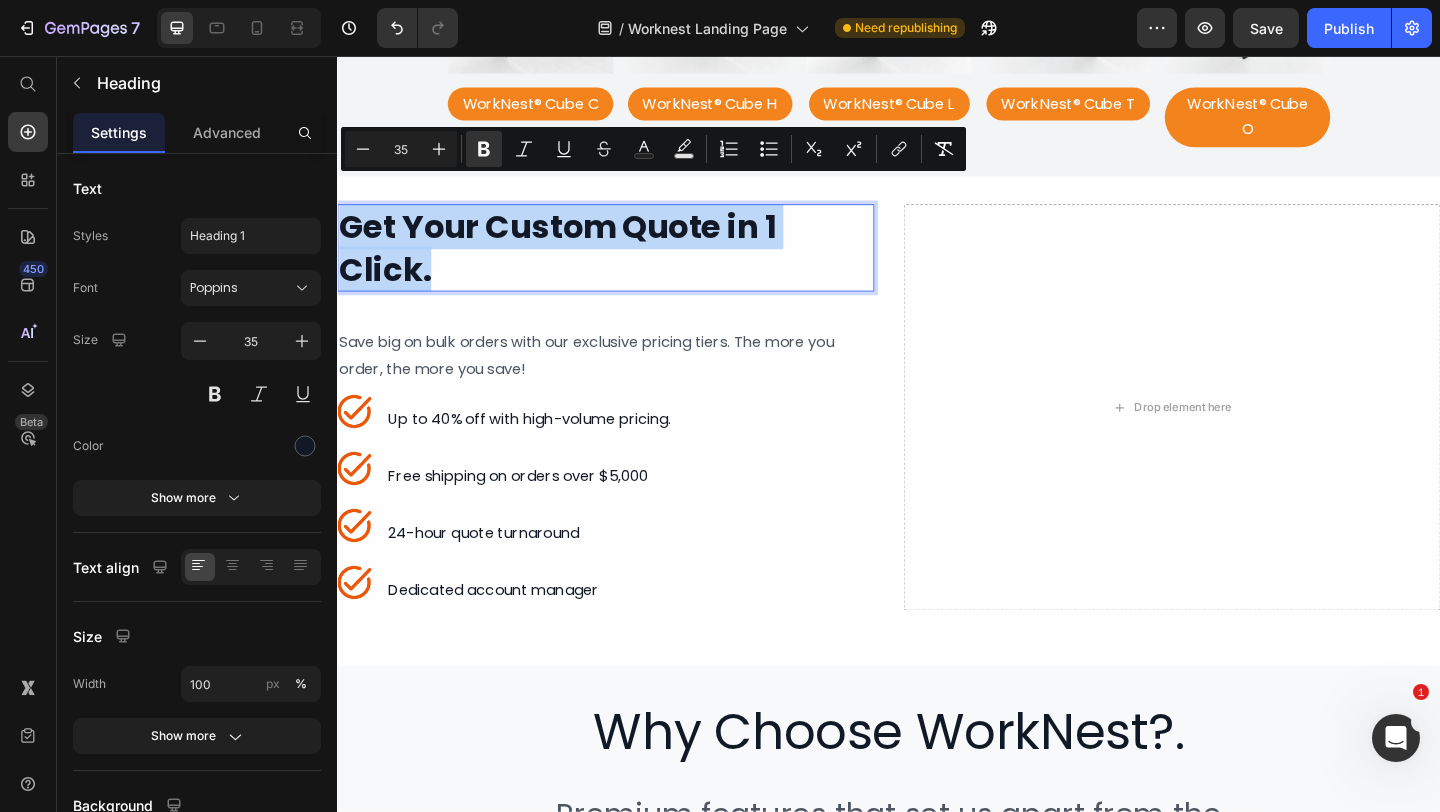 click on "Get Your Custom Quote in 1 Click." at bounding box center (629, 264) 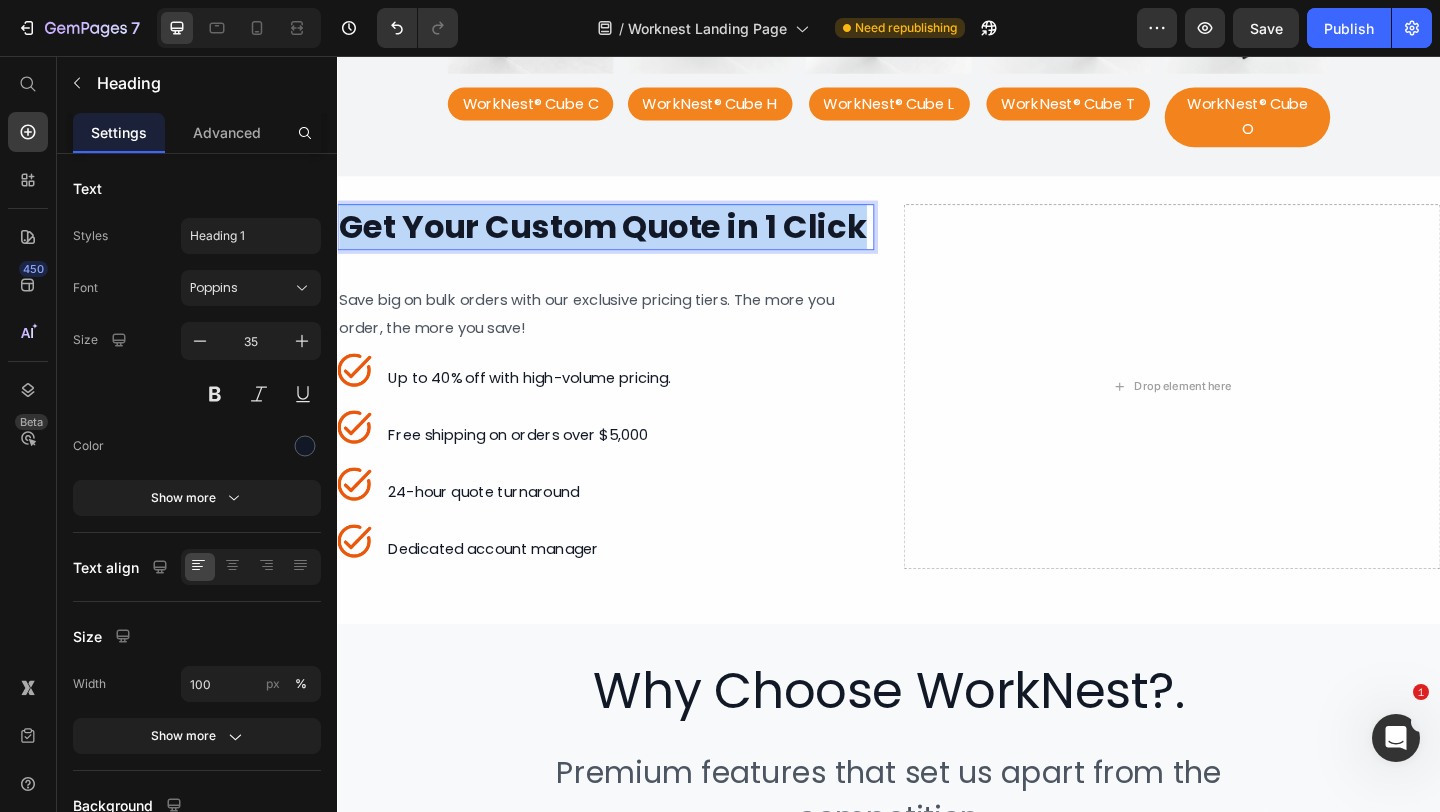drag, startPoint x: 459, startPoint y: 264, endPoint x: 346, endPoint y: 214, distance: 123.567795 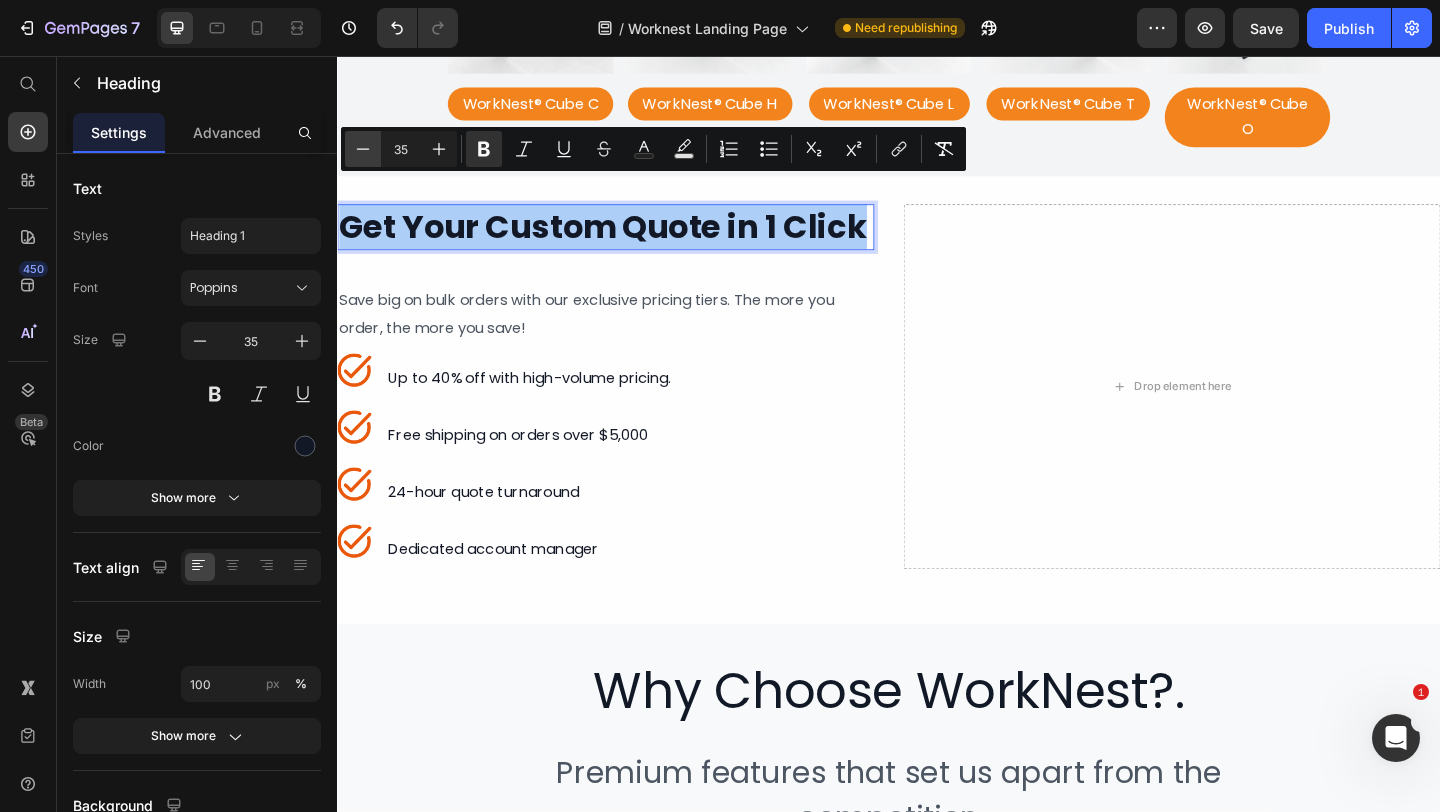 click 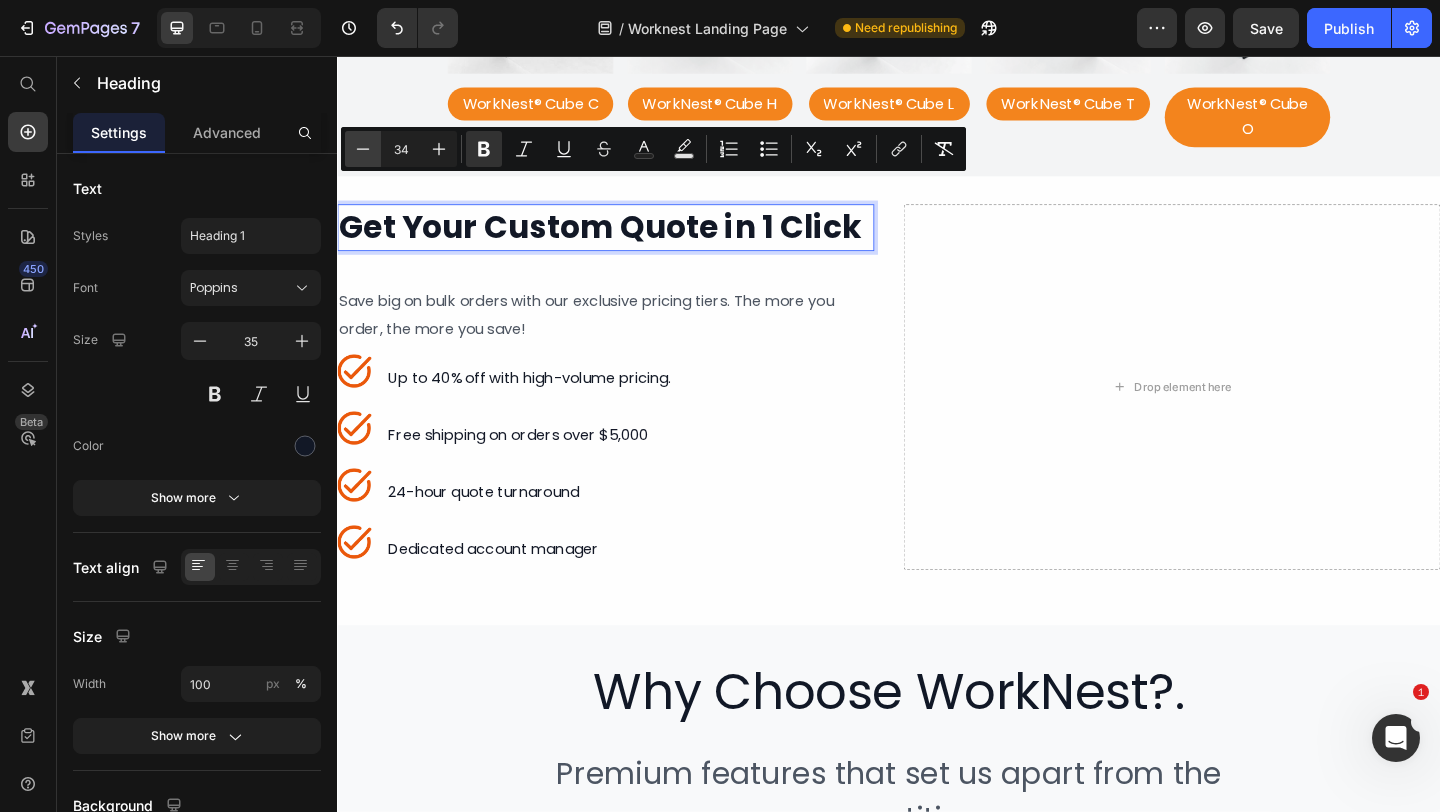 click 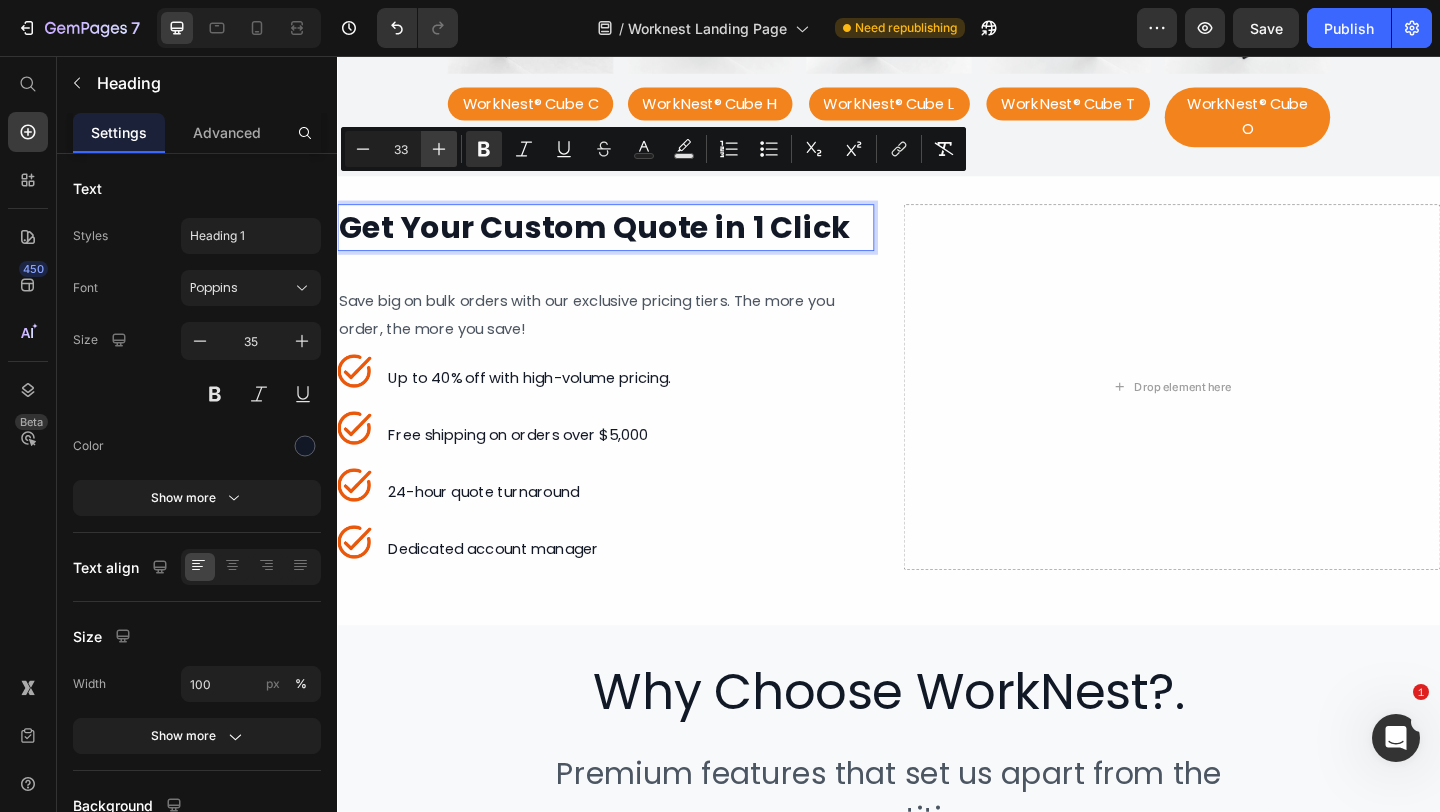 click 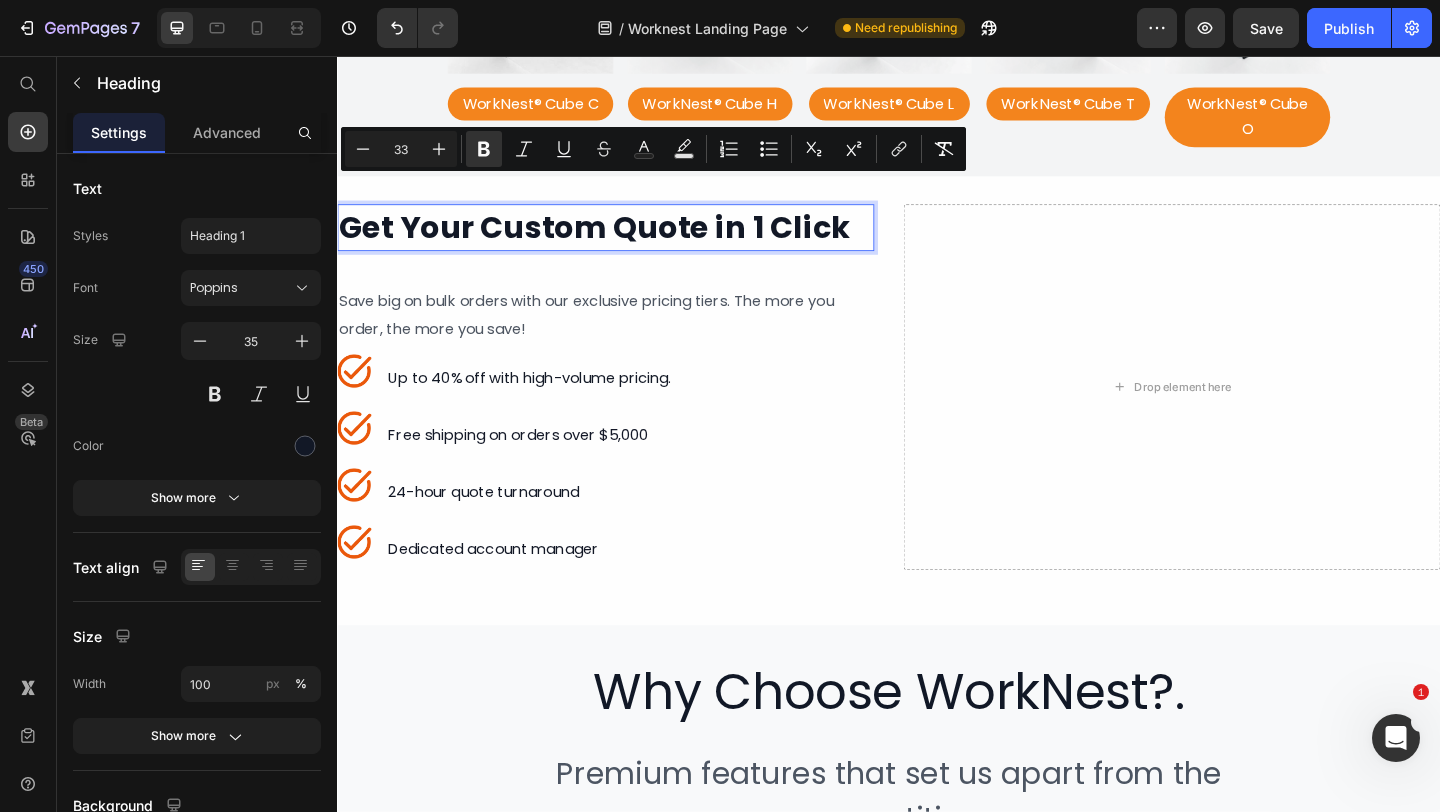 type on "34" 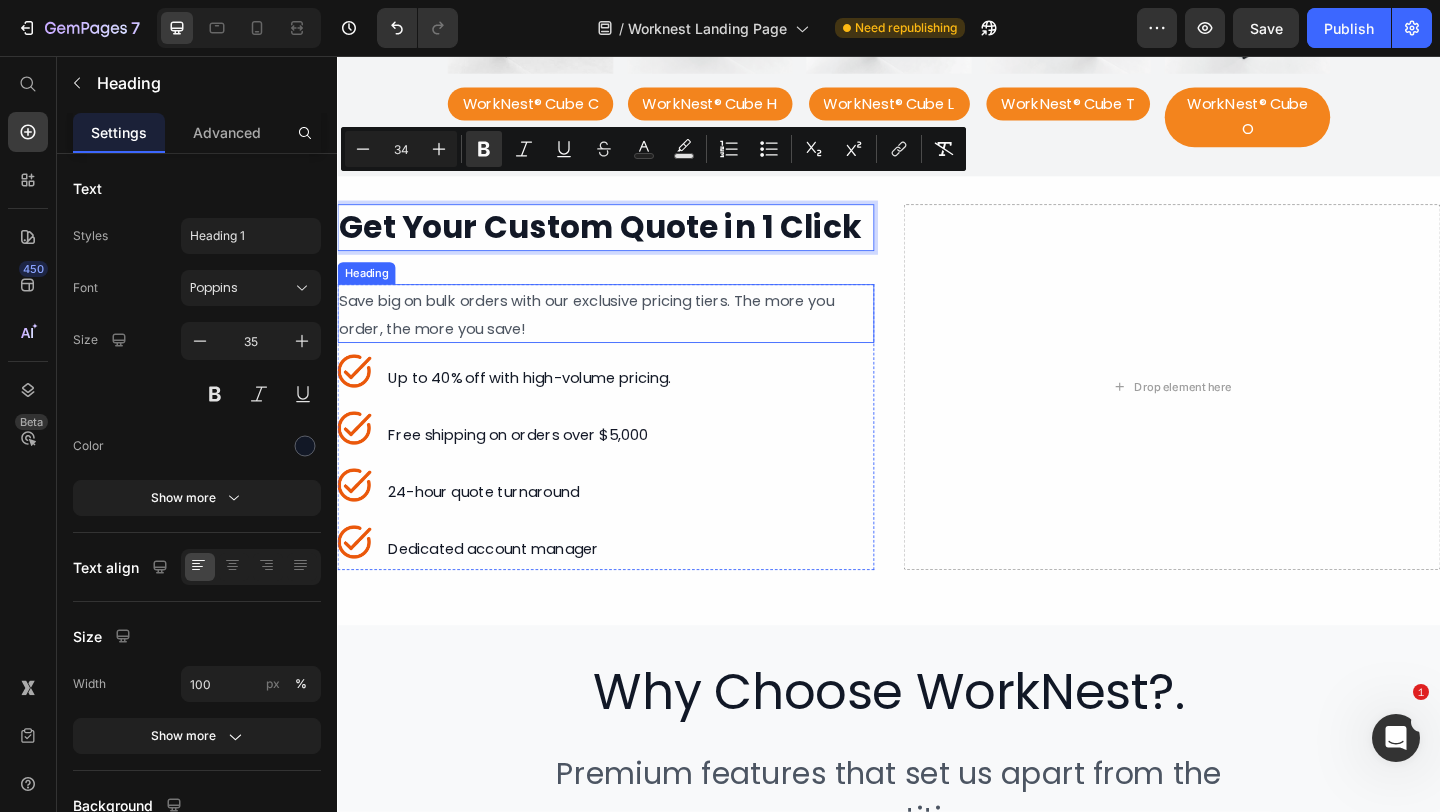 click on "⁠⁠⁠⁠⁠⁠⁠ Save big on bulk orders with our exclusive pricing tiers. The more you order, the more you save!" at bounding box center [629, 336] 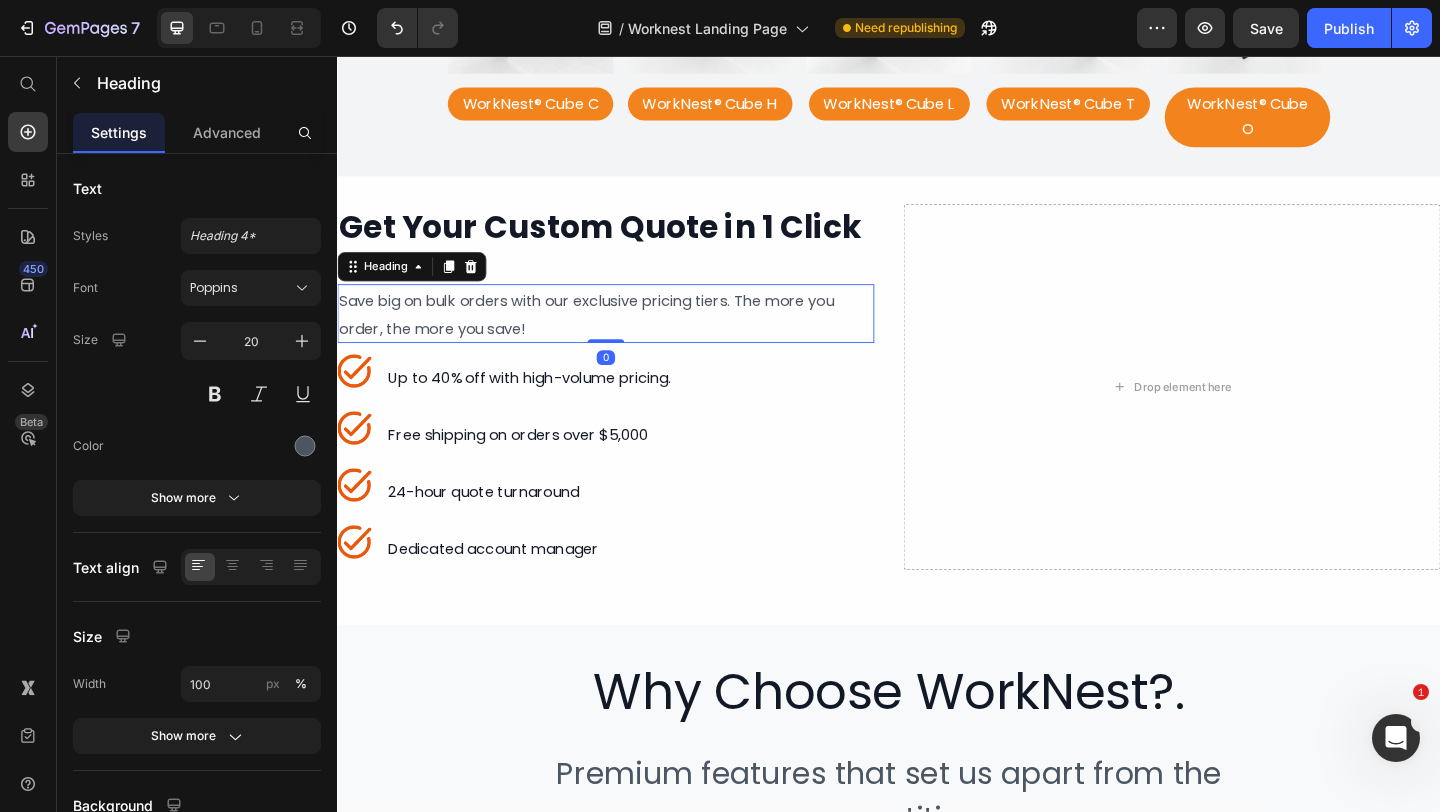click on "⁠⁠⁠⁠⁠⁠⁠ Get Your Custom Quote in 1 Click Heading ⁠⁠⁠⁠⁠⁠⁠ Save big on bulk orders with our exclusive pricing tiers. The more you order, the more you save! Heading   0 Image ⁠⁠⁠⁠⁠⁠⁠ Up to 40% off with high-volume pricing. Heading Image ⁠⁠⁠⁠⁠⁠⁠ Free shipping on orders over $5,000 Heading Image ⁠⁠⁠⁠⁠⁠⁠ 24-hour quote turnaround Heading Image ⁠⁠⁠⁠⁠⁠⁠ Dedicated account manager Heading Advanced list Row" at bounding box center [629, 416] 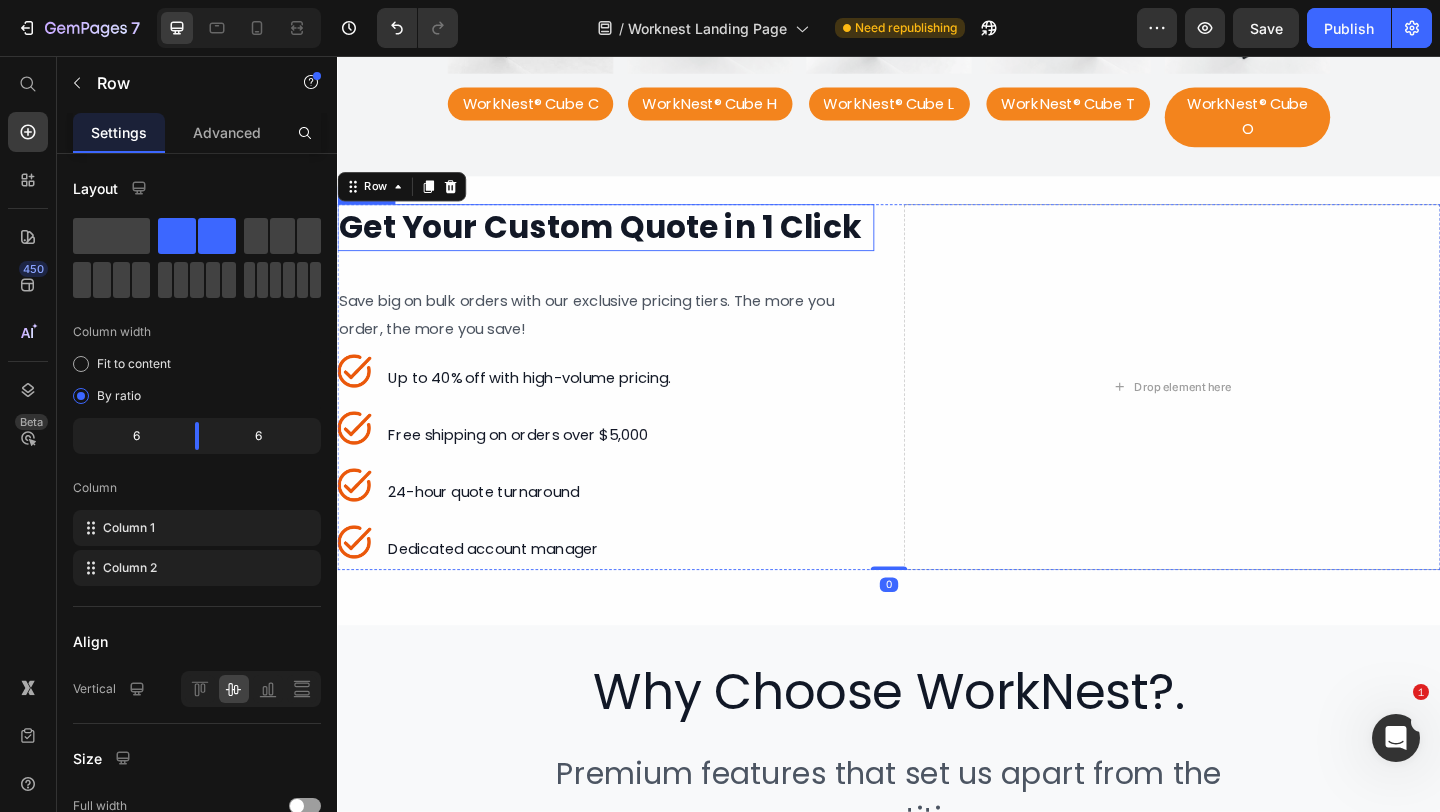 click on "Get Your Custom Quote in 1 Click" at bounding box center [623, 242] 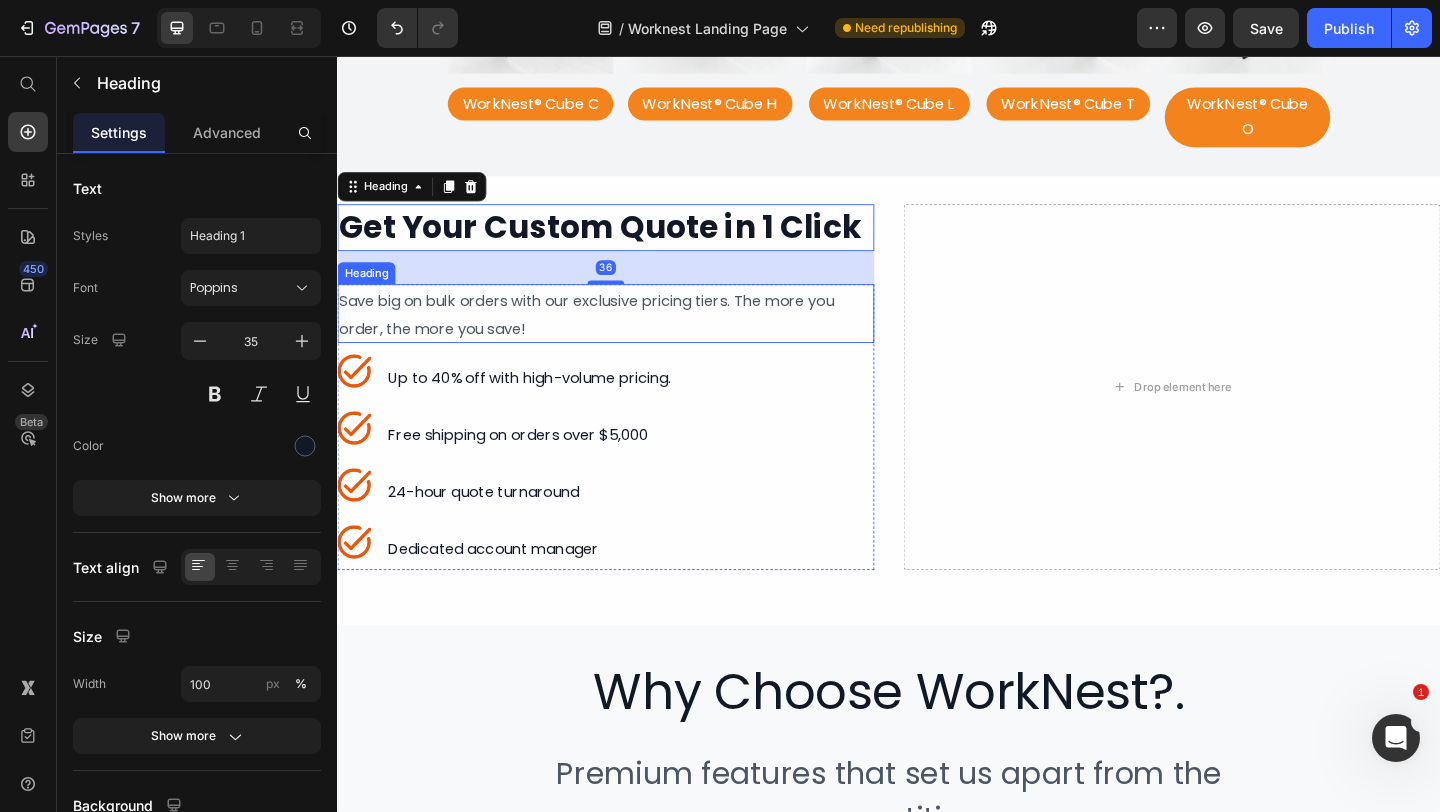click on "Save big on bulk orders with our exclusive pricing tiers. The more you order, the more you save!" at bounding box center [608, 337] 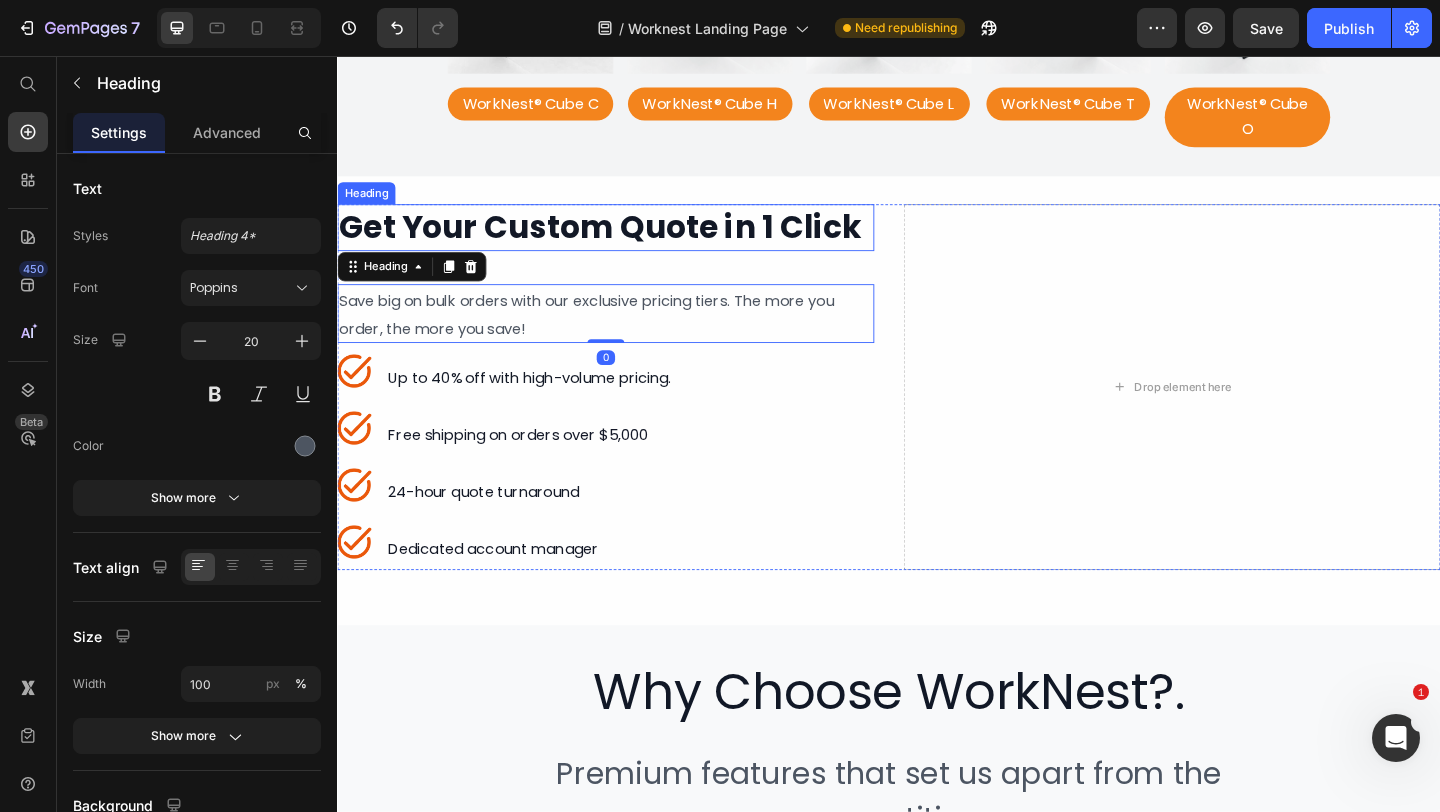 click on "Get Your Custom Quote in 1 Click" at bounding box center (623, 242) 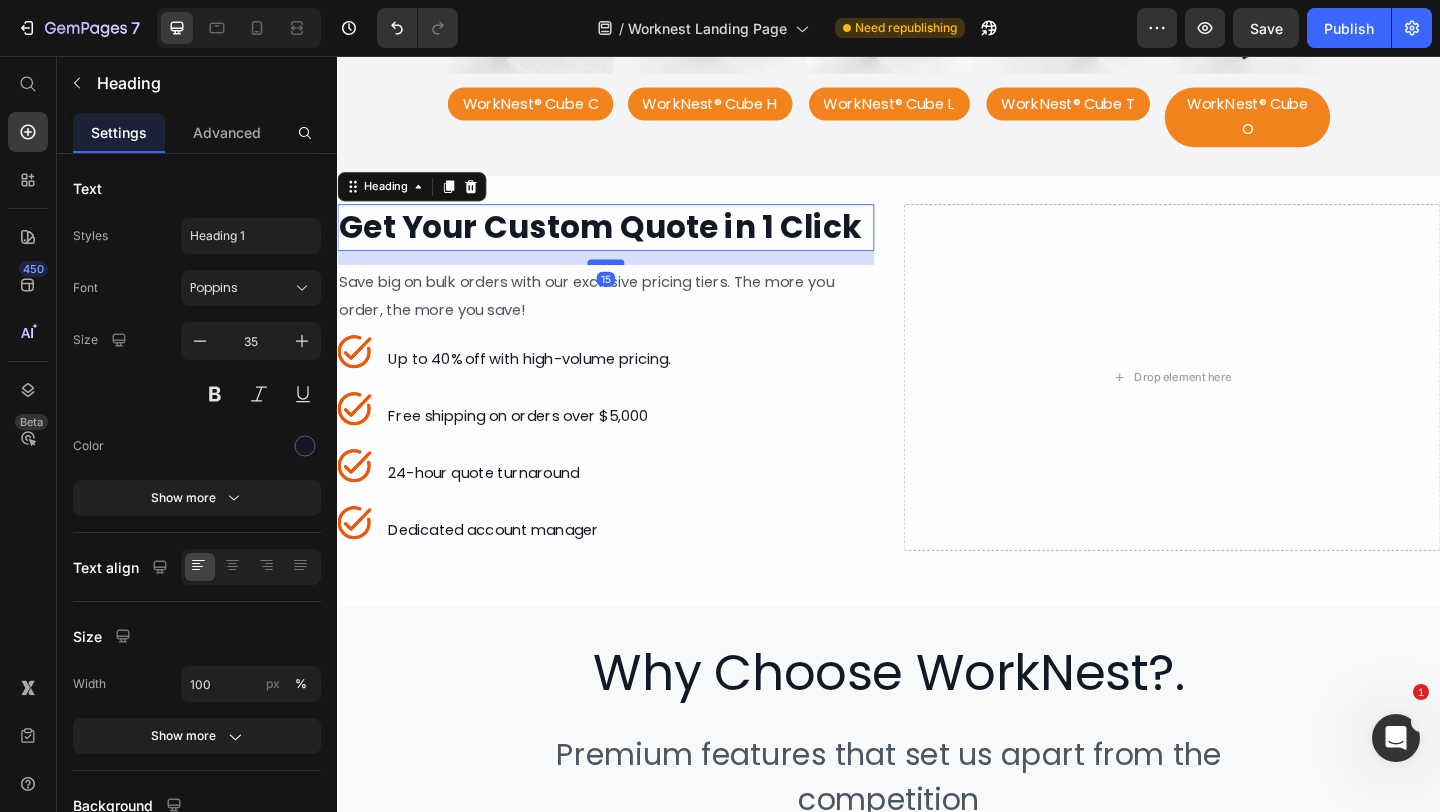 drag, startPoint x: 634, startPoint y: 271, endPoint x: 634, endPoint y: 250, distance: 21 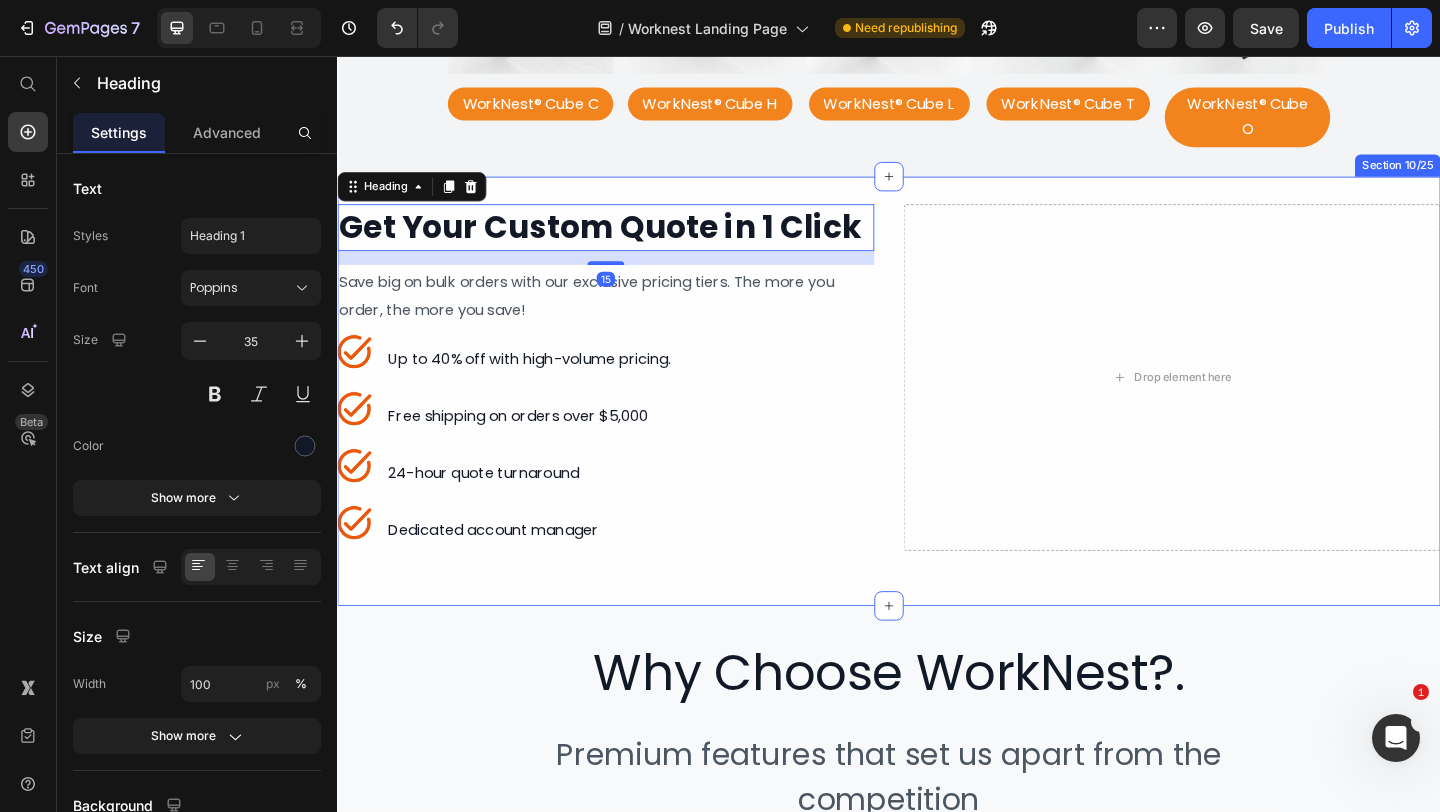 click on "⁠⁠⁠⁠⁠⁠⁠ Get Your Custom Quote in 1 Click Heading   15 ⁠⁠⁠⁠⁠⁠⁠ Save big on bulk orders with our exclusive pricing tiers. The more you order, the more you save! Heading Image ⁠⁠⁠⁠⁠⁠⁠ Up to 40% off with high-volume pricing. Heading Image ⁠⁠⁠⁠⁠⁠⁠ Free shipping on orders over $5,000 Heading Image ⁠⁠⁠⁠⁠⁠⁠ 24-hour quote turnaround Heading Image ⁠⁠⁠⁠⁠⁠⁠ Dedicated account manager Heading Advanced list Row
Drop element here Row Section 10/25" at bounding box center (937, 420) 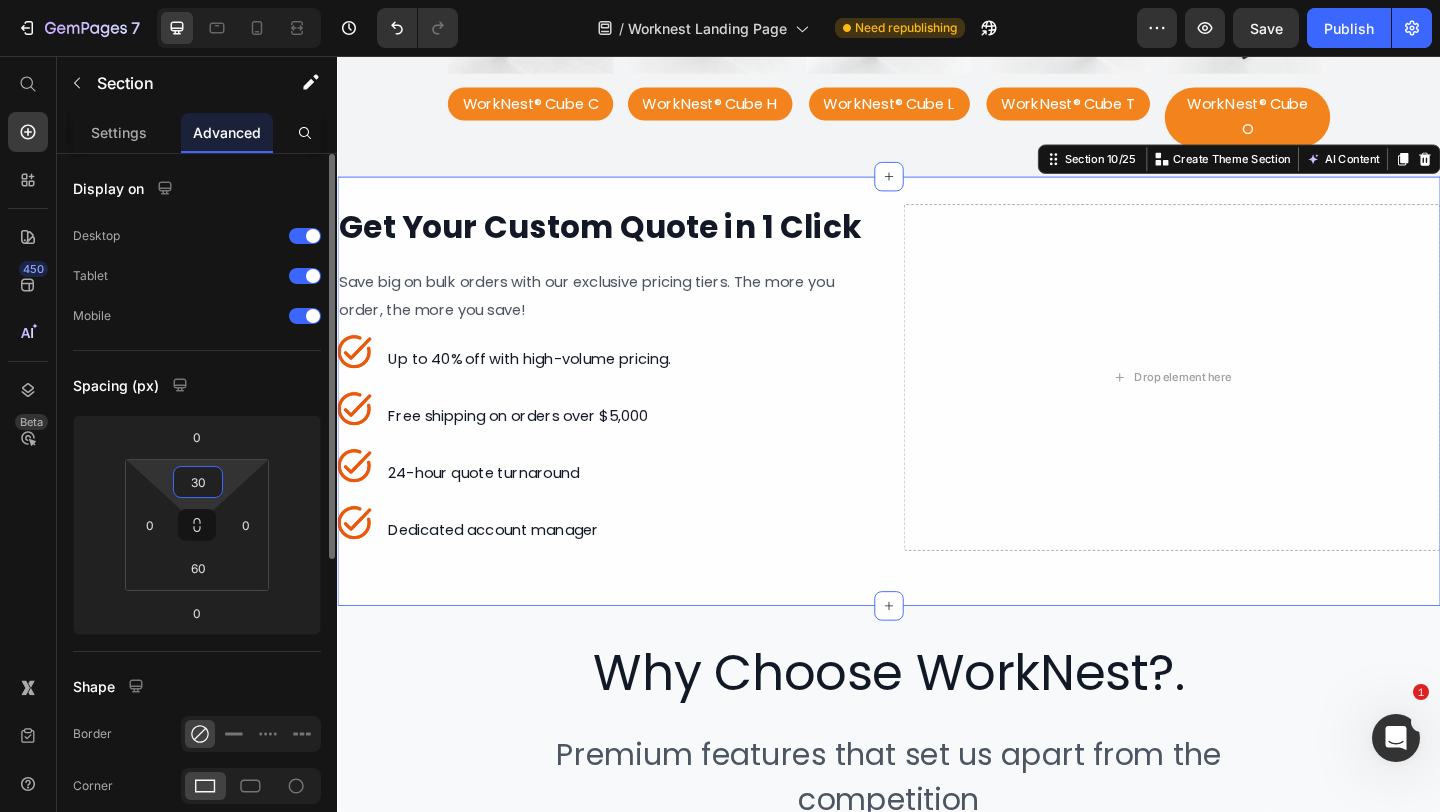 click on "30" at bounding box center (198, 482) 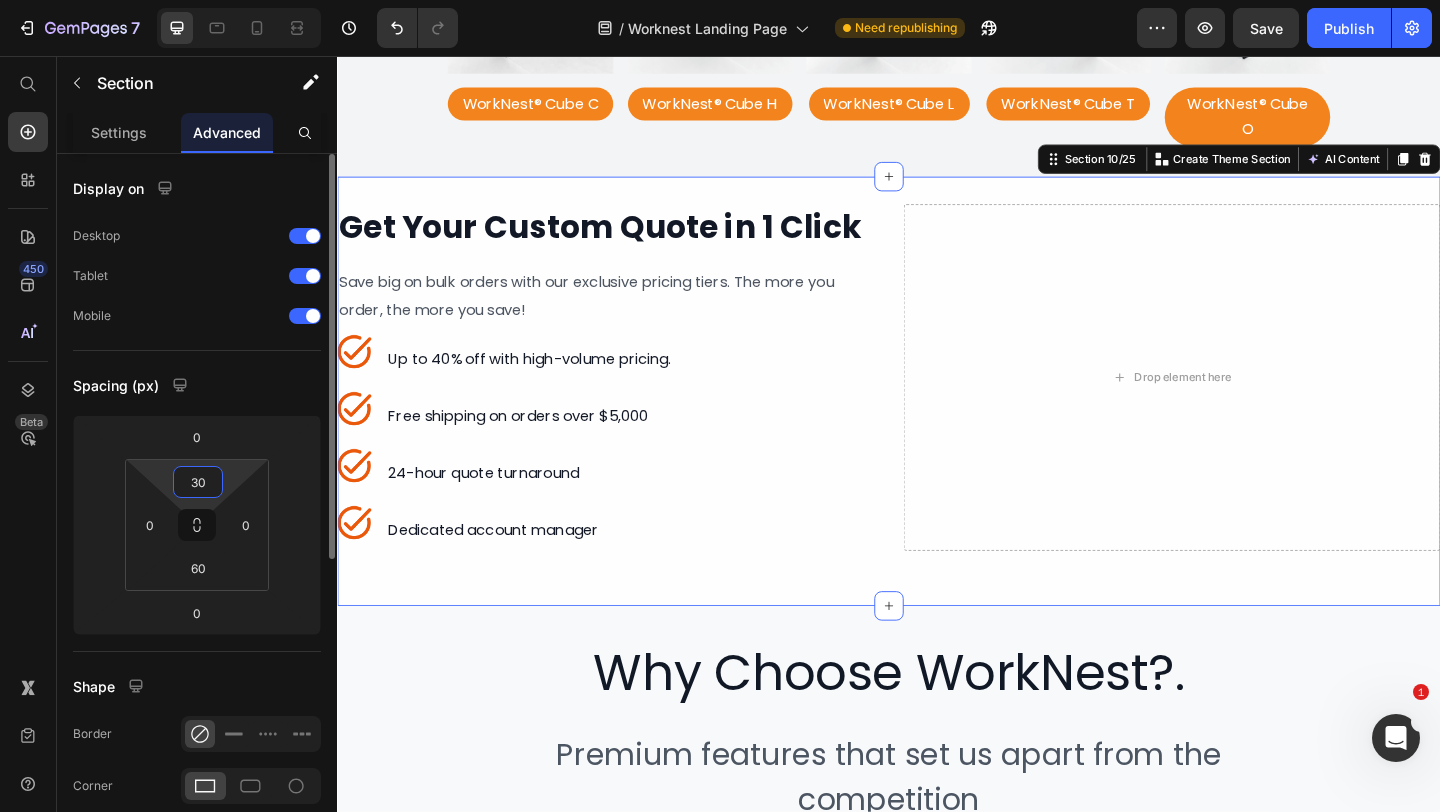 type 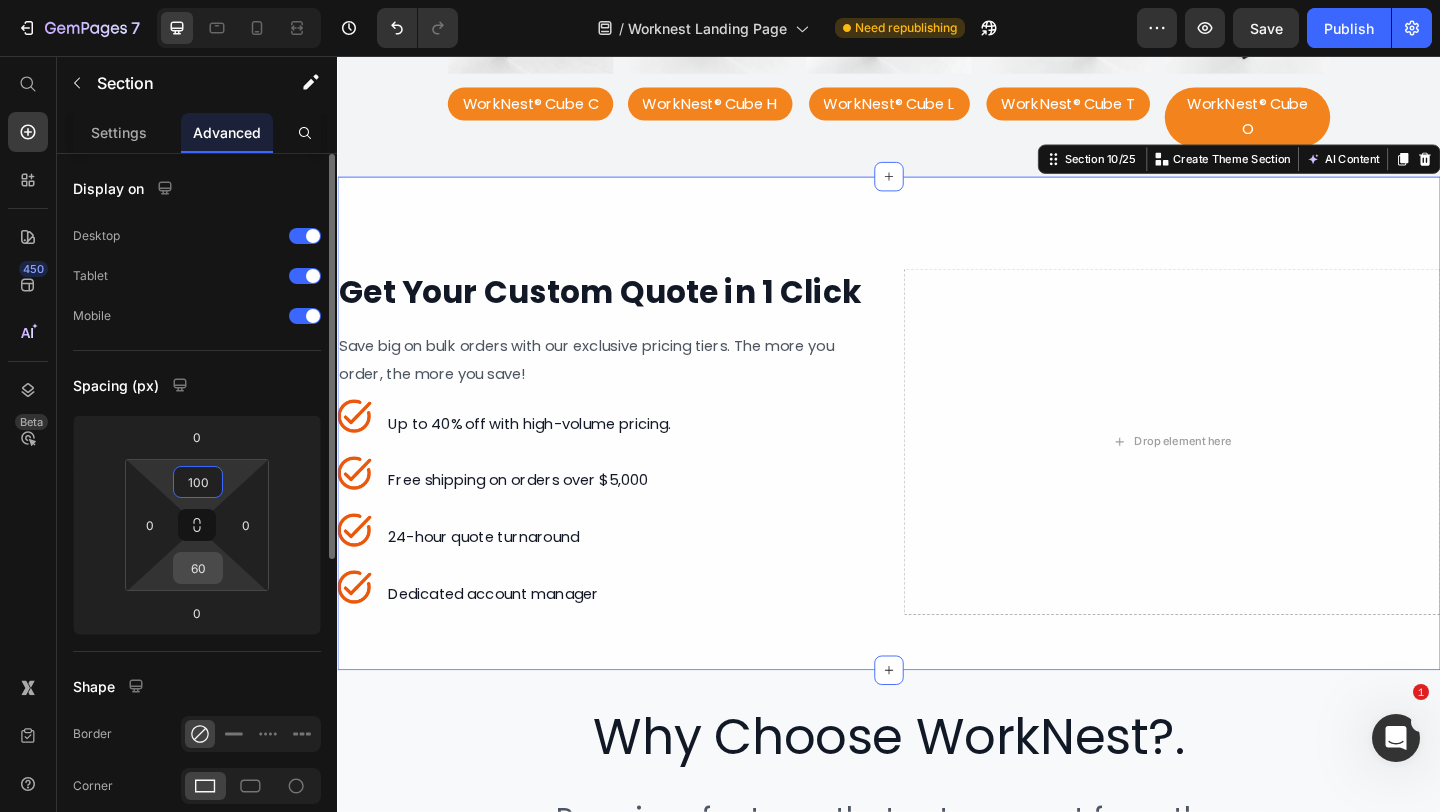 type on "100" 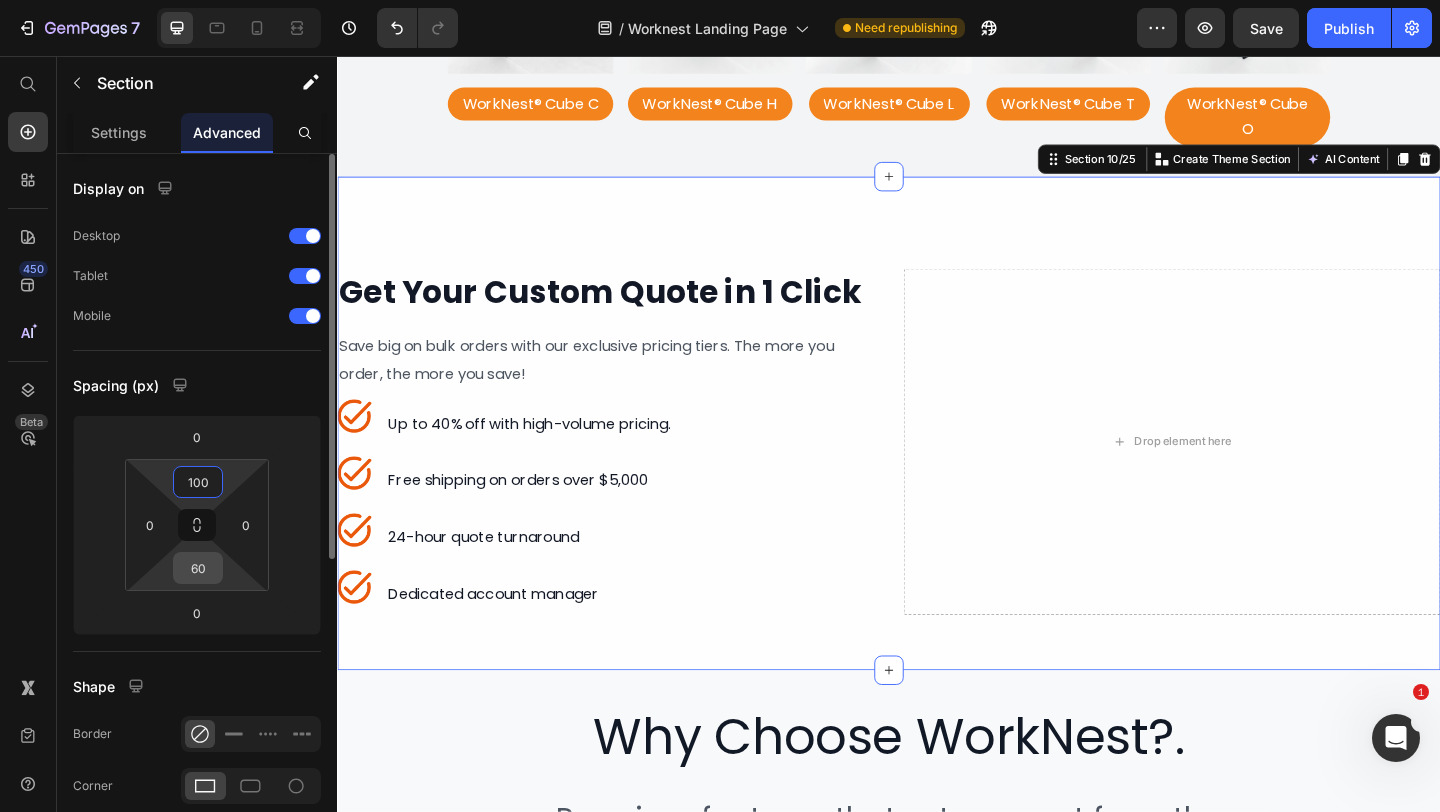 click on "60" at bounding box center [198, 568] 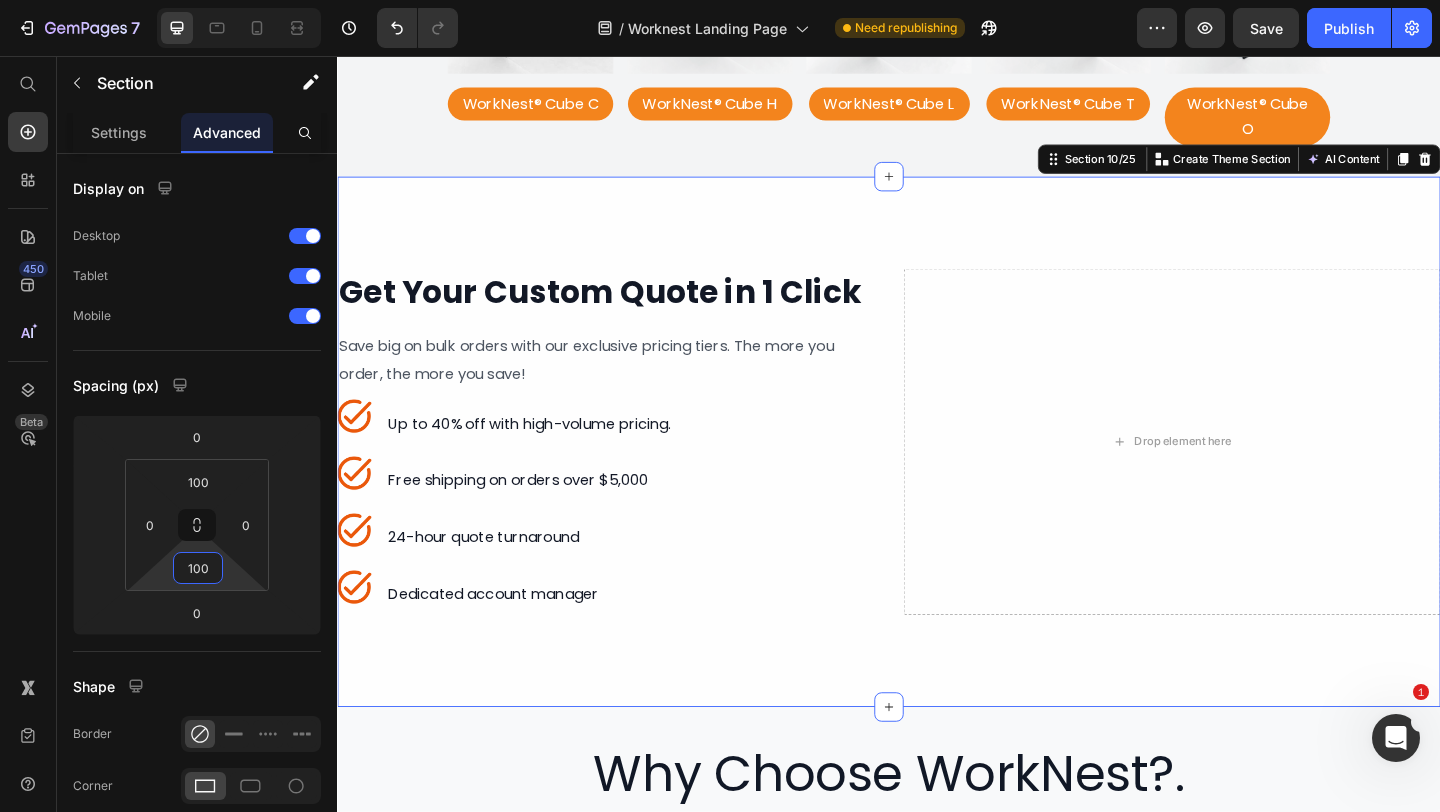 type on "100" 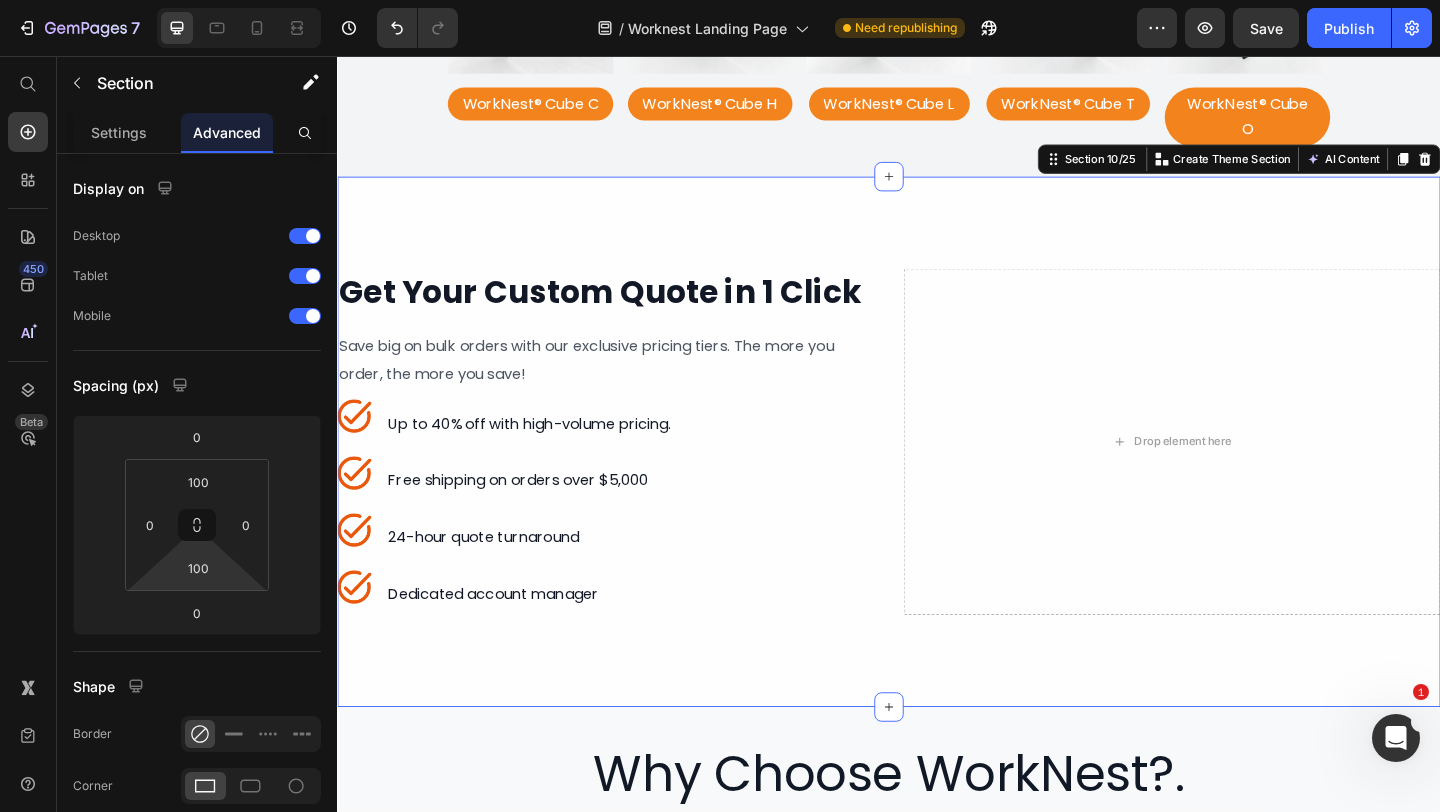 click on "⁠⁠⁠⁠⁠⁠⁠ Get Your Custom Quote in 1 Click Heading ⁠⁠⁠⁠⁠⁠⁠ Save big on bulk orders with our exclusive pricing tiers. The more you order, the more you save! Heading Image ⁠⁠⁠⁠⁠⁠⁠ Up to 40% off with high-volume pricing. Heading Image ⁠⁠⁠⁠⁠⁠⁠ Free shipping on orders over $5,000 Heading Image ⁠⁠⁠⁠⁠⁠⁠ 24-hour quote turnaround Heading Image ⁠⁠⁠⁠⁠⁠⁠ Dedicated account manager Heading Advanced list Row
Drop element here Row Section 10/25   Create Theme Section AI Content Write with GemAI What would you like to describe here? Tone and Voice Persuasive Product Foundry Bench® U-Shaped Standing Desk Show more Generate" at bounding box center (937, 475) 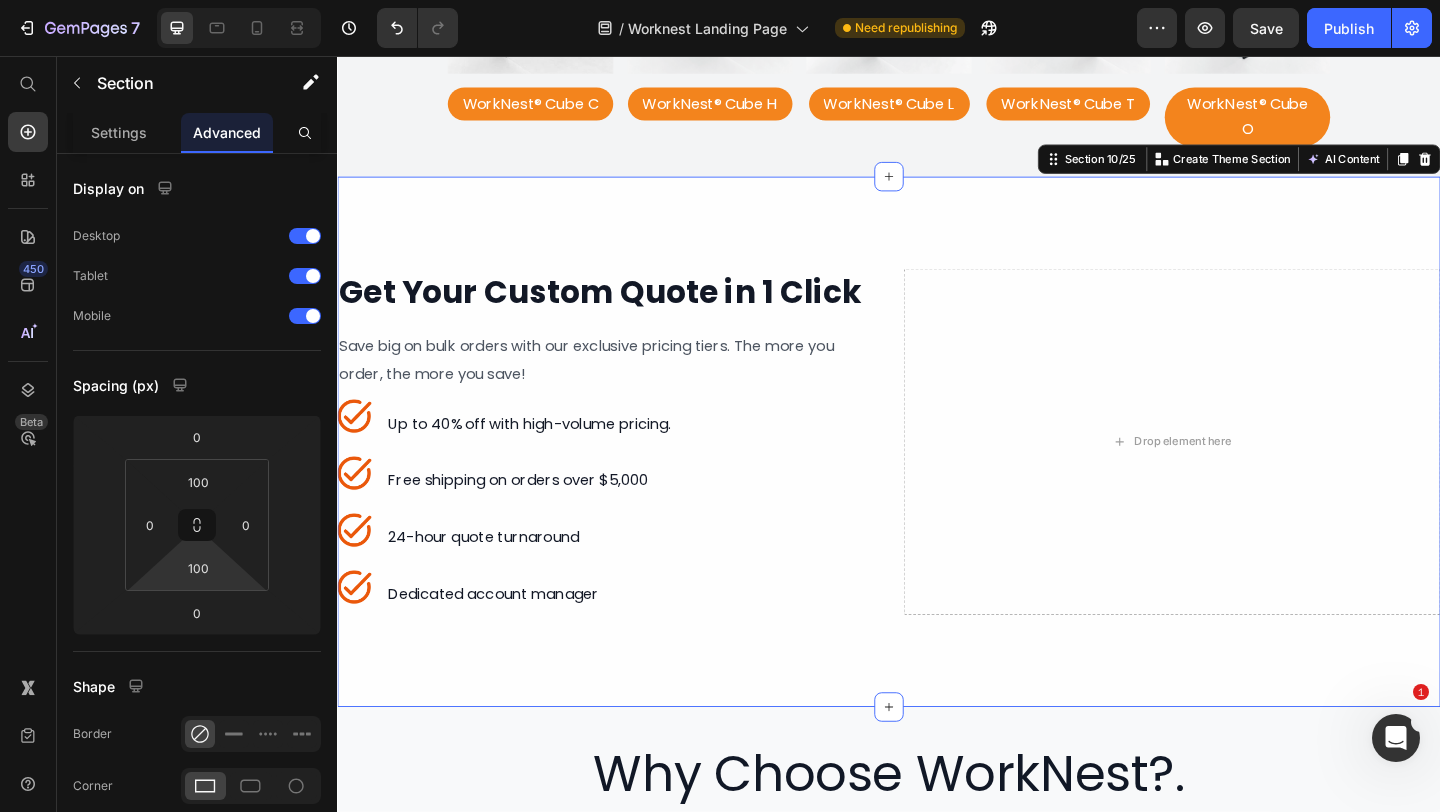 click on "⁠⁠⁠⁠⁠⁠⁠ Get Your Custom Quote in 1 Click Heading ⁠⁠⁠⁠⁠⁠⁠ Save big on bulk orders with our exclusive pricing tiers. The more you order, the more you save! Heading Image ⁠⁠⁠⁠⁠⁠⁠ Up to 40% off with high-volume pricing. Heading Image ⁠⁠⁠⁠⁠⁠⁠ Free shipping on orders over $5,000 Heading Image ⁠⁠⁠⁠⁠⁠⁠ 24-hour quote turnaround Heading Image ⁠⁠⁠⁠⁠⁠⁠ Dedicated account manager Heading Advanced list Row
Drop element here Row Section 10/25   Create Theme Section AI Content Write with GemAI What would you like to describe here? Tone and Voice Persuasive Product Foundry Bench® U-Shaped Standing Desk Show more Generate" at bounding box center (937, 475) 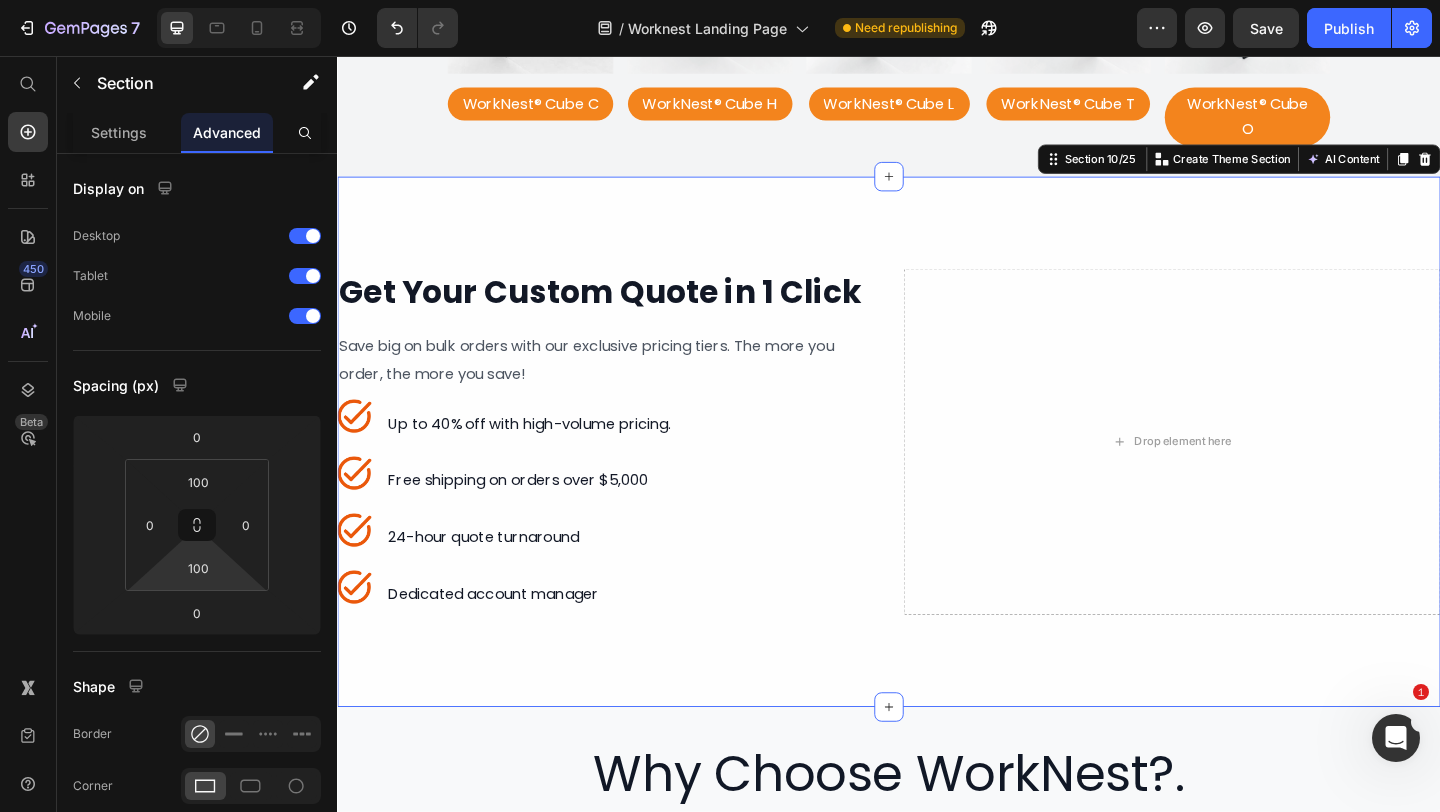 click on "Image ⁠⁠⁠⁠⁠⁠⁠ Up to 40% off with high-volume pricing. Heading Image ⁠⁠⁠⁠⁠⁠⁠ Free shipping on orders over $5,000 Heading Image ⁠⁠⁠⁠⁠⁠⁠ 24-hour quote turnaround Heading Image ⁠⁠⁠⁠⁠⁠⁠ Dedicated account manager Heading" at bounding box center (629, 540) 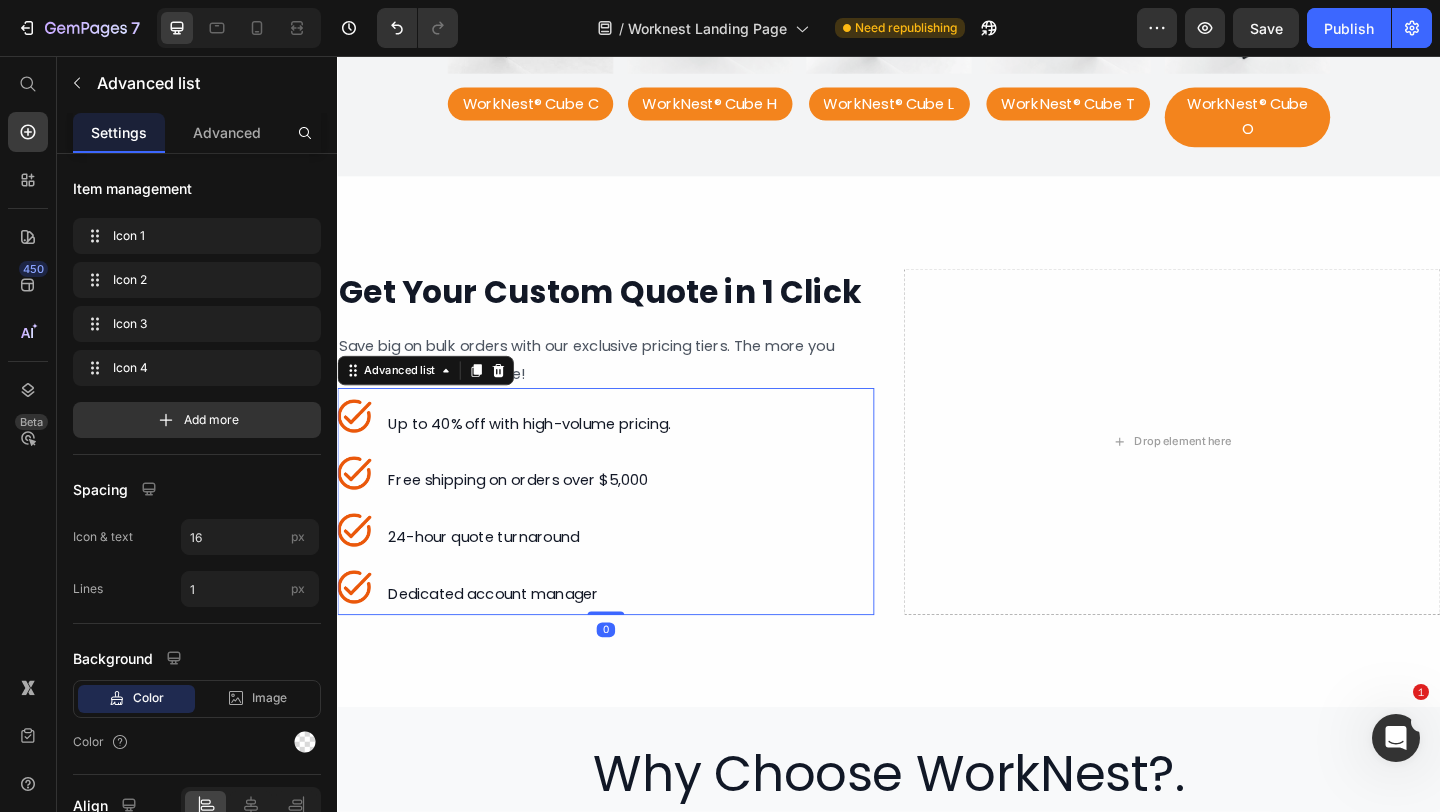 click on "⁠⁠⁠⁠⁠⁠⁠ Get Your Custom Quote in 1 Click Heading ⁠⁠⁠⁠⁠⁠⁠ Save big on bulk orders with our exclusive pricing tiers. The more you order, the more you save! Heading Image ⁠⁠⁠⁠⁠⁠⁠ Up to 40% off with high-volume pricing. Heading Image ⁠⁠⁠⁠⁠⁠⁠ Free shipping on orders over $5,000 Heading Image ⁠⁠⁠⁠⁠⁠⁠ 24-hour quote turnaround Heading Image ⁠⁠⁠⁠⁠⁠⁠ Dedicated account manager Heading Advanced list   0 Row
Drop element here Row" at bounding box center [937, 475] 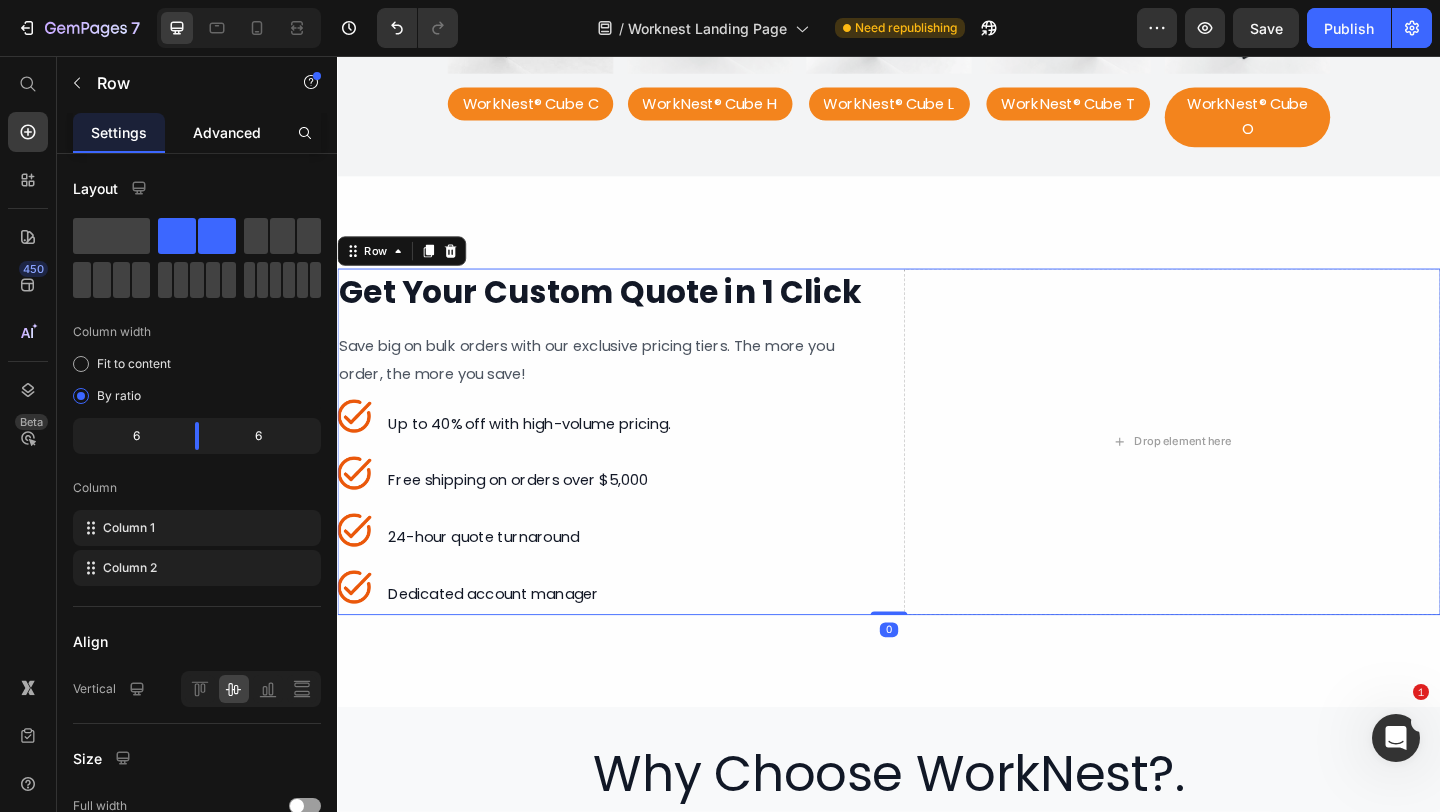 click on "Advanced" at bounding box center [227, 132] 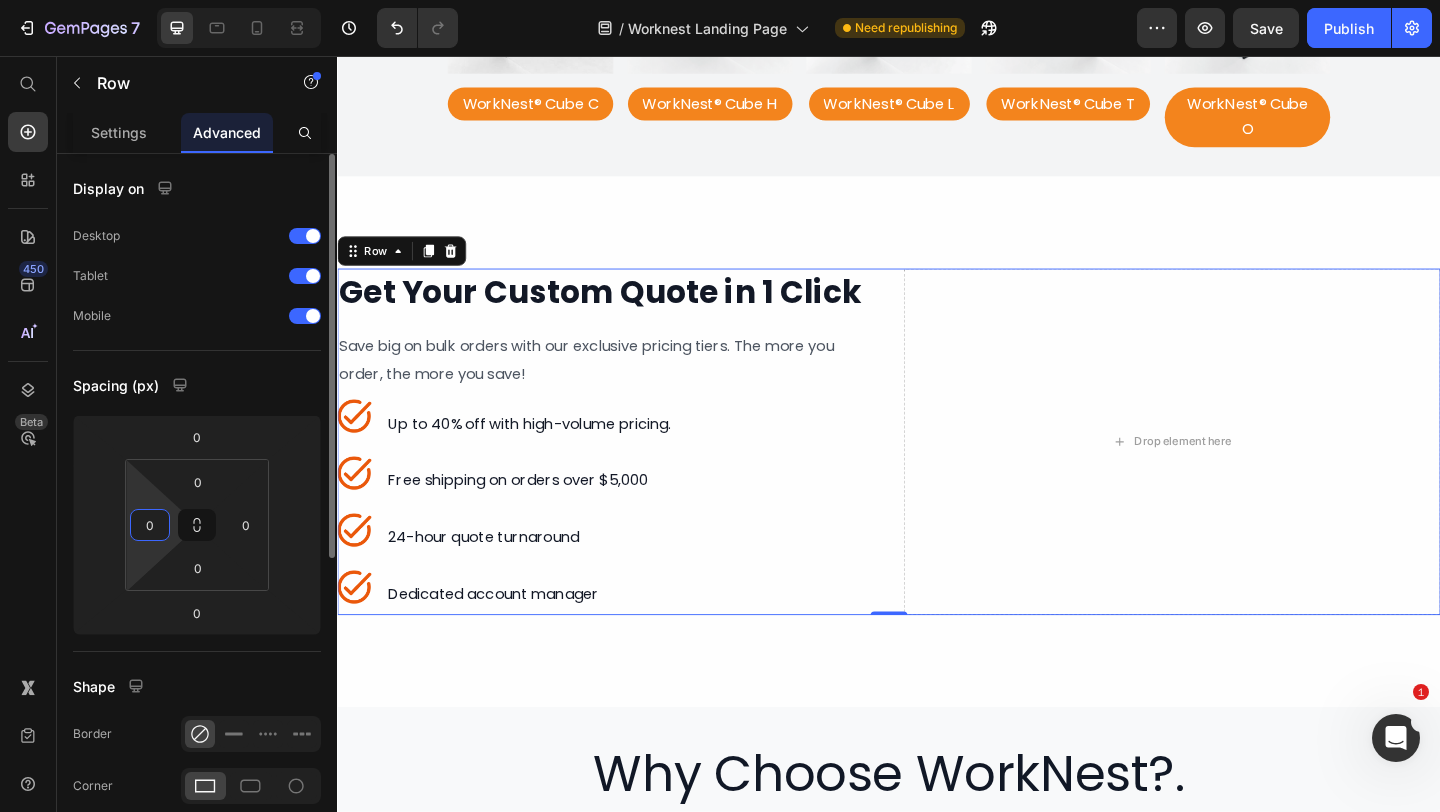 click on "0" at bounding box center [150, 525] 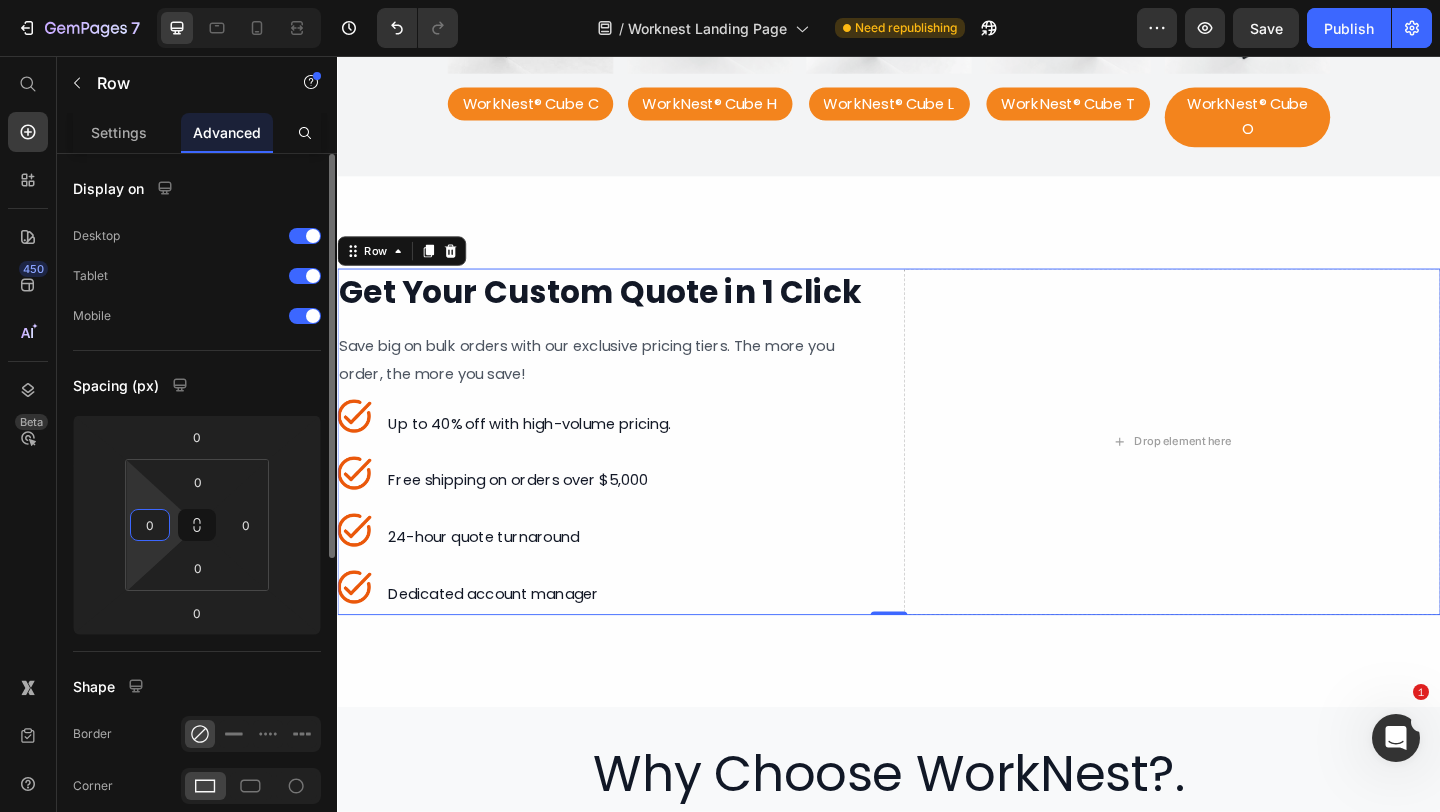 type 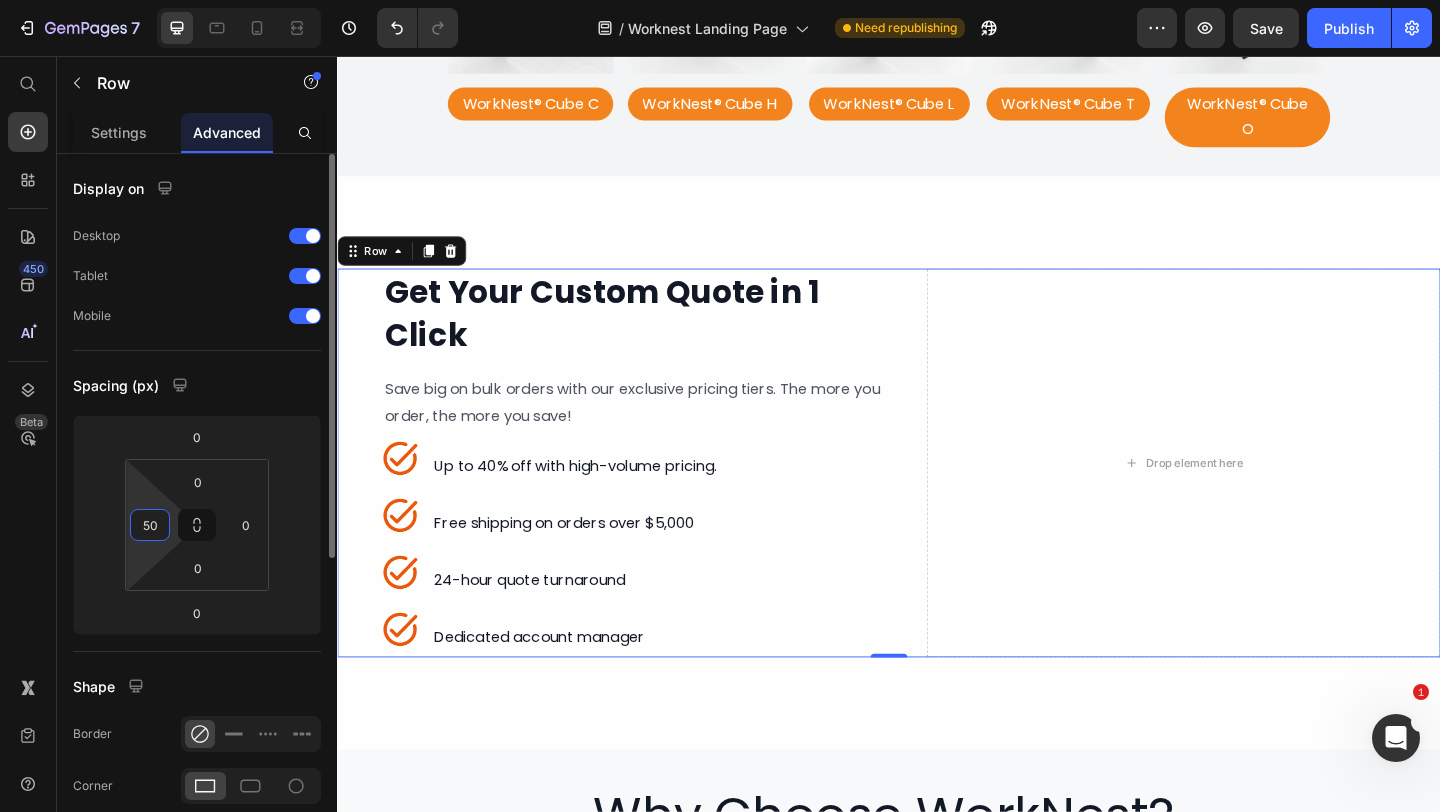 type on "5" 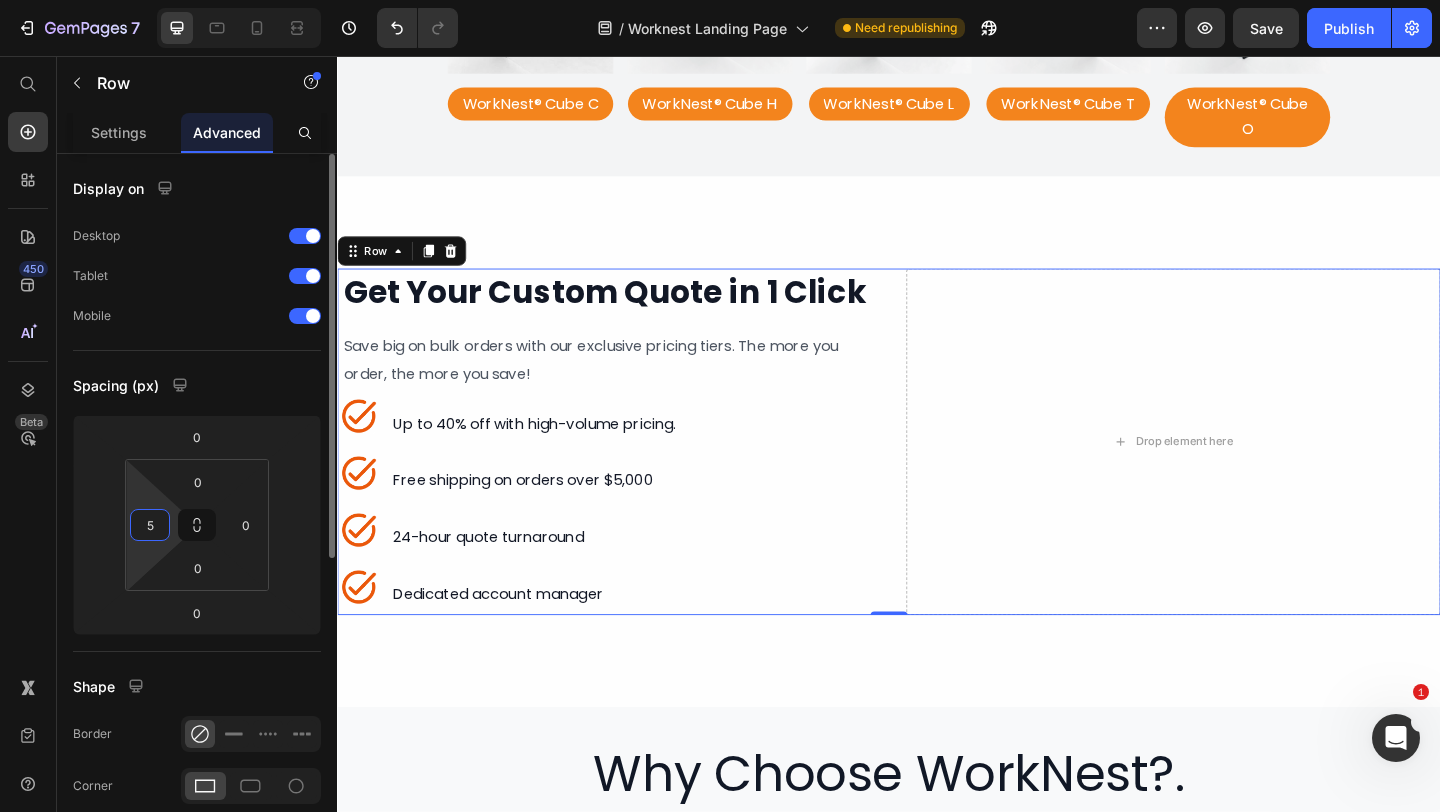 type 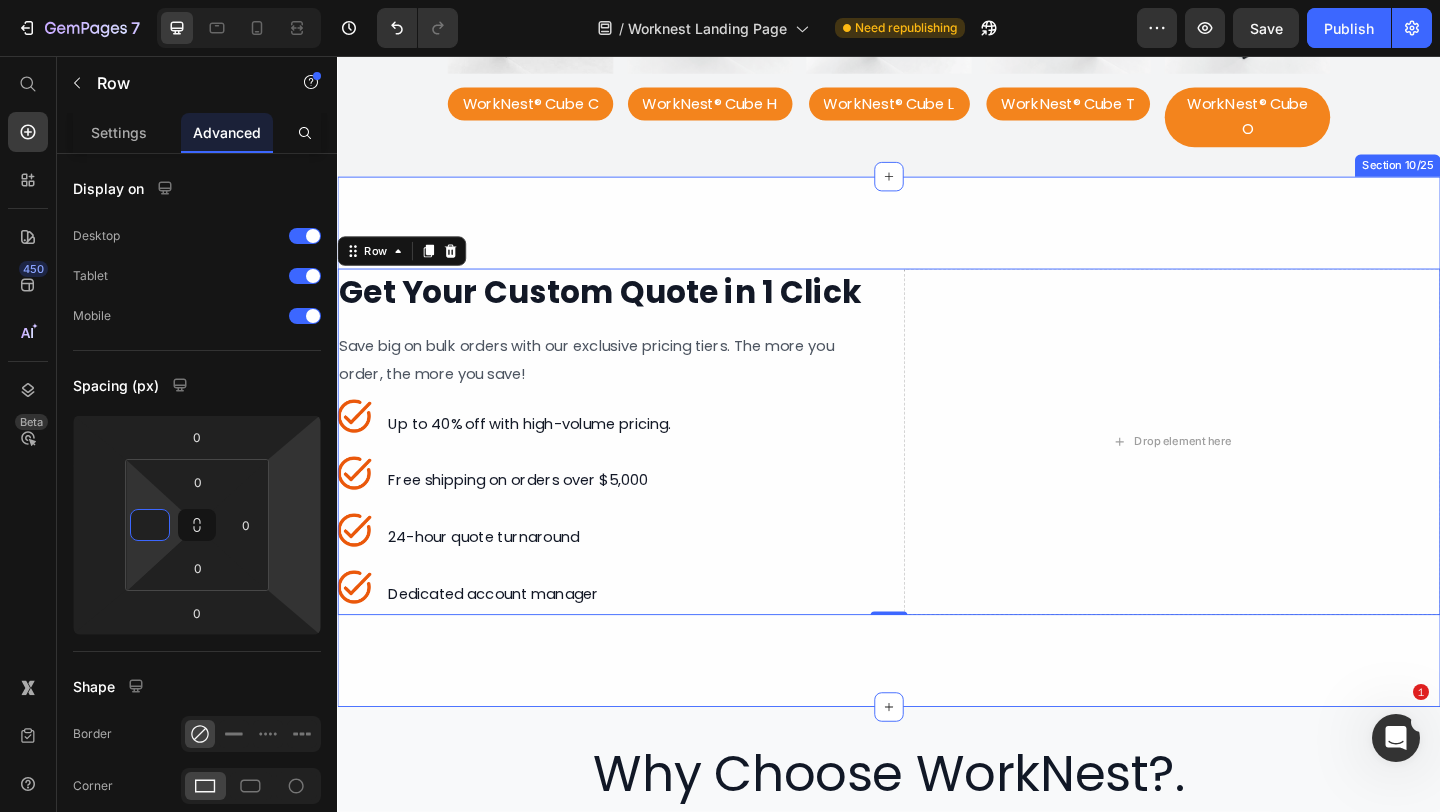 click on "⁠⁠⁠⁠⁠⁠⁠ Get Your Custom Quote in 1 Click Heading ⁠⁠⁠⁠⁠⁠⁠ Save big on bulk orders with our exclusive pricing tiers. The more you order, the more you save! Heading Image ⁠⁠⁠⁠⁠⁠⁠ Up to 40% off with high-volume pricing. Heading Image ⁠⁠⁠⁠⁠⁠⁠ Free shipping on orders over $5,000 Heading Image ⁠⁠⁠⁠⁠⁠⁠ 24-hour quote turnaround Heading Image ⁠⁠⁠⁠⁠⁠⁠ Dedicated account manager Heading Advanced list Row
Drop element here Row   0 Section 10/25" at bounding box center (937, 475) 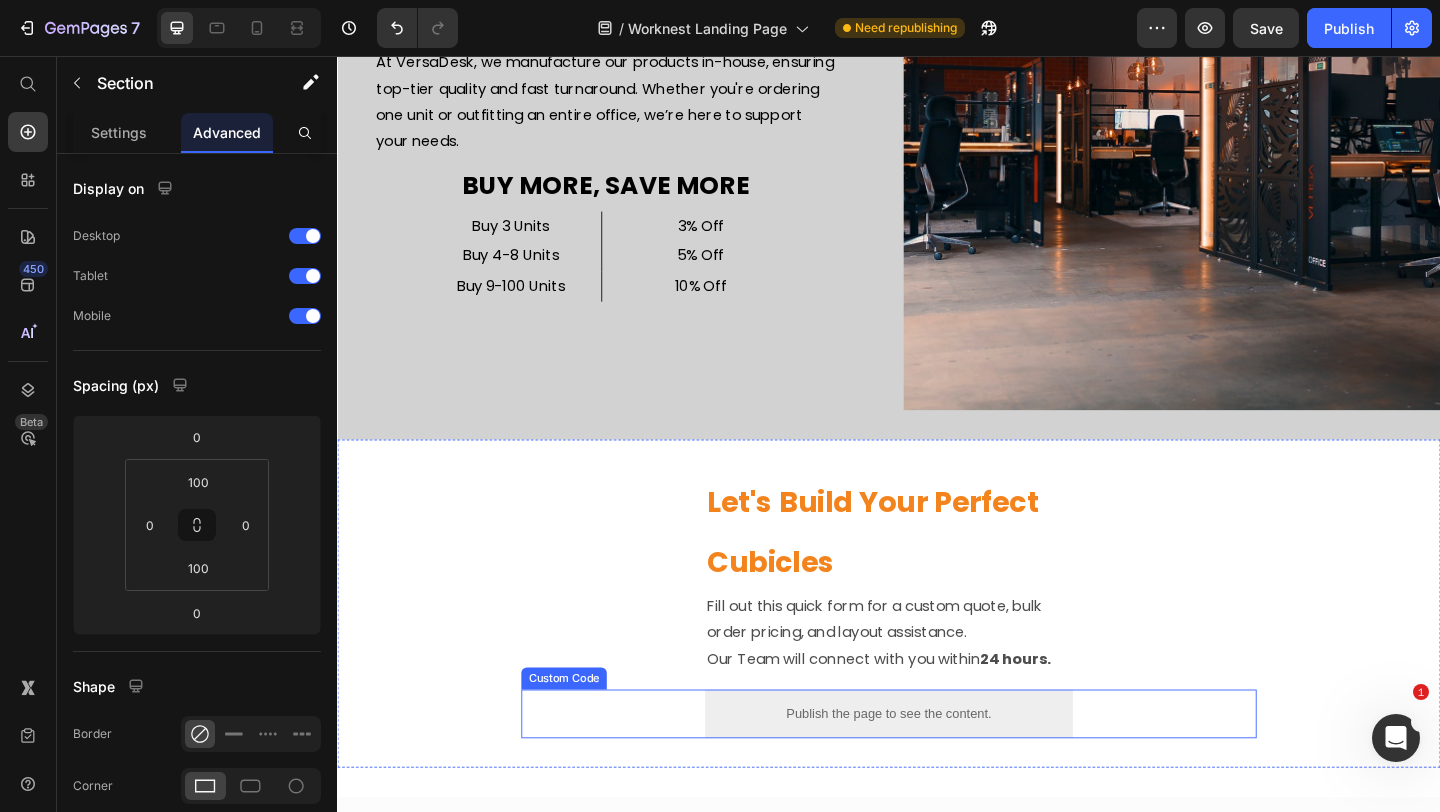 scroll, scrollTop: 2178, scrollLeft: 0, axis: vertical 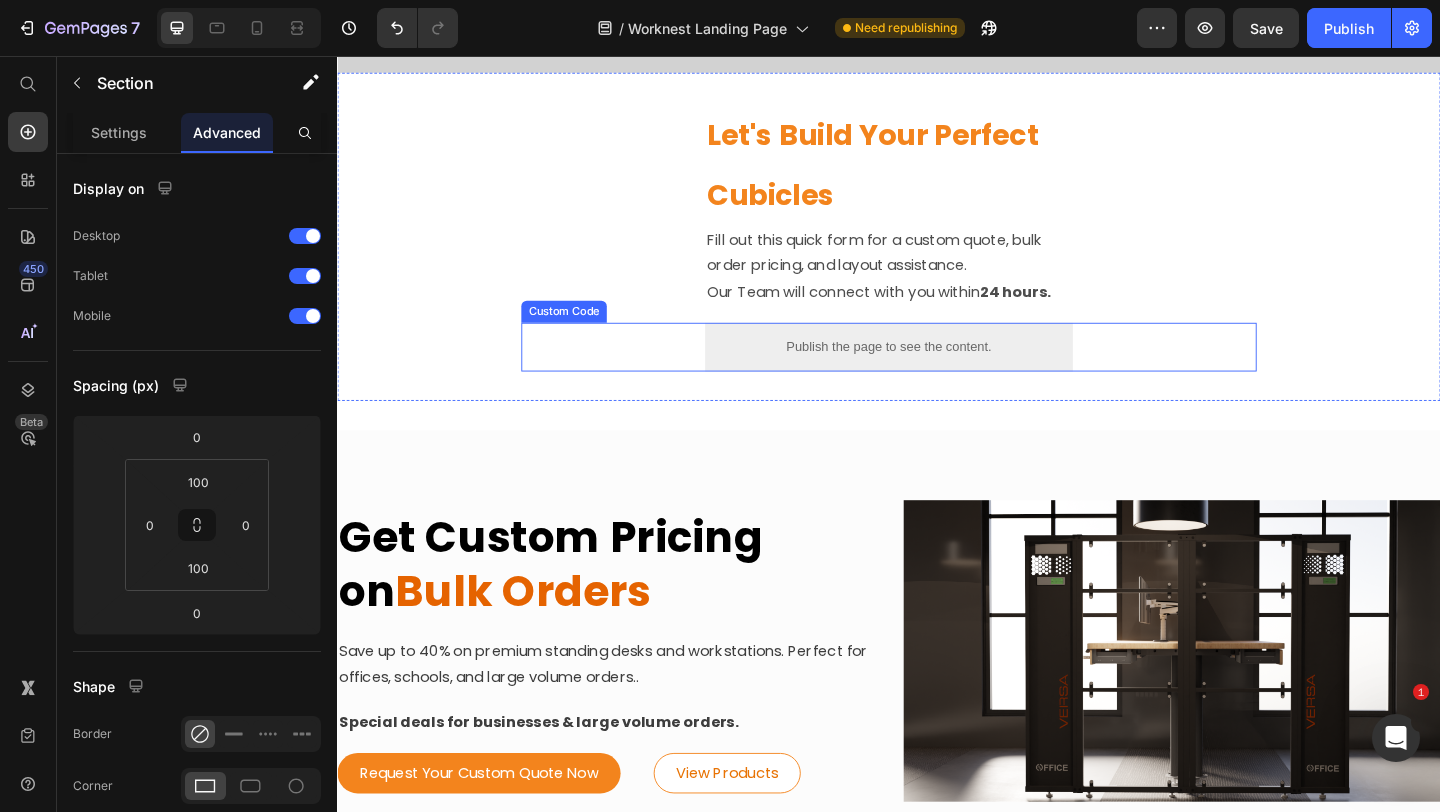 click on "Publish the page to see the content.
Custom Code" at bounding box center (937, 372) 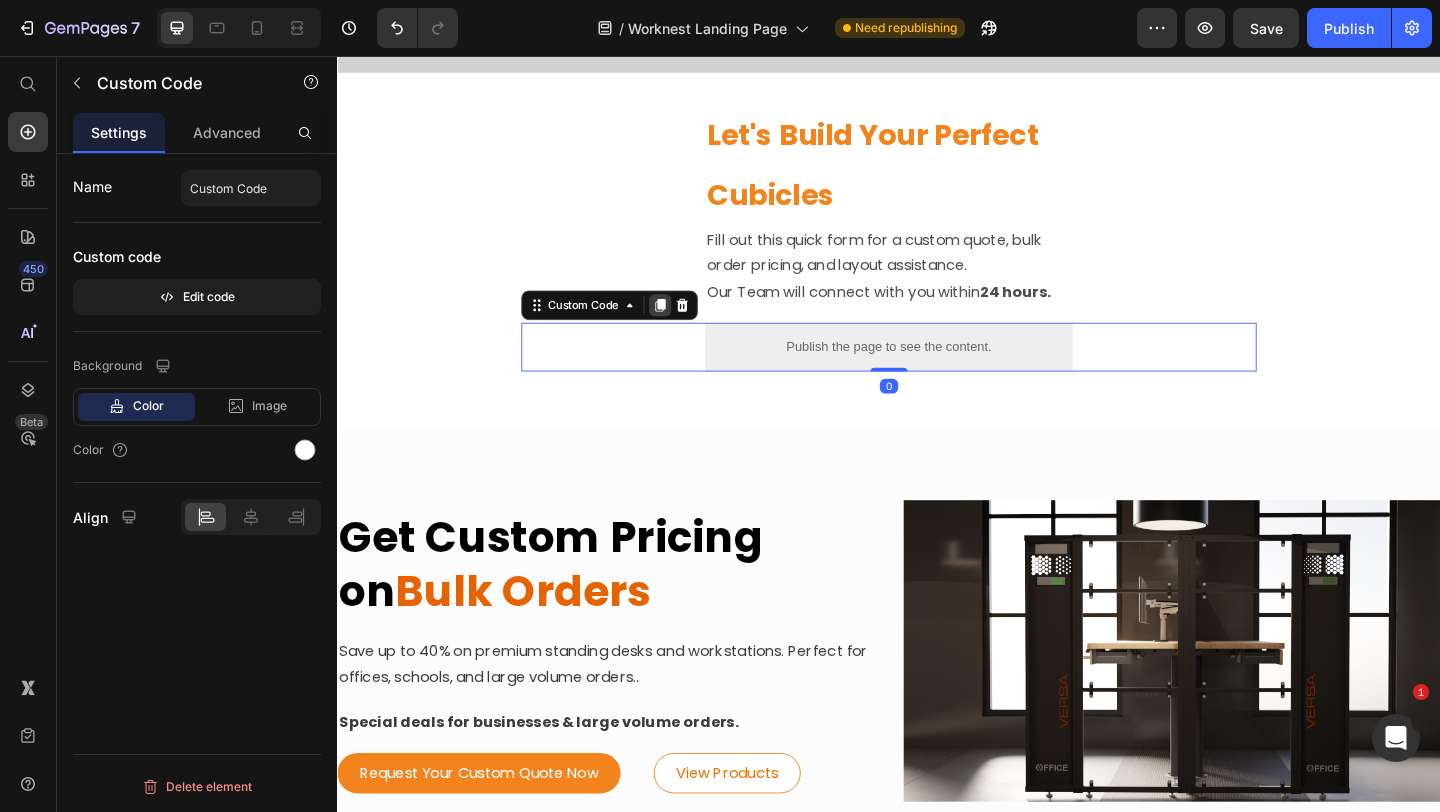 click at bounding box center [688, 327] 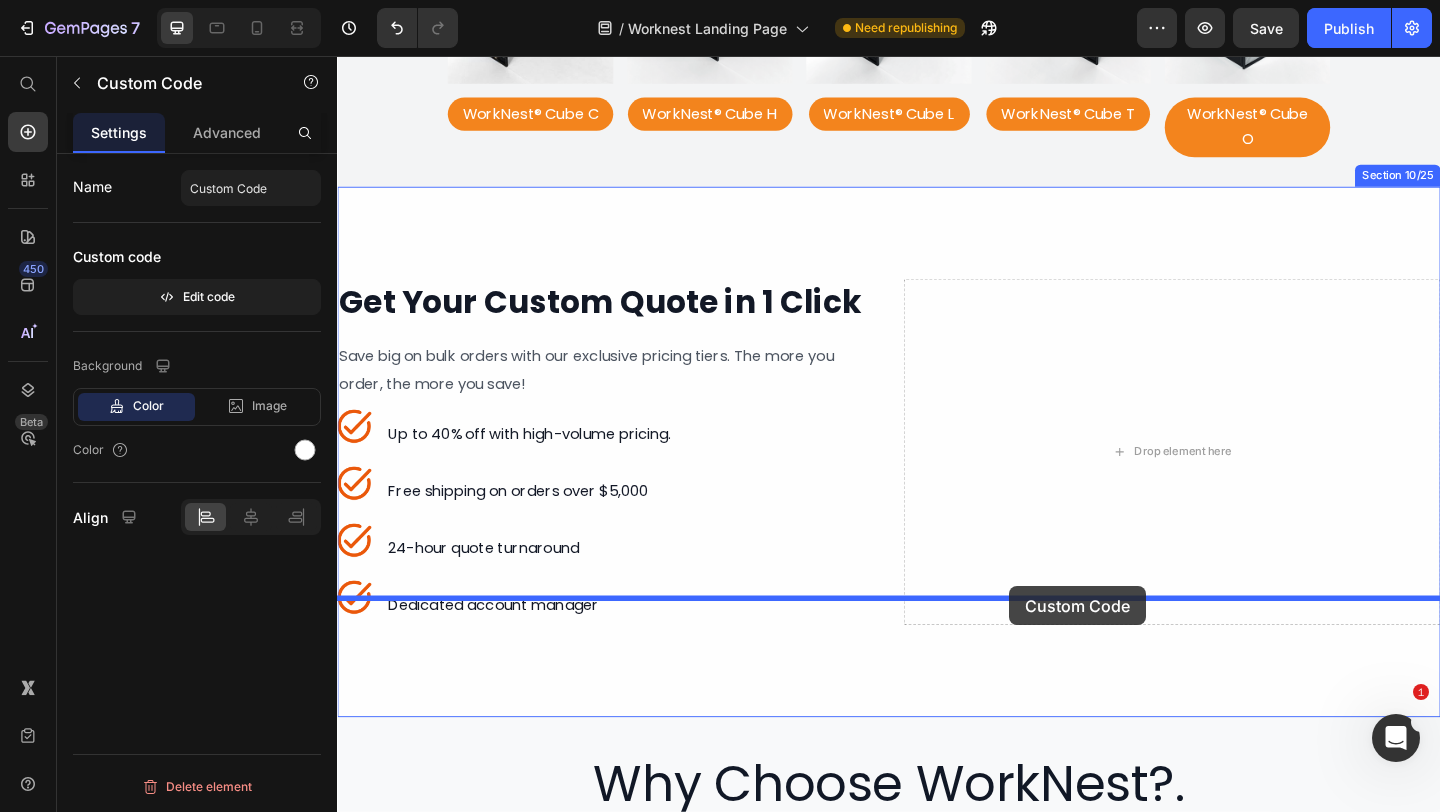 scroll, scrollTop: 4120, scrollLeft: 0, axis: vertical 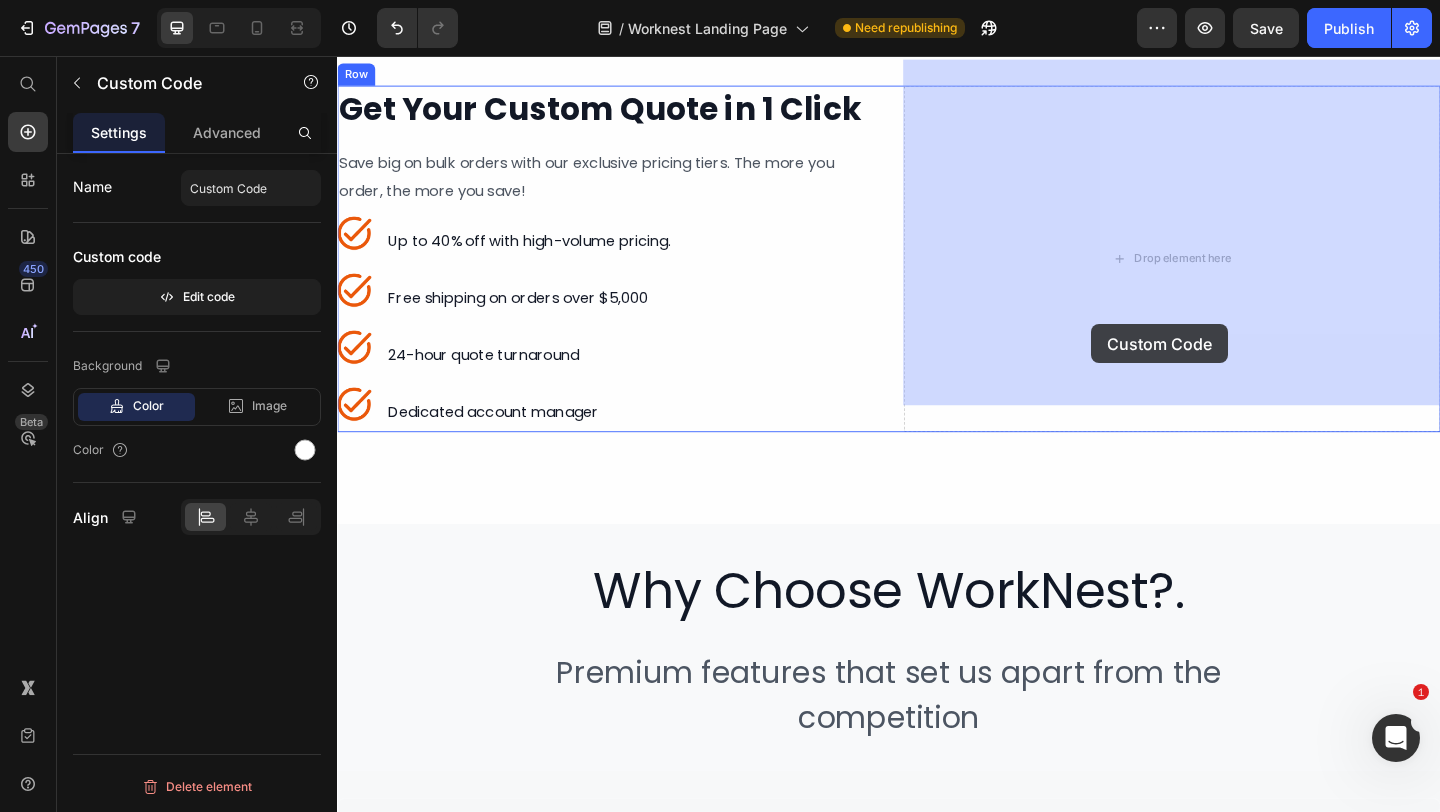 drag, startPoint x: 553, startPoint y: 378, endPoint x: 1152, endPoint y: 350, distance: 599.65405 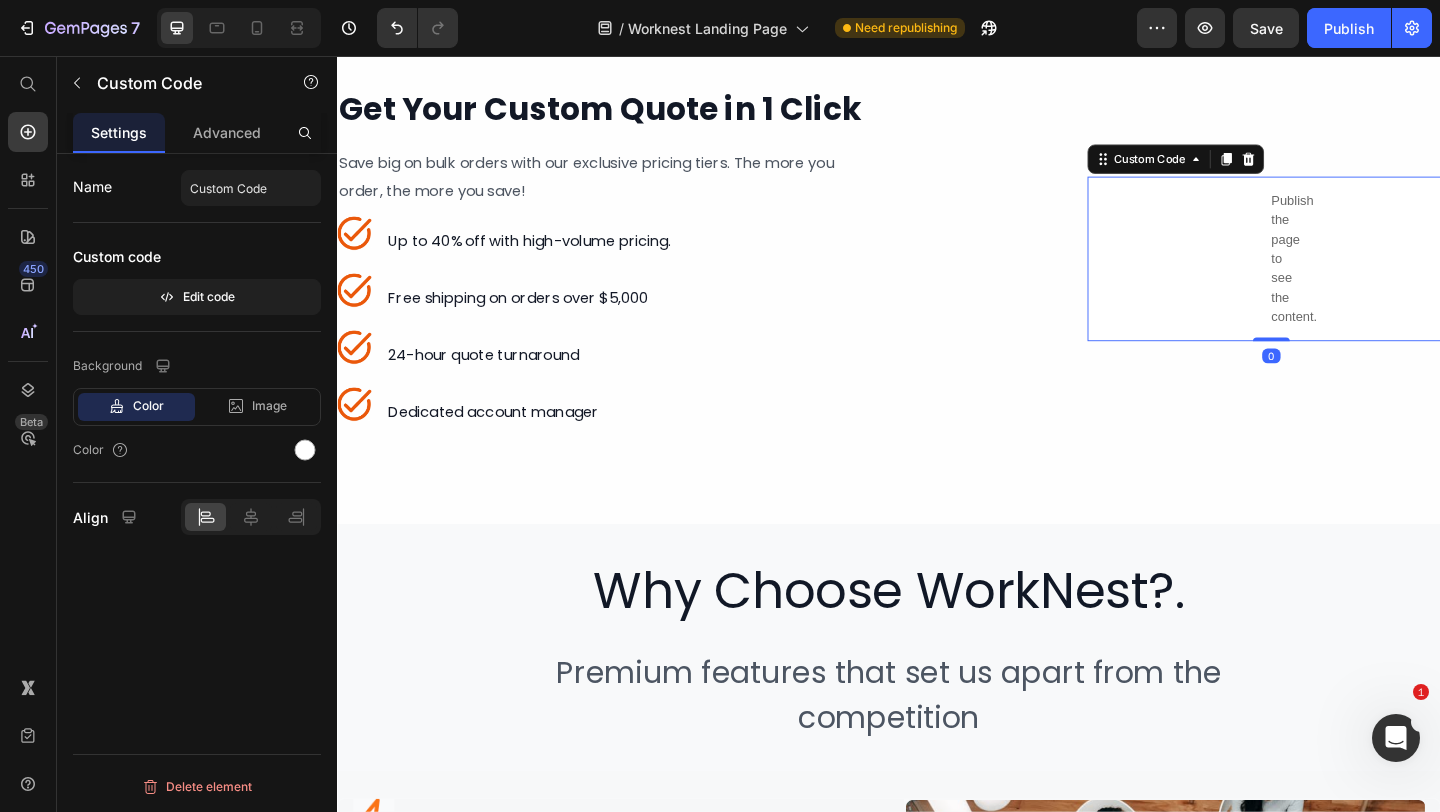 click on "Publish the page to see the content.
Custom Code   0" at bounding box center (1353, 276) 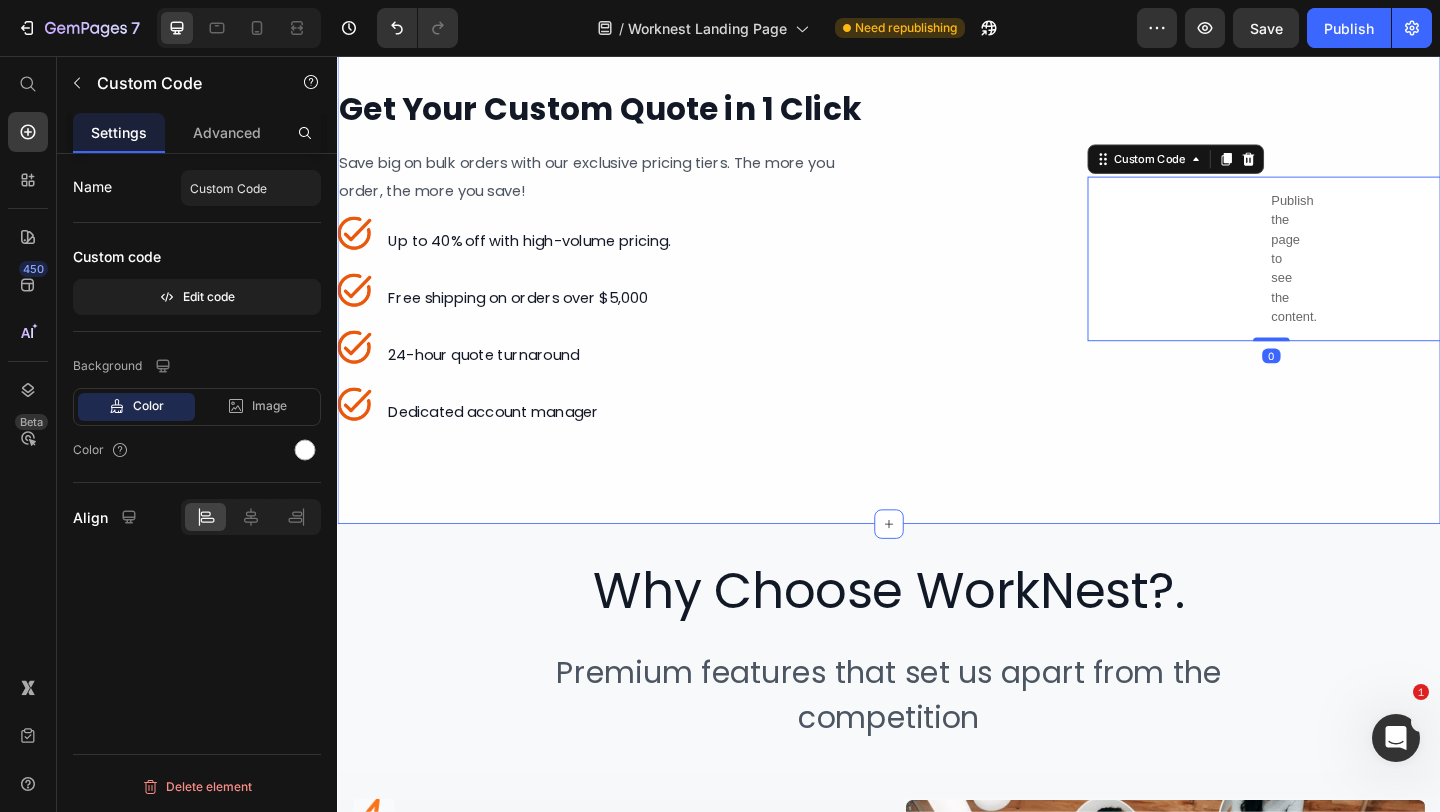click on "Get Your Custom Quote in 1 Click Heading Save big on bulk orders with our exclusive pricing tiers. The more you order, the more you save! Heading Image Up to 40% off with high-volume pricing. Heading Image Free shipping on orders over $5,000 Heading Image 24-hour quote turnaround Heading Image Dedicated account manager Heading Advanced list Row
Publish the page to see the content.
Custom Code   0 Row Section 10/25" at bounding box center (937, 276) 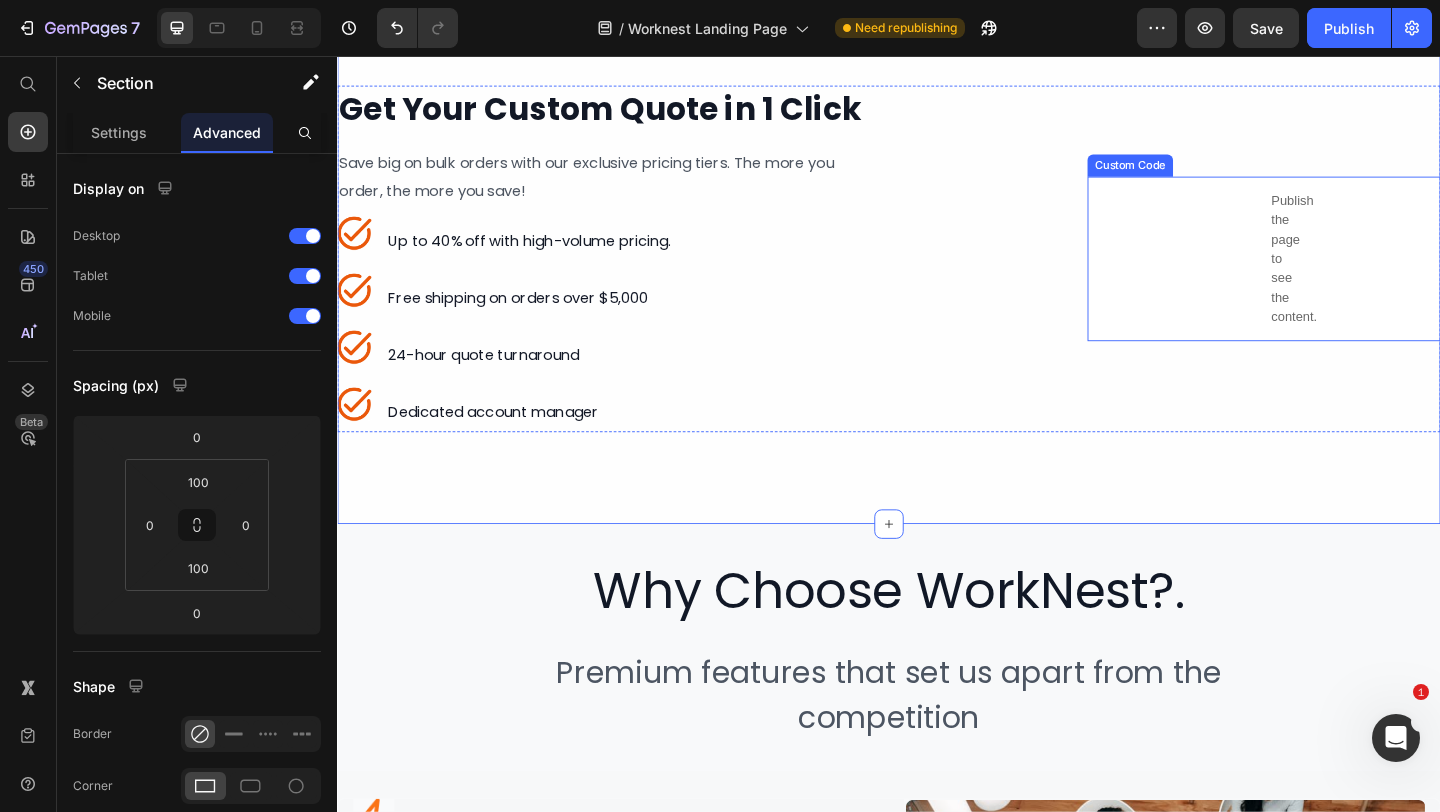 click on "Publish the page to see the content.
Custom Code" at bounding box center [1353, 276] 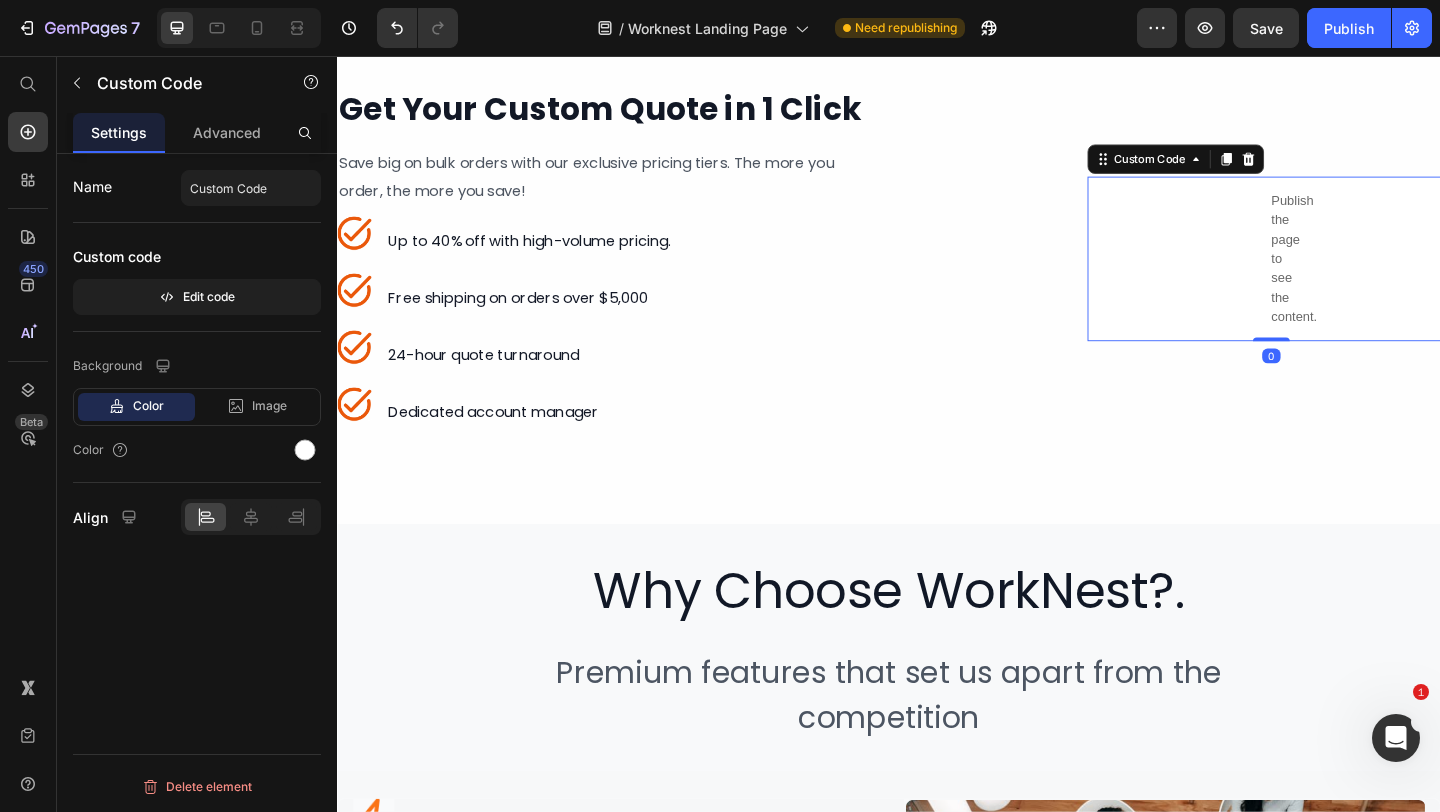 click on "Publish the page to see the content.
Custom Code   0" at bounding box center [1353, 276] 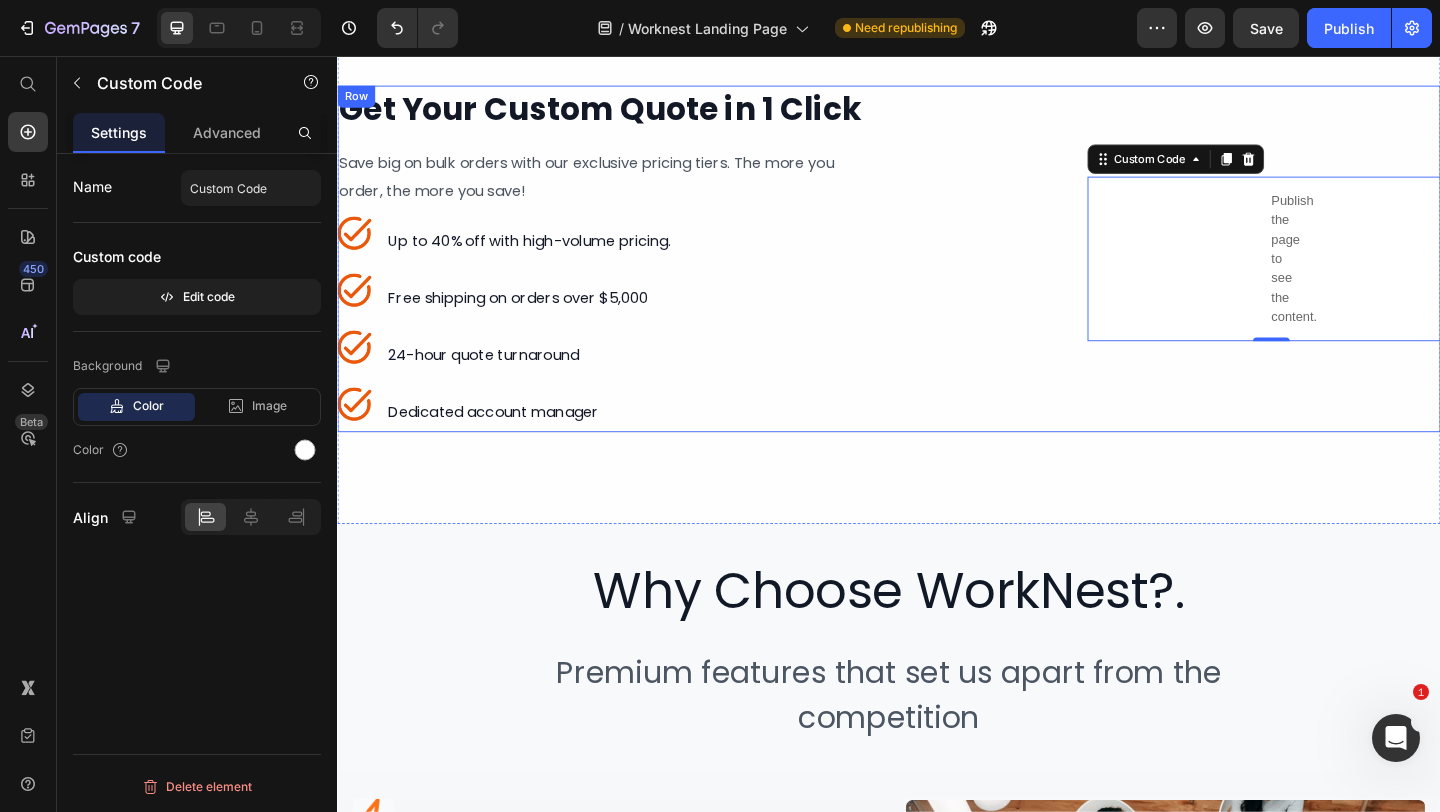 click on "Publish the page to see the content.
Custom Code   0" at bounding box center [1245, 276] 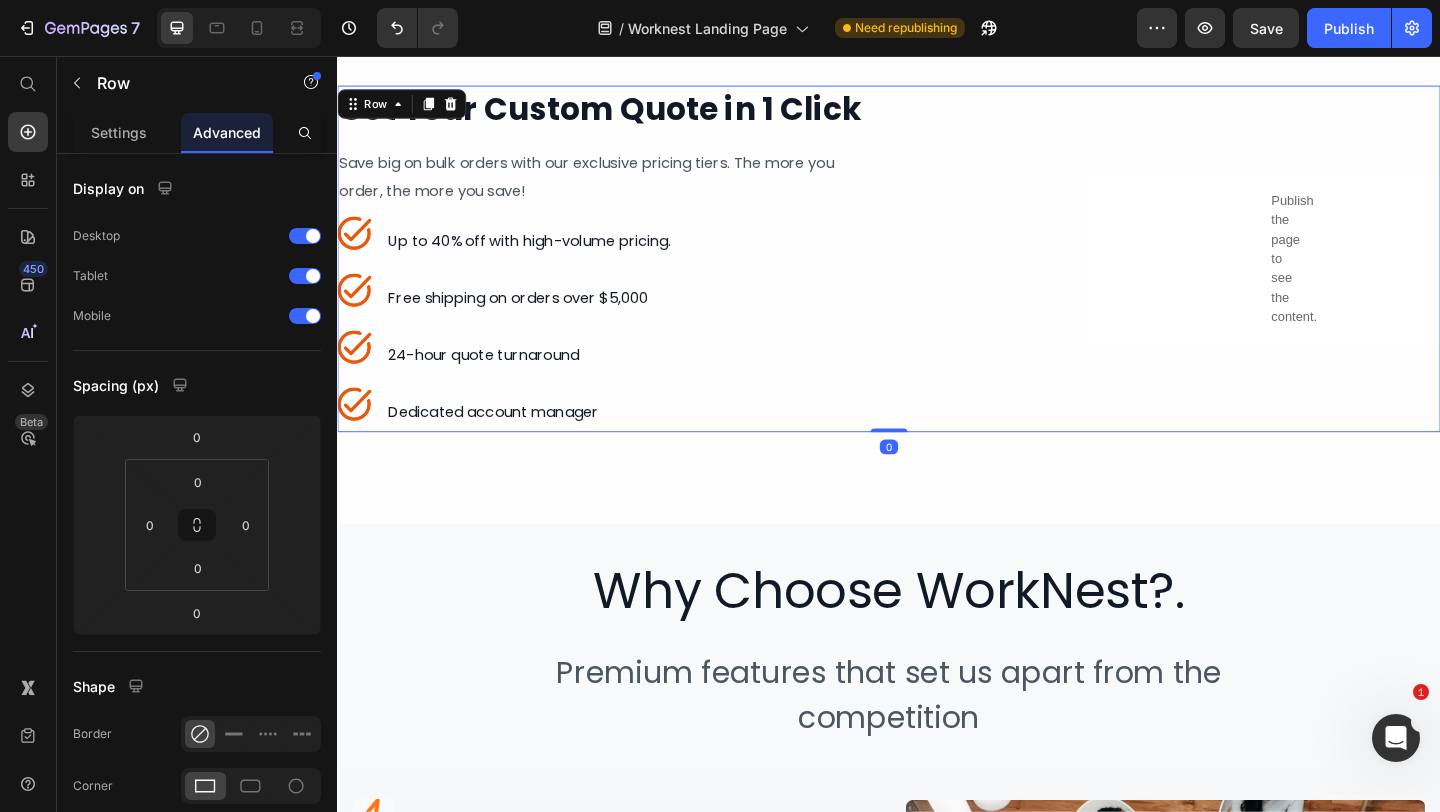 scroll, scrollTop: 3946, scrollLeft: 0, axis: vertical 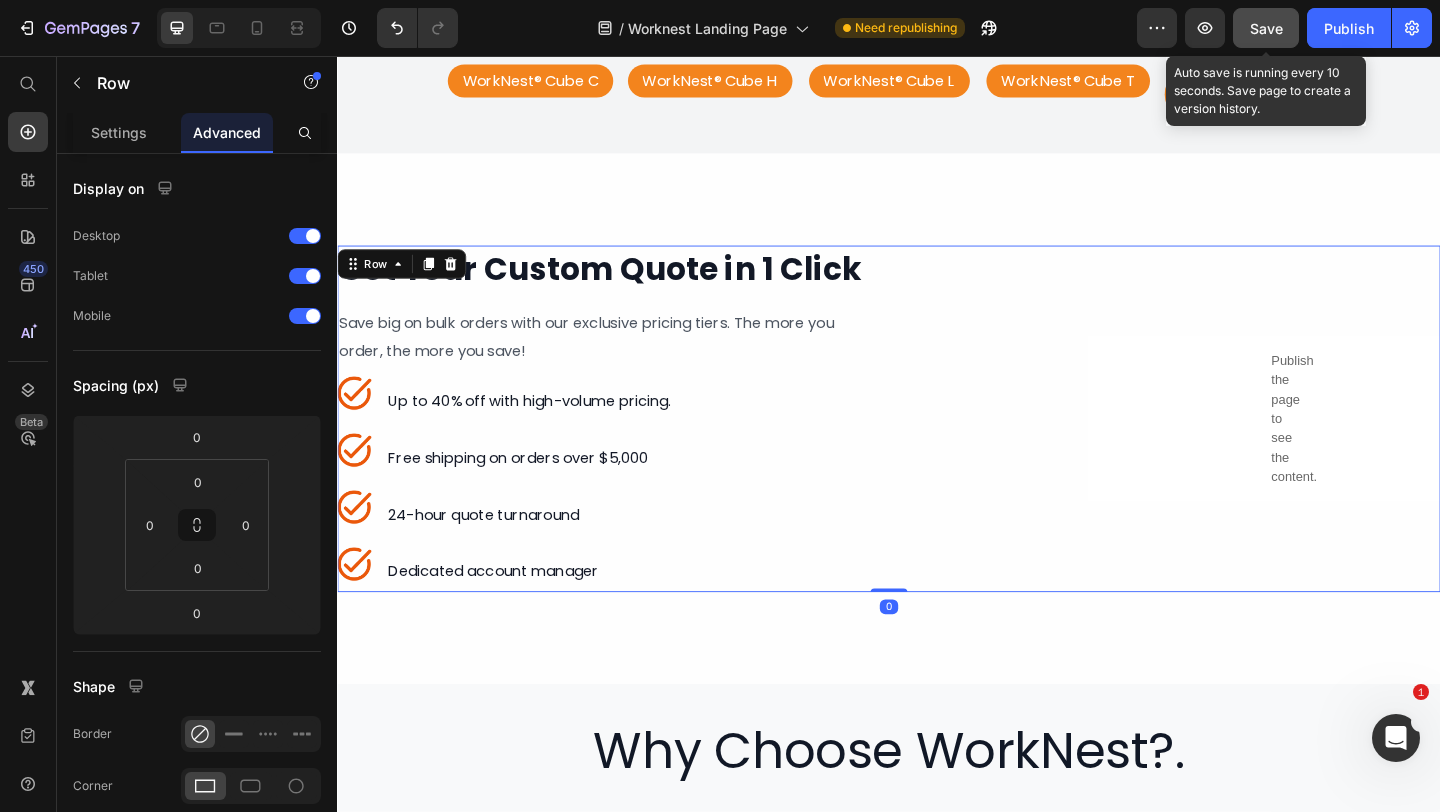 click on "Save" at bounding box center [1266, 28] 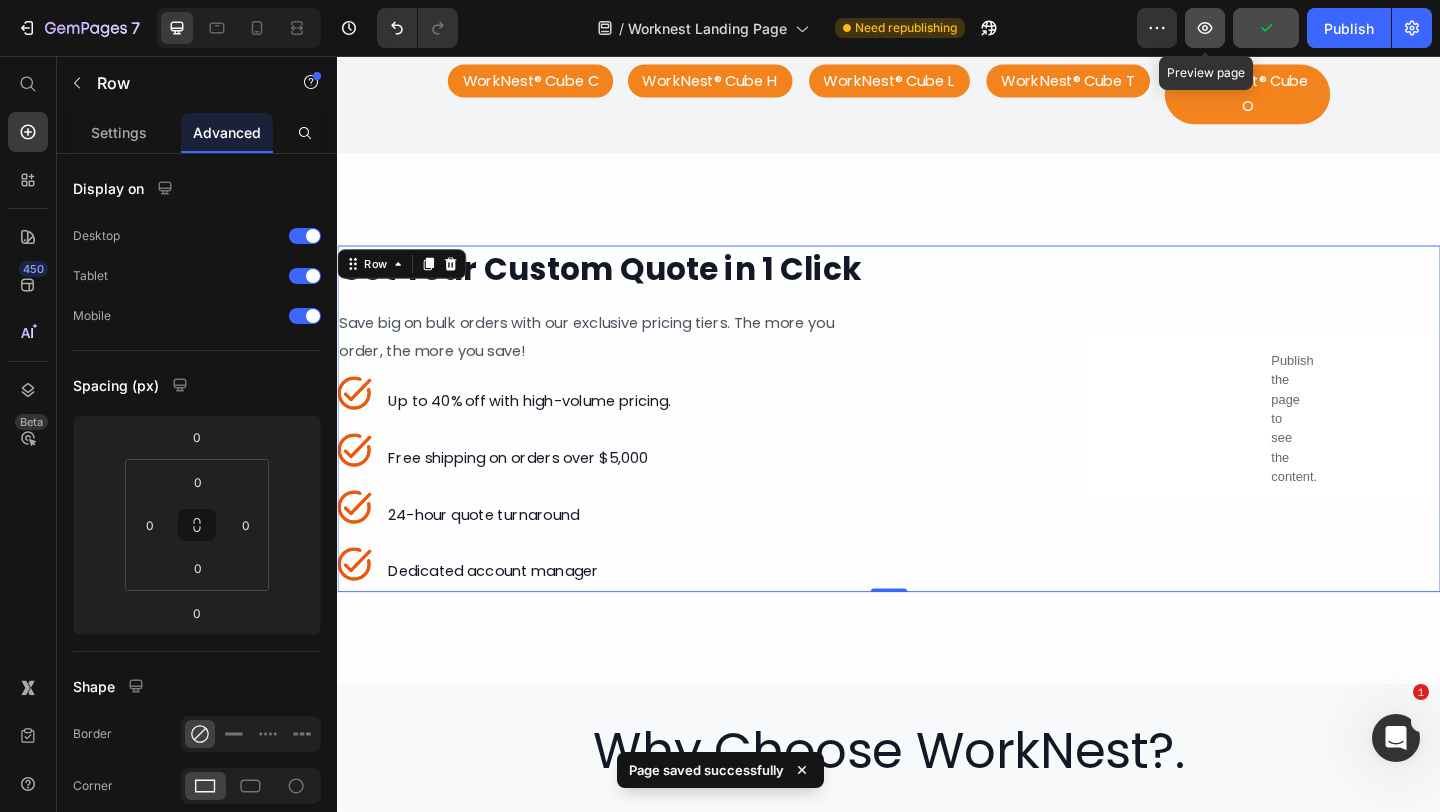 click 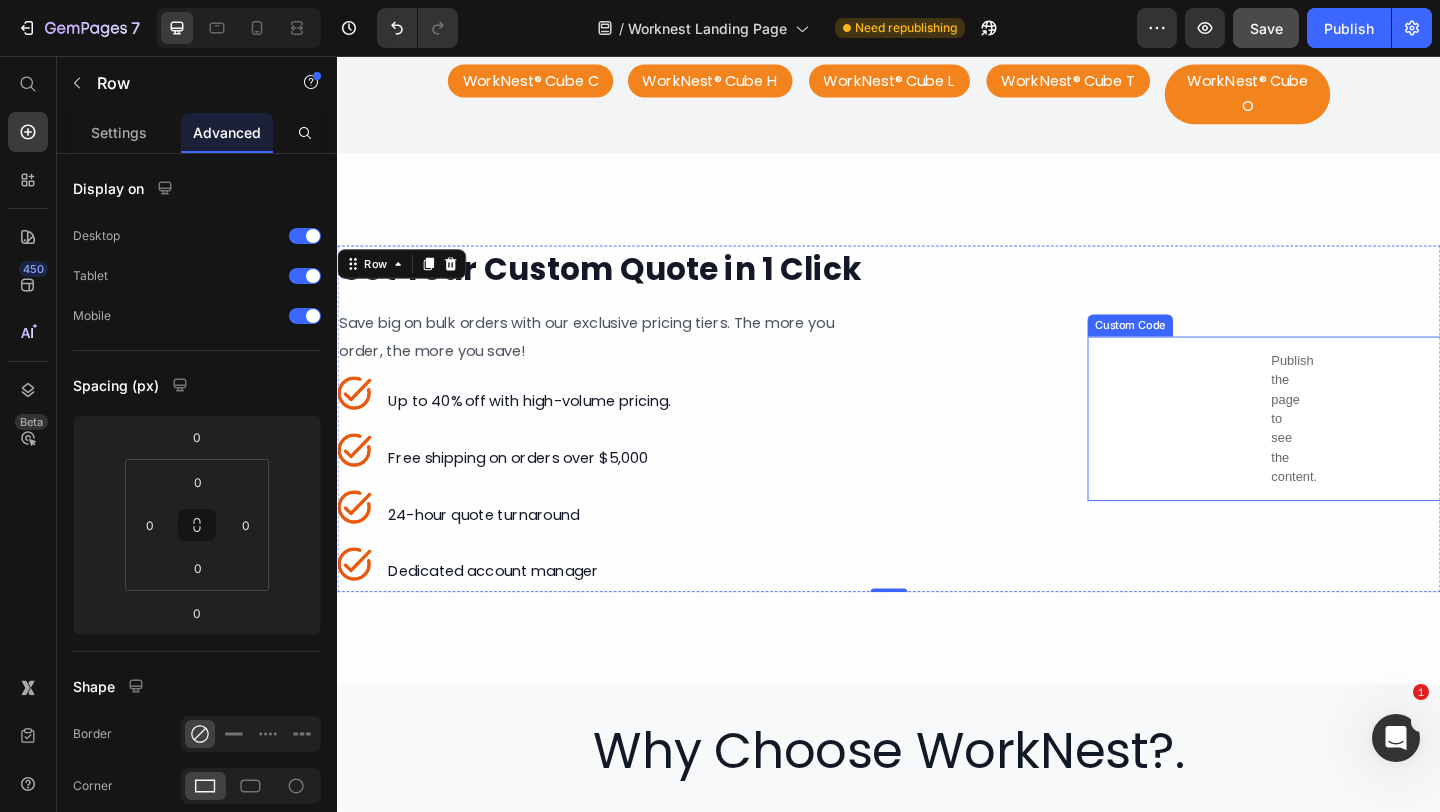 click on "Publish the page to see the content.
Custom Code" at bounding box center (1353, 450) 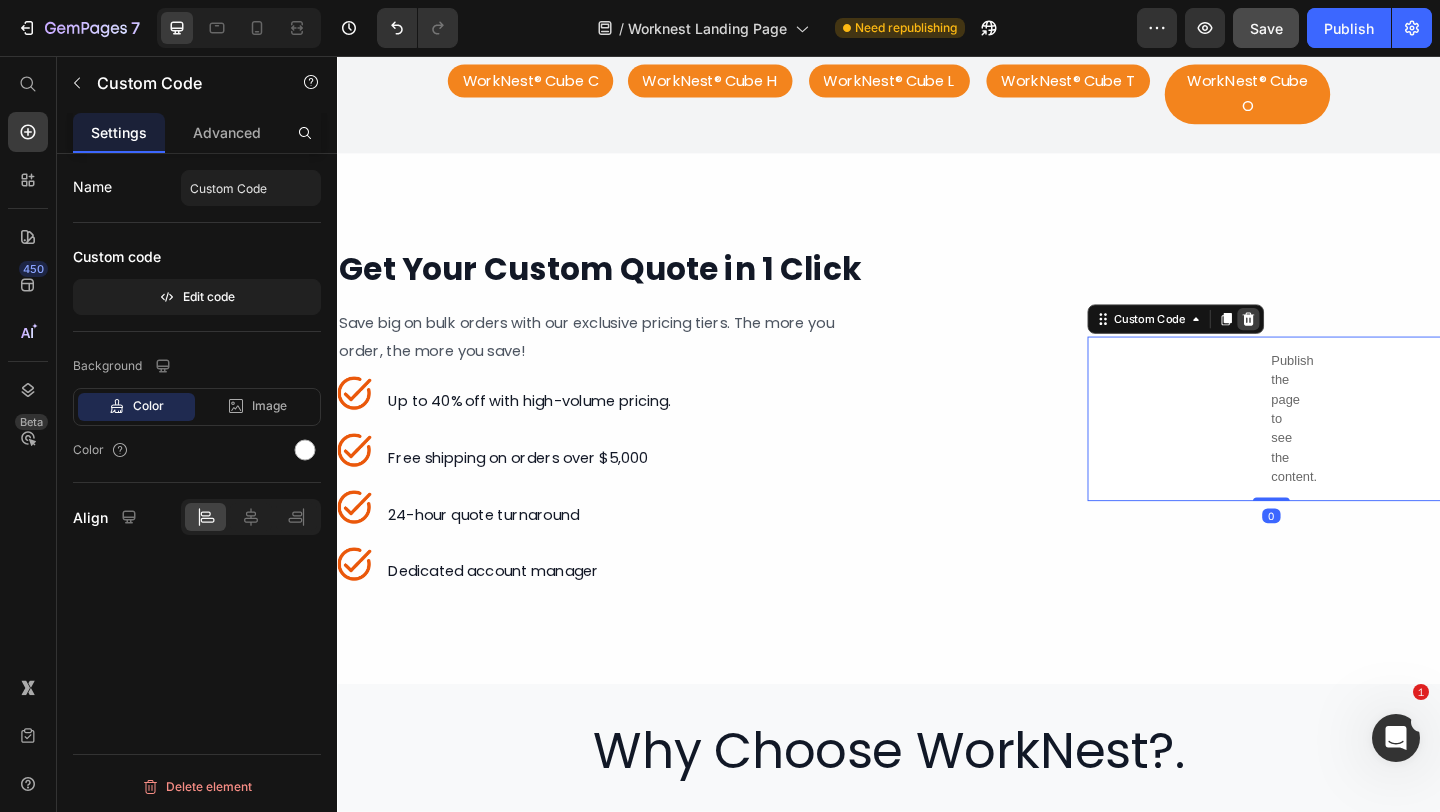 click at bounding box center [1328, 342] 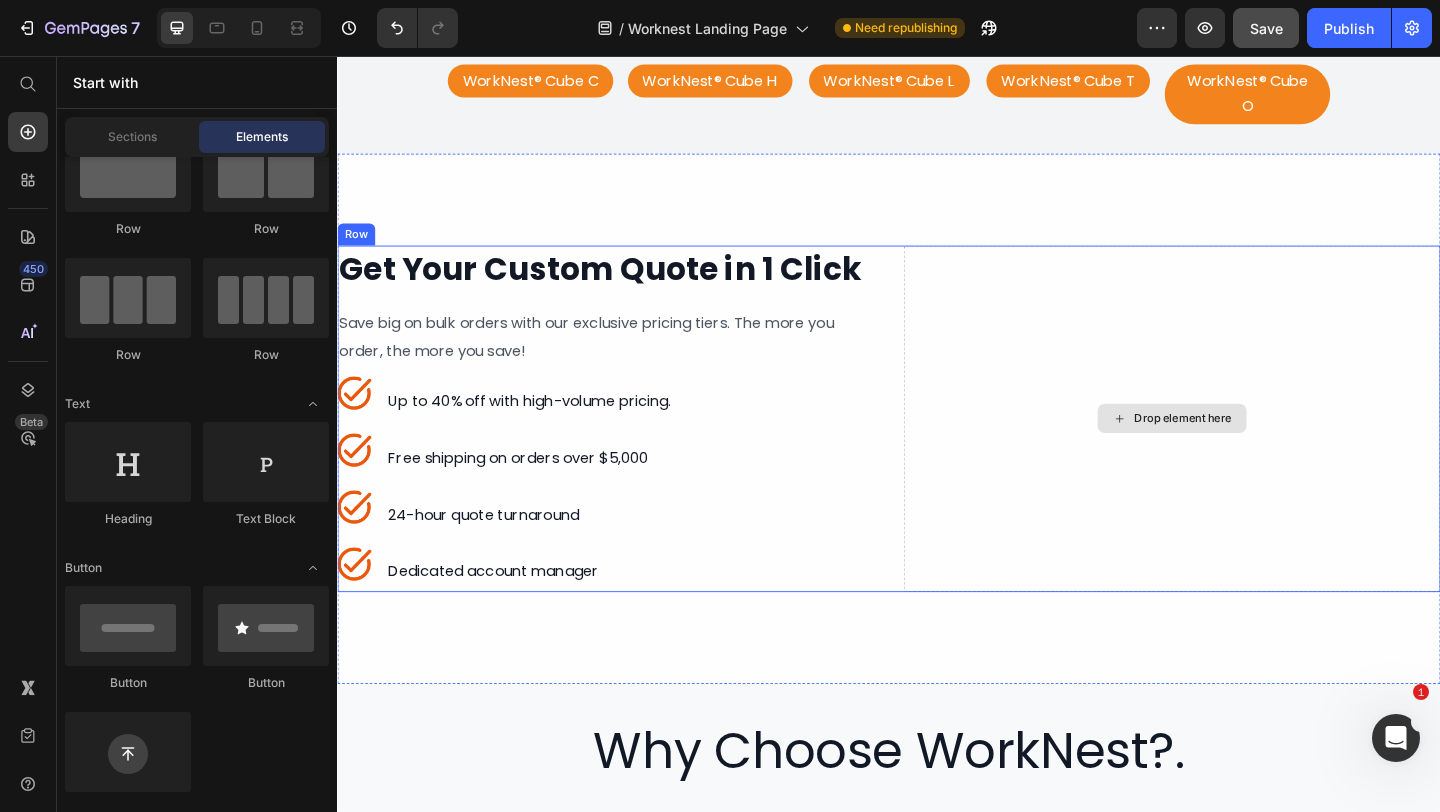 click on "Drop element here" at bounding box center [1245, 450] 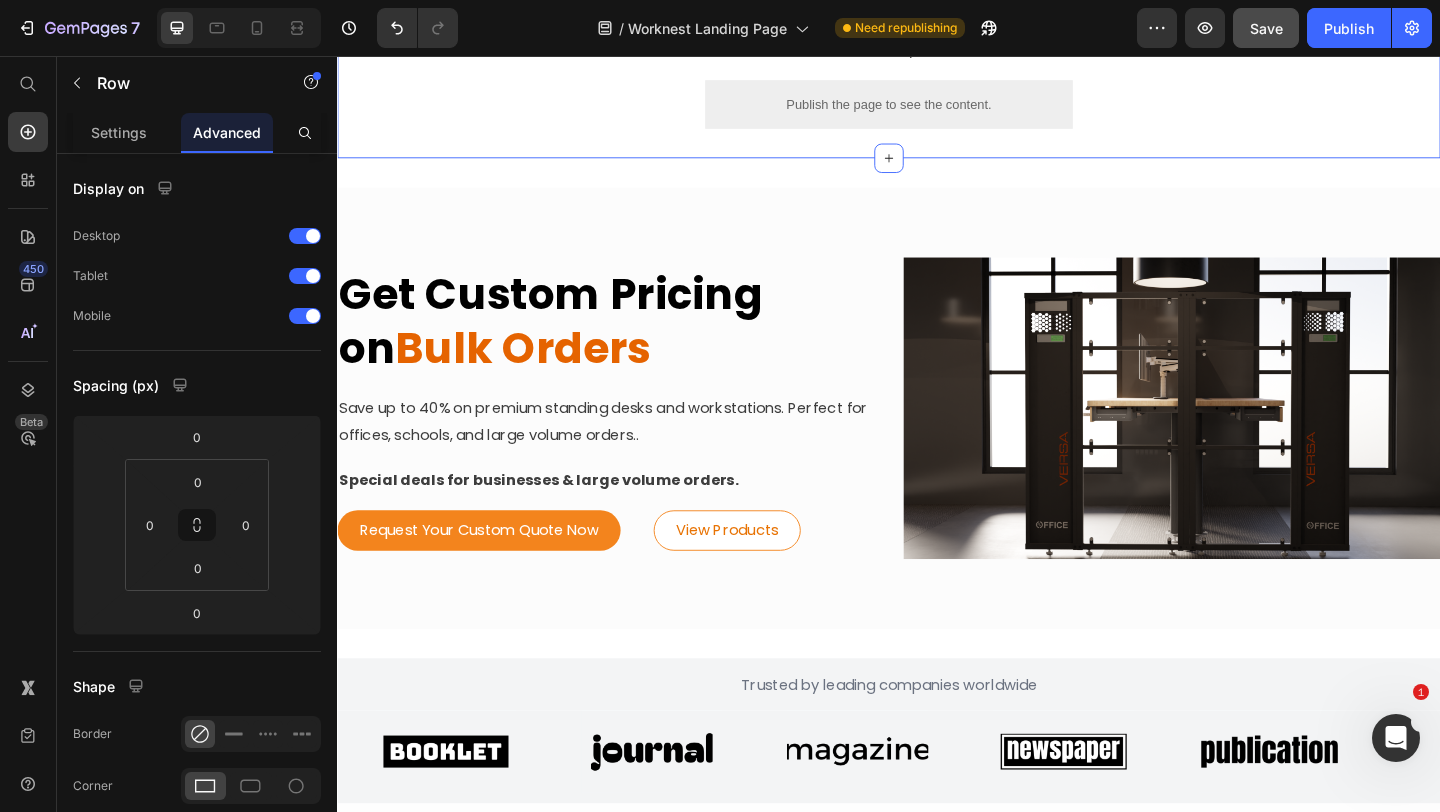 scroll, scrollTop: 2139, scrollLeft: 0, axis: vertical 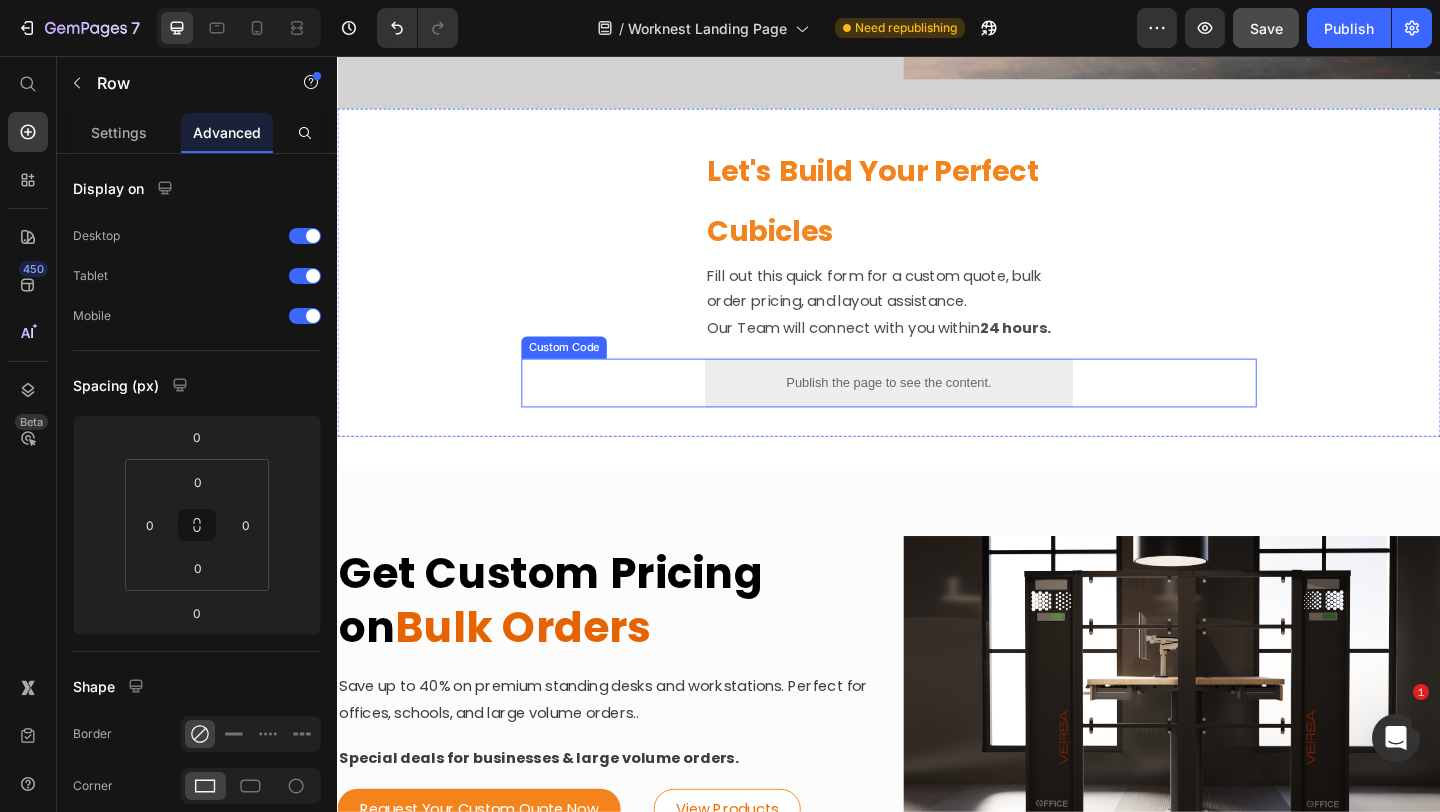 click on "Publish the page to see the content.
Custom Code" at bounding box center (937, 411) 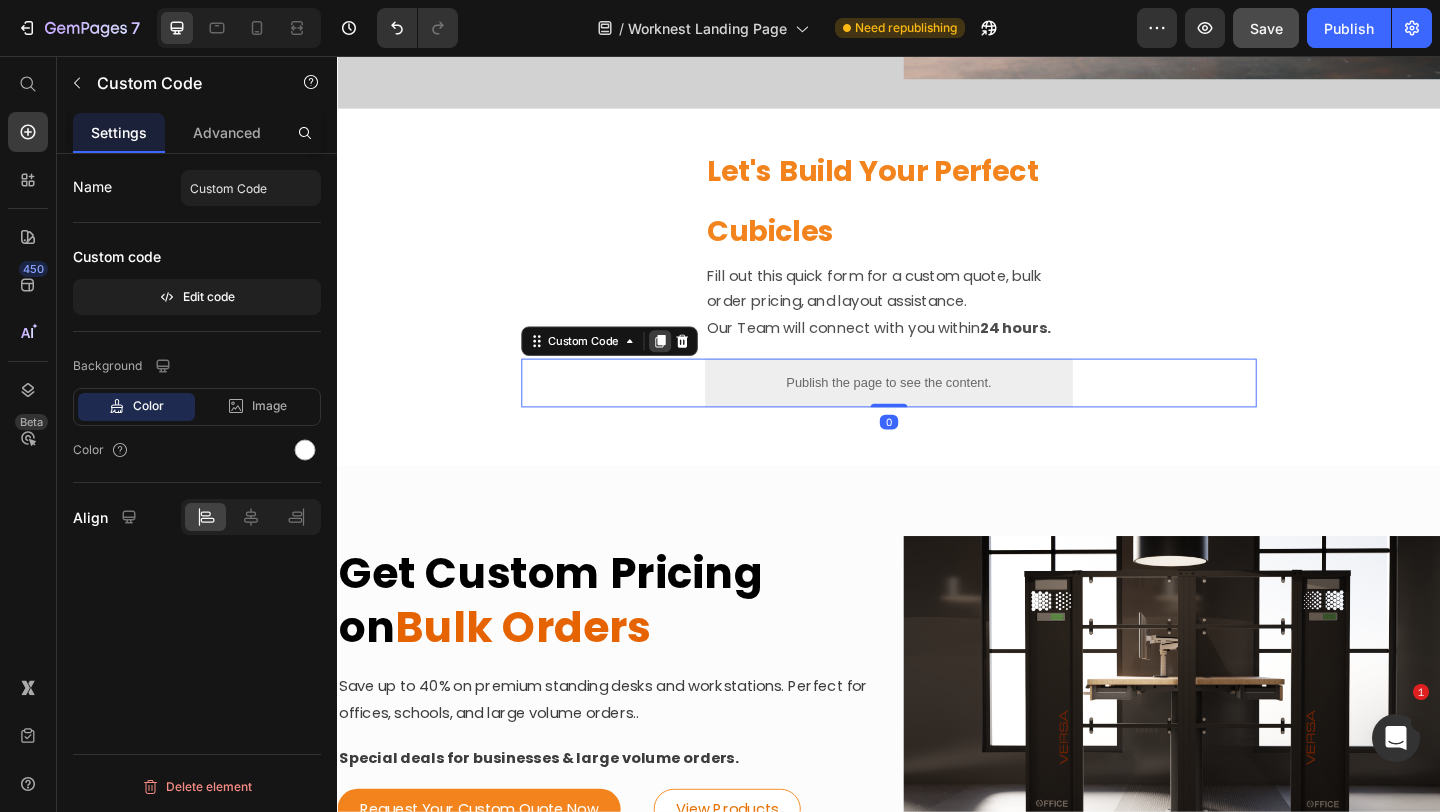 click 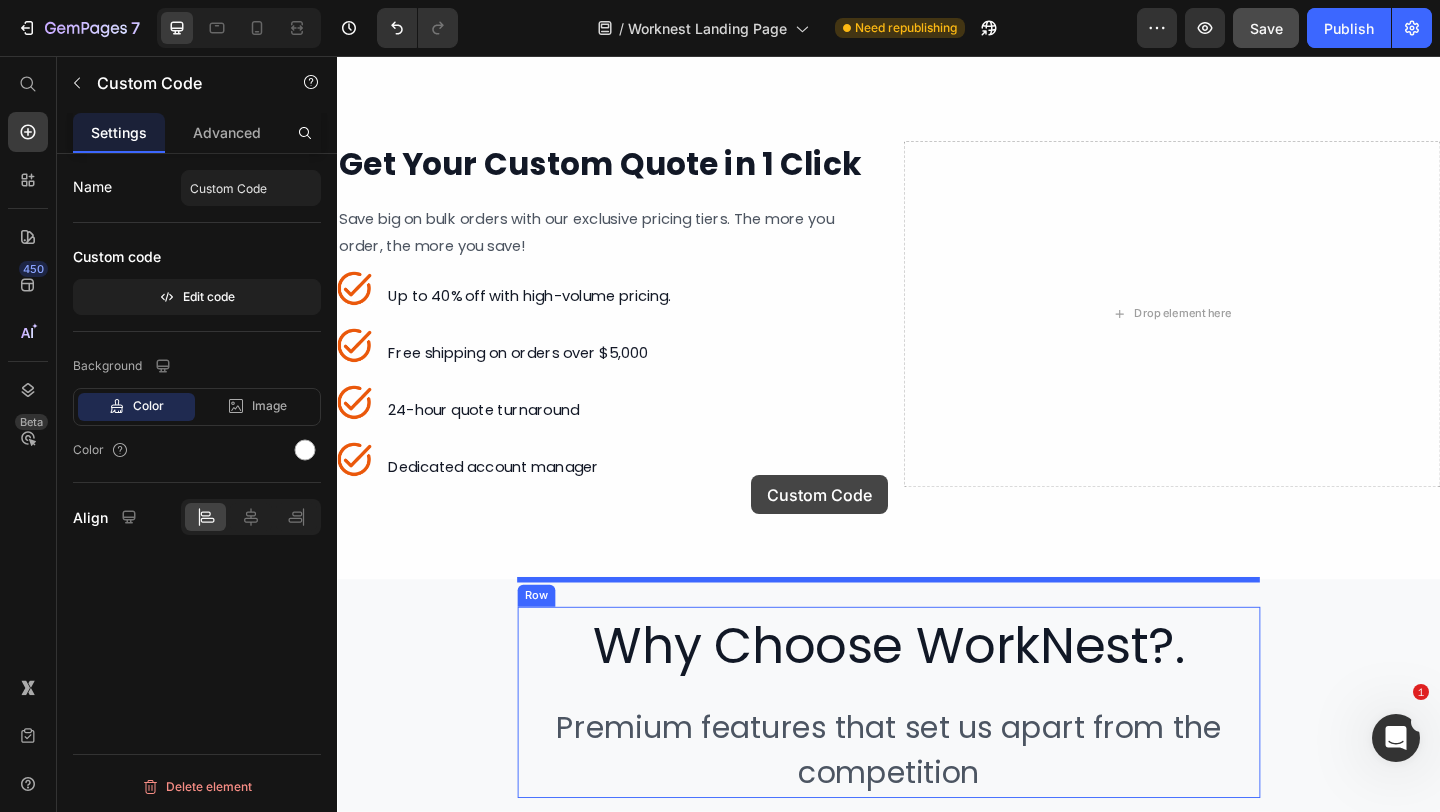 scroll, scrollTop: 4196, scrollLeft: 0, axis: vertical 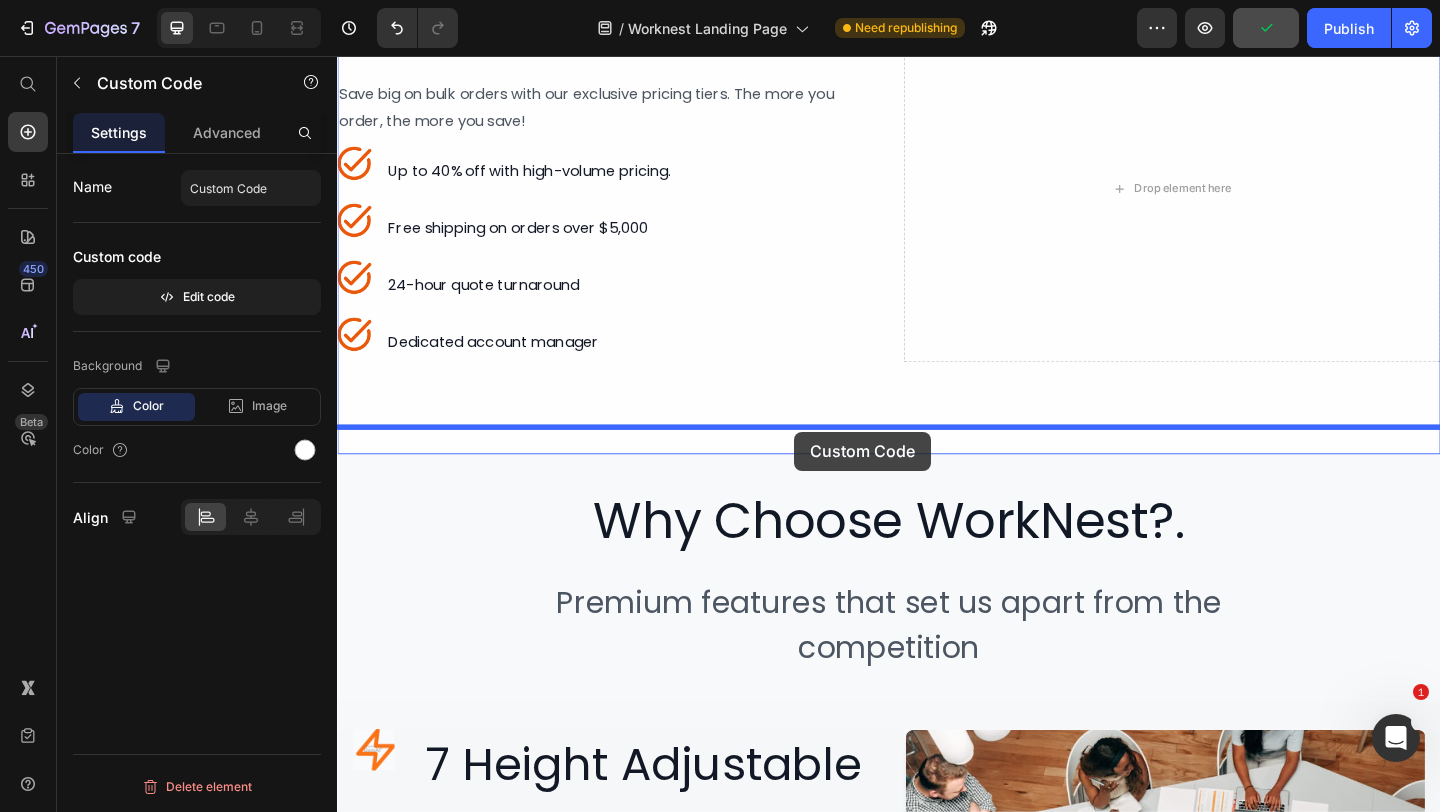 drag, startPoint x: 562, startPoint y: 417, endPoint x: 834, endPoint y: 465, distance: 276.20282 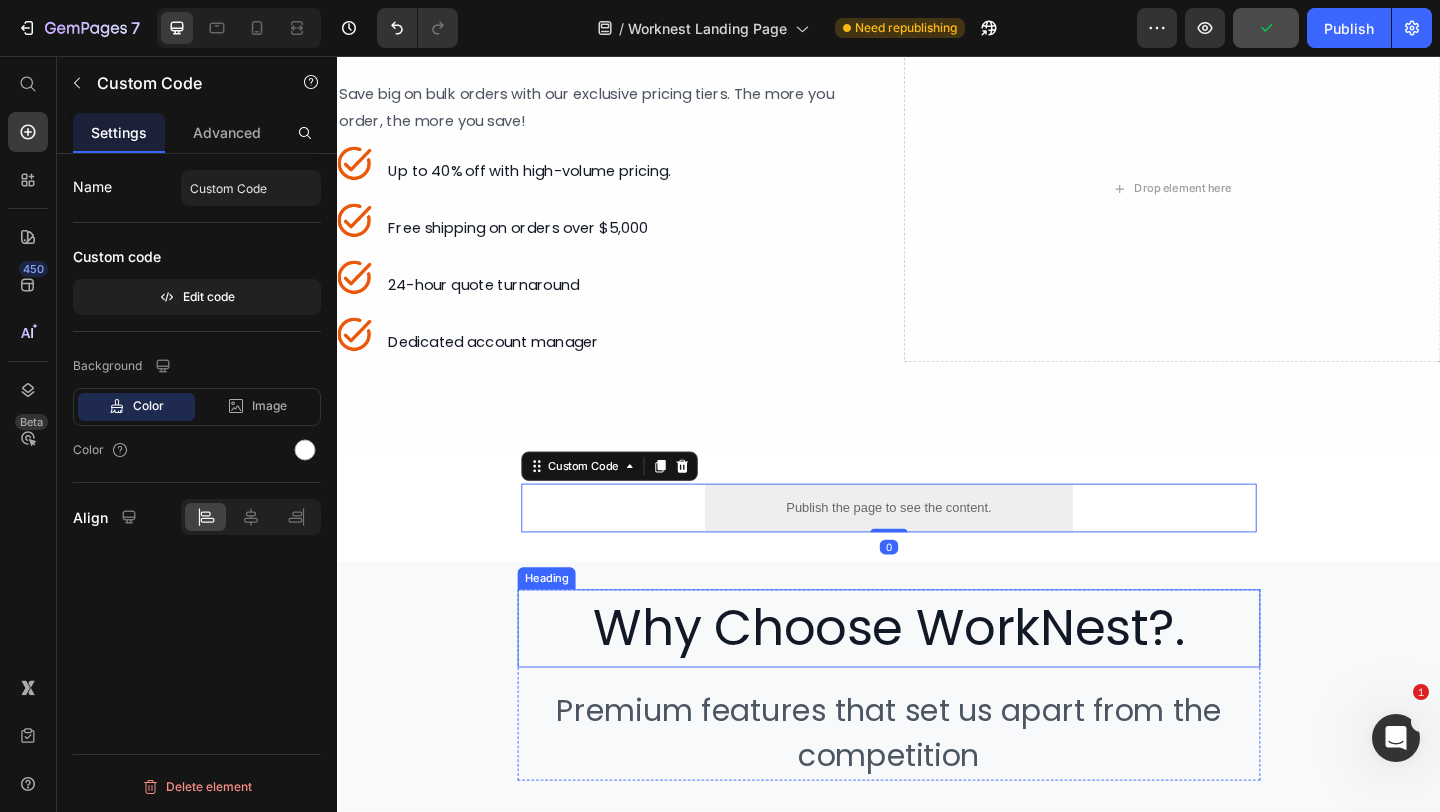 click on "Why Choose WorkNest?." at bounding box center [937, 678] 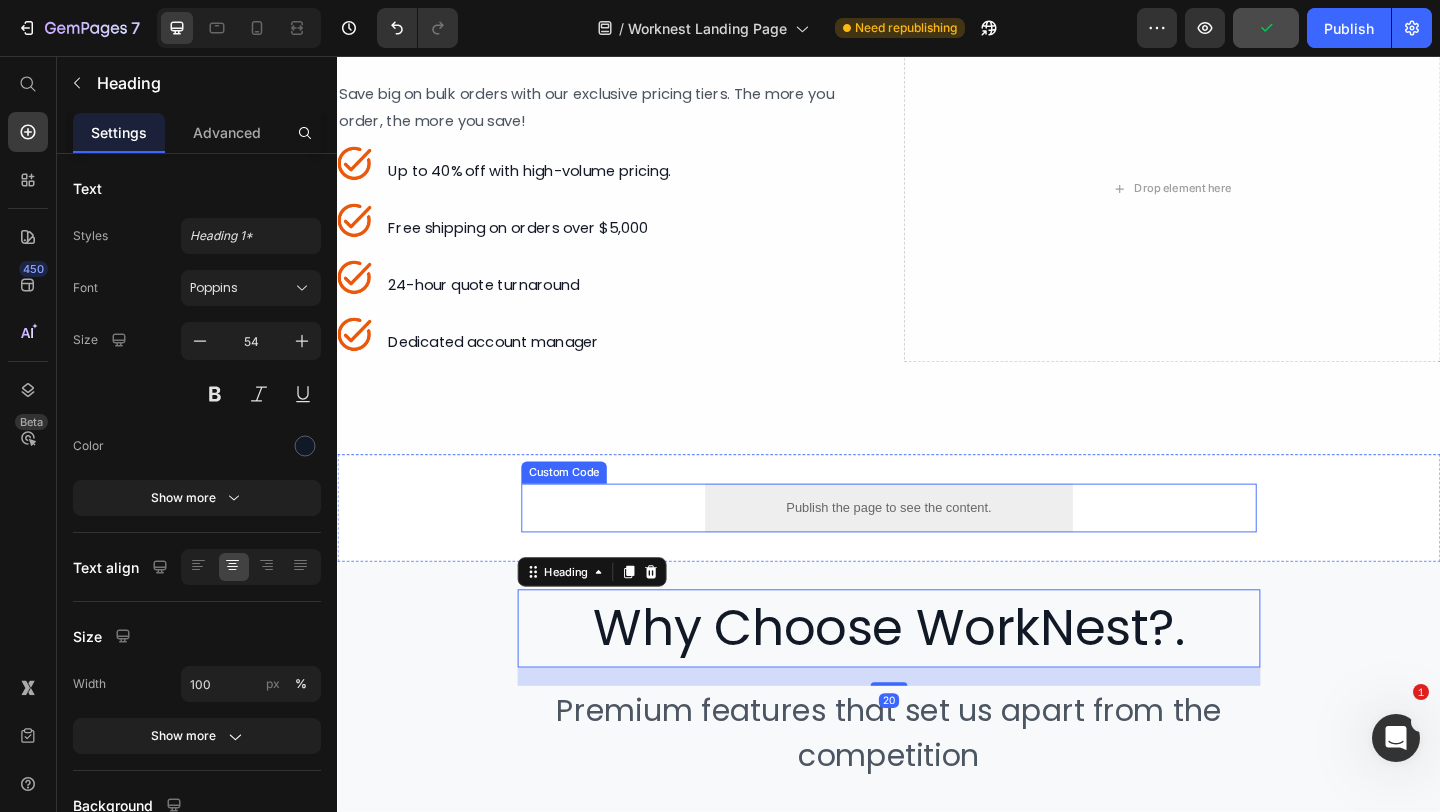 click on "Publish the page to see the content." at bounding box center (937, 547) 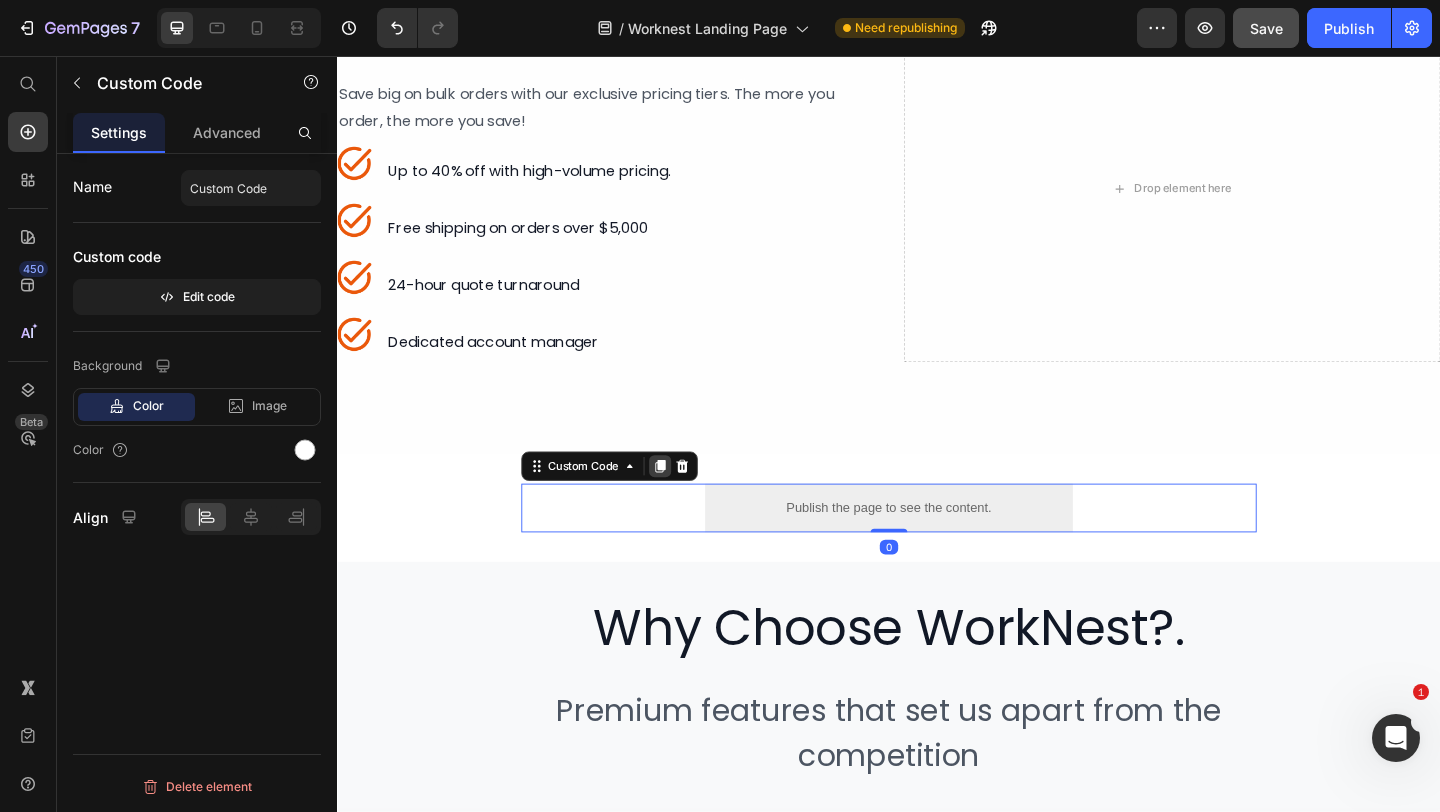 click at bounding box center [688, 502] 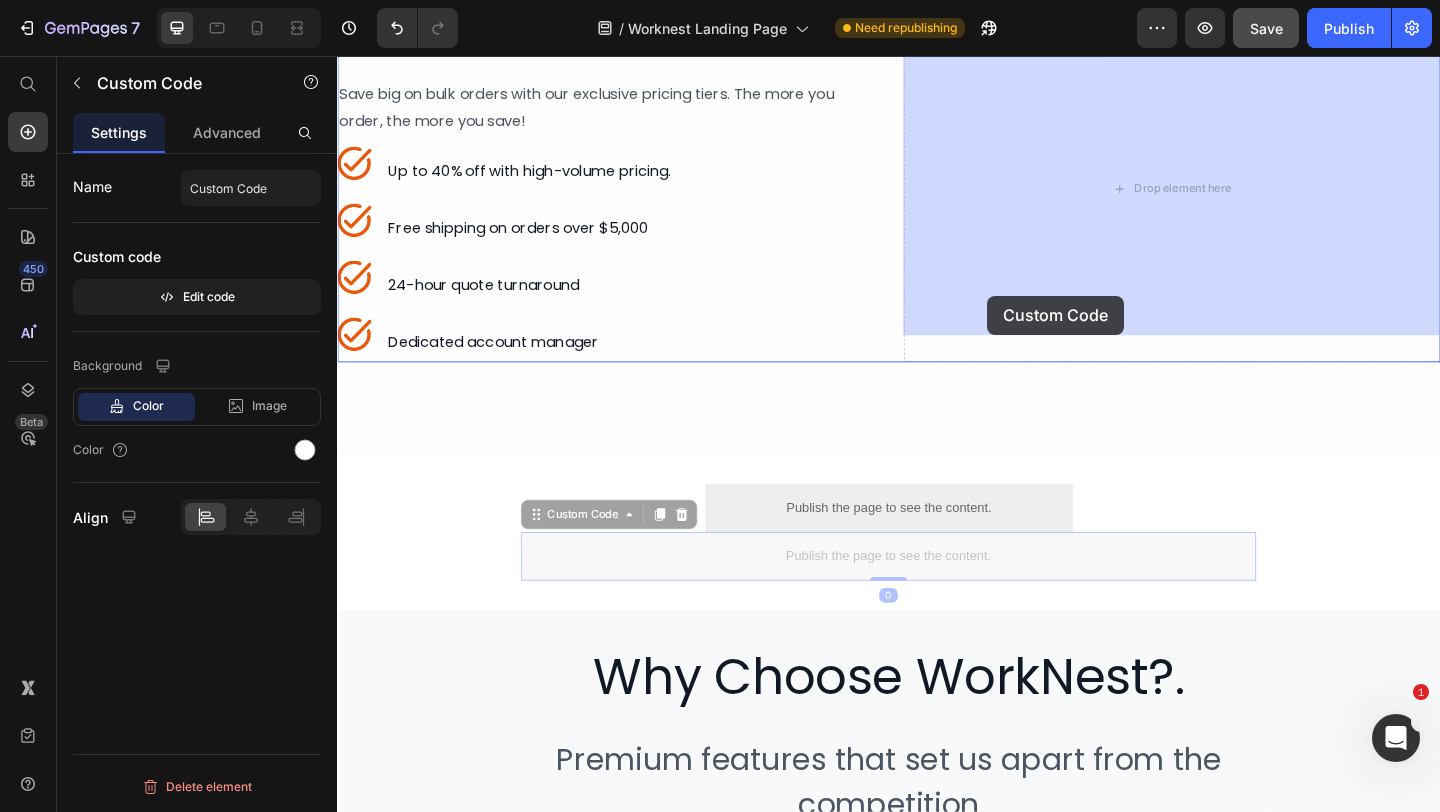 drag, startPoint x: 560, startPoint y: 523, endPoint x: 1044, endPoint y: 316, distance: 526.40765 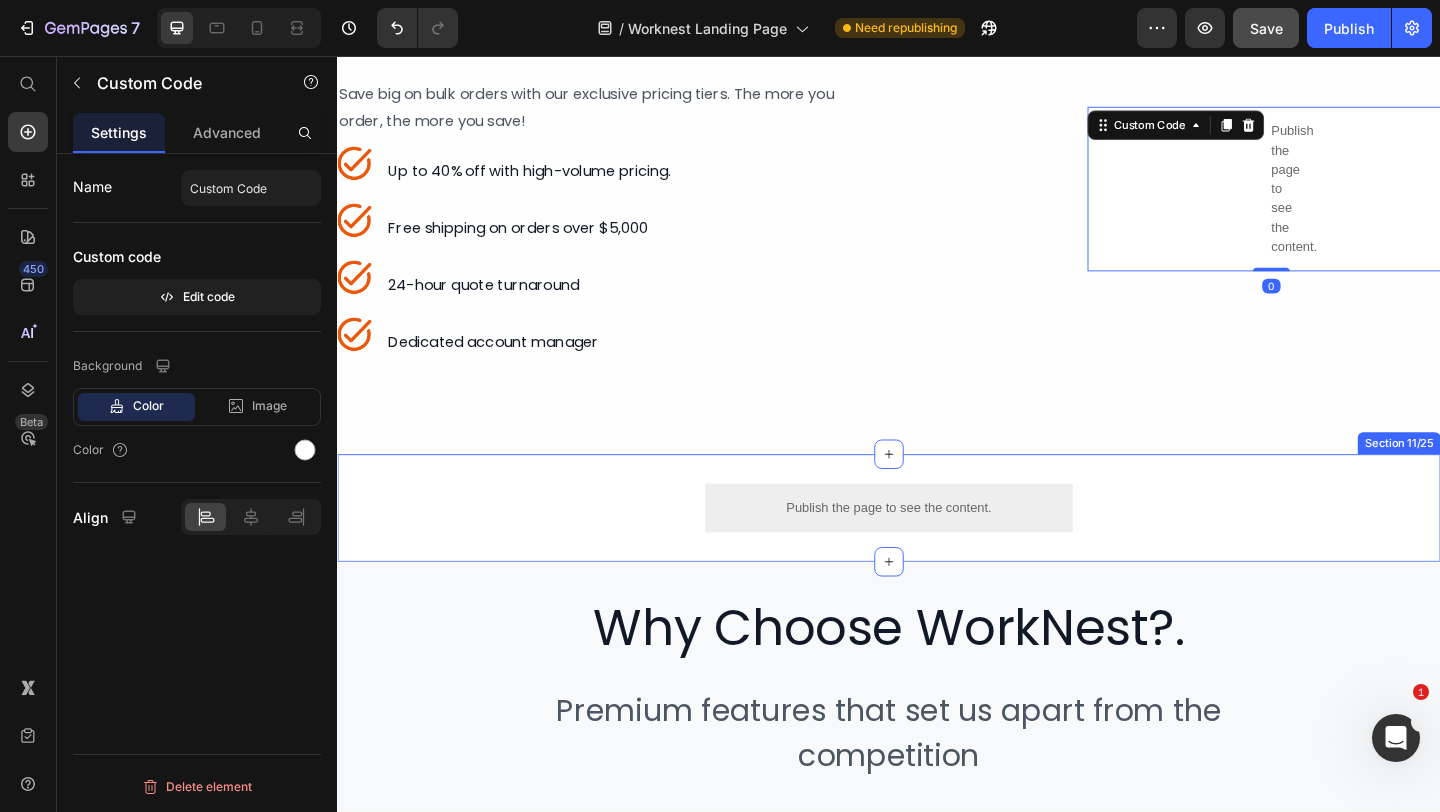 scroll, scrollTop: 4133, scrollLeft: 0, axis: vertical 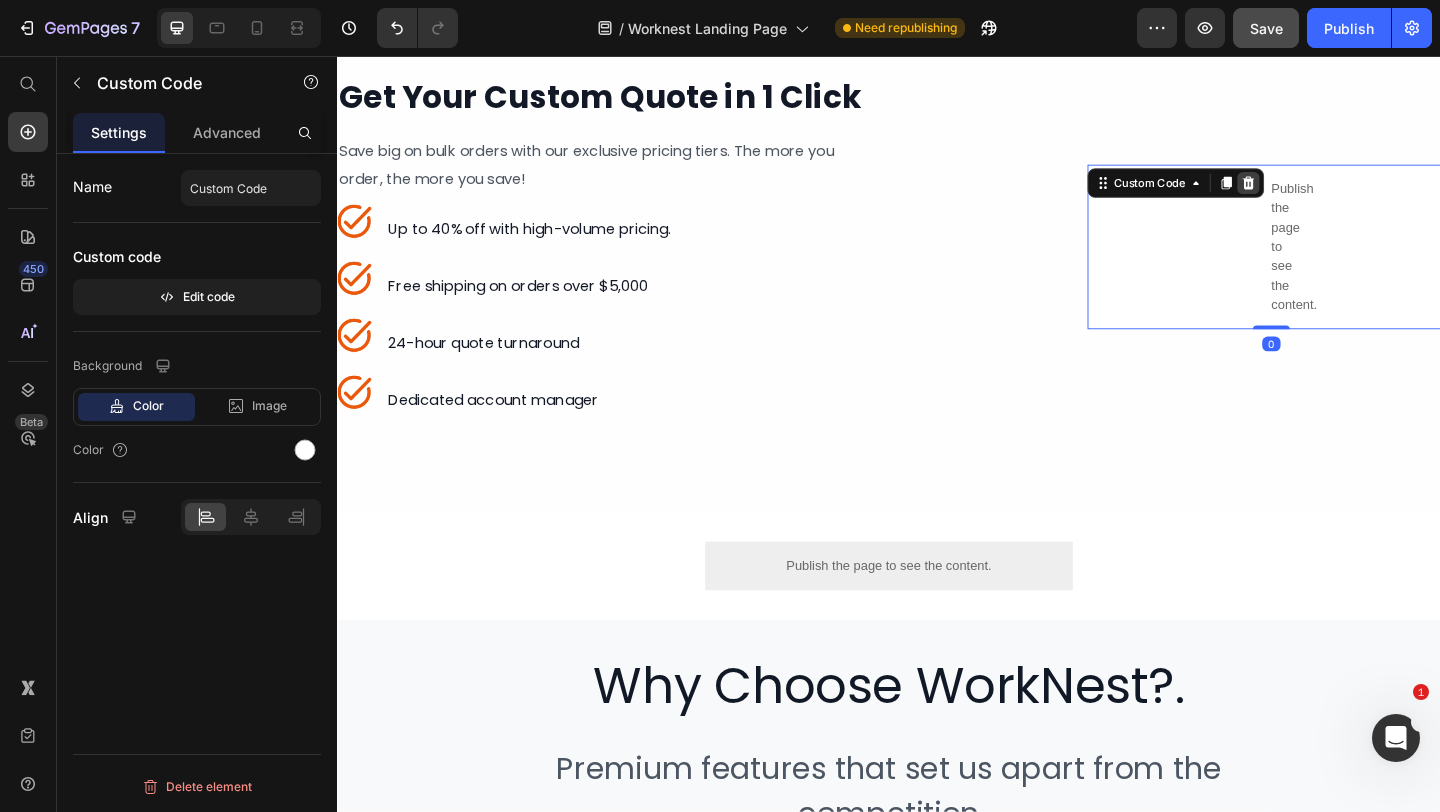 click 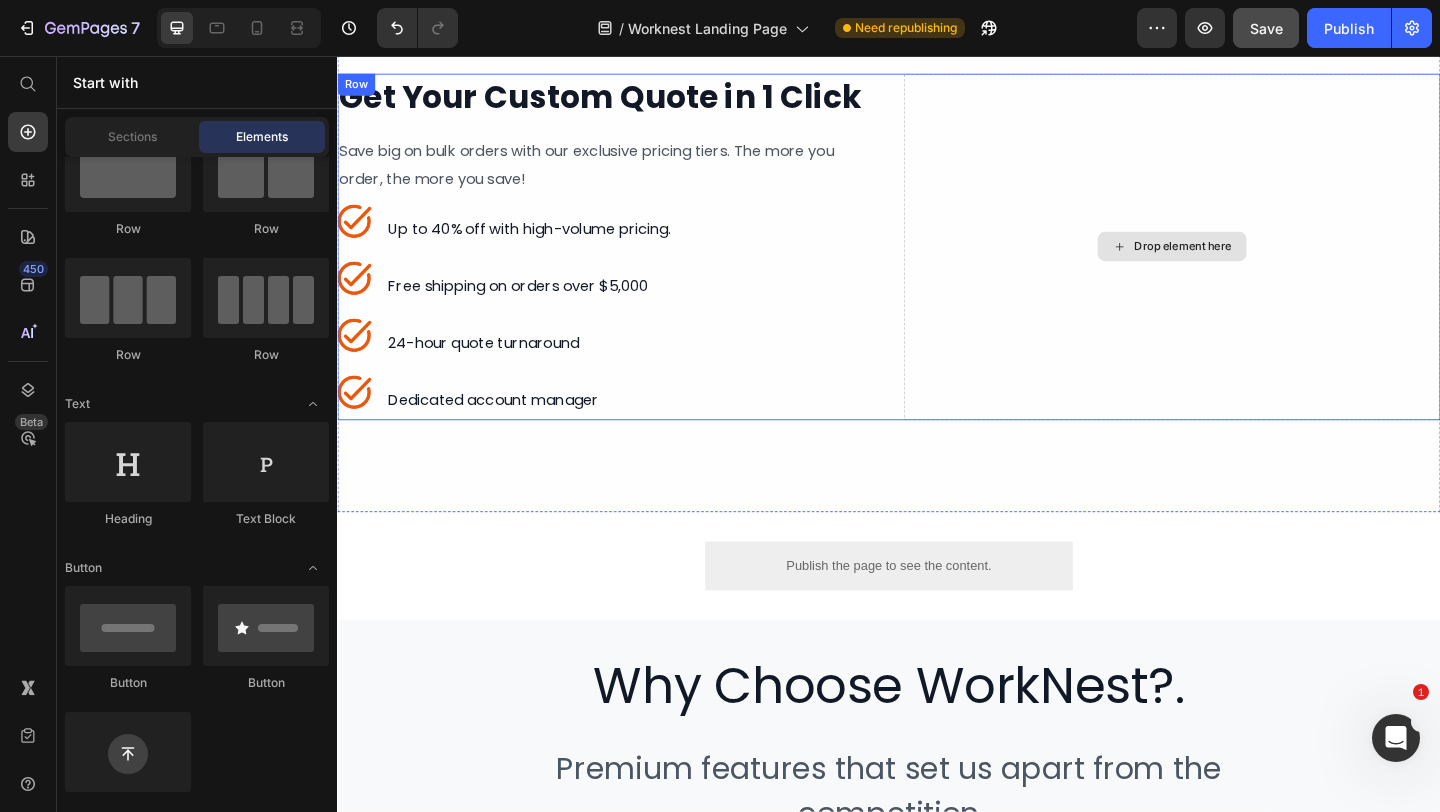 click on "Drop element here" at bounding box center (1257, 263) 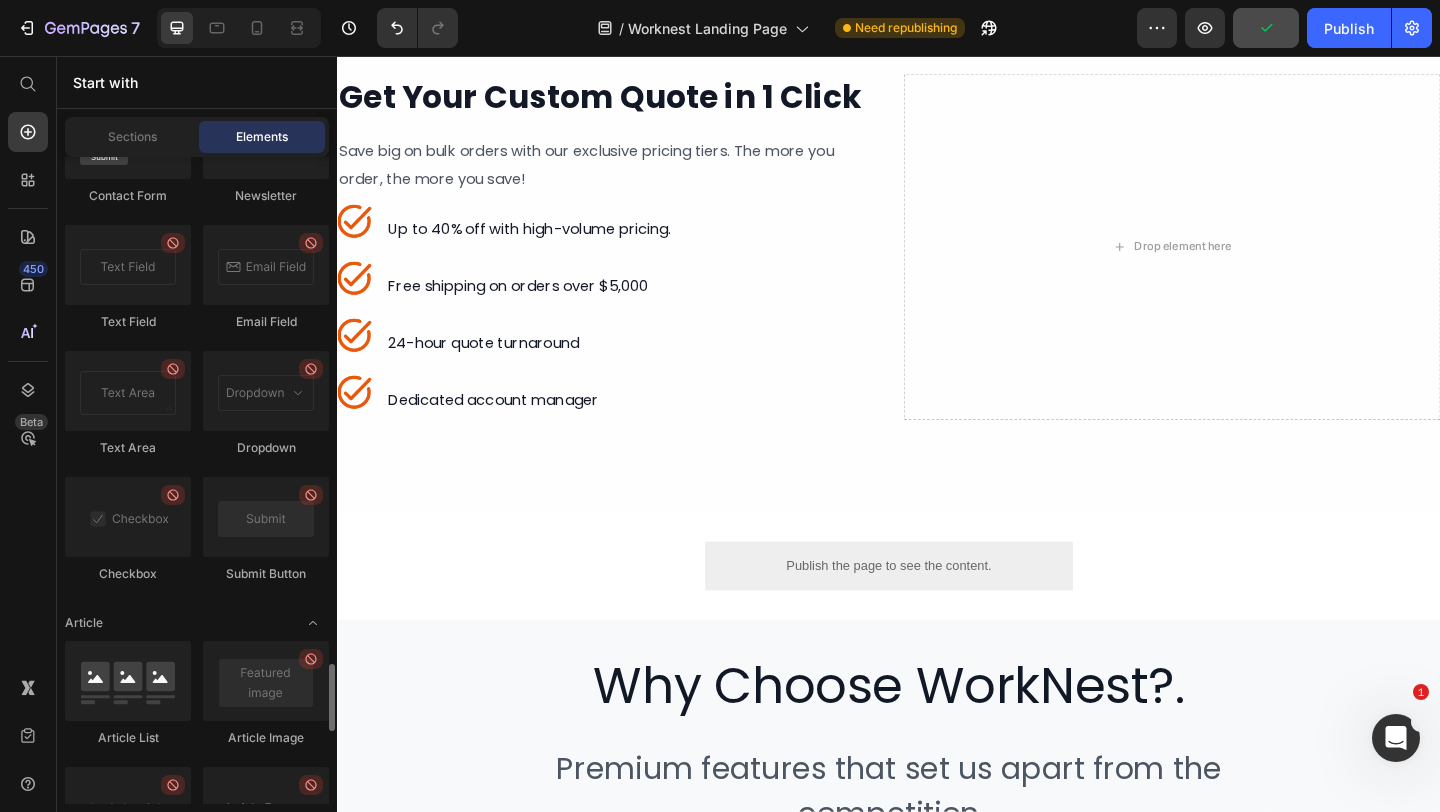 scroll, scrollTop: 5532, scrollLeft: 0, axis: vertical 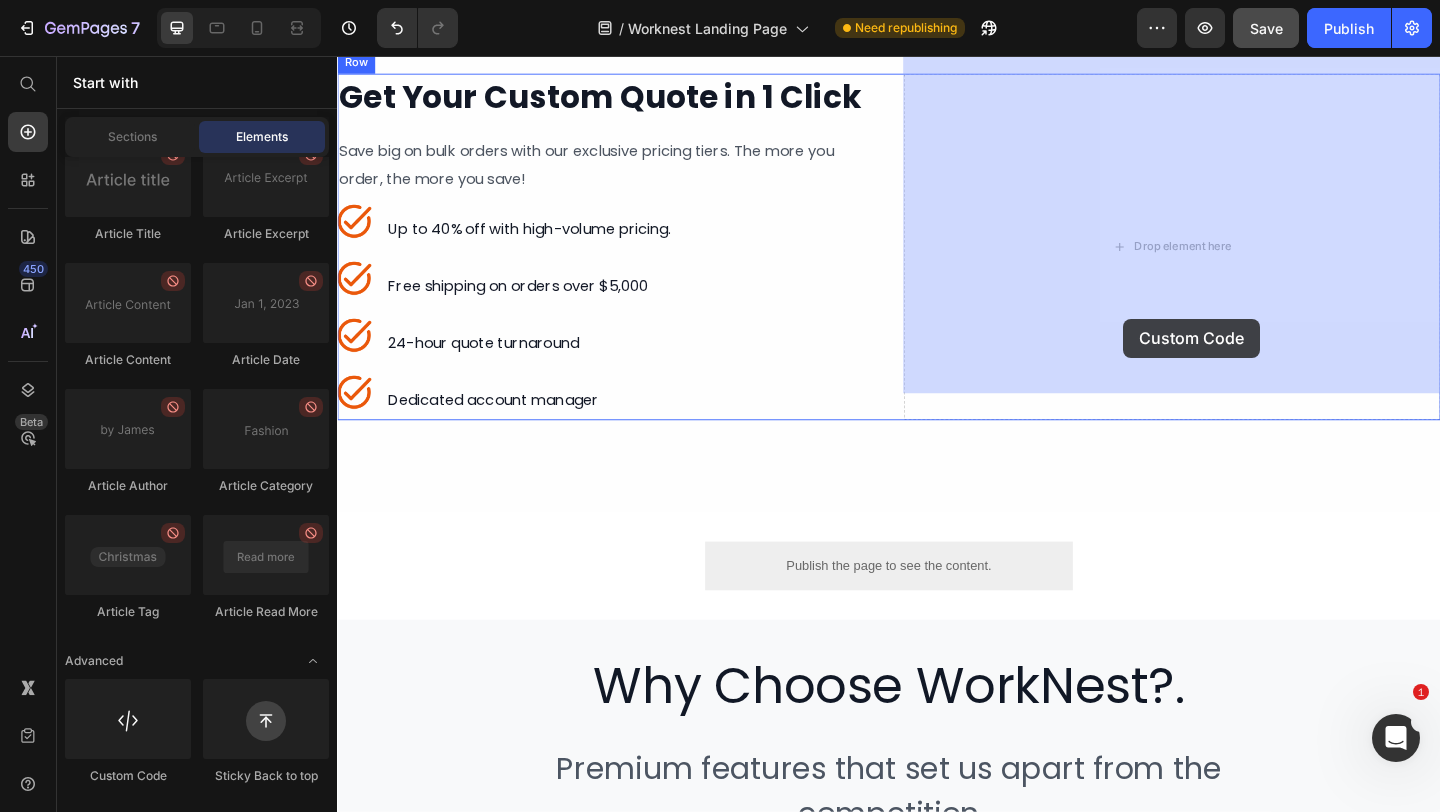 drag, startPoint x: 478, startPoint y: 776, endPoint x: 1192, endPoint y: 342, distance: 835.55493 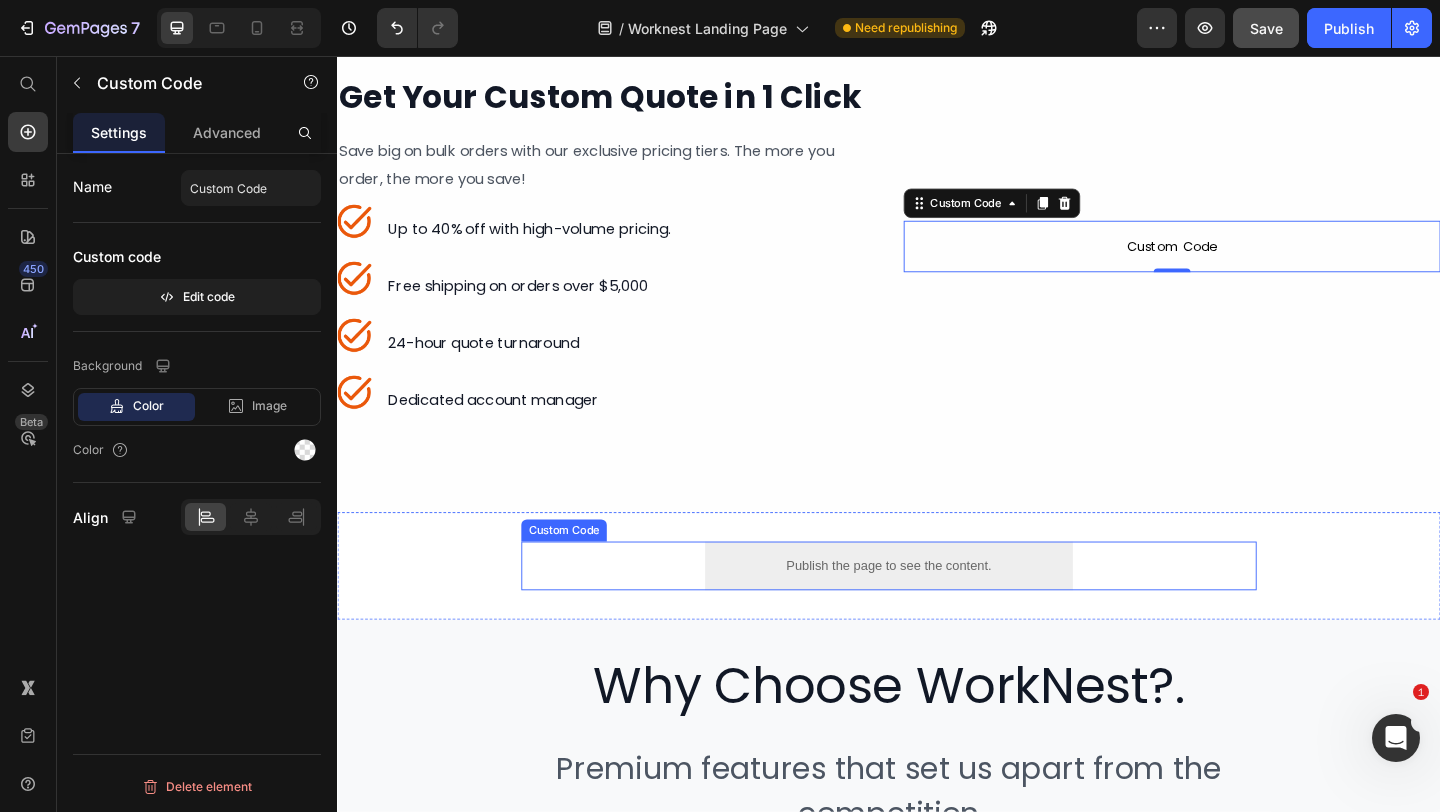 click on "Publish the page to see the content." at bounding box center [937, 610] 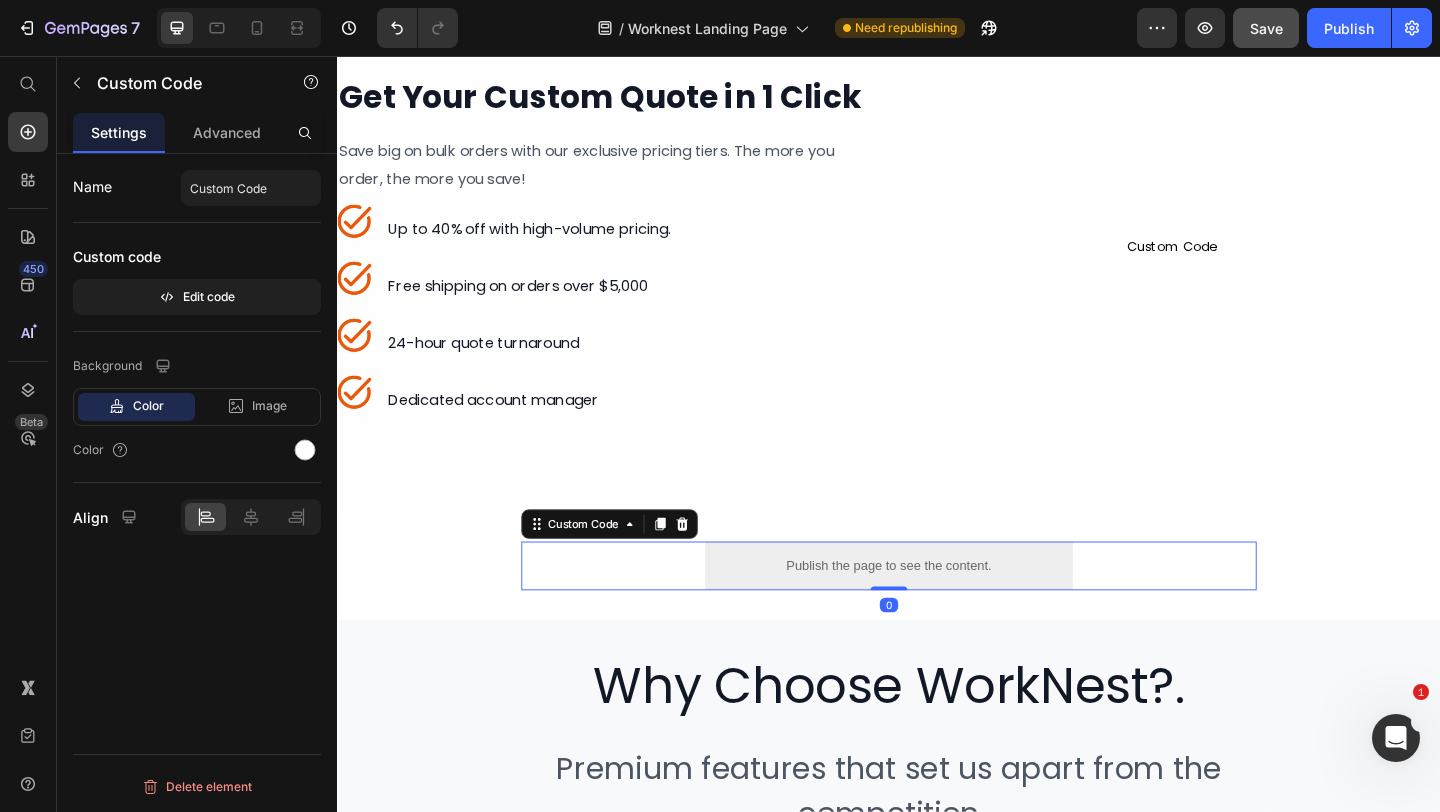 click on "Publish the page to see the content." at bounding box center (937, 610) 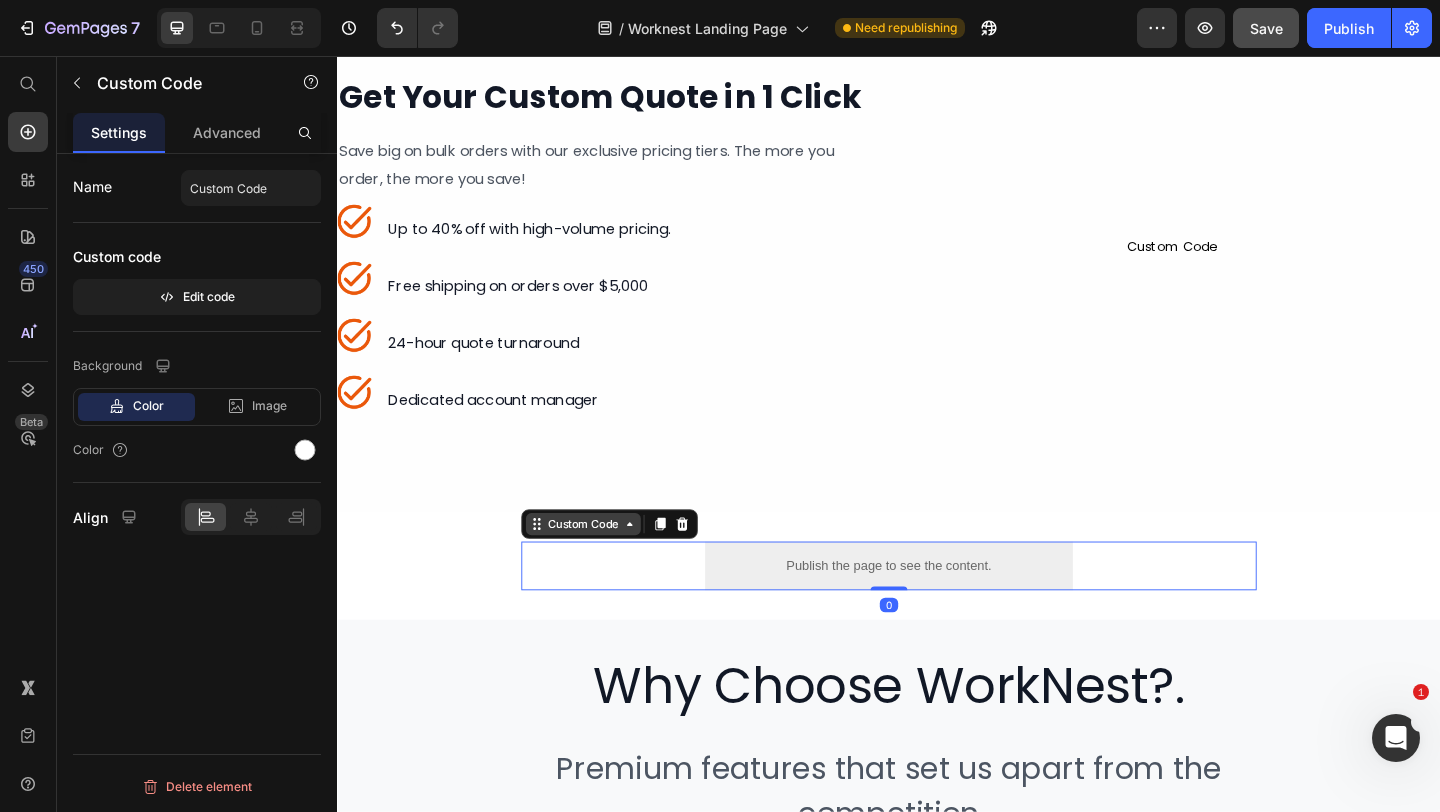 click on "Custom Code" at bounding box center (604, 565) 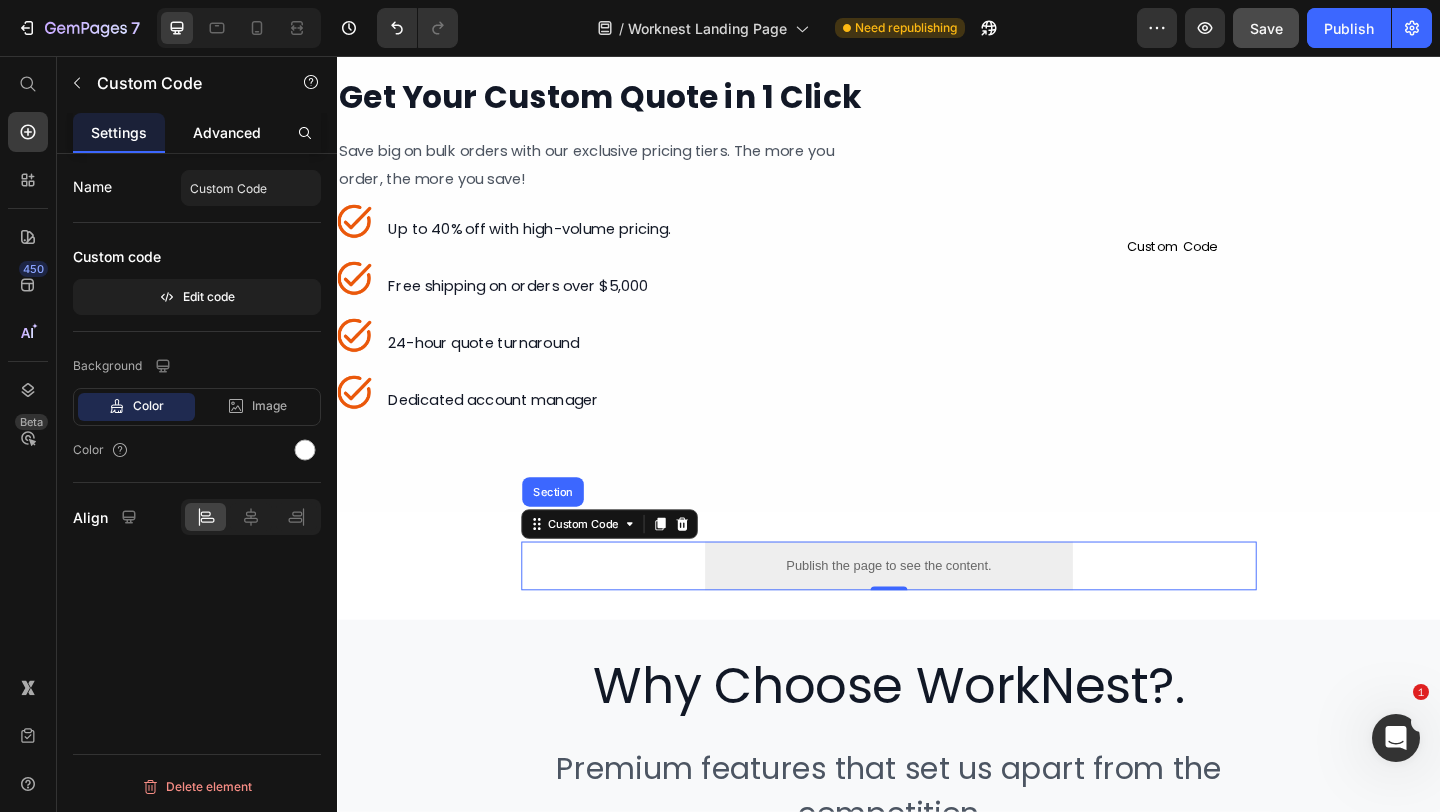 click on "Advanced" at bounding box center (227, 132) 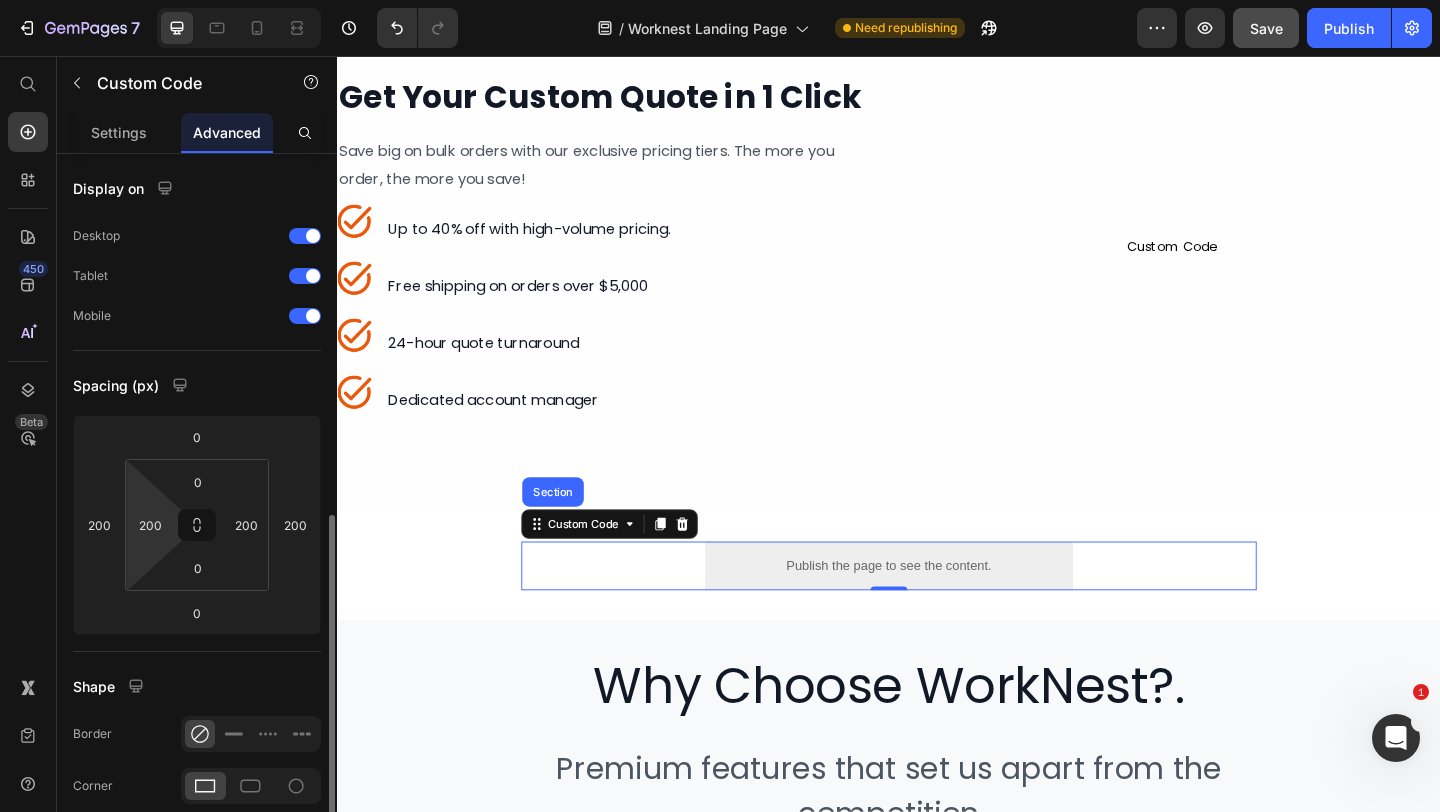scroll, scrollTop: 550, scrollLeft: 0, axis: vertical 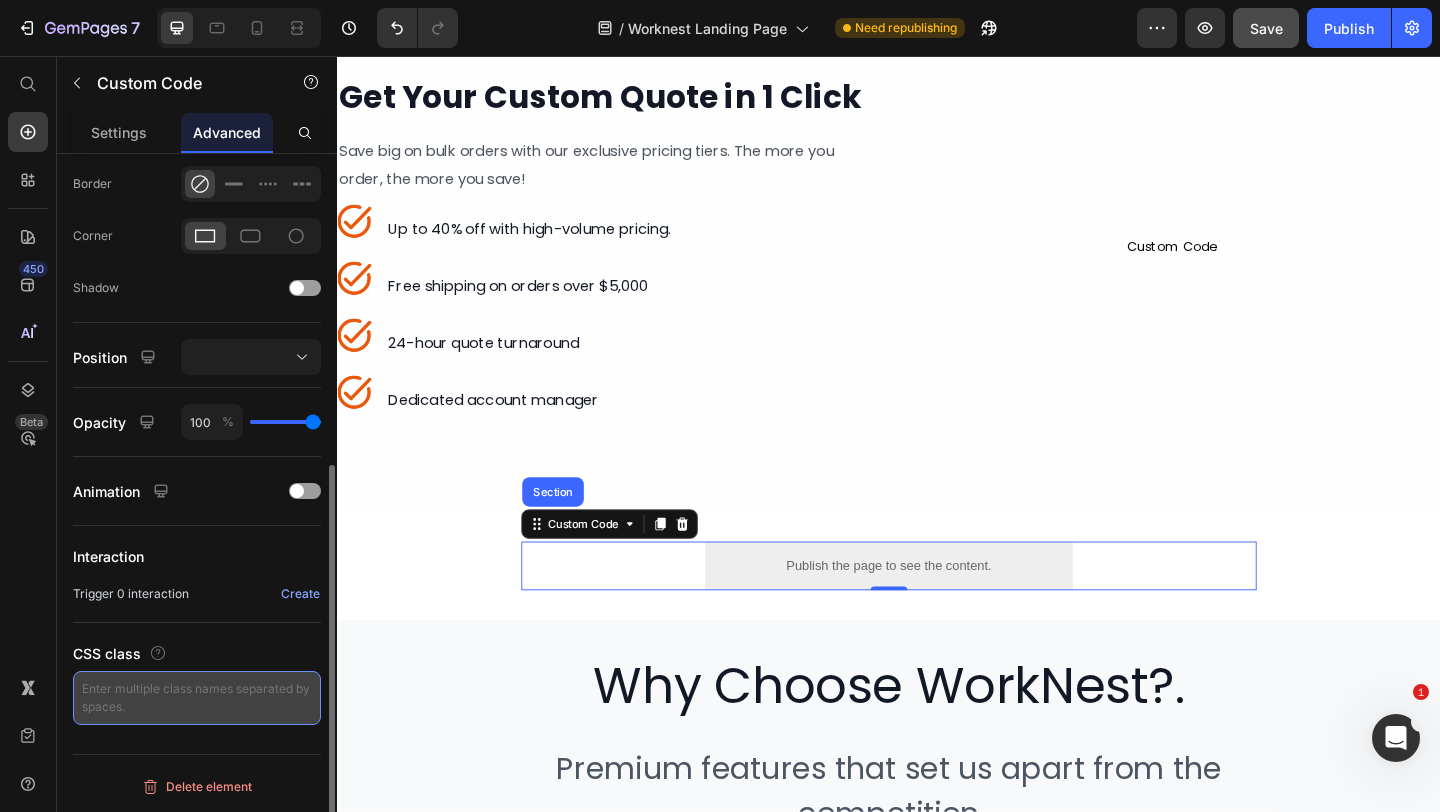 click at bounding box center (197, 698) 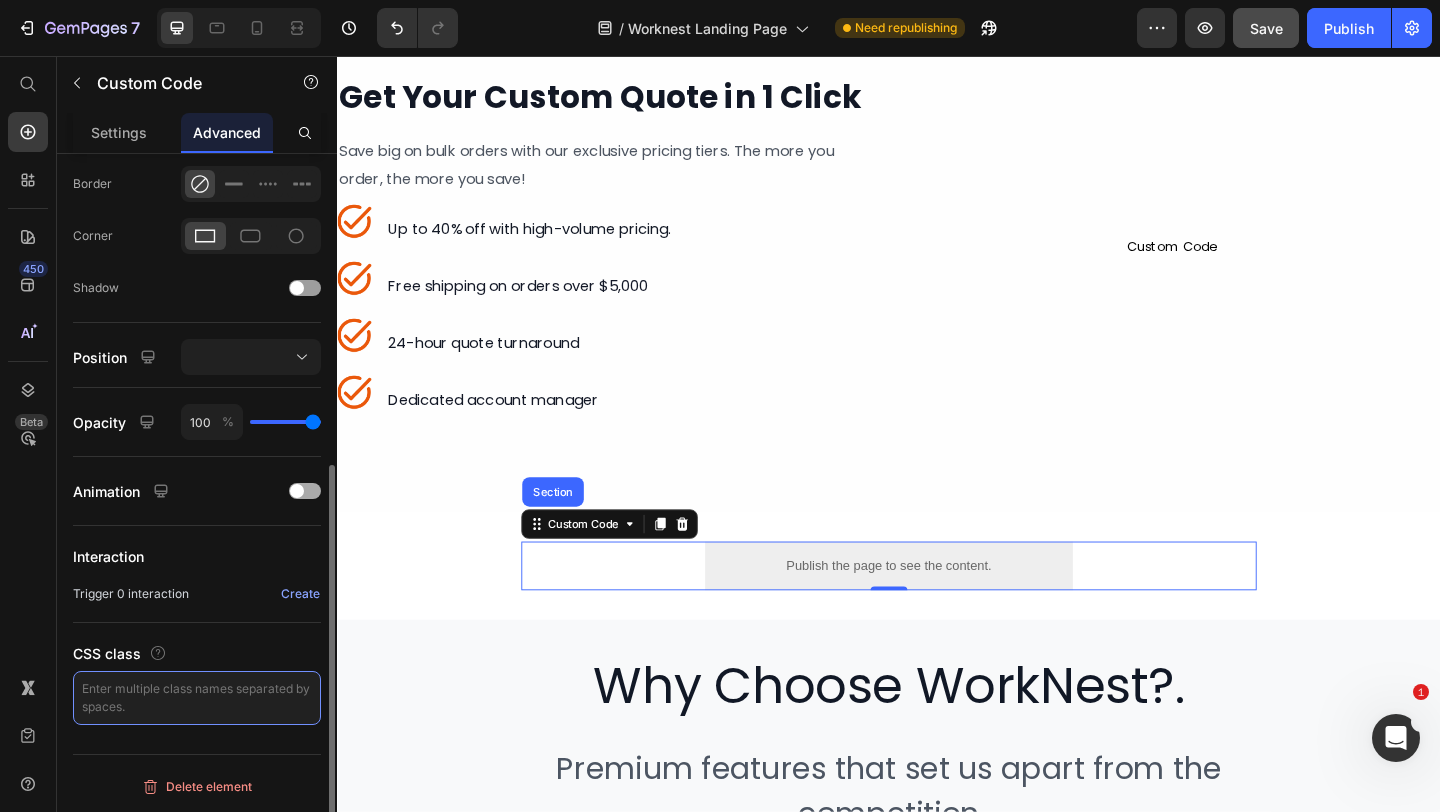 scroll, scrollTop: 0, scrollLeft: 0, axis: both 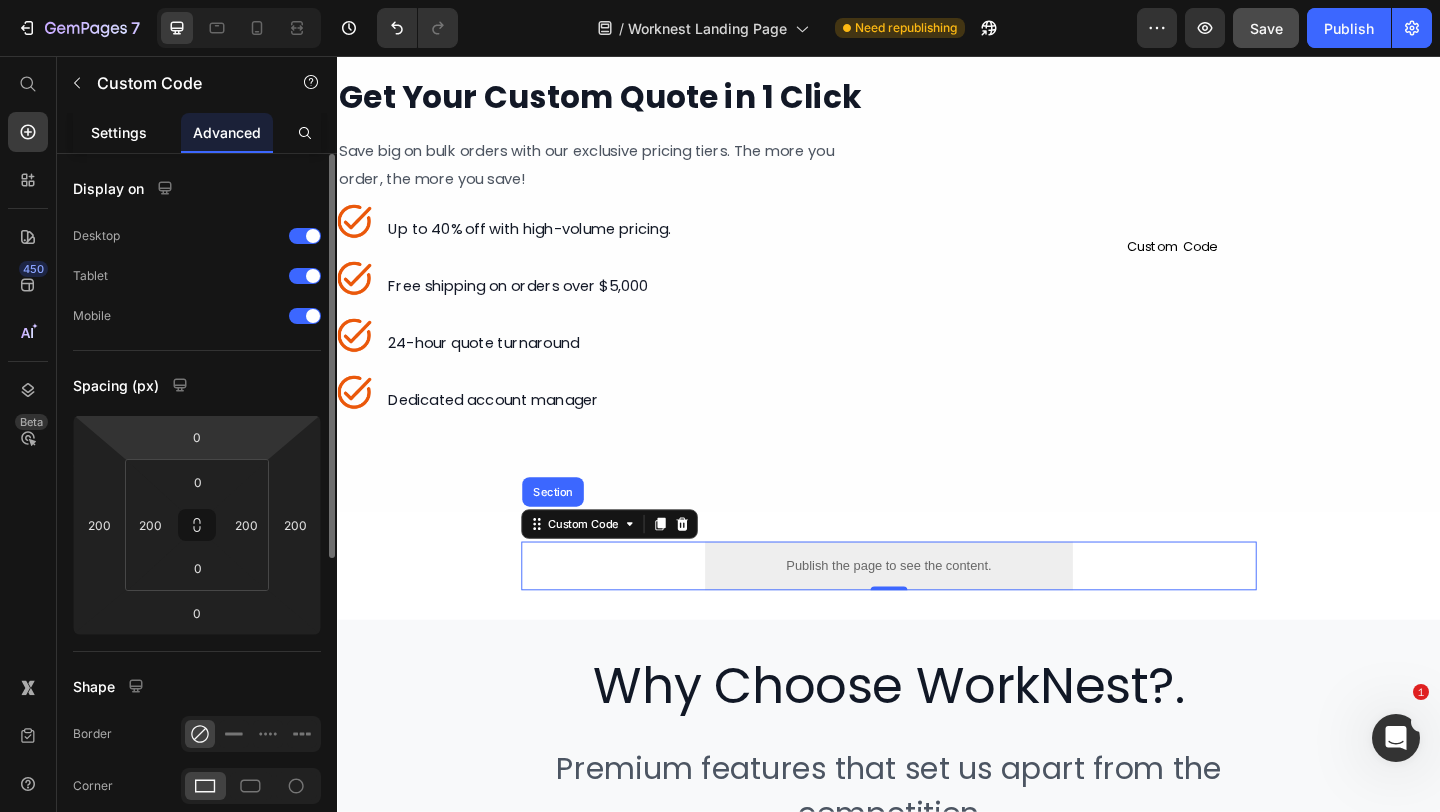 click on "Settings" at bounding box center [119, 132] 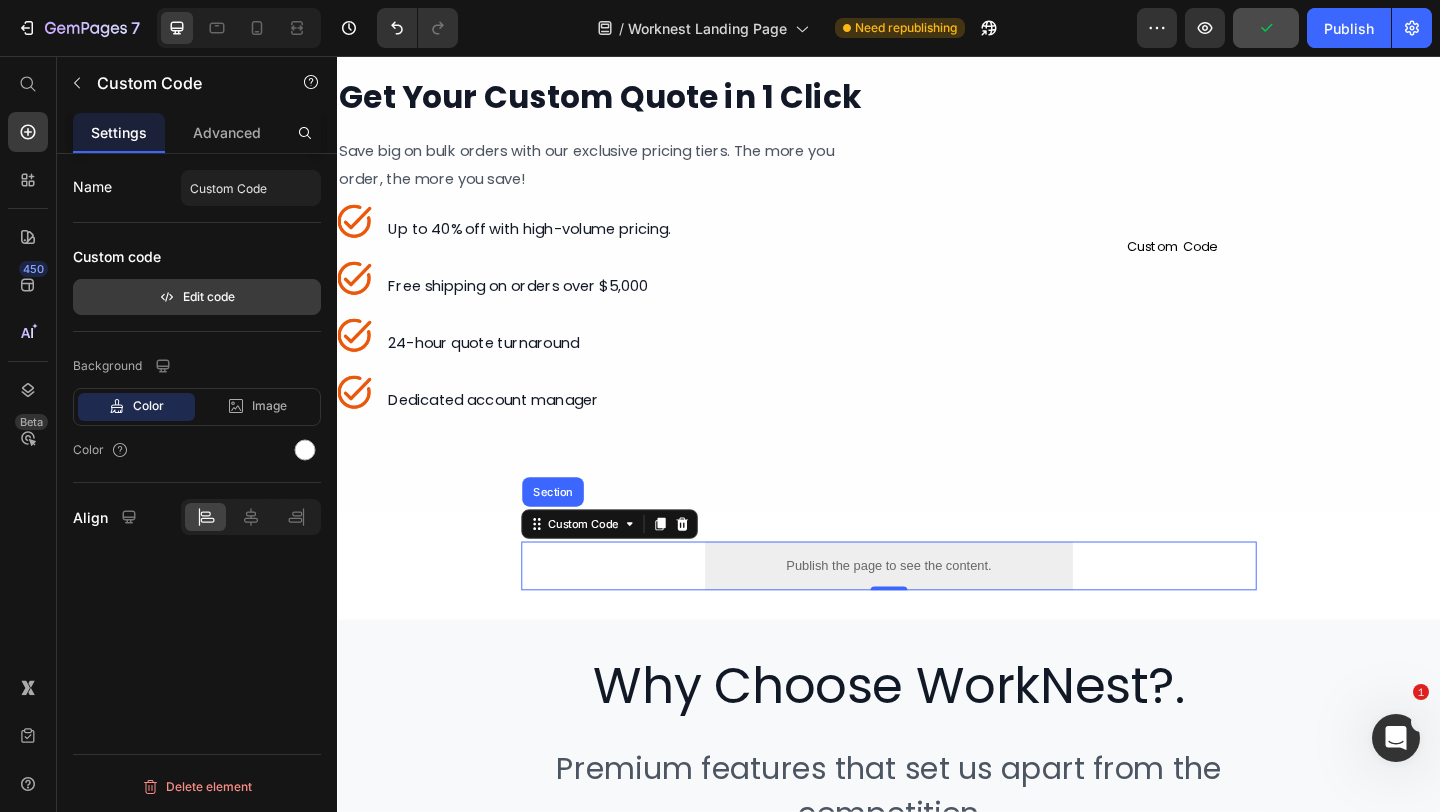 click on "Edit code" at bounding box center (197, 297) 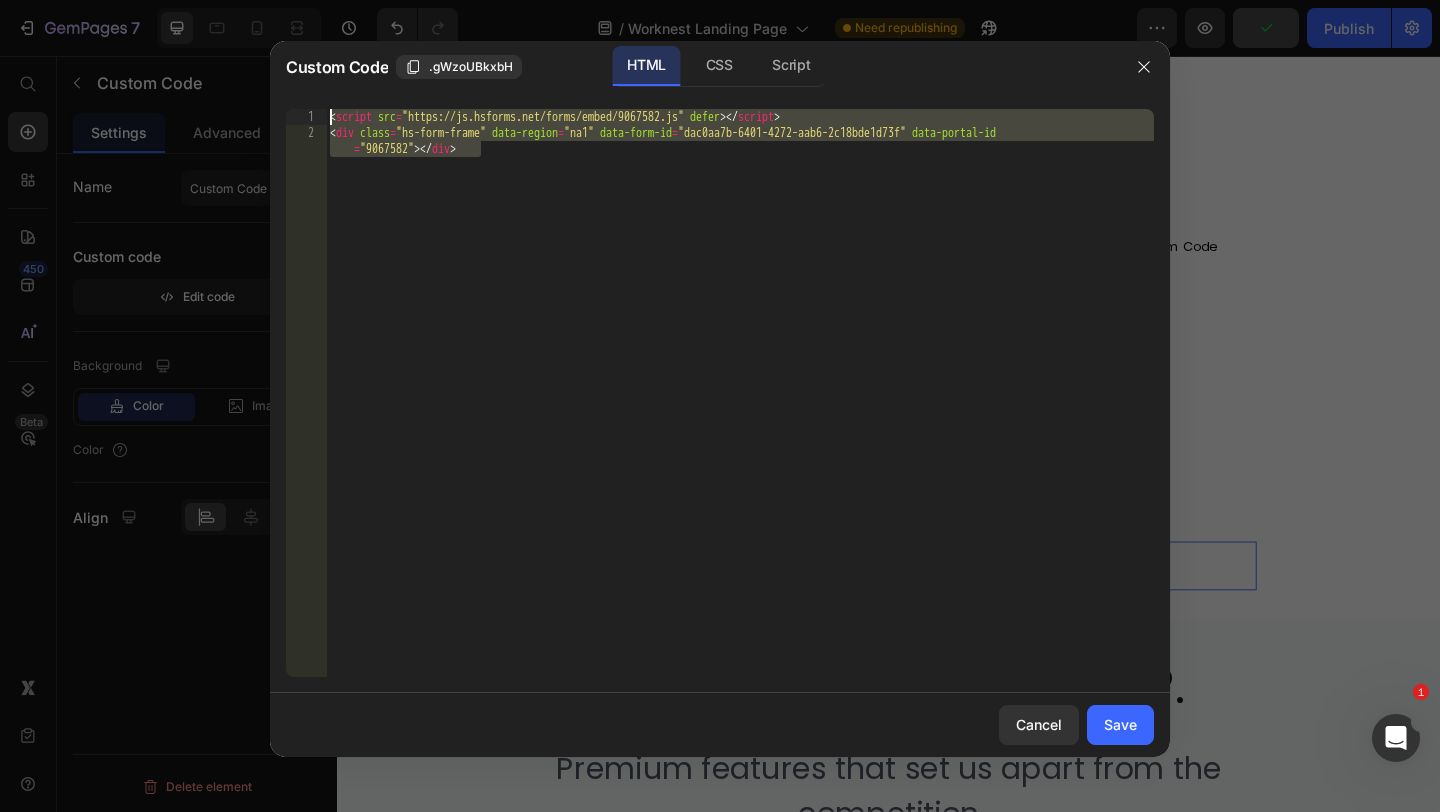 drag, startPoint x: 553, startPoint y: 149, endPoint x: 264, endPoint y: 74, distance: 298.57327 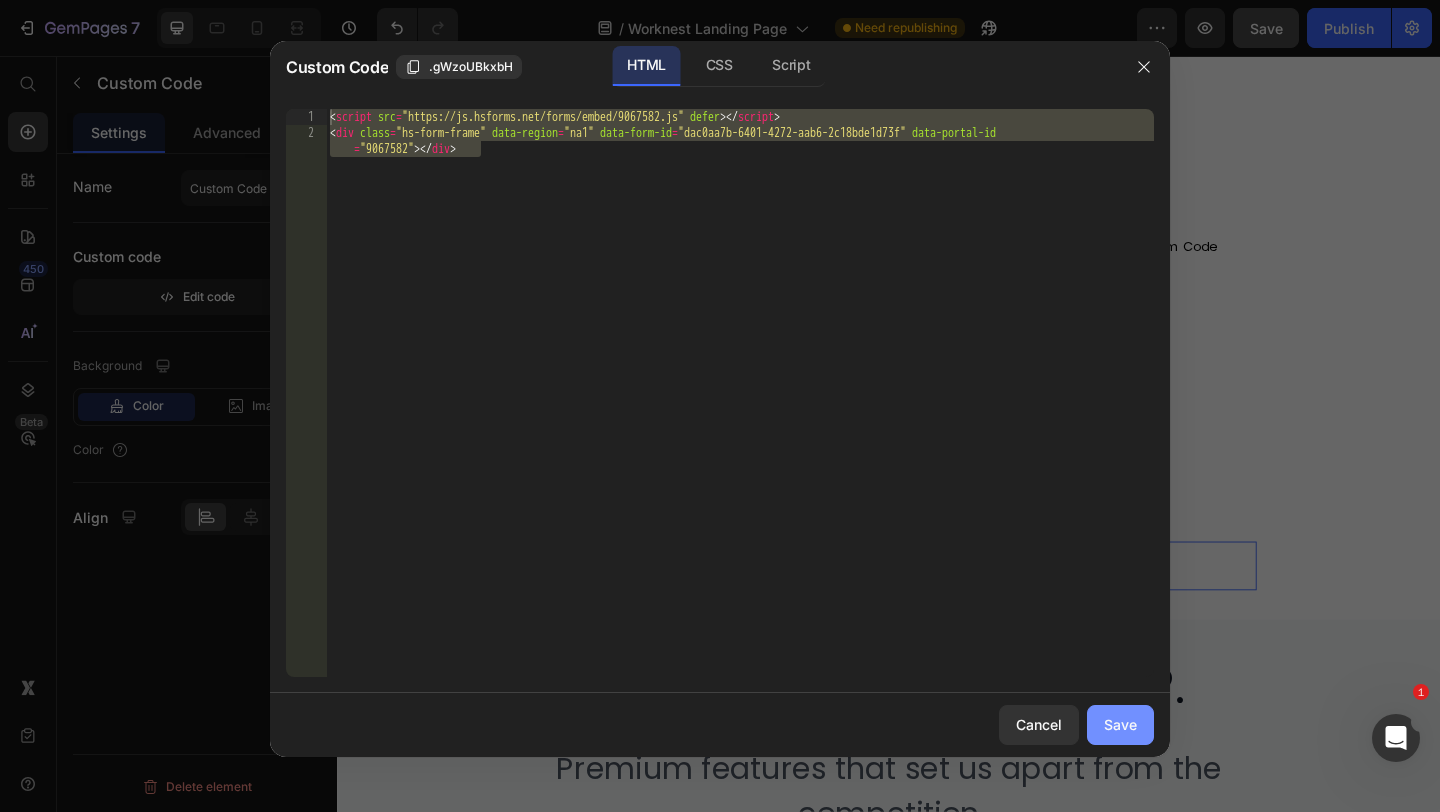 click on "Save" 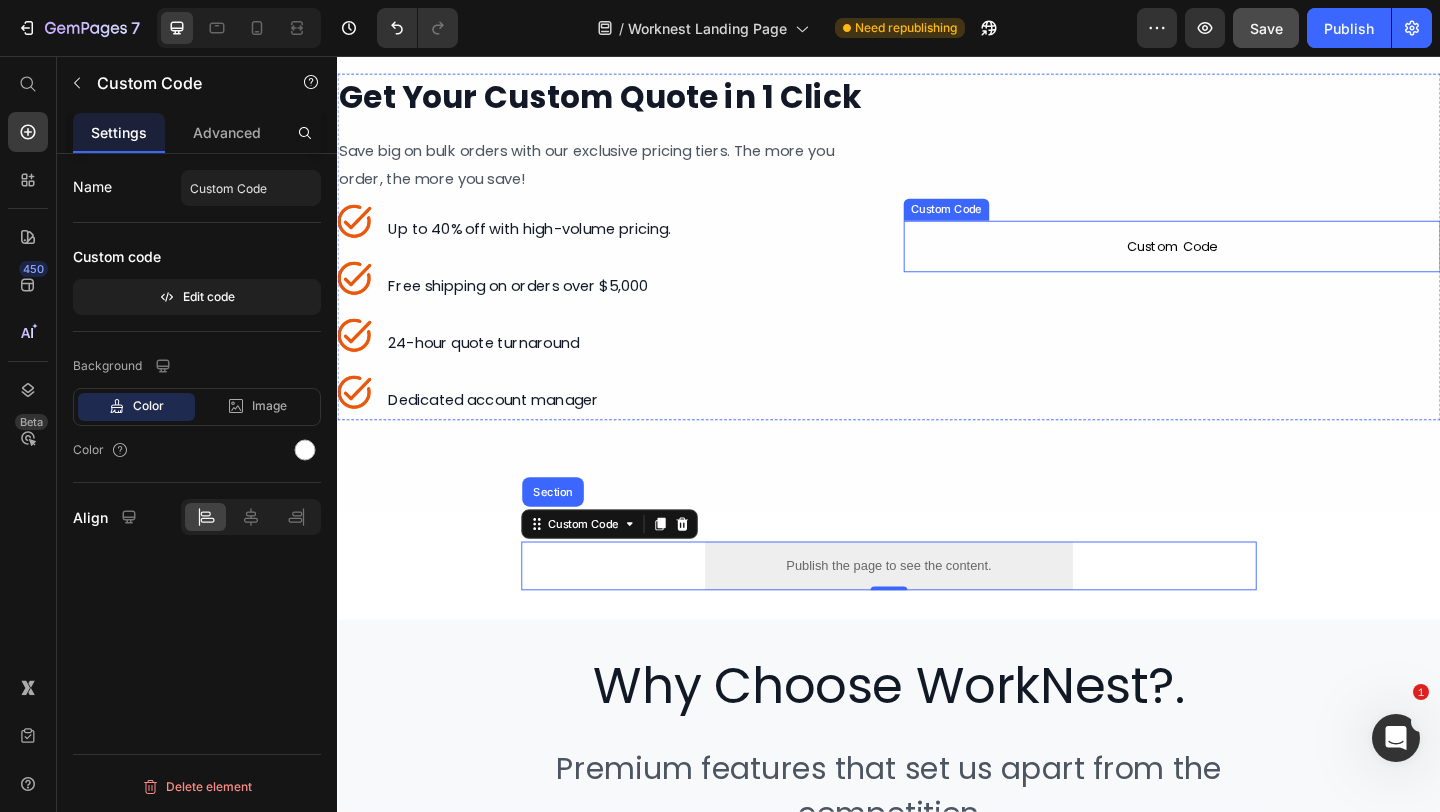 click on "Custom Code" at bounding box center (1245, 263) 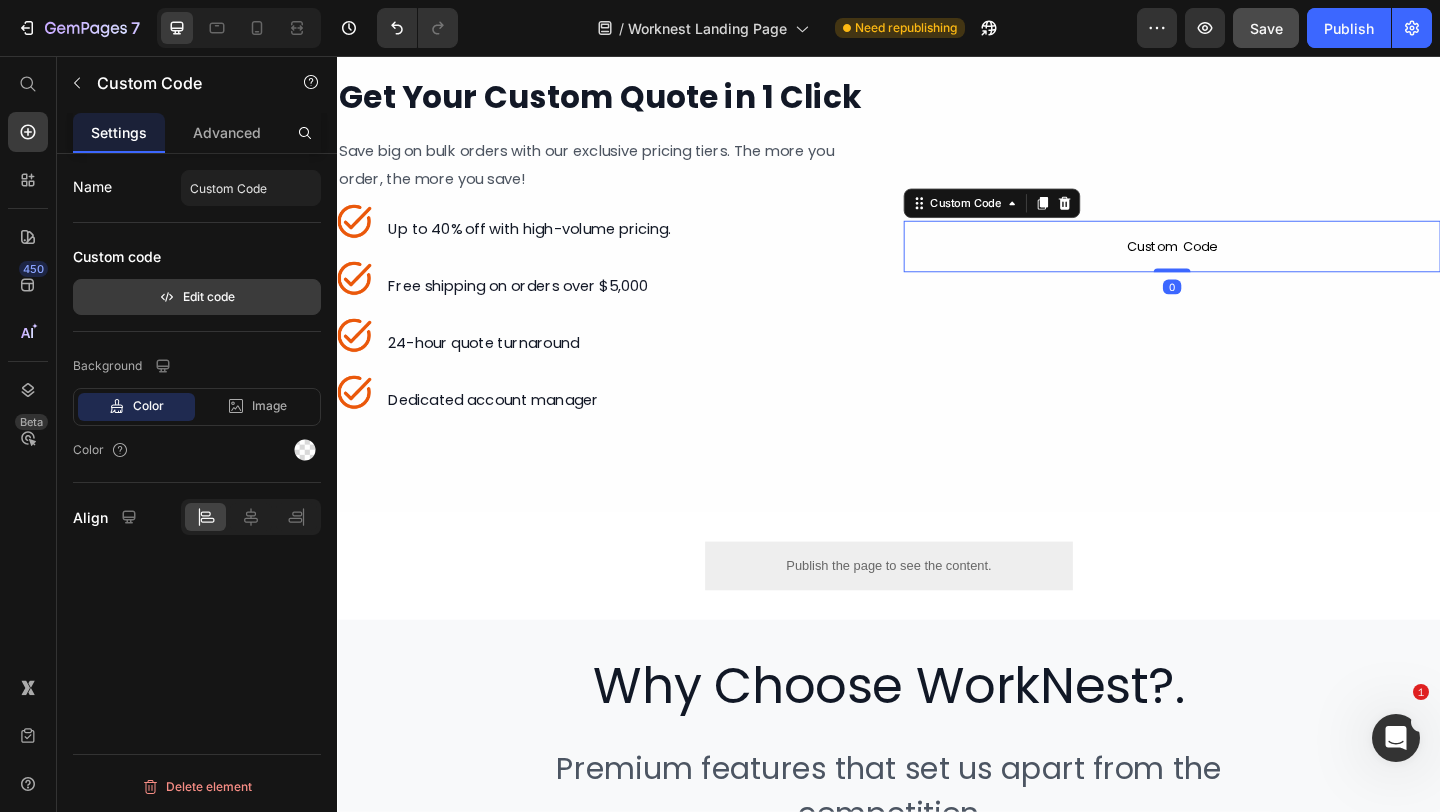 click on "Edit code" at bounding box center (197, 297) 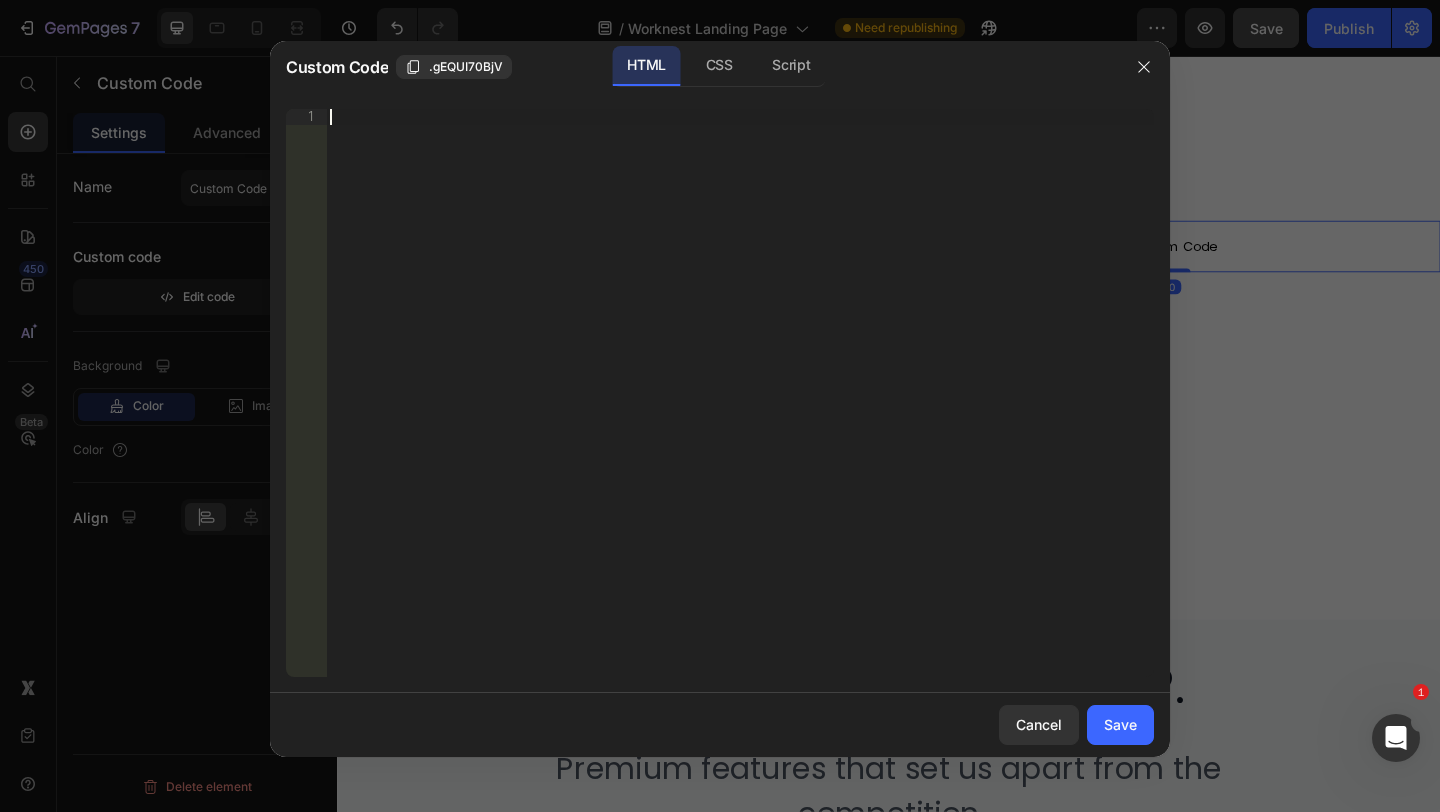 click on "Insert the 3rd-party installation code, HTML code, or Liquid code to display custom content." at bounding box center (740, 409) 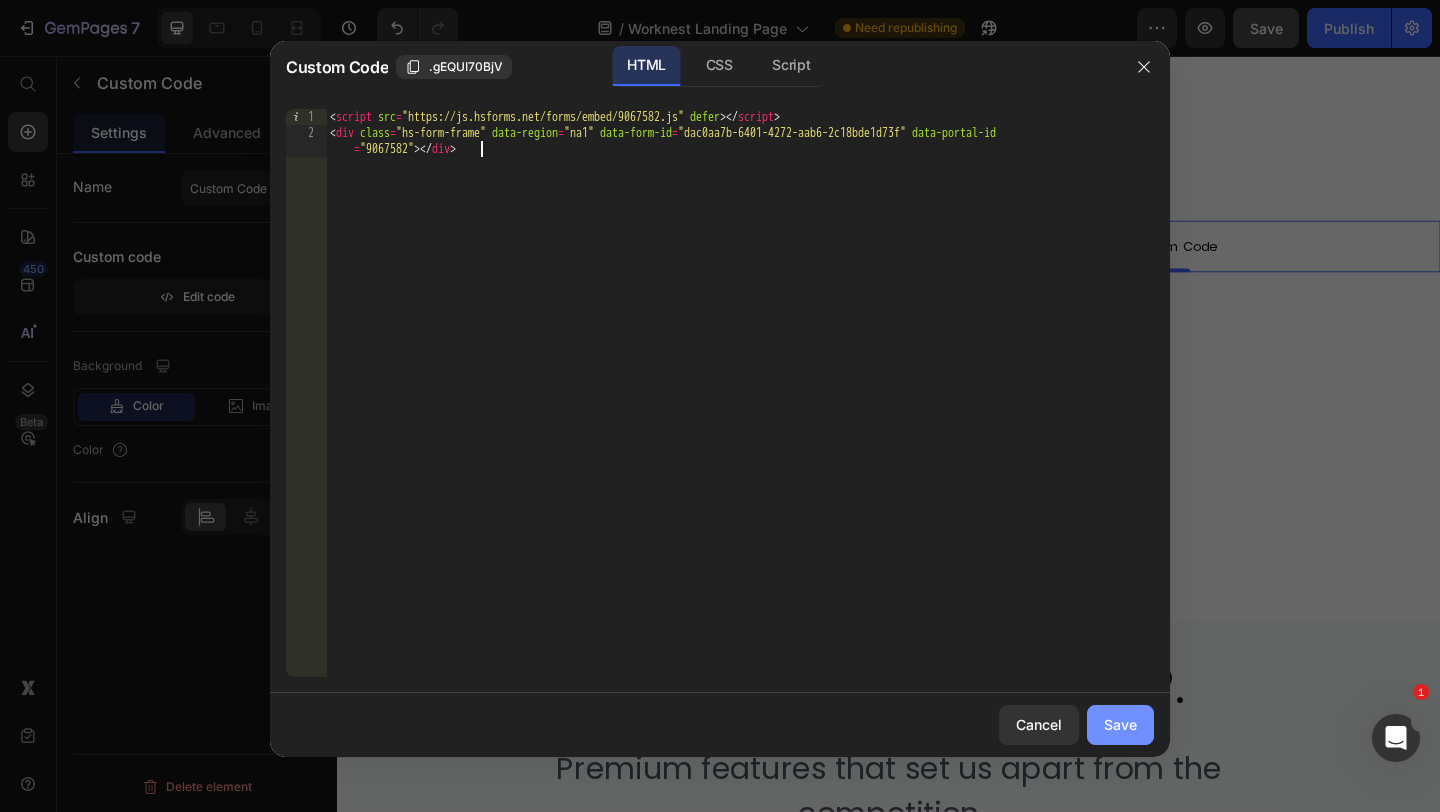 click on "Save" at bounding box center [1120, 724] 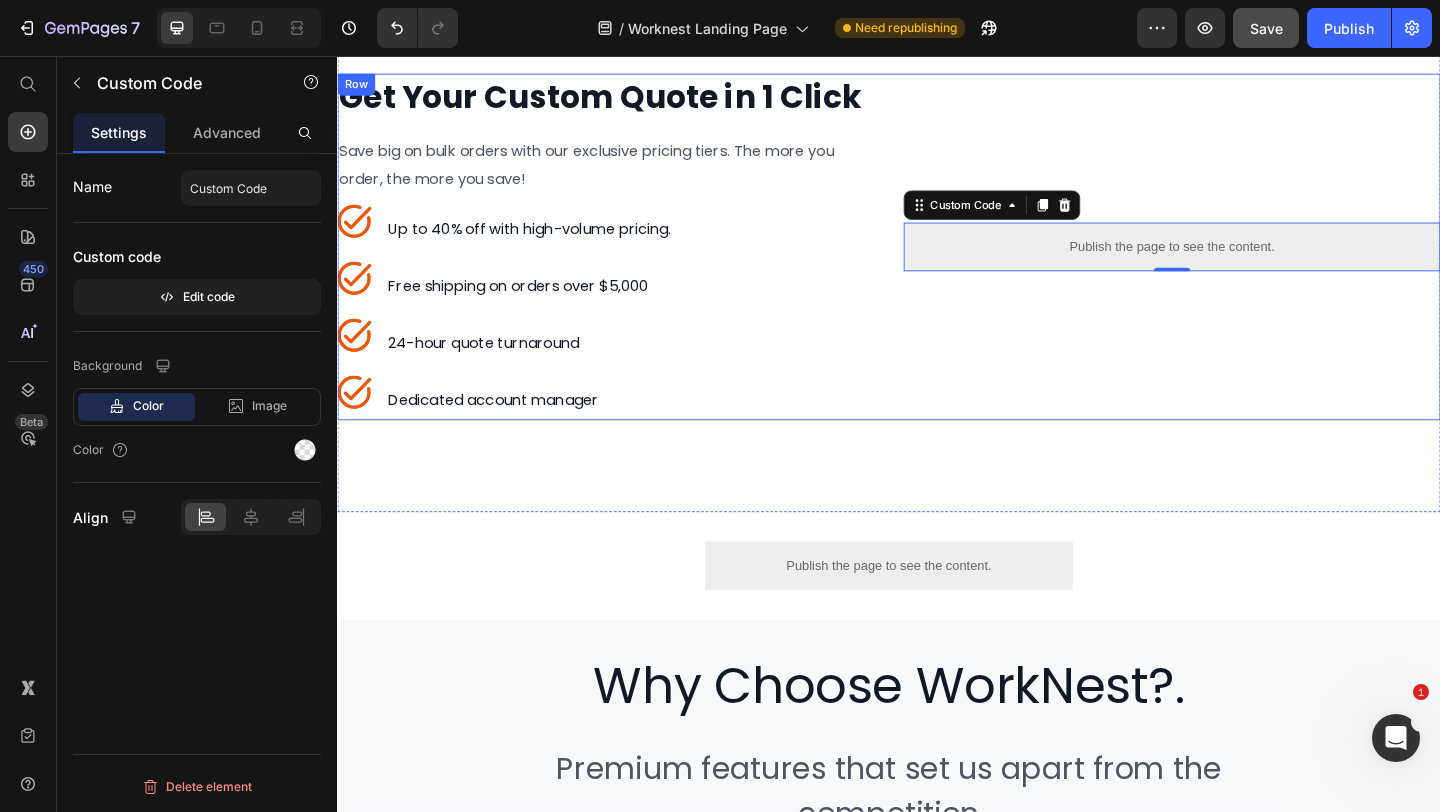 click on "Publish the page to see the content.
Custom Code   0" at bounding box center (1245, 263) 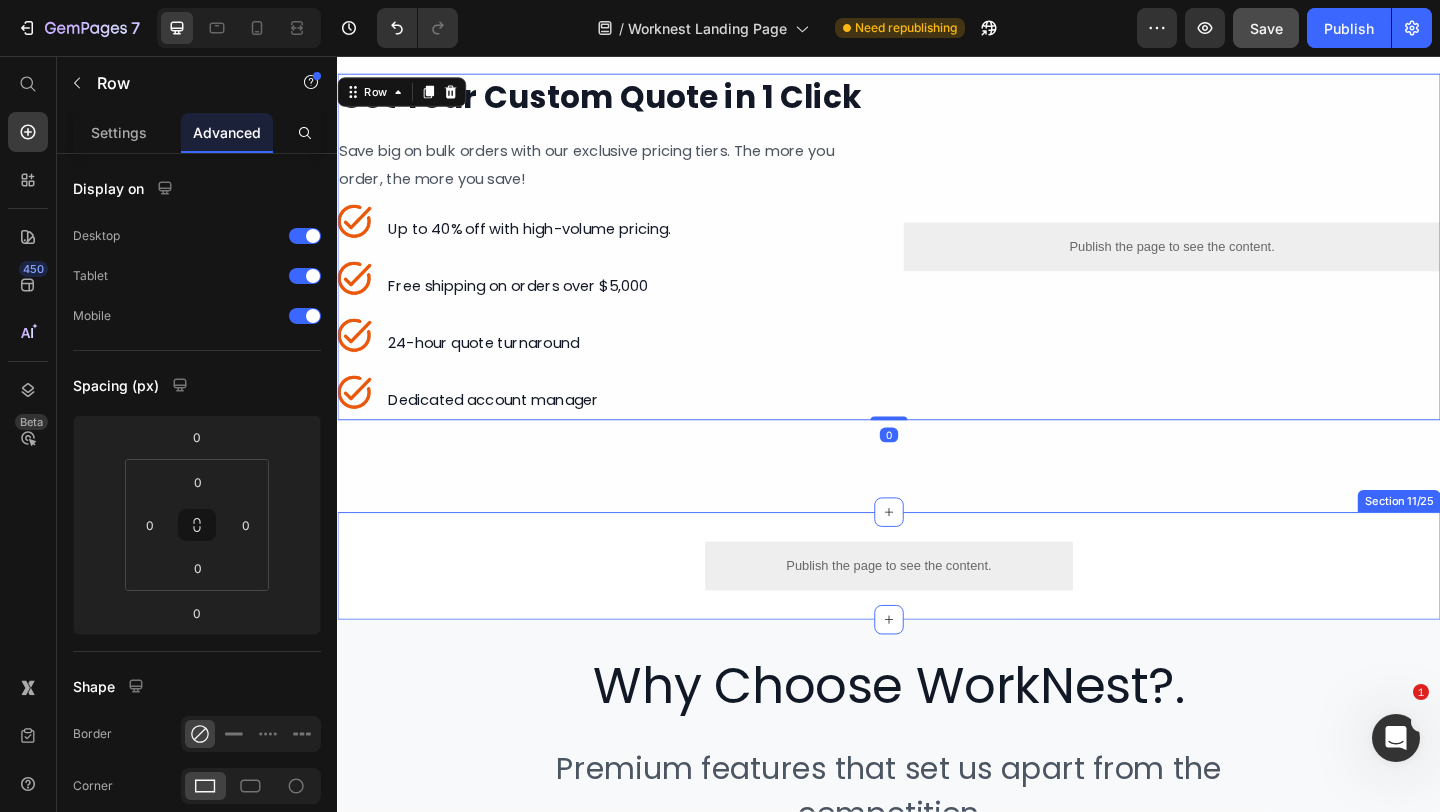 click on "Publish the page to see the content.
Custom Code" at bounding box center [937, 610] 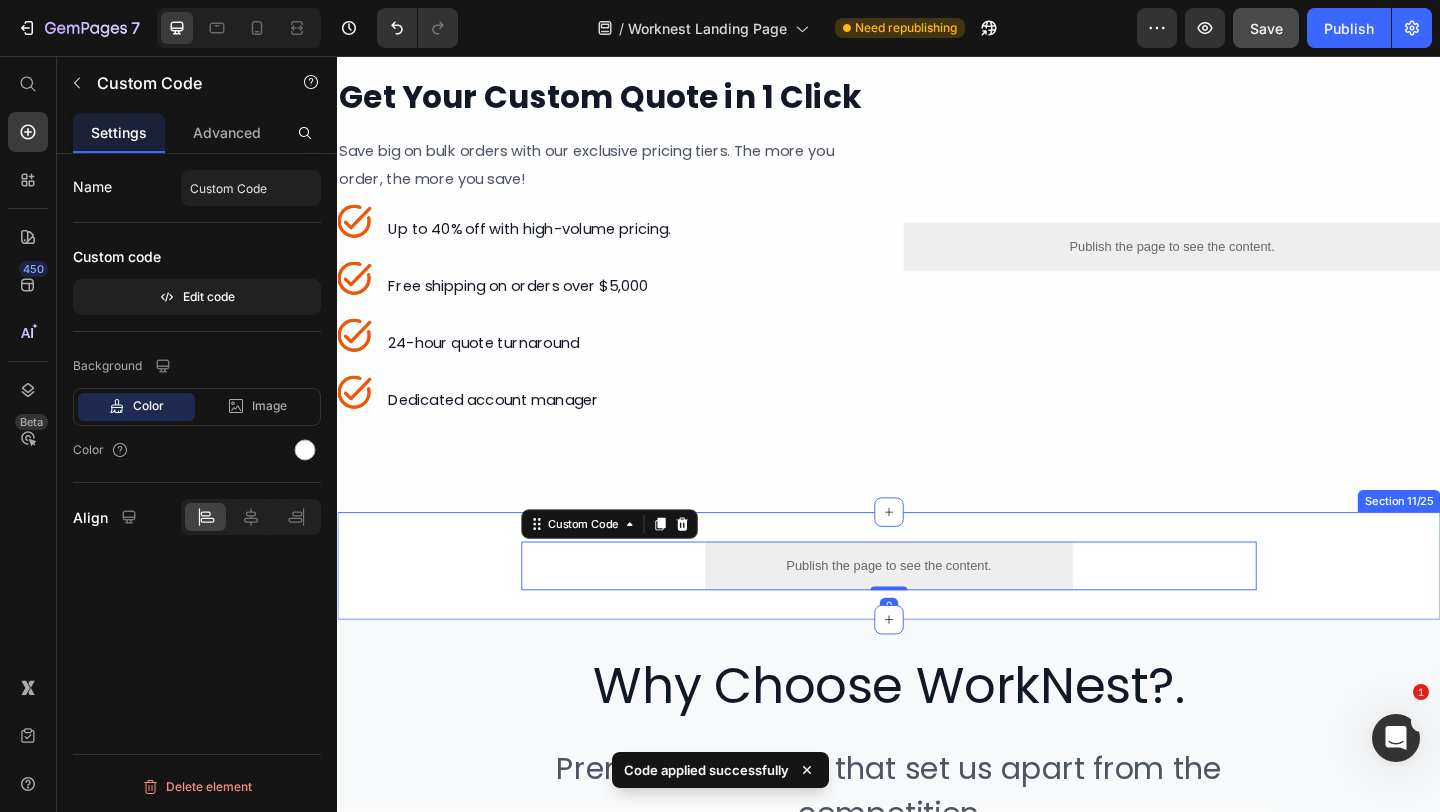 click on "Publish the page to see the content.
Custom Code   0 Section 11/25" at bounding box center (937, 610) 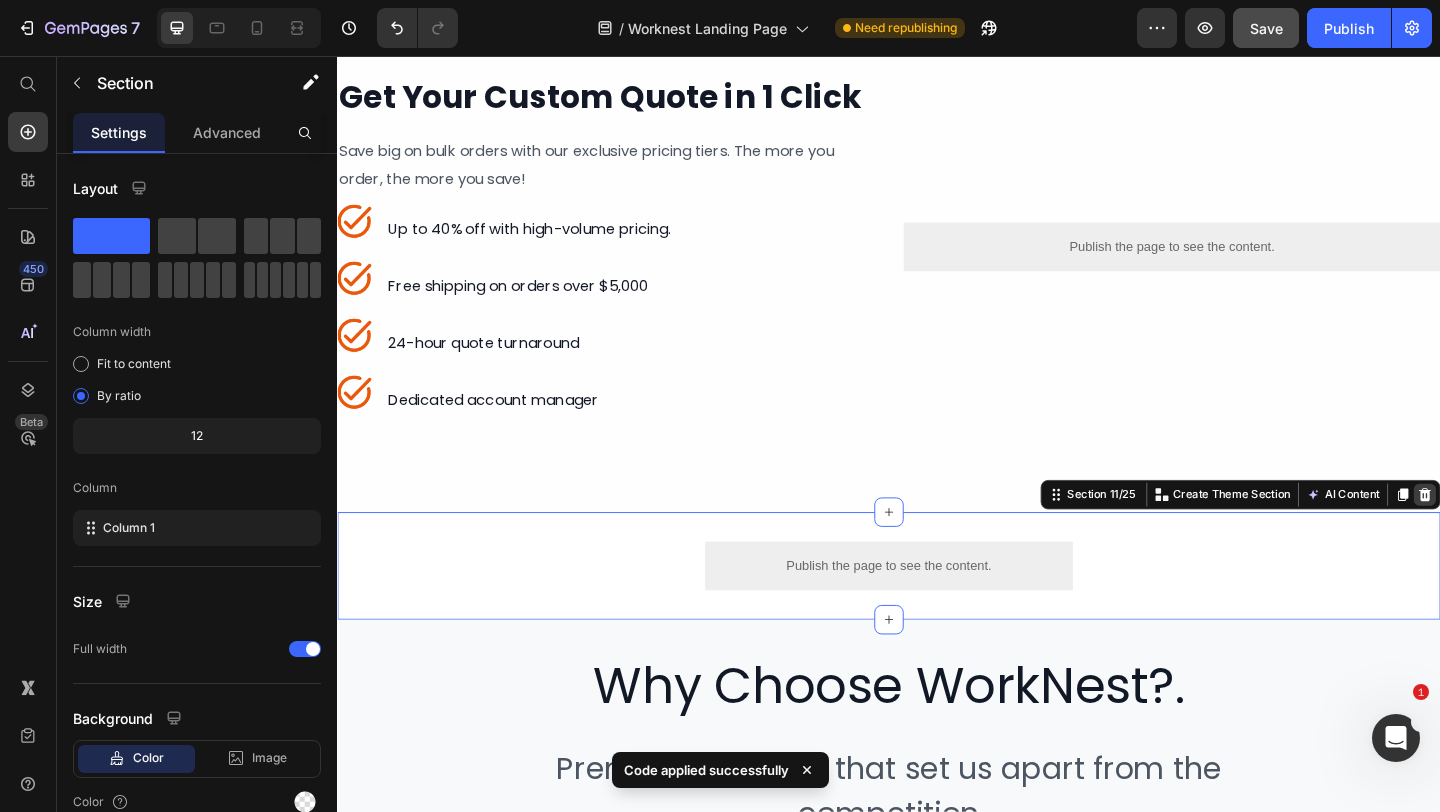click at bounding box center [1520, 533] 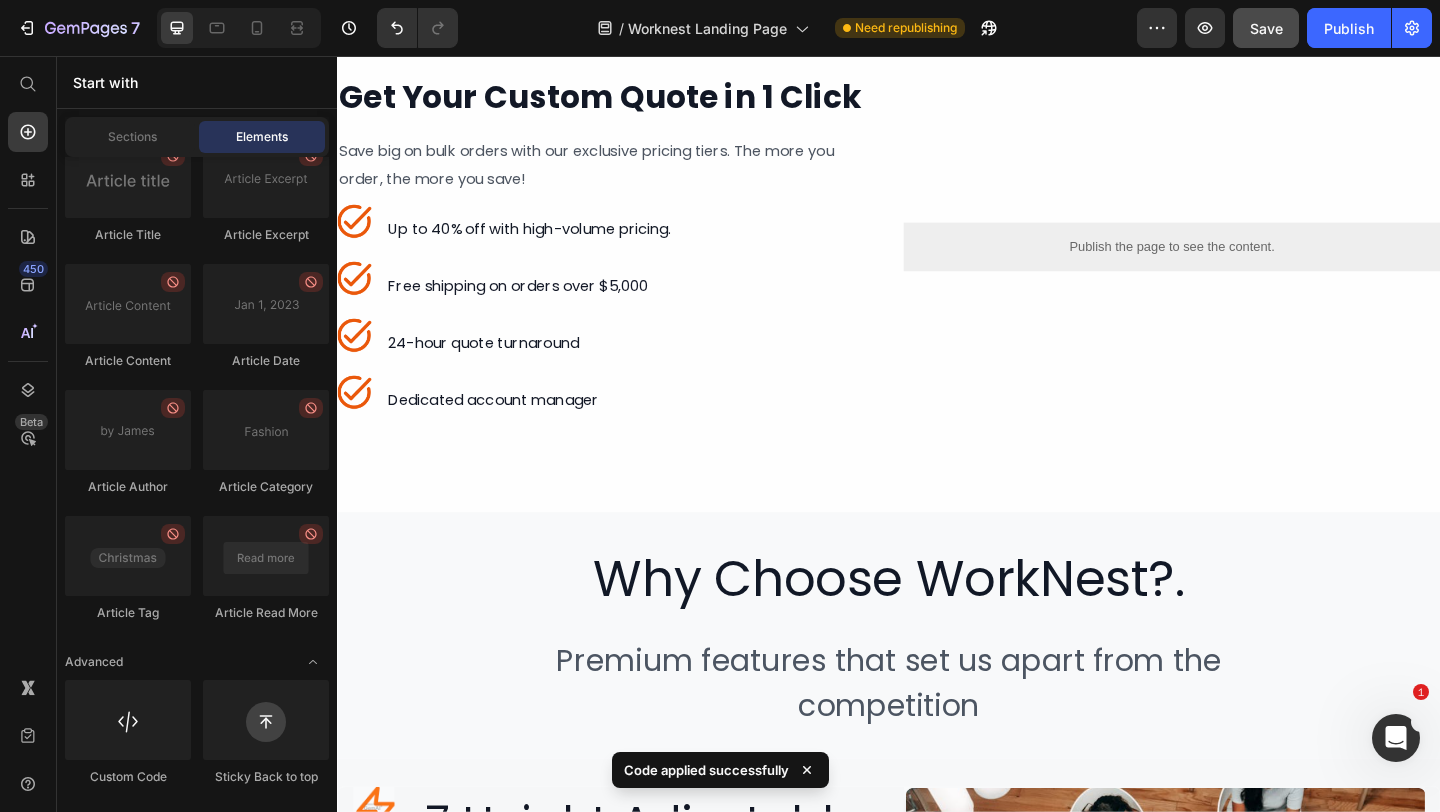 click on "Publish the page to see the content.
Custom Code" at bounding box center (1245, 263) 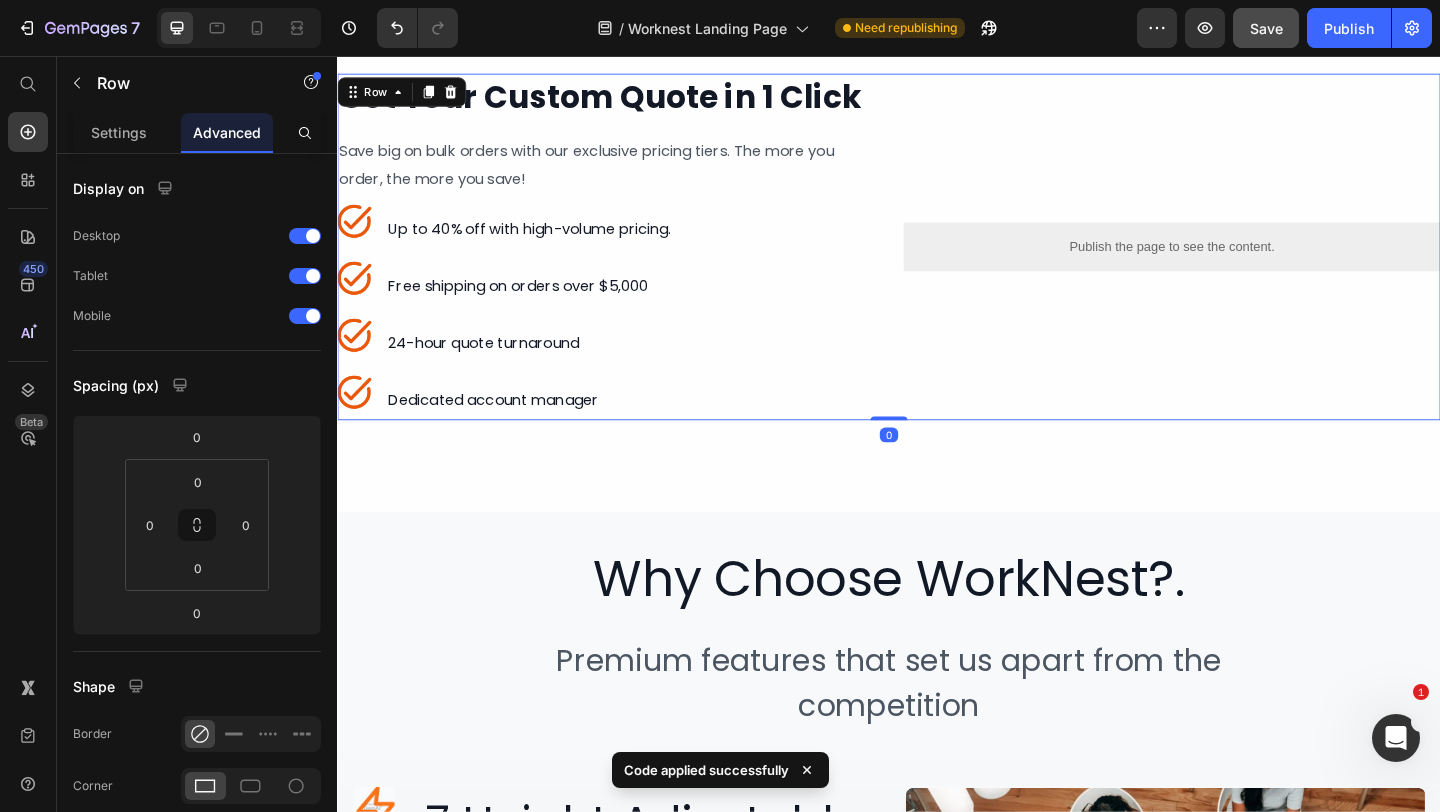 scroll, scrollTop: 3887, scrollLeft: 0, axis: vertical 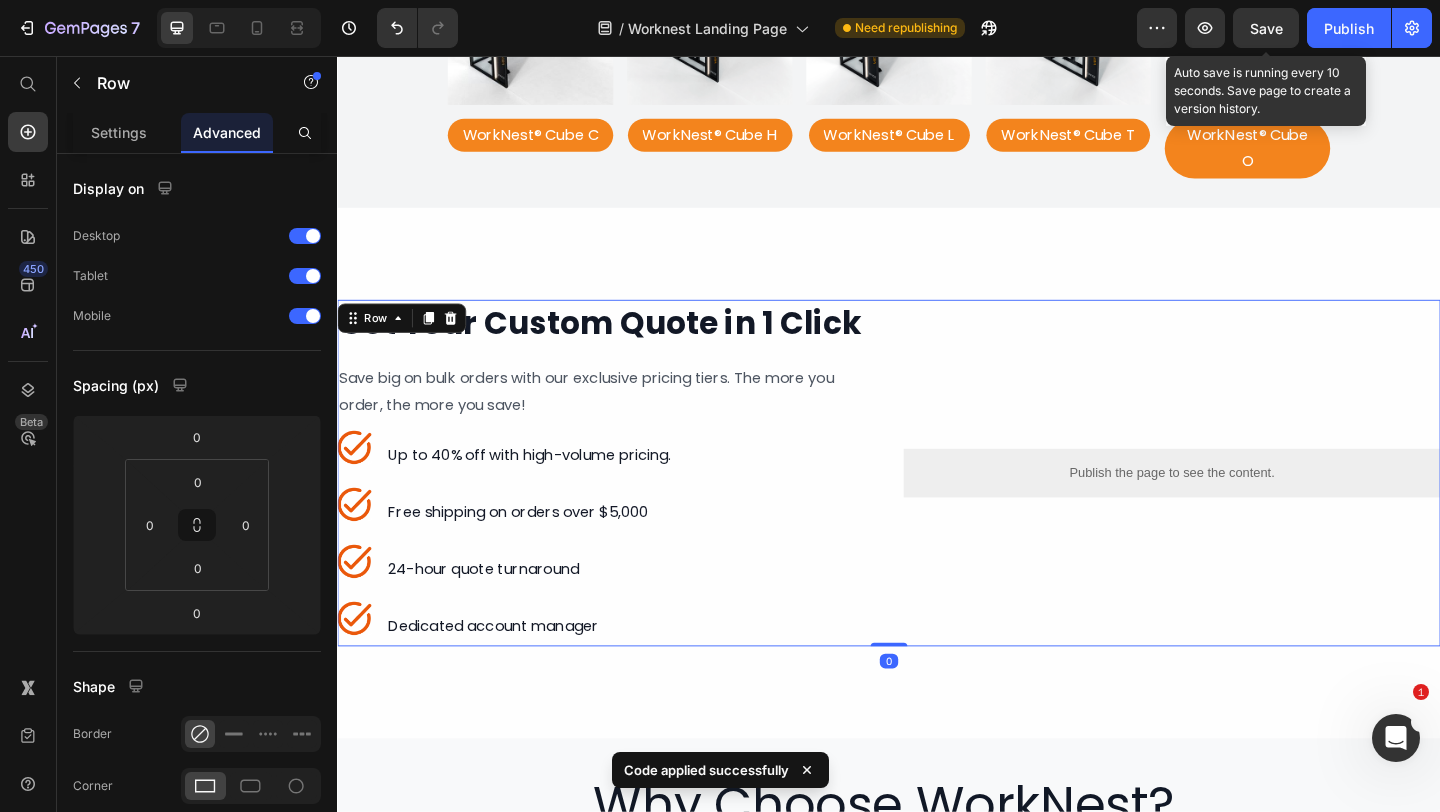 click on "Save" at bounding box center (1266, 28) 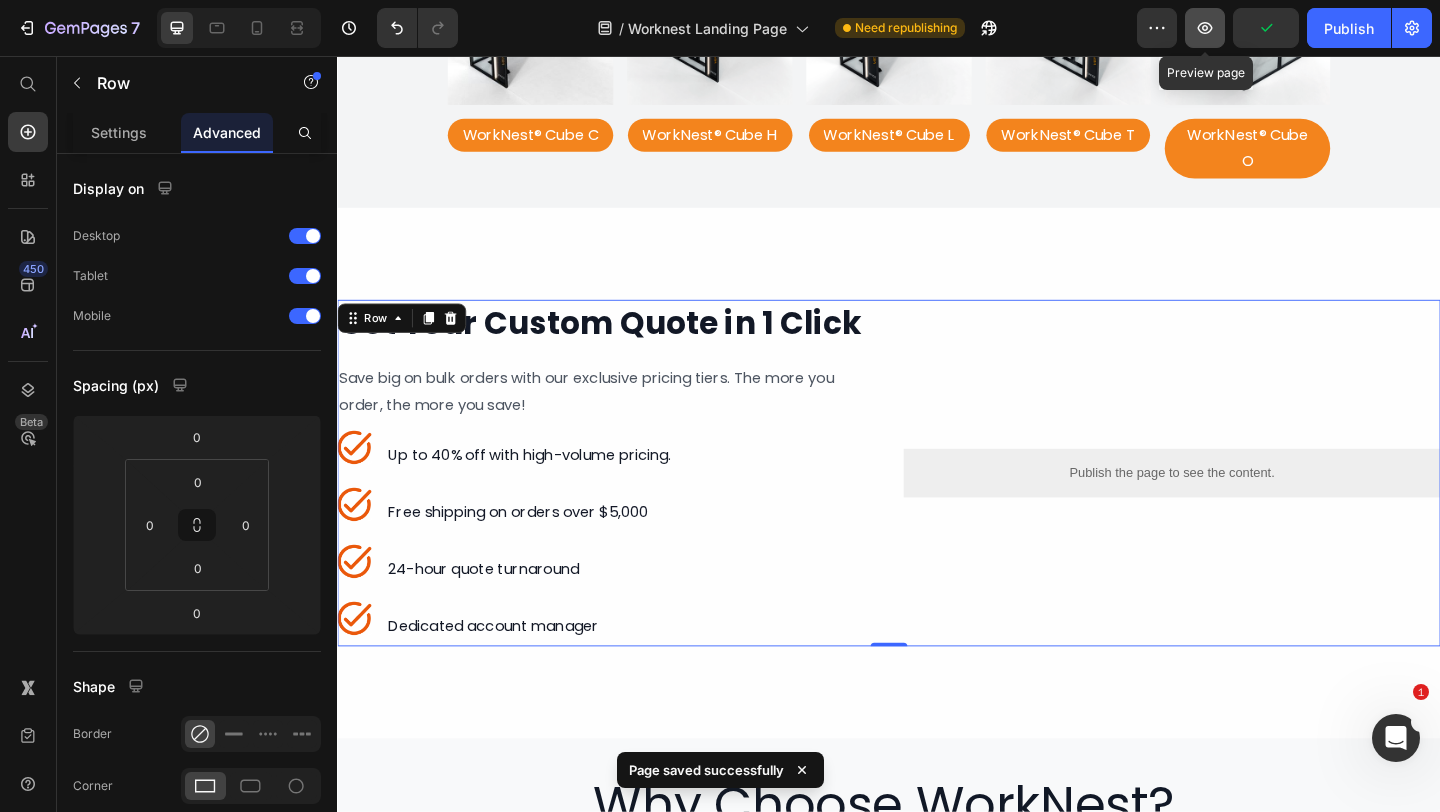 click 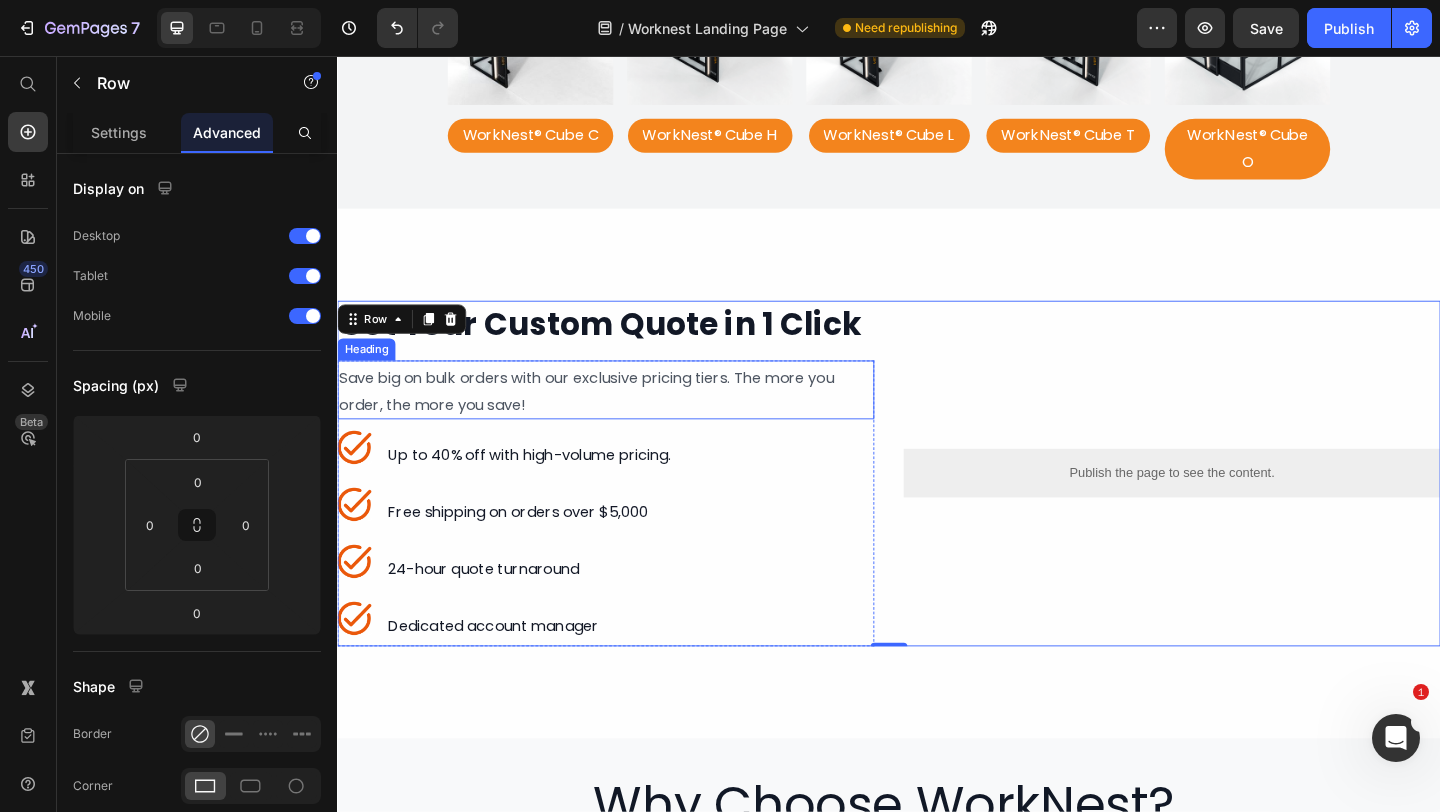 scroll, scrollTop: 3195, scrollLeft: 0, axis: vertical 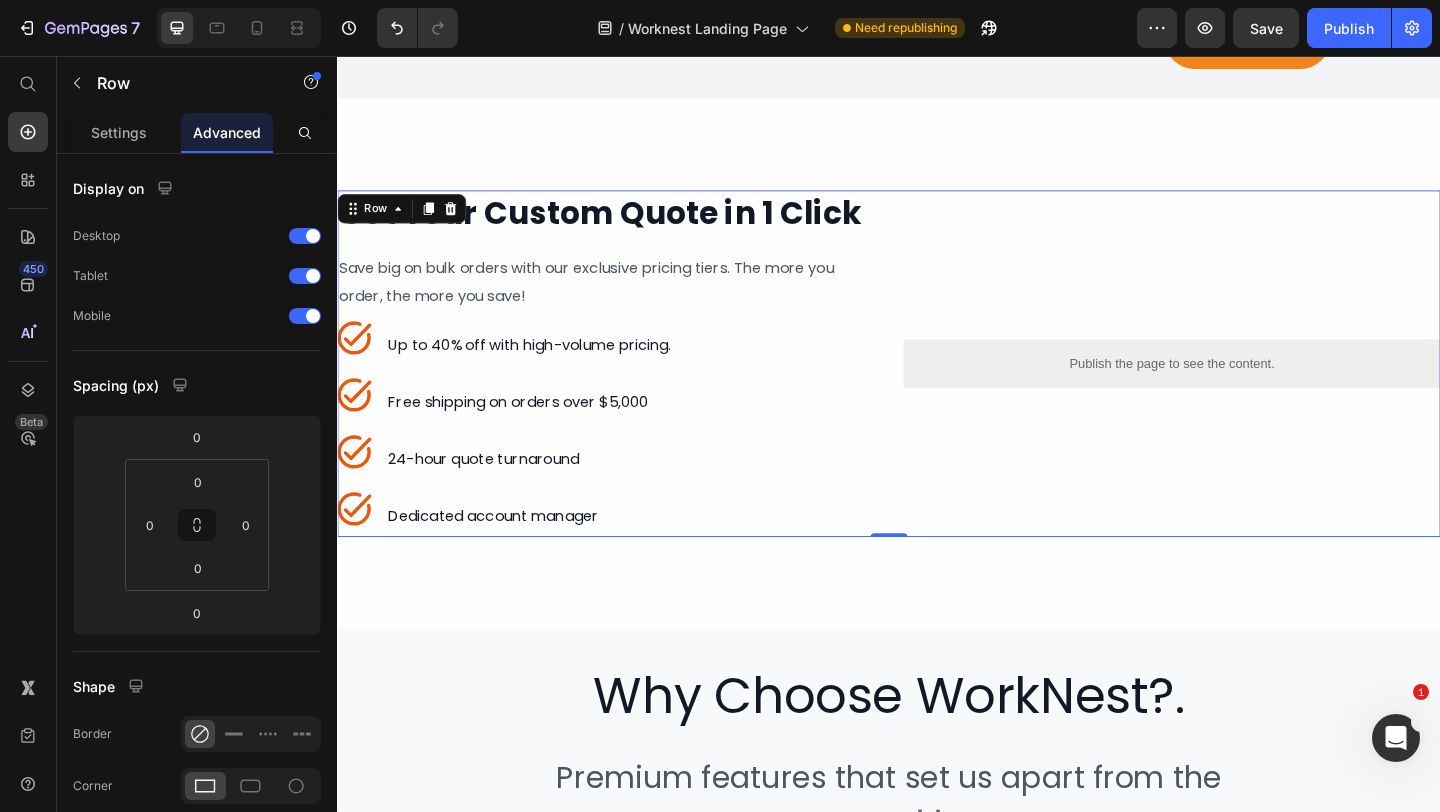 click on "Image Up to 40% off with high-volume pricing. Heading Image Free shipping on orders over $5,000 Heading Image 24-hour quote turnaround Heading Image Dedicated account manager Heading" at bounding box center [629, 455] 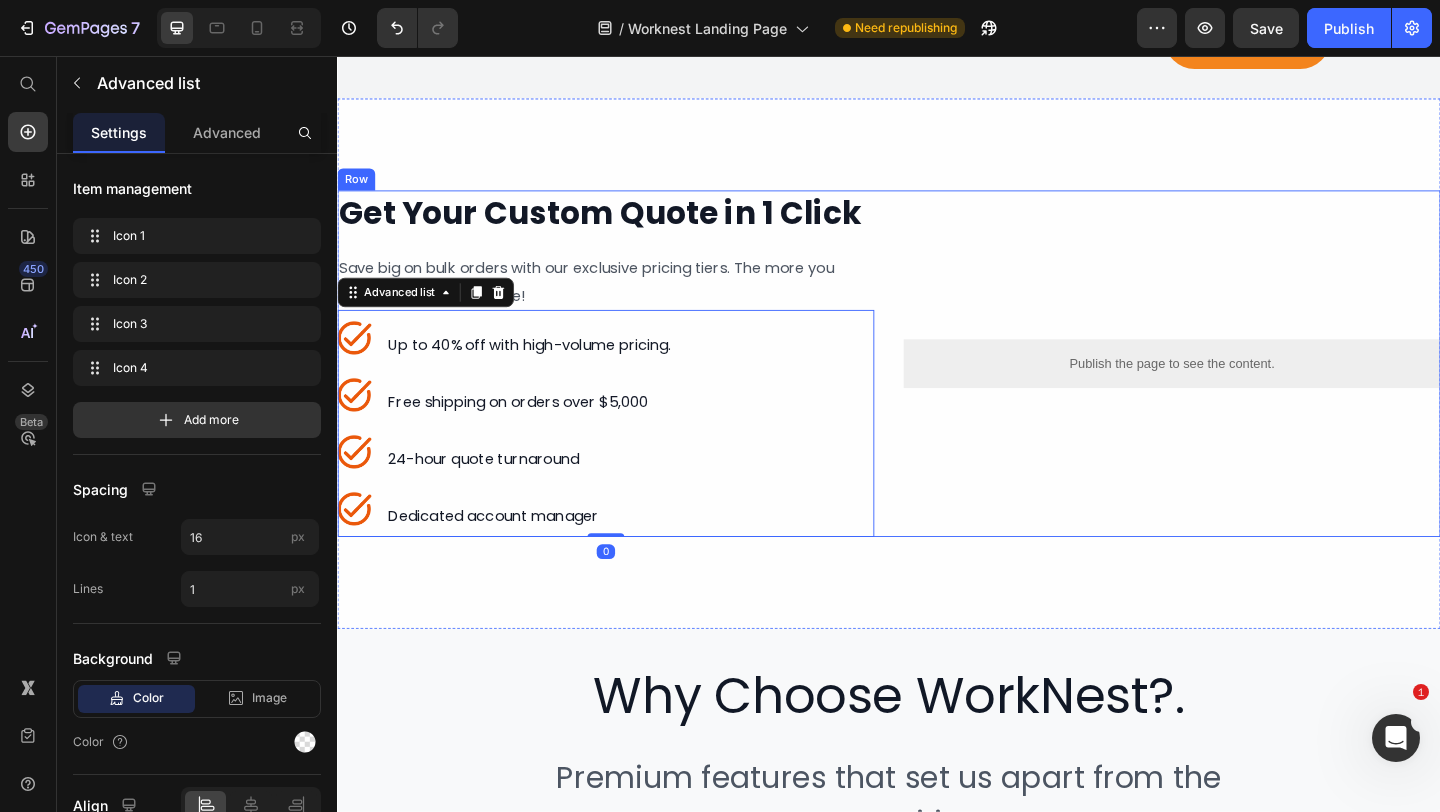 click on "Get Your Custom Quote in 1 Click Heading Save big on bulk orders with our exclusive pricing tiers. The more you order, the more you save! Heading Image Up to 40% off with high-volume pricing. Heading Image Free shipping on orders over $5,000 Heading Image 24-hour quote turnaround Heading Image Dedicated account manager Heading Advanced list   0 Row
Publish the page to see the content.
Custom Code Row" at bounding box center [937, 390] 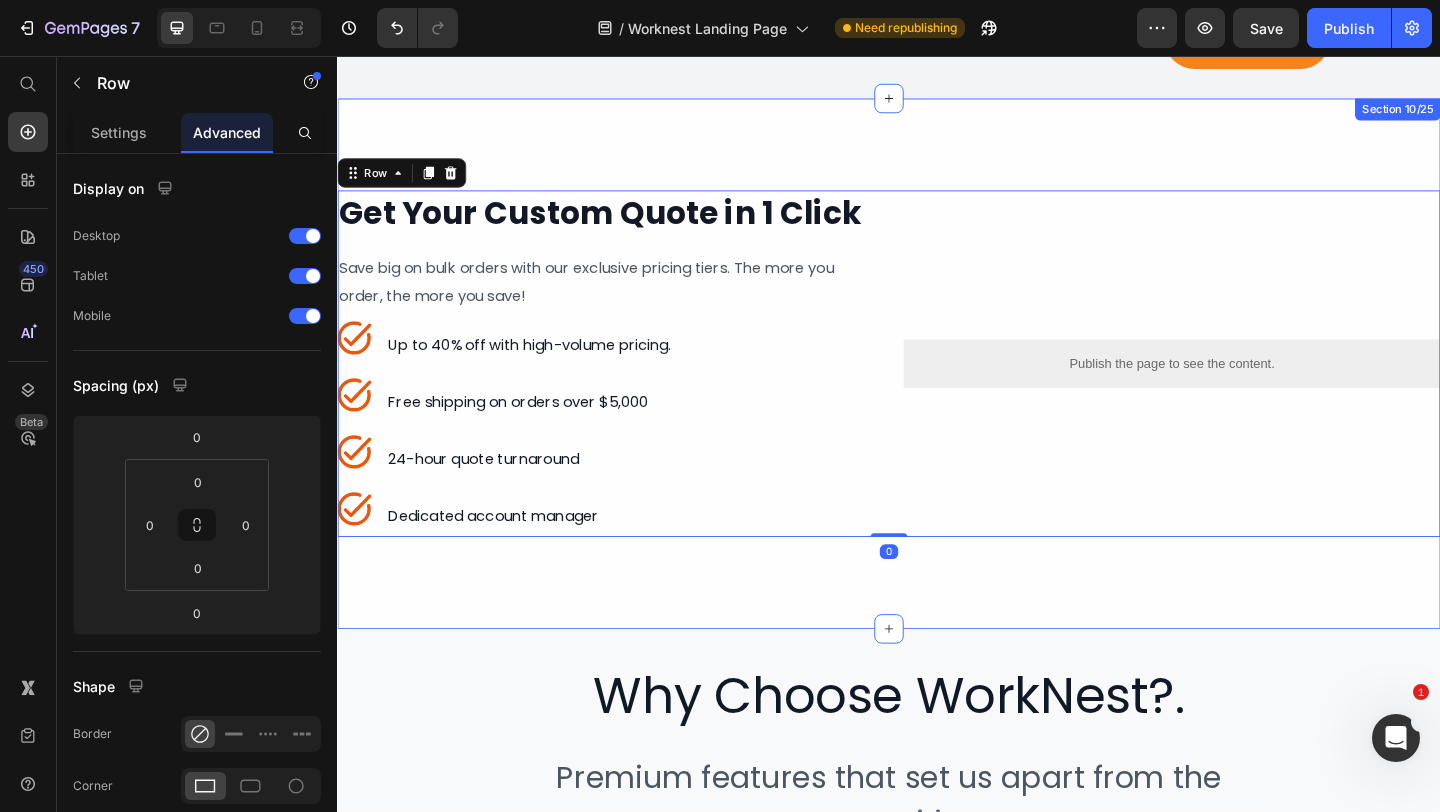 click on "Get Your Custom Quote in 1 Click Heading Save big on bulk orders with our exclusive pricing tiers. The more you order, the more you save! Heading Image Up to 40% off with high-volume pricing. Heading Image Free shipping on orders over $5,000 Heading Image 24-hour quote turnaround Heading Image Dedicated account manager Heading Advanced list Row
Publish the page to see the content.
Custom Code Row   0 Section 10/25" at bounding box center (937, 390) 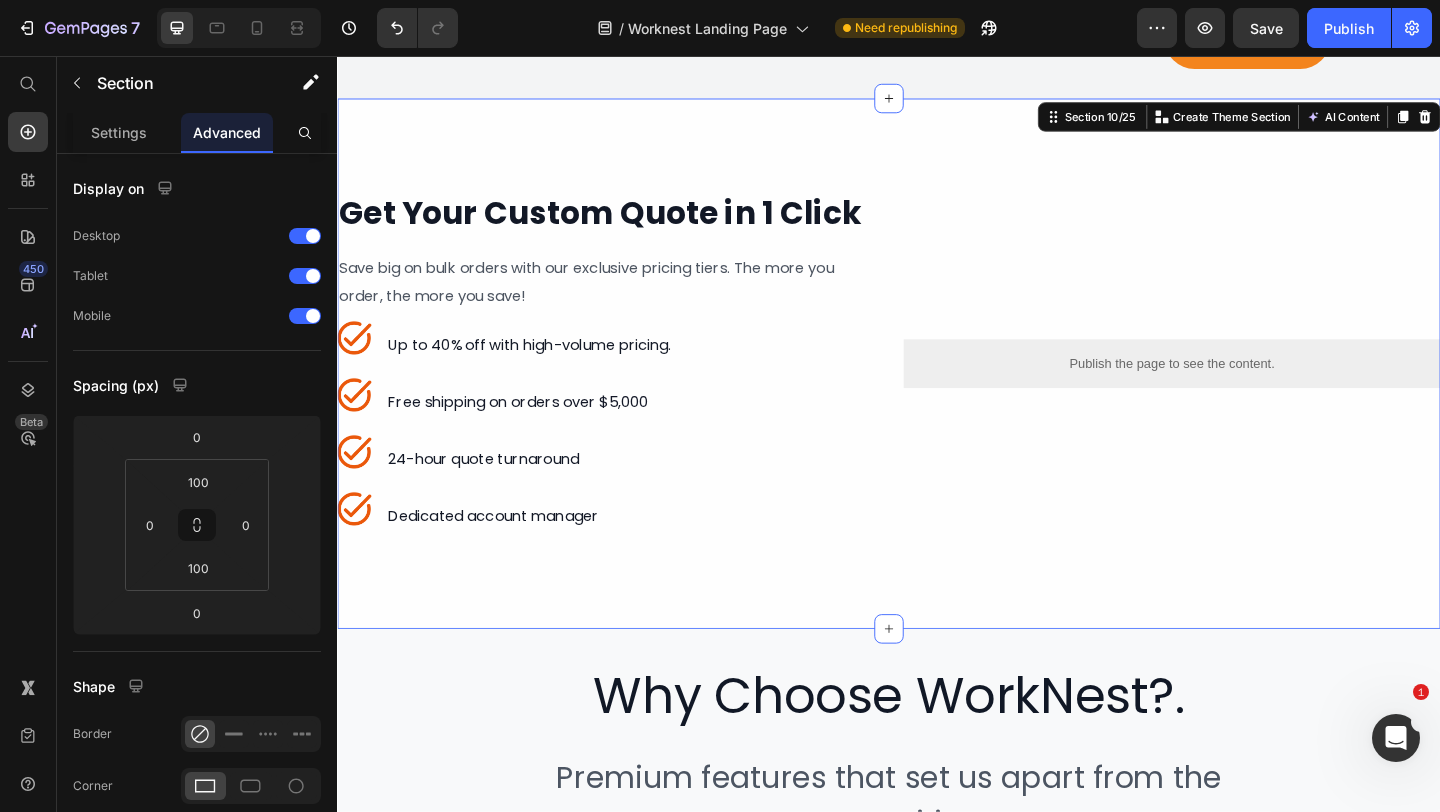 scroll, scrollTop: 550, scrollLeft: 0, axis: vertical 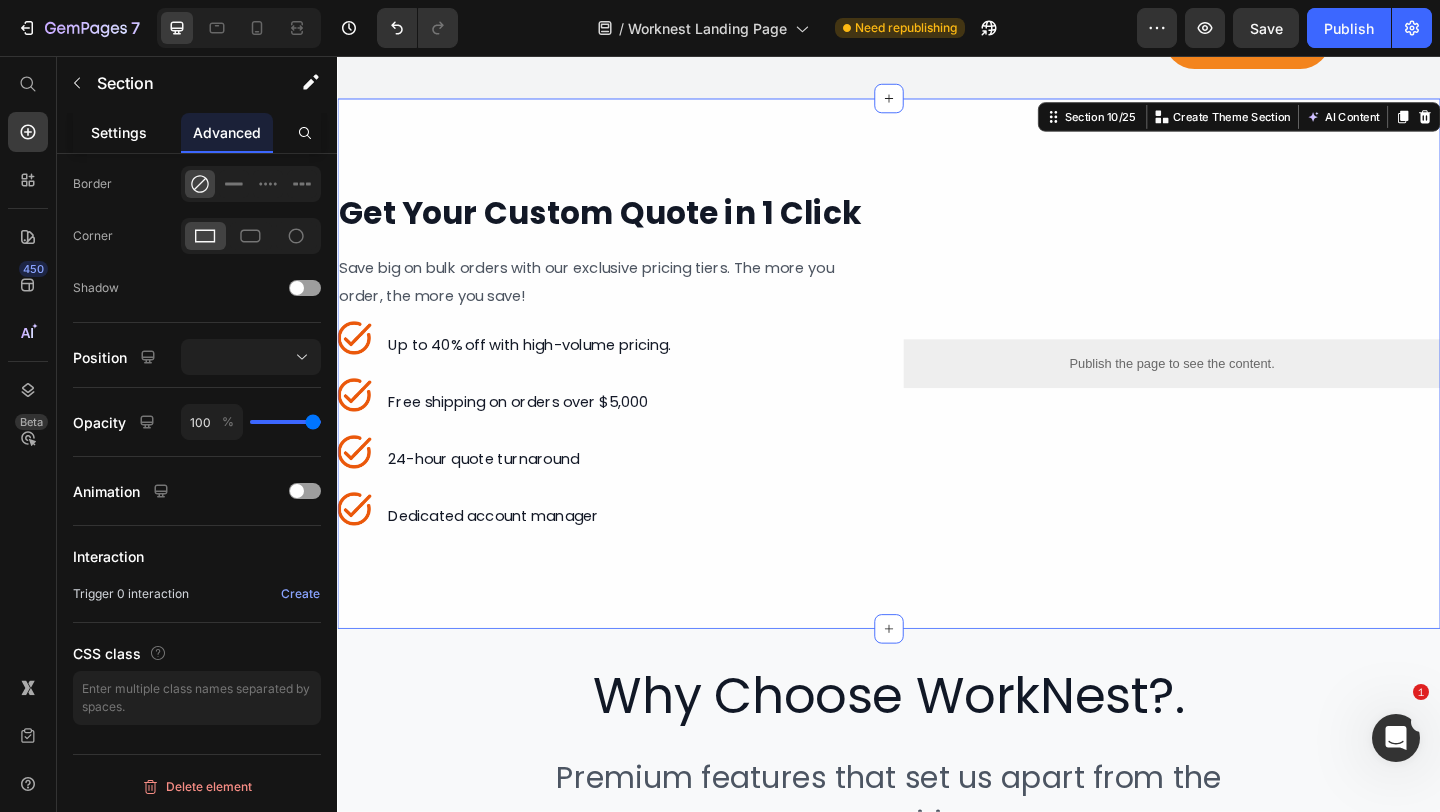 click on "Settings" at bounding box center (119, 132) 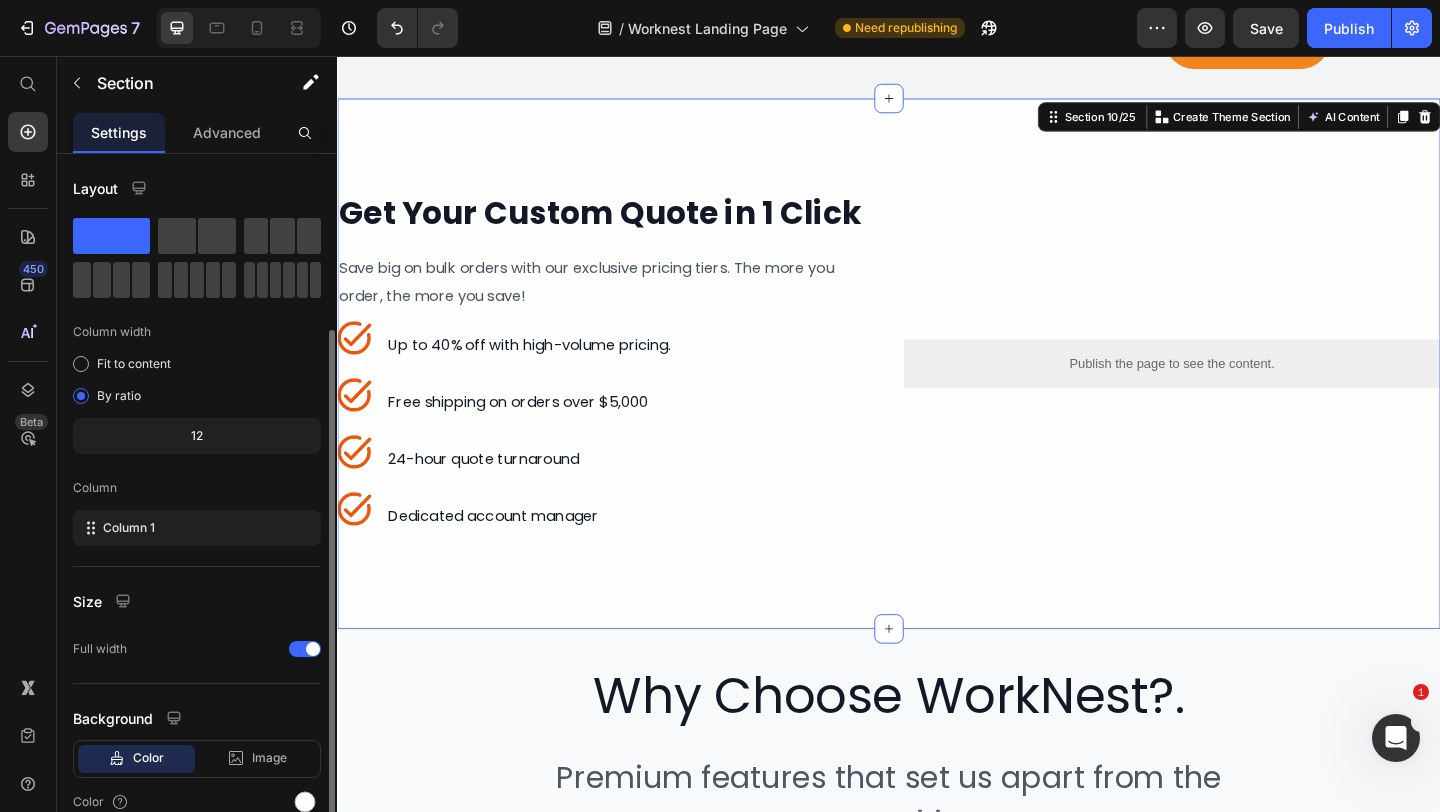 scroll, scrollTop: 93, scrollLeft: 0, axis: vertical 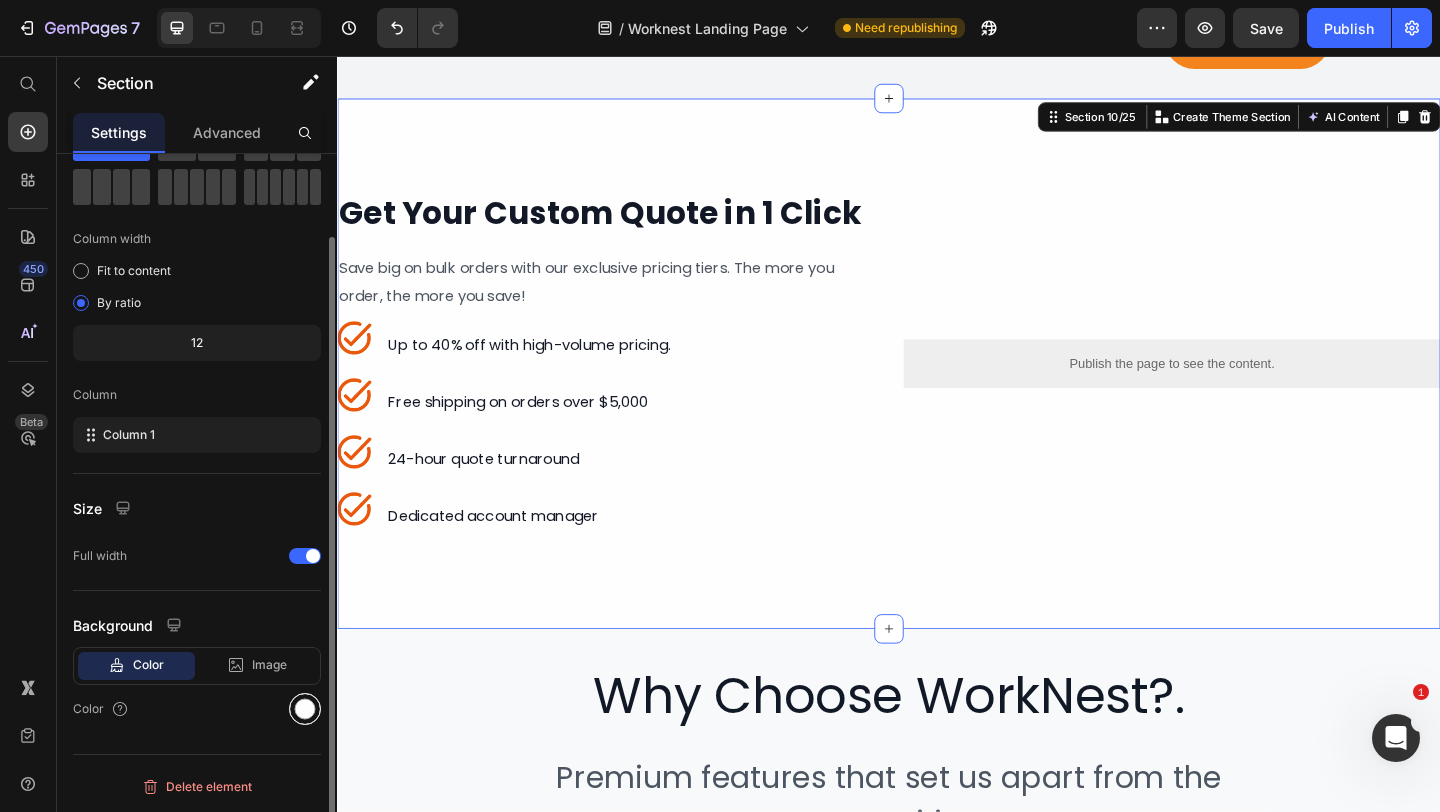 click at bounding box center [305, 709] 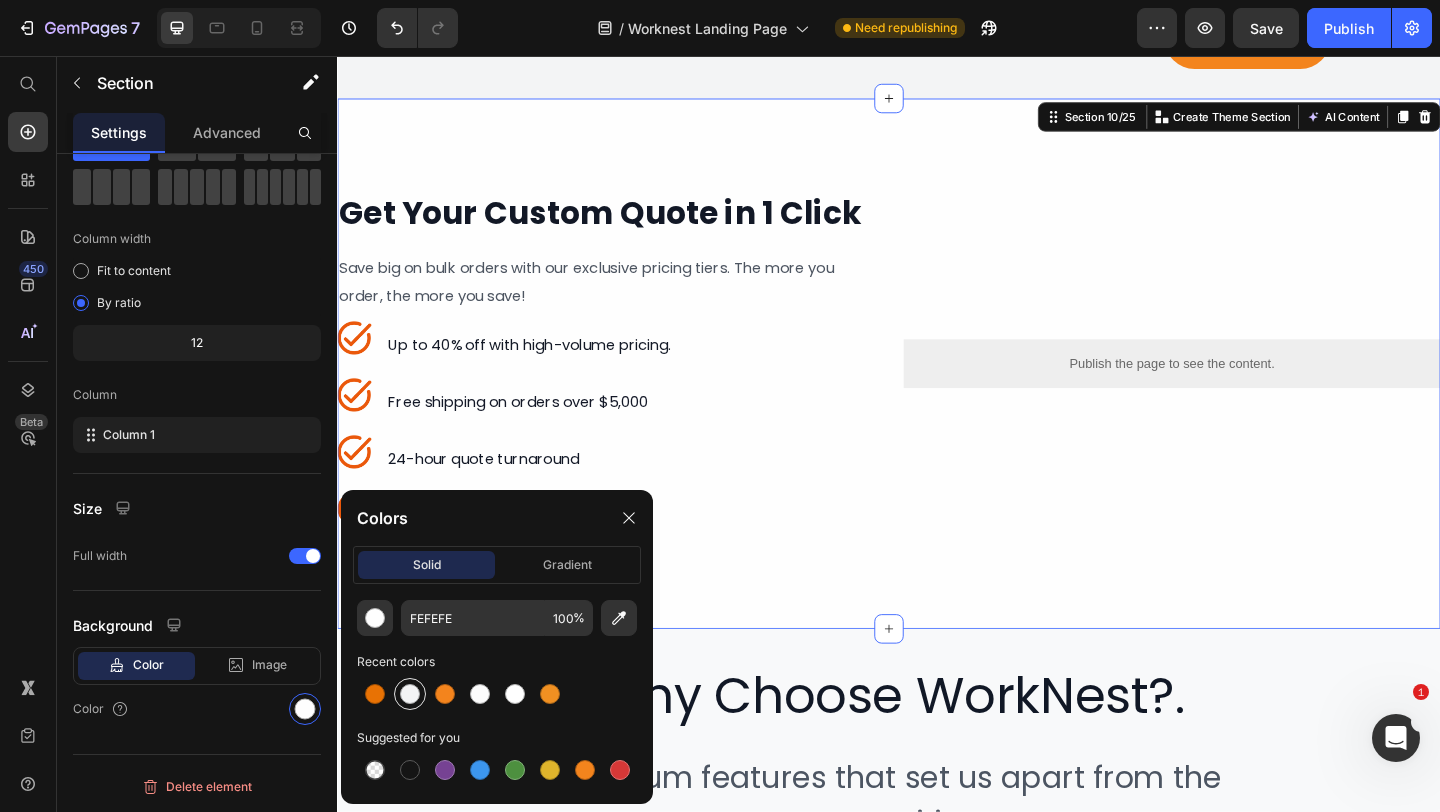 click at bounding box center [410, 694] 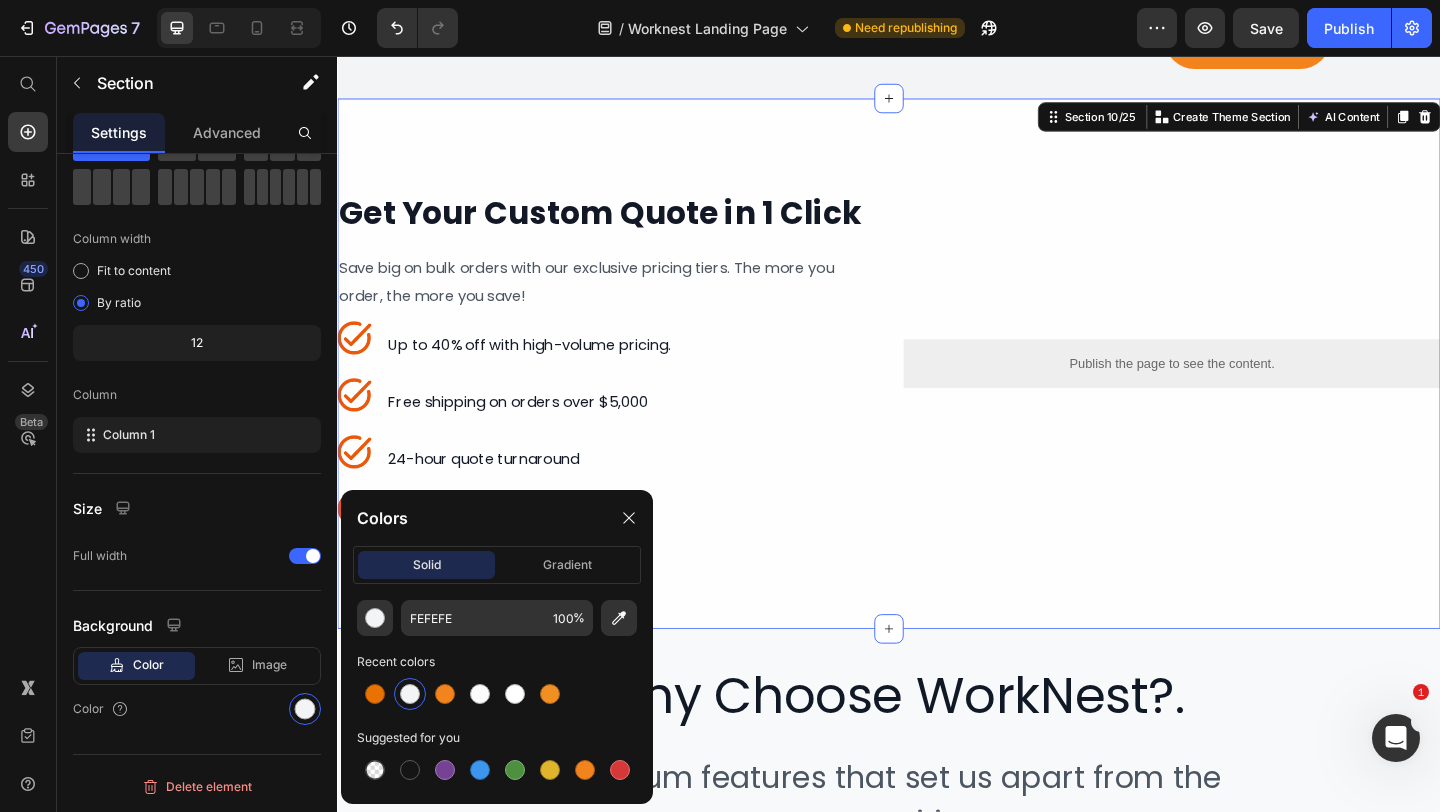 type on "F3F4F5" 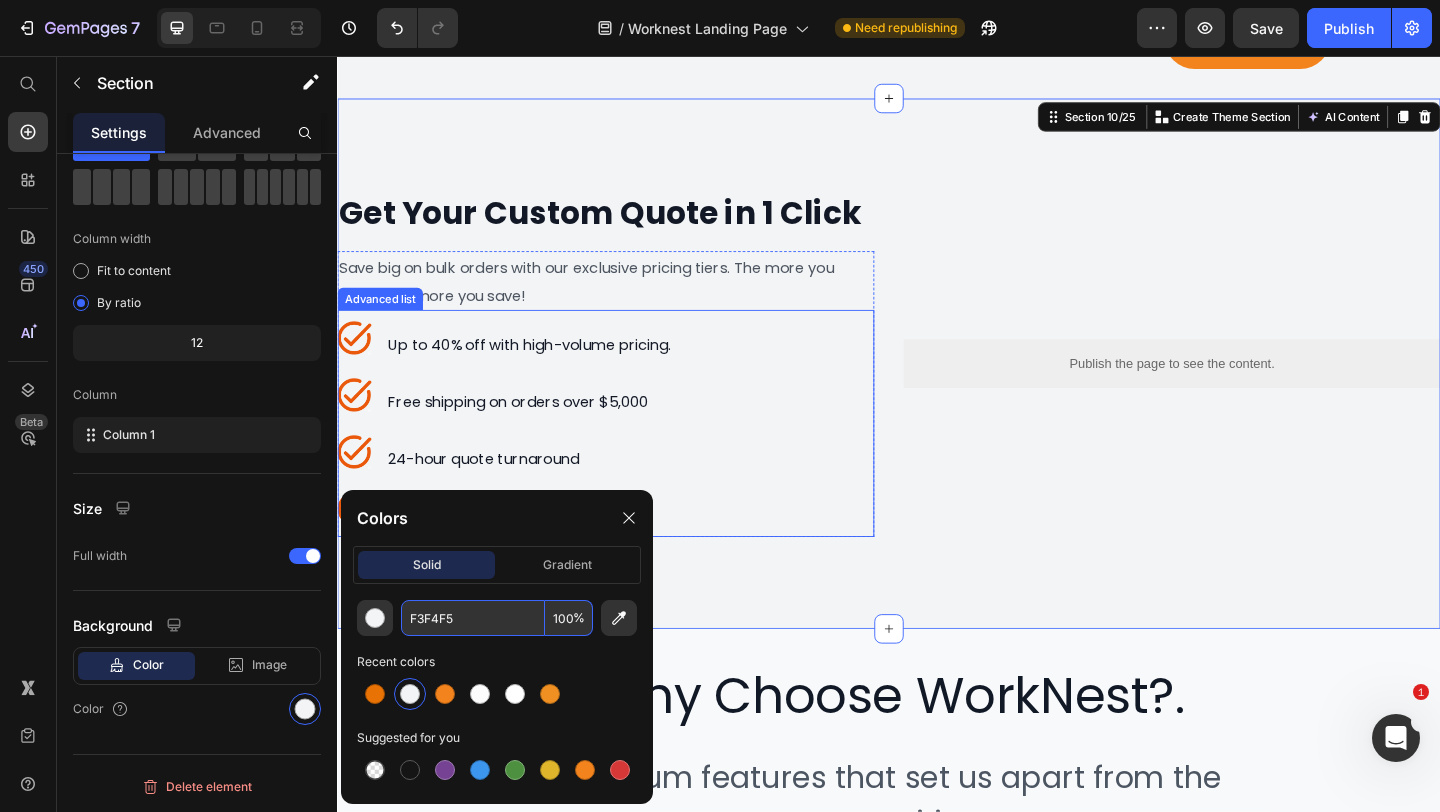 click on "Image Up to 40% off with high-volume pricing. Heading Image Free shipping on orders over $5,000 Heading Image 24-hour quote turnaround Heading Image Dedicated account manager Heading" at bounding box center [629, 455] 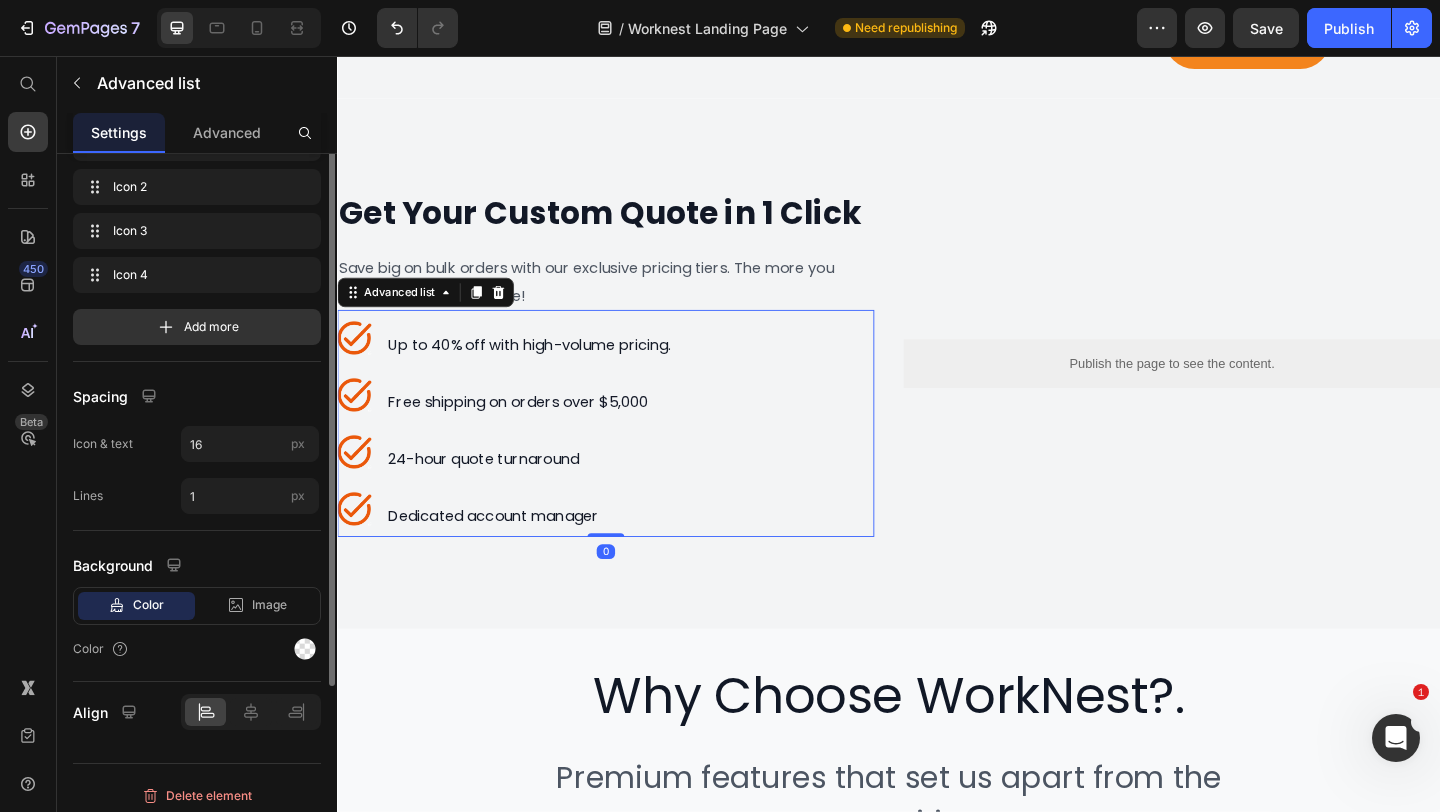 scroll, scrollTop: 0, scrollLeft: 0, axis: both 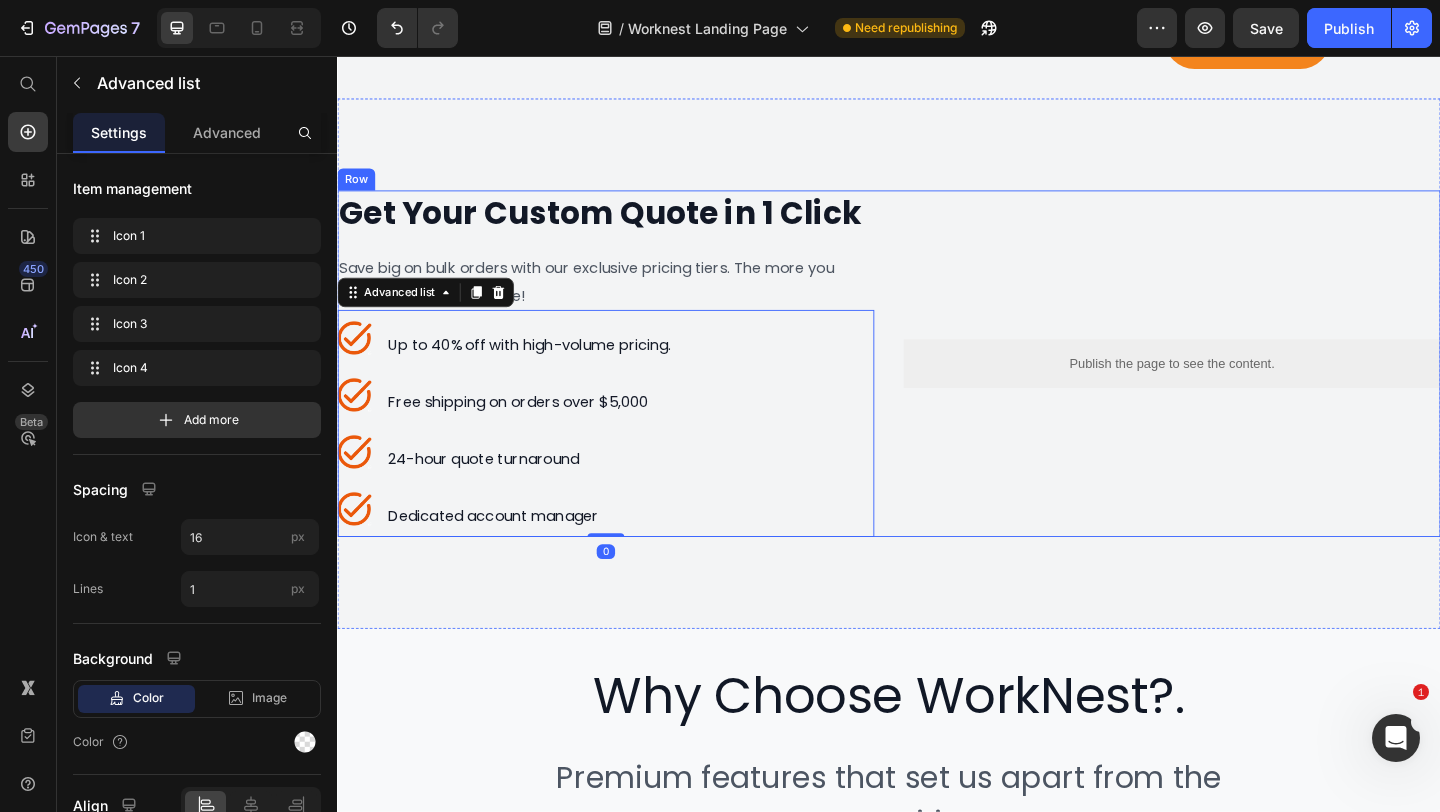 click on "Publish the page to see the content.
Custom Code" at bounding box center (1245, 390) 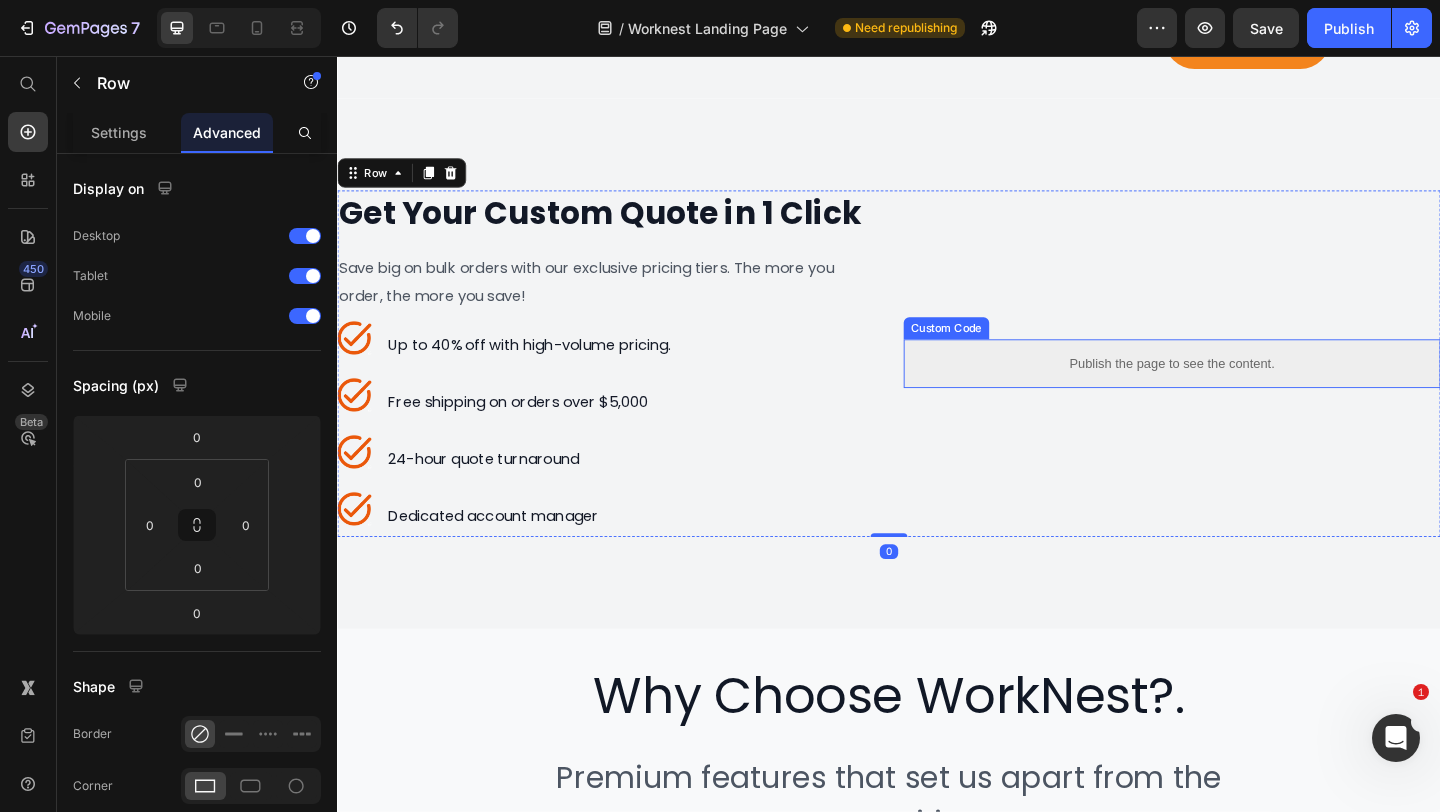 click on "Publish the page to see the content." at bounding box center (1245, 390) 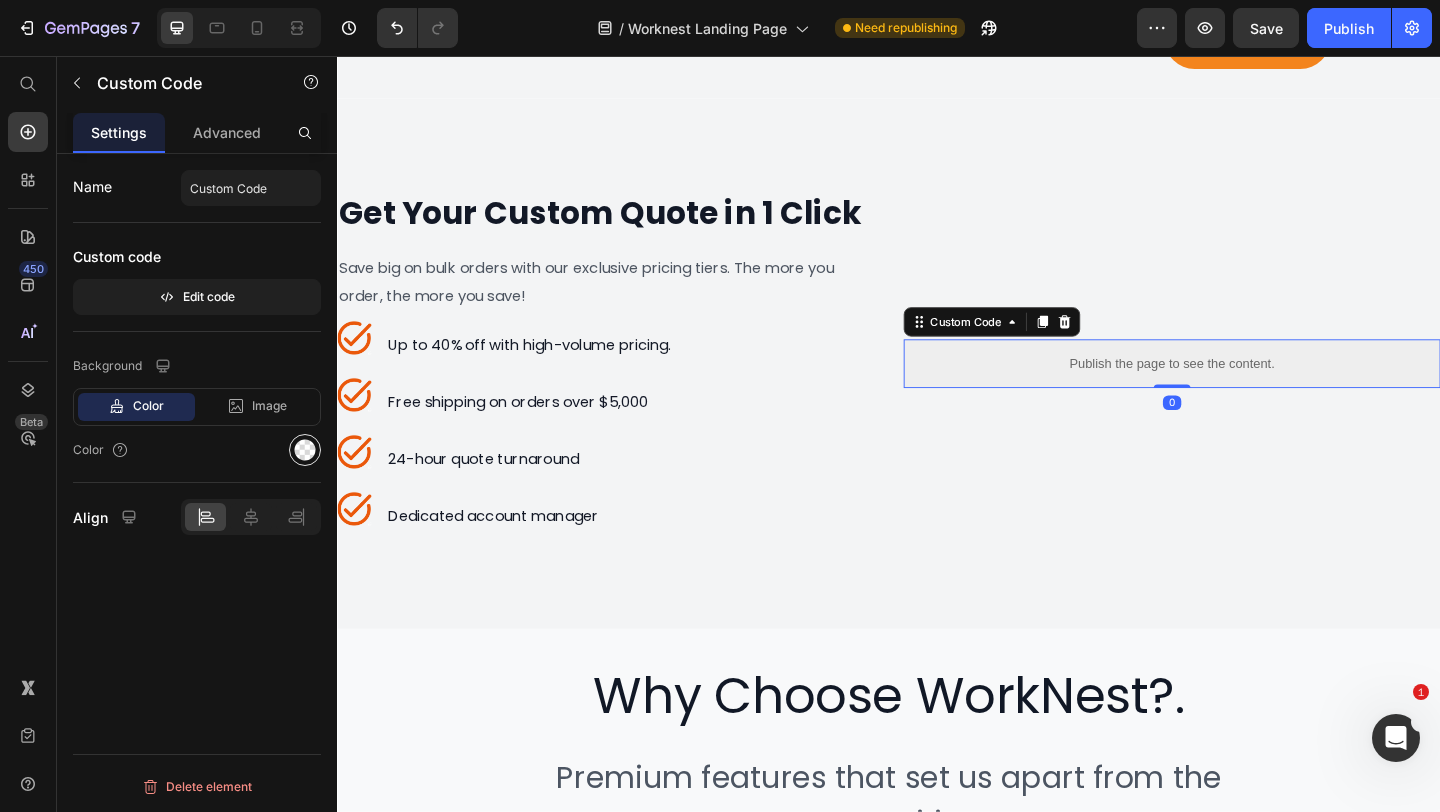click 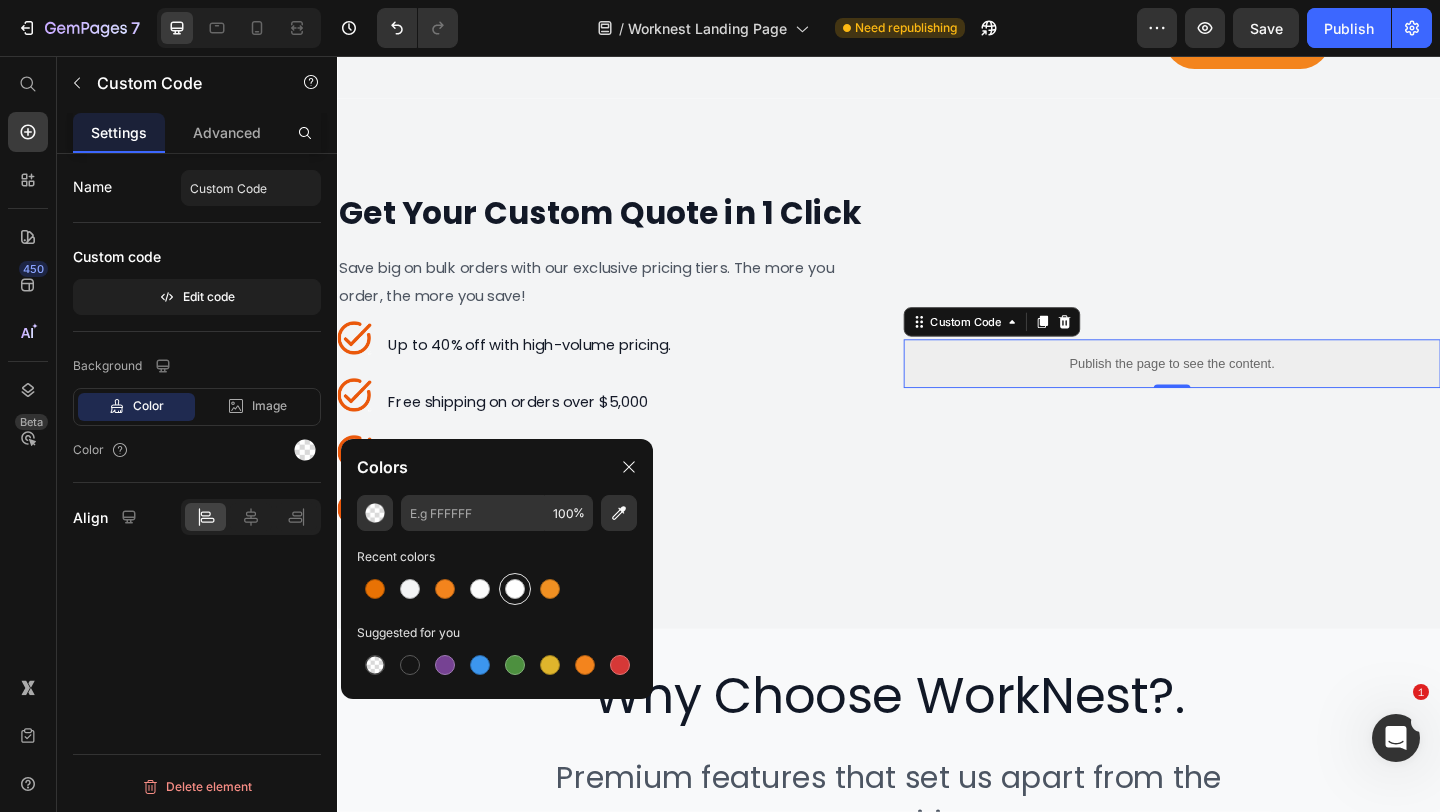 click at bounding box center [515, 589] 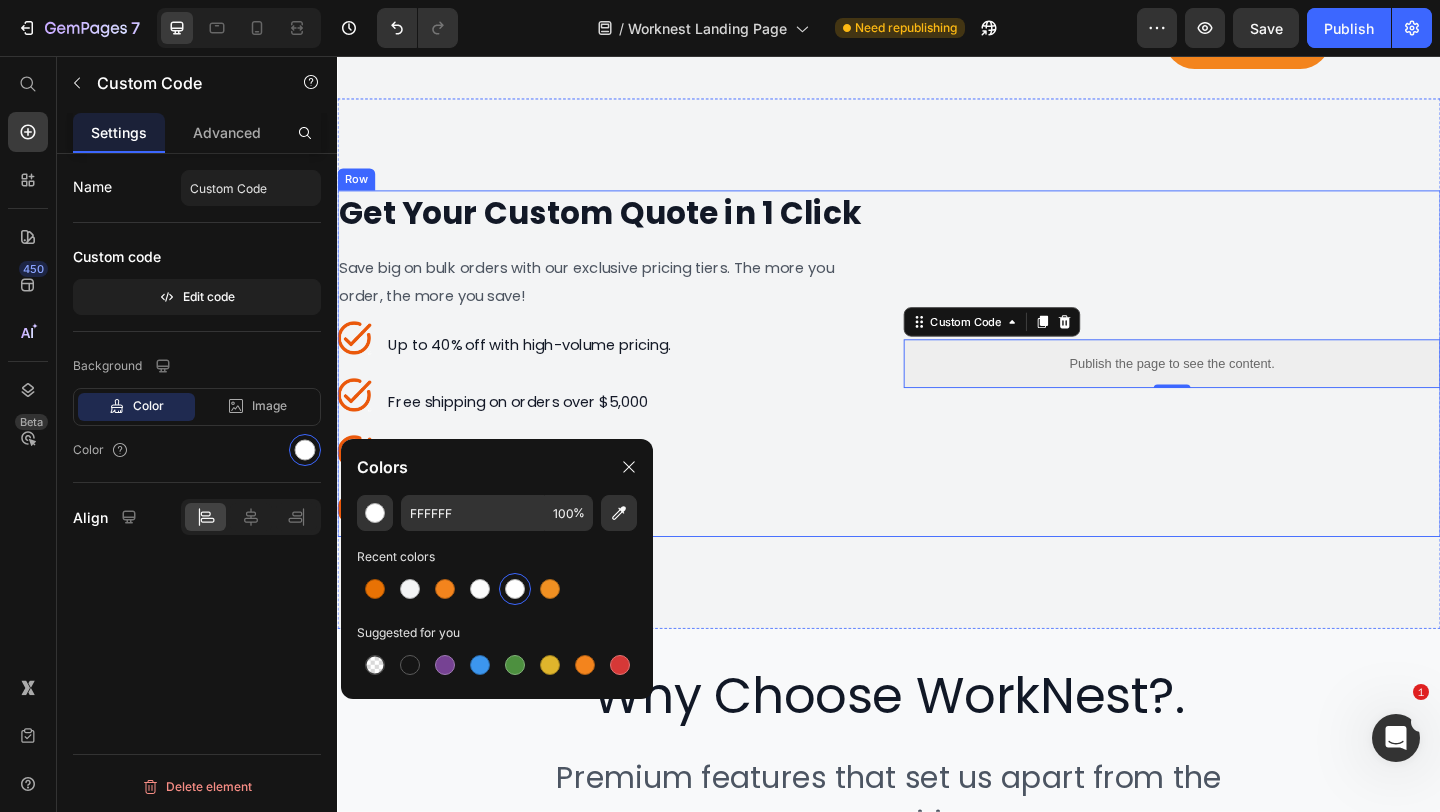 click on "Publish the page to see the content.
Custom Code   0" at bounding box center (1245, 390) 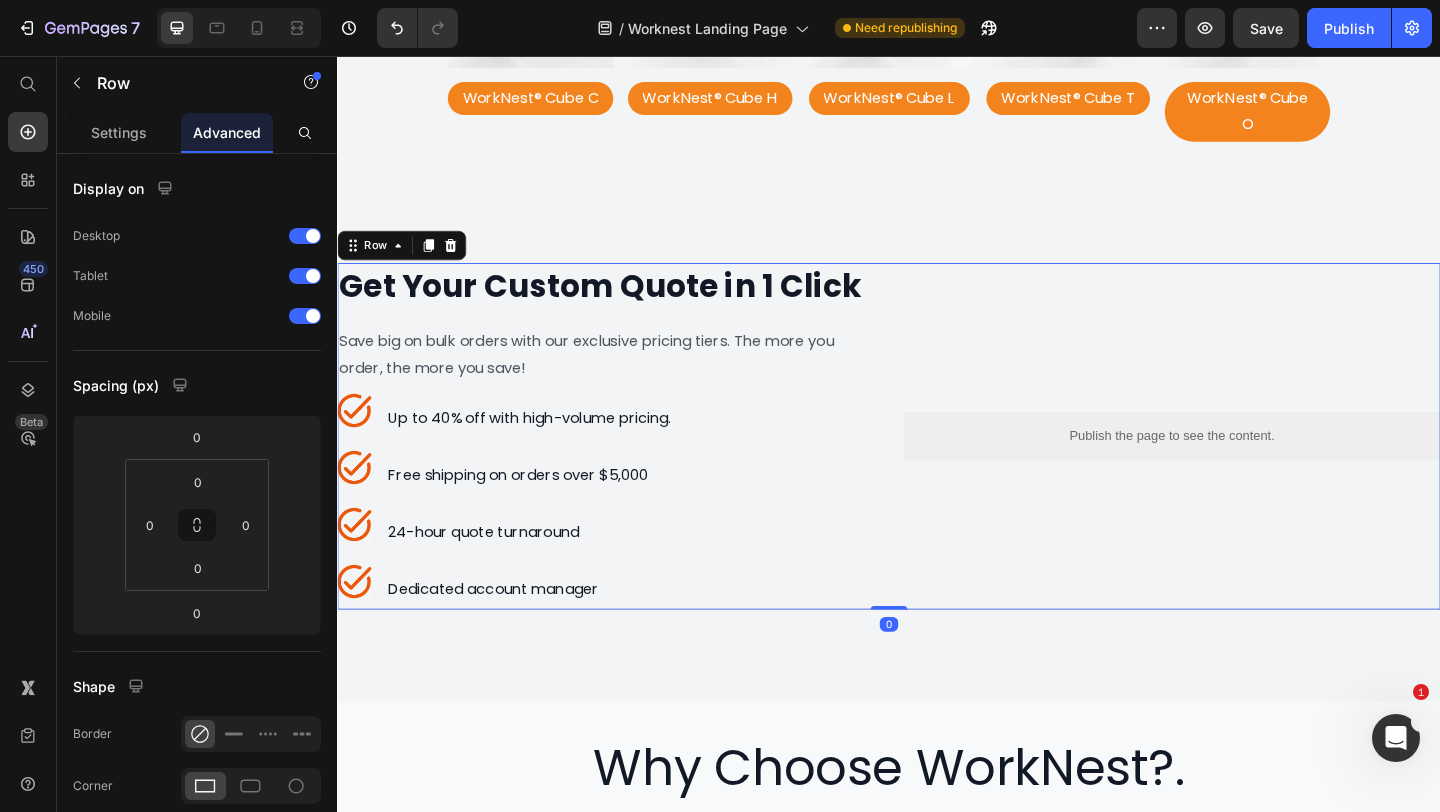 type 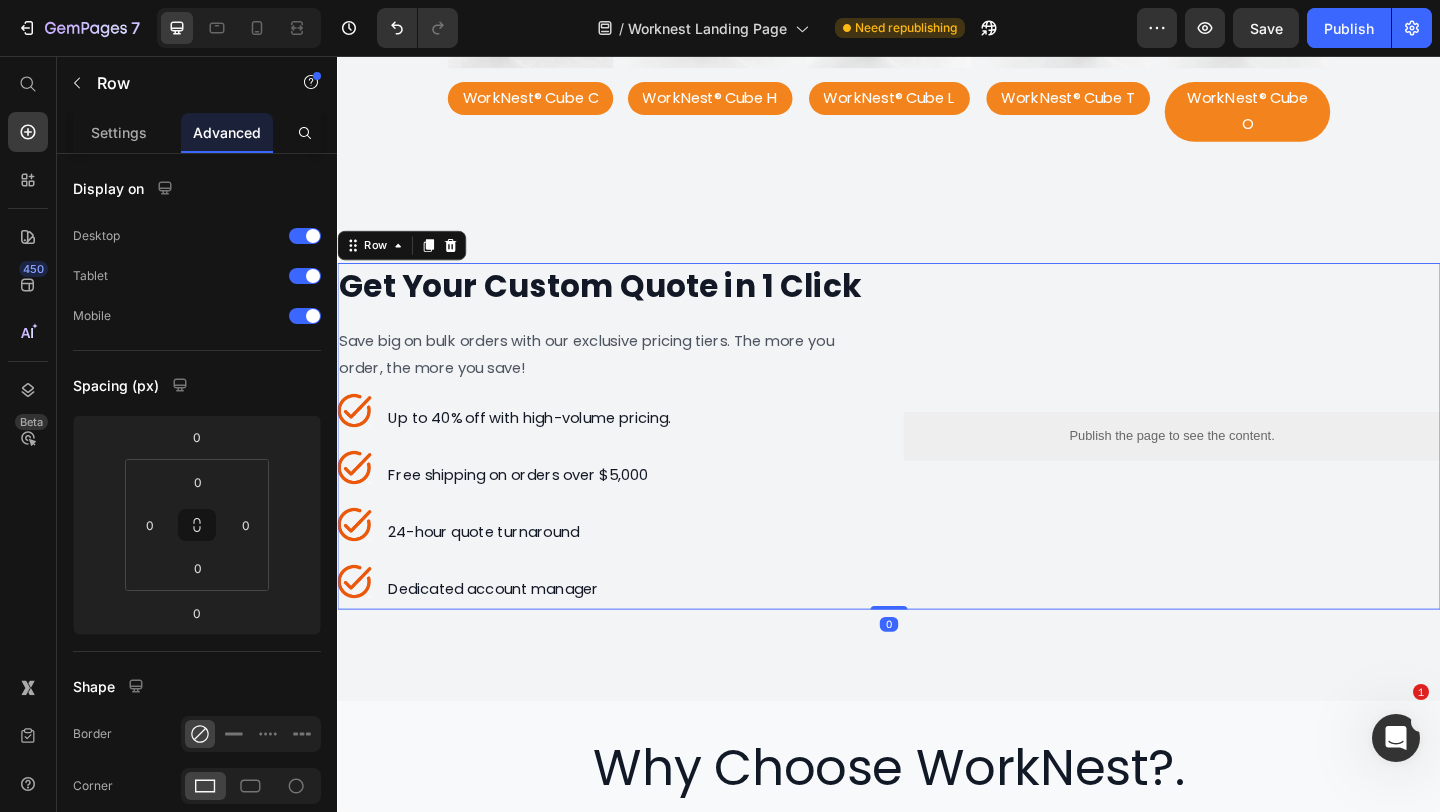 type 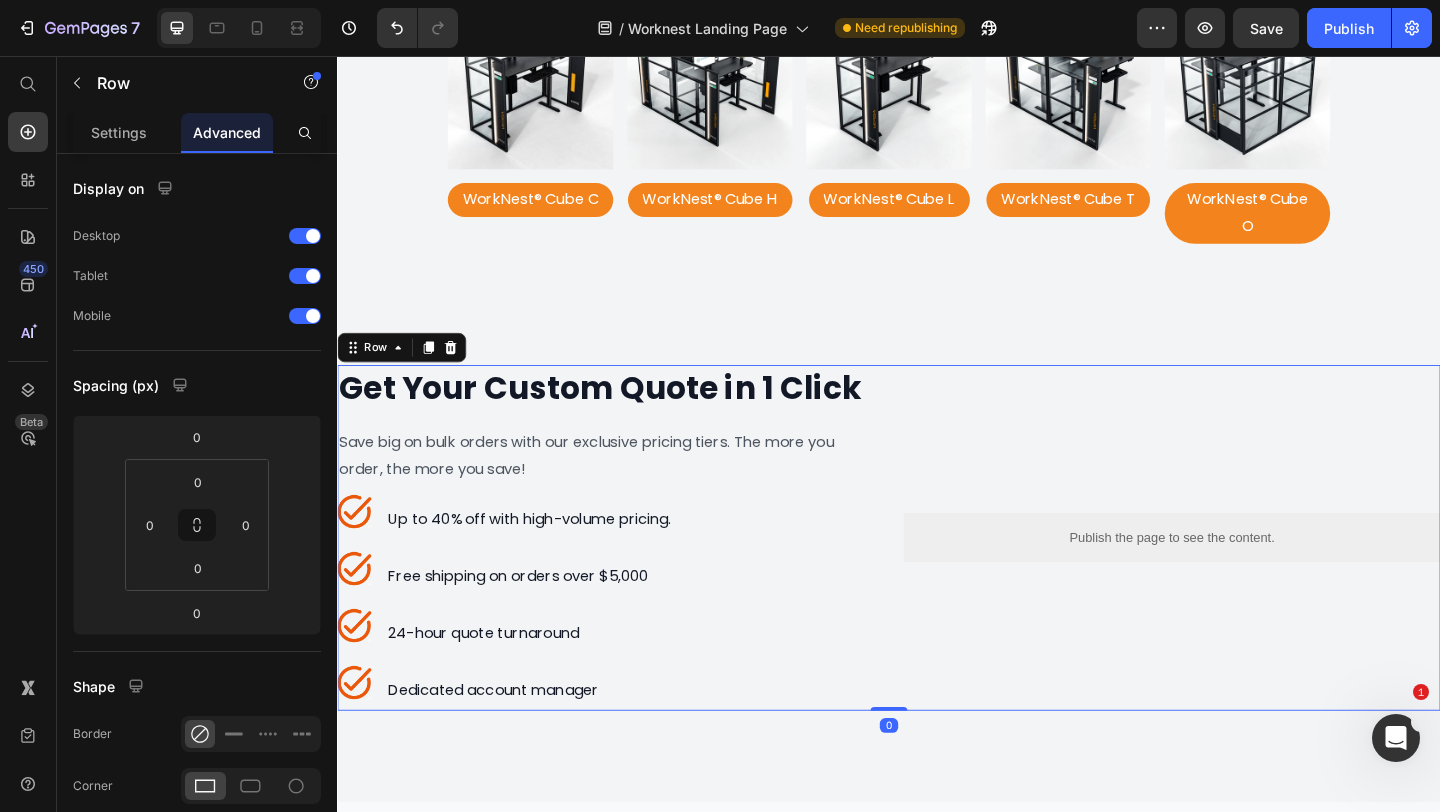 scroll, scrollTop: 3767, scrollLeft: 0, axis: vertical 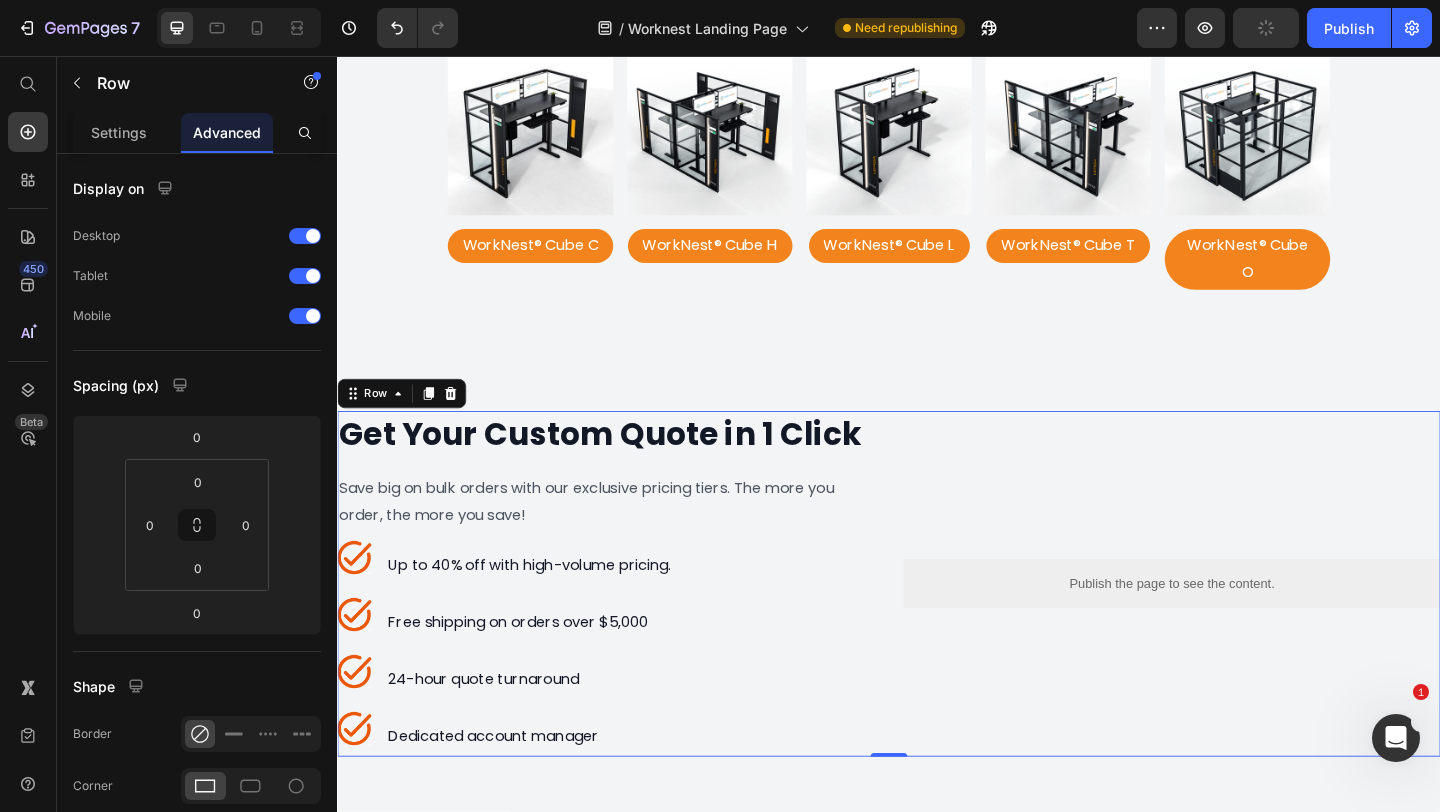 click on "Publish the page to see the content.
Custom Code" at bounding box center [1245, 630] 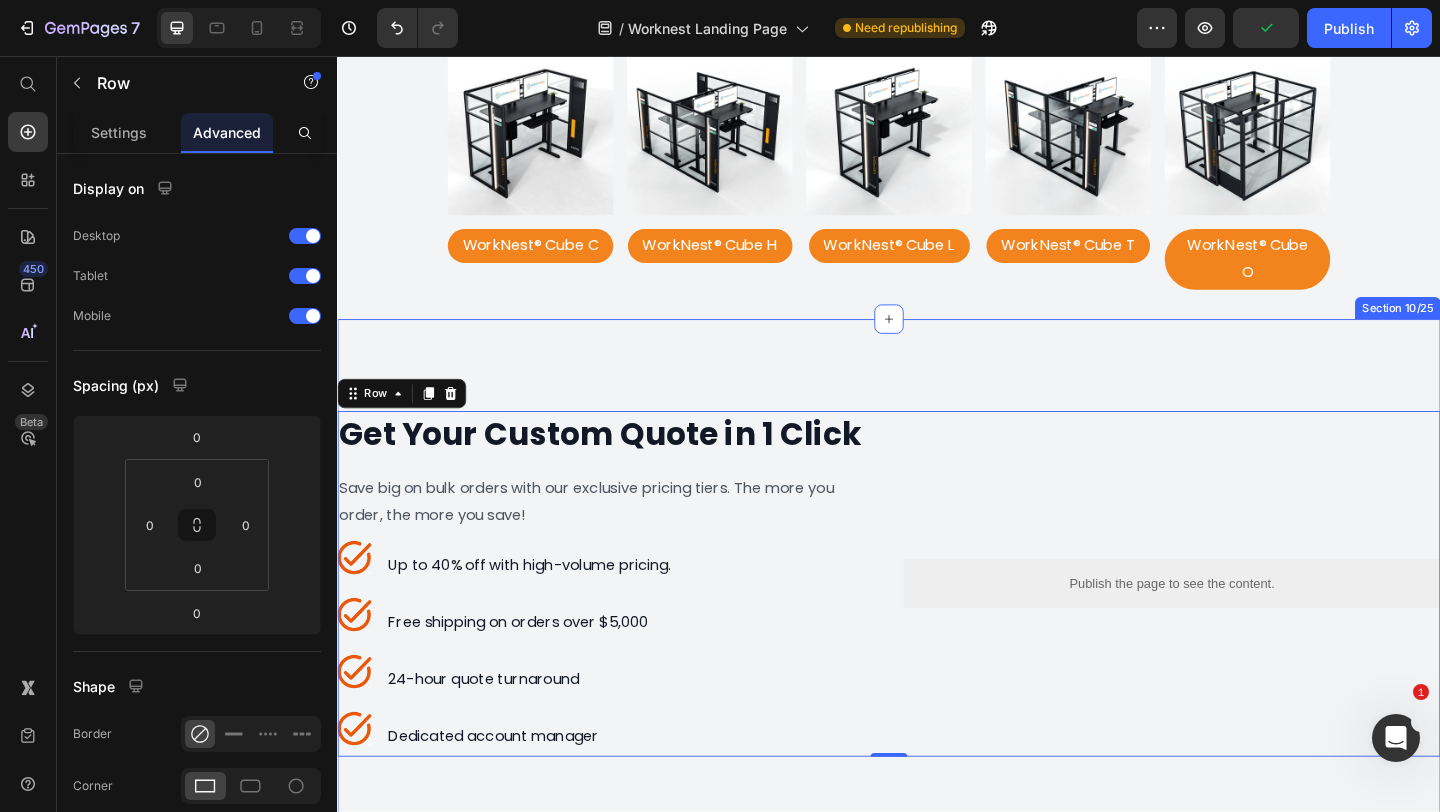 click on "Get Your Custom Quote in 1 Click Heading Save big on bulk orders with our exclusive pricing tiers. The more you order, the more you save! Heading Image Up to 40% off with high-volume pricing. Heading Image Free shipping on orders over $5,000 Heading Image 24-hour quote turnaround Heading Image Dedicated account manager Heading Advanced list Row
Publish the page to see the content.
Custom Code Row   0 Section 10/25" at bounding box center (937, 630) 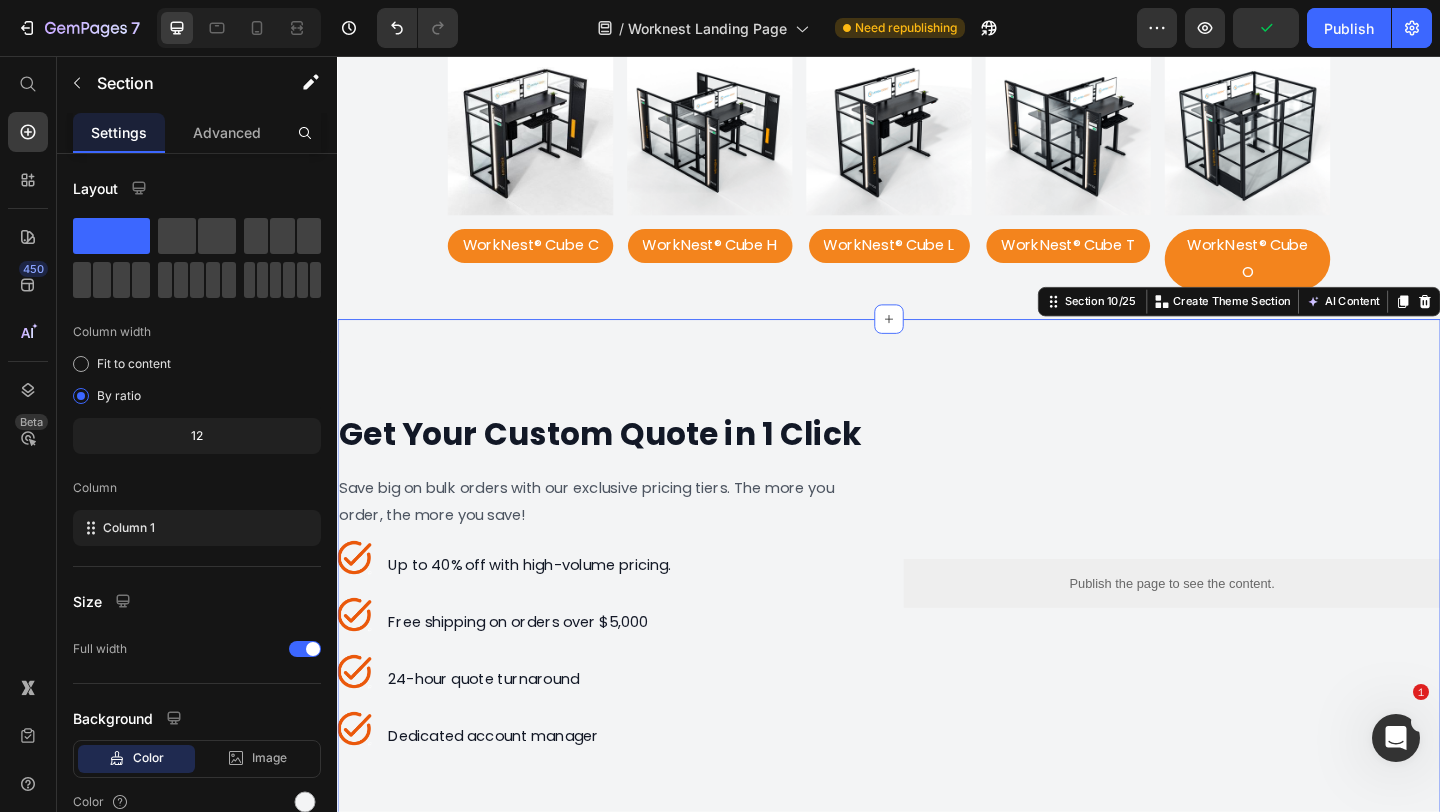 click on "Get Your Custom Quote in 1 Click Heading Save big on bulk orders with our exclusive pricing tiers. The more you order, the more you save! Heading Image Up to 40% off with high-volume pricing. Heading Image Free shipping on orders over $5,000 Heading Image 24-hour quote turnaround Heading Image Dedicated account manager Heading Advanced list Row
Publish the page to see the content.
Custom Code Row" at bounding box center (937, 630) 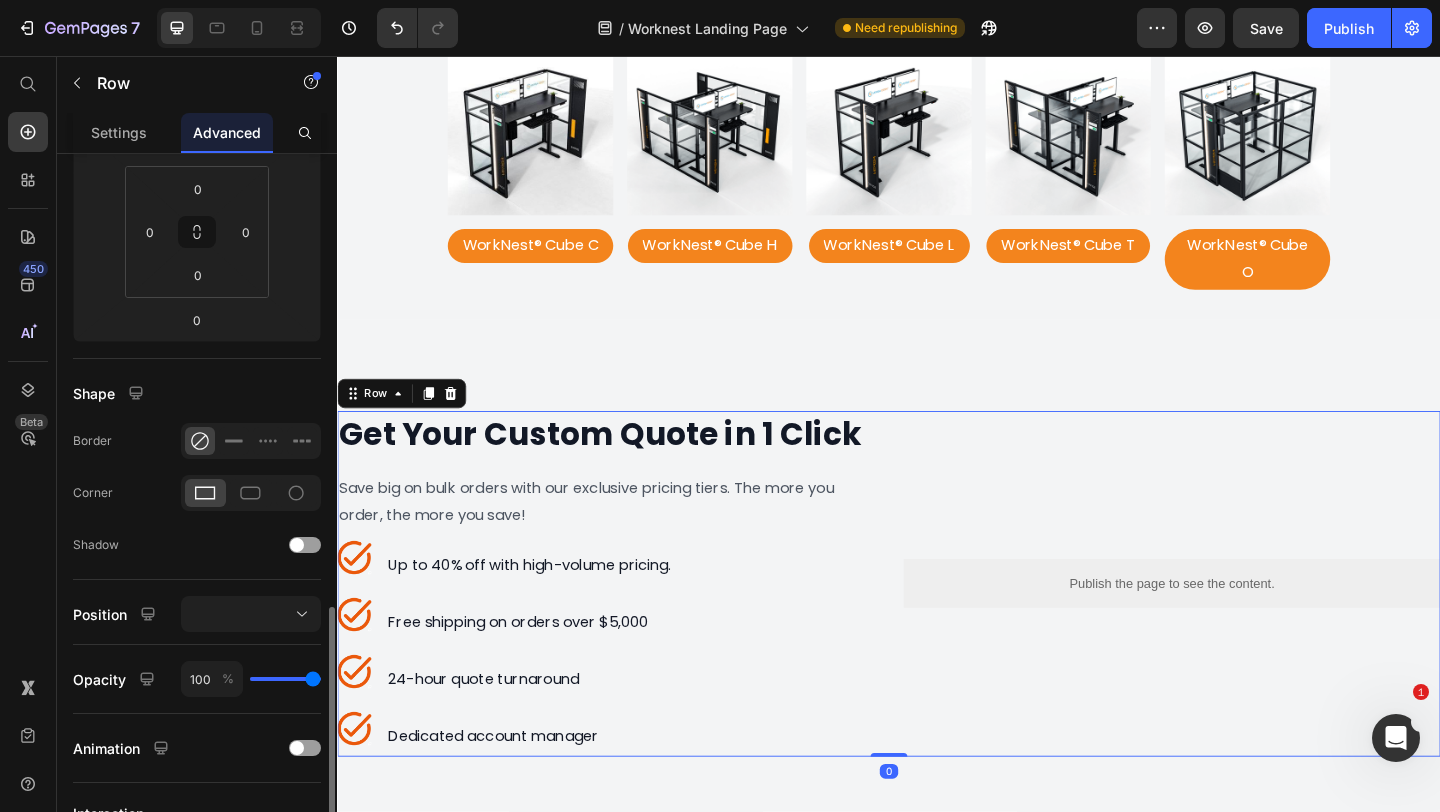 scroll, scrollTop: 550, scrollLeft: 0, axis: vertical 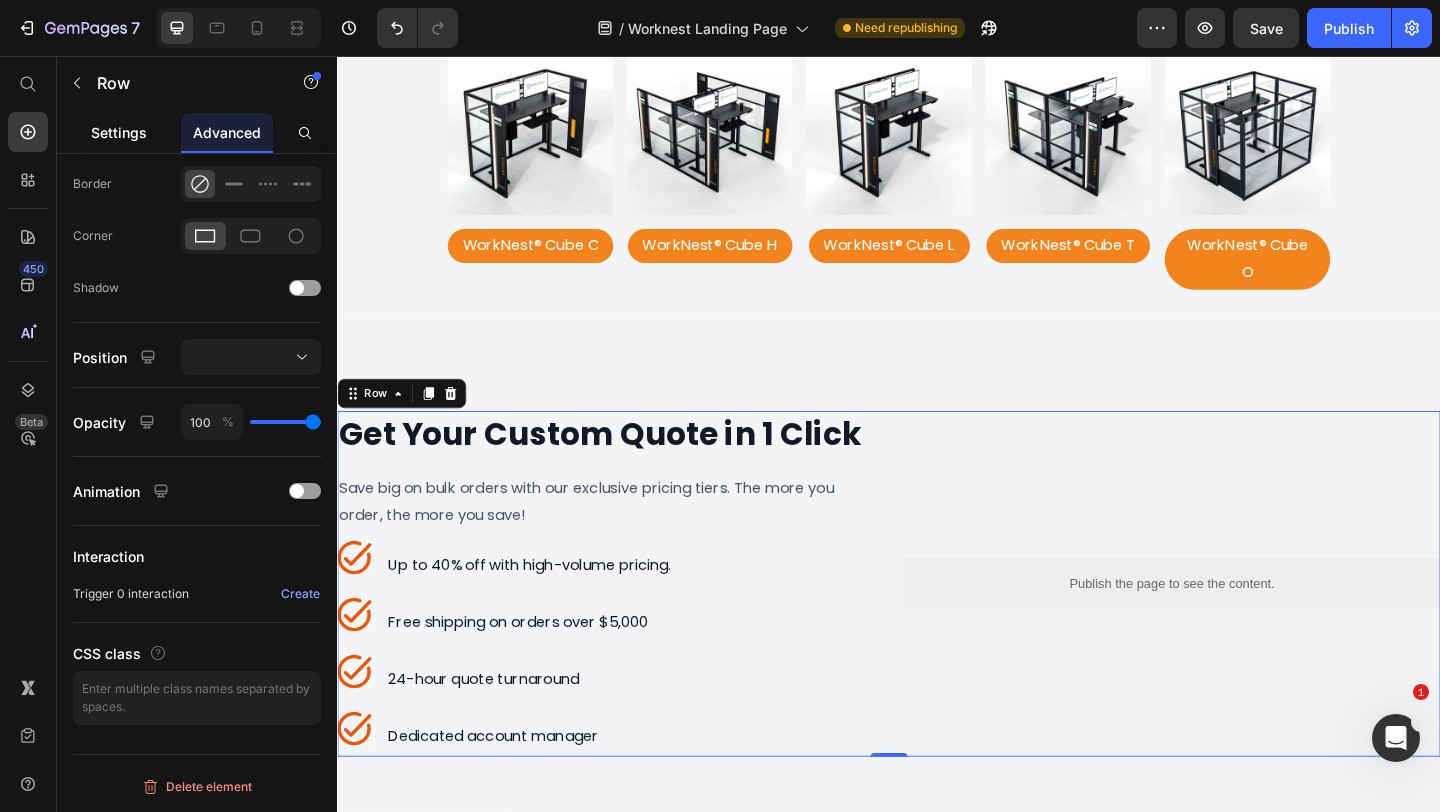 click on "Settings" at bounding box center [119, 132] 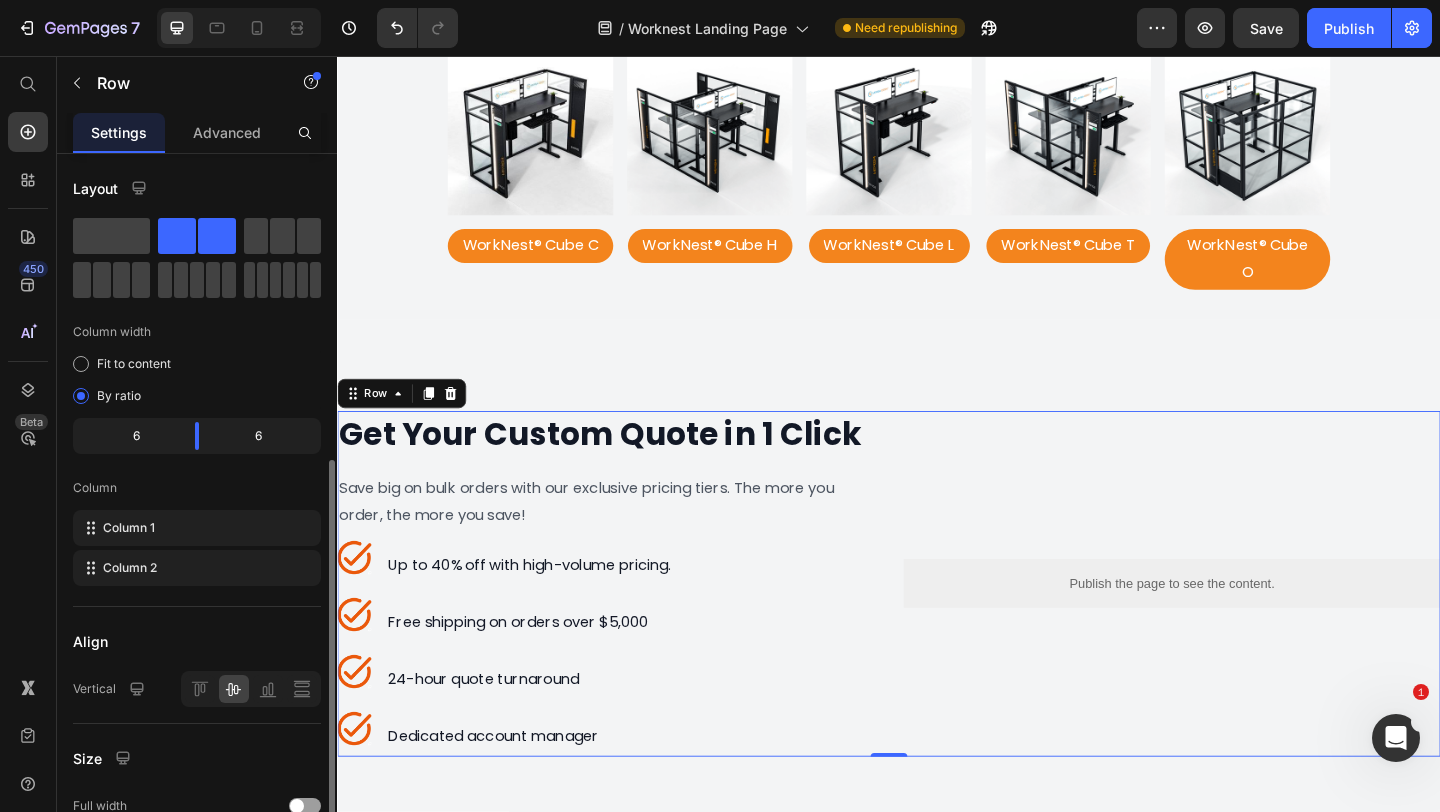 scroll, scrollTop: 406, scrollLeft: 0, axis: vertical 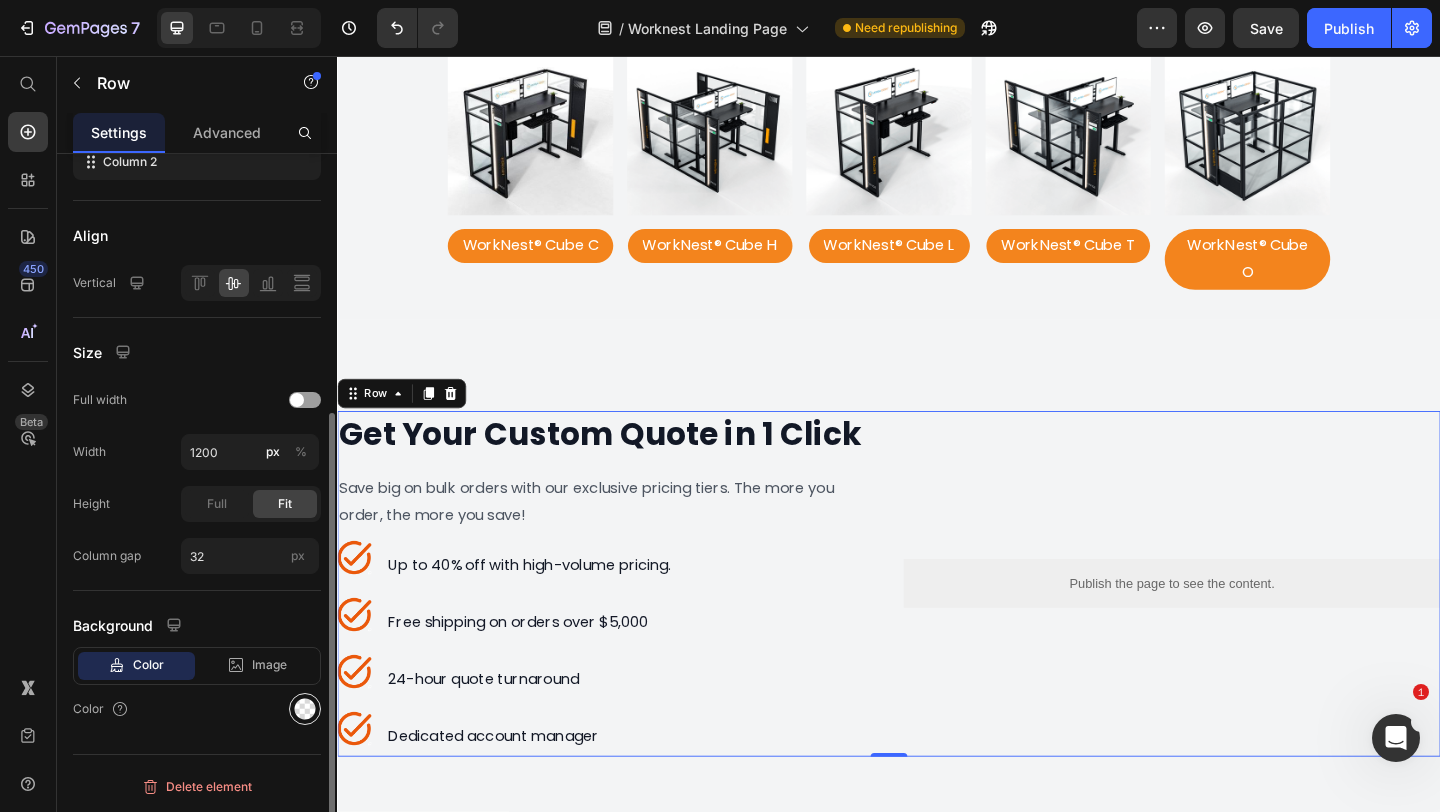 click at bounding box center [305, 709] 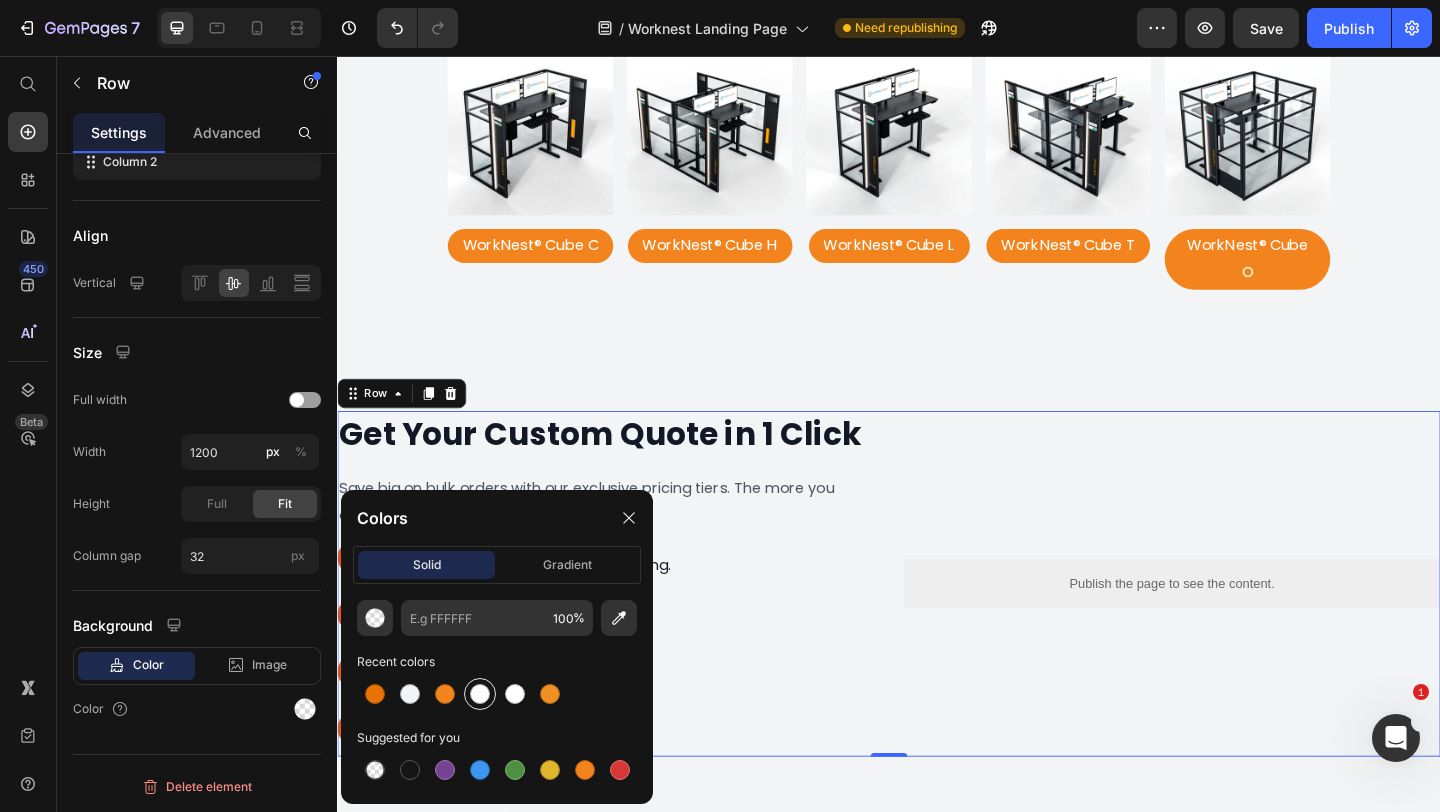 click at bounding box center [480, 694] 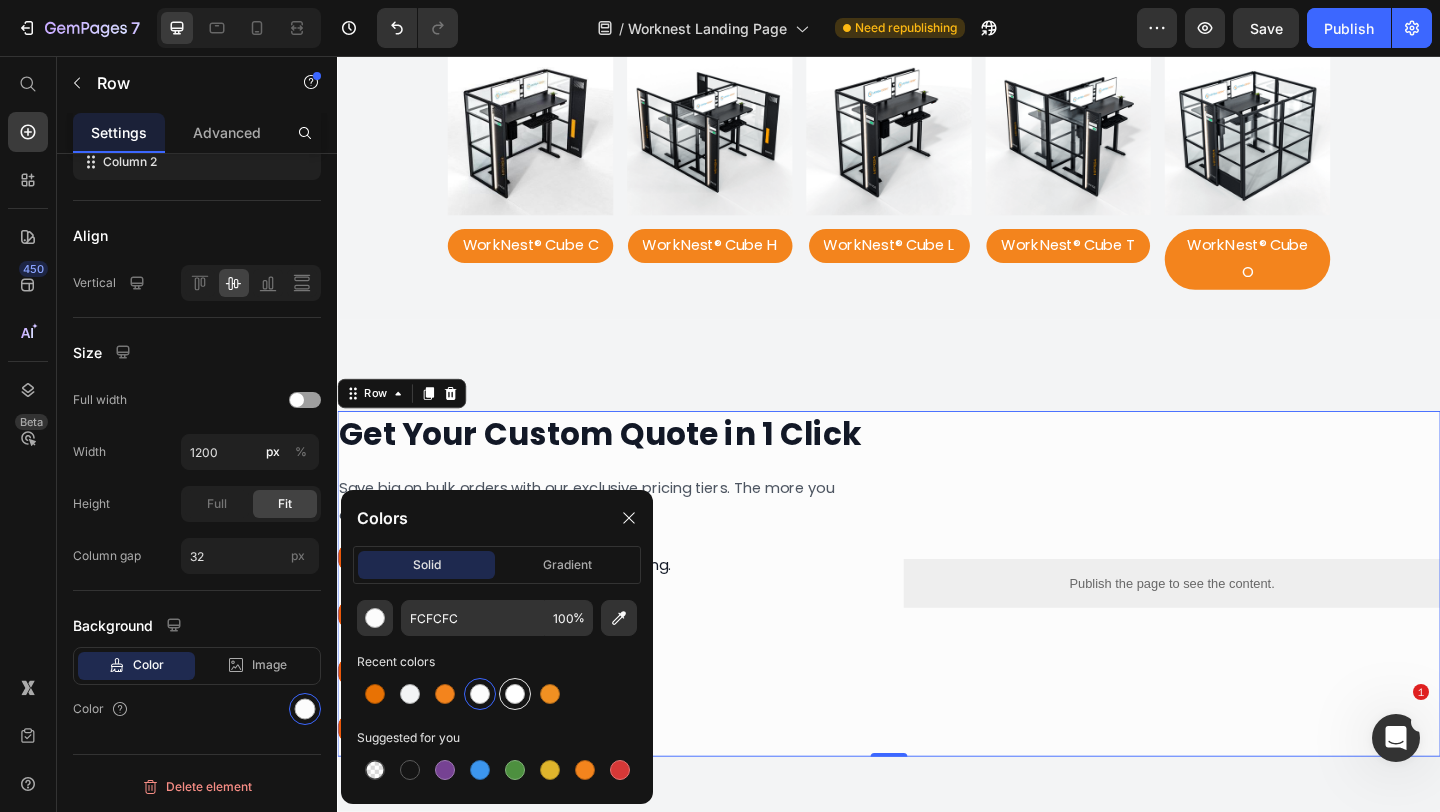 click at bounding box center (515, 694) 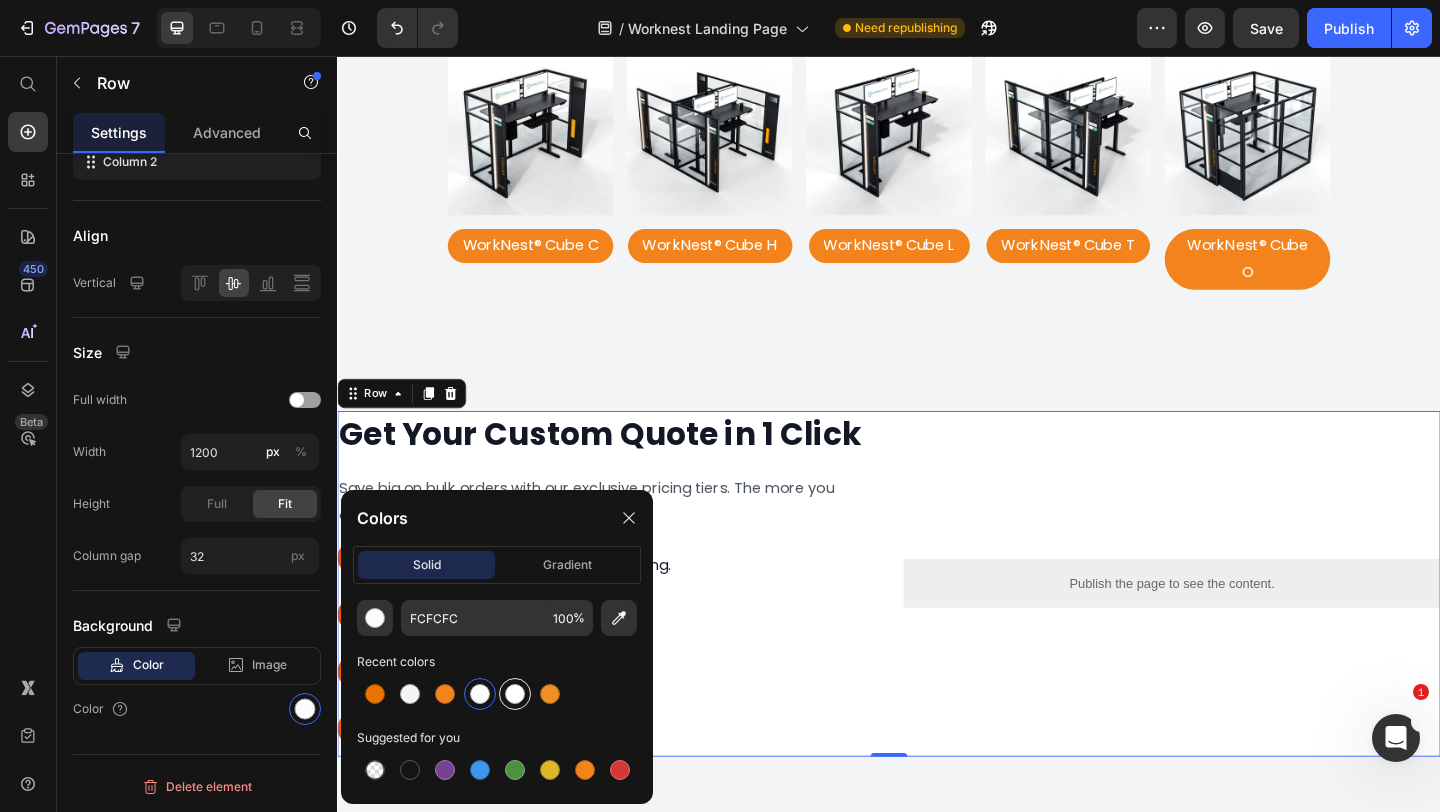 type on "FFFFFF" 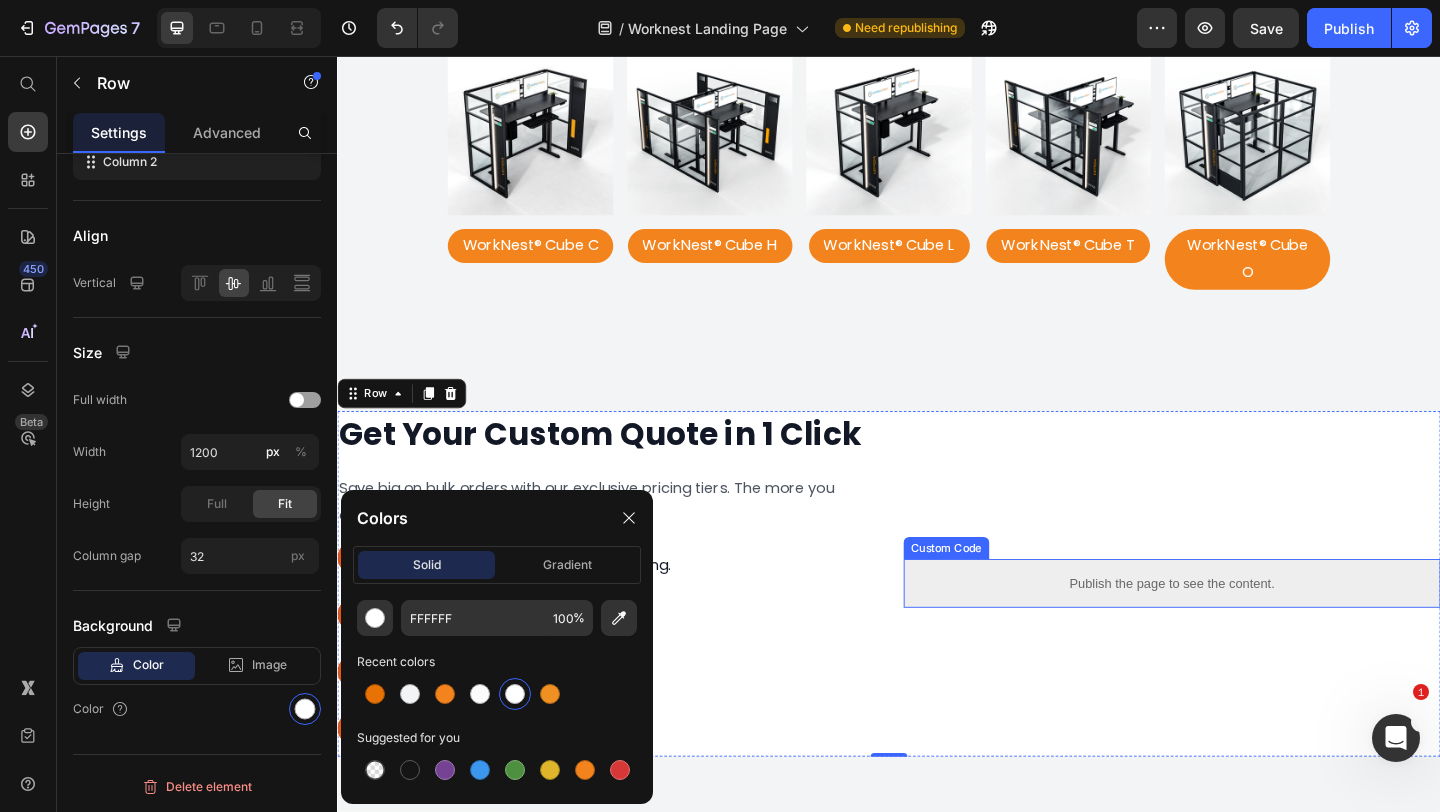 click on "Publish the page to see the content." at bounding box center (1245, 629) 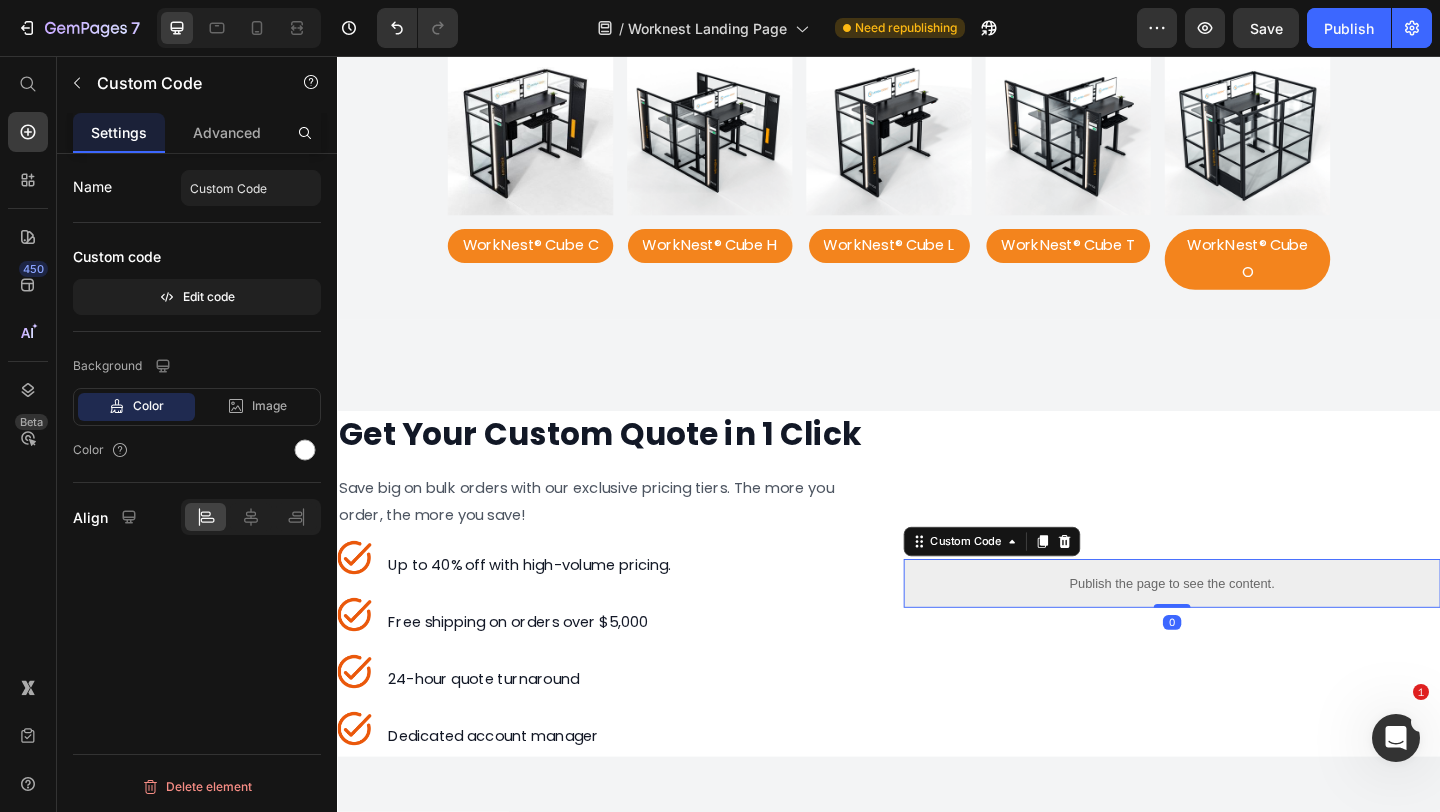 scroll, scrollTop: 0, scrollLeft: 0, axis: both 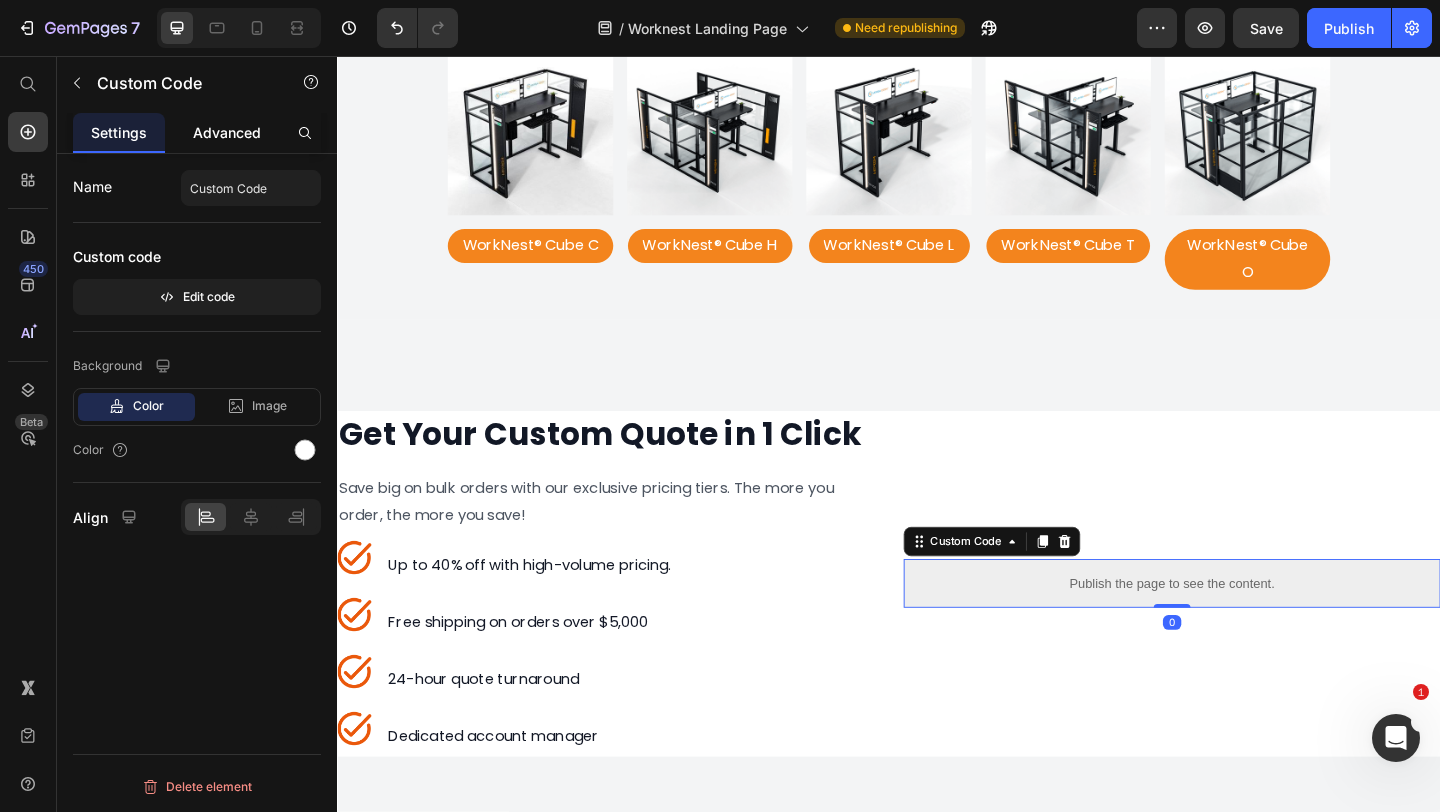 click on "Advanced" 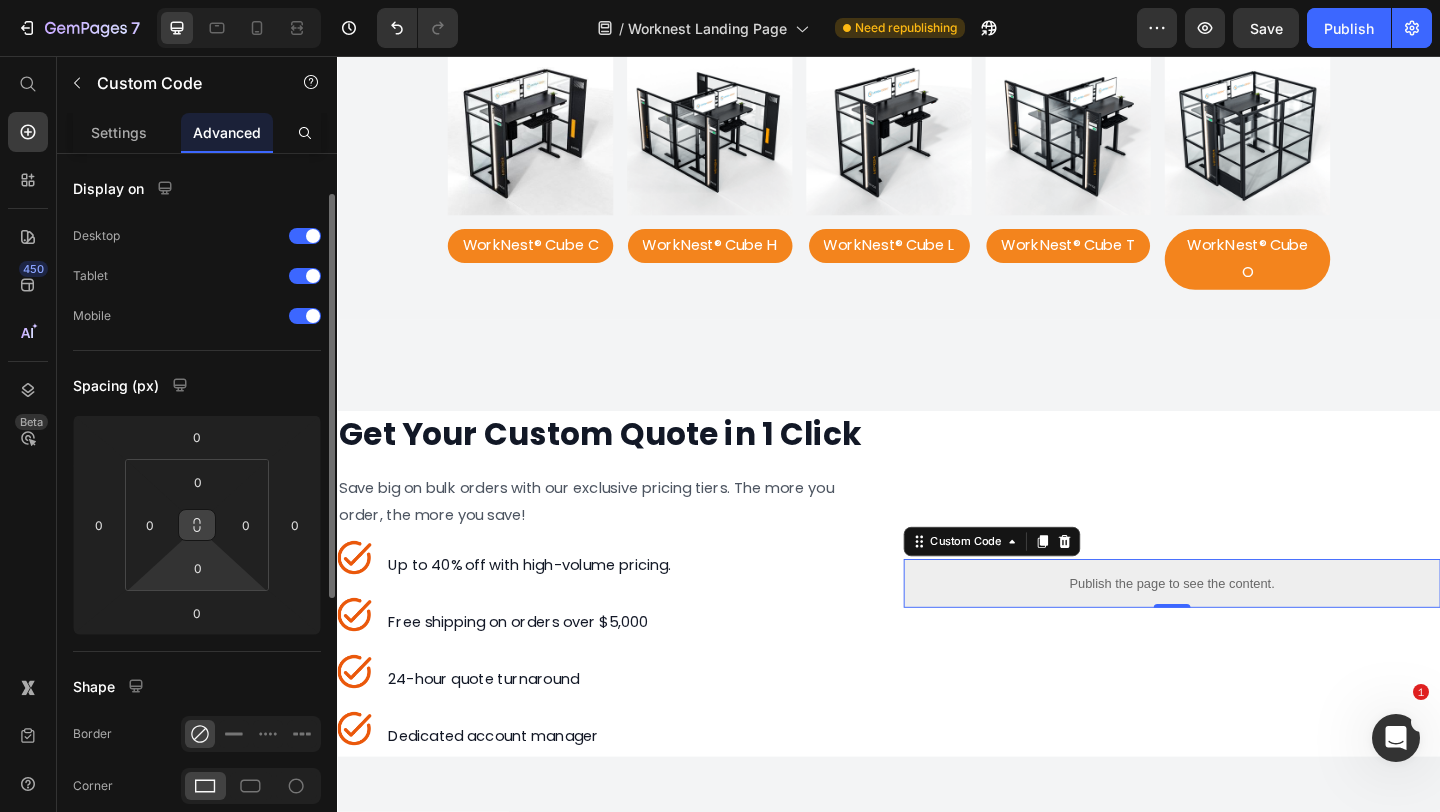 scroll, scrollTop: 315, scrollLeft: 0, axis: vertical 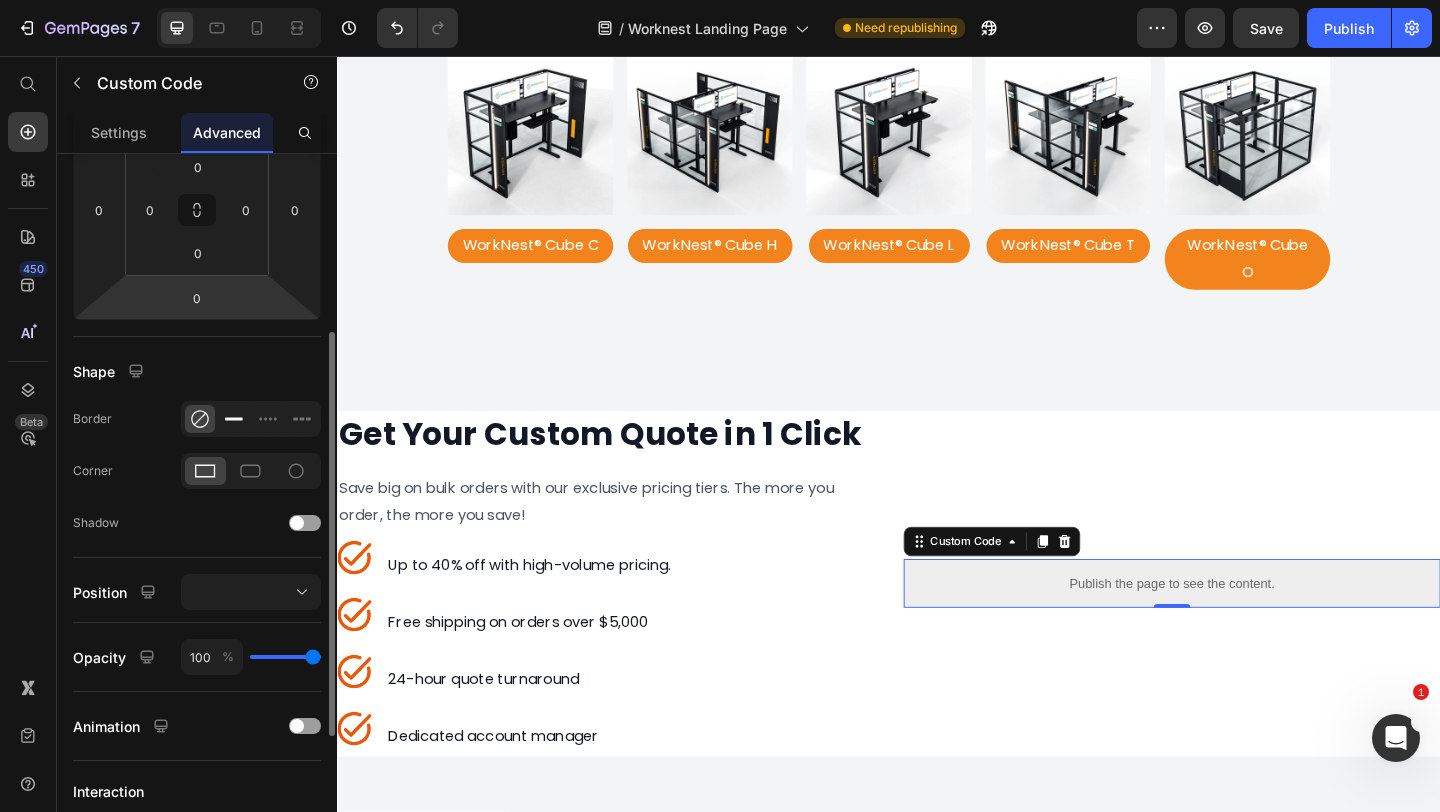 click 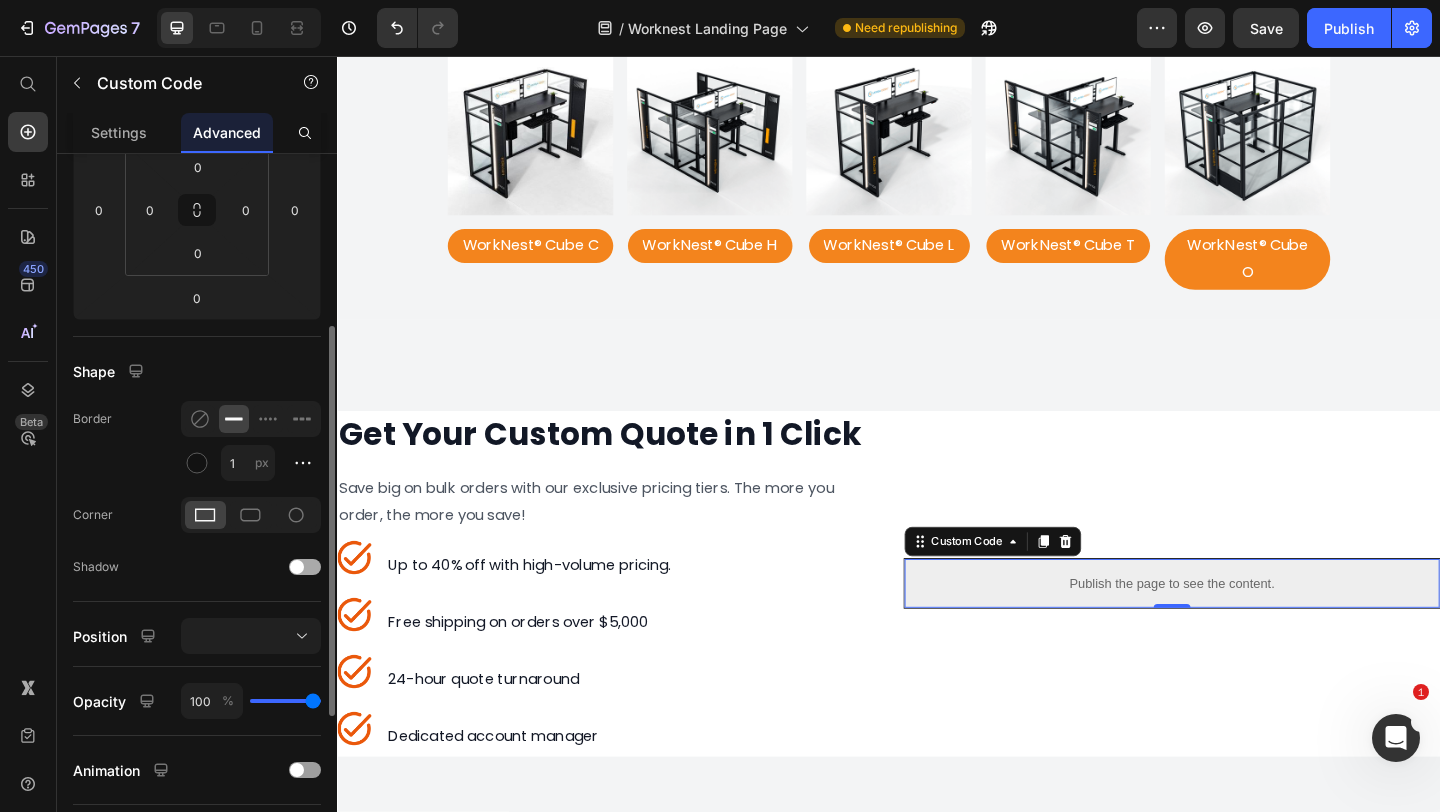 click at bounding box center (305, 567) 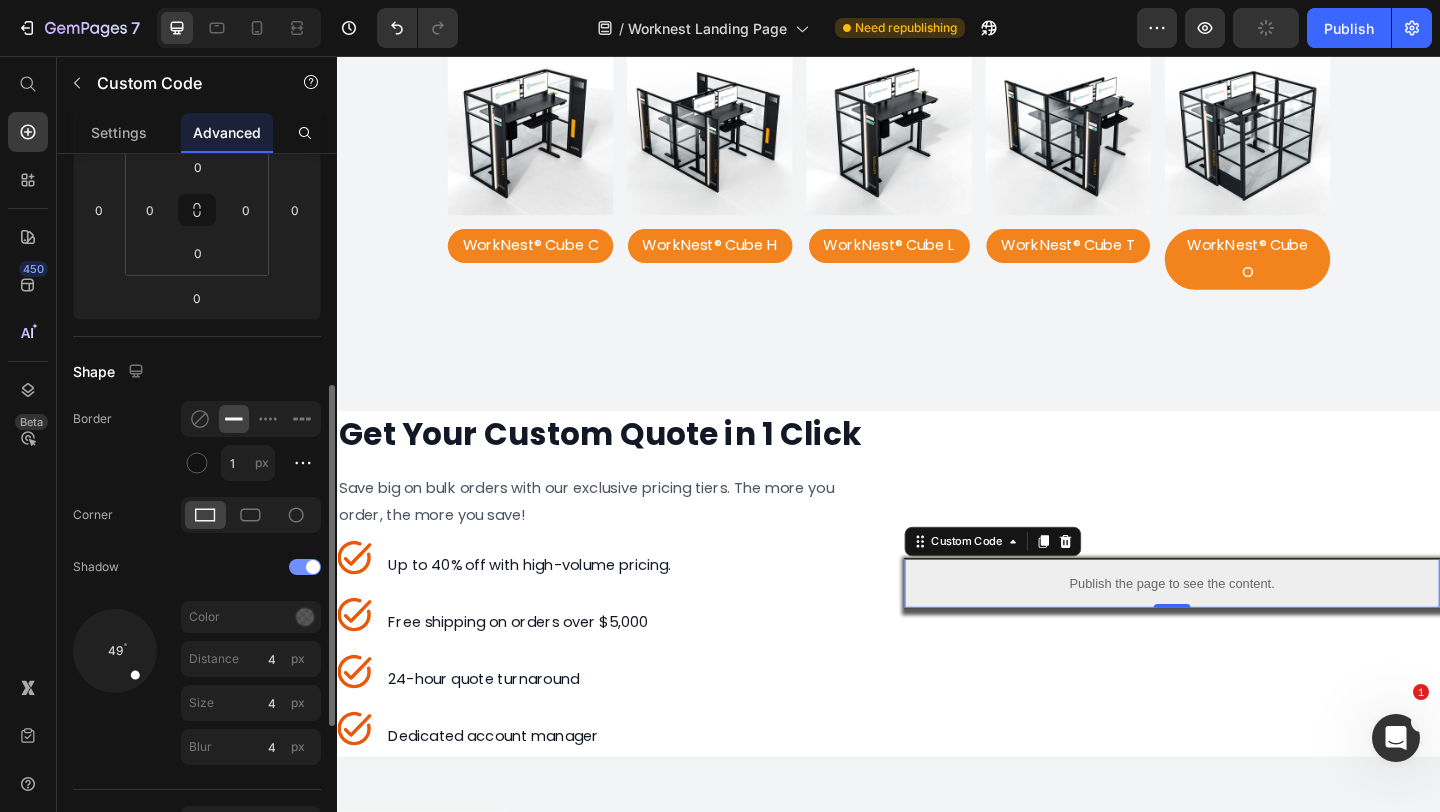 scroll, scrollTop: 403, scrollLeft: 0, axis: vertical 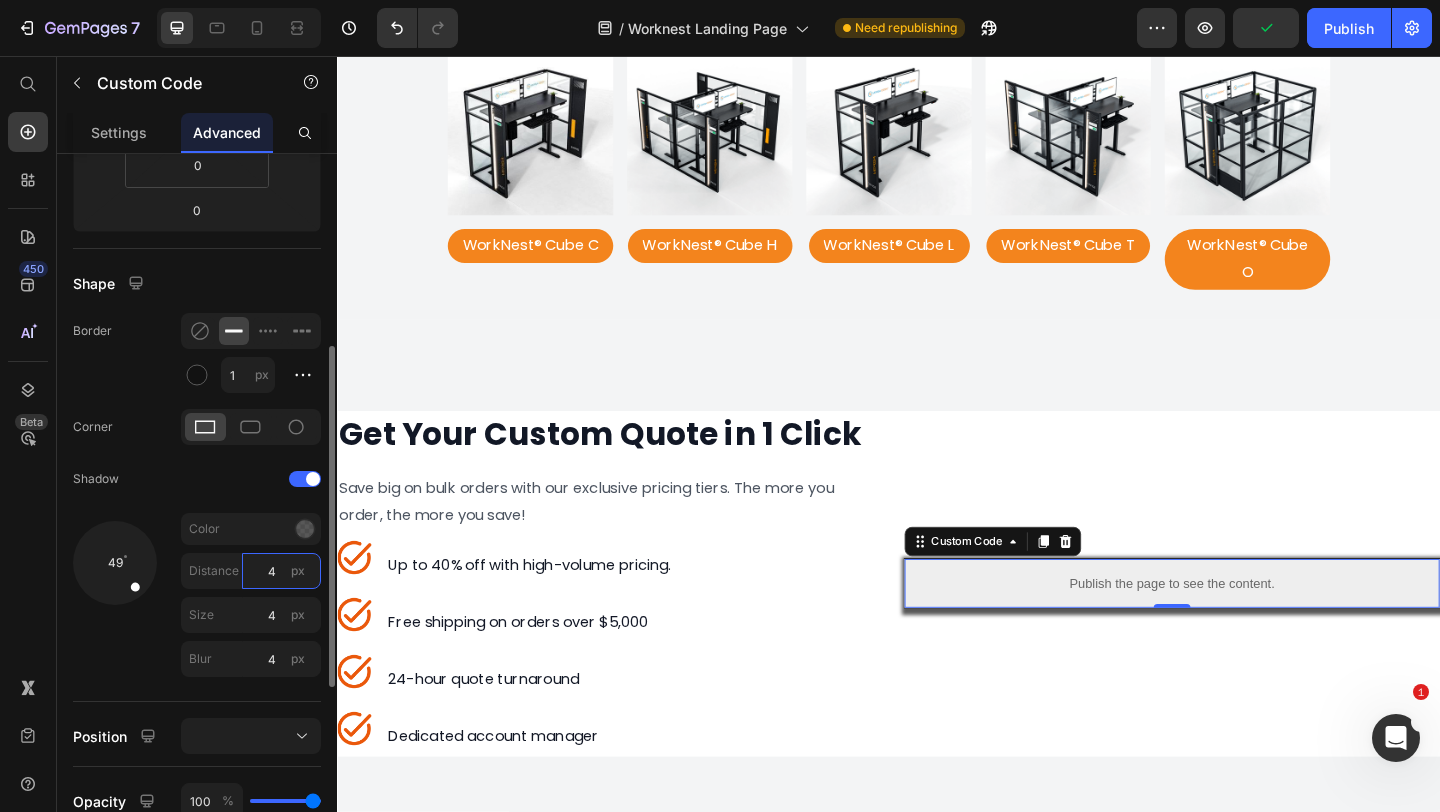 click on "4" at bounding box center (281, 571) 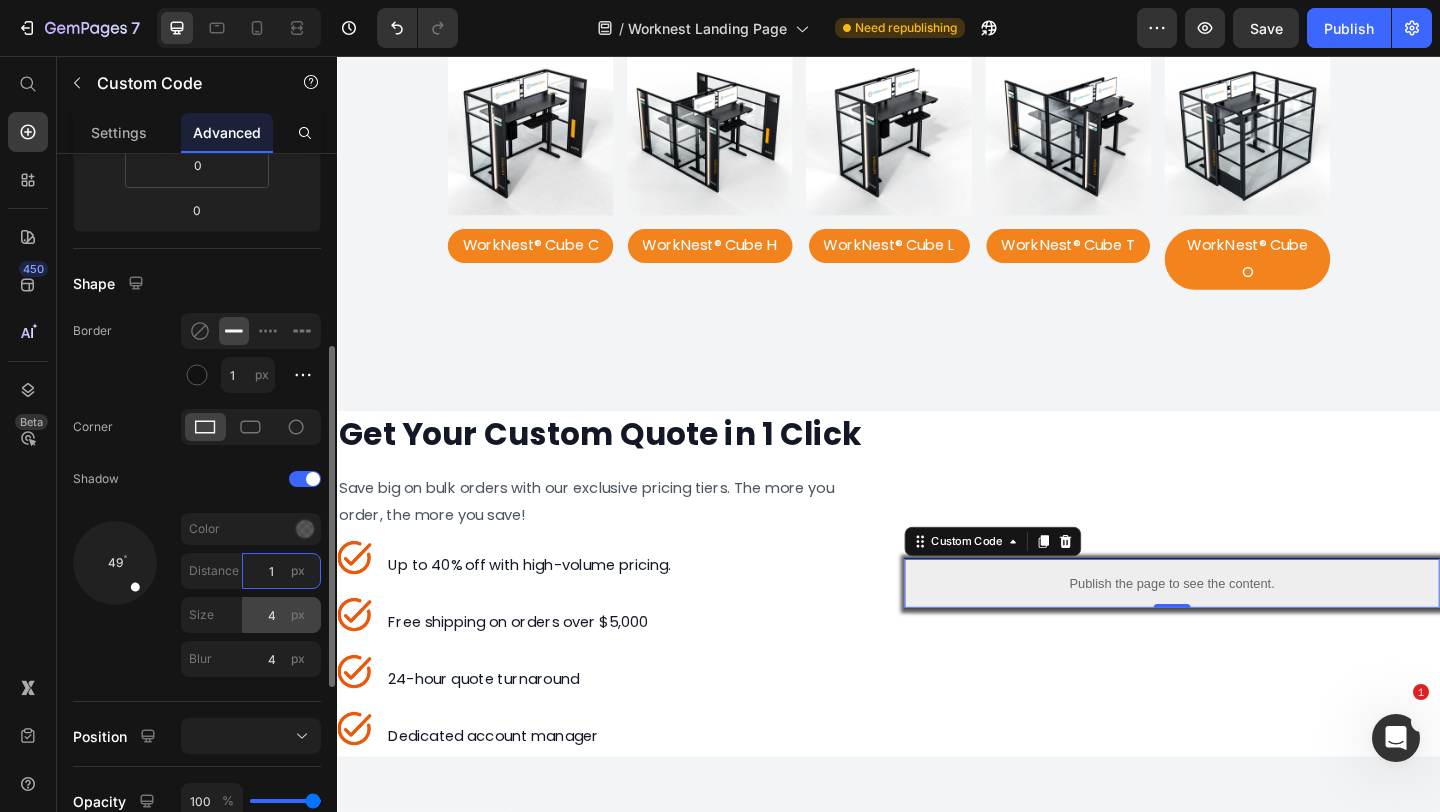 type on "1" 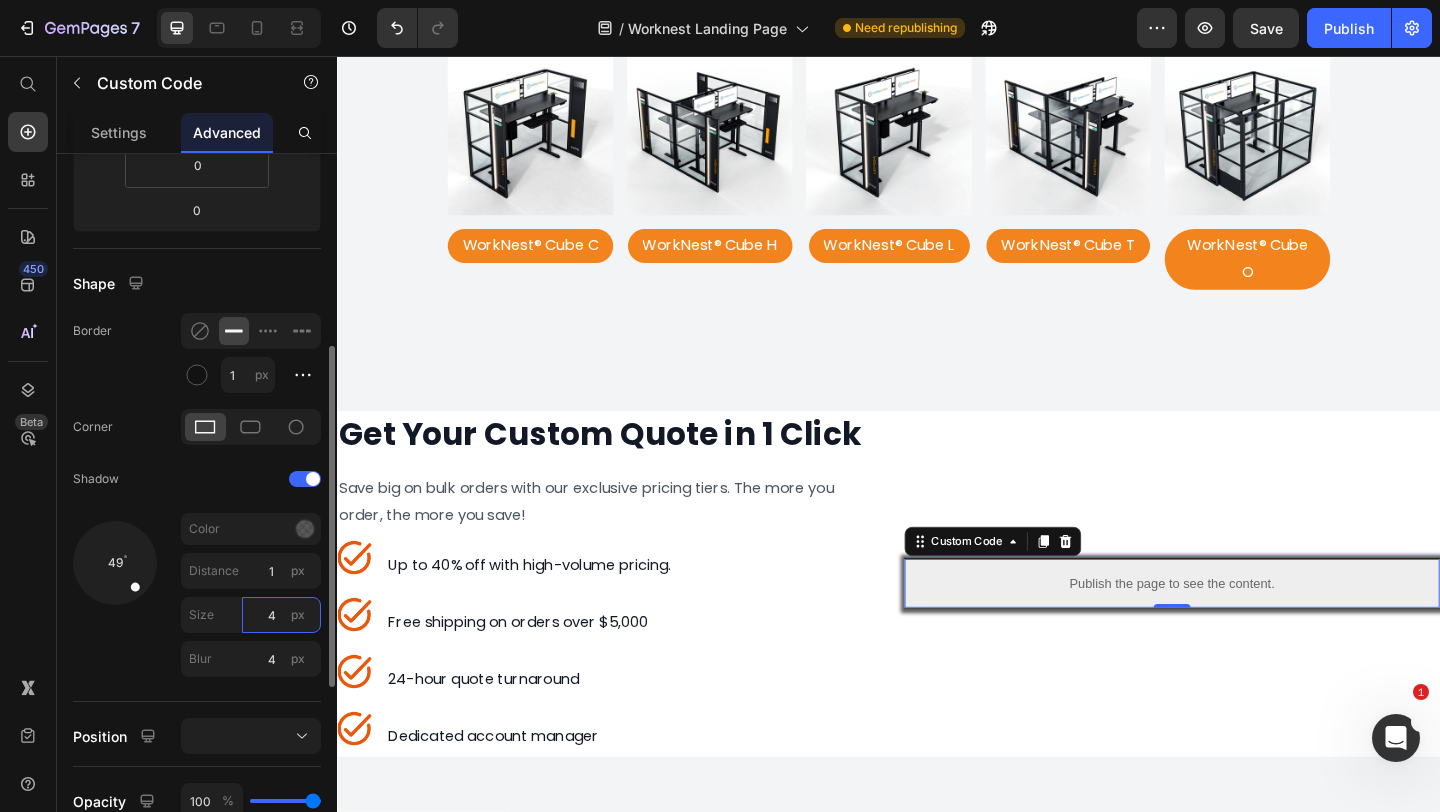 click on "4" at bounding box center [281, 615] 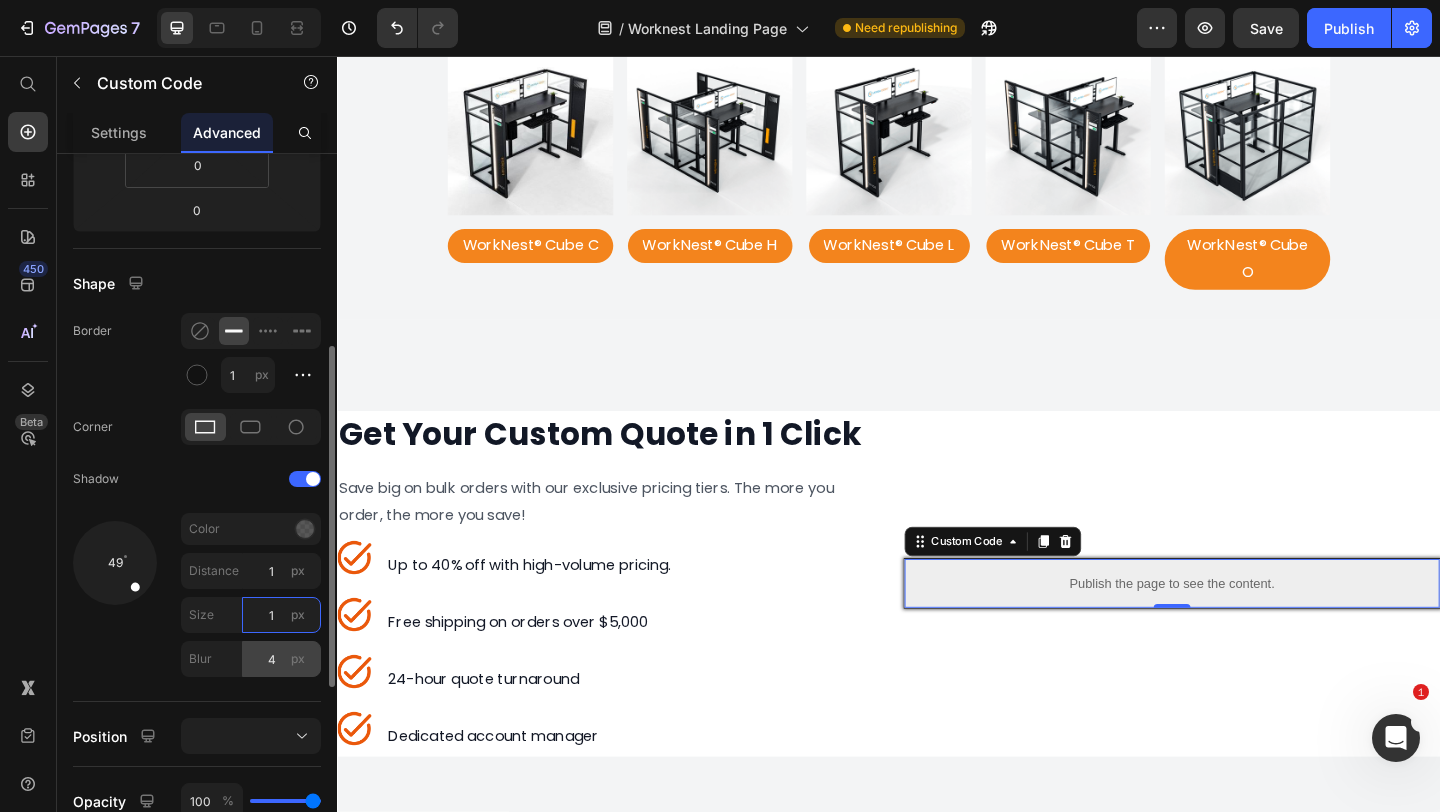 type on "1" 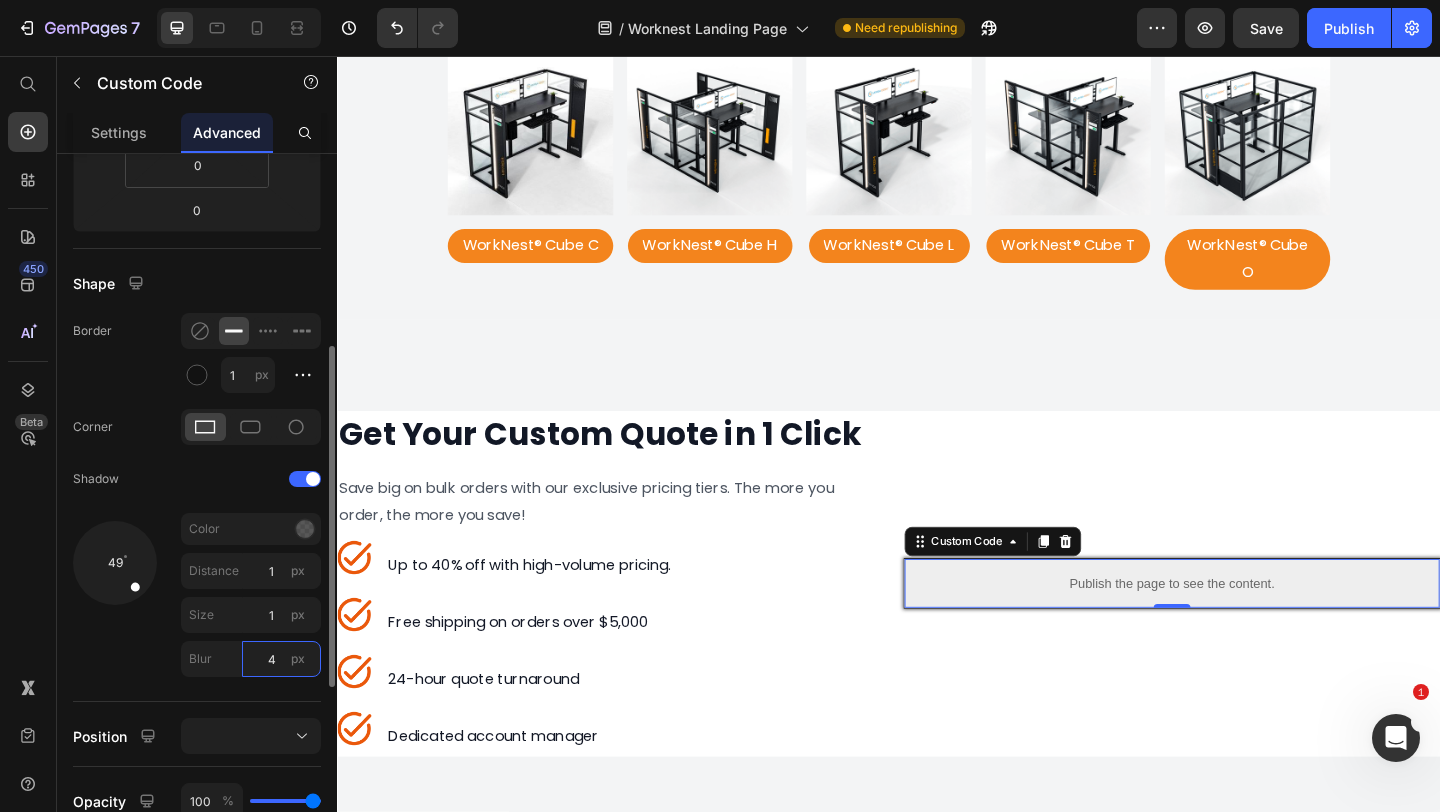 click on "4" at bounding box center (281, 659) 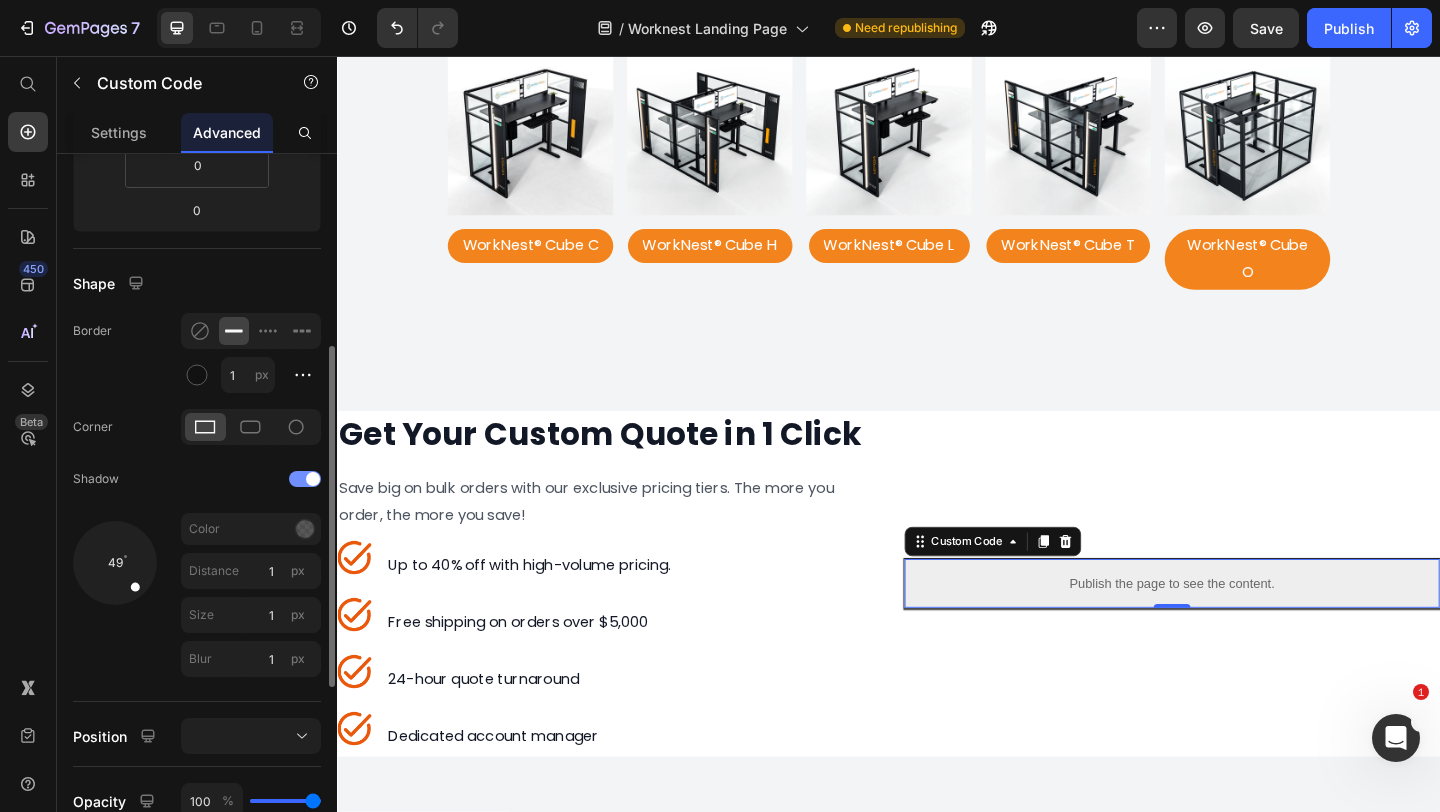click on "Shadow" 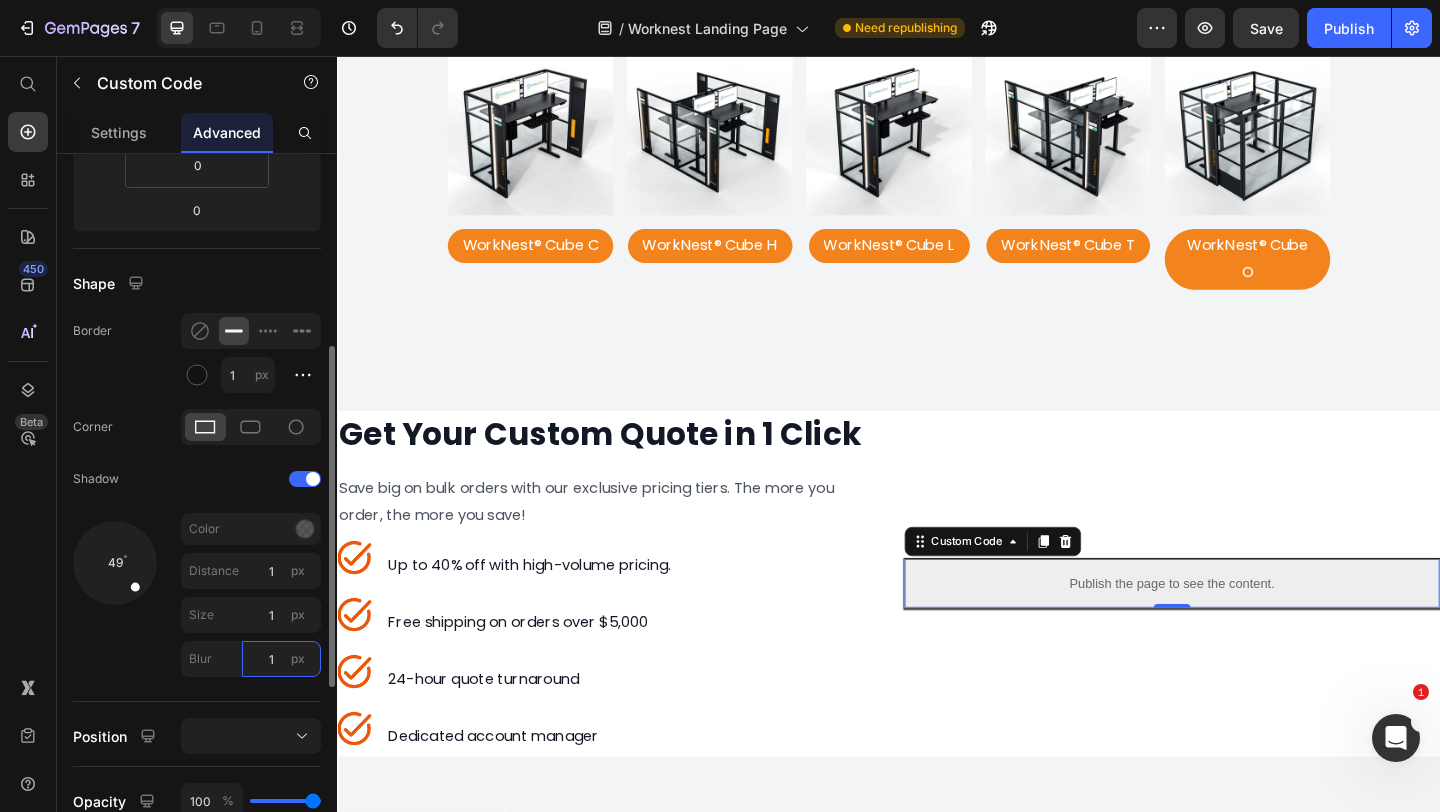 click on "1" at bounding box center [281, 659] 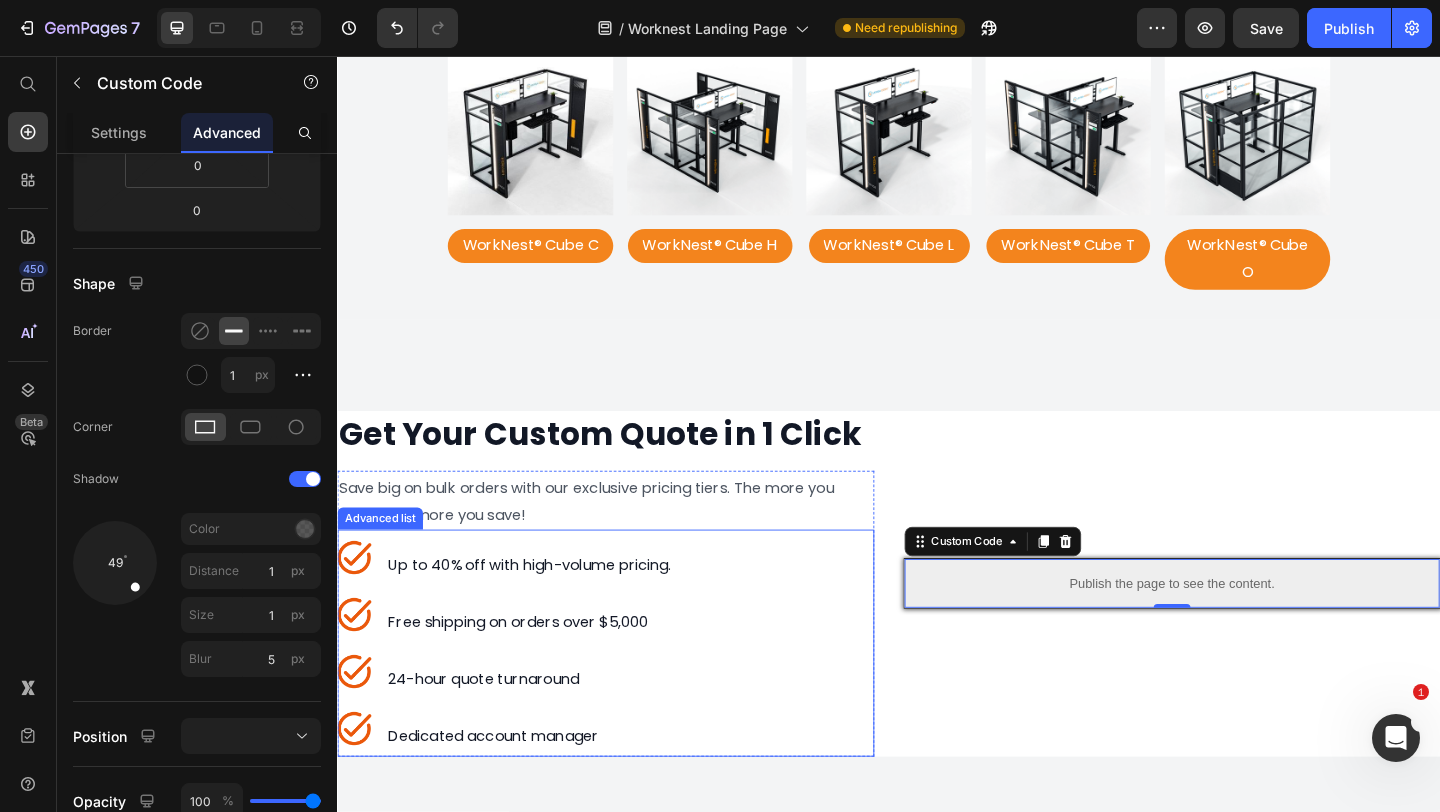 click on "Publish the page to see the content.
Custom Code   0" at bounding box center [1245, 630] 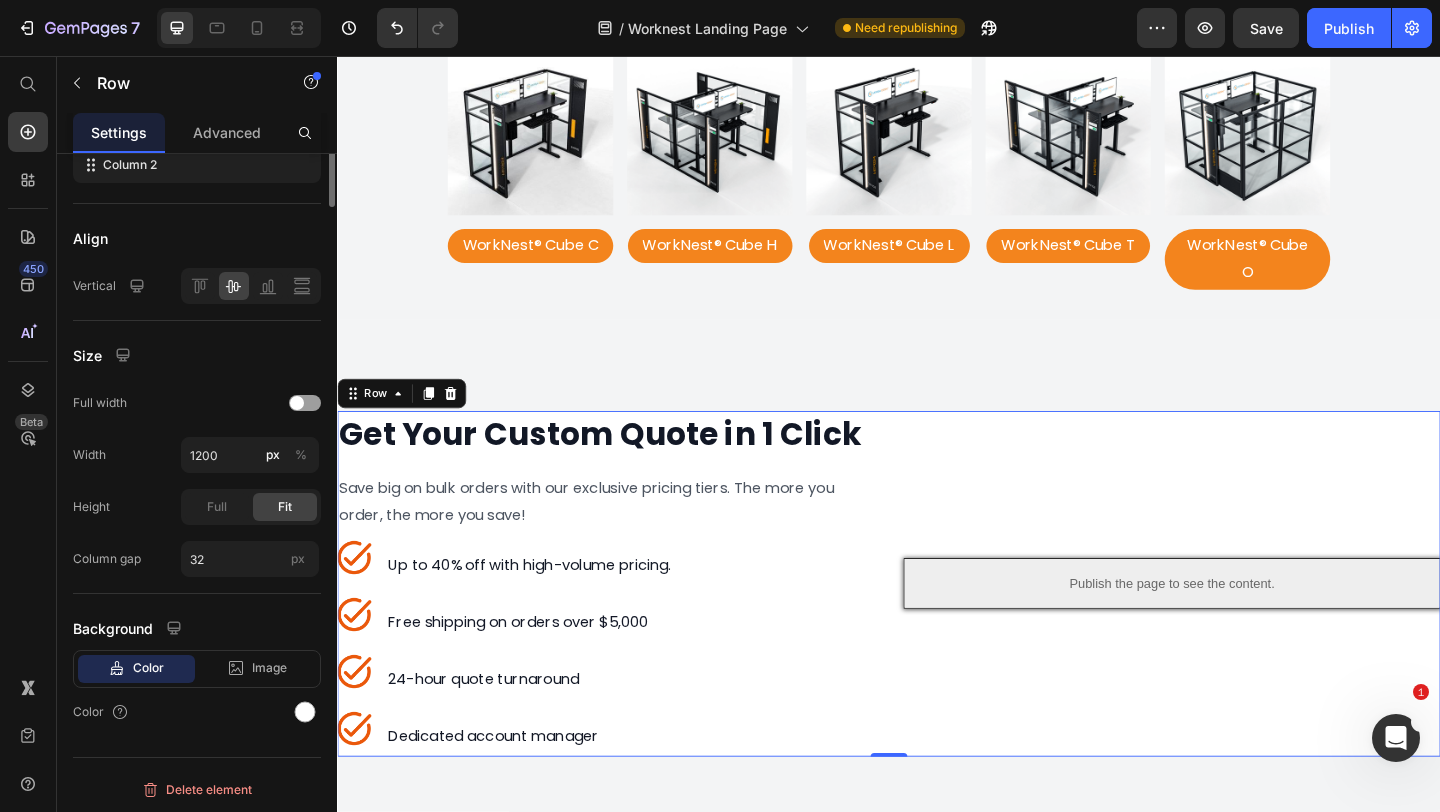 scroll, scrollTop: 0, scrollLeft: 0, axis: both 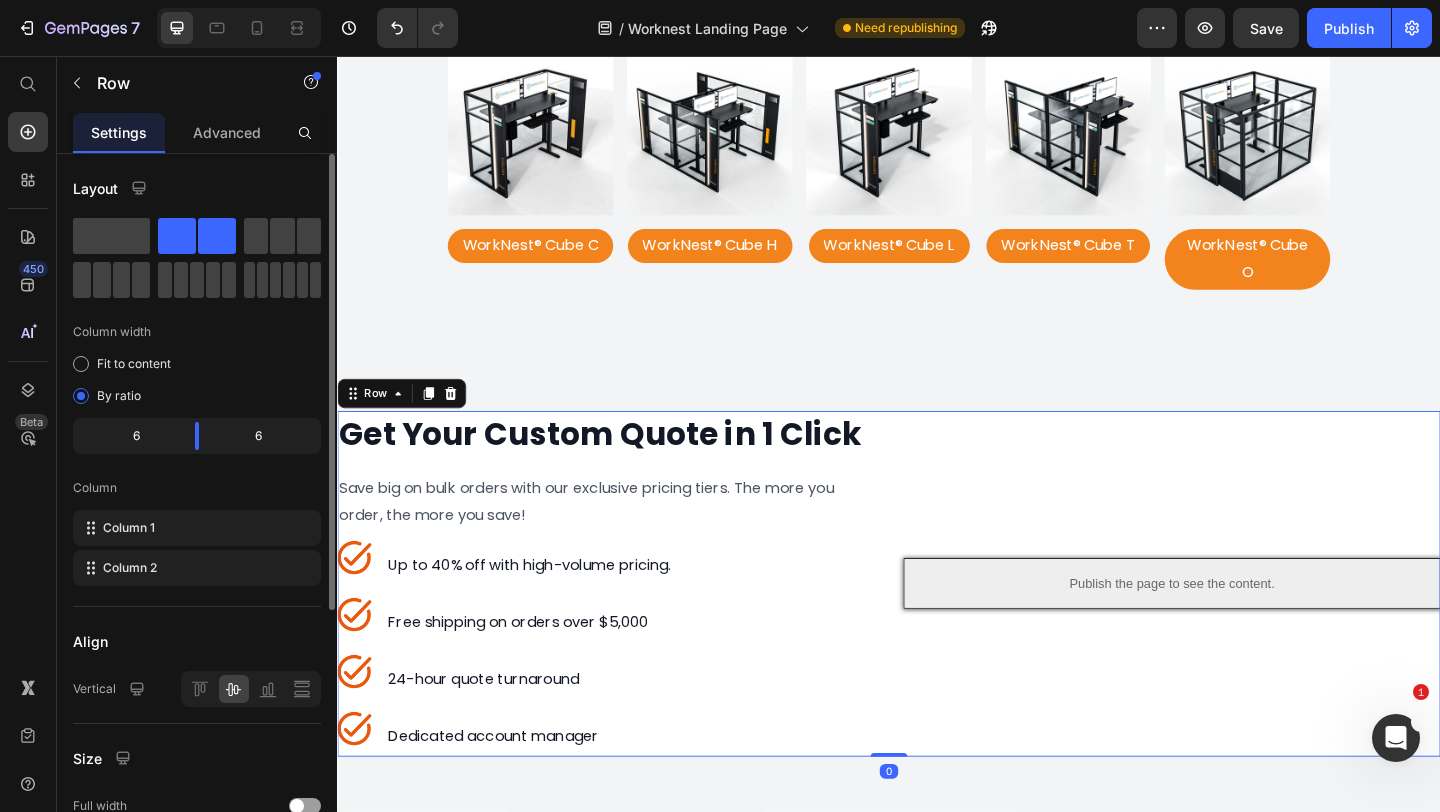 click on "Publish the page to see the content." at bounding box center [1245, 629] 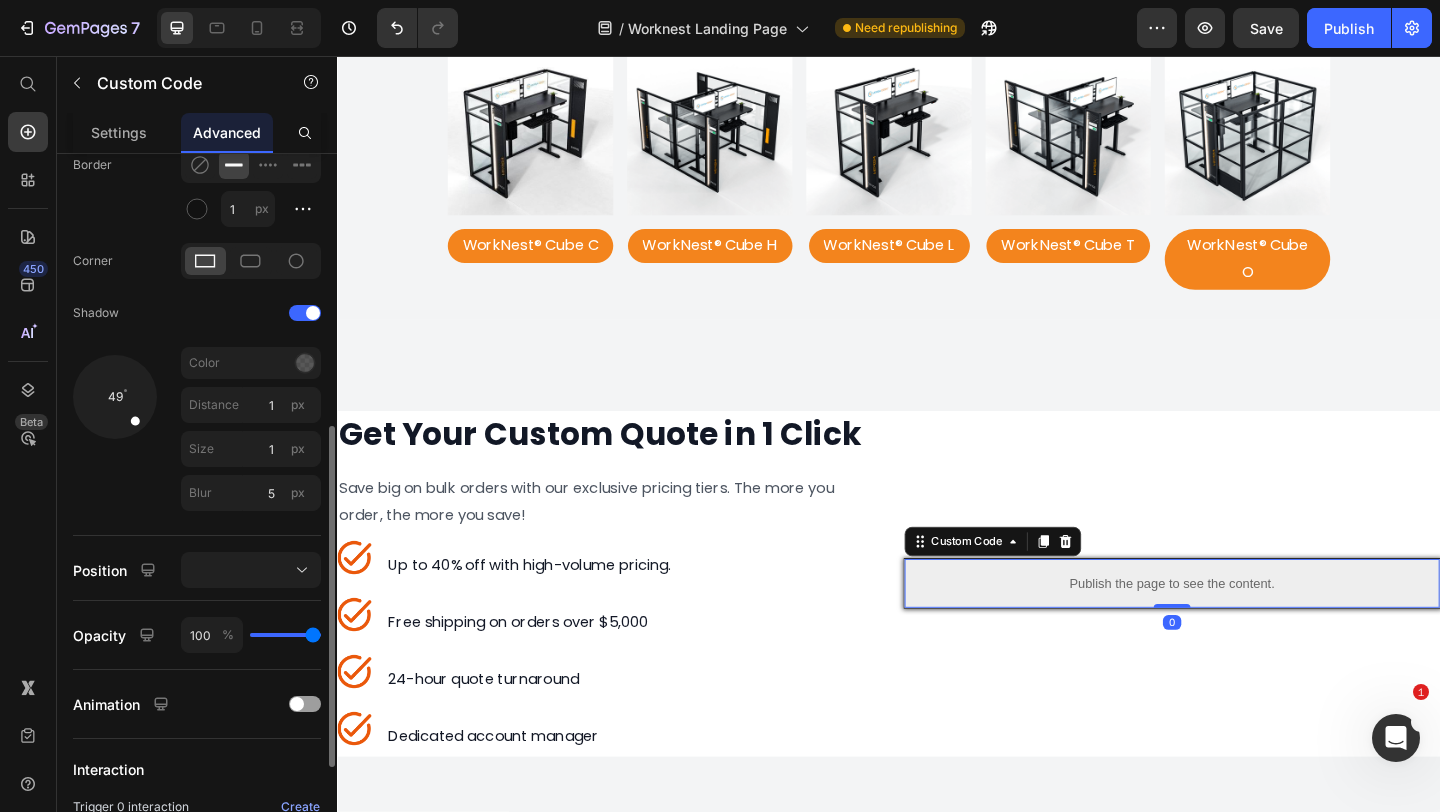 scroll, scrollTop: 499, scrollLeft: 0, axis: vertical 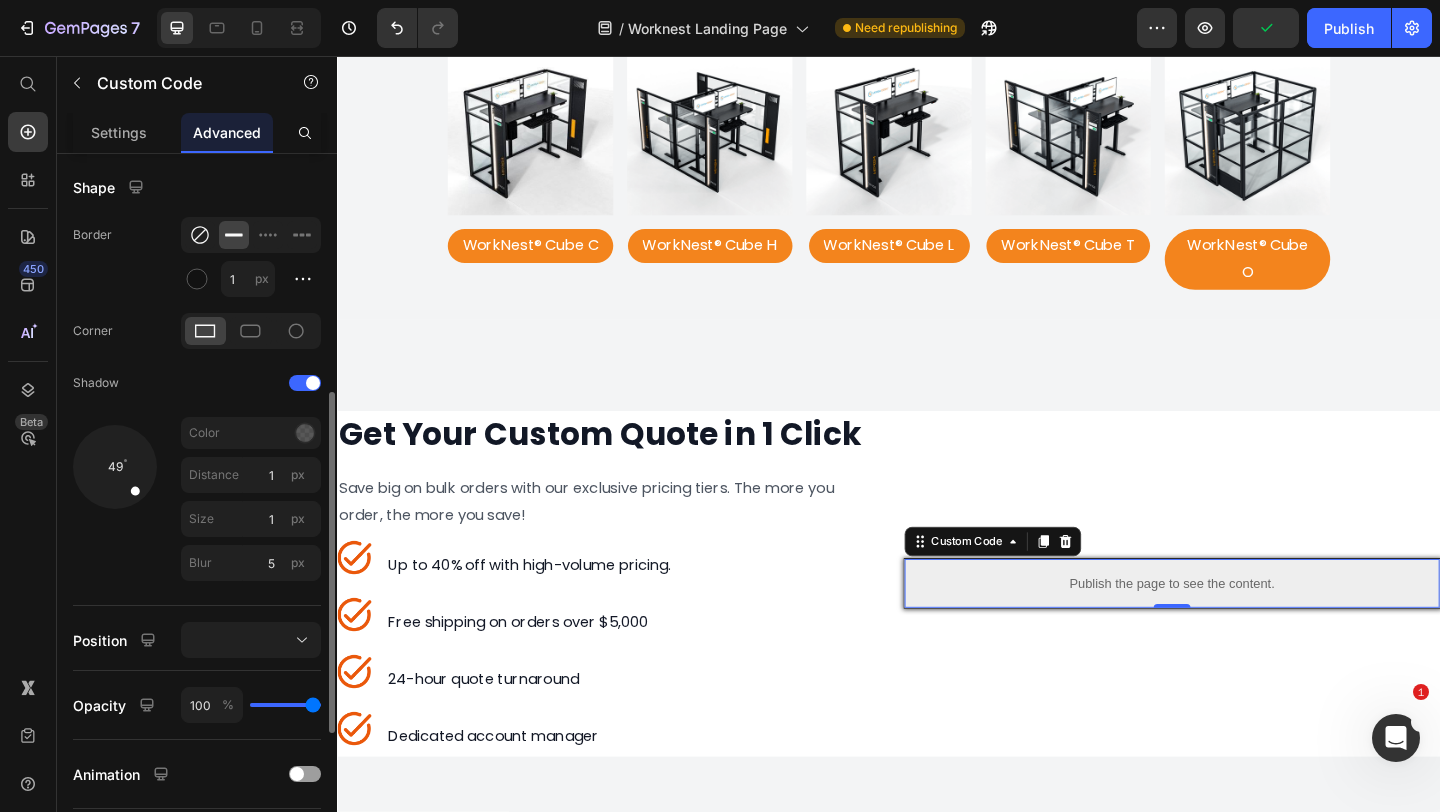 click 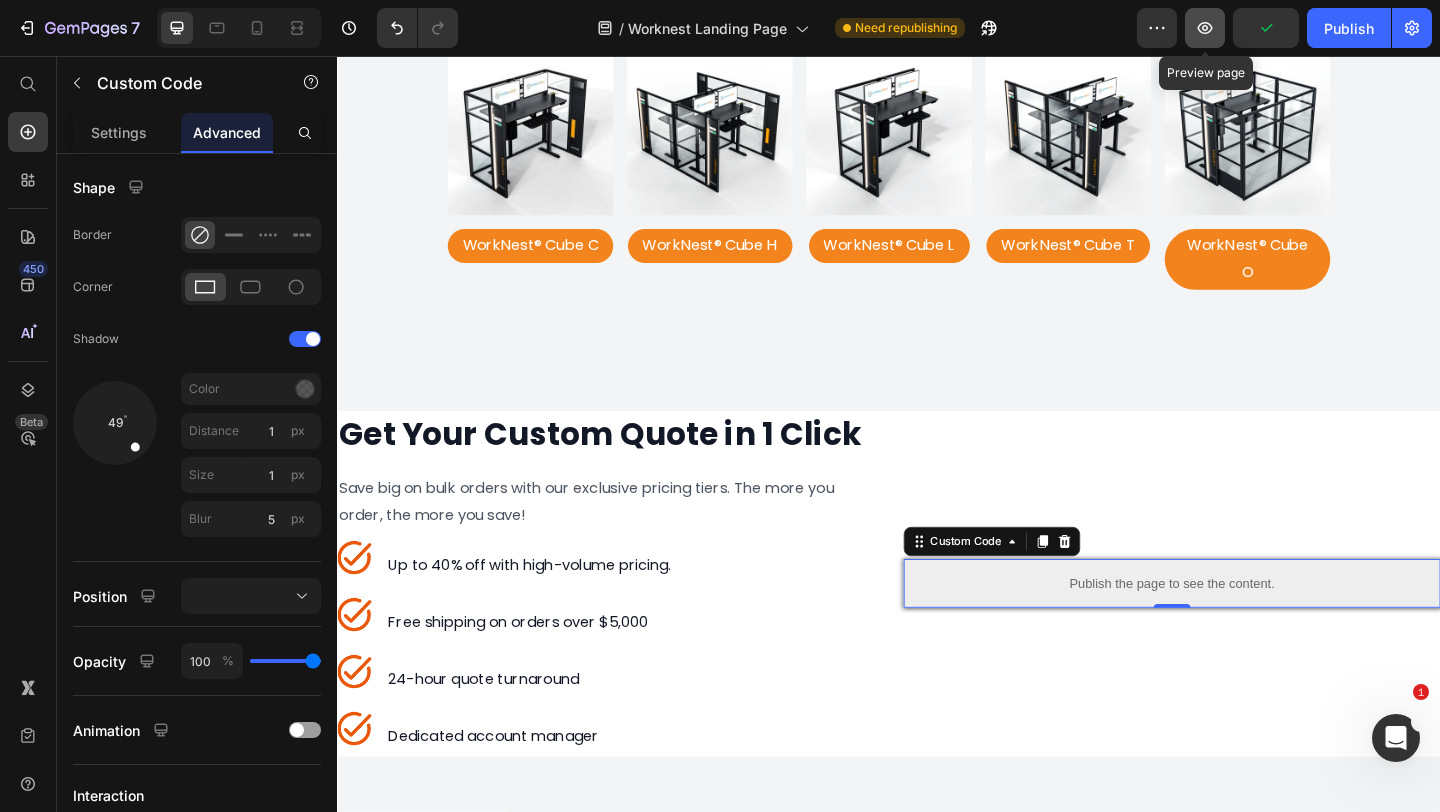 click 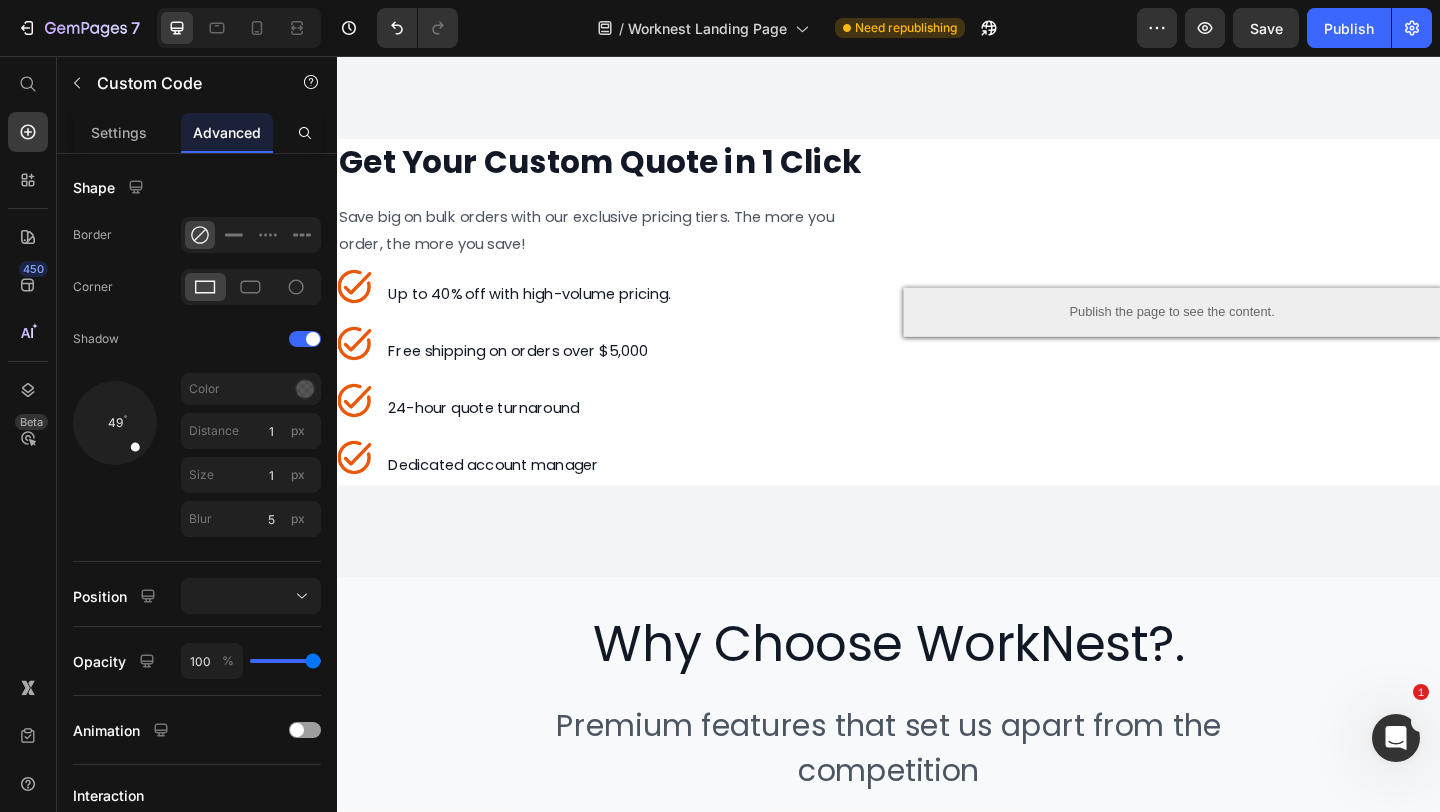 scroll, scrollTop: 3998, scrollLeft: 0, axis: vertical 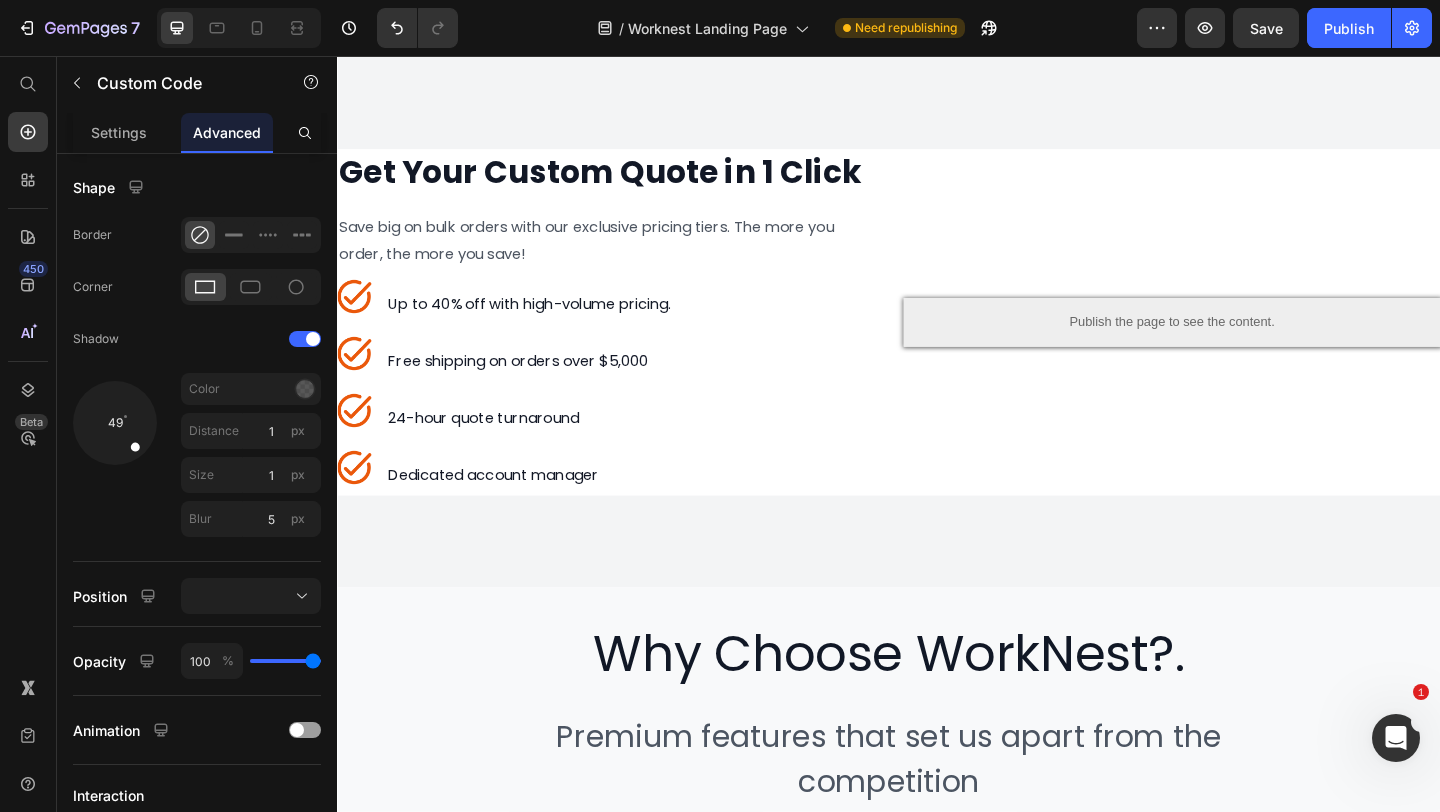 click on "Get Your Custom Quote in 1 Click Heading Save big on bulk orders with our exclusive pricing tiers. The more you order, the more you save! Heading Image Up to 40% off with high-volume pricing. Heading Image Free shipping on orders over $5,000 Heading Image 24-hour quote turnaround Heading Image Dedicated account manager Heading Advanced list Row
Publish the page to see the content.
Custom Code Row Section 10/25" at bounding box center [937, 345] 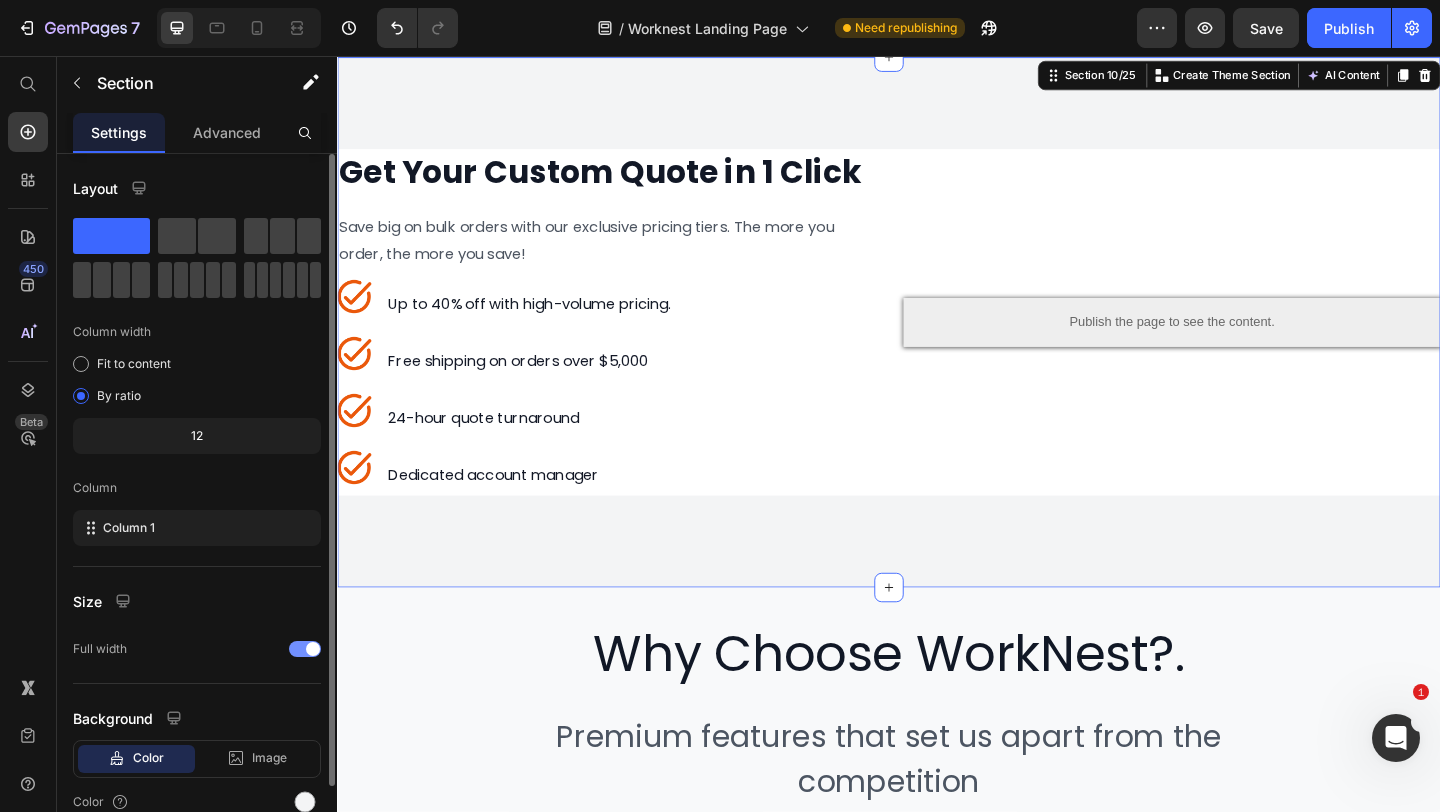 scroll, scrollTop: 93, scrollLeft: 0, axis: vertical 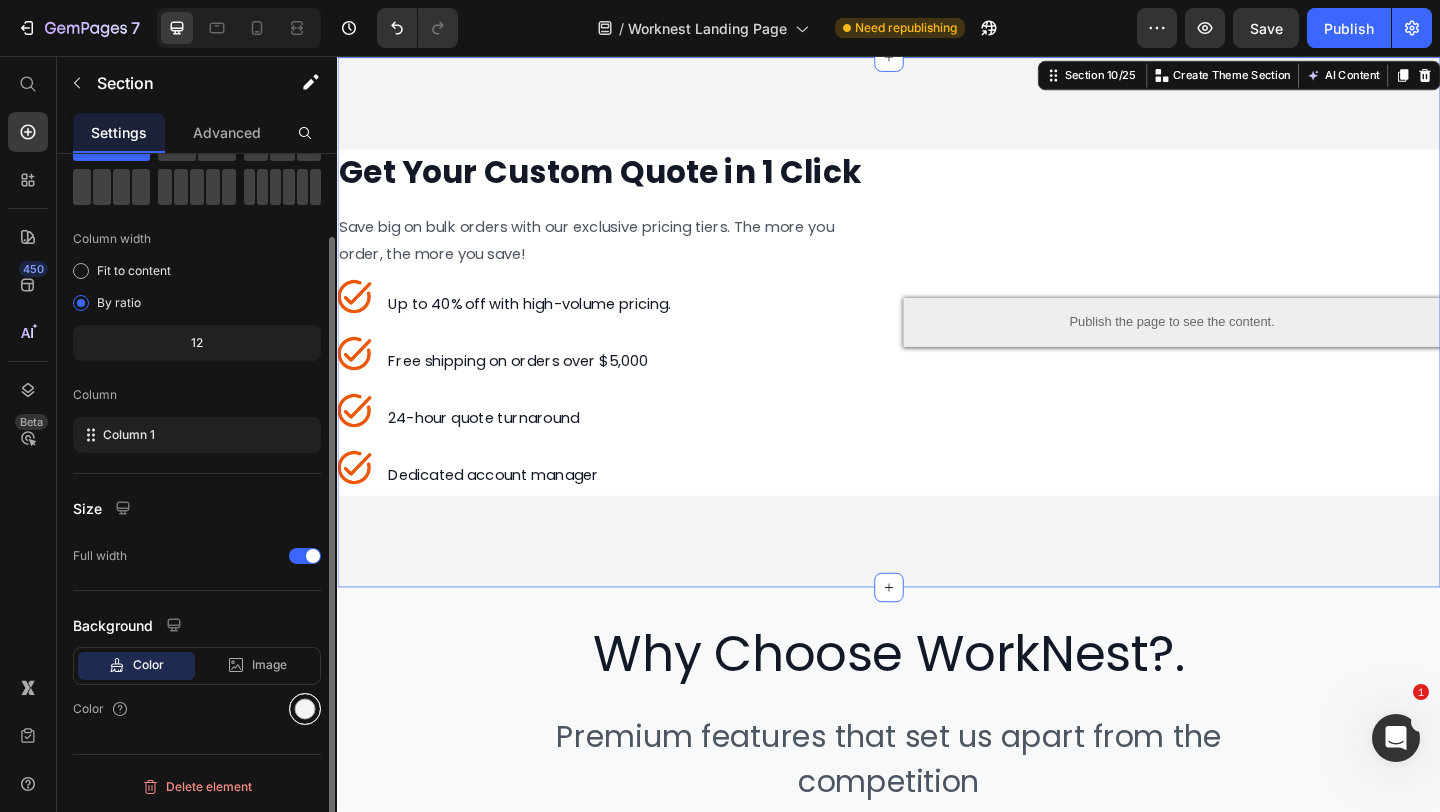 click at bounding box center [305, 709] 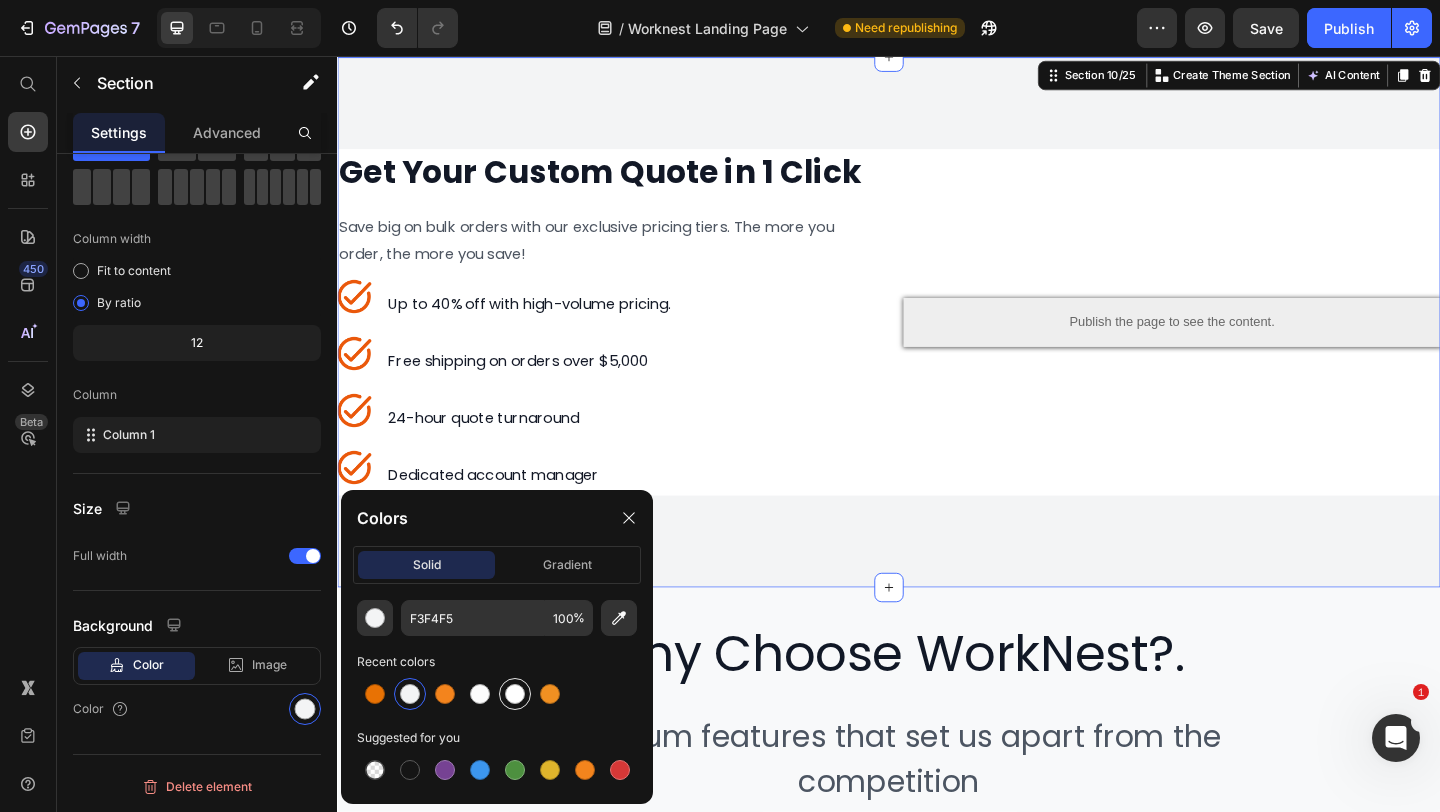 click at bounding box center [515, 694] 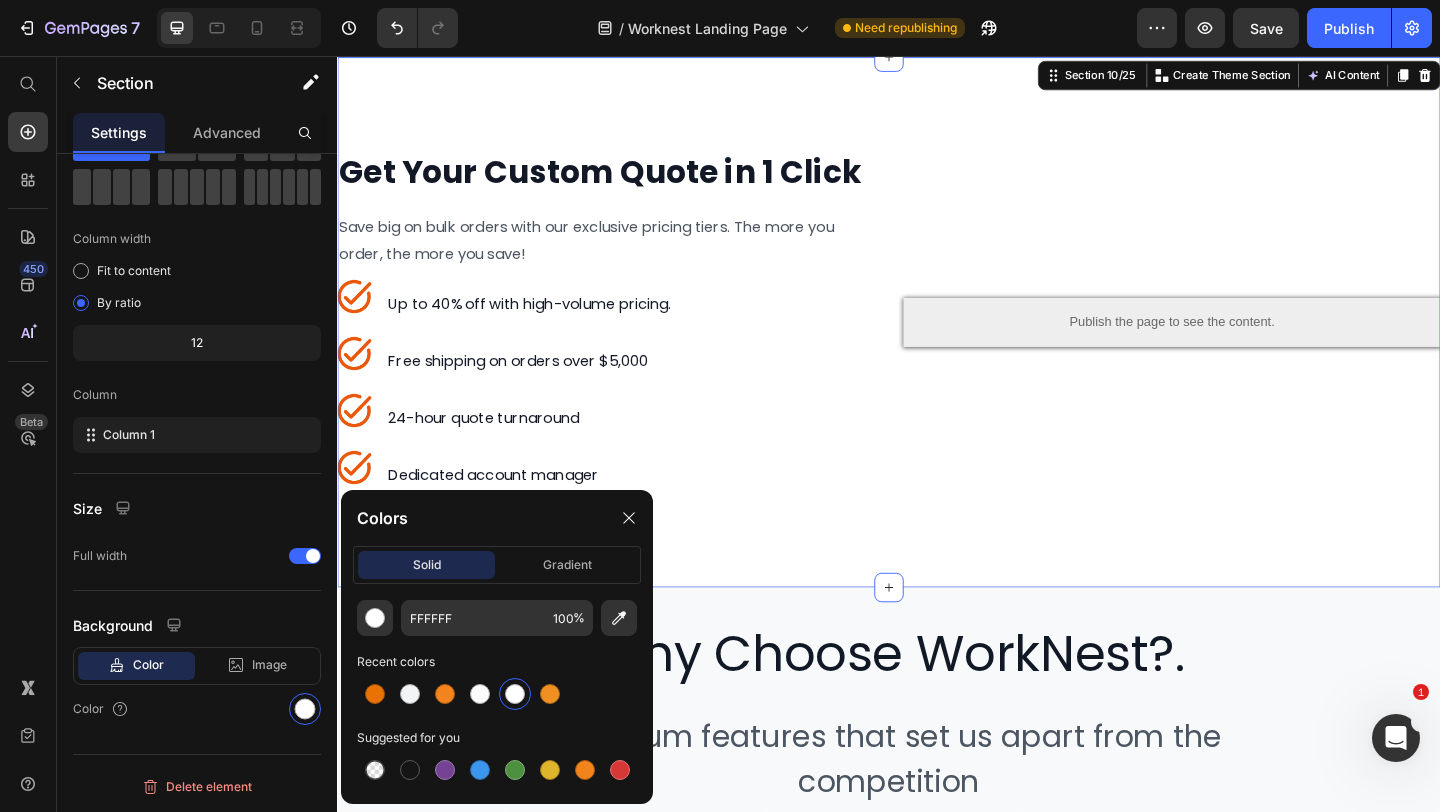 click on "Get Your Custom Quote in 1 Click Heading Save big on bulk orders with our exclusive pricing tiers. The more you order, the more you save! Heading Image Up to 40% off with high-volume pricing. Heading Image Free shipping on orders over $5,000 Heading Image 24-hour quote turnaround Heading Image Dedicated account manager Heading Advanced list Row
Publish the page to see the content.
Custom Code Row Section 10/25   Create Theme Section AI Content Write with GemAI What would you like to describe here? Tone and Voice Persuasive Product Foundry Bench® U-Shaped Standing Desk Show more Generate" at bounding box center [937, 345] 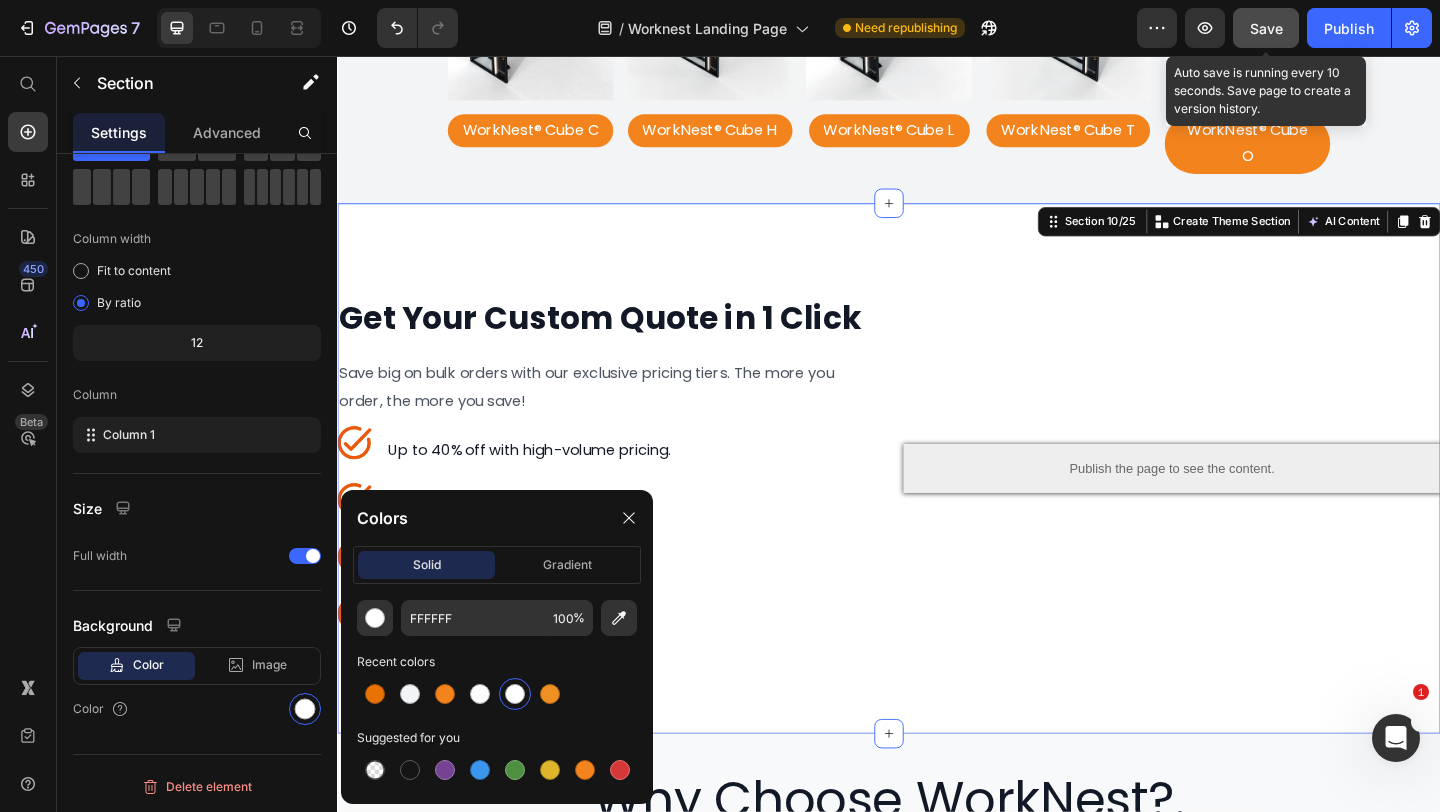 click on "Save" 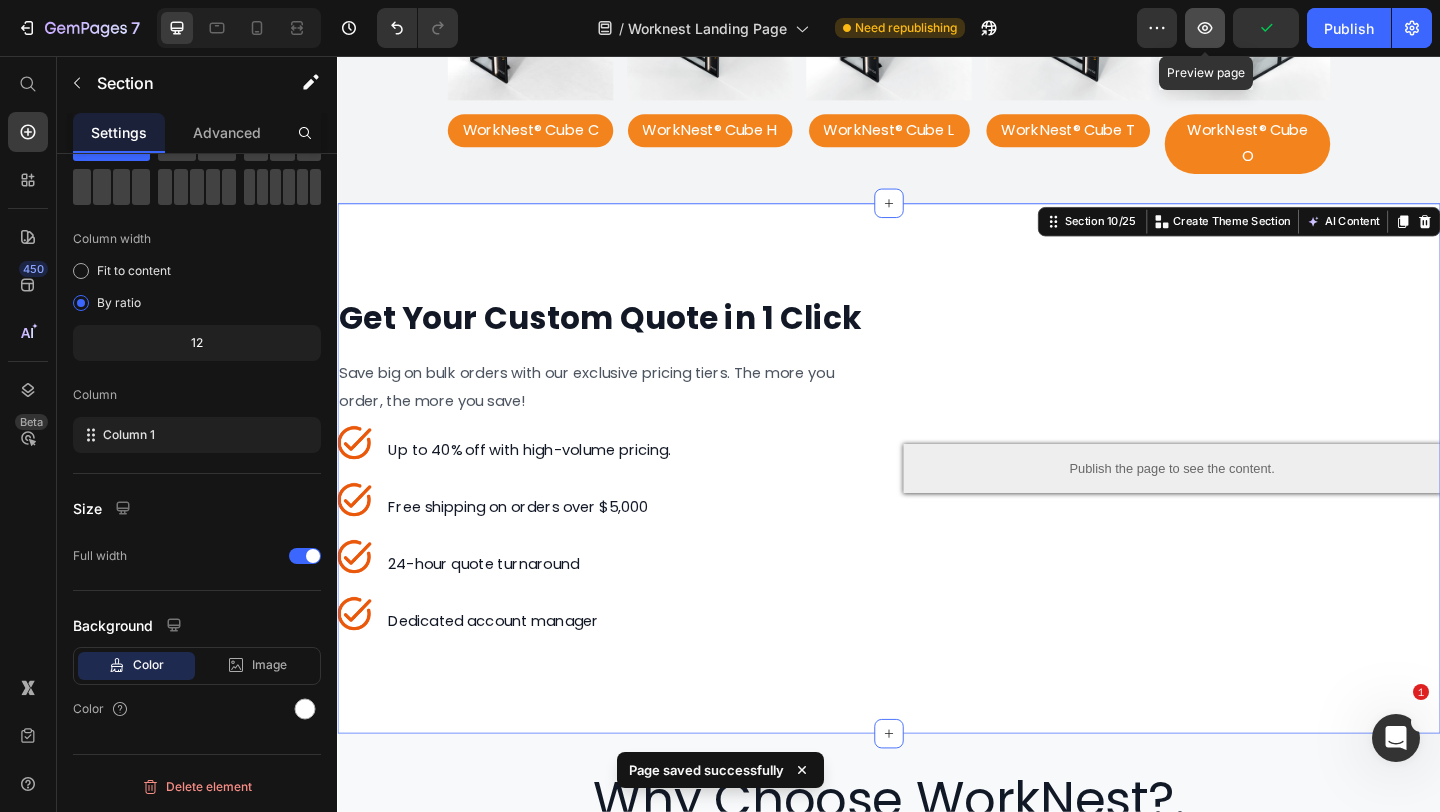 click 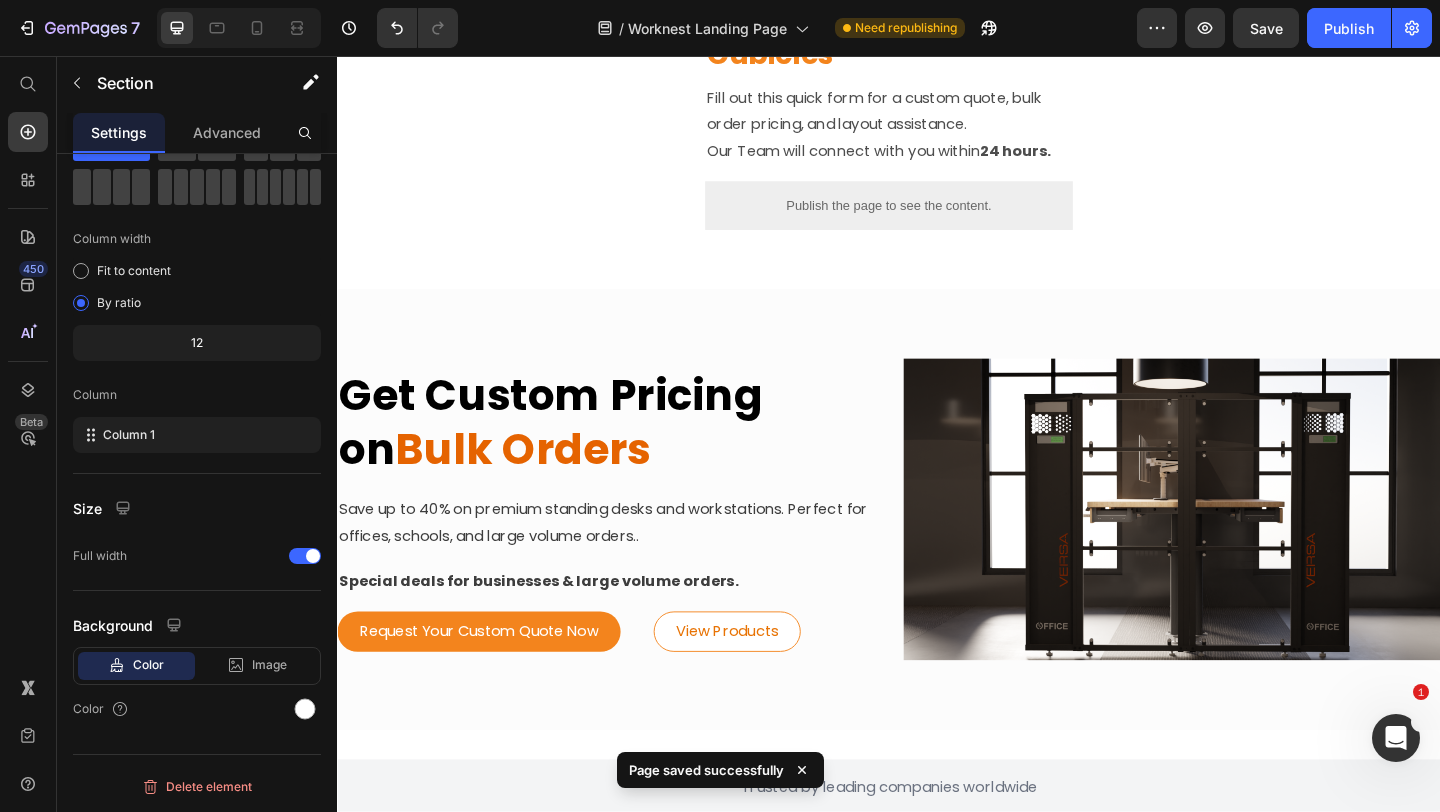 scroll, scrollTop: 2089, scrollLeft: 0, axis: vertical 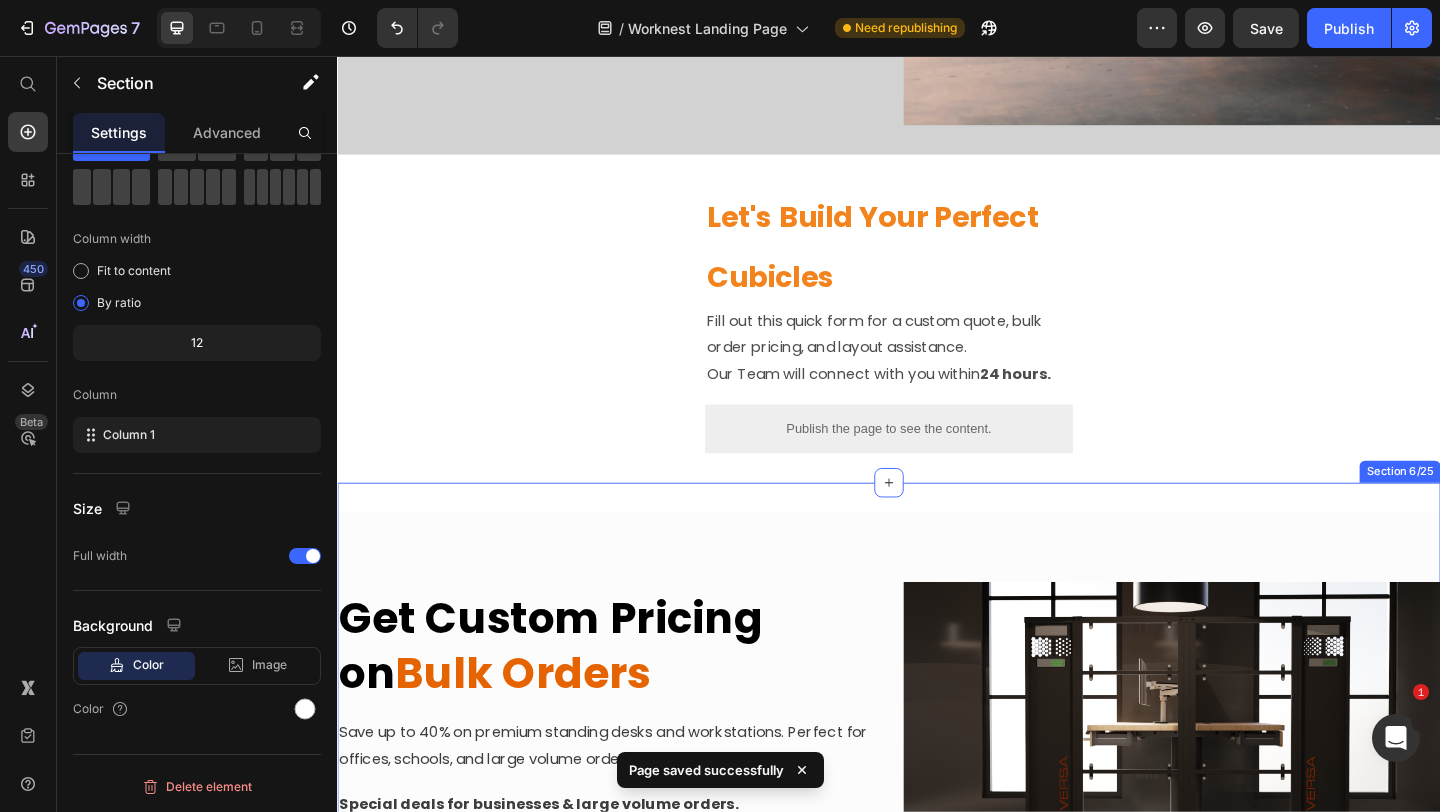 click on "Get Custom Pricing on  Bulk Orders Heading Save up to 40% on premium standing desks and workstations. Perfect for offices, schools, and large volume orders.. Text Block Special deals for businesses & large volume orders. Text Block Request Your Custom Quote Now Button View Products Button Row Image Hero Banner Section 6/25" at bounding box center [937, 792] 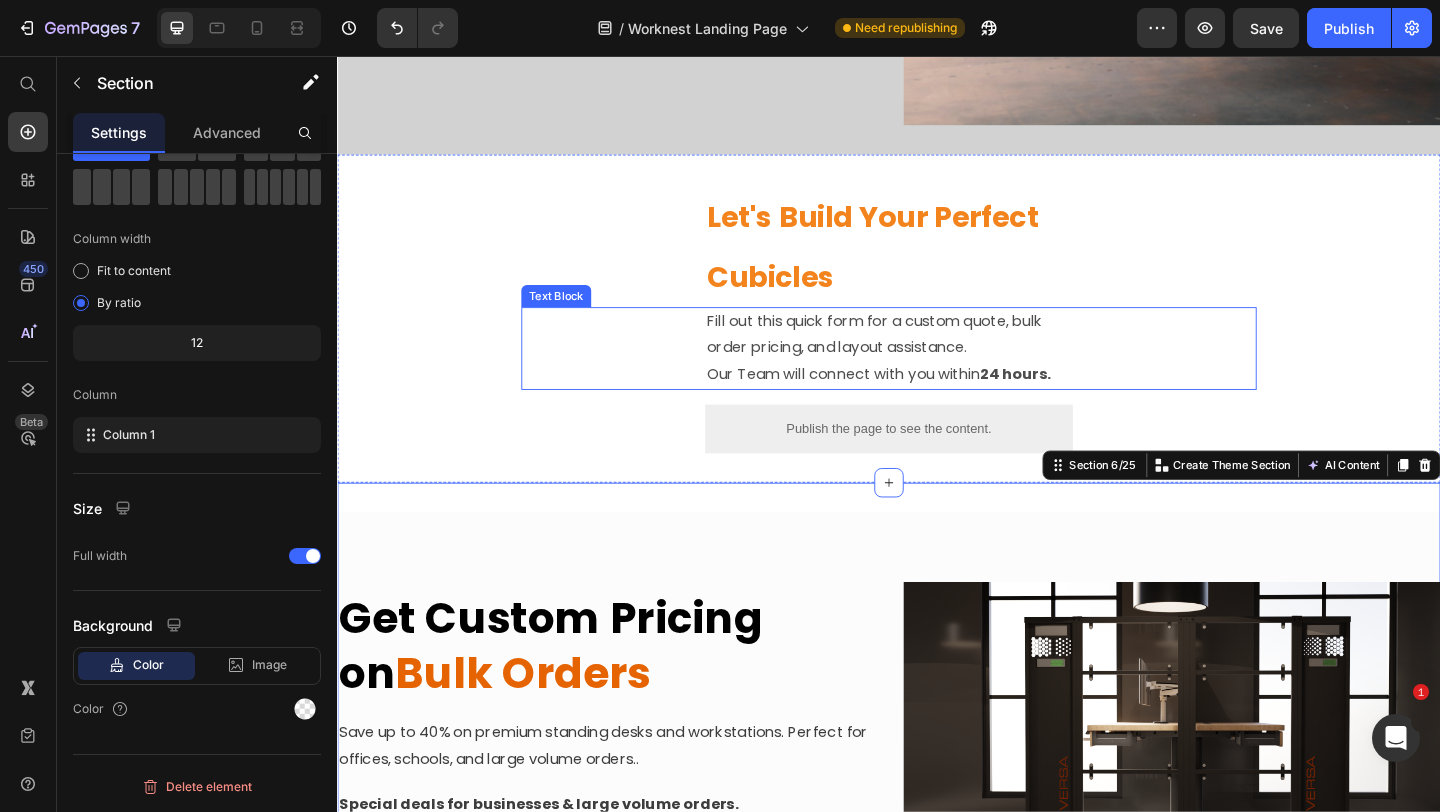 click on "Fill out this quick form for a custom quote, bulk order pricing, and layout assistance. Our Team will connect with you within  24 hours. Text Block" at bounding box center [937, 374] 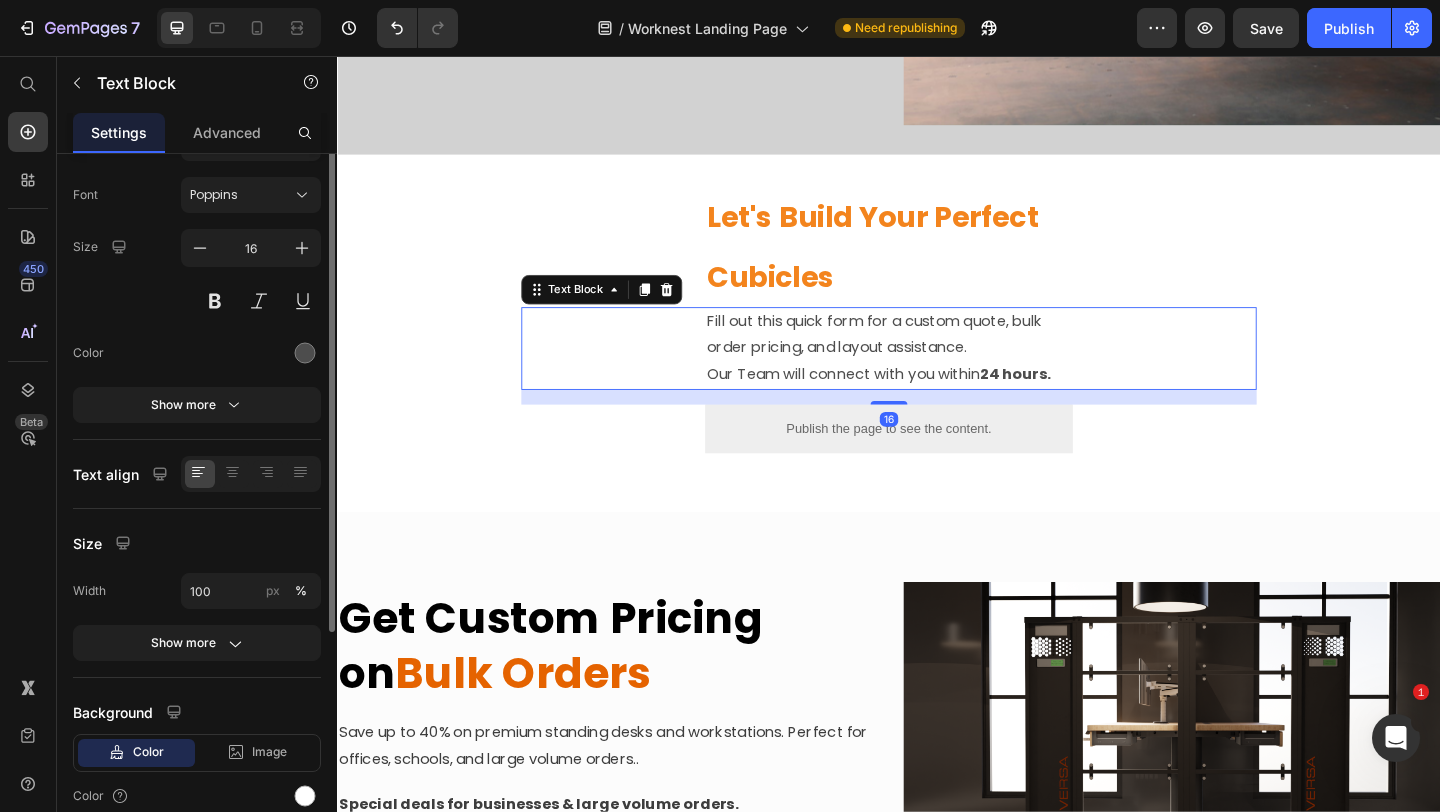 scroll, scrollTop: 0, scrollLeft: 0, axis: both 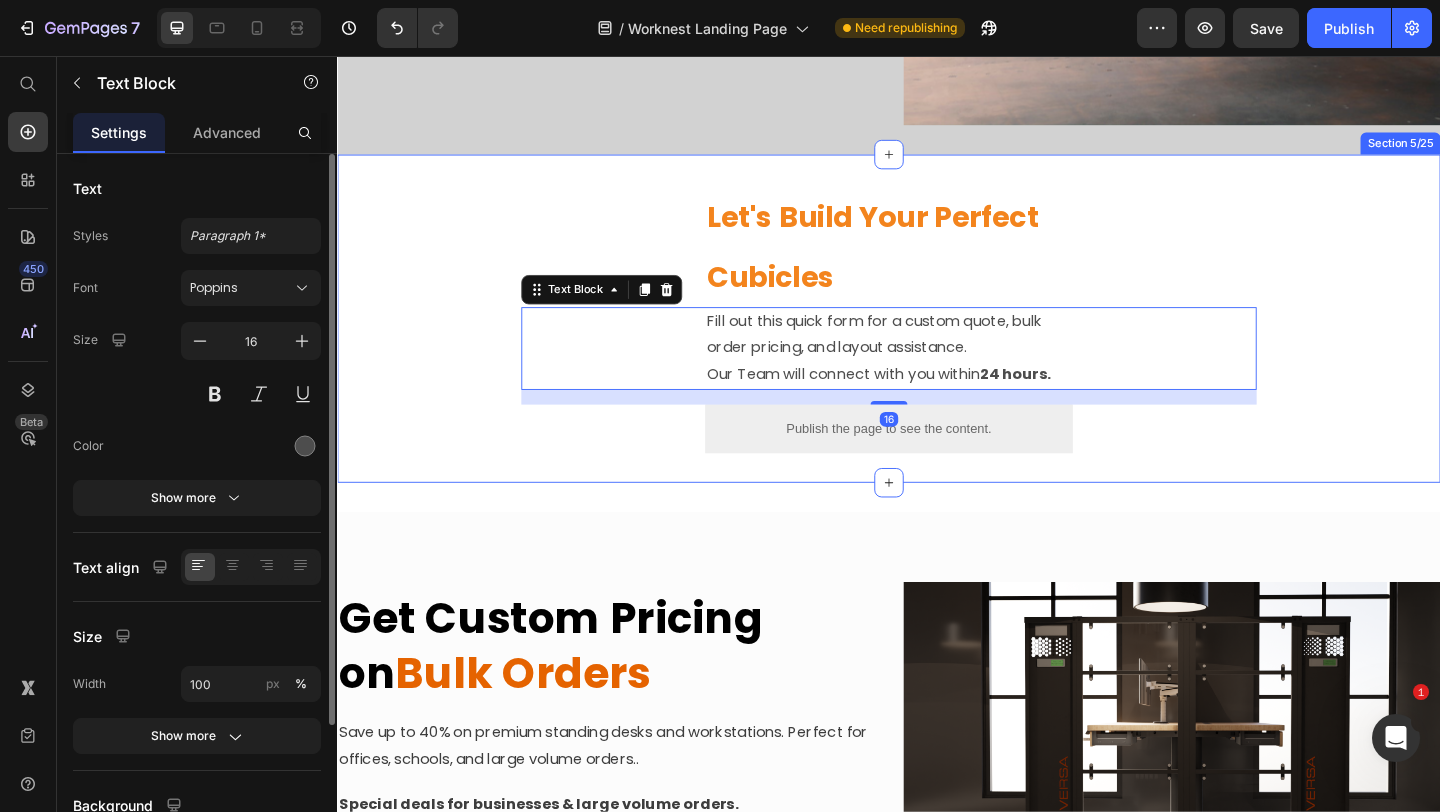 click on "Let's Build Your Perfect Cubicles Heading Fill out this quick form for a custom quote, bulk order pricing, and layout assistance. Our Team will connect with you within  24 hours. Text Block   16
Publish the page to see the content.
Custom Code" at bounding box center [937, 341] 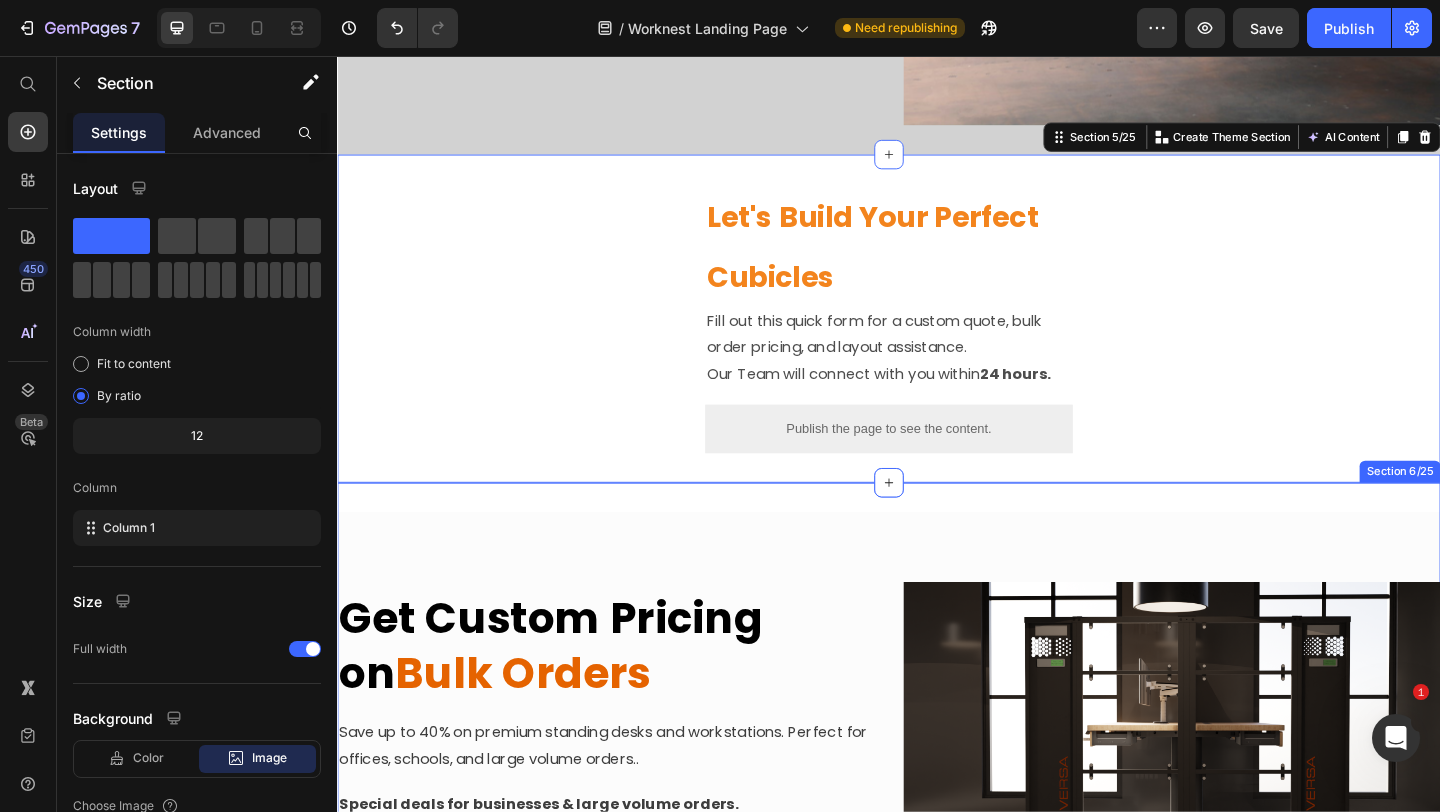scroll, scrollTop: 2211, scrollLeft: 0, axis: vertical 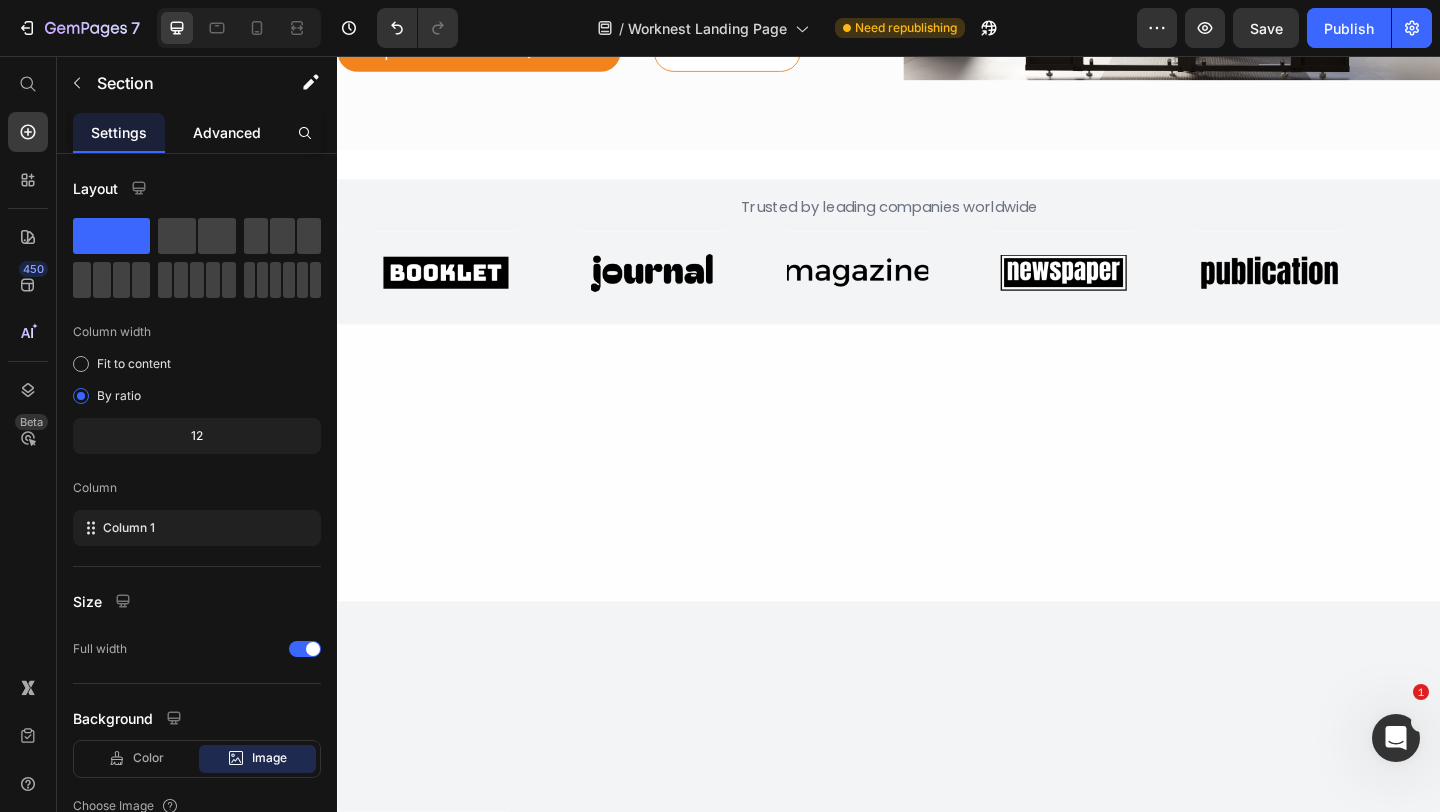click on "Advanced" at bounding box center [227, 132] 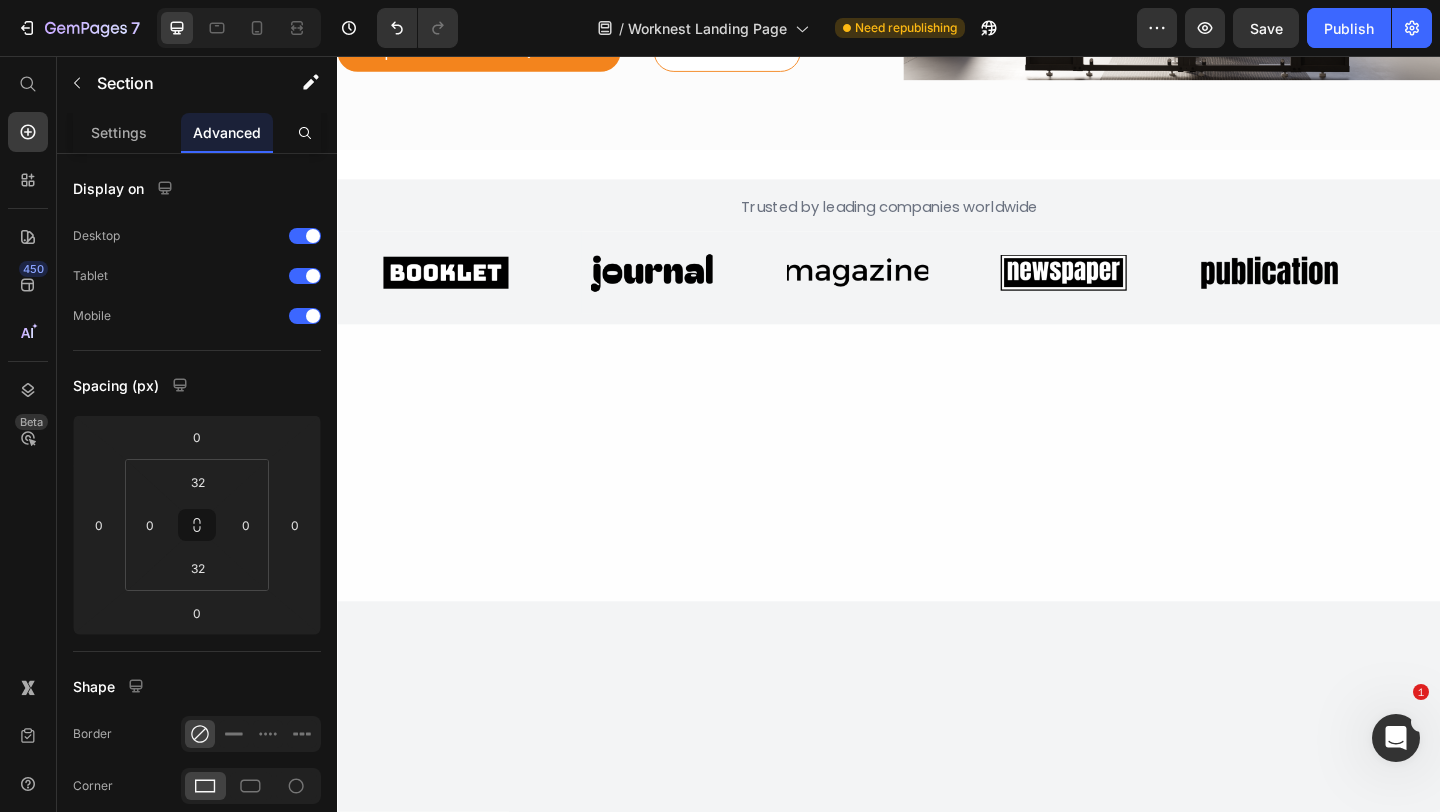 scroll, scrollTop: 1729, scrollLeft: 0, axis: vertical 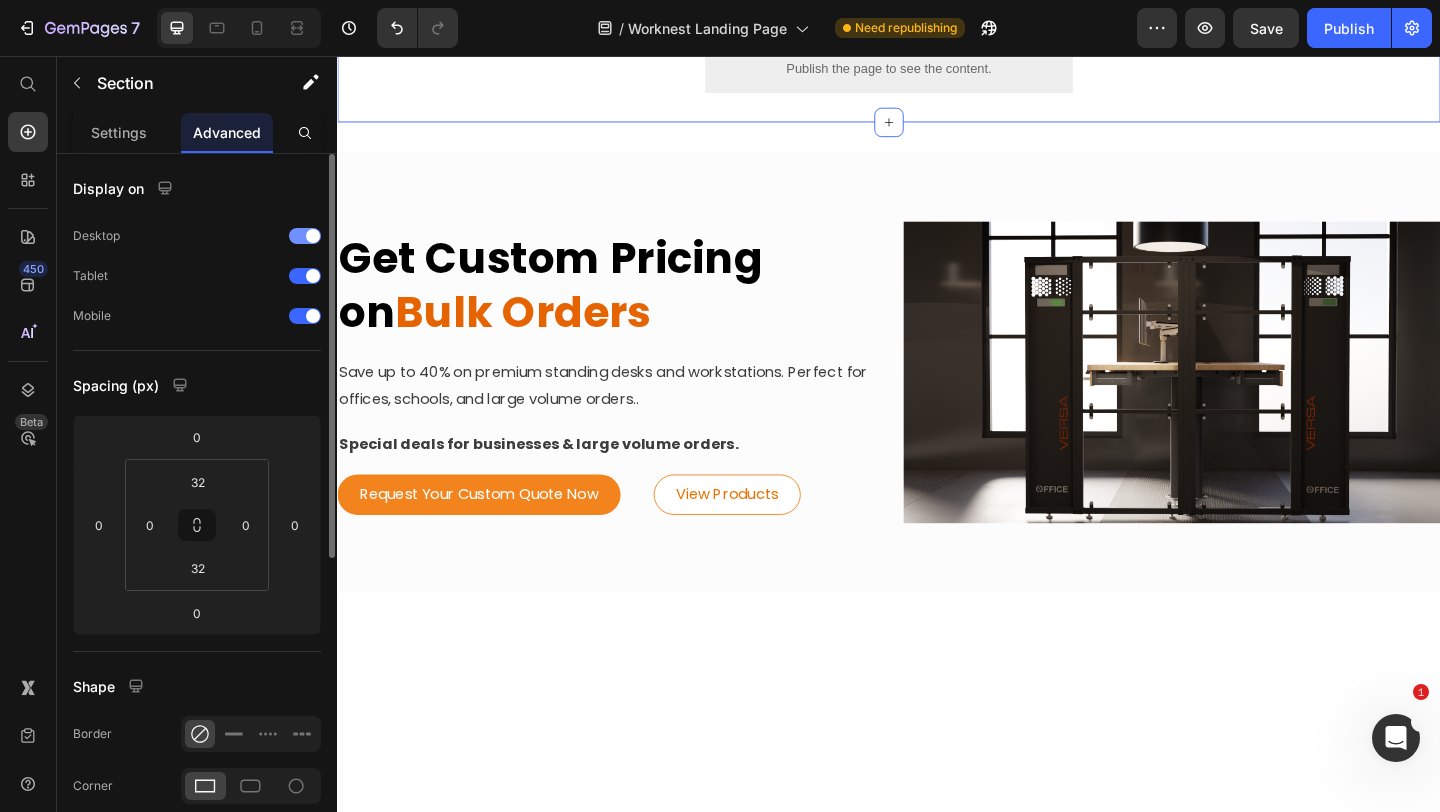 click at bounding box center [313, 236] 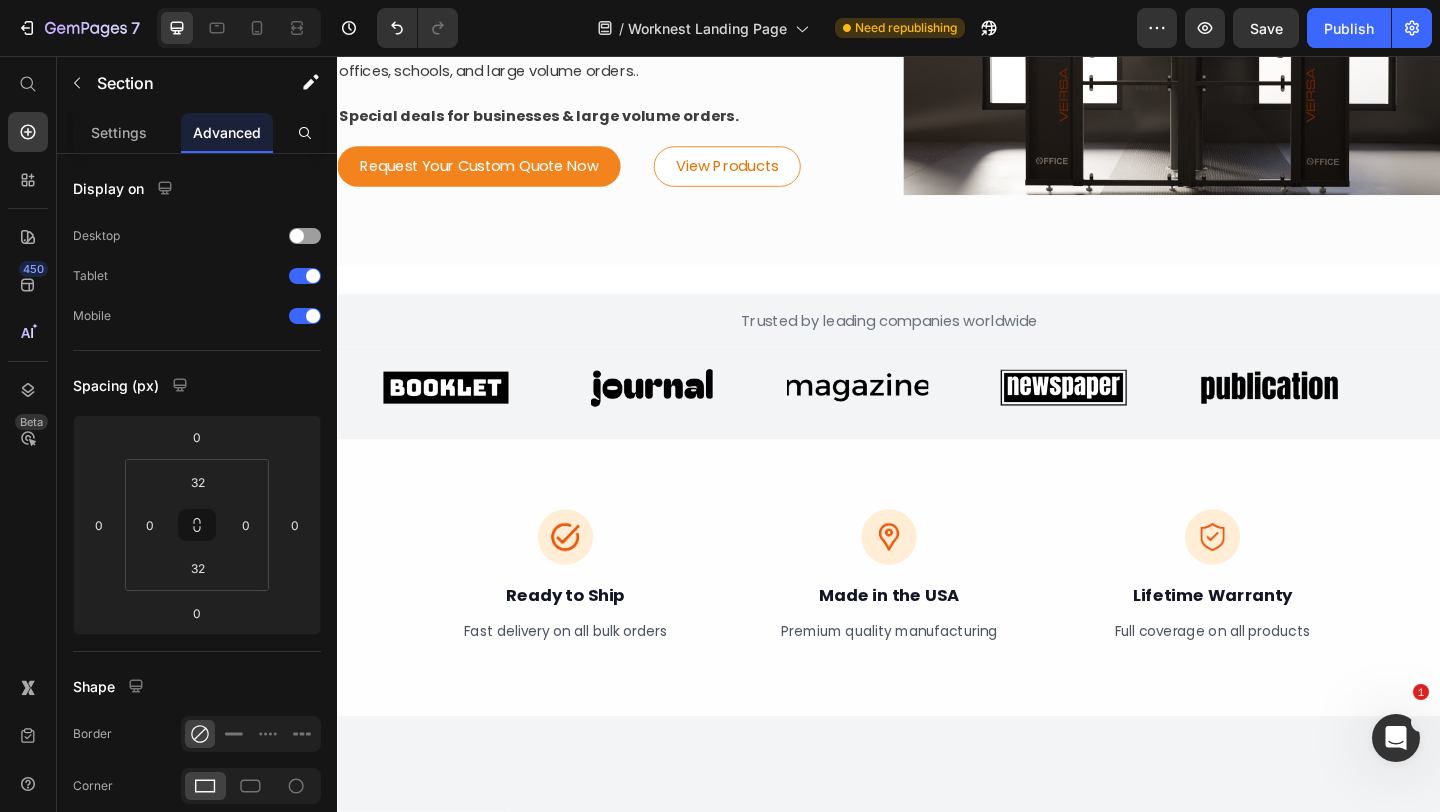 scroll, scrollTop: 957, scrollLeft: 0, axis: vertical 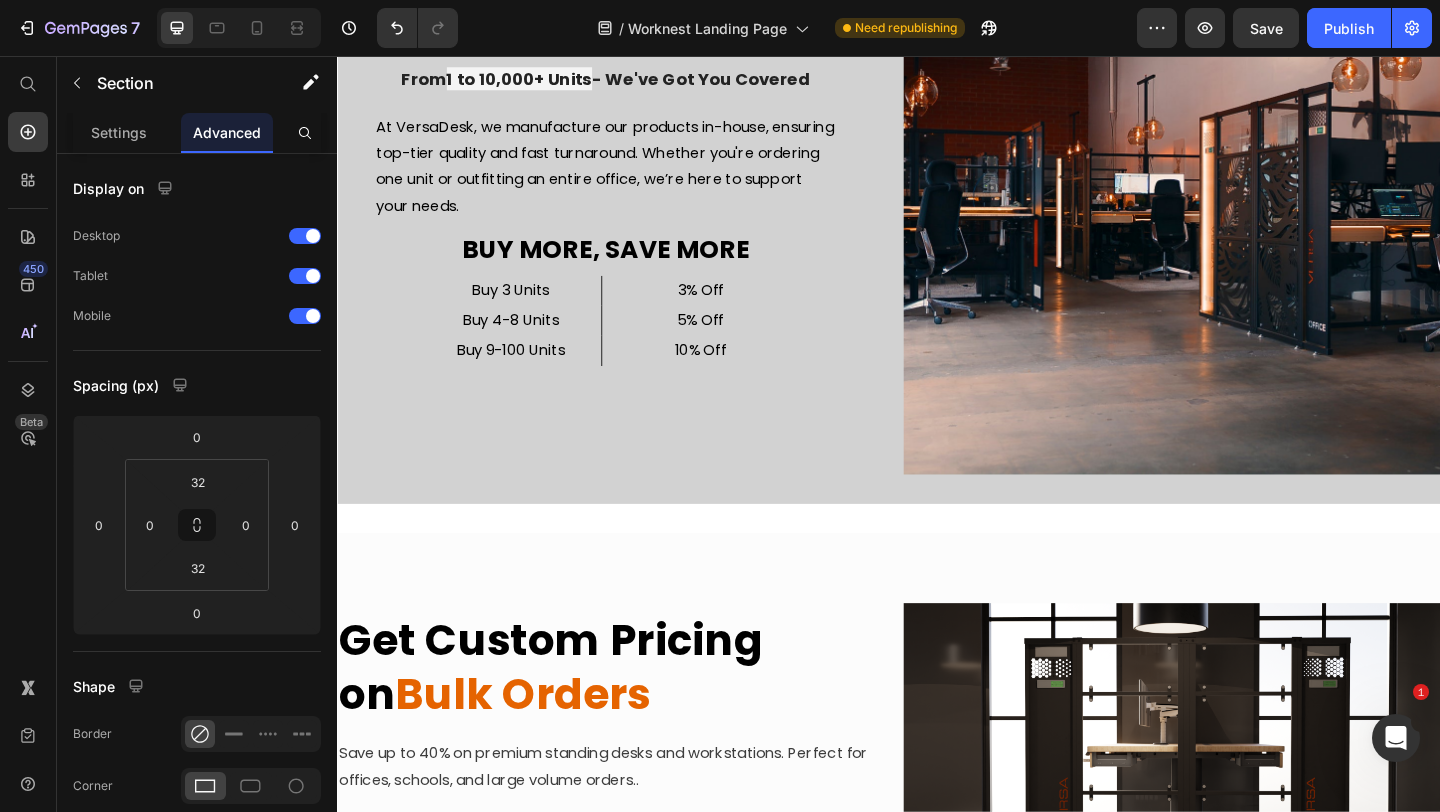click on "Image" at bounding box center (937, -137) 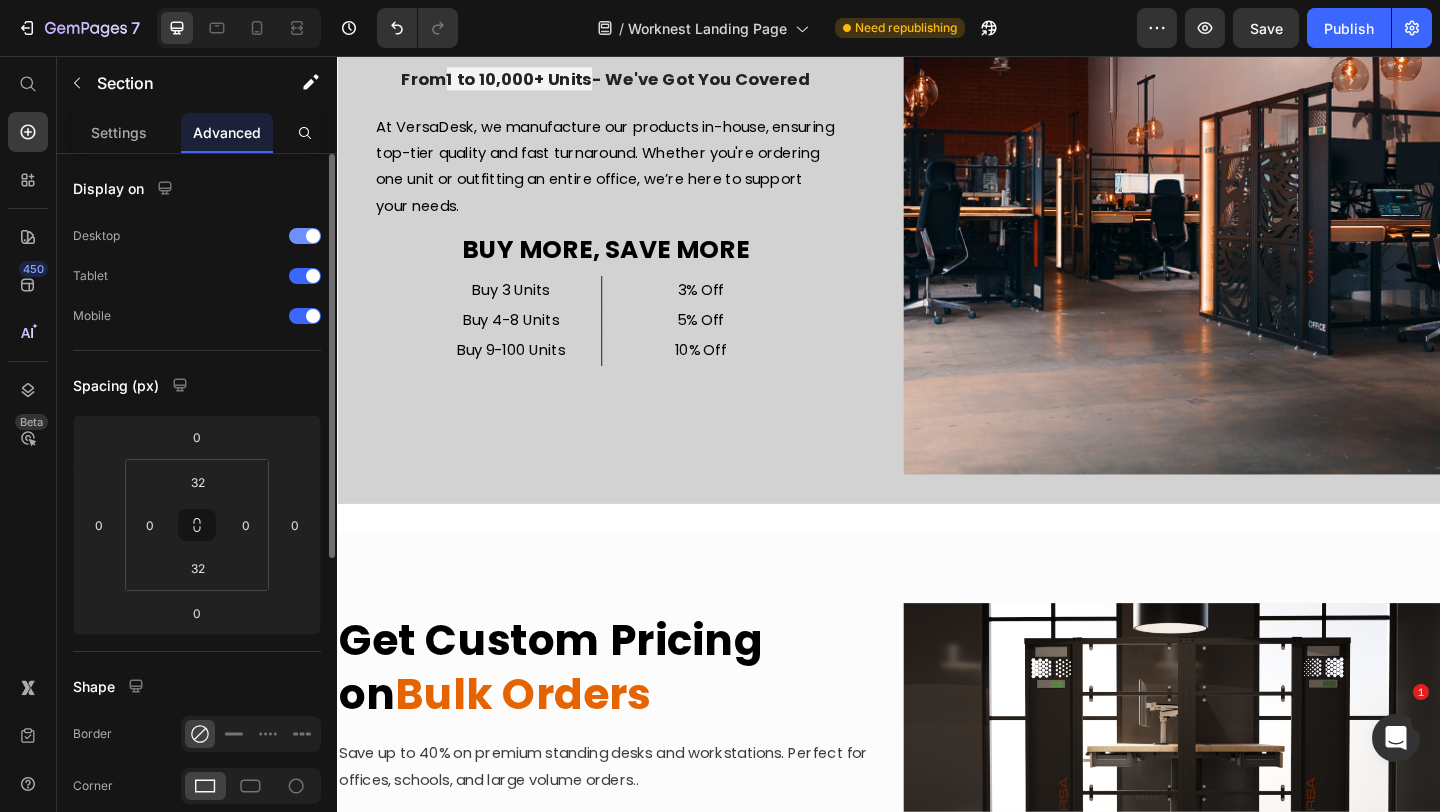 click at bounding box center [313, 236] 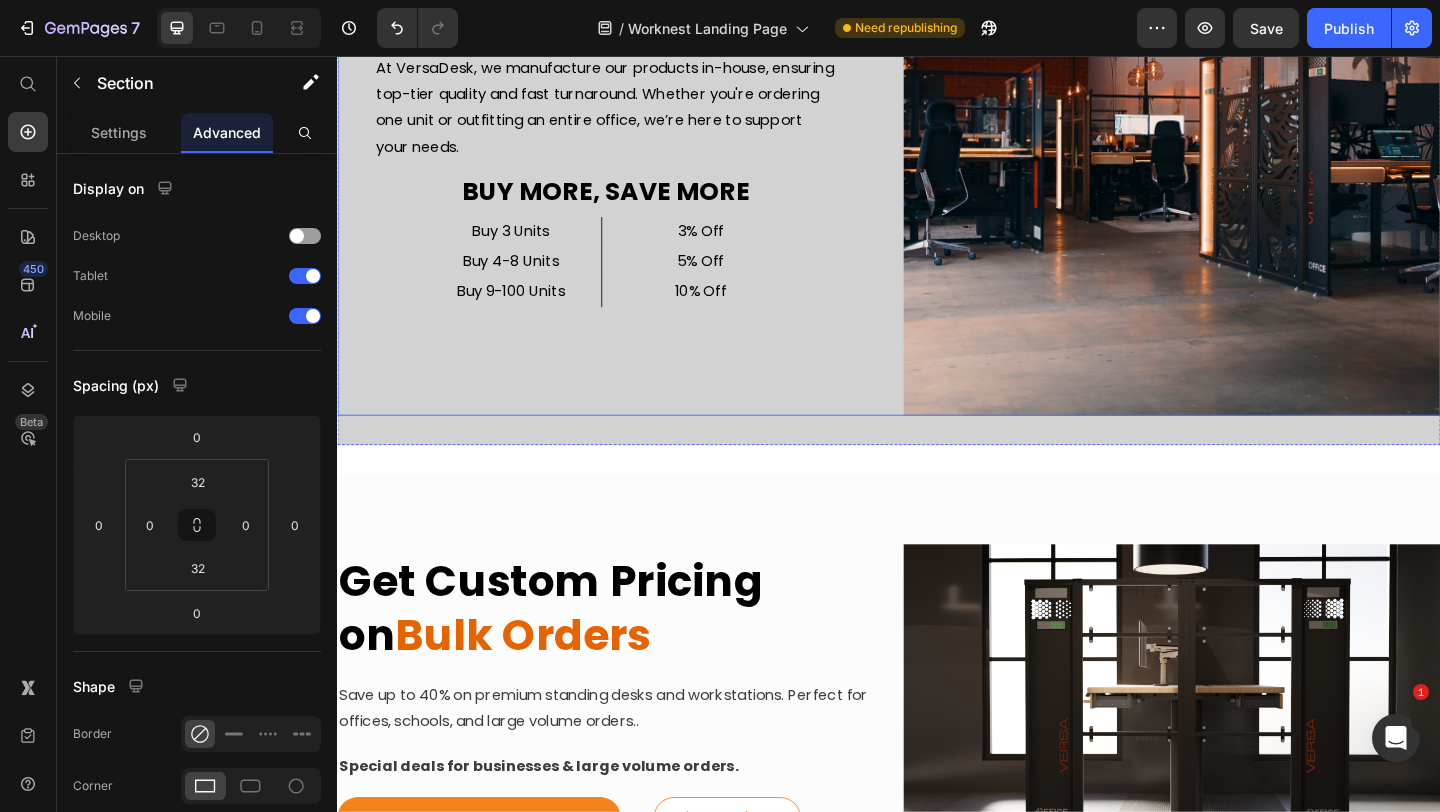 scroll, scrollTop: 0, scrollLeft: 0, axis: both 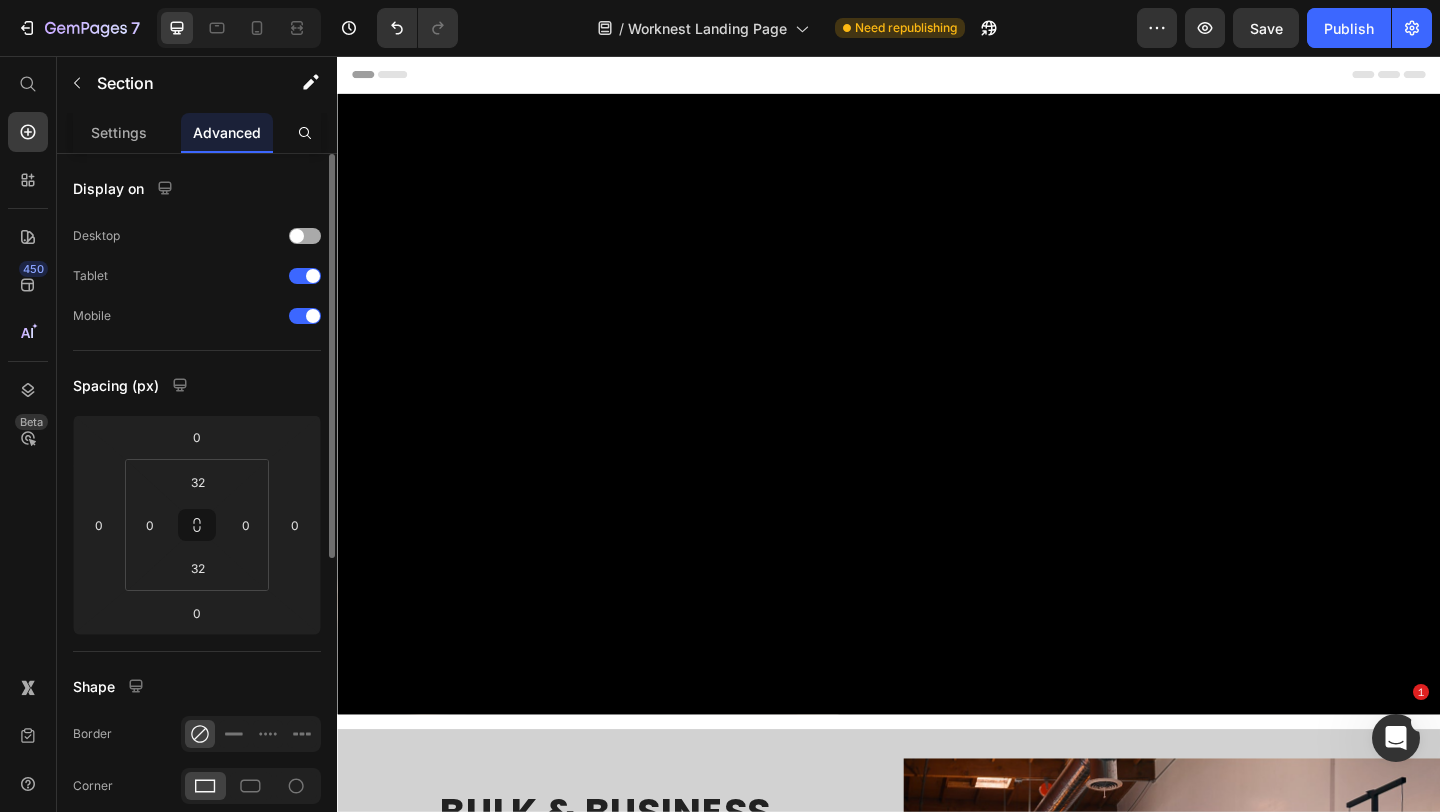 click at bounding box center (297, 236) 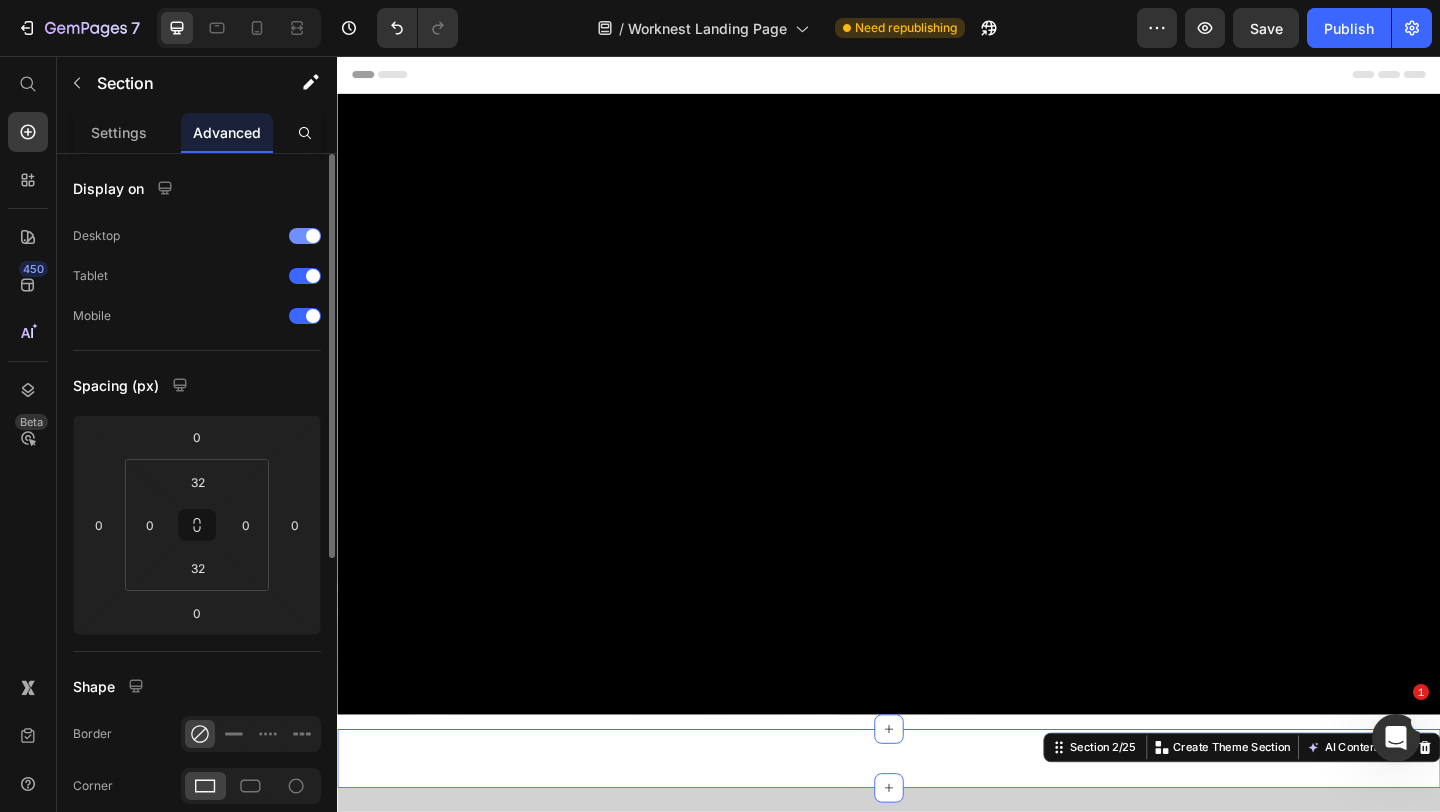 click at bounding box center (305, 236) 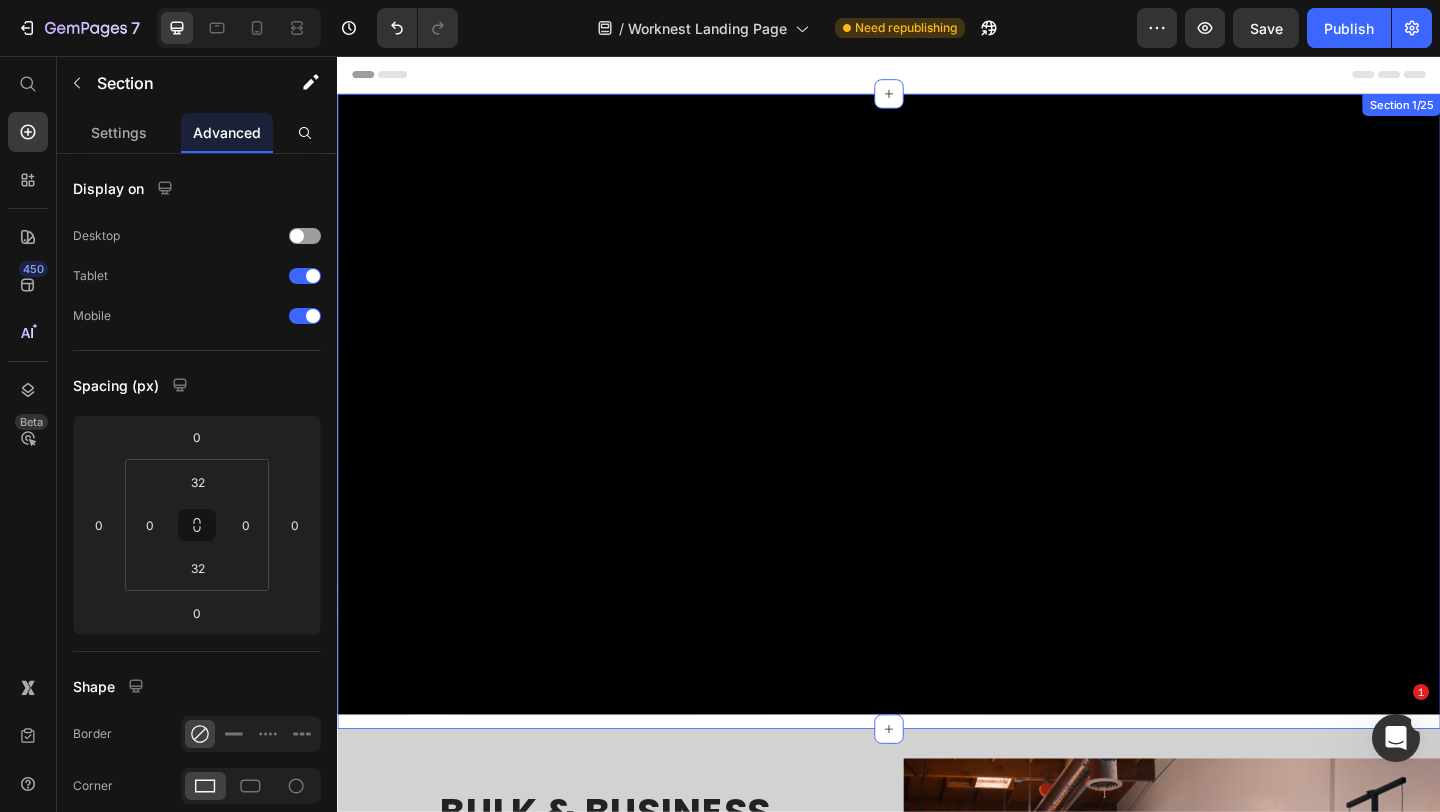 click on "Video" at bounding box center (937, 442) 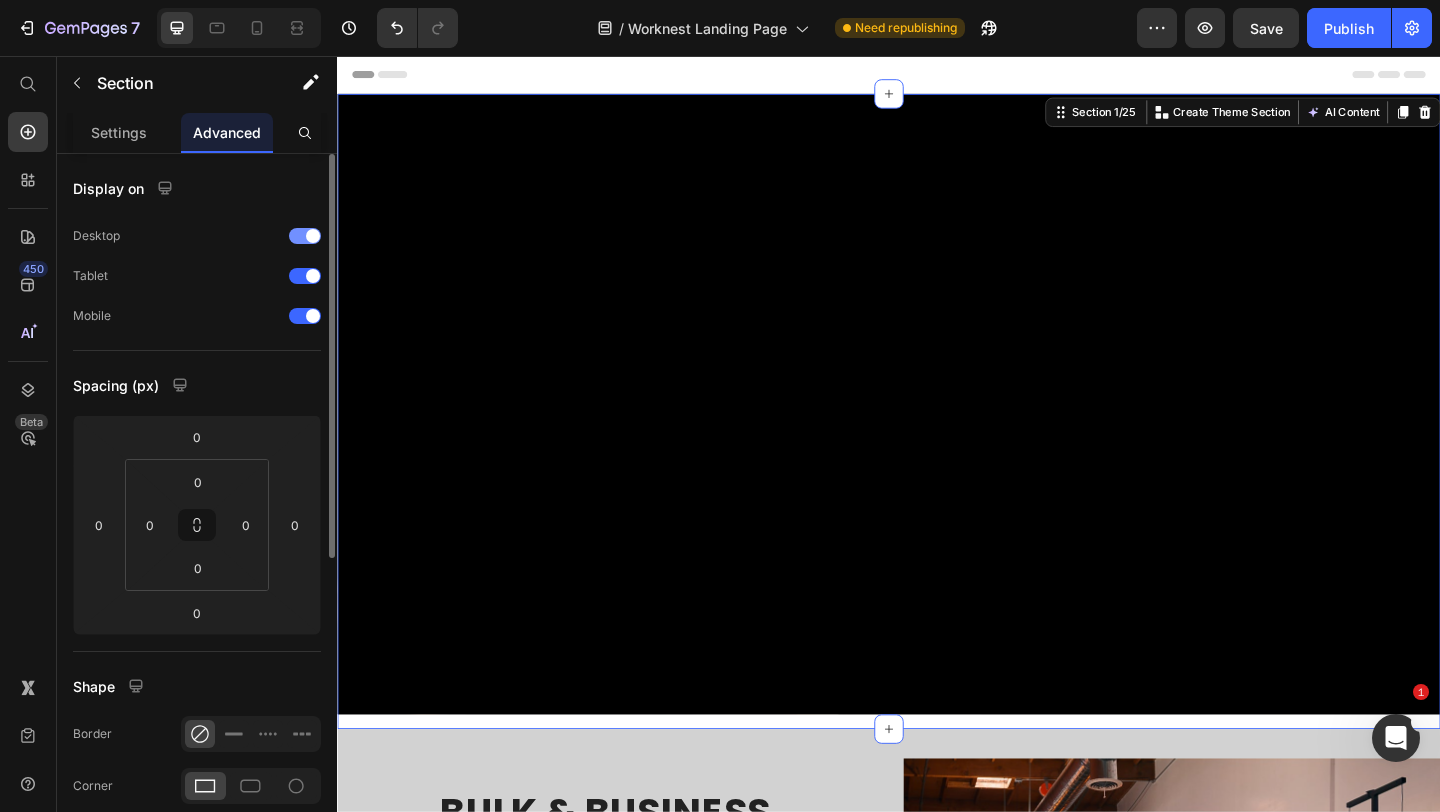 click at bounding box center (313, 236) 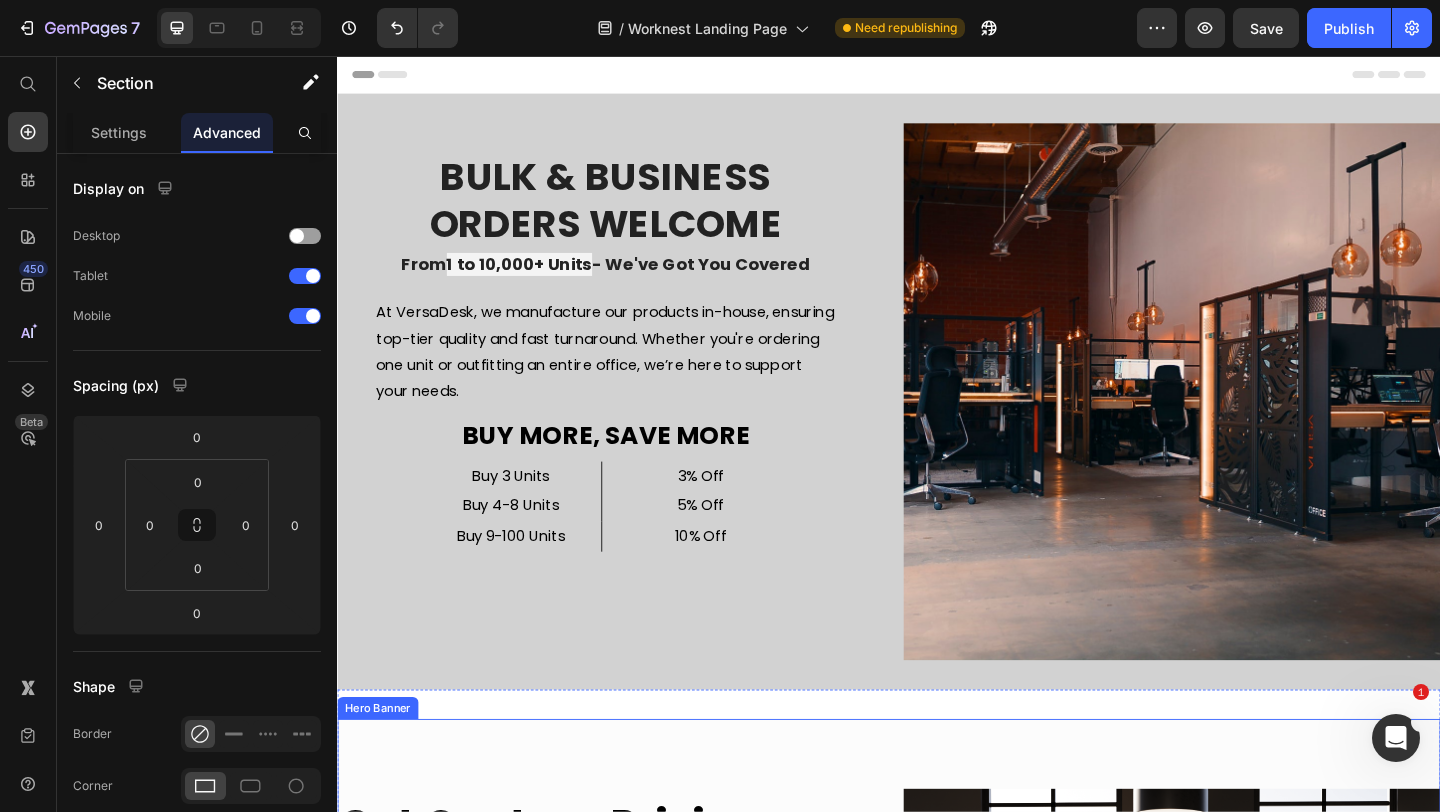 scroll, scrollTop: 165, scrollLeft: 0, axis: vertical 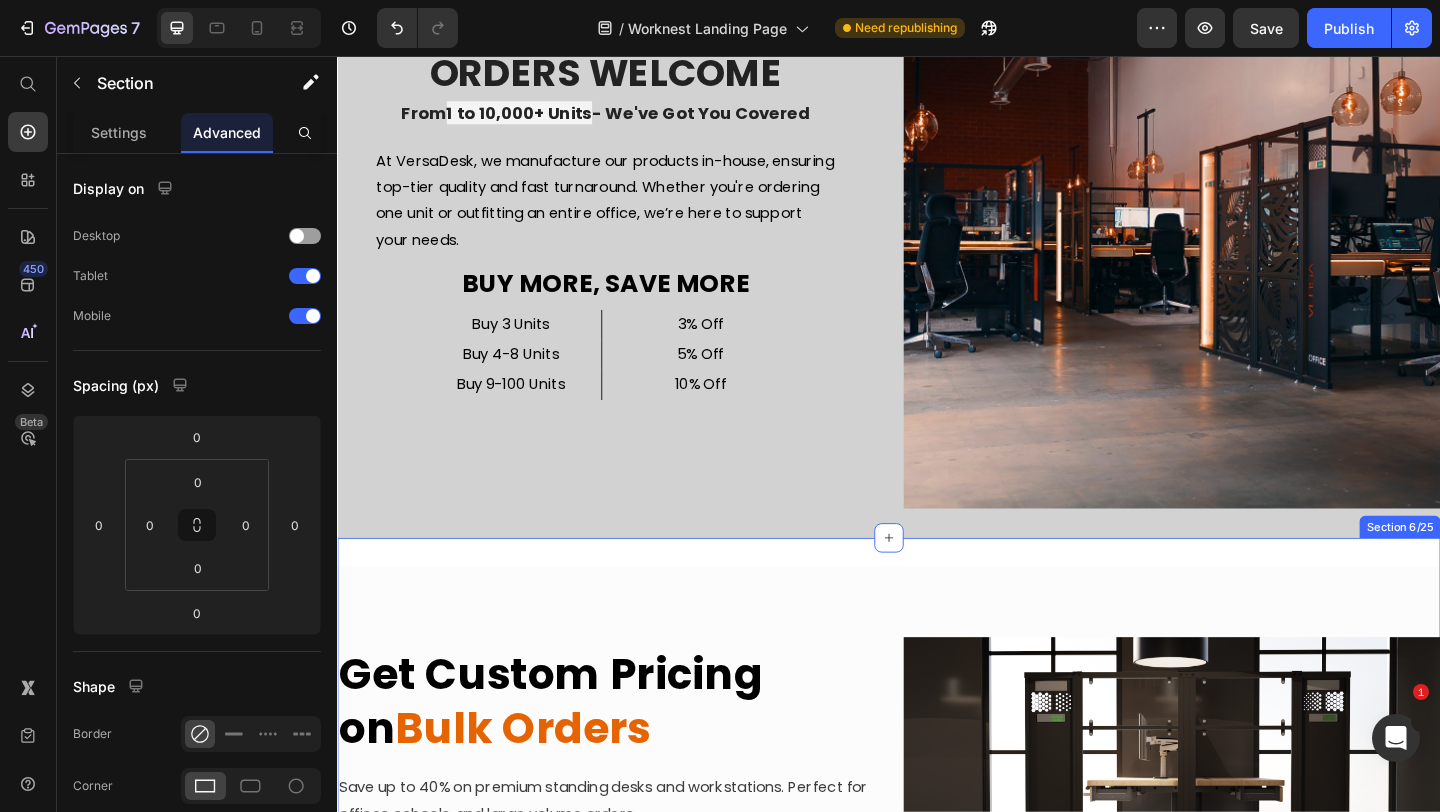 click on "BULK & BUSINESS  ORDERS WELCOME Heading From  1 to 10,000+ Units  - We've Got You Covered Text Block At VersaDesk, we manufacture our products in-house, ensuring top-tier quality and fast turnaround. Whether you're ordering one unit or outfitting an entire office, we’re here to support your needs. Text Block Buy More, Save More Text Block Buy 3 Units Text Block 3% Off Text Block Row Buy 4-8 Units Text Block 5% Off Text Block Row Buy 9-100 Units Text Block 10% Off Text Block Row Image Row Section 4/25" at bounding box center (937, 256) 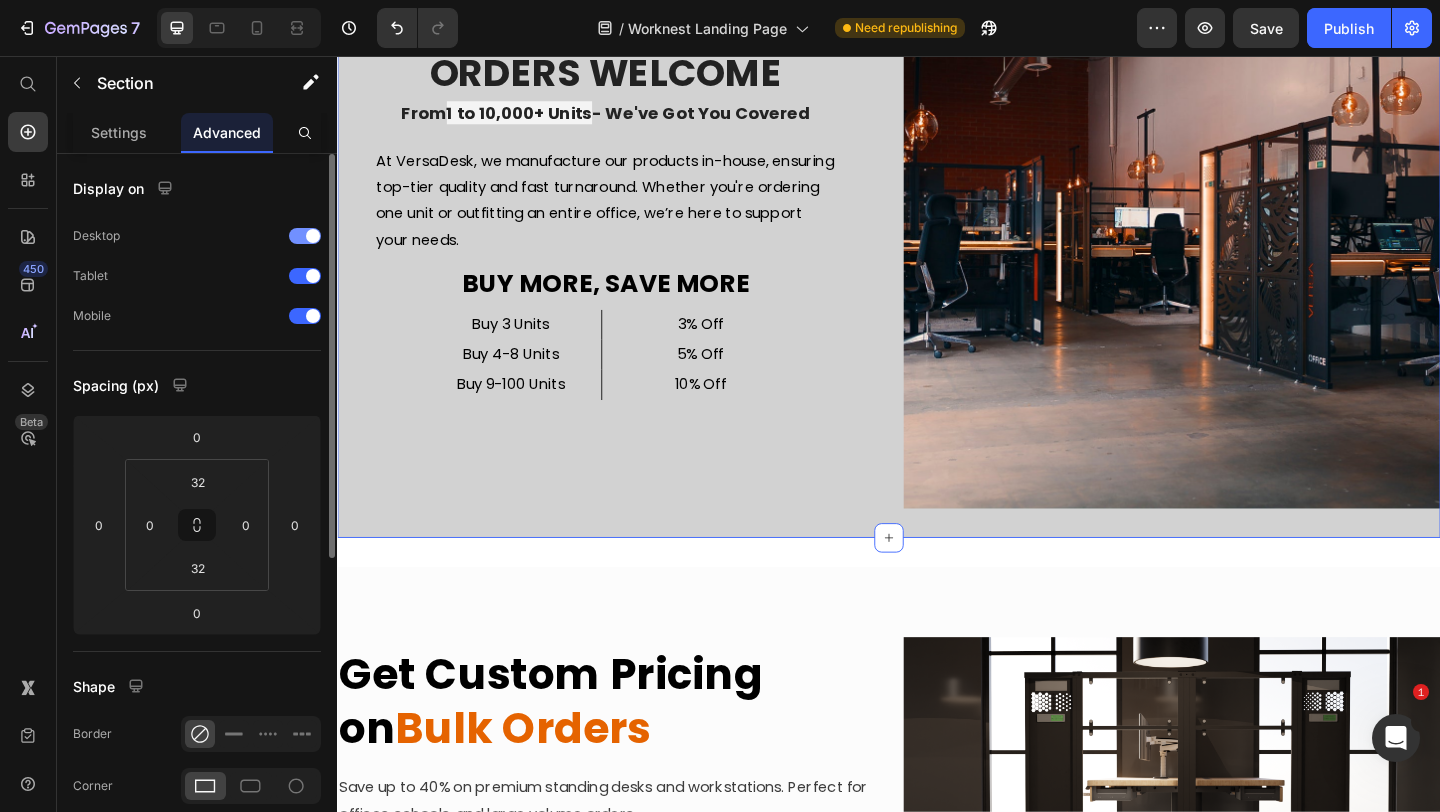 click at bounding box center [305, 236] 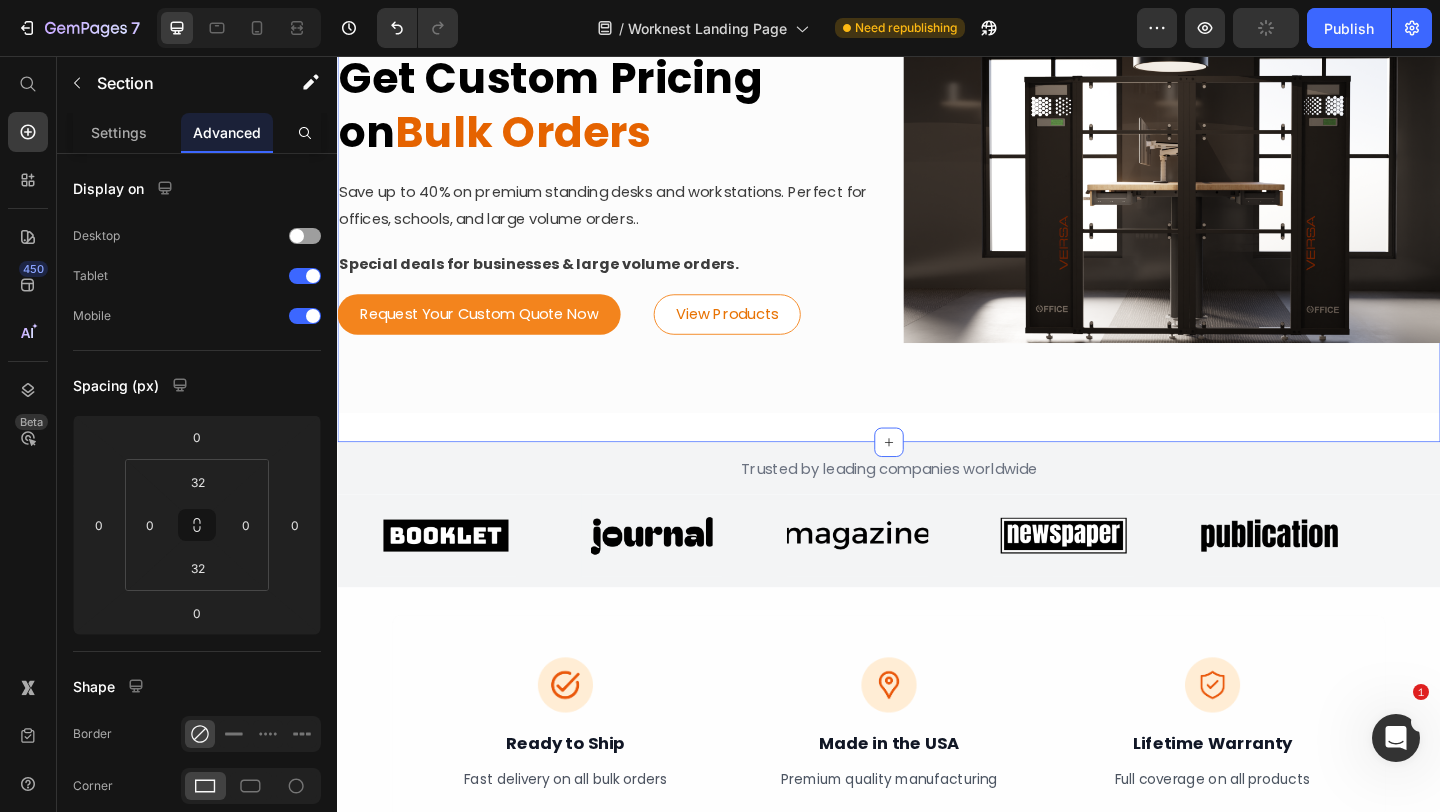 scroll, scrollTop: 0, scrollLeft: 0, axis: both 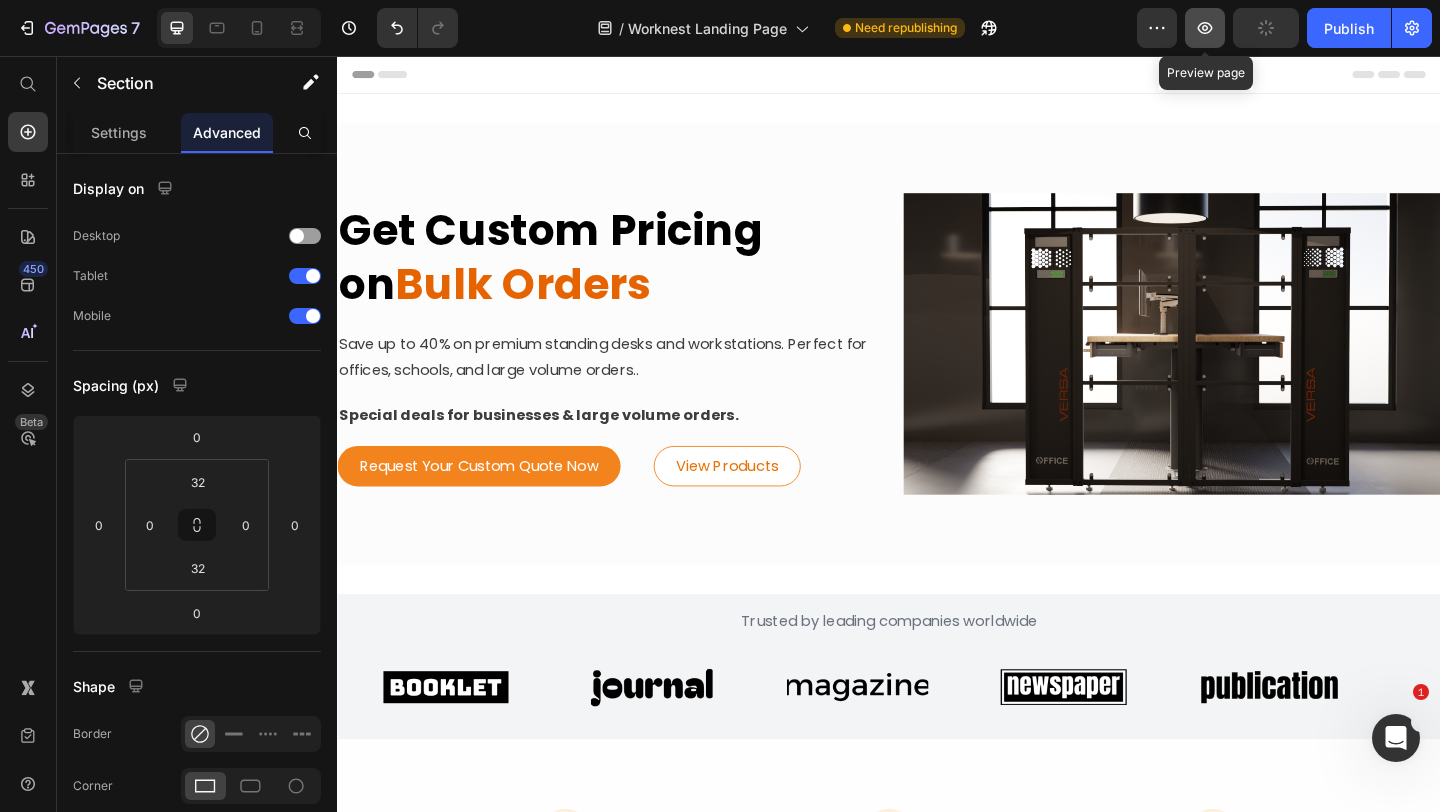 click 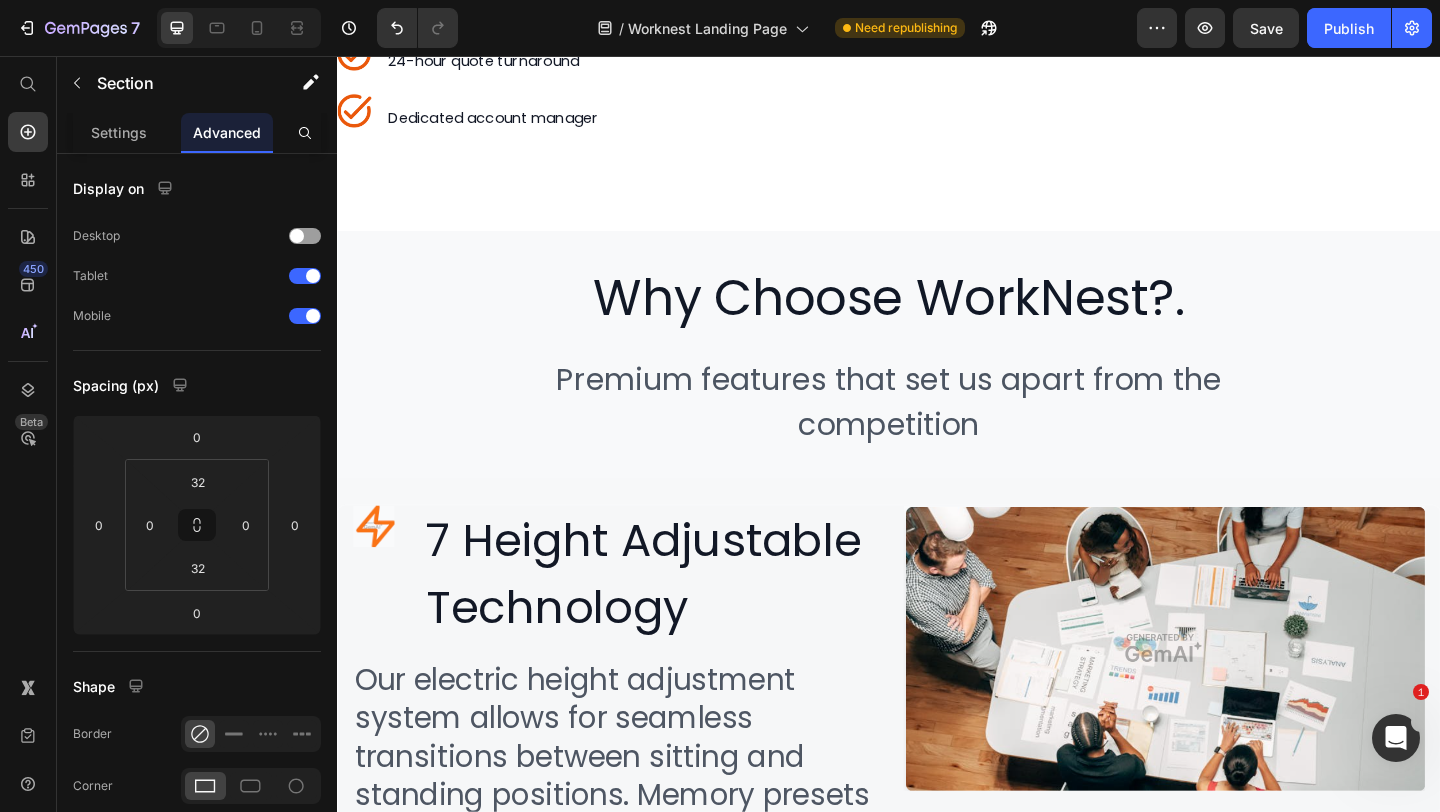 scroll, scrollTop: 1807, scrollLeft: 0, axis: vertical 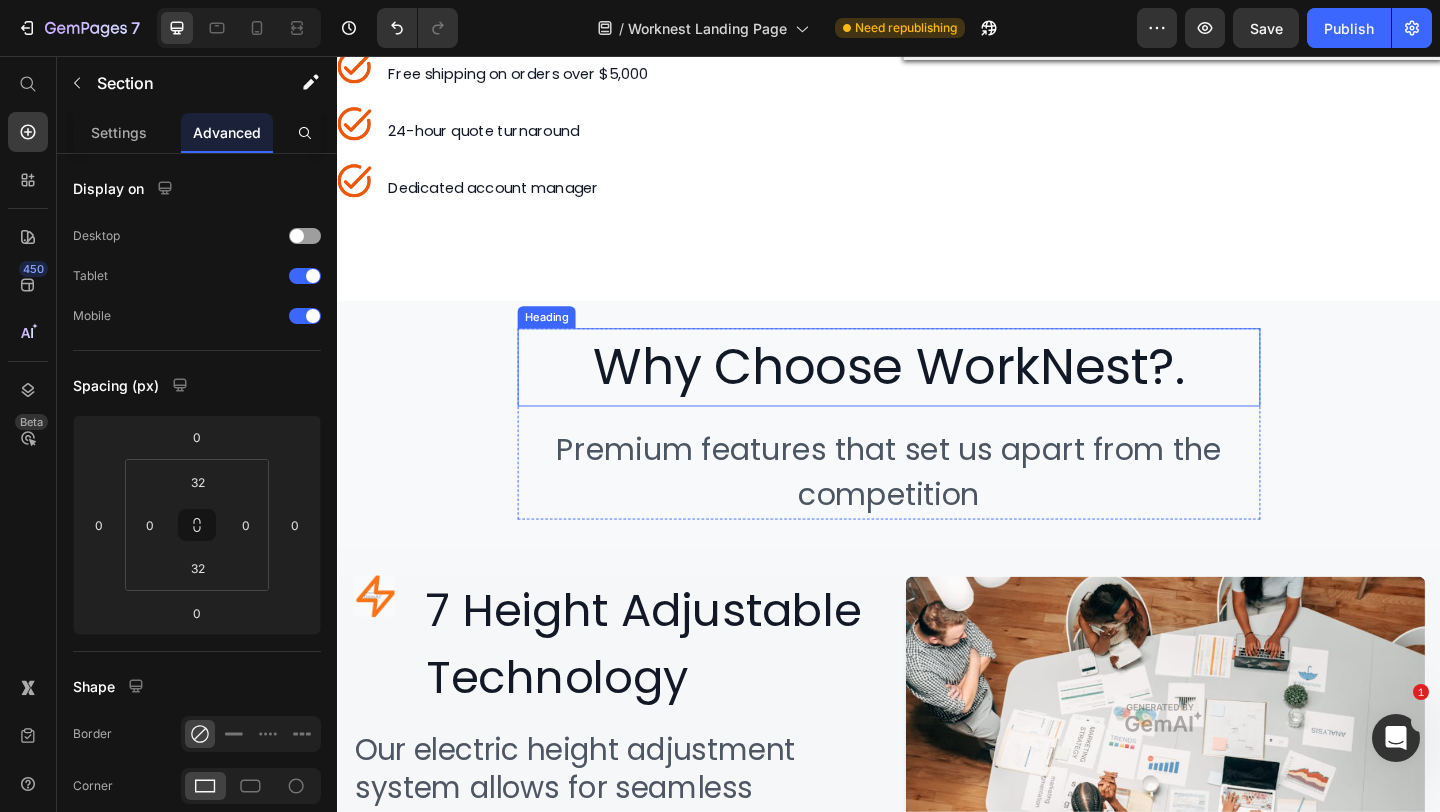 click on "Why Choose WorkNest?." at bounding box center (937, 394) 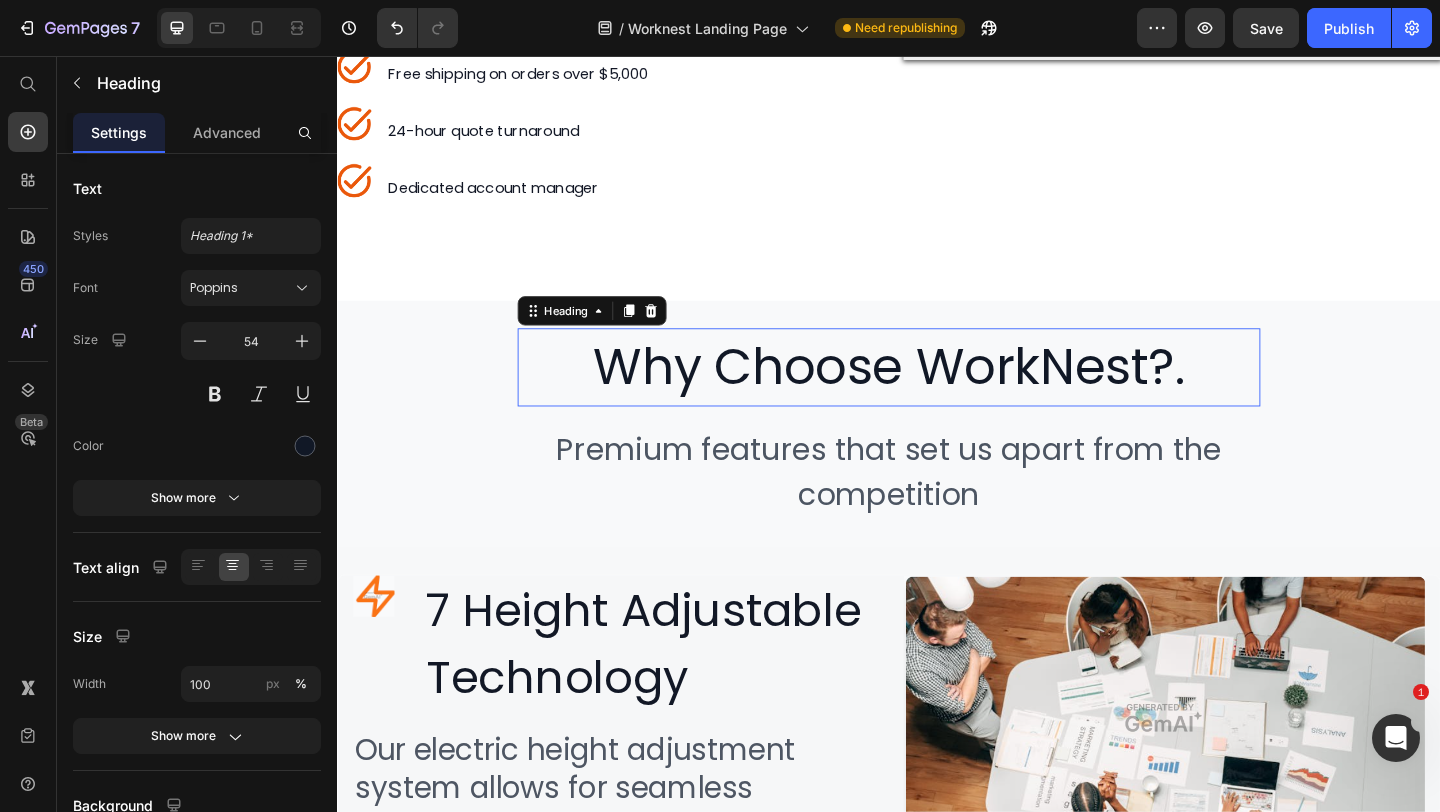 click on "Why Choose WorkNest?." at bounding box center (937, 394) 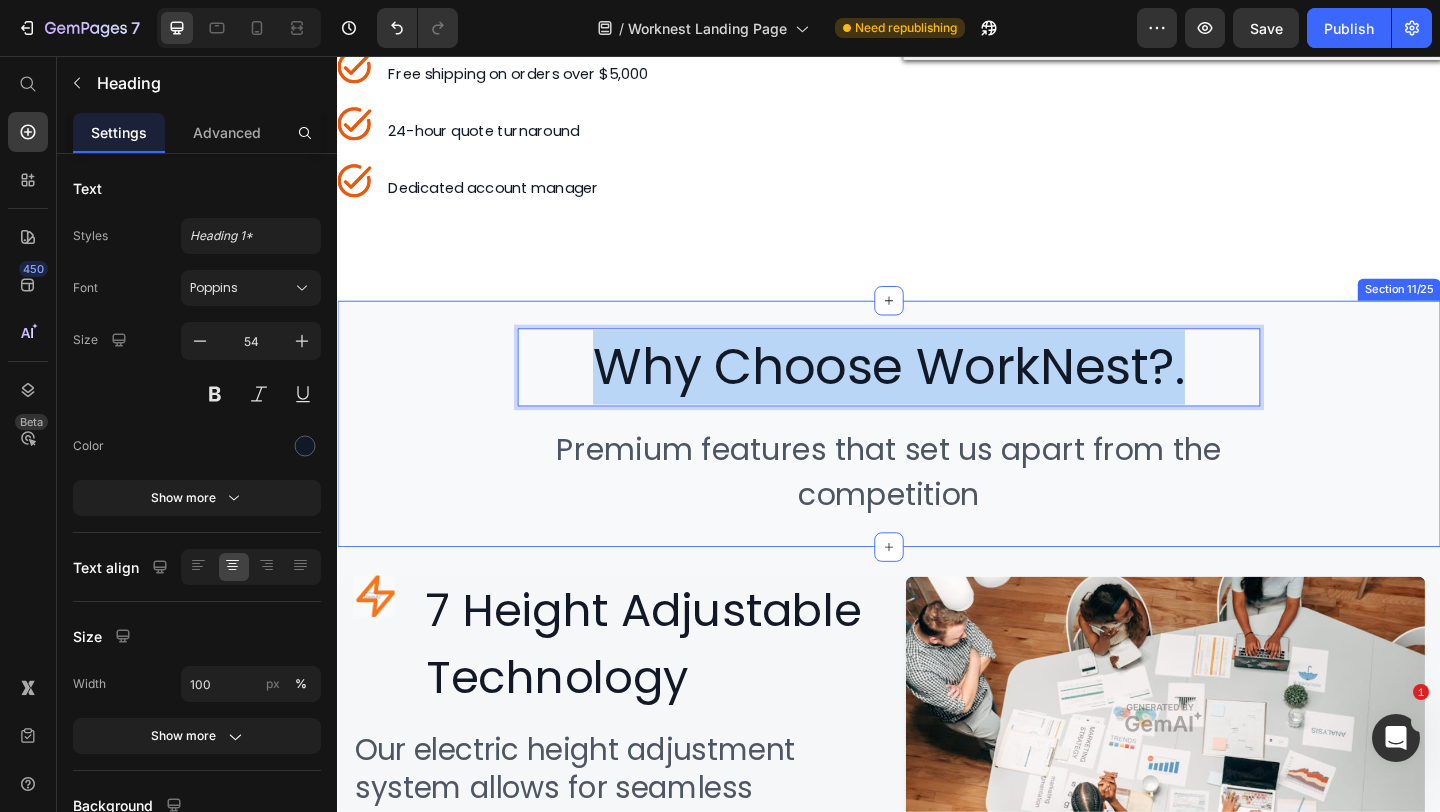 drag, startPoint x: 618, startPoint y: 368, endPoint x: 1459, endPoint y: 368, distance: 841 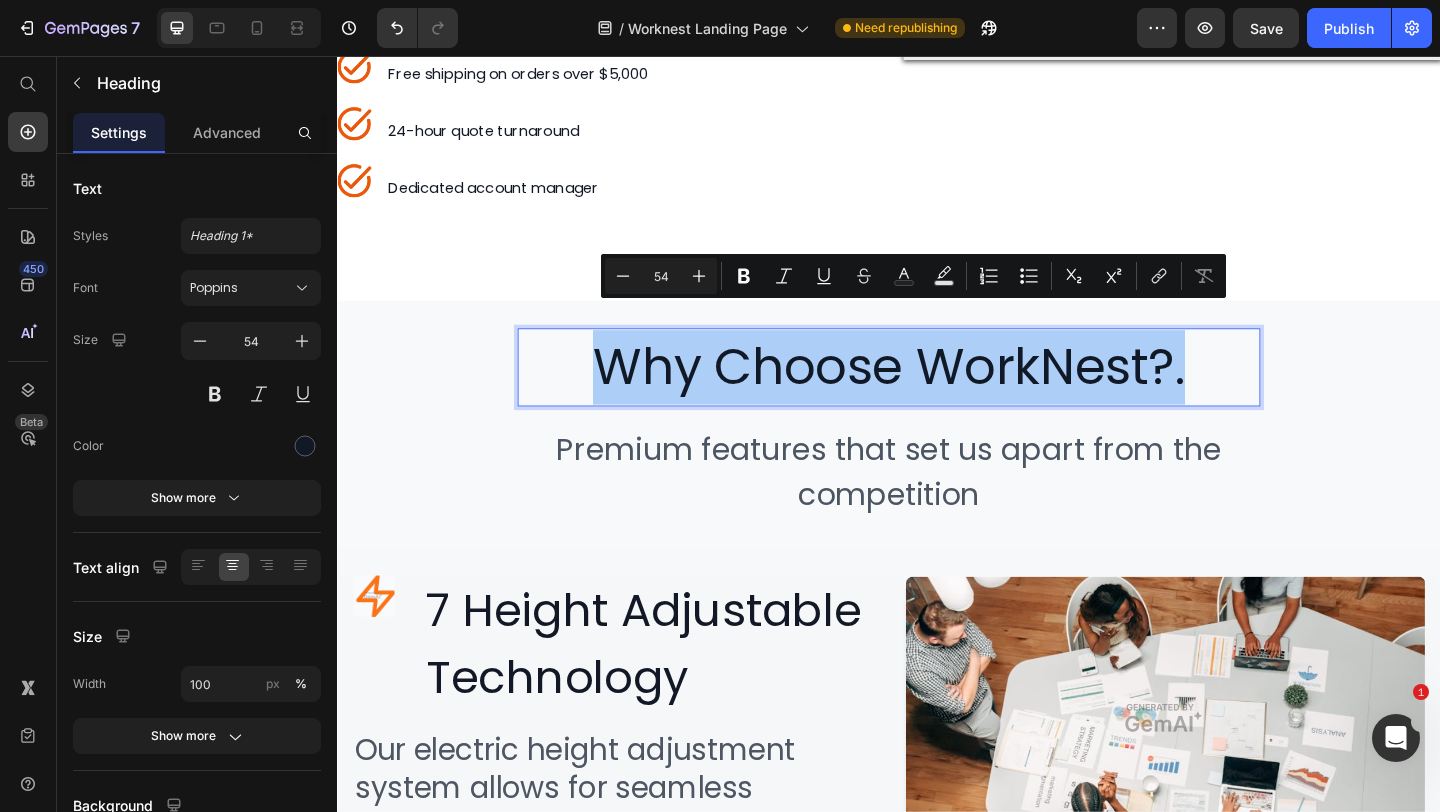 click on "54" at bounding box center [661, 276] 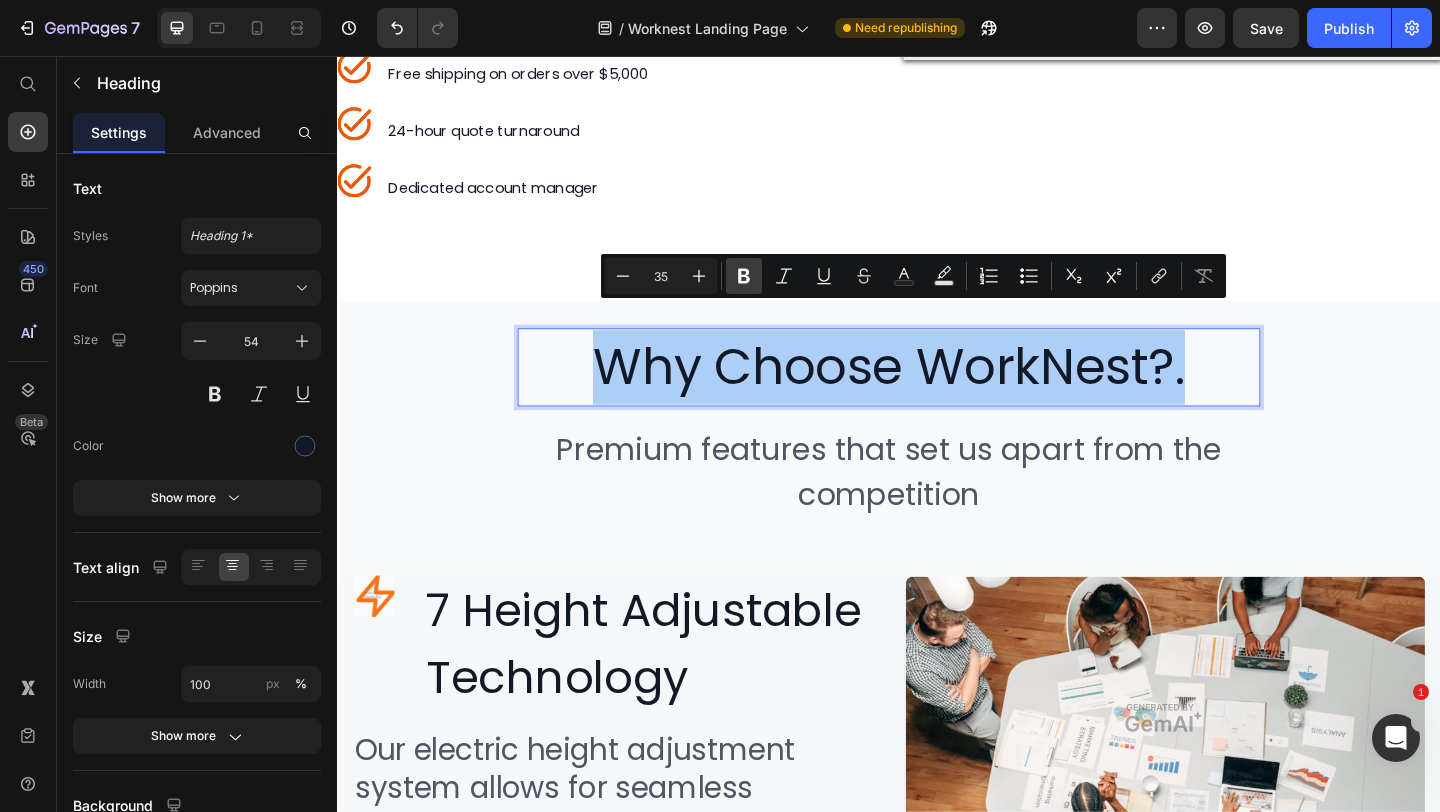 type on "35" 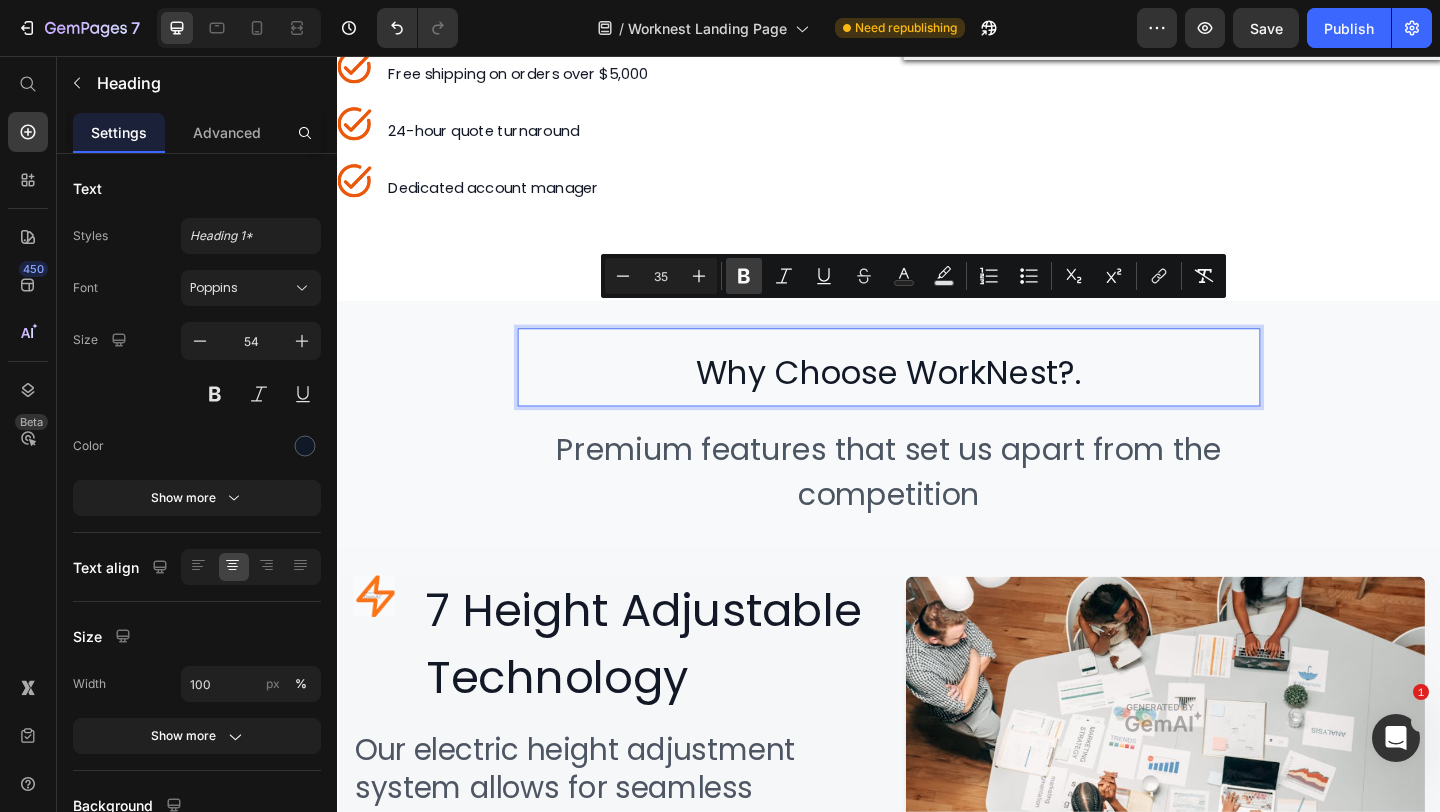 click 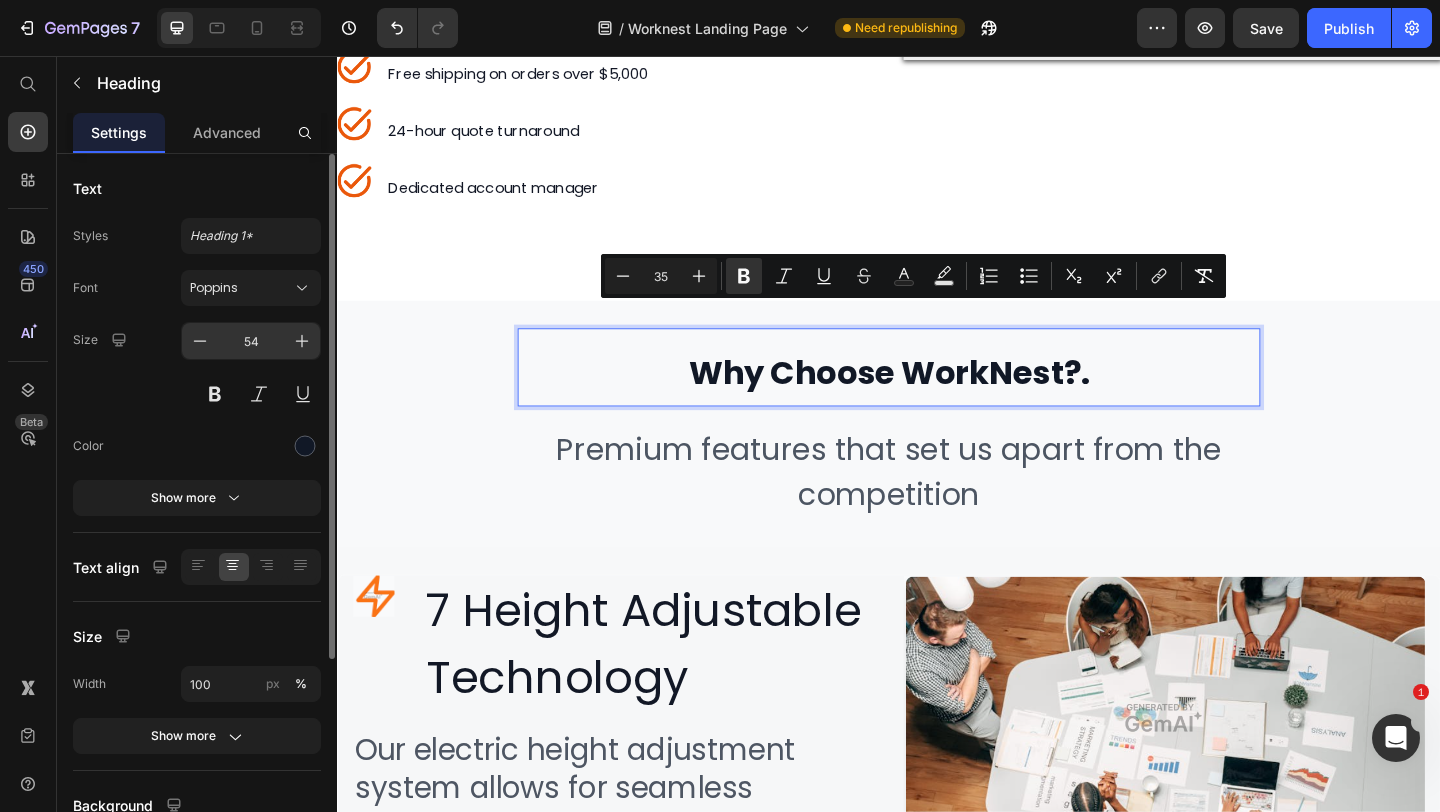 click on "54" at bounding box center [251, 341] 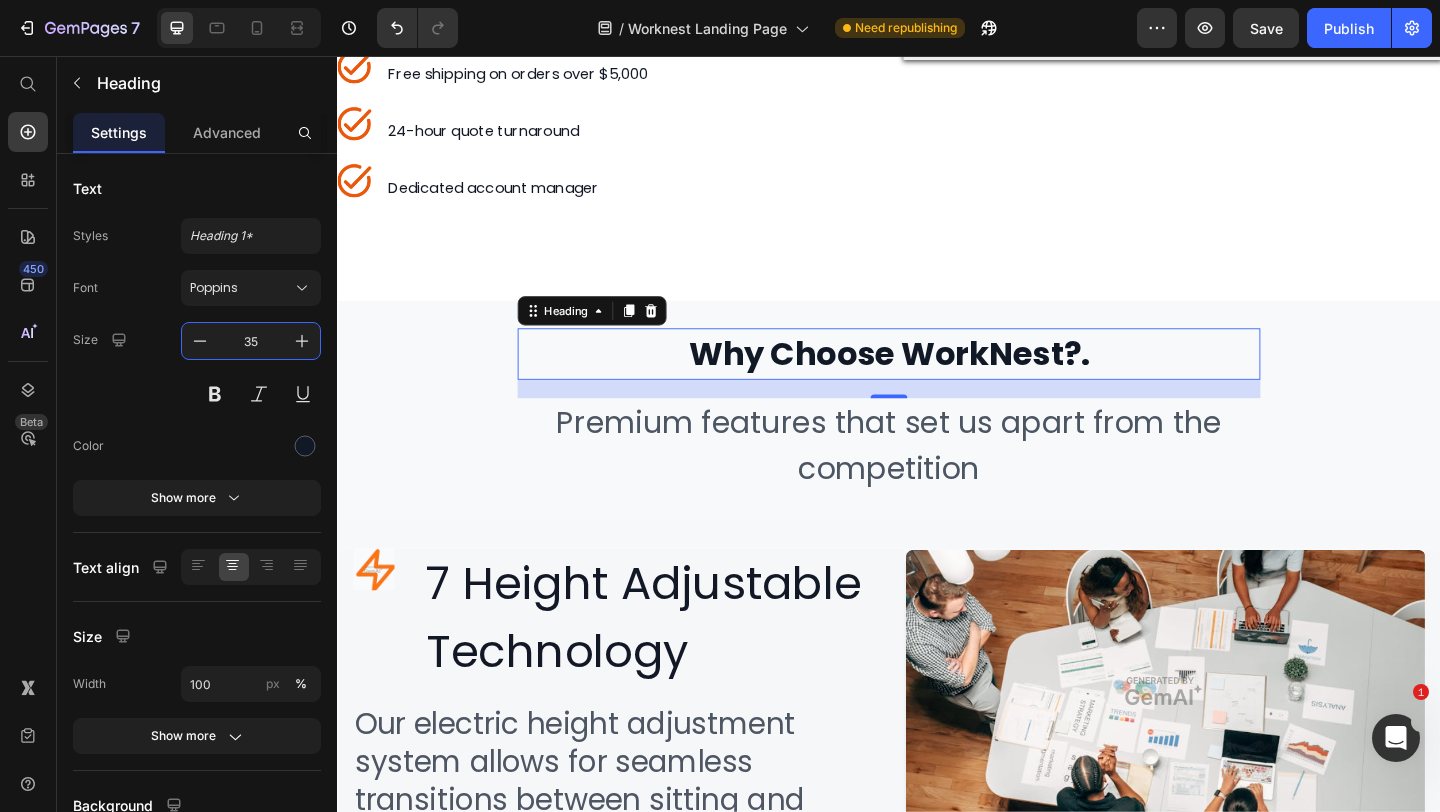 type on "35" 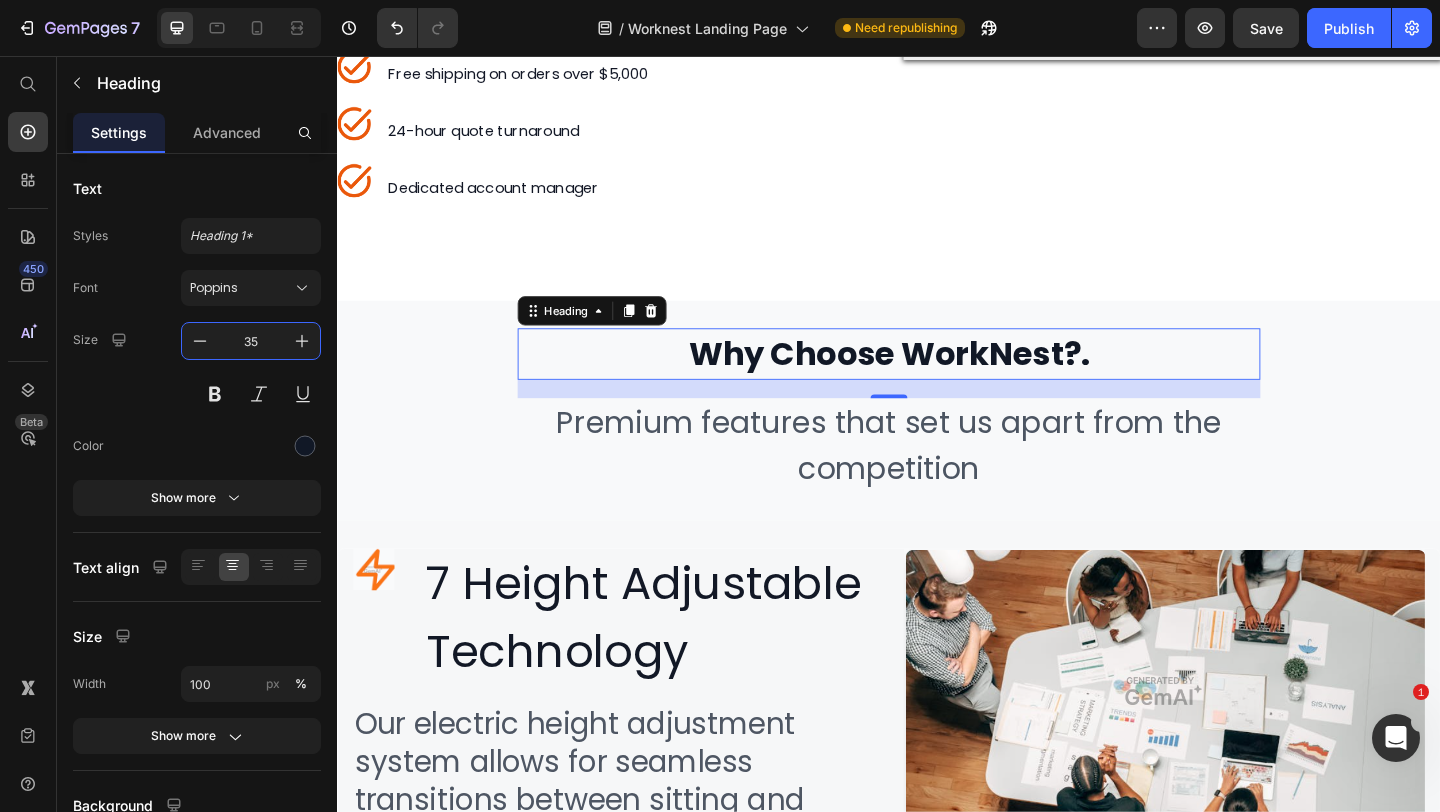 click on "20" at bounding box center (937, 444) 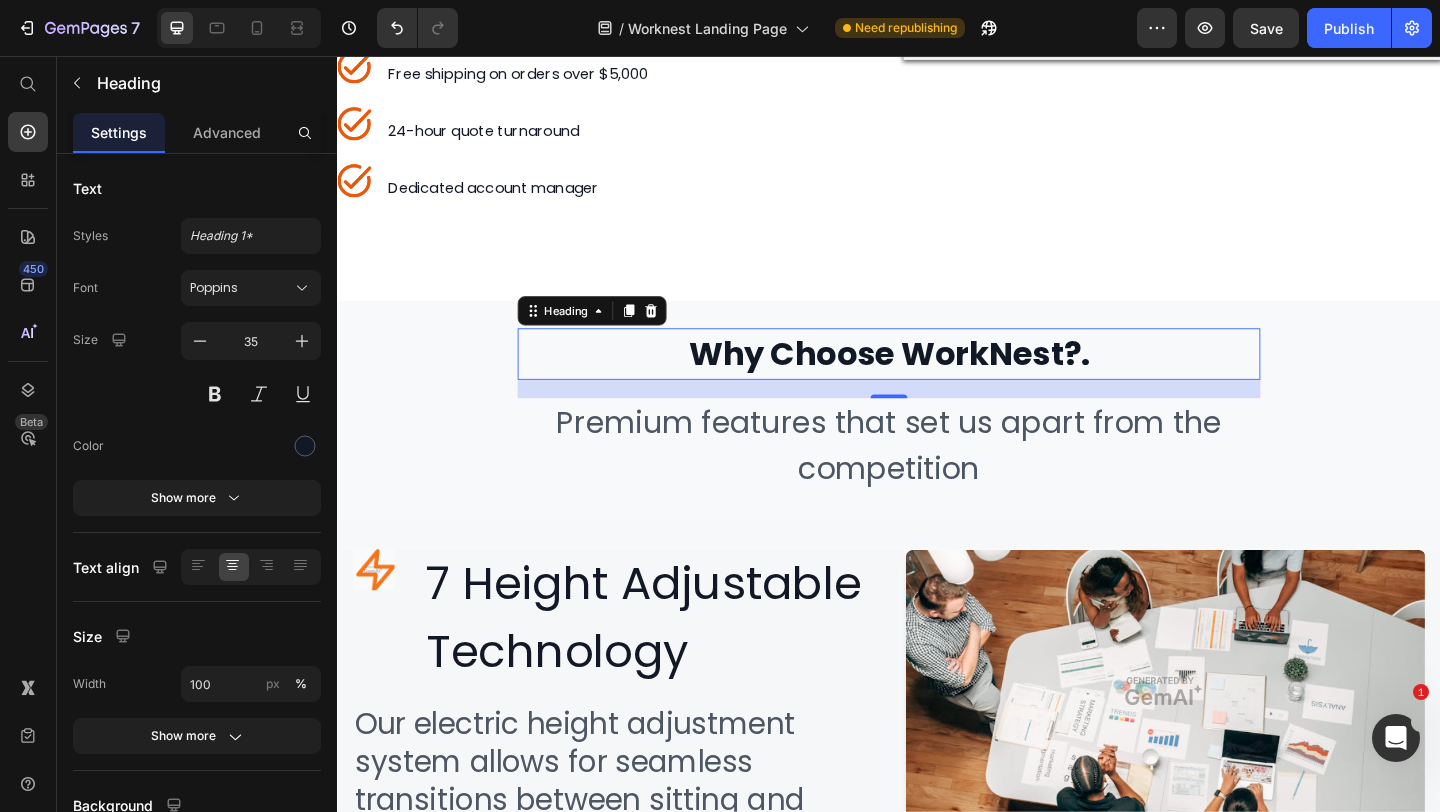 click on "Premium features that set us apart from the competition" at bounding box center [937, 479] 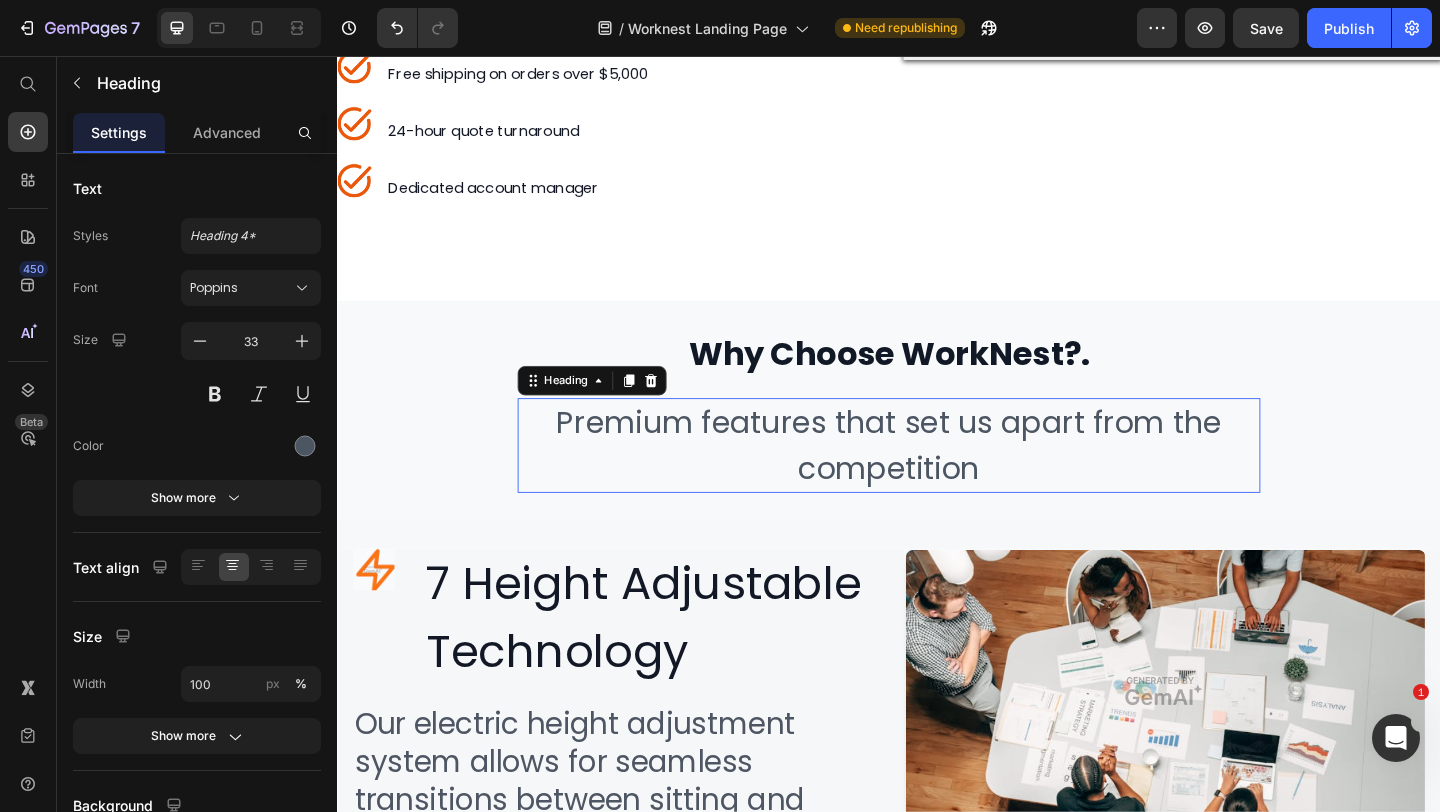 click on "Premium features that set us apart from the competition" at bounding box center (937, 479) 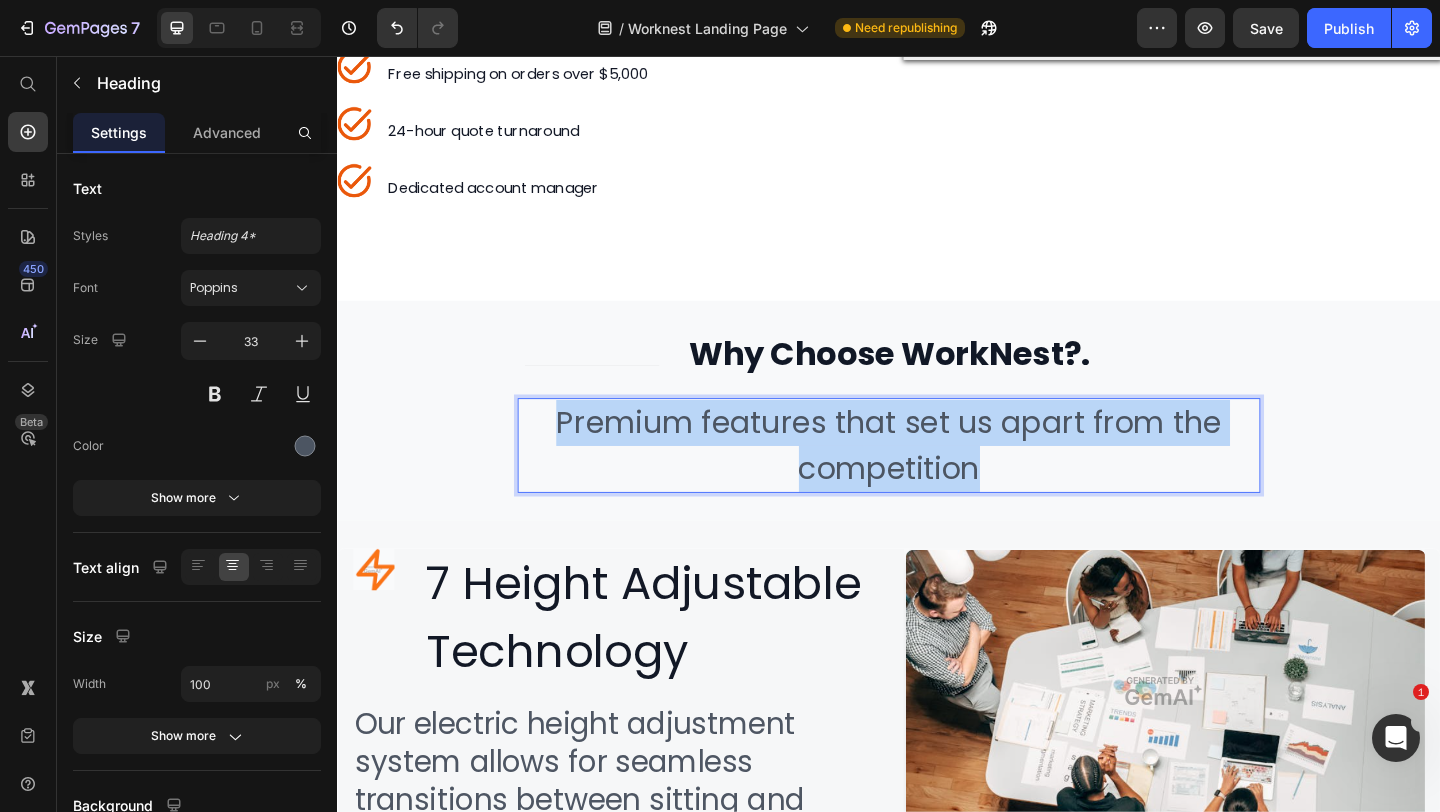 drag, startPoint x: 1096, startPoint y: 463, endPoint x: 520, endPoint y: 418, distance: 577.7551 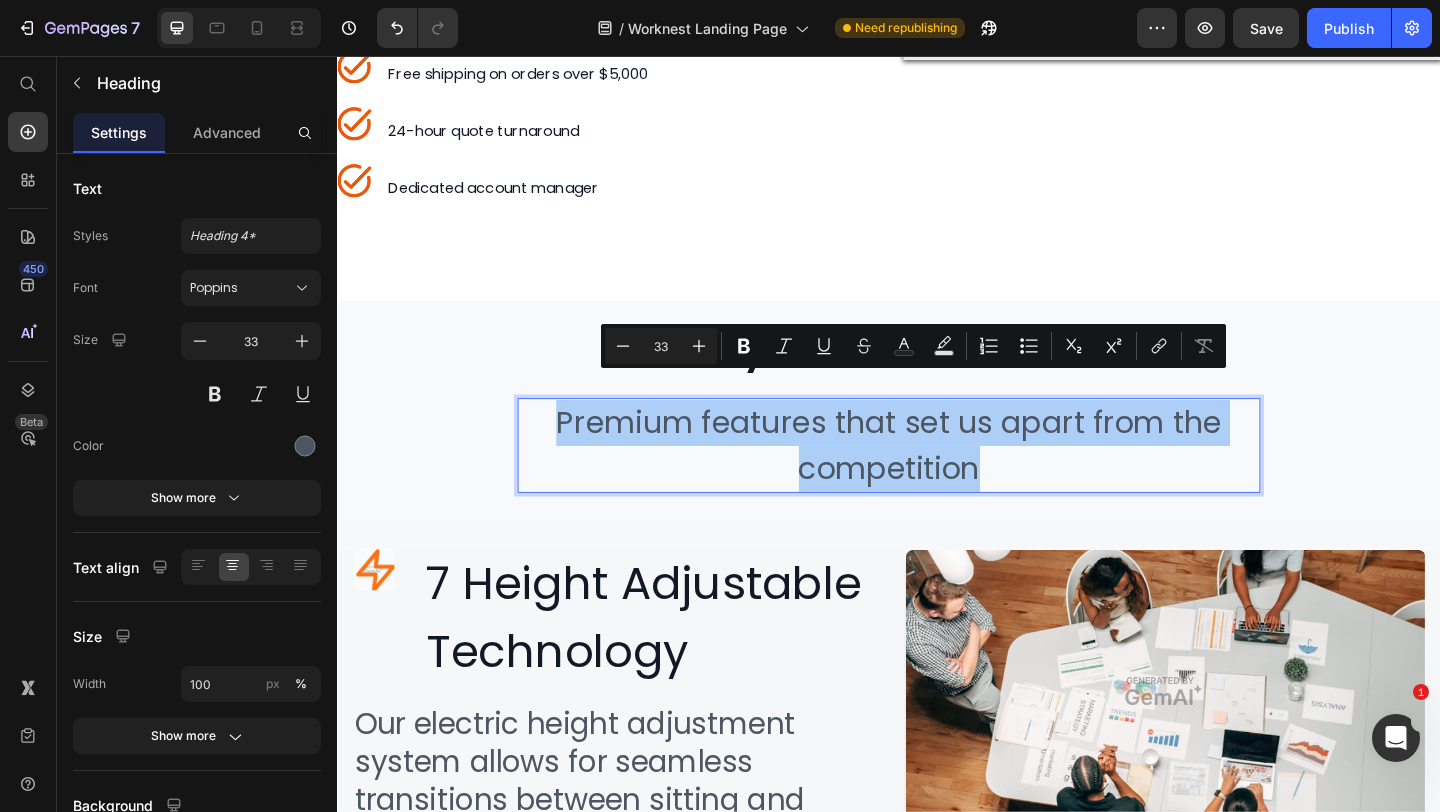 click on "33" at bounding box center [661, 346] 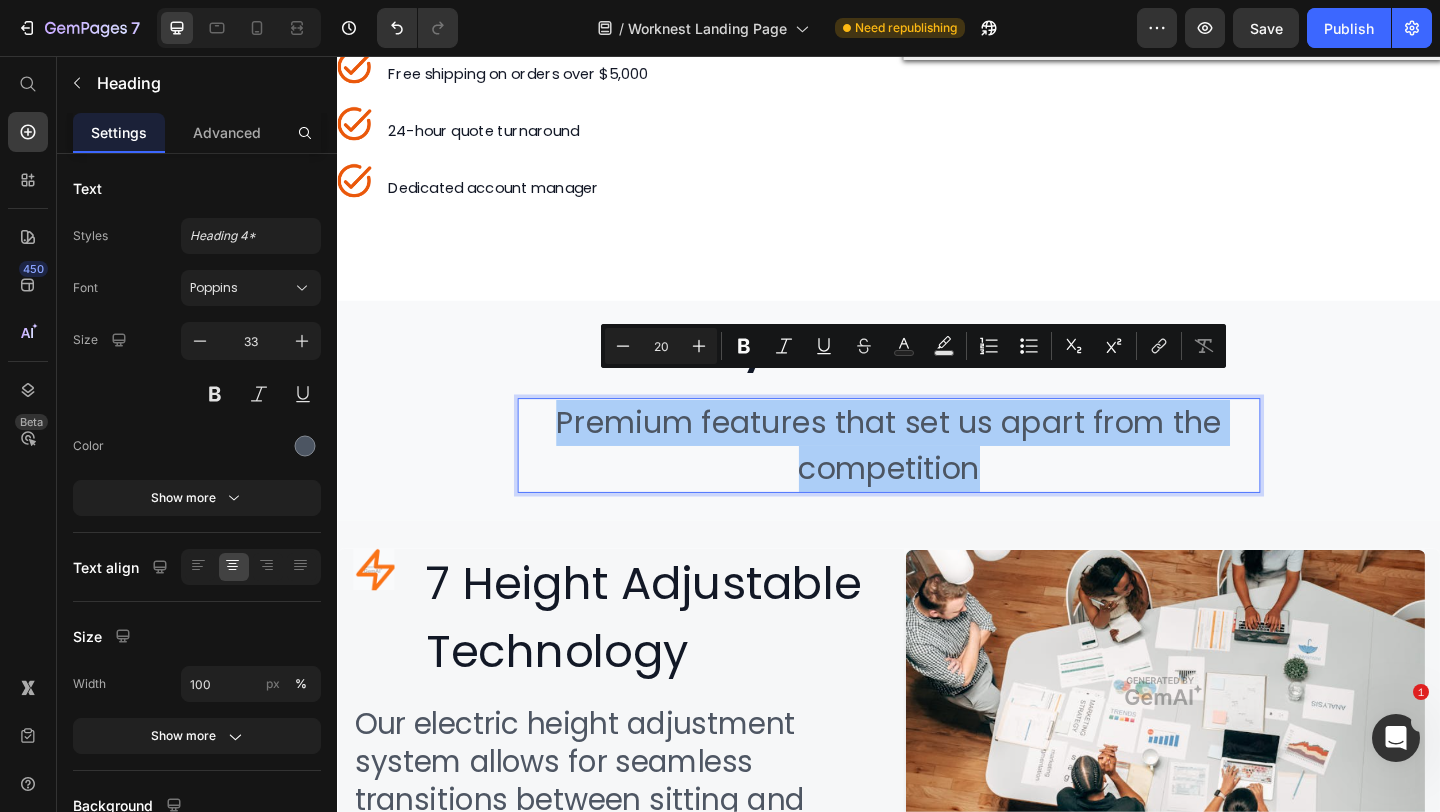 type on "20" 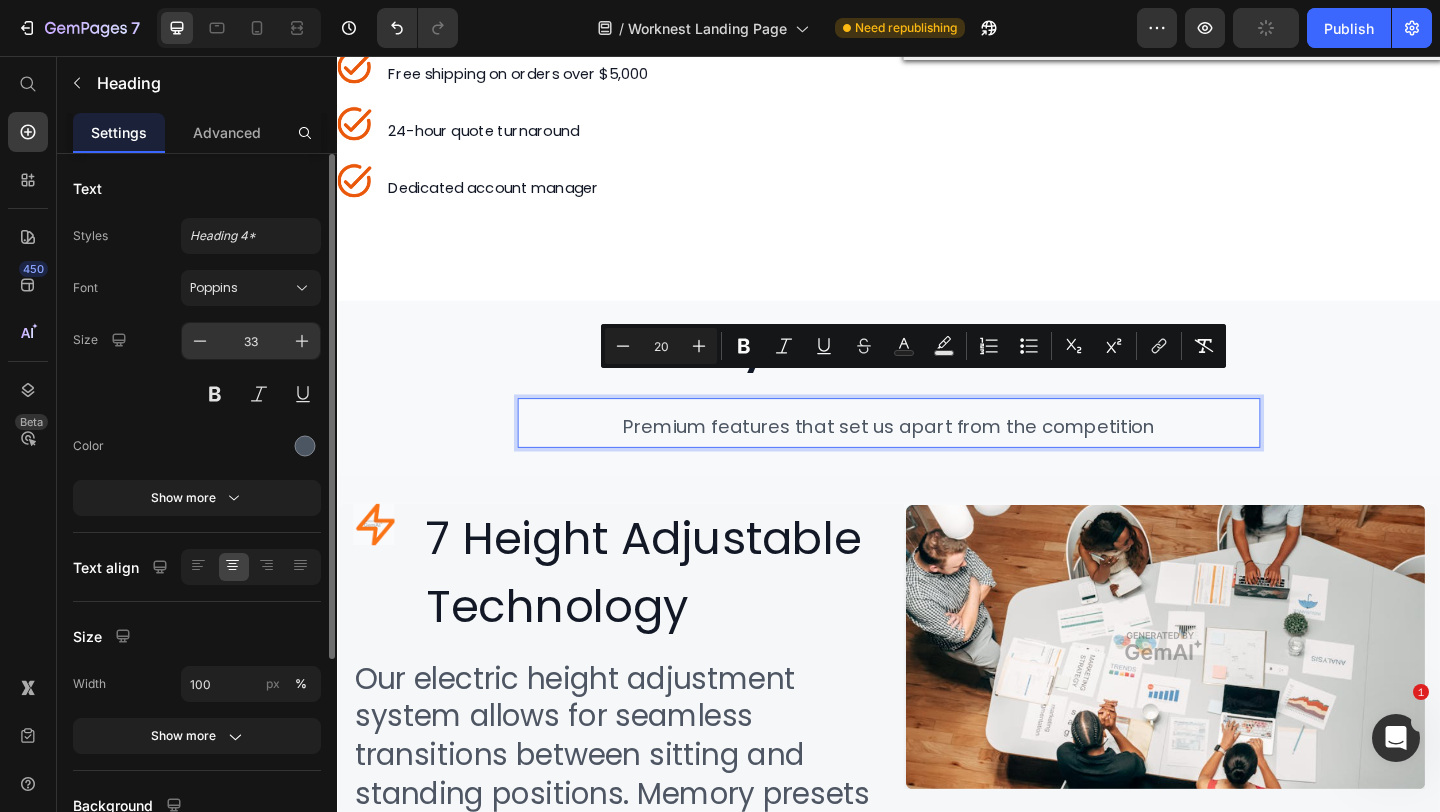 click on "33" at bounding box center (251, 341) 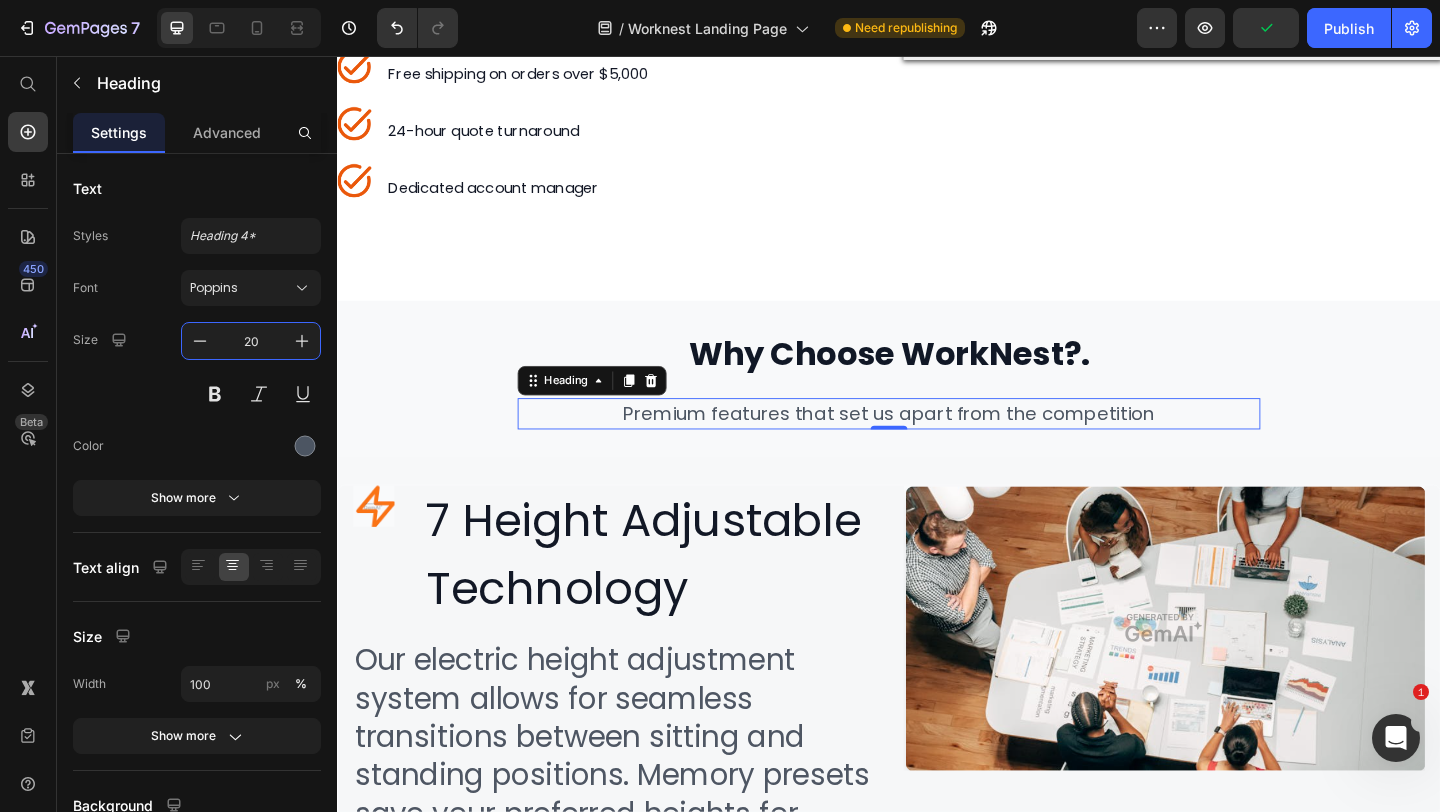 type on "20" 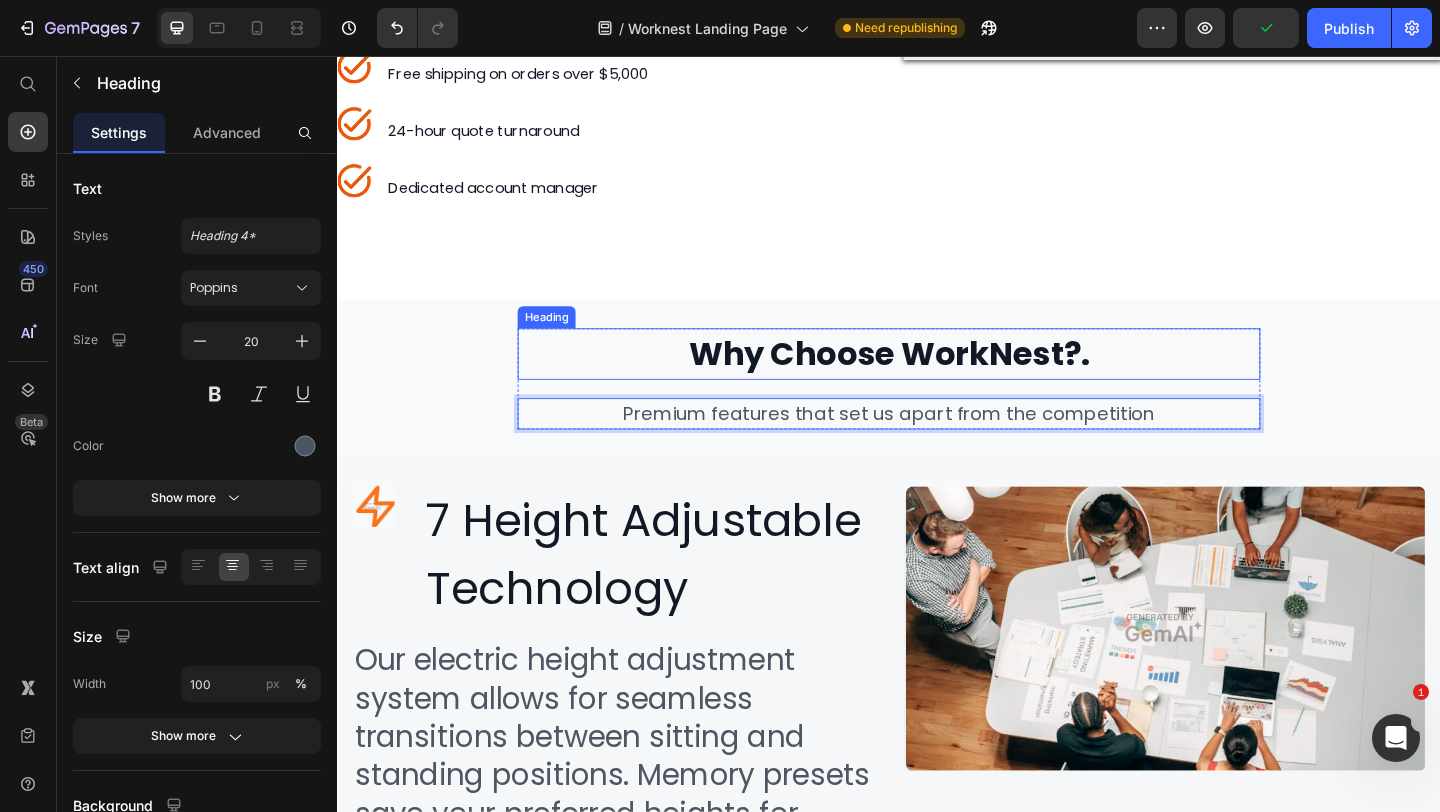 click on "Why Choose WorkNest?." at bounding box center [937, 379] 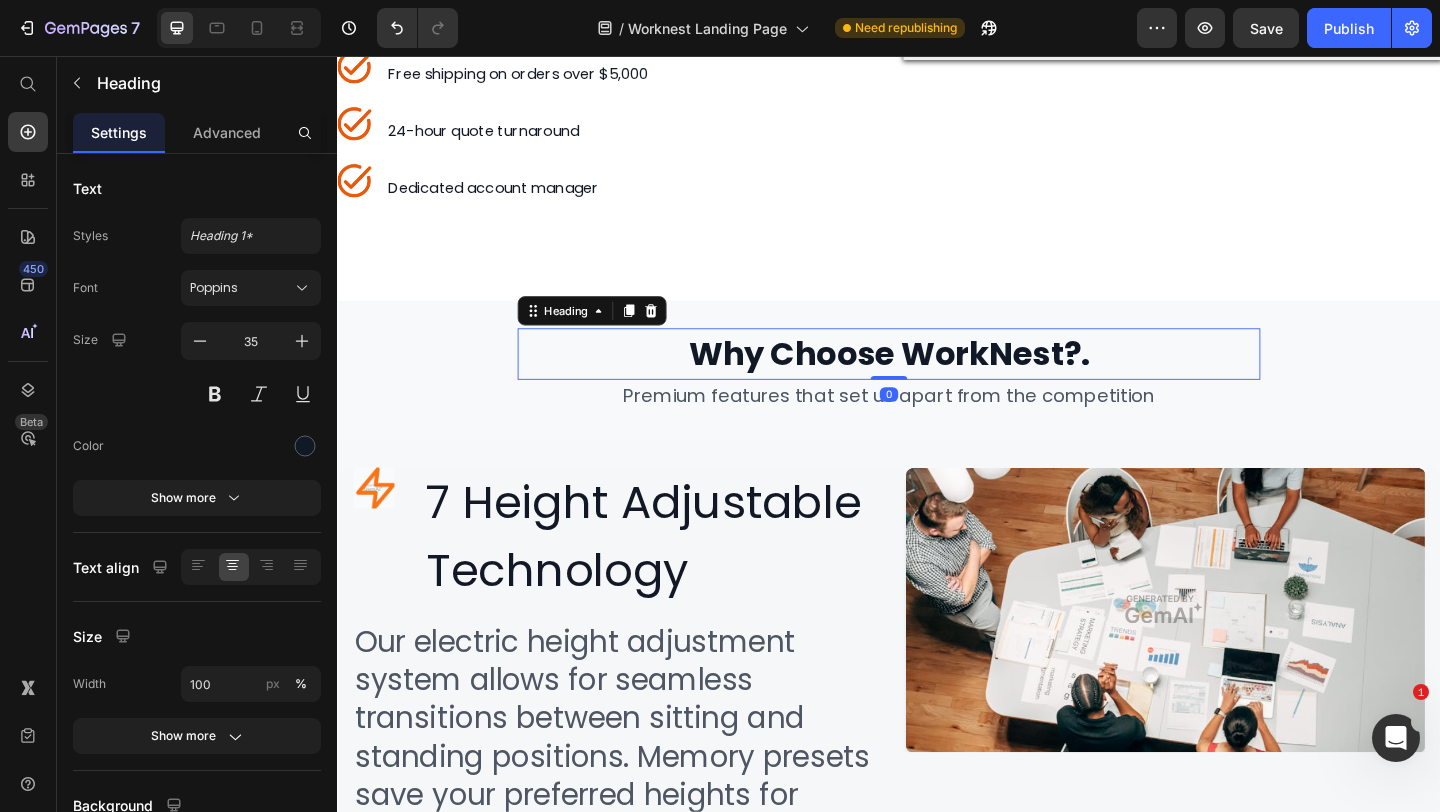 drag, startPoint x: 926, startPoint y: 397, endPoint x: 926, endPoint y: 341, distance: 56 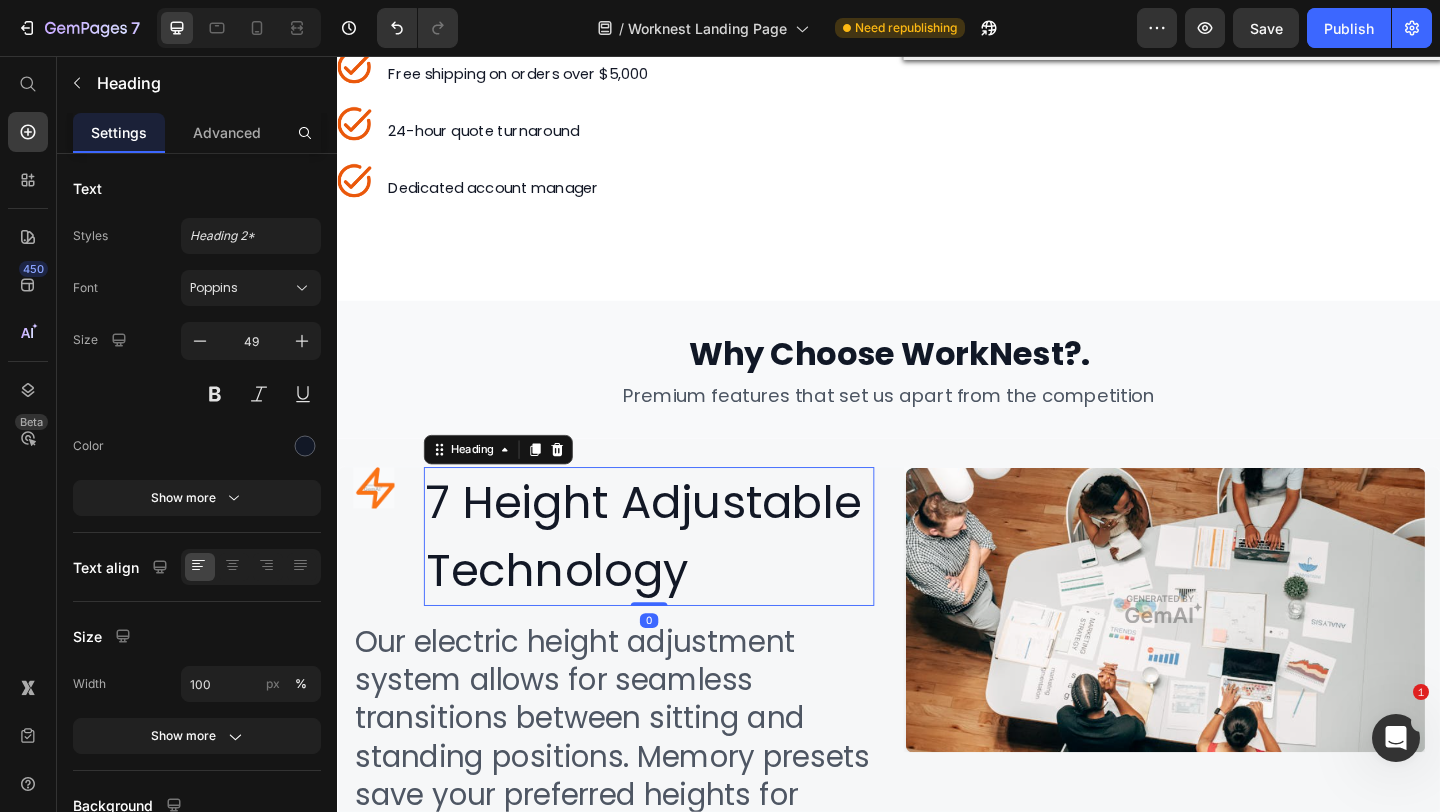click on "7 Height Adjustable Technology" at bounding box center (676, 578) 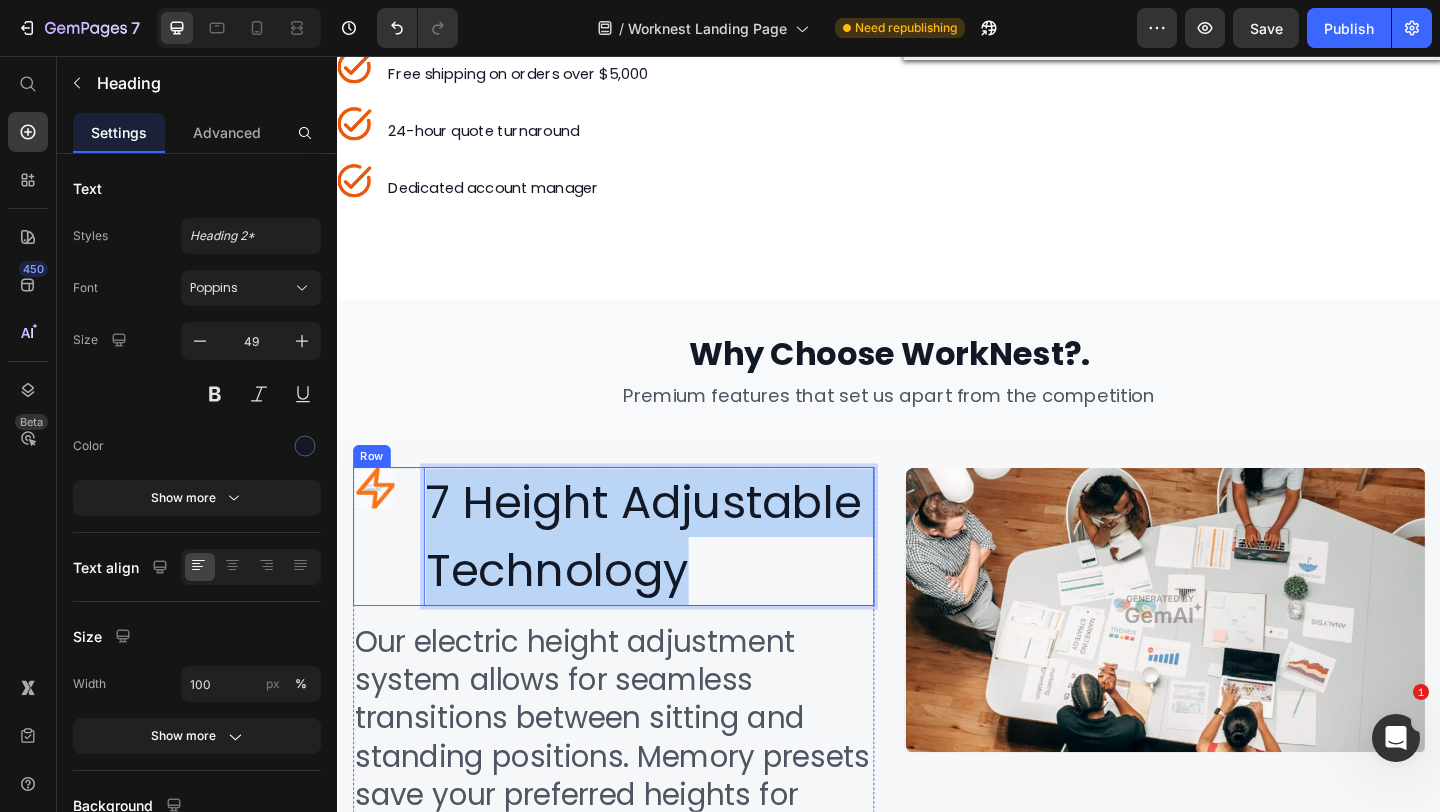 drag, startPoint x: 731, startPoint y: 595, endPoint x: 399, endPoint y: 498, distance: 345.88004 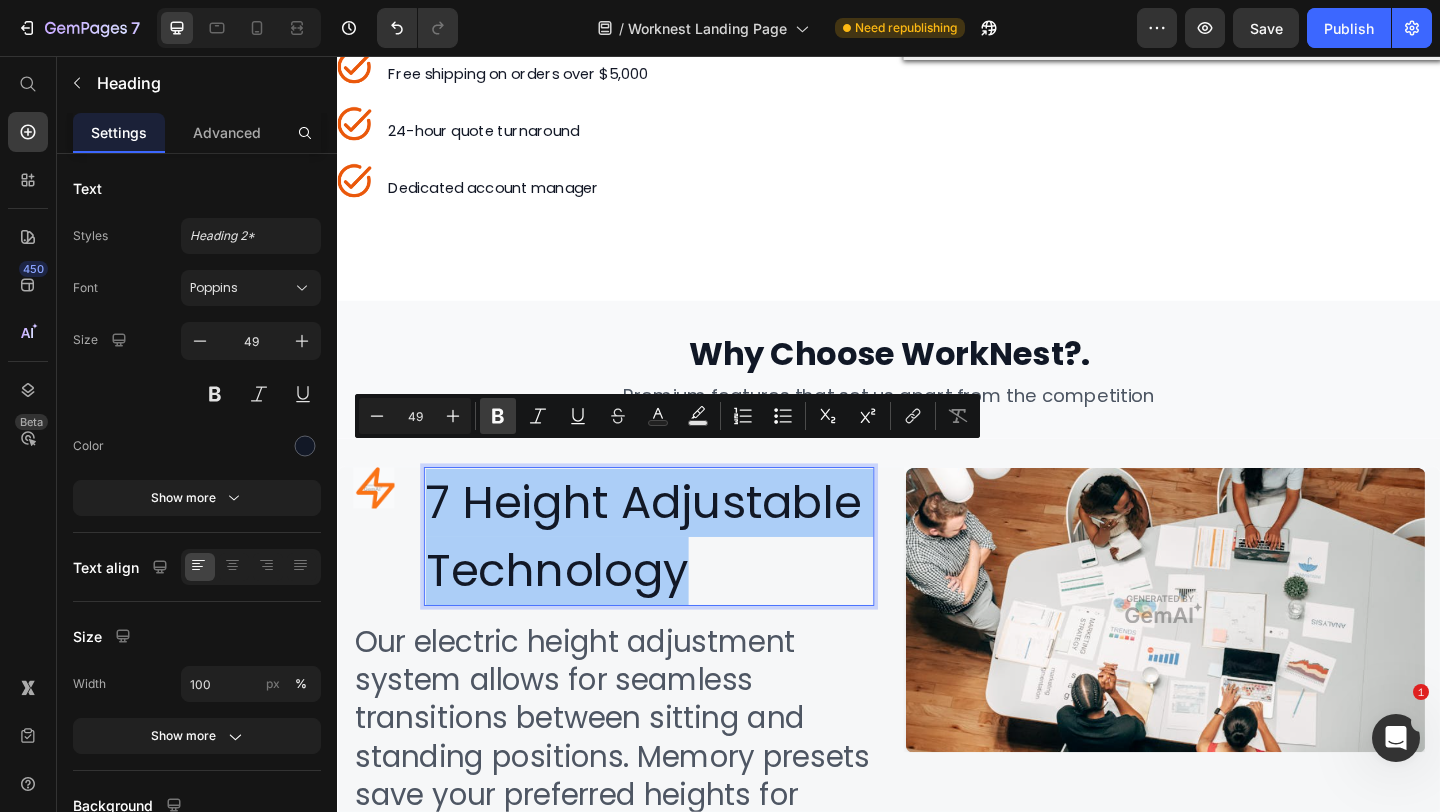 click 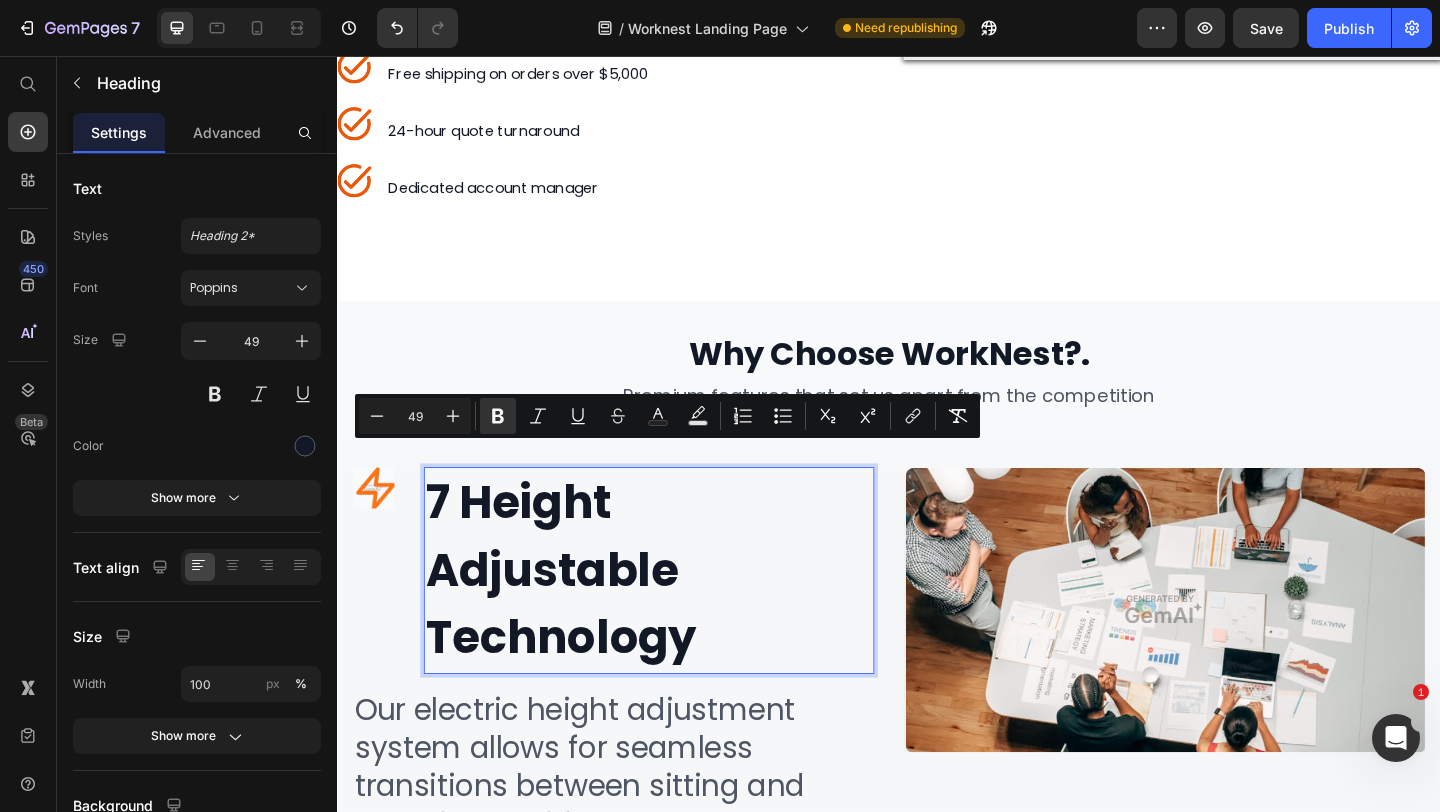 click on "49" at bounding box center (415, 416) 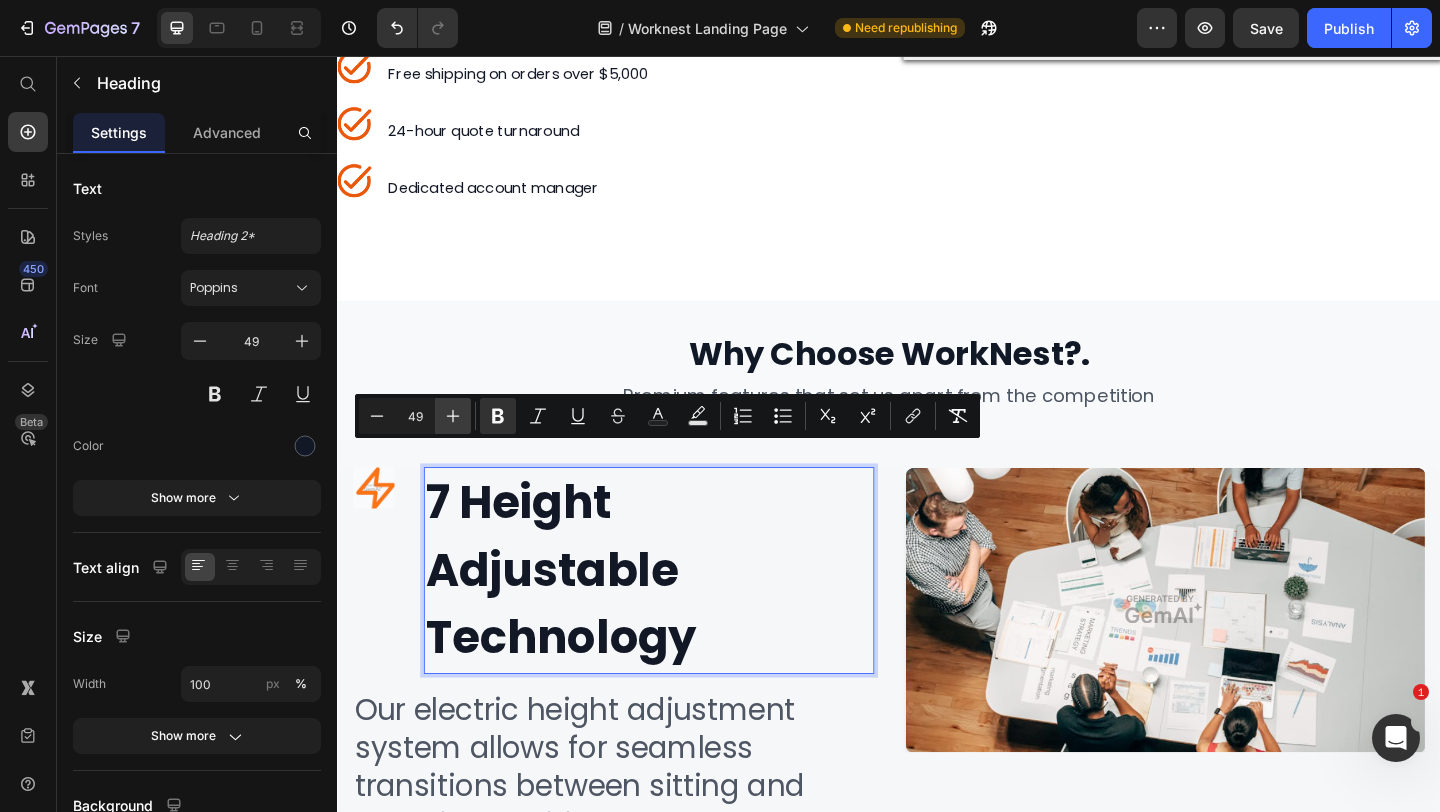 type 